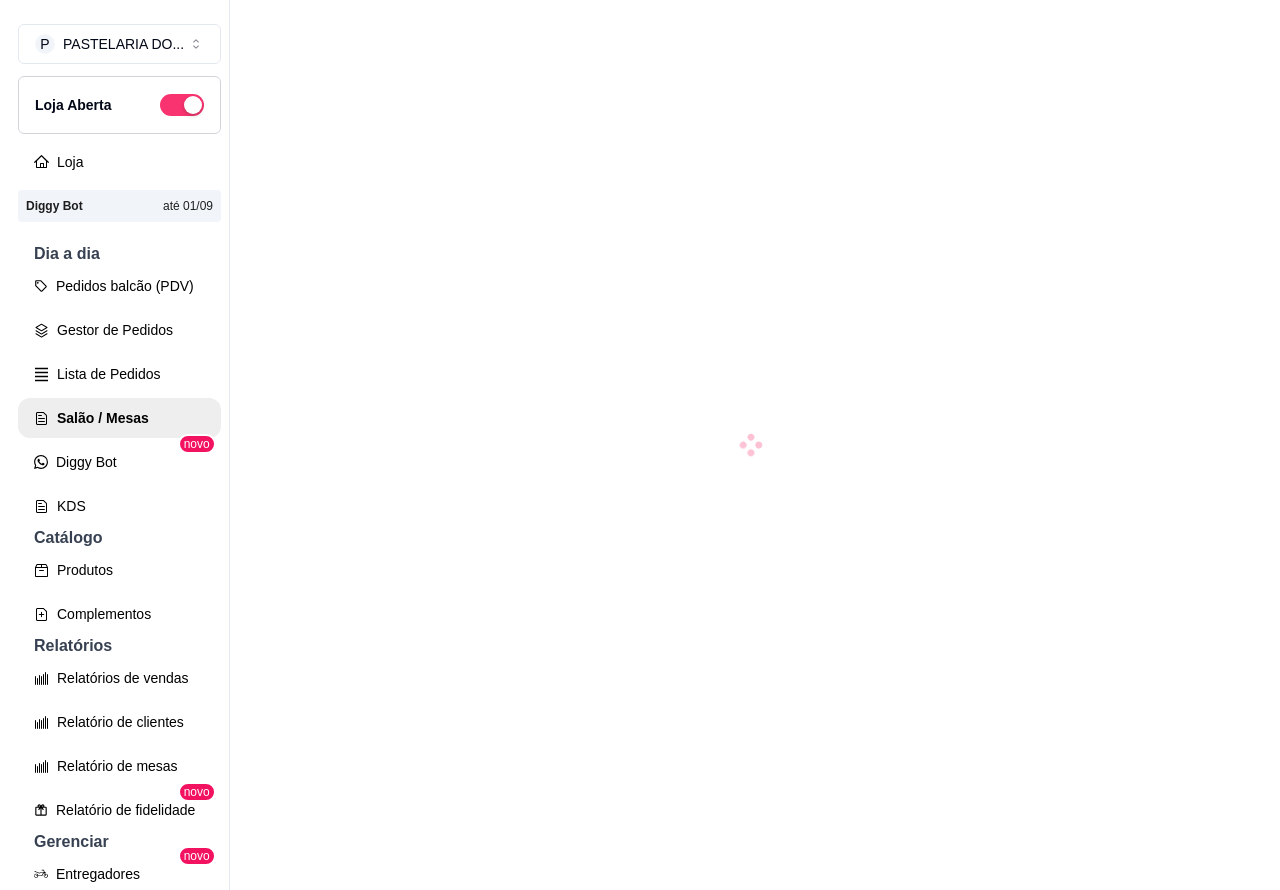 scroll, scrollTop: 0, scrollLeft: 0, axis: both 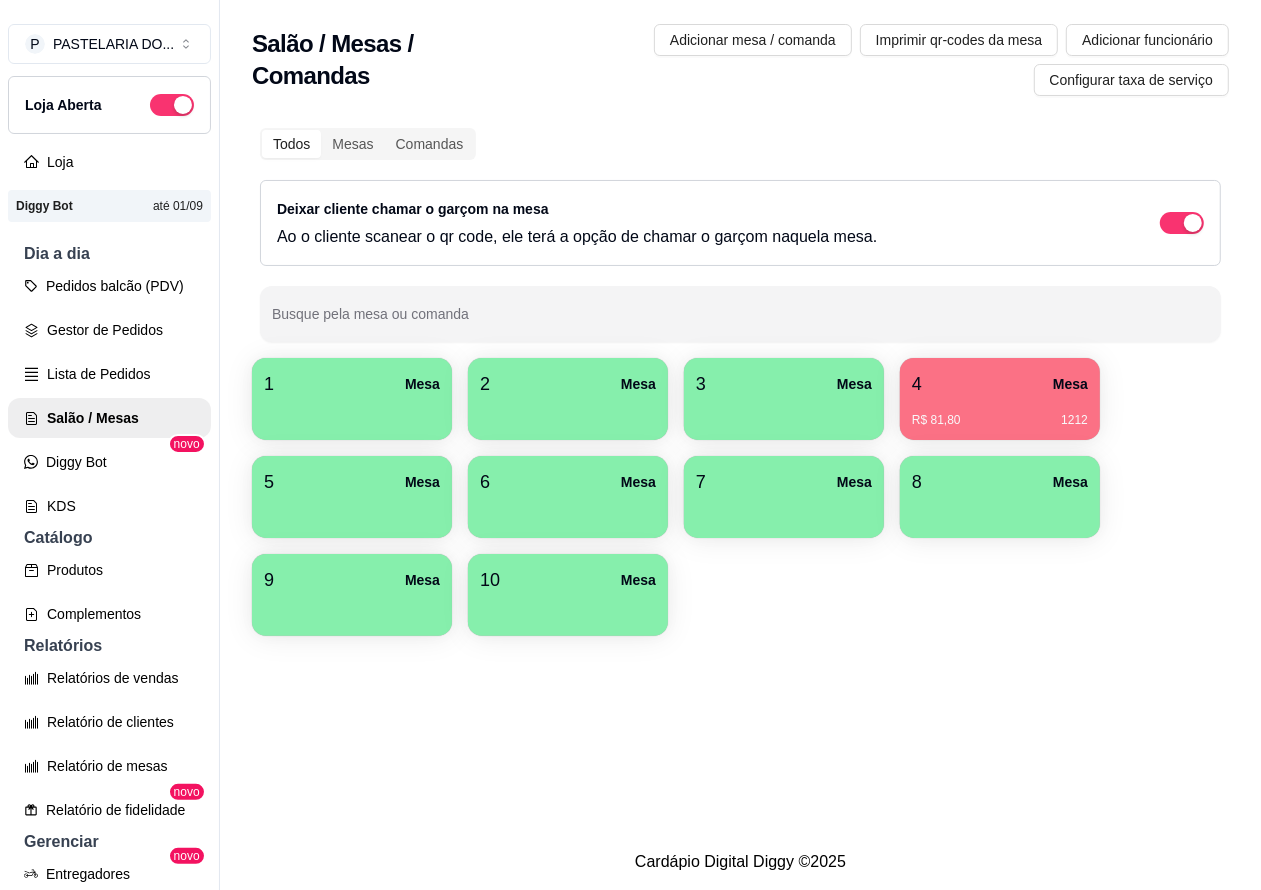 click on "R$ 81,80 [NUMBER]" at bounding box center (1000, 413) 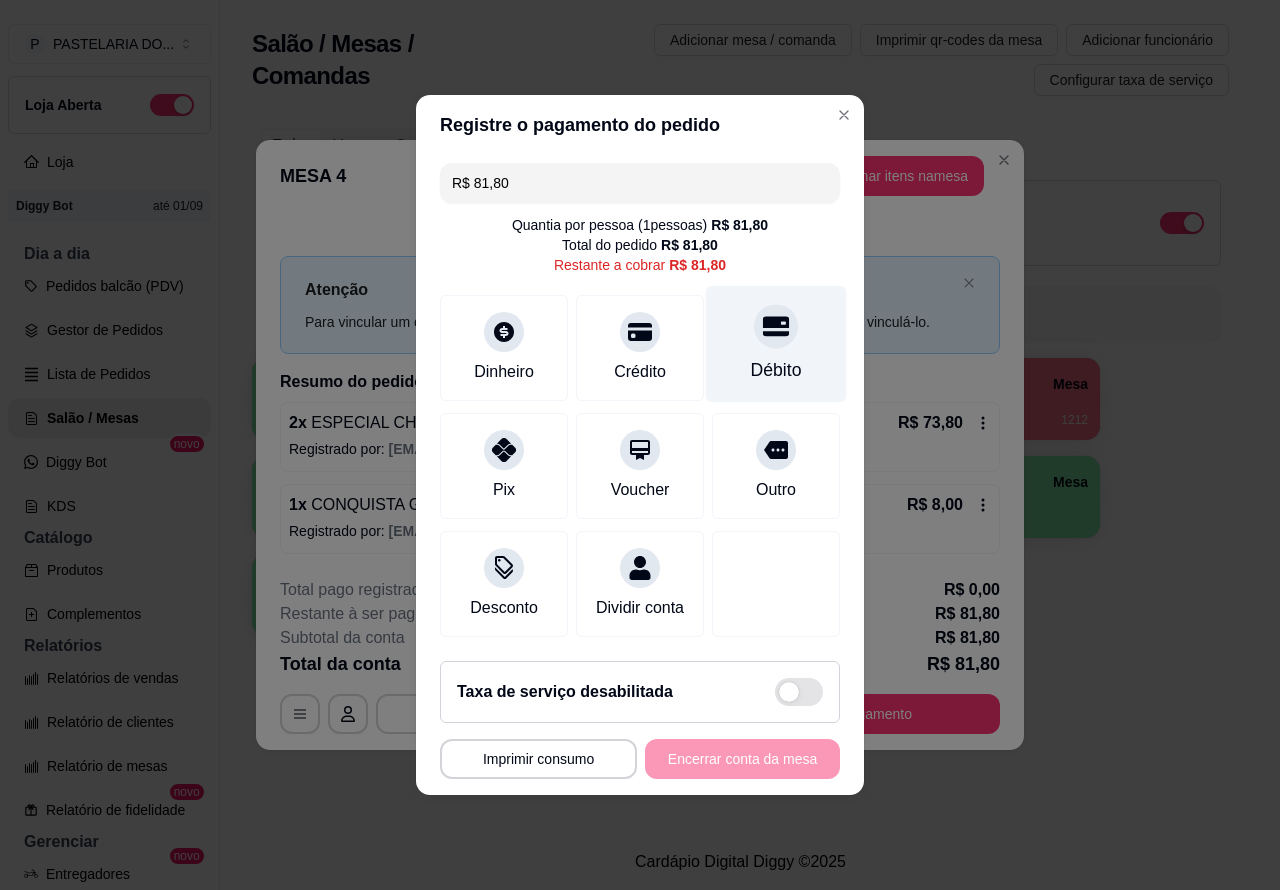 click 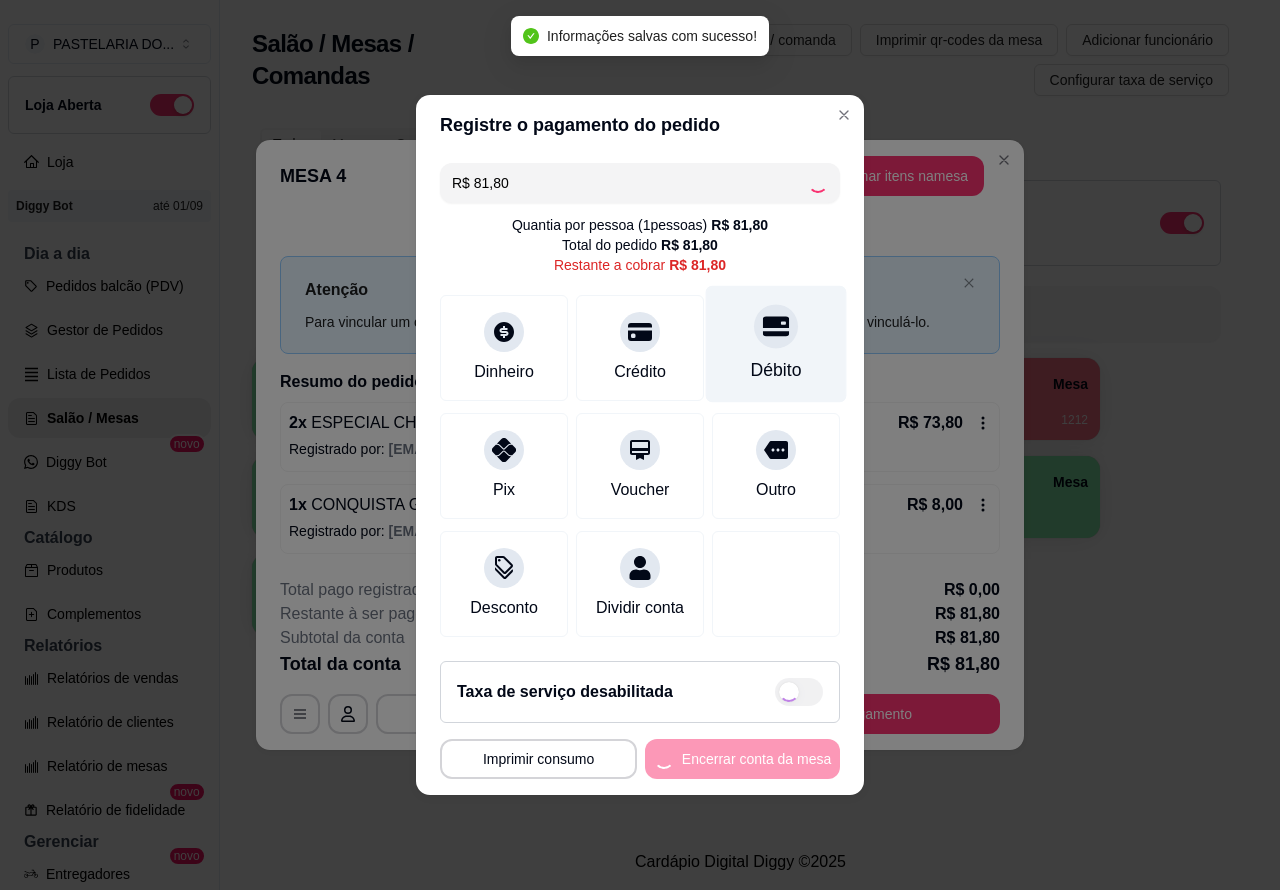 type on "R$ 0,00" 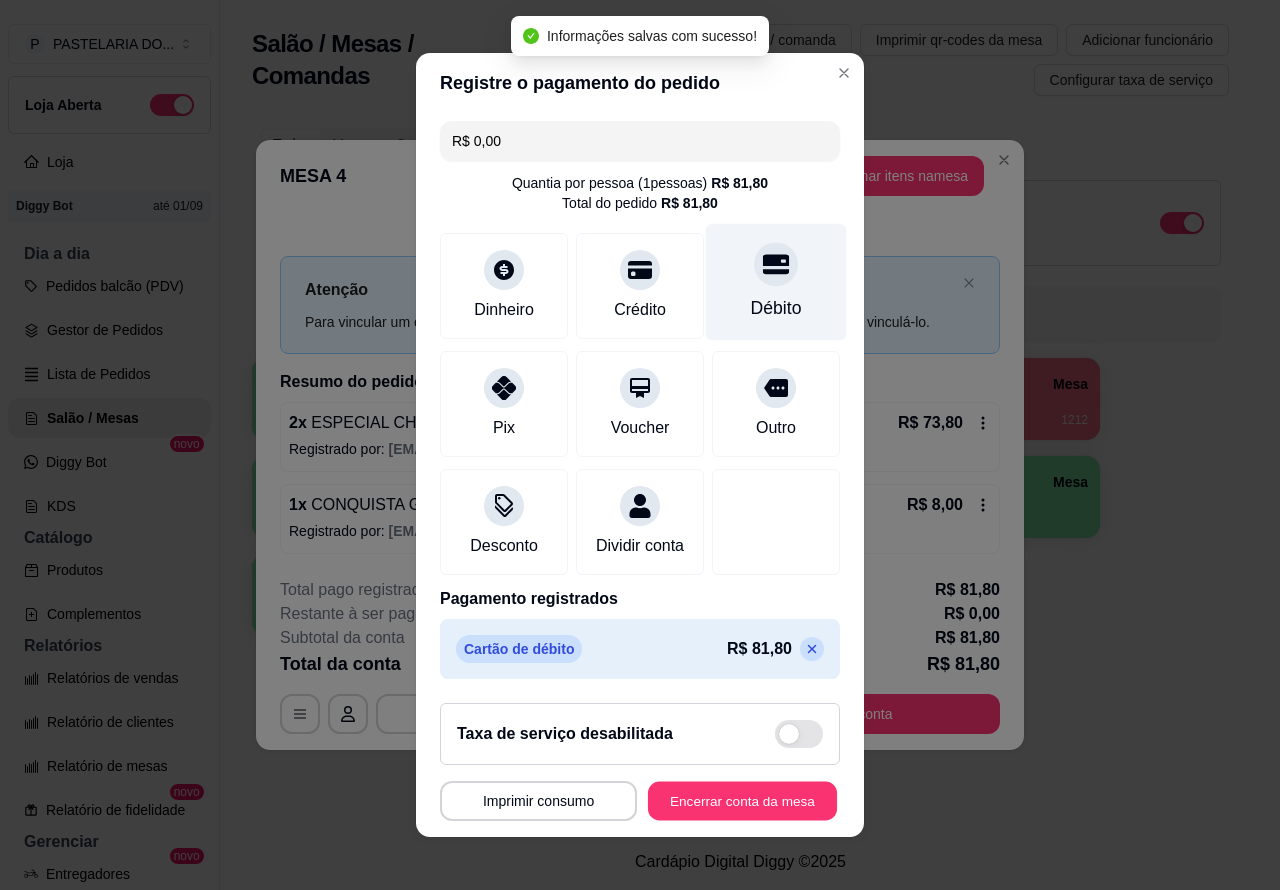 click on "Encerrar conta da mesa" at bounding box center (742, 801) 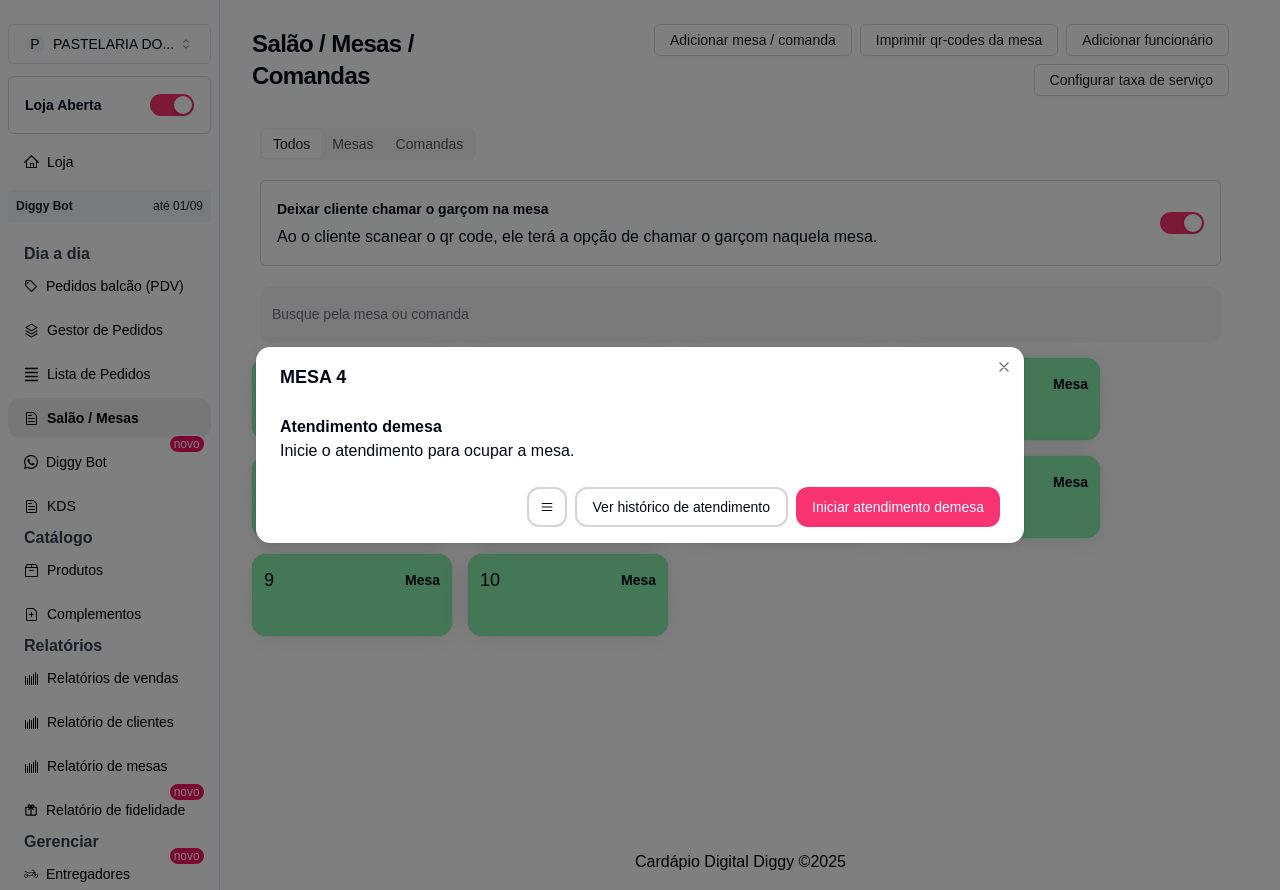 click on "4 Mesa" at bounding box center (1000, 399) 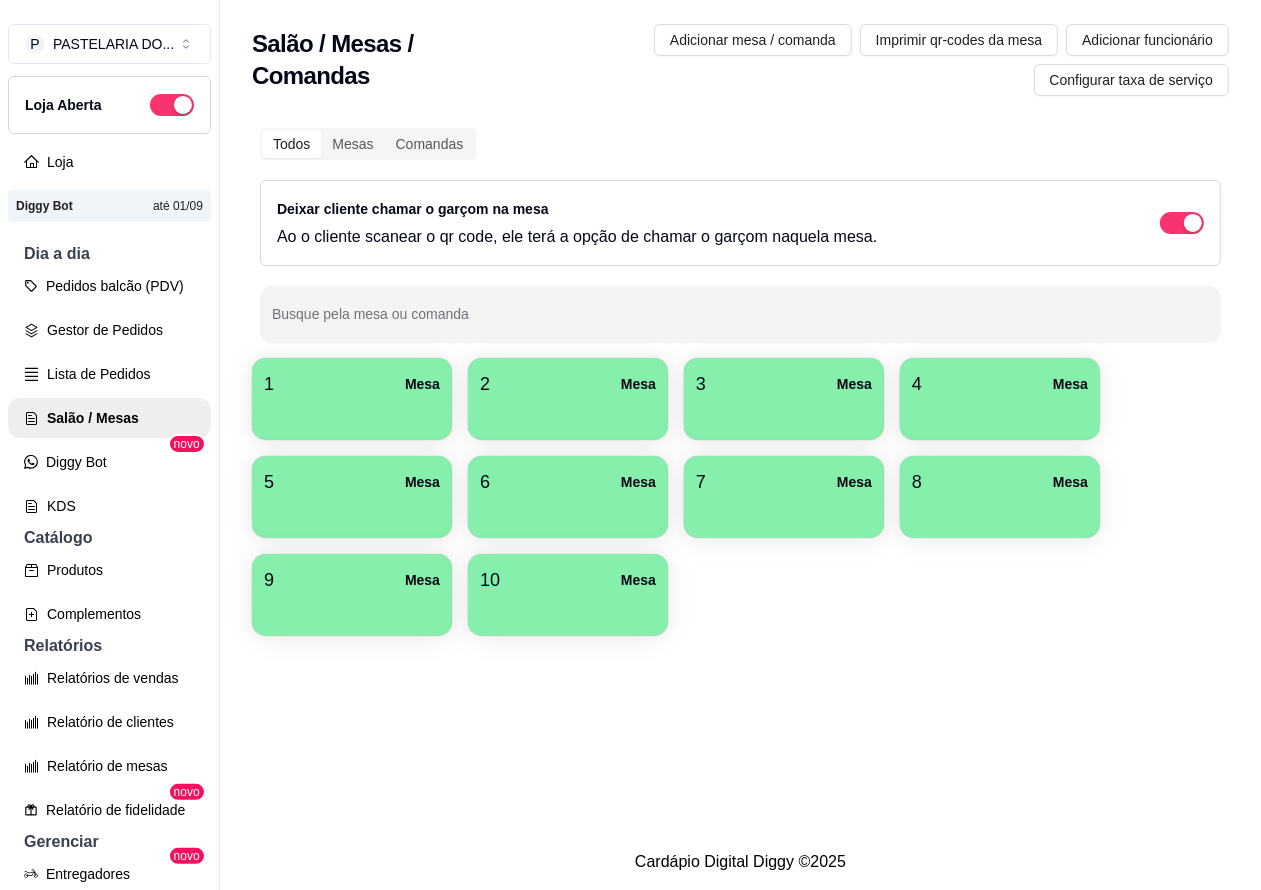 click on "4 Mesa" at bounding box center [1000, 384] 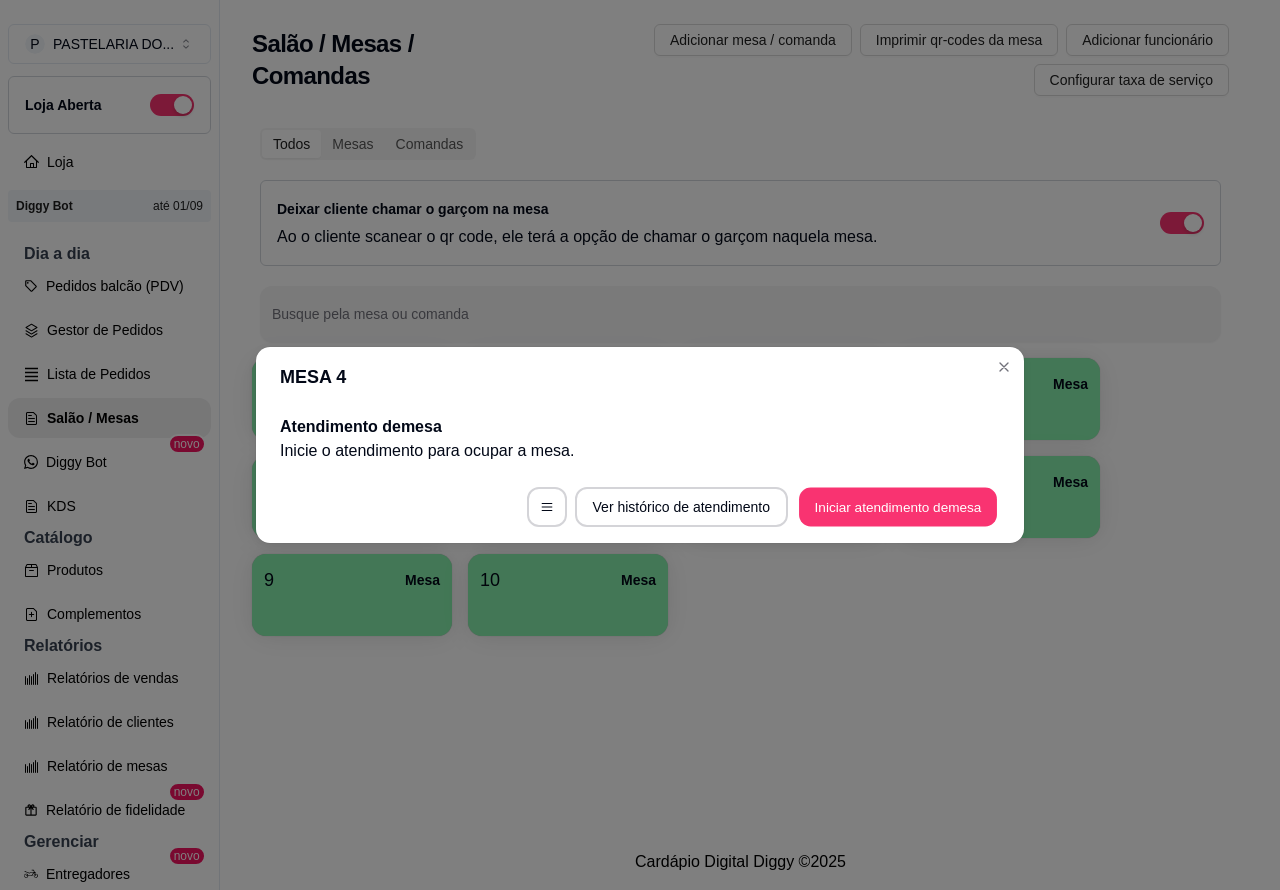 click on "Iniciar atendimento de  mesa" at bounding box center [898, 507] 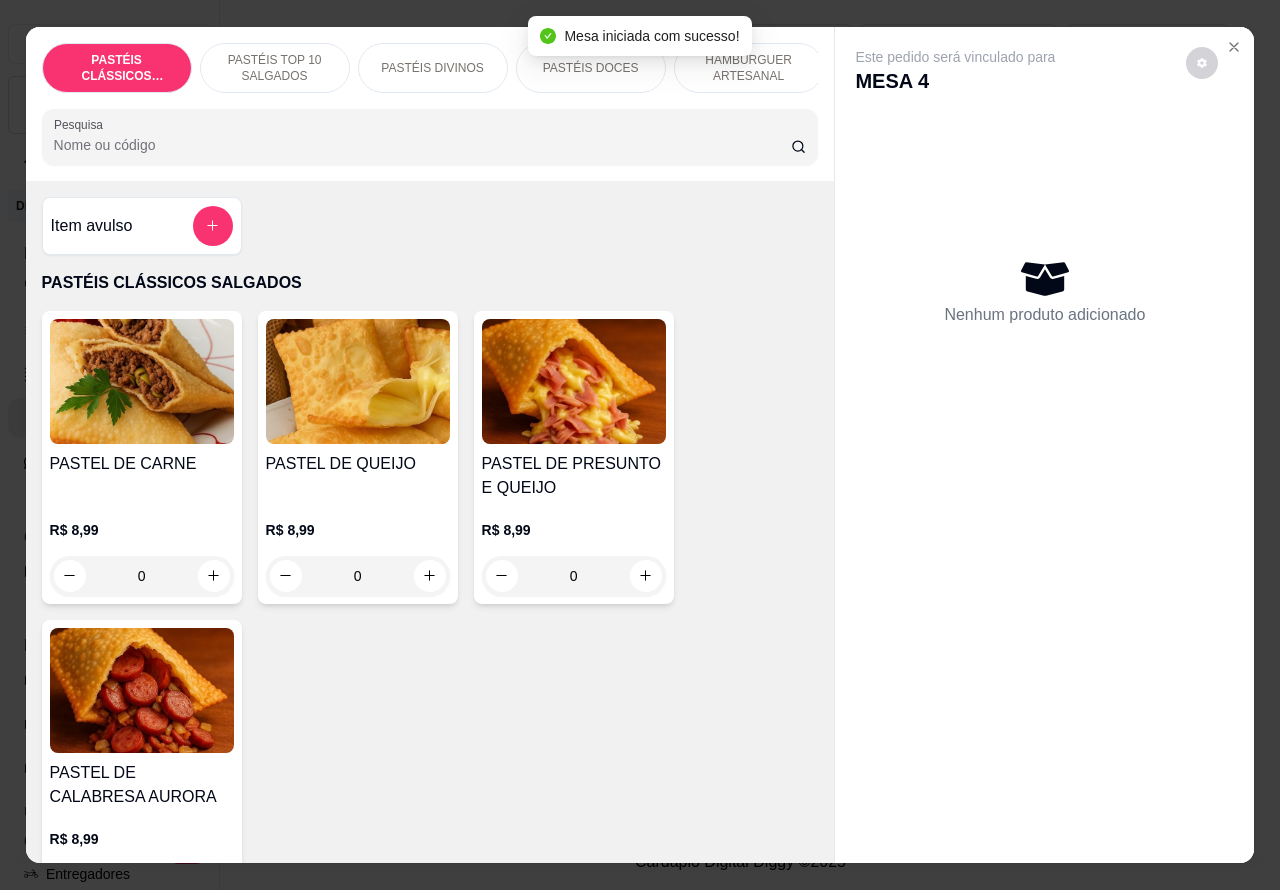 click on "HAMBÚRGUER ARTESANAL" at bounding box center (749, 68) 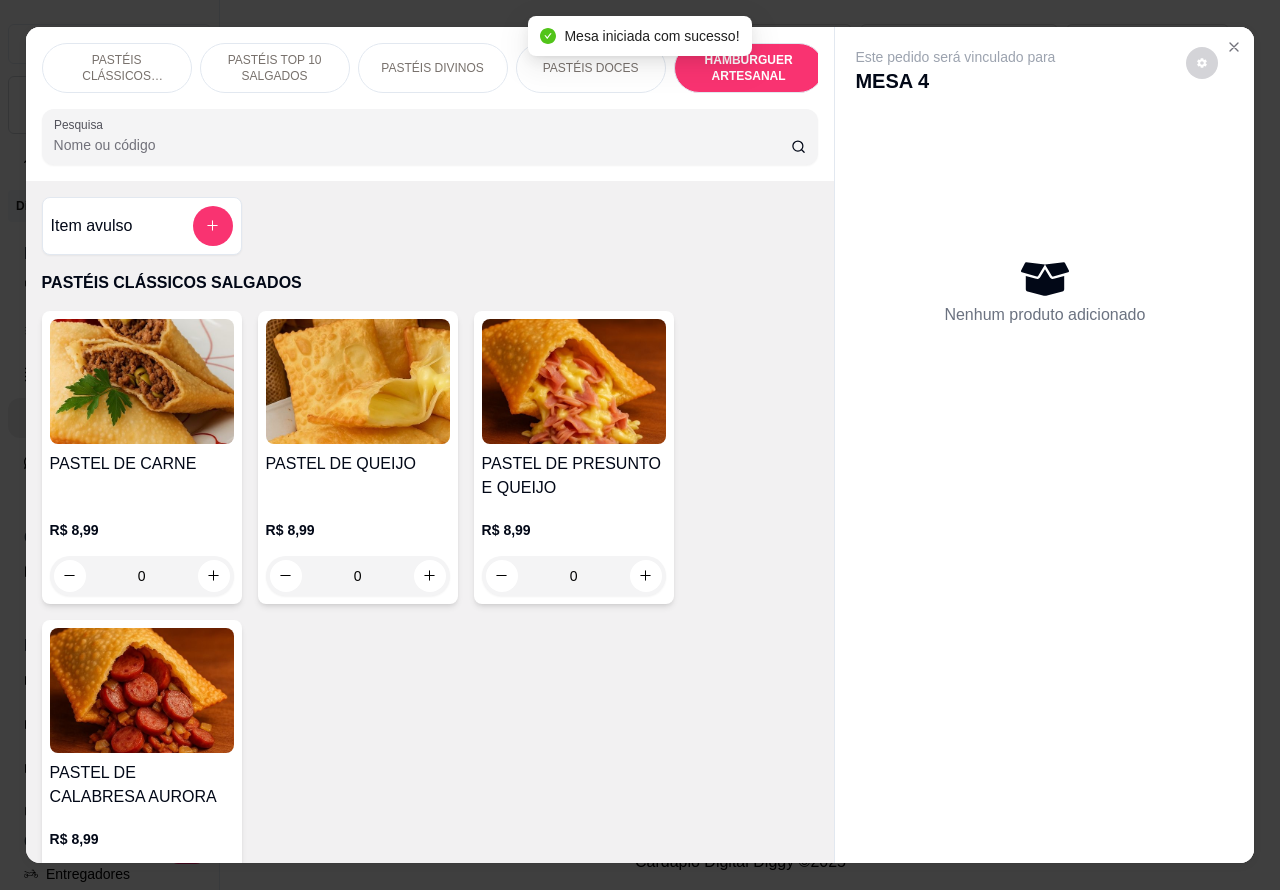 scroll, scrollTop: 4218, scrollLeft: 0, axis: vertical 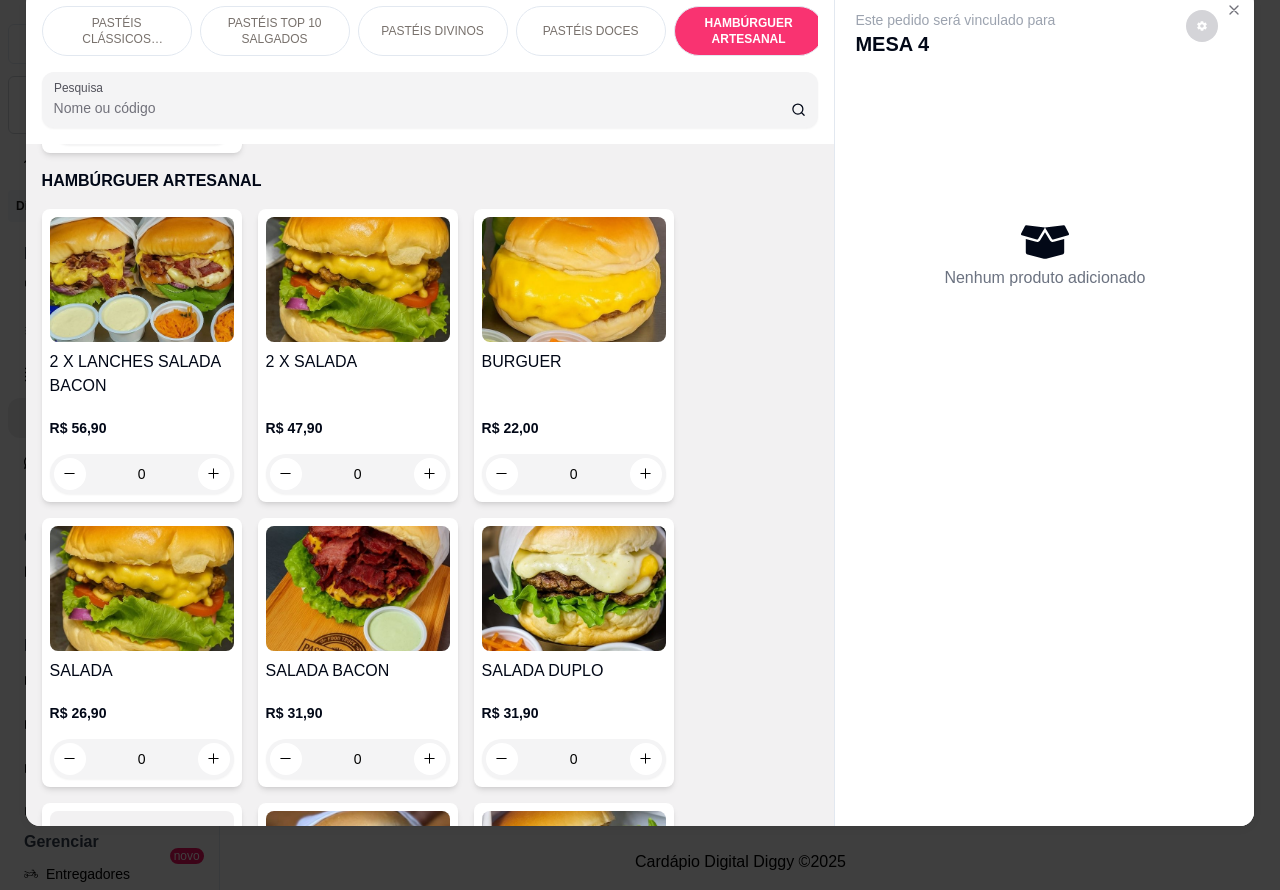 click on "0" at bounding box center (142, 759) 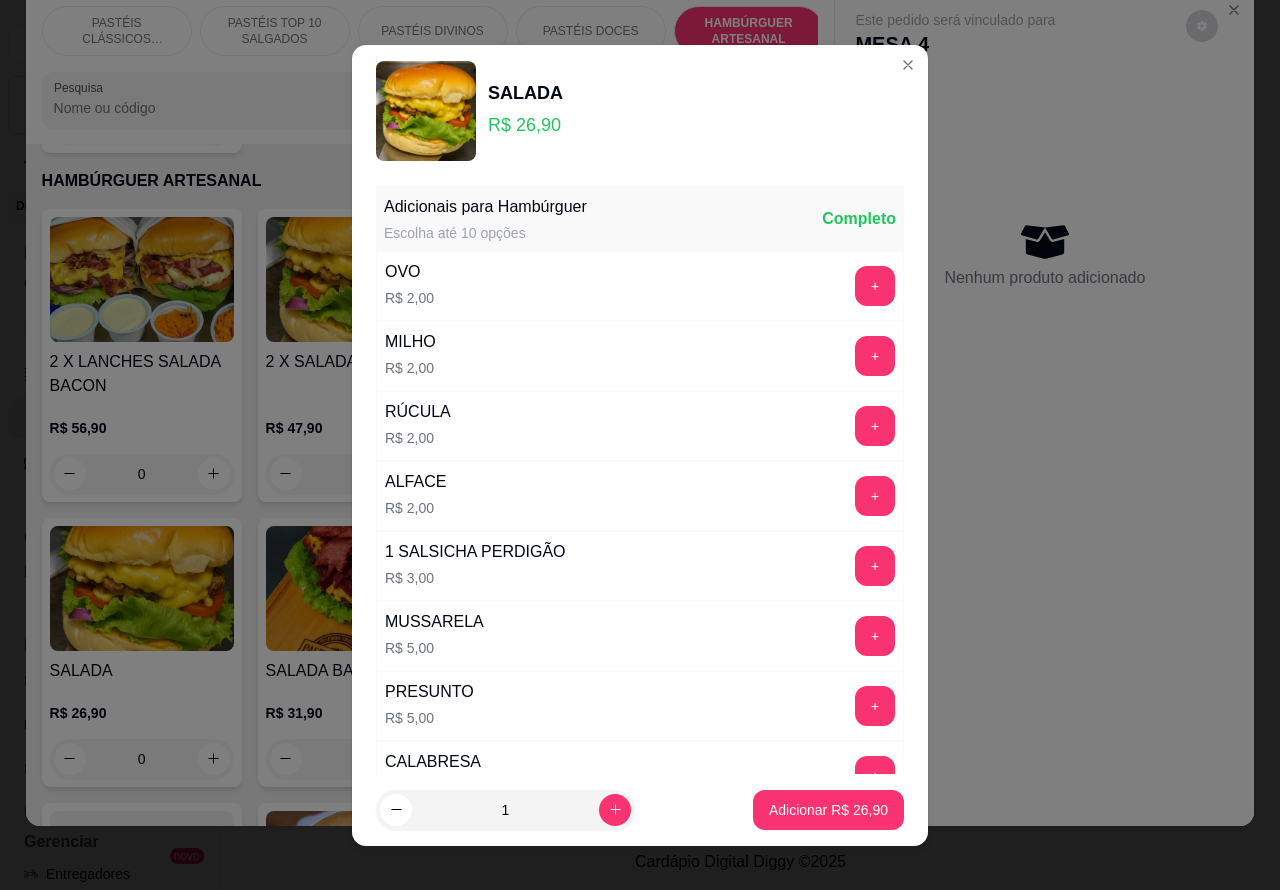 click at bounding box center [615, 810] 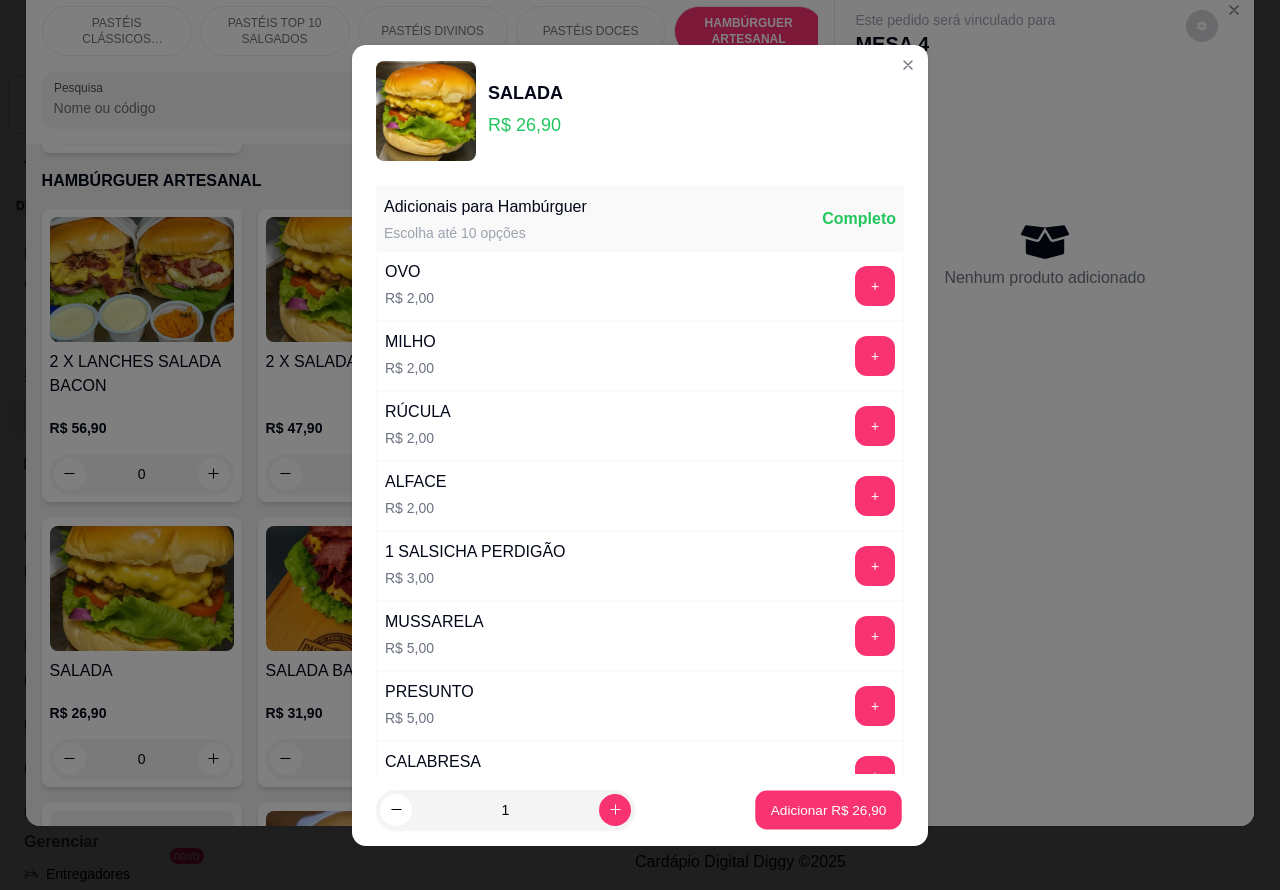 click on "Adicionar   [PRICE]" at bounding box center (829, 809) 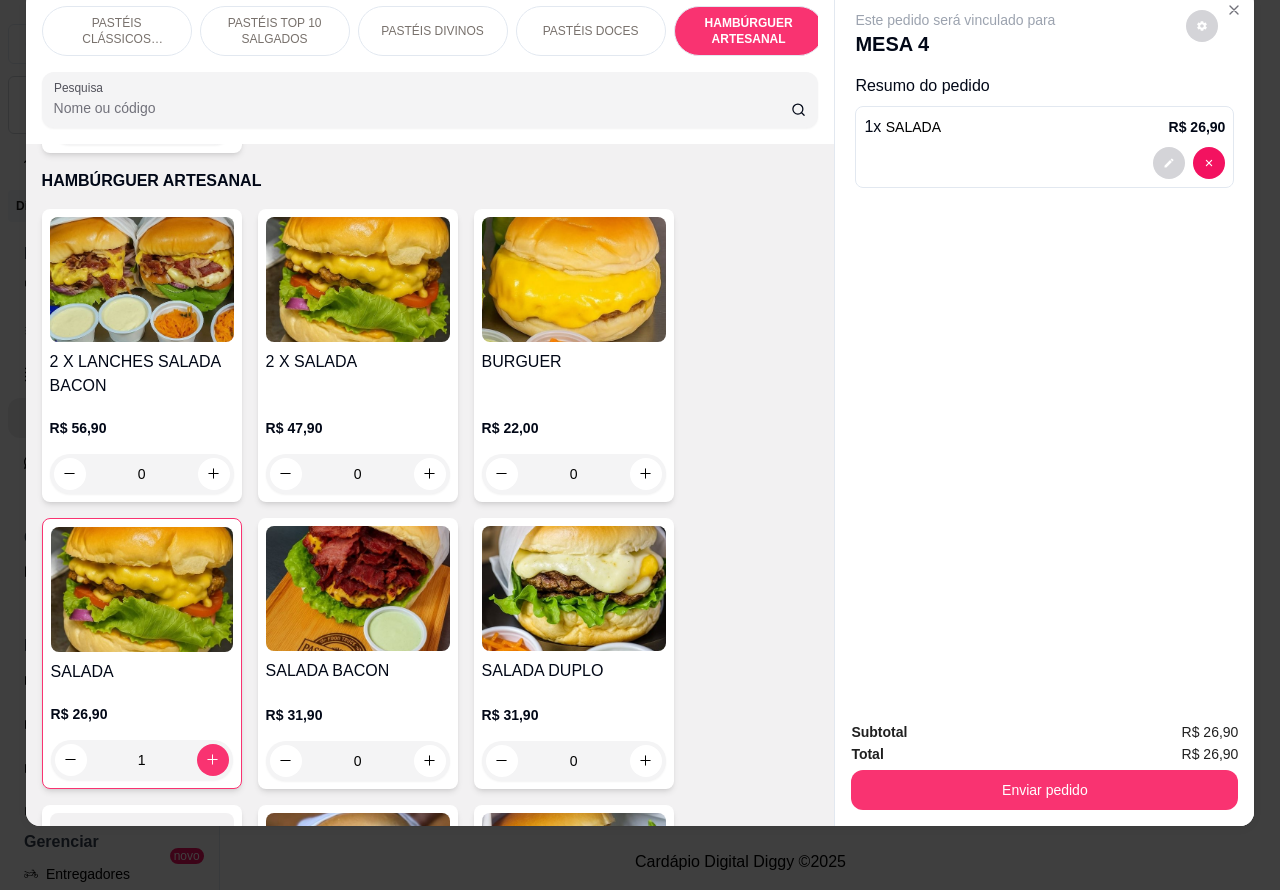 click on "0" at bounding box center [358, 761] 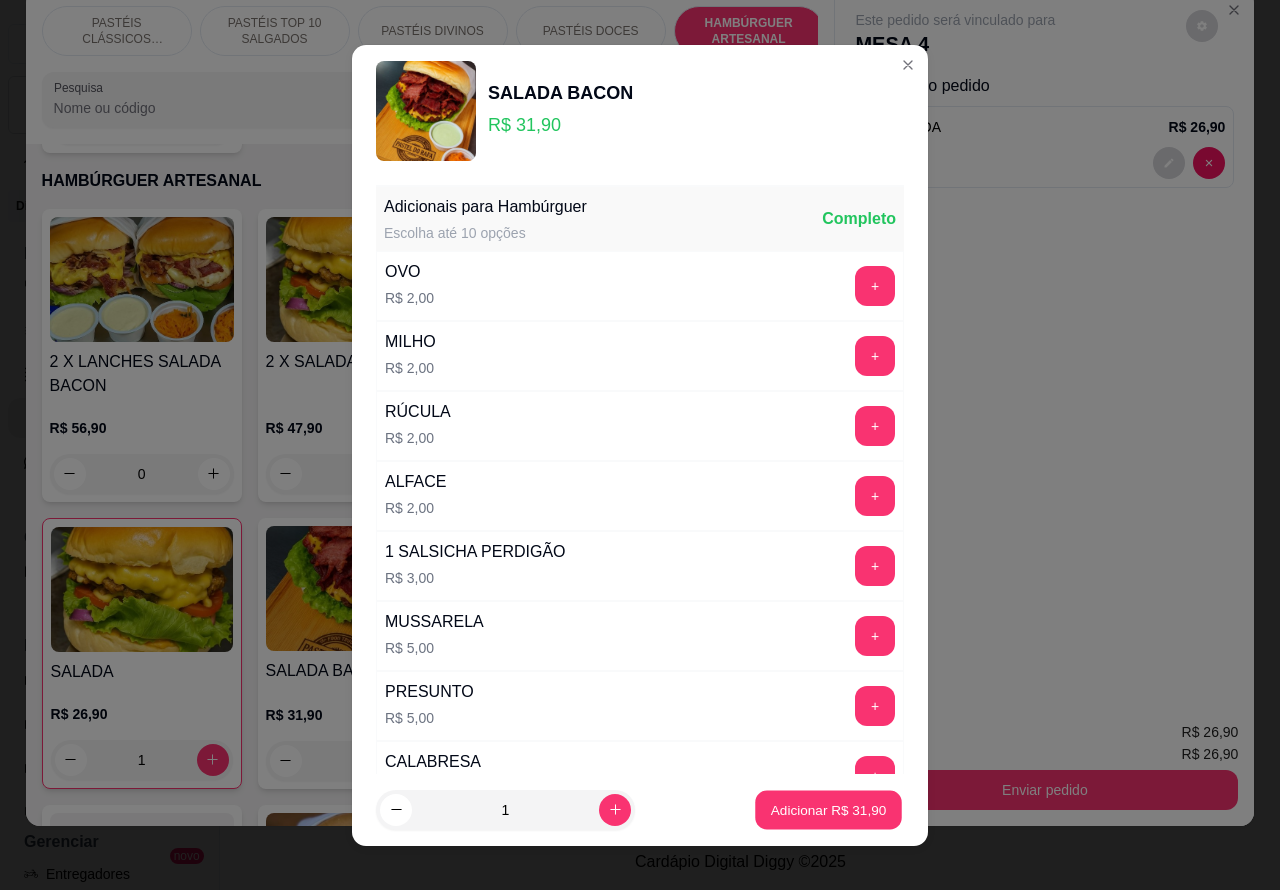 click on "Adicionar   R$ 31,90" at bounding box center (829, 809) 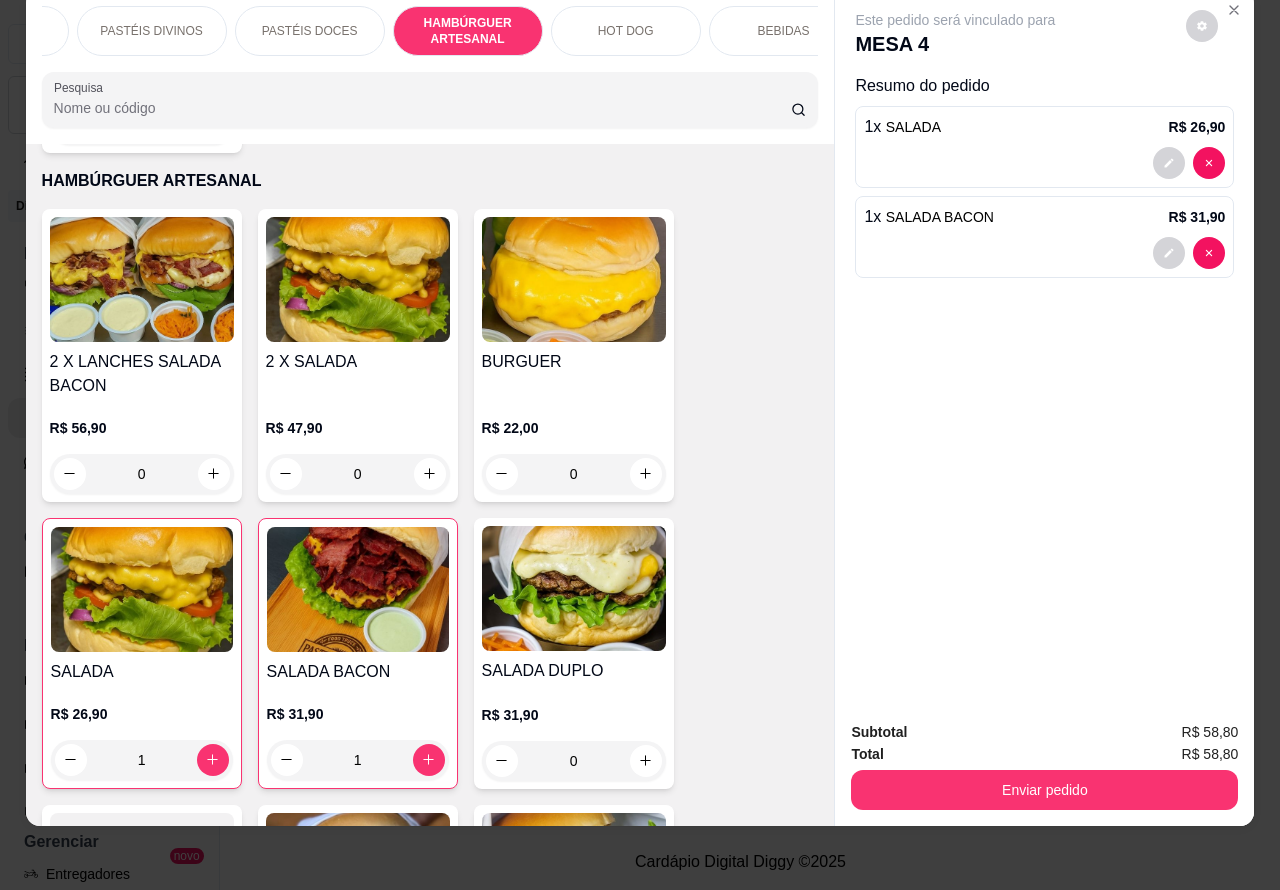 scroll, scrollTop: 0, scrollLeft: 312, axis: horizontal 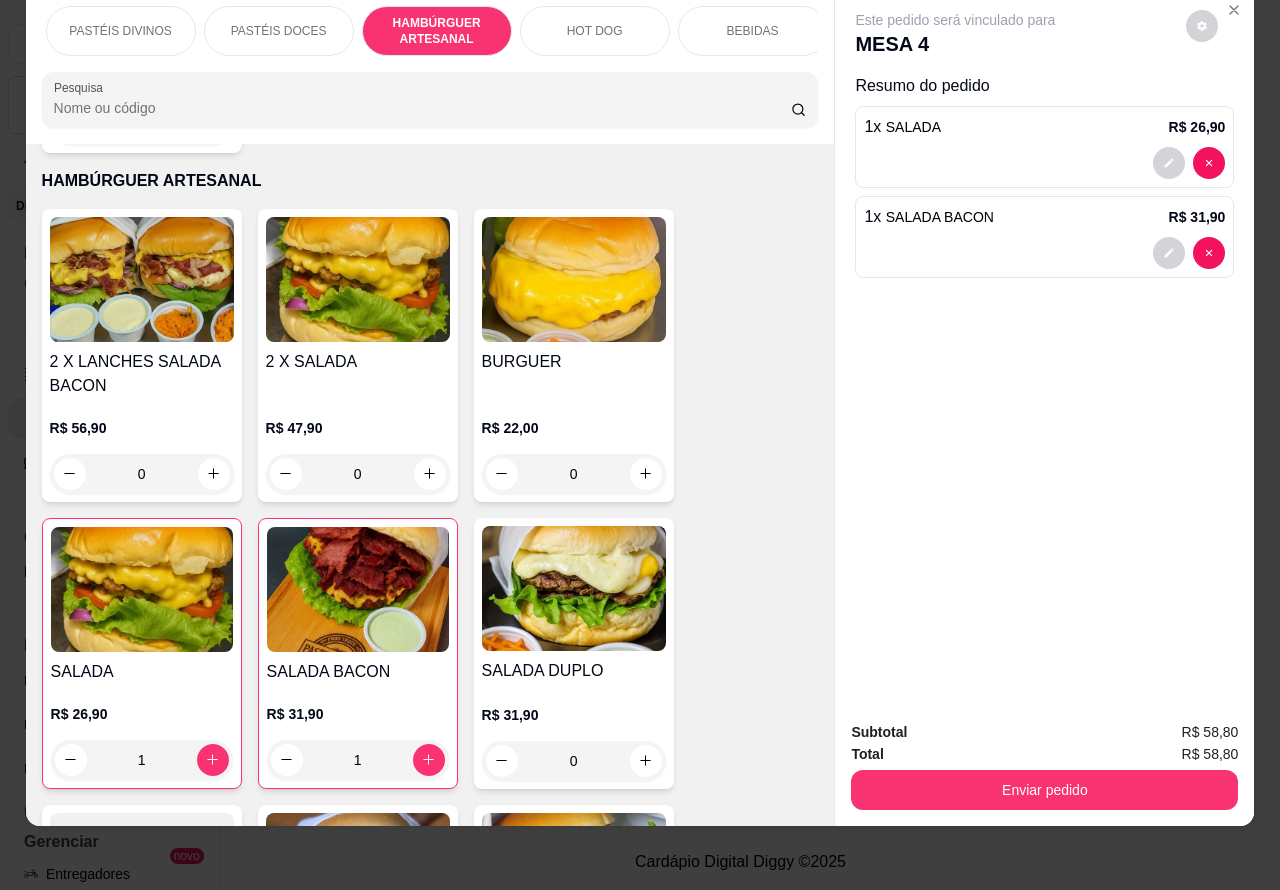 click on "HOT DOG" at bounding box center [595, 31] 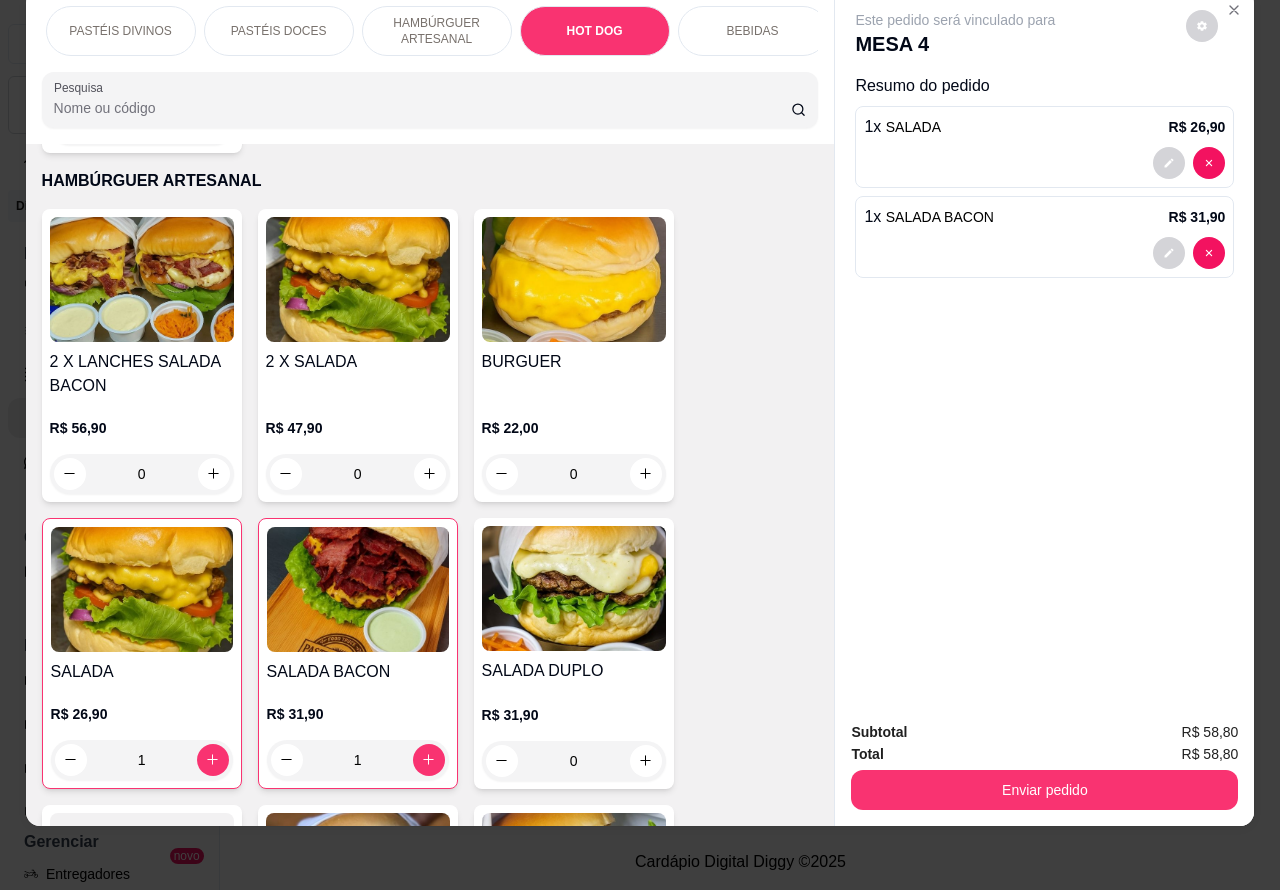 scroll, scrollTop: 6018, scrollLeft: 0, axis: vertical 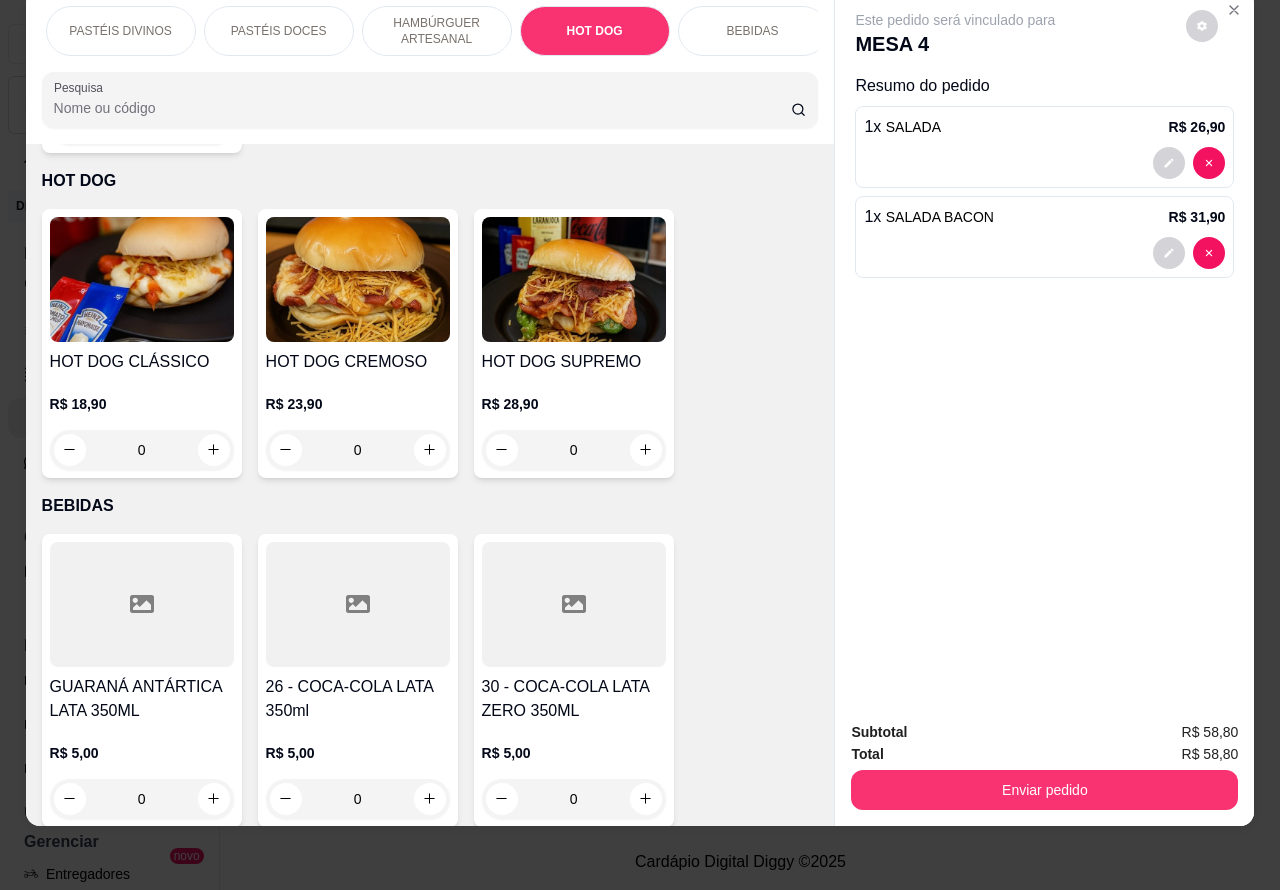 click on "0" at bounding box center [142, 450] 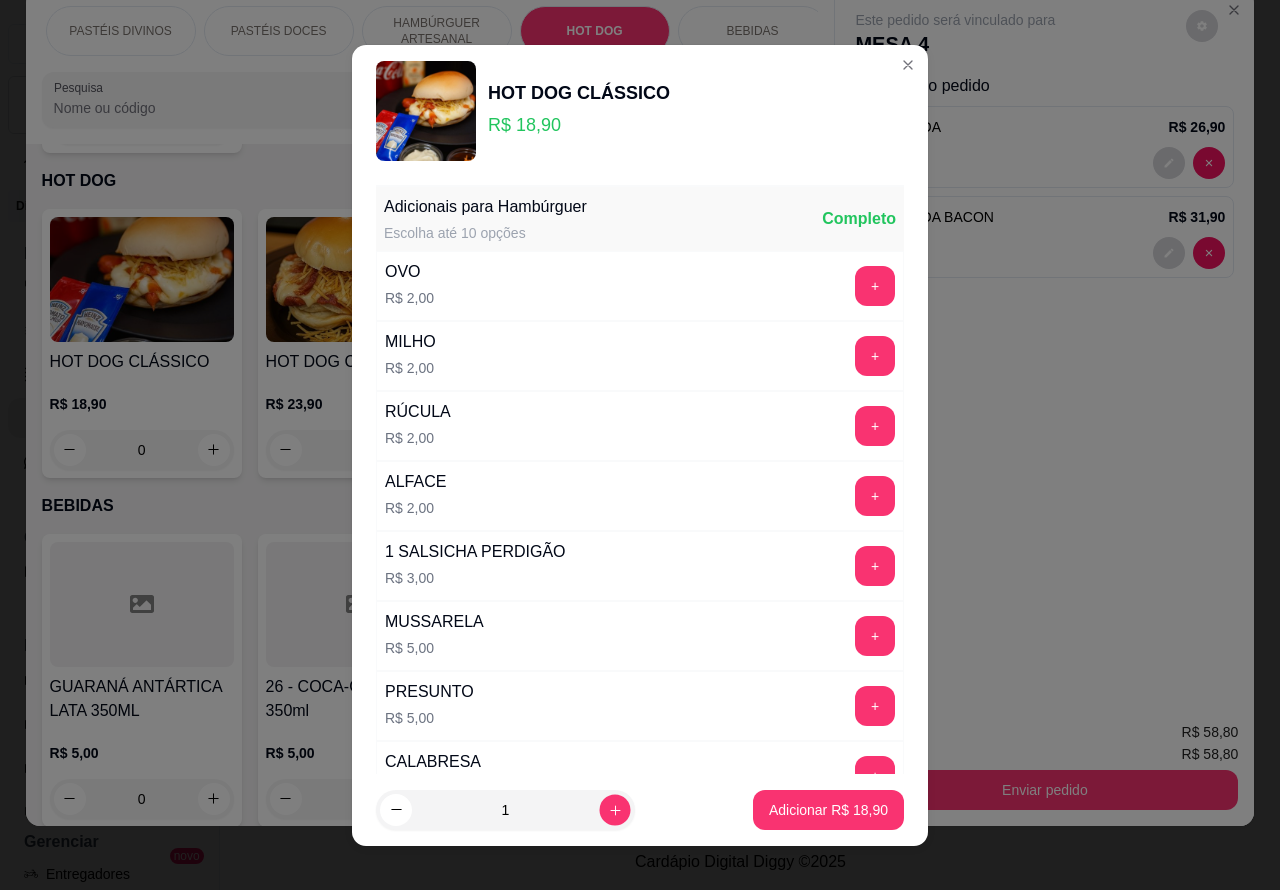 click 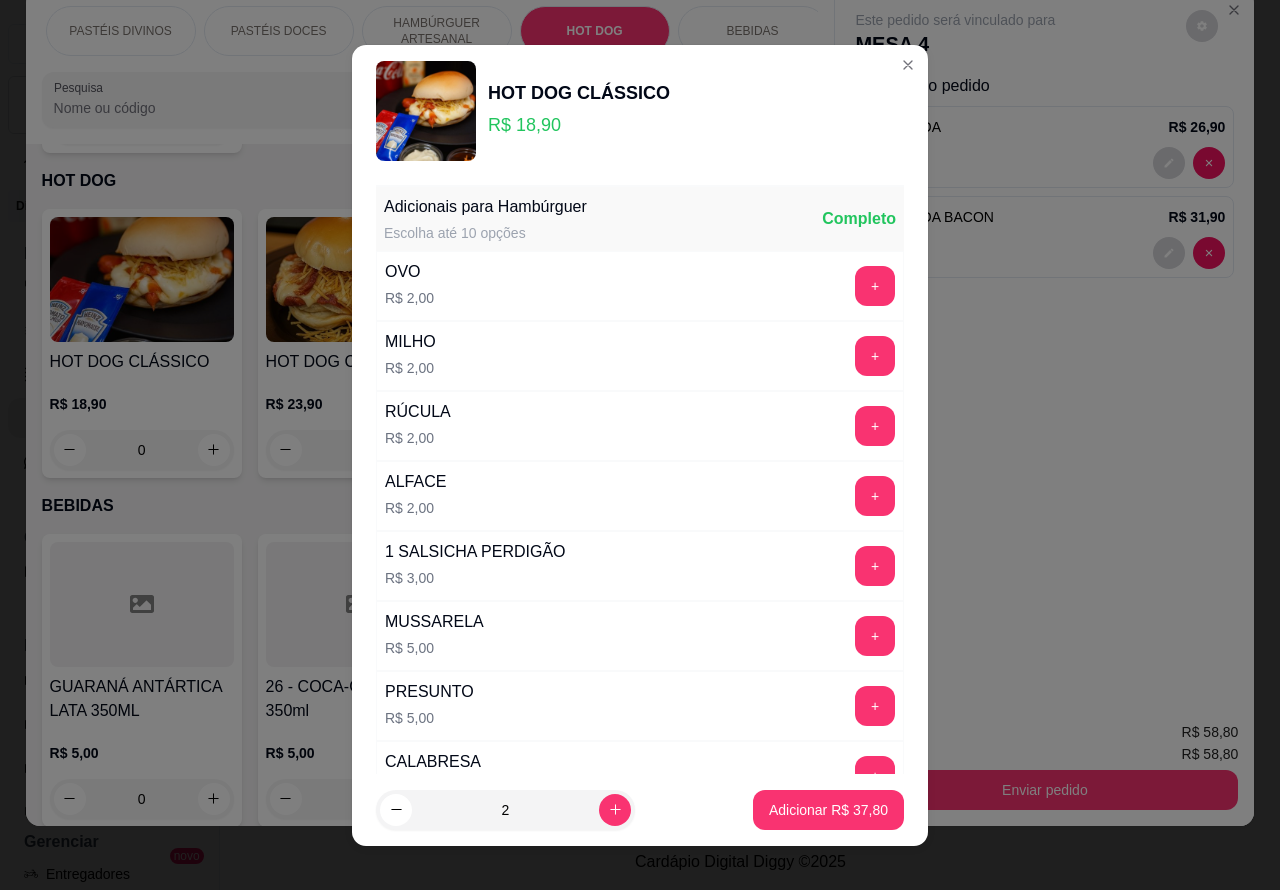 scroll, scrollTop: 542, scrollLeft: 0, axis: vertical 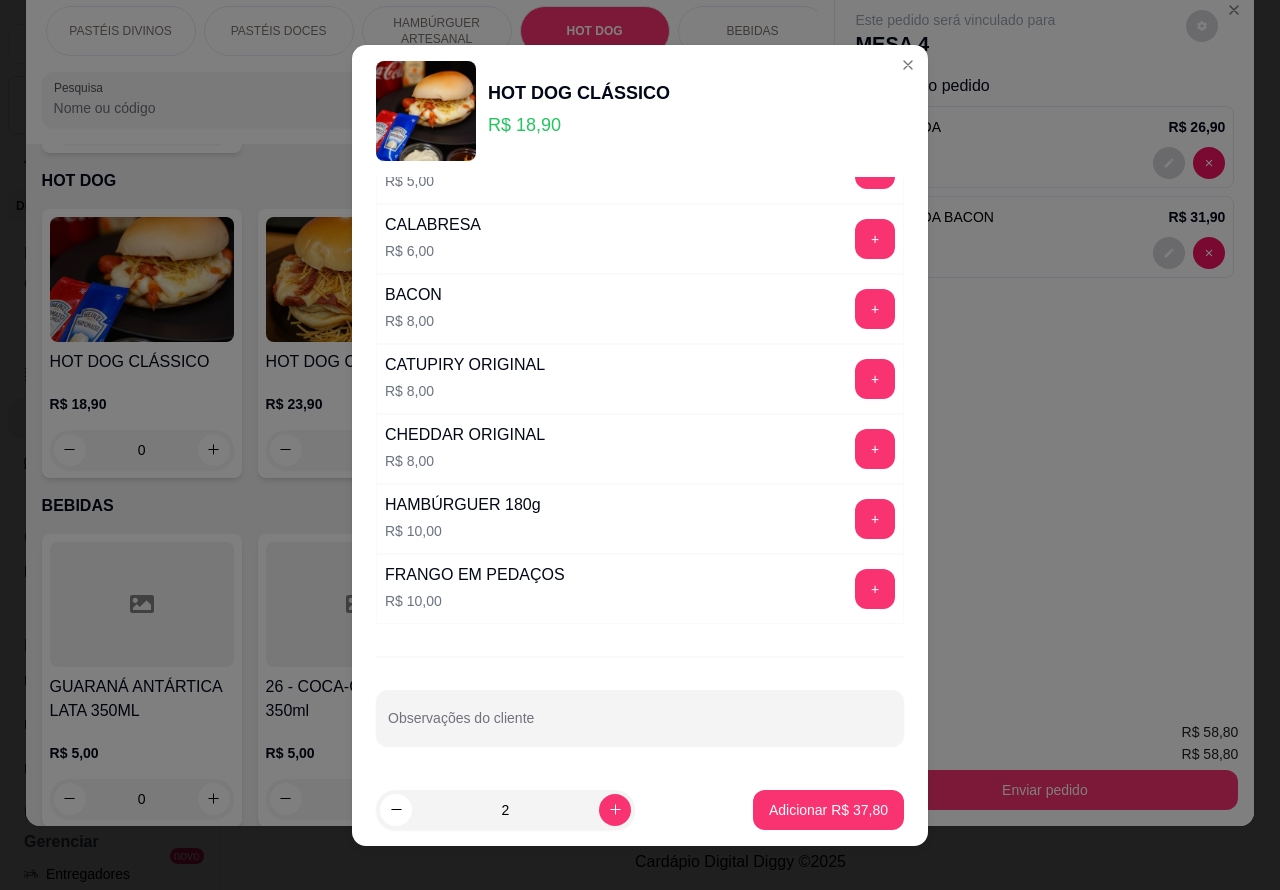click on "Observações do cliente" at bounding box center (640, 726) 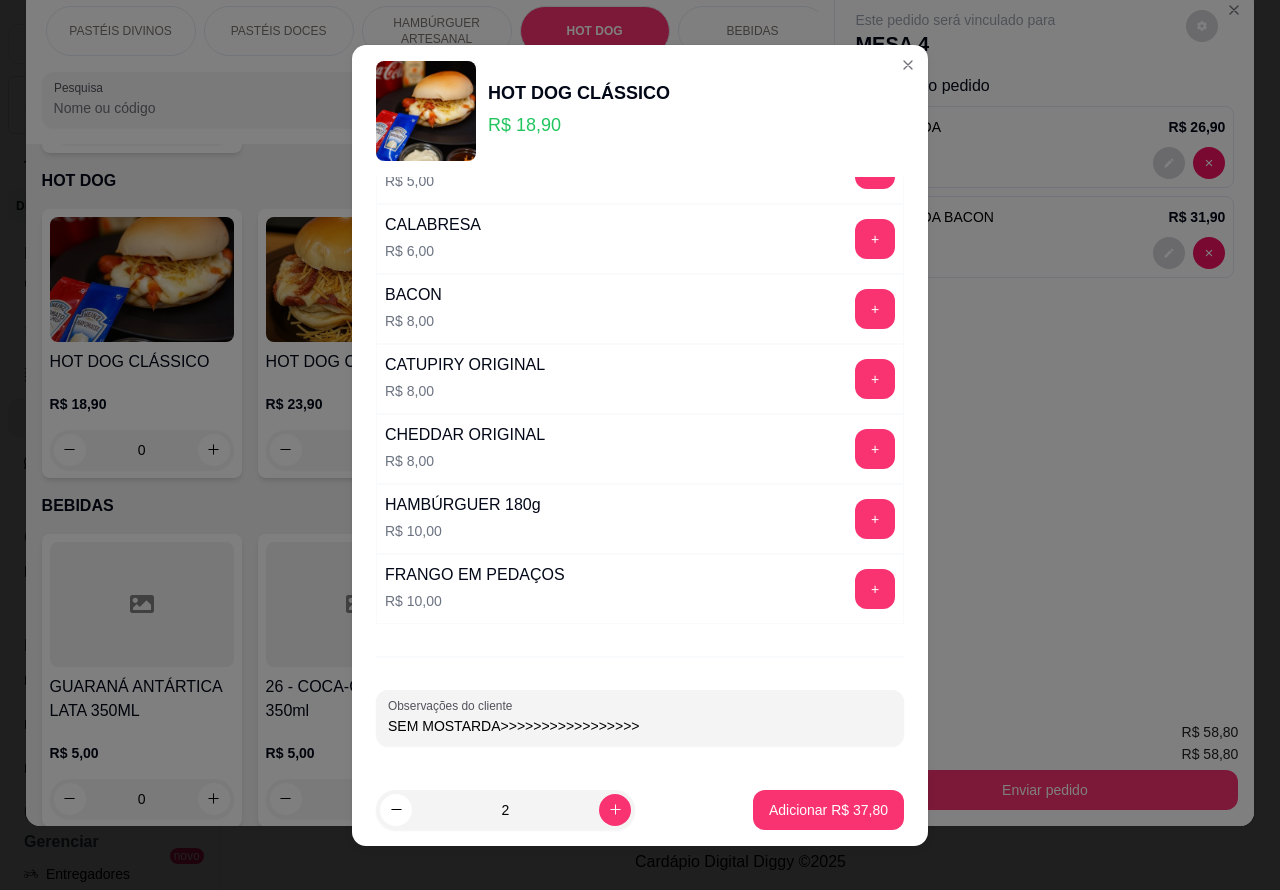 type on "SEM MOSTARDA>>>>>>>>>>>>>>>>>" 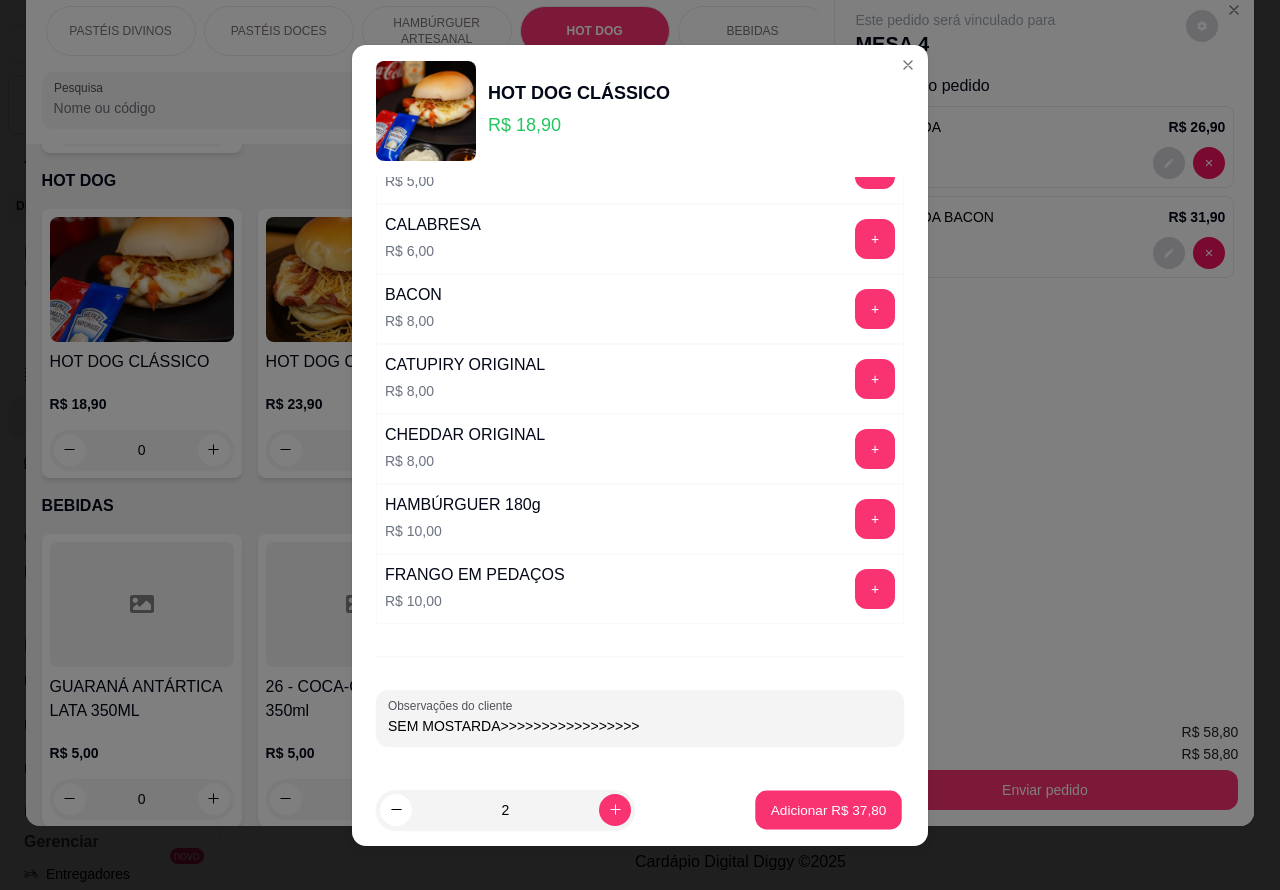 click on "Adicionar   R$ 37,80" at bounding box center (828, 810) 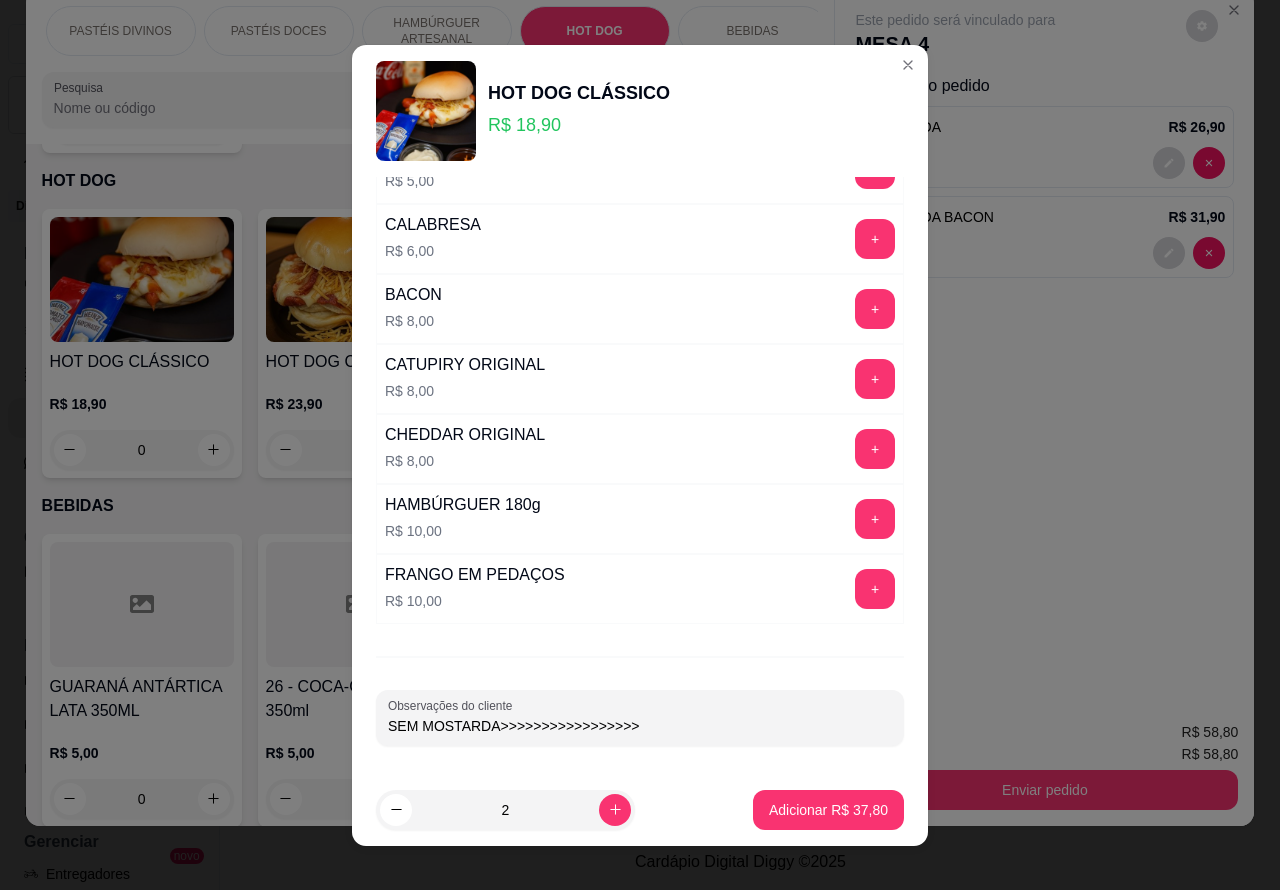 click on "Adicionar   R$ 37,80" at bounding box center [828, 810] 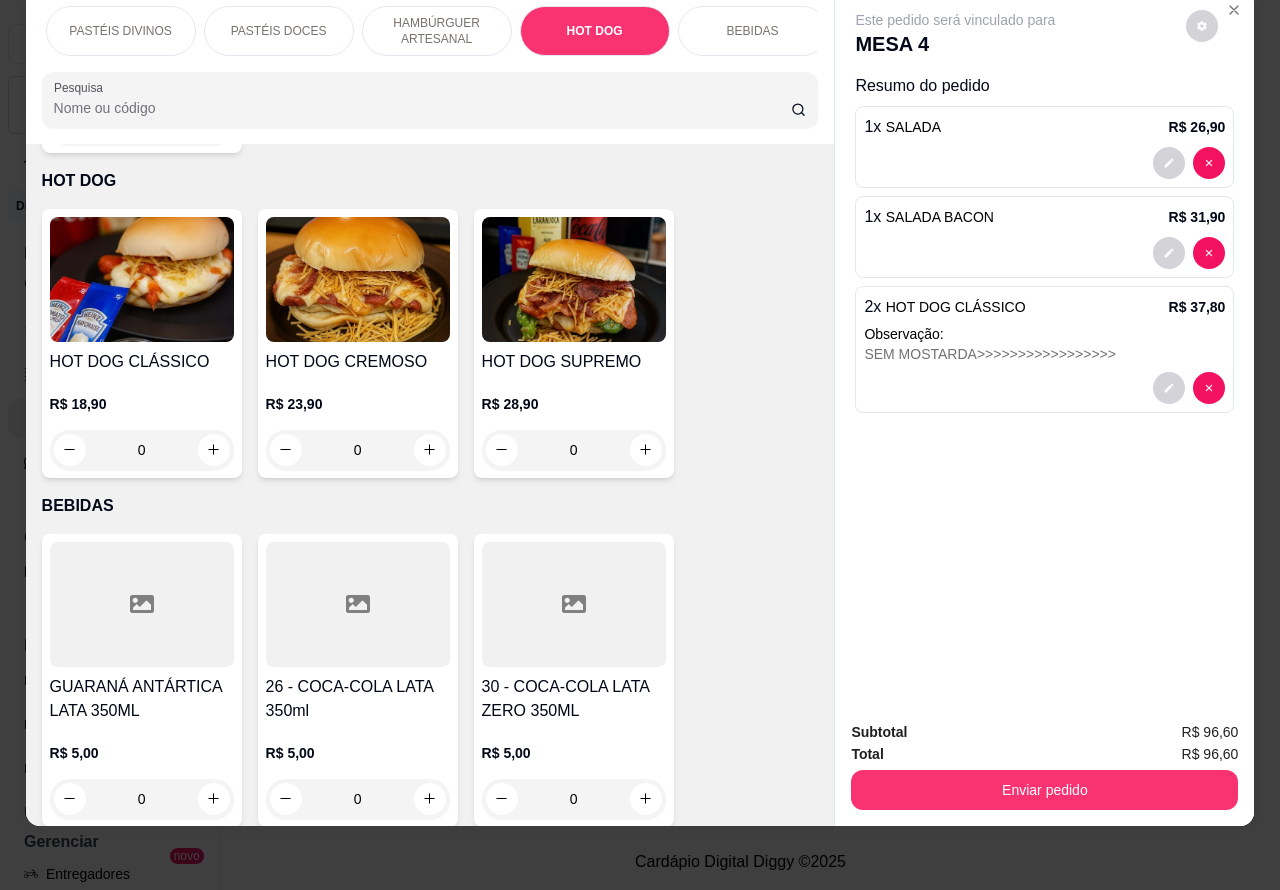 click on "BEBIDAS" at bounding box center (753, 31) 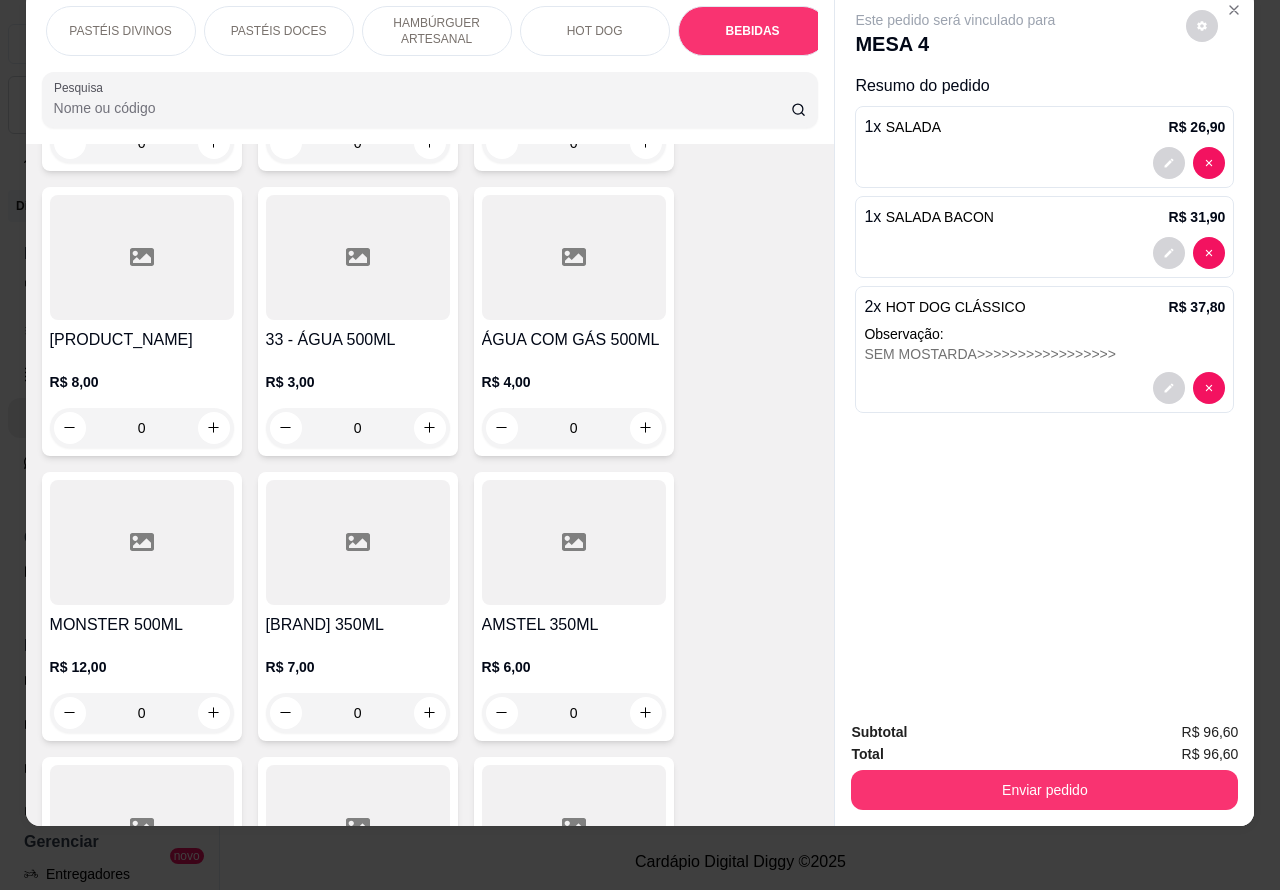 scroll, scrollTop: 7312, scrollLeft: 0, axis: vertical 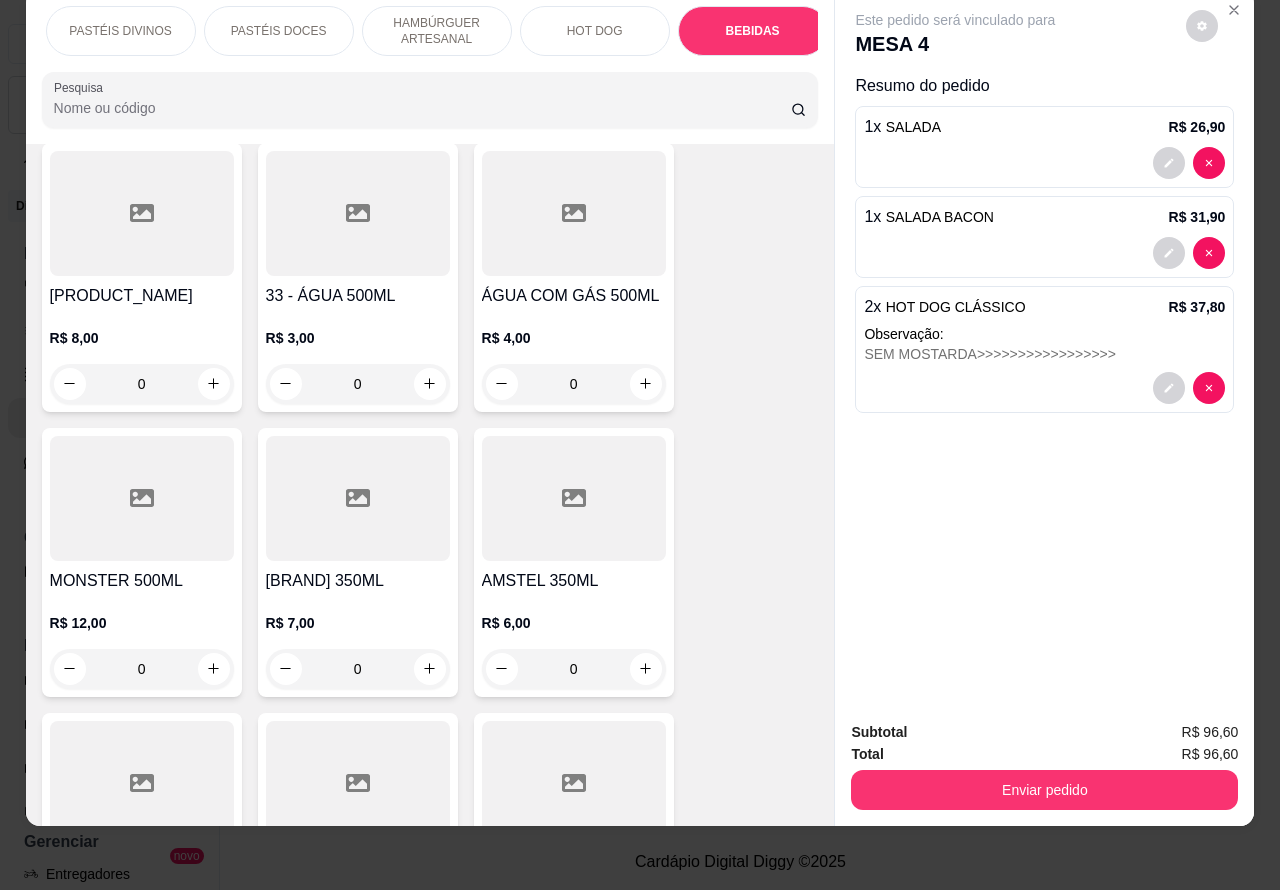 click 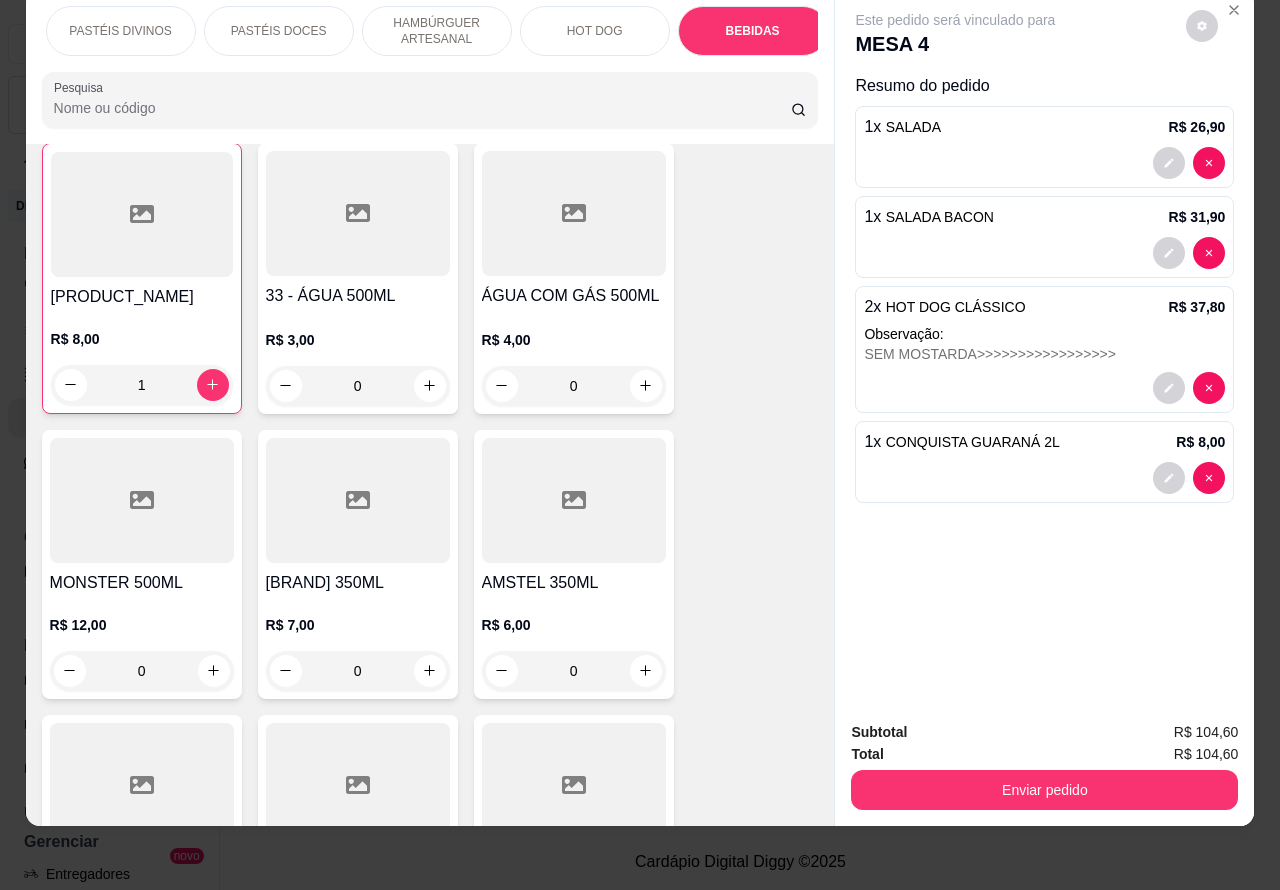 scroll, scrollTop: 7313, scrollLeft: 0, axis: vertical 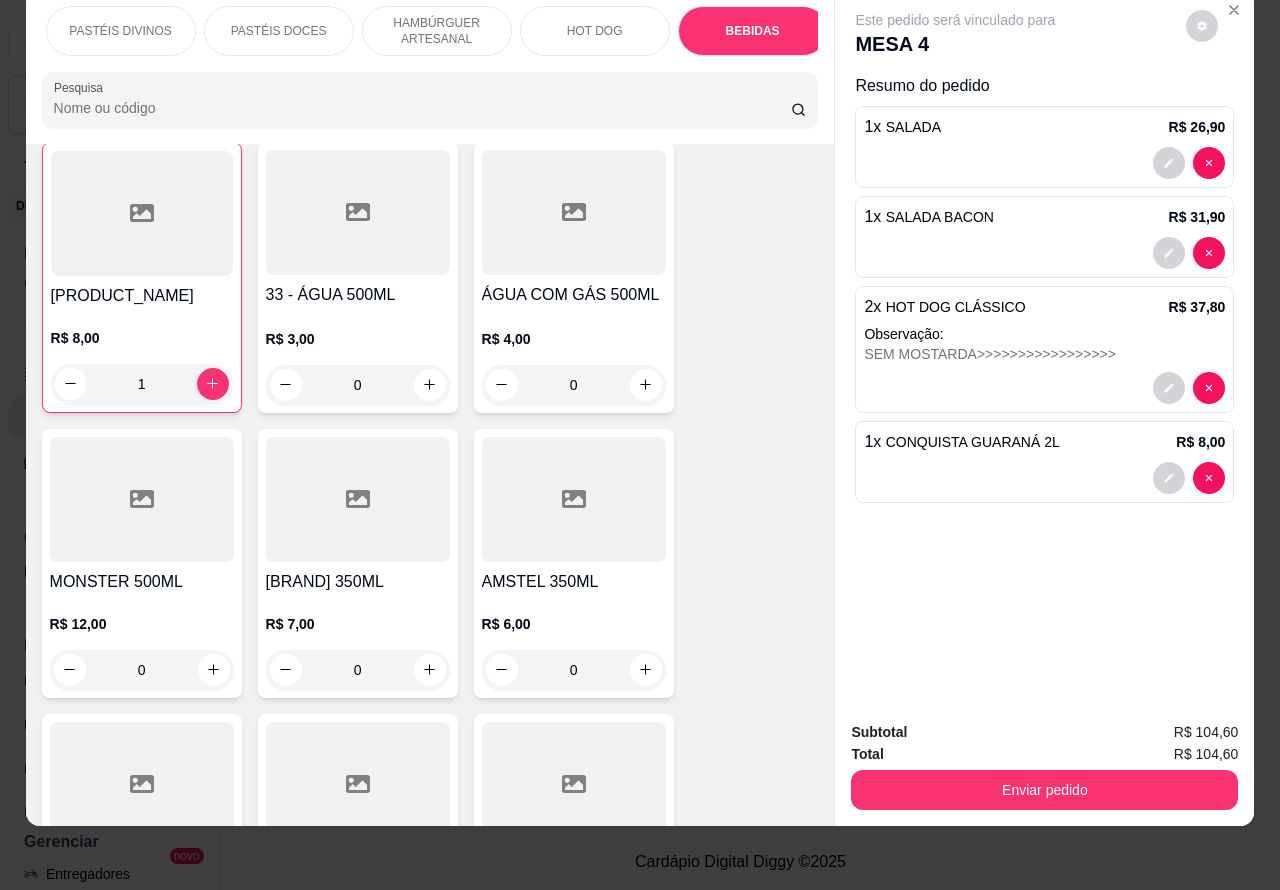 click on "Enviar pedido" at bounding box center [1044, 790] 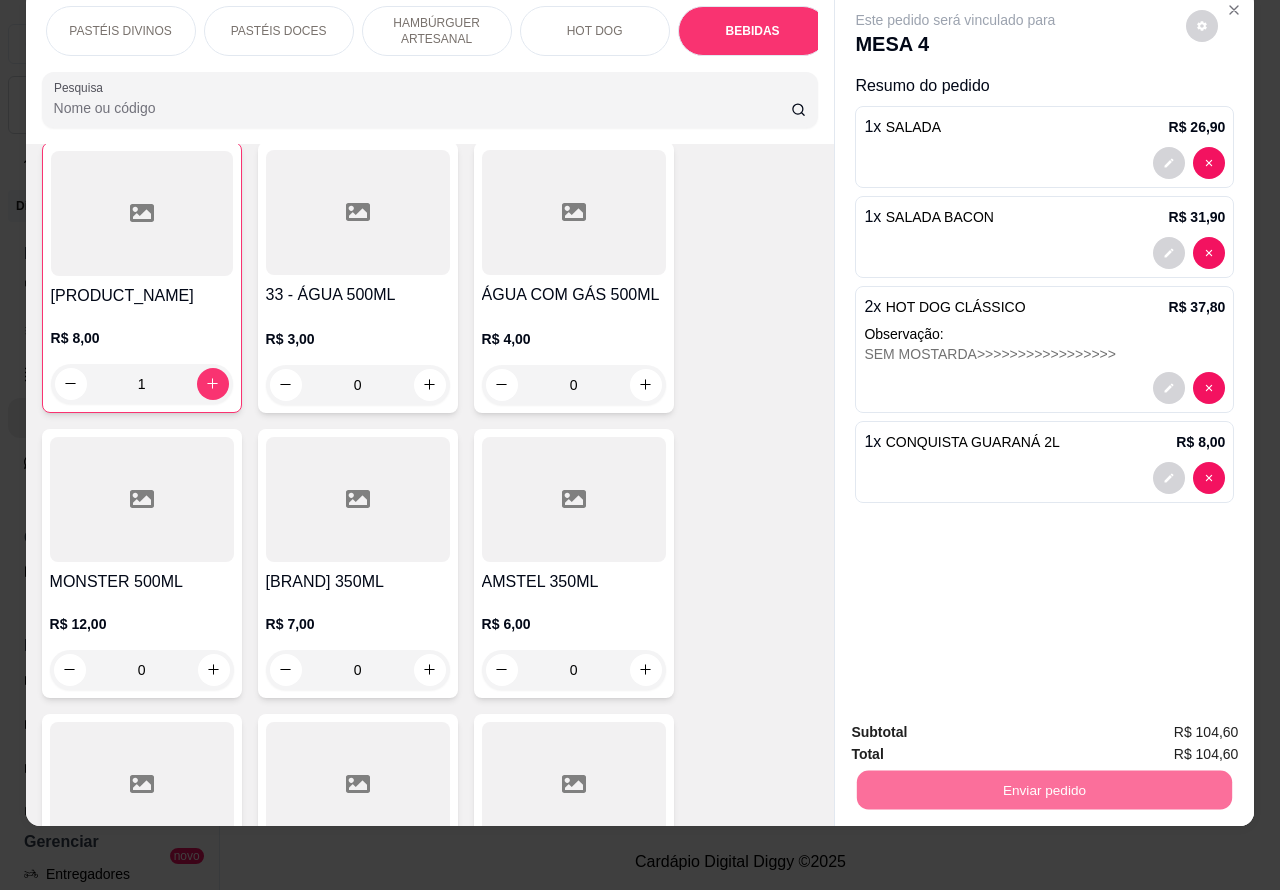 click on "Não registrar e enviar pedido" at bounding box center (977, 722) 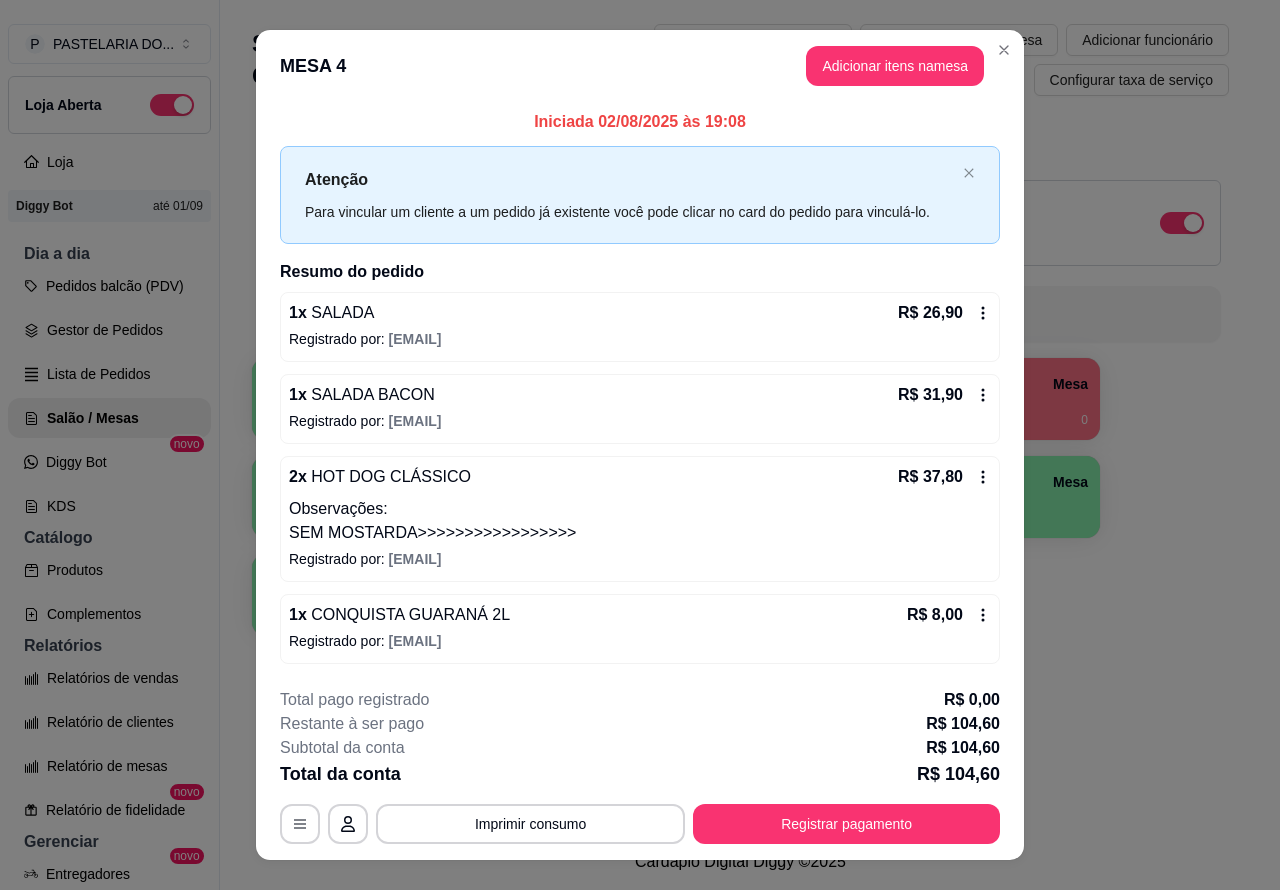 click on "Salão / Mesas / Comandas Adicionar mesa / comanda Imprimir qr-codes da mesa Adicionar funcionário Configurar taxa de serviço Todos Mesas Comandas Deixar cliente chamar o garçom na mesa Ao o cliente scanear o qr code, ele terá a opção de chamar o garçom naquela mesa. Busque pela mesa ou comanda
1 Mesa 2 Mesa 3 Mesa 4 Mesa [PRICE] 0 5 Mesa 6 Mesa 7 Mesa 8 Mesa 9 Mesa 10 Mesa" at bounding box center (740, 417) 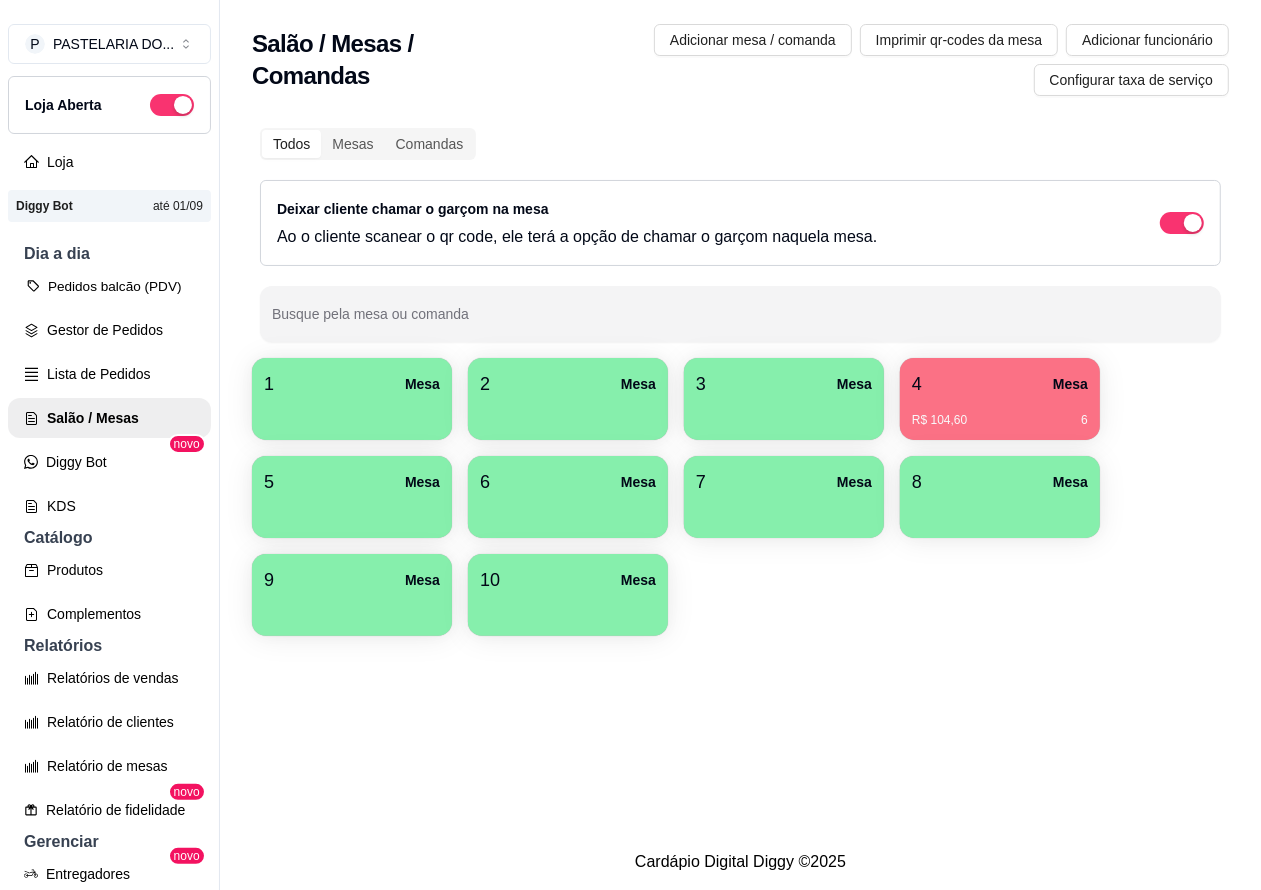 click on "Pedidos balcão (PDV)" at bounding box center (109, 286) 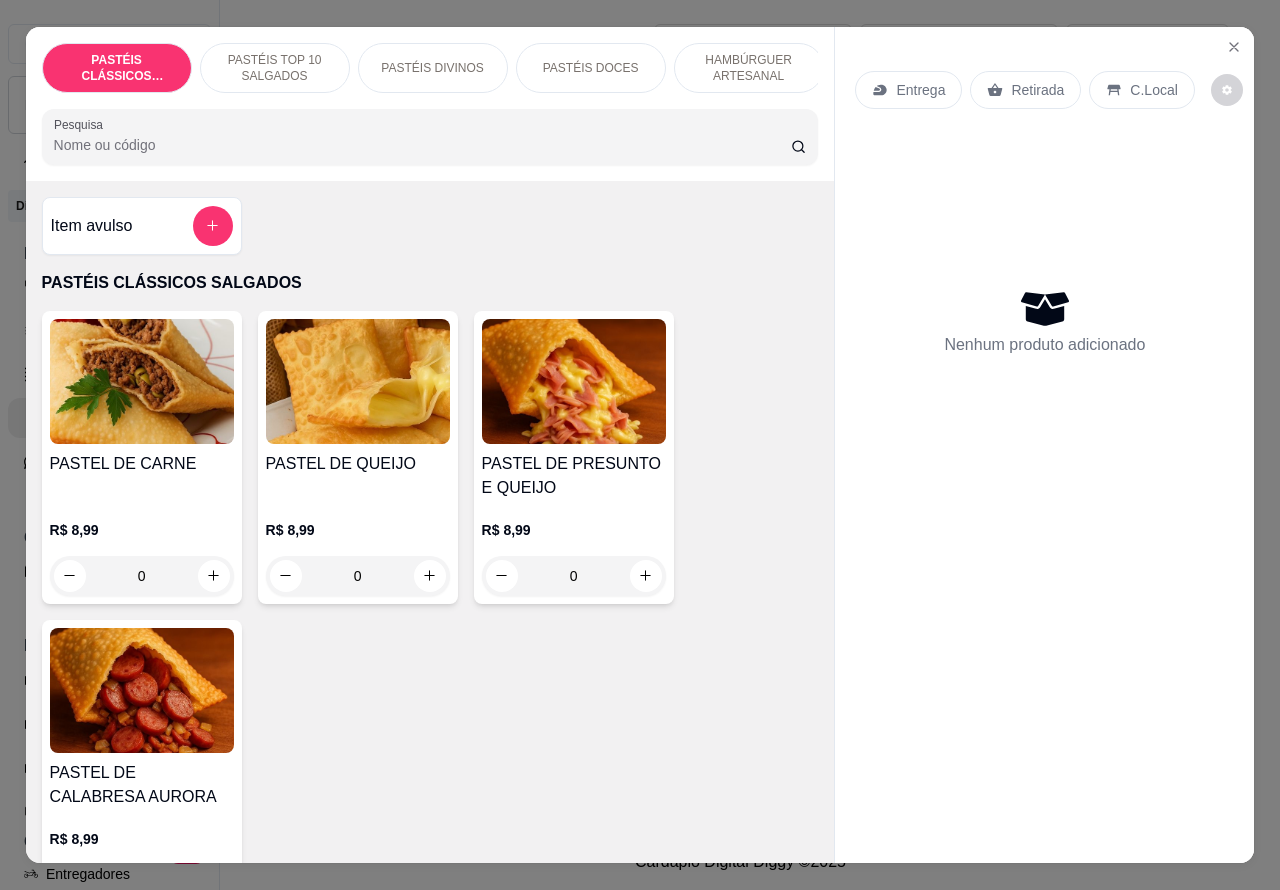 click on "Entrega" at bounding box center (920, 90) 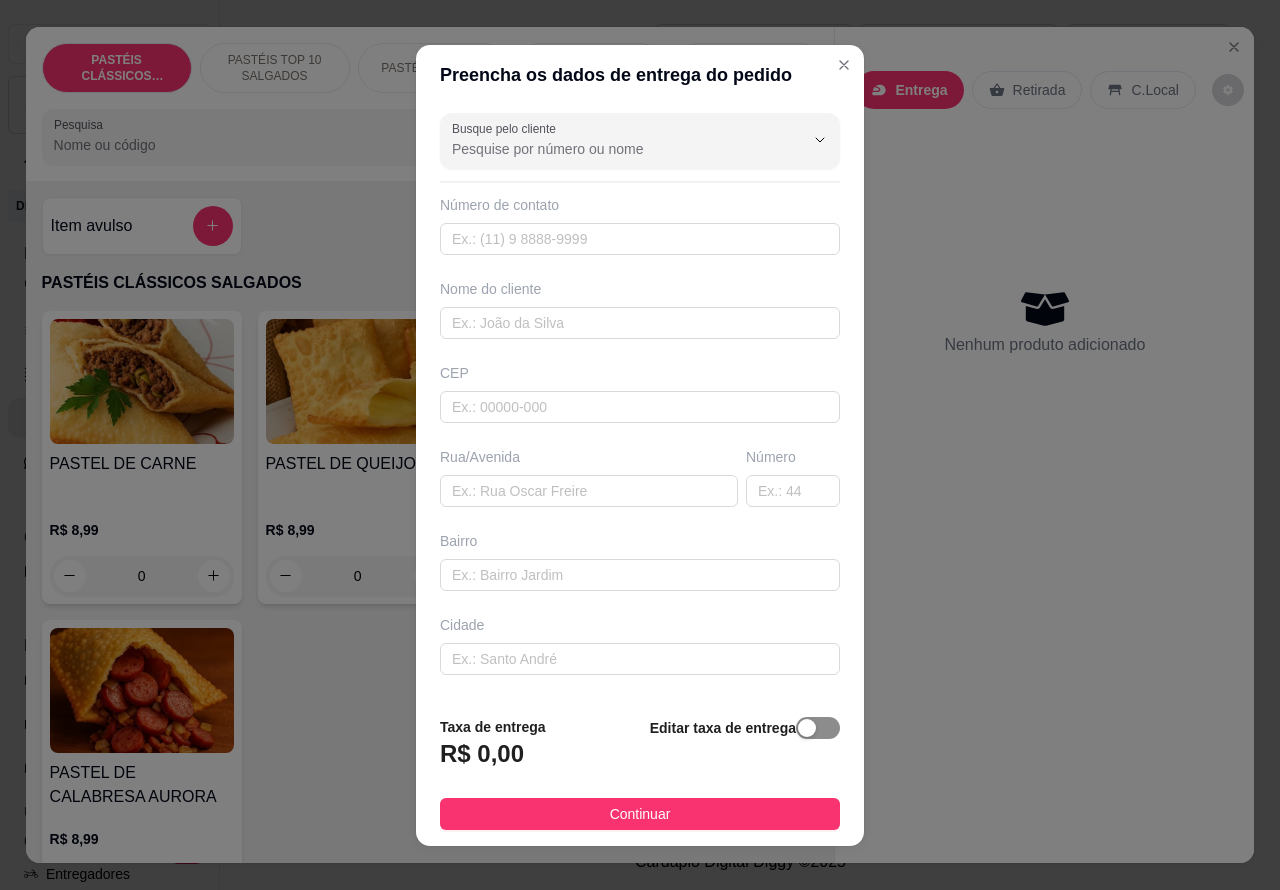 click at bounding box center (818, 728) 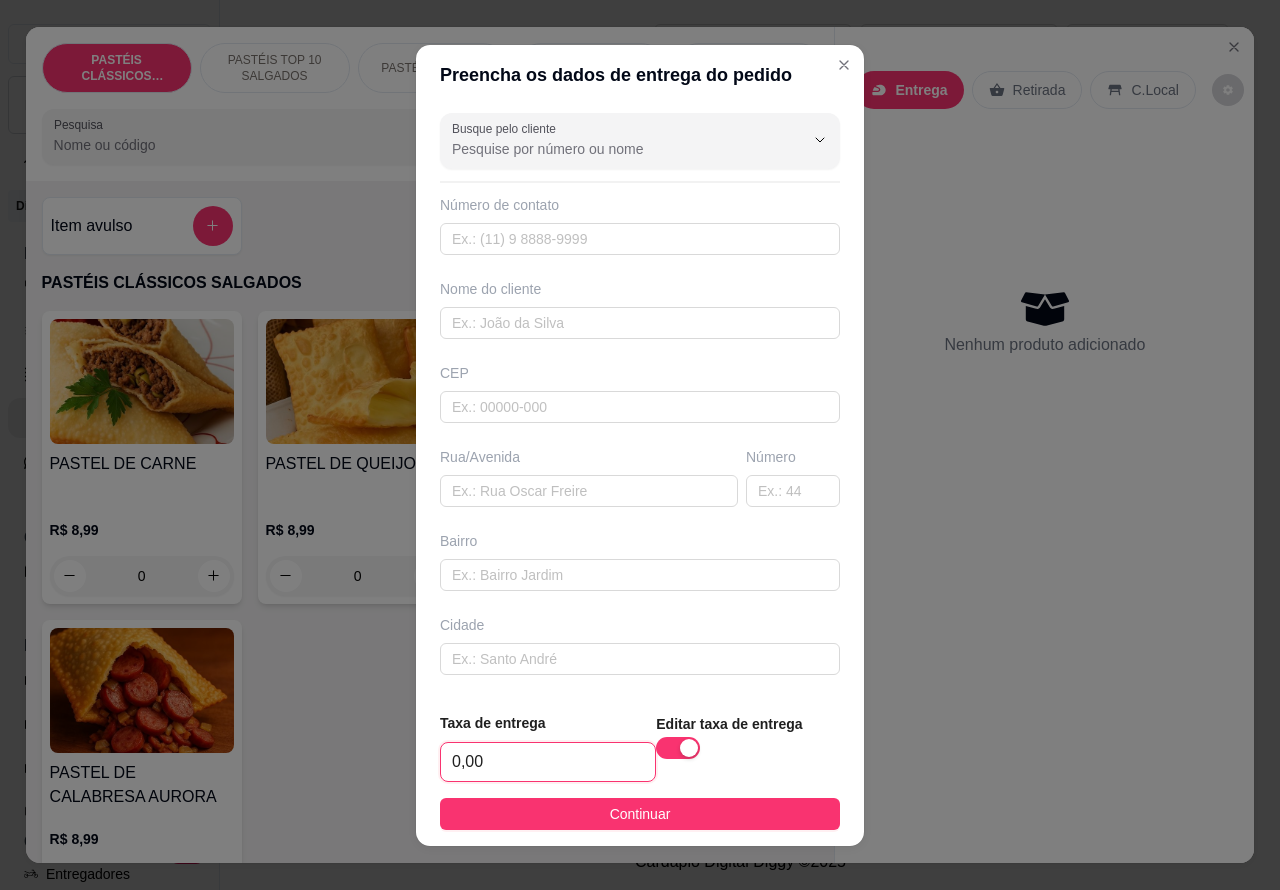click on "0,00" at bounding box center [548, 762] 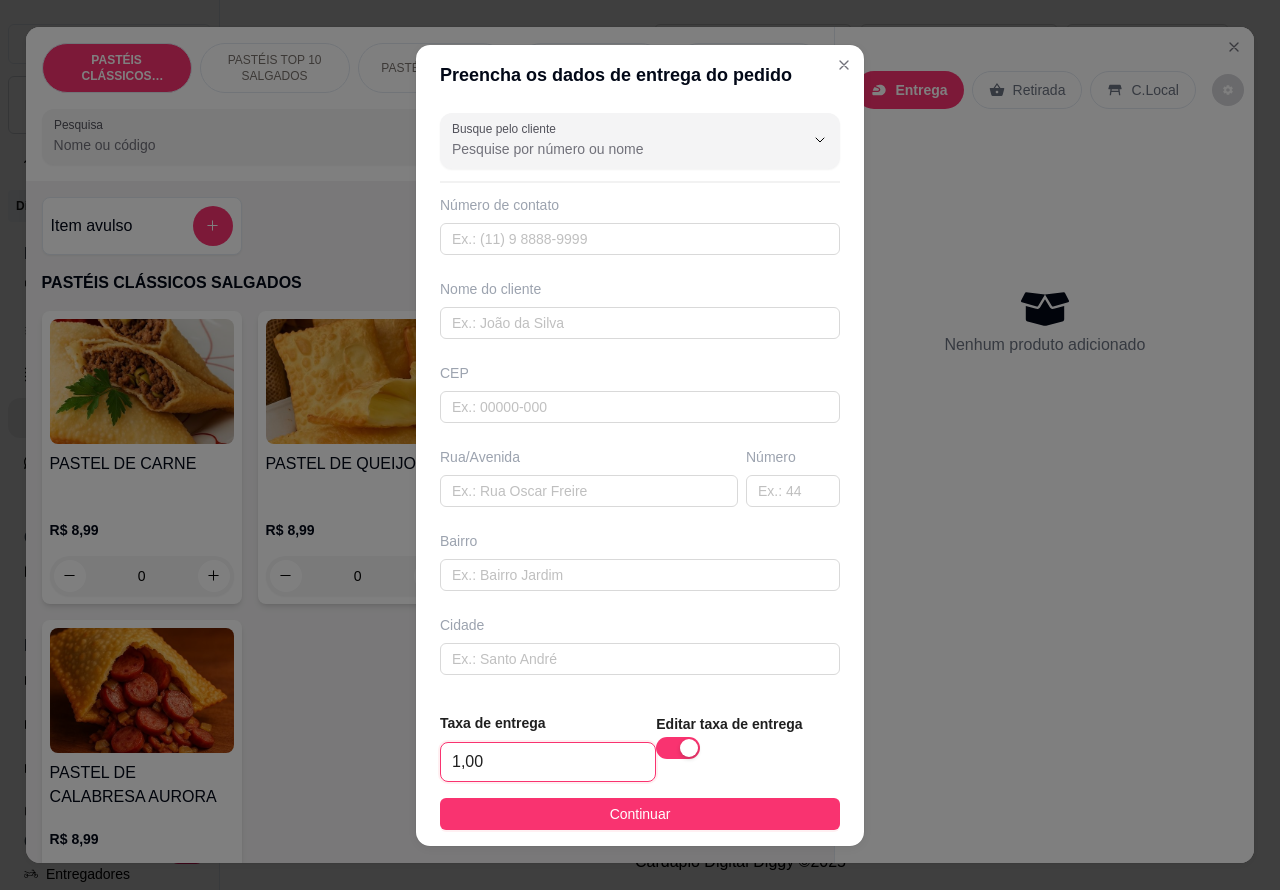 type on "1,00" 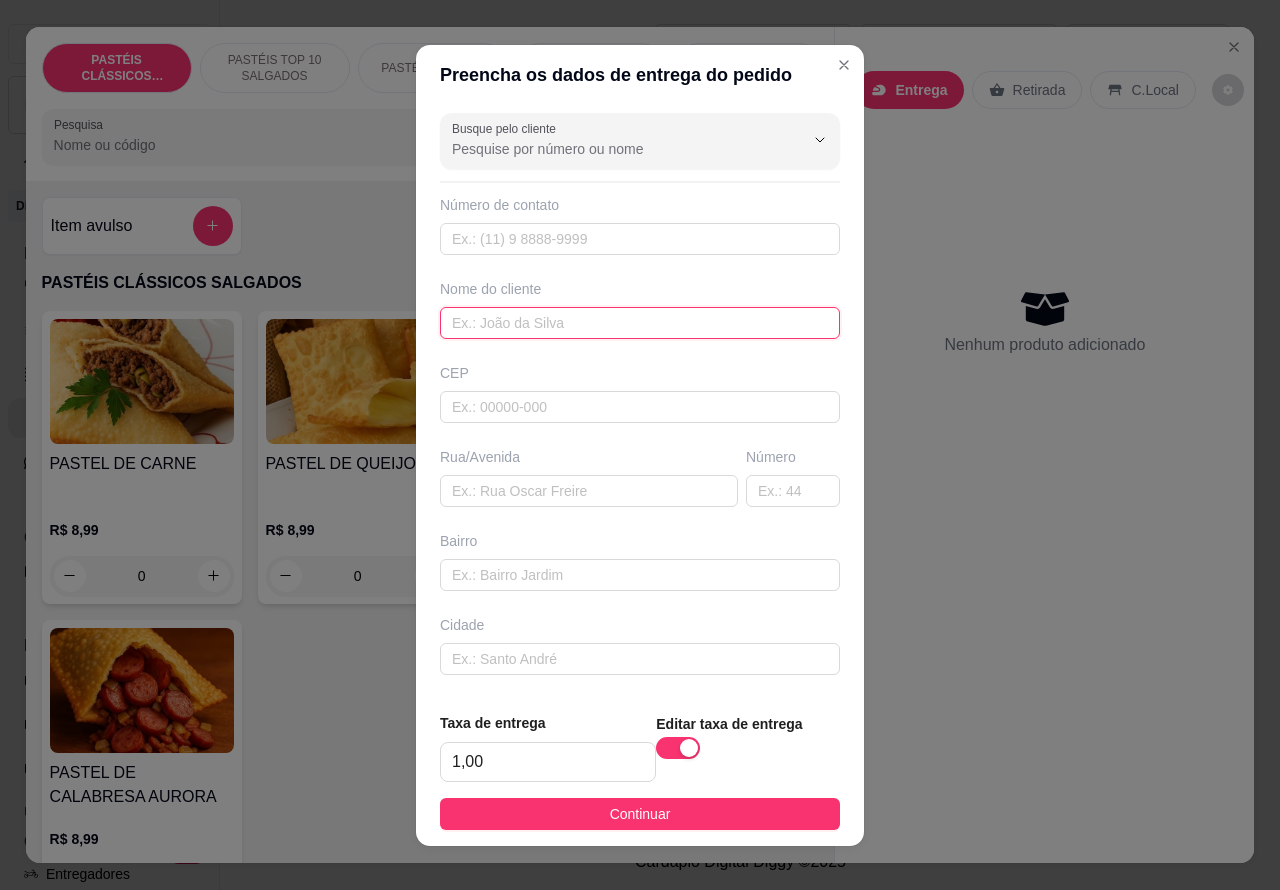 click at bounding box center (640, 323) 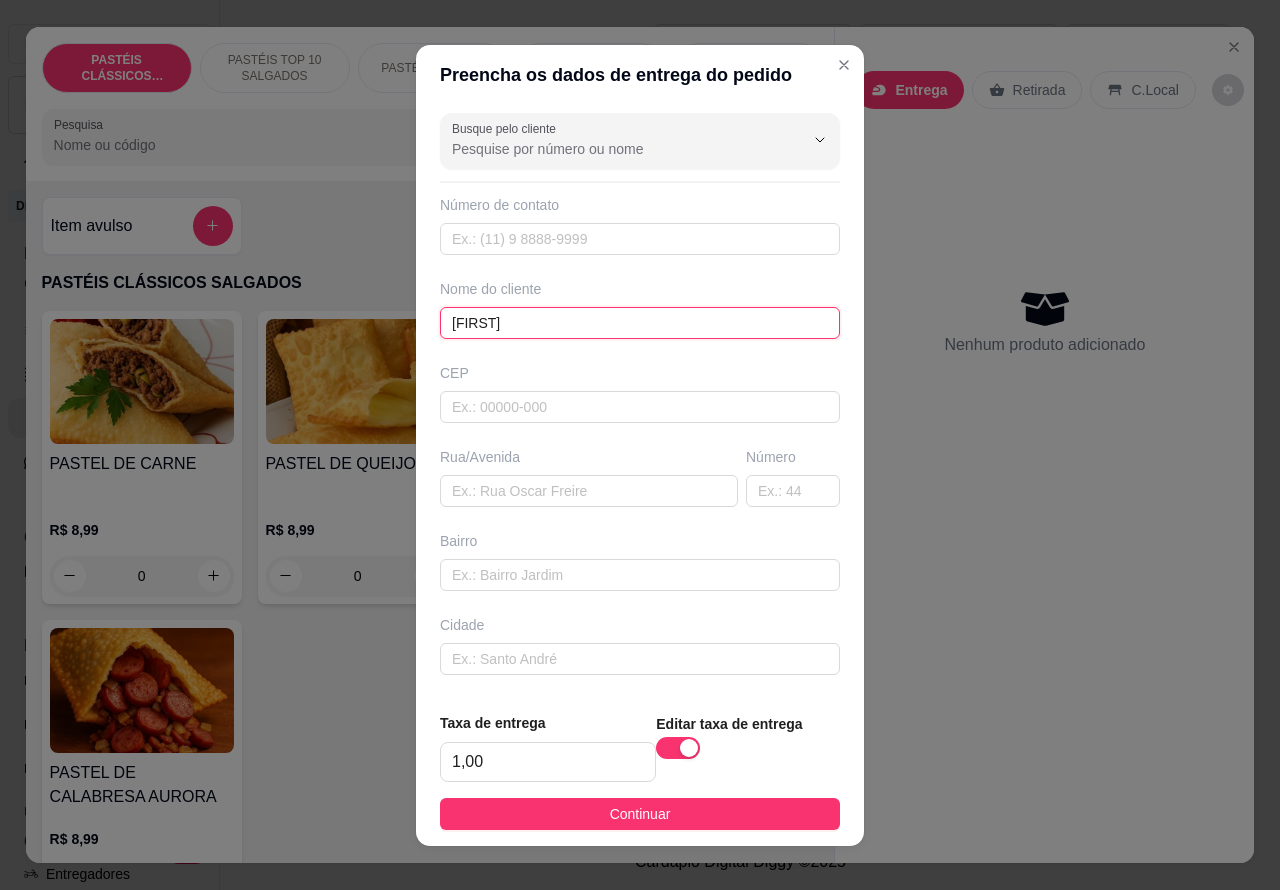 type on "[FIRST]" 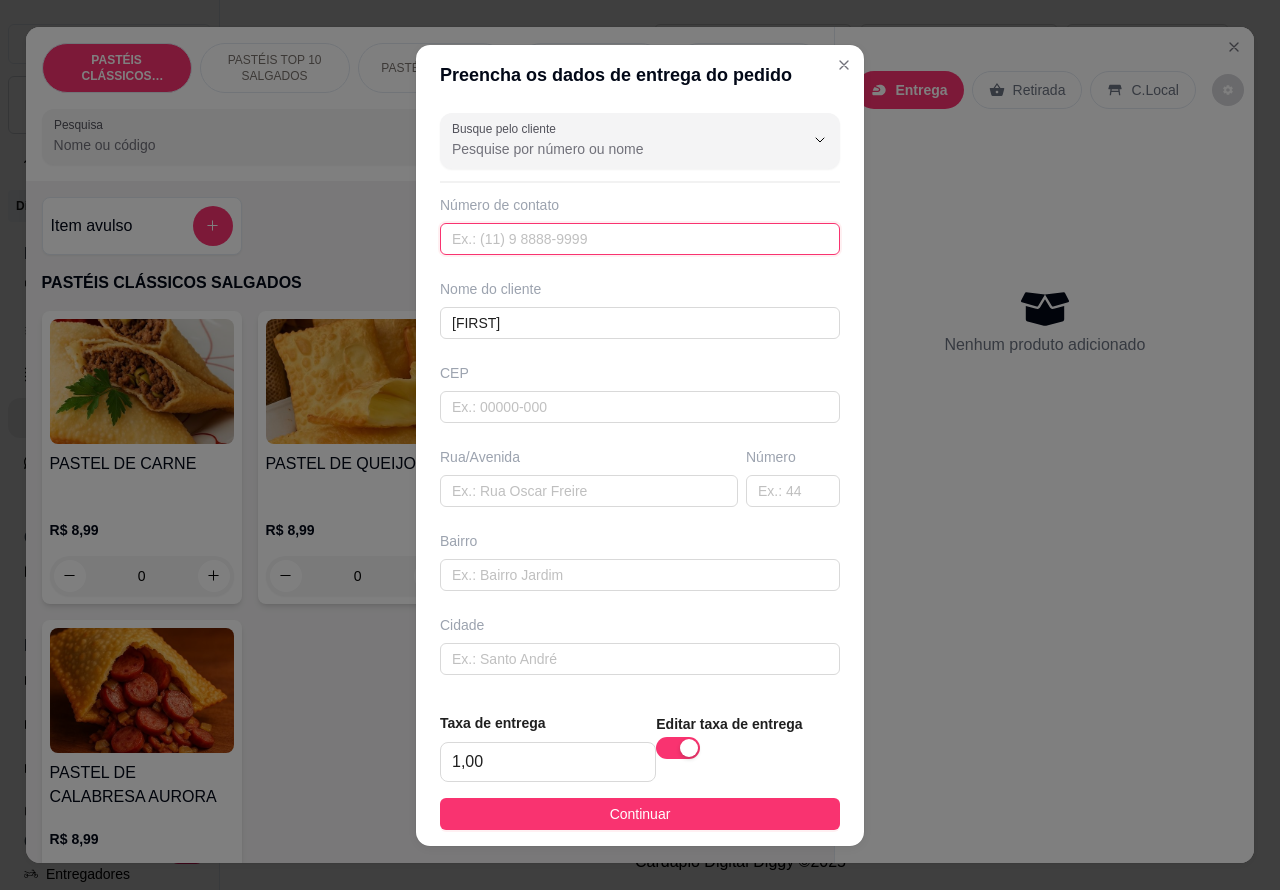 click at bounding box center (640, 239) 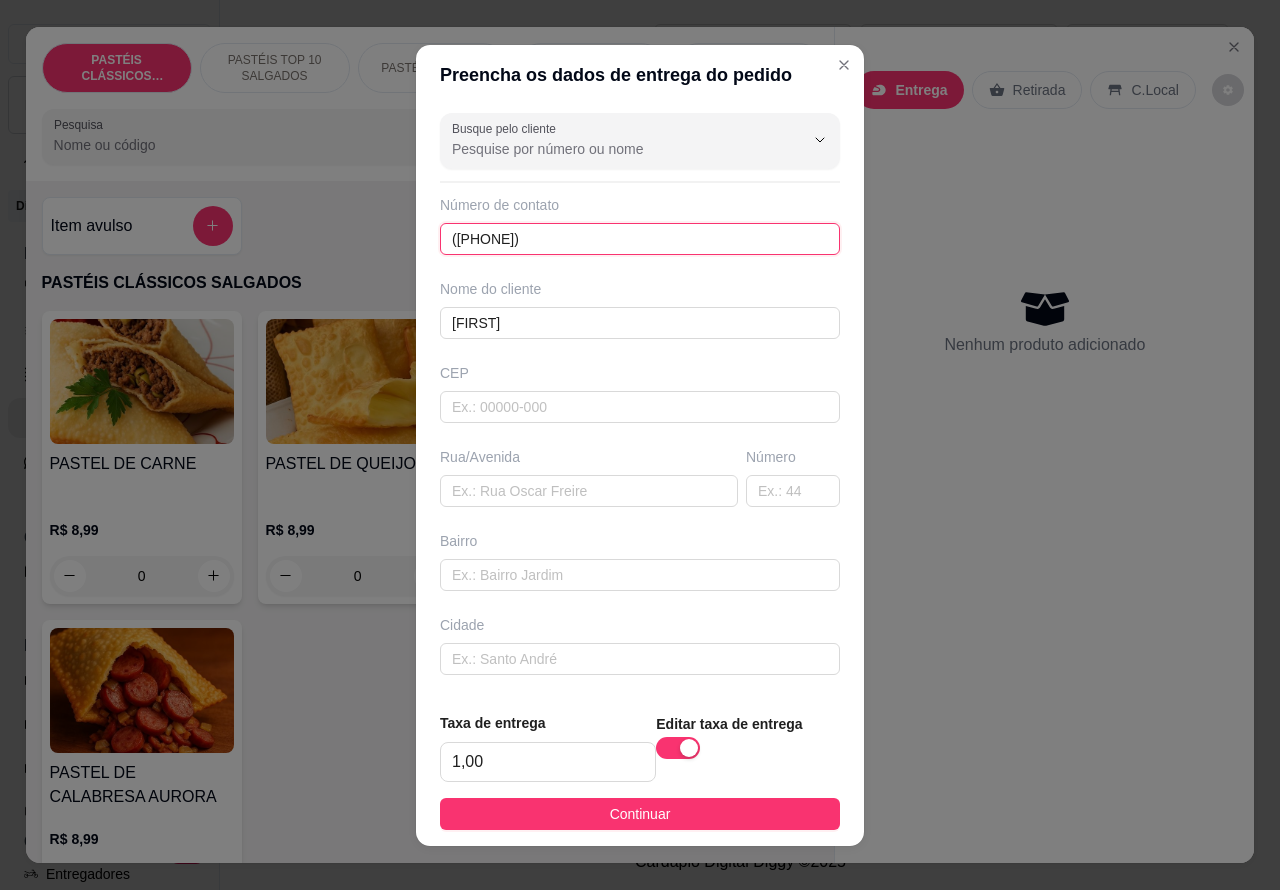 type on "([PHONE])" 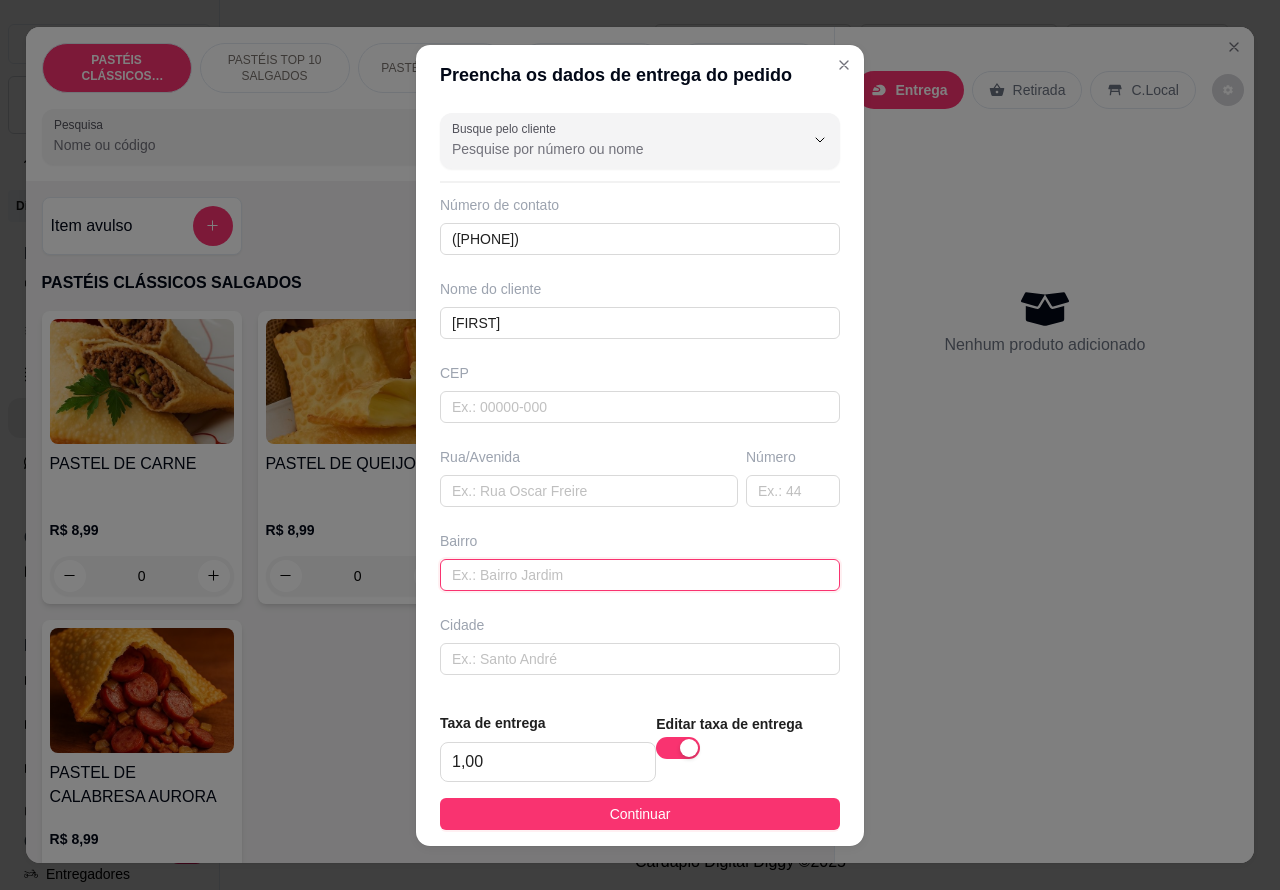 click at bounding box center (640, 575) 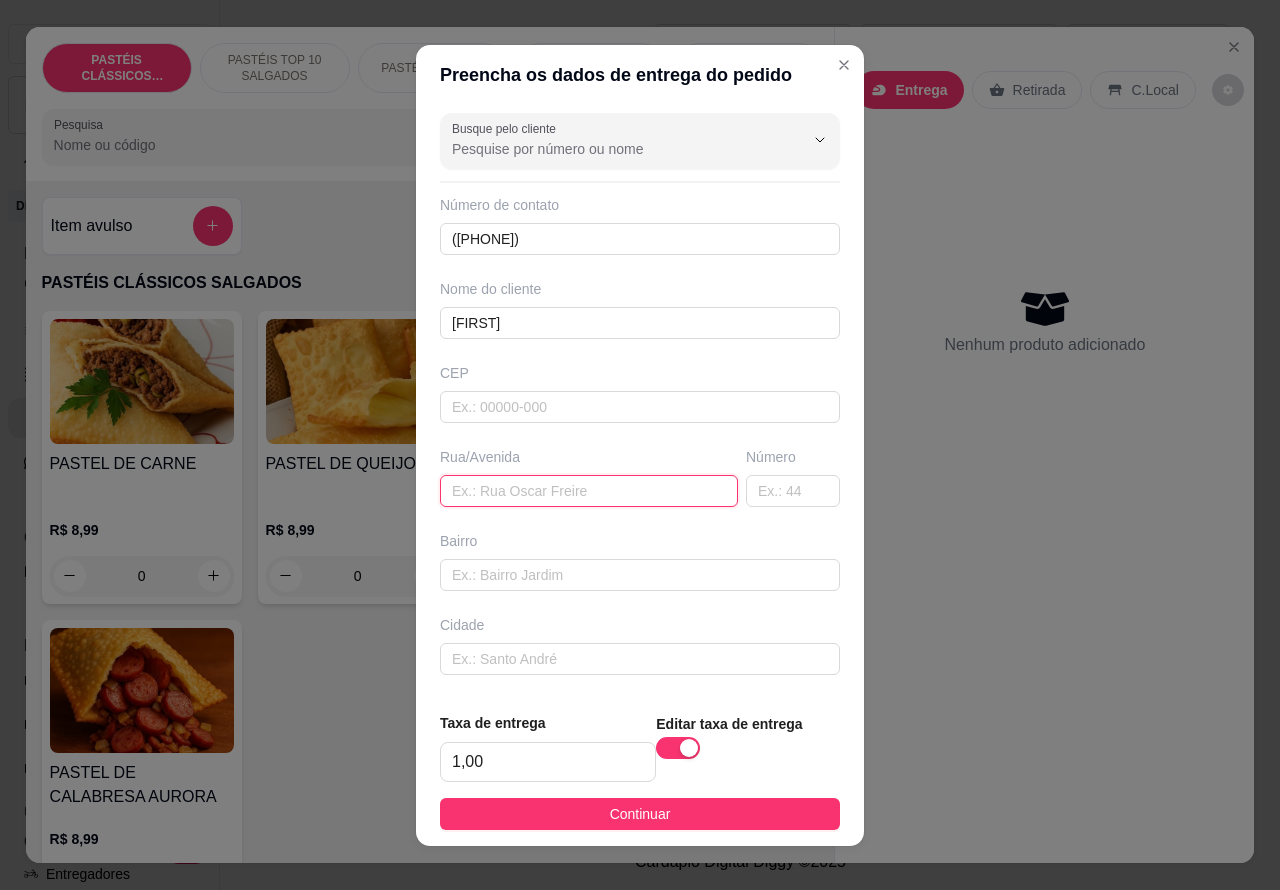click at bounding box center [589, 491] 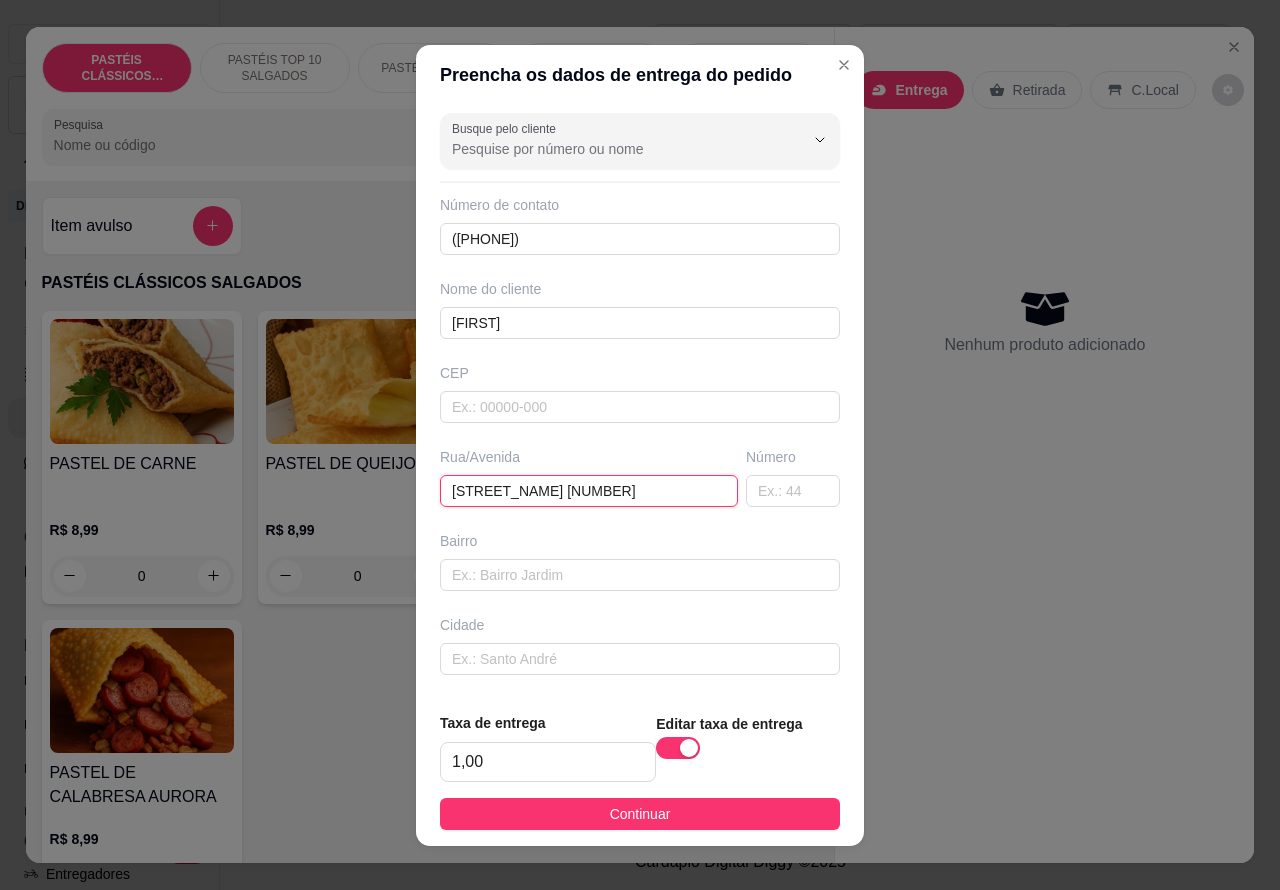 type on "[STREET_NAME] [NUMBER]" 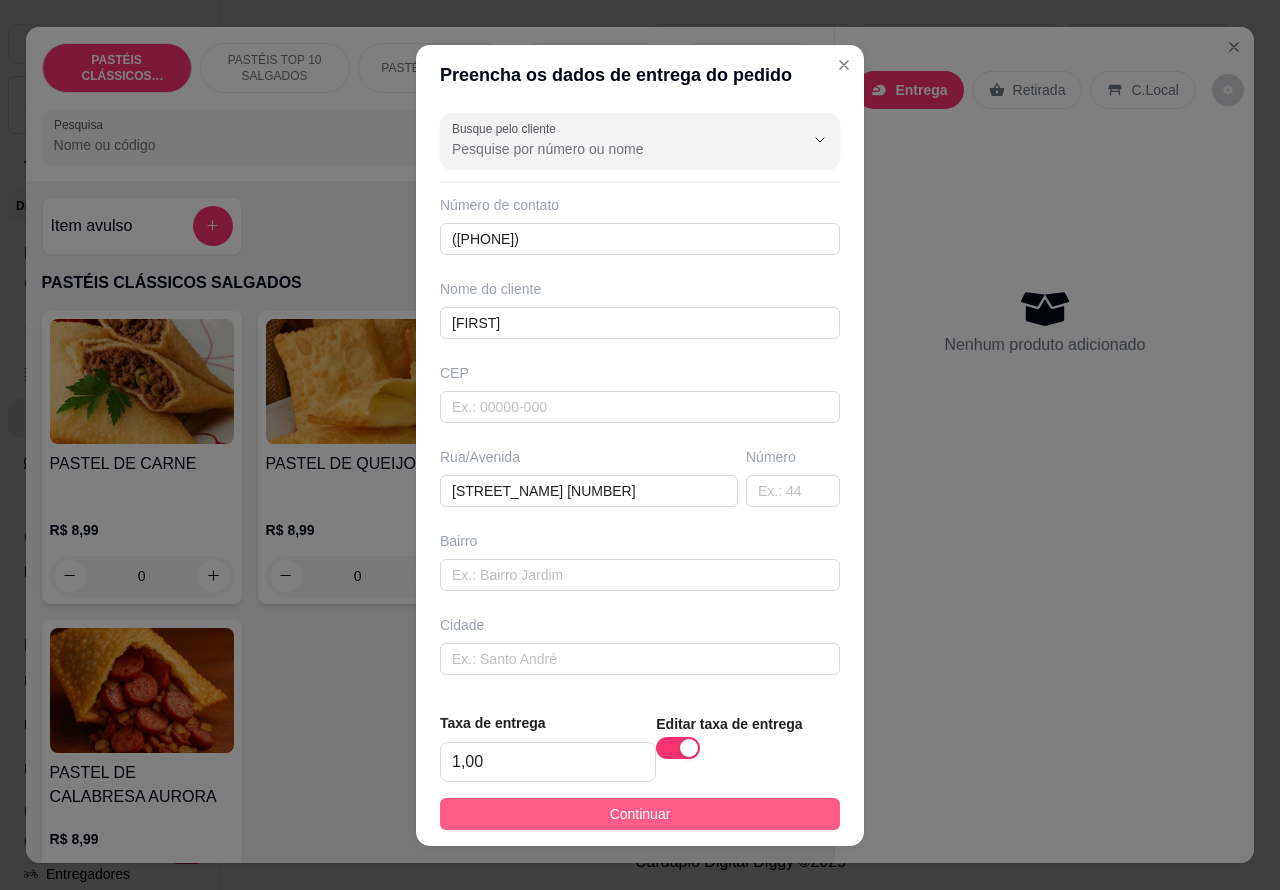 click on "Continuar" at bounding box center [640, 814] 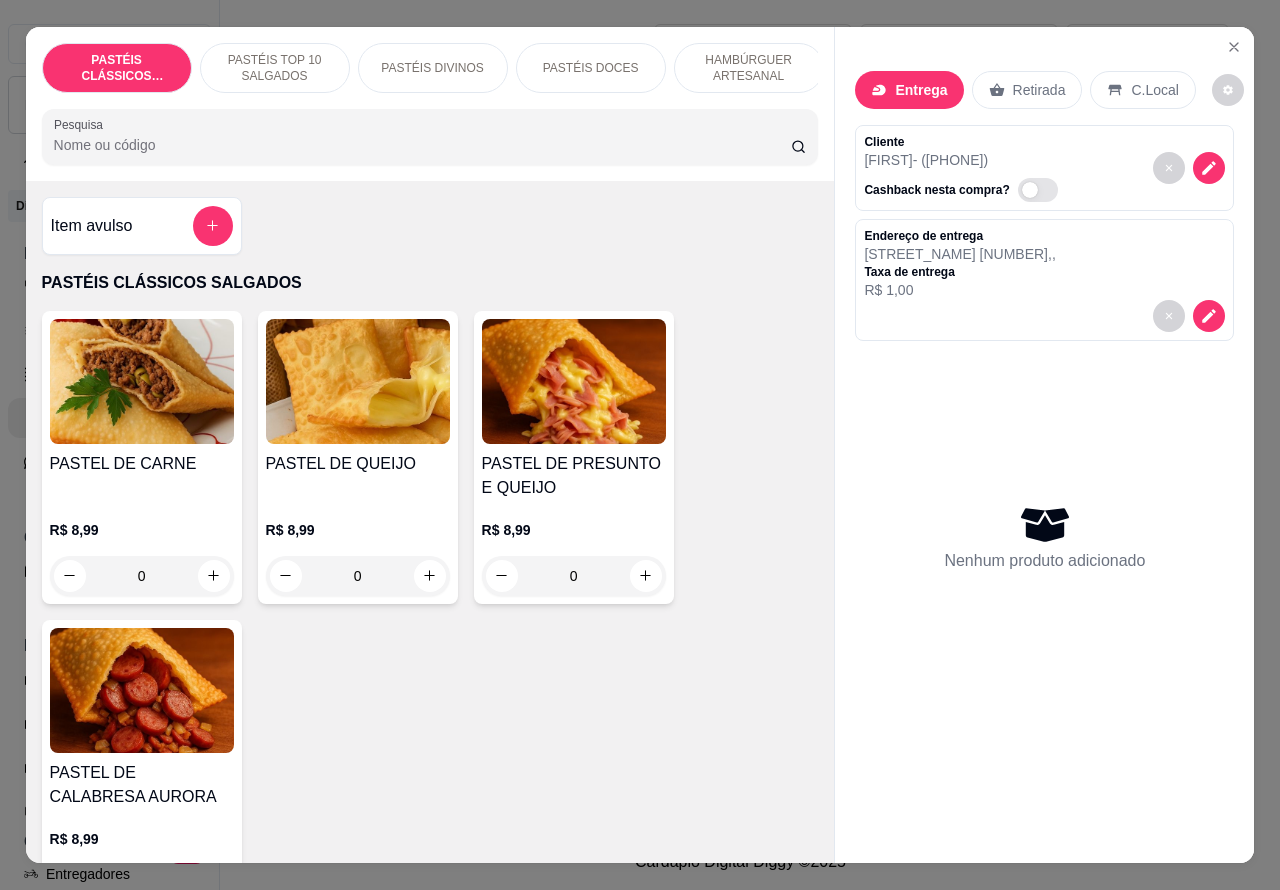 click on "HAMBÚRGUER ARTESANAL" at bounding box center [749, 68] 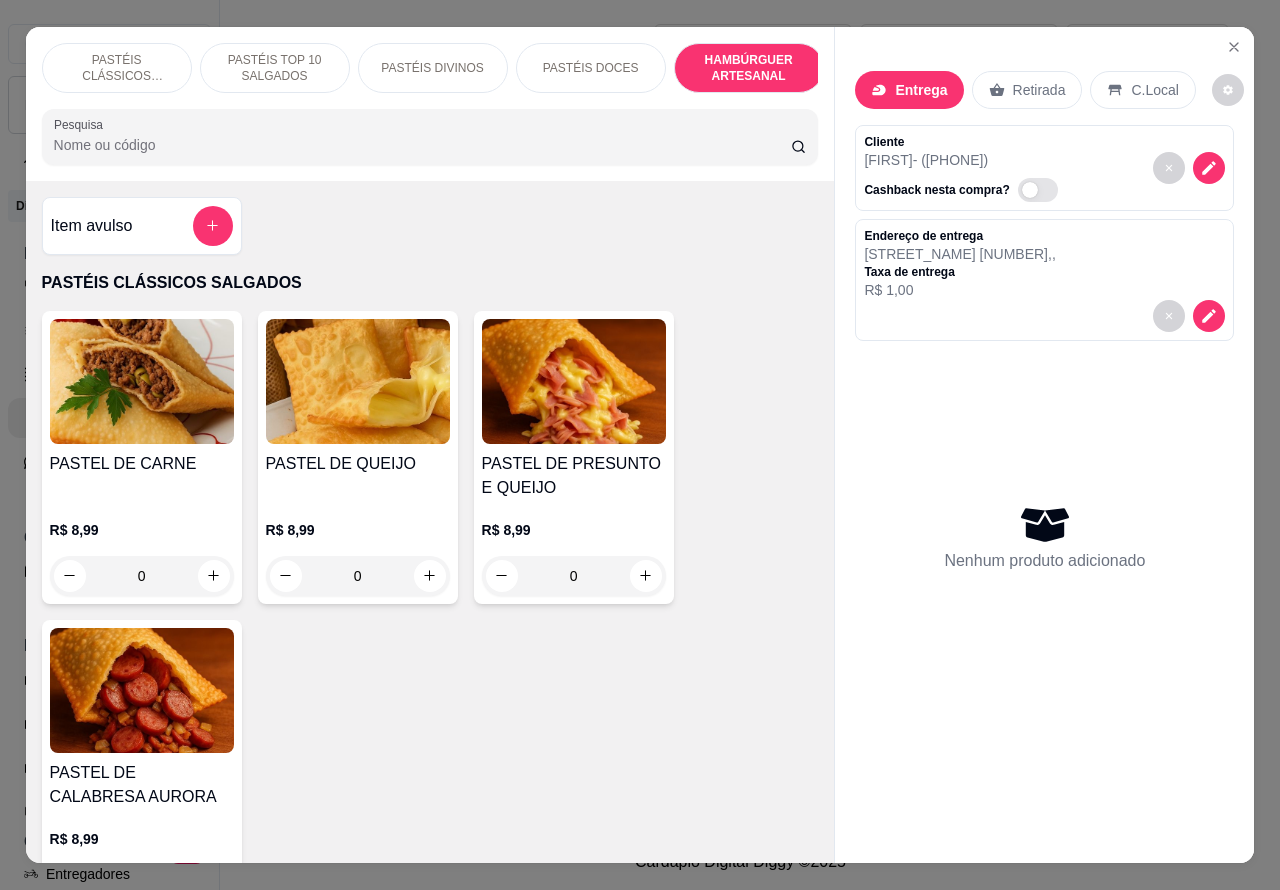 scroll, scrollTop: 4218, scrollLeft: 0, axis: vertical 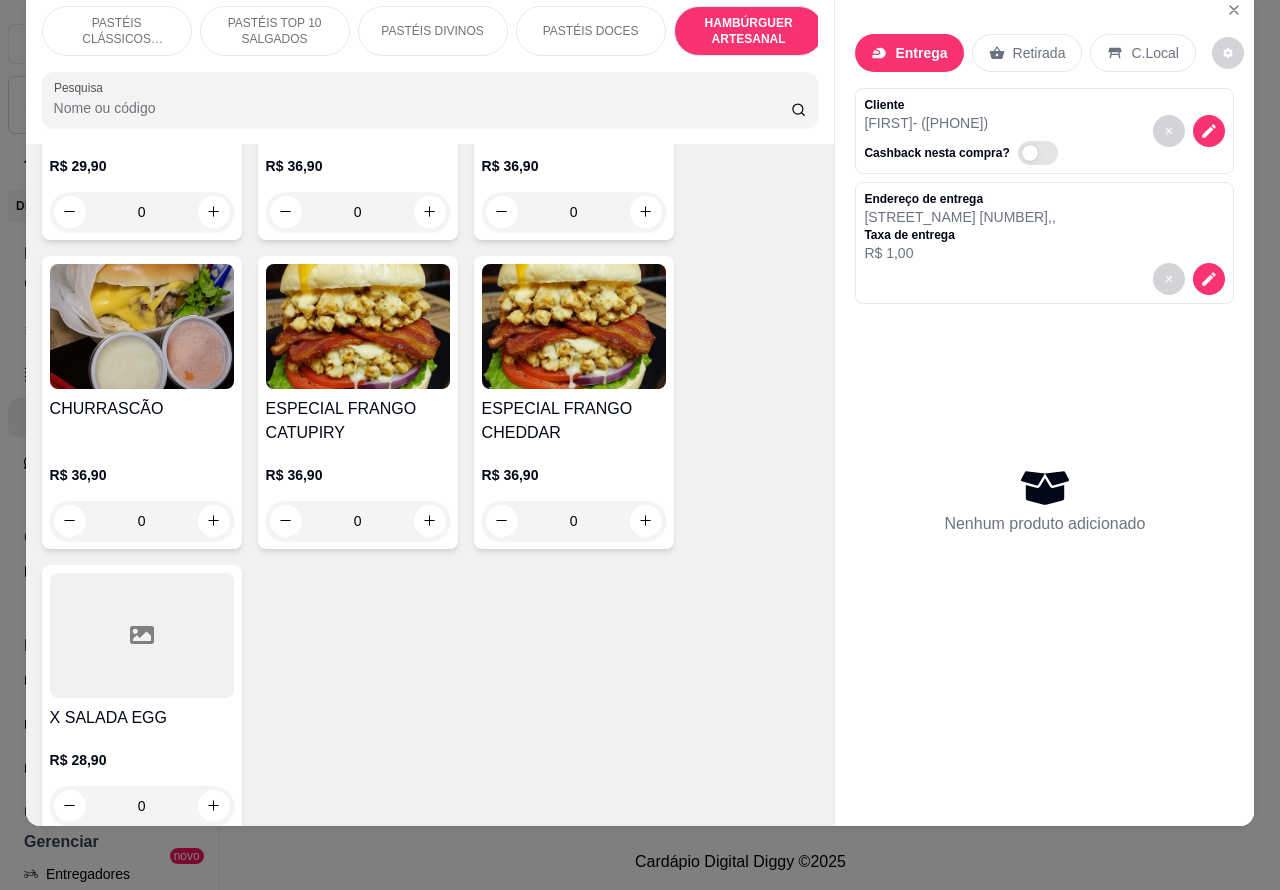 click on "0" at bounding box center (142, 521) 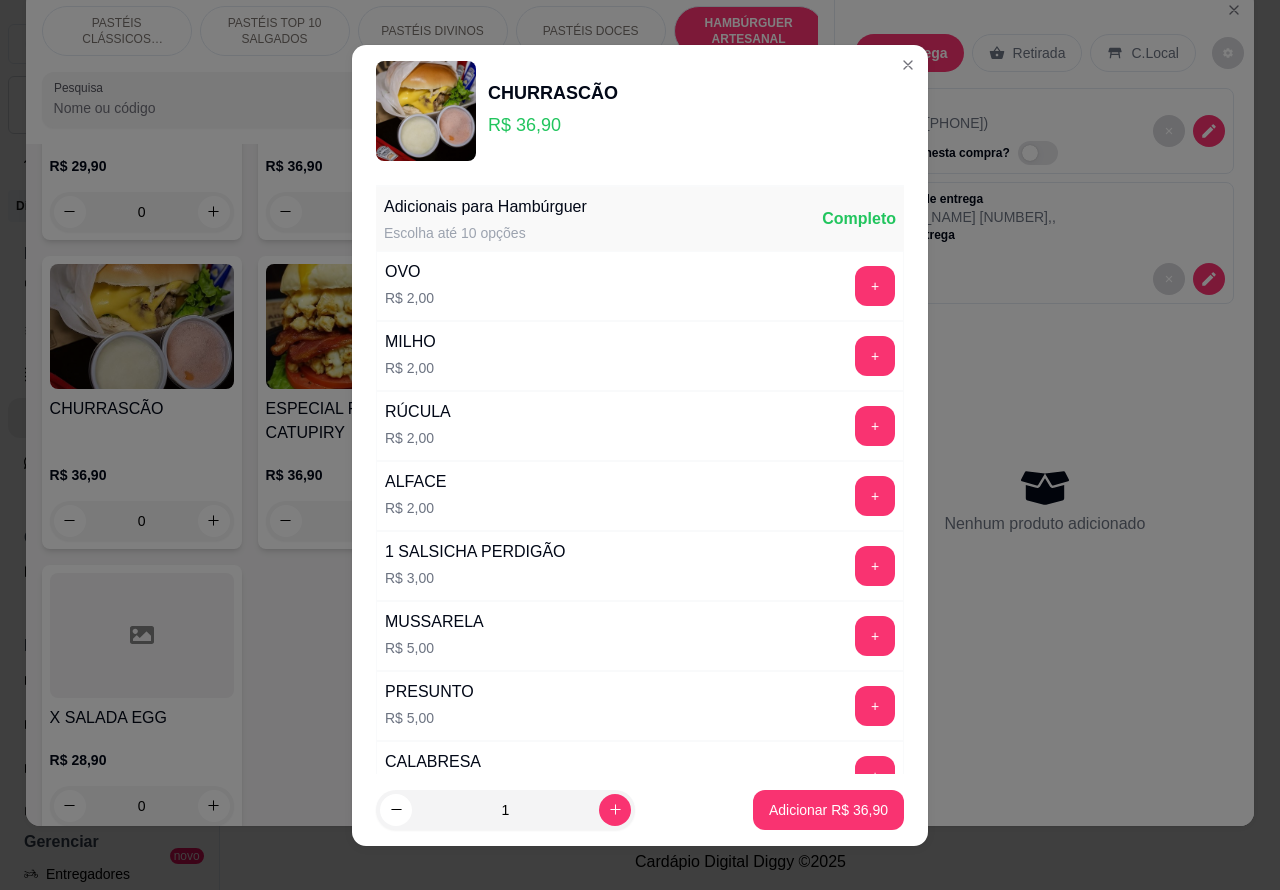 click 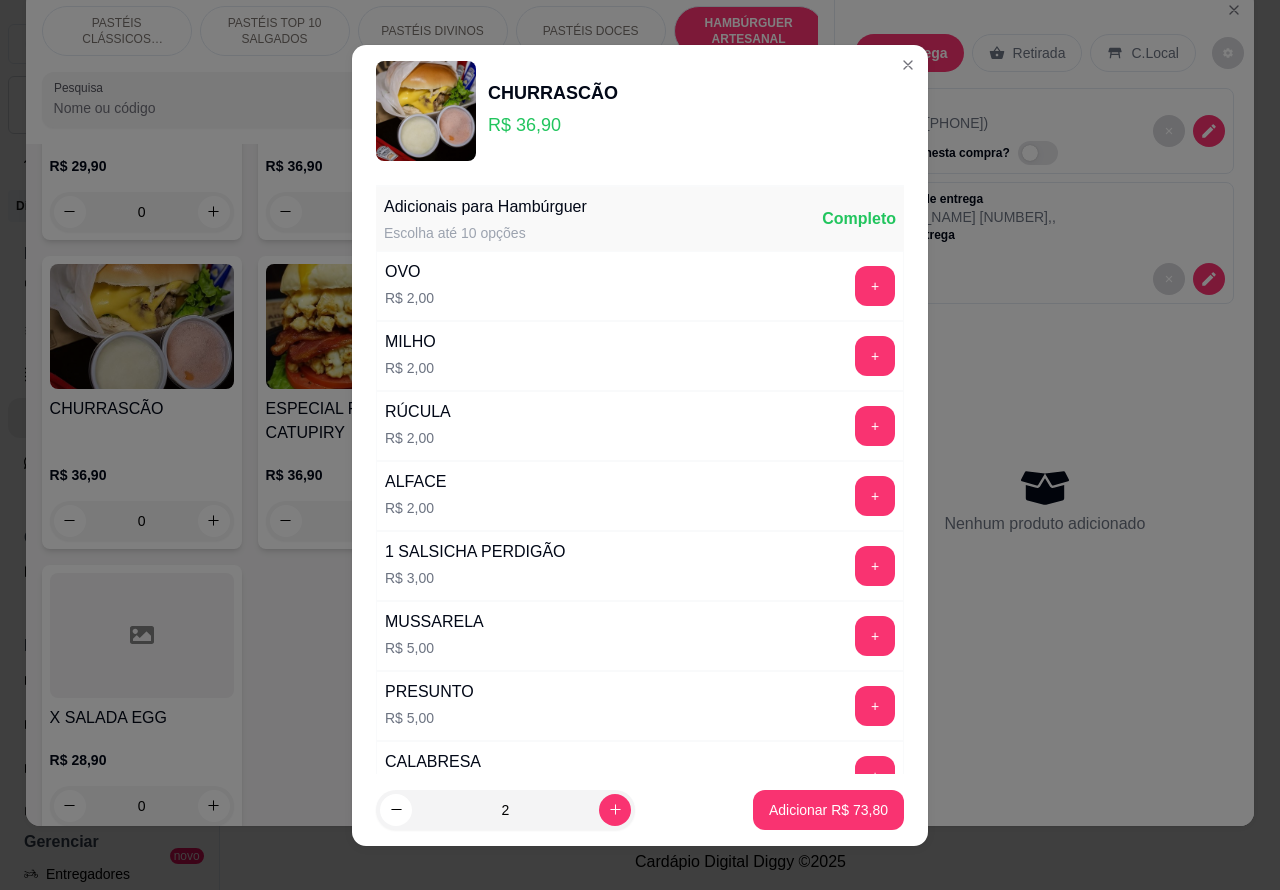scroll, scrollTop: 542, scrollLeft: 0, axis: vertical 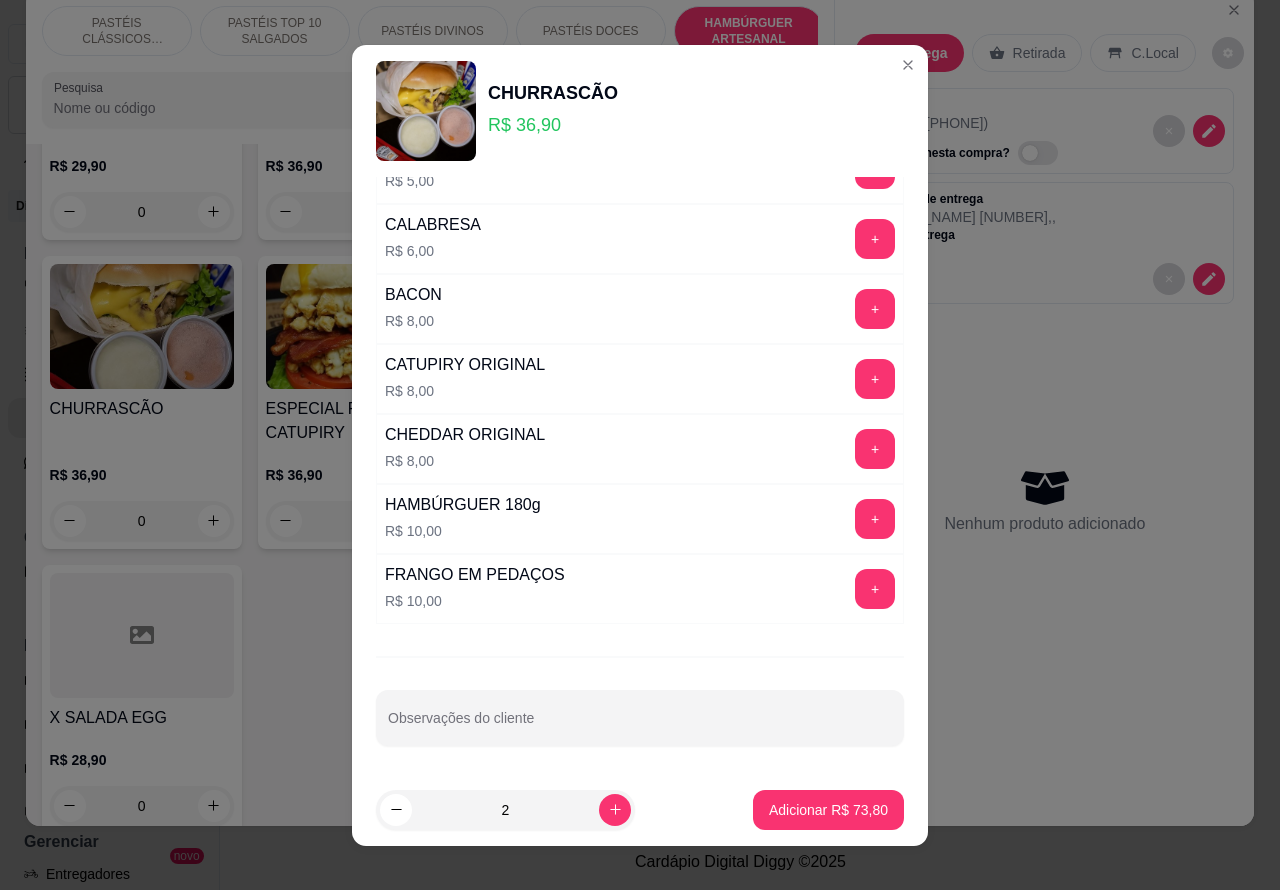click at bounding box center (640, 718) 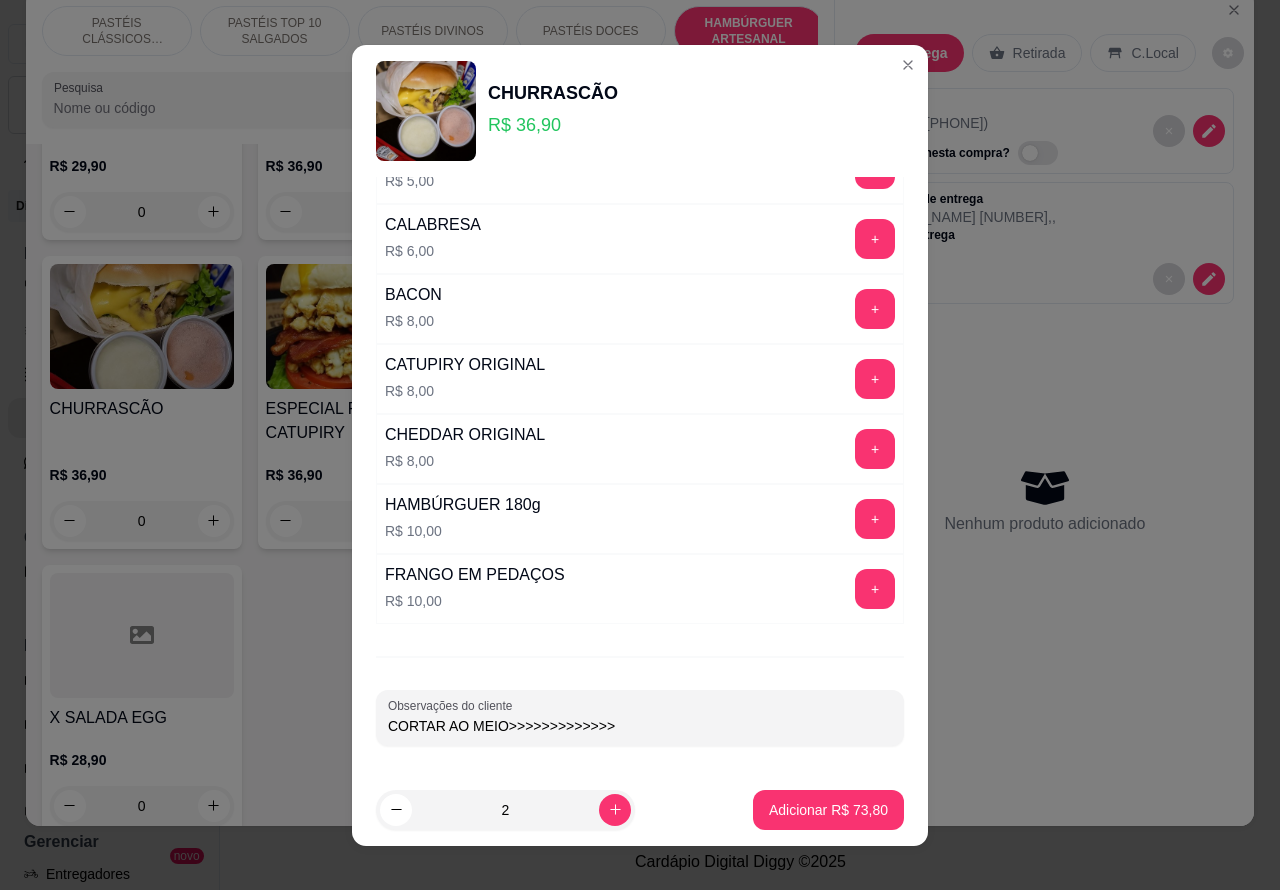 type on "CORTAR AO MEIO>>>>>>>>>>>>>" 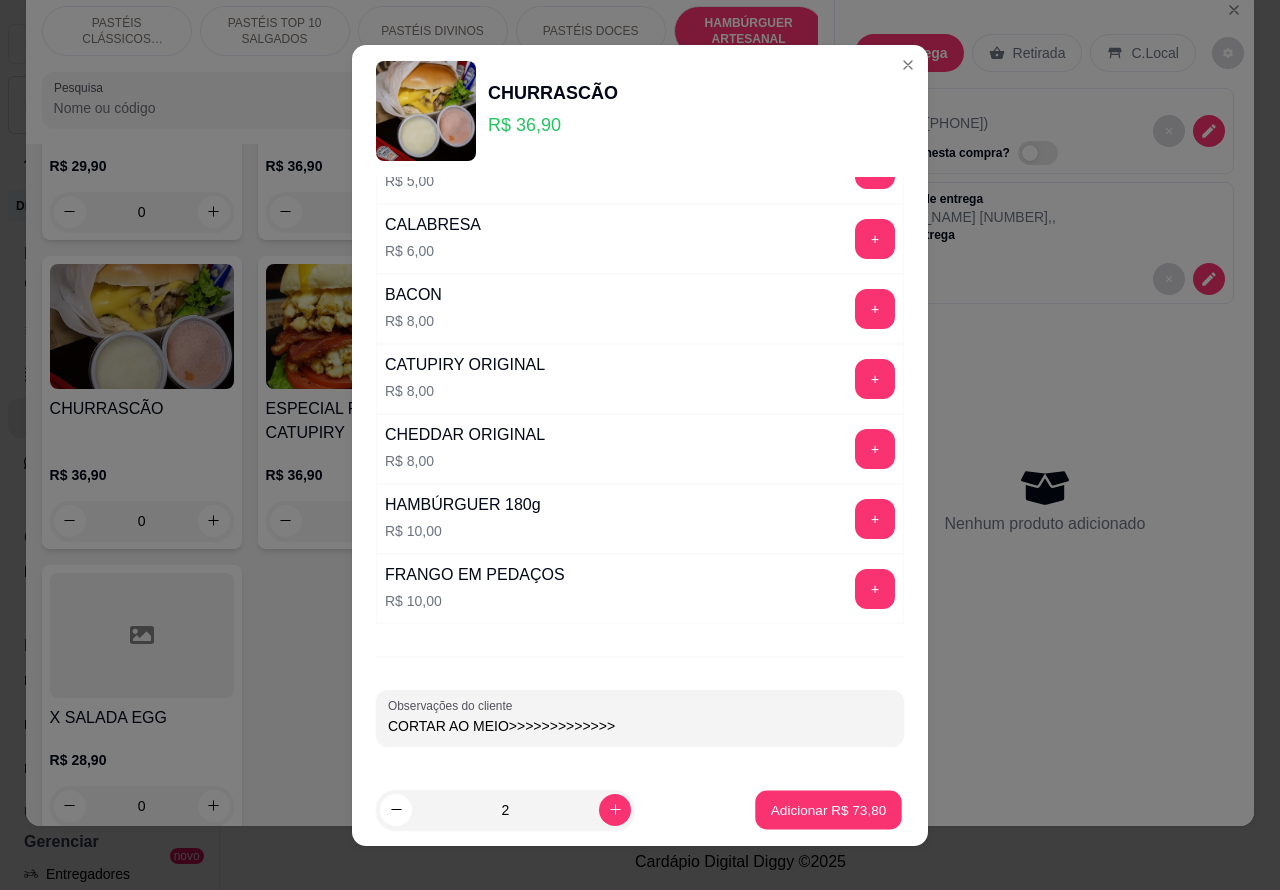 click on "Adicionar R$ 73,80" at bounding box center (829, 809) 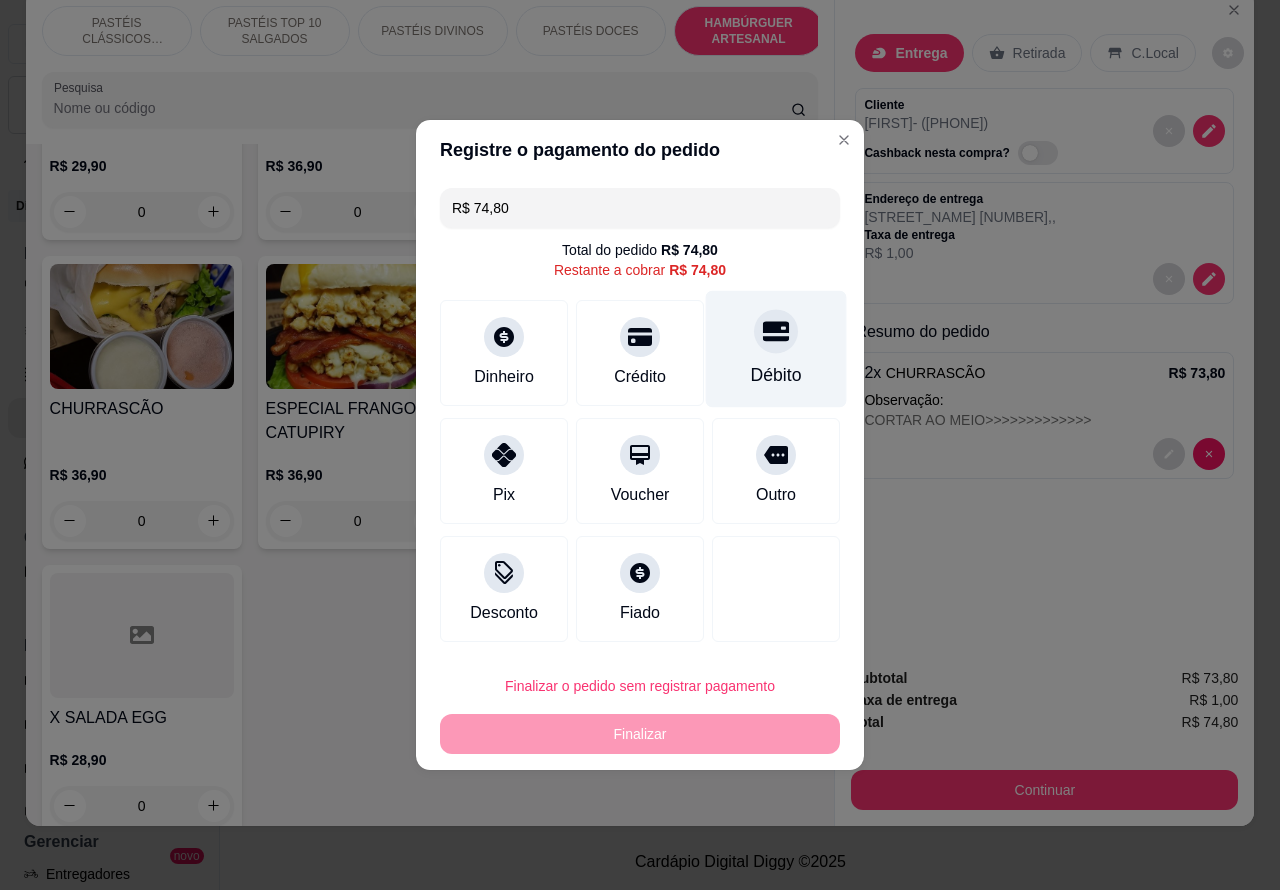 click 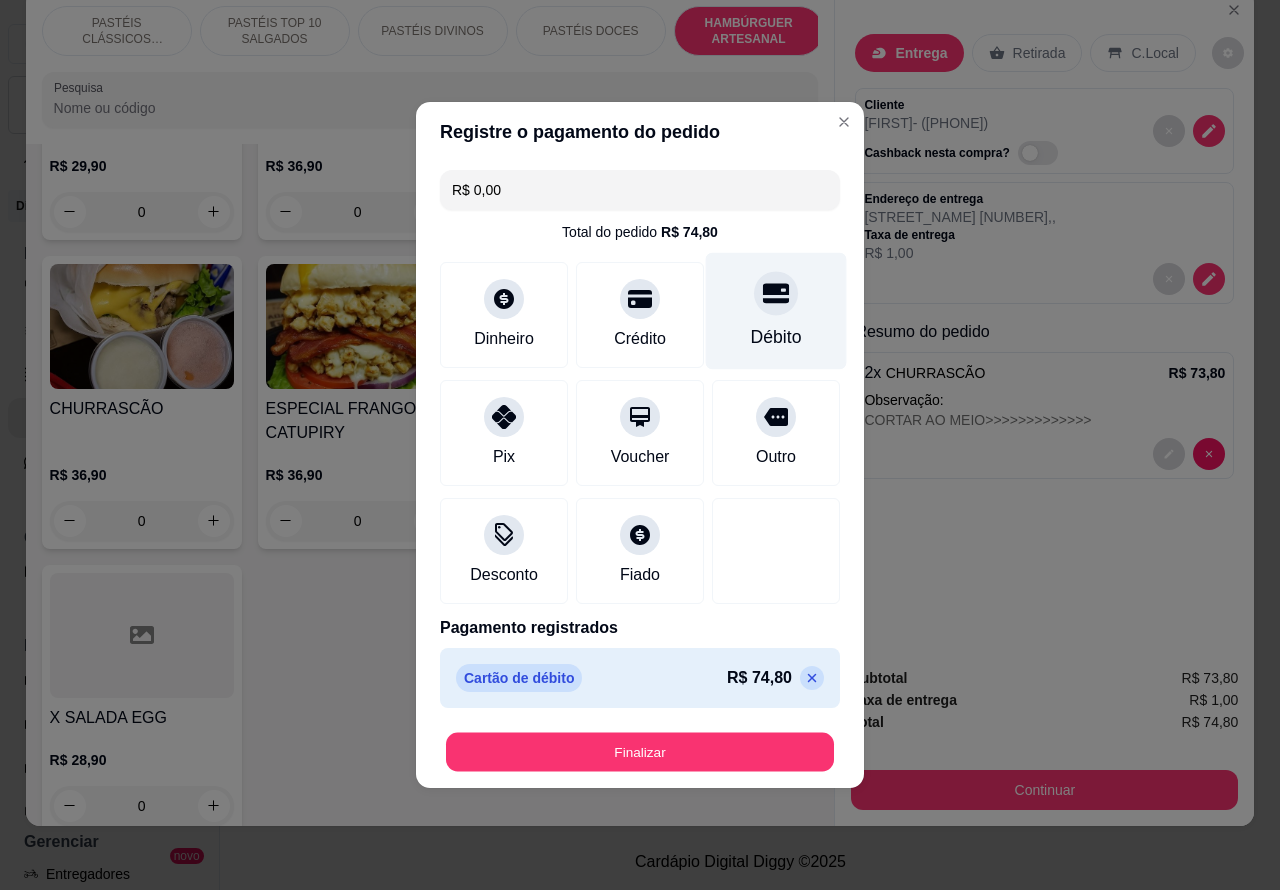 click on "Finalizar" at bounding box center [640, 752] 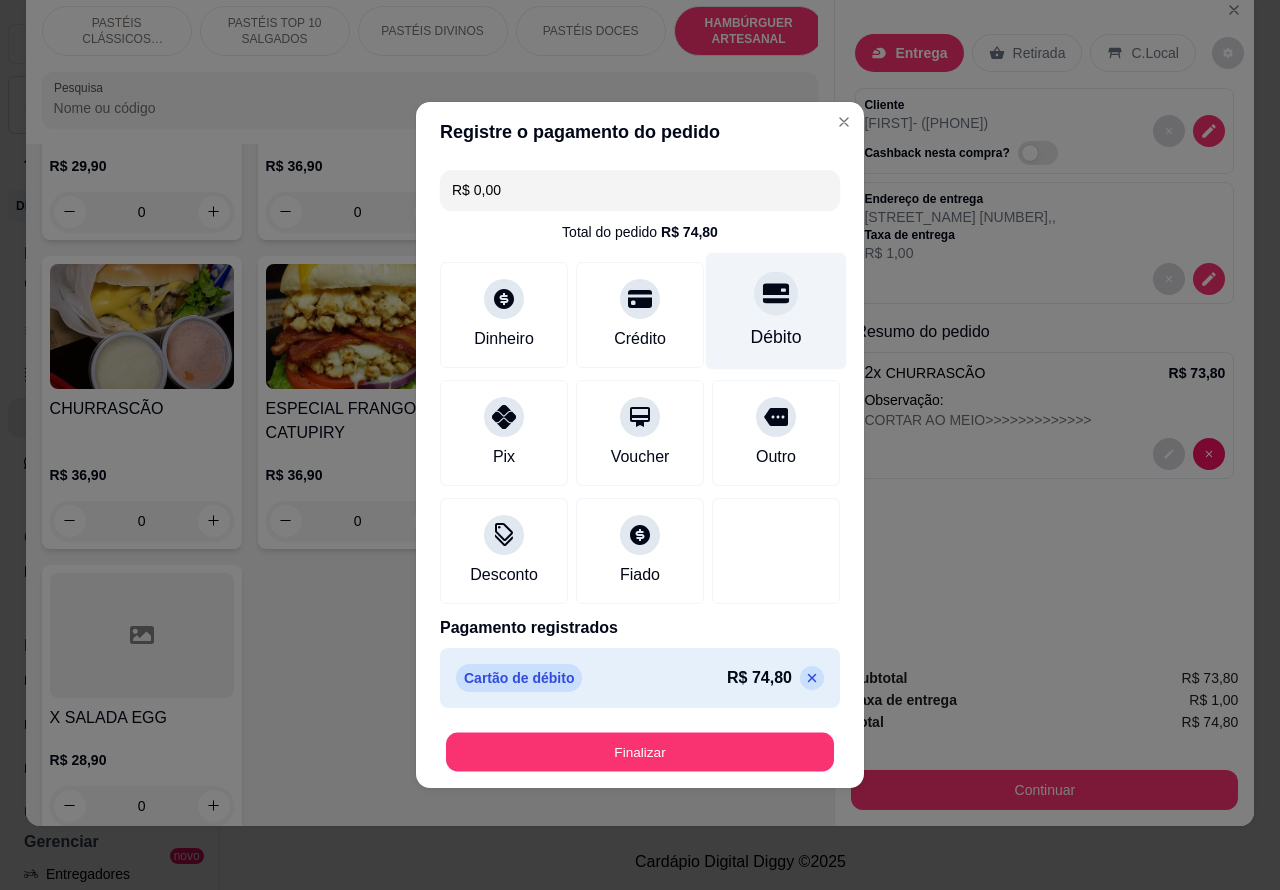 click on "Finalizar" at bounding box center [640, 752] 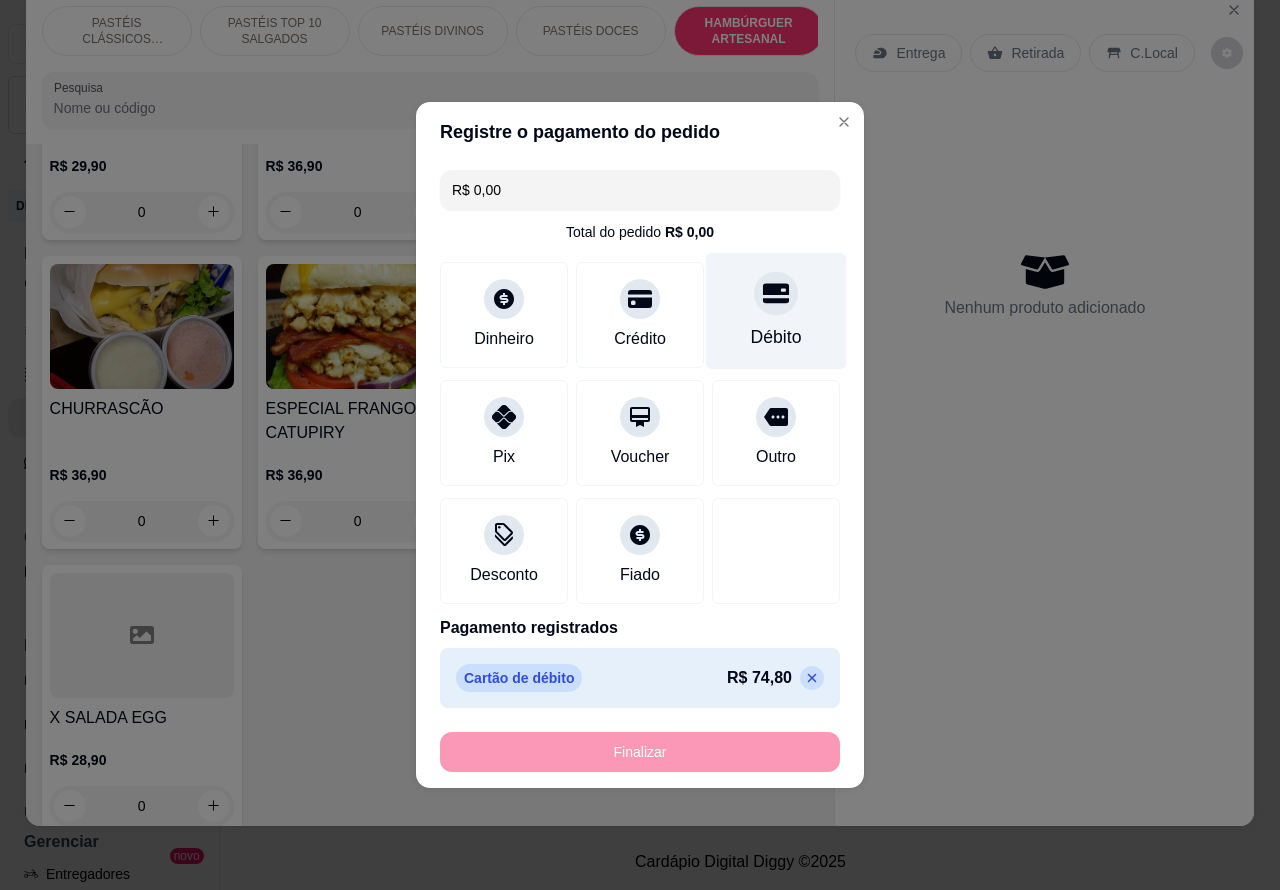 type on "-R$ 74,80" 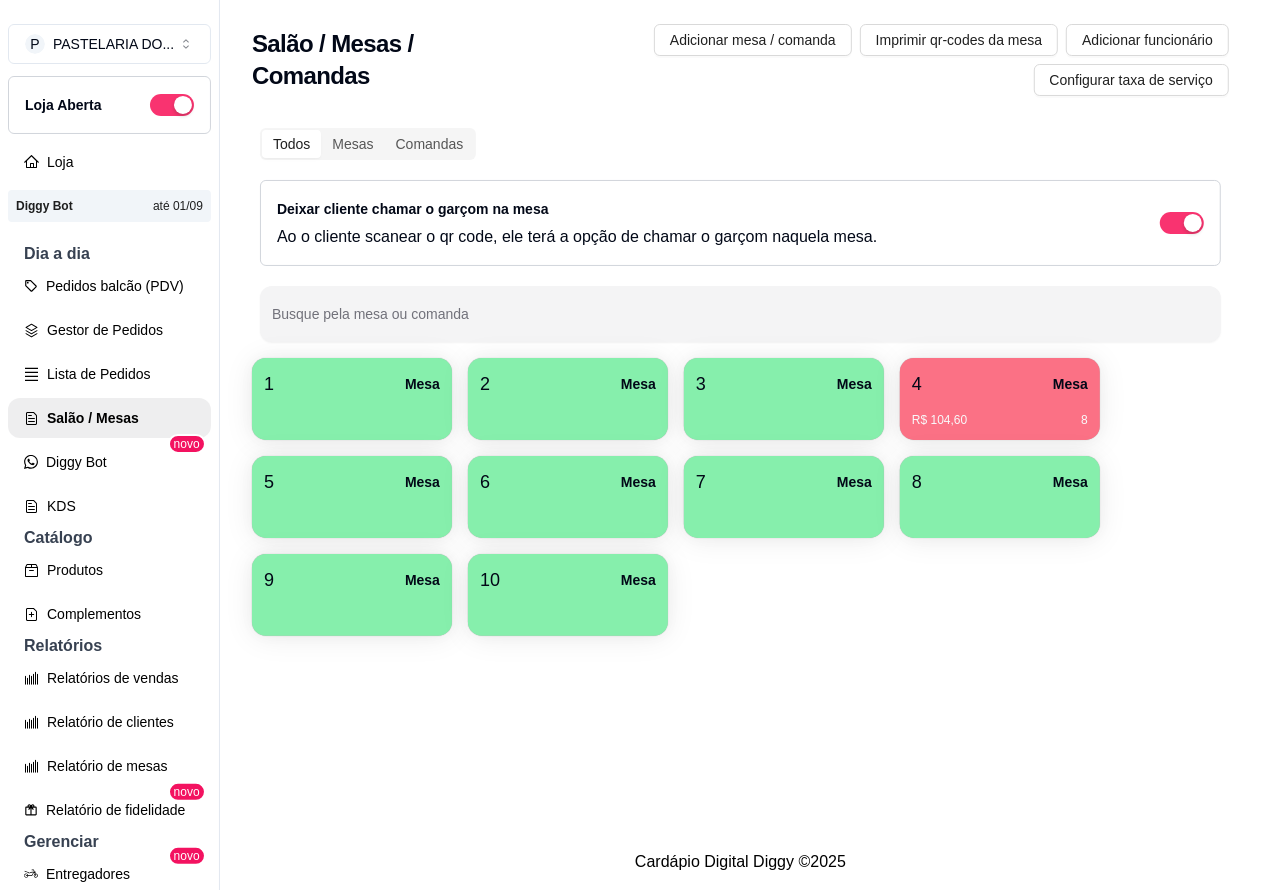 click on "Pedidos balcão (PDV)" at bounding box center [109, 286] 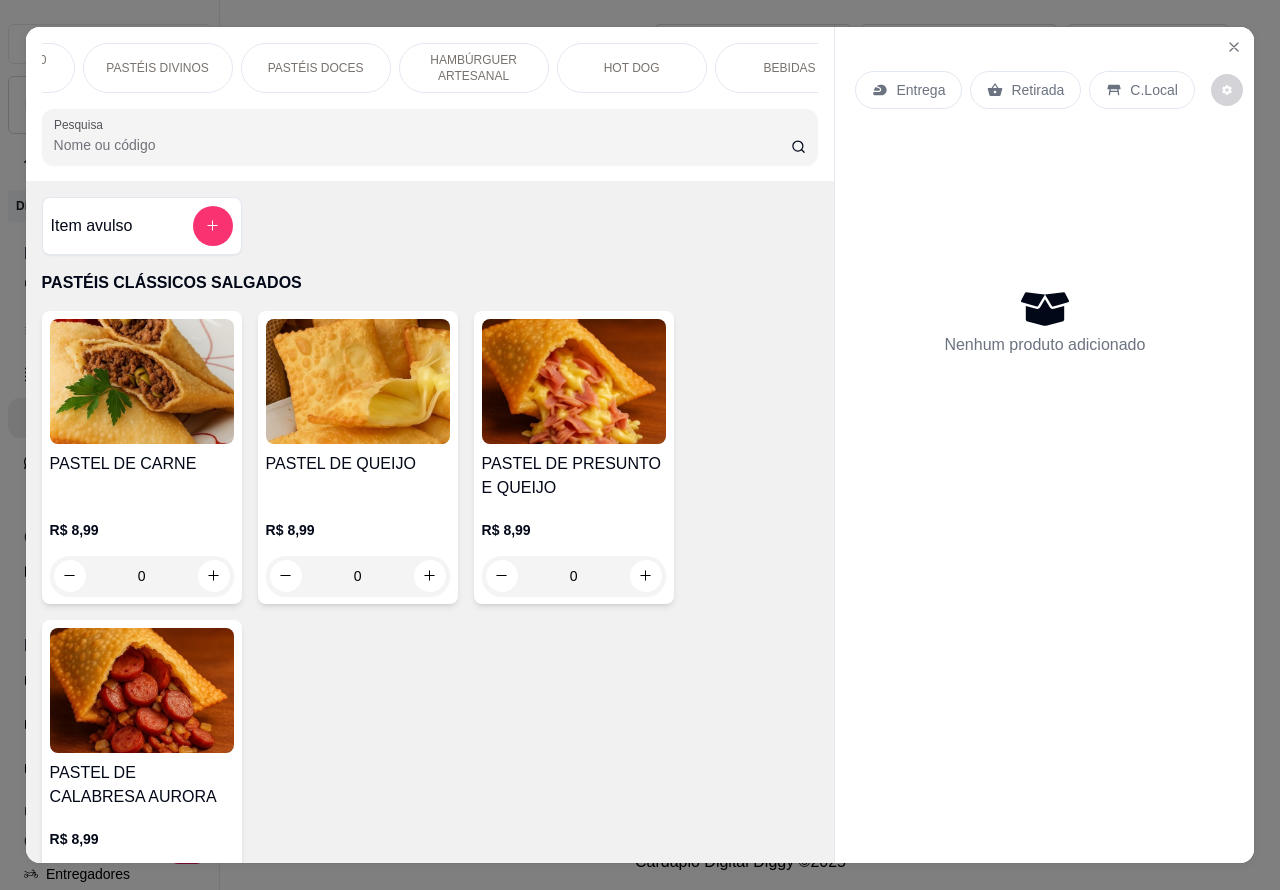 scroll, scrollTop: 0, scrollLeft: 335, axis: horizontal 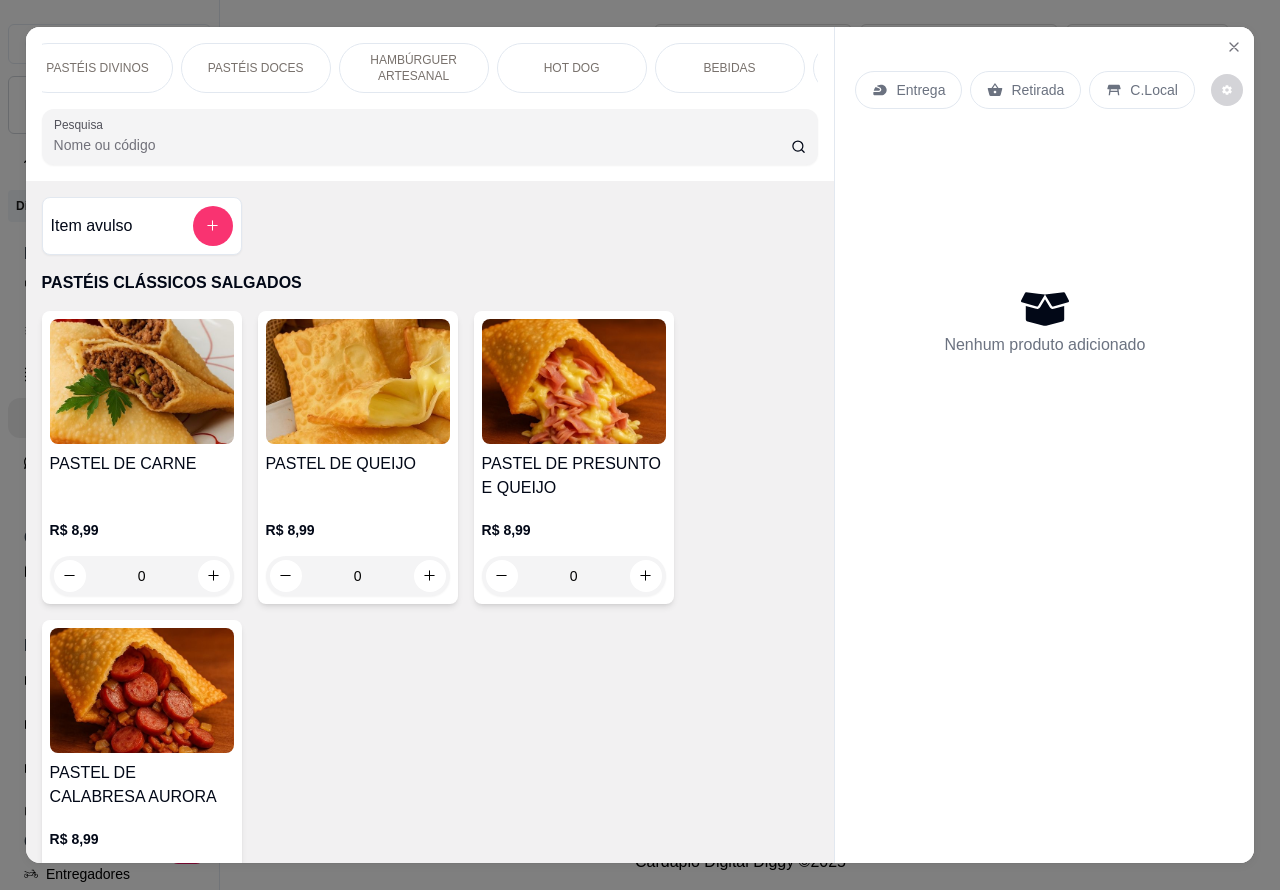 click on "BEBIDAS" at bounding box center (730, 68) 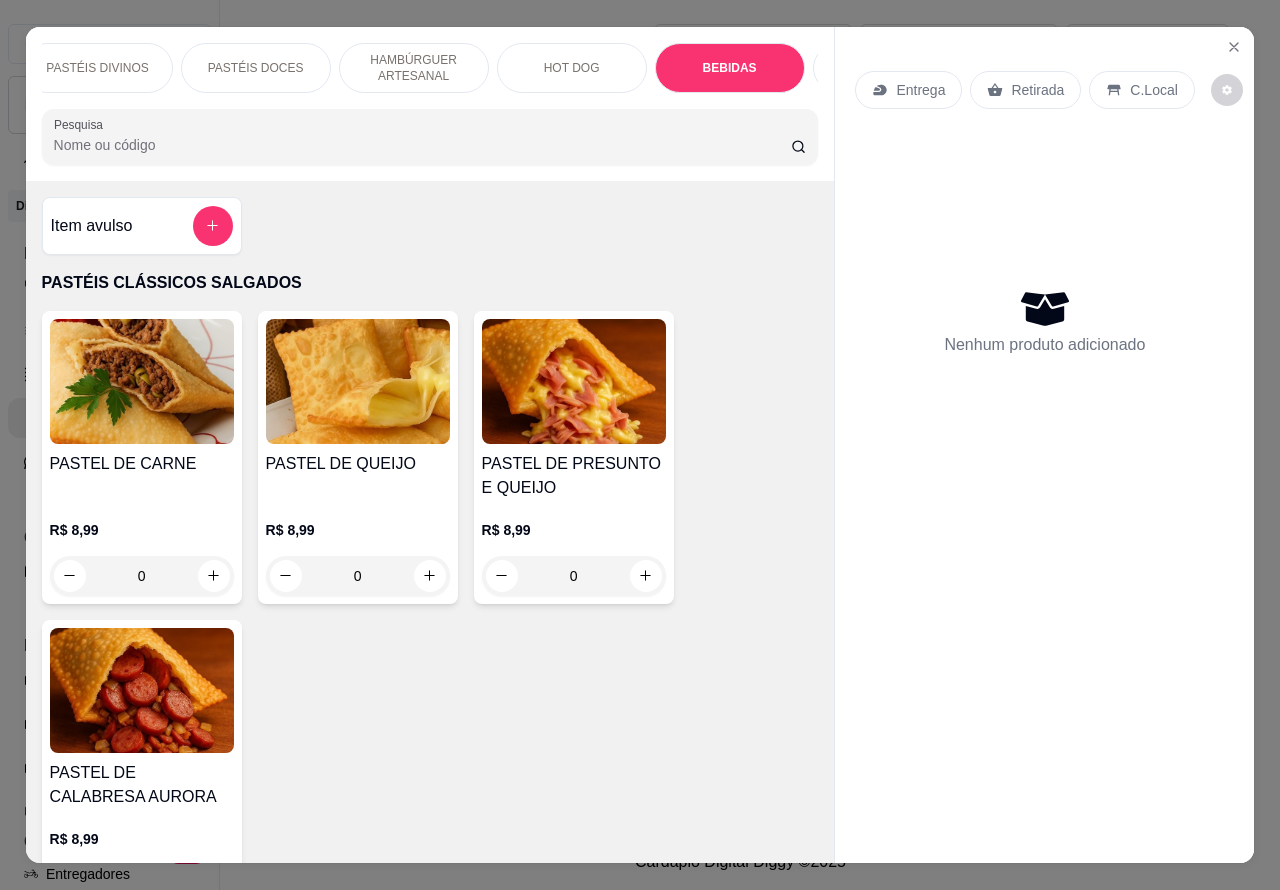 scroll, scrollTop: 6341, scrollLeft: 0, axis: vertical 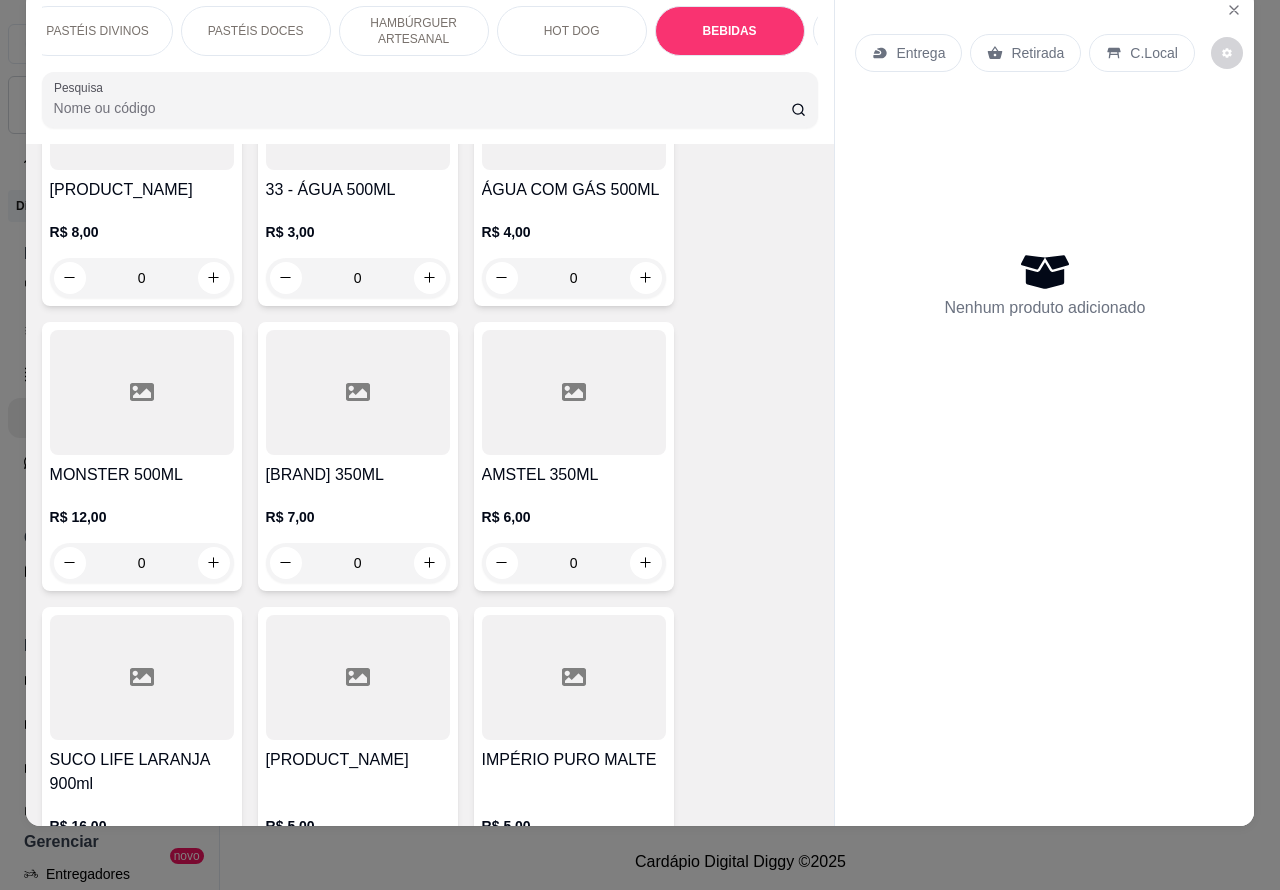click on "PASTÉIS CLÁSSICOS SALGADOS  PASTÉIS TOP 10 SALGADOS PASTÉIS DIVINOS  PASTÉIS DOCES HAMBÚRGUER ARTESANAL HOT DOG  BEBIDAS DOCES Pesquisa Item avulso PASTÉIS CLÁSSICOS SALGADOS  PASTEL DE CARNE    R$ 8,99 0 PASTEL DE QUEIJO    R$ 8,99 0 PASTEL DE PRESUNTO E QUEIJO    R$ 8,99 0 PASTEL DE CALABRESA AURORA   R$ 8,99 0 PASTÉIS TOP 10 SALGADOS 00 - ADICIONAIS    R$ 3,00 0 MOLHO EXTRA DE CENOURA    R$ 0,50 0 MOLHO EXTRA DE ALHO   R$ 0,50 0 PASTEL DE VENTO   R$ 4,00 0 PORÇÃO TIRAS MASSA DE PASTEL   R$ 4,00 0 PASTEIZINHOS DE VENTO   R$ 4,00 0 05 - PASTEL CARNE C/ BACON   R$ 12,99 0 06 - PASTEL CARNE C/ QUEIJO   R$ 12,99 0 08 - PASTEL CARNE C/ OVO   R$ 12,99 0 PASTEL CALABRESA COM QUEIJO   R$ 12,99 0 PASTEL QUEIJ0 COM BACON   R$ 12,99 0 15 - PASTEL DE PIZZA   R$ 12,99 0 QUEIJO COM MILHO   R$ 12,99 0 BRÓCOLIS, QUEIJO E BACON    R$ 14,99 0 09 - PASTEL CARNE SECA C/ CATUPIRY    R$ 14,99 0 PASTEL CARNE SECA COM QUEIJO   R$ 14,99 0 PASTÉIS DIVINOS  DIVINO BRÓCOLIS    R$ 19,99 0   R$ 19,99 0" at bounding box center [640, 445] 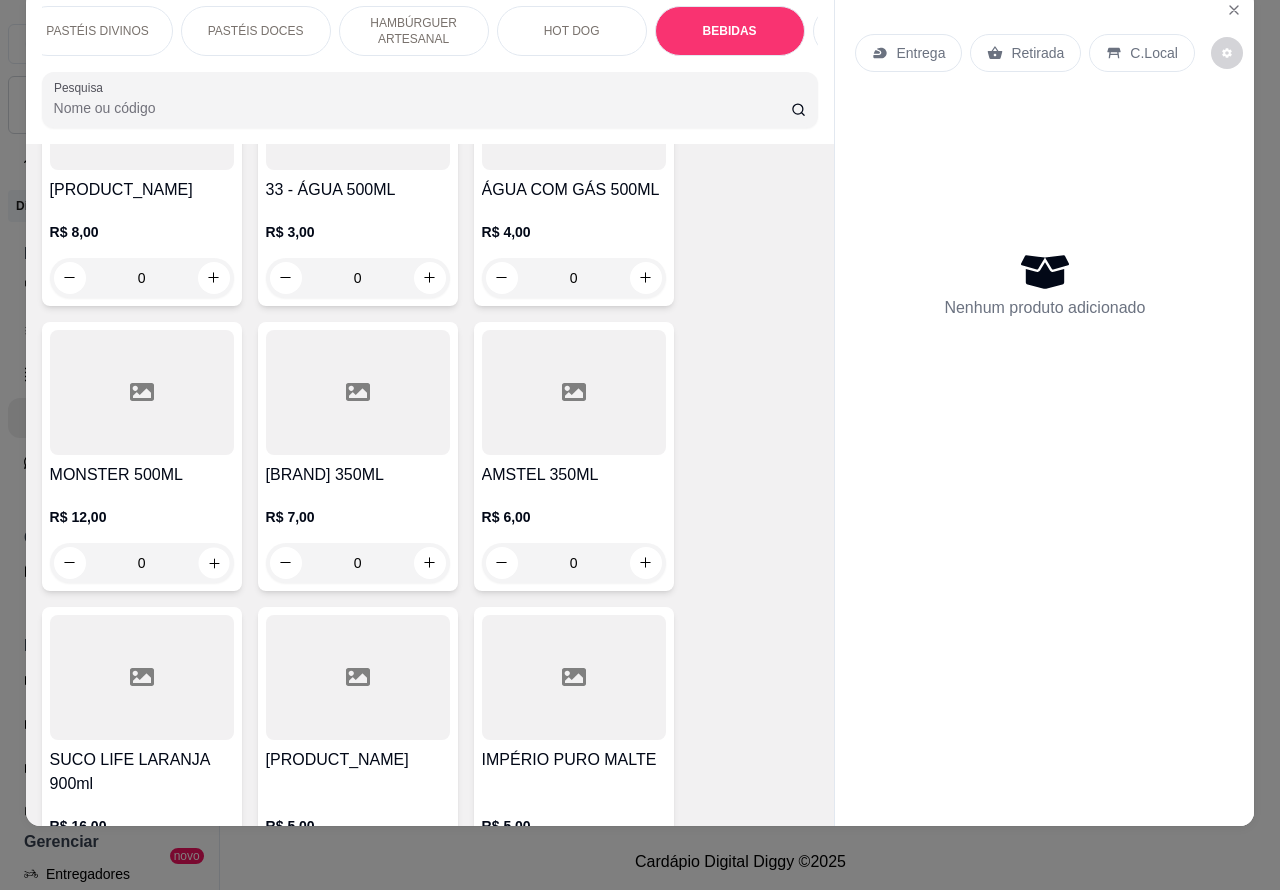 click 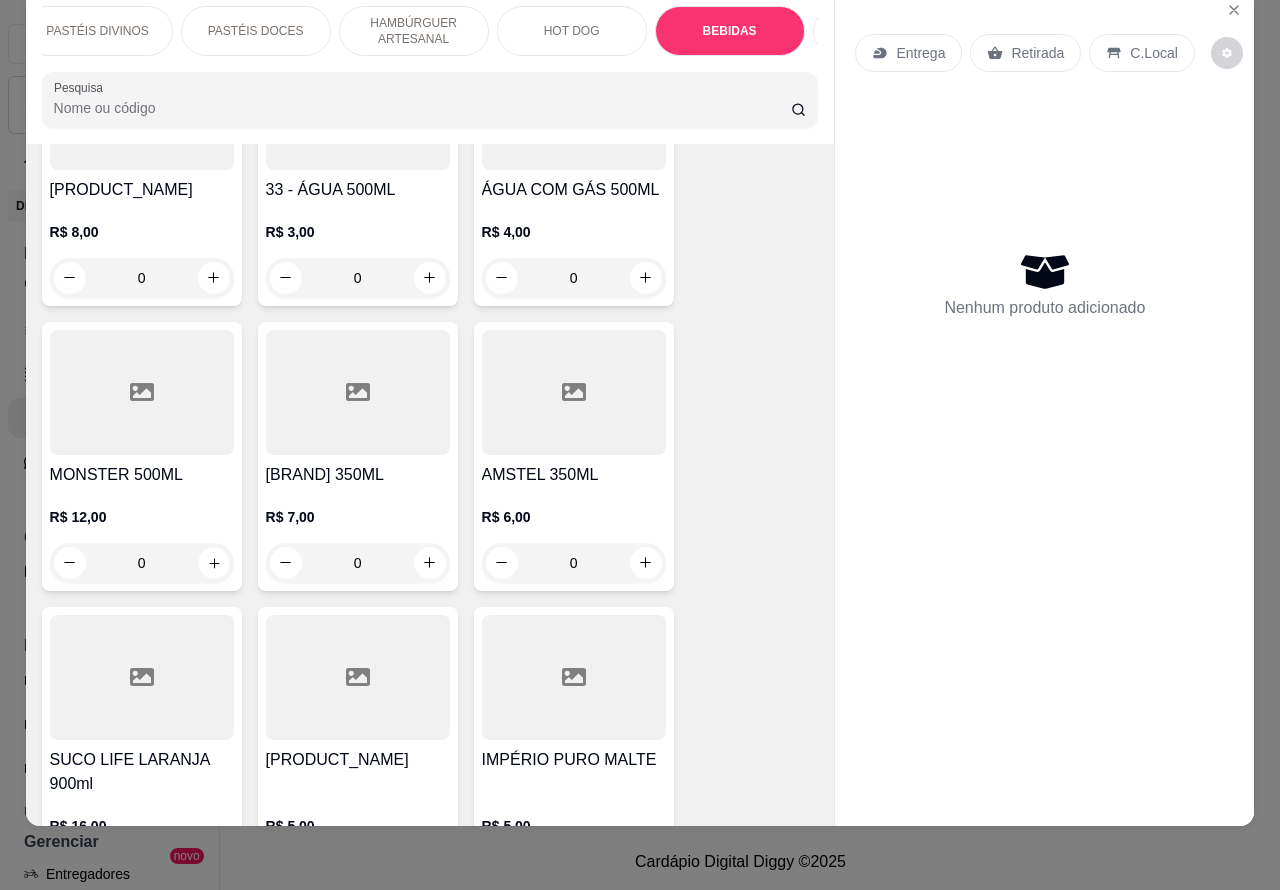 type on "1" 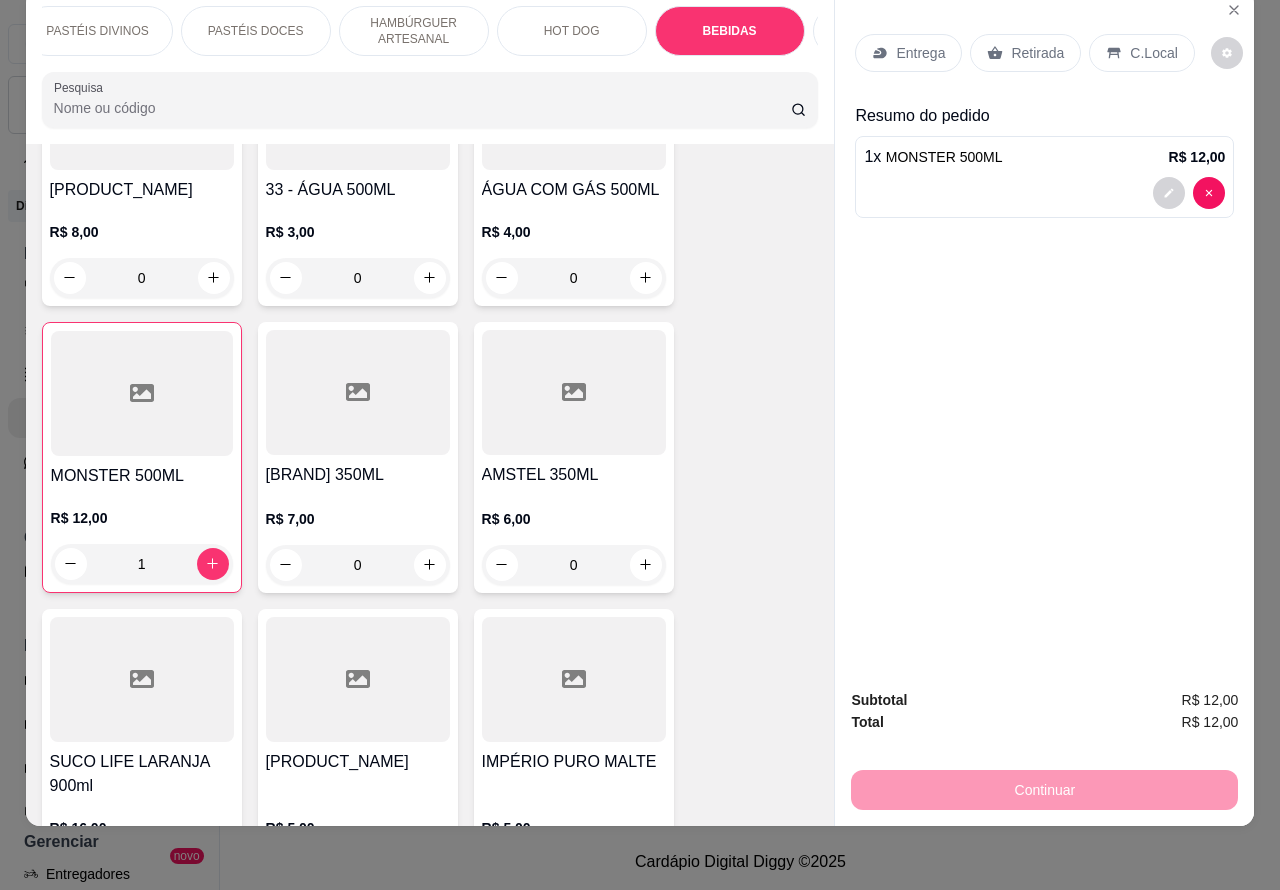 click on "Retirada" at bounding box center [1037, 53] 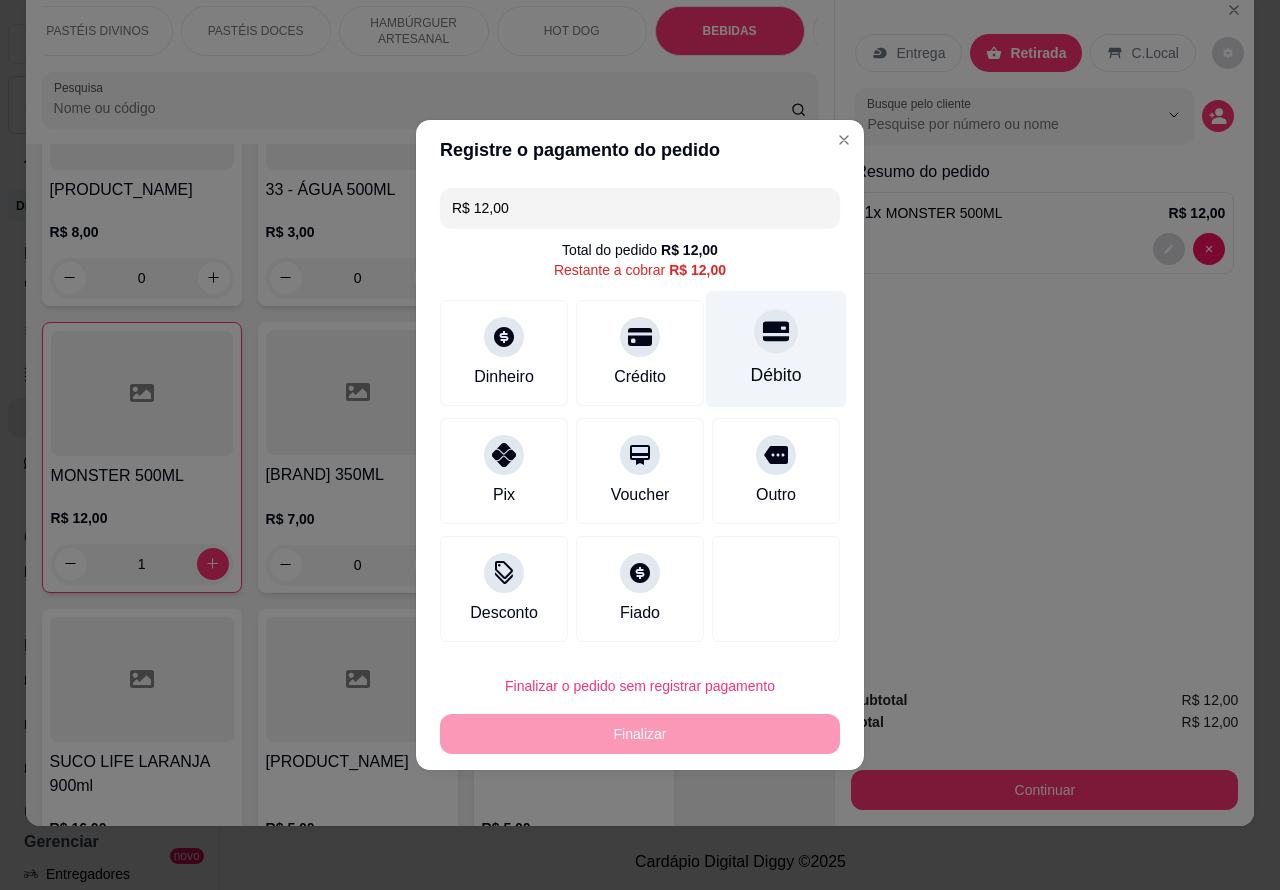 click on "Débito" at bounding box center (776, 349) 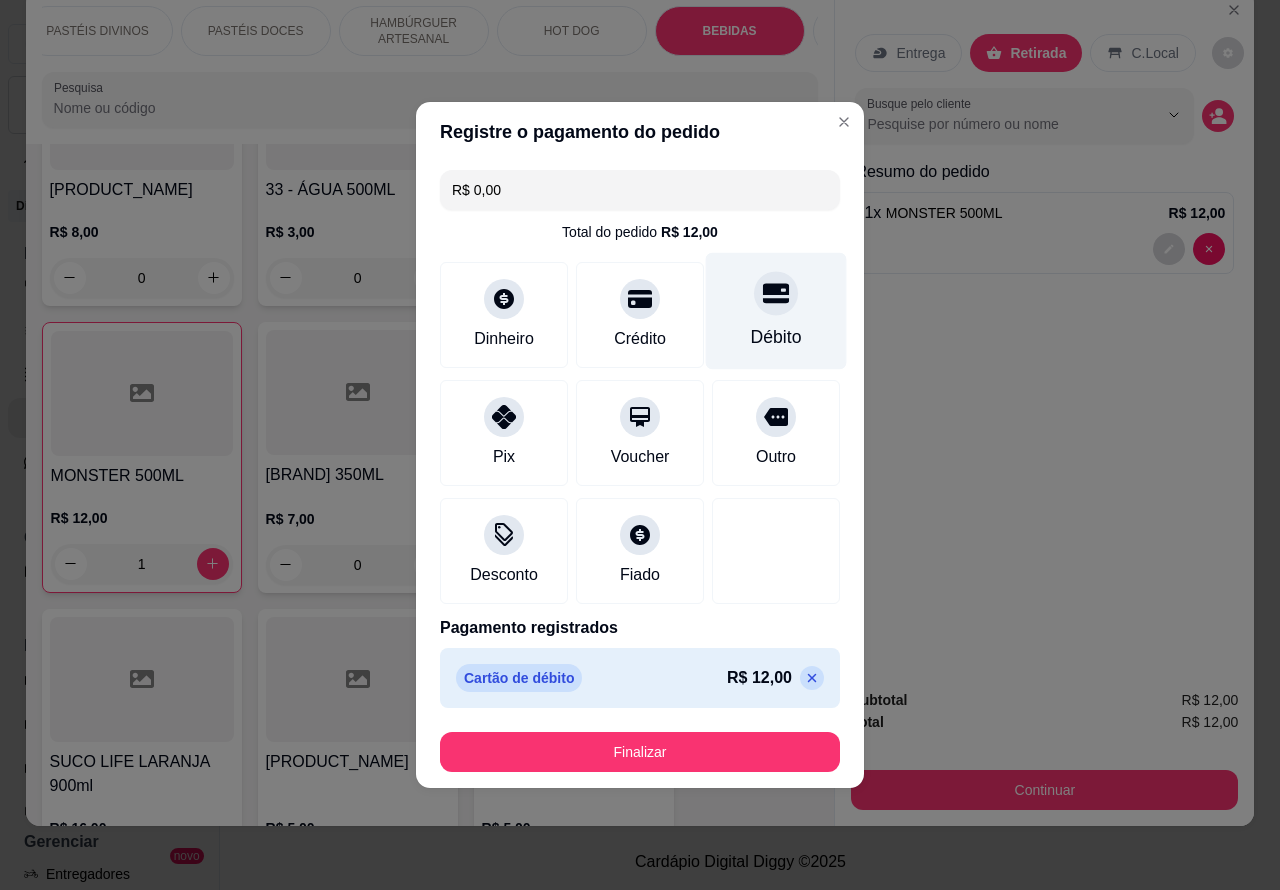 type on "R$ 0,00" 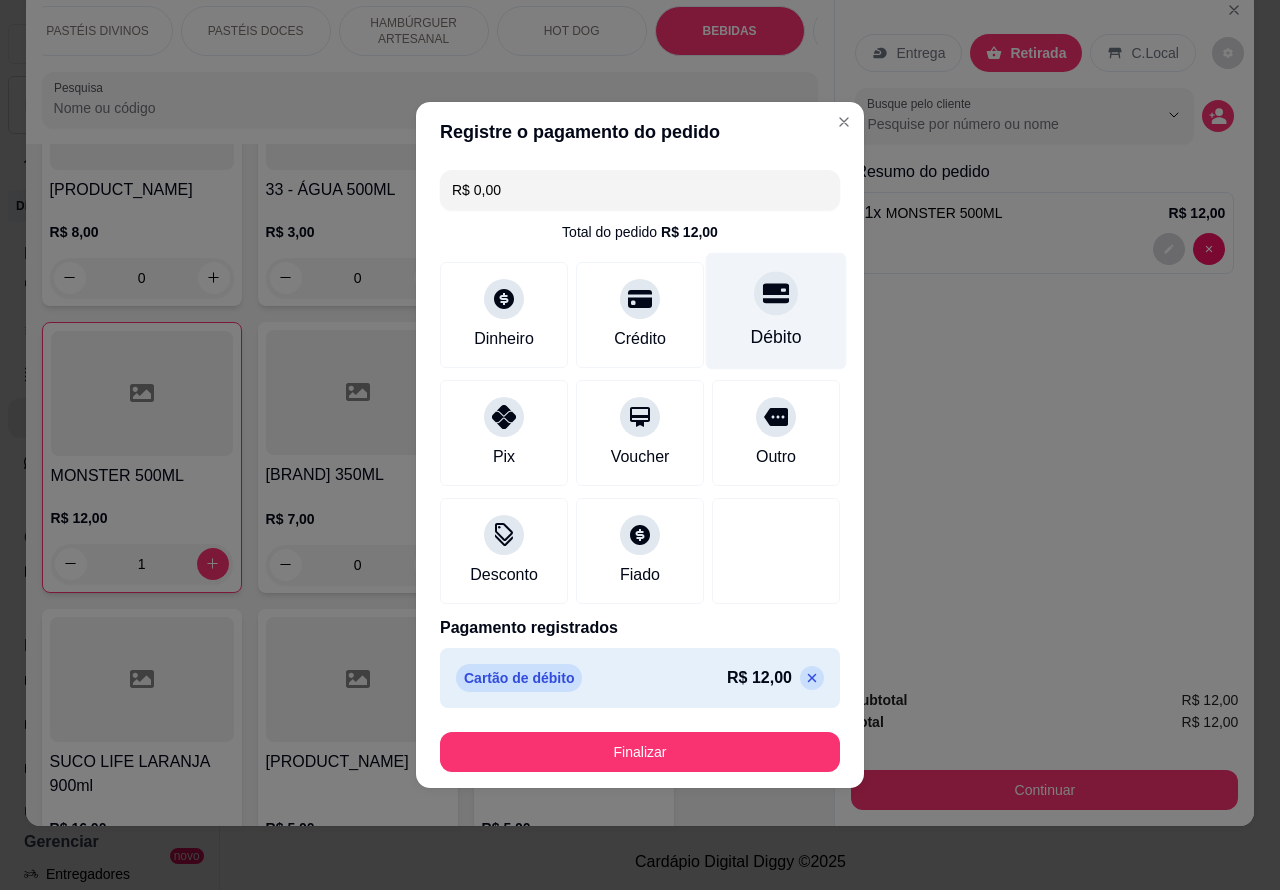 click on "Finalizar" at bounding box center [640, 752] 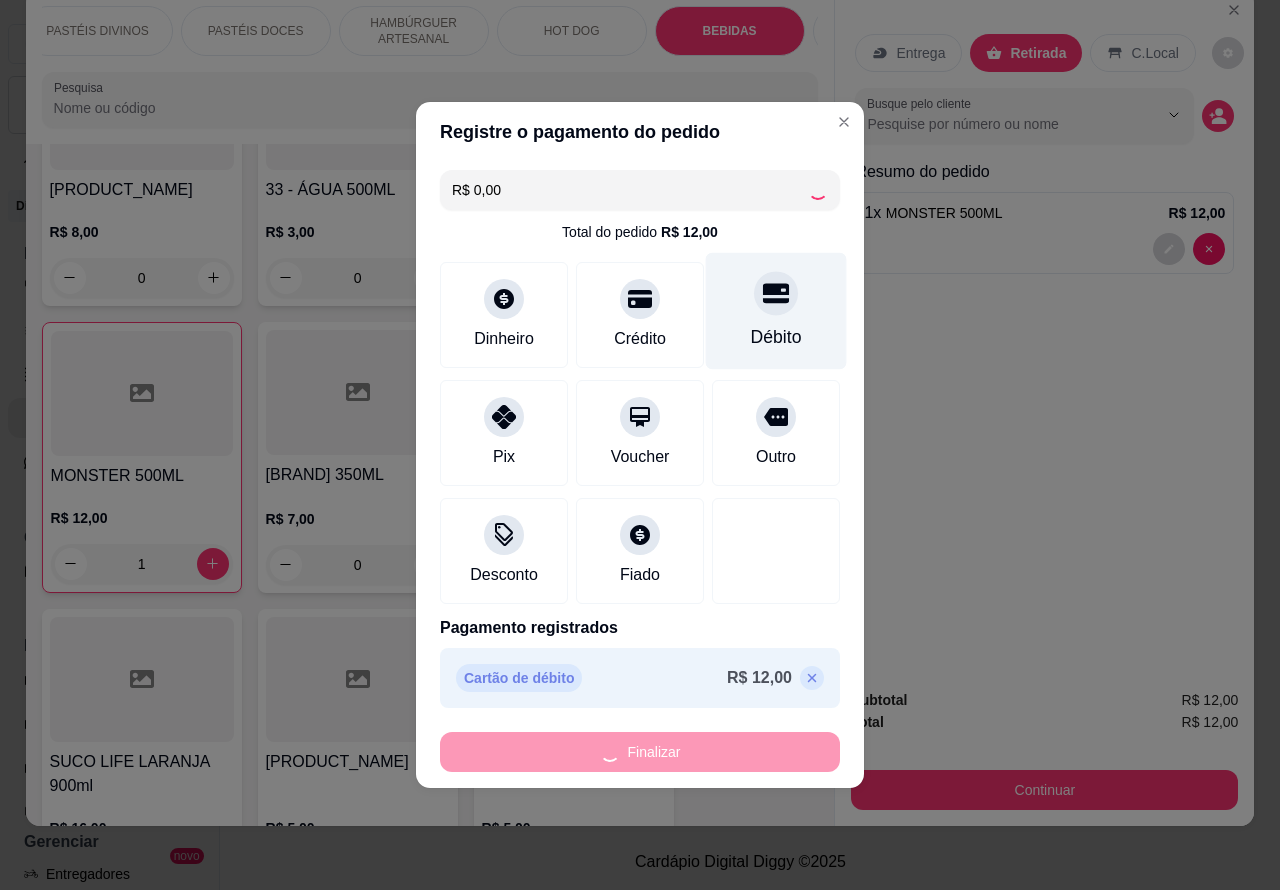 type on "0" 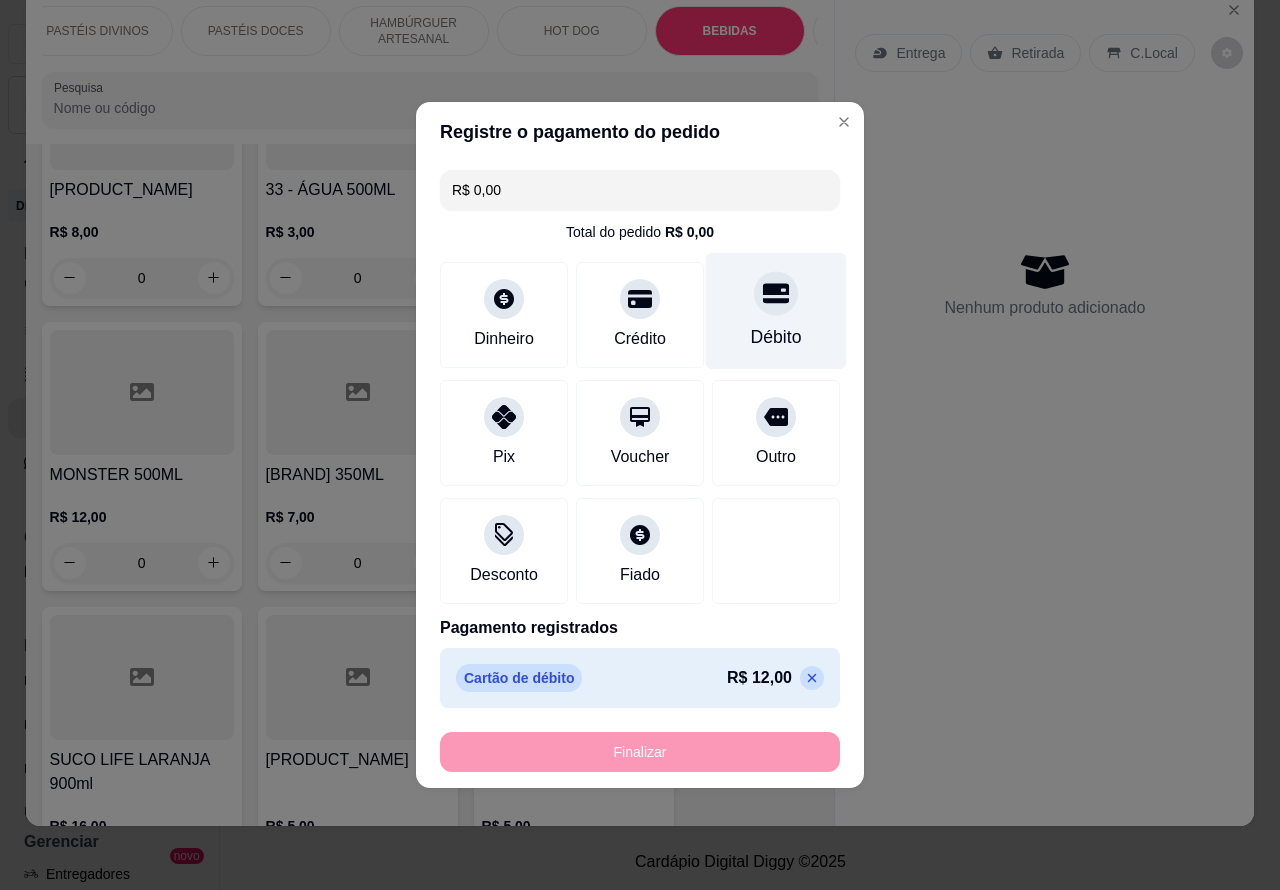 type on "-R$ 12,00" 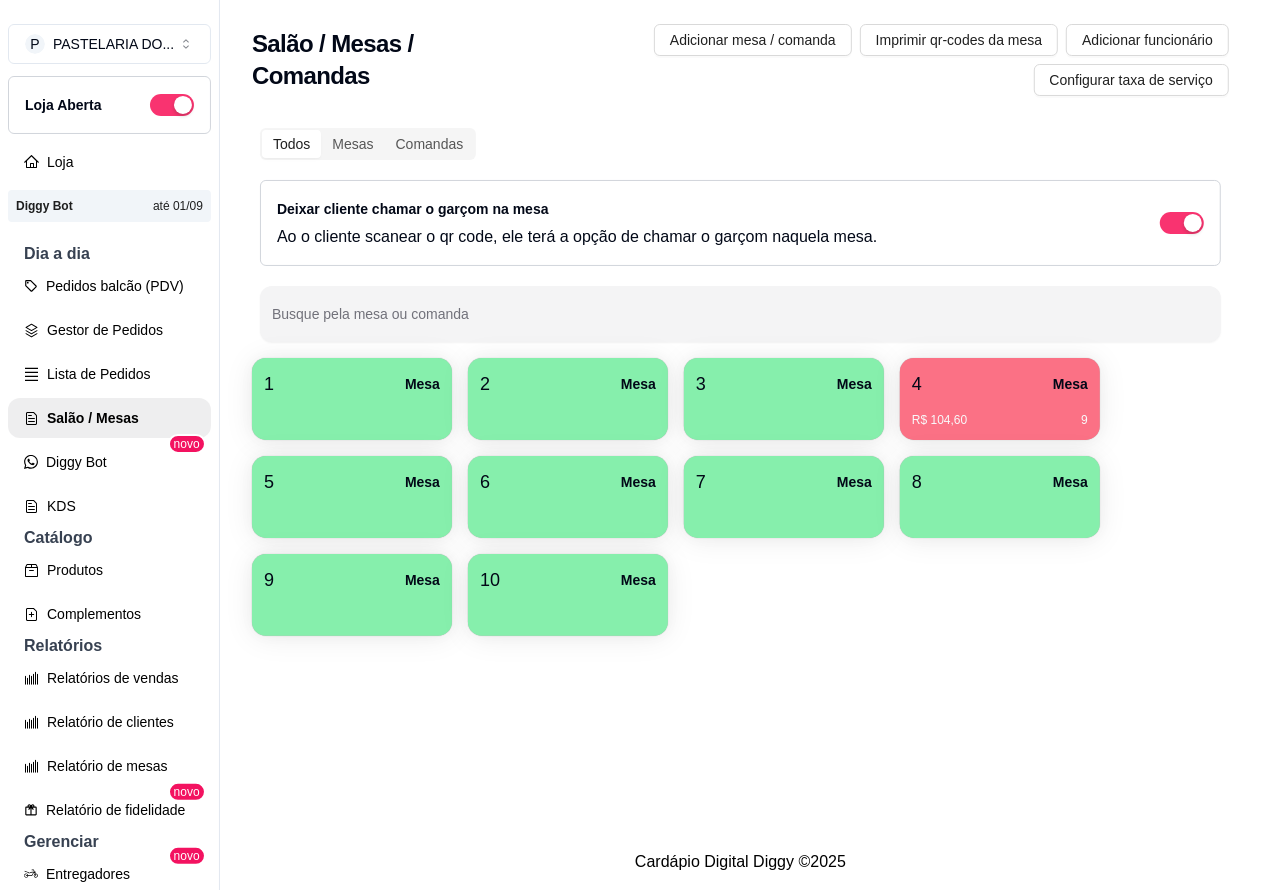 click on "Pedidos balcão (PDV)" at bounding box center [109, 286] 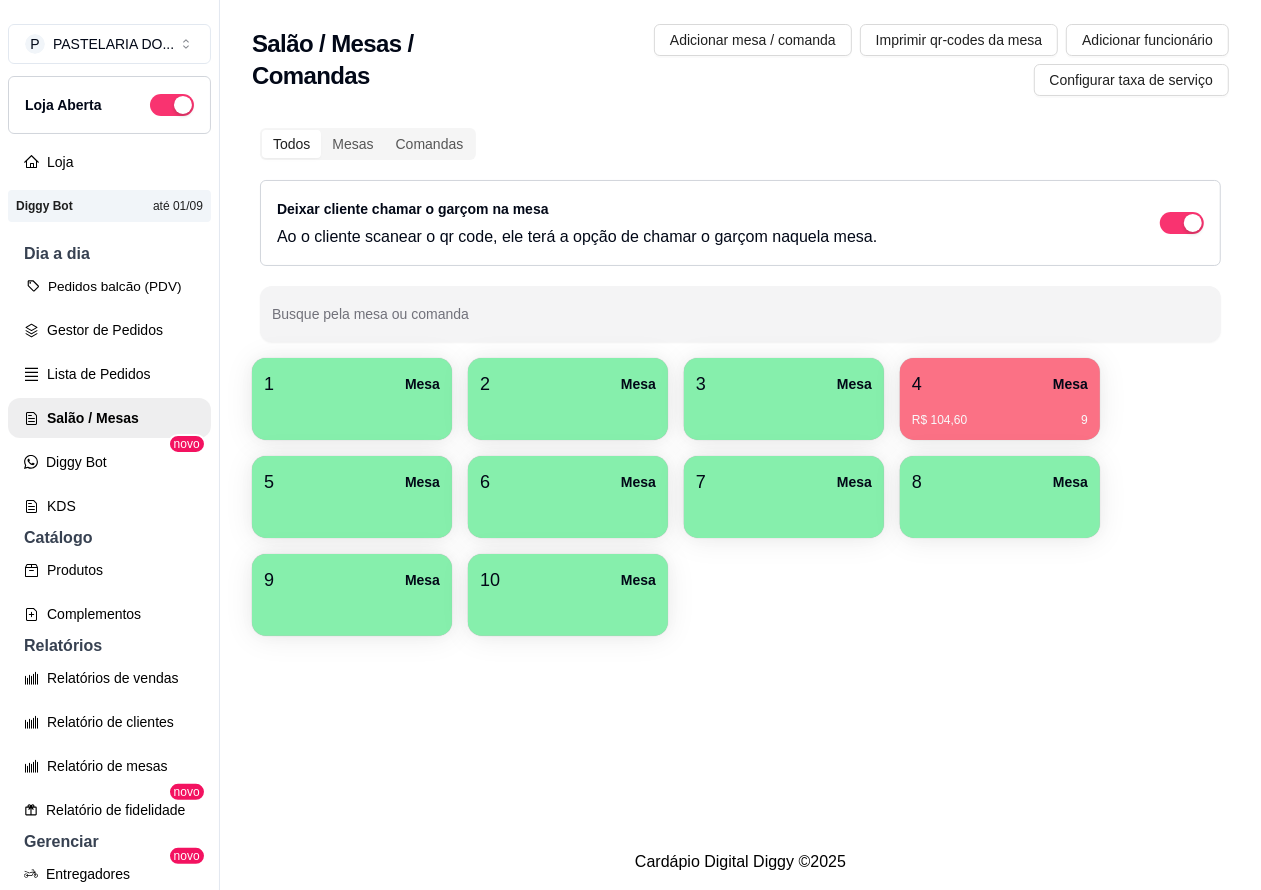 click on "Pedidos balcão (PDV)" at bounding box center (109, 286) 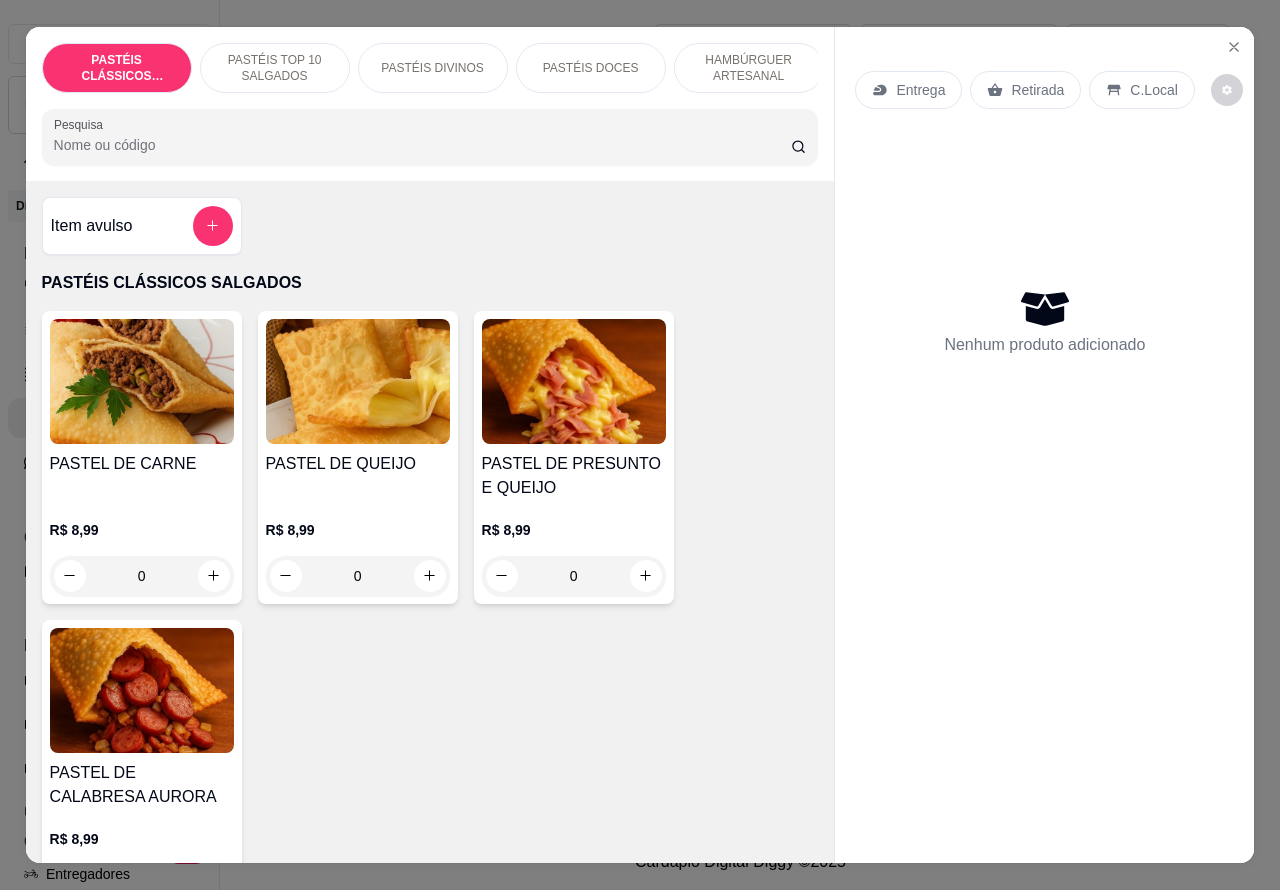 click on "HAMBÚRGUER ARTESANAL" at bounding box center (749, 68) 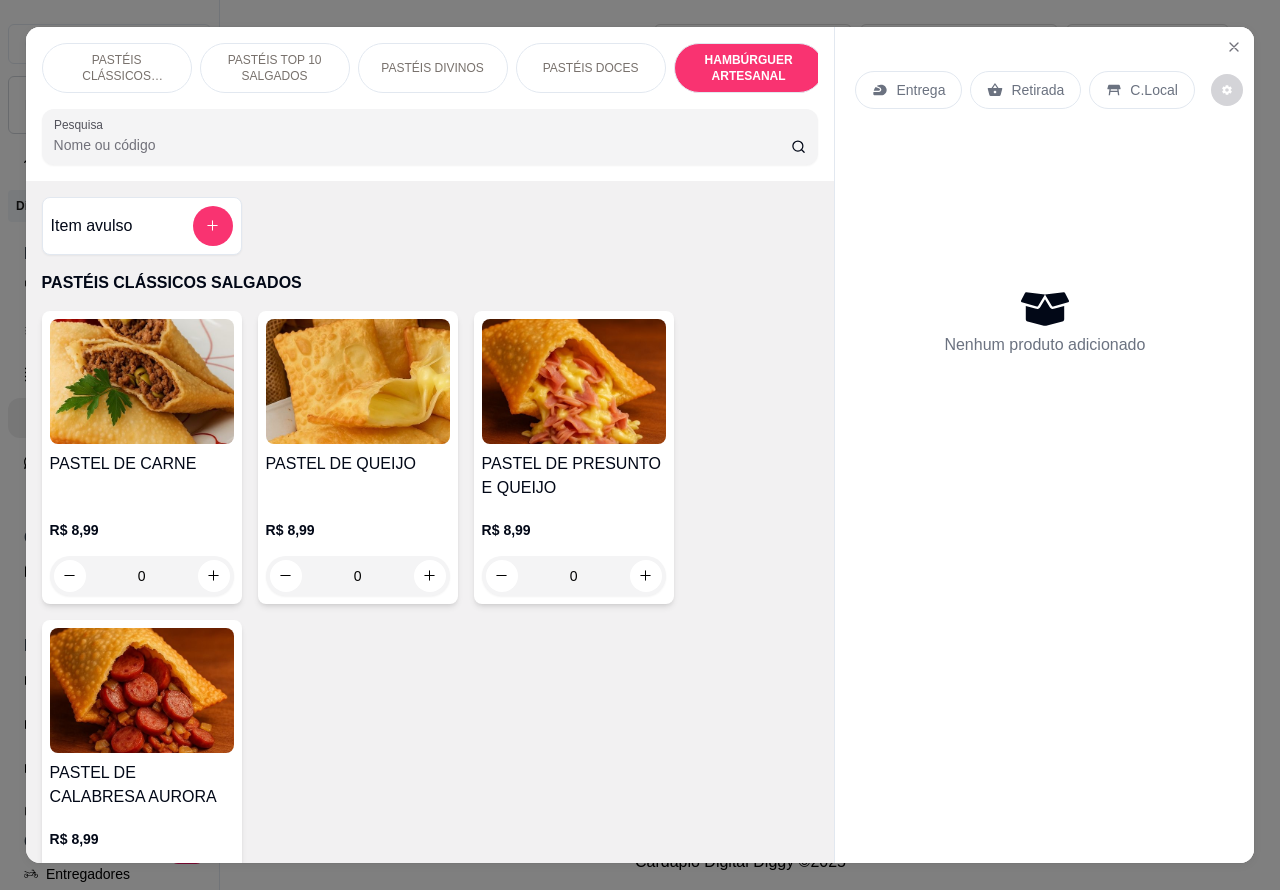 scroll, scrollTop: 4218, scrollLeft: 0, axis: vertical 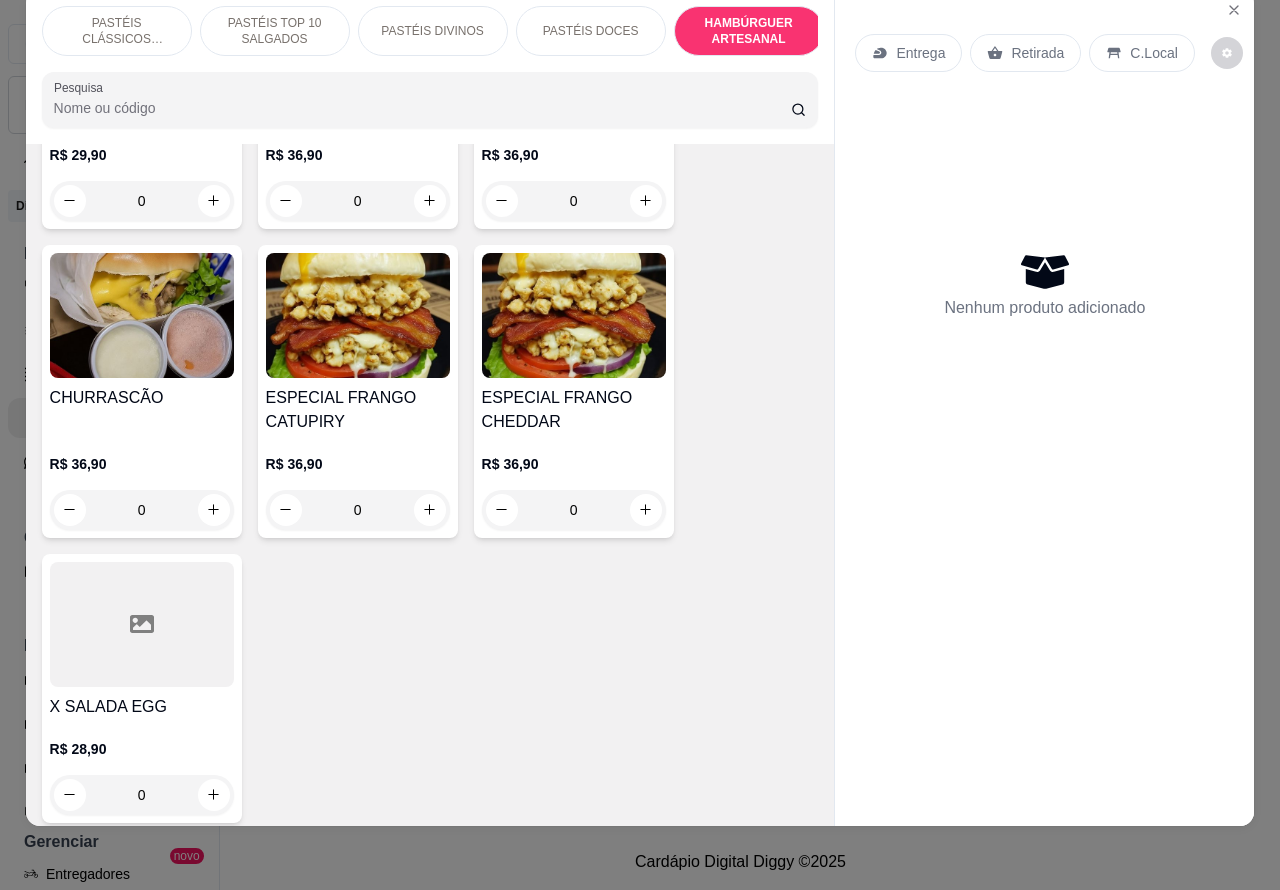 click on "0" at bounding box center [142, 510] 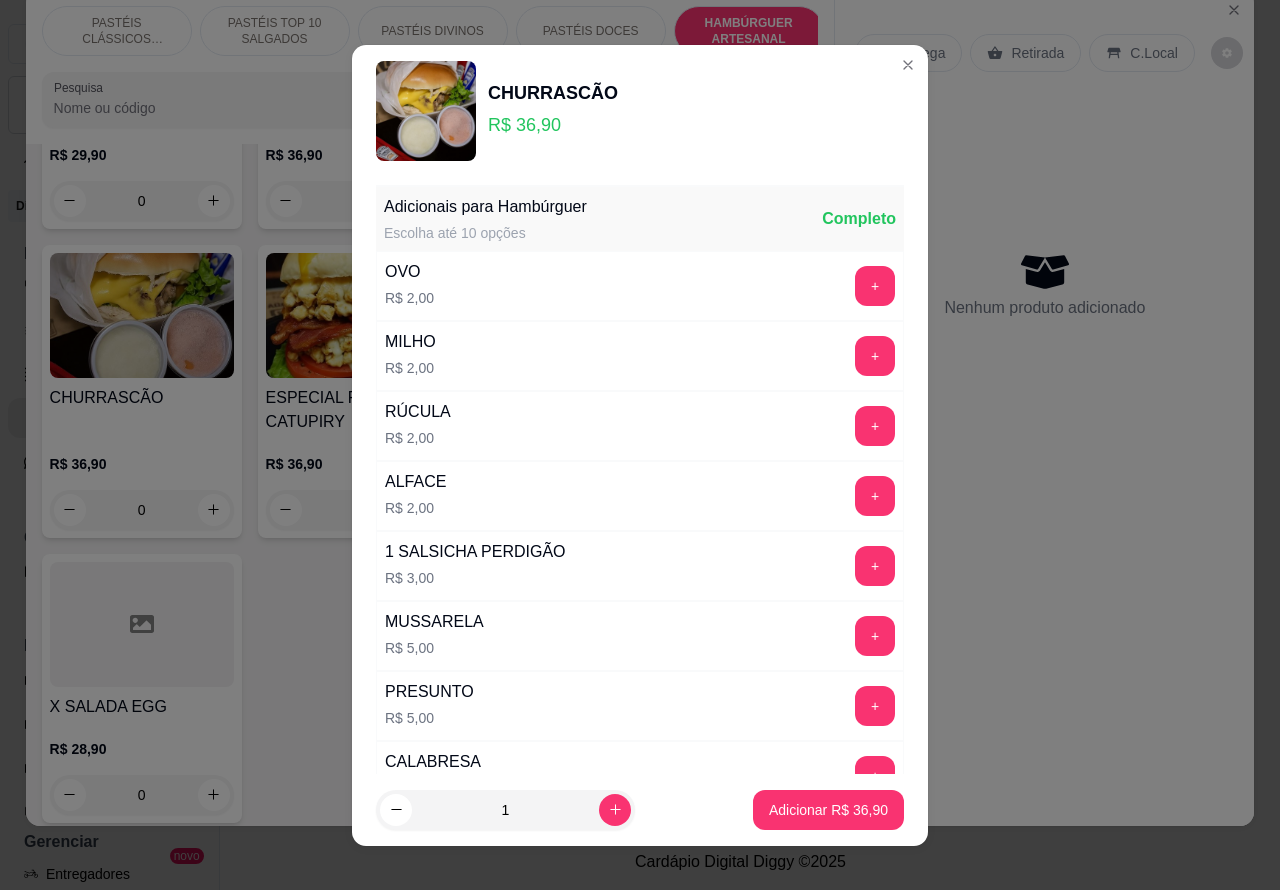 click 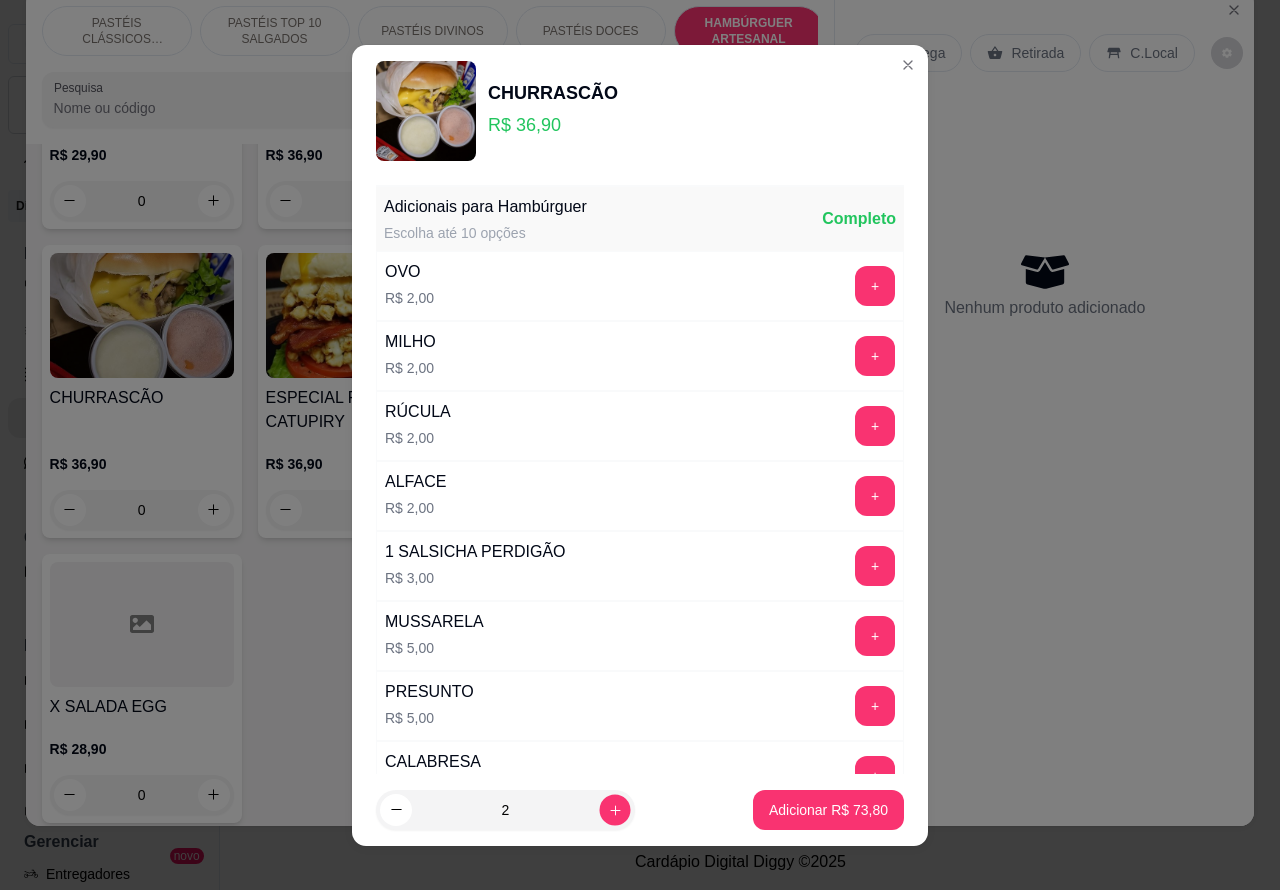 click 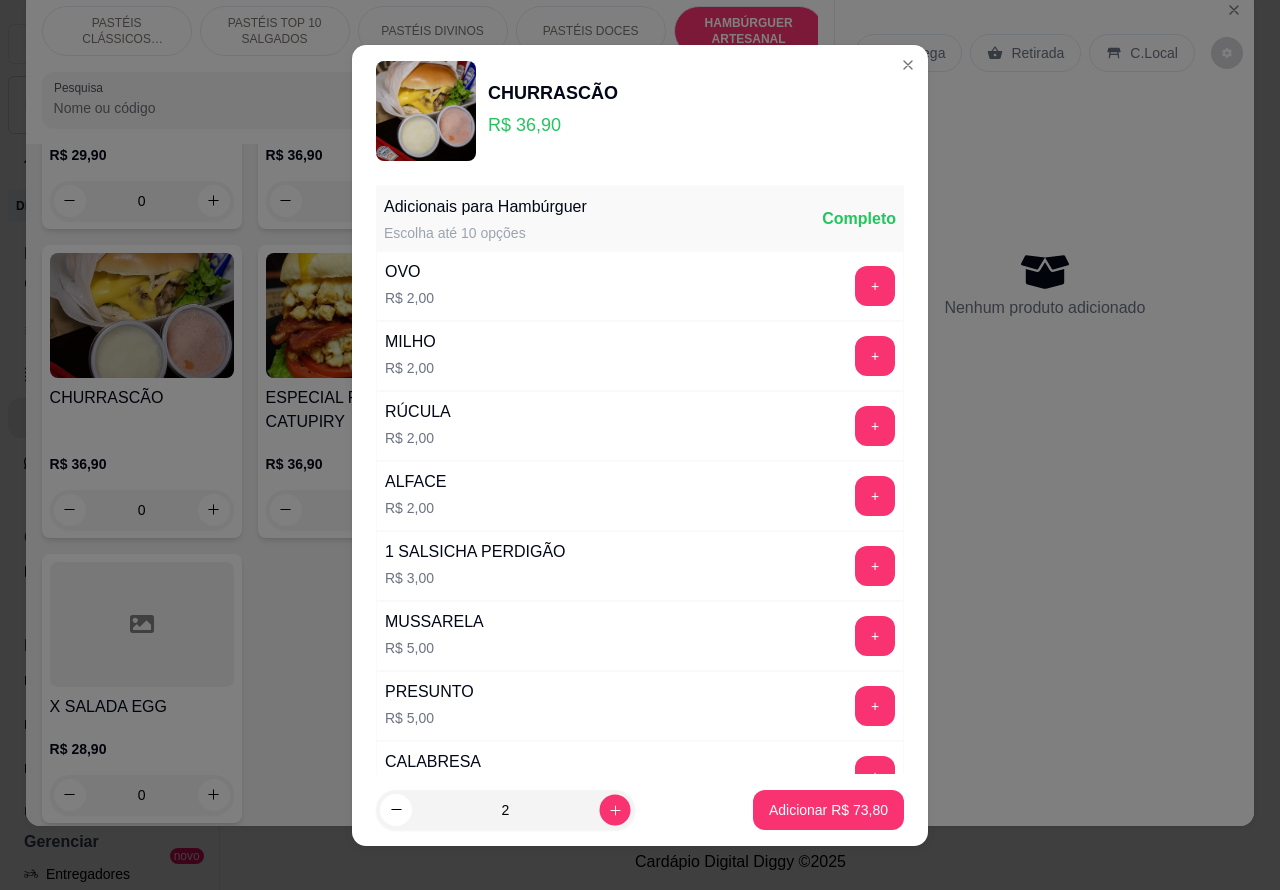 type on "3" 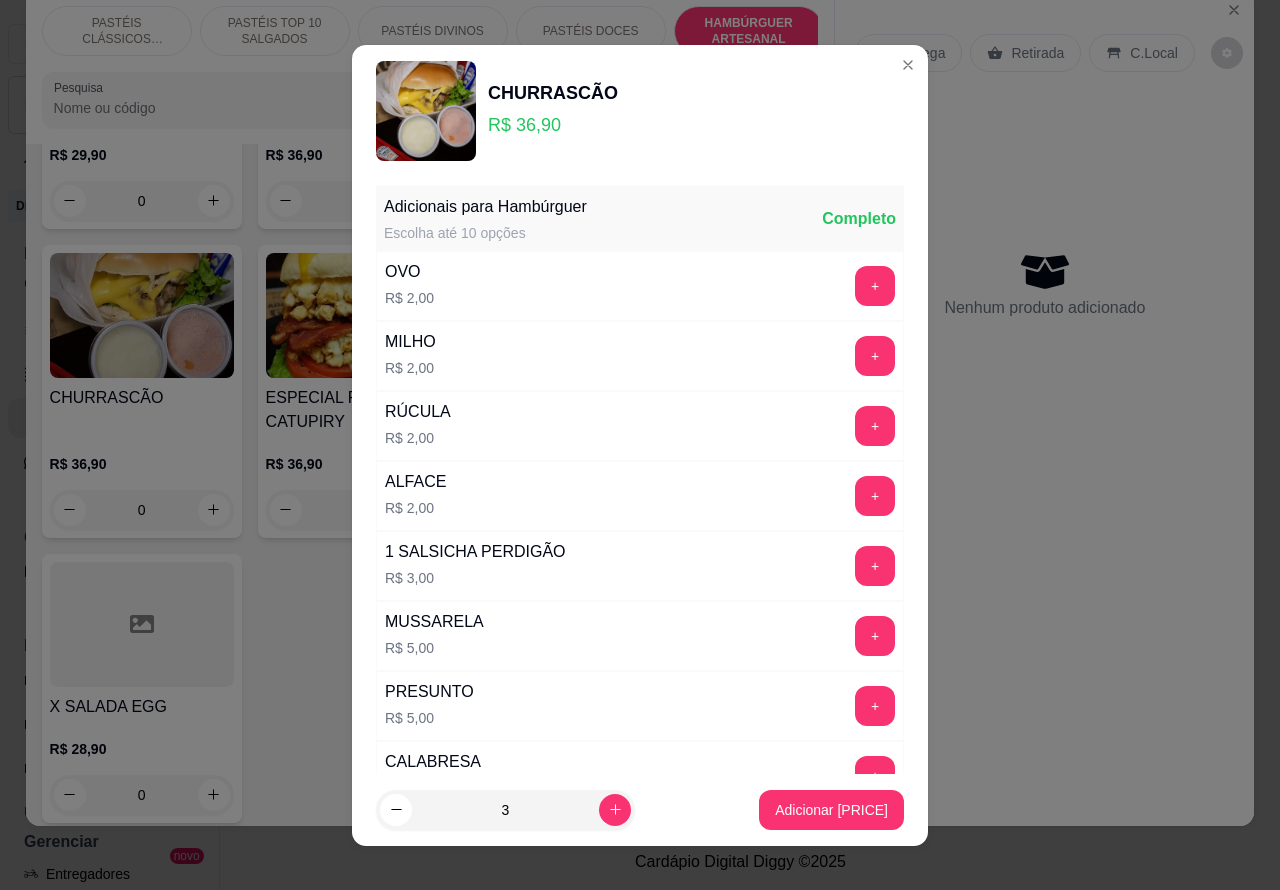 click on "Entrega Retirada C.Local" at bounding box center [1044, 53] 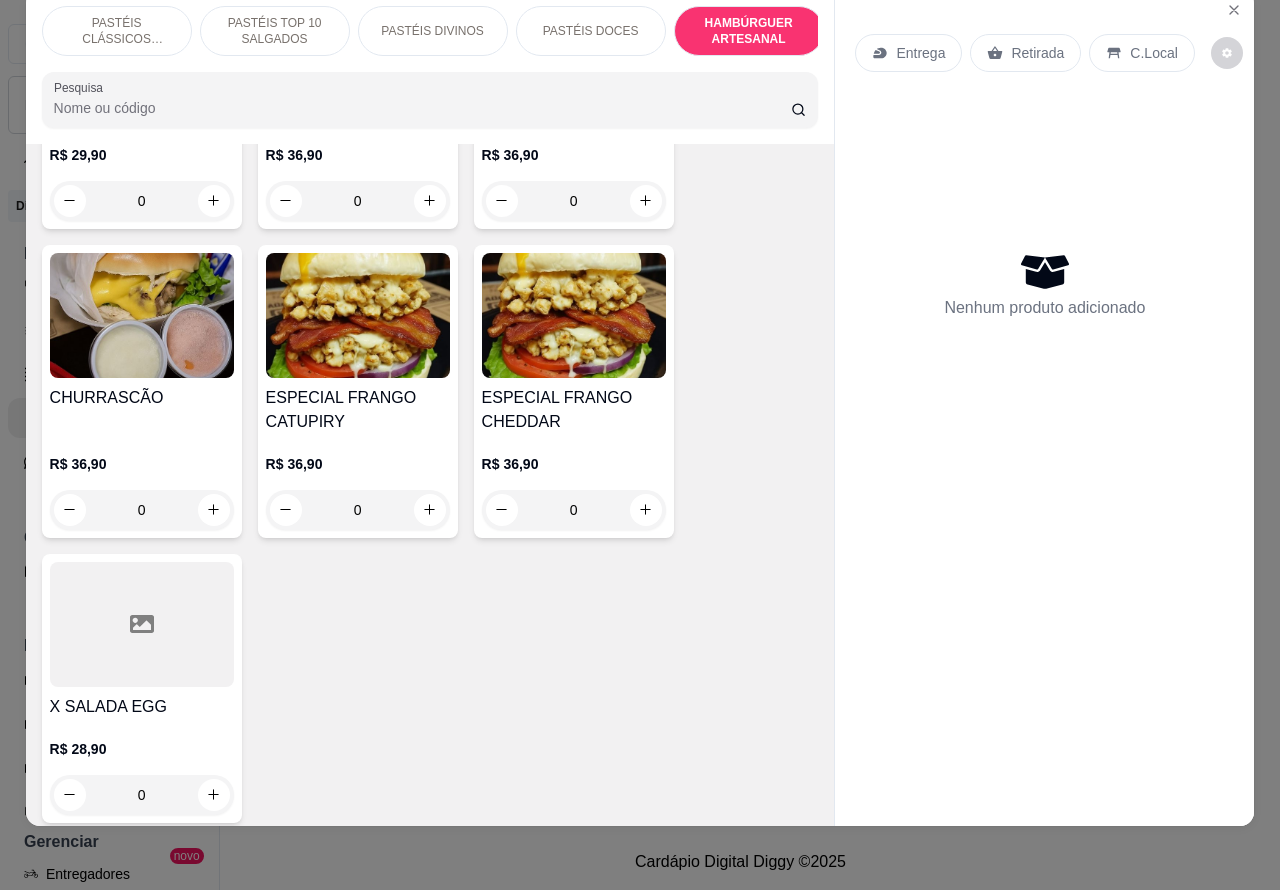 click on "0" at bounding box center [358, 510] 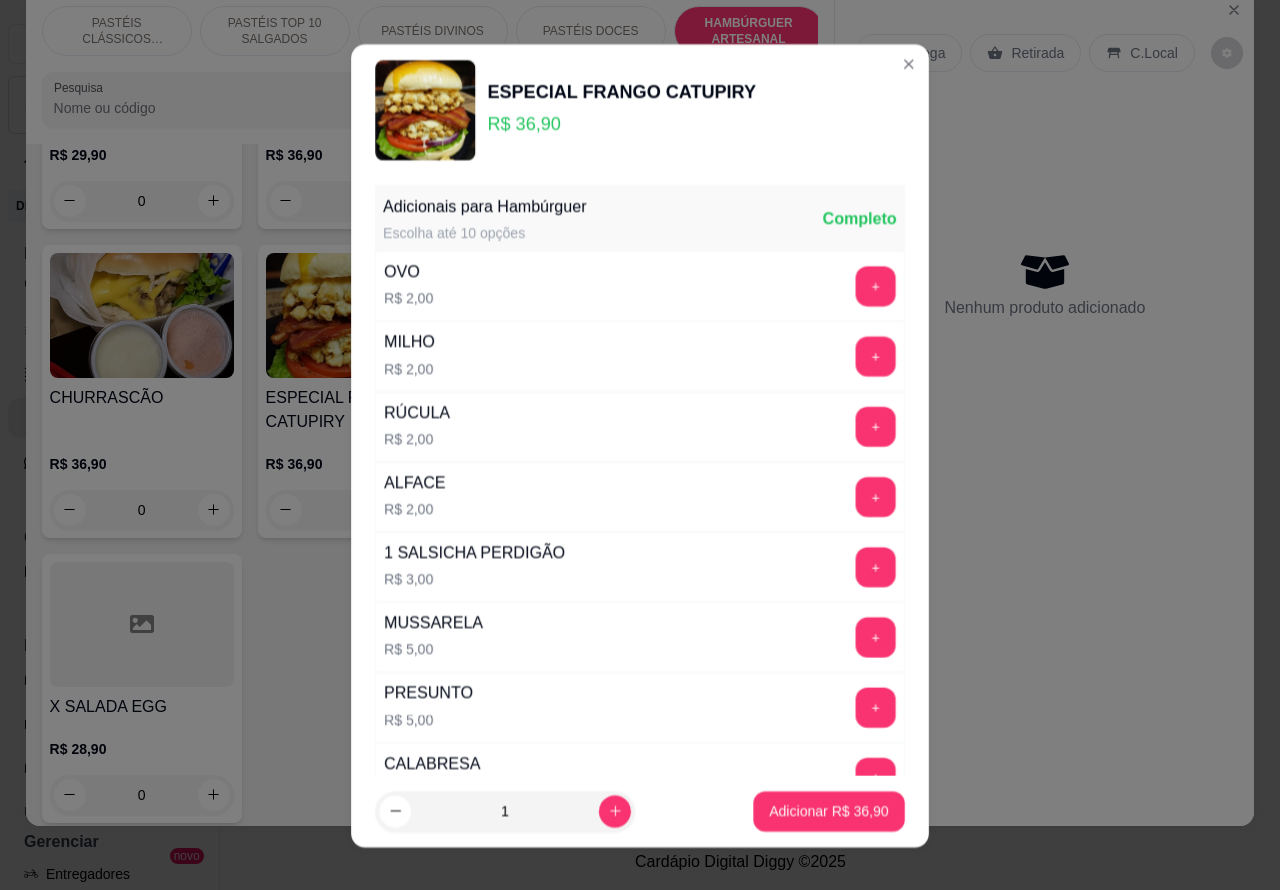 click on "ALFACE" at bounding box center (415, 482) 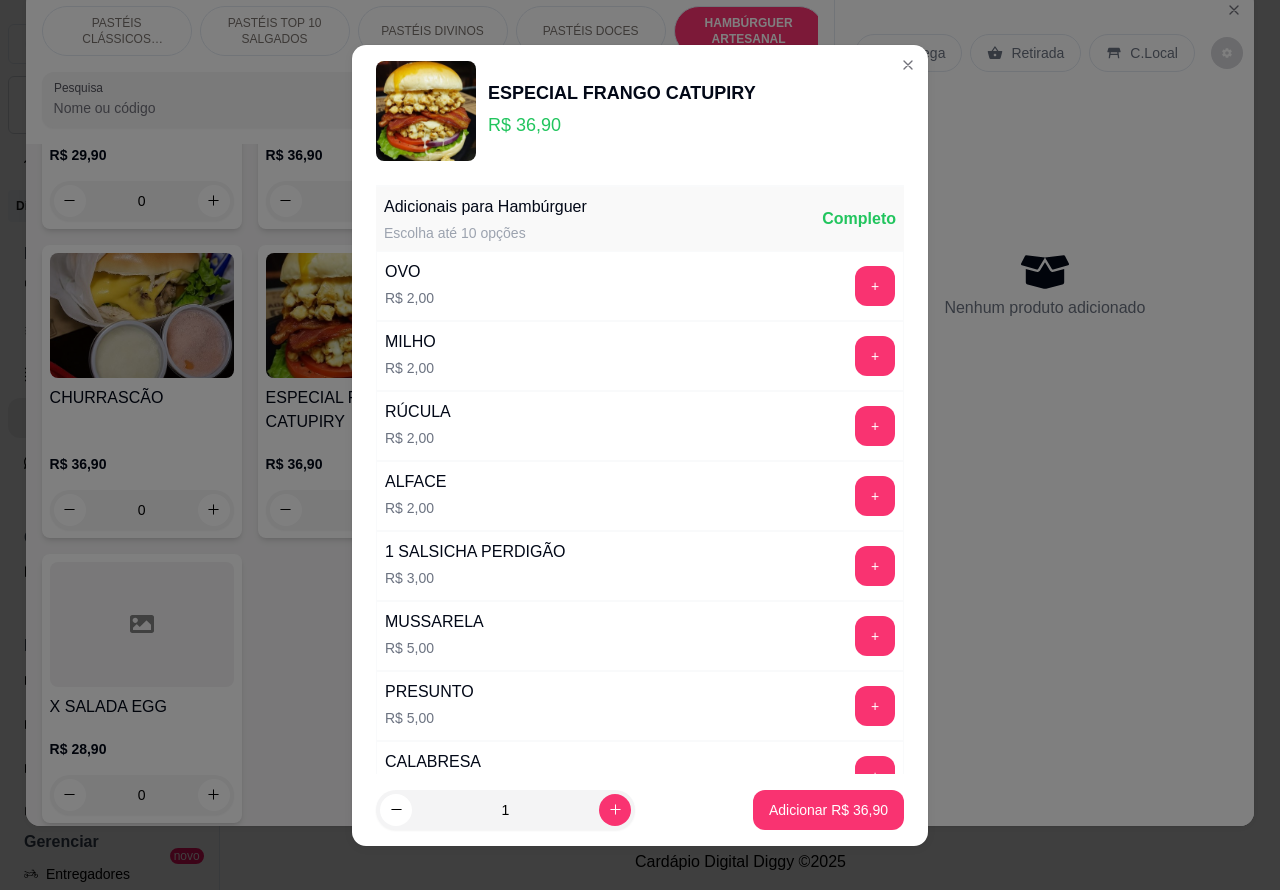 click 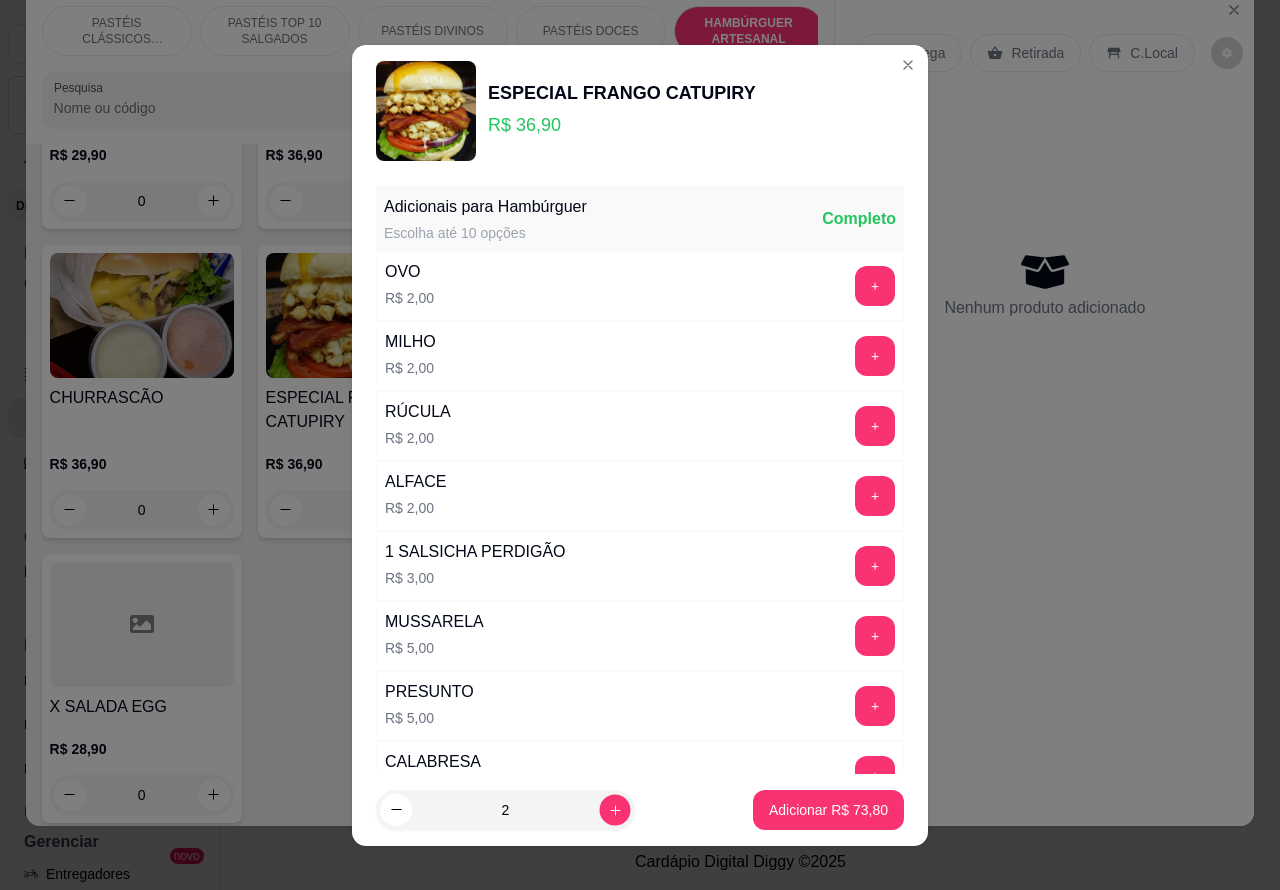 click 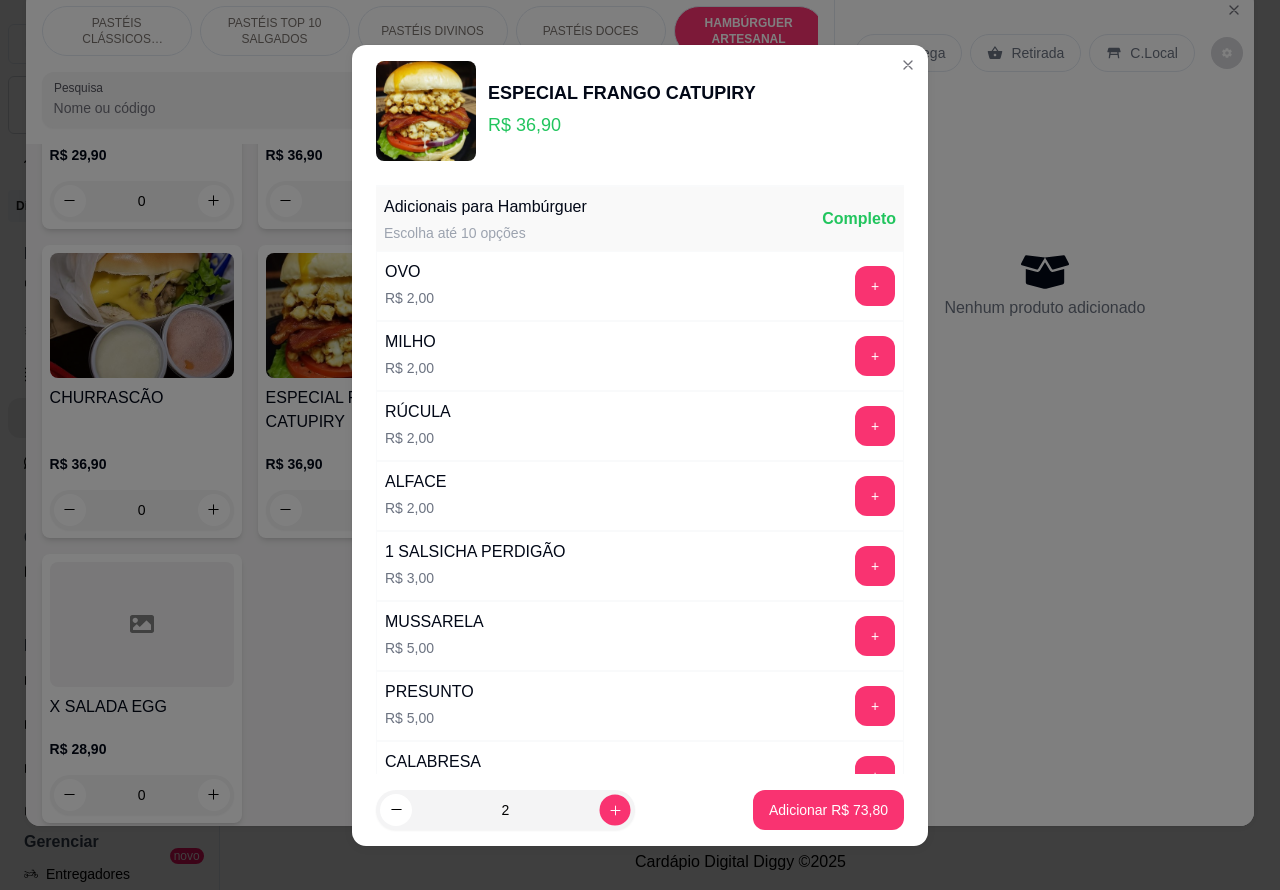 type on "3" 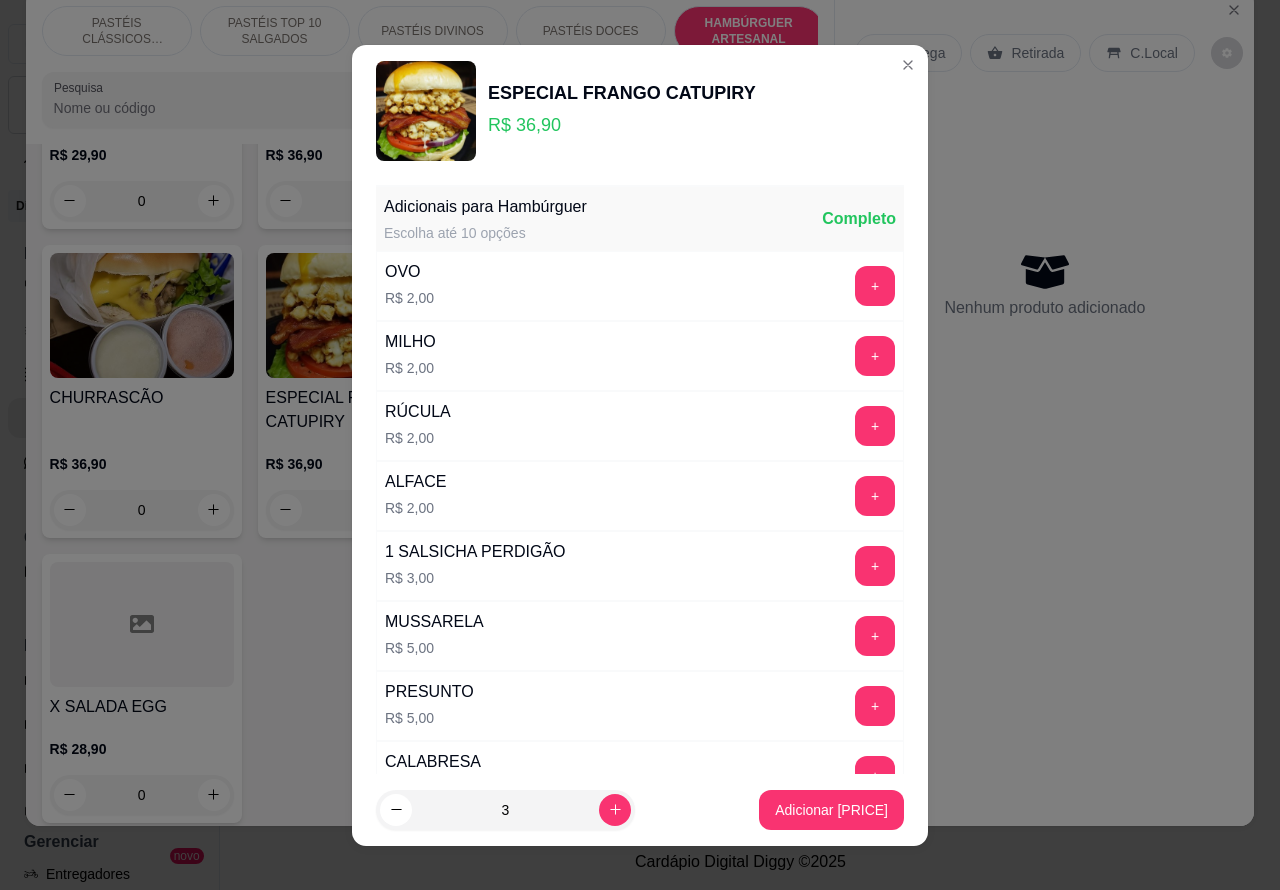 click on "Adicionar   R$ 110,70" at bounding box center [831, 810] 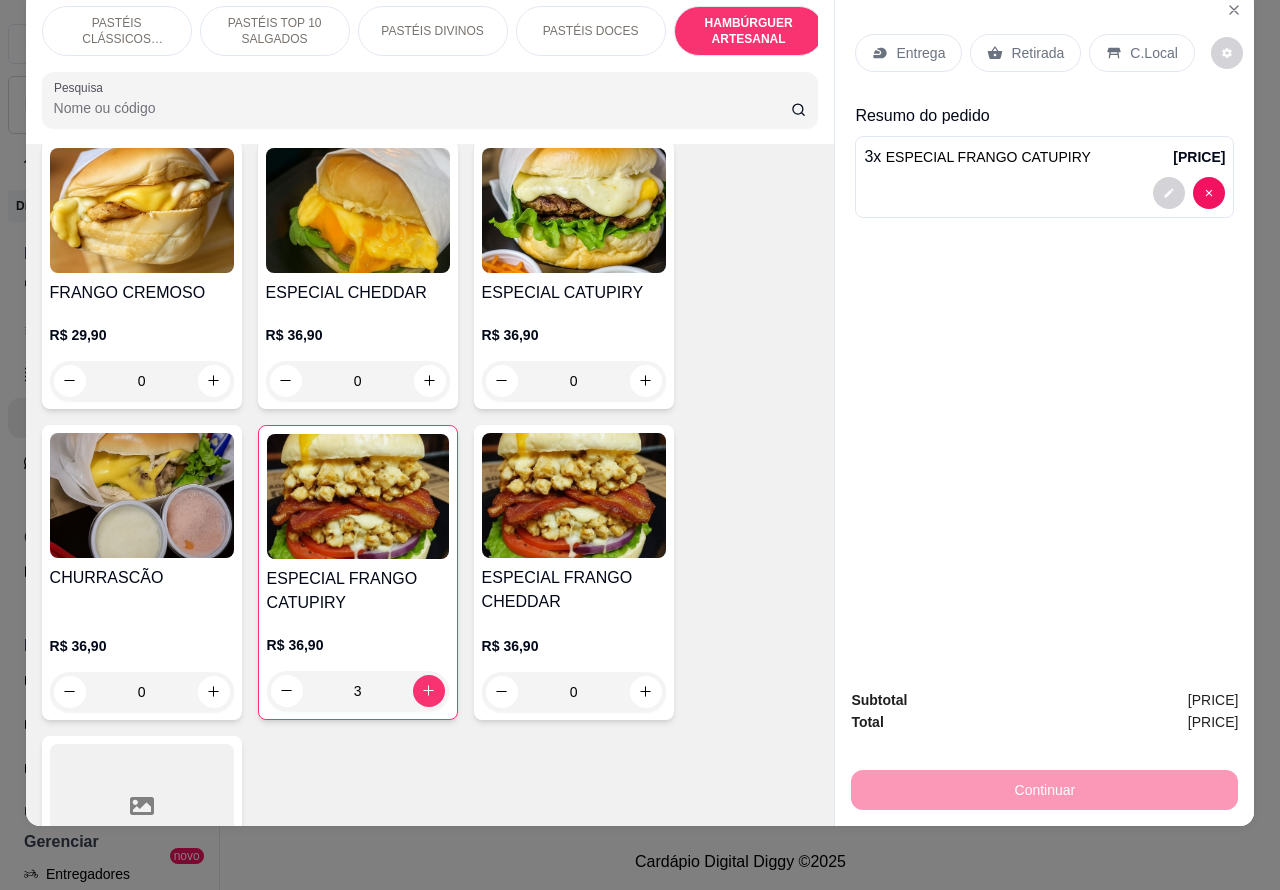 scroll, scrollTop: 5143, scrollLeft: 0, axis: vertical 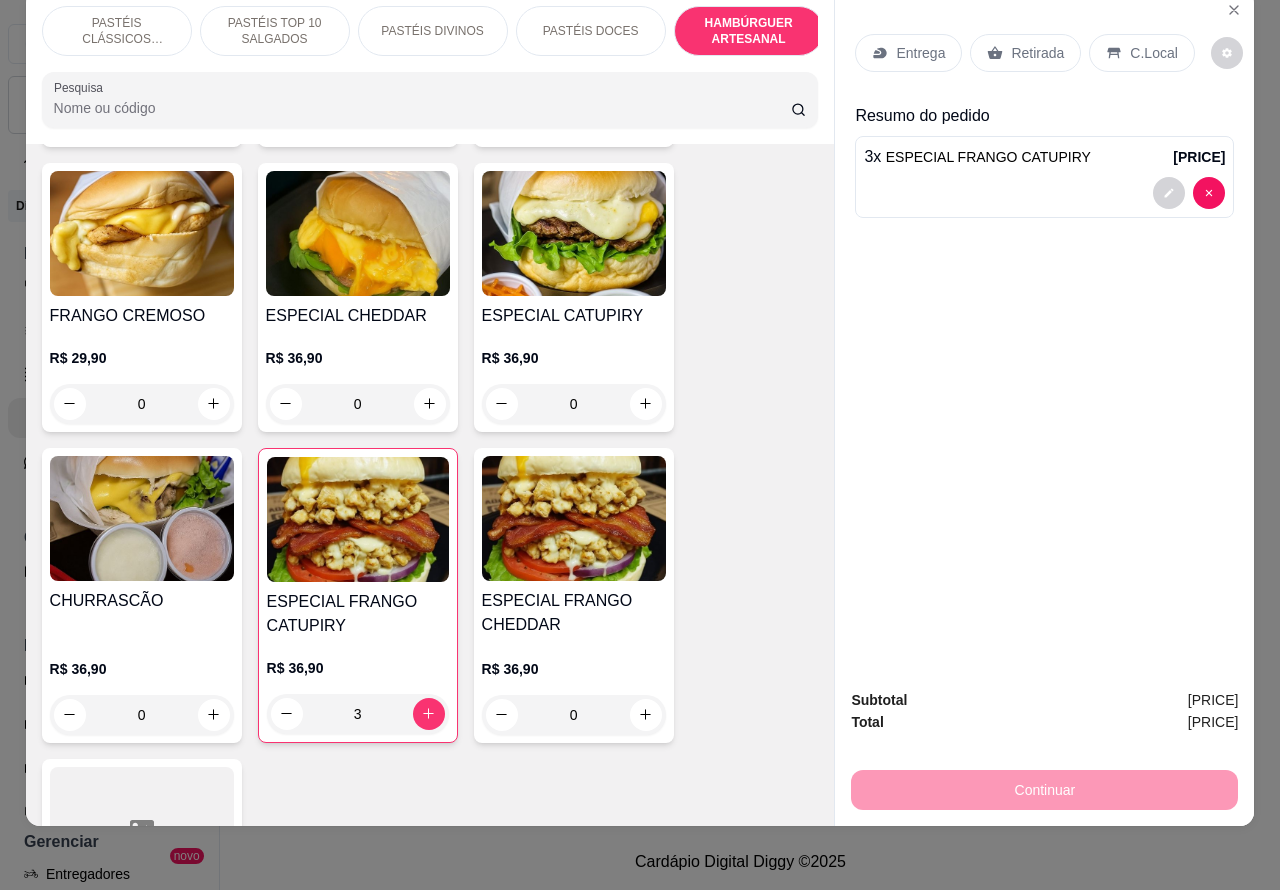 type on "0" 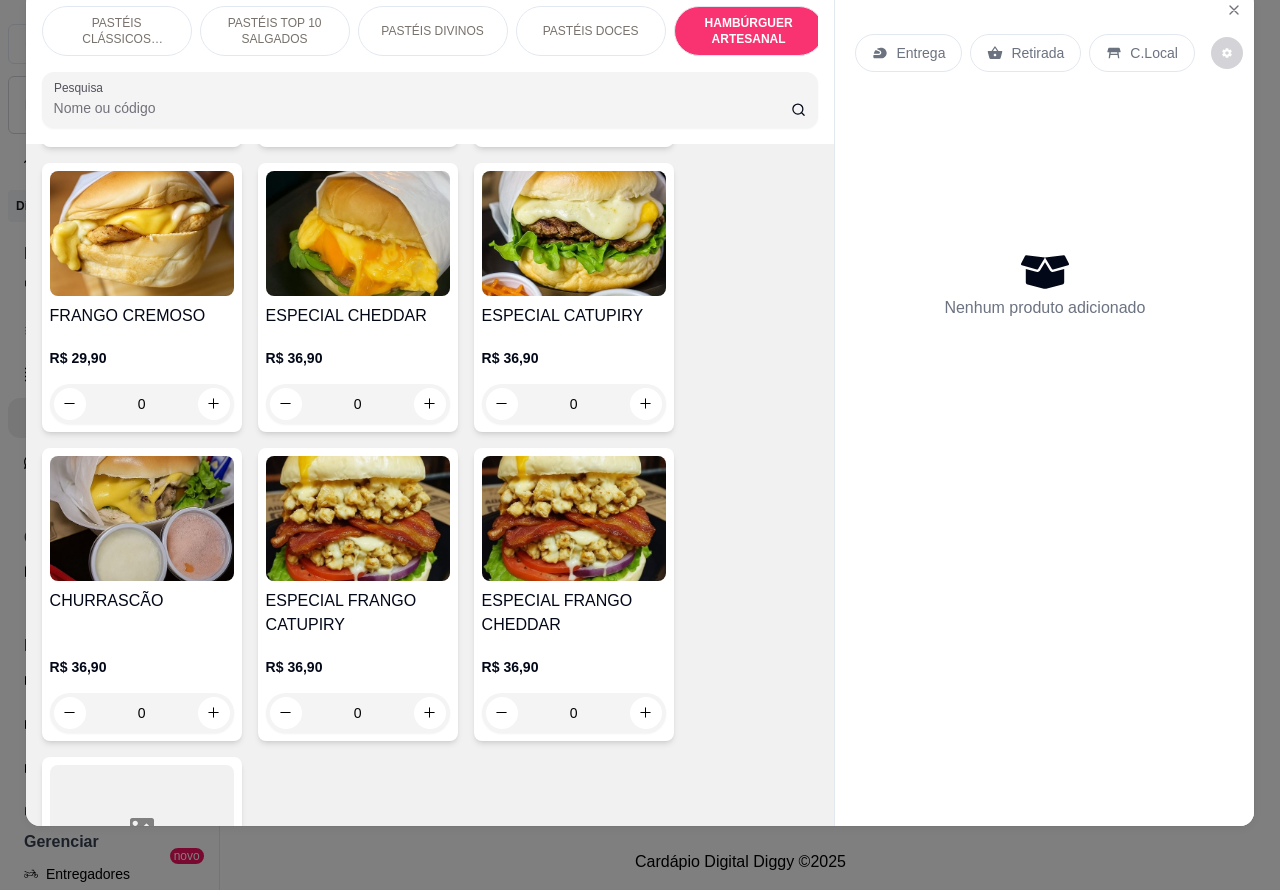 click on "0" at bounding box center (574, 404) 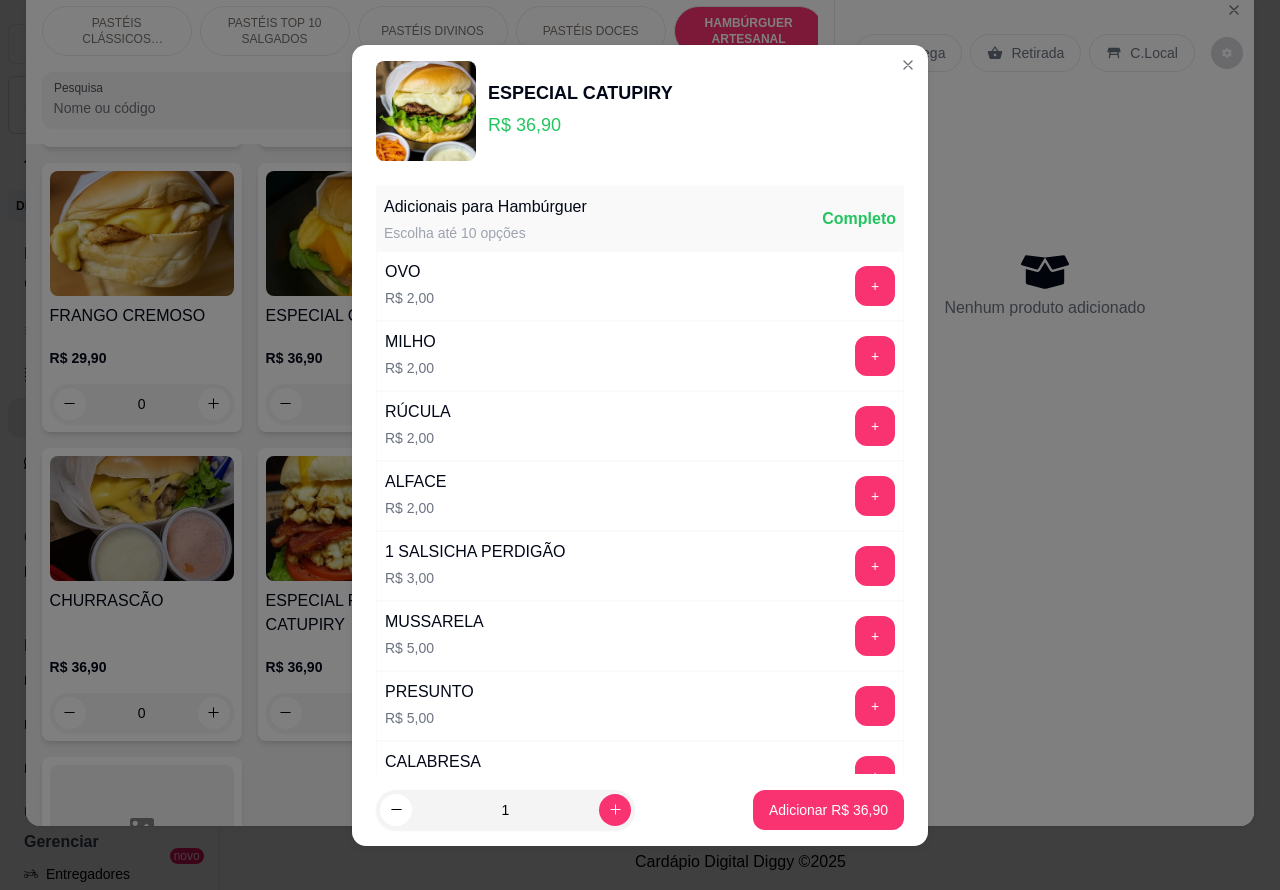 click 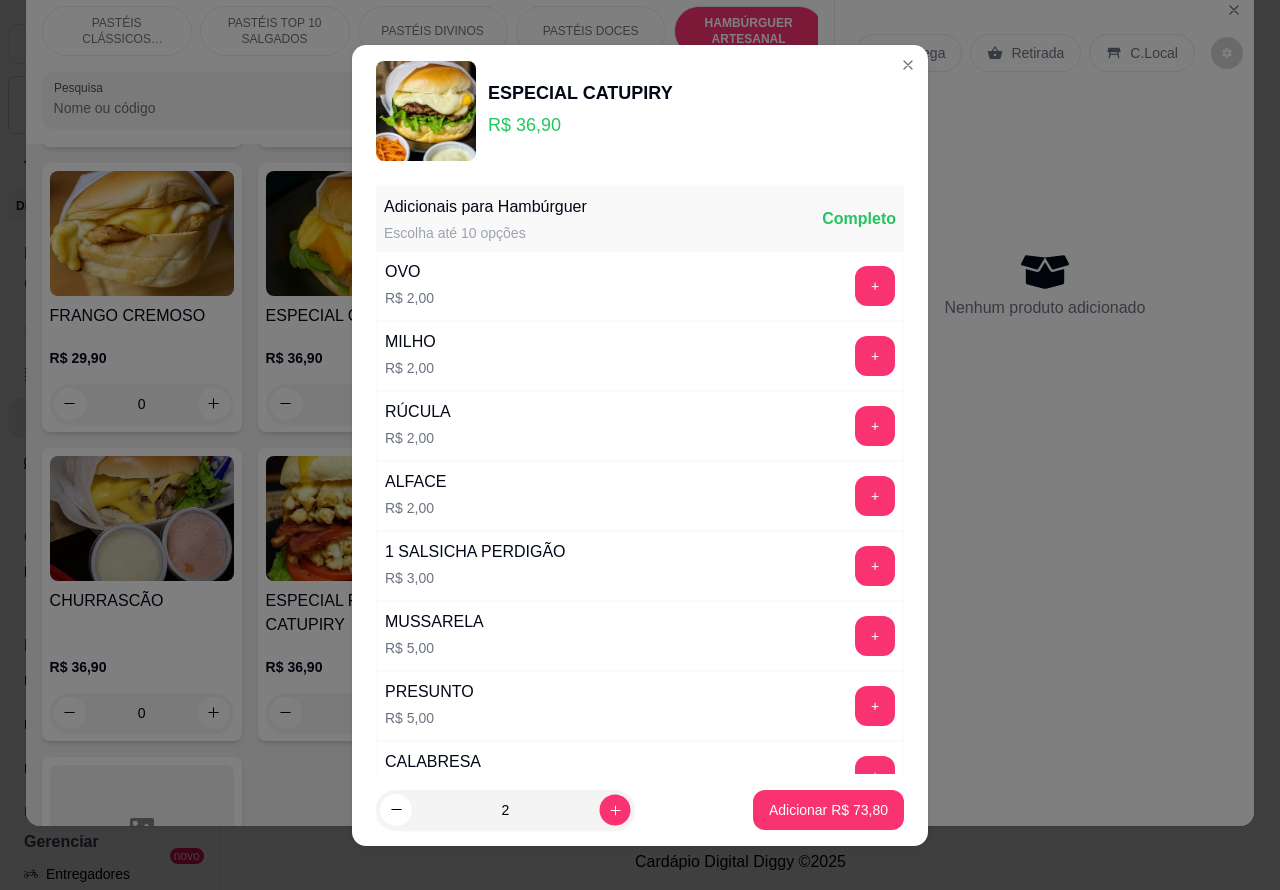 click 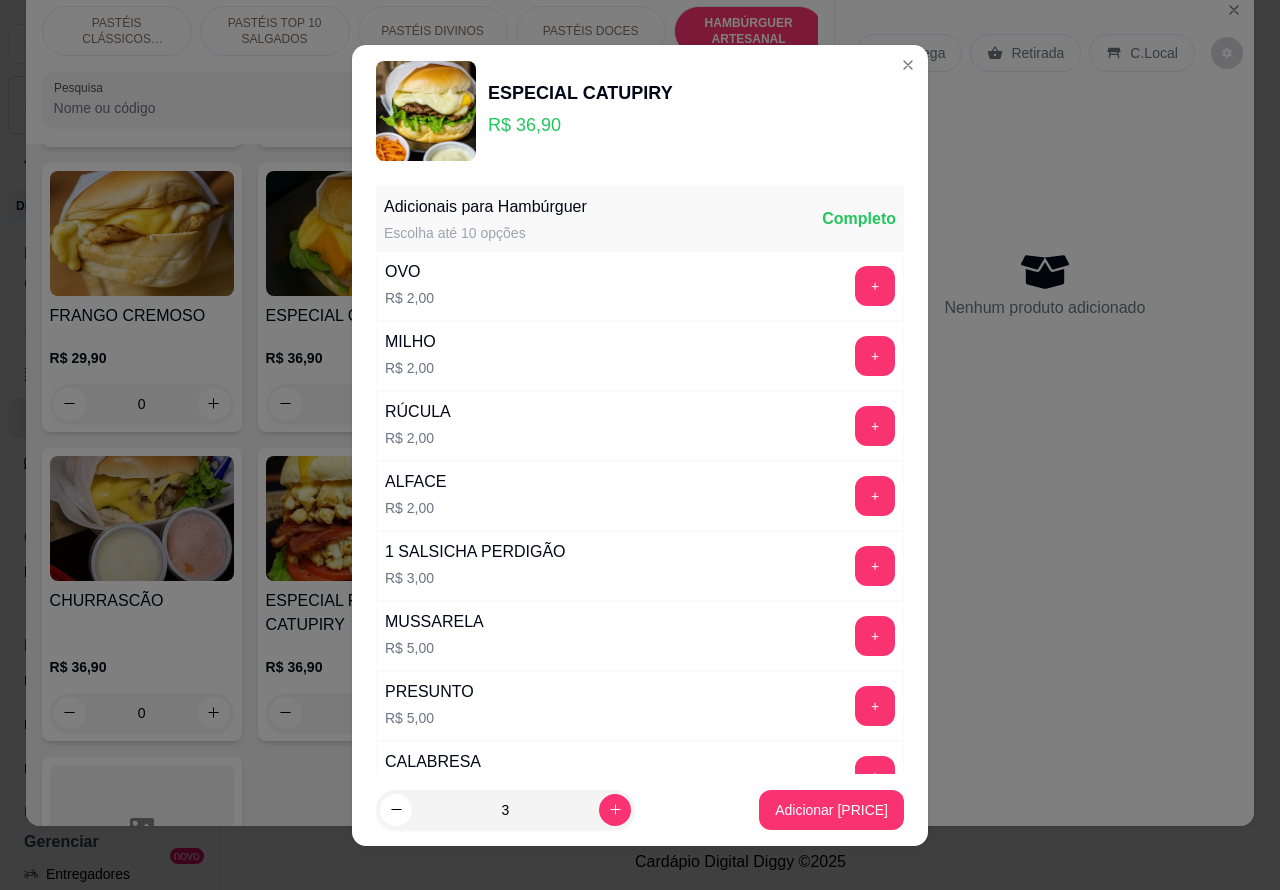 click on "Adicionar   R$ 110,70" at bounding box center [831, 810] 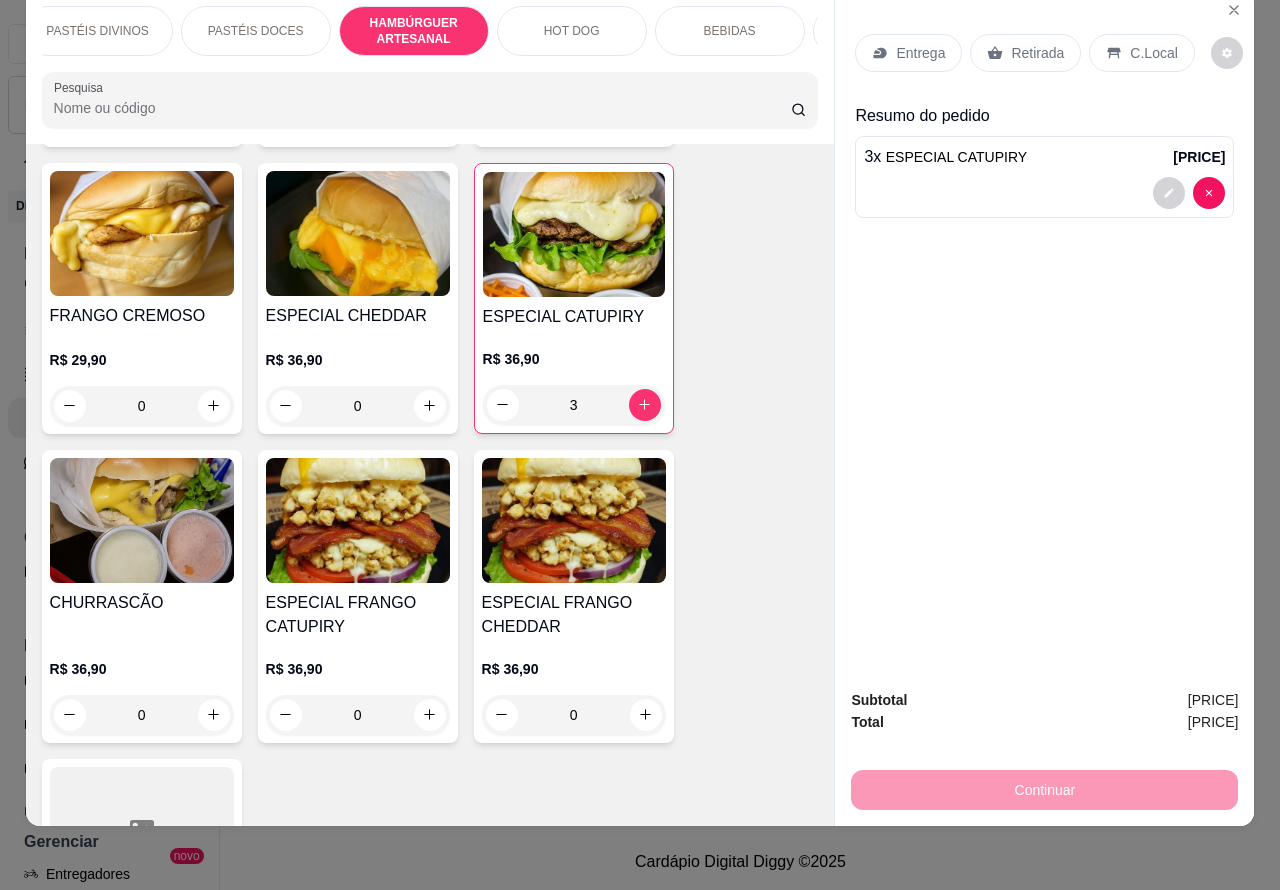 scroll, scrollTop: 0, scrollLeft: 342, axis: horizontal 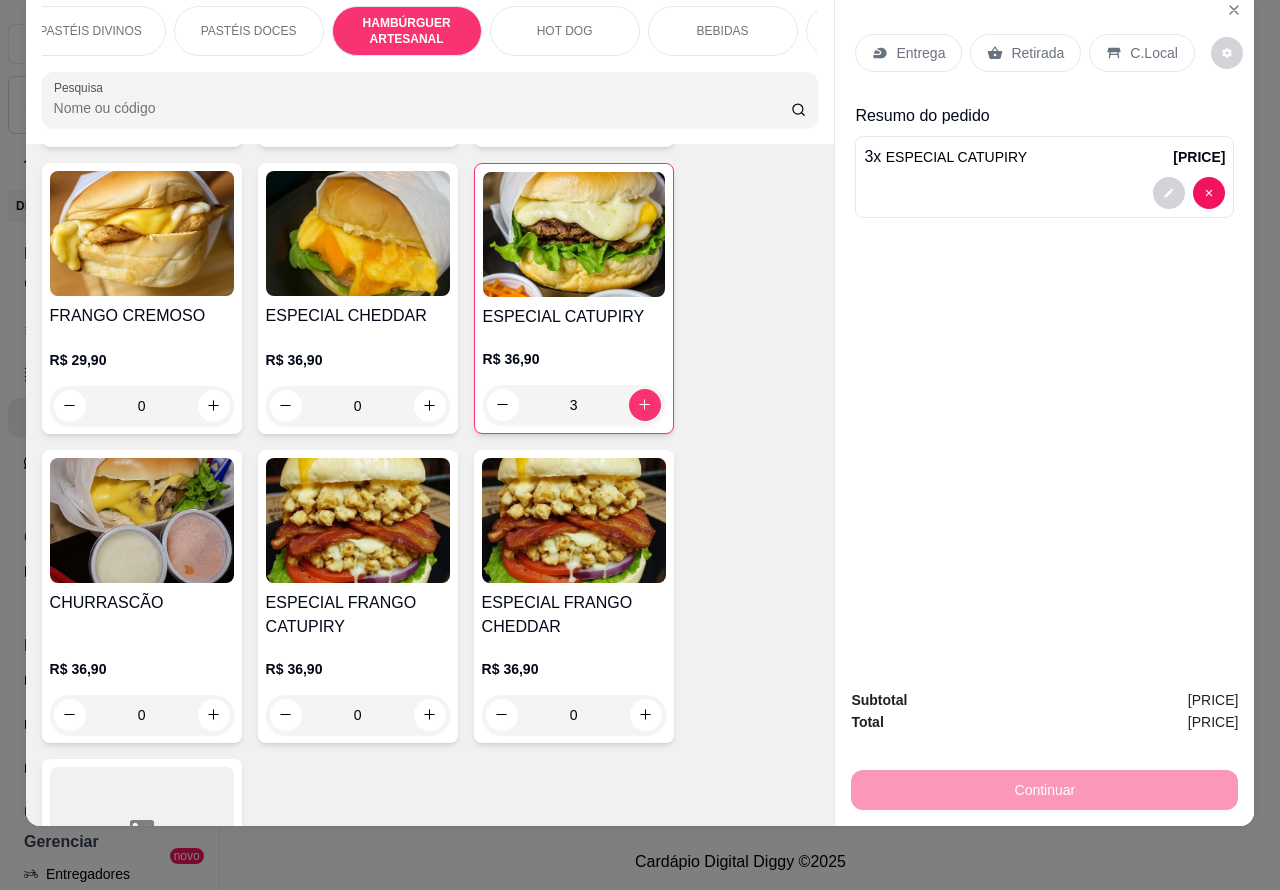 click on "BEBIDAS" at bounding box center [723, 31] 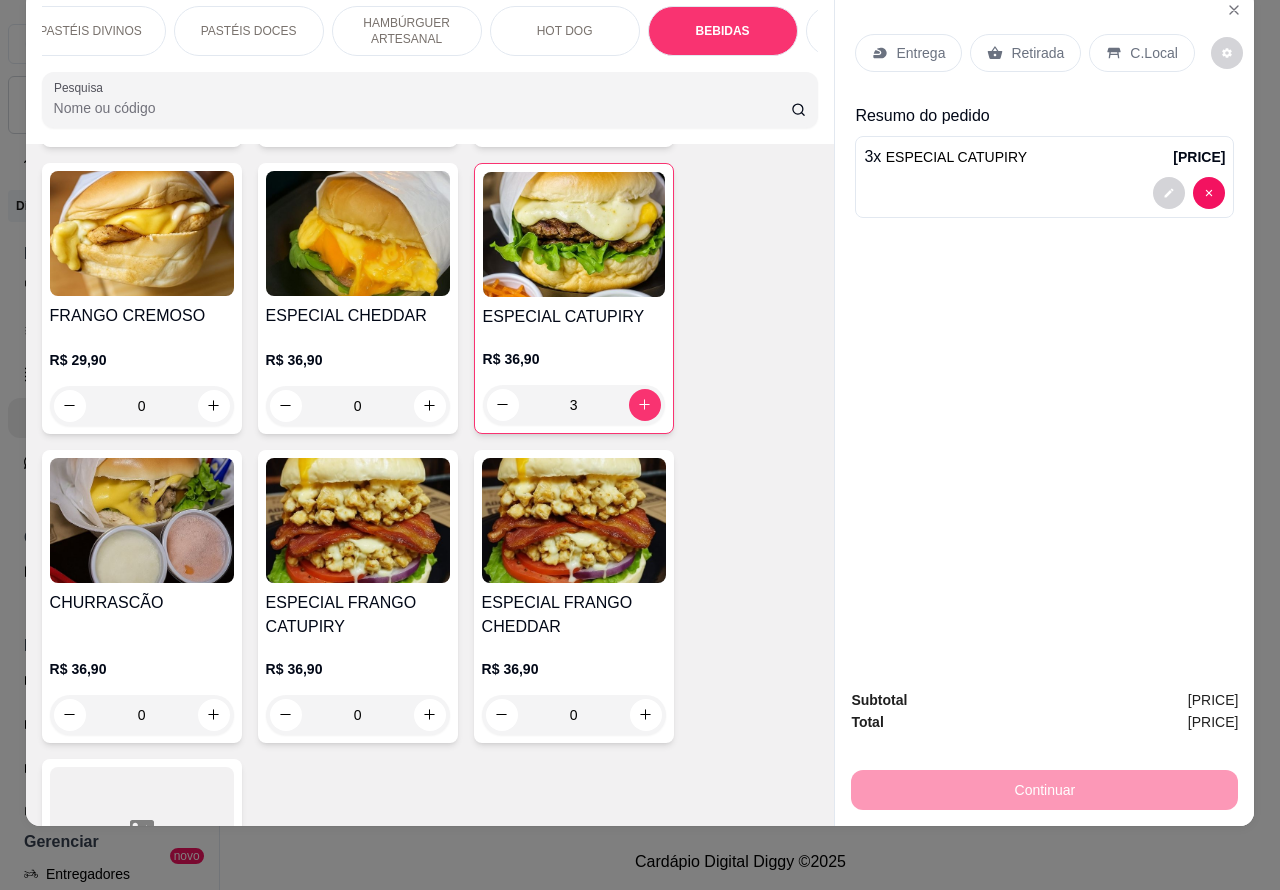 scroll, scrollTop: 6343, scrollLeft: 0, axis: vertical 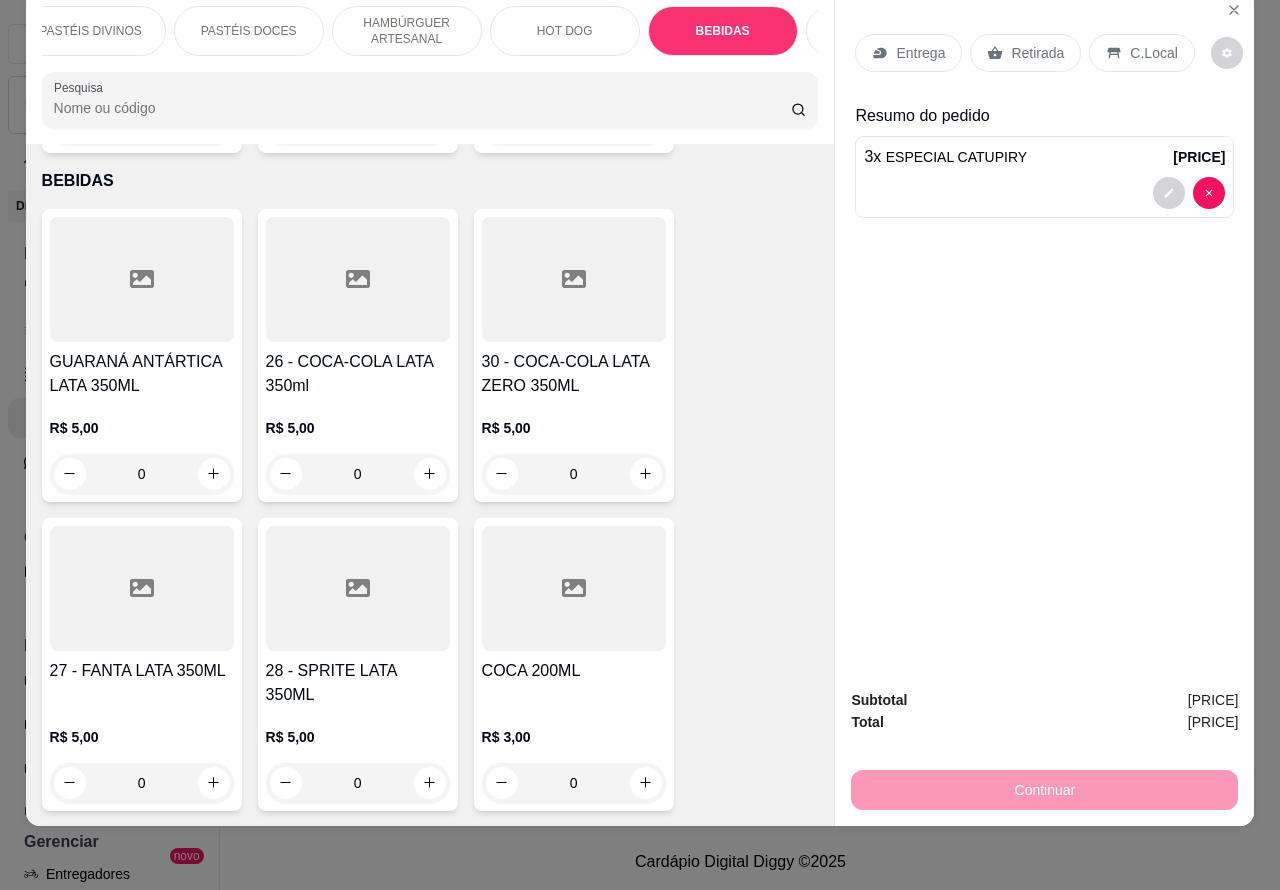 click 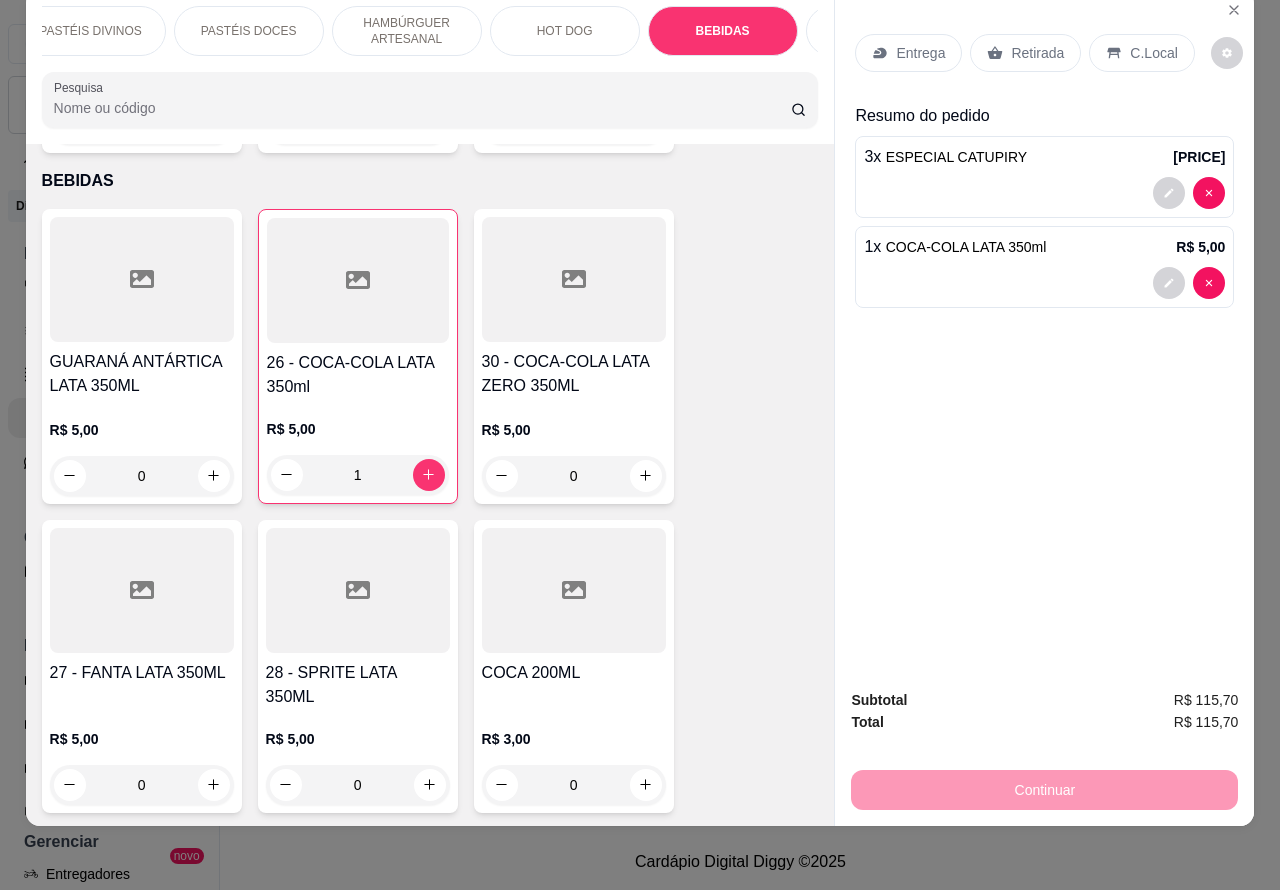 click on "Retirada" at bounding box center [1037, 53] 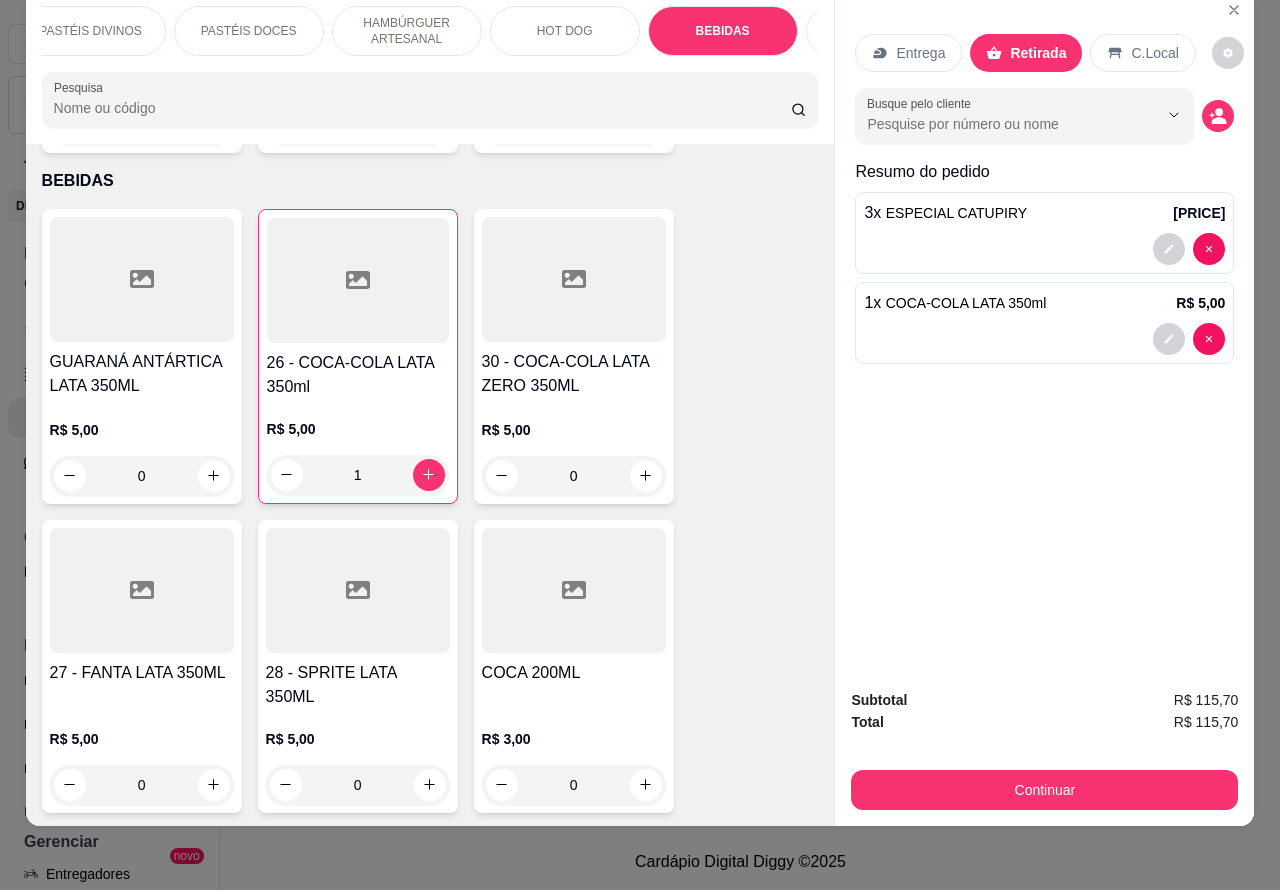 click on "Entrega" at bounding box center [920, 53] 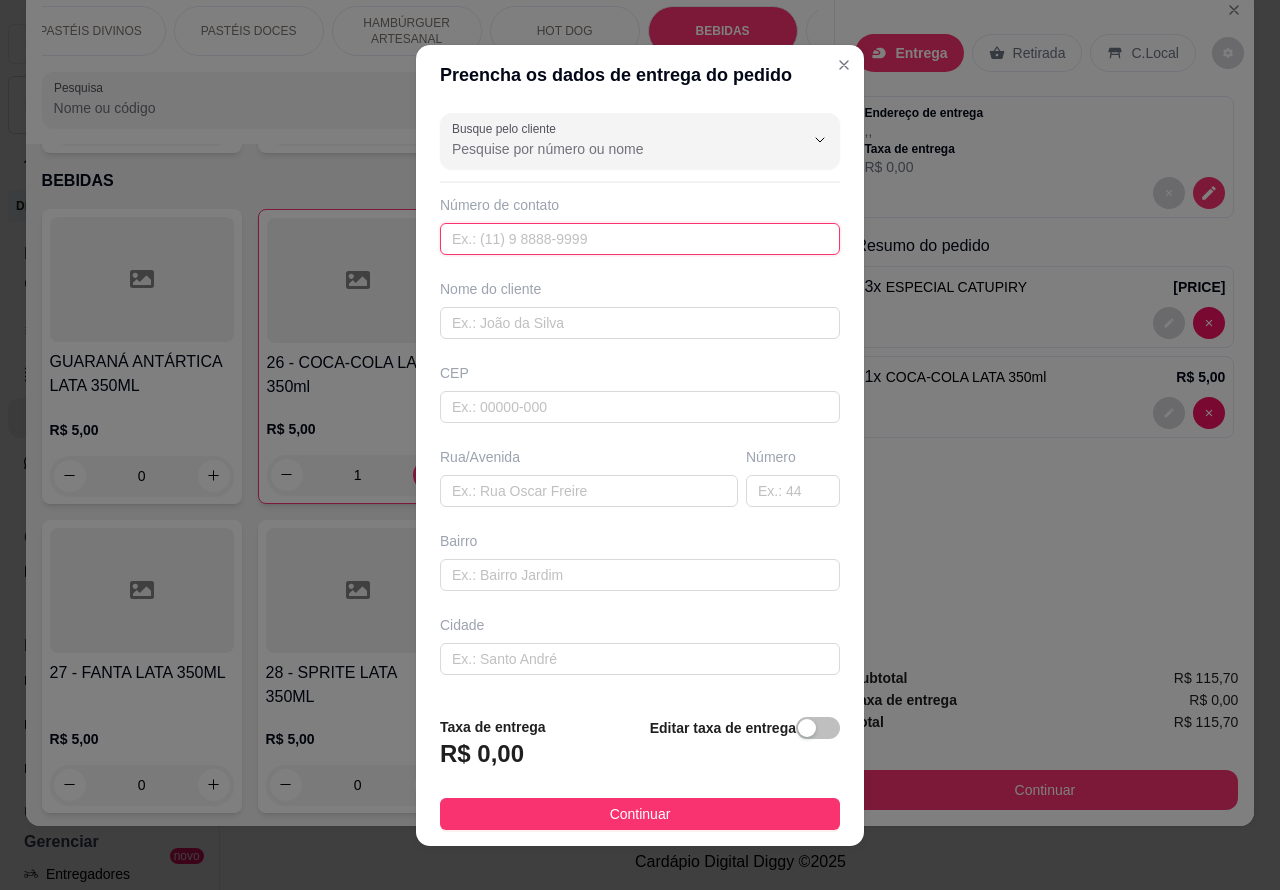 click at bounding box center (640, 239) 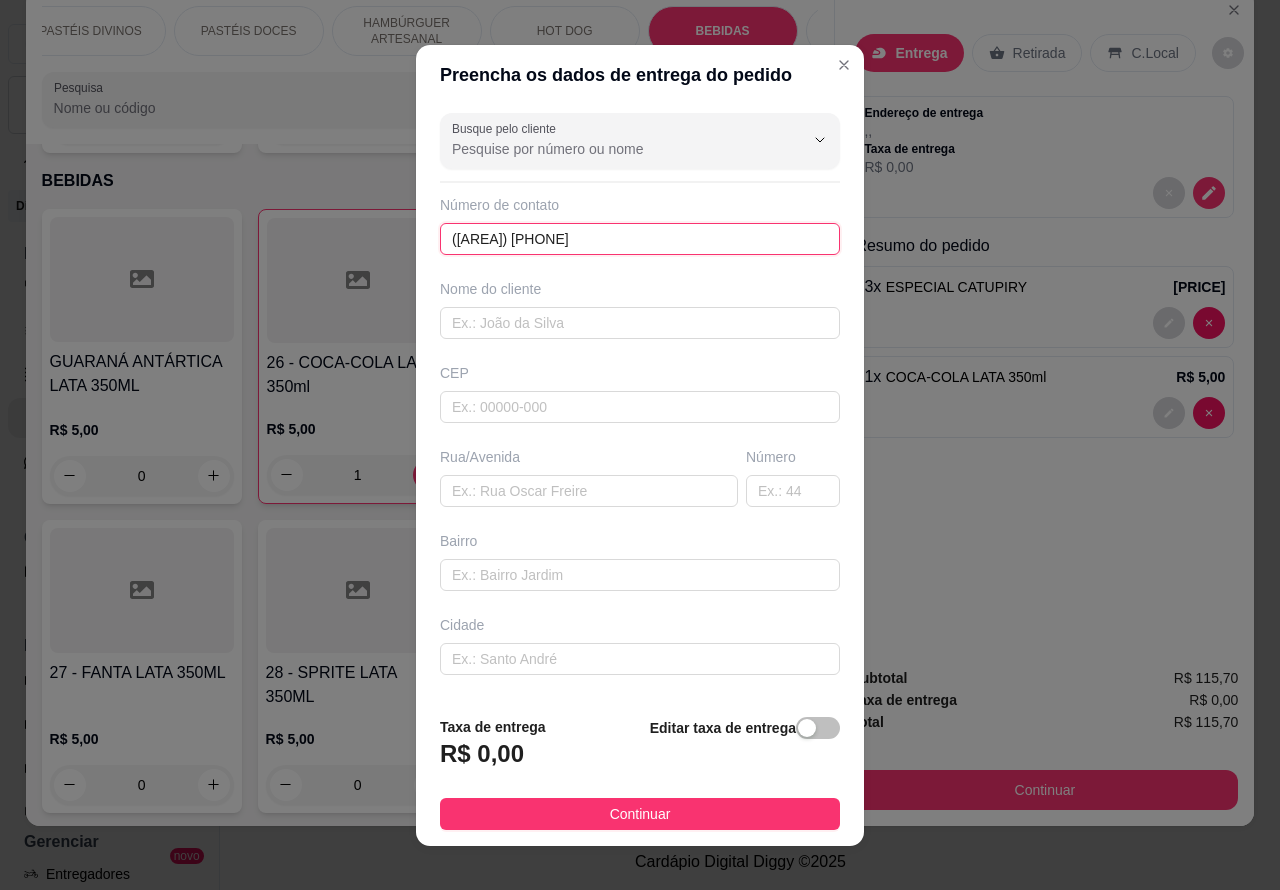 type on "([AREA]) [PHONE]" 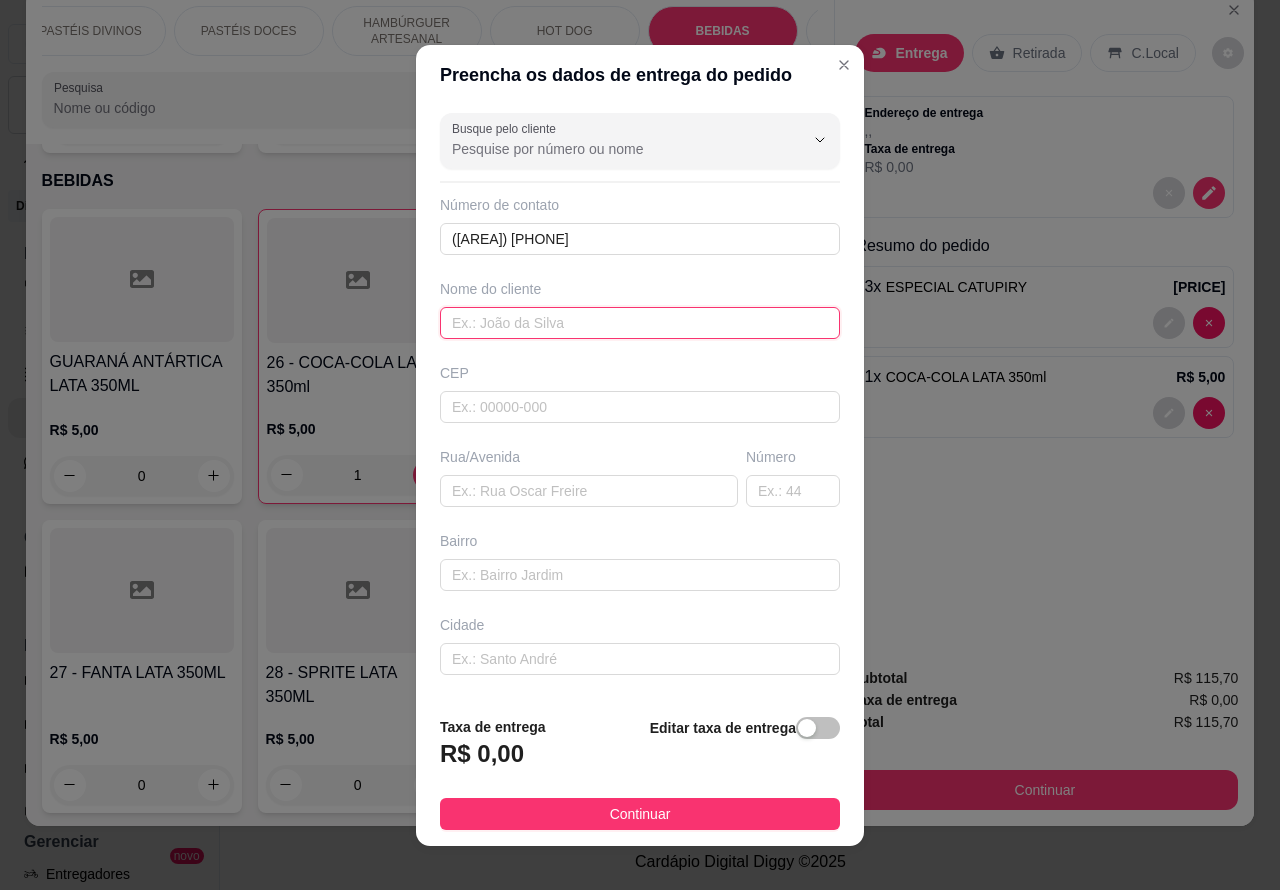 click at bounding box center (640, 323) 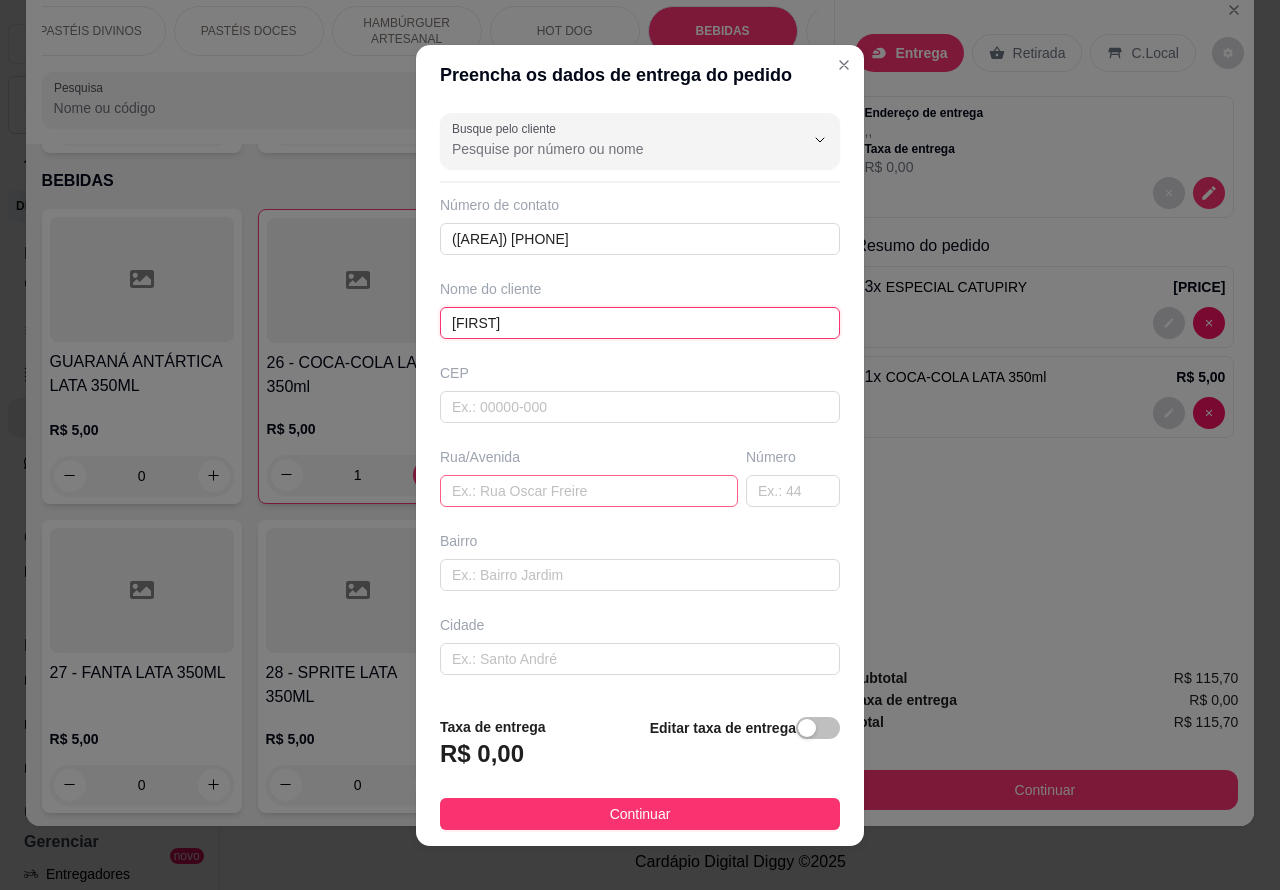 type on "[FIRST]" 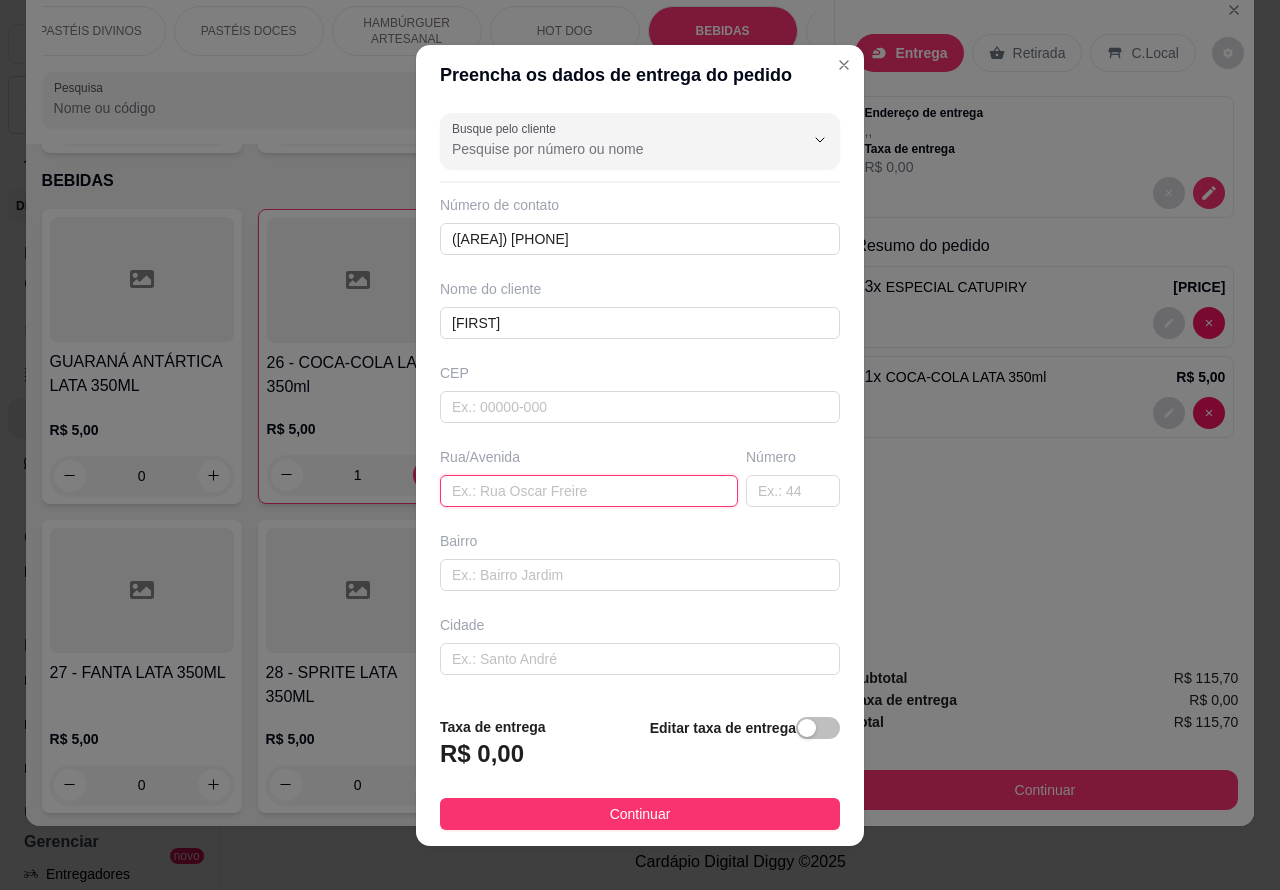 click at bounding box center (589, 491) 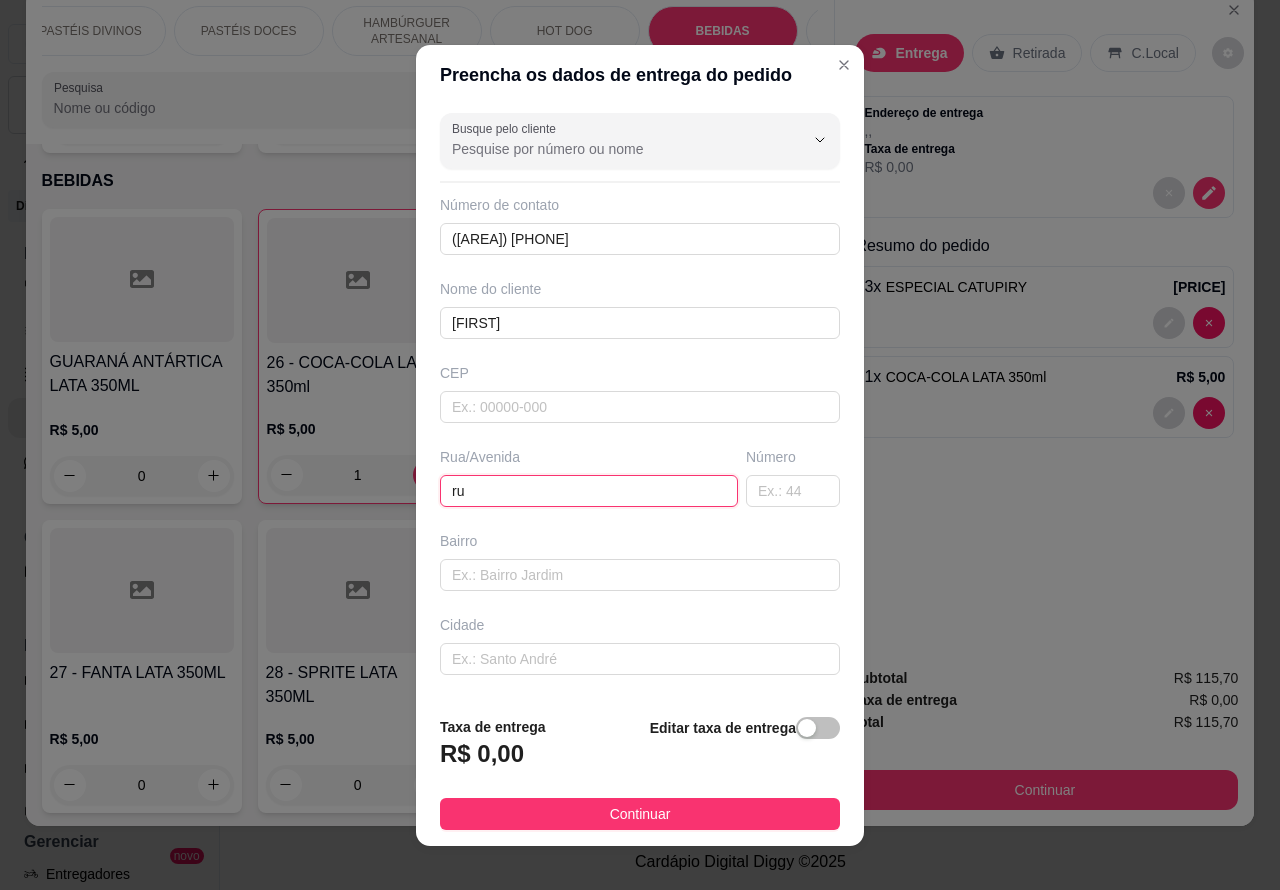 type on "r" 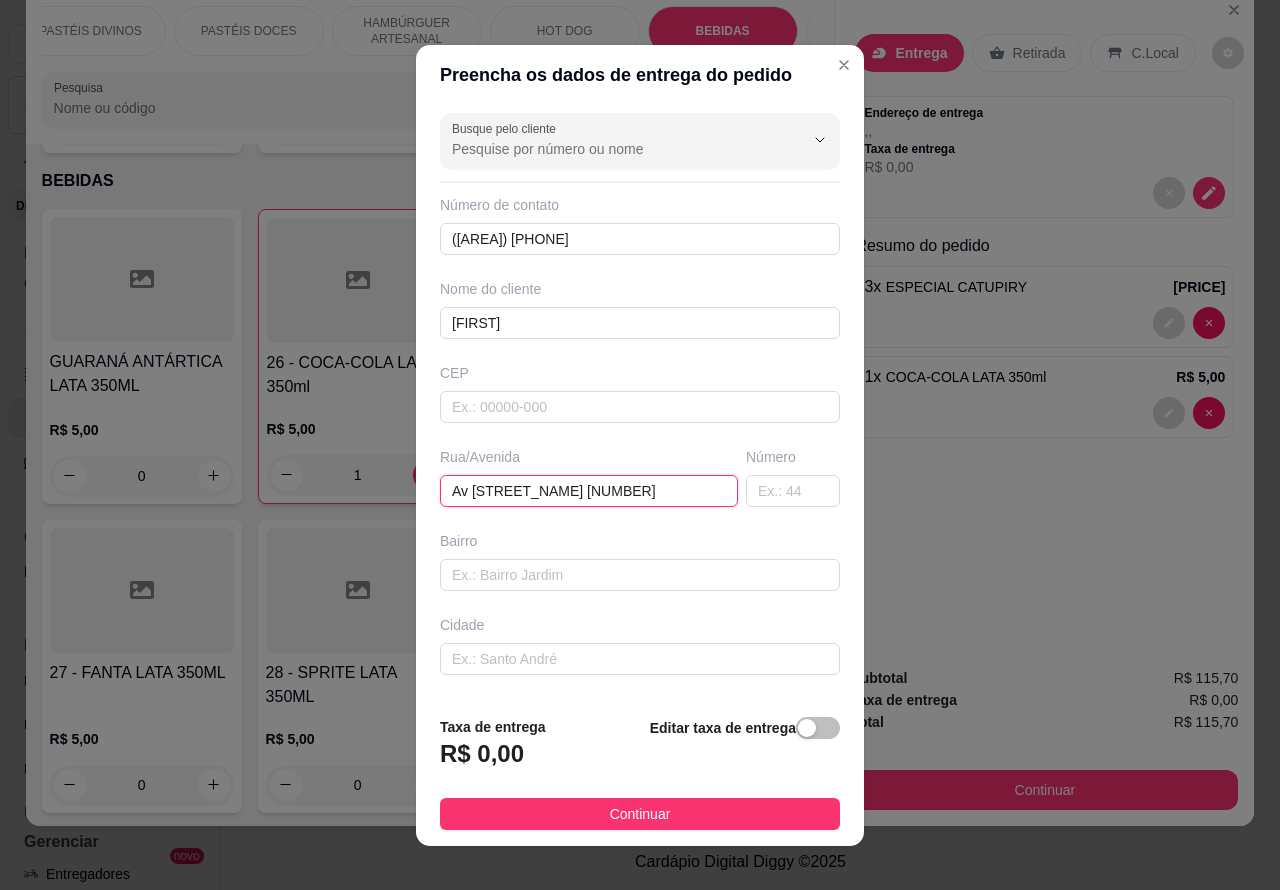 type on "Av [STREET_NAME] [NUMBER]" 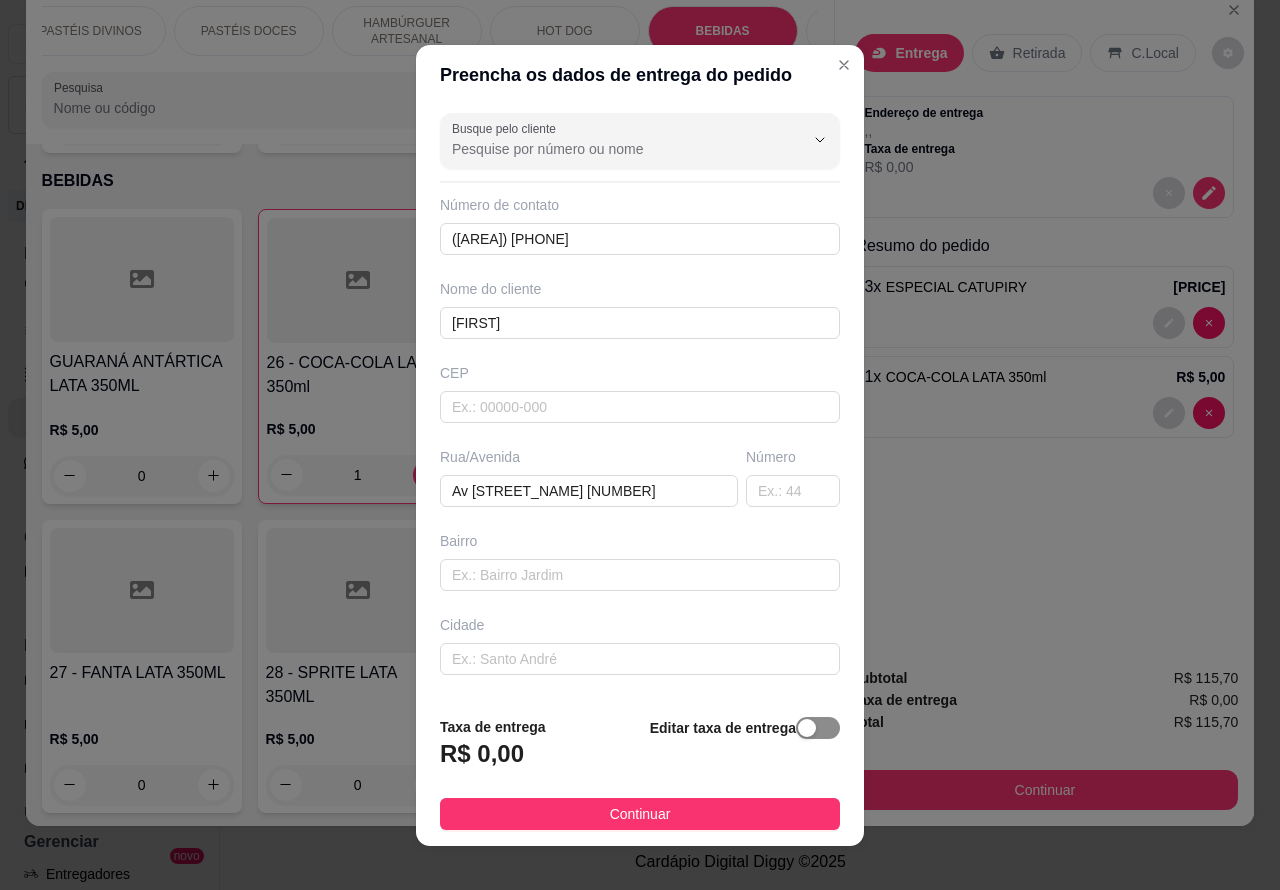 click at bounding box center (818, 728) 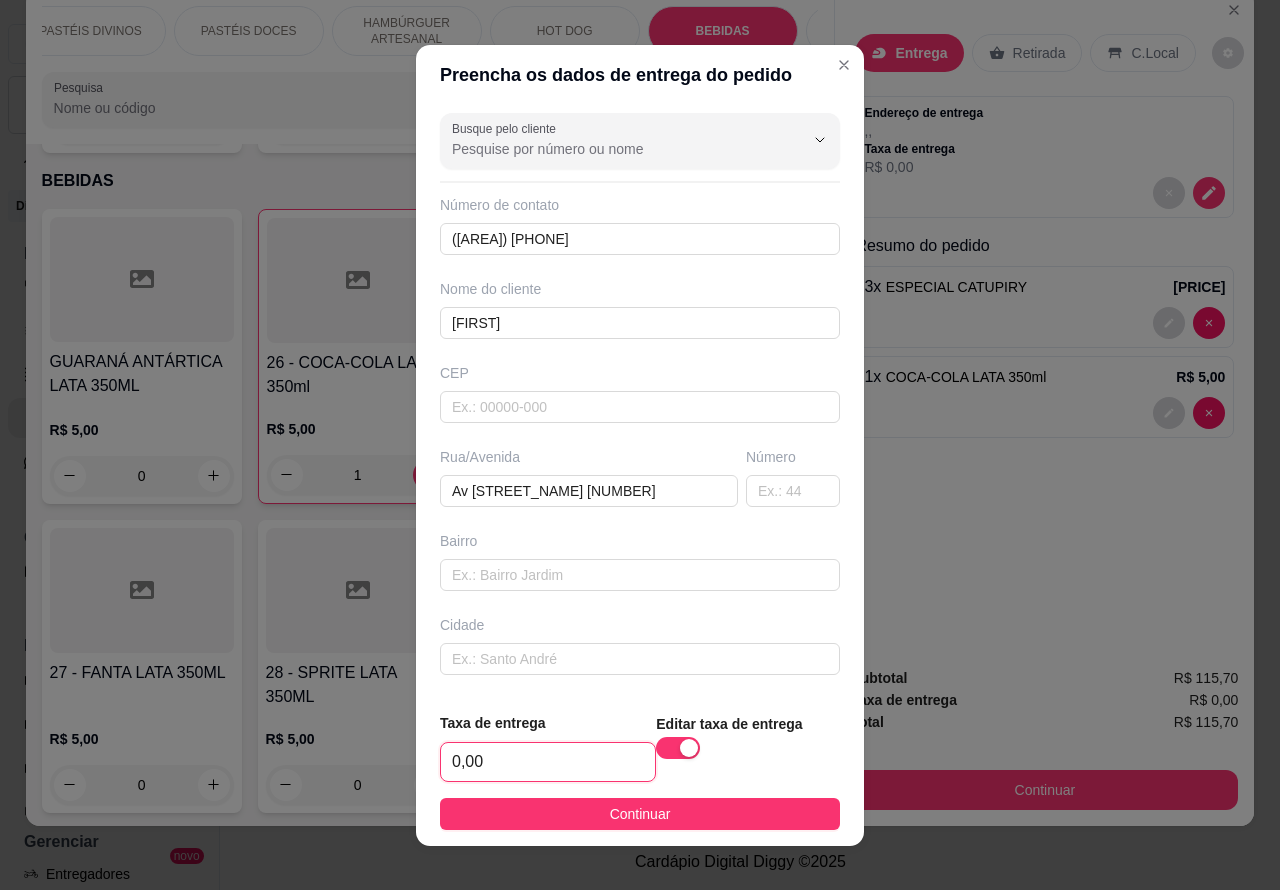 click on "0,00" at bounding box center (548, 762) 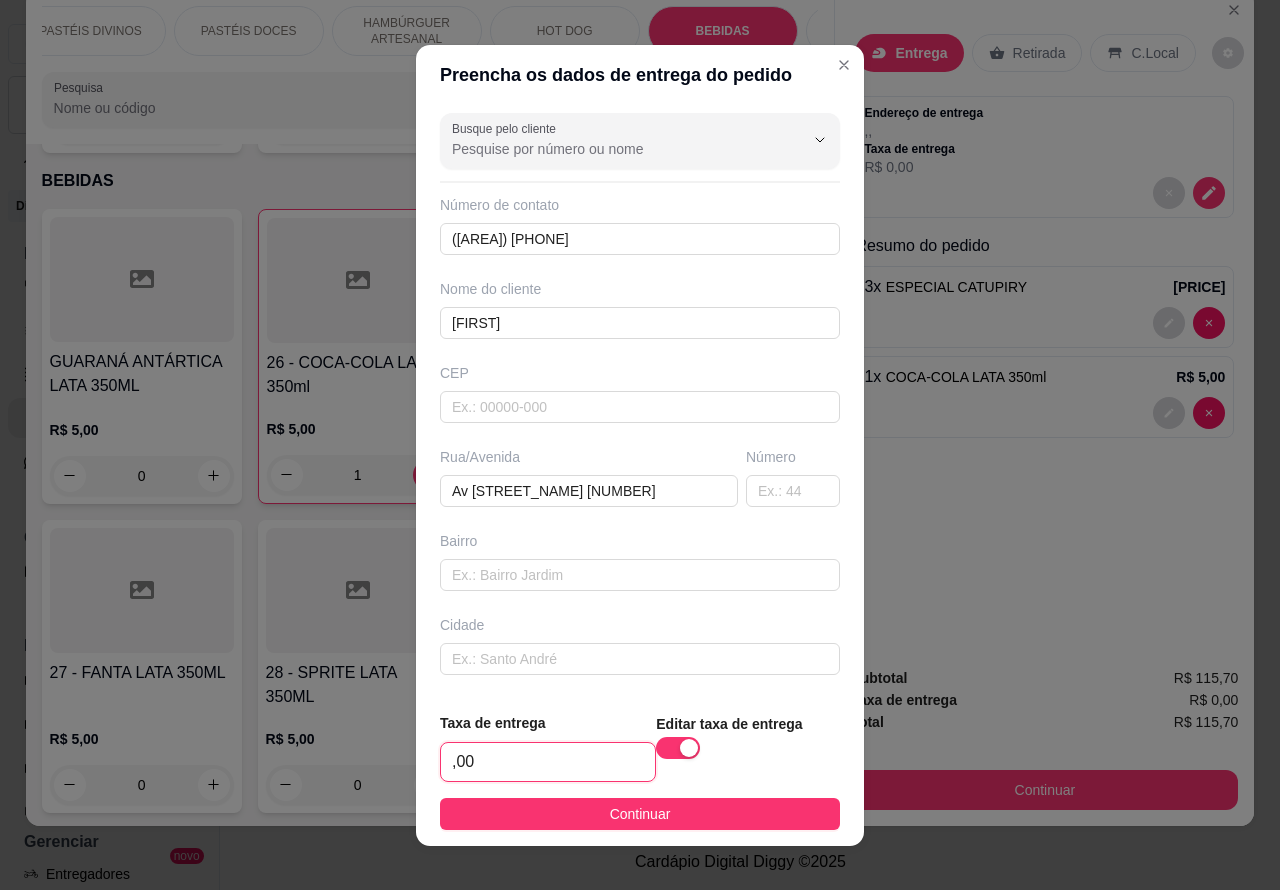 type on "2,00" 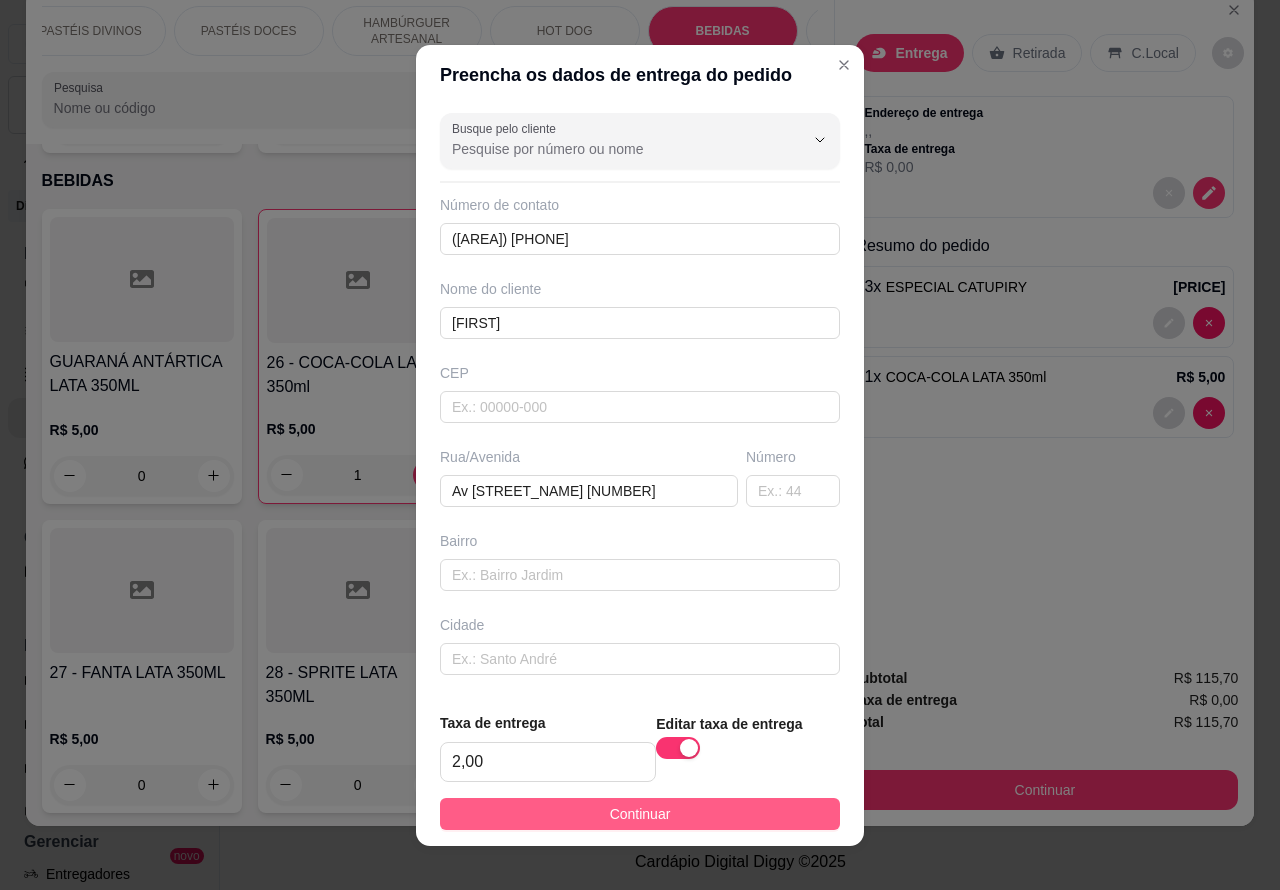 click on "Continuar" at bounding box center [640, 814] 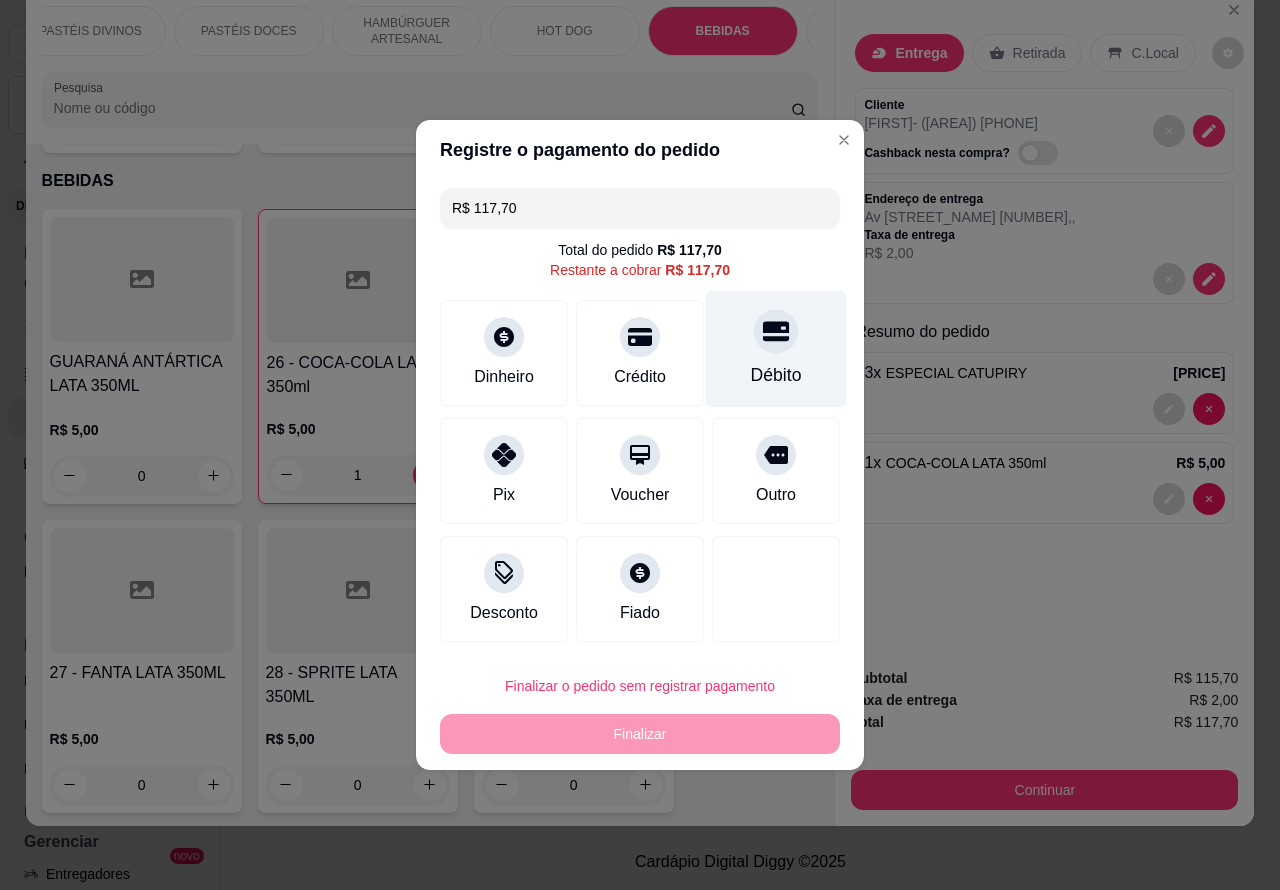 click 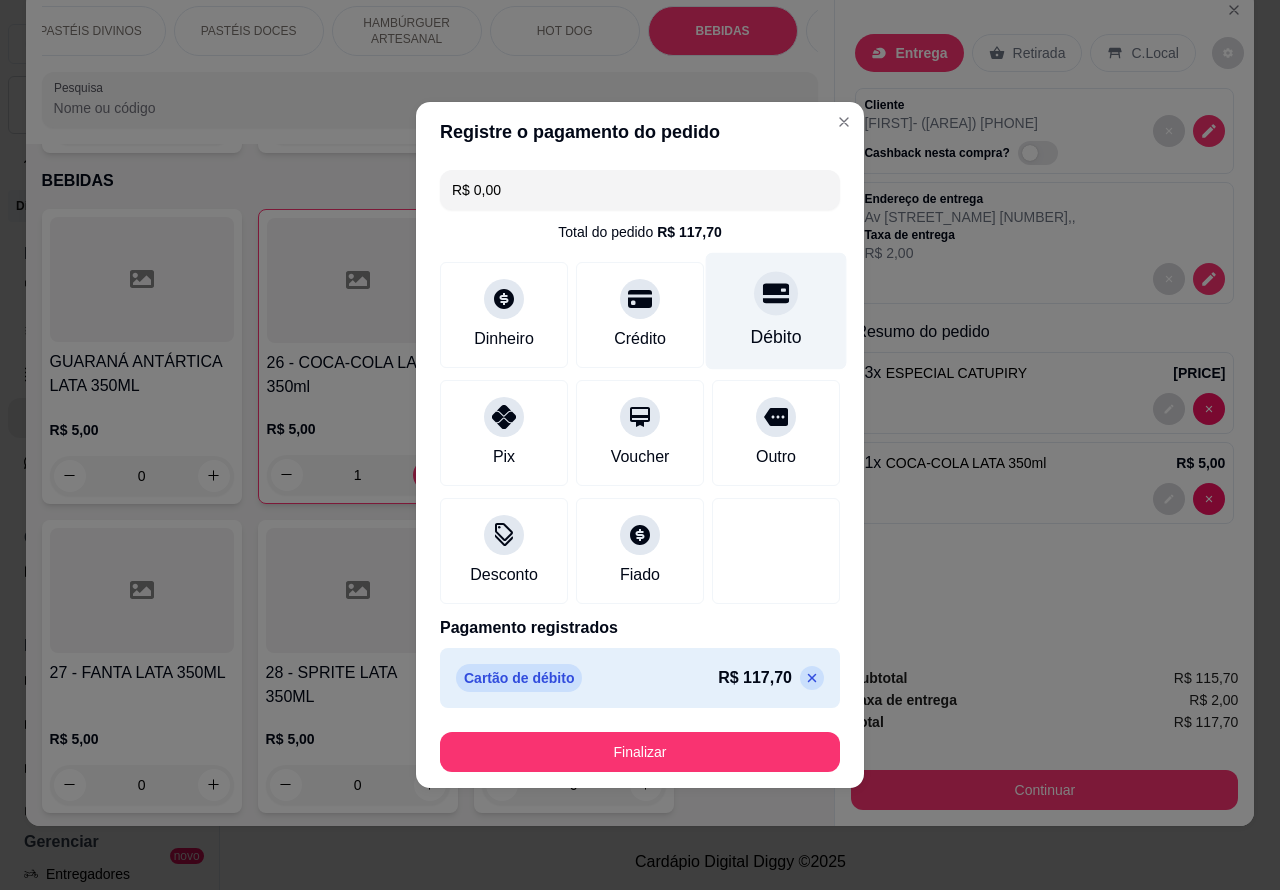 click on "Finalizar" at bounding box center (640, 752) 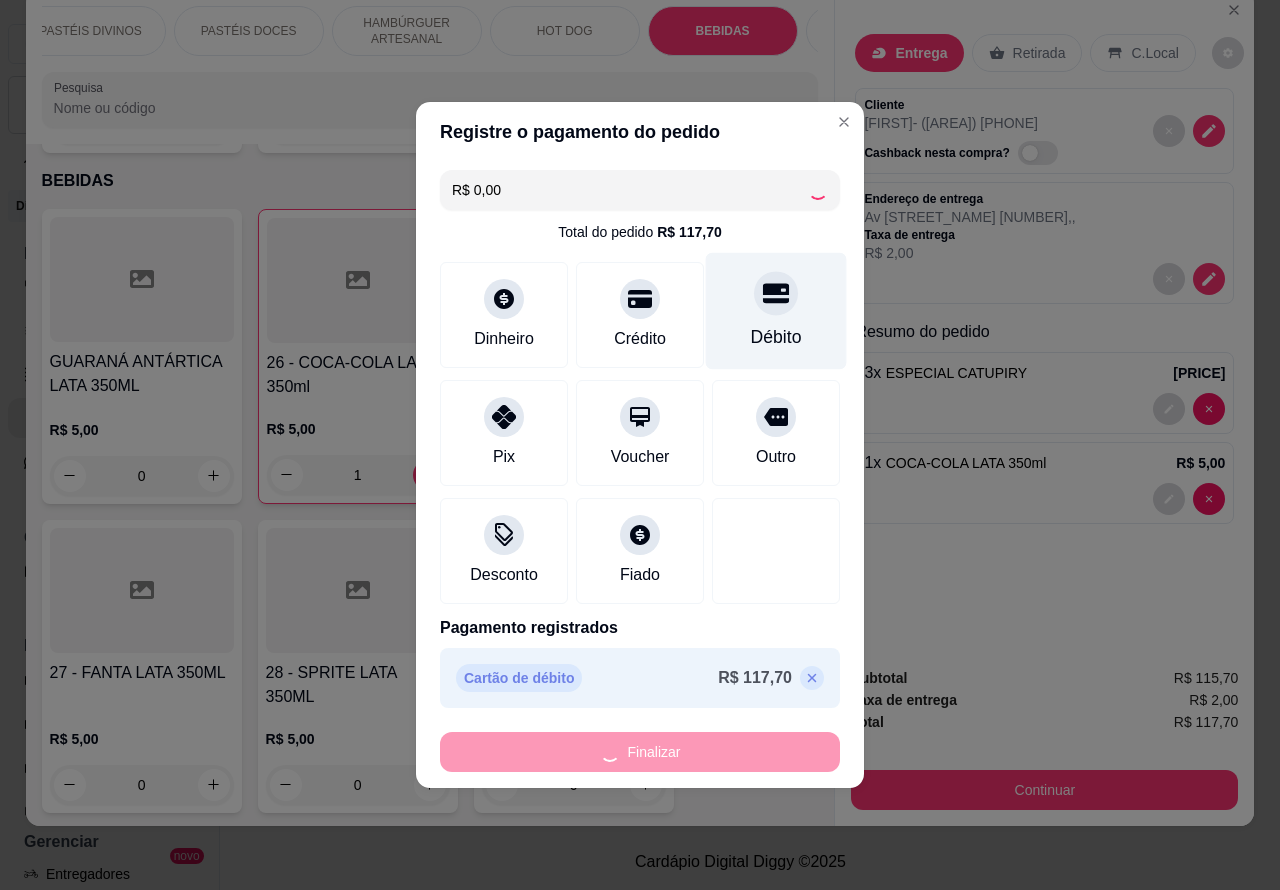 type on "0" 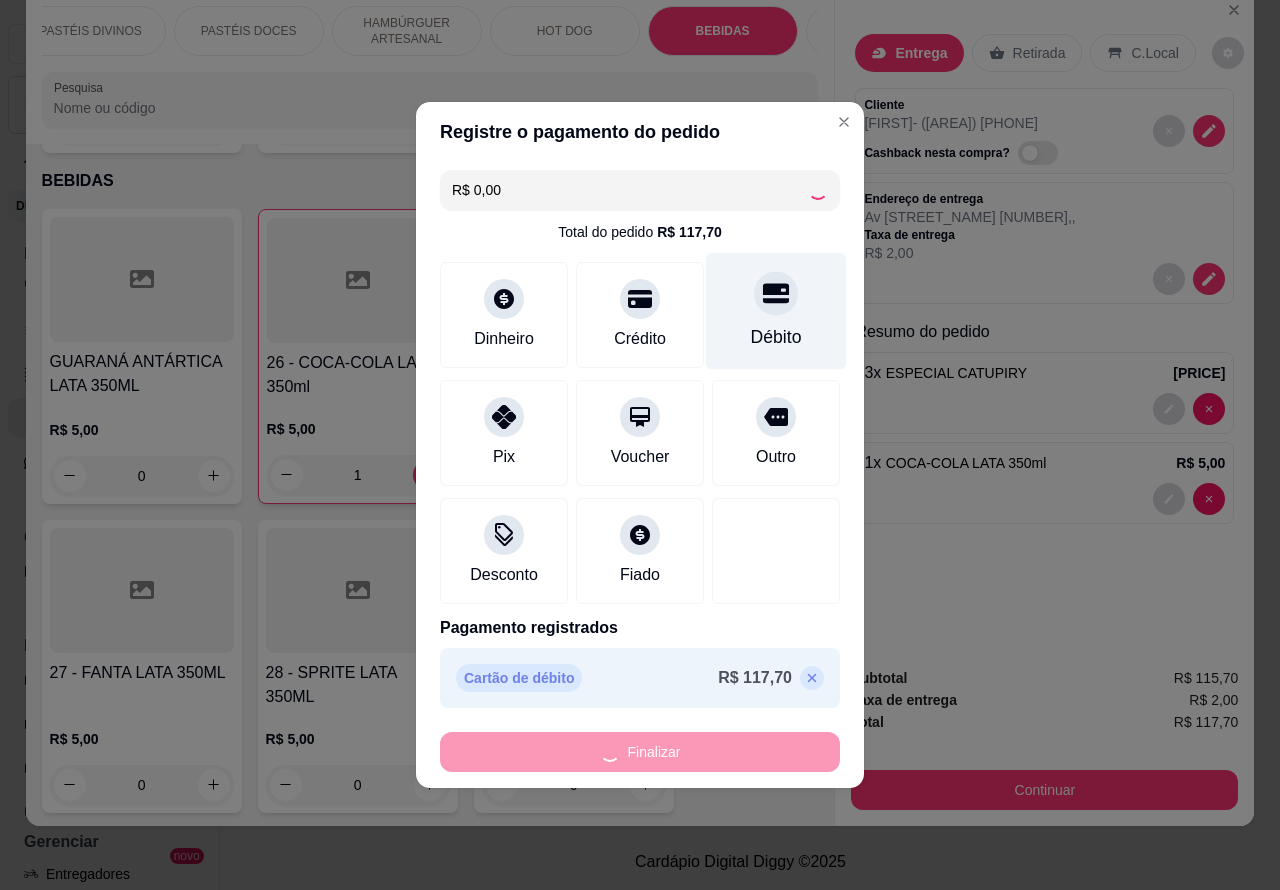 type on "0" 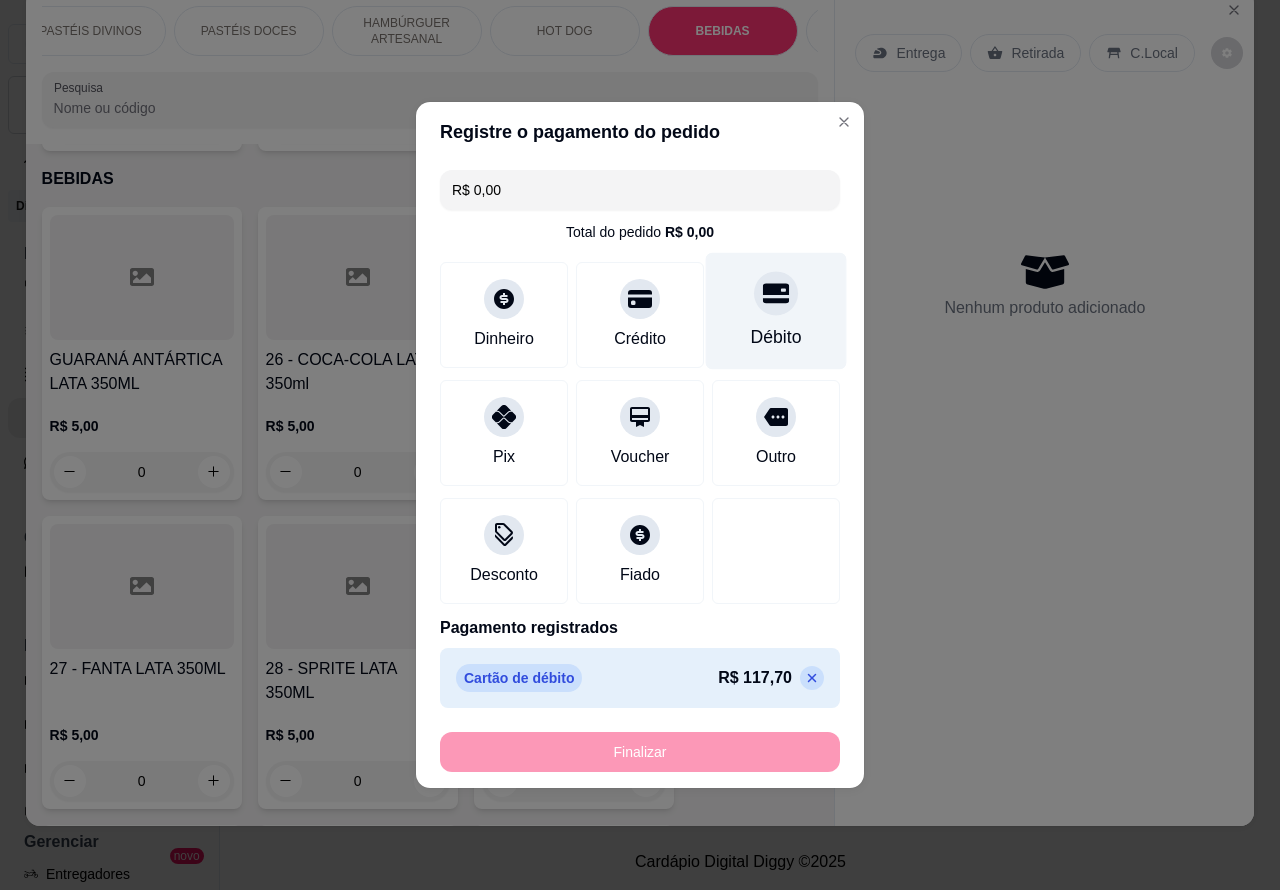 type on "-R$ 117,70" 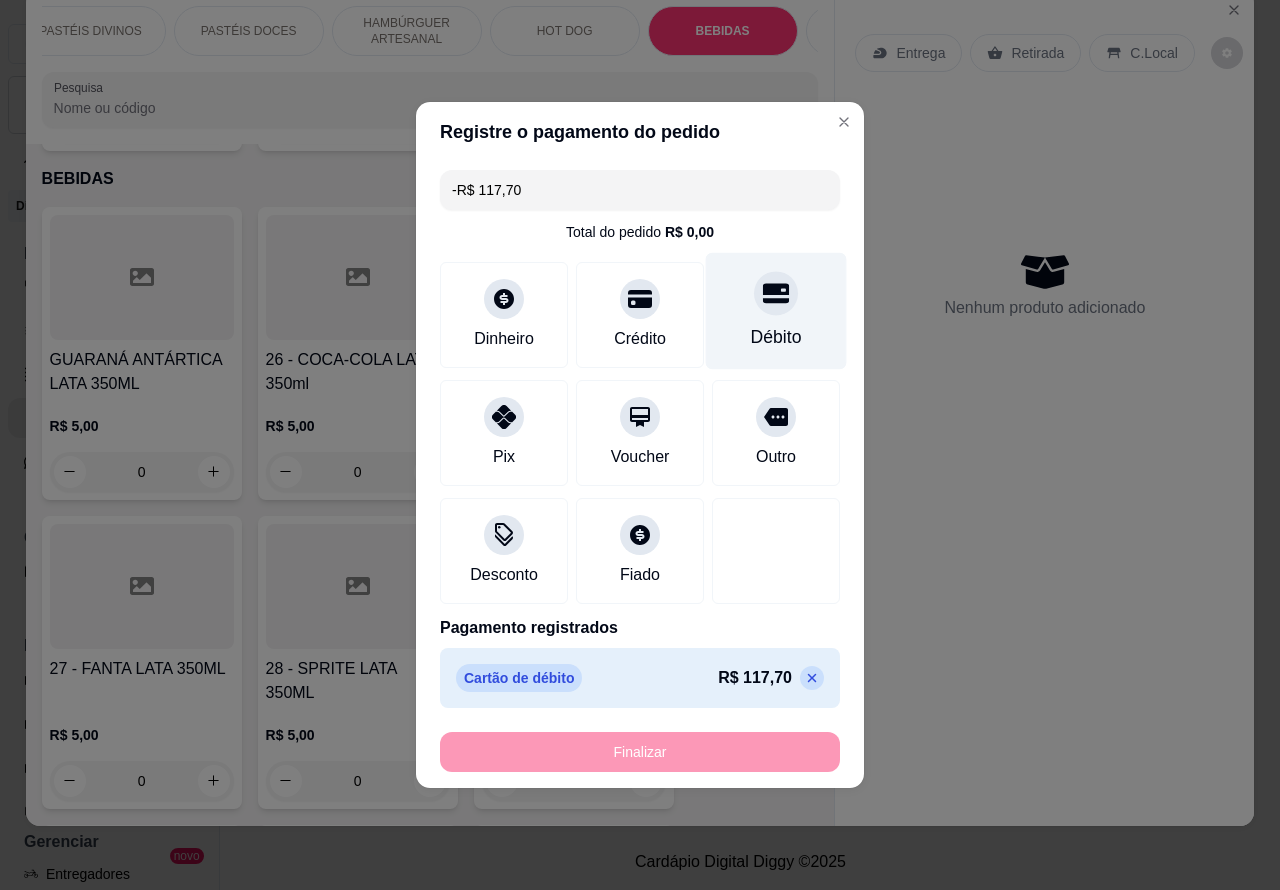 scroll, scrollTop: 6341, scrollLeft: 0, axis: vertical 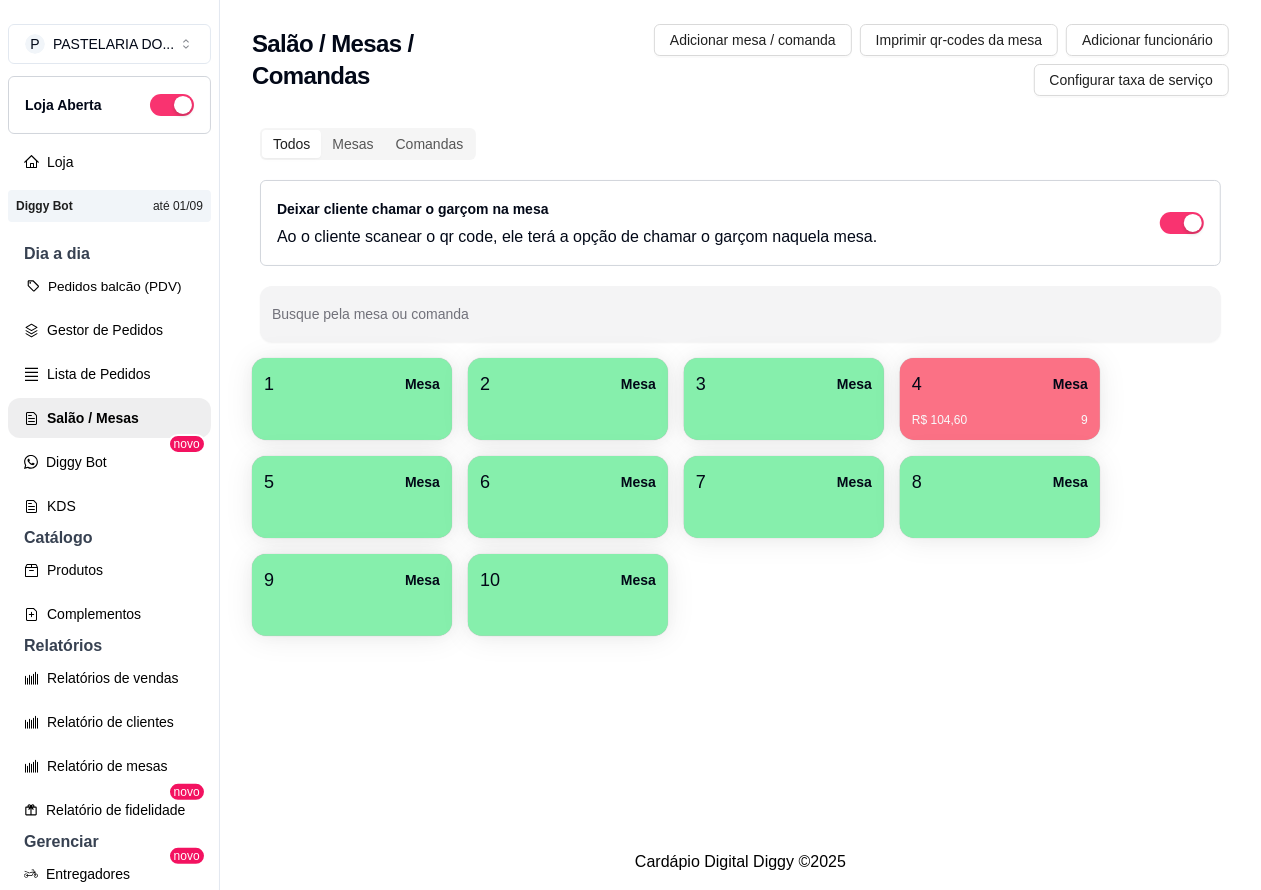 click on "Pedidos balcão (PDV)" at bounding box center [109, 286] 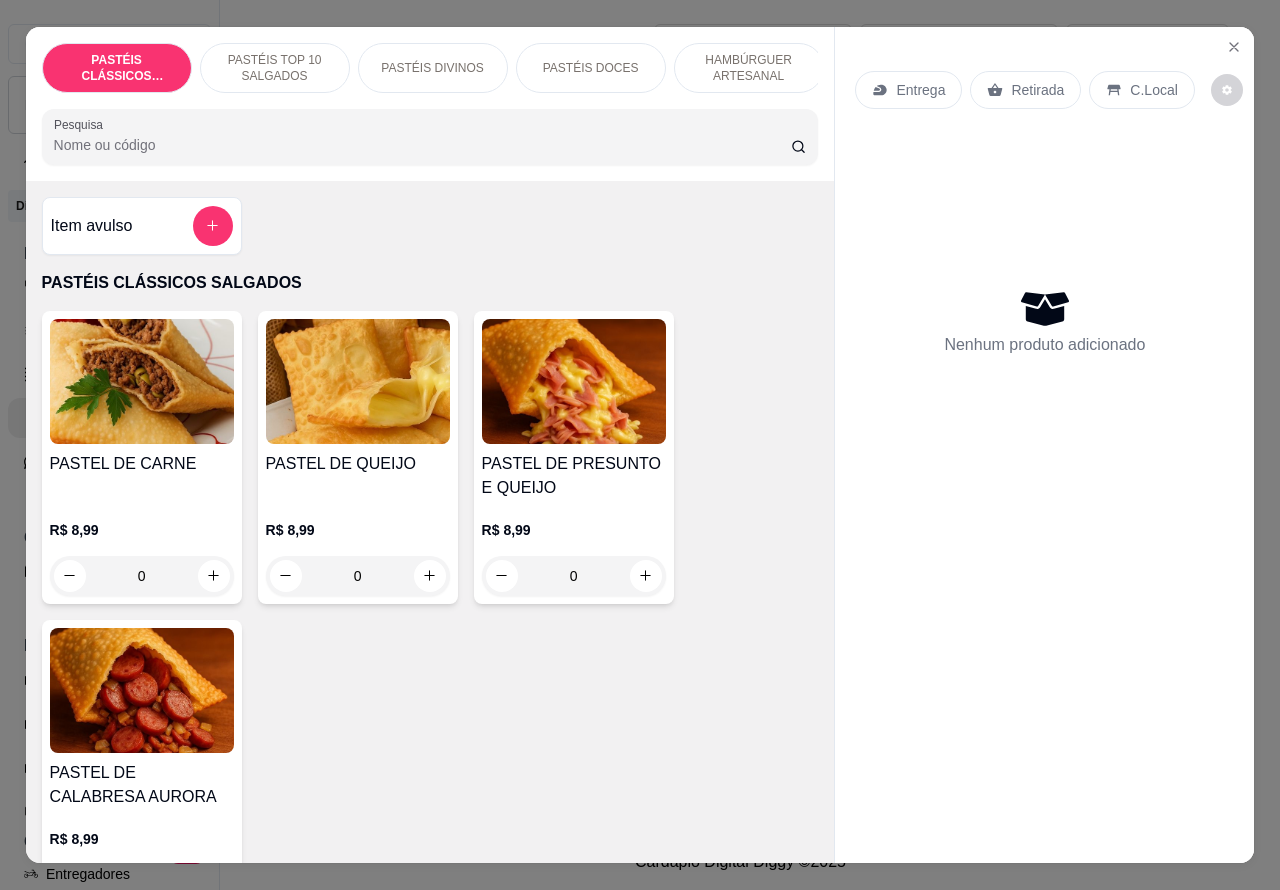 click 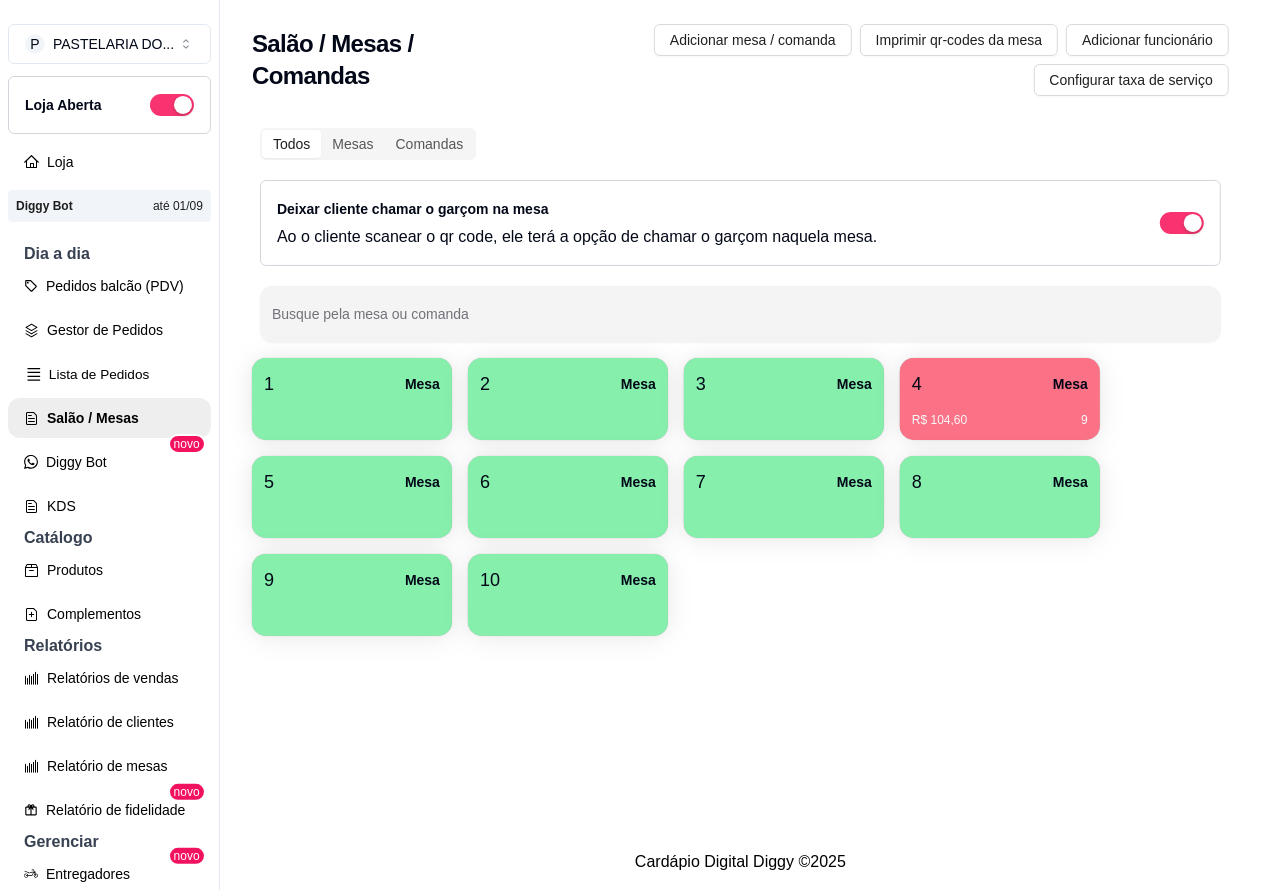 click on "Lista de Pedidos" at bounding box center (109, 374) 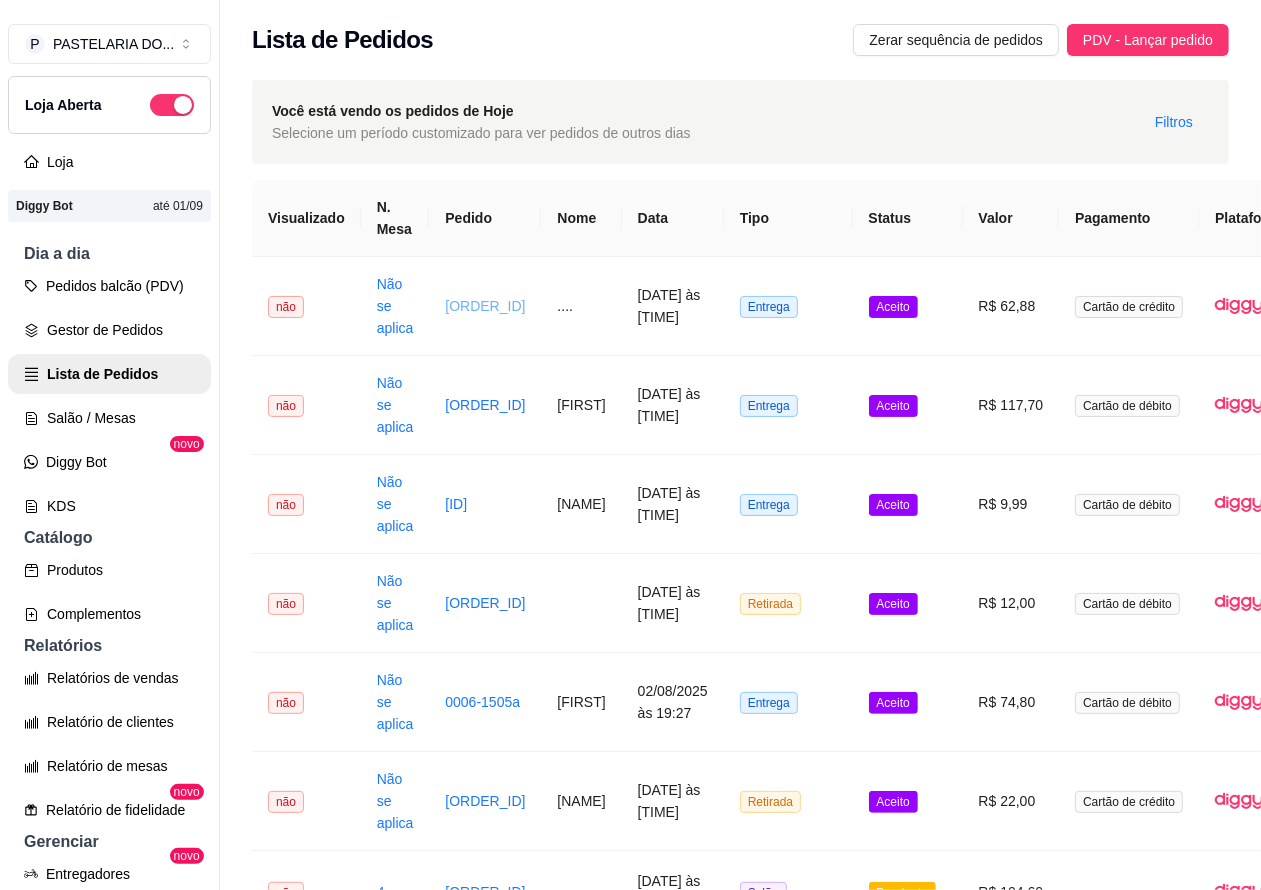 click on "[ORDER_ID]" at bounding box center [485, 306] 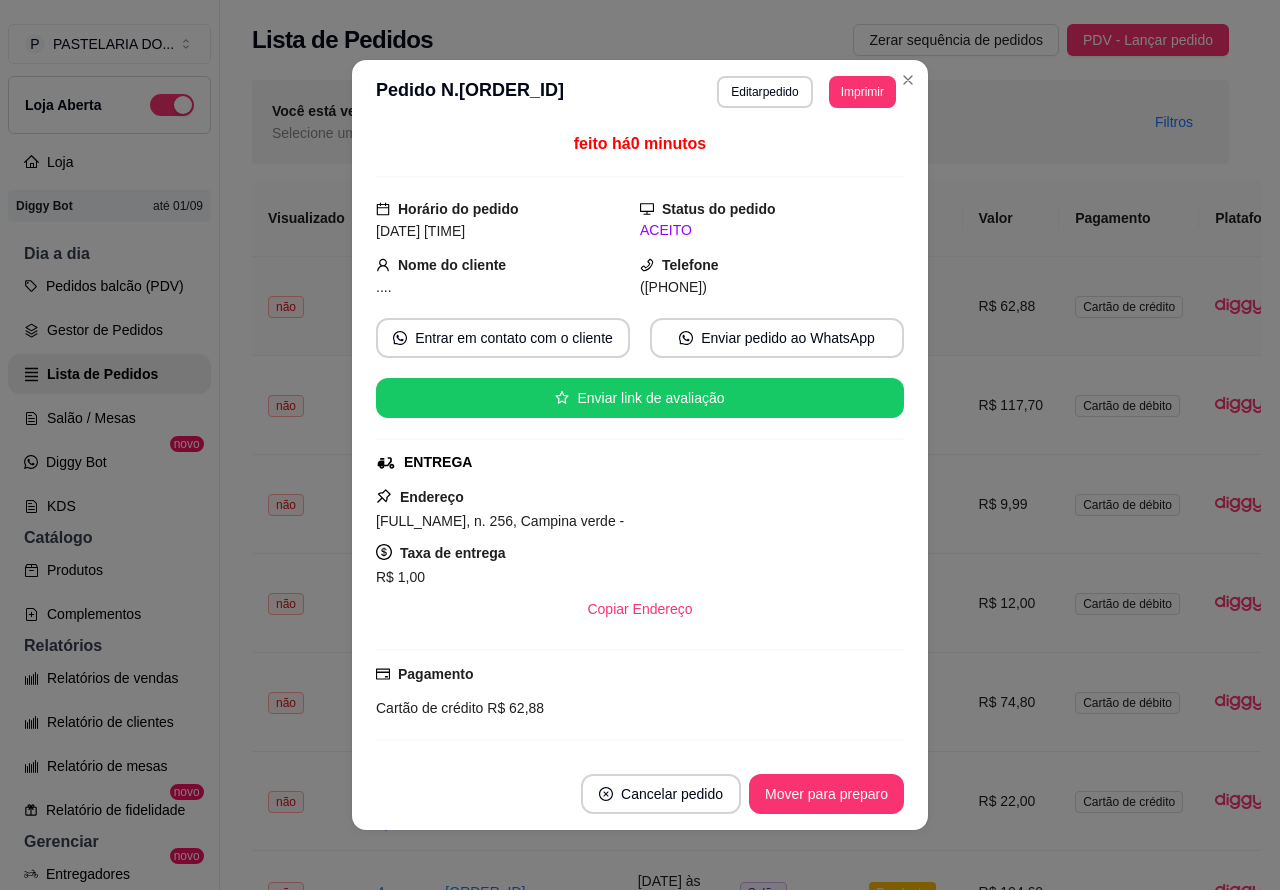 click on "Imprimir" at bounding box center (862, 92) 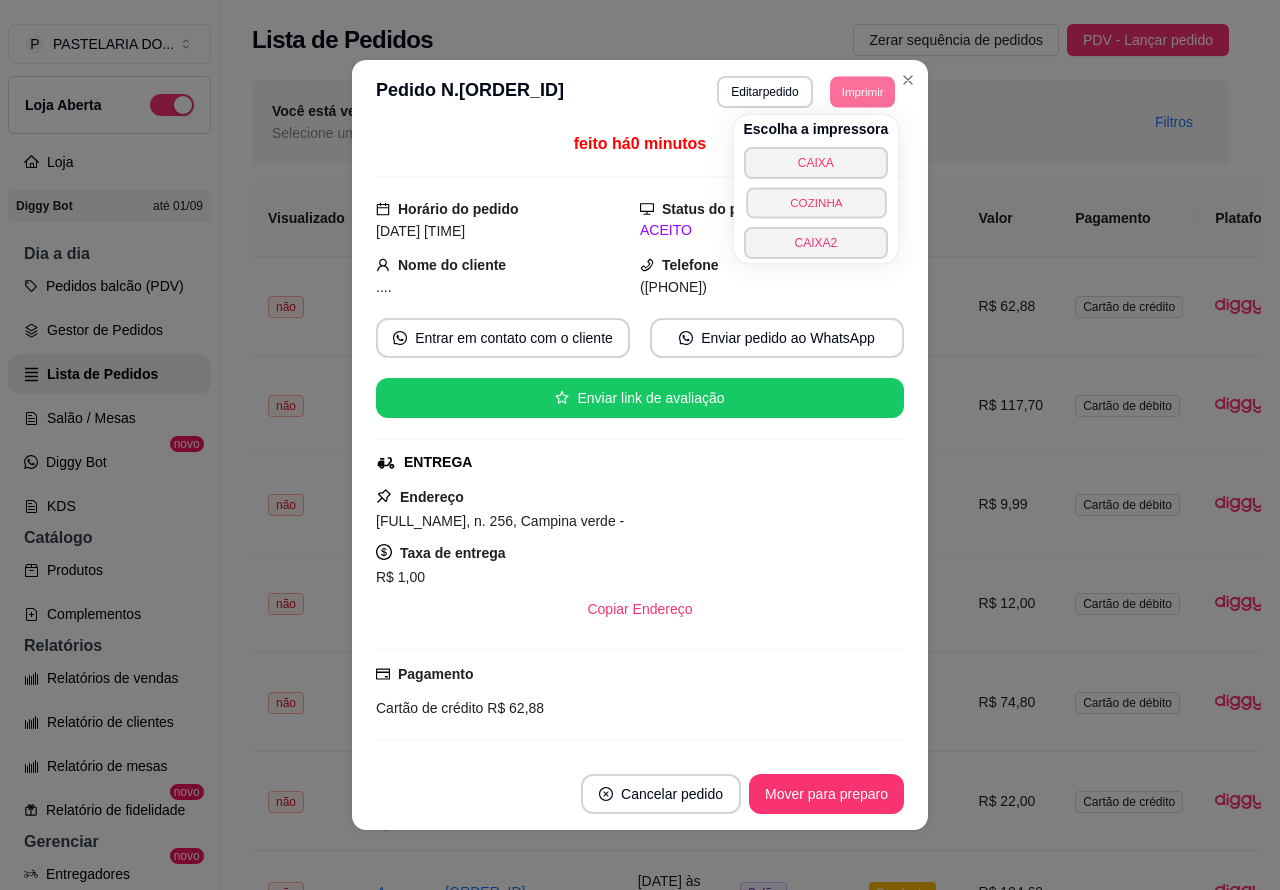 click on "COZINHA" at bounding box center (816, 202) 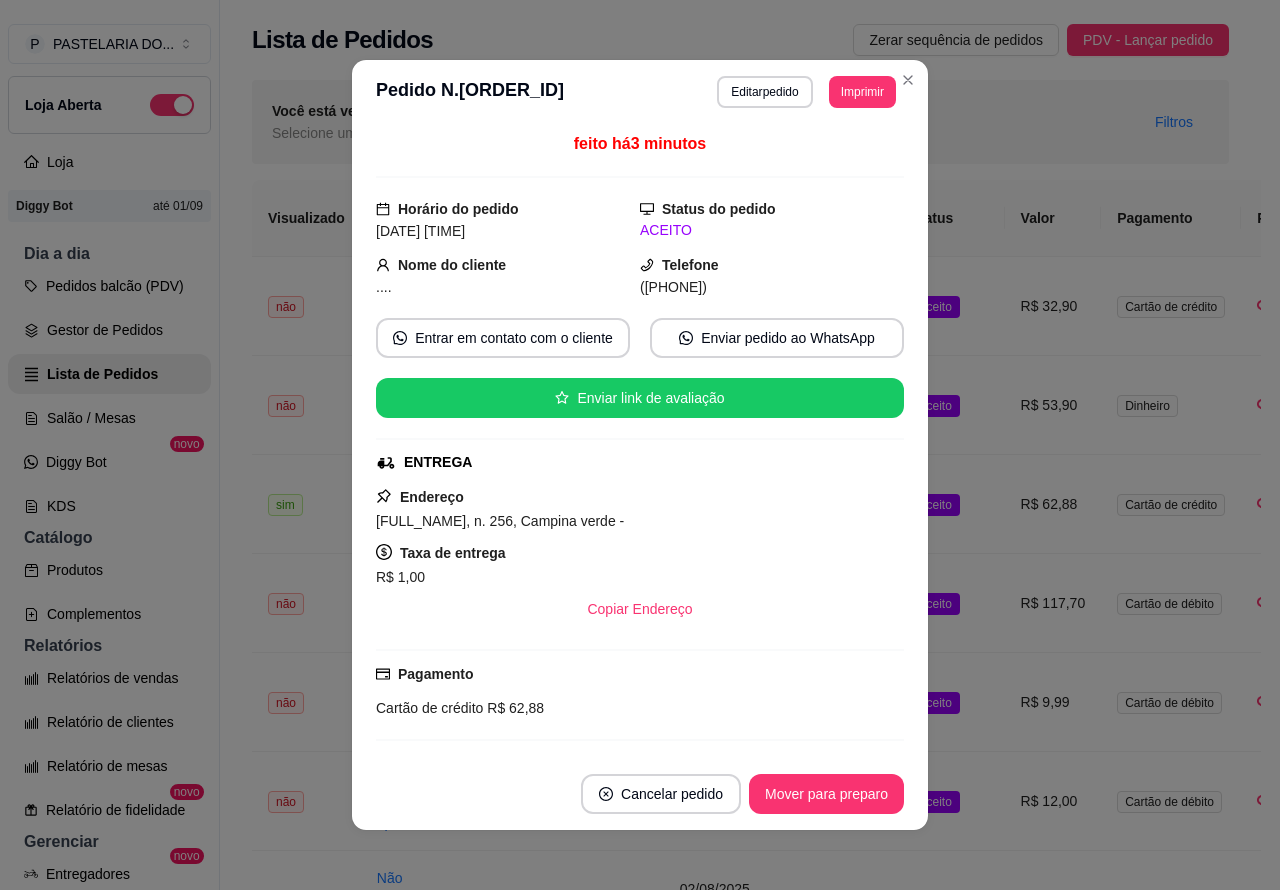 click on "Você está vendo os pedidos de   Hoje Selecione um período customizado para ver pedidos de outros dias Filtros" at bounding box center (740, 122) 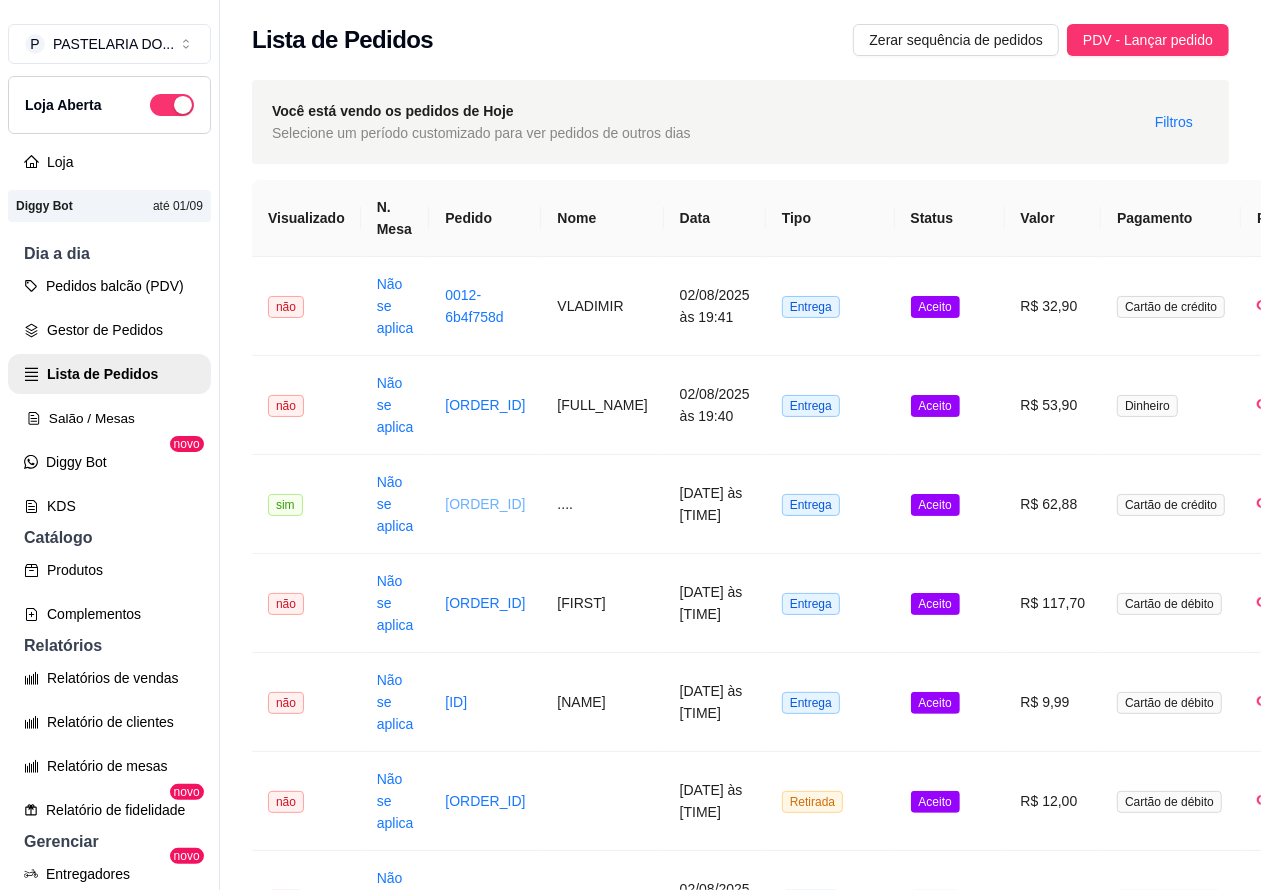 click on "Salão / Mesas" at bounding box center [109, 418] 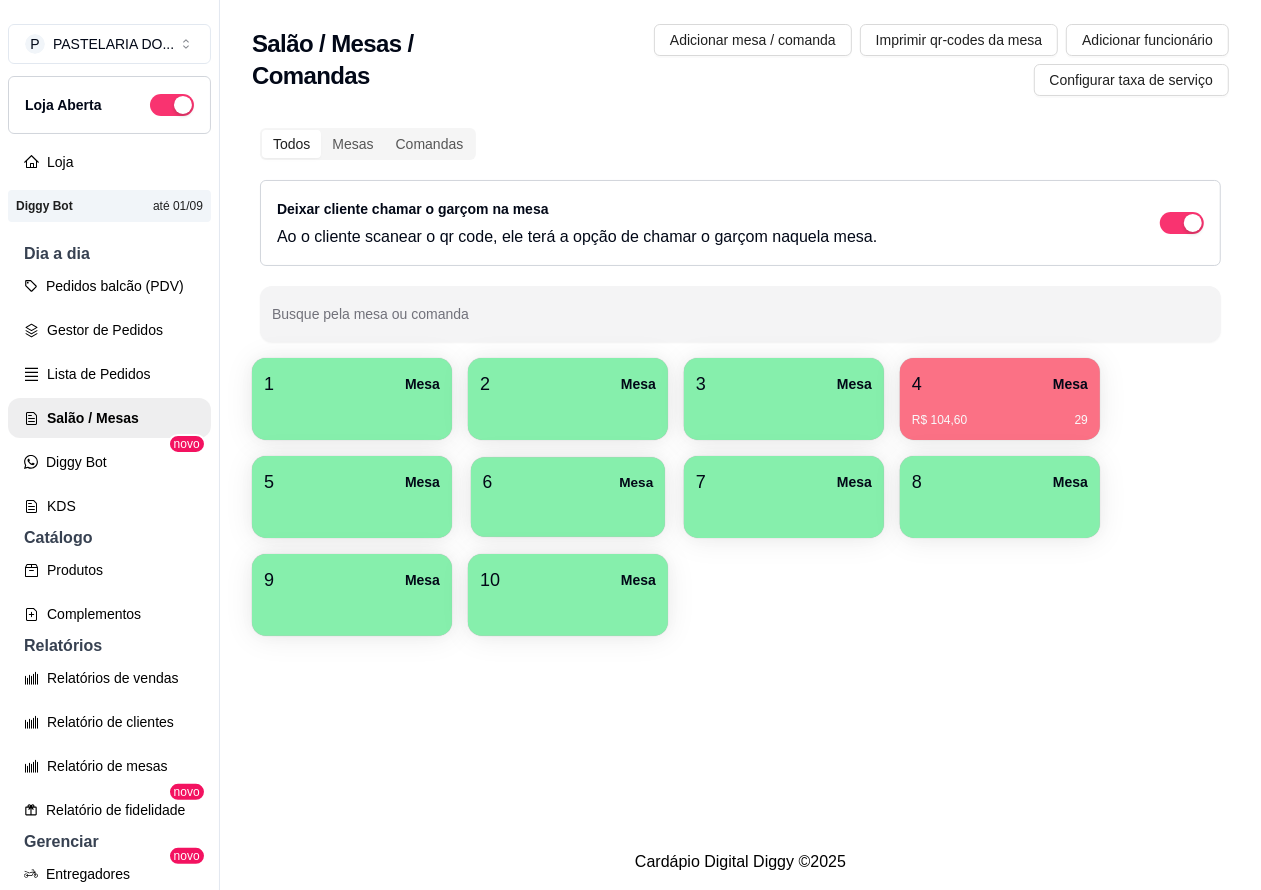 click on "6 Mesa" at bounding box center (568, 482) 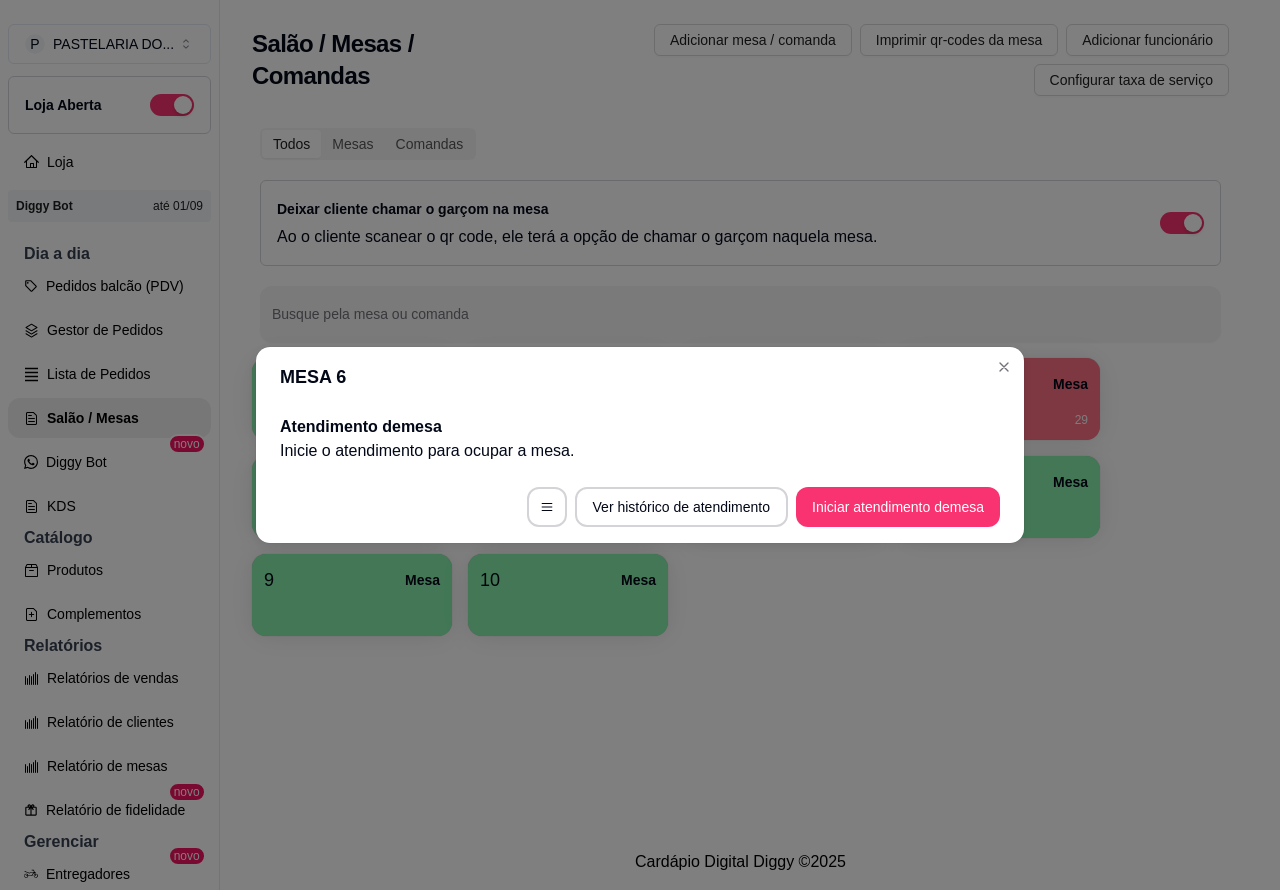 click on "Iniciar atendimento de  mesa" at bounding box center (898, 507) 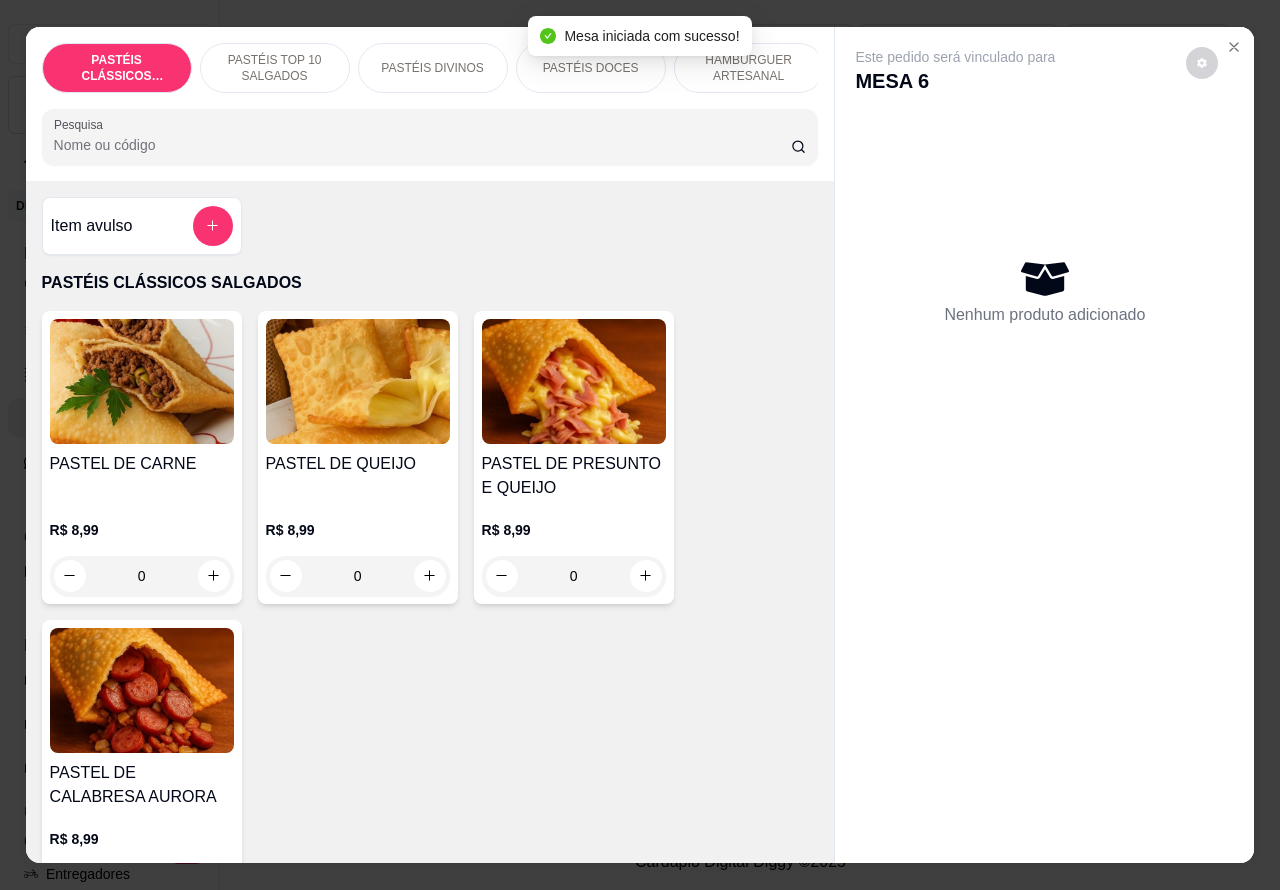 click on "PASTÉIS TOP 10 SALGADOS" at bounding box center [275, 68] 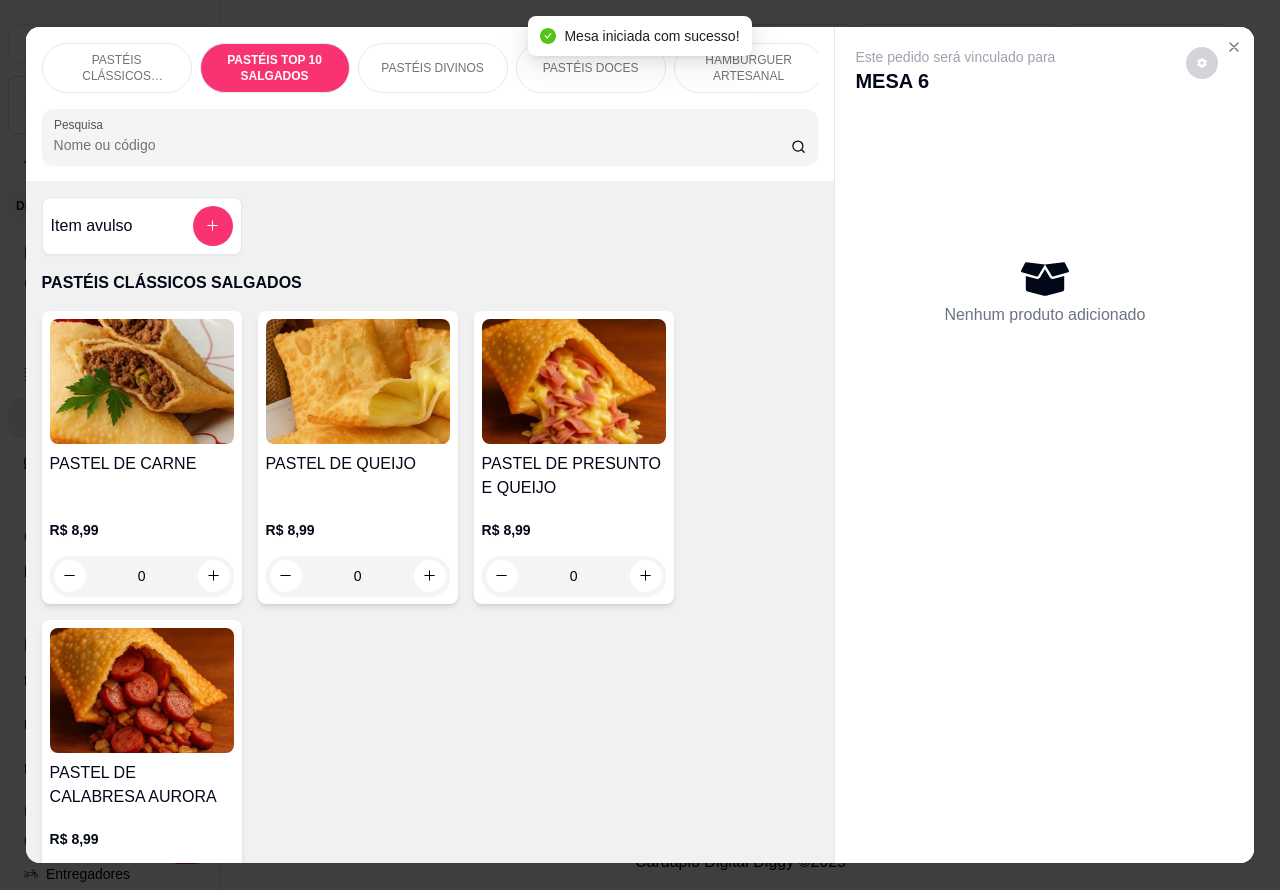 scroll, scrollTop: 748, scrollLeft: 0, axis: vertical 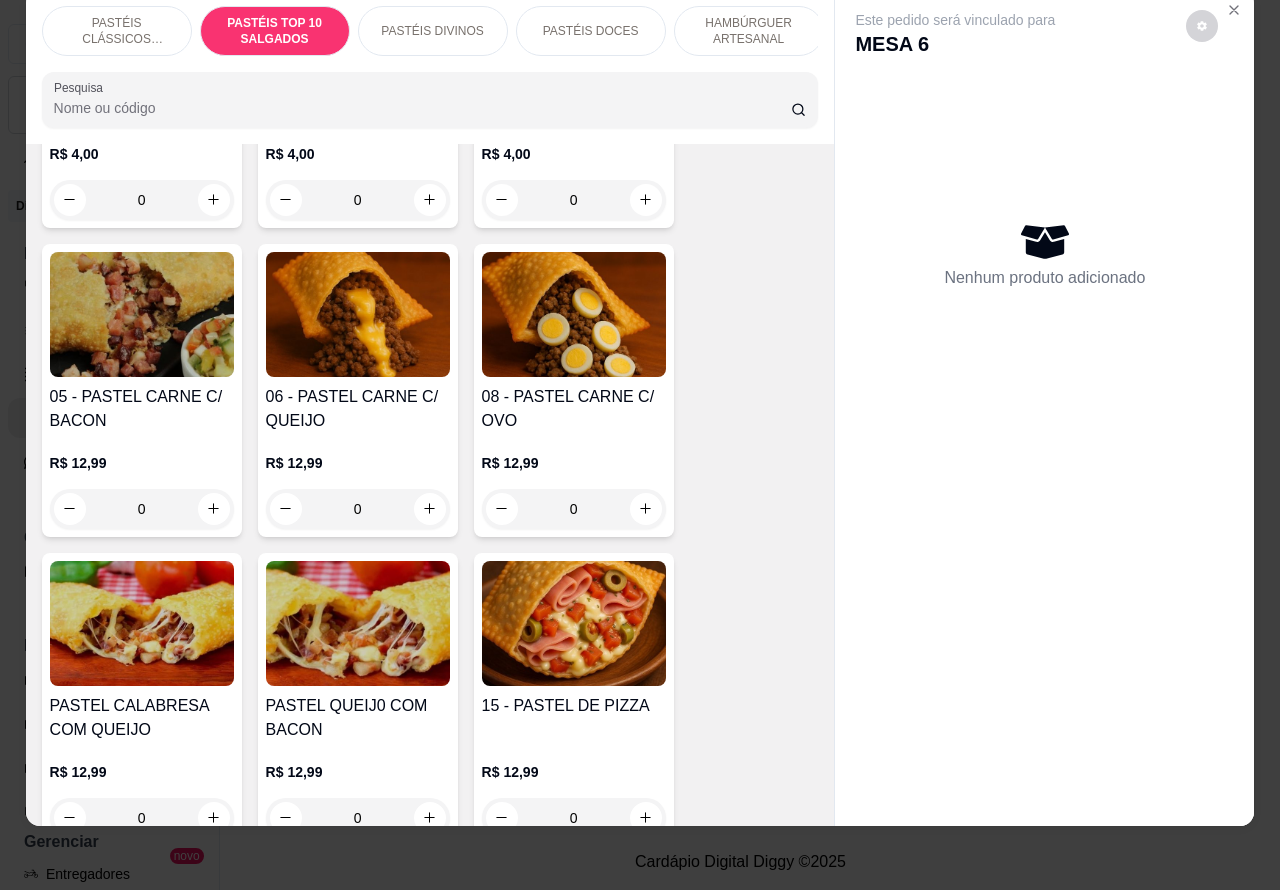 click on "0" at bounding box center [358, 509] 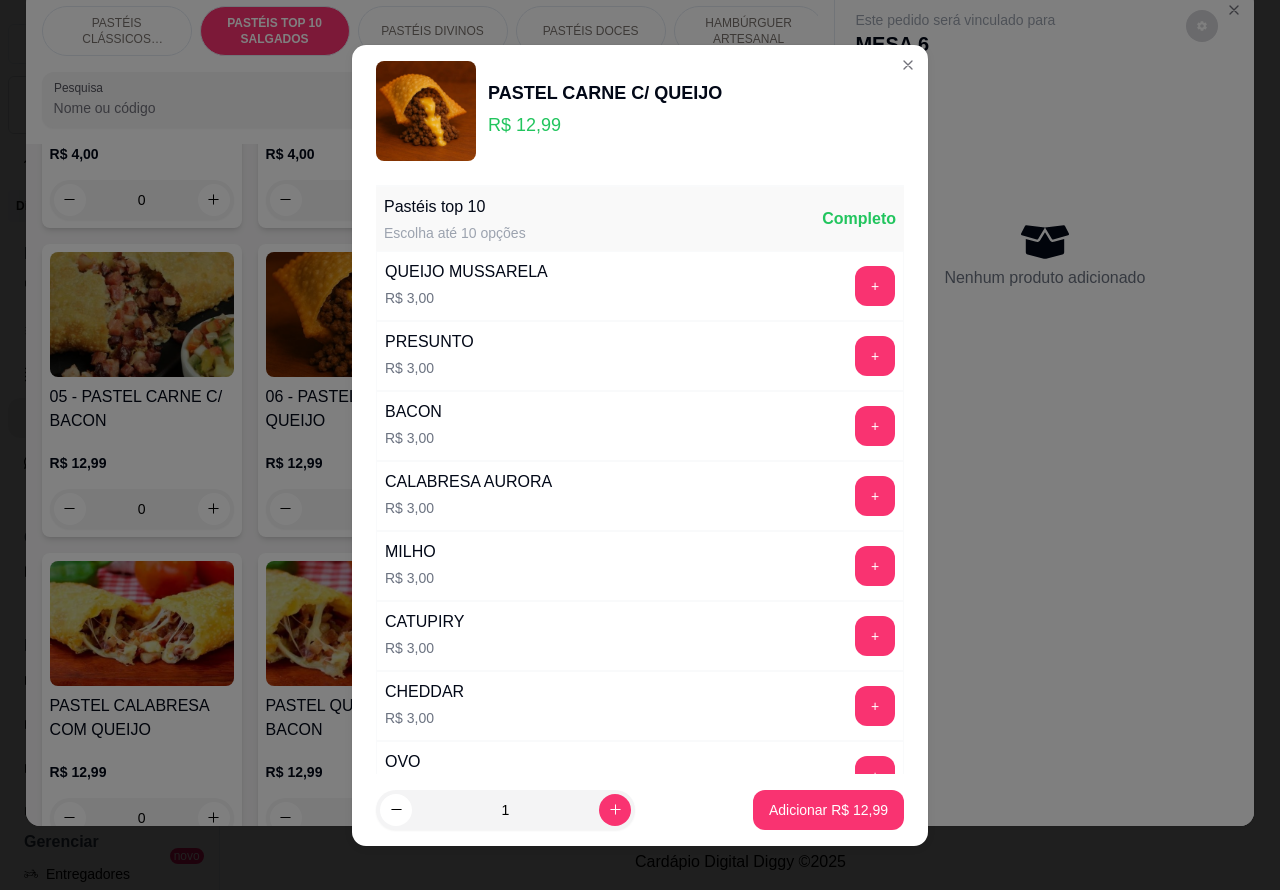 click on "Adicionar   R$ 12,99" at bounding box center [828, 810] 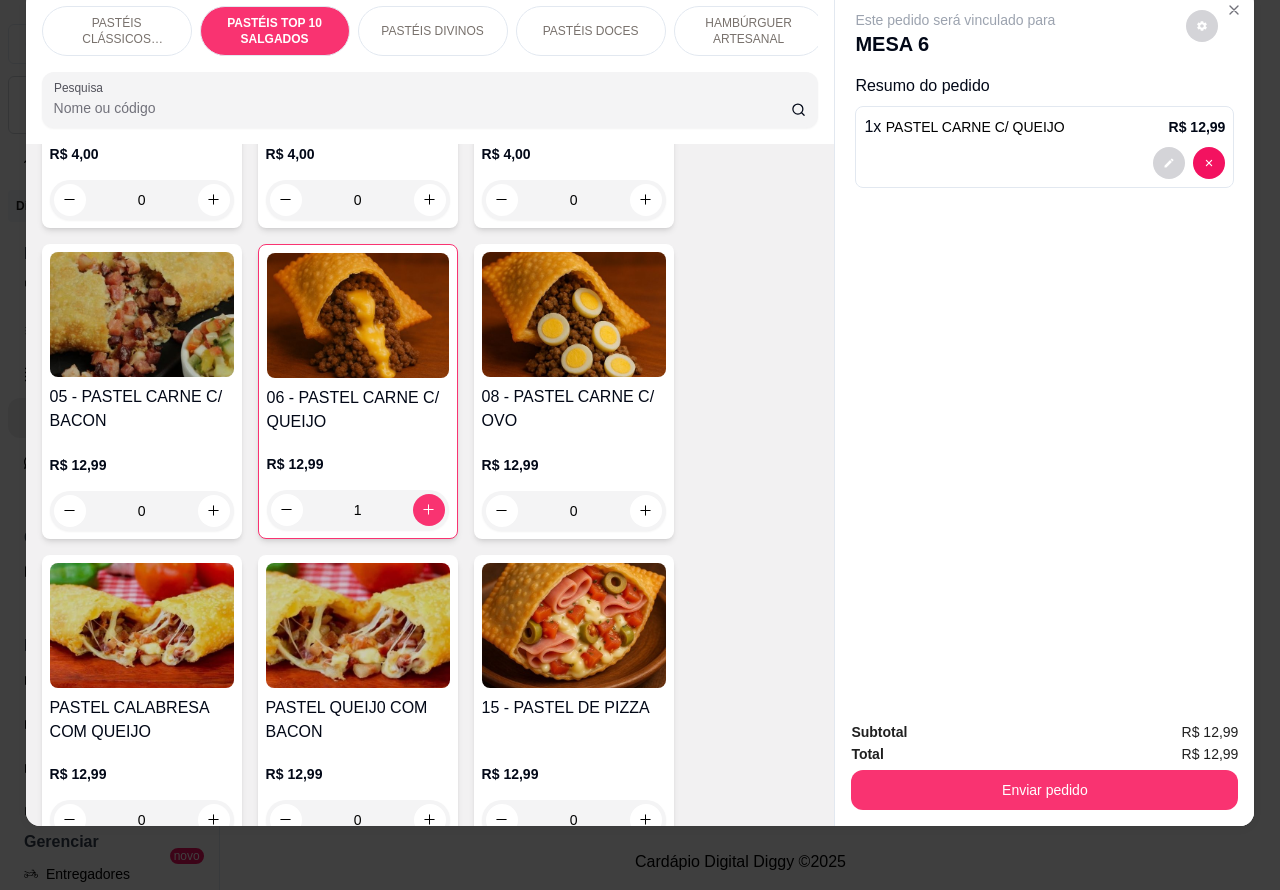 click on "PASTÉIS CLÁSSICOS SALGADOS" at bounding box center (117, 31) 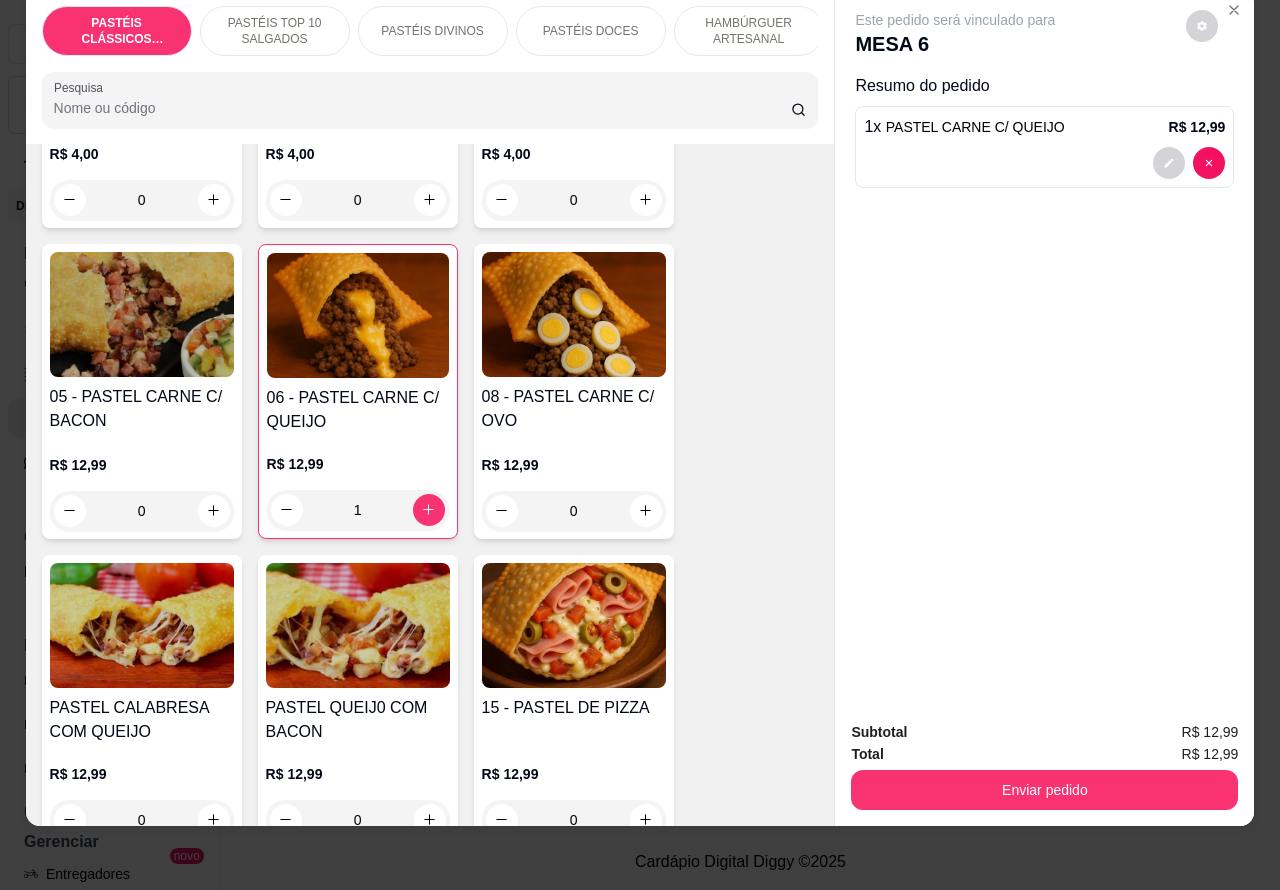scroll, scrollTop: 90, scrollLeft: 0, axis: vertical 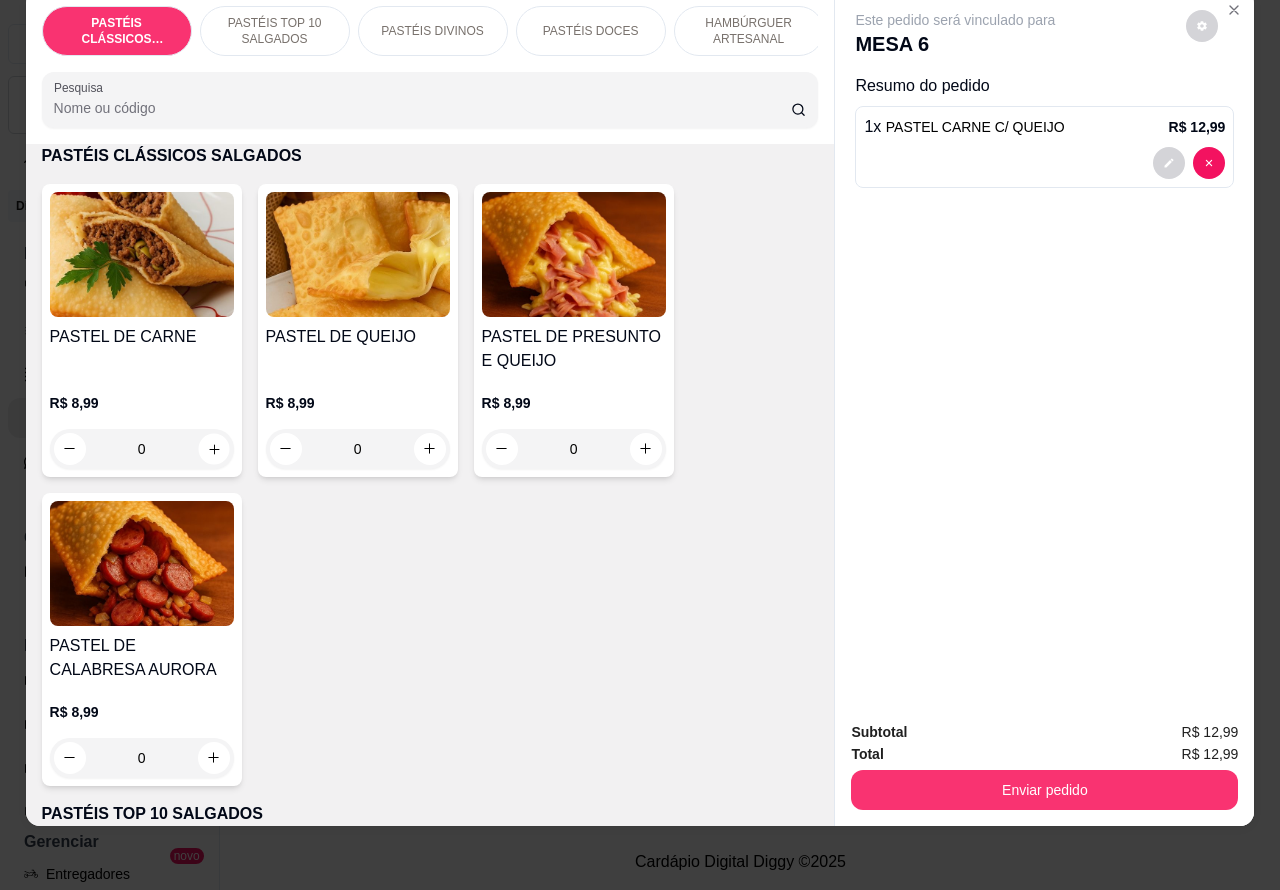 click 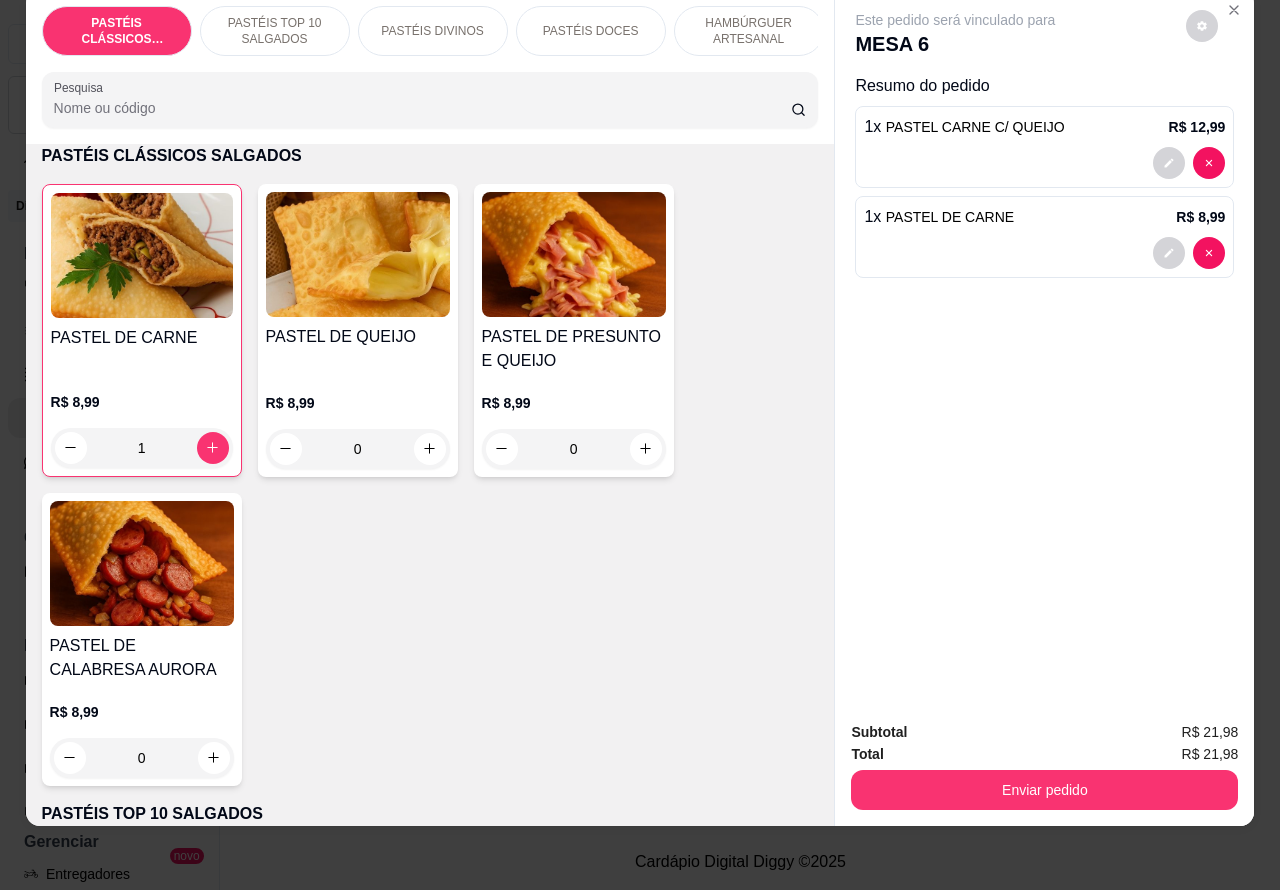 scroll, scrollTop: 0, scrollLeft: 0, axis: both 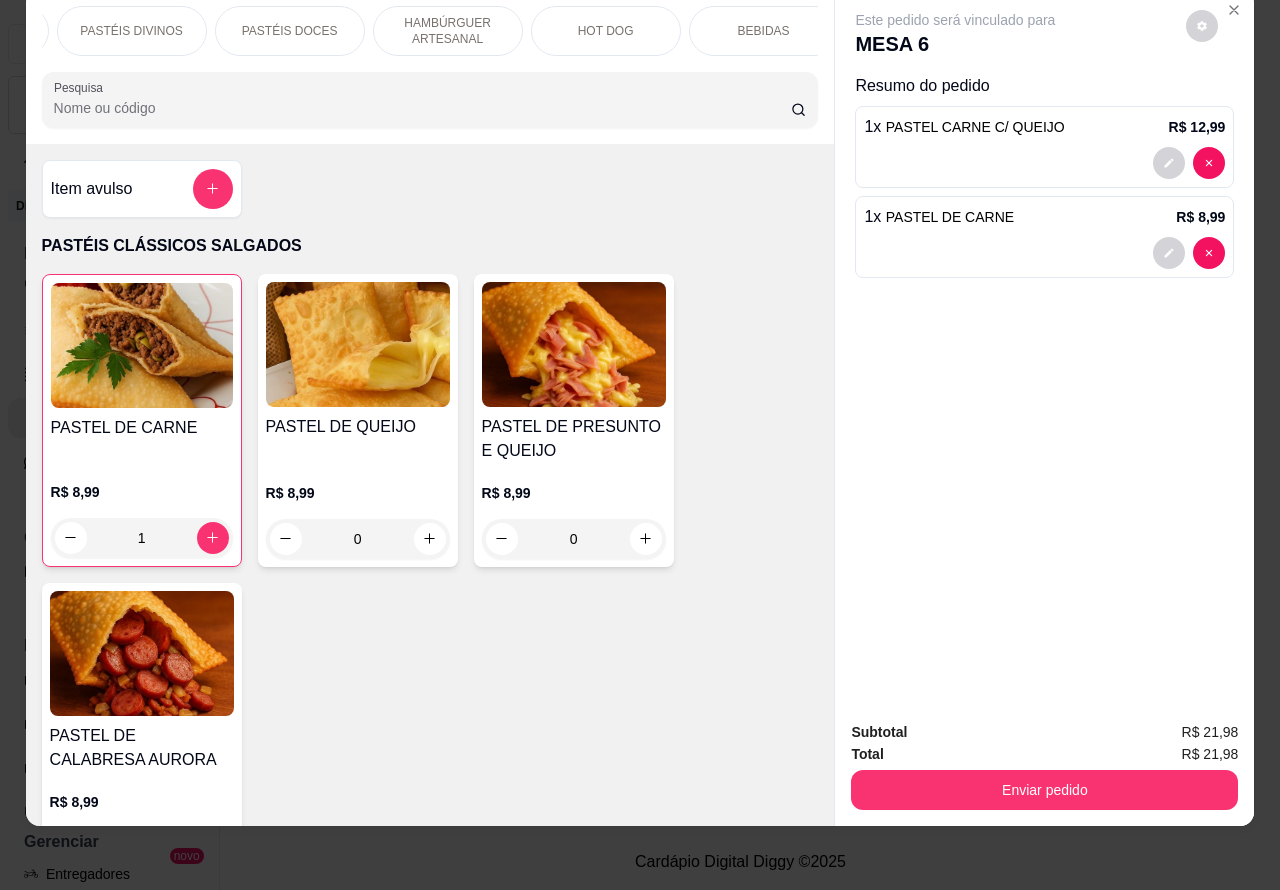 click on "BEBIDAS" at bounding box center [764, 31] 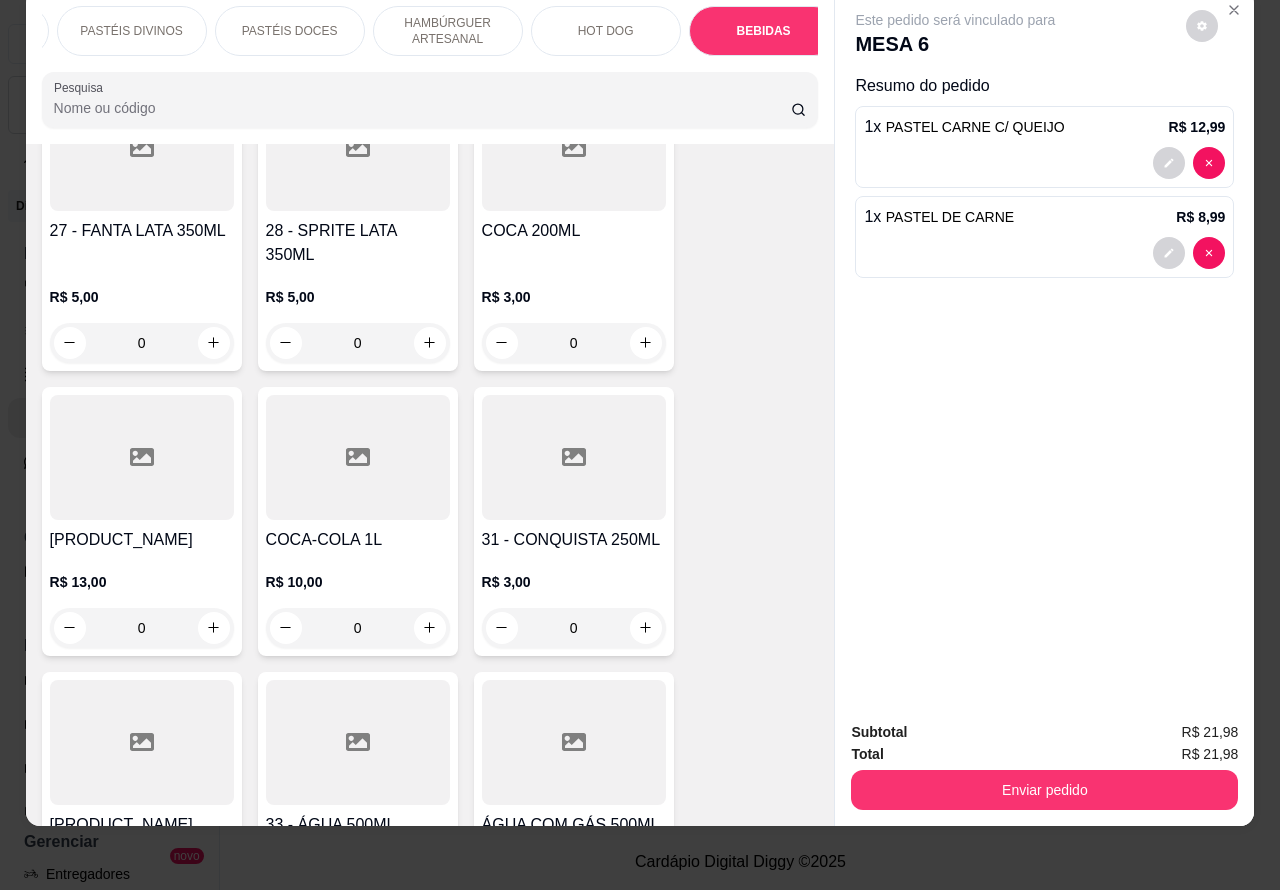scroll, scrollTop: 6883, scrollLeft: 0, axis: vertical 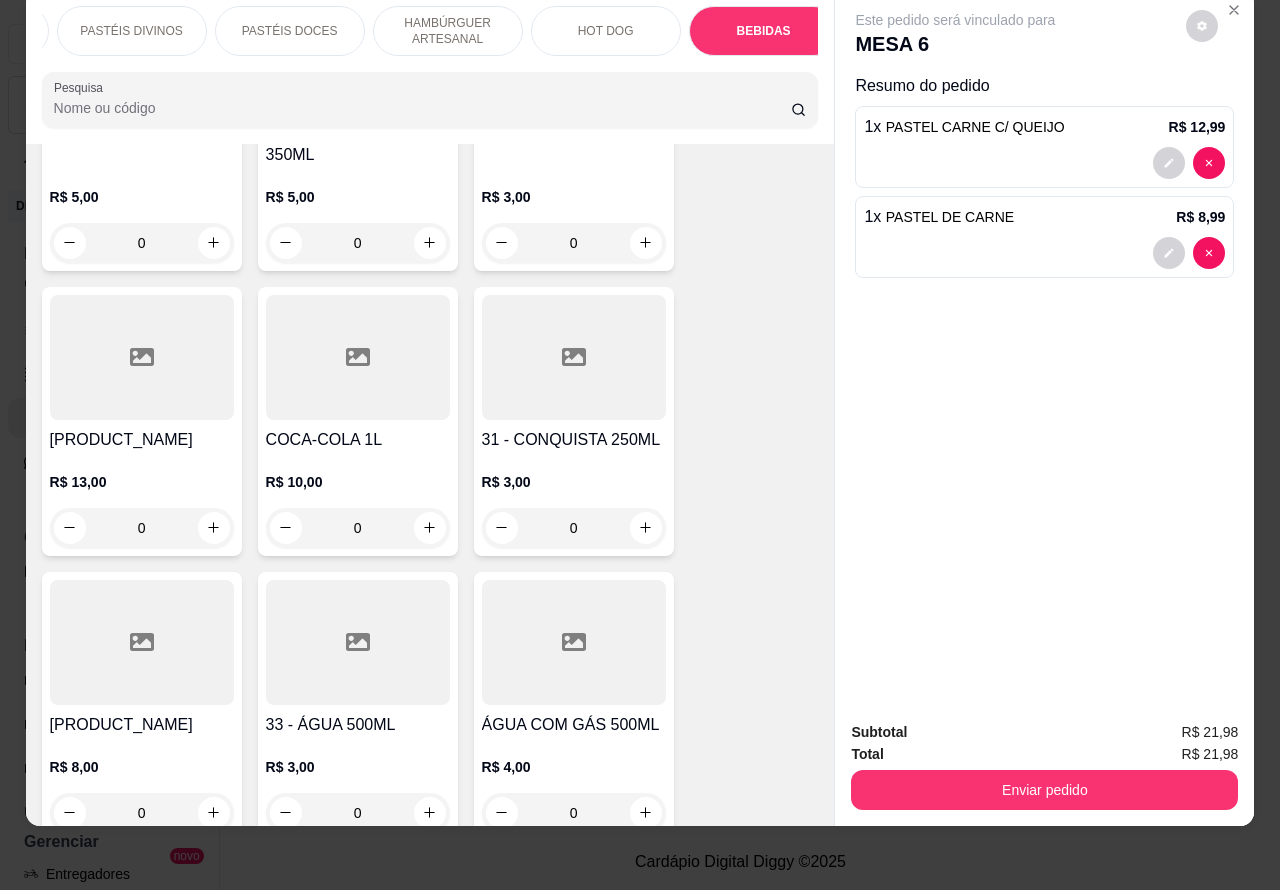 click 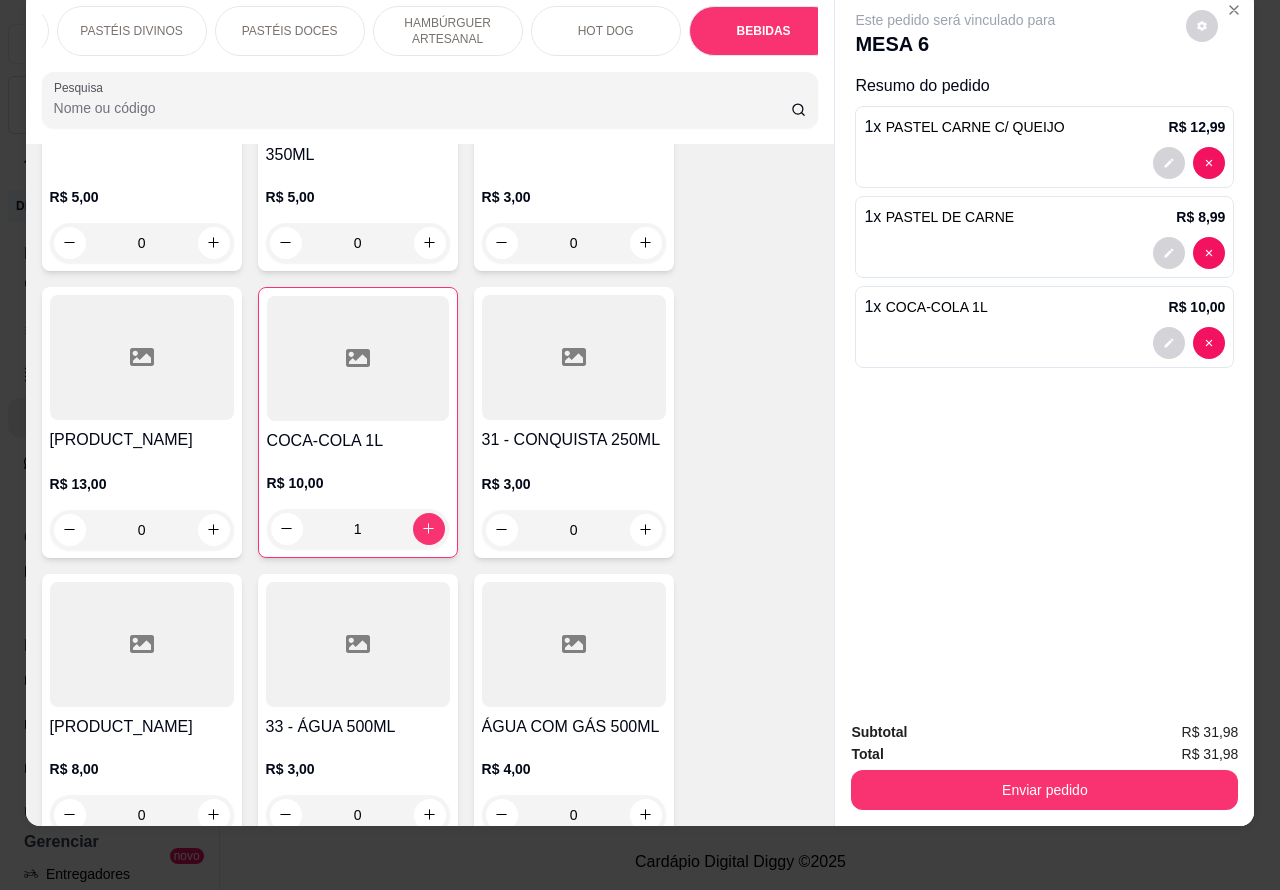 click on "Enviar pedido" at bounding box center [1044, 790] 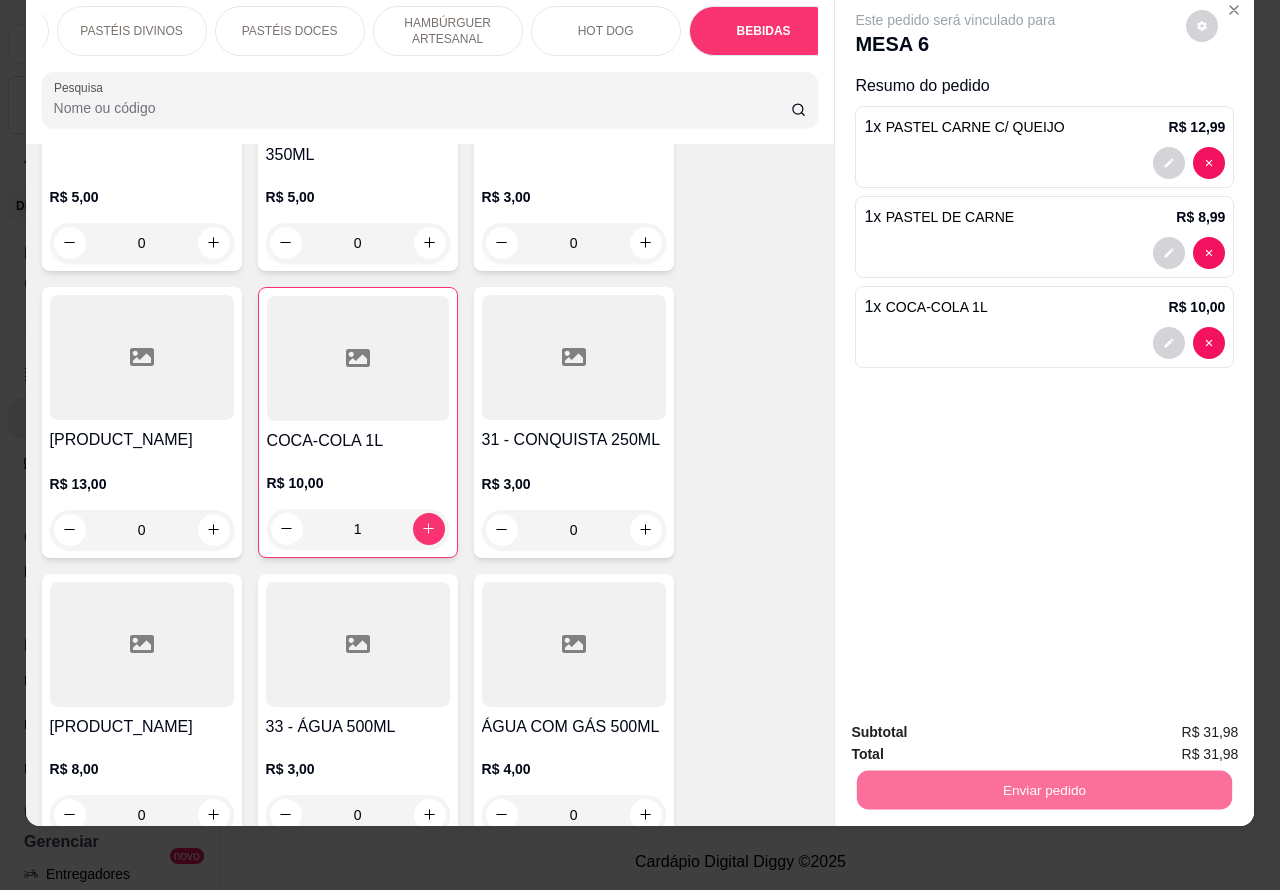 click on "Não registrar e enviar pedido" at bounding box center [977, 722] 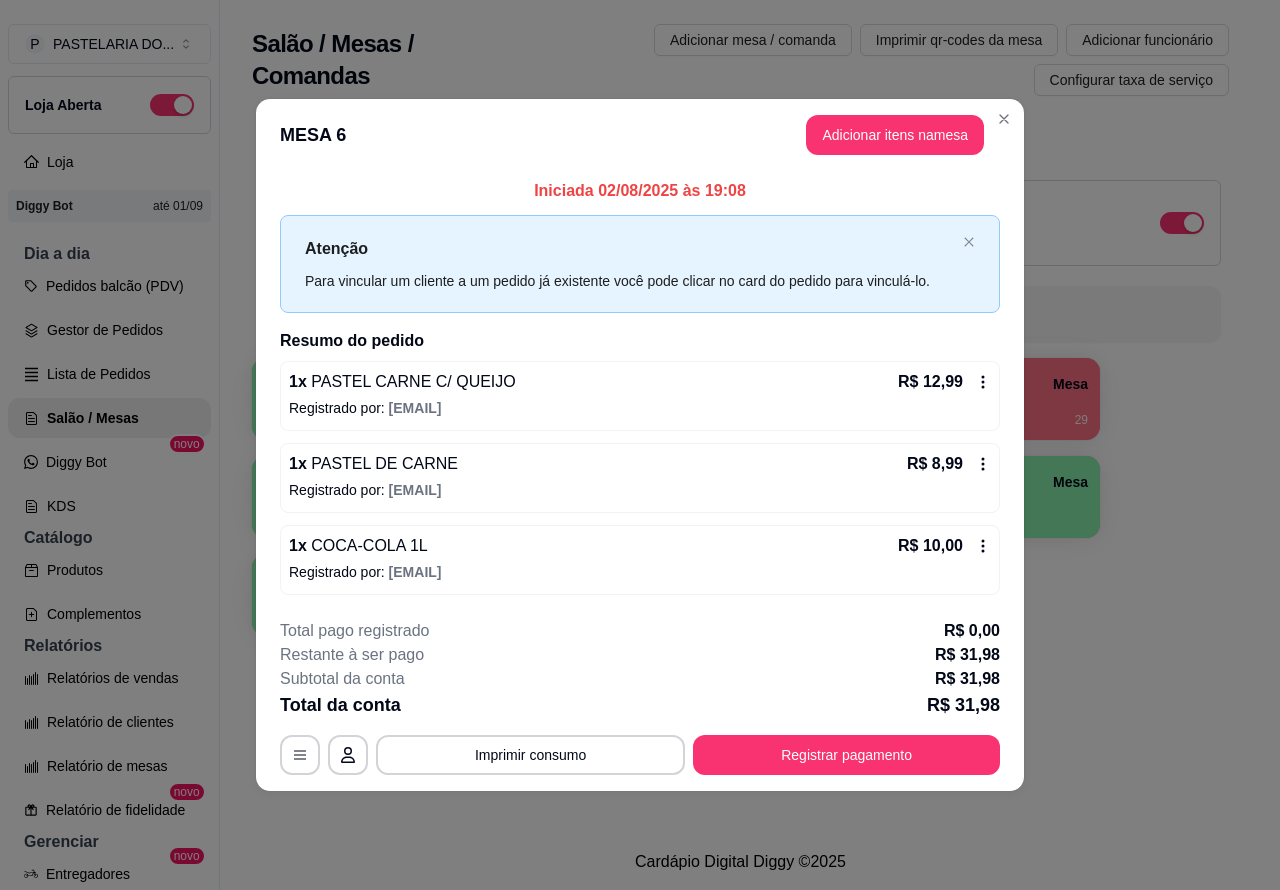 type 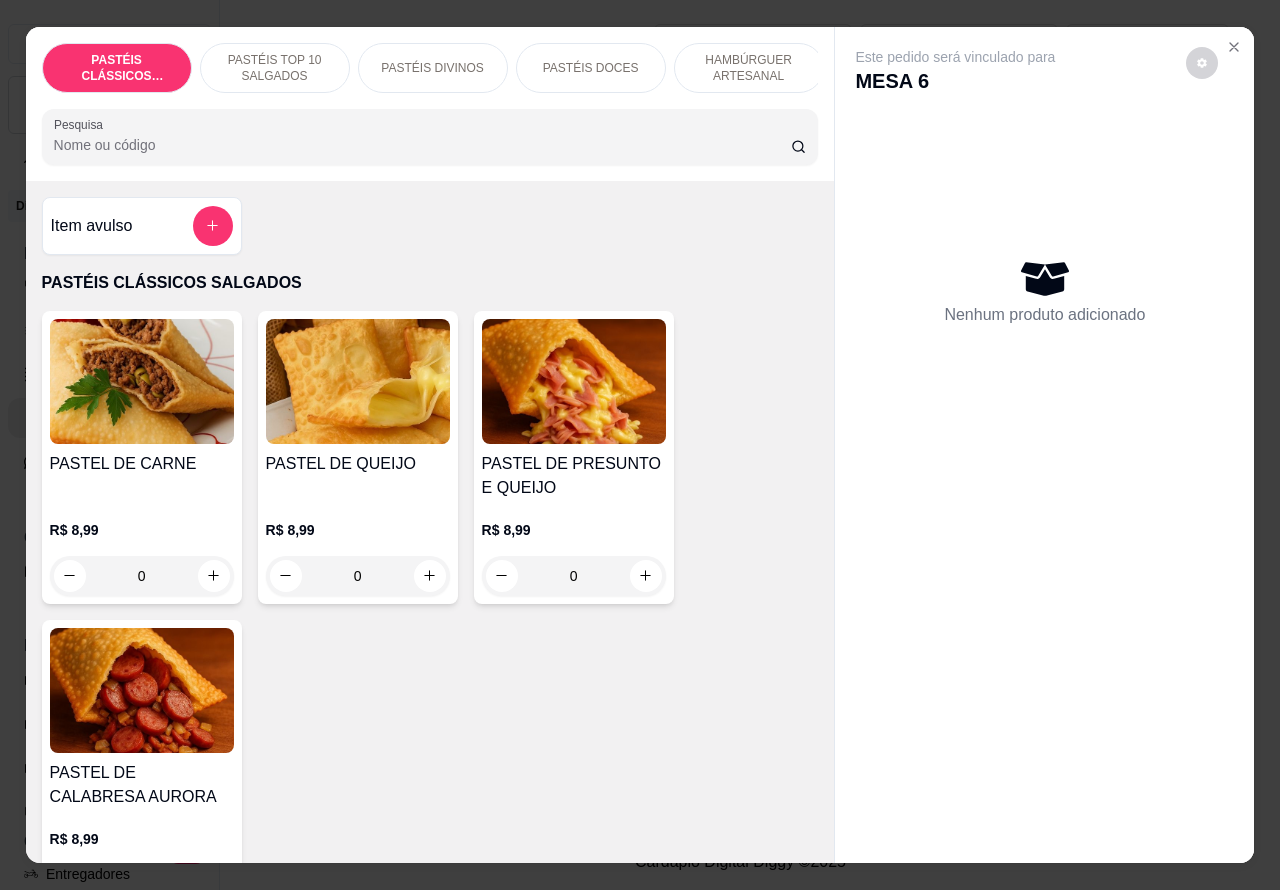 click 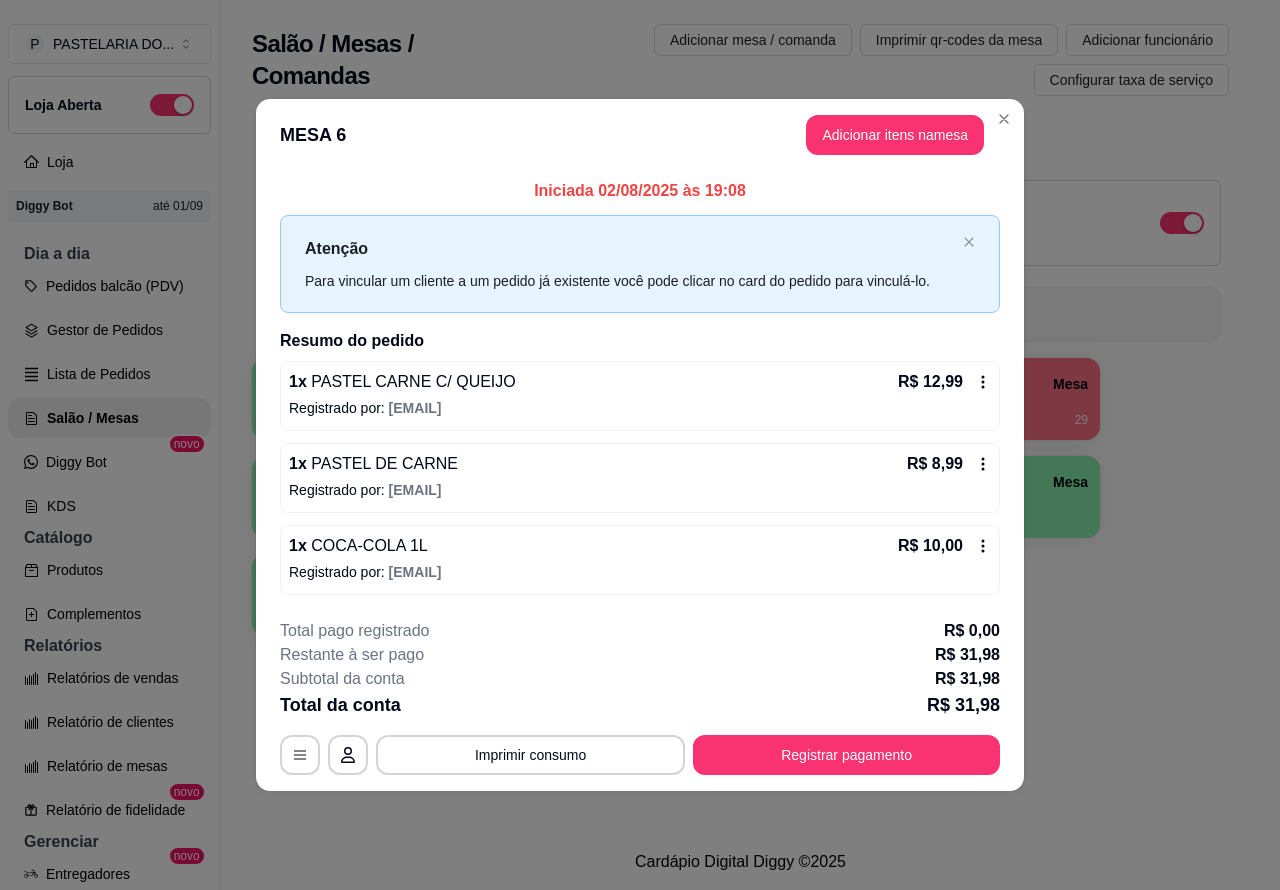 click on "Todos Mesas Comandas Deixar cliente chamar o garçom na mesa Ao o cliente scanear o qr code, ele terá a opção de chamar o garçom naquela mesa. Busque pela mesa ou comanda" at bounding box center [740, 235] 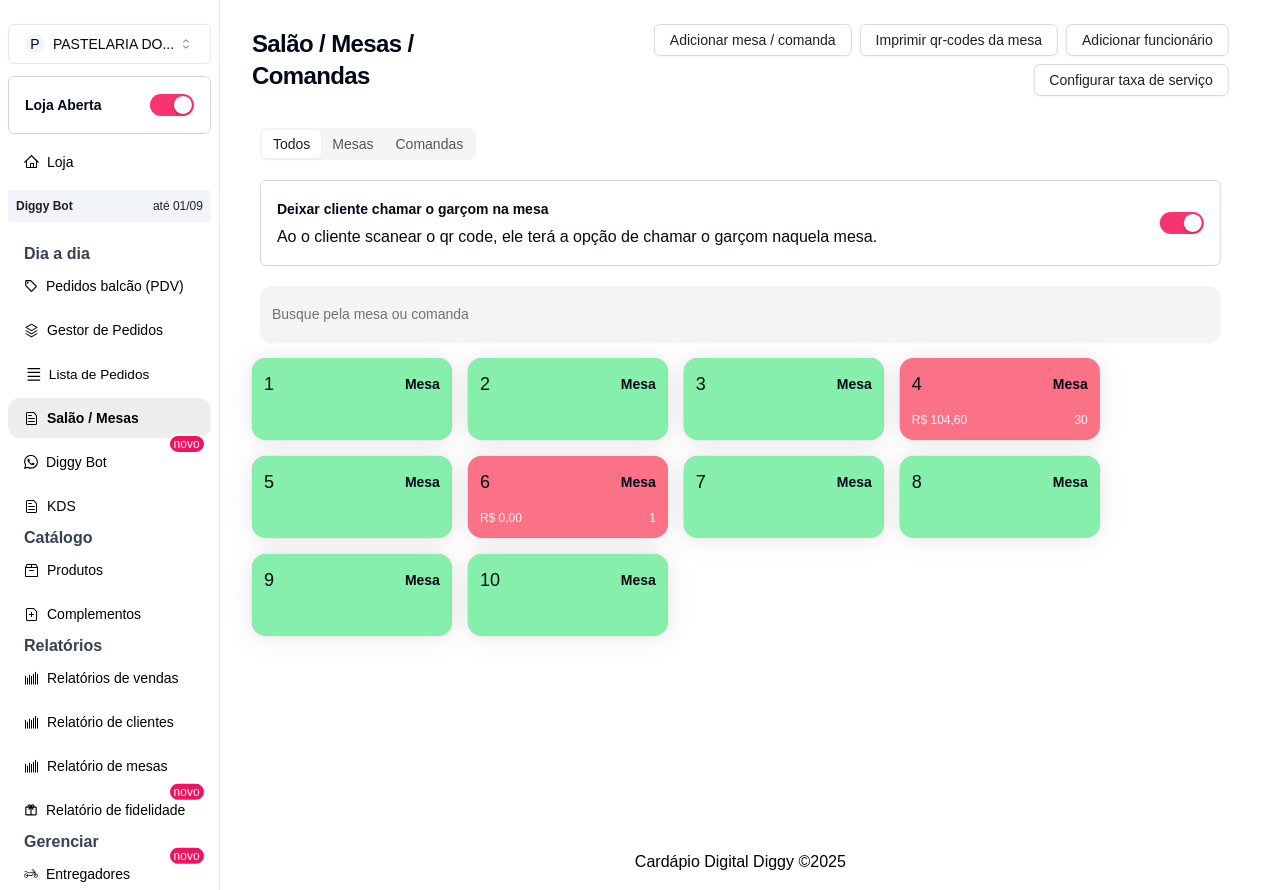 click on "Lista de Pedidos" at bounding box center (109, 374) 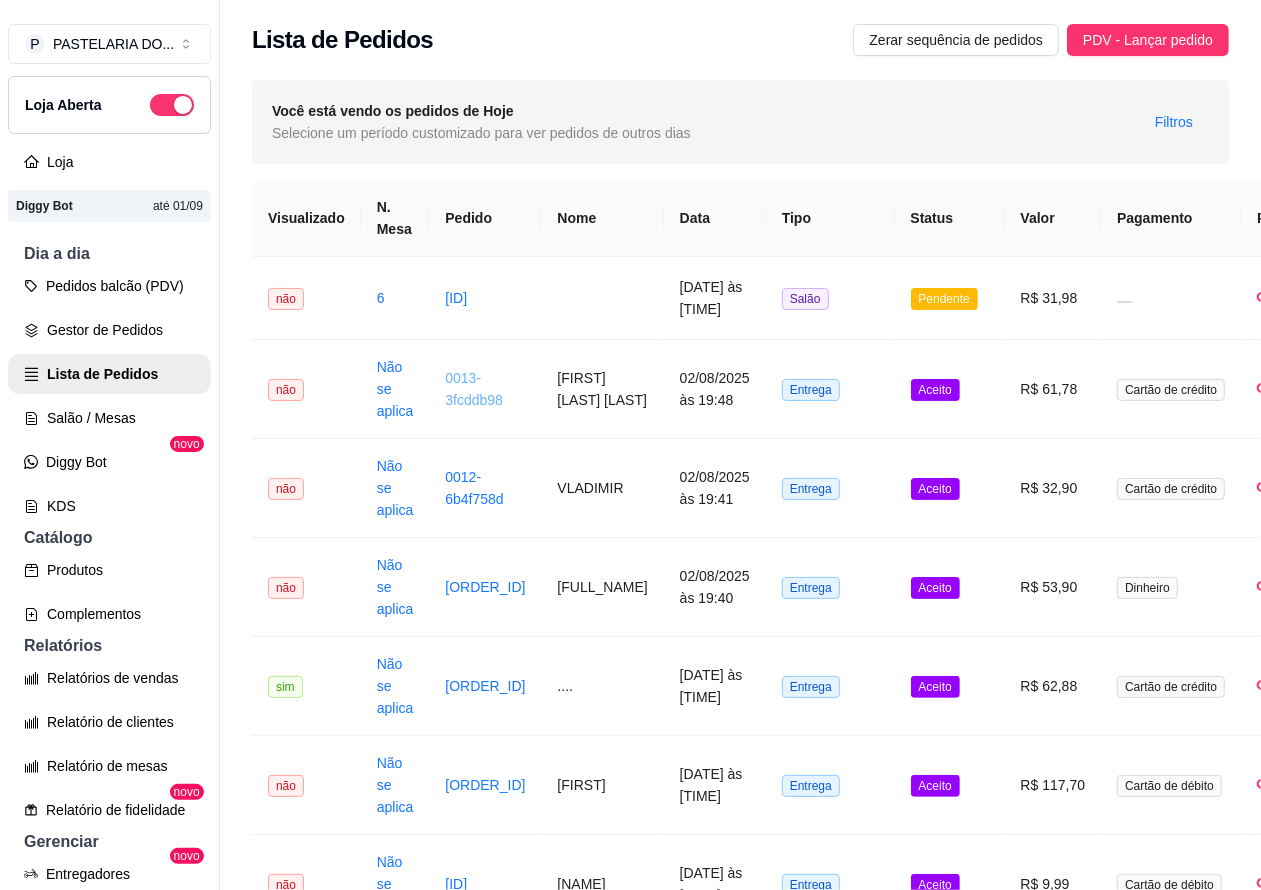 click on "0013-3fcddb98" at bounding box center [474, 389] 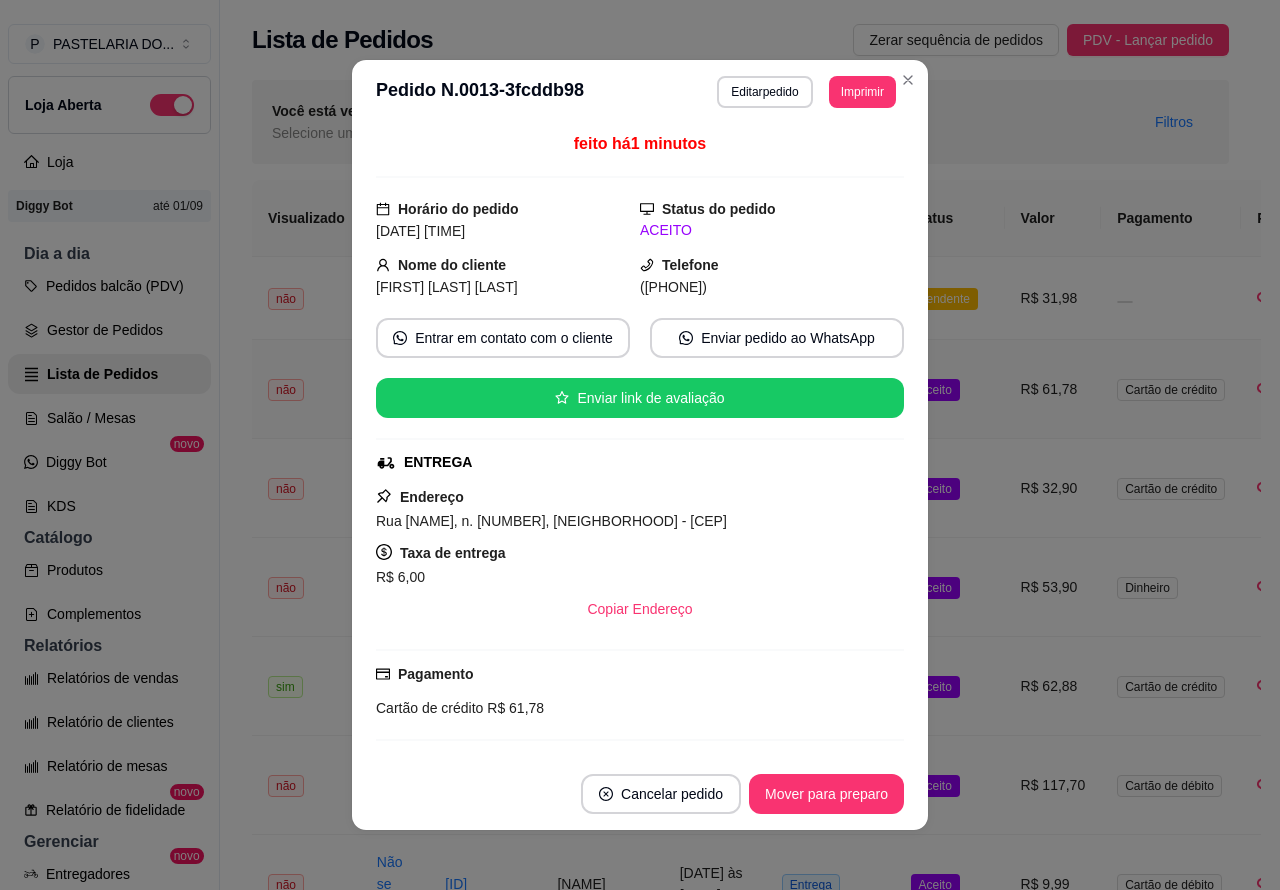click on "Imprimir" at bounding box center [862, 92] 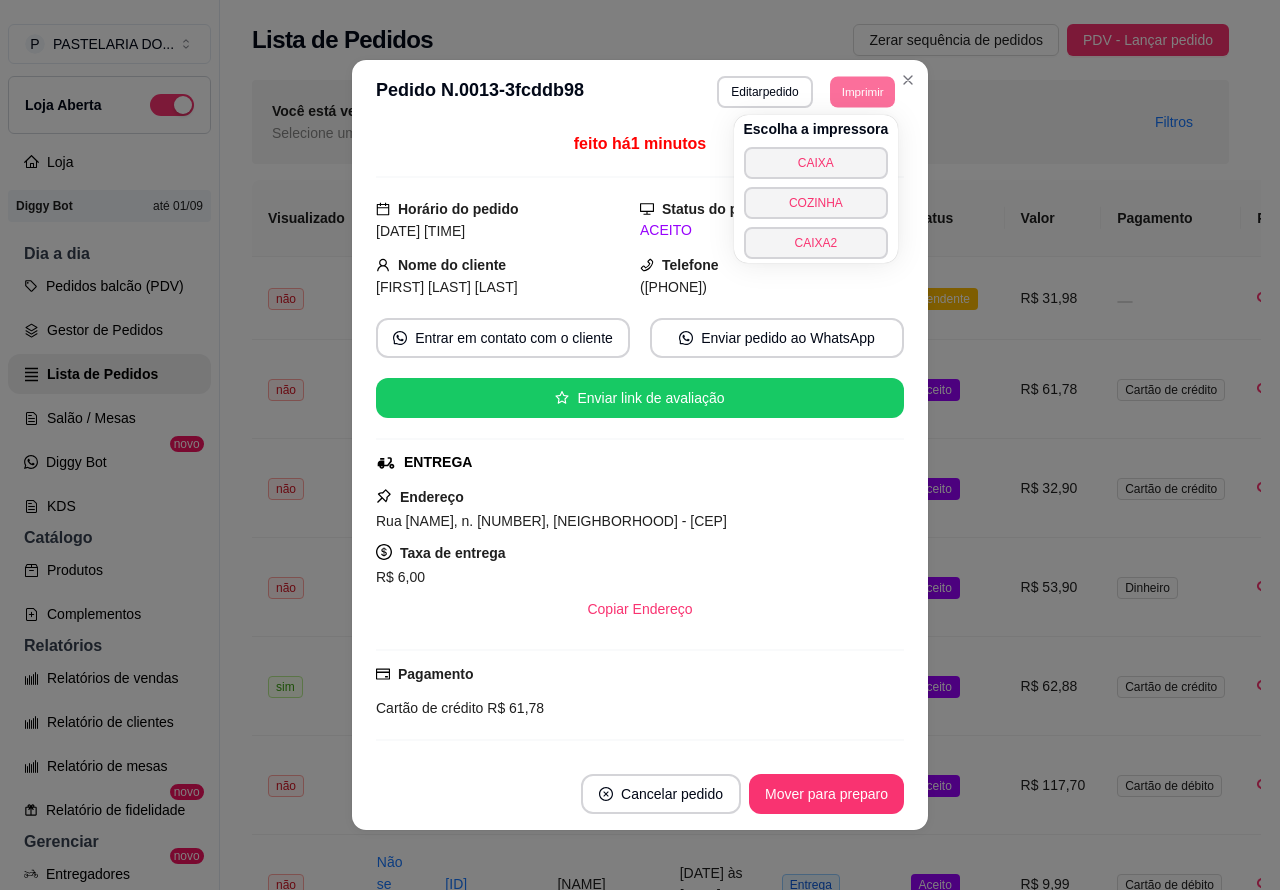 click on "COZINHA" at bounding box center (816, 203) 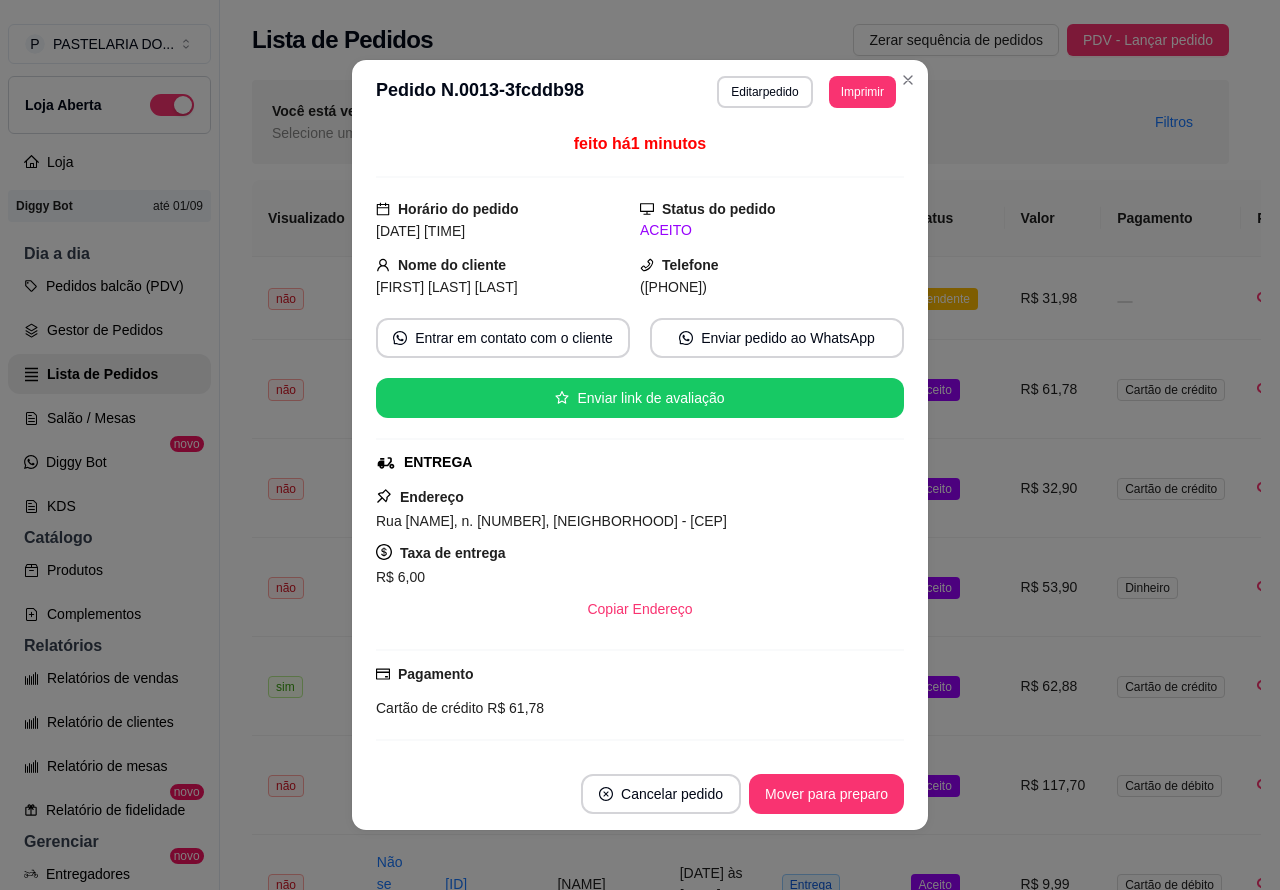 click on "Salão / Mesas" at bounding box center (109, 418) 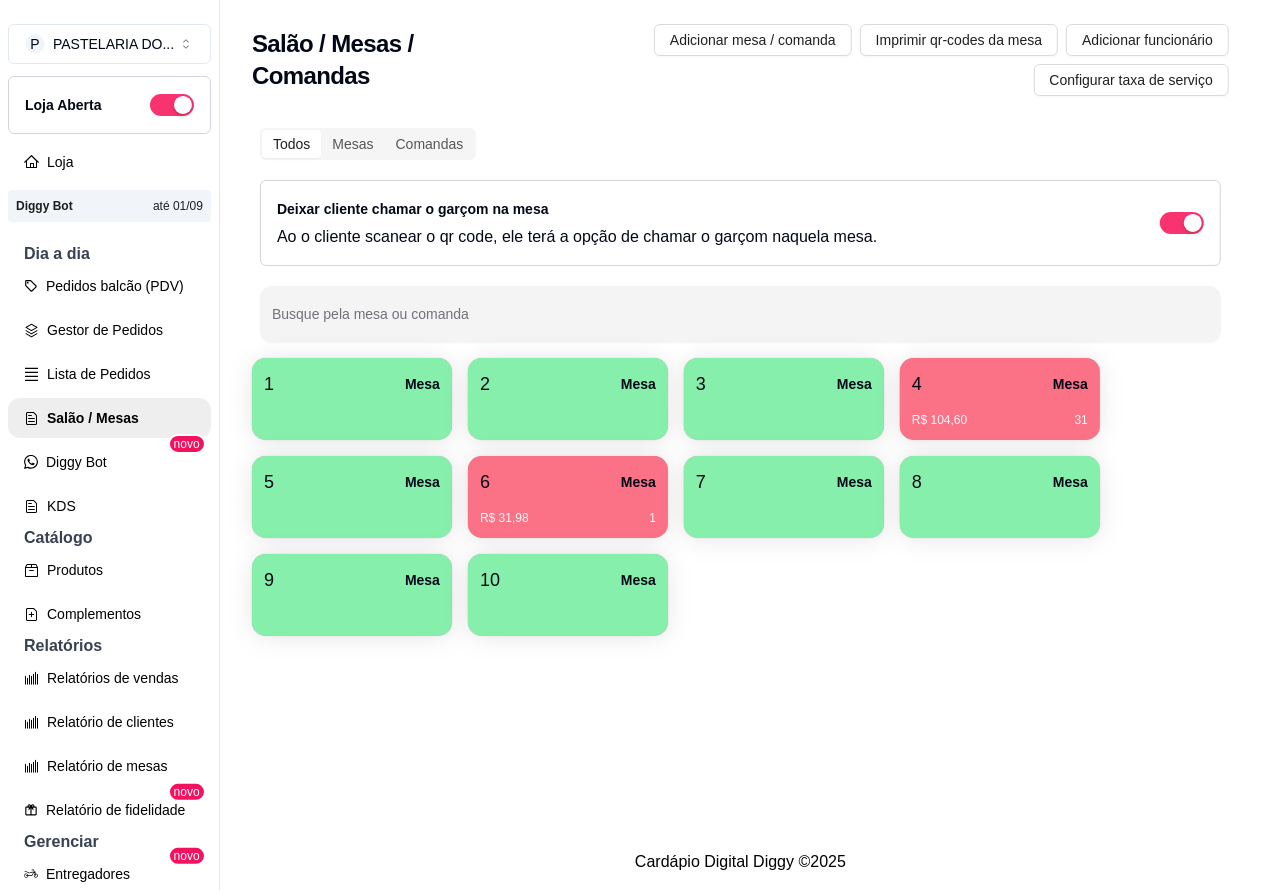 click on "4 Mesa" at bounding box center (1000, 384) 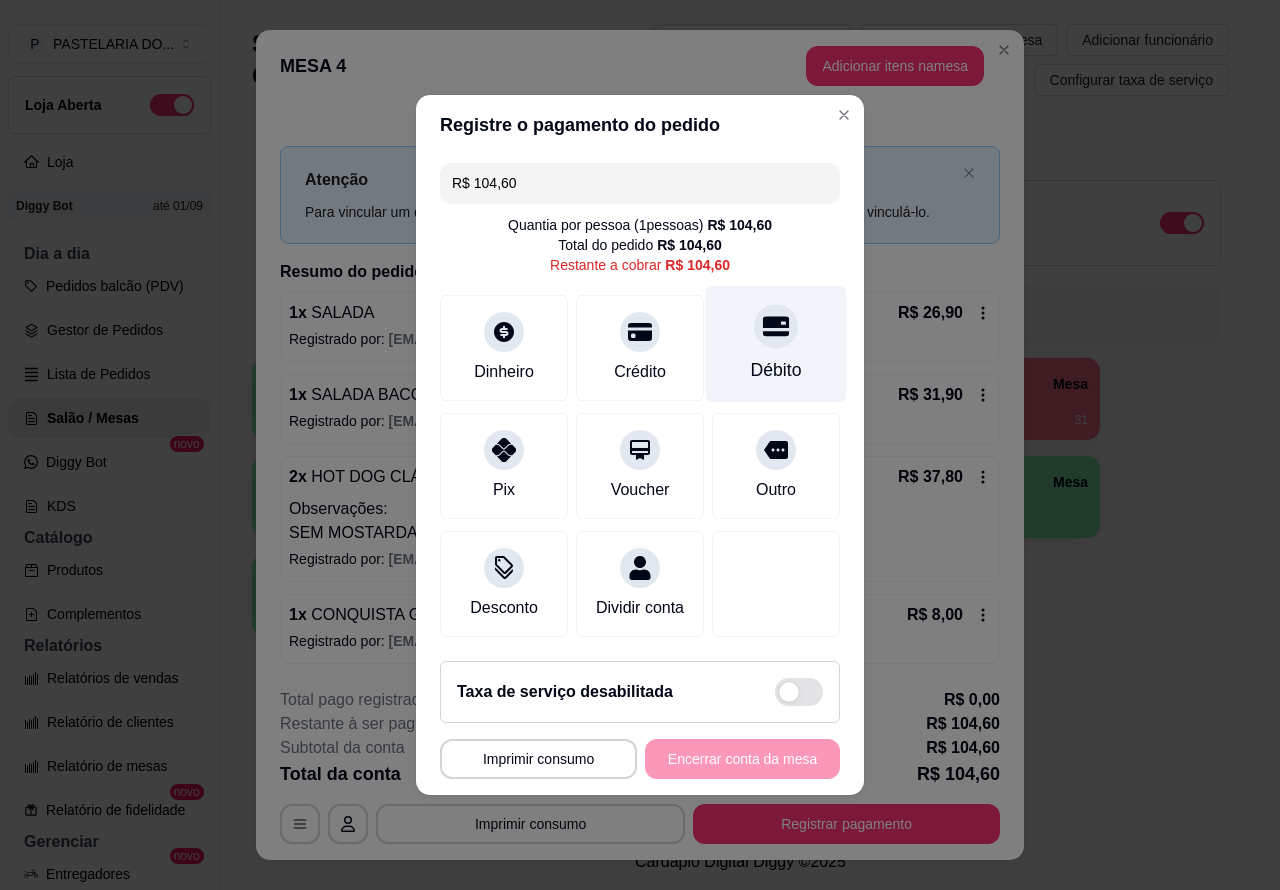 click 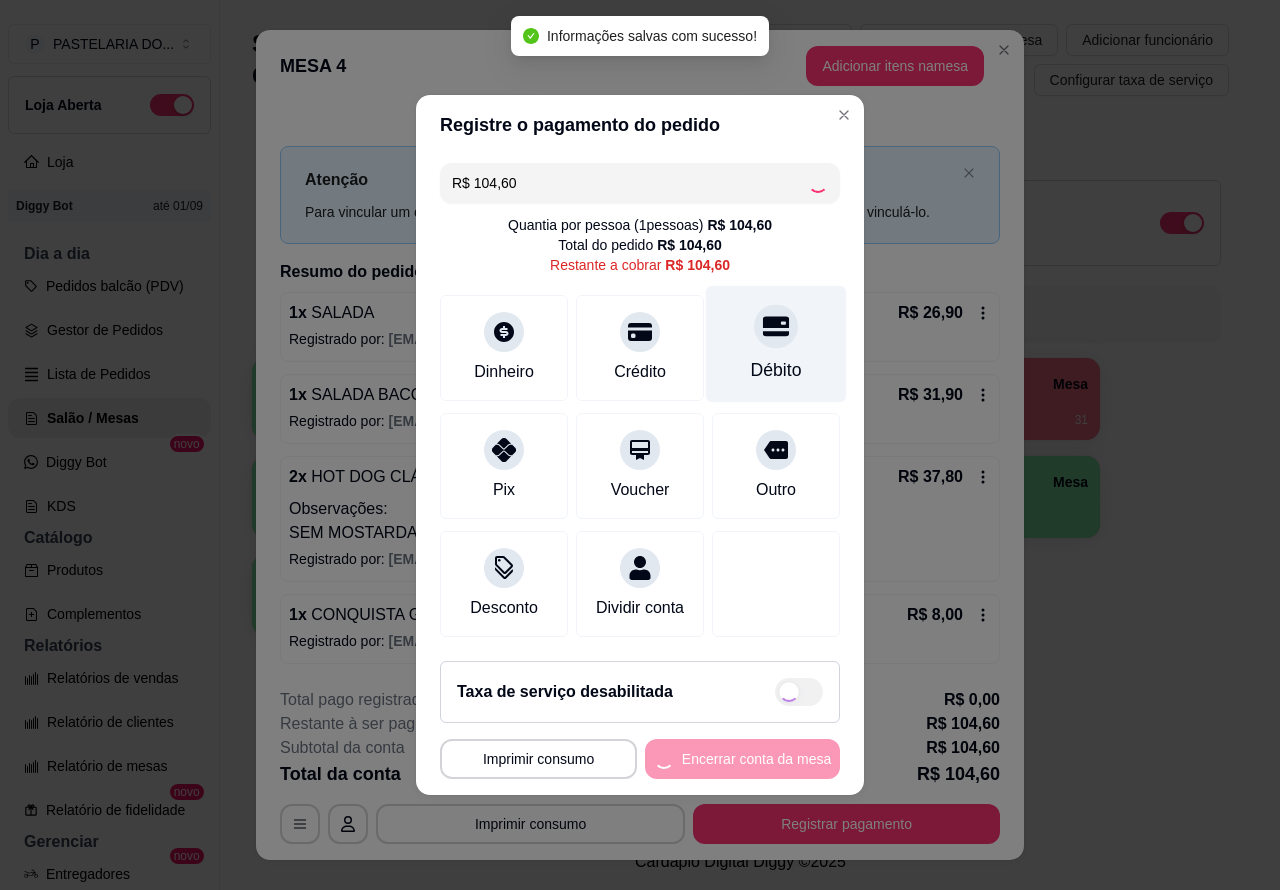 type on "R$ 0,00" 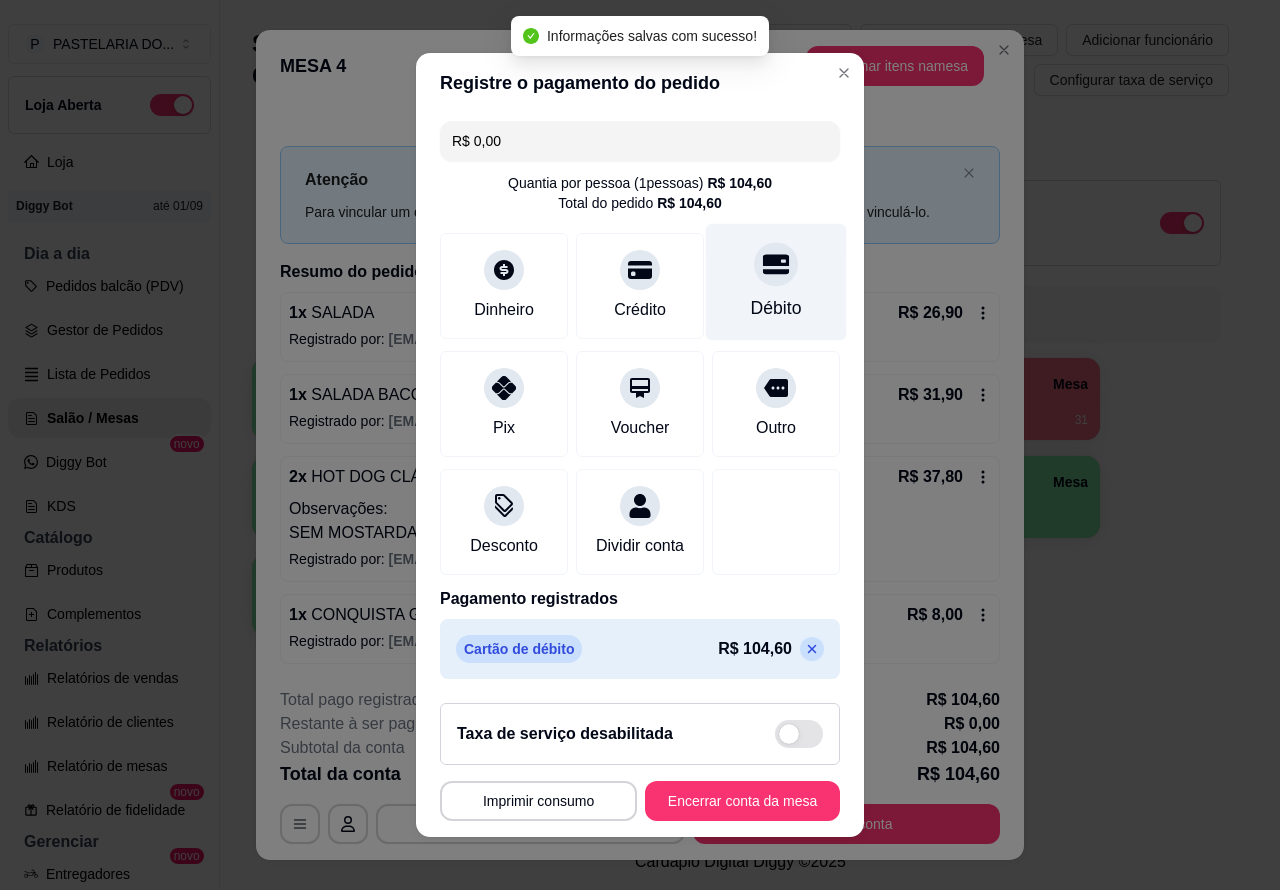 click on "Encerrar conta da mesa" at bounding box center (742, 801) 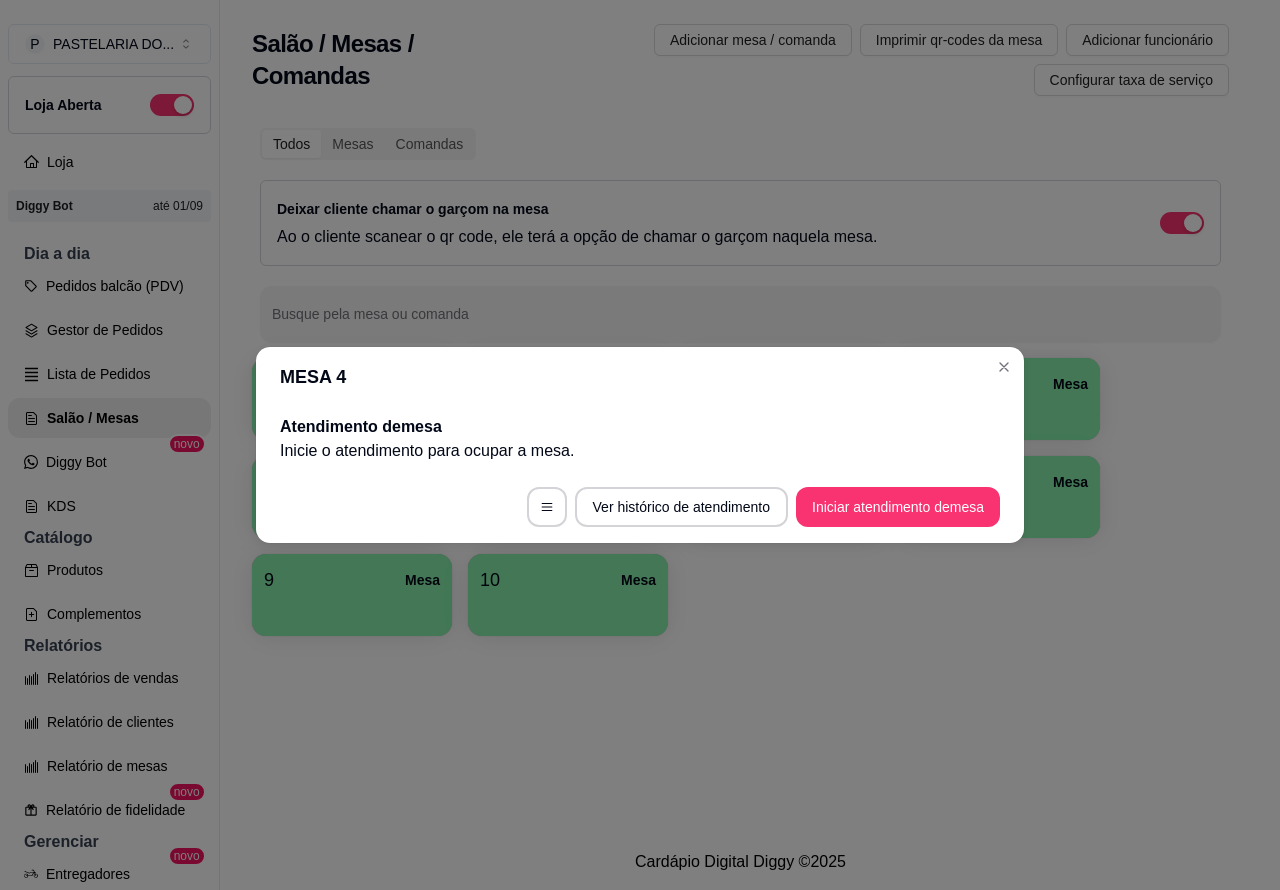click on "4 Mesa" at bounding box center [1000, 399] 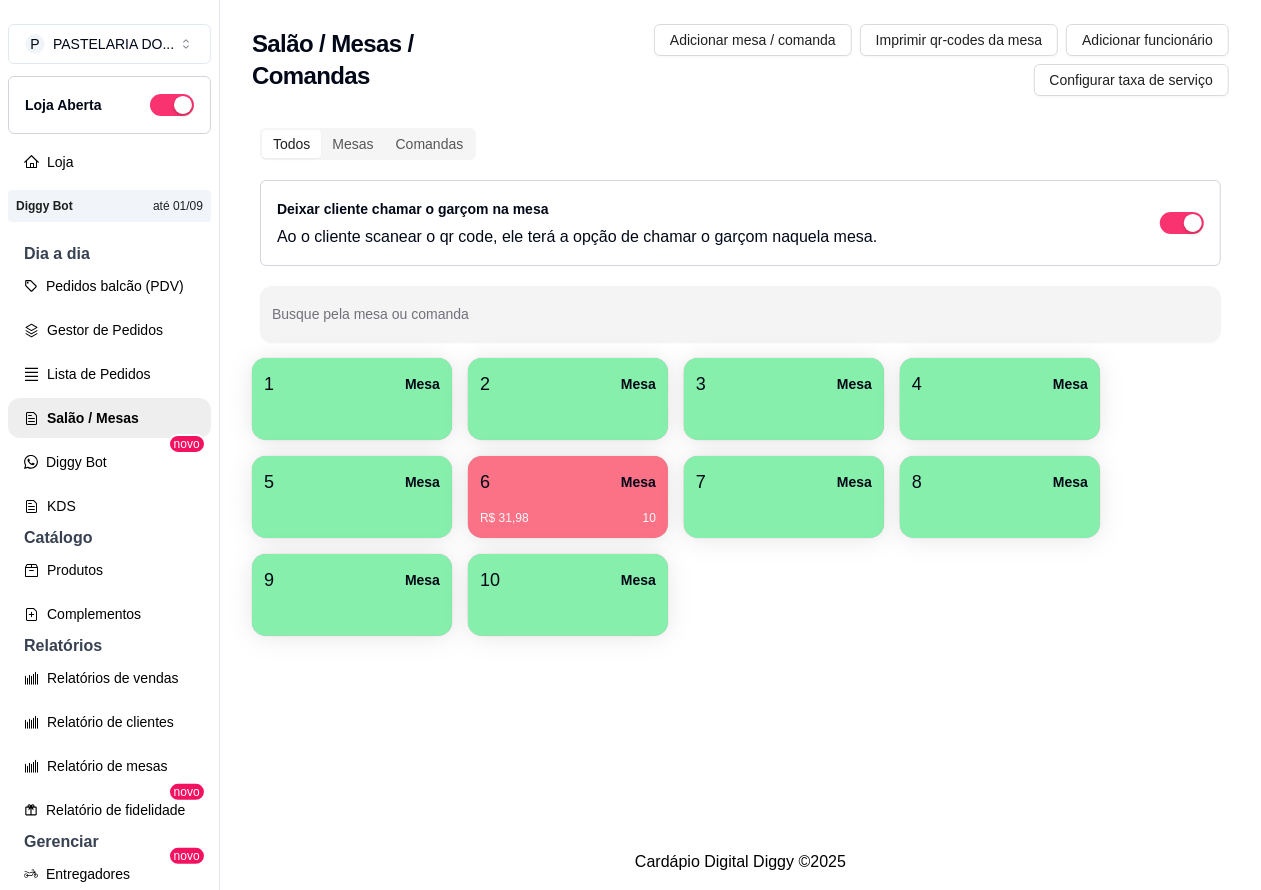 click on "Pedidos balcão (PDV)" at bounding box center [109, 286] 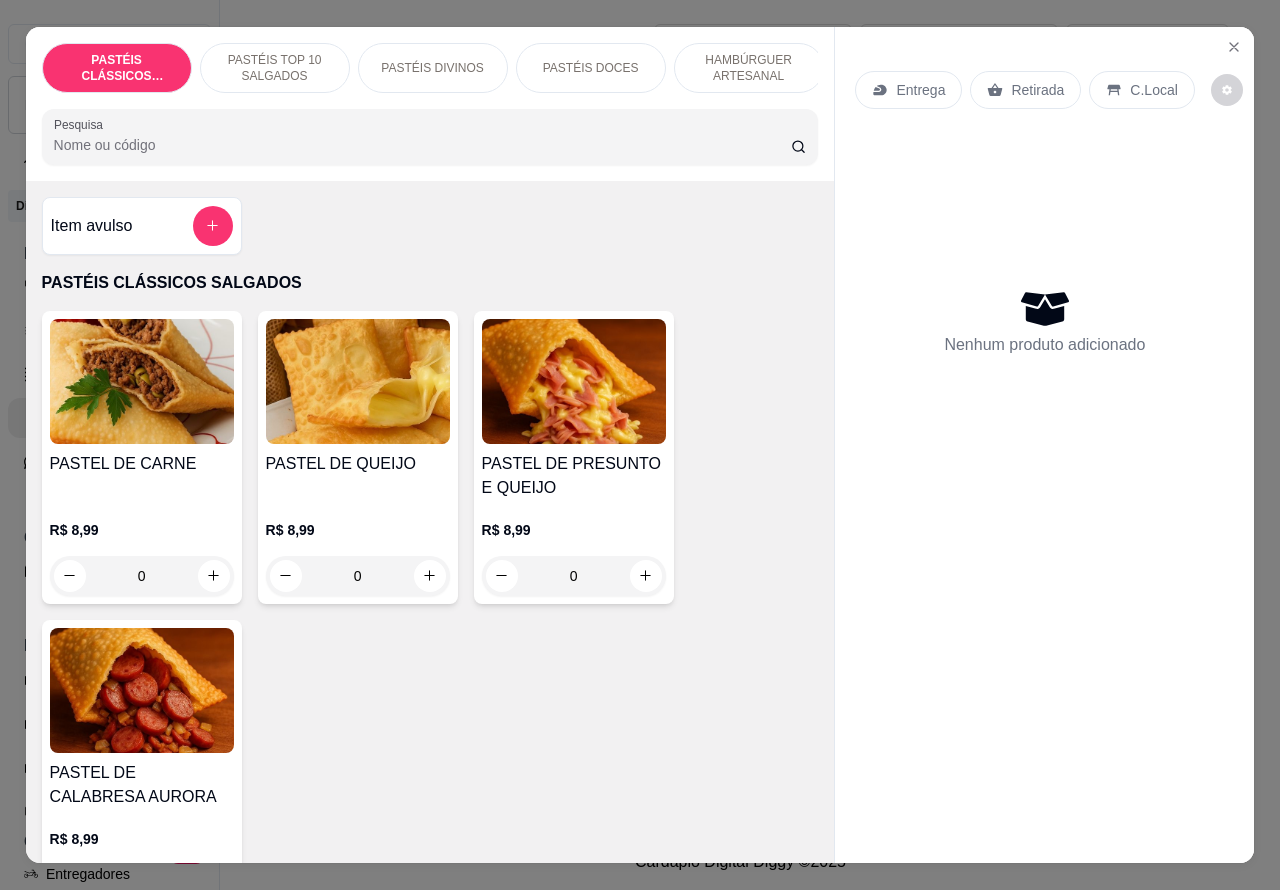 click on "Retirada" at bounding box center [1025, 90] 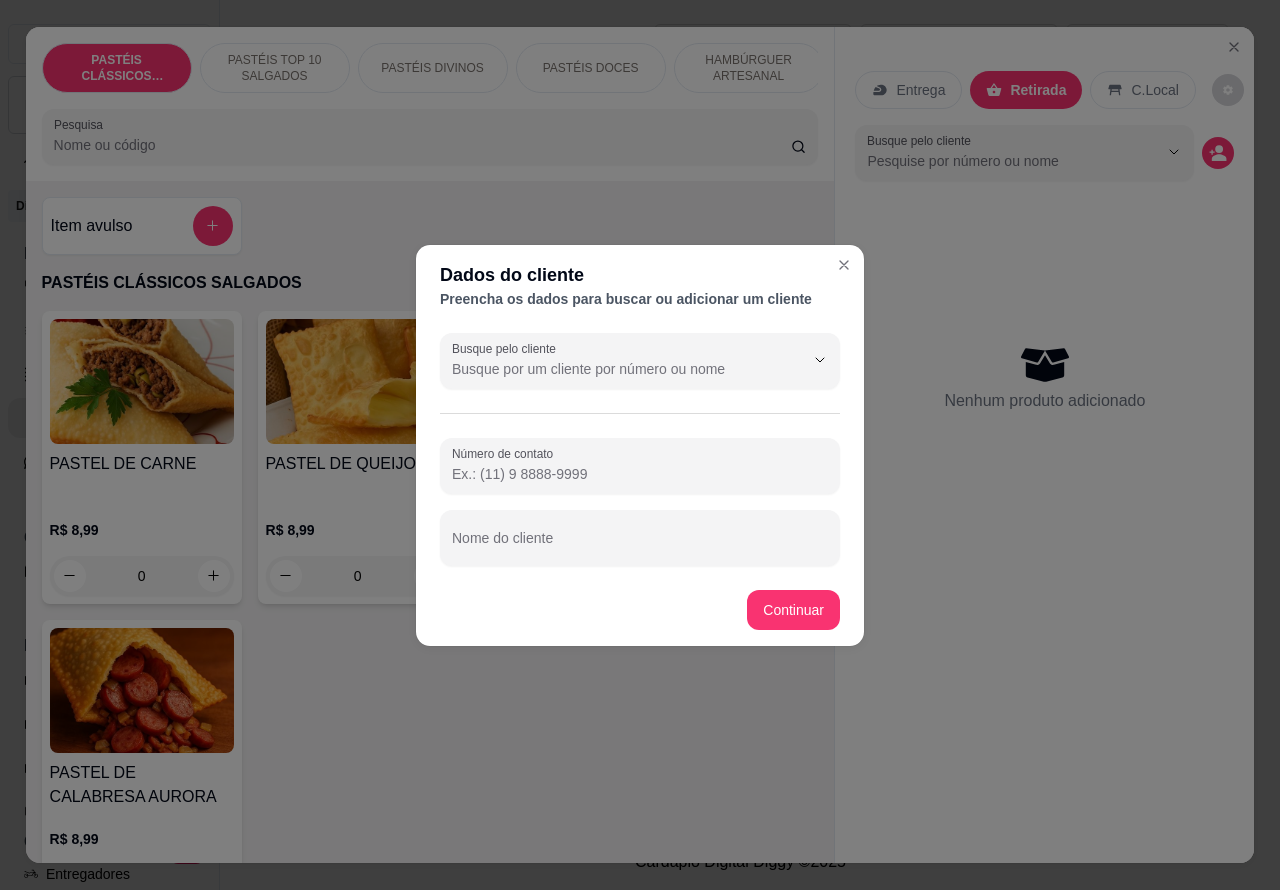 click on "Nome do cliente" at bounding box center [640, 546] 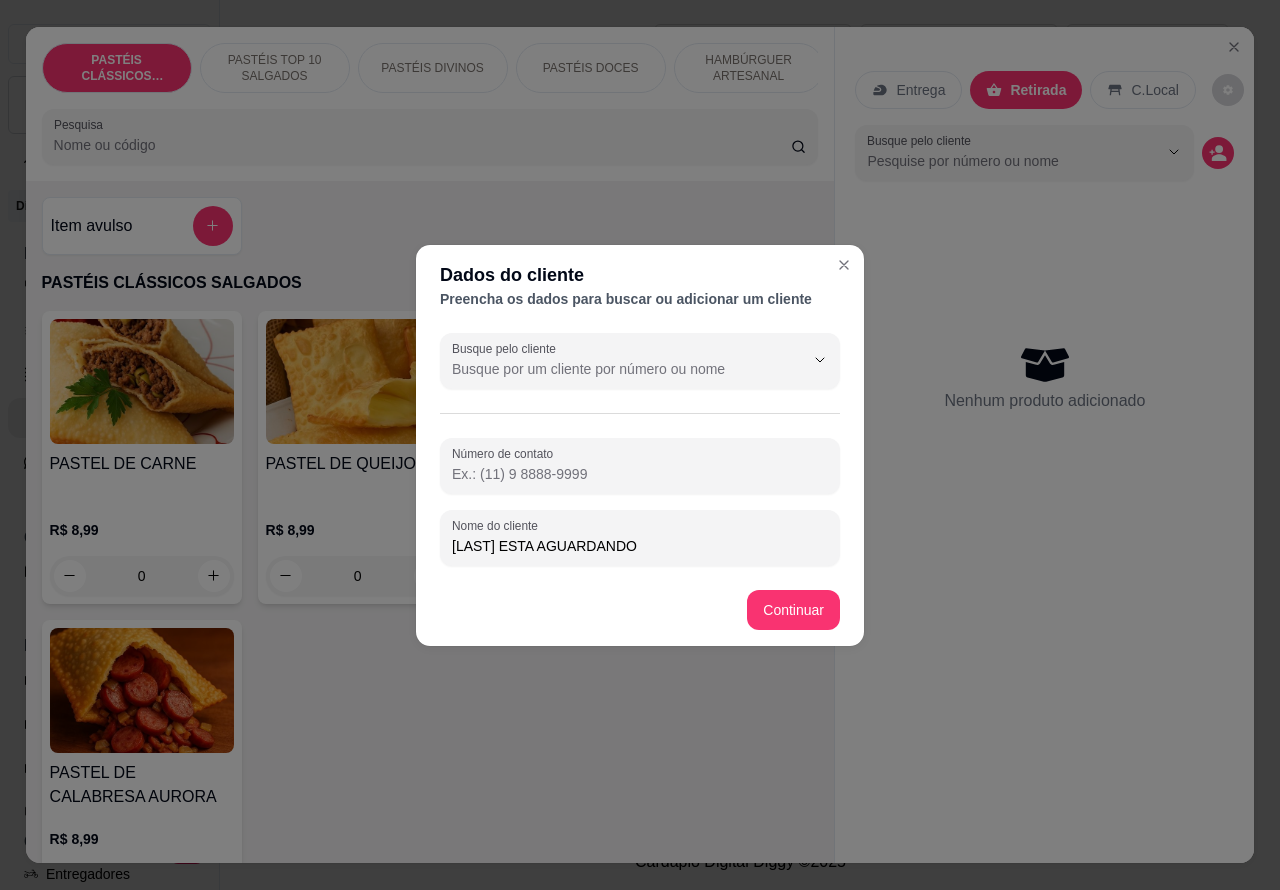 type on "[LAST] ESTA AGUARDANDO" 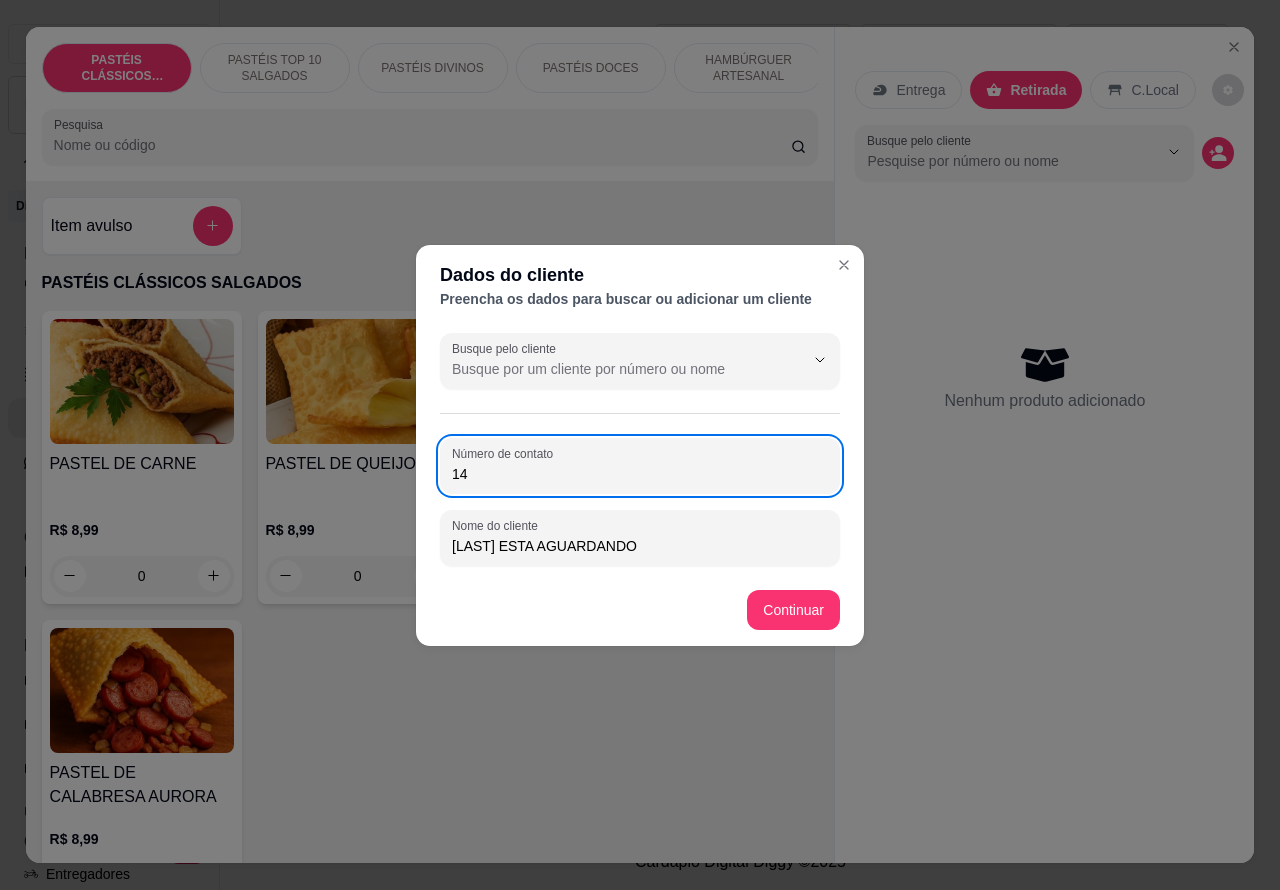 type on "1" 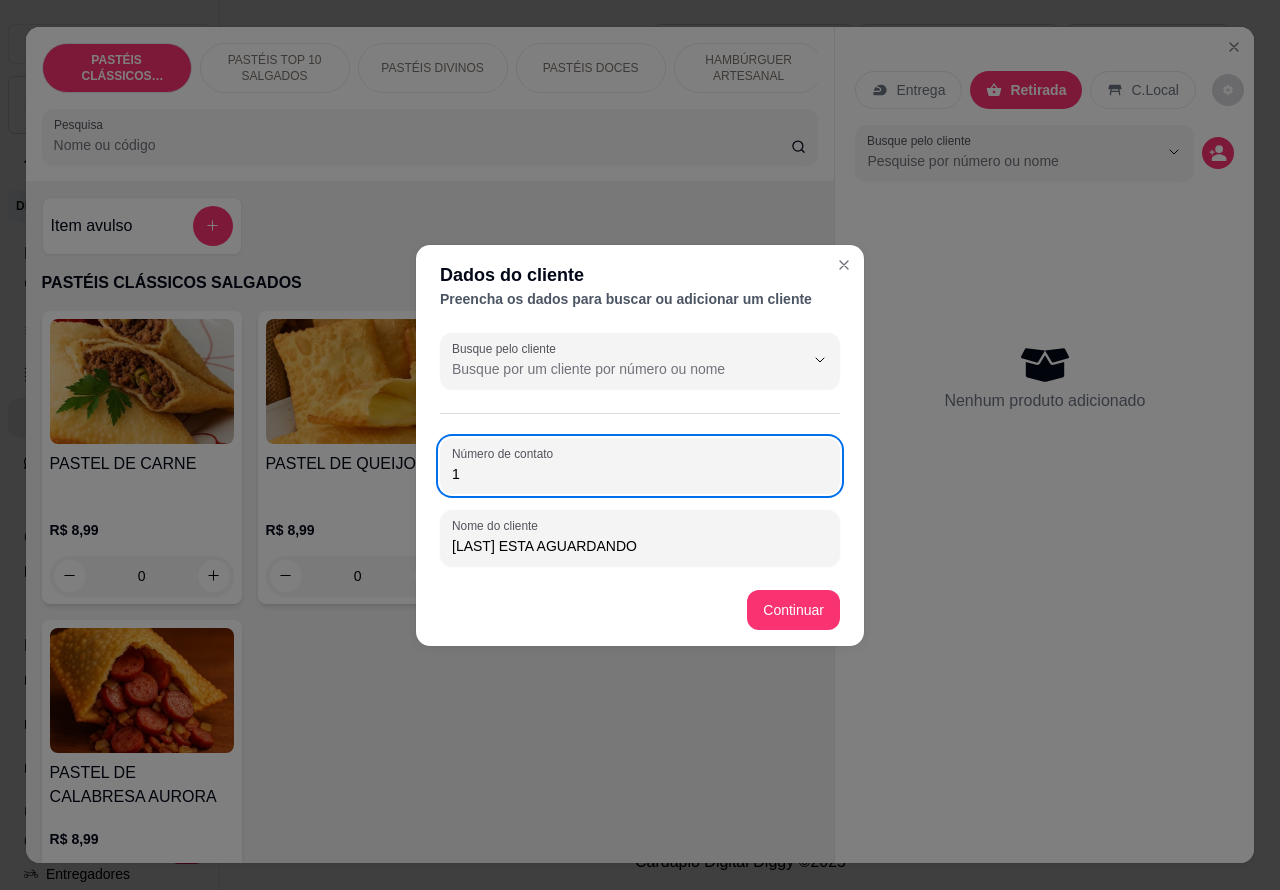 type 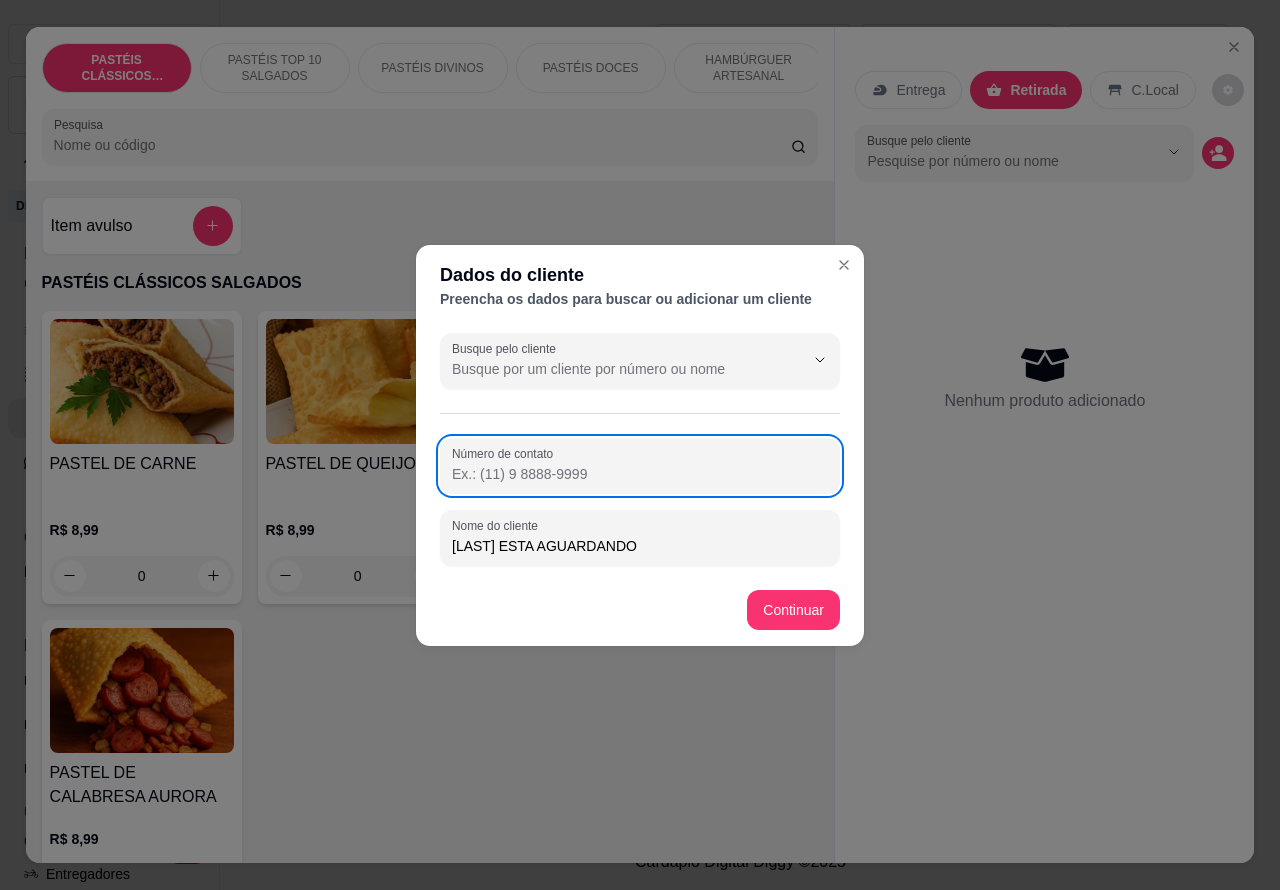 click on "Item avulso PASTÉIS CLÁSSICOS SALGADOS  PASTEL DE CARNE    R$ 8,99 0 PASTEL DE QUEIJO    R$ 8,99 0 PASTEL DE PRESUNTO E QUEIJO    R$ 8,99 0 PASTEL DE CALABRESA AURORA   R$ 8,99 0 PASTÉIS TOP 10 SALGADOS 00 - ADICIONAIS    R$ 3,00 0 MOLHO EXTRA DE CENOURA    R$ 0,50 0 MOLHO EXTRA DE ALHO   R$ 0,50 0 PASTEL DE VENTO   R$ 4,00 0 PORÇÃO TIRAS MASSA DE PASTEL   R$ 4,00 0 PASTEIZINHOS DE VENTO   R$ 4,00 0 05 - PASTEL CARNE C/ BACON   R$ 12,99 0 06 - PASTEL CARNE C/ QUEIJO   R$ 12,99 0 08 - PASTEL CARNE C/ OVO   R$ 12,99 0 PASTEL CALABRESA COM QUEIJO   R$ 12,99 0 PASTEL QUEIJ0 COM BACON   R$ 12,99 0 15 - PASTEL DE PIZZA   R$ 12,99 0 QUEIJO COM MILHO   R$ 12,99 0 BRÓCOLIS, QUEIJO E BACON    R$ 14,99 0 09 - PASTEL CARNE SECA C/ CATUPIRY    R$ 14,99 0 PASTEL CARNE SECA COM QUEIJO   R$ 14,99 0 PASTÉIS DIVINOS  DIVINO BRÓCOLIS    R$ 19,99 0 DIVINO CARNE CATUPIRY    R$ 19,99 0 DIVINO CARNE CHEDDAR   R$ 19,99 0 DIVINO C/ SECA CATUPIRY    R$ 19,99 0 DIVINO C/ SECA CHEDDAR   R$ 19,99 0   0   0" at bounding box center [430, 522] 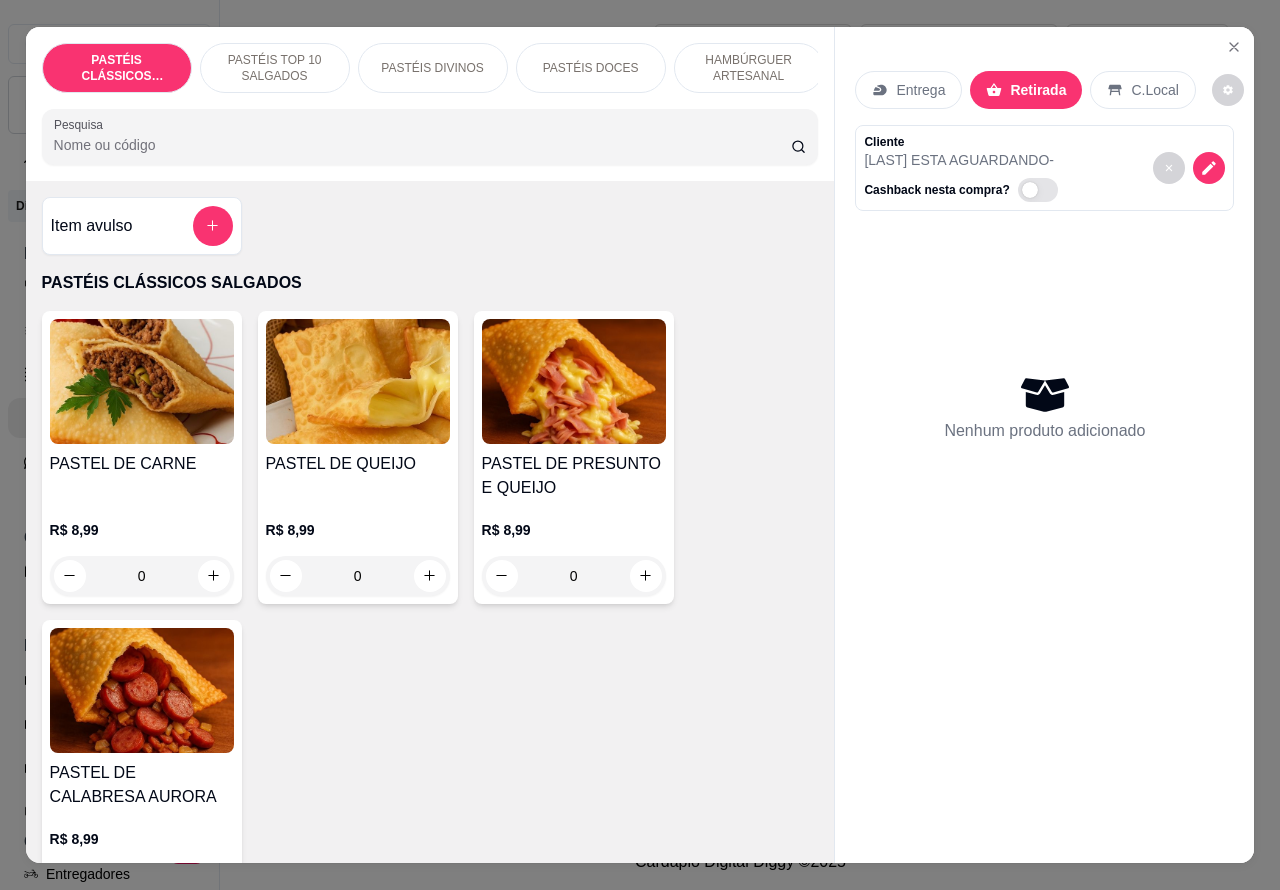 click on "PASTÉIS TOP 10 SALGADOS" at bounding box center [275, 68] 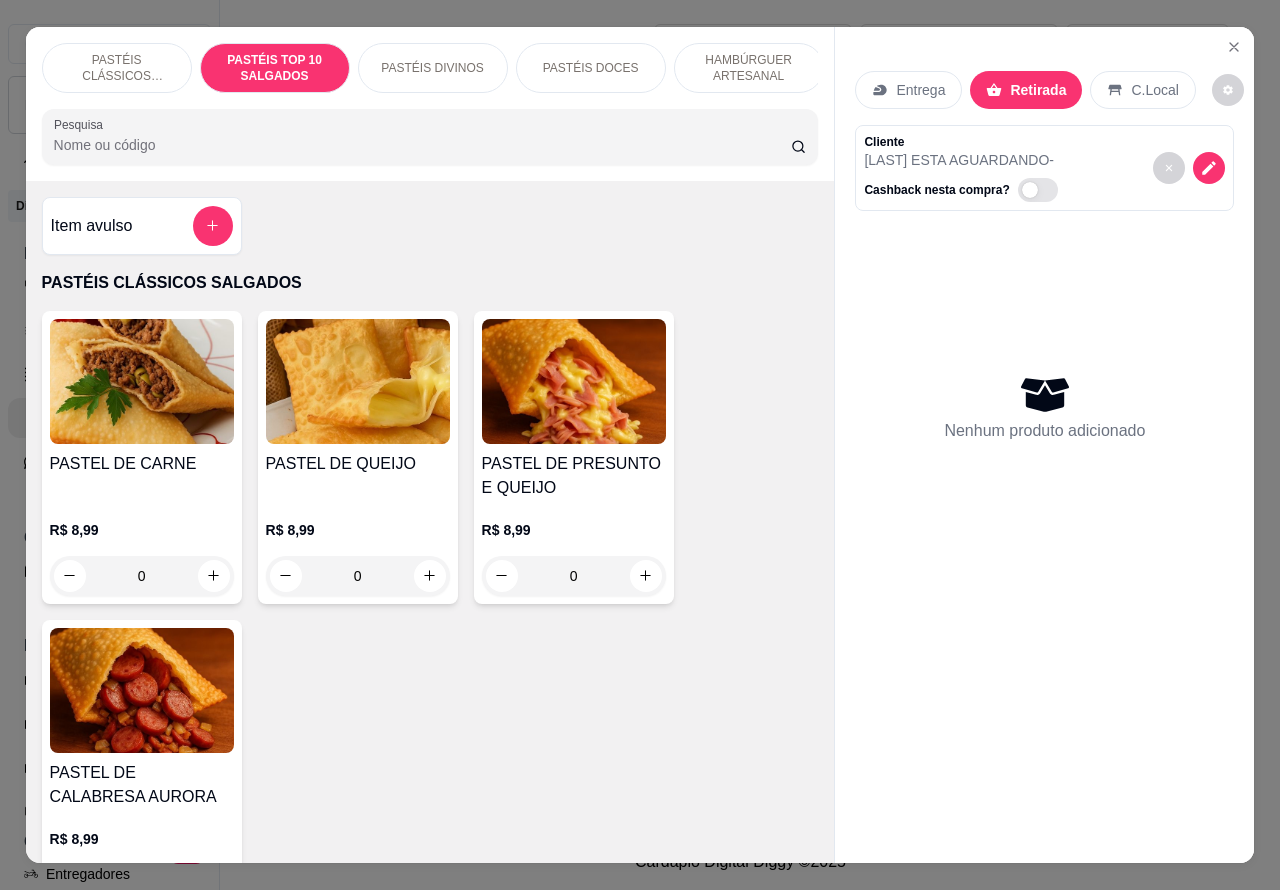 scroll, scrollTop: 748, scrollLeft: 0, axis: vertical 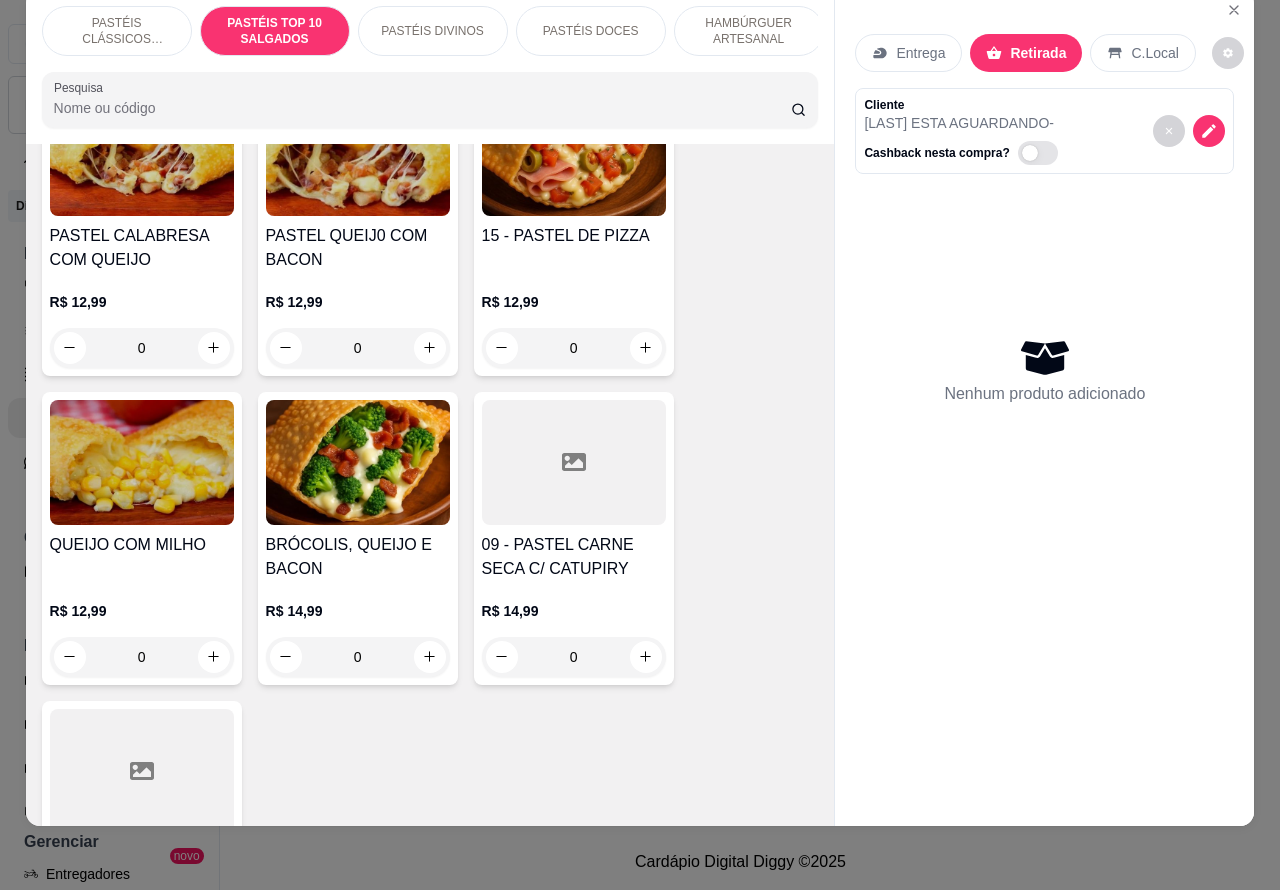 click on "0" at bounding box center [358, 657] 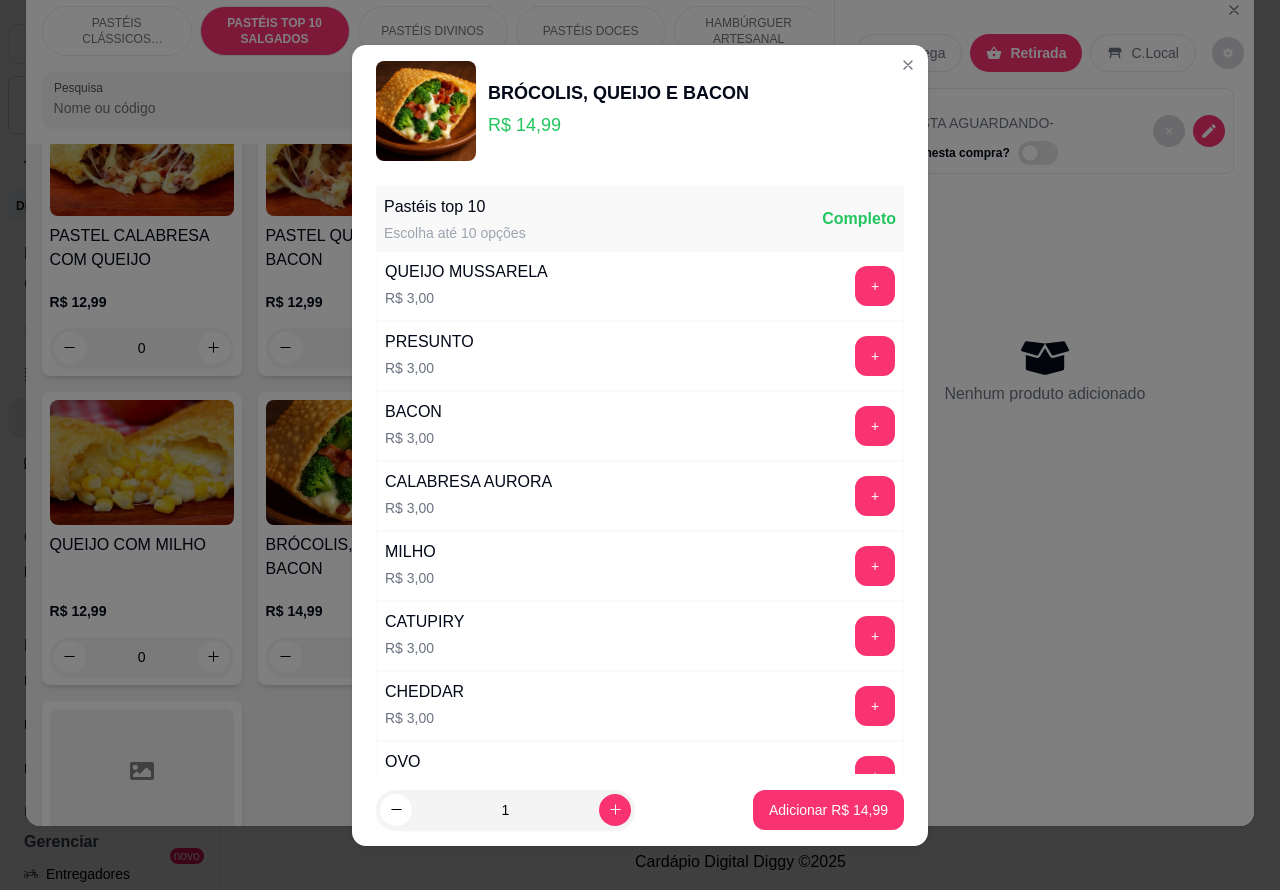 click 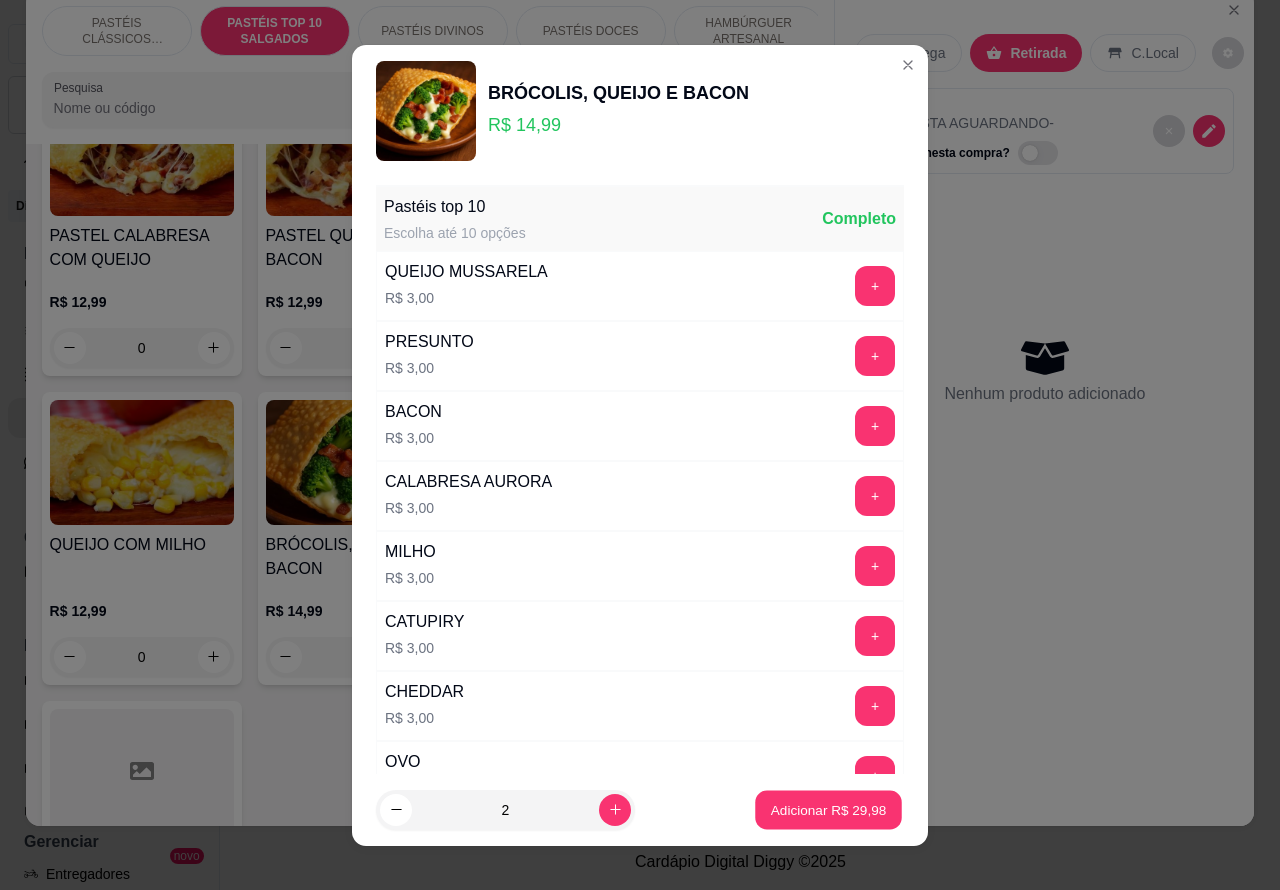 click on "Adicionar   R$ 29,98" at bounding box center (829, 809) 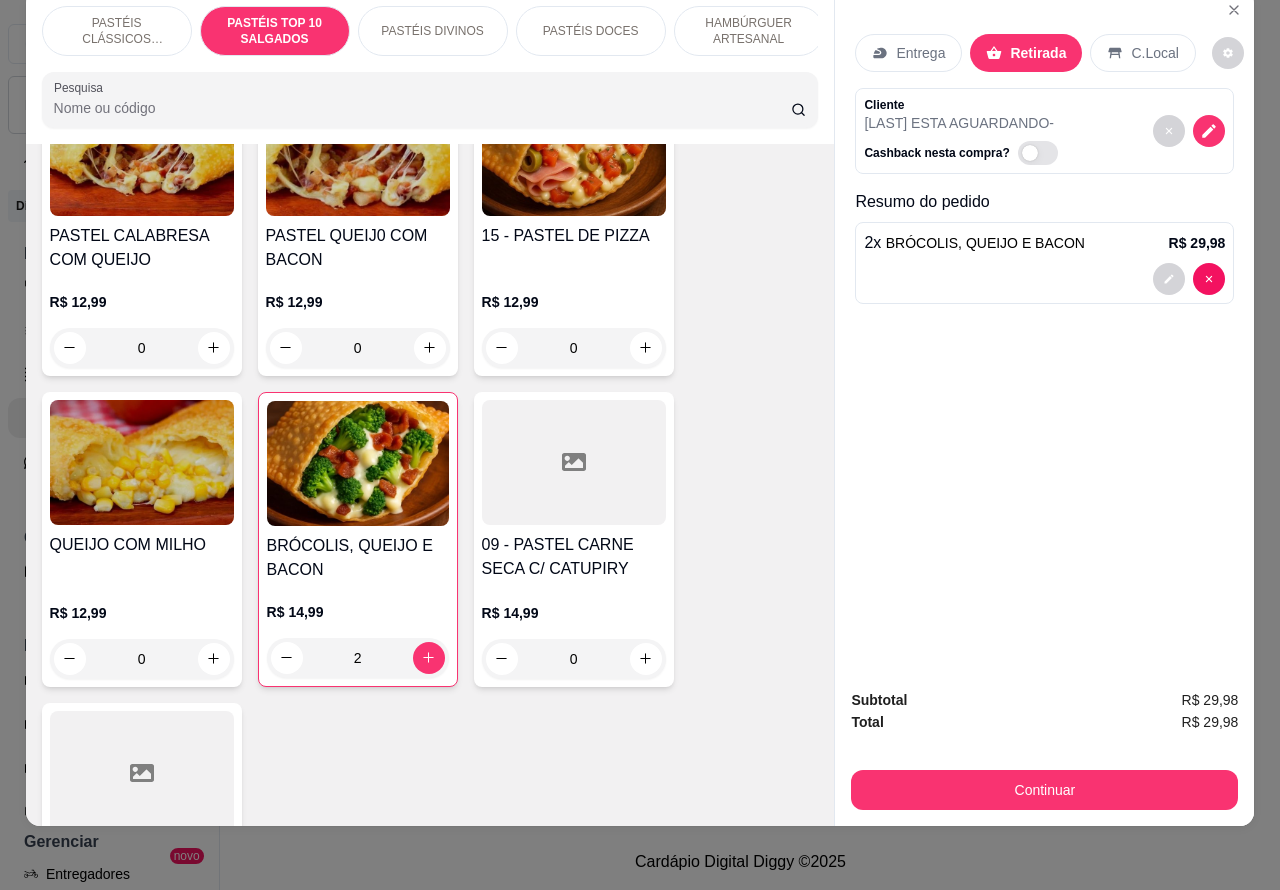 click on "0" at bounding box center (574, 348) 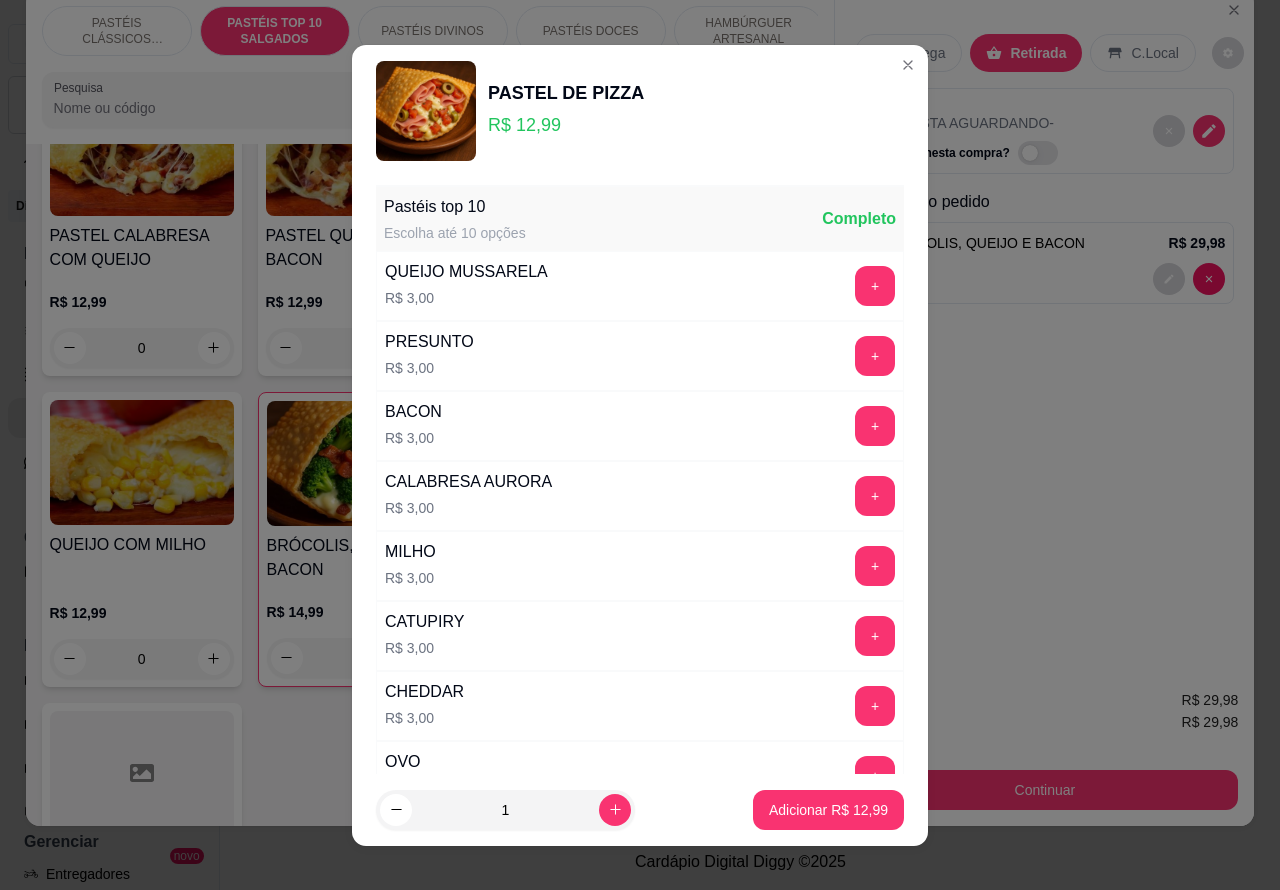 click on "Adicionar   R$ 12,99" at bounding box center [828, 810] 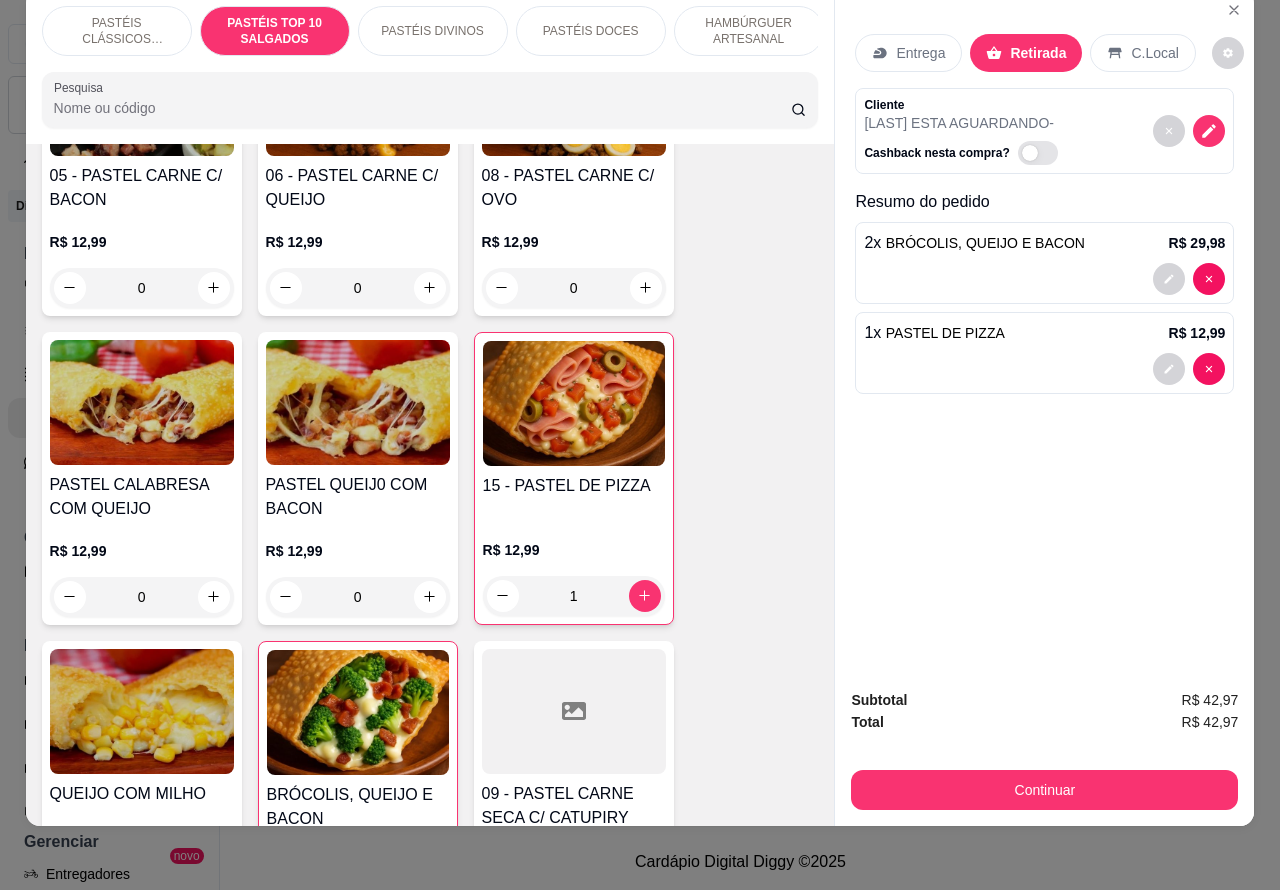 scroll, scrollTop: 1526, scrollLeft: 0, axis: vertical 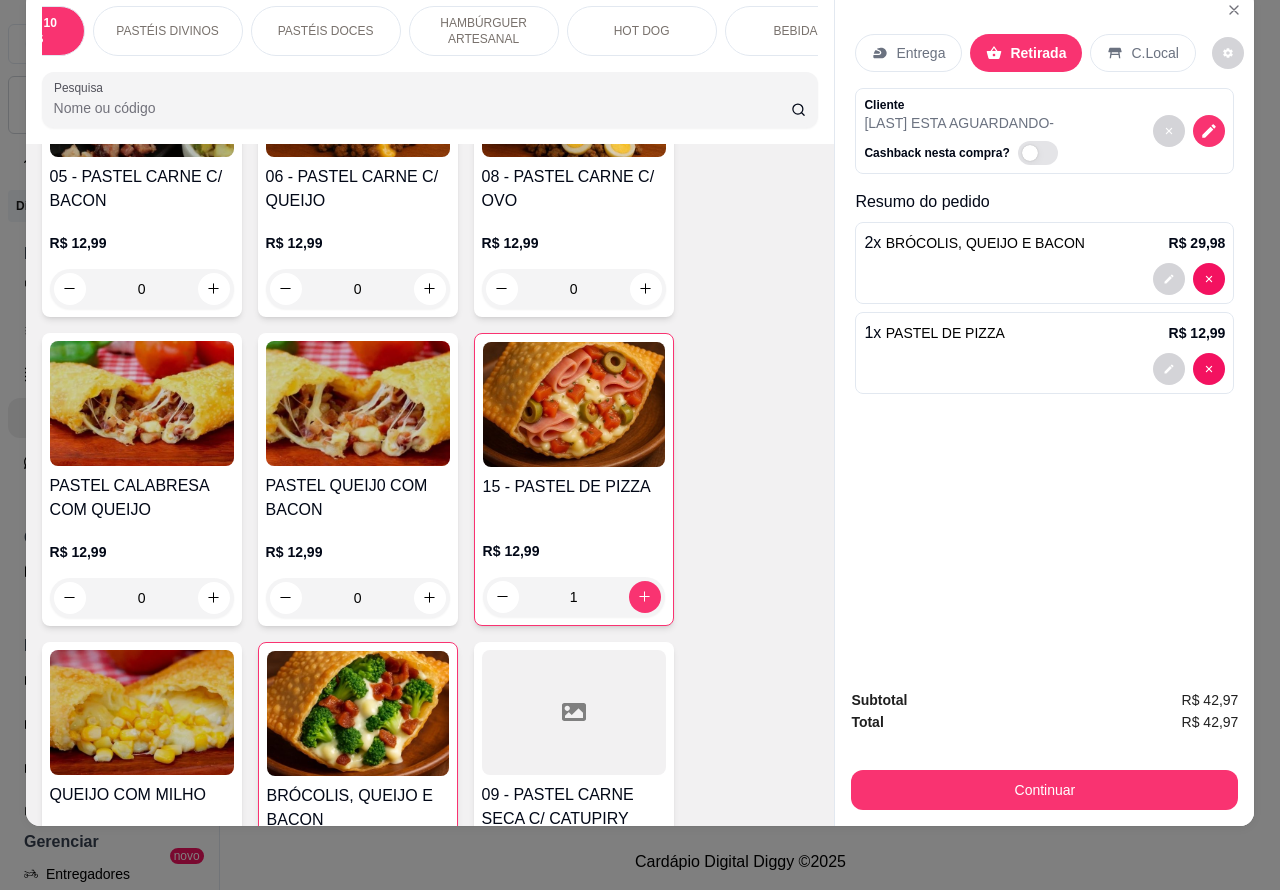 click on "PASTÉIS DOCES" at bounding box center (326, 31) 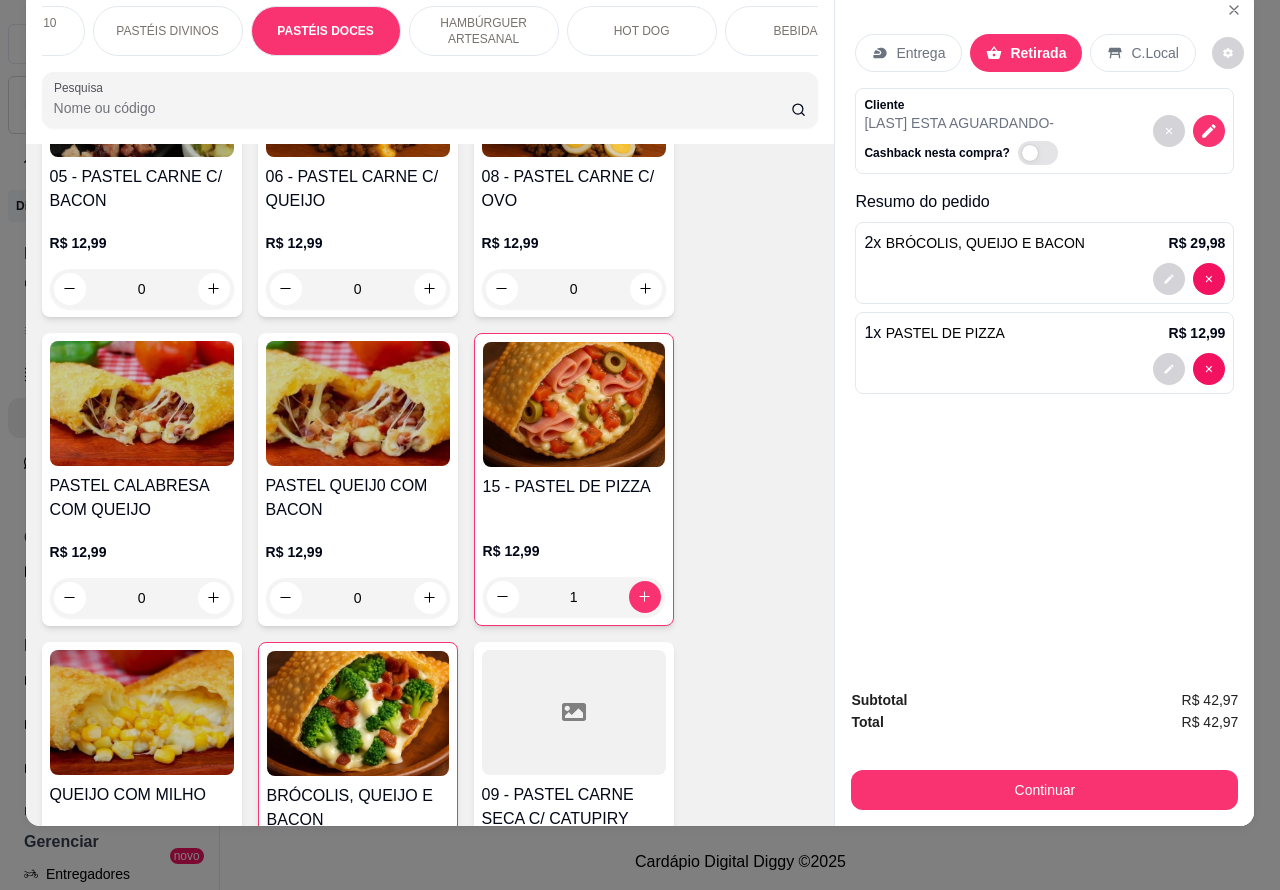 scroll, scrollTop: 3278, scrollLeft: 0, axis: vertical 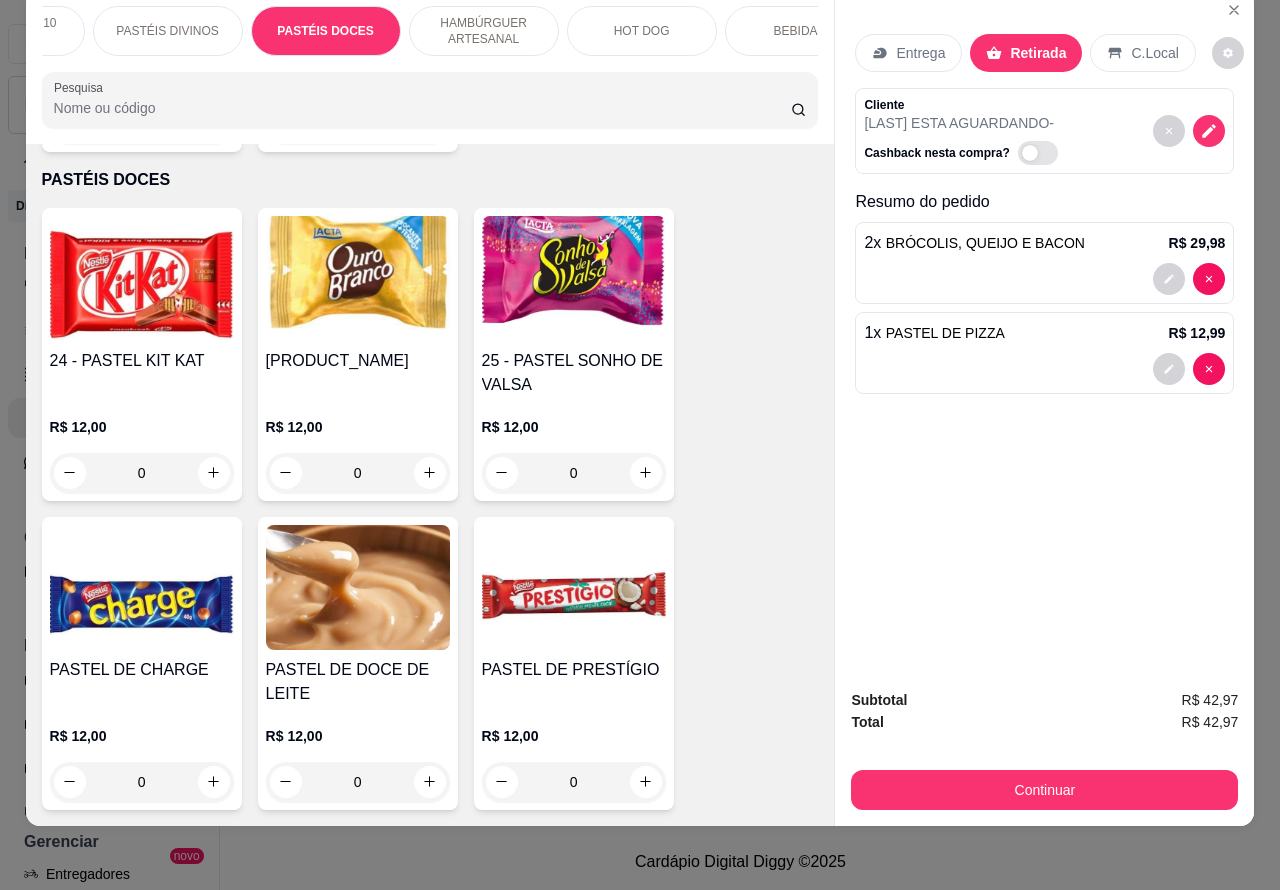 click 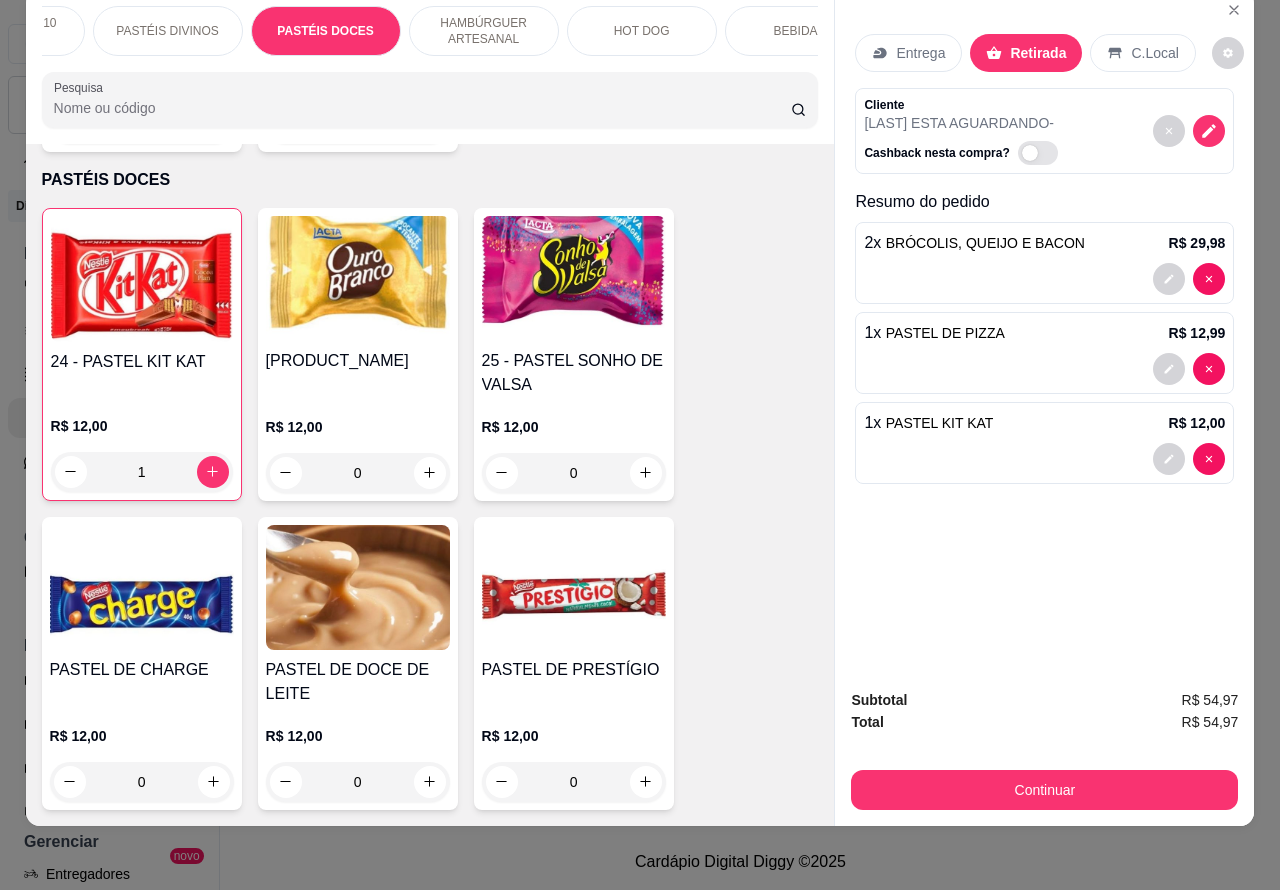 click 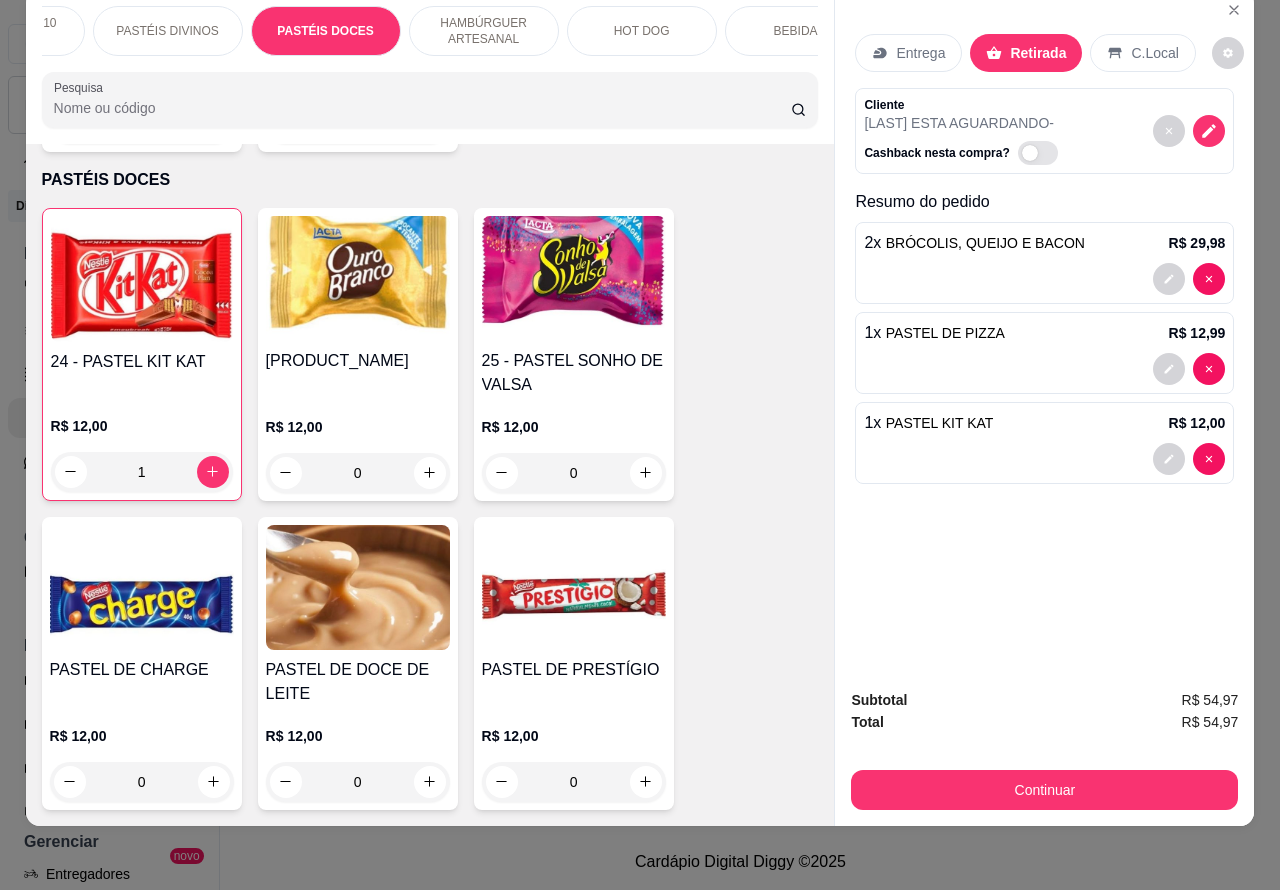 type on "2" 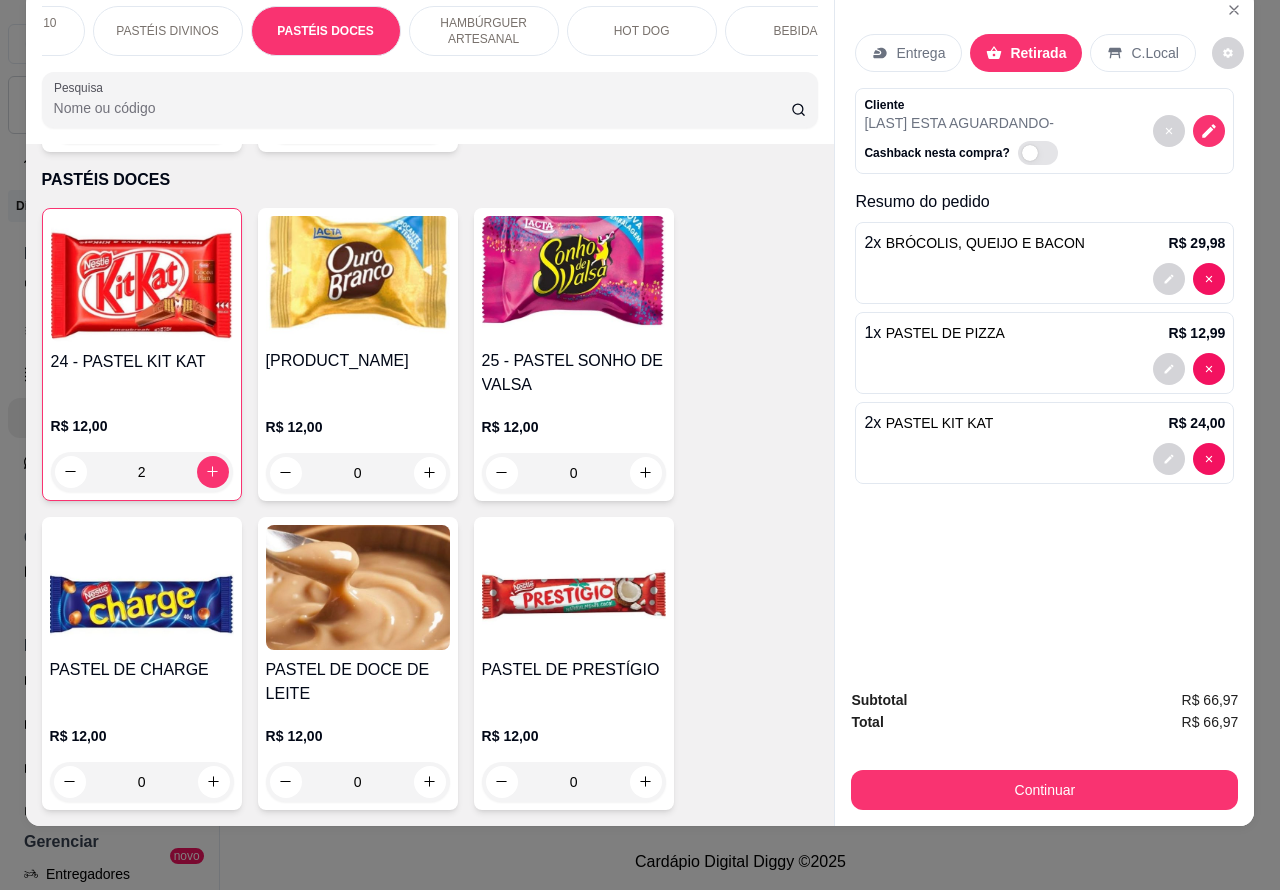 click on "BEBIDAS" at bounding box center [800, 31] 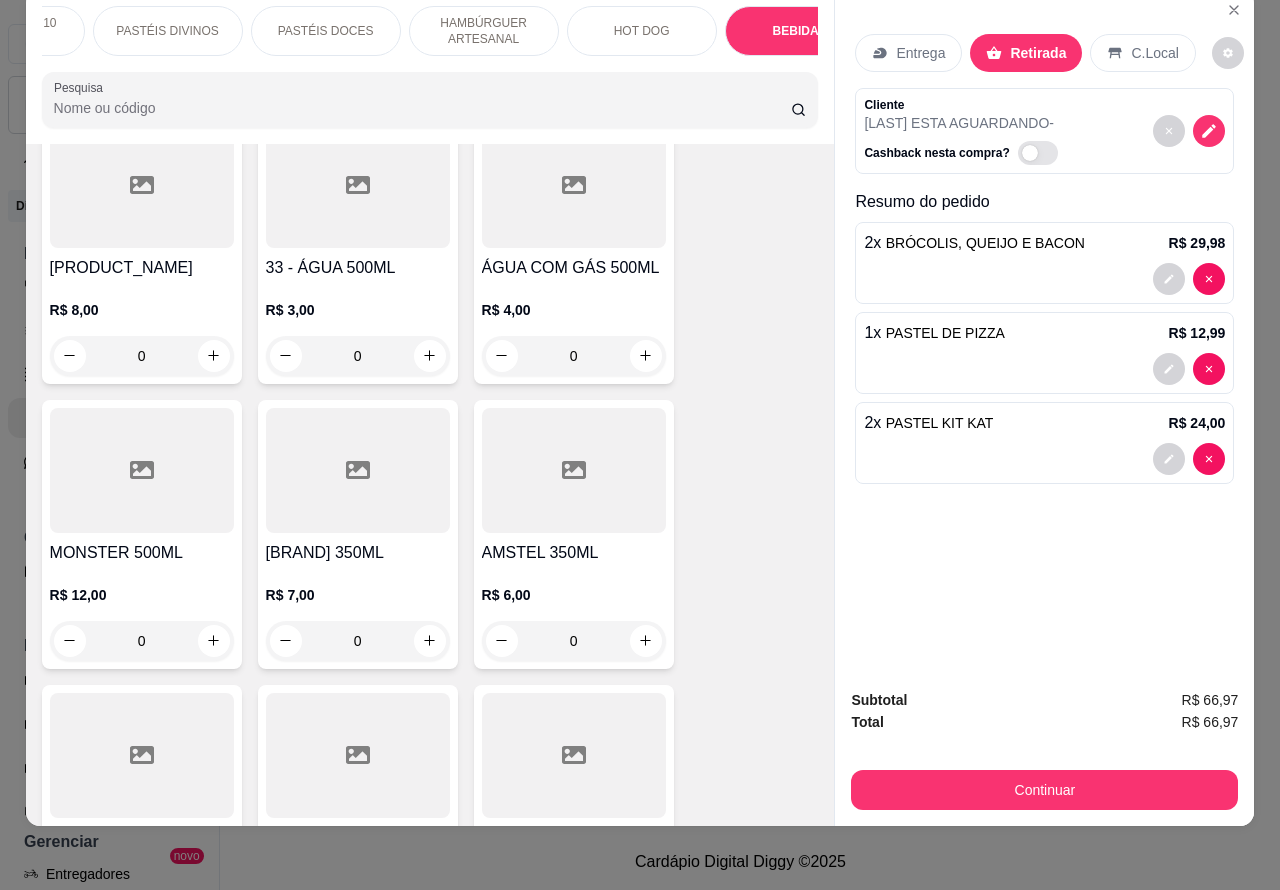 scroll, scrollTop: 7282, scrollLeft: 0, axis: vertical 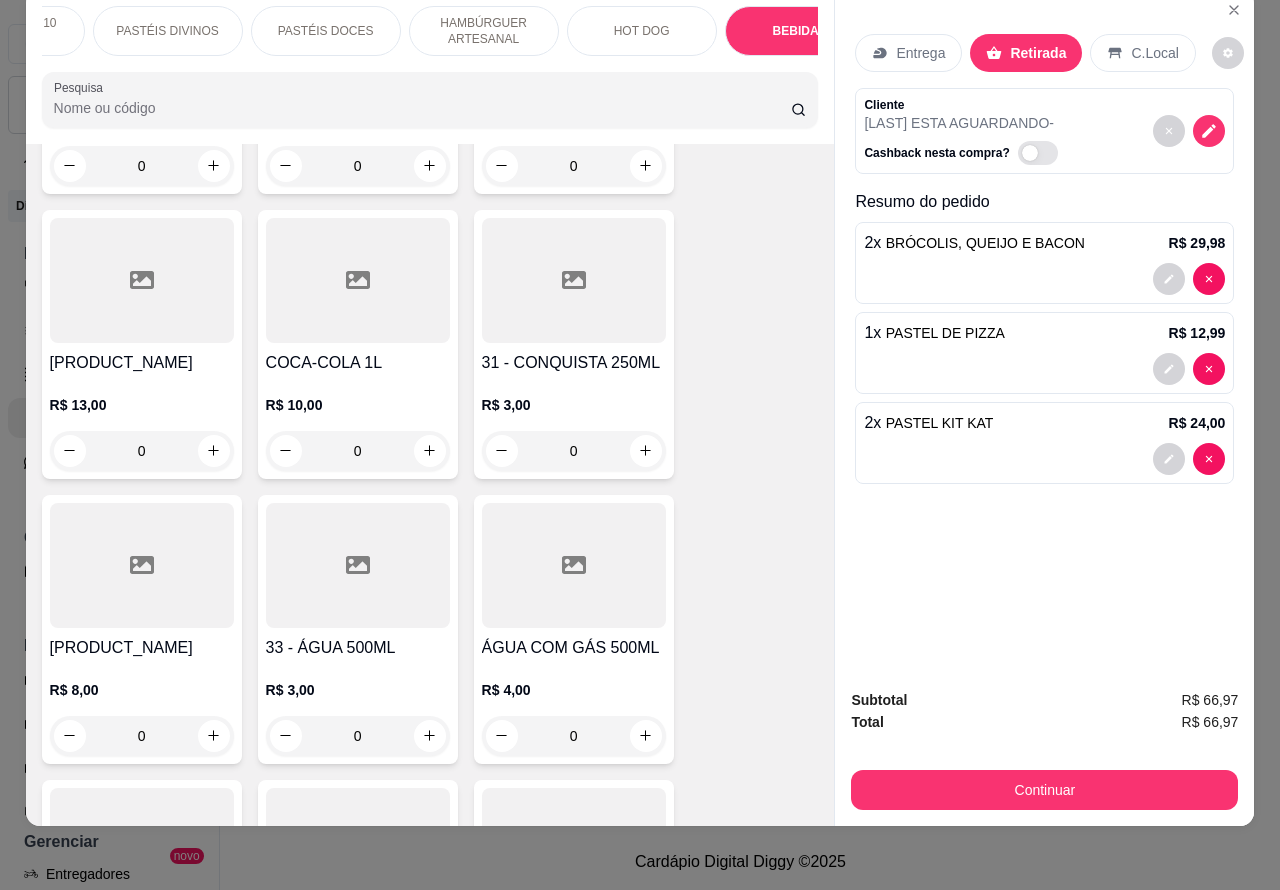 click 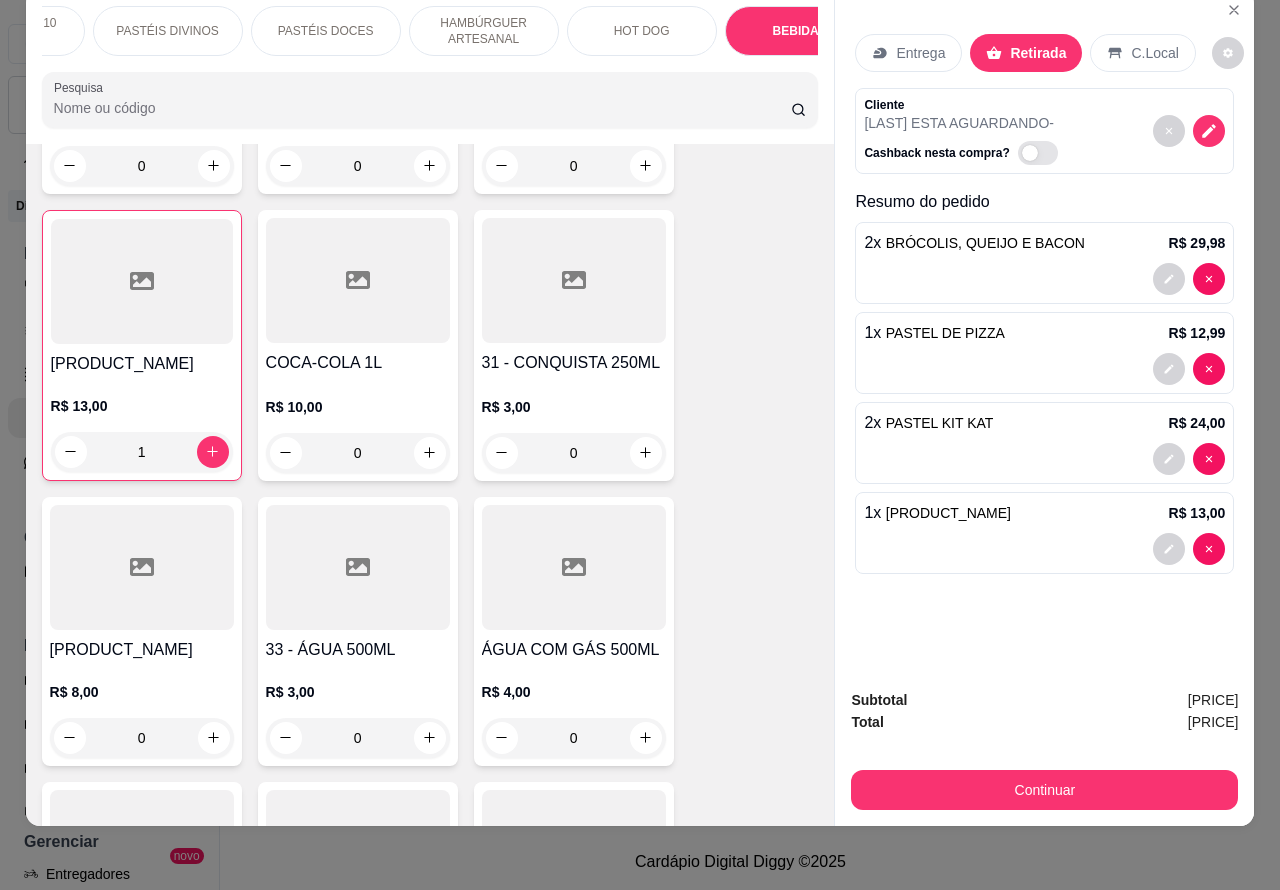 type on "1" 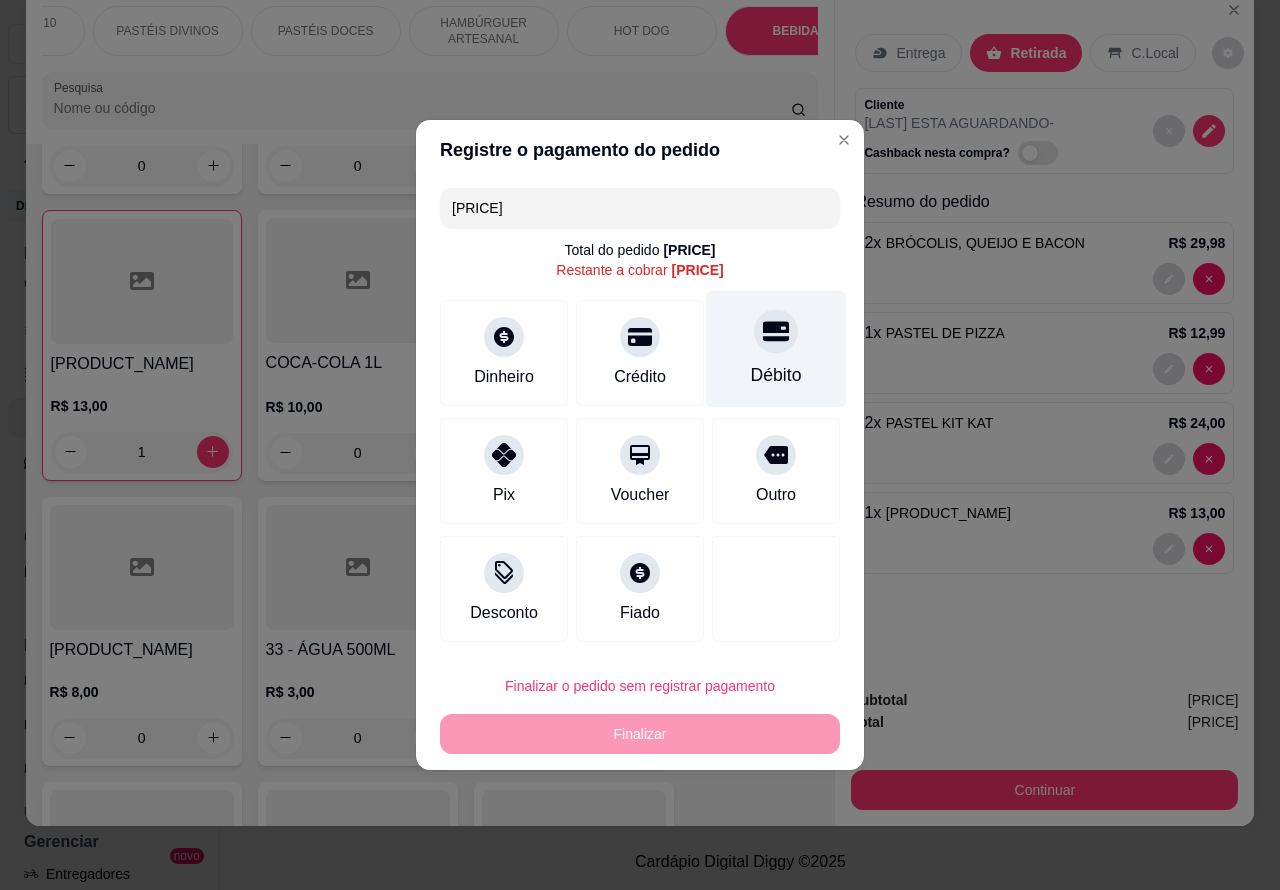 click 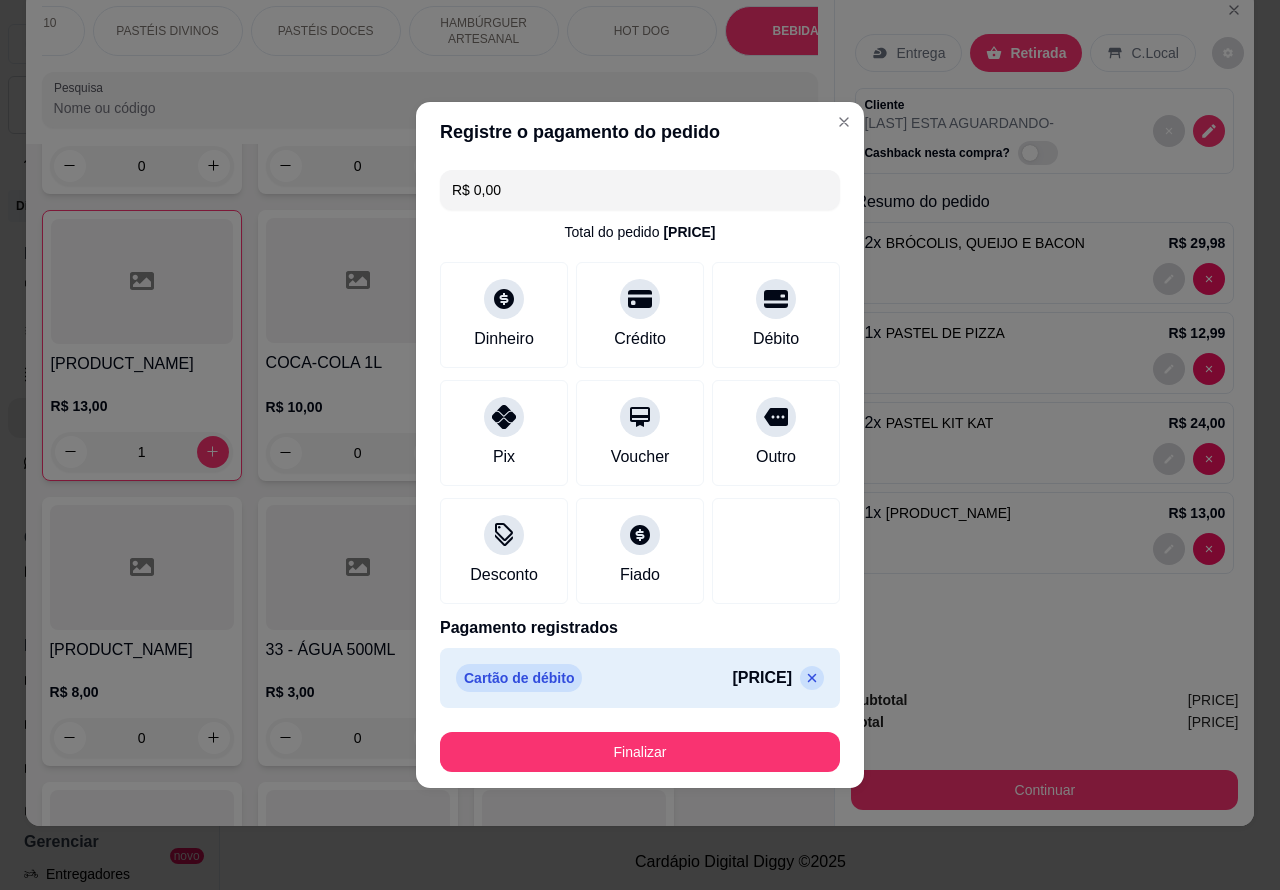 click on "Finalizar" at bounding box center (640, 752) 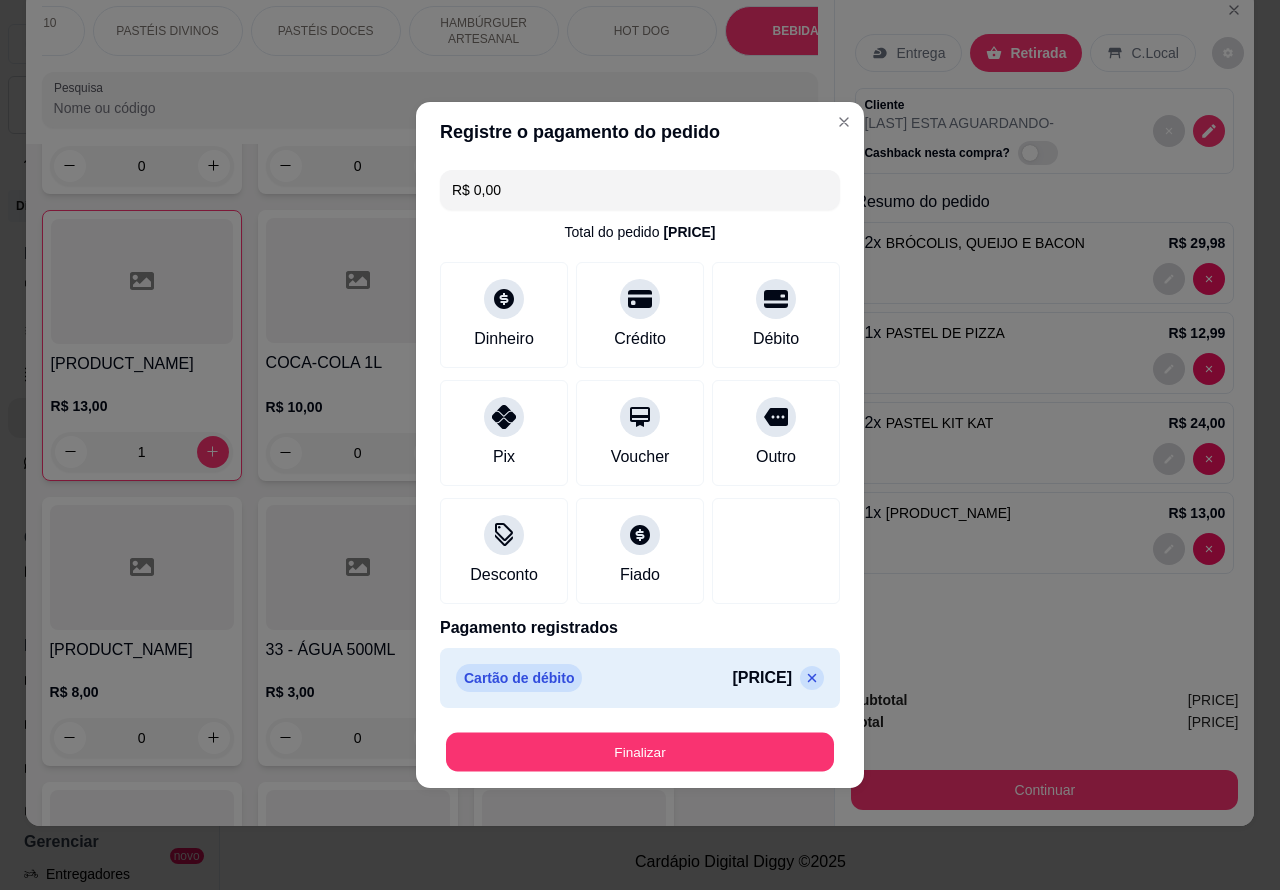click on "Finalizar" at bounding box center [640, 752] 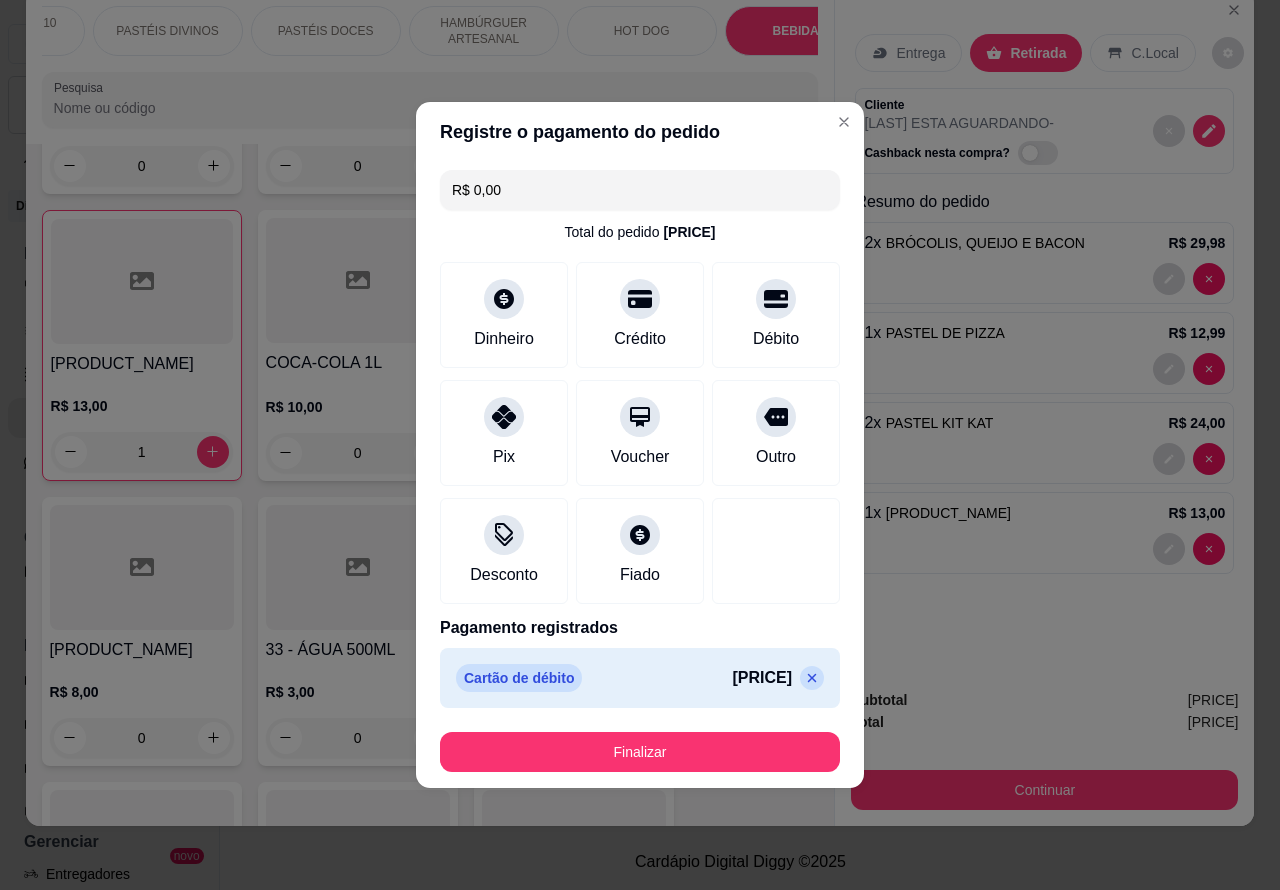 click on "Finalizar" at bounding box center (640, 752) 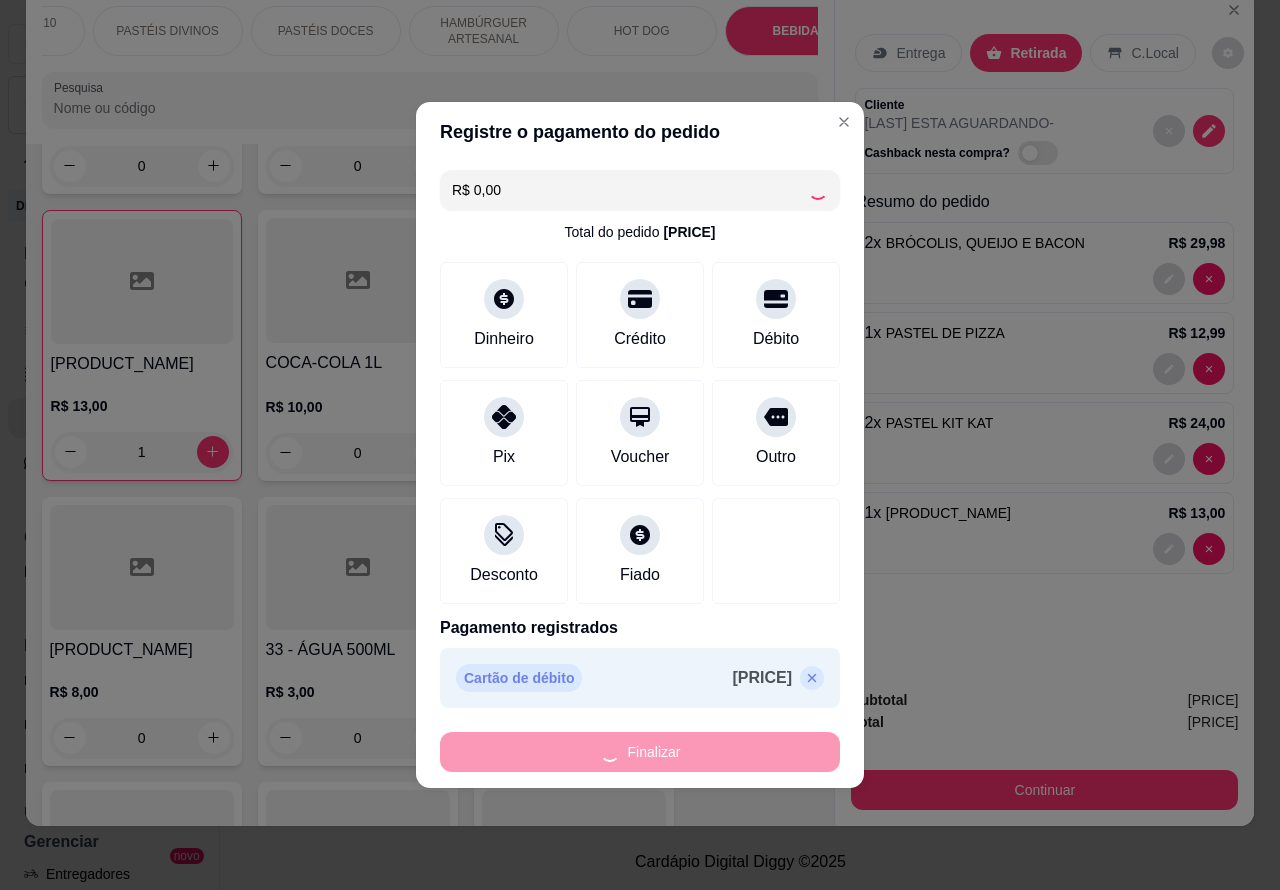 type on "0" 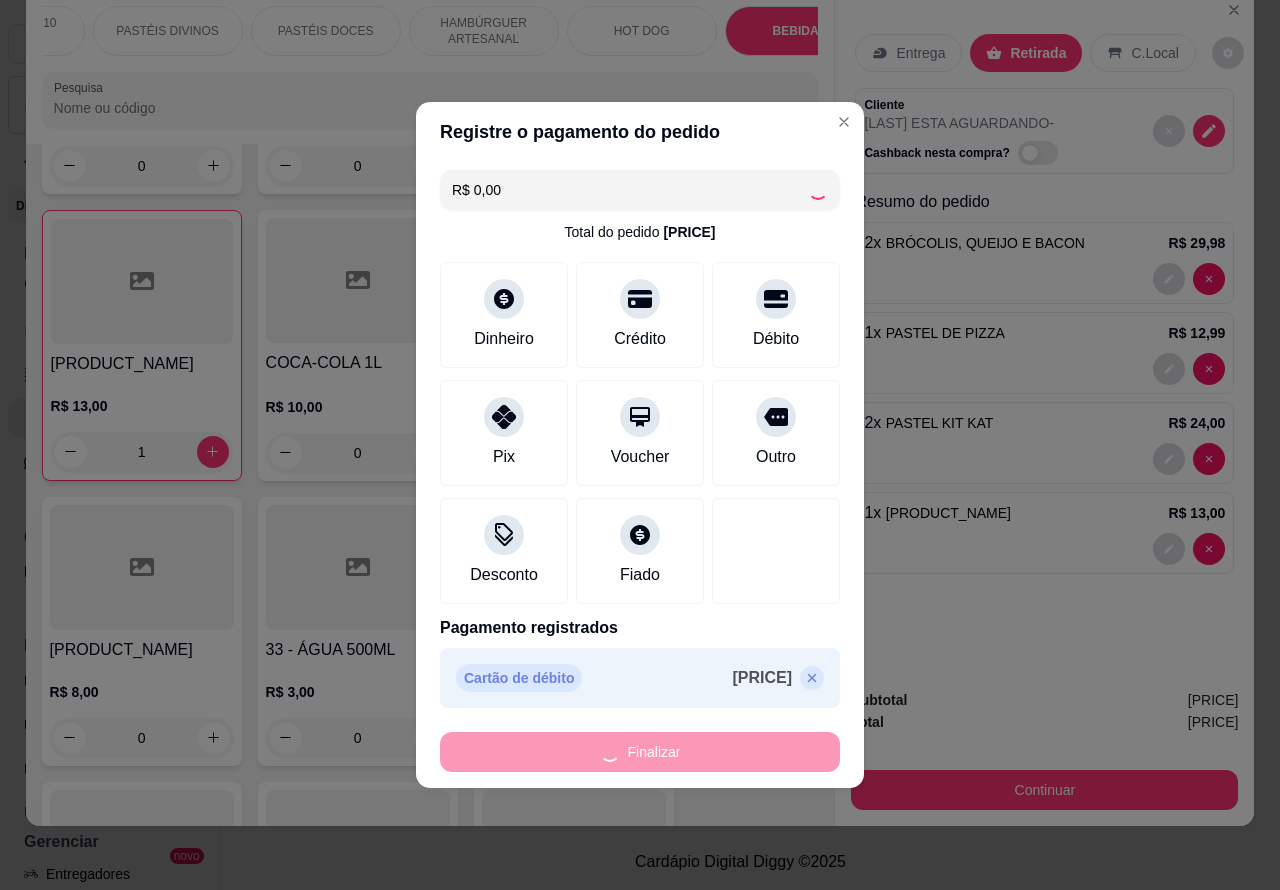 type on "0" 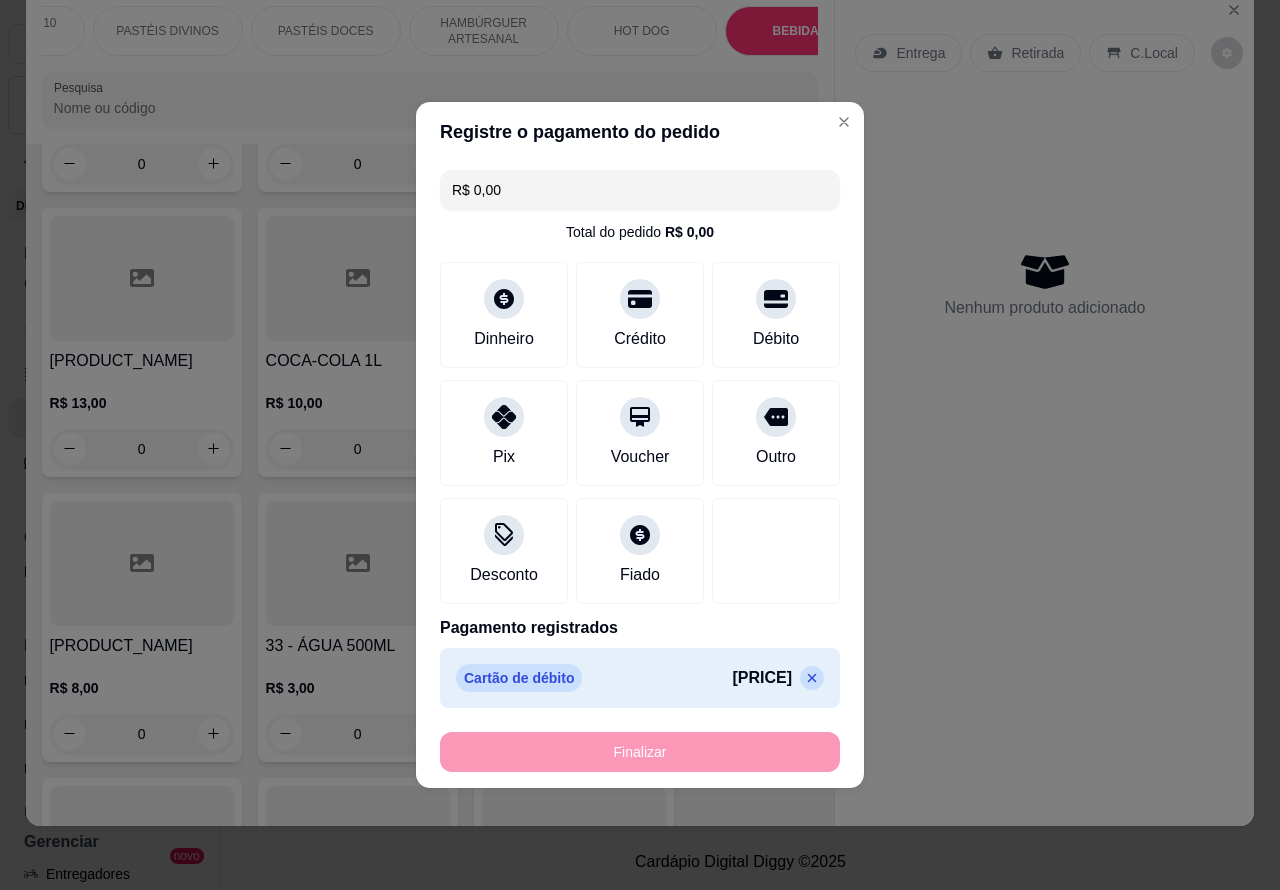 type on "-R$ 79,97" 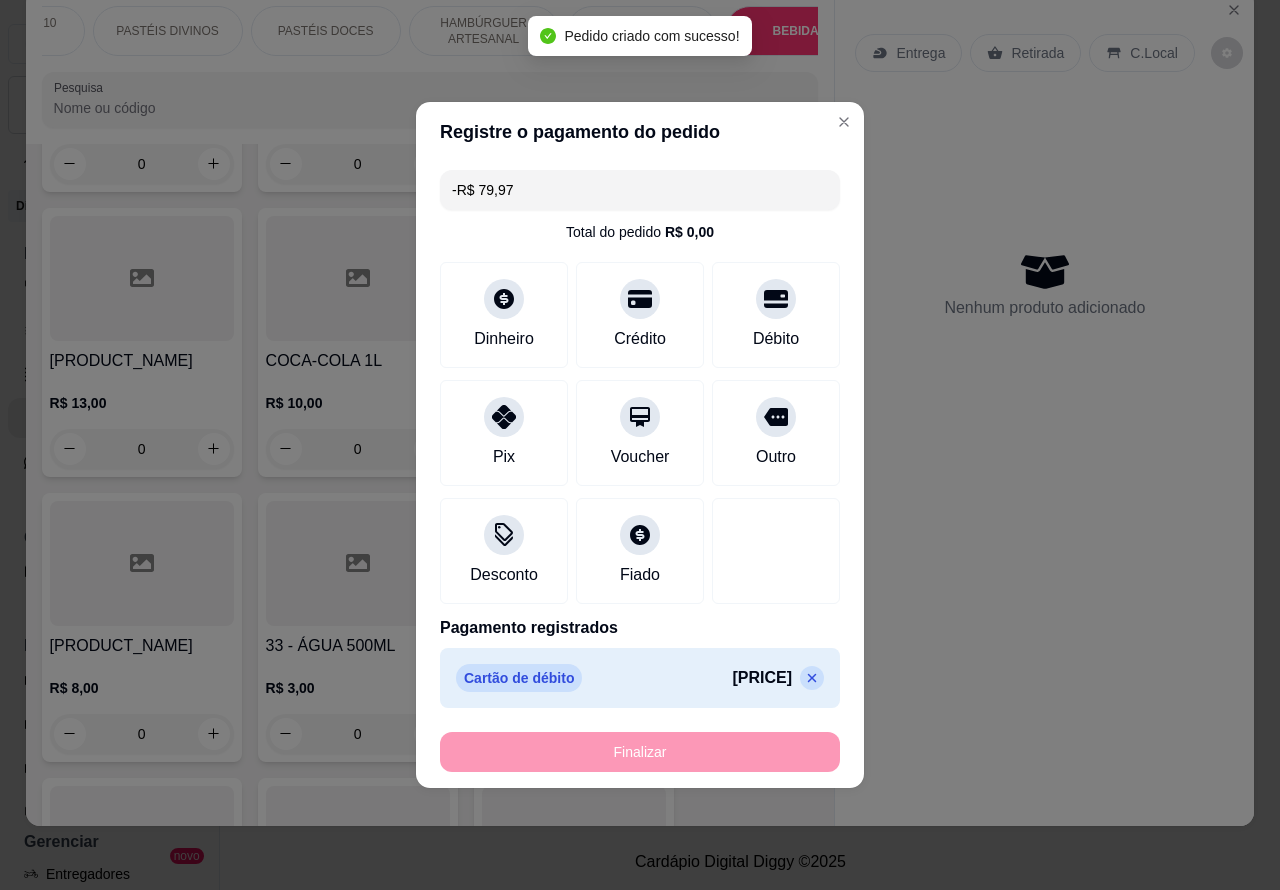 scroll, scrollTop: 6957, scrollLeft: 0, axis: vertical 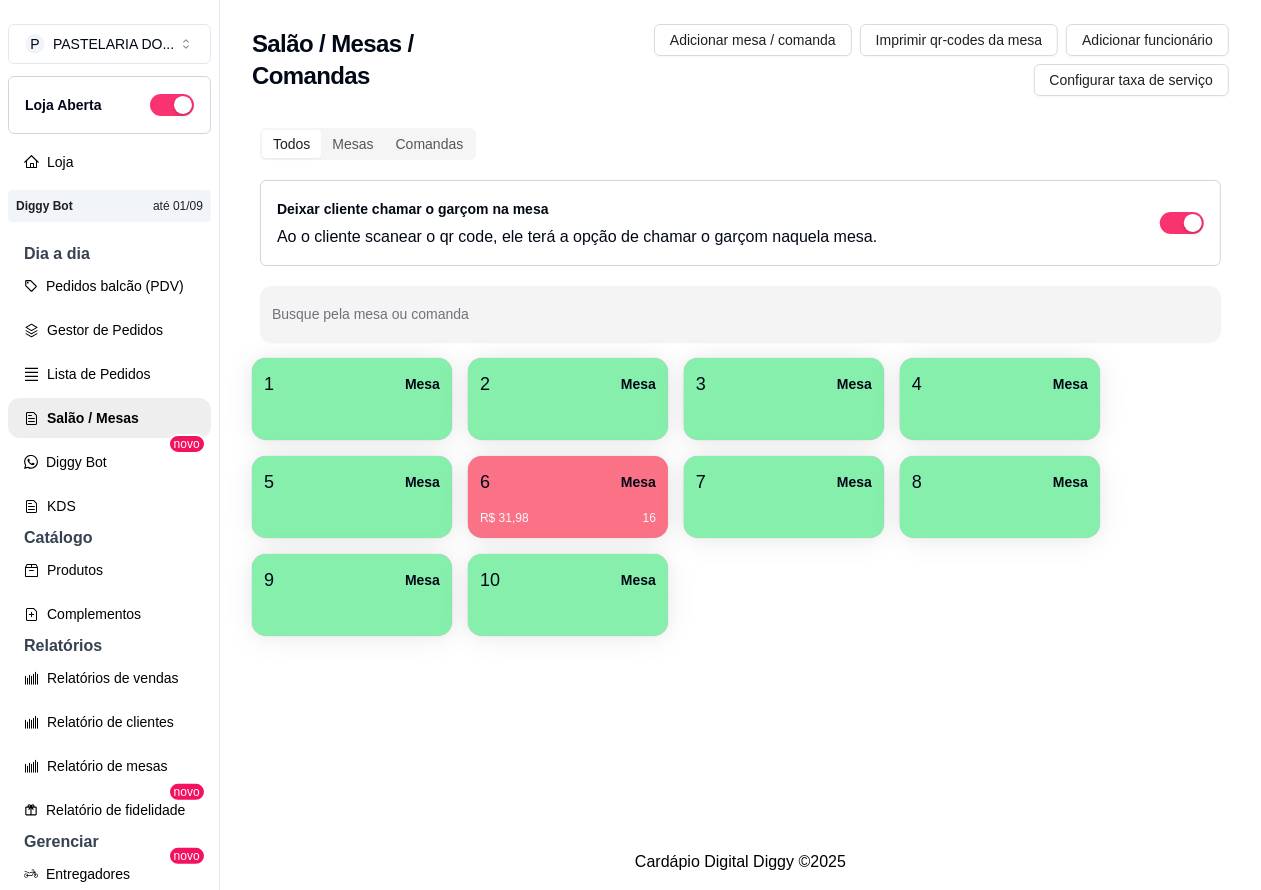 click on "Pedidos balcão (PDV)" at bounding box center (109, 286) 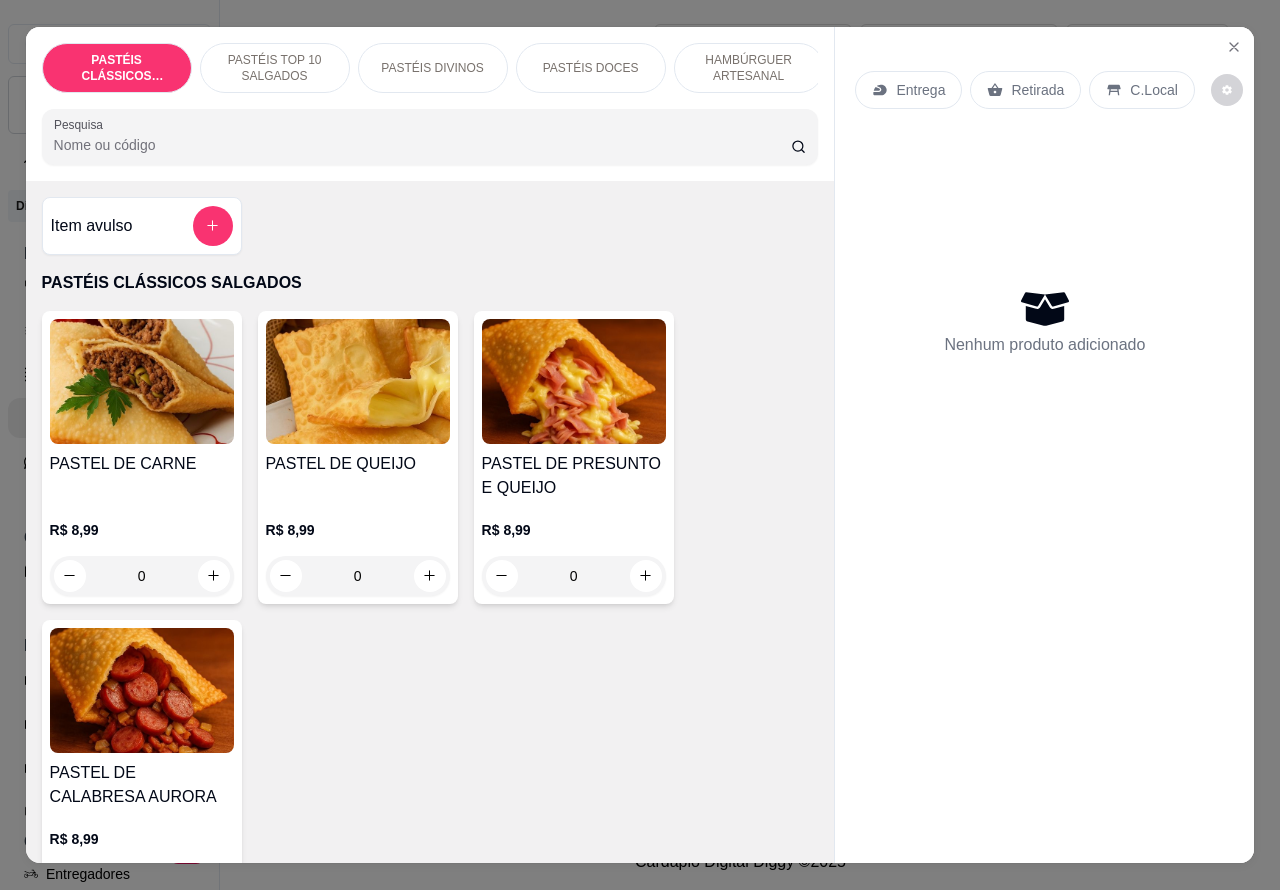 click on "Retirada" at bounding box center [1037, 90] 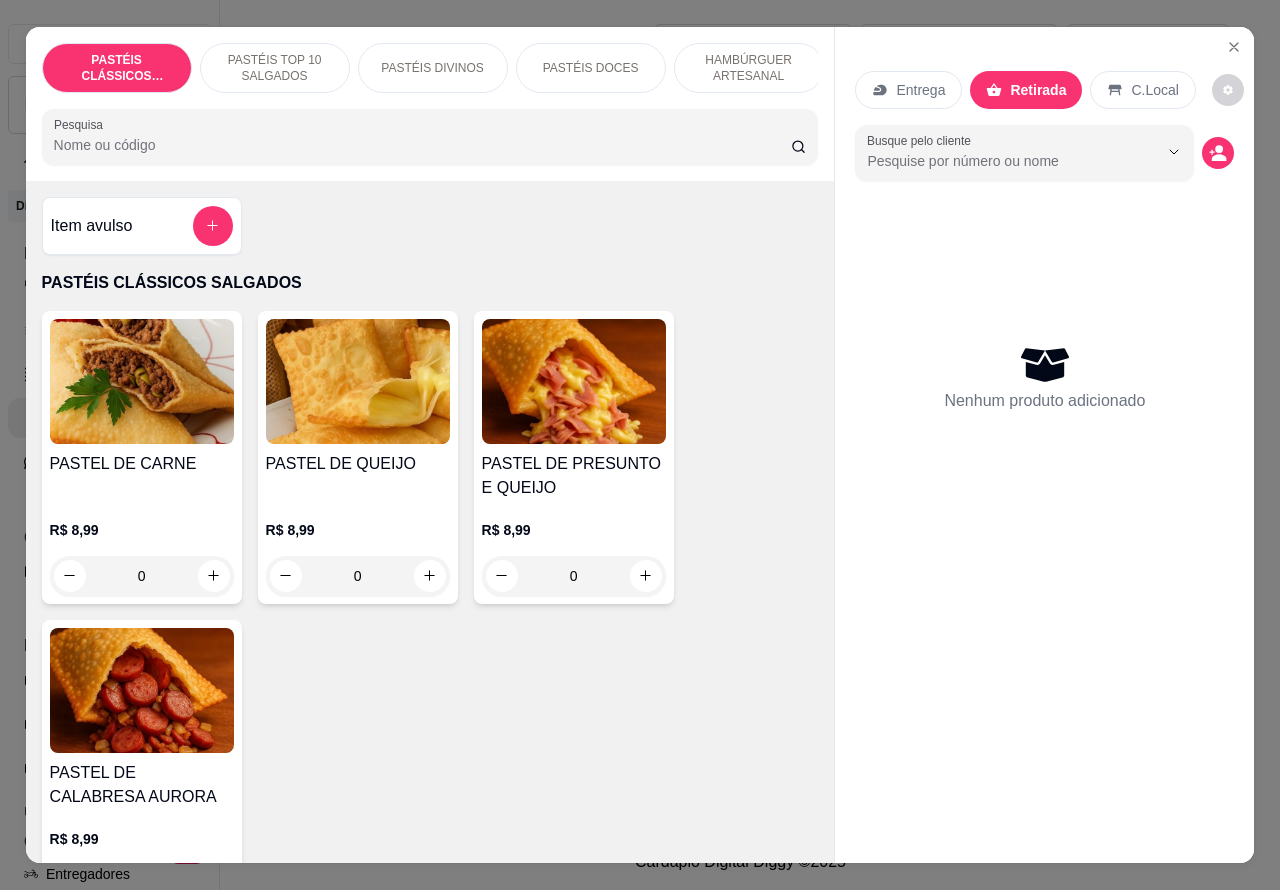 click on "HAMBÚRGUER ARTESANAL" at bounding box center (749, 68) 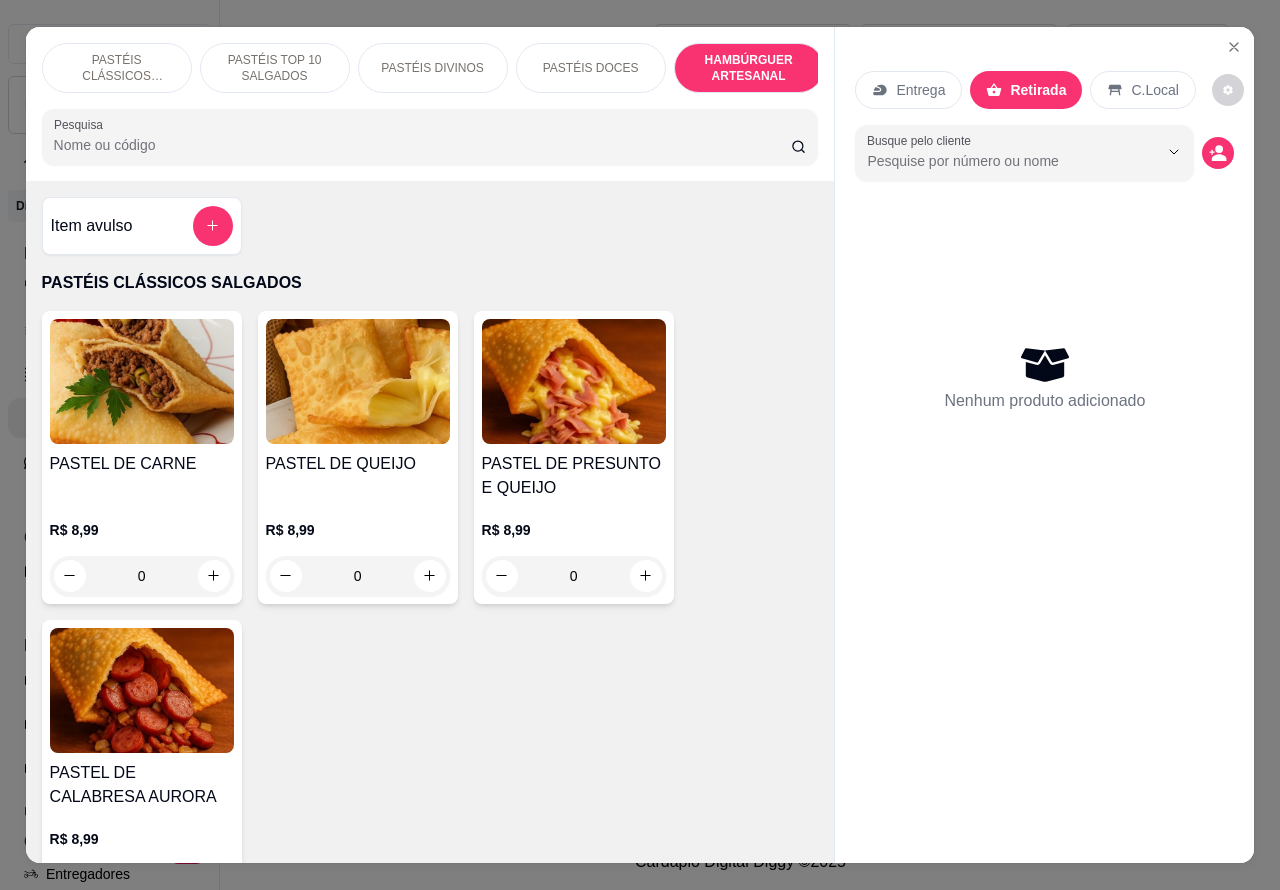scroll, scrollTop: 4218, scrollLeft: 0, axis: vertical 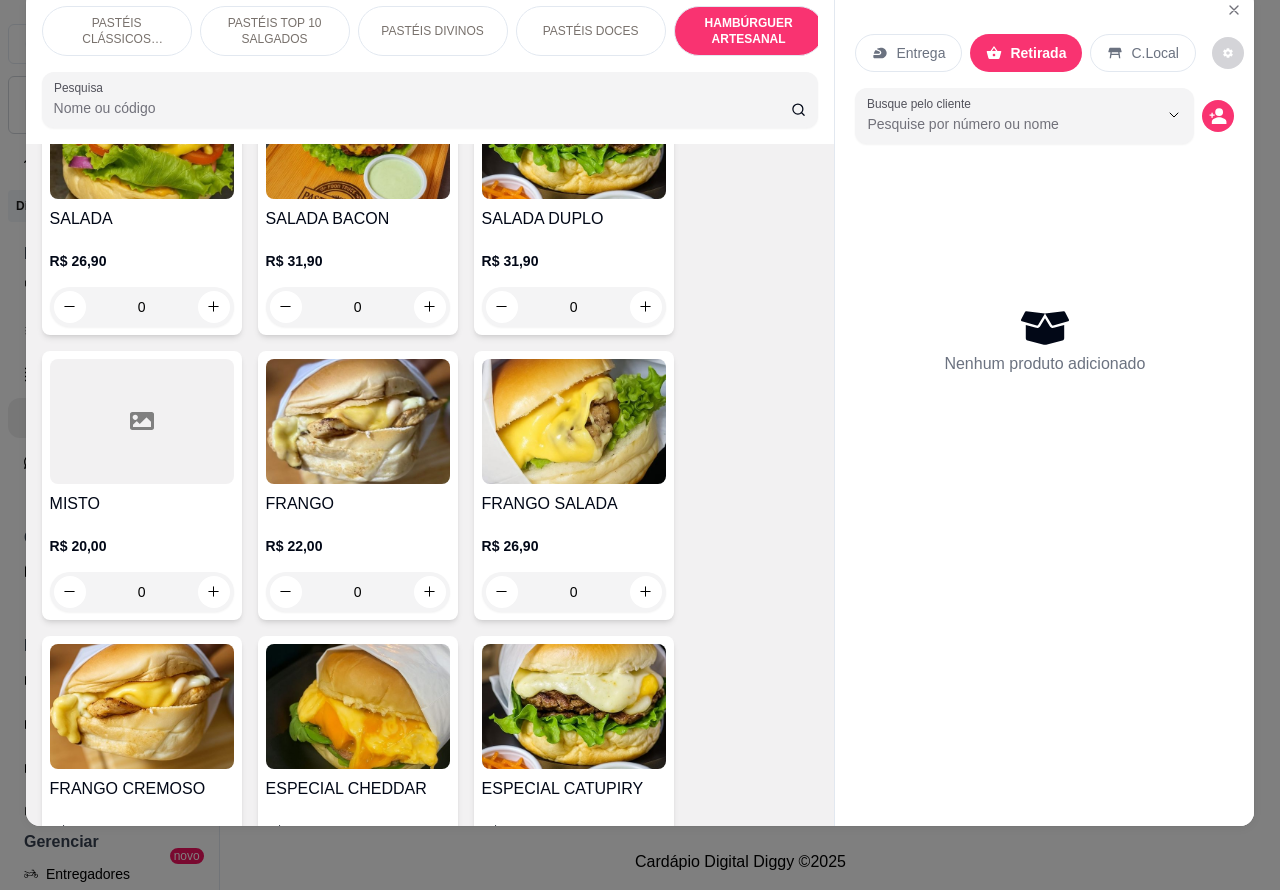 click on "0" at bounding box center [574, 592] 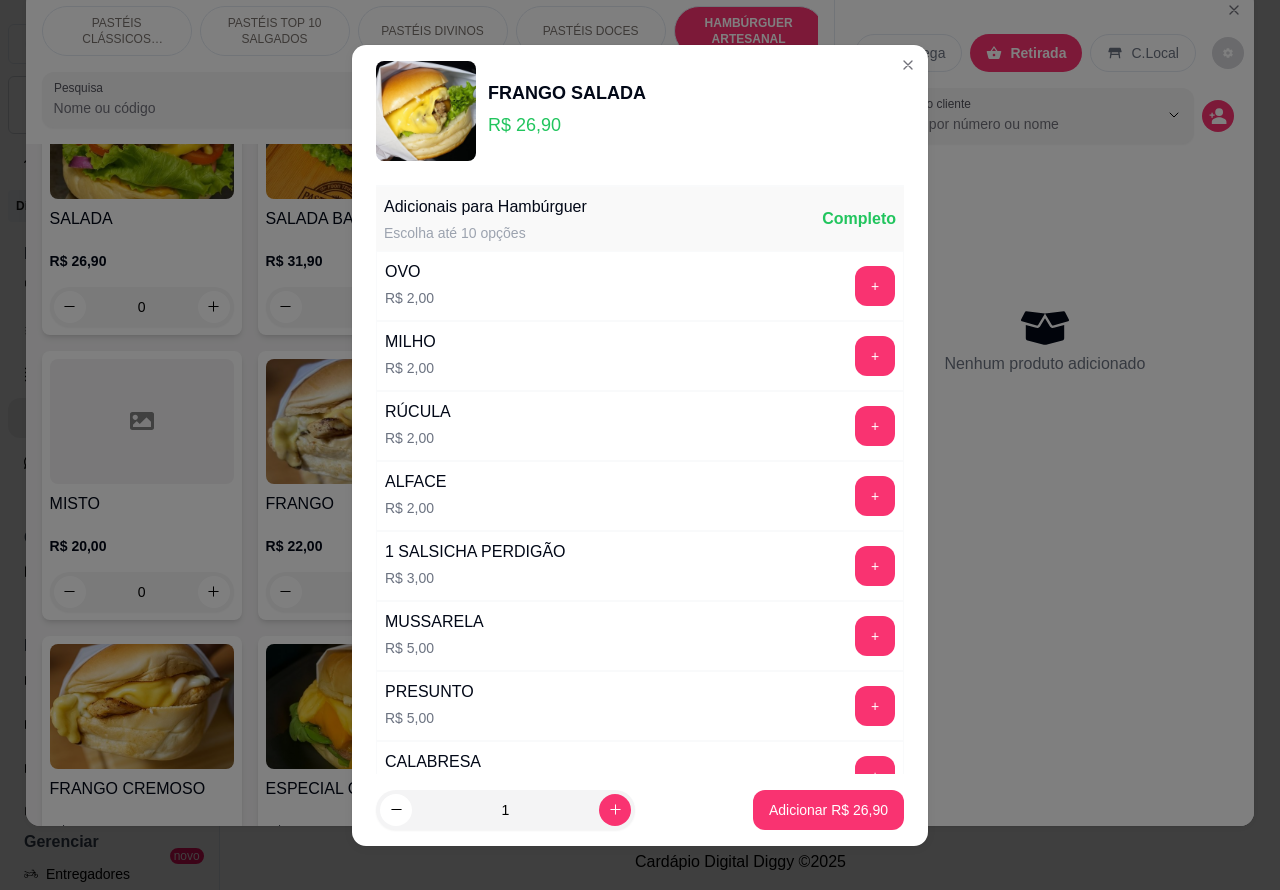 click on "Adicionar   [PRICE]" at bounding box center [828, 810] 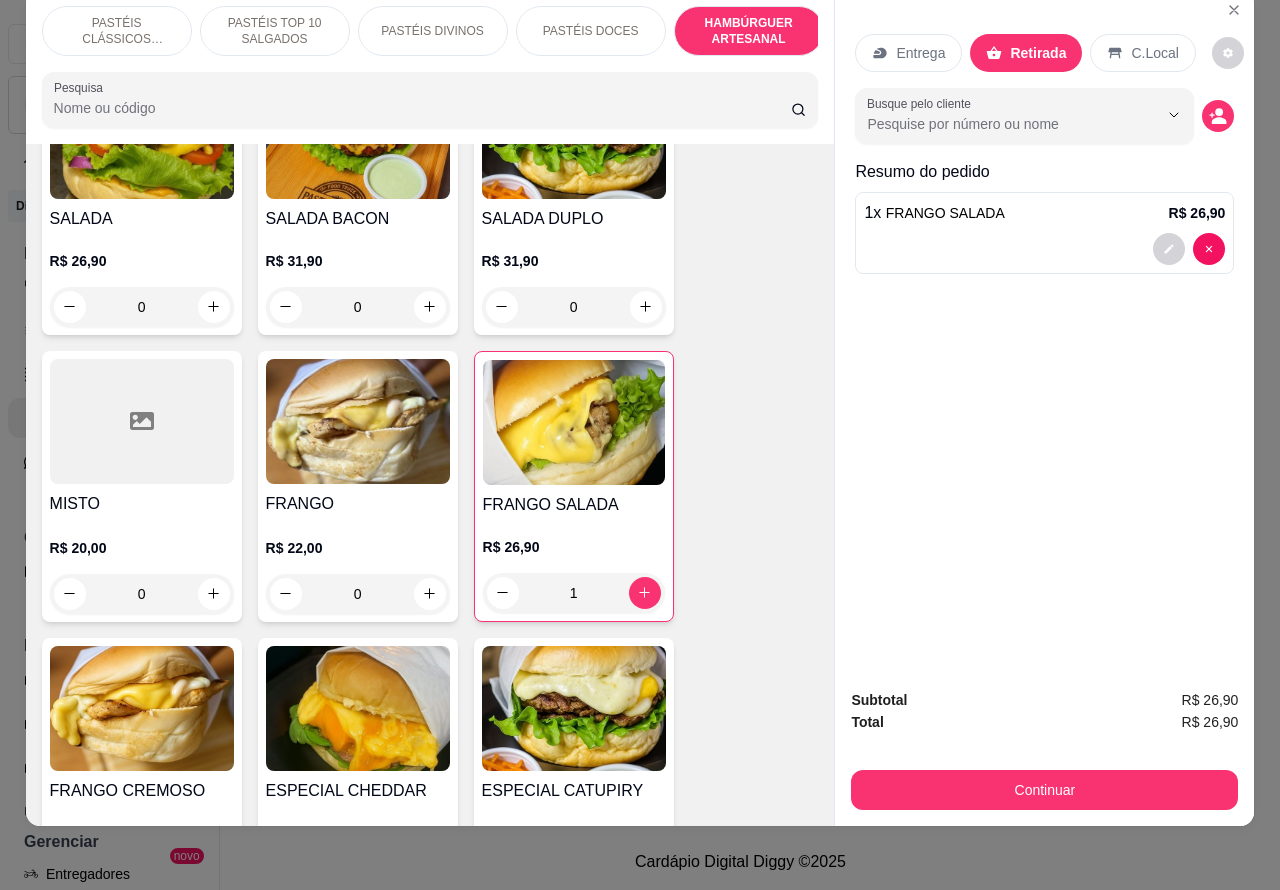 type on "0" 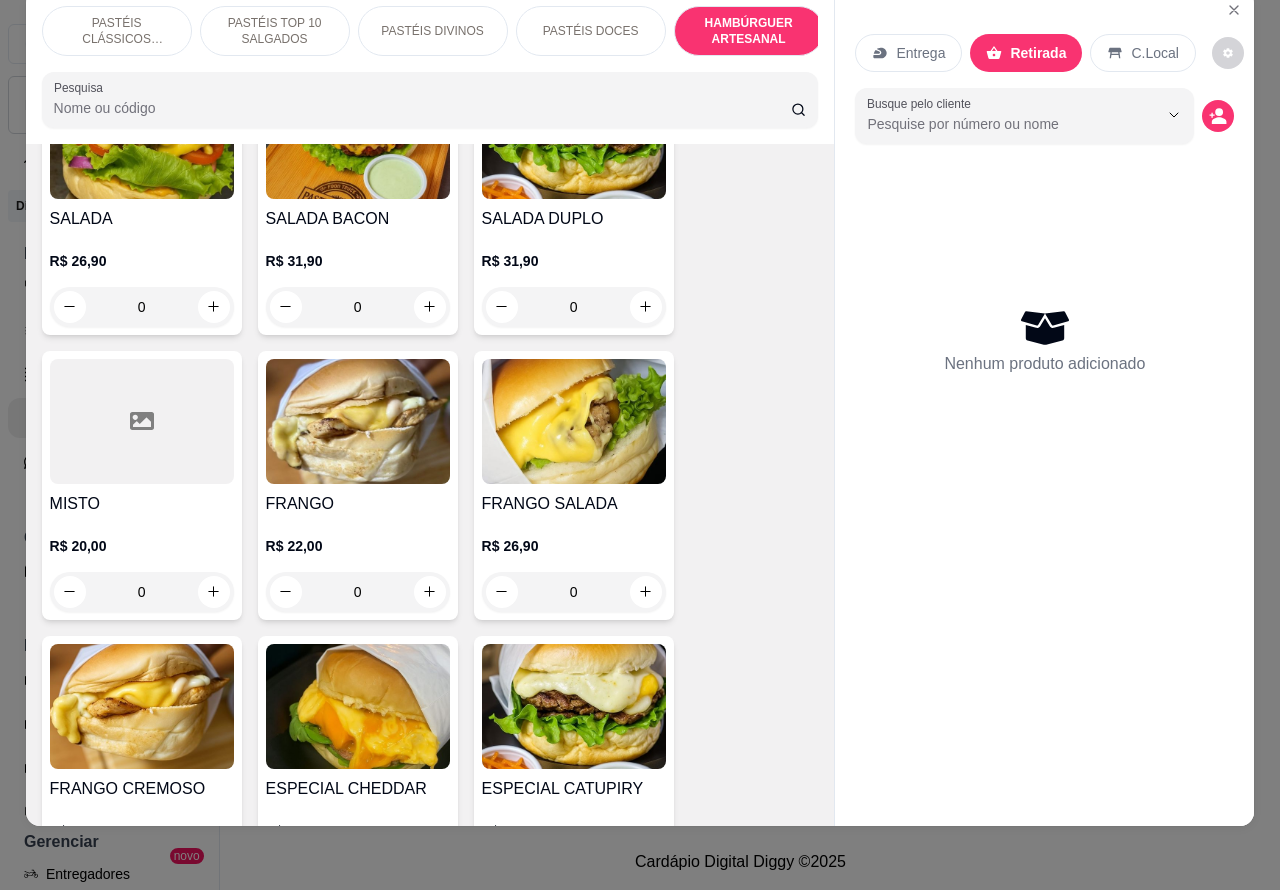 click on "0" at bounding box center (358, 592) 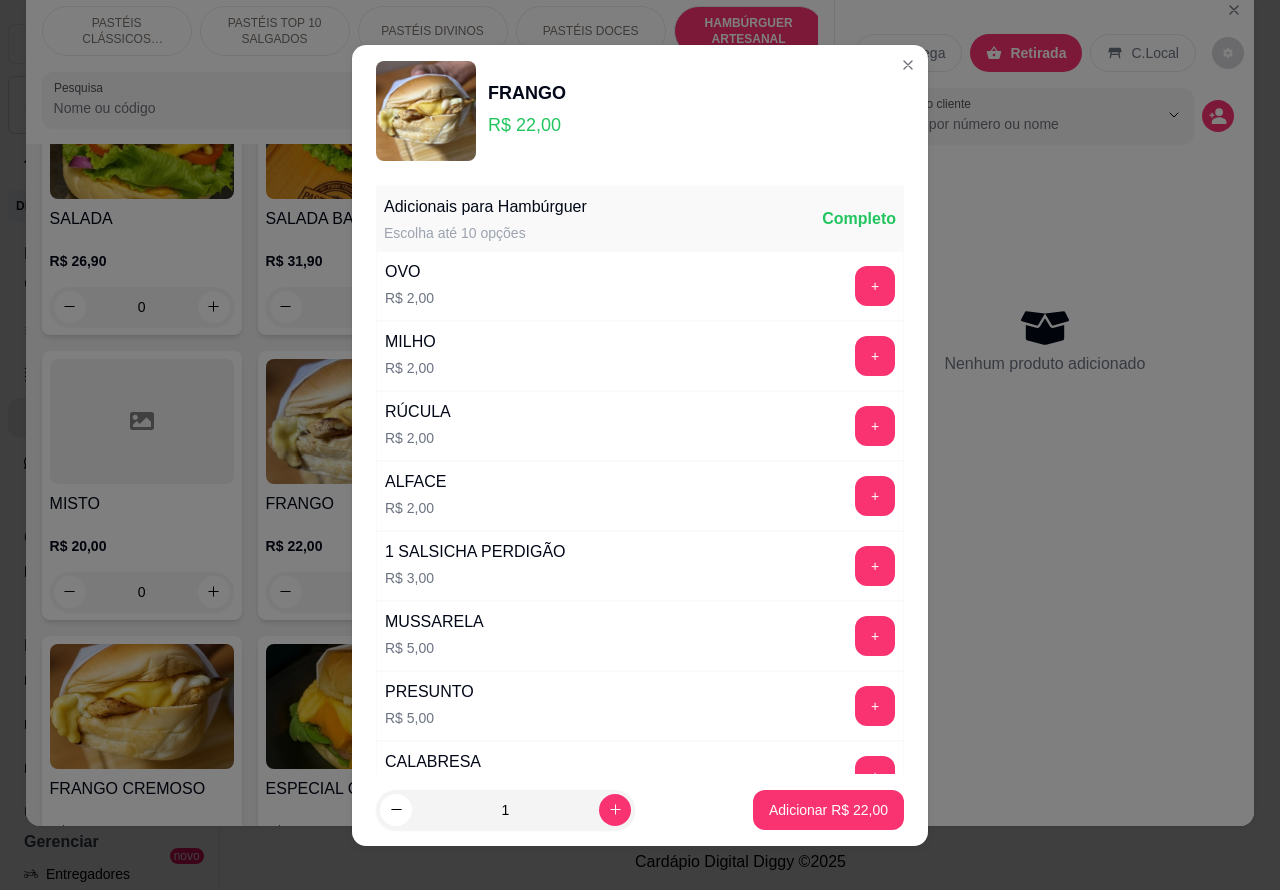 click on "Adicionar   R$ 22,00" at bounding box center (828, 810) 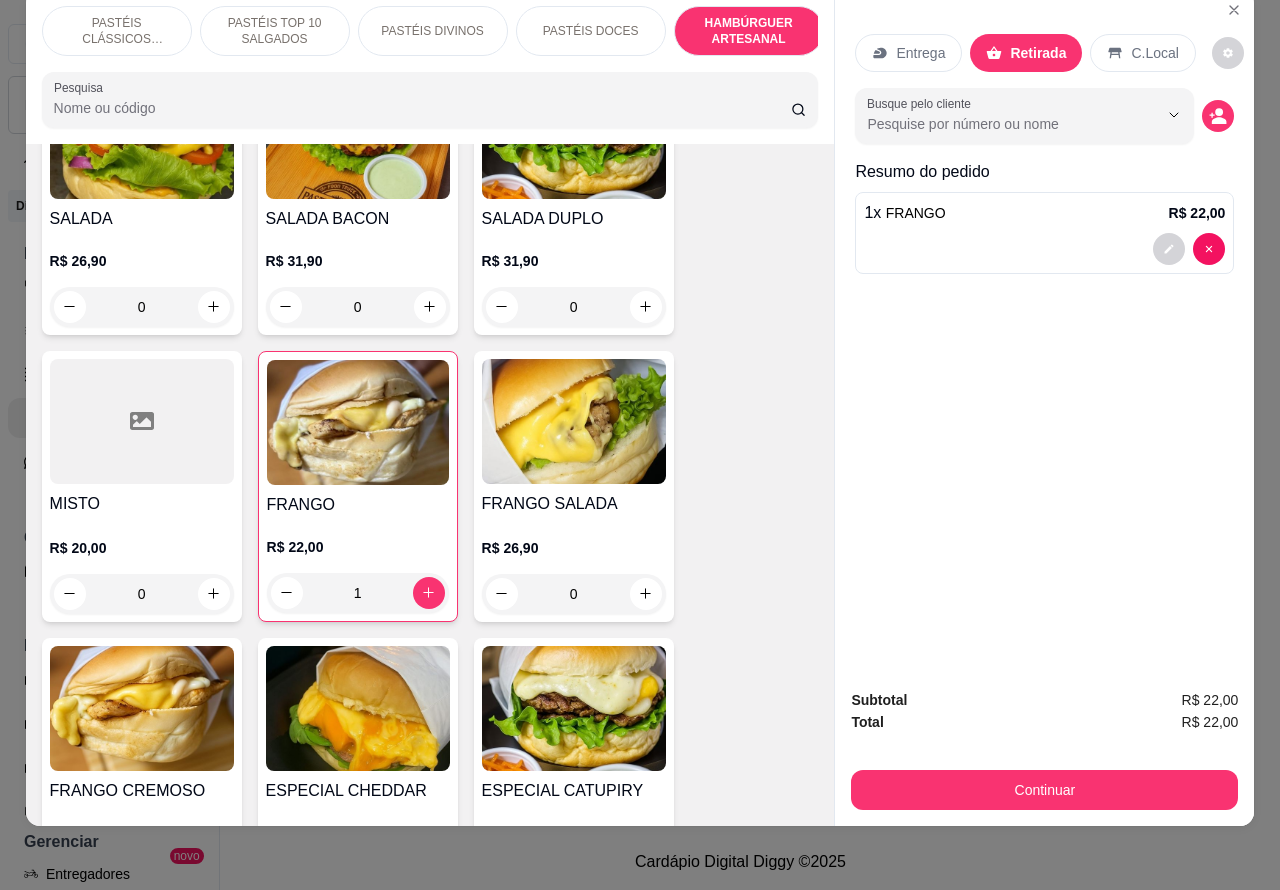 click on "PASTÉIS CLÁSSICOS SALGADOS" at bounding box center (117, 31) 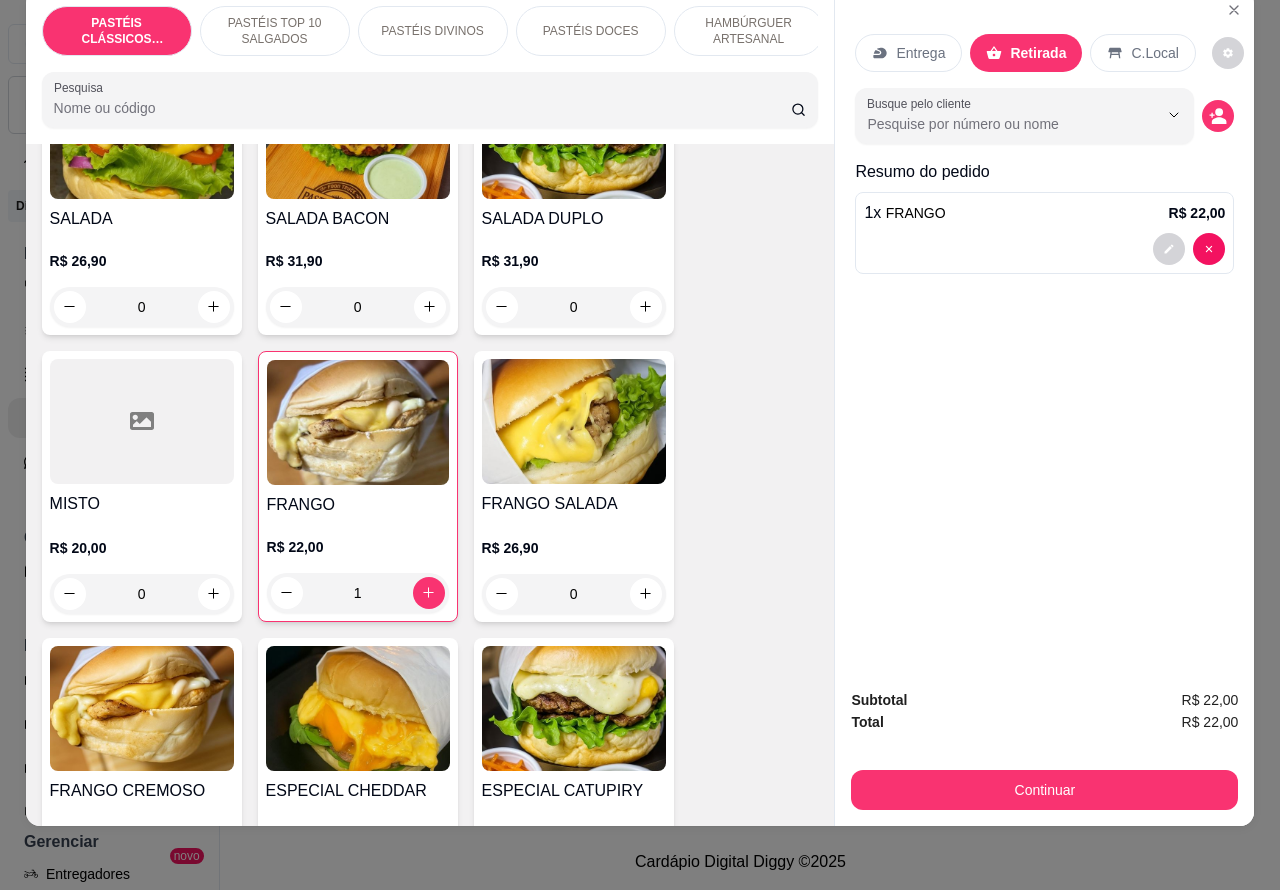 scroll, scrollTop: 90, scrollLeft: 0, axis: vertical 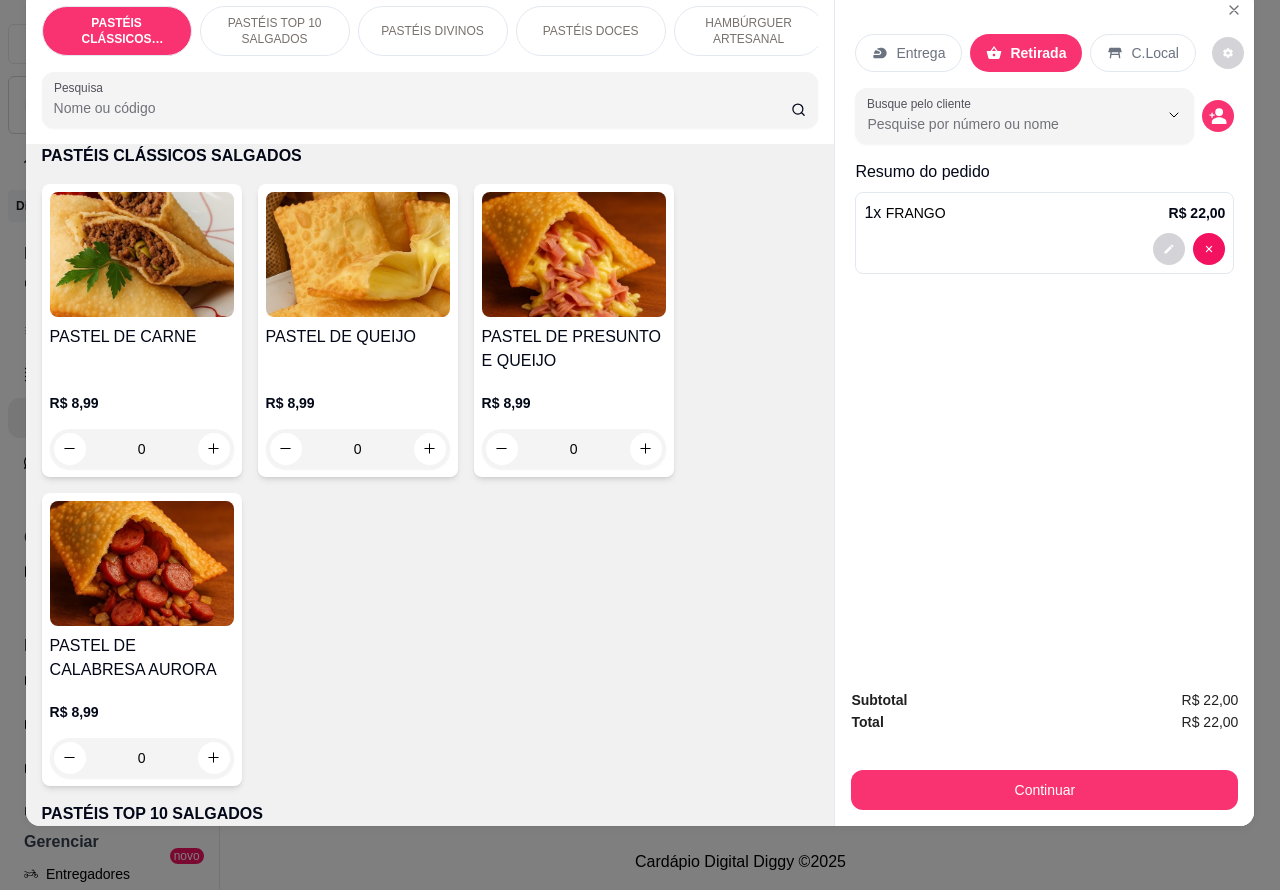 click 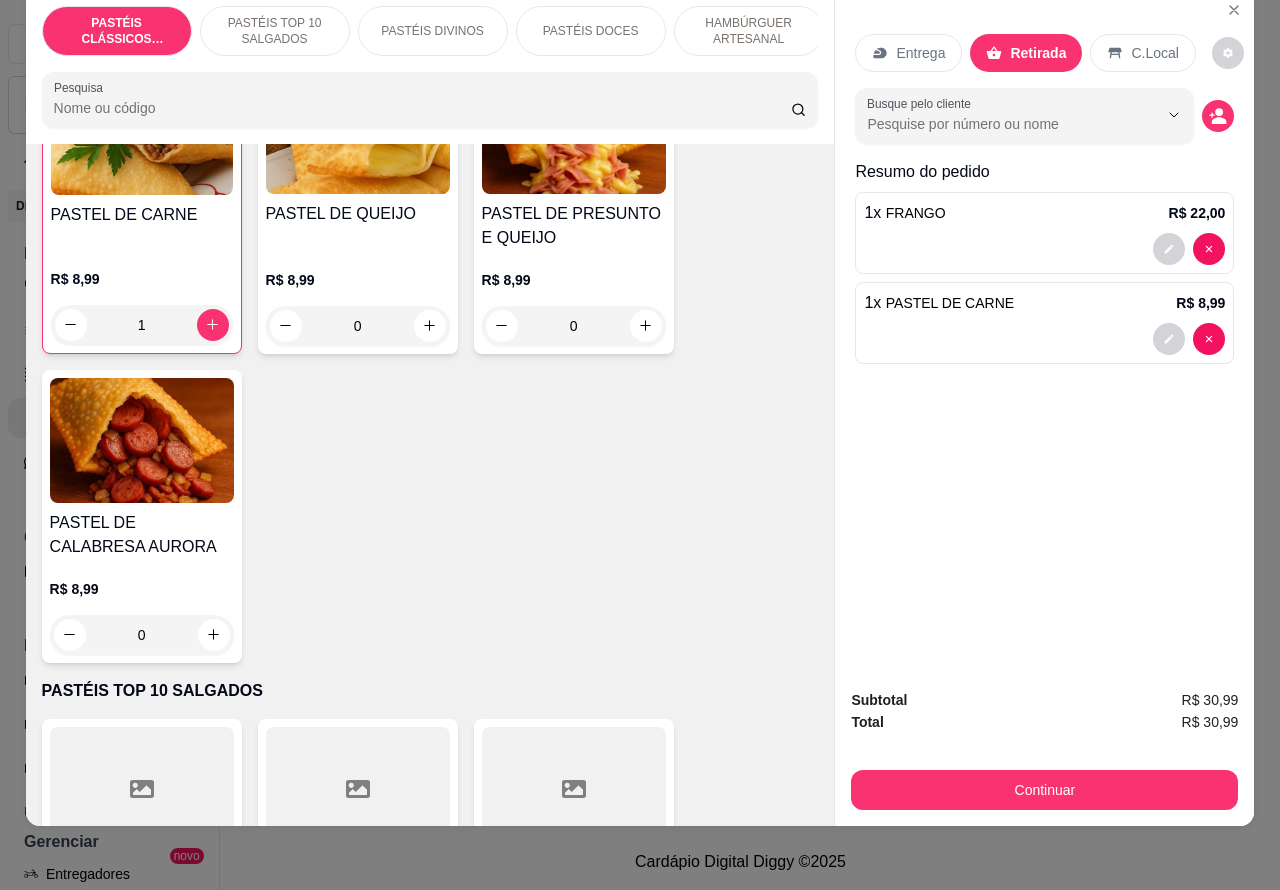 scroll, scrollTop: 215, scrollLeft: 0, axis: vertical 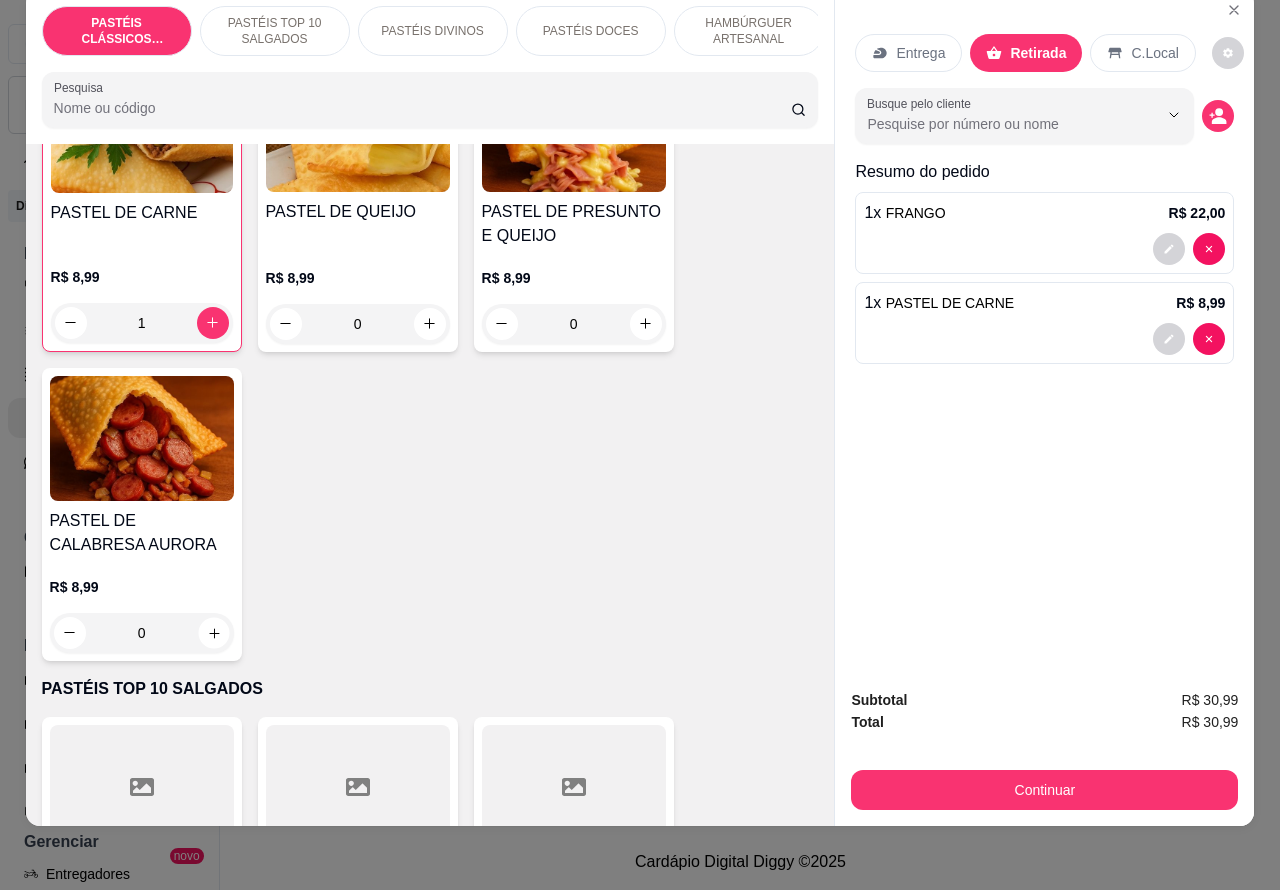 click 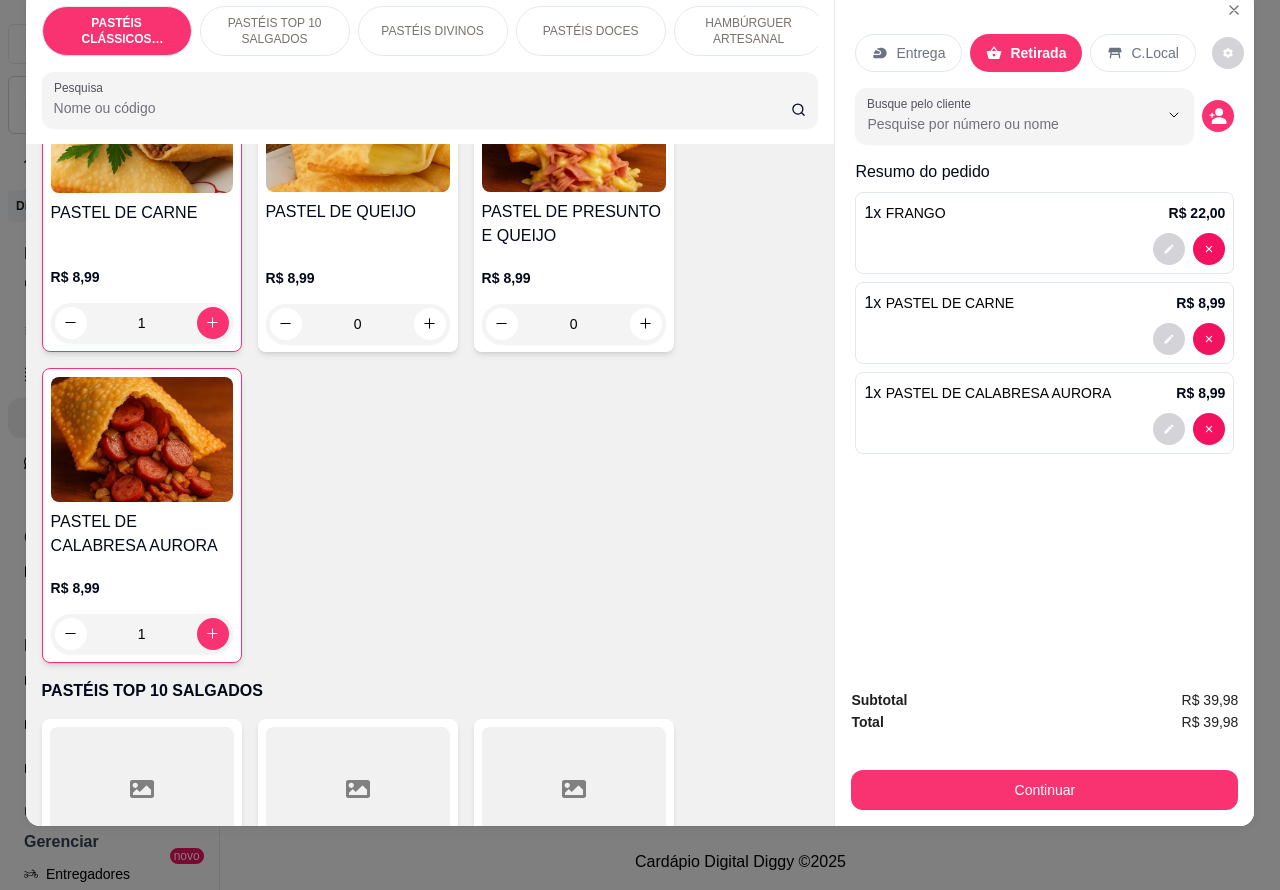 click 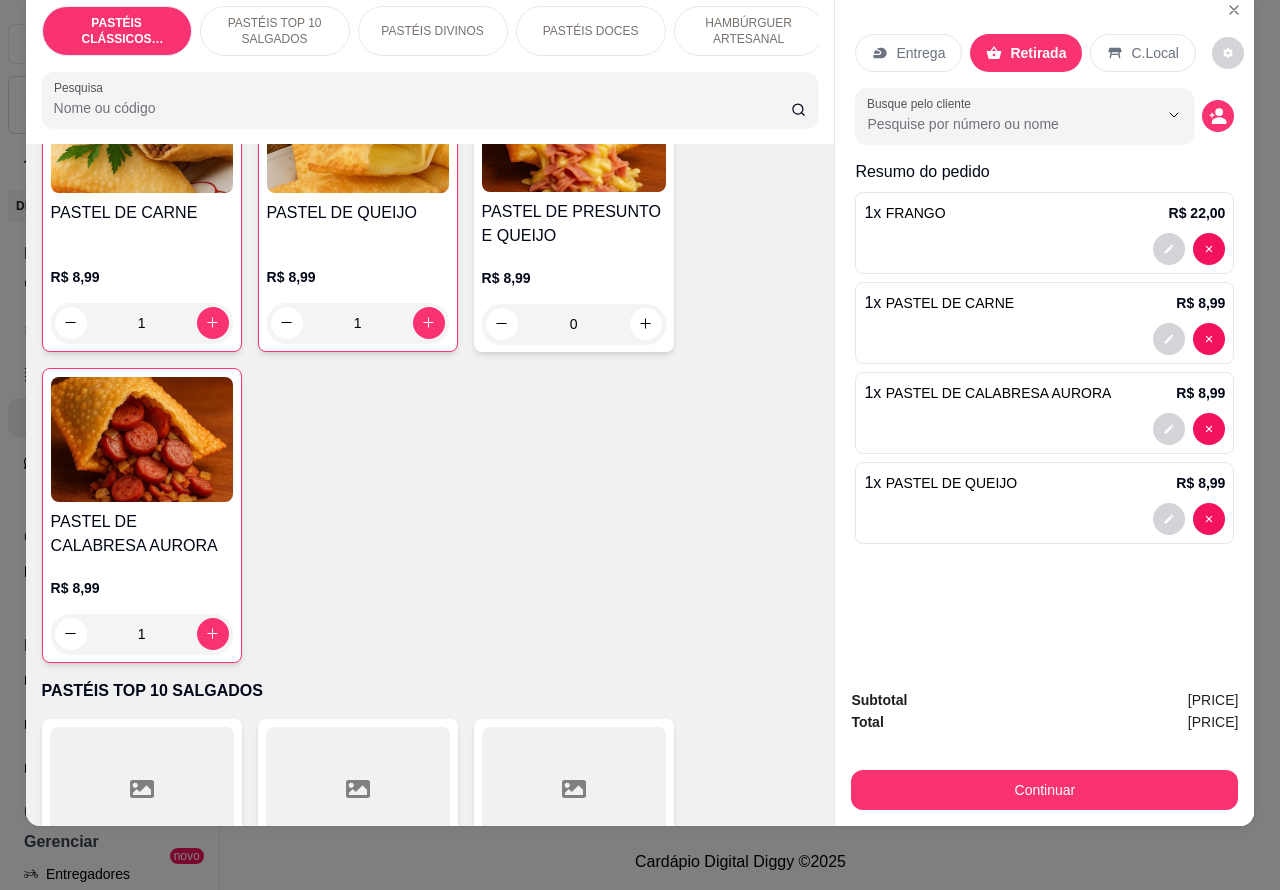click on "PASTÉIS TOP 10 SALGADOS" at bounding box center [275, 31] 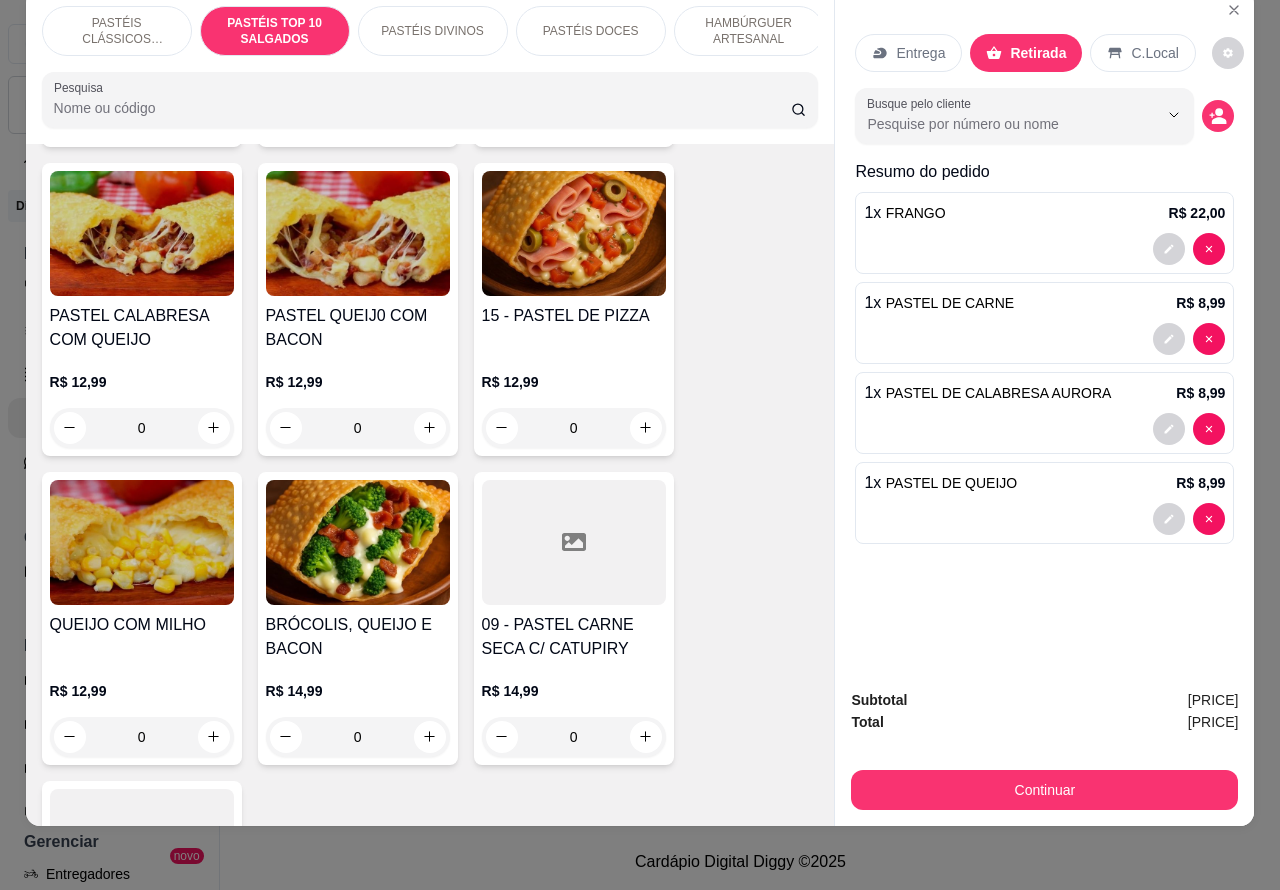 scroll, scrollTop: 1716, scrollLeft: 0, axis: vertical 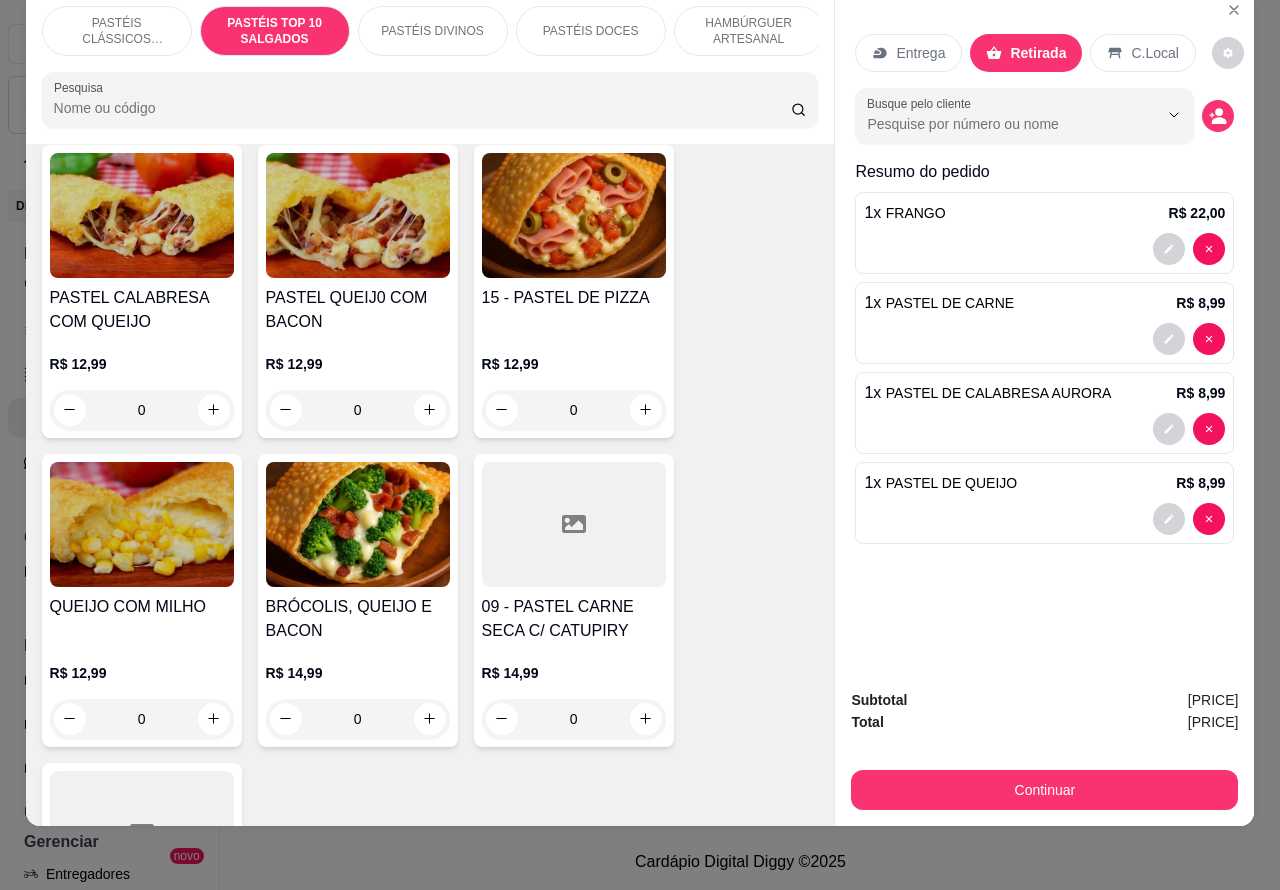 click on "PASTÉIS CLÁSSICOS SALGADOS" at bounding box center (117, 31) 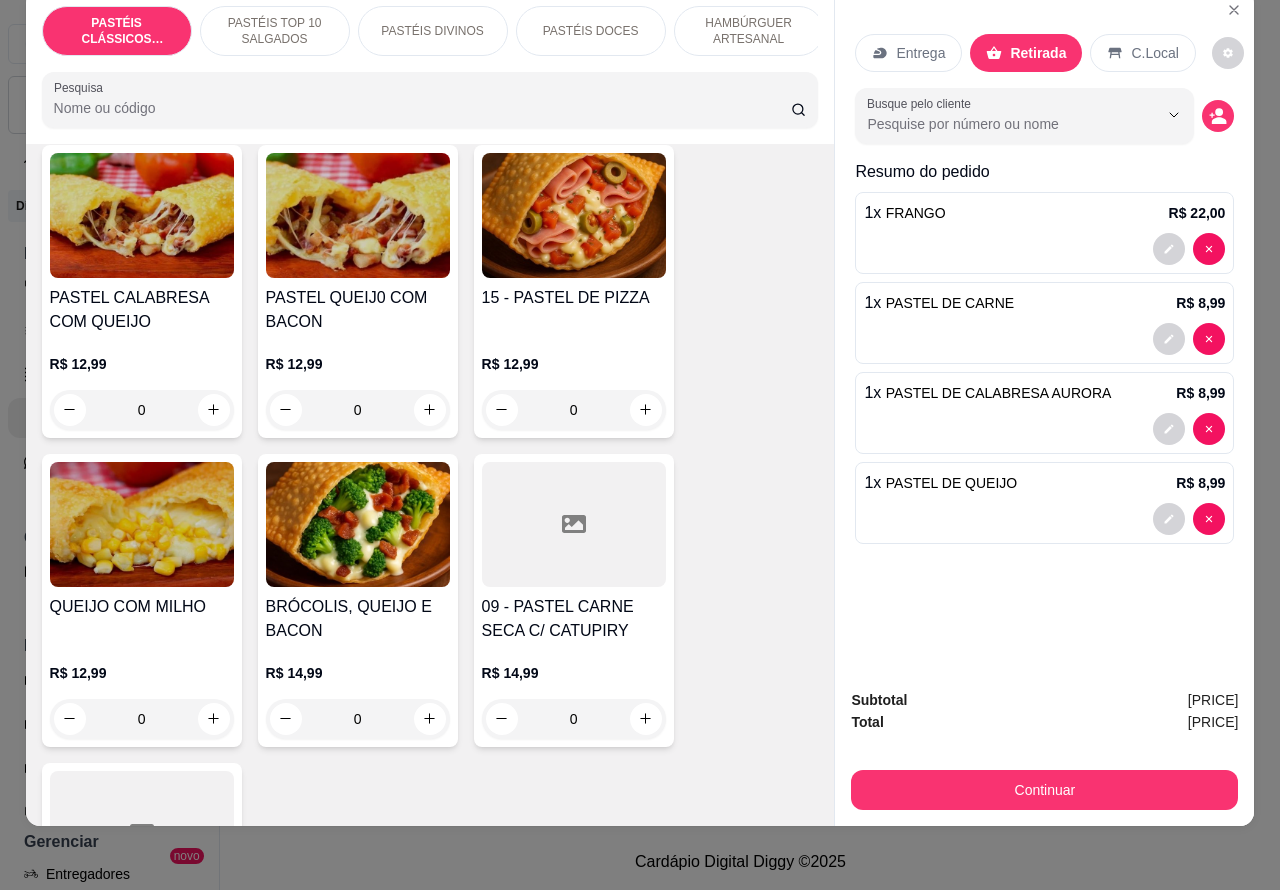 scroll, scrollTop: 90, scrollLeft: 0, axis: vertical 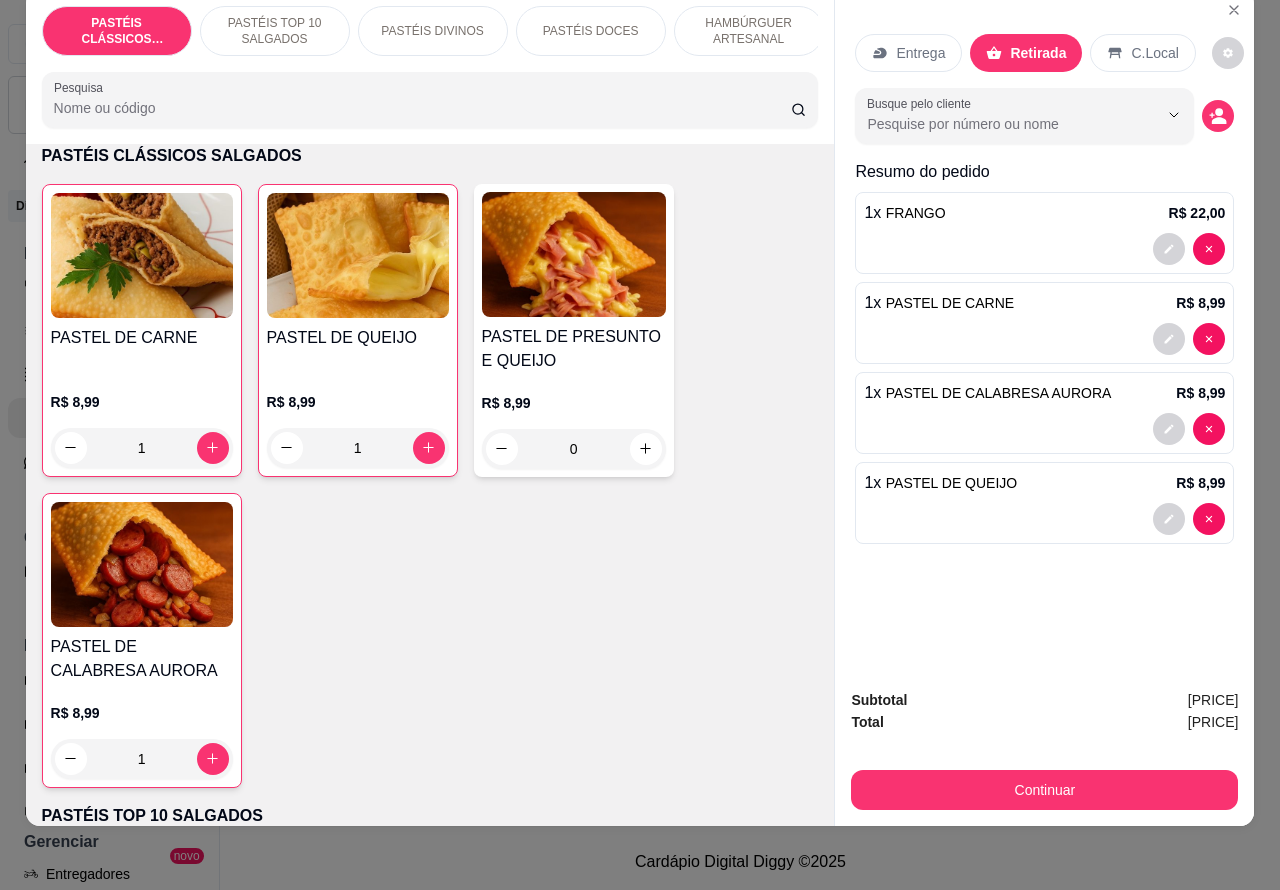 click on "Entrega Retirada C.Local Busque pelo cliente Resumo do pedido 1 x   FRANGO R$ 22,00 1 x   PASTEL DE CARNE  R$ 8,99 1 x   PASTEL DE CALABRESA AURORA R$ 8,99 1 x   PASTEL DE QUEIJO  R$ 8,99" at bounding box center [1044, 332] 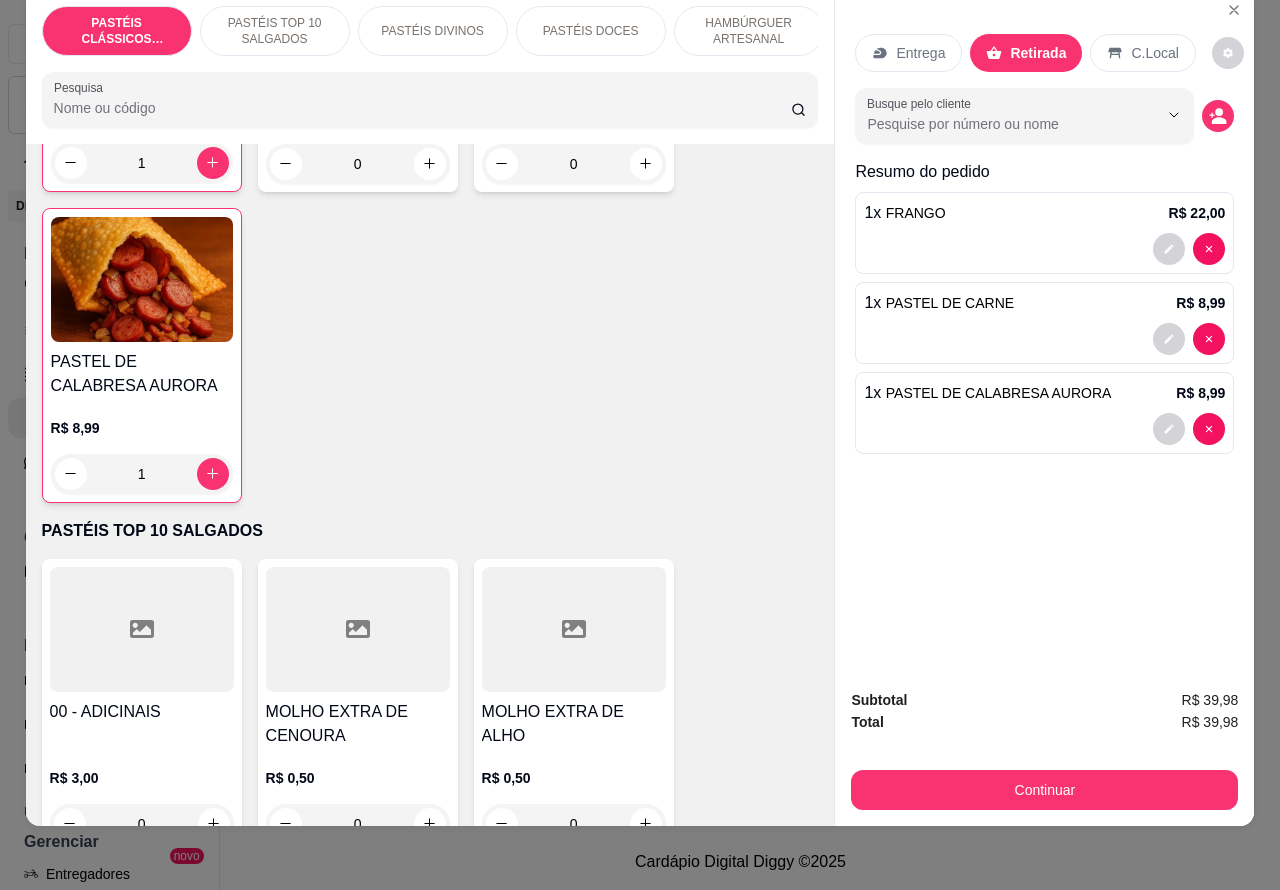 scroll, scrollTop: 376, scrollLeft: 0, axis: vertical 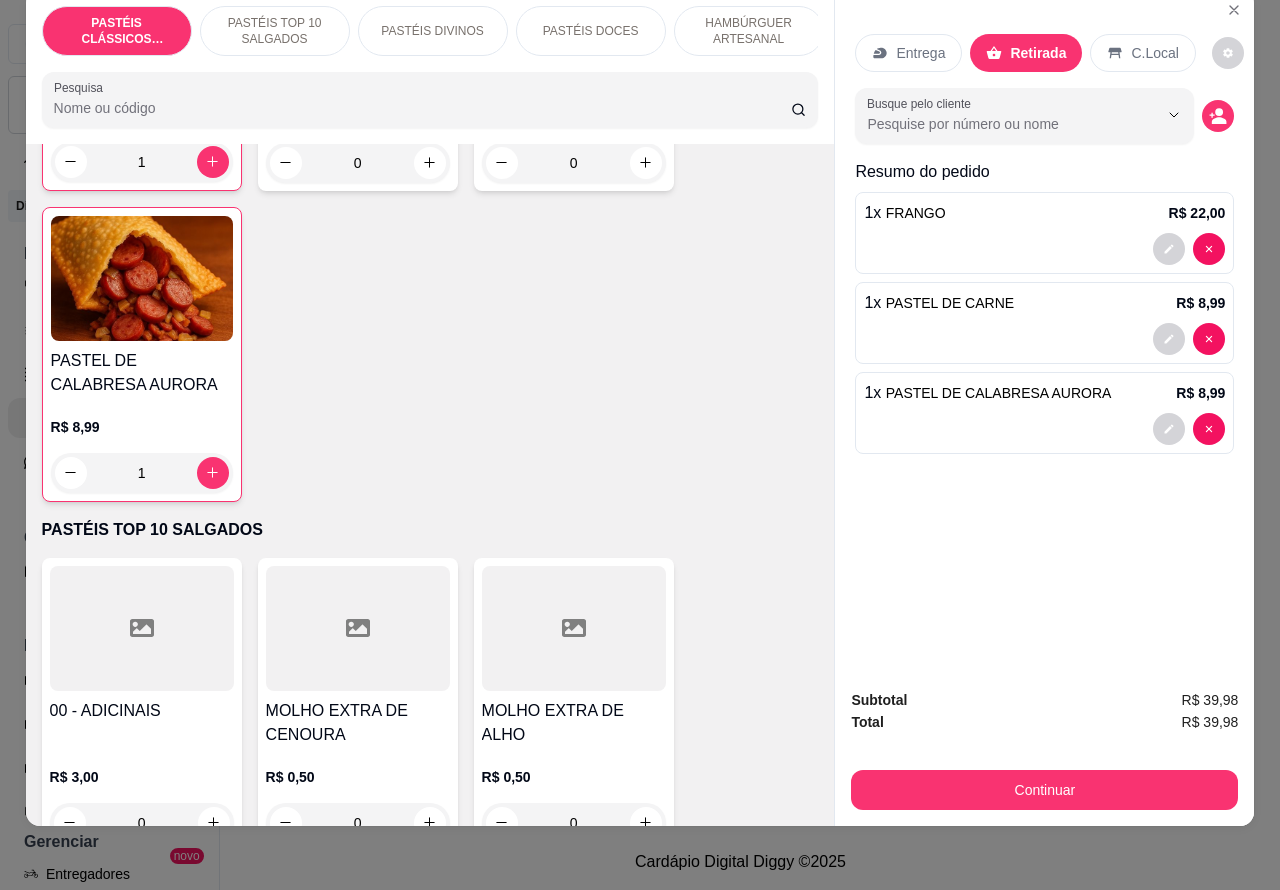 click on "PASTÉIS TOP 10 SALGADOS" at bounding box center (275, 31) 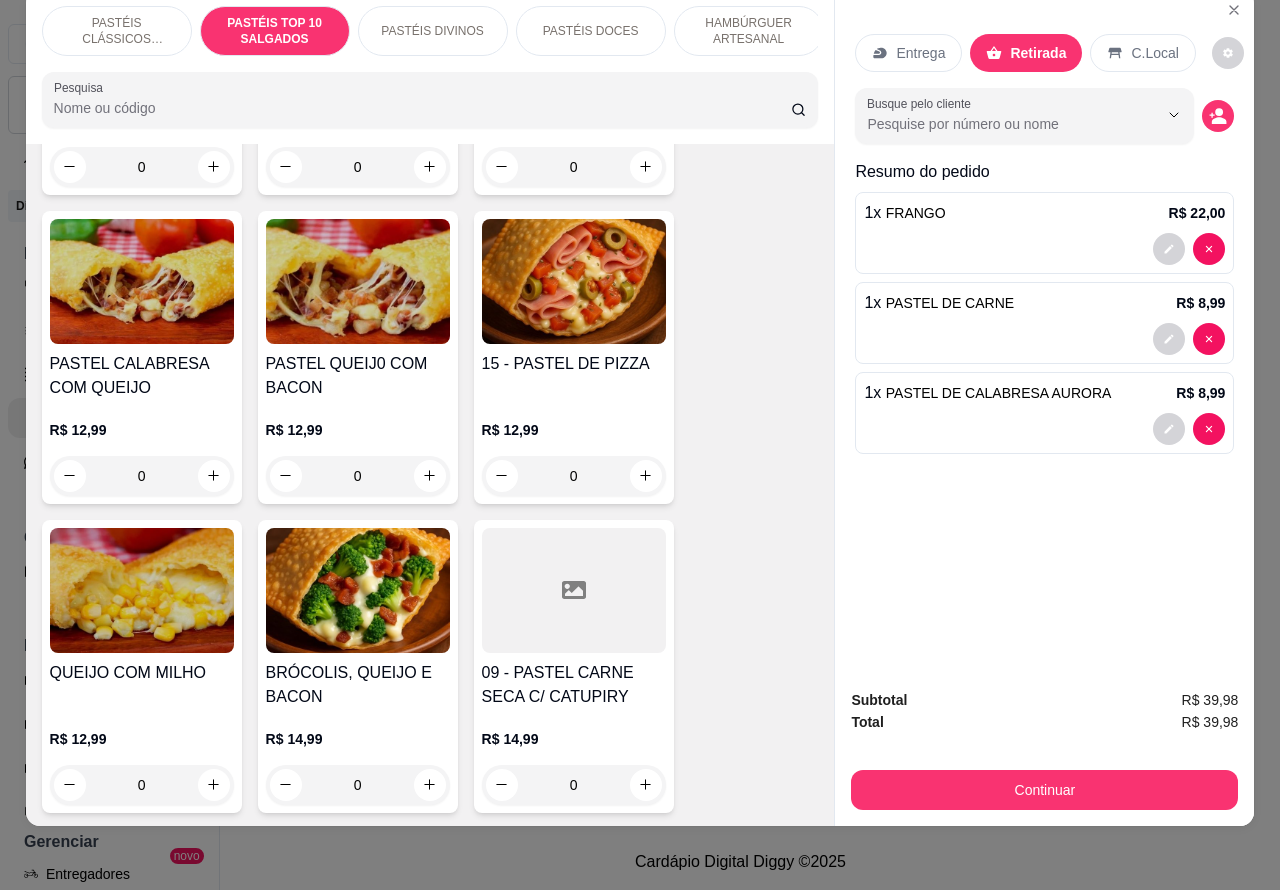 scroll, scrollTop: 1730, scrollLeft: 0, axis: vertical 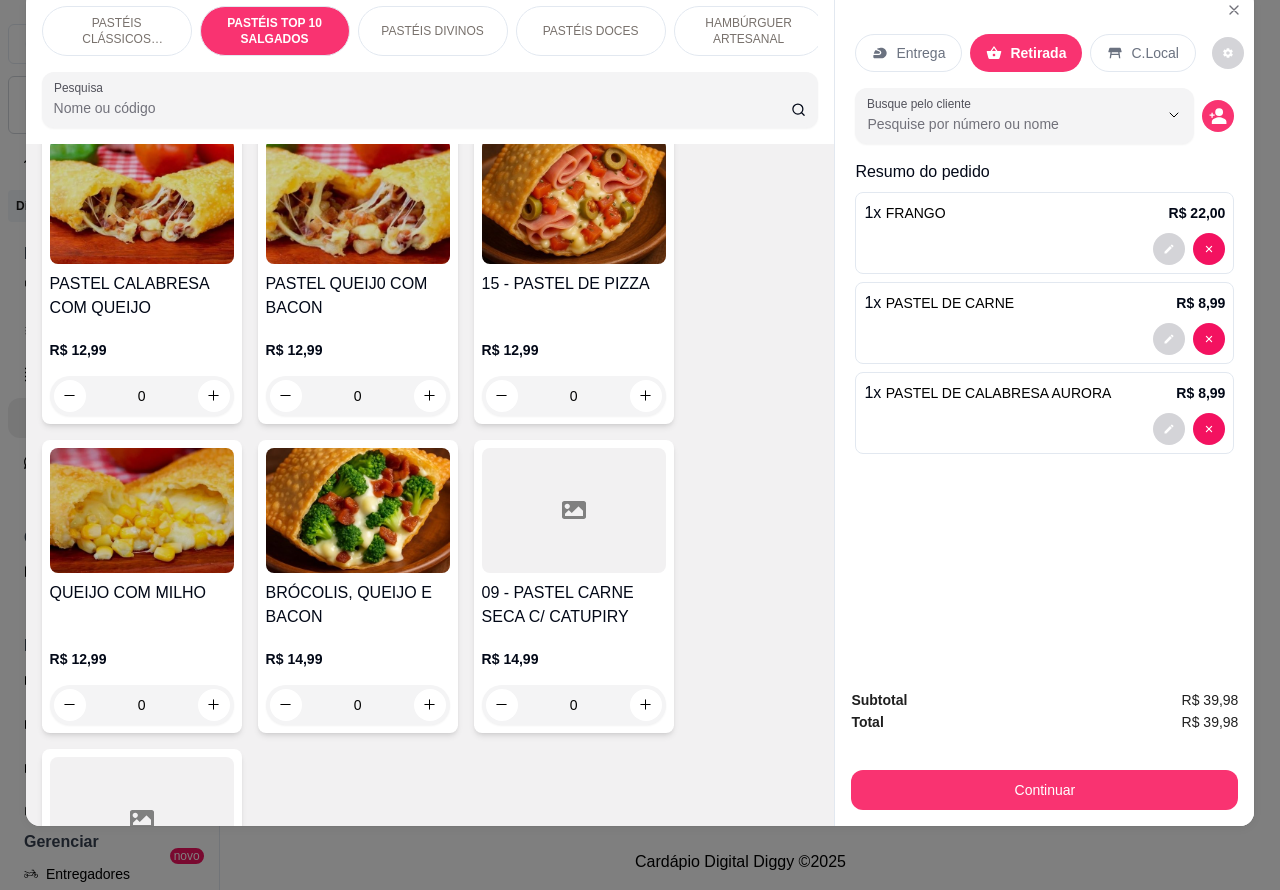 click 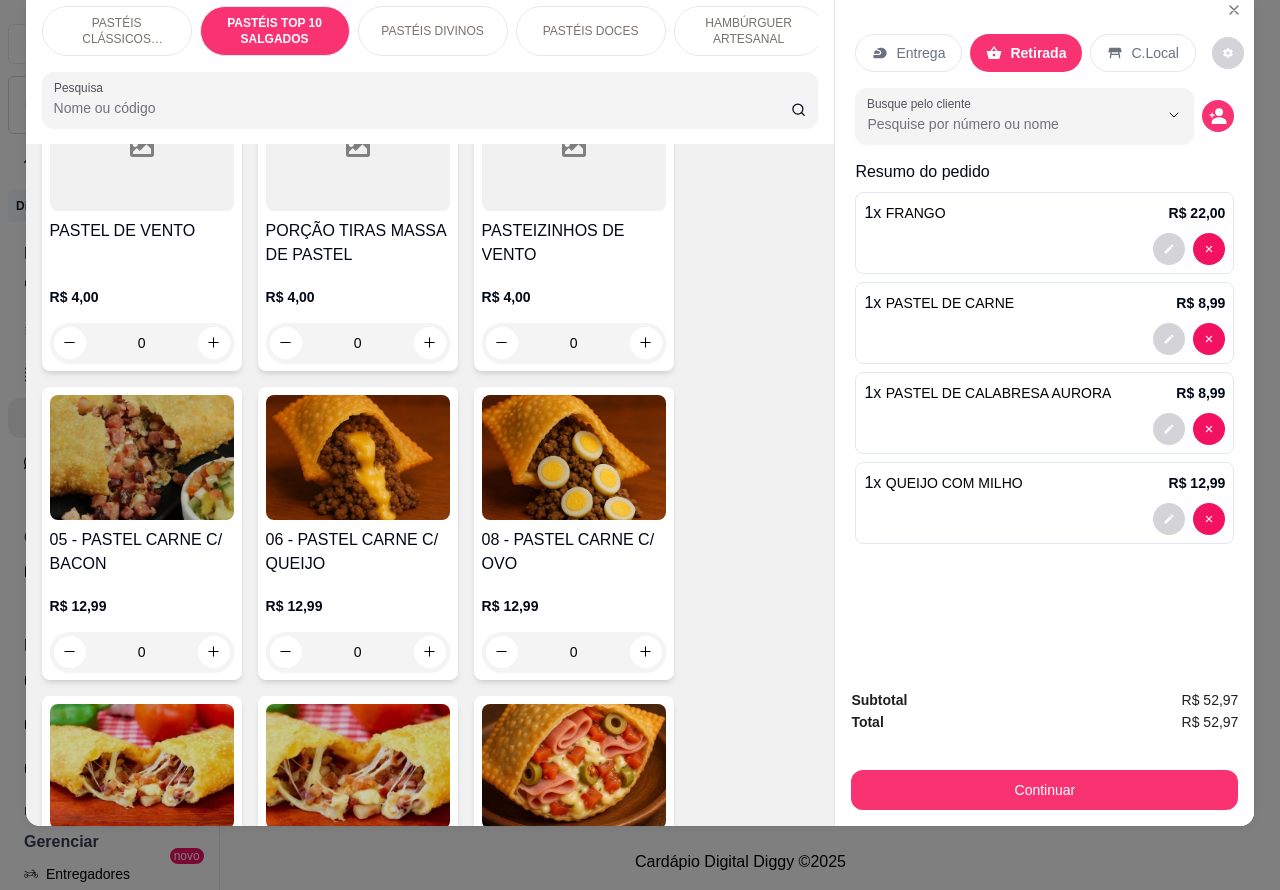 scroll, scrollTop: 1155, scrollLeft: 0, axis: vertical 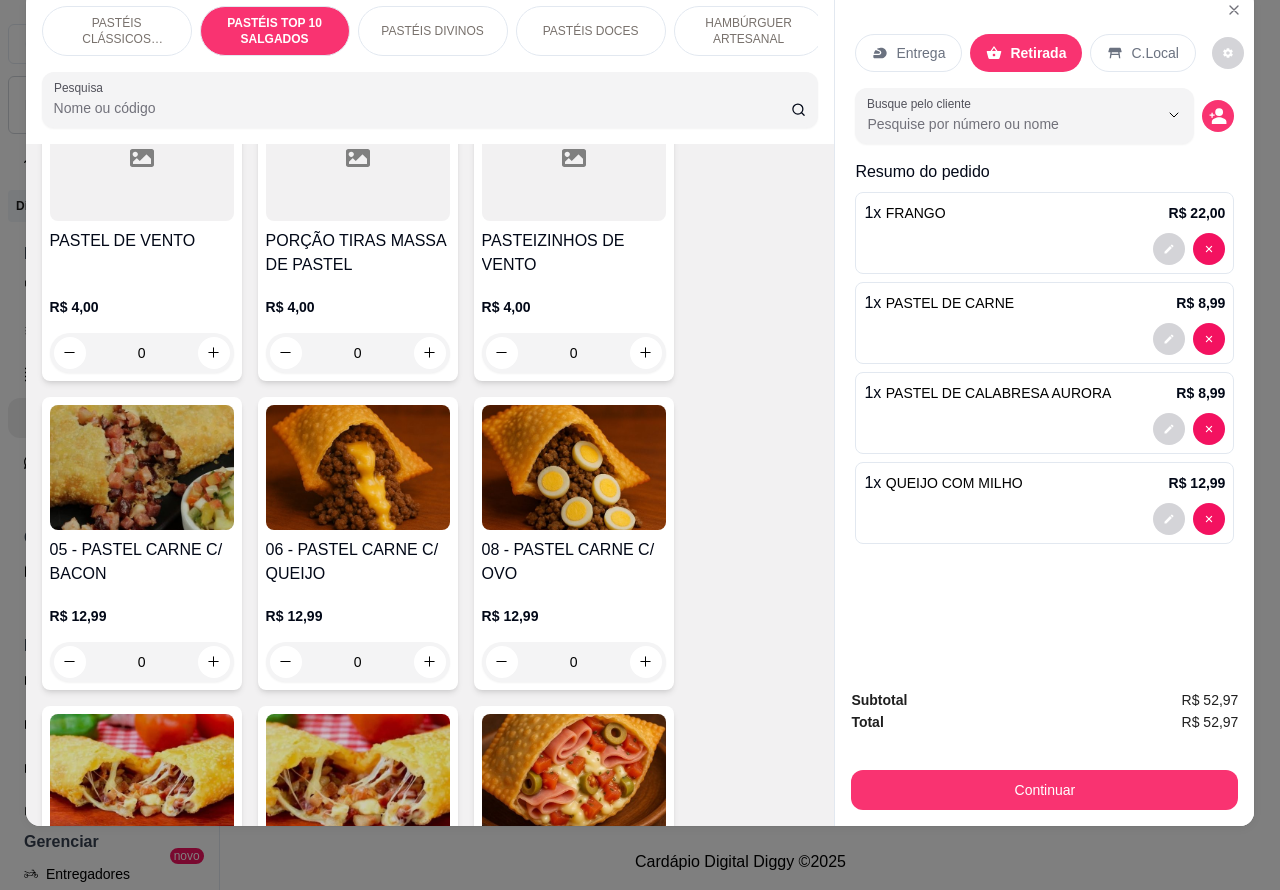 click on "0" at bounding box center [574, 662] 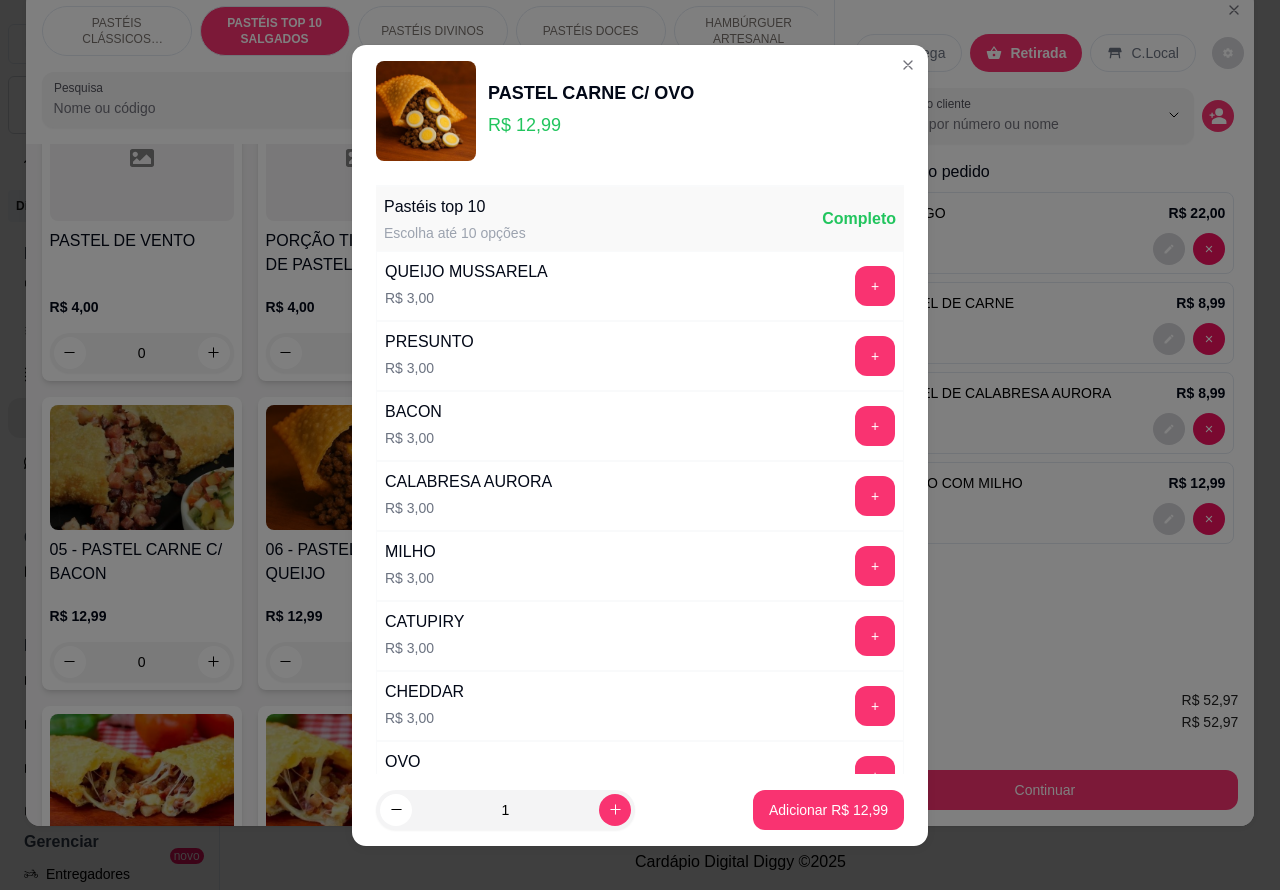click on "Adicionar   R$ 12,99" at bounding box center [828, 810] 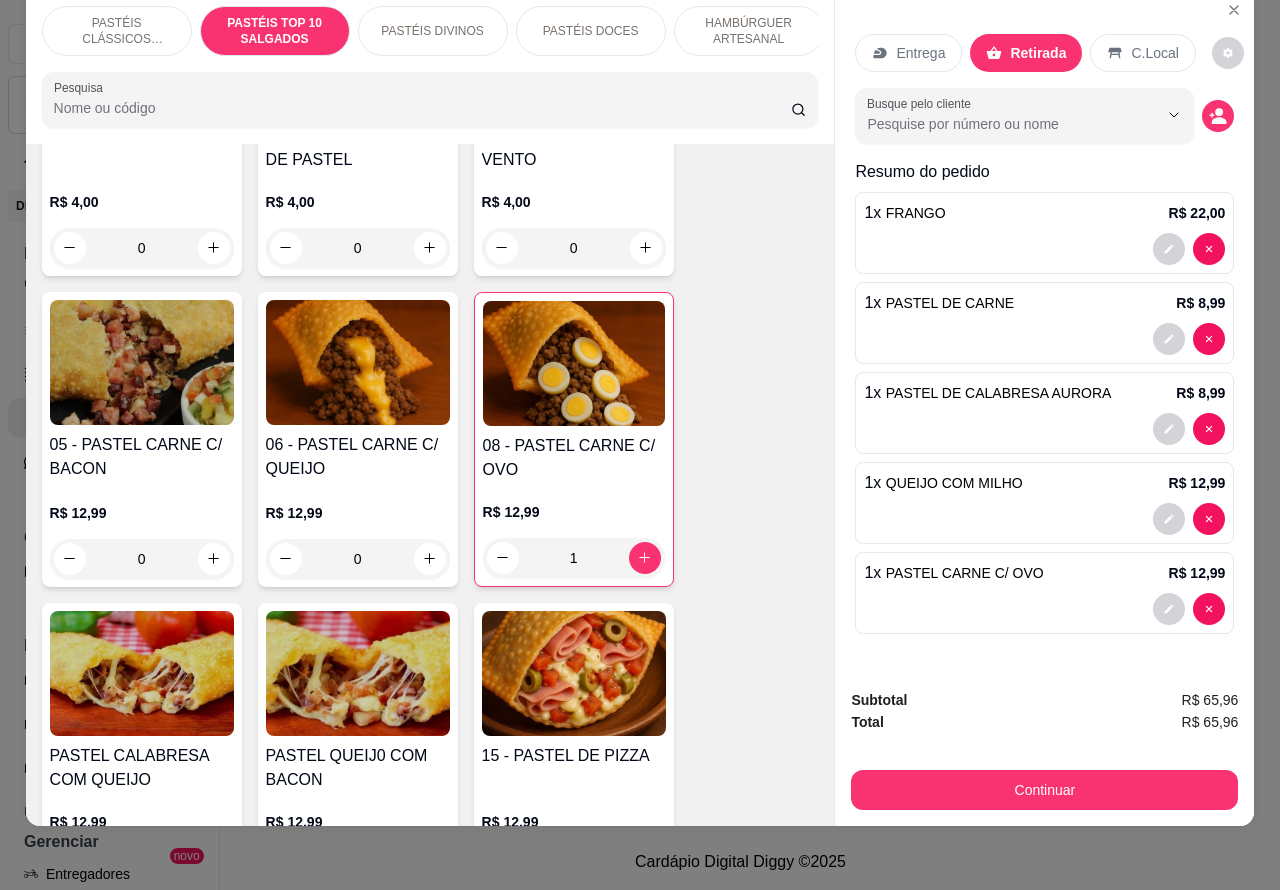 scroll, scrollTop: 1445, scrollLeft: 0, axis: vertical 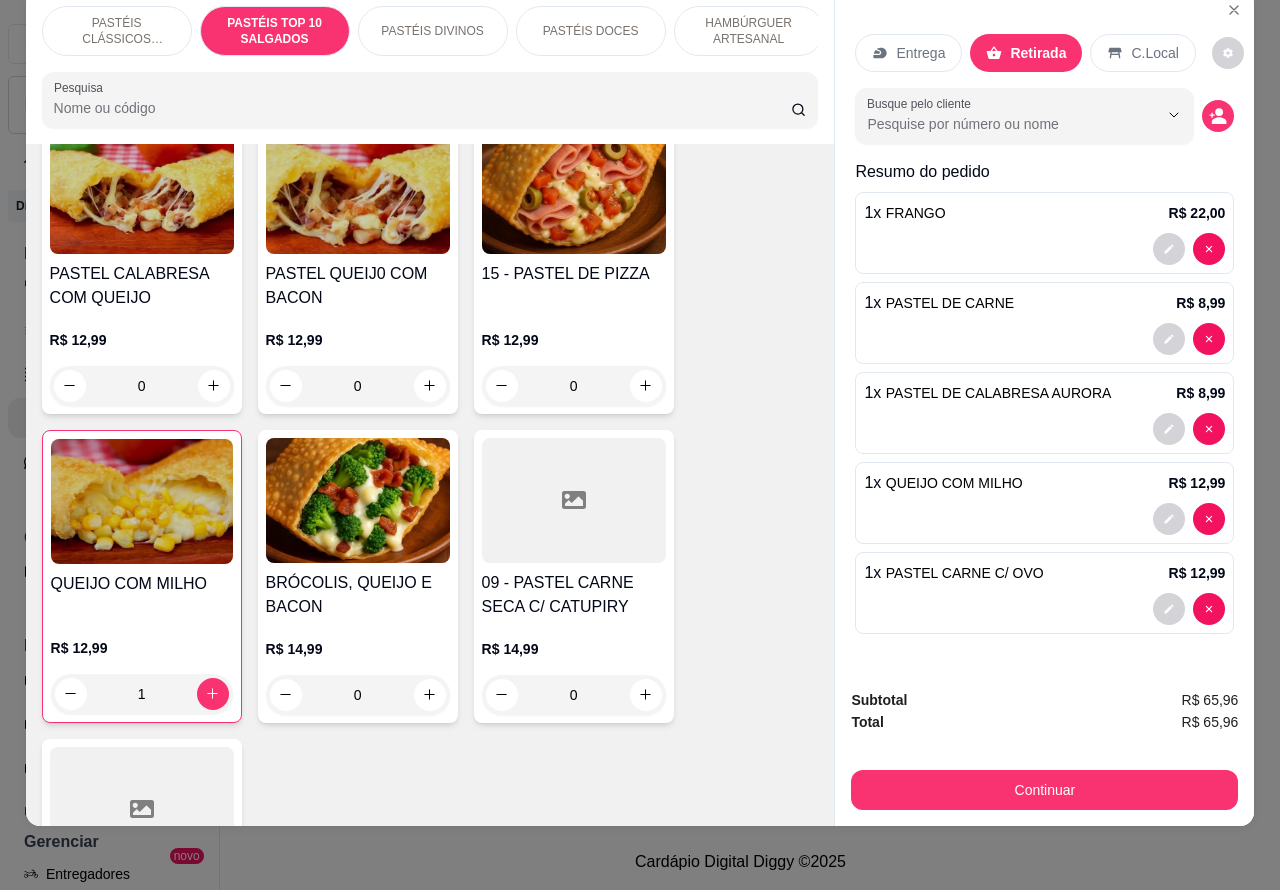 click on "0" at bounding box center (358, 695) 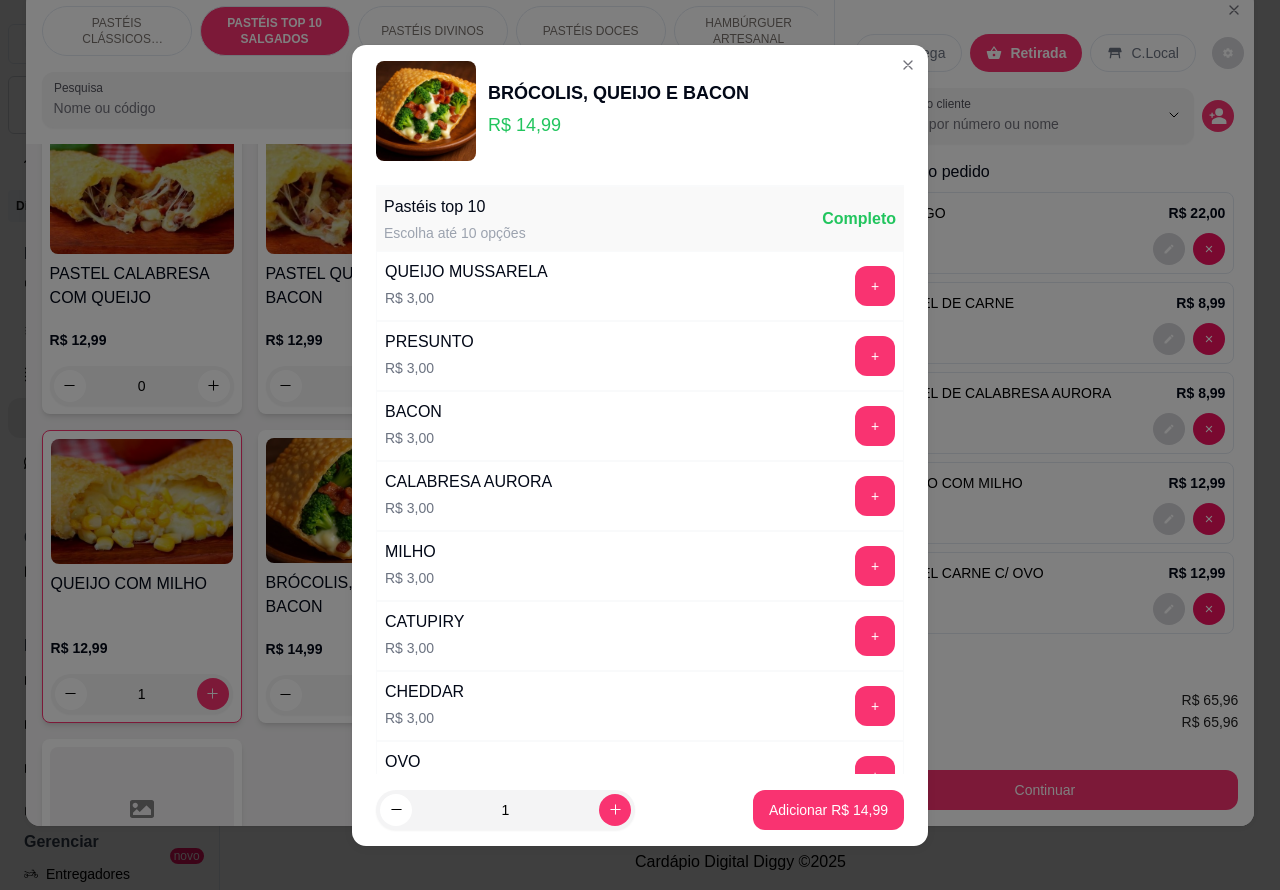 click on "Adicionar   R$ 14,99" at bounding box center (828, 810) 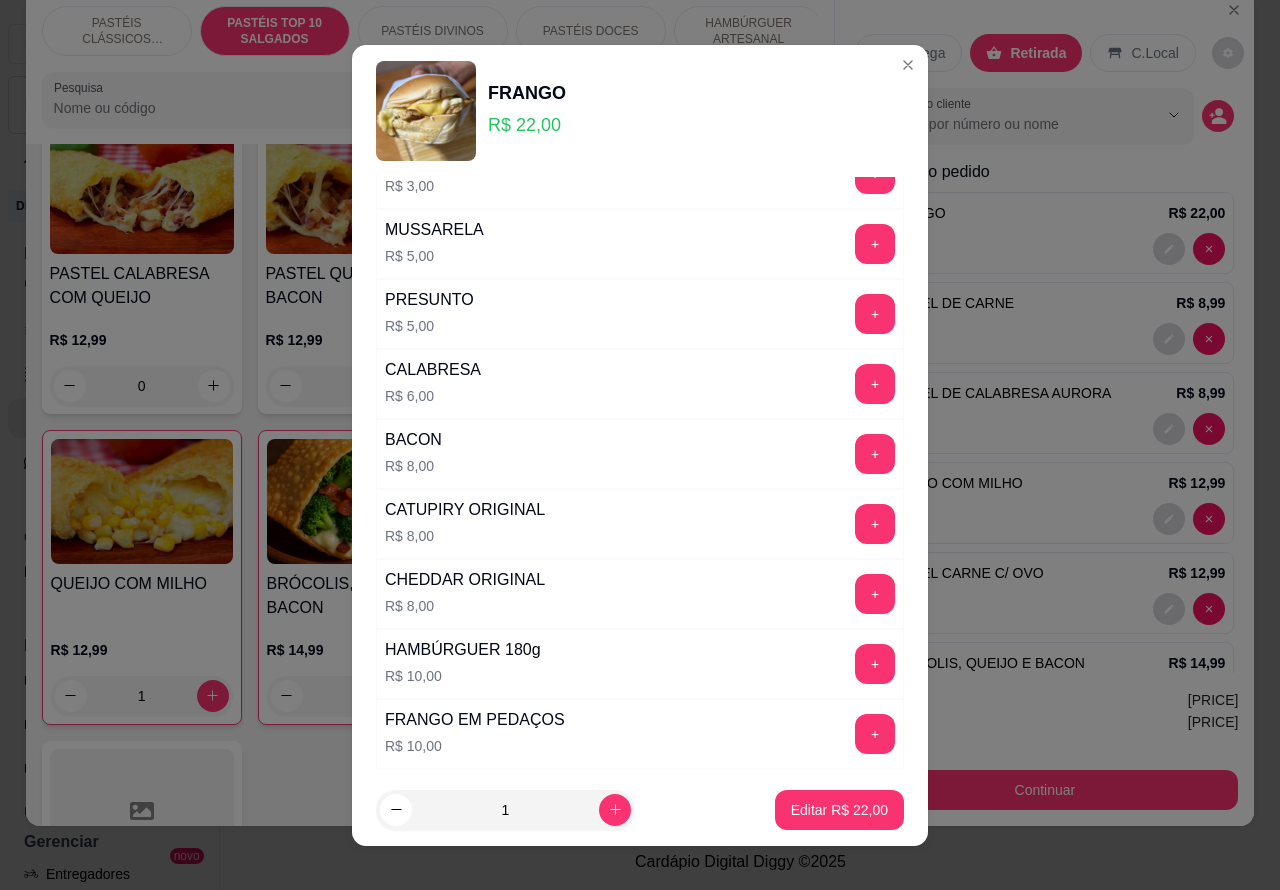 scroll, scrollTop: 542, scrollLeft: 0, axis: vertical 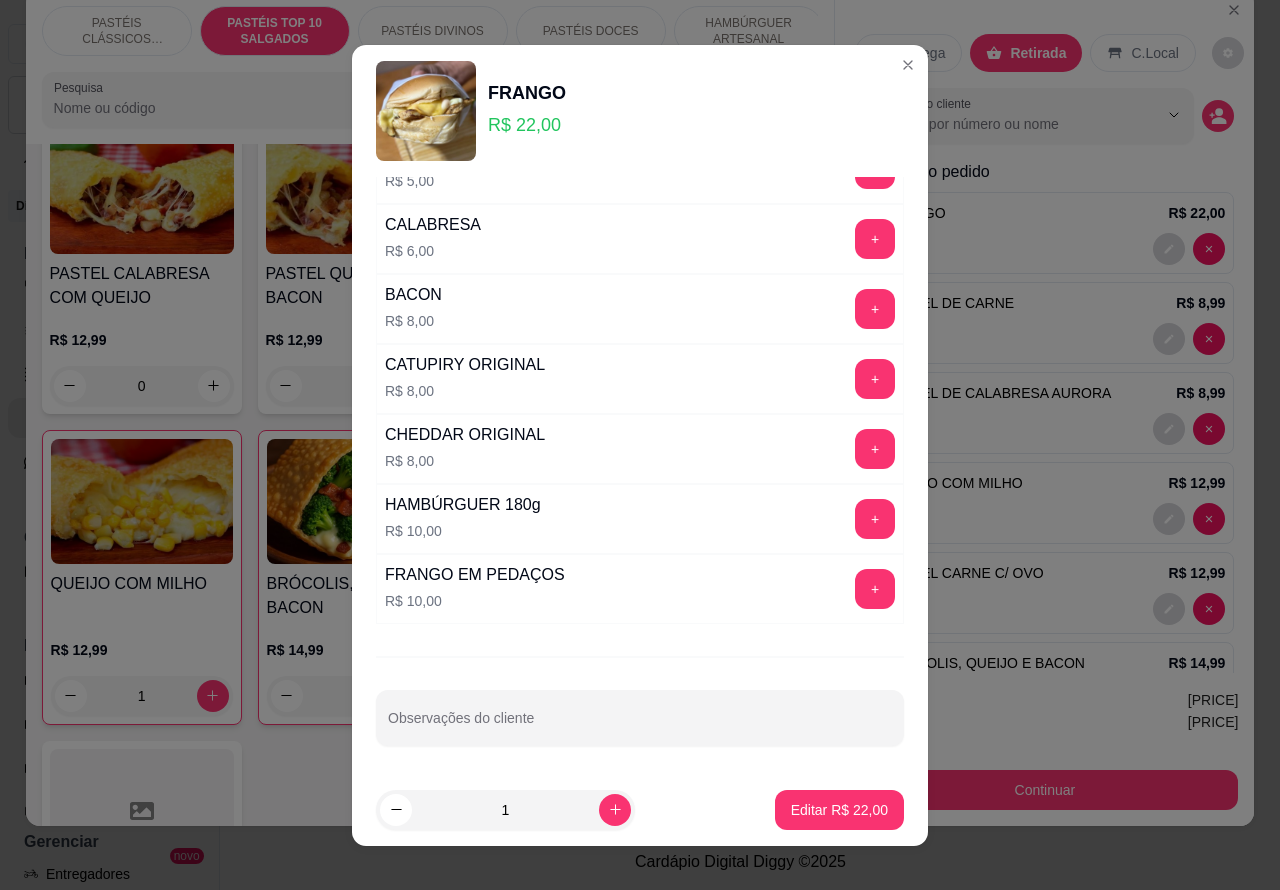click on "PASTÉIS CLÁSSICOS SALGADOS PASTÉIS TOP 10 SALGADOS PASTÉIS DIVINOS PASTÉIS DOCES HAMBÚRGUER ARTESANAL HOT DOG BEBIDAS DOCES Pesquisa Item avulso PASTÉIS CLÁSSICOS SALGADOS PASTEL DE CARNE R$ 8,99 0 PASTEL DE QUEIJO R$ 8,99 0 PASTEL DE PRESUNTO E QUEIJO R$ 8,99 0 PASTEL DE CALABRESA AURORA R$ 8,99 1 PASTÉIS TOP 10 SALGADOS 00 - ADICIONAIS R$ 3,00 0 MOLHO EXTRA DE CENOURA R$ 0,50 0 MOLHO EXTRA DE ALHO R$ 0,50 0 PASTEL DE VENTO R$ 4,00 0 PORÇÃO TIRAS MASSA DE PASTEL R$ 4,00 0 PASTEIZINHOS DE VENTO R$ 4,00 0 05 - PASTEL CARNE C/ BACON R$ 12,99 0 06 - PASTEL CARNE C/ QUEIJO R$ 12,99 1 08 - PASTEL CARNE C/ OVO R$ 12,99 0 PASTEL CALABRESA COM QUEIJO R$ 12,99 0 PASTEL QUEIJ0 COM BACON R$ 12,99 0 15 - PASTEL DE PIZZA R$ 12,99 0 QUEIJO COM MILHO R$ 12,99 1 BRÓCOLIS, QUEIJO E BACON R$ 14,99 1 09 - PASTEL CARNE SECA C/ CATUPIRY R$ 14,99 0 PASTEL CARNE SECA COM QUEIJO R$ 14,99 0 PASTÉIS DIVINOS DIVINO BRÓCOLIS R$ 19,99 0 R$ 19,99 0" at bounding box center [640, 445] 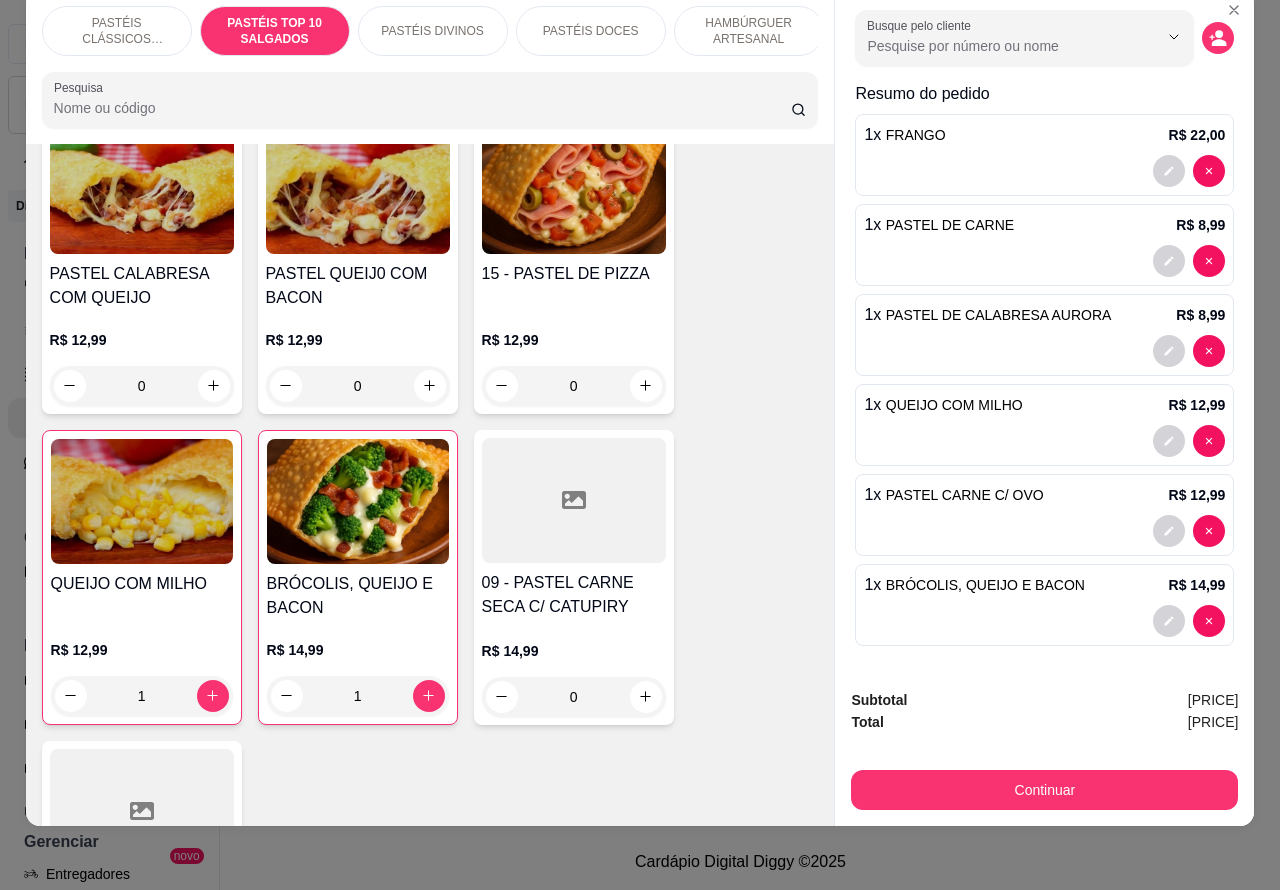 scroll, scrollTop: 0, scrollLeft: 0, axis: both 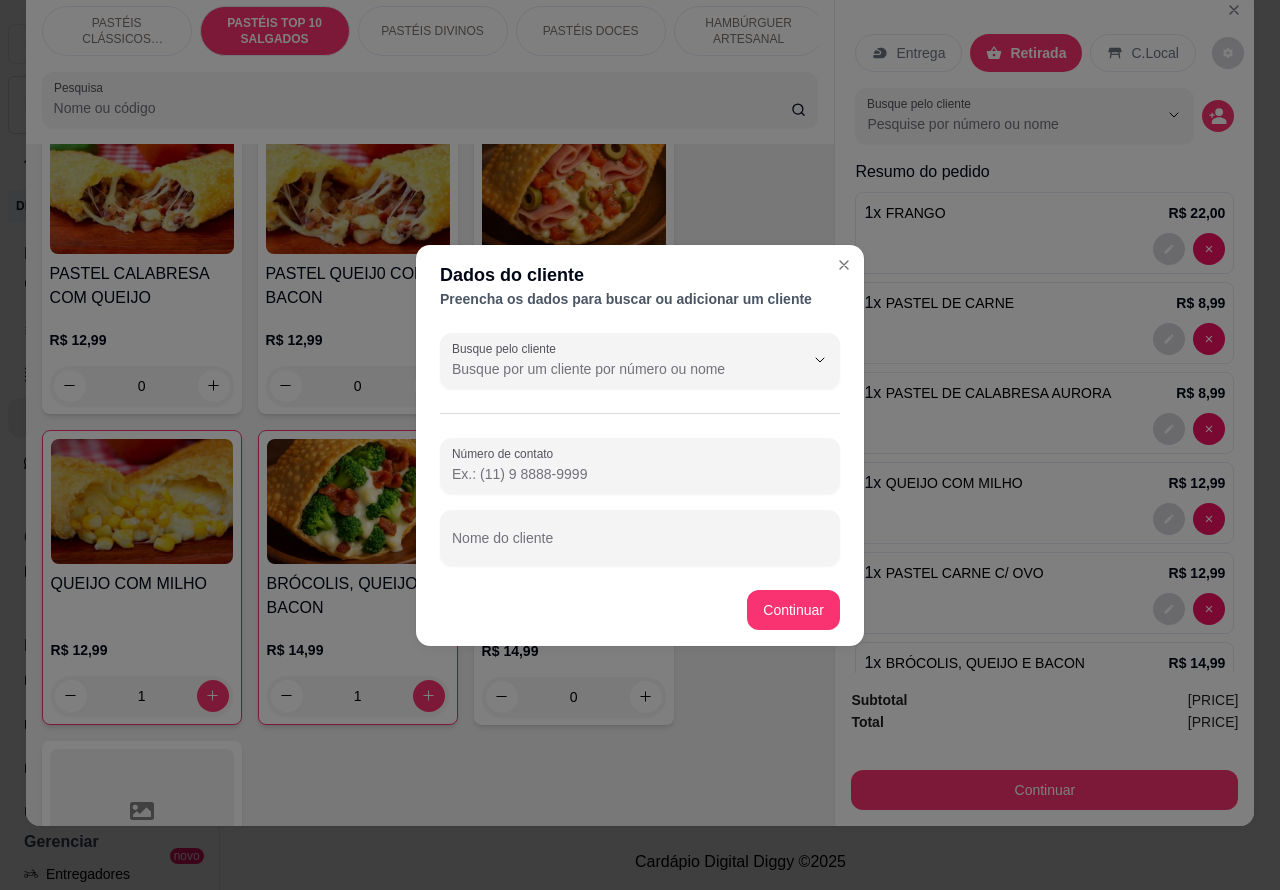 click on "Nome do cliente" at bounding box center (640, 546) 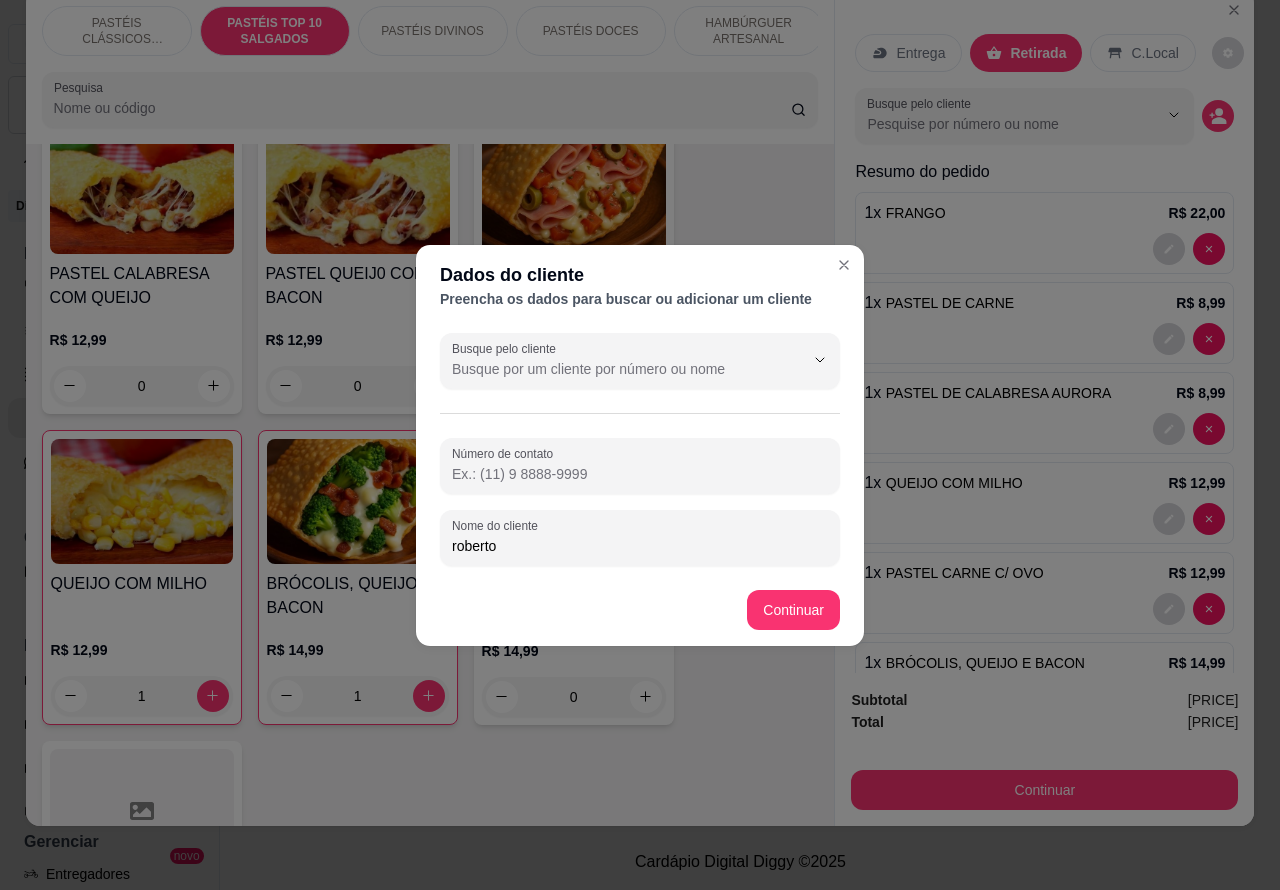 type on "roberto" 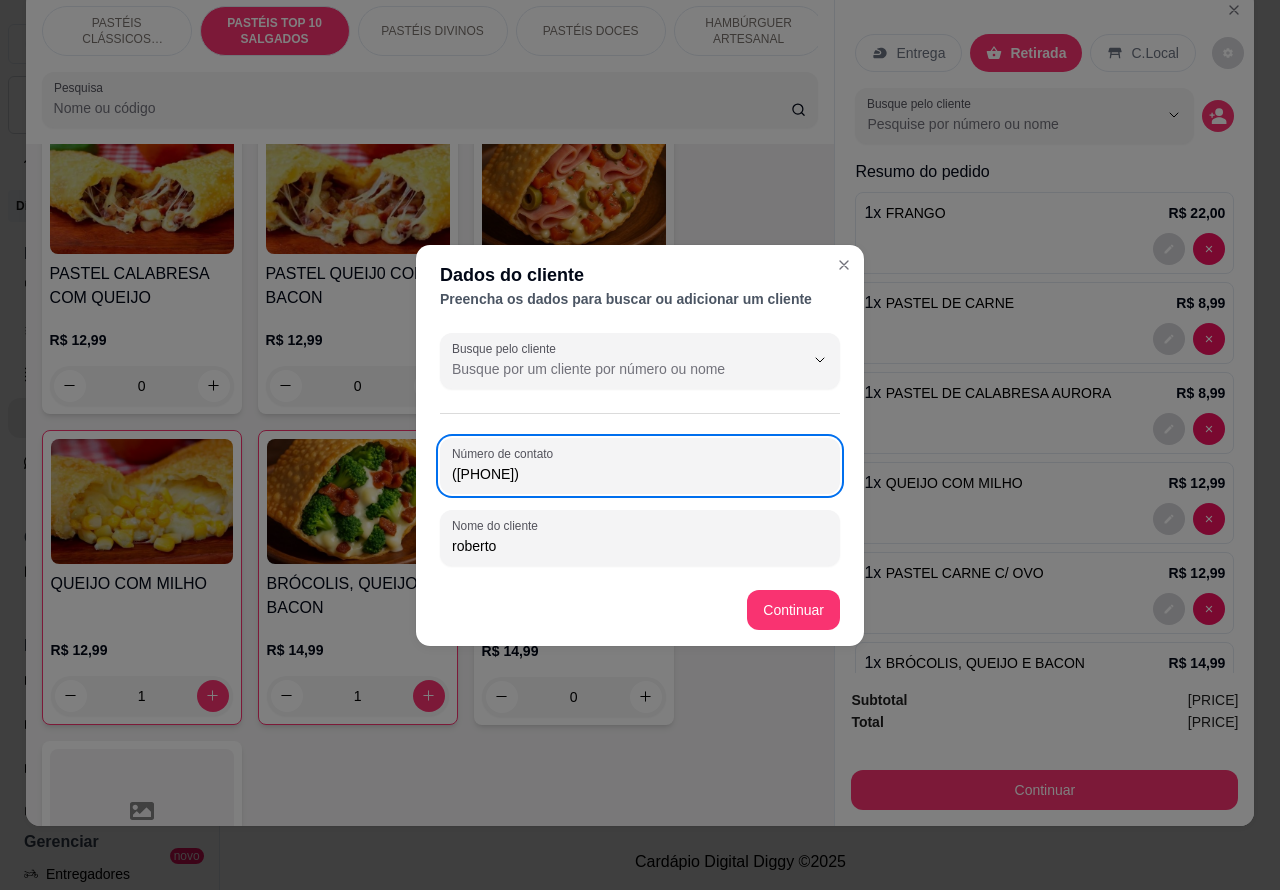type on "([PHONE])" 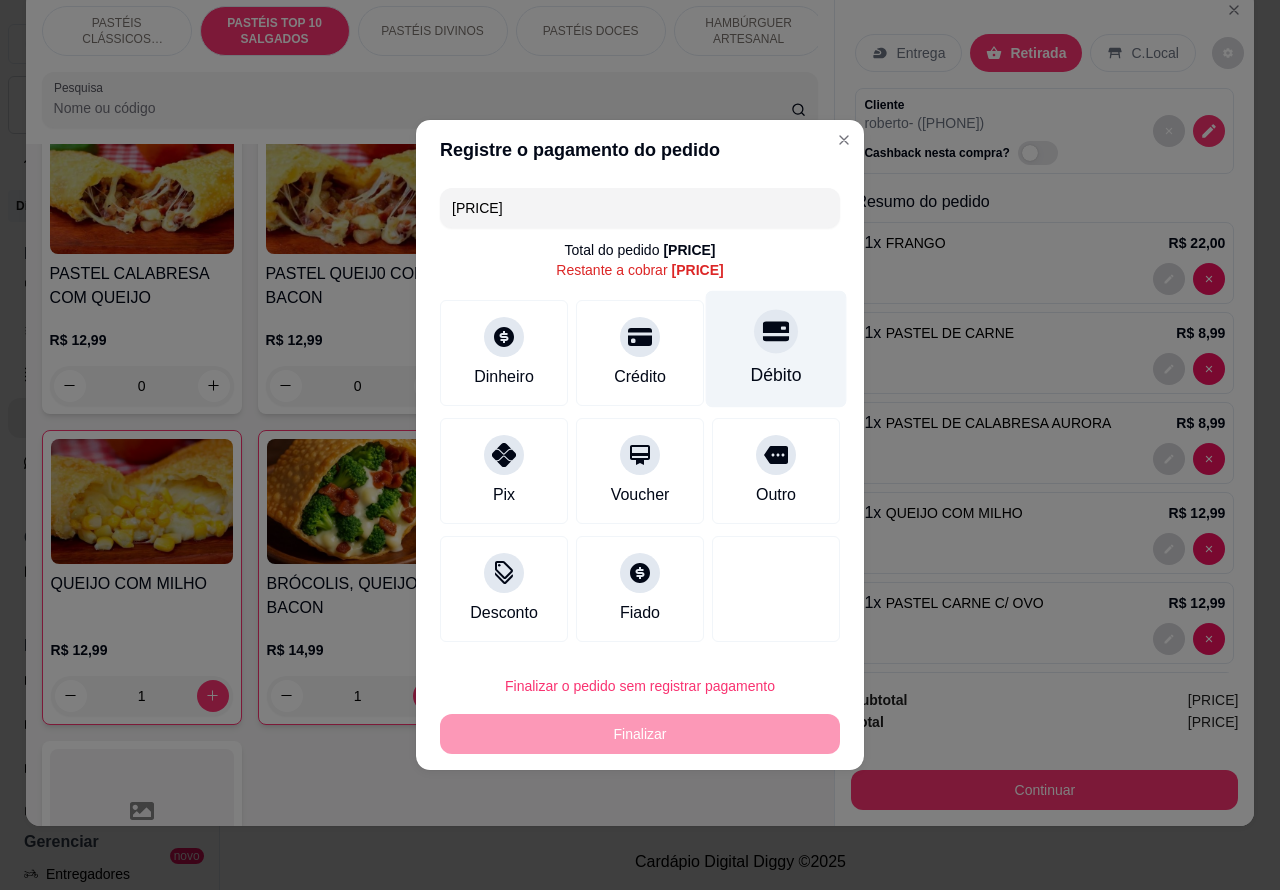 click on "Débito" at bounding box center (776, 349) 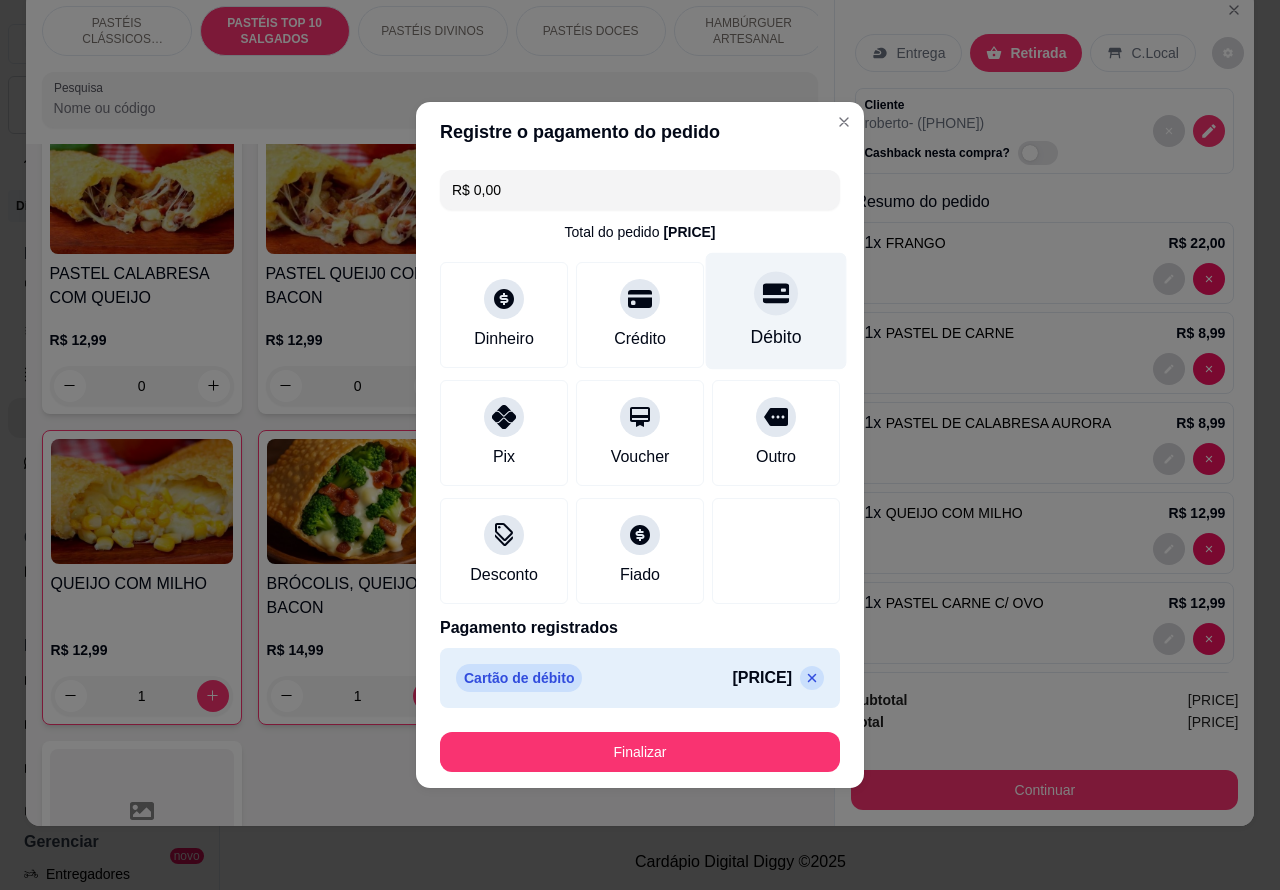 click on "Finalizar" at bounding box center [640, 752] 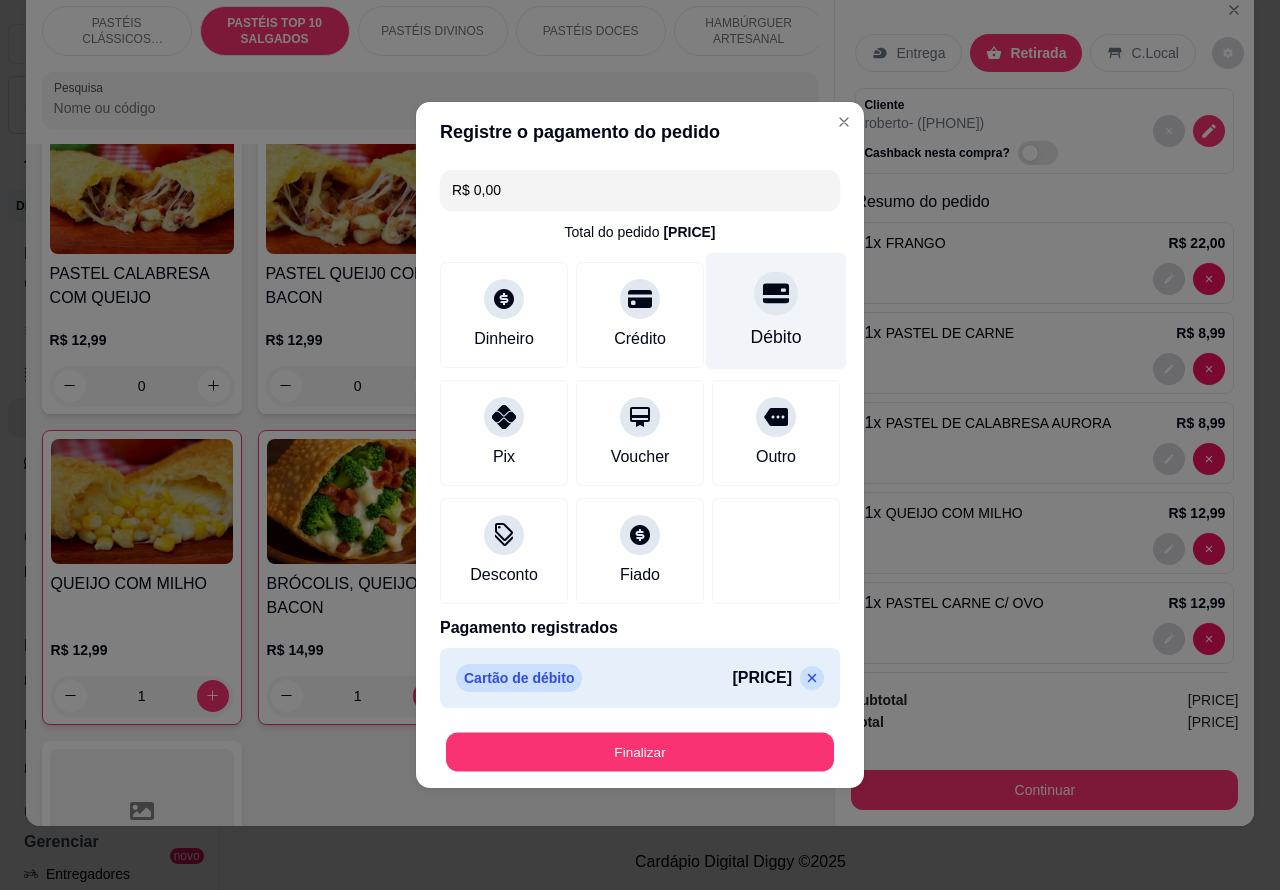 click on "Finalizar" at bounding box center (640, 752) 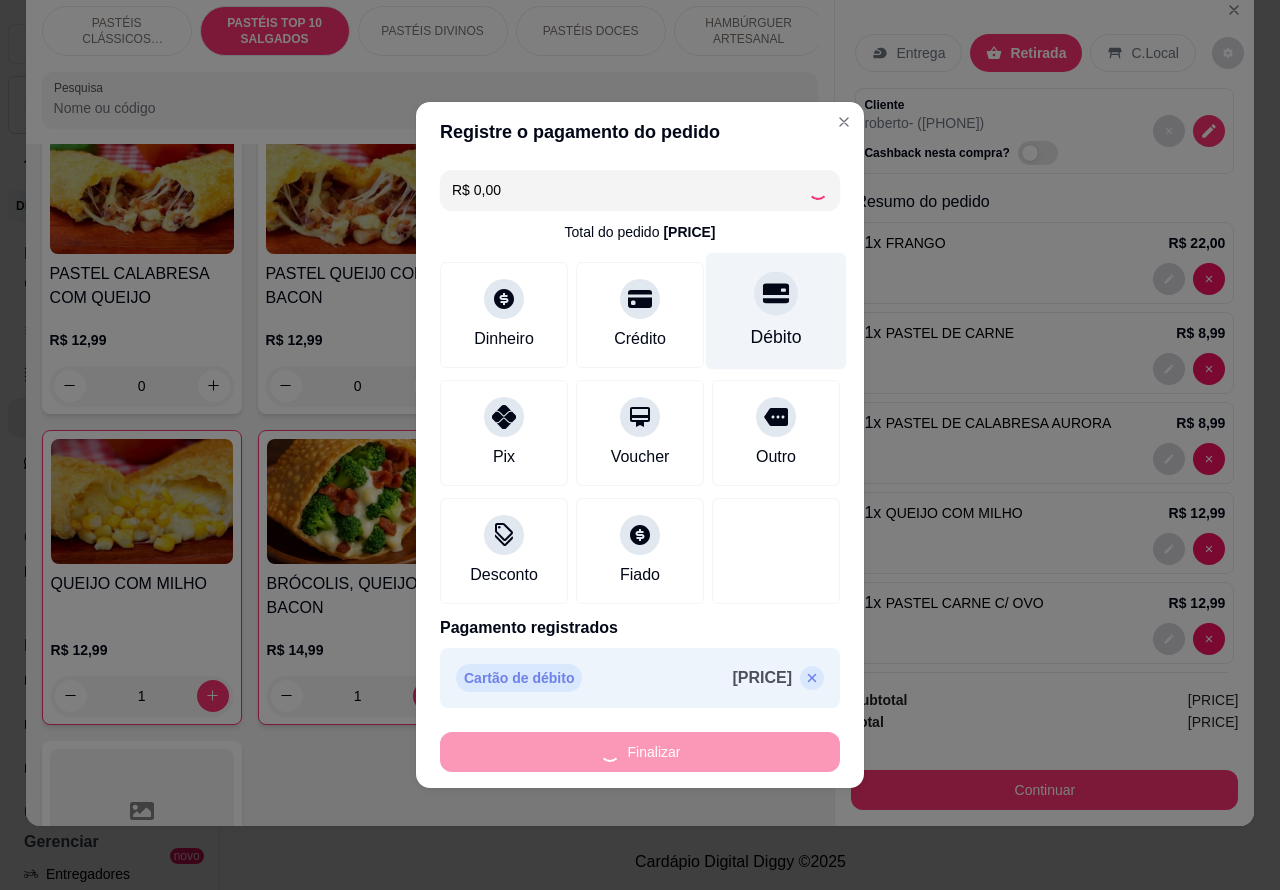 type on "0" 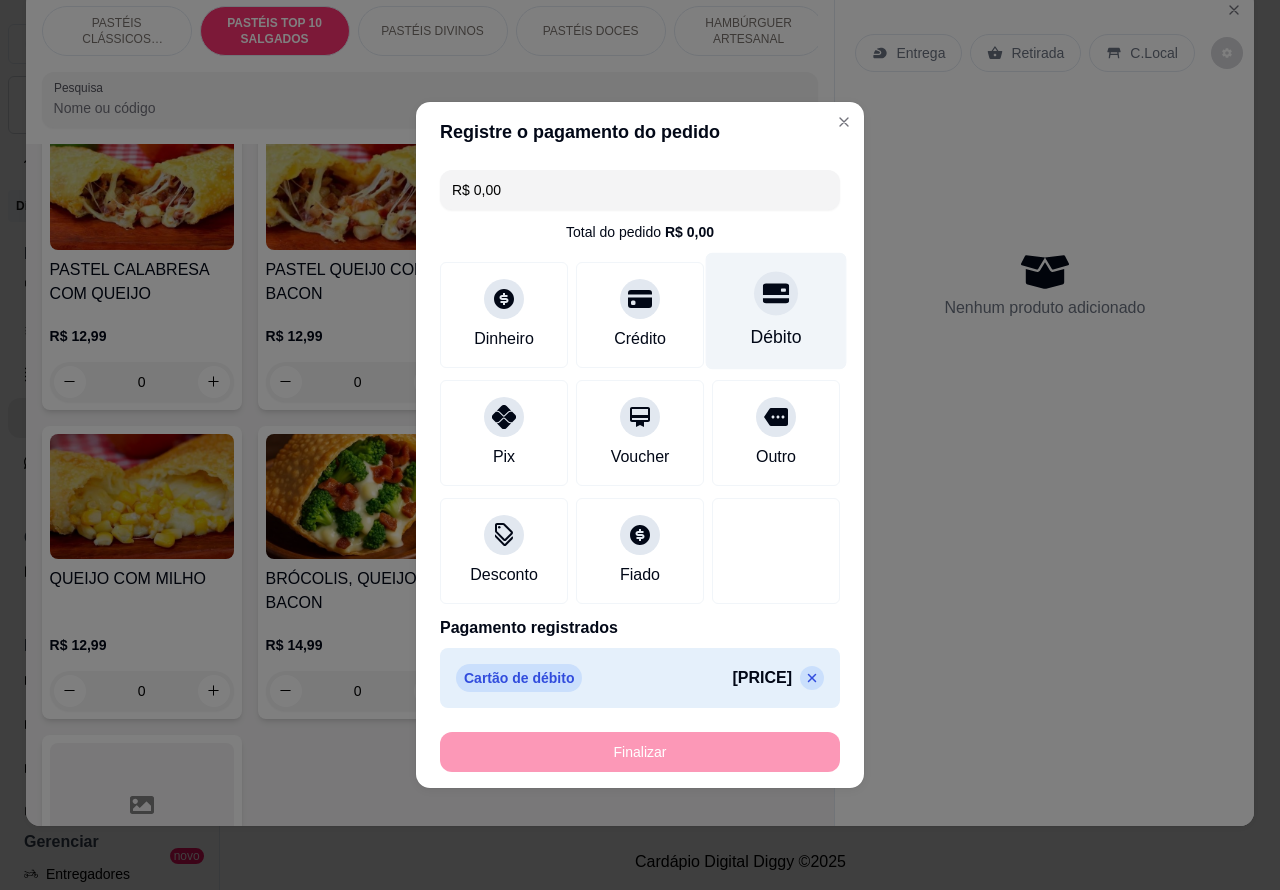 type on "-R$ 80,95" 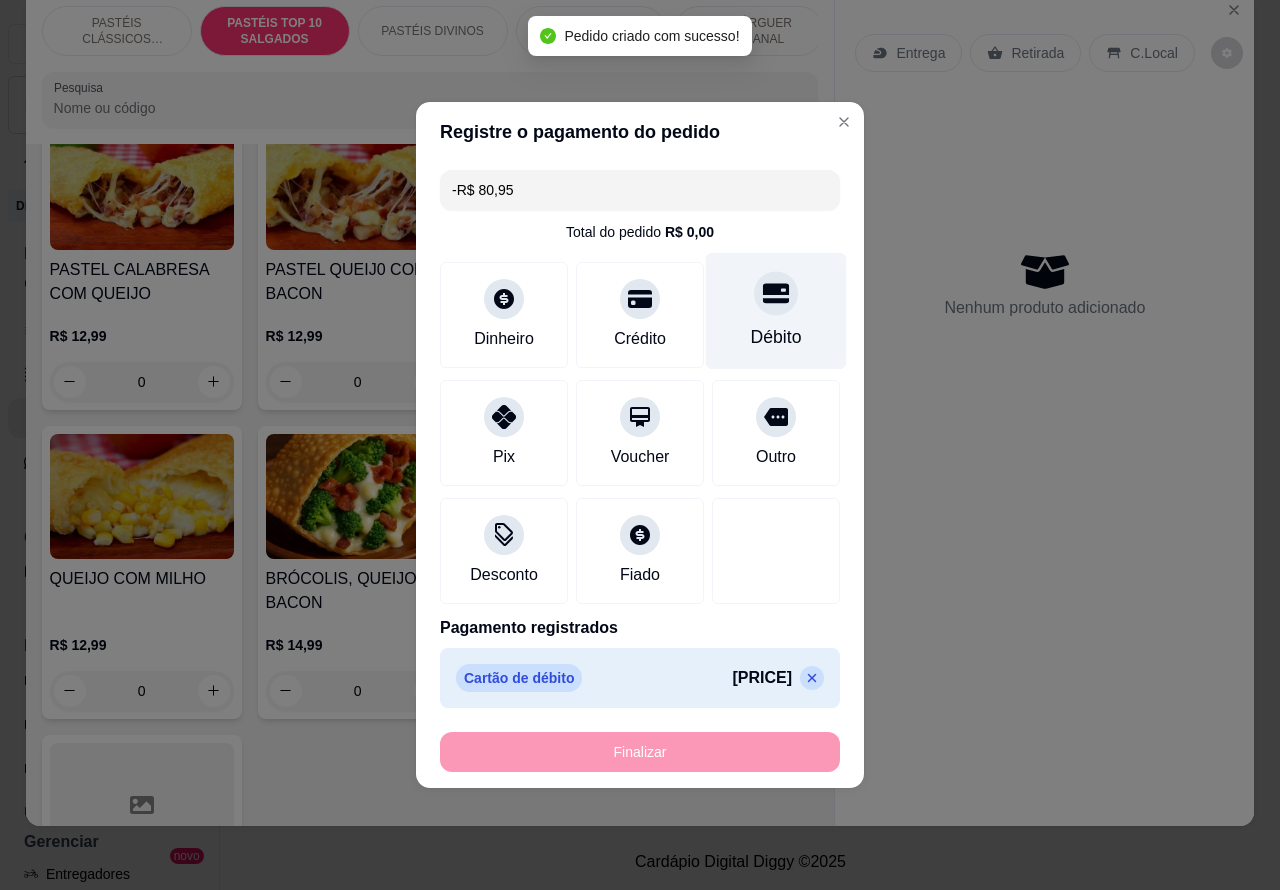 scroll, scrollTop: 1737, scrollLeft: 0, axis: vertical 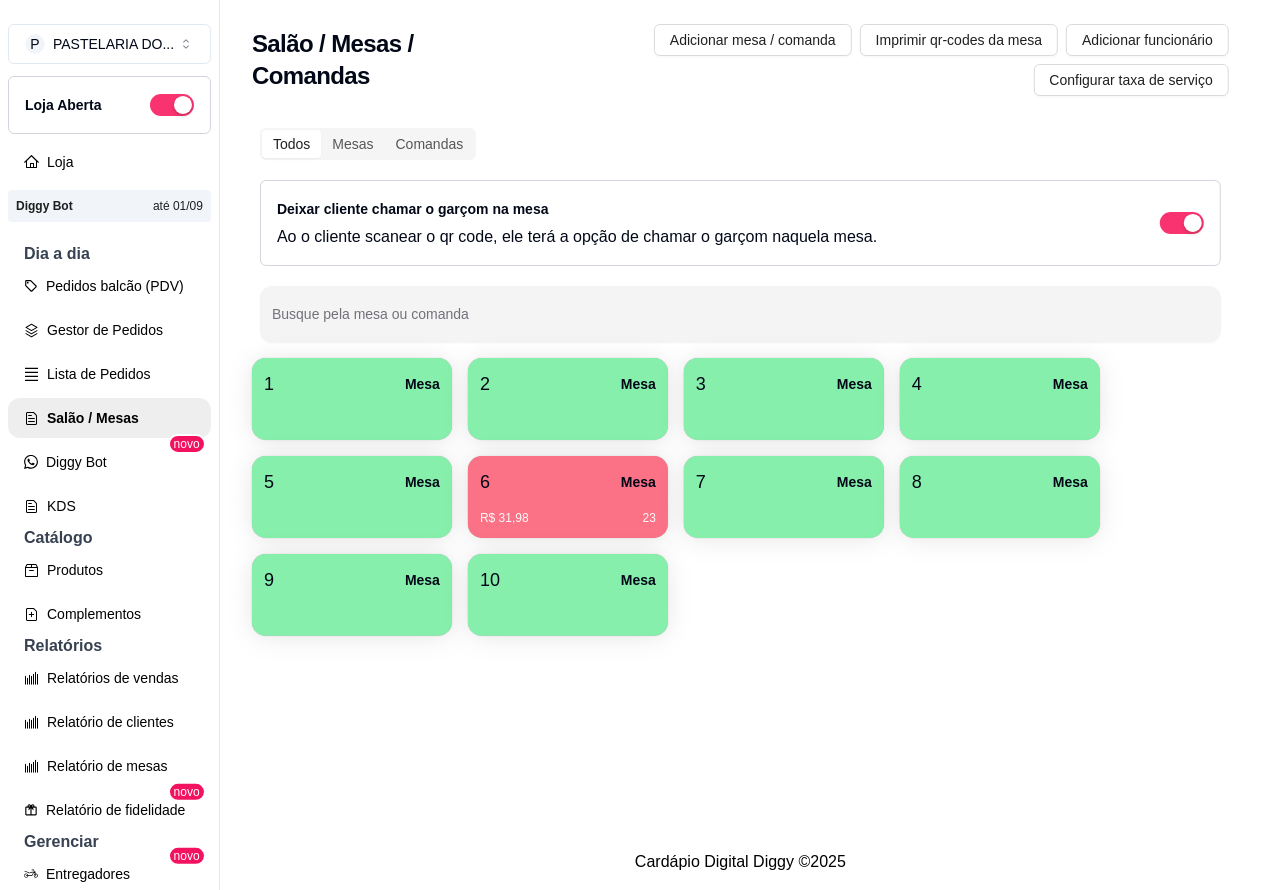 click on "Pedidos balcão (PDV)" at bounding box center (109, 286) 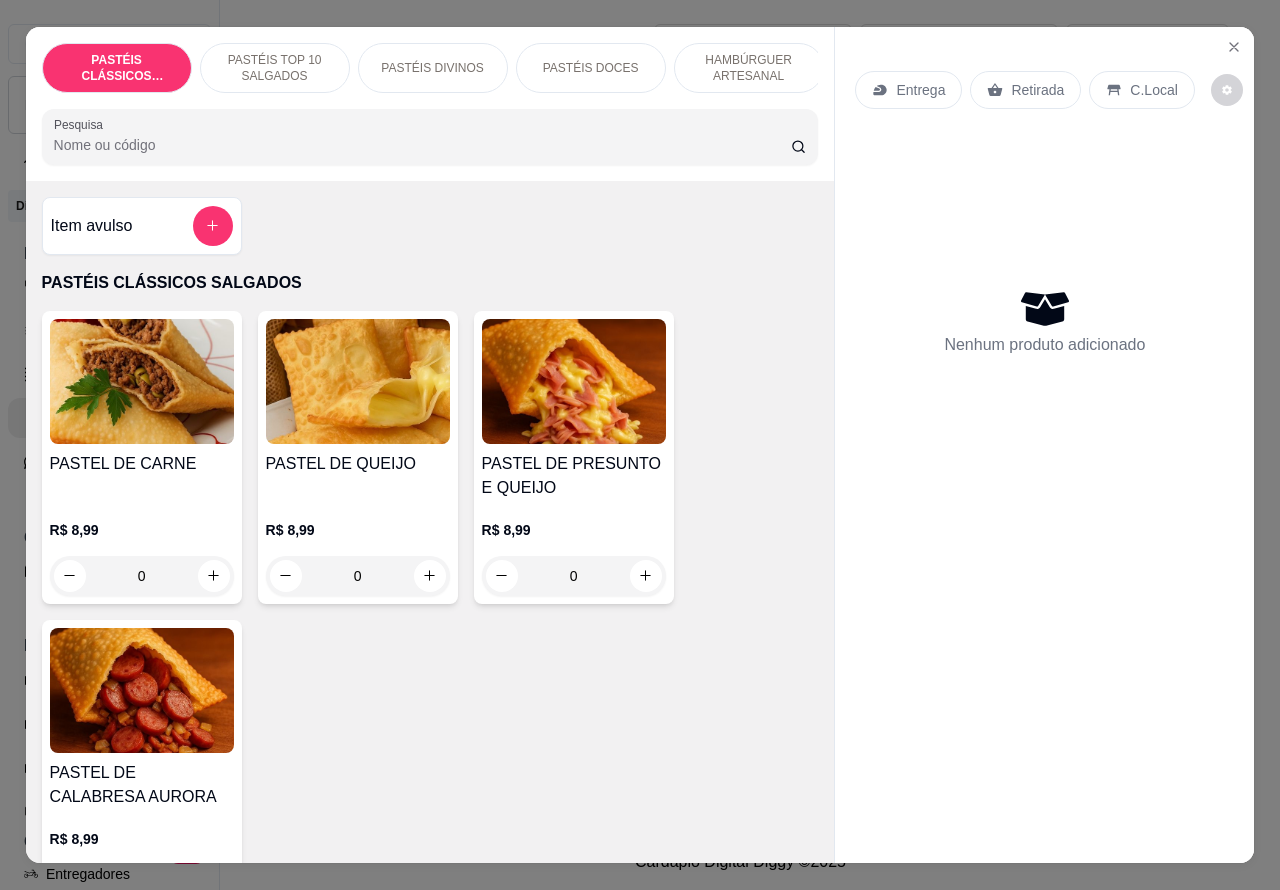 click on "Entrega" at bounding box center (920, 90) 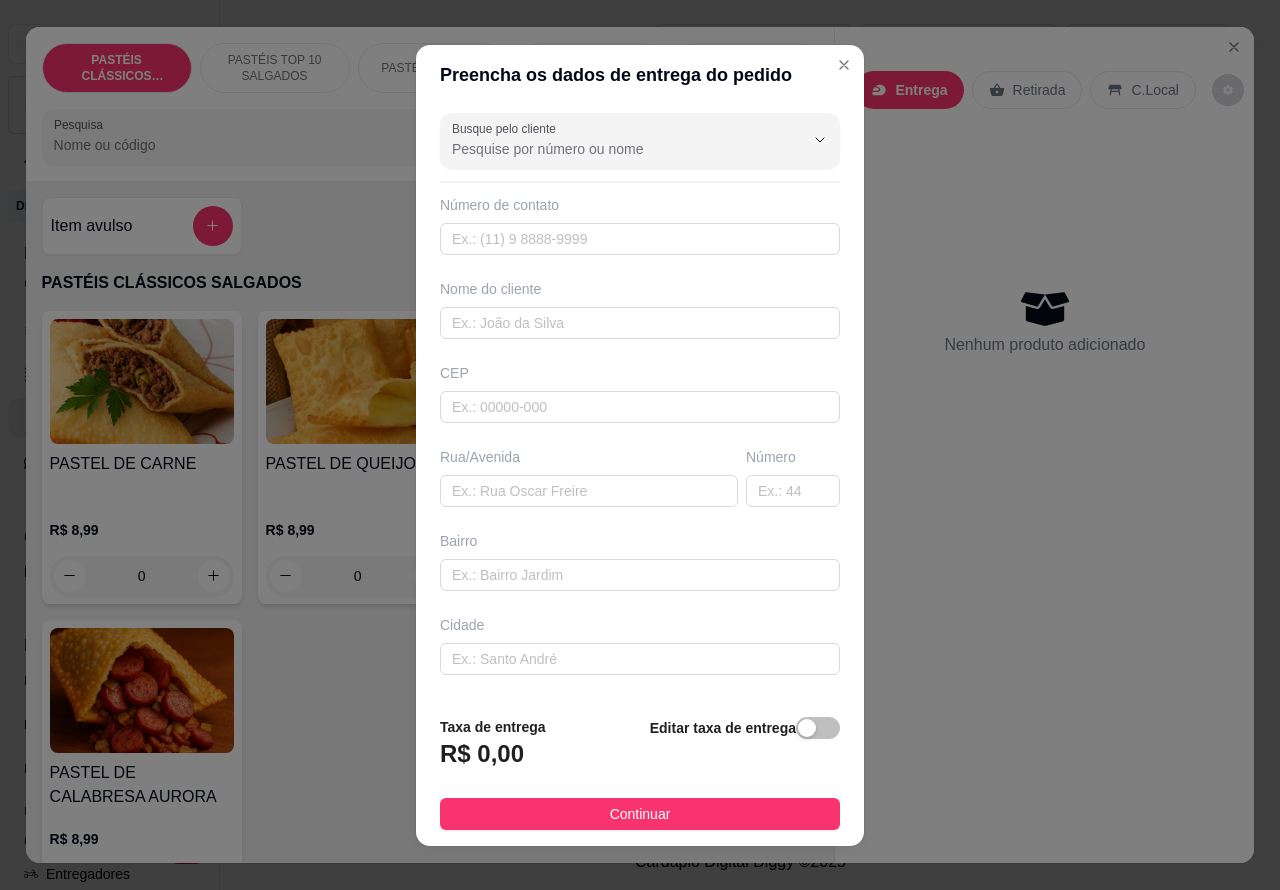 click on "PASTÉIS CLÁSSICOS SALGADOS  PASTÉIS TOP 10 SALGADOS PASTÉIS DIVINOS  PASTÉIS DOCES HAMBÚRGUER ARTESANAL HOT DOG  BEBIDAS DOCES Pesquisa" at bounding box center [430, 104] 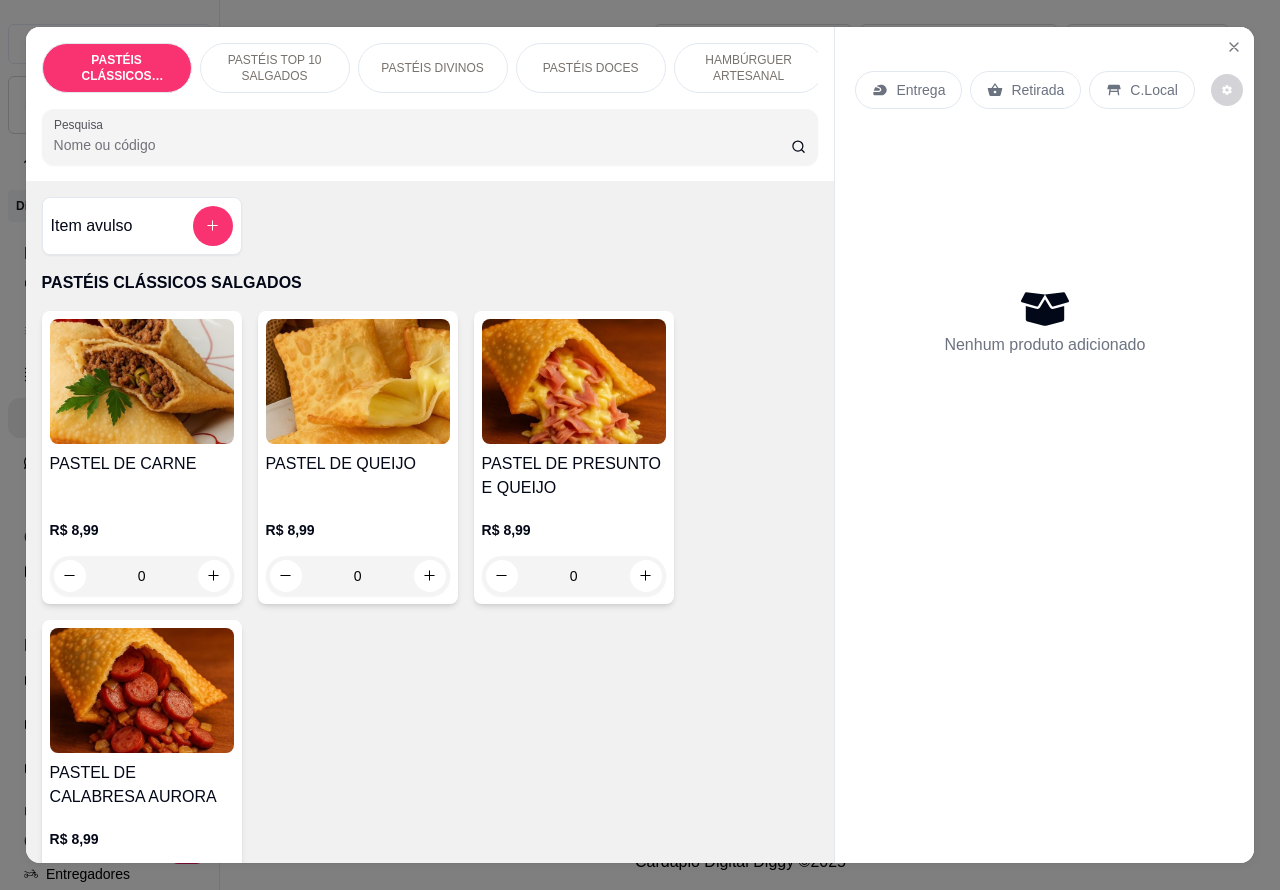 click on "Retirada" at bounding box center [1037, 90] 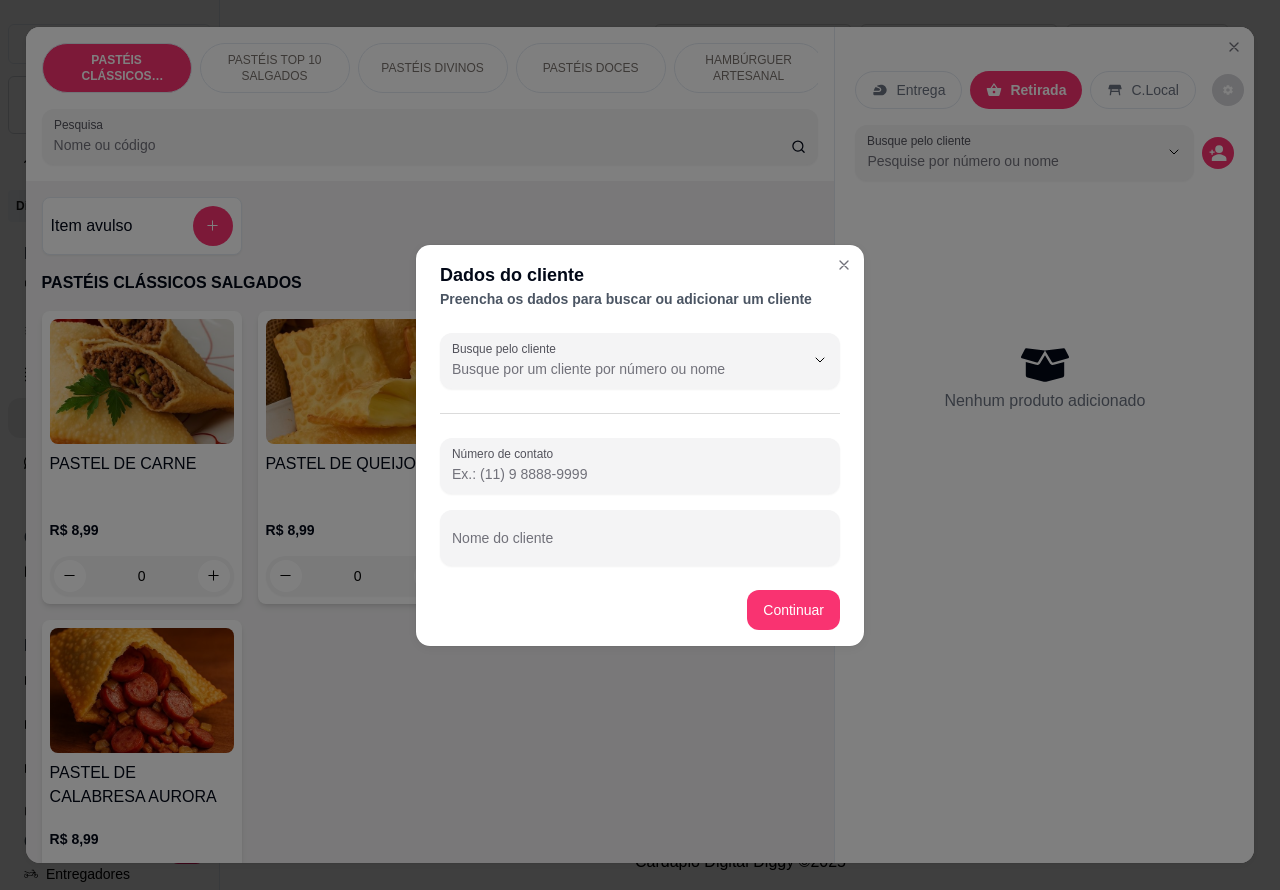 click on "Número de contato" at bounding box center [506, 453] 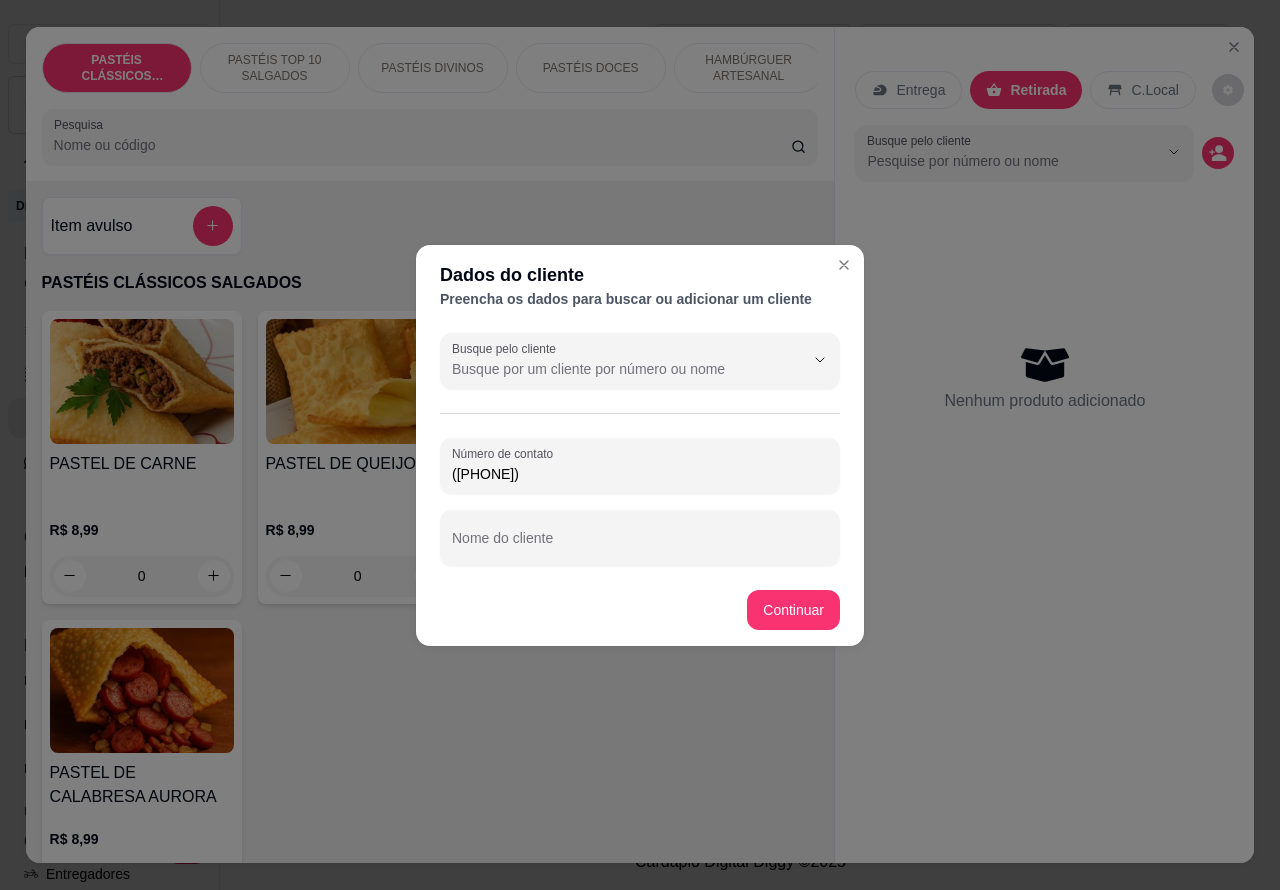 type on "([PHONE])" 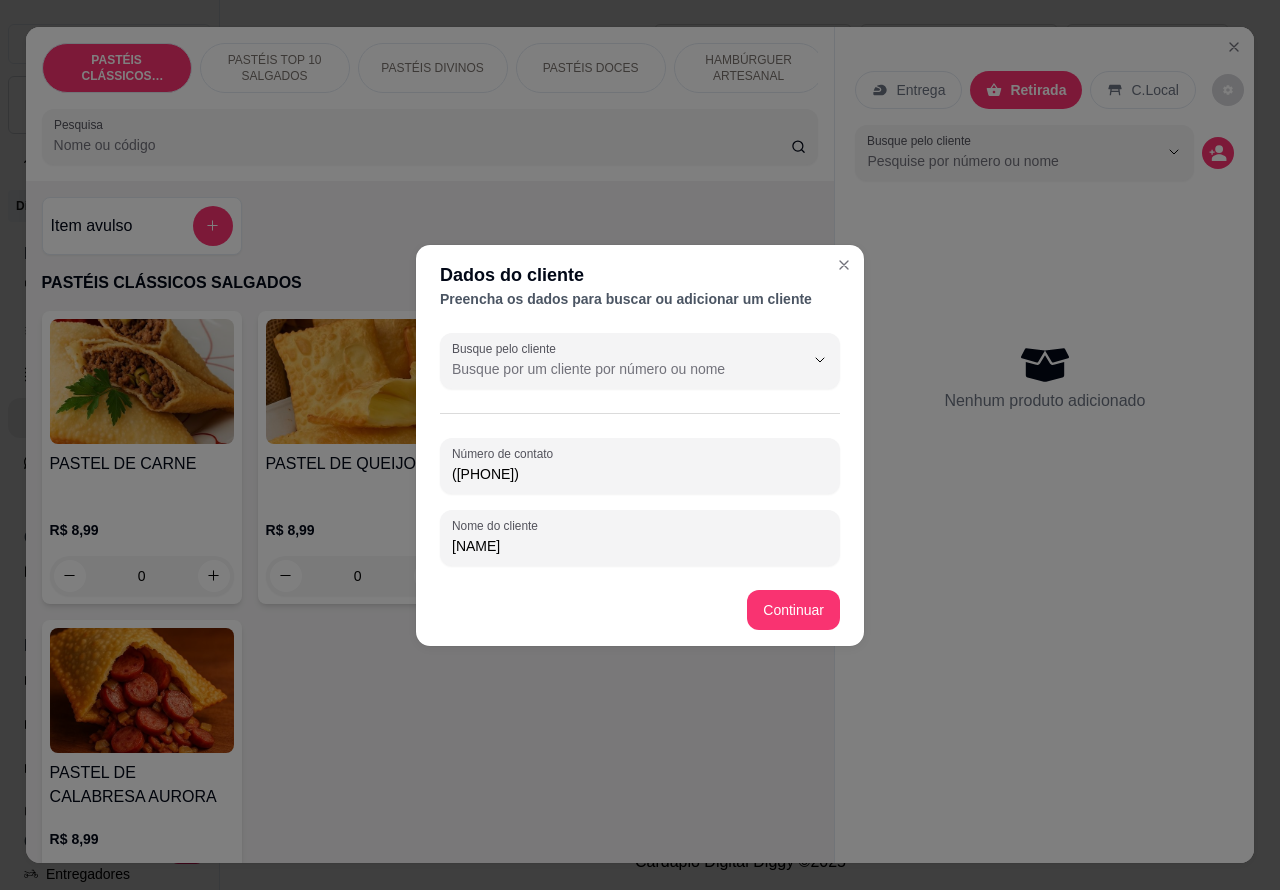 type on "[NAME]" 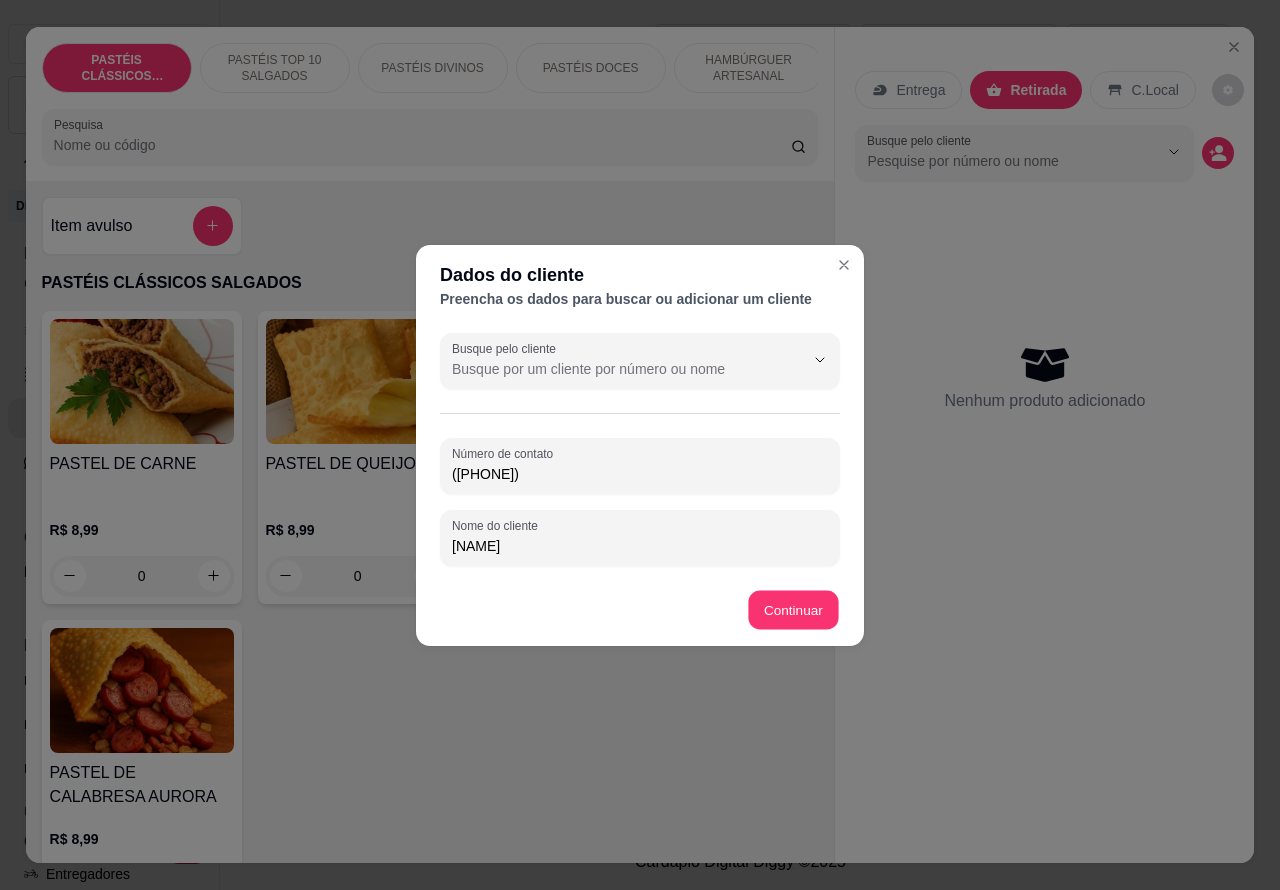 click on "PASTEL DE CARNE    R$ 8,99 0 PASTEL DE QUEIJO    R$ 8,99 0 PASTEL DE PRESUNTO E QUEIJO    R$ 8,99 0 PASTEL DE CALABRESA AURORA   R$ 8,99 0" at bounding box center [430, 612] 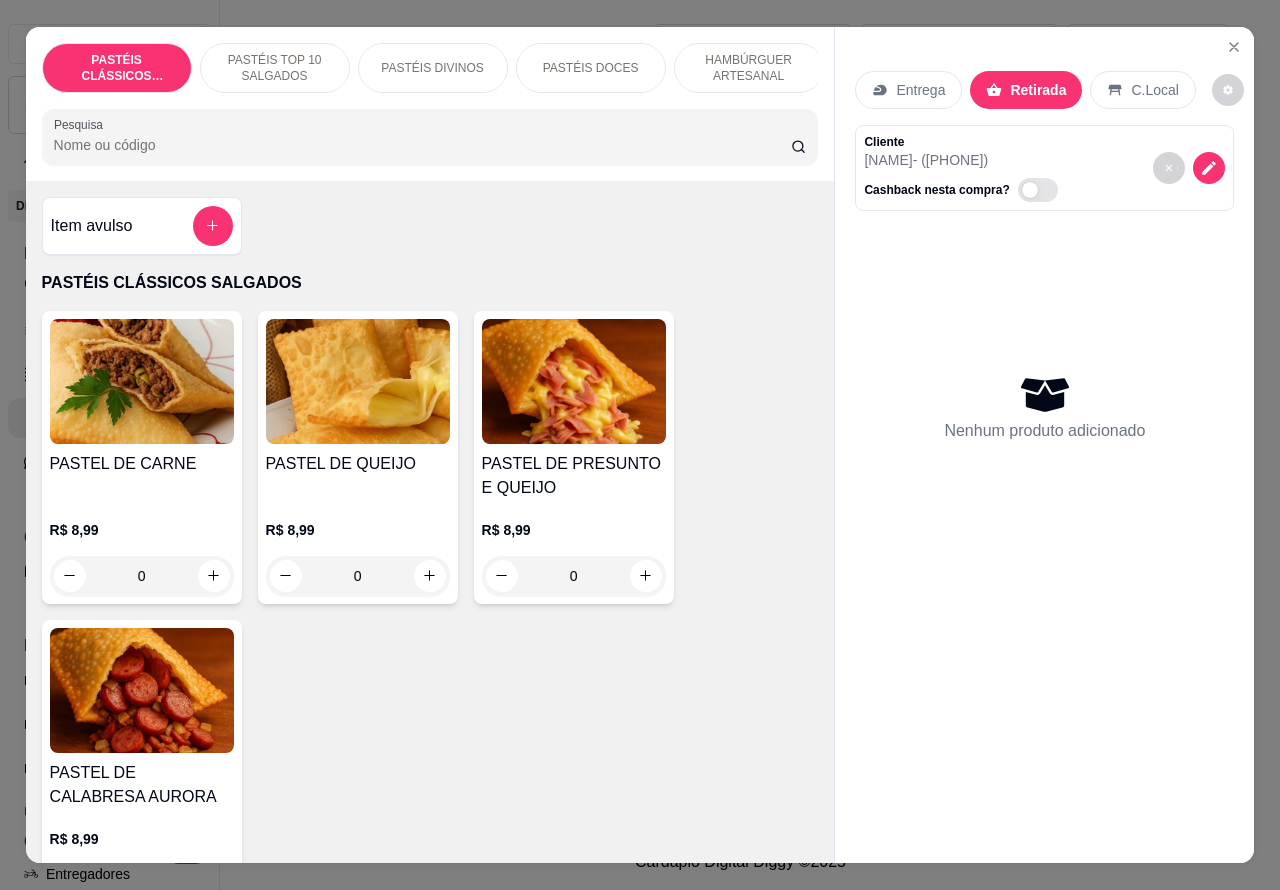 click on "HAMBÚRGUER ARTESANAL" at bounding box center [749, 68] 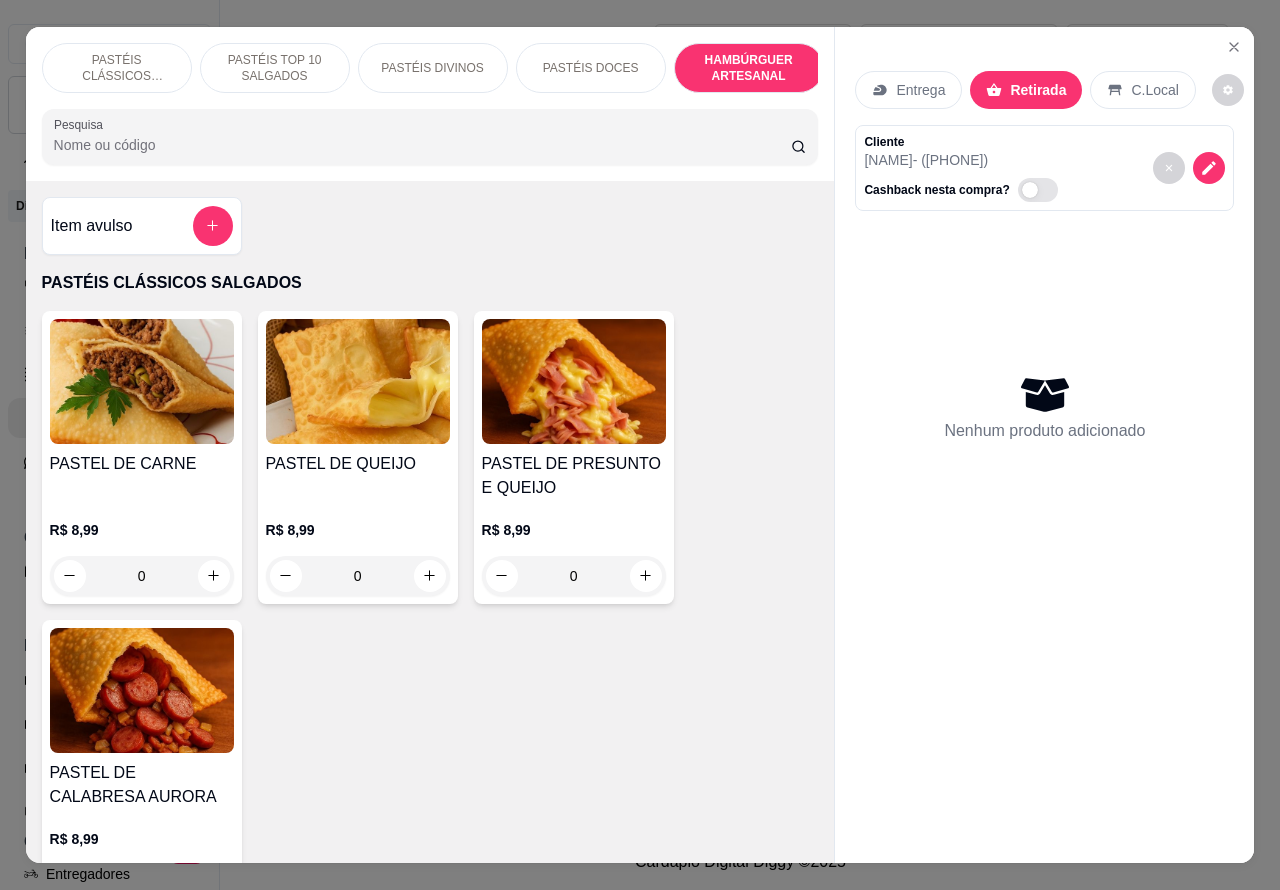 scroll, scrollTop: 4218, scrollLeft: 0, axis: vertical 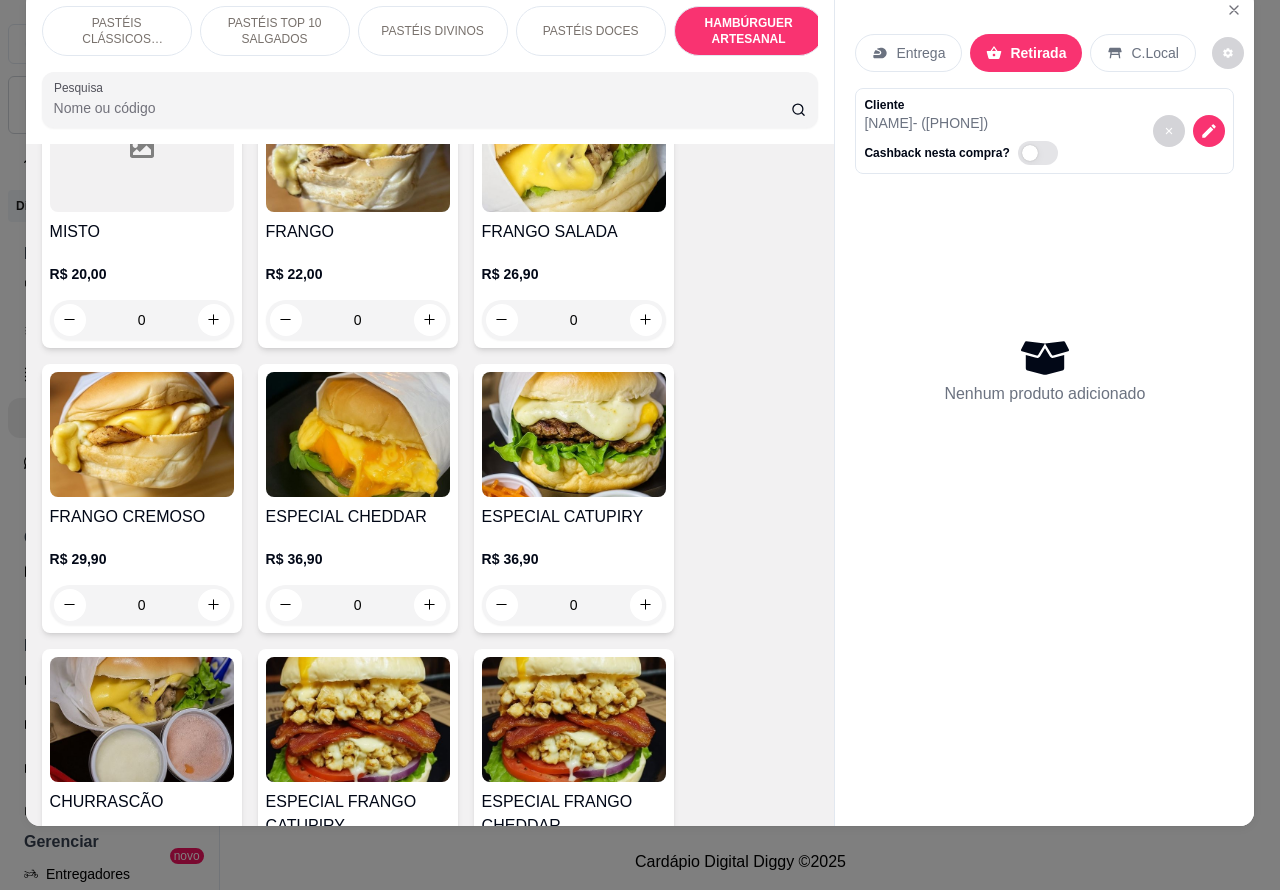 click on "0" at bounding box center (574, 605) 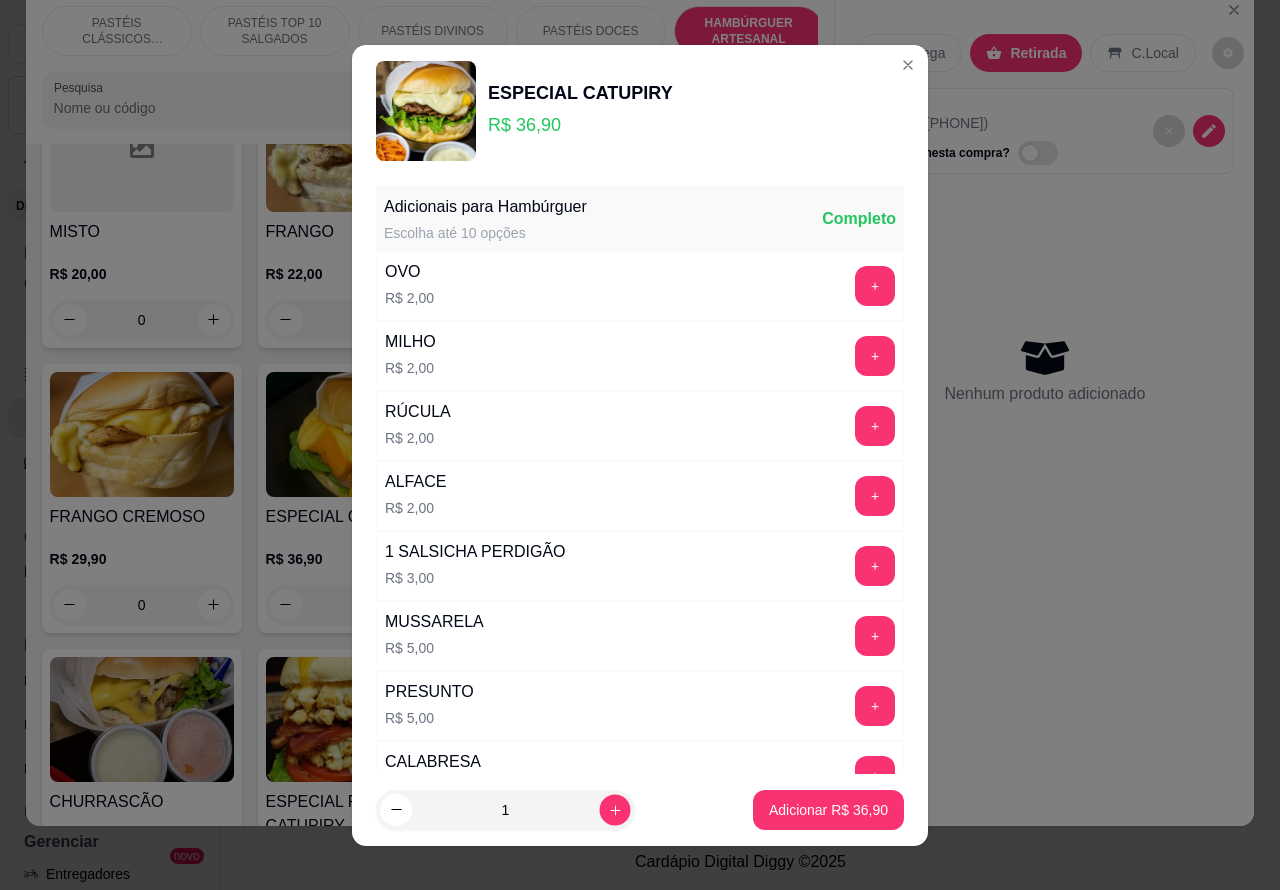 click 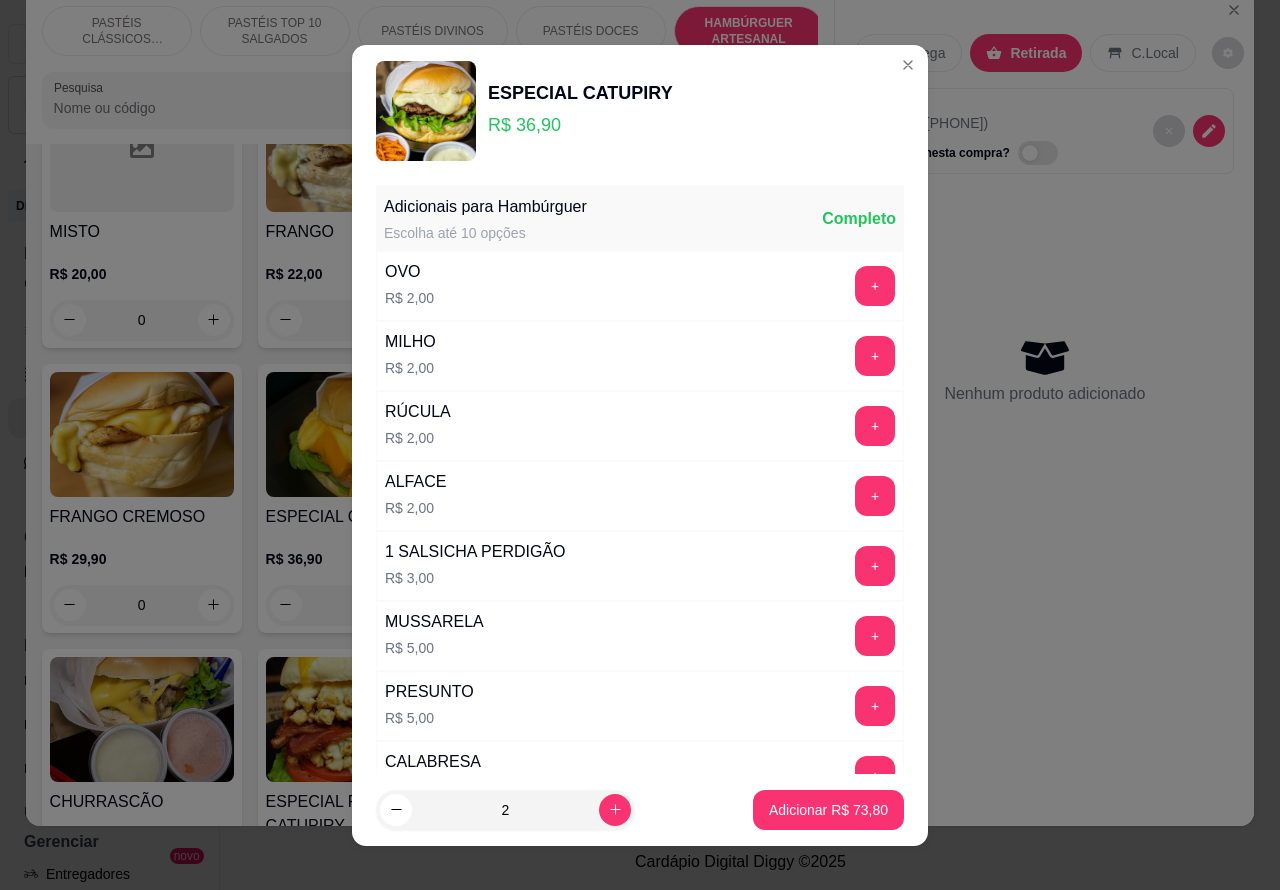 click on "Adicionar R$ 73,80" at bounding box center (828, 810) 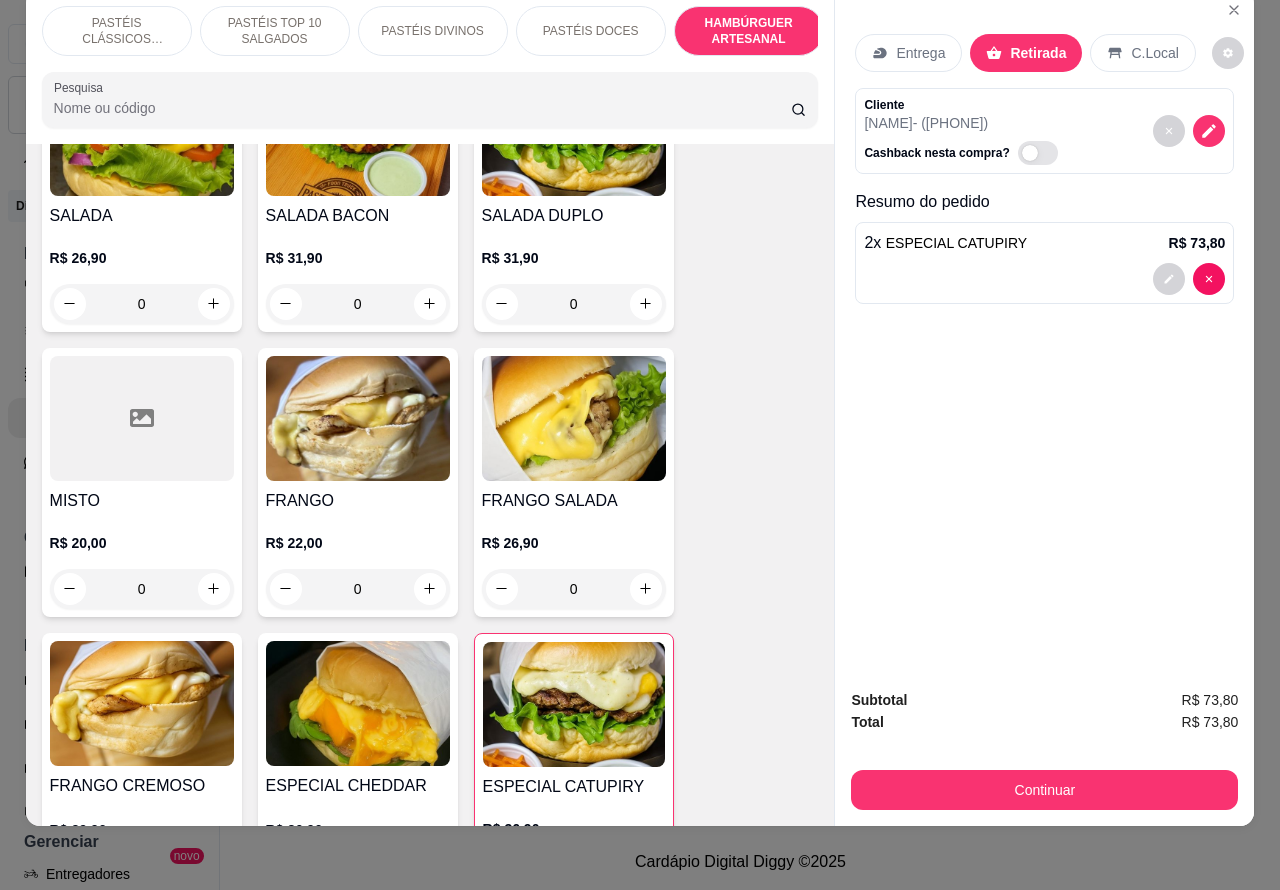 scroll, scrollTop: 4615, scrollLeft: 0, axis: vertical 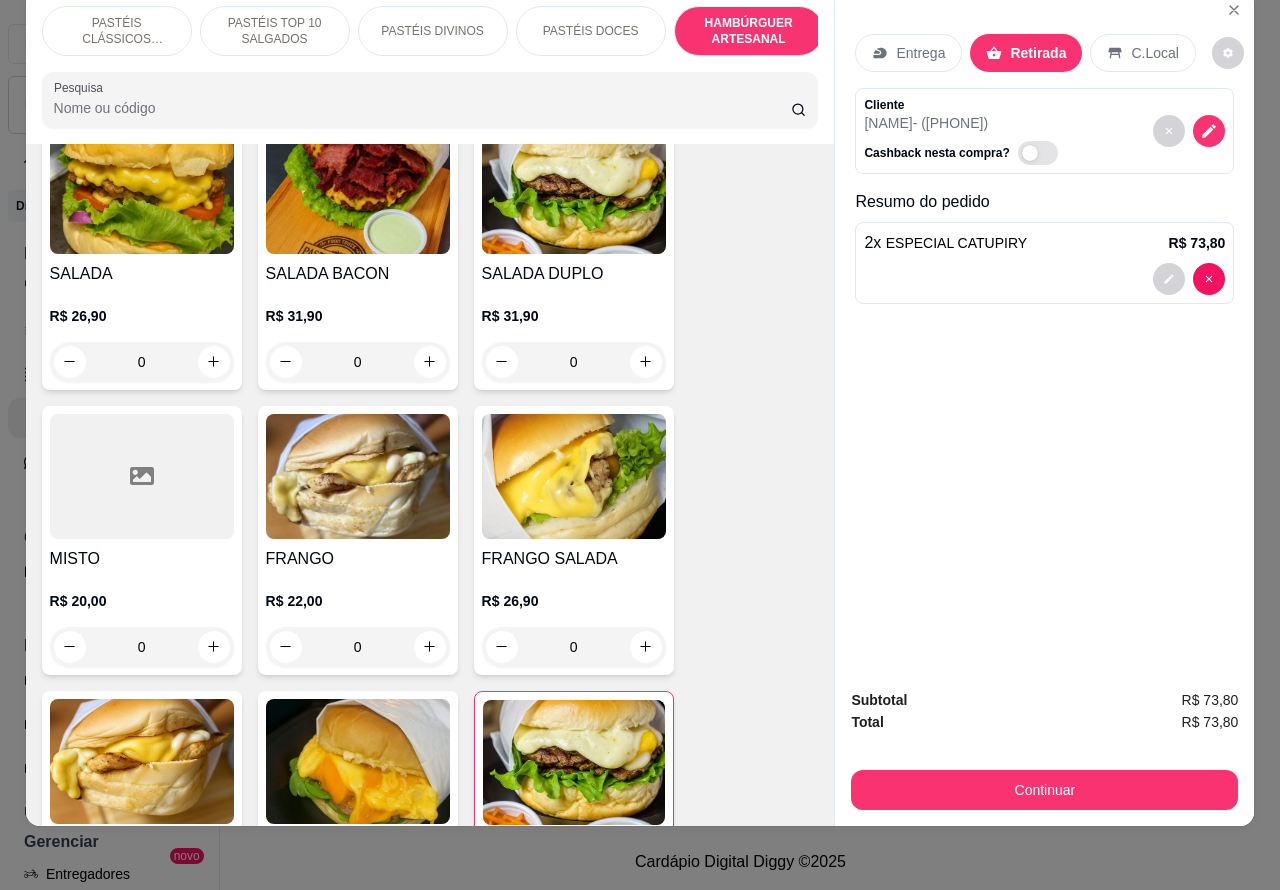 click on "0" at bounding box center (574, 362) 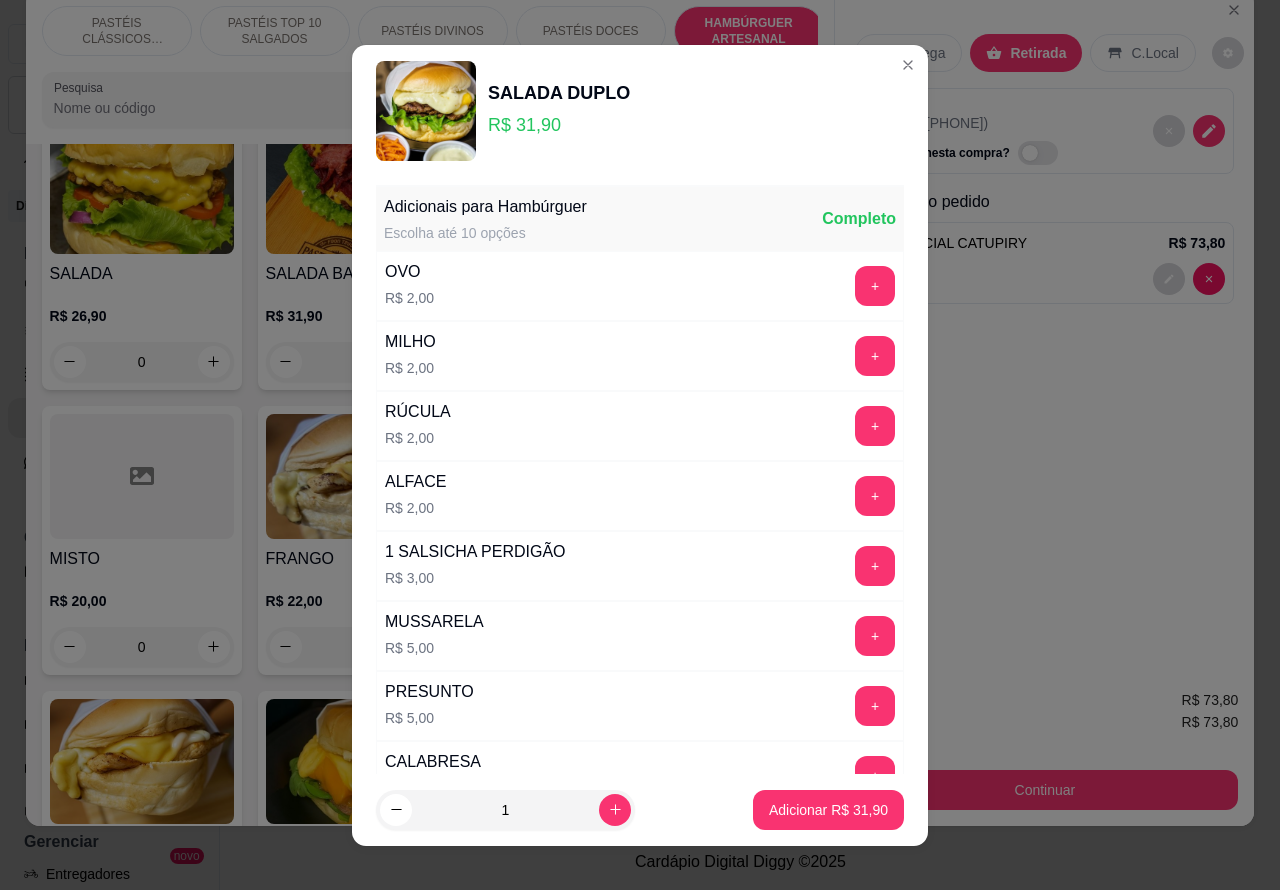 click on "Adicionar   R$ 31,90" at bounding box center (828, 810) 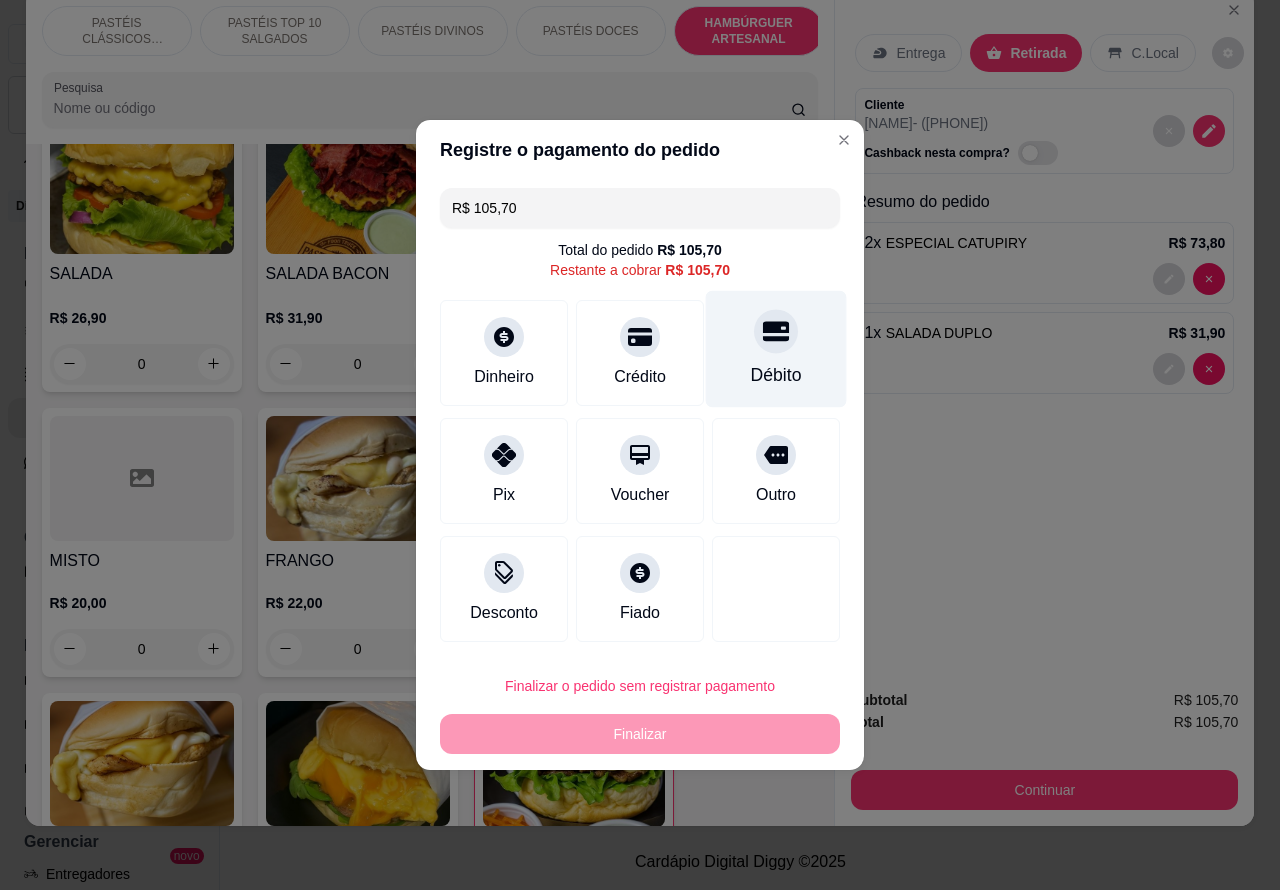 click 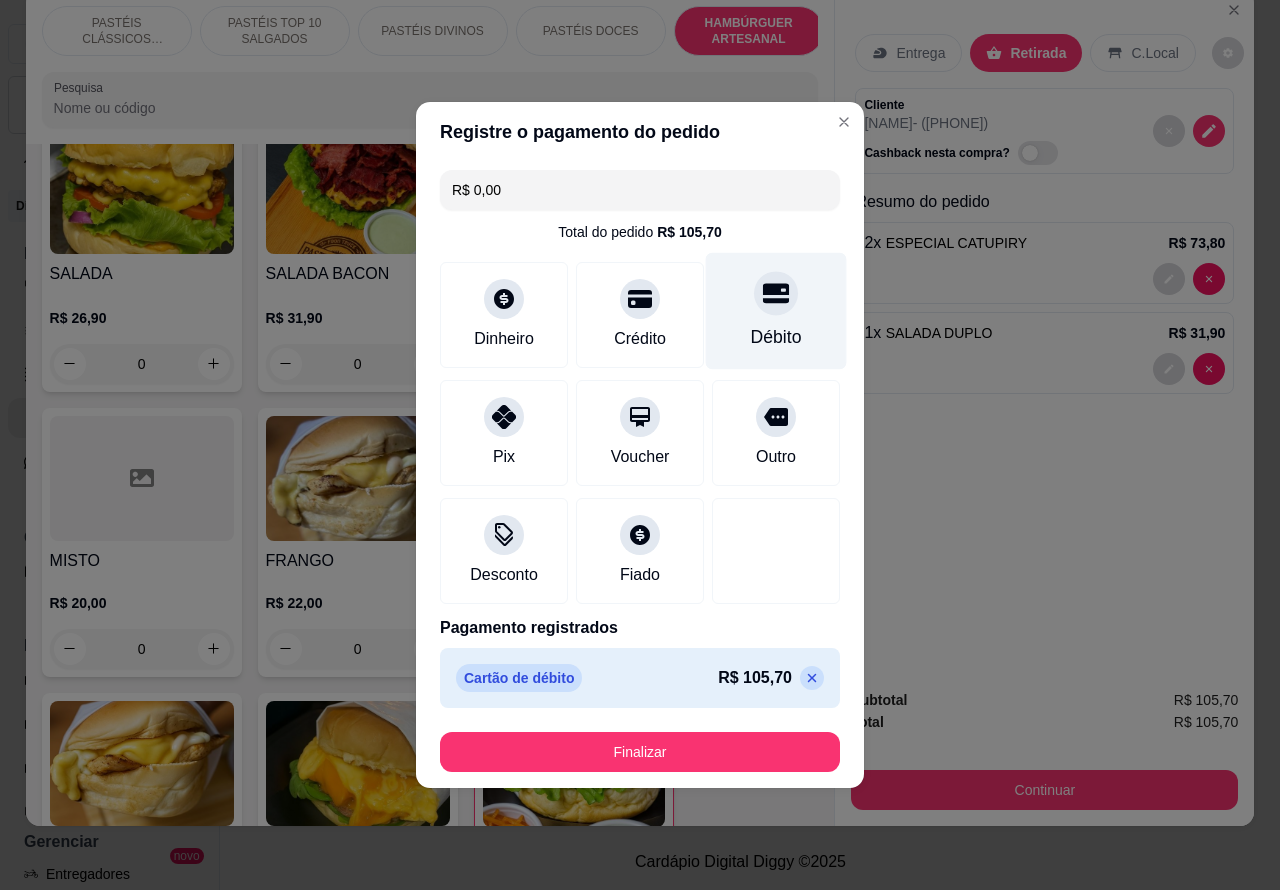 type on "R$ 0,00" 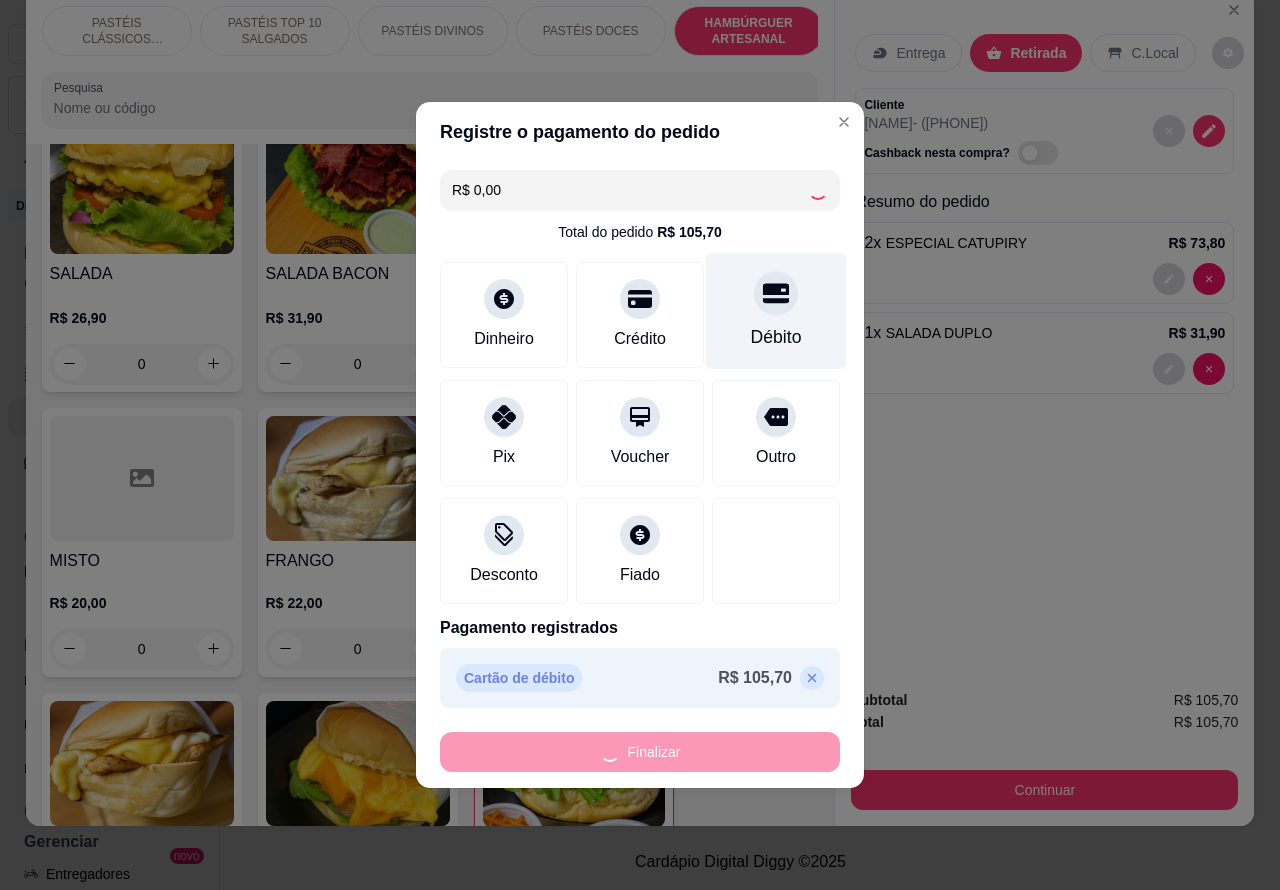 type on "0" 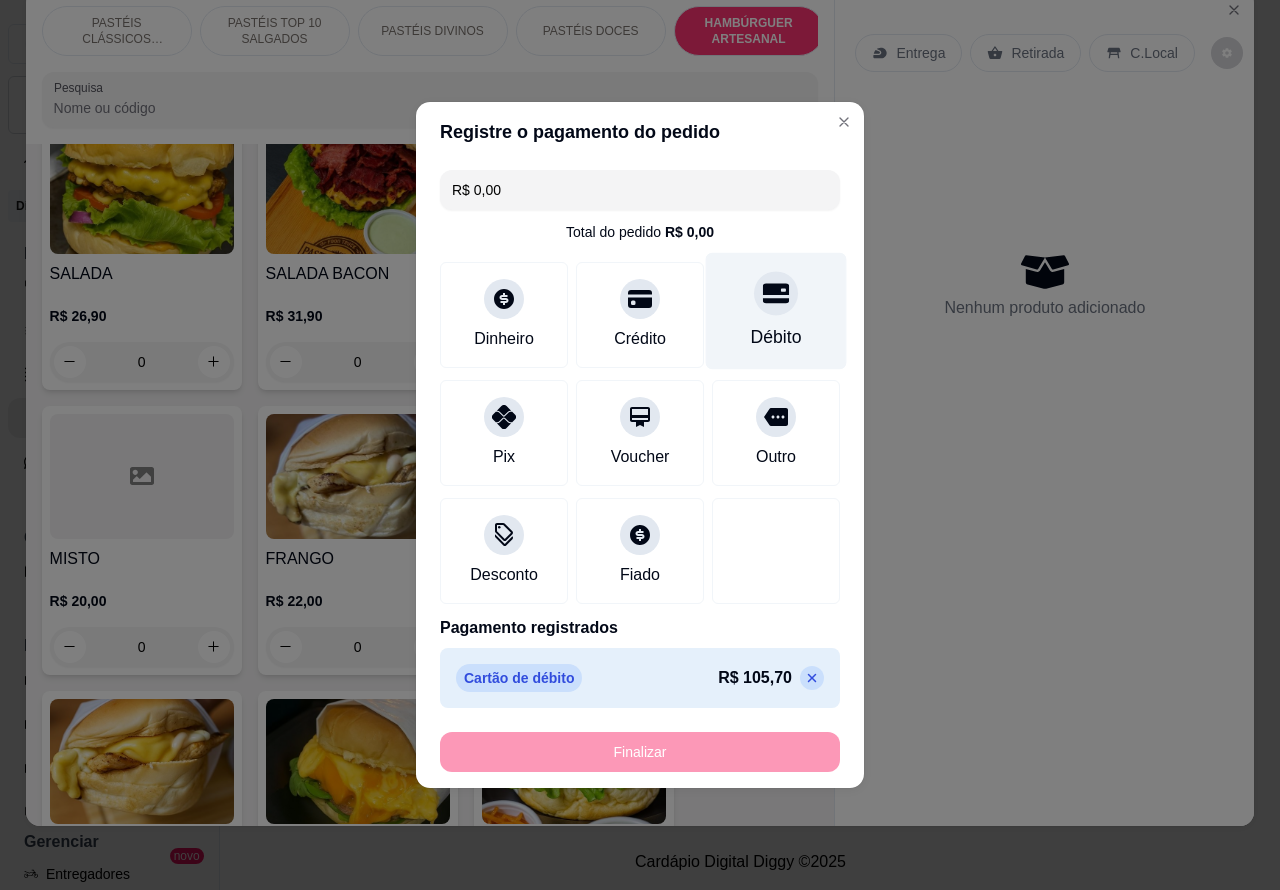 type on "-R$ 105,70" 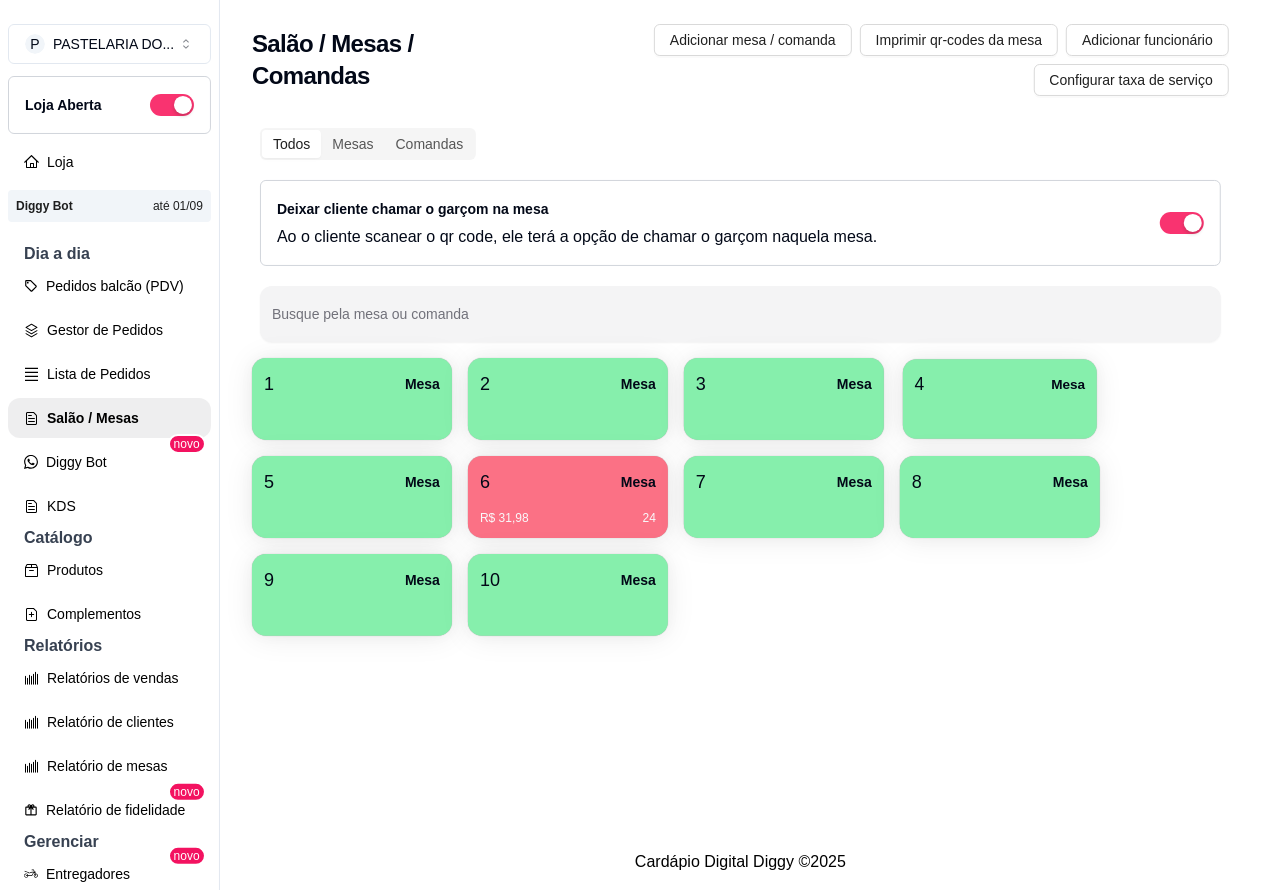 click at bounding box center [1000, 412] 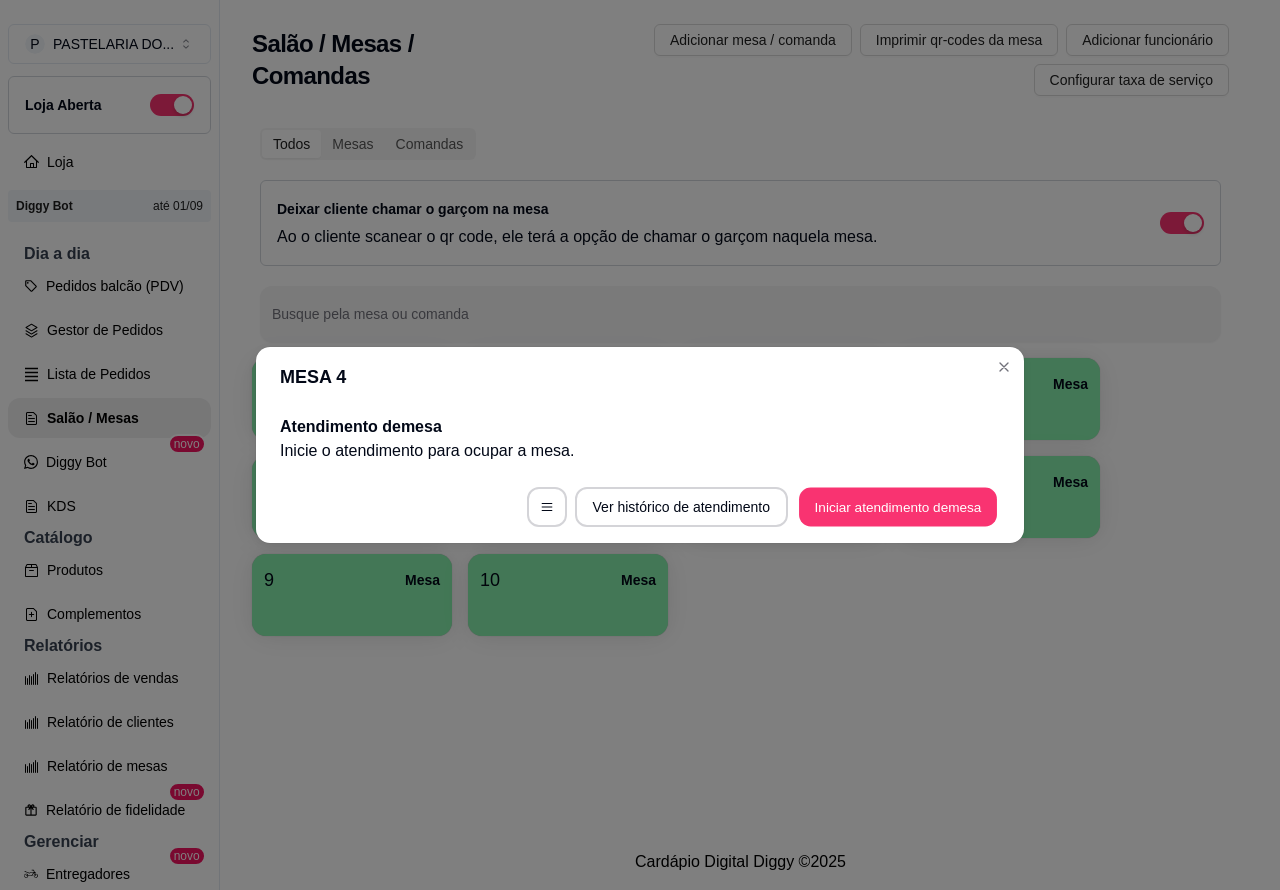 click on "Iniciar atendimento de  mesa" at bounding box center (898, 507) 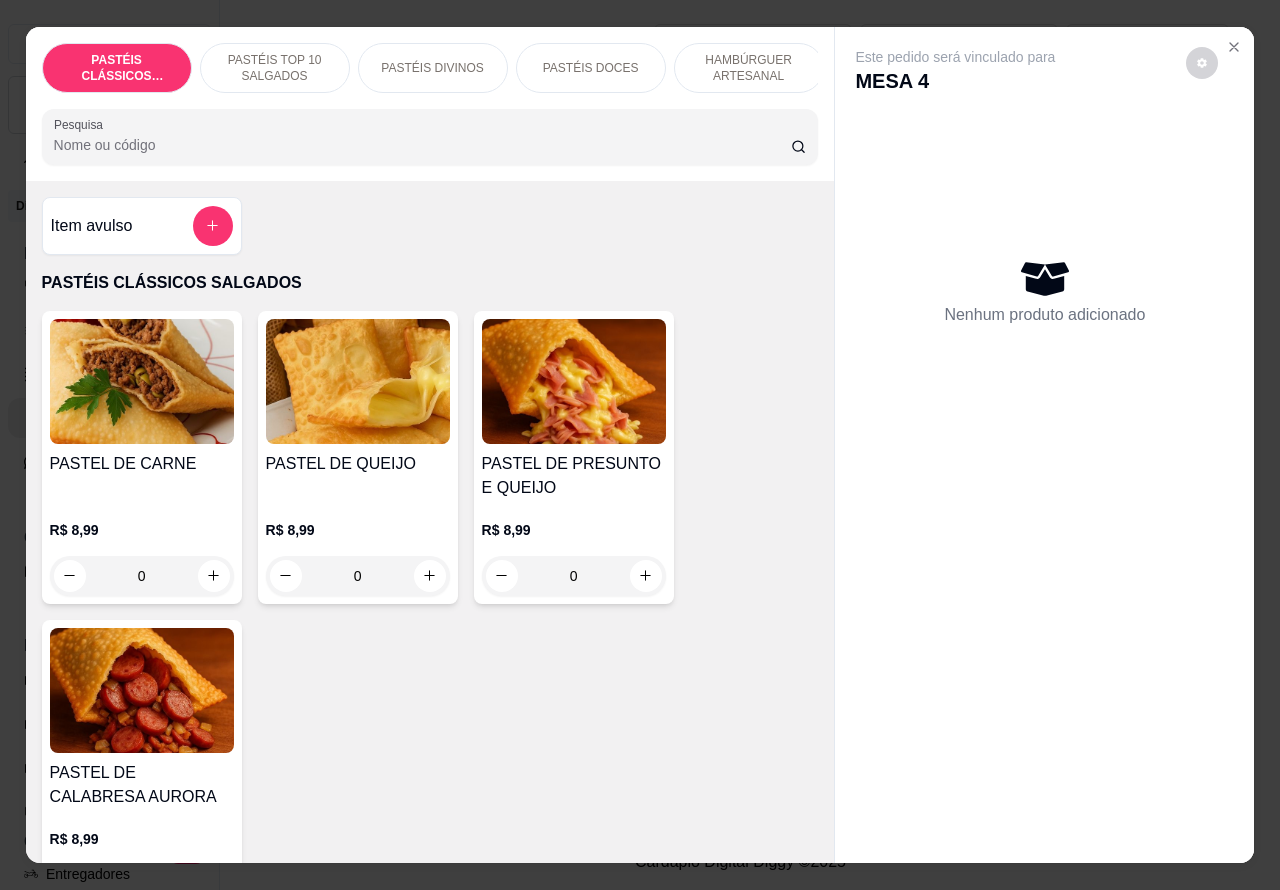 click 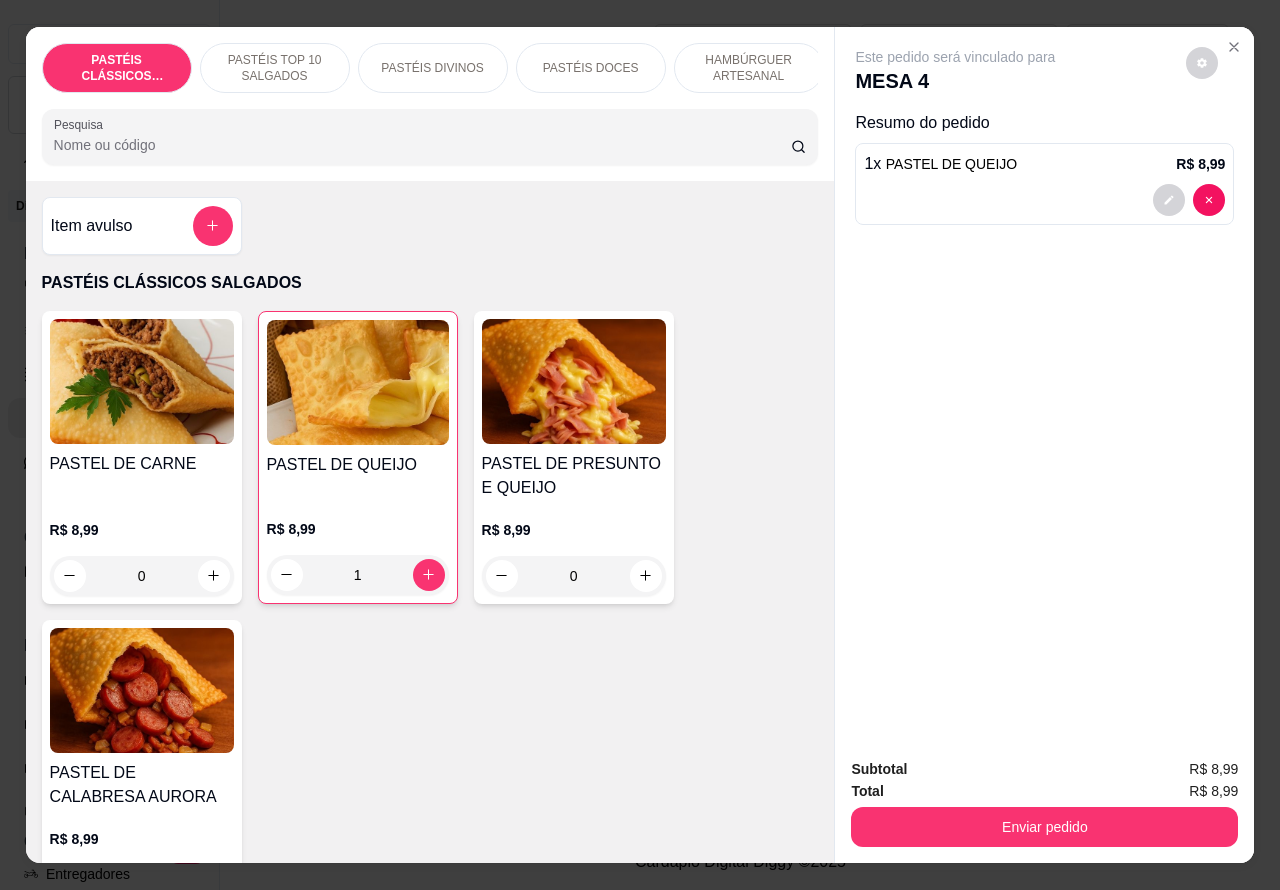 click on "HAMBÚRGUER ARTESANAL" at bounding box center (749, 68) 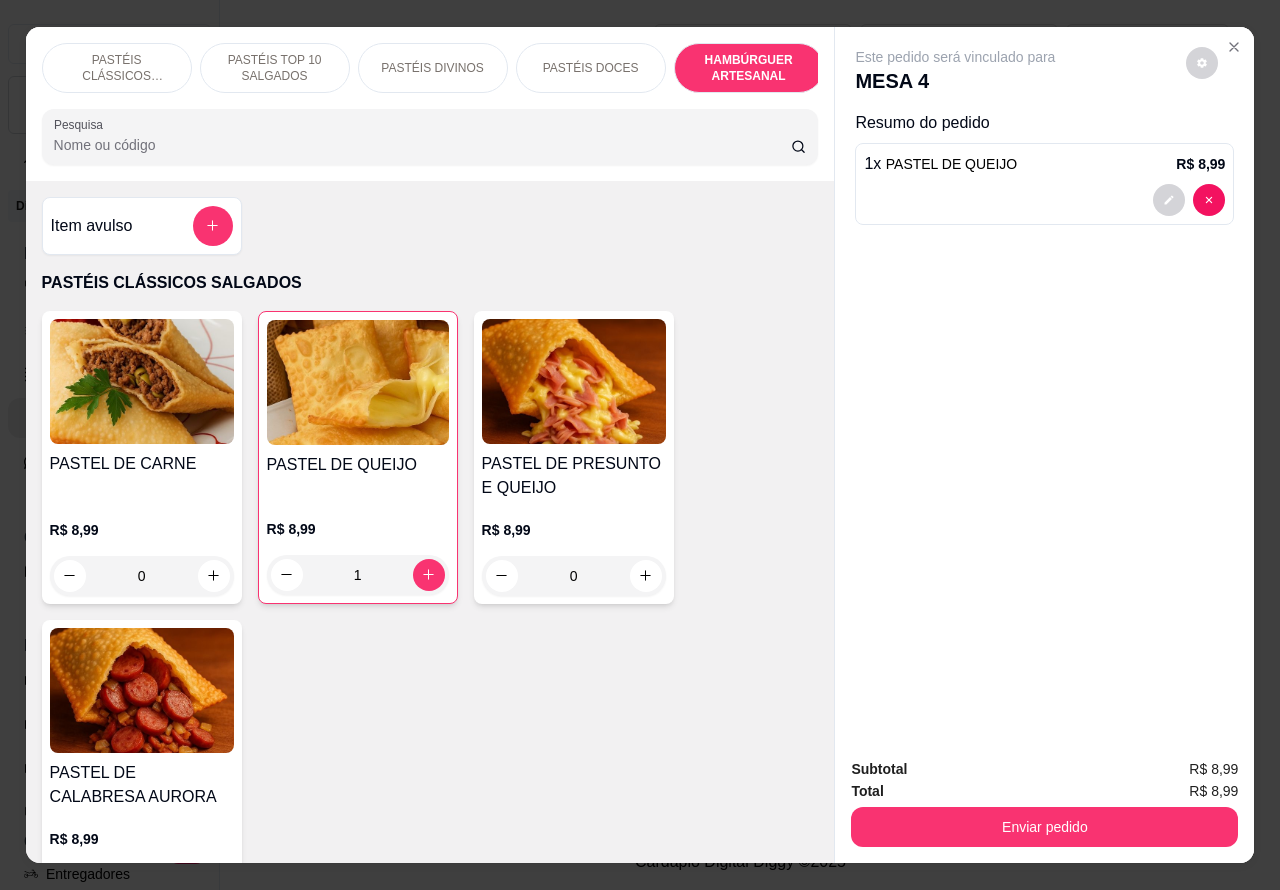 scroll, scrollTop: 4218, scrollLeft: 0, axis: vertical 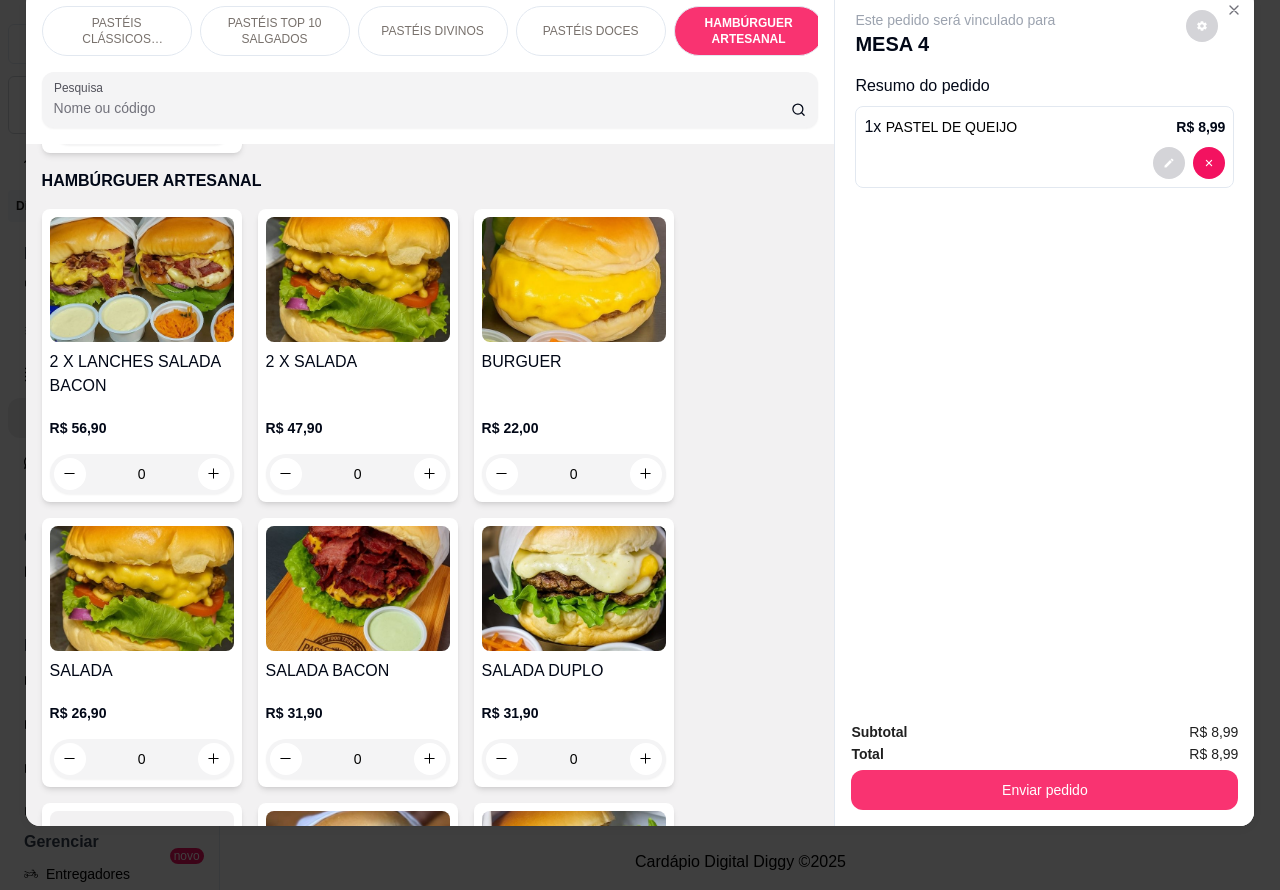click on "0" at bounding box center [358, 759] 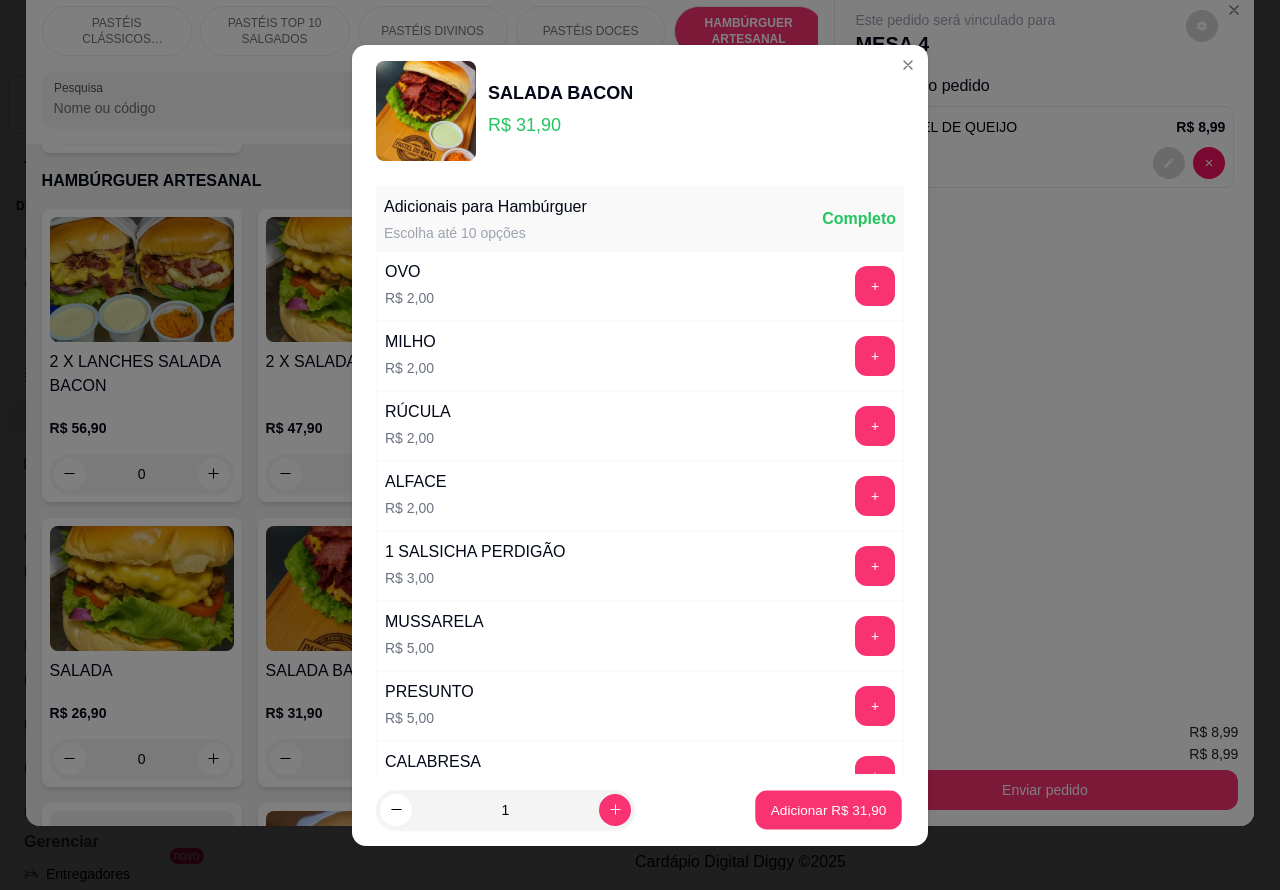 click on "Adicionar   R$ 31,90" at bounding box center [828, 809] 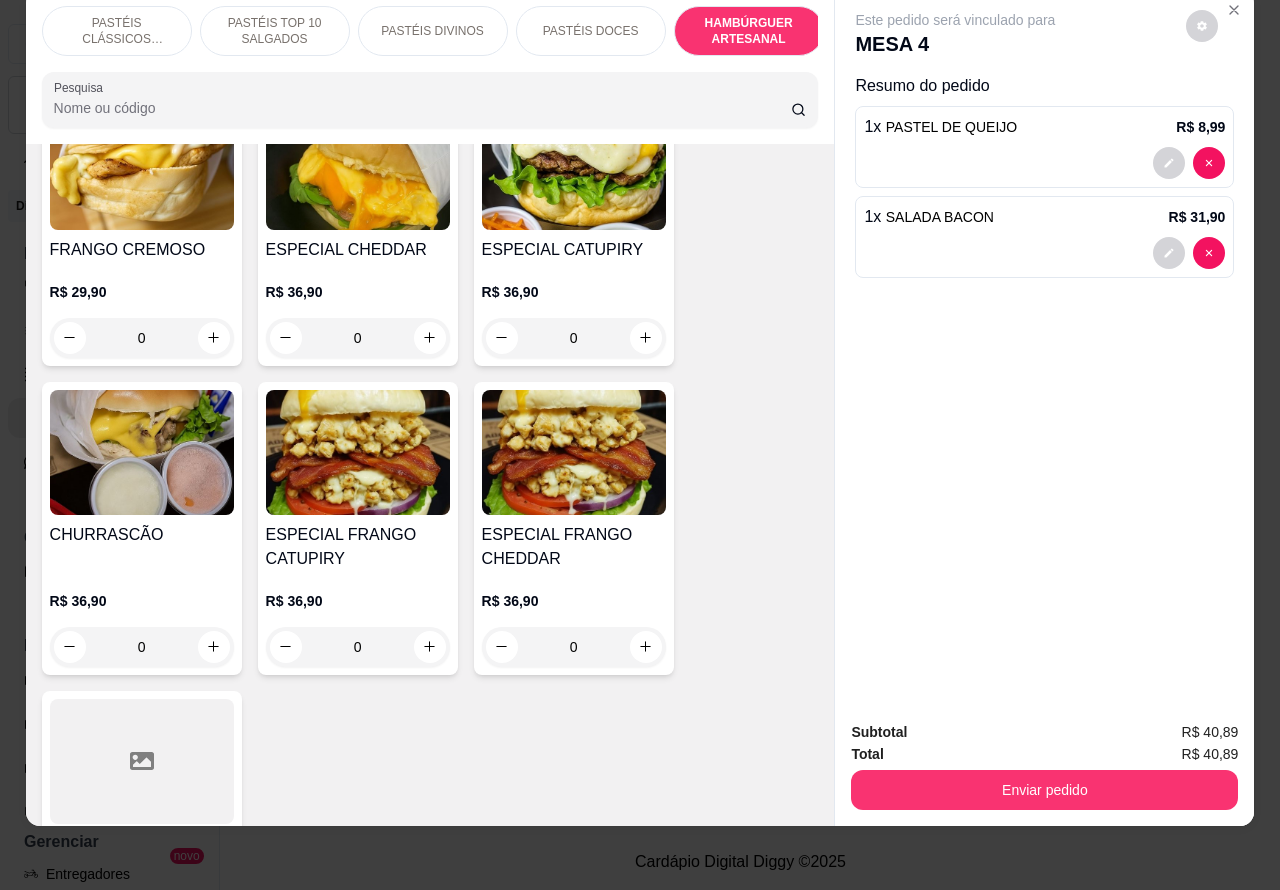 scroll, scrollTop: 5365, scrollLeft: 0, axis: vertical 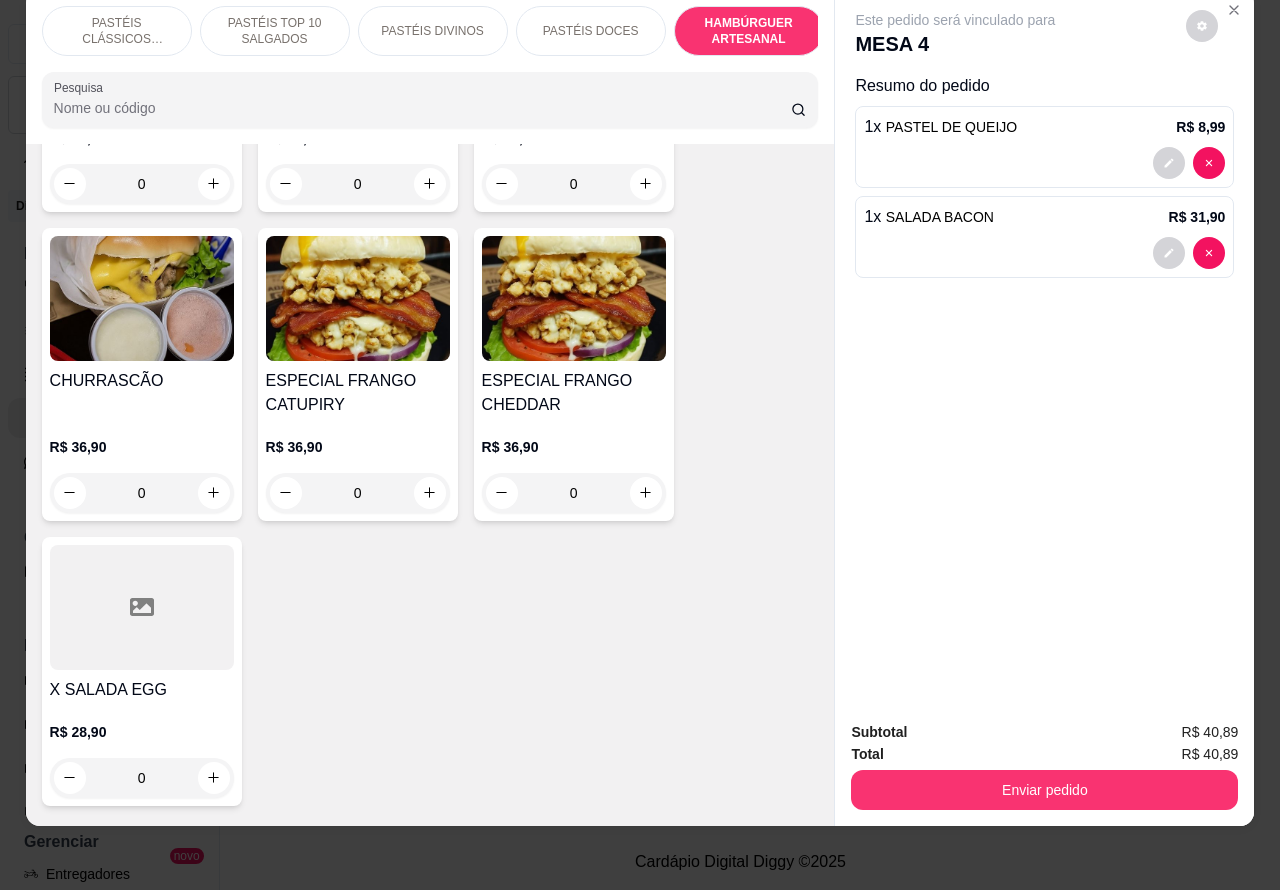click on "0" at bounding box center (142, 493) 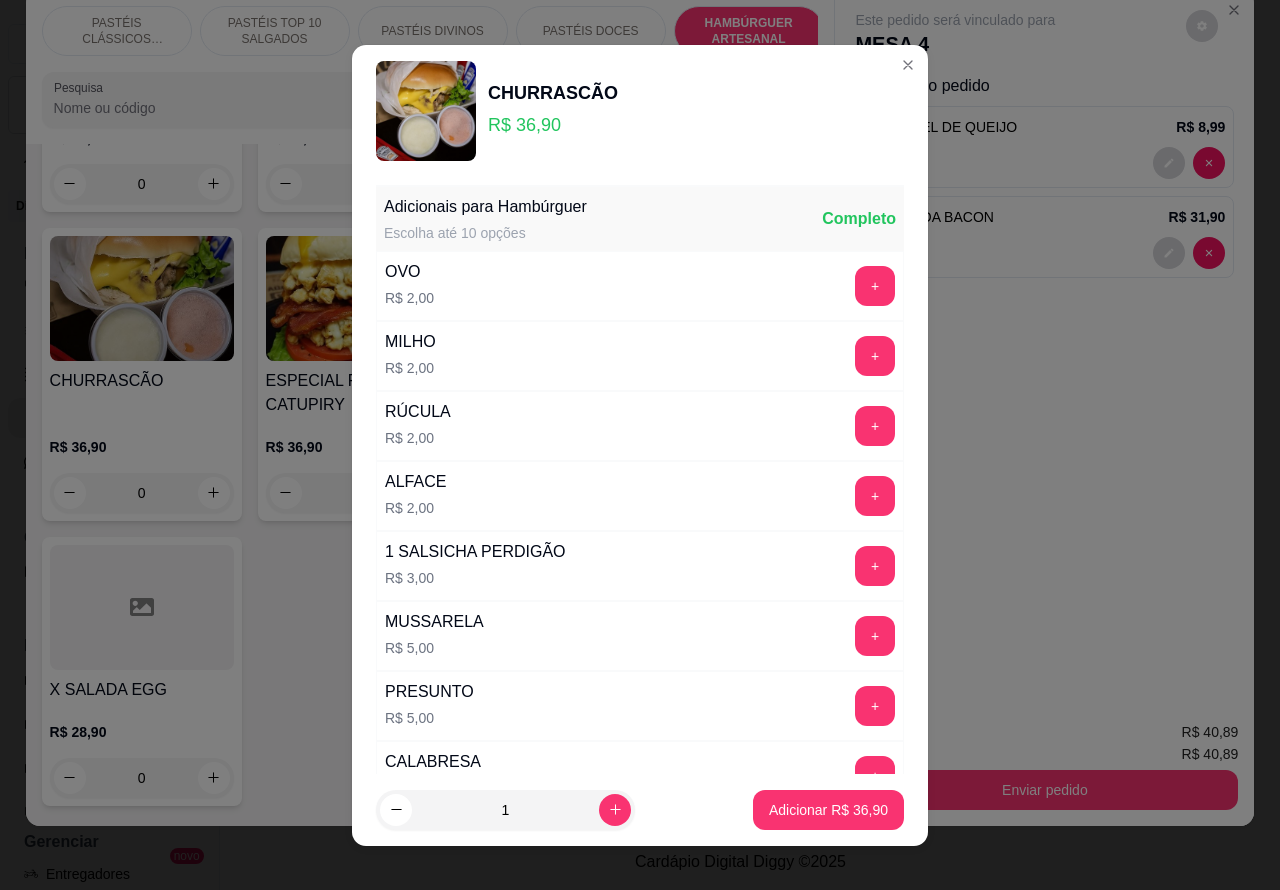 click on "Adicionar   R$ 36,90" at bounding box center [828, 810] 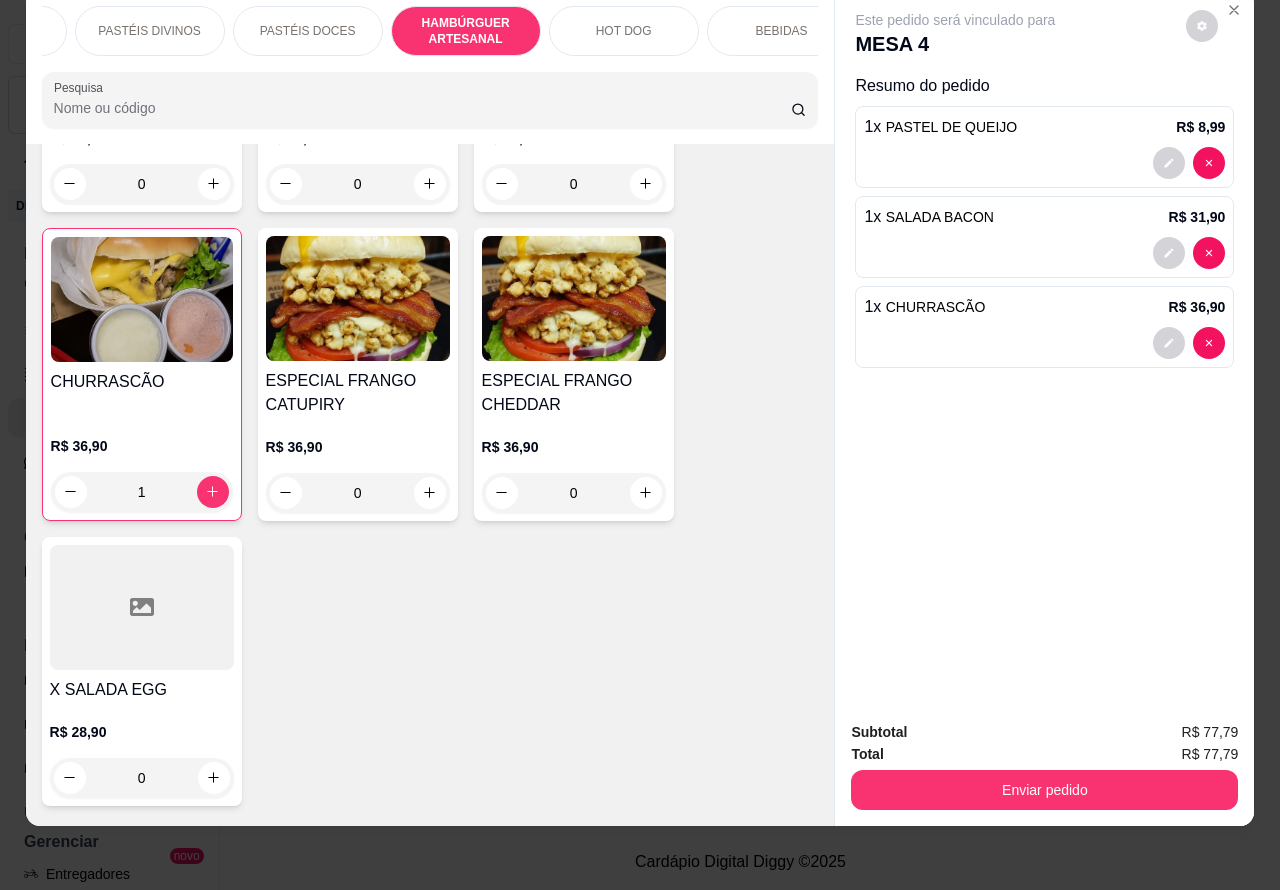 scroll, scrollTop: 0, scrollLeft: 360, axis: horizontal 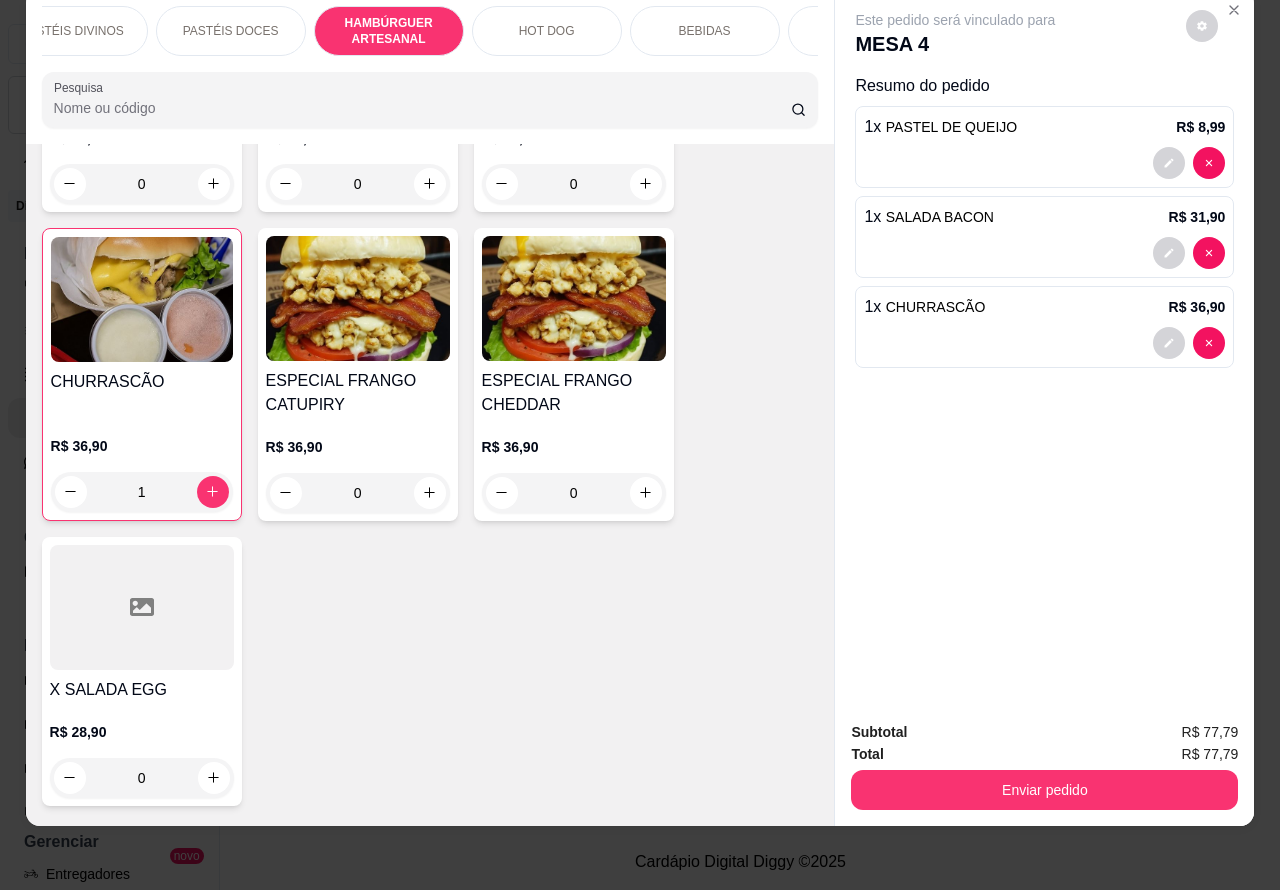 click on "BEBIDAS" at bounding box center [705, 31] 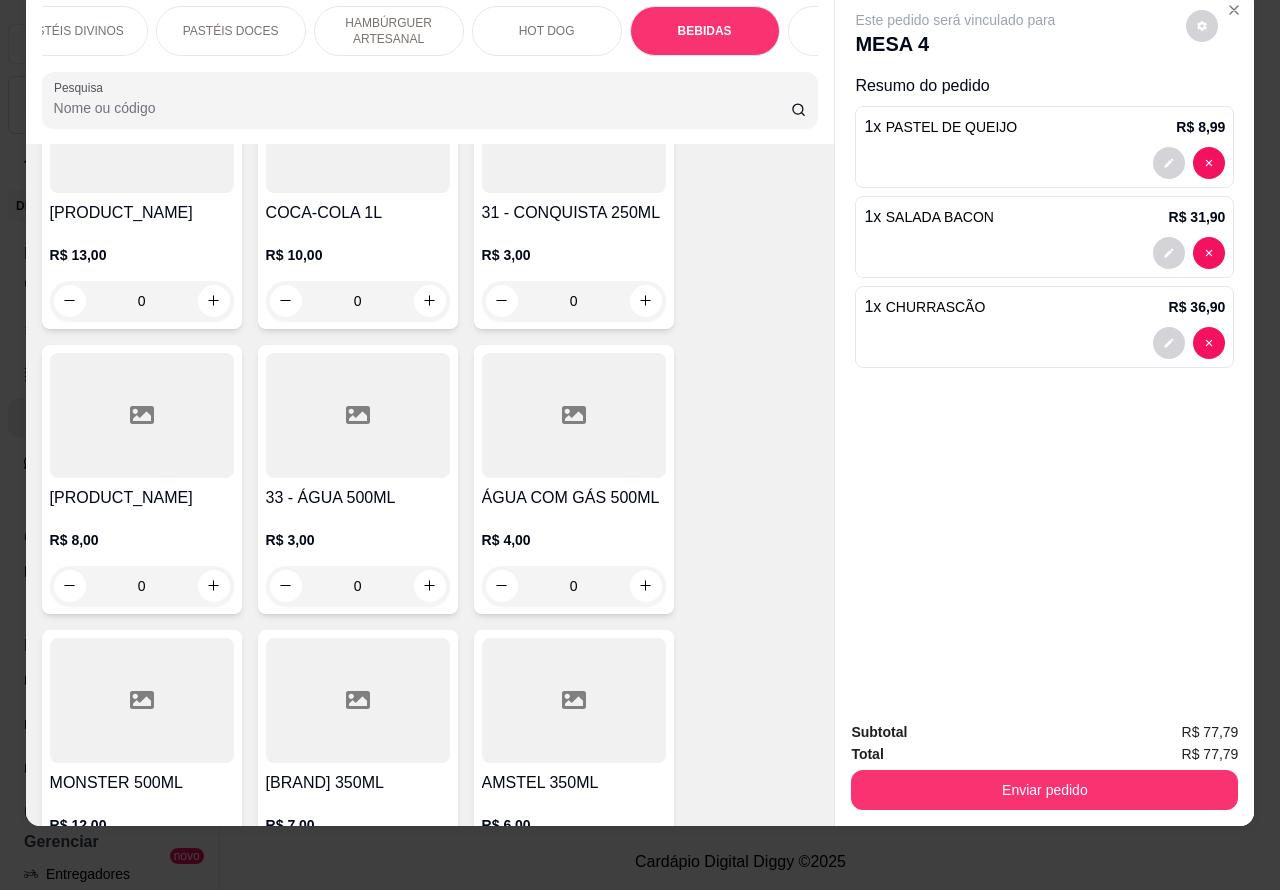 scroll, scrollTop: 7136, scrollLeft: 0, axis: vertical 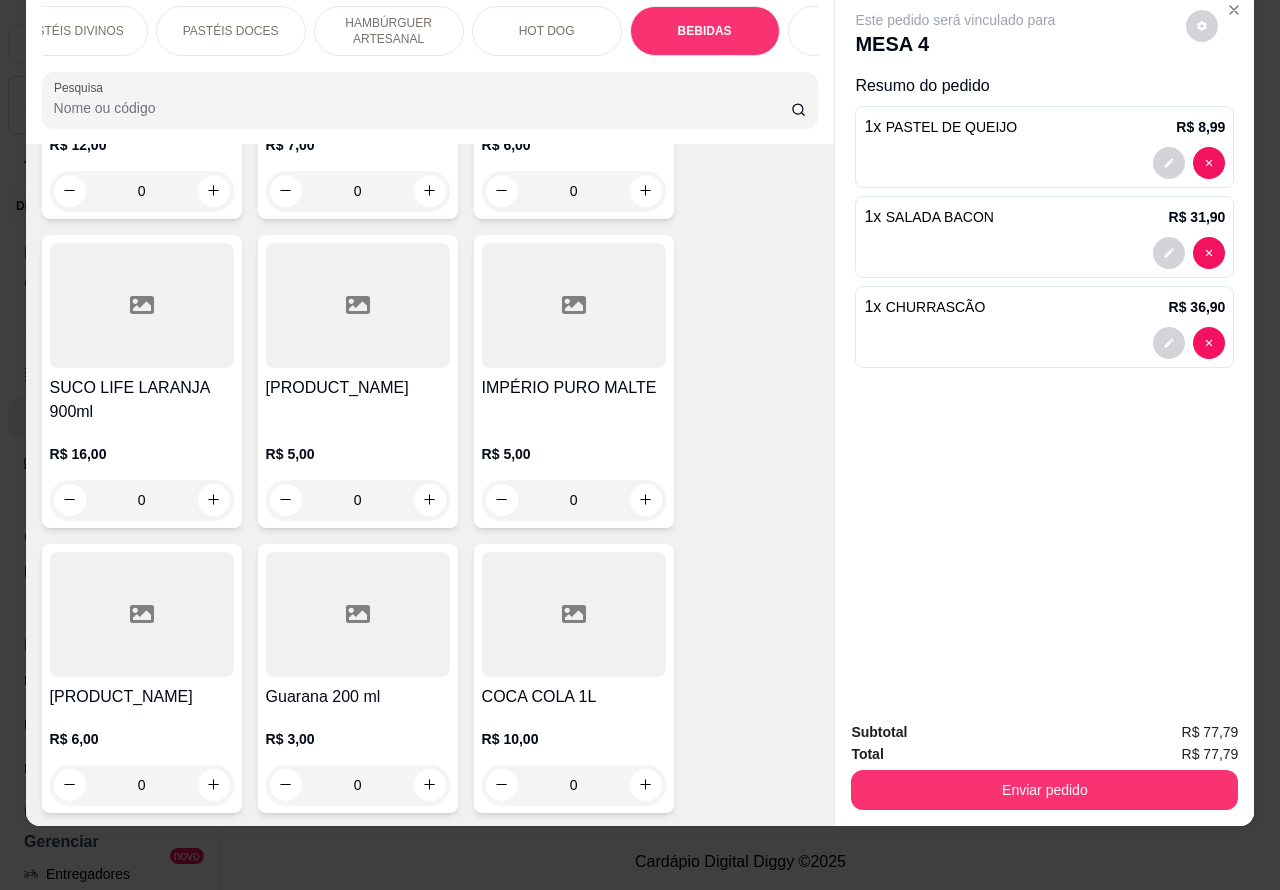 click 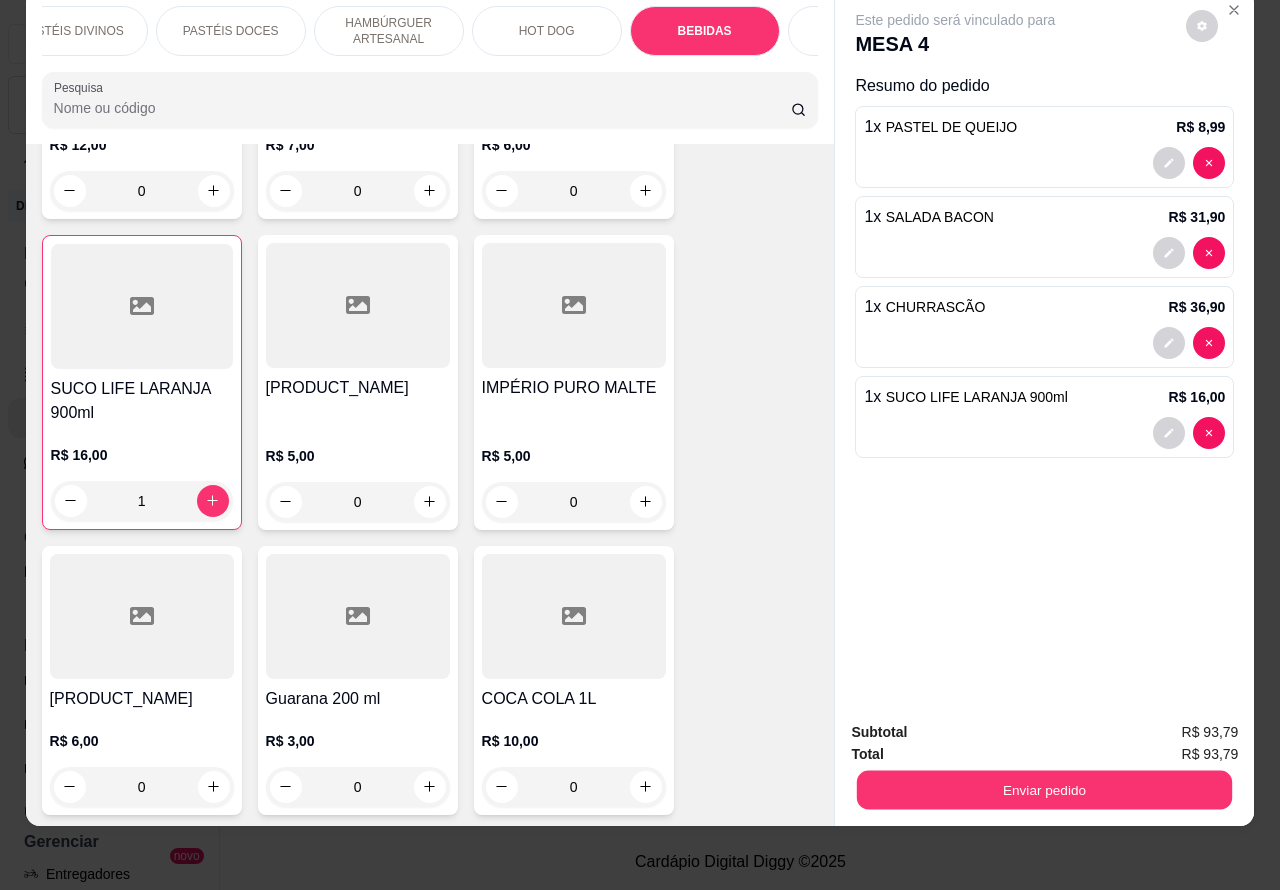 click on "Enviar pedido" at bounding box center [1044, 790] 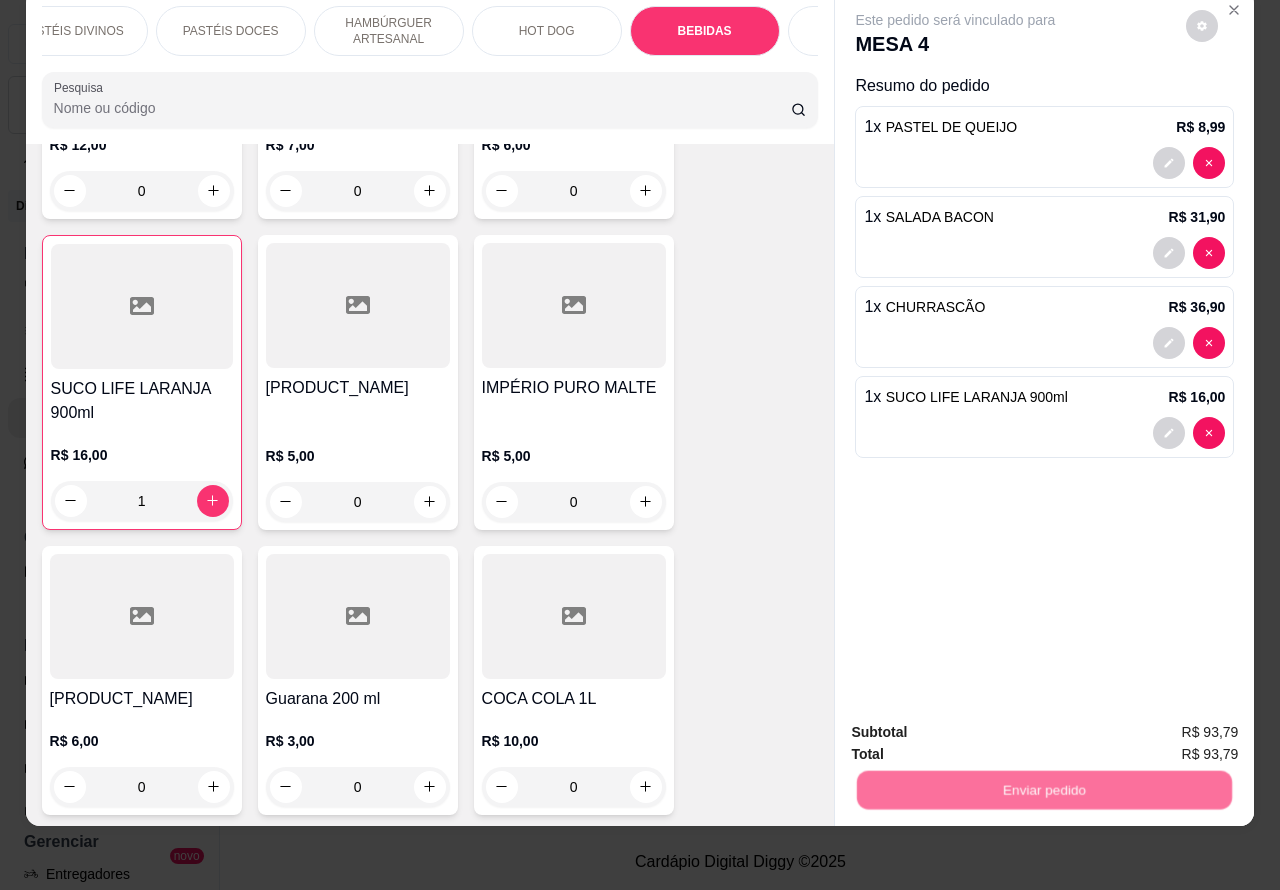 click on "Não registrar e enviar pedido" at bounding box center (977, 723) 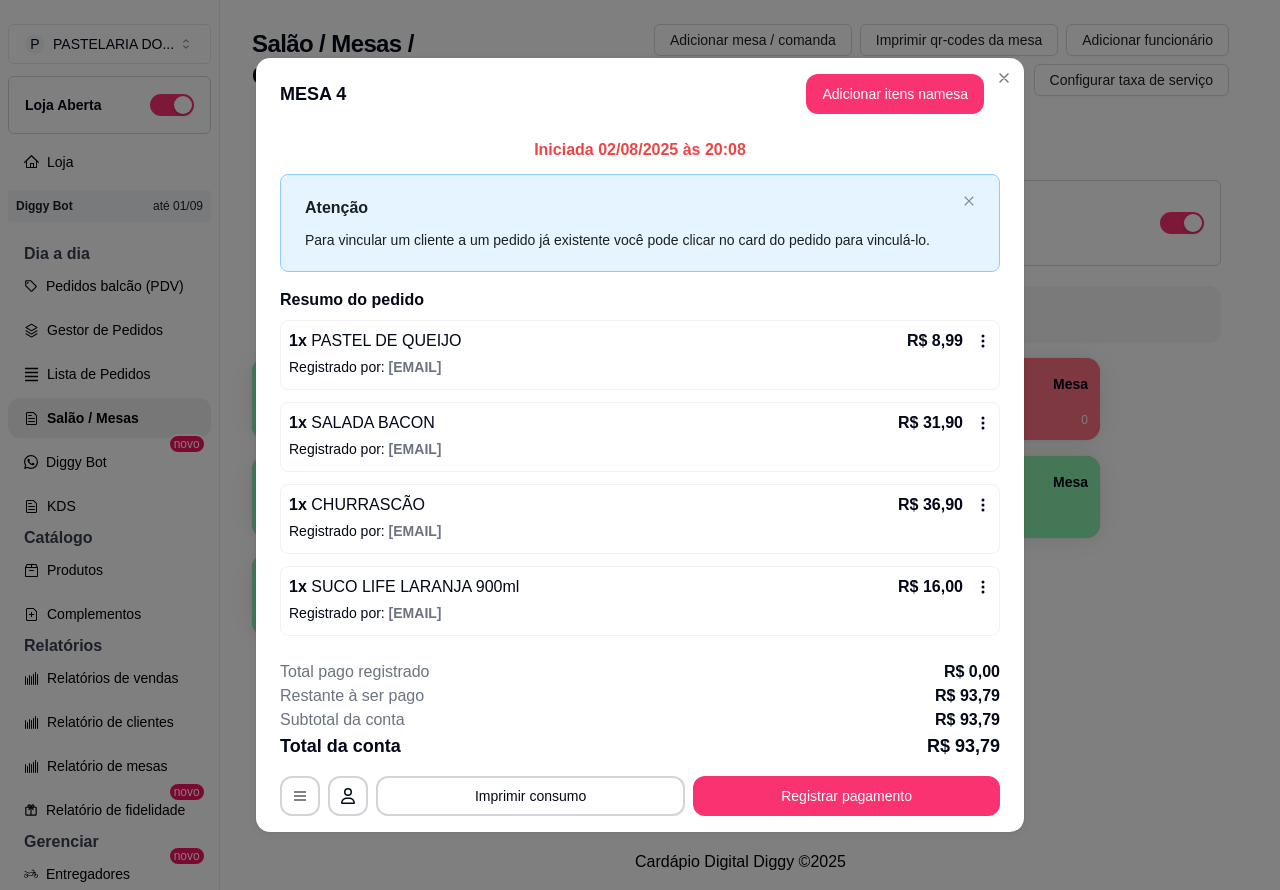 click on "Salão / Mesas / Comandas Adicionar mesa / comanda Imprimir qr-codes da mesa Adicionar funcionário Configurar taxa de serviço Todos Mesas Comandas Deixar cliente chamar o garçom na mesa Ao o cliente scanear o qr code, ele terá a opção de chamar o garçom naquela mesa. Busque pela mesa ou comanda
1 Mesa 2 Mesa 3 Mesa 4 Mesa [PRICE] 0 5 Mesa 6 Mesa [PRICE] 24 7 Mesa 8 Mesa 9 Mesa 10 Mesa" at bounding box center (740, 417) 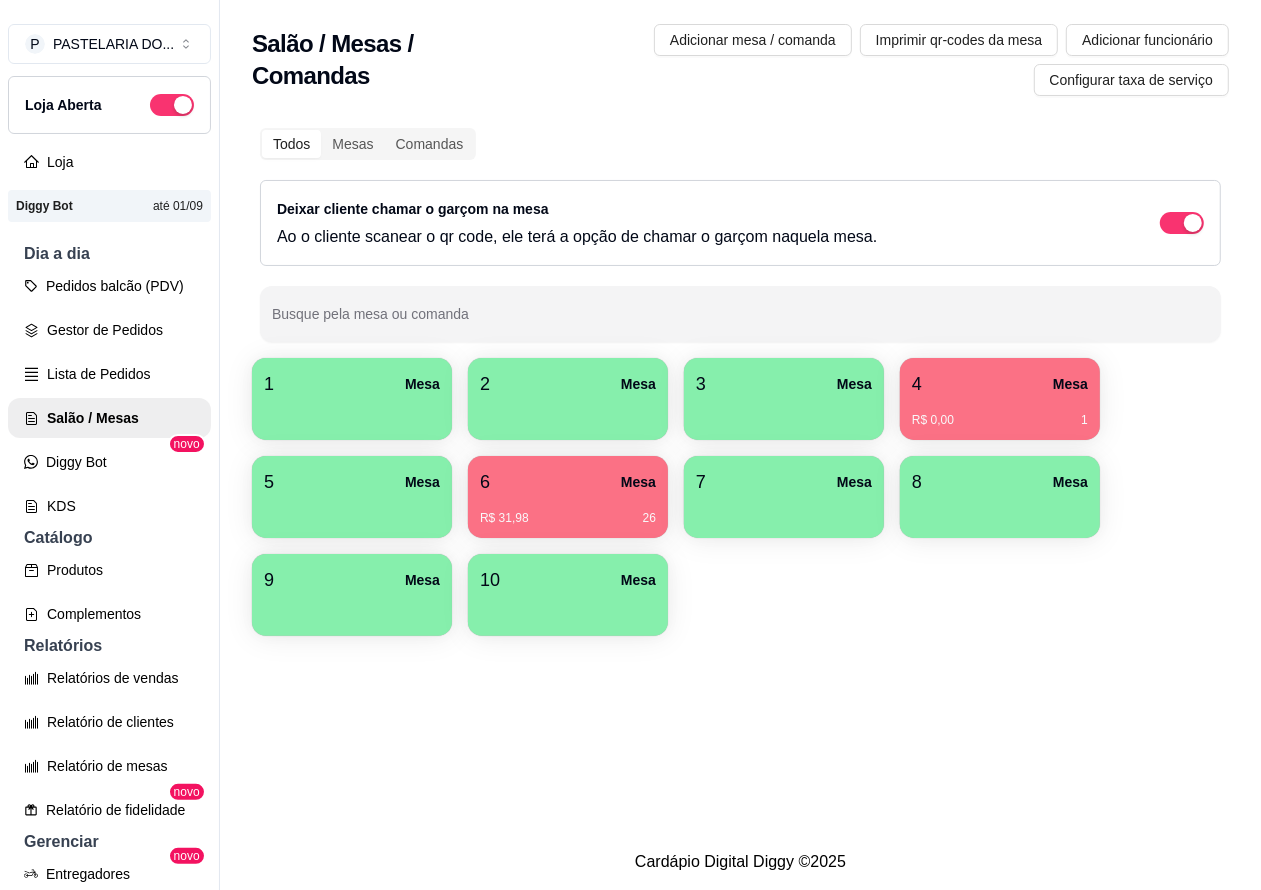 click on "Lista de Pedidos" at bounding box center [109, 374] 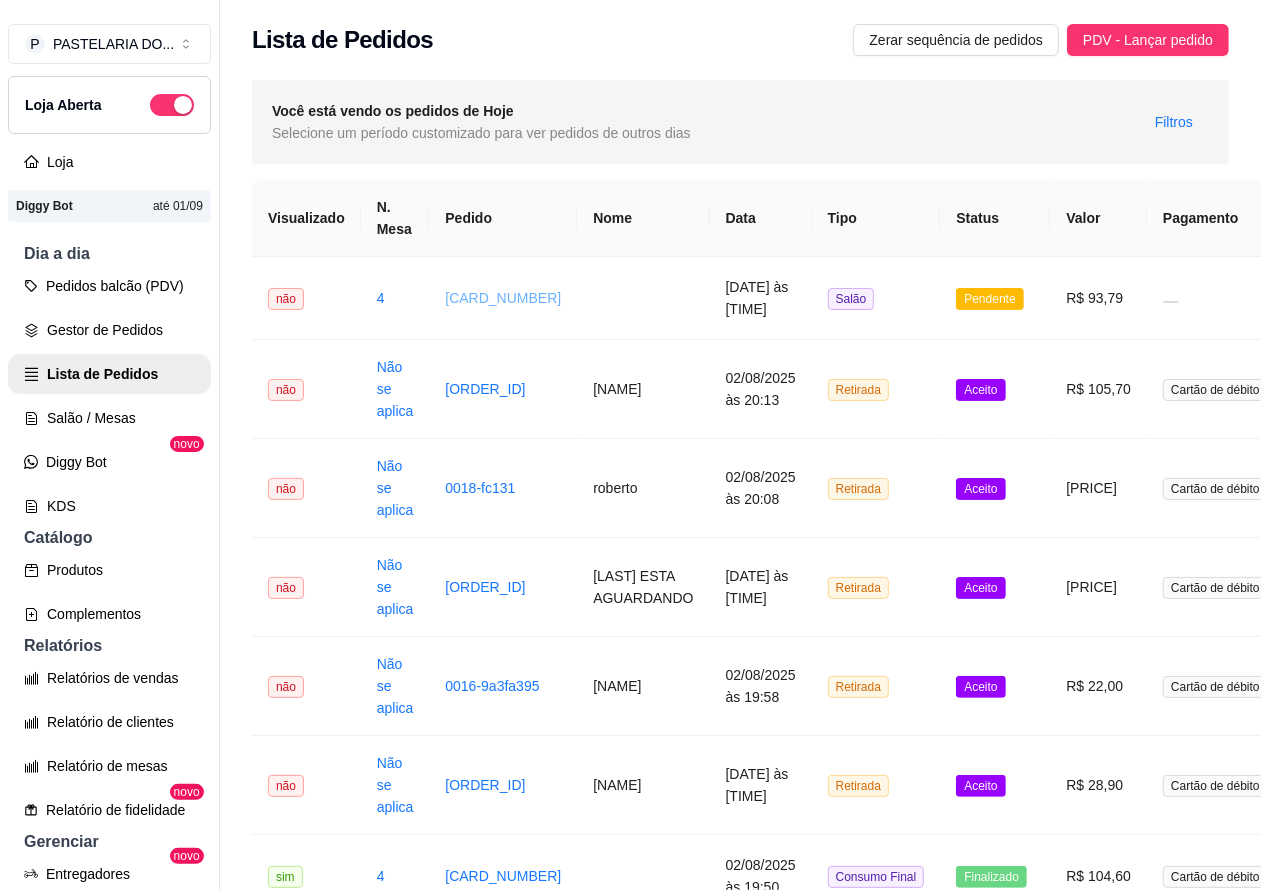 click on "[CARD_NUMBER]" at bounding box center (503, 298) 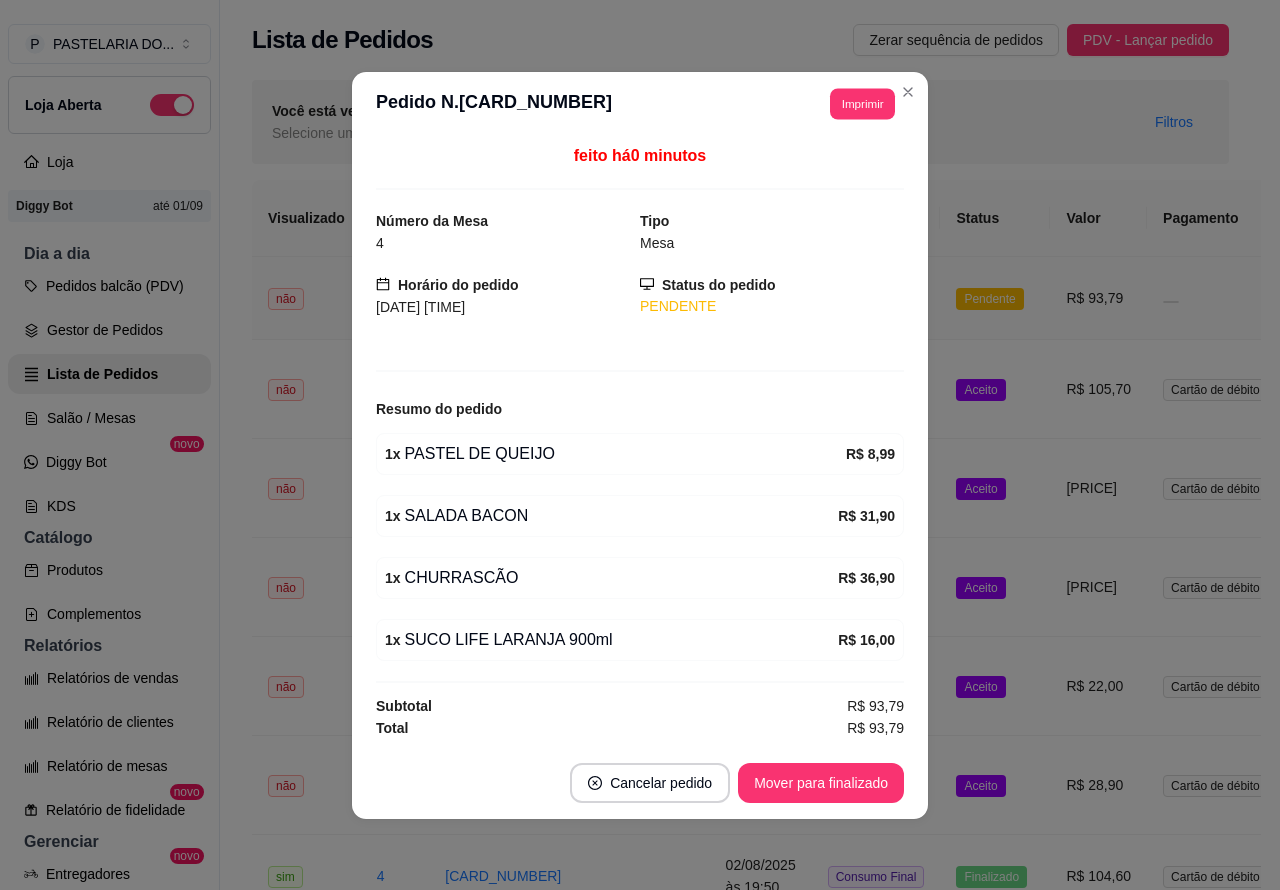 click on "Imprimir" at bounding box center (862, 103) 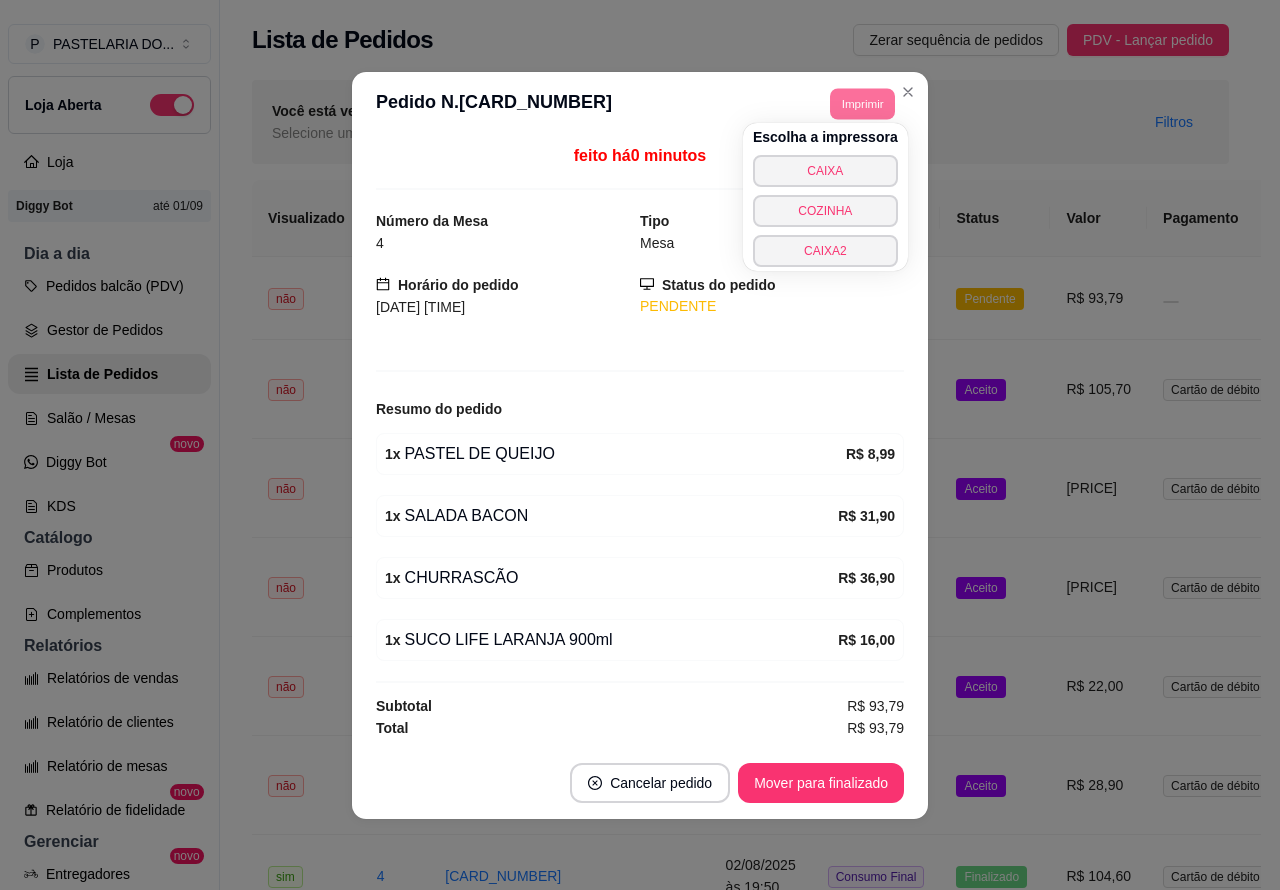 click on "COZINHA" at bounding box center [825, 211] 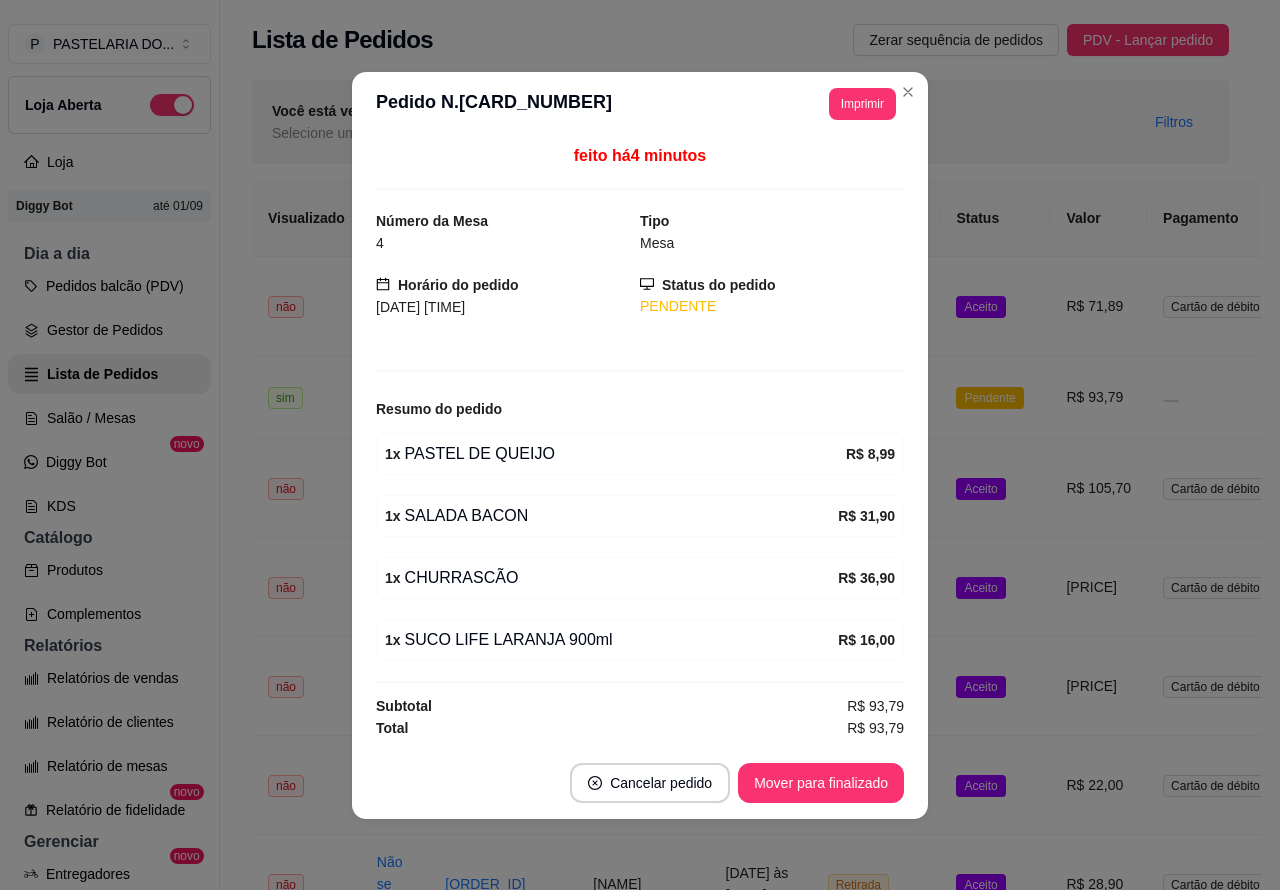 click on "Você está vendo os pedidos de   Hoje Selecione um período customizado para ver pedidos de outros dias Filtros" at bounding box center (740, 122) 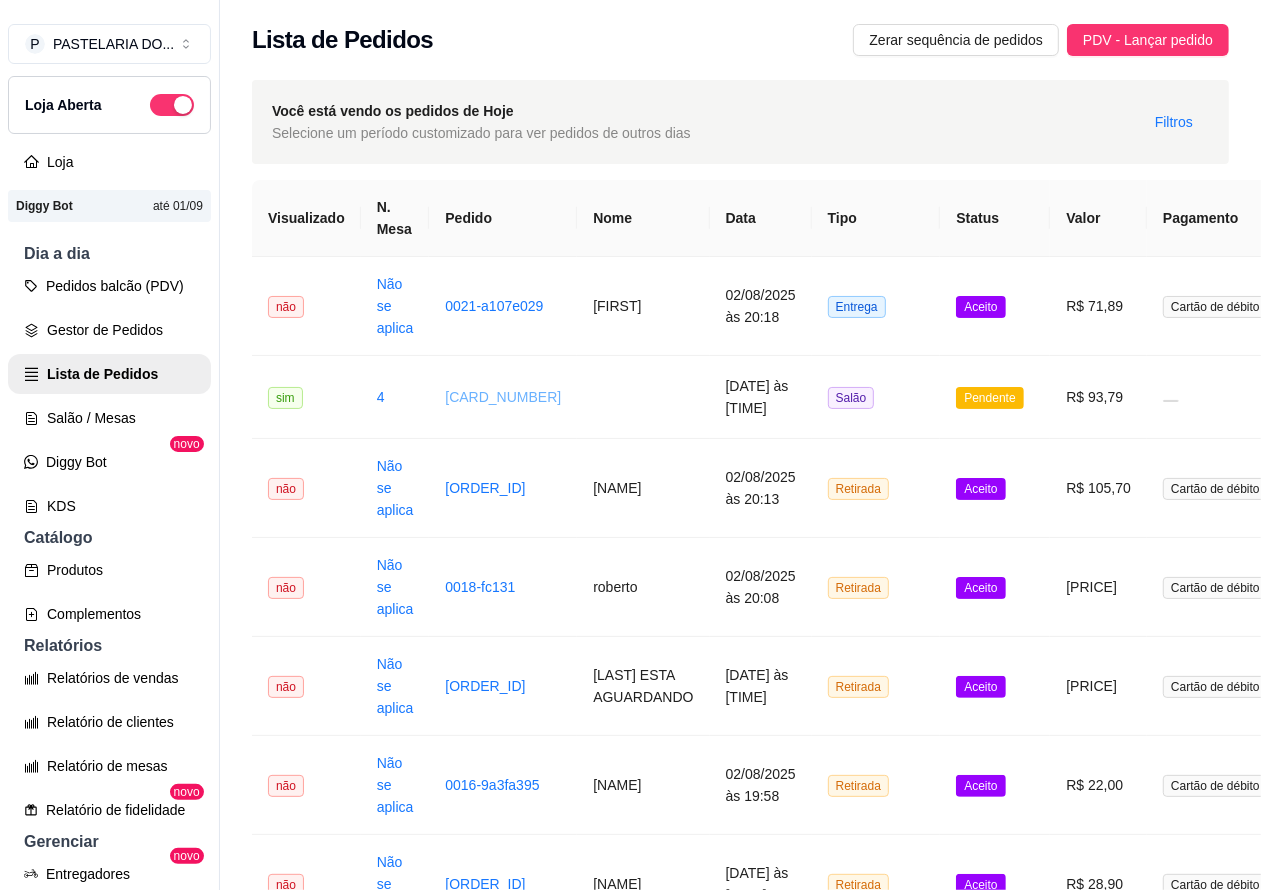 click on "Pedidos balcão (PDV)" at bounding box center (109, 286) 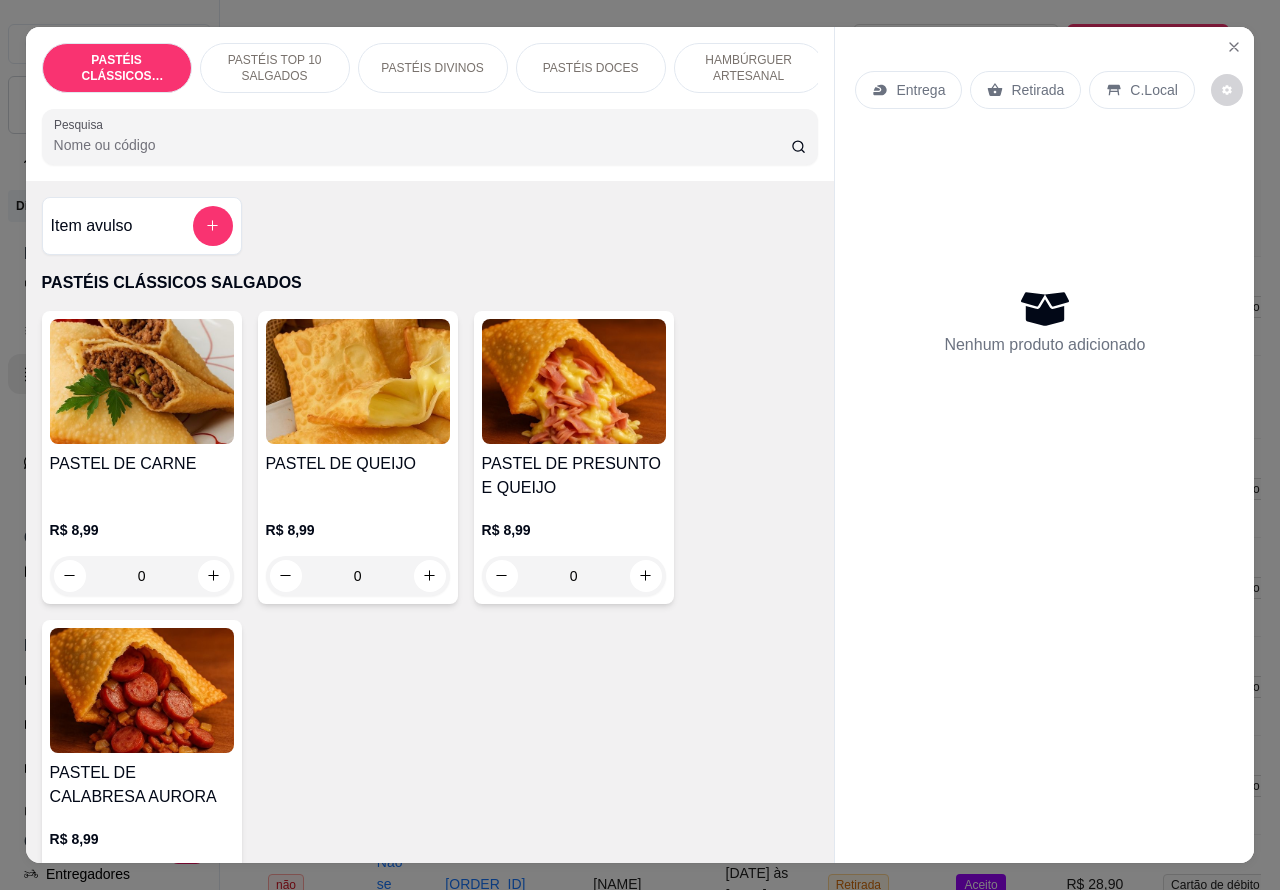 click on "Entrega" at bounding box center (920, 90) 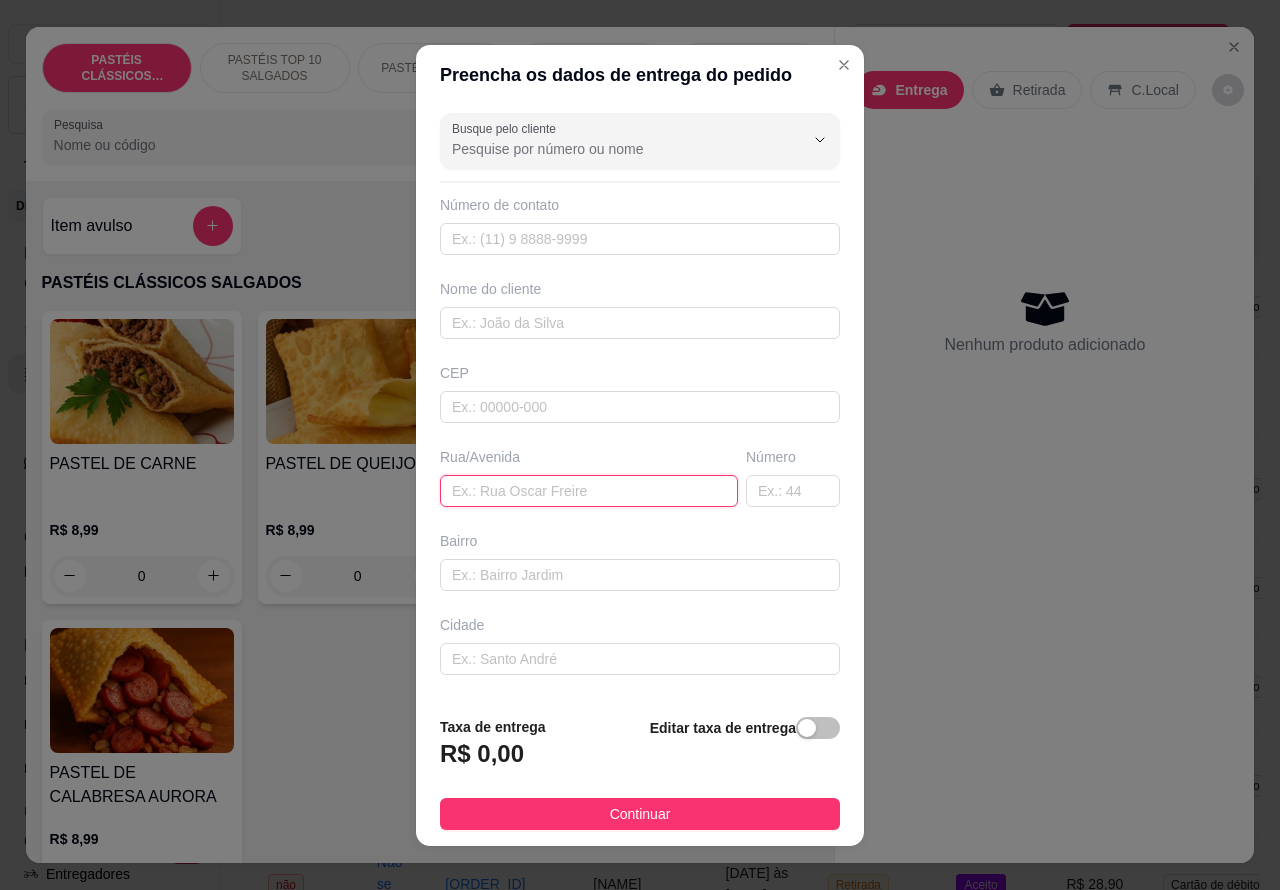 click at bounding box center [589, 491] 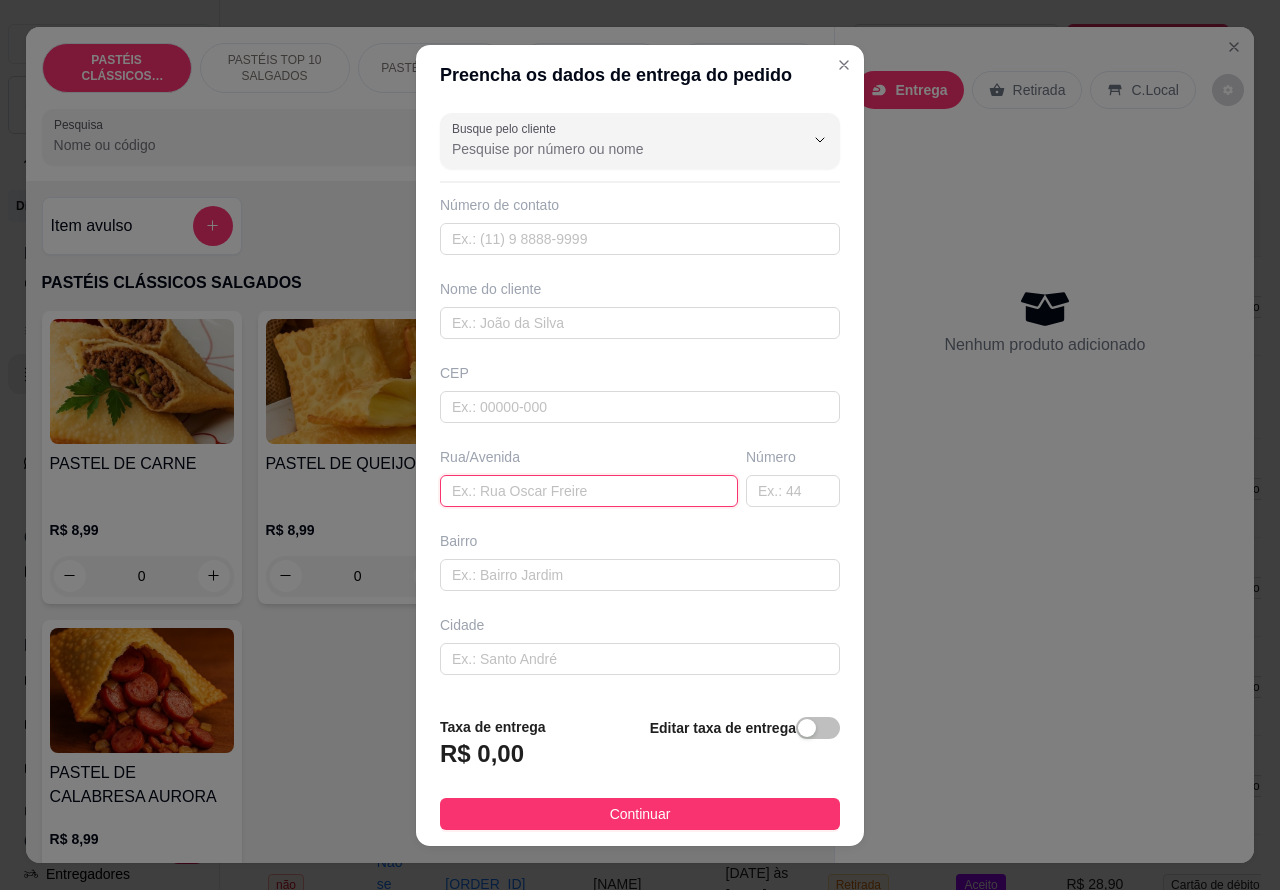 paste on "[STREET] [NUMBER], [NEIGHBORHOOD] - [POSTAL_CODE]" 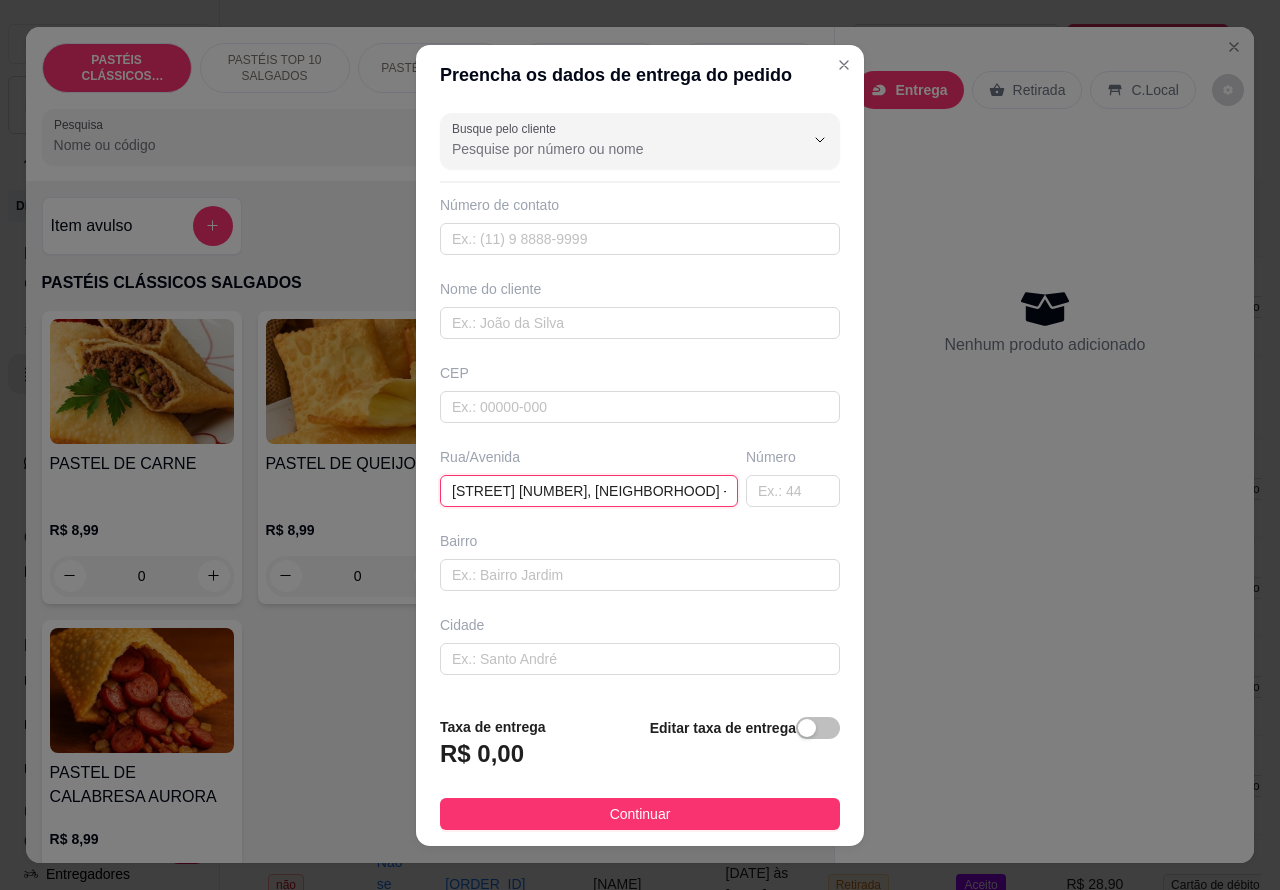 type on "[STREET] [NUMBER], [NEIGHBORHOOD] - [POSTAL_CODE]" 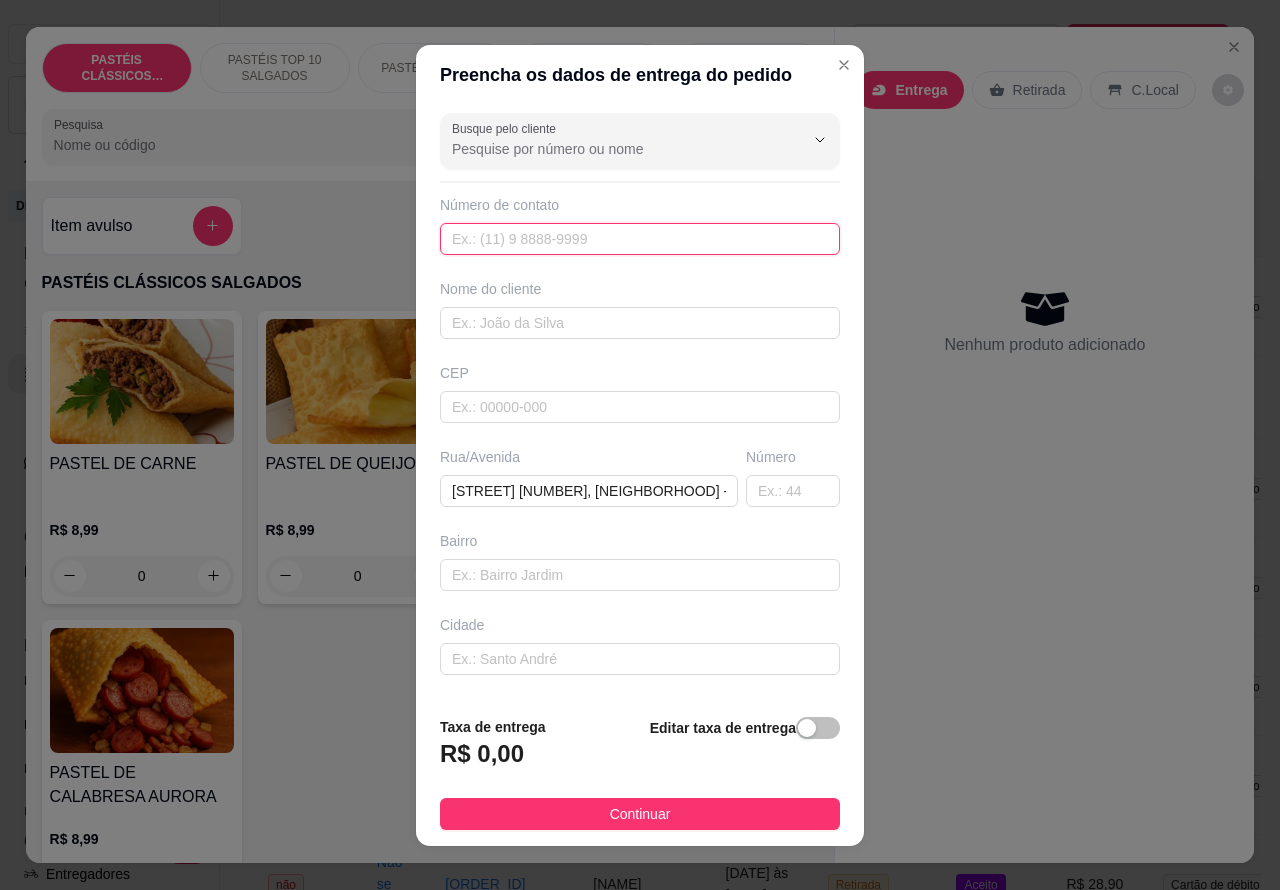 click at bounding box center [640, 239] 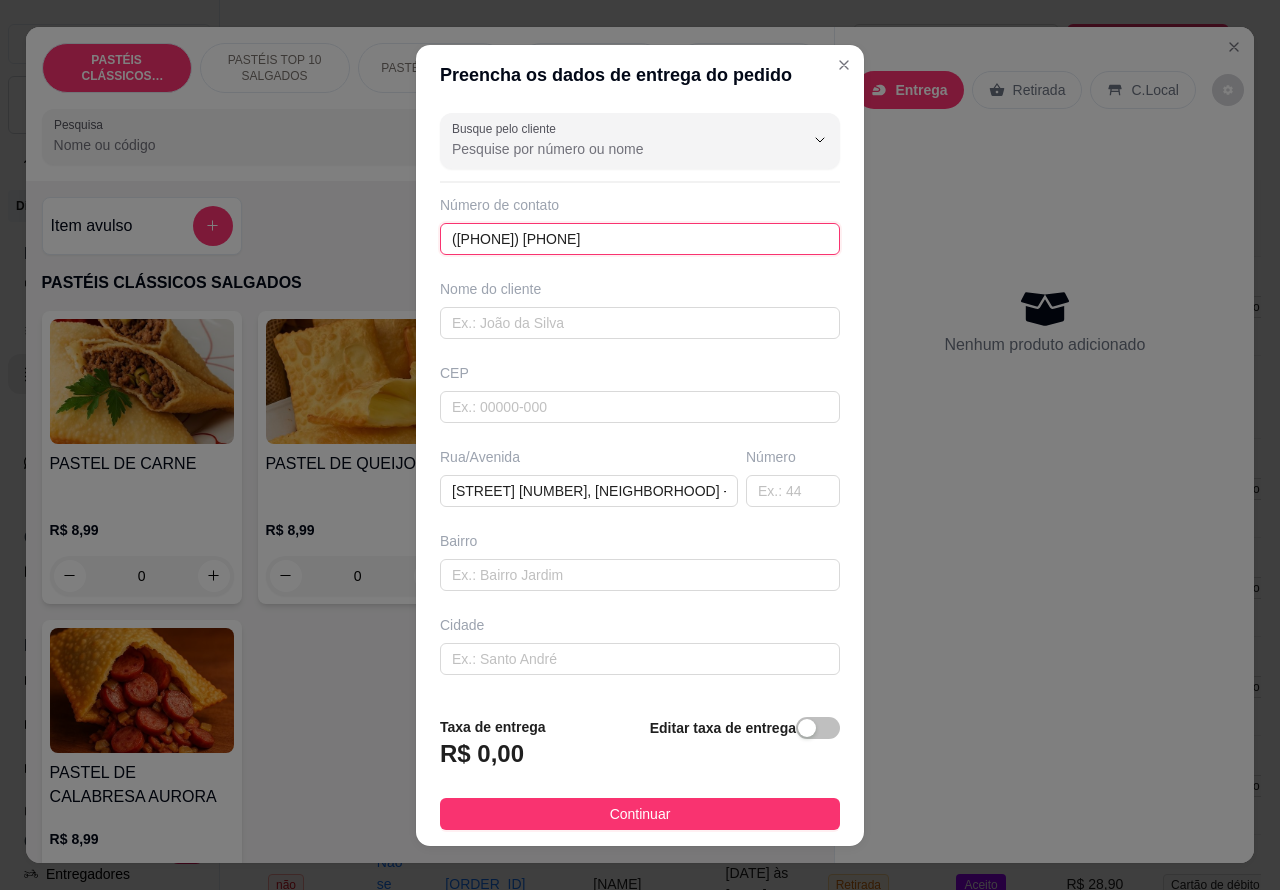 type on "([PHONE]) [PHONE]" 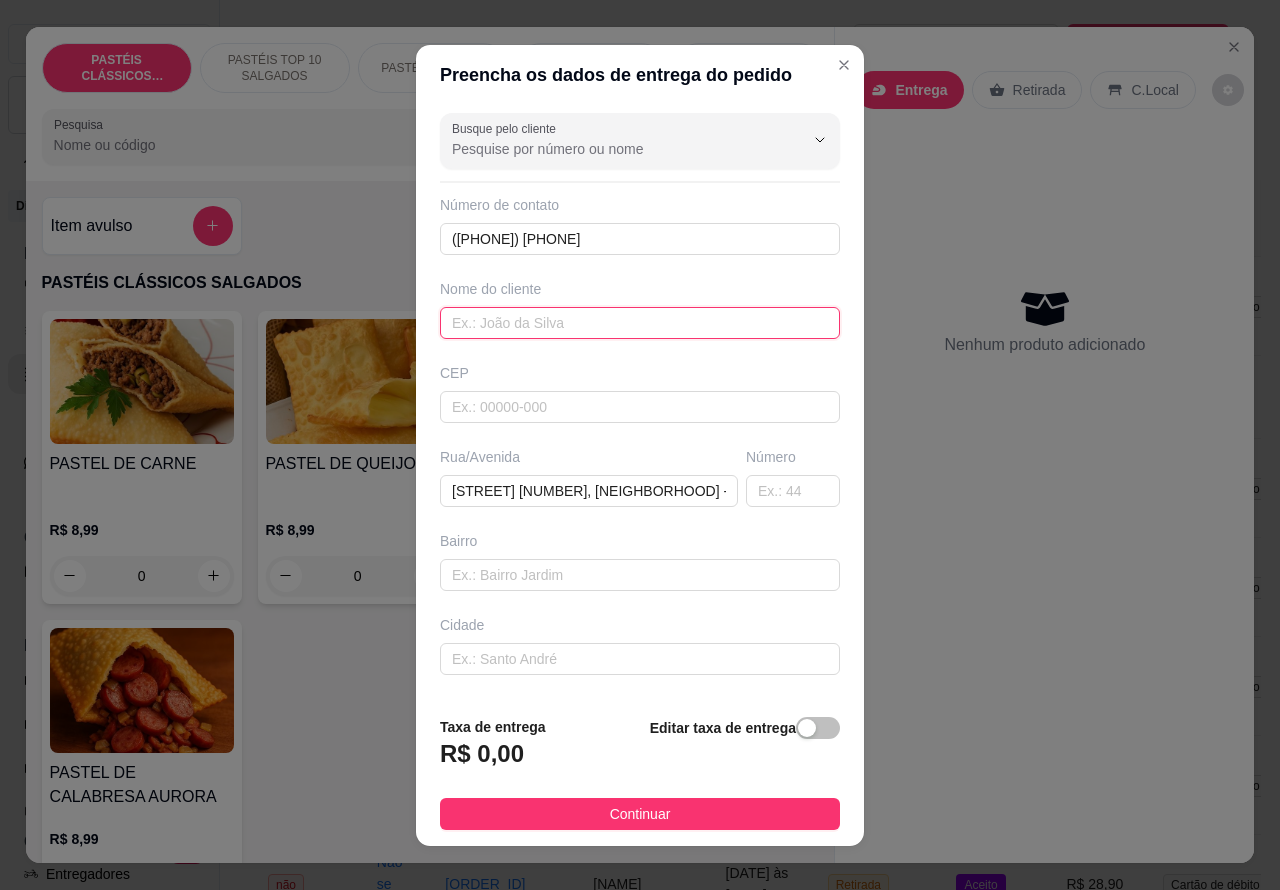 click at bounding box center [640, 323] 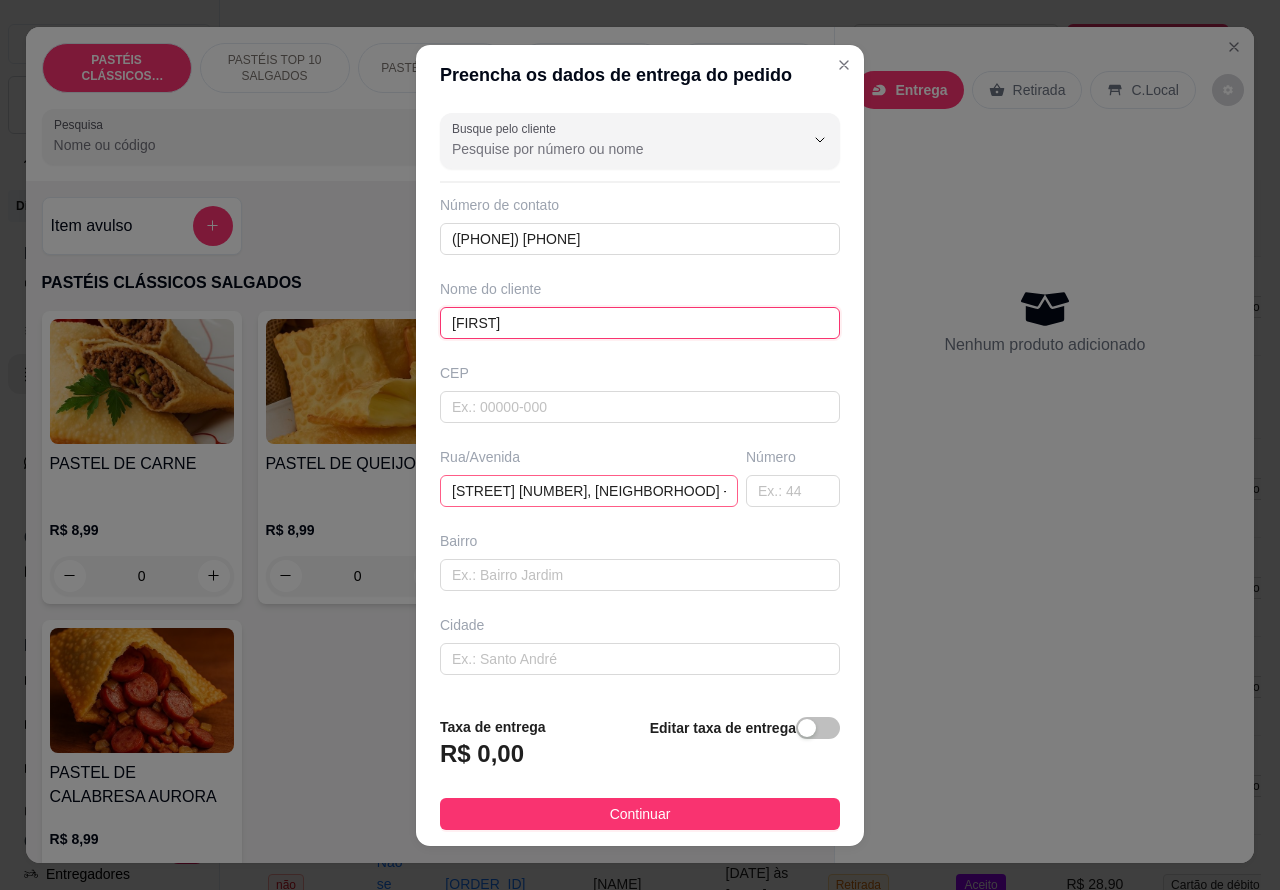 type on "[FIRST]" 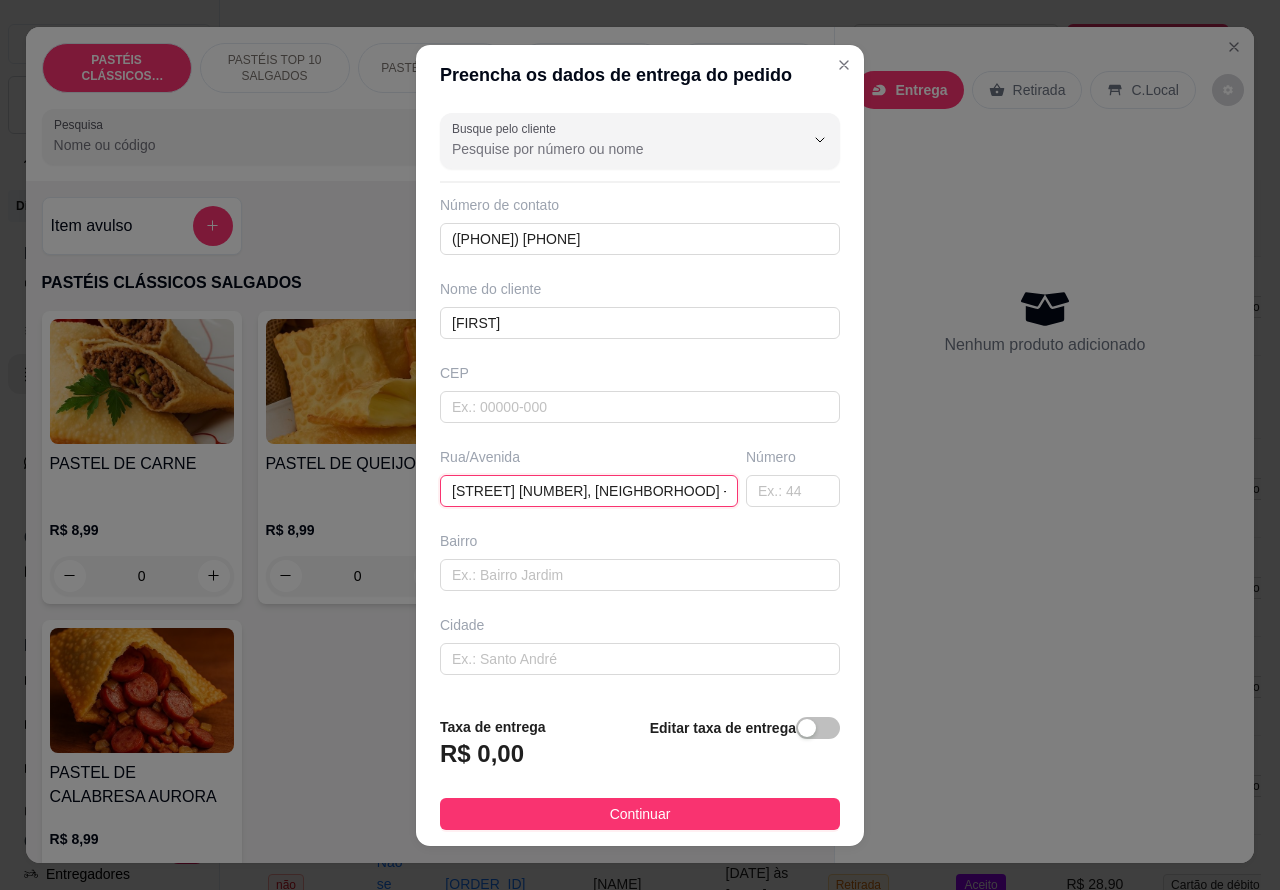 click on "[STREET] [NUMBER], [NEIGHBORHOOD] - [POSTAL_CODE]" at bounding box center [589, 491] 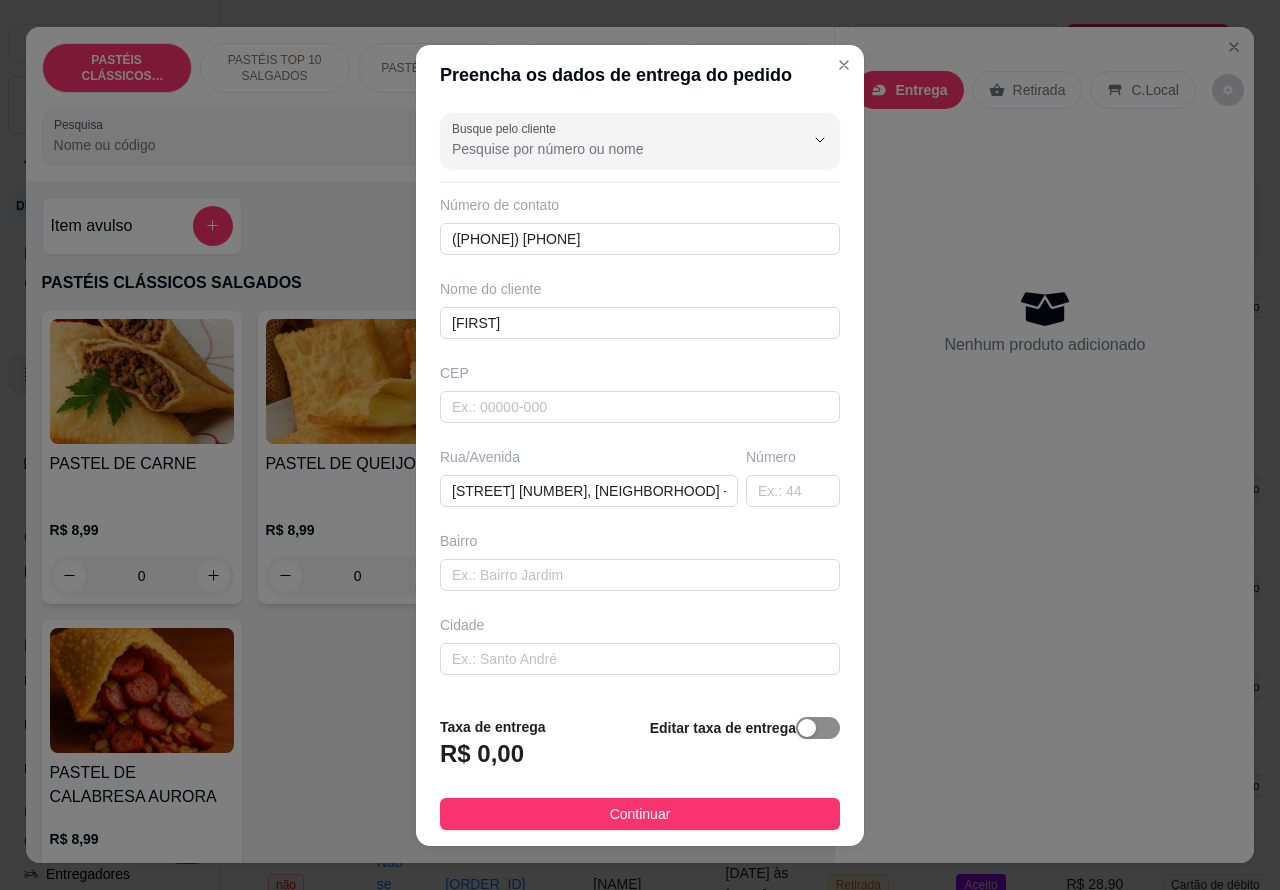 click at bounding box center (818, 728) 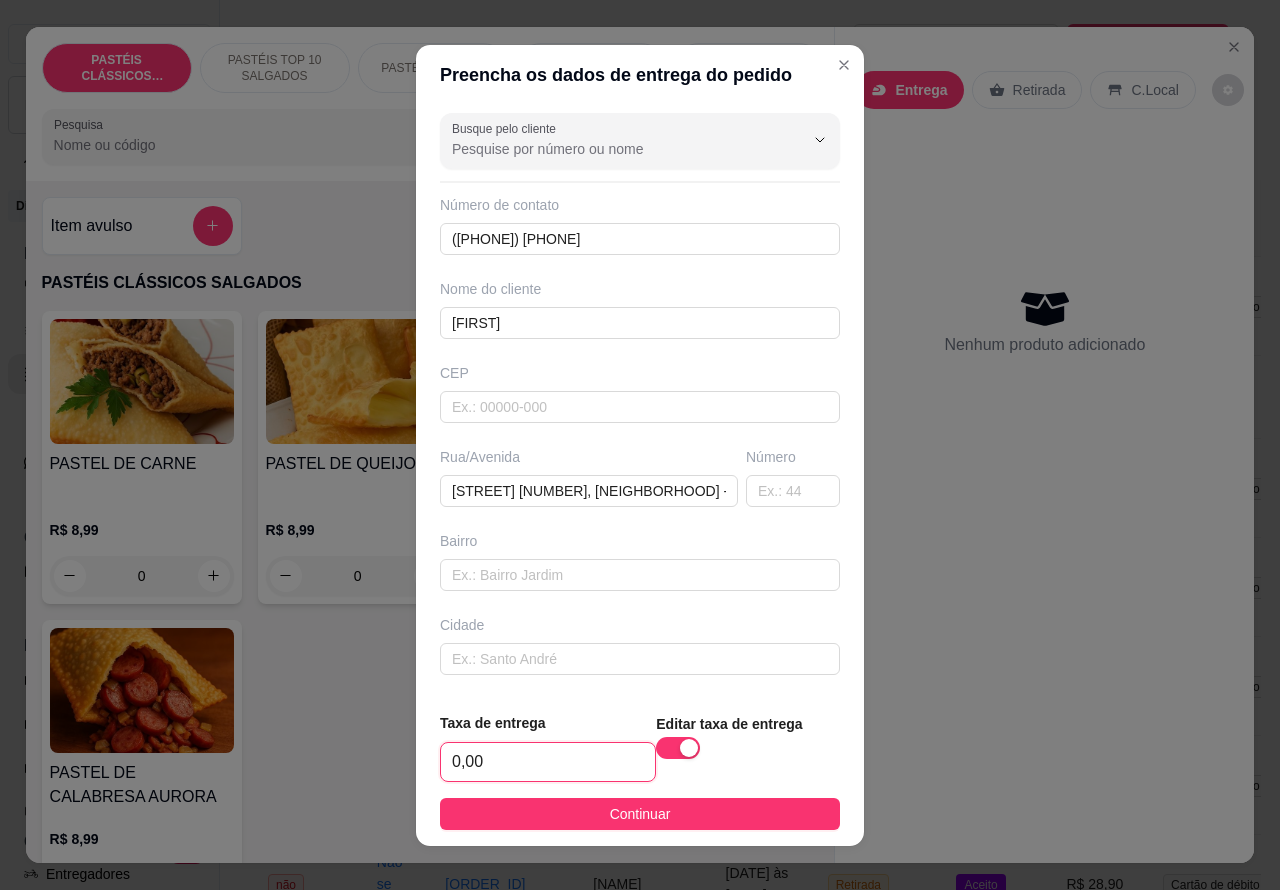 click on "0,00" at bounding box center (548, 762) 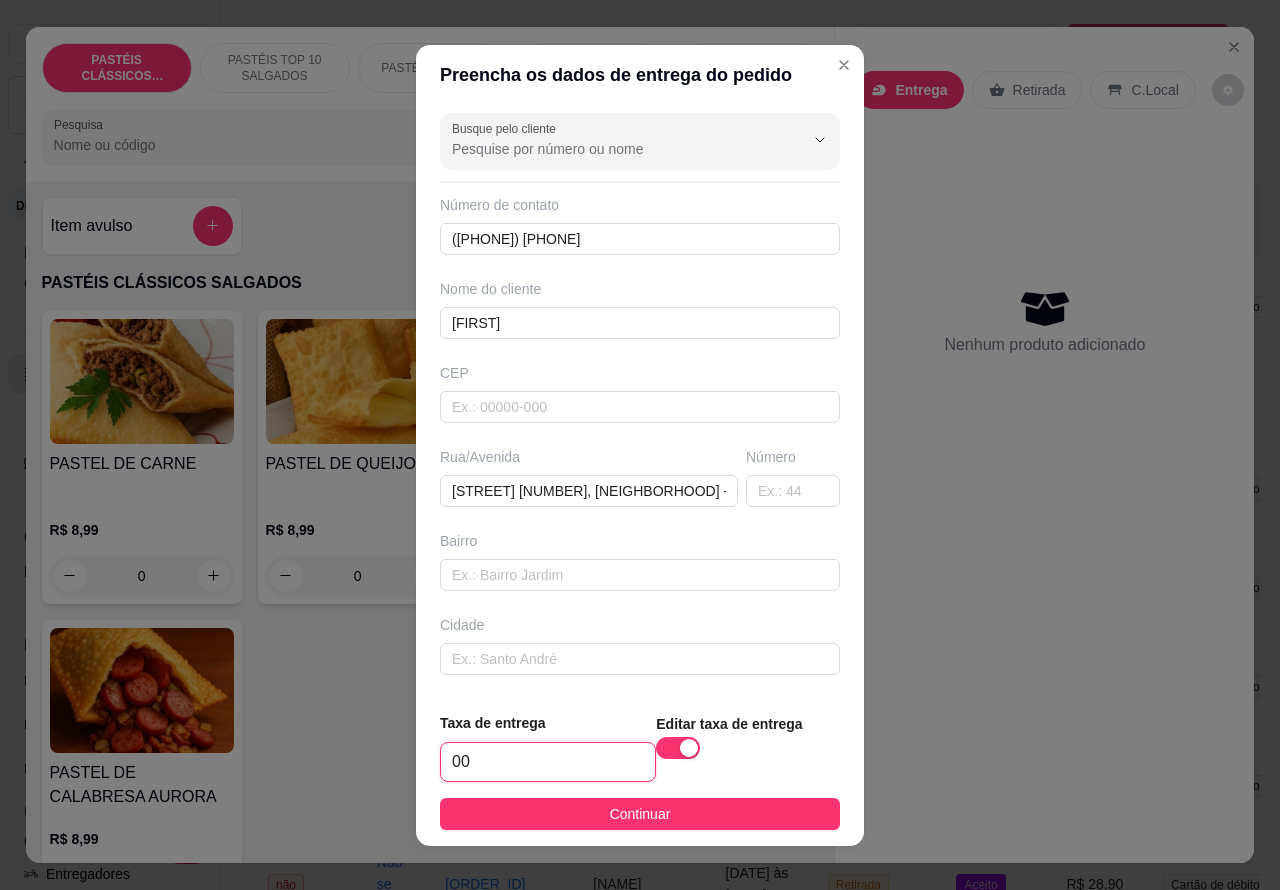 type on "4,00" 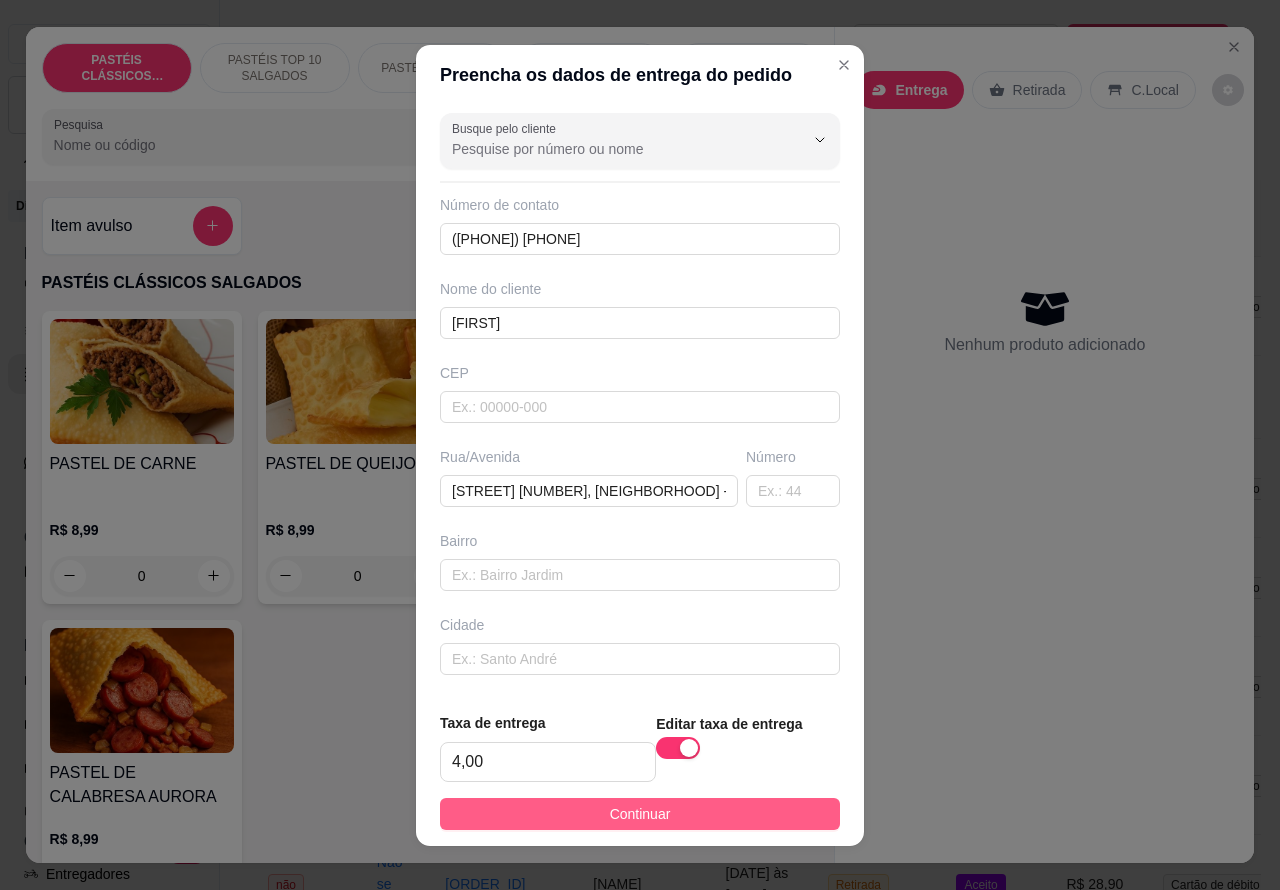 click on "Continuar" at bounding box center (640, 814) 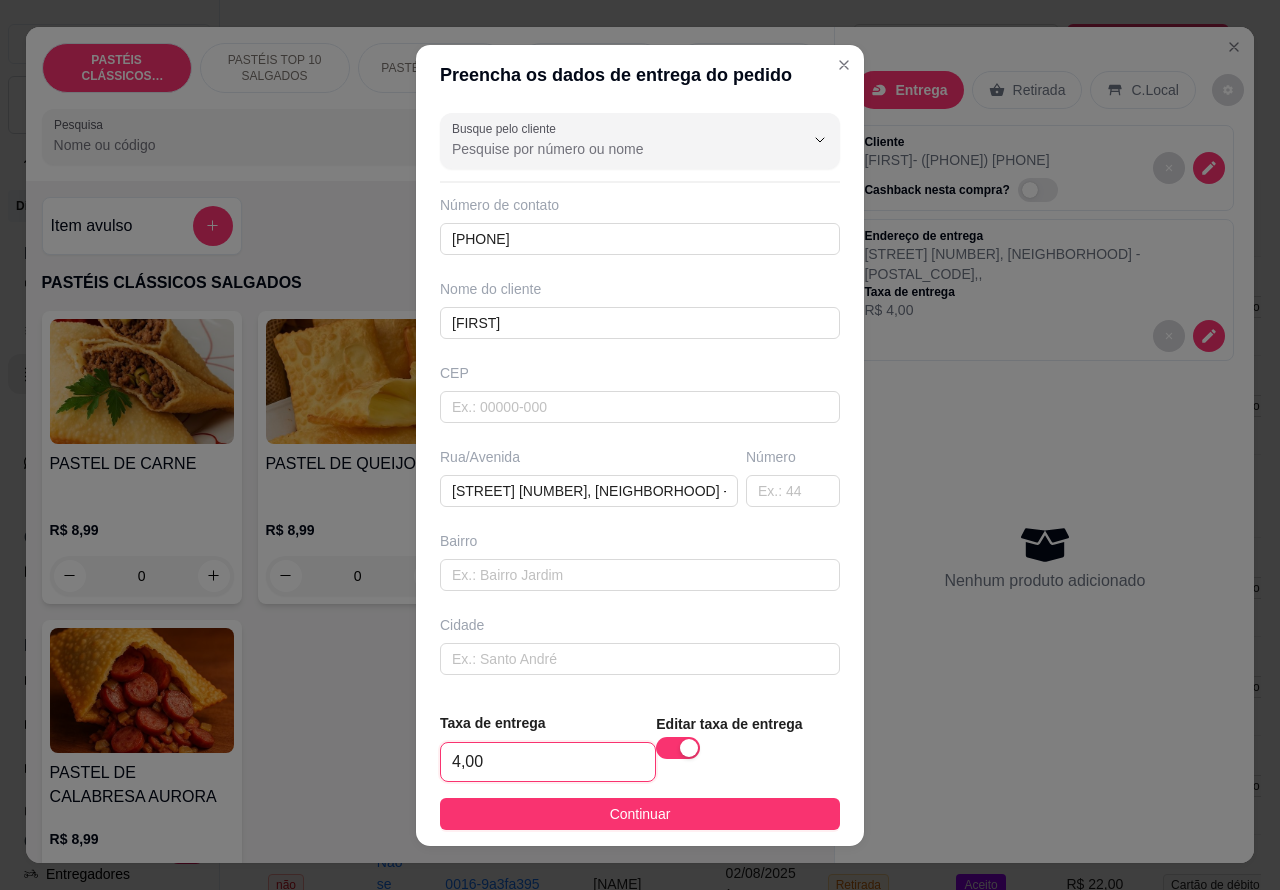 click on "4,00" at bounding box center [548, 762] 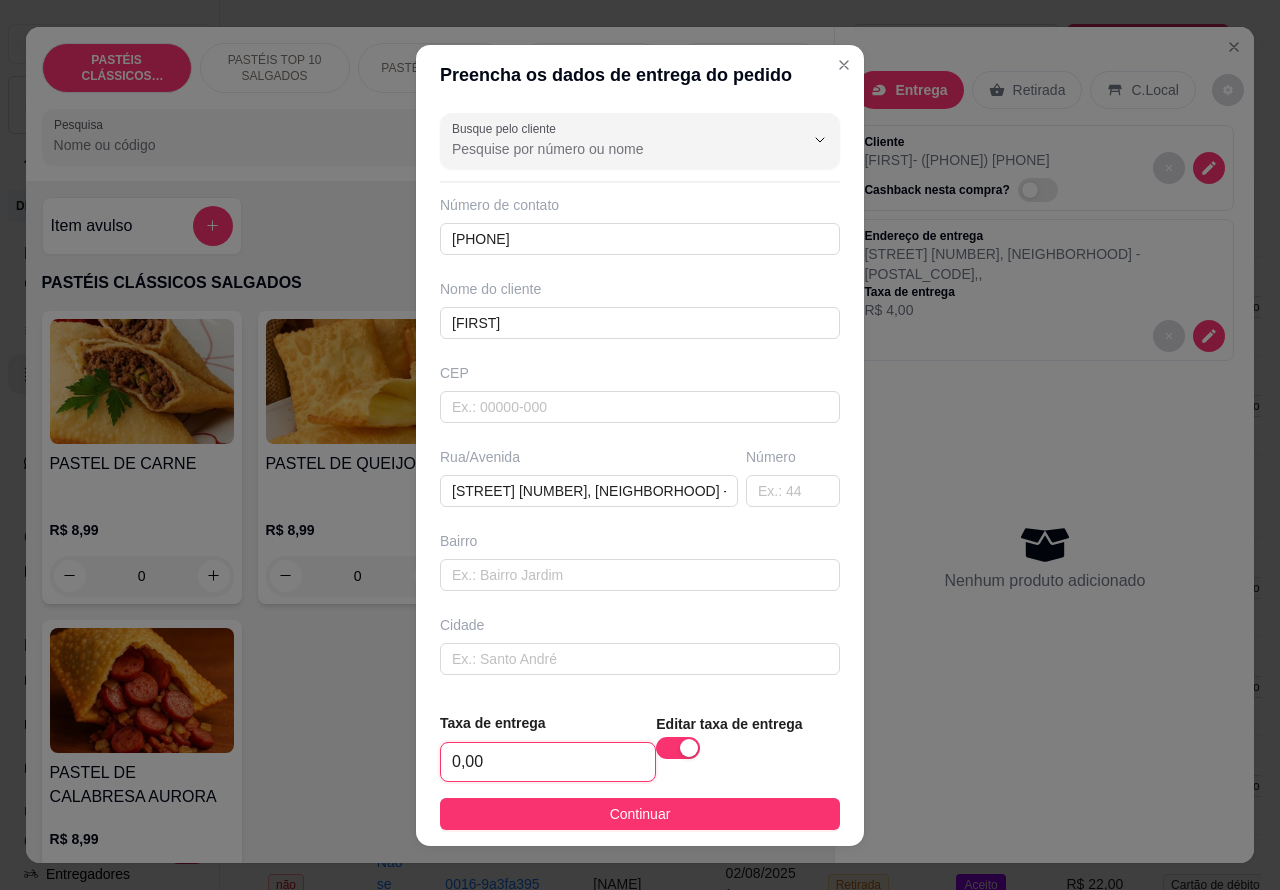 type on "2,00" 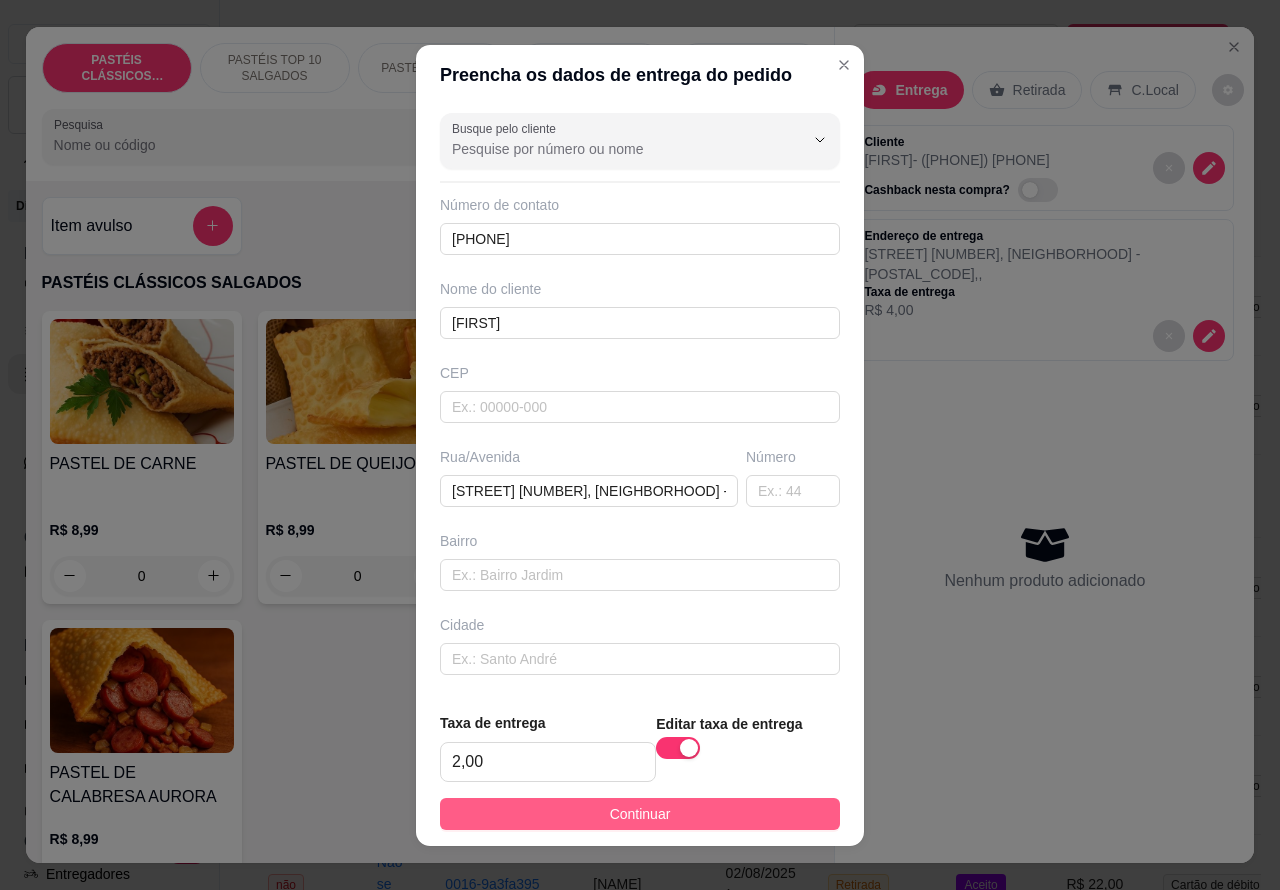 click on "Continuar" at bounding box center [640, 814] 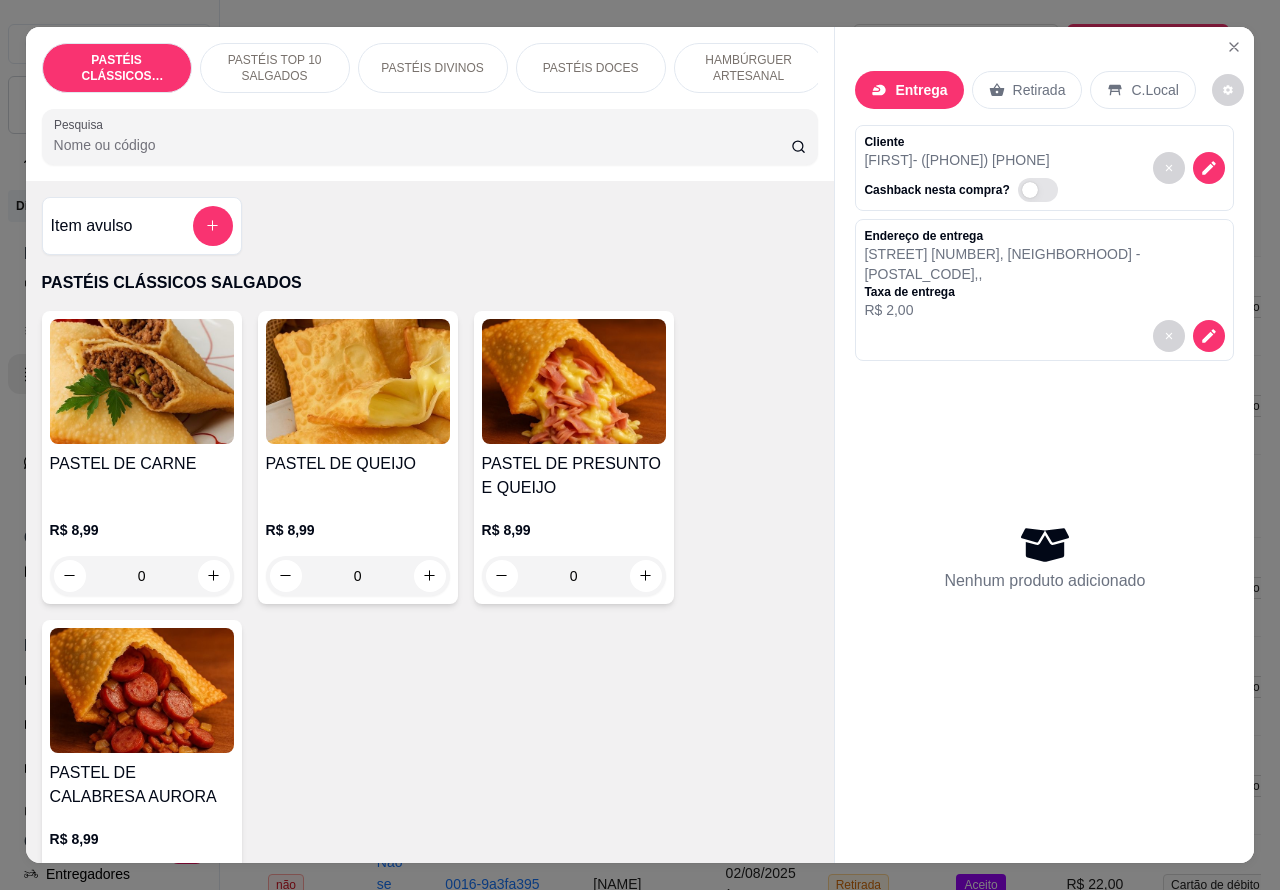 scroll, scrollTop: 38, scrollLeft: 0, axis: vertical 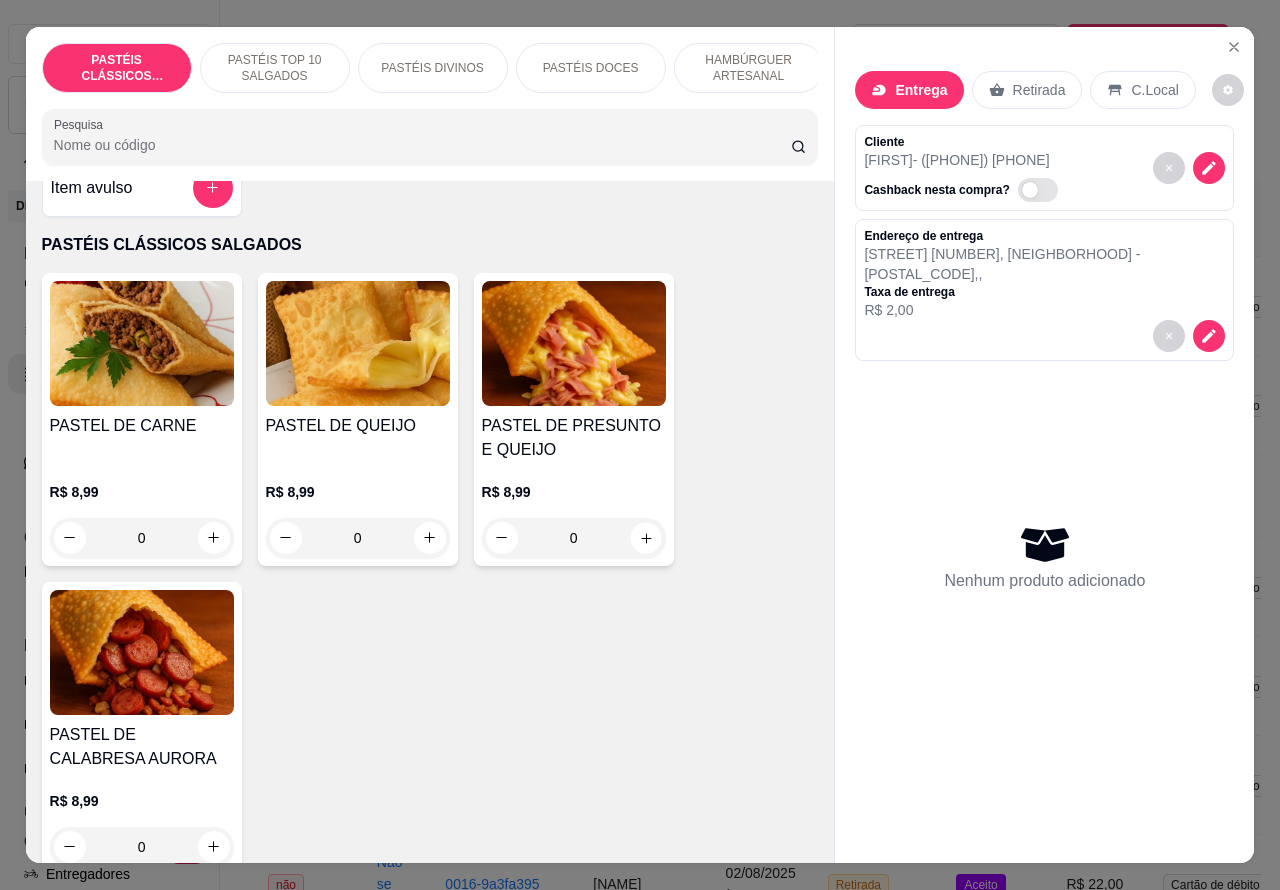 click 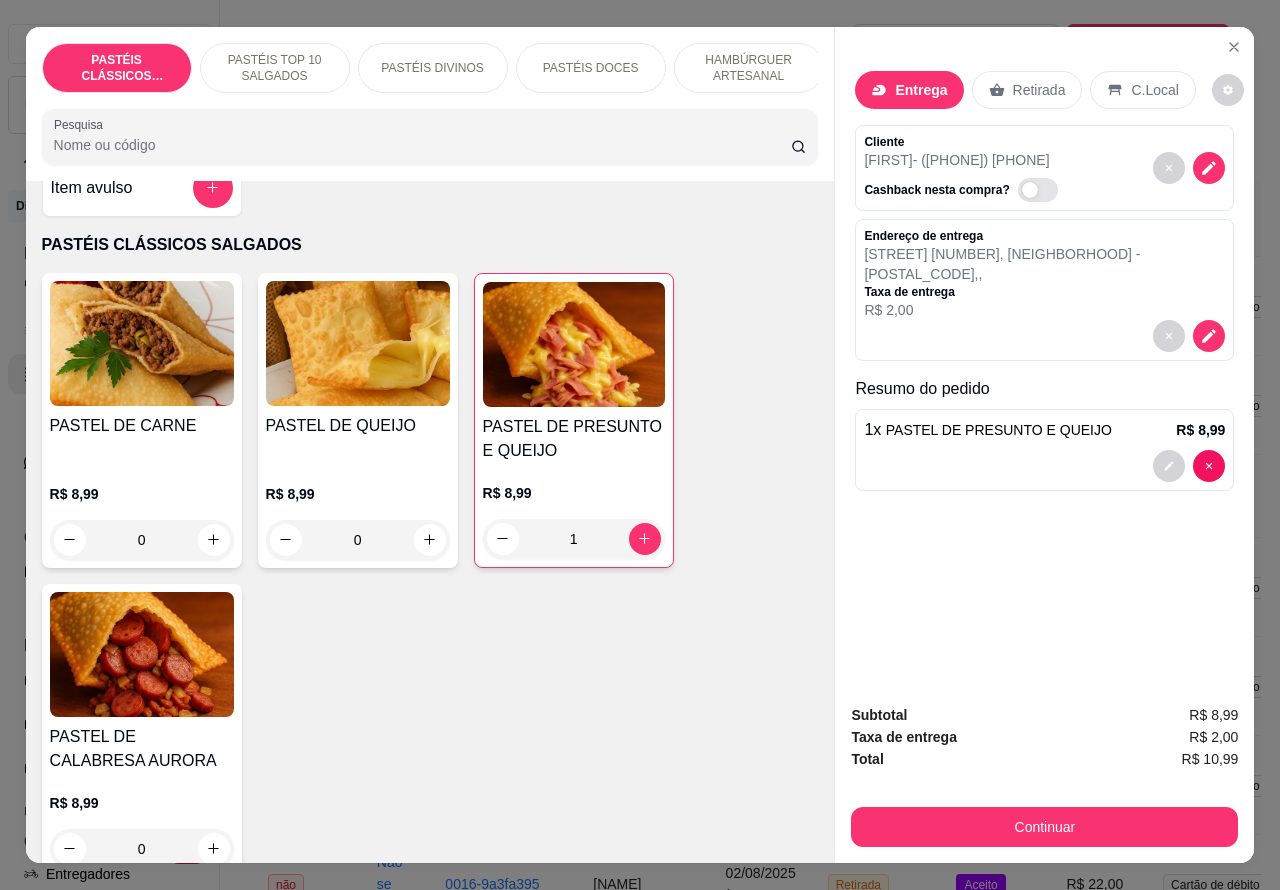 click on "PASTÉIS TOP 10 SALGADOS" at bounding box center (275, 68) 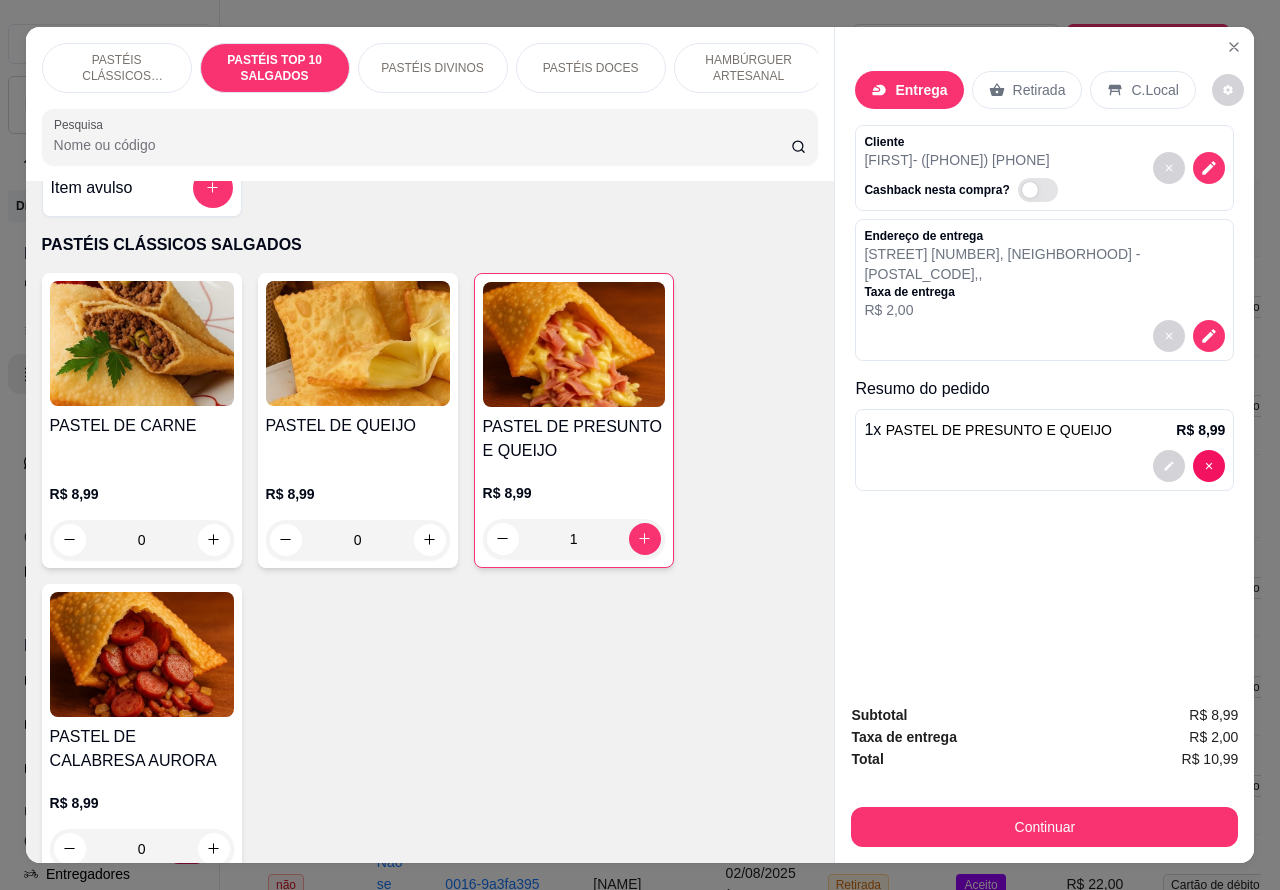 scroll, scrollTop: 751, scrollLeft: 0, axis: vertical 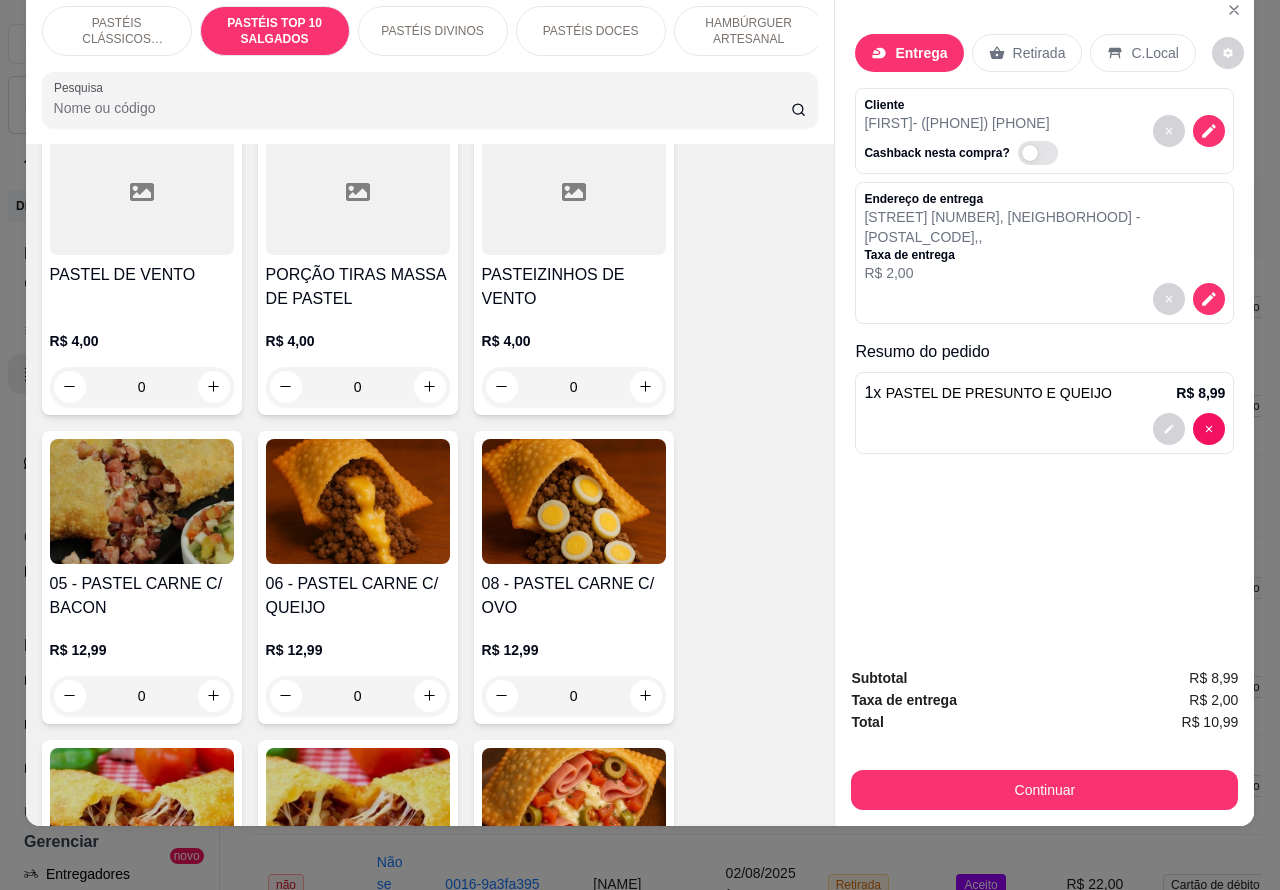 click on "0" at bounding box center (358, 696) 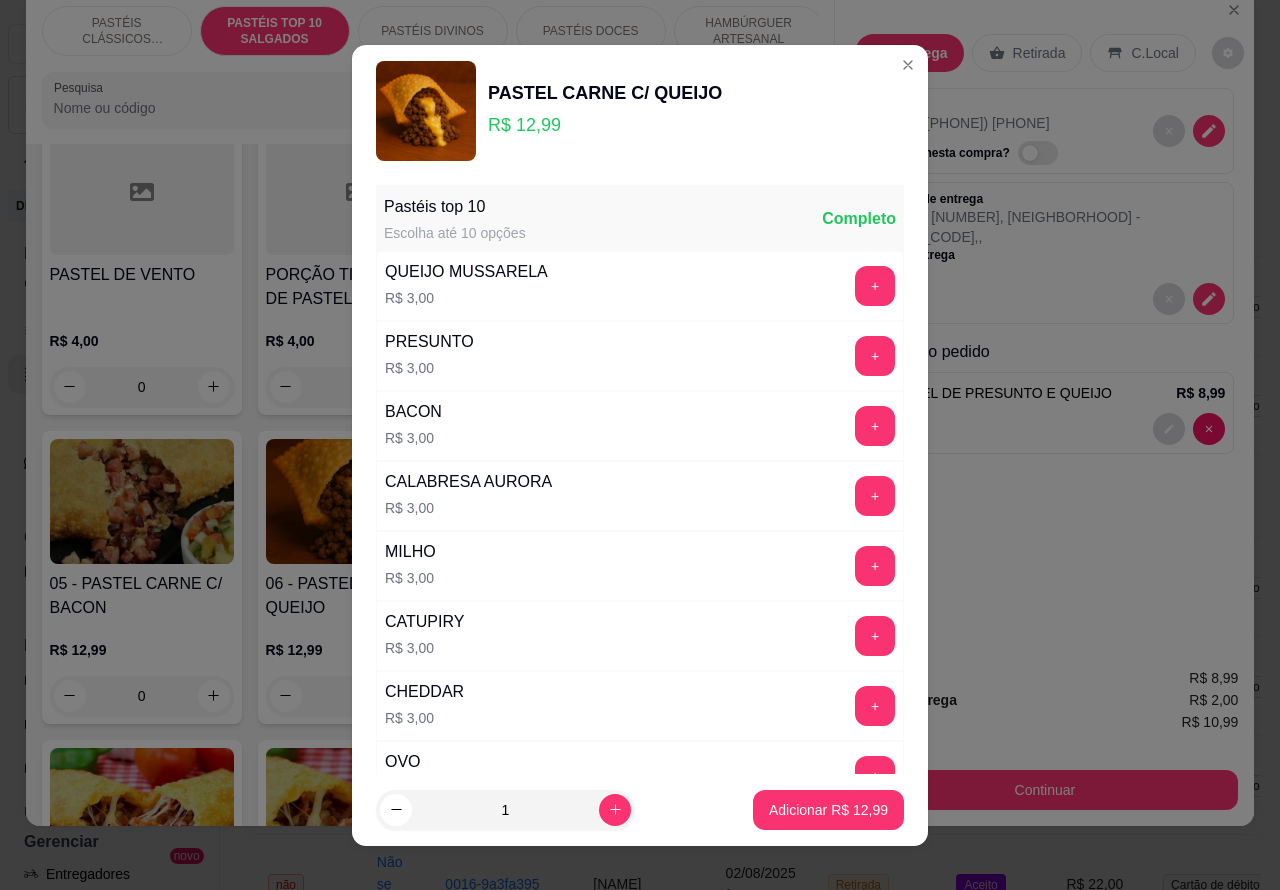 click on "Adicionar   R$ 12,99" at bounding box center (828, 810) 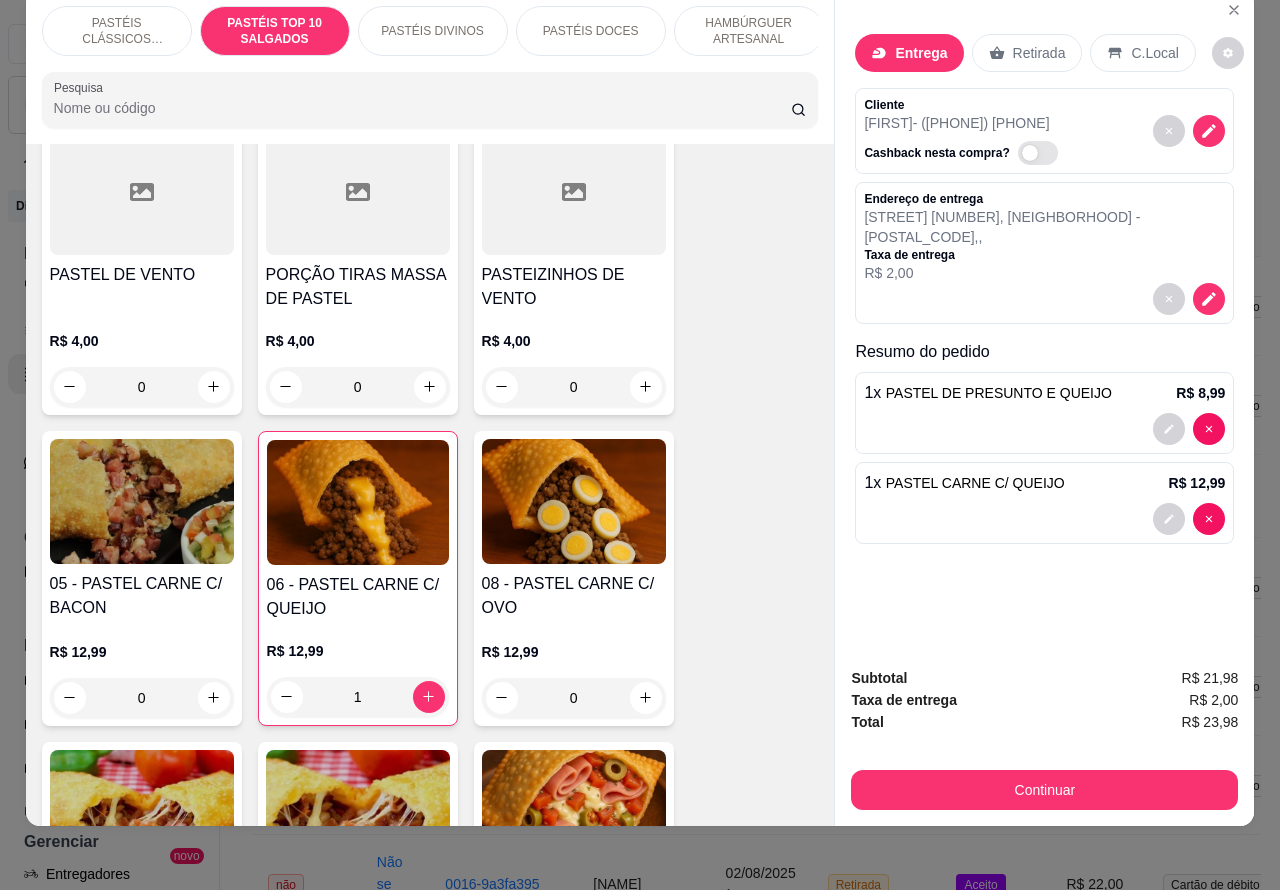 click on "PASTÉIS CLÁSSICOS SALGADOS" at bounding box center [117, 31] 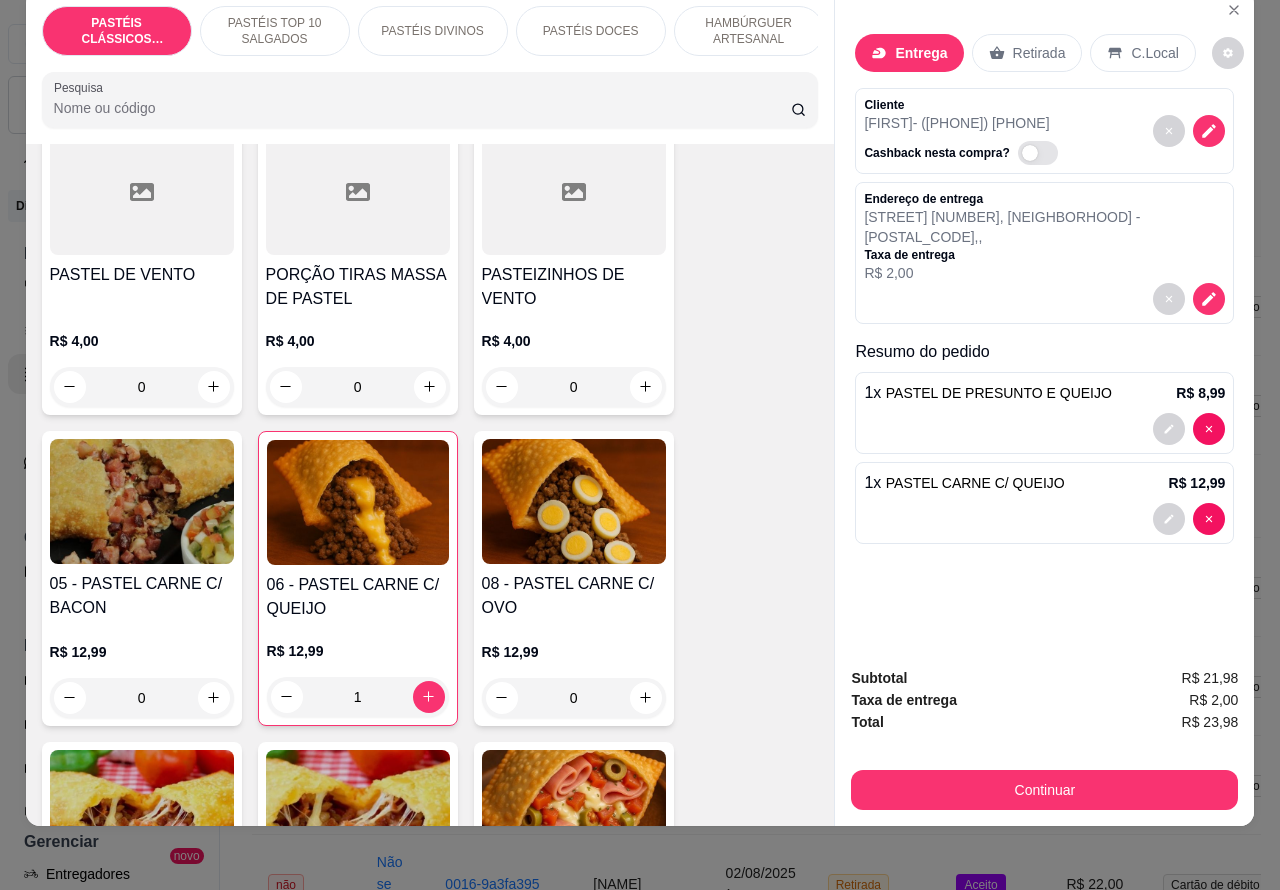 scroll, scrollTop: 90, scrollLeft: 0, axis: vertical 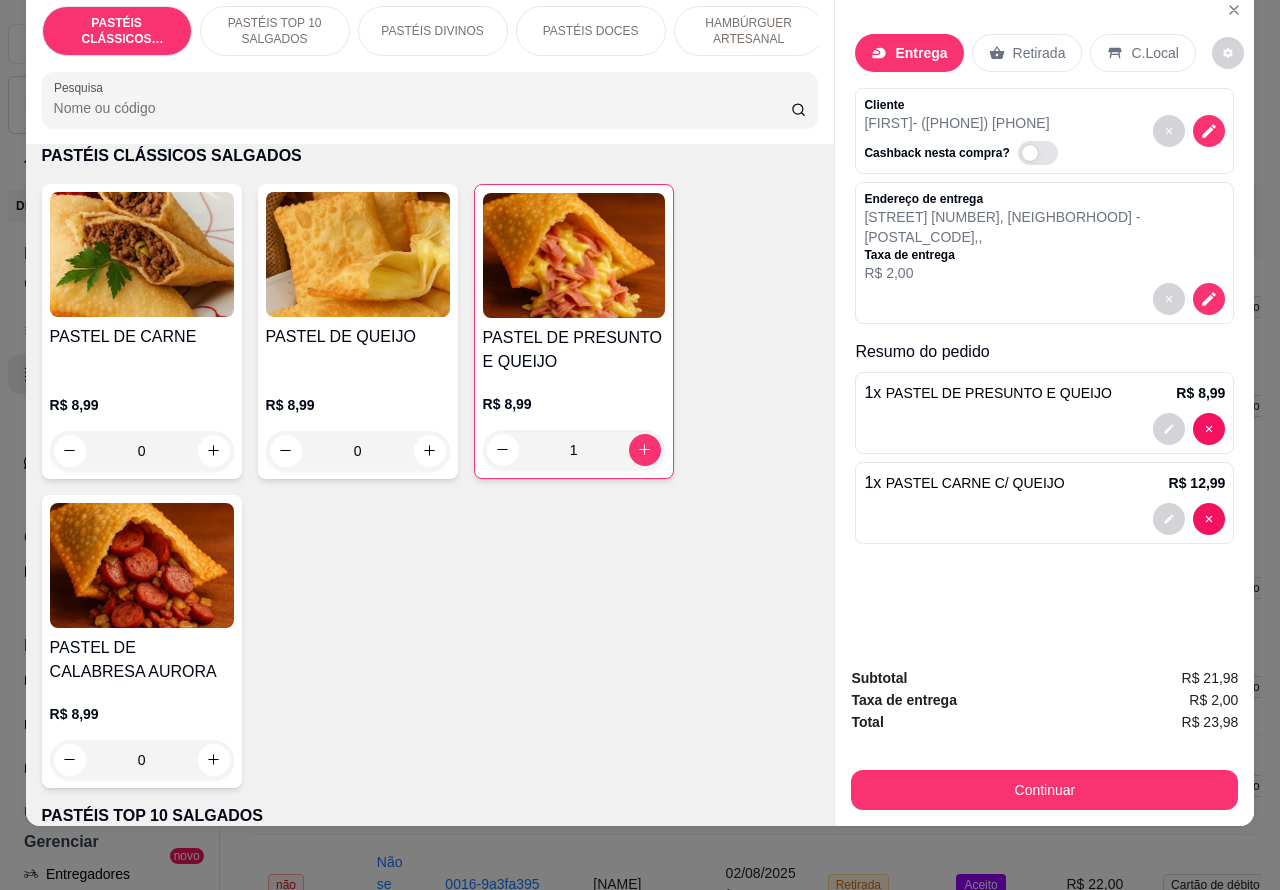 click 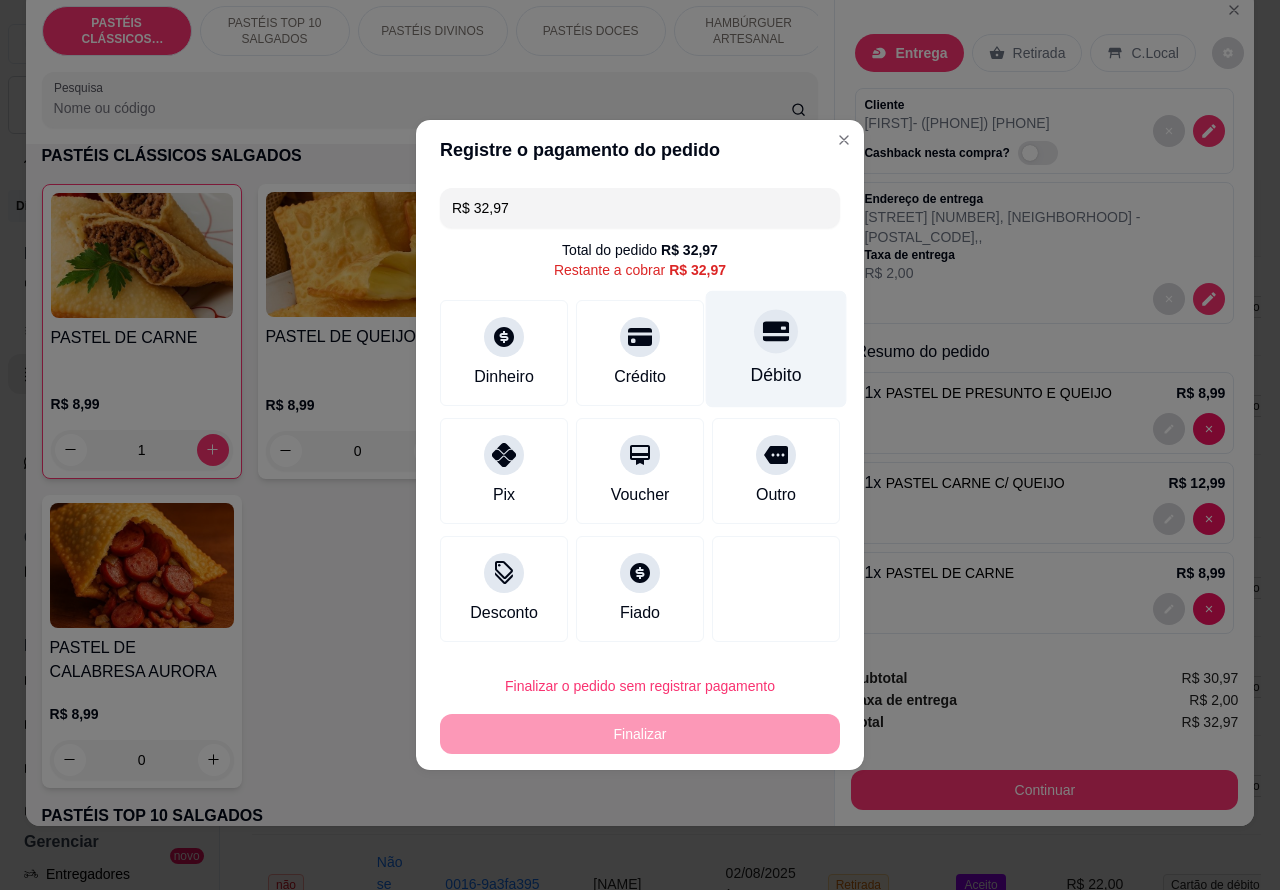 click 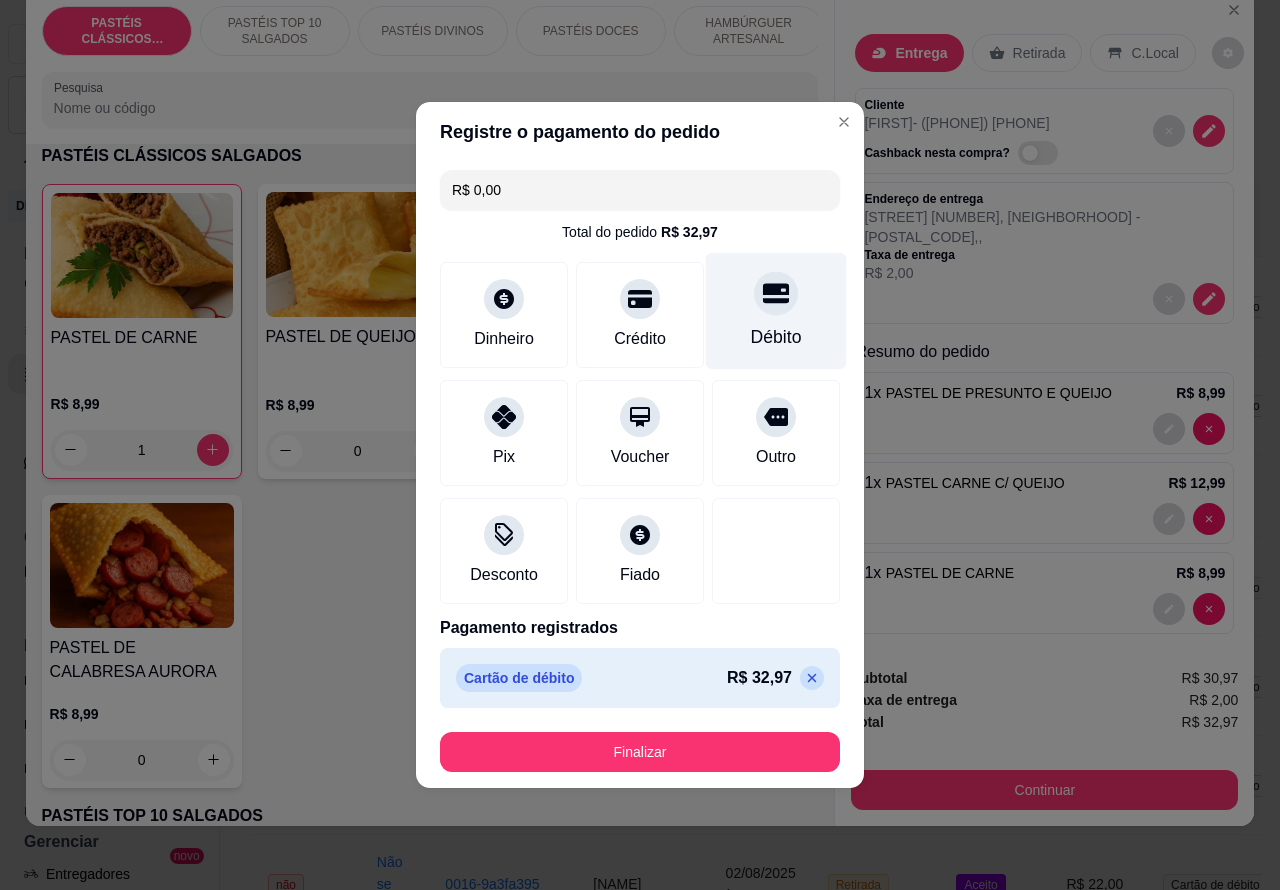 click on "Finalizar" at bounding box center [640, 752] 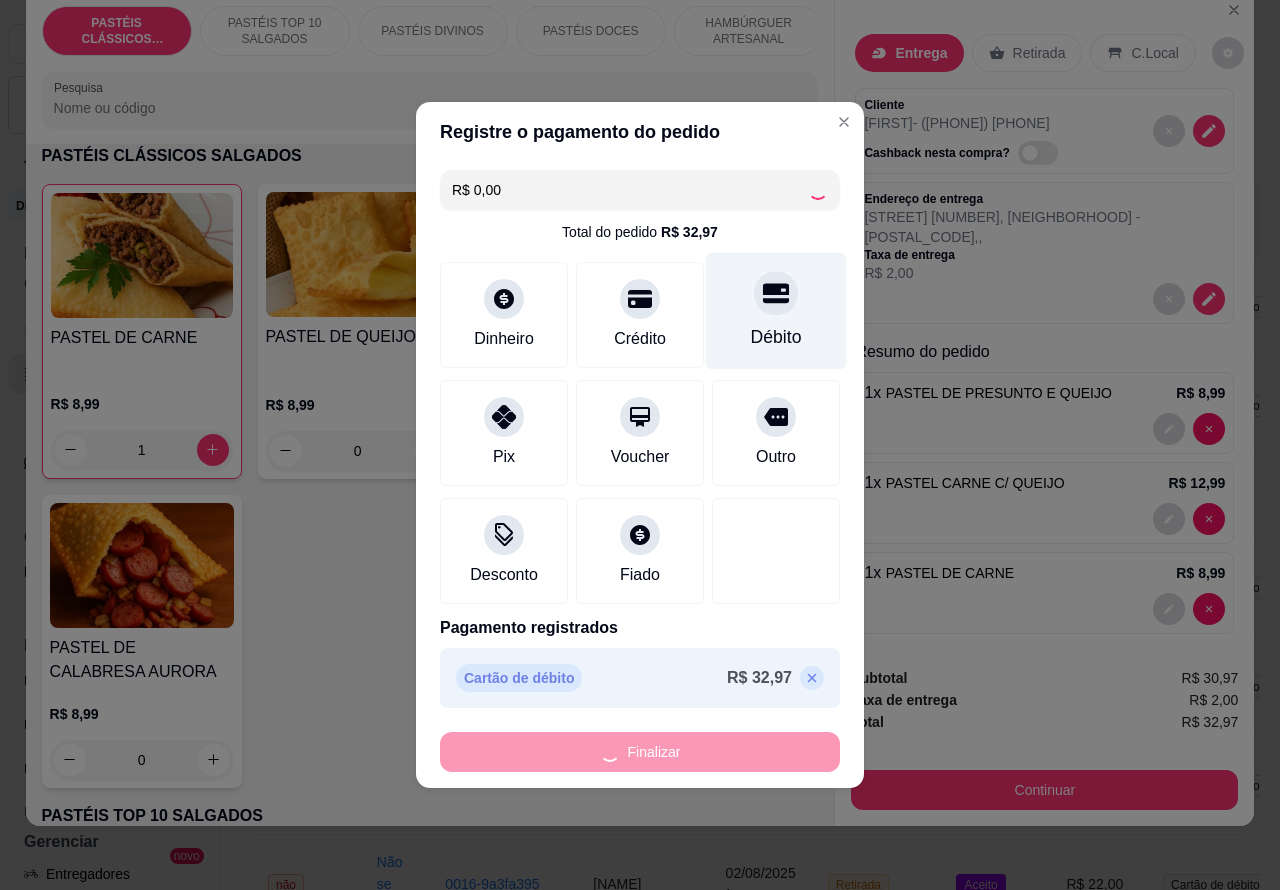 type on "0" 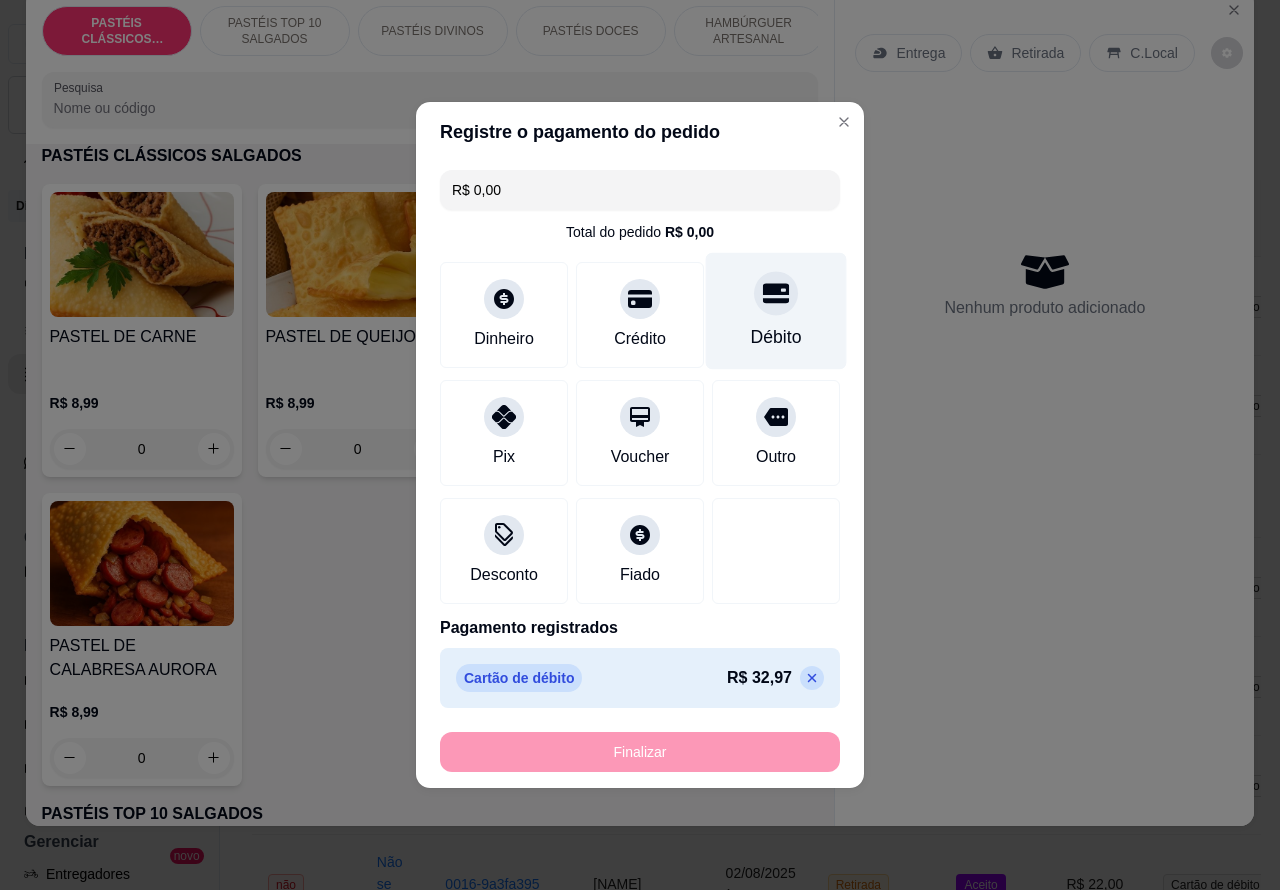 type on "-[PRICE]" 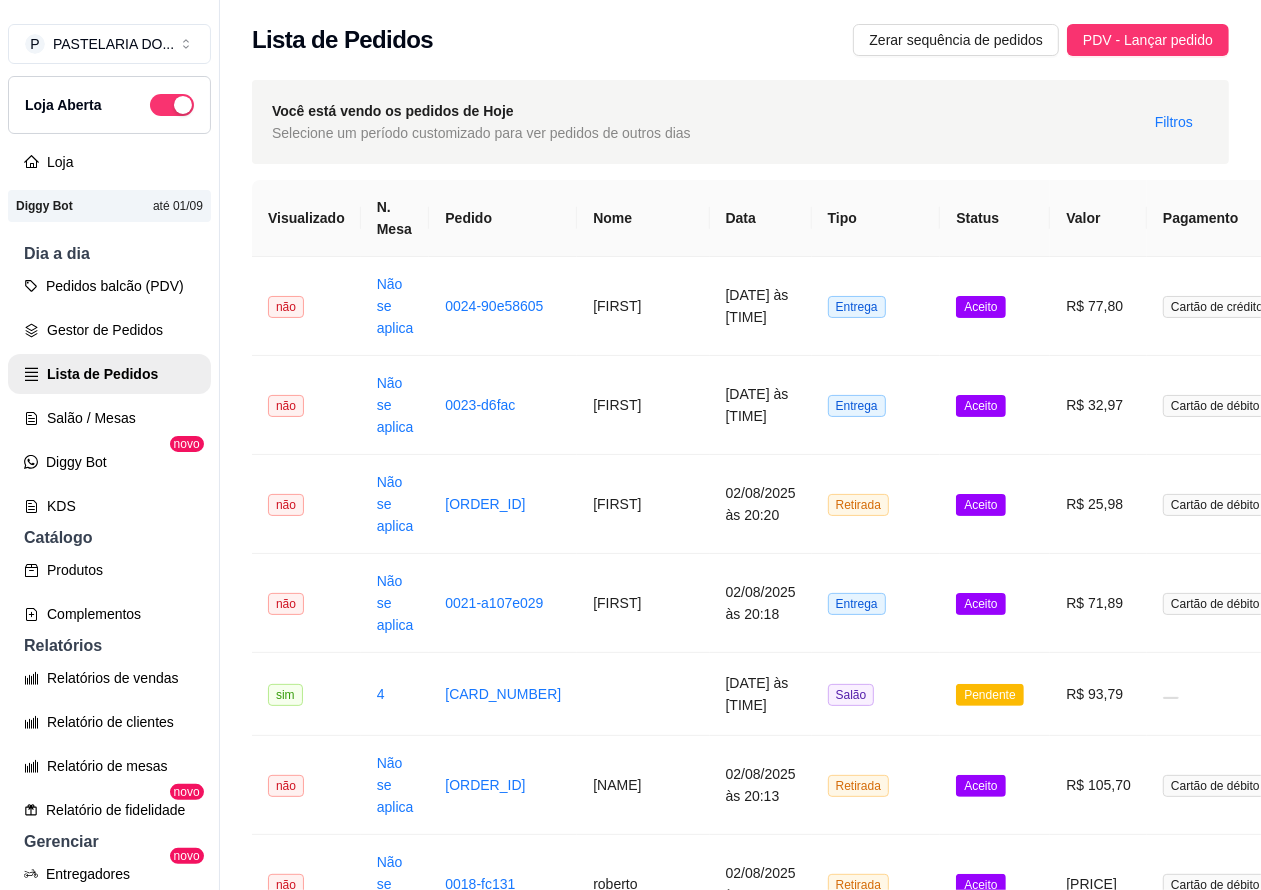 click on "Salão / Mesas" at bounding box center [109, 418] 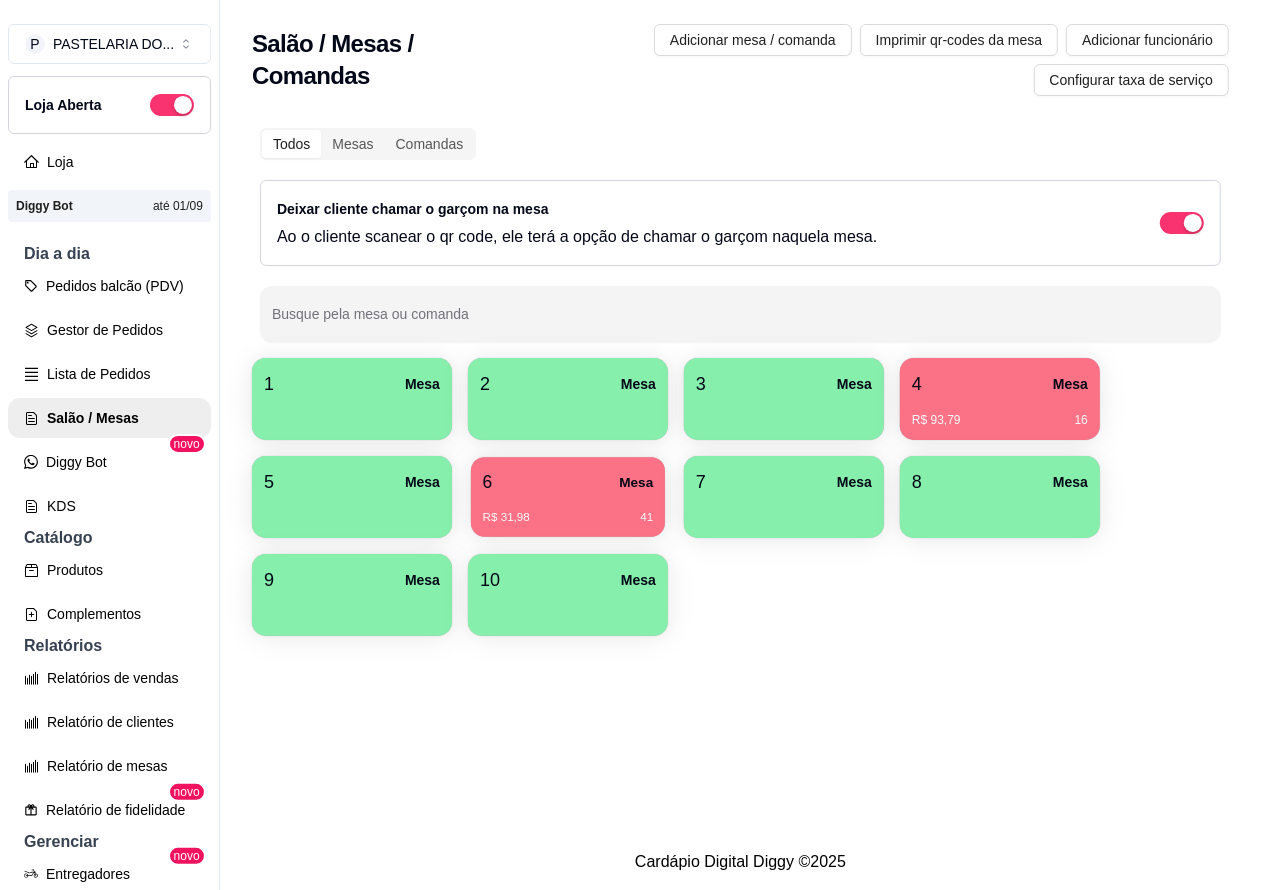 click on "6 Mesa" at bounding box center [568, 482] 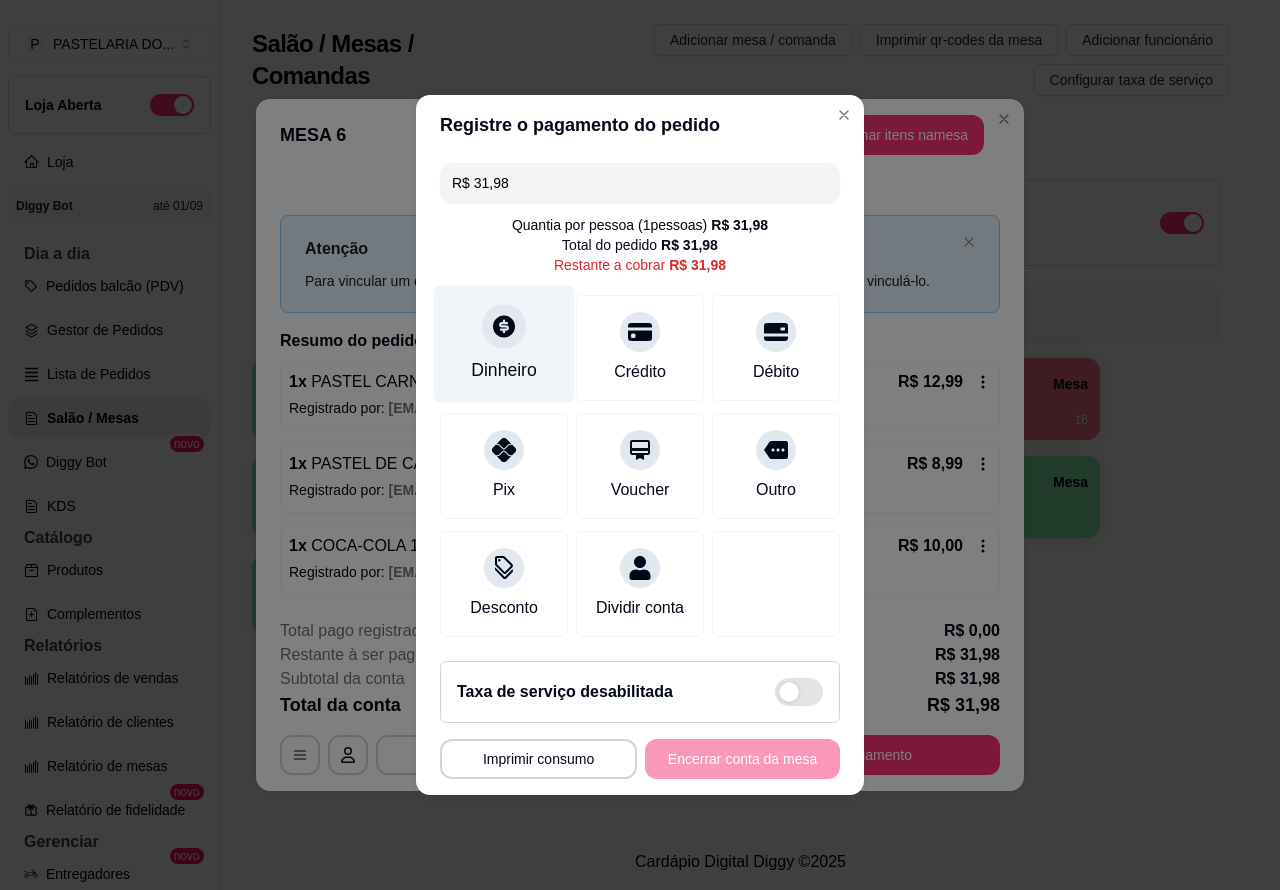 click 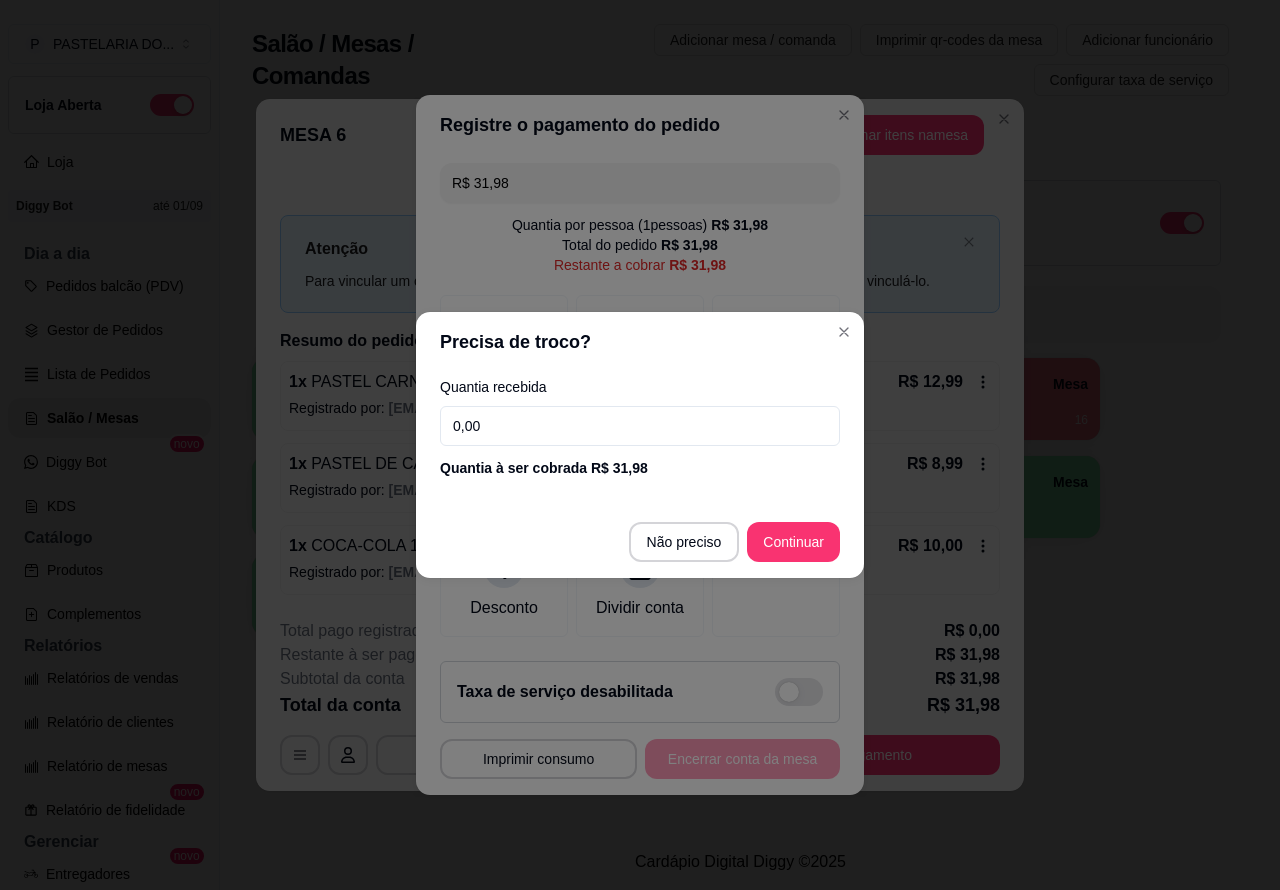 click on "0,00" at bounding box center [640, 426] 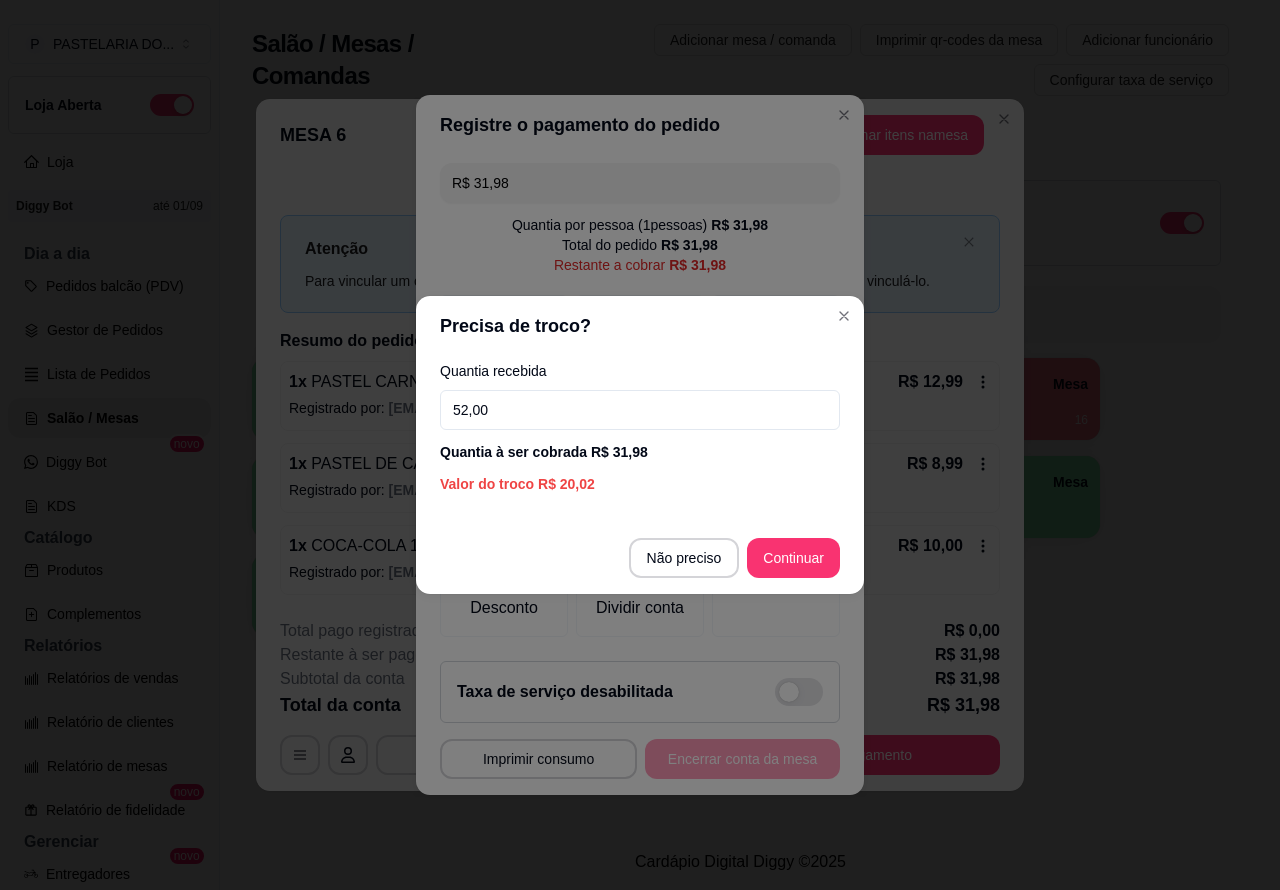 type on "52,00" 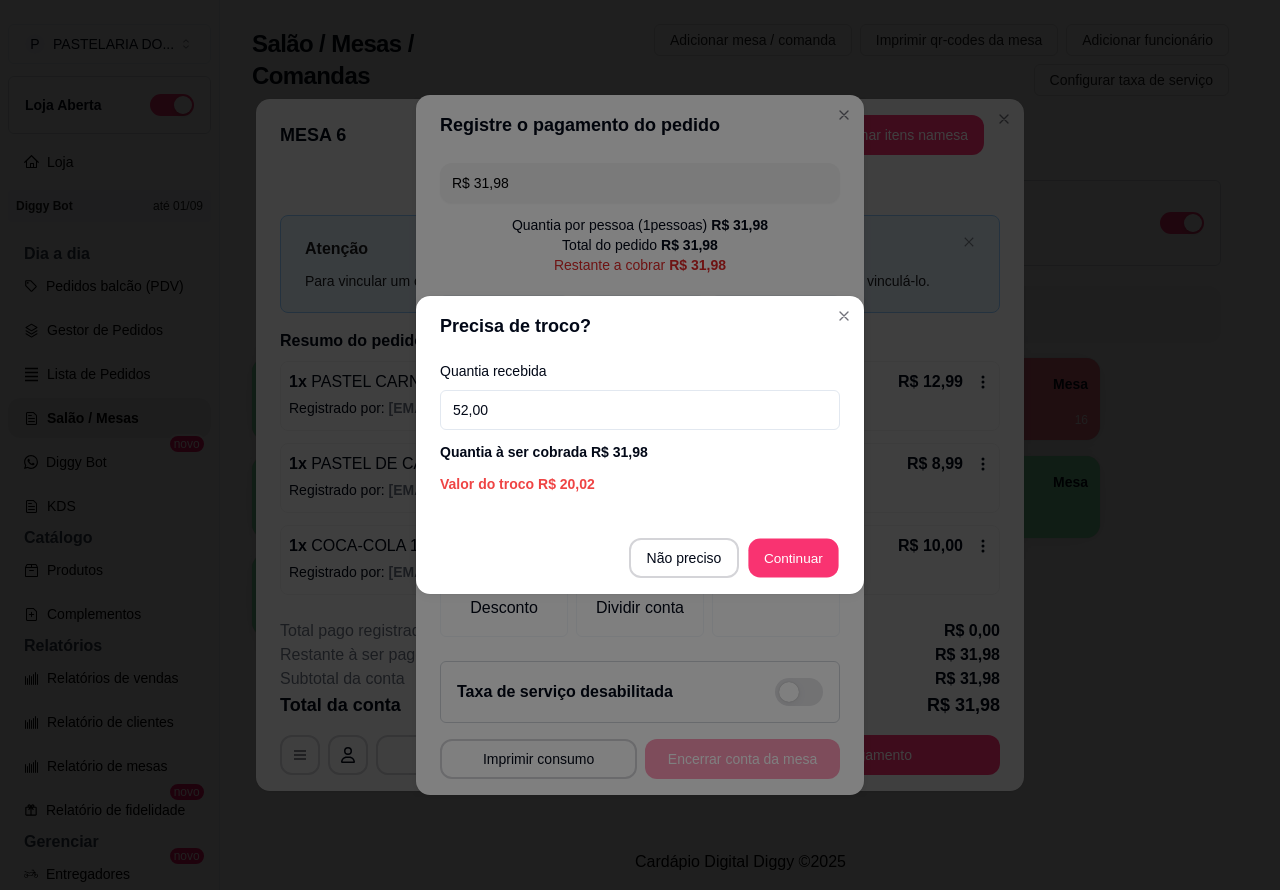 click at bounding box center [776, 584] 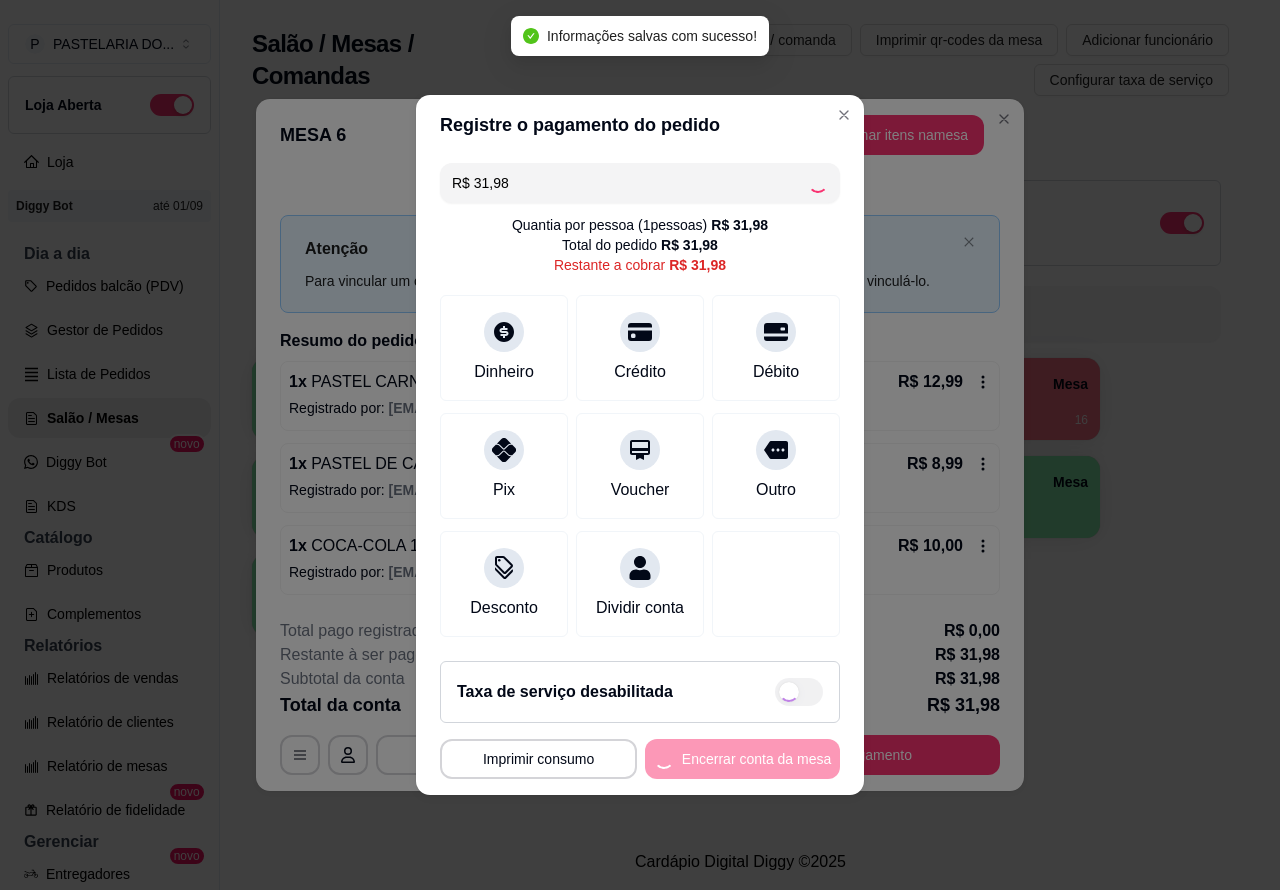type on "R$ 0,00" 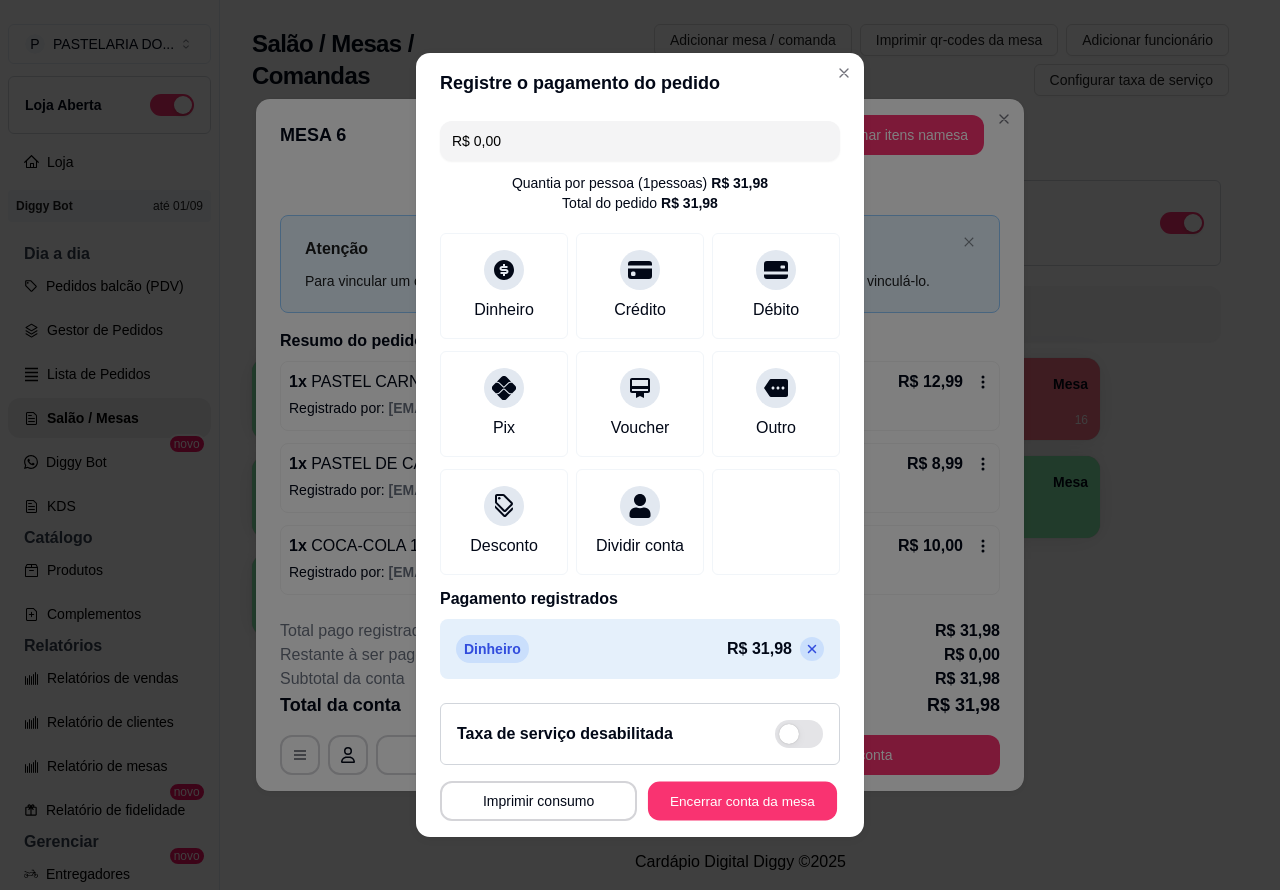 click on "Encerrar conta da mesa" at bounding box center (742, 801) 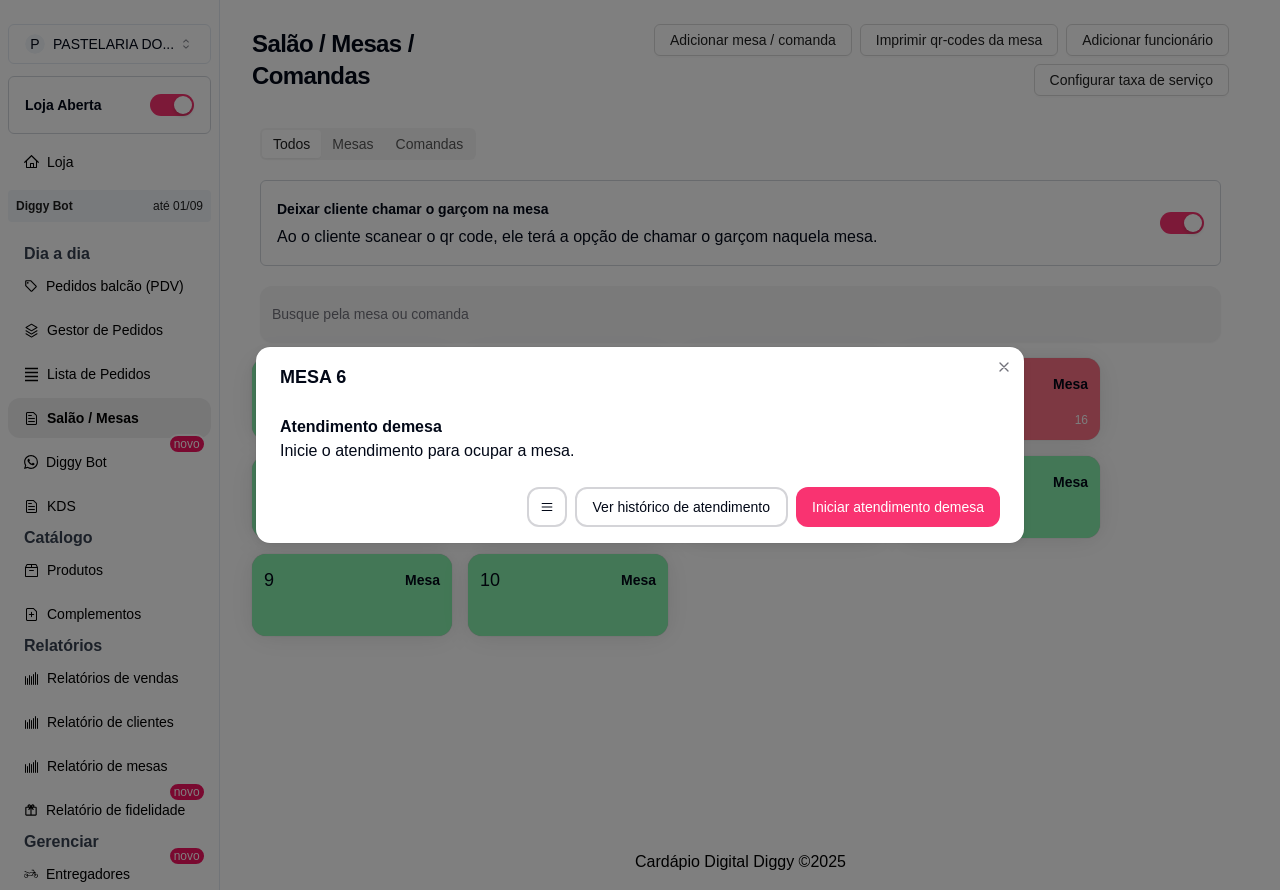 click on "4 Mesa R$ 93,79 16" at bounding box center (1000, 399) 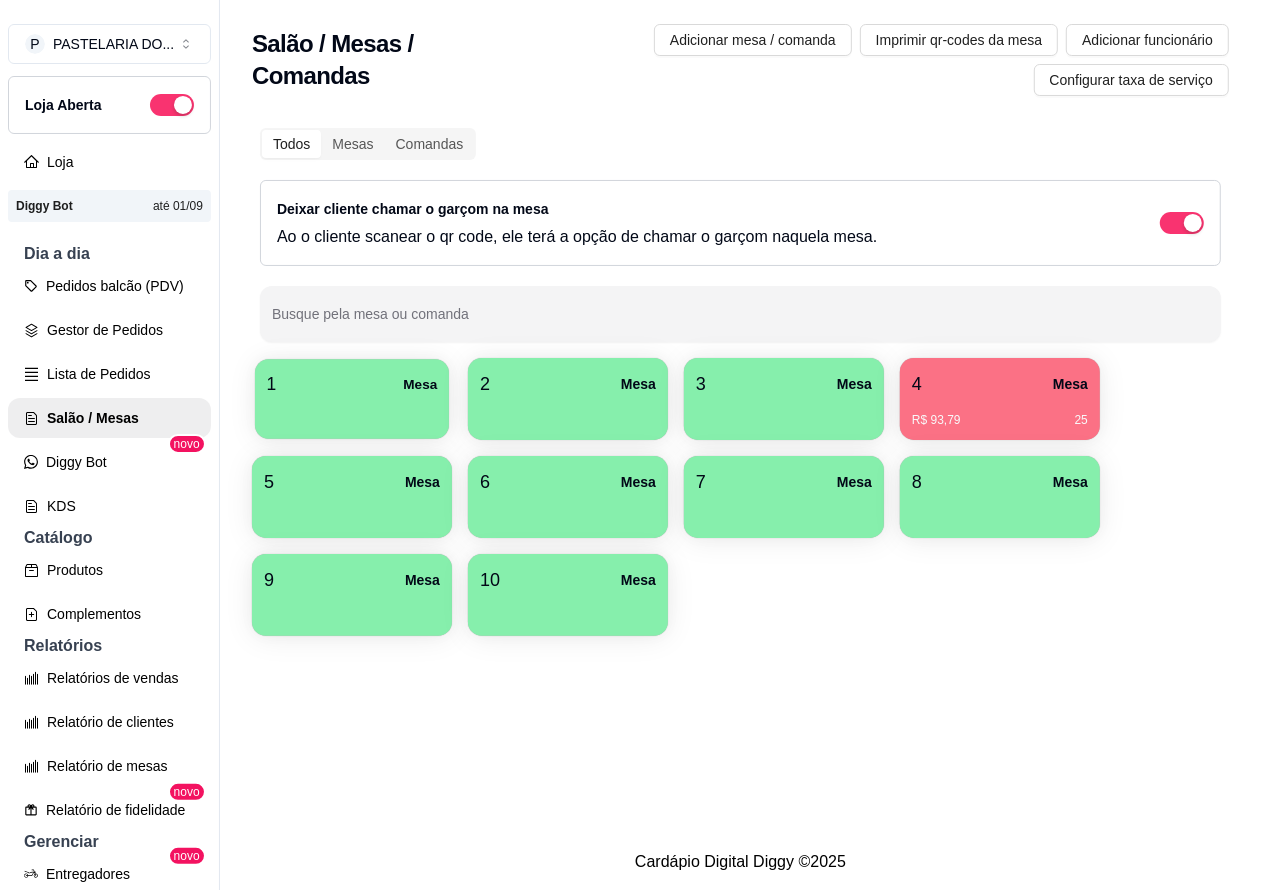 click on "1 Mesa" at bounding box center (352, 384) 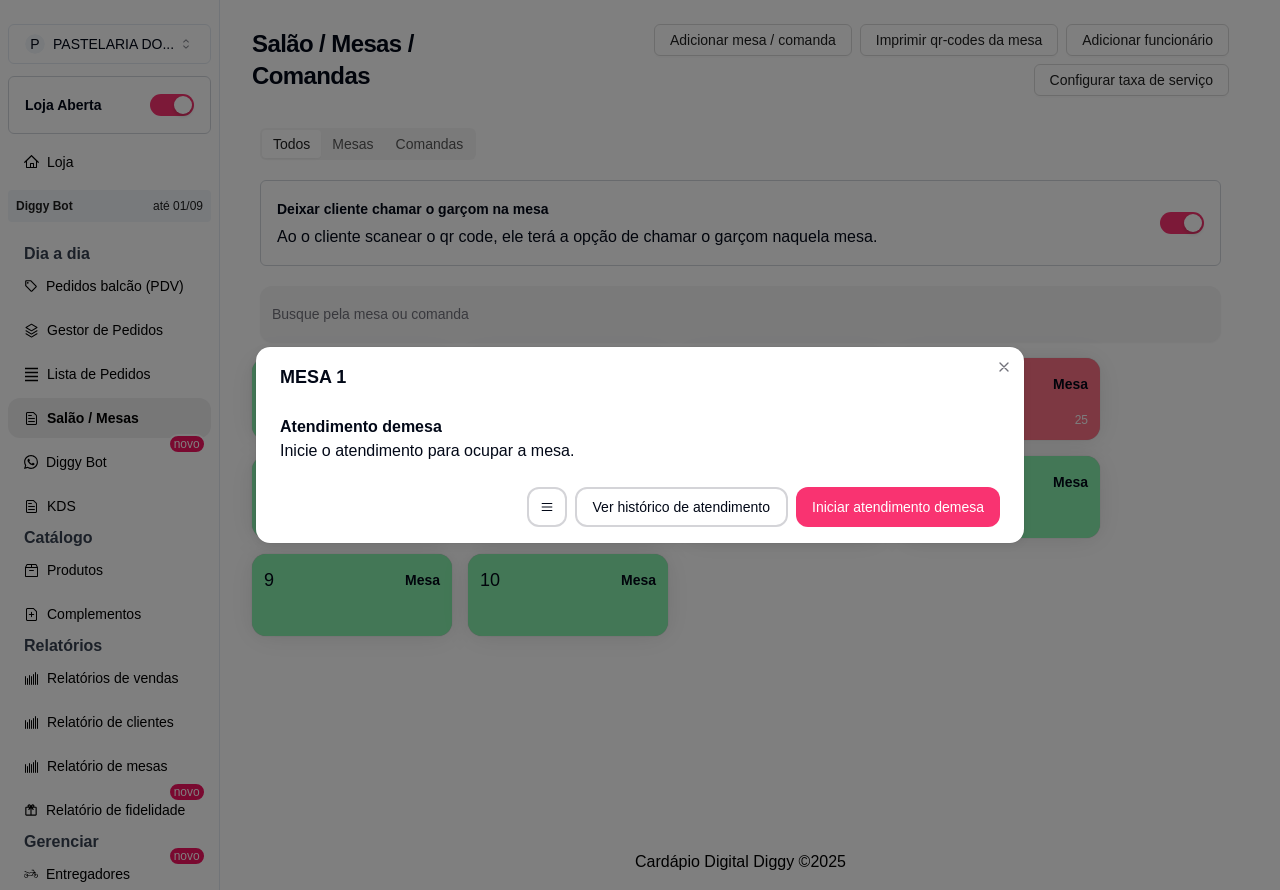 click on "Iniciar atendimento de  mesa" at bounding box center [898, 507] 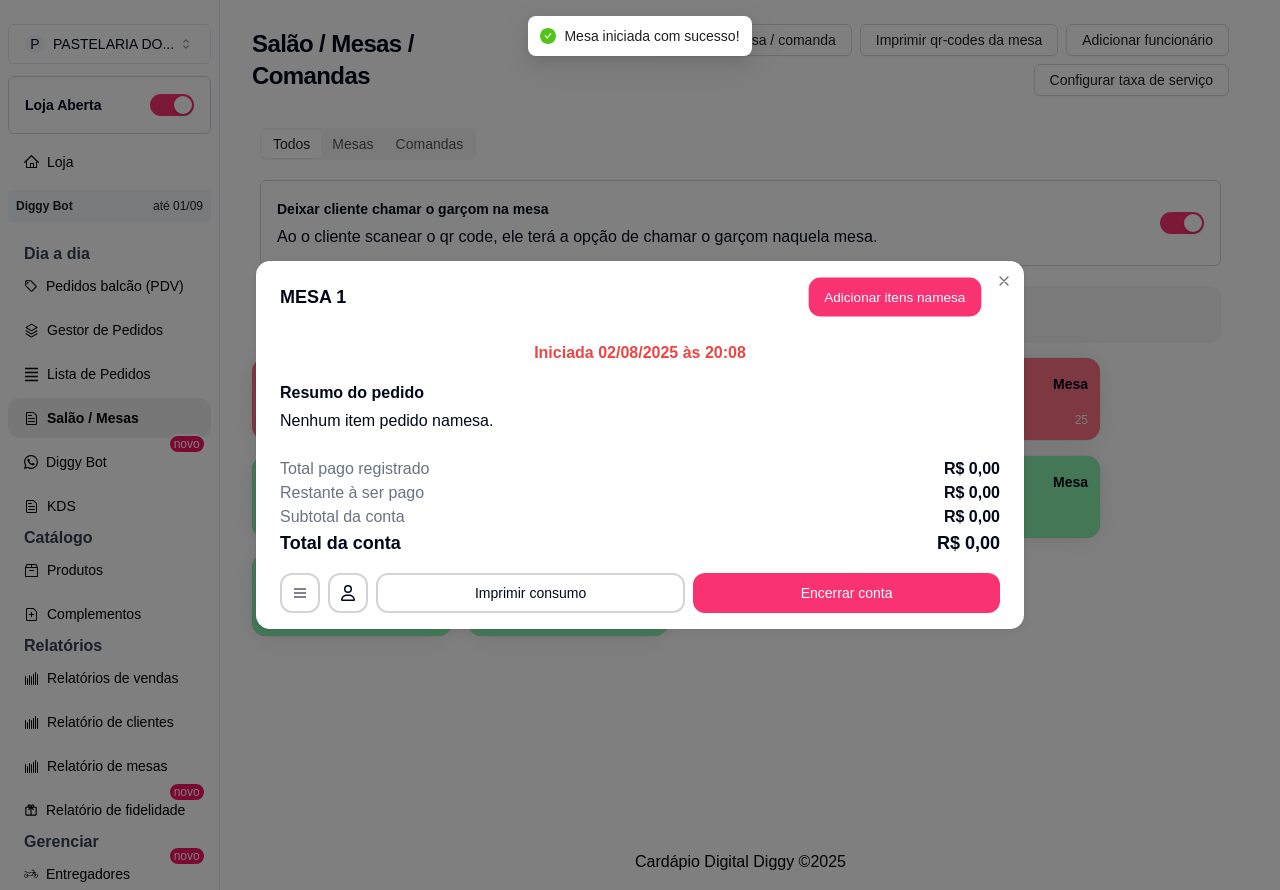 click on "MESA 1 Adicionar itens na  mesa" at bounding box center (640, 297) 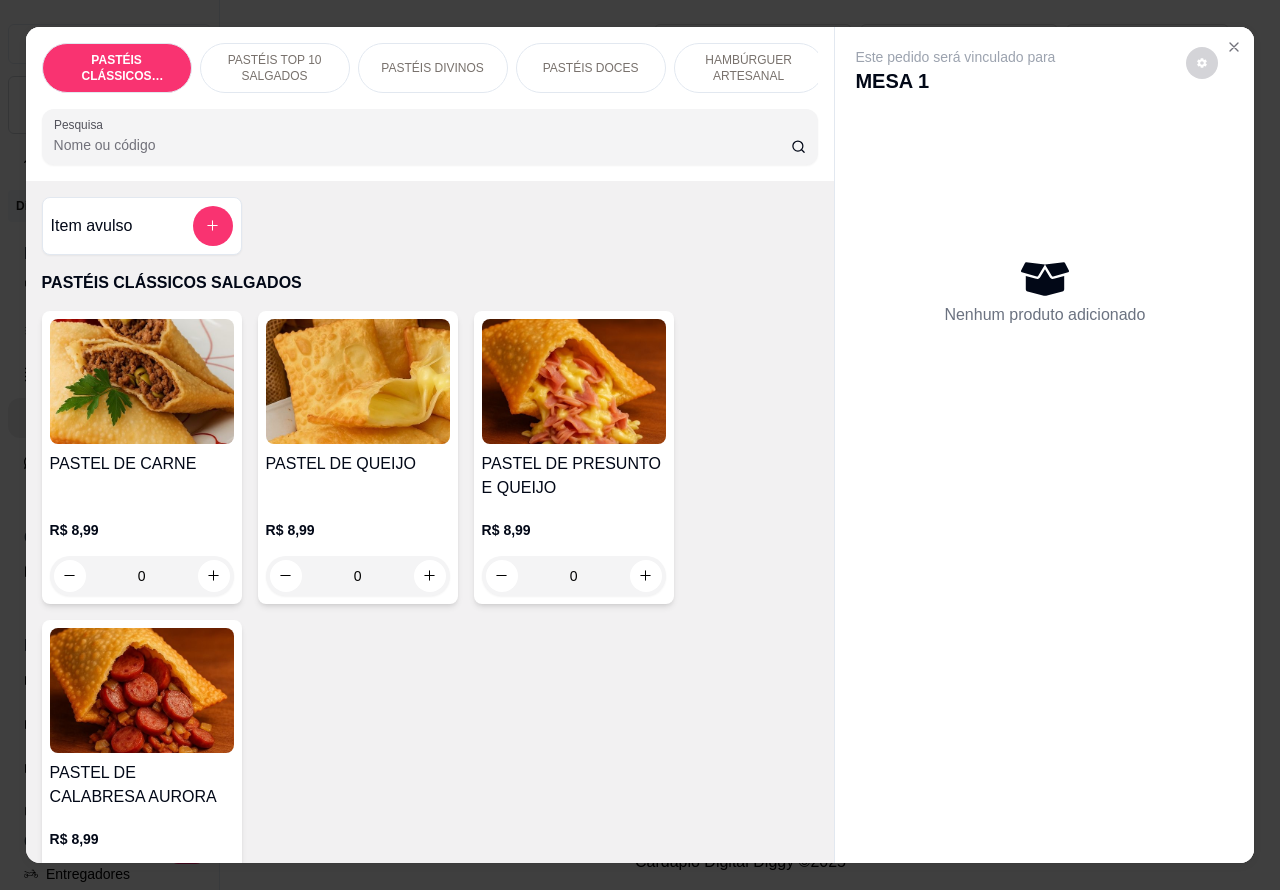 click on "HAMBÚRGUER ARTESANAL" at bounding box center [749, 68] 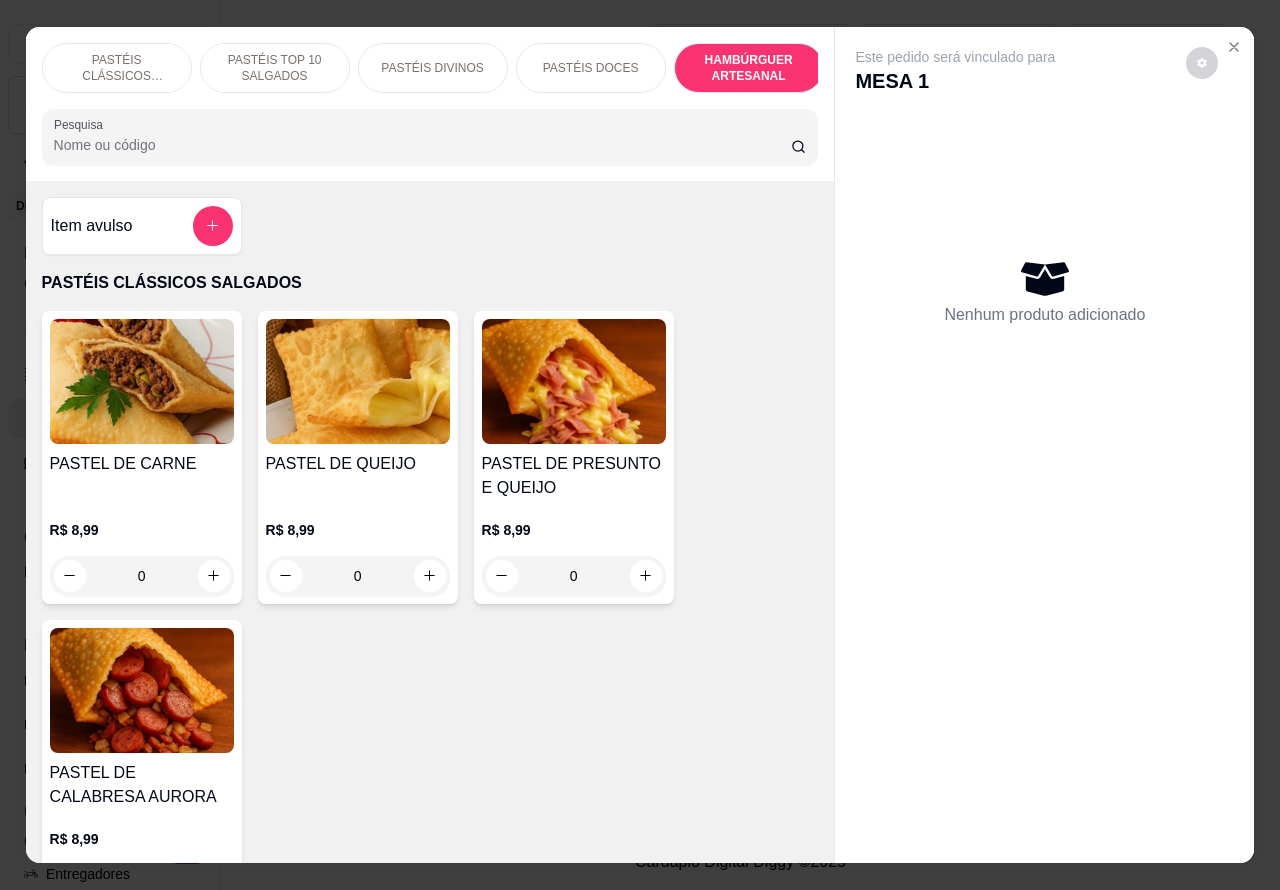scroll, scrollTop: 4218, scrollLeft: 0, axis: vertical 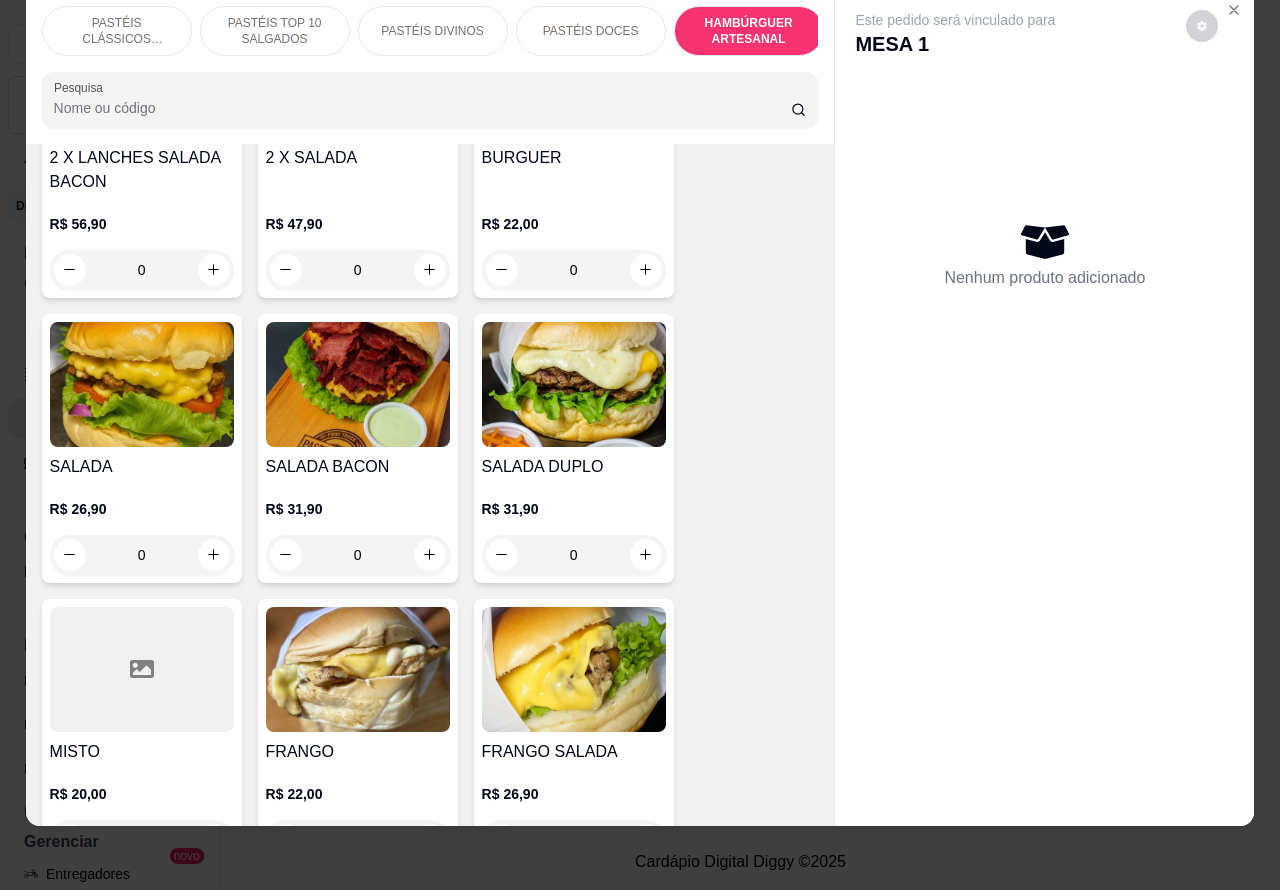 click on "0" at bounding box center [358, 555] 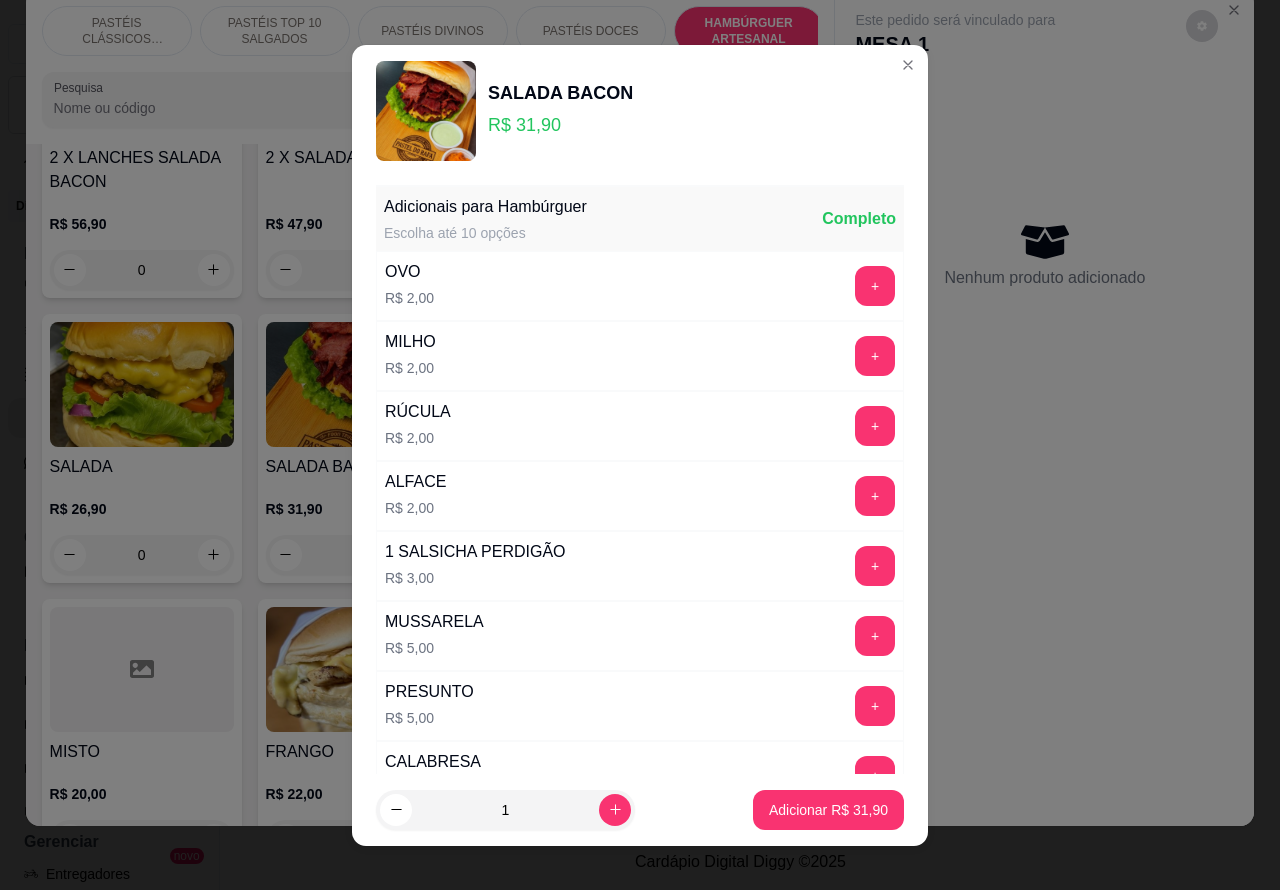 click on "Adicionar   R$ 31,90" at bounding box center (828, 810) 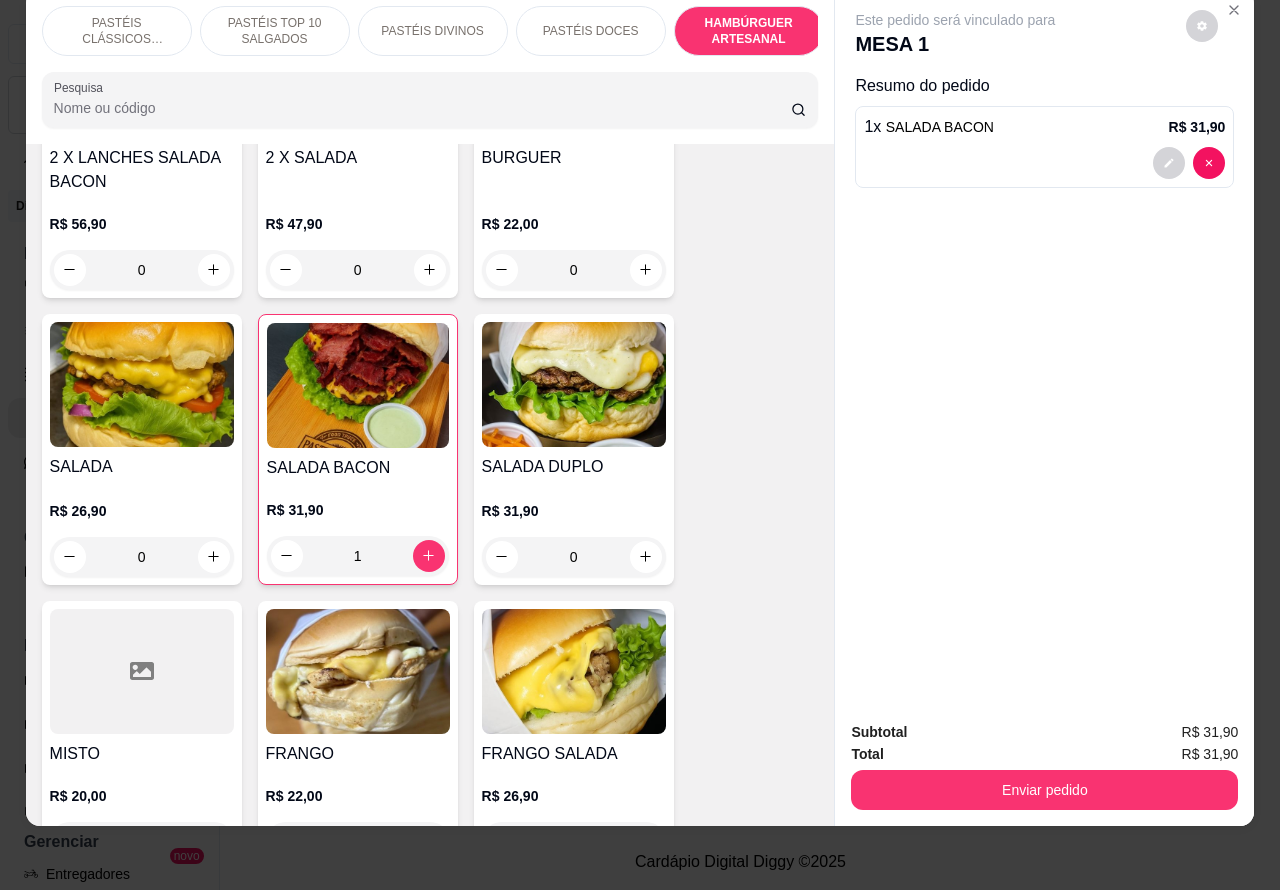 click on "PASTÉIS CLÁSSICOS SALGADOS" at bounding box center (117, 31) 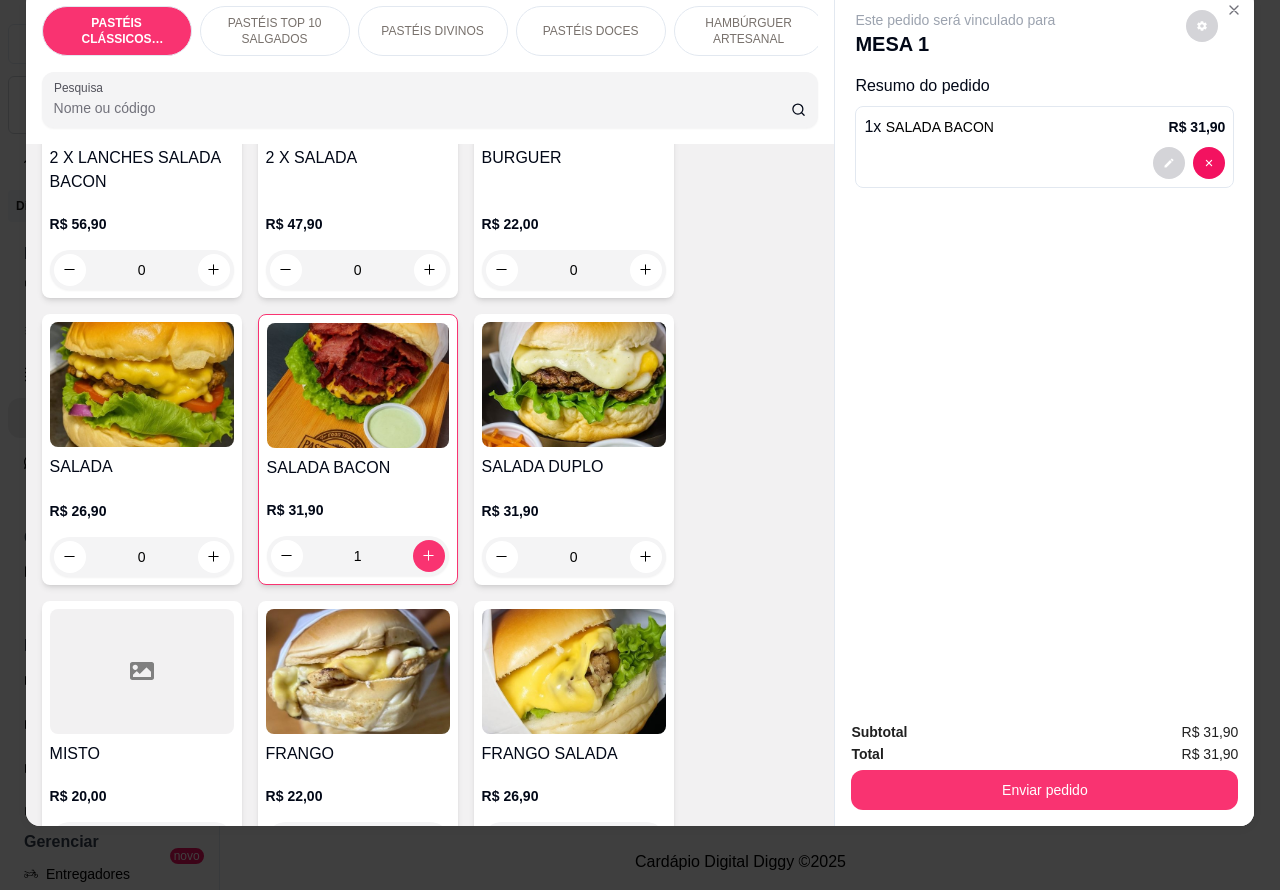 scroll, scrollTop: 90, scrollLeft: 0, axis: vertical 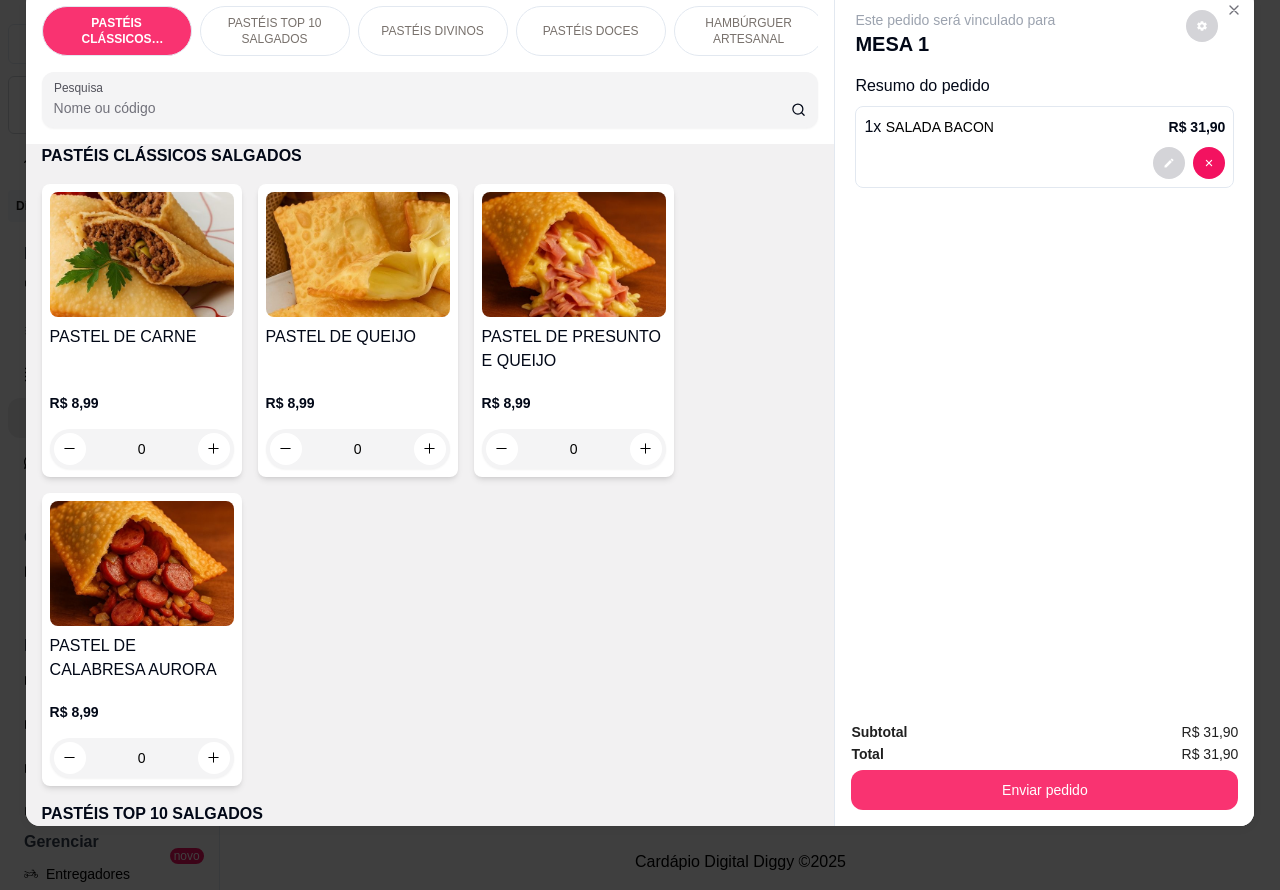 click on "PASTÉIS TOP 10 SALGADOS" at bounding box center [275, 31] 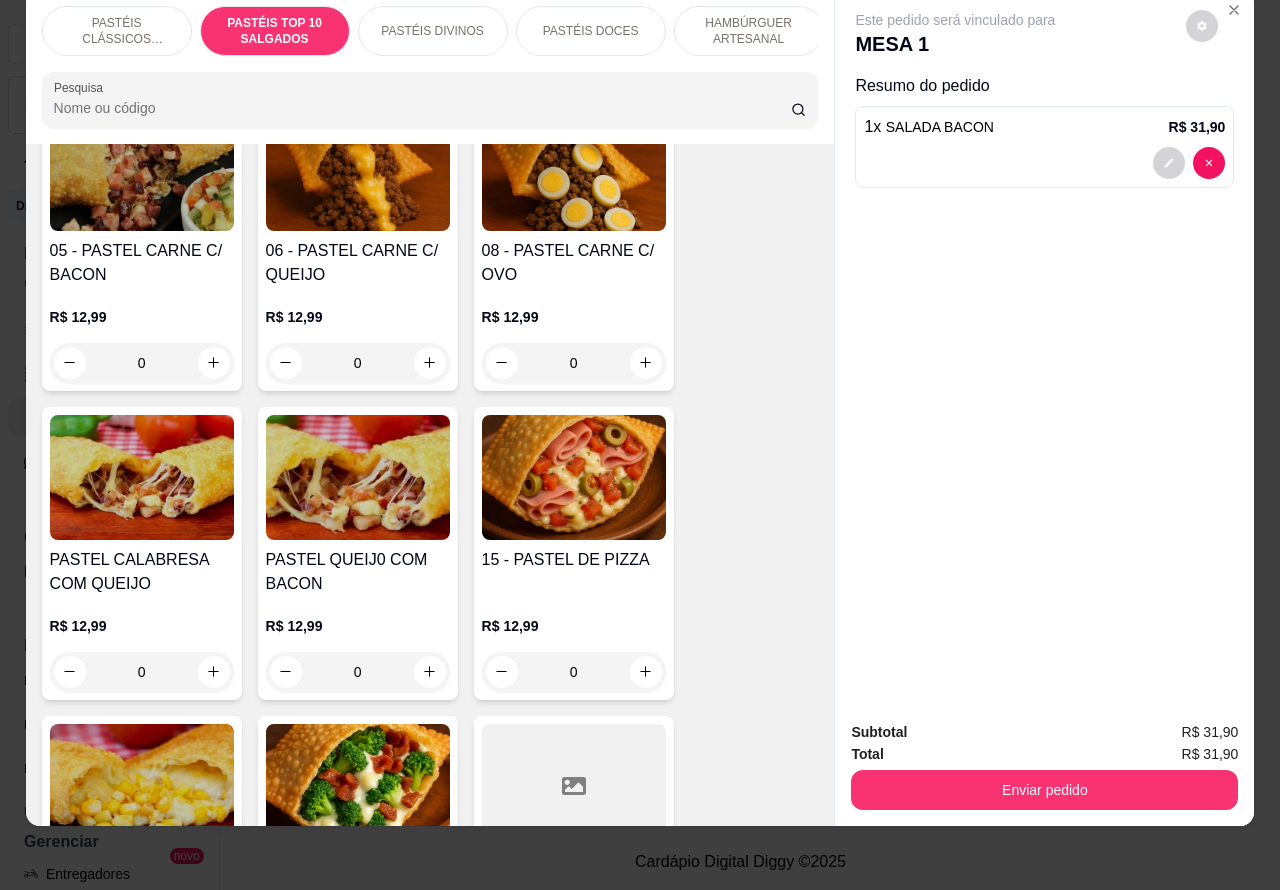 scroll, scrollTop: 1453, scrollLeft: 0, axis: vertical 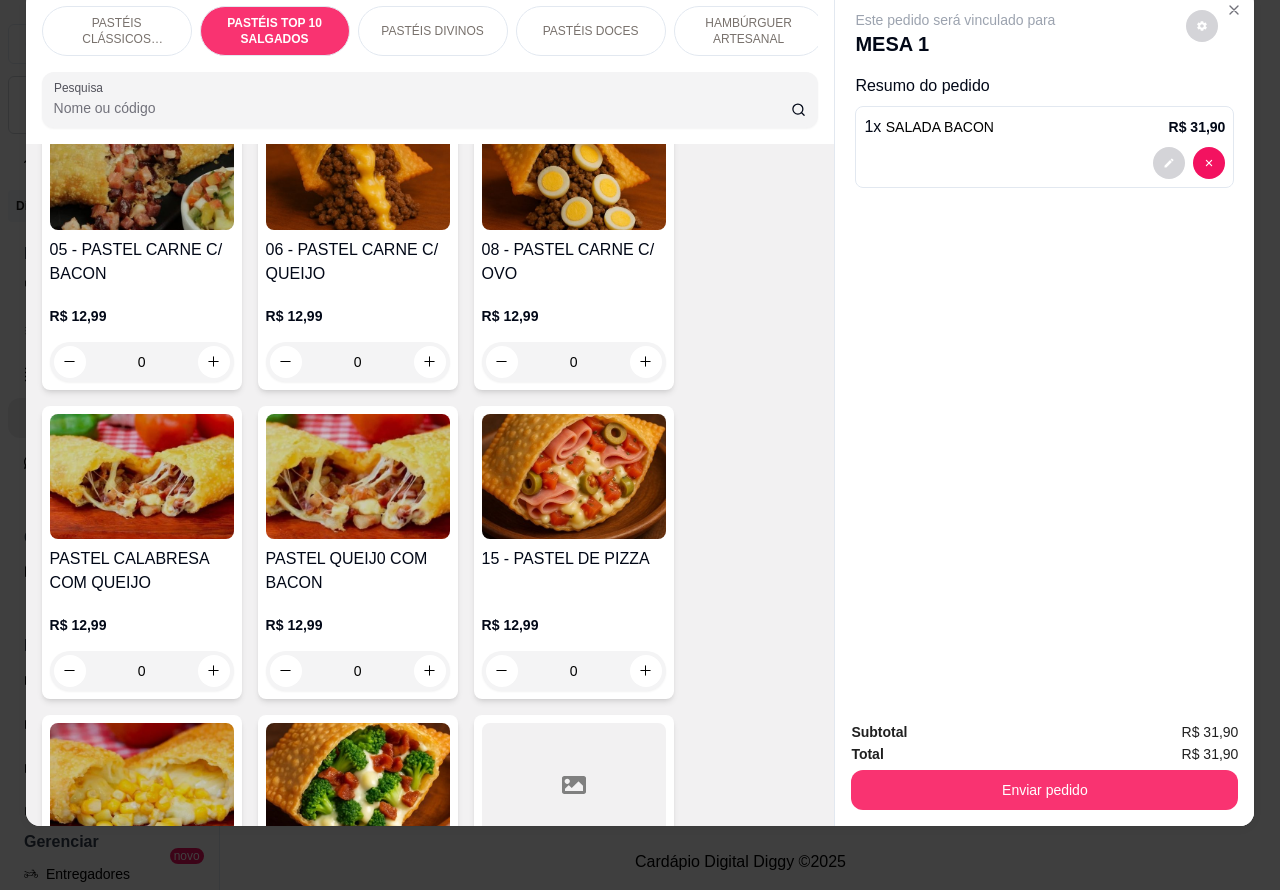 click on "0" at bounding box center [574, 671] 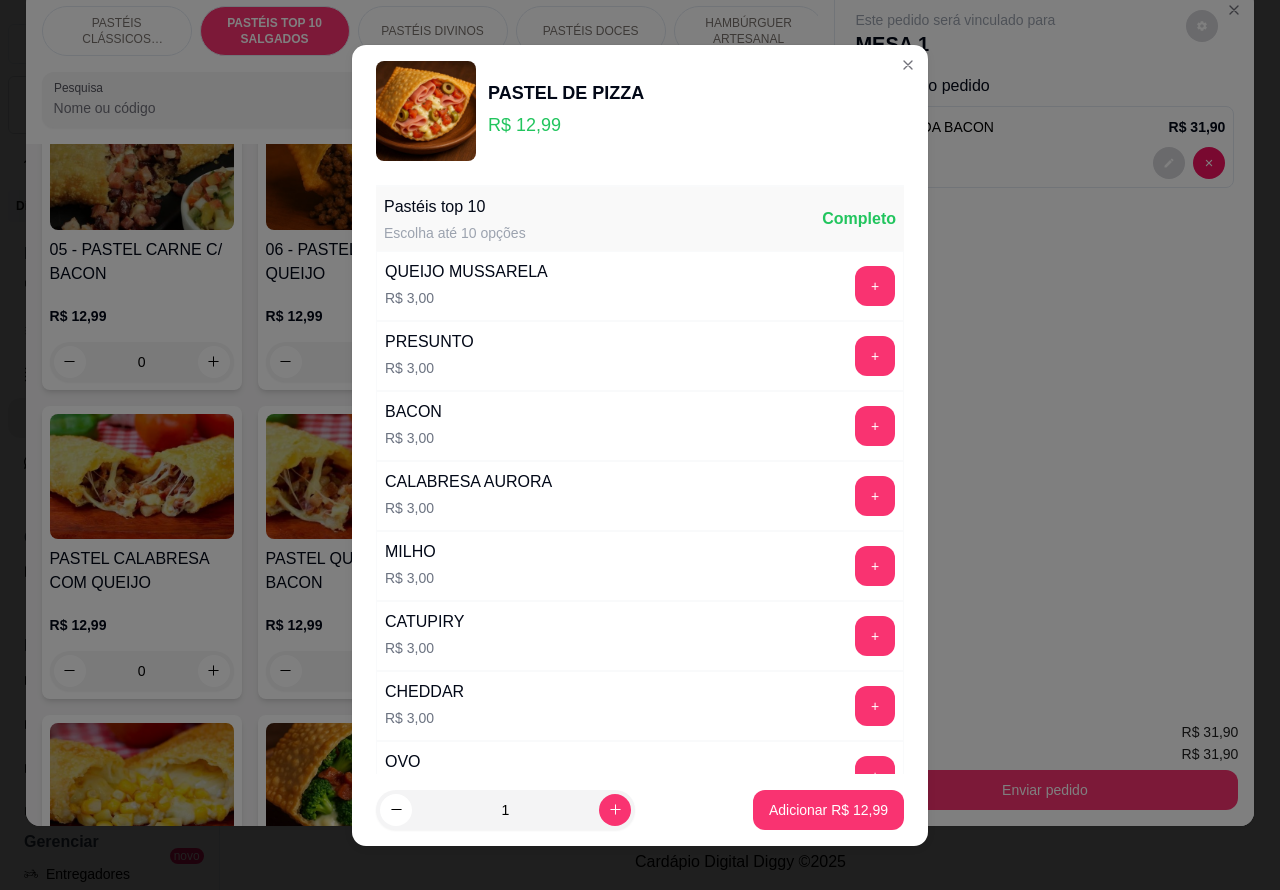 click on "Adicionar   R$ 12,99" at bounding box center (828, 810) 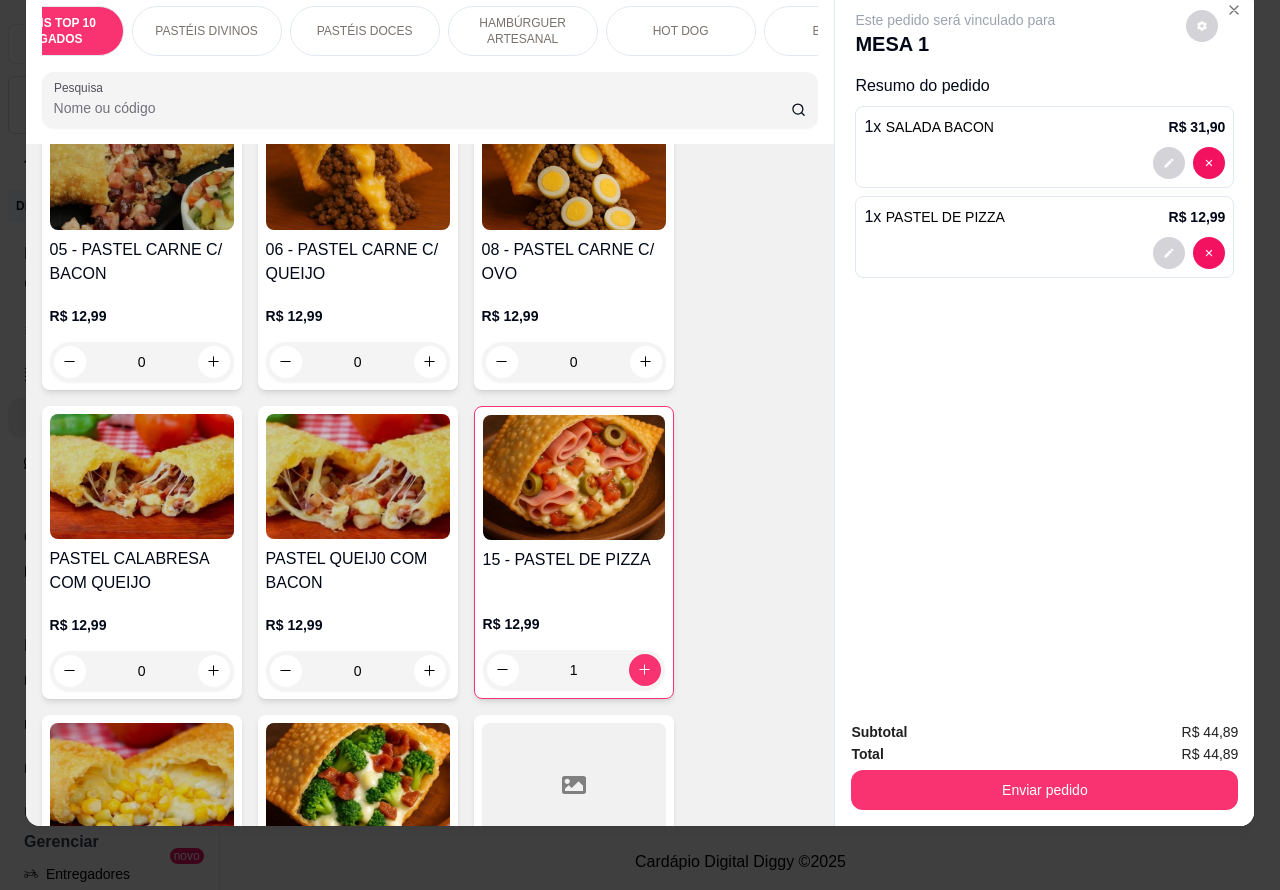 scroll, scrollTop: 0, scrollLeft: 325, axis: horizontal 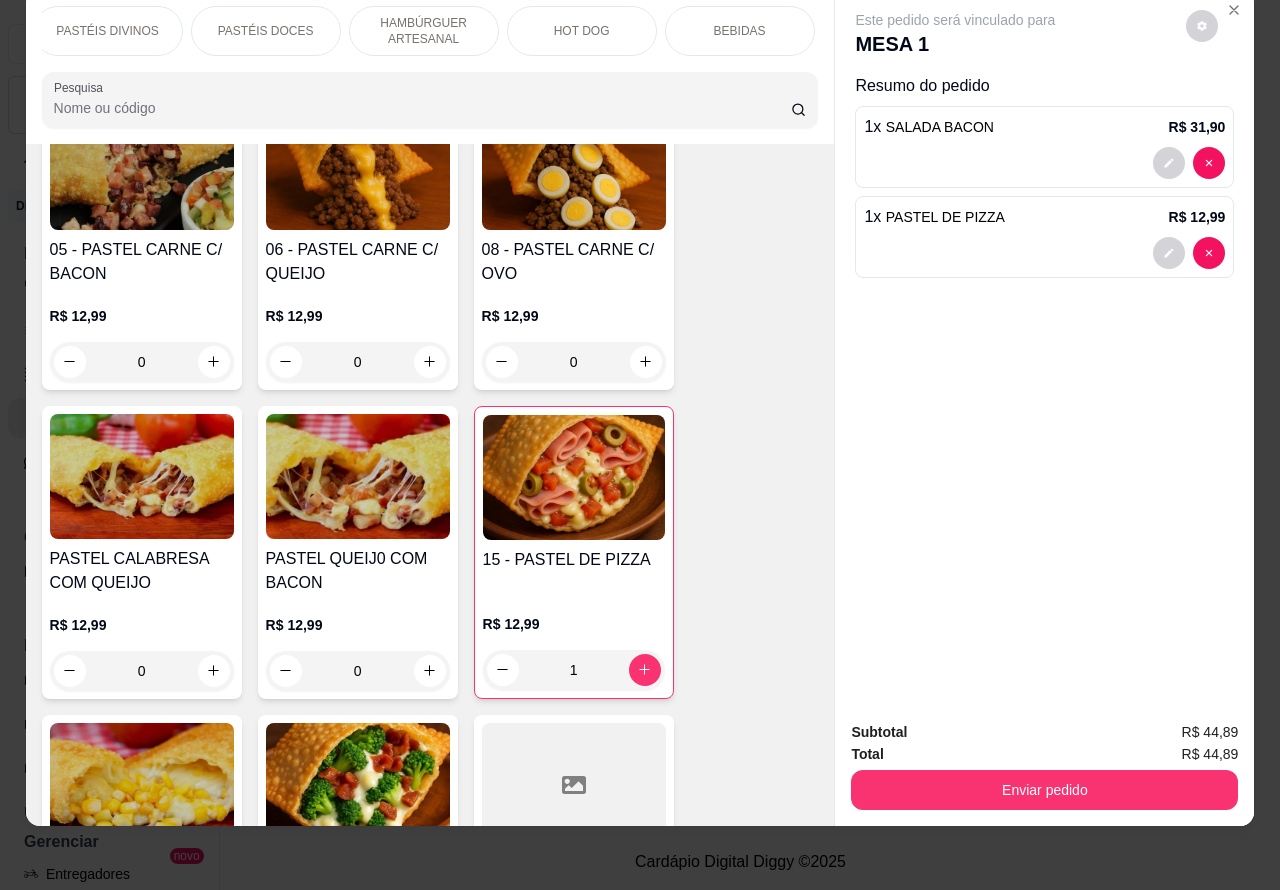 click on "BEBIDAS" at bounding box center (740, 31) 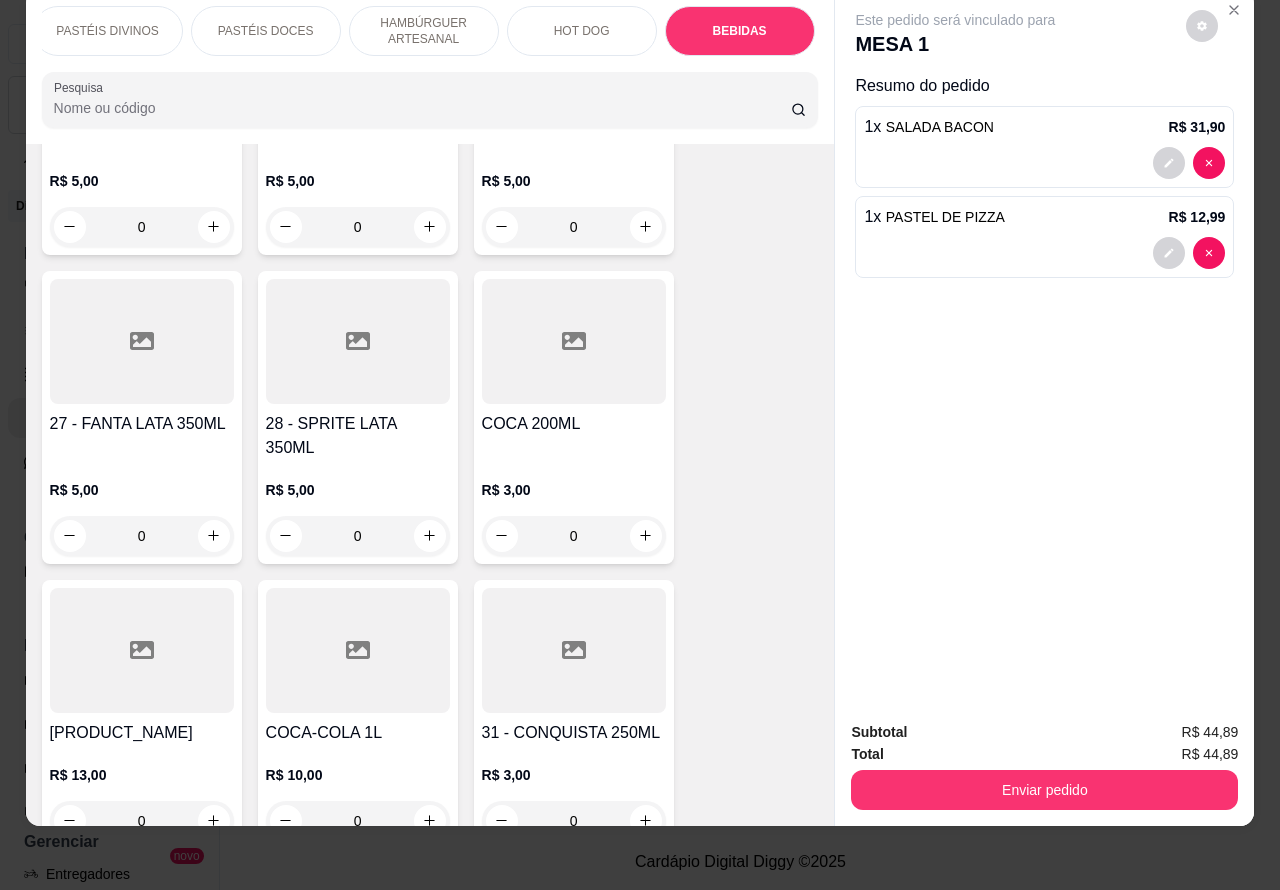 scroll, scrollTop: 6618, scrollLeft: 0, axis: vertical 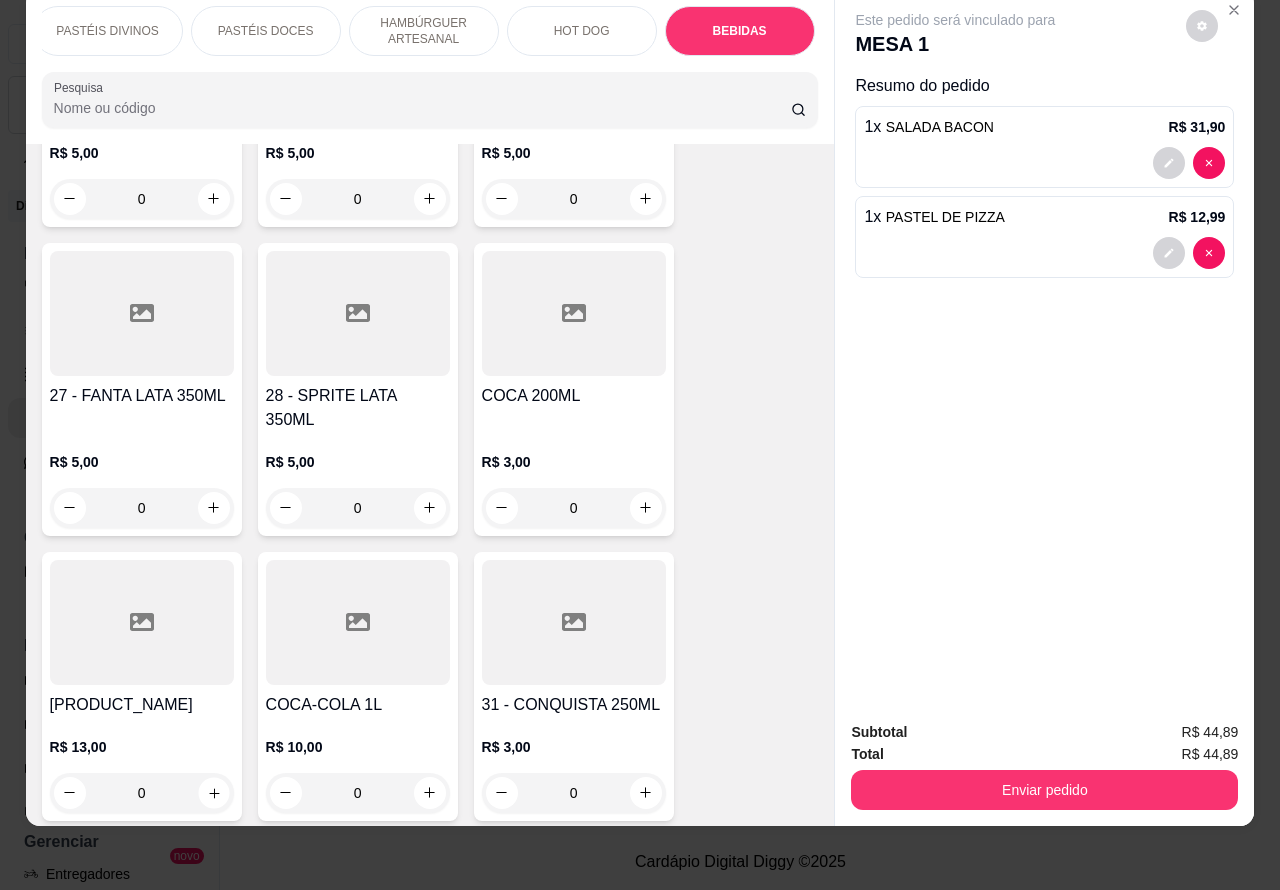 click 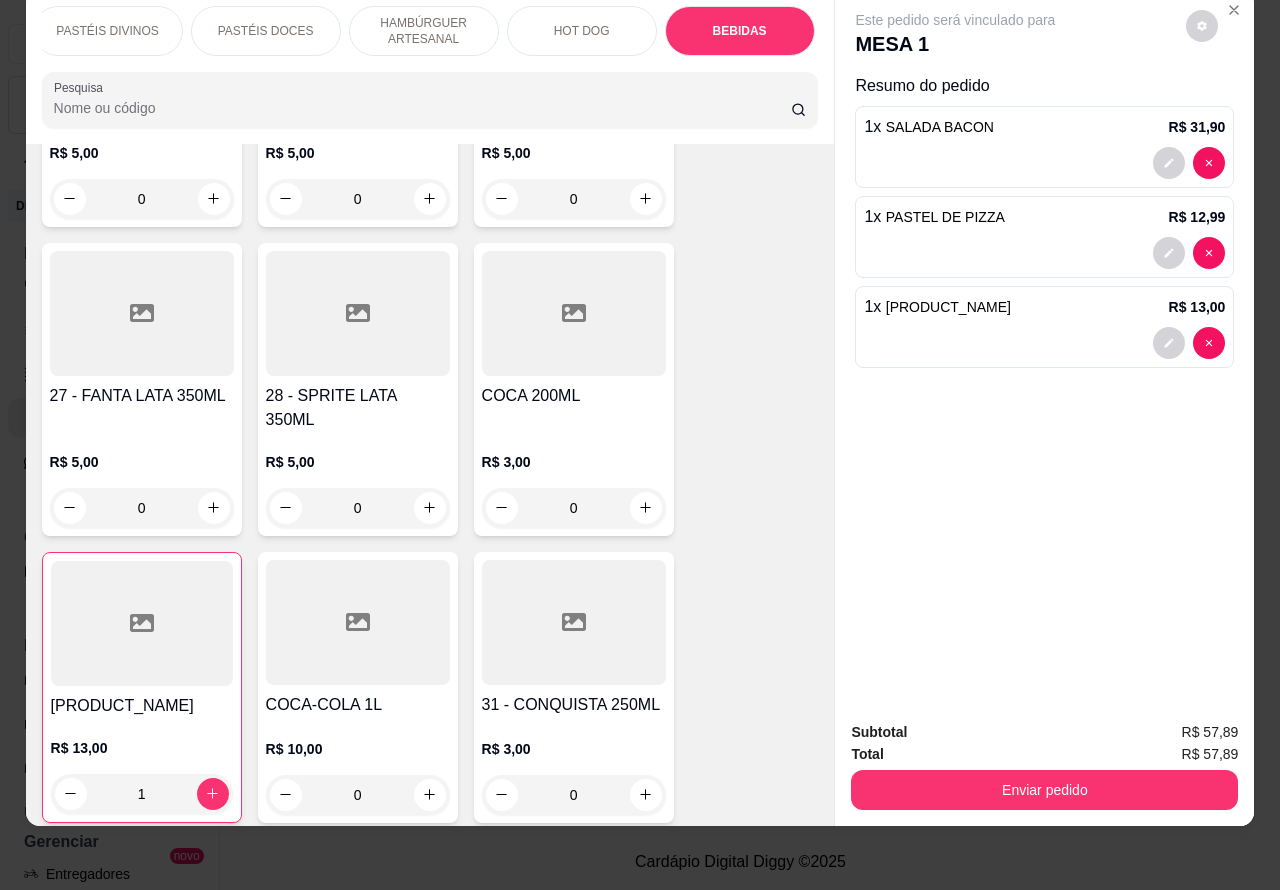 click at bounding box center (71, 794) 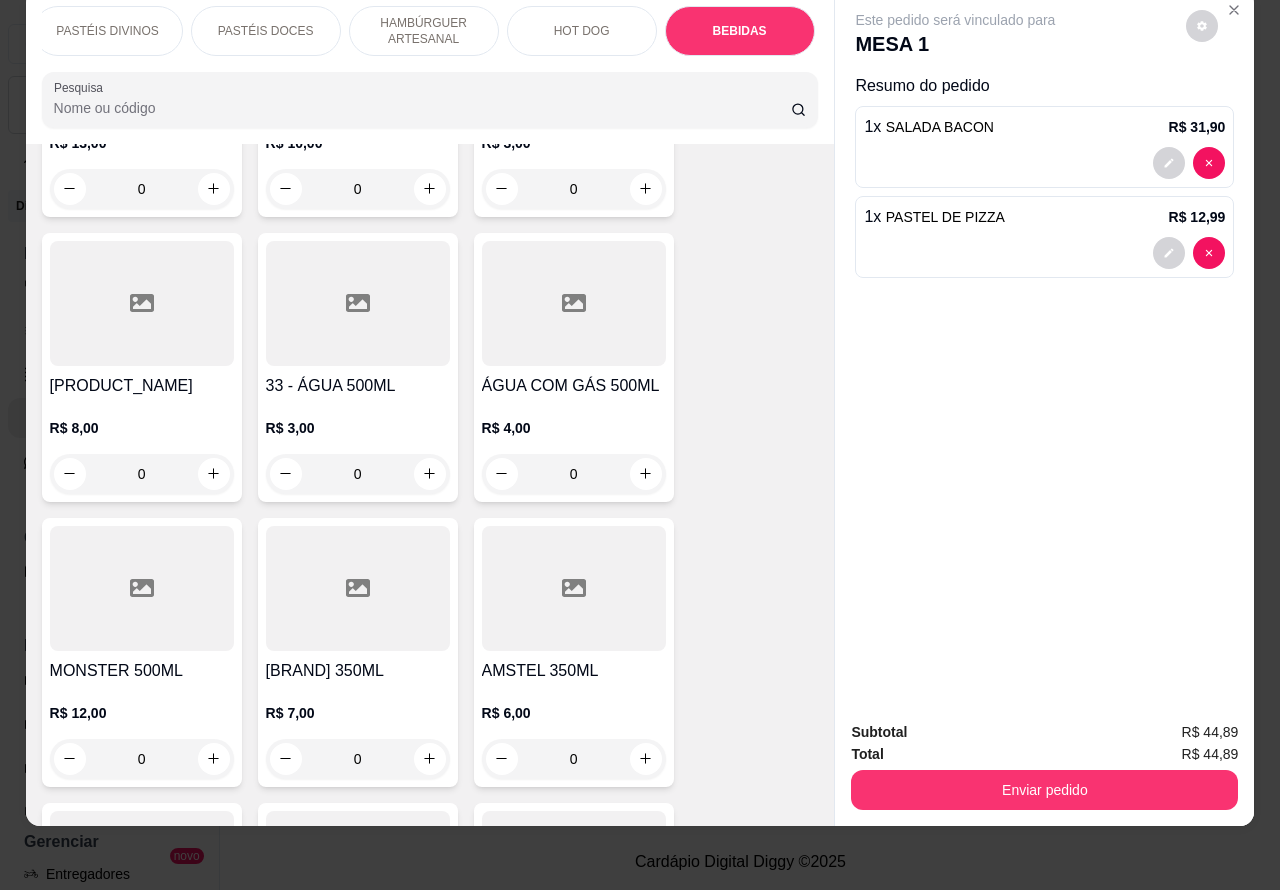scroll, scrollTop: 7258, scrollLeft: 0, axis: vertical 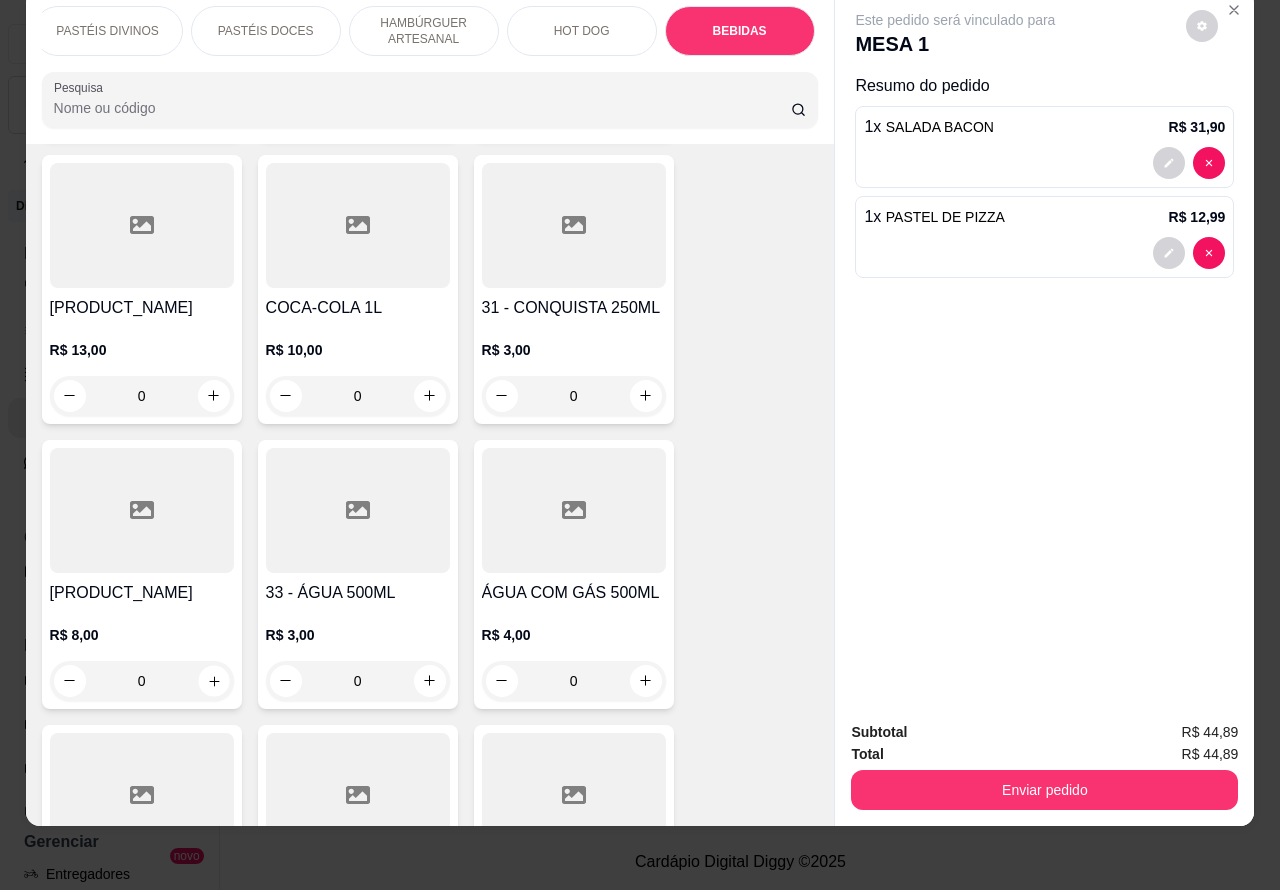 click 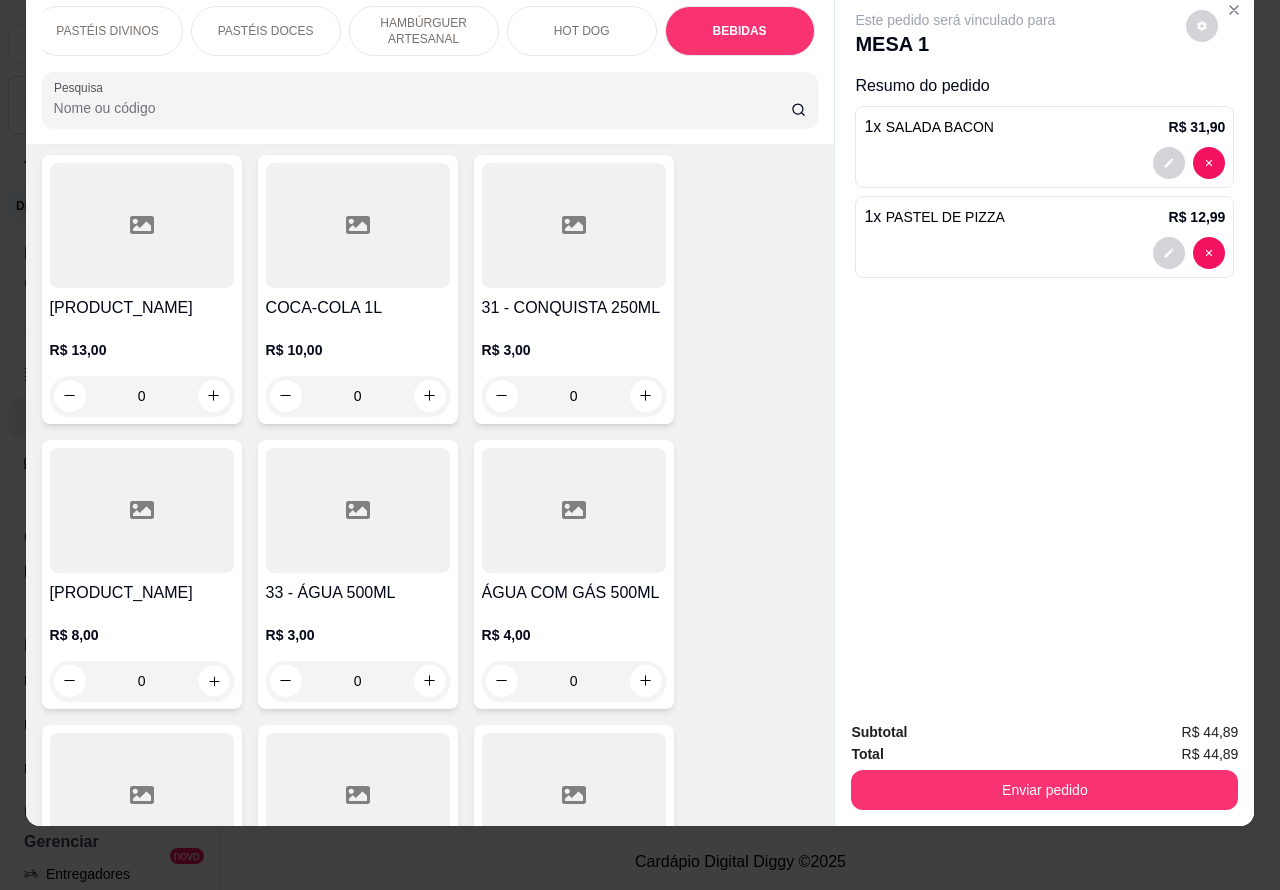 type on "1" 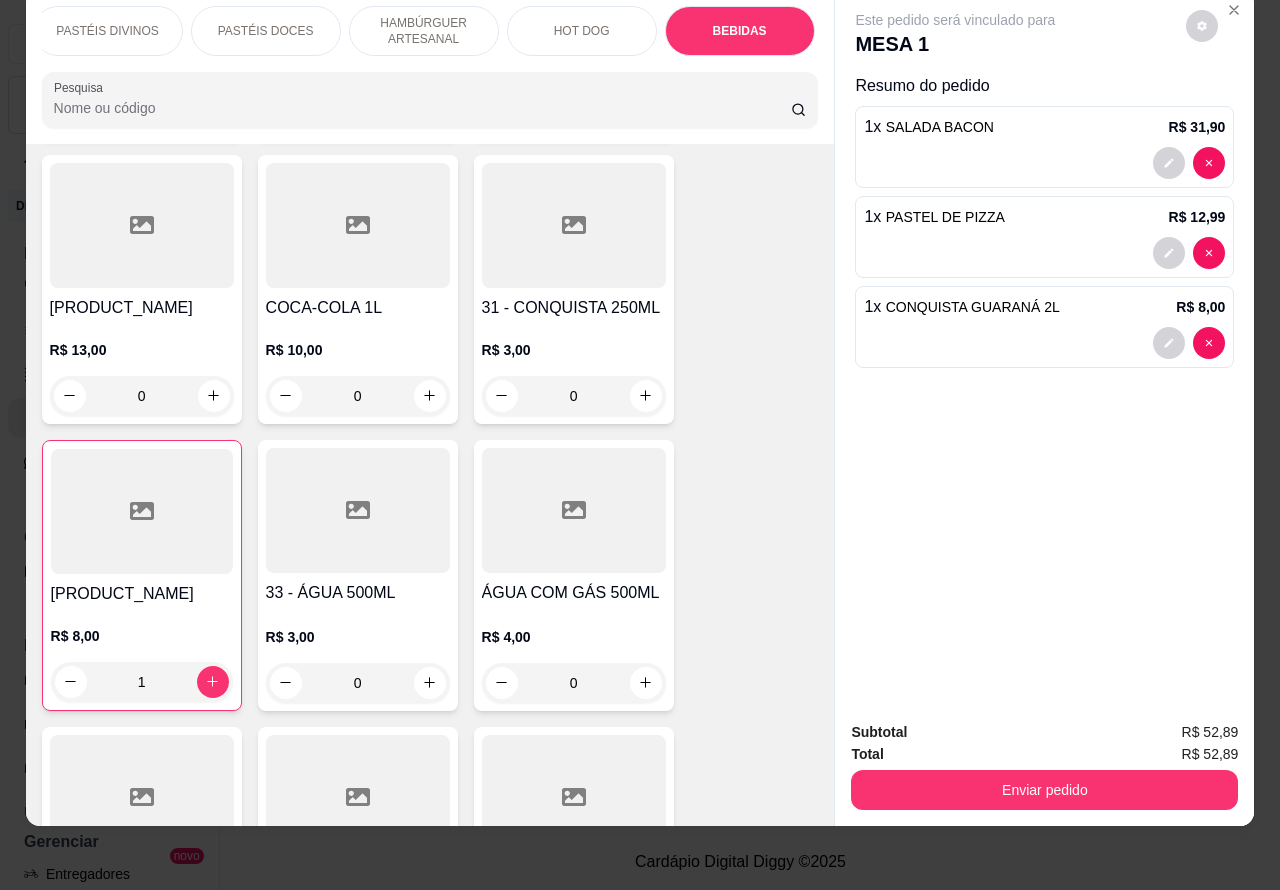 click on "Enviar pedido" at bounding box center (1044, 790) 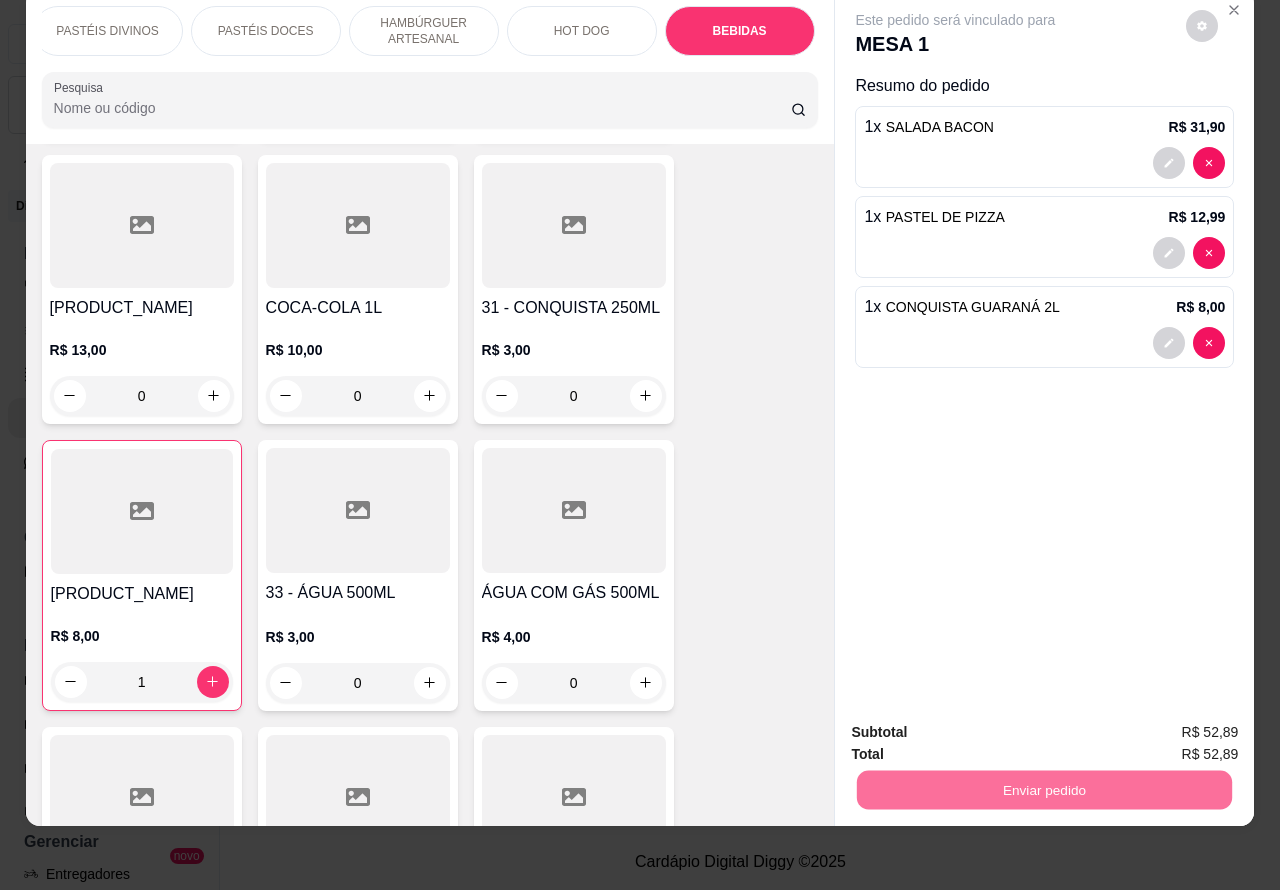click on "Não registrar e enviar pedido" at bounding box center [977, 723] 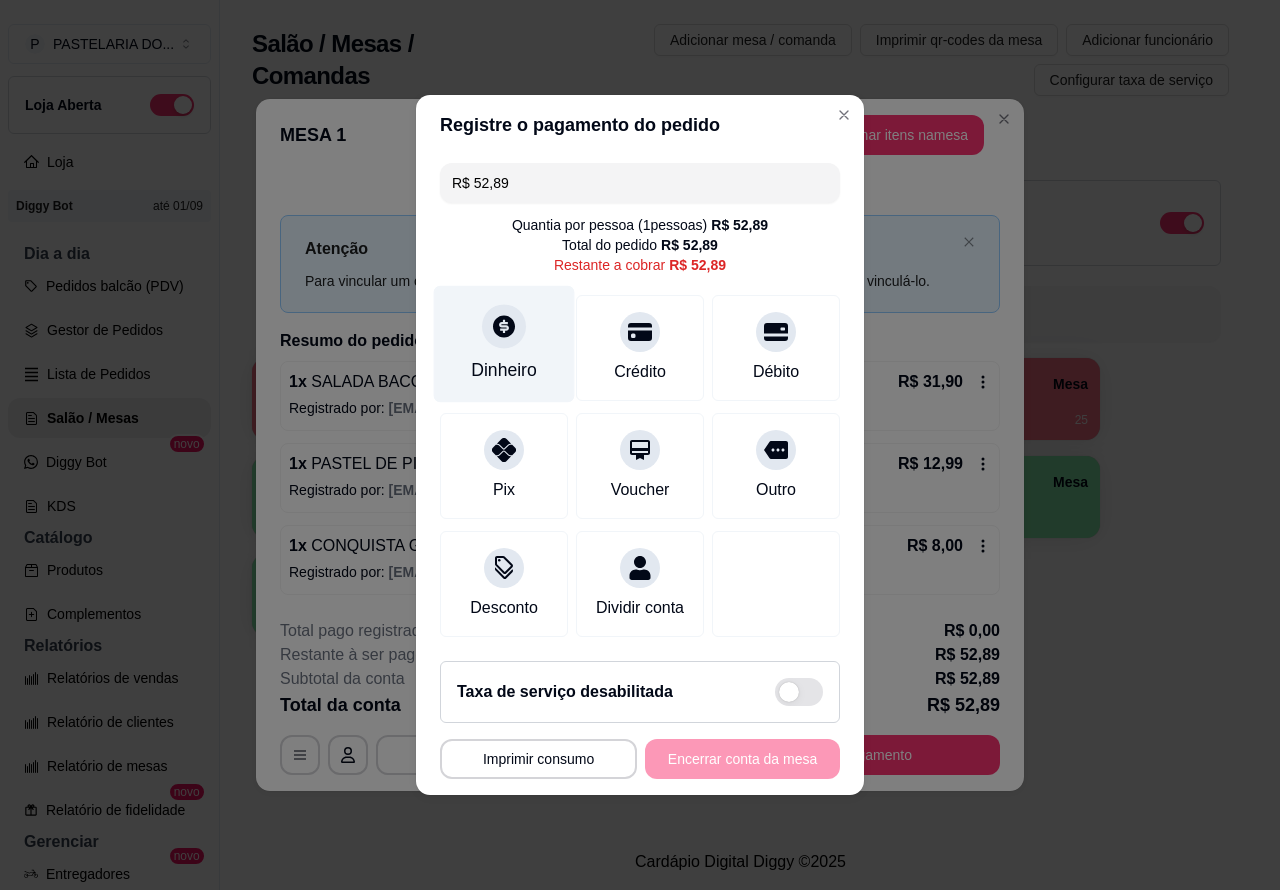 click 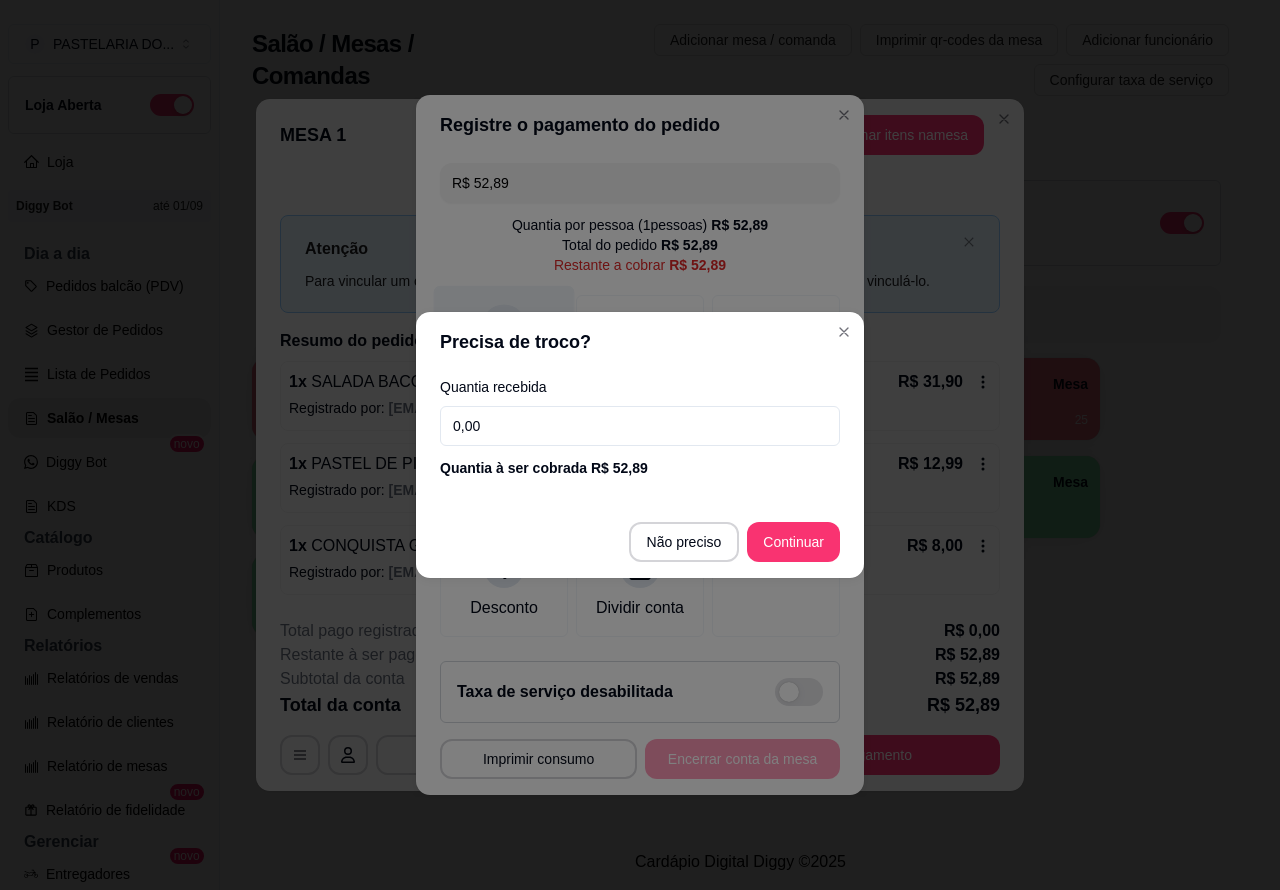 click at bounding box center (776, 584) 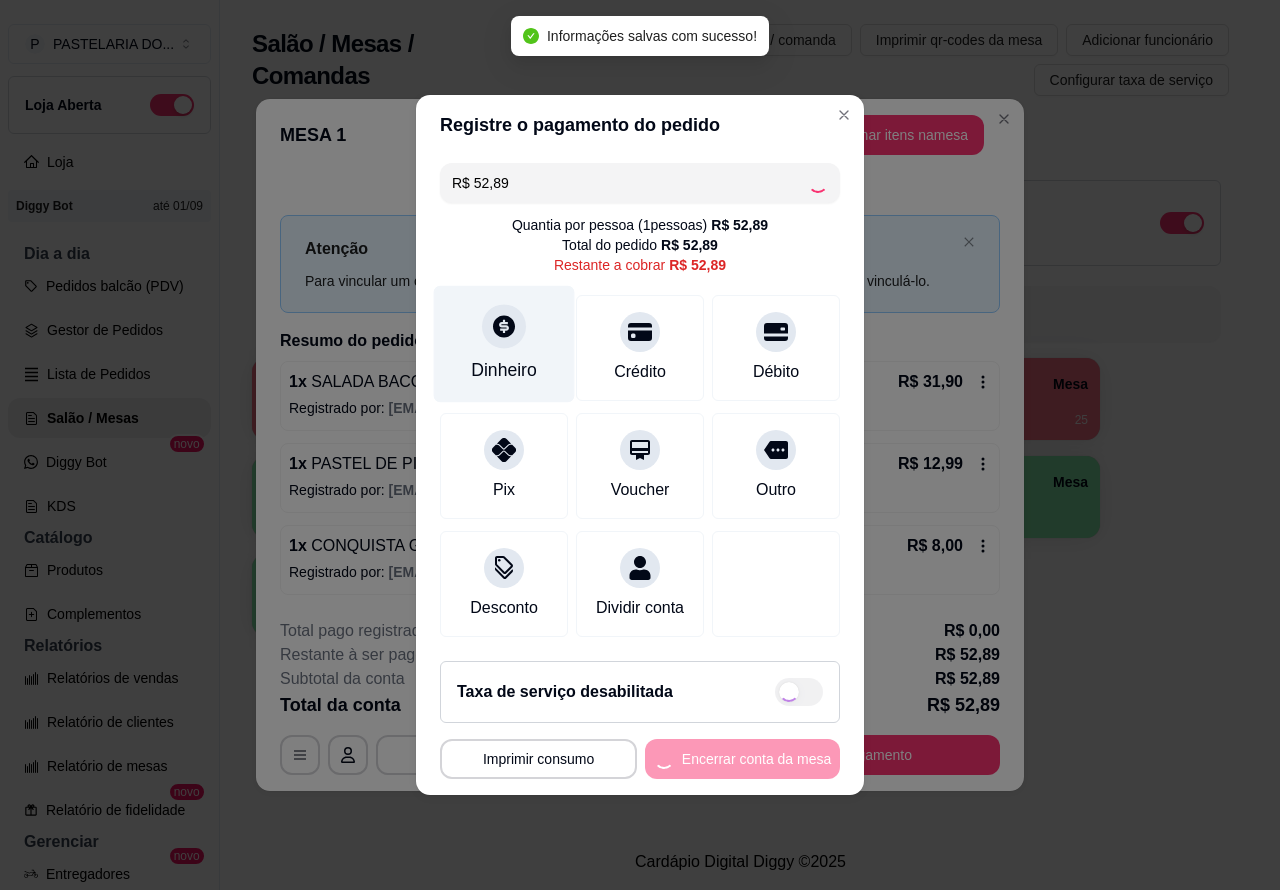 type on "R$ 0,00" 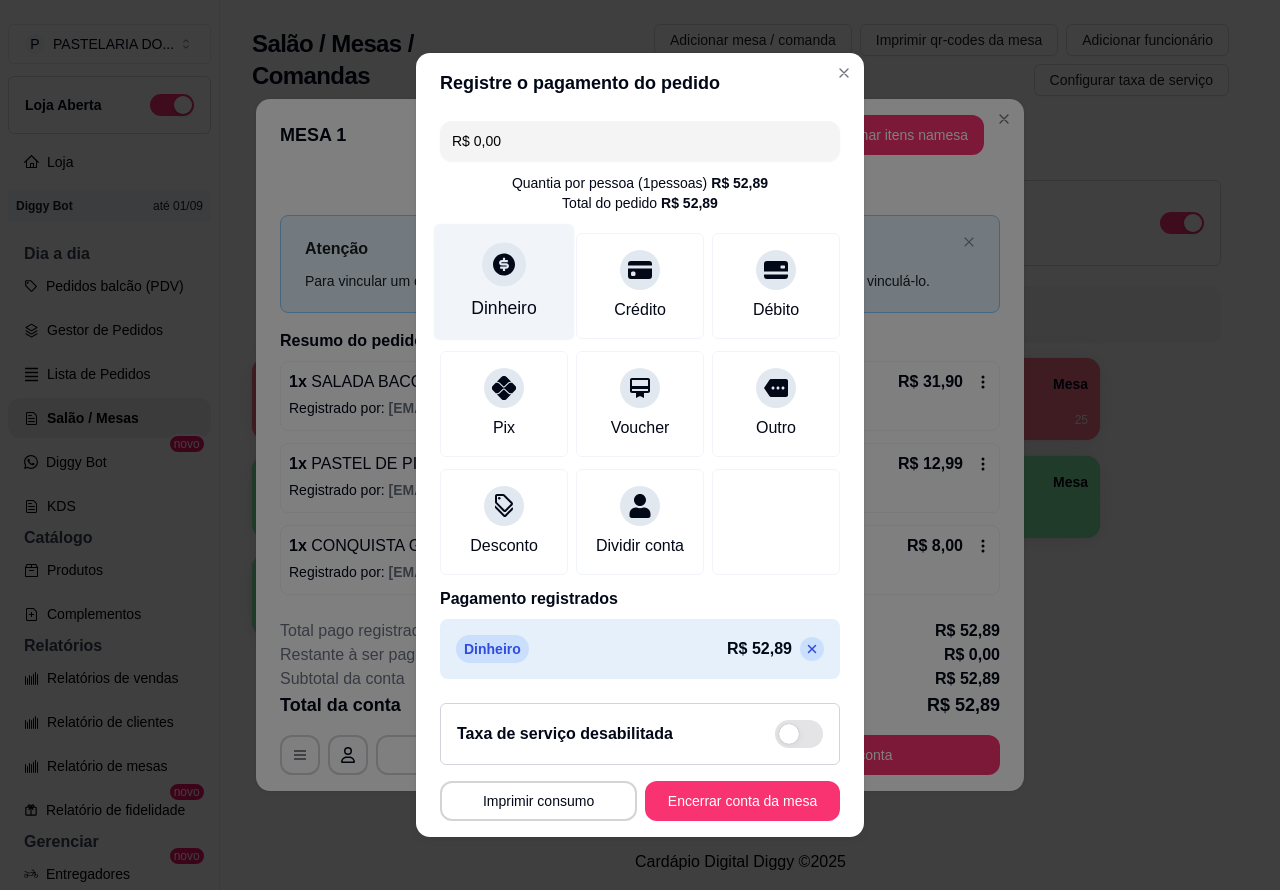 click 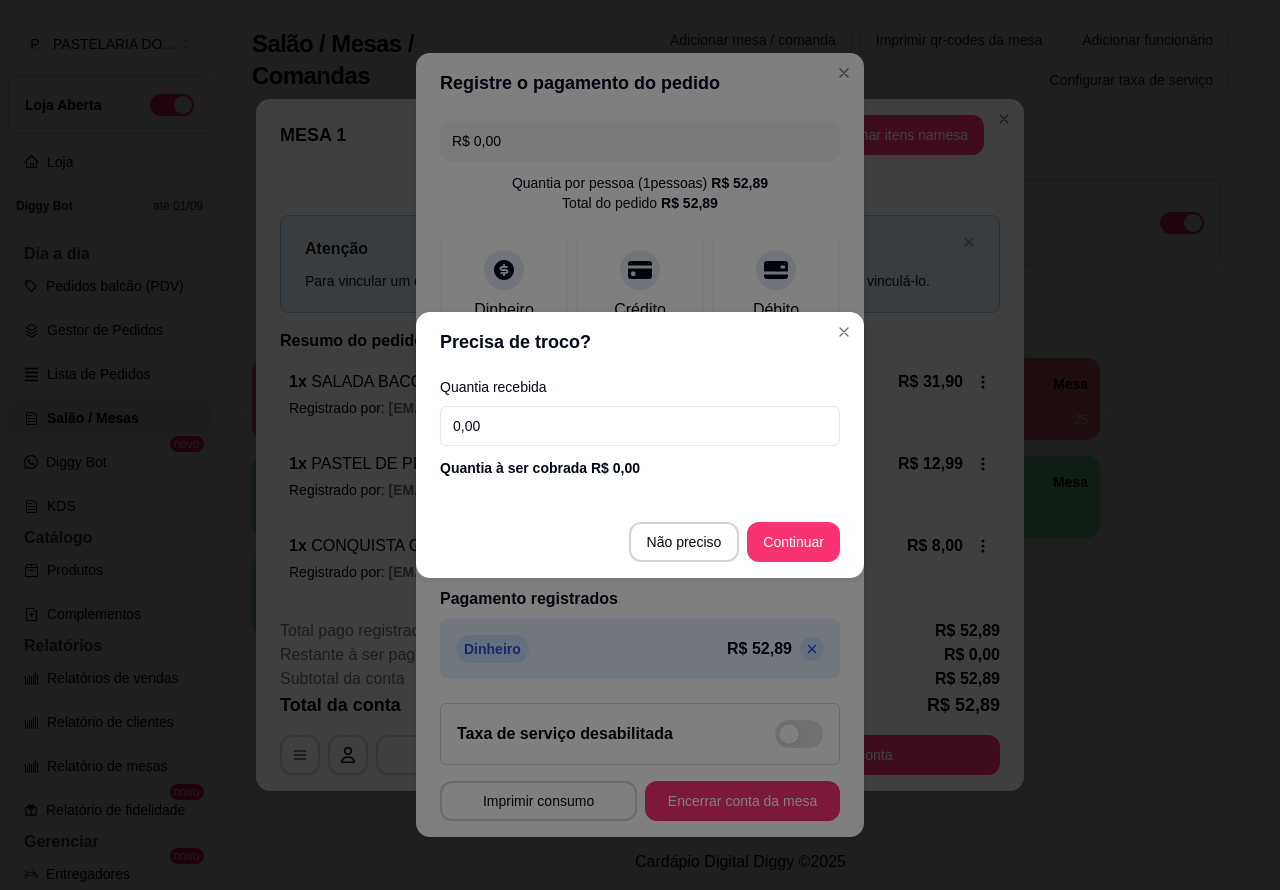 click on "0,00" at bounding box center [640, 426] 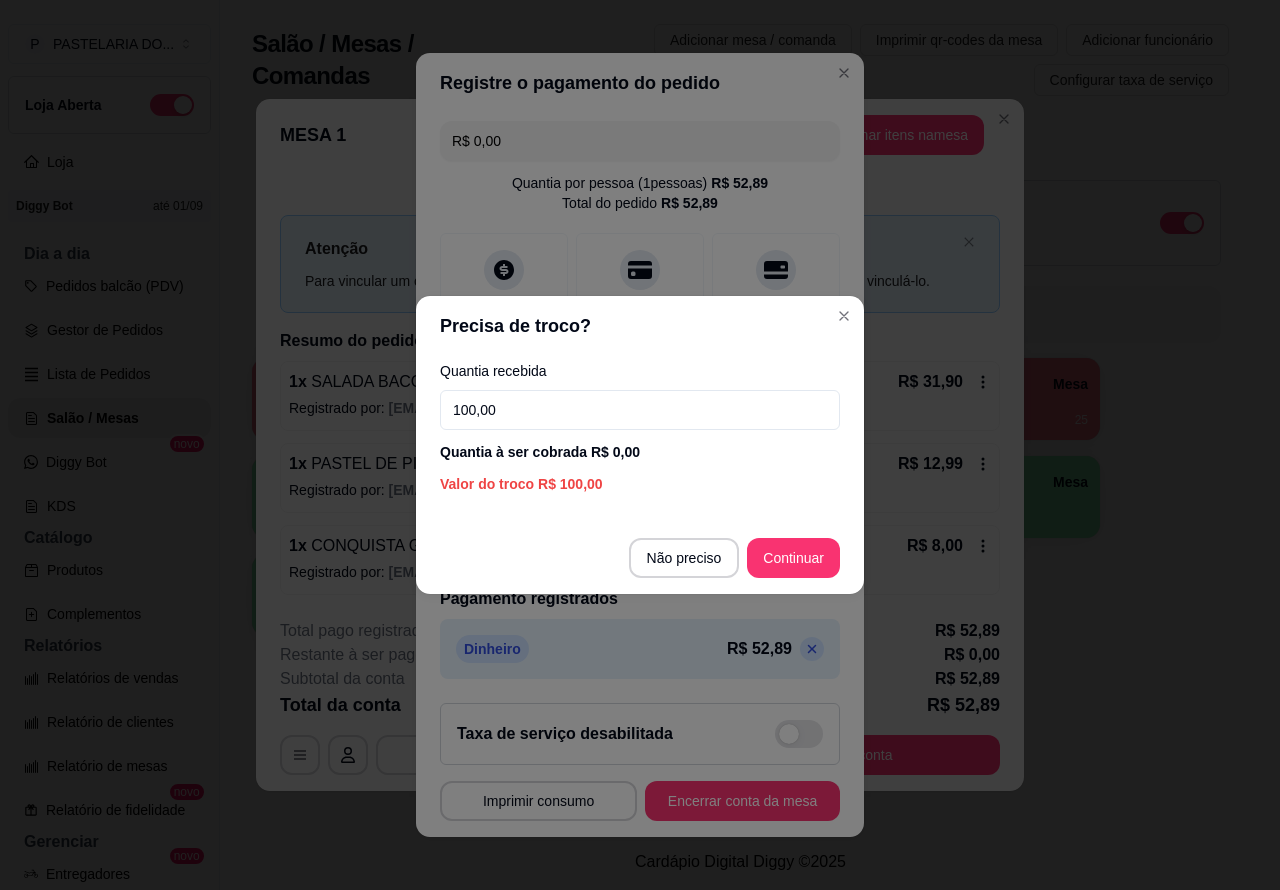 type on "100,00" 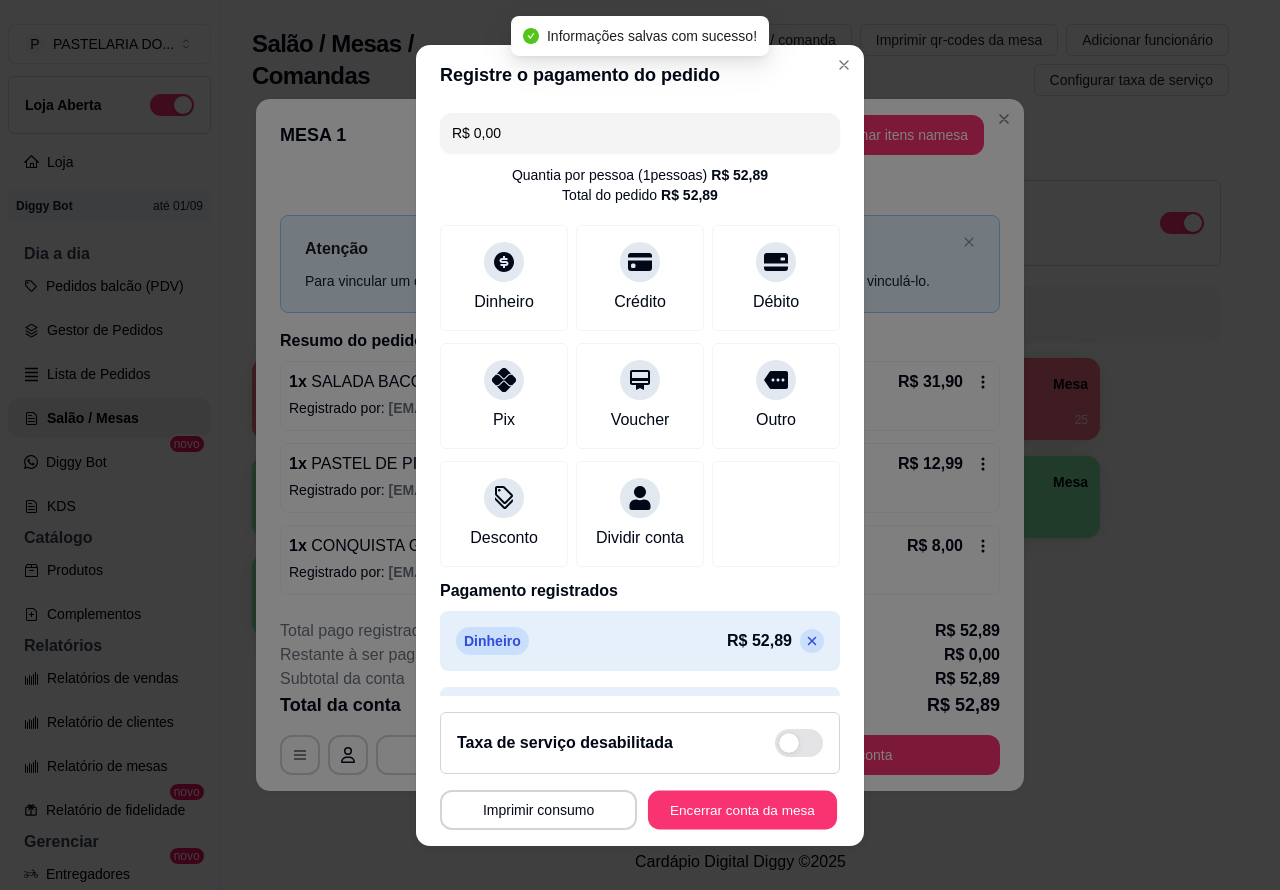 click on "Encerrar conta da mesa" at bounding box center [742, 809] 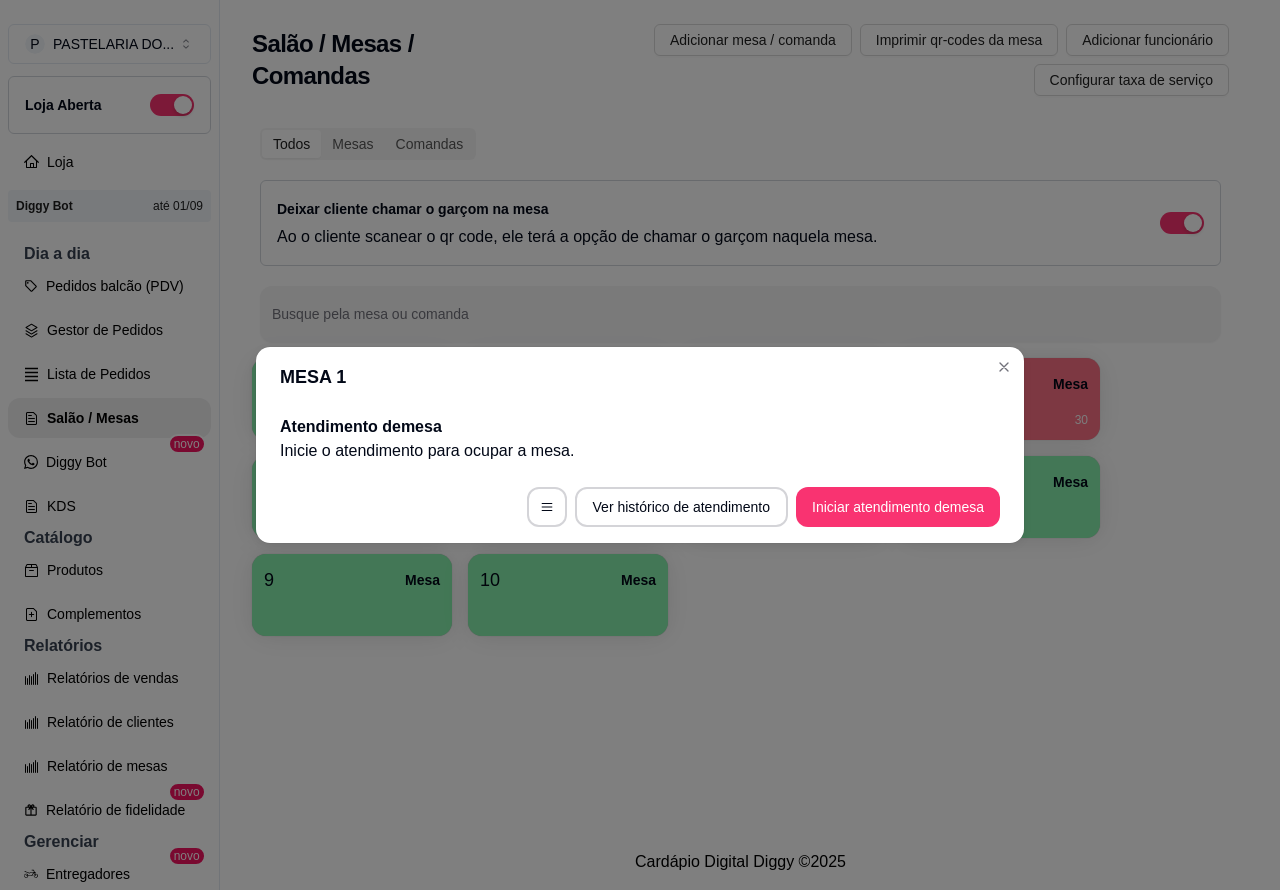 click on "Salão / Mesas / Comandas Adicionar mesa / comanda Imprimir qr-codes da mesa Adicionar funcionário Configurar taxa de serviço Todos Mesas Comandas Deixar cliente chamar o garçom na mesa Ao o cliente scanear o qr code, ele terá a opção de chamar o garçom naquela mesa. Busque pela mesa ou comanda 1 Mesa 2 Mesa 3 Mesa 4 Mesa R$ 93,79 30 5 Mesa 6 Mesa 7 Mesa 8 Mesa 9 Mesa 10 Mesa" at bounding box center (740, 417) 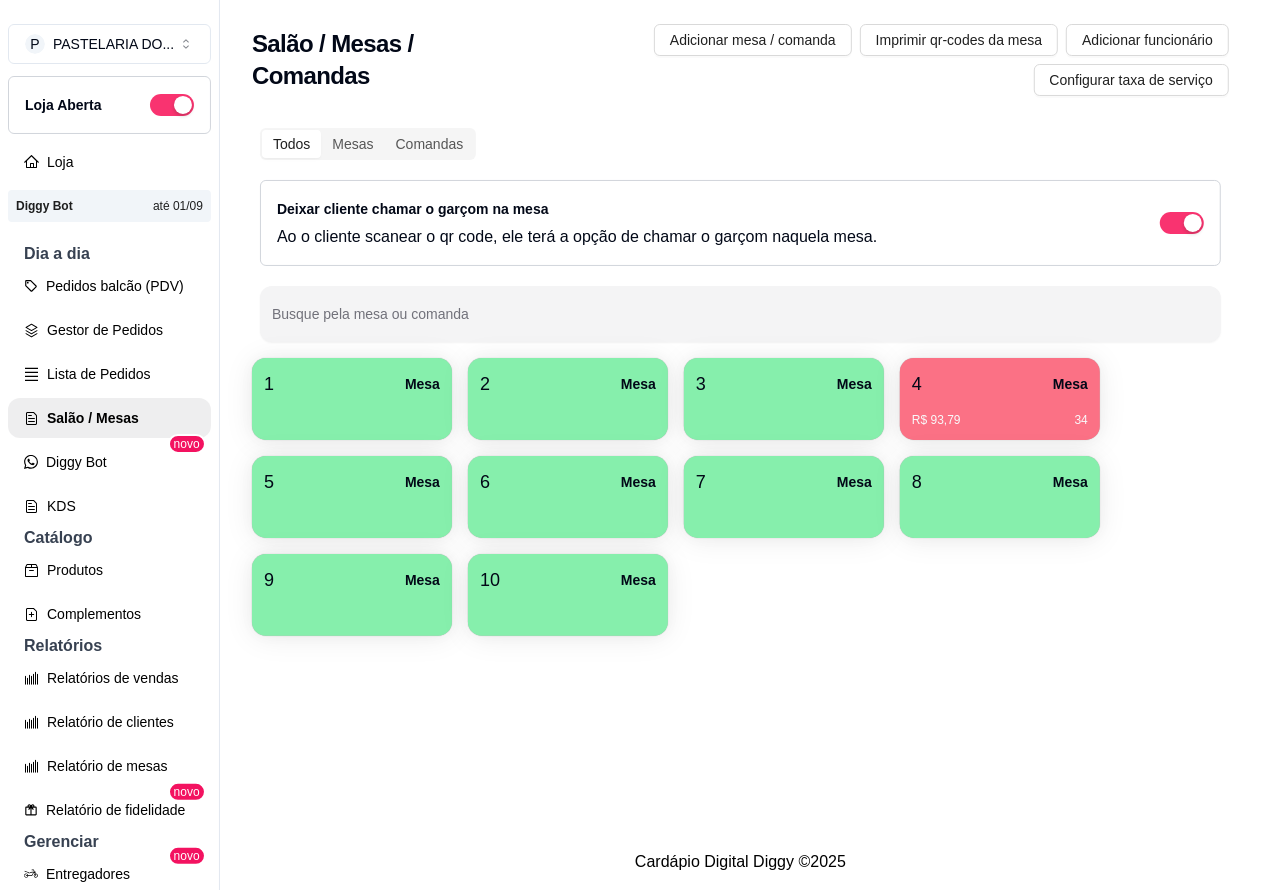 click on "4 Mesa" at bounding box center (1000, 384) 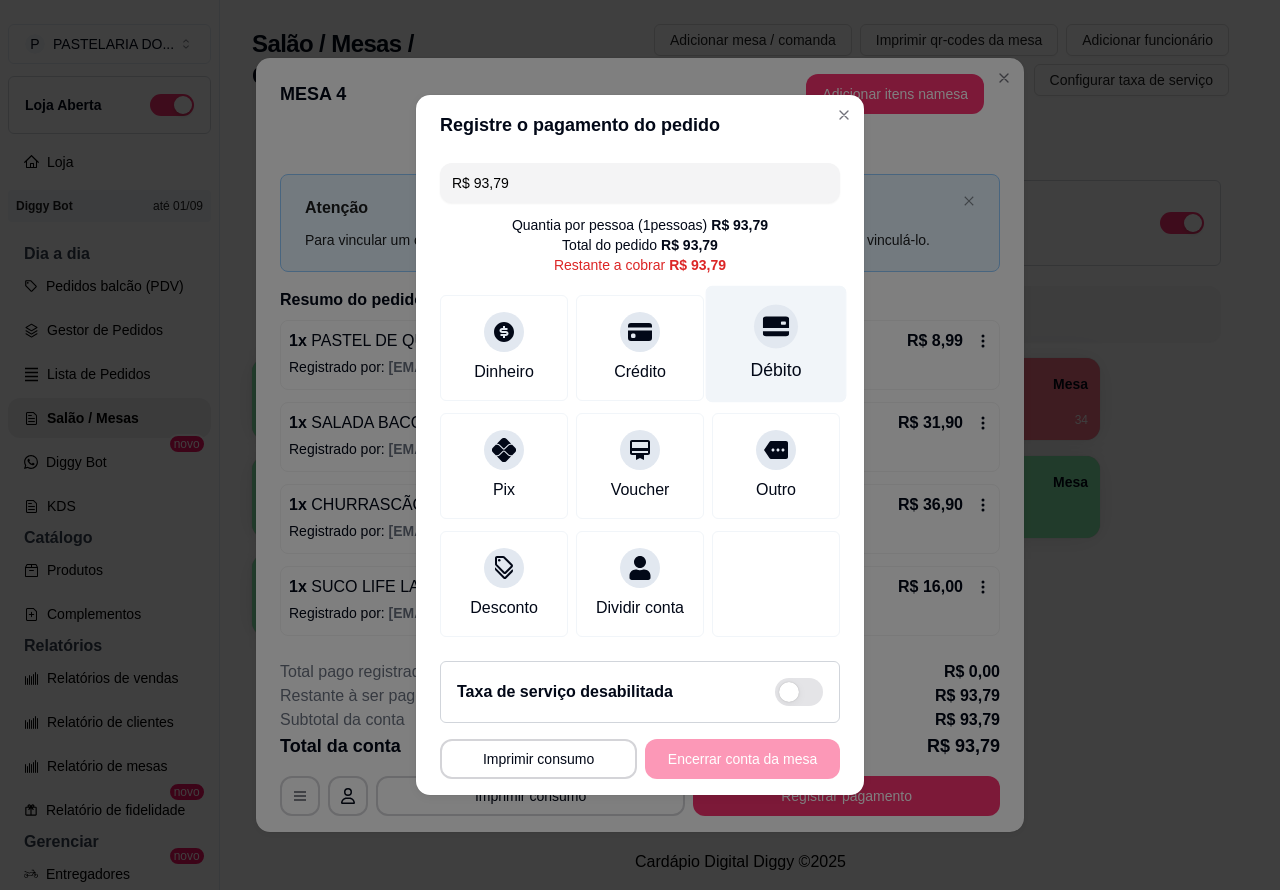 click 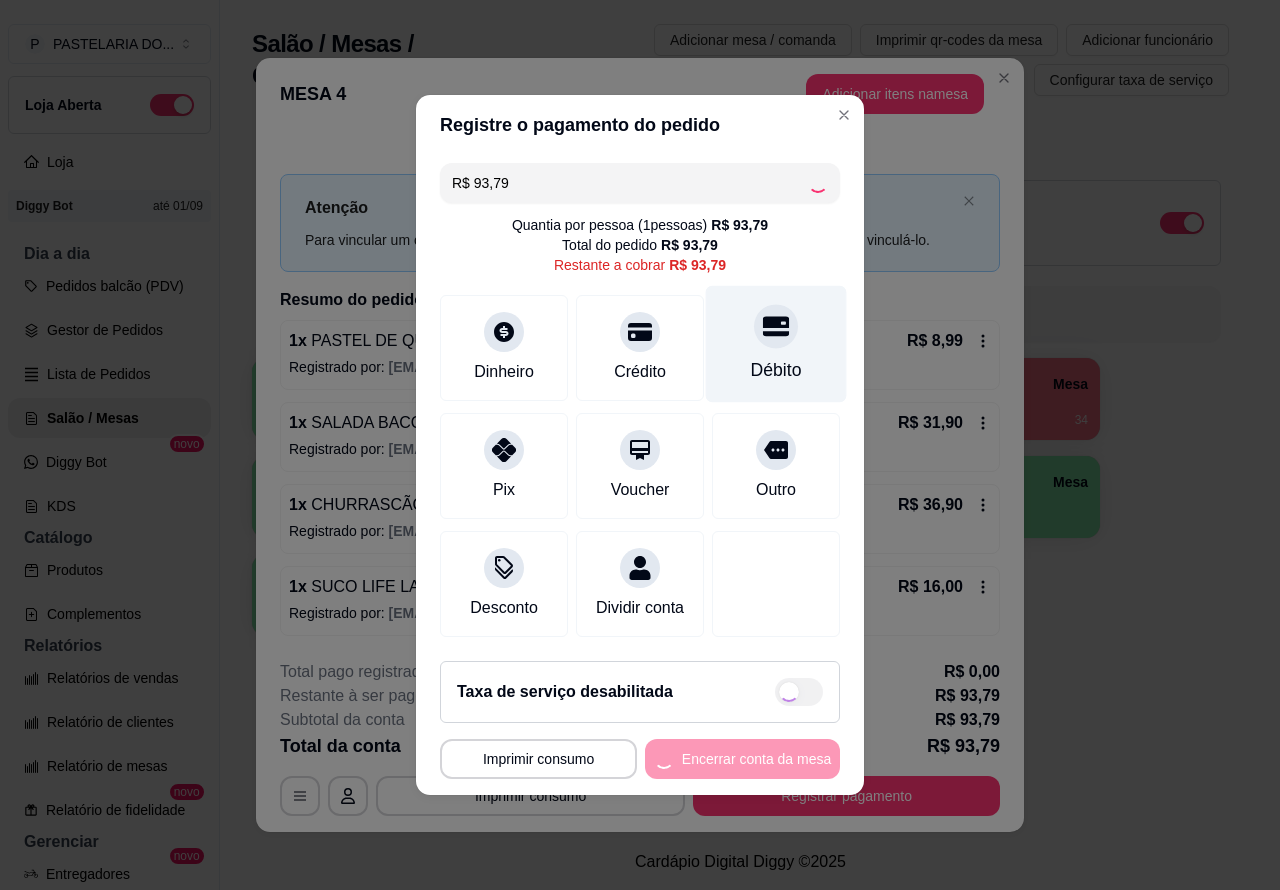 type on "R$ 0,00" 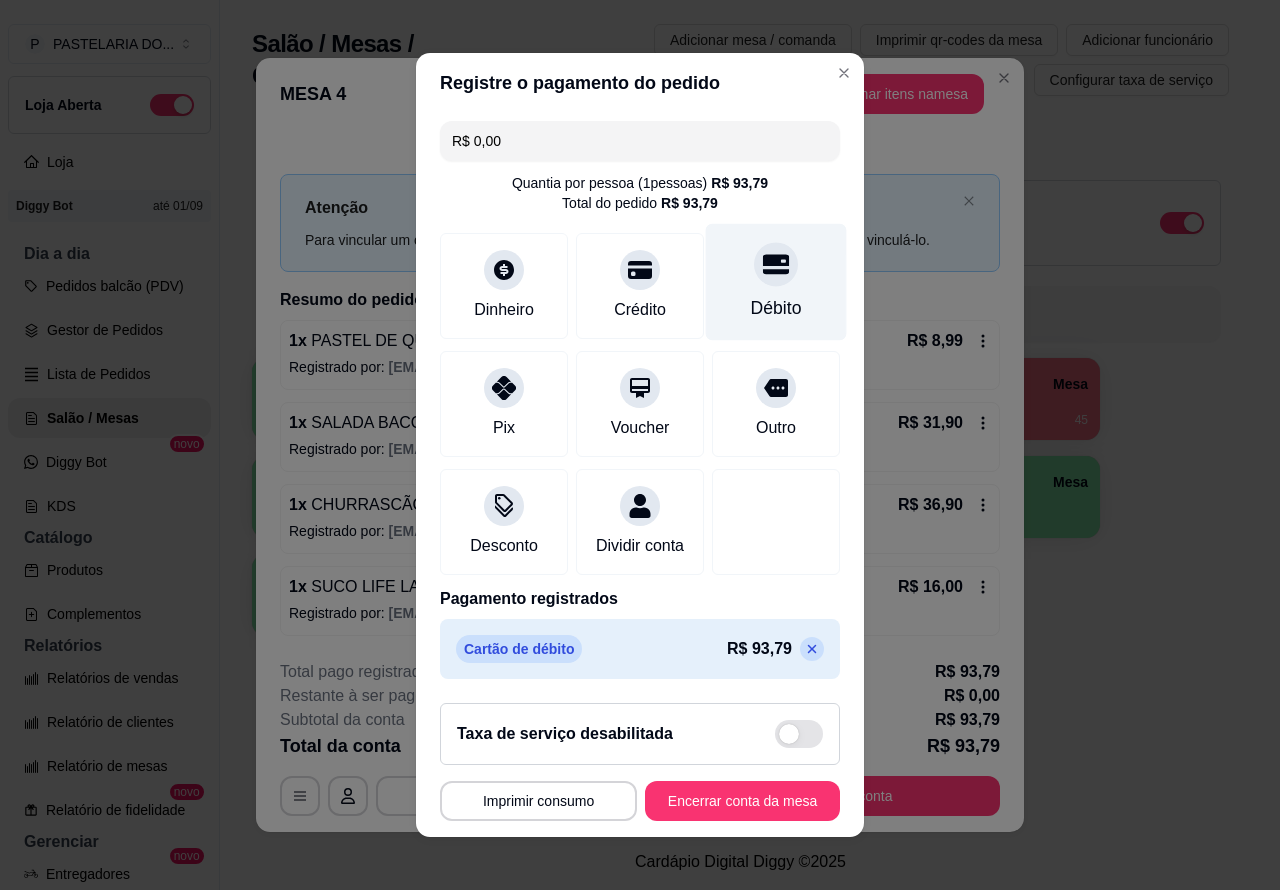 click on "MESA 4 Adicionar itens na  mesa" at bounding box center (640, 94) 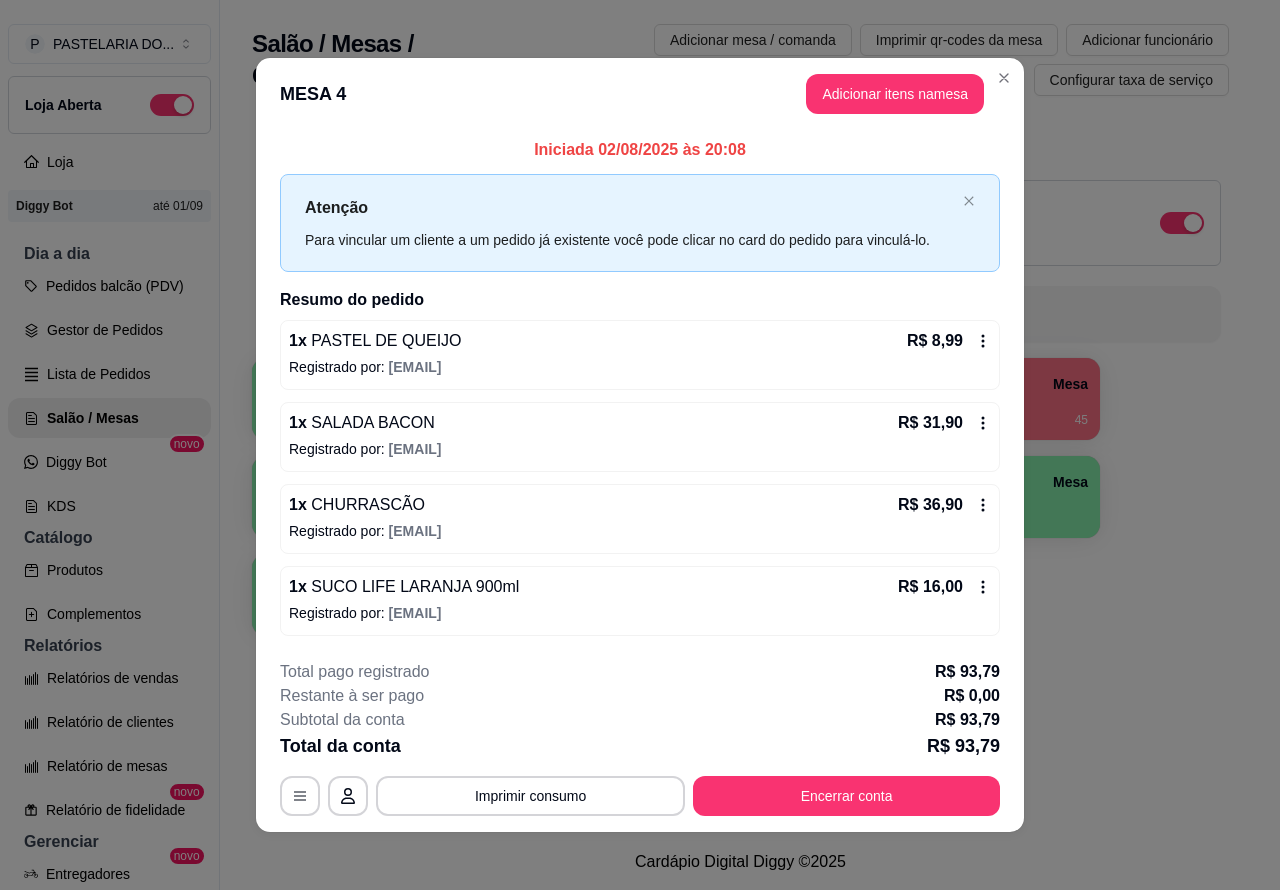 click on "Adicionar mesa / comanda Imprimir qr-codes da mesa Adicionar funcionário Configurar taxa de serviço" at bounding box center [877, 60] 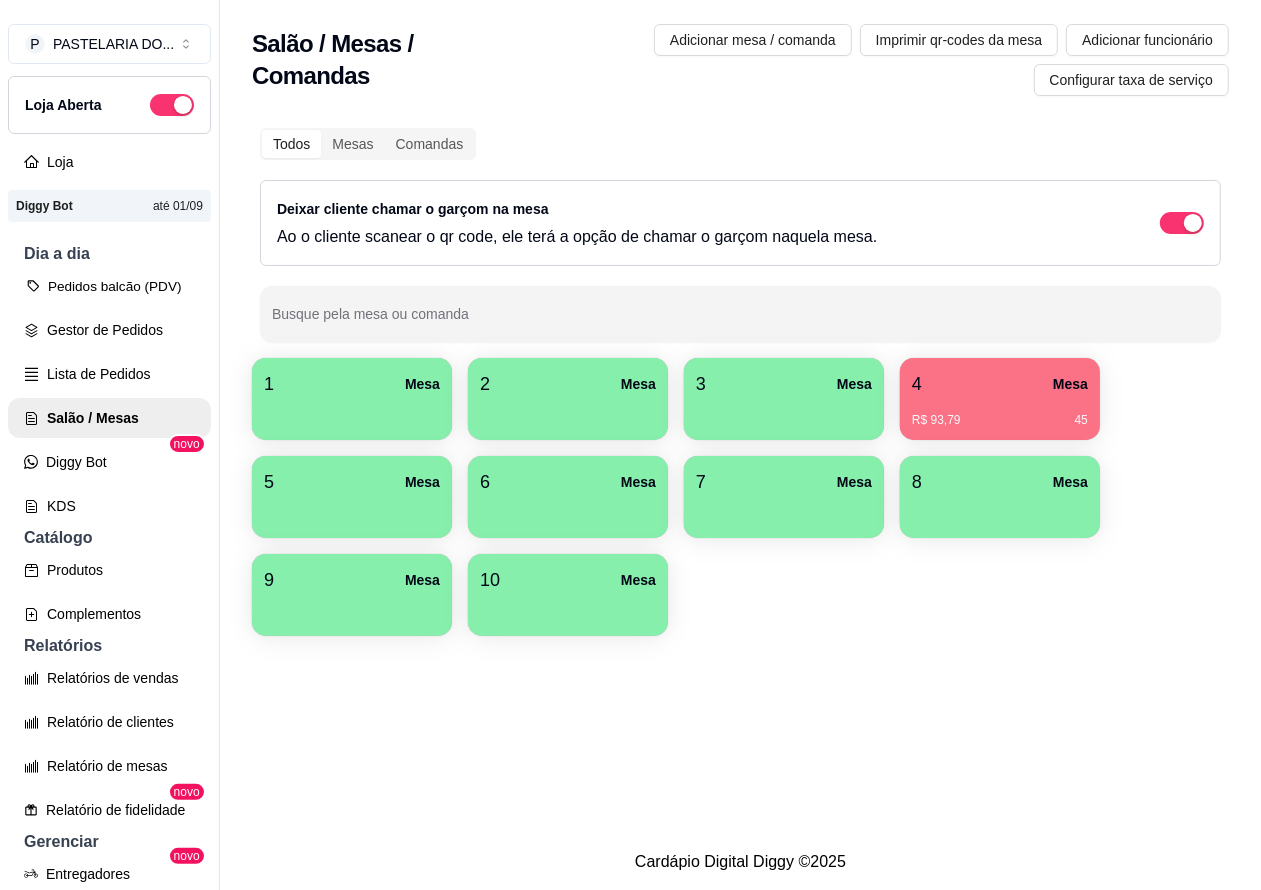 click on "Pedidos balcão (PDV)" at bounding box center (109, 286) 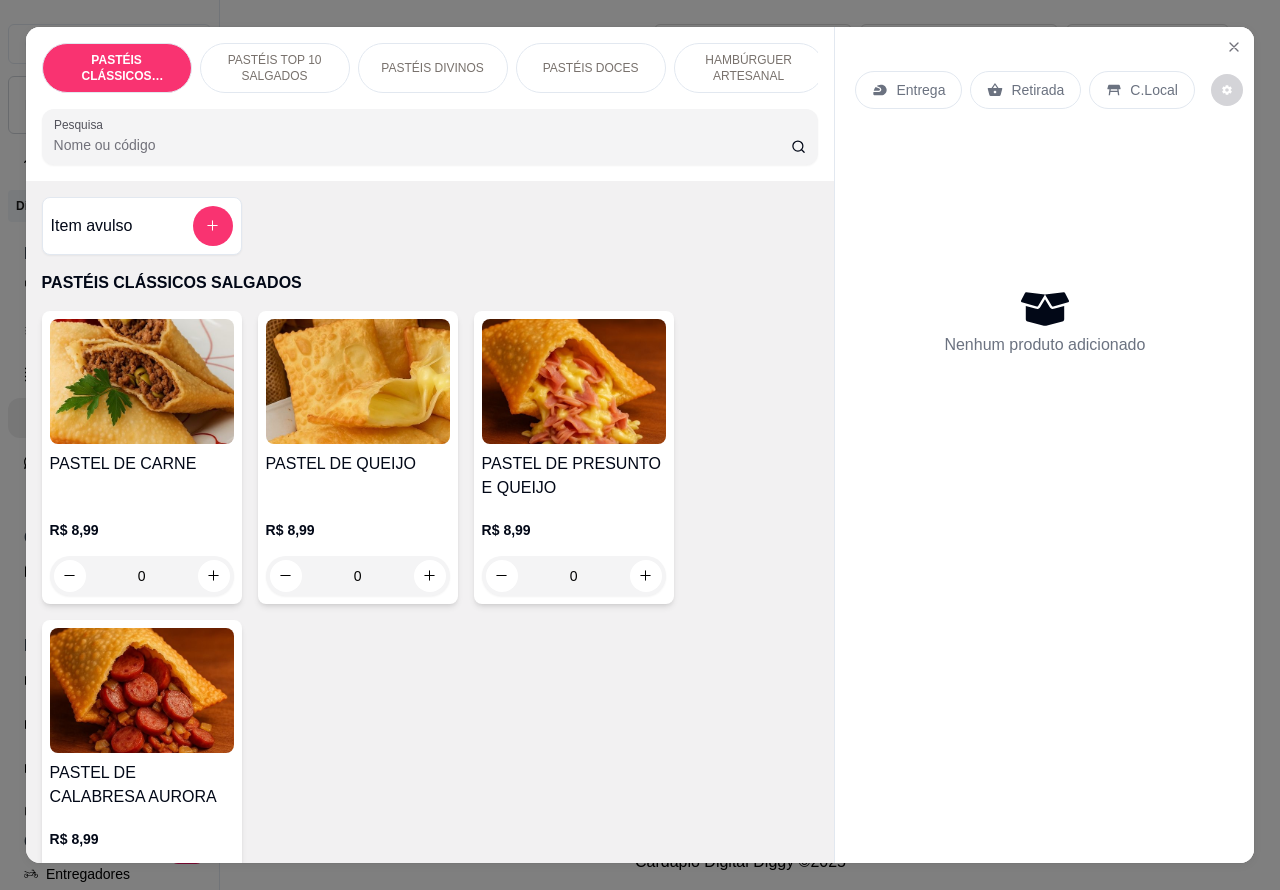 click on "Entrega" at bounding box center (920, 90) 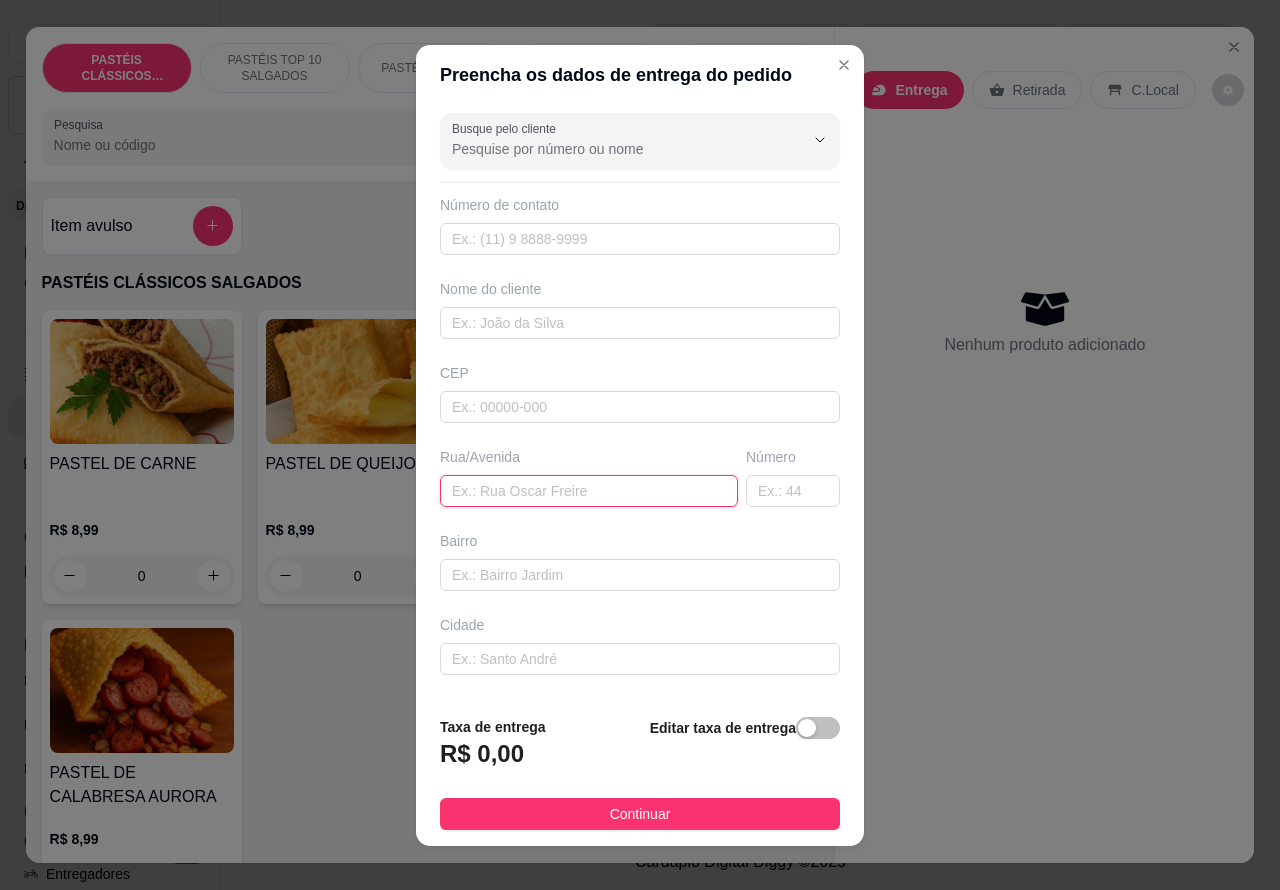 click at bounding box center (589, 491) 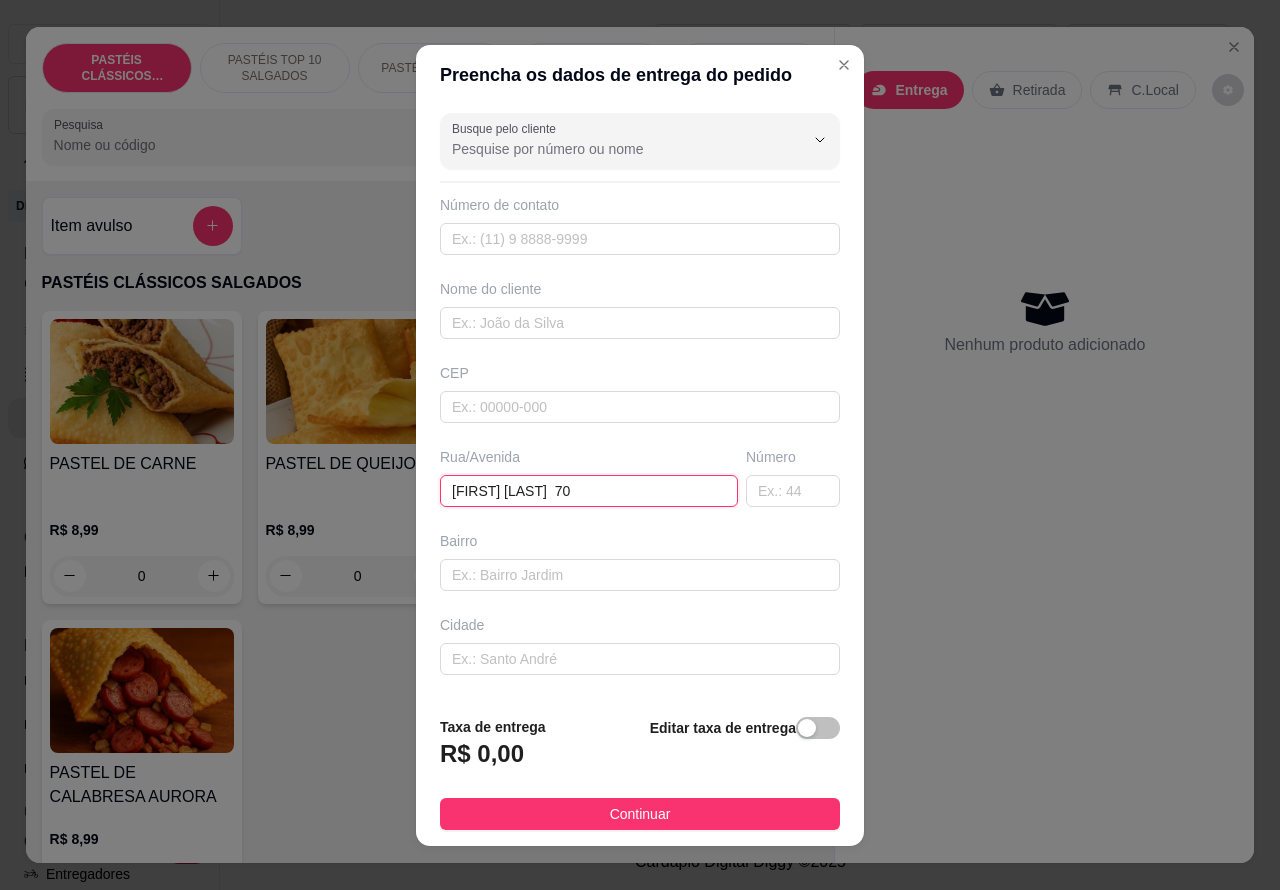 type on "[FIRST] [LAST]  70" 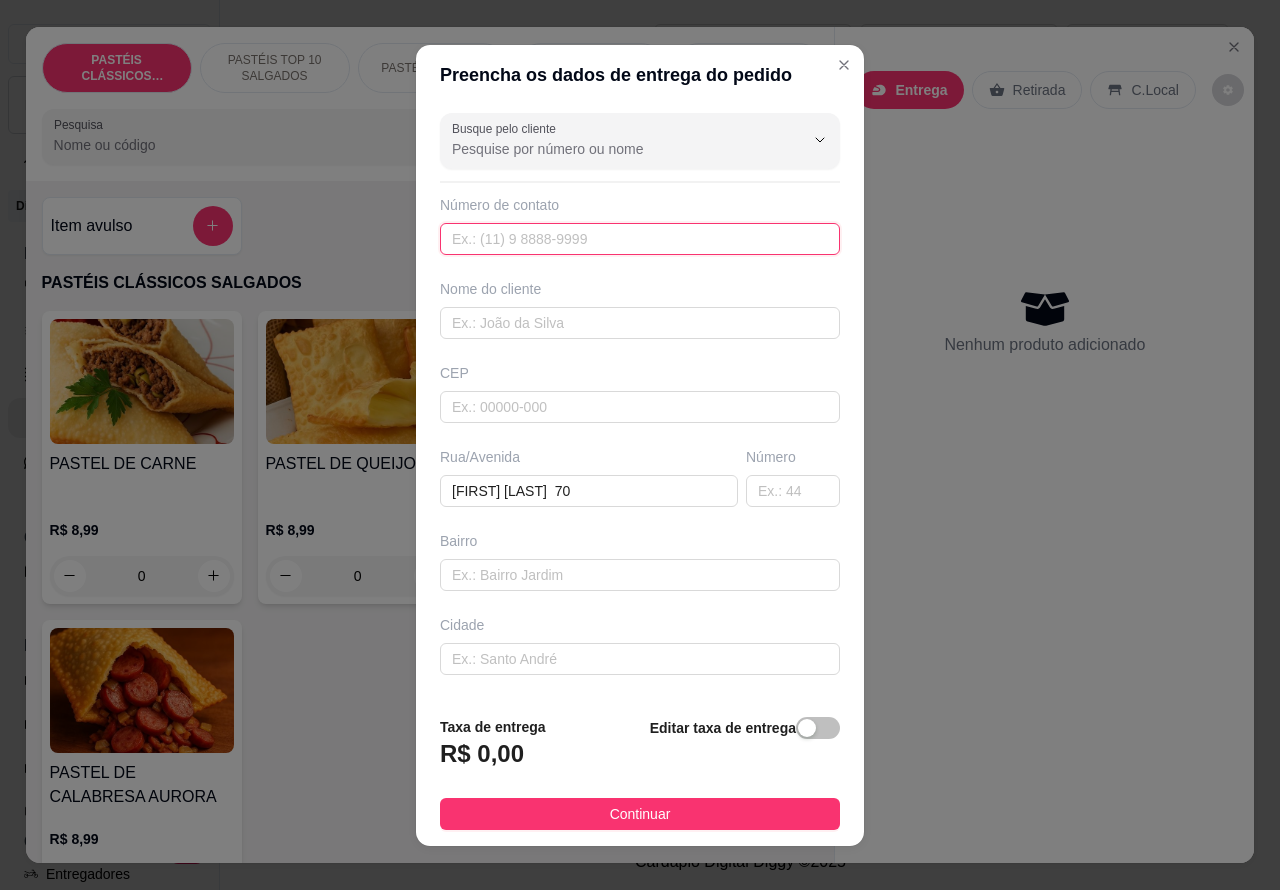 click at bounding box center [640, 239] 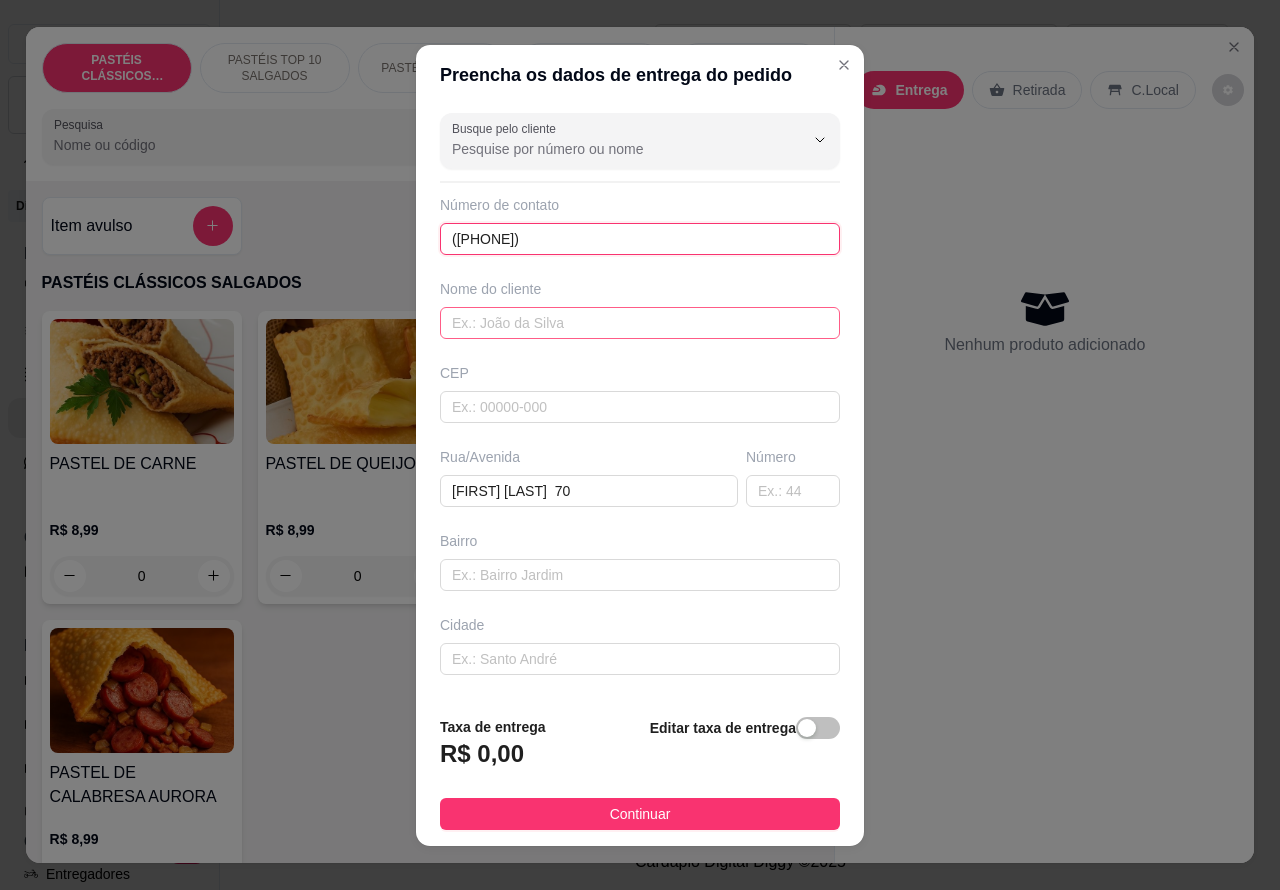 type on "([PHONE])" 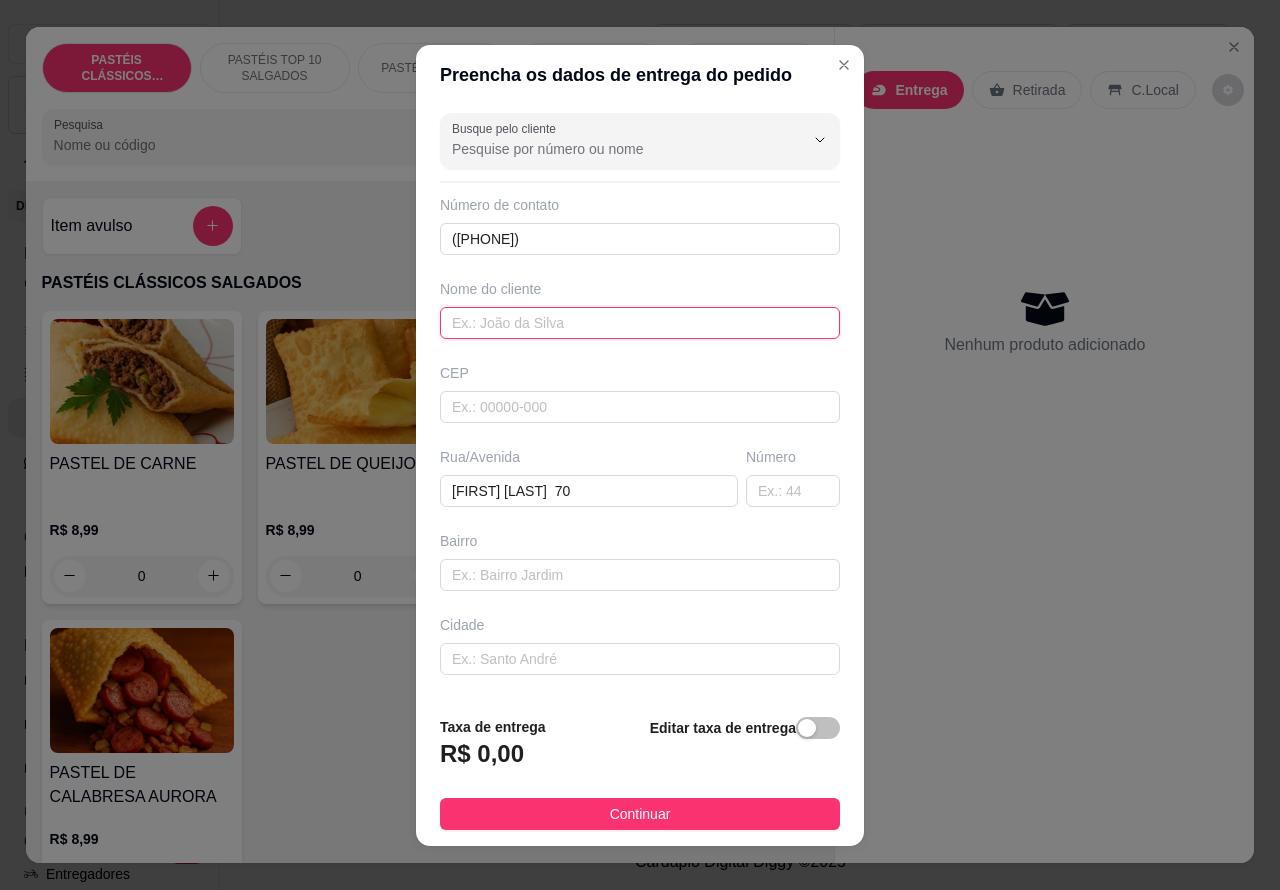 click at bounding box center (640, 323) 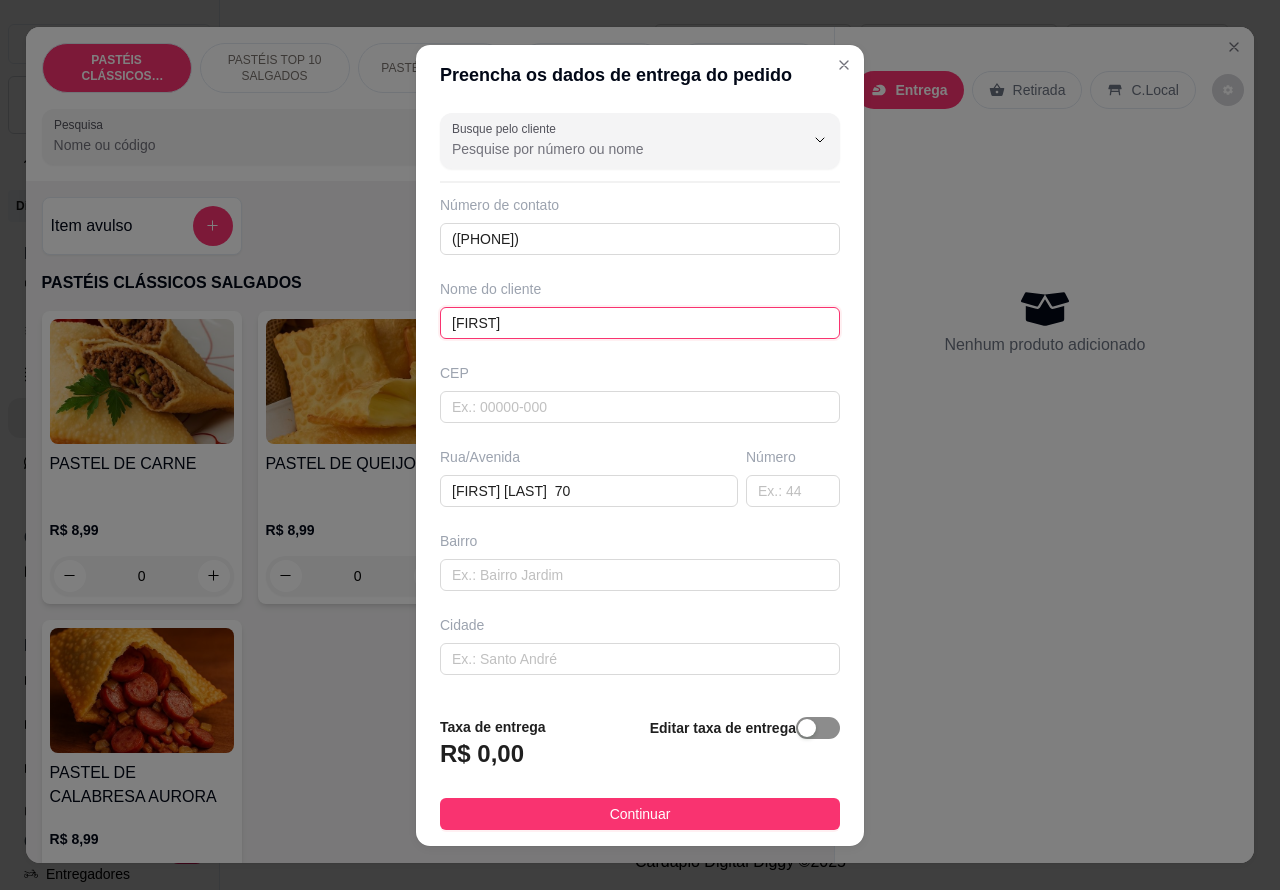 type on "[FIRST]" 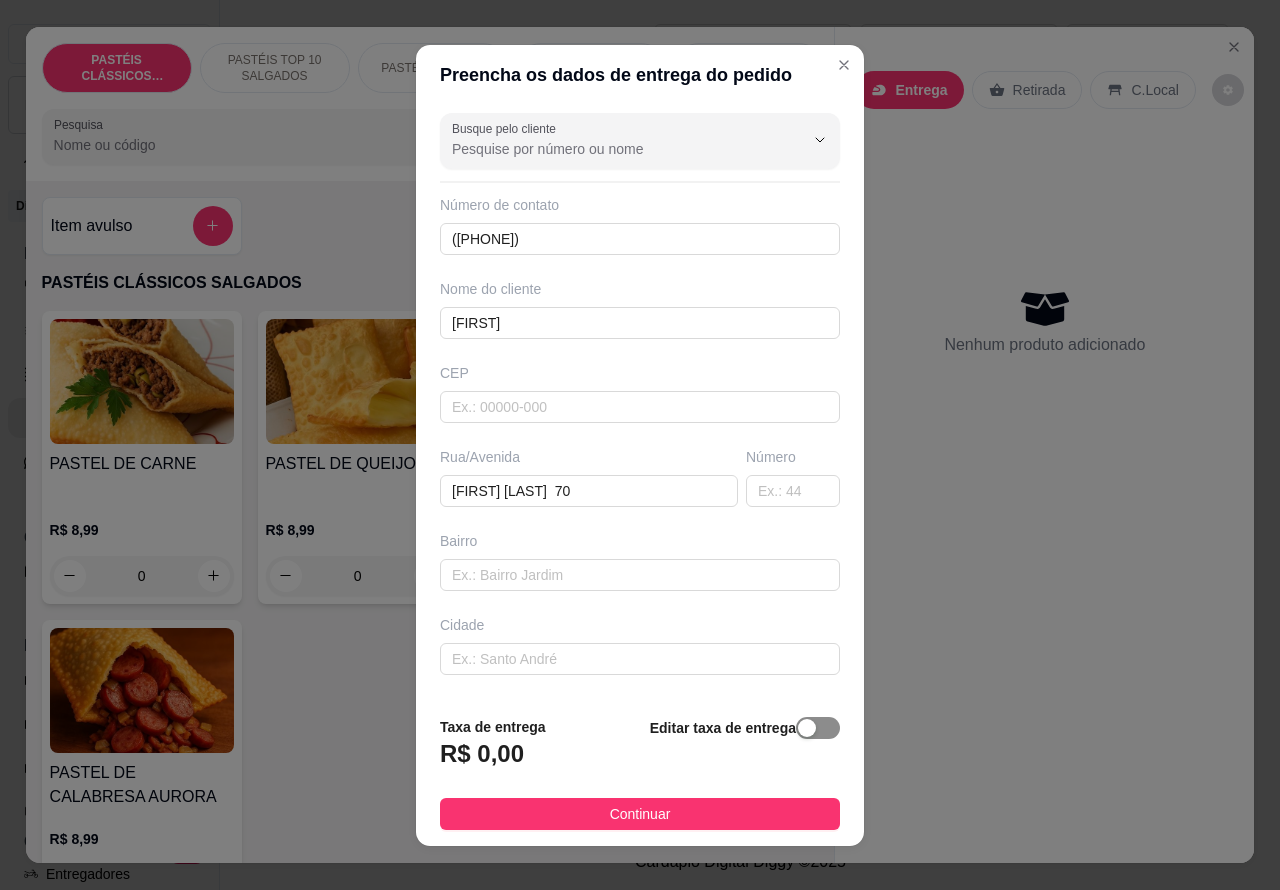 click at bounding box center [818, 728] 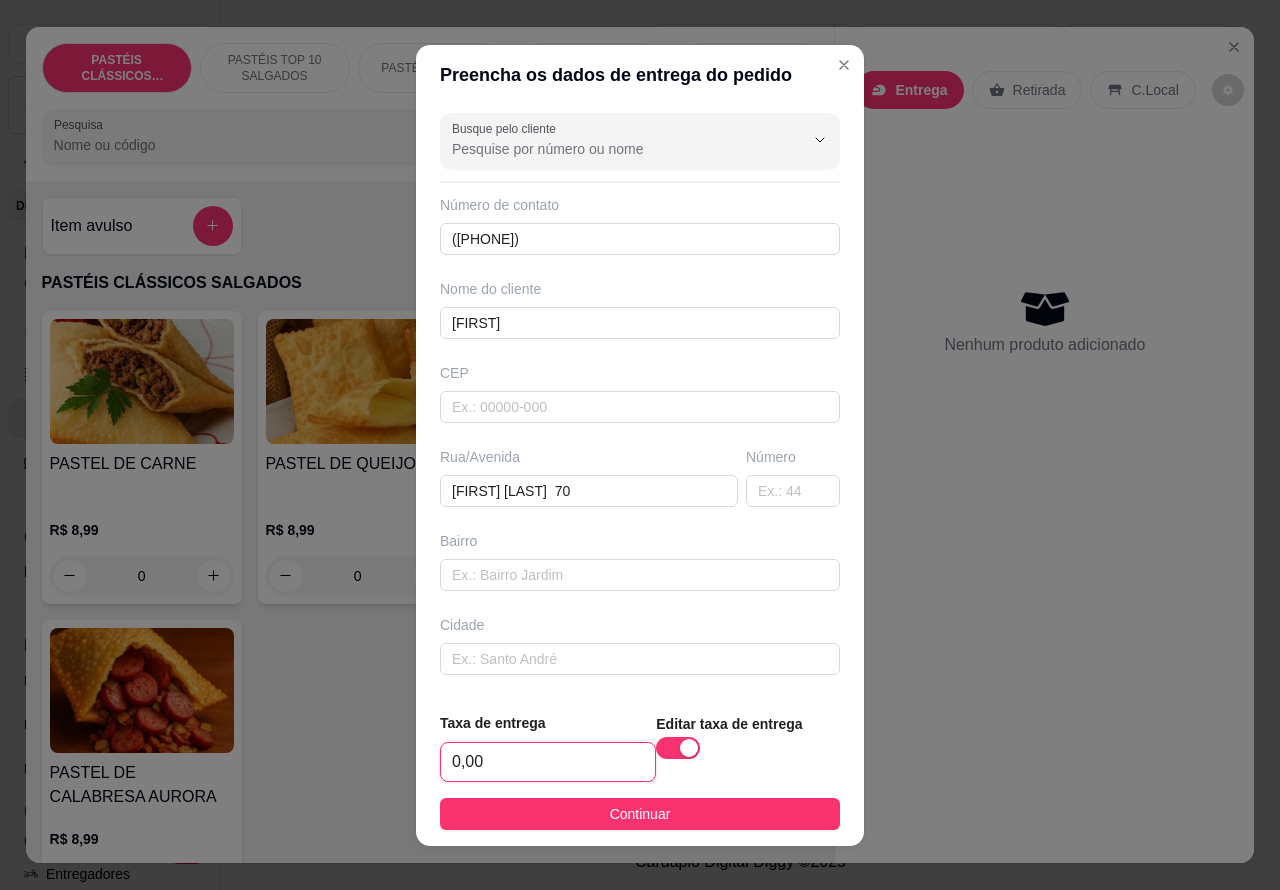 click on "0,00" at bounding box center [548, 762] 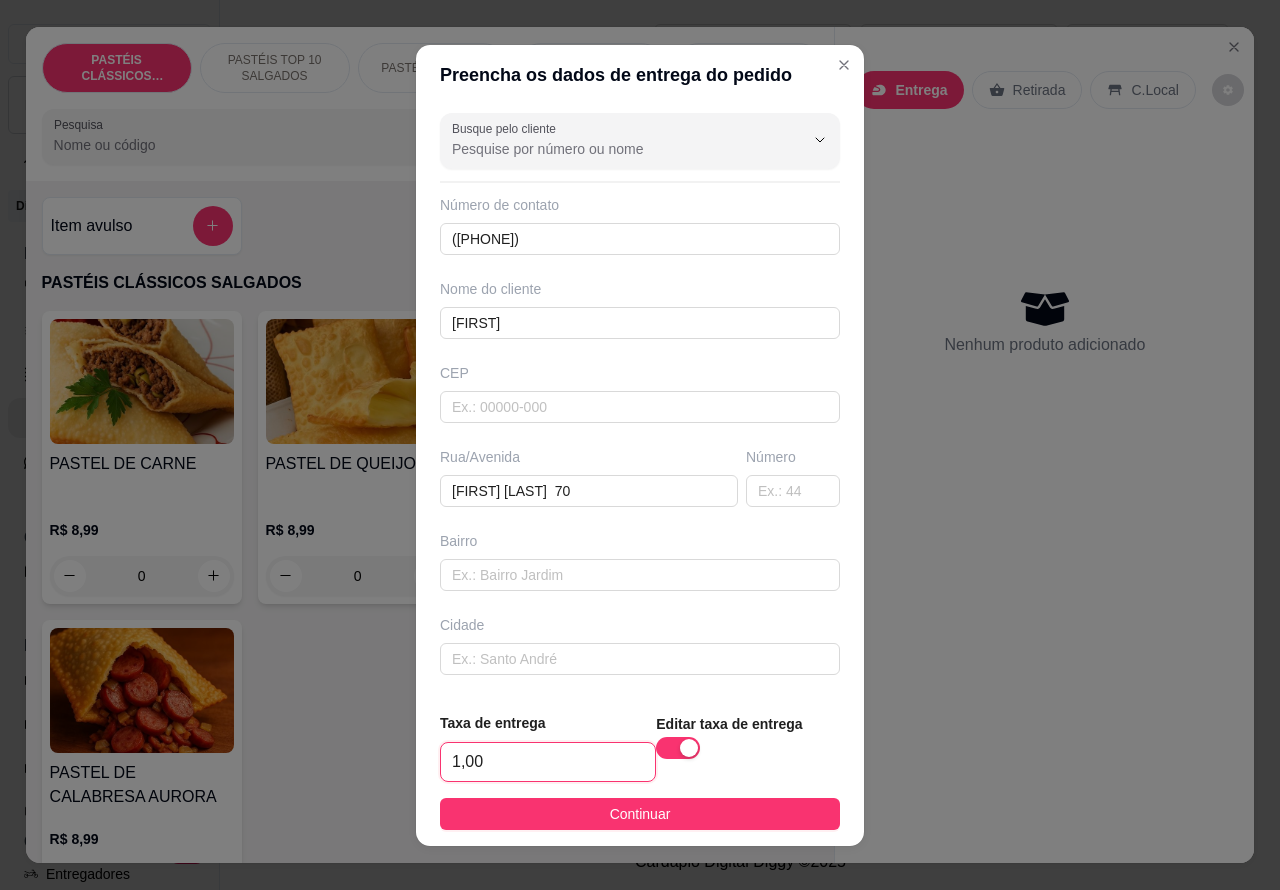 type on "1,00" 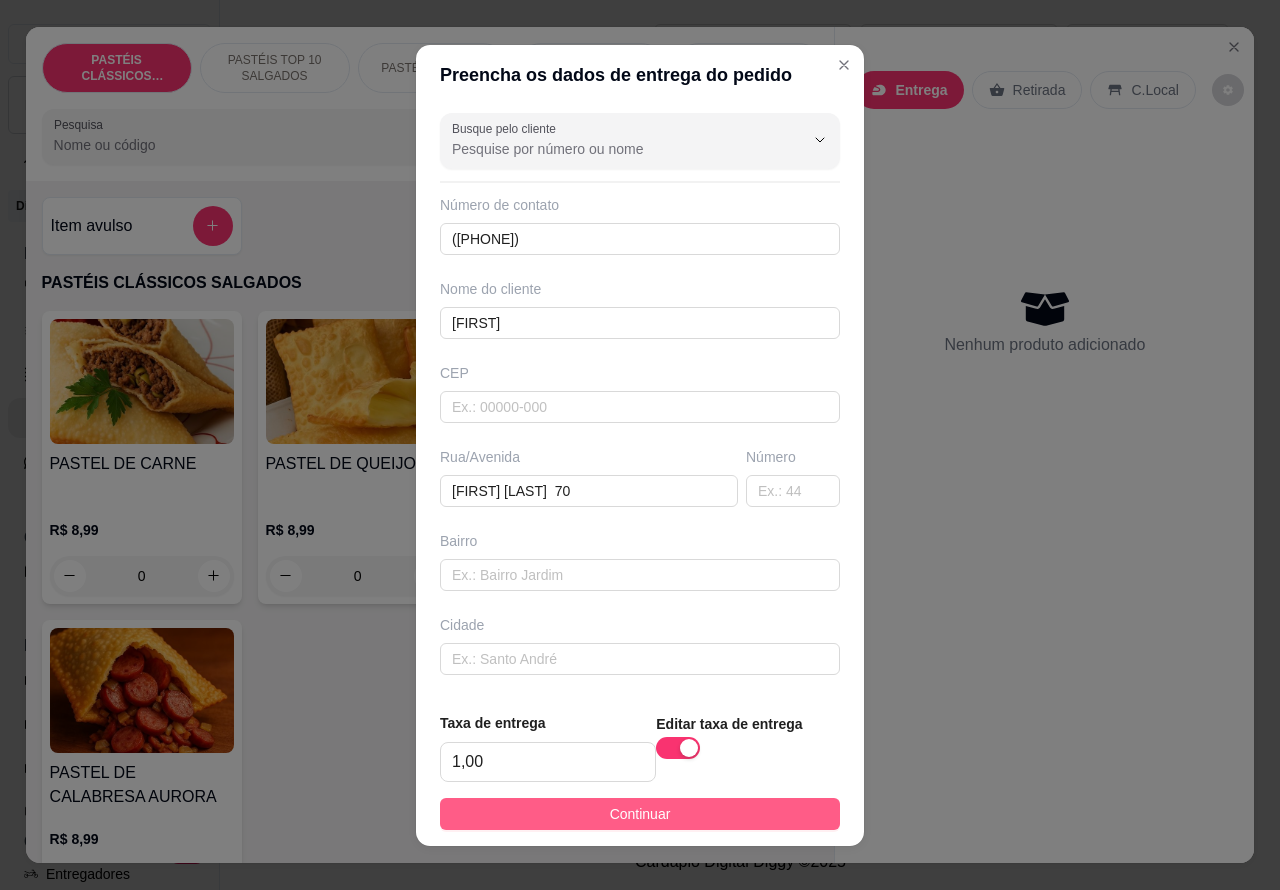 click on "Continuar" at bounding box center (640, 814) 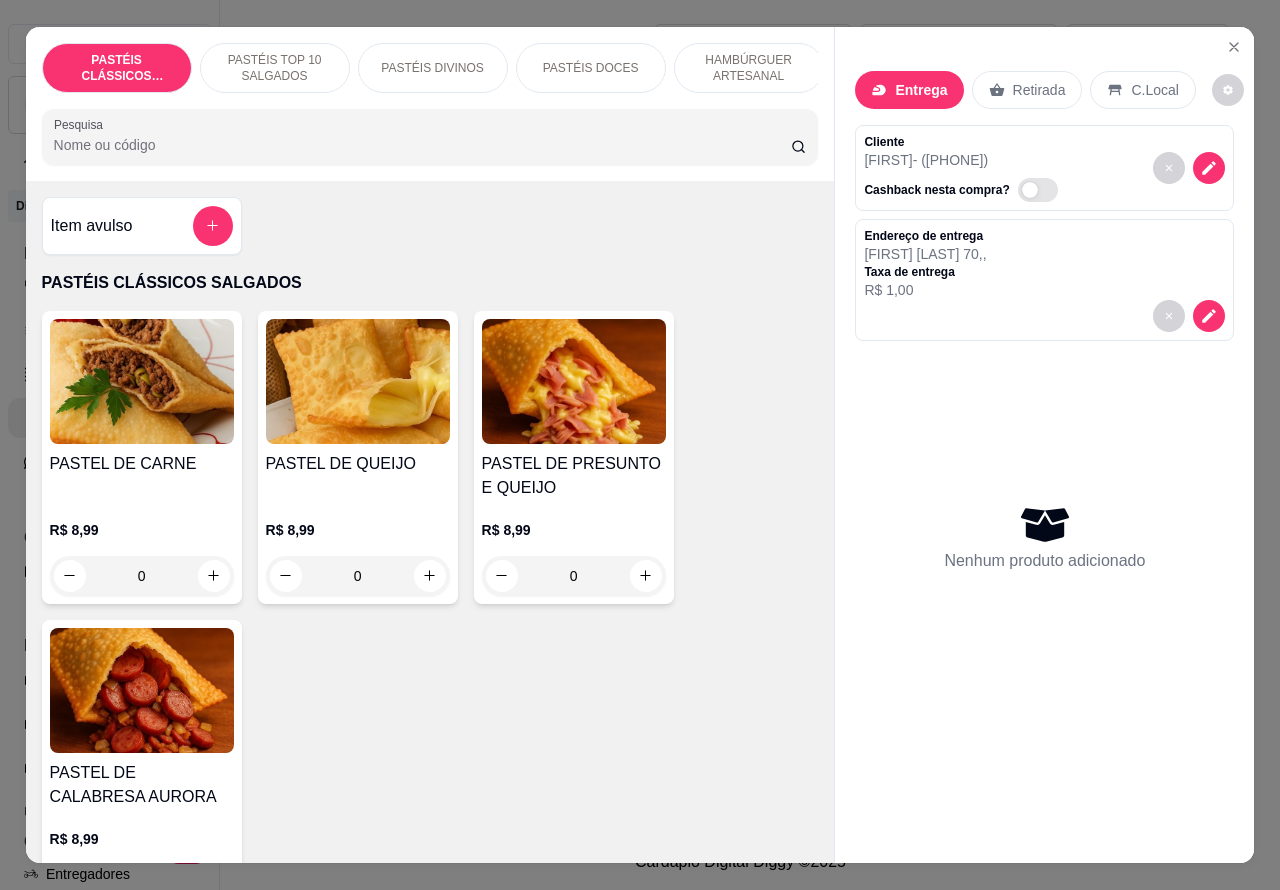 click 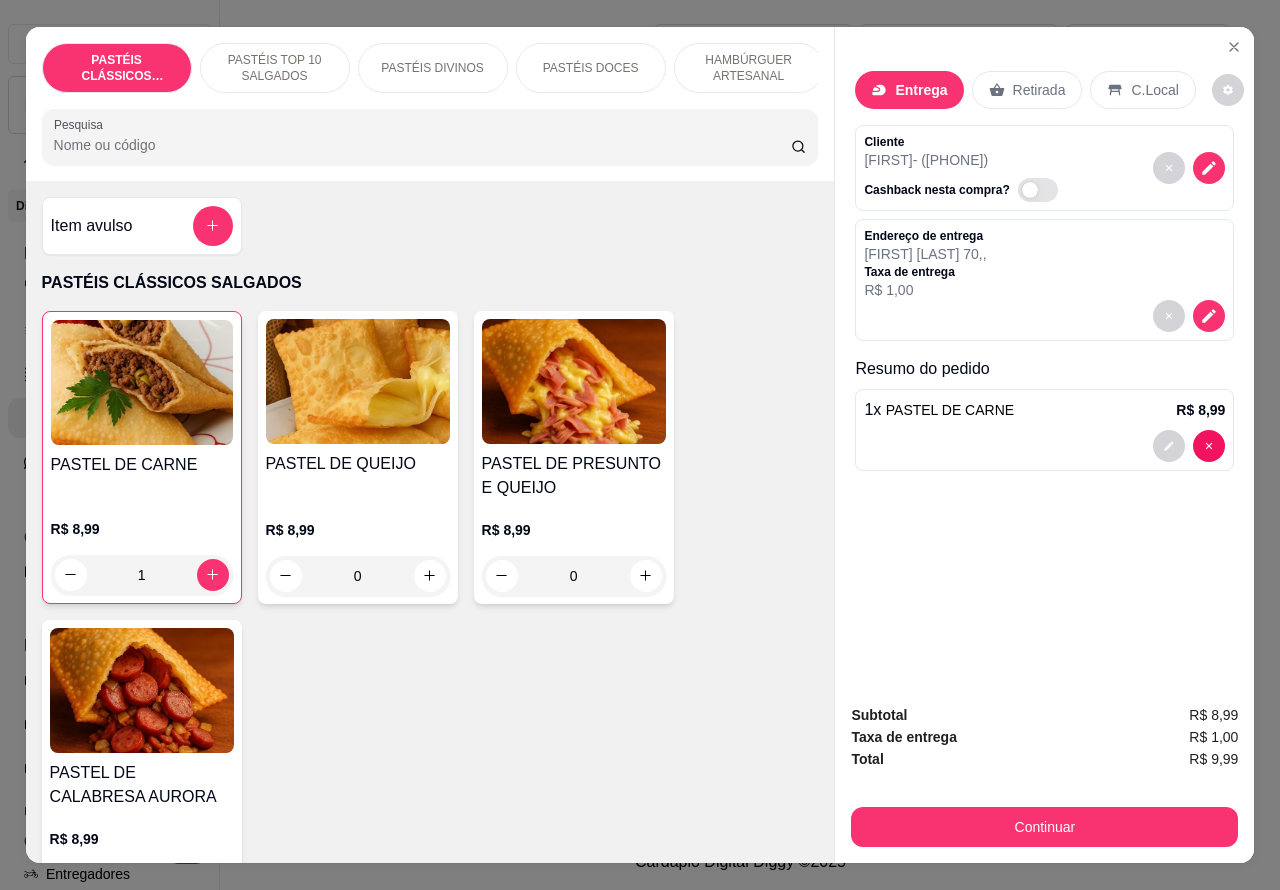 type on "1" 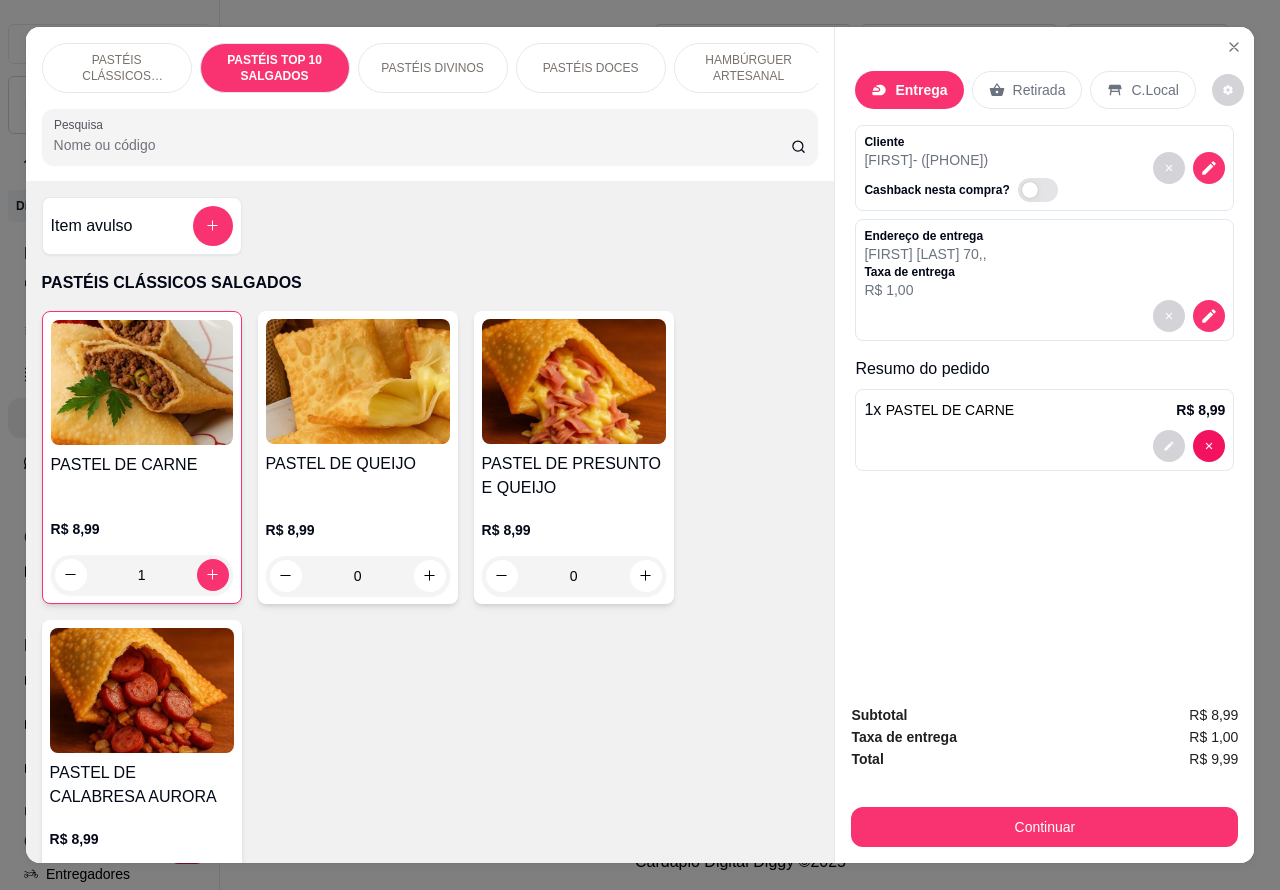scroll, scrollTop: 748, scrollLeft: 0, axis: vertical 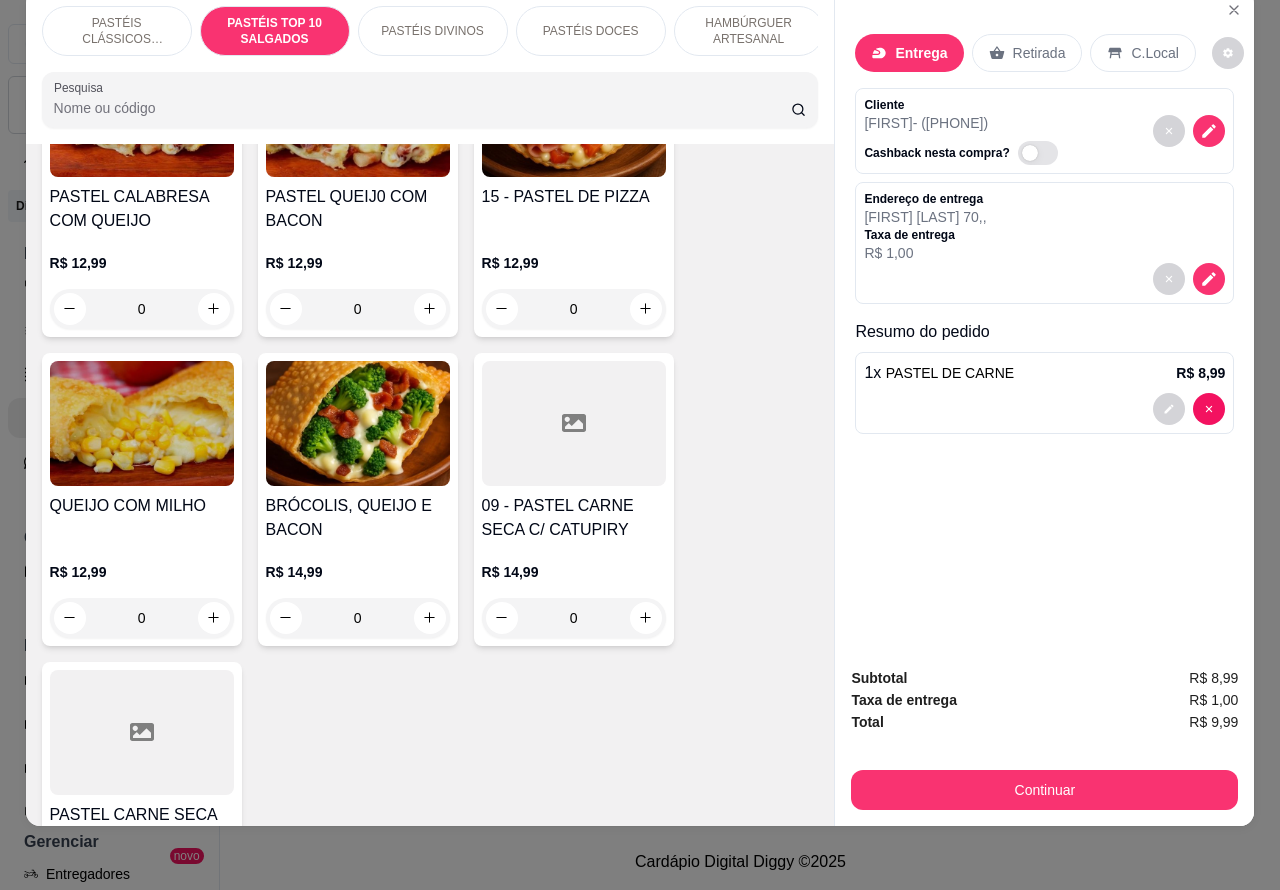 click on "0" at bounding box center [358, 618] 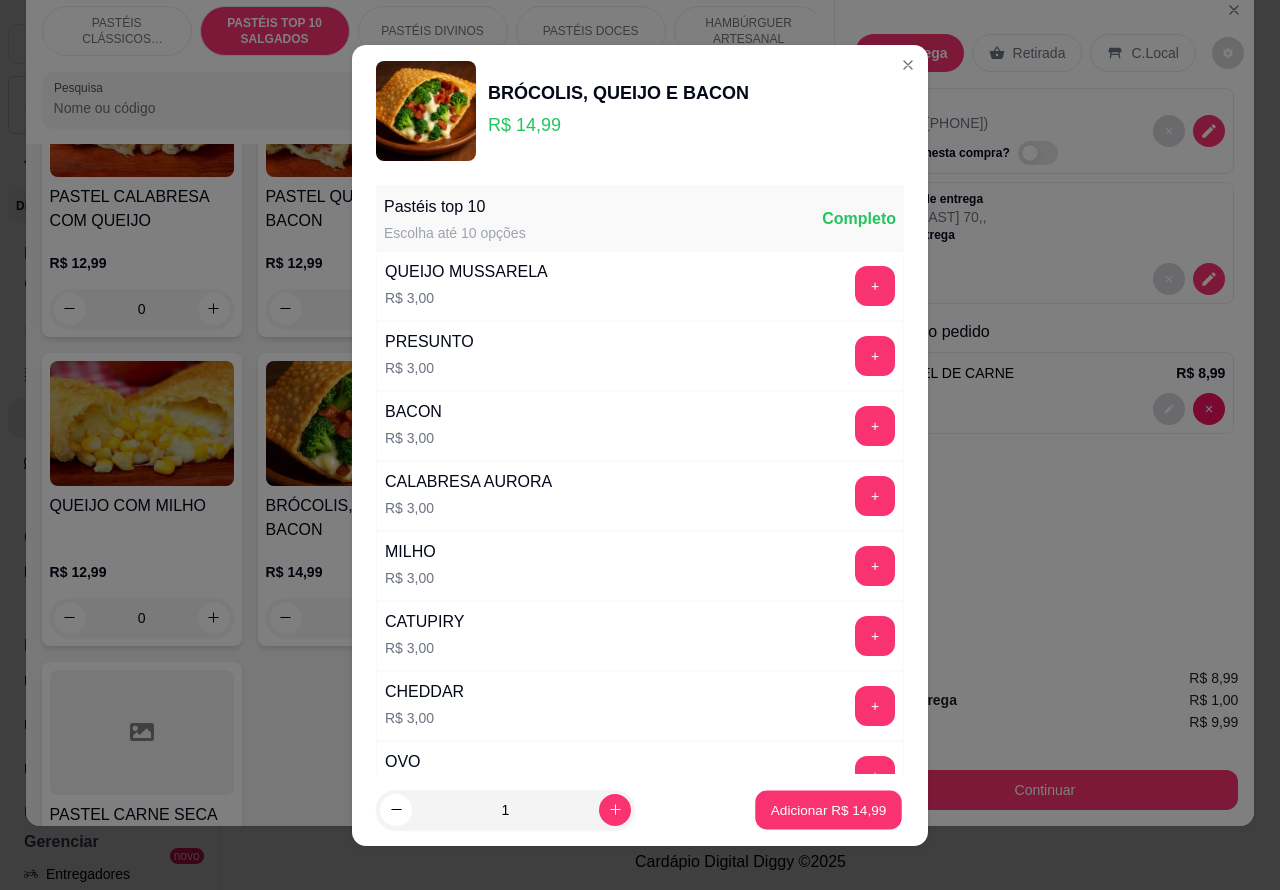 click on "Adicionar   R$ 14,99" at bounding box center [829, 809] 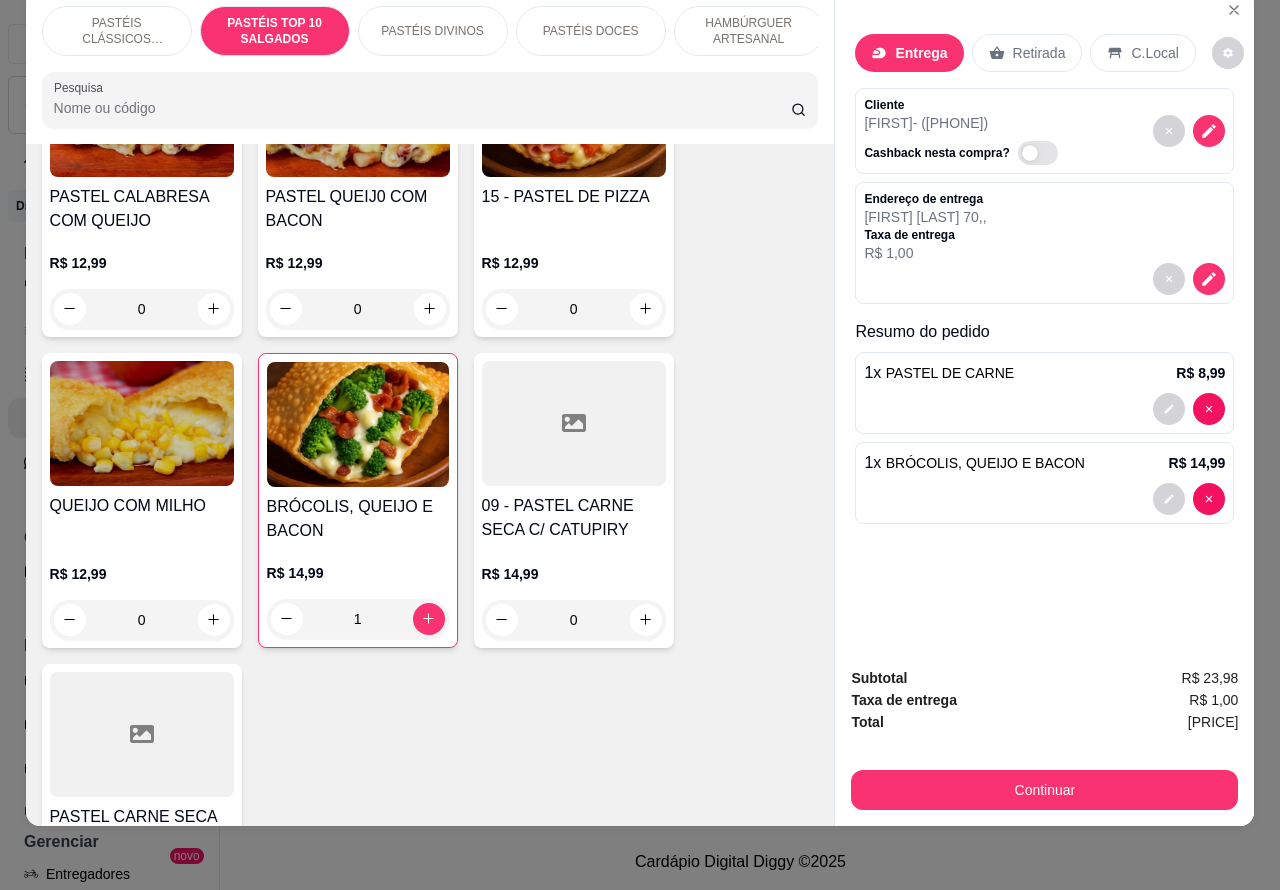 click on "0" at bounding box center [574, 309] 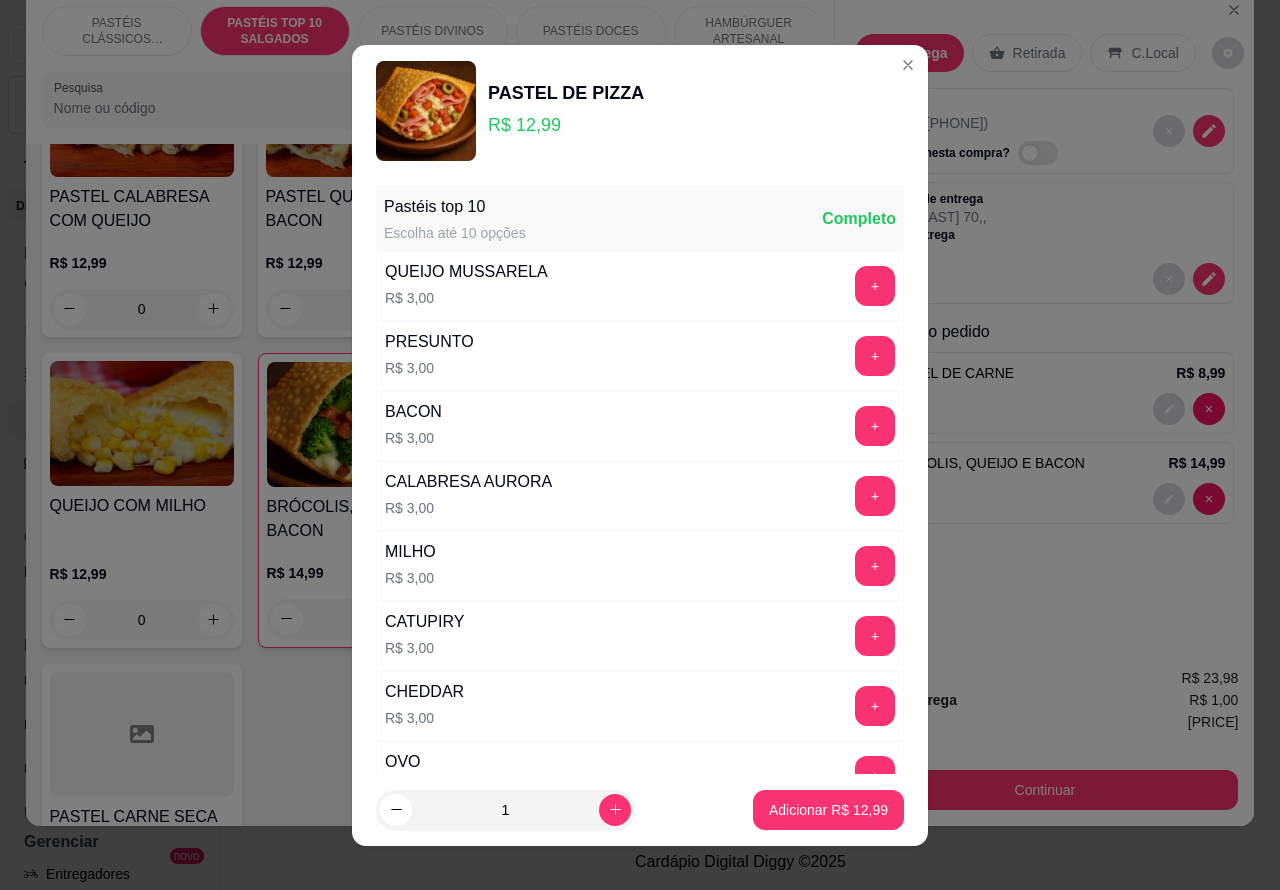 click 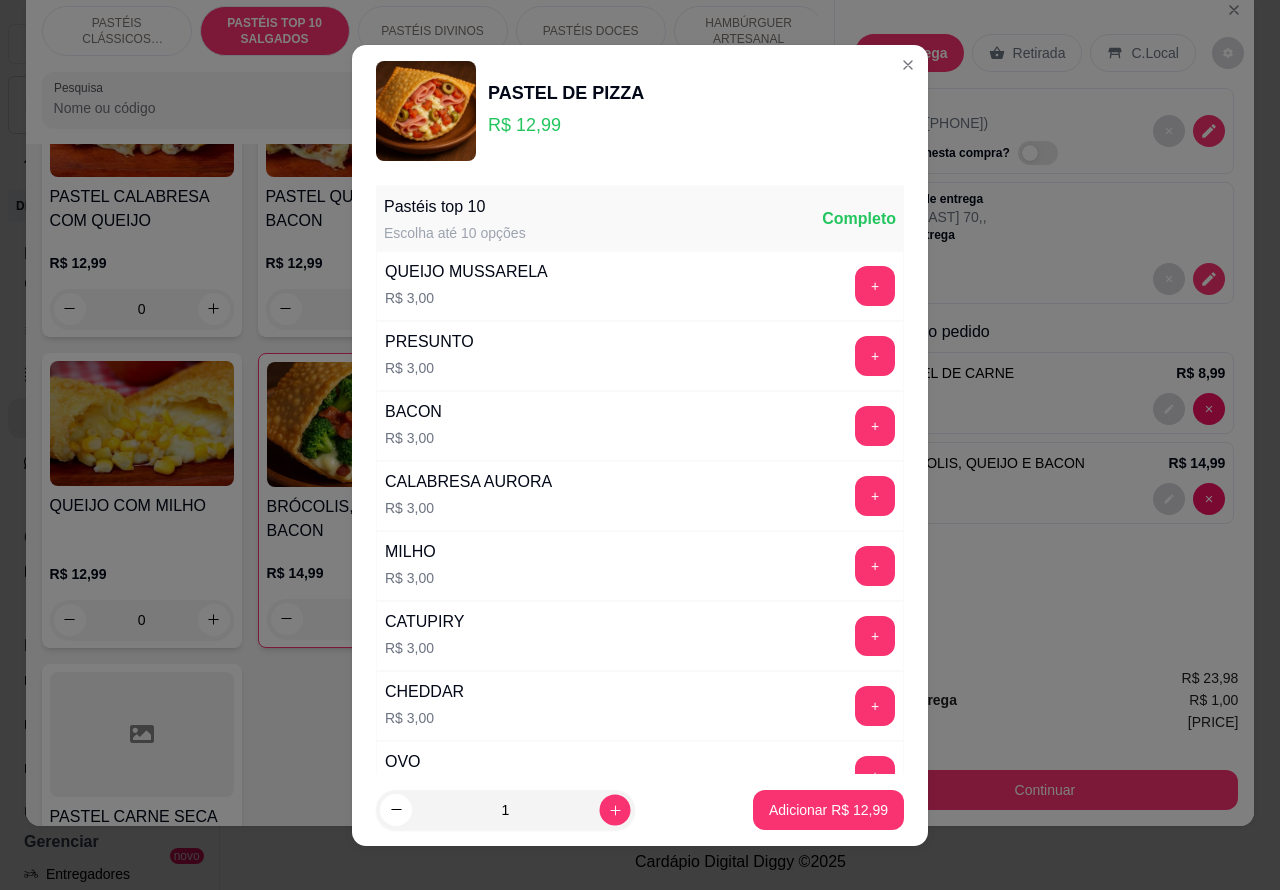 click 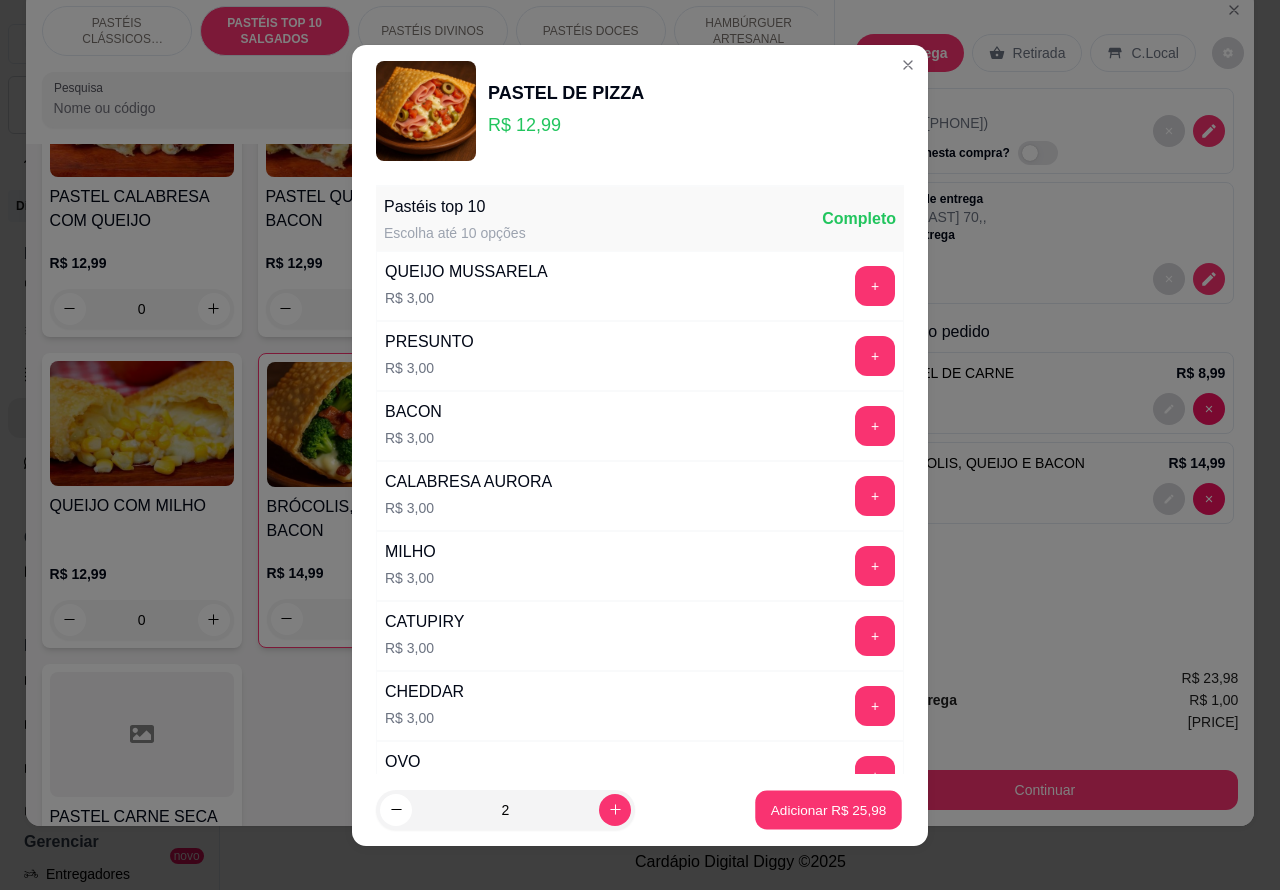 click on "Adicionar   [PRICE]" at bounding box center (829, 809) 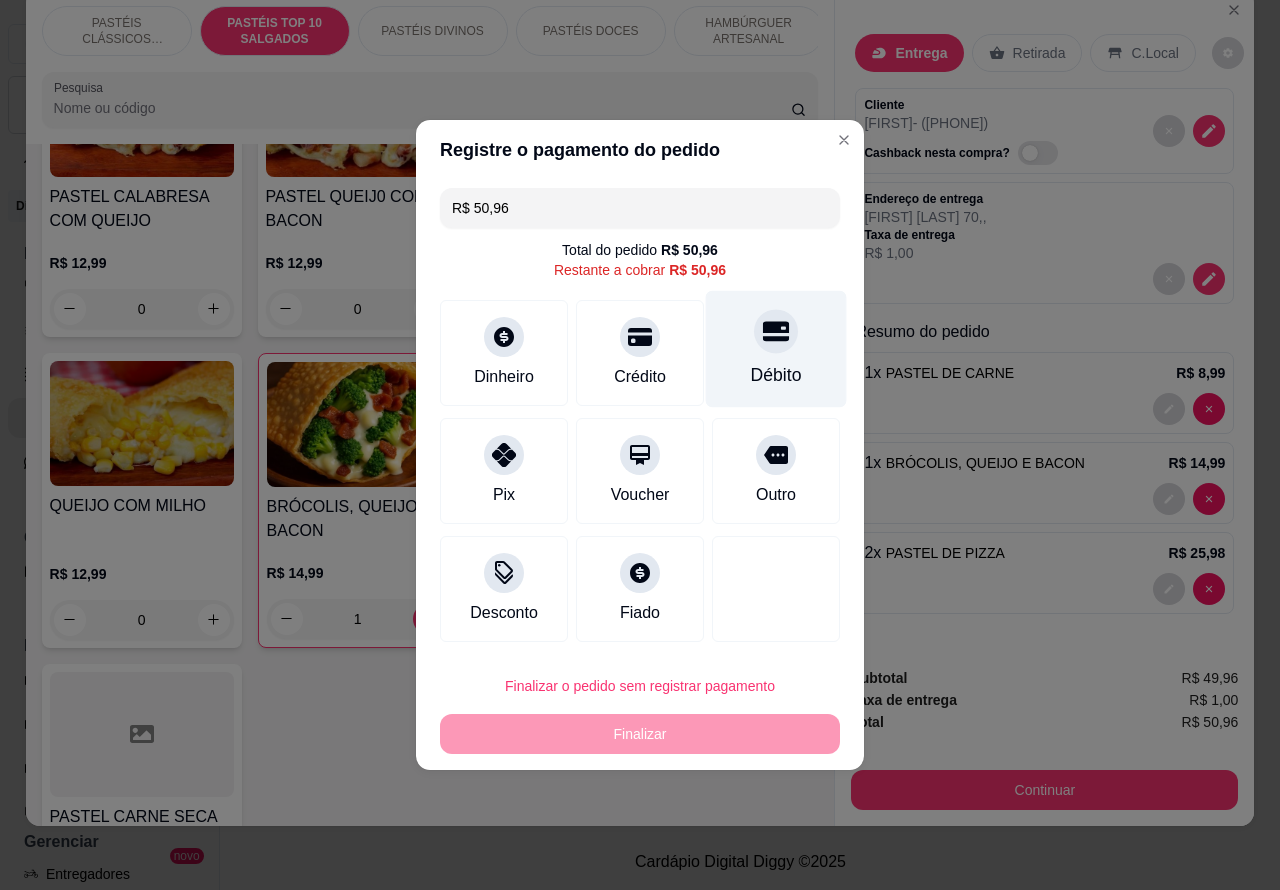 click 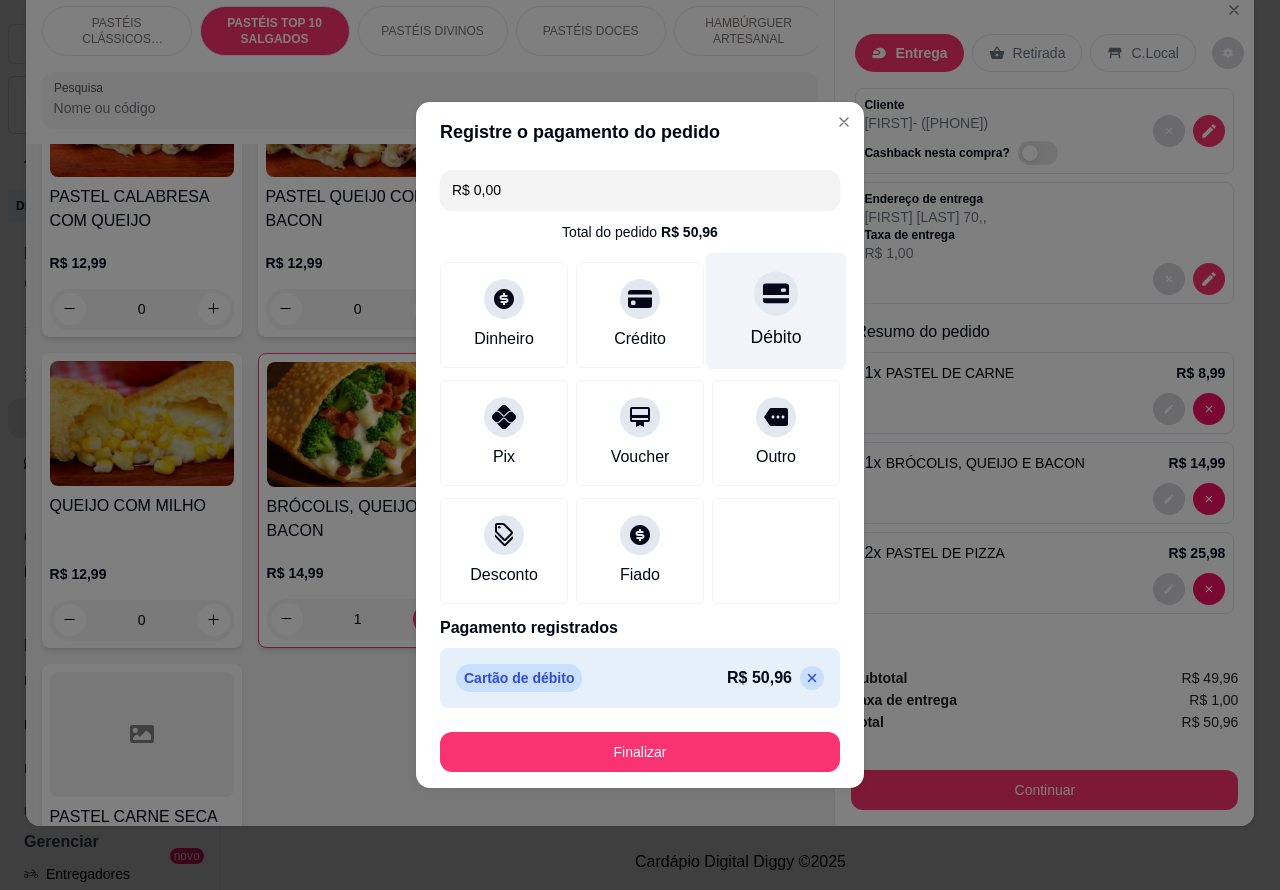 click on "Finalizar" at bounding box center [640, 752] 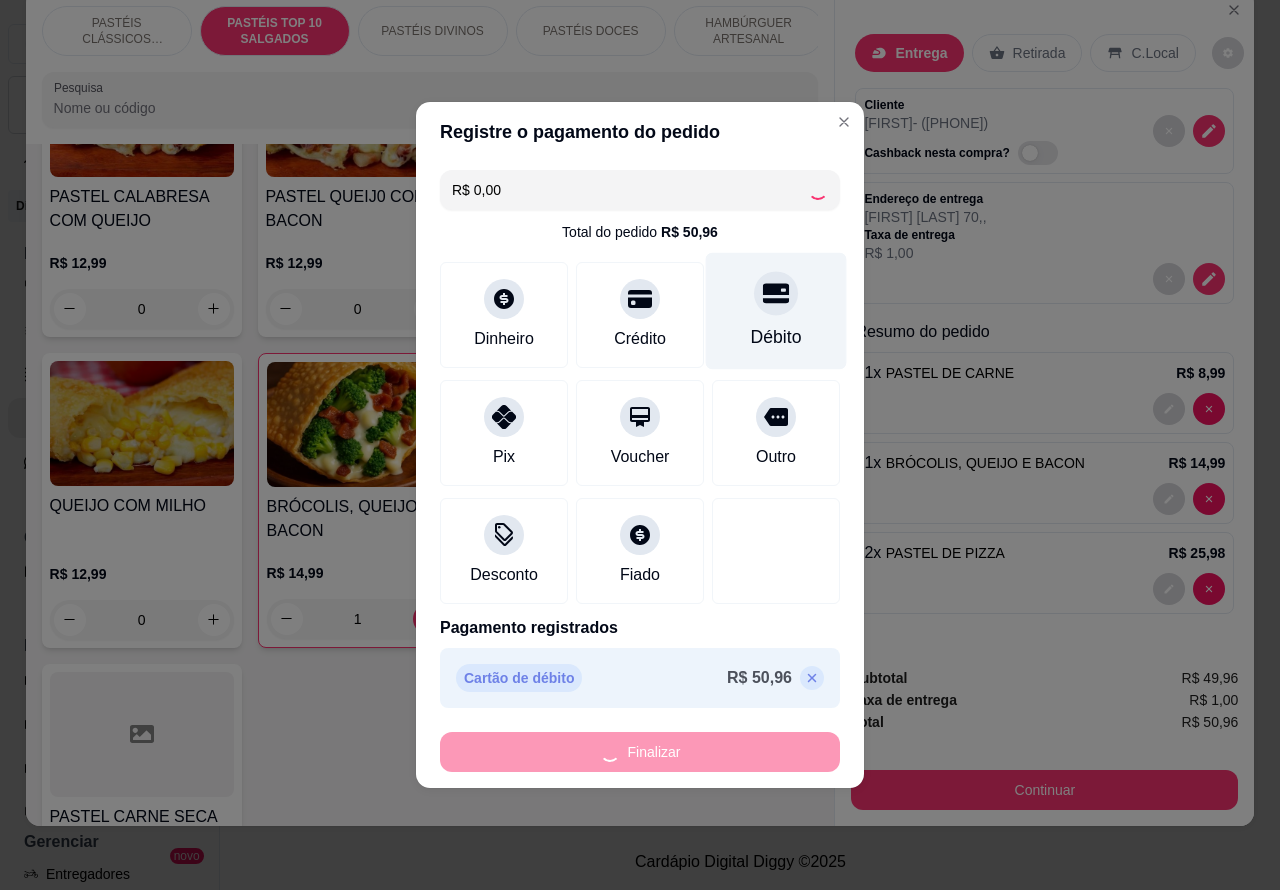type on "0" 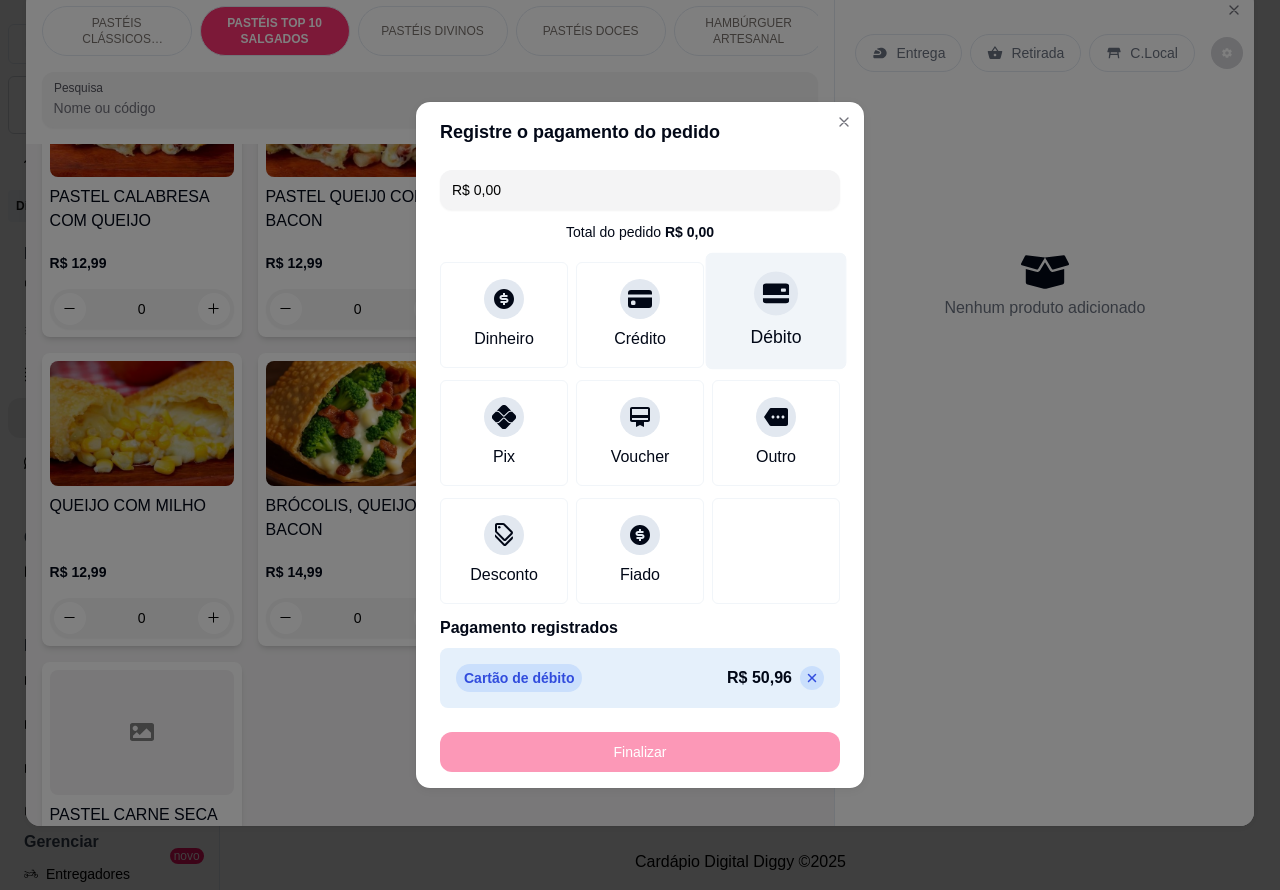 type on "-[PRICE]" 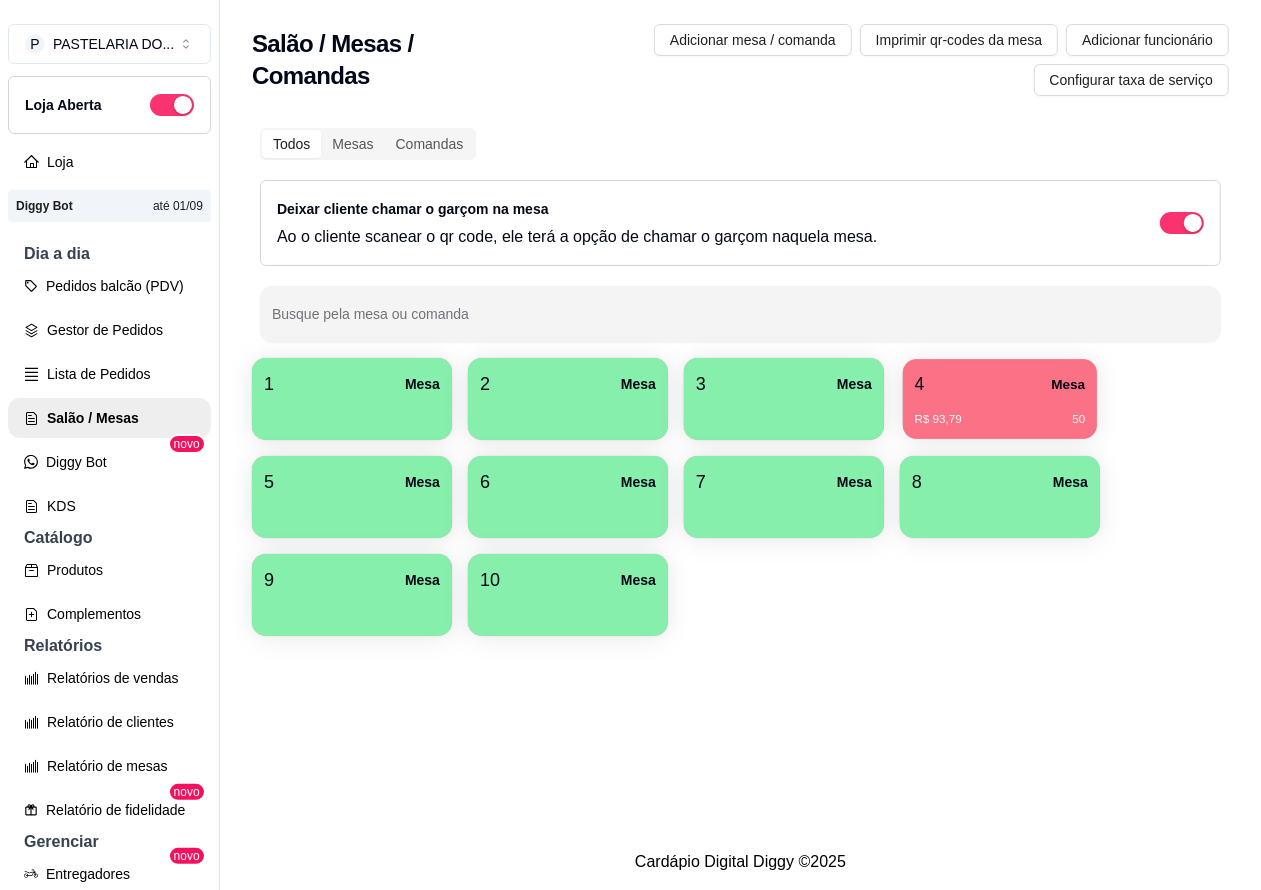 click on "4 Mesa" at bounding box center [1000, 384] 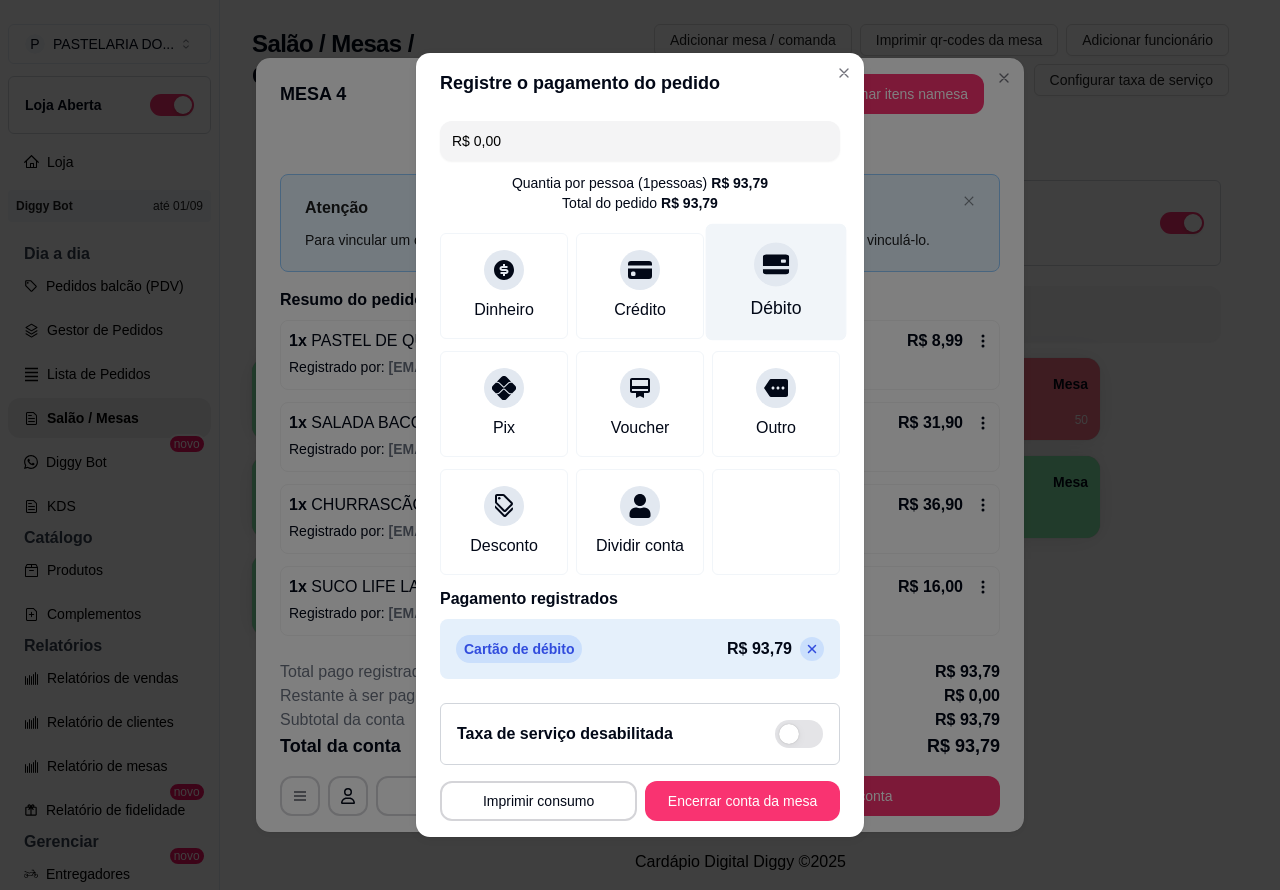 click at bounding box center [776, 264] 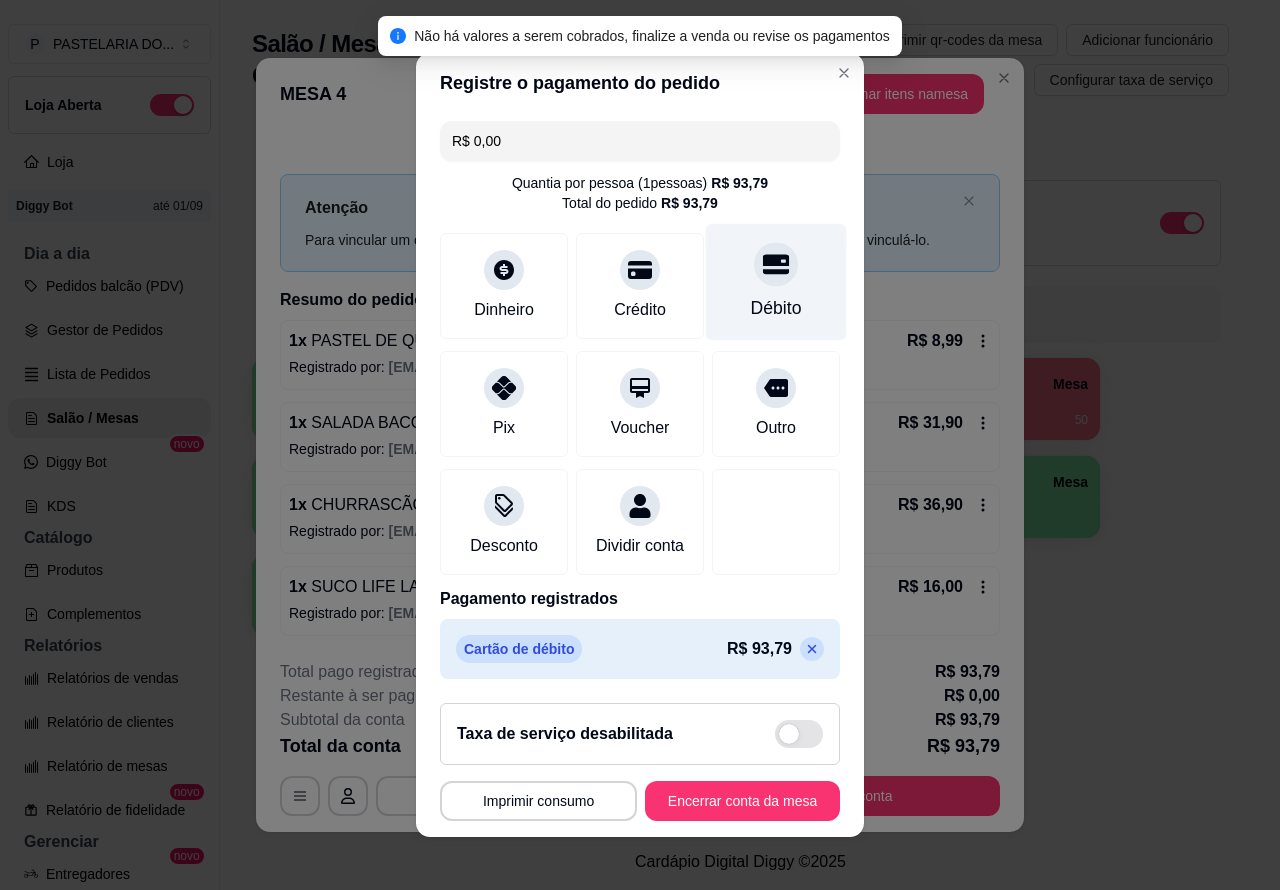 click on "Encerrar conta da mesa" at bounding box center [742, 801] 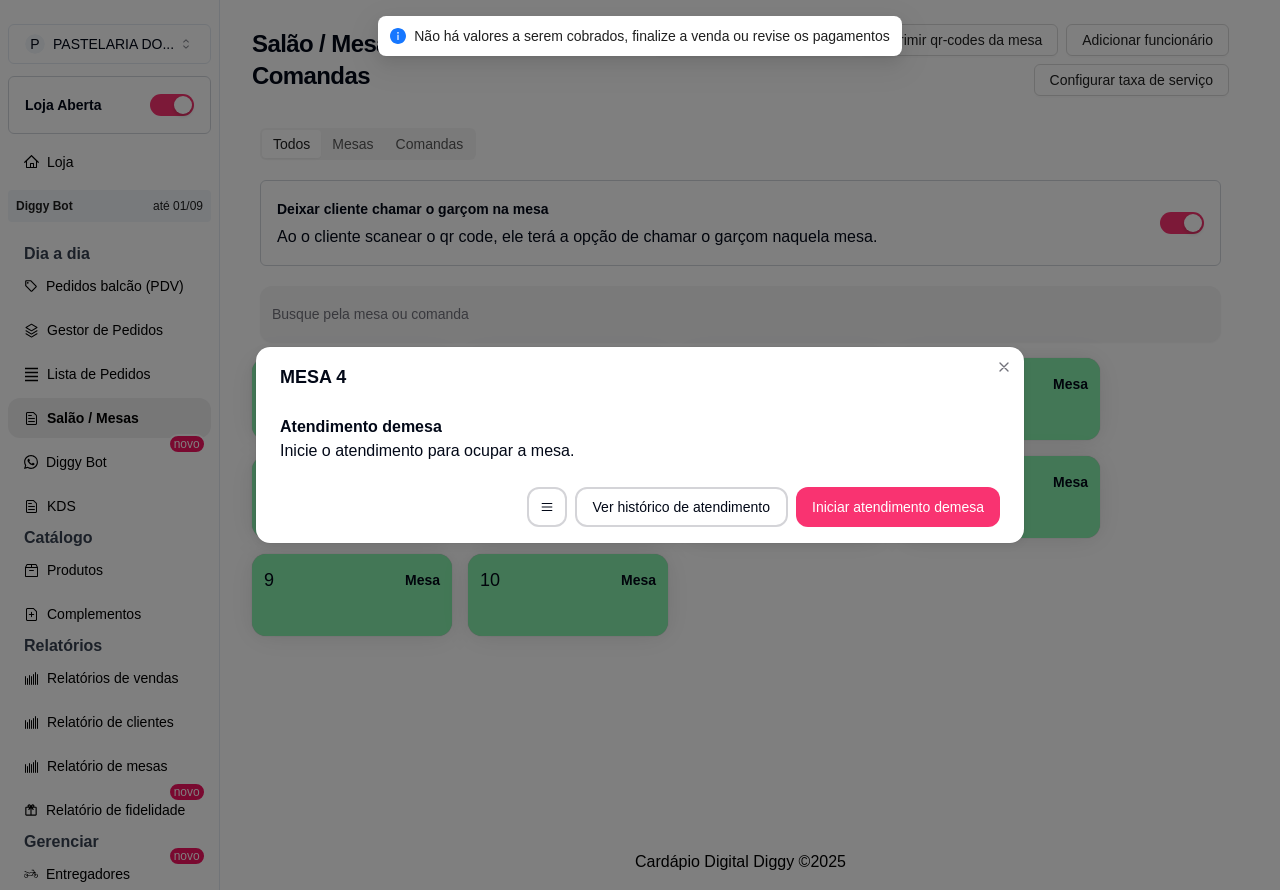 click on "Iniciar atendimento de  mesa" at bounding box center (898, 507) 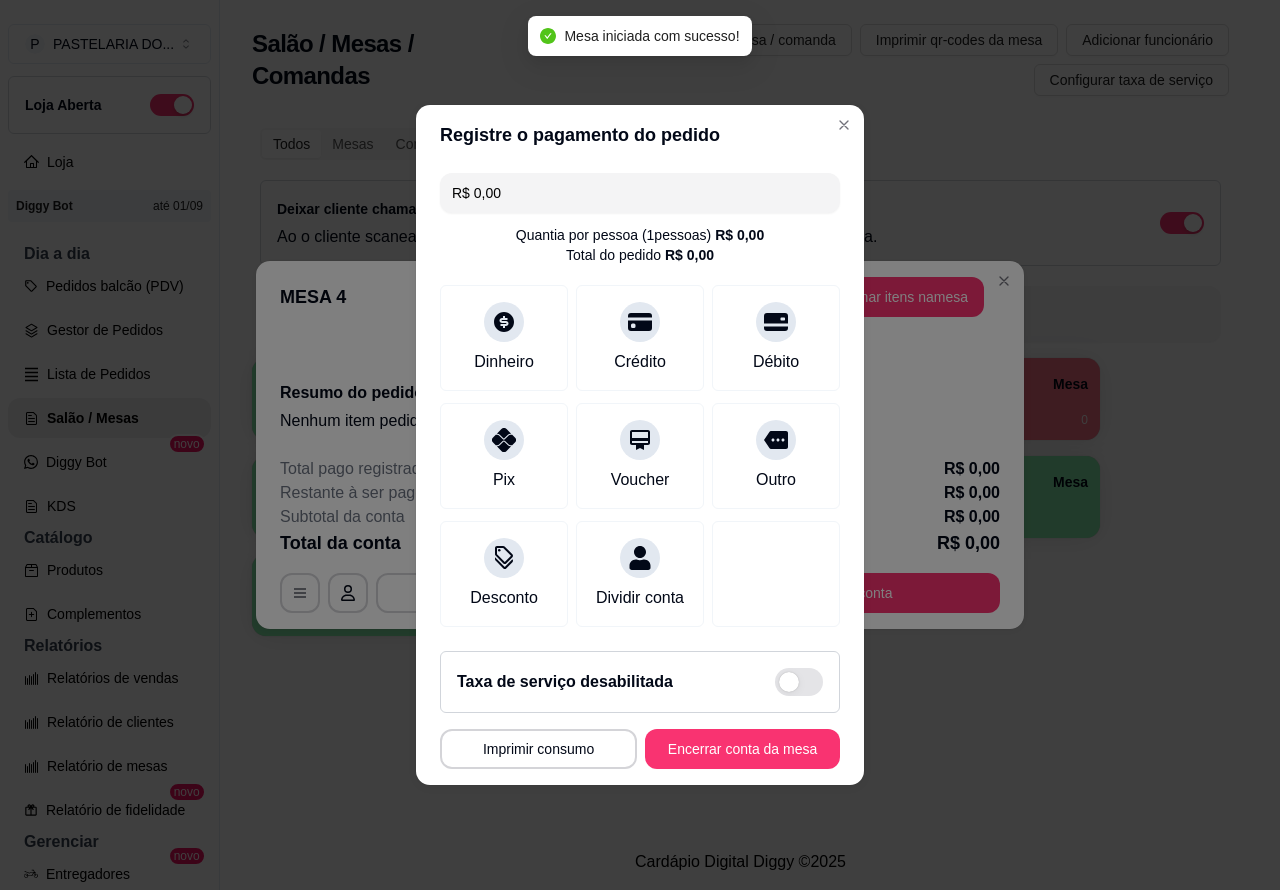 click on "MESA 4 Adicionar itens na  mesa Iniciada   02/08/2025 às 21:08 Resumo do pedido Nenhum item pedido na  mesa . Total pago registrado R$ 0,00 Restante à ser pago R$ 0,00 Subtotal da conta R$ 0,00 Total da conta R$ 0,00 MESA  4 Tempo de permanência:   0  minutos Cod. Segurança:   7696 Qtd. de Pedidos:   0 Clientes da mesa:   ** CONSUMO ** ** TOTAL ** Subtotal 0,00 Total 0,00 Imprimir consumo Encerrar conta" at bounding box center [640, 445] 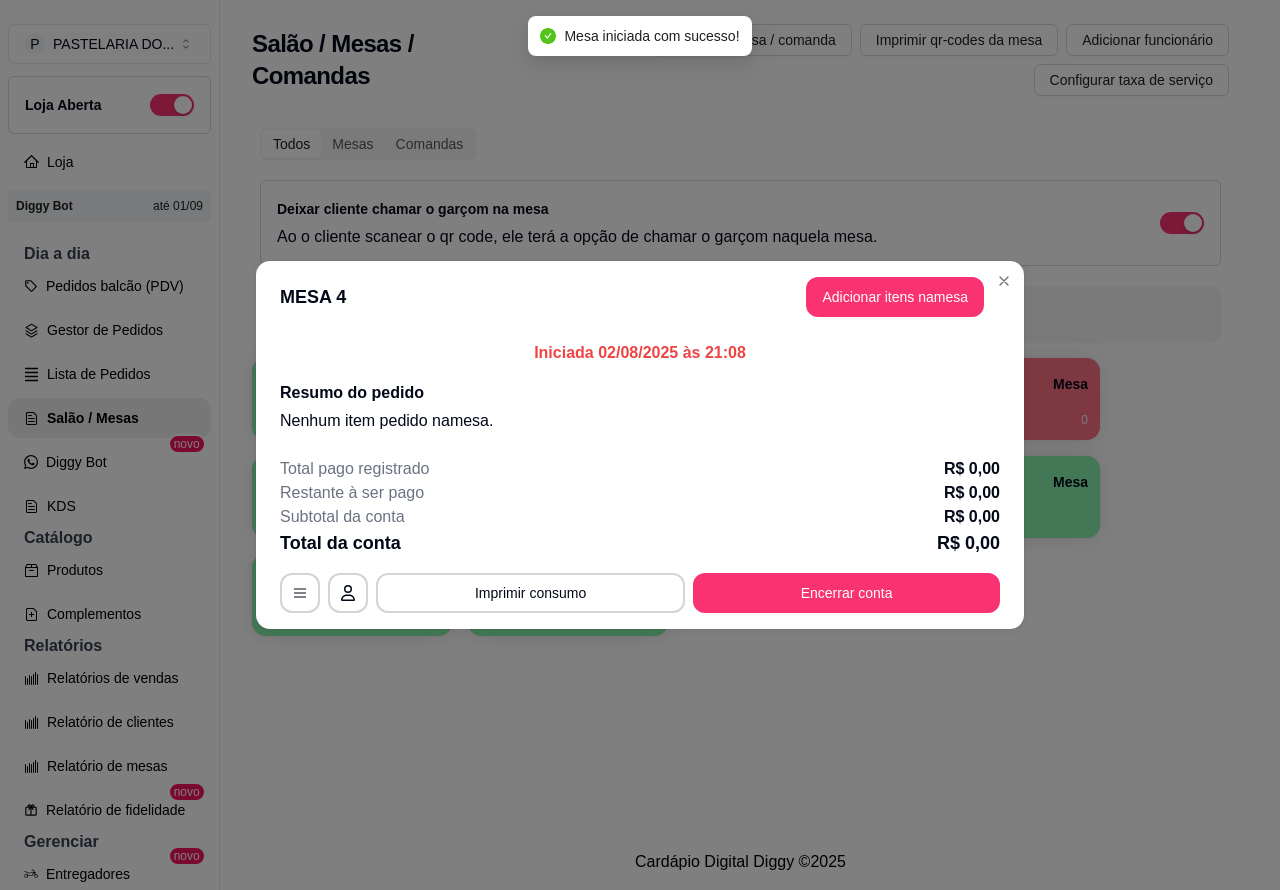 click on "Todos Mesas Comandas Deixar cliente chamar o garçom na mesa Ao o cliente scanear o qr code, ele terá a opção de chamar o garçom naquela mesa. Busque pela mesa ou comanda" at bounding box center [740, 235] 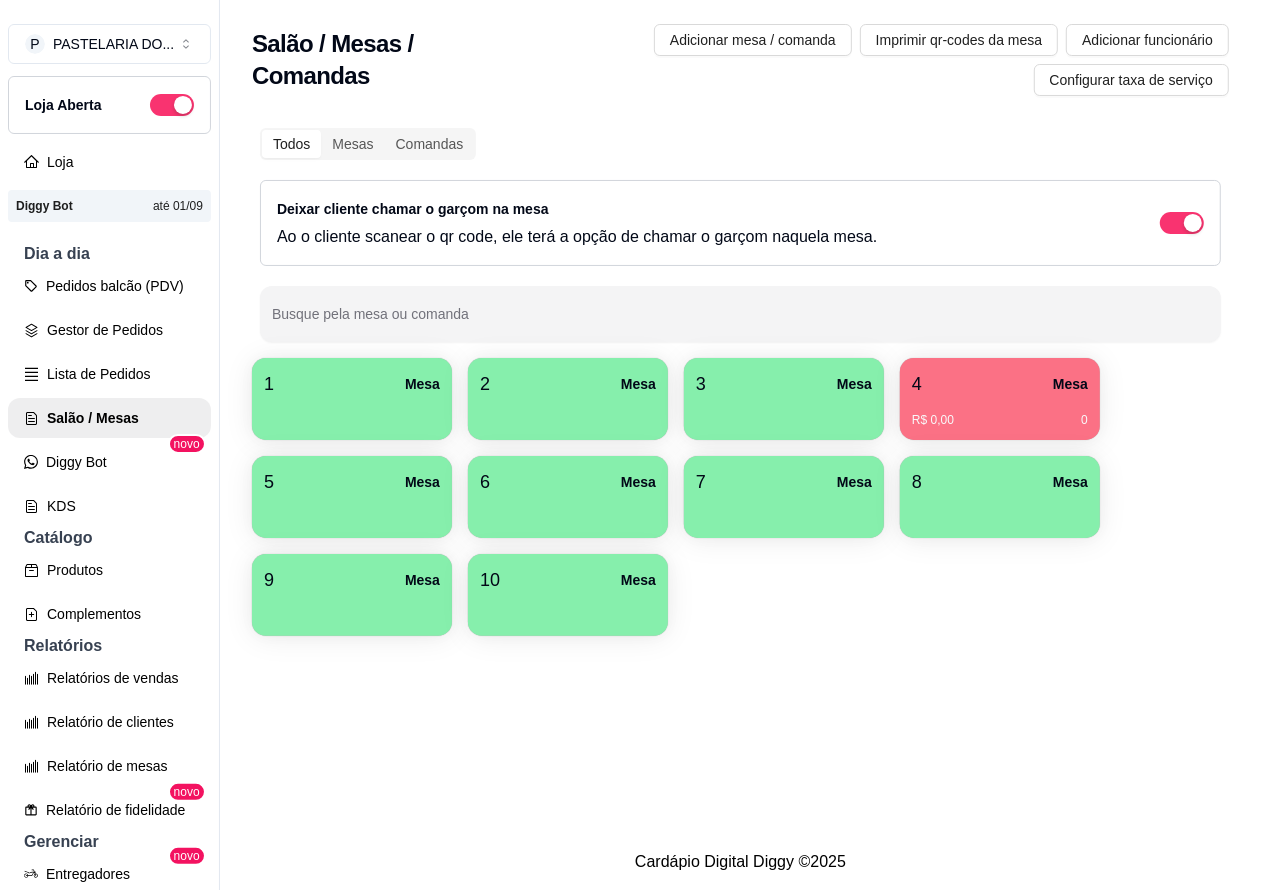 click at bounding box center (568, 413) 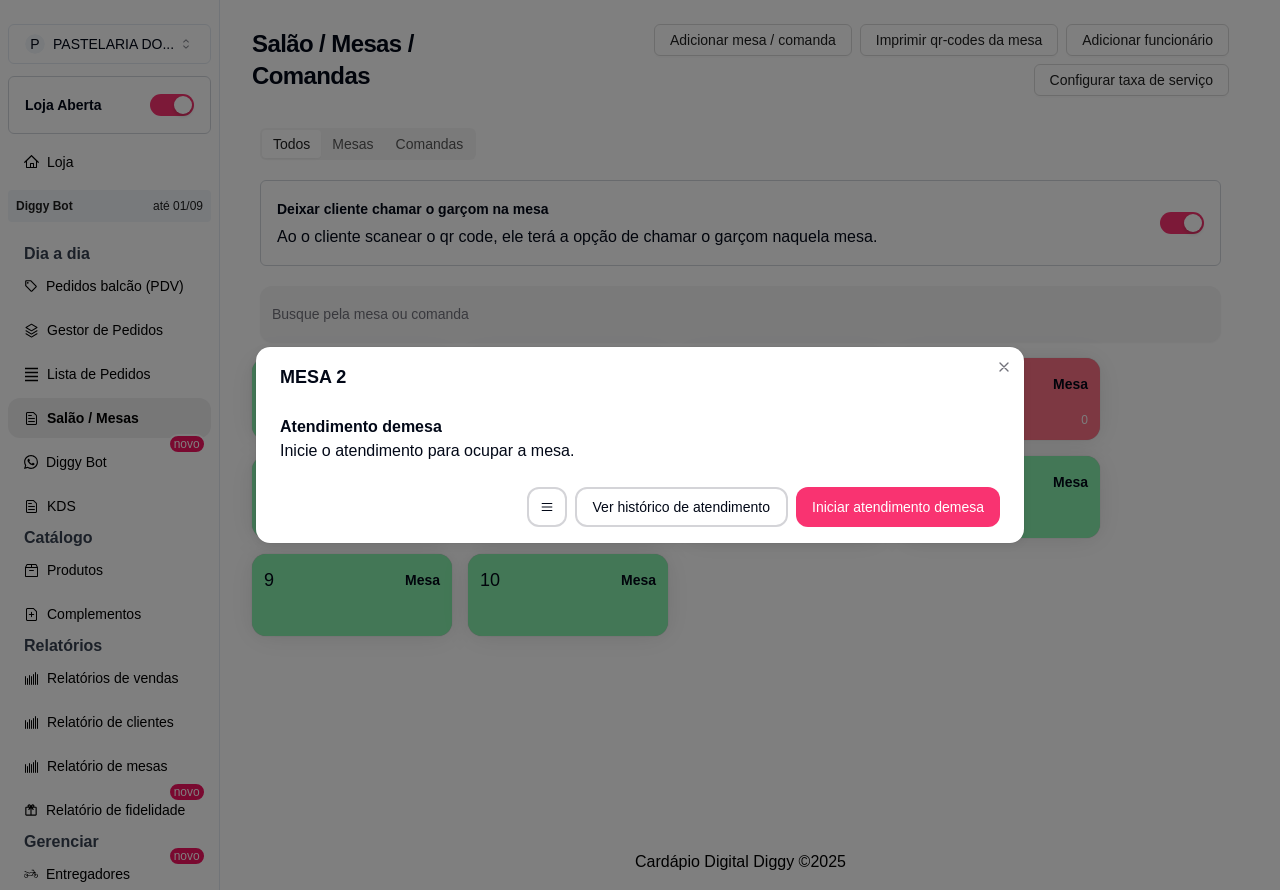 click on "Iniciar atendimento de  mesa" at bounding box center [898, 507] 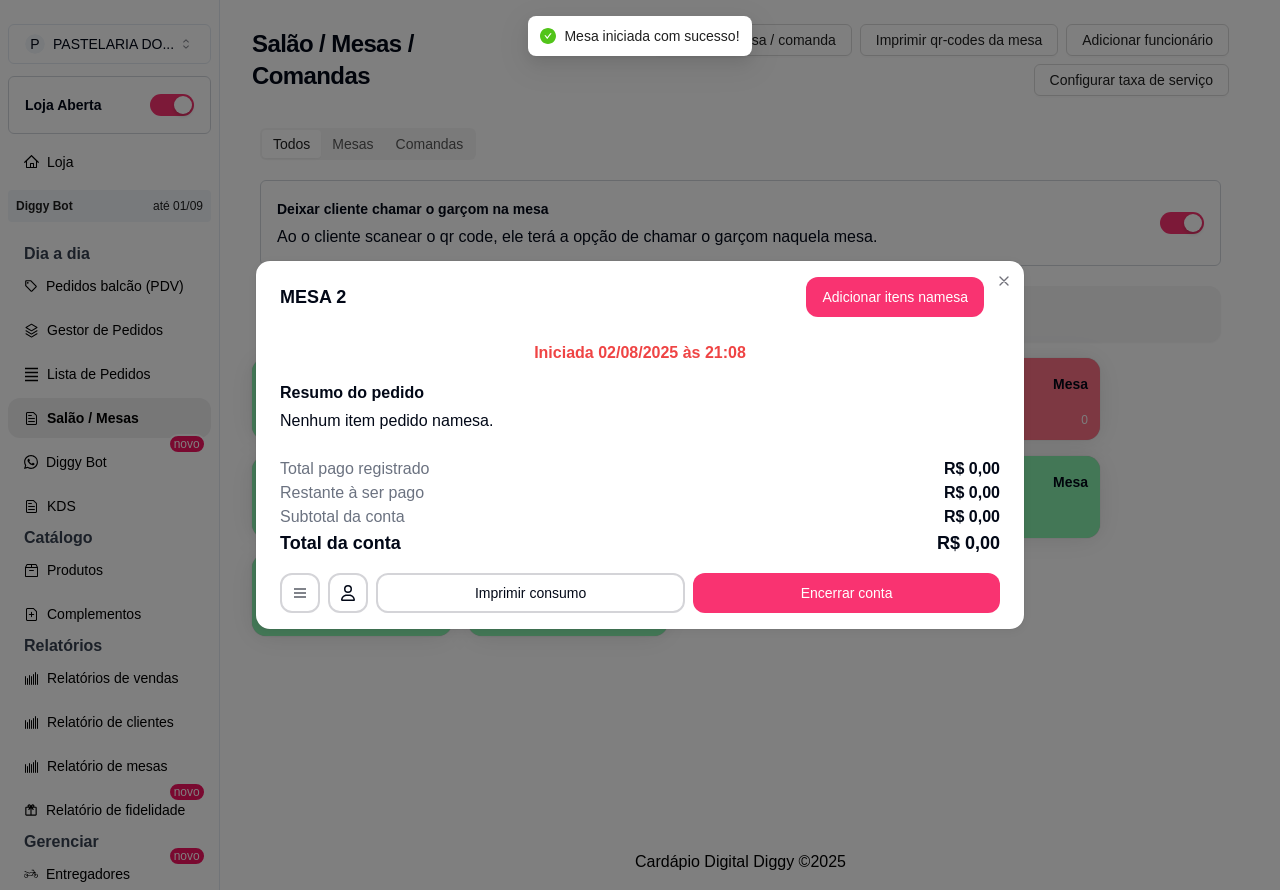 click on "Nenhum produto adicionado" at bounding box center (1044, 291) 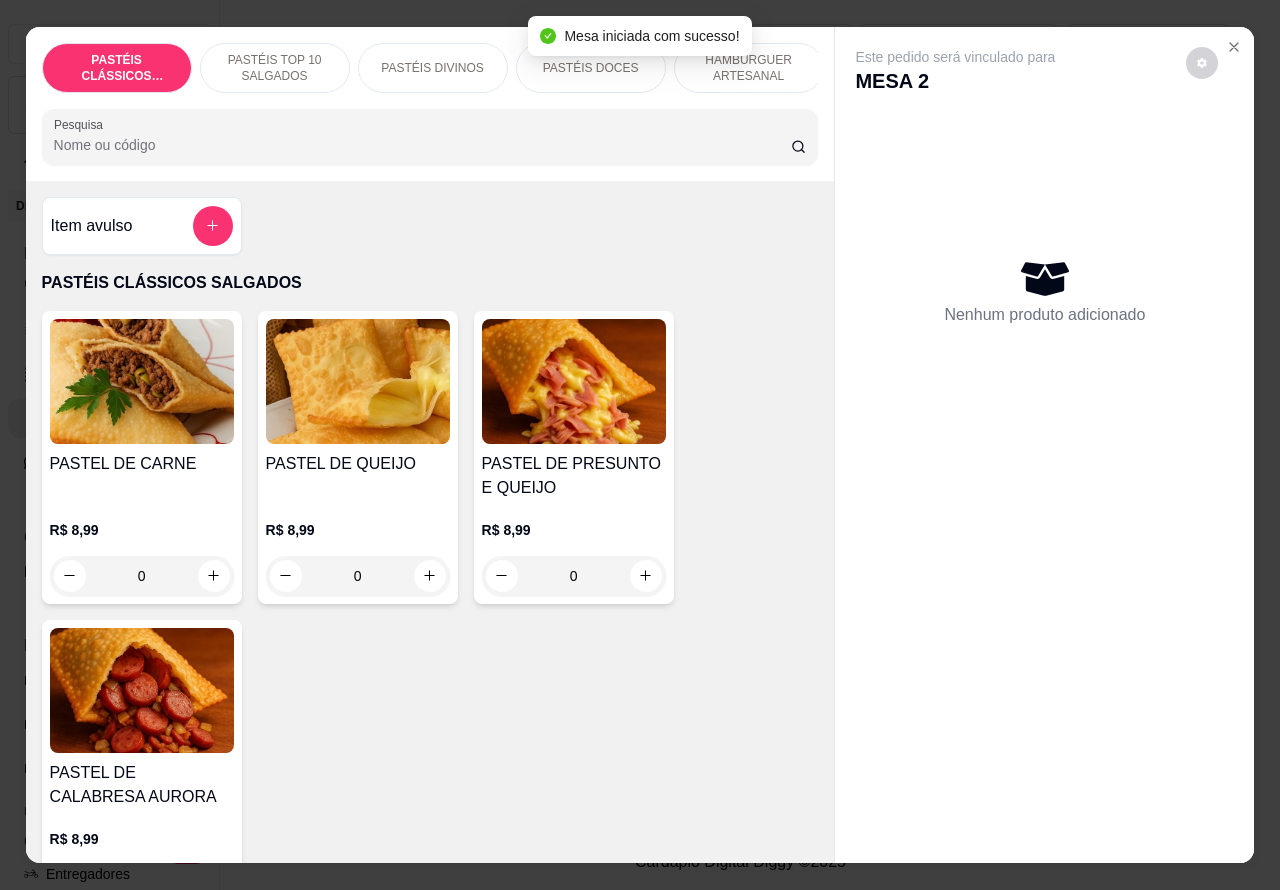 click on "HAMBÚRGUER ARTESANAL" at bounding box center [749, 68] 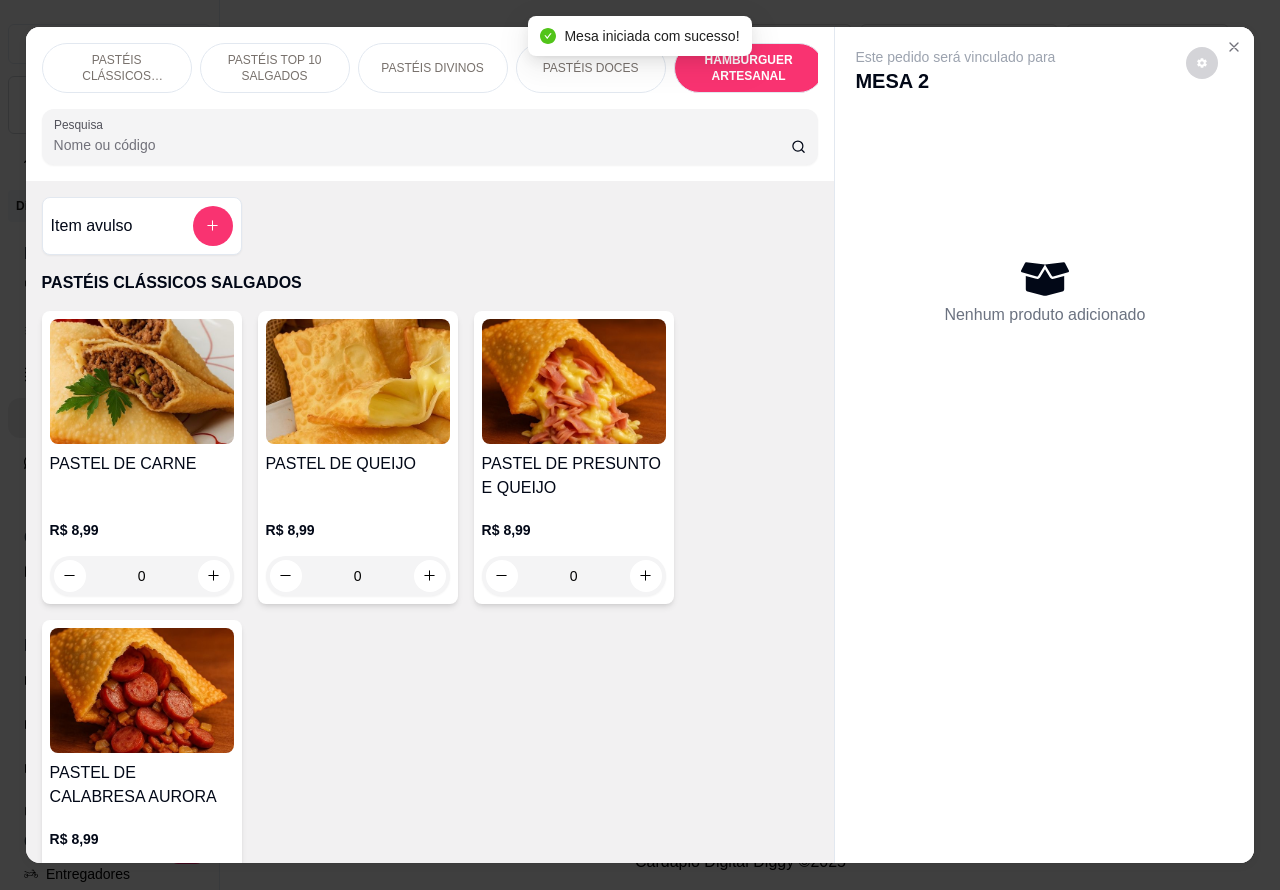 scroll, scrollTop: 4218, scrollLeft: 0, axis: vertical 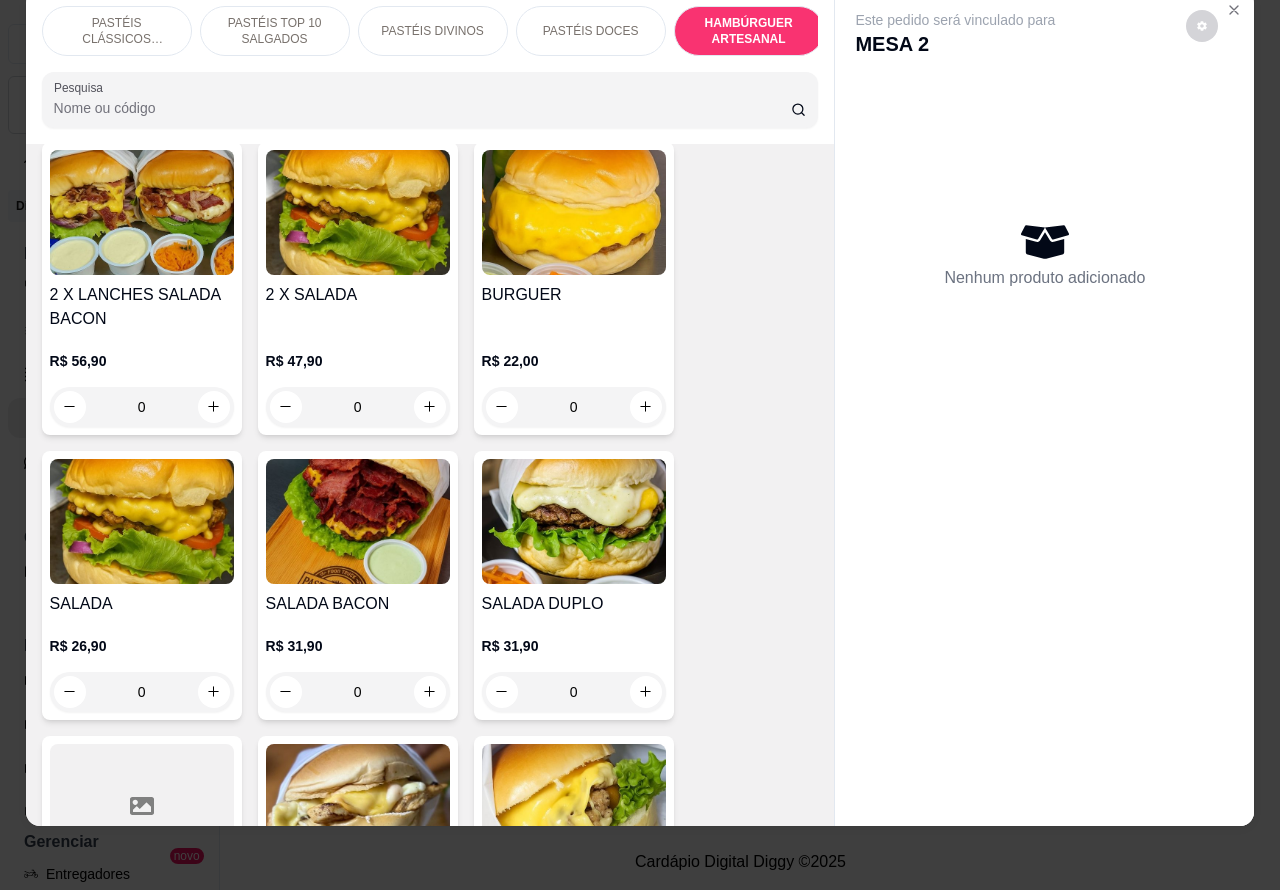 click on "0" at bounding box center (142, 692) 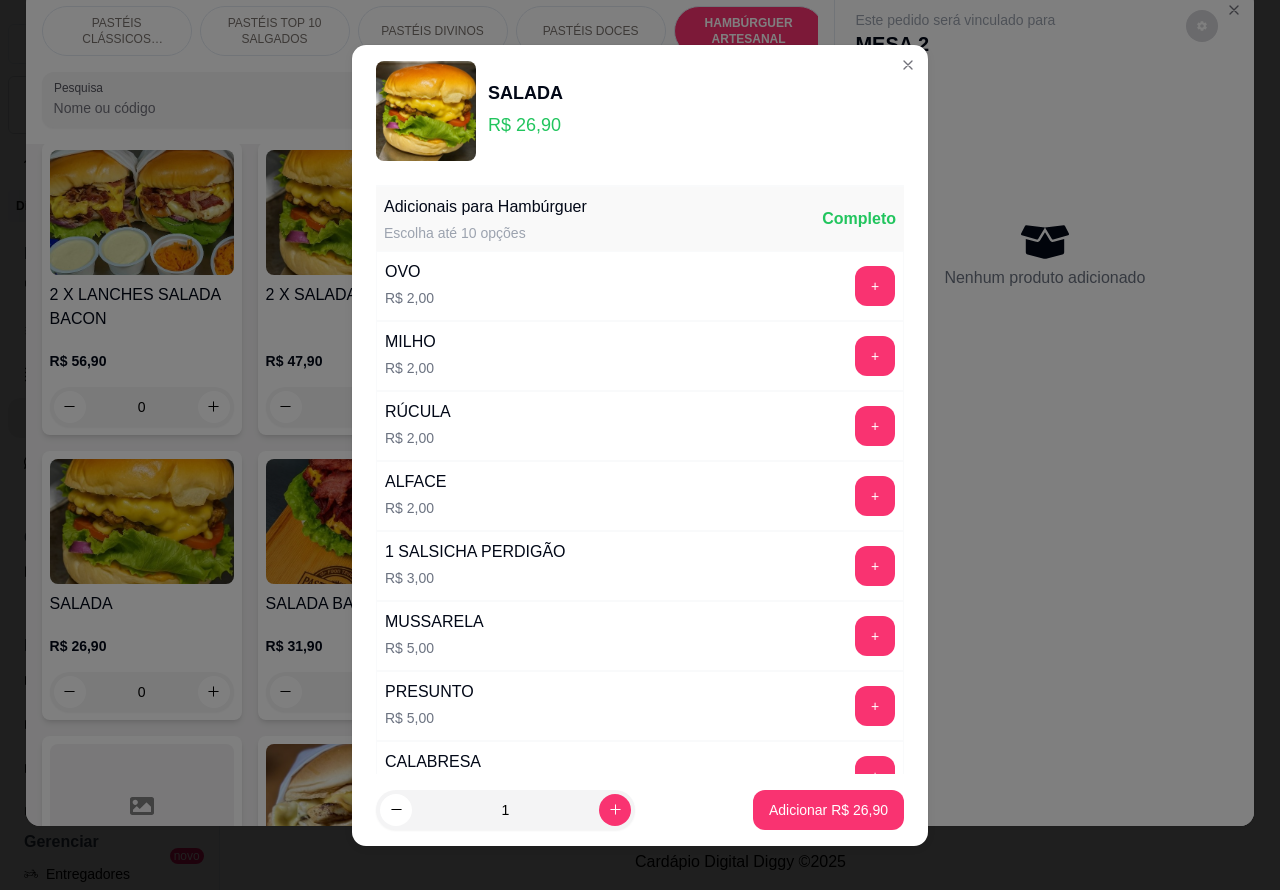 click on "Adicionar   [PRICE]" at bounding box center (828, 810) 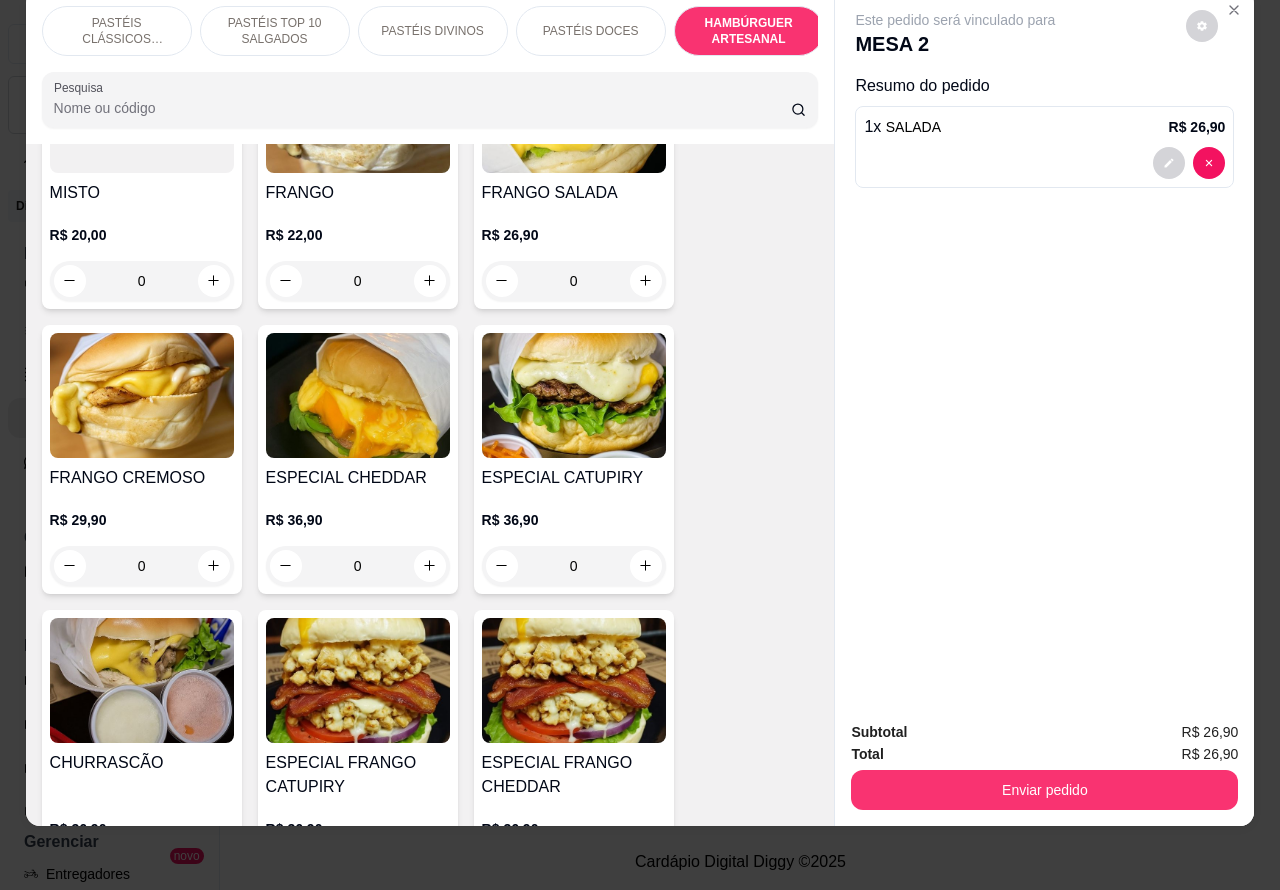 scroll, scrollTop: 4992, scrollLeft: 0, axis: vertical 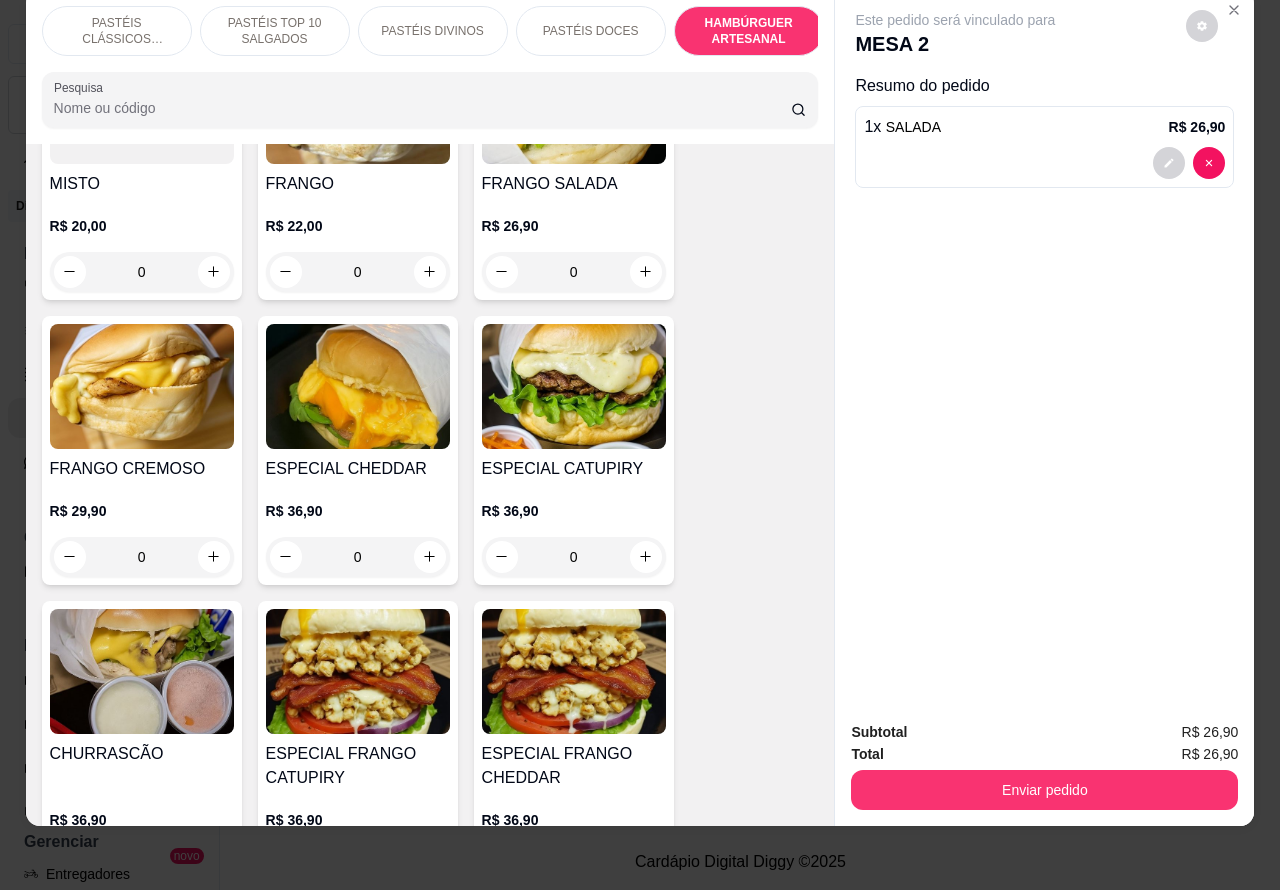 click on "0" at bounding box center (574, 272) 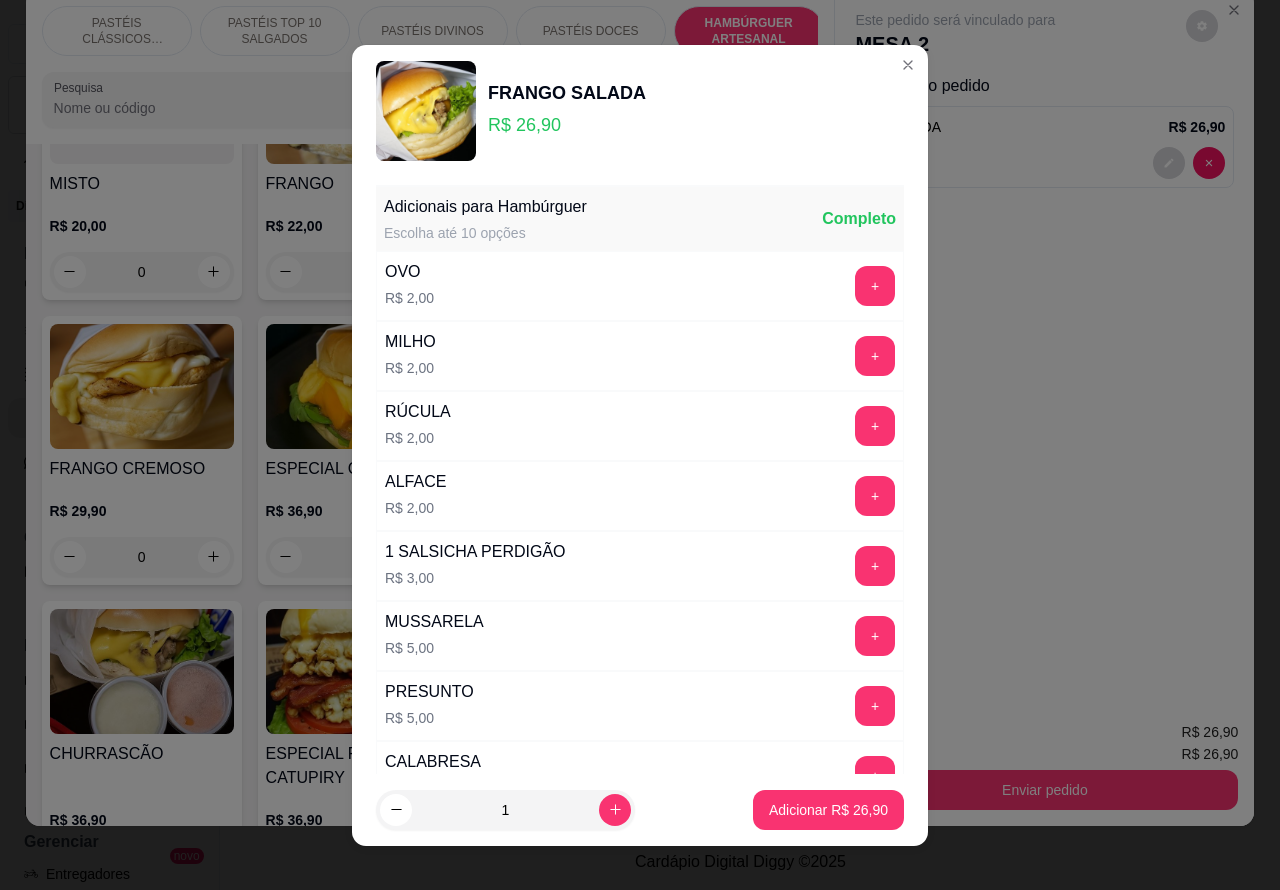 click on "Adicionar   [PRICE]" at bounding box center [828, 810] 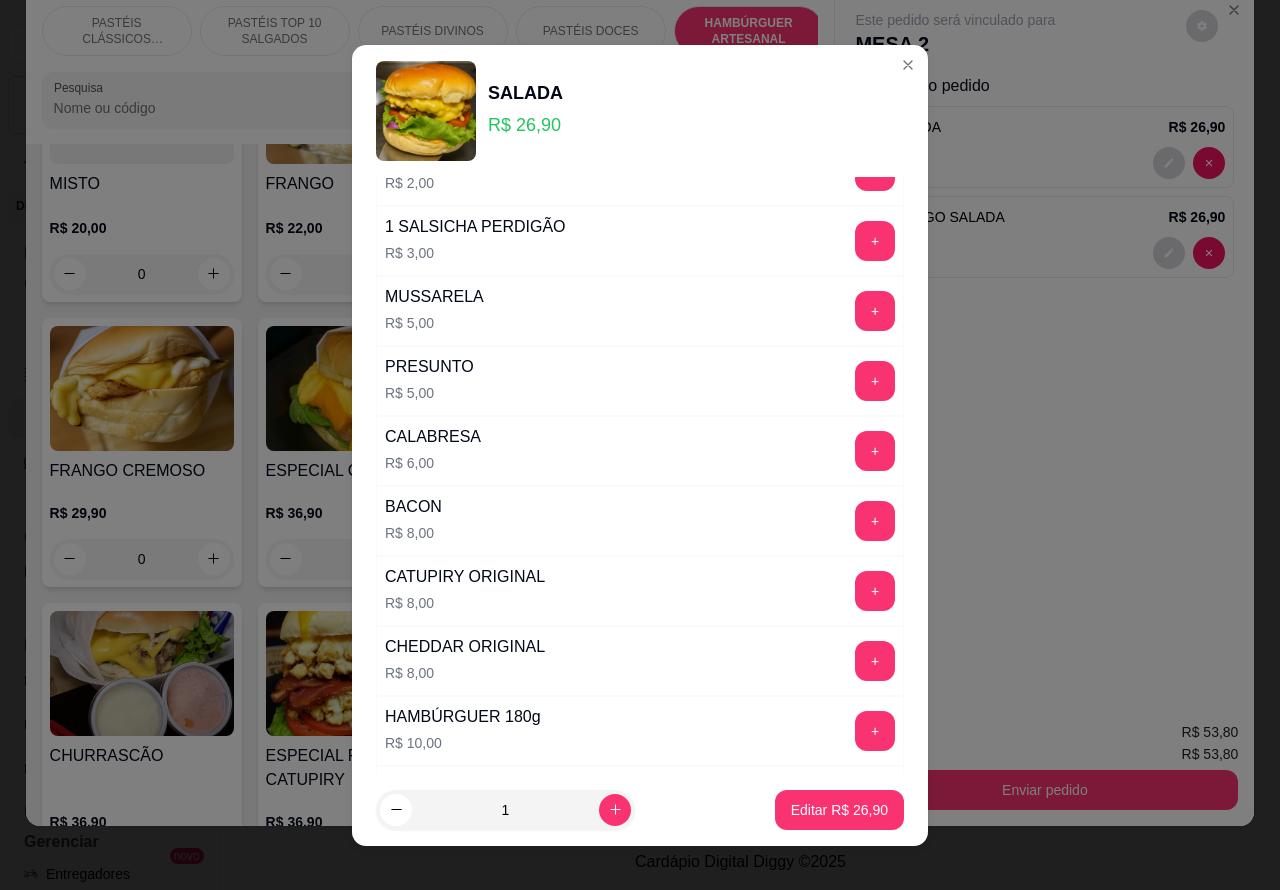 scroll, scrollTop: 542, scrollLeft: 0, axis: vertical 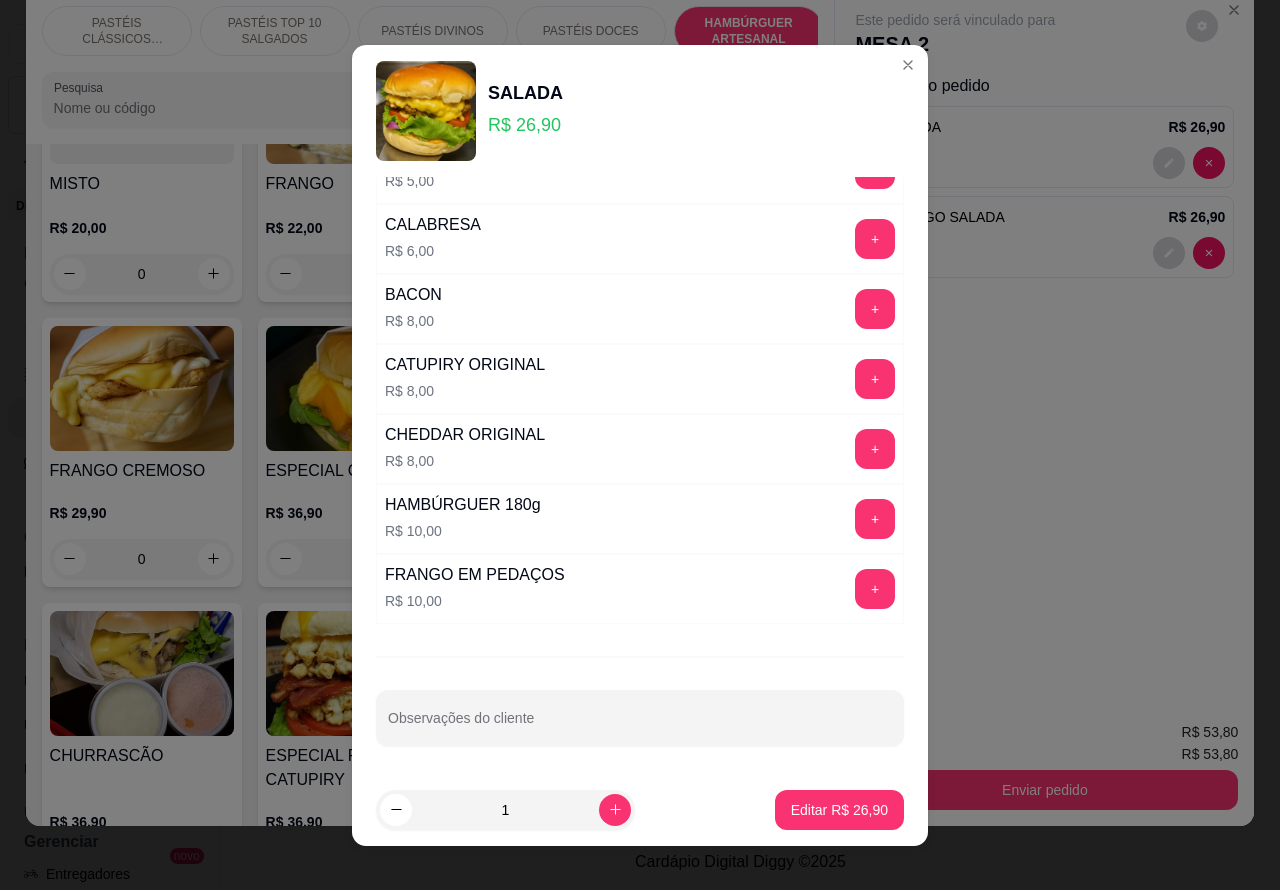 click on "Observações do cliente" at bounding box center [640, 718] 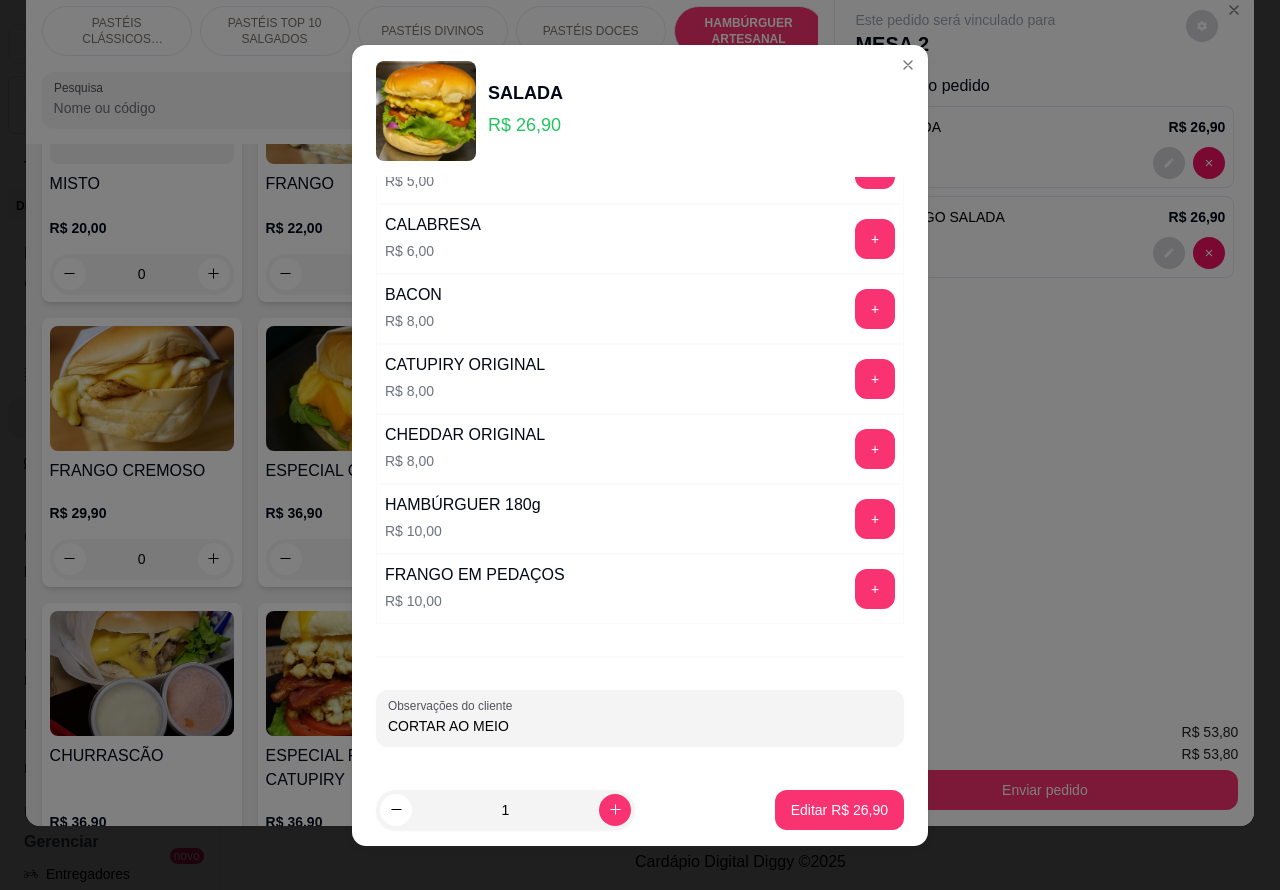 type on "CORTAR AO MEIO" 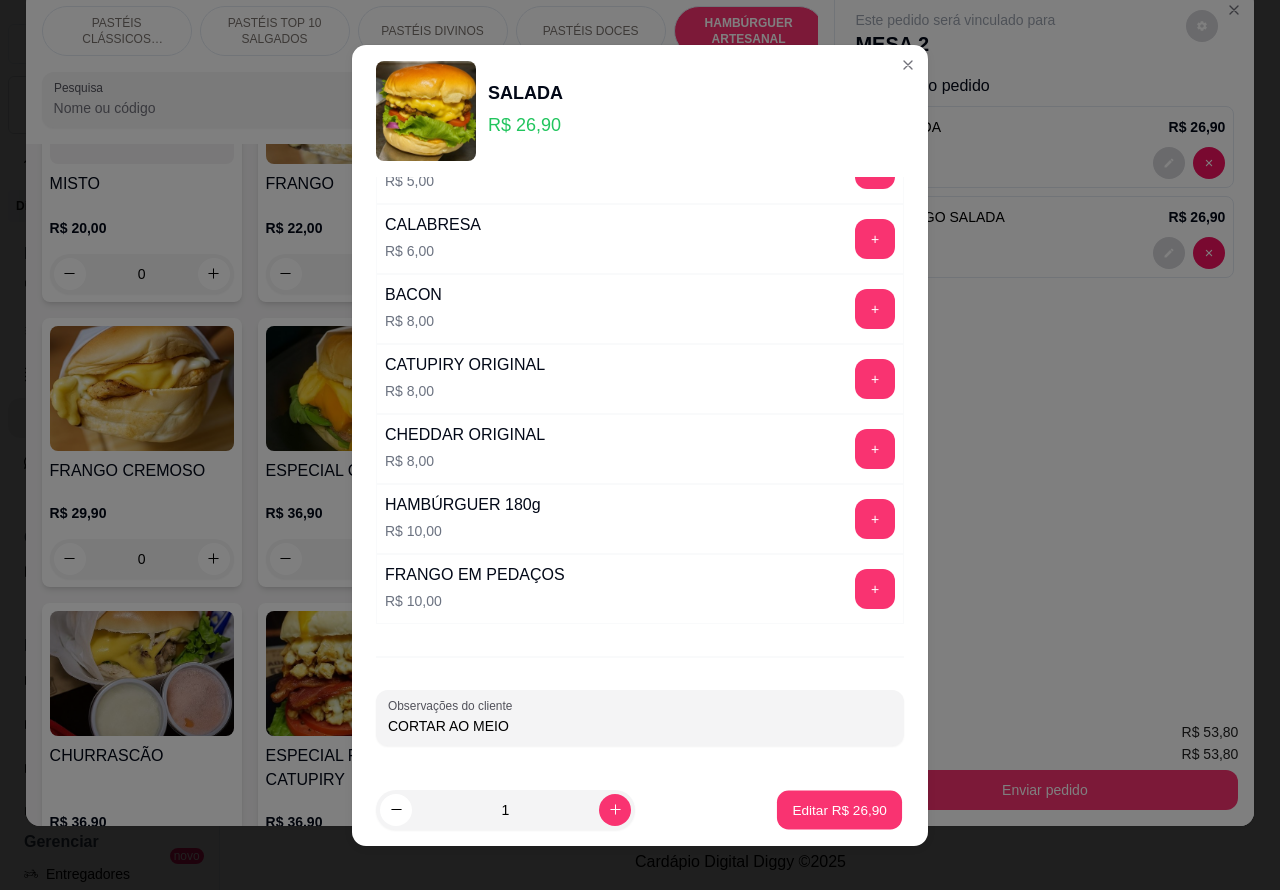click on "Editar   [PRICE]" at bounding box center [839, 809] 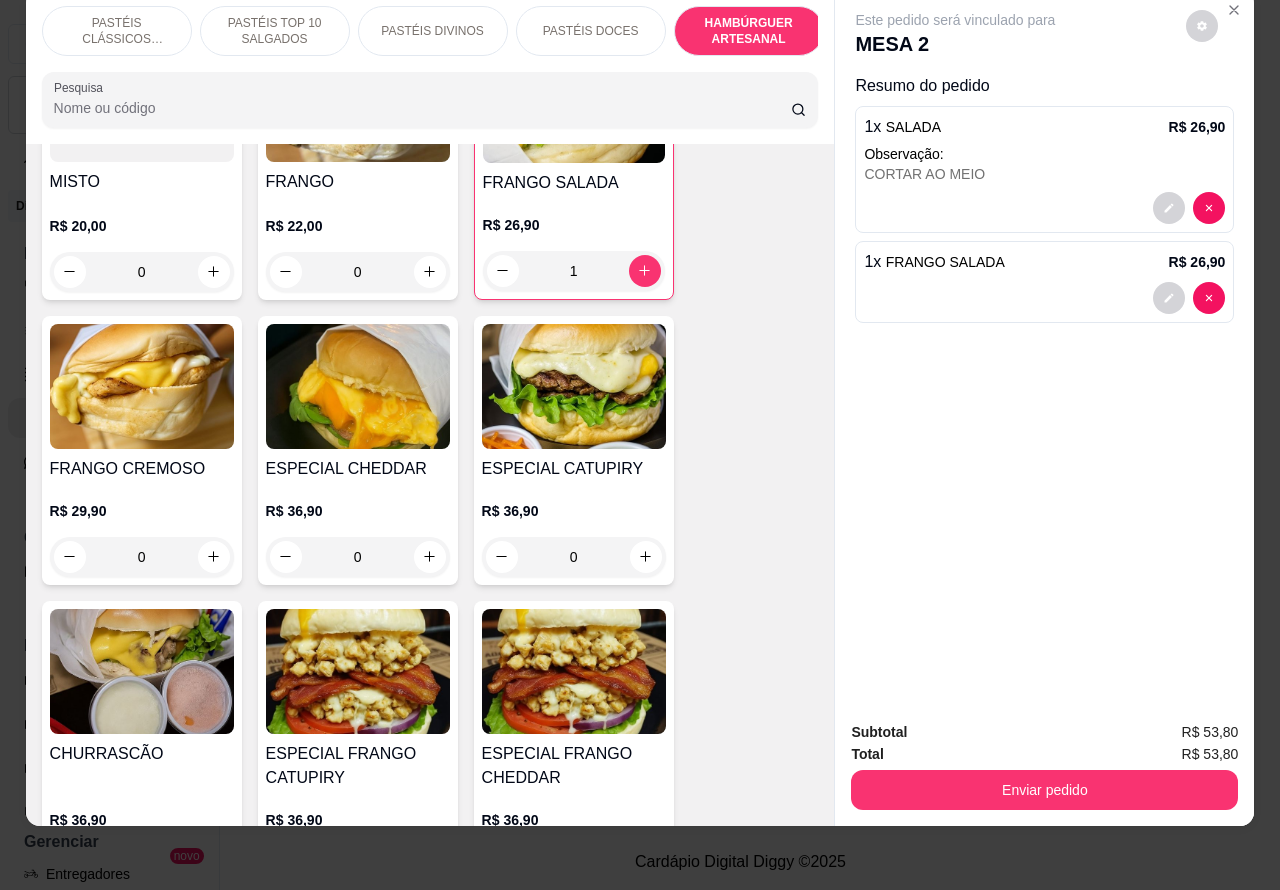 scroll, scrollTop: 4990, scrollLeft: 0, axis: vertical 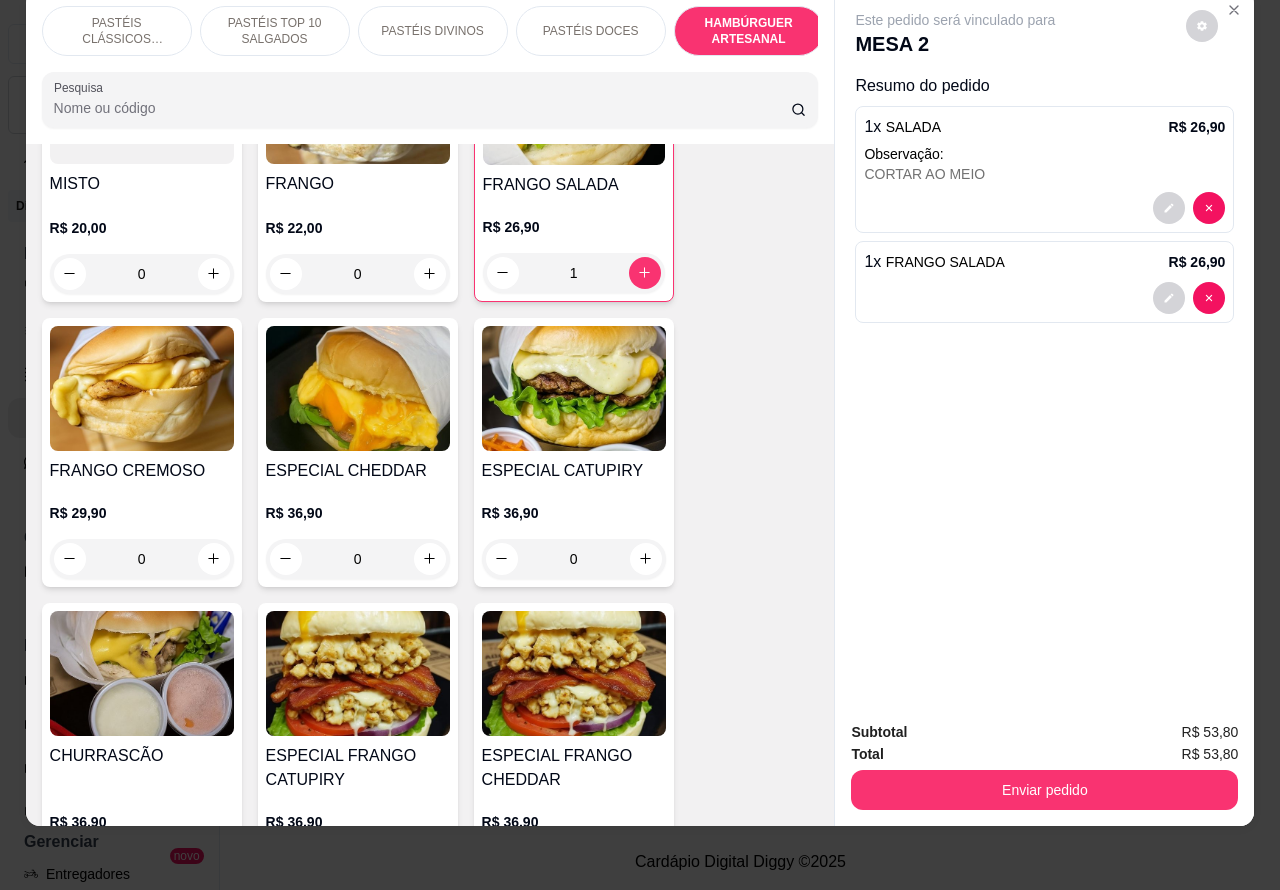 click on "1 x   FRANGO SALADA  [PRICE]" at bounding box center (1044, 262) 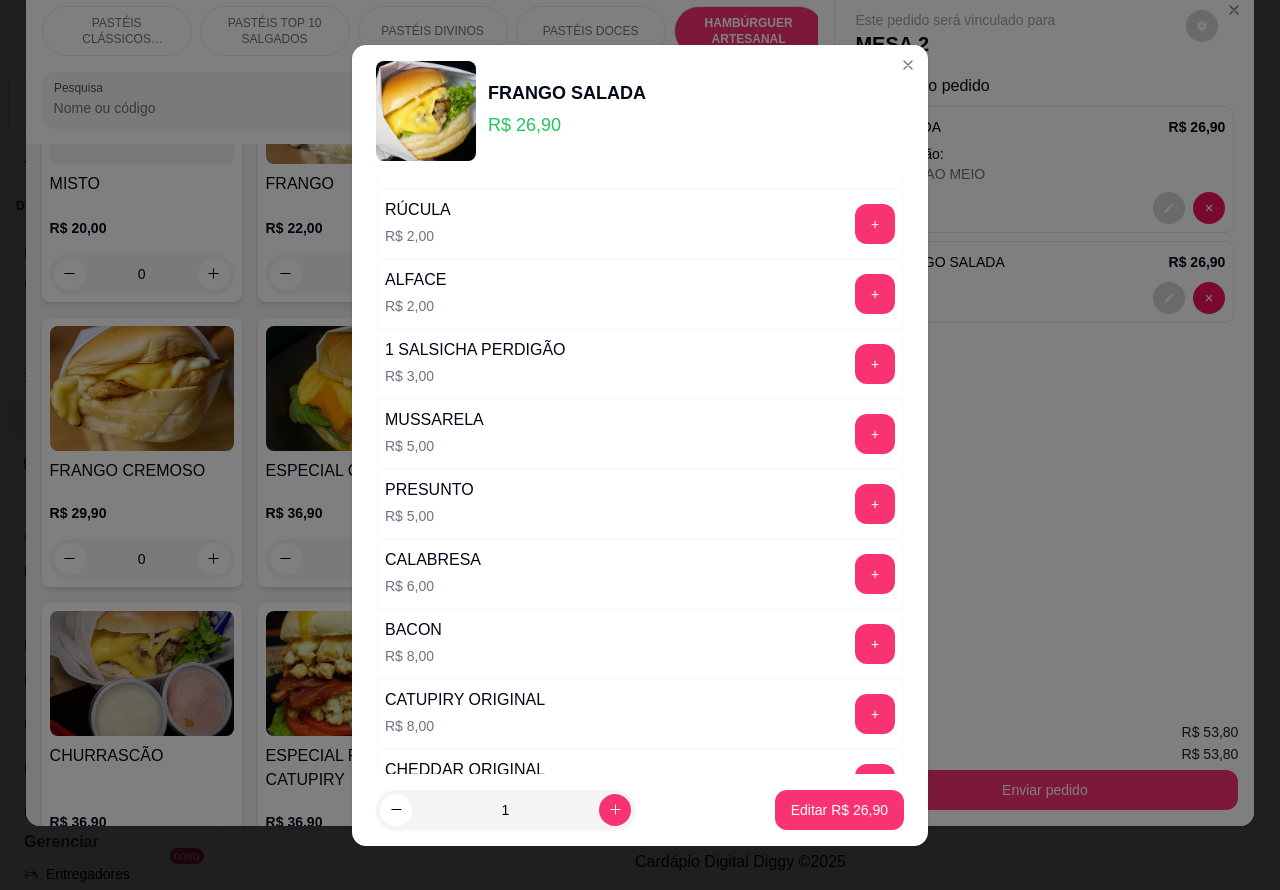 scroll, scrollTop: 542, scrollLeft: 0, axis: vertical 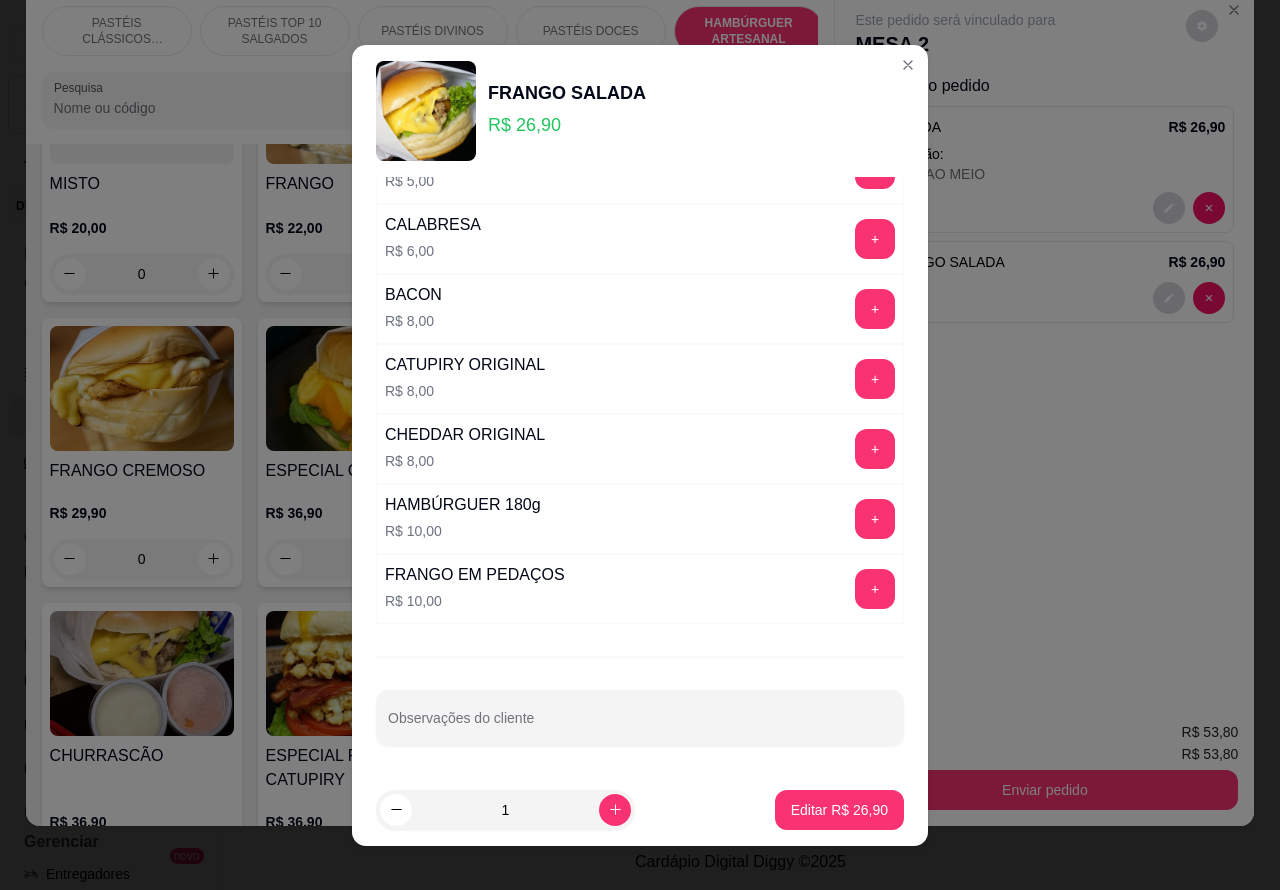 click on "Observações do cliente" at bounding box center [640, 726] 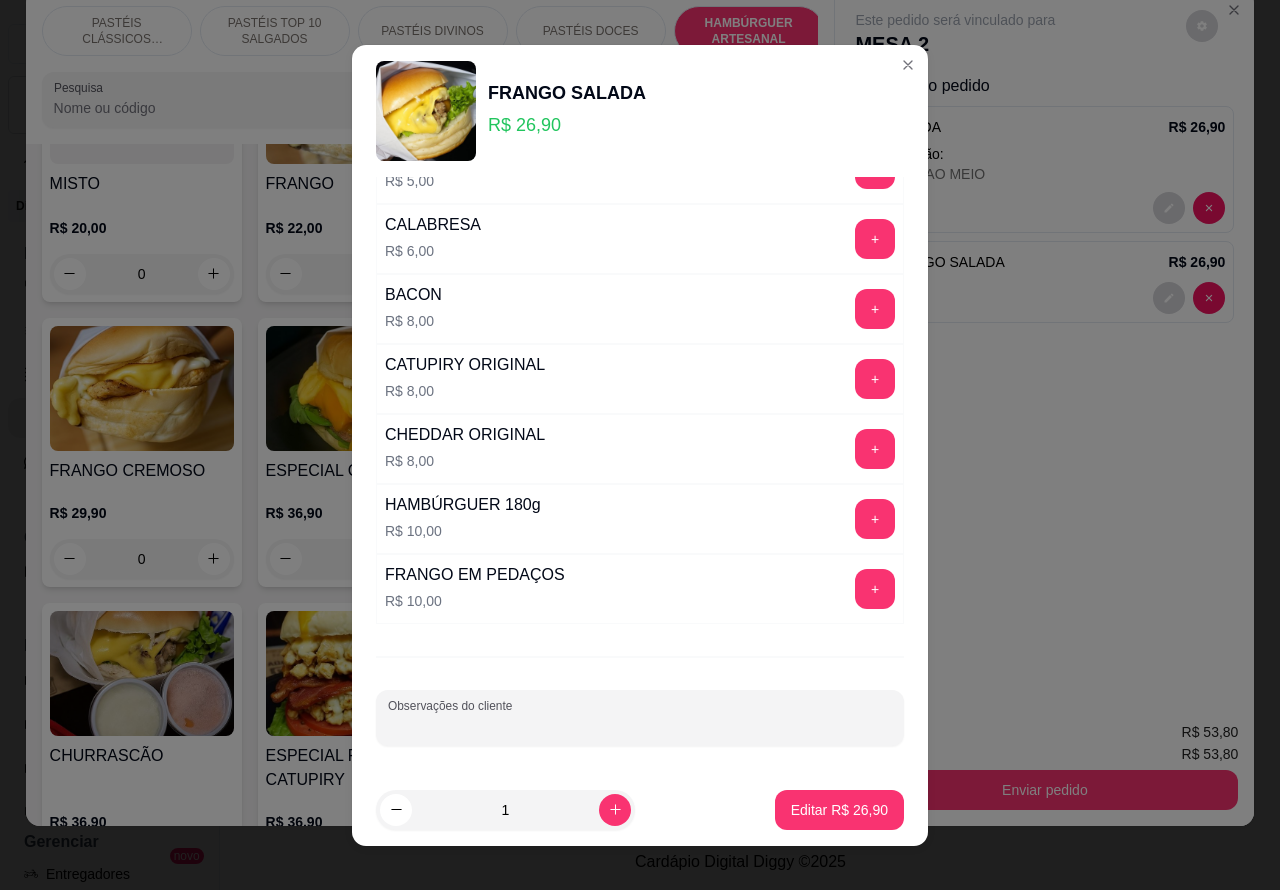 paste on "CORTAR AO MEIO" 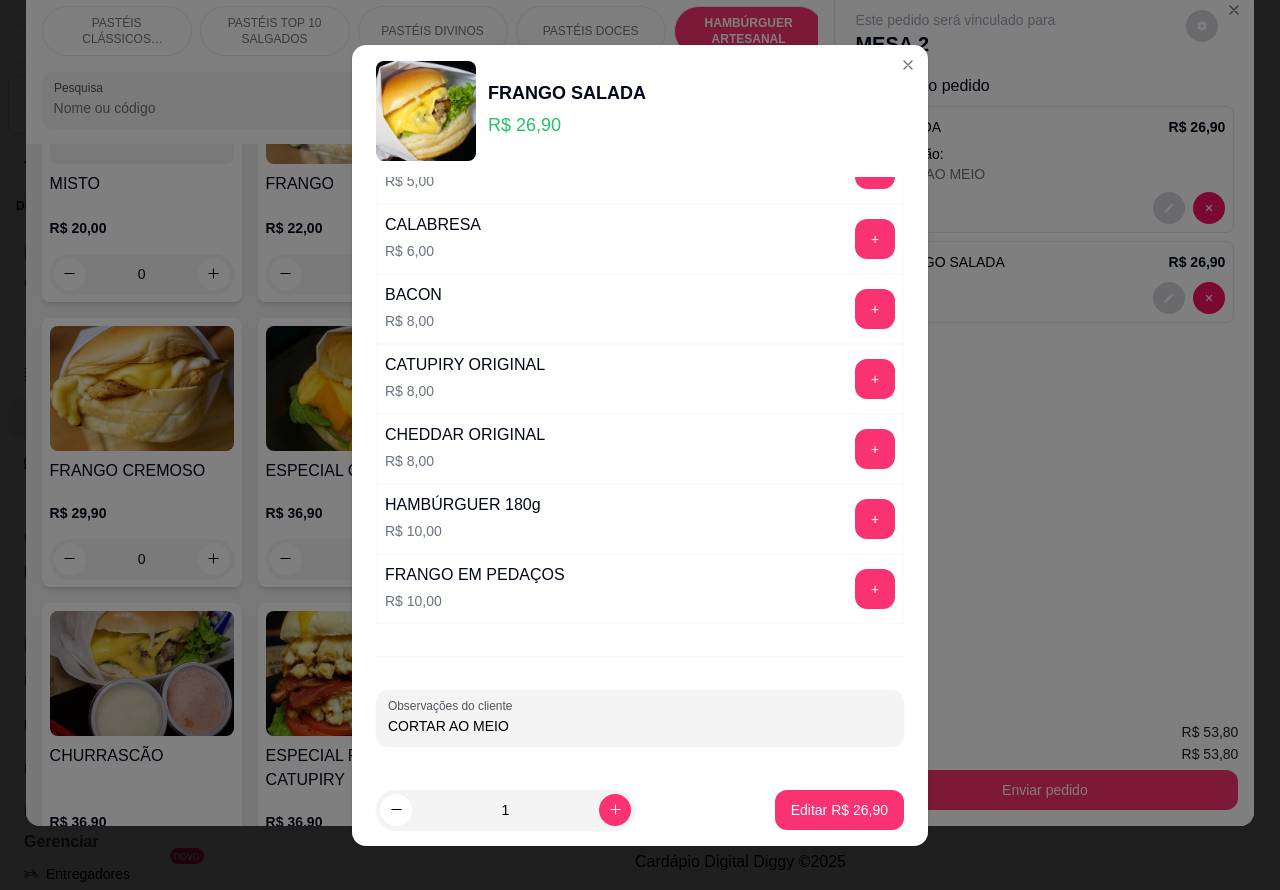 type on "CORTAR AO MEIO" 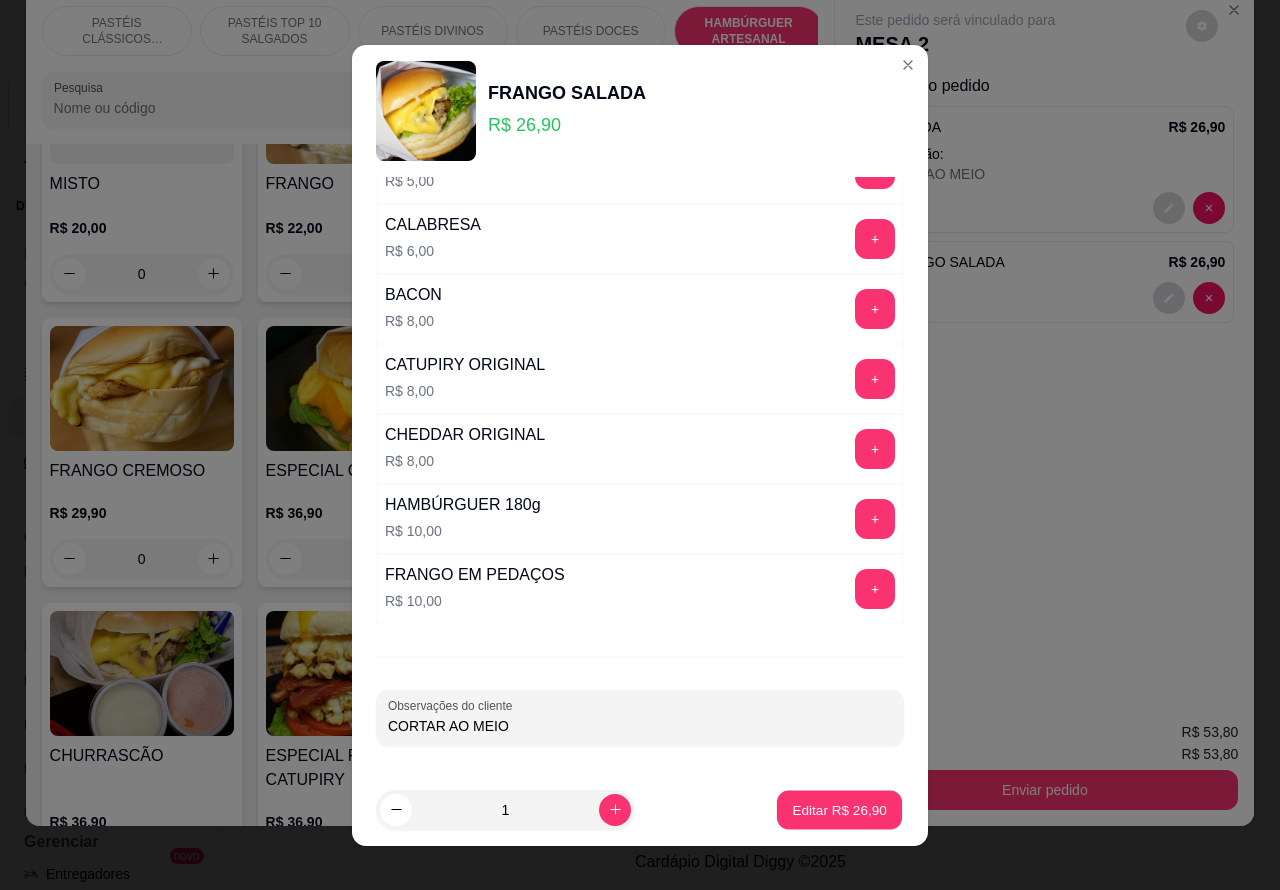 click on "Editar   [PRICE]" at bounding box center (839, 809) 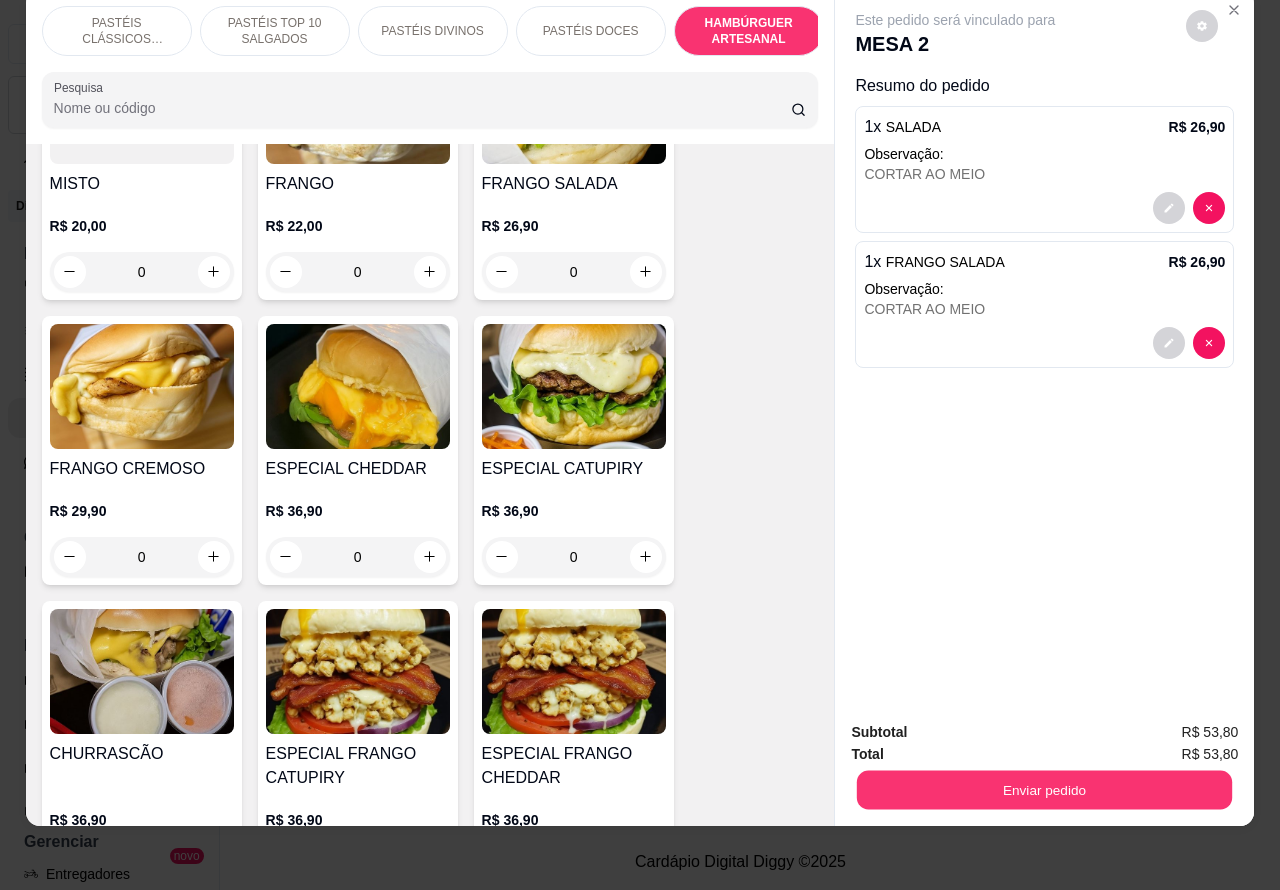 click on "Enviar pedido" at bounding box center [1044, 790] 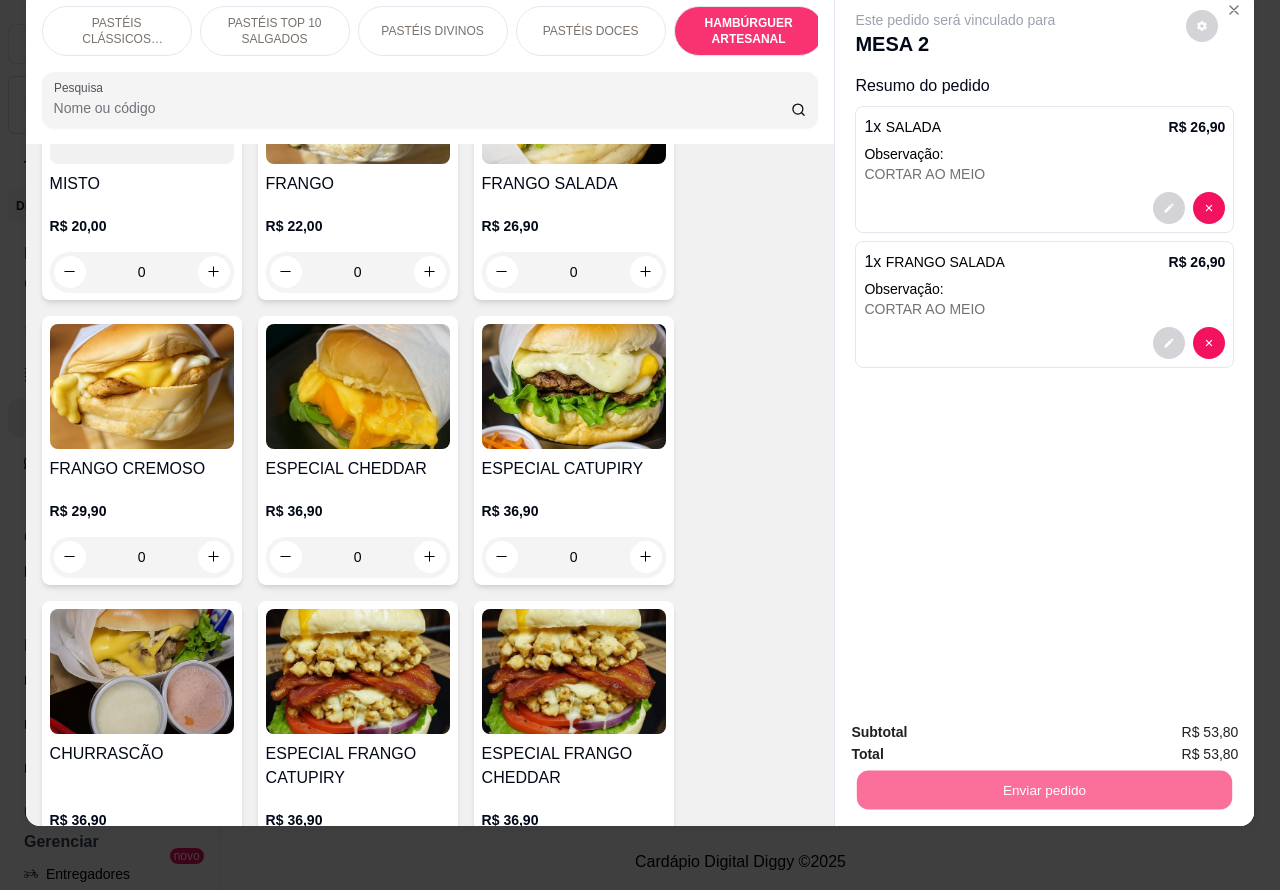 click on "Este pedido será vinculado para MESA 2 Resumo do pedido 1 x SALADA R$ 26,90 Observação: CORTAR AO MEIO 1 x FRANGO SALADA R$ 26,90 Observação: CORTAR AO MEIO" at bounding box center [1044, 348] 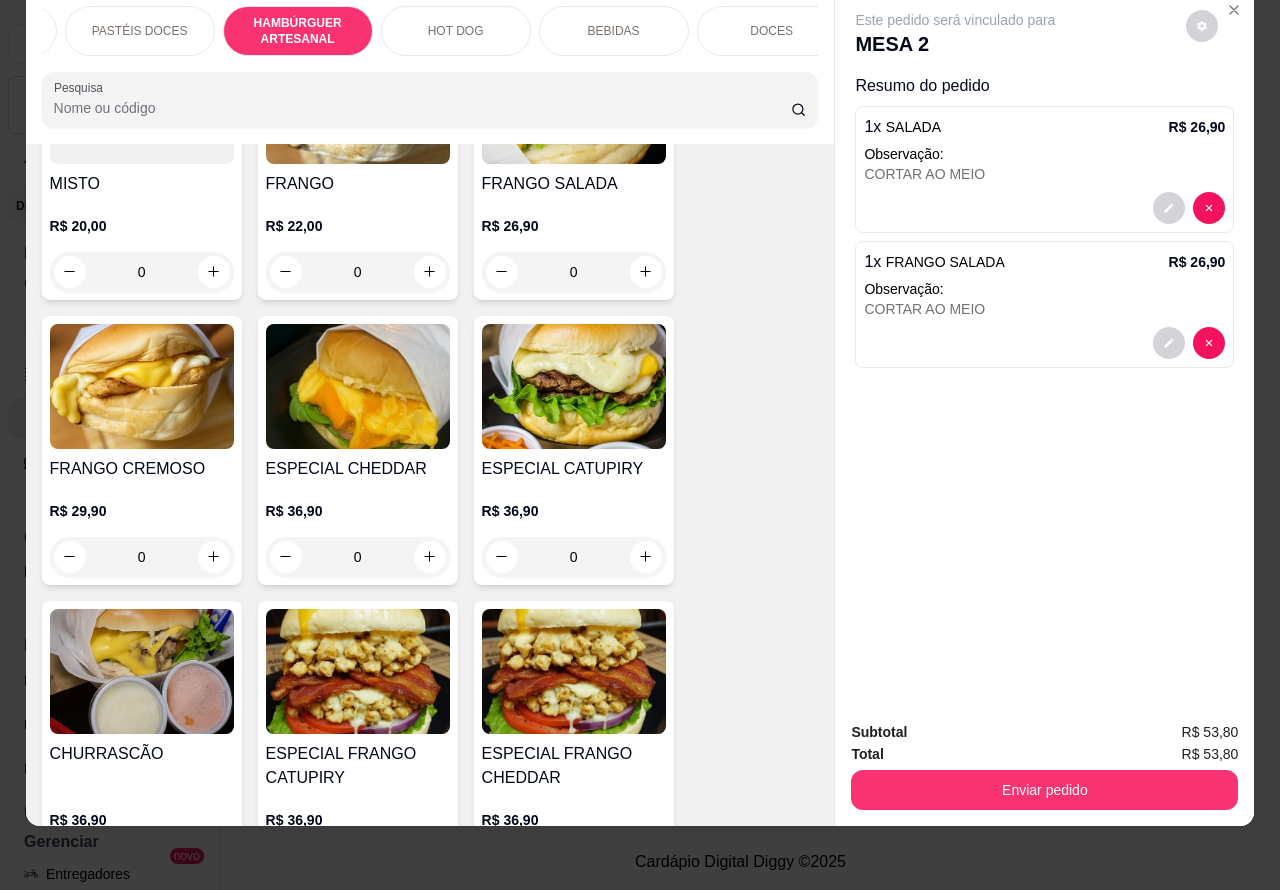 scroll, scrollTop: 0, scrollLeft: 480, axis: horizontal 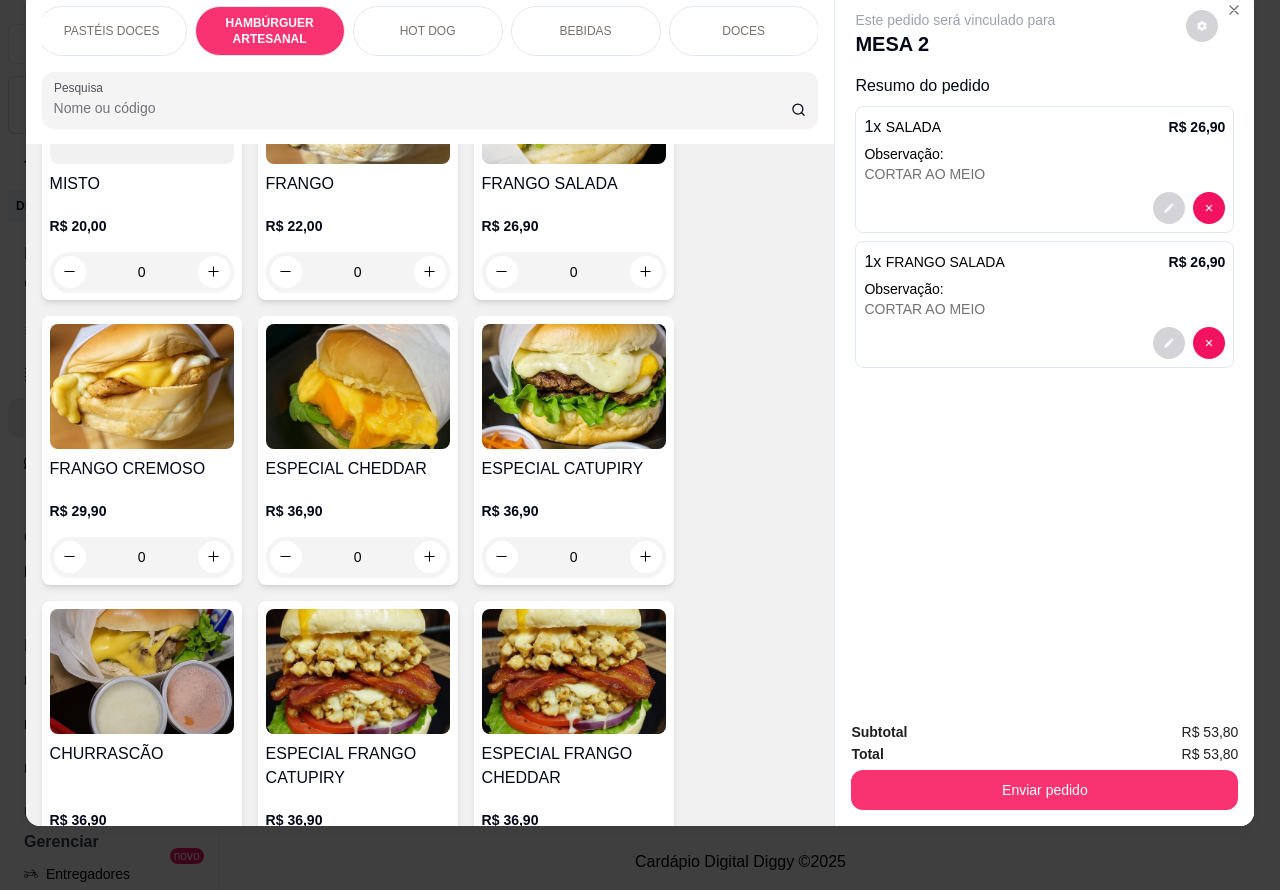 click on "BEBIDAS" at bounding box center (586, 31) 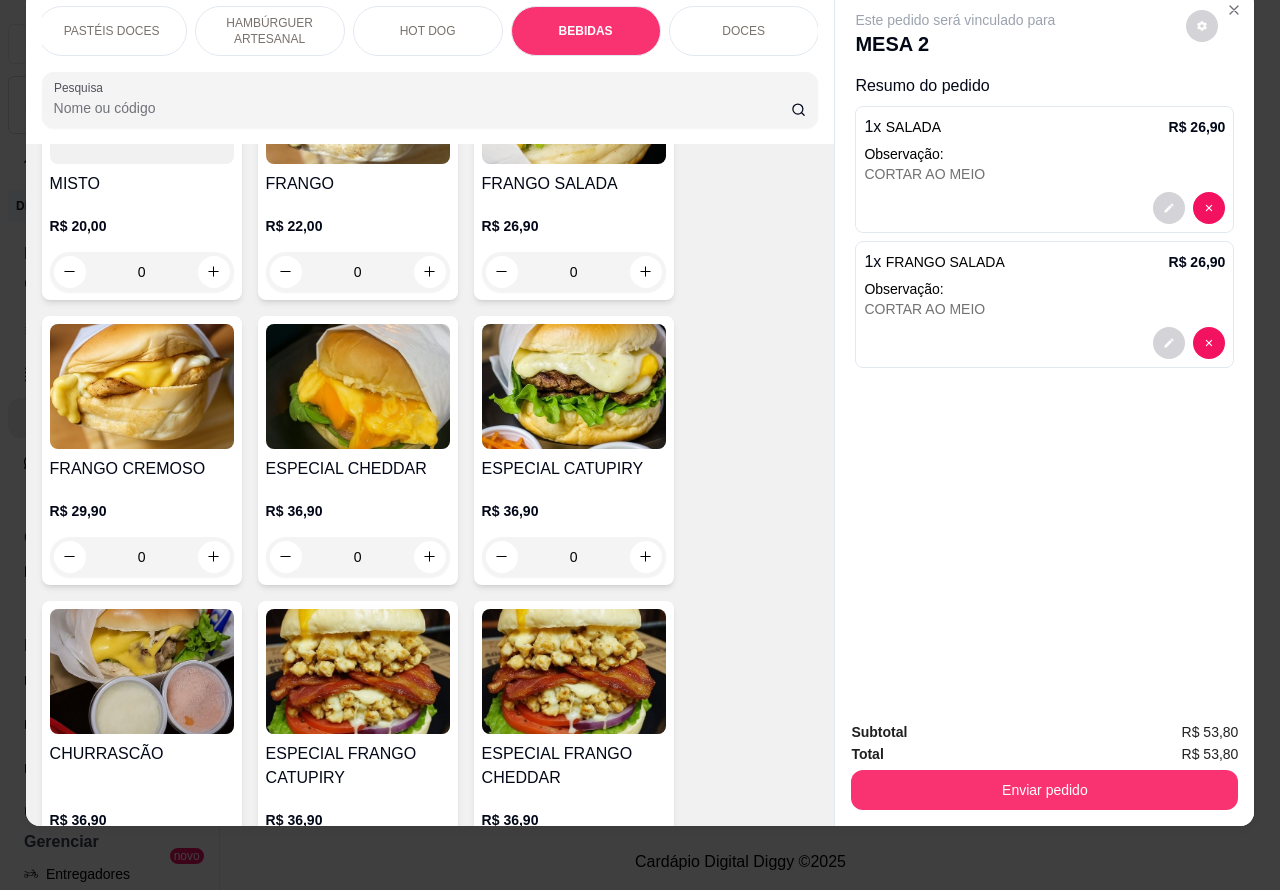 scroll, scrollTop: 6341, scrollLeft: 0, axis: vertical 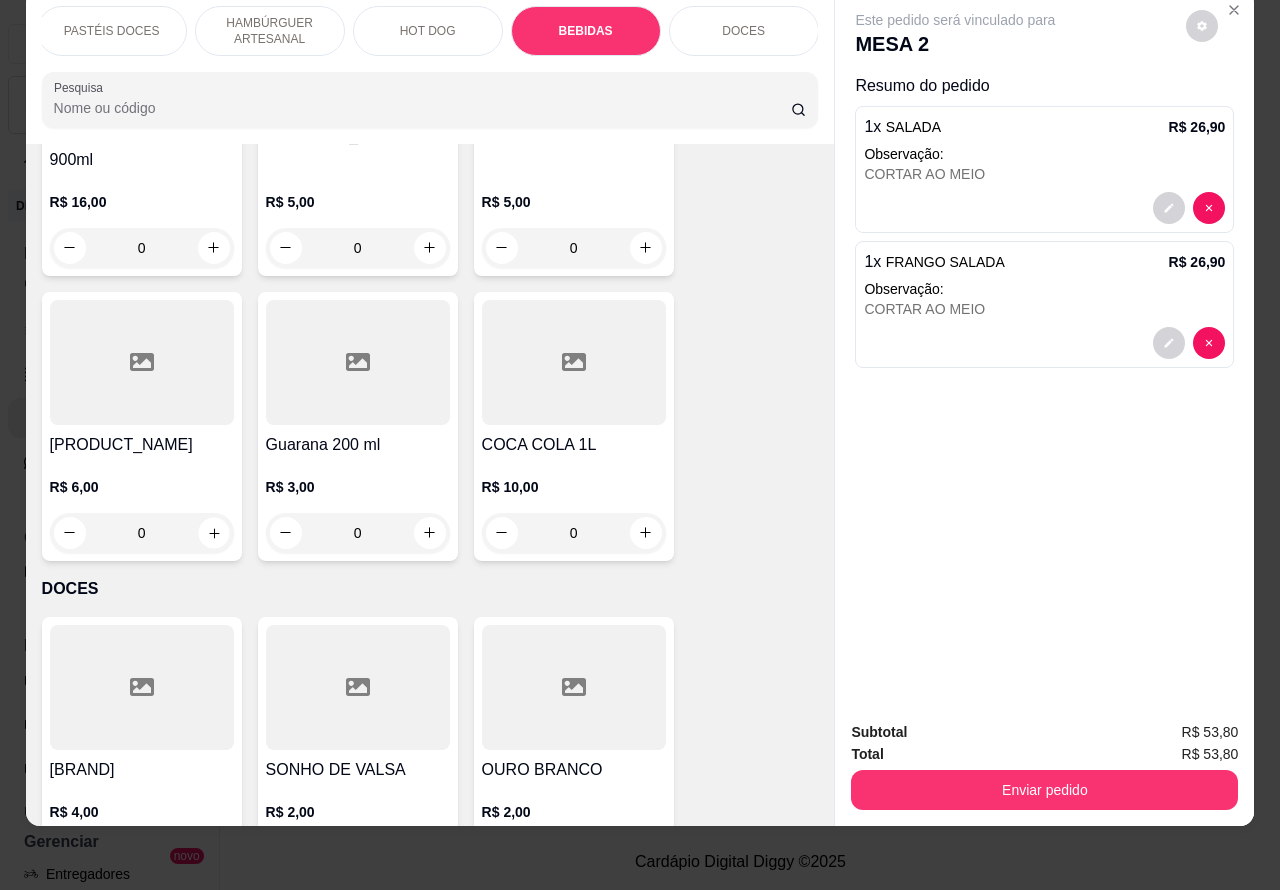 click 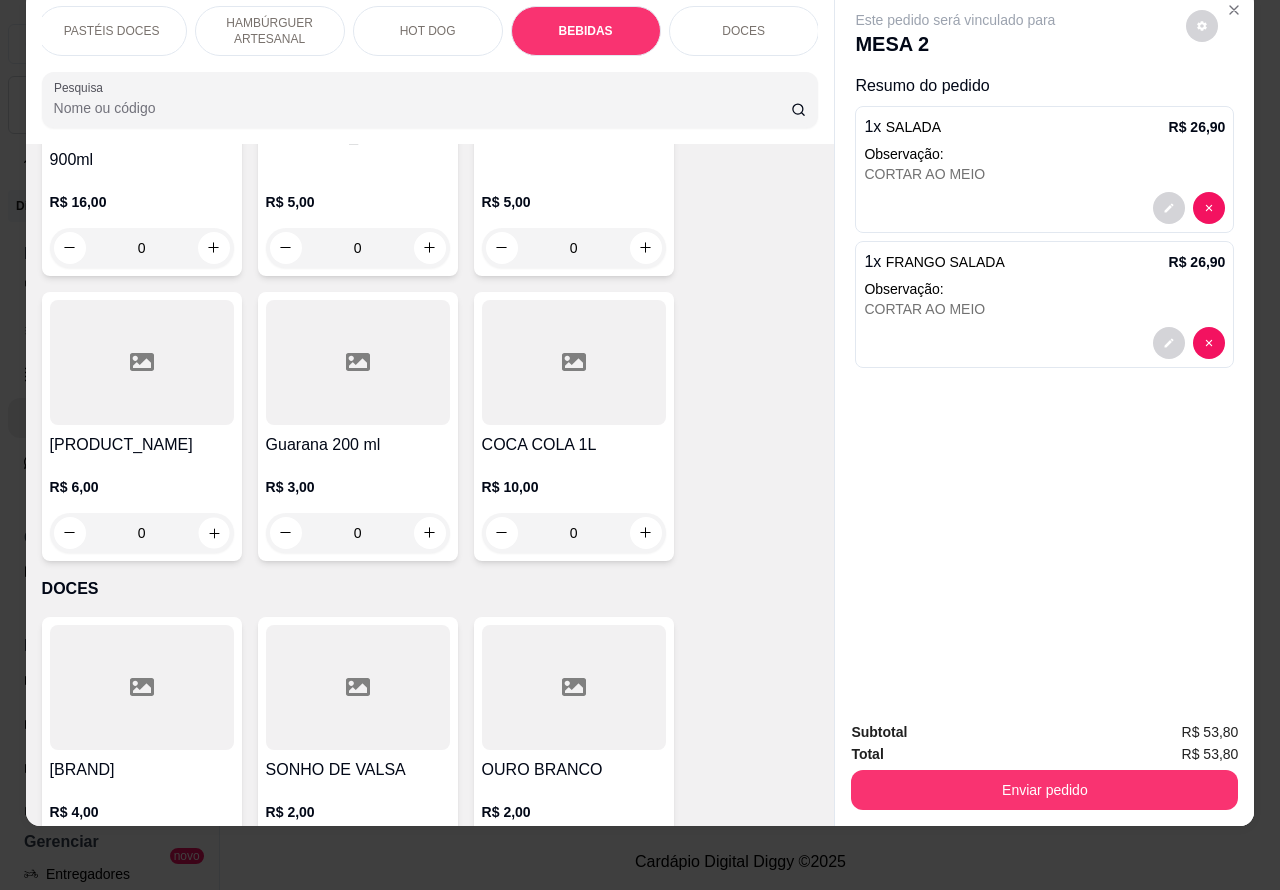 type on "1" 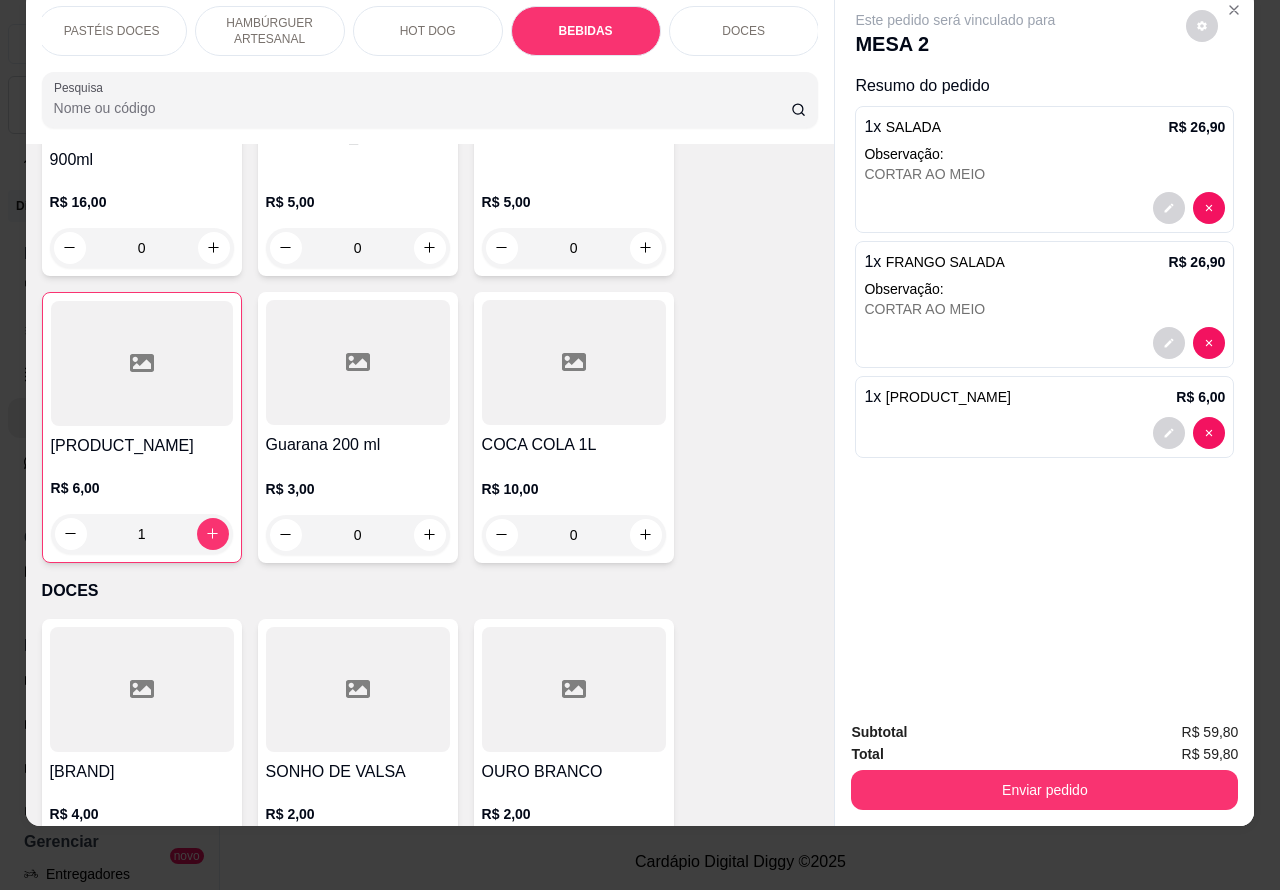 click on "Enviar pedido" at bounding box center (1044, 790) 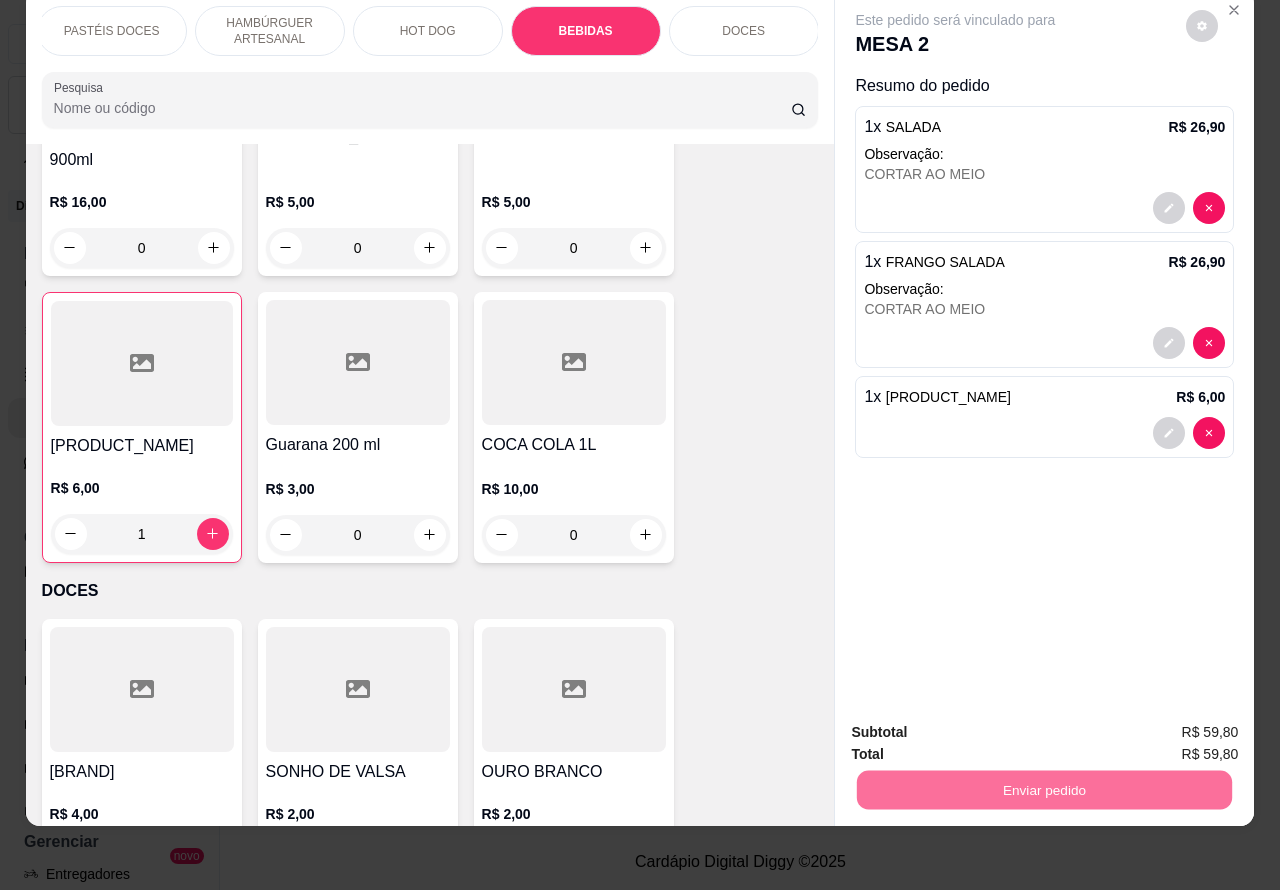 click on "Não registrar e enviar pedido" at bounding box center (977, 723) 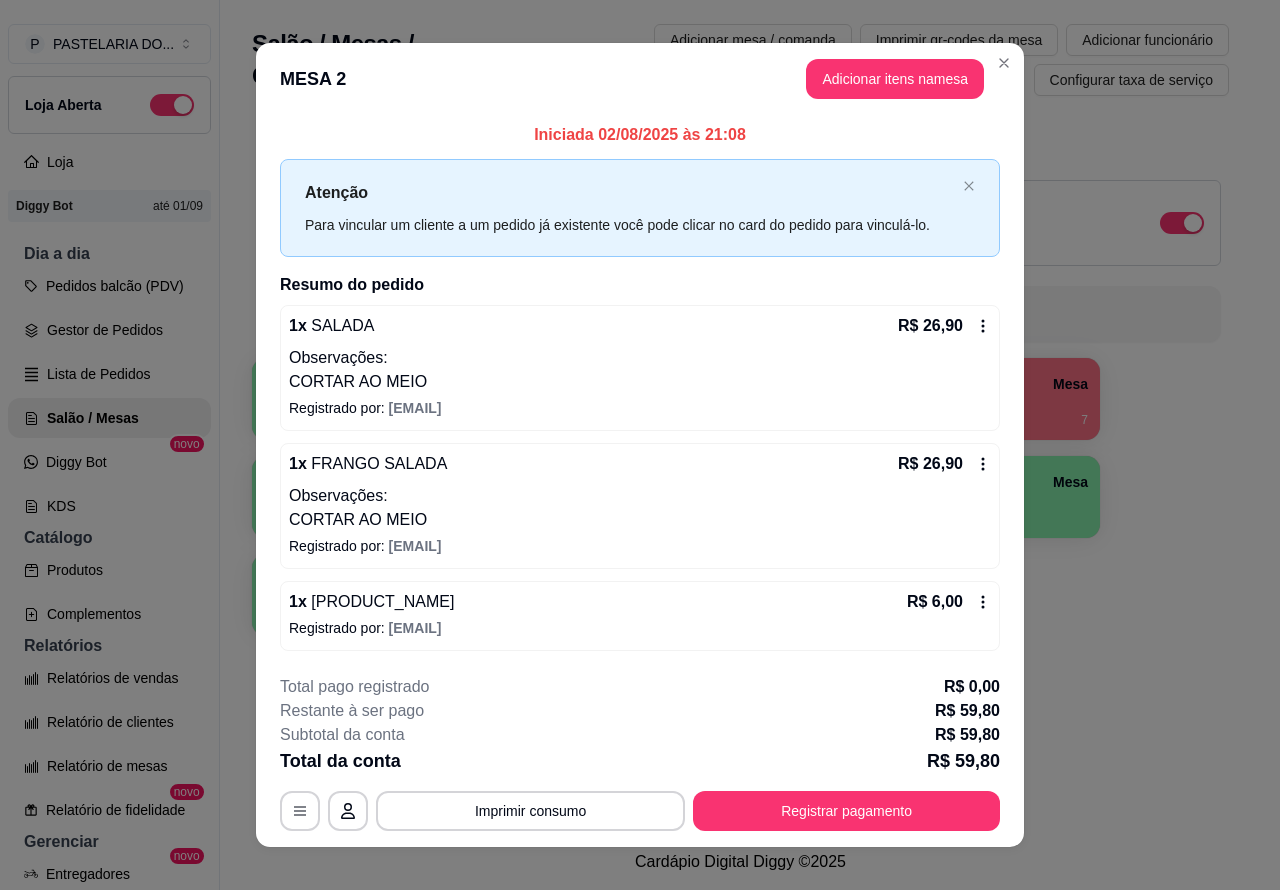 click 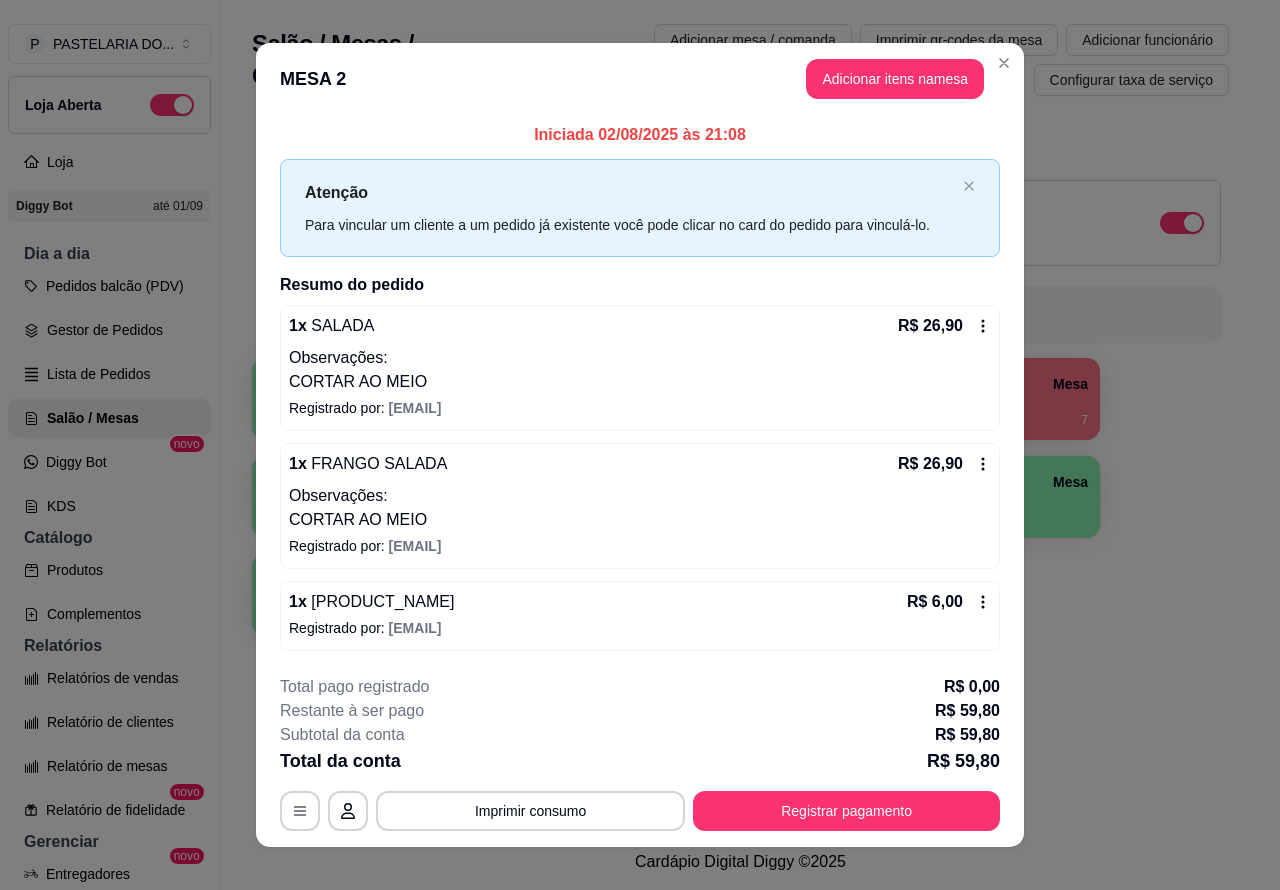 click on "Adicionar mesa / comanda Imprimir qr-codes da mesa Adicionar funcionário Configurar taxa de serviço" at bounding box center [877, 60] 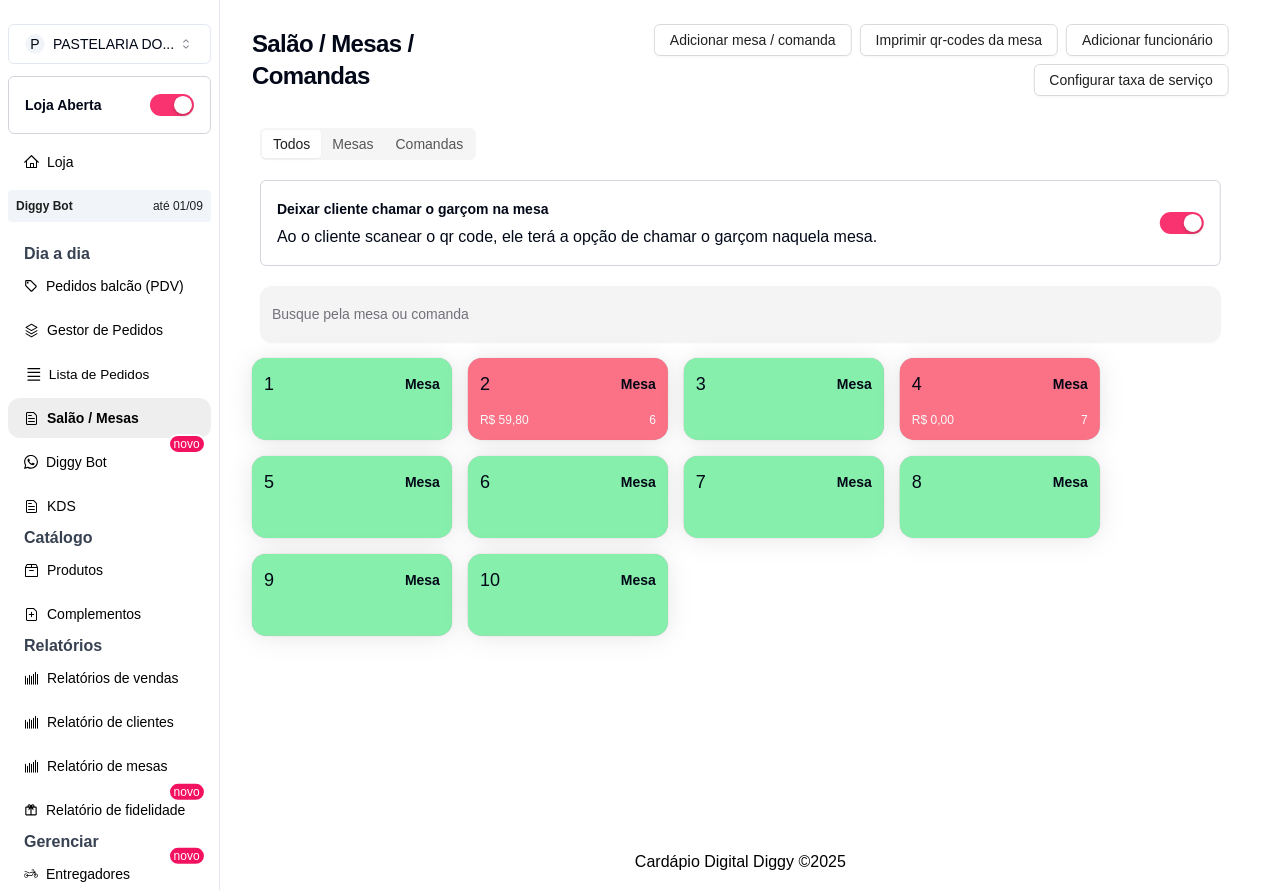 click on "Lista de Pedidos" at bounding box center (109, 374) 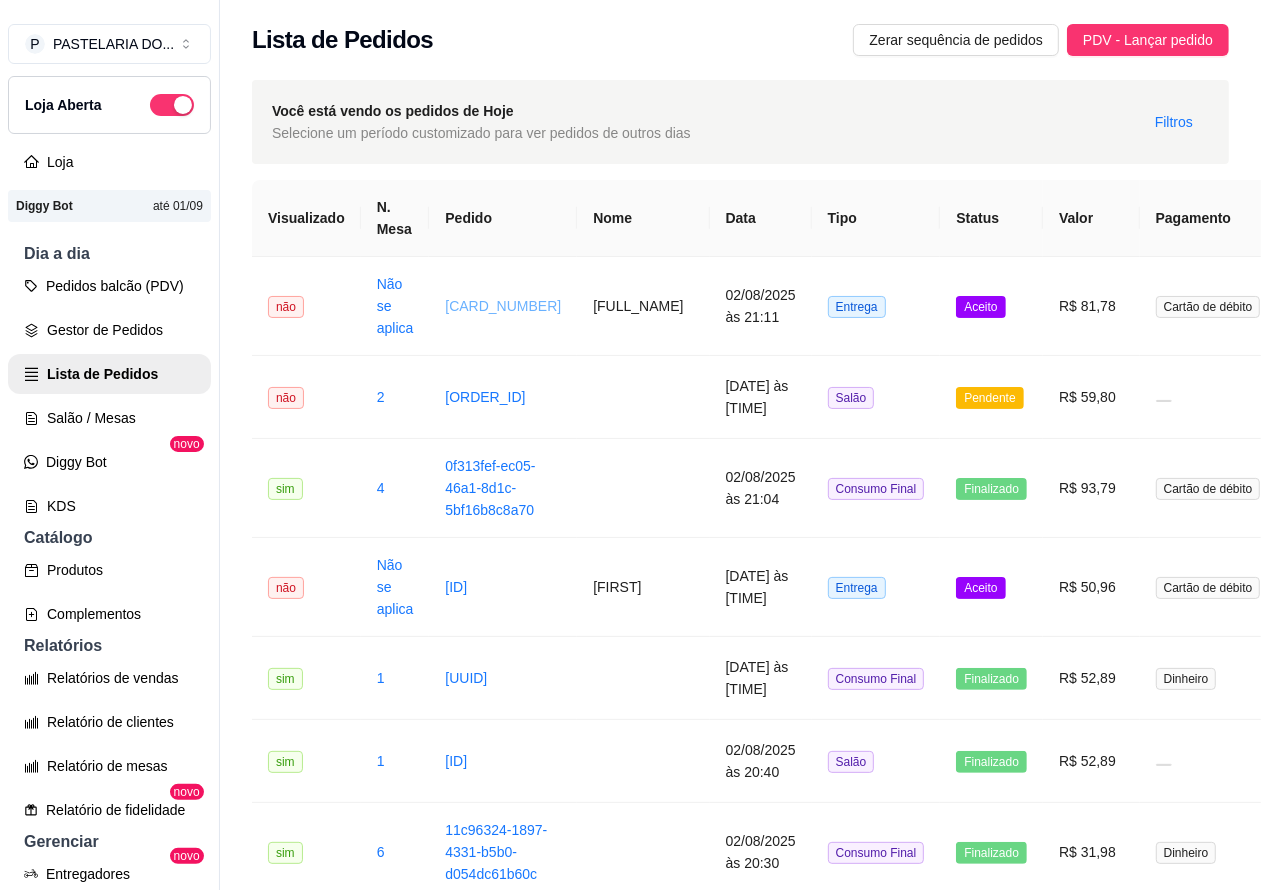 click on "[CARD_NUMBER]" at bounding box center (503, 306) 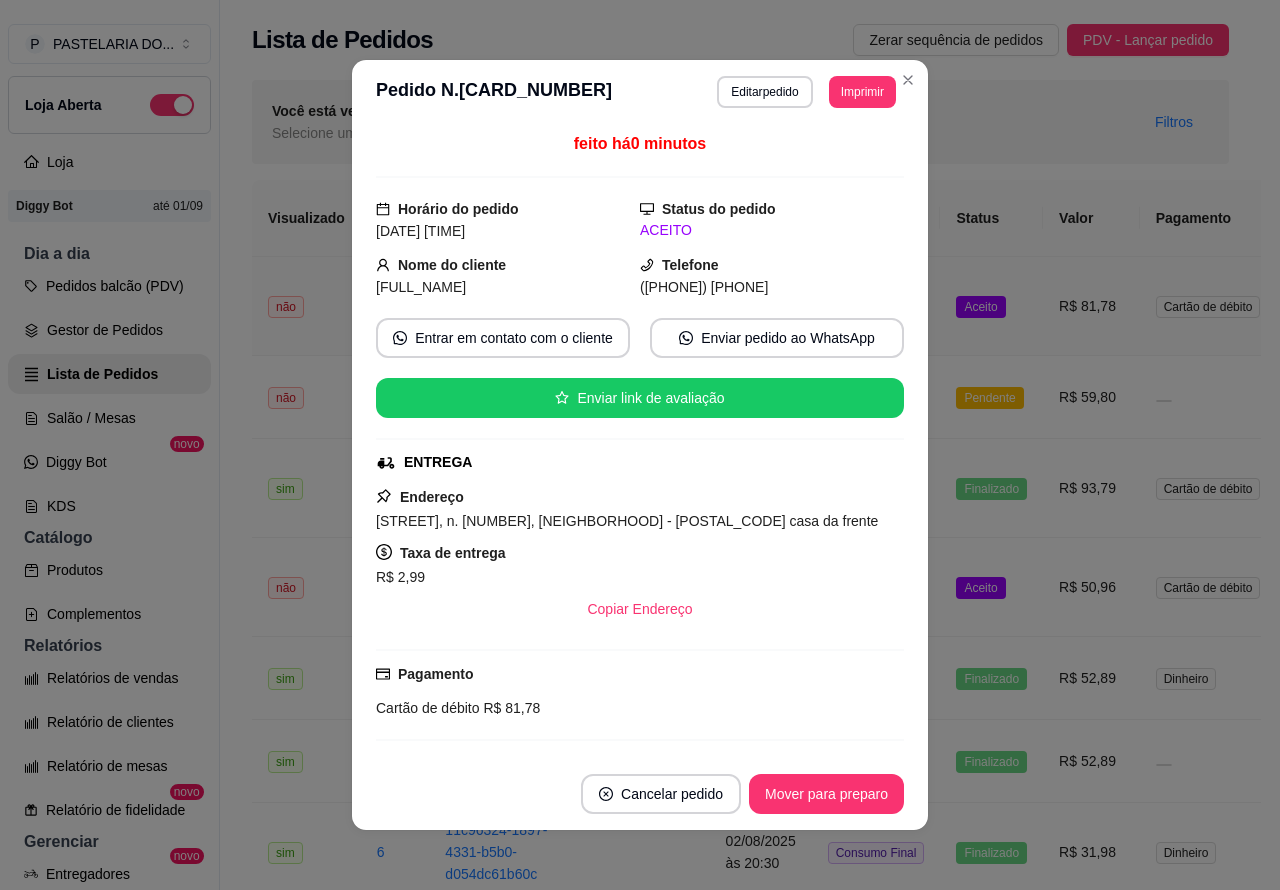 click on "Imprimir" at bounding box center [862, 92] 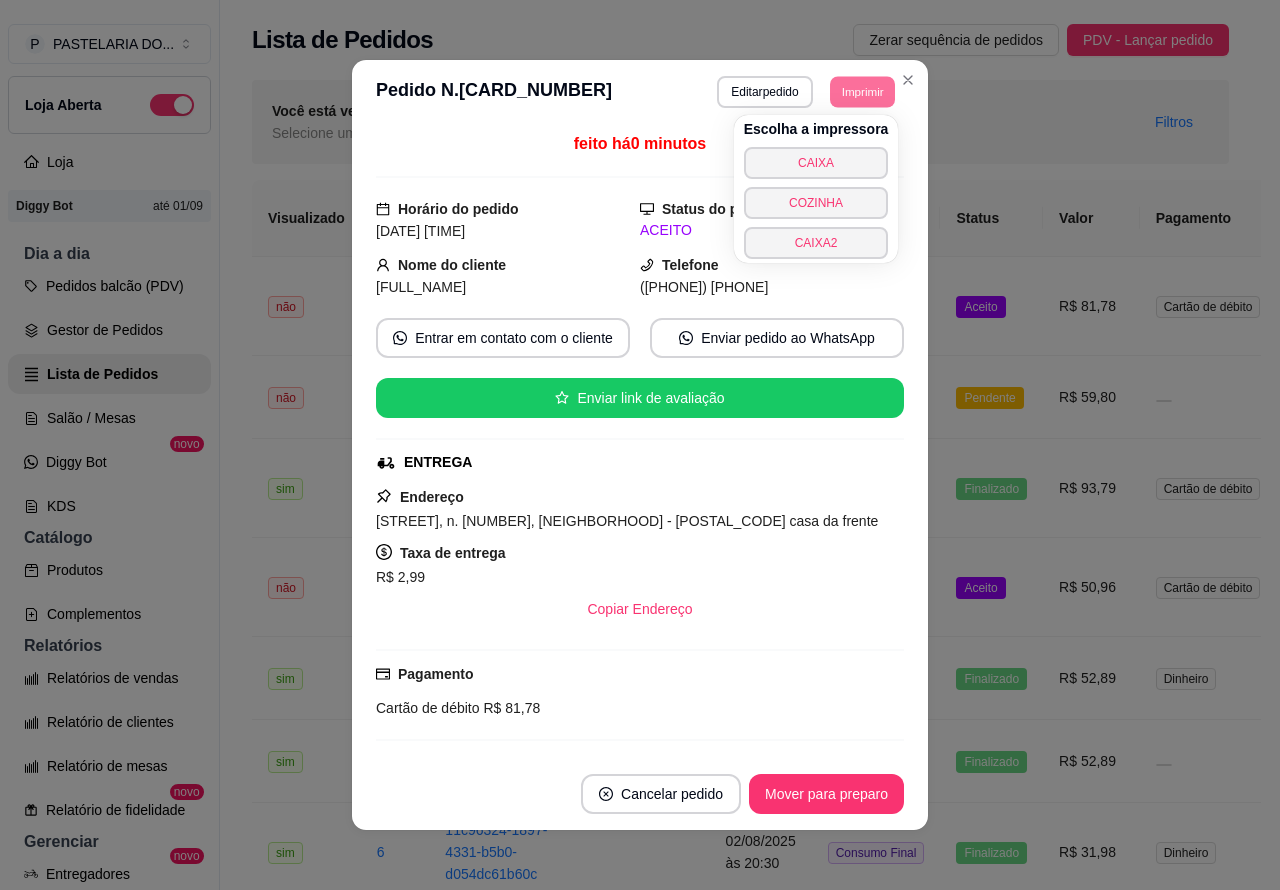 click on "COZINHA" at bounding box center [816, 203] 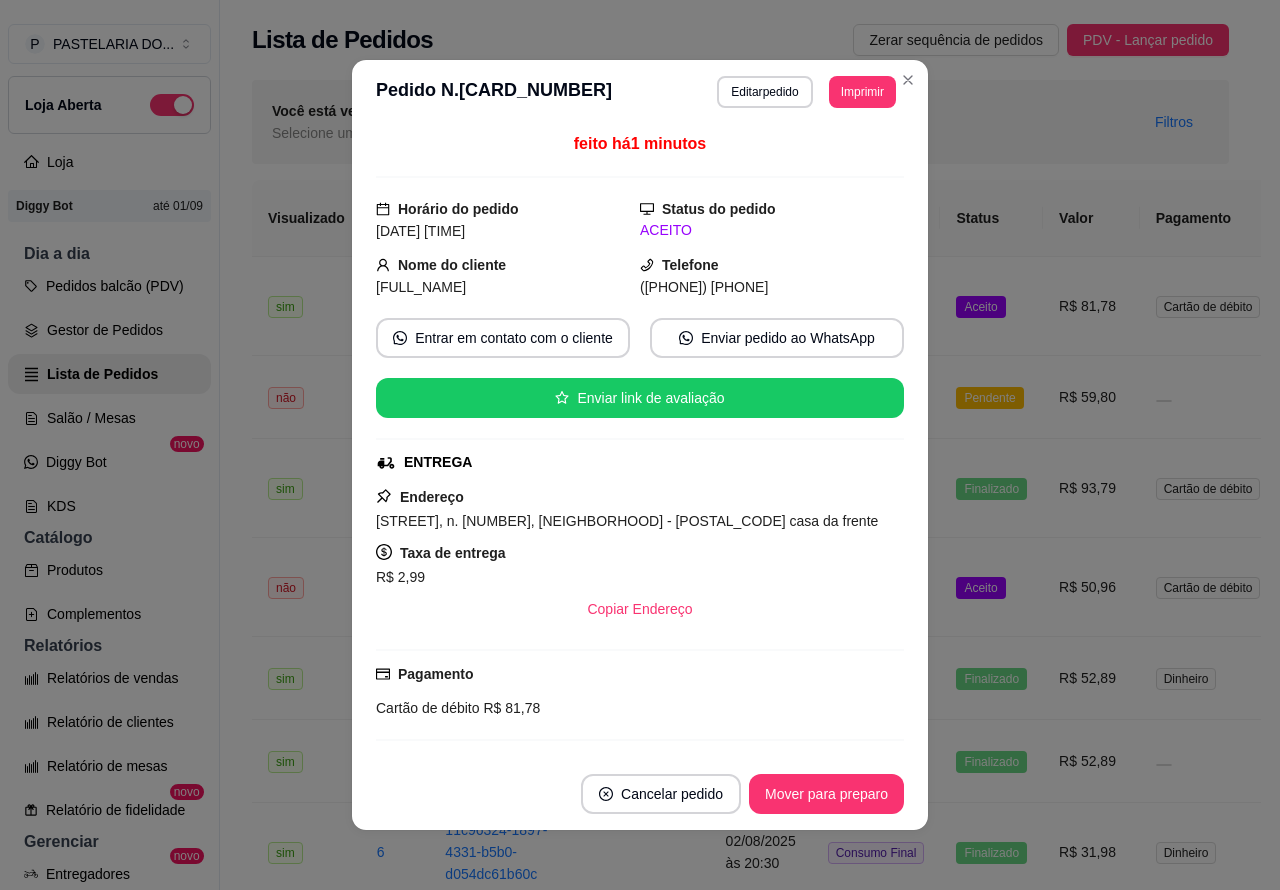 click on "Você está vendo os pedidos de   Hoje Selecione um período customizado para ver pedidos de outros dias Filtros" at bounding box center [740, 122] 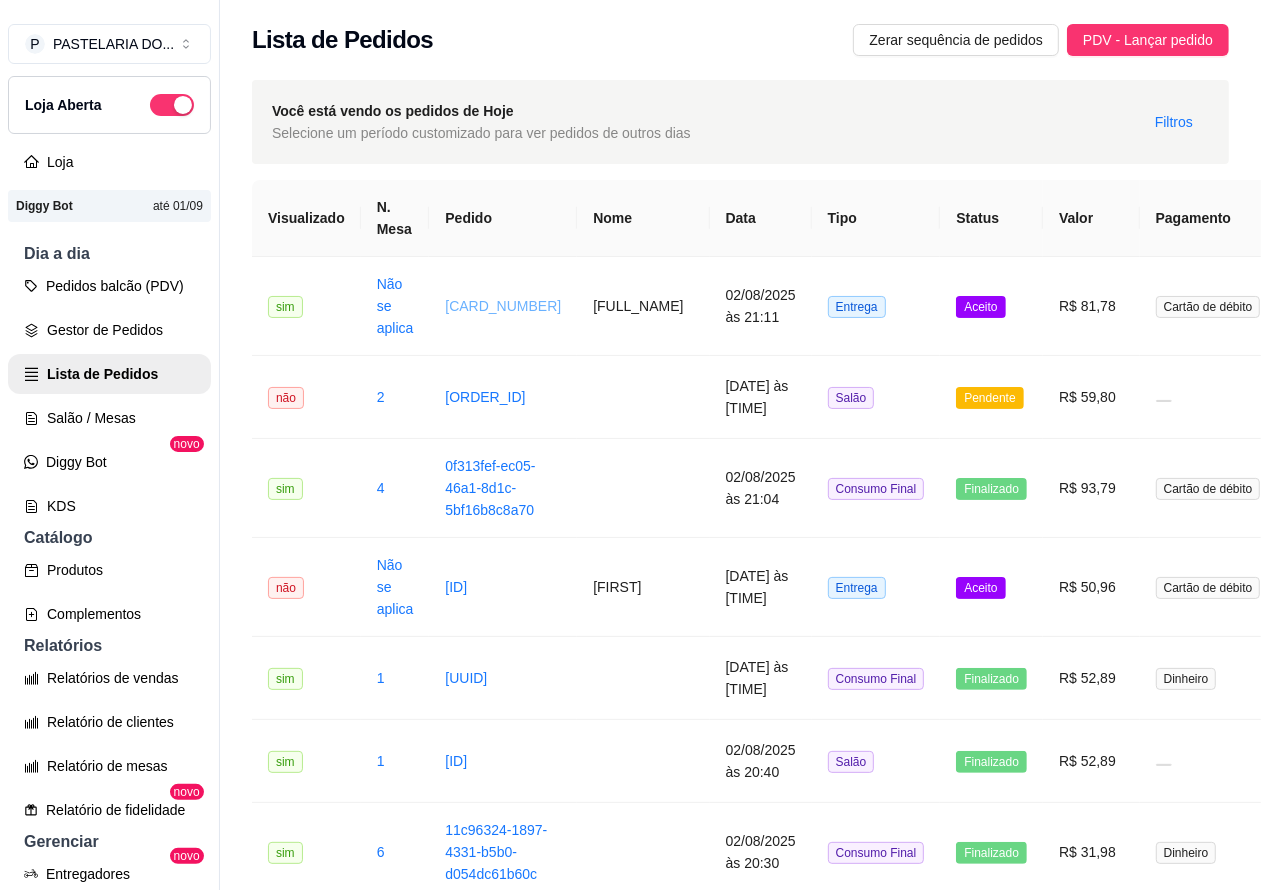 click on "Produtos" at bounding box center [109, 570] 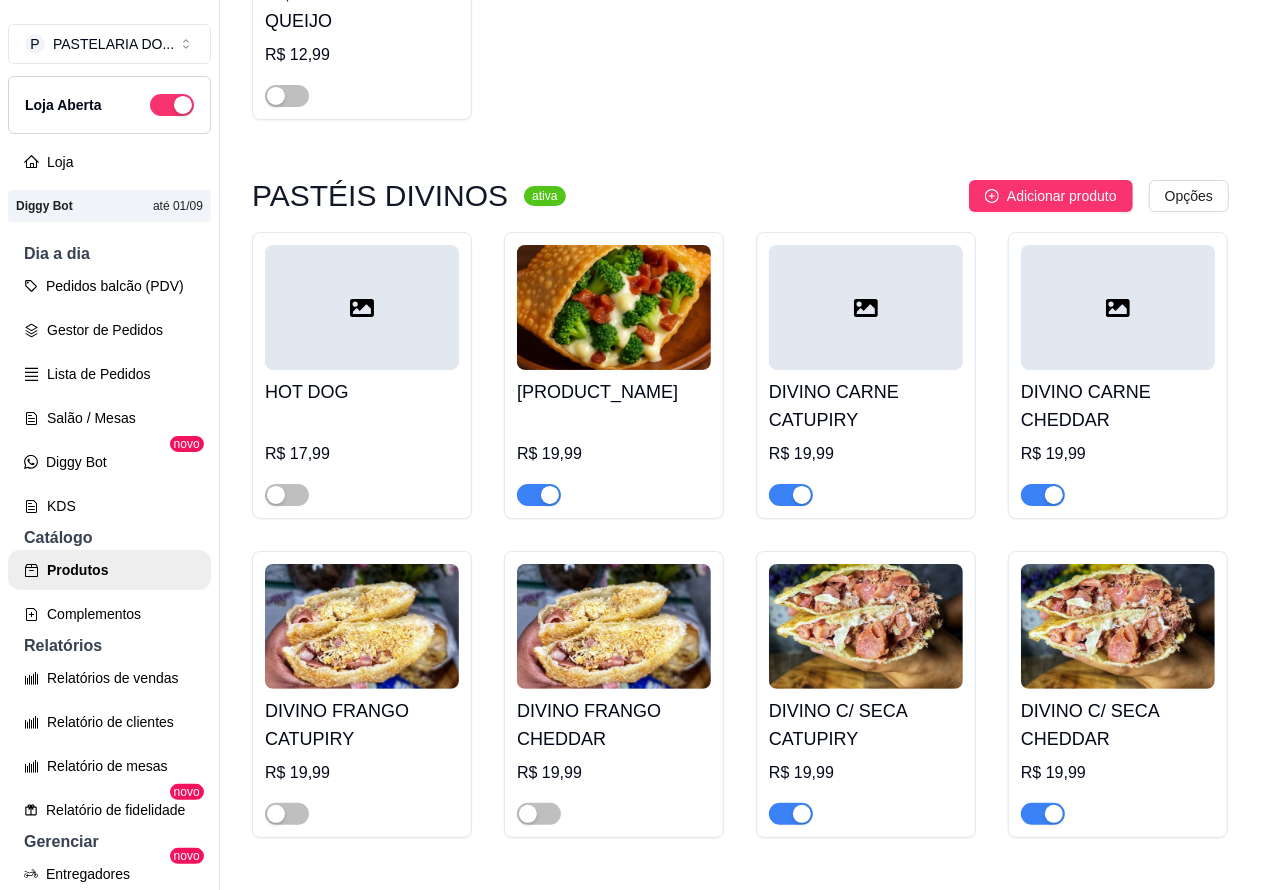 scroll, scrollTop: 2865, scrollLeft: 0, axis: vertical 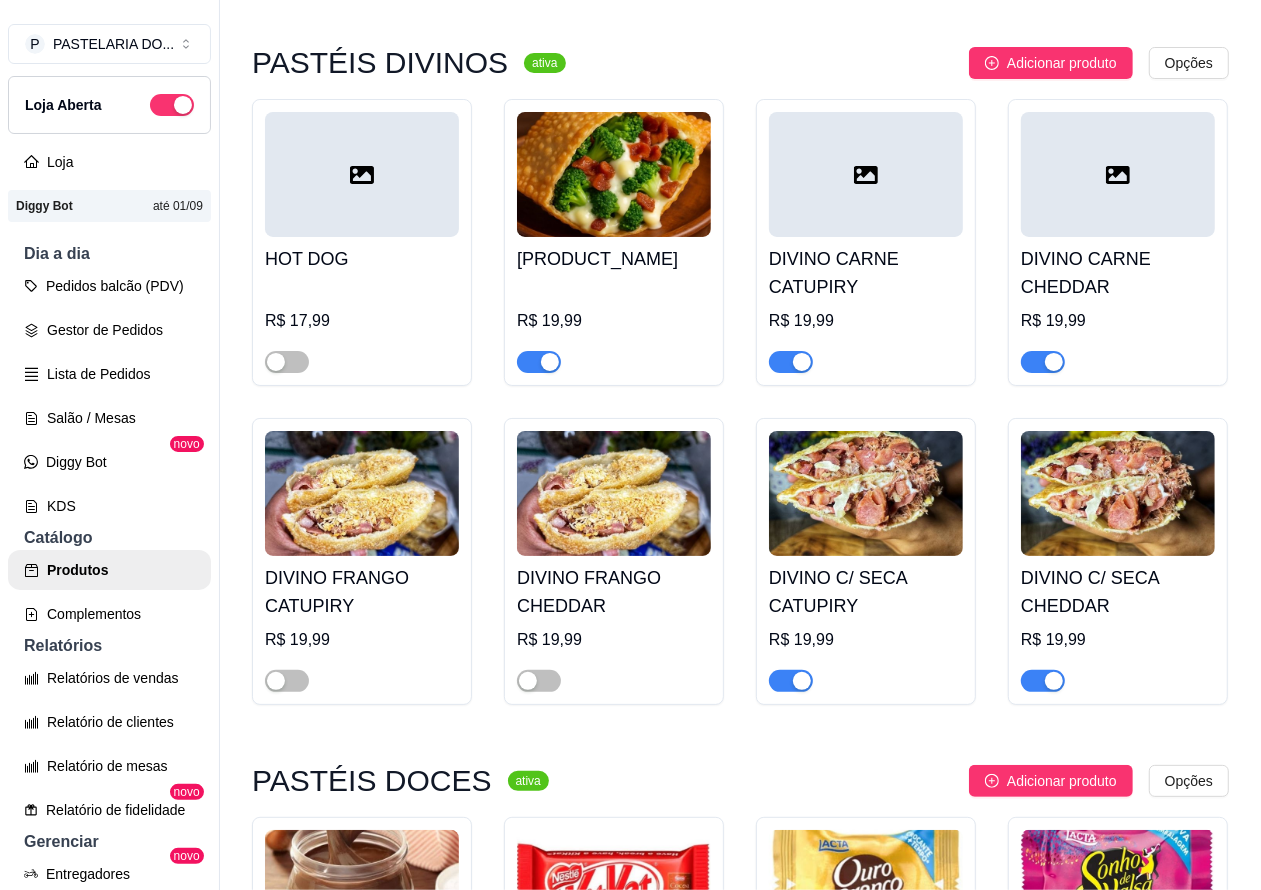 click at bounding box center (539, 362) 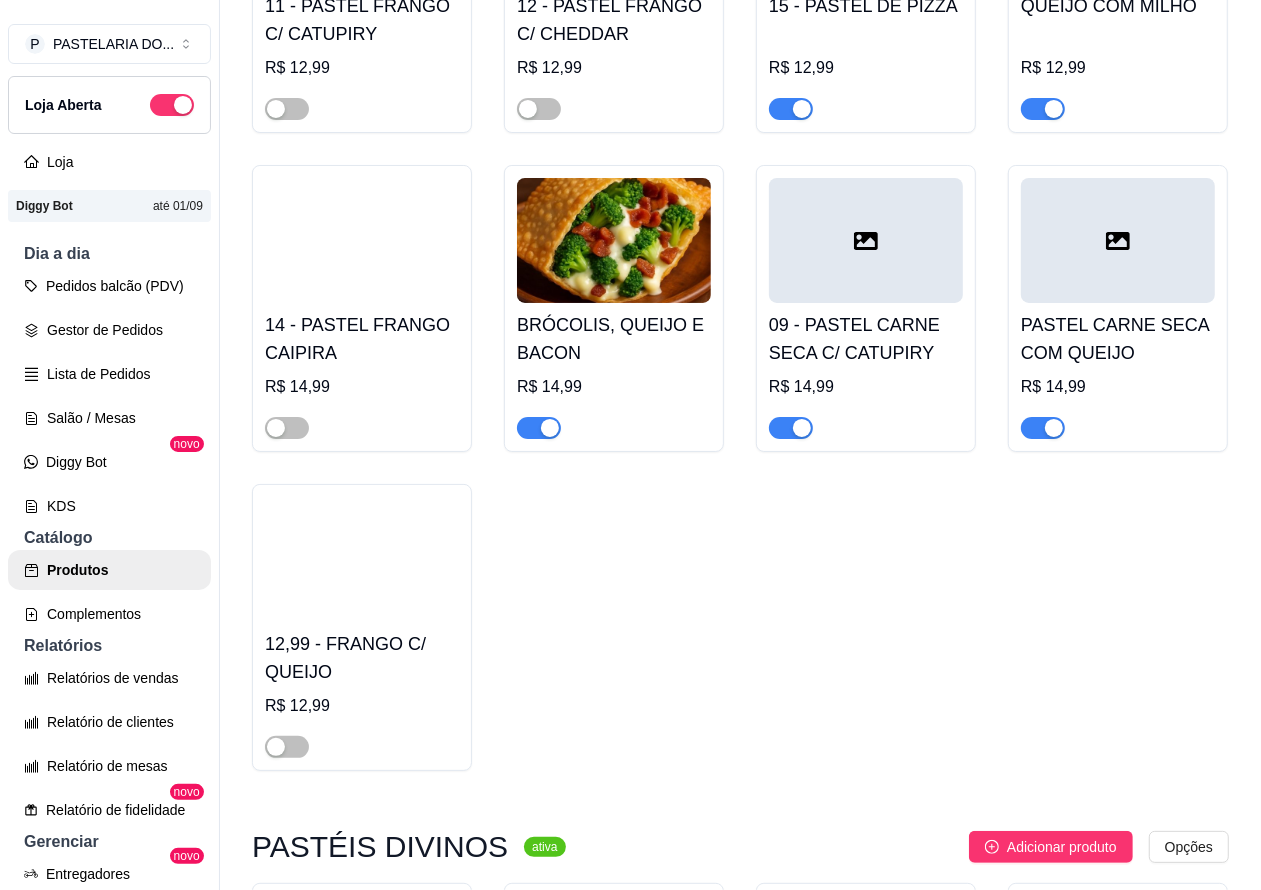 scroll, scrollTop: 2095, scrollLeft: 0, axis: vertical 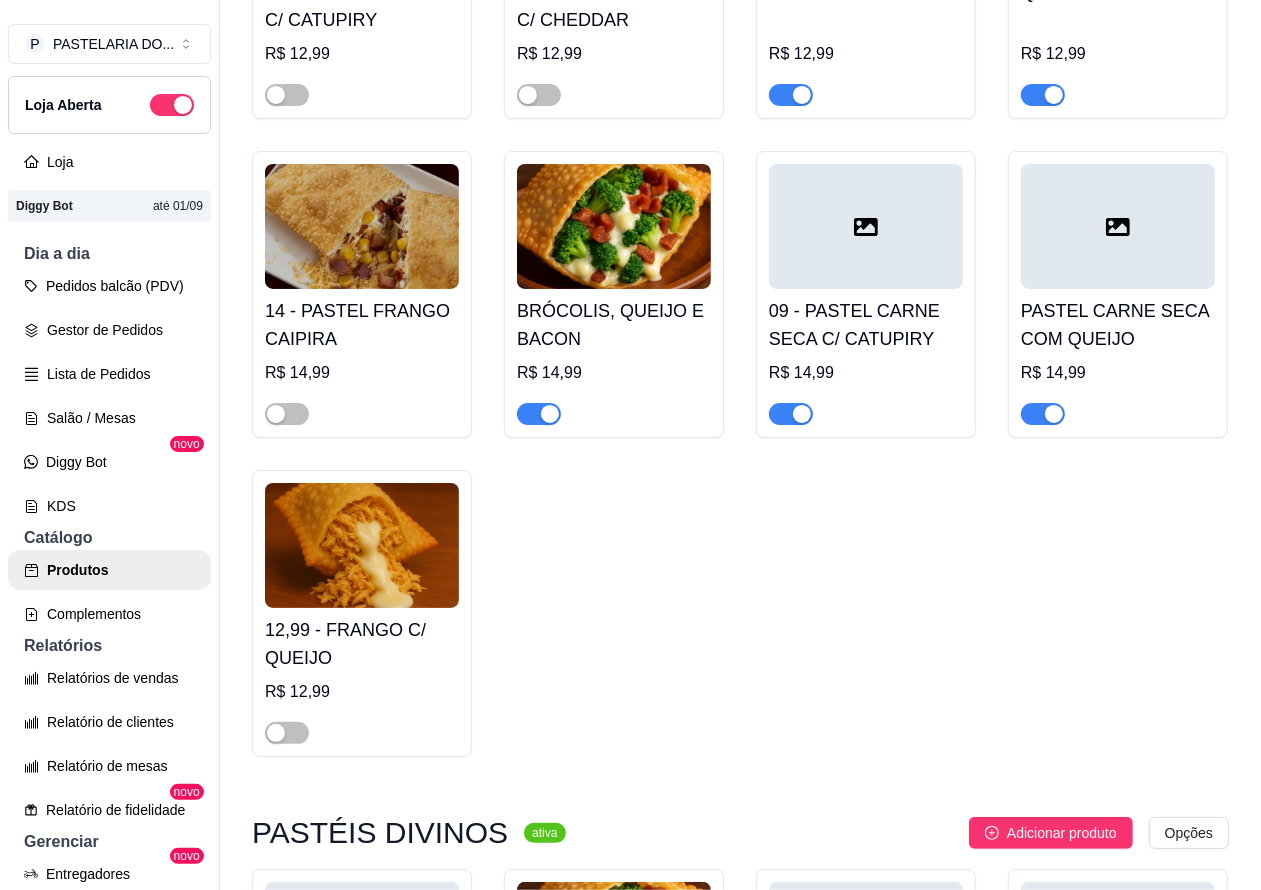 click at bounding box center [539, 414] 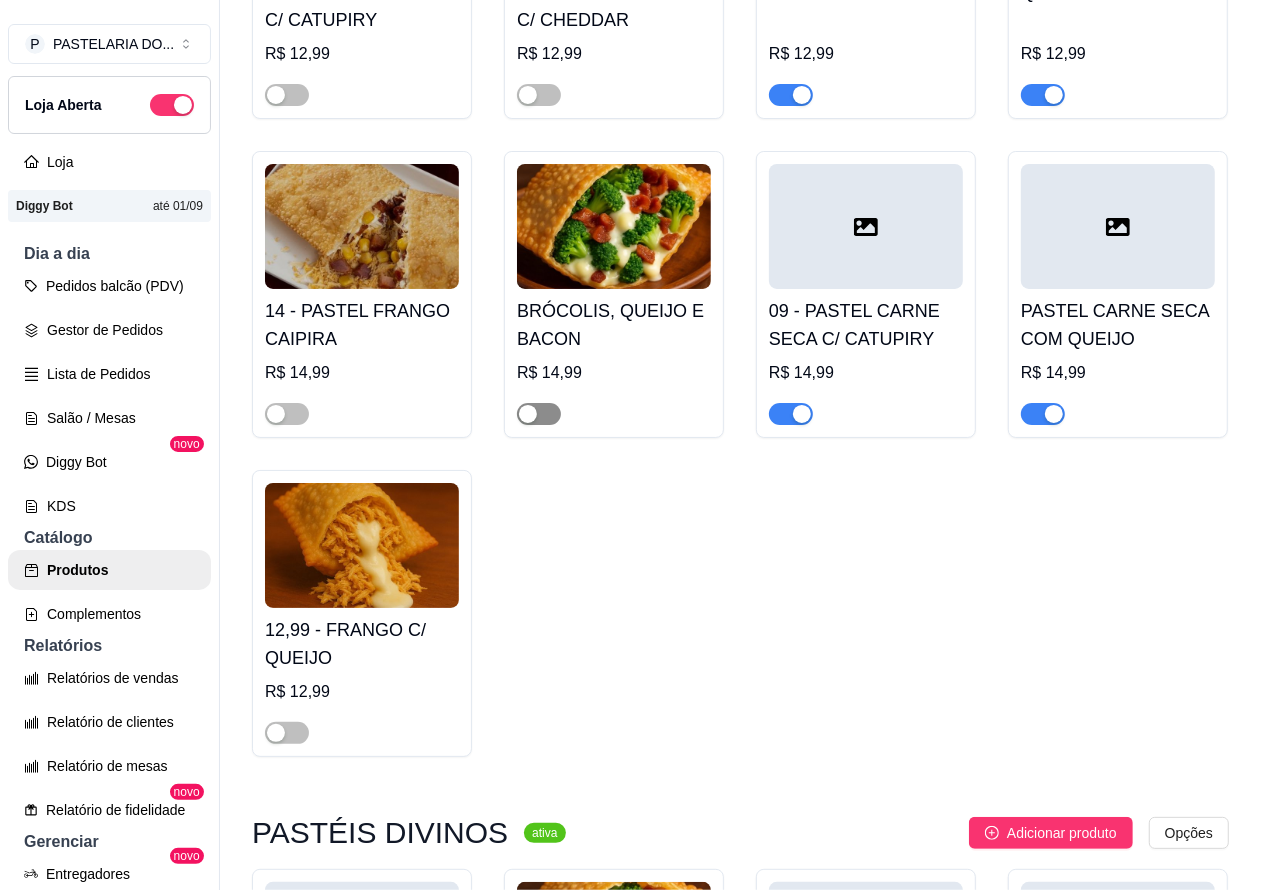 click on "Salão / Mesas" at bounding box center [109, 418] 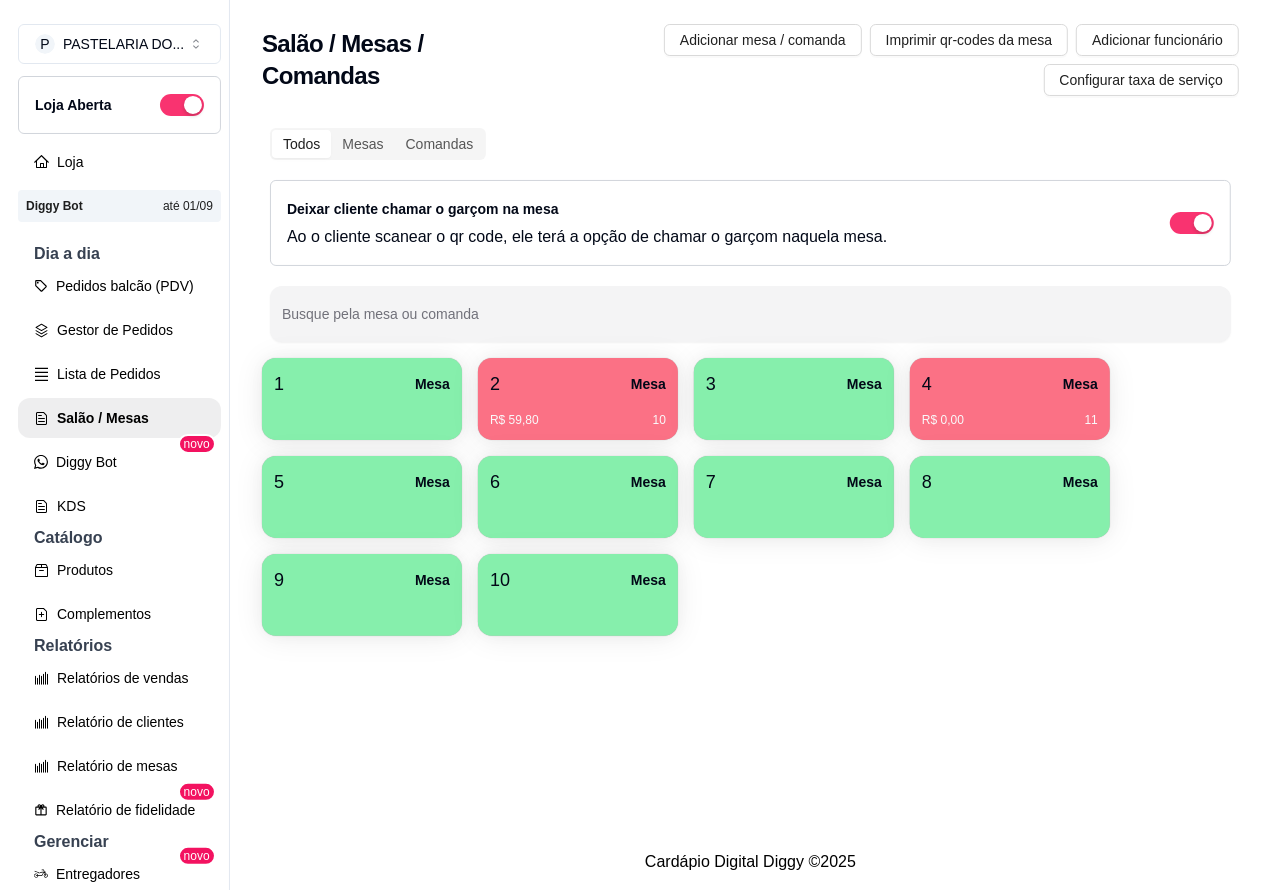 scroll, scrollTop: 0, scrollLeft: 0, axis: both 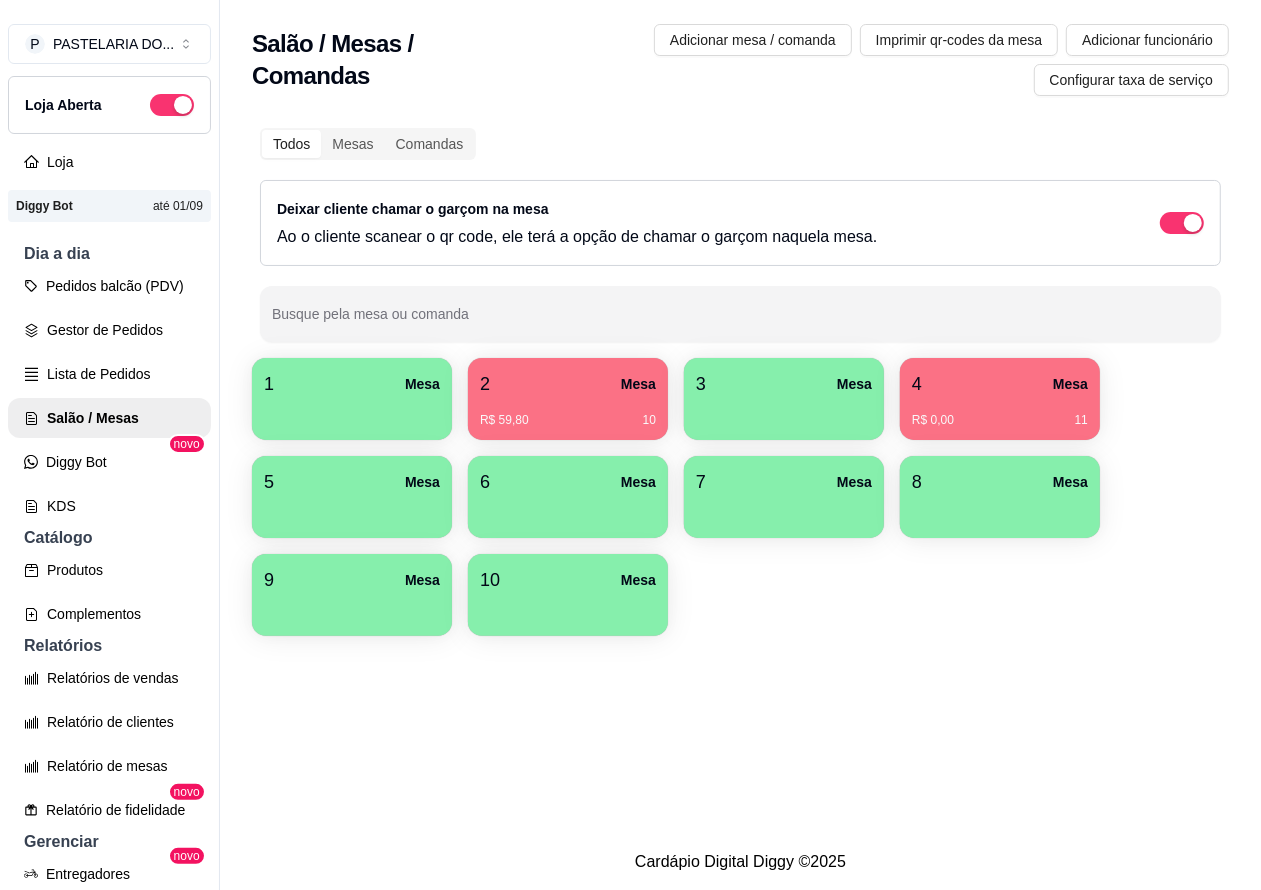 click on "3 Mesa" at bounding box center (784, 384) 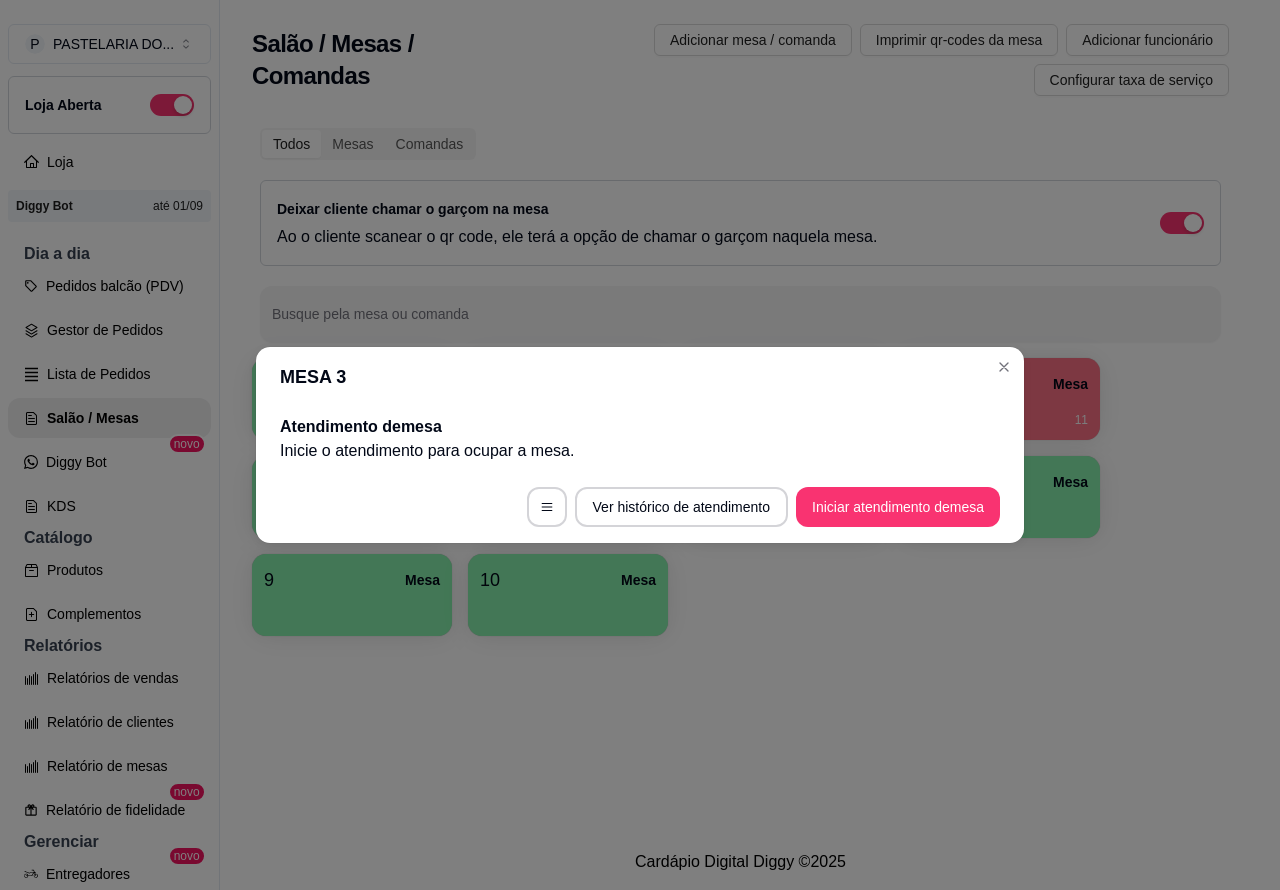 click on "Iniciar atendimento de  mesa" at bounding box center (898, 507) 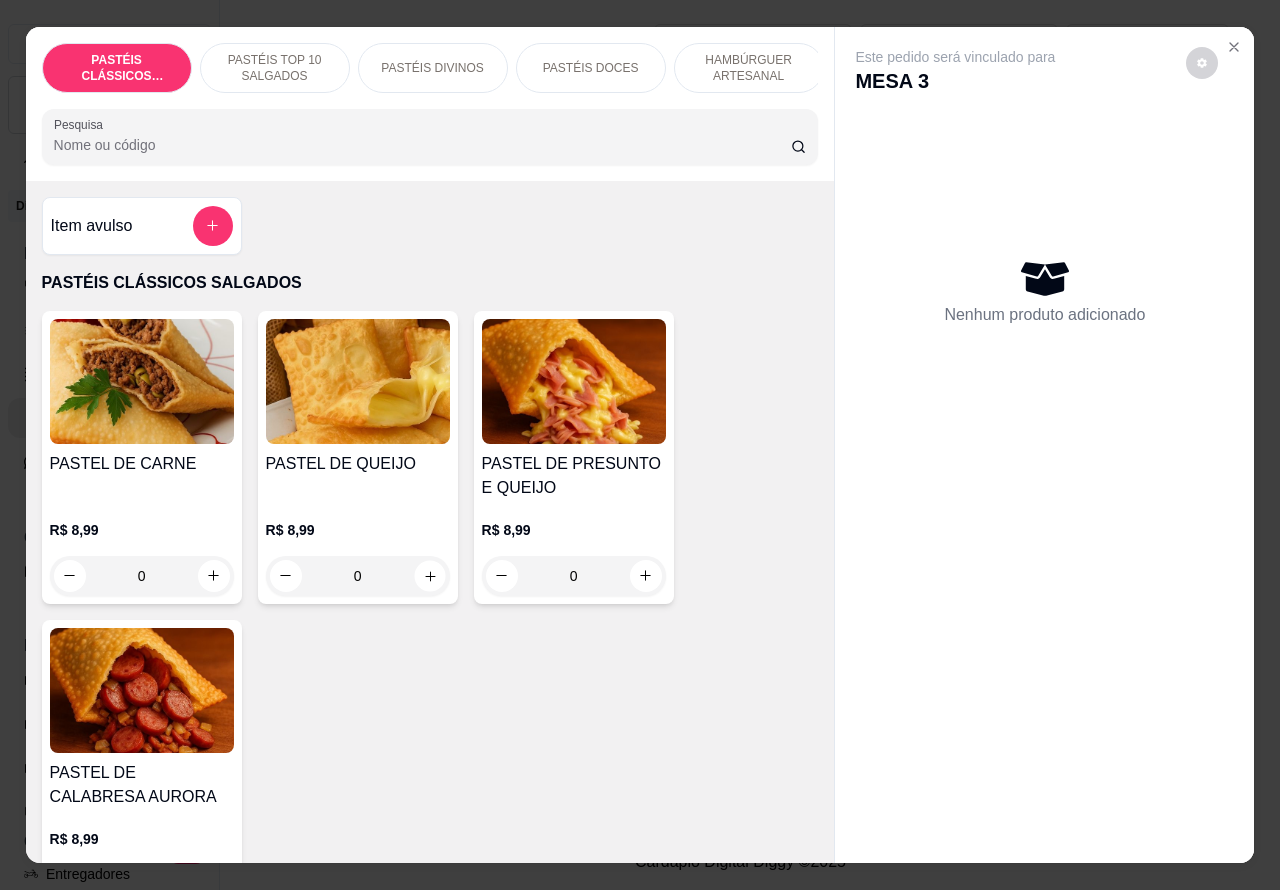 click 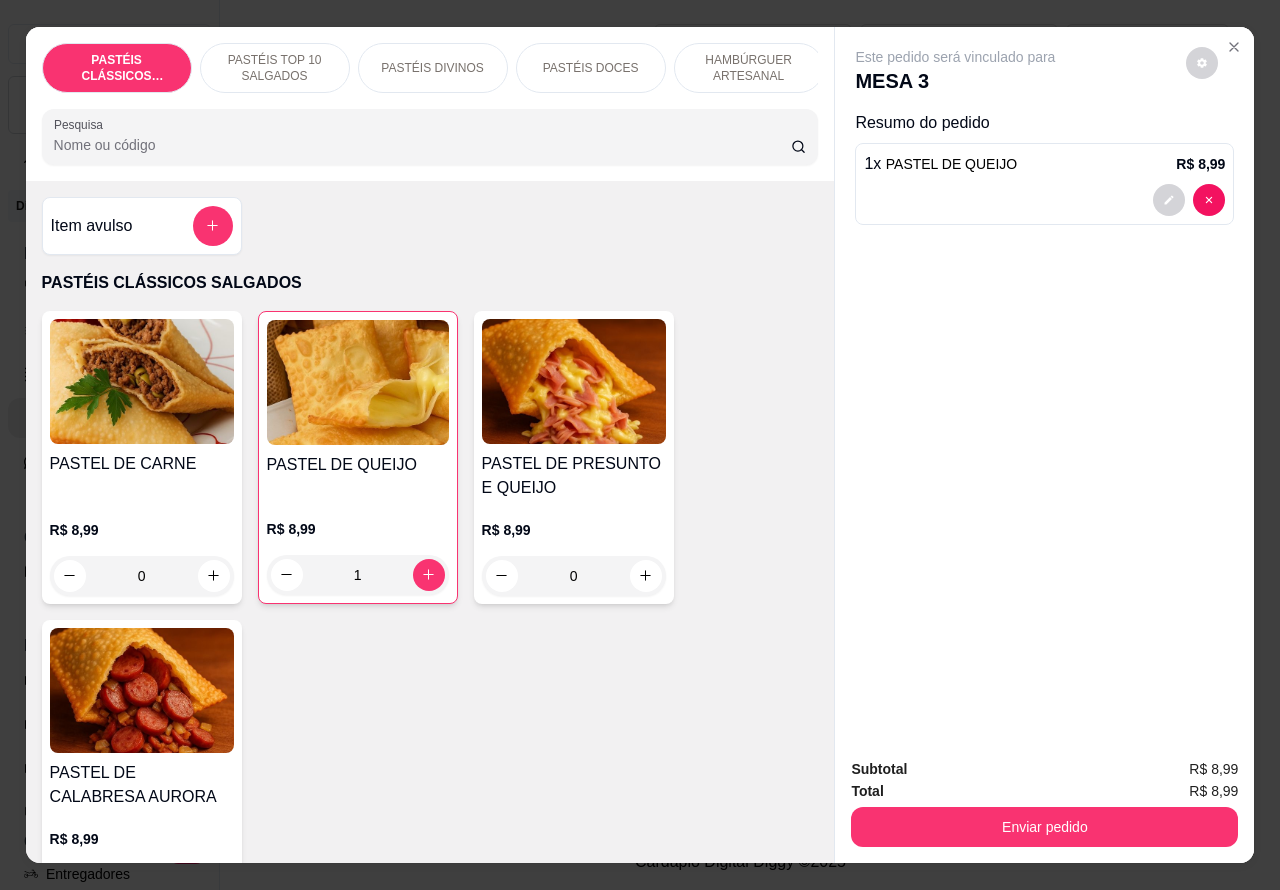 click 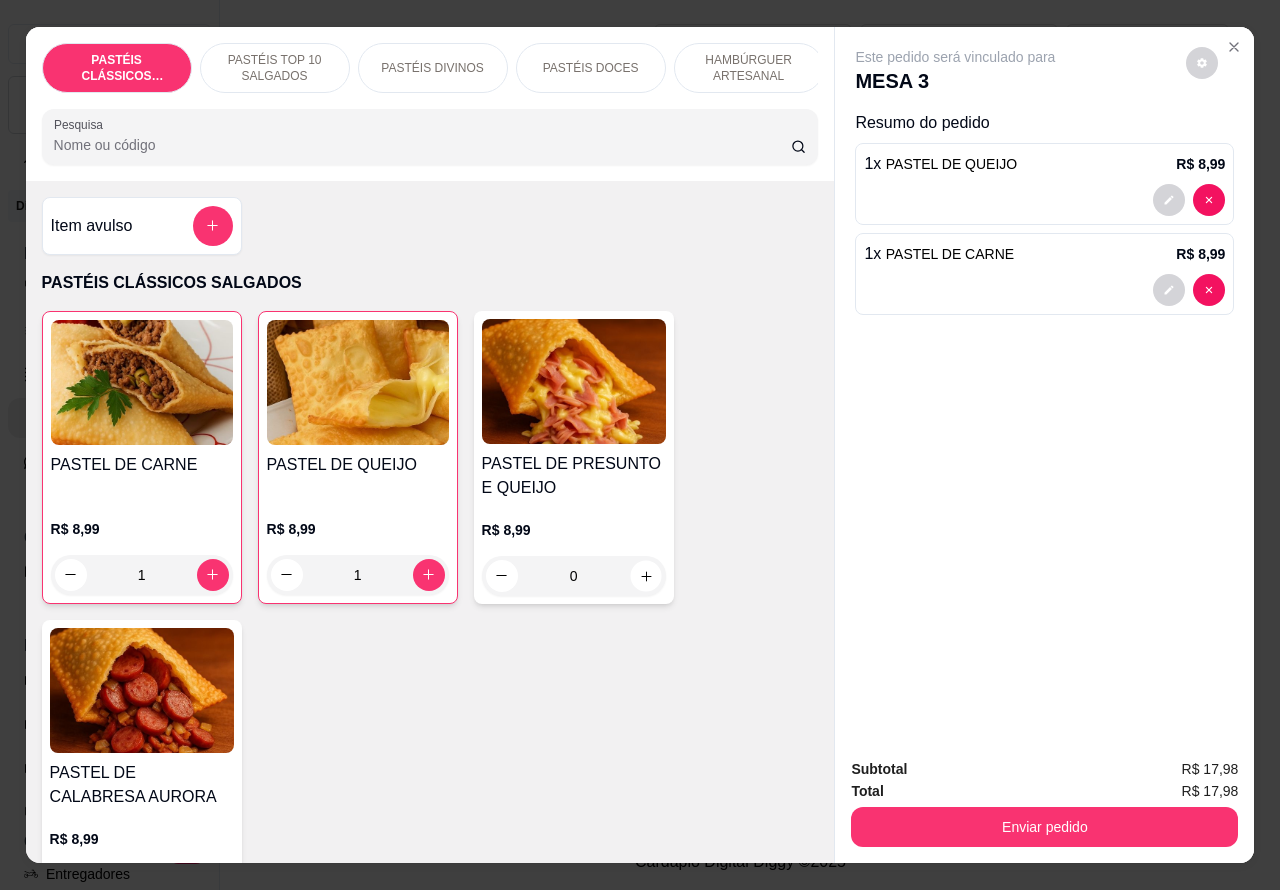 click 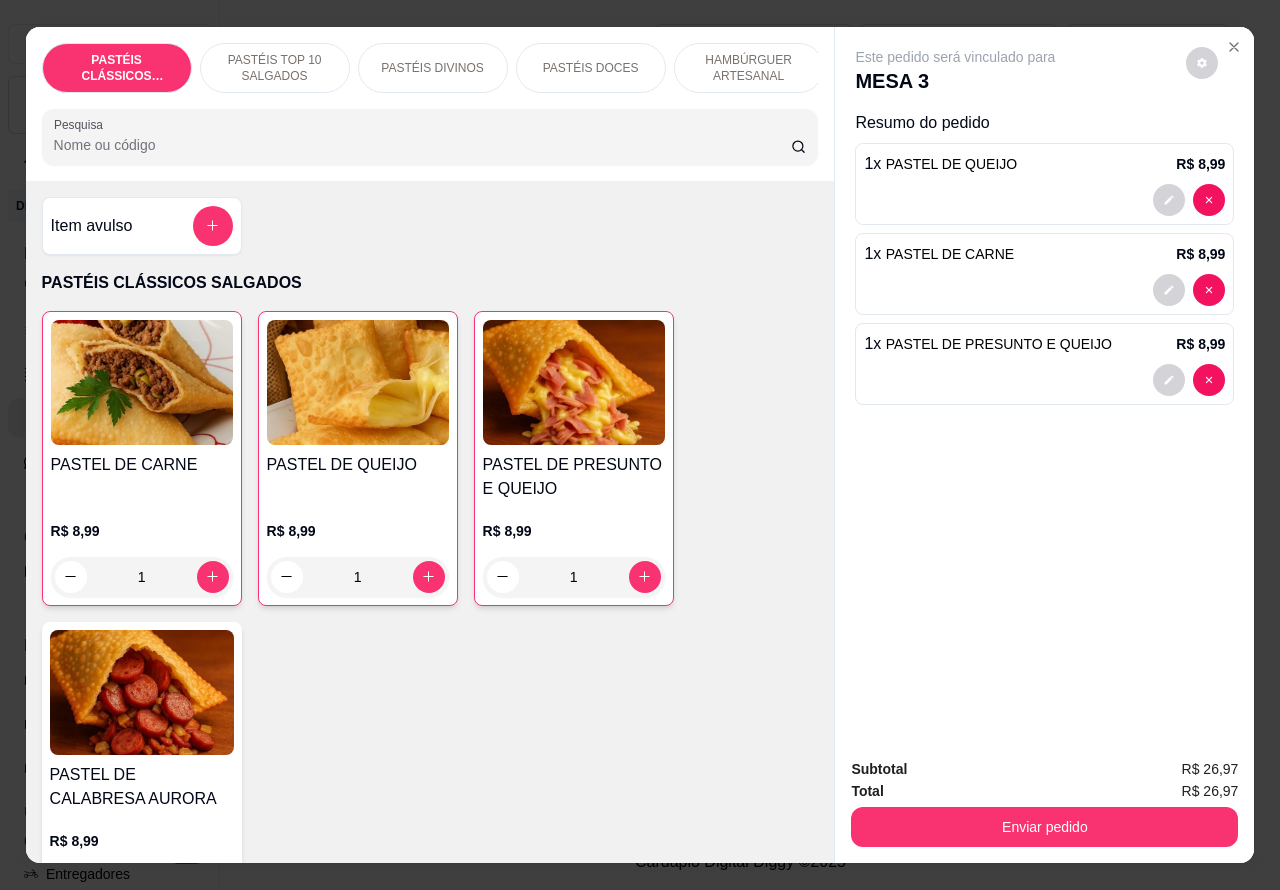 click 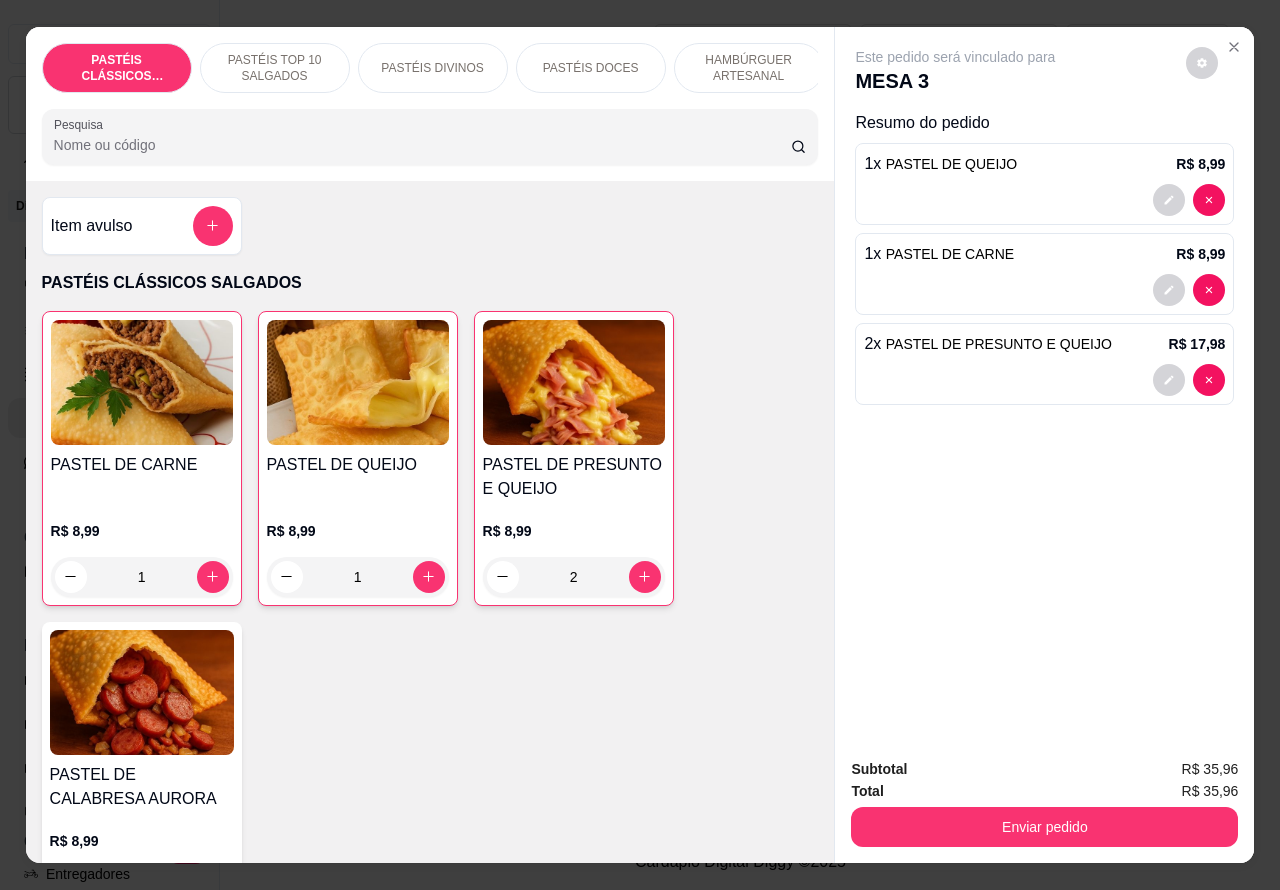 click on "PASTÉIS TOP 10 SALGADOS" at bounding box center [275, 68] 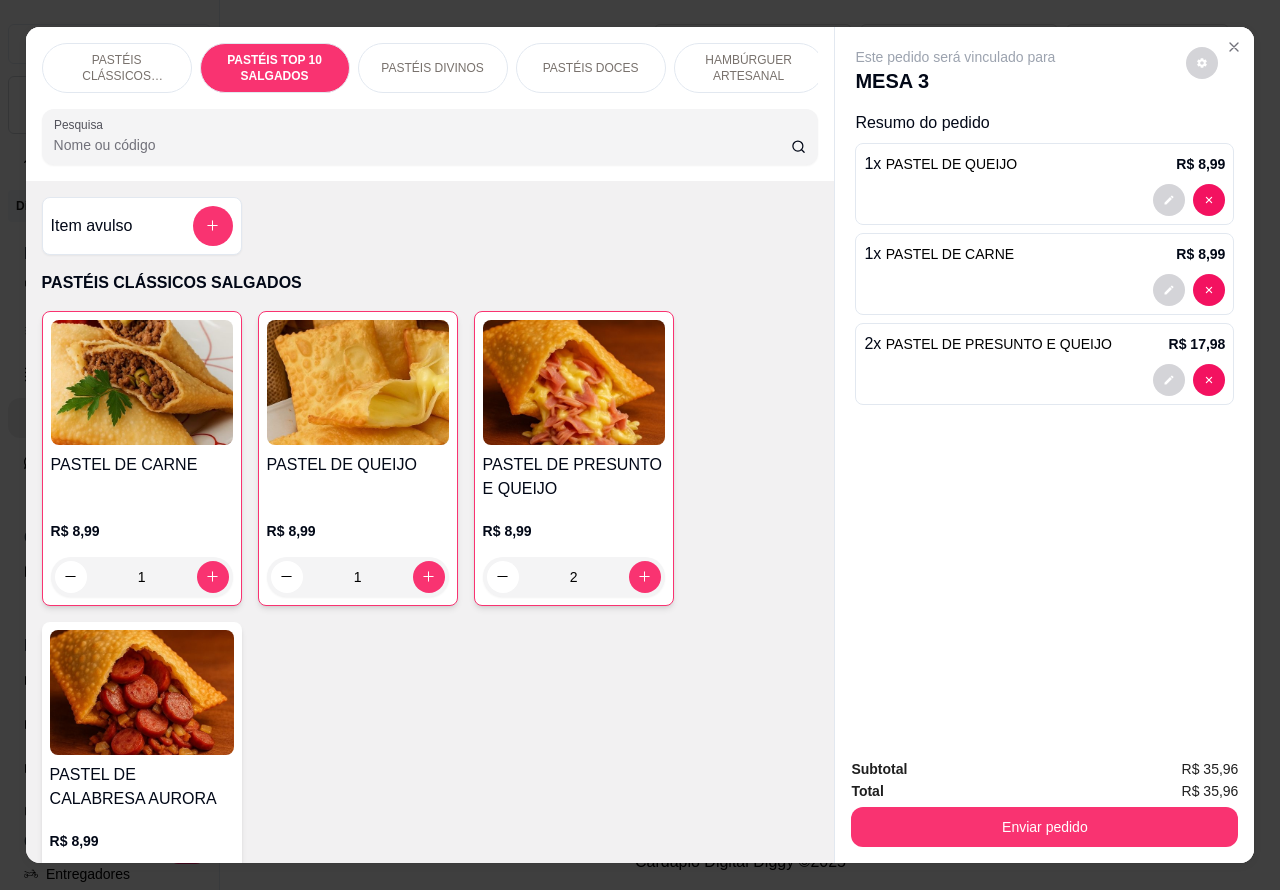 scroll, scrollTop: 751, scrollLeft: 0, axis: vertical 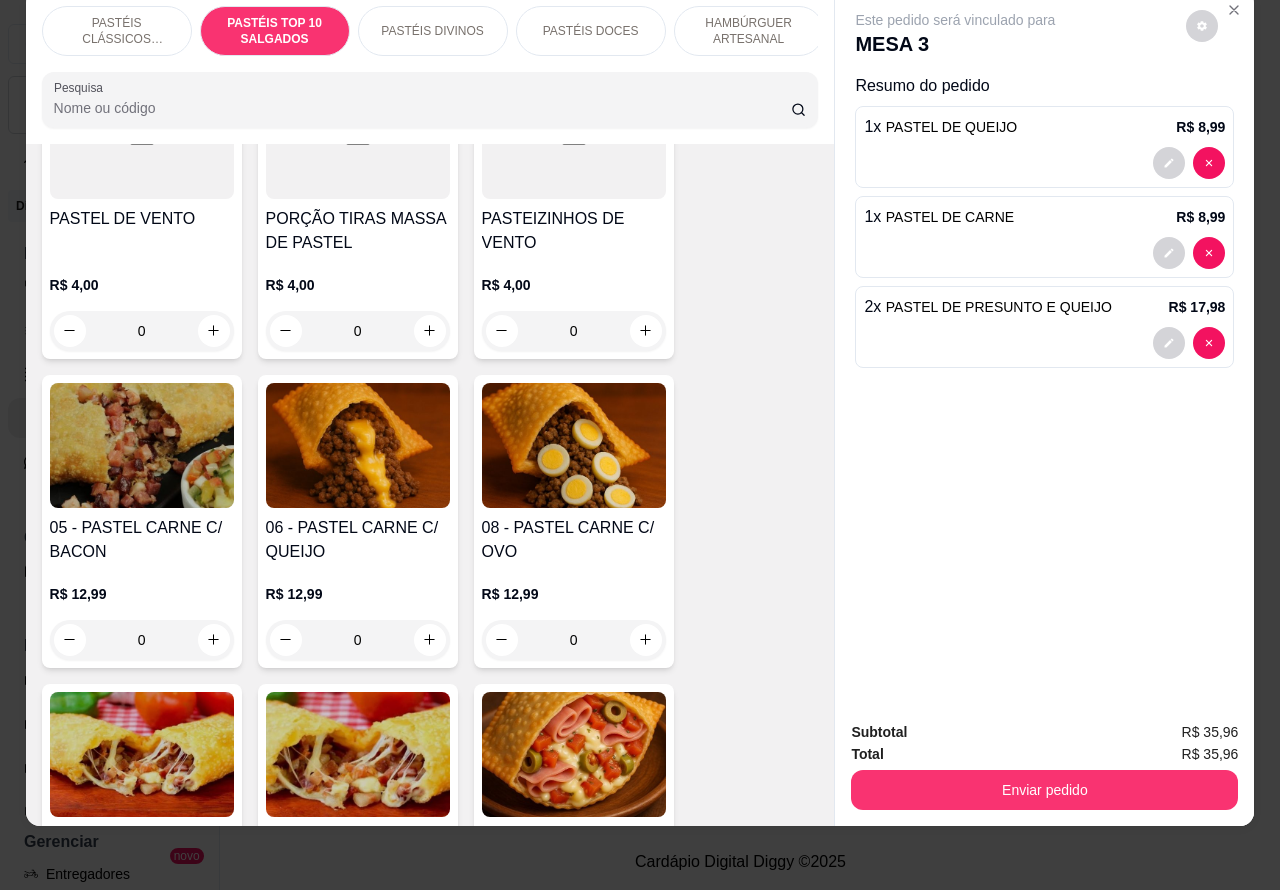 click on "0" at bounding box center (574, 640) 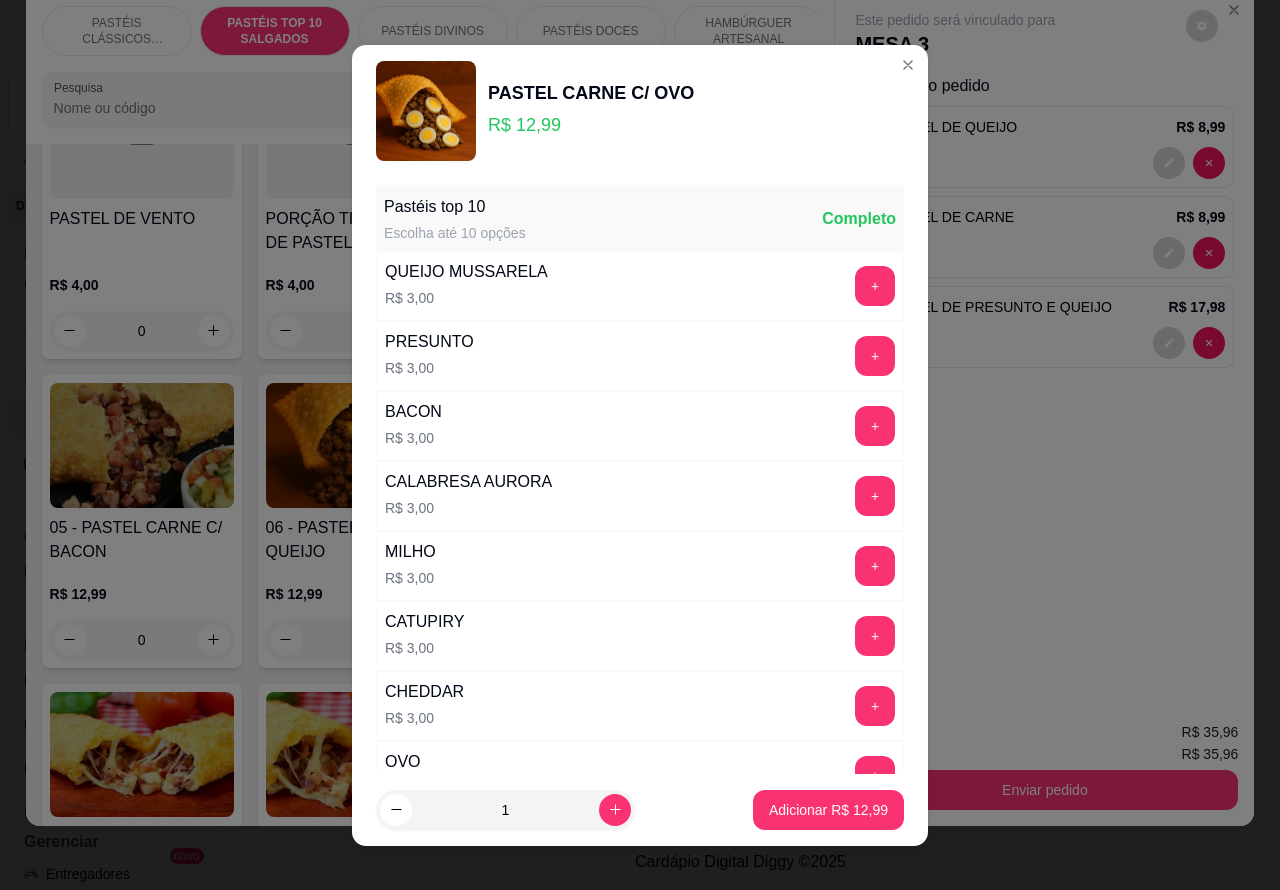 click on "Adicionar   R$ 12,99" at bounding box center [828, 810] 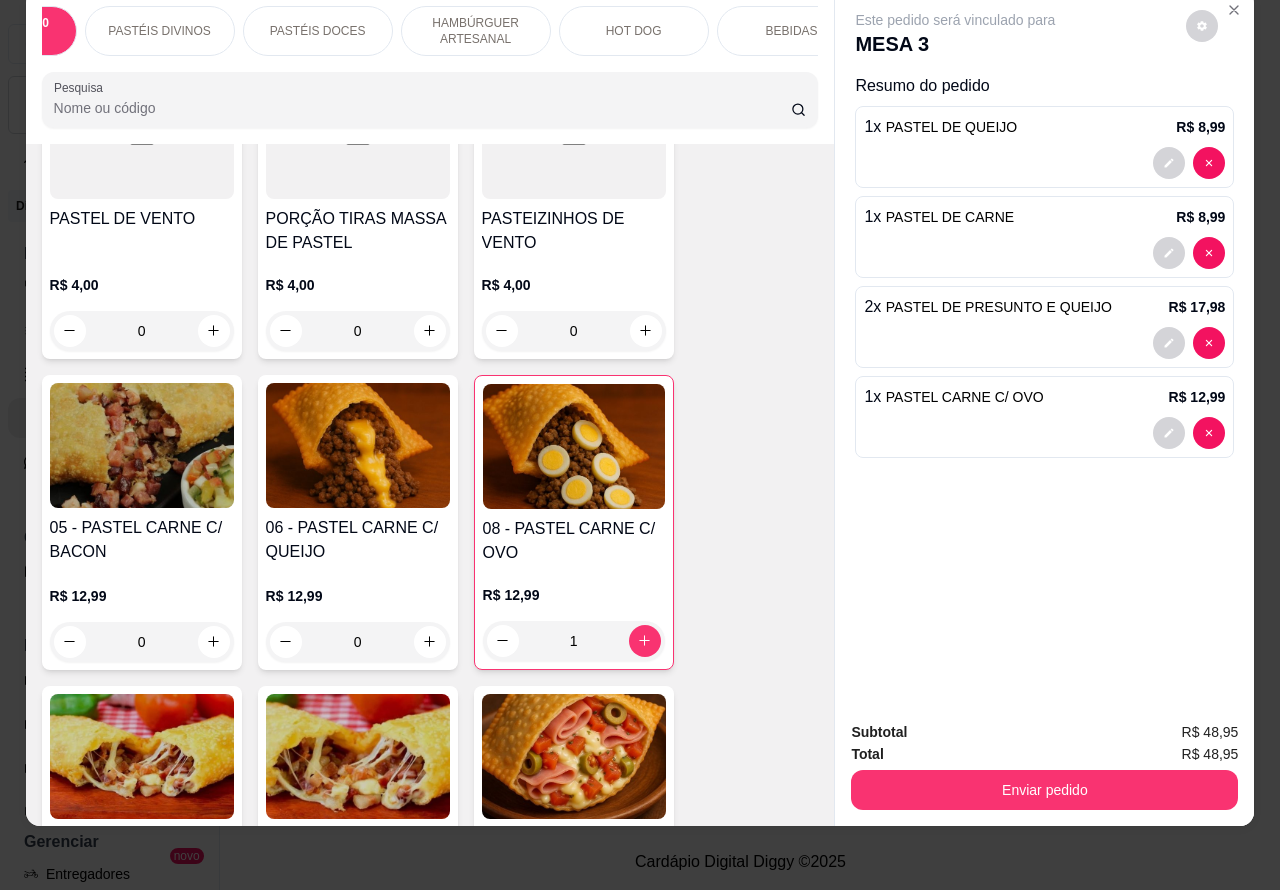 scroll, scrollTop: 0, scrollLeft: 297, axis: horizontal 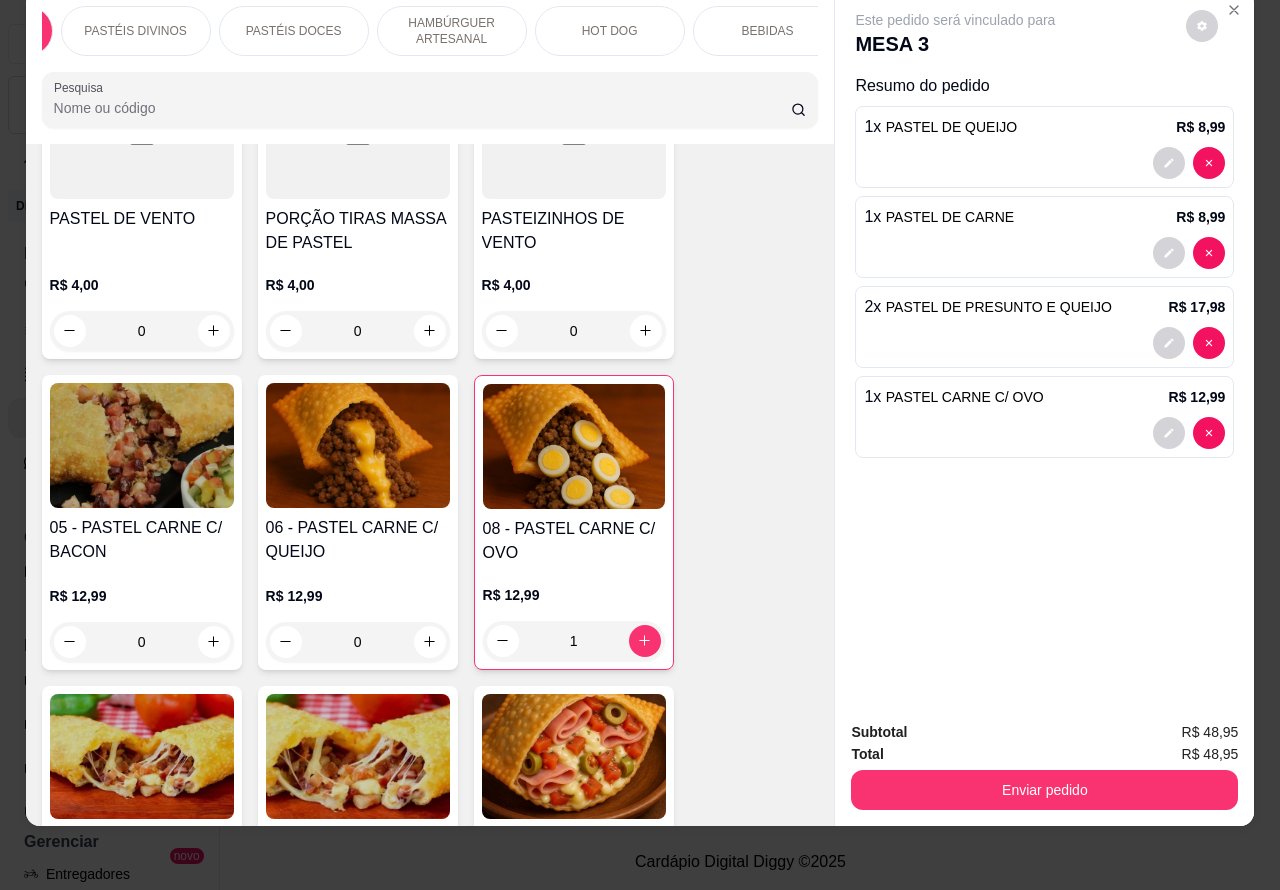 click on "BEBIDAS" at bounding box center (768, 31) 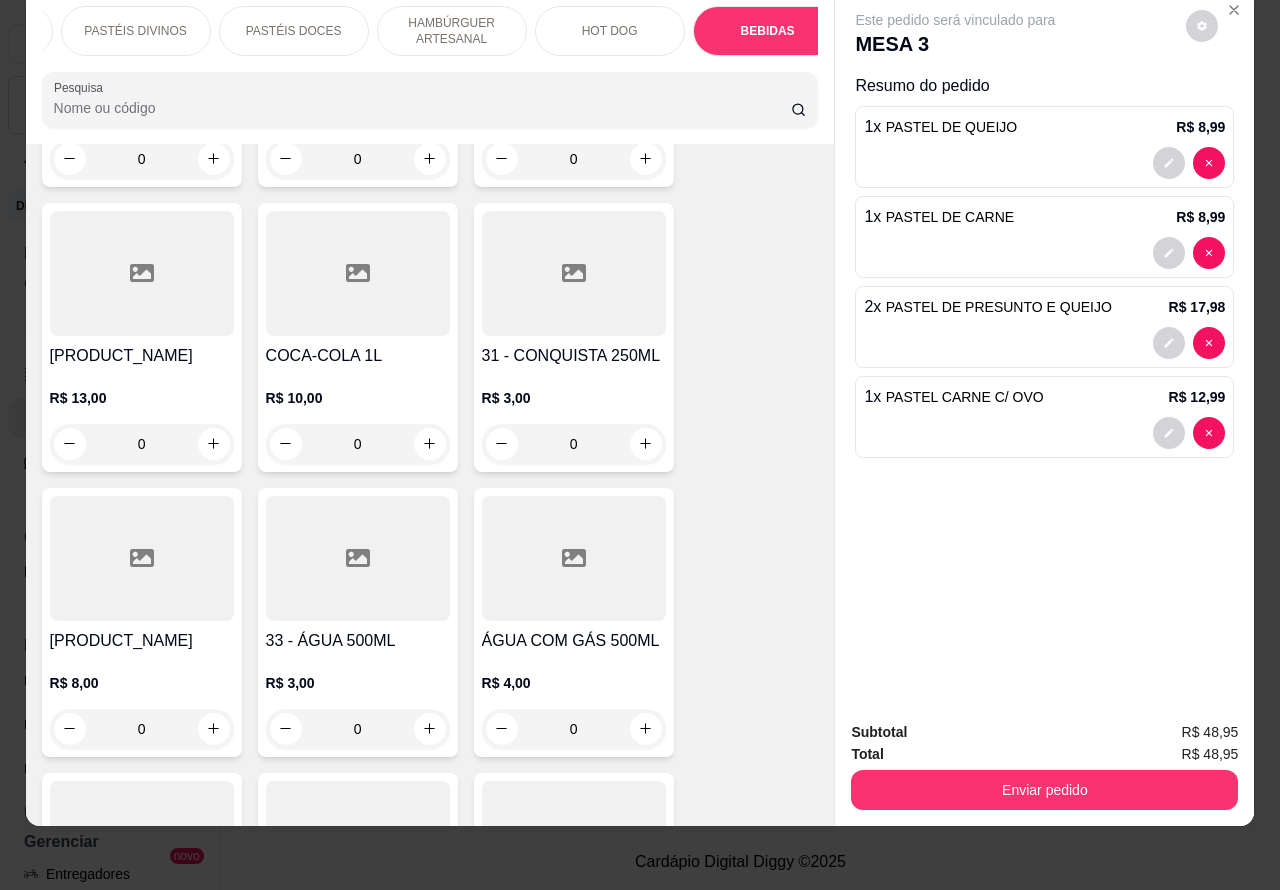 scroll, scrollTop: 6651, scrollLeft: 0, axis: vertical 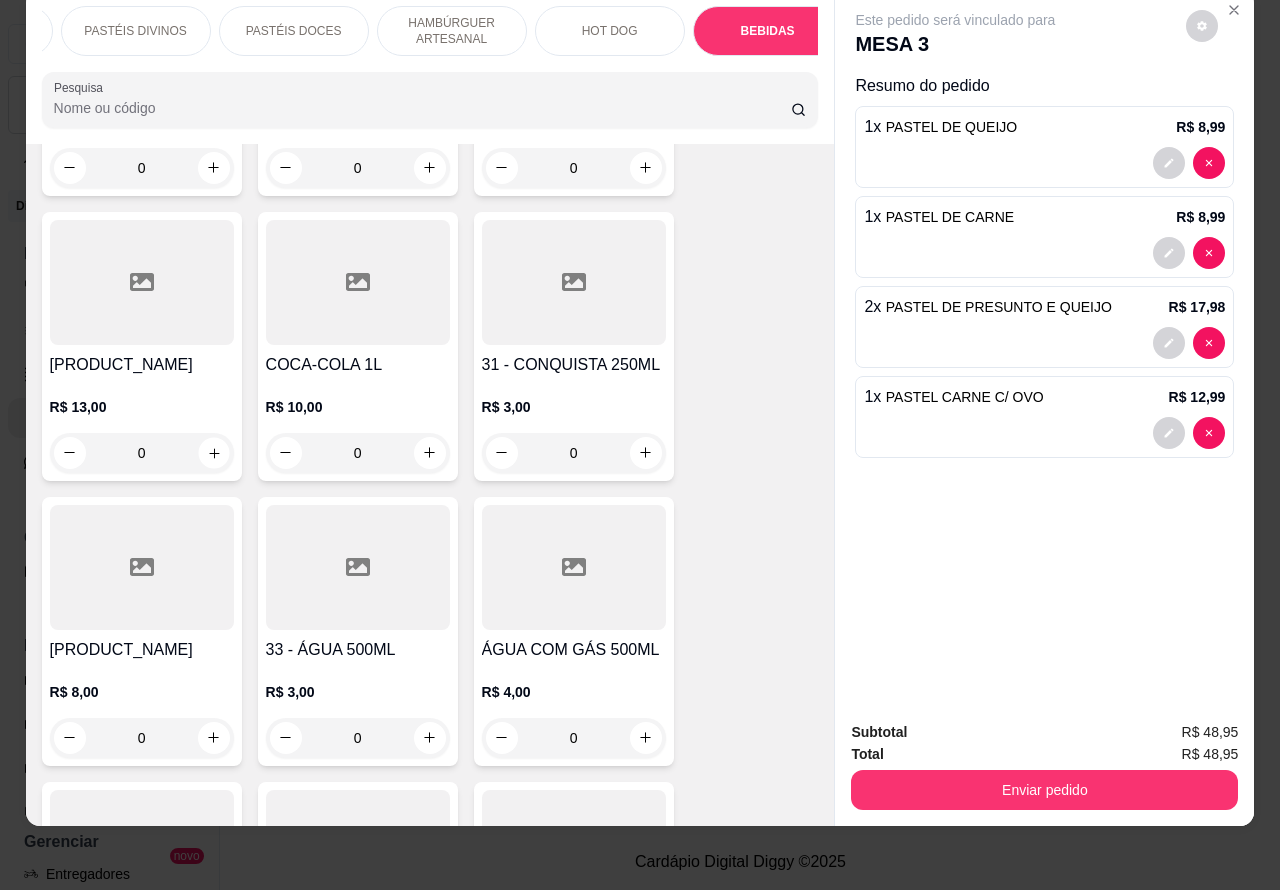 click 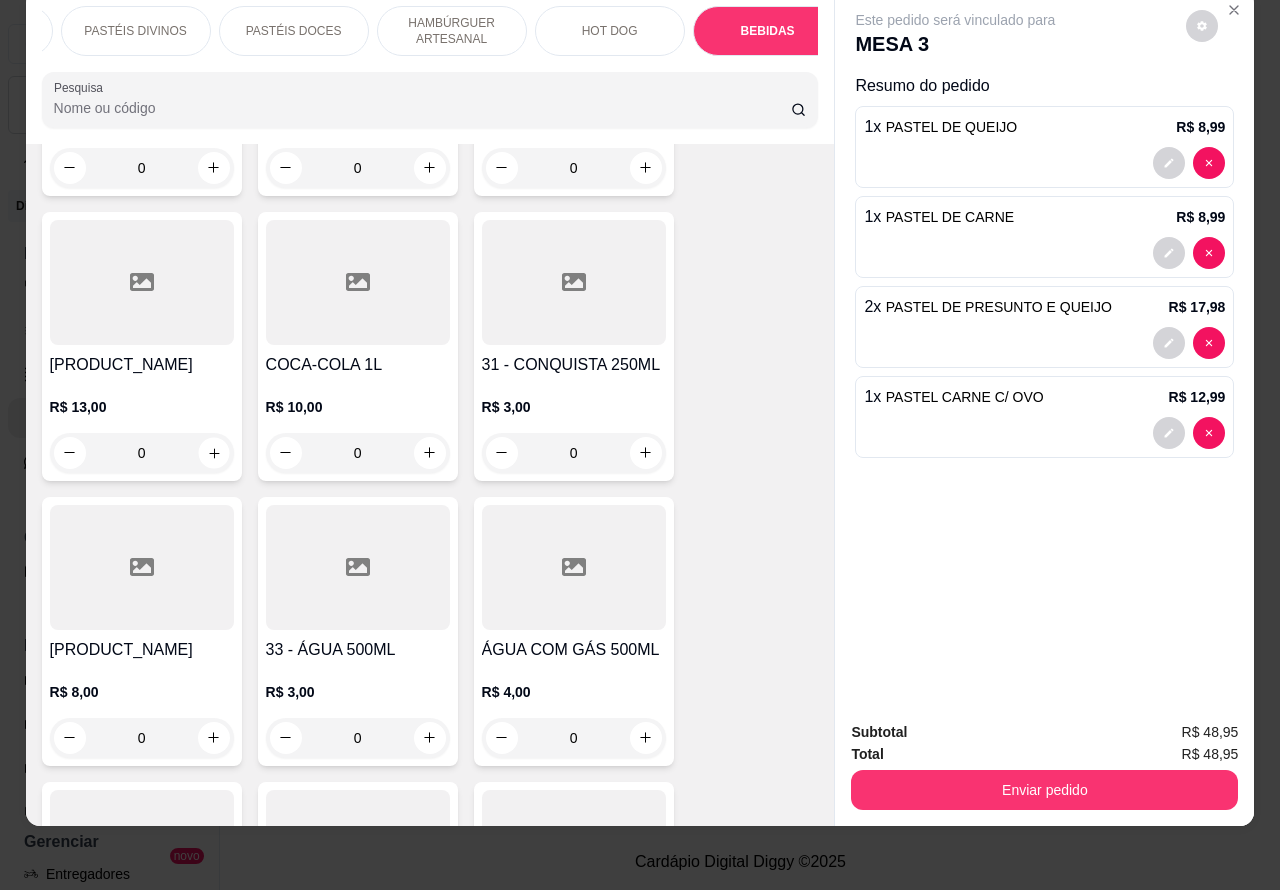 type on "1" 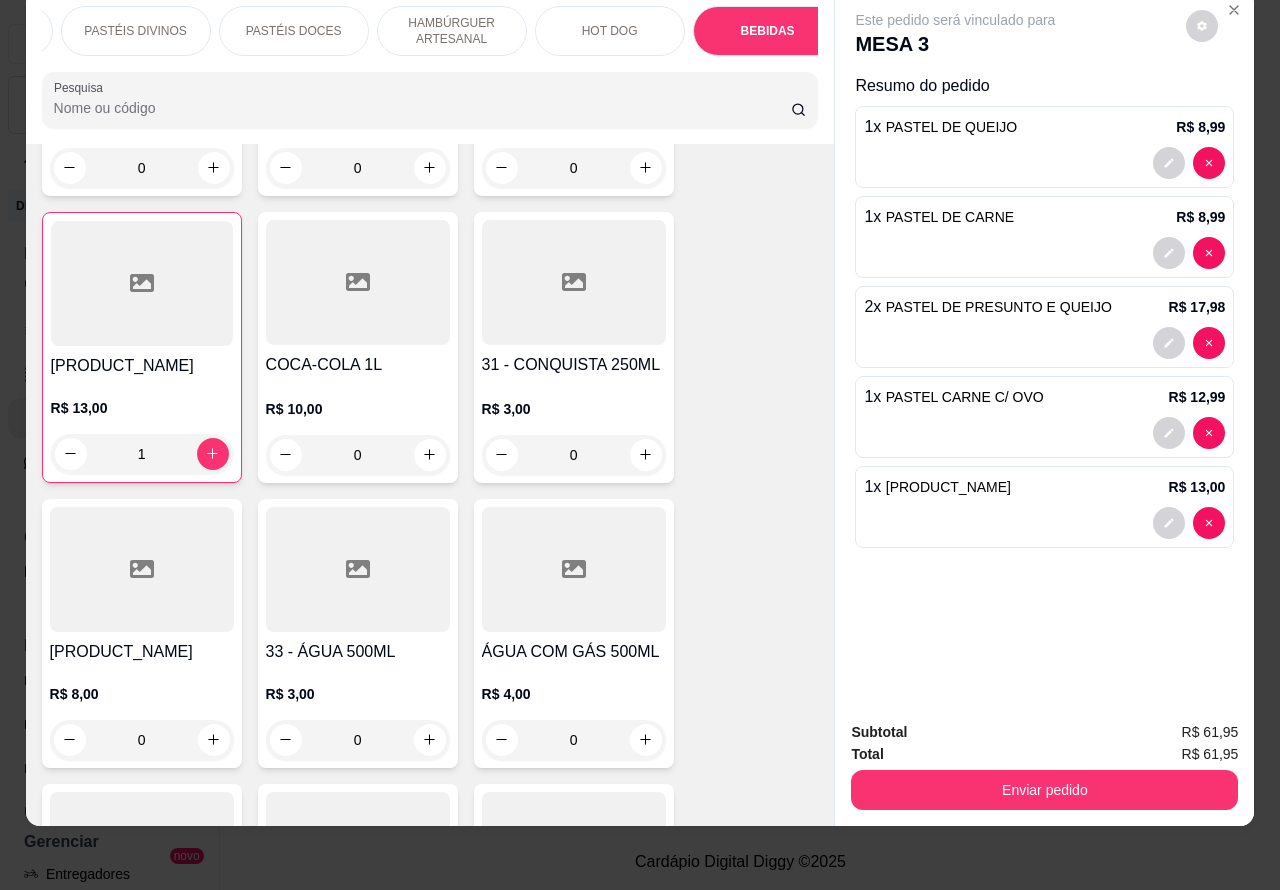 click on "PASTÉIS DOCES" at bounding box center [294, 31] 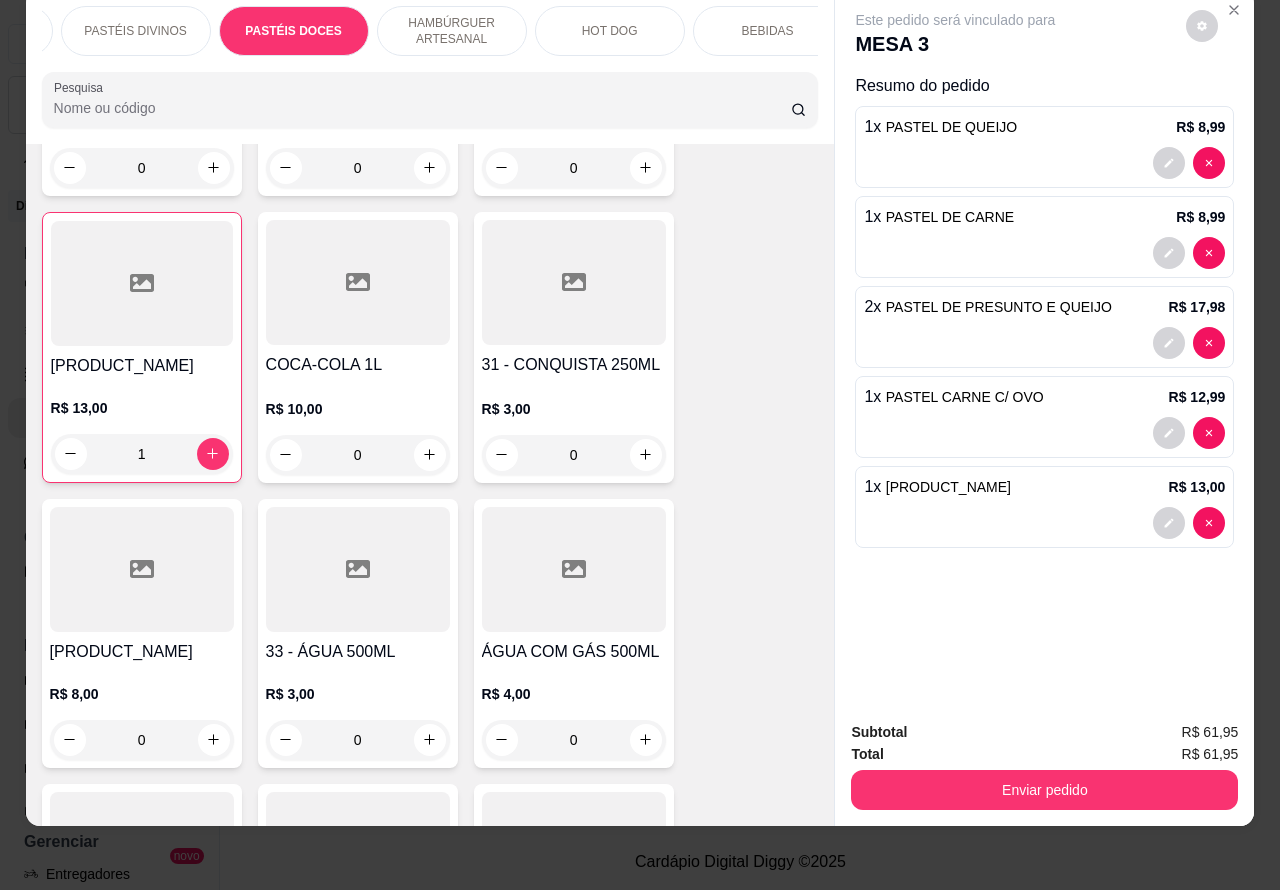scroll, scrollTop: 2996, scrollLeft: 0, axis: vertical 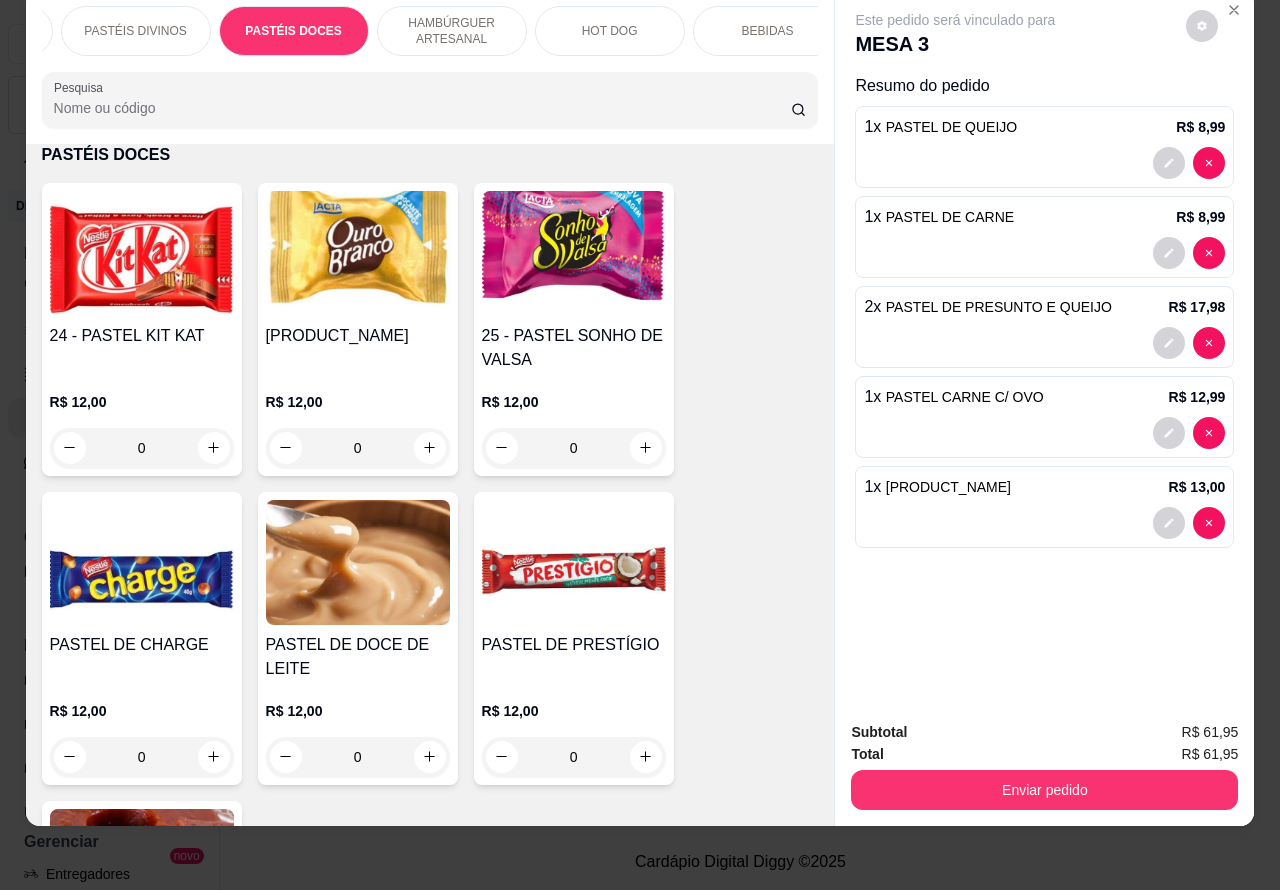 click 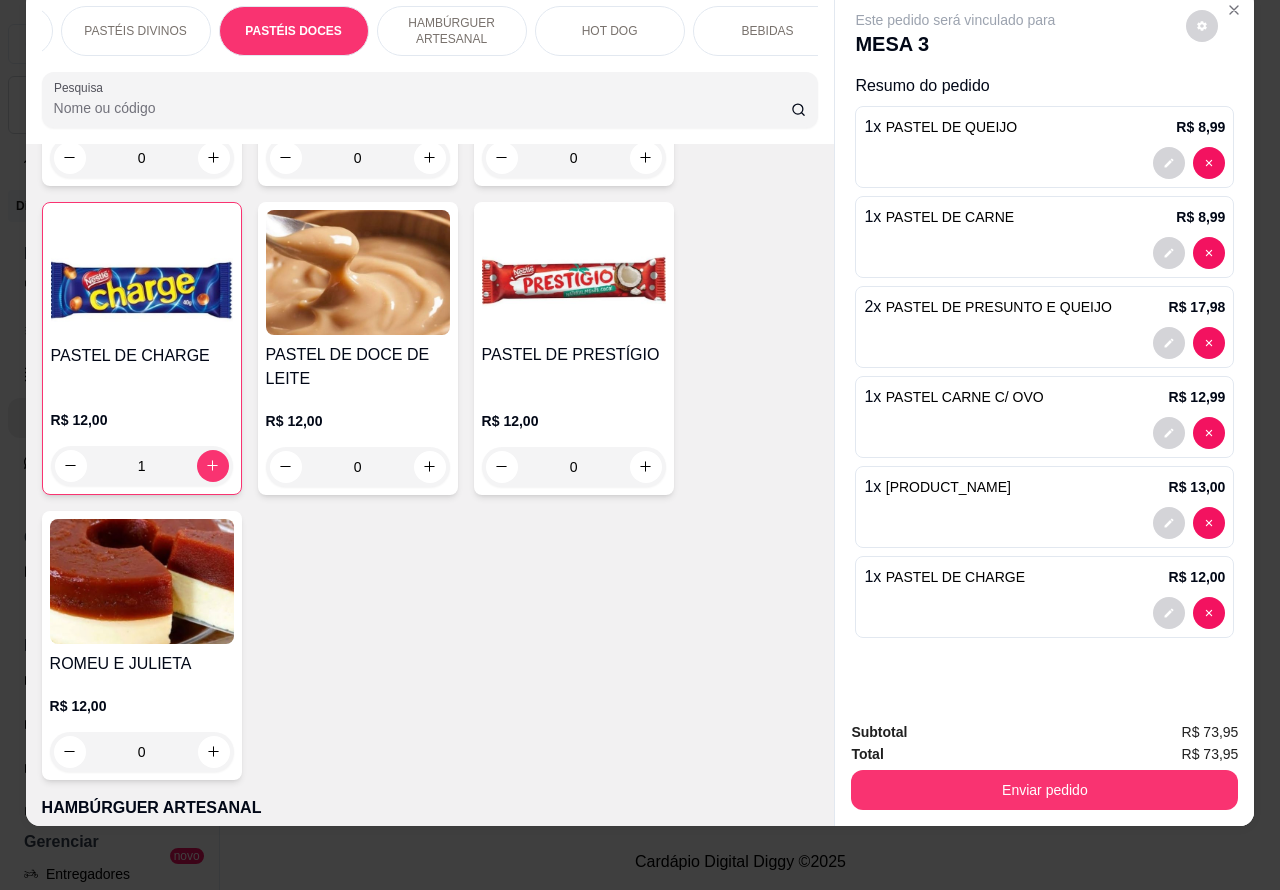 scroll, scrollTop: 3290, scrollLeft: 0, axis: vertical 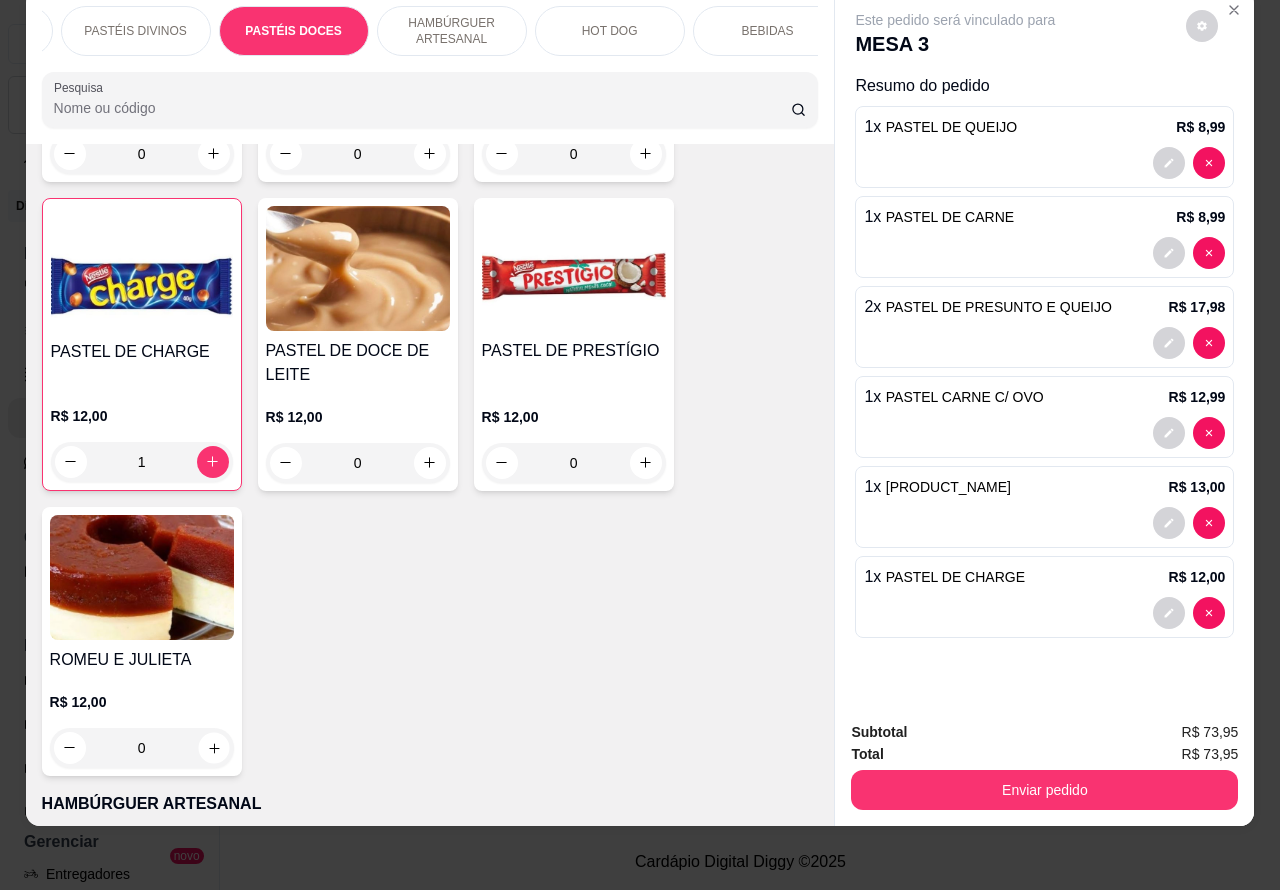 click 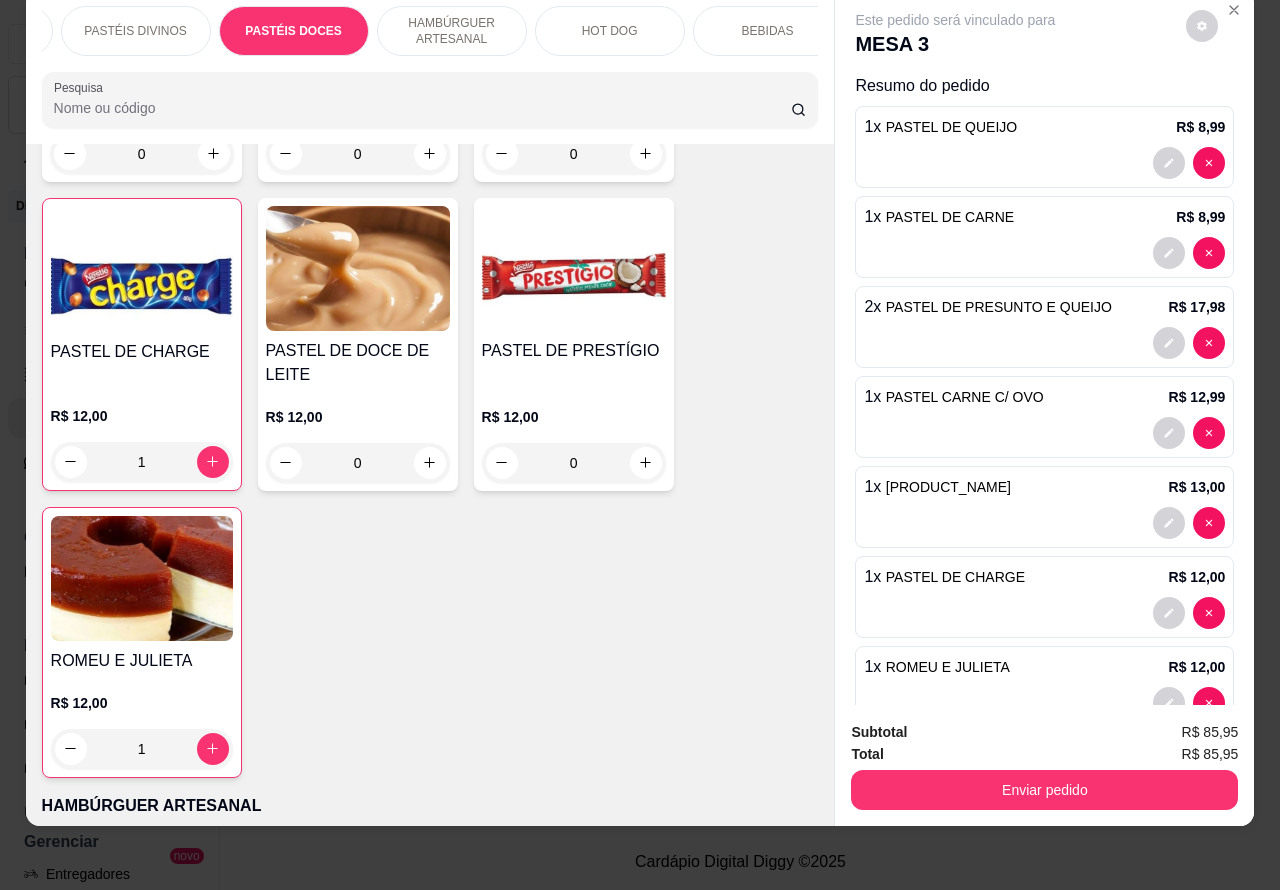 click on "Enviar pedido" at bounding box center (1044, 790) 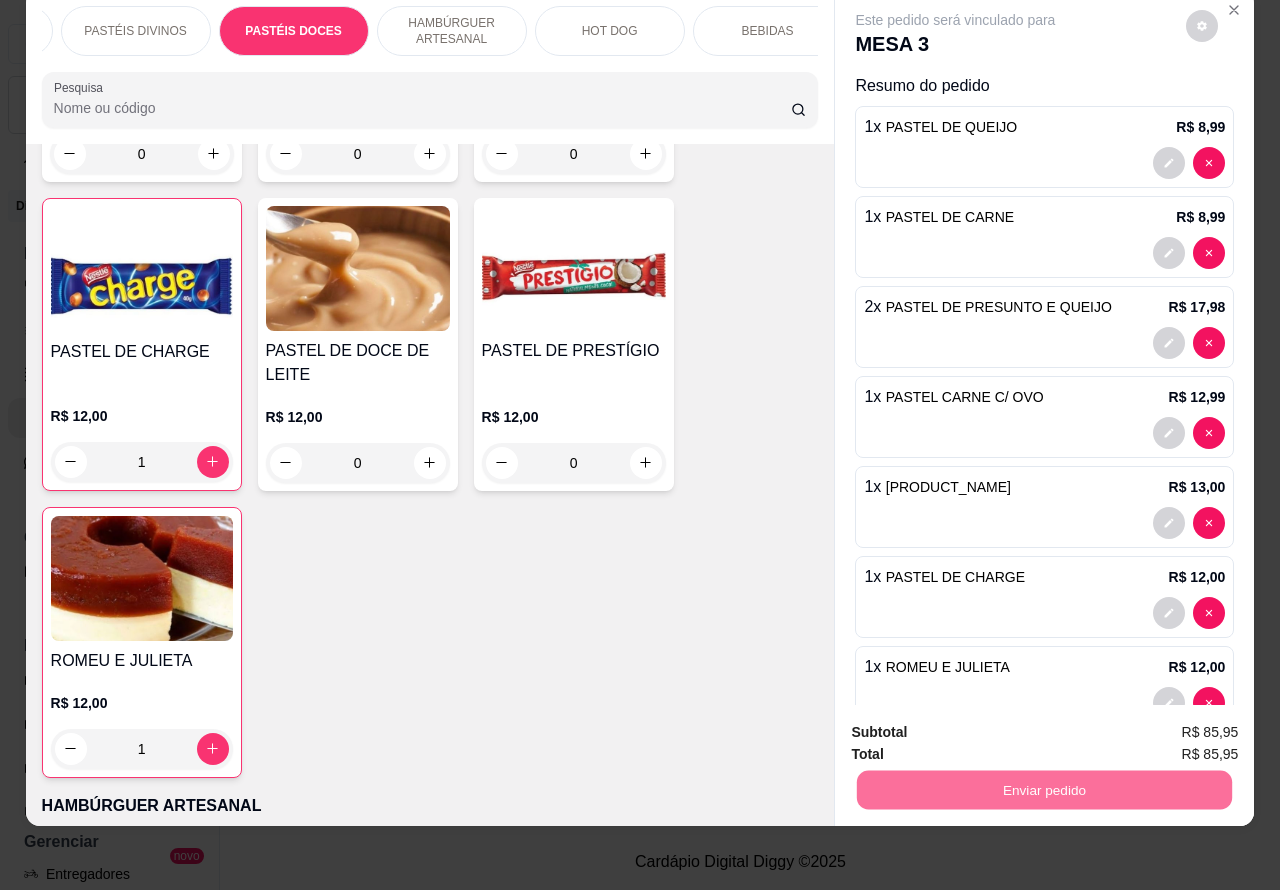 click on "Não registrar e enviar pedido" at bounding box center (977, 723) 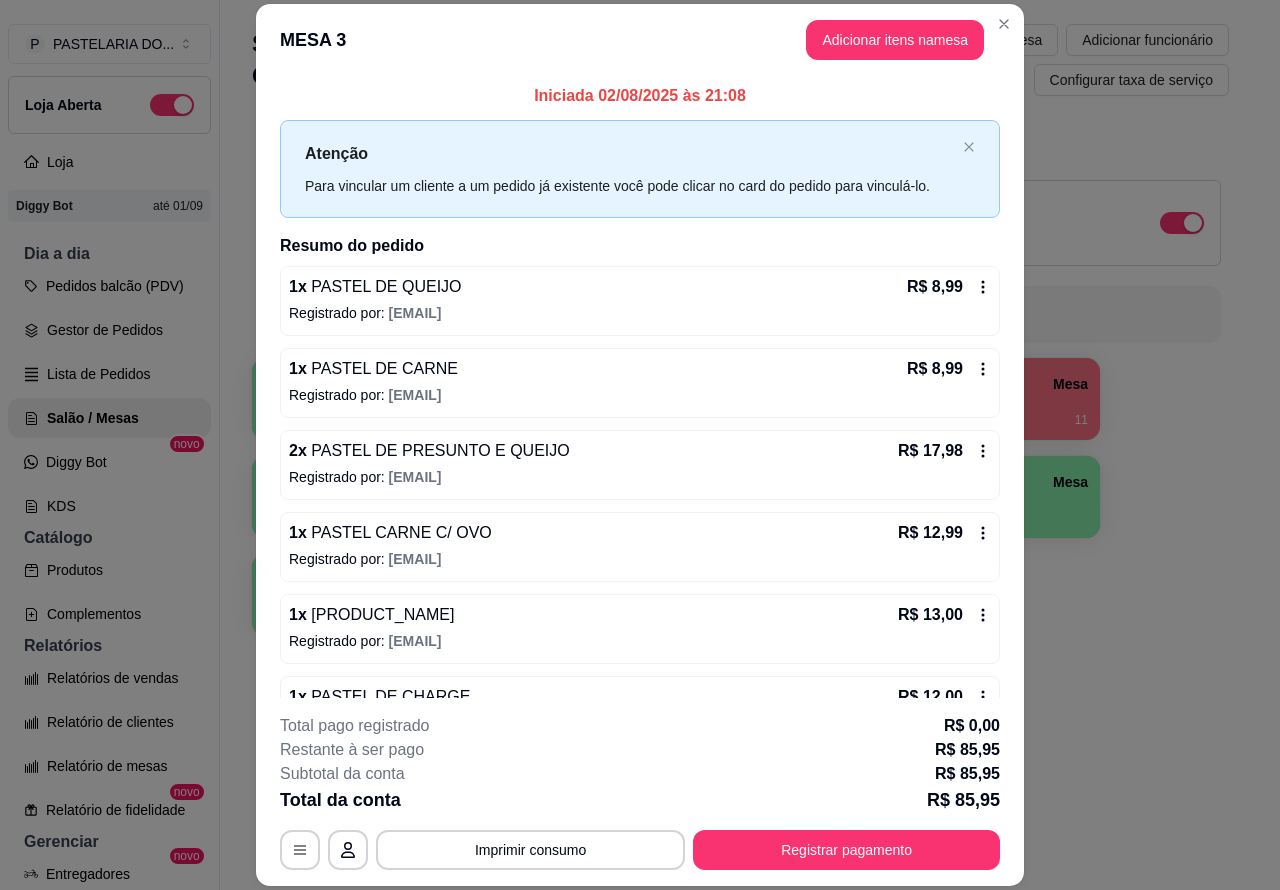 click on "Salão / Mesas / Comandas Adicionar mesa / comanda Imprimir qr-codes da mesa Adicionar funcionário Configurar taxa de serviço Todos Mesas Comandas Deixar cliente chamar o garçom na mesa Ao o cliente scanear o qr code, ele terá a opção de chamar o garçom naquela mesa. Busque pela mesa ou comanda
1 Mesa 2 Mesa R$ 59,80 10 3 Mesa R$ 0,00 0 4 Mesa R$ 0,00 11 5 Mesa 6 Mesa 7 Mesa 8 Mesa 9 Mesa 10 Mesa" at bounding box center (740, 417) 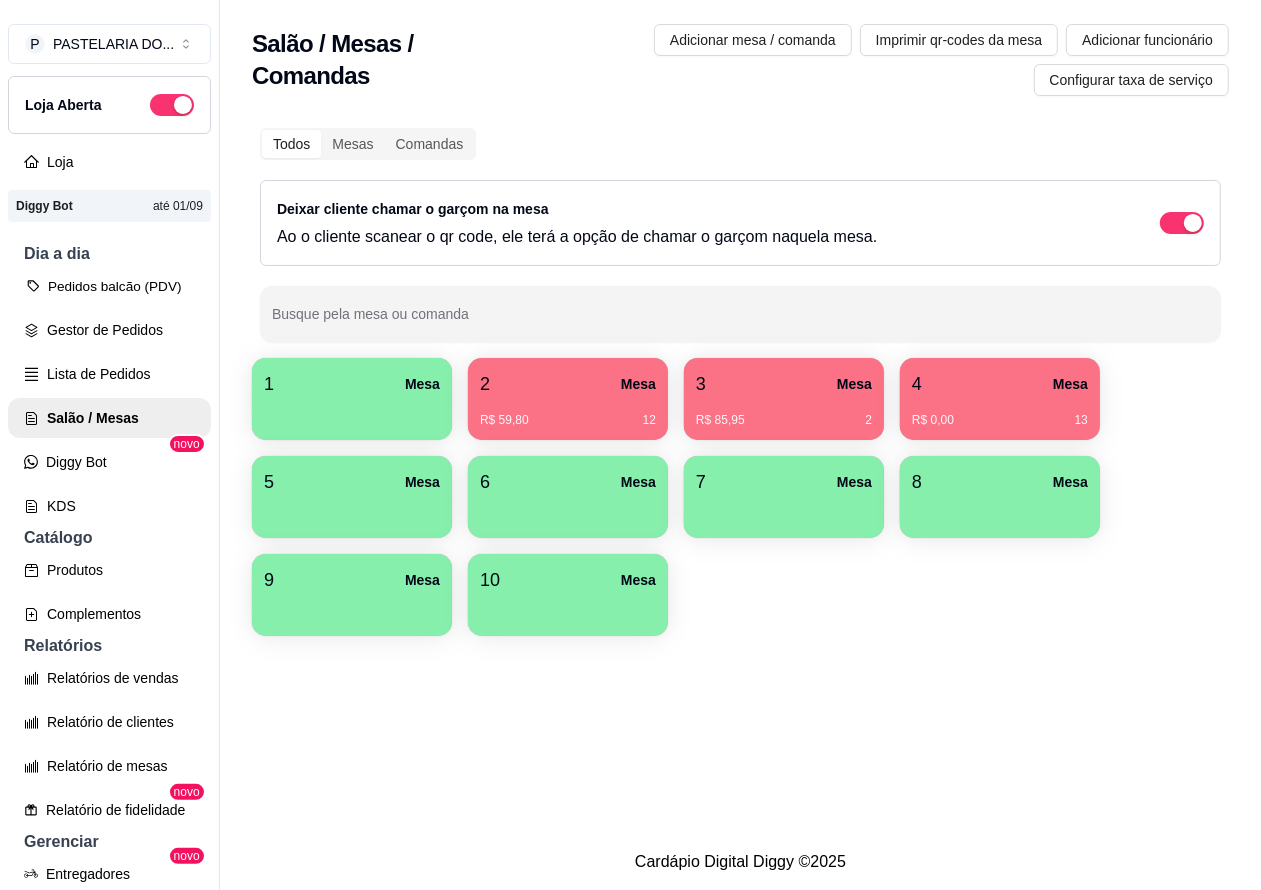 click on "Pedidos balcão (PDV)" at bounding box center [109, 286] 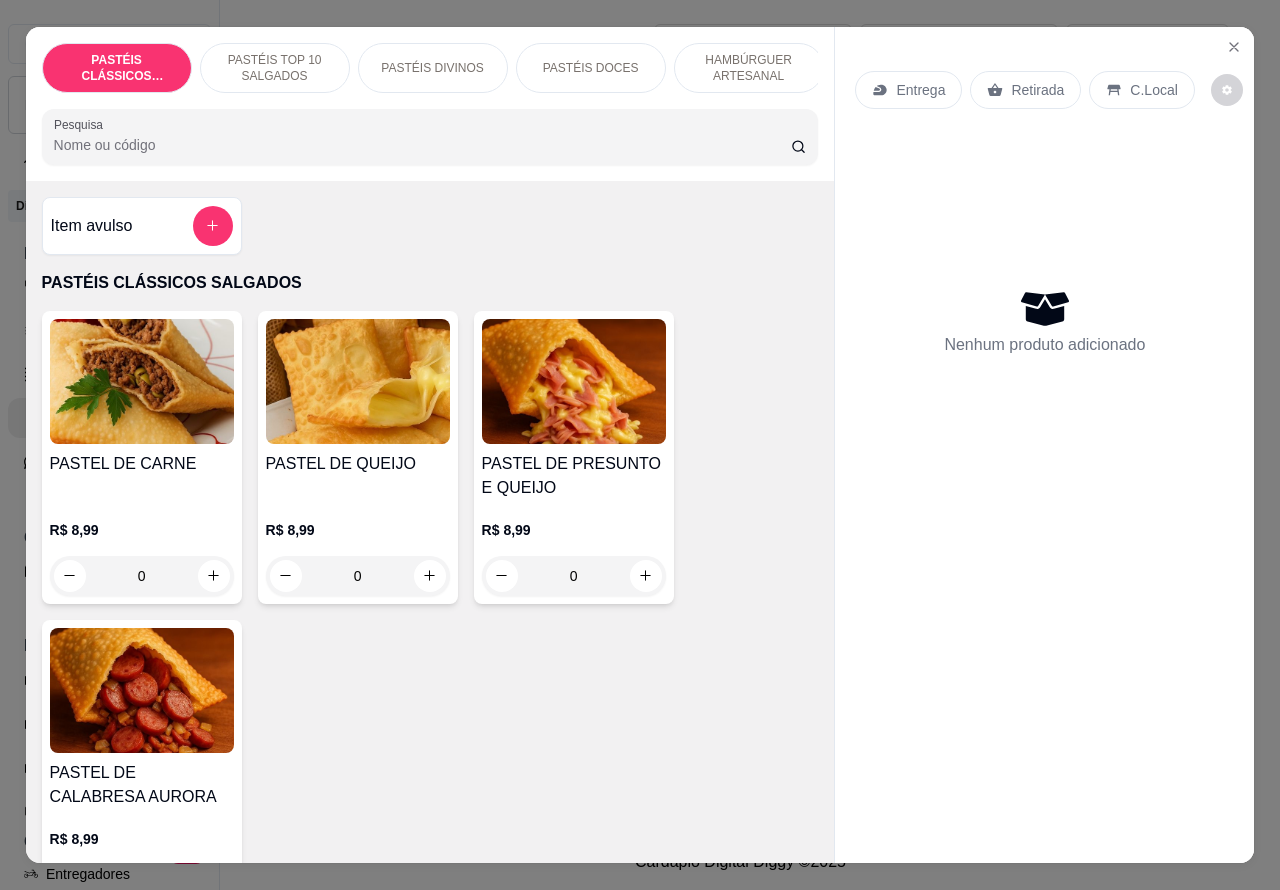 click on "PASTÉIS DOCES" at bounding box center [591, 68] 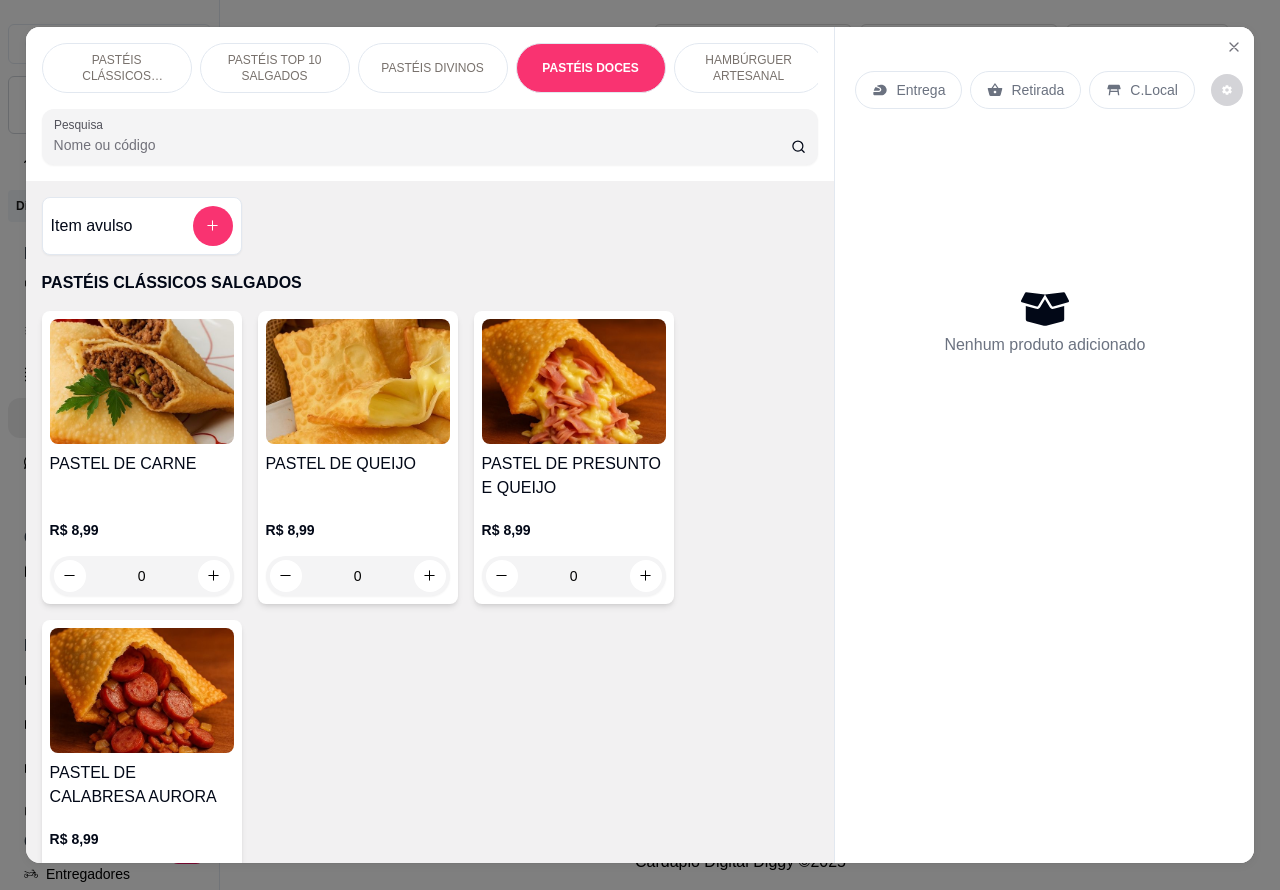 scroll, scrollTop: 2991, scrollLeft: 0, axis: vertical 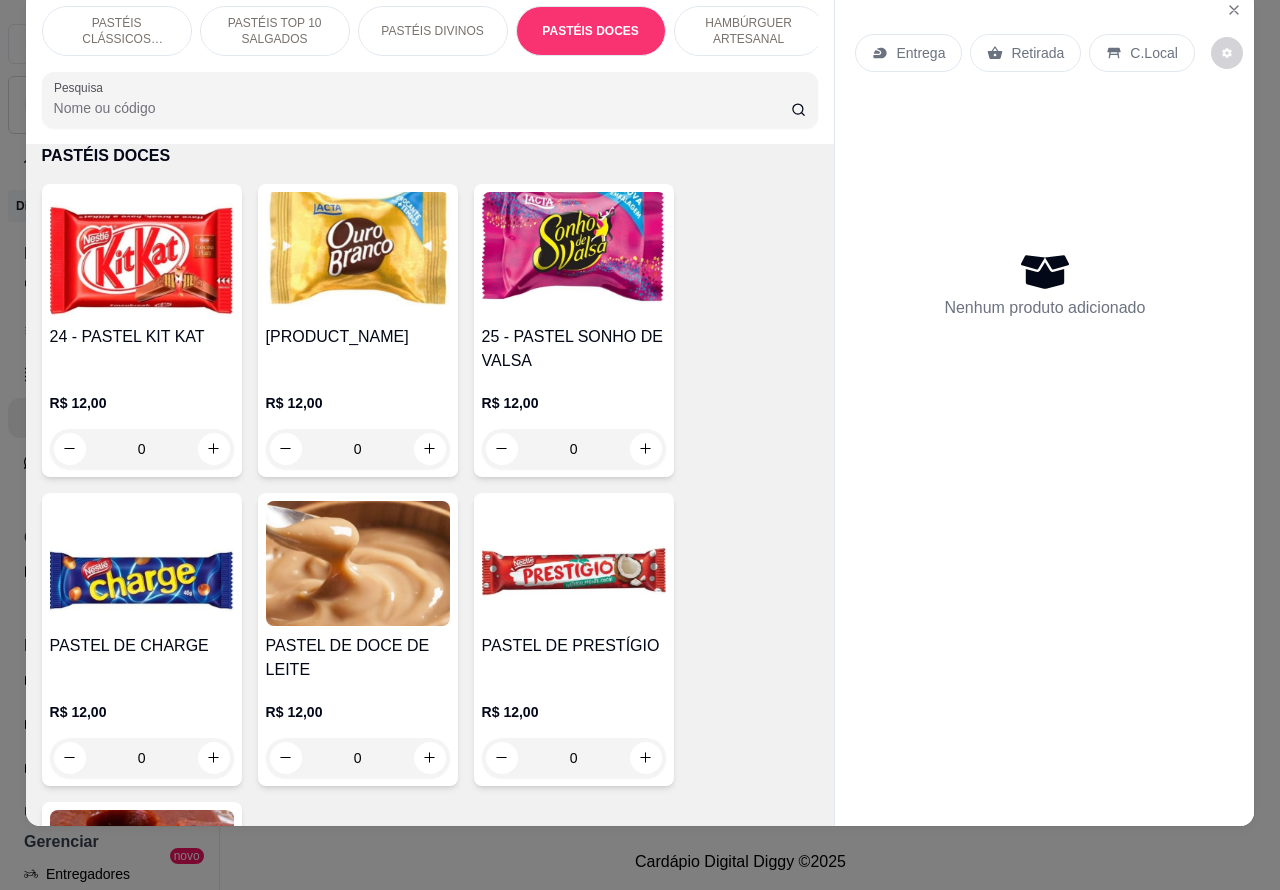 click 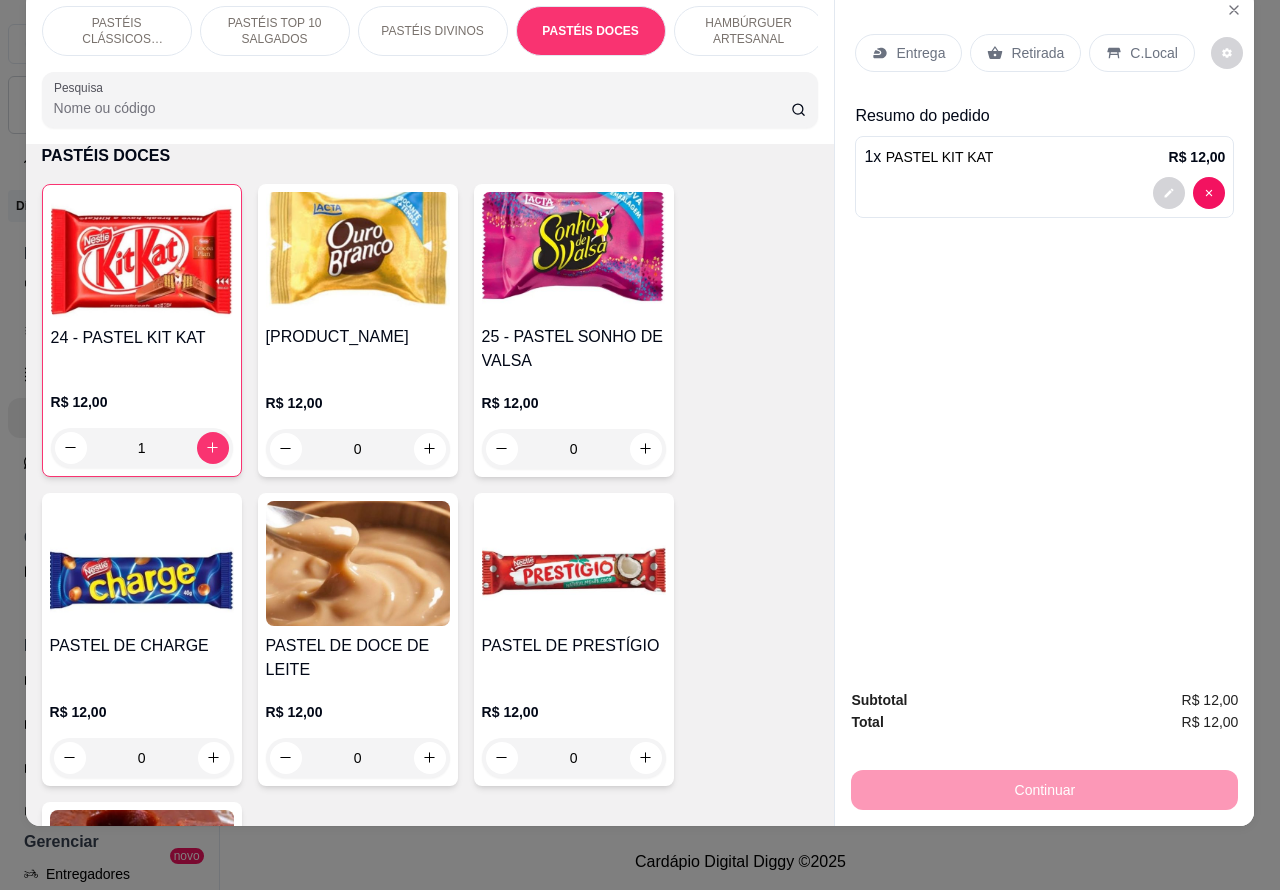 click on "Retirada" at bounding box center [1037, 53] 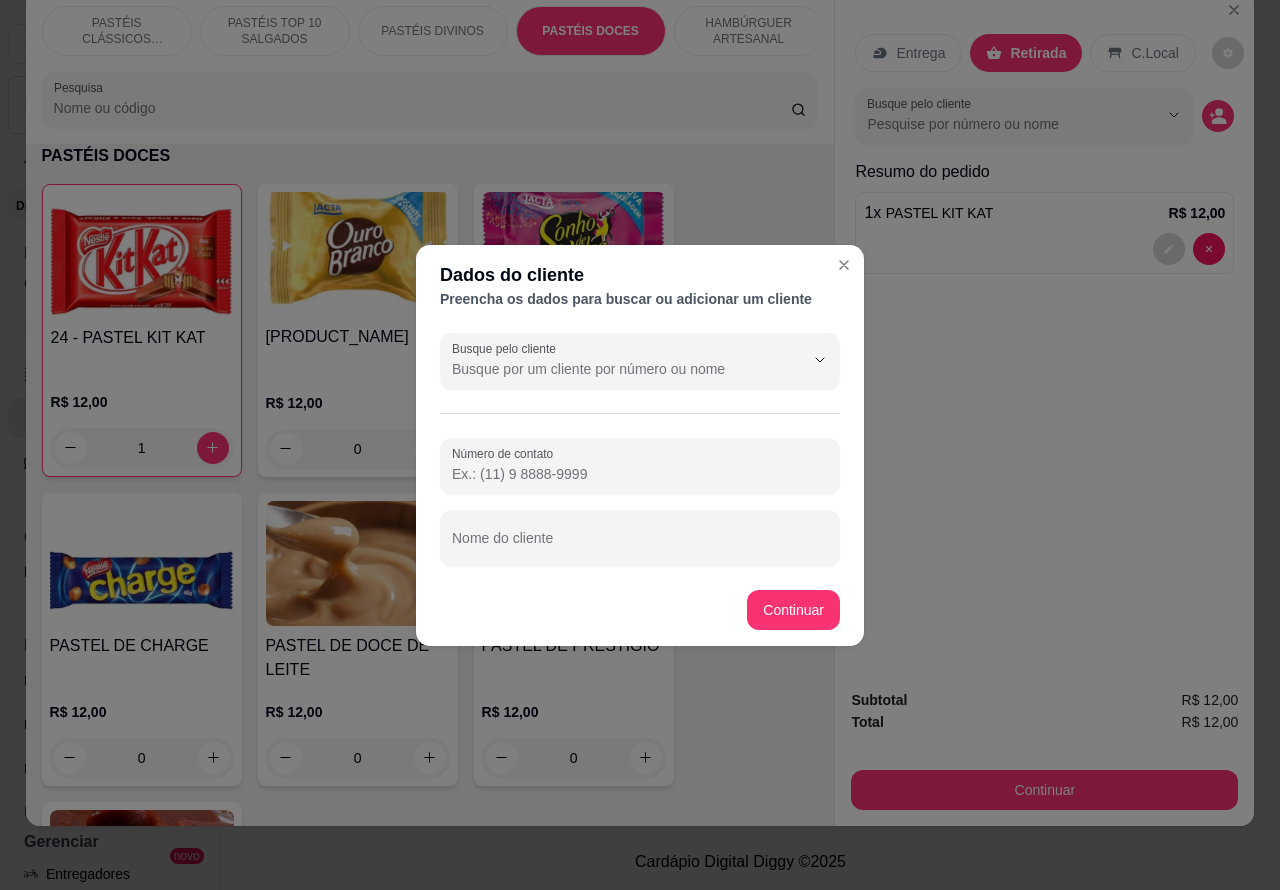 click on "Nome do cliente" at bounding box center [640, 546] 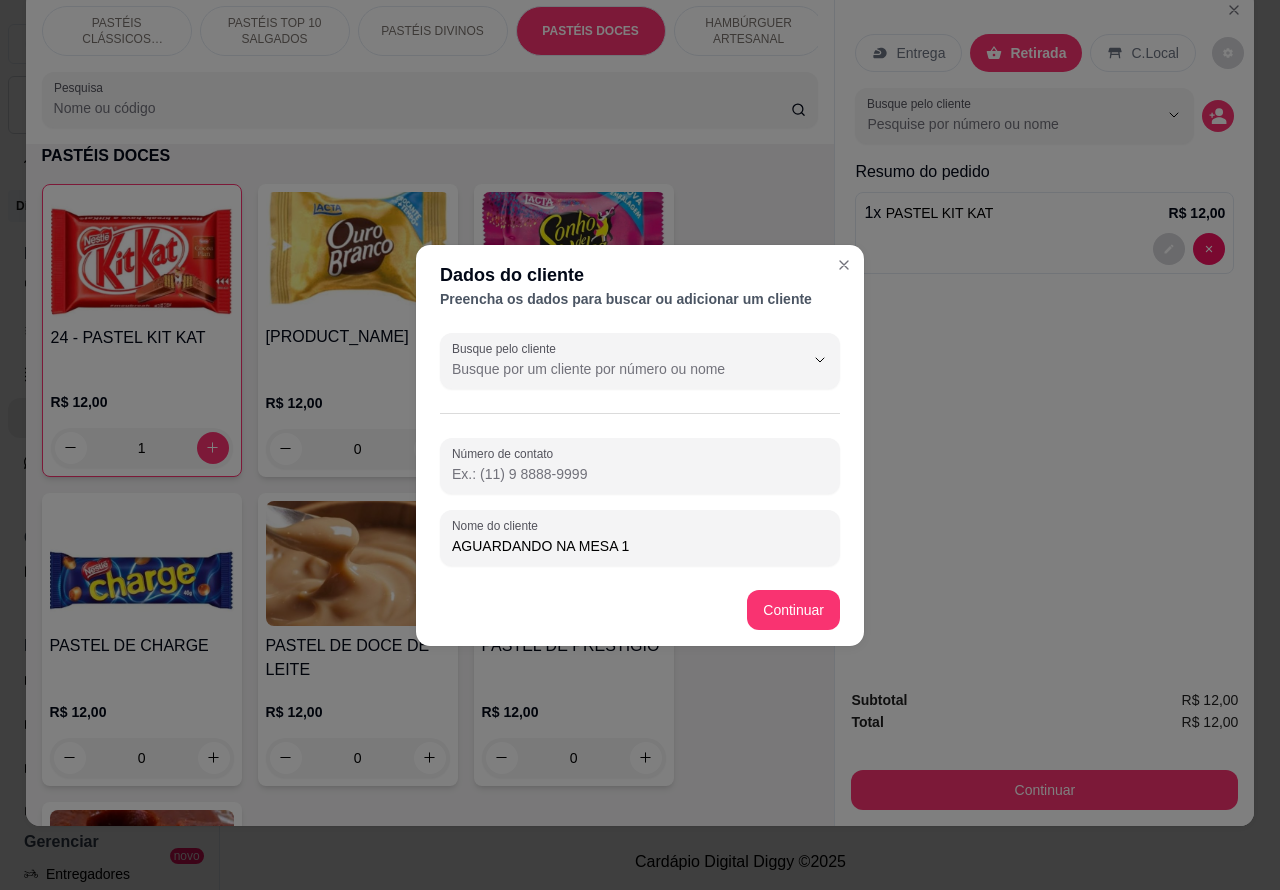 type on "AGUARDANDO NA MESA 1" 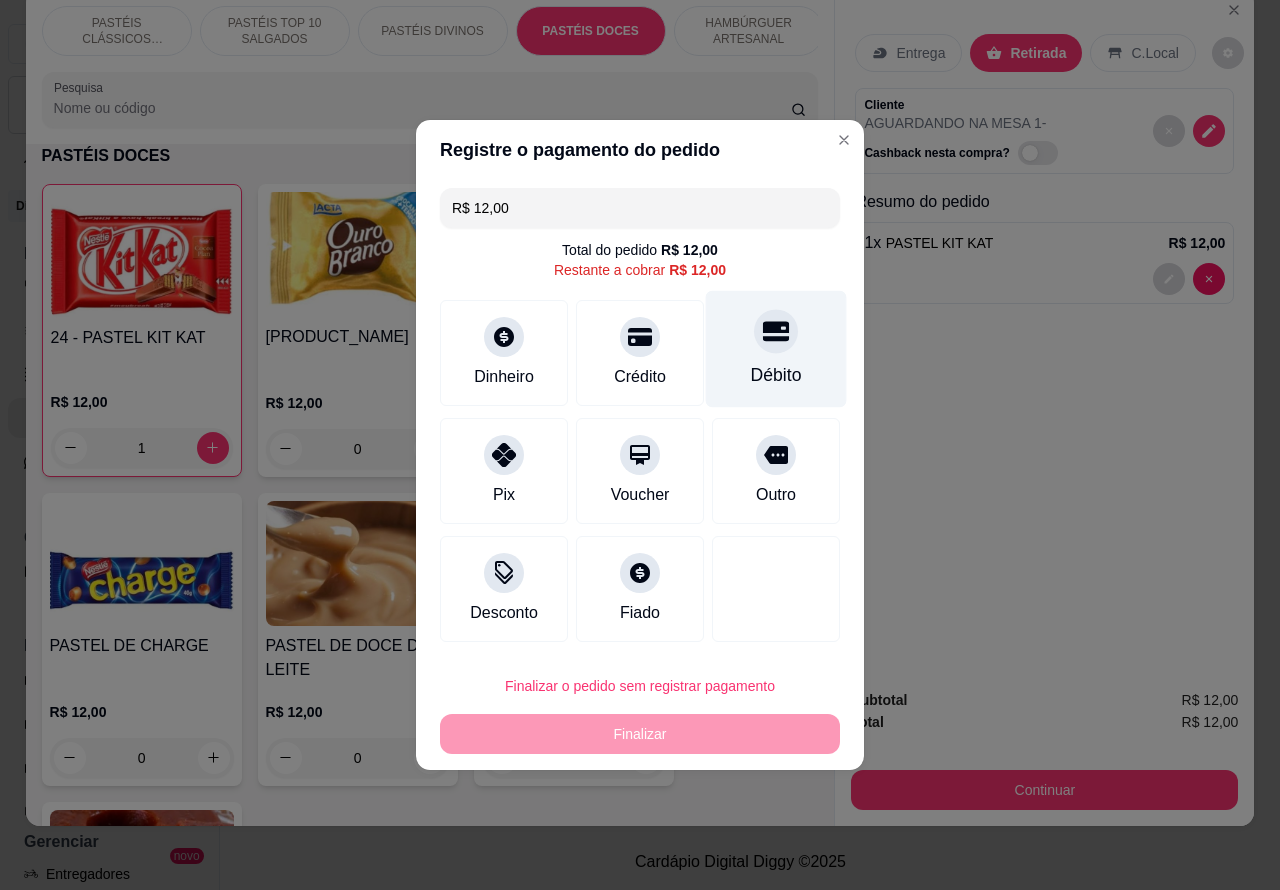 click 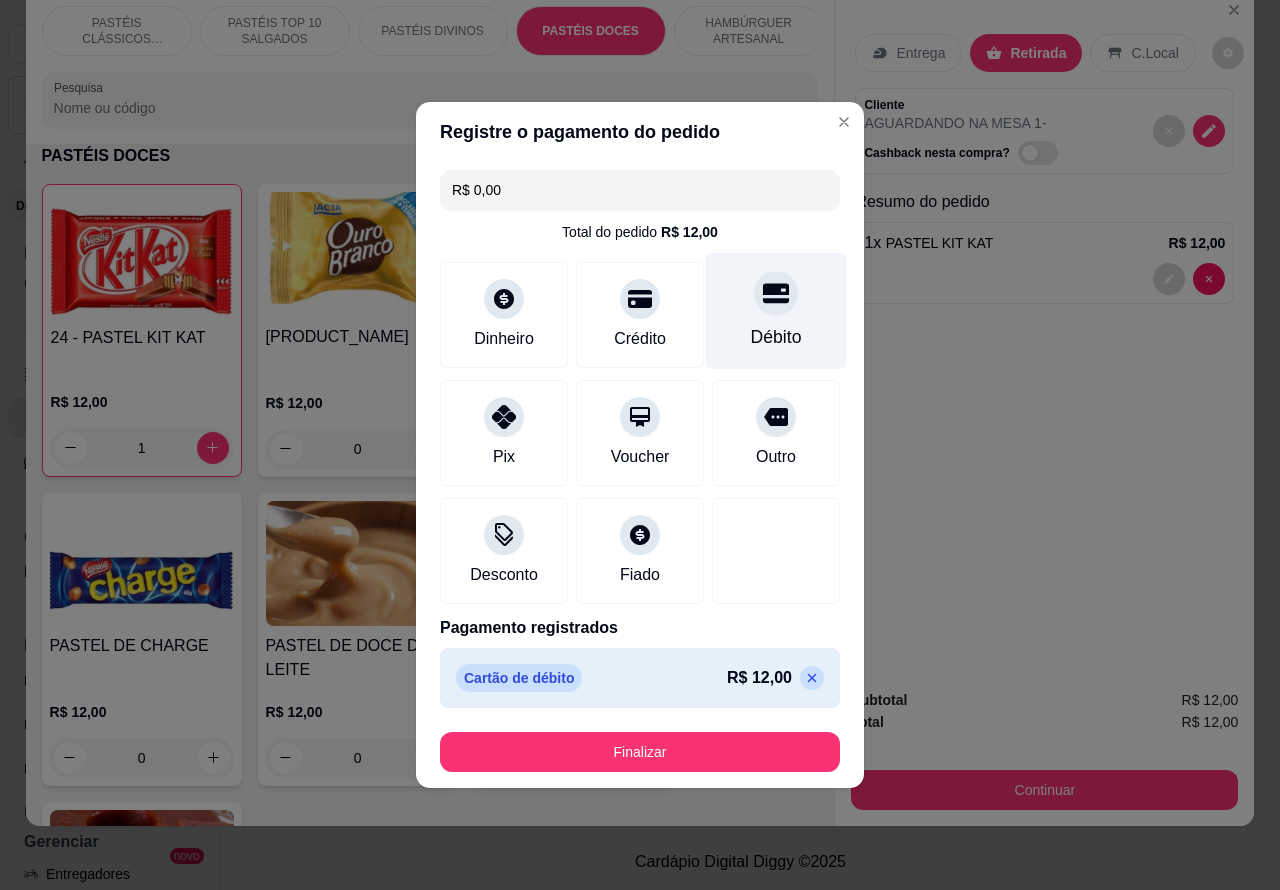 click on "Finalizar" at bounding box center (640, 752) 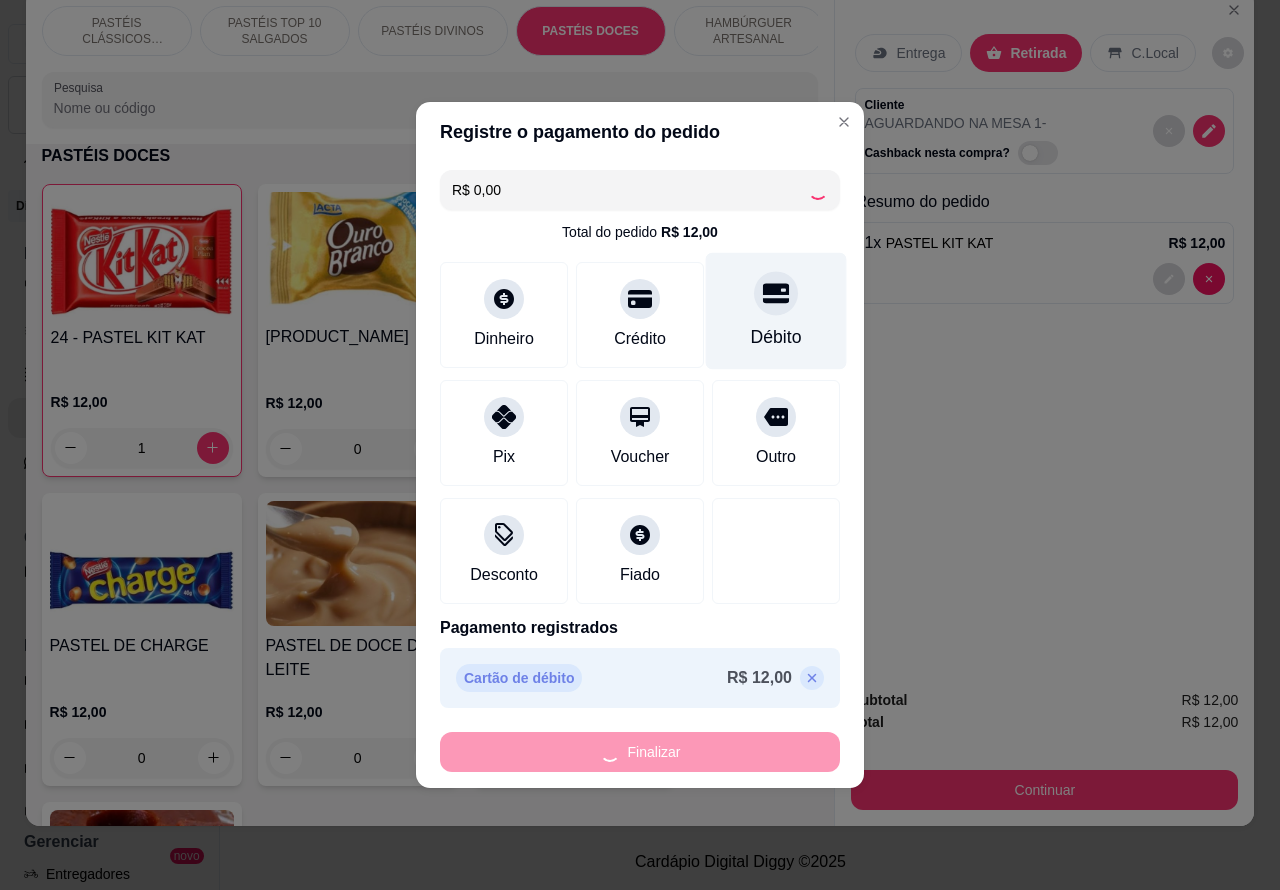 type on "0" 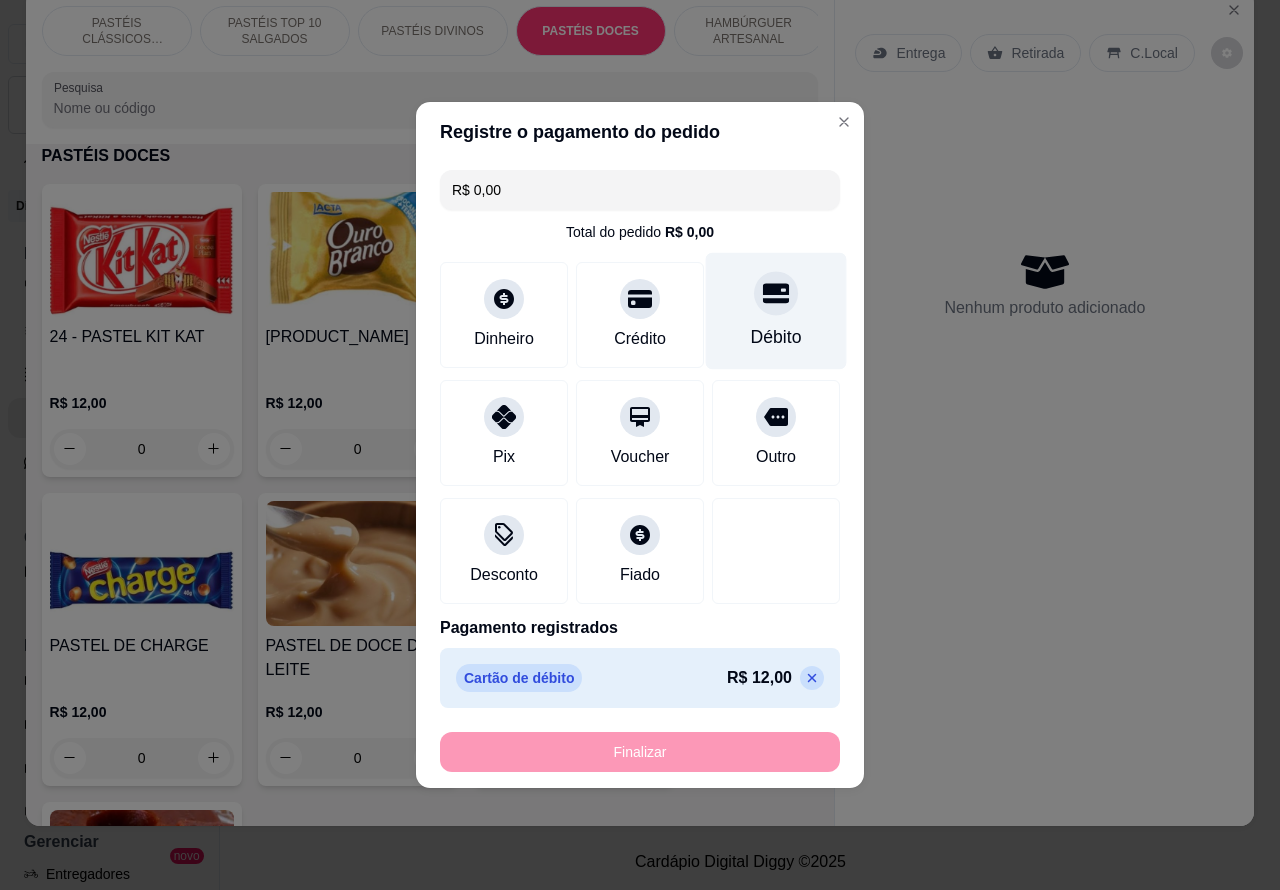 type on "-R$ 12,00" 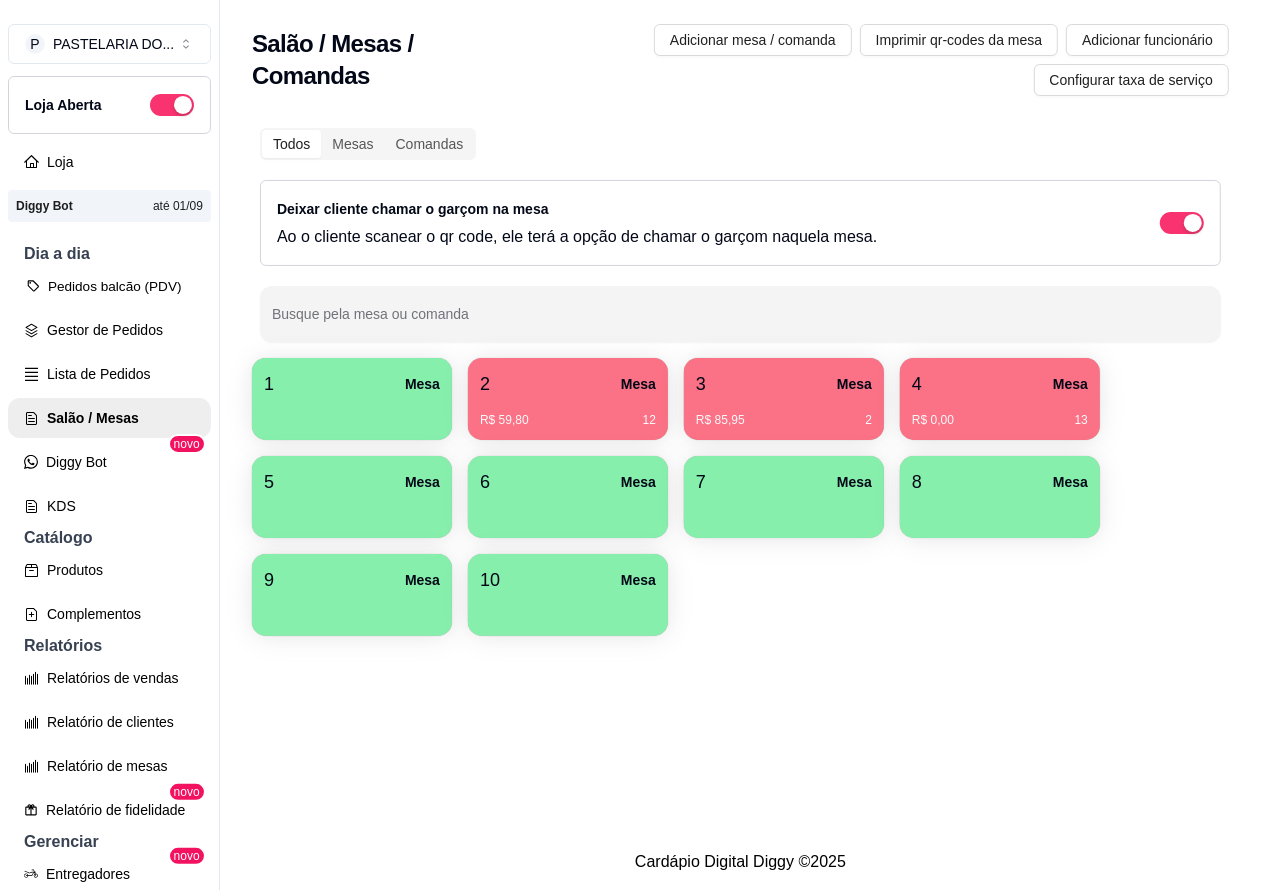 click on "Pedidos balcão (PDV)" at bounding box center [109, 286] 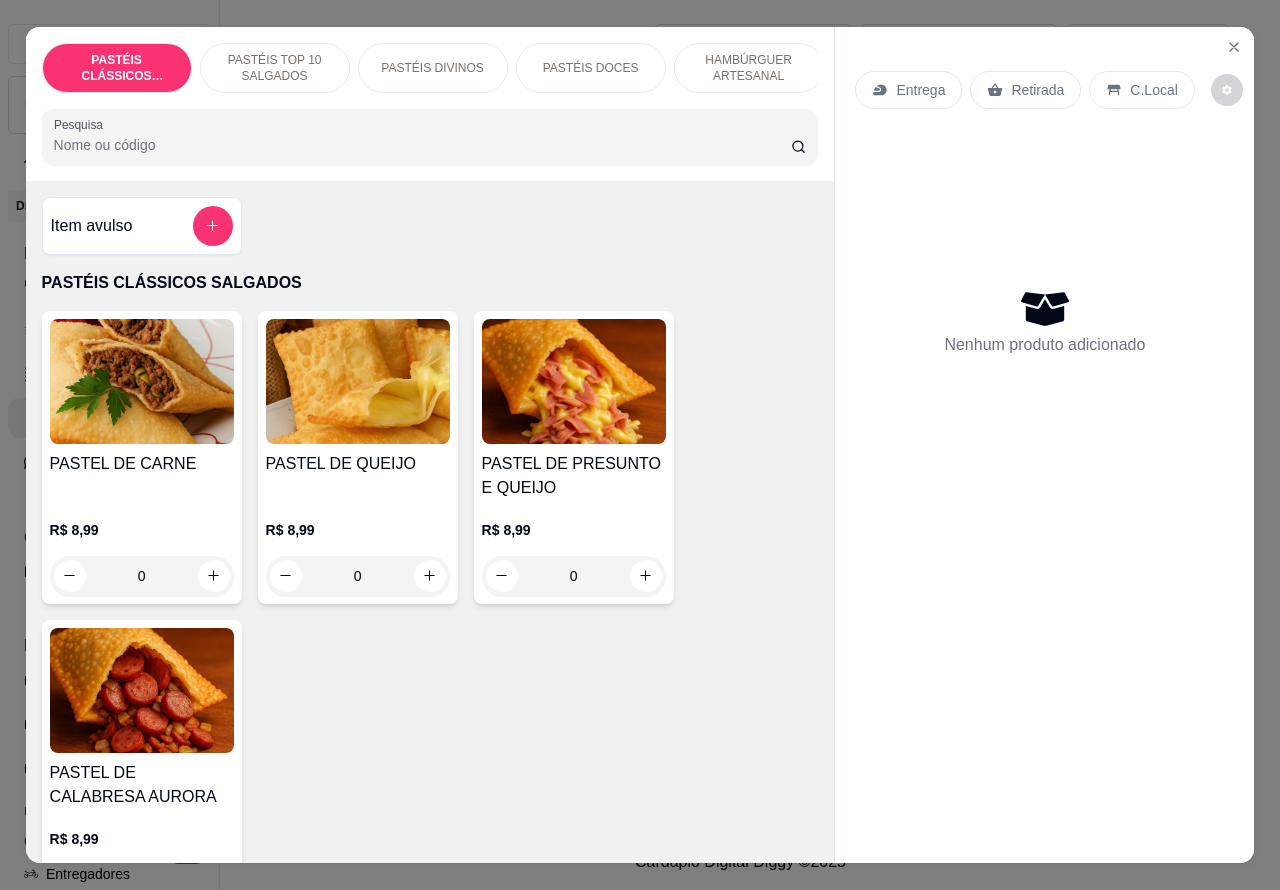 click on "Retirada" at bounding box center (1025, 90) 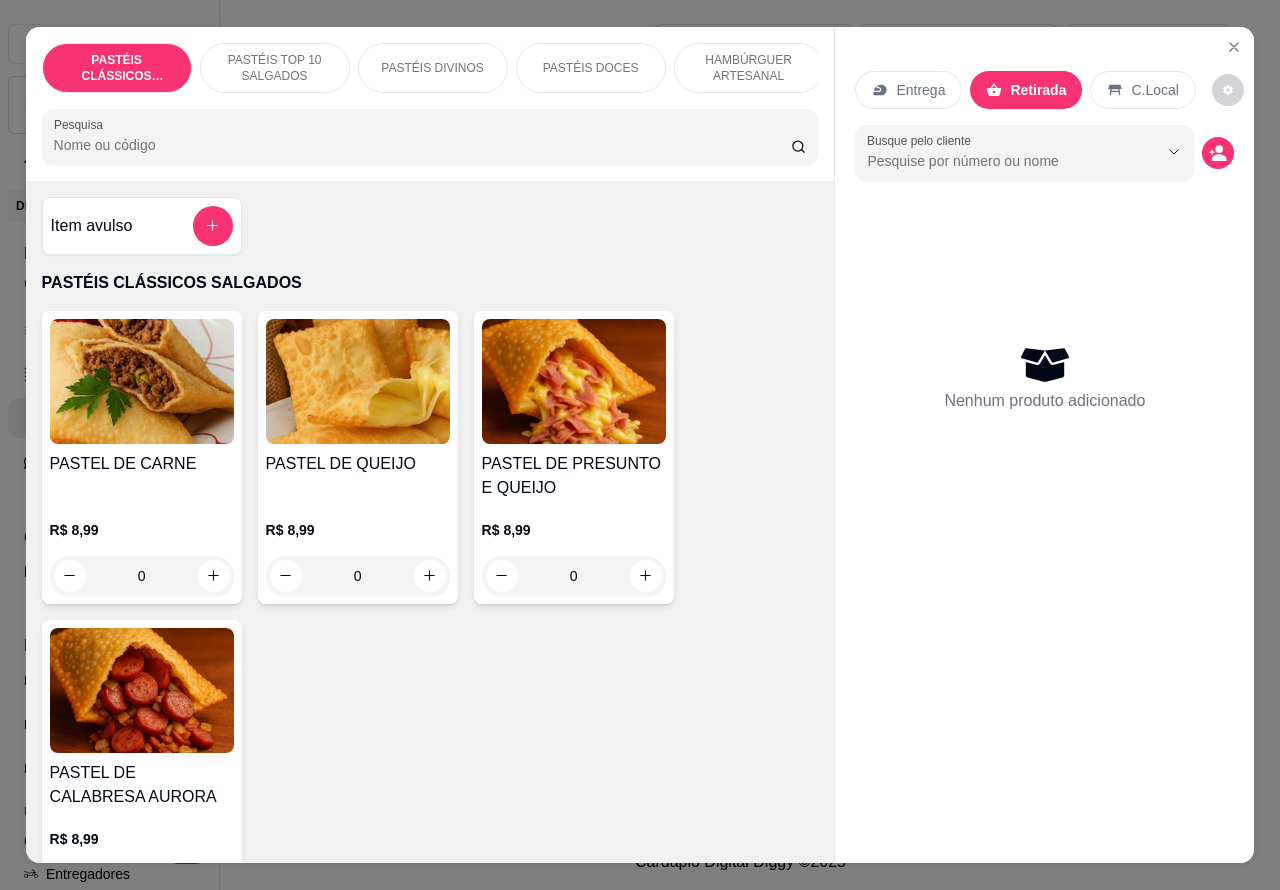 click on "PASTÉIS TOP 10 SALGADOS" at bounding box center (275, 68) 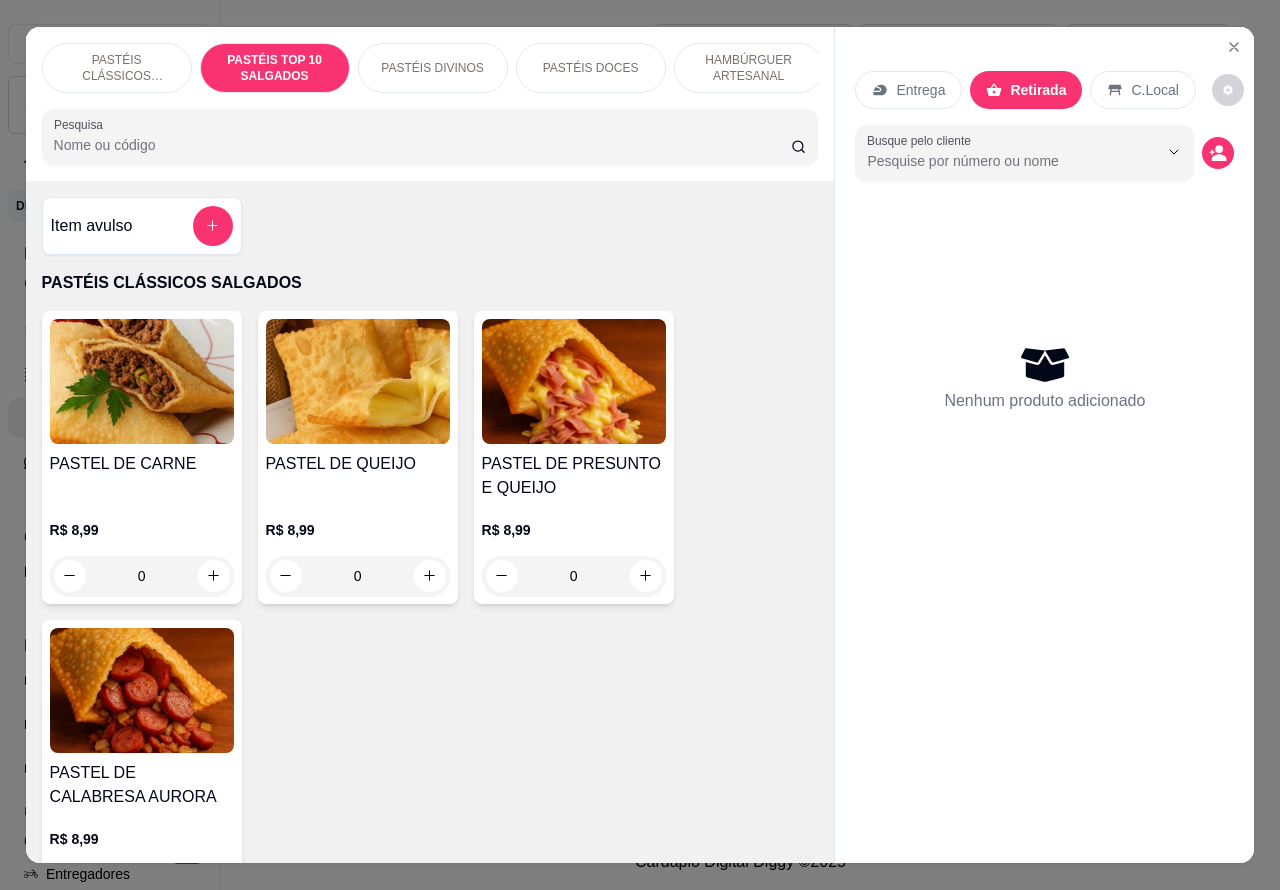 scroll, scrollTop: 748, scrollLeft: 0, axis: vertical 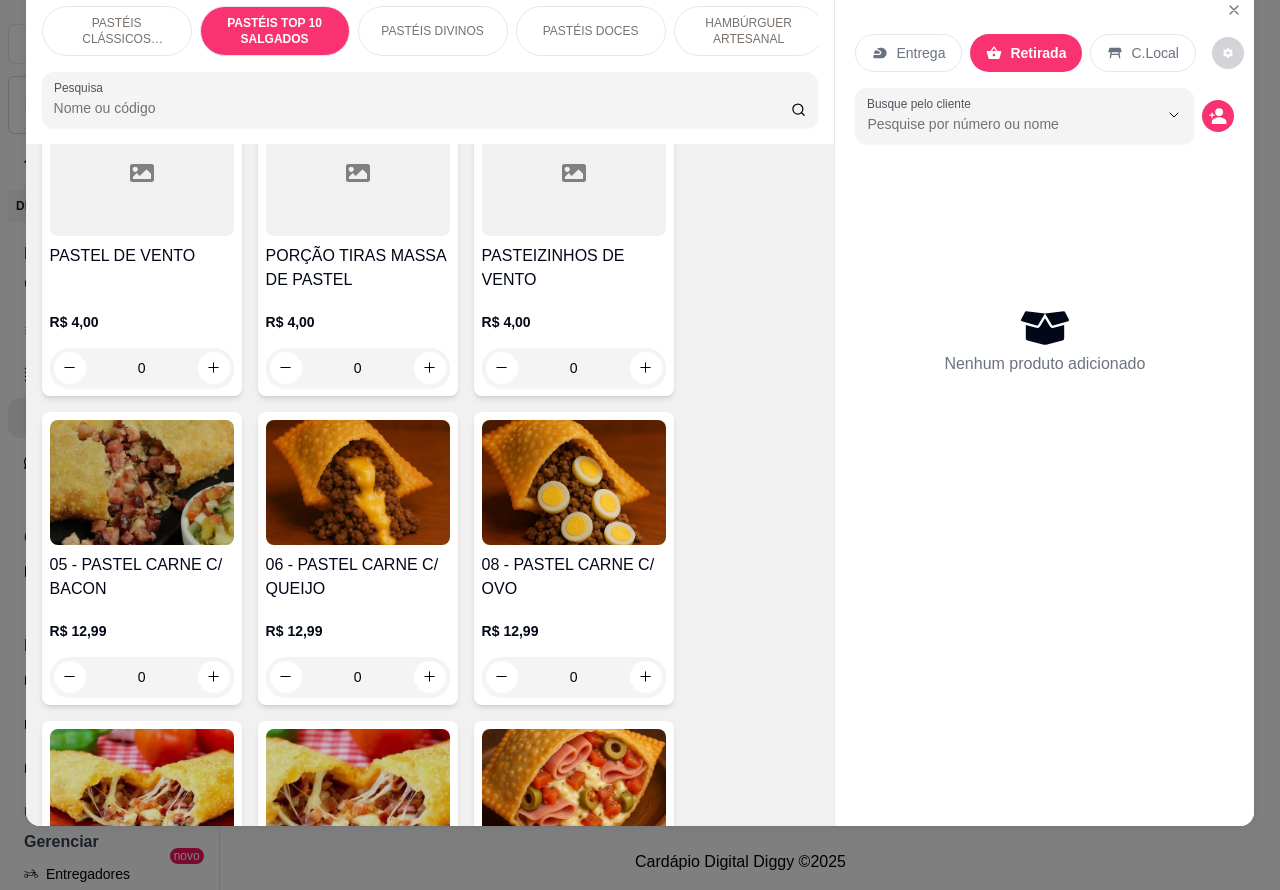 click on "0" at bounding box center (574, 677) 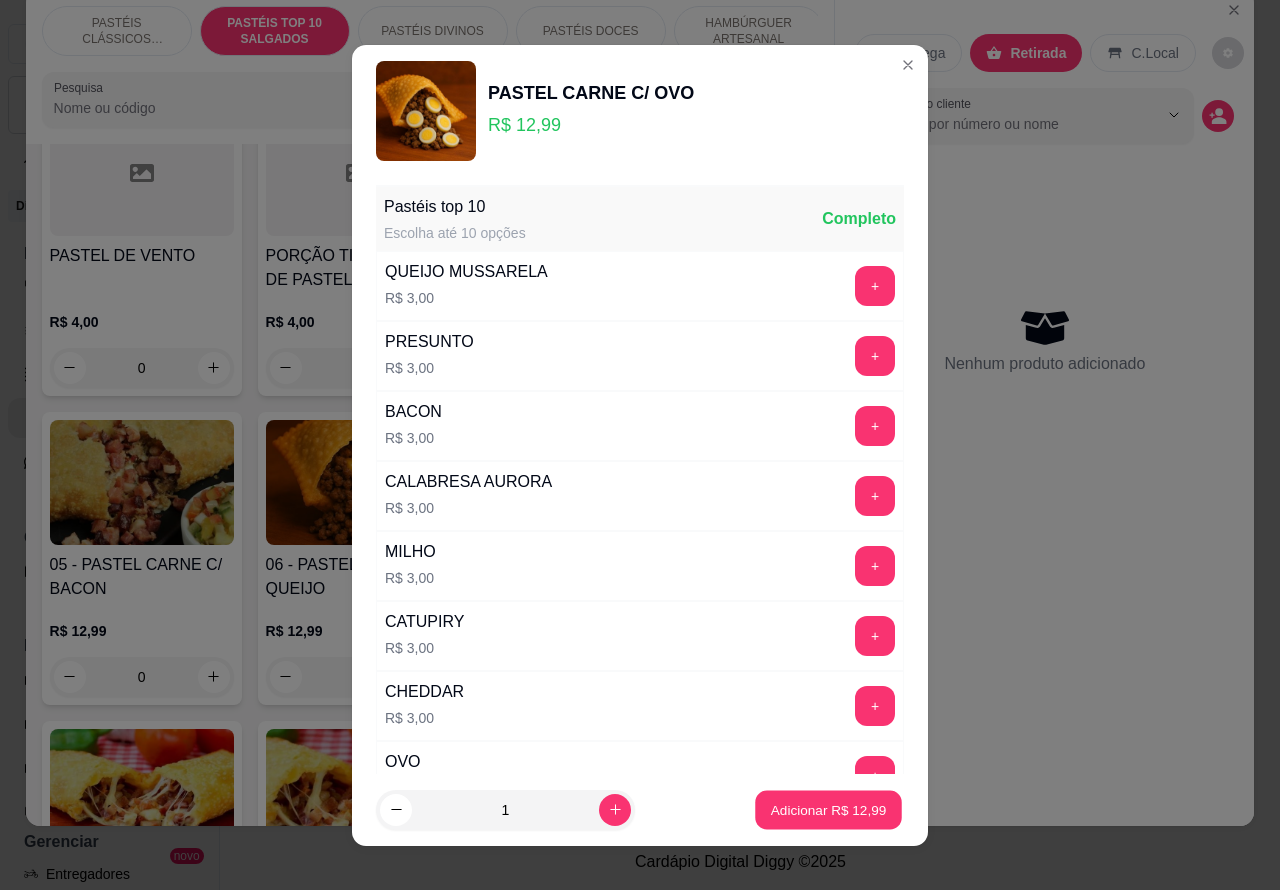 click on "Adicionar   R$ 12,99" at bounding box center (829, 809) 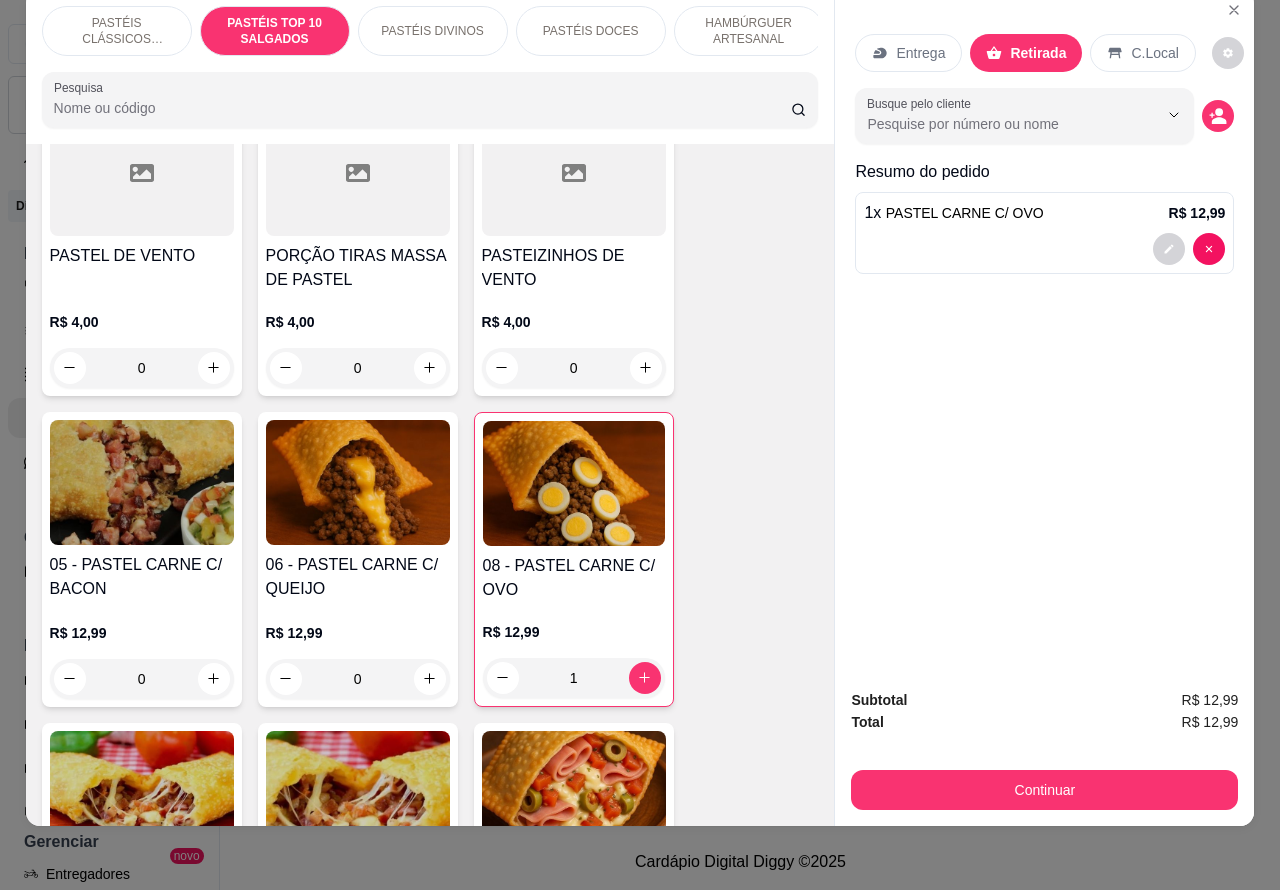 click on "C.Local" at bounding box center (1154, 53) 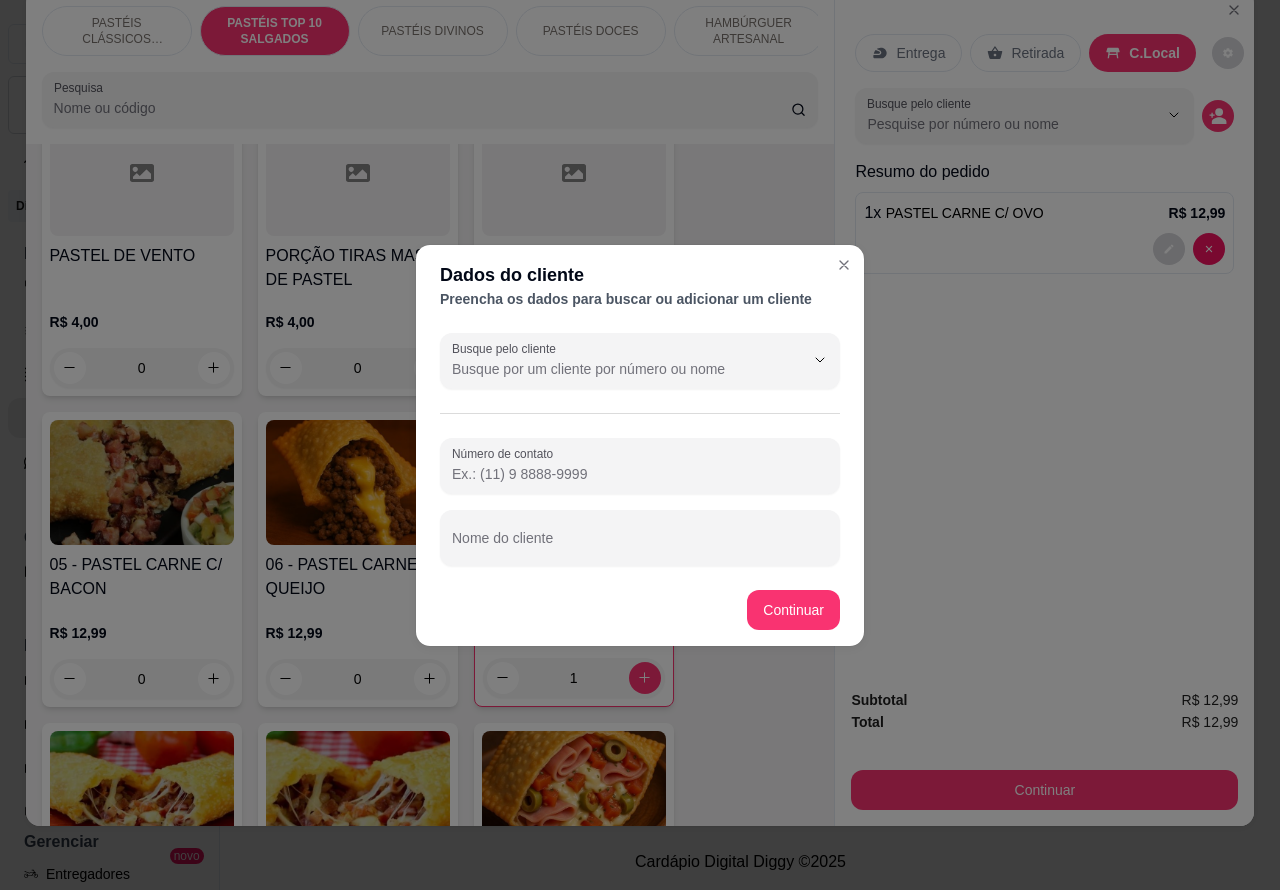 click on "Nome do cliente" at bounding box center (640, 546) 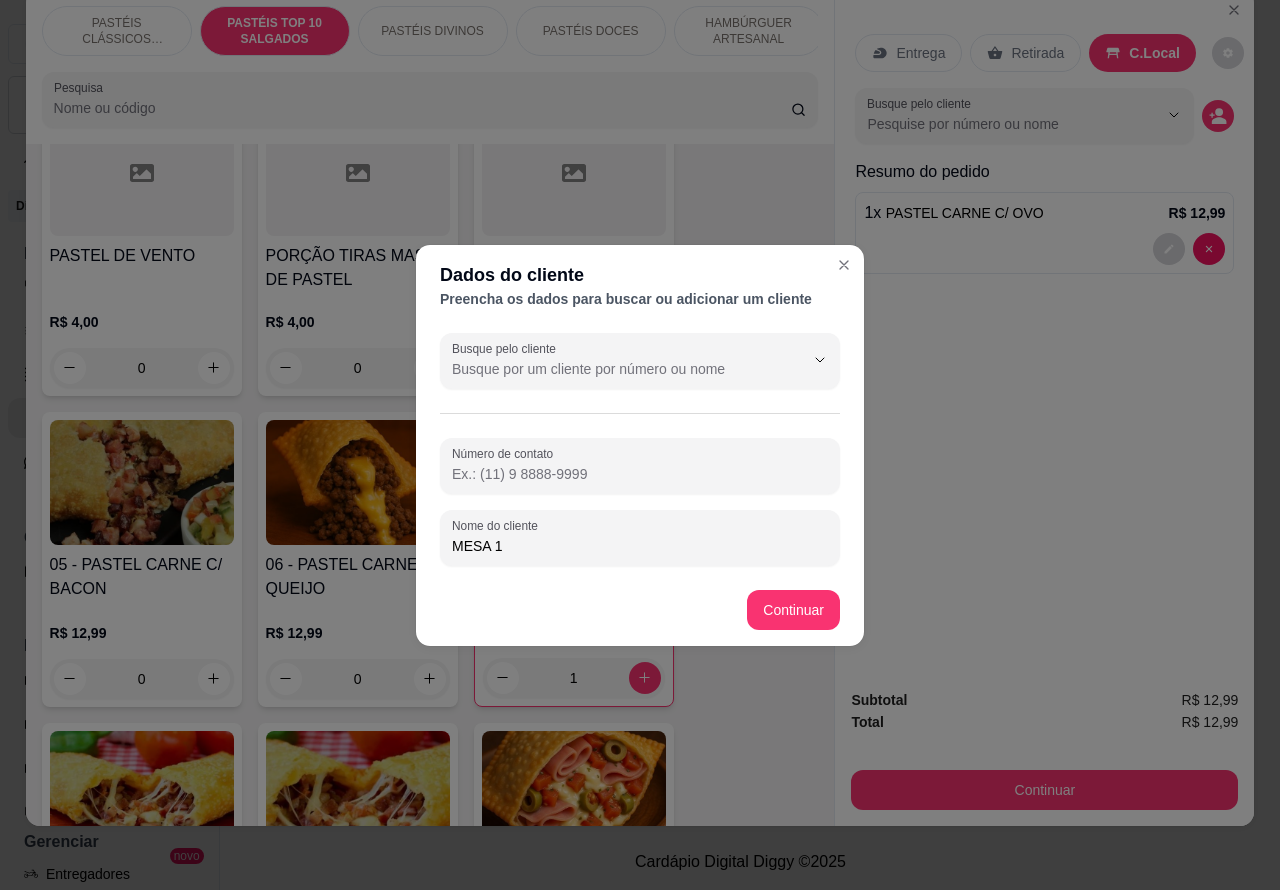type on "MESA 1" 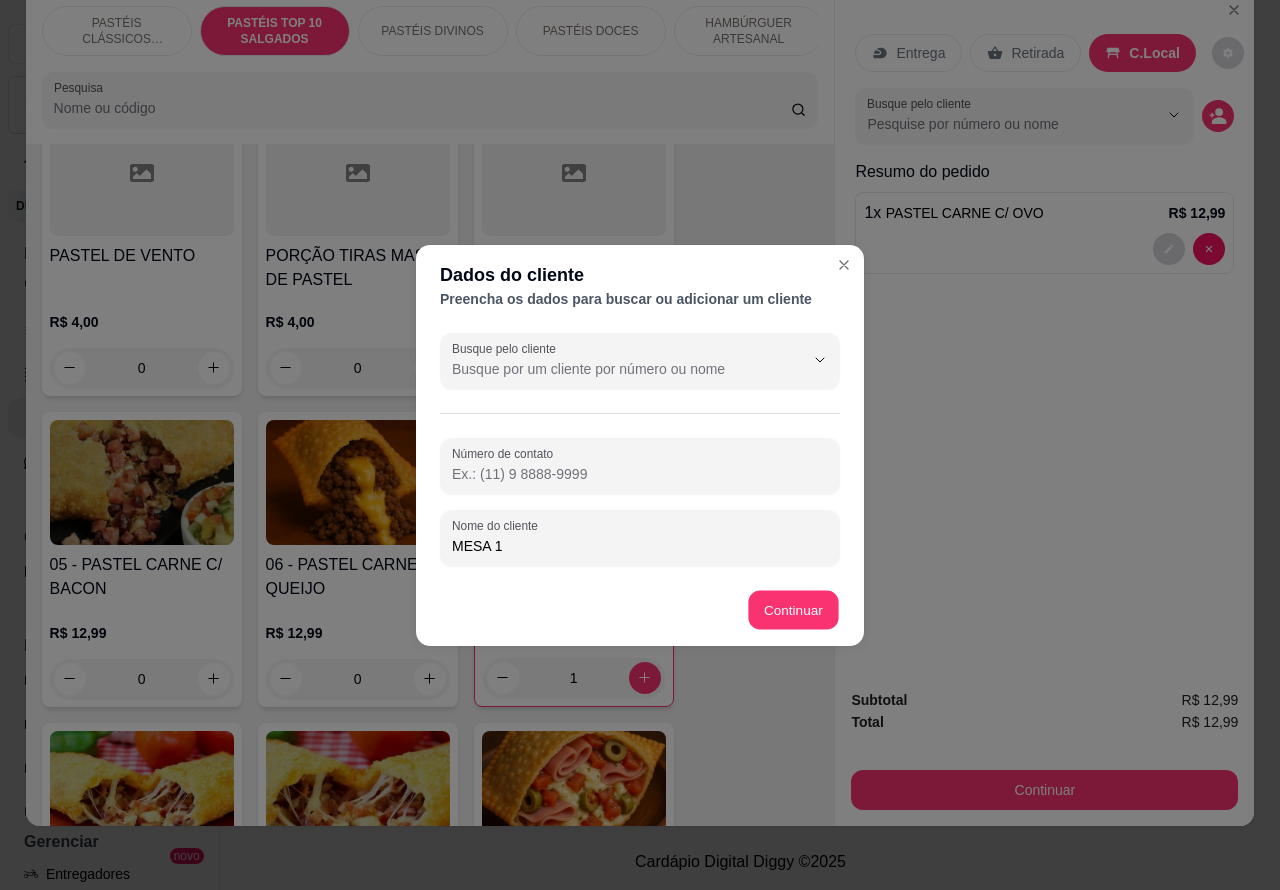 click on "Item avulso PASTÉIS CLÁSSICOS SALGADOS  PASTEL DE CARNE    R$ 8,99 0 PASTEL DE QUEIJO    R$ 8,99 0 PASTEL DE PRESUNTO E QUEIJO    R$ 8,99 0 PASTEL DE CALABRESA AURORA   R$ 8,99 0 PASTÉIS TOP 10 SALGADOS 00 - ADICIONAIS    R$ 3,00 0 MOLHO EXTRA DE CENOURA    R$ 0,50 0 MOLHO EXTRA DE ALHO   R$ 0,50 0 PASTEL DE VENTO   R$ 4,00 0 PORÇÃO TIRAS MASSA DE PASTEL   R$ 4,00 0 PASTEIZINHOS DE VENTO   R$ 4,00 0 05 - PASTEL CARNE C/ BACON   R$ 12,99 0 06 - PASTEL CARNE C/ QUEIJO   R$ 12,99 0 08 - PASTEL CARNE C/ OVO   R$ 12,99 1 PASTEL CALABRESA COM QUEIJO   R$ 12,99 0 PASTEL QUEIJ0 COM BACON   R$ 12,99 0 15 - PASTEL DE PIZZA   R$ 12,99 0 QUEIJO COM MILHO   R$ 12,99 0 09 - PASTEL CARNE SECA C/ CATUPIRY    R$ 14,99 0 PASTEL CARNE SECA COM QUEIJO   R$ 14,99 0 PASTÉIS DIVINOS  DIVINO CARNE CATUPIRY    R$ 19,99 0 DIVINO CARNE CHEDDAR   R$ 19,99 0 DIVINO C/ SECA CATUPIRY    R$ 19,99 0 DIVINO C/ SECA CHEDDAR   R$ 19,99 0 PASTÉIS DOCES 24 - PASTEL KIT KAT   R$ 12,00 0 24 - PASTEL OURO BRANCO   0   0" at bounding box center [430, 485] 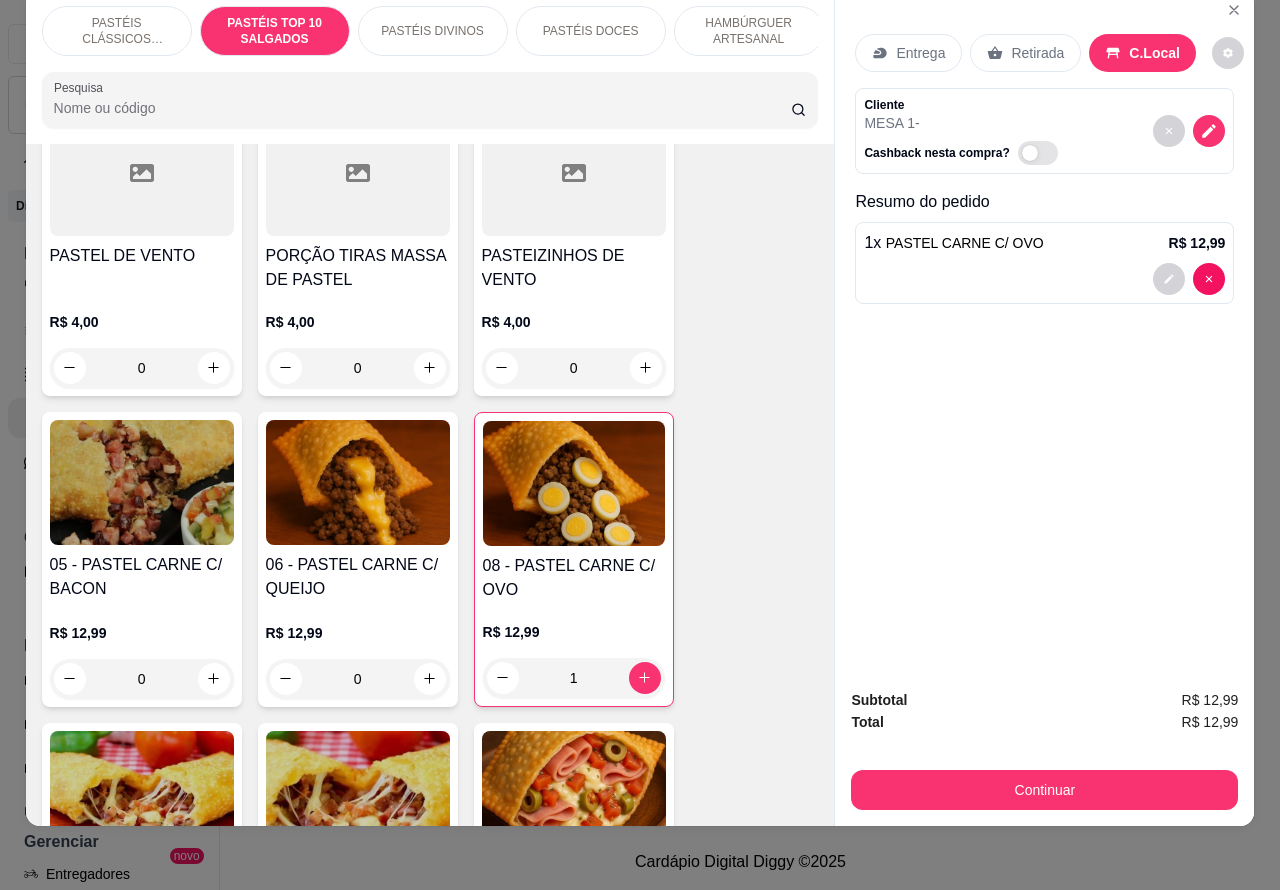 click on "Continuar" at bounding box center (1044, 790) 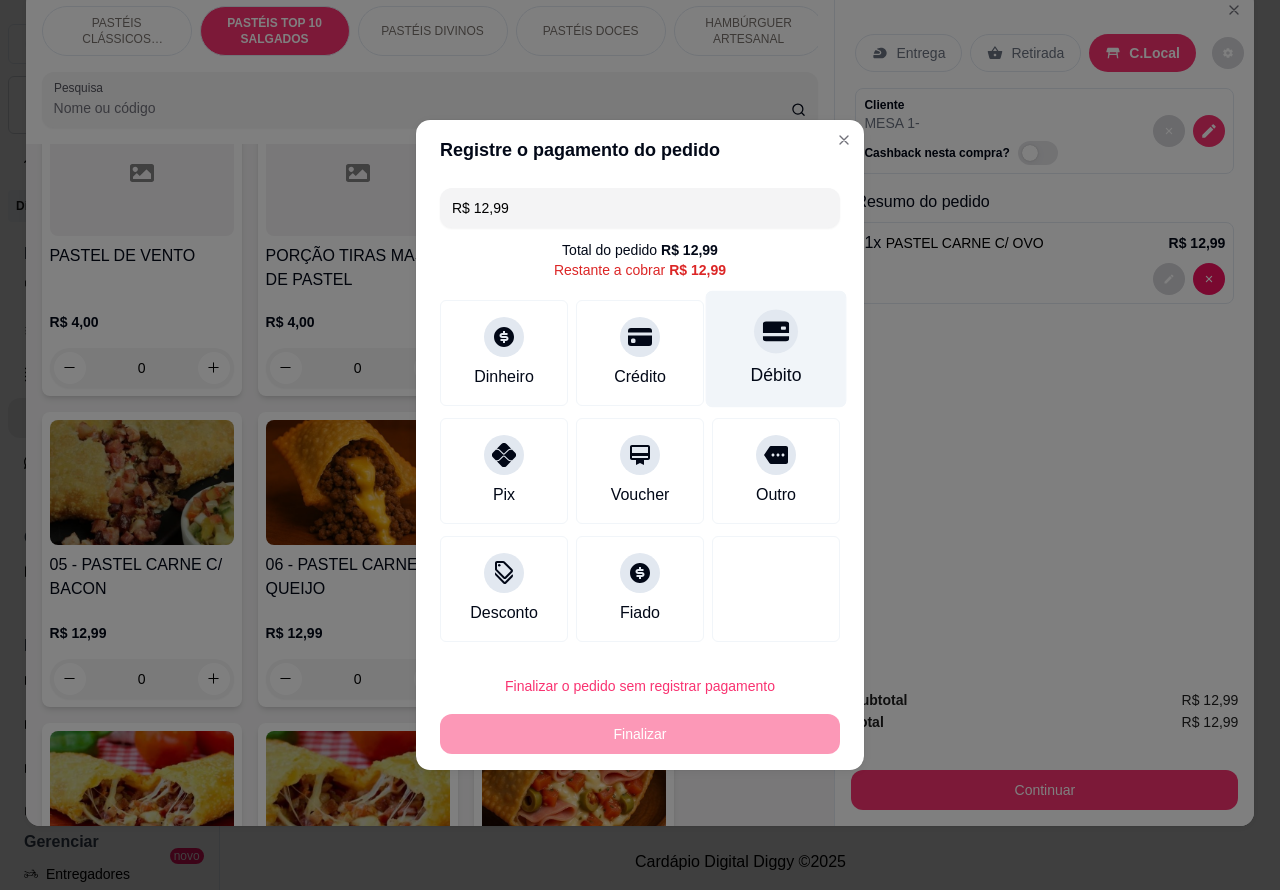 click on "Débito" at bounding box center [776, 349] 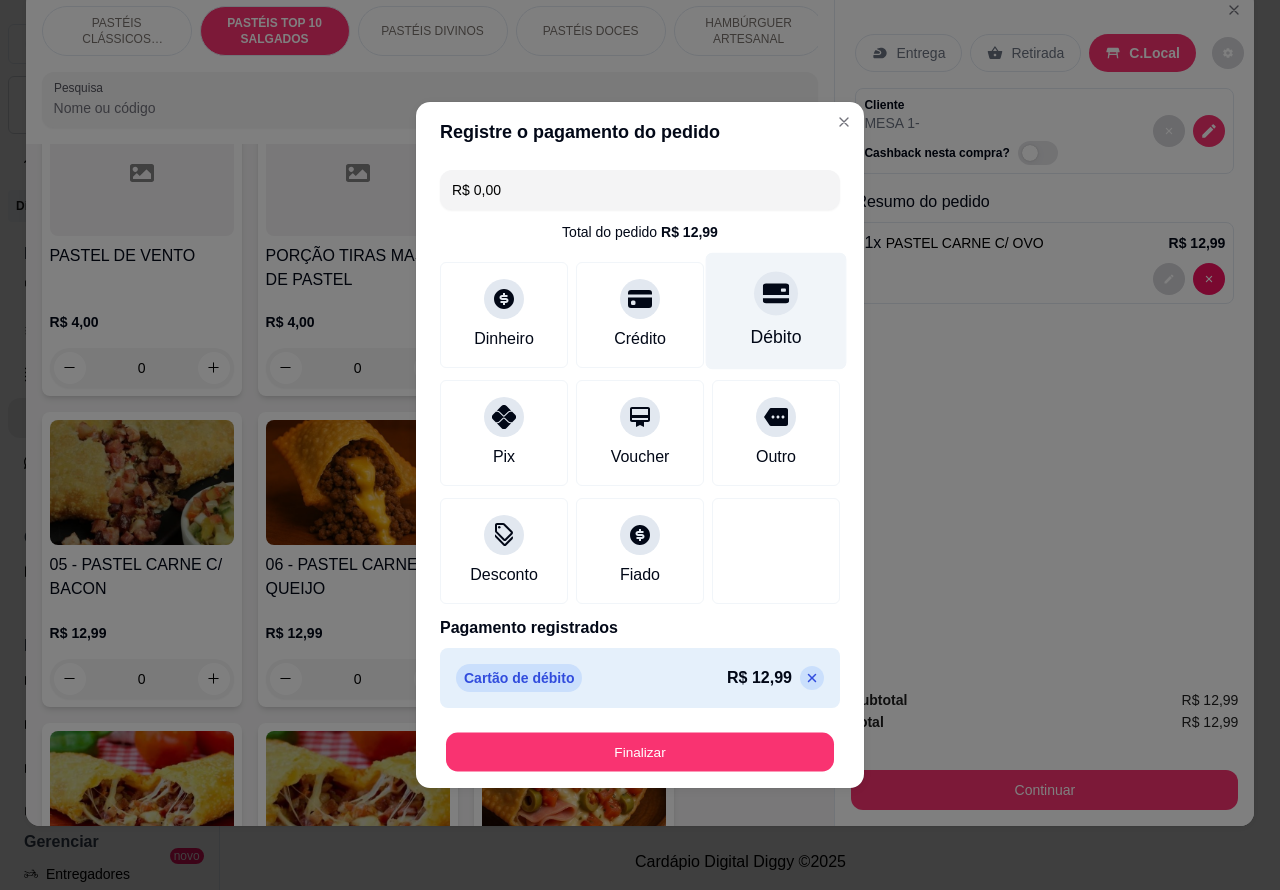 click on "Finalizar" at bounding box center (640, 752) 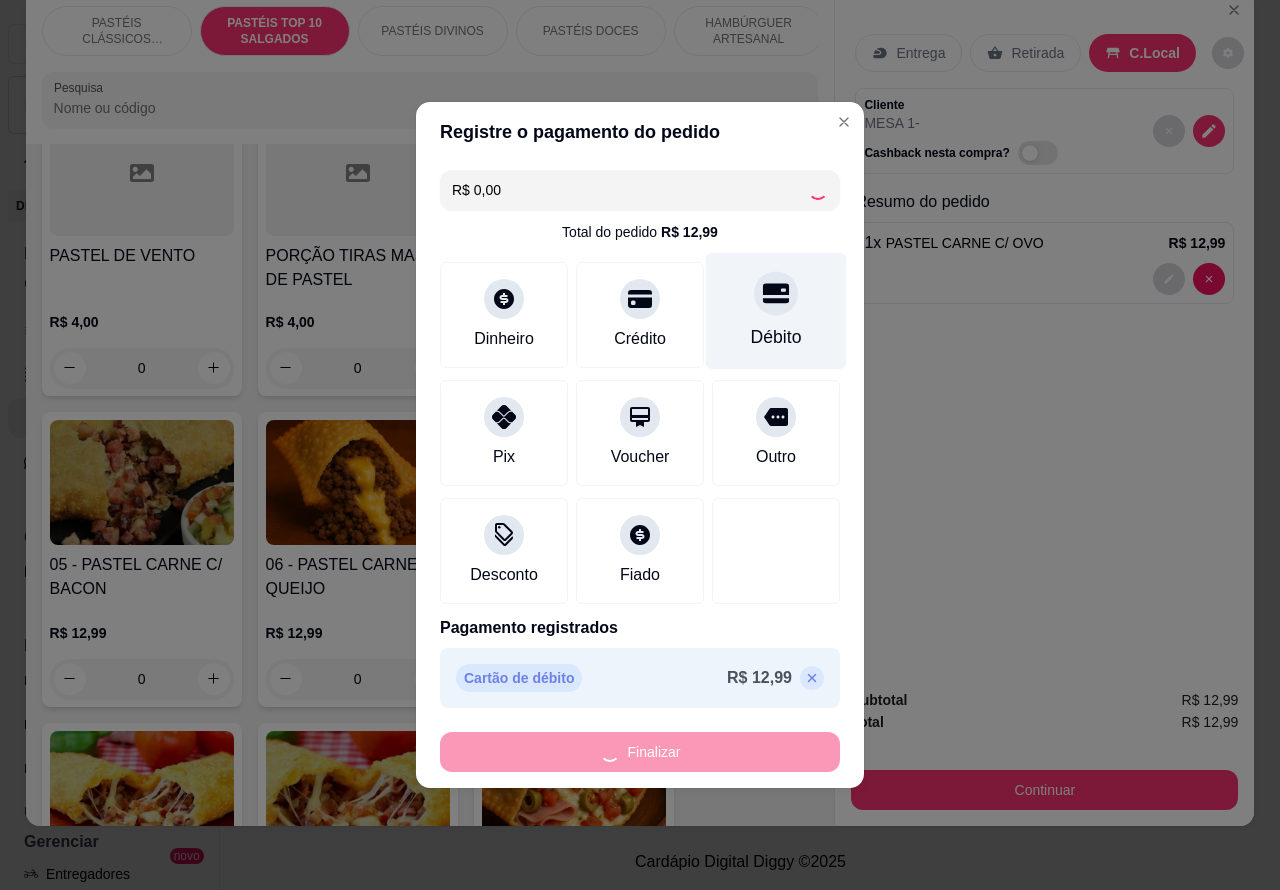 type on "0" 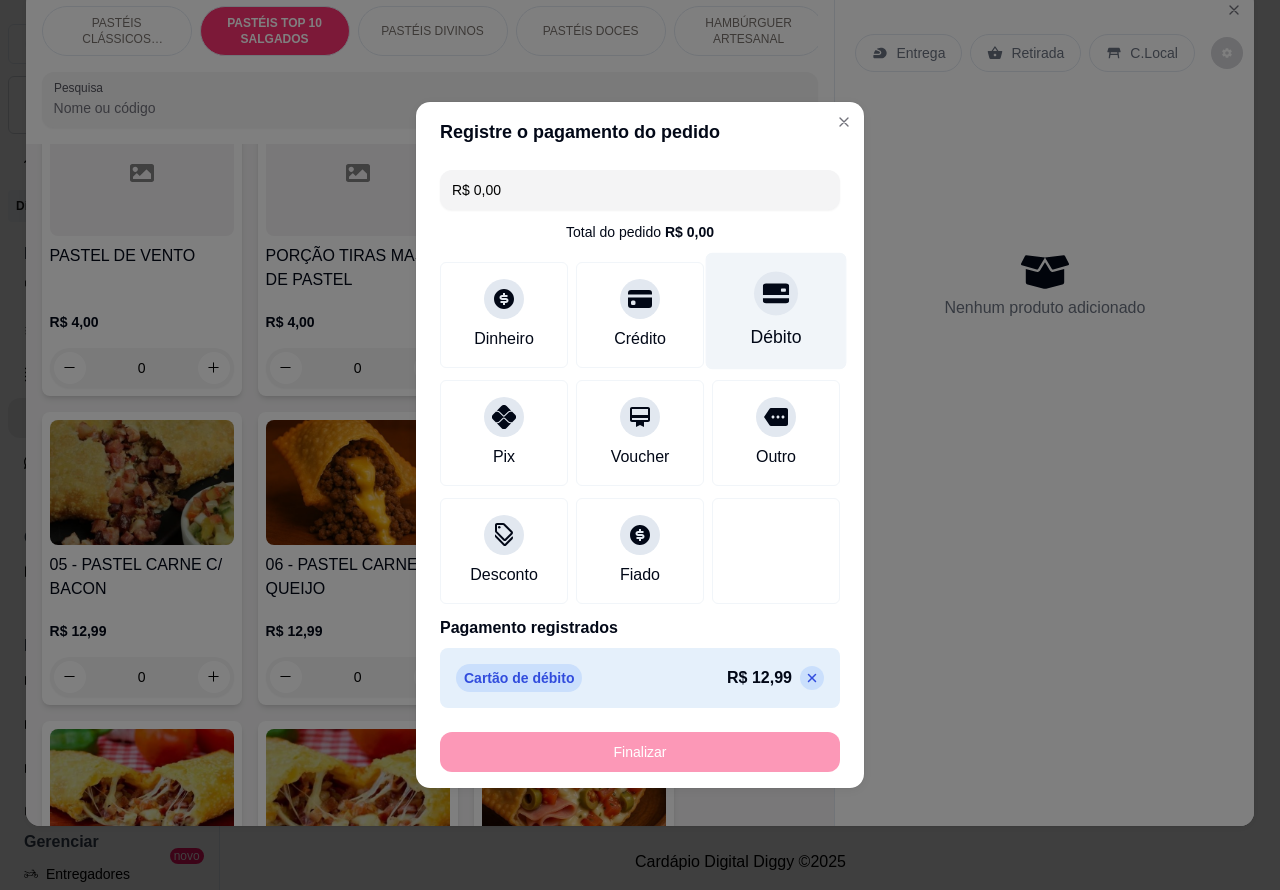 type on "-R$ 12,99" 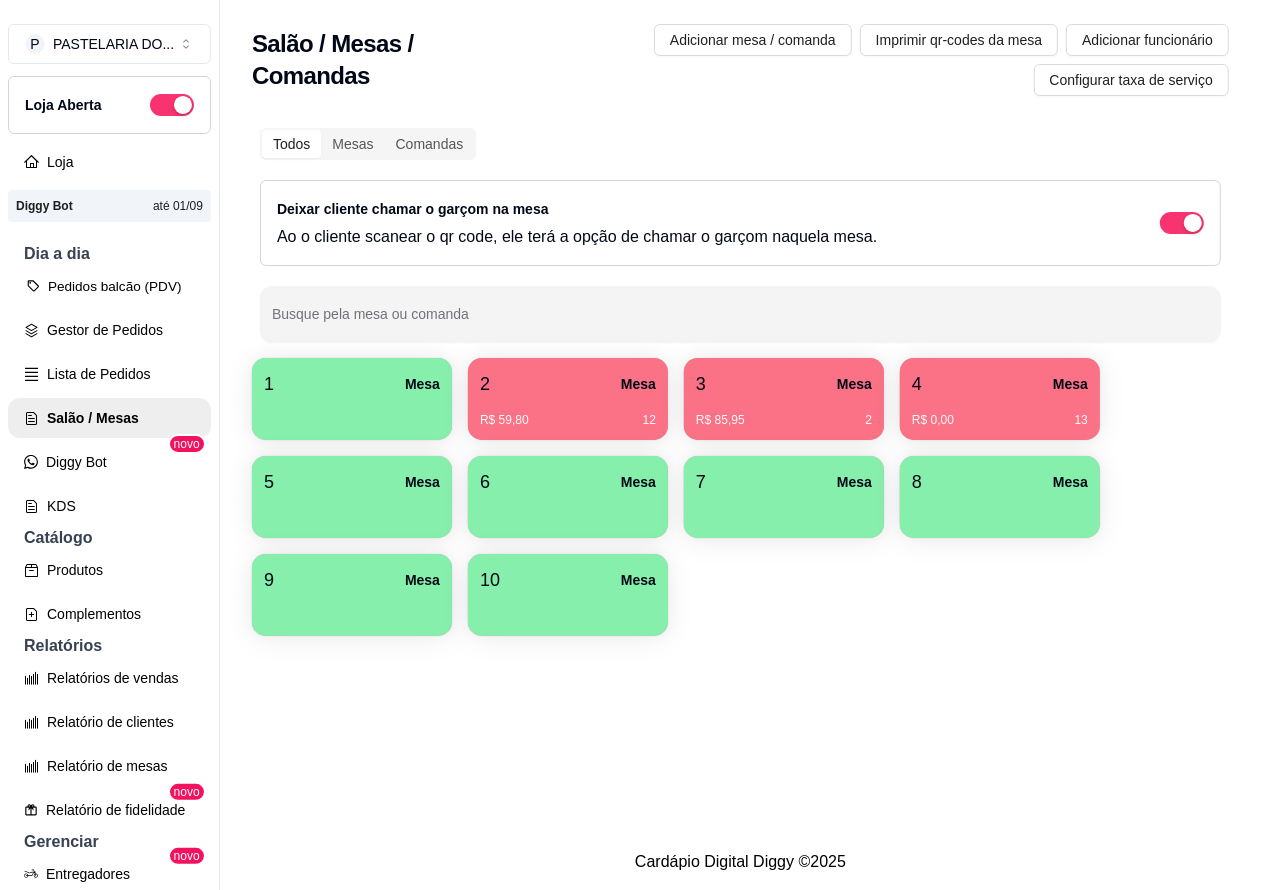 click on "Pedidos balcão (PDV)" at bounding box center [109, 286] 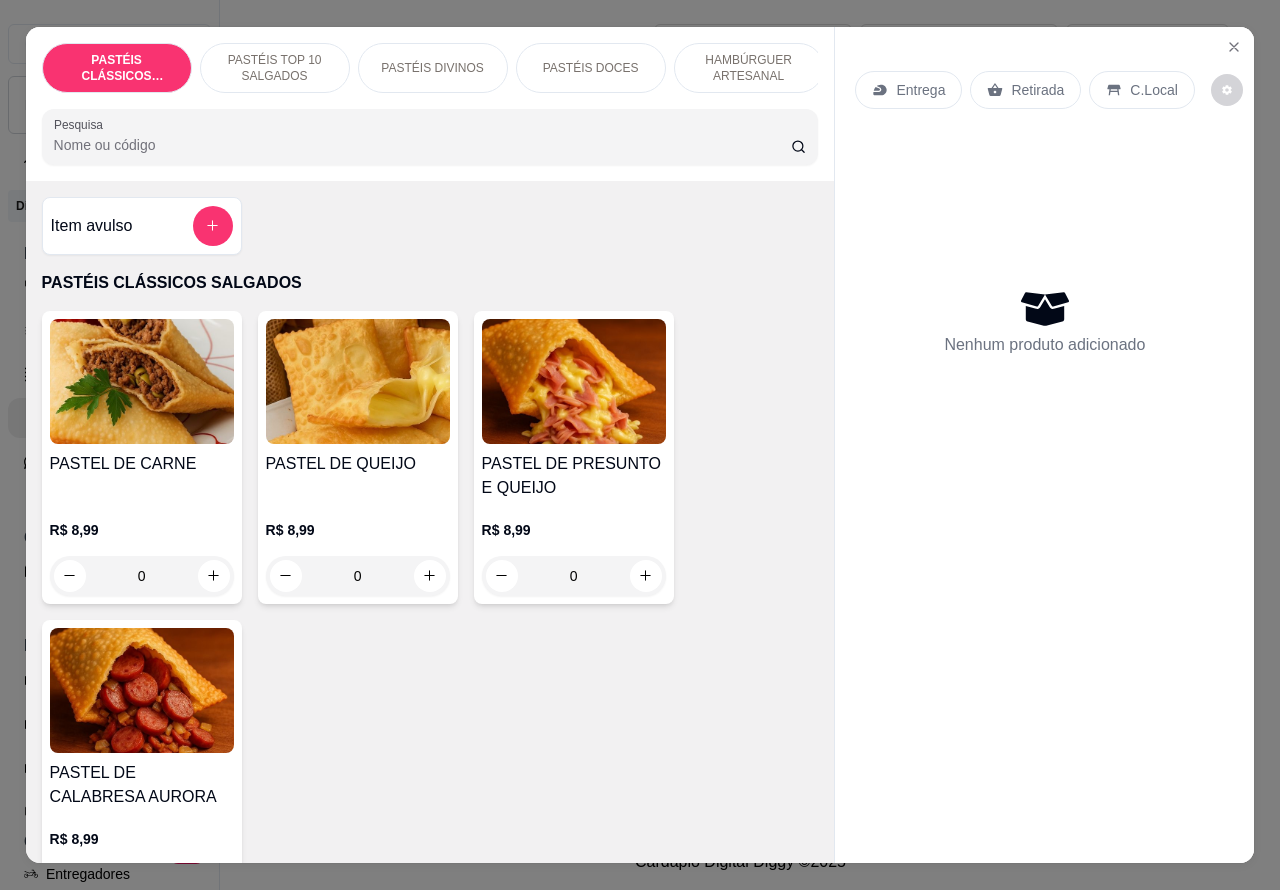 click 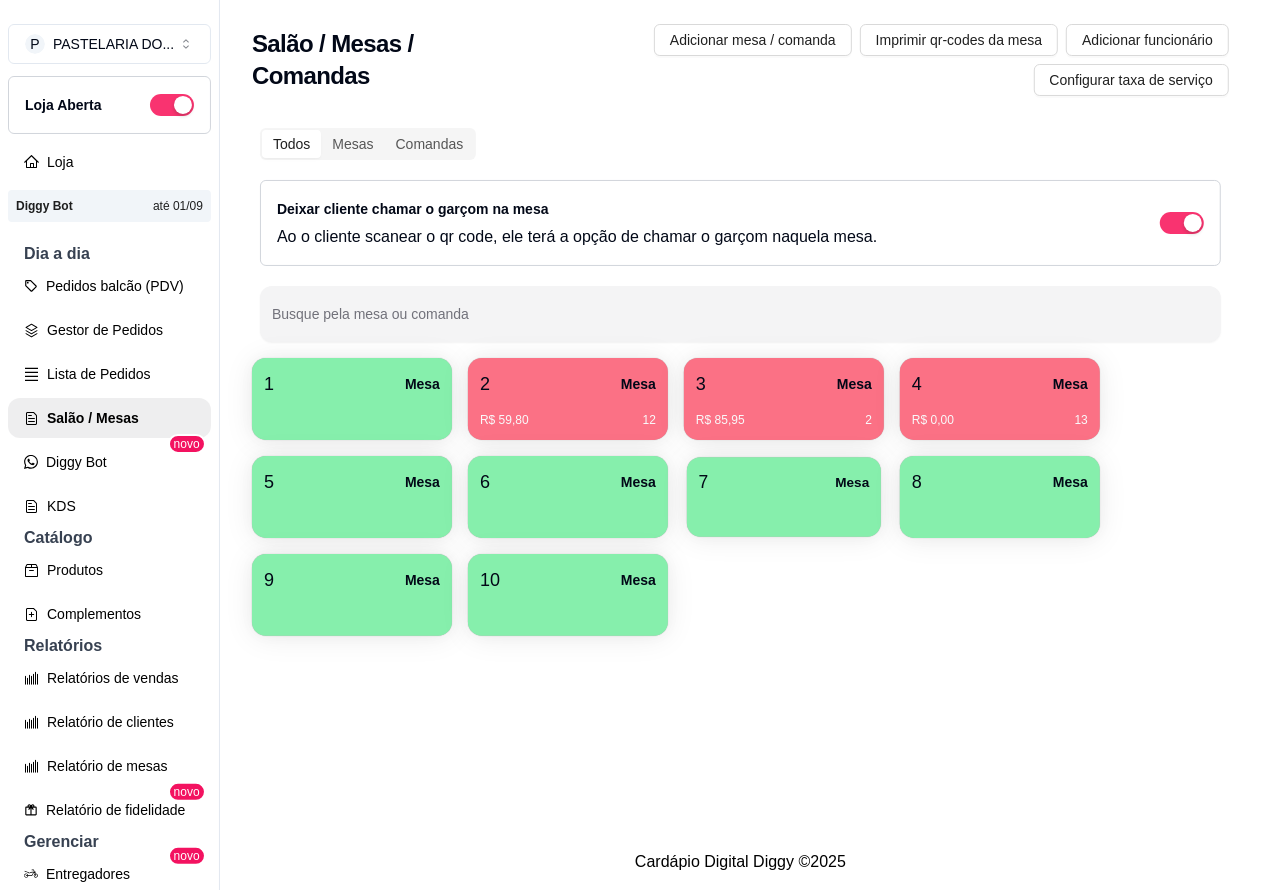 click on "7 Mesa" at bounding box center (784, 482) 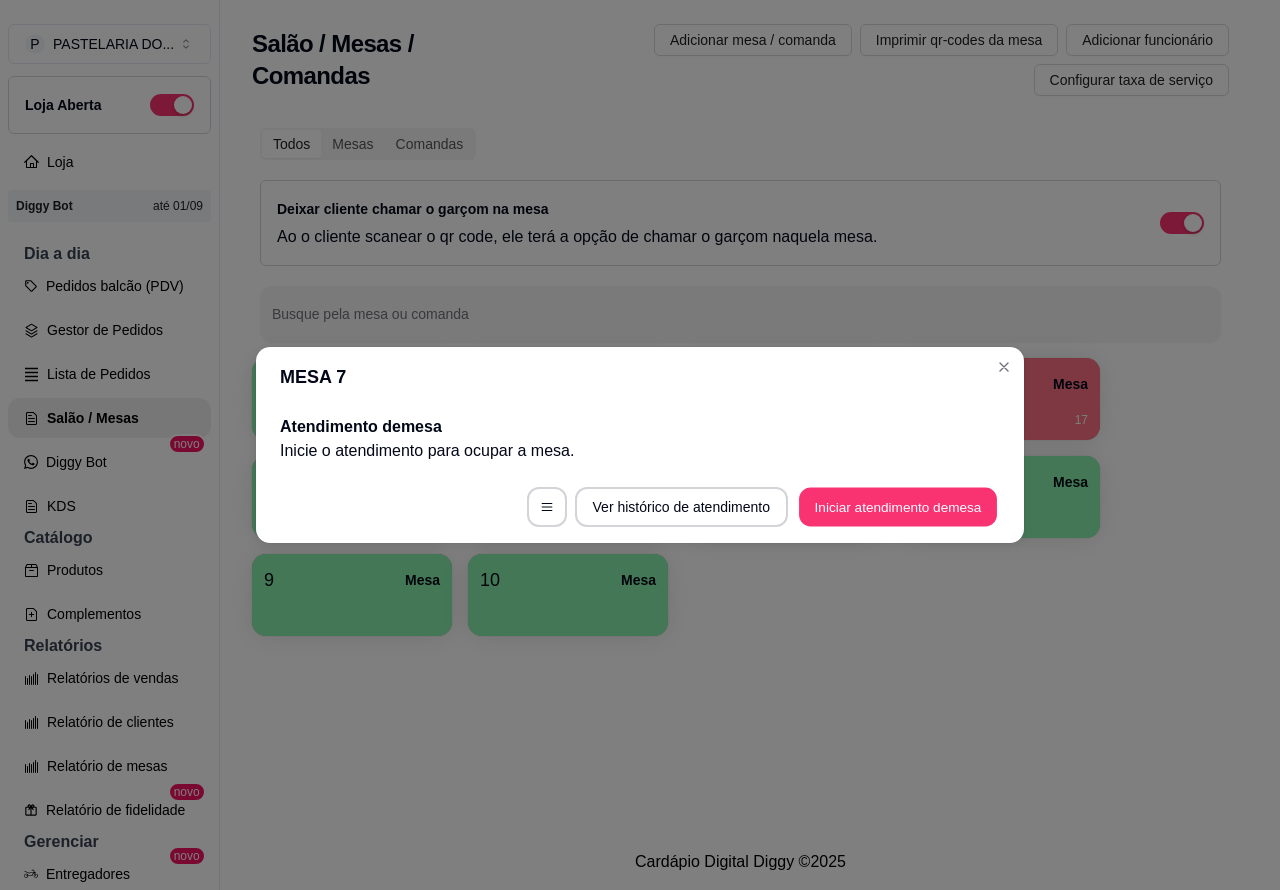 click on "Iniciar atendimento de  mesa" at bounding box center (898, 507) 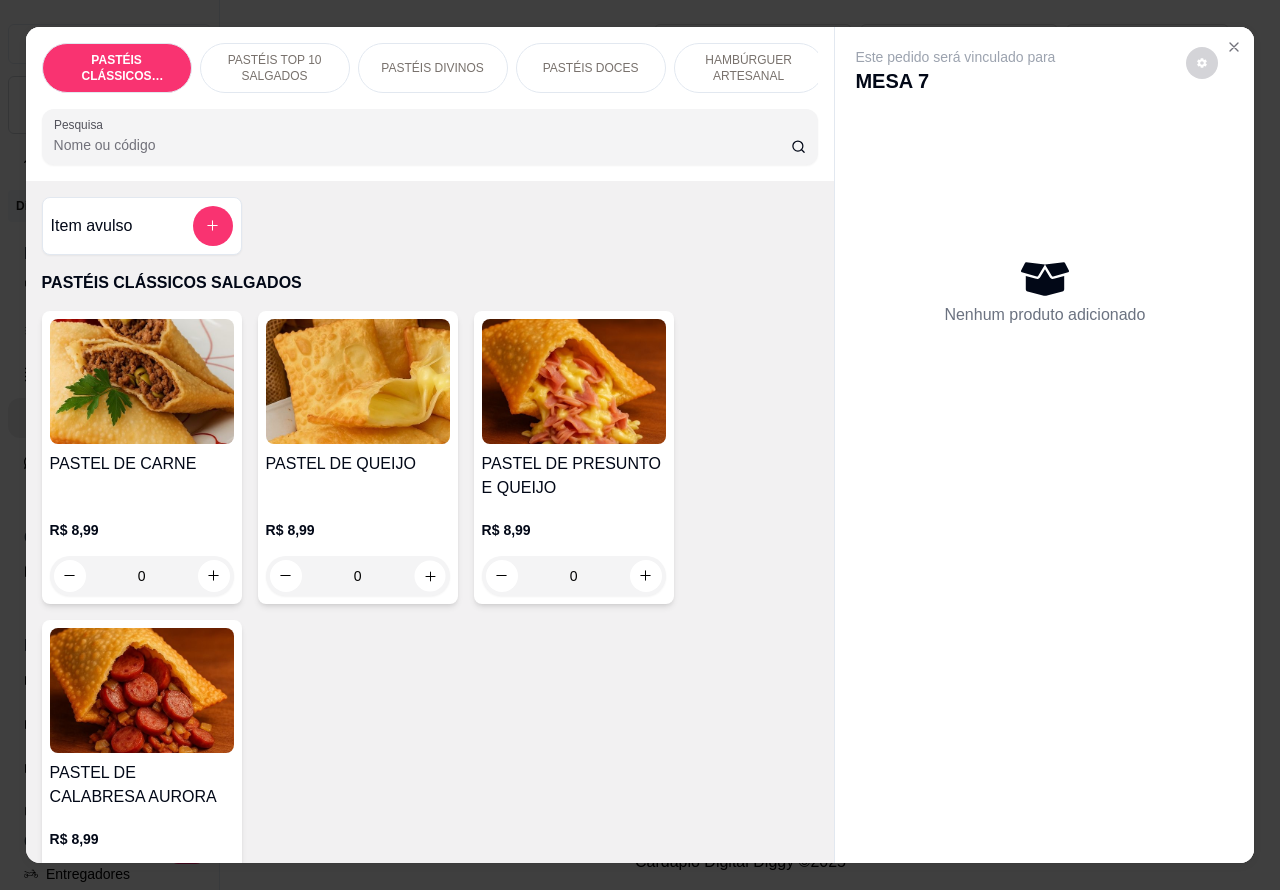 click at bounding box center (429, 575) 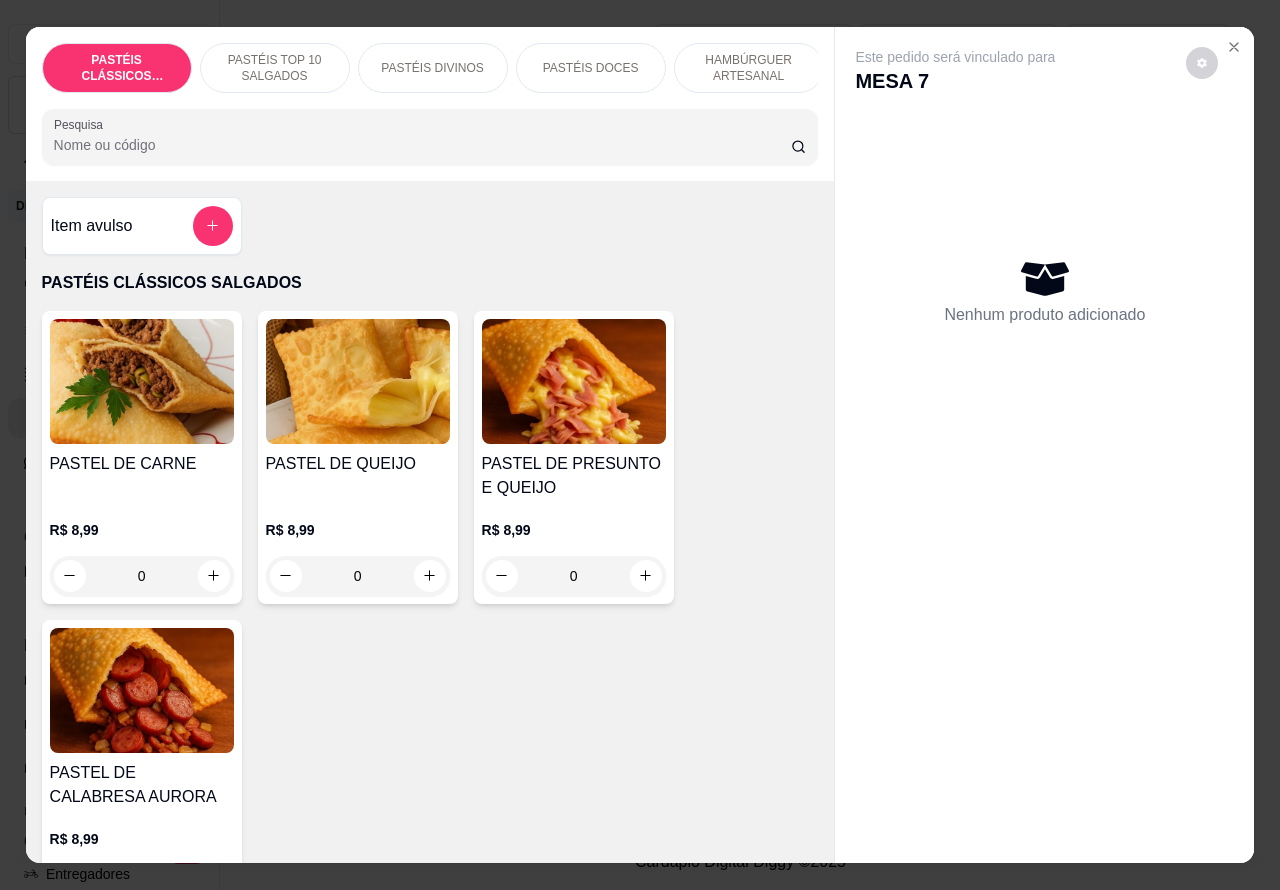 click 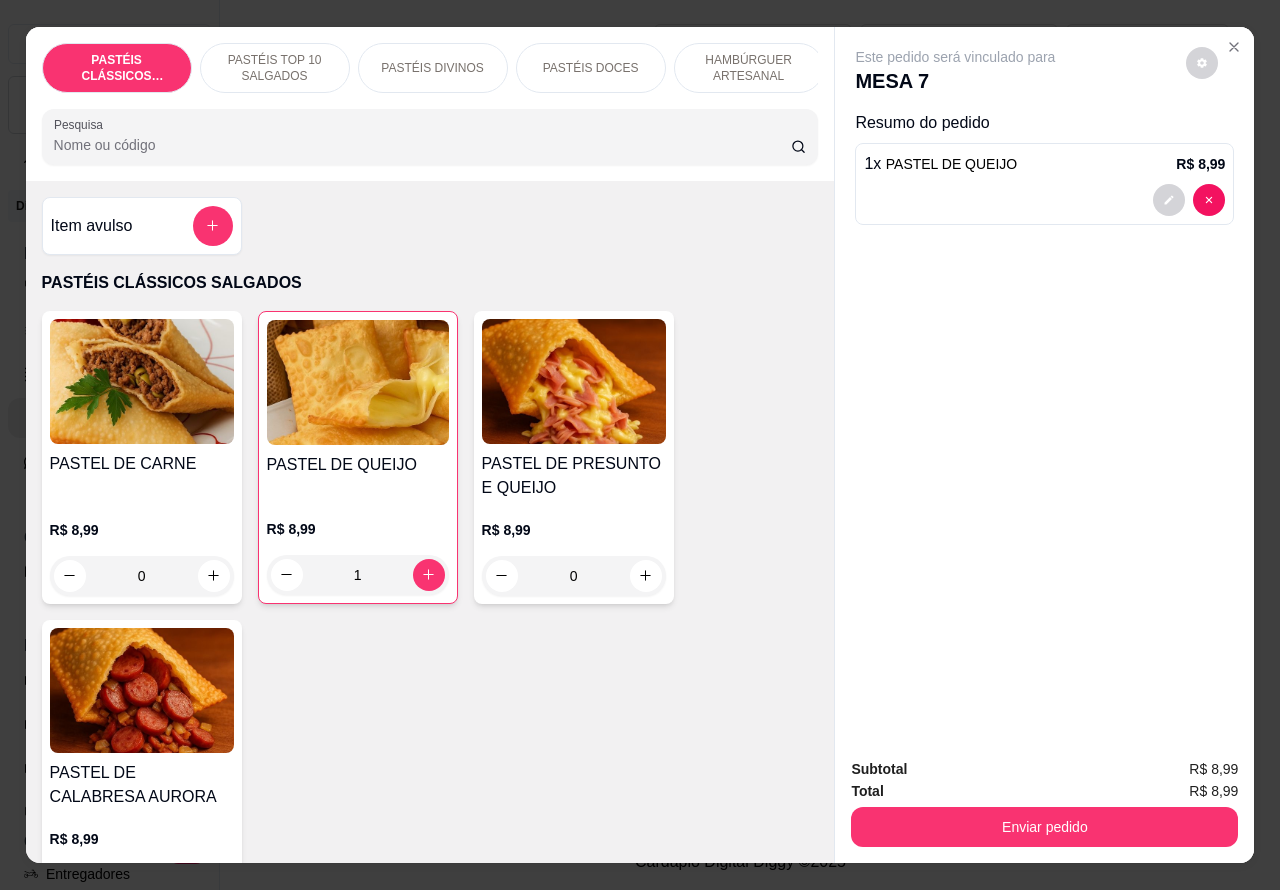 click on "HAMBÚRGUER ARTESANAL" at bounding box center (749, 68) 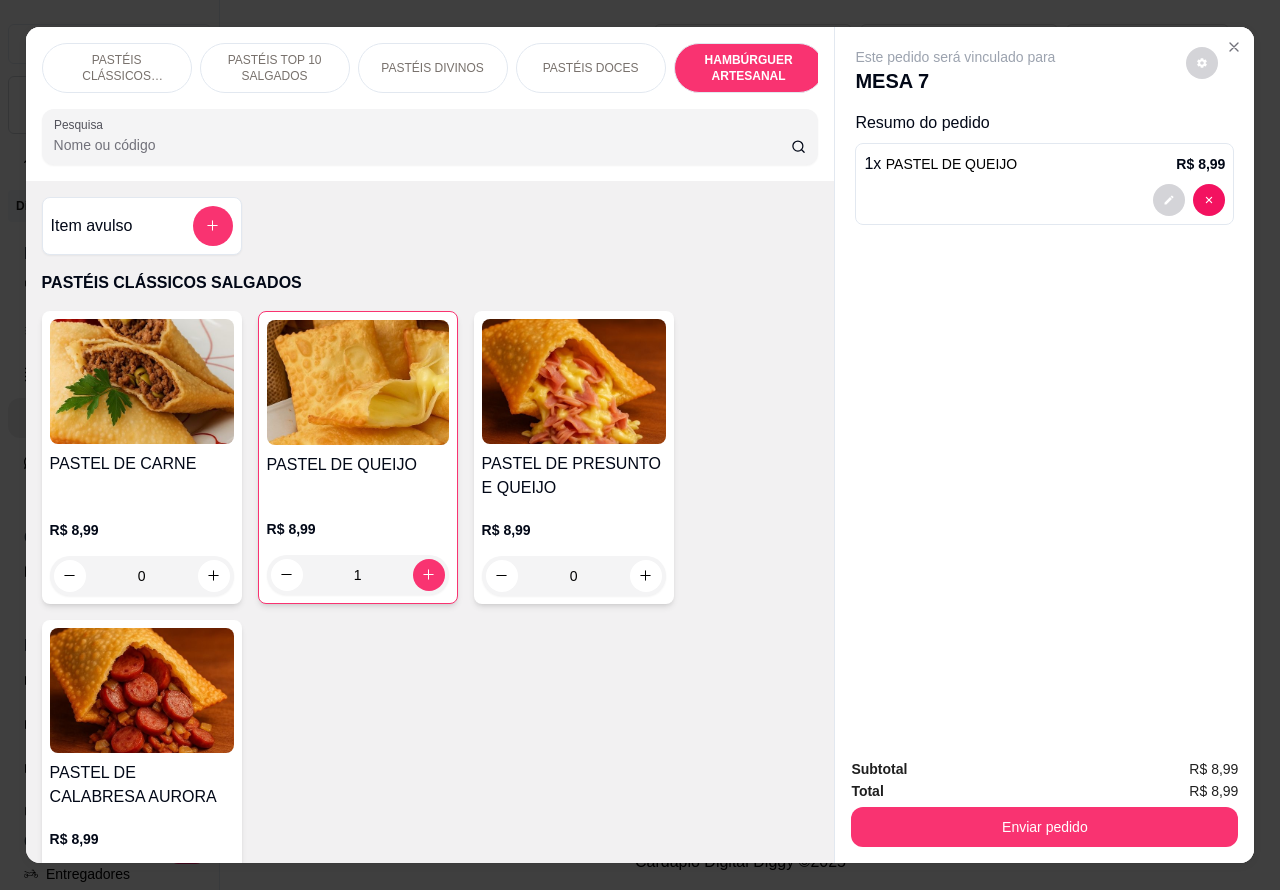 scroll, scrollTop: 3933, scrollLeft: 0, axis: vertical 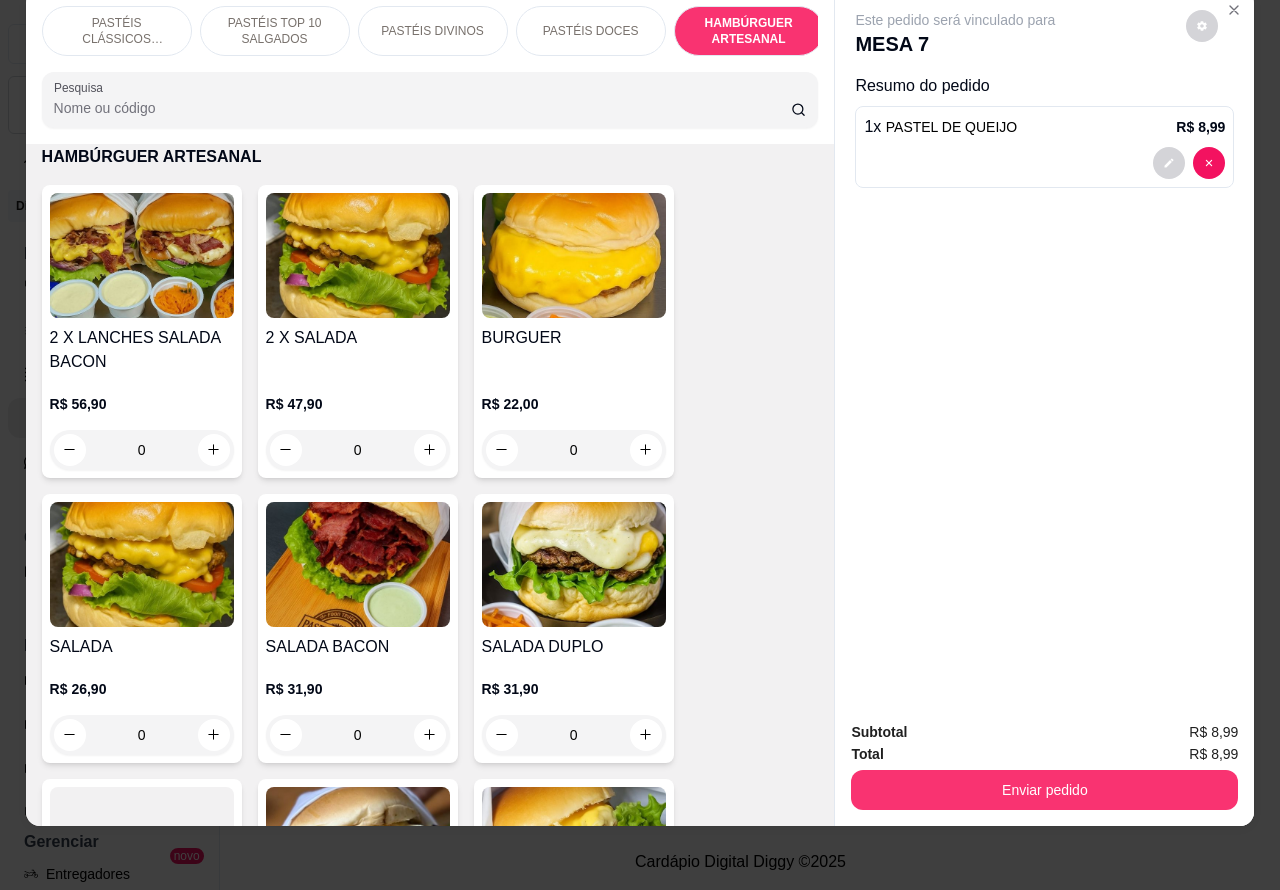 click on "0" at bounding box center [142, 735] 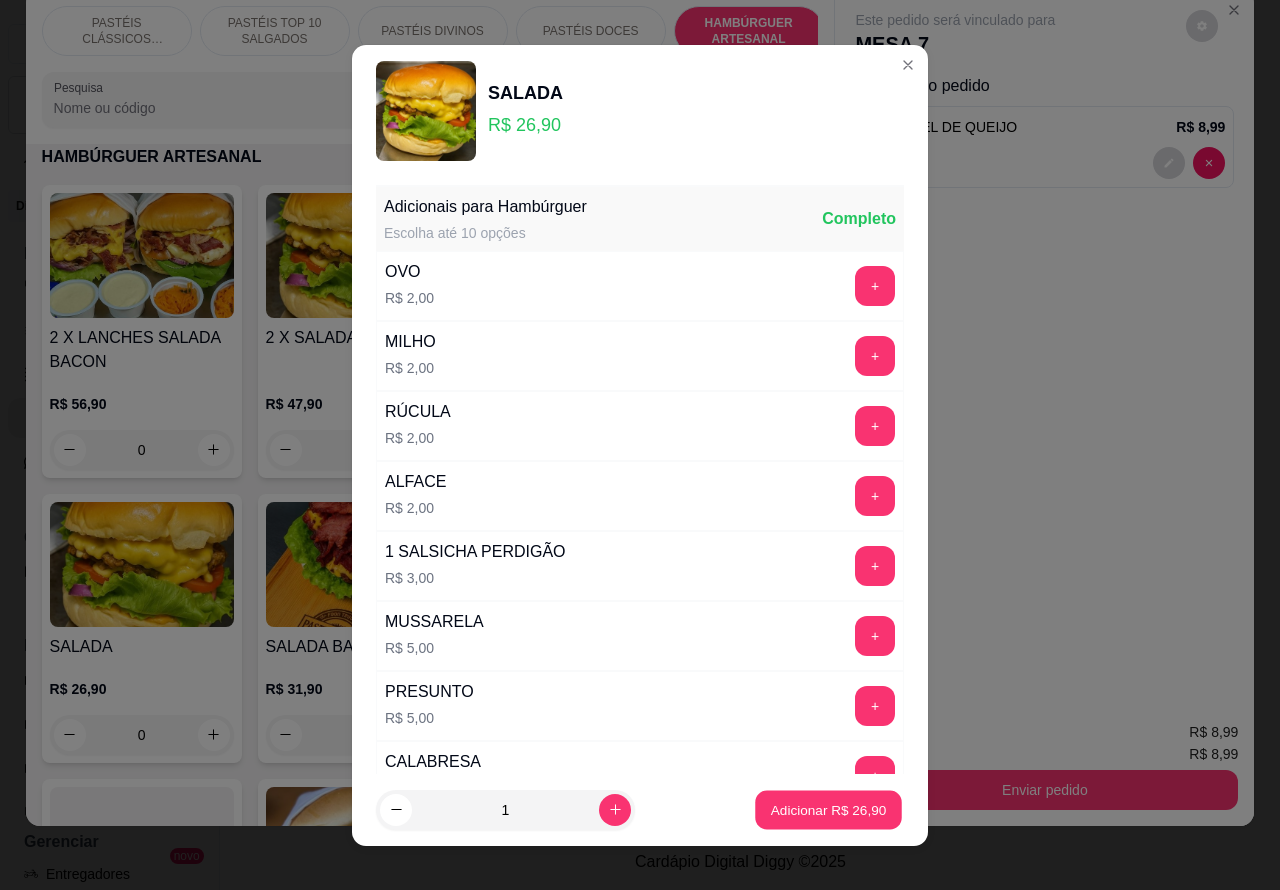 click on "Adicionar   [PRICE]" at bounding box center (829, 809) 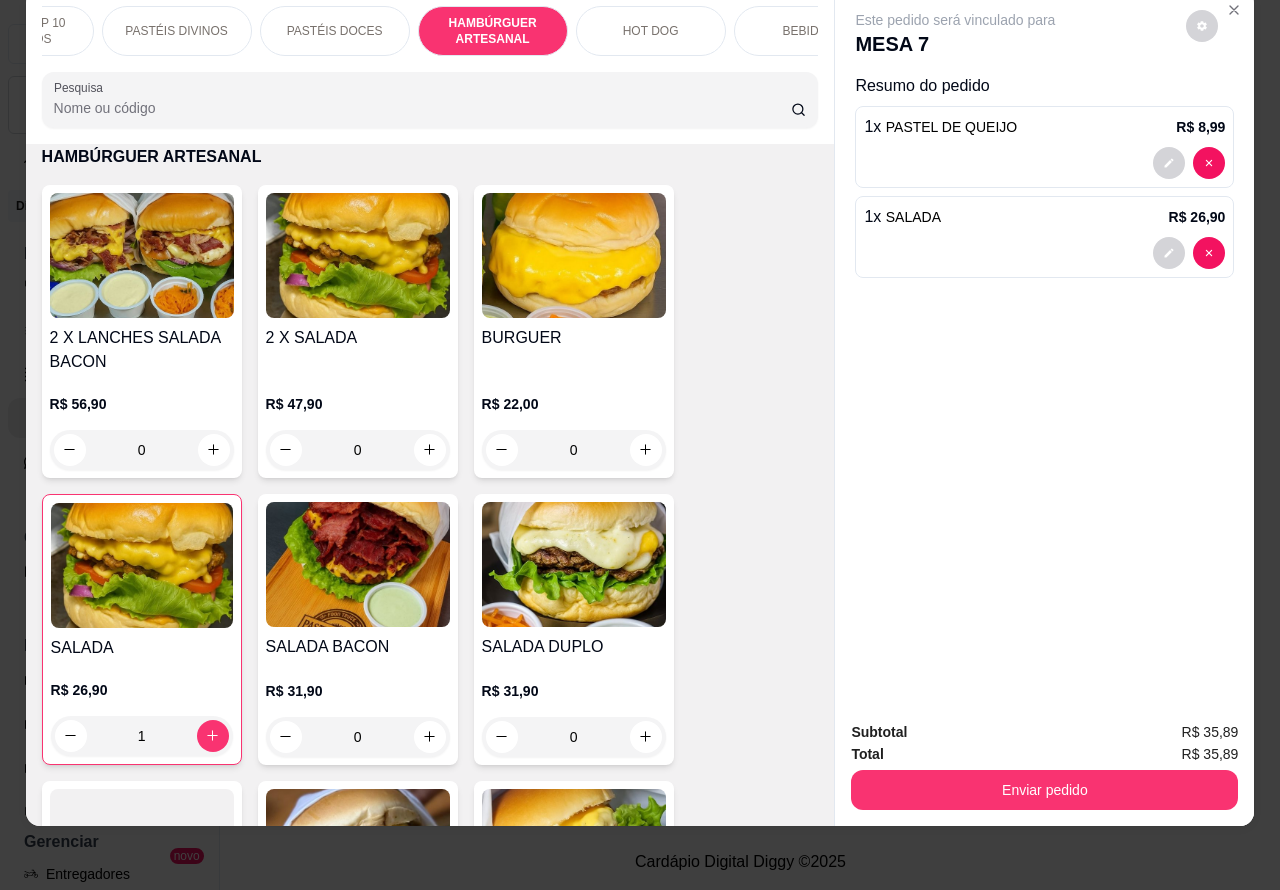 scroll, scrollTop: 0, scrollLeft: 350, axis: horizontal 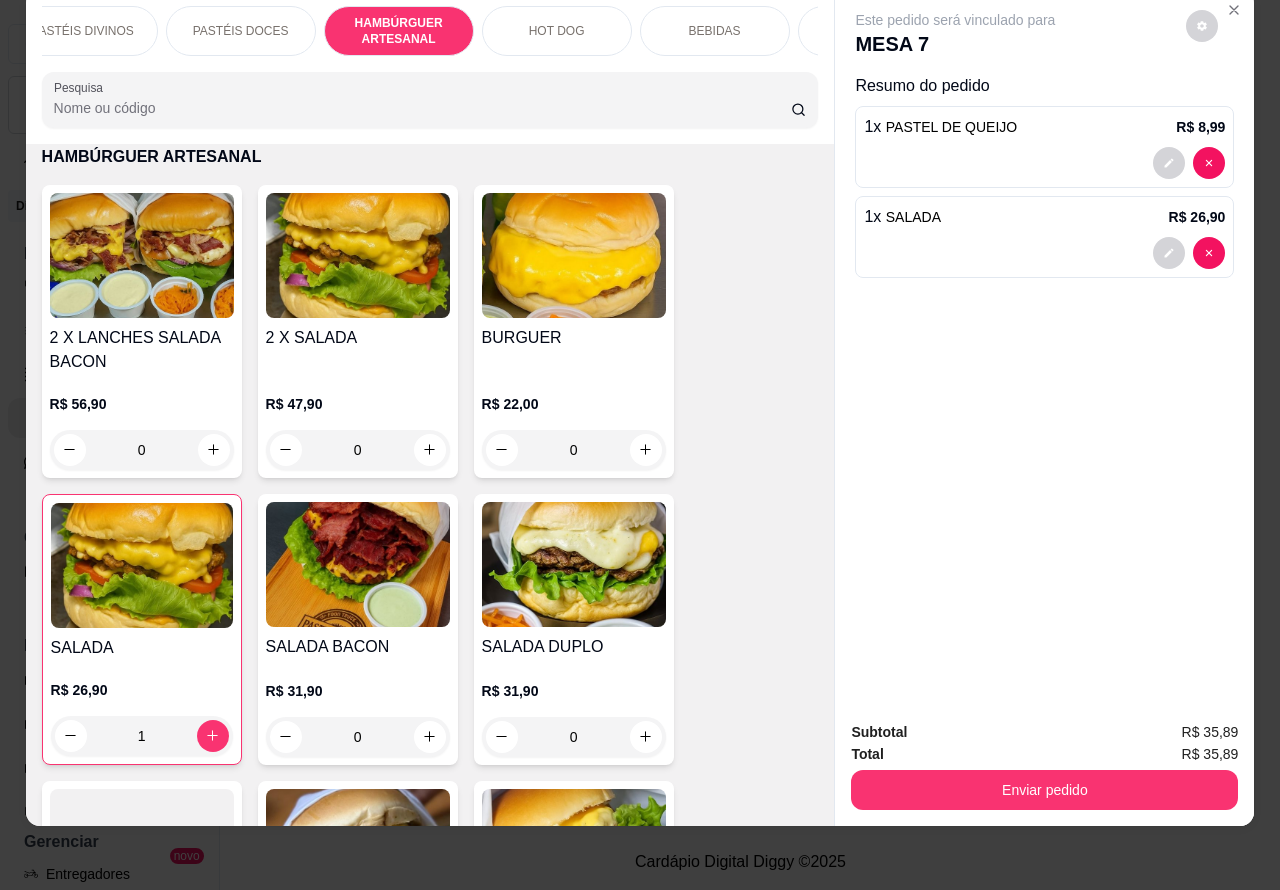 click on "BEBIDAS" at bounding box center [715, 31] 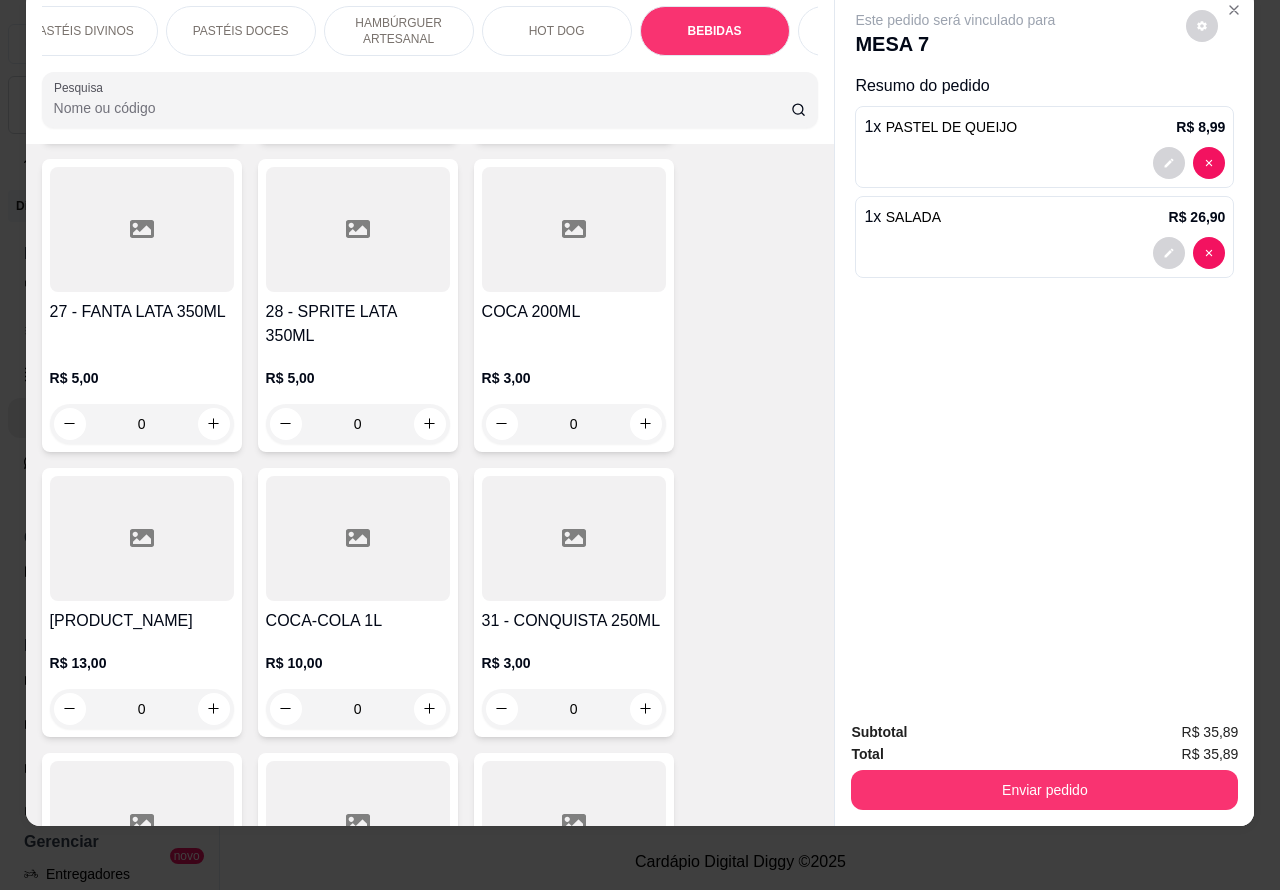 scroll, scrollTop: 6451, scrollLeft: 0, axis: vertical 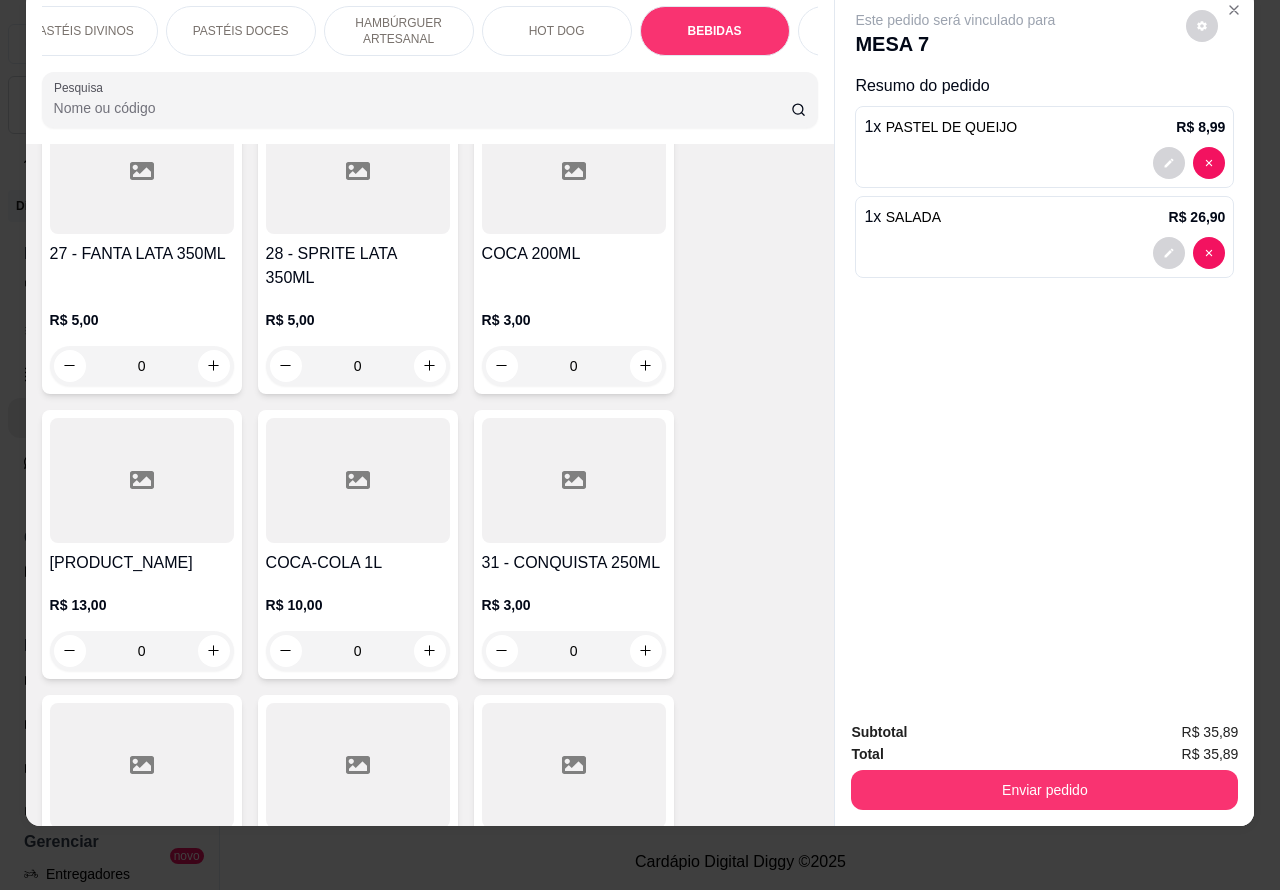 click 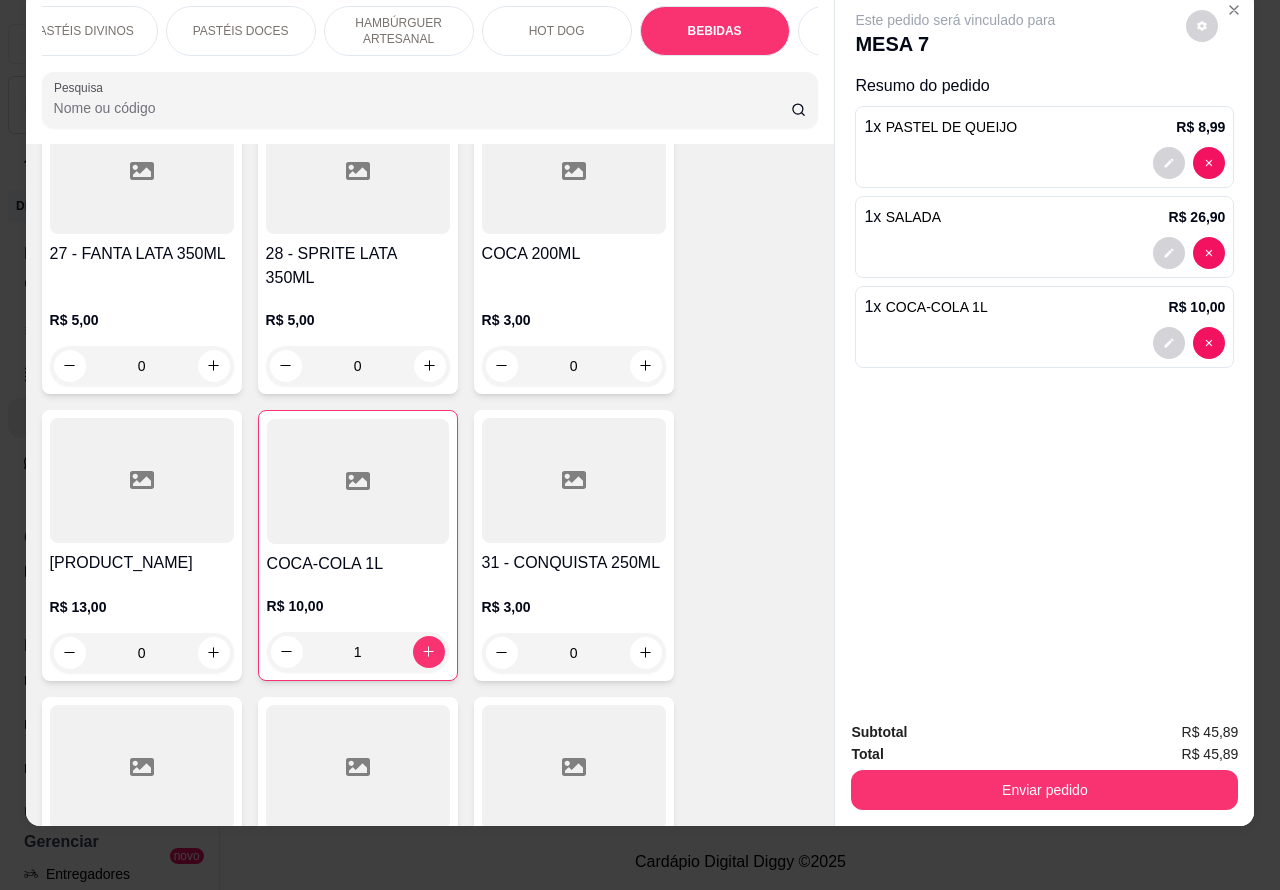 click on "PASTÉIS DOCES" at bounding box center (241, 31) 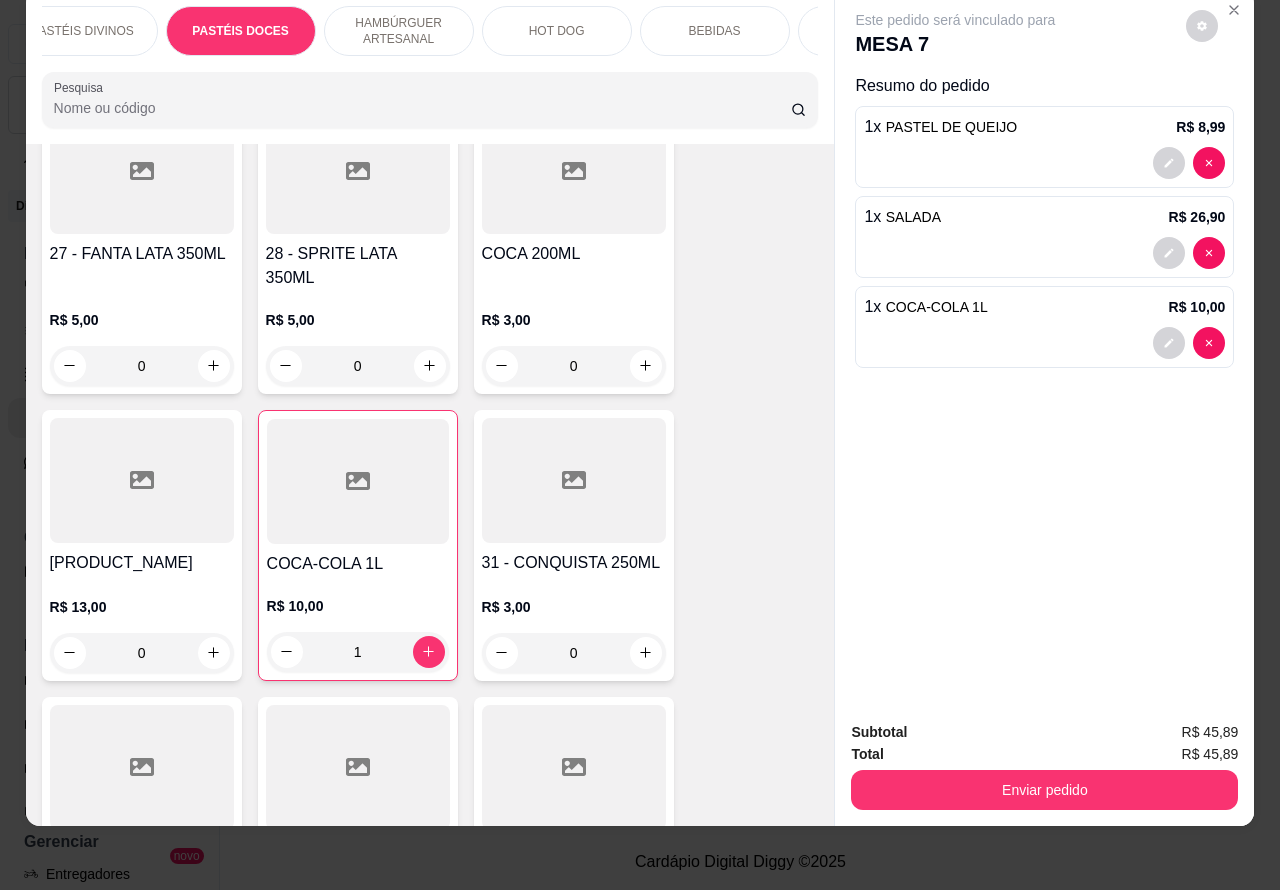 scroll, scrollTop: 2991, scrollLeft: 0, axis: vertical 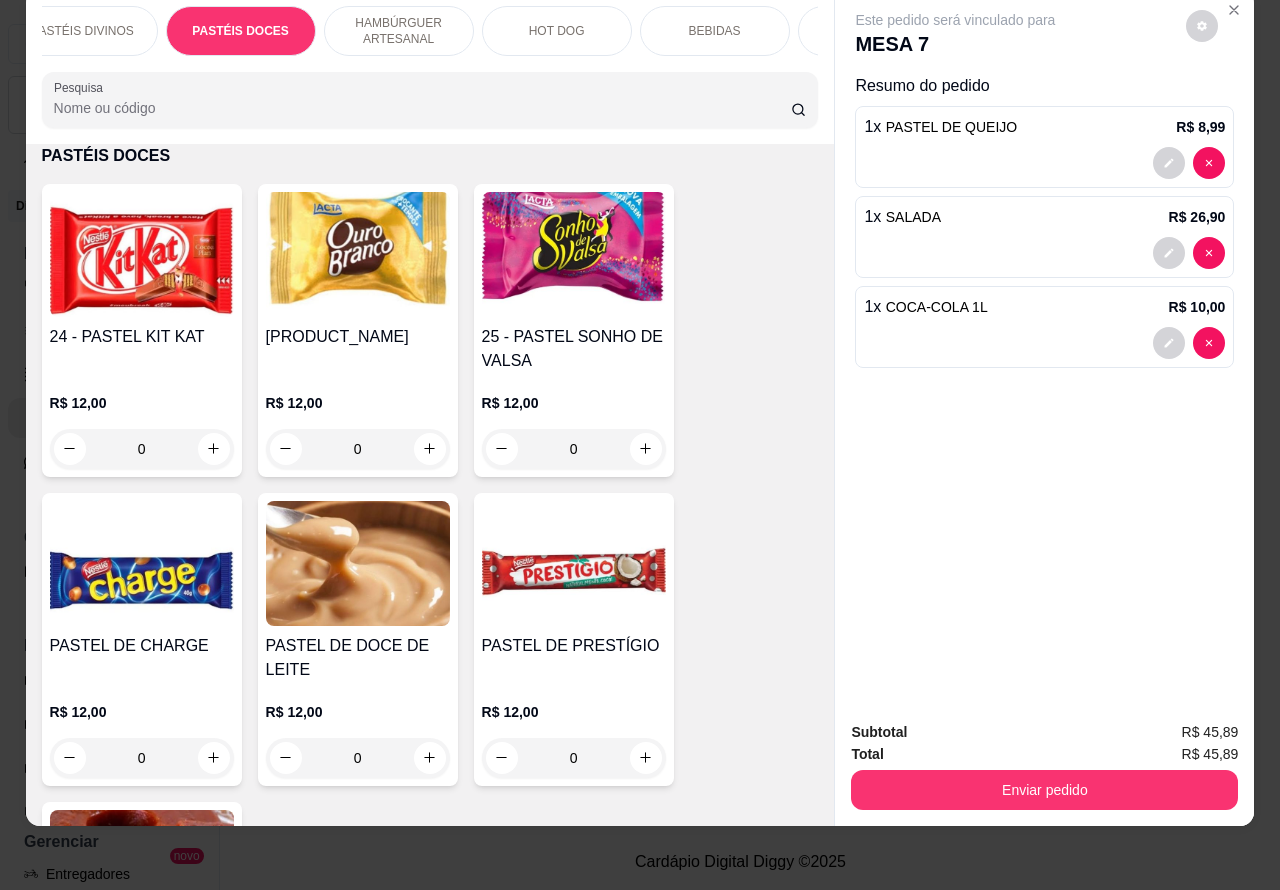 click 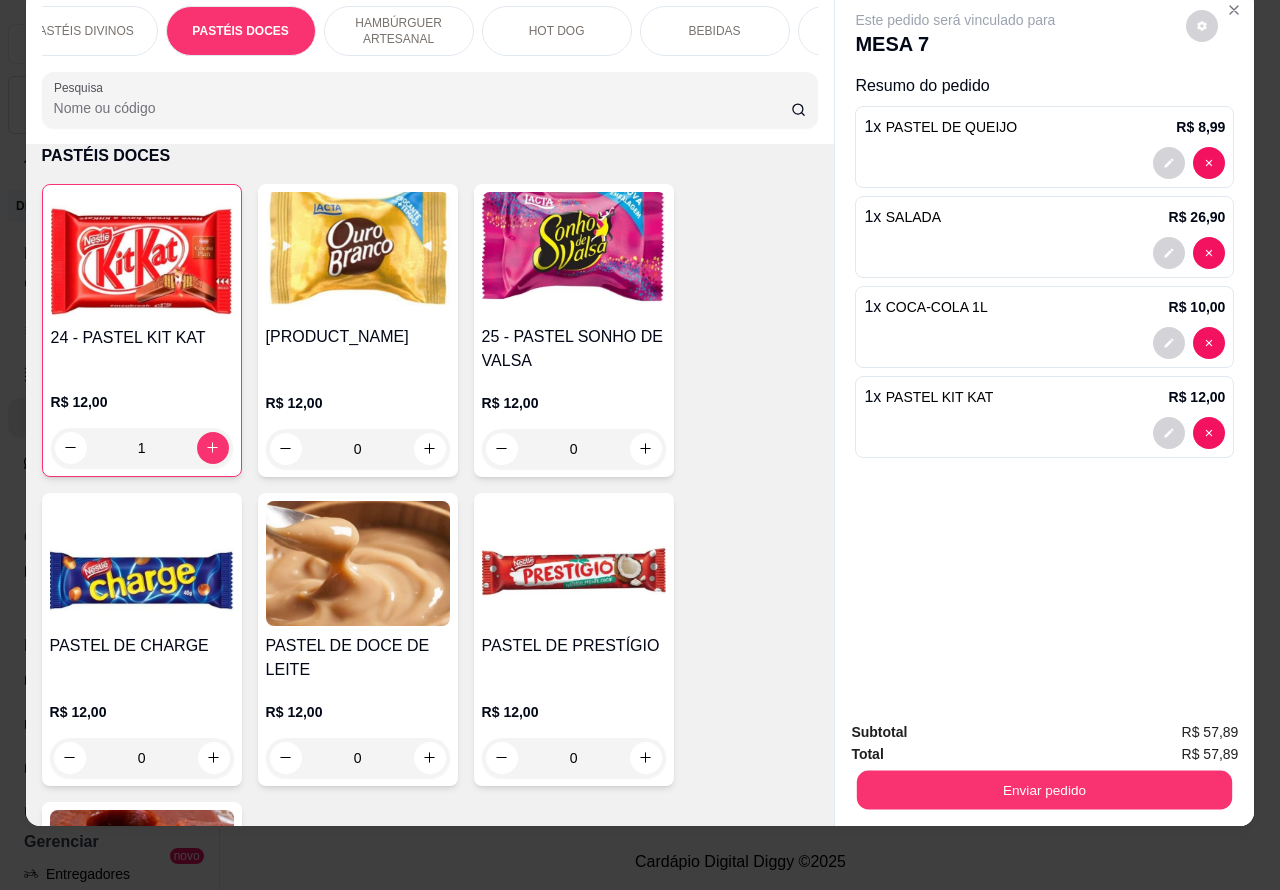click on "Enviar pedido" at bounding box center [1044, 790] 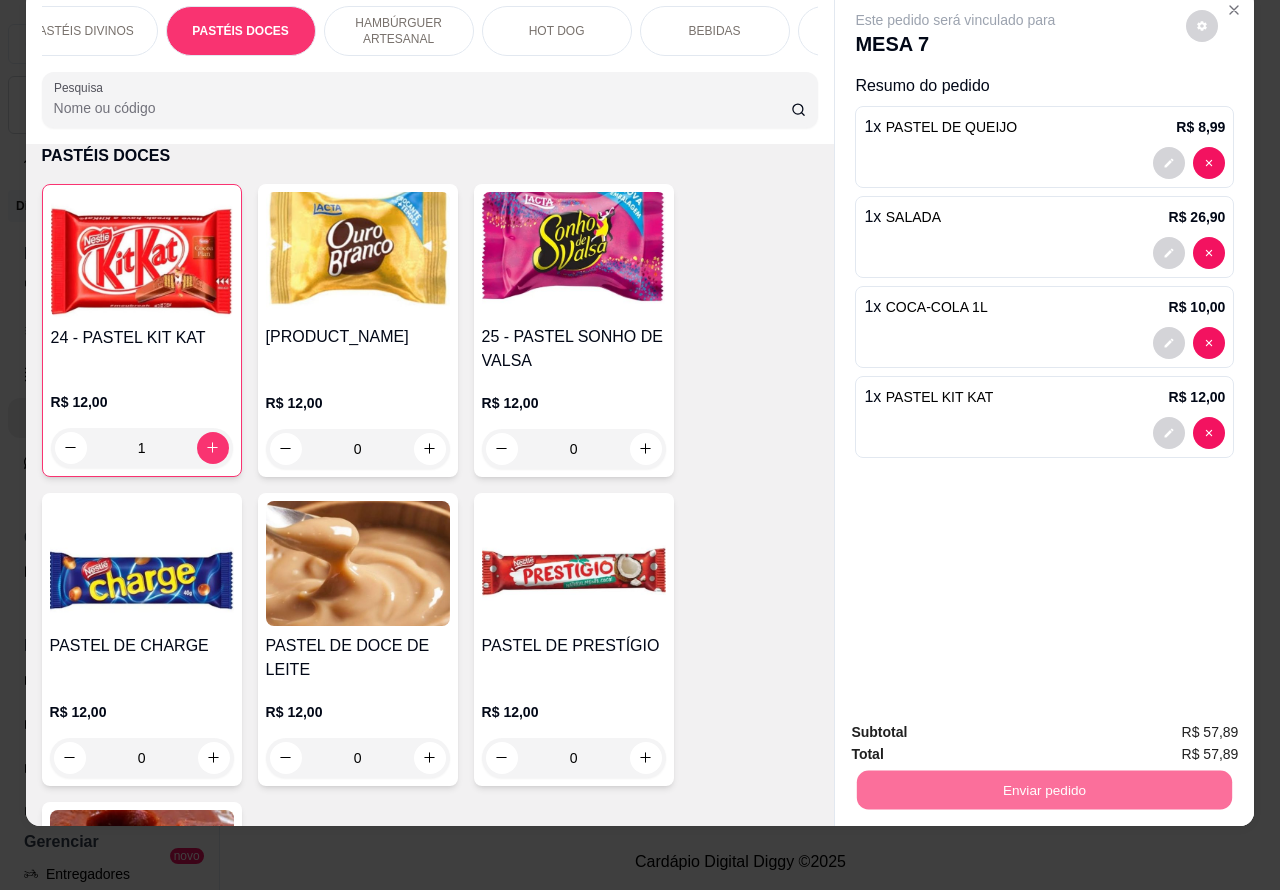 click on "Não registrar e enviar pedido" at bounding box center [977, 722] 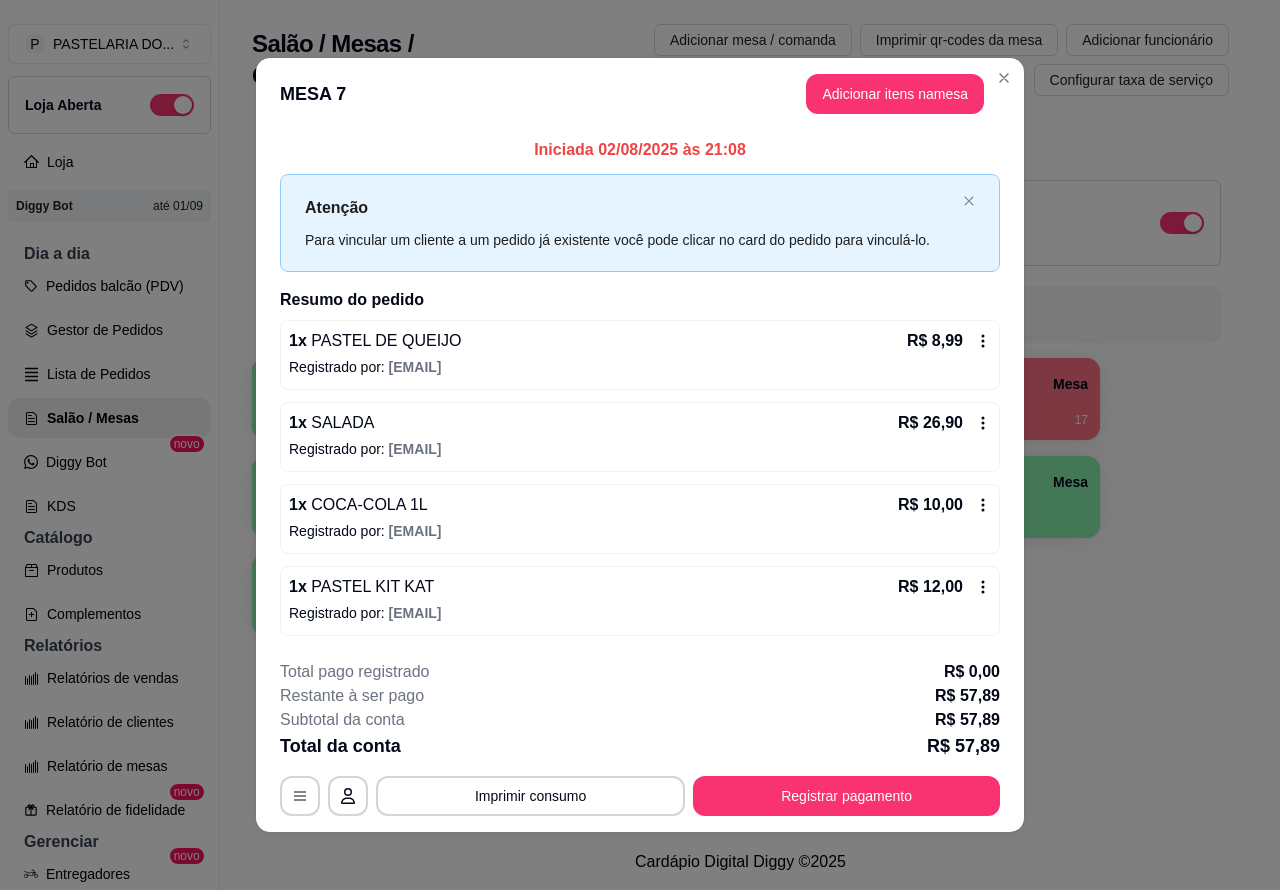 type 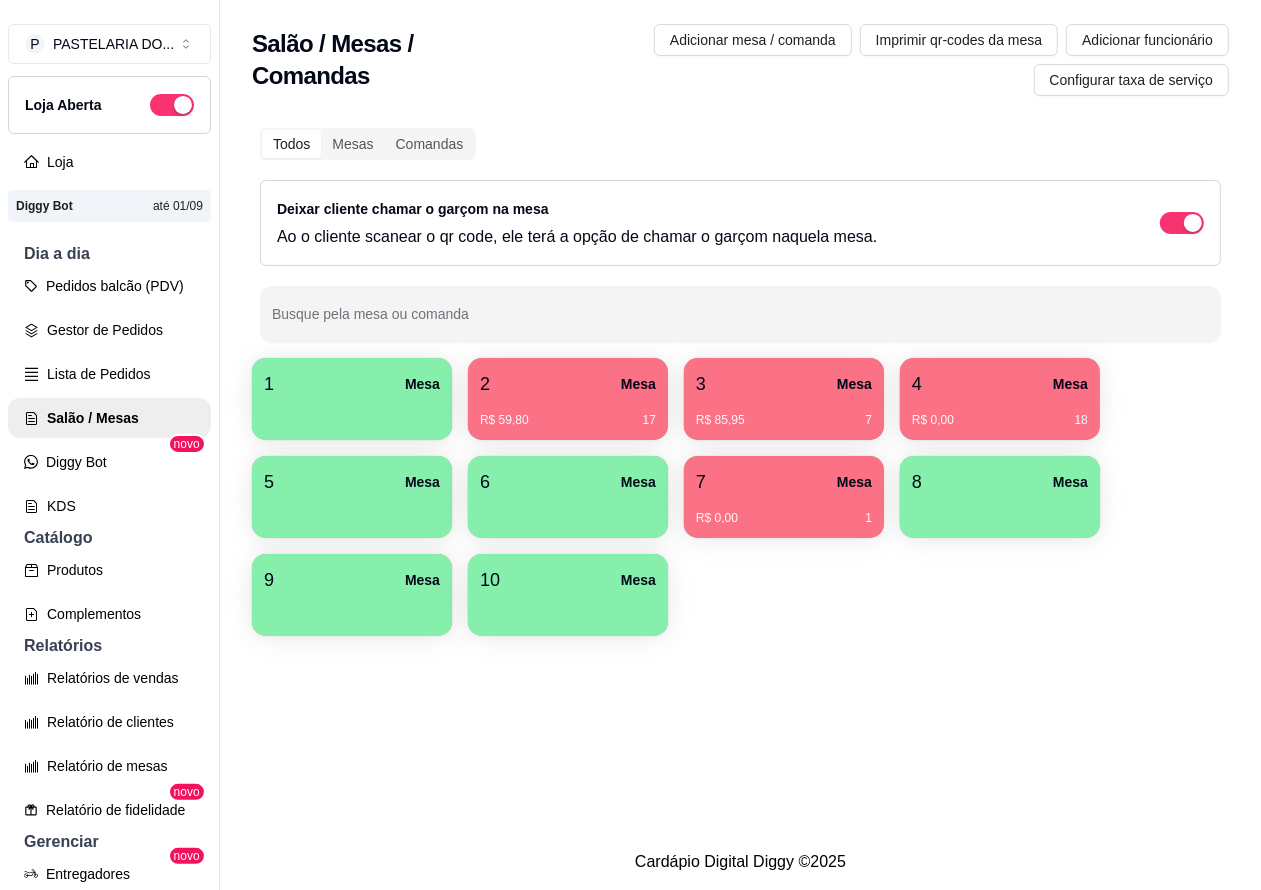 click on "4 Mesa" at bounding box center (1000, 384) 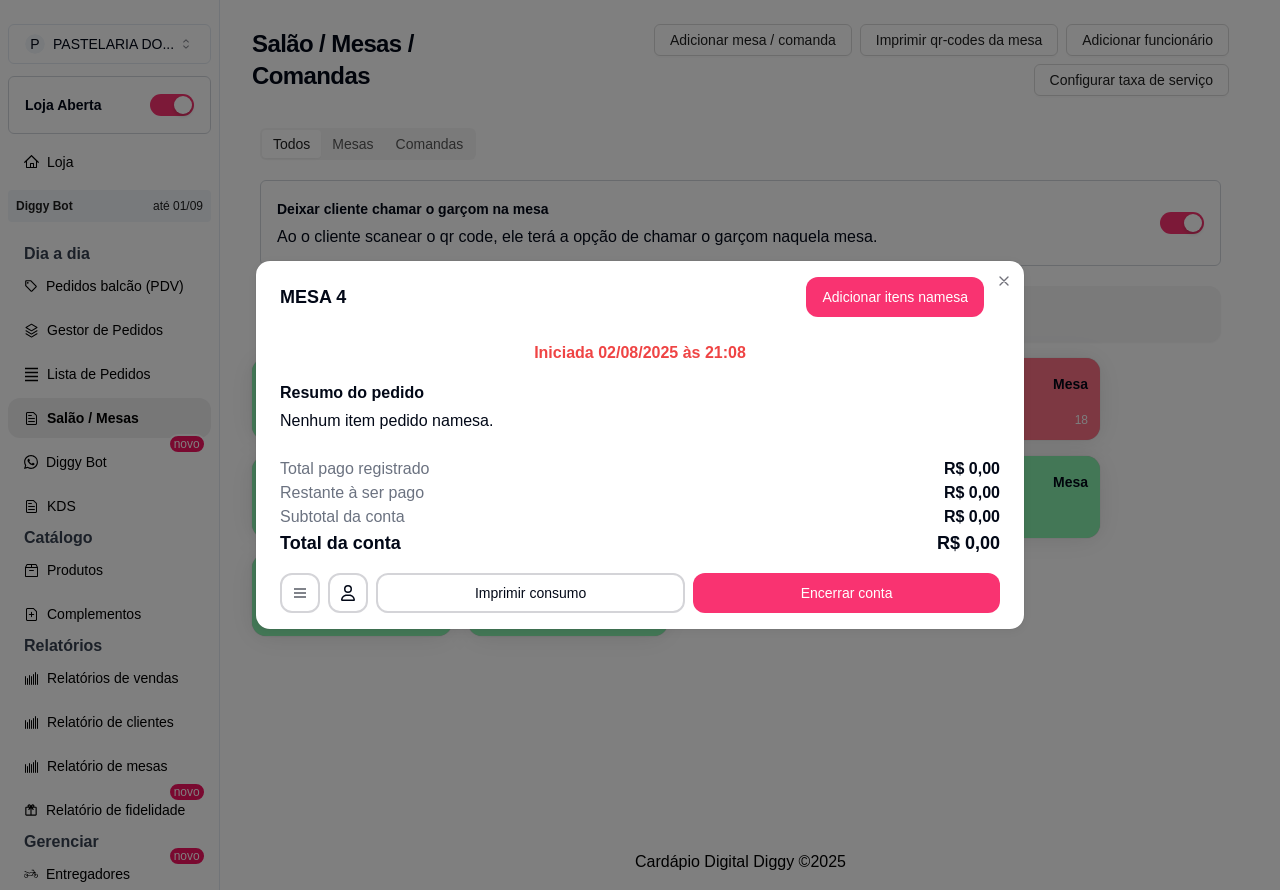 click on "Salão / Mesas / Comandas Adicionar mesa / comanda Imprimir qr-codes da mesa Adicionar funcionário Configurar taxa de serviço Todos Mesas Comandas Deixar cliente chamar o garçom na mesa Ao o cliente scanear o qr code, ele terá a opção de chamar o garçom naquela mesa. Busque pela mesa ou comanda
1 Mesa 2 Mesa R$ 59,80 17 3 Mesa R$ 85,95 7 4 Mesa R$ 0,00 18 5 Mesa 6 Mesa 7 Mesa R$ 0,00 1 8 Mesa 9 Mesa 10 Mesa" at bounding box center (740, 417) 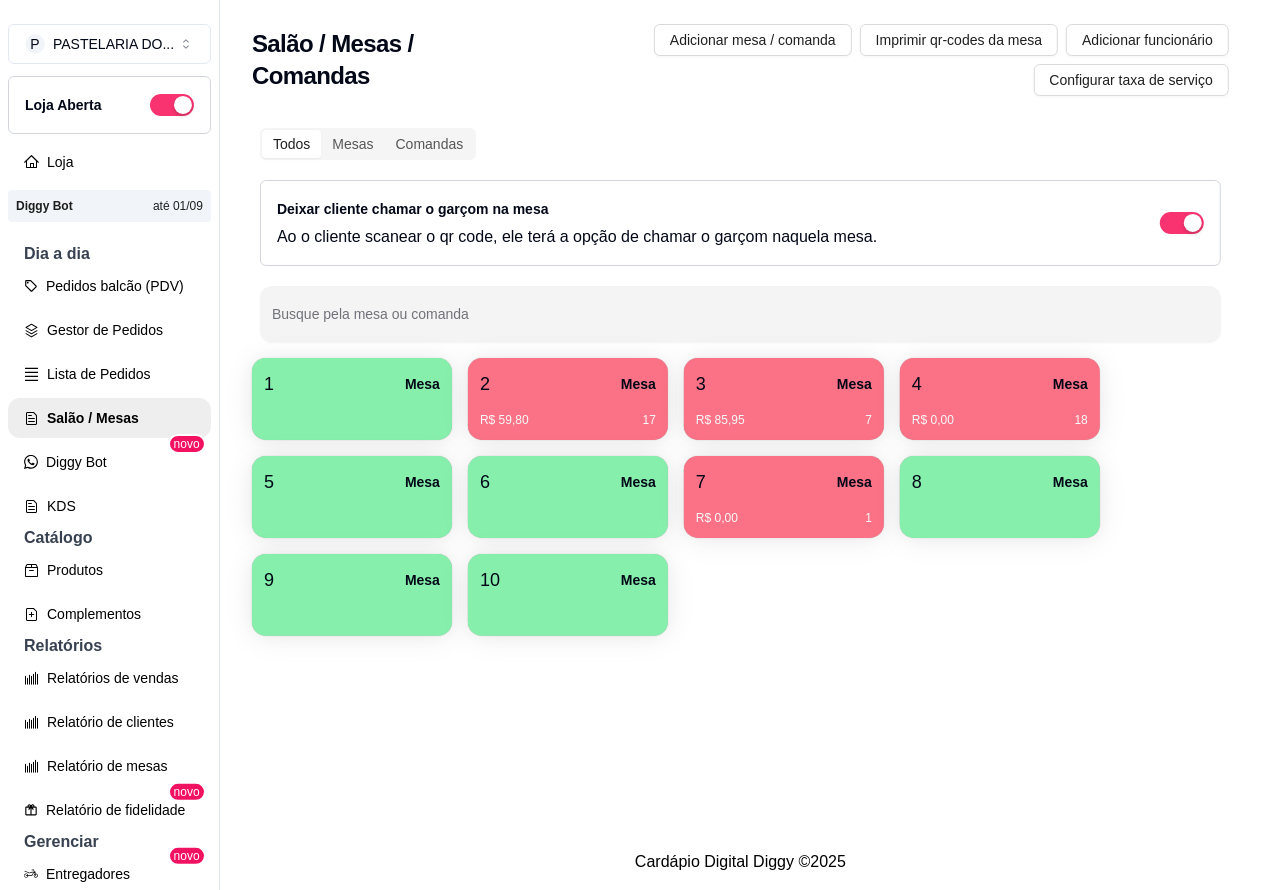click on "Pedidos balcão (PDV)" at bounding box center [109, 286] 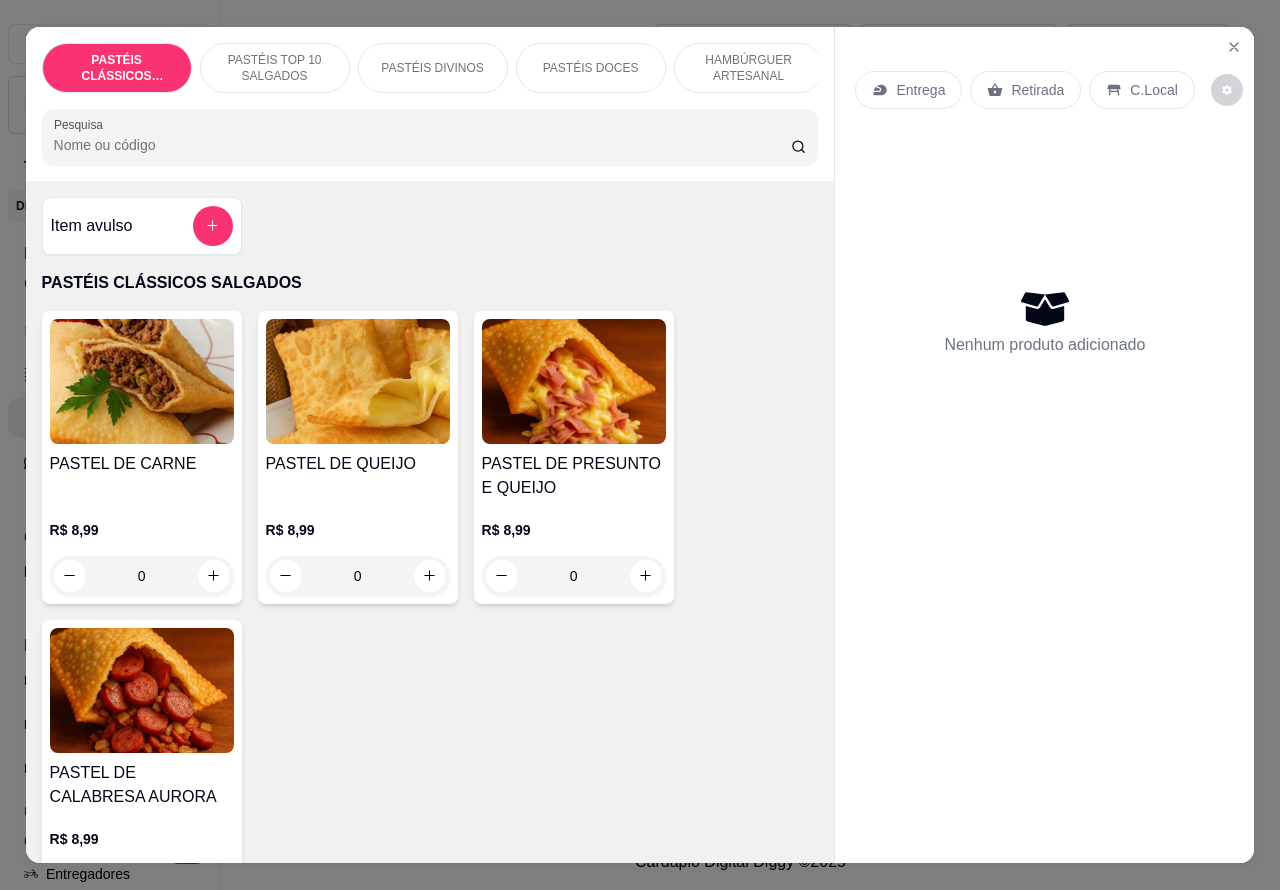 click on "Retirada" at bounding box center (1037, 90) 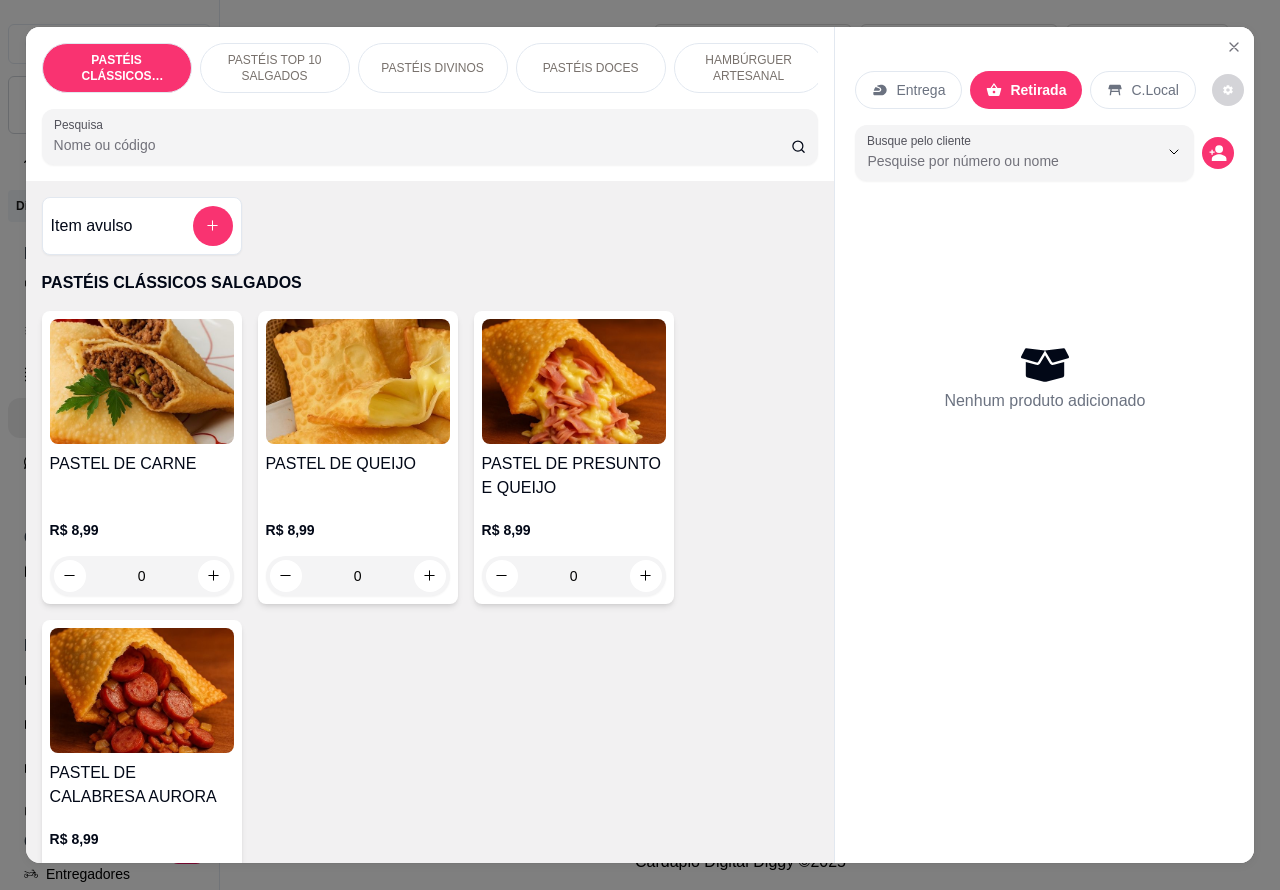click on "PASTÉIS TOP 10 SALGADOS" at bounding box center (275, 68) 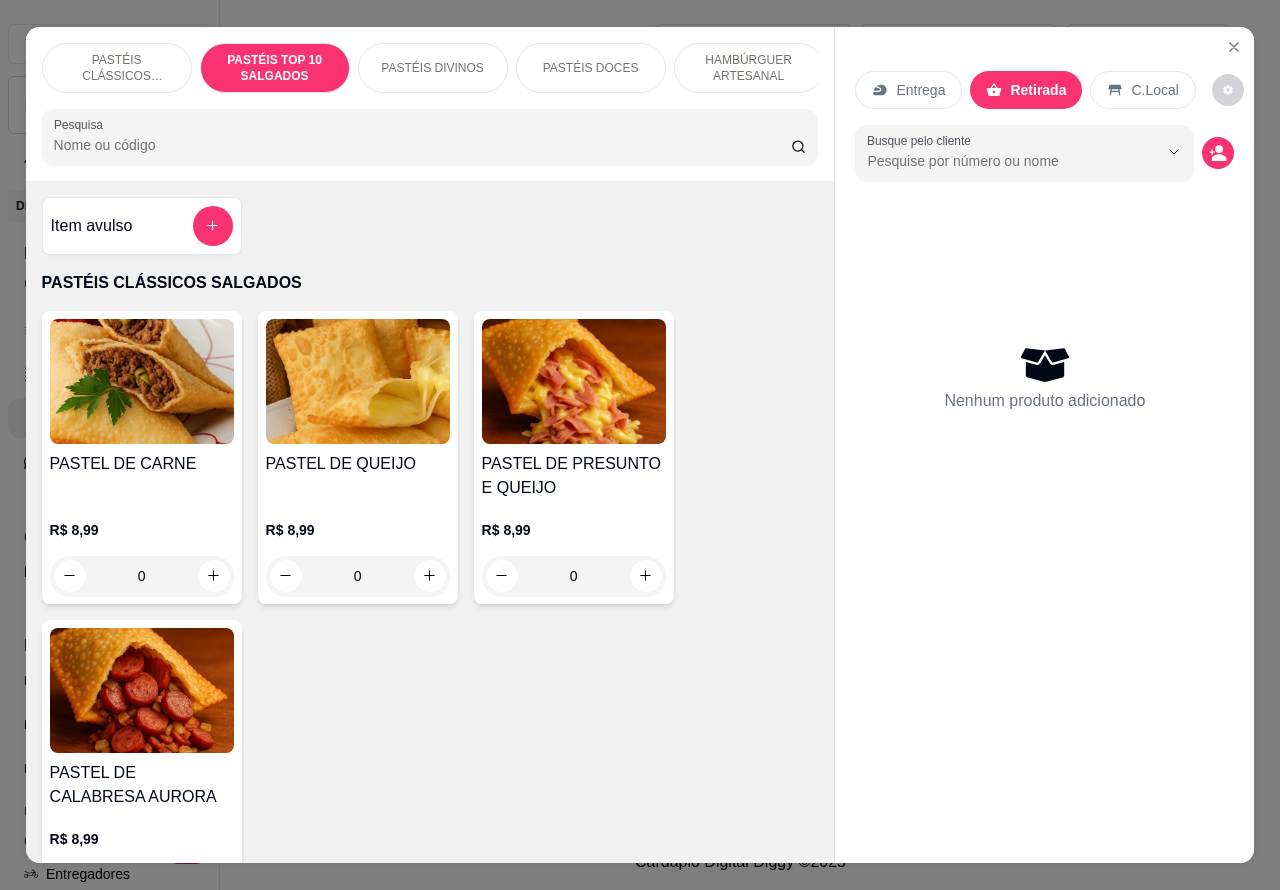 scroll, scrollTop: 748, scrollLeft: 0, axis: vertical 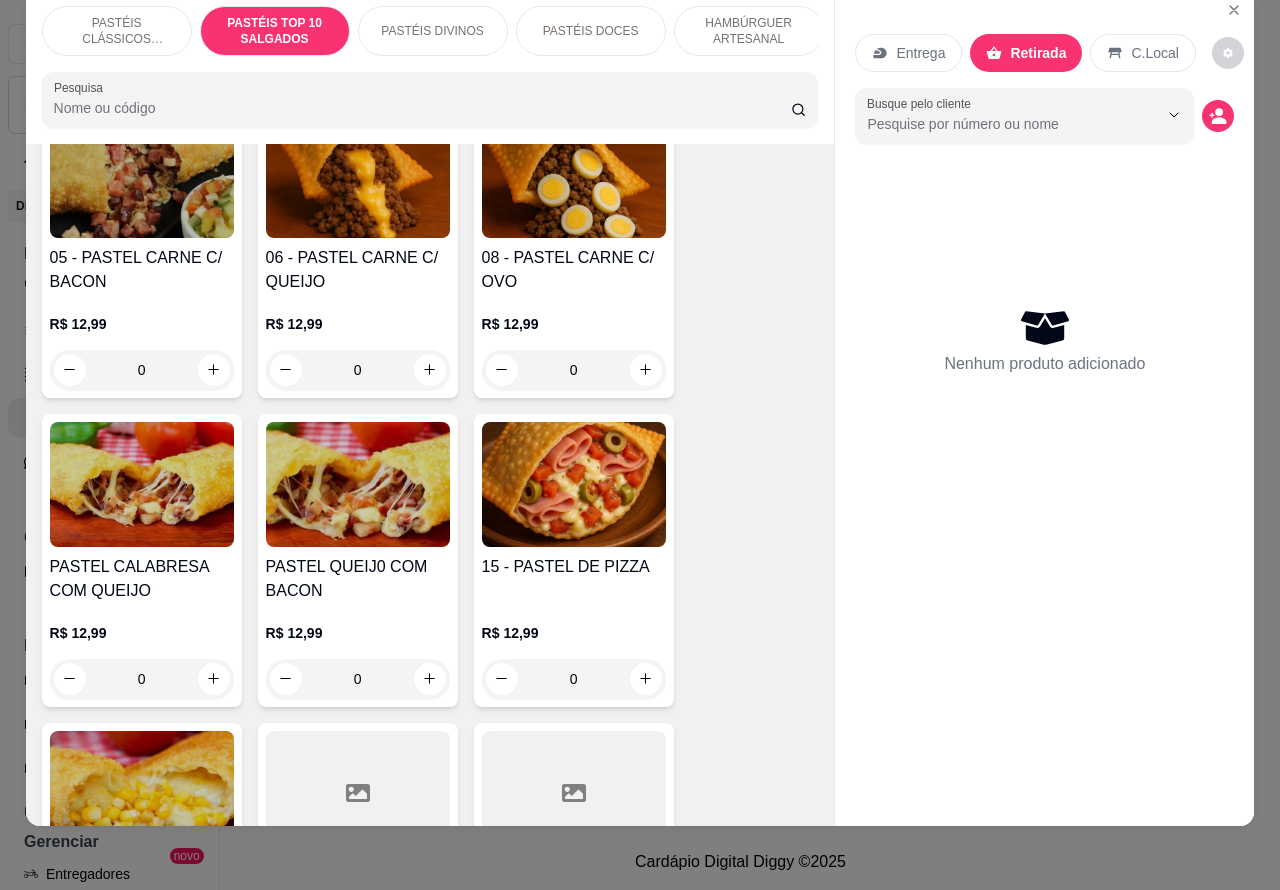 click on "0" at bounding box center (574, 679) 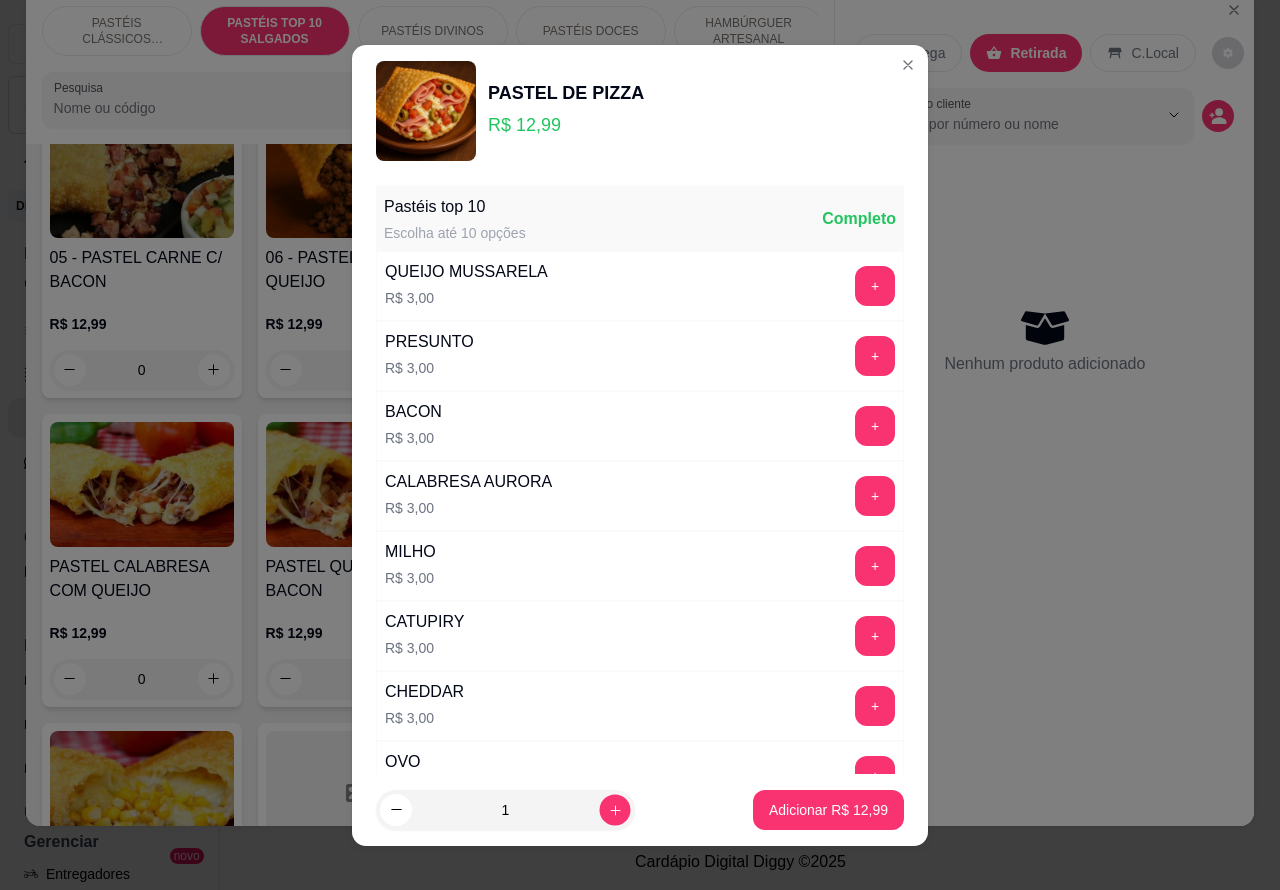 click 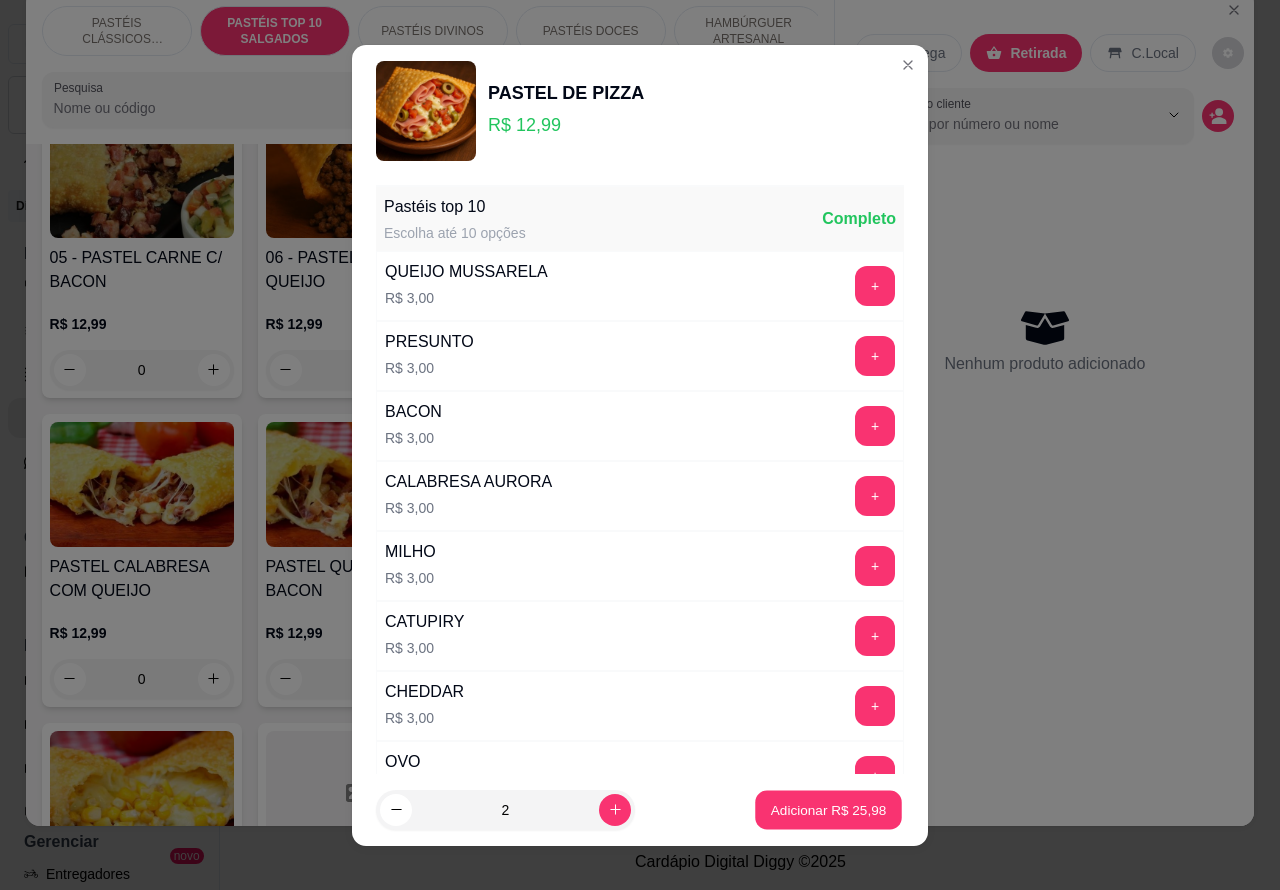 click on "Adicionar   [PRICE]" at bounding box center (829, 809) 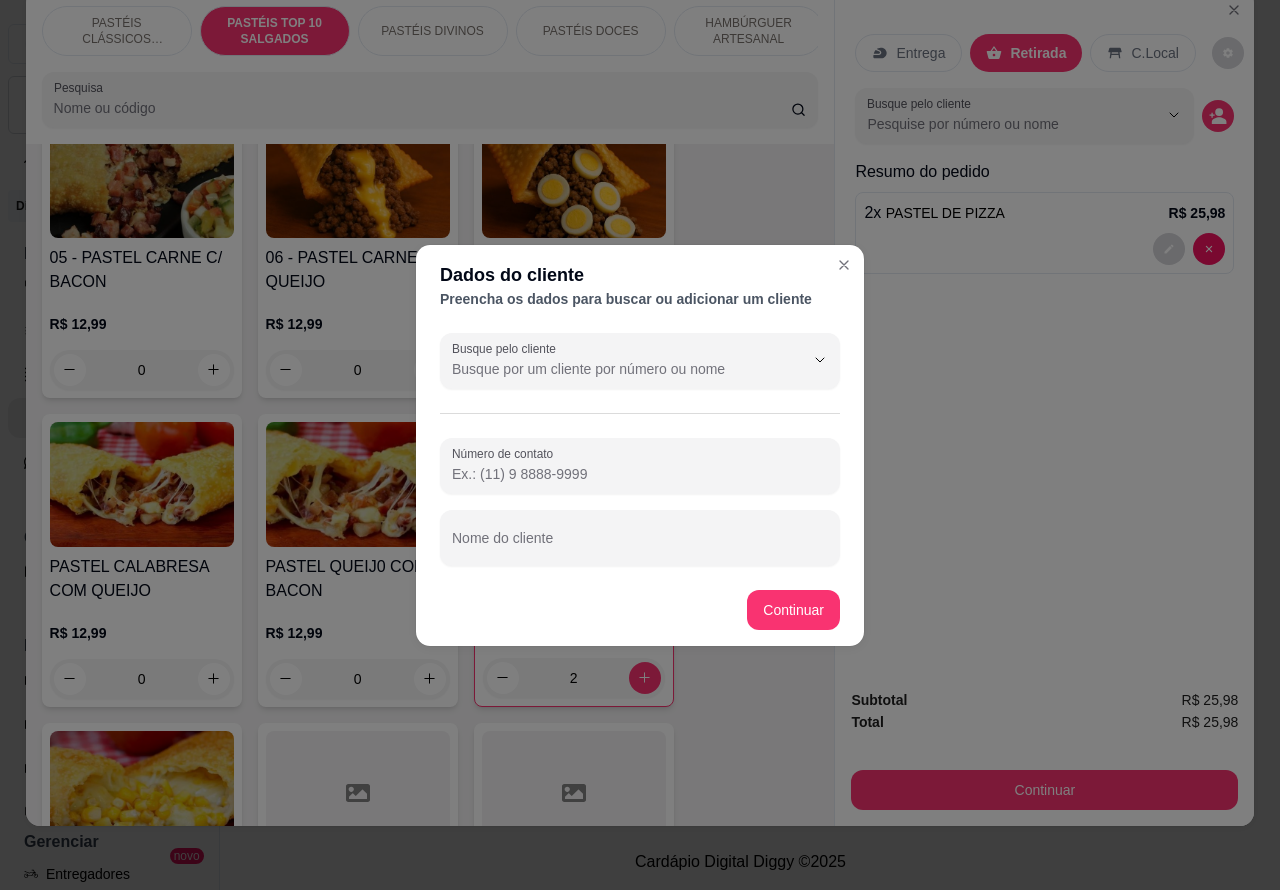 click on "Nome do cliente" at bounding box center [640, 546] 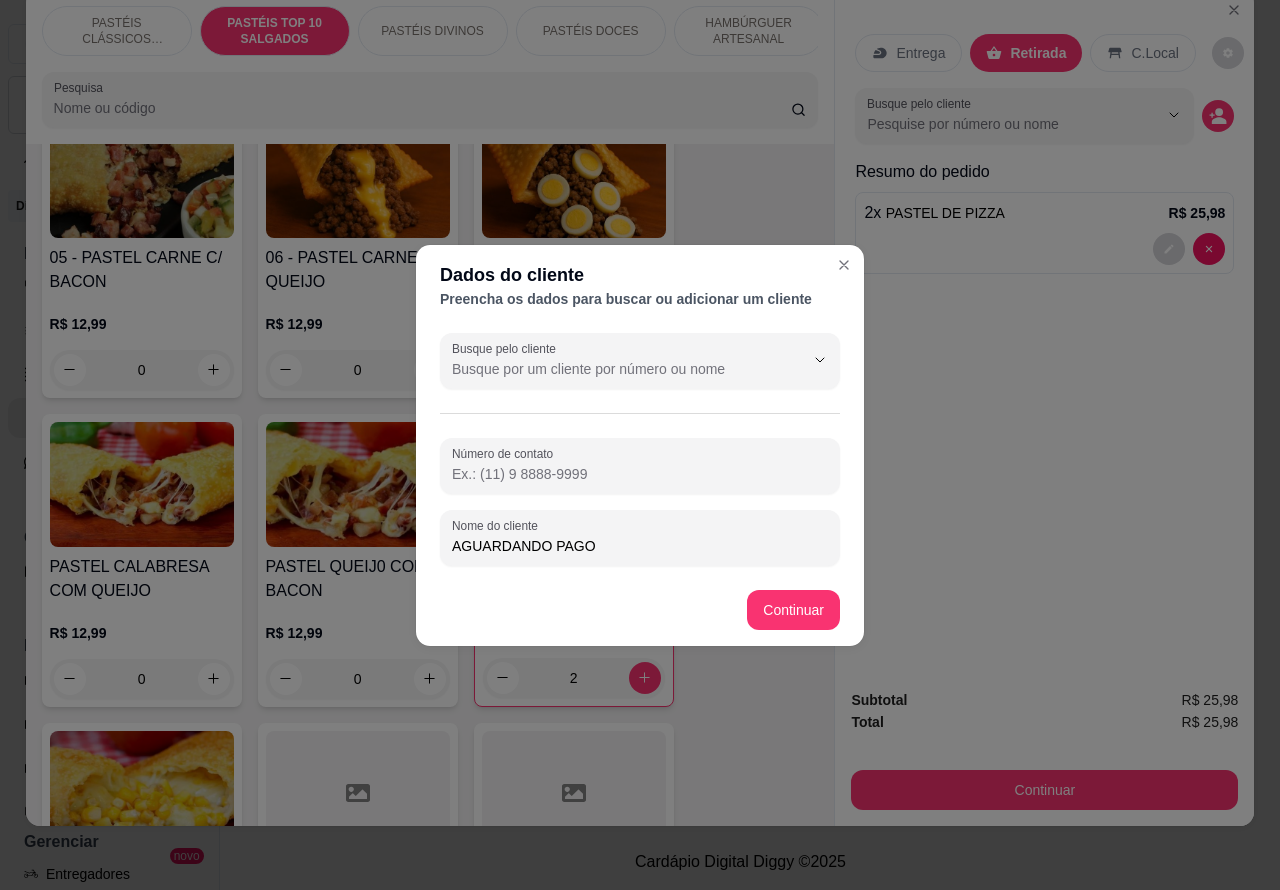 type on "AGUARDANDO PAGO" 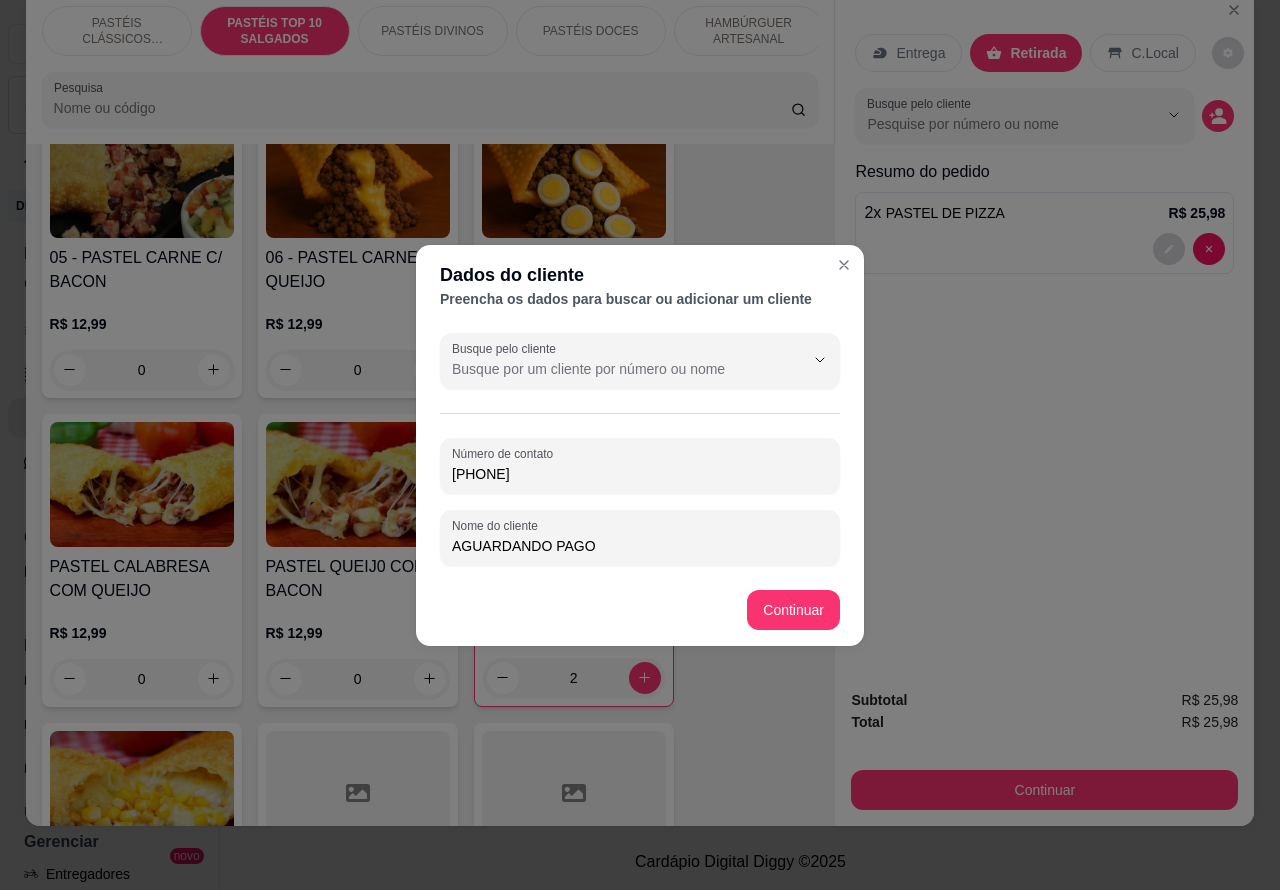 type on "[PHONE]" 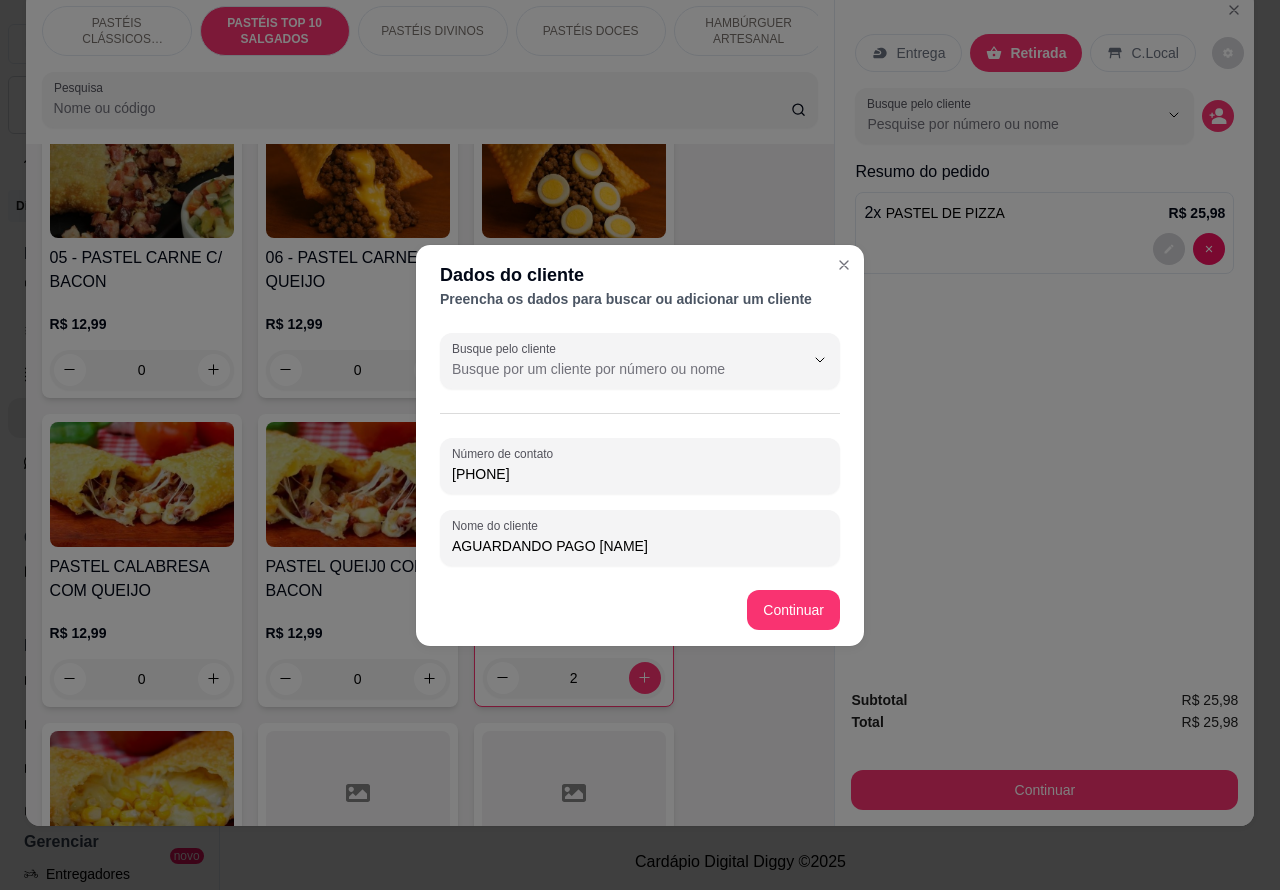 type on "AGUARDANDO PAGO [NAME]" 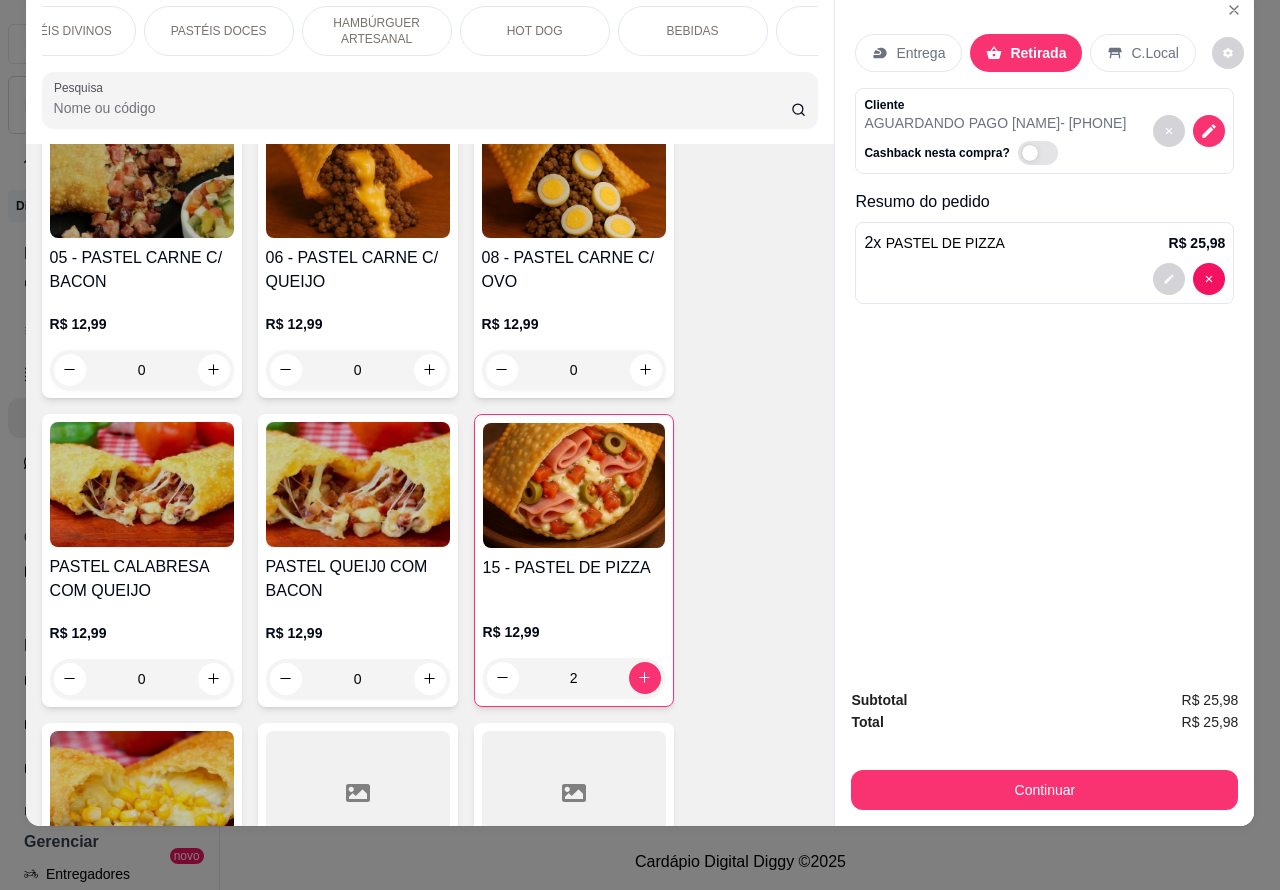 scroll, scrollTop: 0, scrollLeft: 395, axis: horizontal 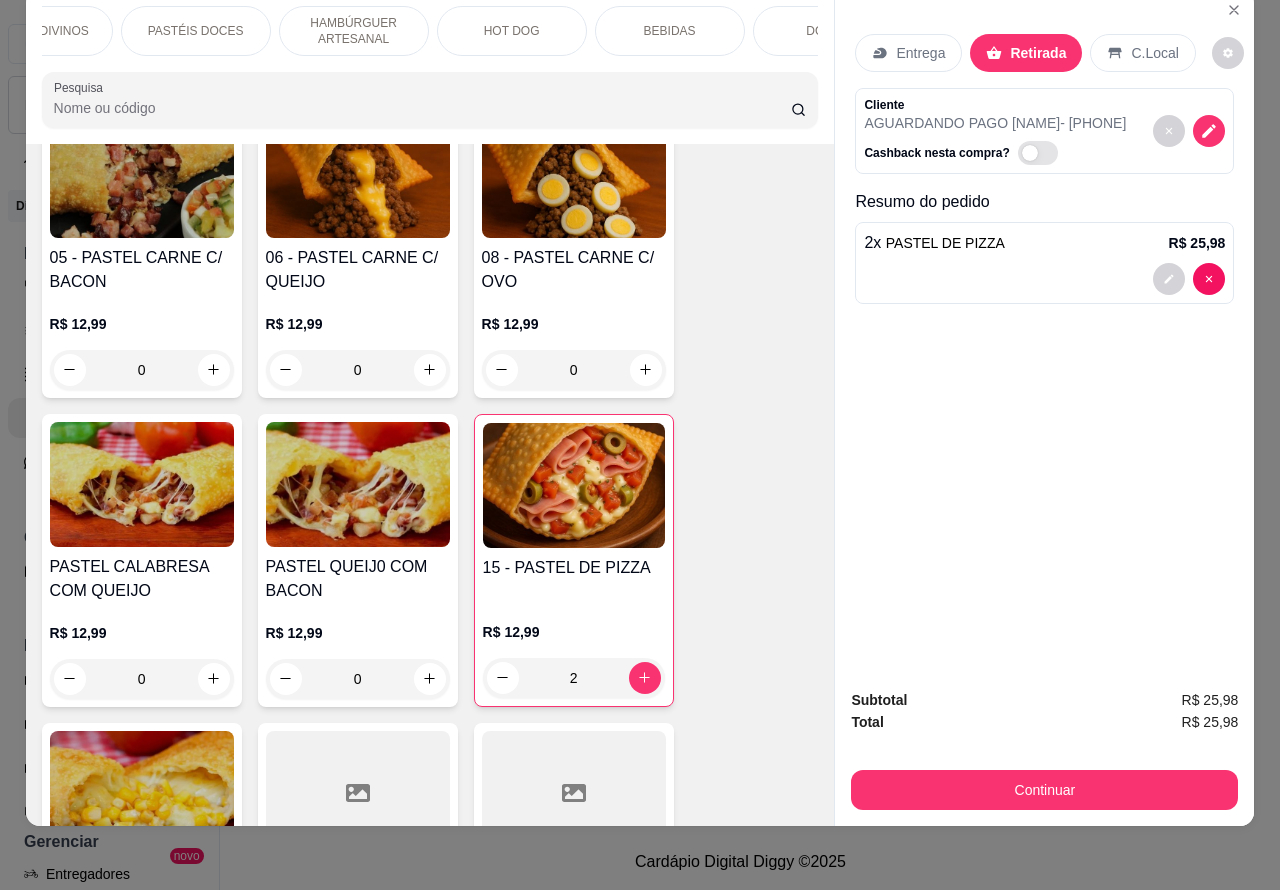 click on "BEBIDAS" at bounding box center (670, 31) 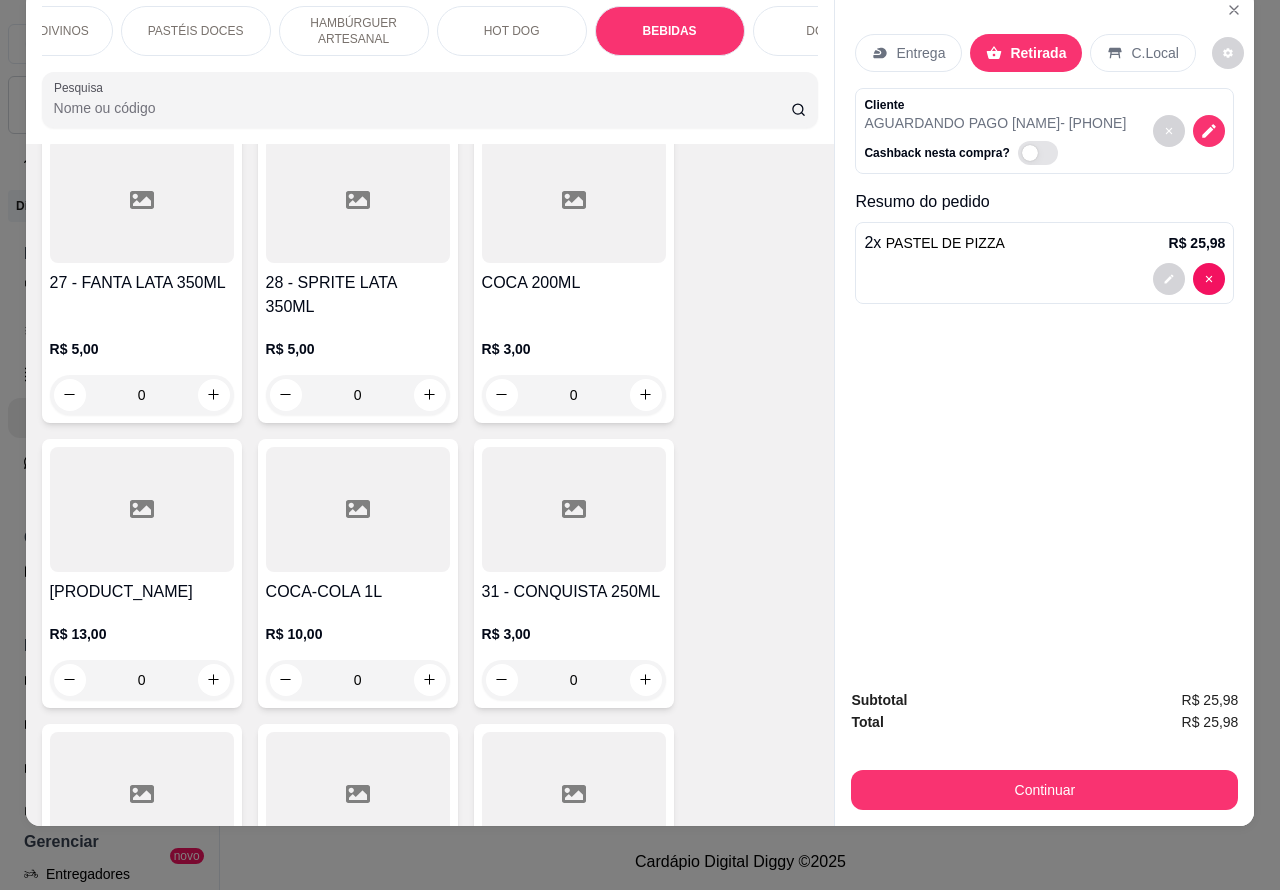 scroll, scrollTop: 6426, scrollLeft: 0, axis: vertical 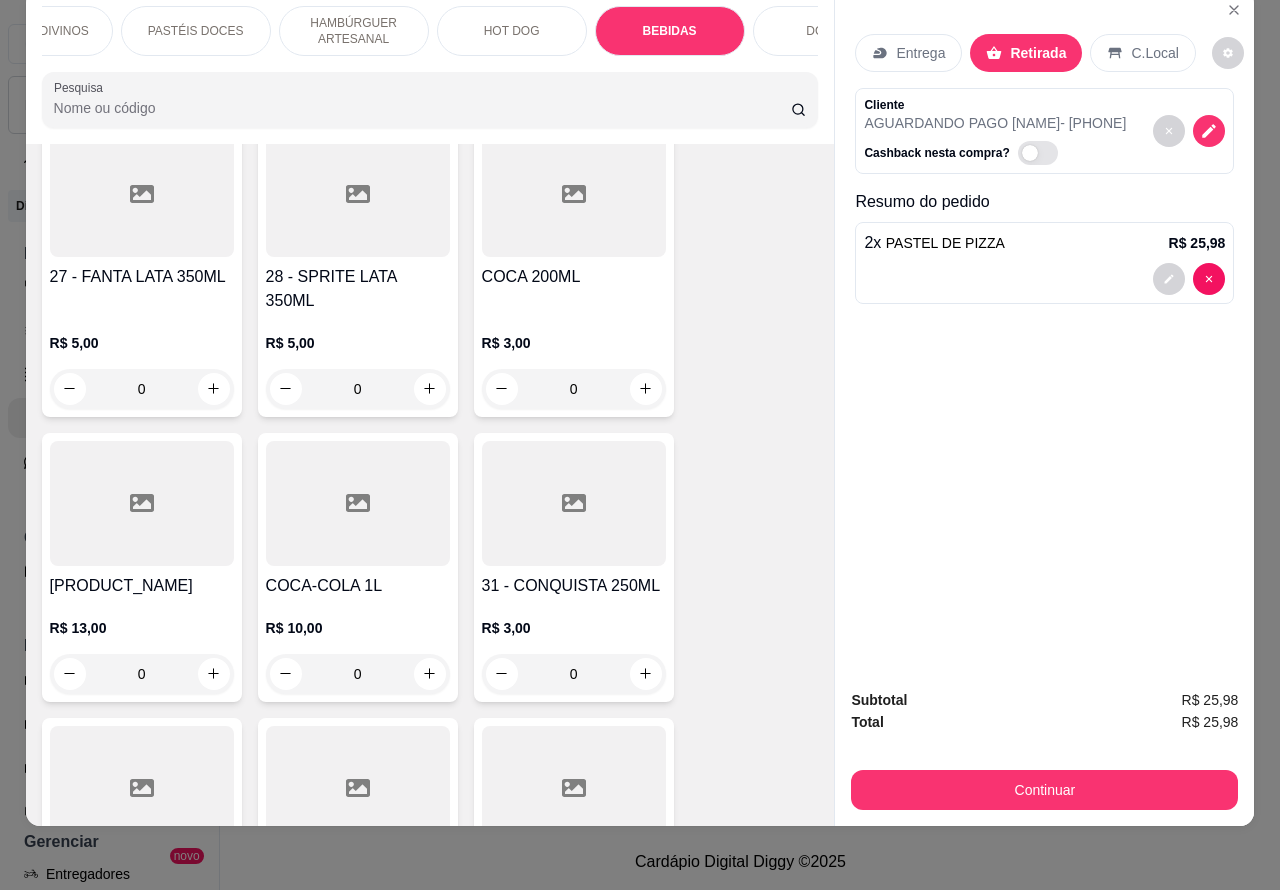 click 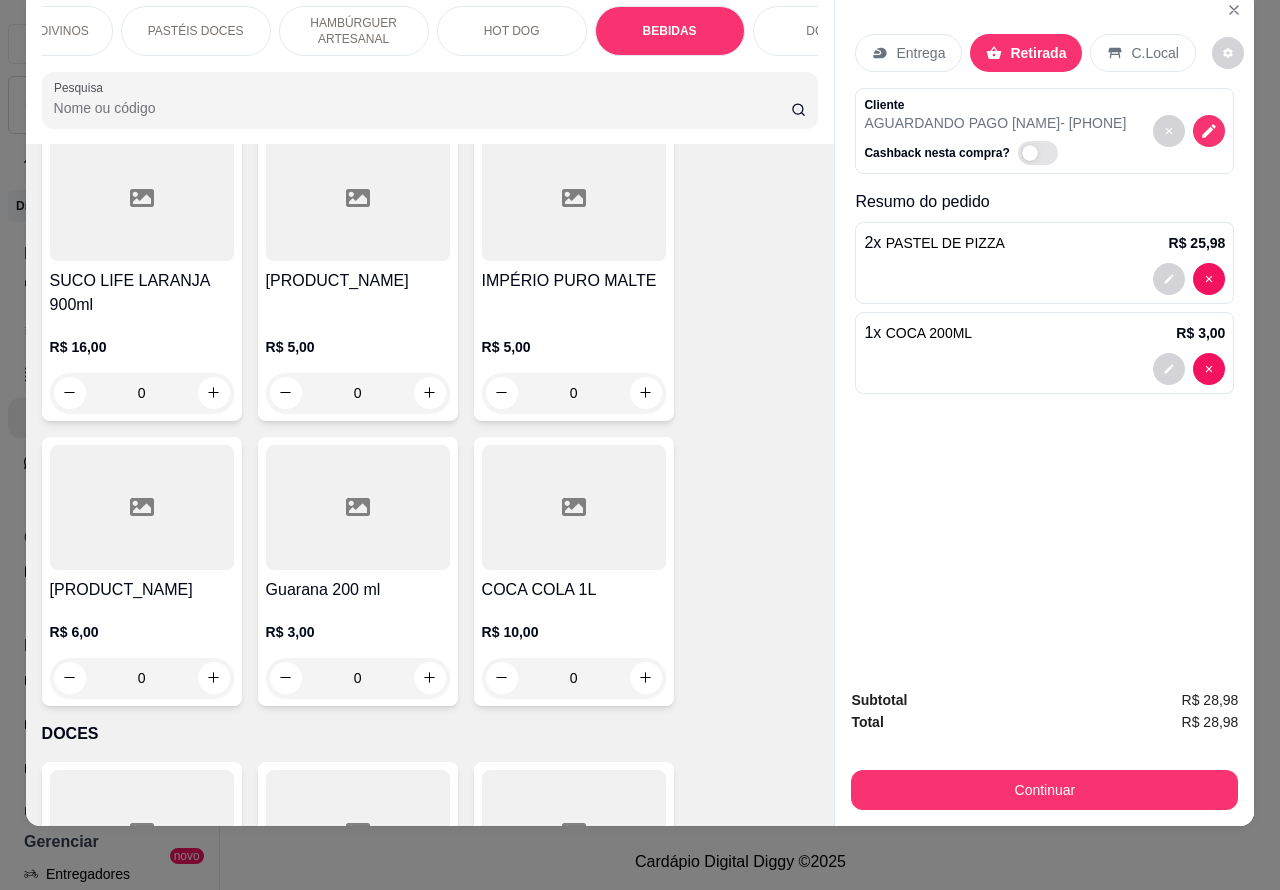 scroll, scrollTop: 7587, scrollLeft: 0, axis: vertical 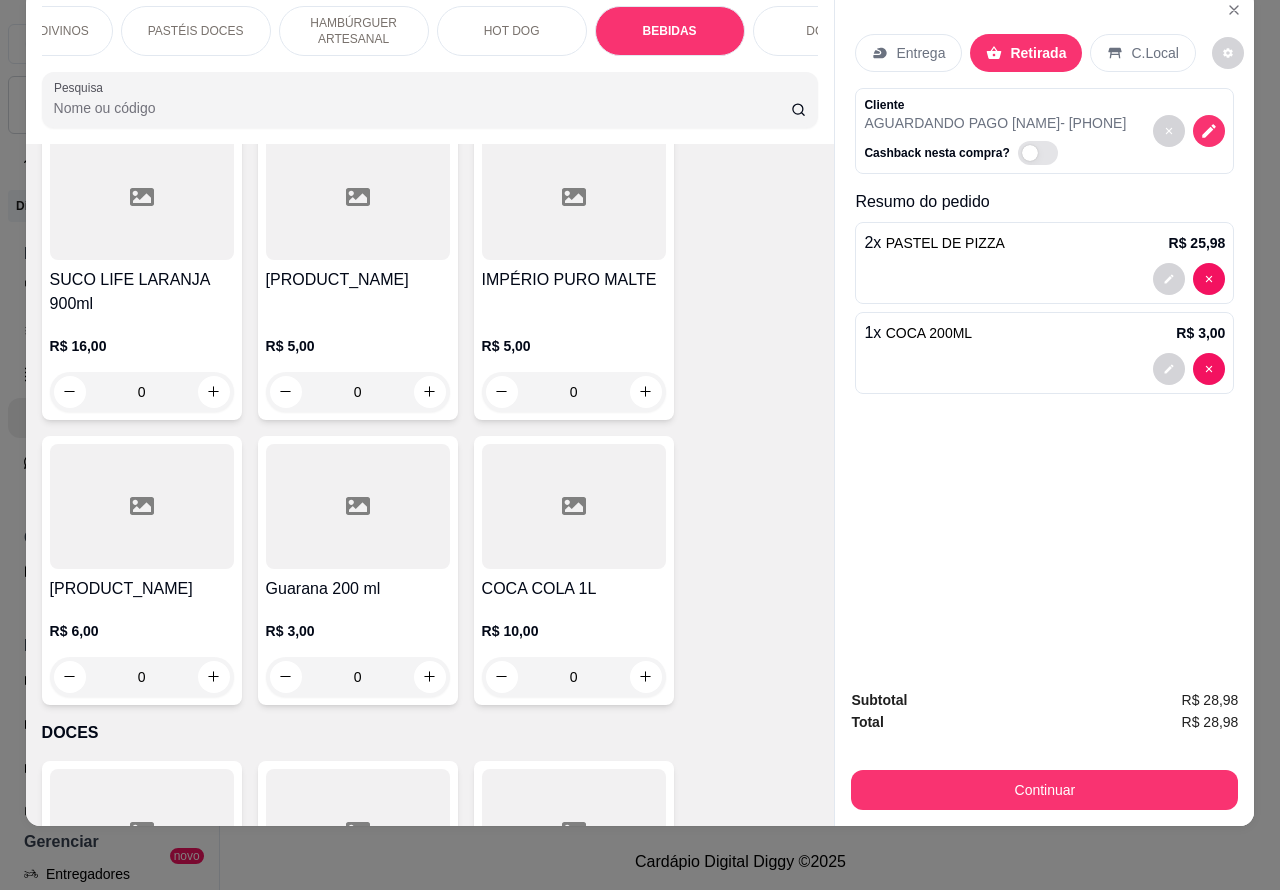 click at bounding box center [214, 677] 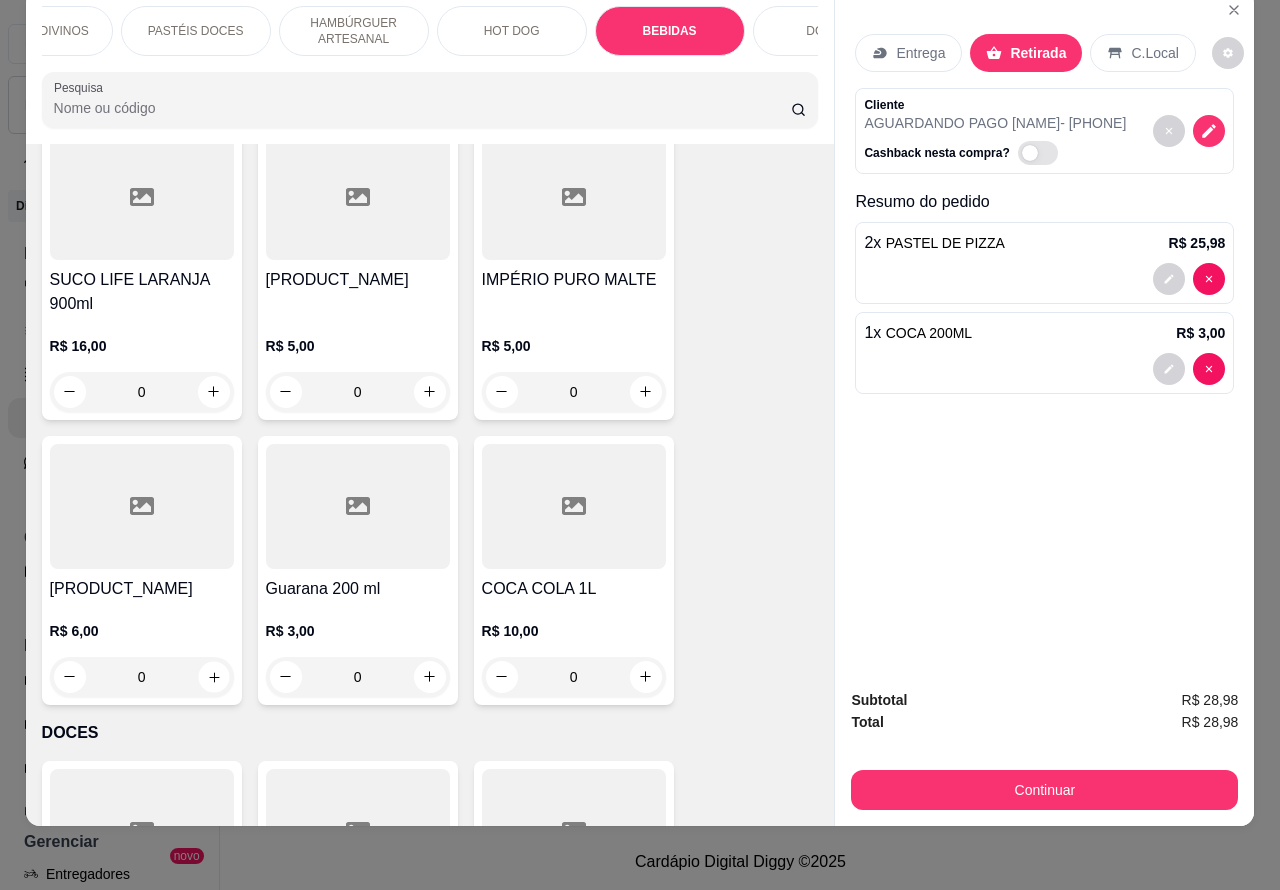 click 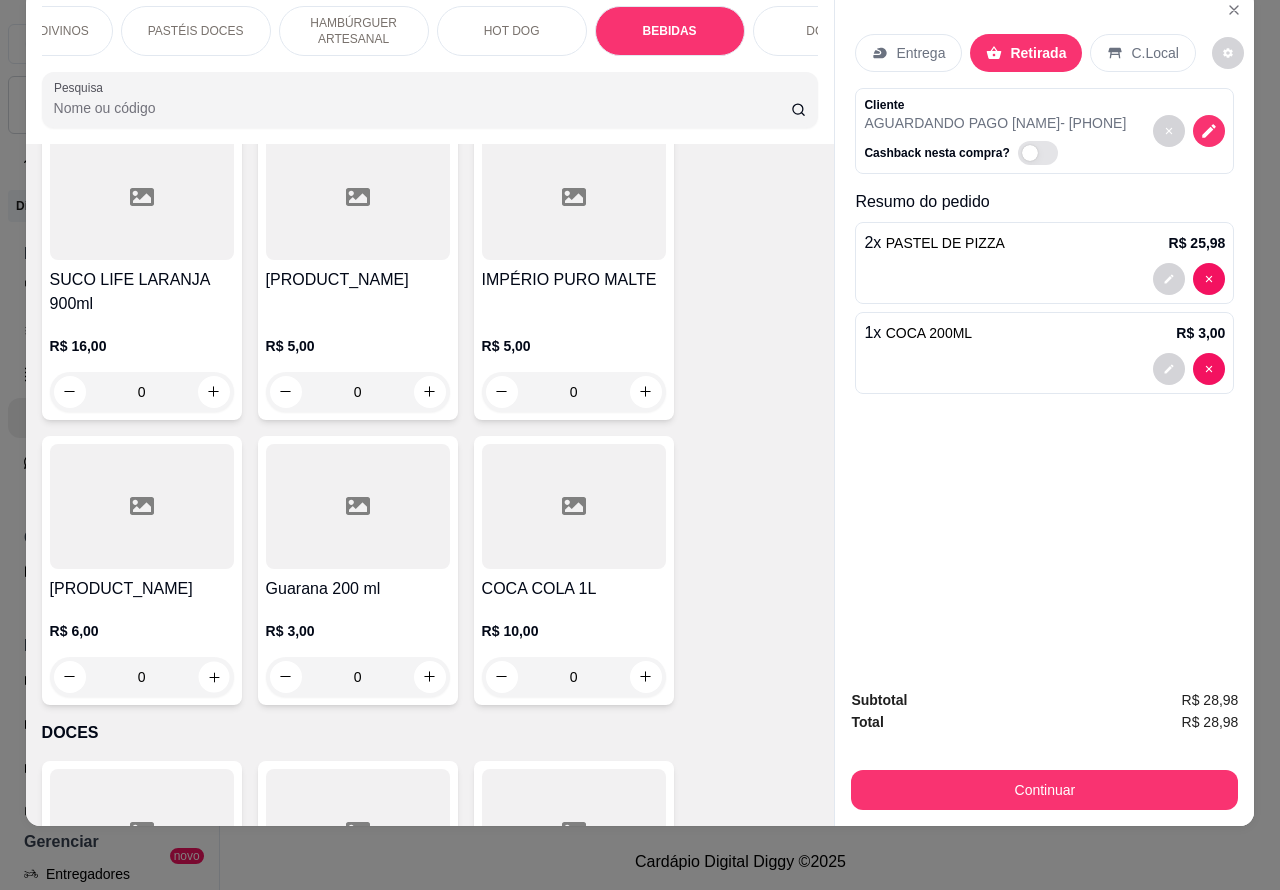 type on "1" 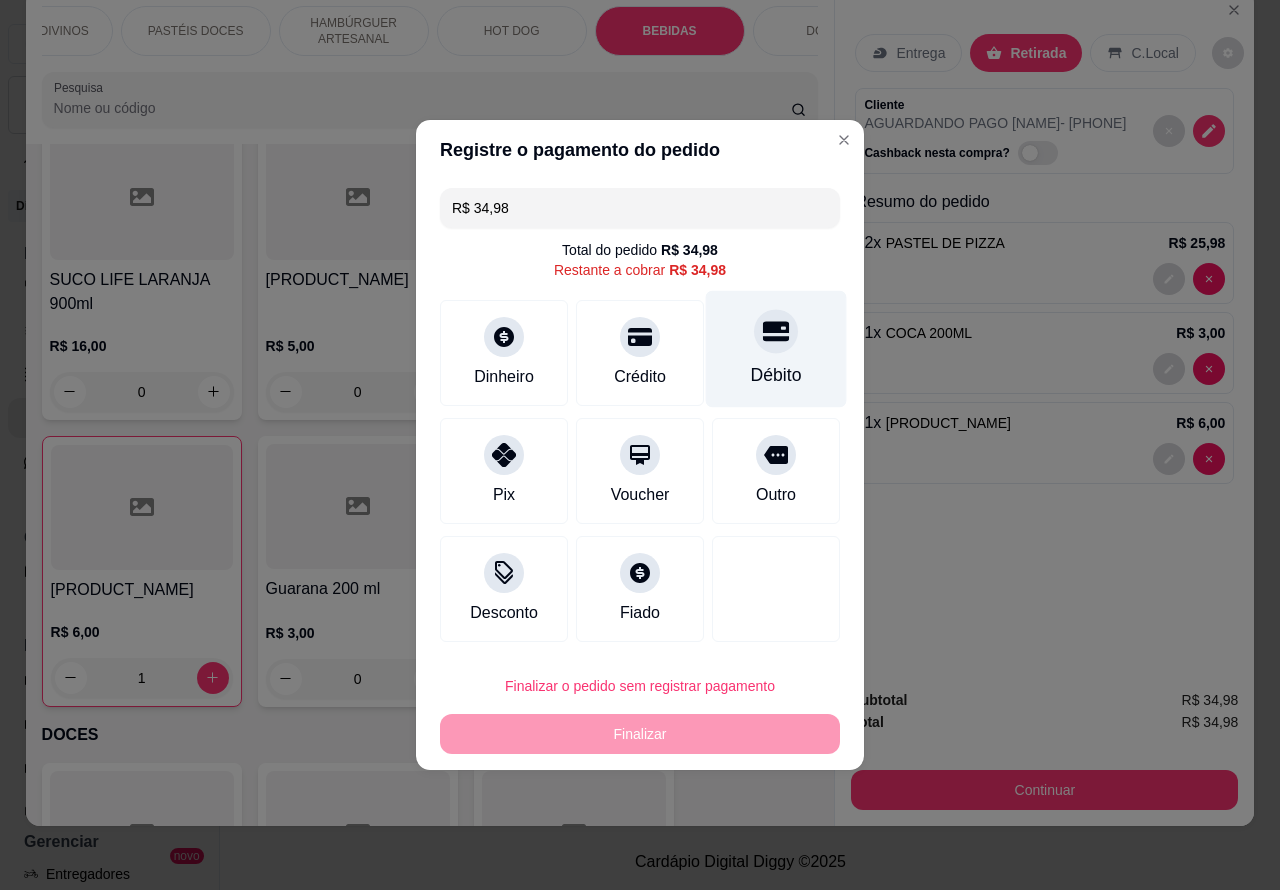 click at bounding box center (776, 331) 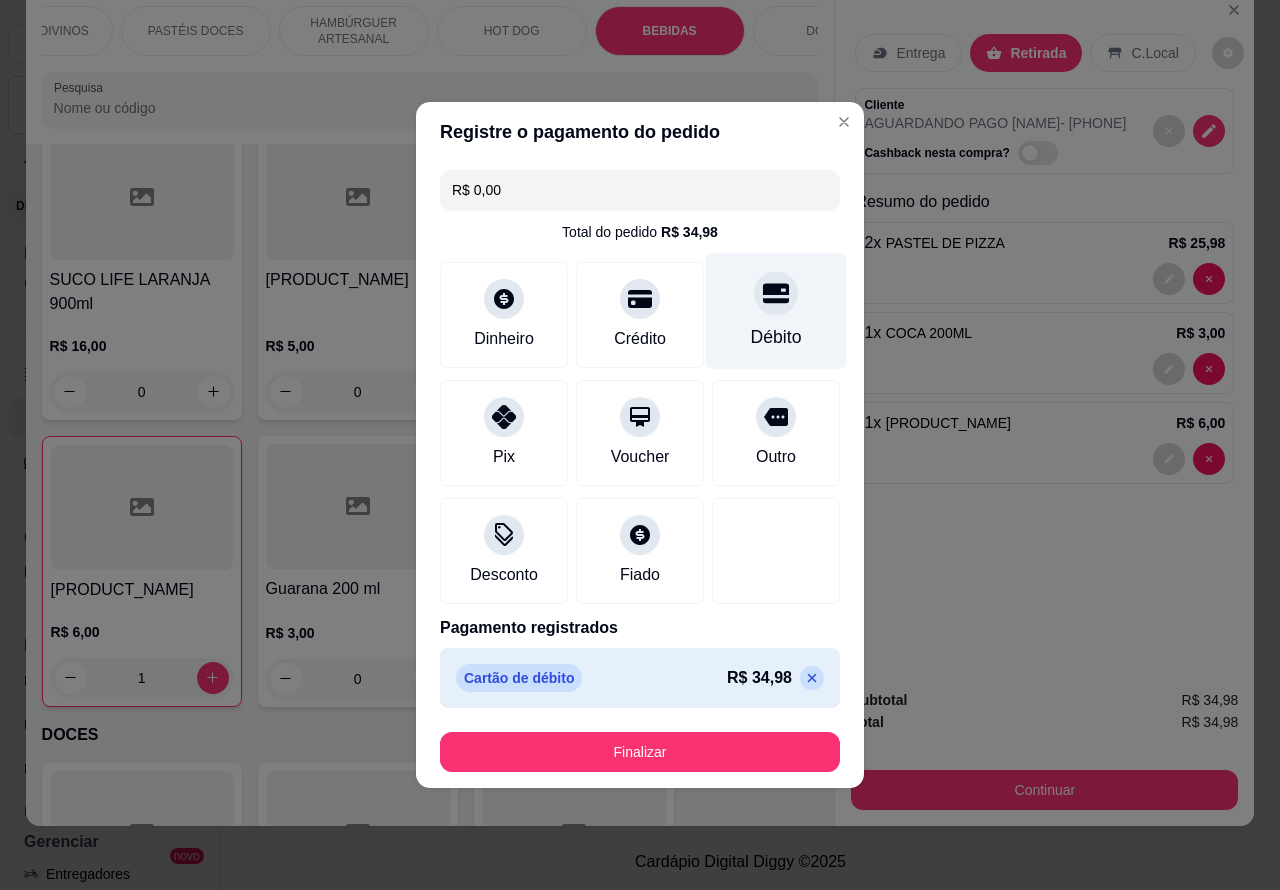click 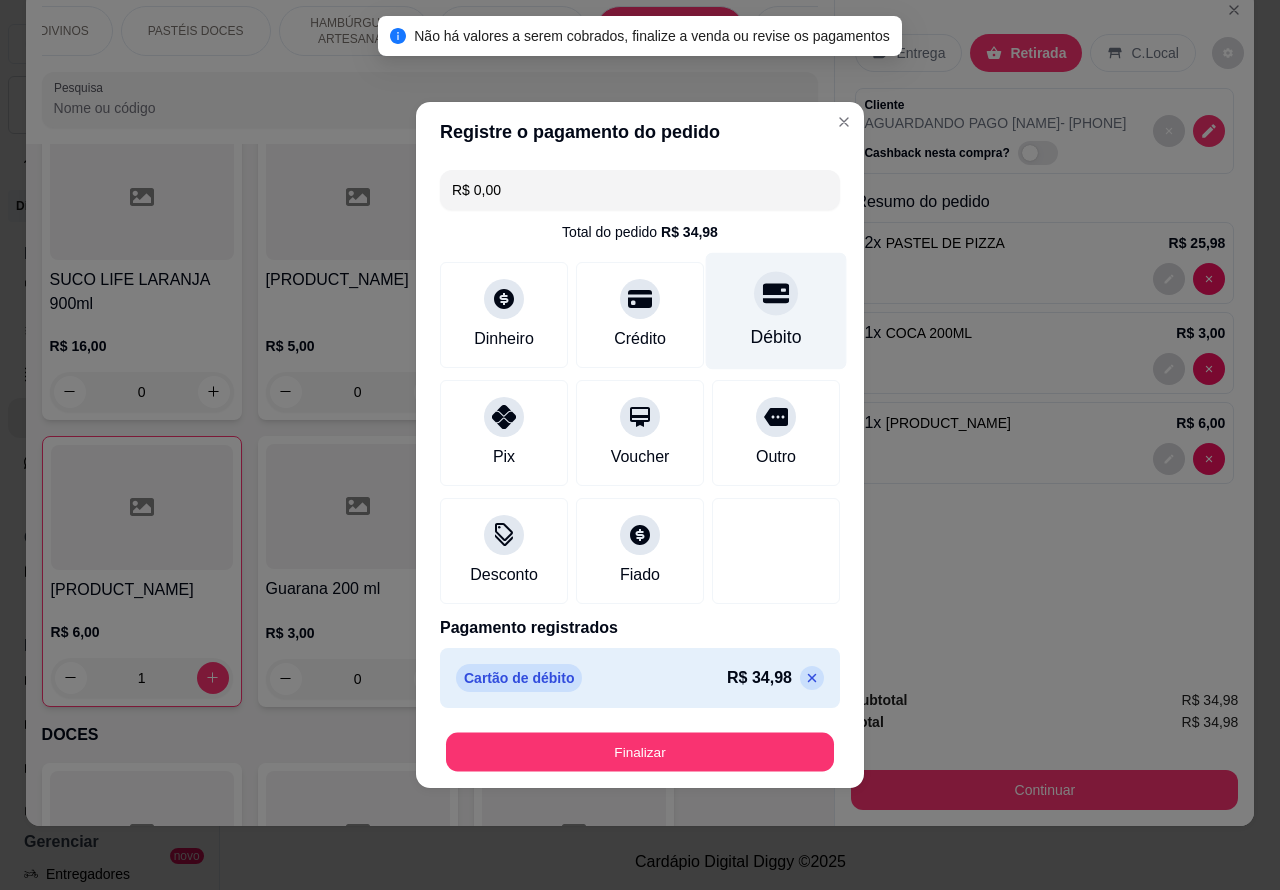 click on "Finalizar" at bounding box center [640, 752] 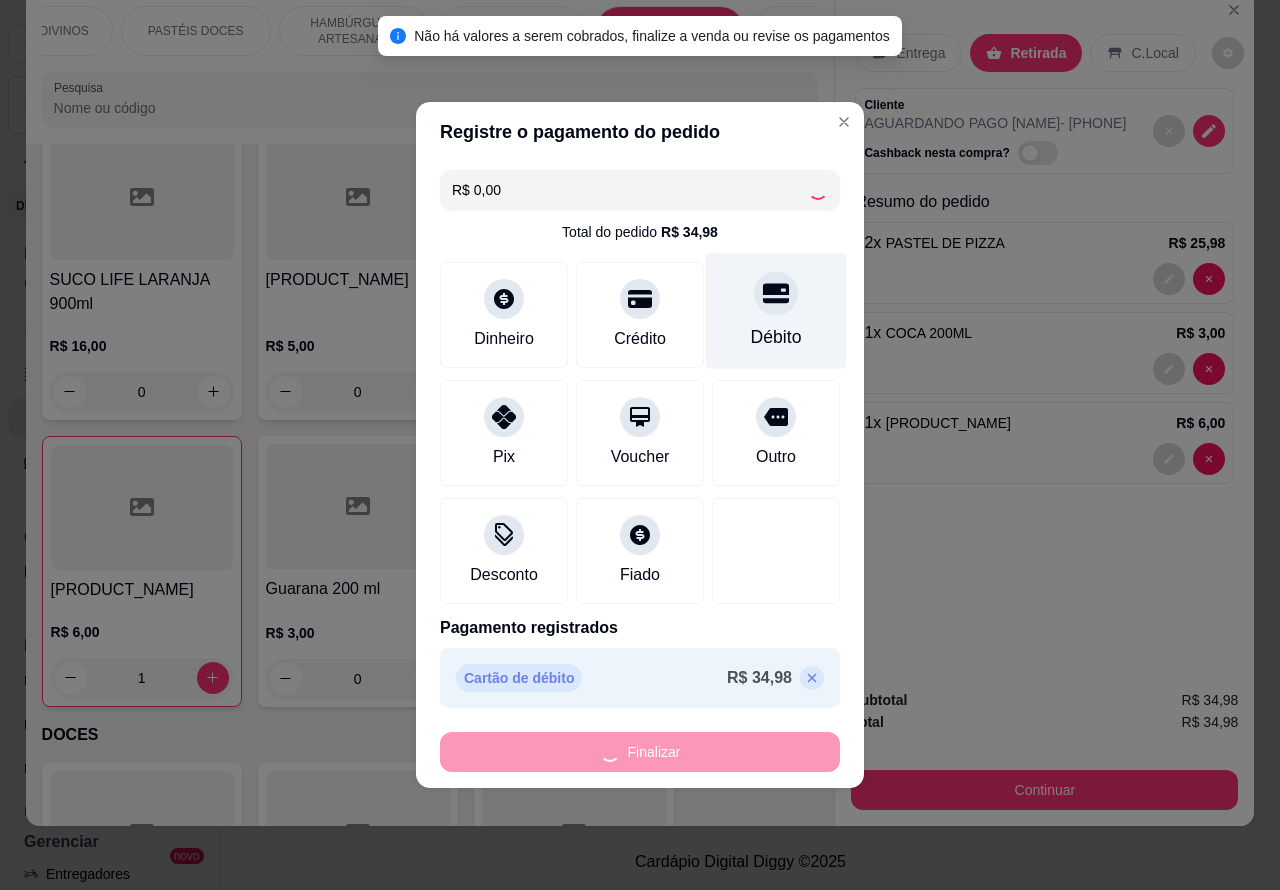 type on "0" 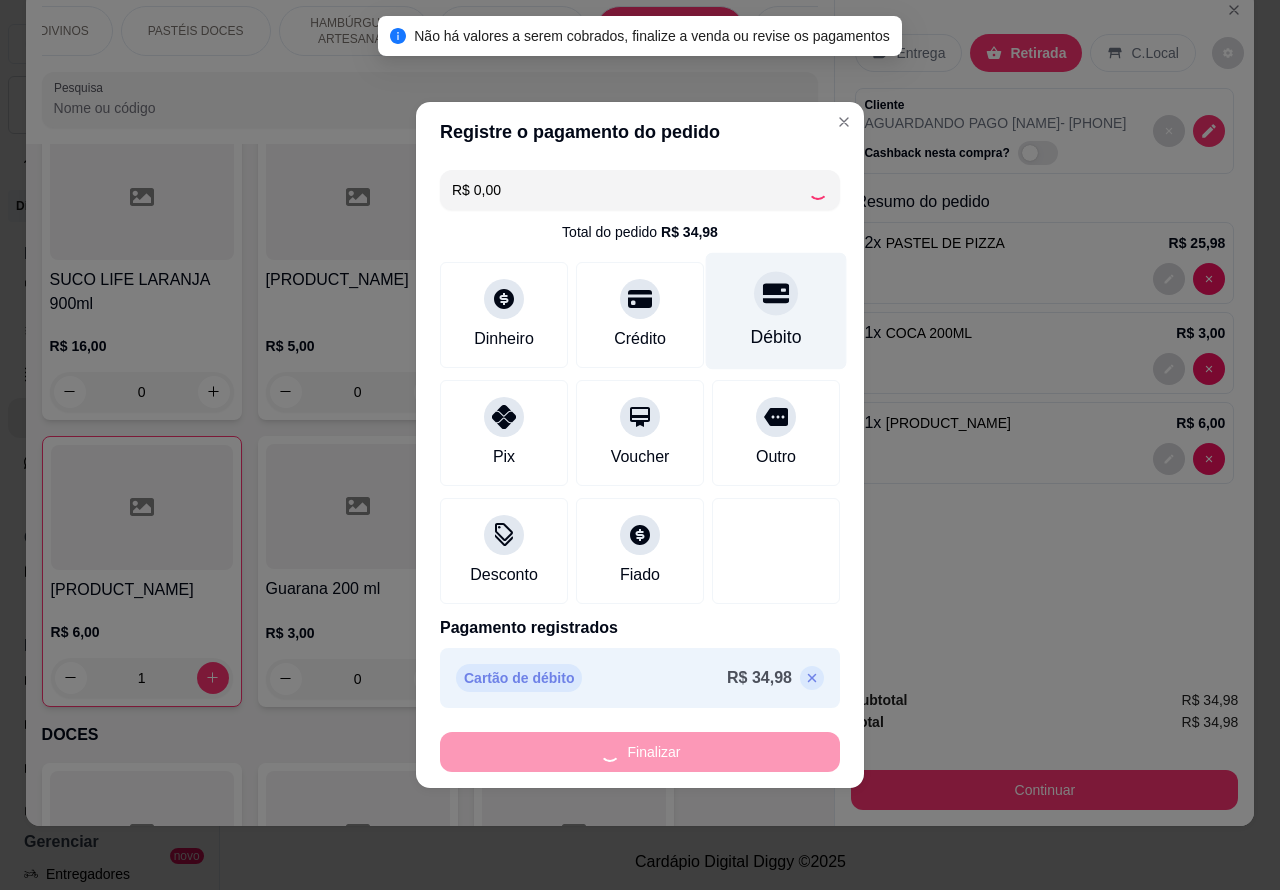 type on "0" 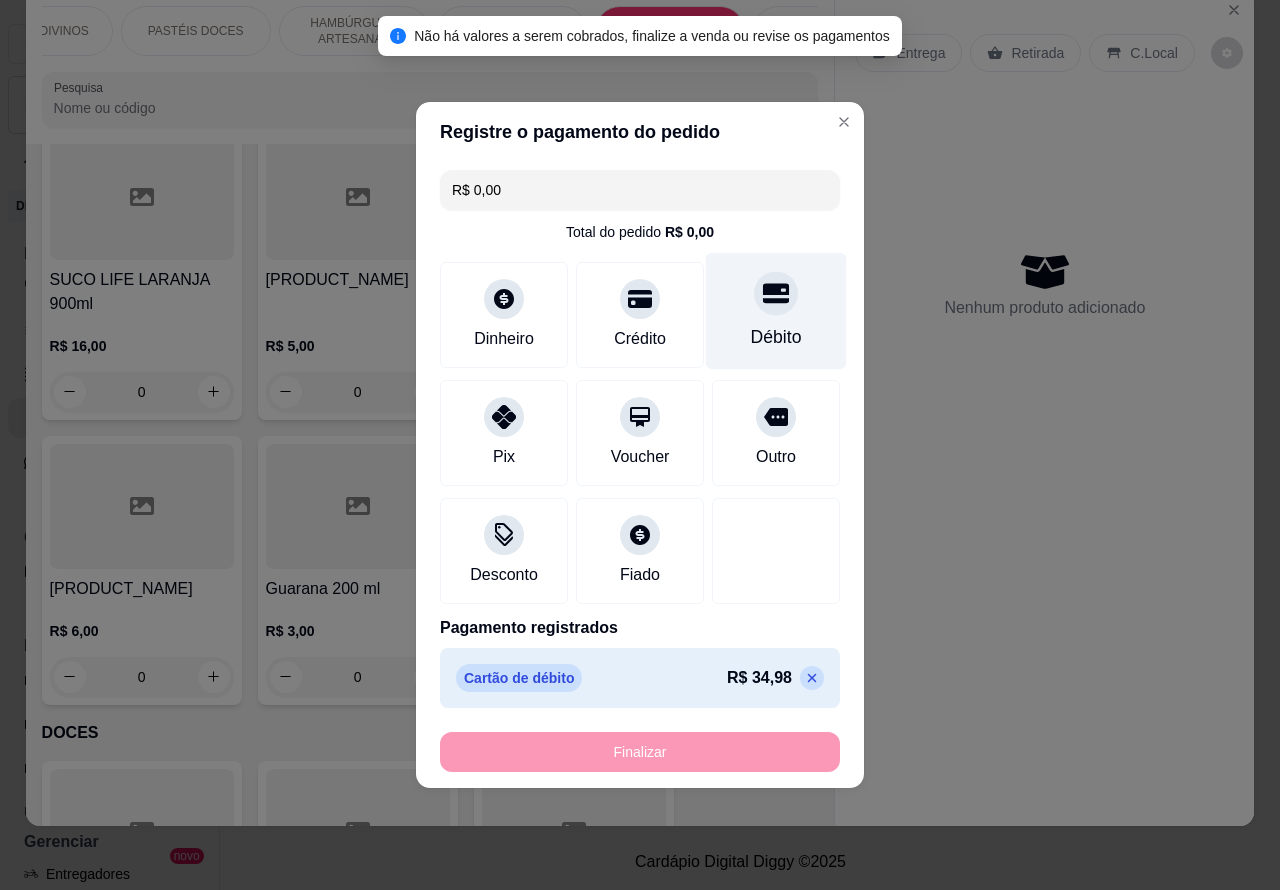 type on "-R$ 34,98" 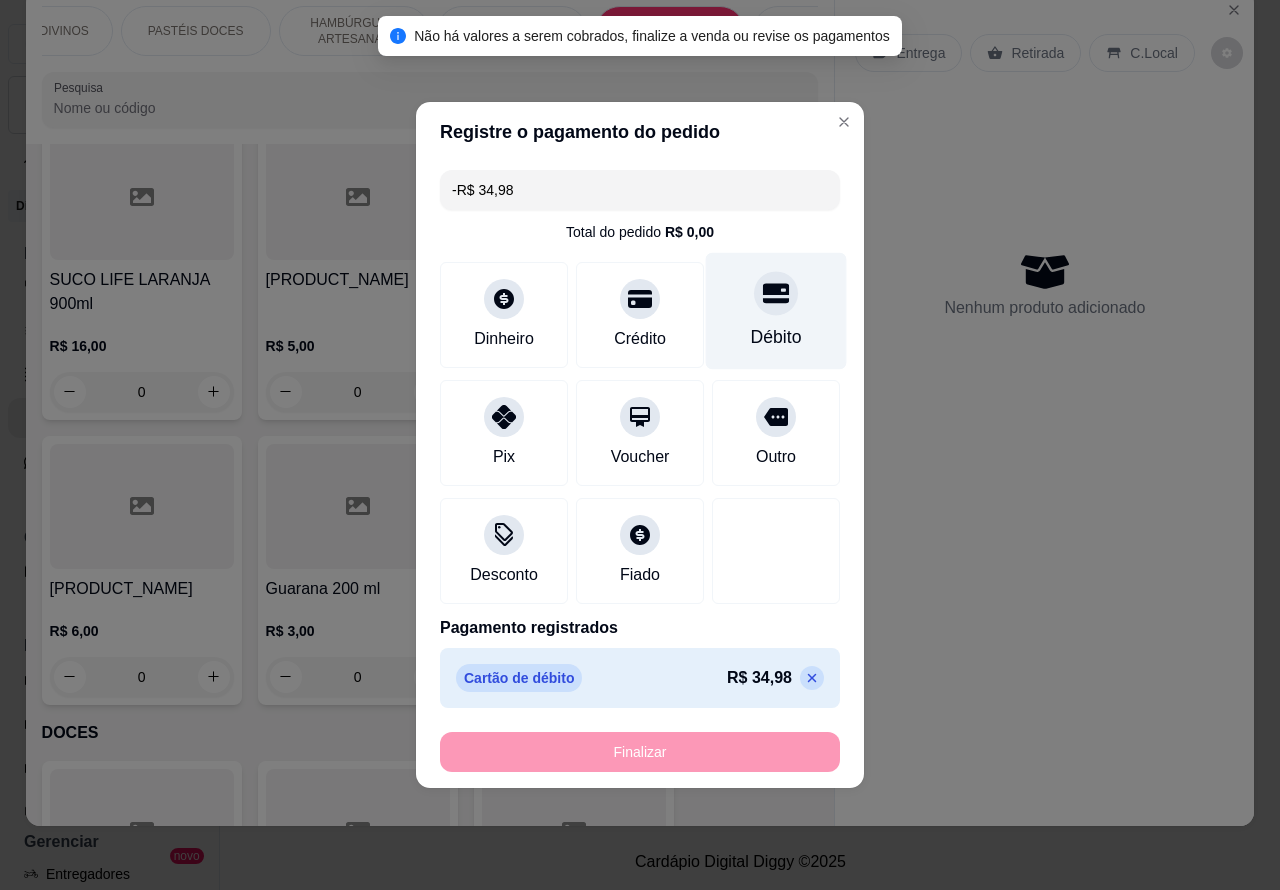 scroll, scrollTop: 7585, scrollLeft: 0, axis: vertical 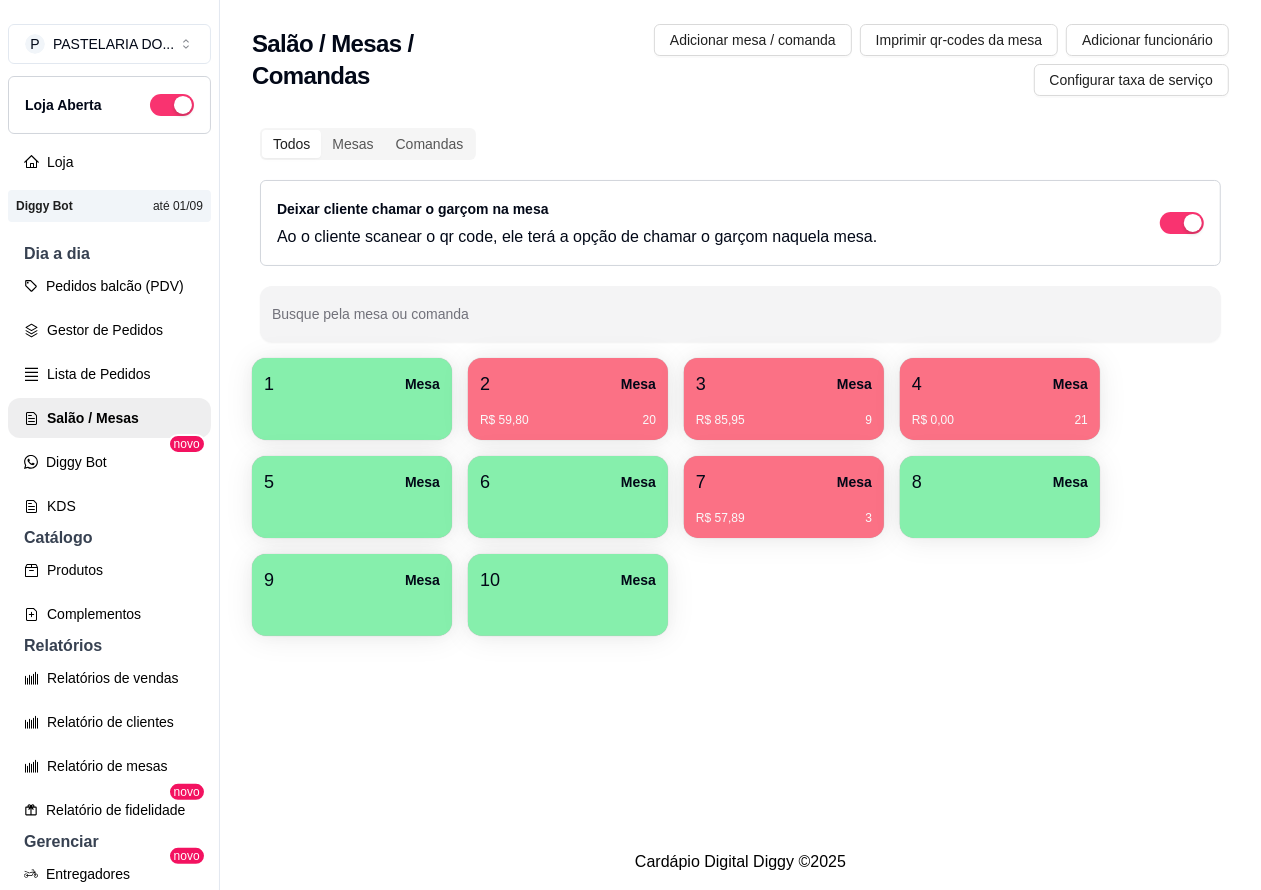 click on "4 Mesa" at bounding box center [1000, 384] 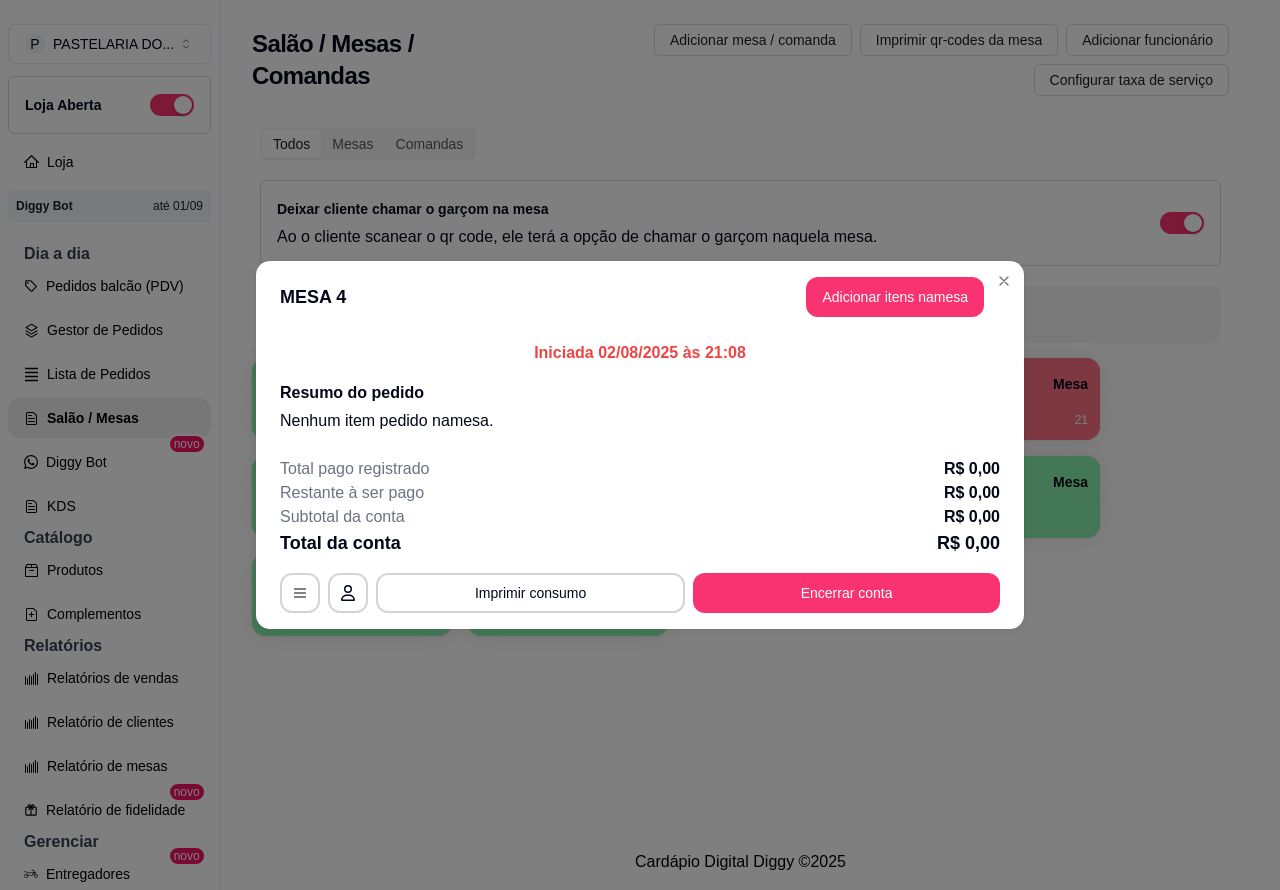 click on "Salão / Mesas / Comandas Adicionar mesa / comanda Imprimir qr-codes da mesa Adicionar funcionário Configurar taxa de serviço Todos Mesas Comandas Deixar cliente chamar o garçom na mesa Ao o cliente scanear o qr code, ele terá a opção de chamar o garçom naquela mesa. Busque pela mesa ou comanda
1 Mesa 2 Mesa R$ 59,80 20 3 Mesa R$ 85,95 9 4 Mesa R$ 0,00 21 5 Mesa 6 Mesa 7 Mesa R$ 57,89 3 8 Mesa 9 Mesa 10 Mesa" at bounding box center [740, 417] 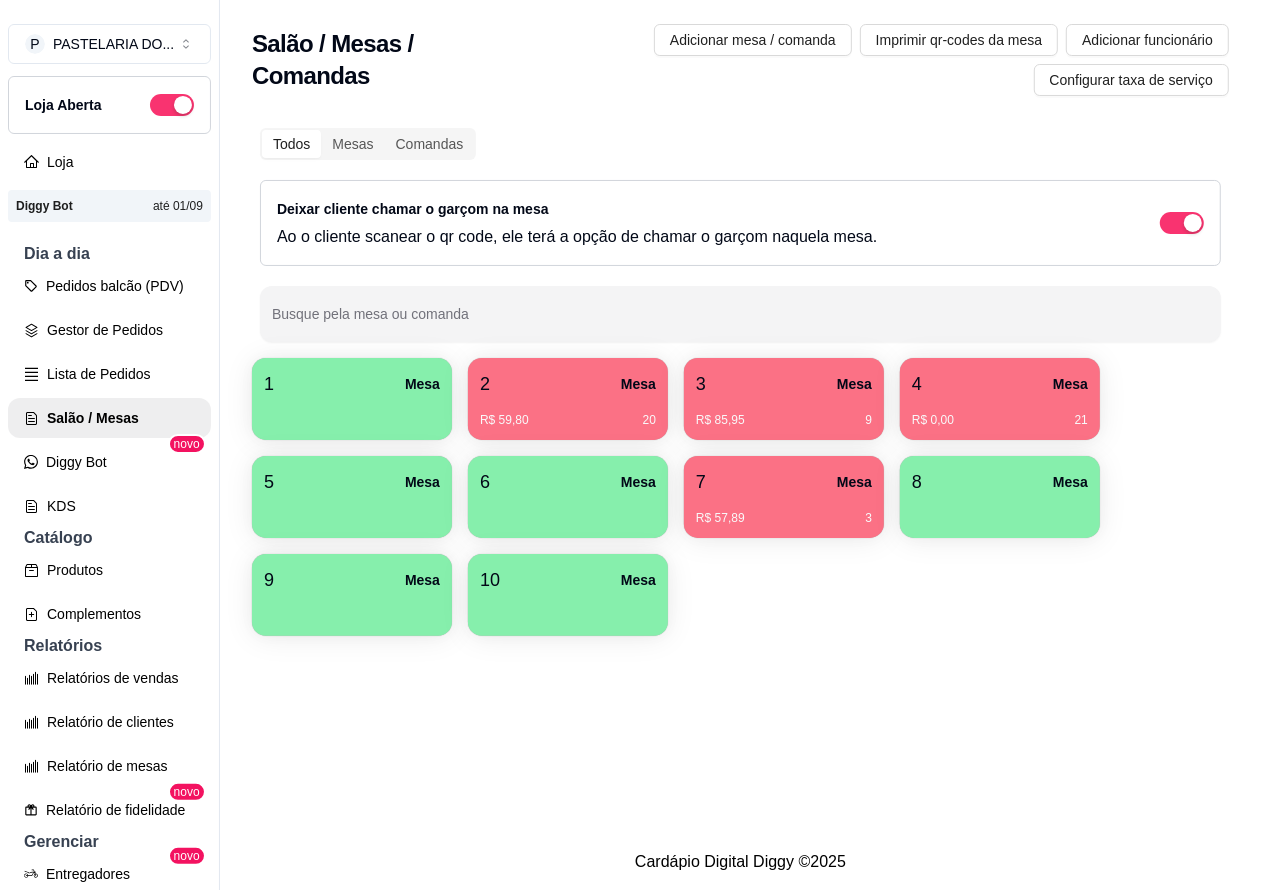 click on "7 Mesa" at bounding box center (784, 482) 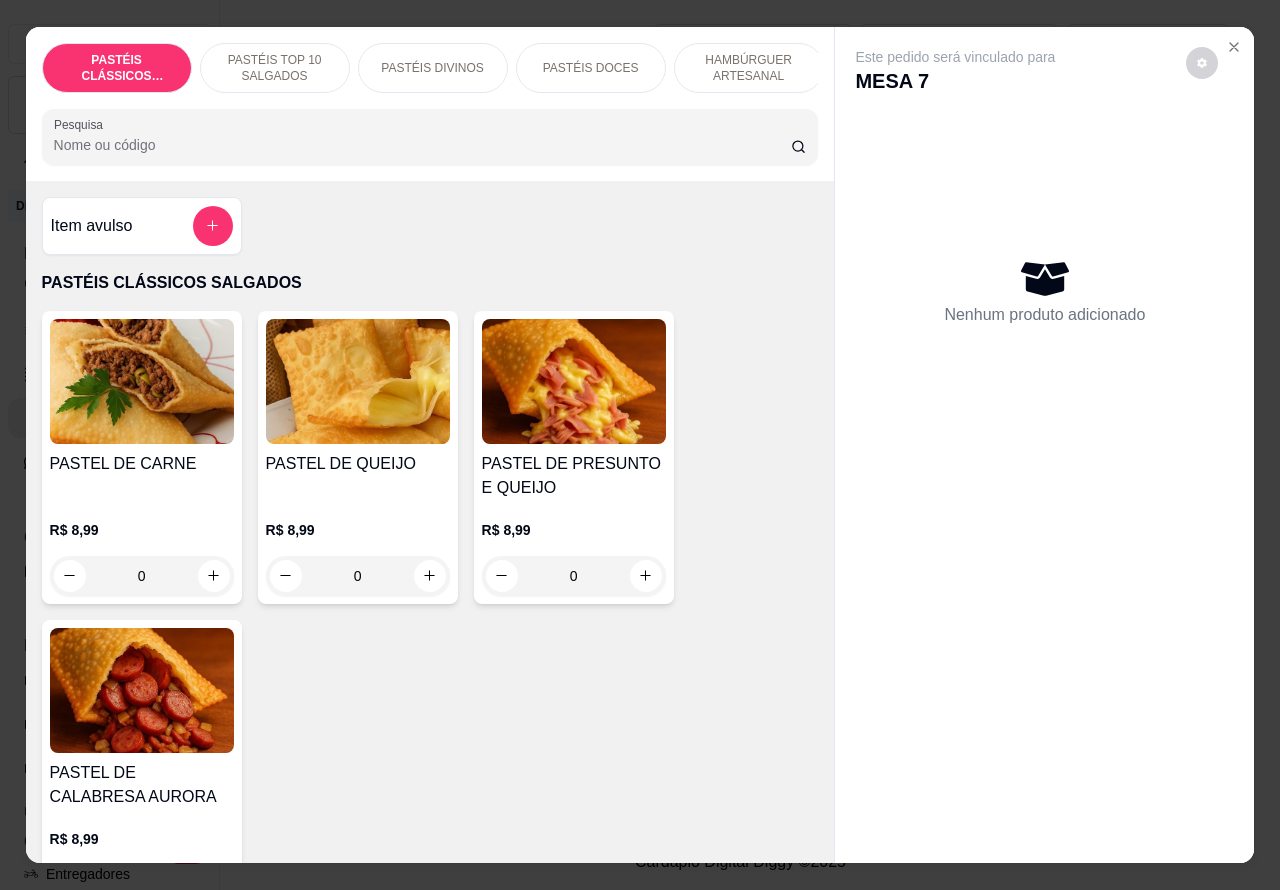 click on "PASTÉIS TOP 10 SALGADOS" at bounding box center [275, 68] 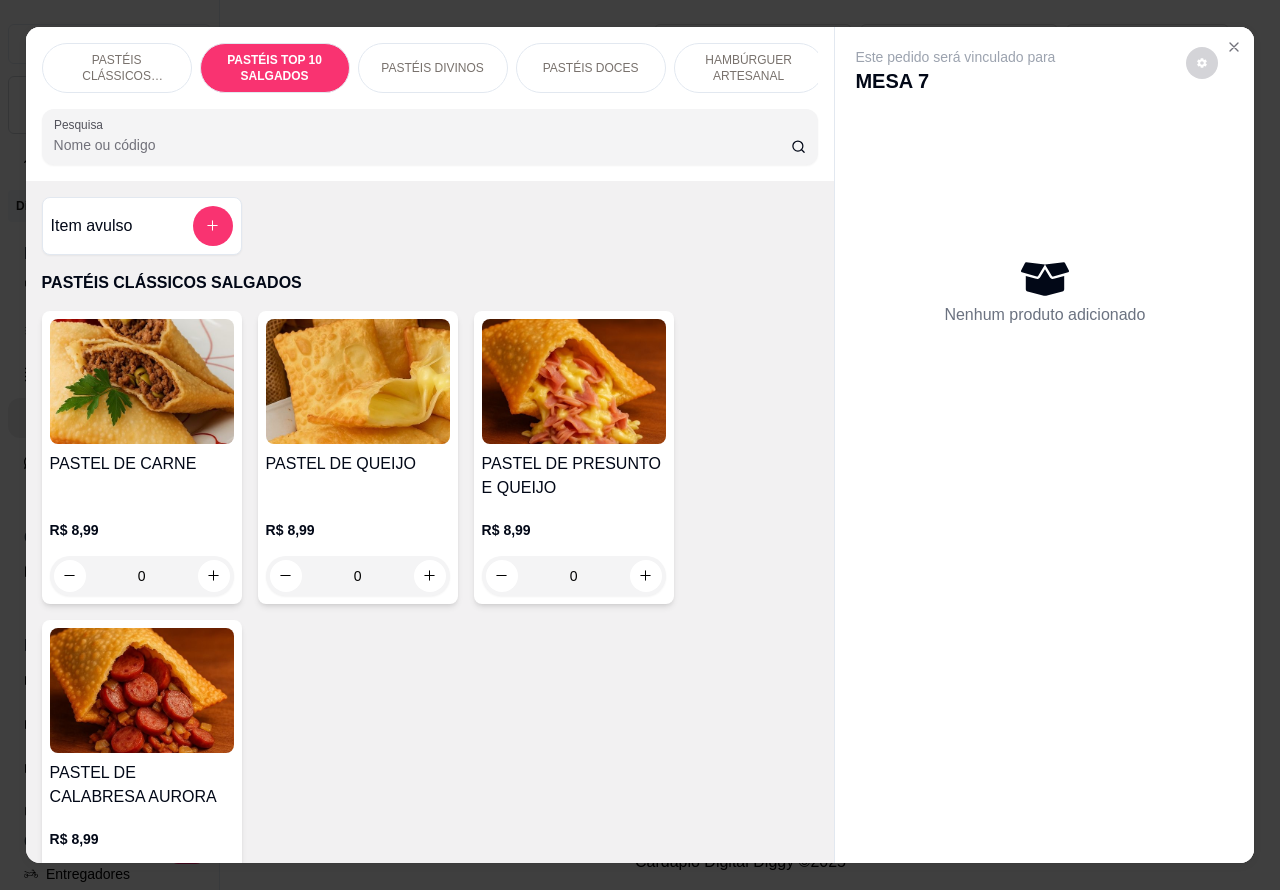 scroll, scrollTop: 748, scrollLeft: 0, axis: vertical 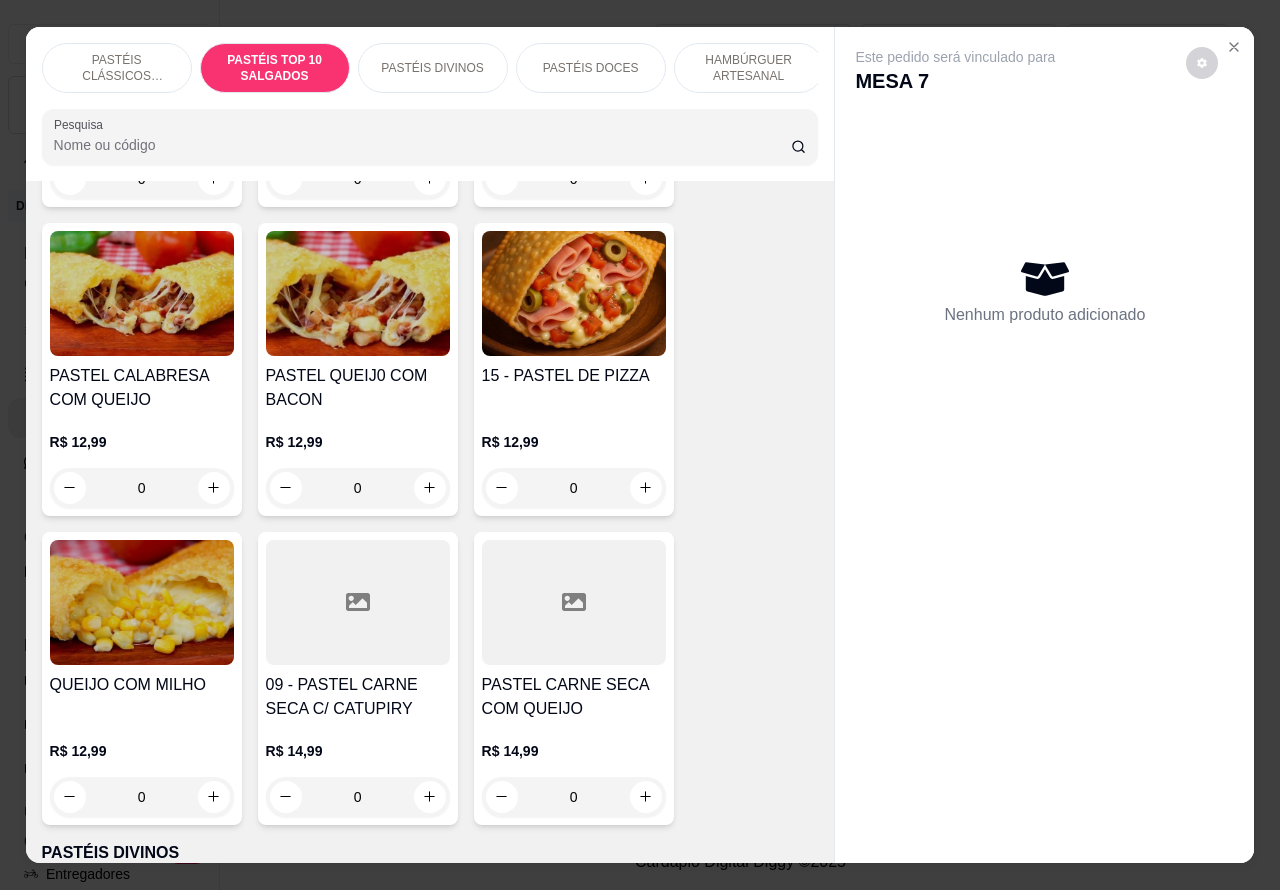 click 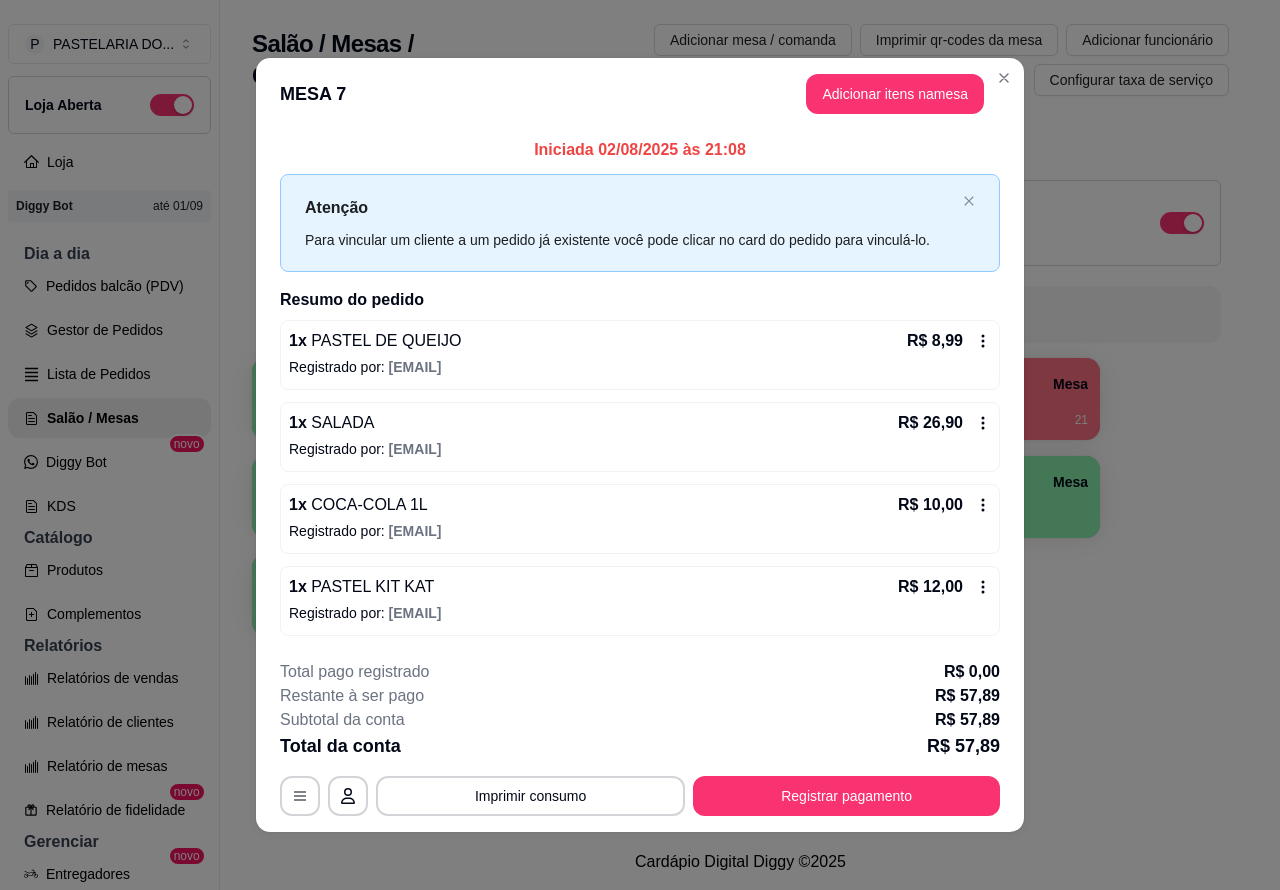 click on "Salão / Mesas / Comandas Adicionar mesa / comanda Imprimir qr-codes da mesa Adicionar funcionário Configurar taxa de serviço Todos Mesas Comandas Deixar cliente chamar o garçom na mesa Ao o cliente scanear o qr code, ele terá a opção de chamar o garçom naquela mesa. Busque pela mesa ou comanda
1 Mesa 2 Mesa R$ 59,80 20 3 Mesa R$ 85,95 9 4 Mesa R$ 0,00 21 5 Mesa 6 Mesa 7 Mesa R$ 57,89 3 8 Mesa 9 Mesa 10 Mesa" at bounding box center (740, 417) 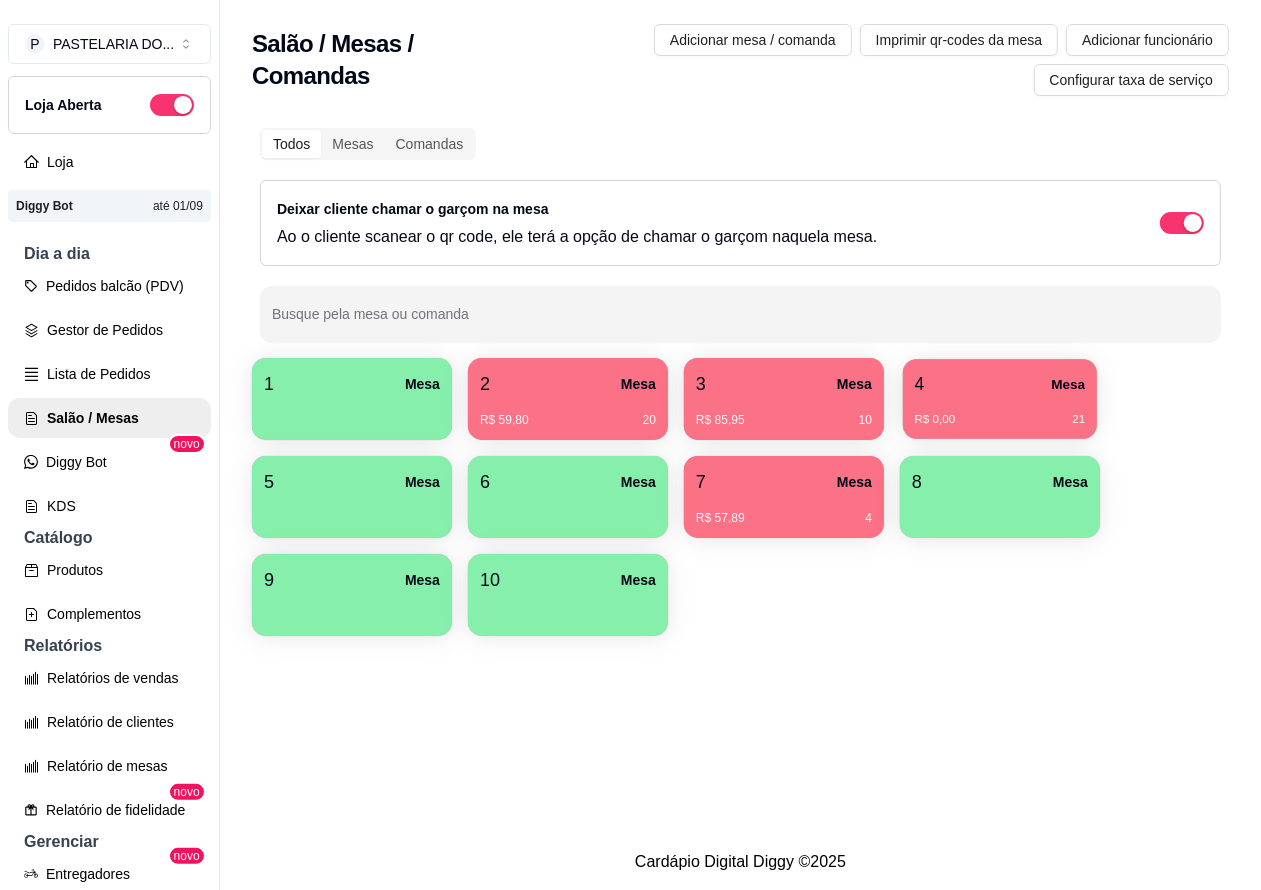 click on "4 Mesa" at bounding box center [1000, 384] 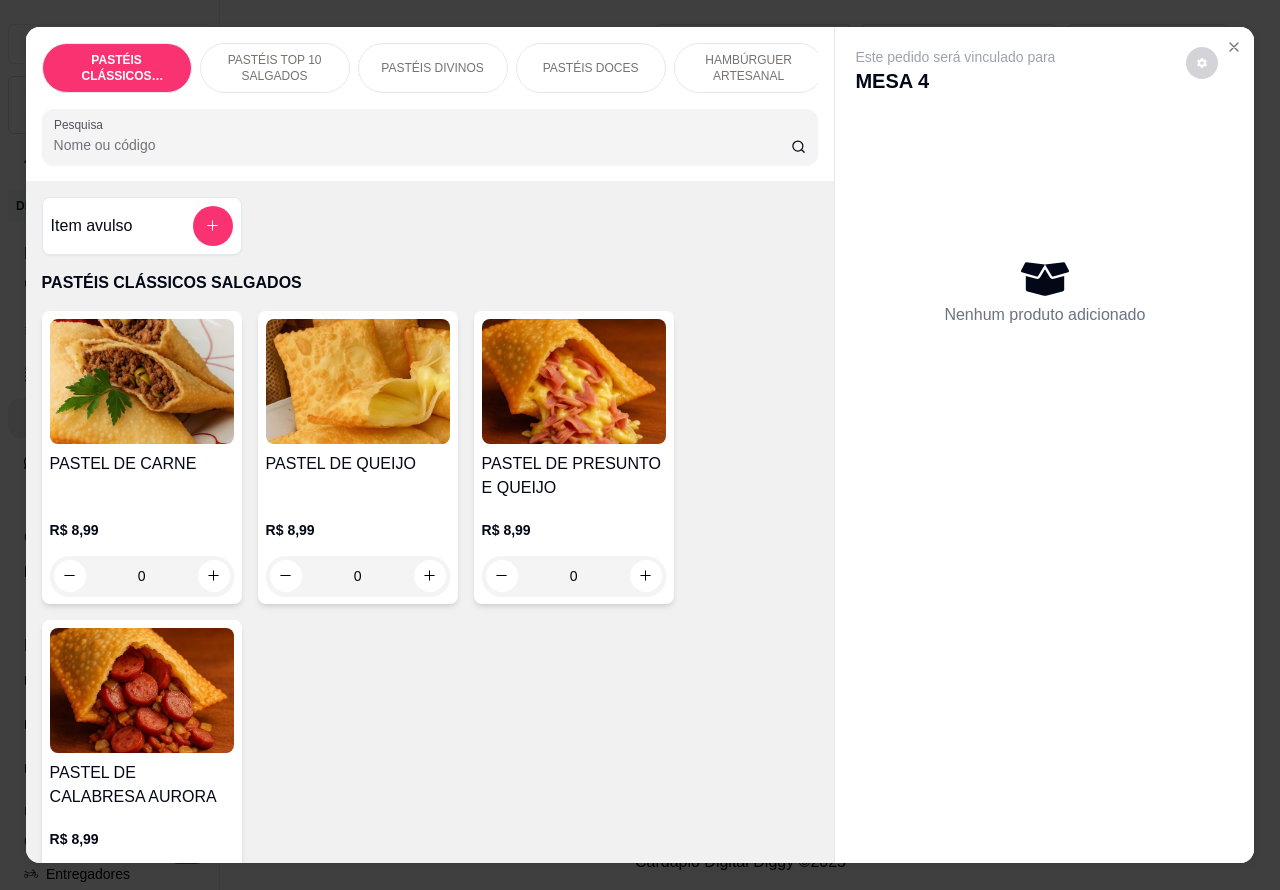 click 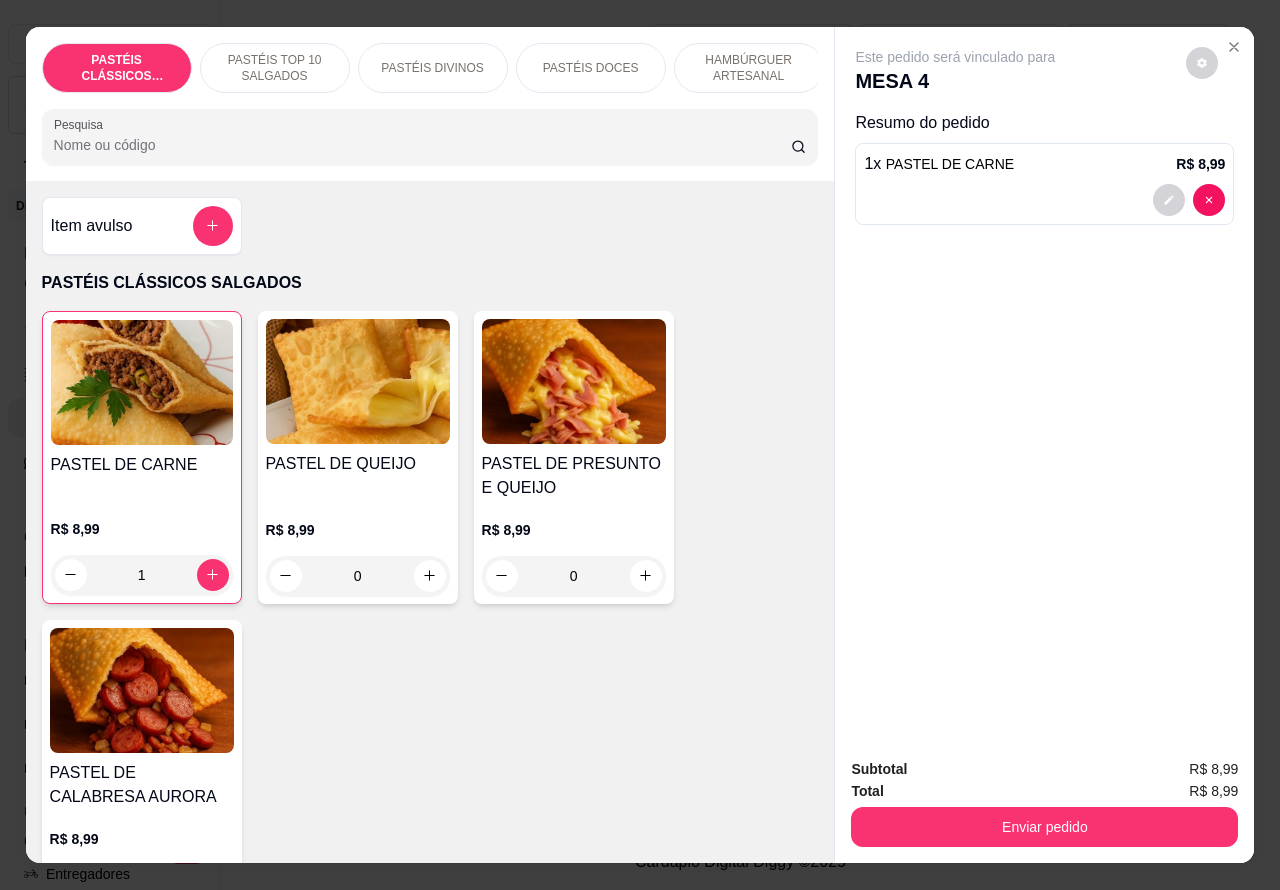 click on "PASTÉIS TOP 10 SALGADOS" at bounding box center (275, 68) 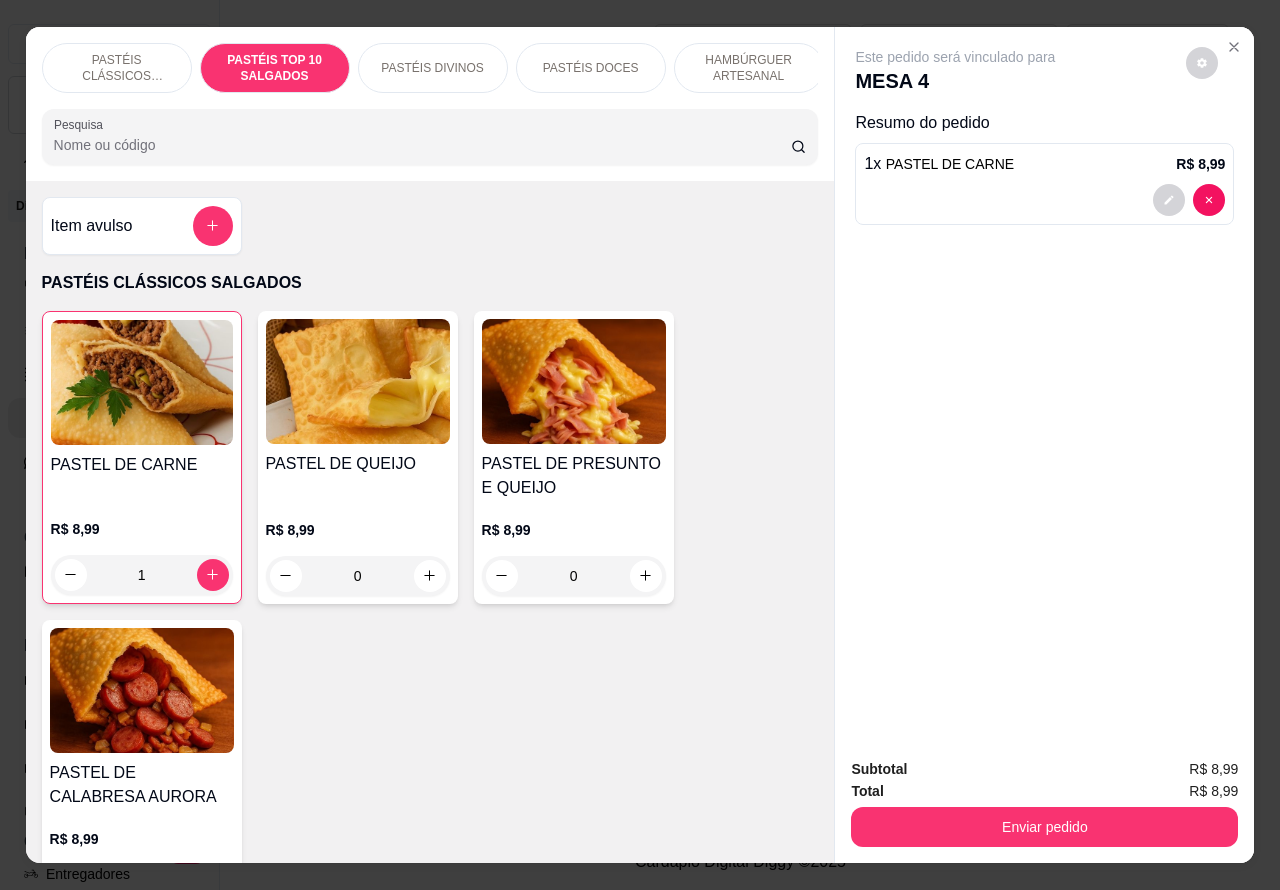 scroll, scrollTop: 748, scrollLeft: 0, axis: vertical 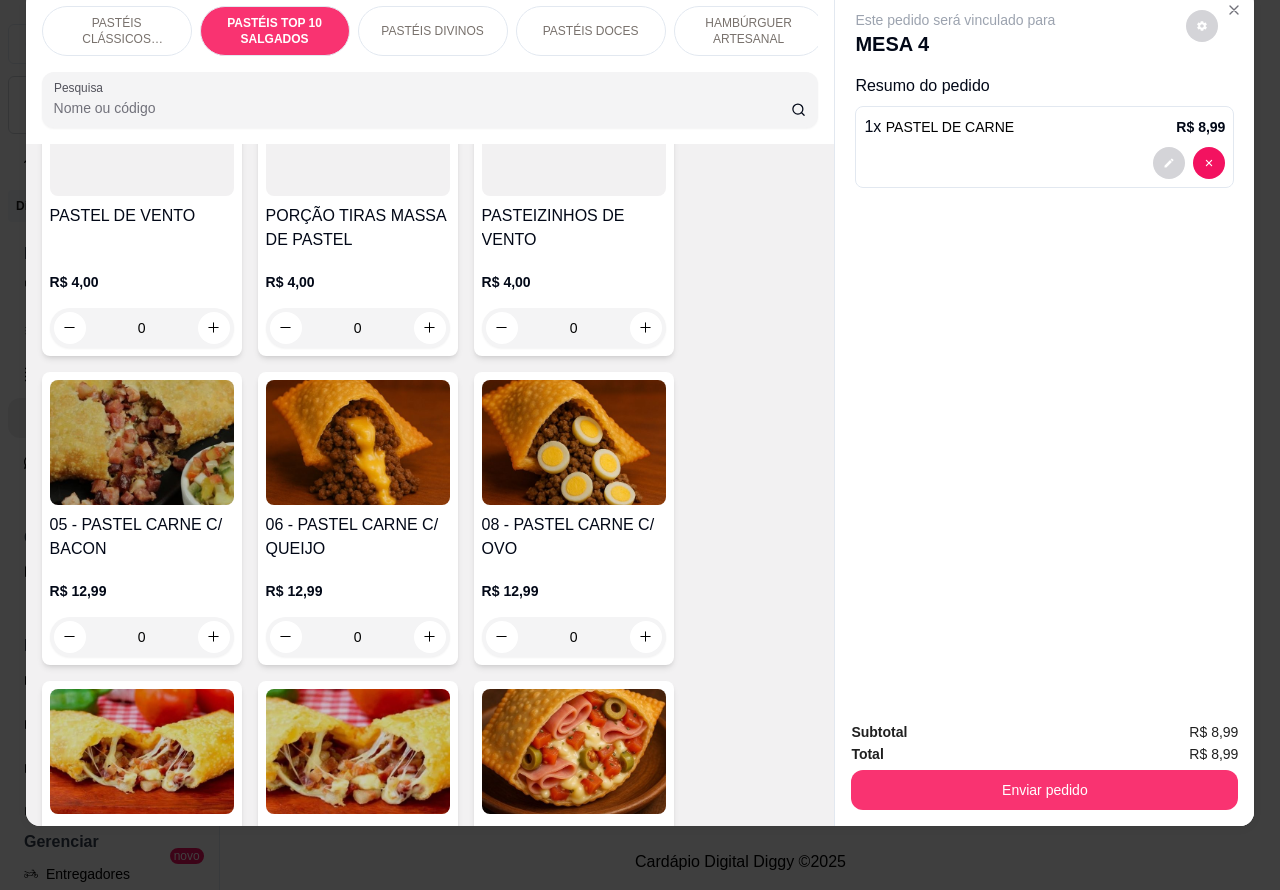 click on "0" at bounding box center [358, 637] 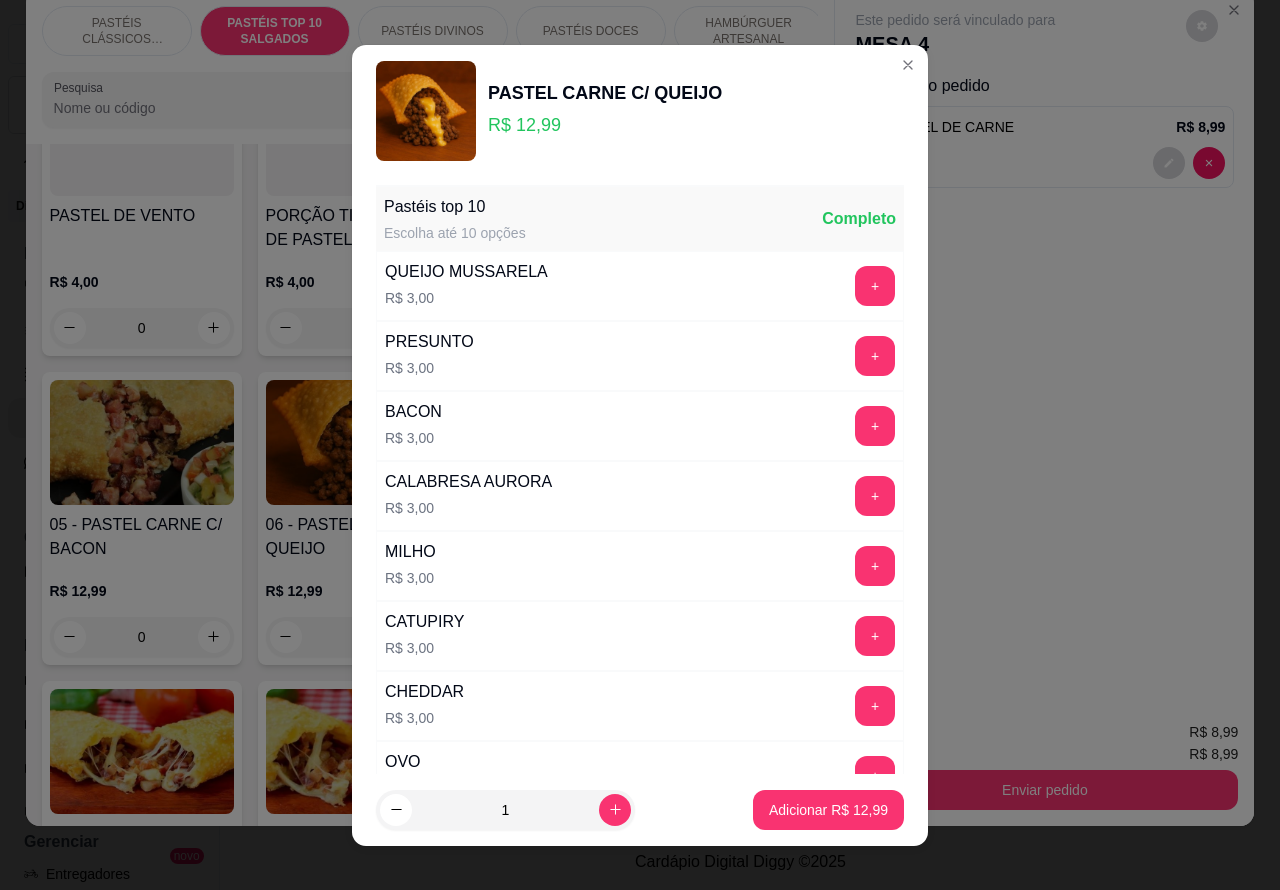 click on "Este pedido será vinculado para   MESA 4 Resumo do pedido 1 x   PASTEL DE CARNE  R$ 8,99" at bounding box center [1044, 348] 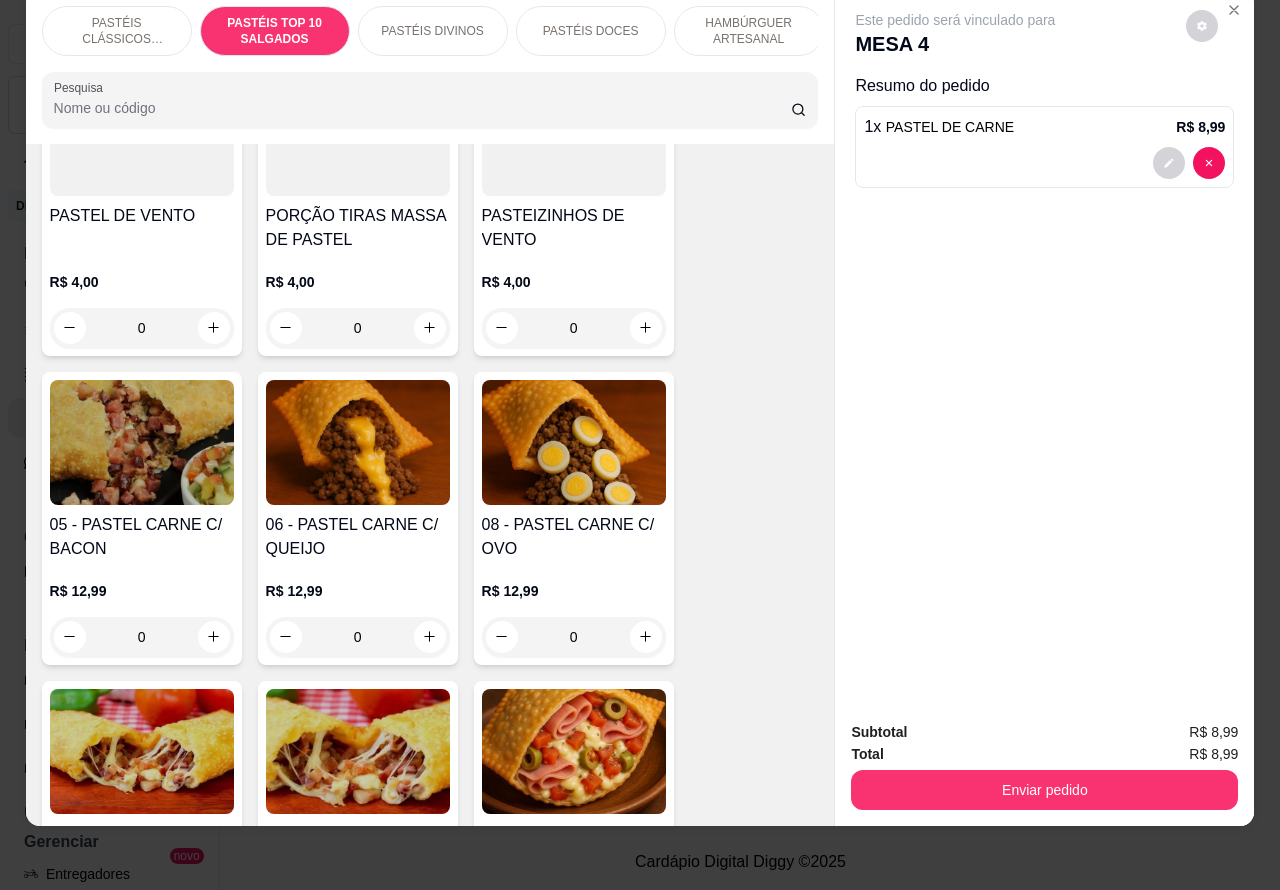 click on "0" at bounding box center [358, 637] 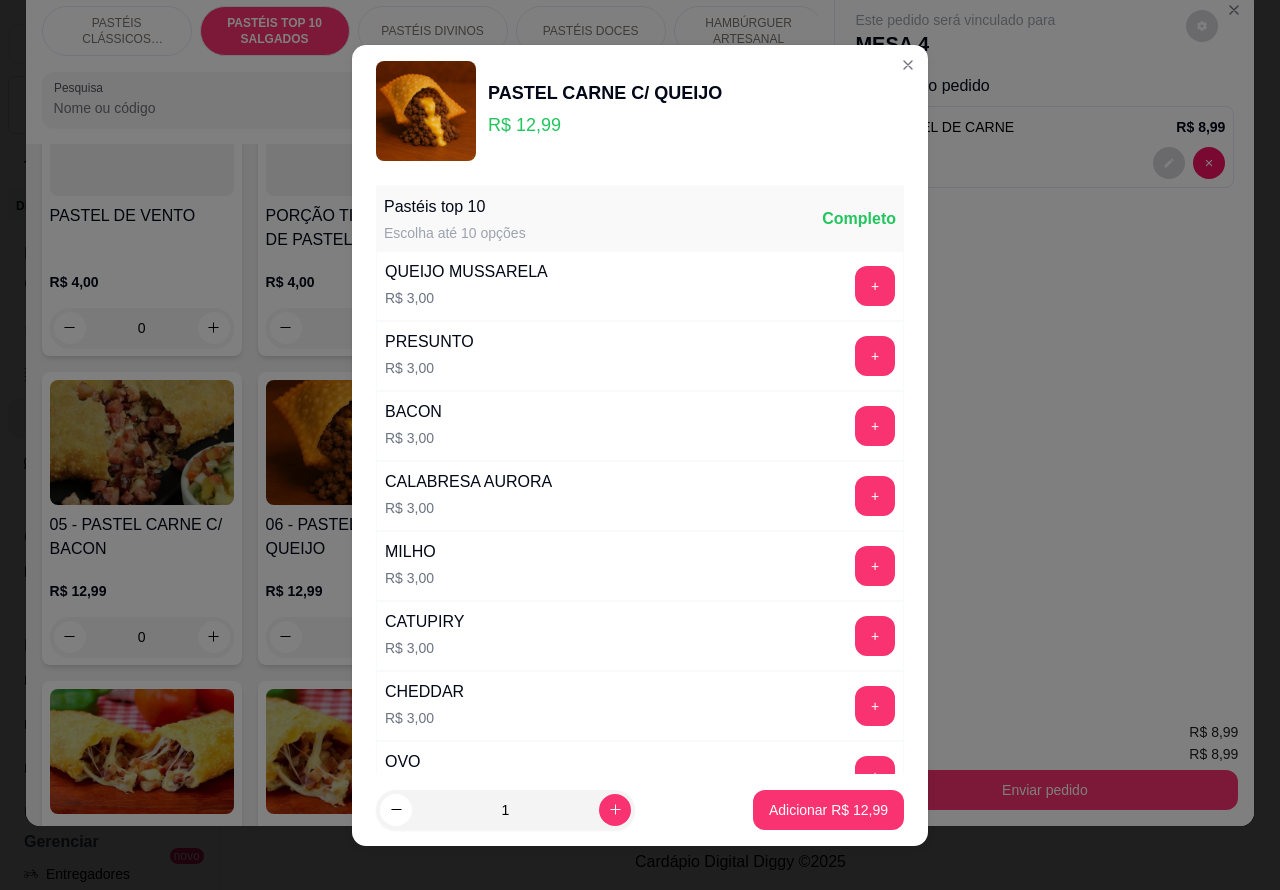 click on "Adicionar   R$ 12,99" at bounding box center (828, 810) 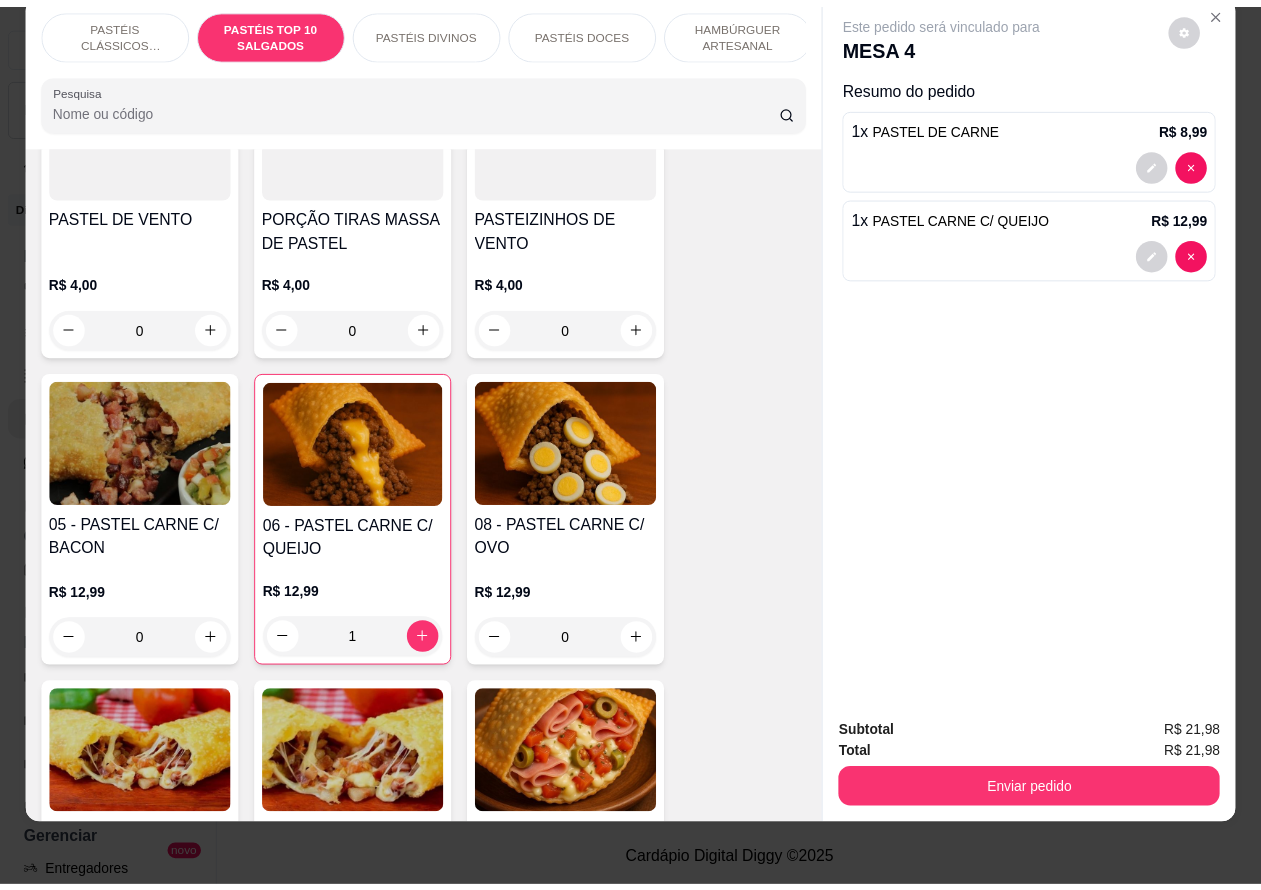scroll, scrollTop: 35, scrollLeft: 7, axis: both 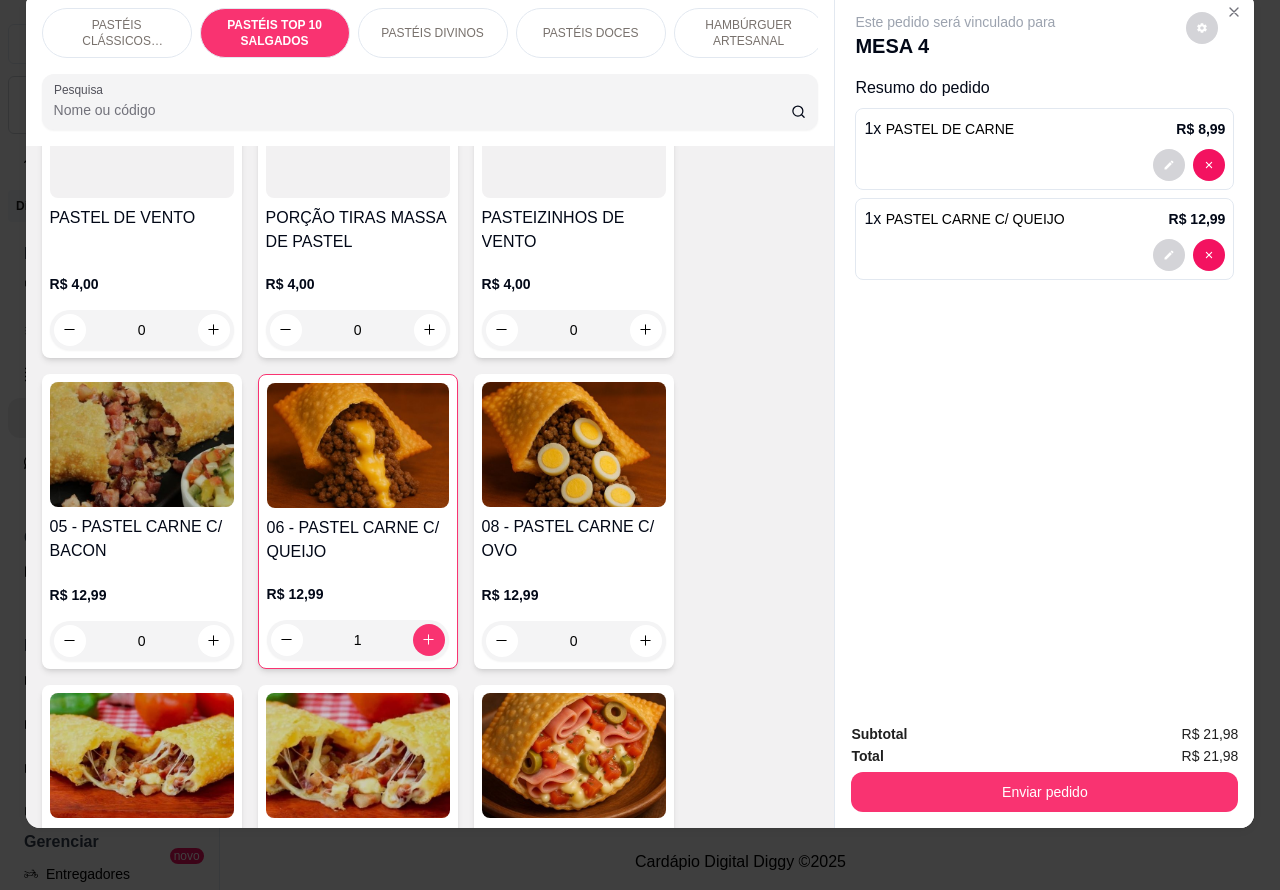 click 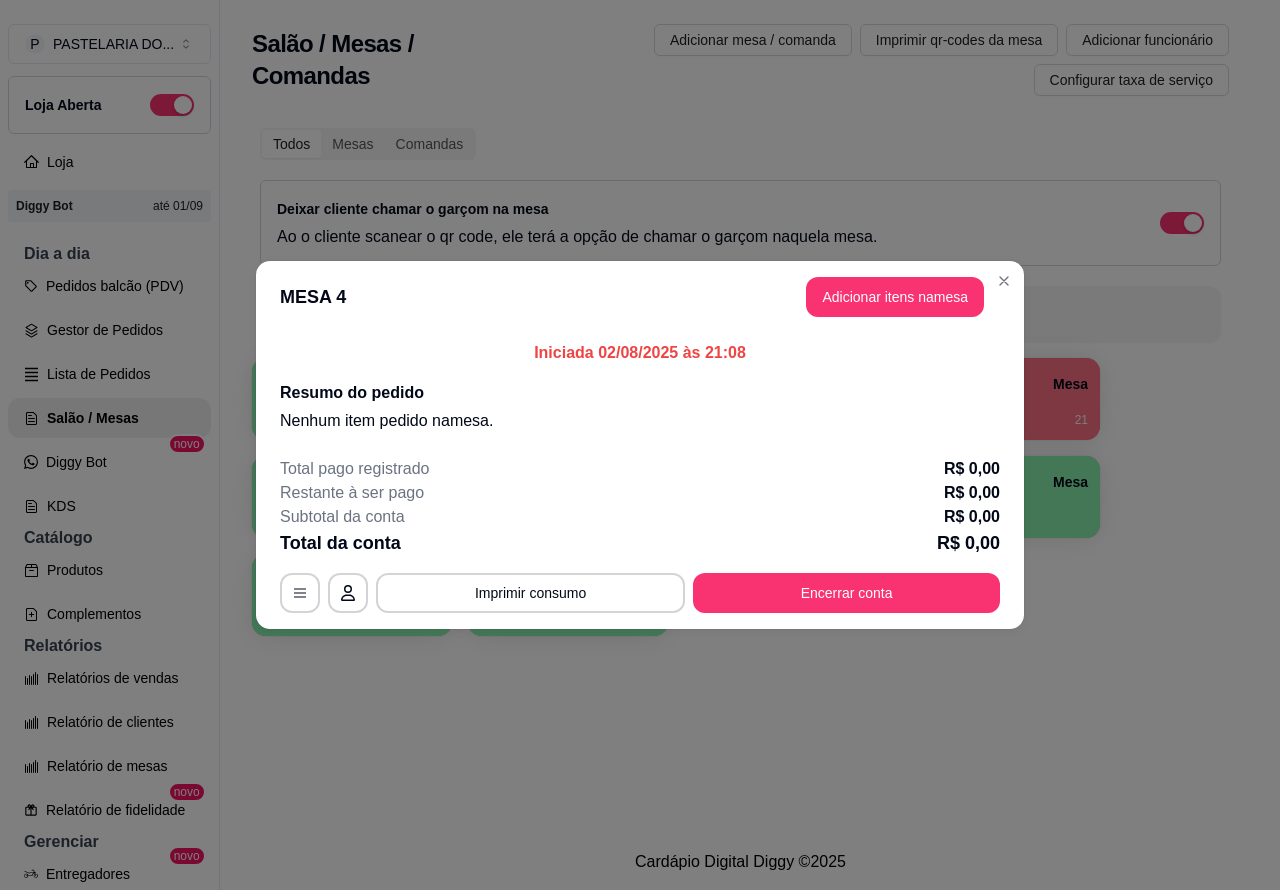click on "Todos Mesas Comandas Deixar cliente chamar o garçom na mesa Ao o cliente scanear o qr code, ele terá a opção de chamar o garçom naquela mesa. Busque pela mesa ou comanda" at bounding box center [740, 235] 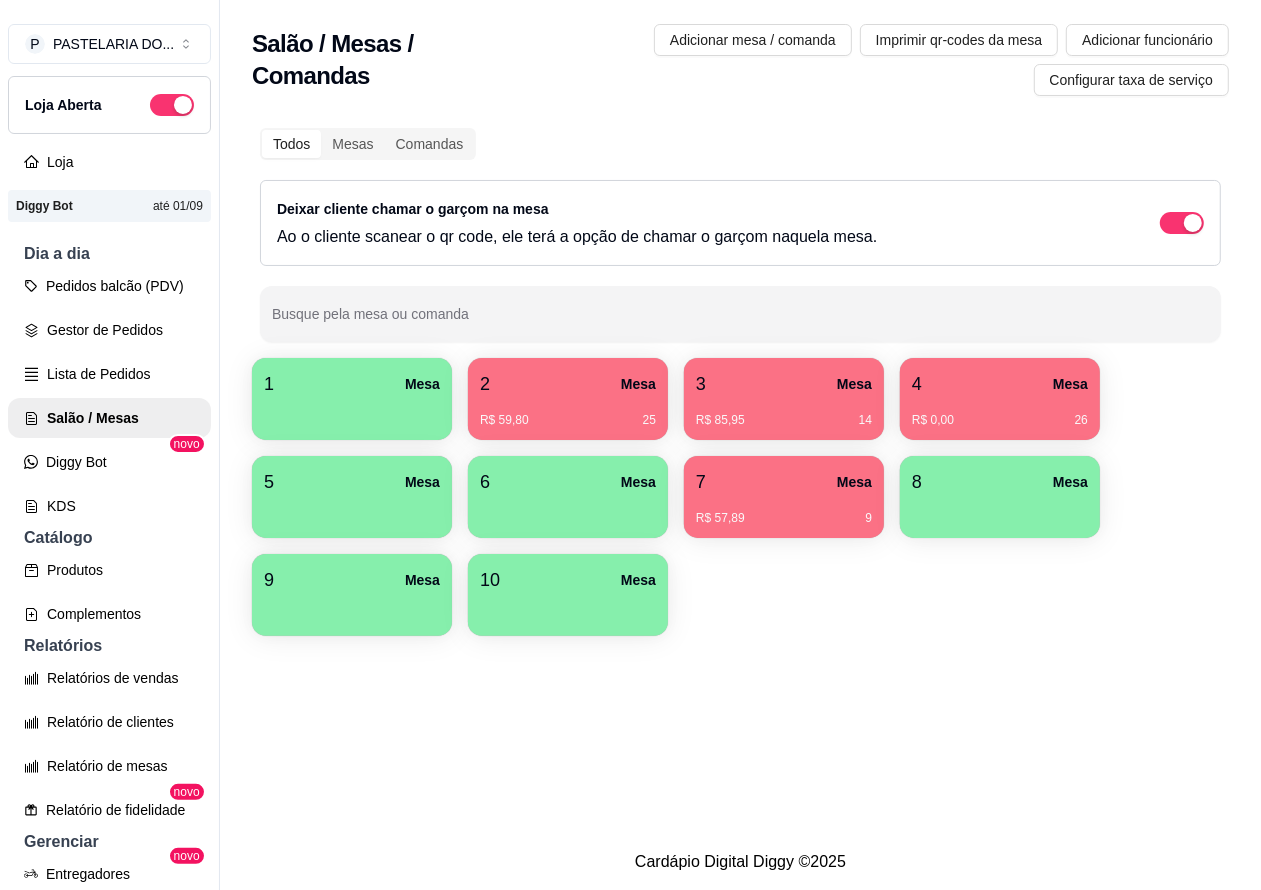 click on "Produtos" at bounding box center [109, 570] 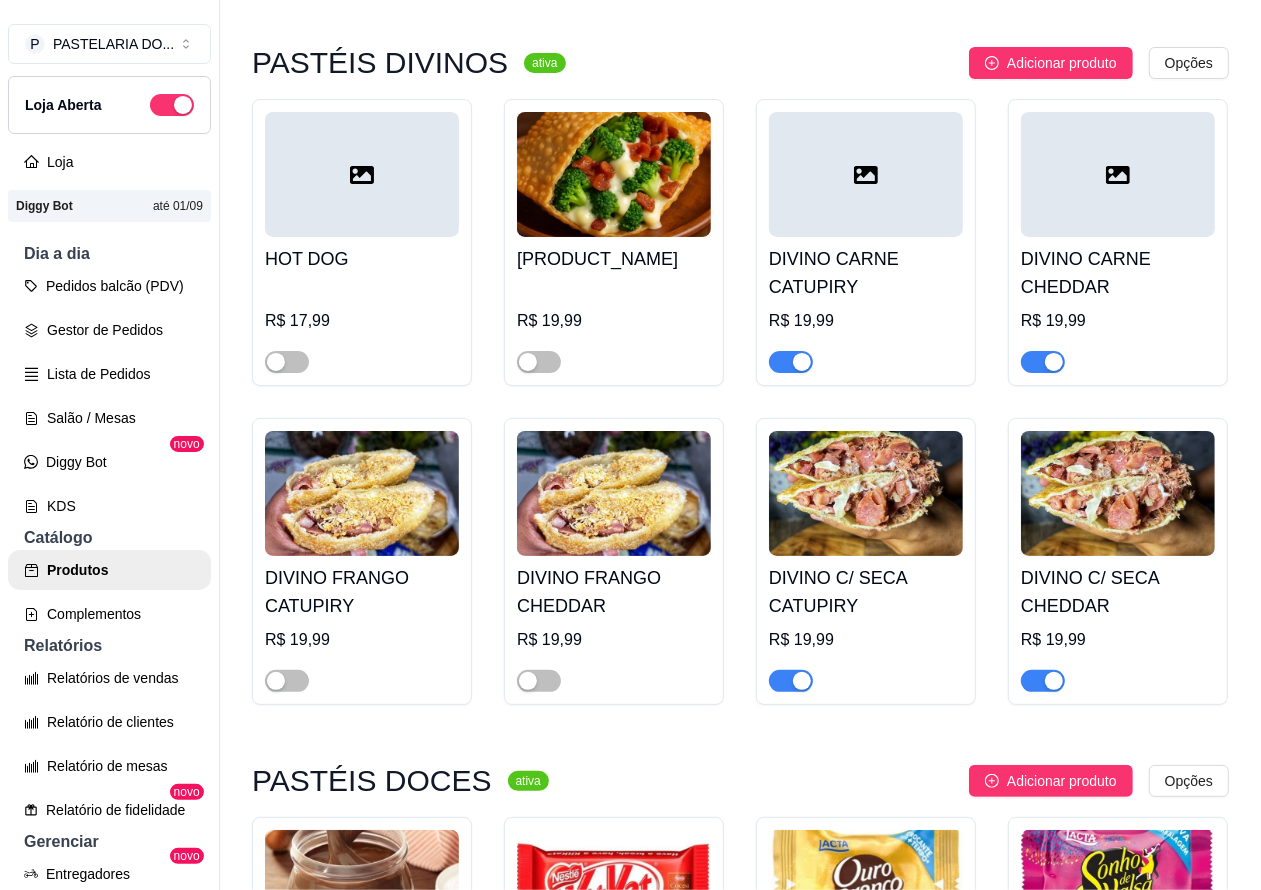scroll, scrollTop: 2873, scrollLeft: 0, axis: vertical 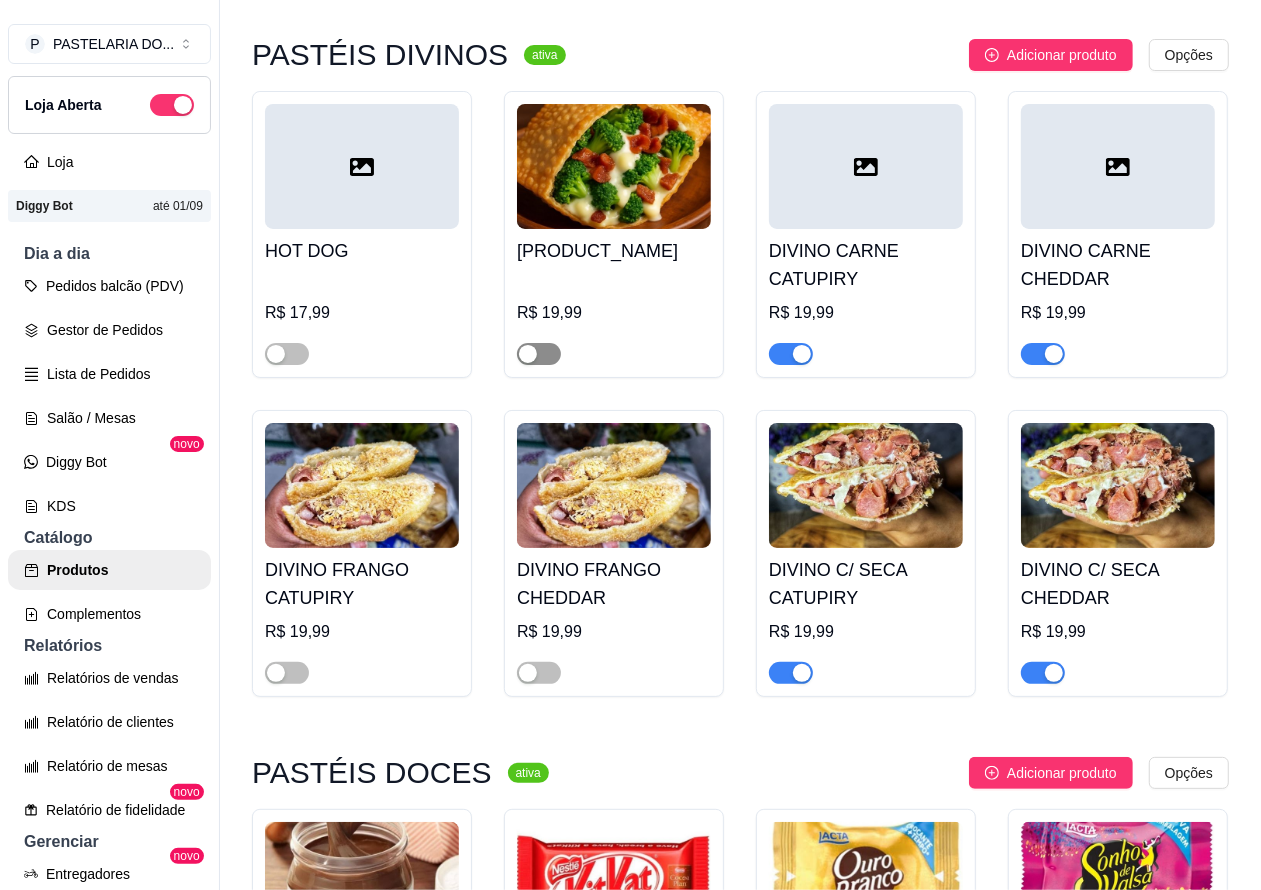 click at bounding box center [539, 354] 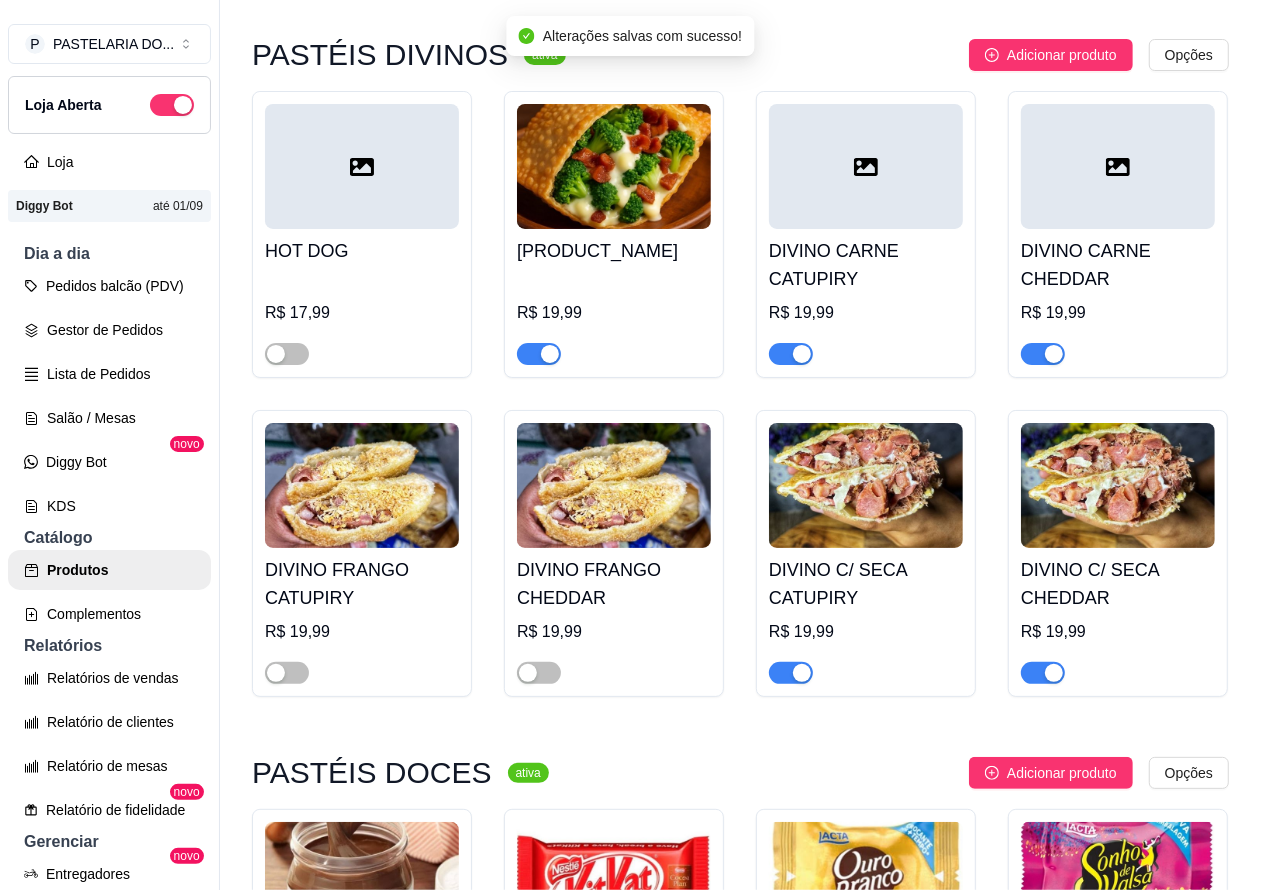 click at bounding box center [539, 354] 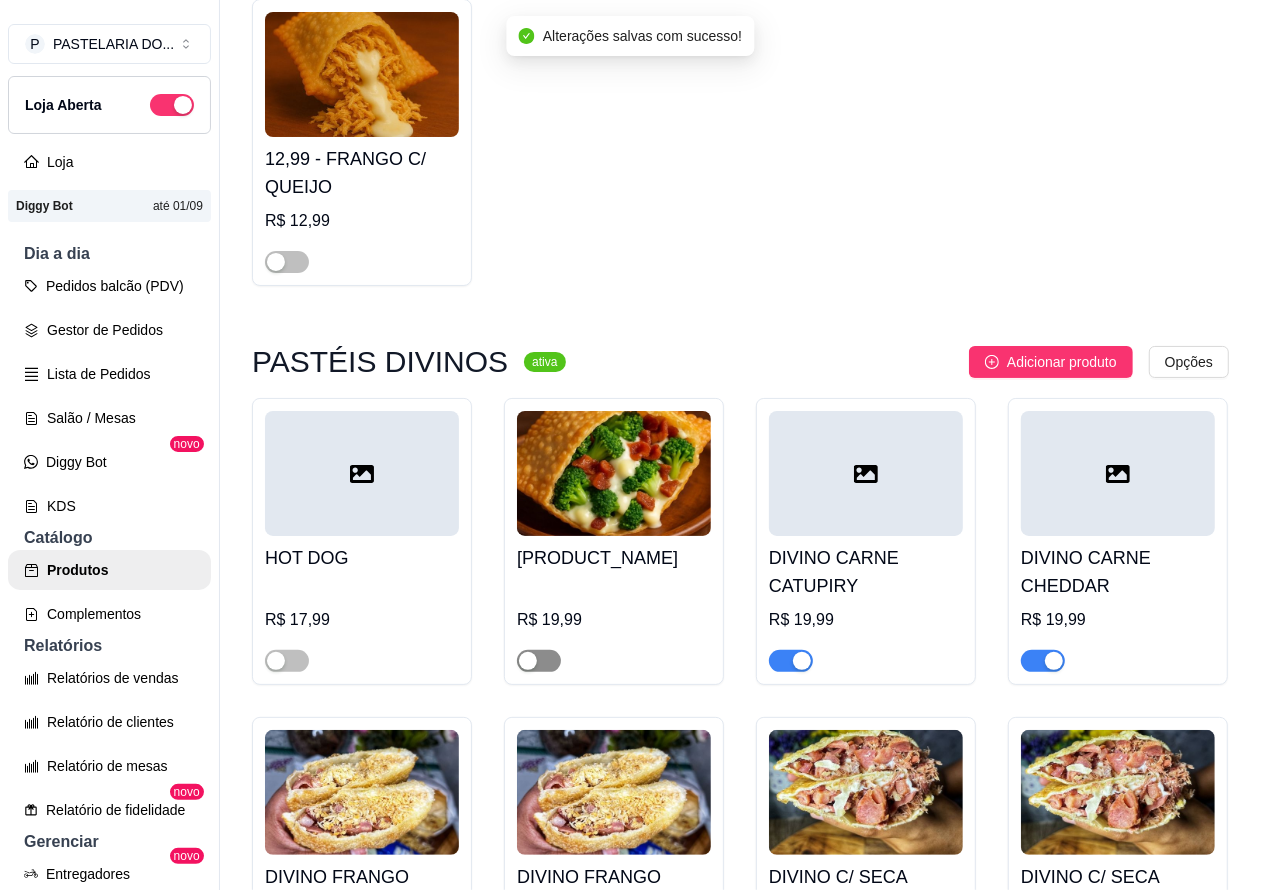 scroll, scrollTop: 2490, scrollLeft: 0, axis: vertical 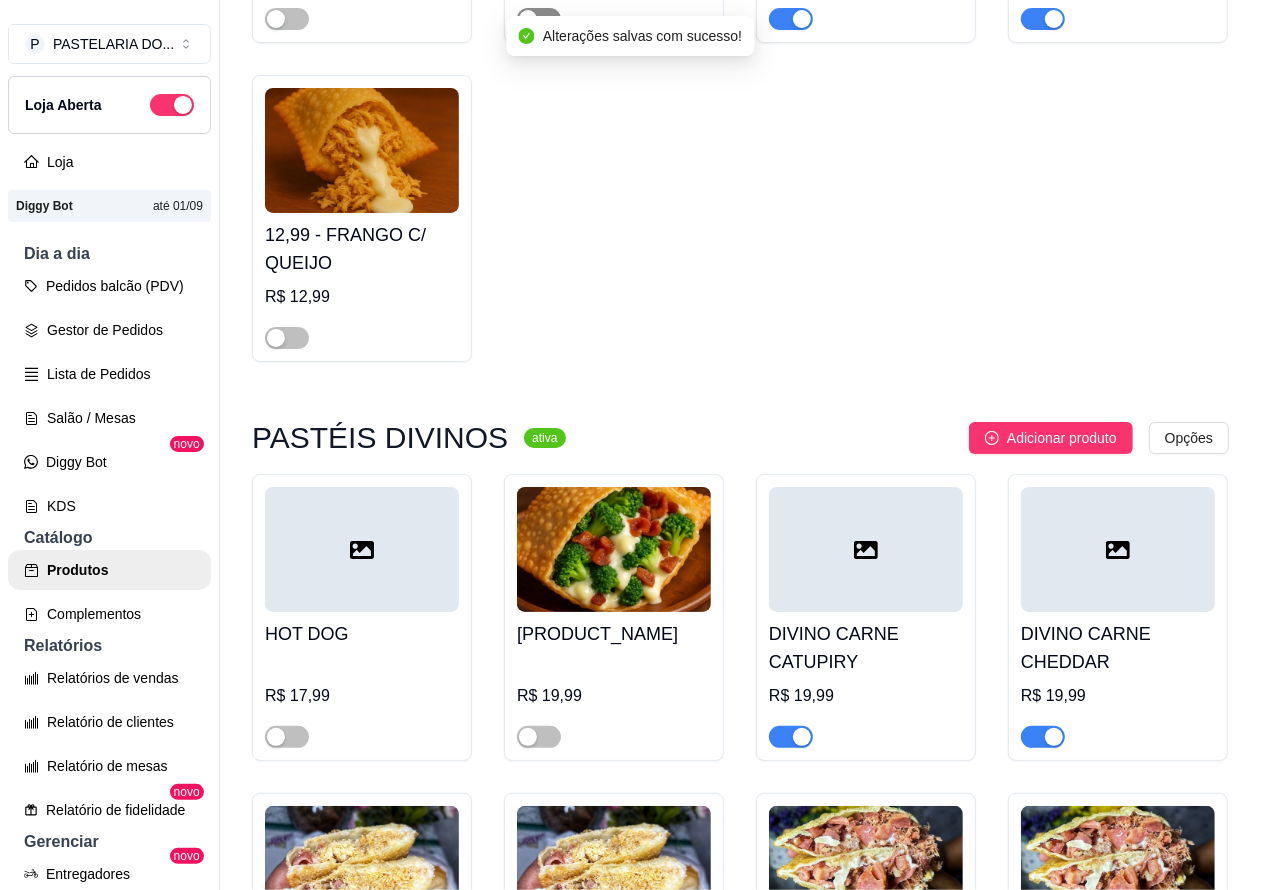 click at bounding box center [539, 19] 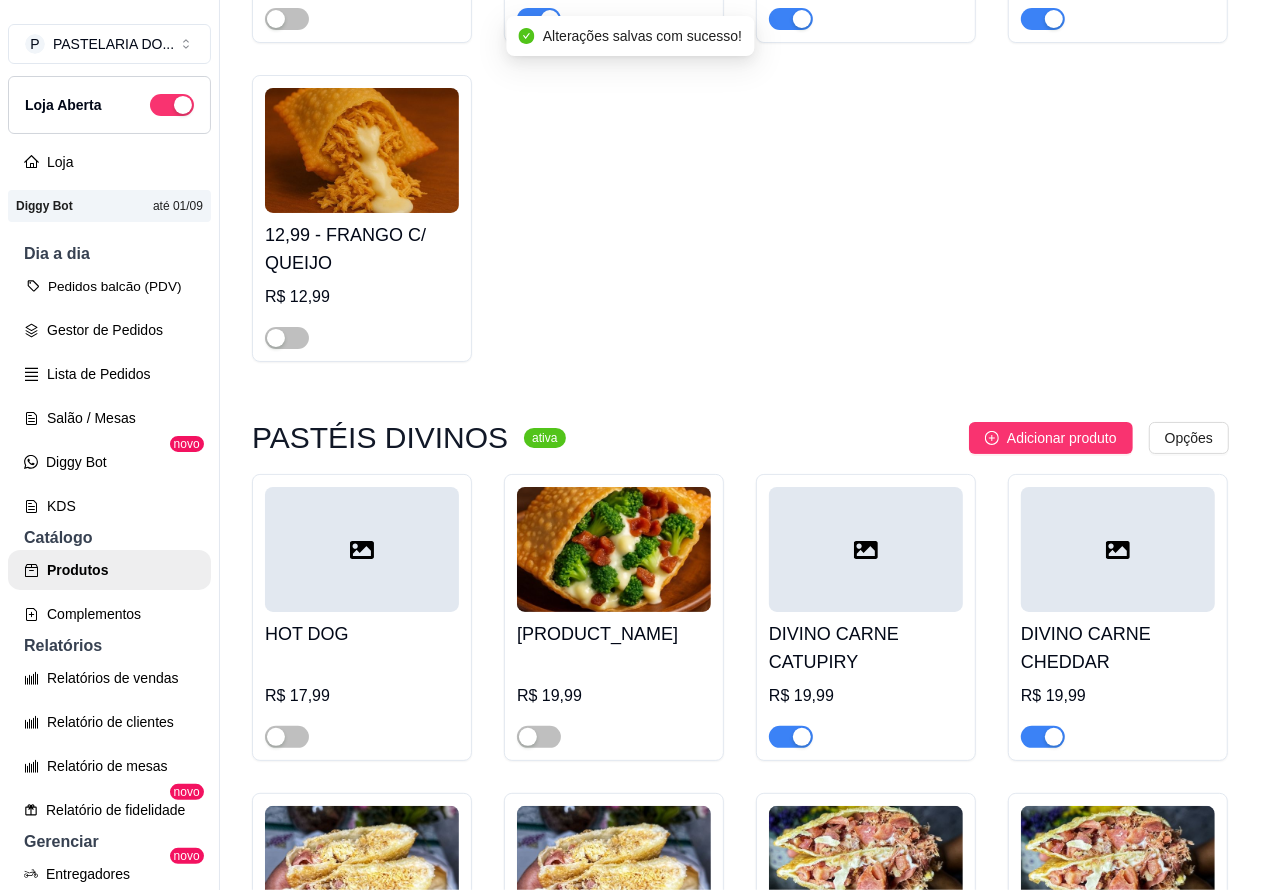 click on "Pedidos balcão (PDV)" at bounding box center (109, 286) 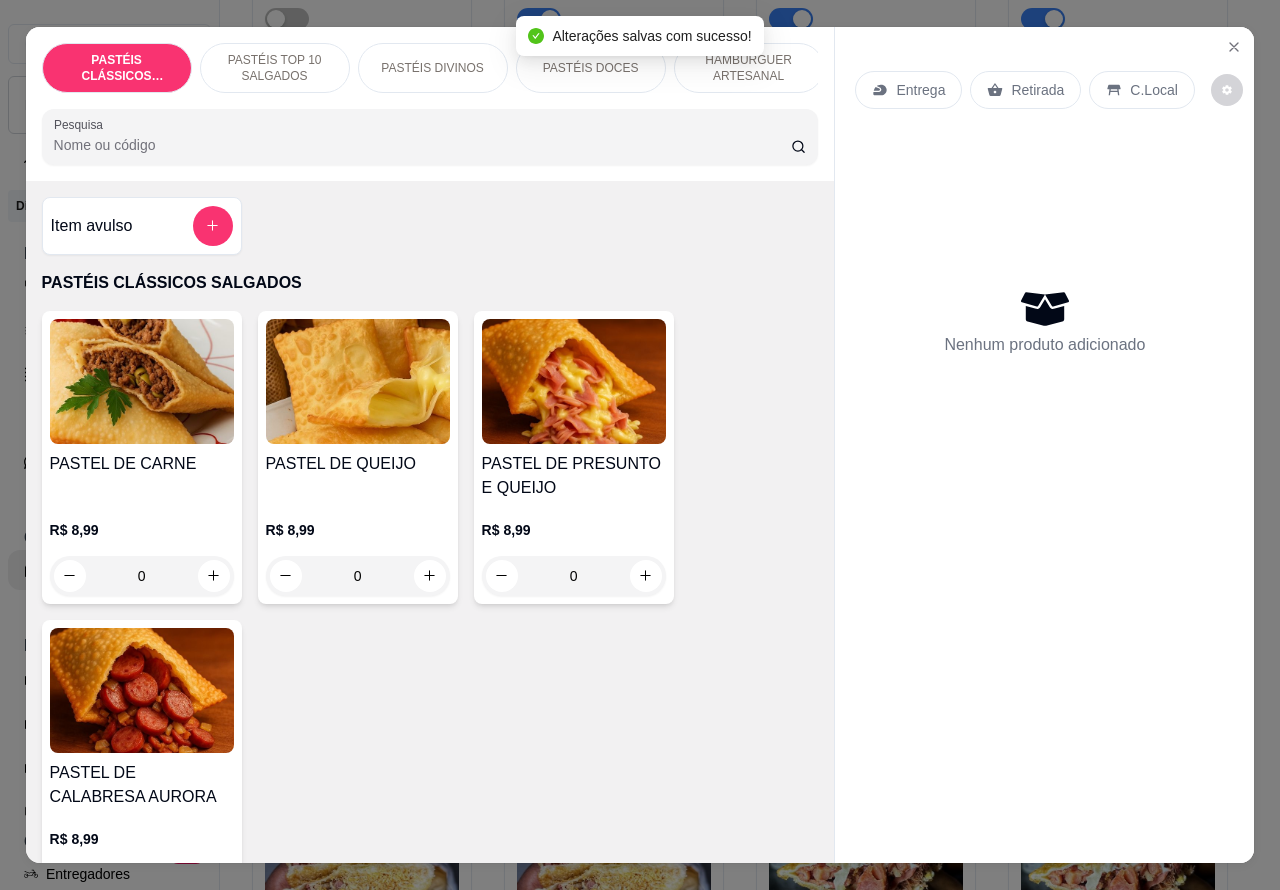 click 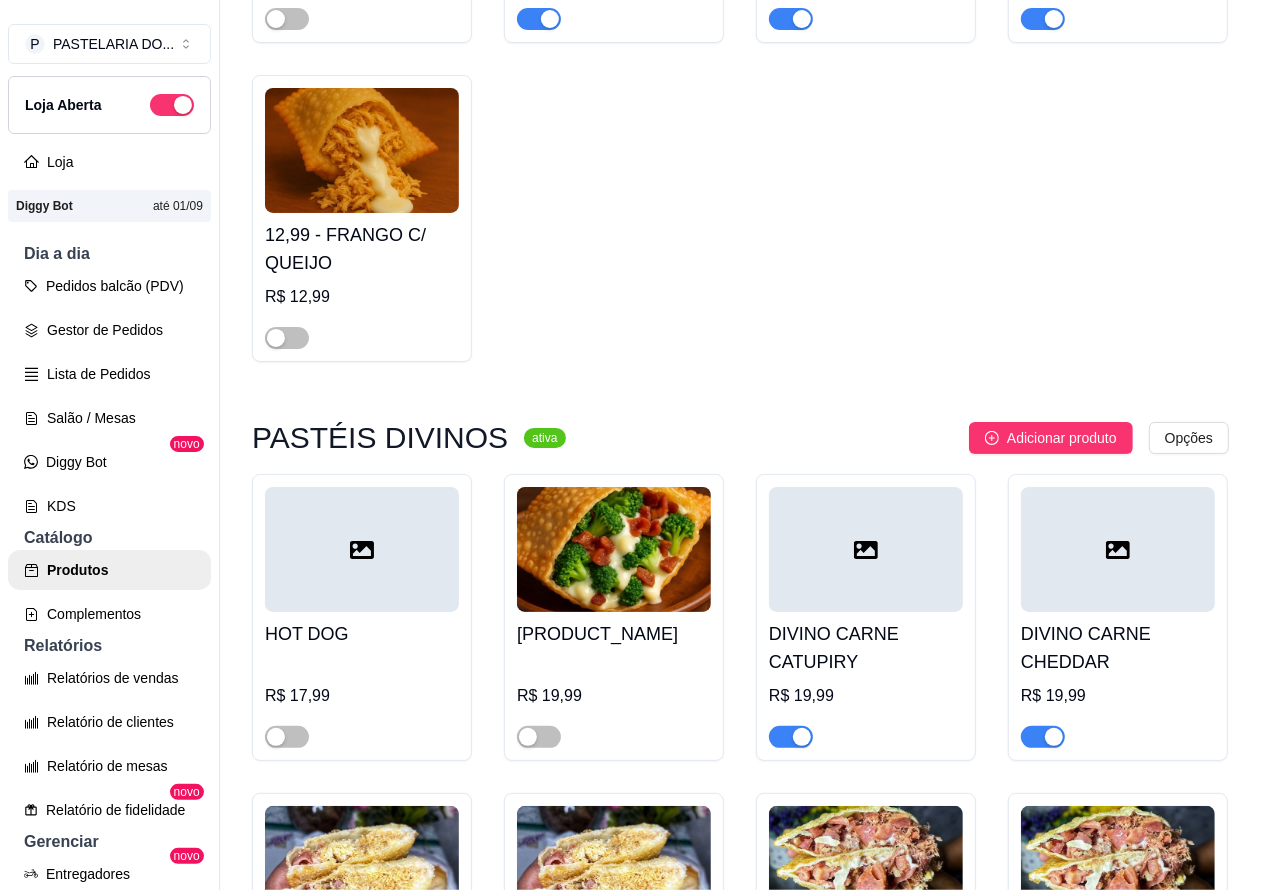 click on "Salão / Mesas" at bounding box center [109, 418] 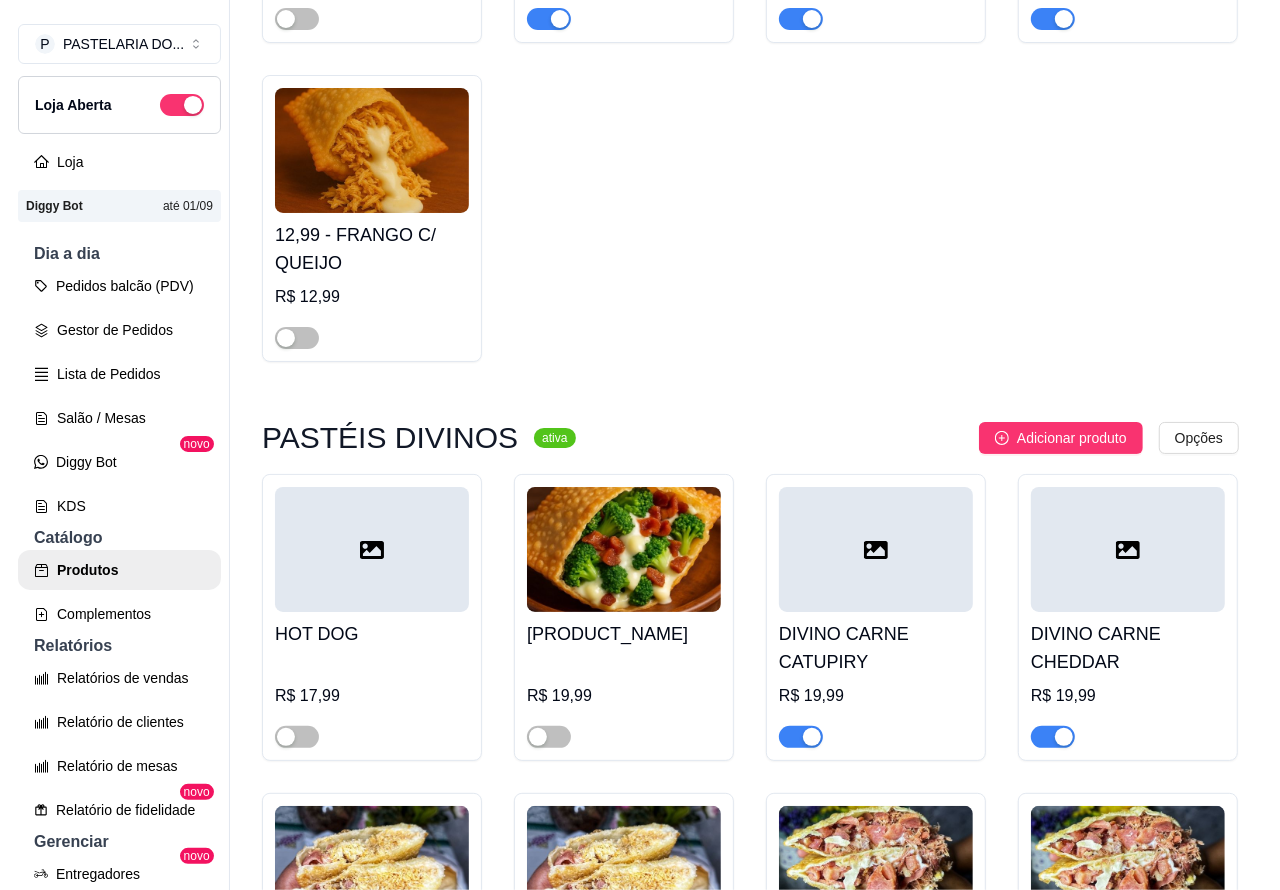 scroll, scrollTop: 0, scrollLeft: 0, axis: both 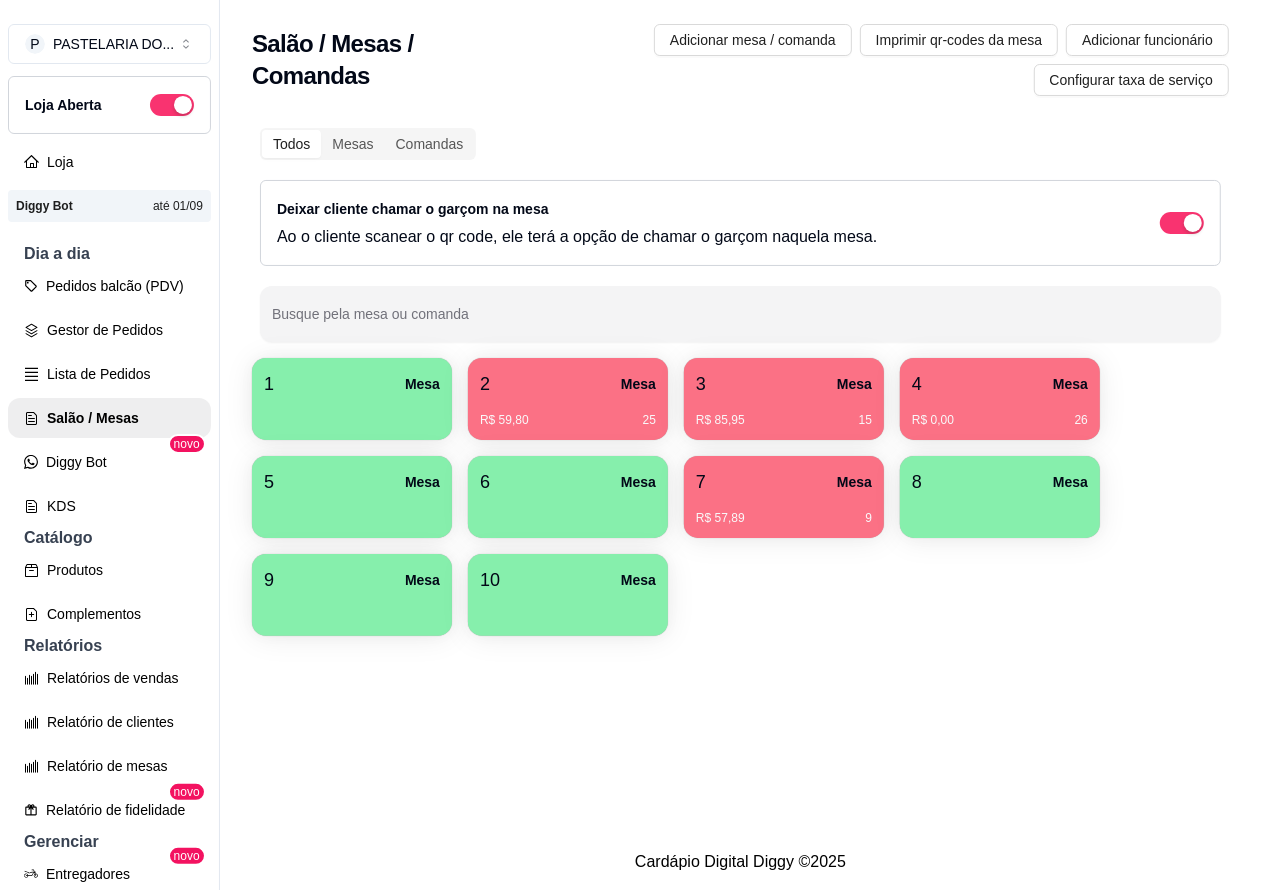 click on "4 Mesa" at bounding box center [1000, 384] 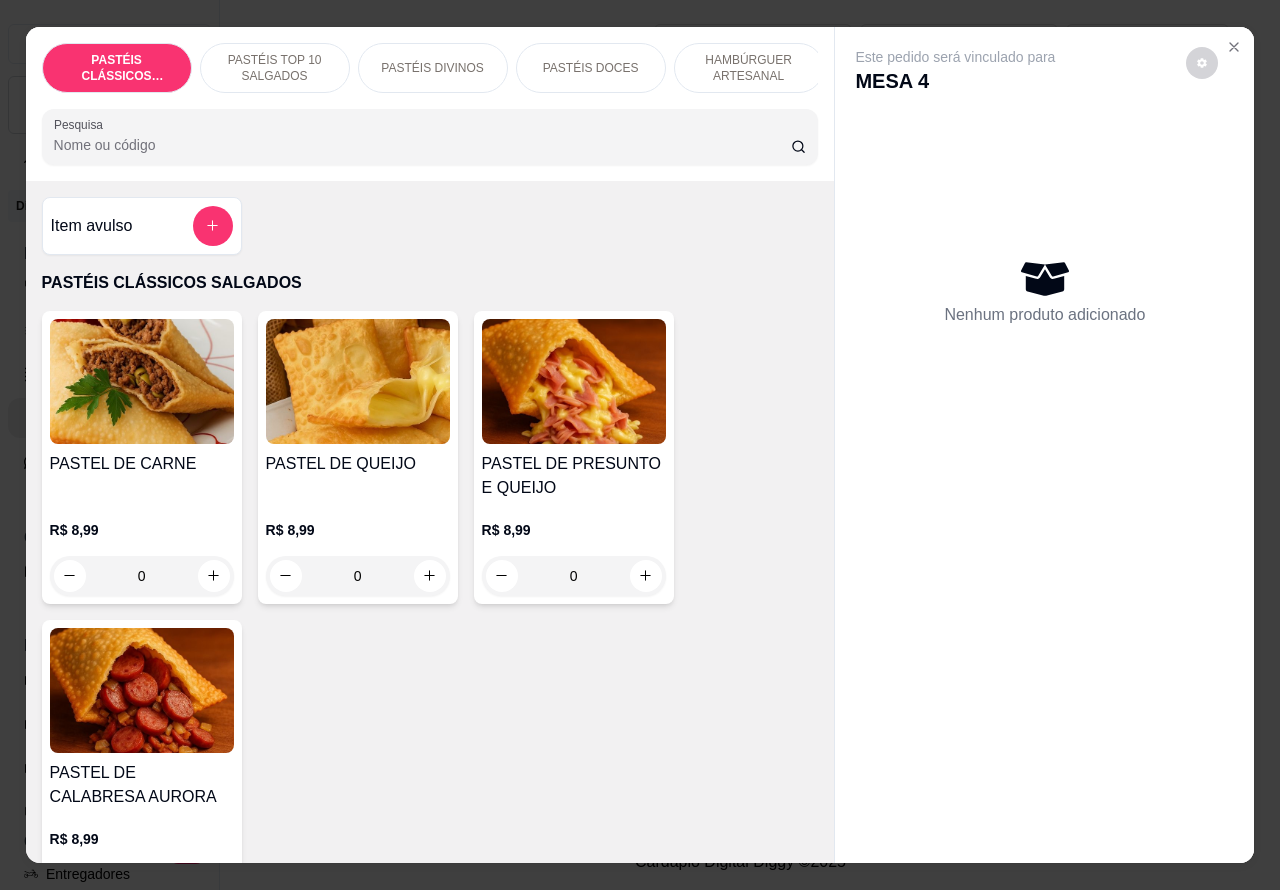click 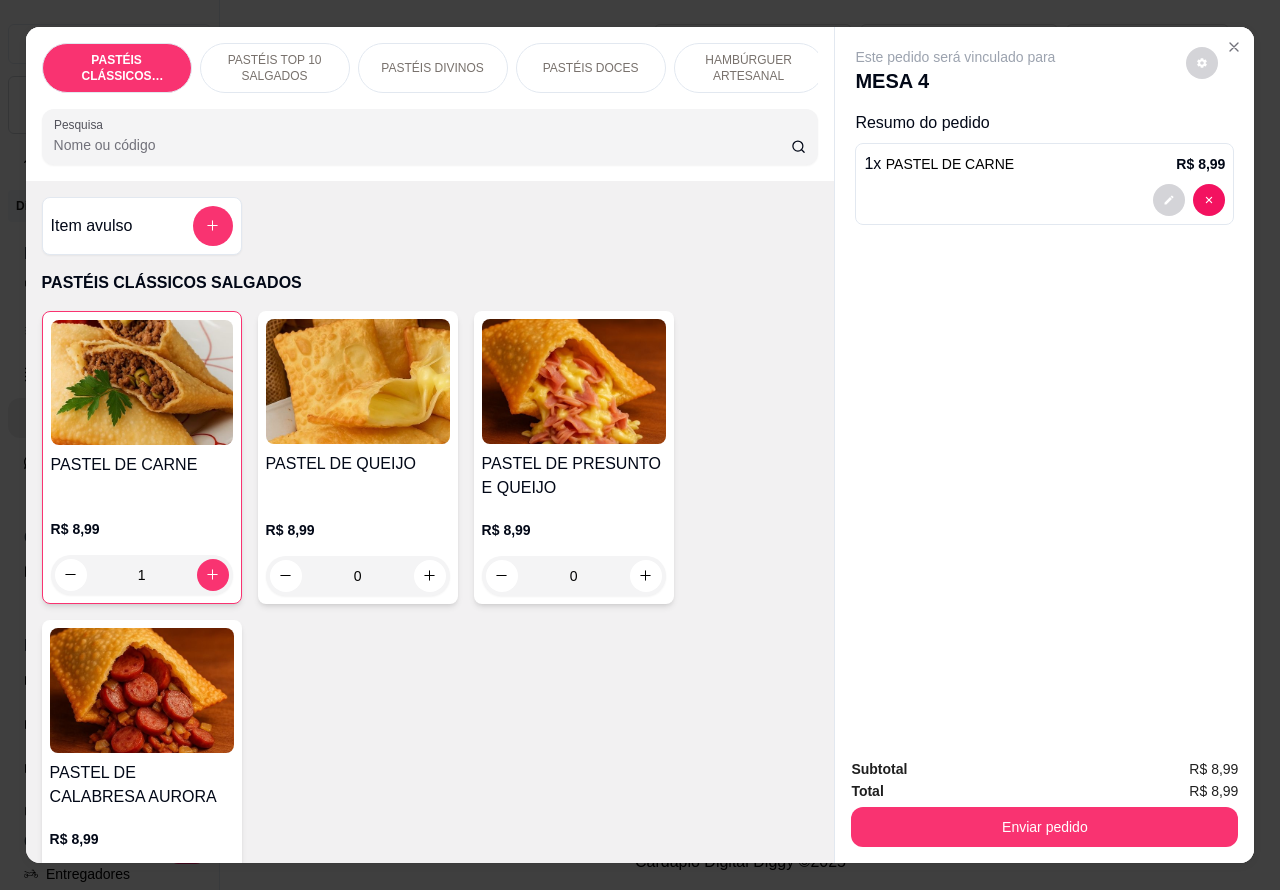 click on "PASTÉIS TOP 10 SALGADOS" at bounding box center (275, 68) 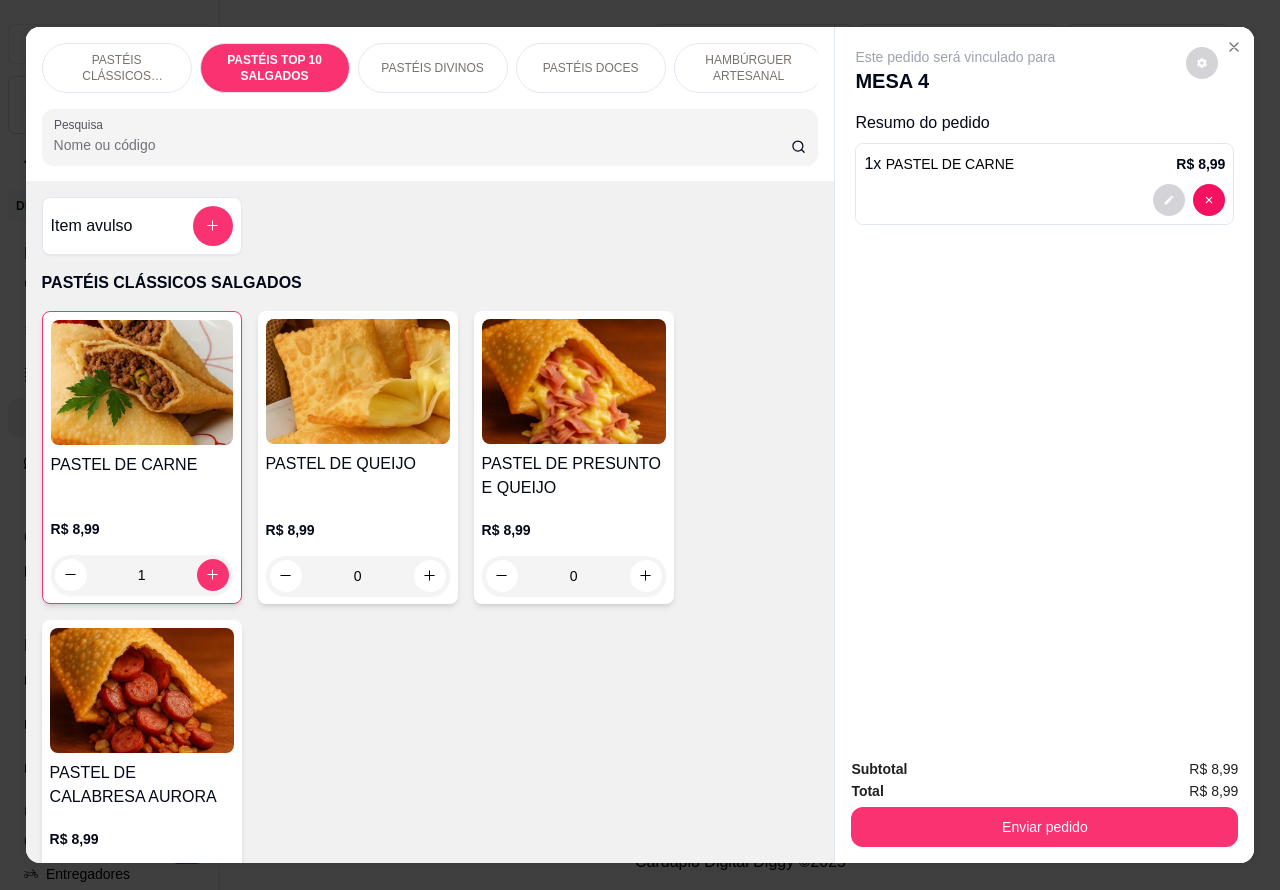 scroll, scrollTop: 748, scrollLeft: 0, axis: vertical 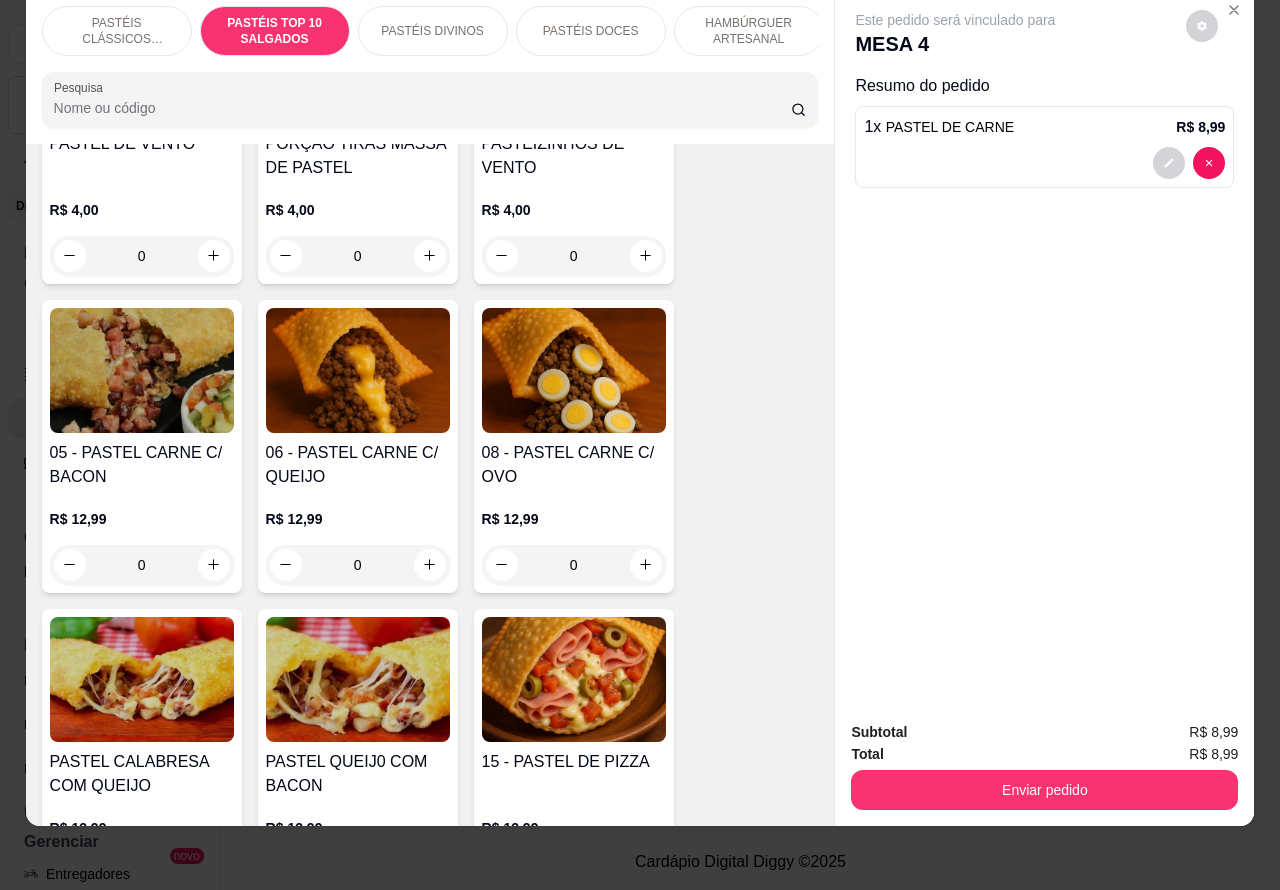 click on "0" at bounding box center [358, 565] 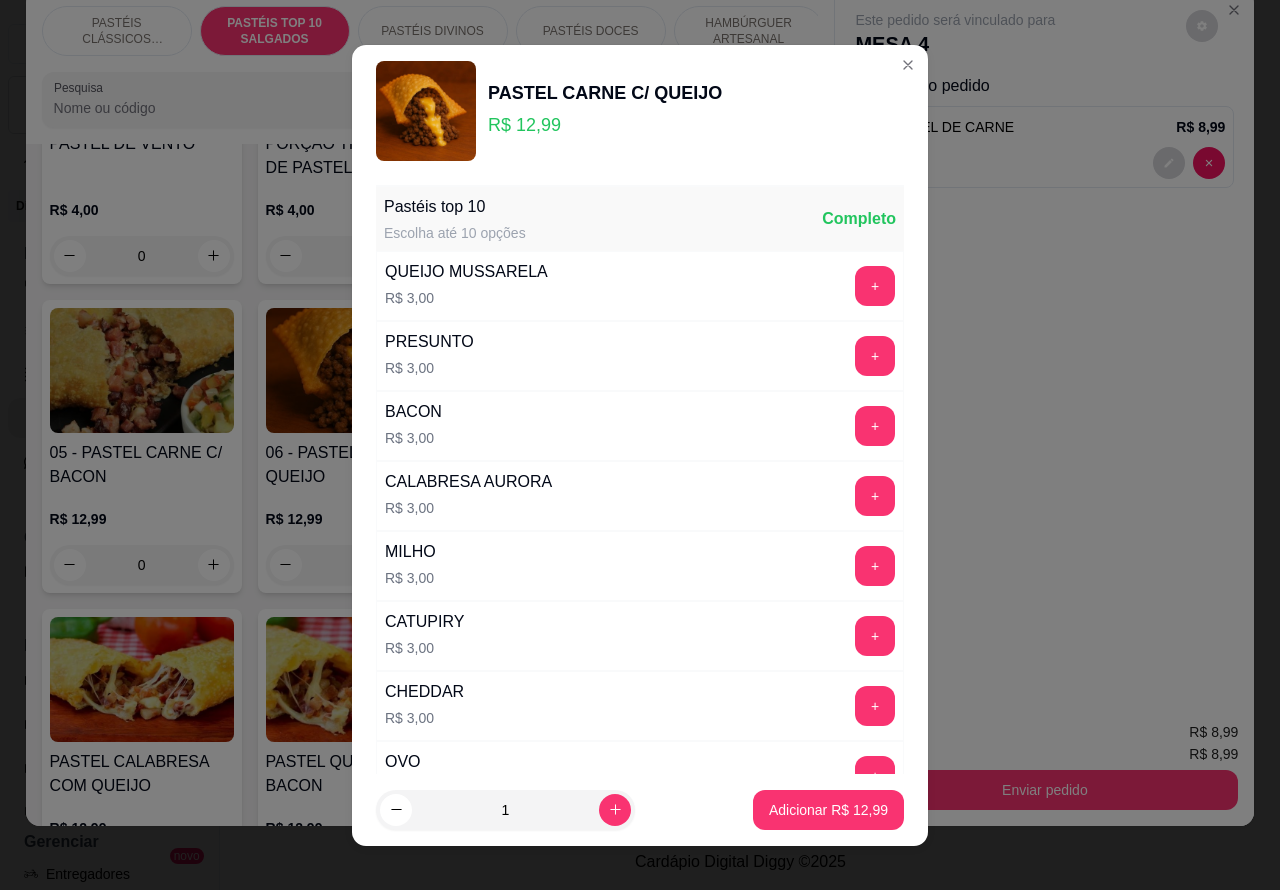 click on "Adicionar   R$ 12,99" at bounding box center (828, 810) 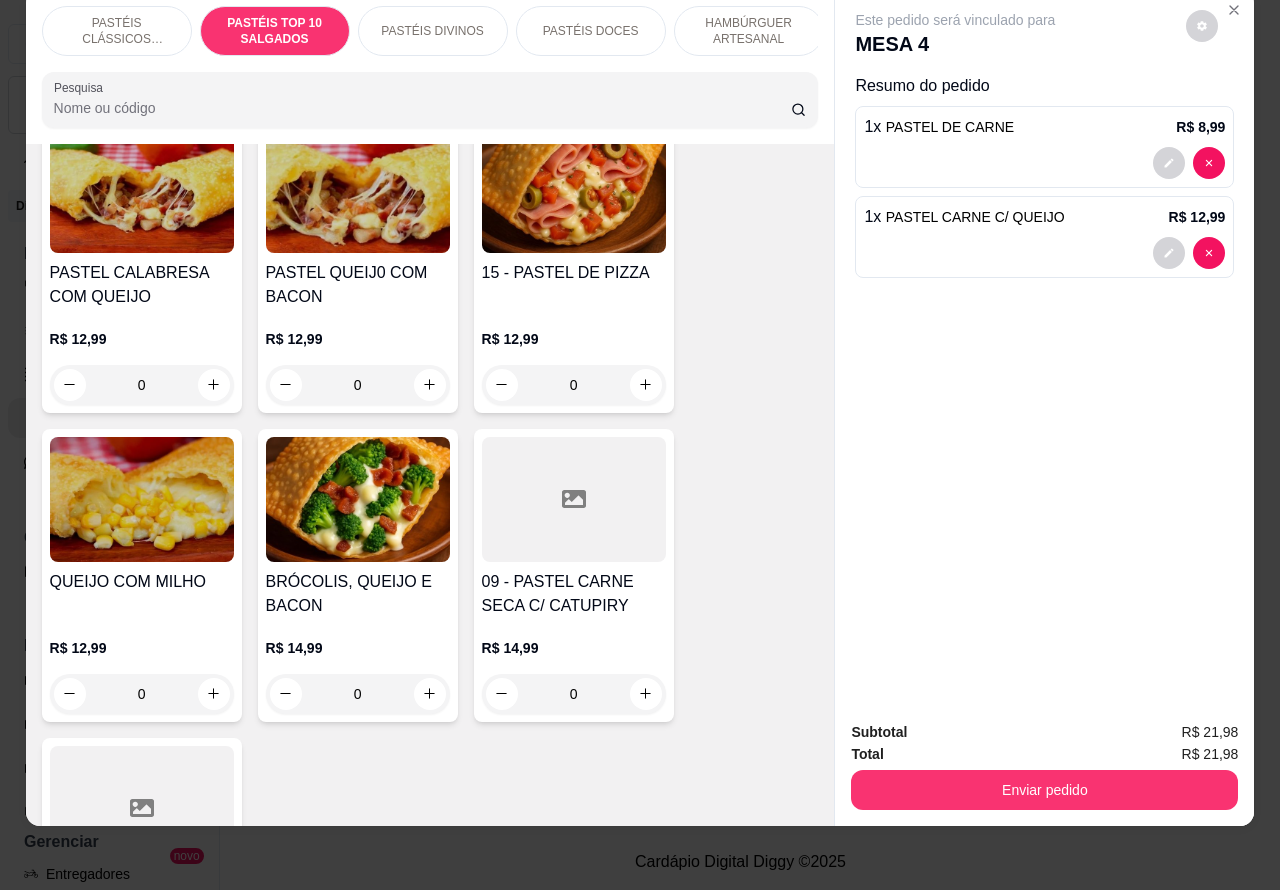 scroll, scrollTop: 1797, scrollLeft: 0, axis: vertical 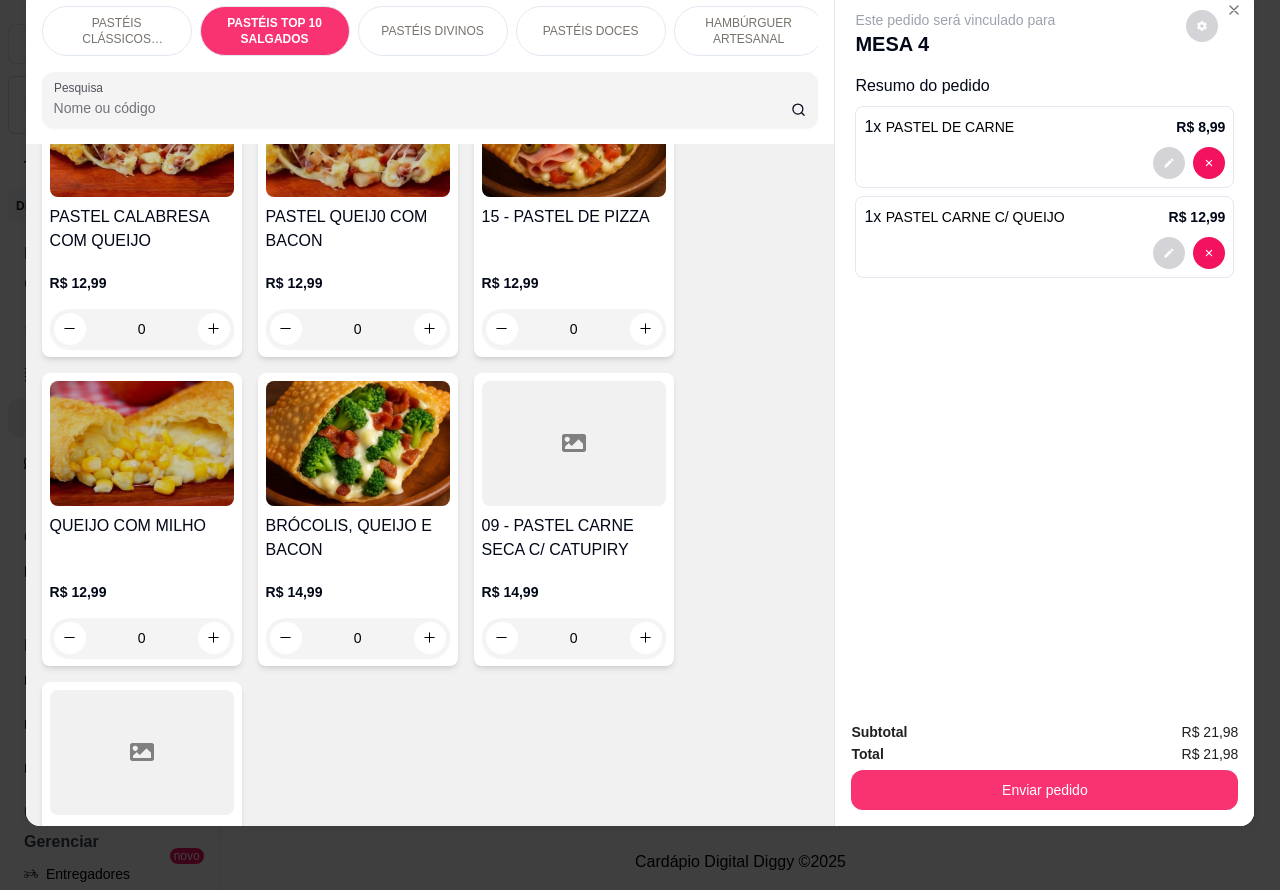 click on "0" at bounding box center (358, 638) 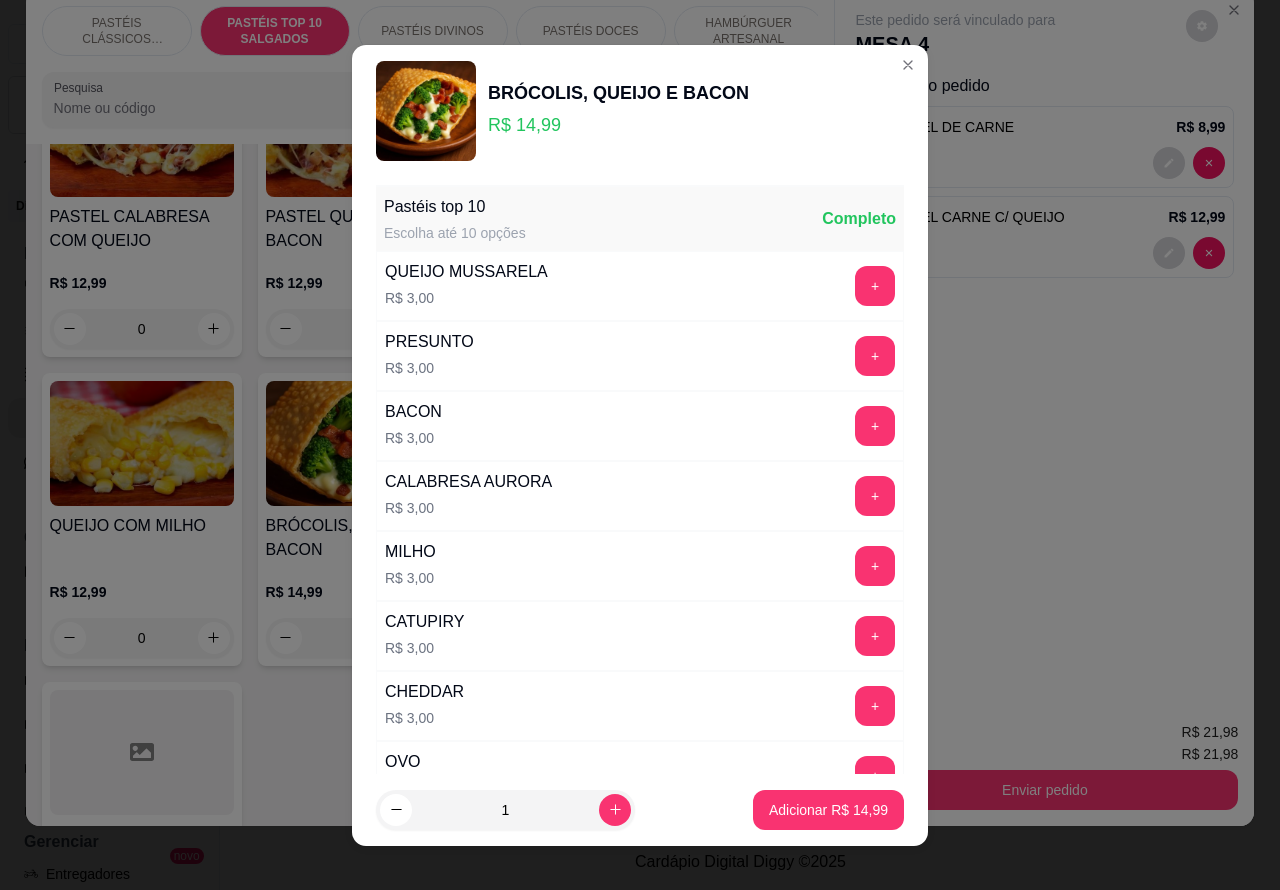 click on "Adicionar   R$ 14,99" at bounding box center [828, 810] 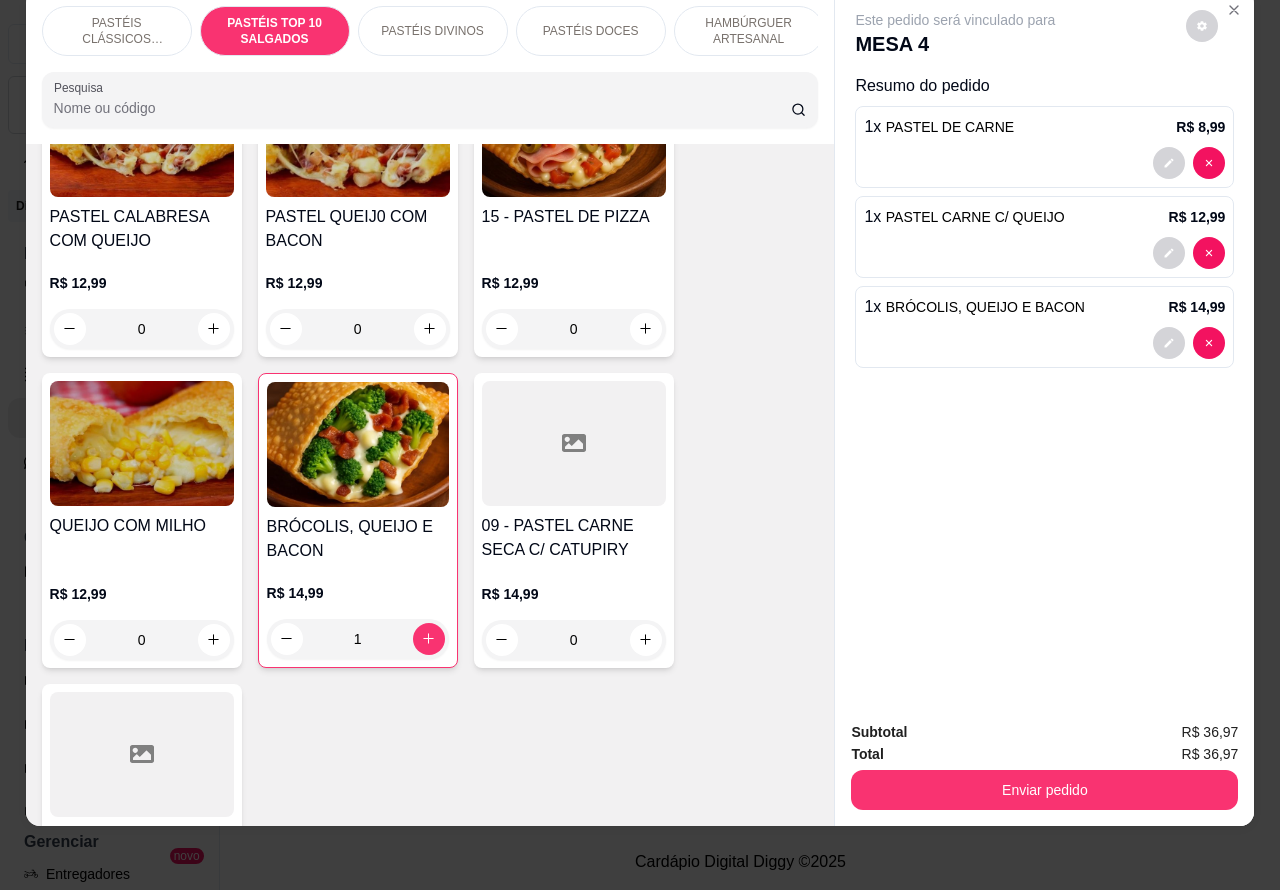 click on "PASTÉIS DIVINOS" at bounding box center [432, 31] 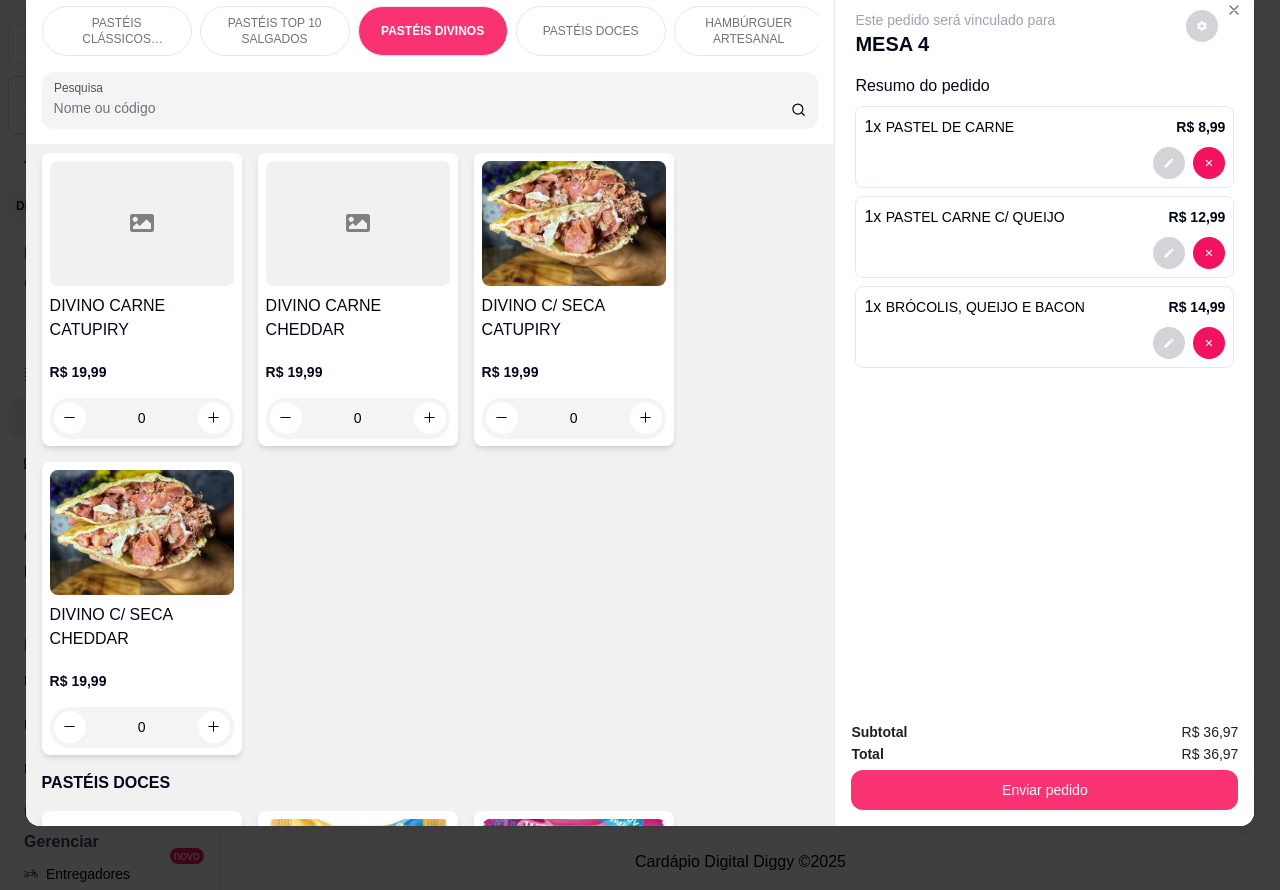 scroll, scrollTop: 2667, scrollLeft: 0, axis: vertical 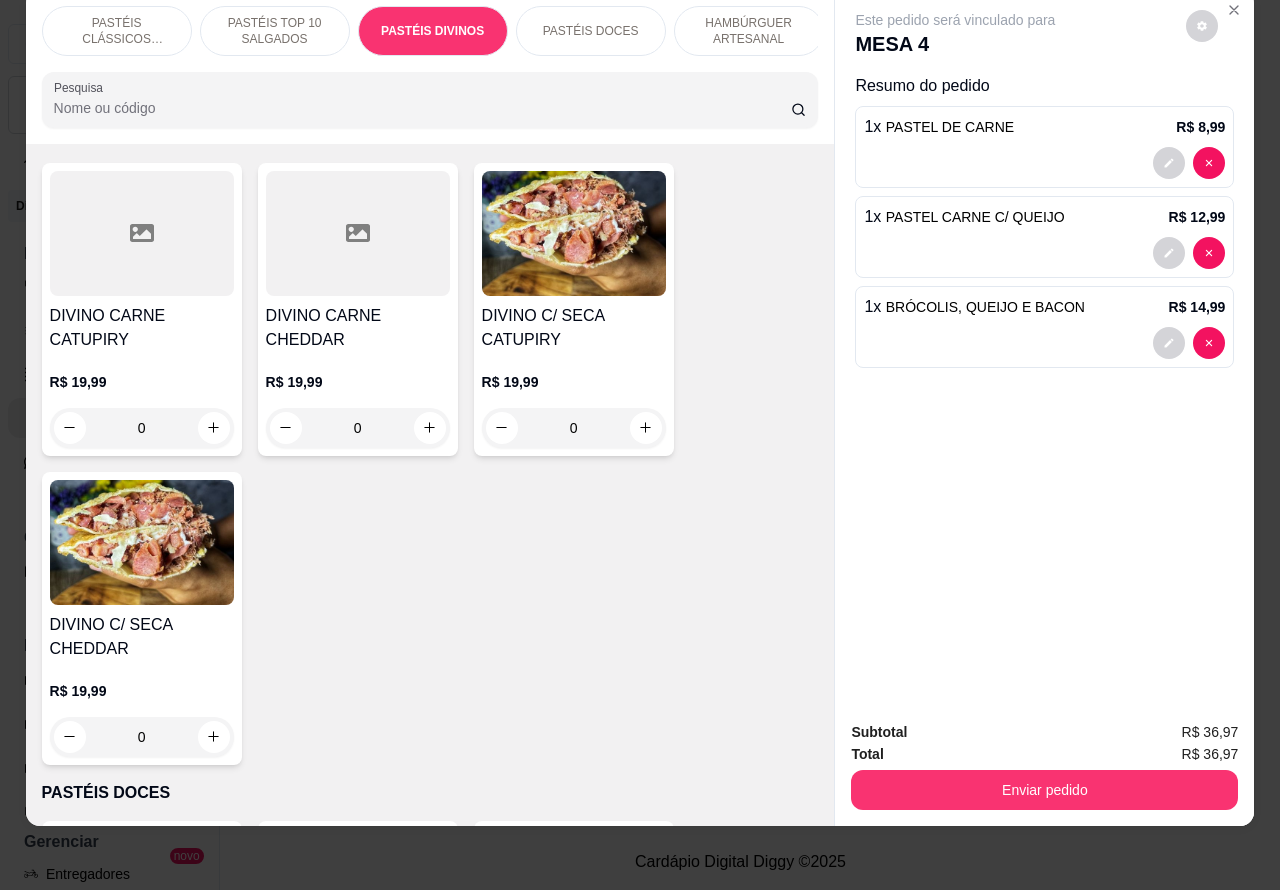 click on "0" at bounding box center [142, 428] 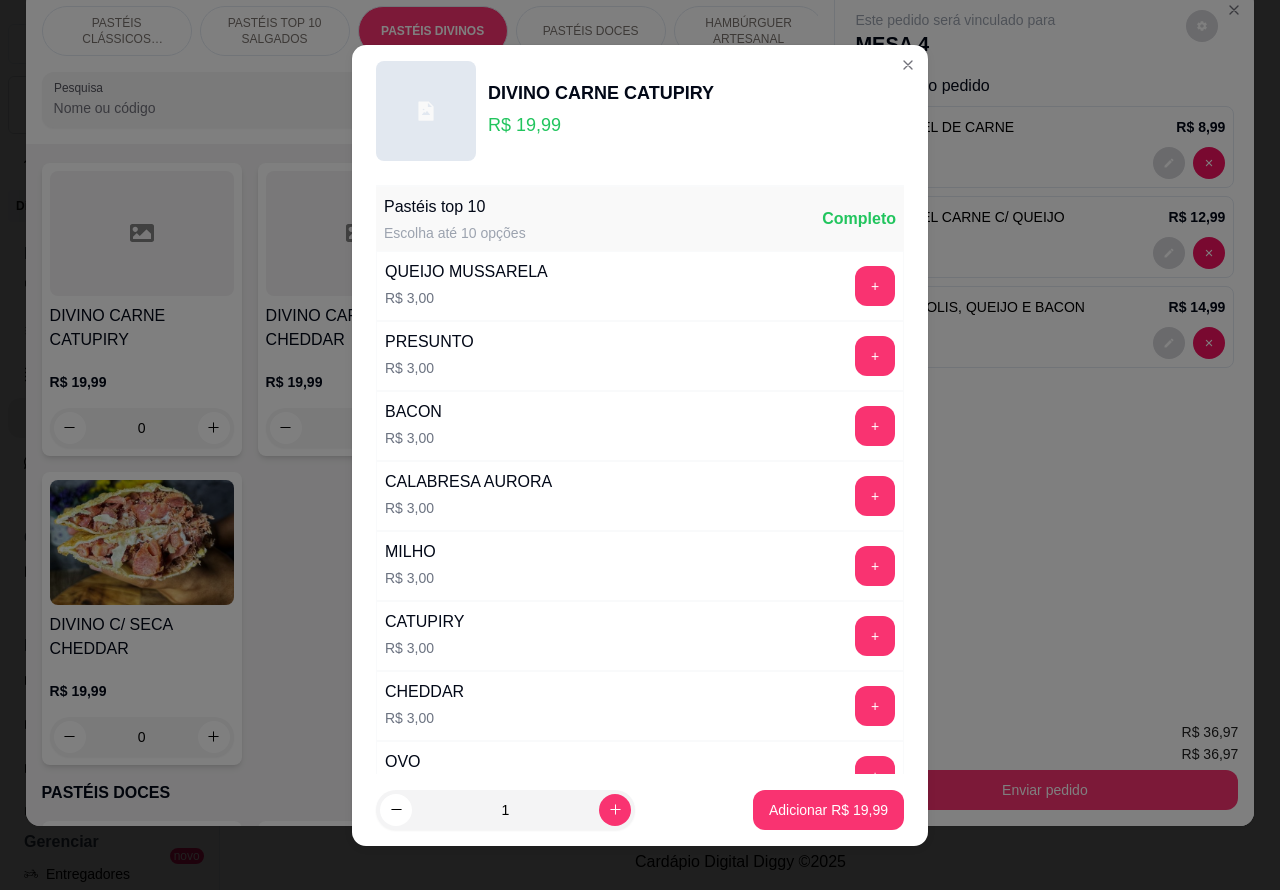 click on "Adicionar R$ 19,99" at bounding box center (828, 810) 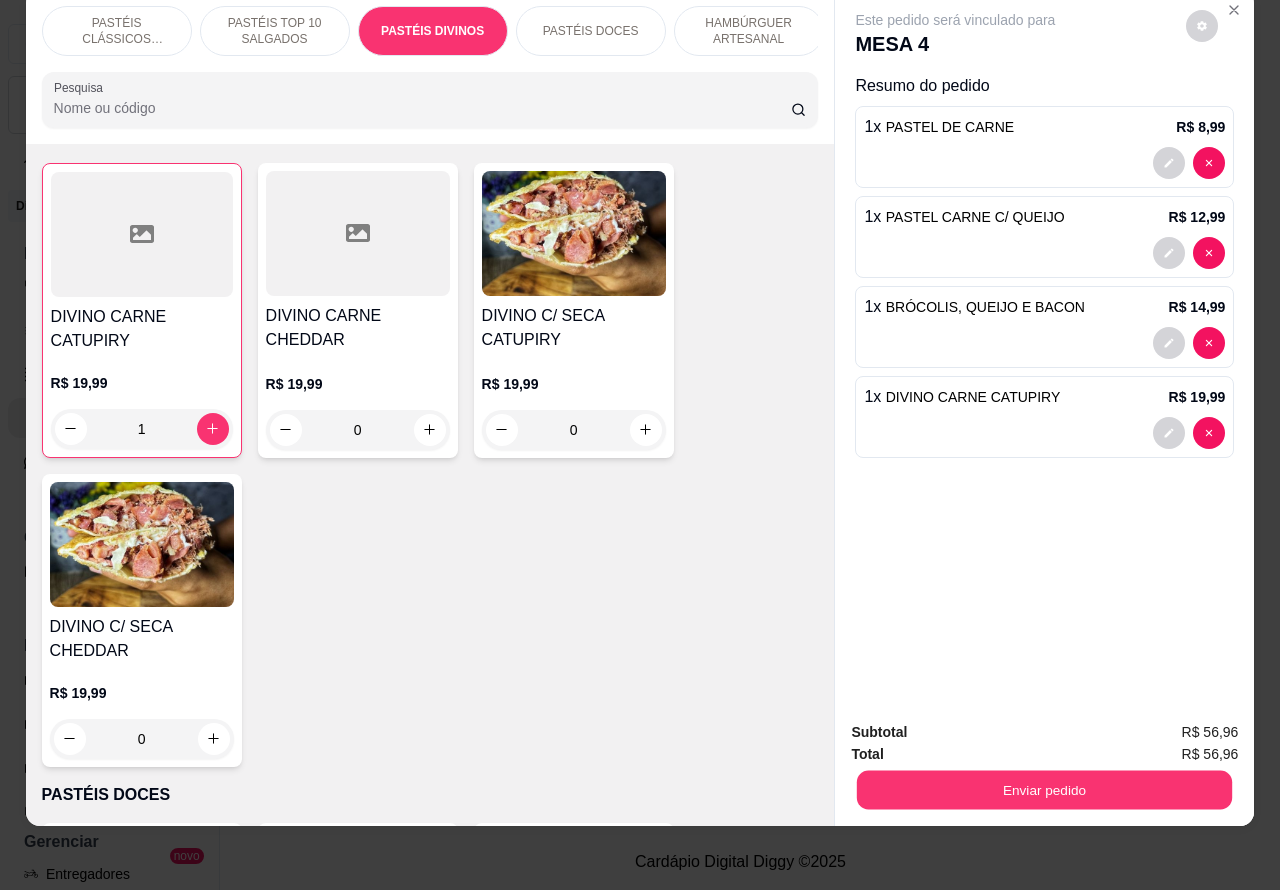 click on "Enviar pedido" at bounding box center [1044, 790] 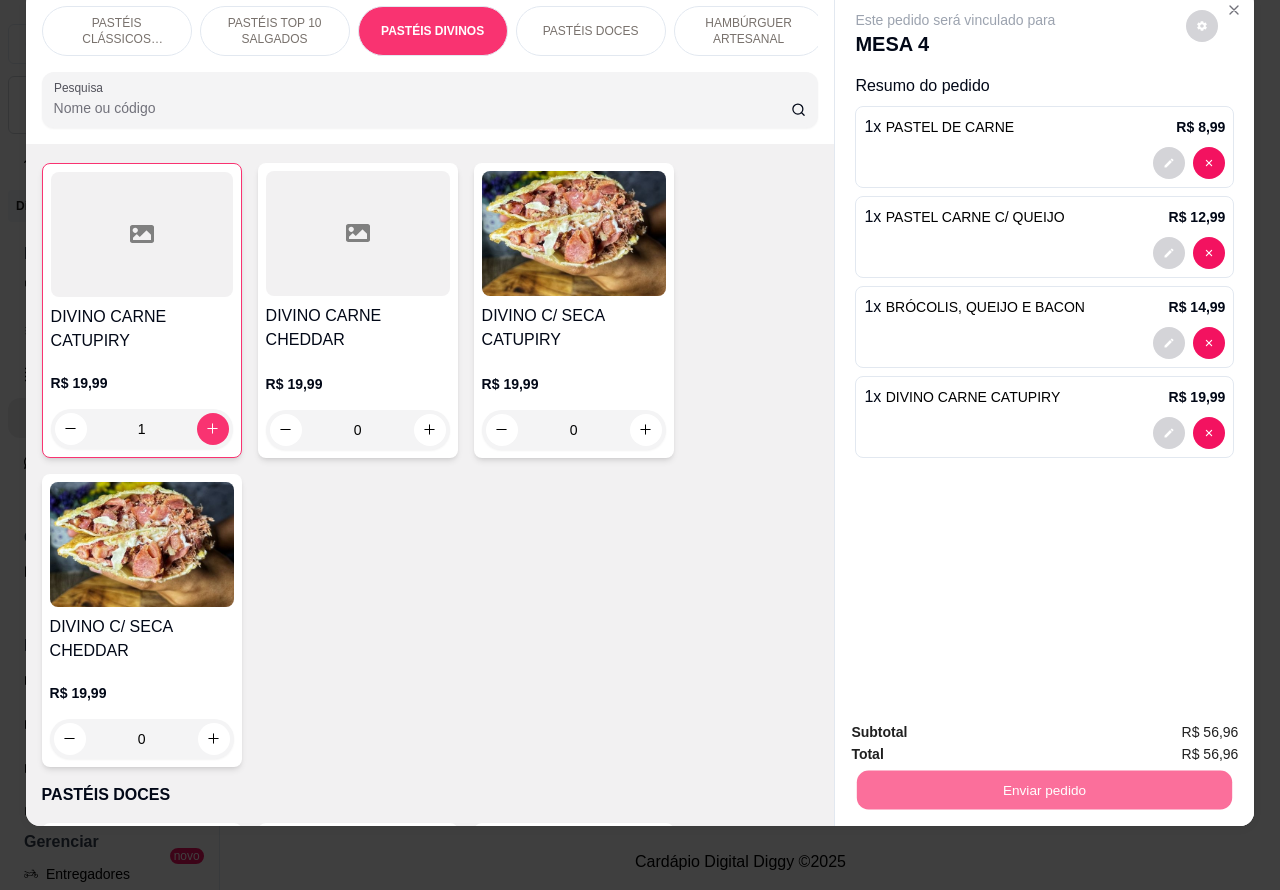 click on "Não registrar e enviar pedido" at bounding box center [977, 722] 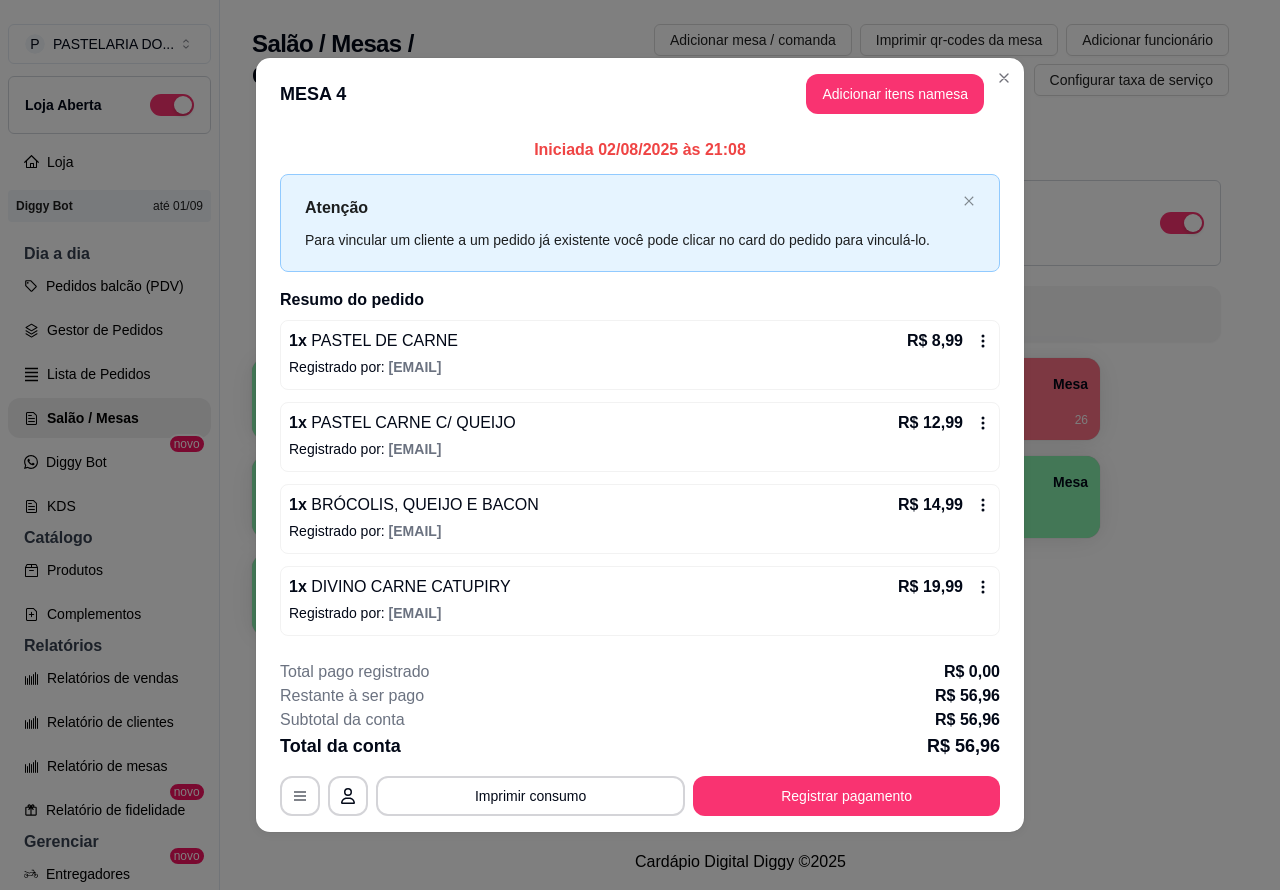 click on "Adicionar mesa / comanda Imprimir qr-codes da mesa Adicionar funcionário Configurar taxa de serviço" at bounding box center (877, 60) 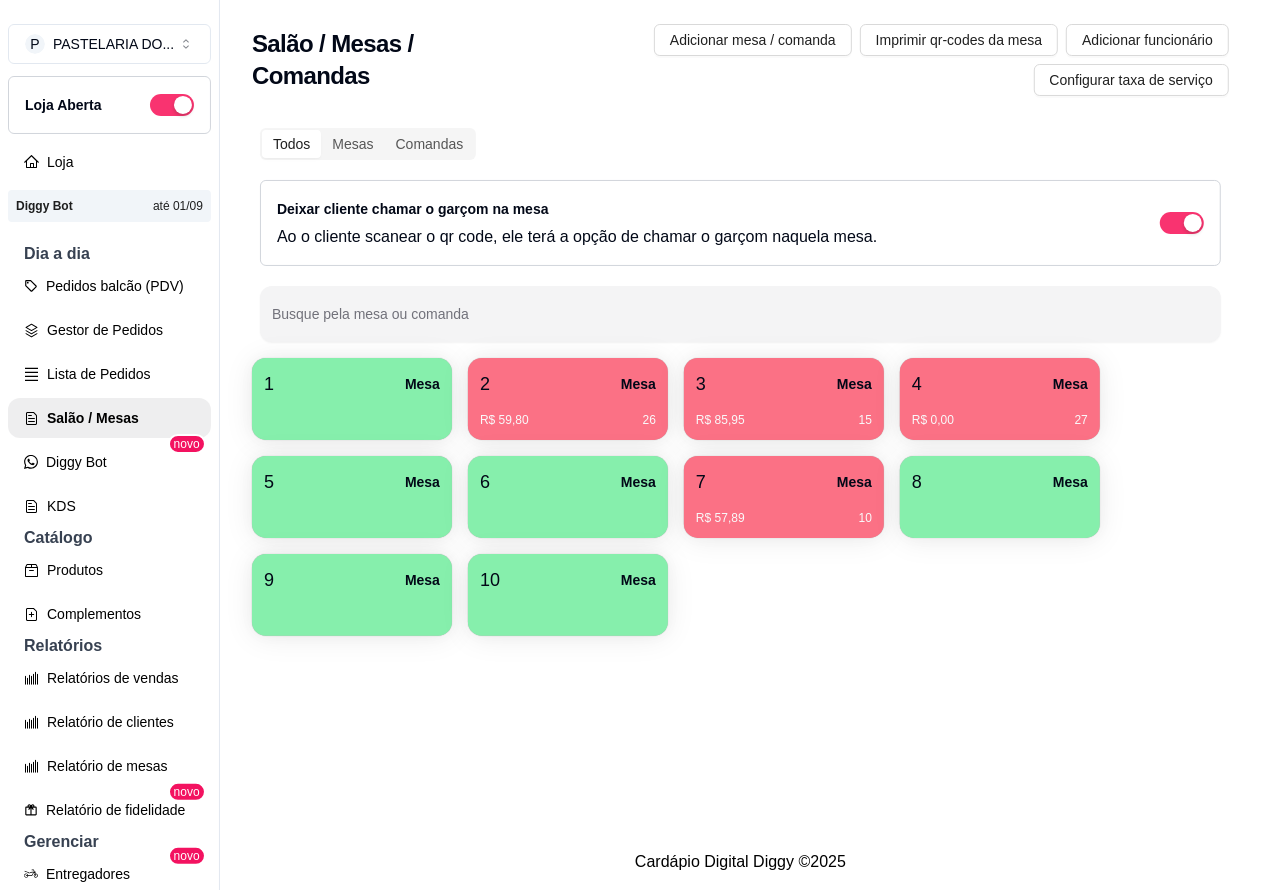 click on "R$ 57,89 10" at bounding box center [784, 511] 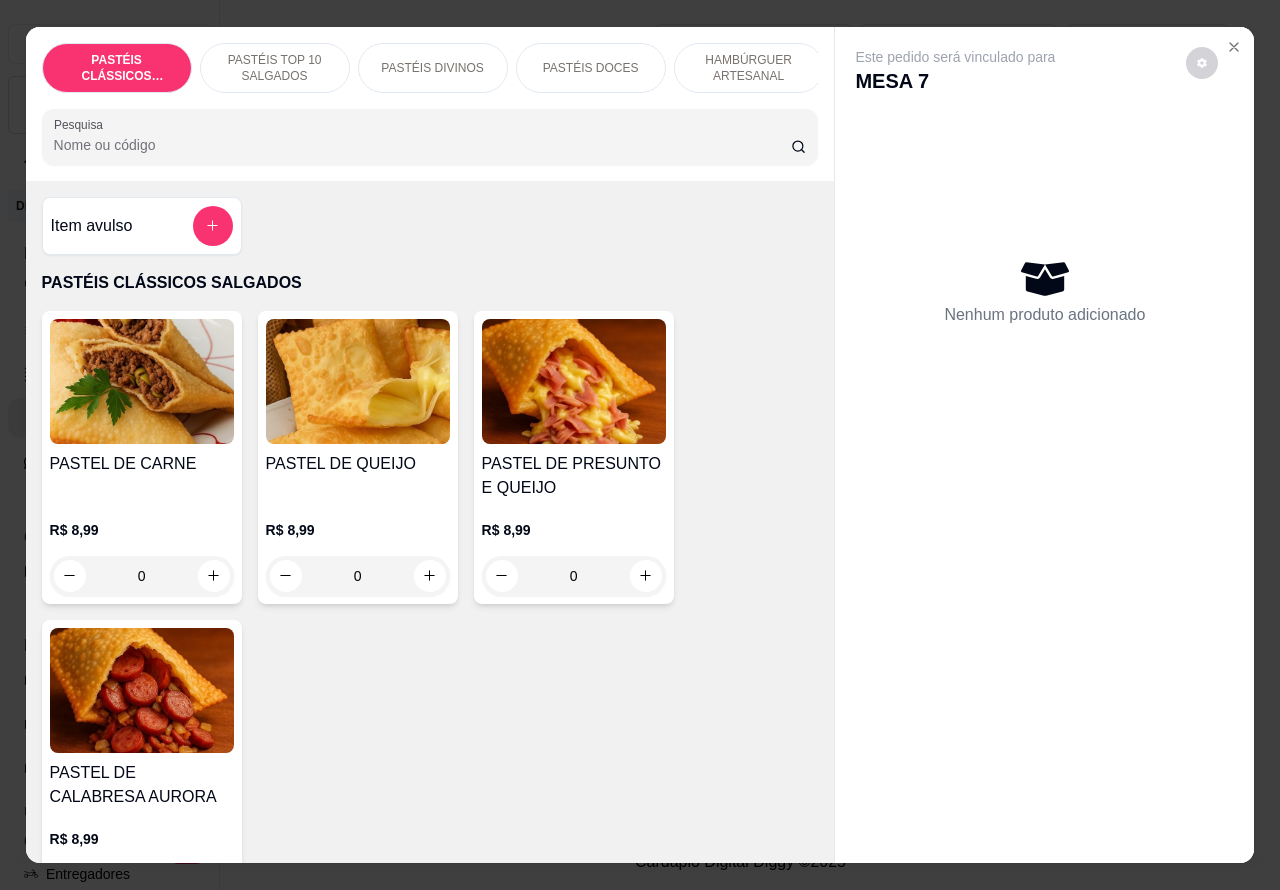click on "PASTÉIS TOP 10 SALGADOS" at bounding box center (275, 68) 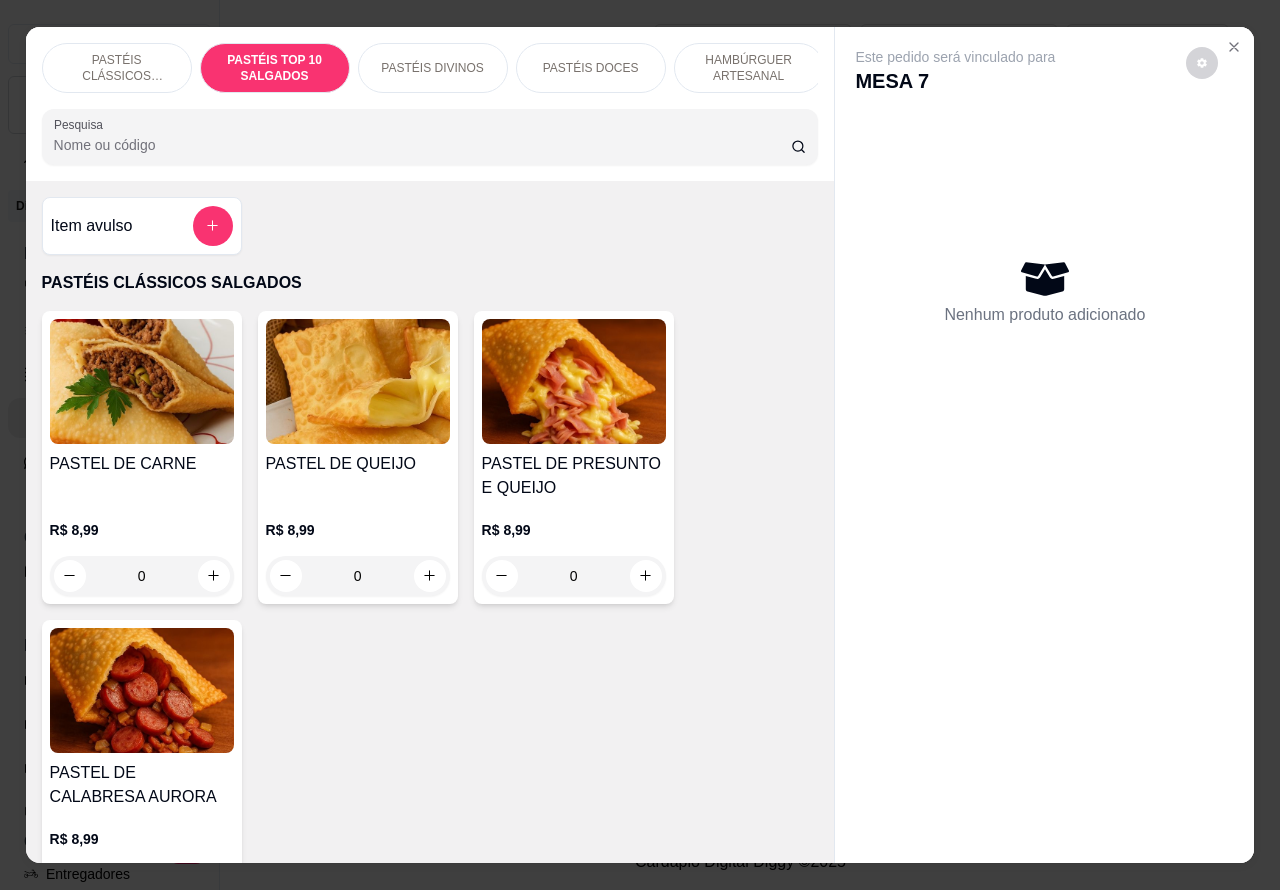 scroll, scrollTop: 748, scrollLeft: 0, axis: vertical 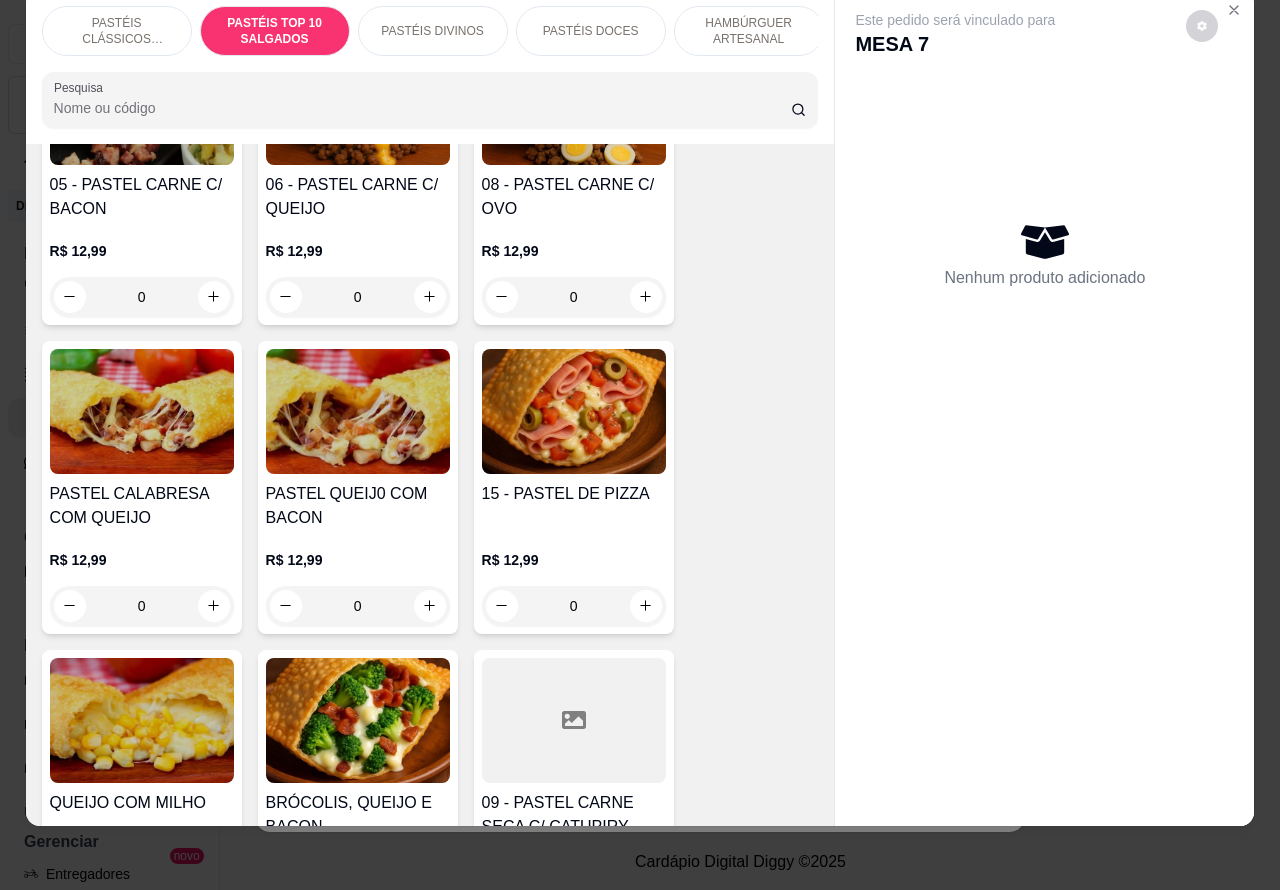 click on "0" at bounding box center (574, 606) 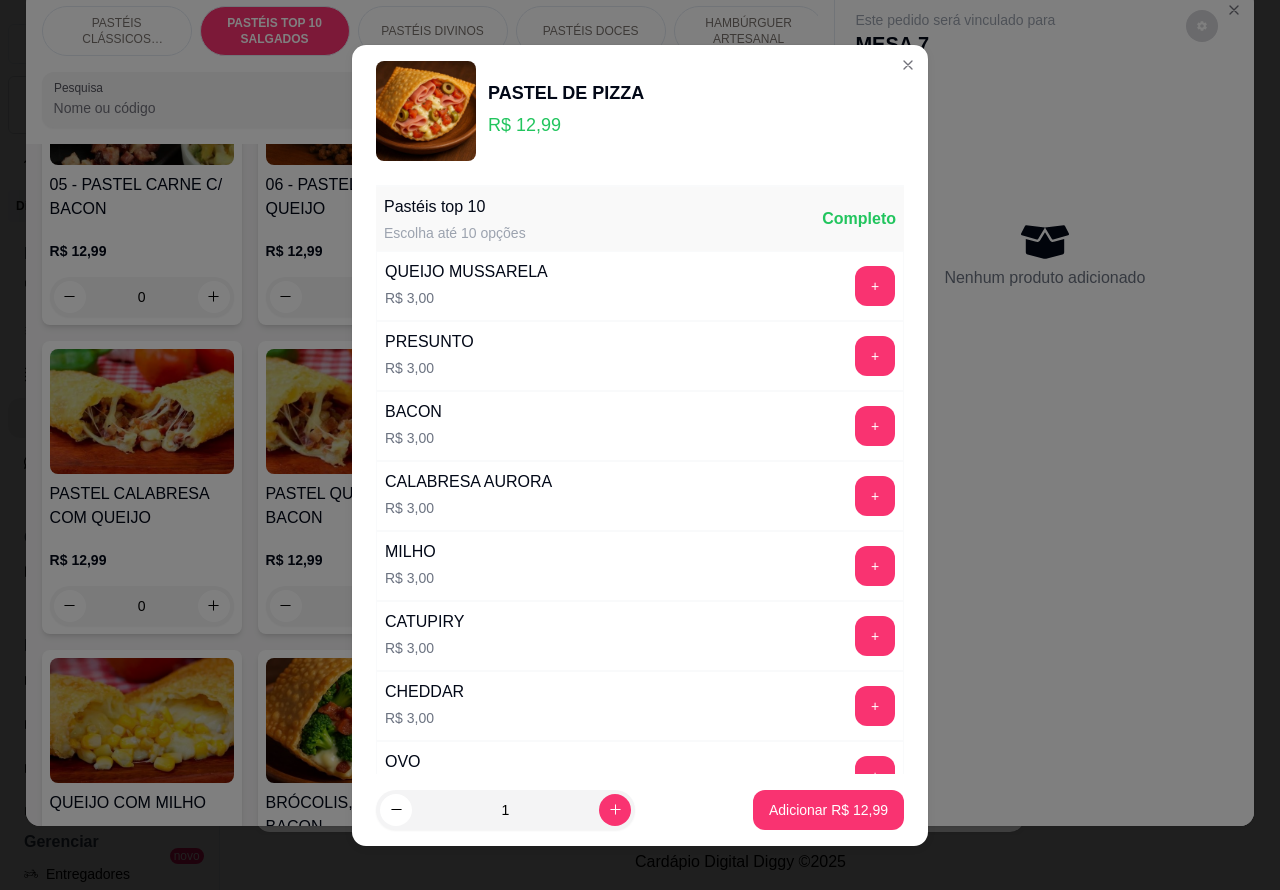 click on "Adicionar   R$ 12,99" at bounding box center (828, 810) 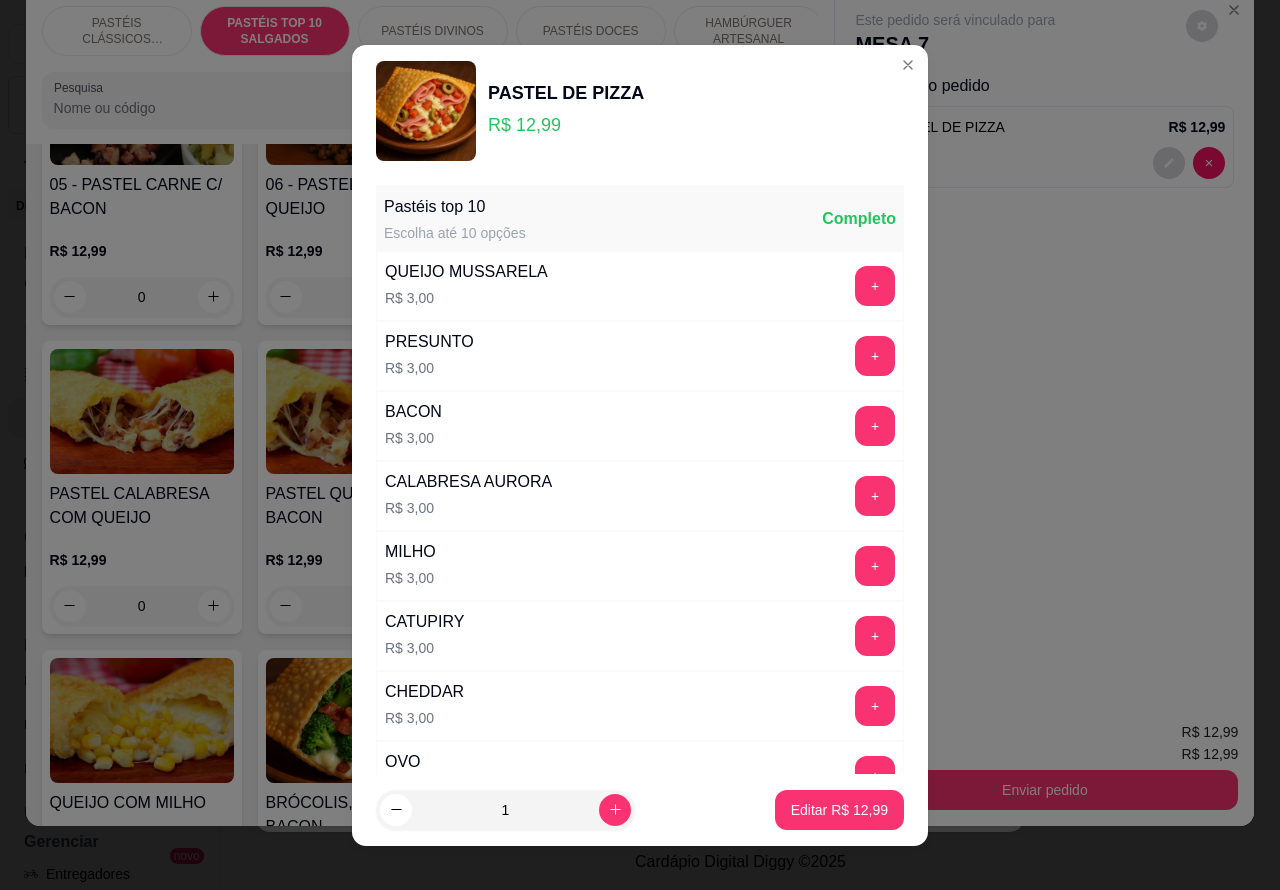 scroll, scrollTop: 261, scrollLeft: 0, axis: vertical 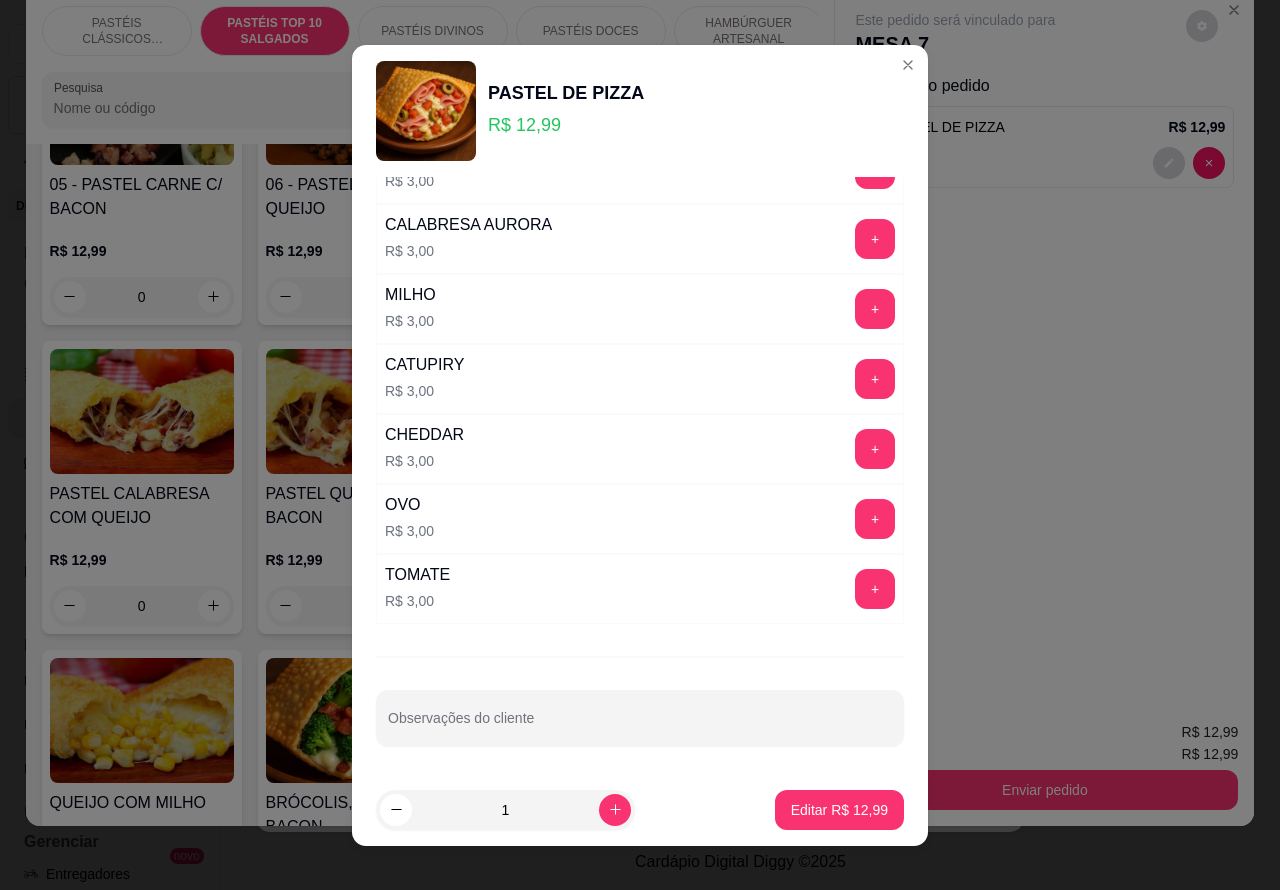 click on "Observações do cliente" at bounding box center [640, 726] 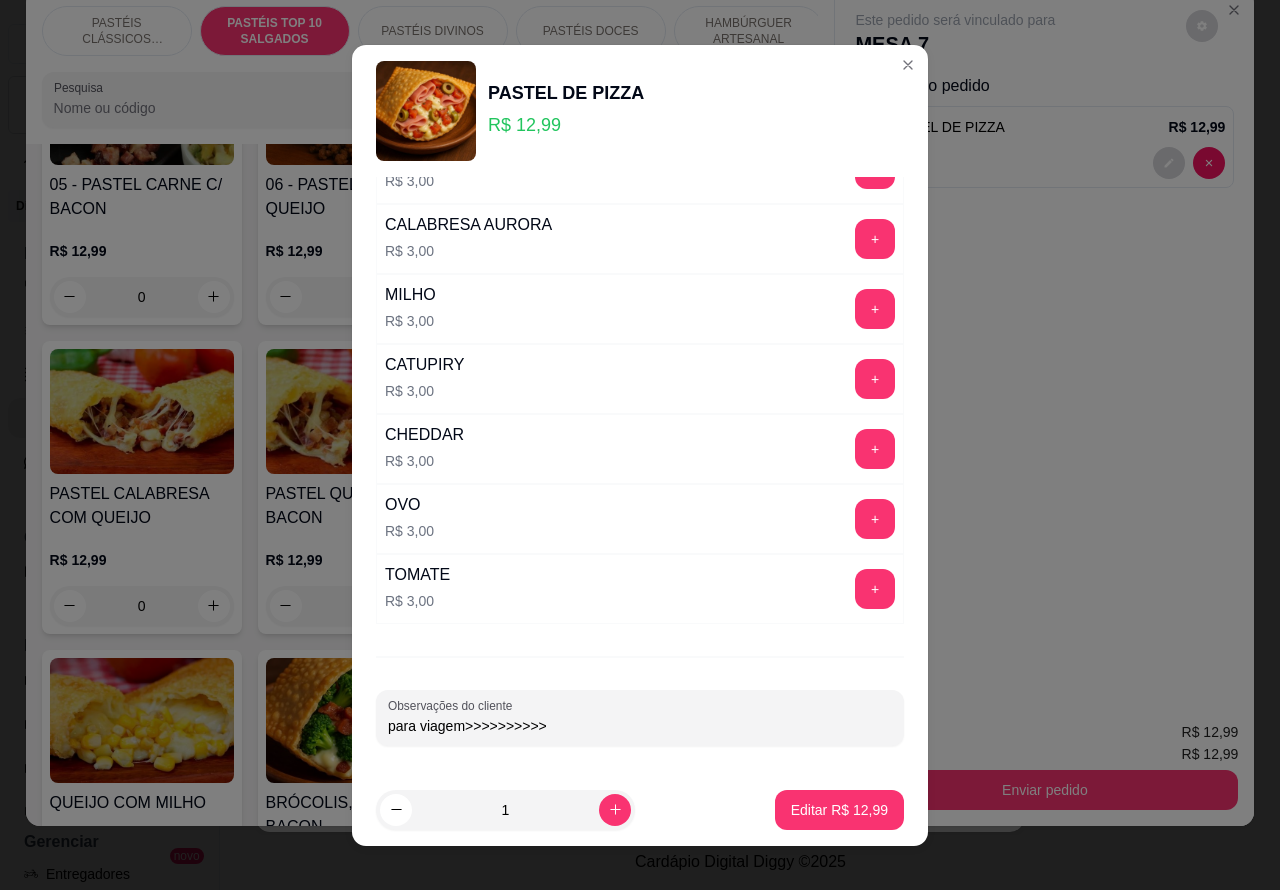 type on "para viagem>>>>>>>>>>" 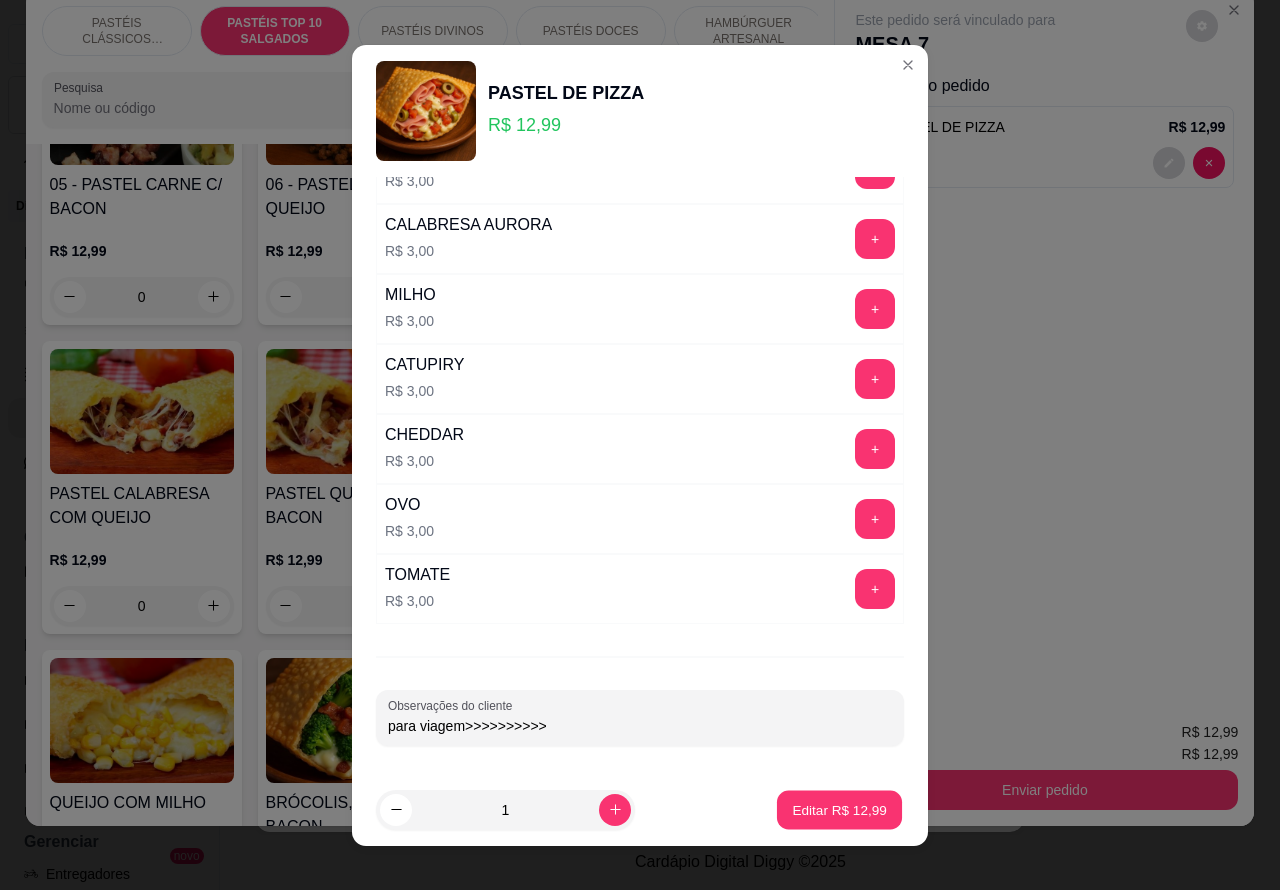 click on "Editar   R$ 12,99" at bounding box center (839, 809) 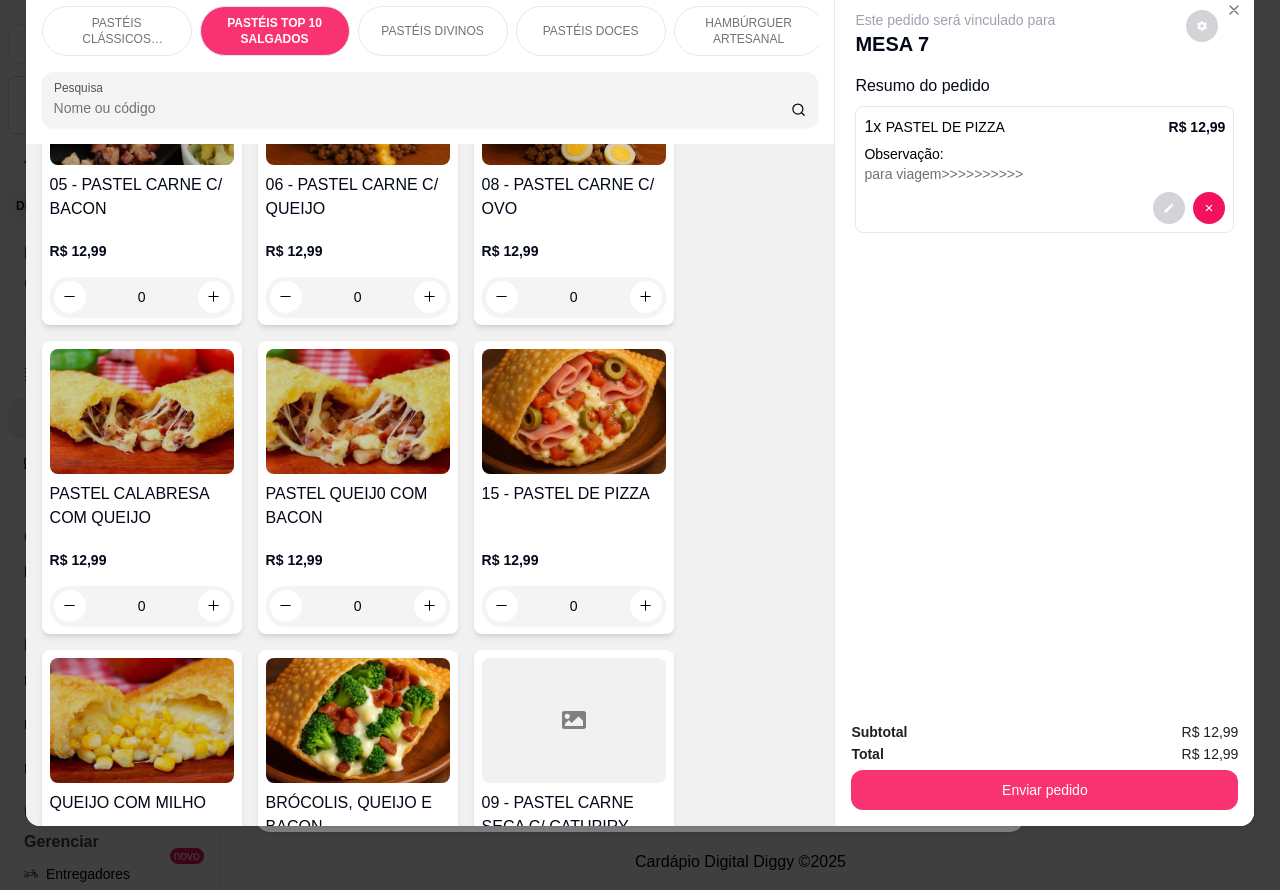 click on "Enviar pedido" at bounding box center [1044, 790] 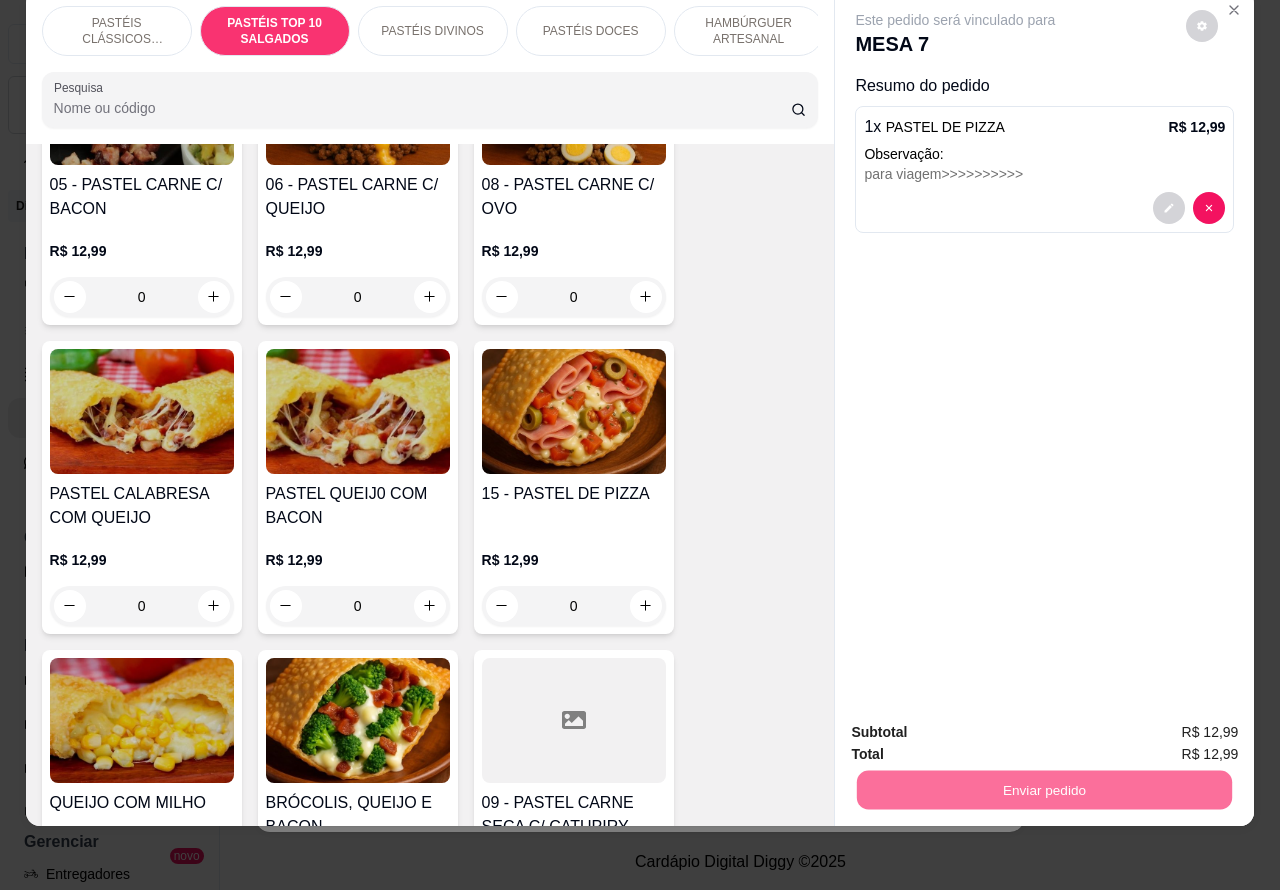 click on "Não registrar e enviar pedido" at bounding box center [977, 722] 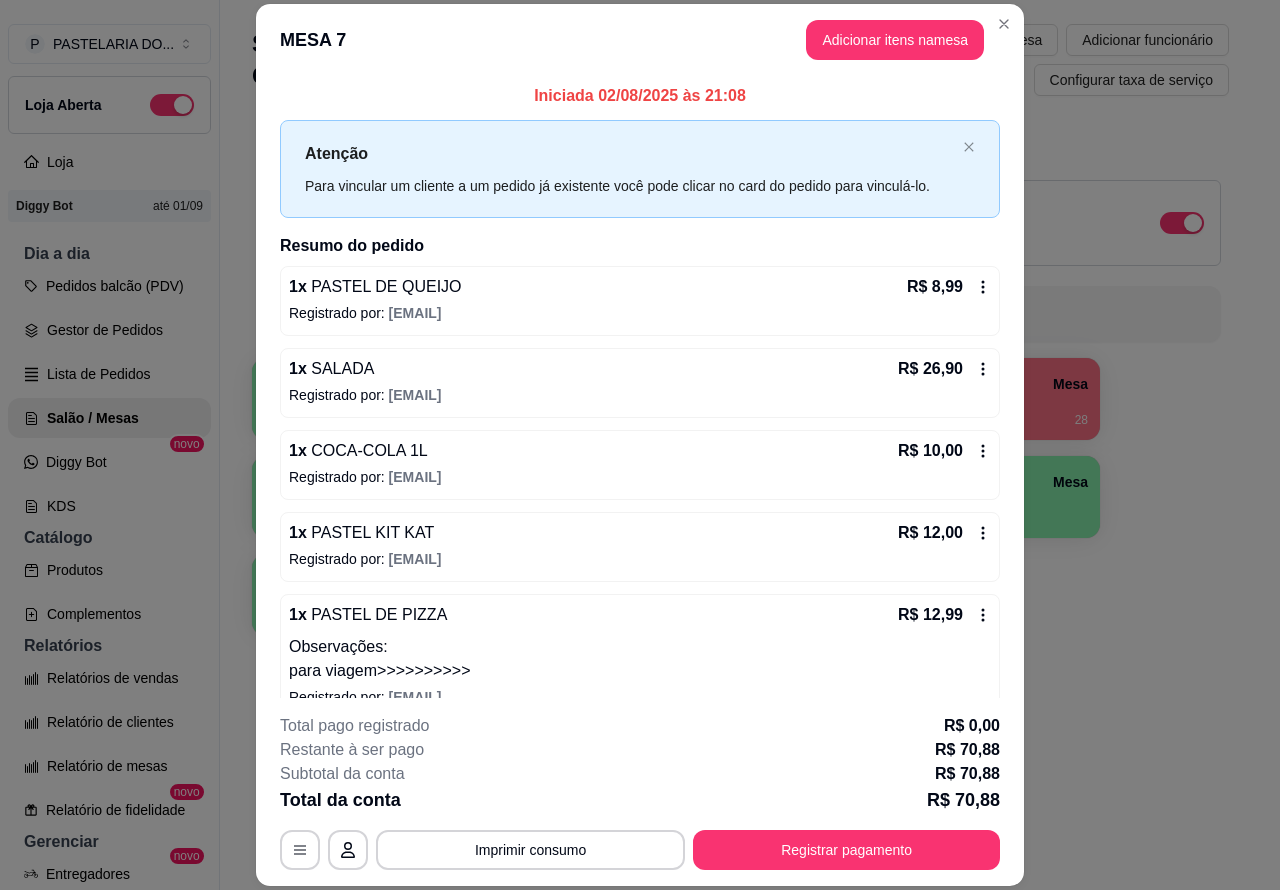 click on "Imprimir qr-codes da mesa" at bounding box center [959, 40] 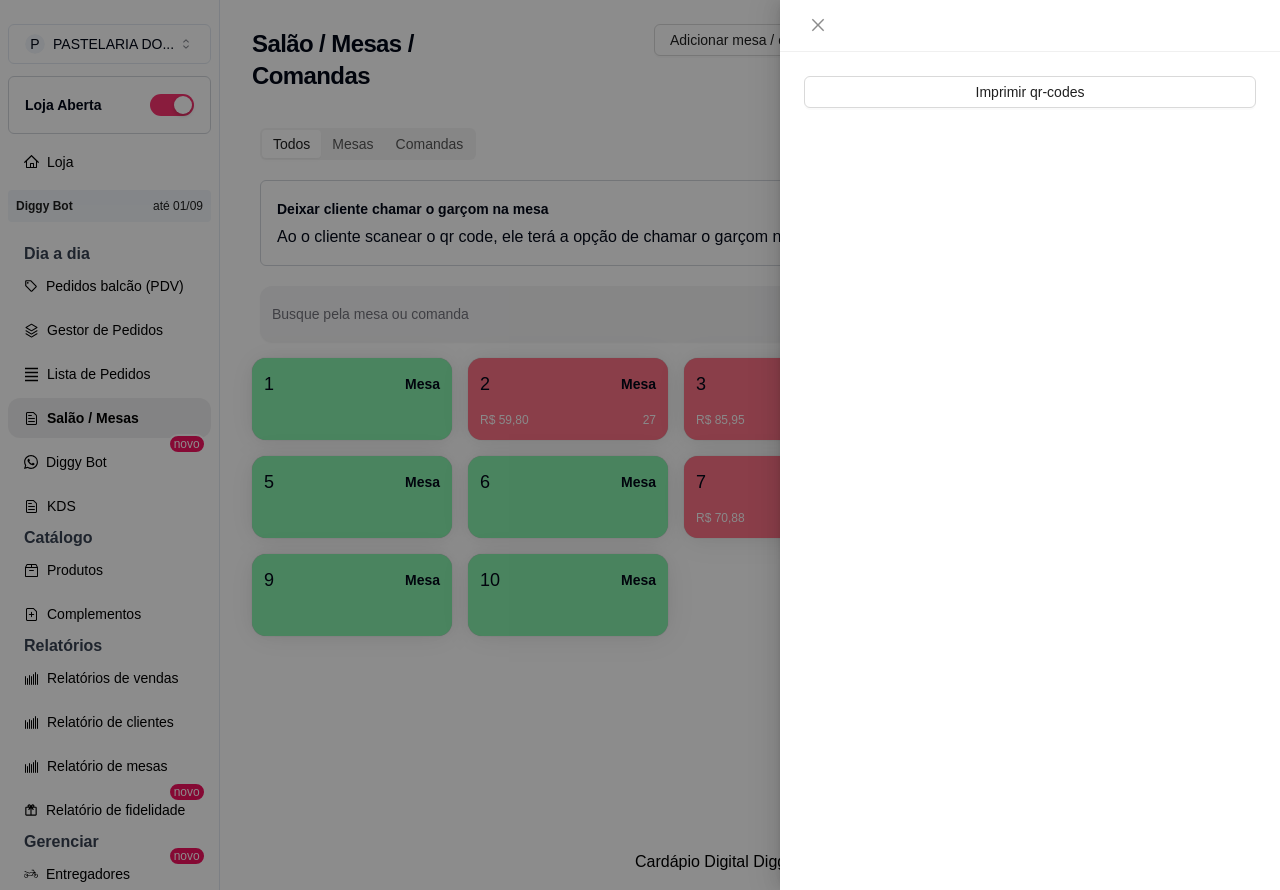 click at bounding box center (640, 445) 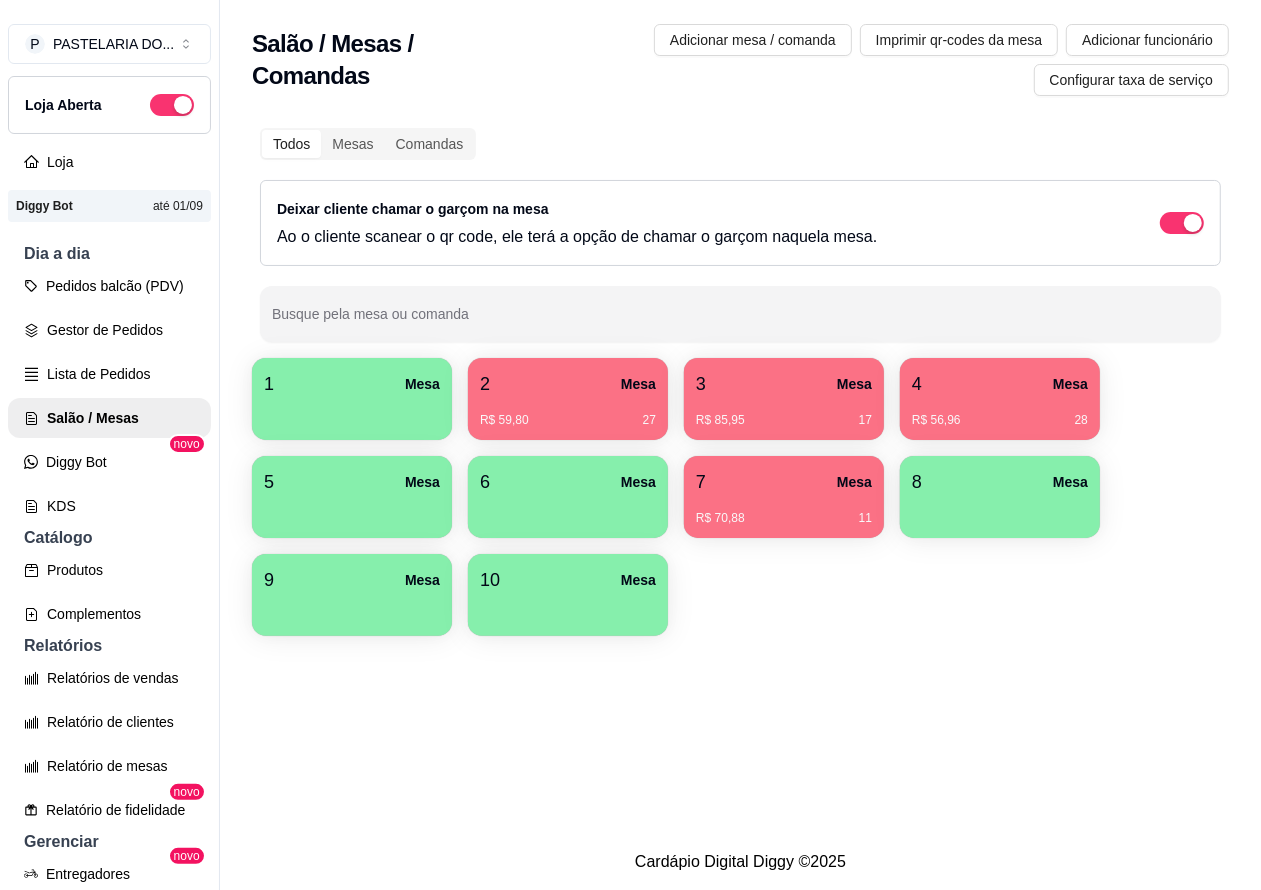 click on "5 Mesa" at bounding box center (352, 482) 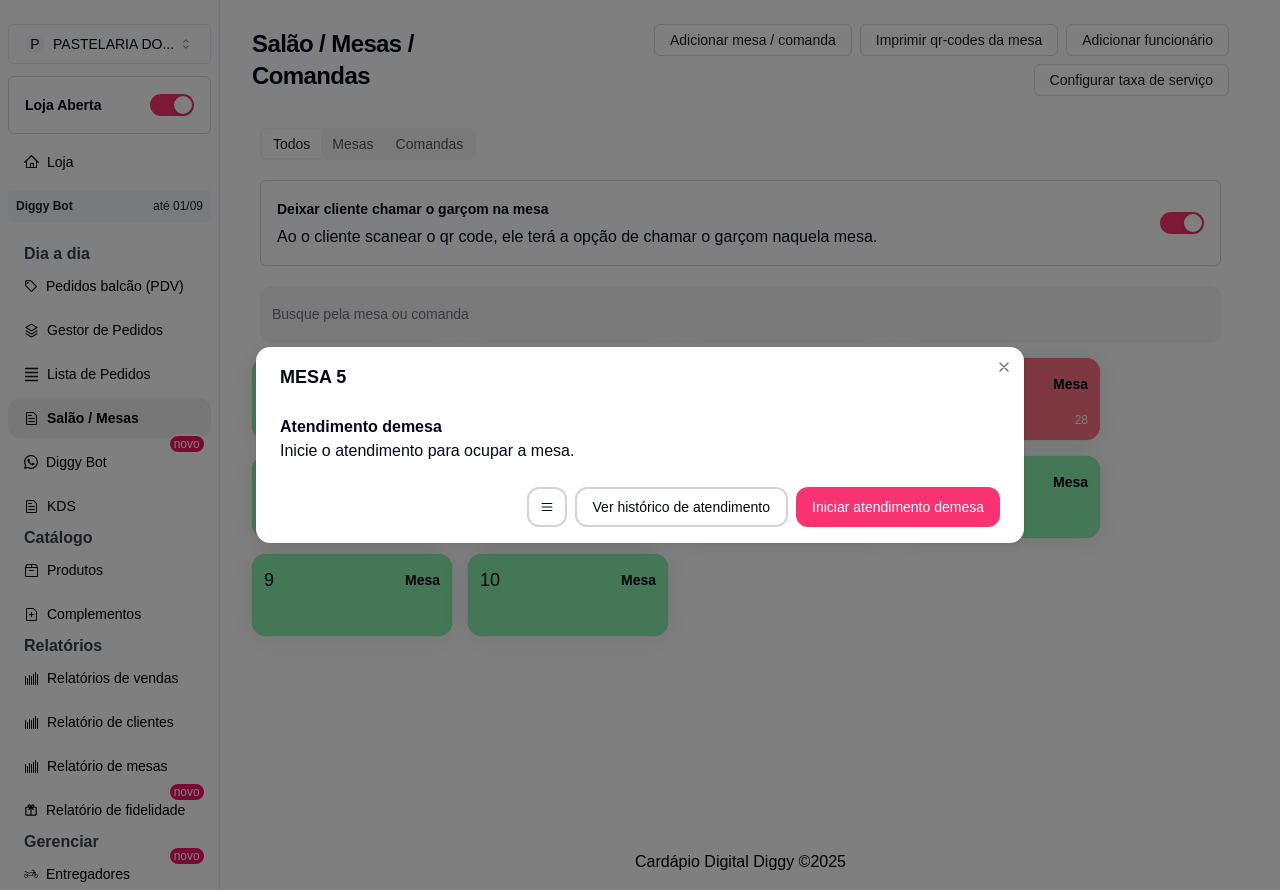click on "Iniciar atendimento de  mesa" at bounding box center [898, 507] 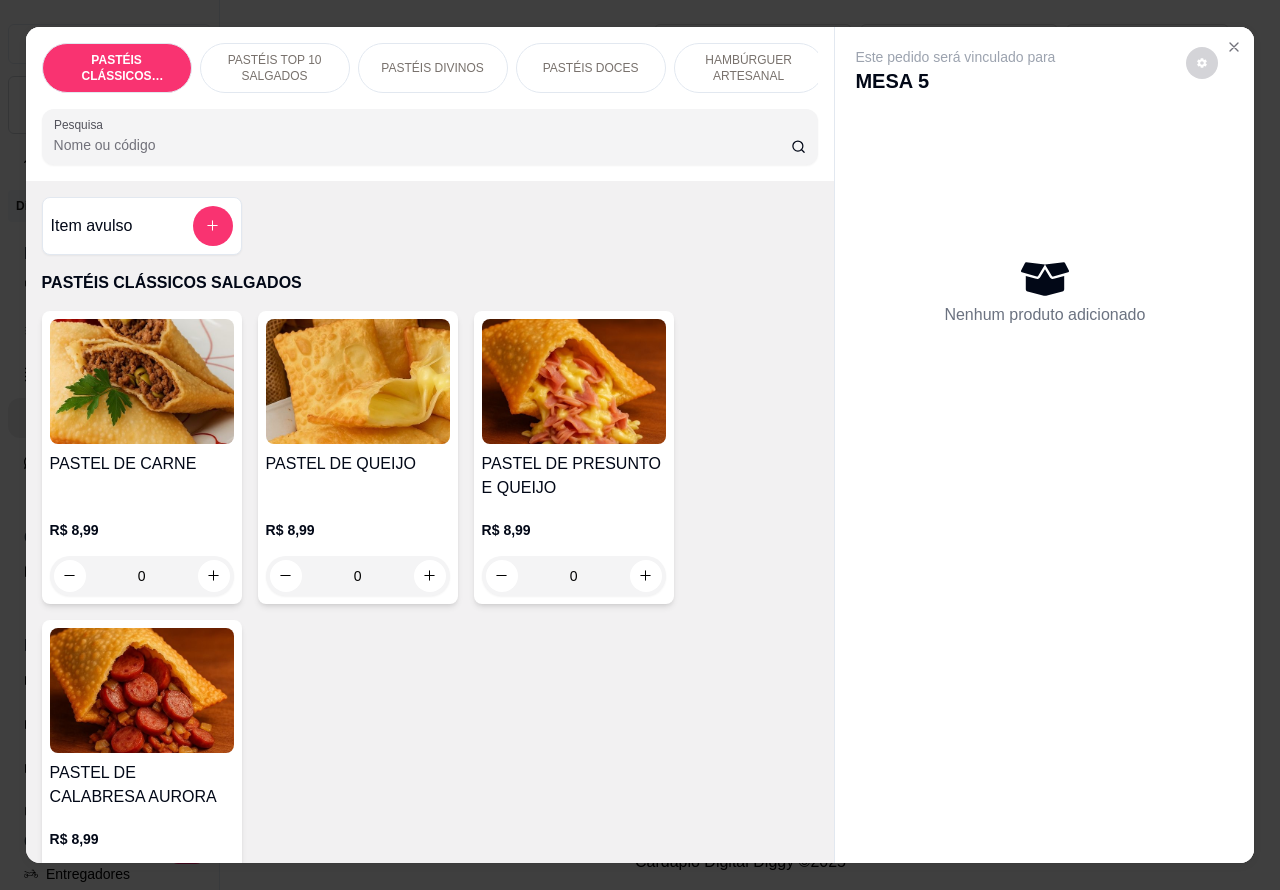 click on "HAMBÚRGUER ARTESANAL" at bounding box center [749, 68] 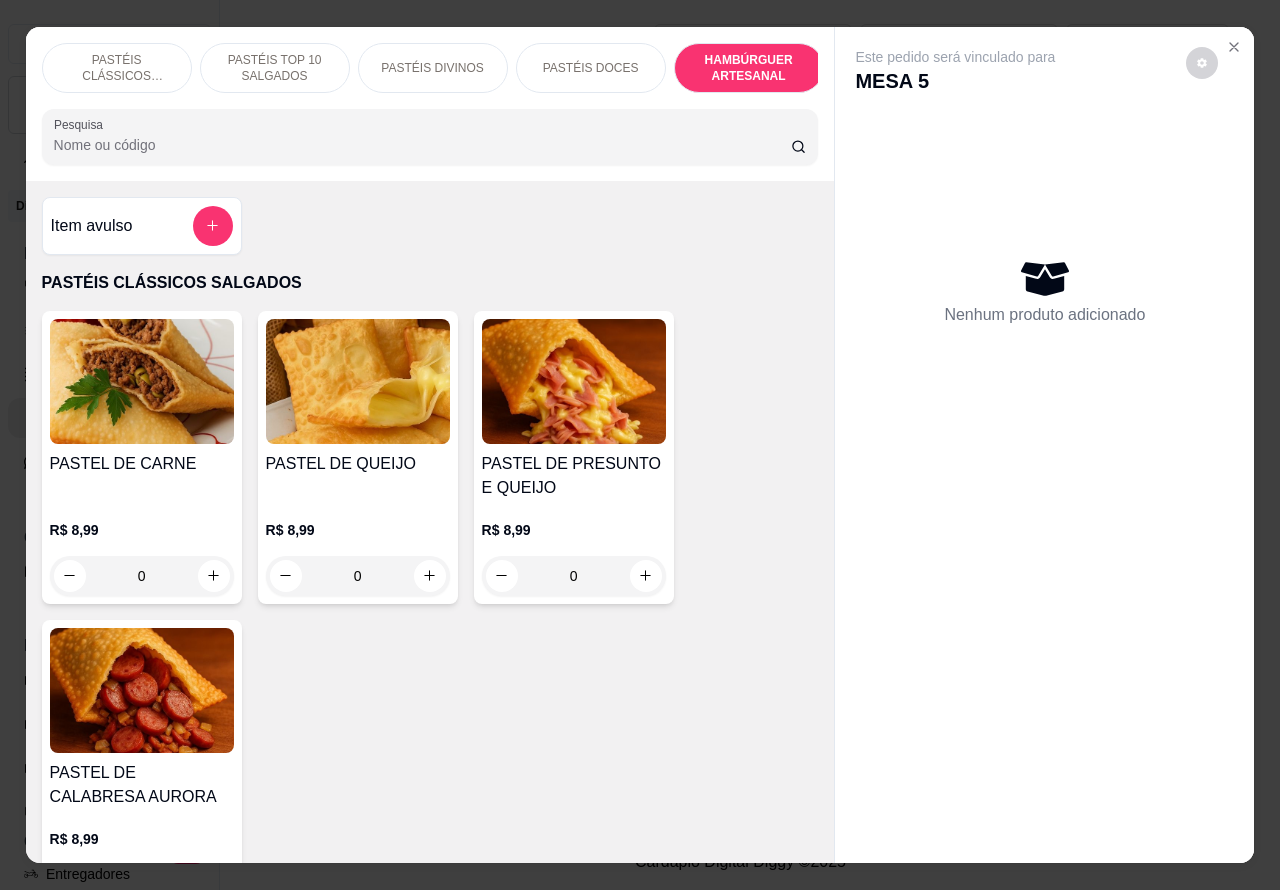 scroll, scrollTop: 4242, scrollLeft: 0, axis: vertical 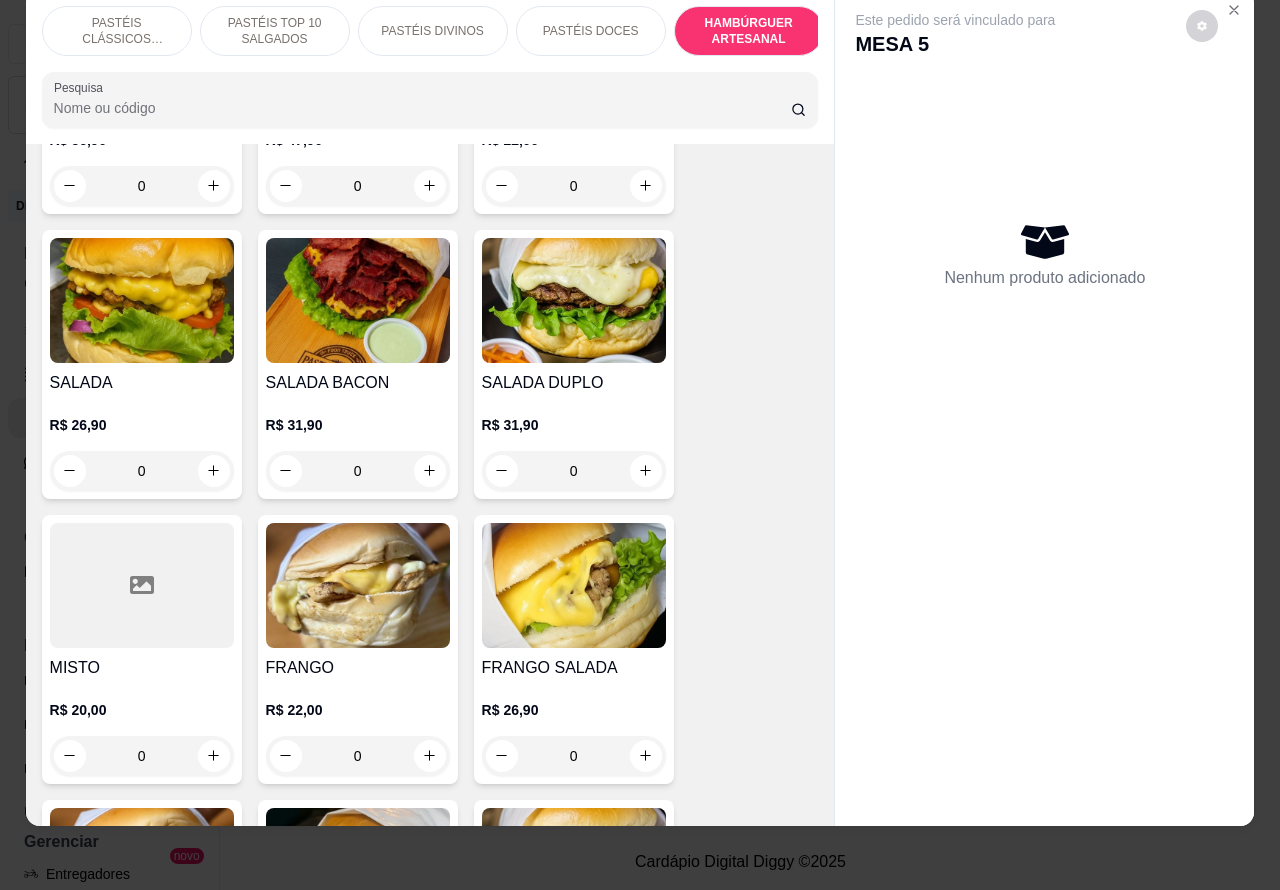 click on "0" at bounding box center (358, 471) 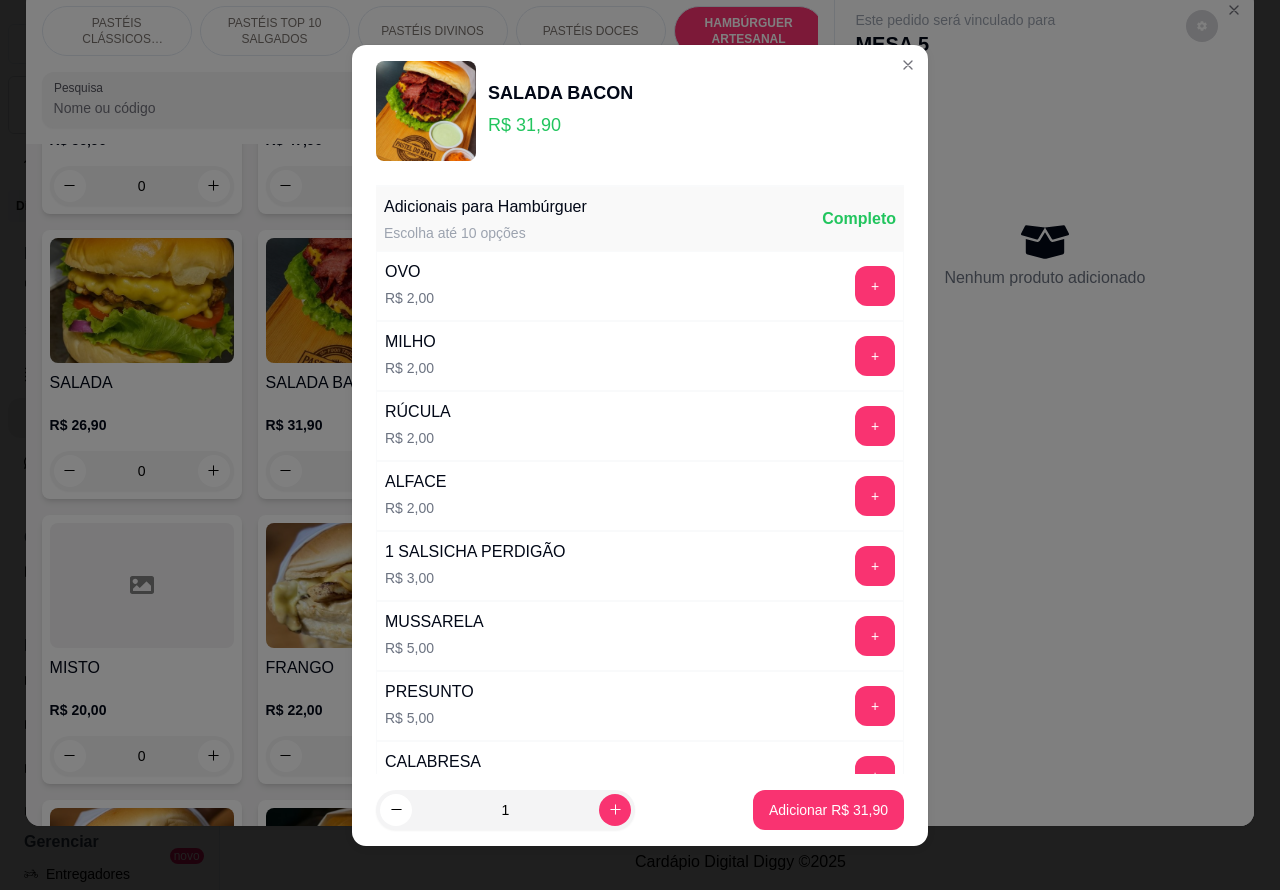 click 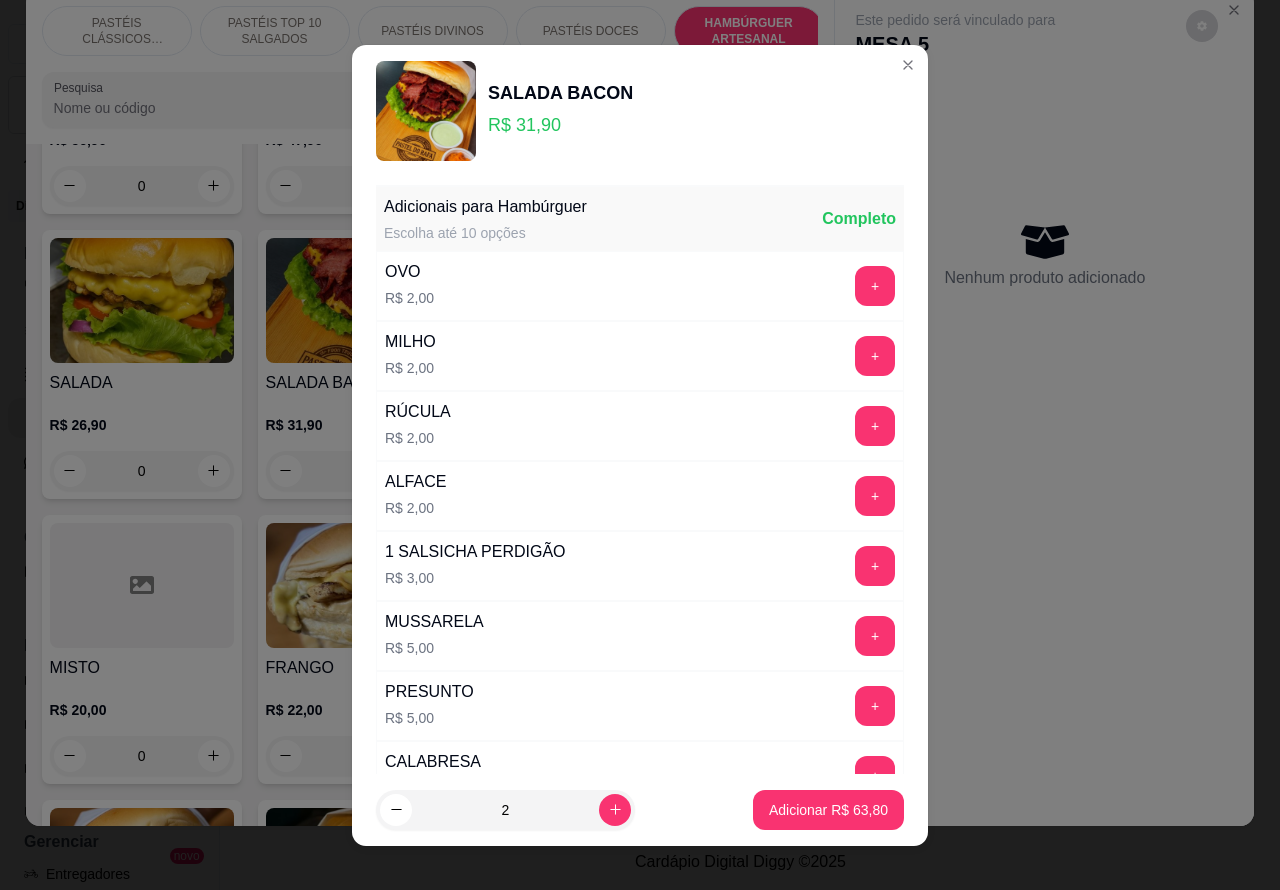 scroll, scrollTop: 542, scrollLeft: 0, axis: vertical 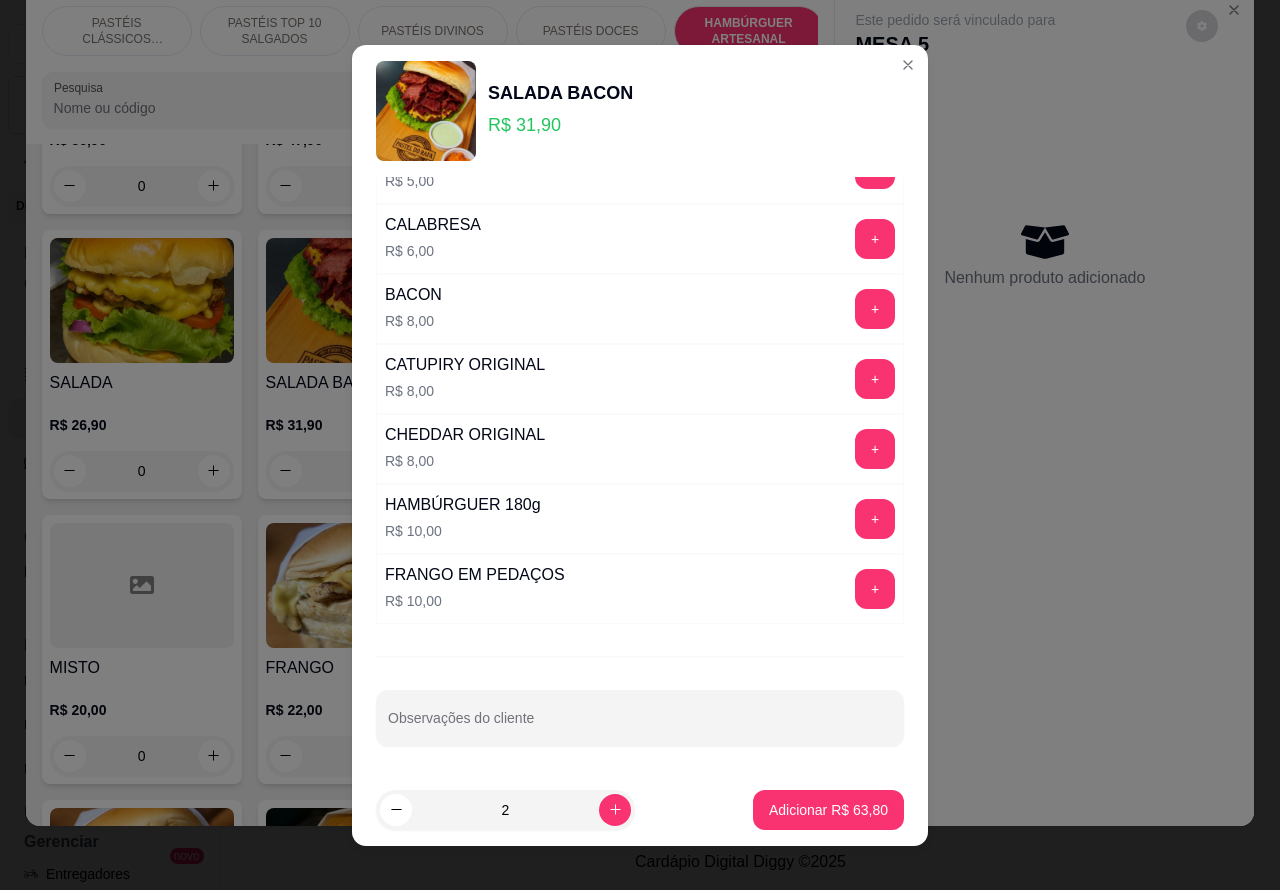click on "Observações do cliente" at bounding box center (640, 726) 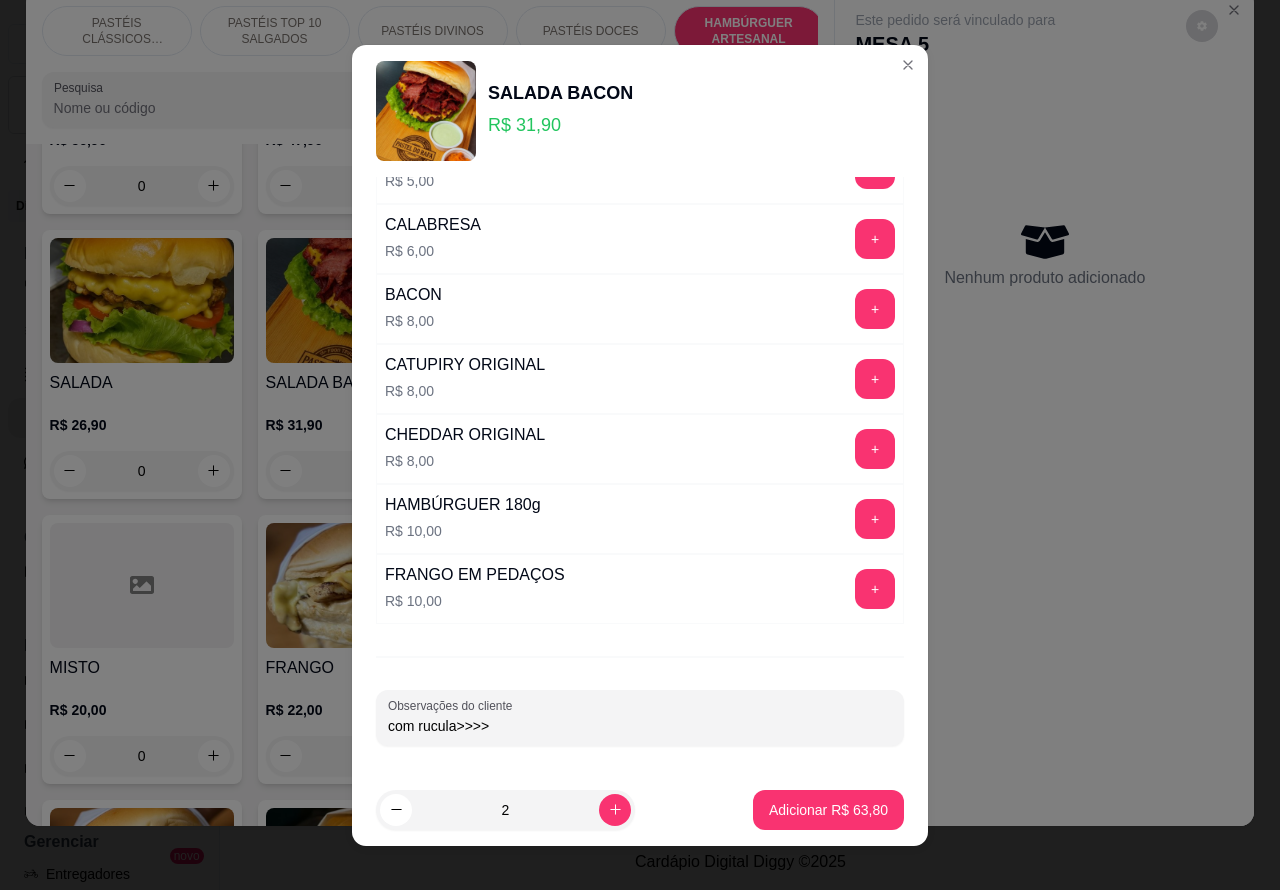 type on "com rucula>>>>" 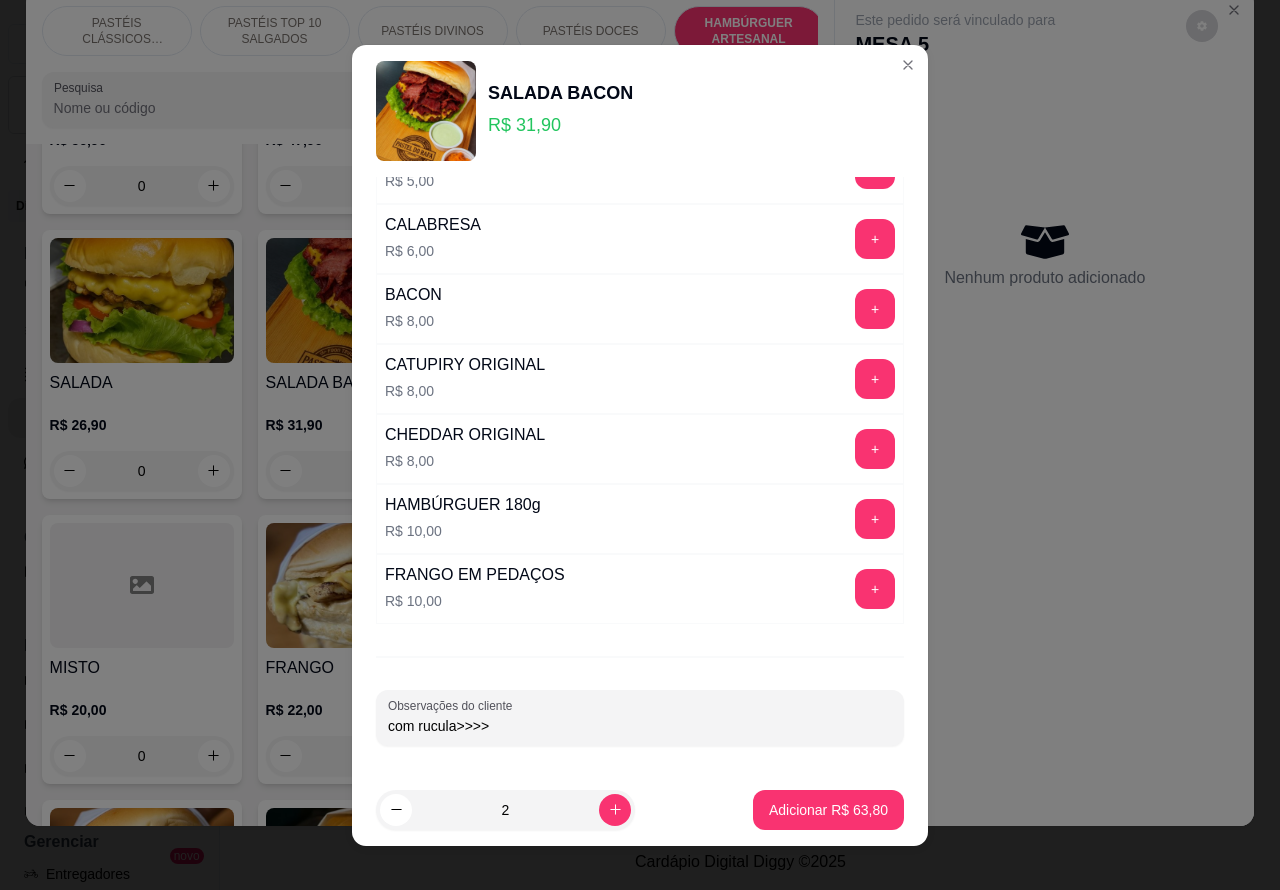 click on "Adicionar   R$ 63,80" at bounding box center (828, 810) 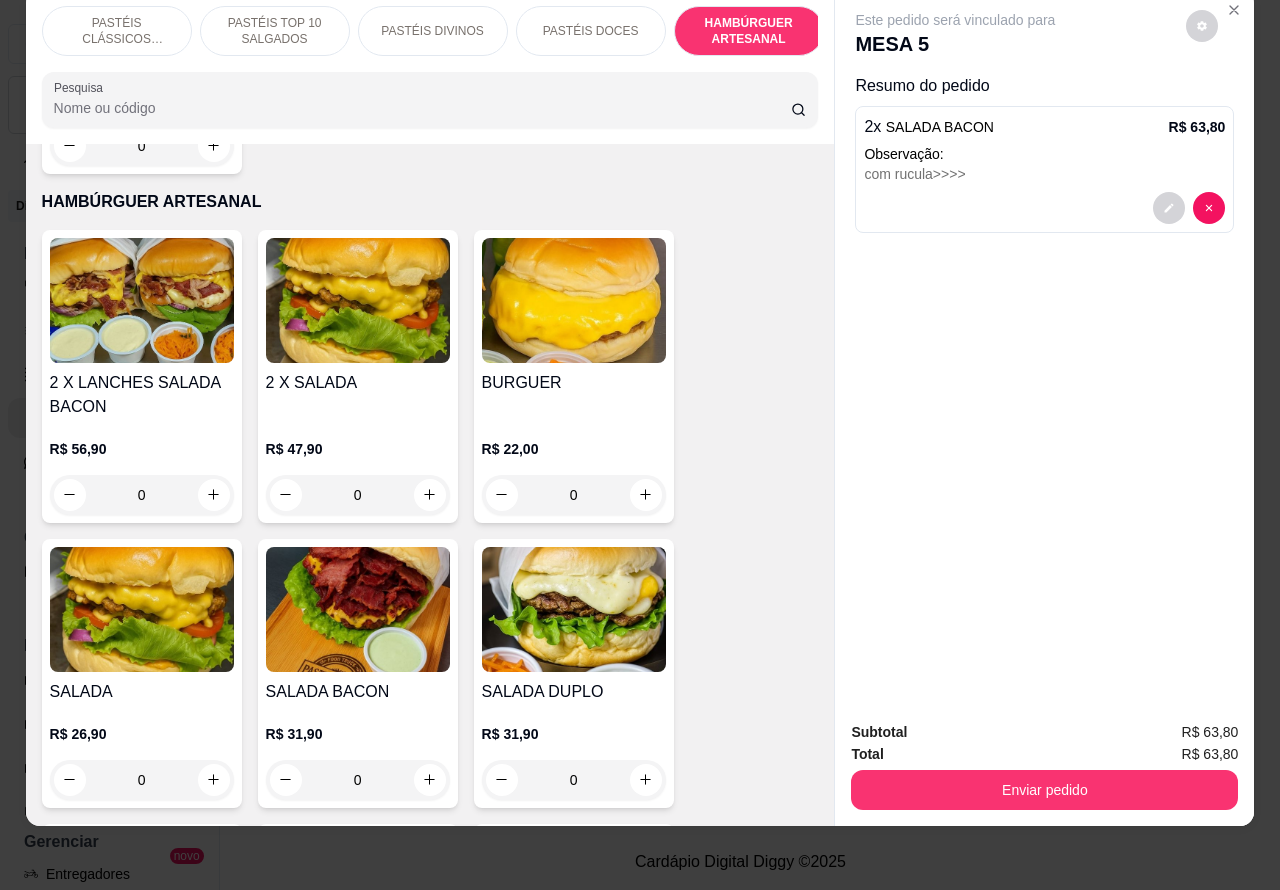 scroll, scrollTop: 4193, scrollLeft: 0, axis: vertical 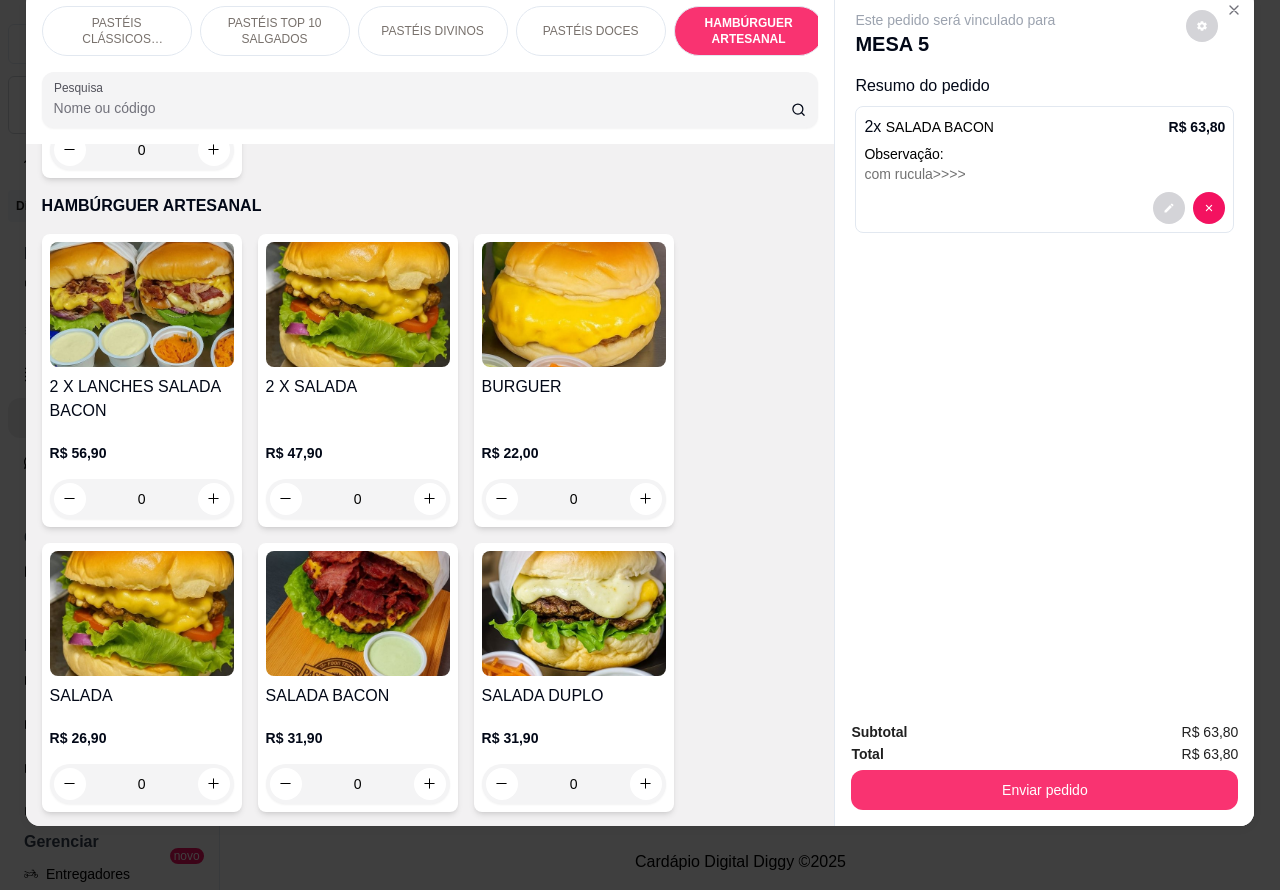 click on "0" at bounding box center (574, 499) 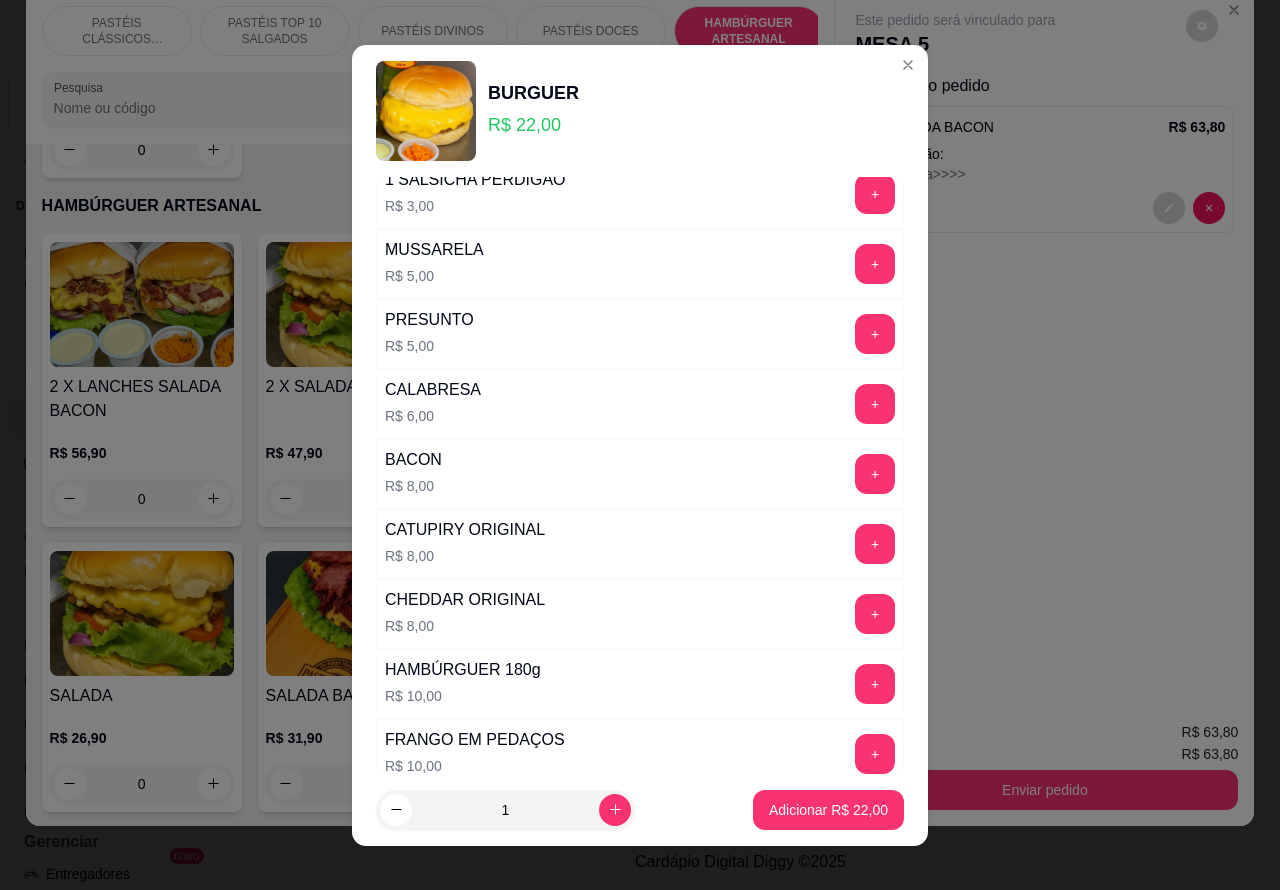 scroll, scrollTop: 542, scrollLeft: 0, axis: vertical 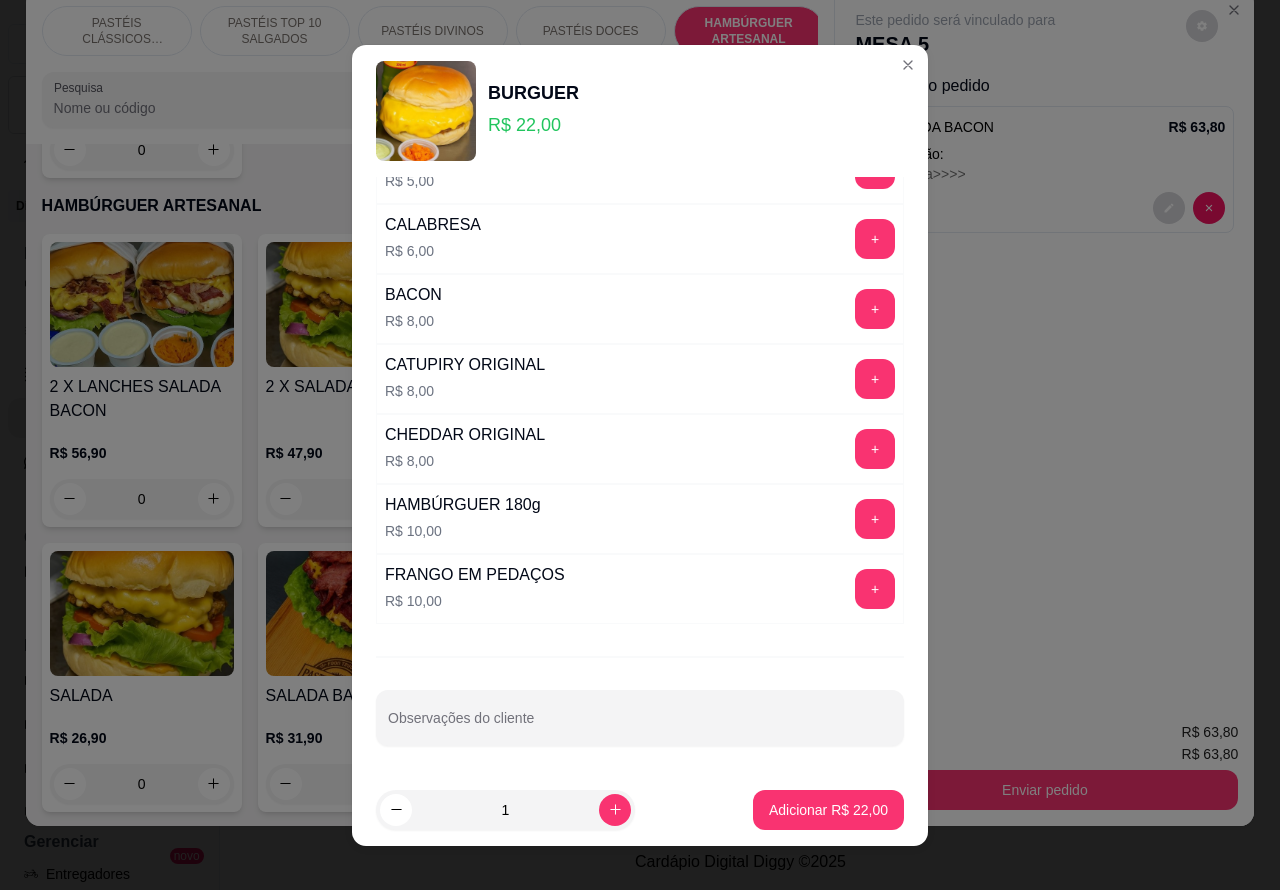 click on "Observações do cliente" at bounding box center (640, 726) 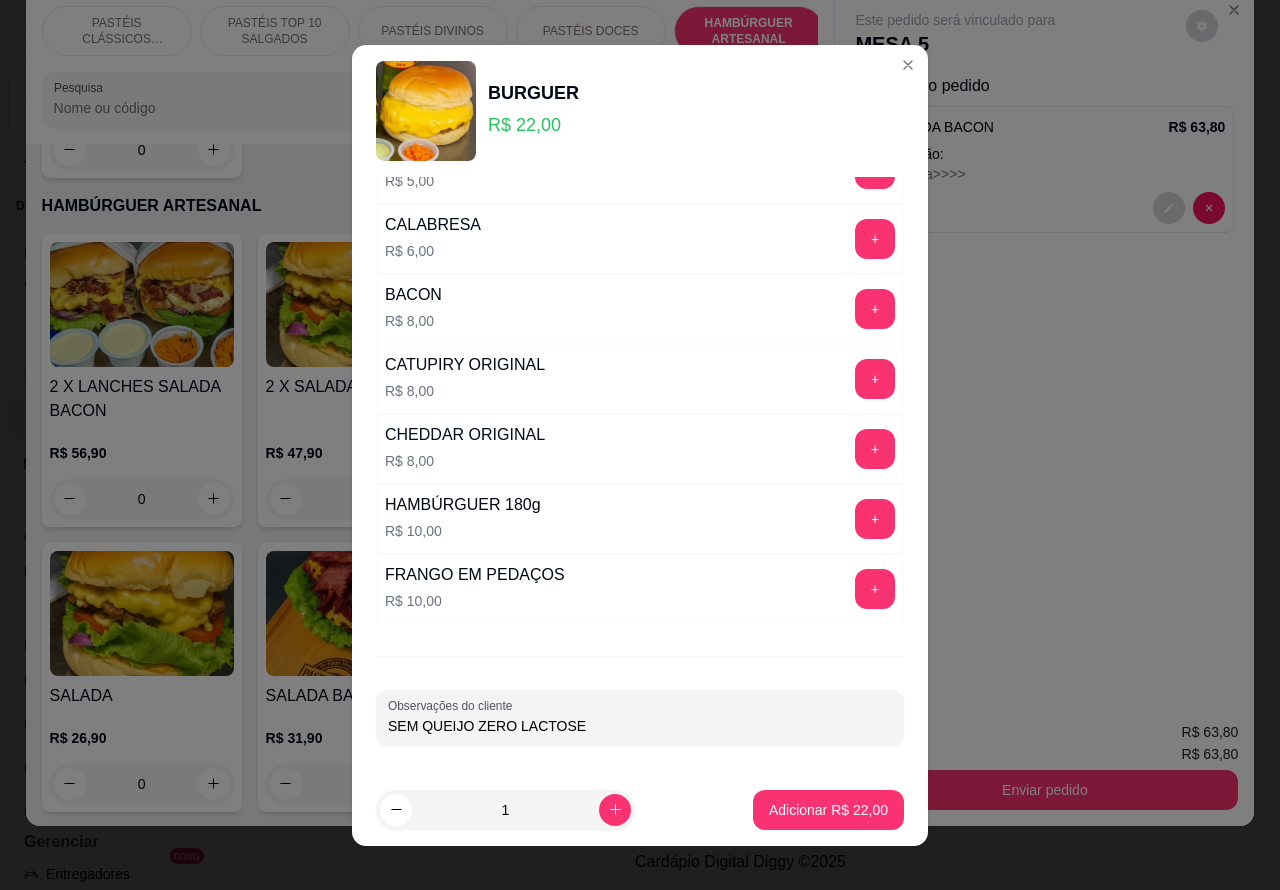 type on "SEM QUEIJO ZERO LACTOSE" 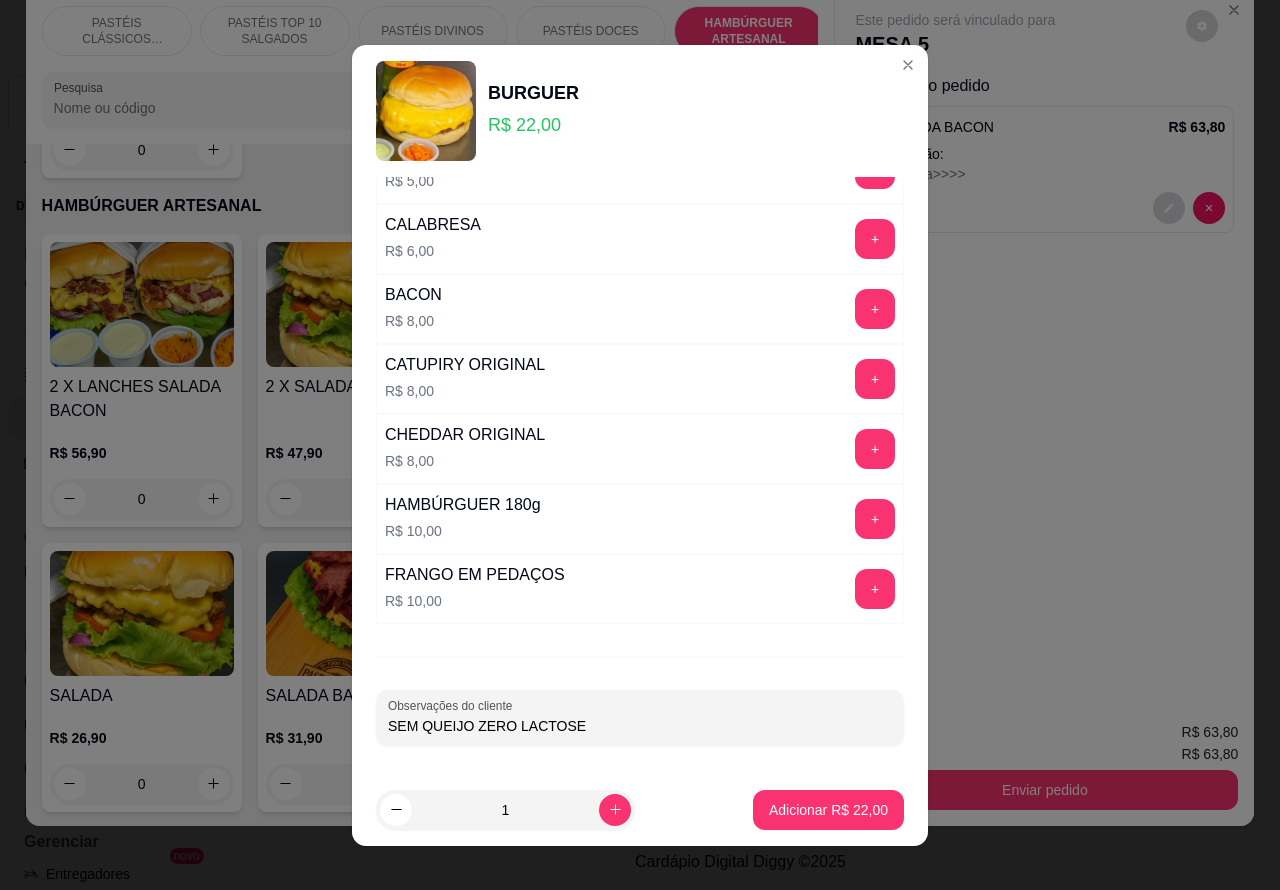 click on "Adicionar   R$ 22,00" at bounding box center (828, 810) 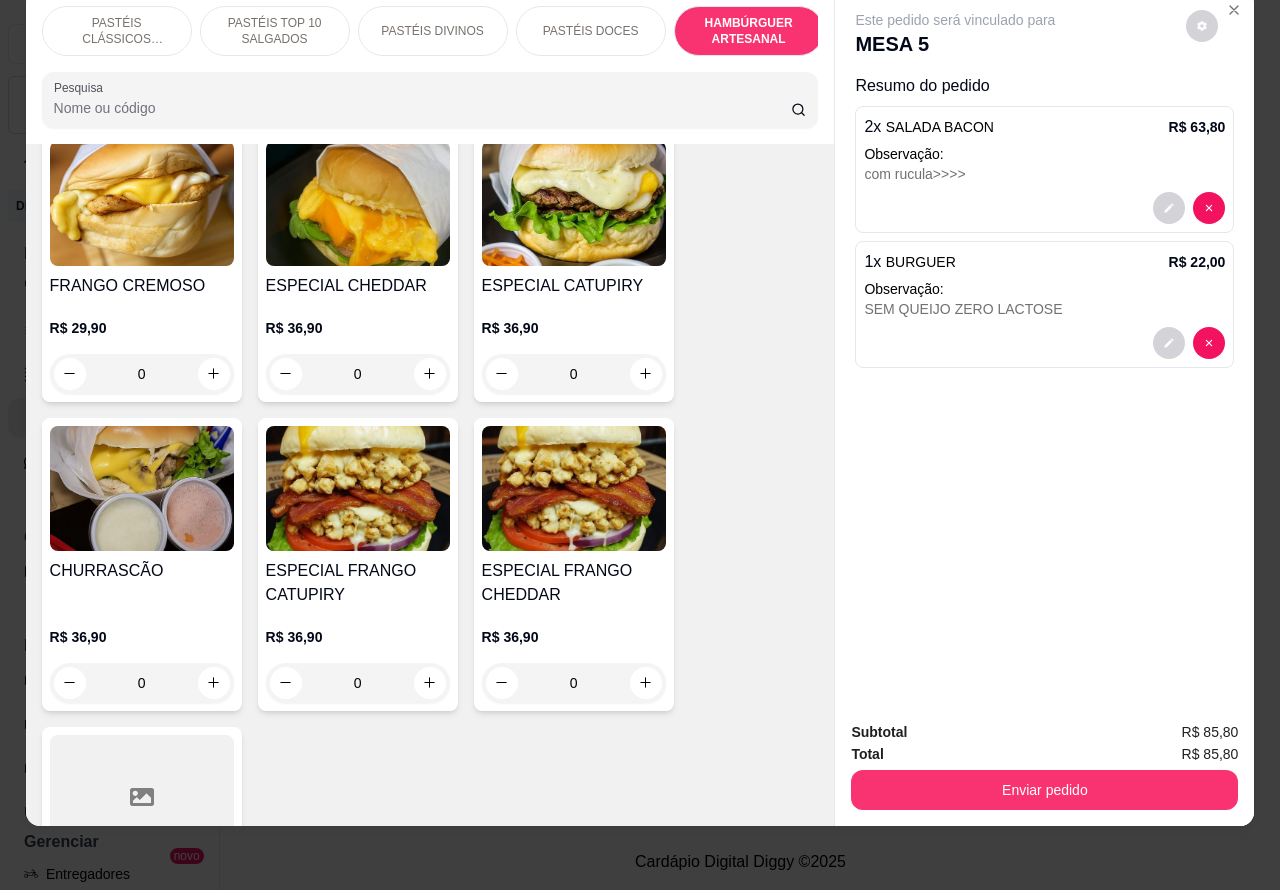 scroll, scrollTop: 5212, scrollLeft: 0, axis: vertical 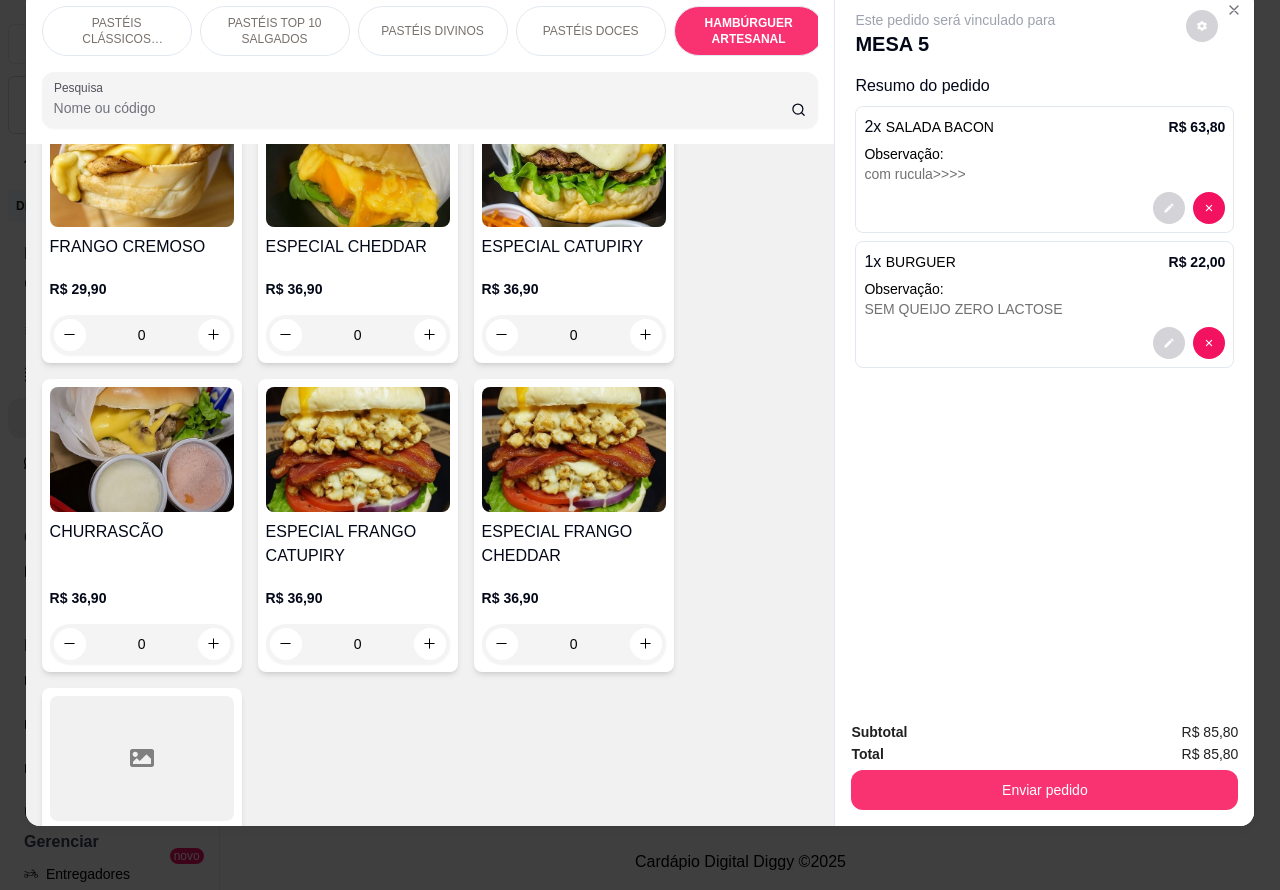 click on "0" at bounding box center (142, 644) 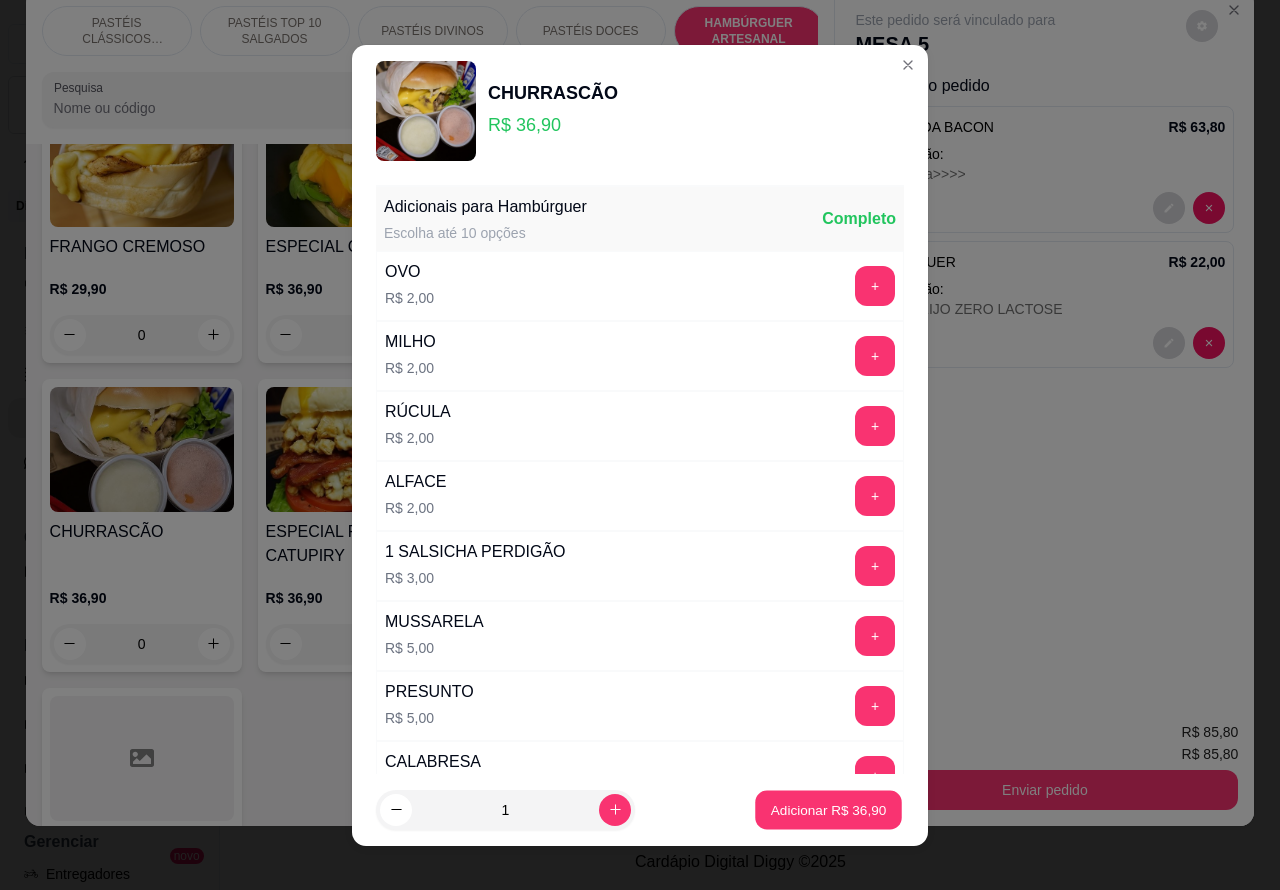 click on "Adicionar   R$ 36,90" at bounding box center (829, 809) 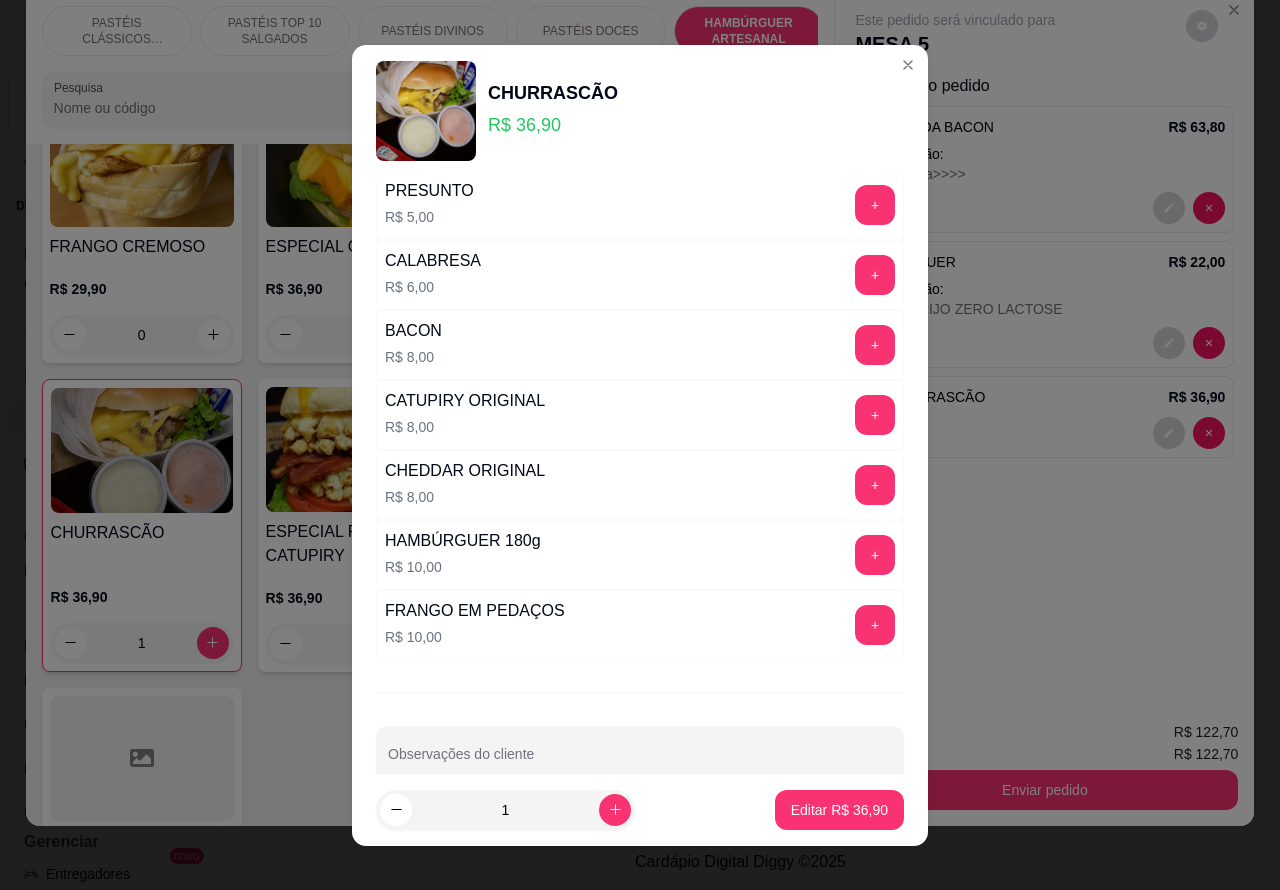 click at bounding box center (640, 754) 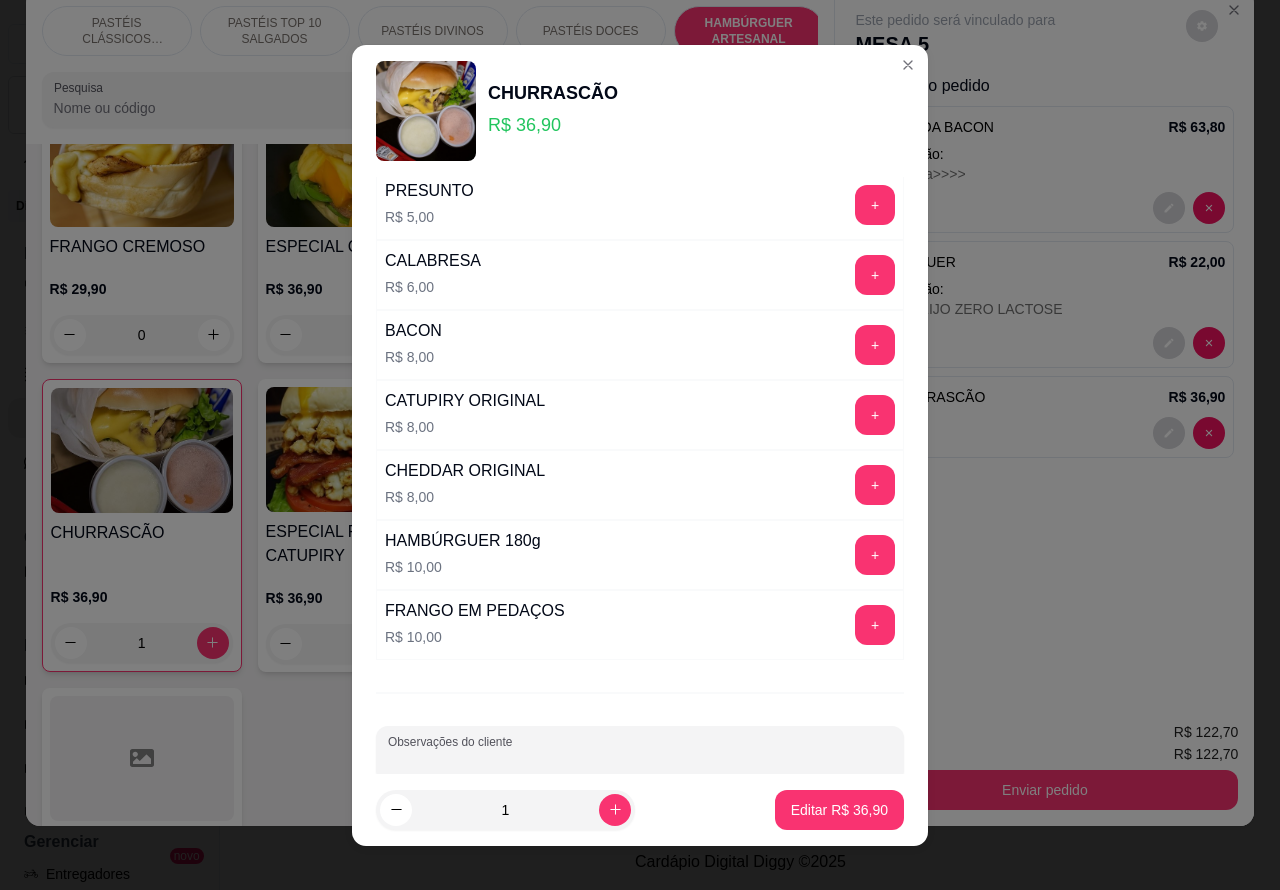 scroll, scrollTop: 505, scrollLeft: 0, axis: vertical 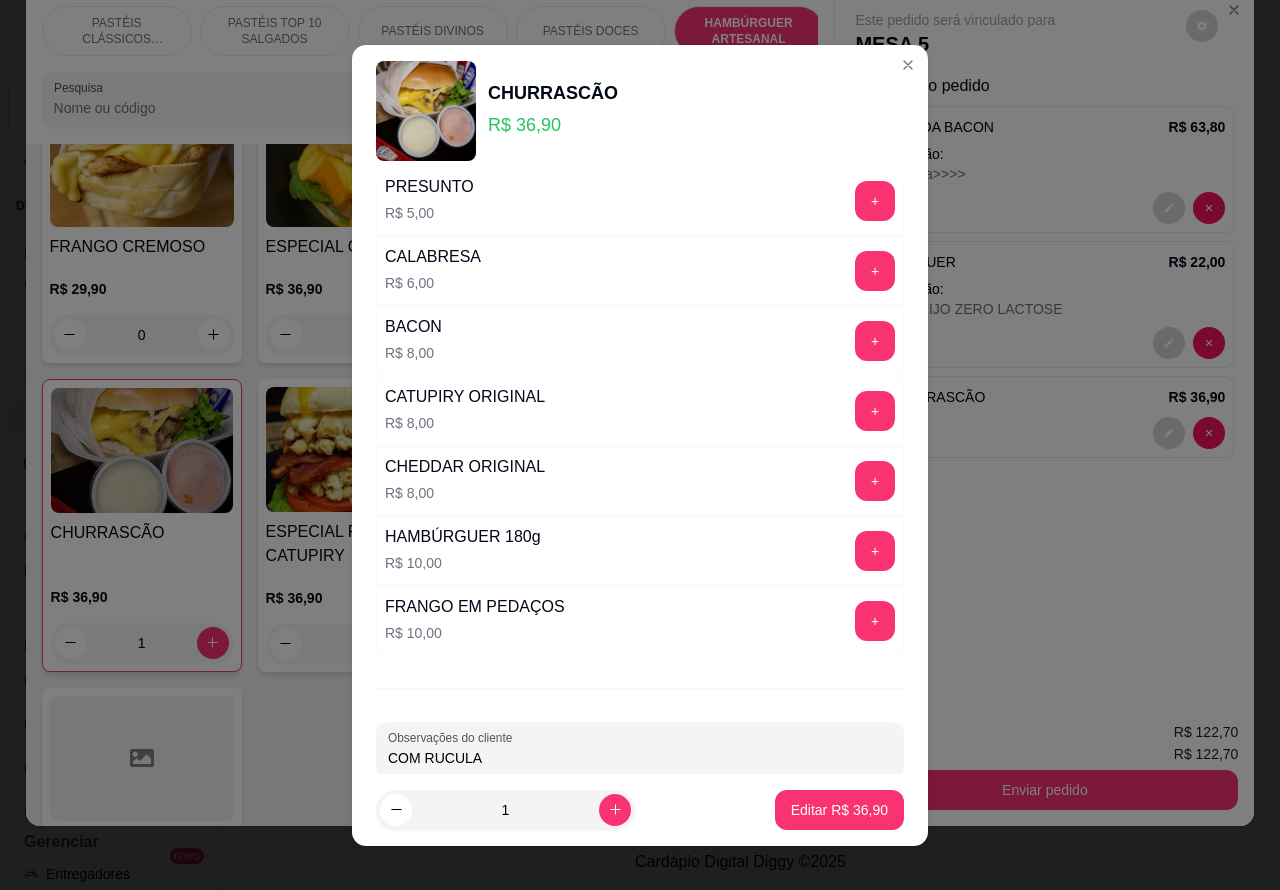 type on "COM RUCULA" 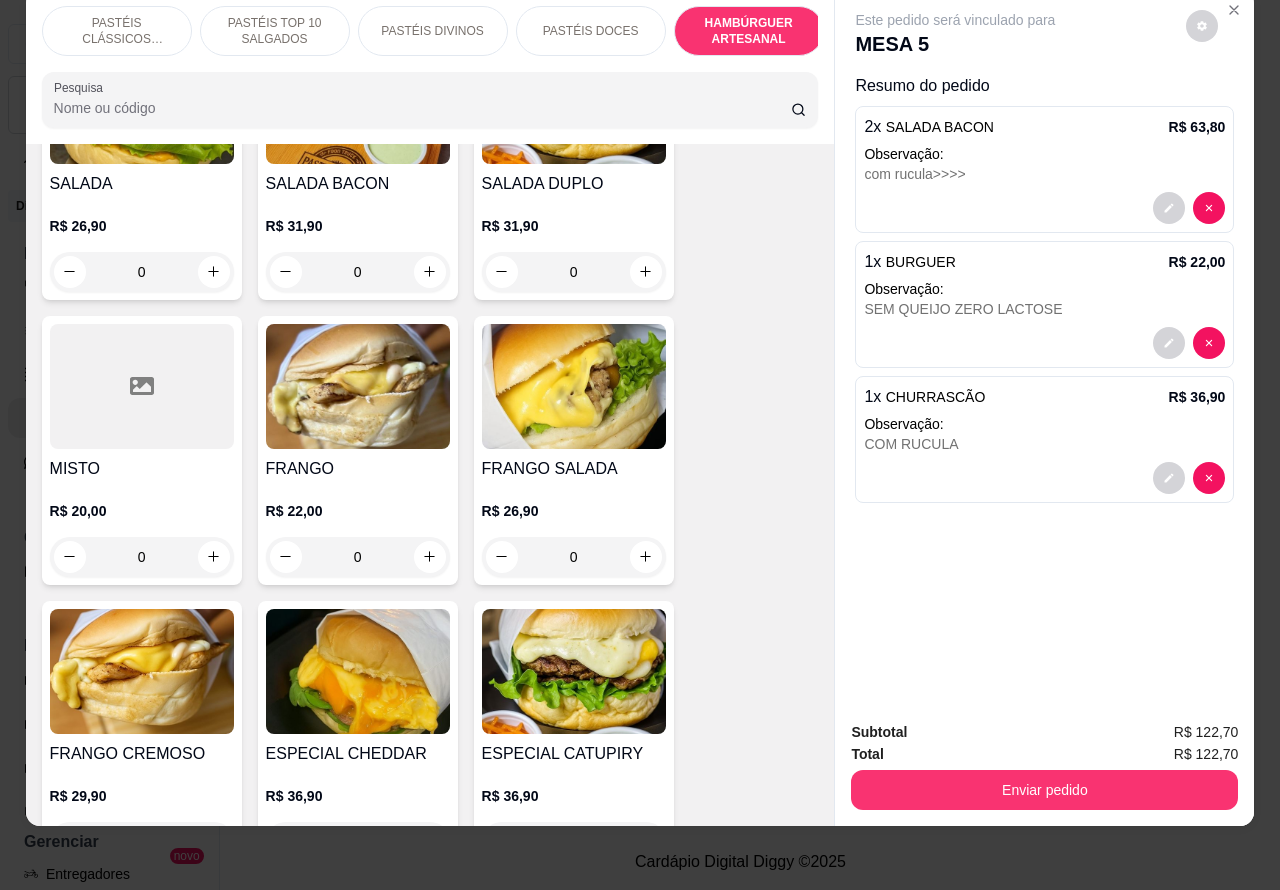 scroll, scrollTop: 4500, scrollLeft: 0, axis: vertical 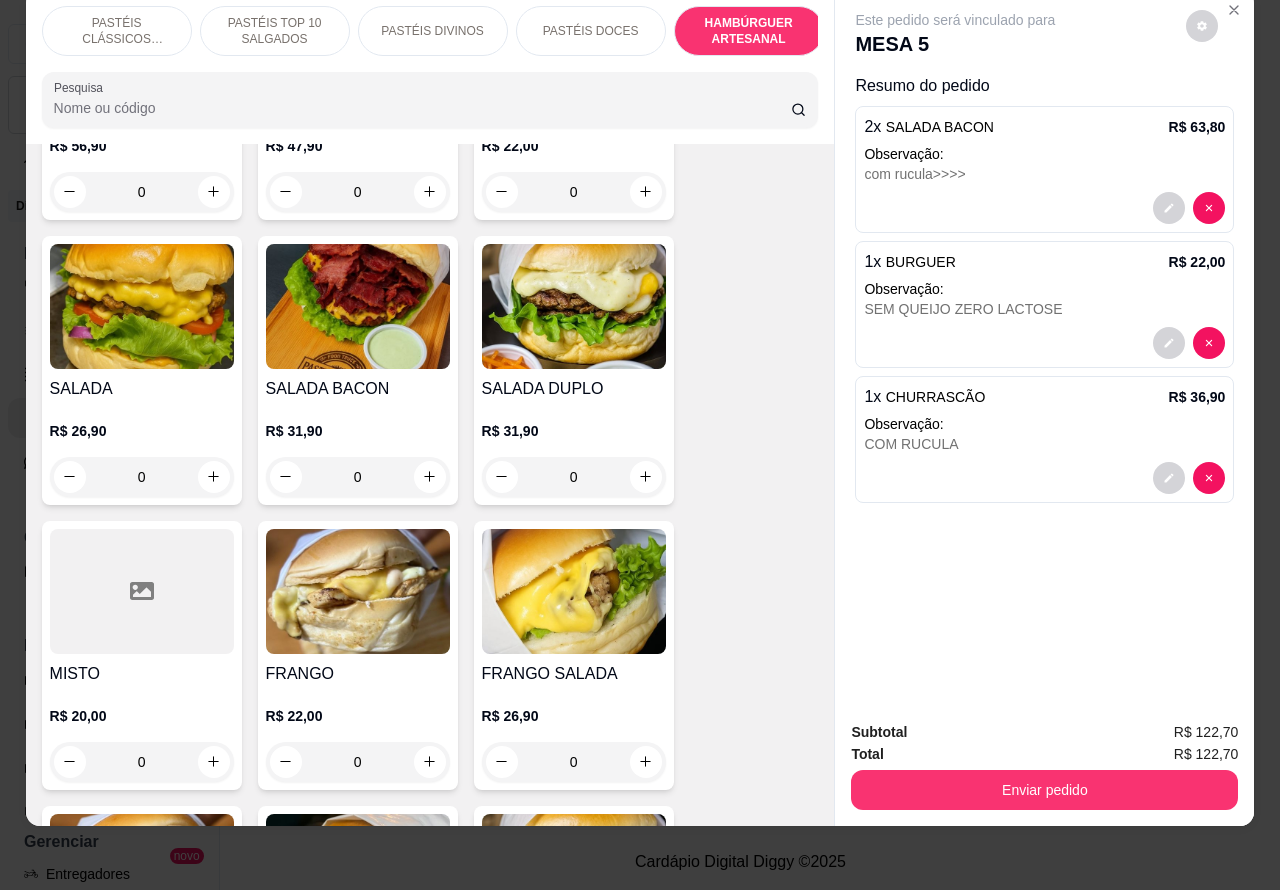 click on "0" at bounding box center (574, 477) 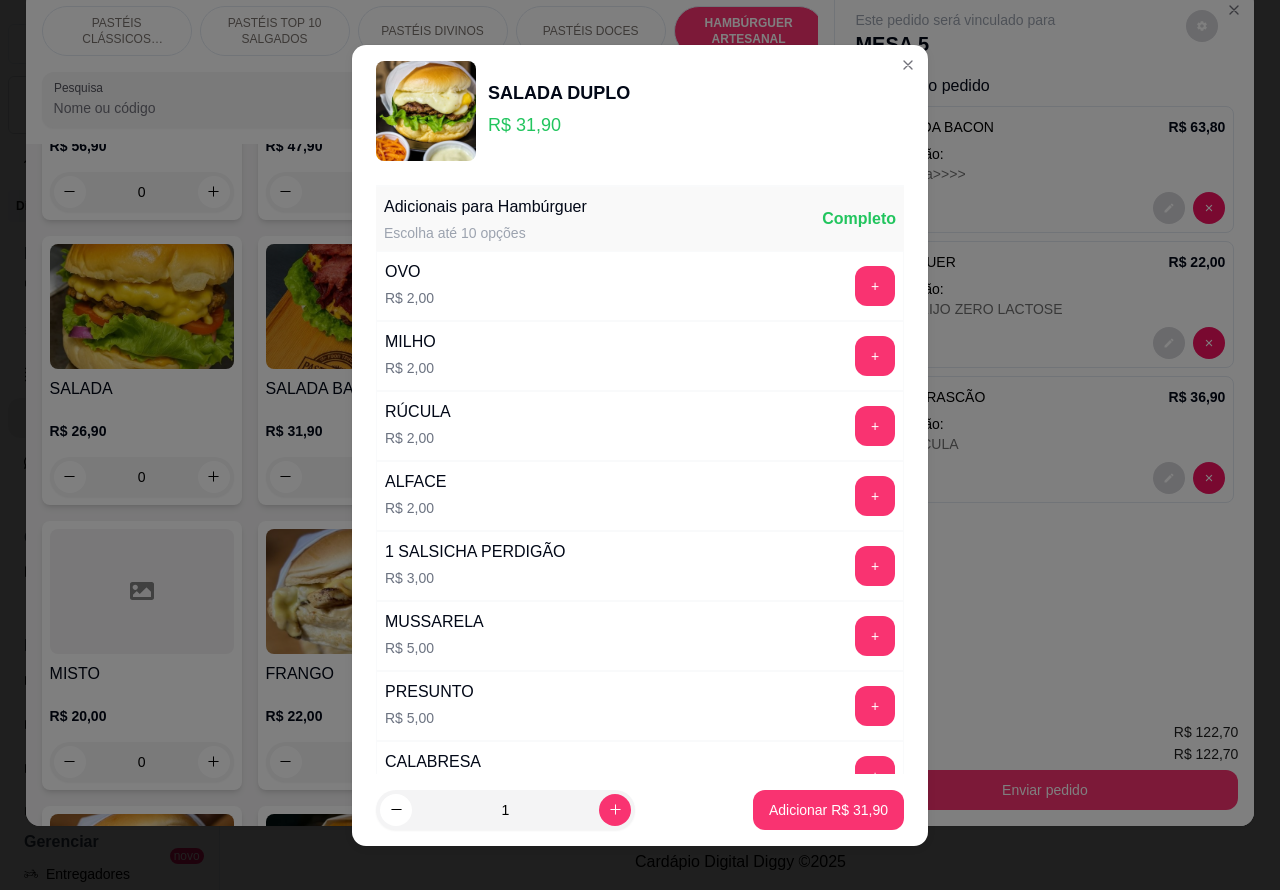 click on "+" at bounding box center [875, 286] 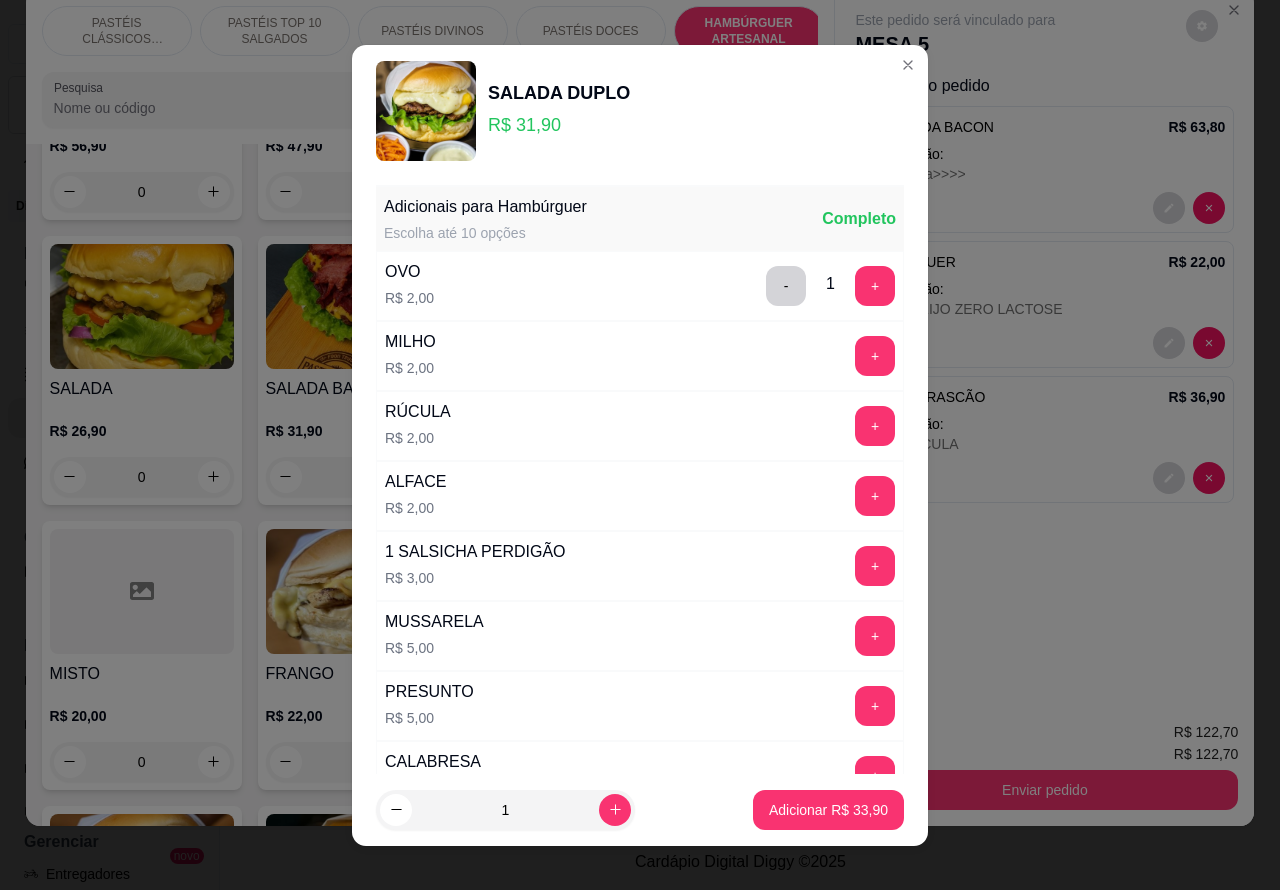 click on "Adicionar   R$ 33,90" at bounding box center [828, 810] 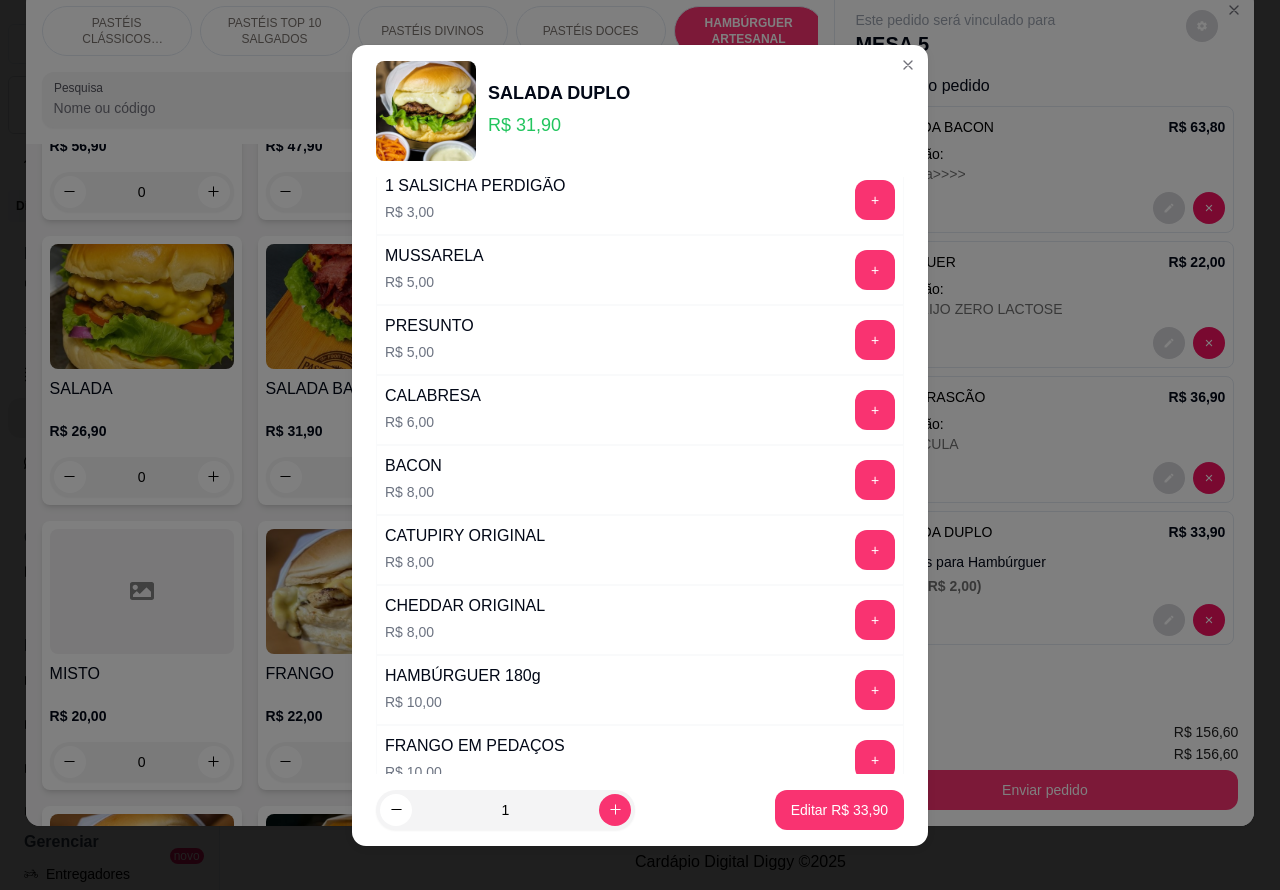 scroll, scrollTop: 542, scrollLeft: 0, axis: vertical 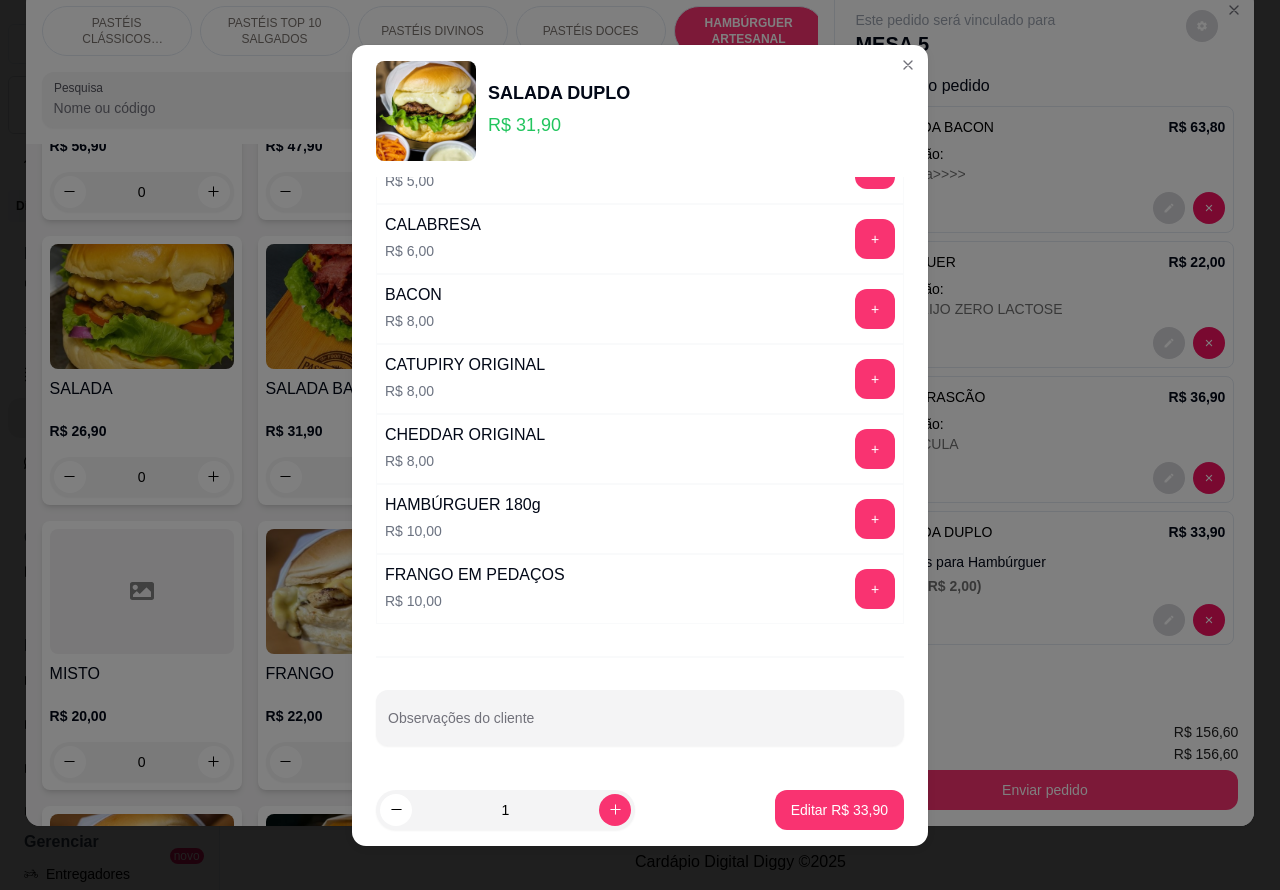 click on "Observações do cliente" at bounding box center [640, 726] 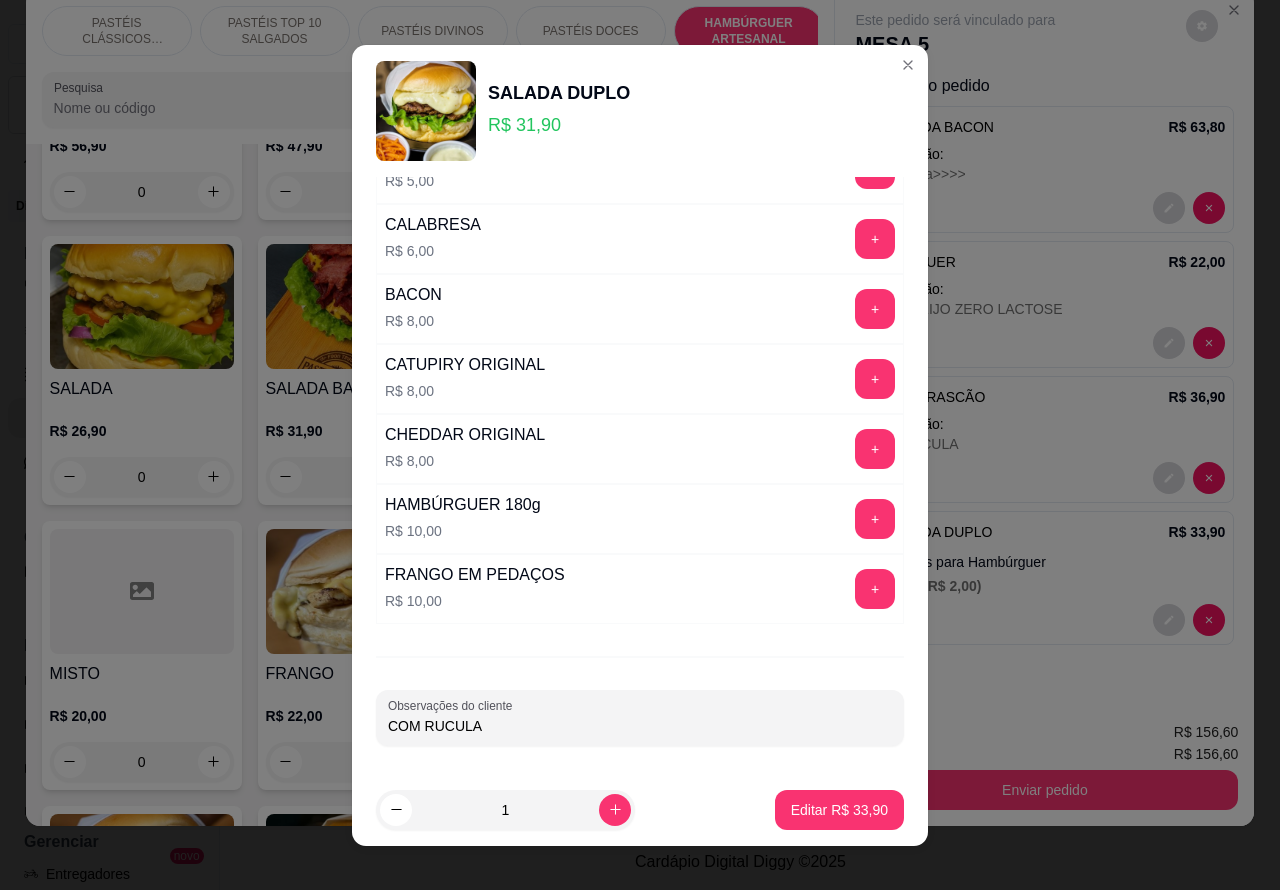 type on "COM RUCULA" 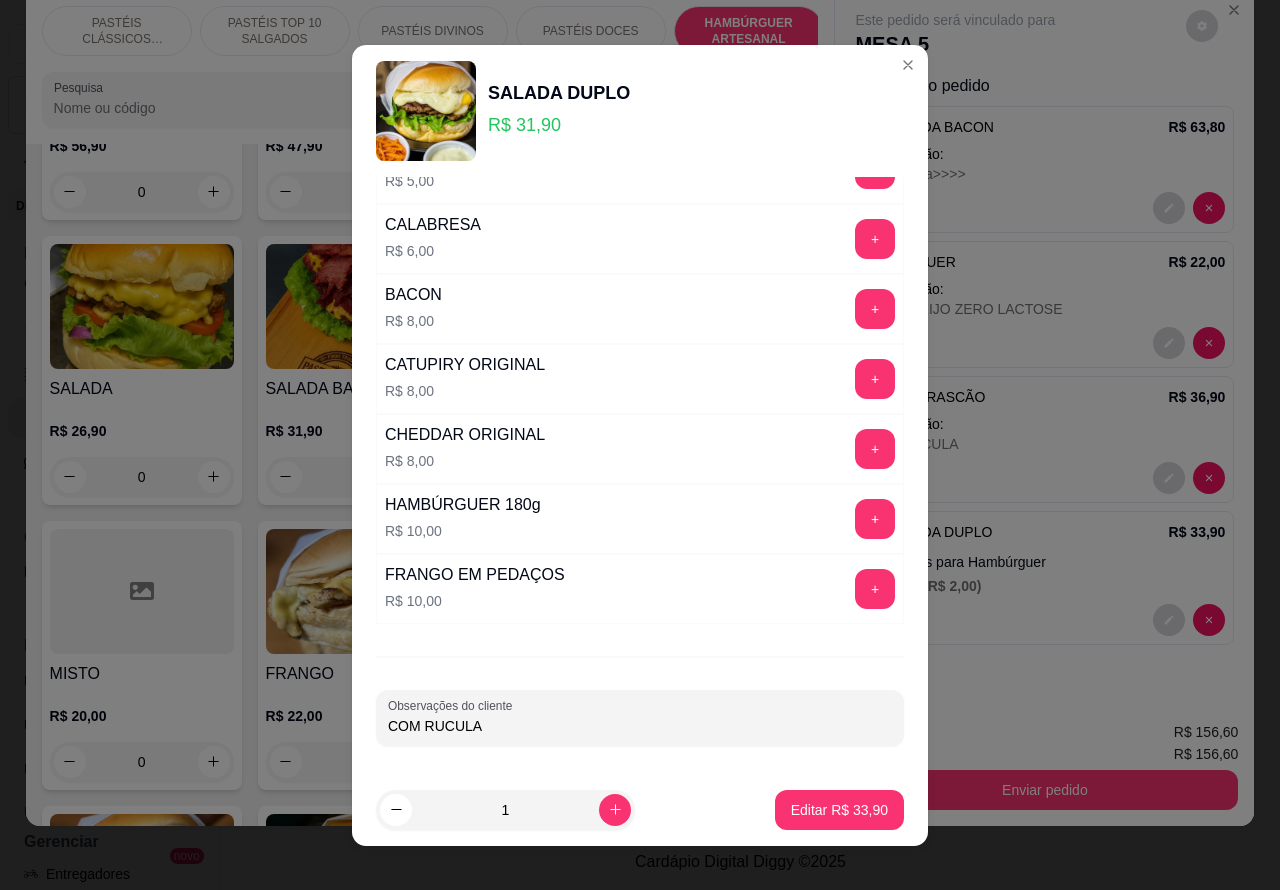 click on "Editar   R$ 33,90" at bounding box center (839, 810) 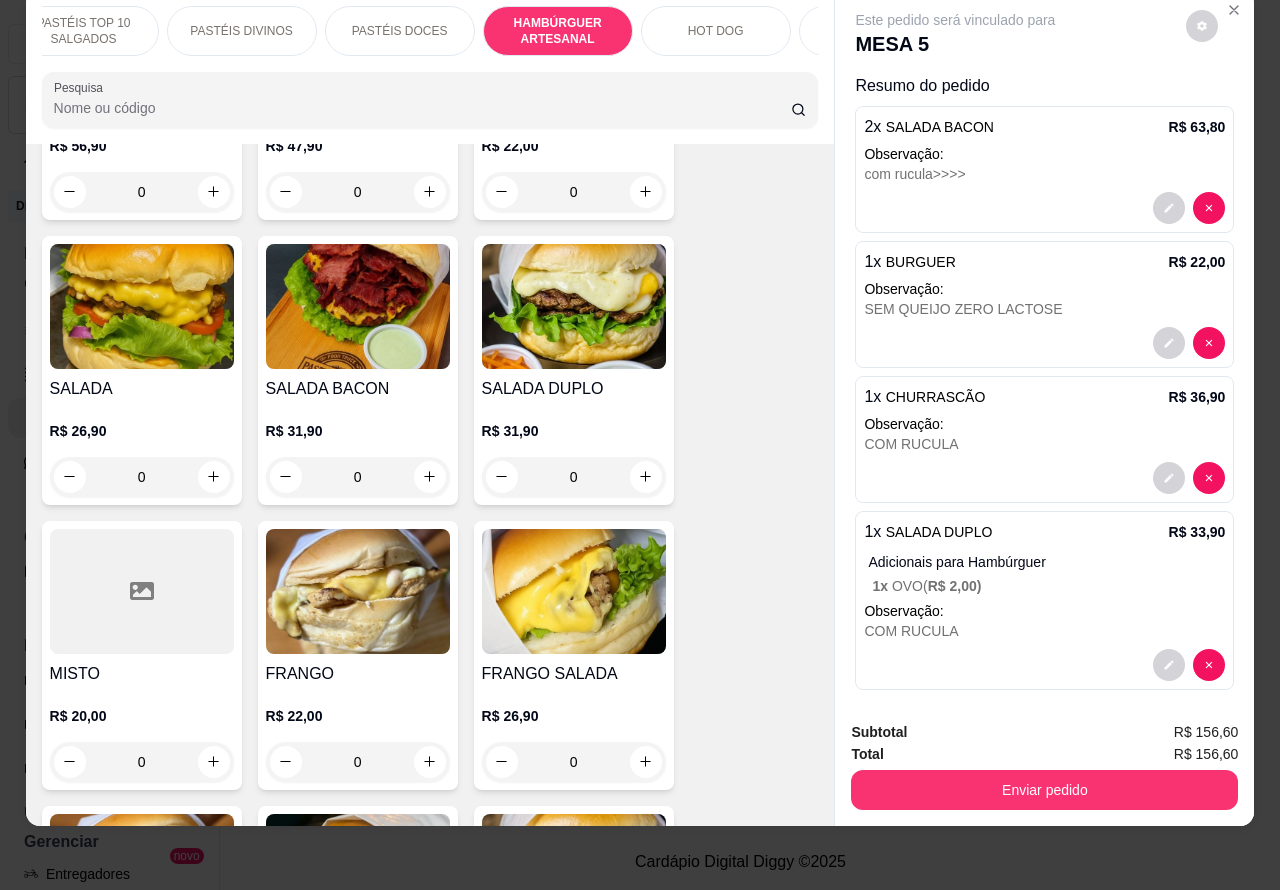 scroll, scrollTop: 0, scrollLeft: 351, axis: horizontal 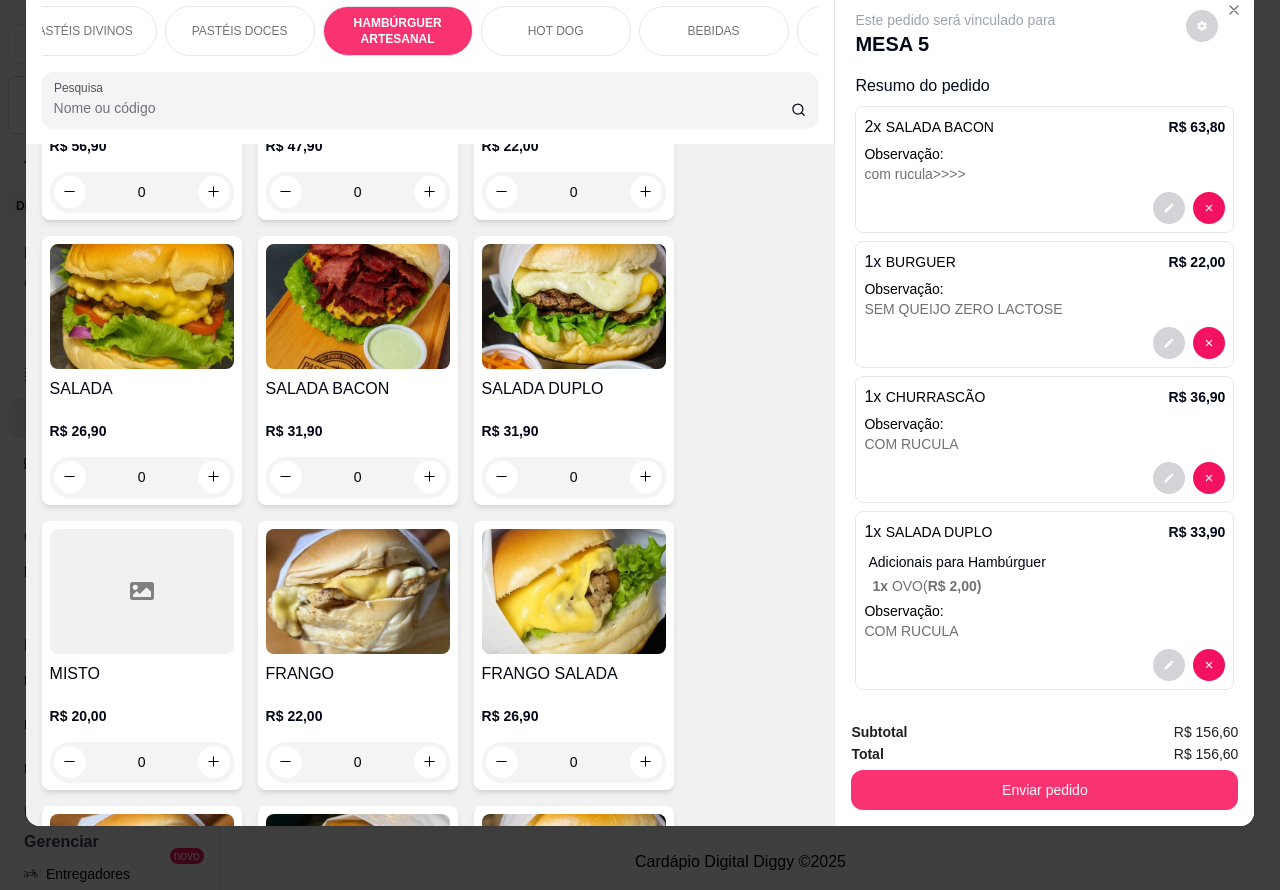 click on "BEBIDAS" at bounding box center (714, 31) 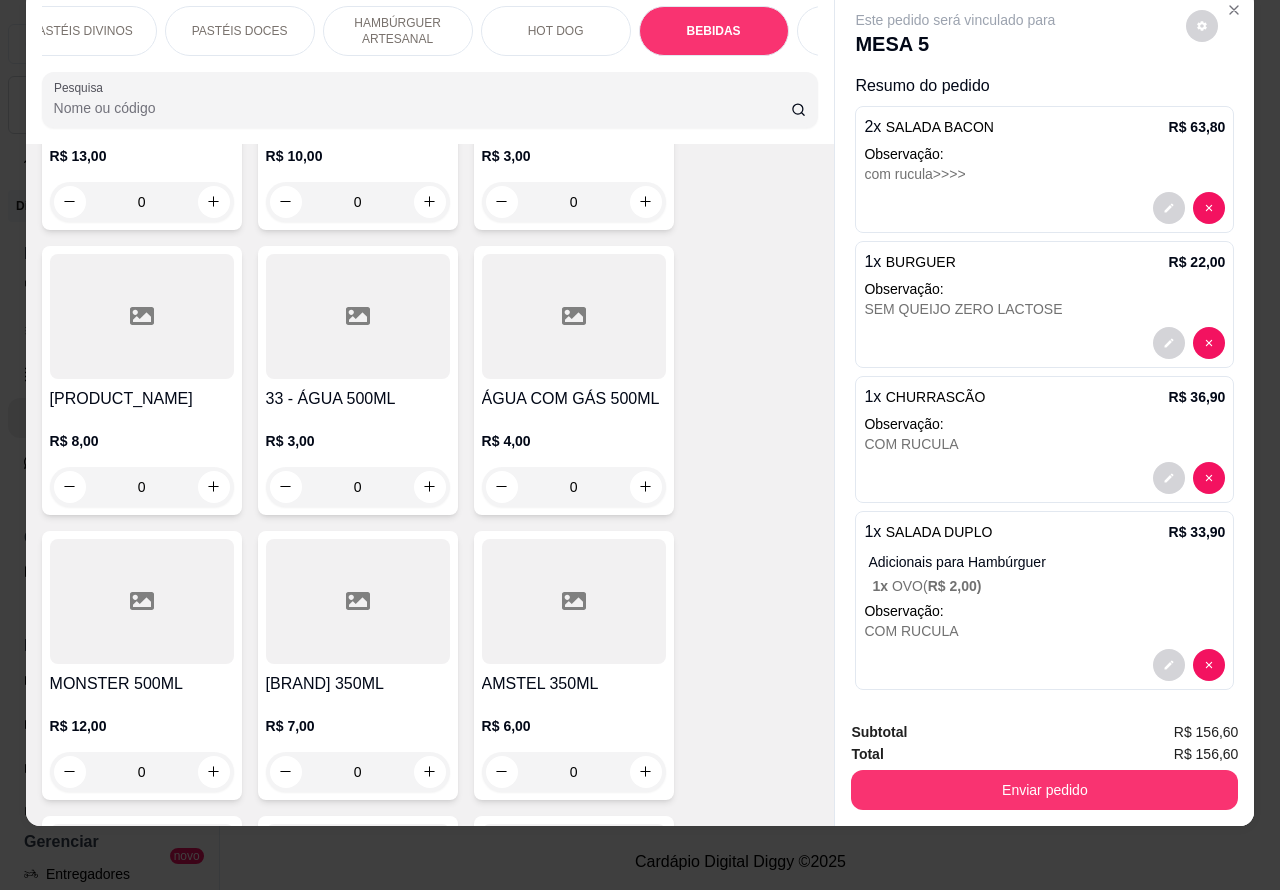 scroll, scrollTop: 7213, scrollLeft: 0, axis: vertical 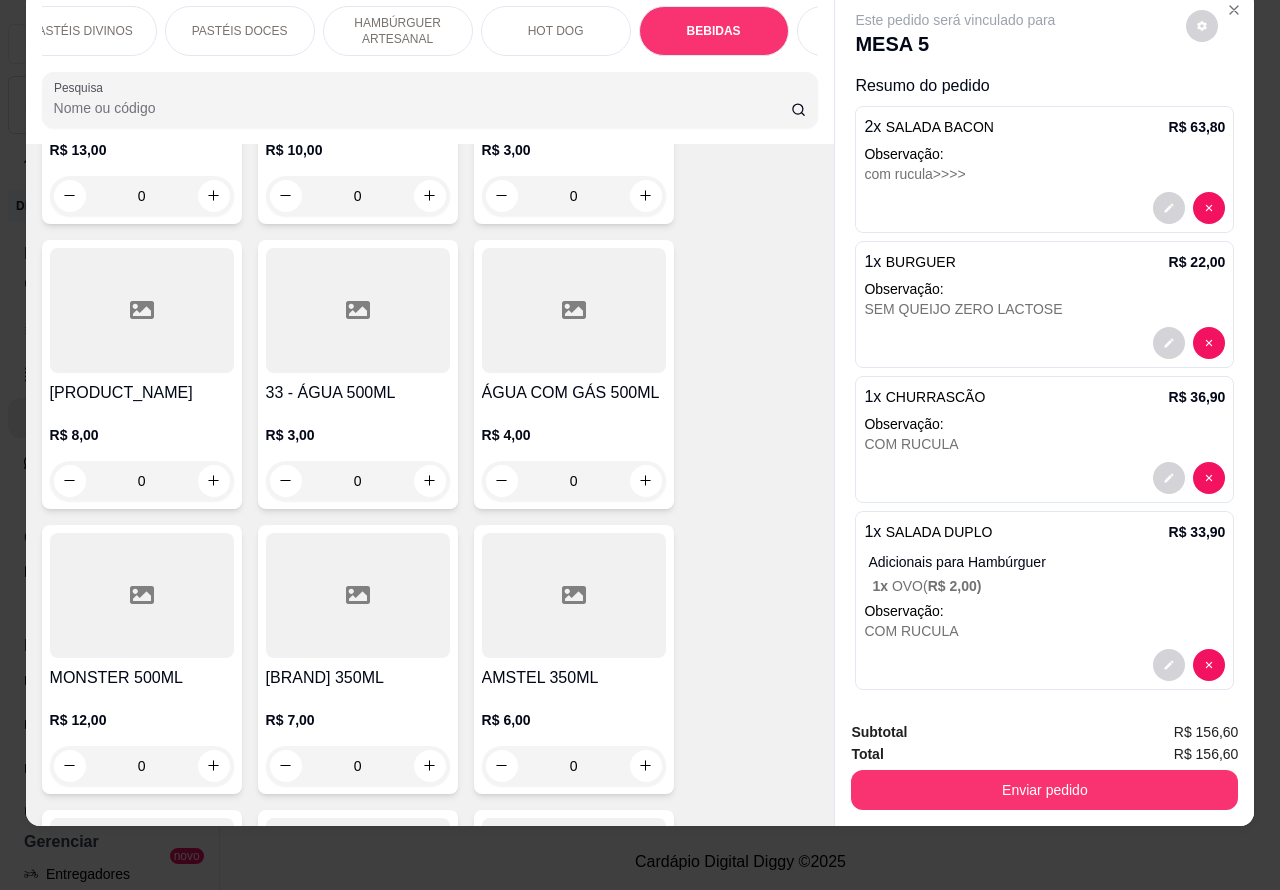 click 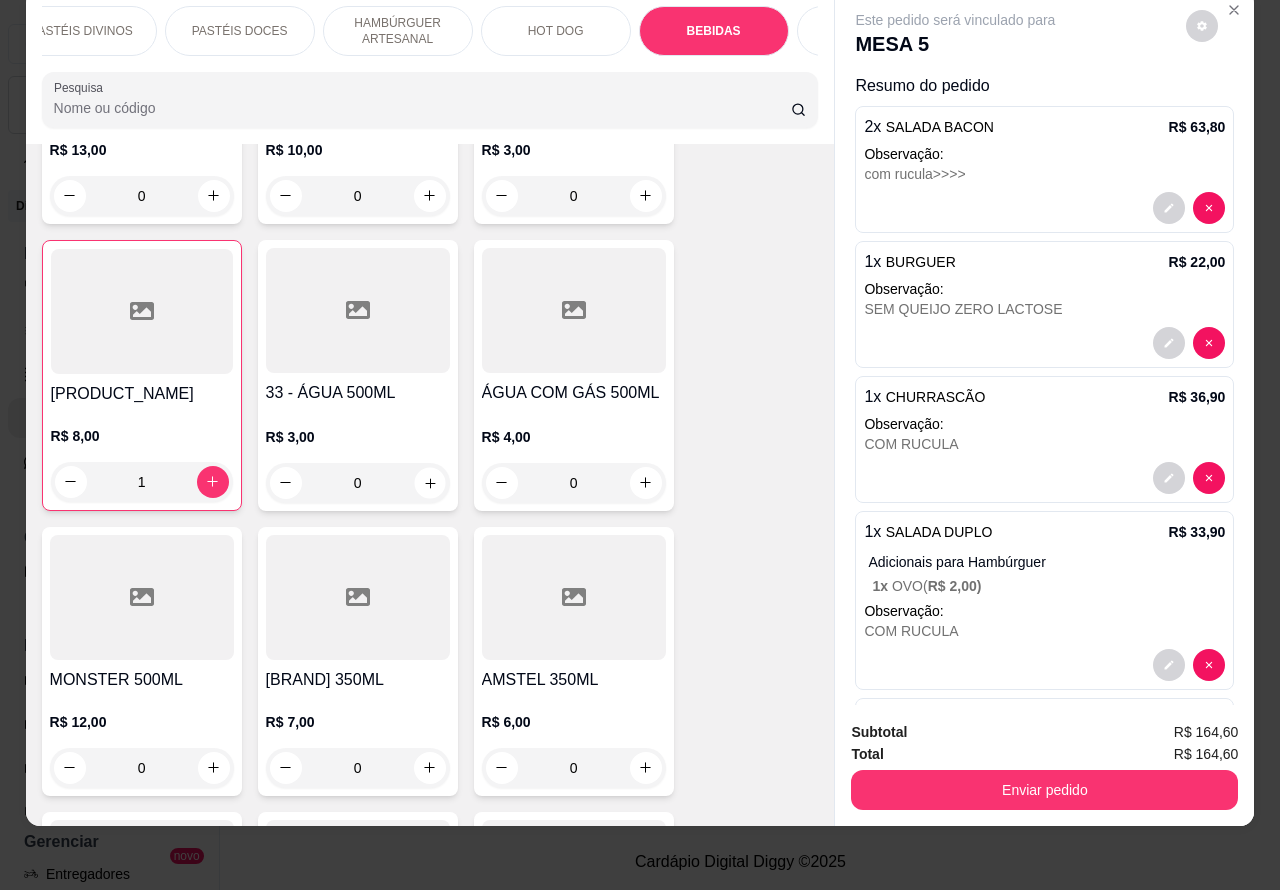 click 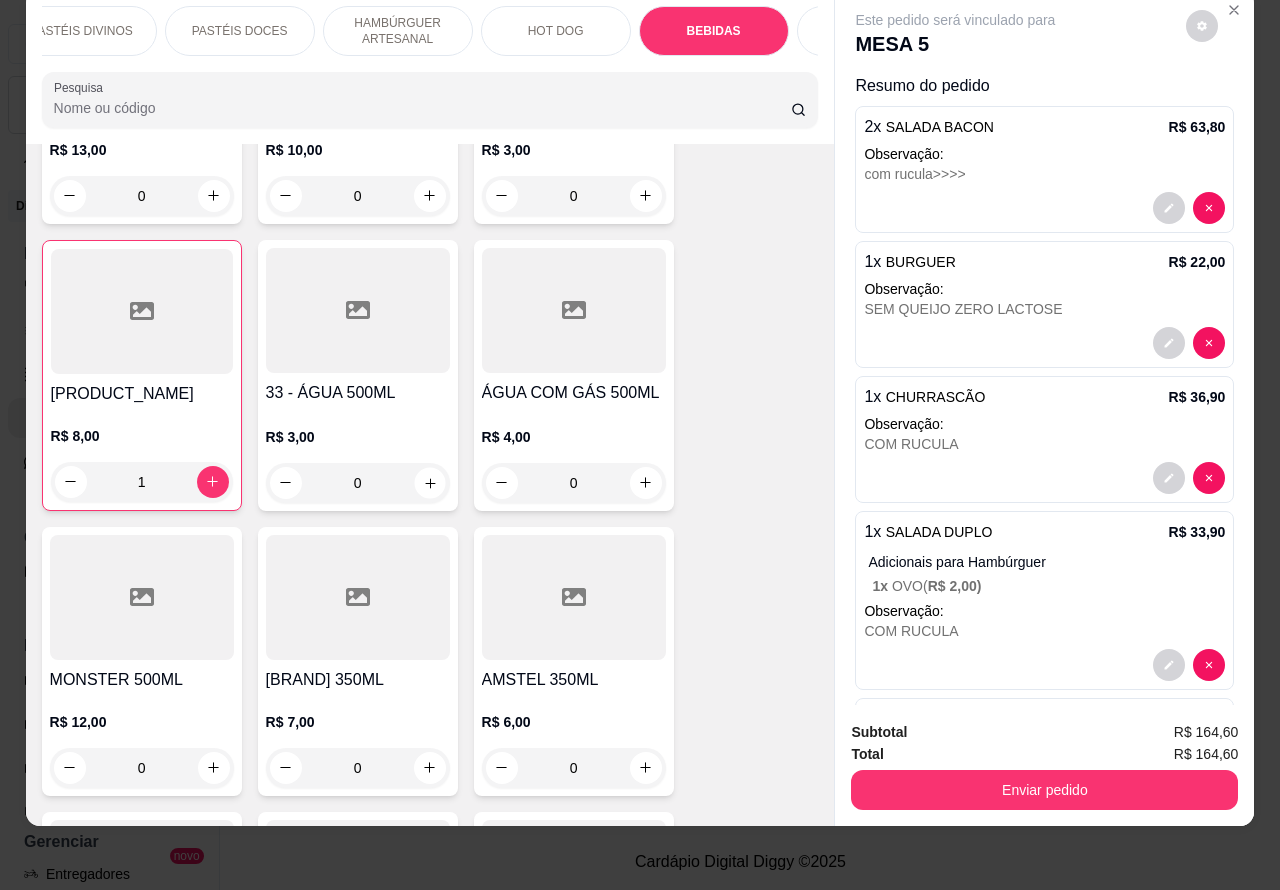 type on "1" 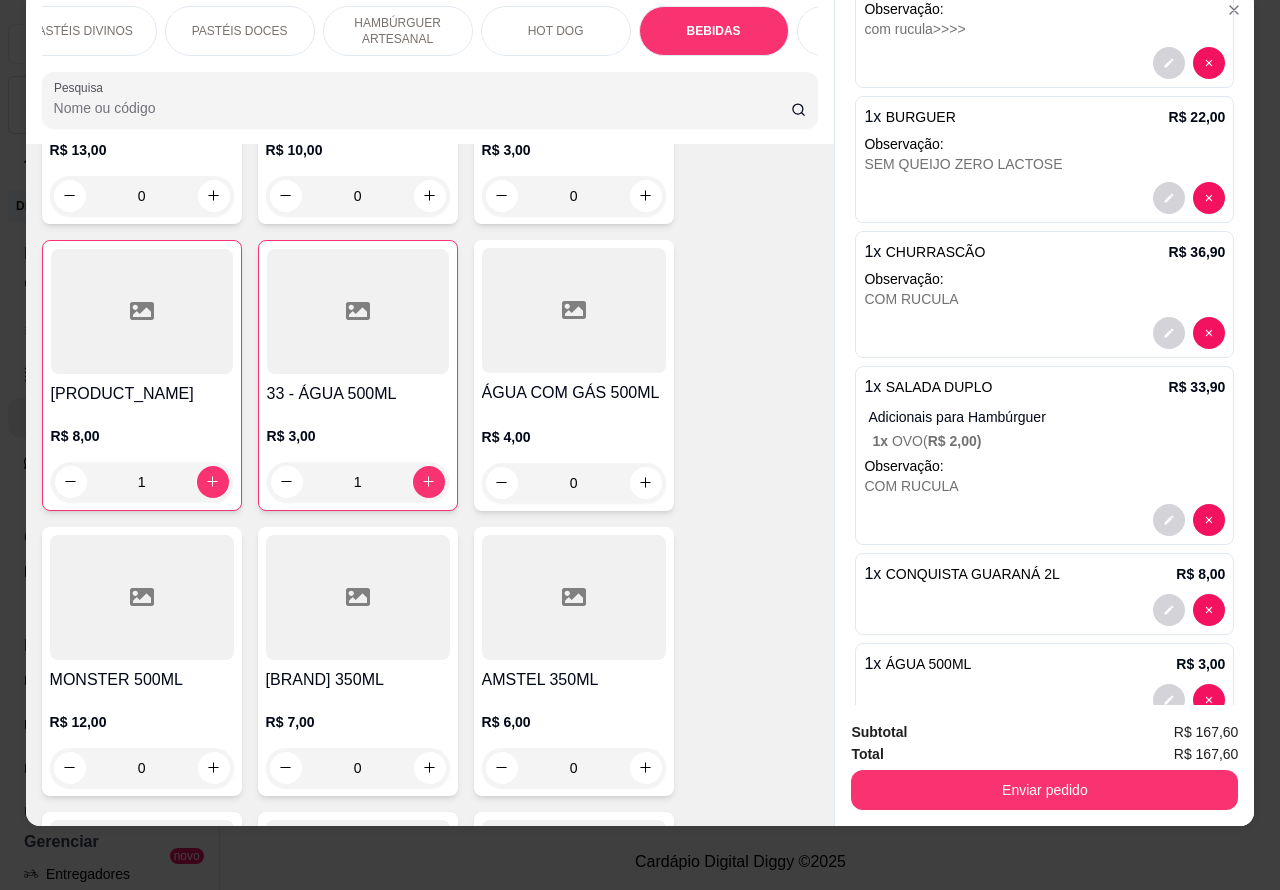 scroll, scrollTop: 195, scrollLeft: 0, axis: vertical 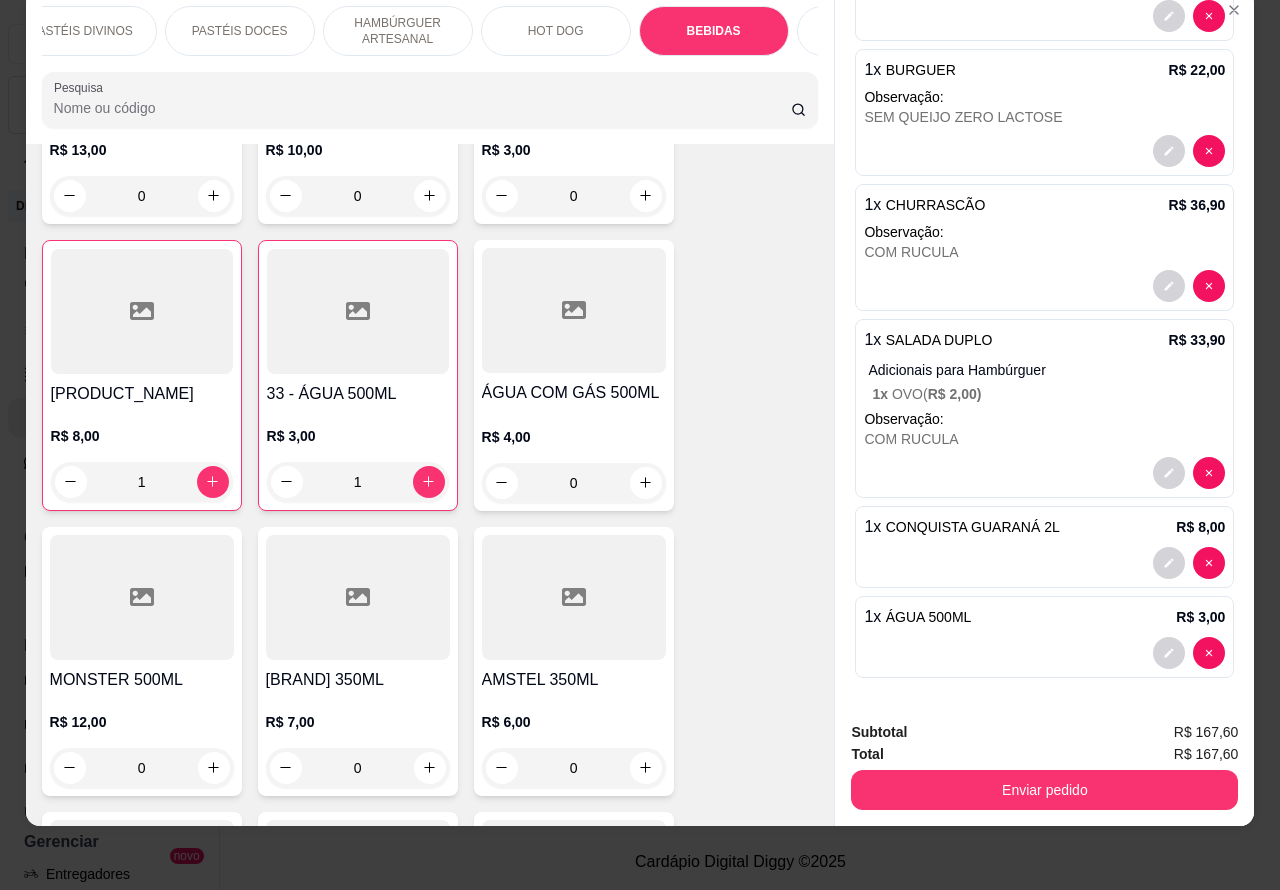 click on "Enviar pedido" at bounding box center [1044, 790] 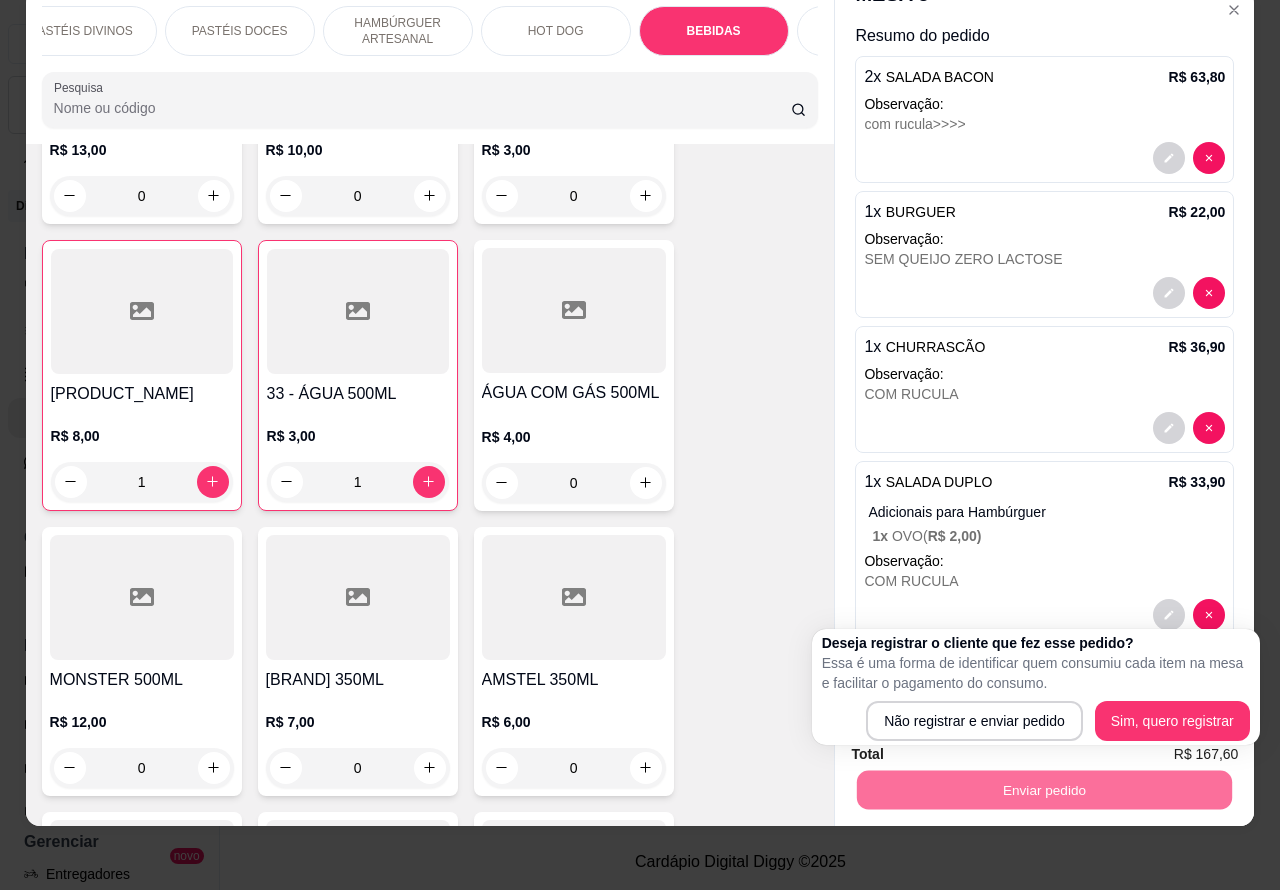 scroll, scrollTop: 21, scrollLeft: 0, axis: vertical 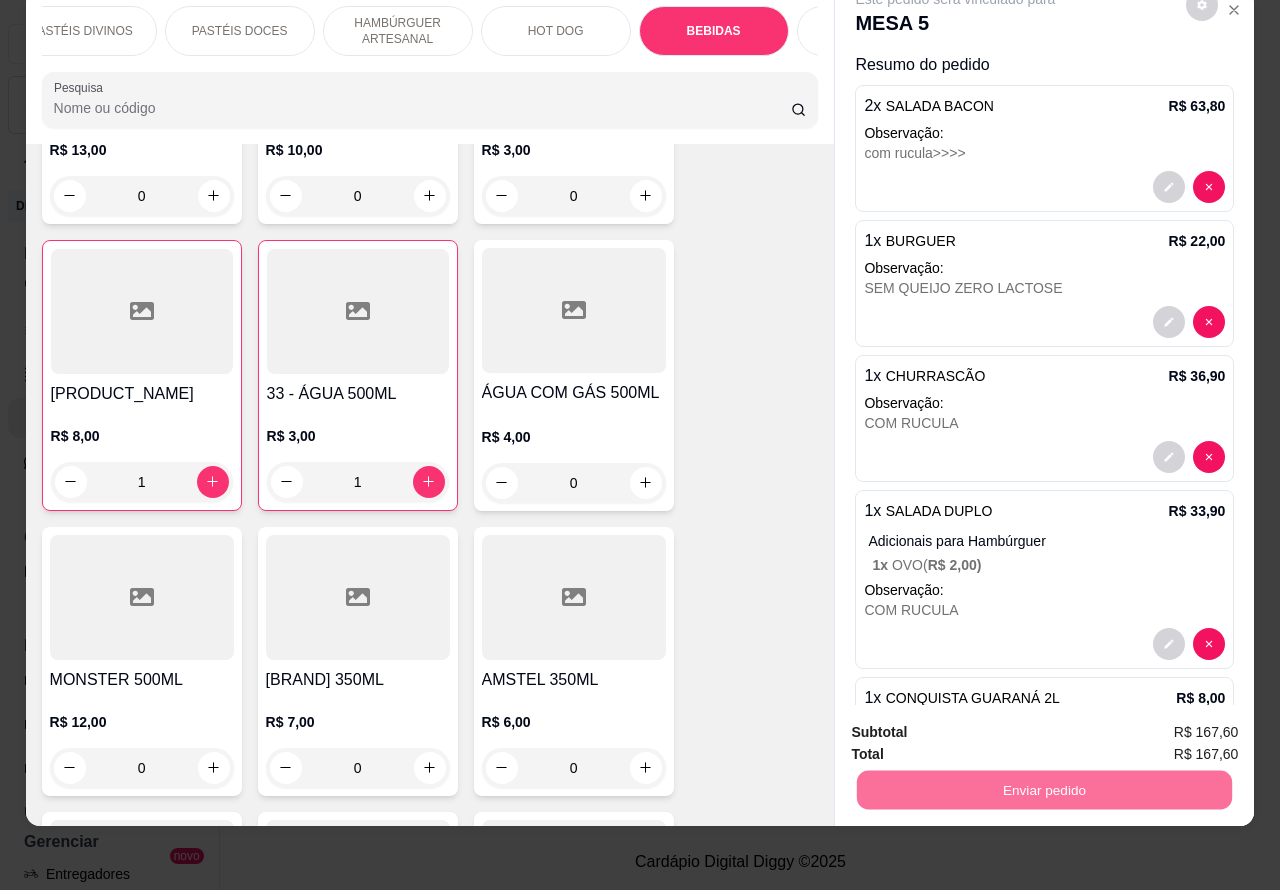 click on "Não registrar e enviar pedido" at bounding box center (977, 722) 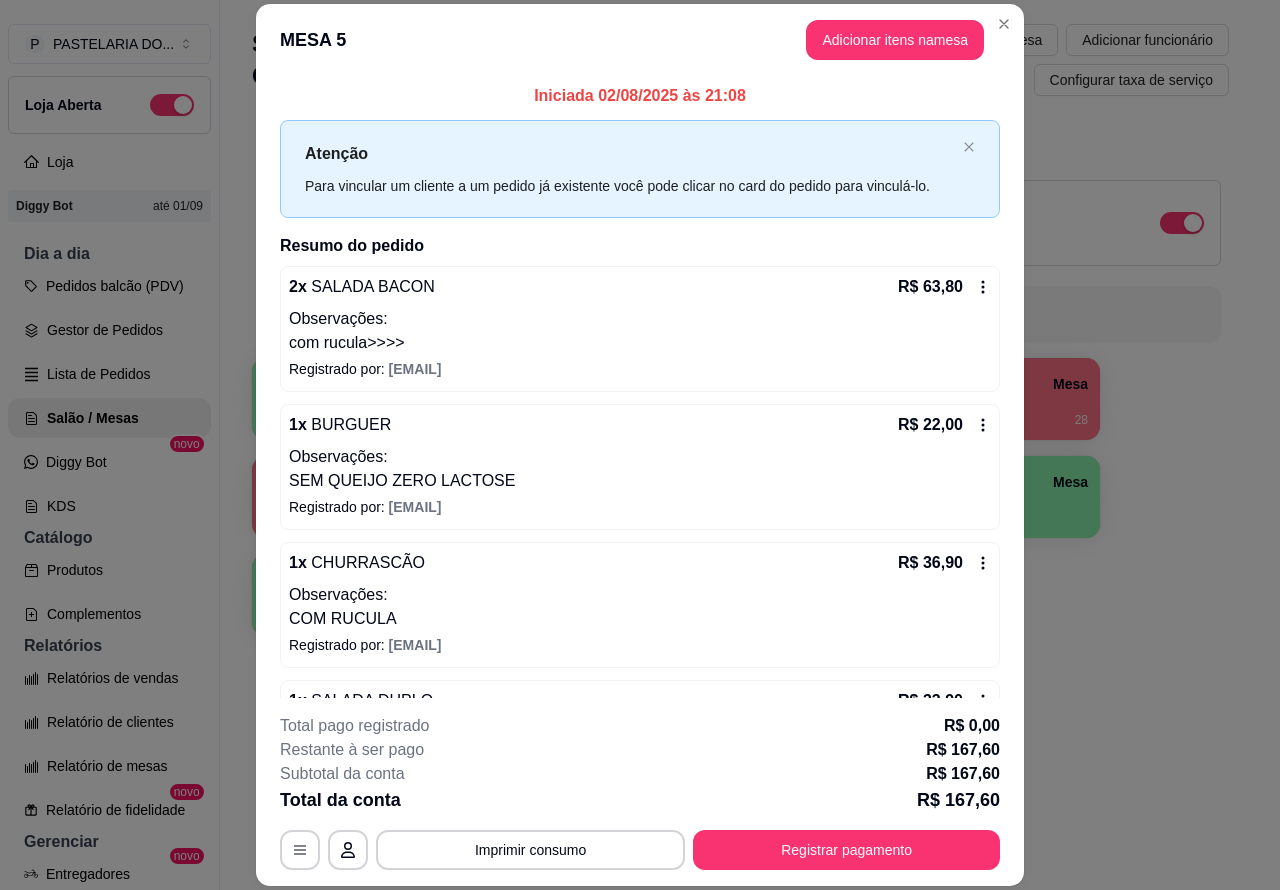 click on "1 Mesa 2 Mesa 3 Mesa [PRICE] 16 4 Mesa [PRICE] 14 5 Mesa [PRICE] 99 6 Mesa 7 Mesa 8 Mesa 9 Mesa [PRICE] 54 10 Mesa" at bounding box center [740, 417] 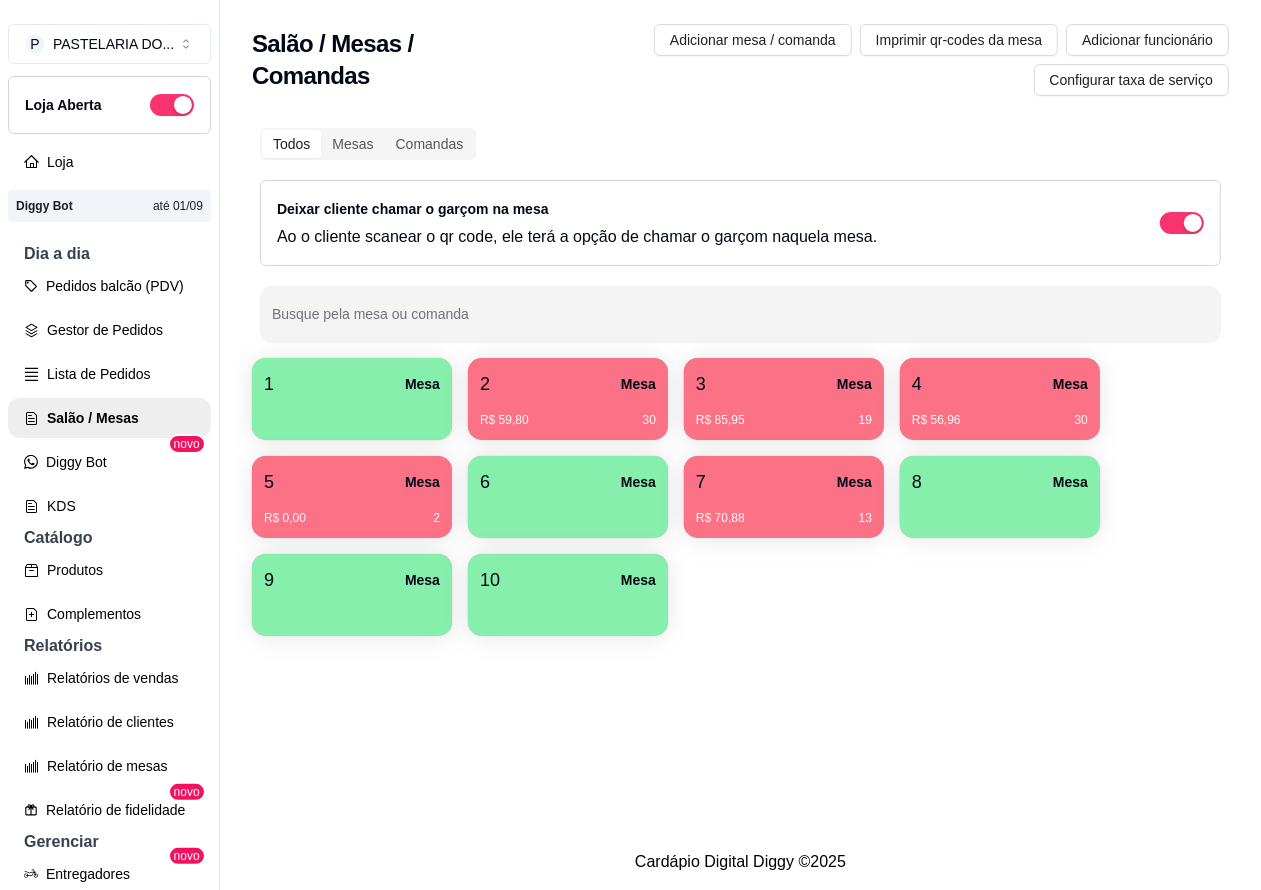 click on "Pedidos balcão (PDV)" at bounding box center [109, 286] 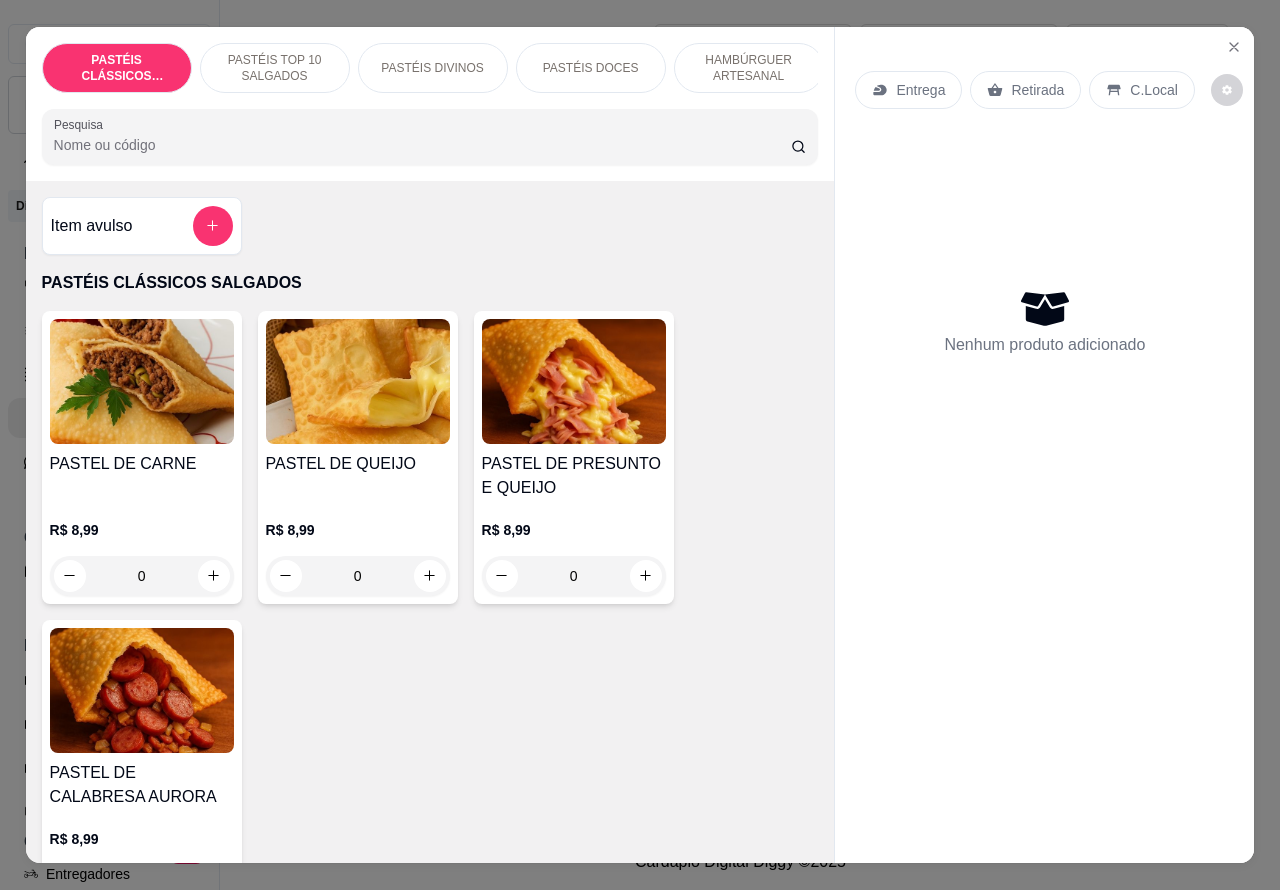 click on "Retirada" at bounding box center (1037, 90) 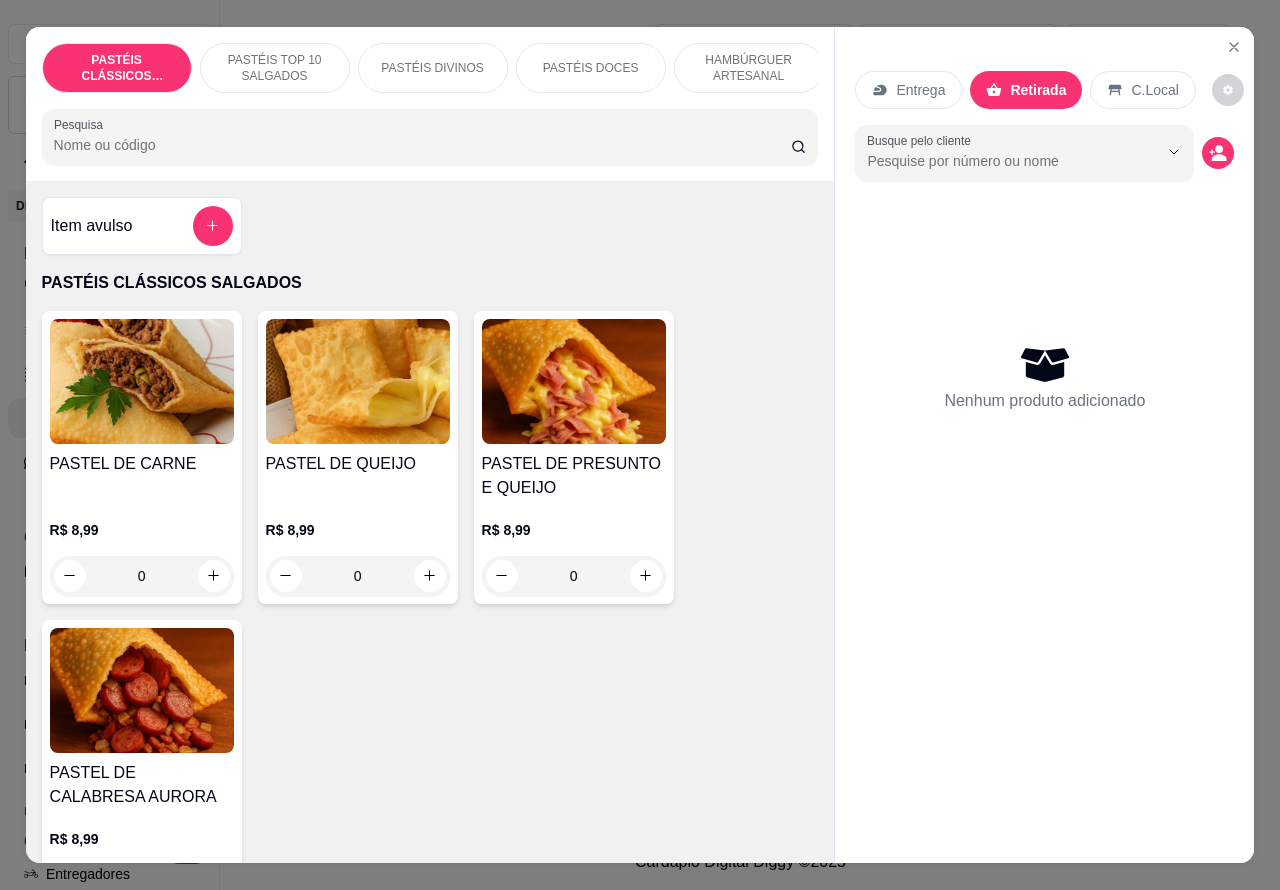 click 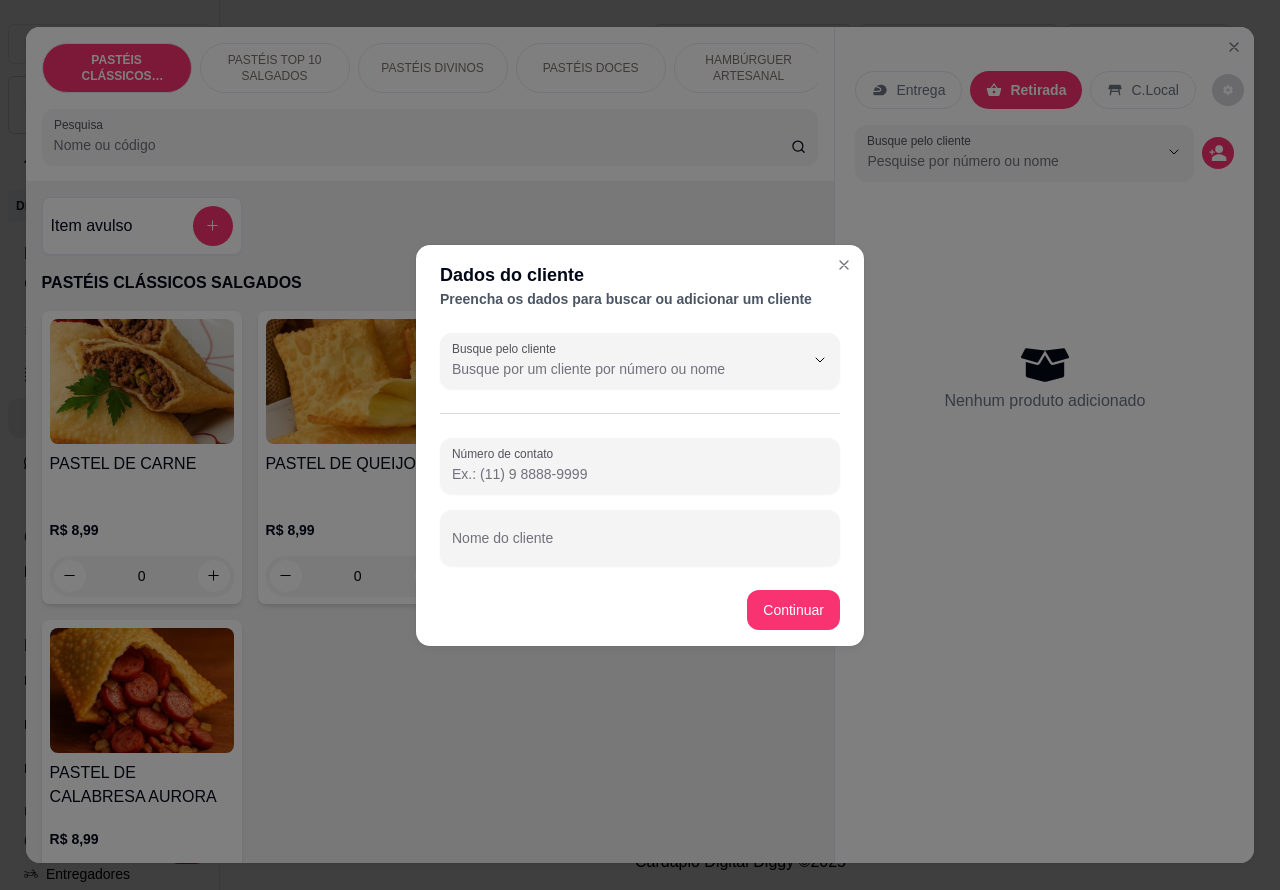 click at bounding box center [640, 538] 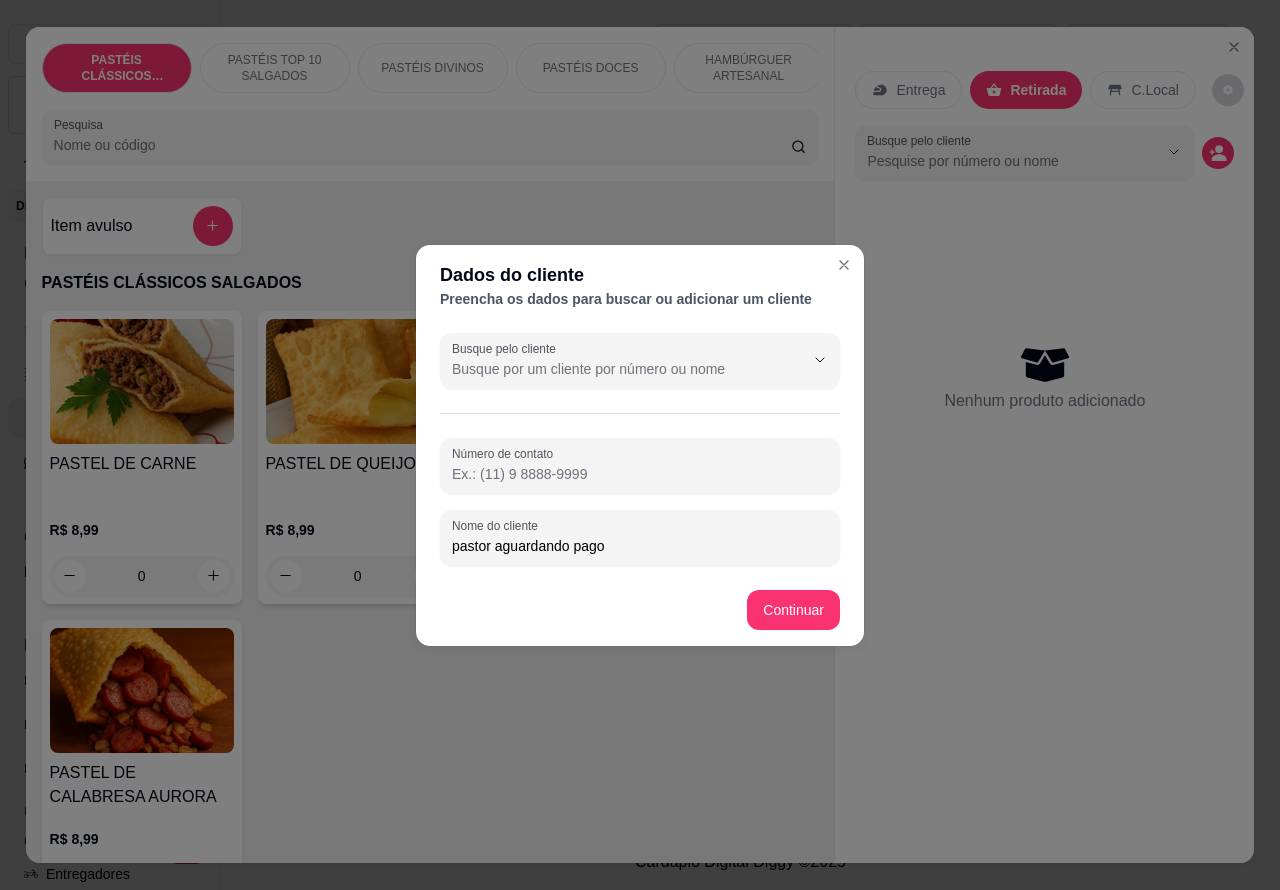 type on "pastor aguardando pago" 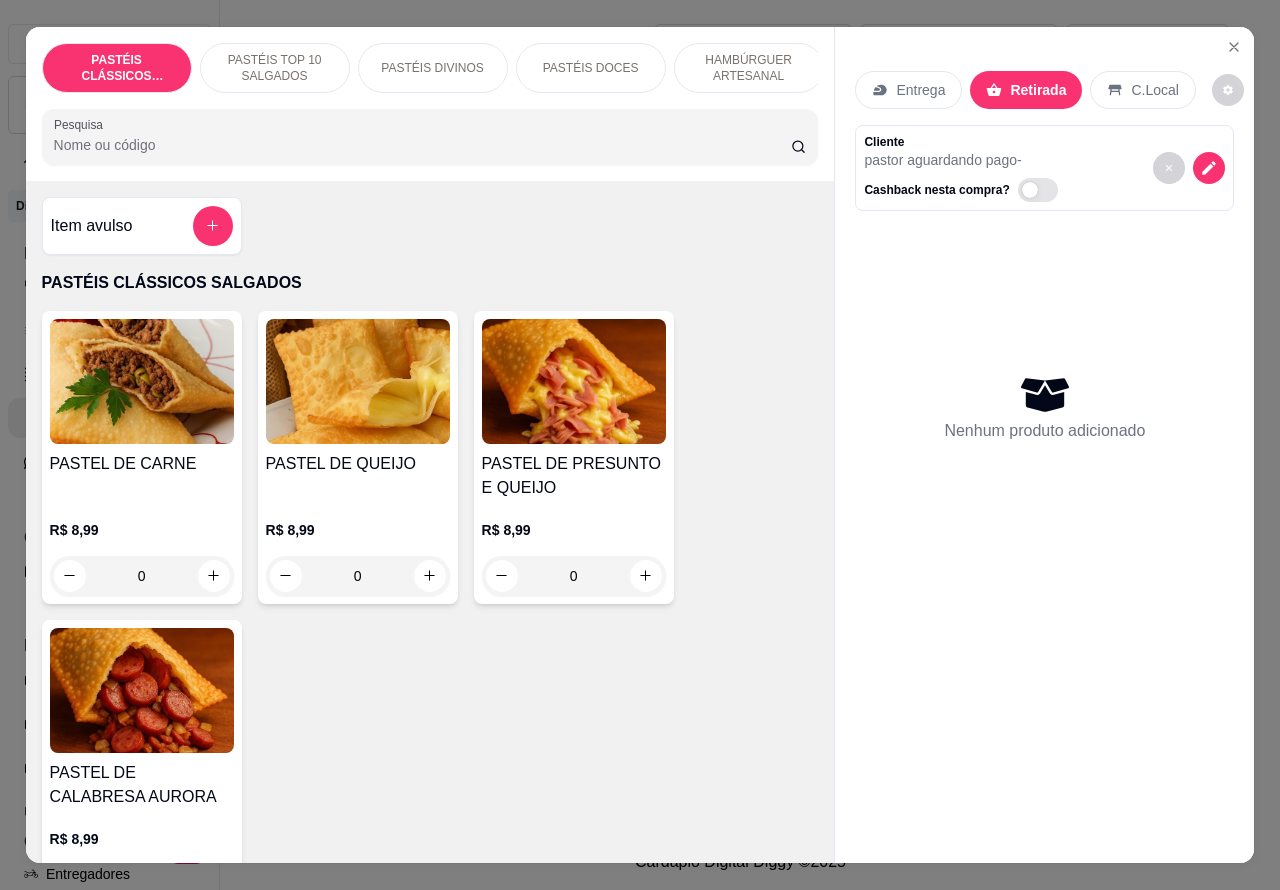 click on "PASTÉIS TOP 10 SALGADOS" at bounding box center (275, 68) 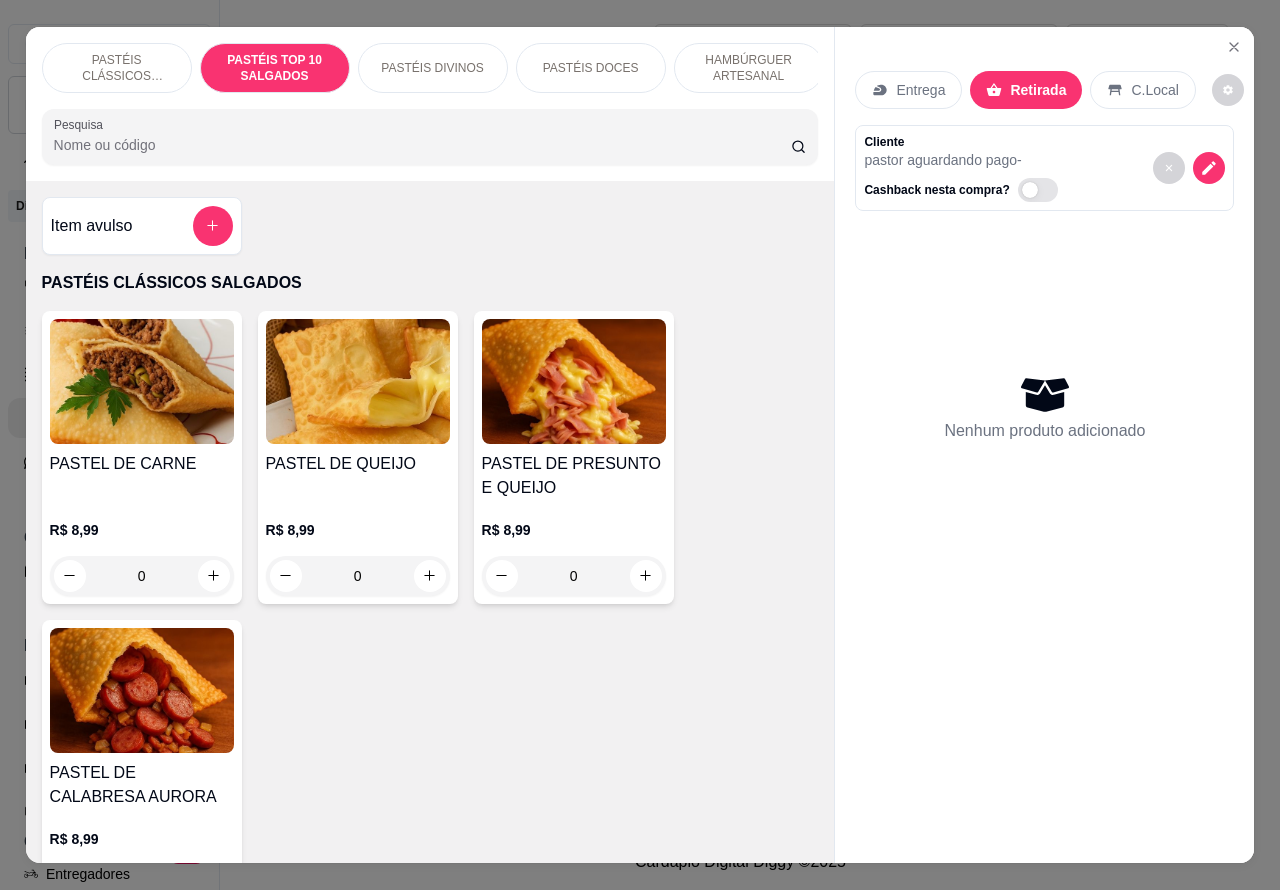 scroll, scrollTop: 748, scrollLeft: 0, axis: vertical 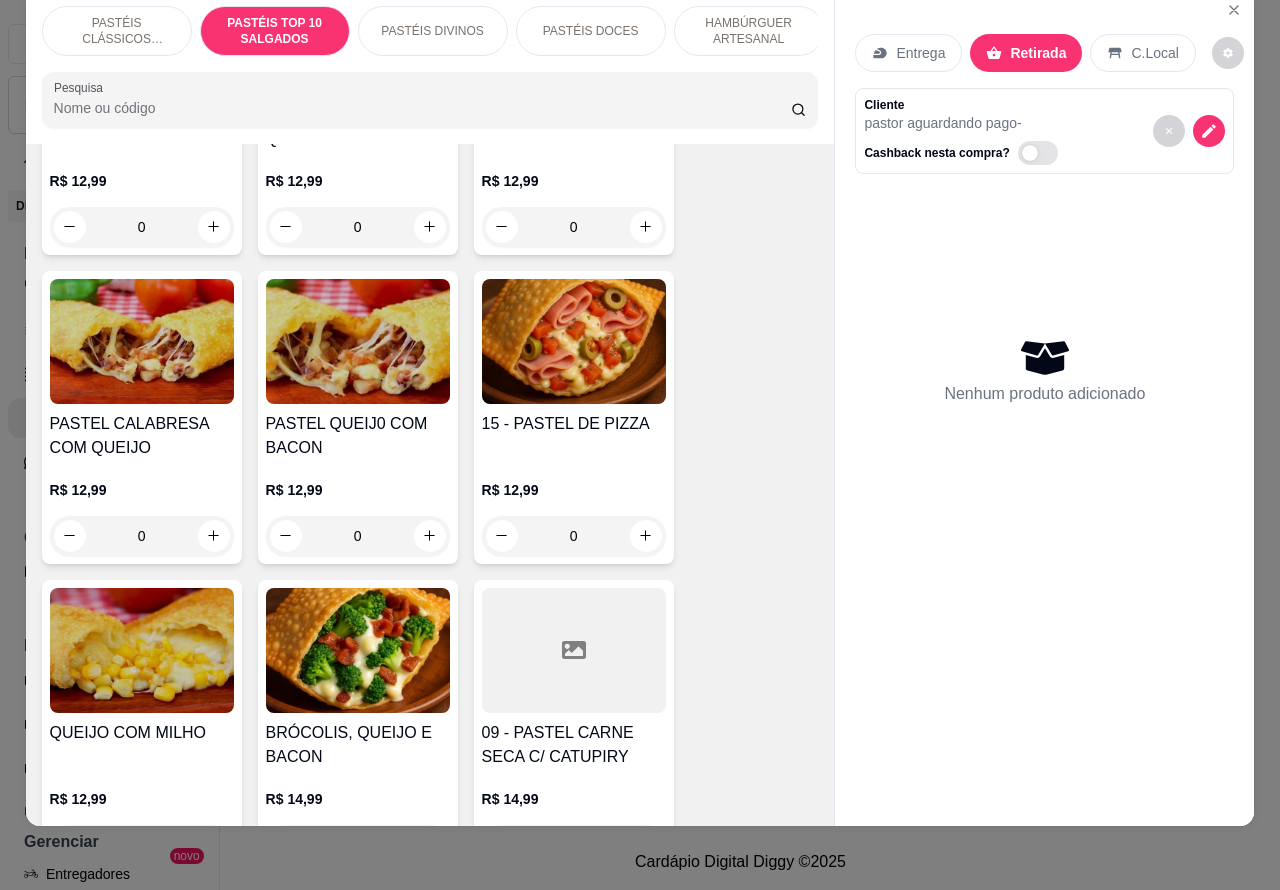 click on "0" at bounding box center [574, 536] 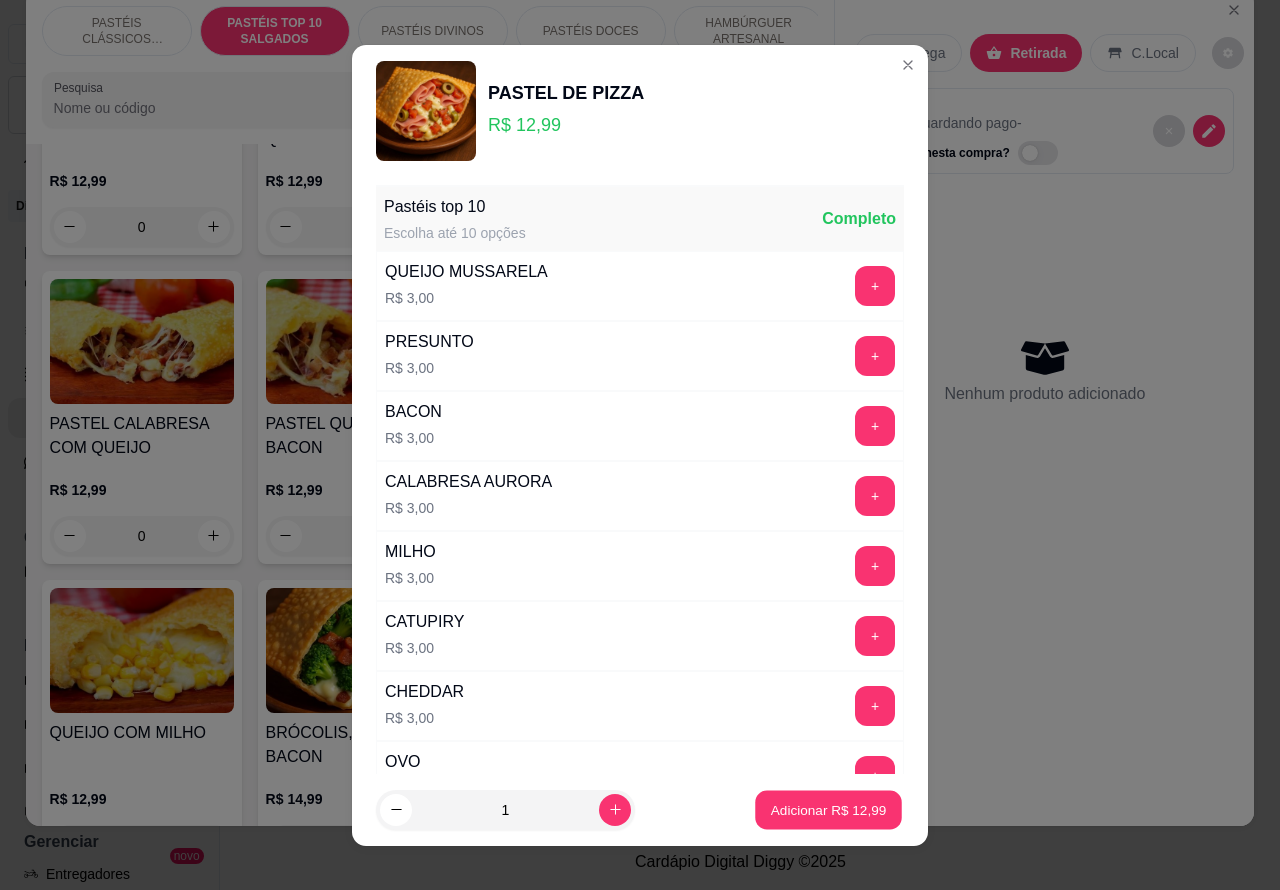 click on "Adicionar   R$ 12,99" at bounding box center [828, 810] 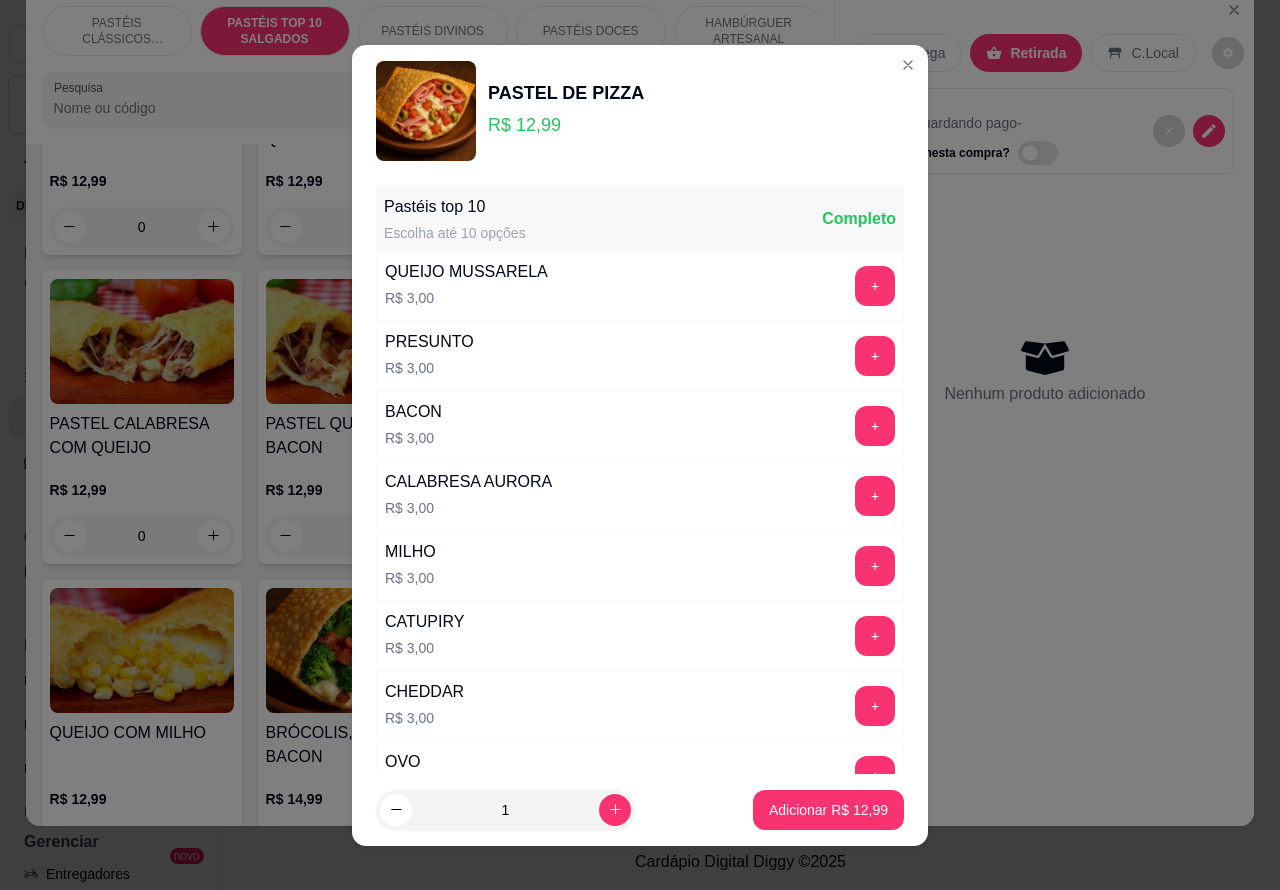 click on "Adicionar   R$ 12,99" at bounding box center (828, 810) 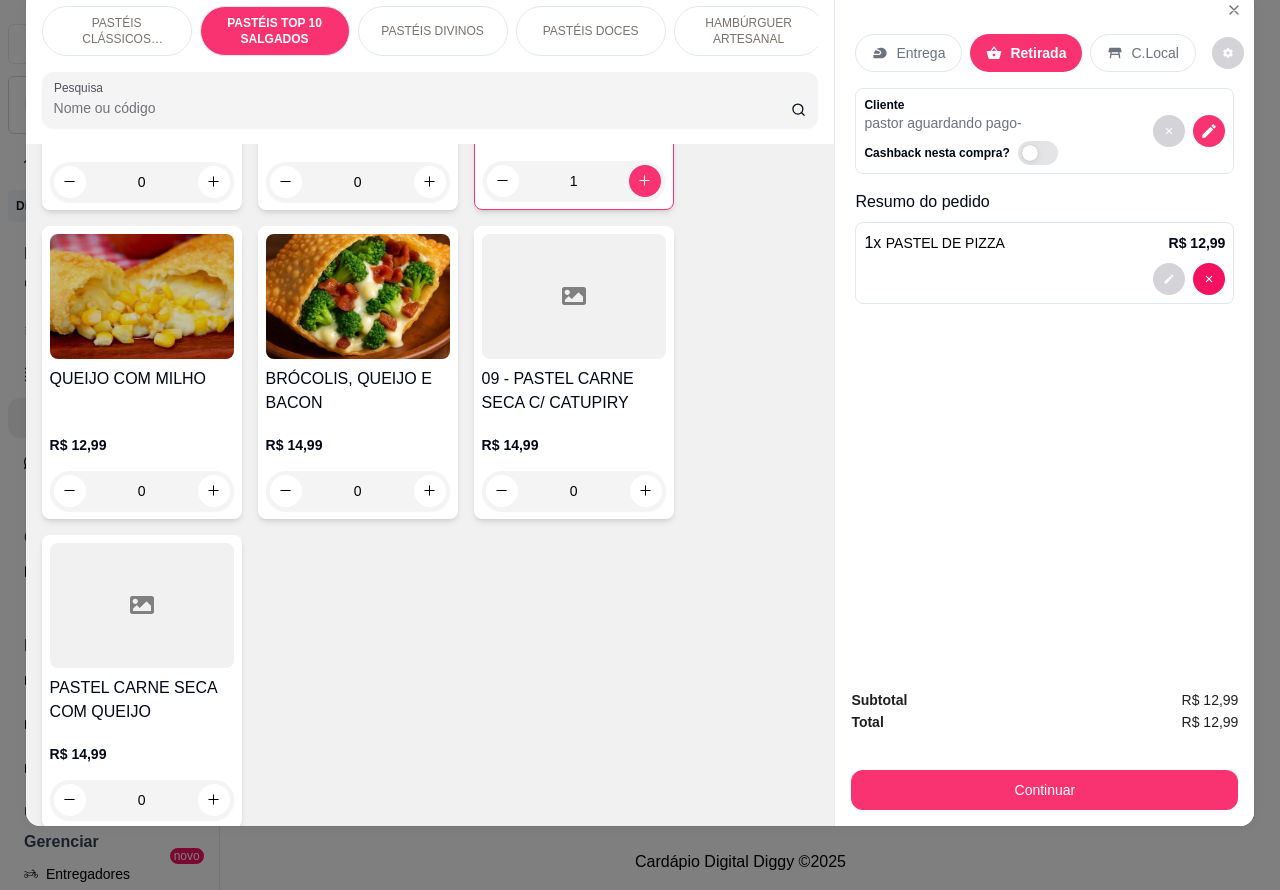 scroll, scrollTop: 1950, scrollLeft: 0, axis: vertical 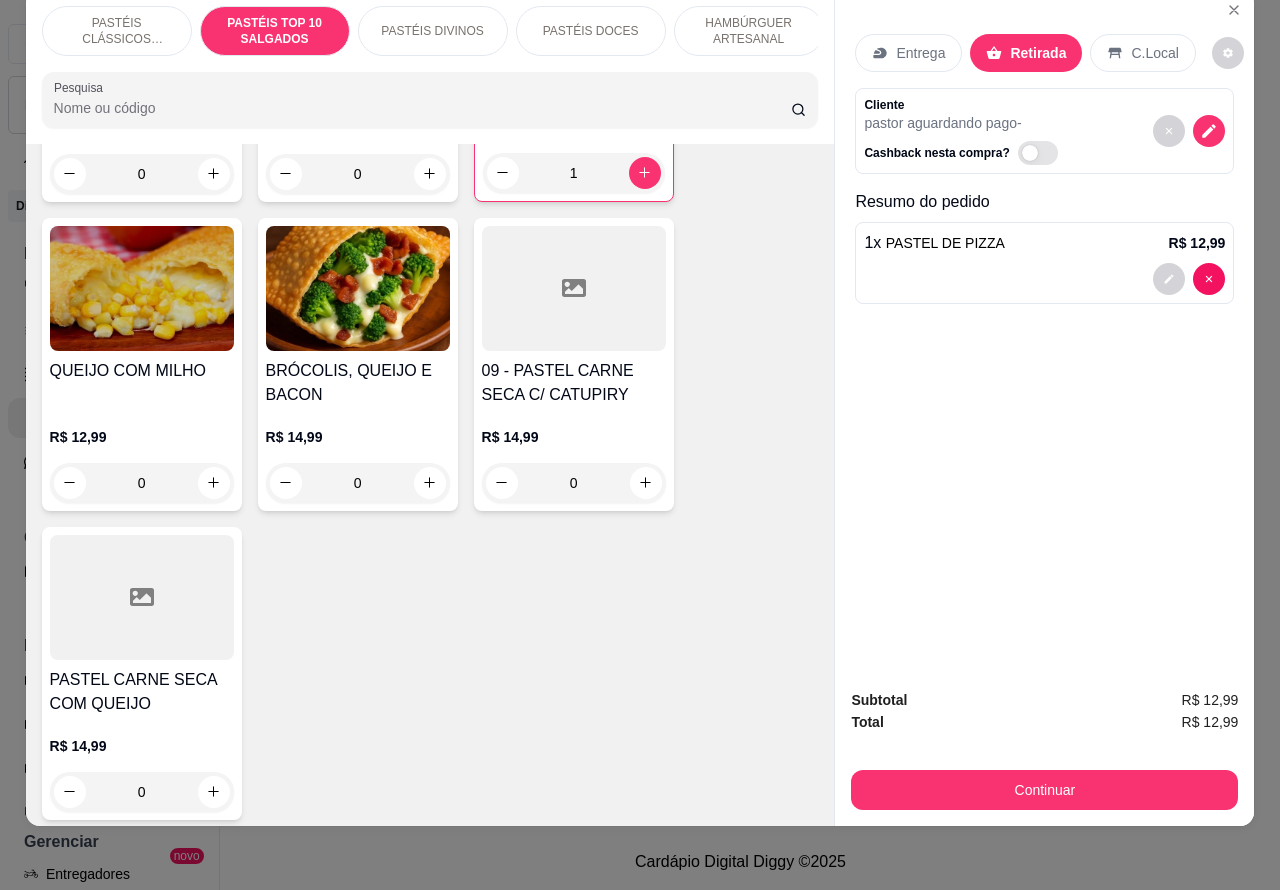 click on "PASTÉIS DIVINOS" at bounding box center [432, 31] 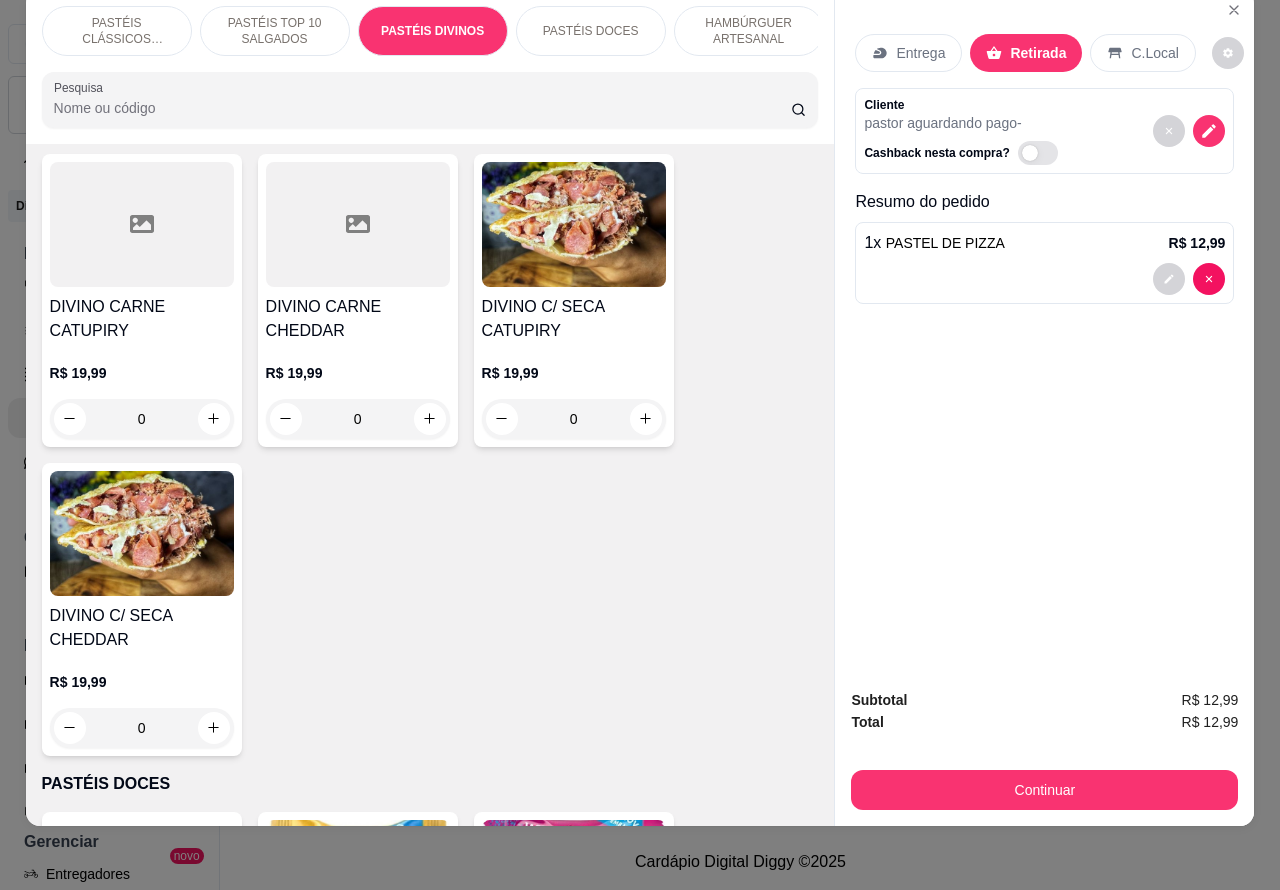scroll, scrollTop: 2615, scrollLeft: 0, axis: vertical 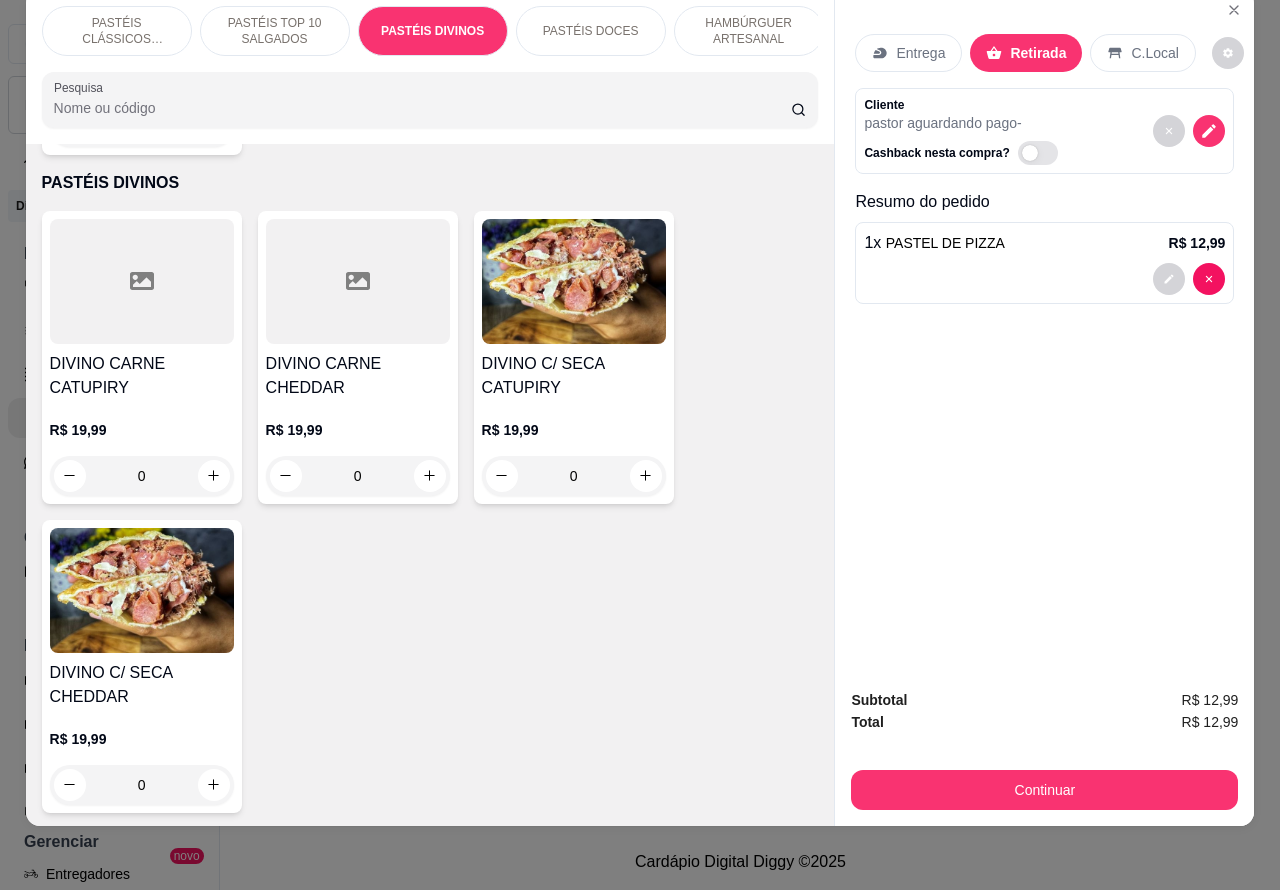 click on "0" at bounding box center [358, 476] 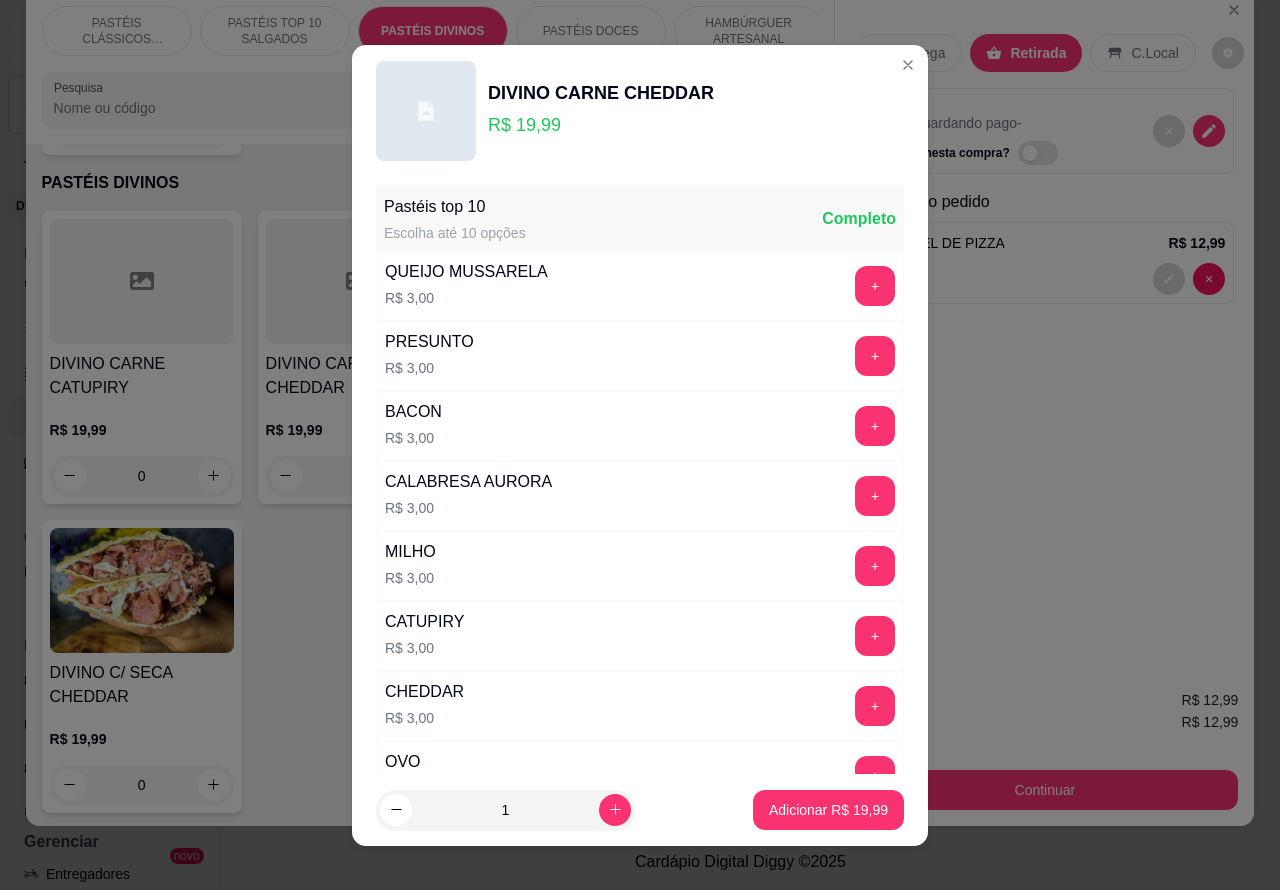 click on "Entrega Retirada C.Local" at bounding box center (1044, 53) 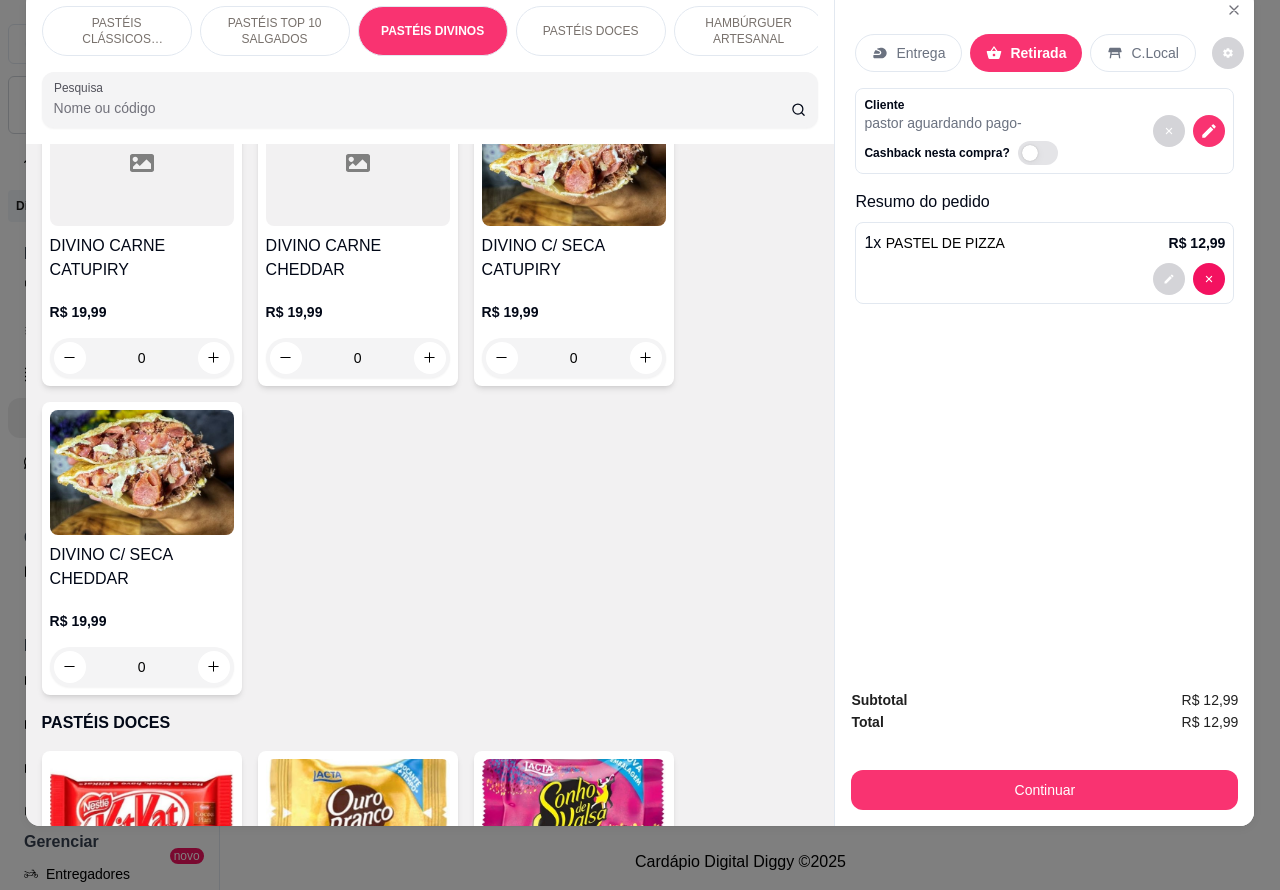 scroll, scrollTop: 2771, scrollLeft: 0, axis: vertical 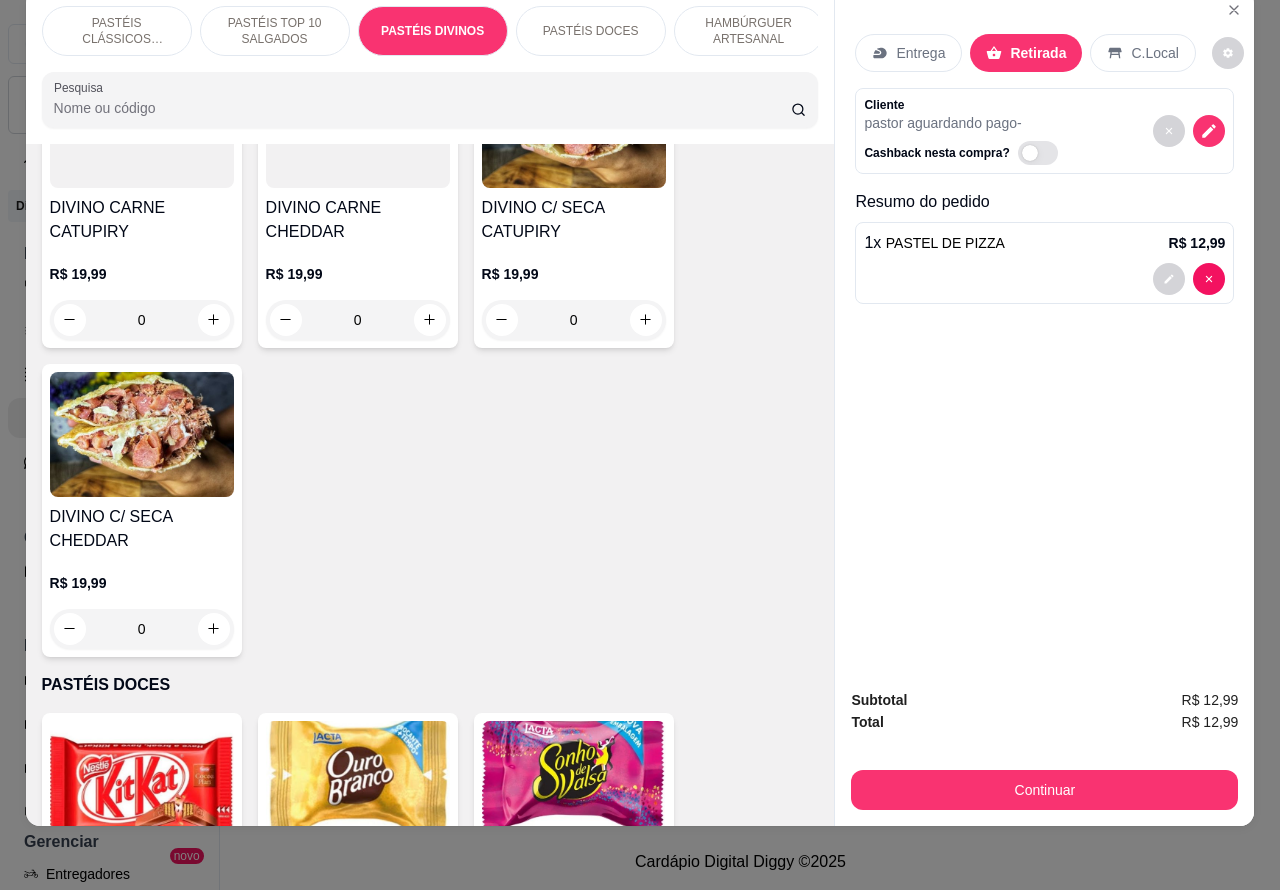click on "0" at bounding box center [142, 629] 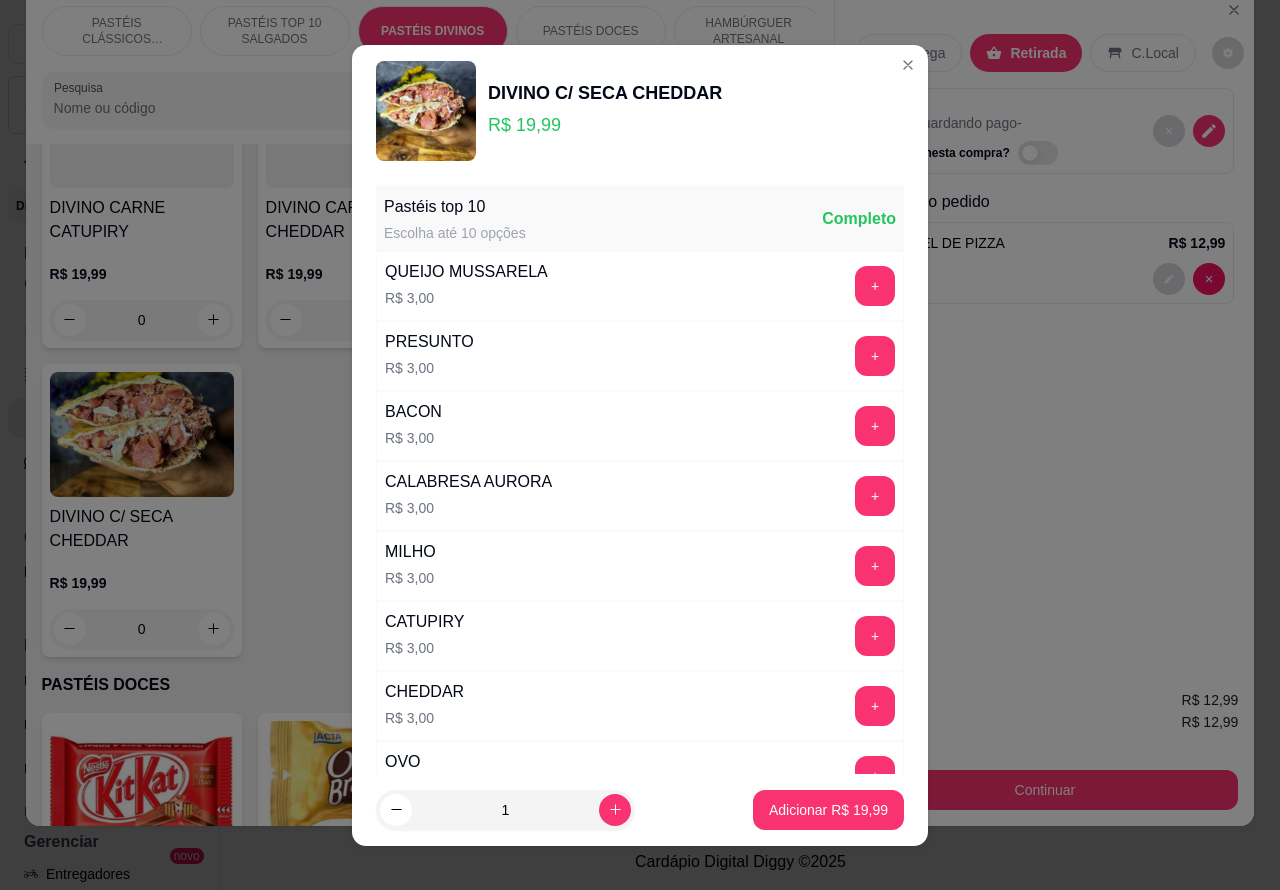 click on "Adicionar R$ 19,99" at bounding box center (828, 810) 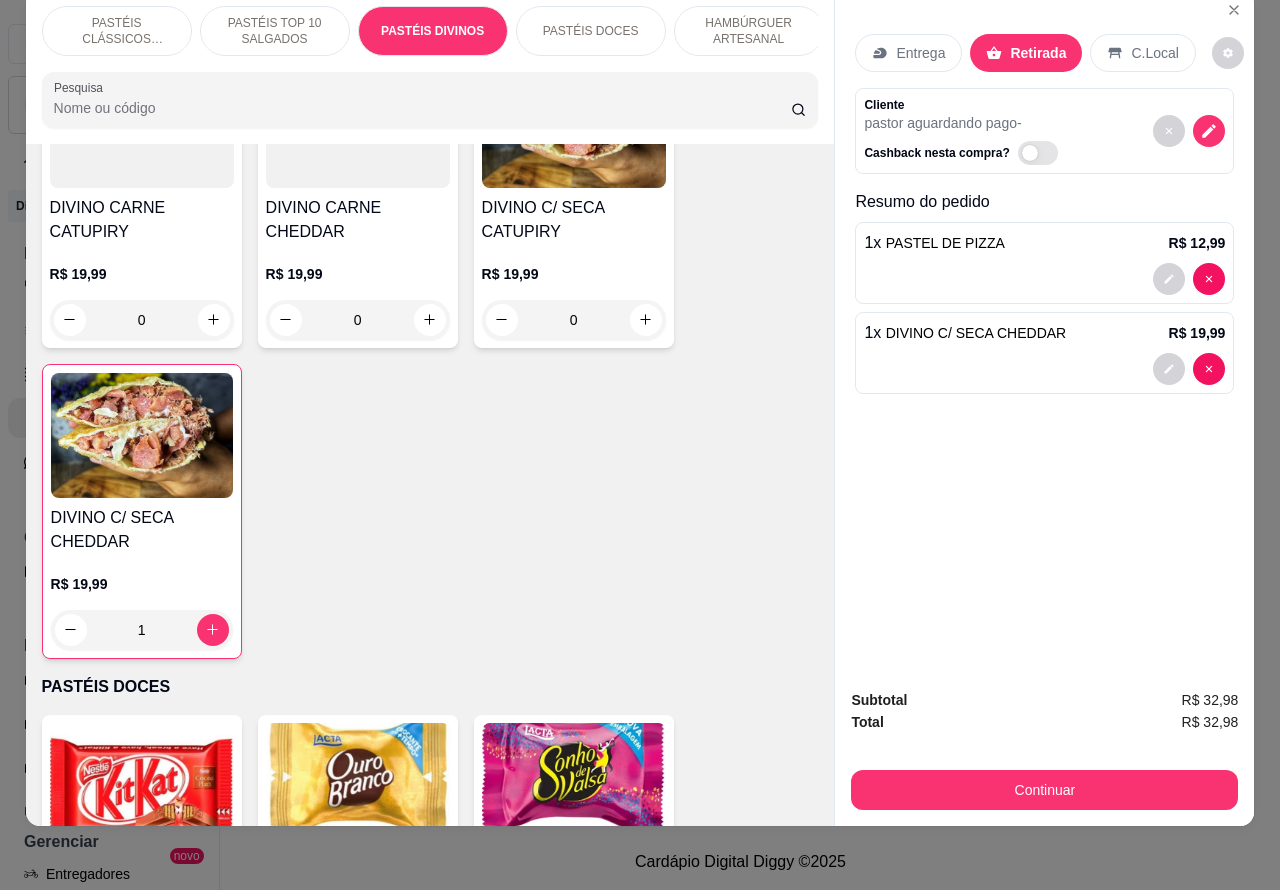 click on "PASTÉIS TOP 10 SALGADOS" at bounding box center (275, 31) 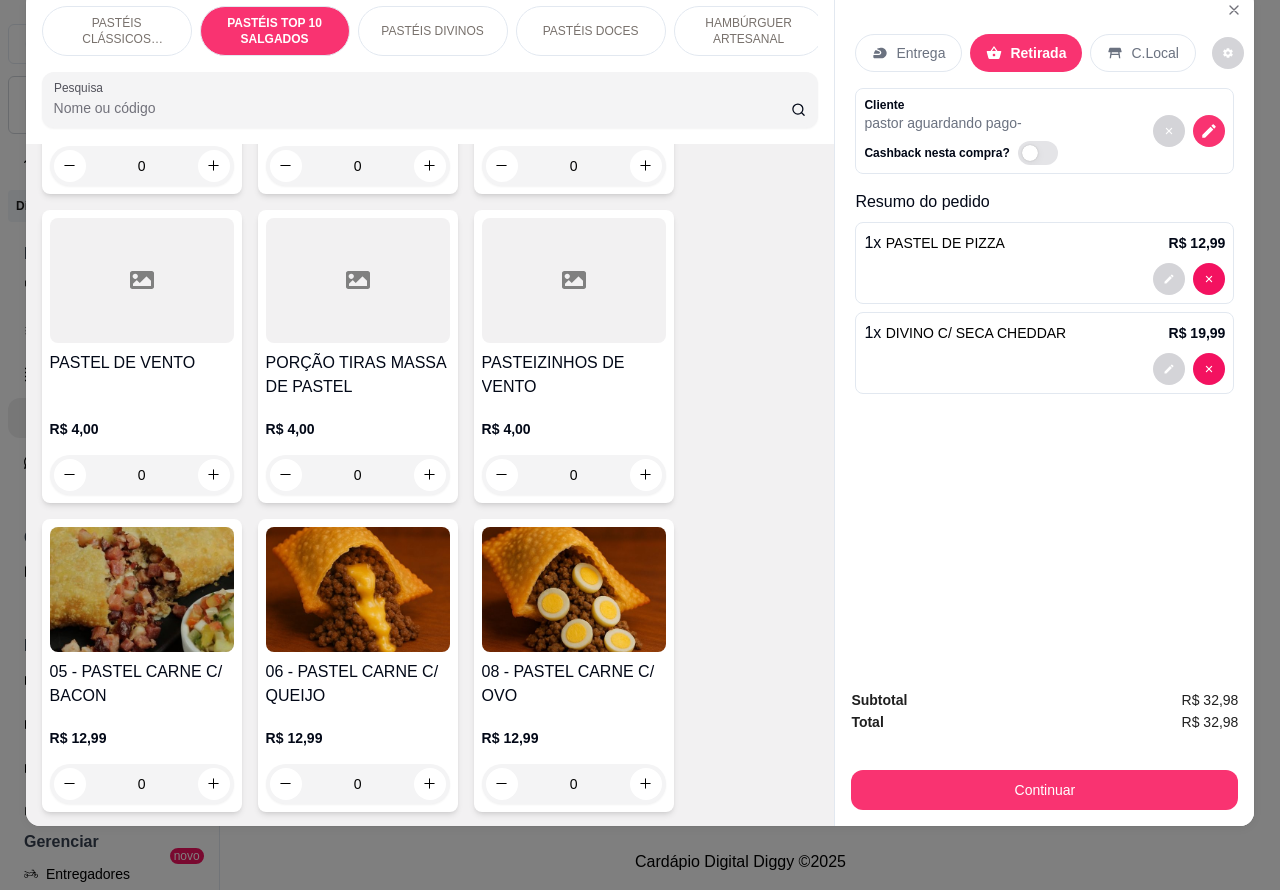 scroll, scrollTop: 1035, scrollLeft: 0, axis: vertical 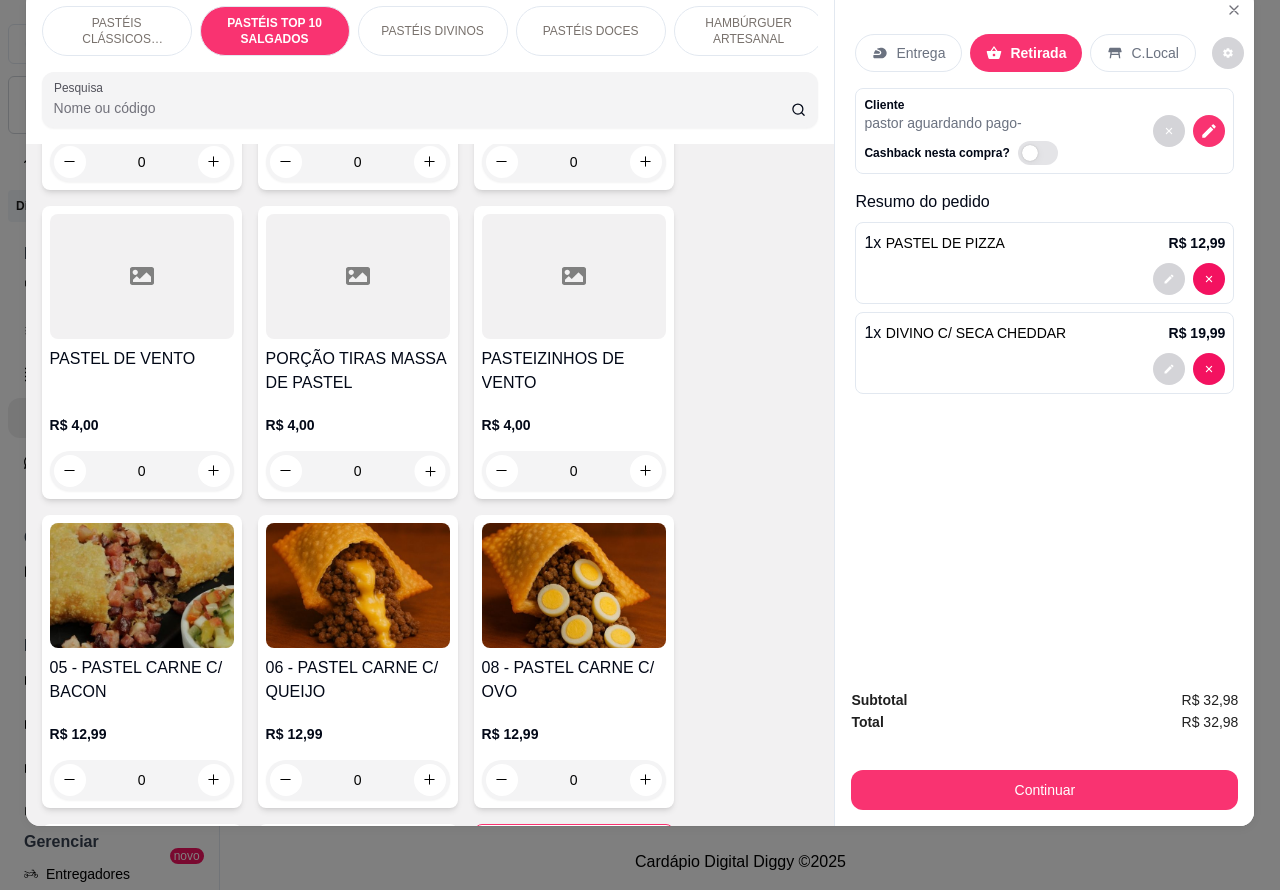click 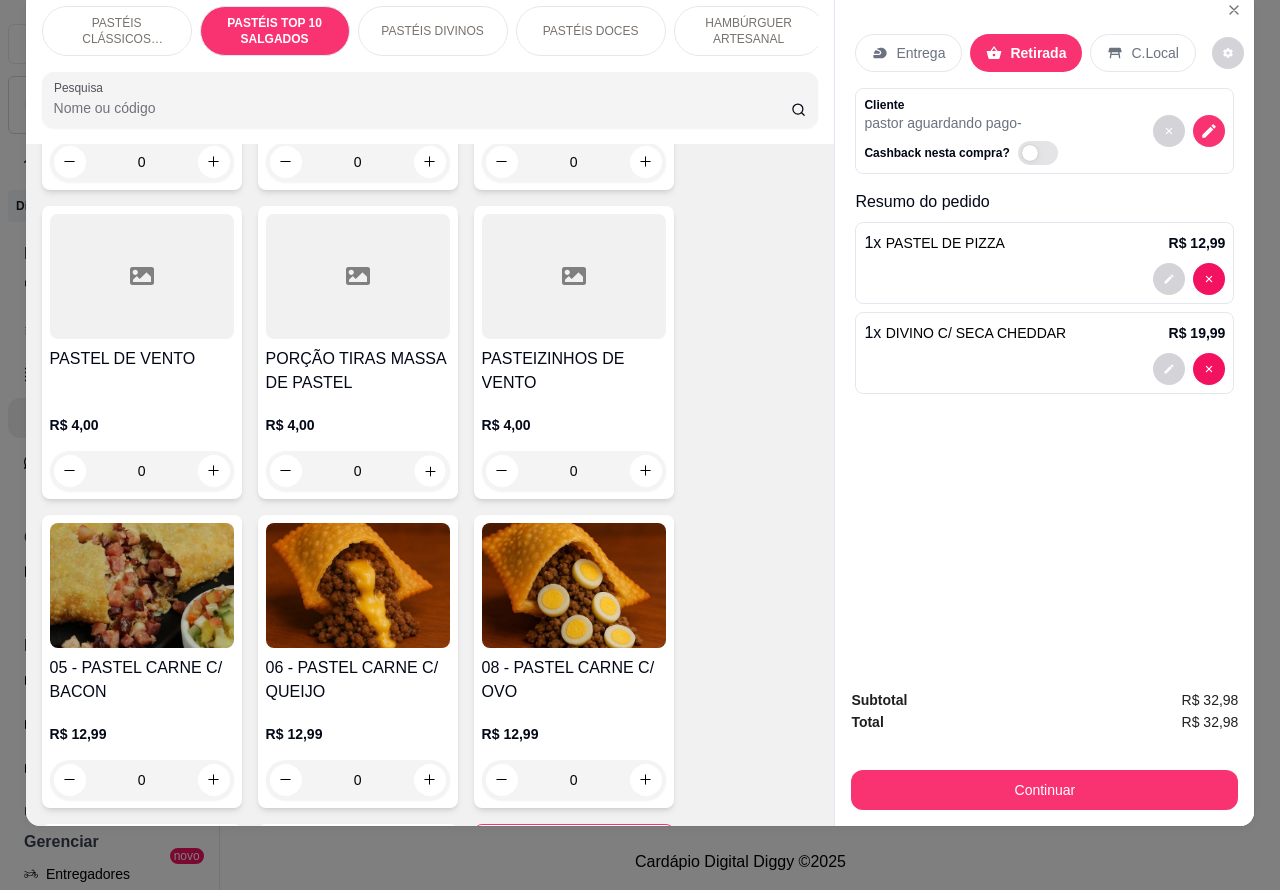 type on "1" 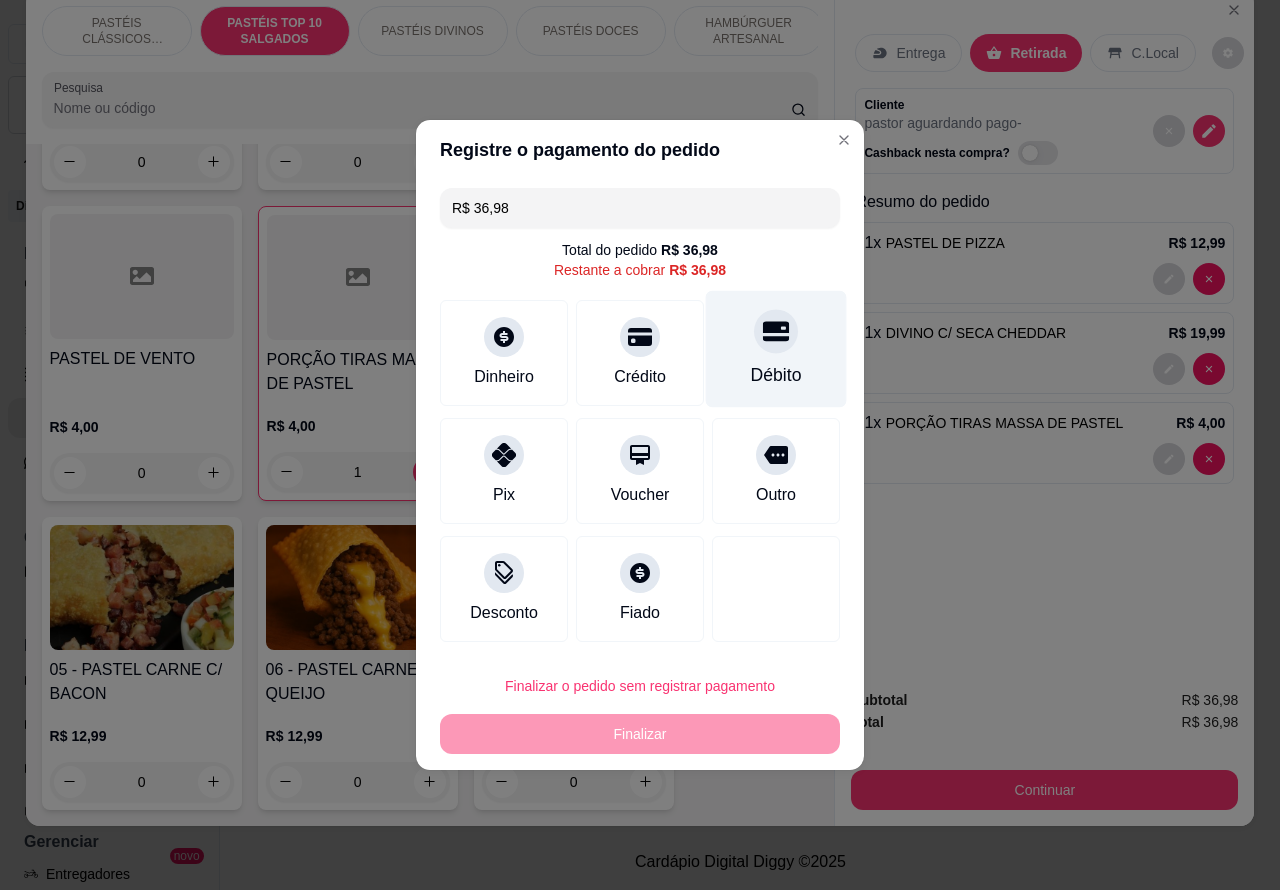 click 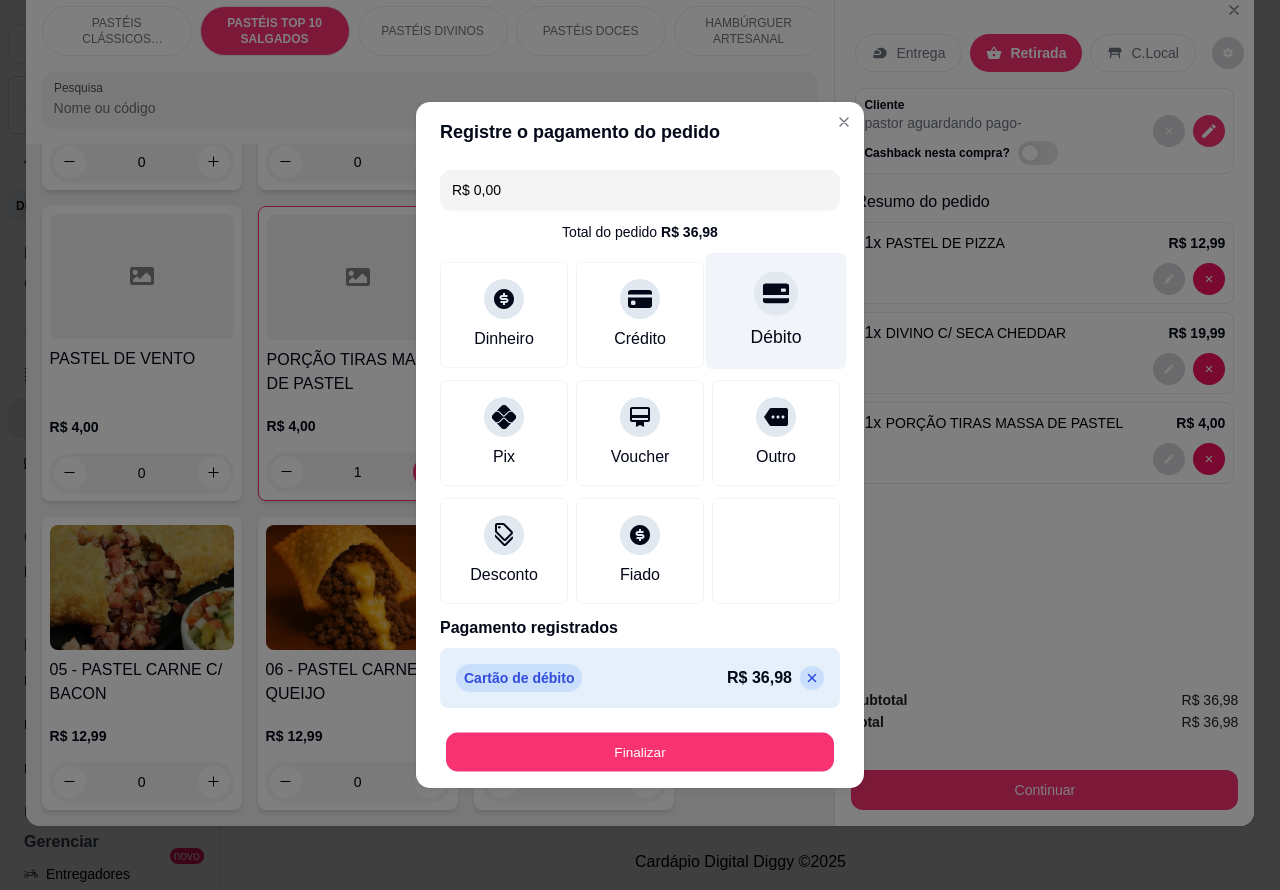 click on "Finalizar" at bounding box center (640, 752) 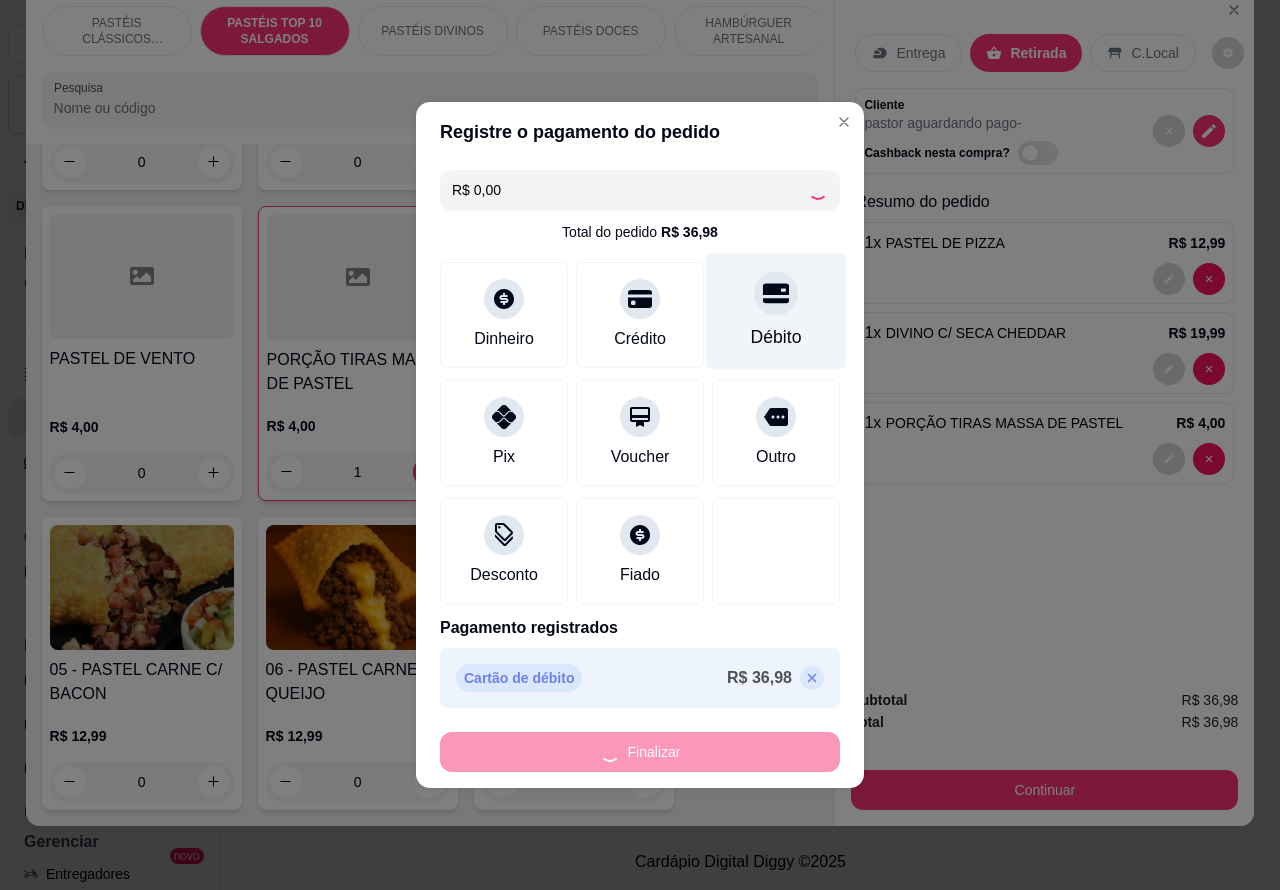 type on "0" 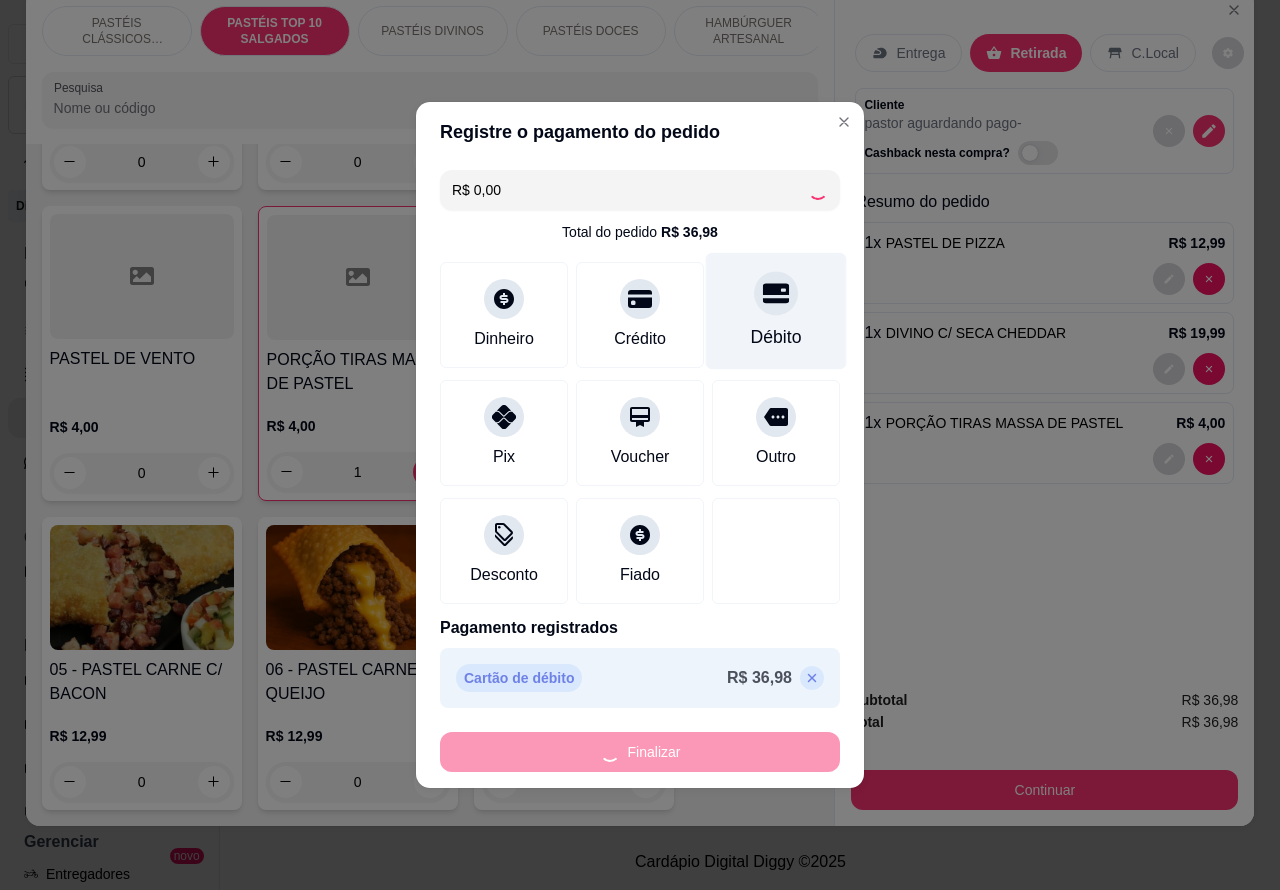 type on "0" 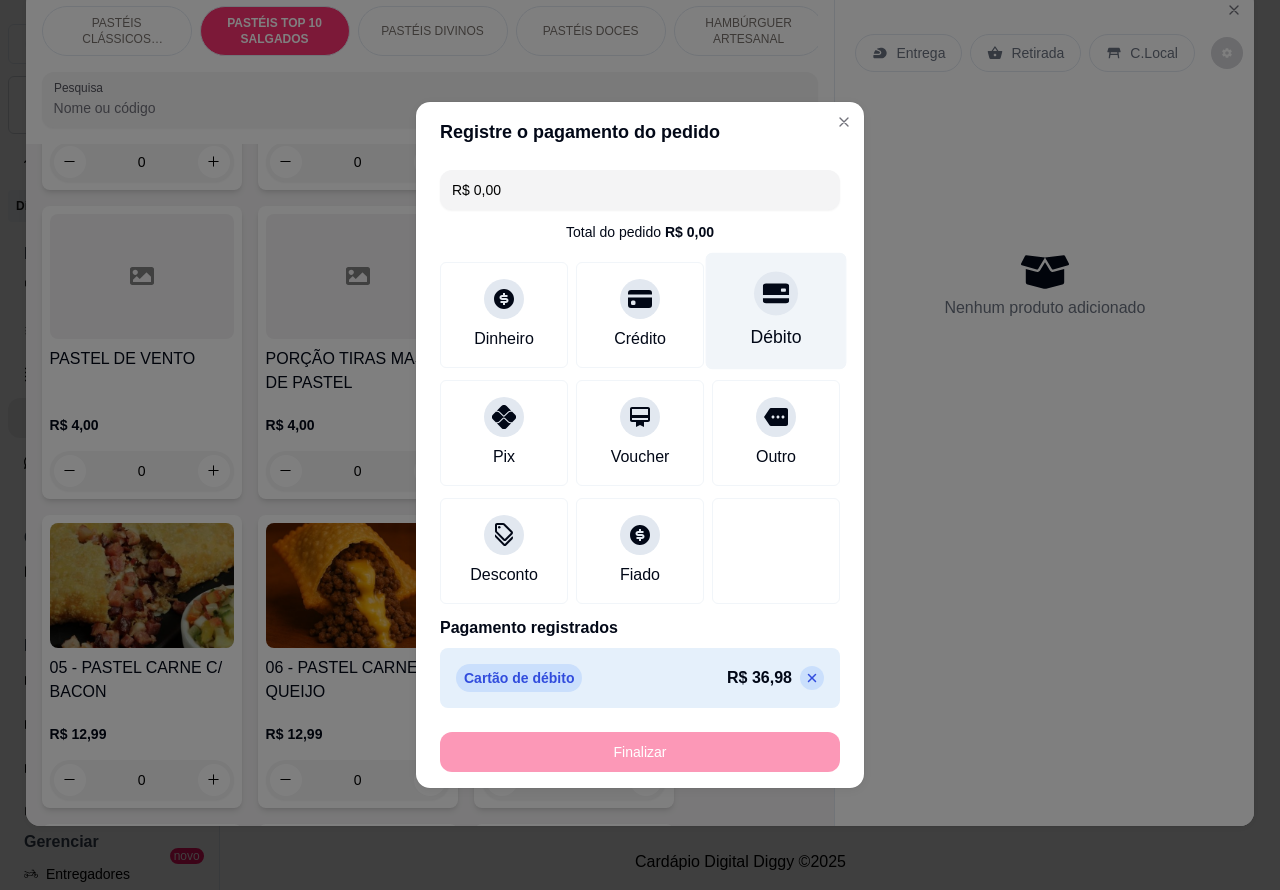 type on "-R$ 36,98" 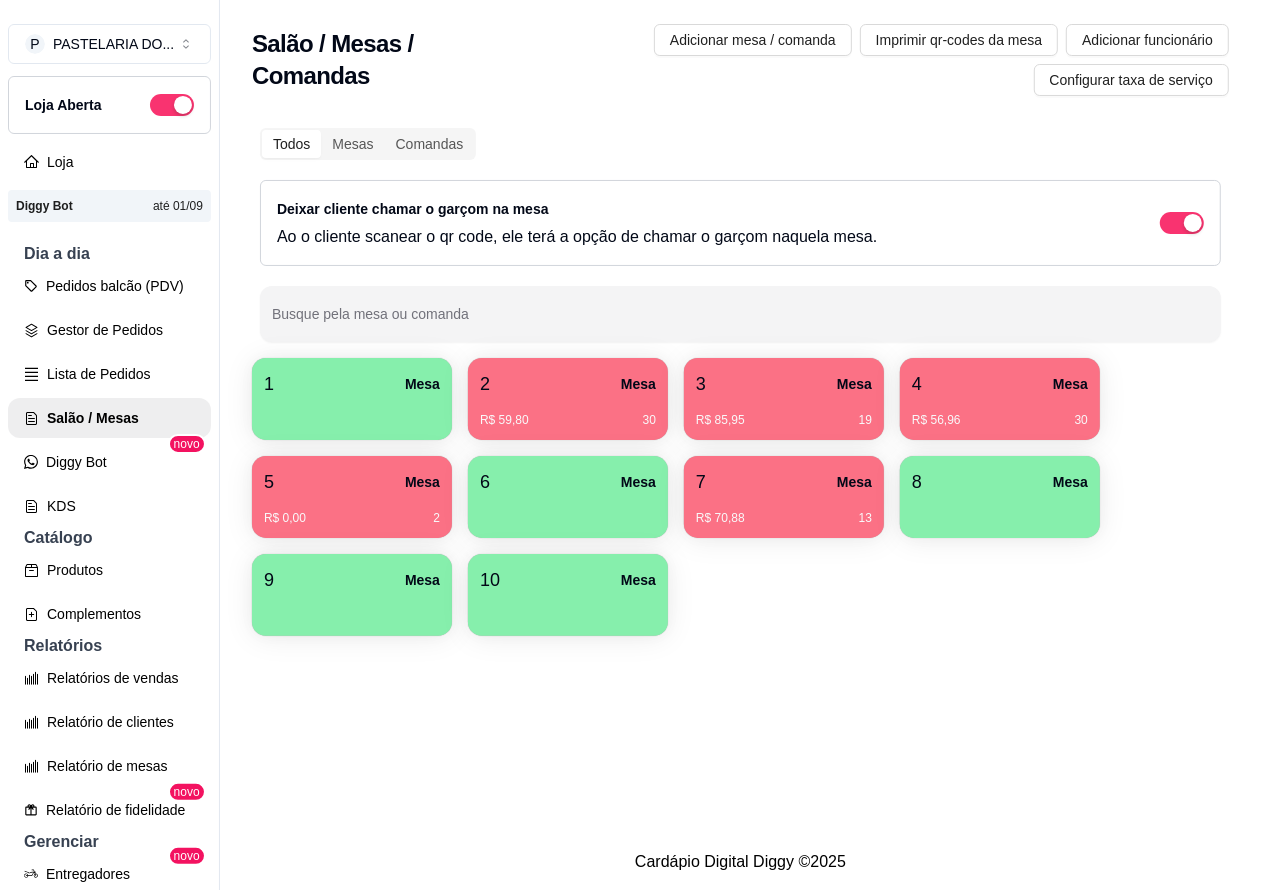 click on "2 Mesa" at bounding box center [568, 384] 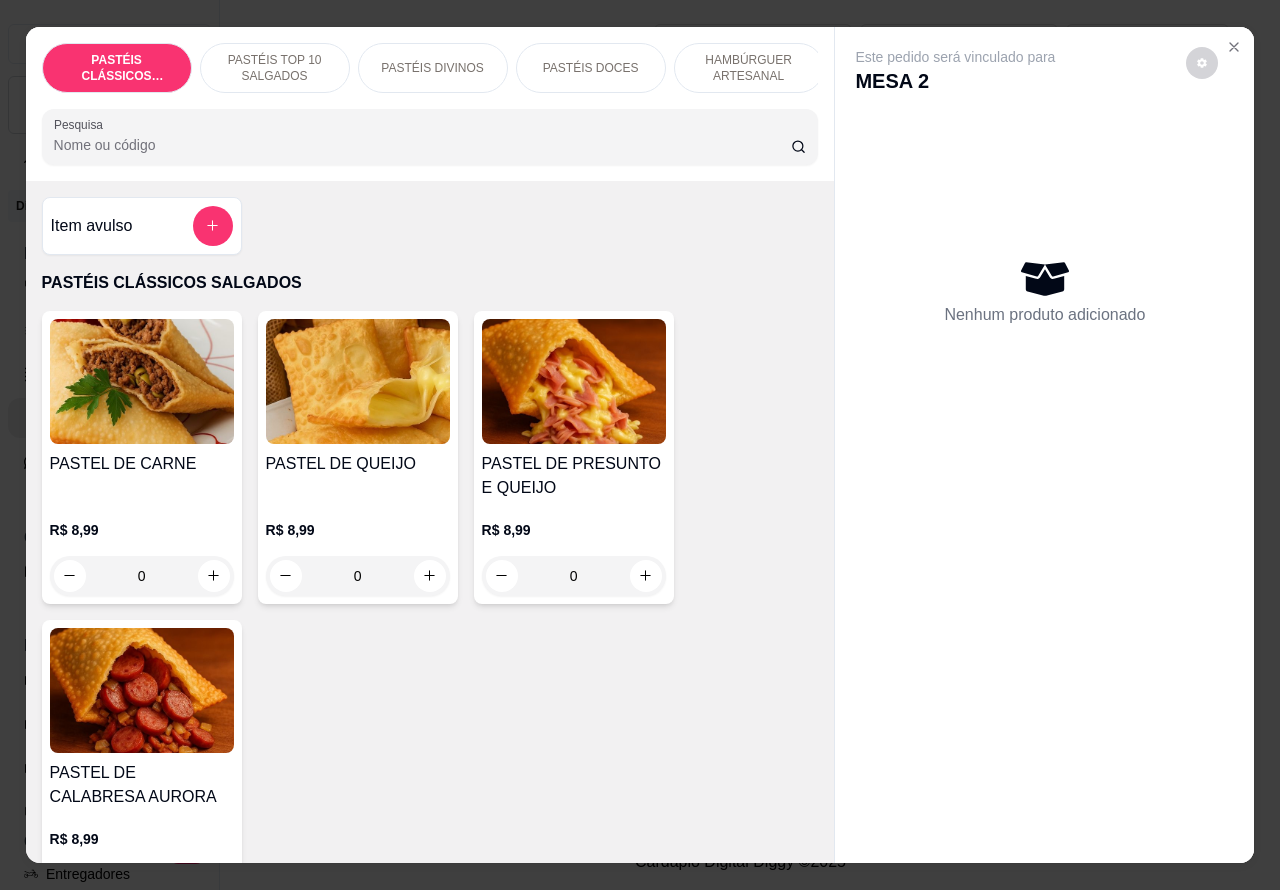 click on "PASTÉIS TOP 10 SALGADOS" at bounding box center (275, 68) 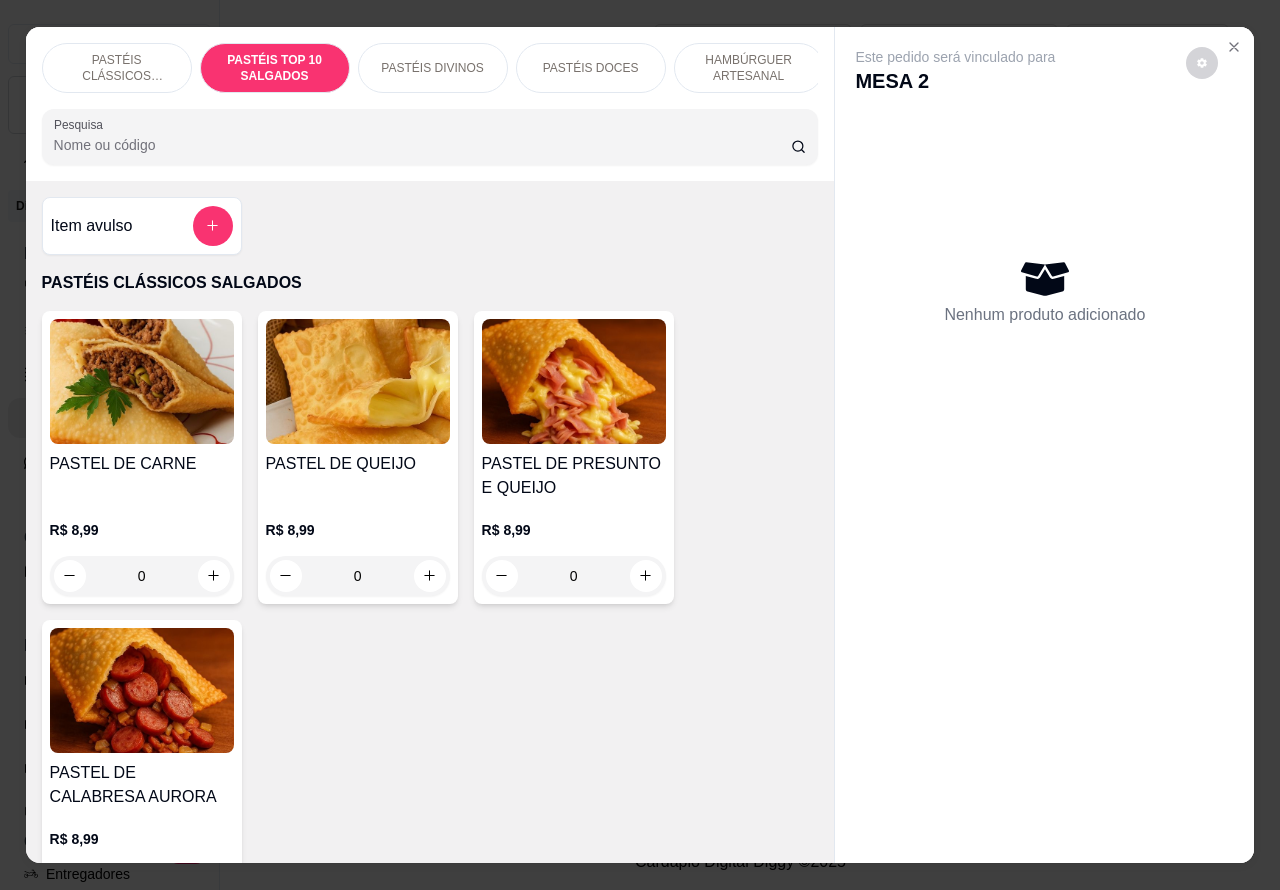 scroll, scrollTop: 748, scrollLeft: 0, axis: vertical 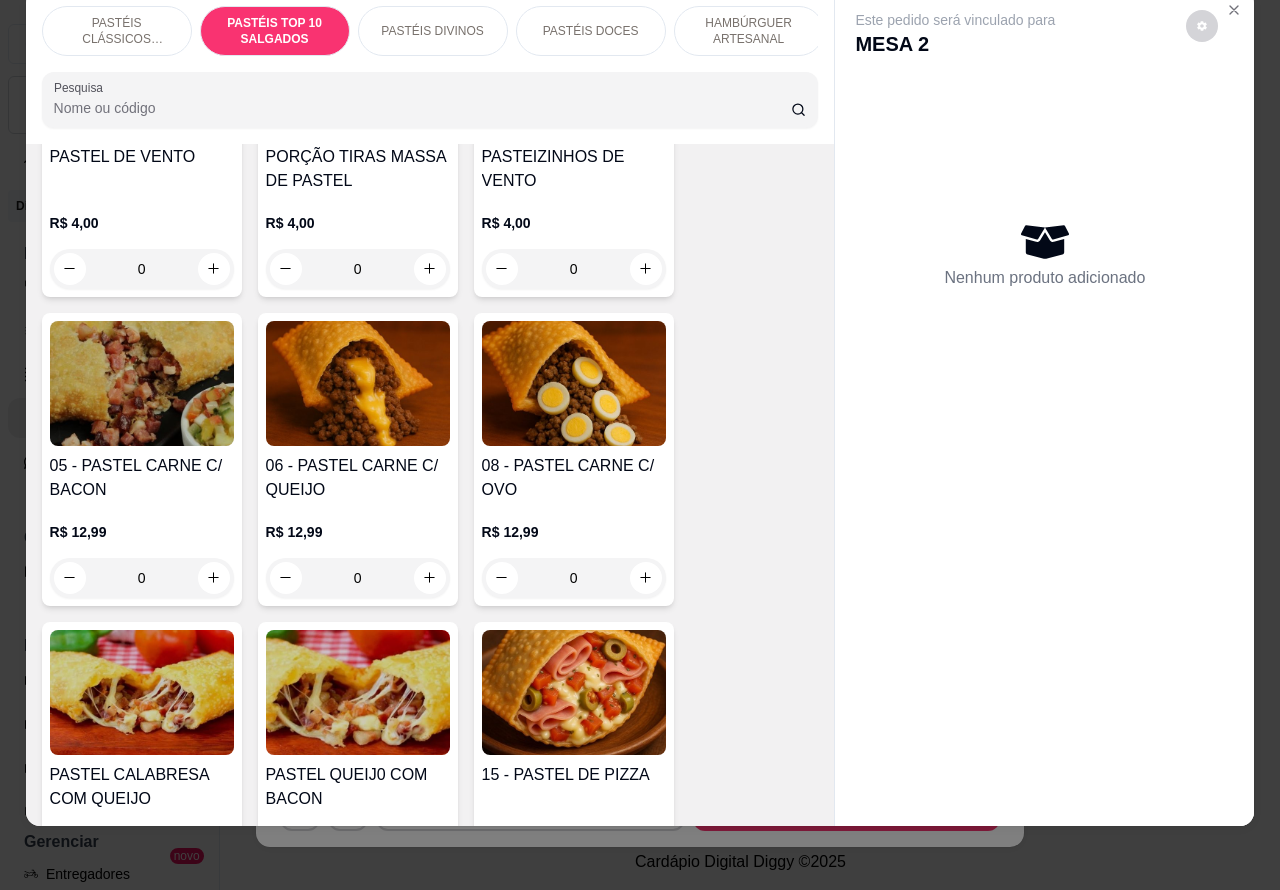 click on "0" at bounding box center (142, 578) 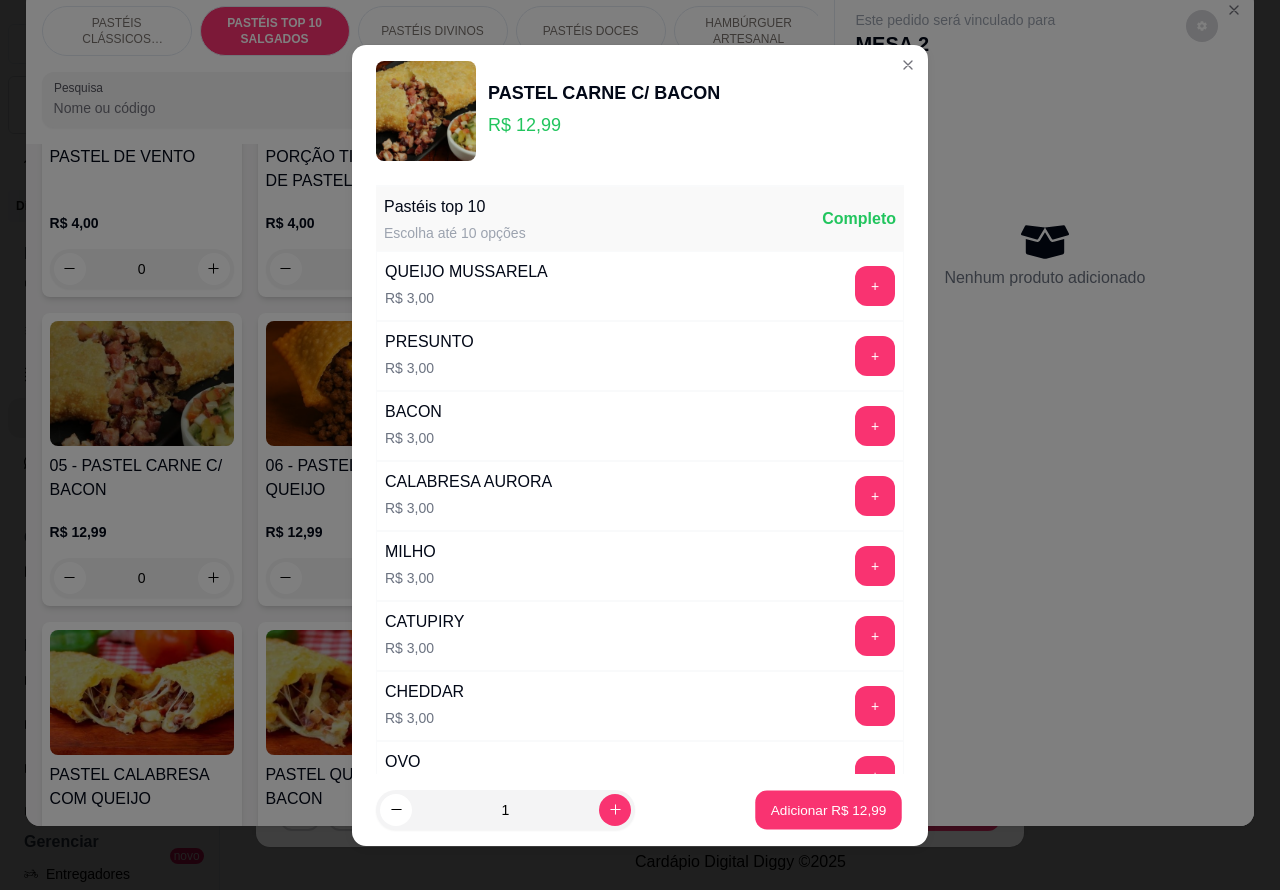 click on "Adicionar   R$ 12,99" at bounding box center (829, 809) 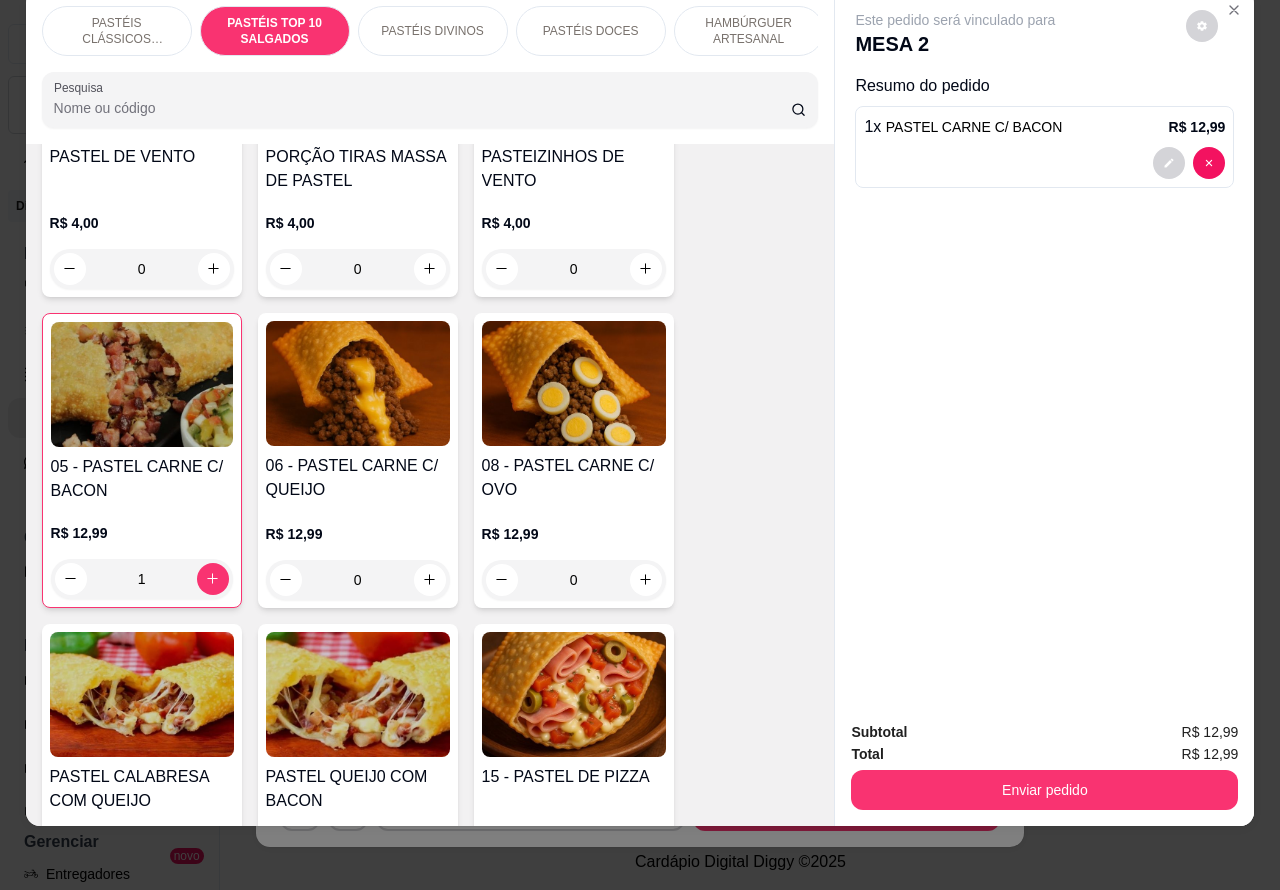 click on "PASTÉIS DOCES" at bounding box center [591, 31] 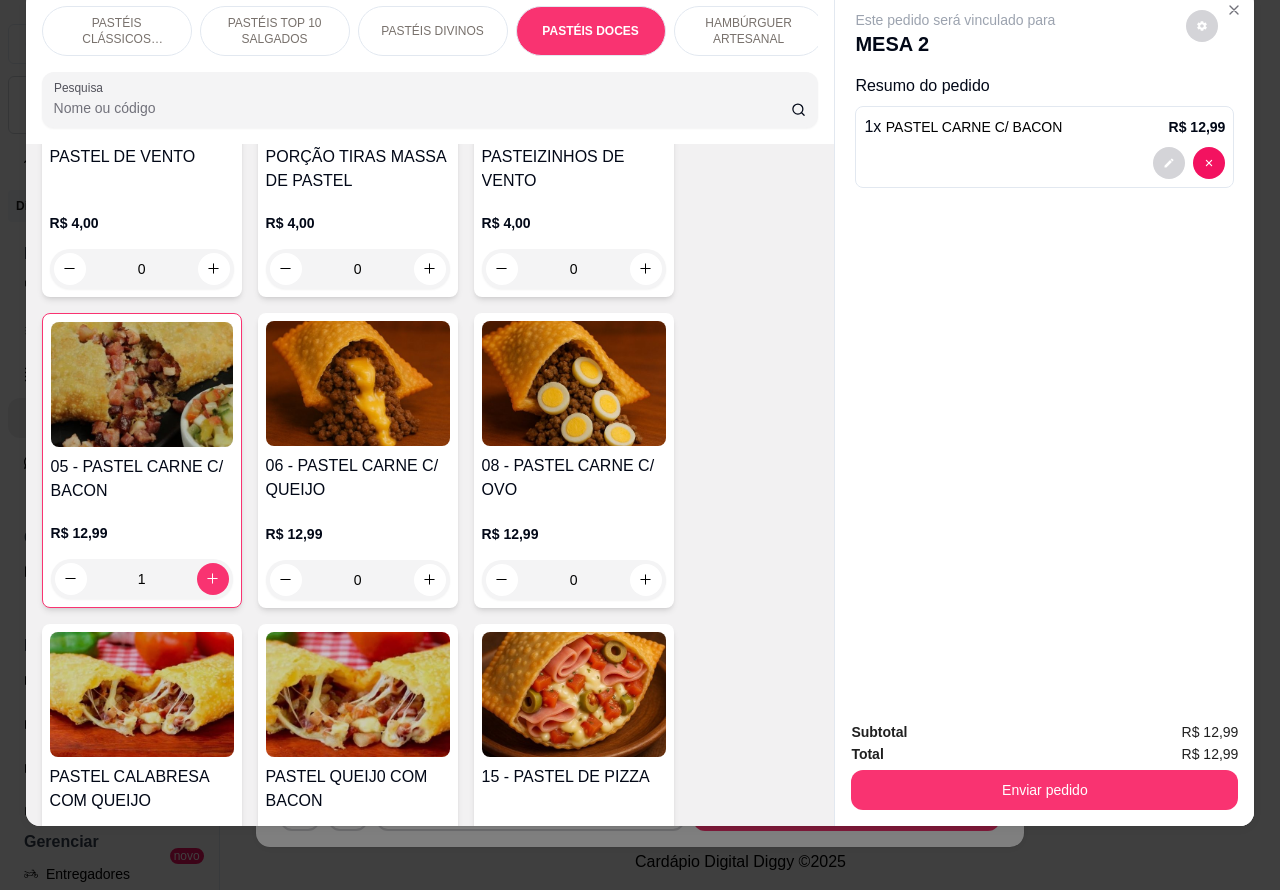scroll, scrollTop: 3302, scrollLeft: 0, axis: vertical 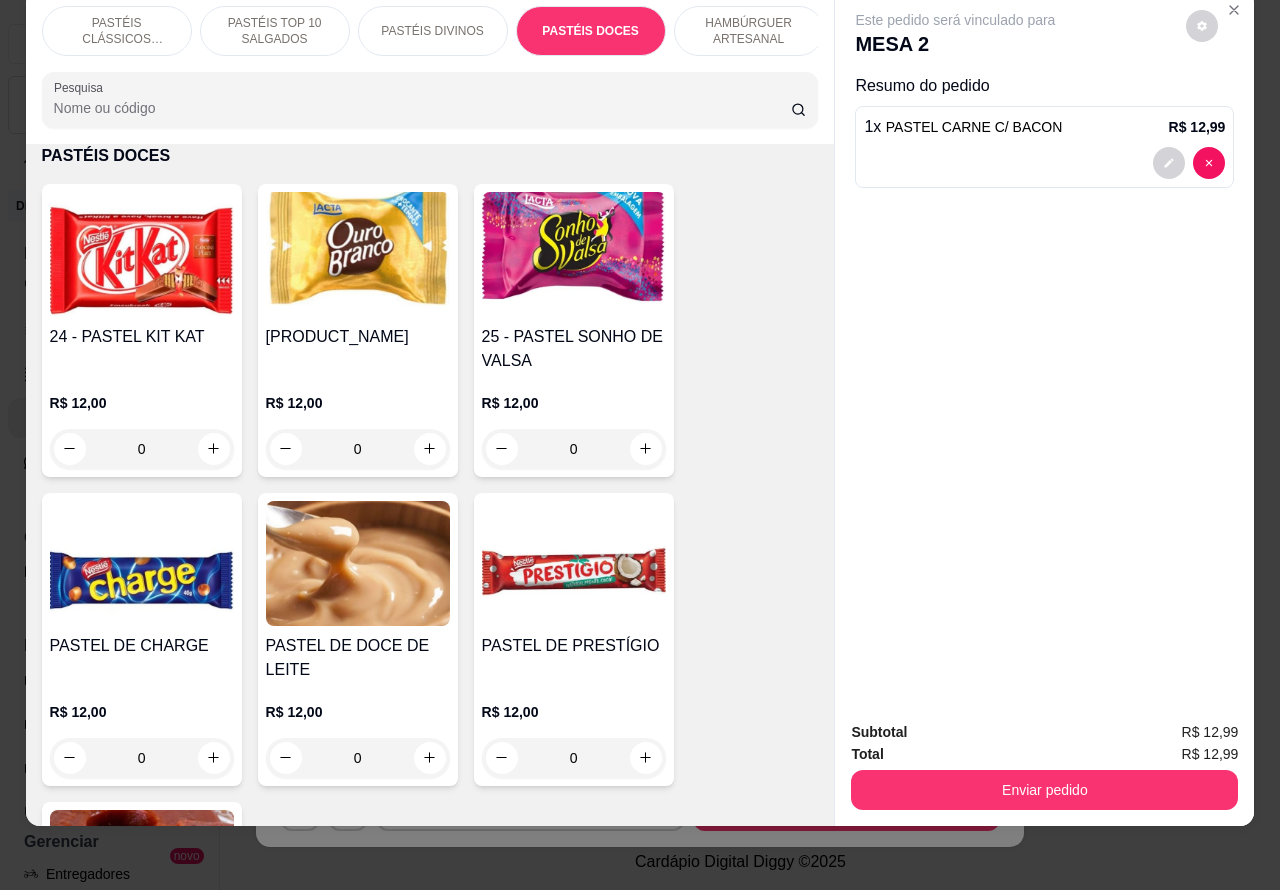 click 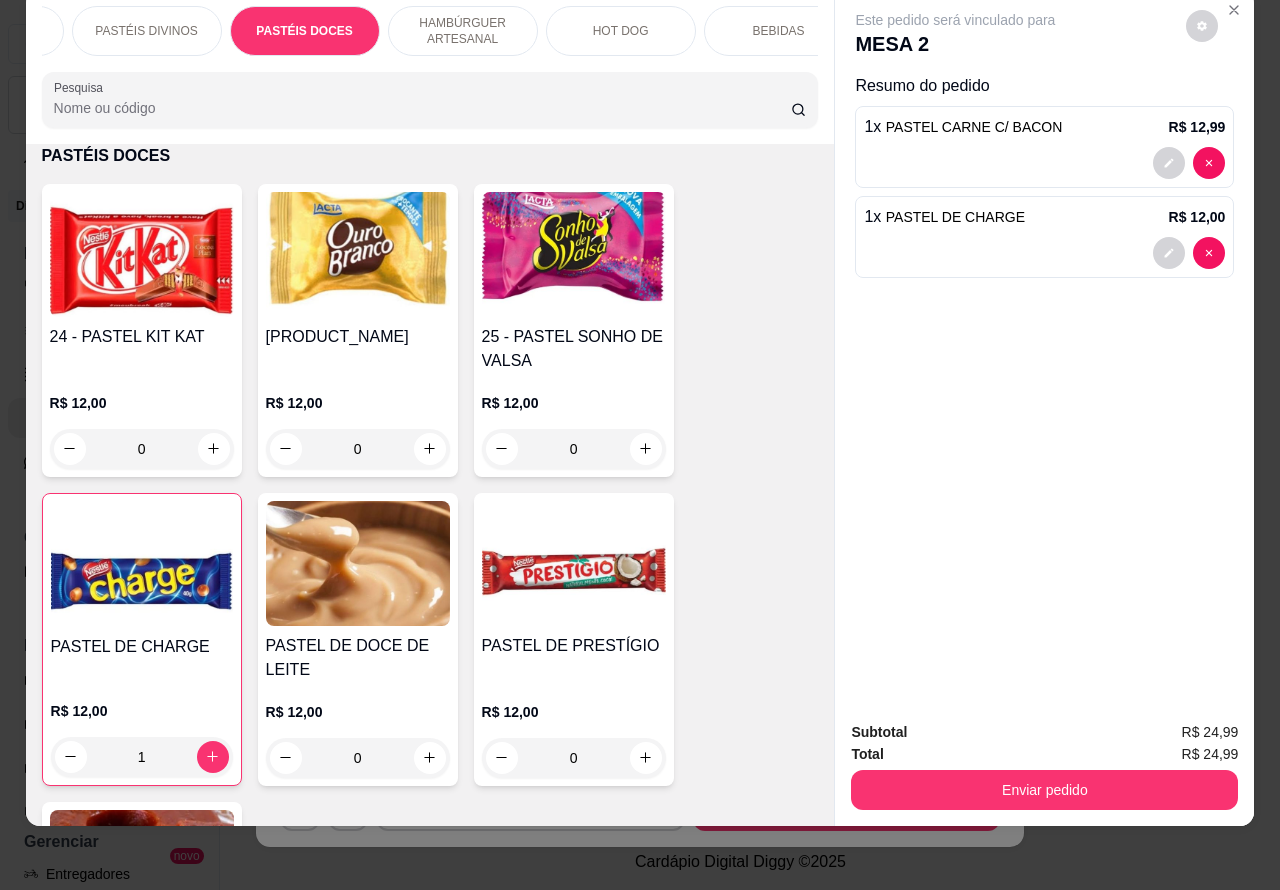 scroll, scrollTop: 0, scrollLeft: 311, axis: horizontal 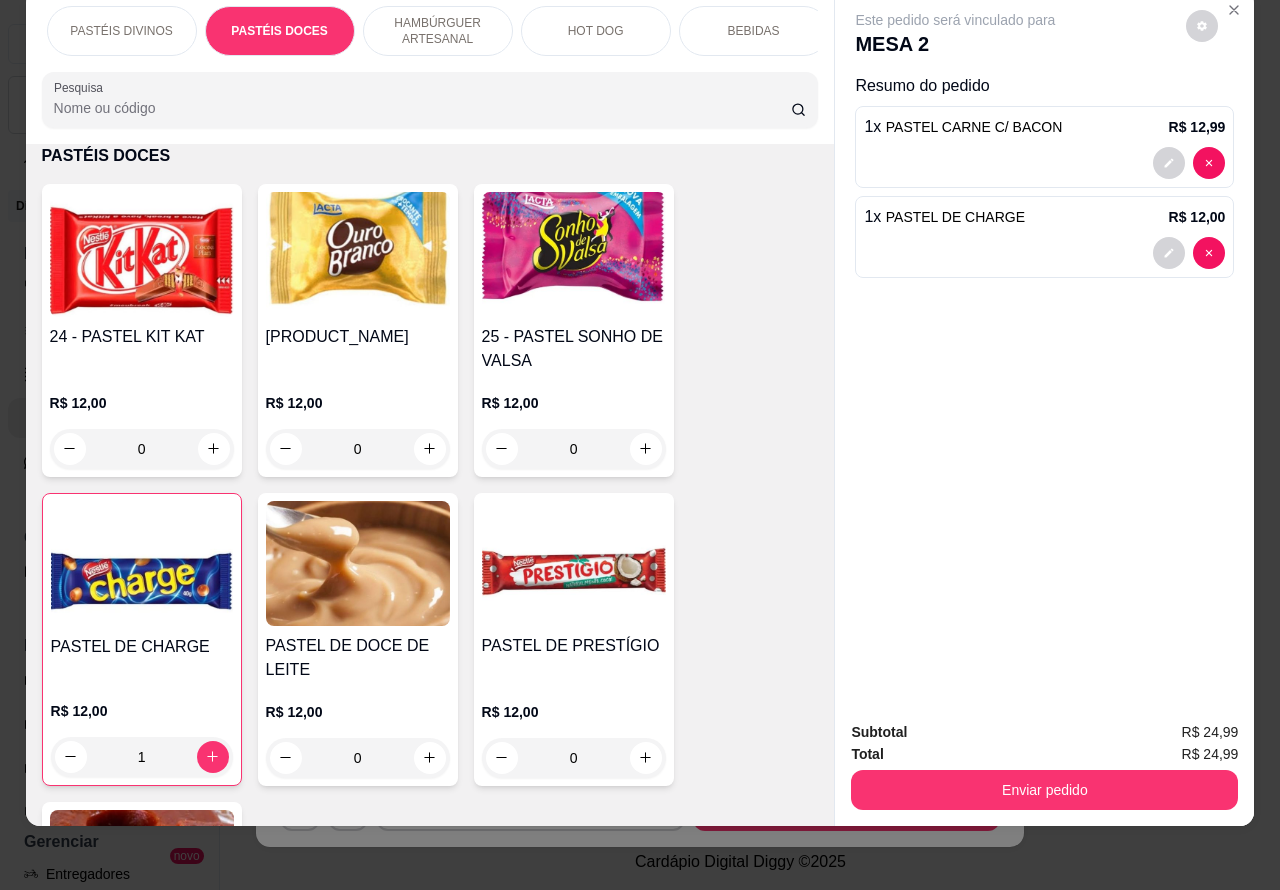 click on "BEBIDAS" at bounding box center [754, 31] 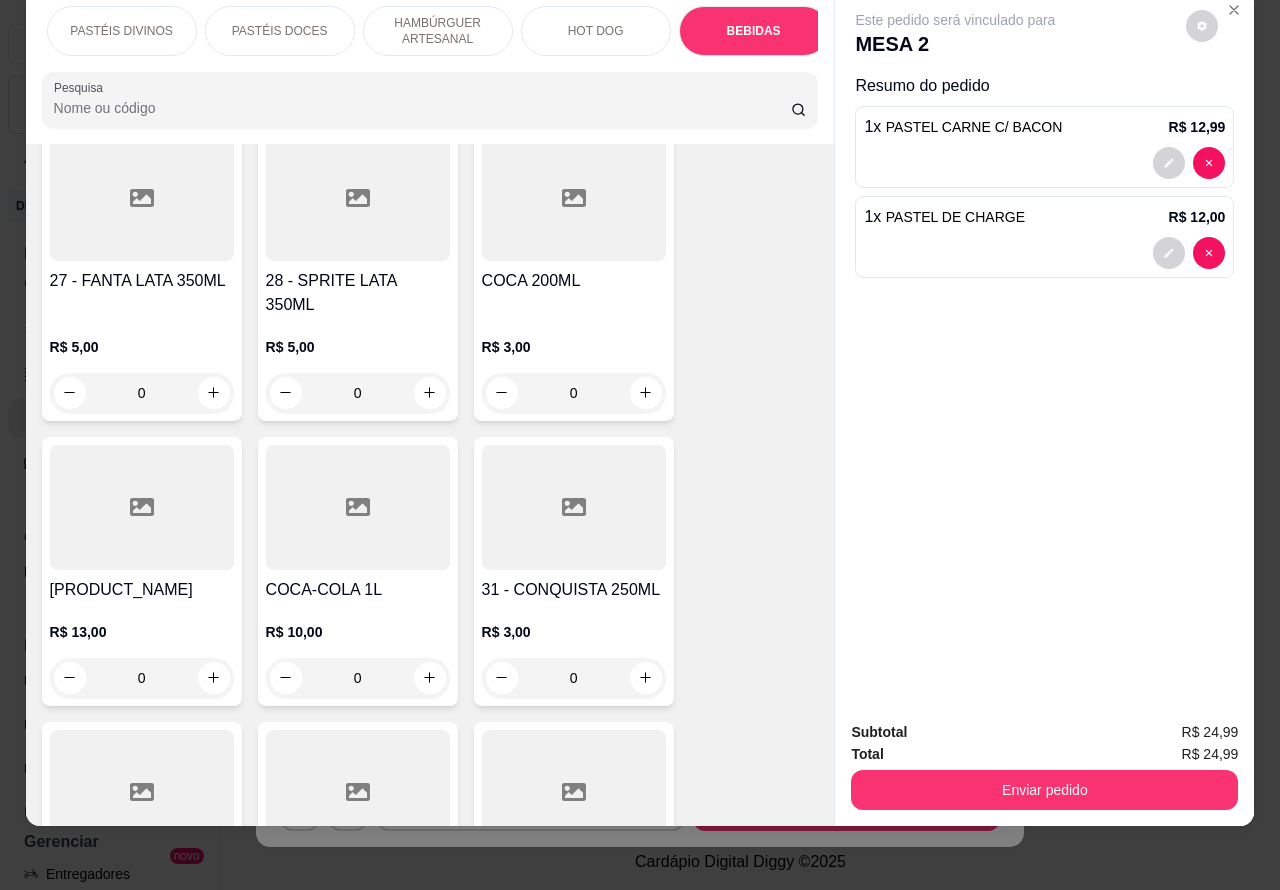 scroll, scrollTop: 6767, scrollLeft: 0, axis: vertical 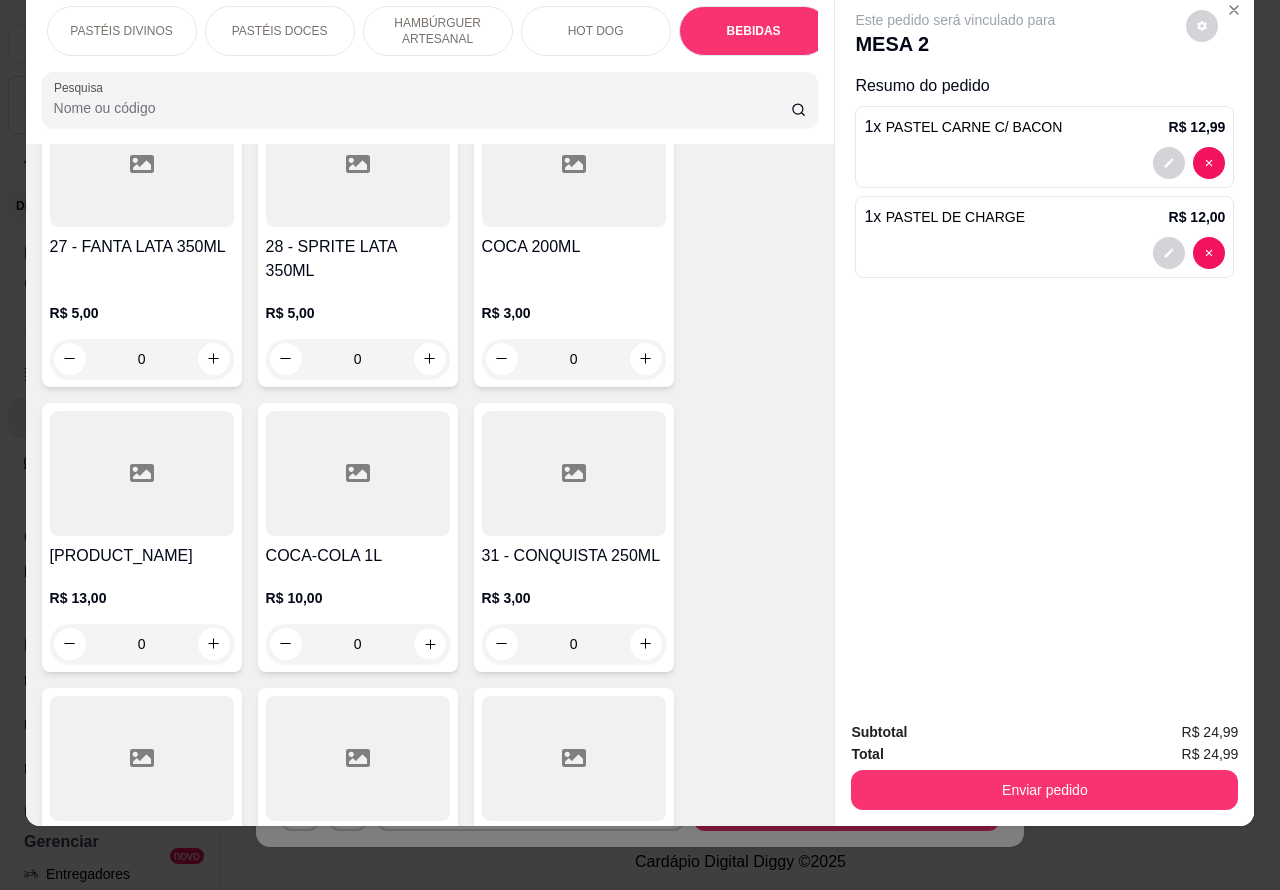 click 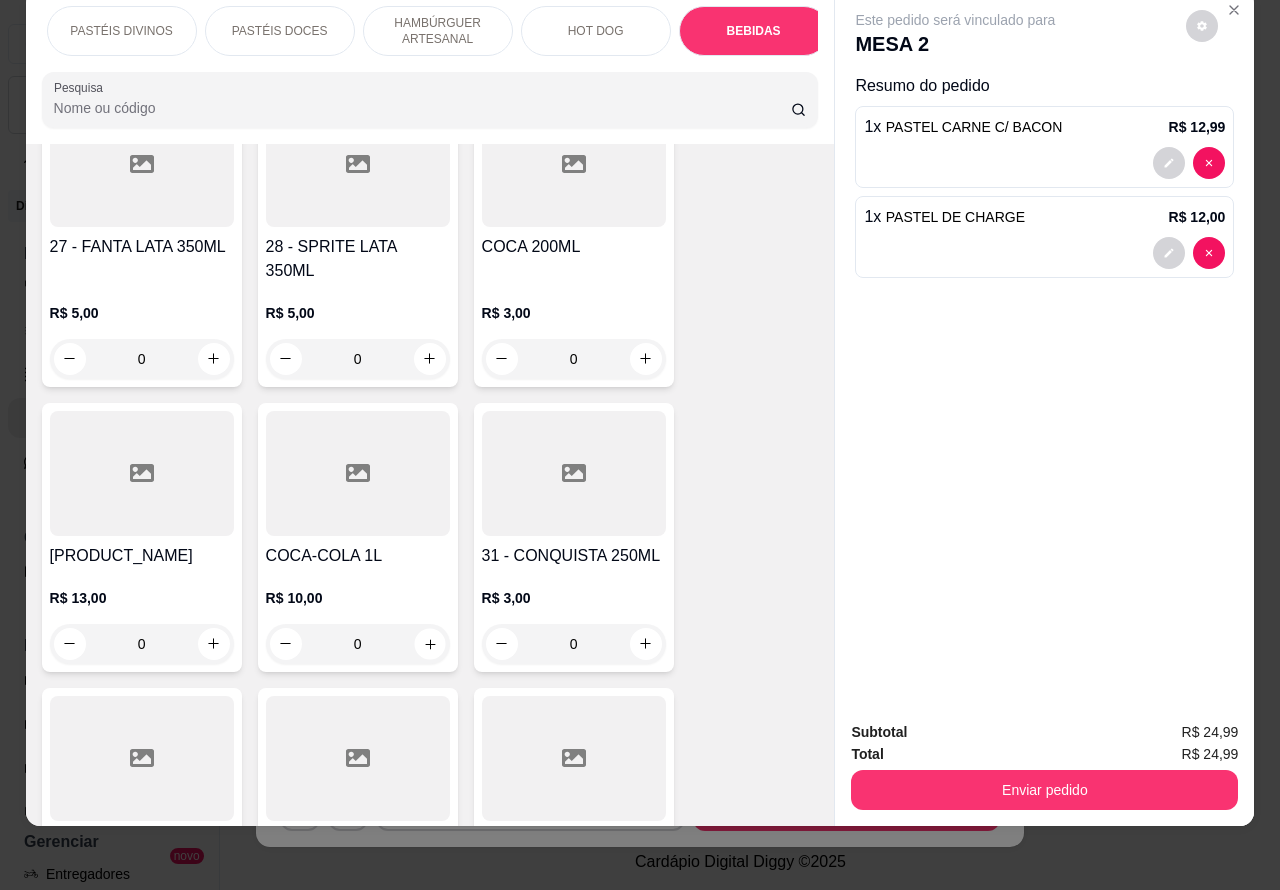 type on "1" 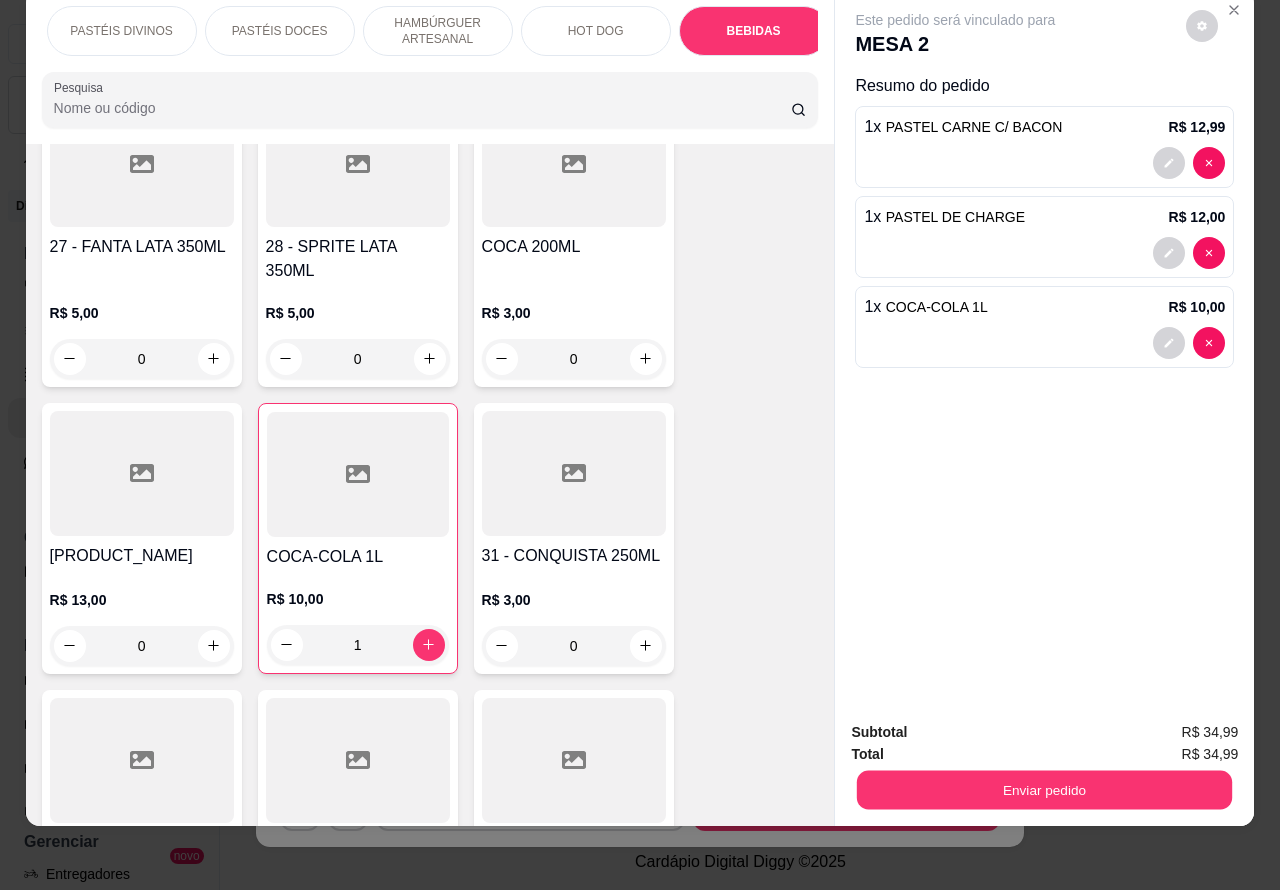 click on "Enviar pedido" at bounding box center [1044, 790] 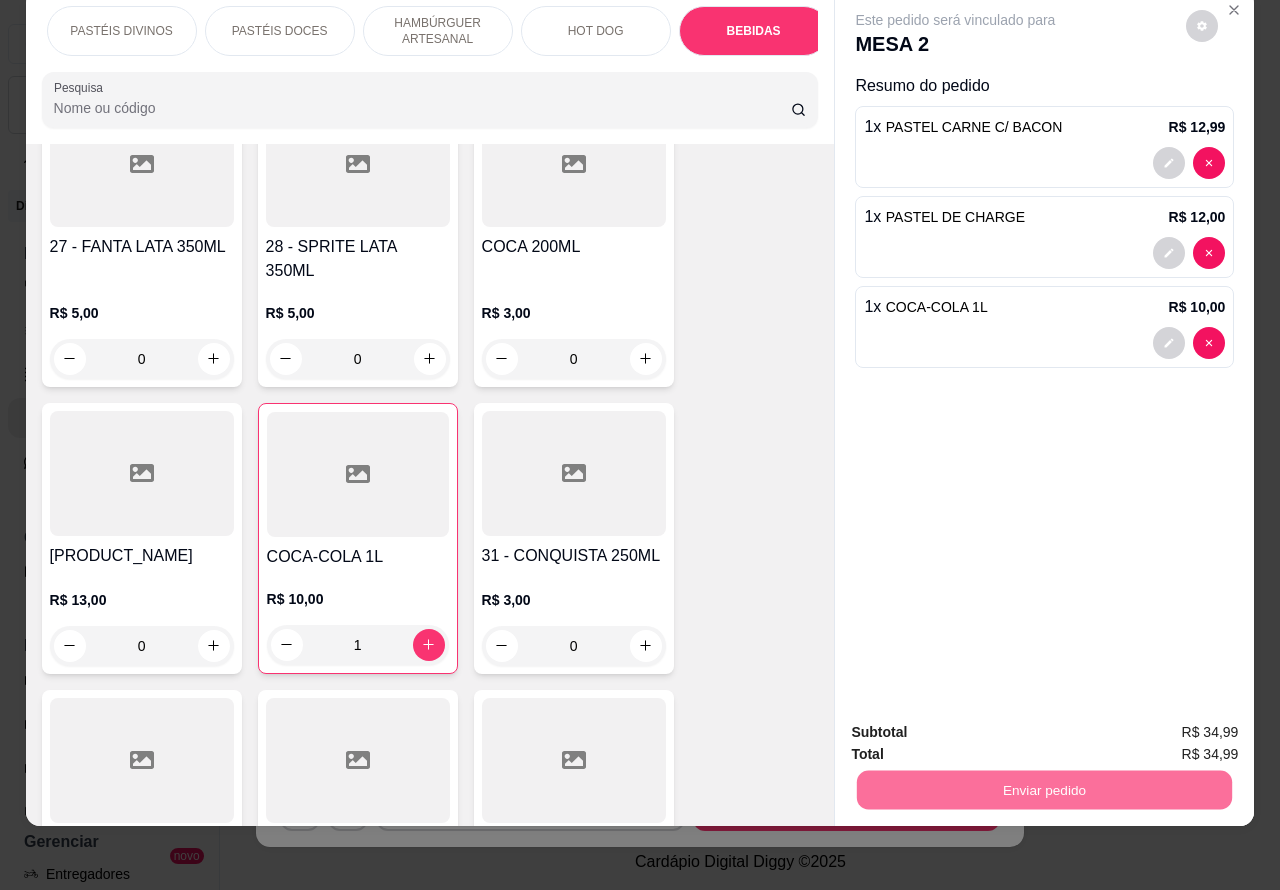 click on "Não registrar e enviar pedido" at bounding box center (977, 722) 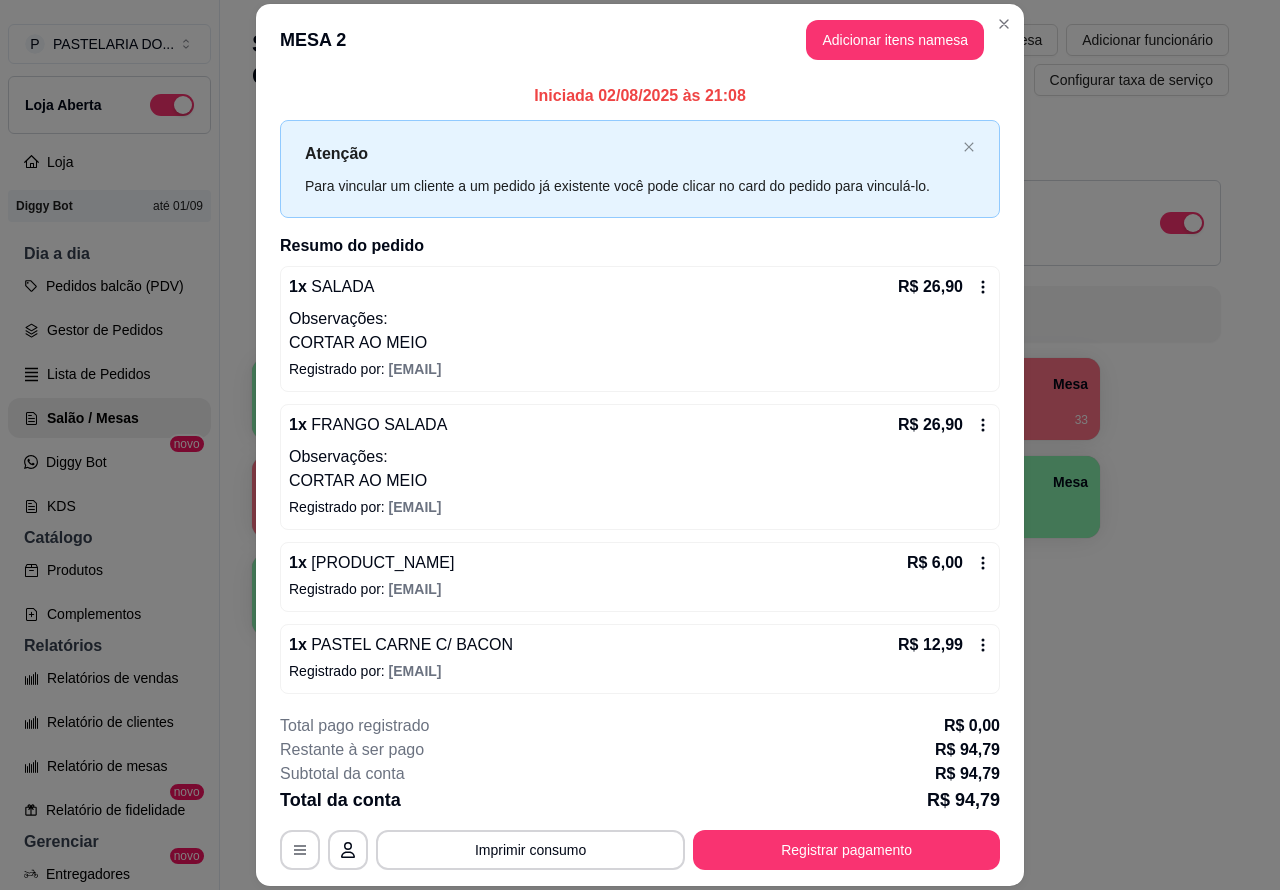 click on "Salão / Mesas / Comandas Adicionar mesa / comanda Imprimir qr-codes da mesa Adicionar funcionário Configurar taxa de serviço Todos Mesas Comandas Deixar cliente chamar o garçom na mesa Ao o cliente scanear o qr code, ele terá a opção de chamar o garçom naquela mesa. Busque pela mesa ou comanda 1 Mesa 2 Mesa R$ 59,80 32 3 Mesa R$ 85,95 21 4 Mesa R$ 56,96 33 5 Mesa R$ 0,00 4 6 Mesa 7 Mesa R$ 70,88 16 8 Mesa 9 Mesa 10 Mesa" at bounding box center [740, 417] 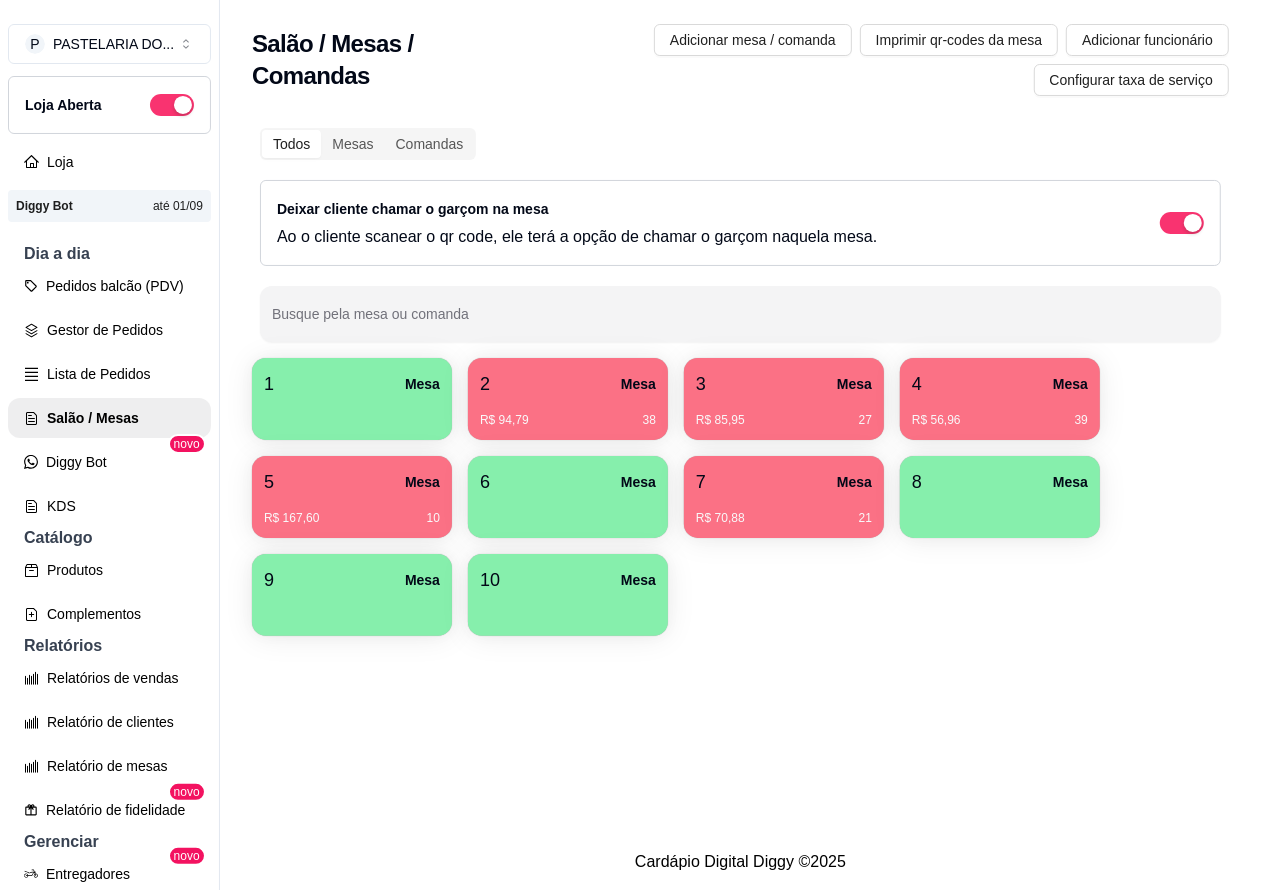 click on "Pedidos balcão (PDV)" at bounding box center [109, 286] 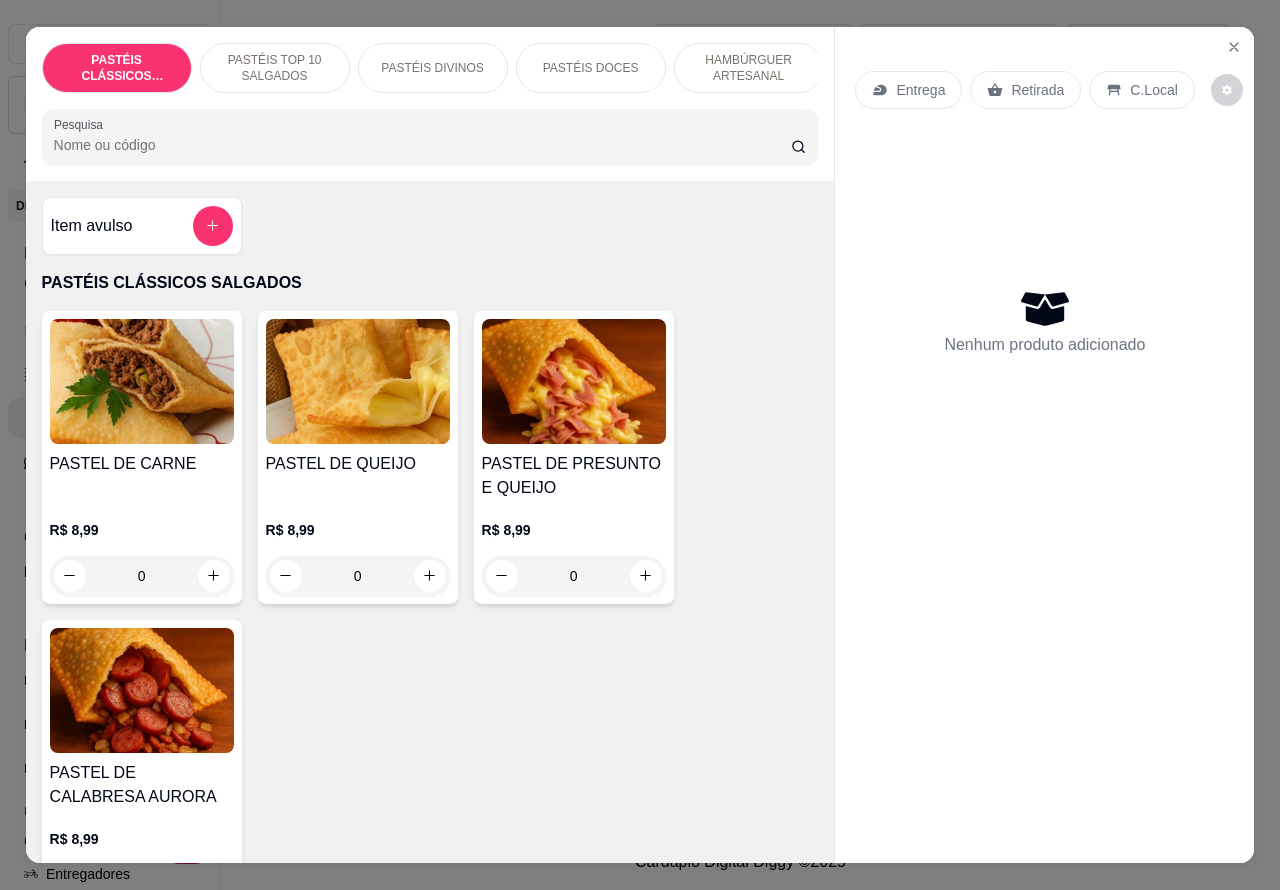 click 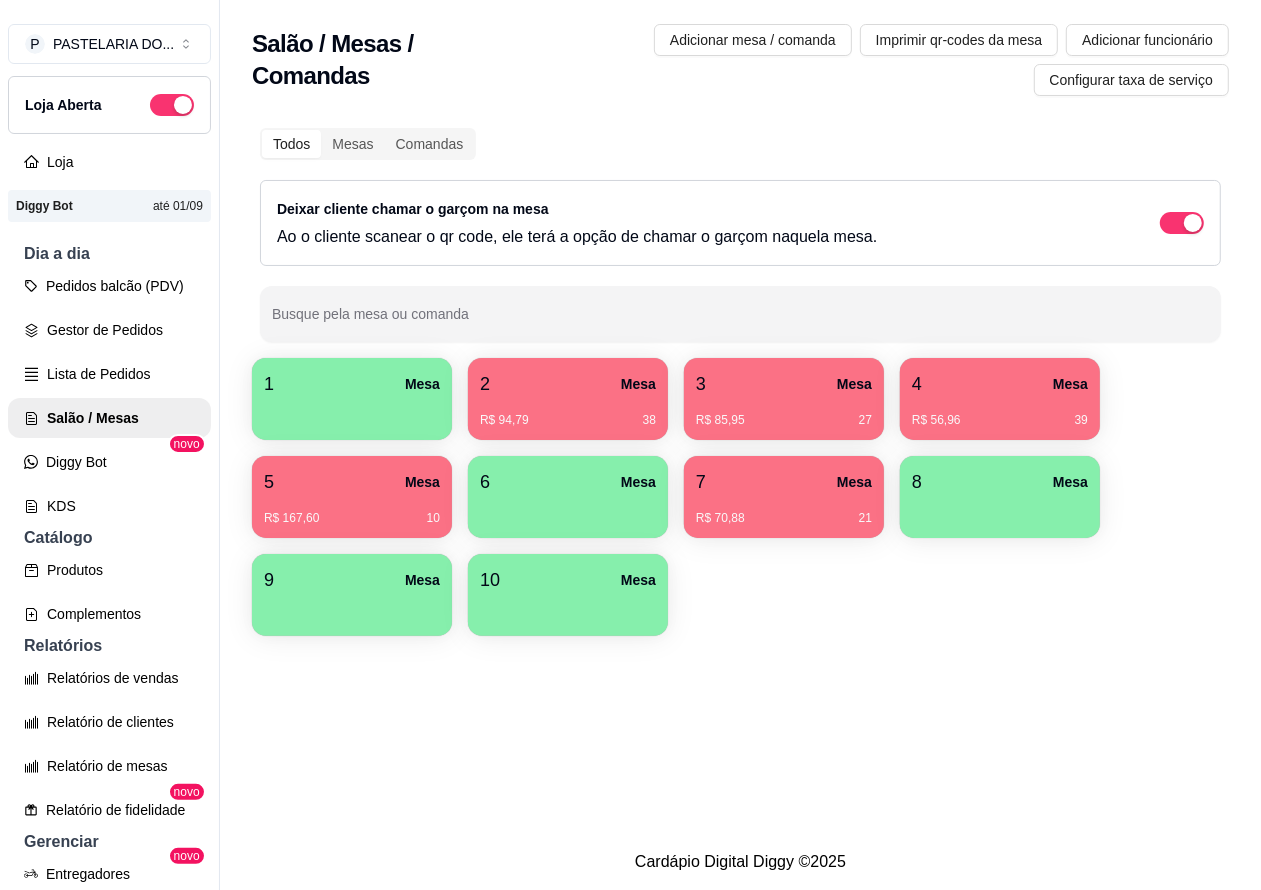 click at bounding box center (1000, 511) 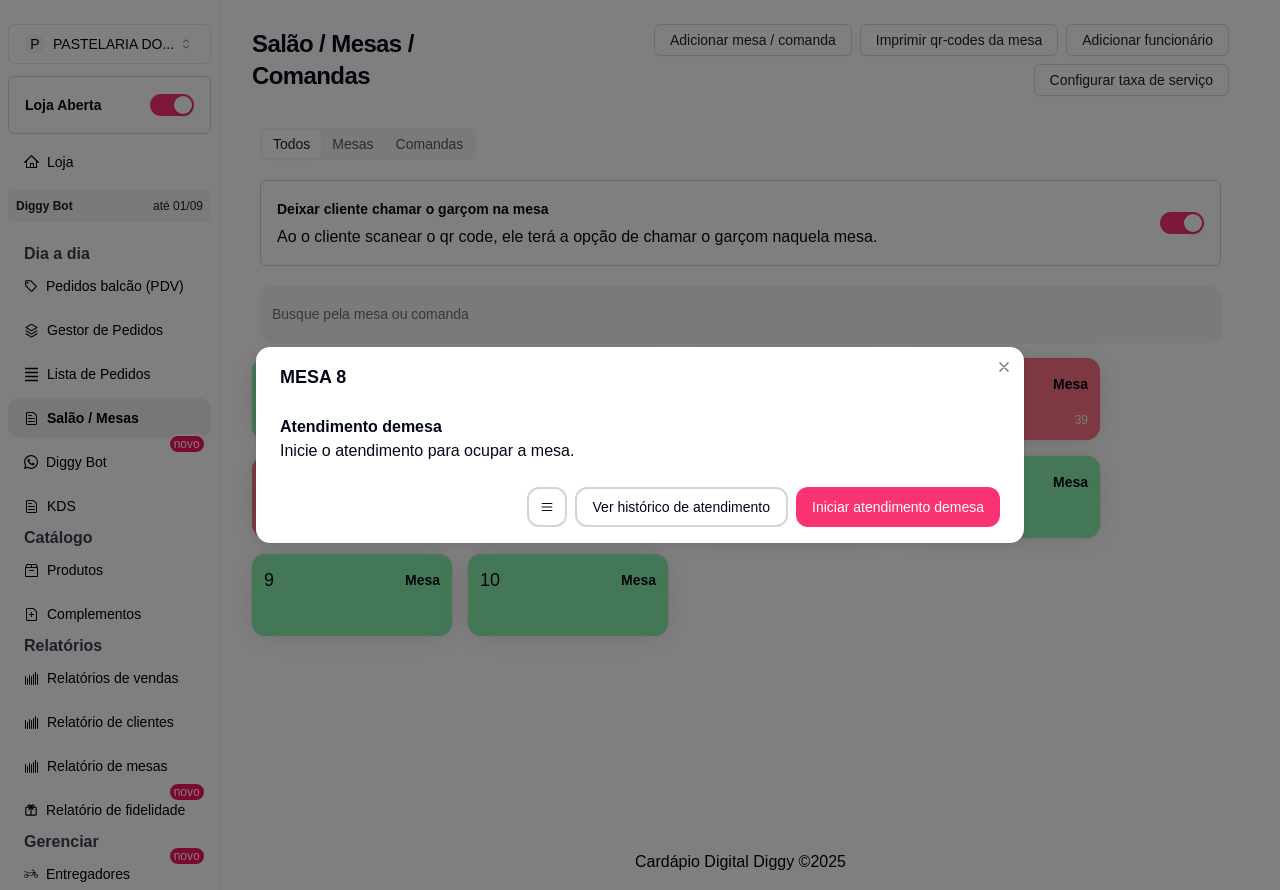 click on "Iniciar atendimento de  mesa" at bounding box center [898, 507] 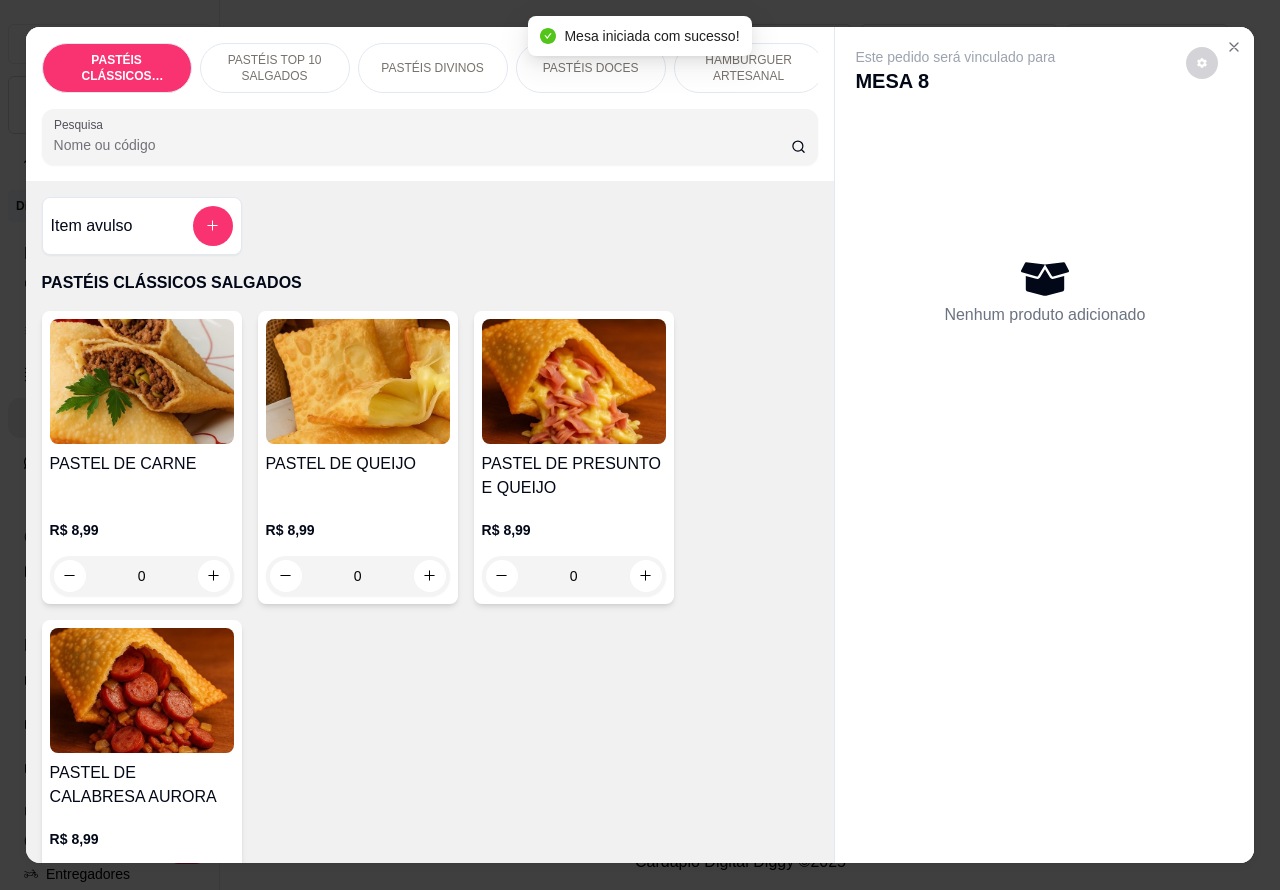 click on "HAMBÚRGUER ARTESANAL" at bounding box center [749, 68] 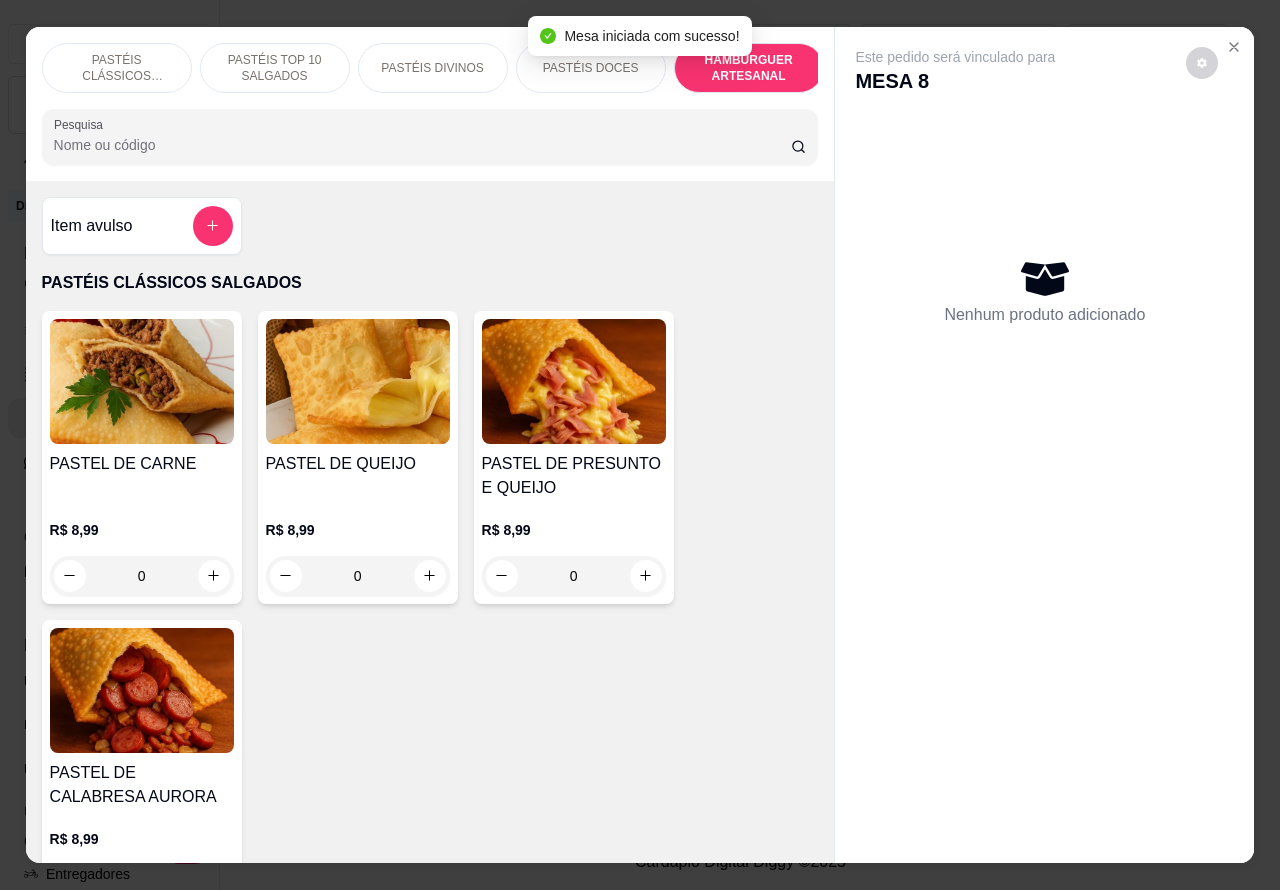 scroll, scrollTop: 4242, scrollLeft: 0, axis: vertical 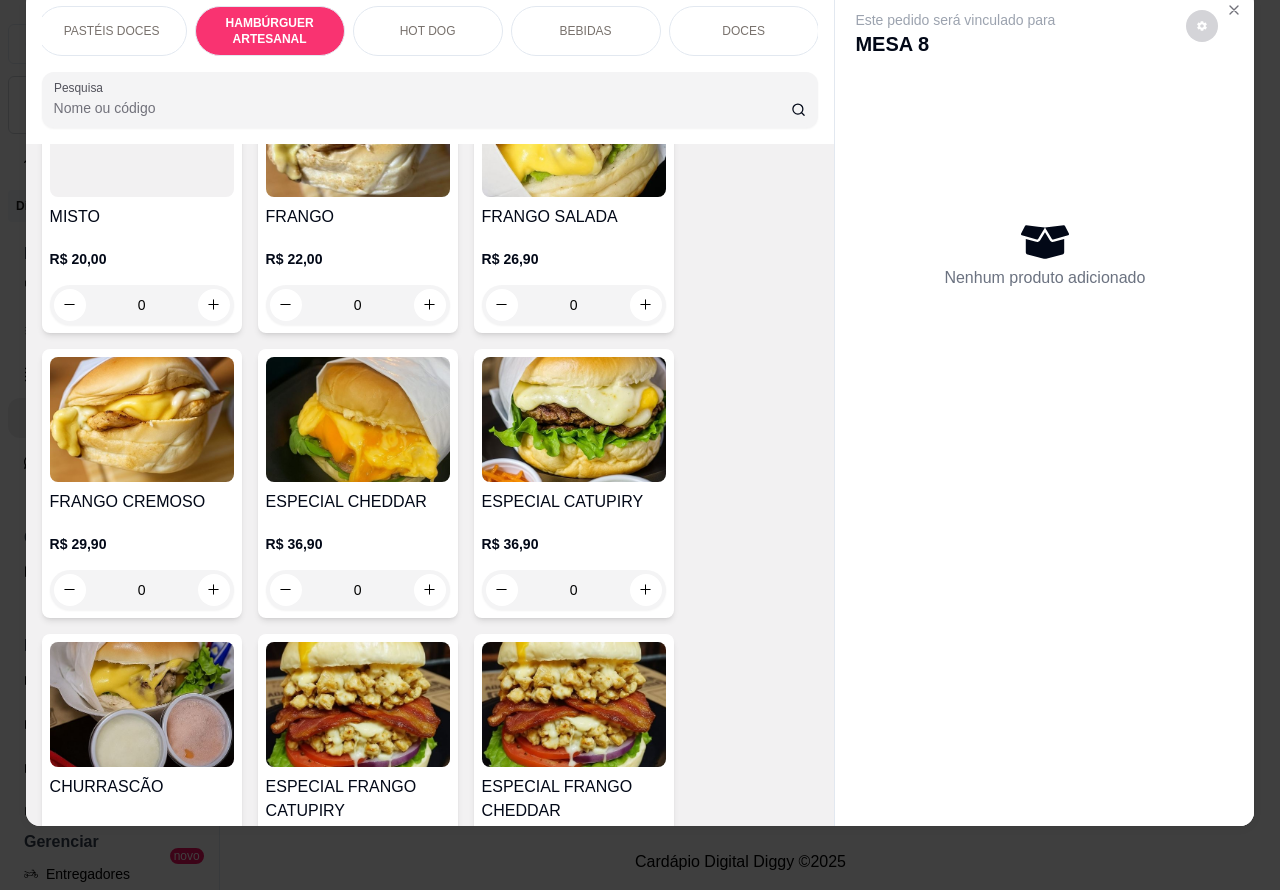 click on "0" at bounding box center (574, 590) 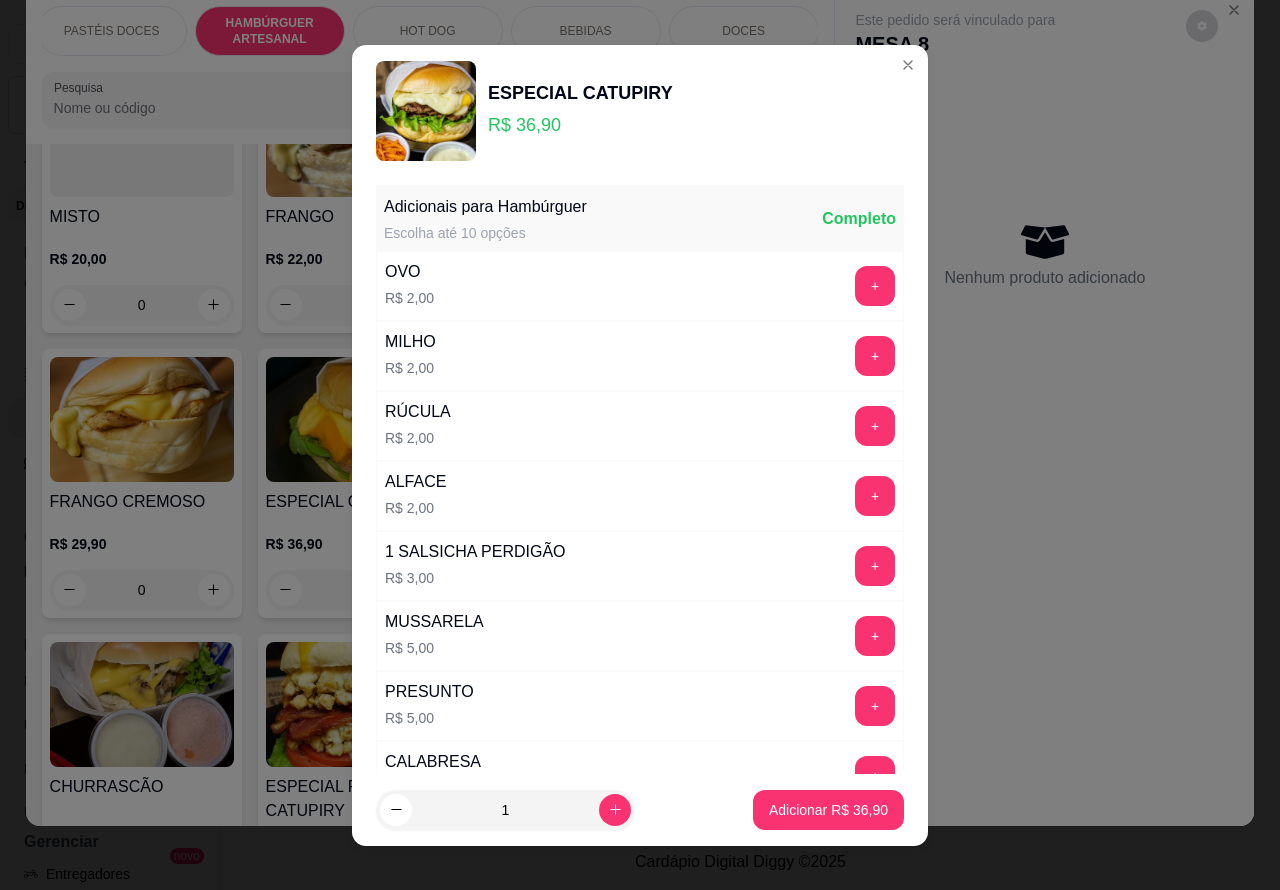 scroll, scrollTop: 542, scrollLeft: 0, axis: vertical 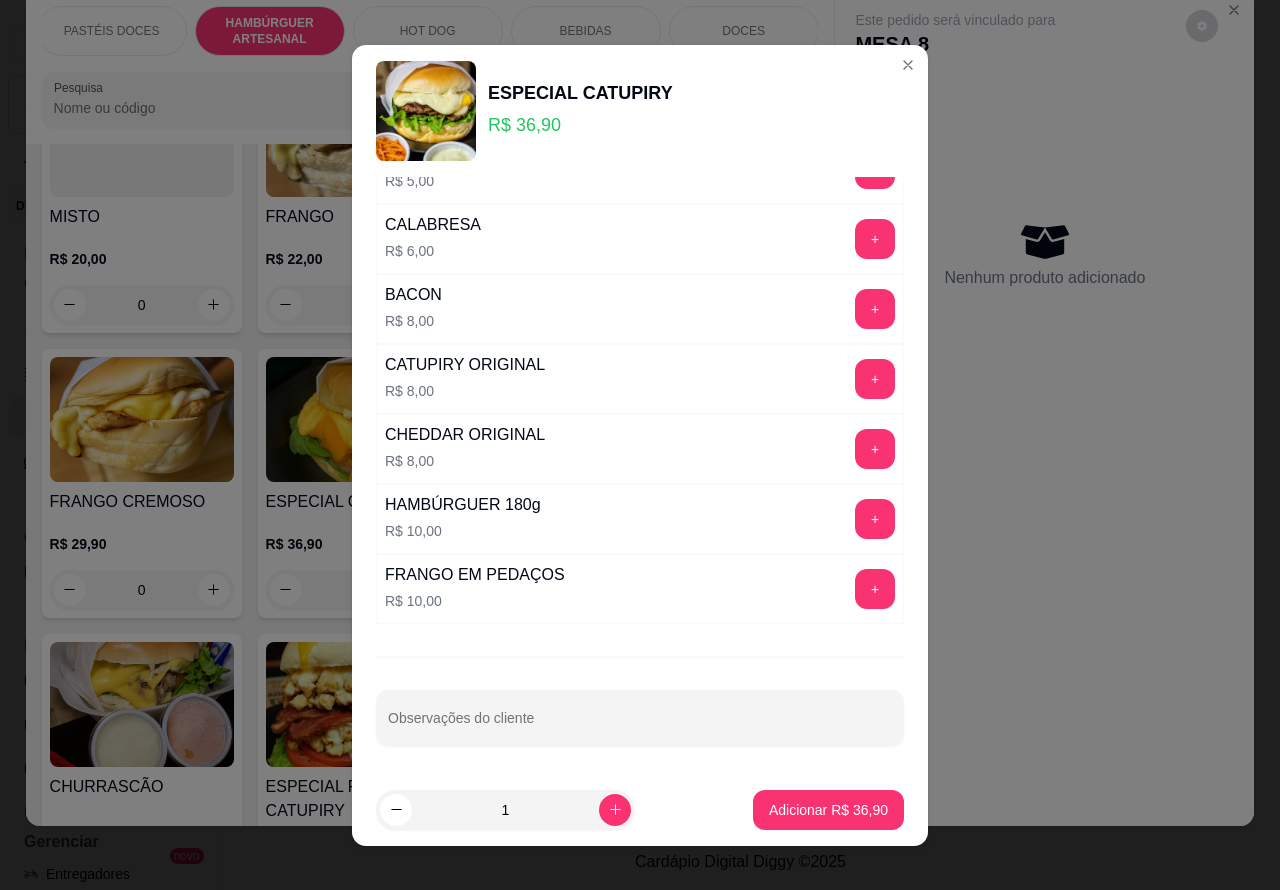 click on "Observações do cliente" at bounding box center (640, 726) 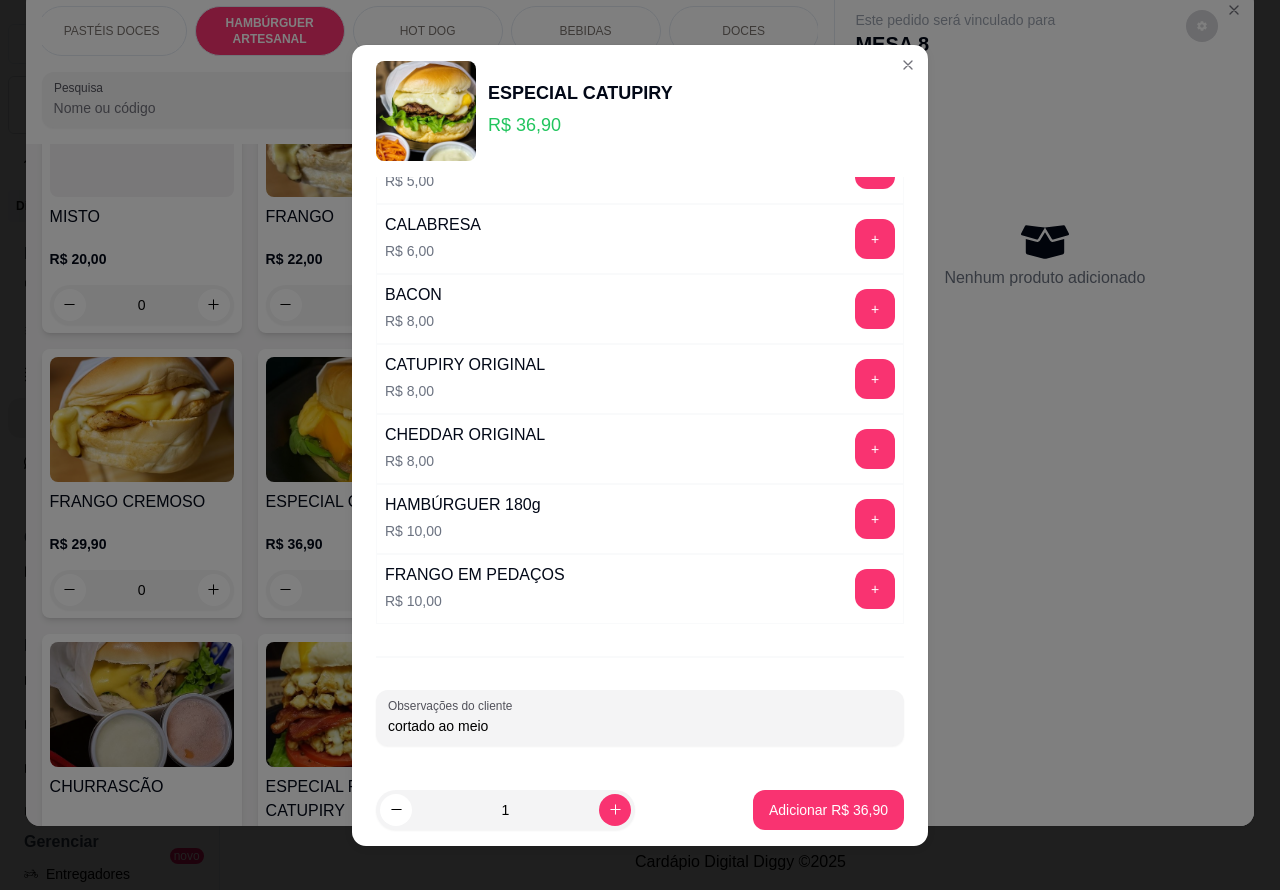 type on "cortado ao meio" 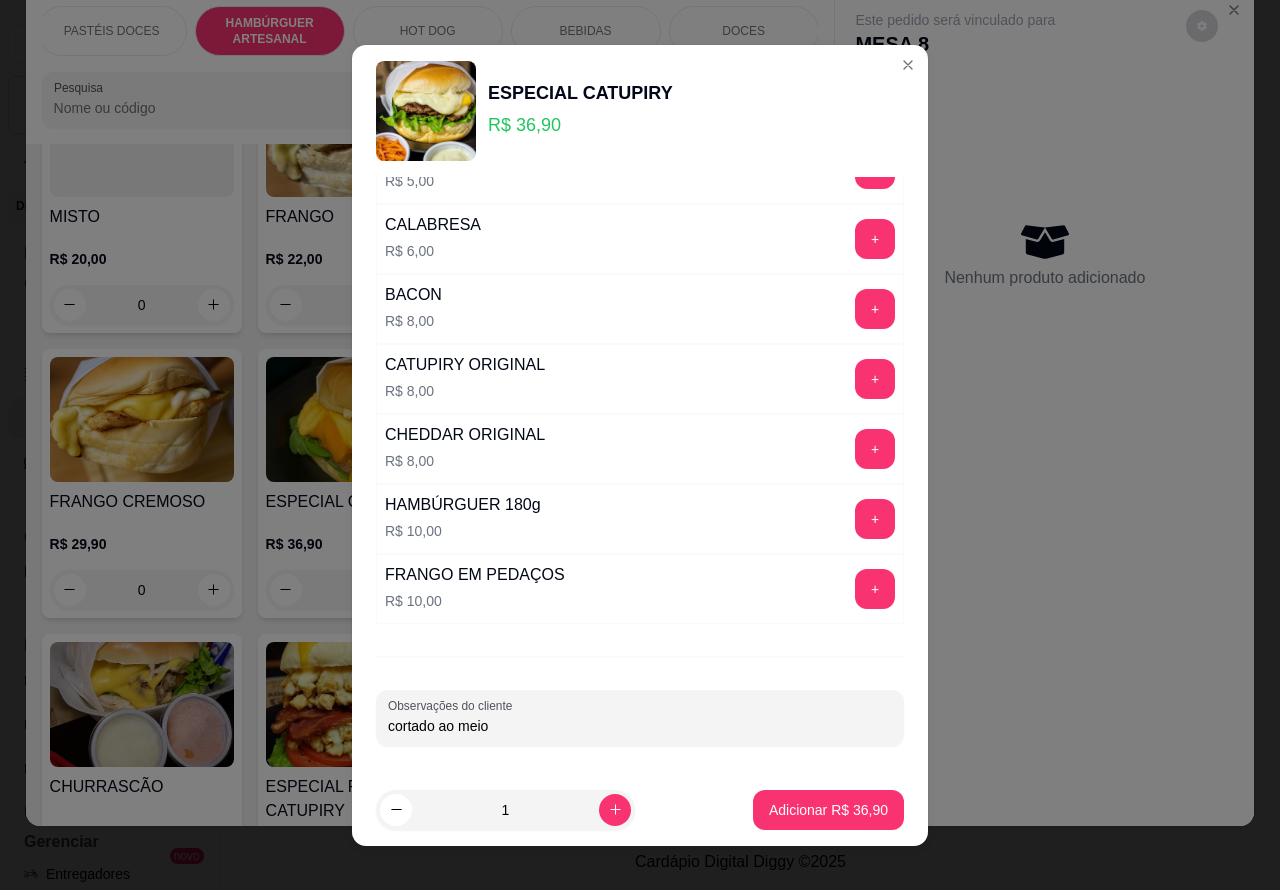 click on "Adicionar   R$ 36,90" at bounding box center (828, 810) 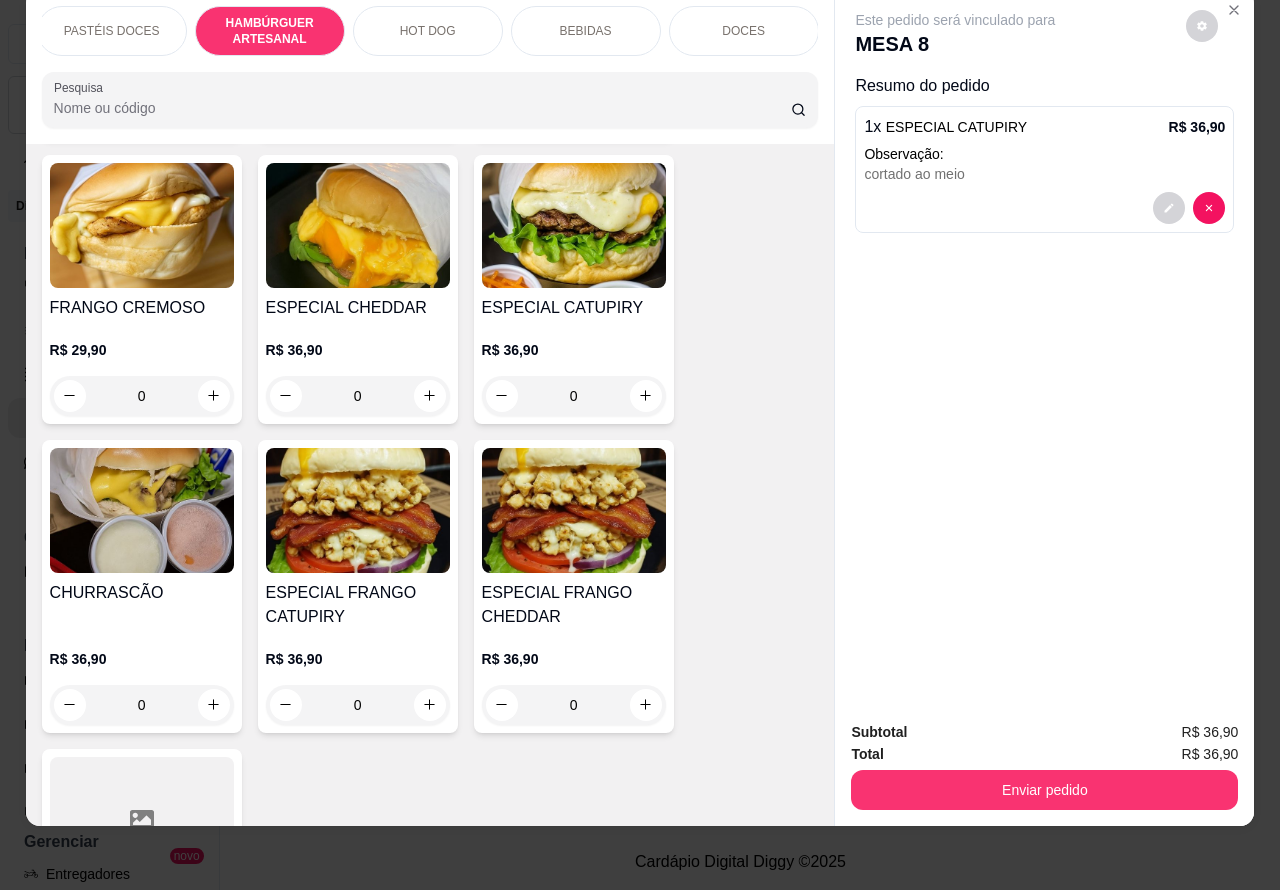 scroll, scrollTop: 5282, scrollLeft: 0, axis: vertical 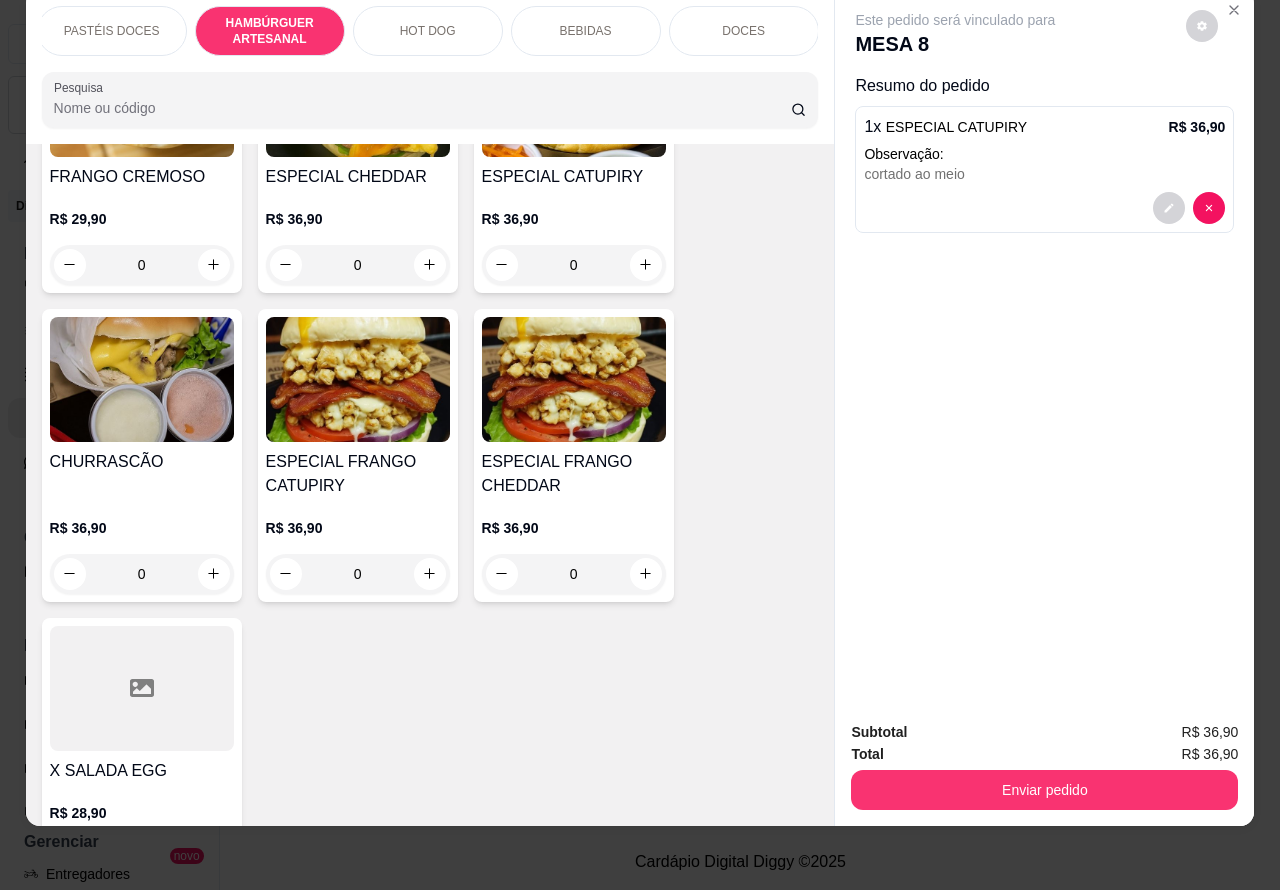 click on "0" at bounding box center [142, 574] 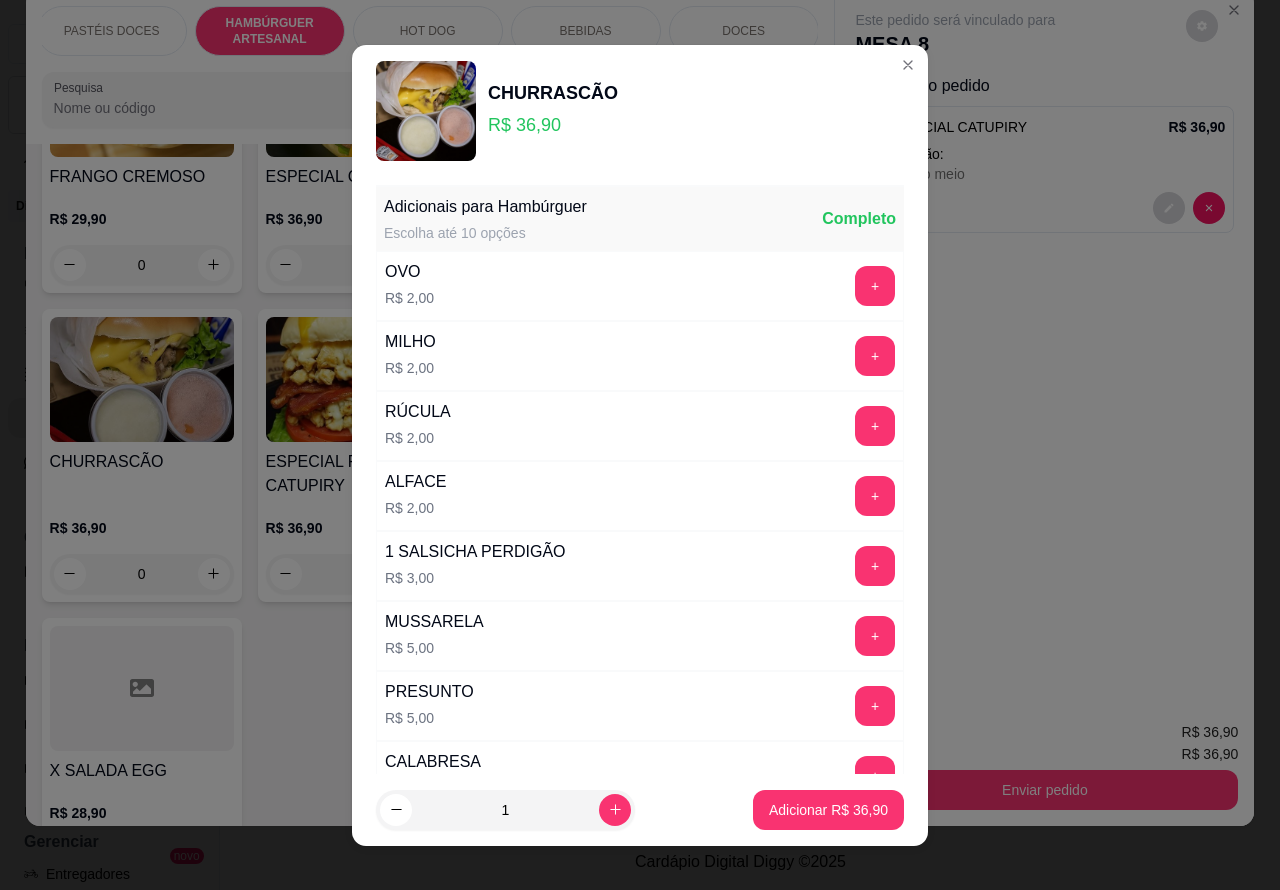 scroll, scrollTop: 542, scrollLeft: 0, axis: vertical 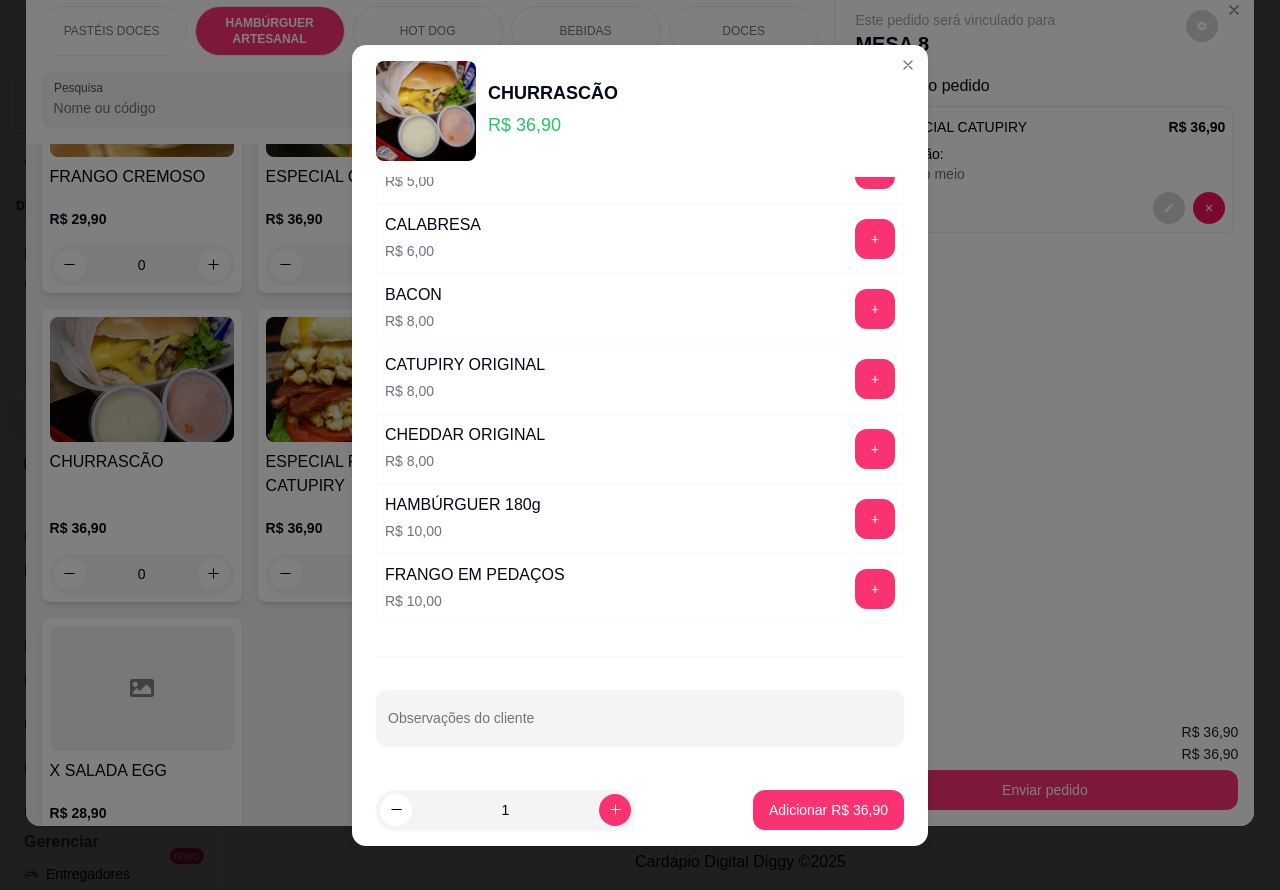 click on "Observações do cliente" at bounding box center (640, 726) 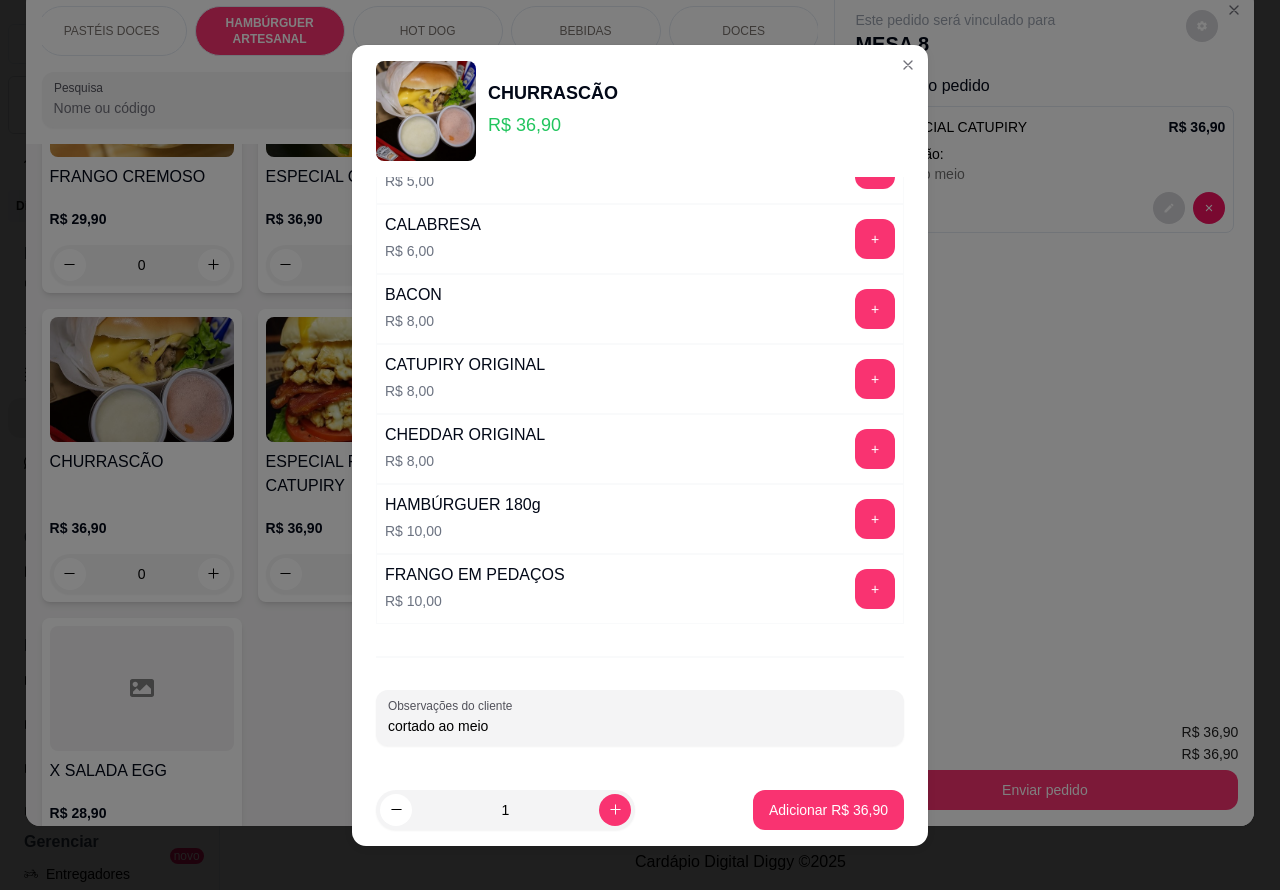 type on "cortado ao meio" 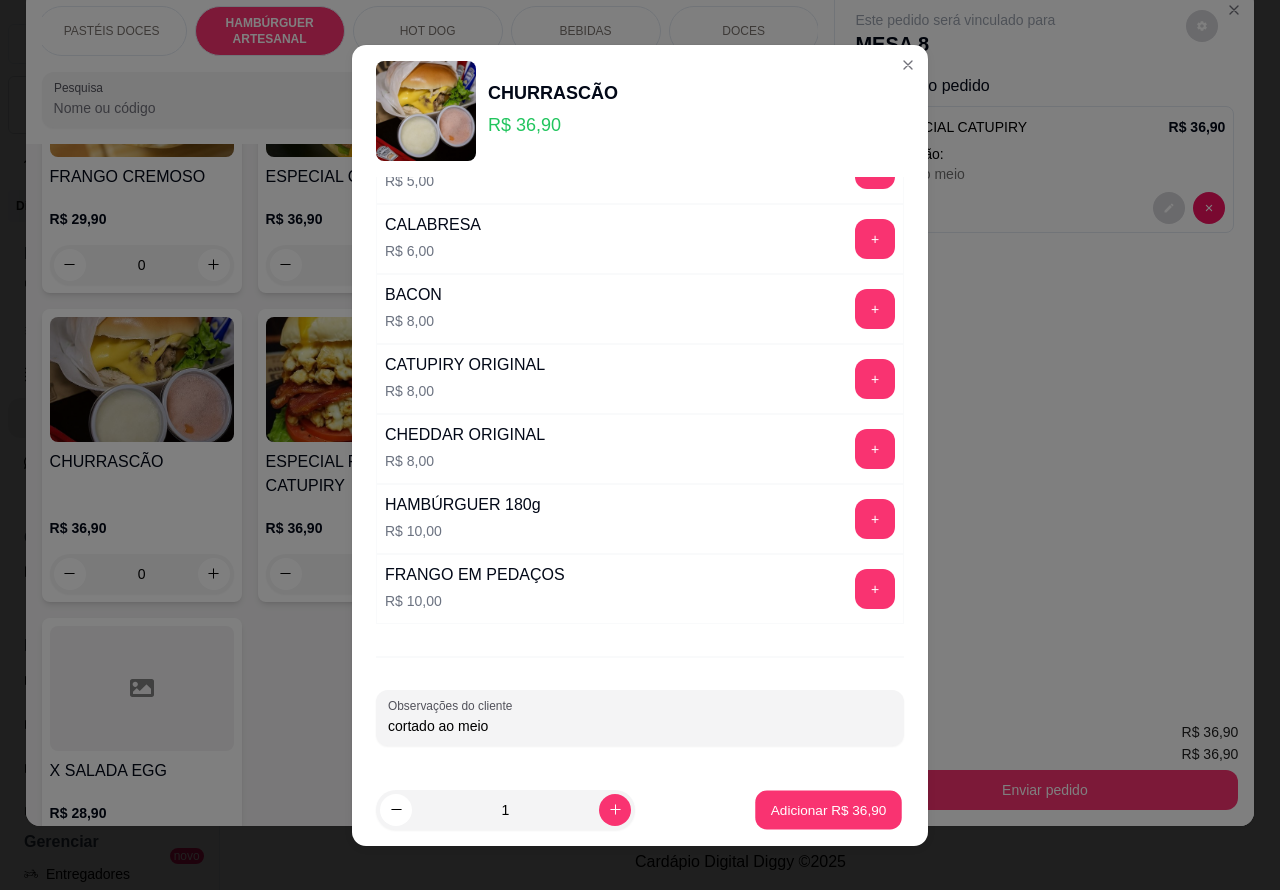 click on "Adicionar   R$ 36,90" at bounding box center (829, 809) 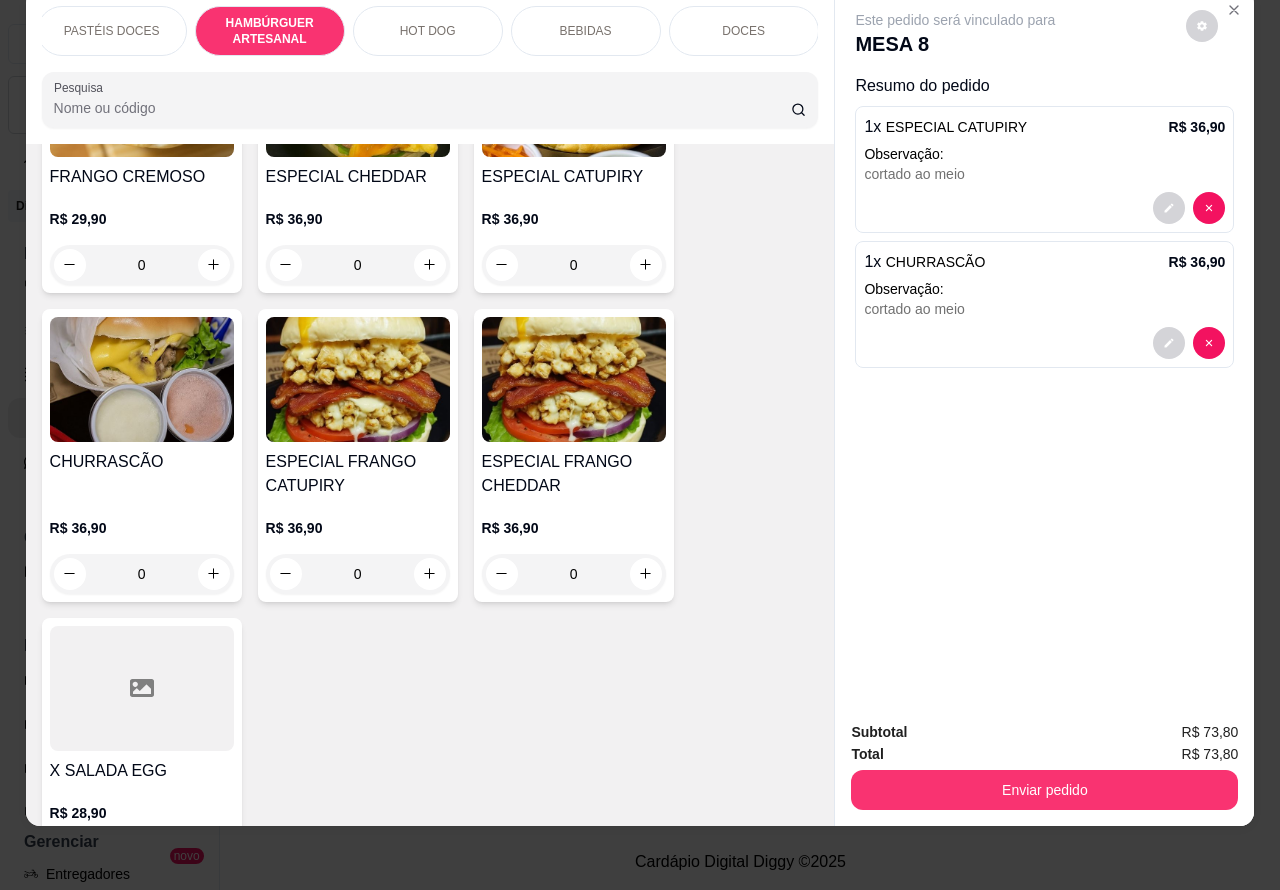 click on "Enviar pedido" at bounding box center [1044, 790] 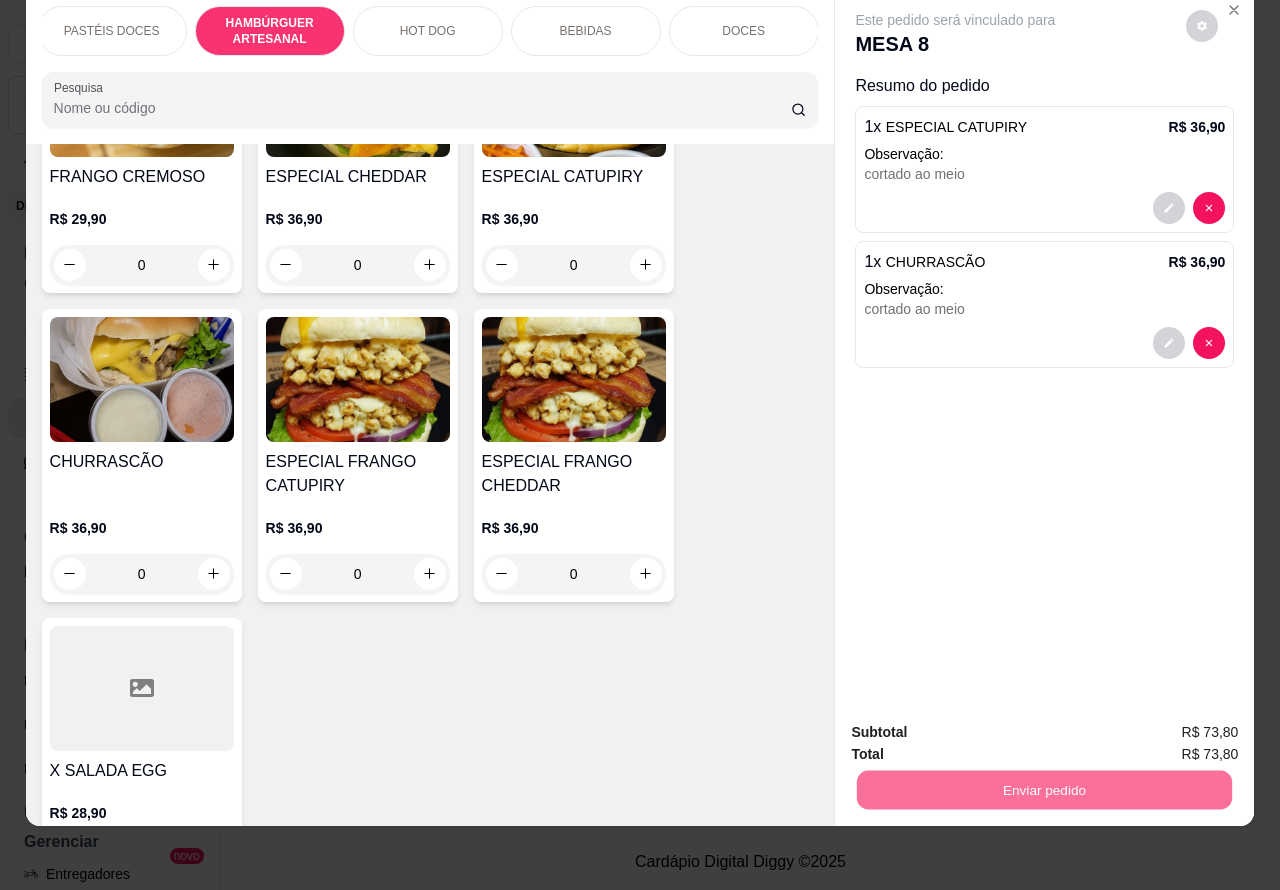 click on "Não registrar e enviar pedido" at bounding box center (977, 723) 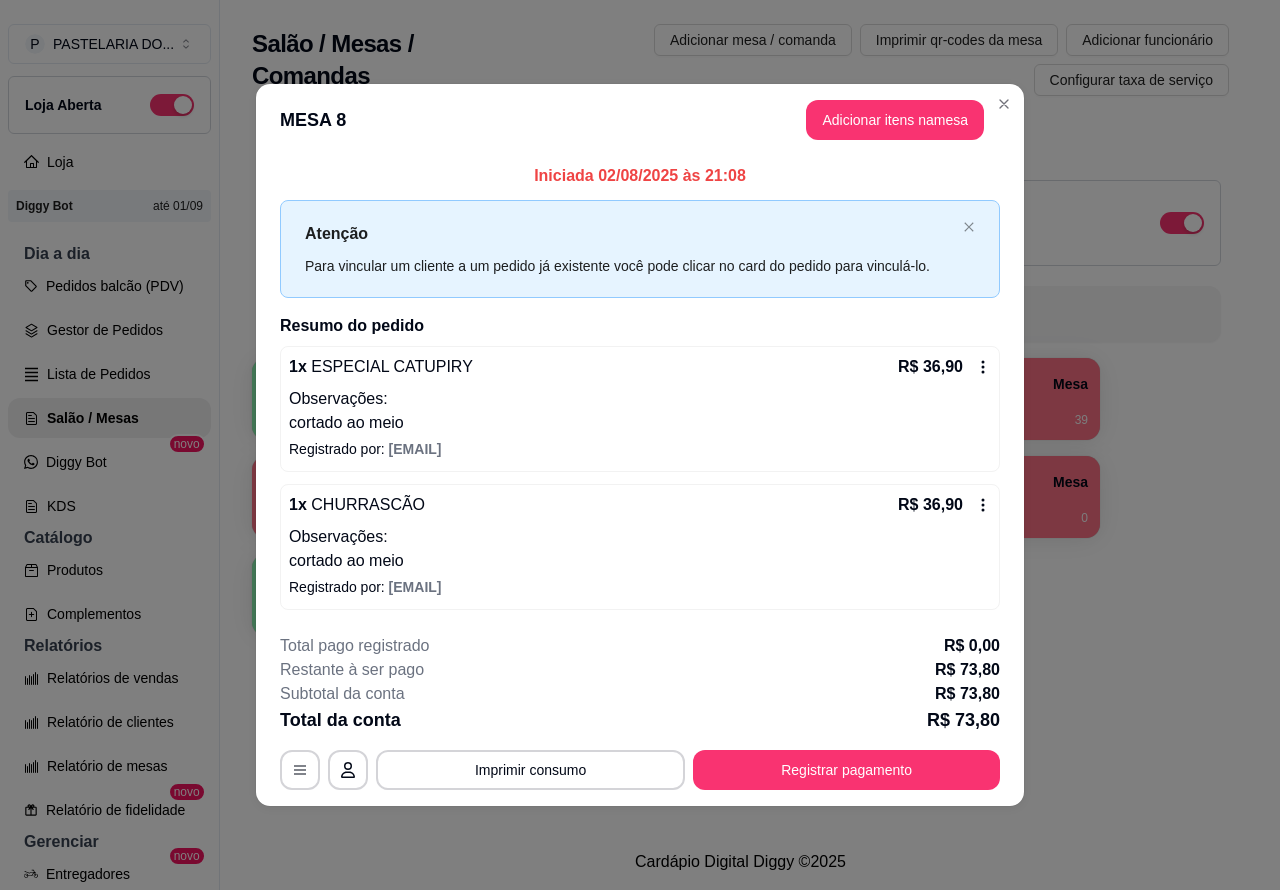 click on "Todos Mesas Comandas Deixar cliente chamar o garçom na mesa Ao o cliente scanear o qr code, ele terá a opção de chamar o garçom naquela mesa. Busque pela mesa ou comanda
1 Mesa 2 Mesa R$ 94,79 38 3 Mesa R$ 85,95 28 4 Mesa R$ 56,96 39 5 Mesa R$ 167,60 11 6 Mesa 7 Mesa R$ 70,88 22 8 Mesa R$ 0,00 0 9 Mesa 10 Mesa" at bounding box center [740, 384] 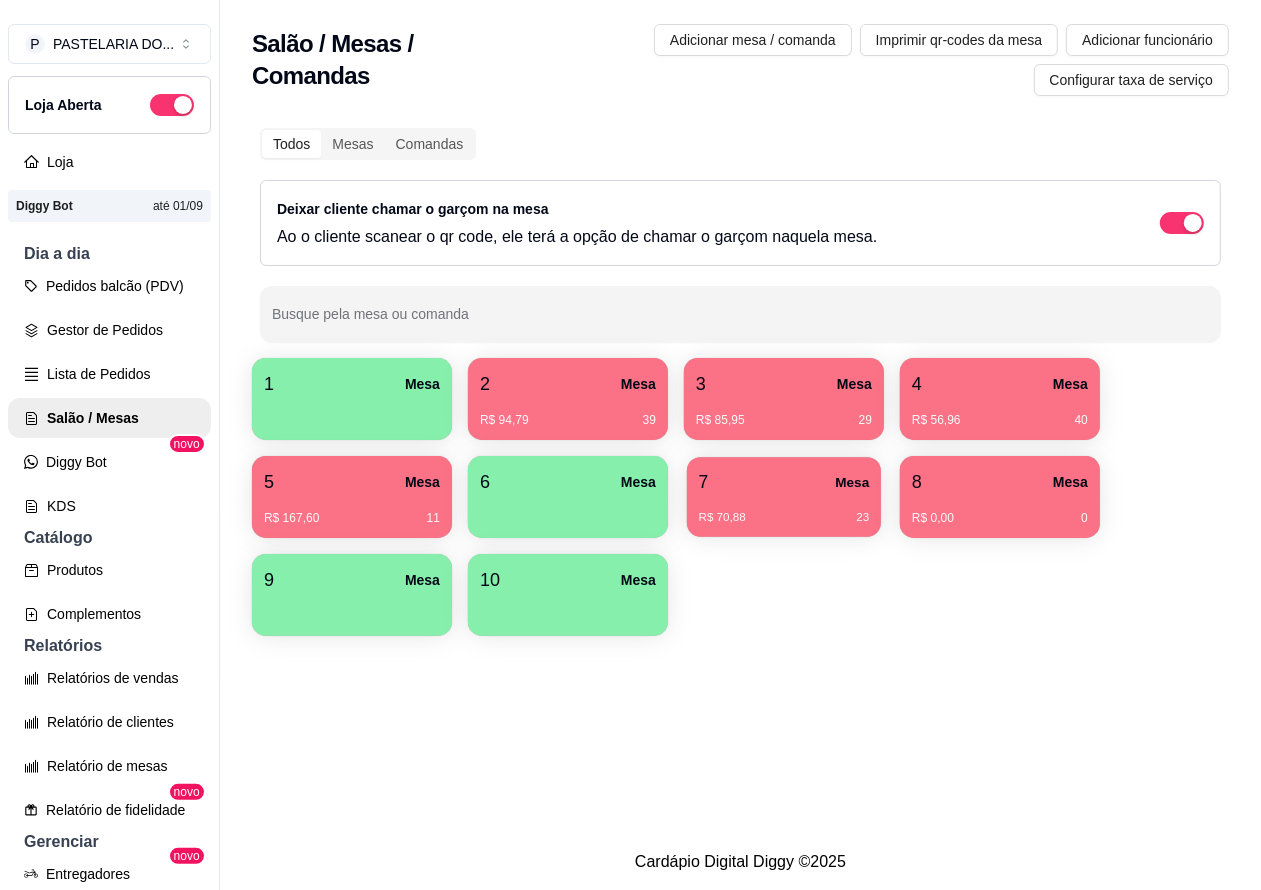 click on "R$ 70,88 23" at bounding box center (784, 510) 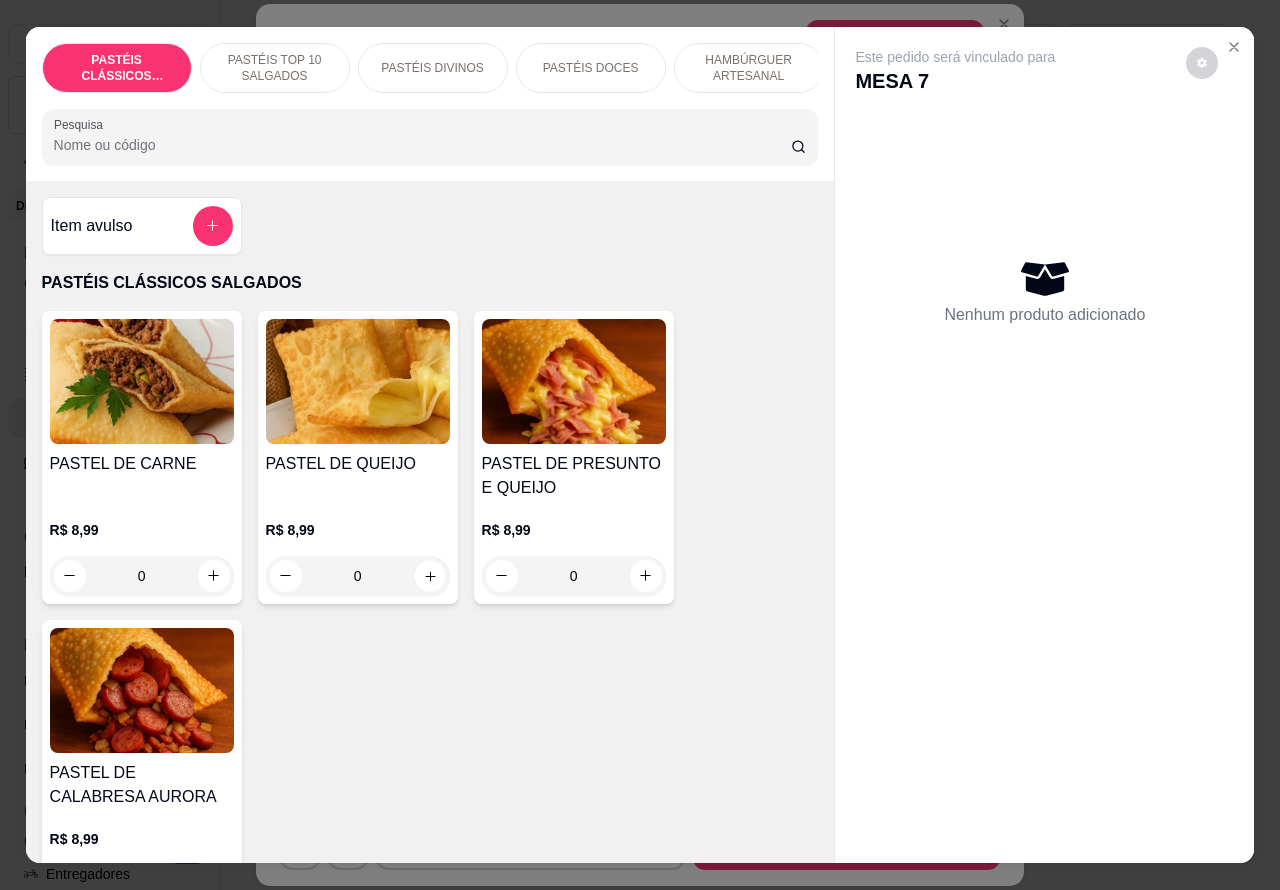 click 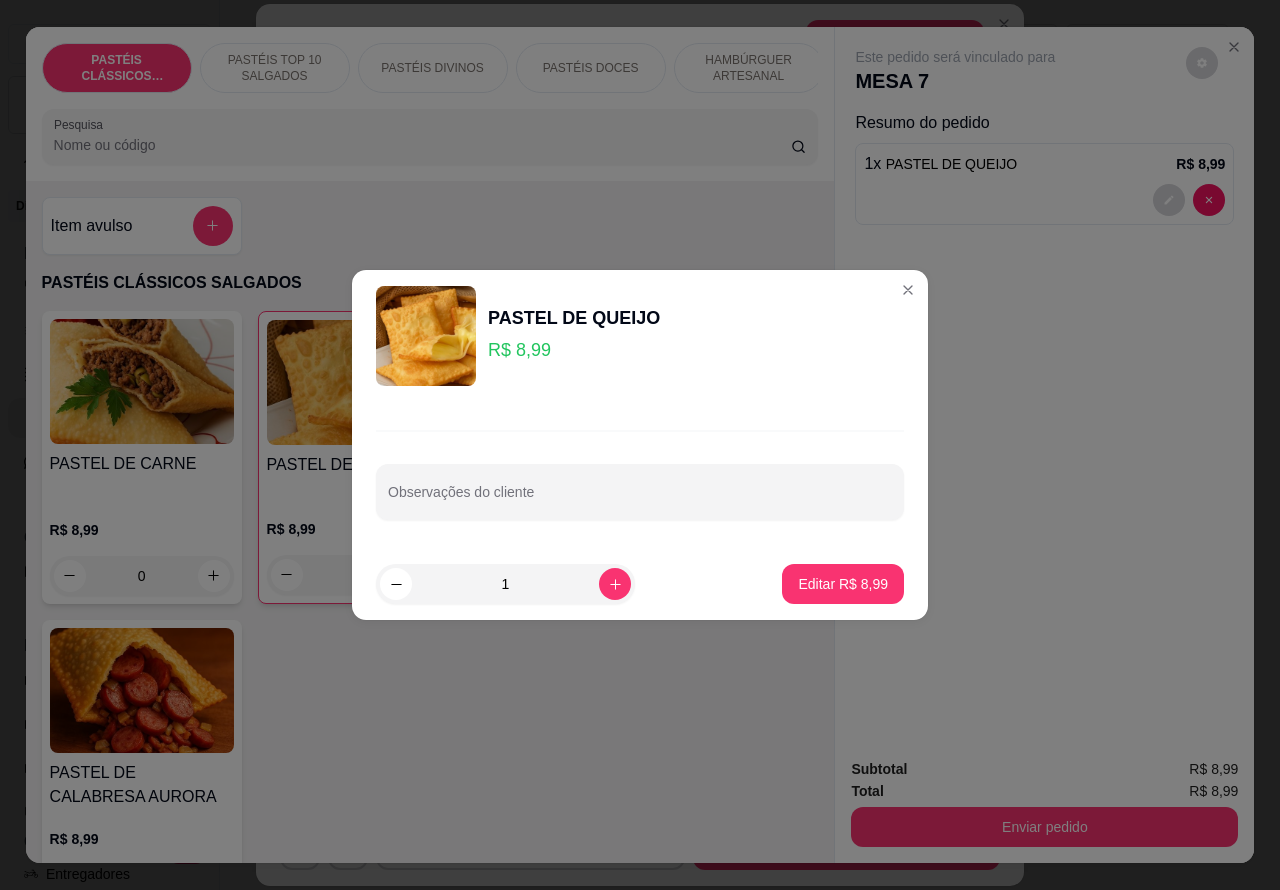click on "Observações do cliente" at bounding box center [640, 500] 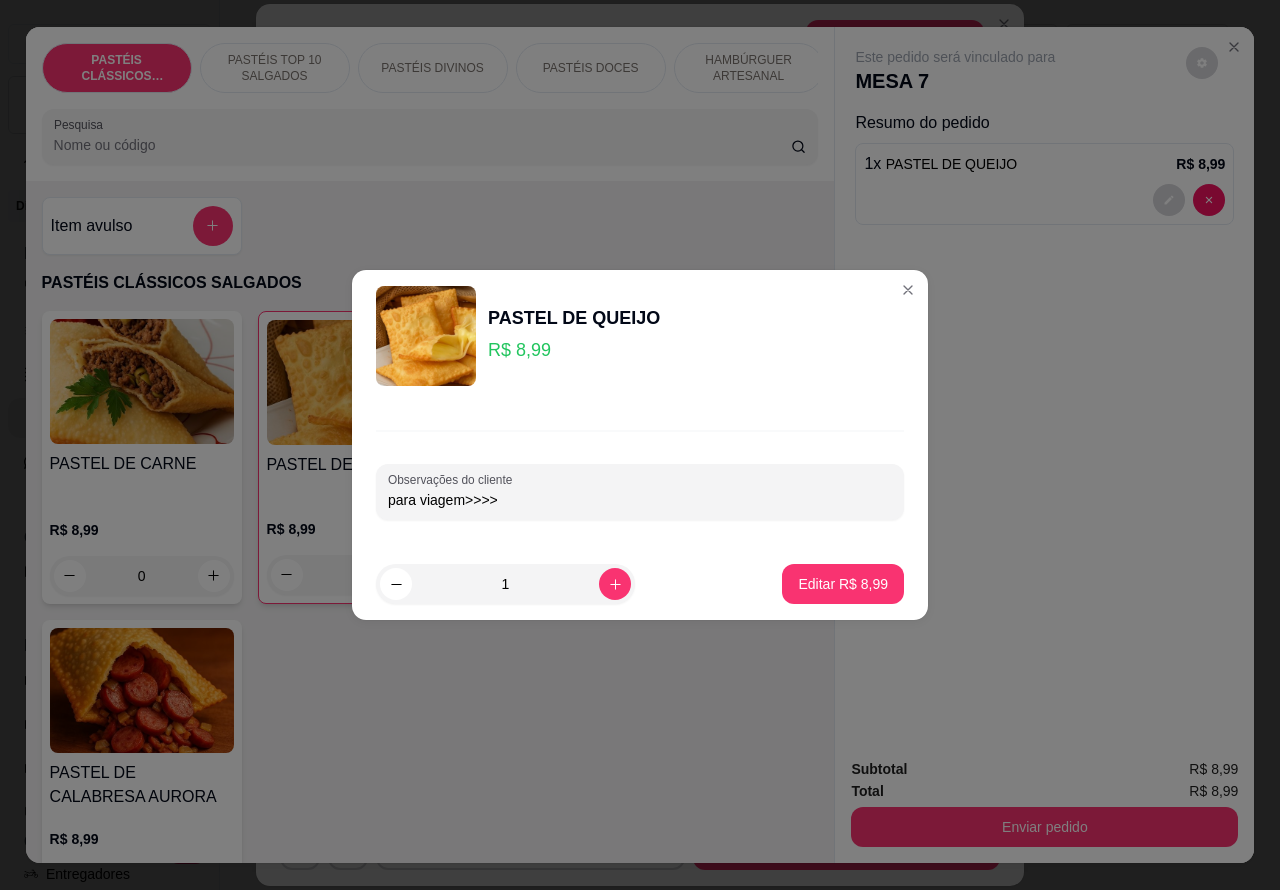 type on "para viagem>>>>" 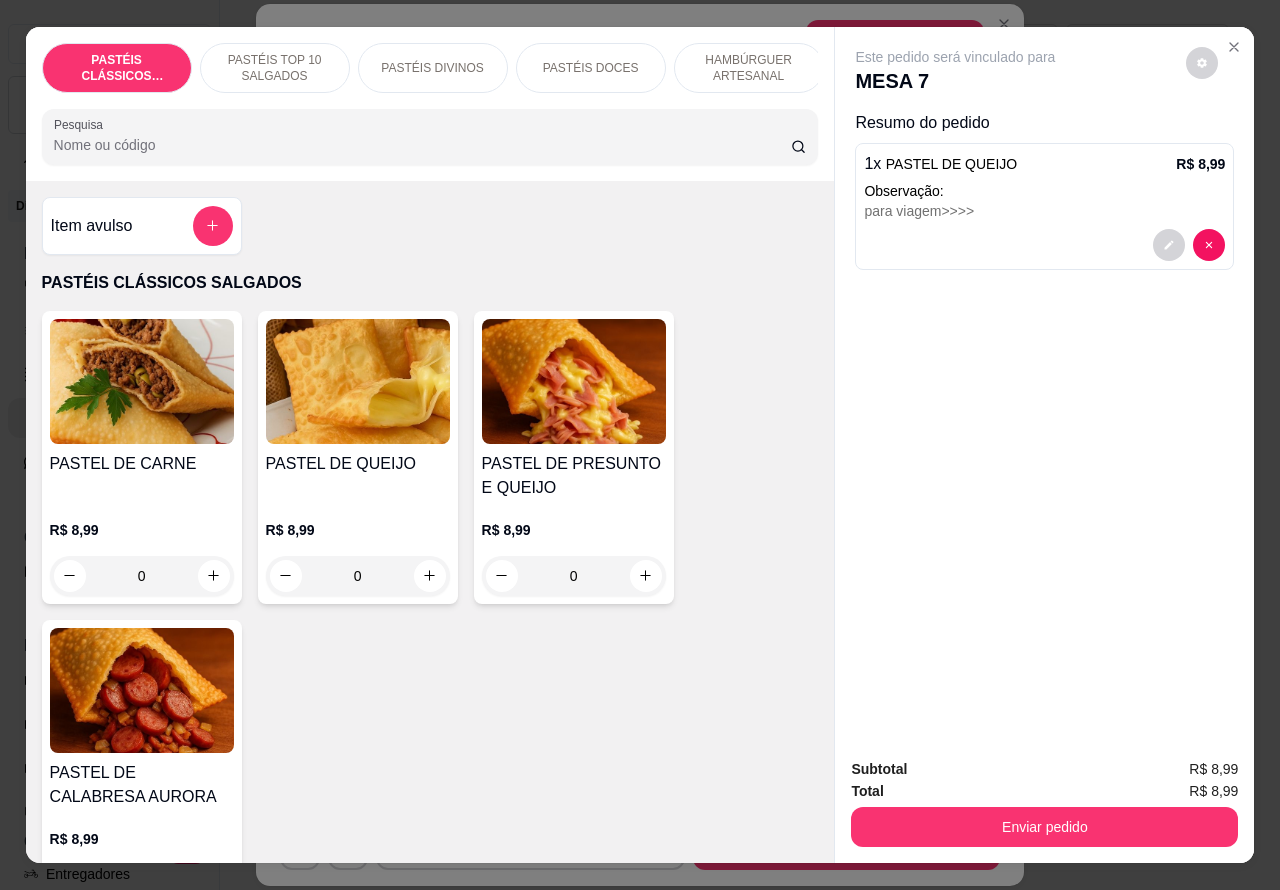 click on "Enviar pedido" at bounding box center (1044, 827) 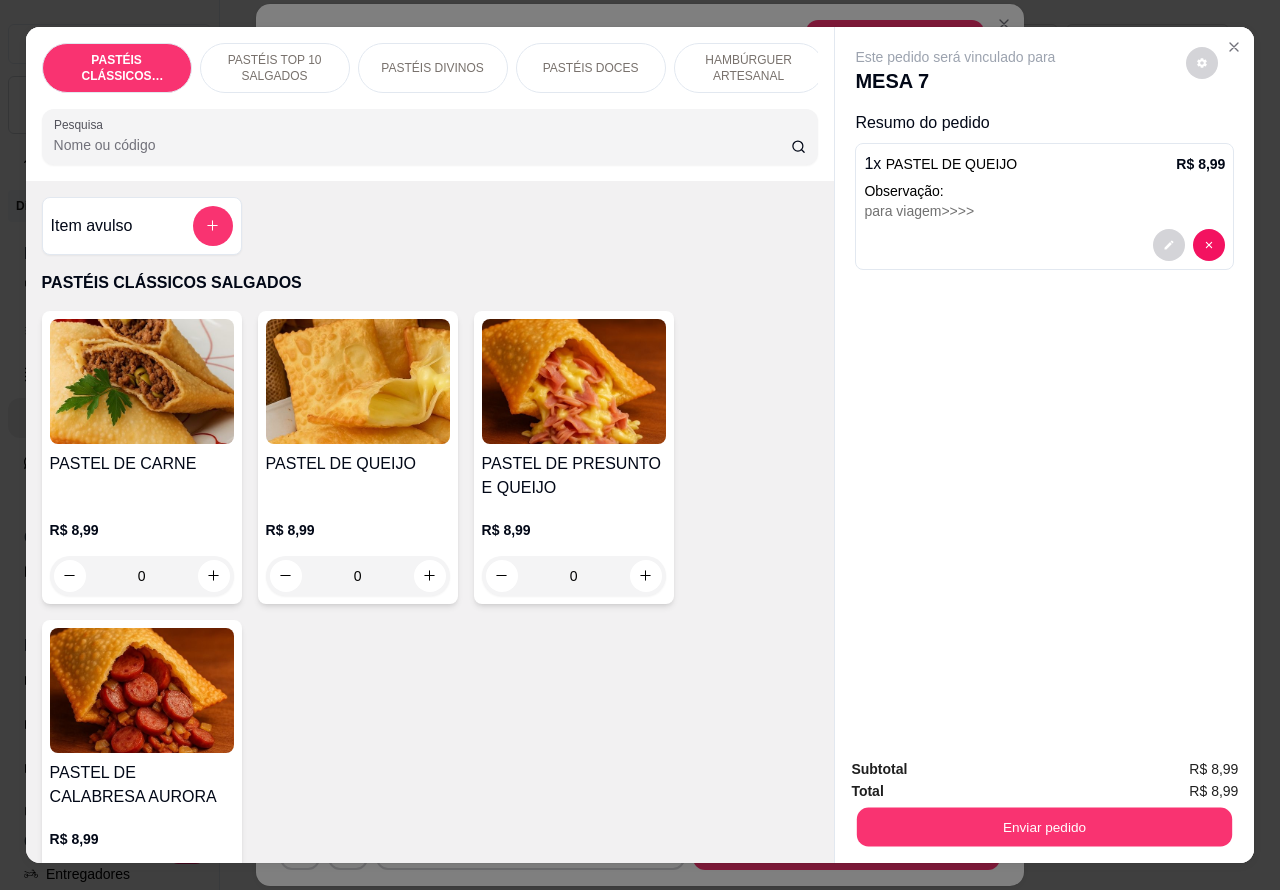 click on "Enviar pedido" at bounding box center [1044, 827] 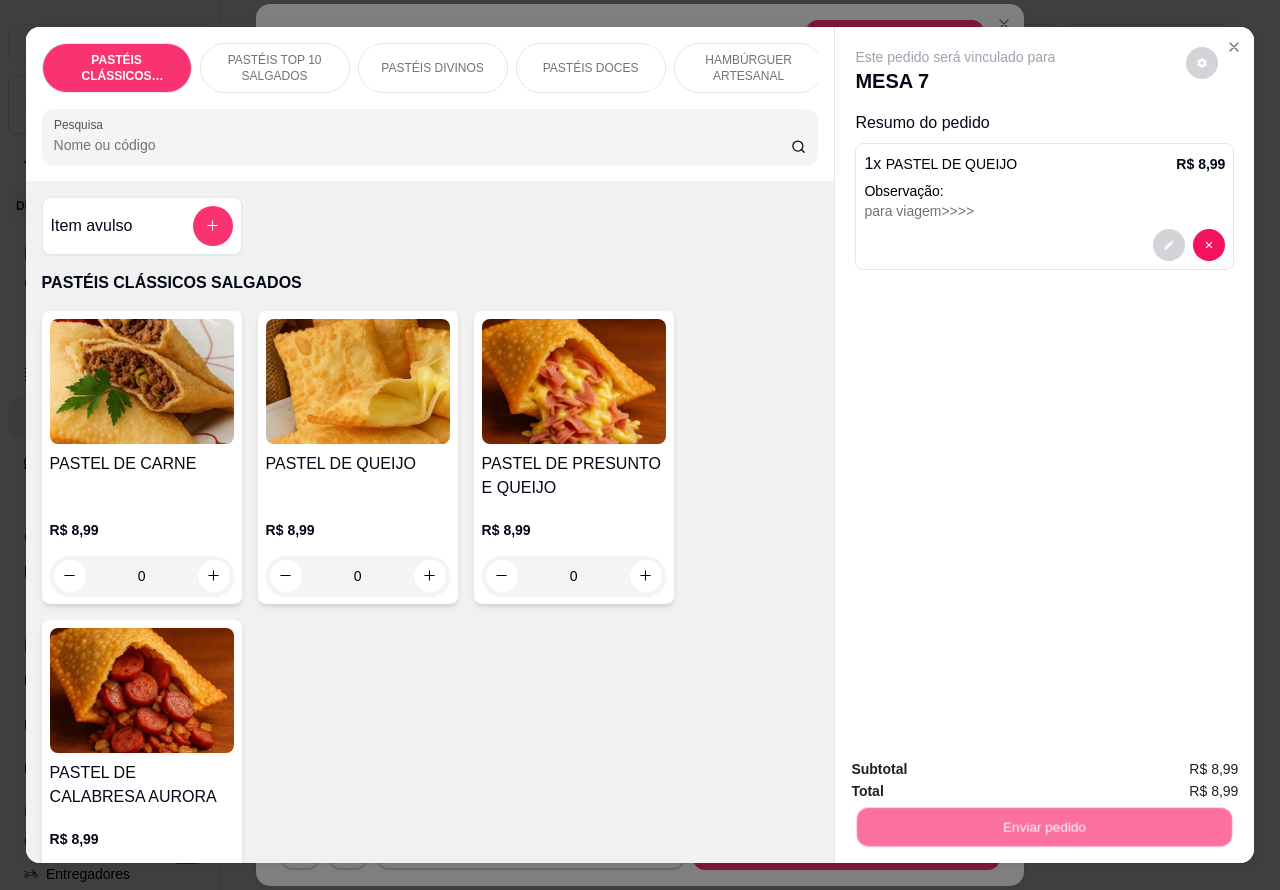 click on "Não registrar e enviar pedido" at bounding box center (977, 769) 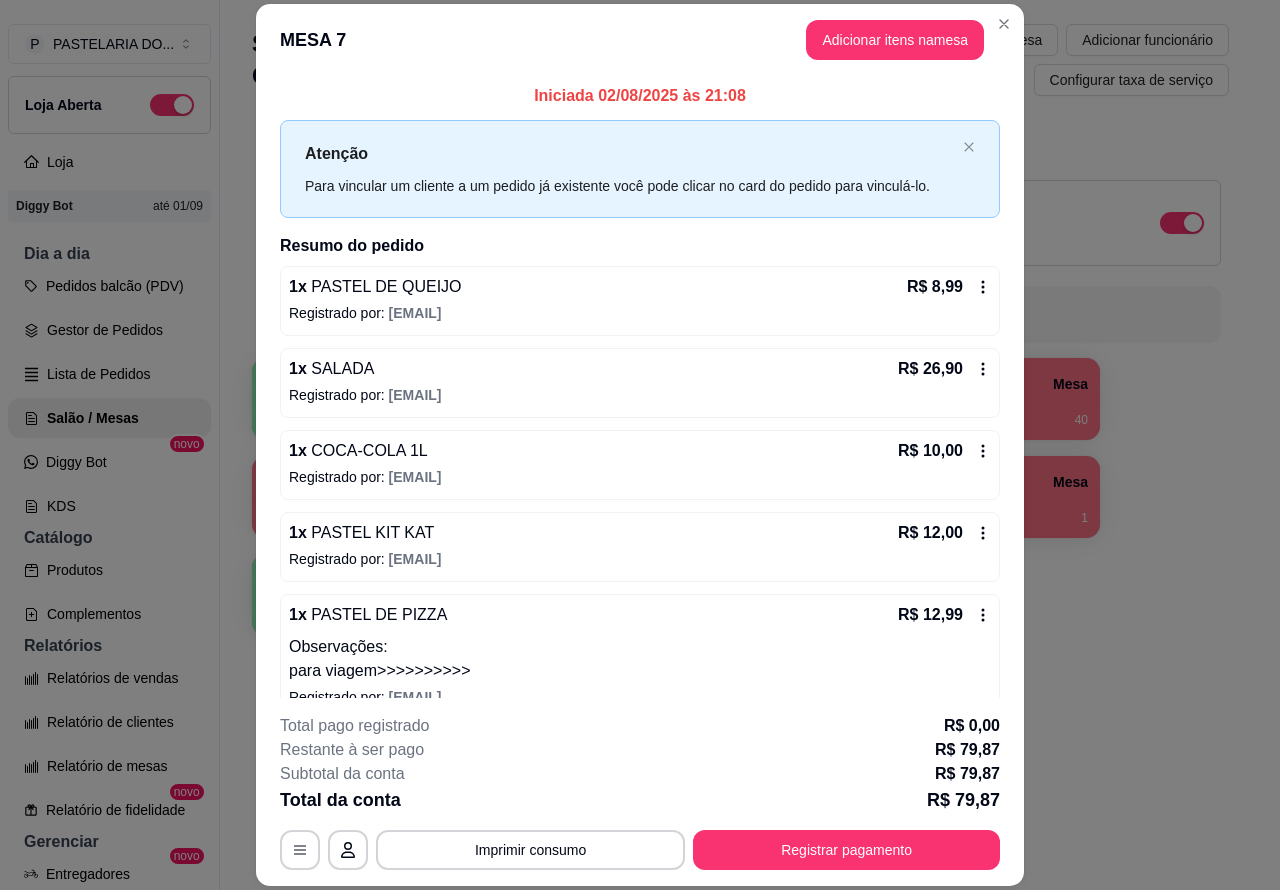 click on "Salão / Mesas / Comandas Adicionar mesa / comanda Imprimir qr-codes da mesa Adicionar funcionário Configurar taxa de serviço Todos Mesas Comandas Deixar cliente chamar o garçom na mesa Ao o cliente scanear o qr code, ele terá a opção de chamar o garçom naquela mesa. Busque pela mesa ou comanda
1 Mesa 2 Mesa [PRICE] 39 3 Mesa [PRICE] 29 4 Mesa [PRICE] 40 5 Mesa [PRICE] 12 6 Mesa 7 Mesa [PRICE] 23 8 Mesa [PRICE] 1 9 Mesa 10 Mesa" at bounding box center (740, 417) 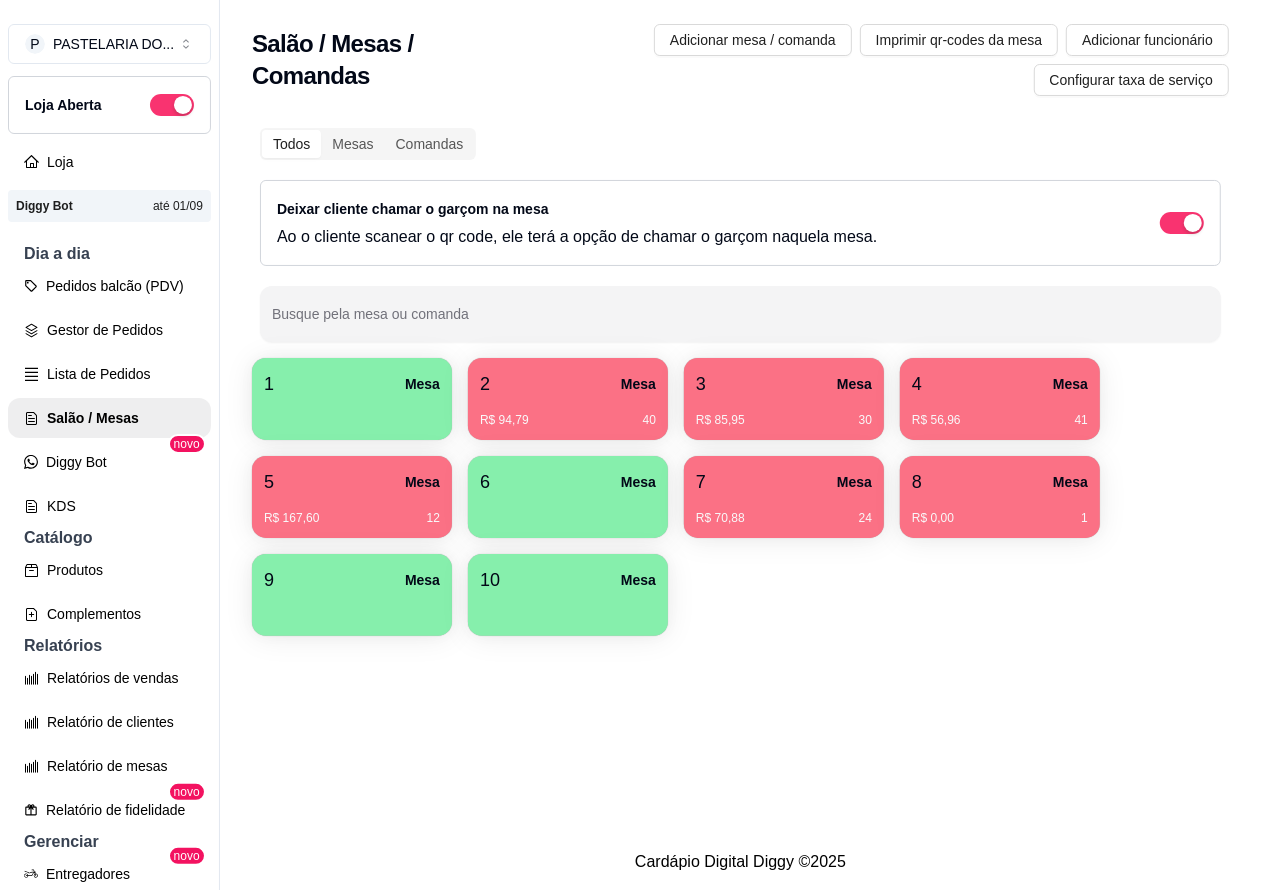 click on "1 Mesa" at bounding box center [352, 384] 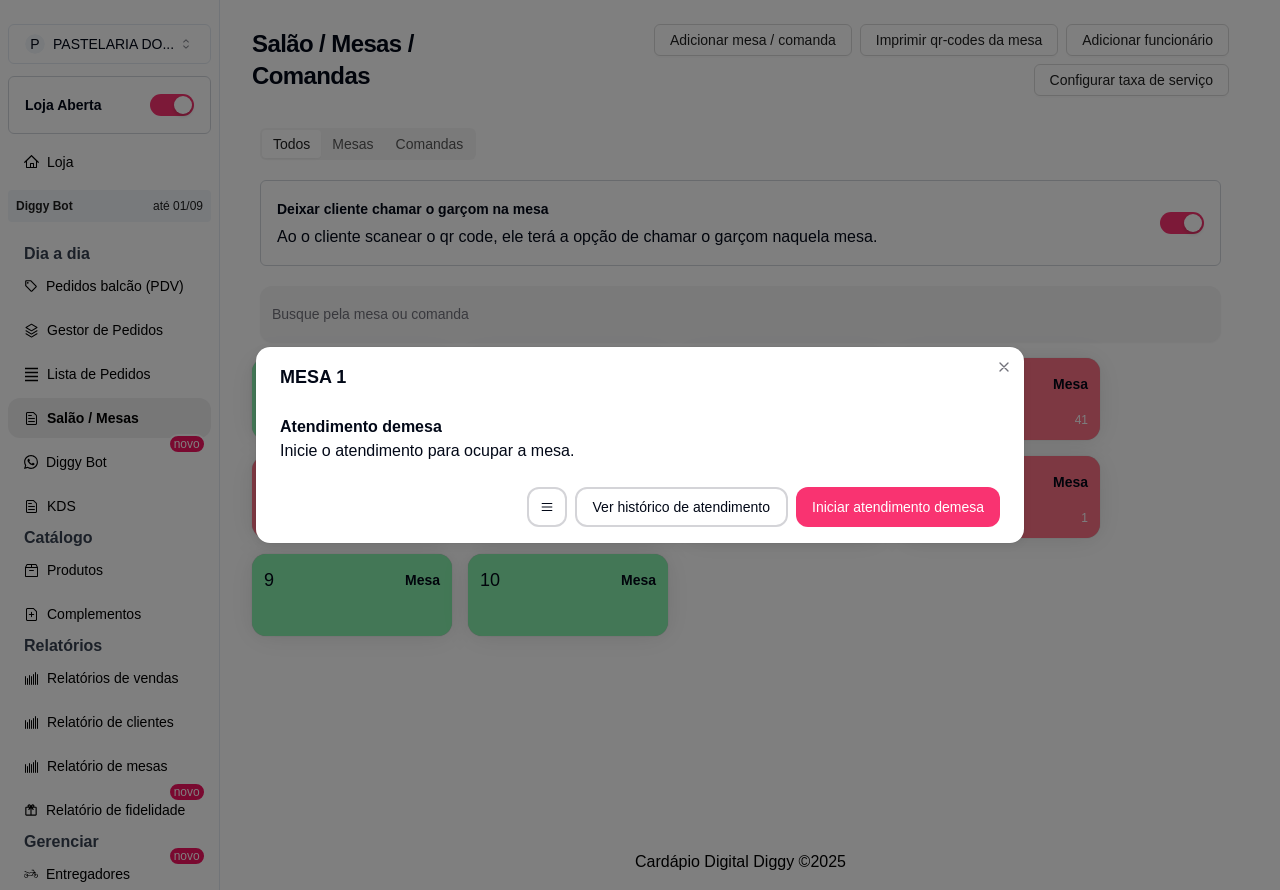 click on "Iniciar atendimento de  mesa" at bounding box center (898, 507) 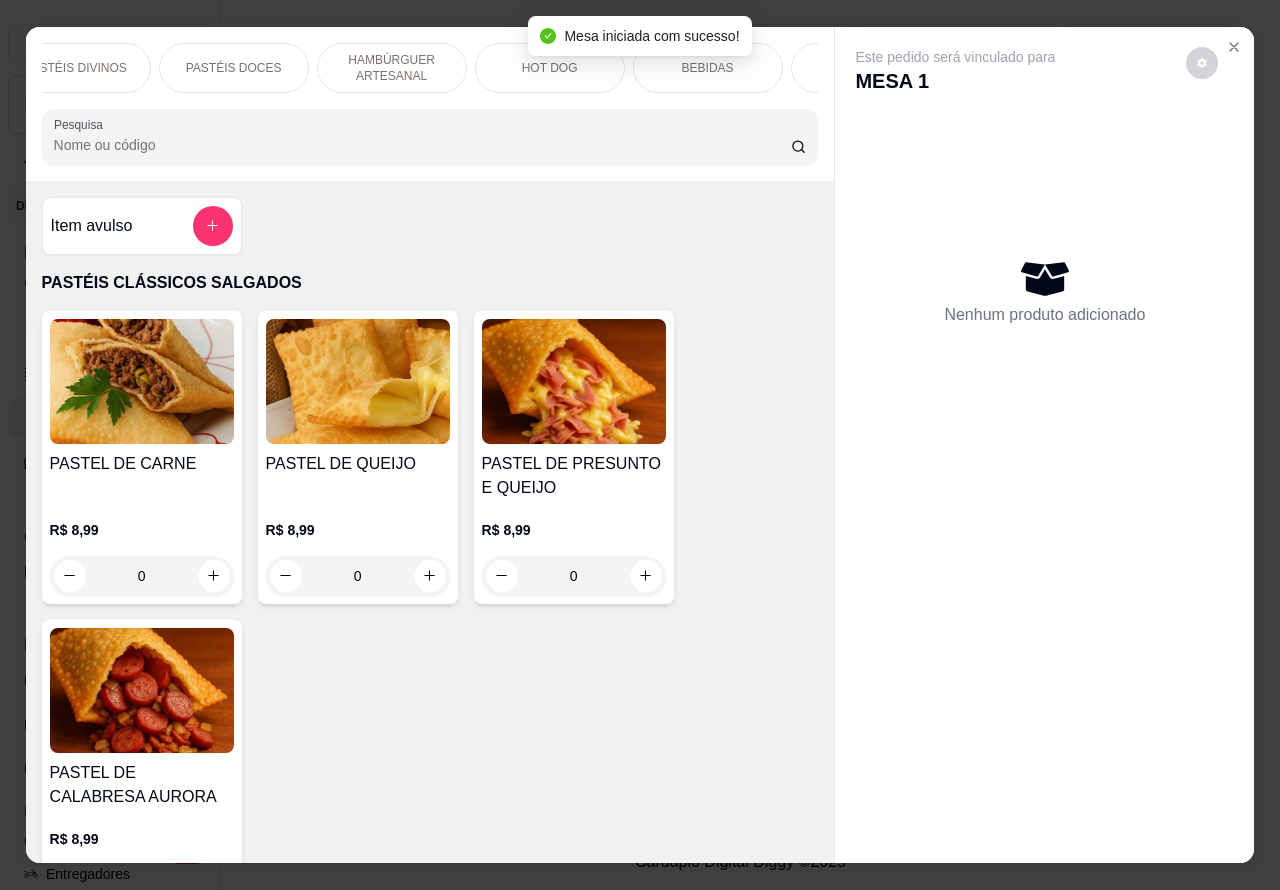scroll, scrollTop: 0, scrollLeft: 480, axis: horizontal 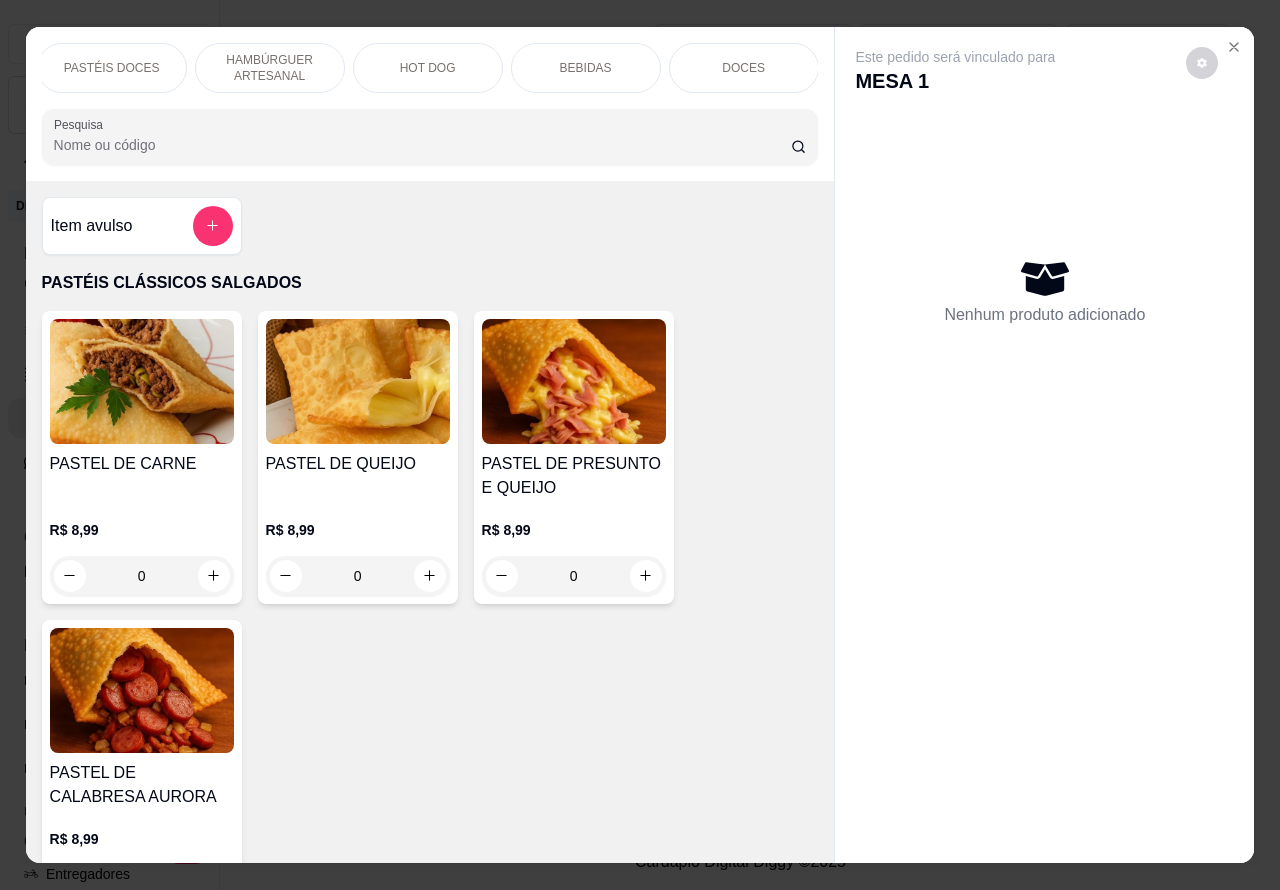 click on "BEBIDAS" at bounding box center (586, 68) 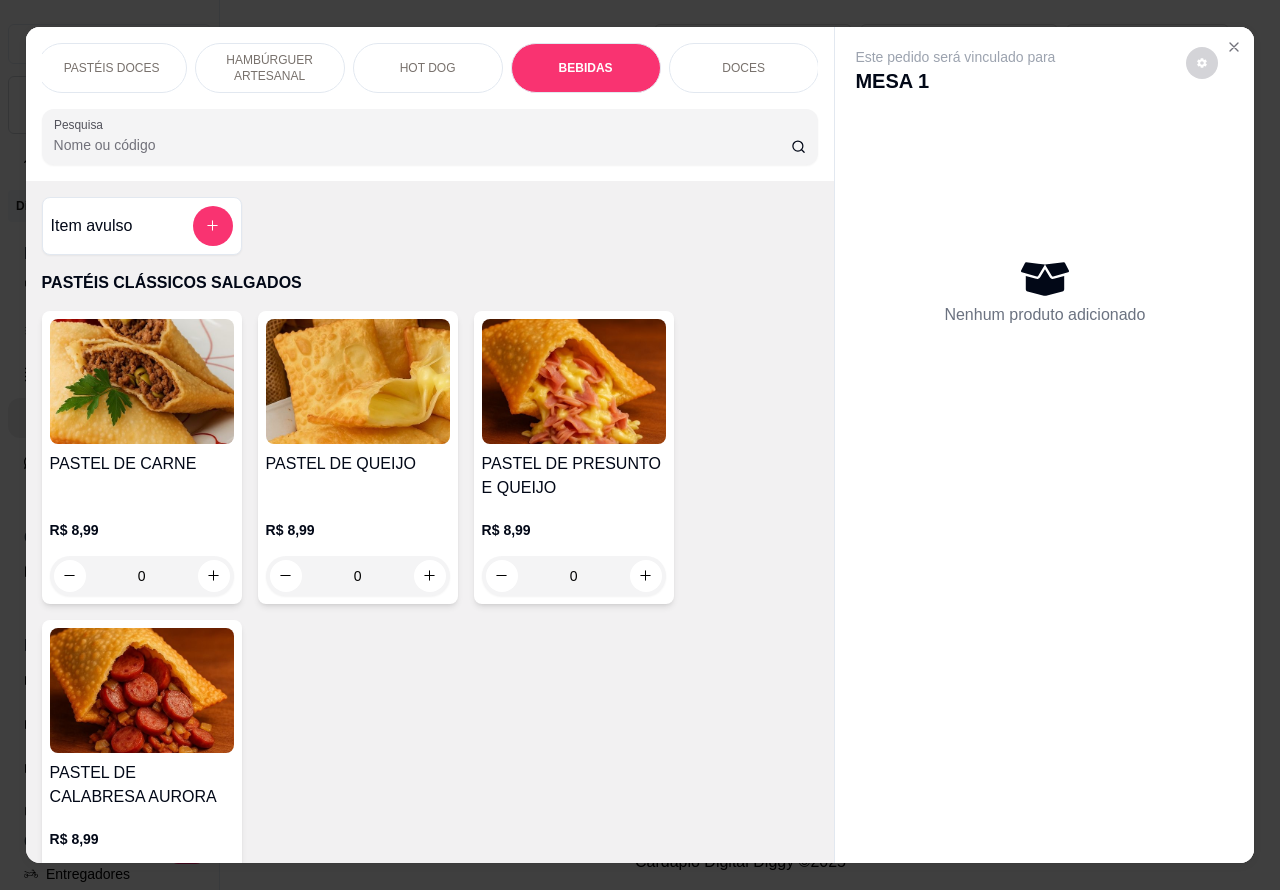 scroll, scrollTop: 6365, scrollLeft: 0, axis: vertical 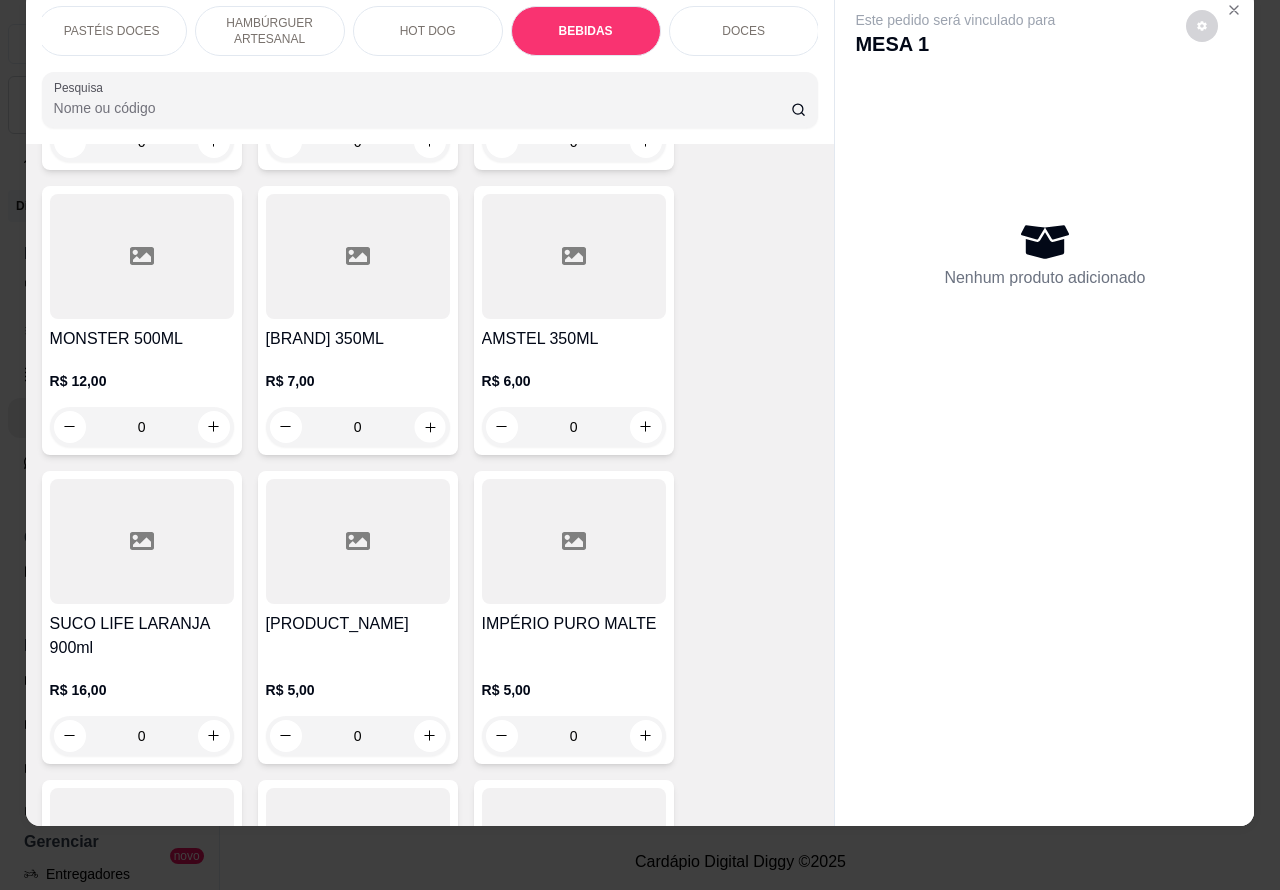 click 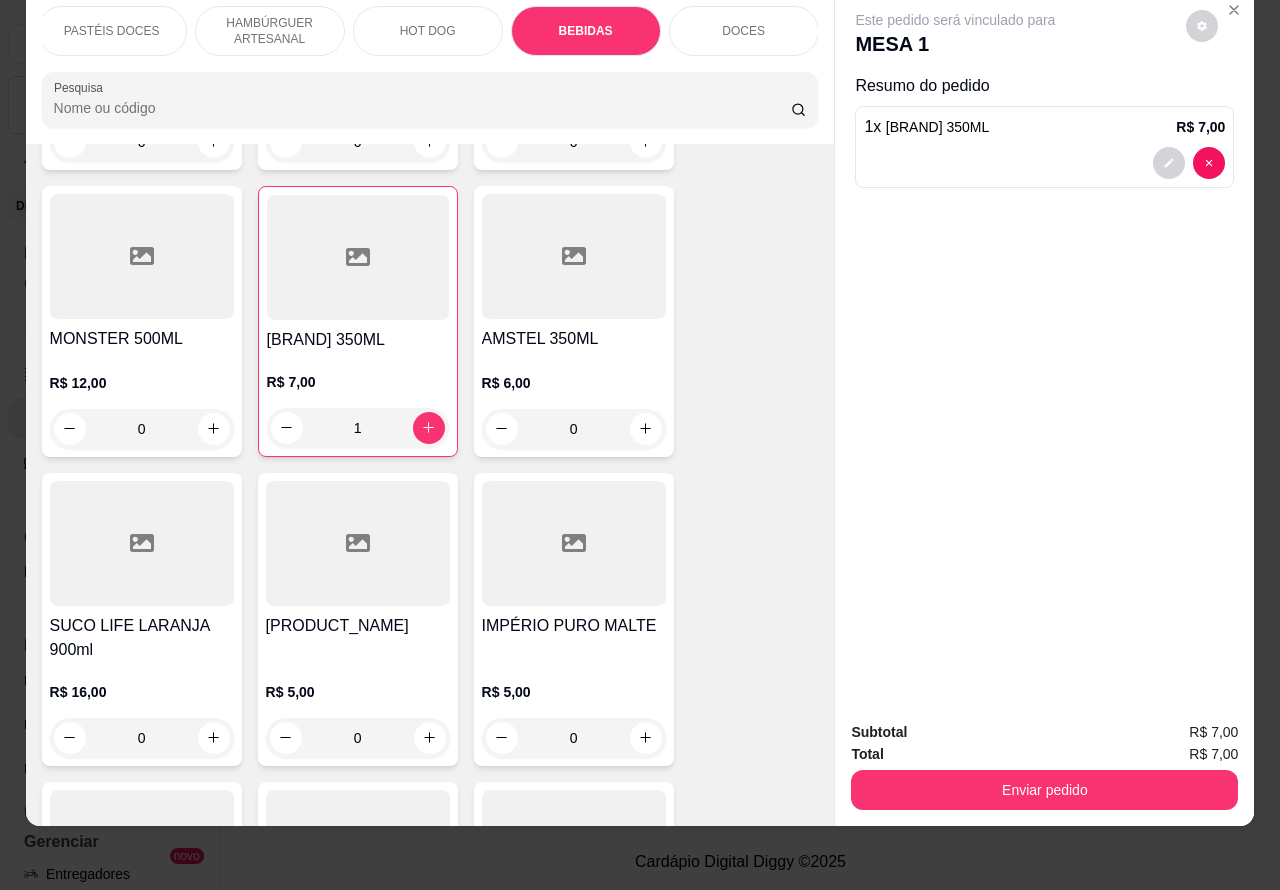 click 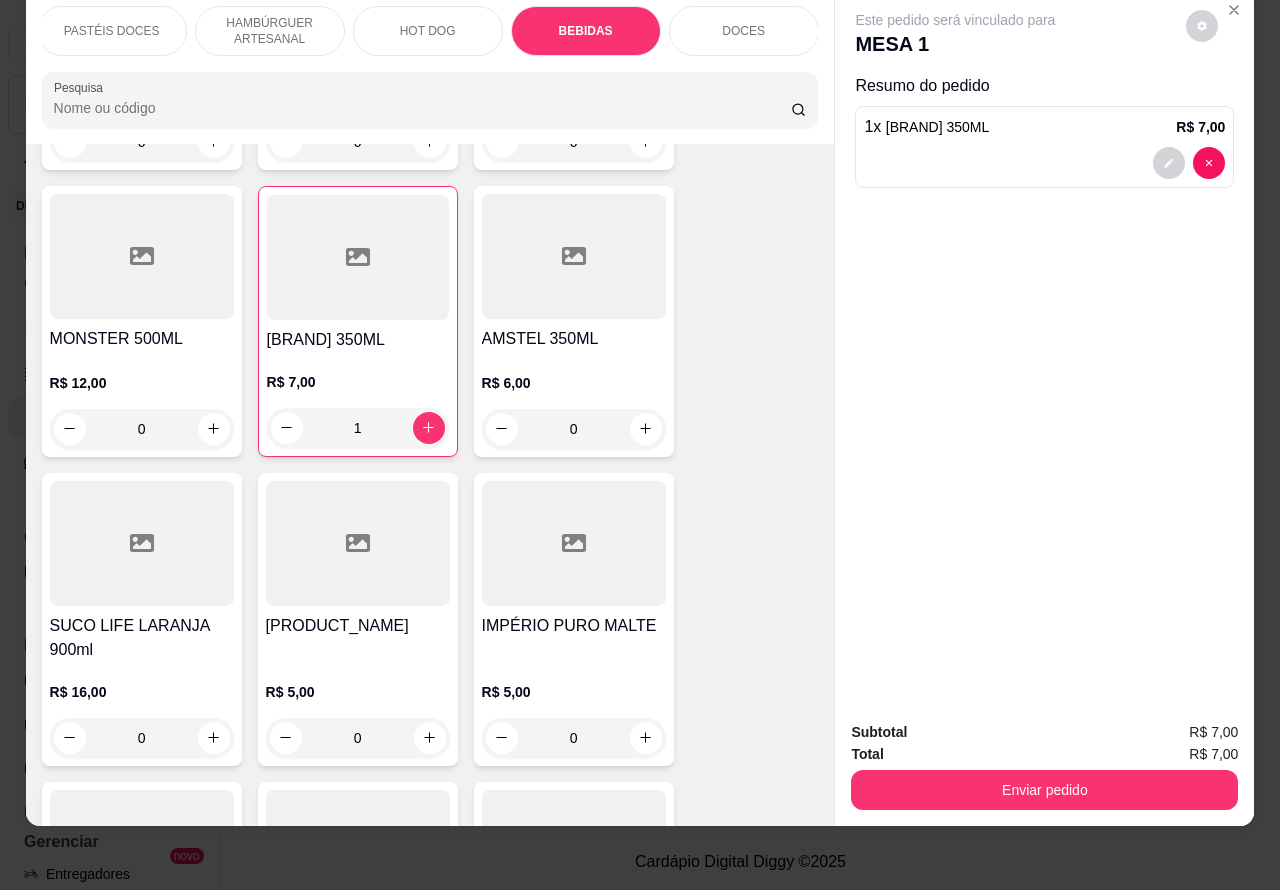 type on "2" 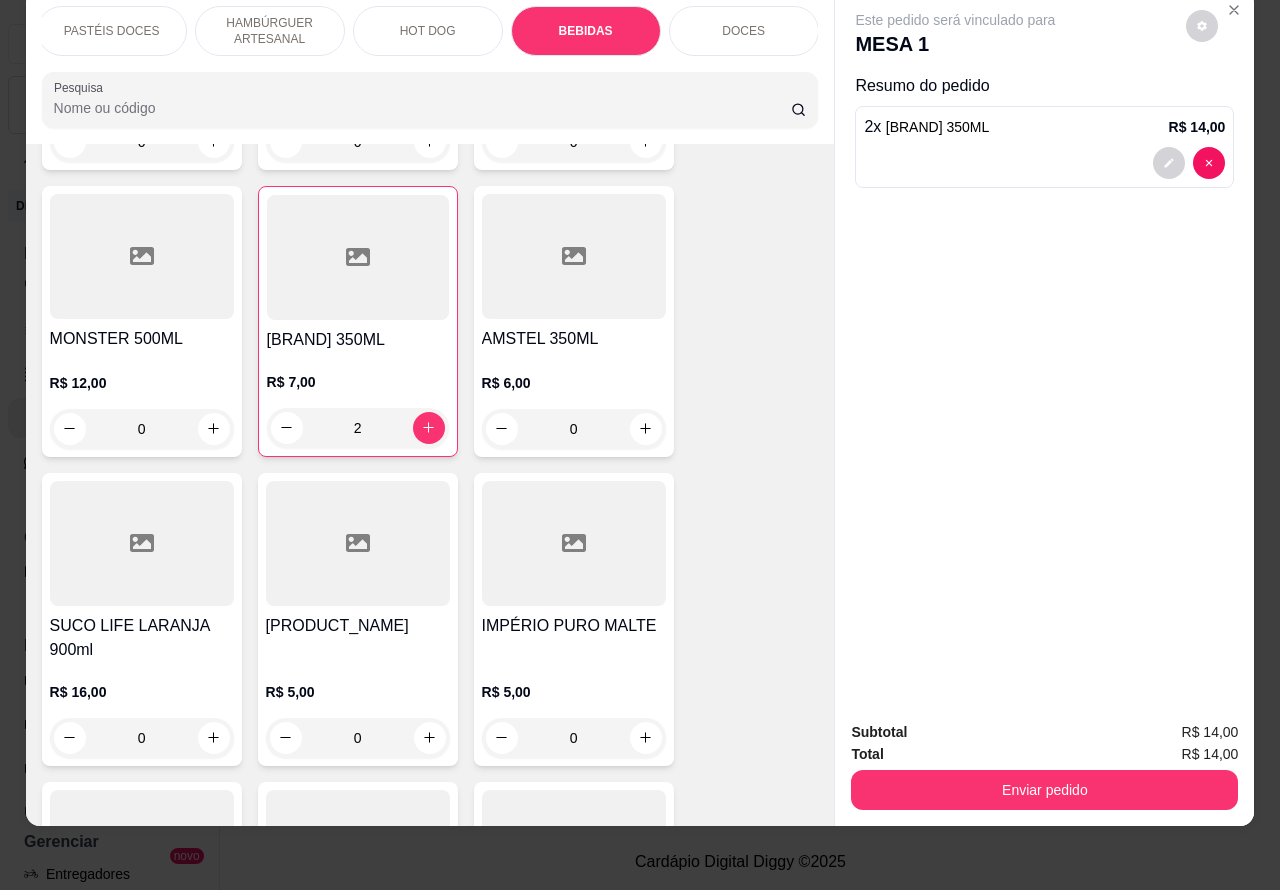 click on "Enviar pedido" at bounding box center [1044, 790] 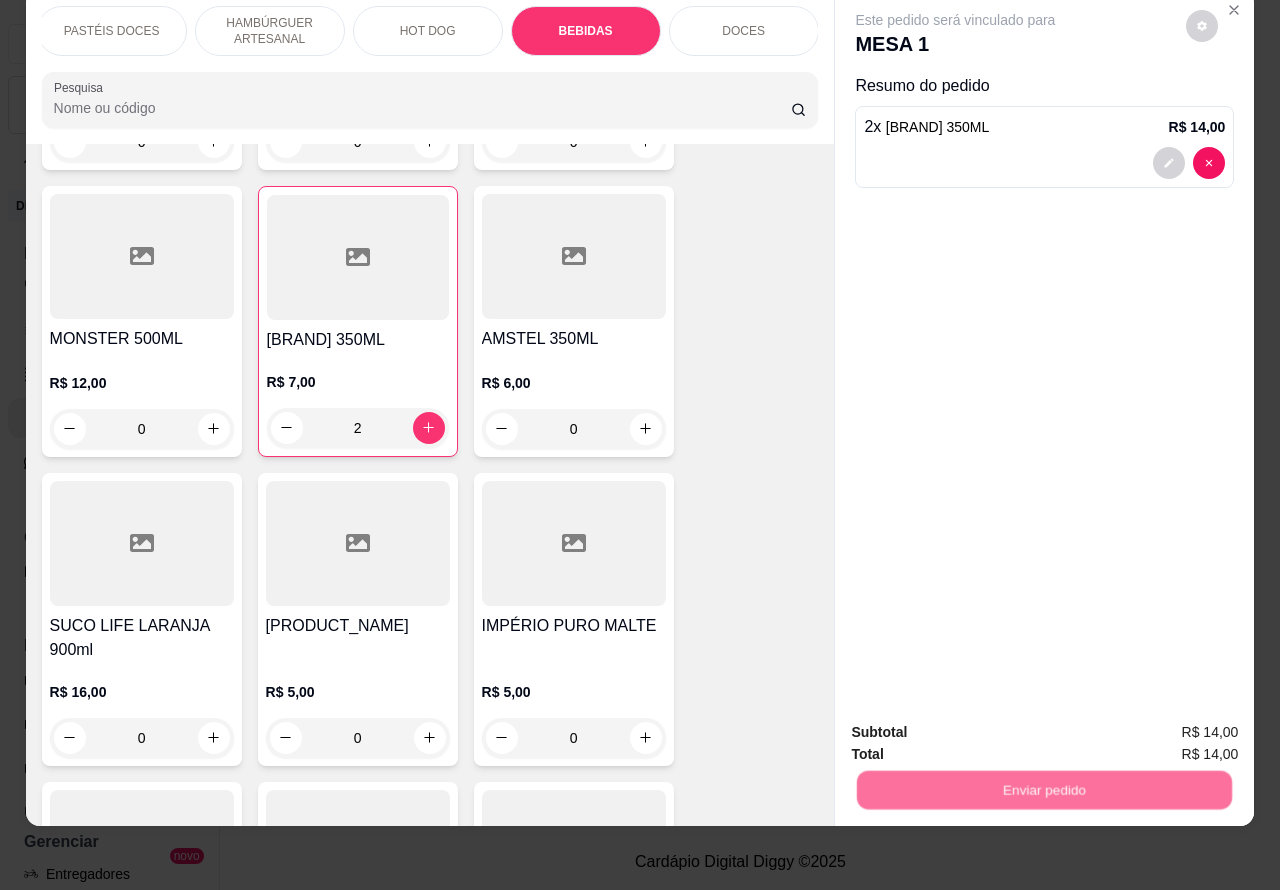 click on "Não registrar e enviar pedido" at bounding box center (977, 723) 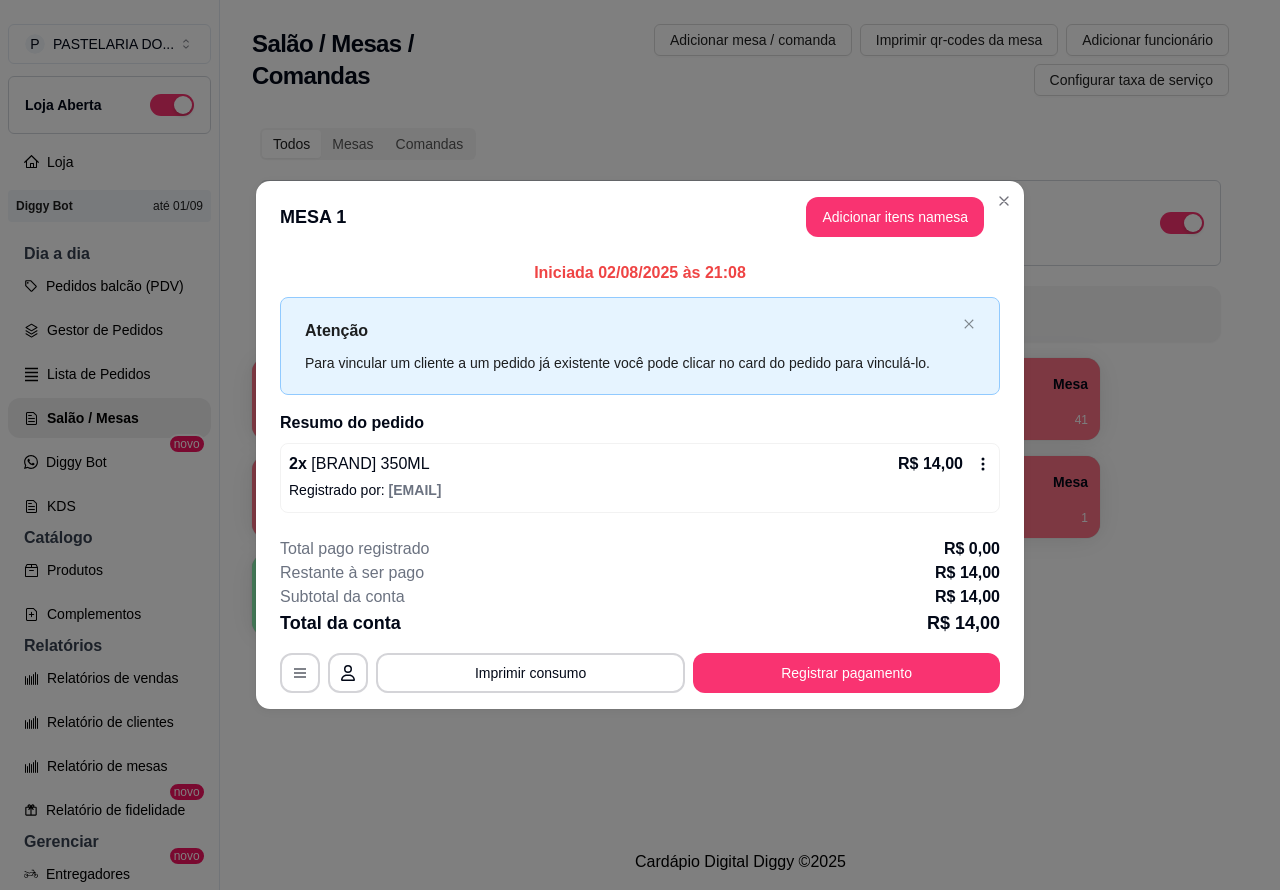 click on "Salão / Mesas / Comandas Adicionar mesa / comanda Imprimir qr-codes da mesa Adicionar funcionário Configurar taxa de serviço Todos Mesas Comandas Deixar cliente chamar o garçom na mesa Ao o cliente scanear o qr code, ele terá a opção de chamar o garçom naquela mesa. Busque pela mesa ou comanda 1 Mesa R$ 0,00 0 2 Mesa R$ 94,79 40 3 Mesa R$ 85,95 30 4 Mesa R$ 56,96 41 5 Mesa R$ 167,60 12 6 Mesa 7 Mesa R$ 79,87 24 8 Mesa R$ 73,80 1 9 Mesa 10 Mesa" at bounding box center [740, 417] 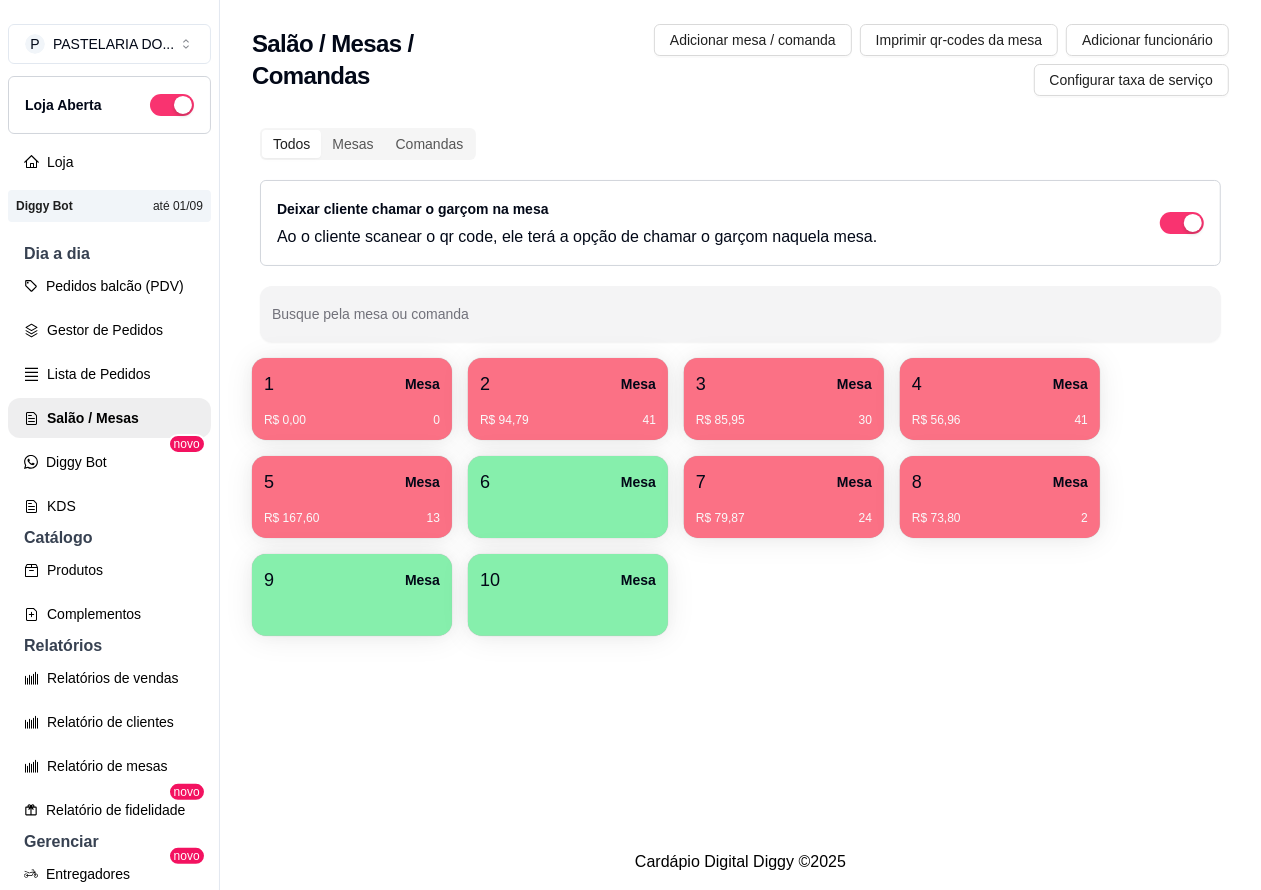 click on "Produtos" at bounding box center (109, 570) 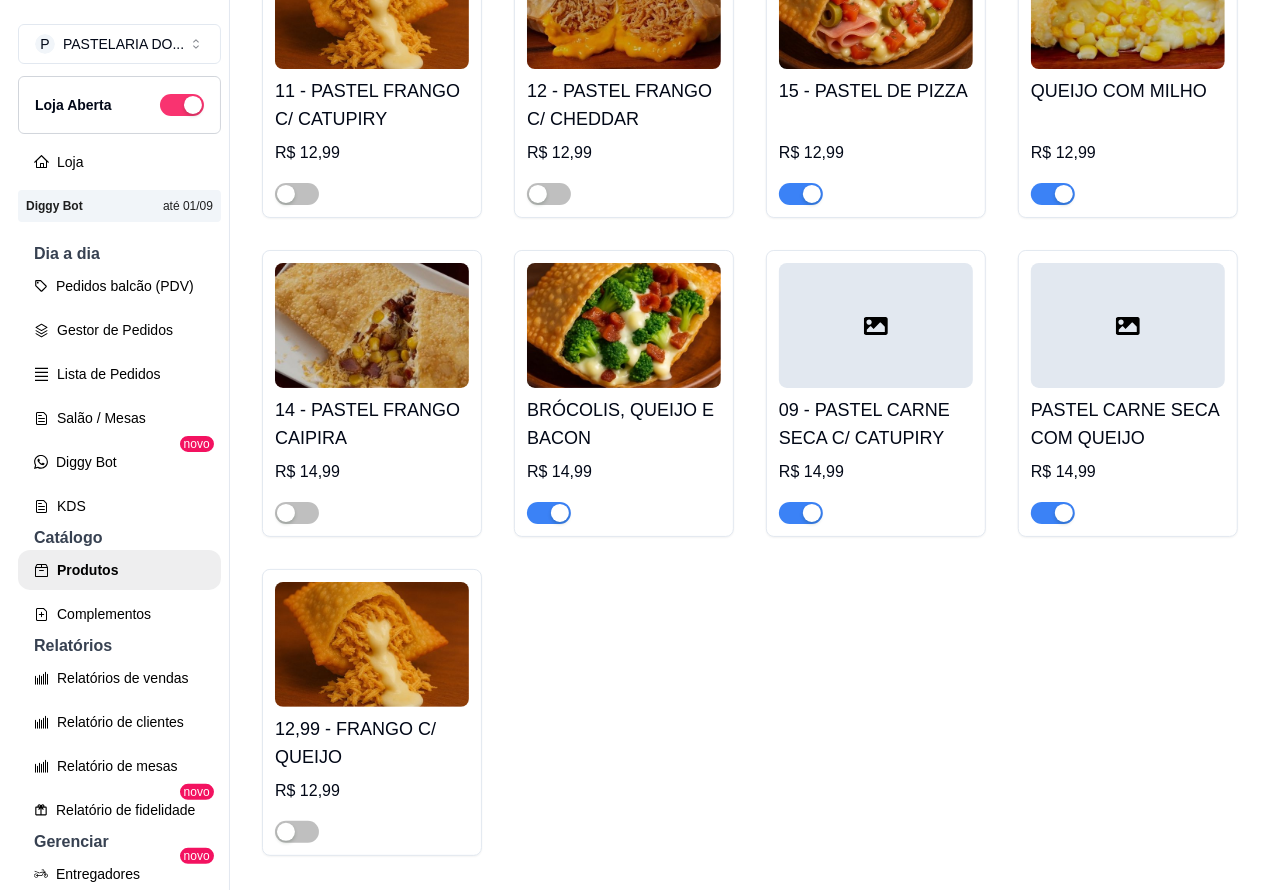 scroll, scrollTop: 2032, scrollLeft: 0, axis: vertical 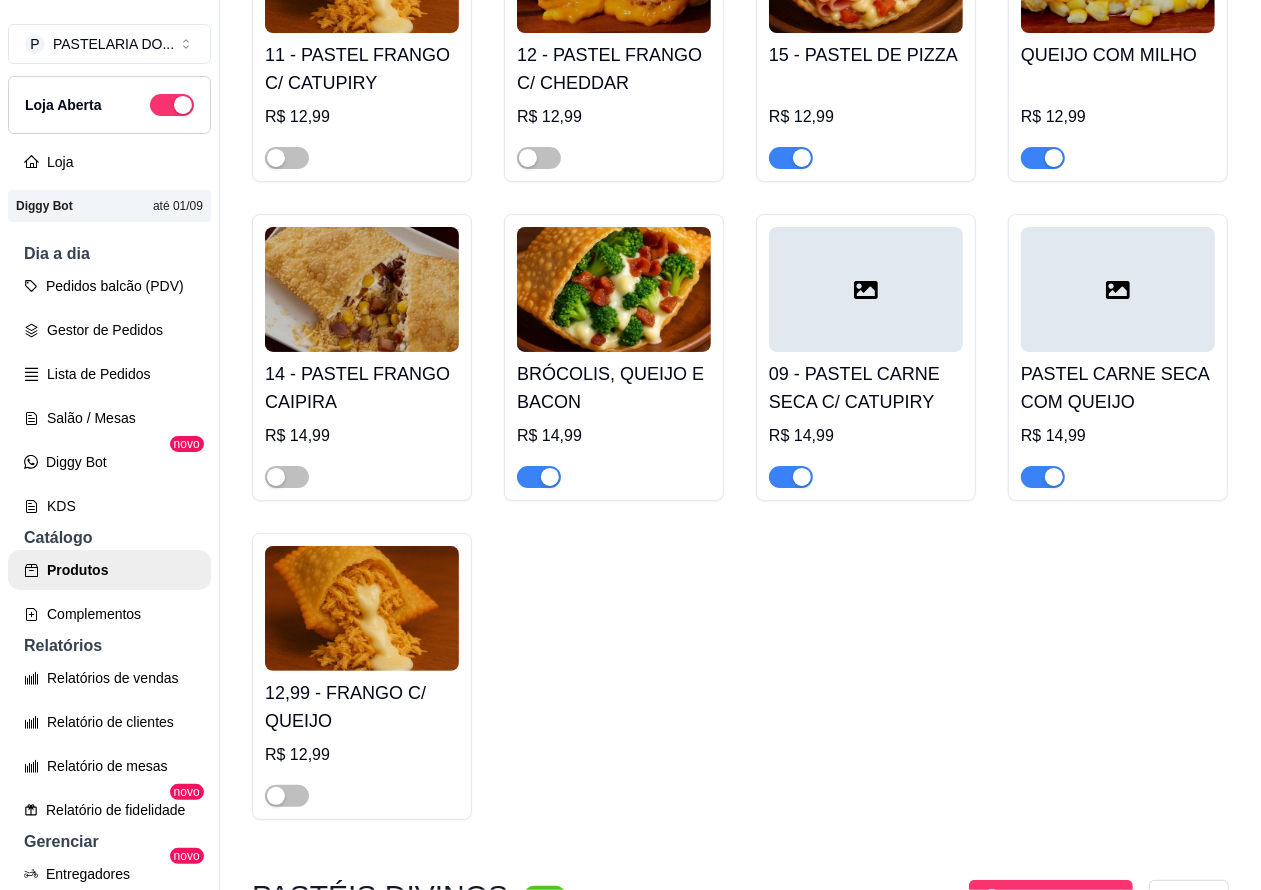 click at bounding box center (539, 477) 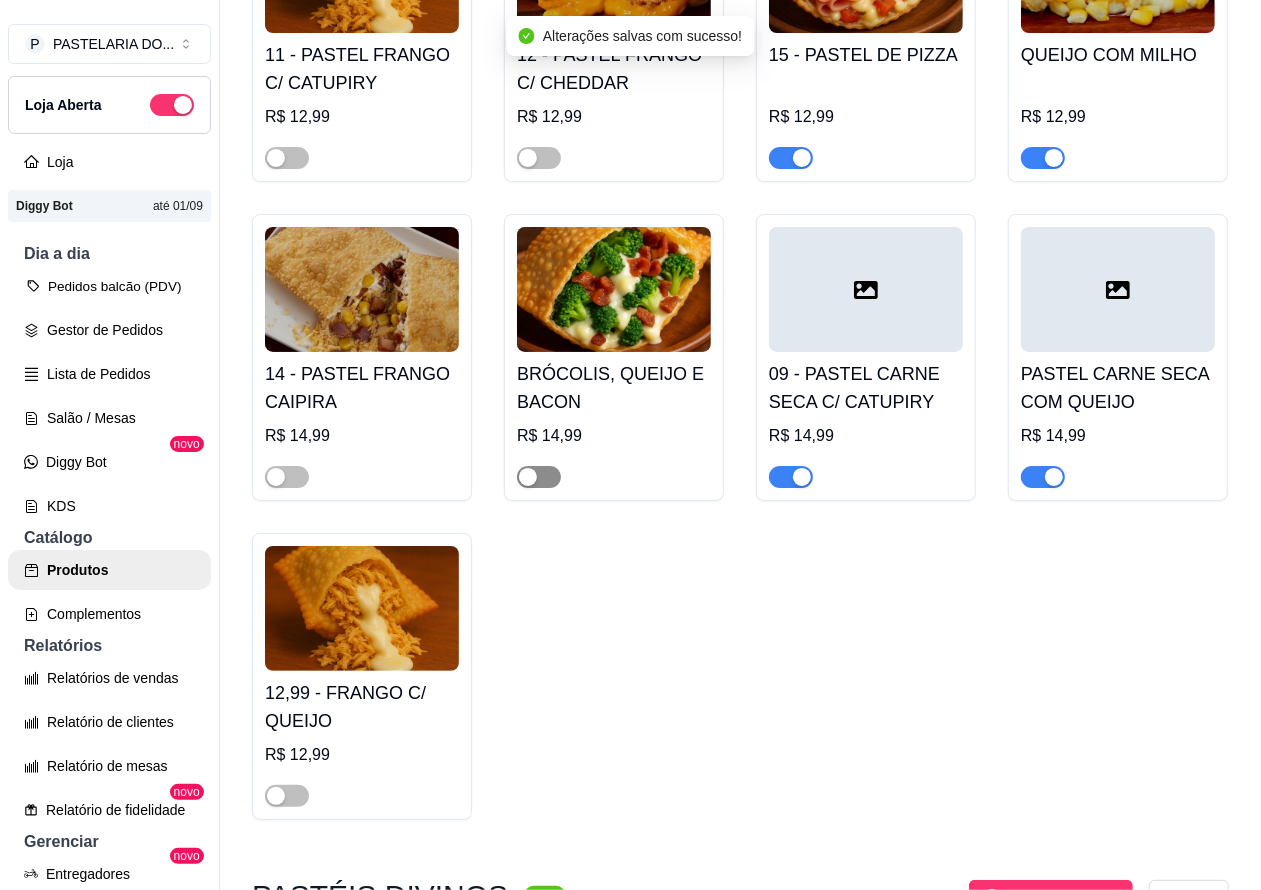 click on "Pedidos balcão (PDV)" at bounding box center (109, 286) 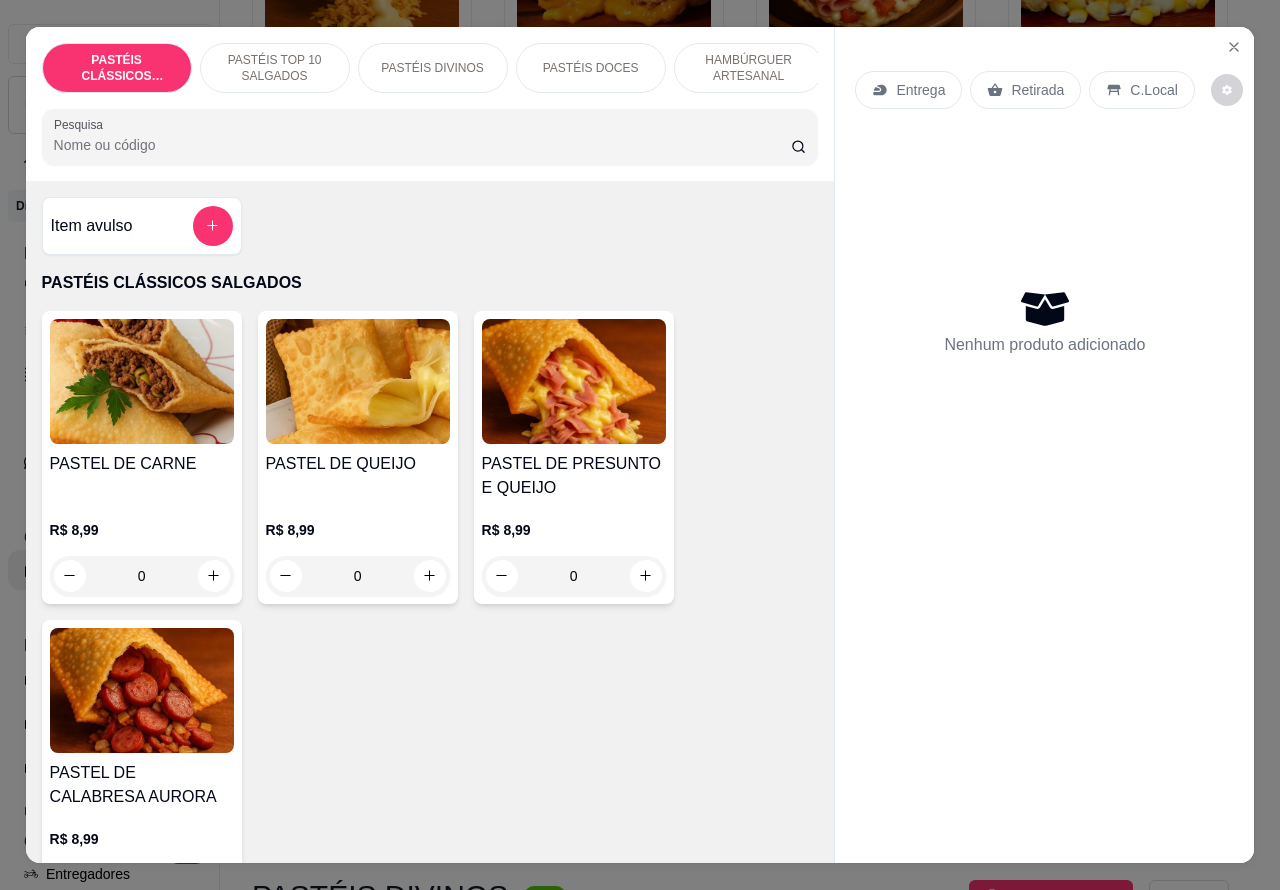 click 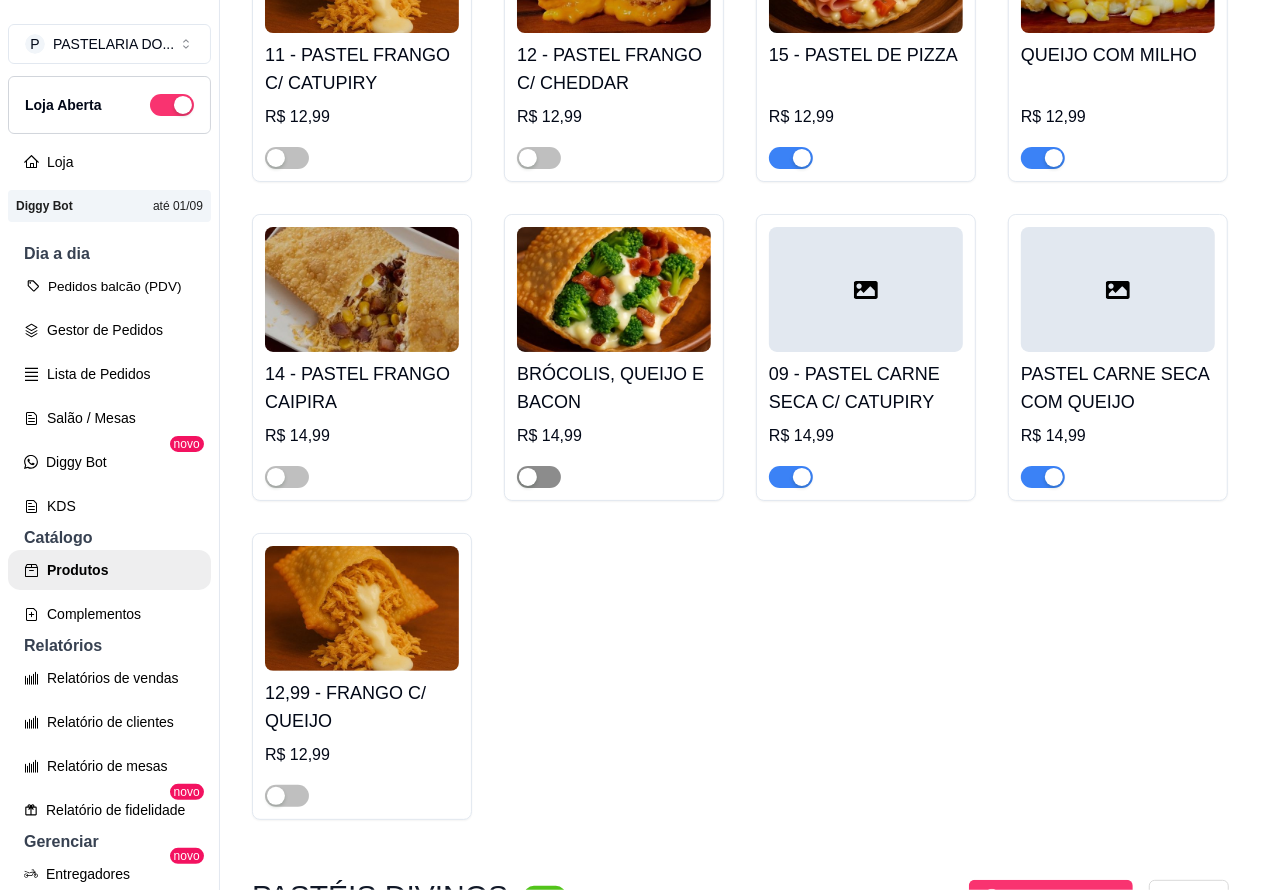 click on "Pedidos balcão (PDV)" at bounding box center (109, 286) 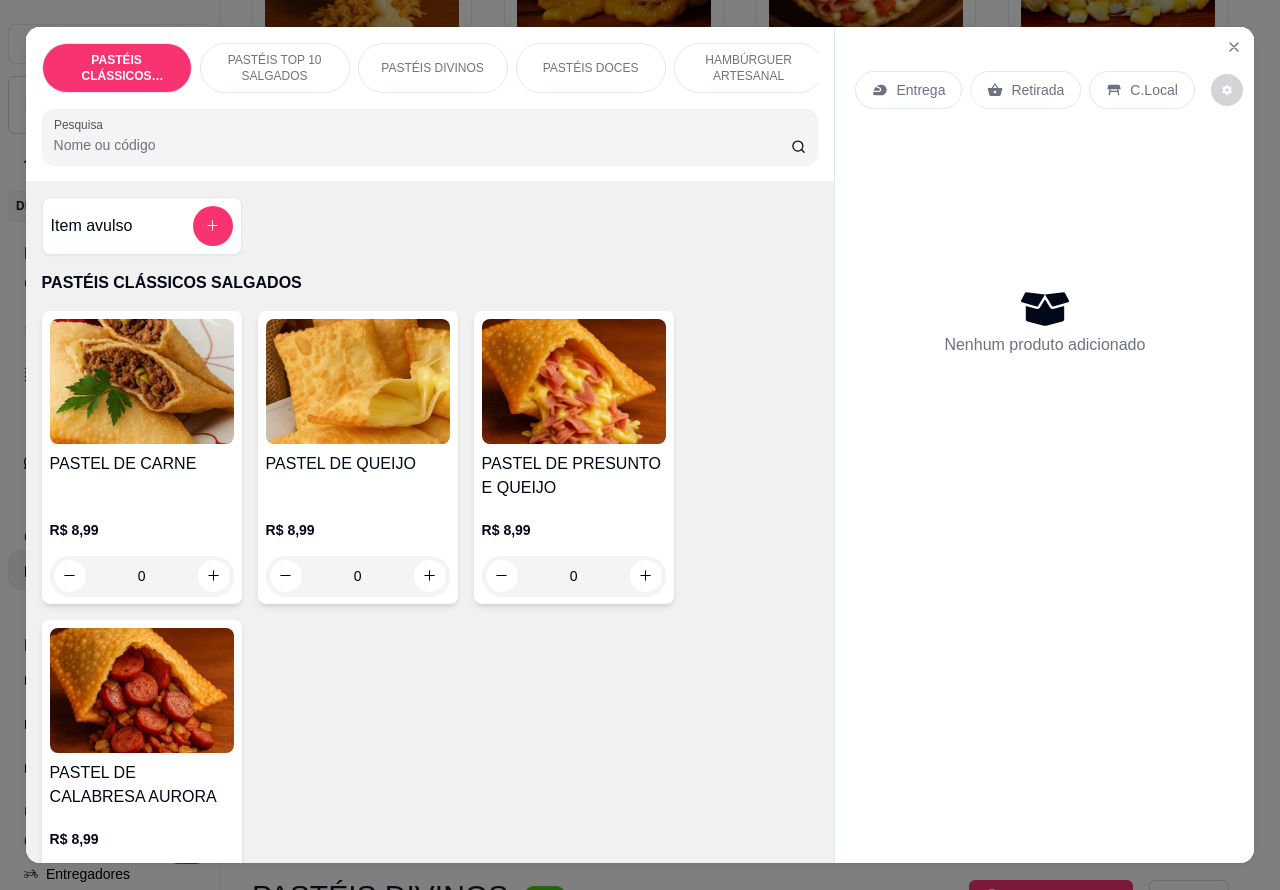 click on "Retirada" at bounding box center [1037, 90] 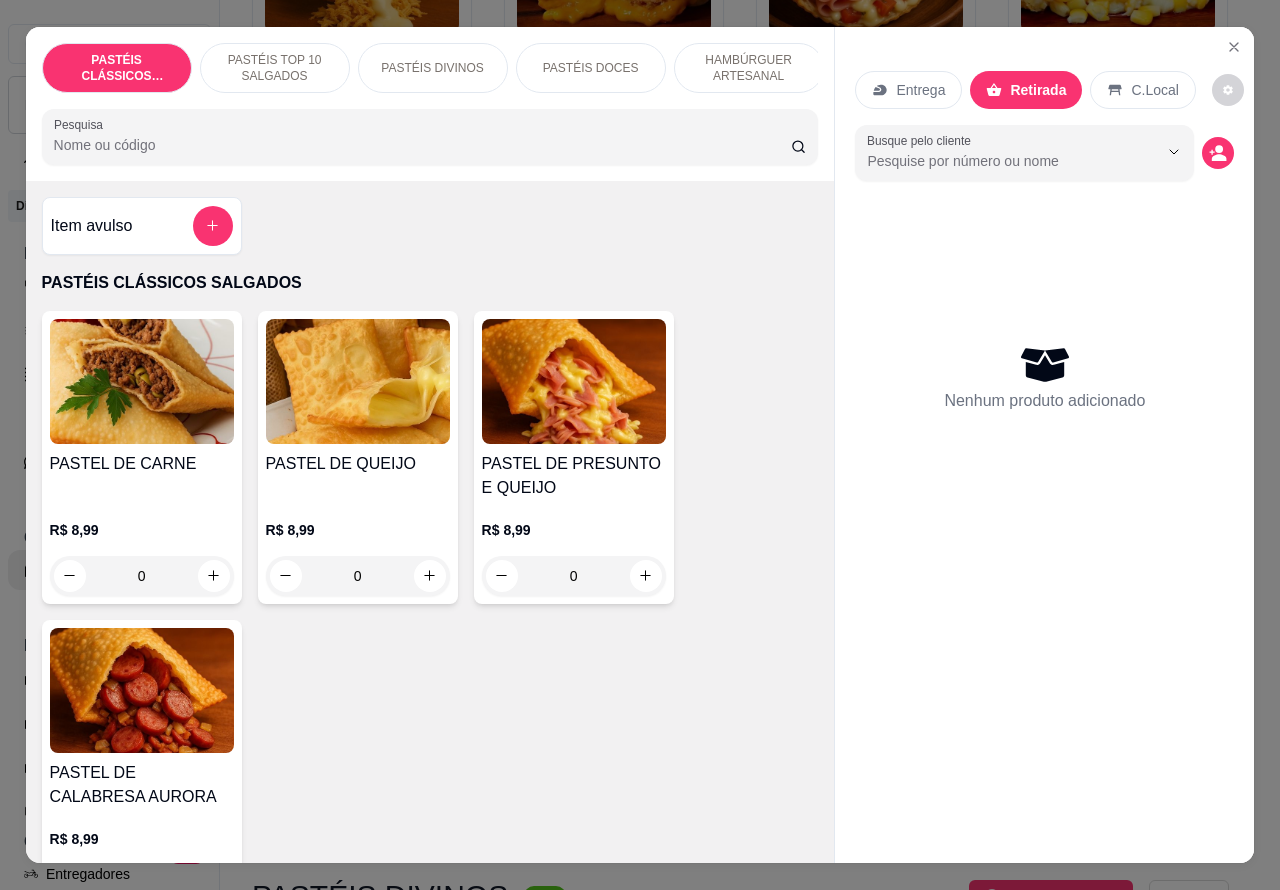 click on "PASTÉIS TOP 10 SALGADOS" at bounding box center [275, 68] 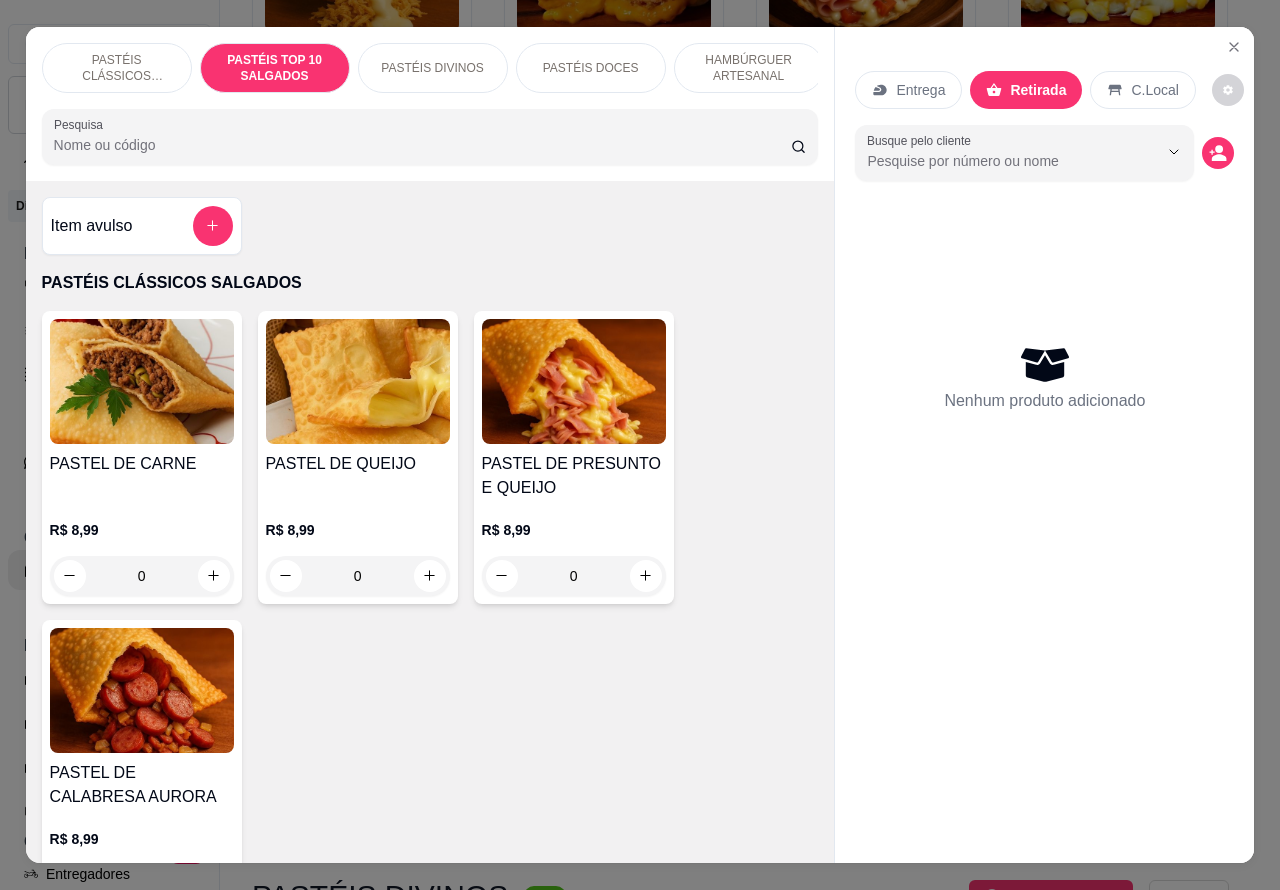 scroll, scrollTop: 748, scrollLeft: 0, axis: vertical 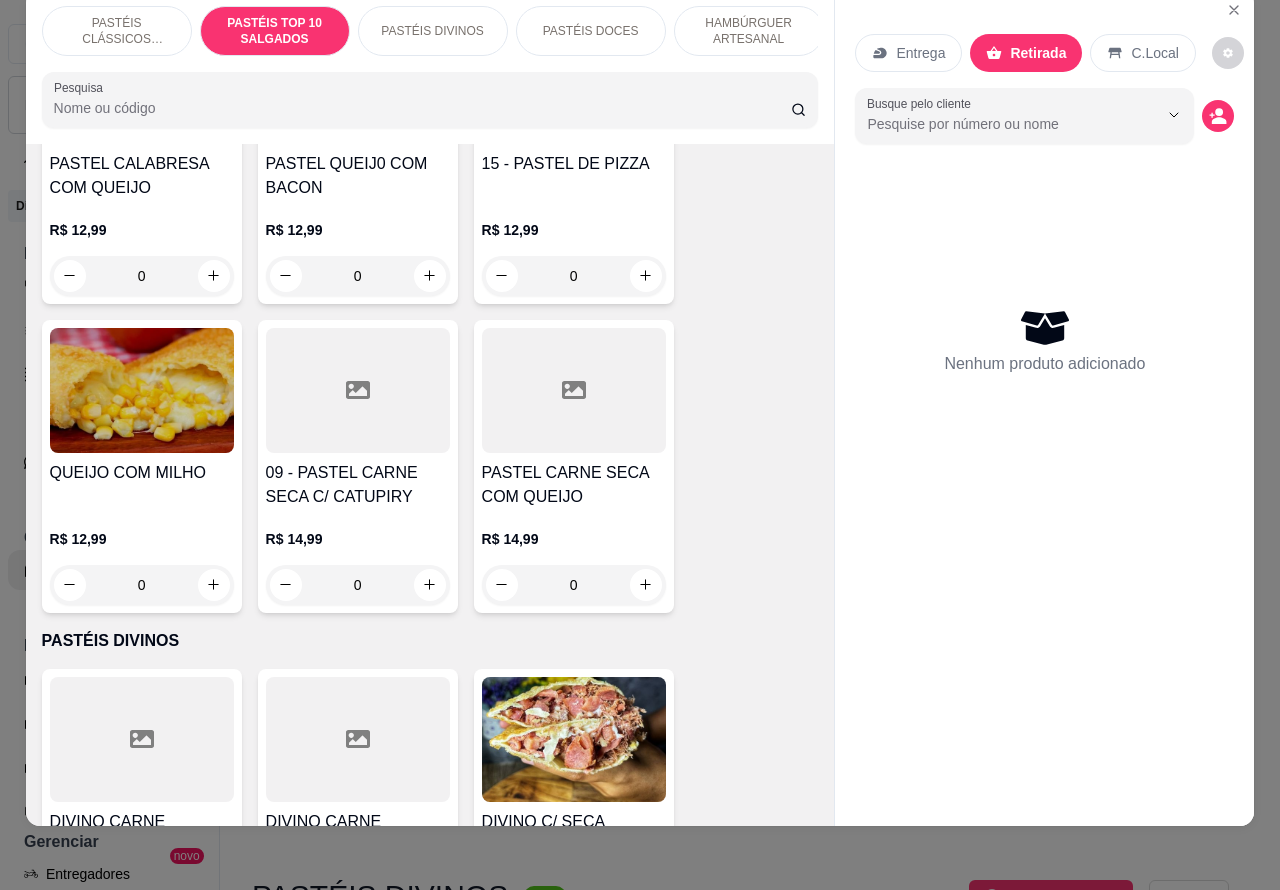 click 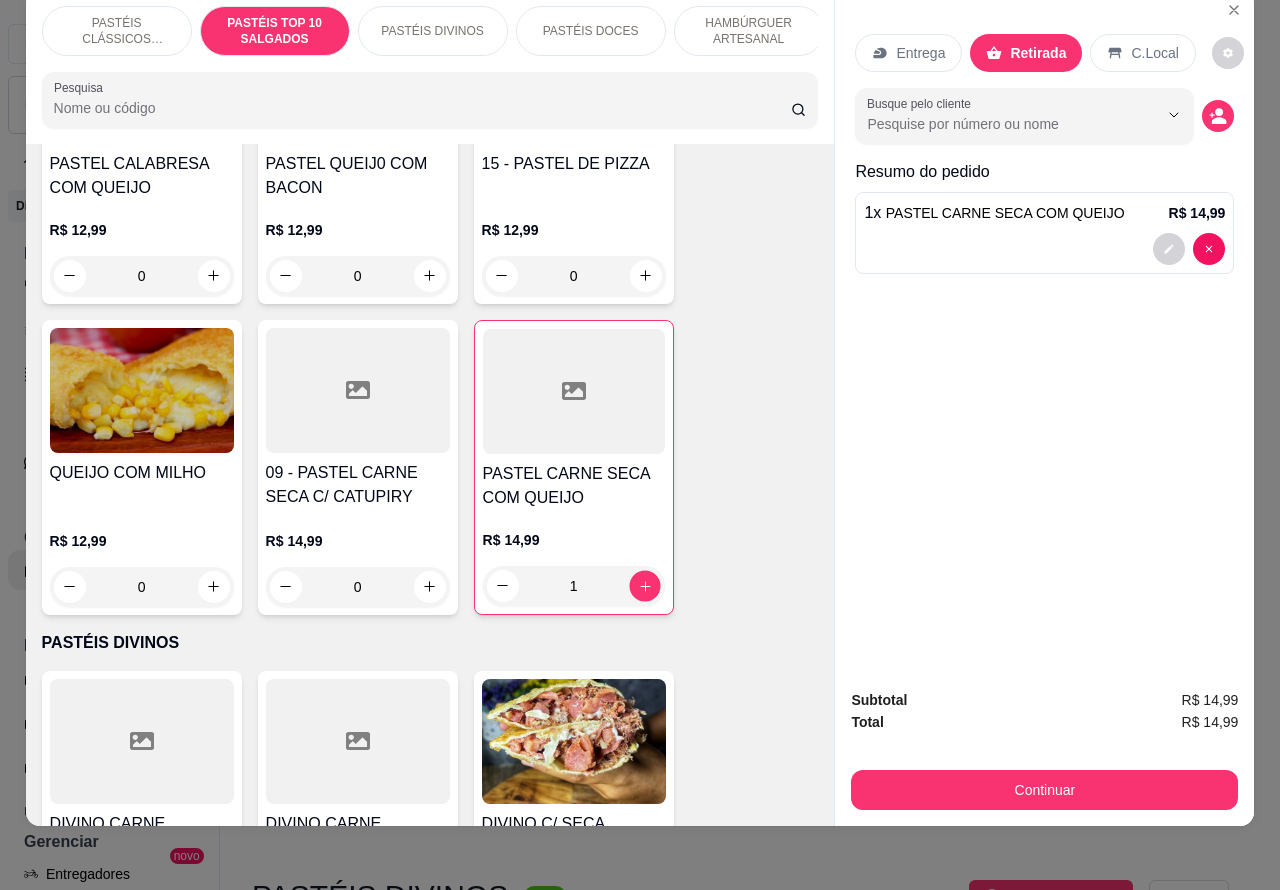 click 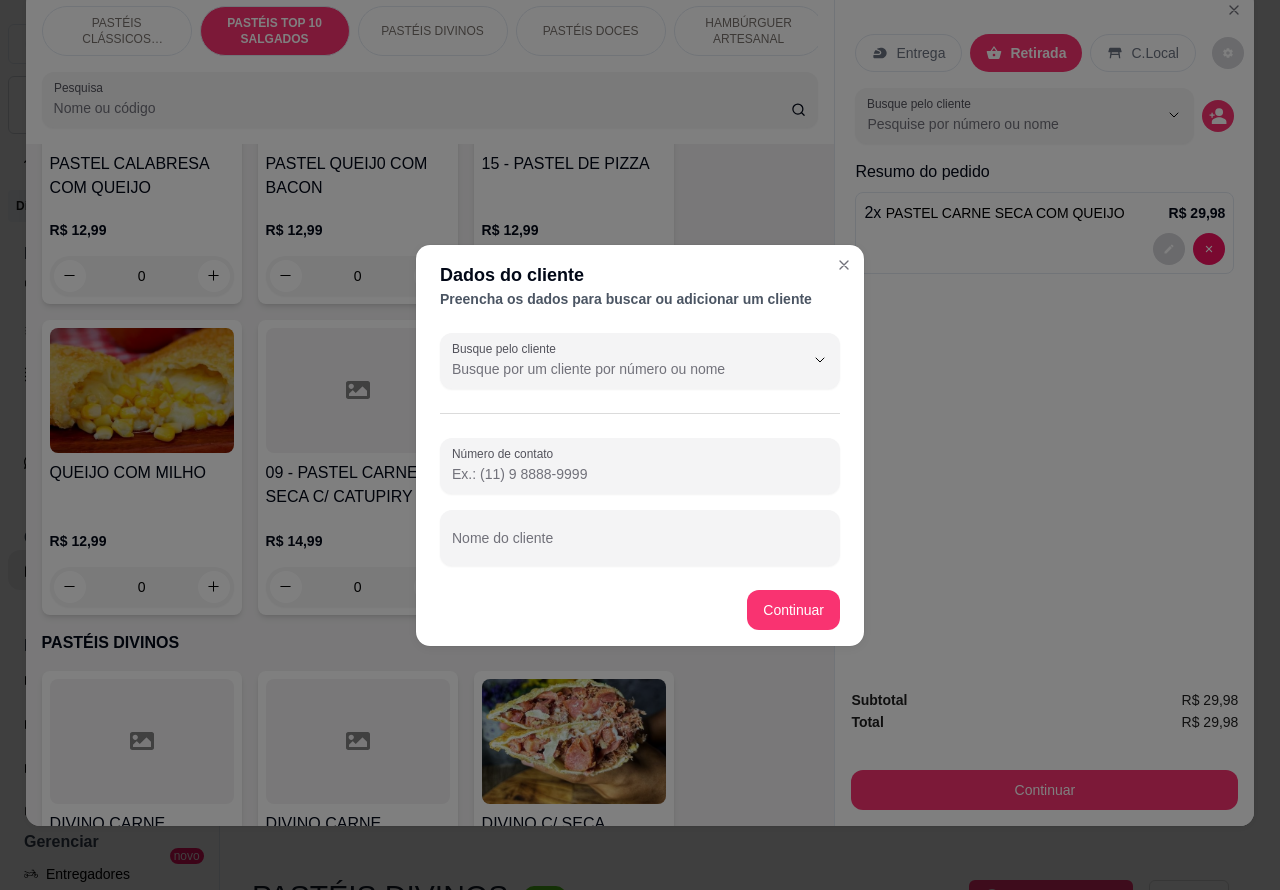 click on "Número de contato" at bounding box center (640, 474) 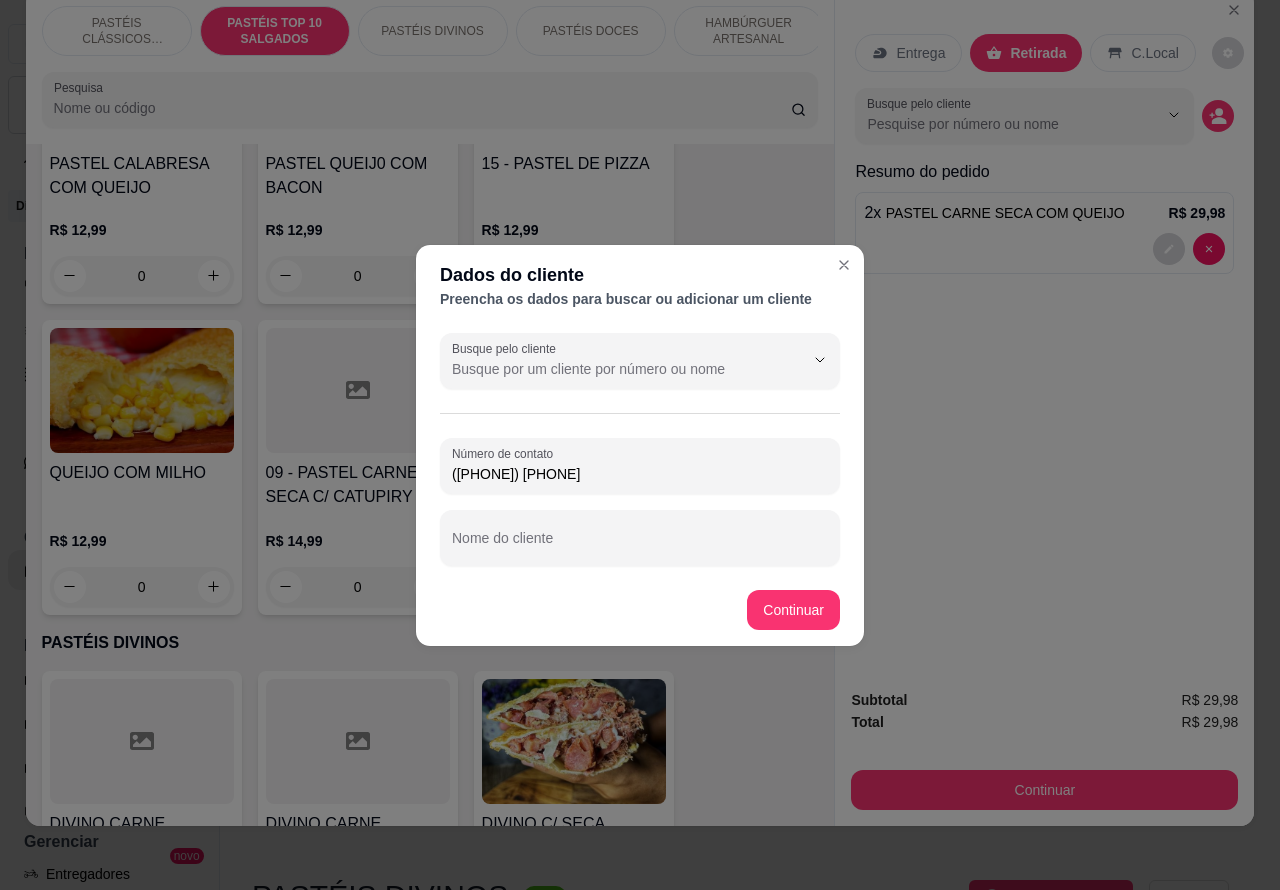 type on "([PHONE]) [PHONE]" 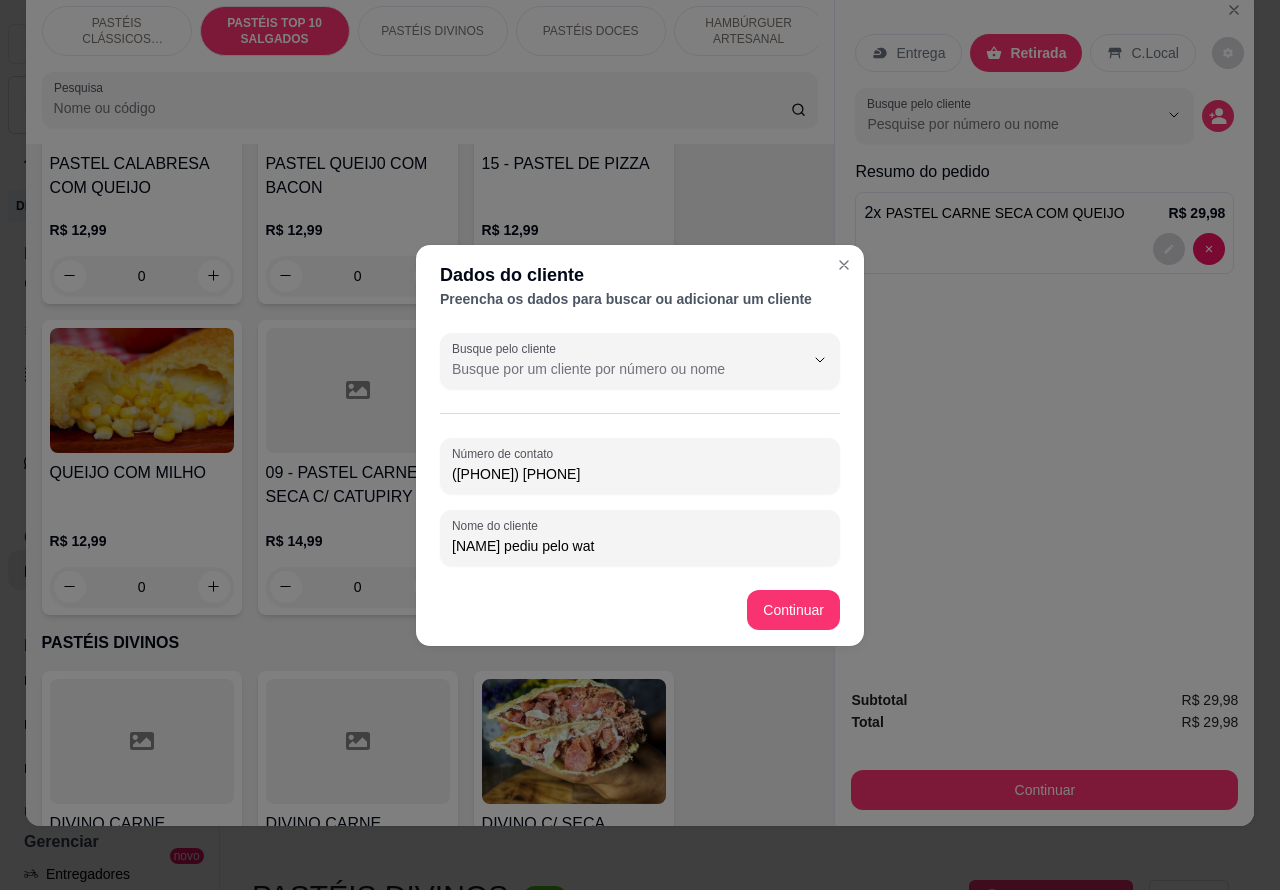 type on "[NAME] pediu pelo wats" 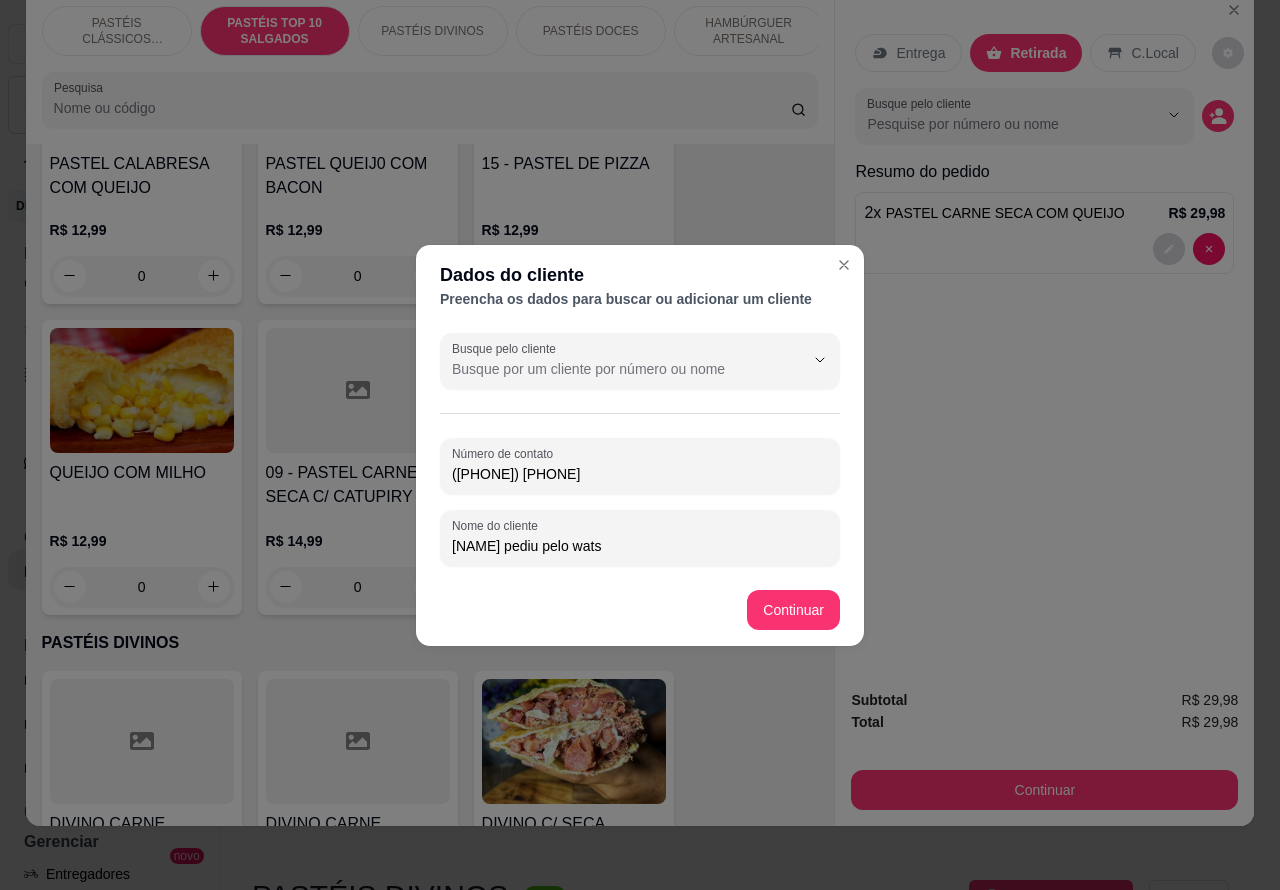 click on "Item avulso PASTÉIS CLÁSSICOS SALGADOS PASTEL DE CARNE R$ 8,99 0 PASTEL DE QUEIJO R$ 8,99 0 PASTEL DE PRESUNTO E QUEIJO R$ 8,99 0 PASTEL DE CALABRESA AURORA R$ 8,99 0 PASTÉIS TOP 10 SALGADOS 00 - ADICIONAIS R$ 3,00 0 MOLHO EXTRA DE CENOURA R$ 0,50 0 MOLHO EXTRA DE ALHO R$ 0,50 0 PASTEL DE VENTO R$ 4,00 0 PORÇÃO TIRAS MASSA DE PASTEL R$ 4,00 0 PASTEIZINHOS DE VENTO R$ 4,00 0 05 - PASTEL CARNE C/ BACON R$ 12,99 0 06 - PASTEL CARNE C/ QUEIJO R$ 12,99 0 08 - PASTEL CARNE C/ OVO R$ 12,99 0 PASTEL CALABRESA COM QUEIJO R$ 12,99 0 PASTEL QUEIJ0 COM BACON R$ 12,99 0 15 - PASTEL DE PIZZA R$ 12,99 0 QUEIJO COM MILHO R$ 12,99 0 09 - PASTEL CARNE SECA C/ CATUPIRY R$ 14,99 0 PASTEL CARNE SECA COM QUEIJO R$ 14,99 2 PASTÉIS DIVINOS DIVINO CARNE CATUPIRY R$ 19,99 0 DIVINO CARNE CHEDDAR R$ 19,99 0 DIVINO C/ SECA CATUPIRY R$ 19,99 0 DIVINO C/ SECA CHEDDAR R$ 19,99 0 PASTÉIS DOCES 24 - PASTEL KIT KAT R$ 12,00 0 24 - PASTEL OURO BRANCO 0 0" at bounding box center (430, 485) 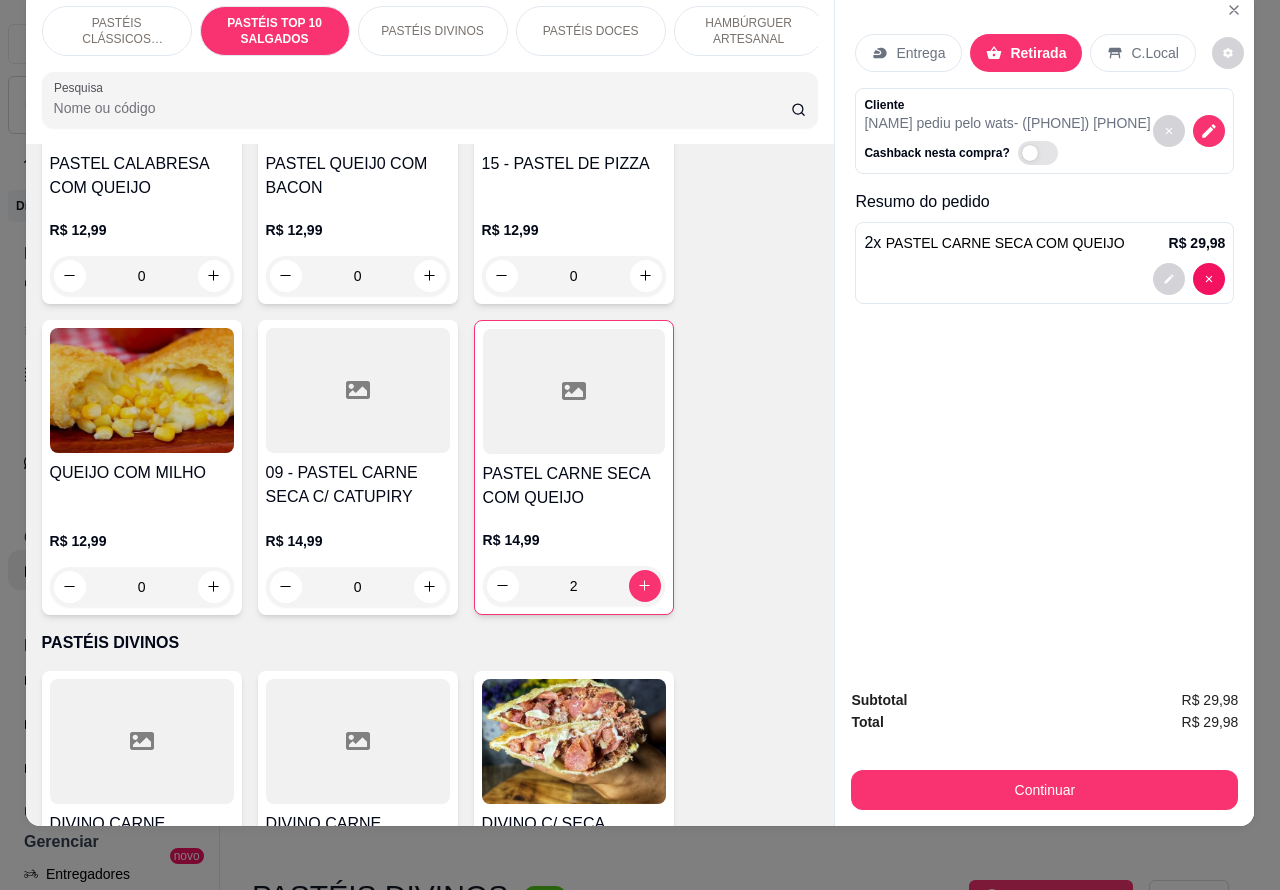 click 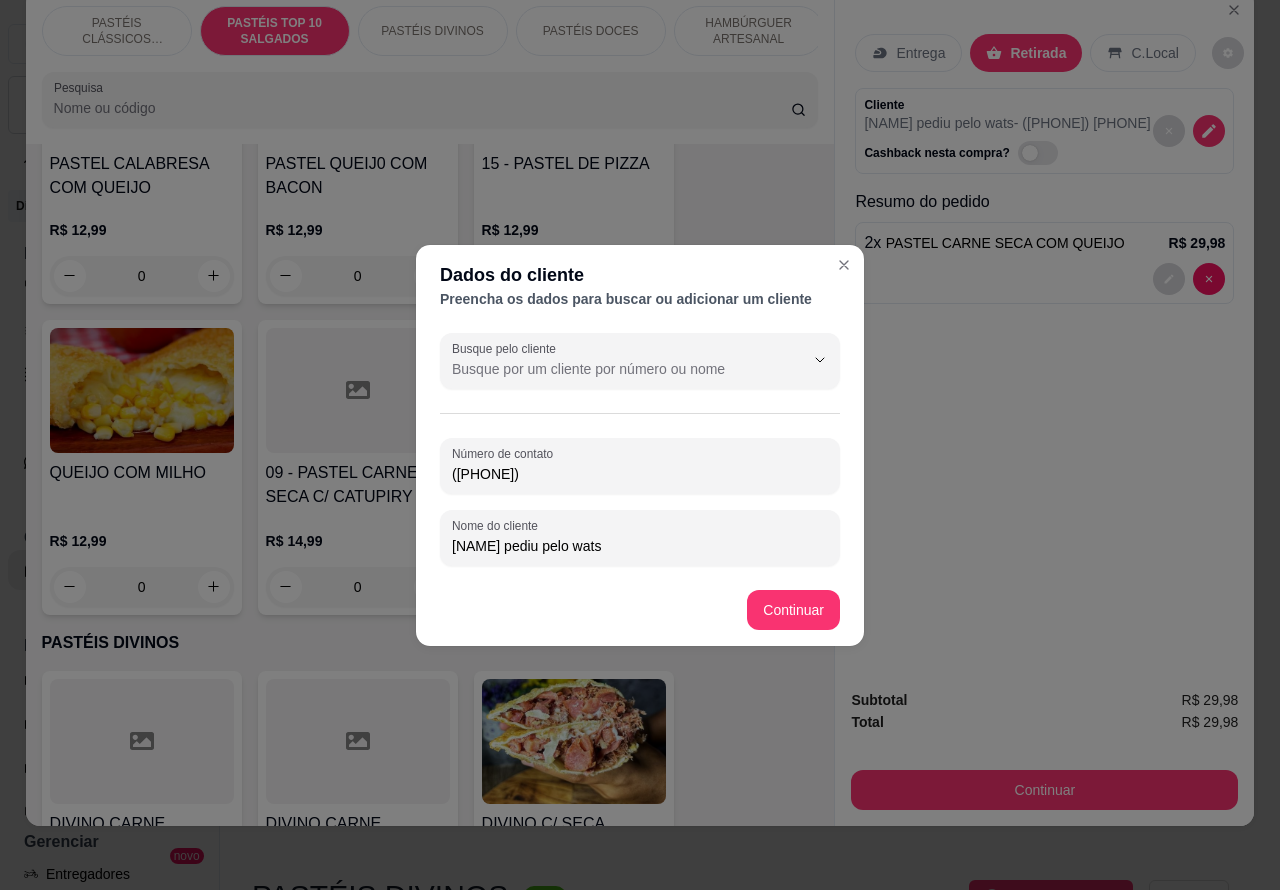 click on "[NAME] pediu pelo wats" at bounding box center [640, 546] 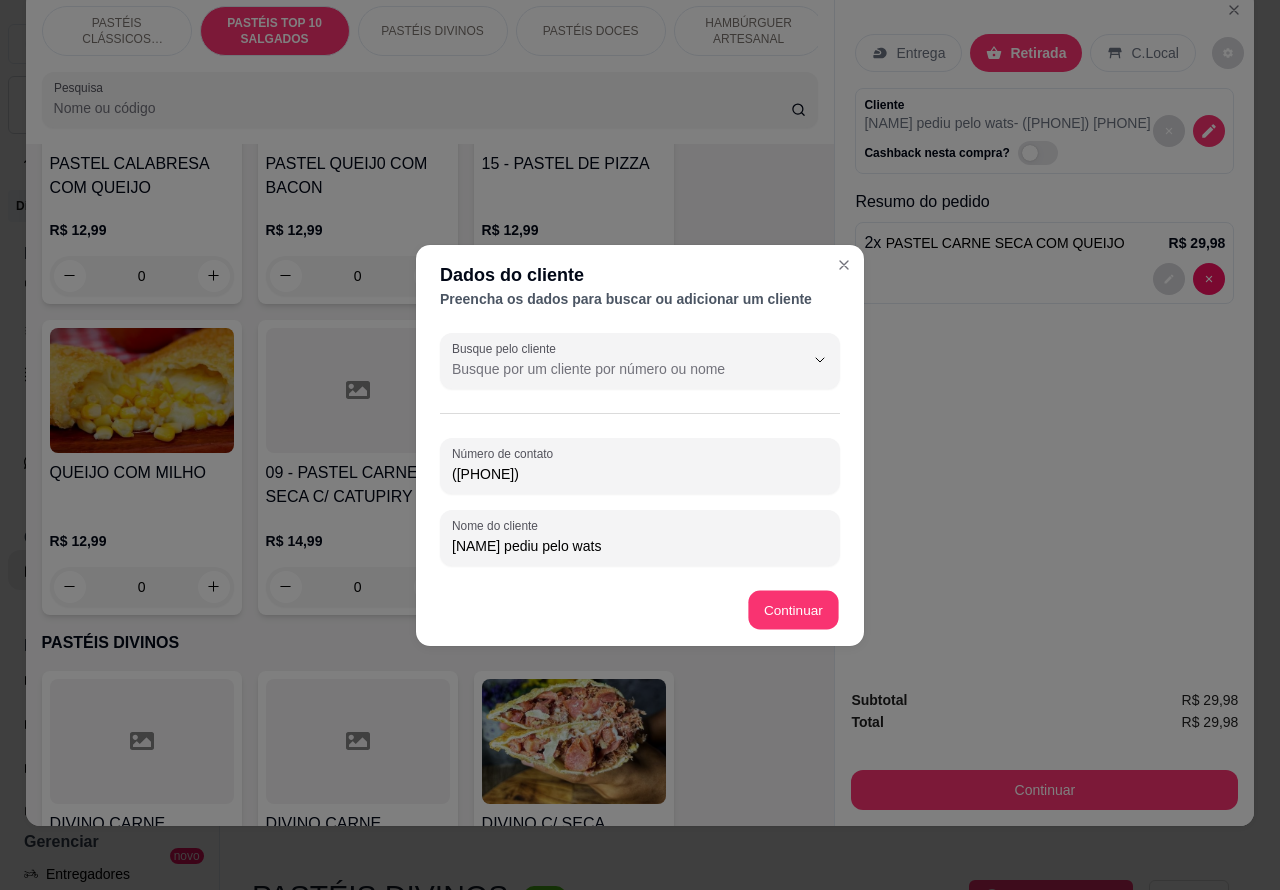 click on "Item avulso PASTÉIS CLÁSSICOS SALGADOS PASTEL DE CARNE R$ 8,99 0 PASTEL DE QUEIJO R$ 8,99 0 PASTEL DE PRESUNTO E QUEIJO R$ 8,99 0 PASTEL DE CALABRESA AURORA R$ 8,99 0 PASTÉIS TOP 10 SALGADOS 00 - ADICIONAIS R$ 3,00 0 MOLHO EXTRA DE CENOURA R$ 0,50 0 MOLHO EXTRA DE ALHO R$ 0,50 0 PASTEL DE VENTO R$ 4,00 0 PORÇÃO TIRAS MASSA DE PASTEL R$ 4,00 0 PASTEIZINHOS DE VENTO R$ 4,00 0 05 - PASTEL CARNE C/ BACON R$ 12,99 0 06 - PASTEL CARNE C/ QUEIJO R$ 12,99 0 08 - PASTEL CARNE C/ OVO R$ 12,99 0 PASTEL CALABRESA COM QUEIJO R$ 12,99 0 PASTEL QUEIJ0 COM BACON R$ 12,99 0 15 - PASTEL DE PIZZA R$ 12,99 0 QUEIJO COM MILHO R$ 12,99 0 09 - PASTEL CARNE SECA C/ CATUPIRY R$ 14,99 0 PASTEL CARNE SECA COM QUEIJO R$ 14,99 2 PASTÉIS DIVINOS DIVINO CARNE CATUPIRY R$ 19,99 0 DIVINO CARNE CHEDDAR R$ 19,99 0 DIVINO C/ SECA CATUPIRY R$ 19,99 0 DIVINO C/ SECA CHEDDAR R$ 19,99 0 PASTÉIS DOCES 24 - PASTEL KIT KAT R$ 12,00 0 24 - PASTEL OURO BRANCO 0 0" at bounding box center [430, 485] 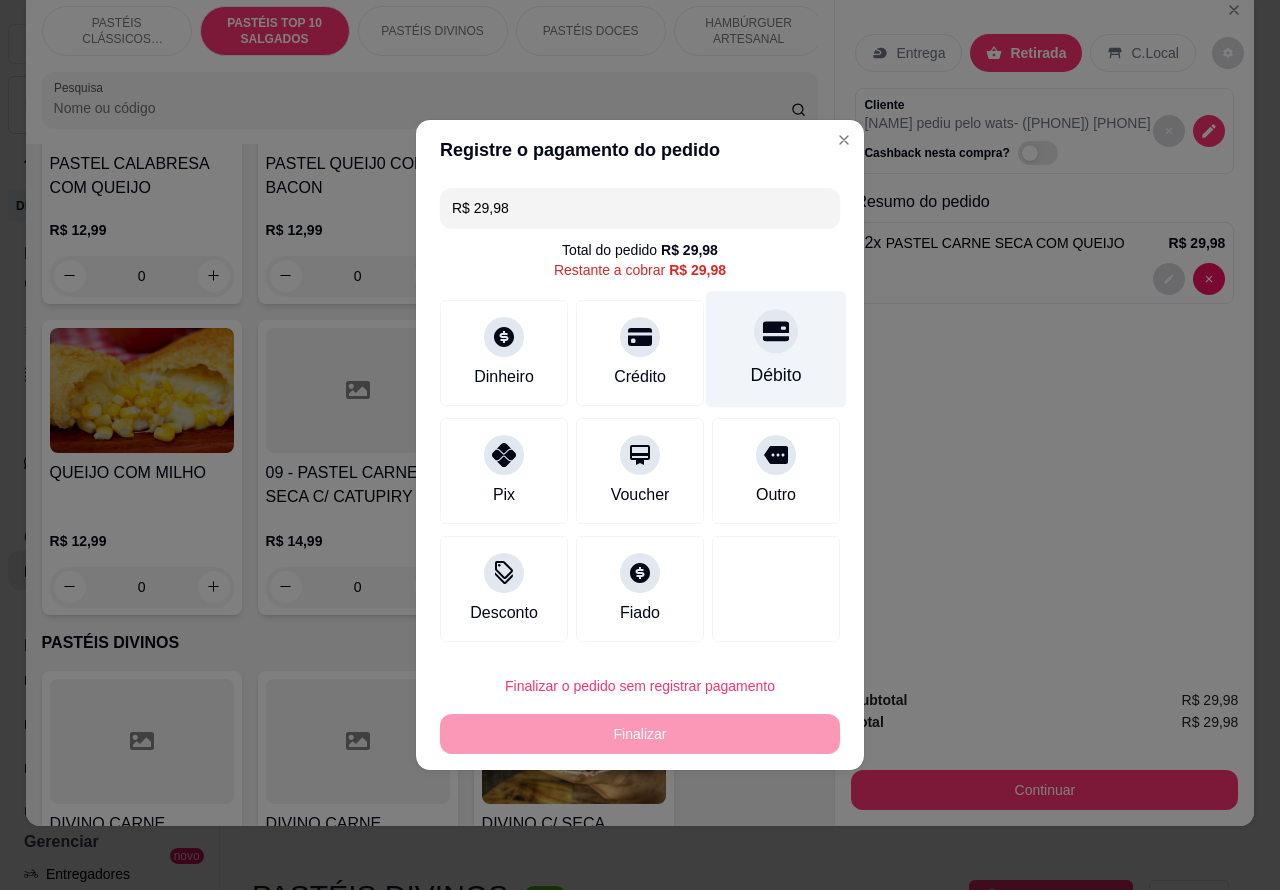 click 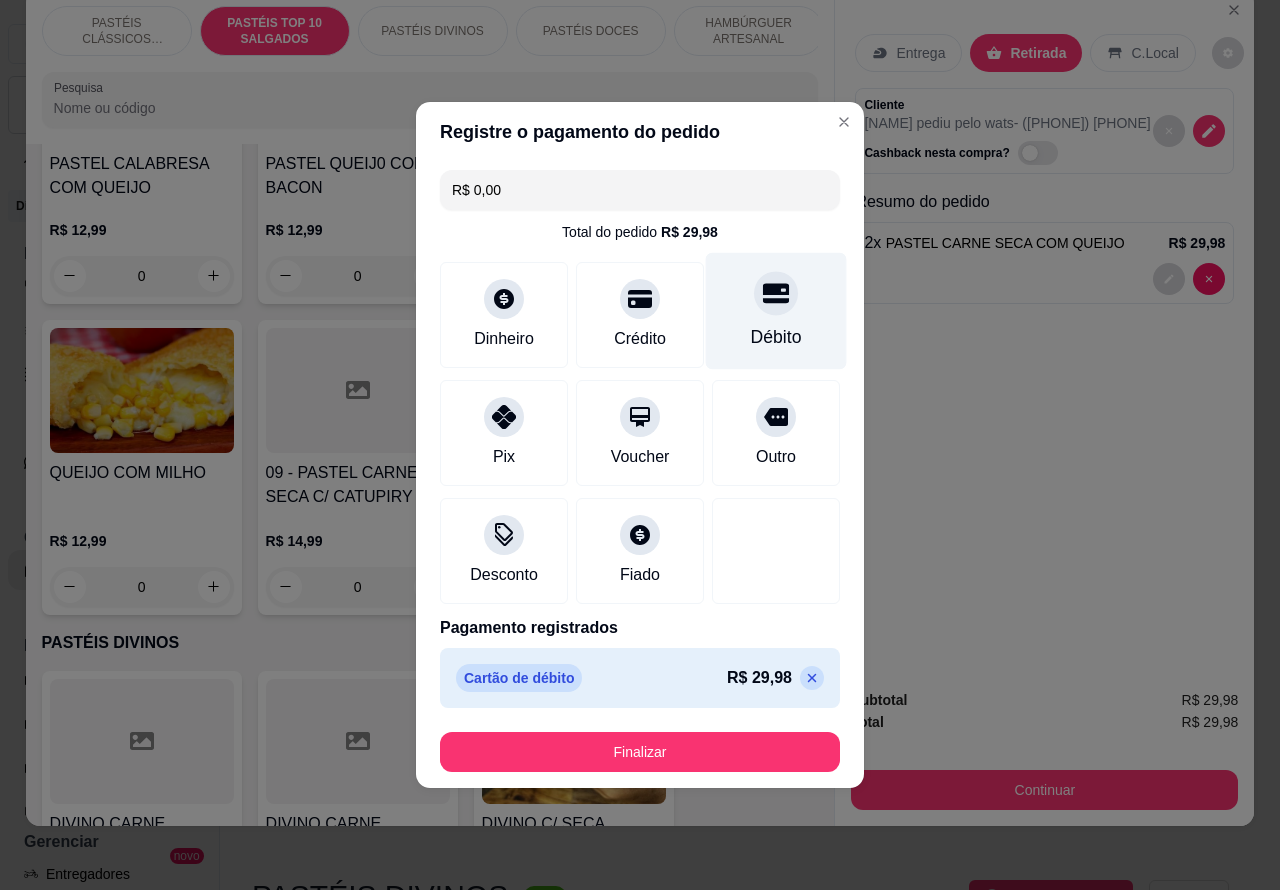 click on "Finalizar" at bounding box center [640, 752] 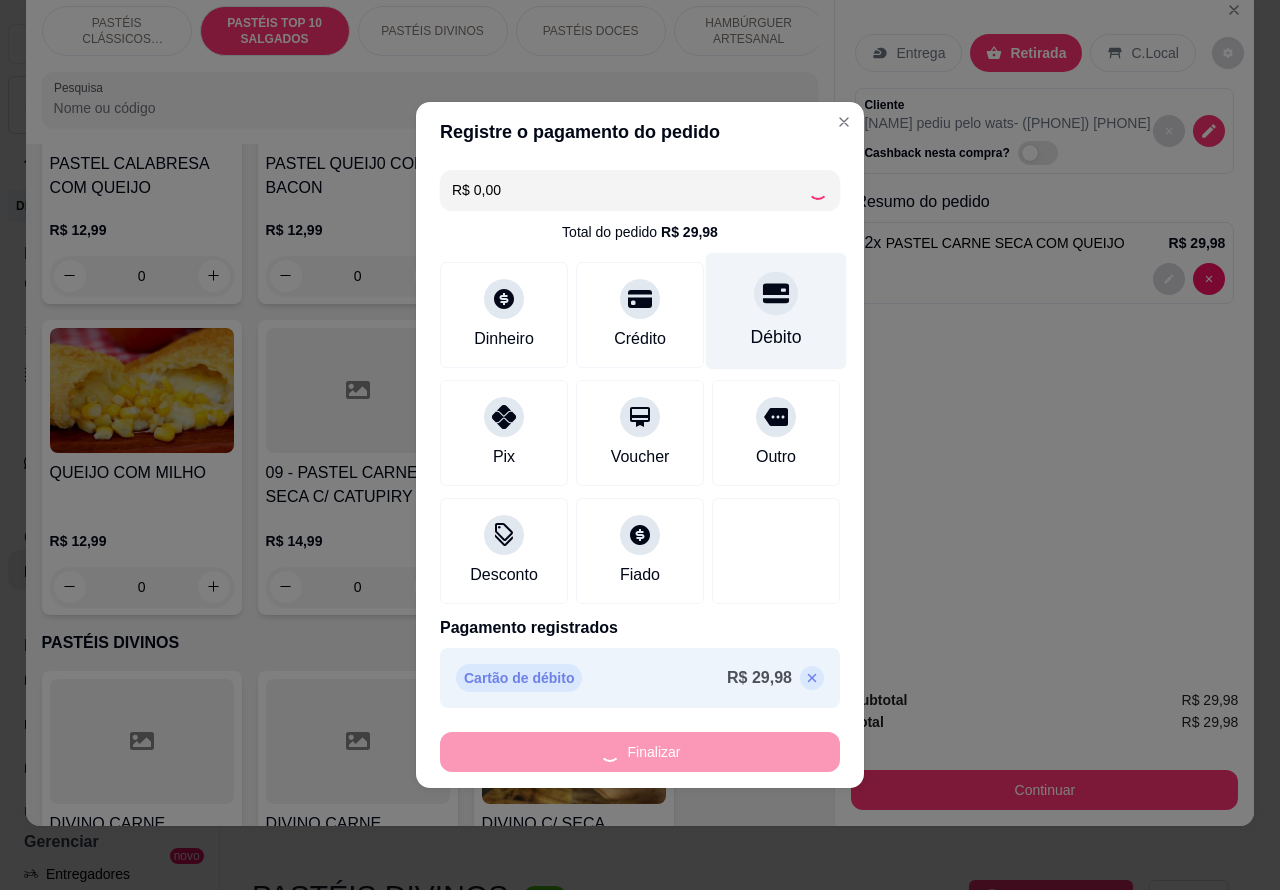 type on "0" 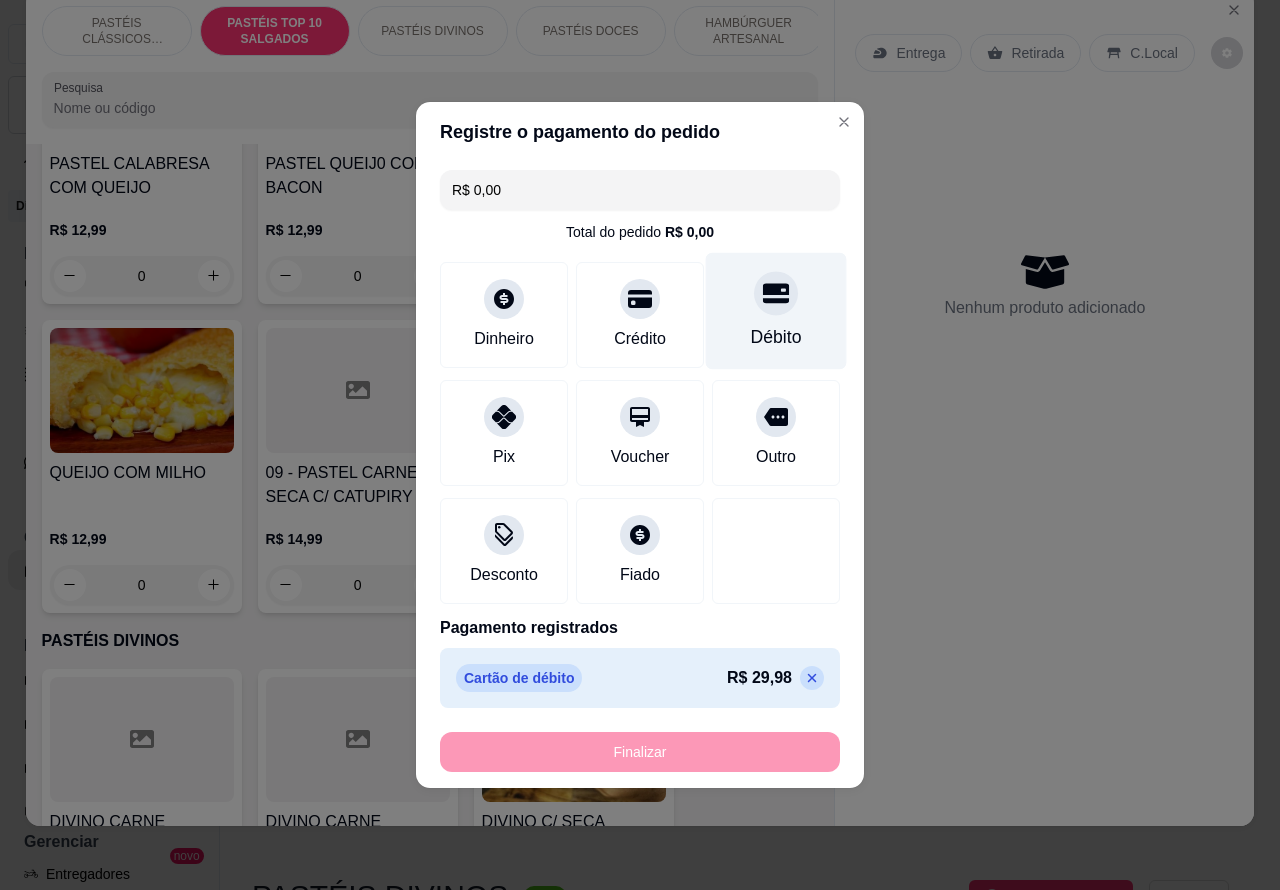 type 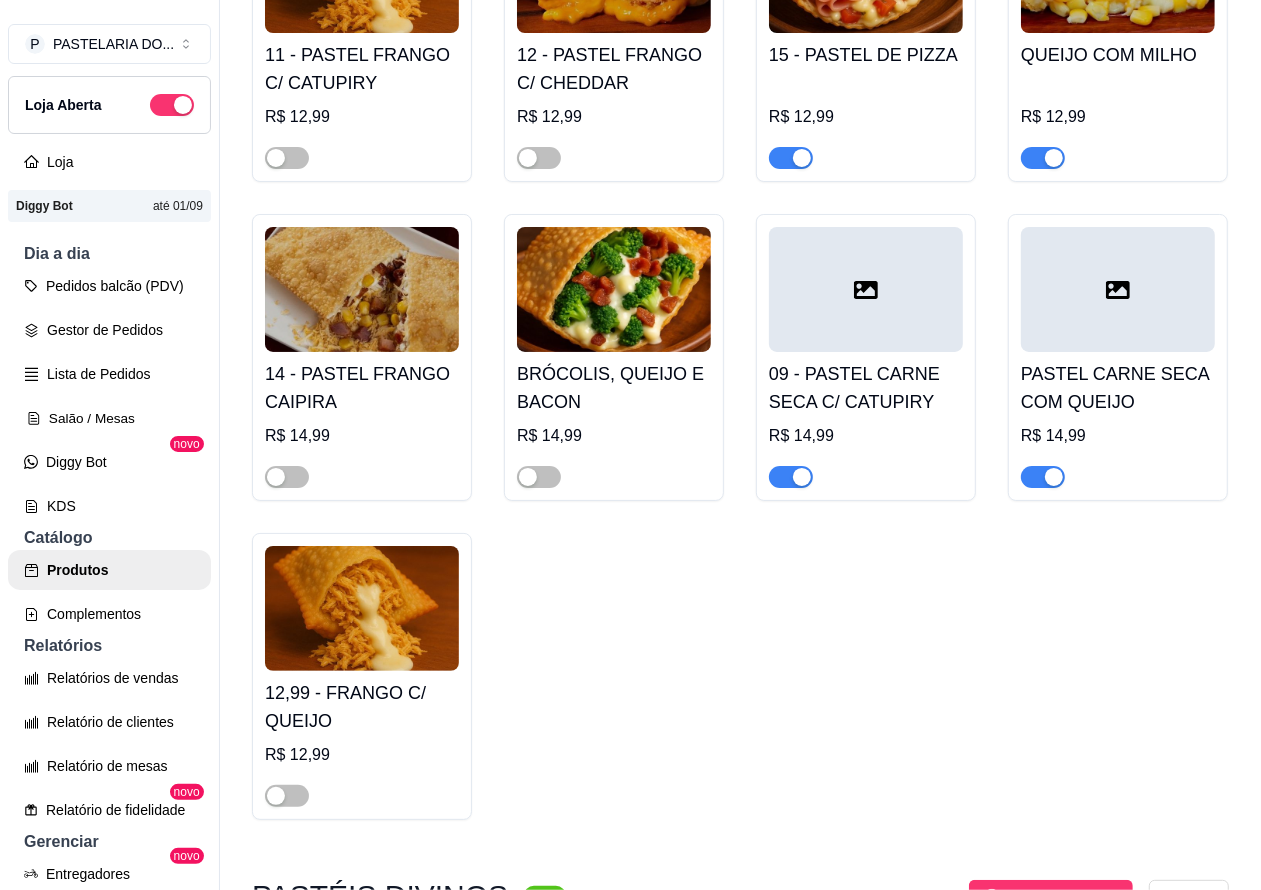 click on "Salão / Mesas" at bounding box center (109, 418) 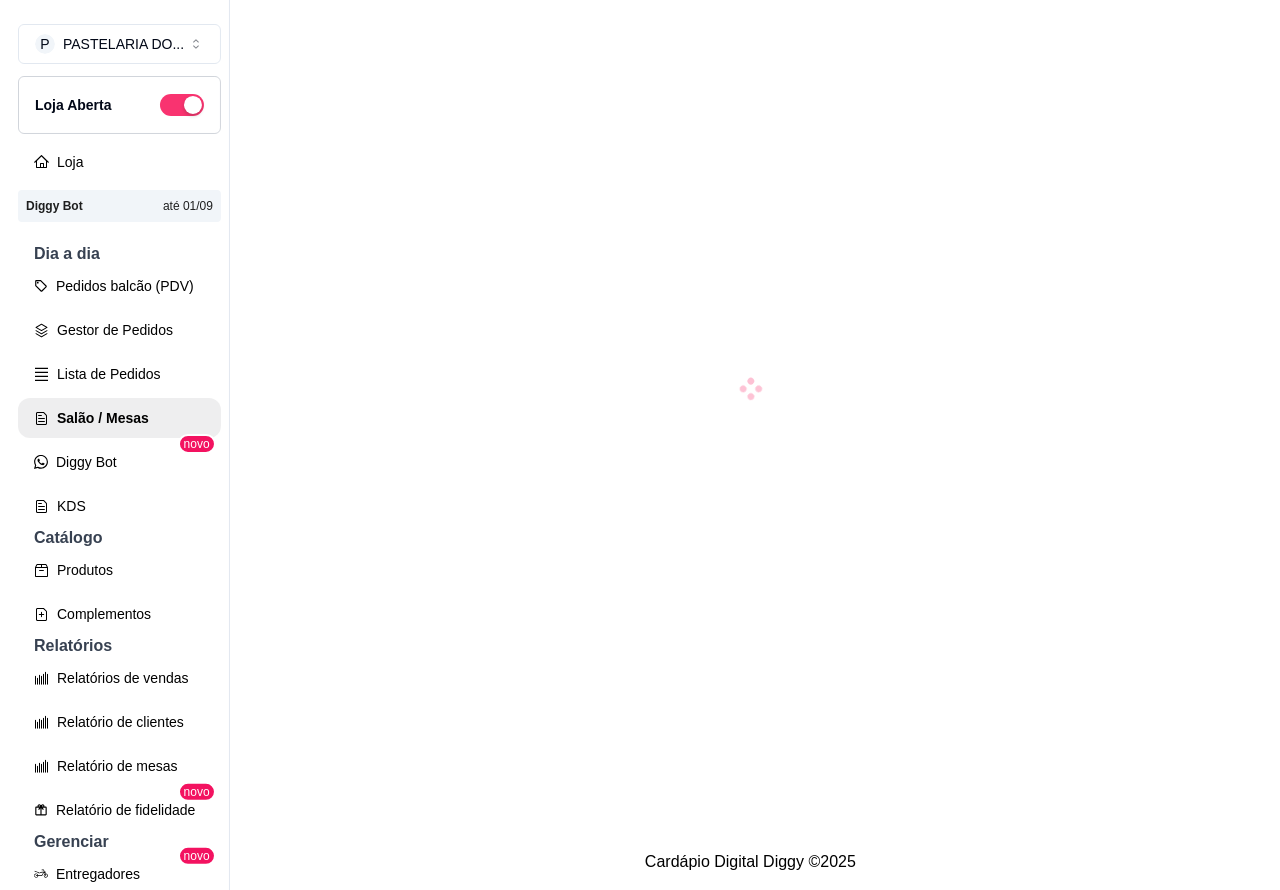 scroll, scrollTop: 0, scrollLeft: 0, axis: both 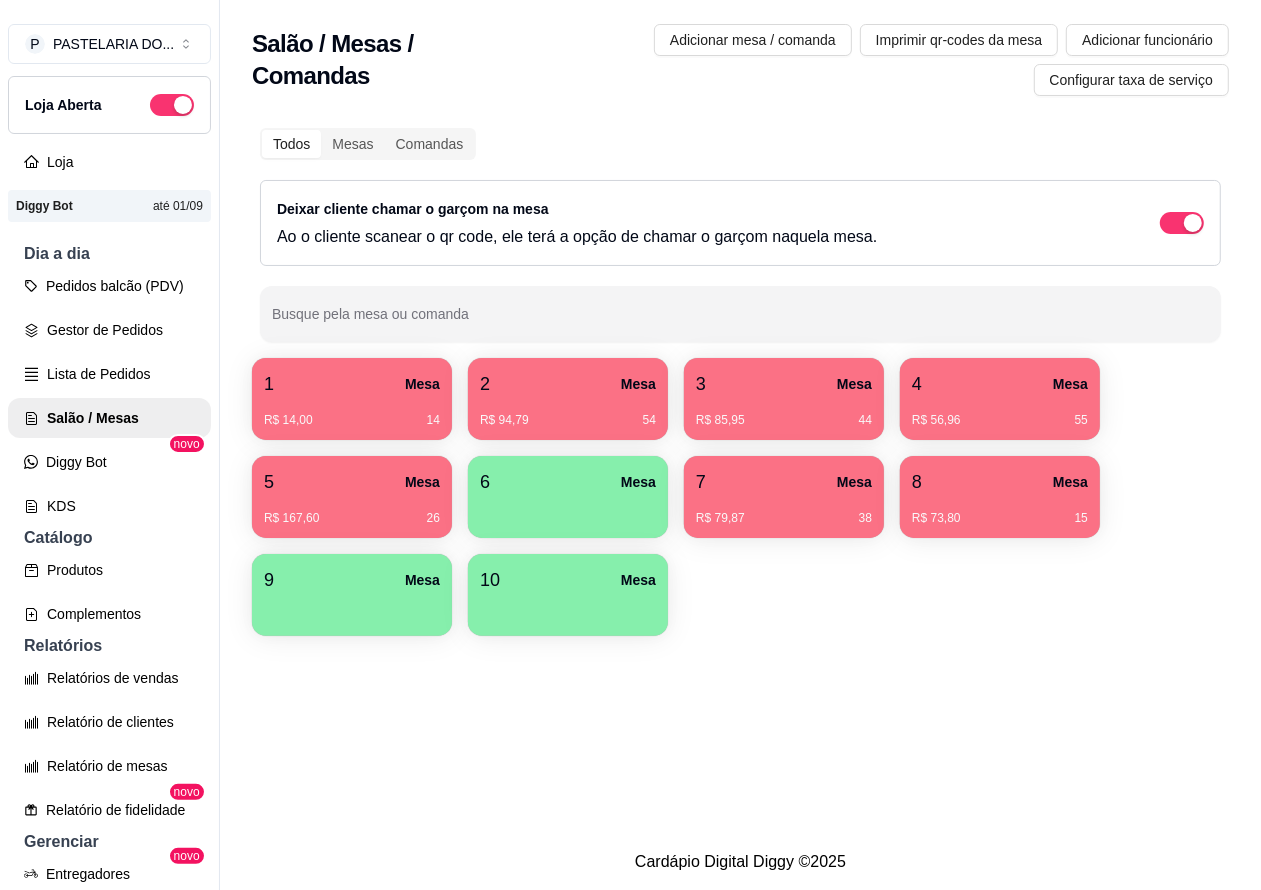 click on "2 Mesa" at bounding box center (568, 384) 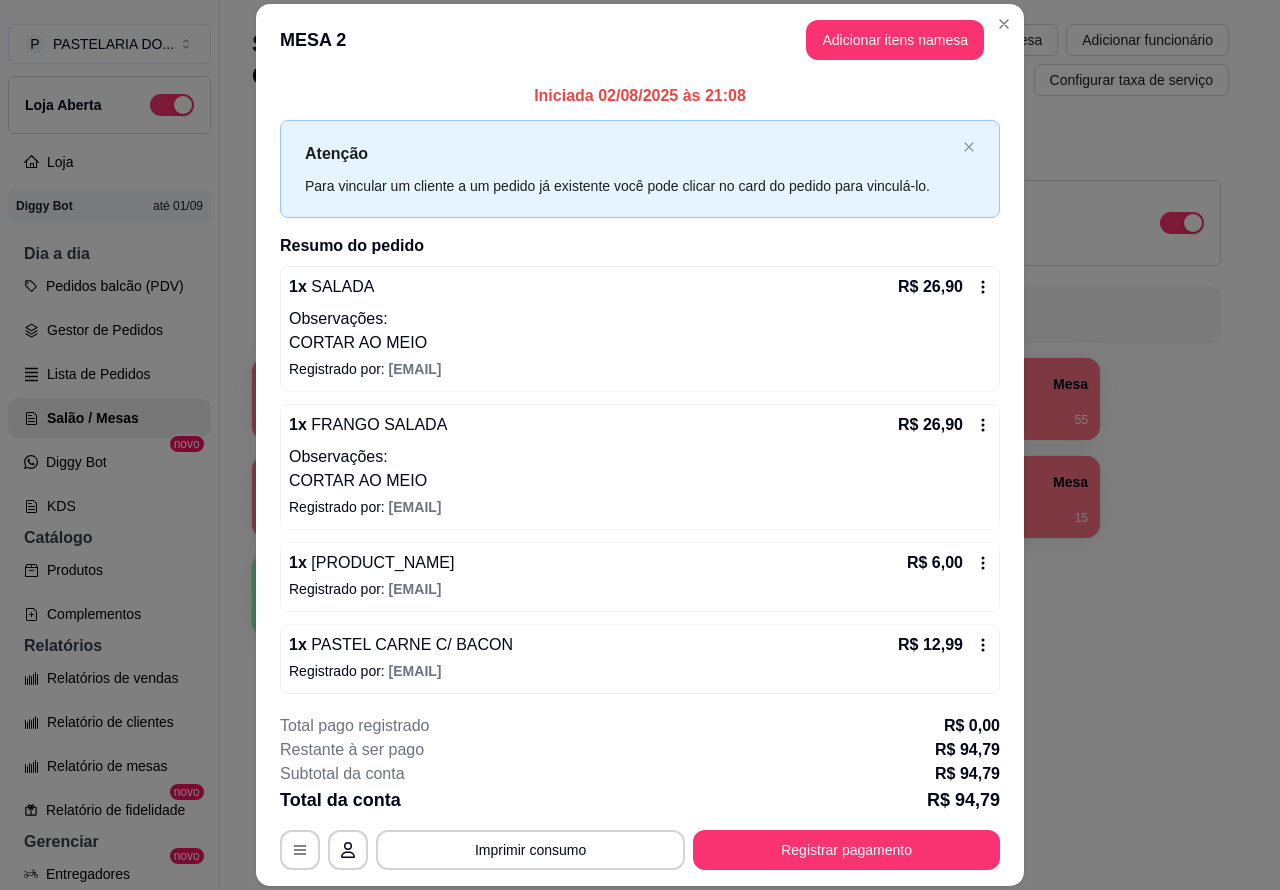 click on "Imprimir consumo" at bounding box center [530, 850] 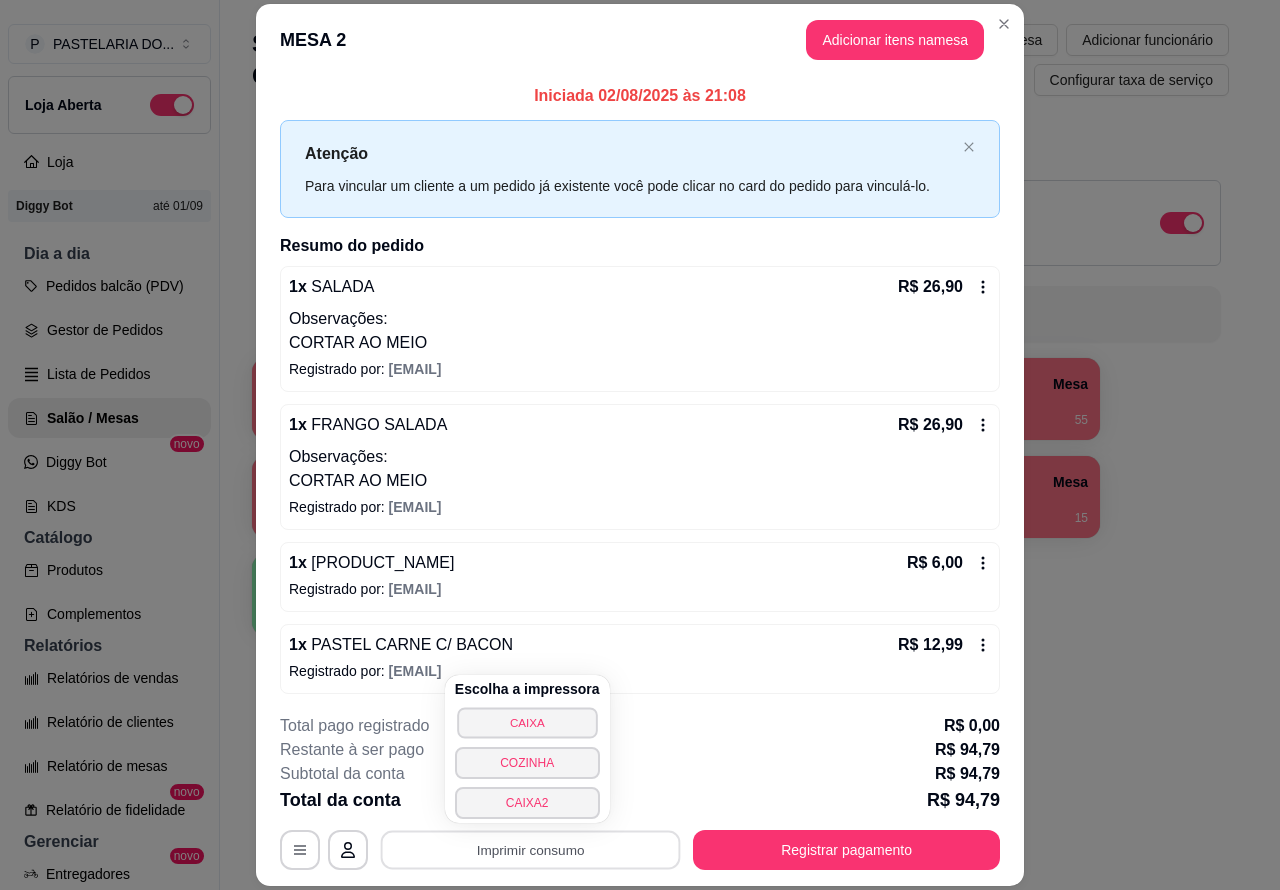 click on "CAIXA" at bounding box center [527, 722] 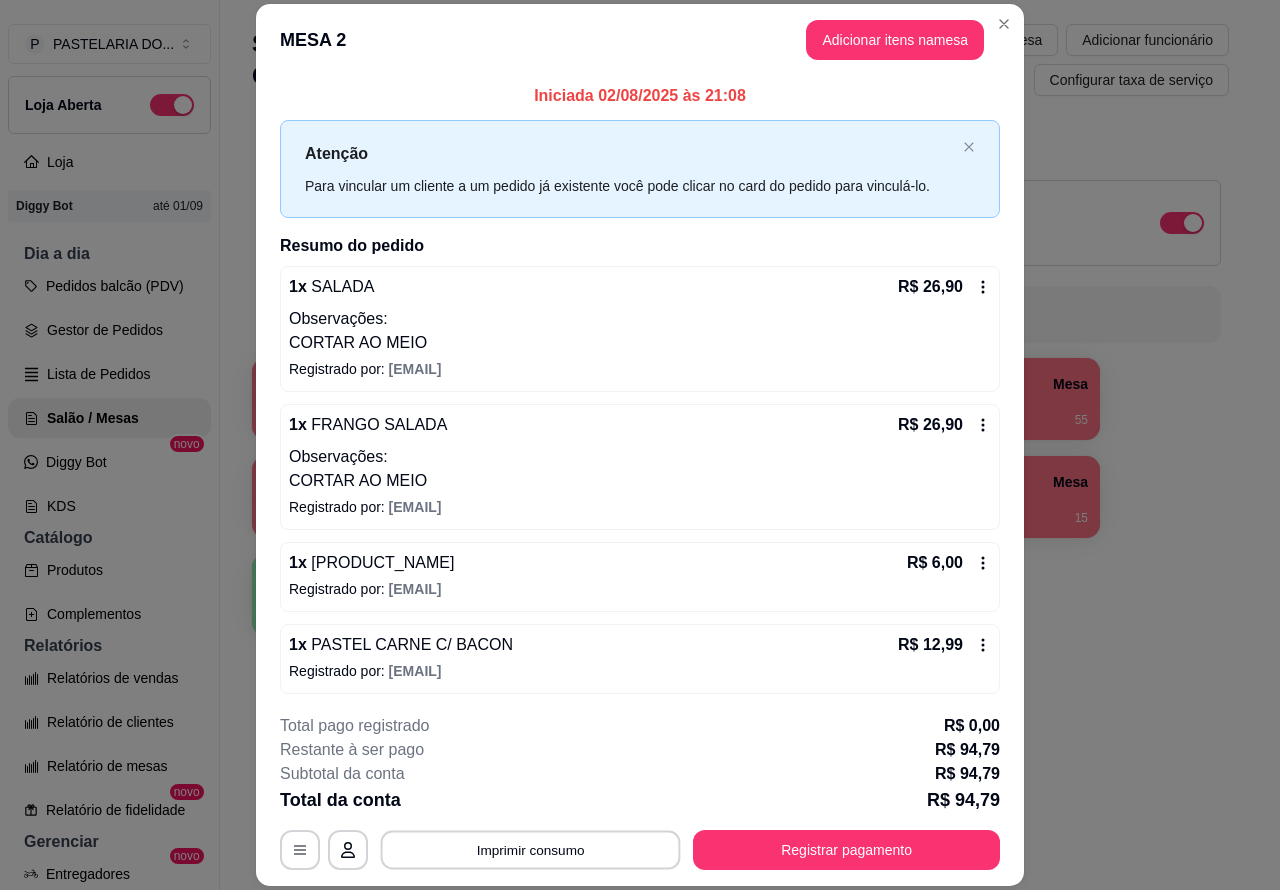 click on "Imprimir consumo" at bounding box center (531, 849) 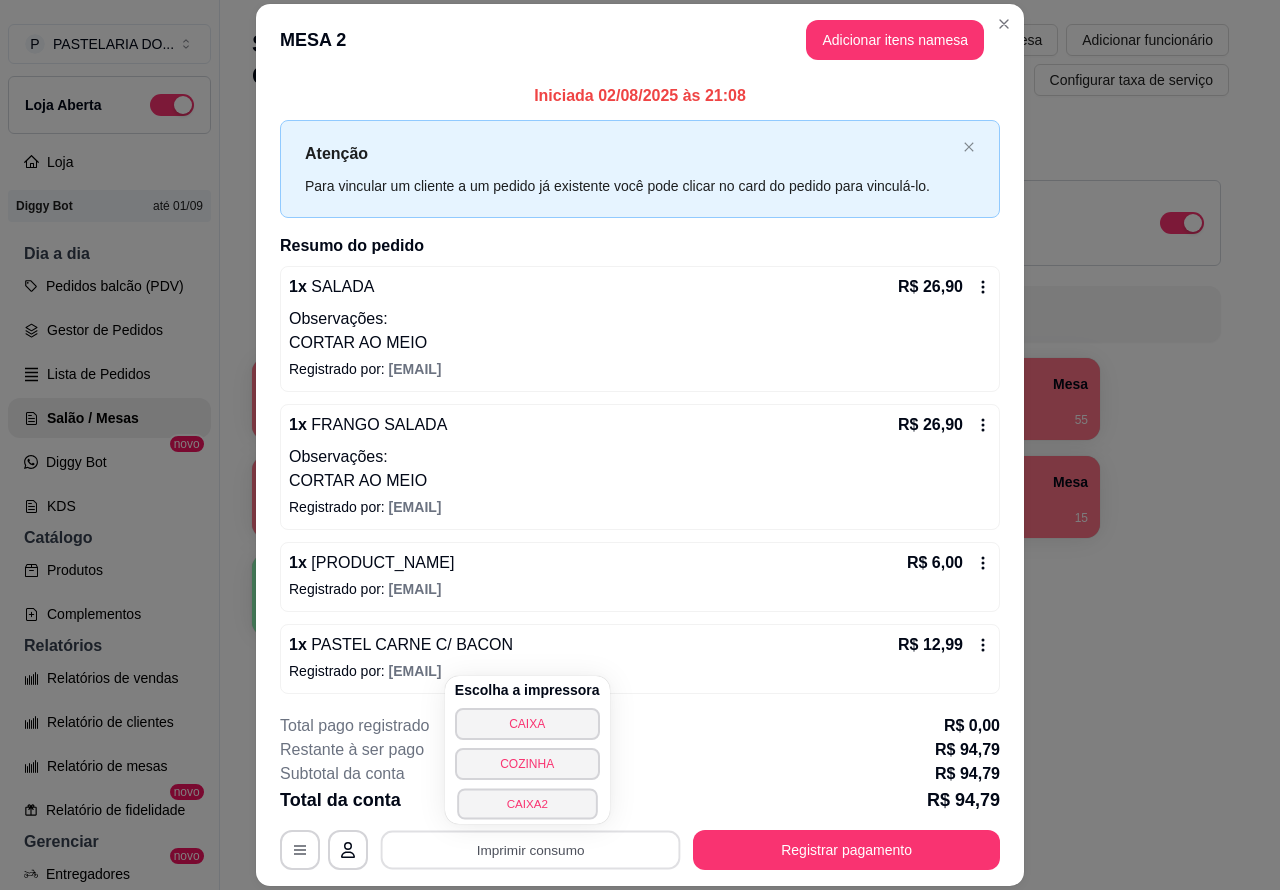click on "CAIXA2" at bounding box center [527, 803] 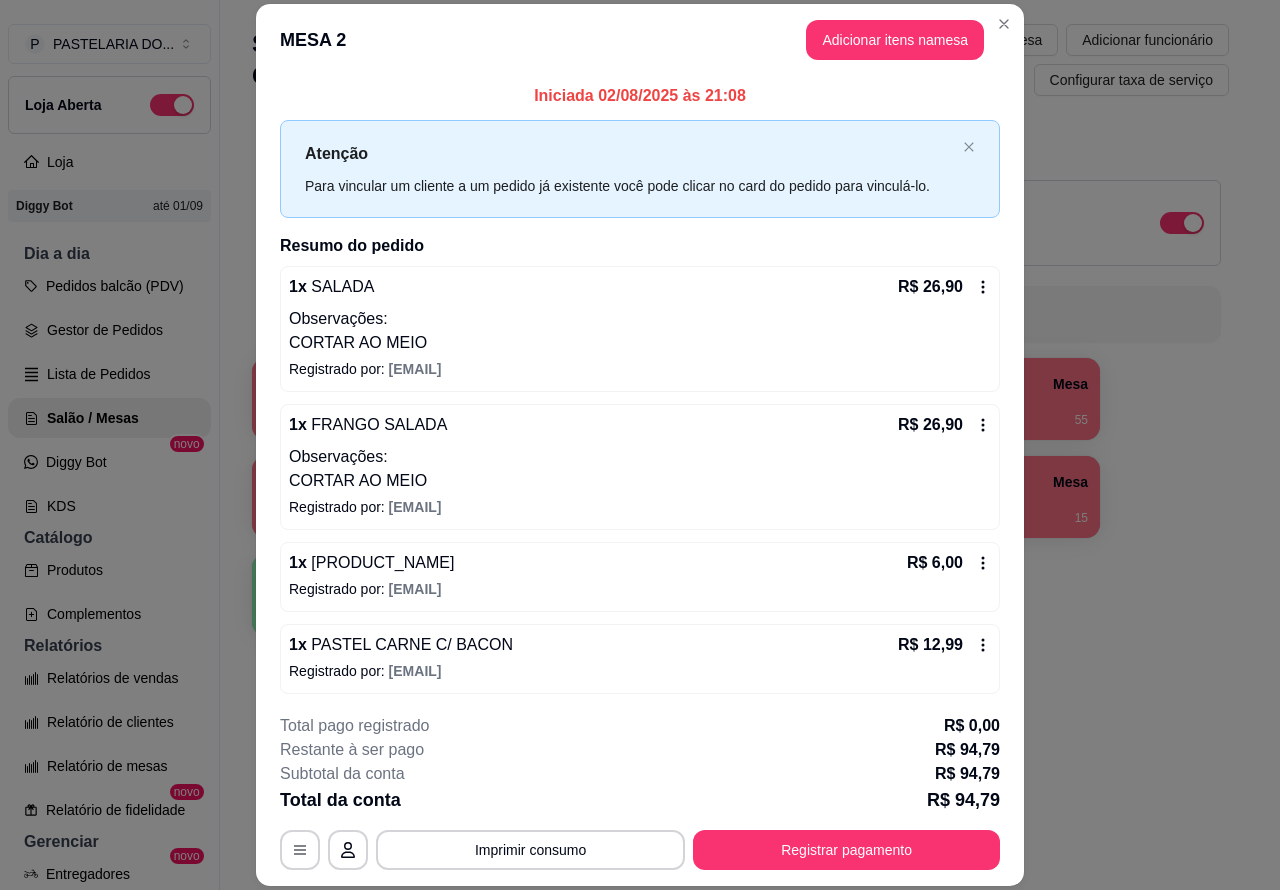 click on "Salão / Mesas / Comandas Adicionar mesa / comanda Imprimir qr-codes da mesa Adicionar funcionário Configurar taxa de serviço Todos Mesas Comandas Deixar cliente chamar o garçom na mesa Ao o cliente scanear o qr code, ele terá a opção de chamar o garçom naquela mesa. Busque pela mesa ou comanda 1 Mesa R$ 14,00 14 2 Mesa R$ 94,79 54 3 Mesa R$ 85,95 44 4 Mesa R$ 56,96 55 5 Mesa R$ 167,60 26 6 Mesa 7 Mesa R$ 79,87 38 8 Mesa R$ 73,80 15 9 Mesa 10 Mesa" at bounding box center (740, 417) 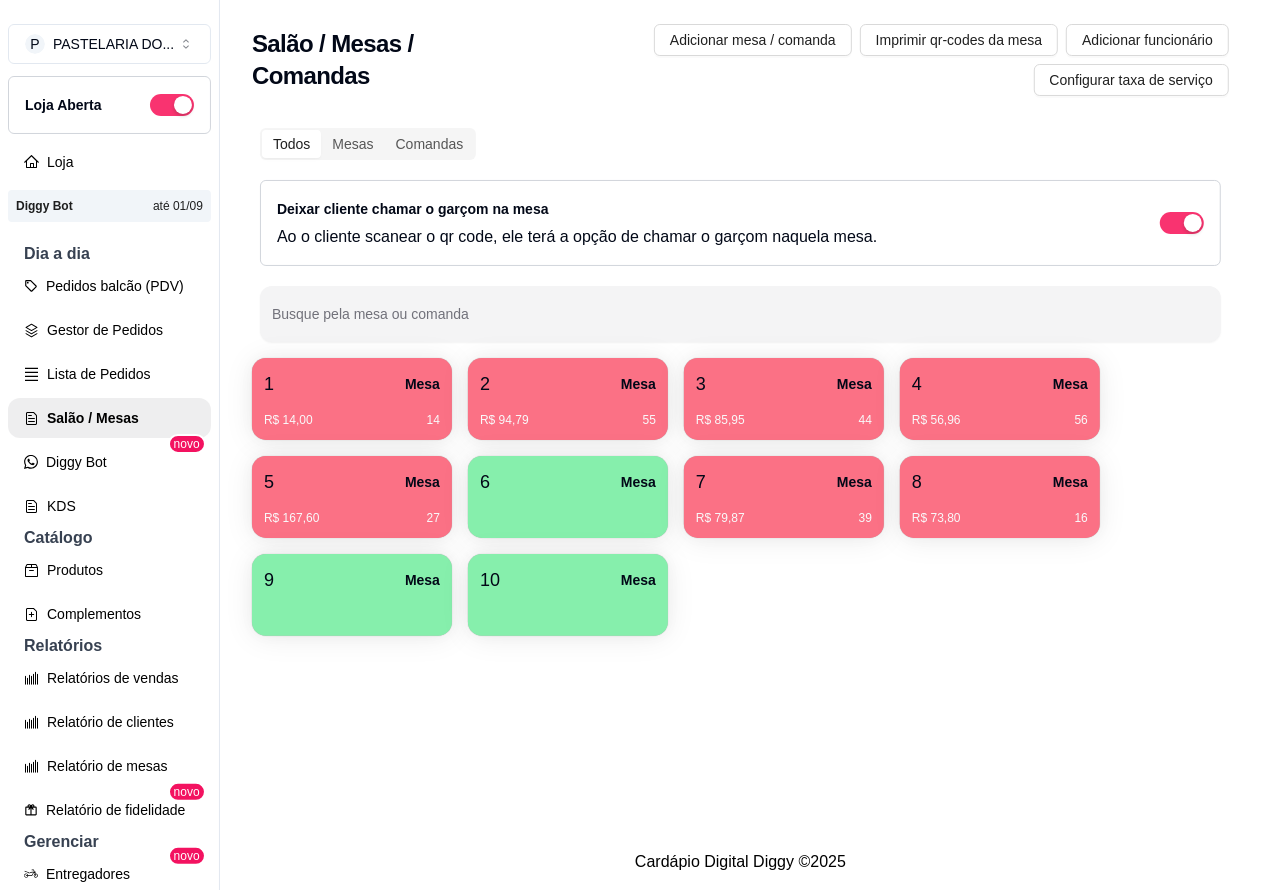 click on "8 Mesa" at bounding box center (1000, 482) 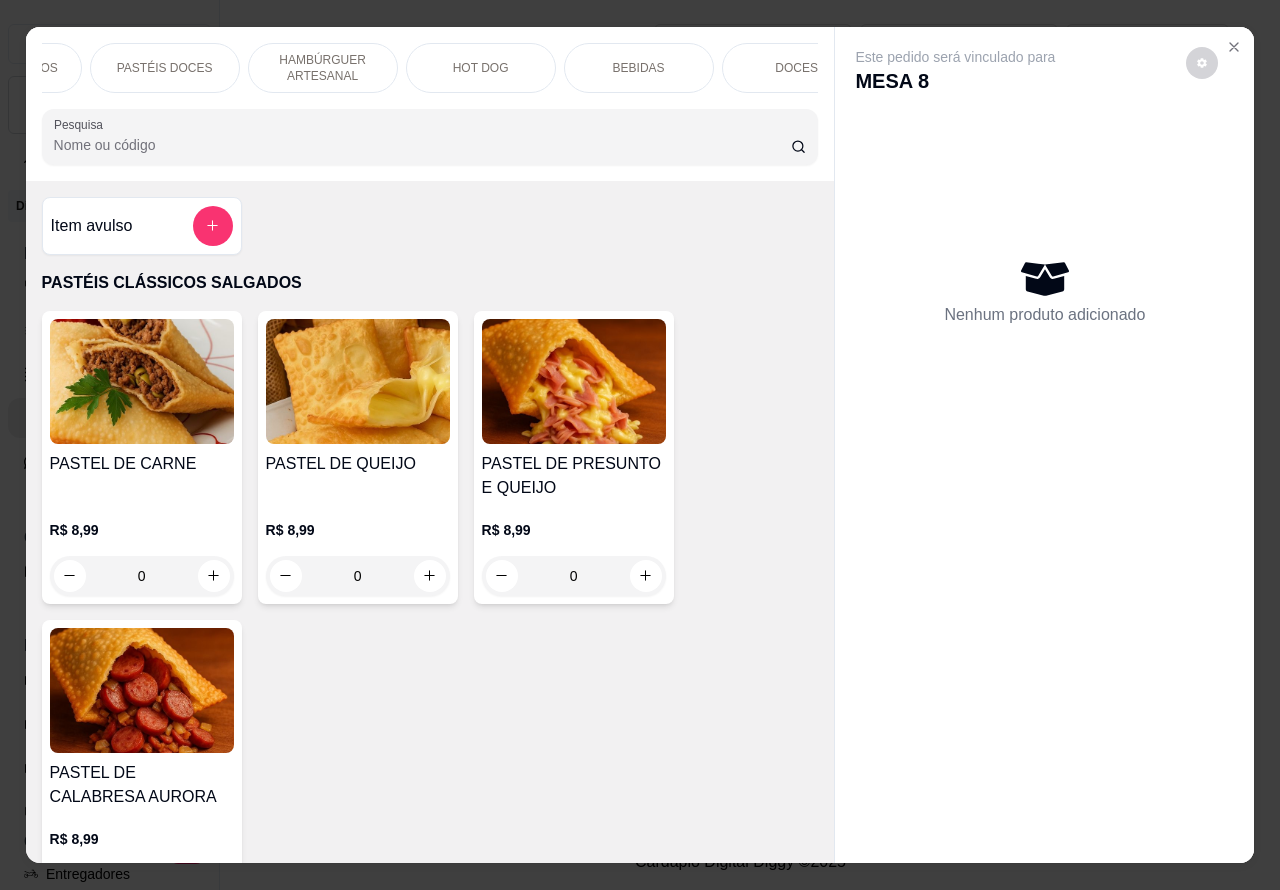 scroll, scrollTop: 0, scrollLeft: 446, axis: horizontal 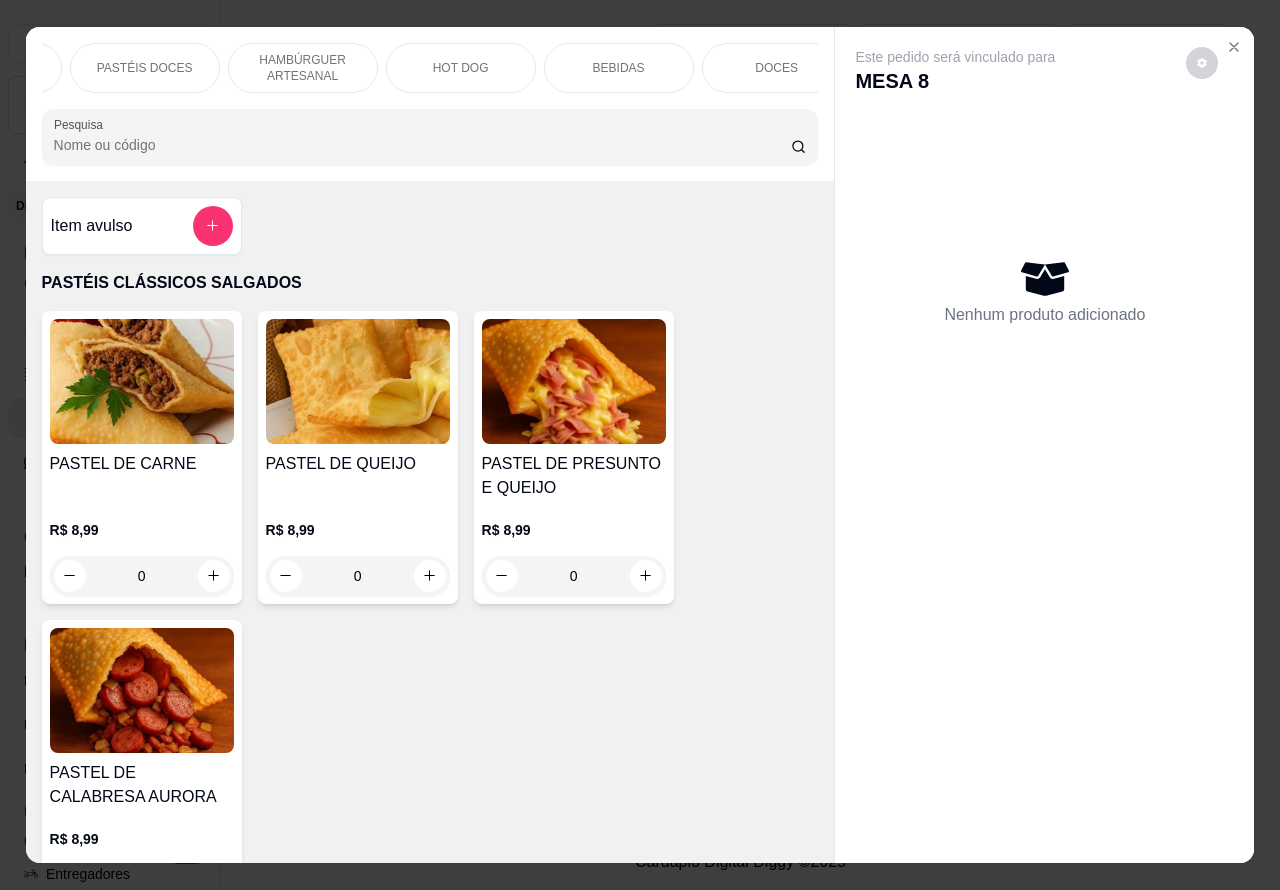 click on "BEBIDAS" at bounding box center [619, 68] 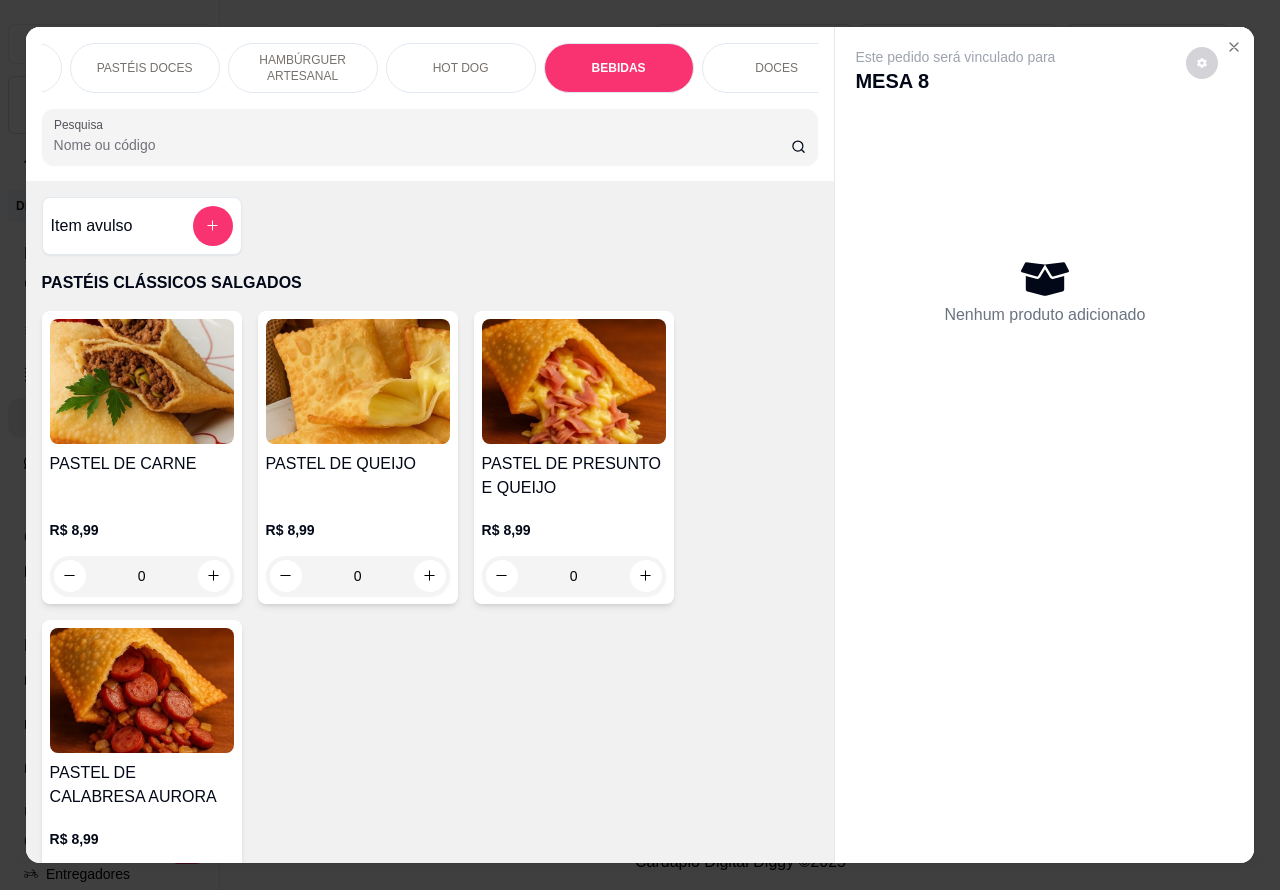scroll, scrollTop: 6056, scrollLeft: 0, axis: vertical 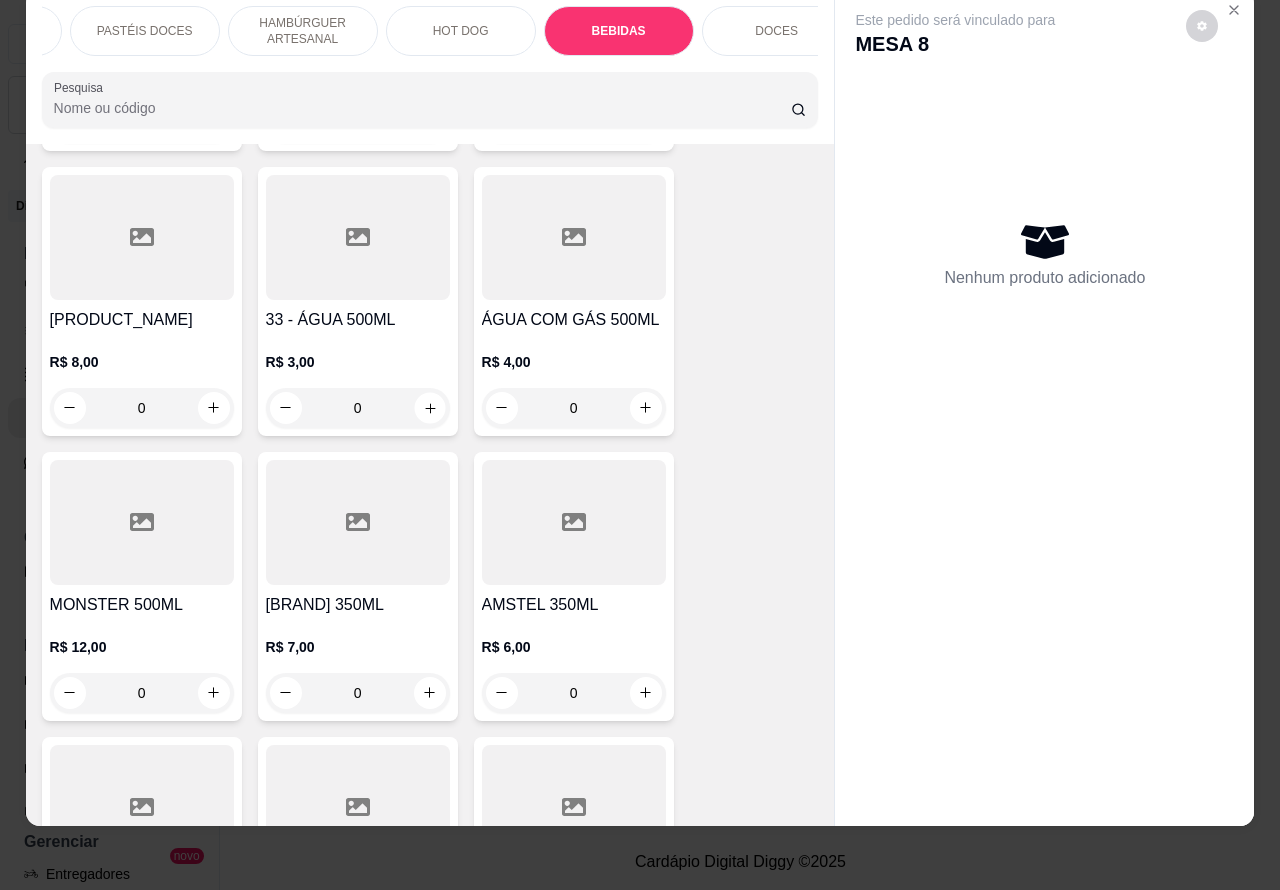 click 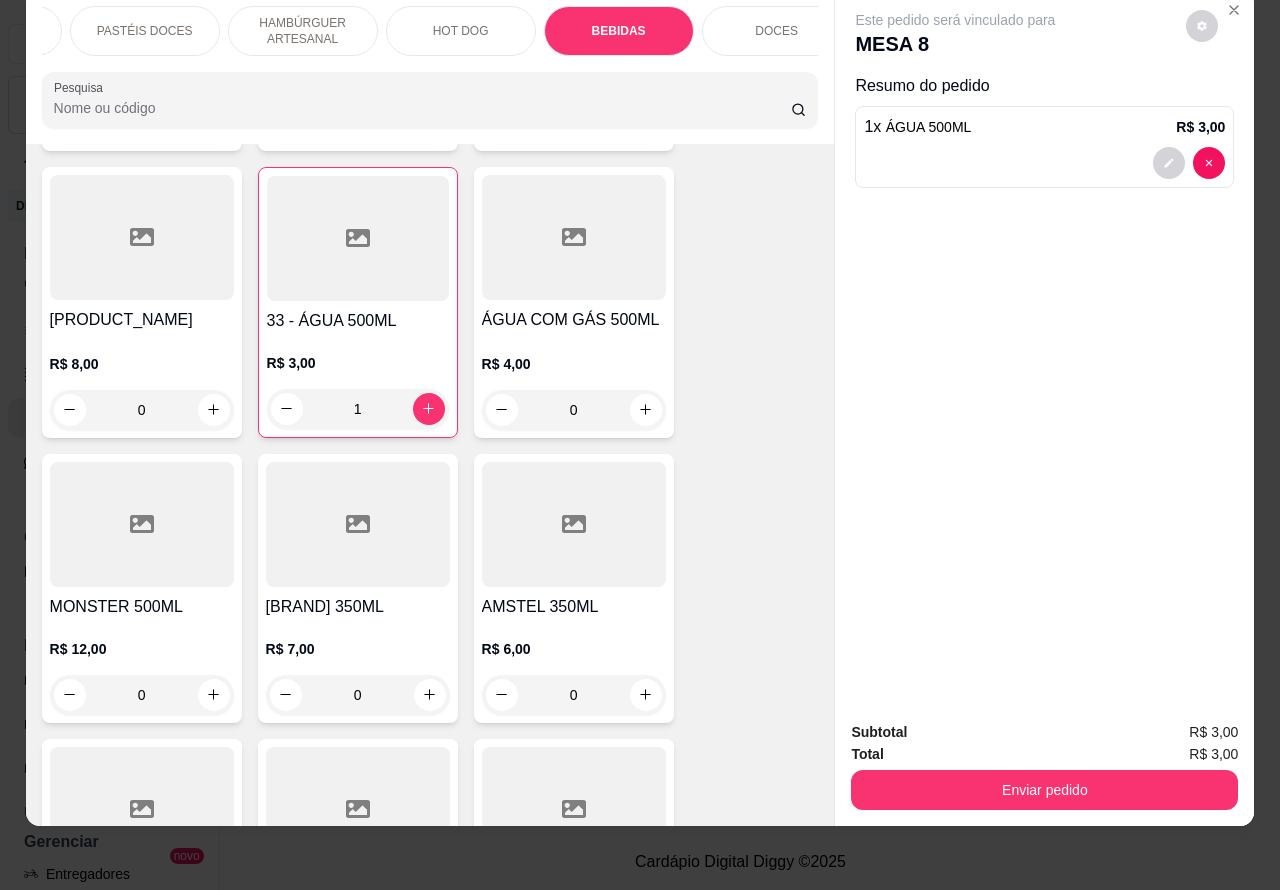 click on "Enviar pedido" at bounding box center [1044, 790] 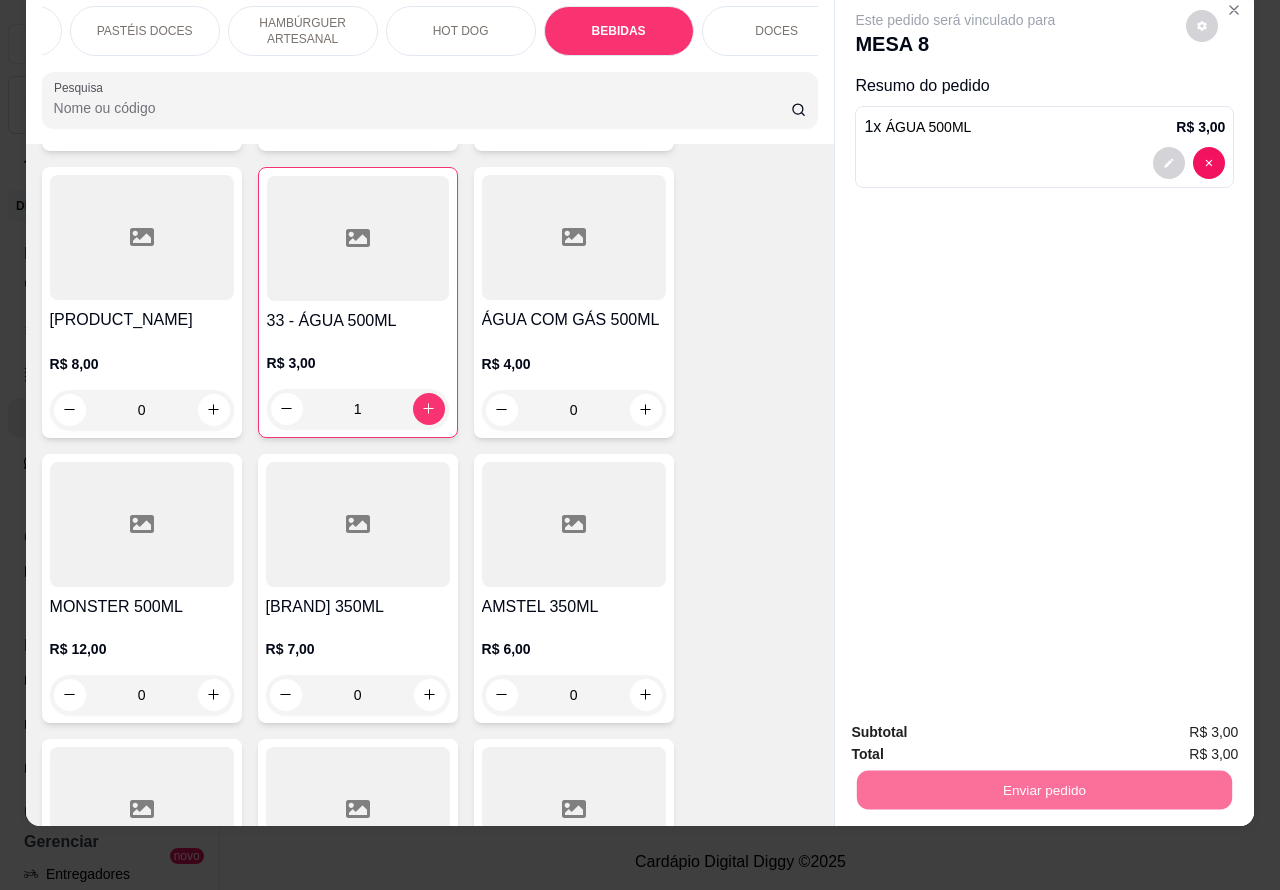 click on "Não registrar e enviar pedido" at bounding box center [977, 722] 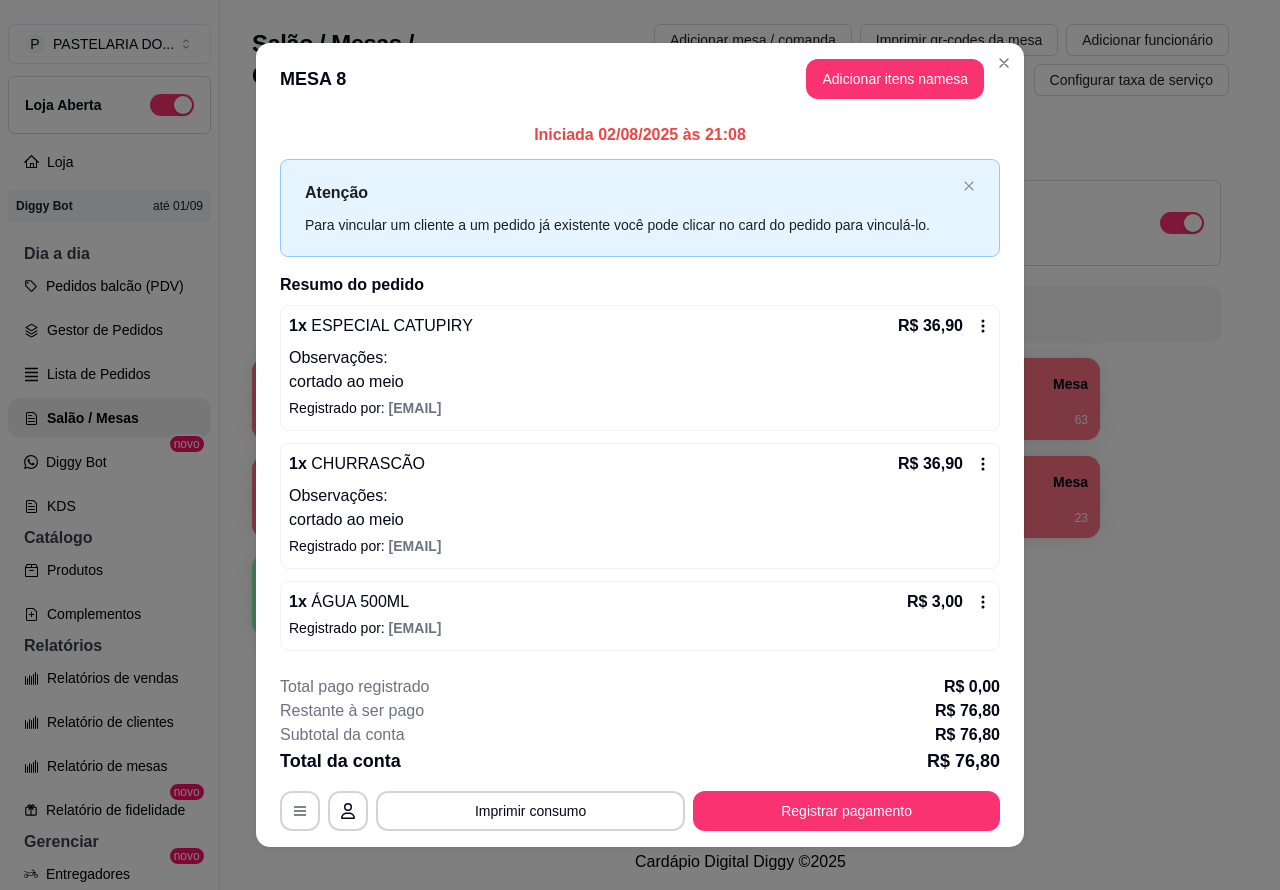 click on "Lista de Pedidos" at bounding box center (109, 374) 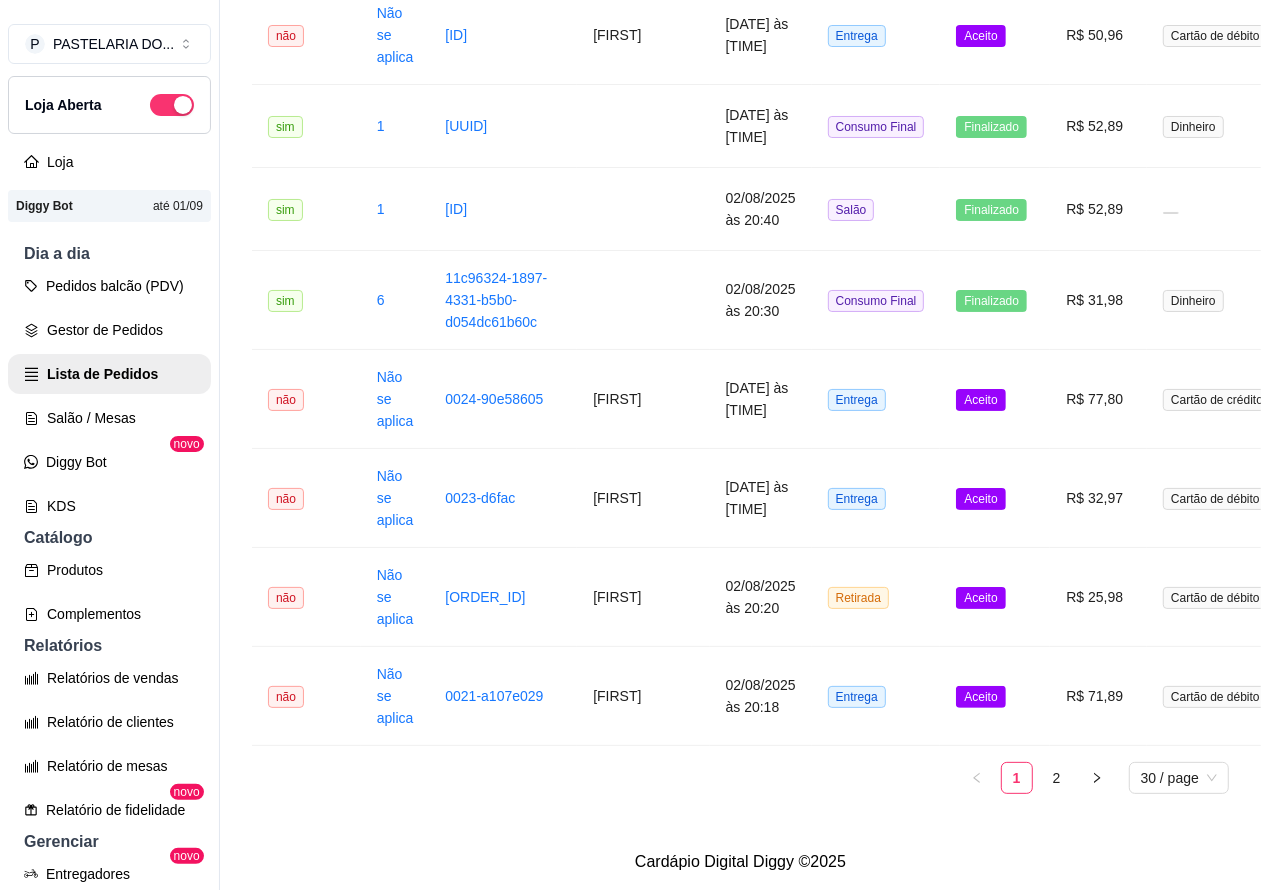 scroll, scrollTop: 2358, scrollLeft: 0, axis: vertical 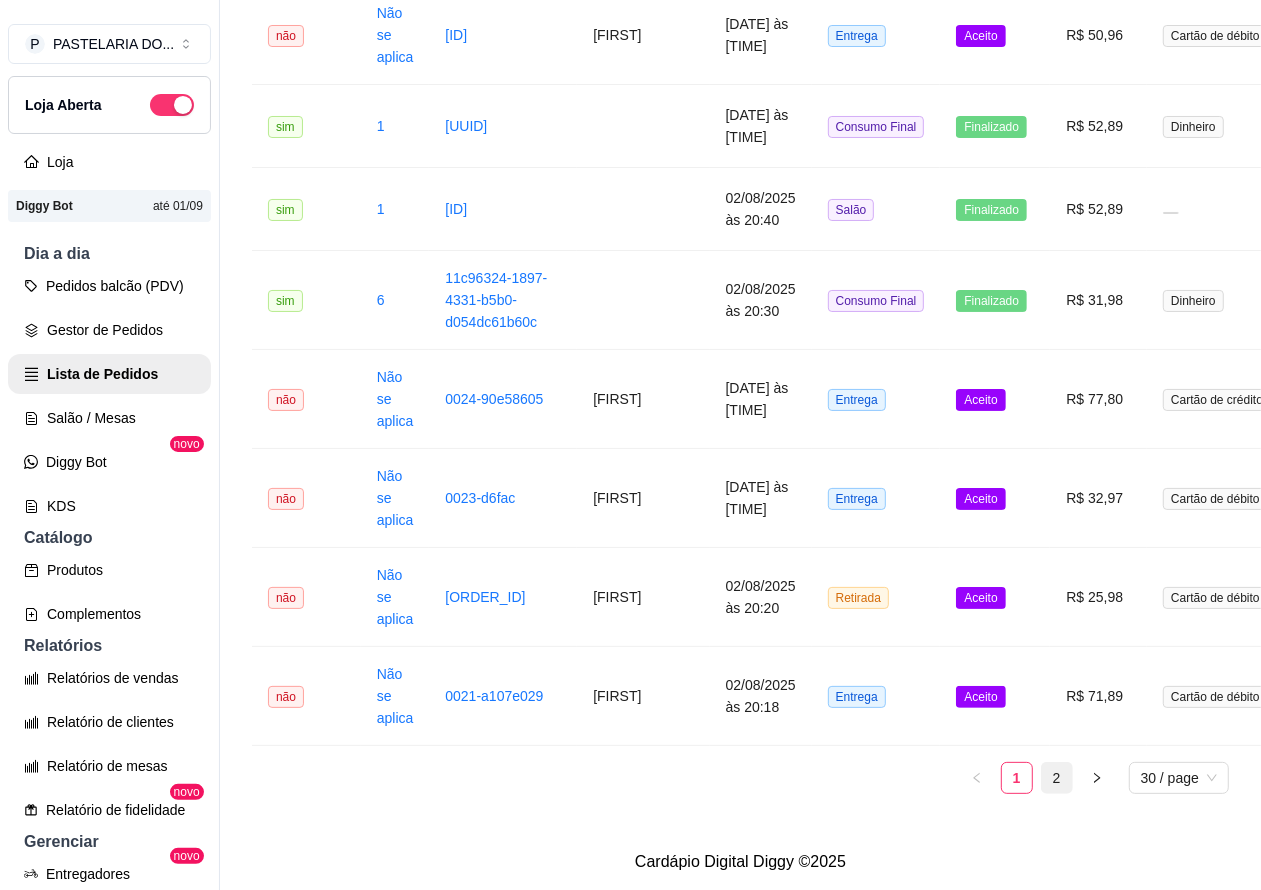 click on "2" at bounding box center [1057, 778] 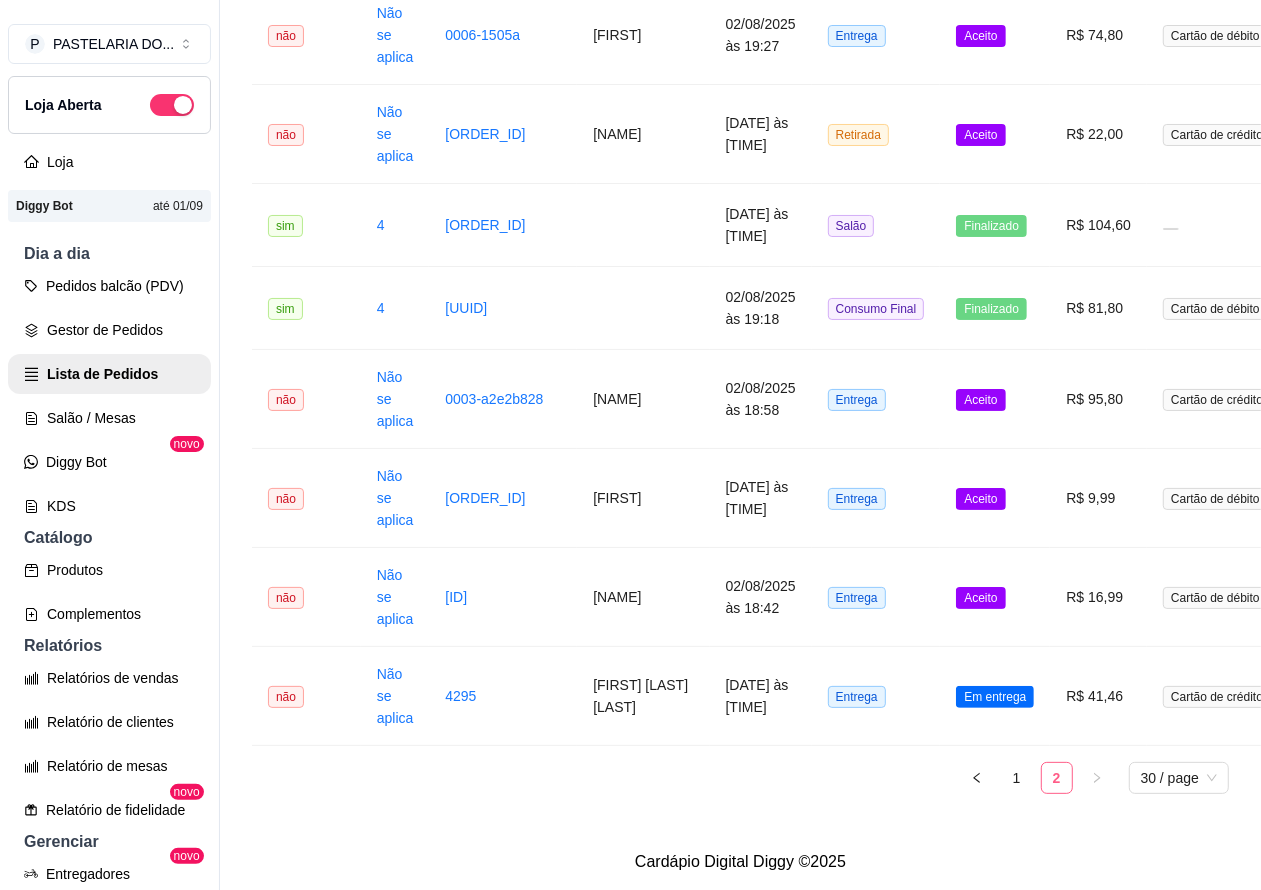 scroll, scrollTop: 1830, scrollLeft: 0, axis: vertical 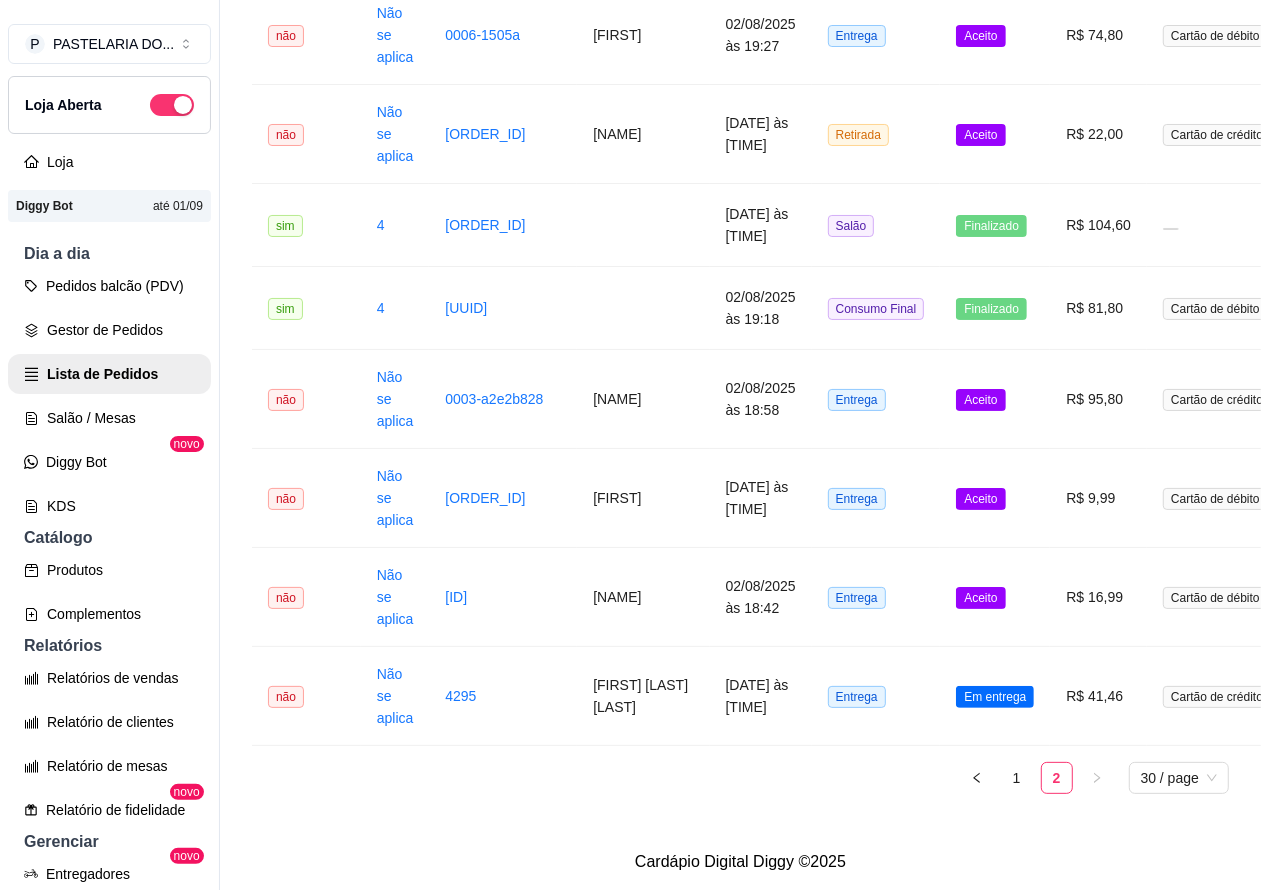 click on "Em entrega" at bounding box center (995, 697) 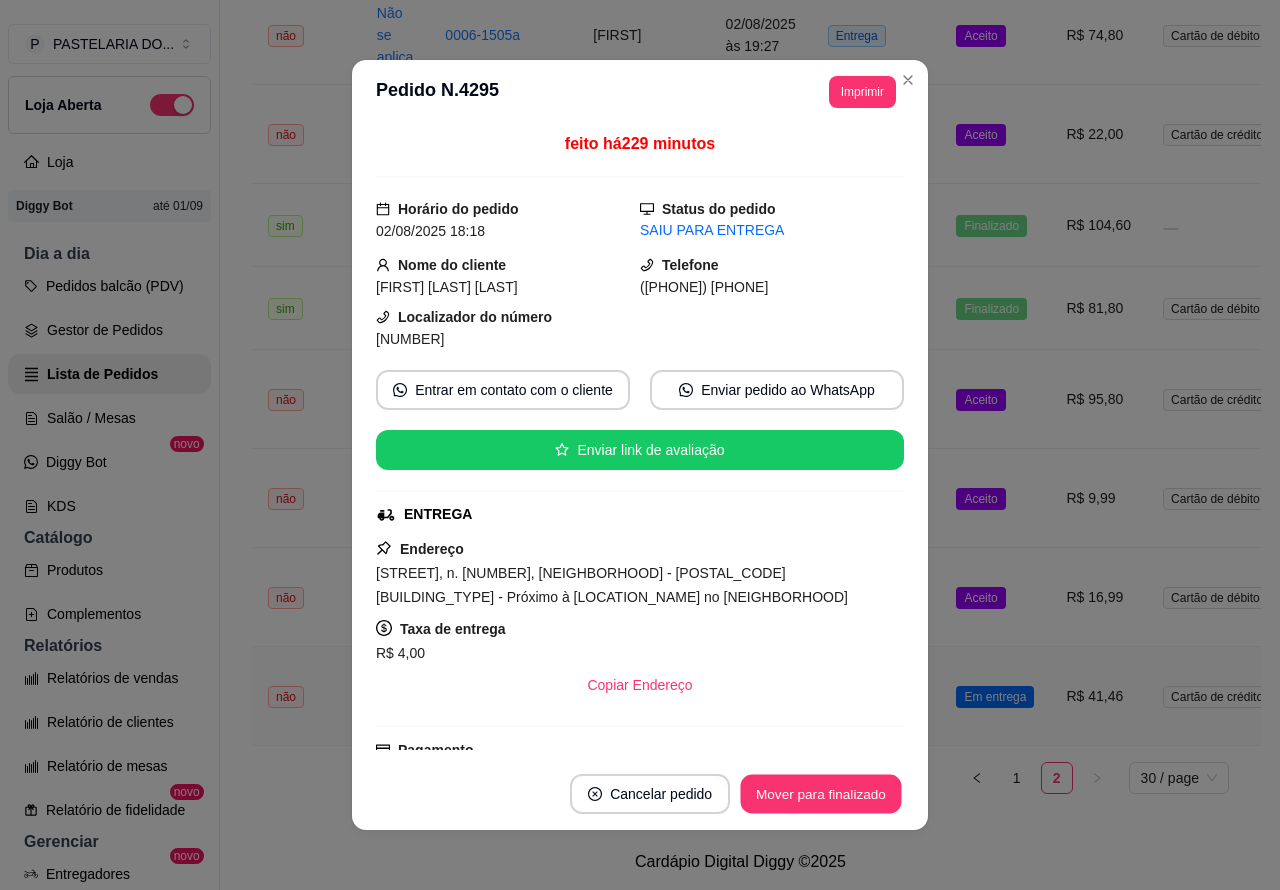 click on "Mover para finalizado" at bounding box center [821, 794] 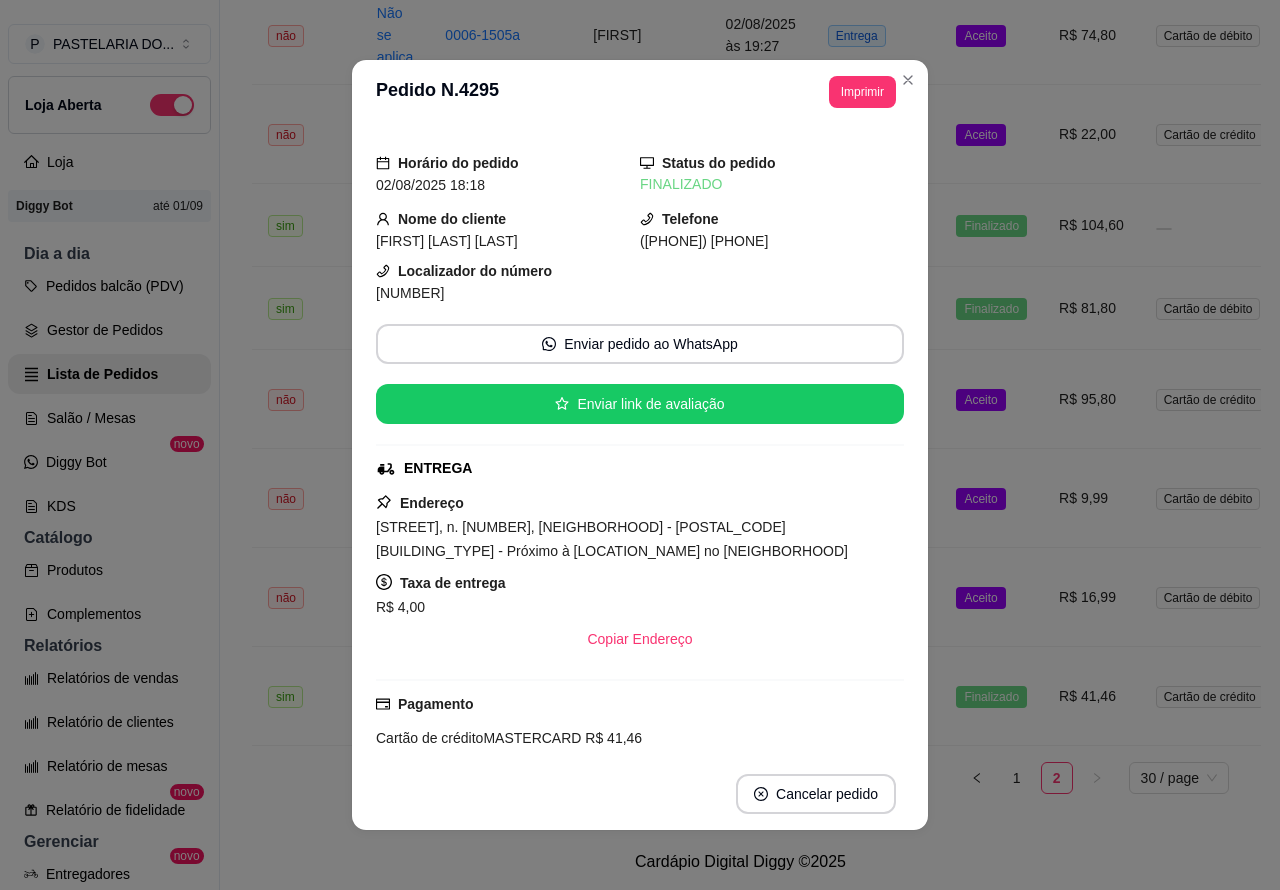 click on "Aceito" at bounding box center (980, 598) 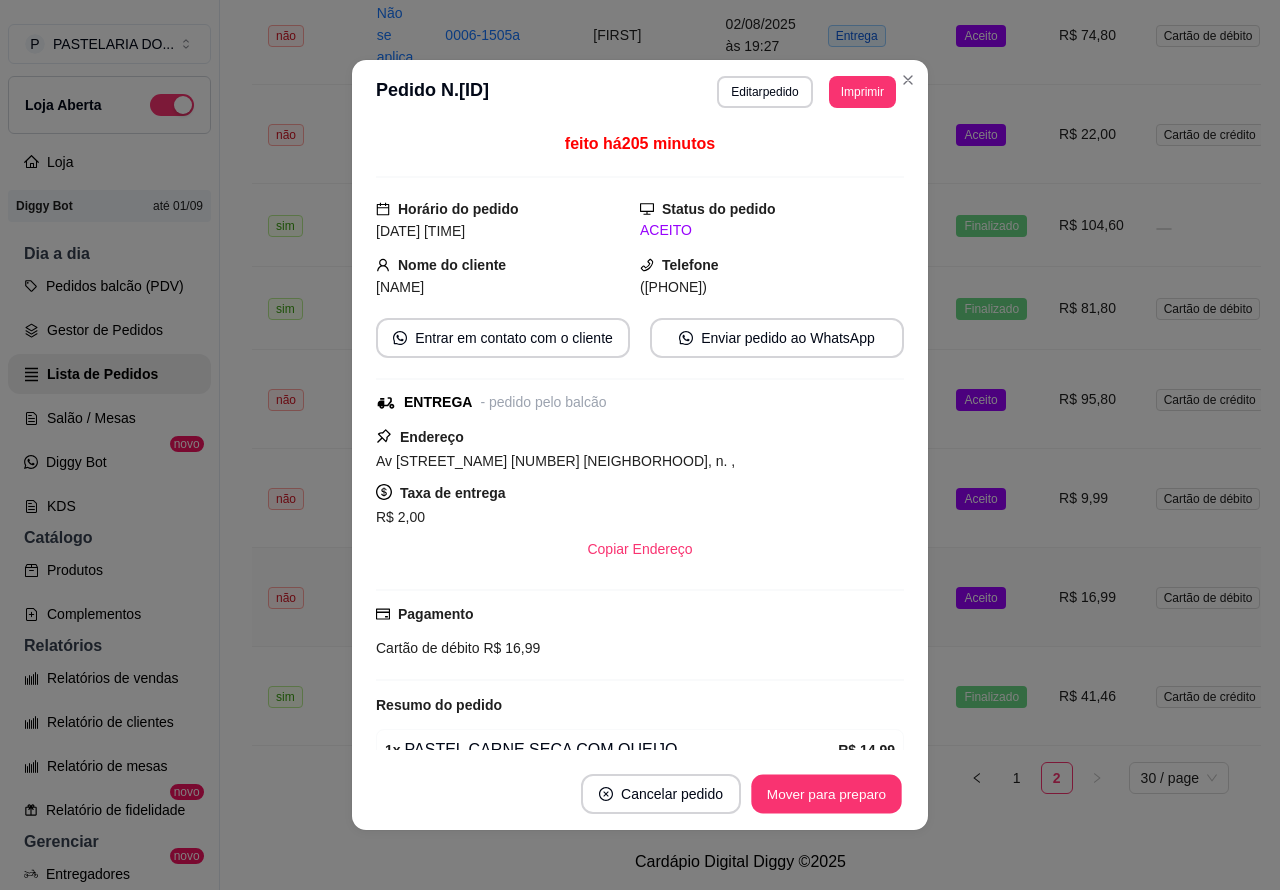 click on "Mover para preparo" at bounding box center (826, 794) 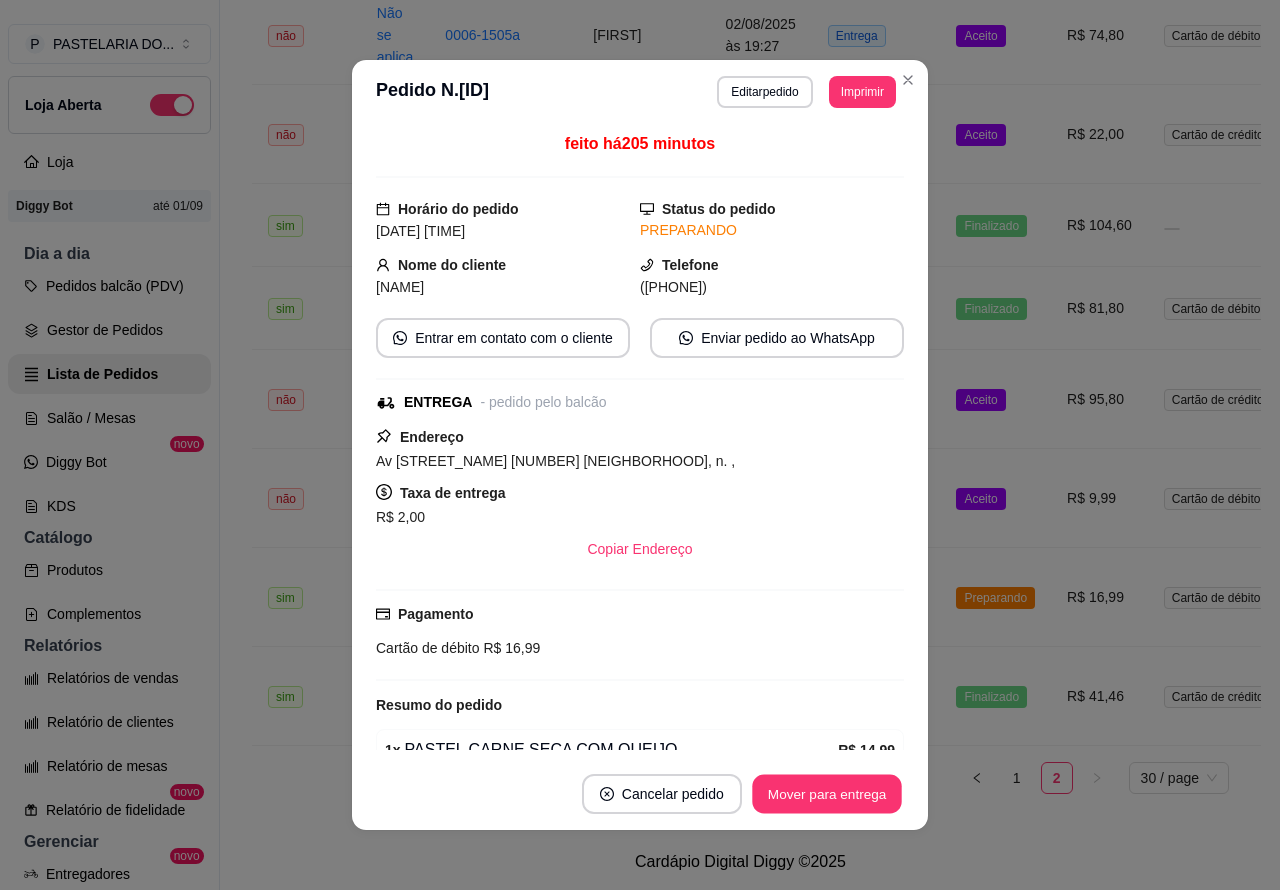 click on "Mover para entrega" at bounding box center [827, 794] 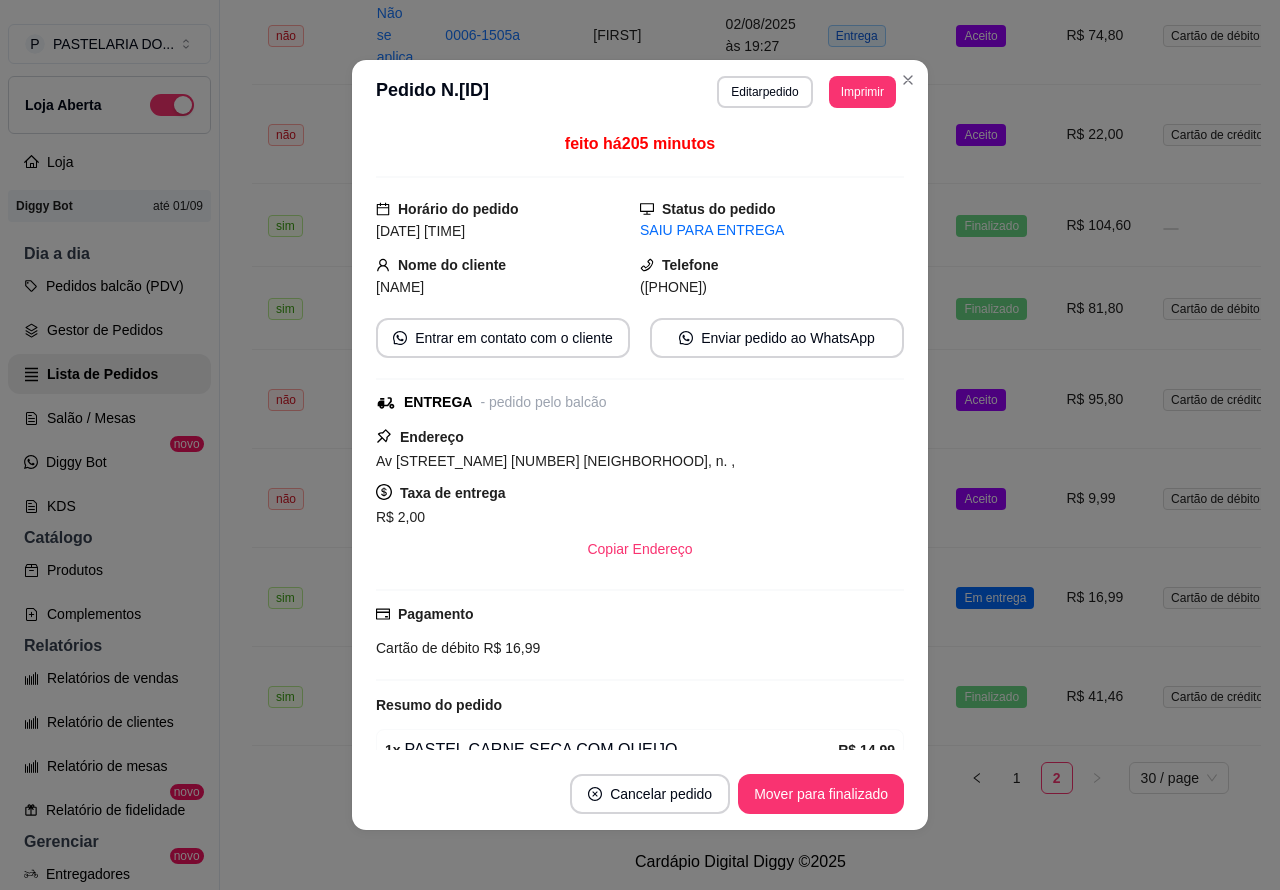 click on "Mover para finalizado" at bounding box center (821, 794) 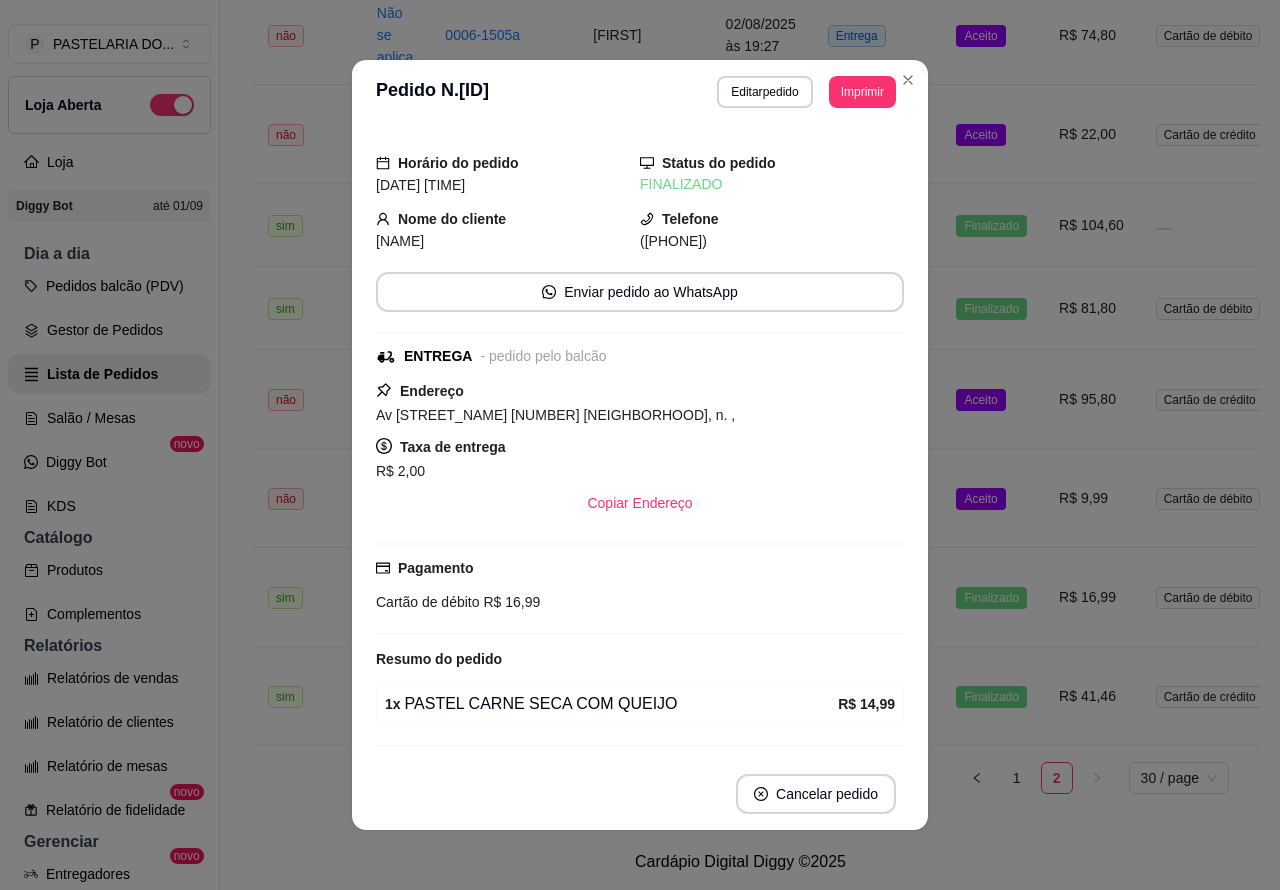 click on "Aceito" at bounding box center (980, 499) 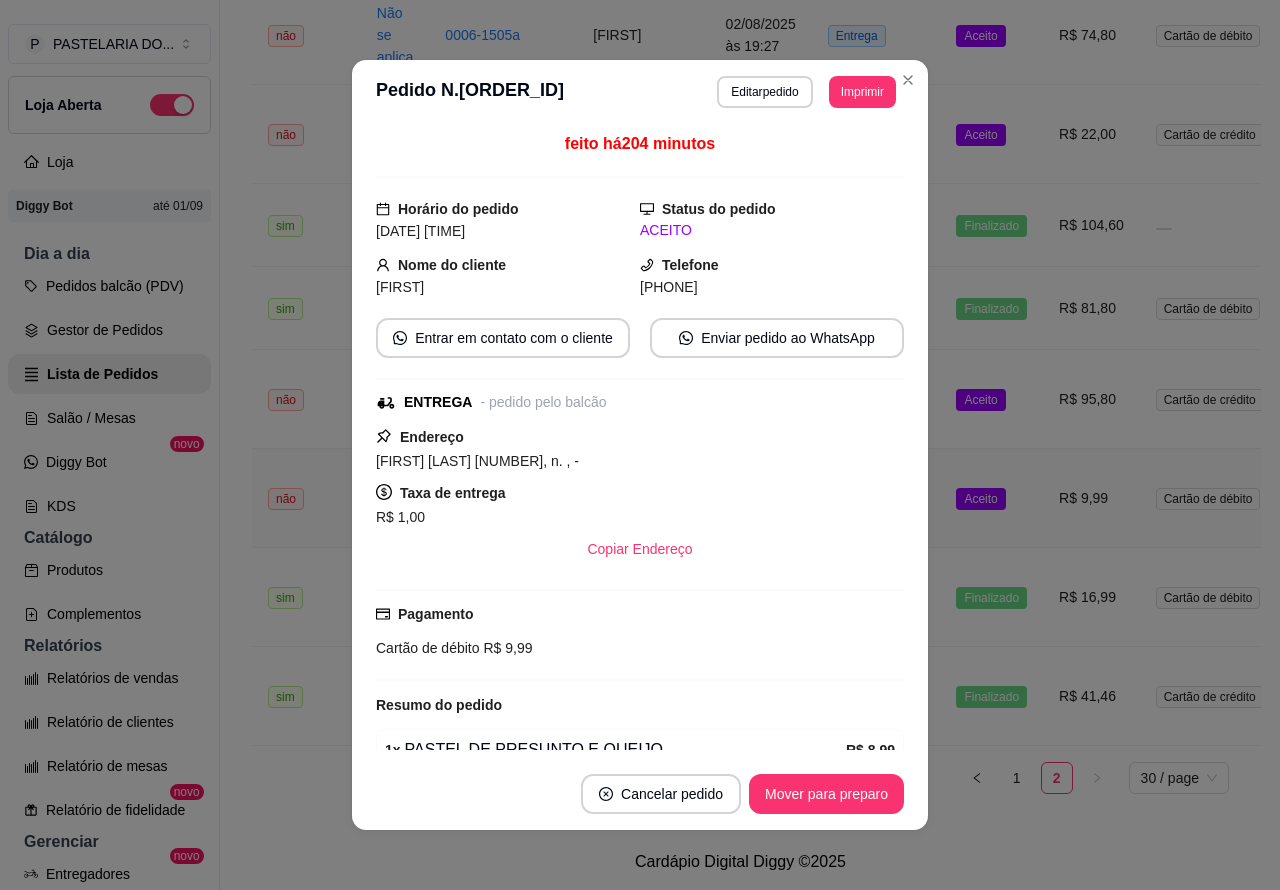 click on "Mover para preparo" at bounding box center (826, 794) 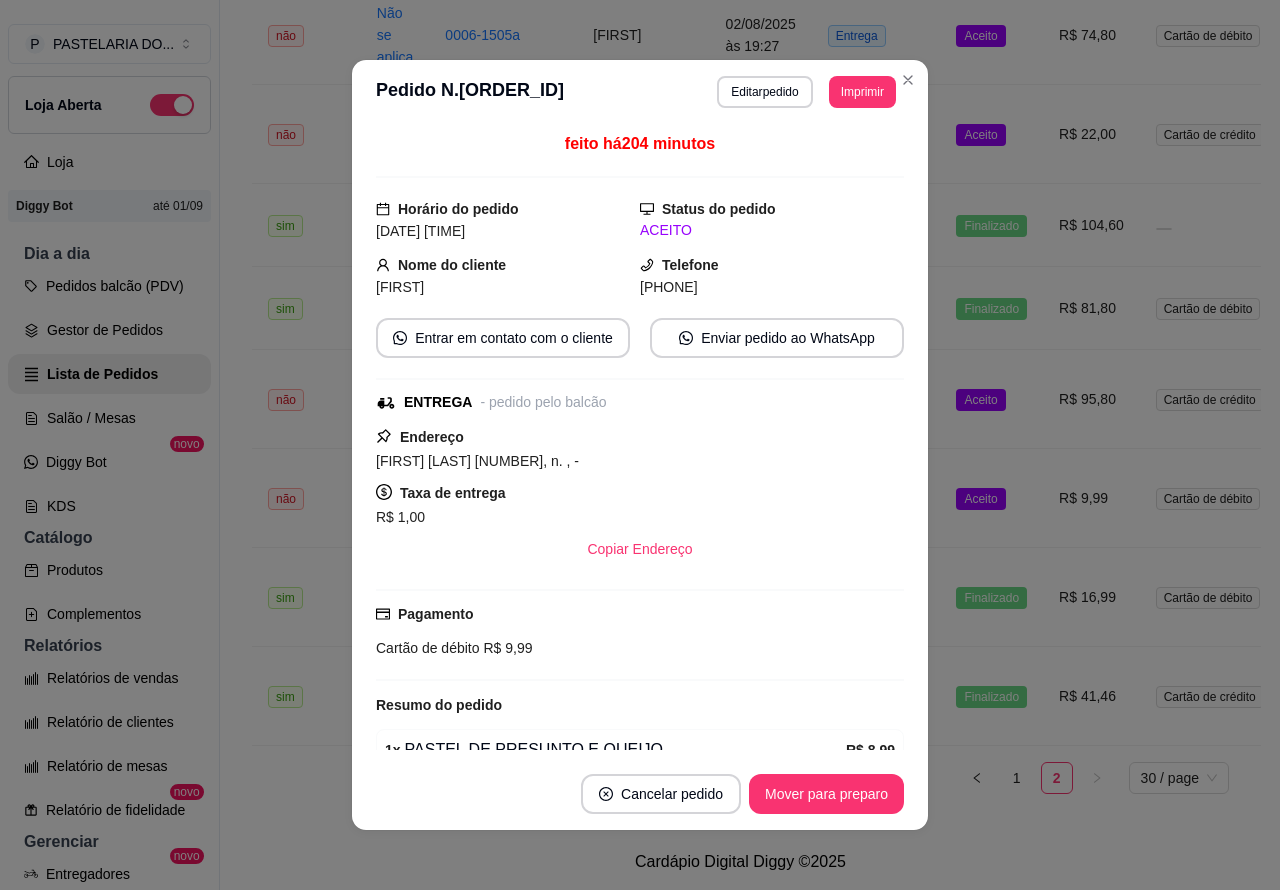 click on "Mover para preparo" at bounding box center [826, 794] 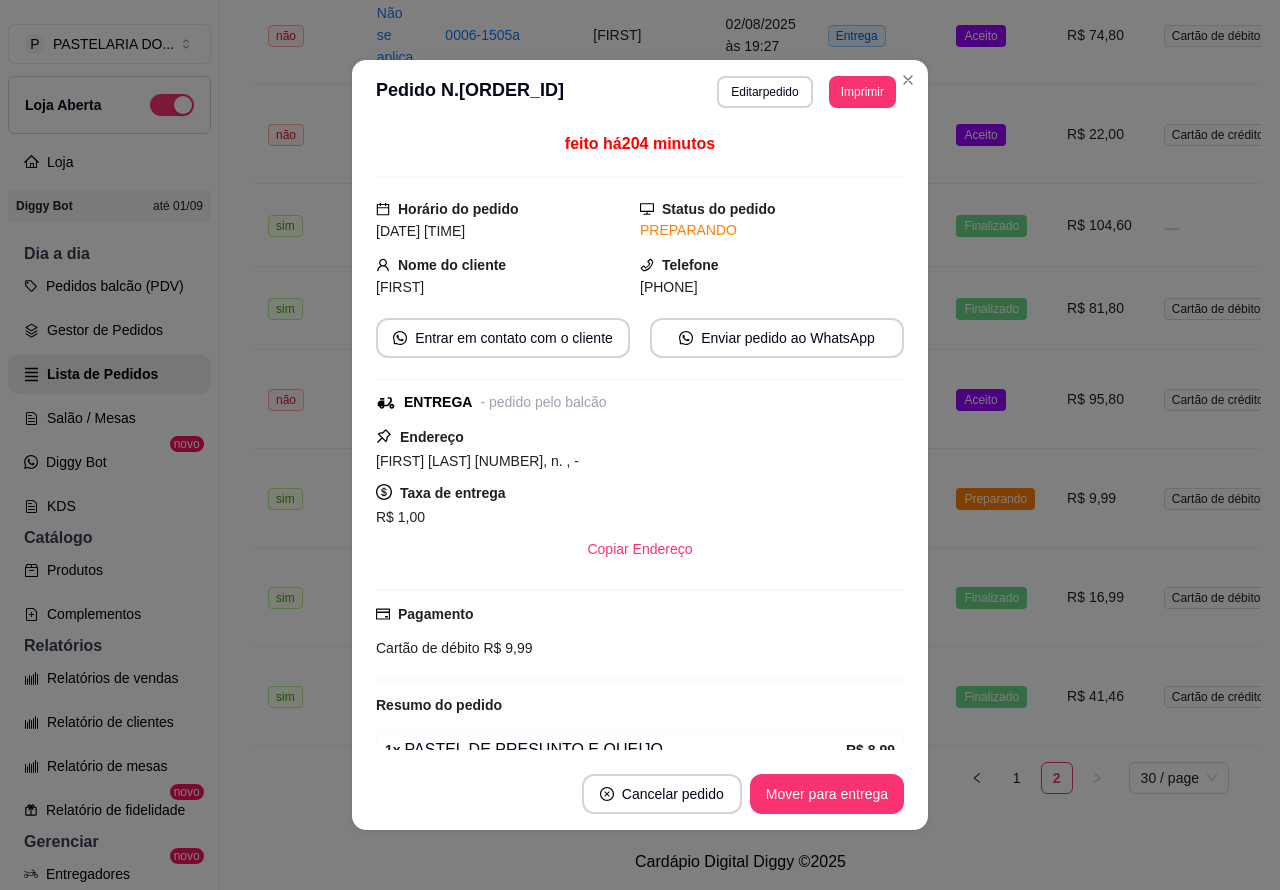 click on "1 2 30 / page" at bounding box center [740, 778] 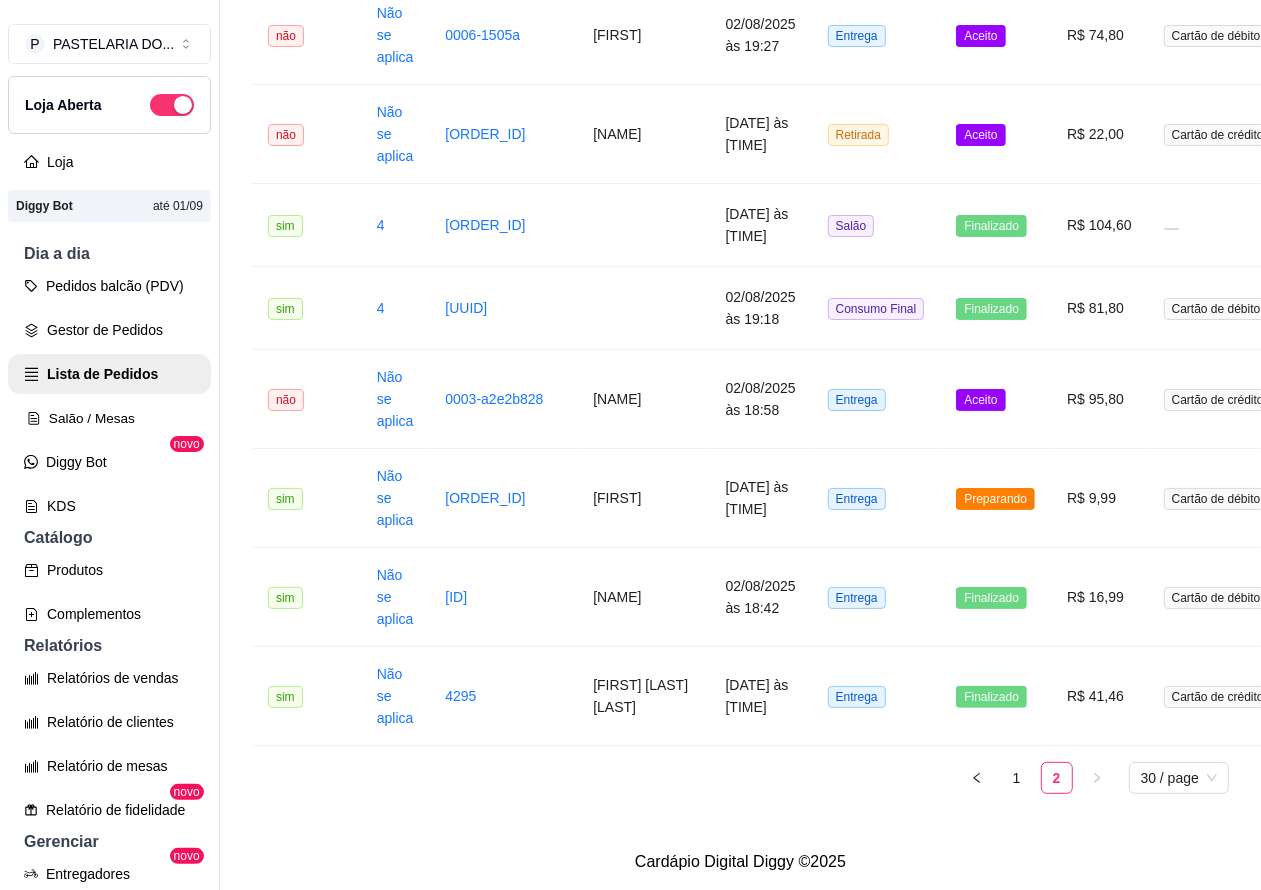 click on "Salão / Mesas" at bounding box center (109, 418) 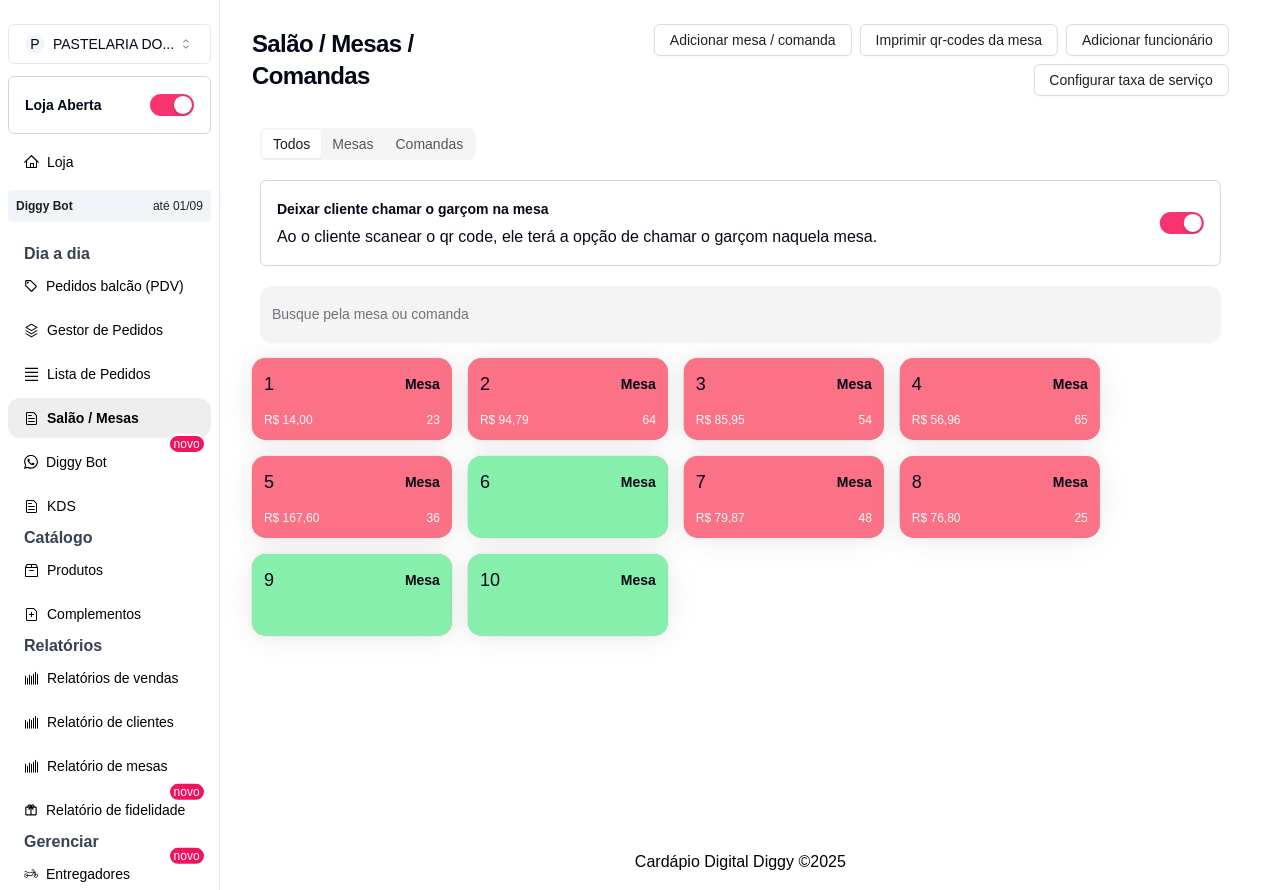 scroll, scrollTop: 0, scrollLeft: 0, axis: both 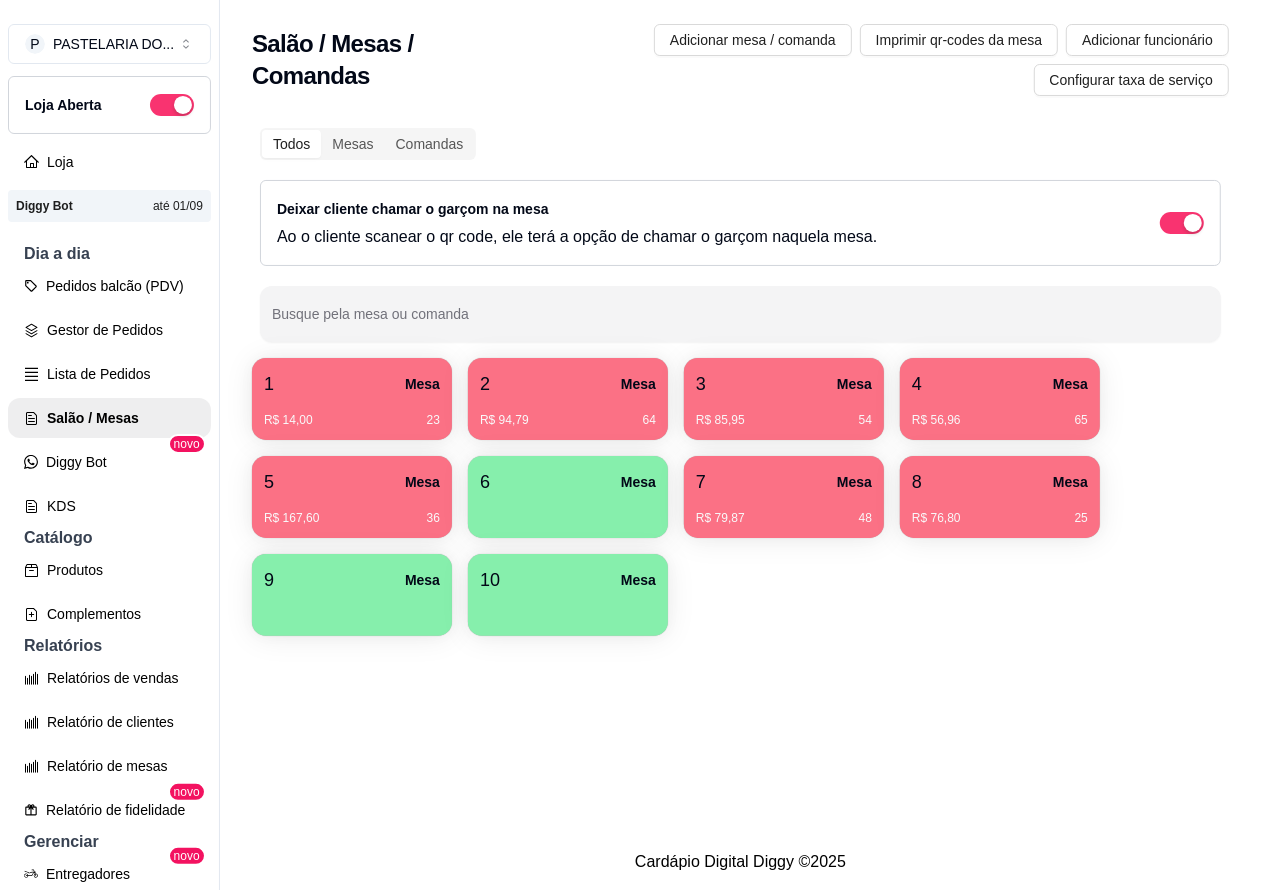 click on "7 Mesa" at bounding box center (784, 482) 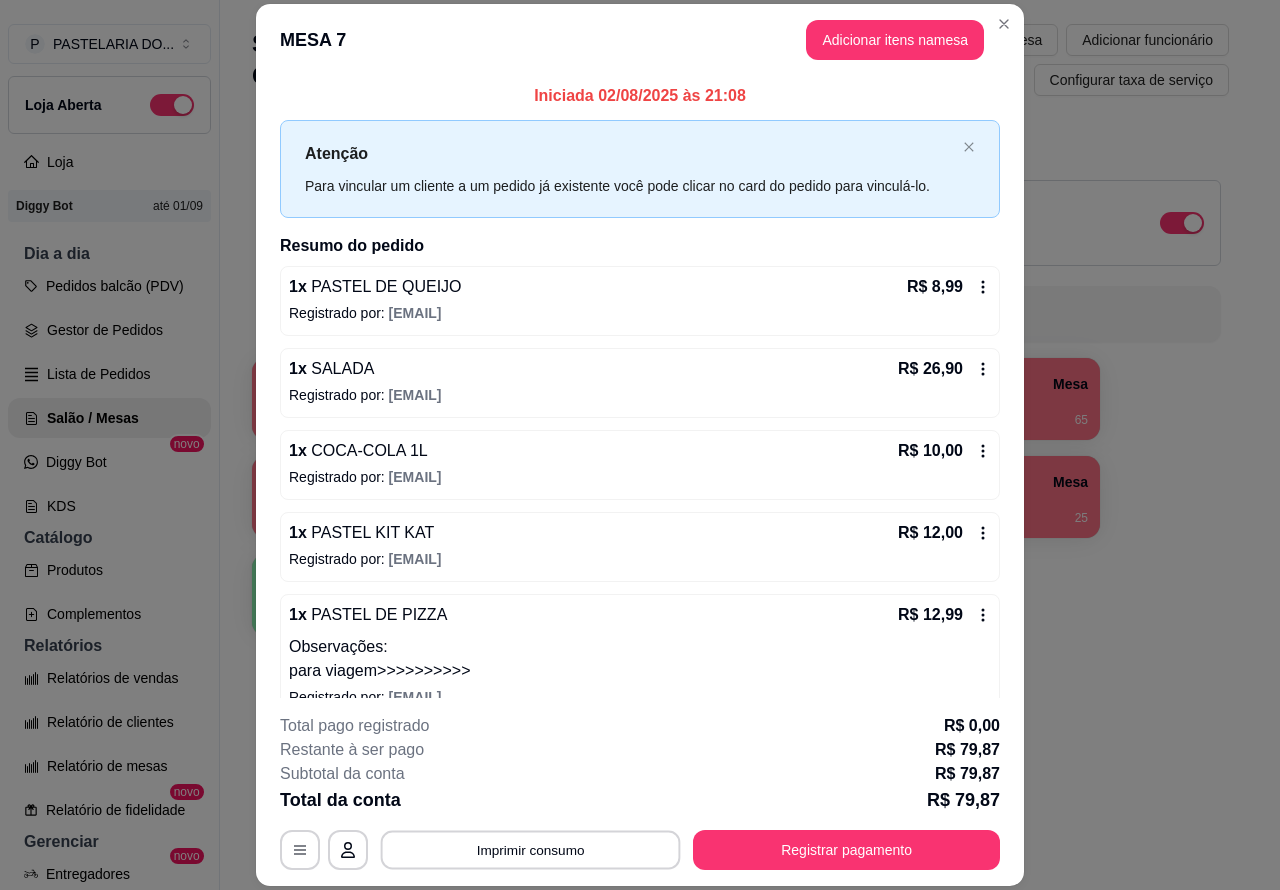 click on "Imprimir consumo" at bounding box center [531, 849] 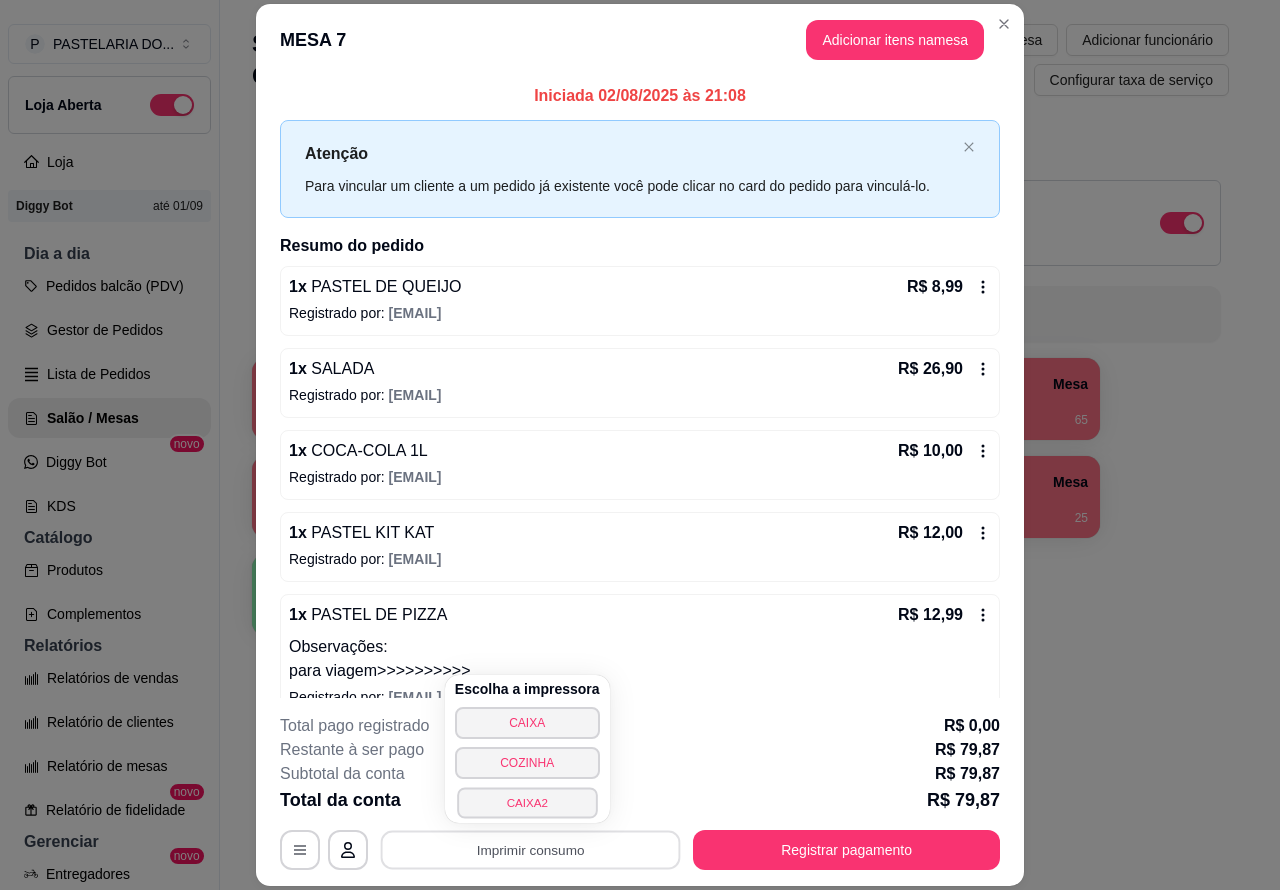 click on "CAIXA2" at bounding box center (527, 802) 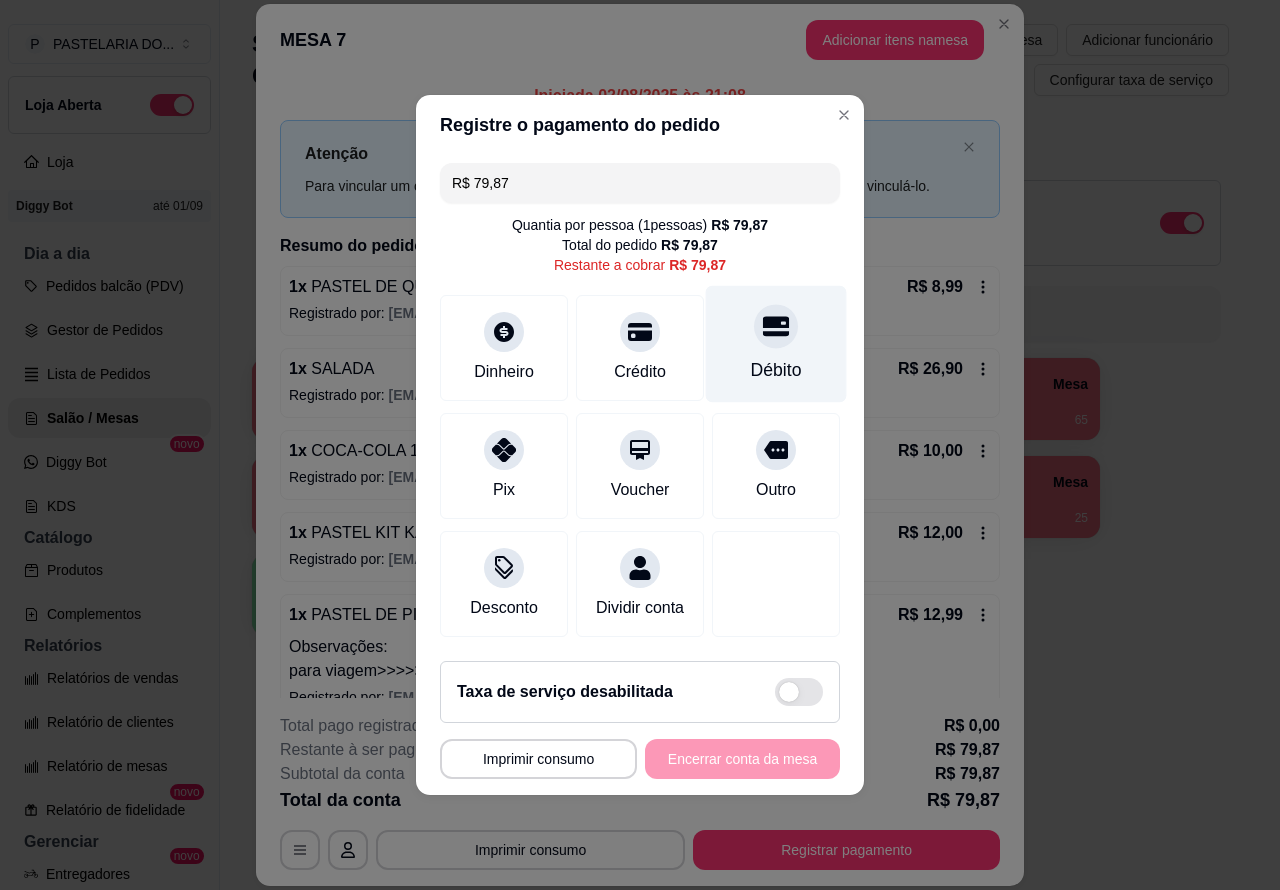click 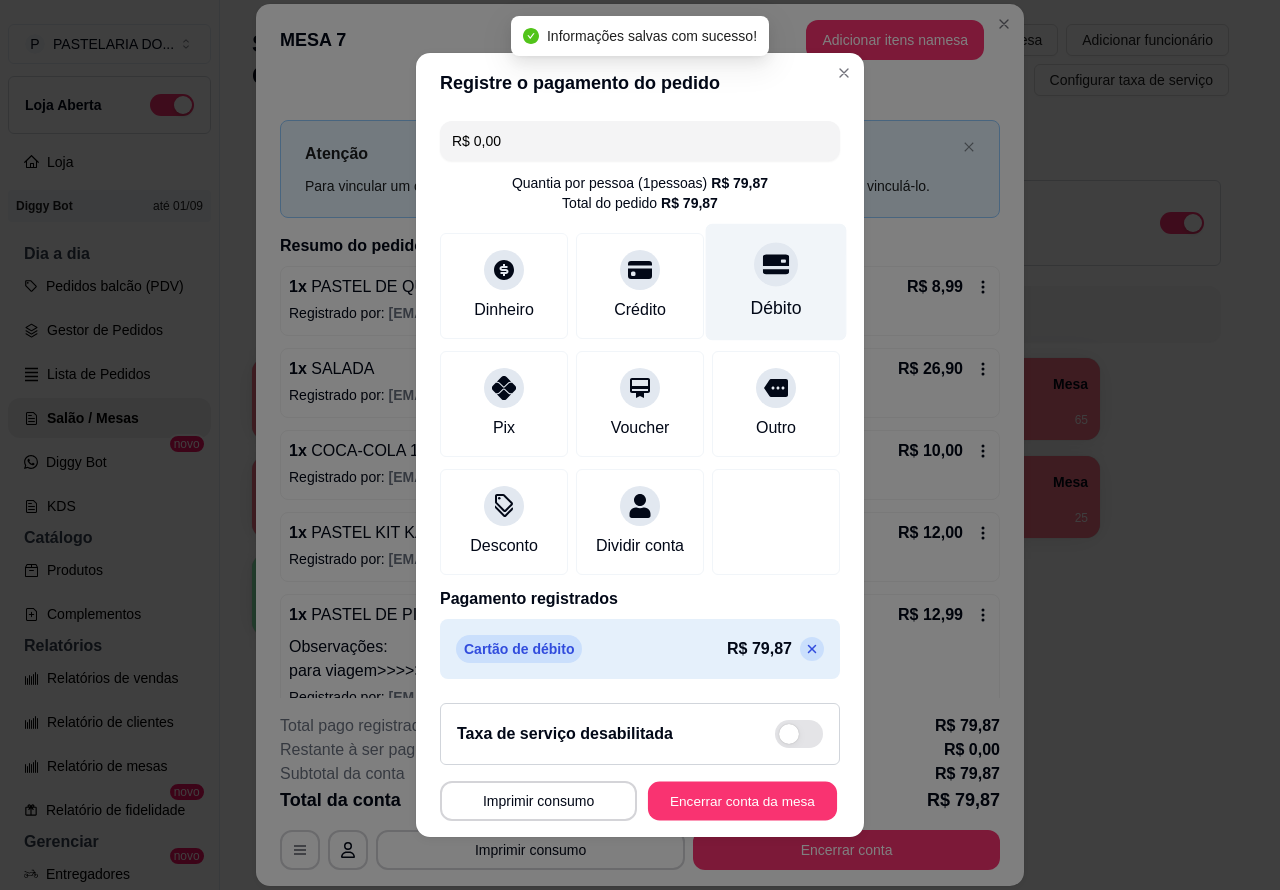 click on "Encerrar conta da mesa" at bounding box center (742, 801) 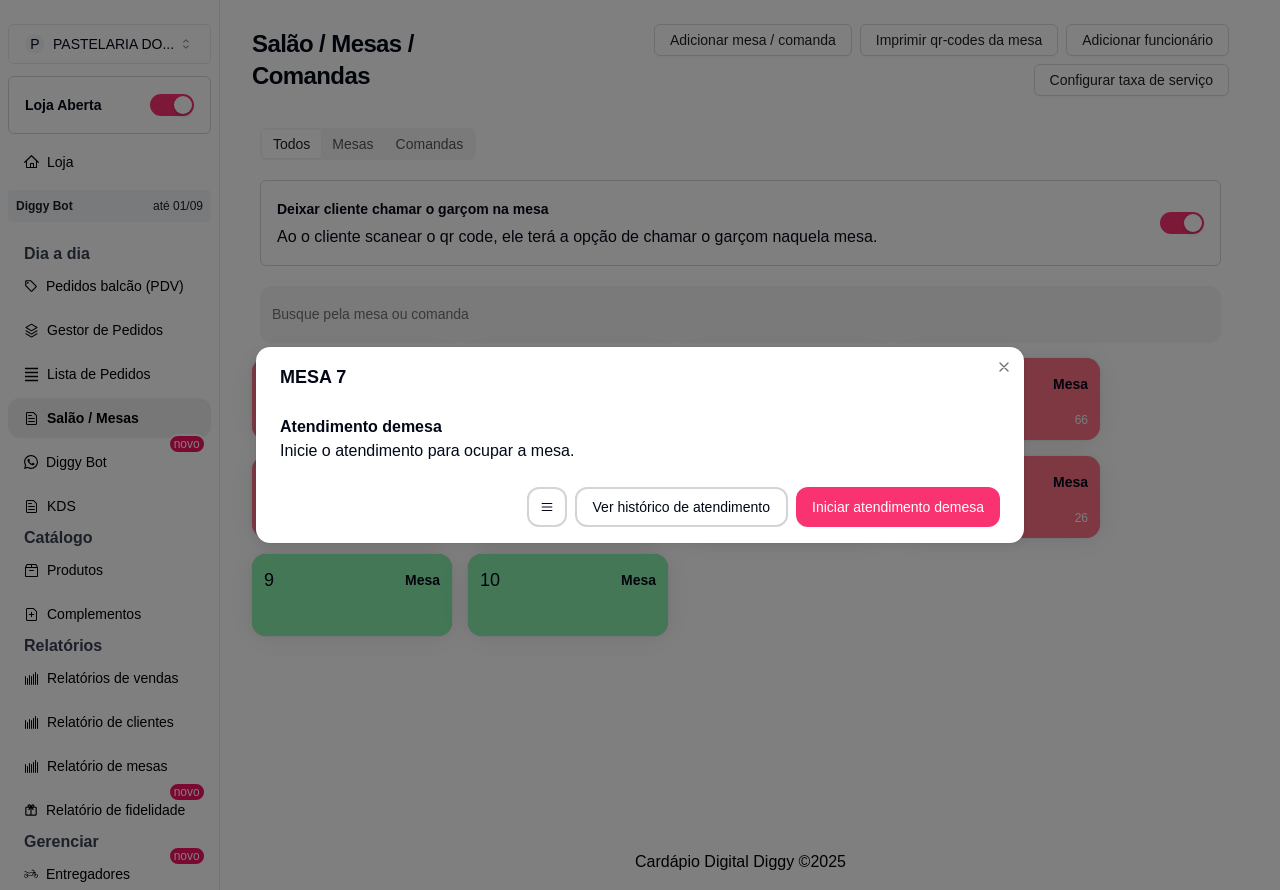 click on "Salão / Mesas / Comandas Adicionar mesa / comanda Imprimir qr-codes da mesa Adicionar funcionário Configurar taxa de serviço Todos Mesas Comandas Deixar cliente chamar o garçom na mesa Ao o cliente scanear o qr code, ele terá a opção de chamar o garçom naquela mesa. Busque pela mesa ou comanda 1 Mesa R$ 14,00 24 2 Mesa R$ 94,79 65 3 Mesa R$ 85,95 54 4 Mesa R$ 56,96 66 5 Mesa R$ 167,60 37 6 Mesa 7 Mesa 8 Mesa R$ 76,80 26 9 Mesa 10 Mesa" at bounding box center [740, 417] 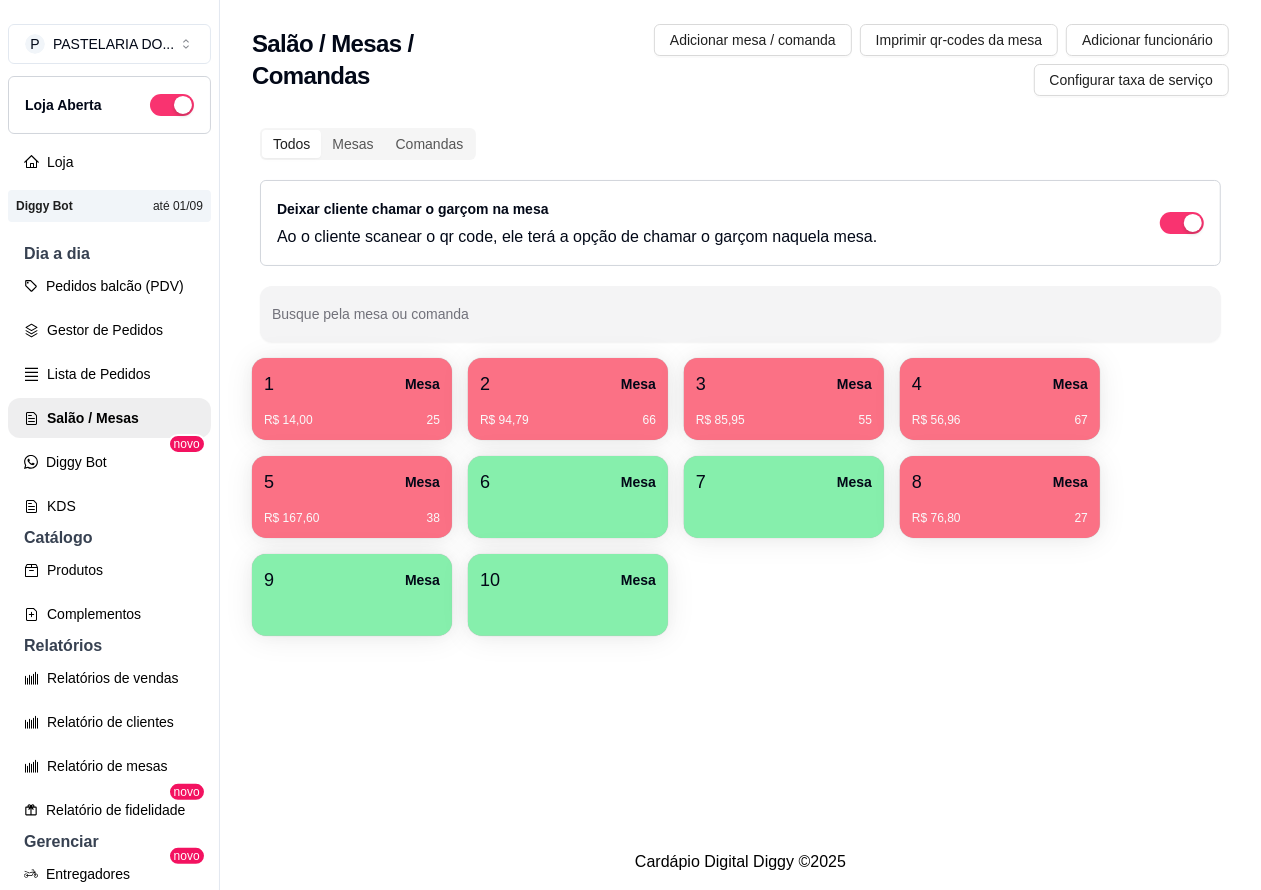 click on "Pedidos balcão (PDV)" at bounding box center [109, 286] 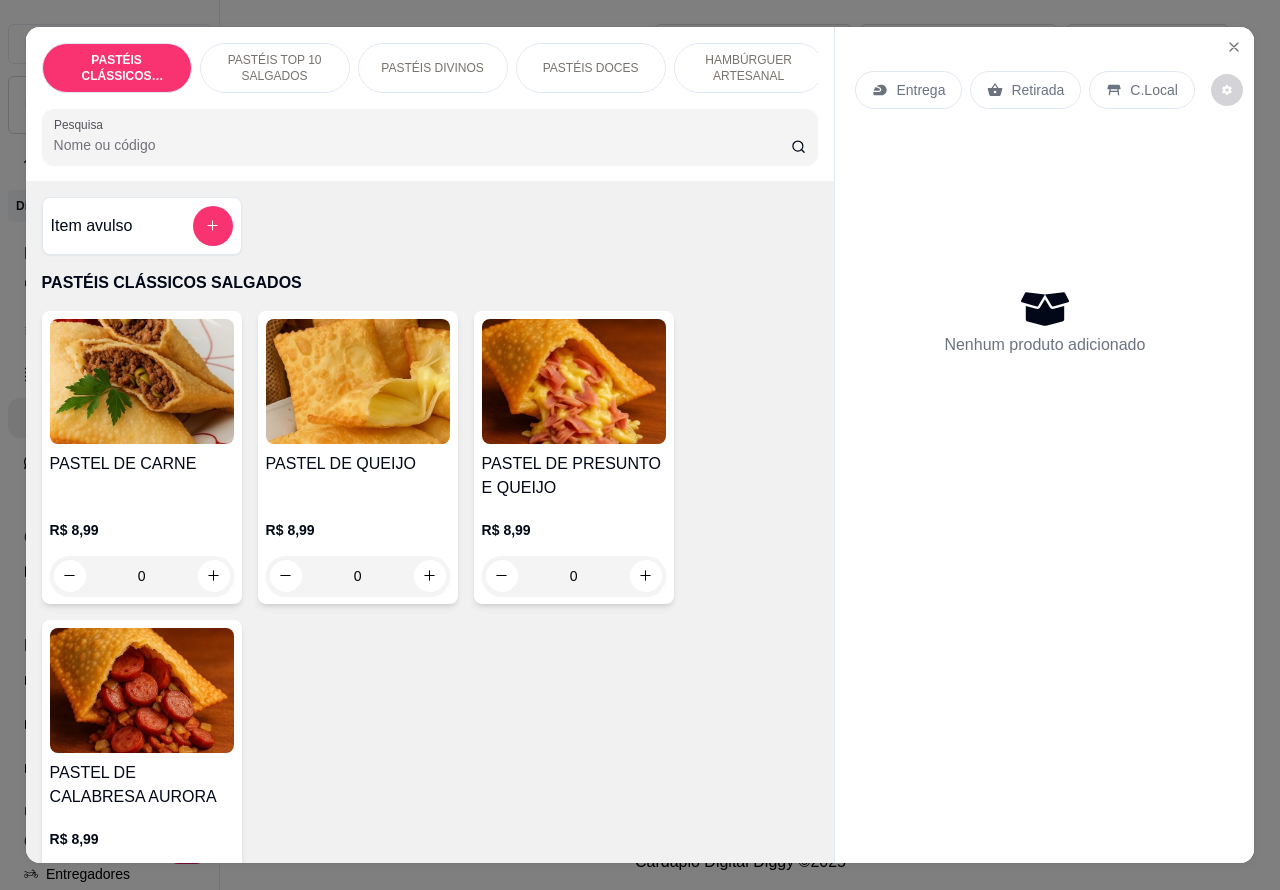 click 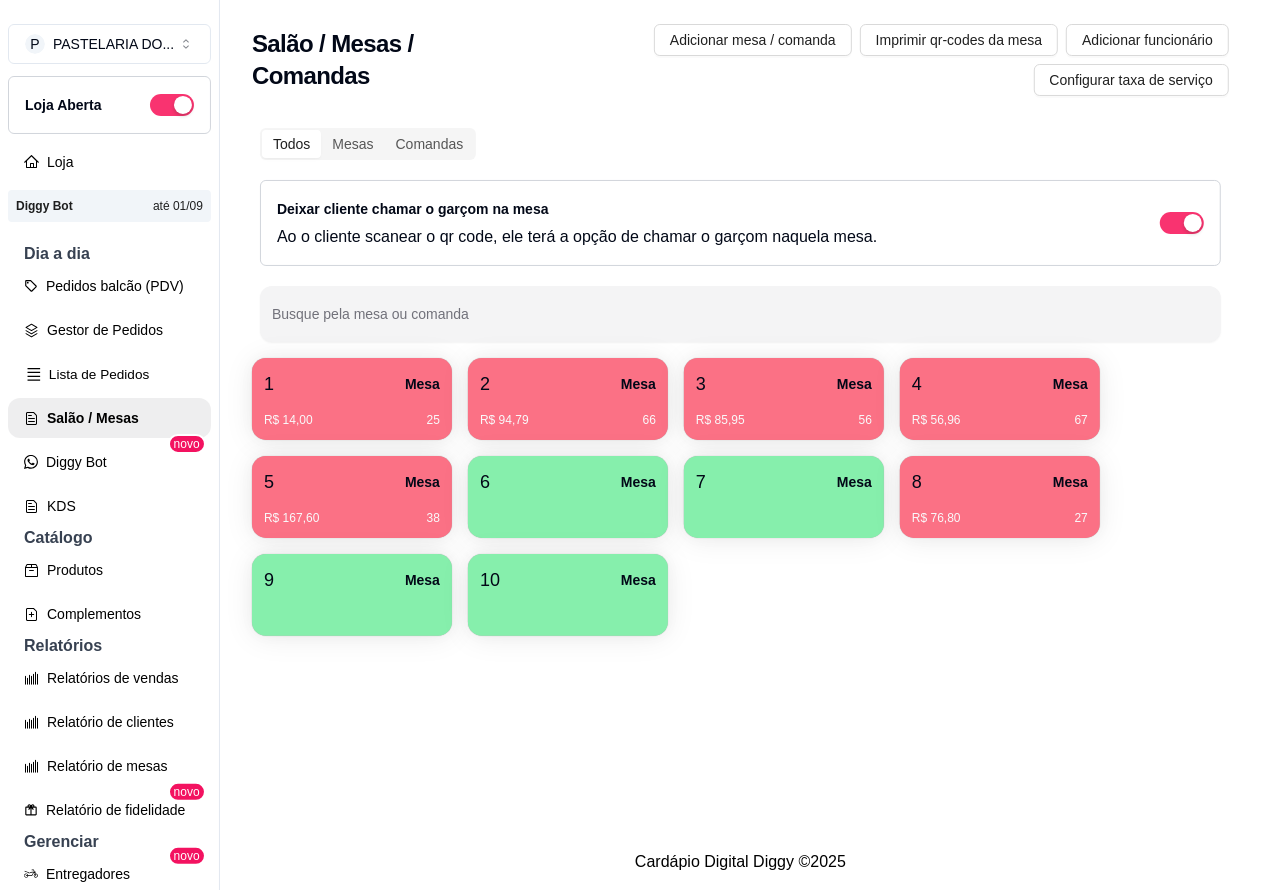 click on "Lista de Pedidos" at bounding box center [109, 374] 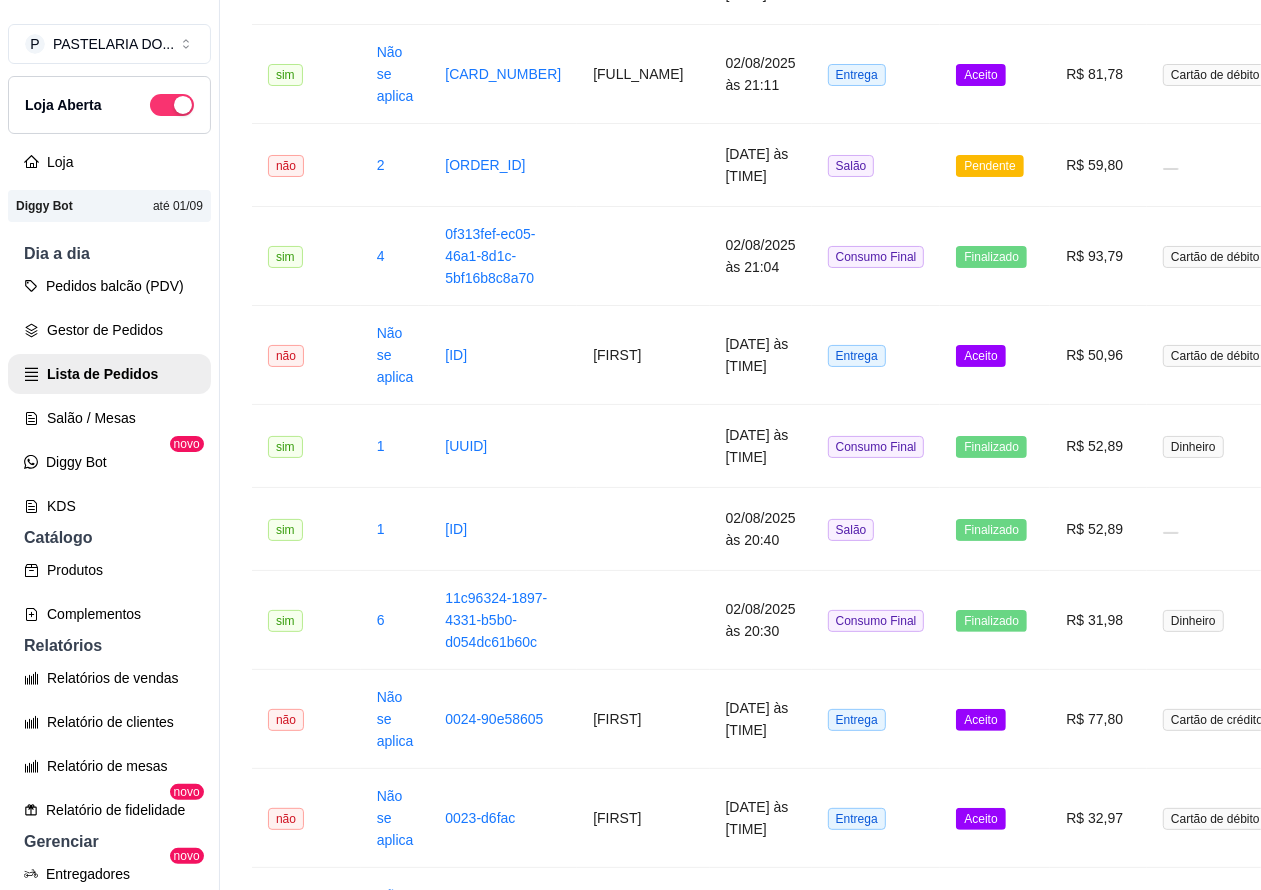 scroll, scrollTop: 2381, scrollLeft: 0, axis: vertical 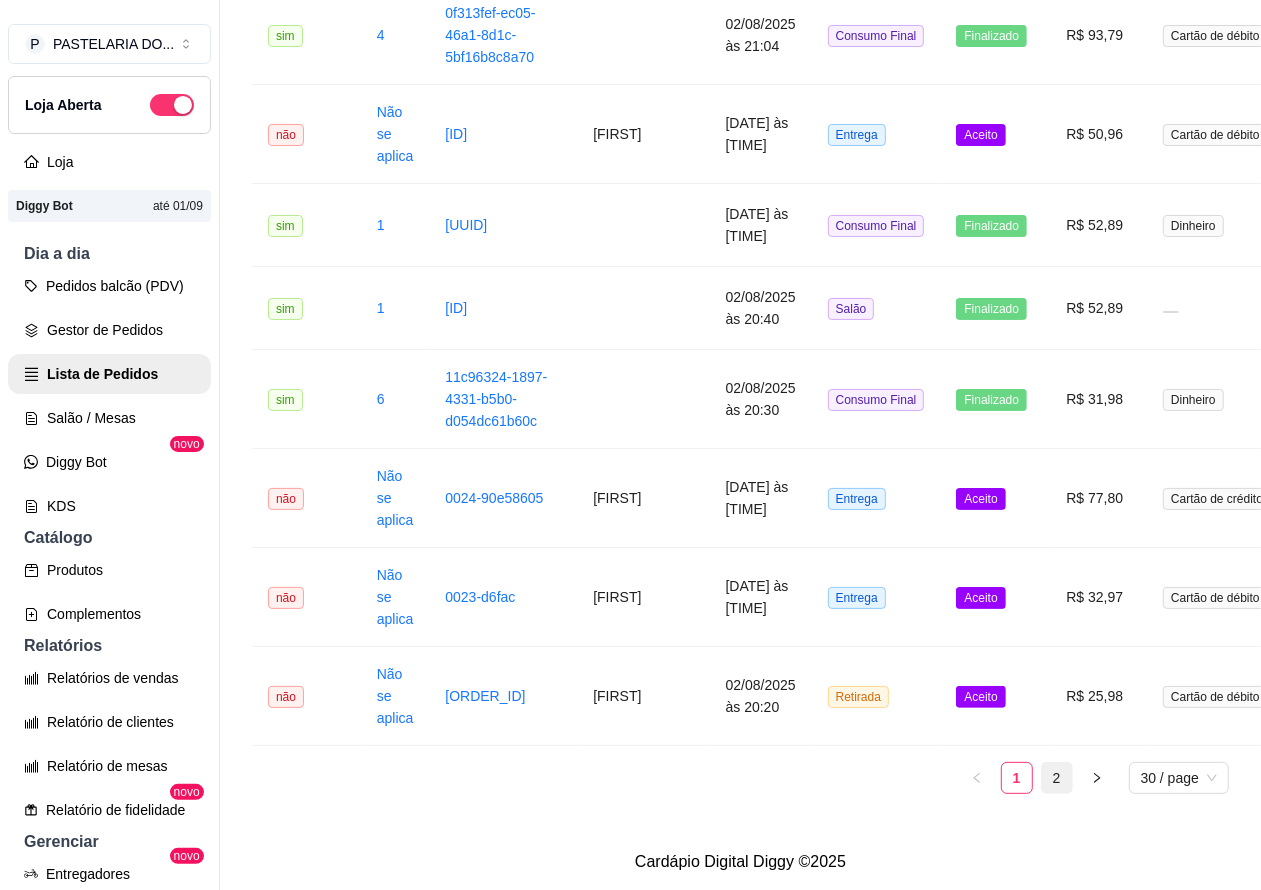 click on "2" at bounding box center [1057, 778] 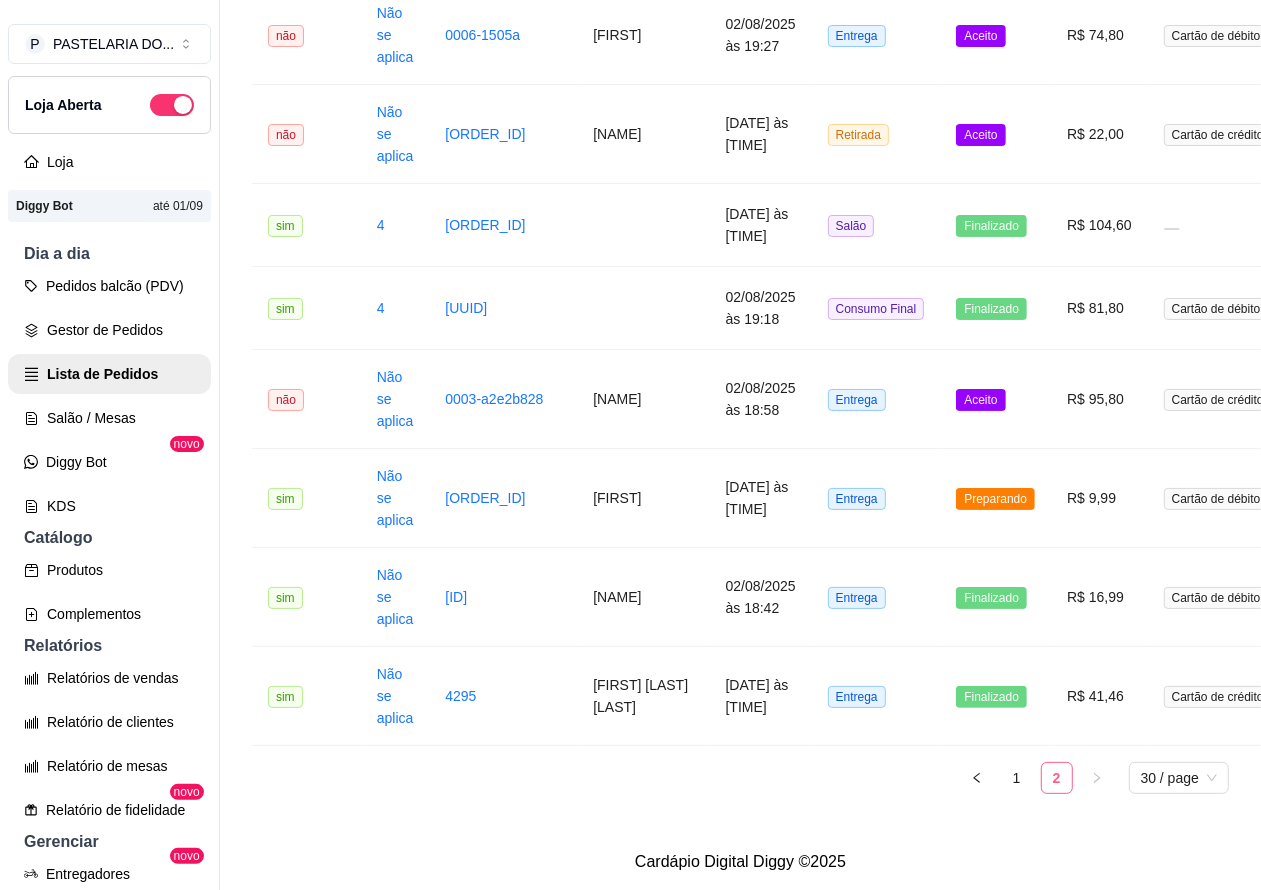 scroll, scrollTop: 1928, scrollLeft: 0, axis: vertical 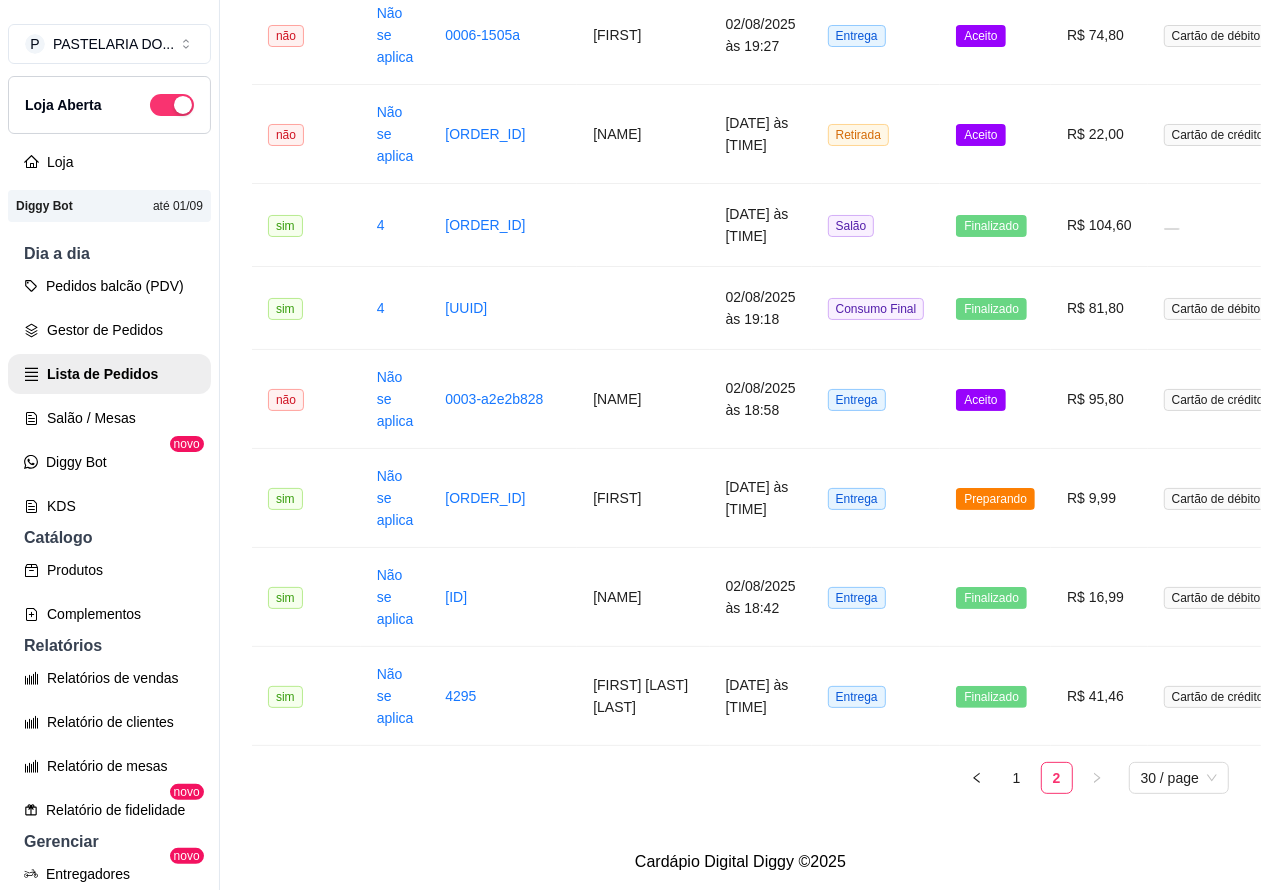 click on "Finalizado" at bounding box center [991, 697] 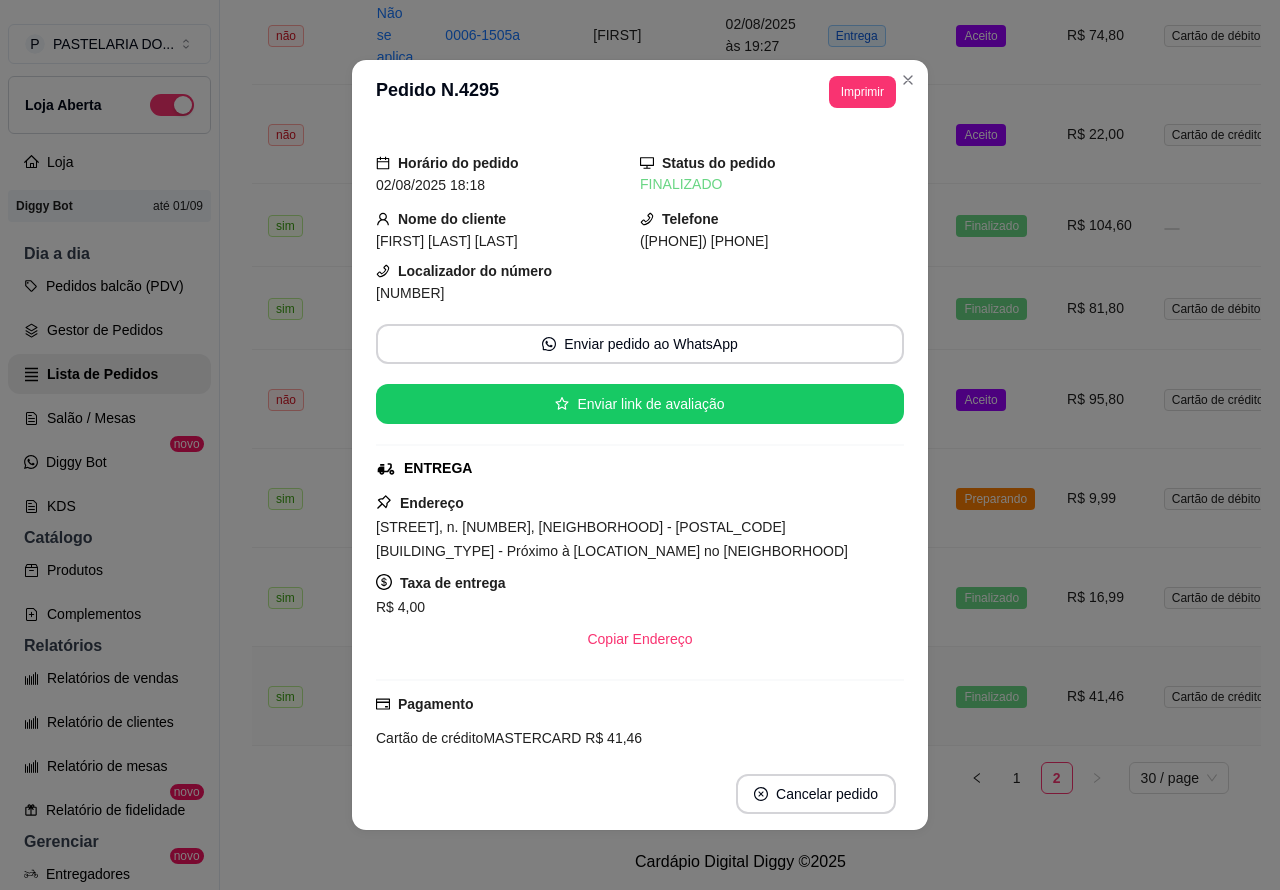 click on "**********" at bounding box center [740, -453] 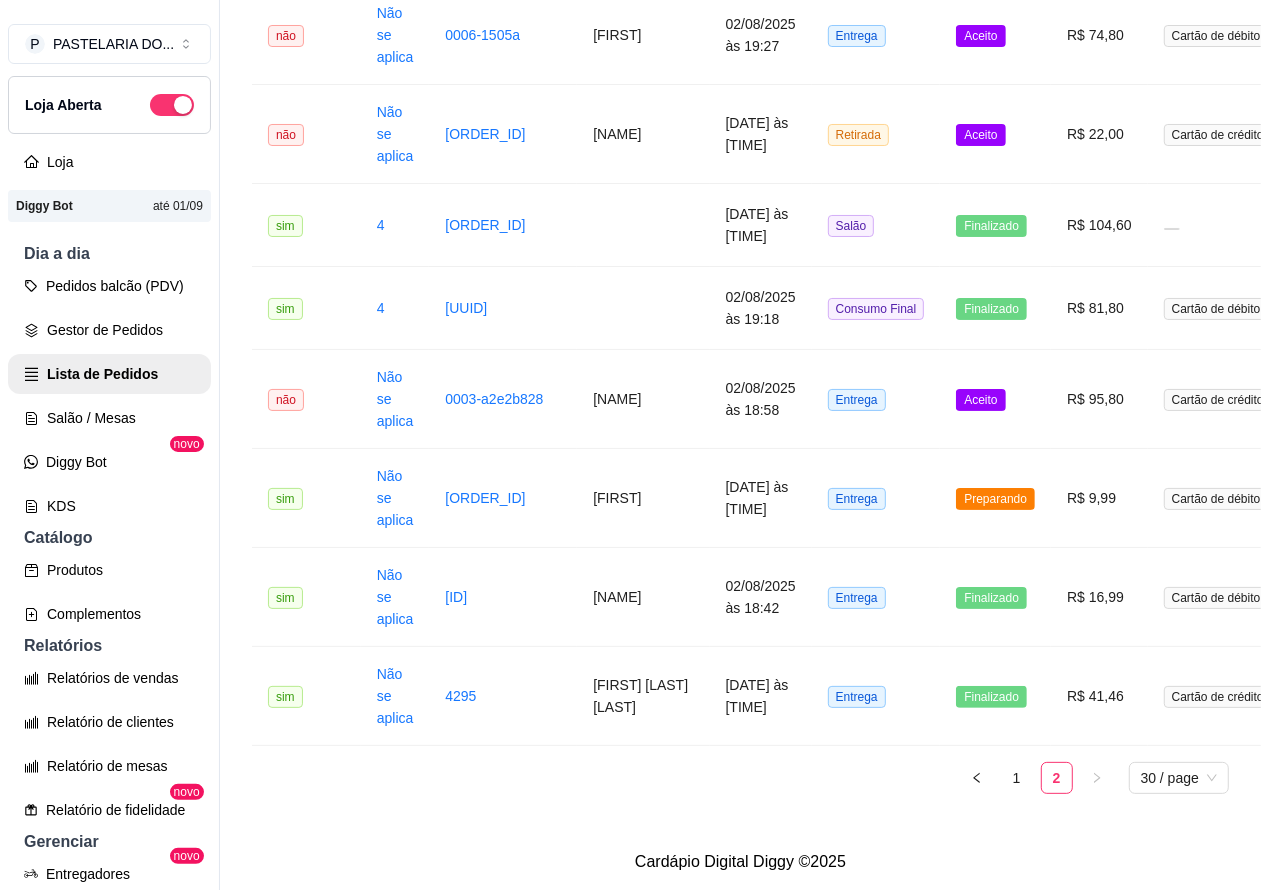 click on "Preparando" at bounding box center (995, 499) 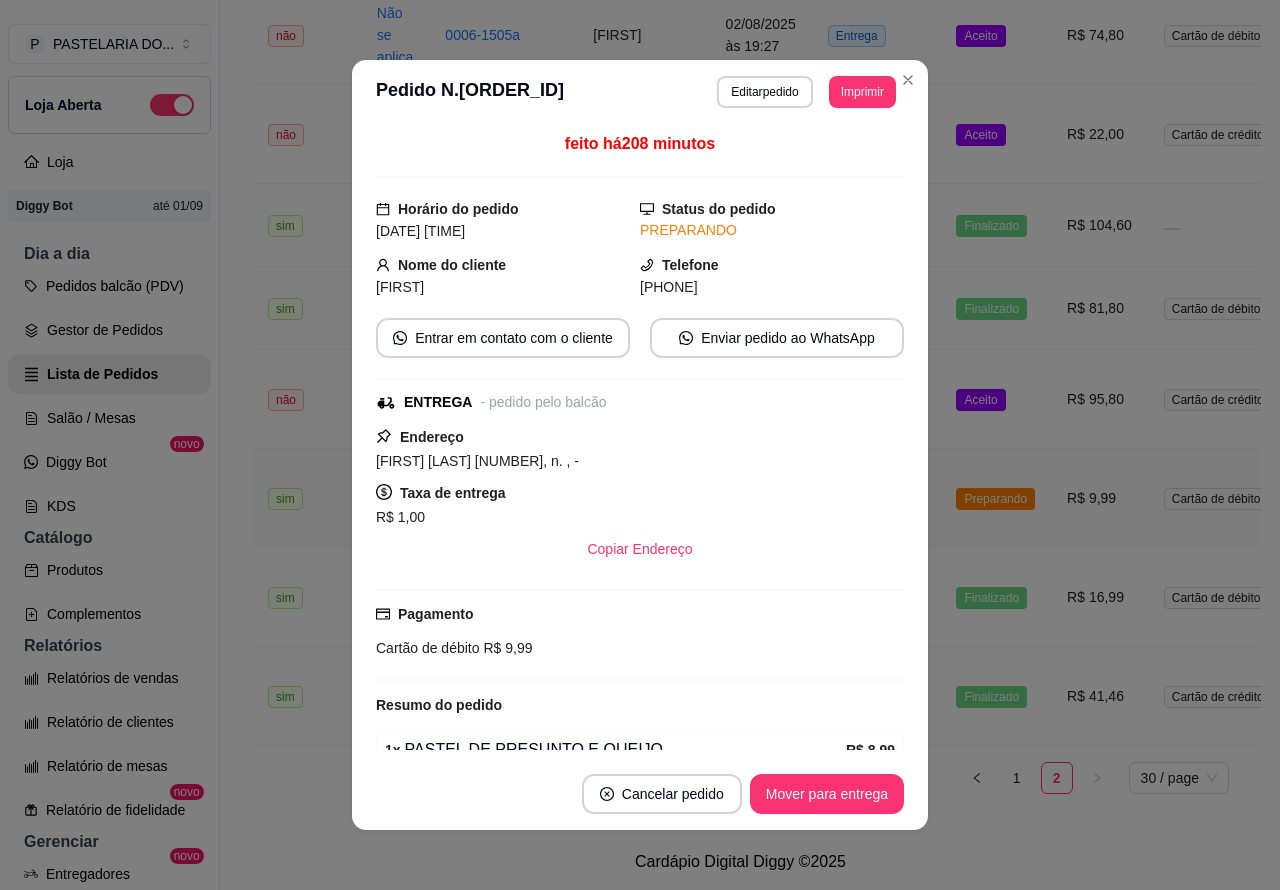 click on "Mover para entrega" at bounding box center (827, 794) 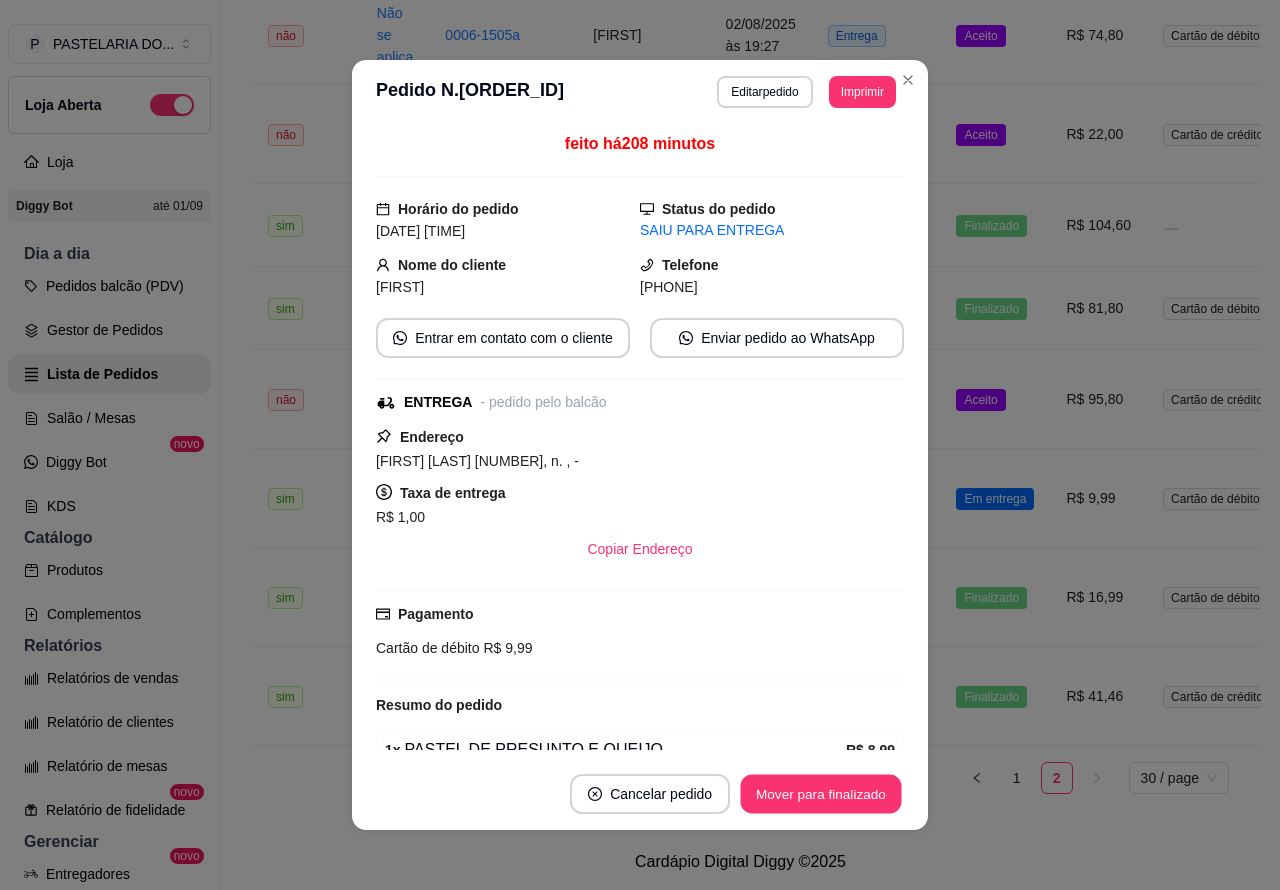 click on "Mover para finalizado" at bounding box center [821, 794] 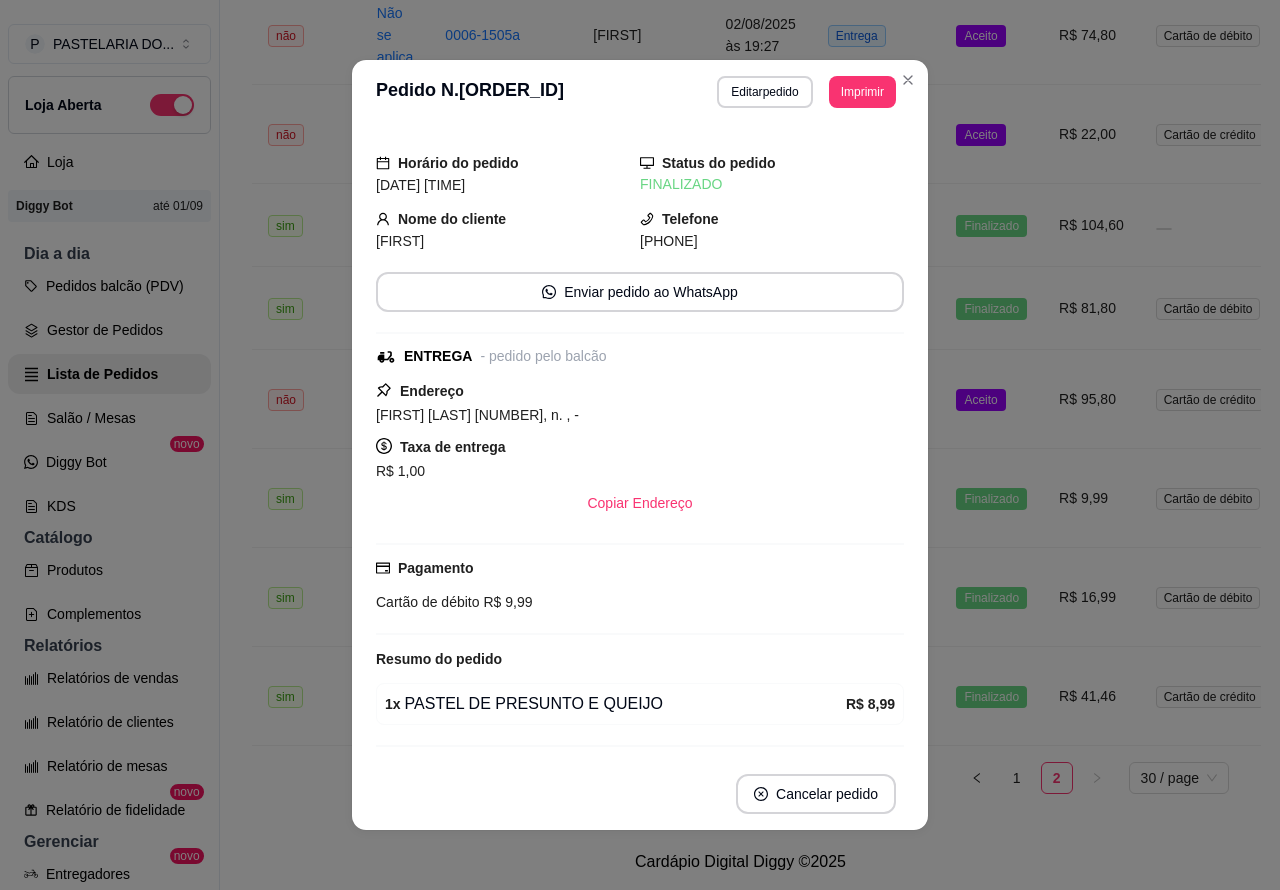 click on "Aceito" at bounding box center (980, 400) 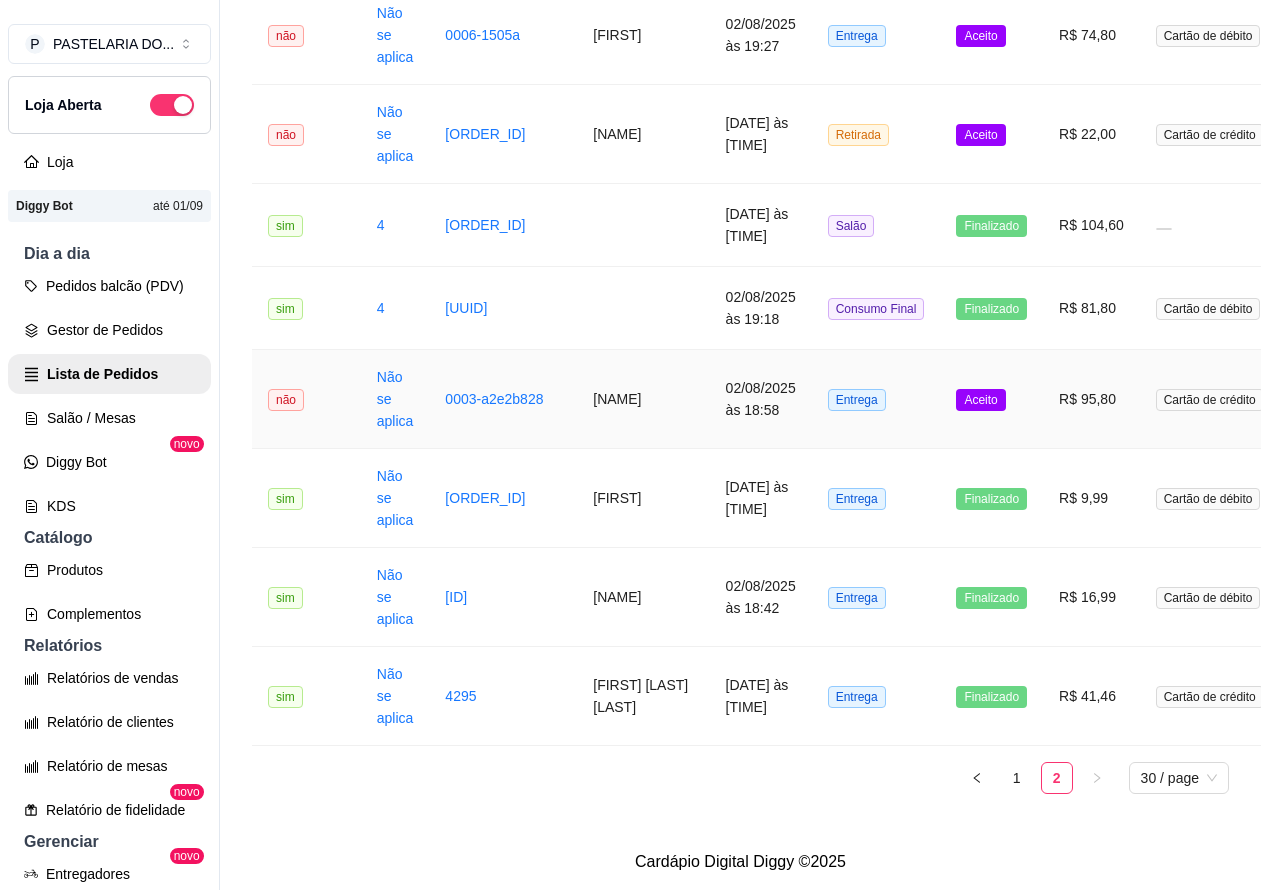 click on "Mover para preparo" at bounding box center (826, 794) 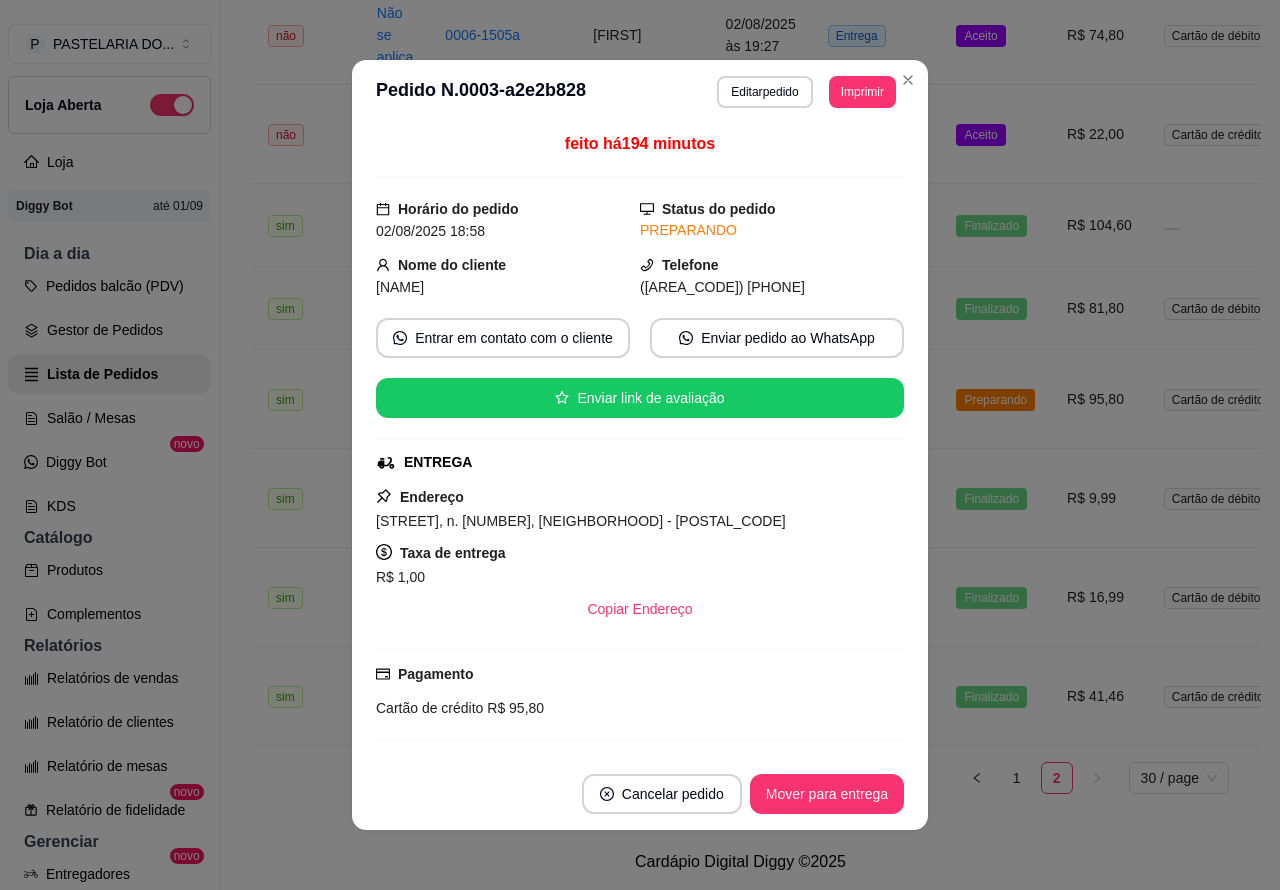 click on "Mover para entrega" at bounding box center [827, 794] 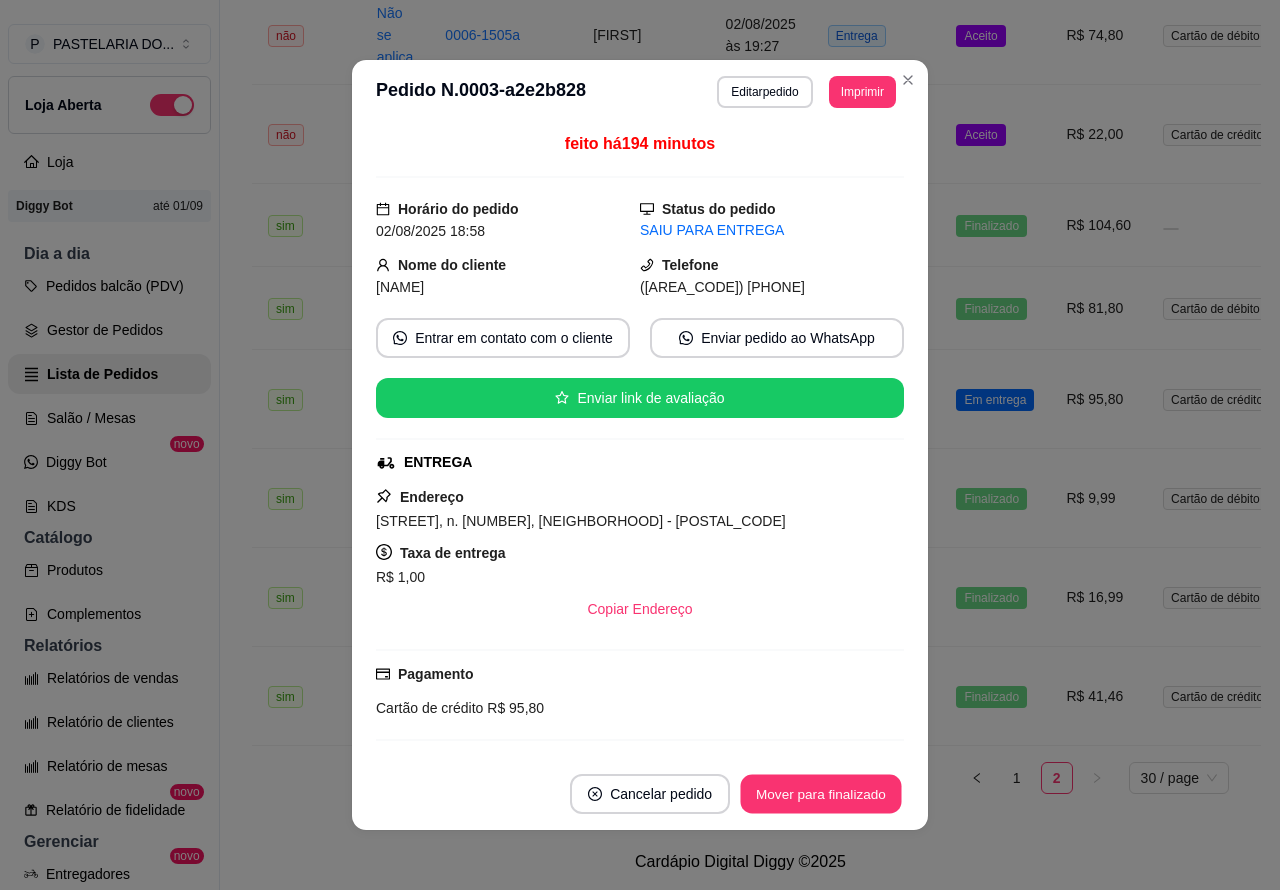 click on "Mover para finalizado" at bounding box center [821, 794] 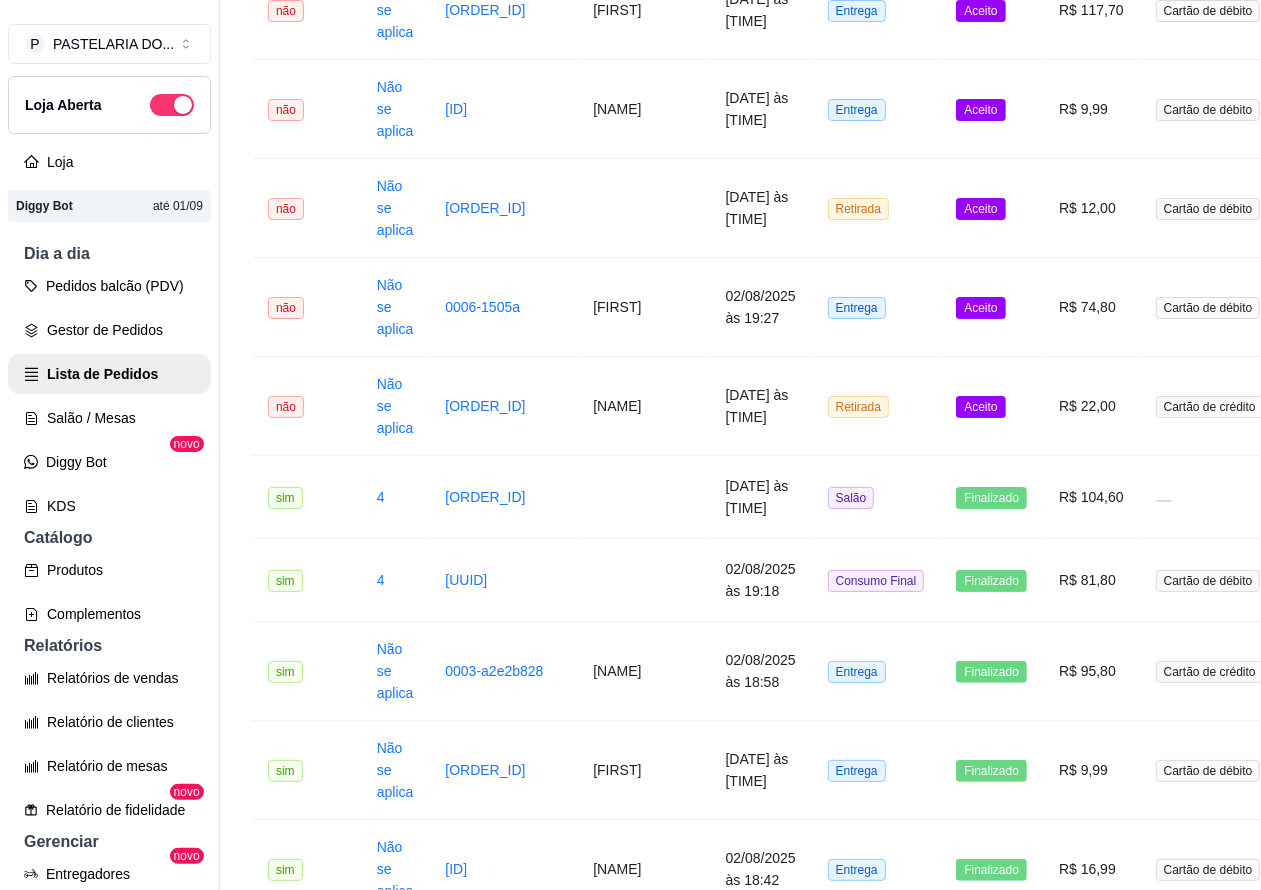 scroll, scrollTop: 1532, scrollLeft: 0, axis: vertical 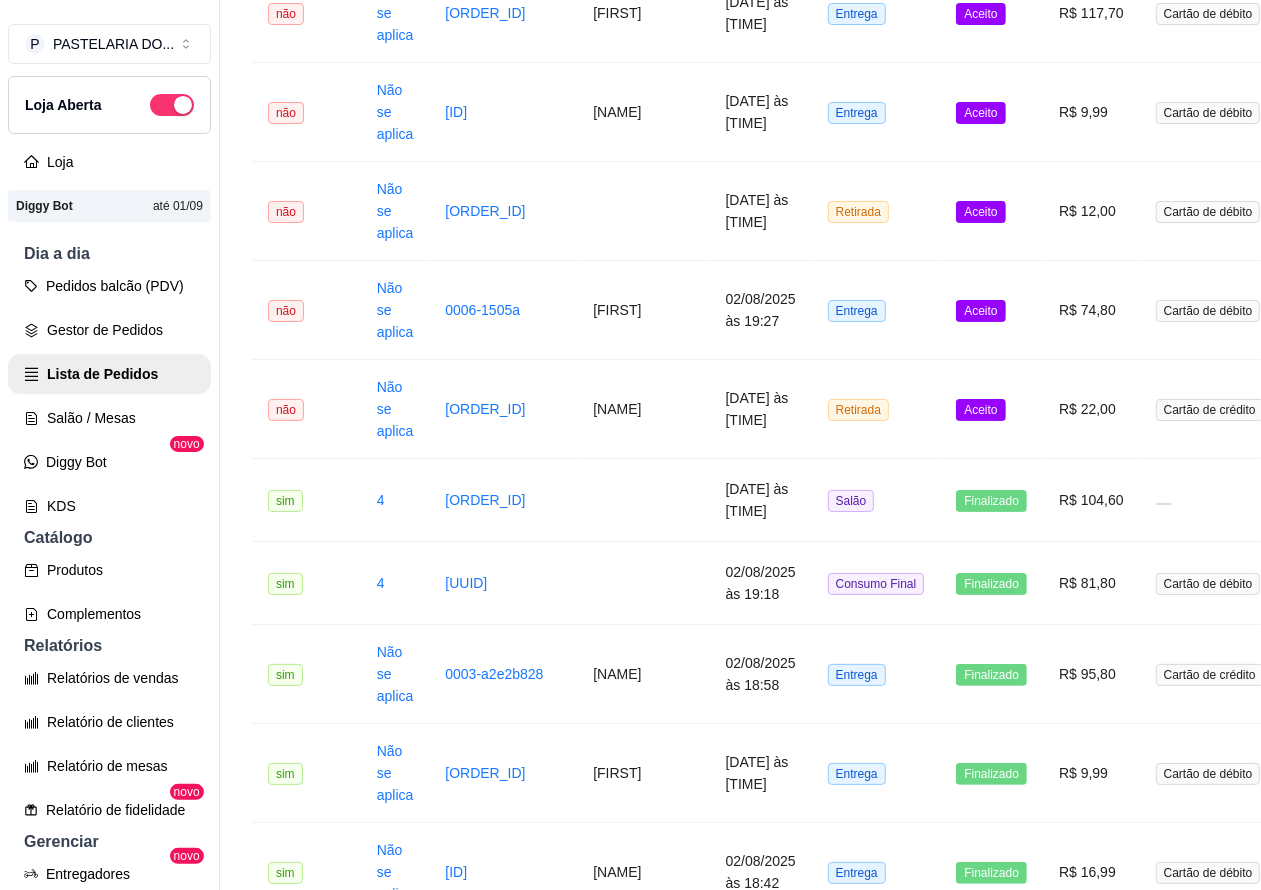 click on "Aceito" at bounding box center [980, 410] 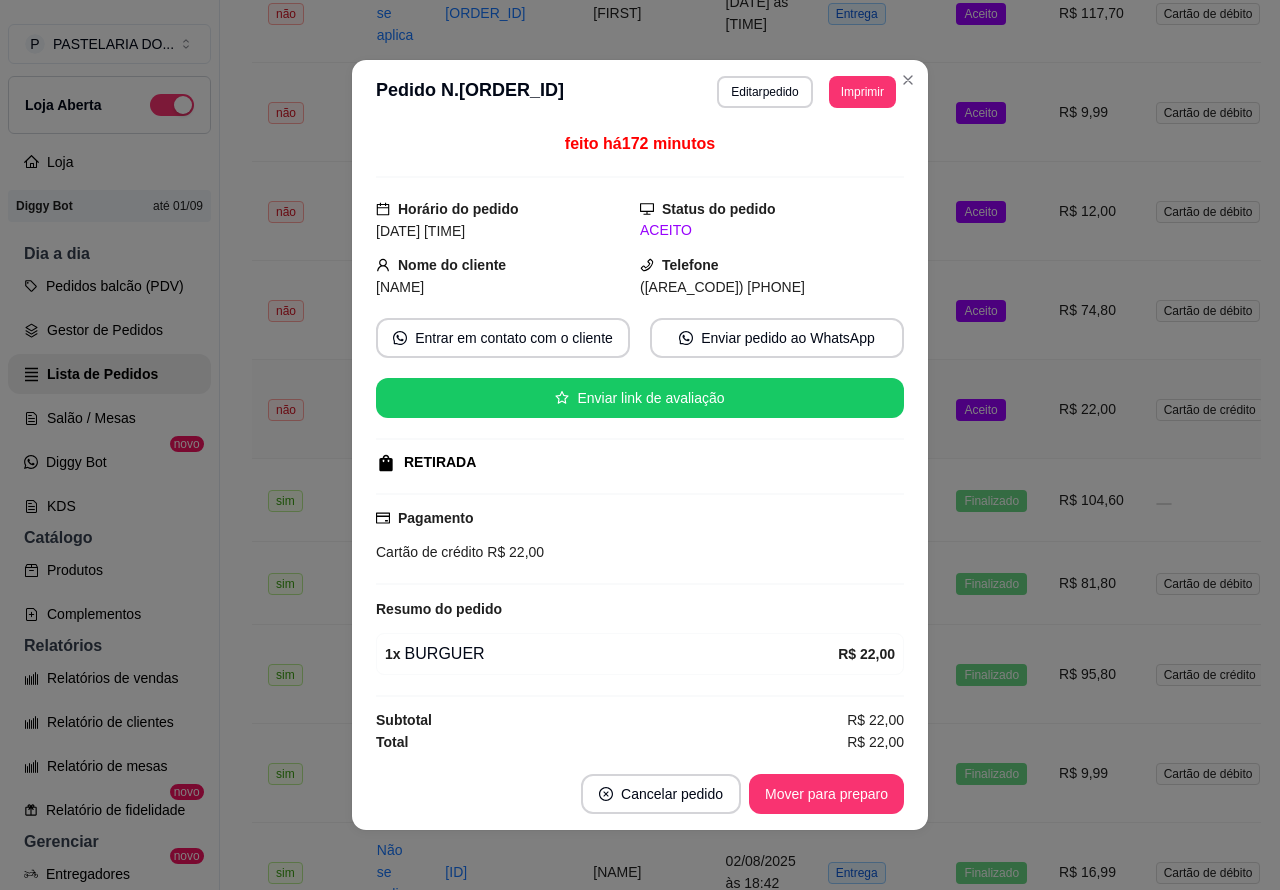 click on "Mover para preparo" at bounding box center (826, 794) 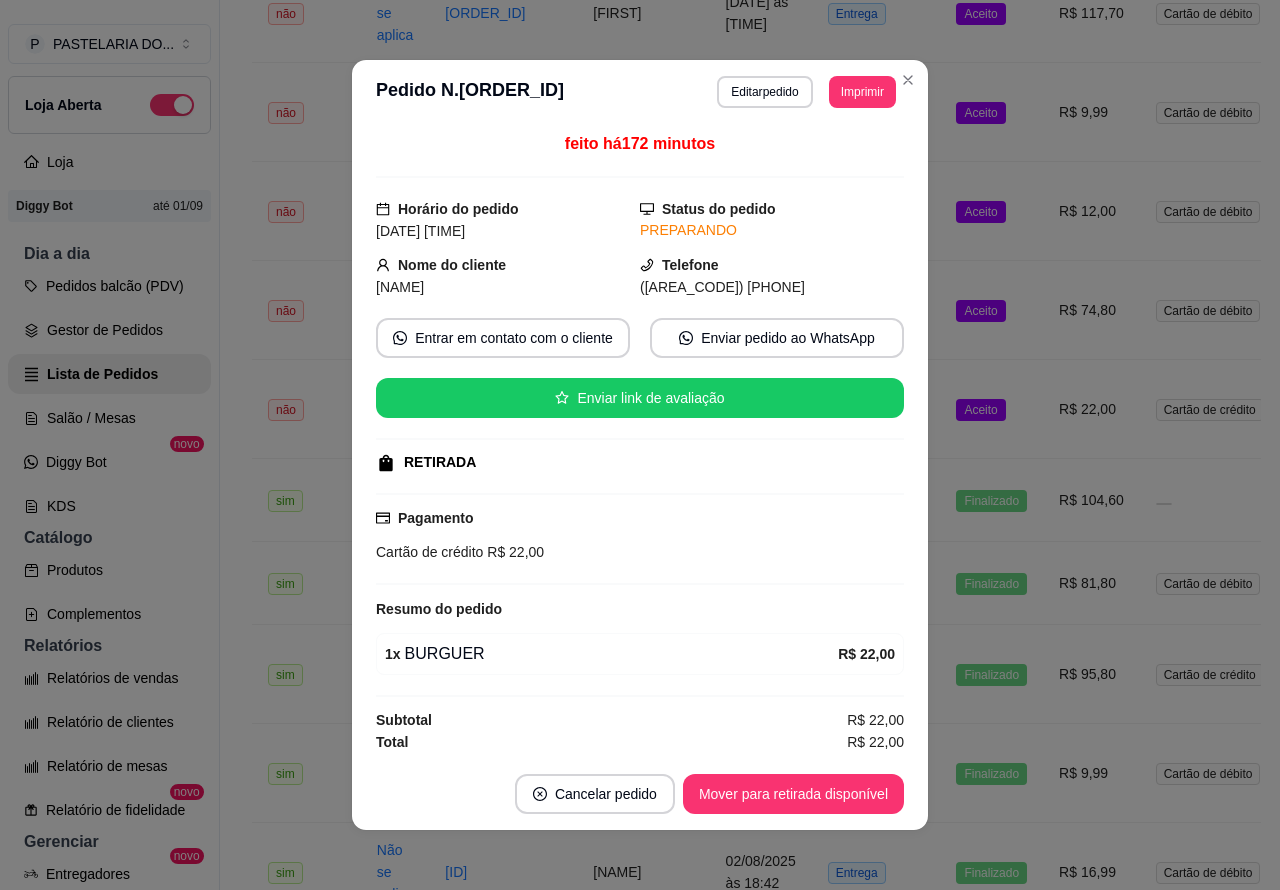 click on "Mover para retirada disponível" at bounding box center [793, 794] 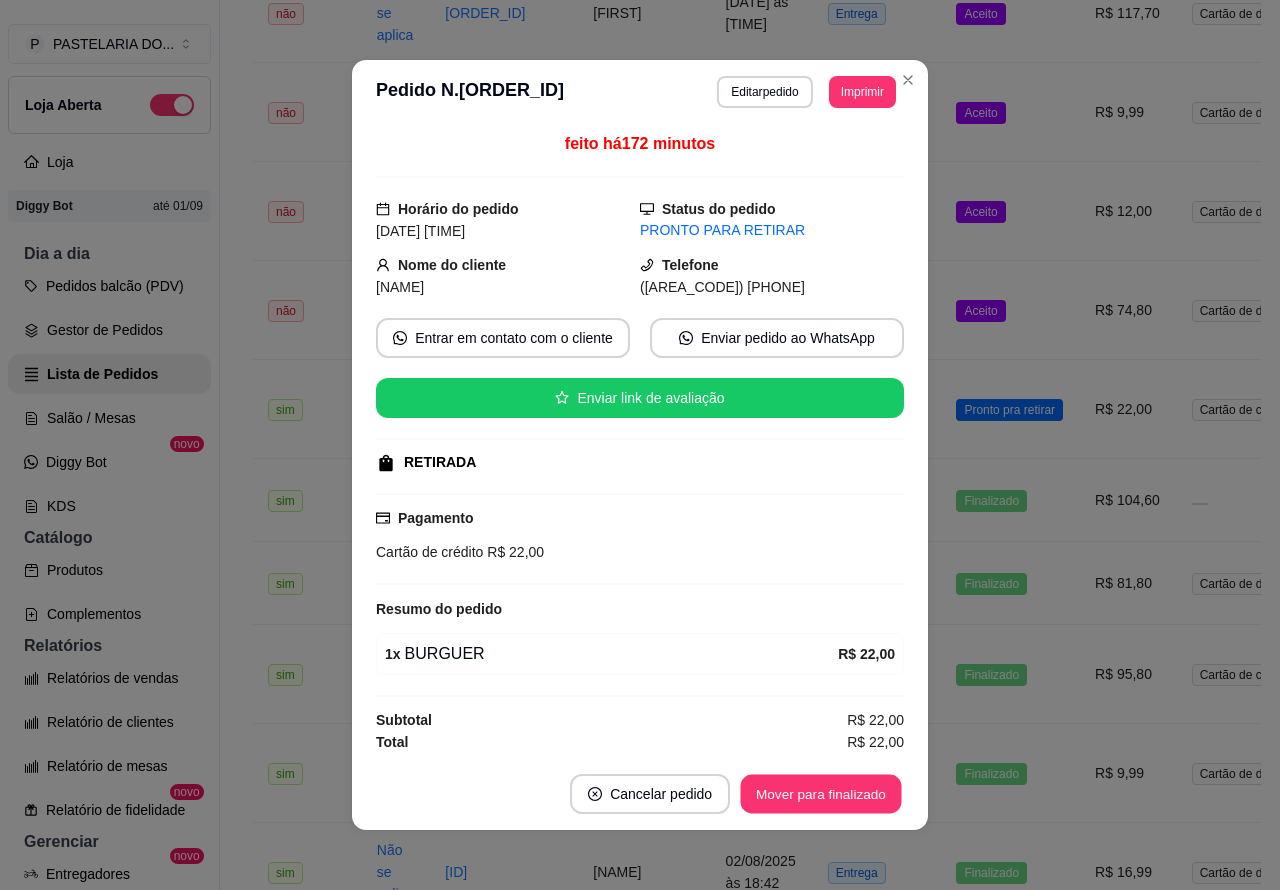 click on "Mover para finalizado" at bounding box center (821, 794) 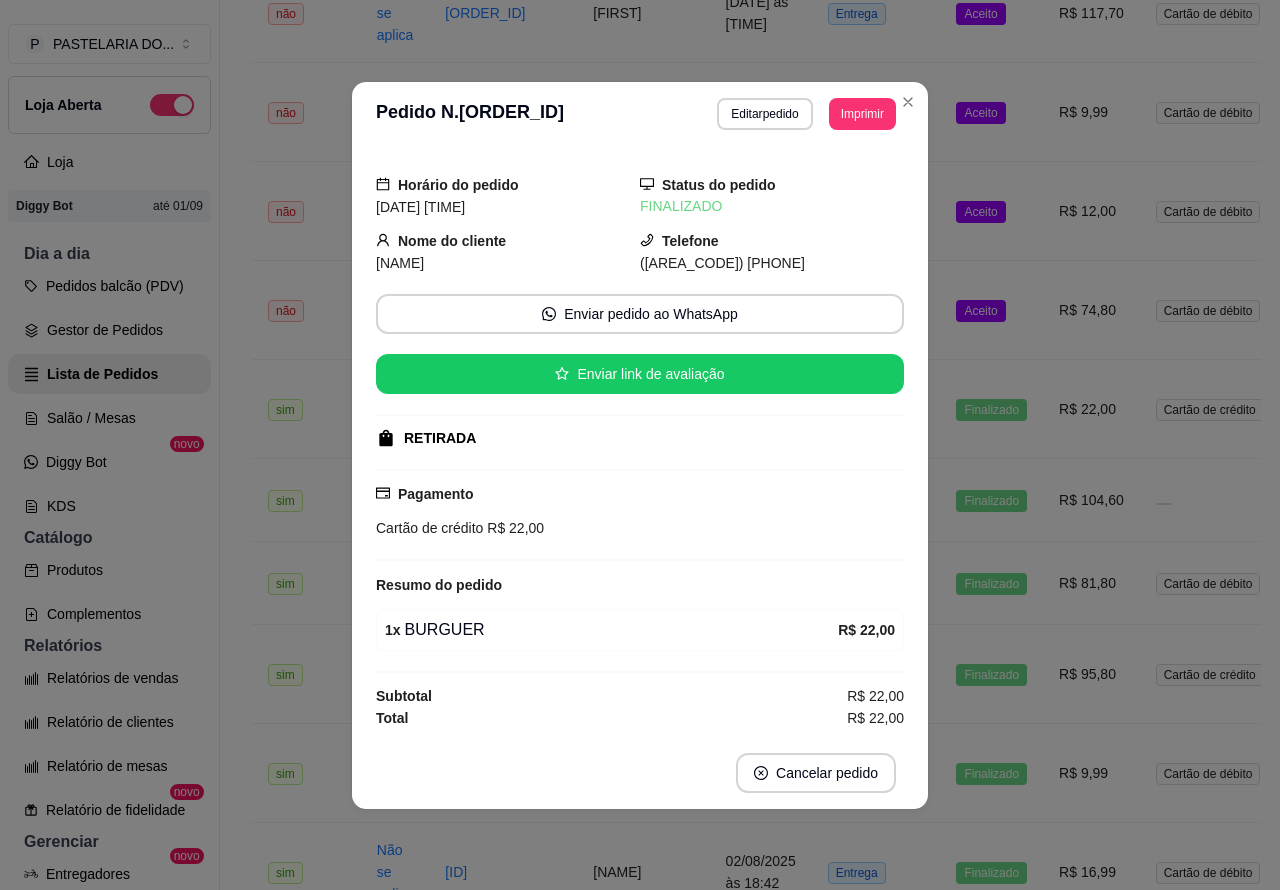click on "X SALADA EGG [NAME] Loja Aberta Loja Diggy Bot até 01/09 Dia a dia Pedidos balcão (PDV) Gestor de Pedidos Lista de Pedidos Salão / Mesas Diggy Bot novo KDS Catálogo Produtos Complementos Relatórios Relatórios de vendas Relatório de clientes Relatório de mesas Relatório de fidelidade novo Gerenciar Entregadores novo Nota Fiscal (NFC-e) Controle de caixa Controle de fiado Cupons Clientes Estoque Configurações Diggy Planos Precisa de ajuda? Sair" at bounding box center (110, 461) 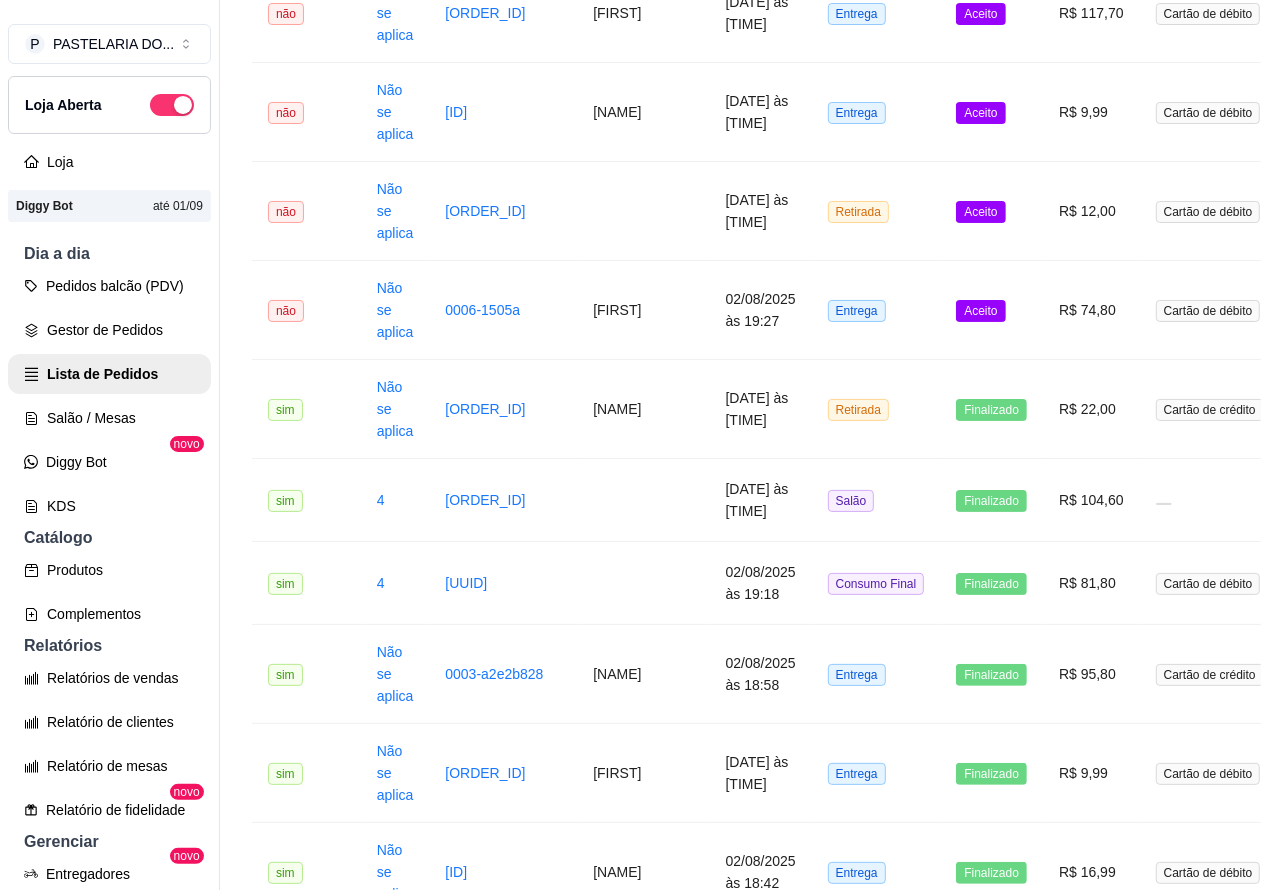 click on "Aceito" at bounding box center (980, 311) 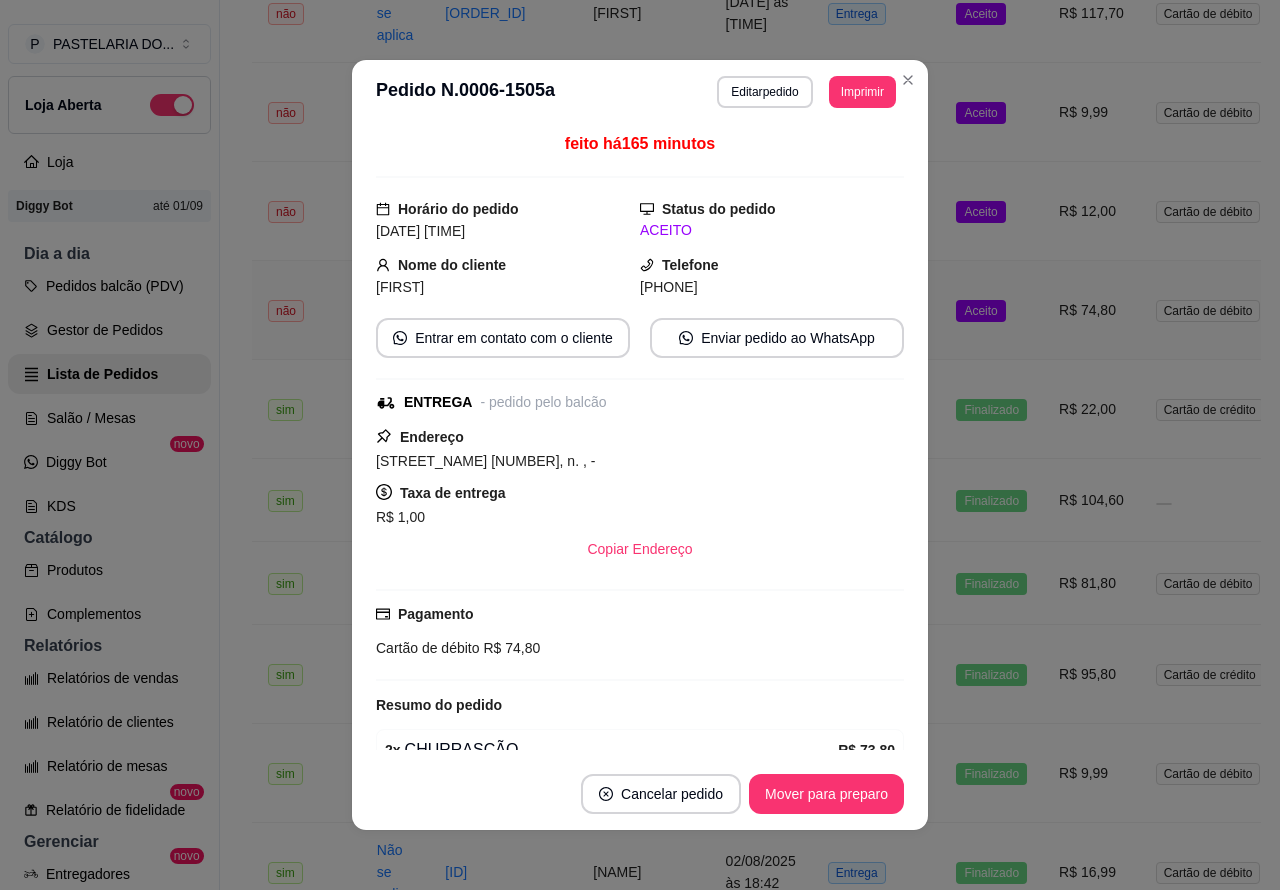 click on "Mover para preparo" at bounding box center [826, 794] 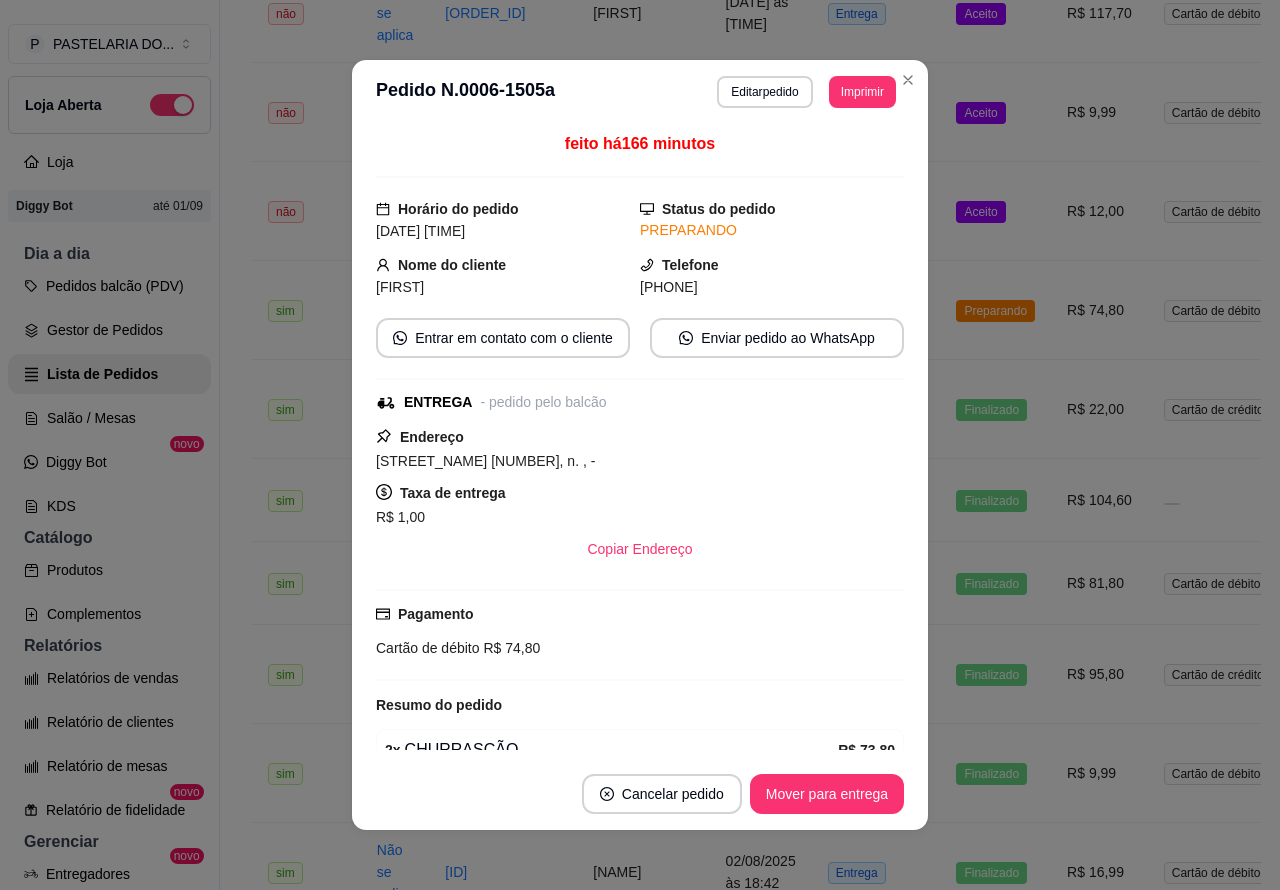 click on "Mover para entrega" at bounding box center (827, 794) 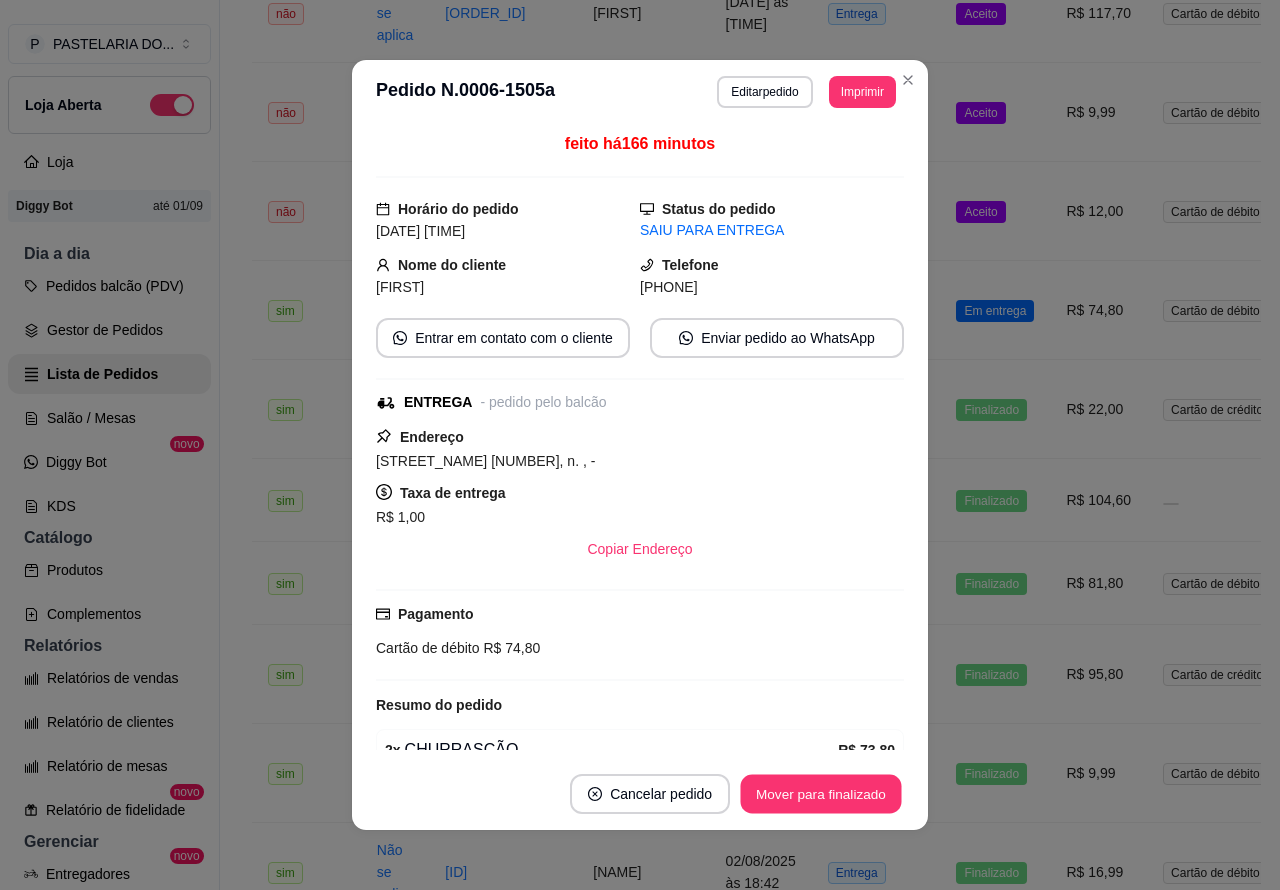 click on "Mover para finalizado" at bounding box center (821, 794) 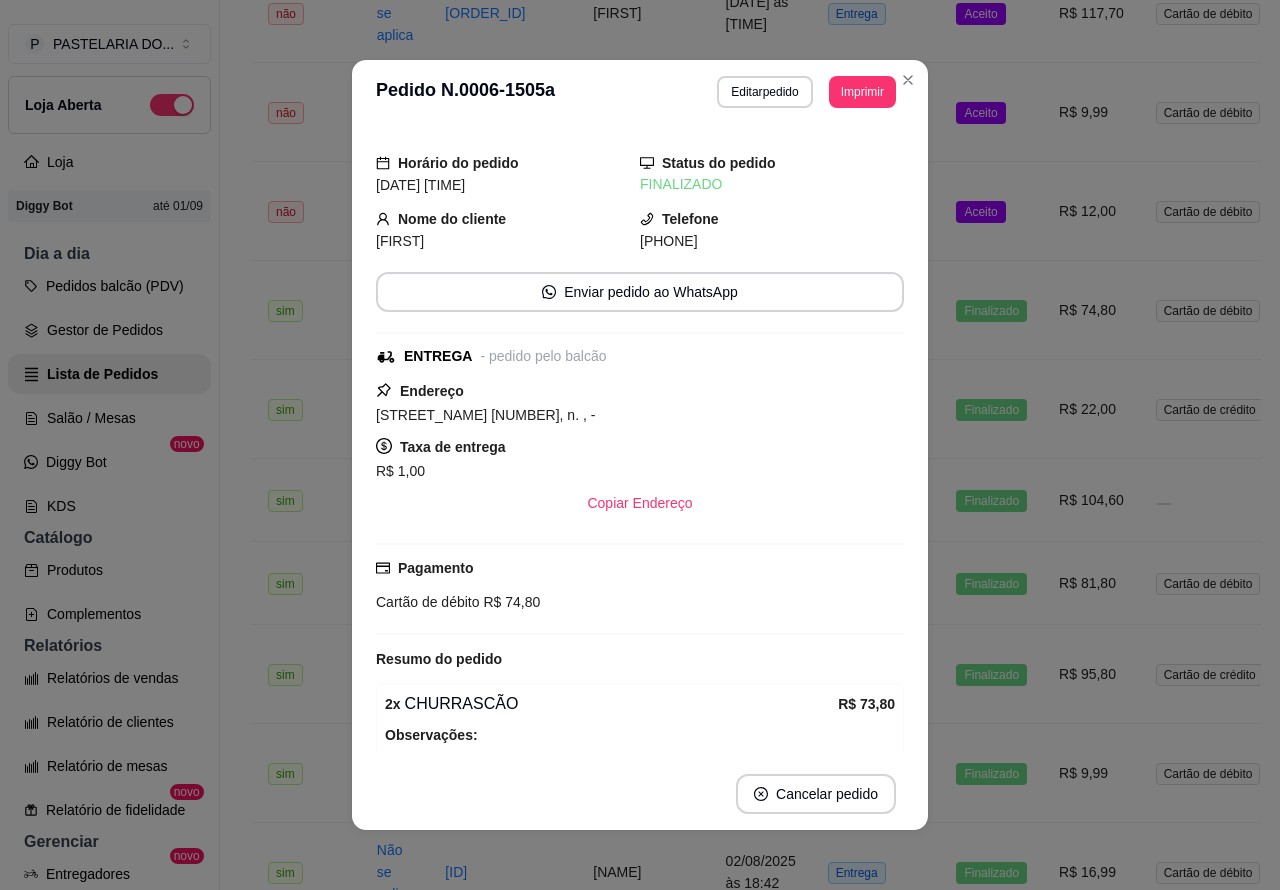 click on "Aceito" at bounding box center [980, 212] 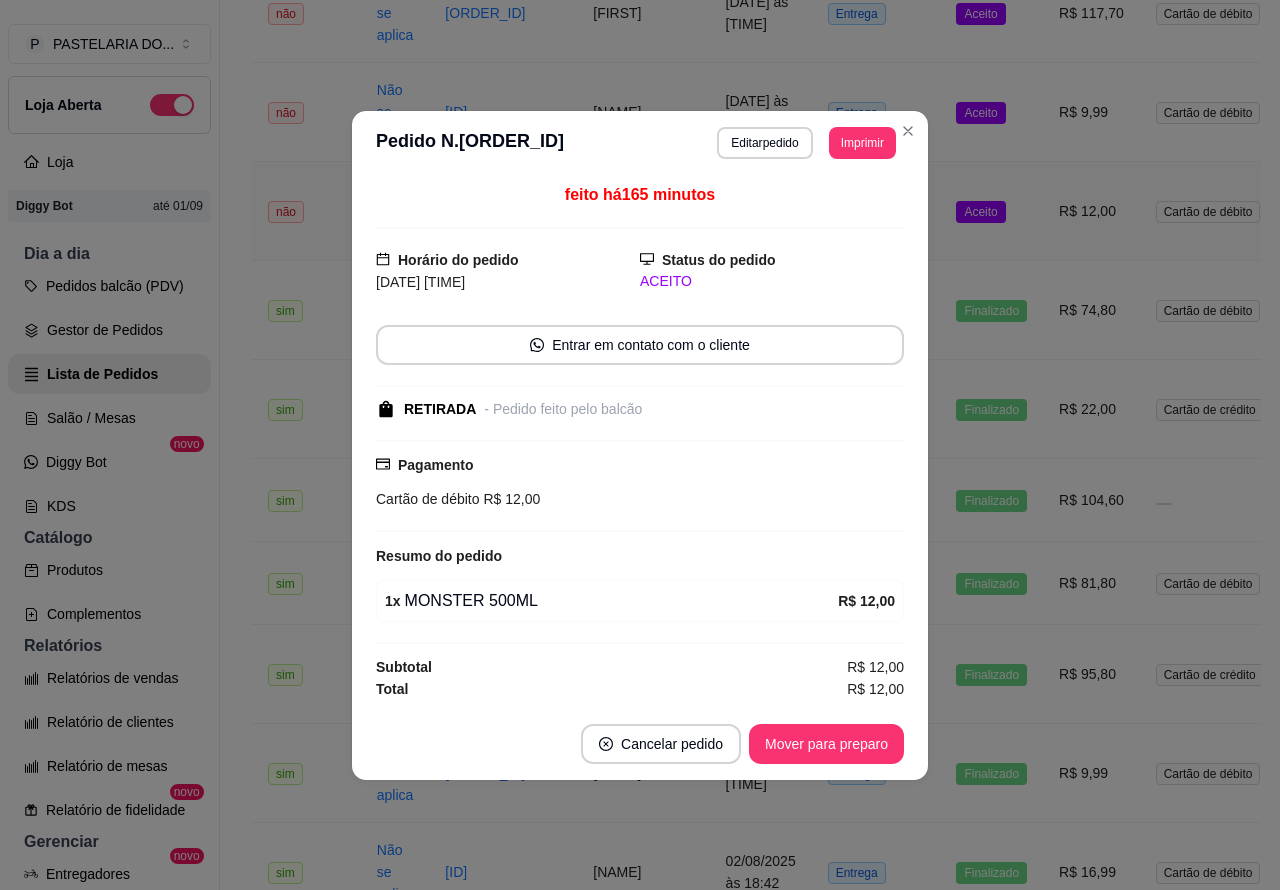 click on "Mover para preparo" at bounding box center (826, 744) 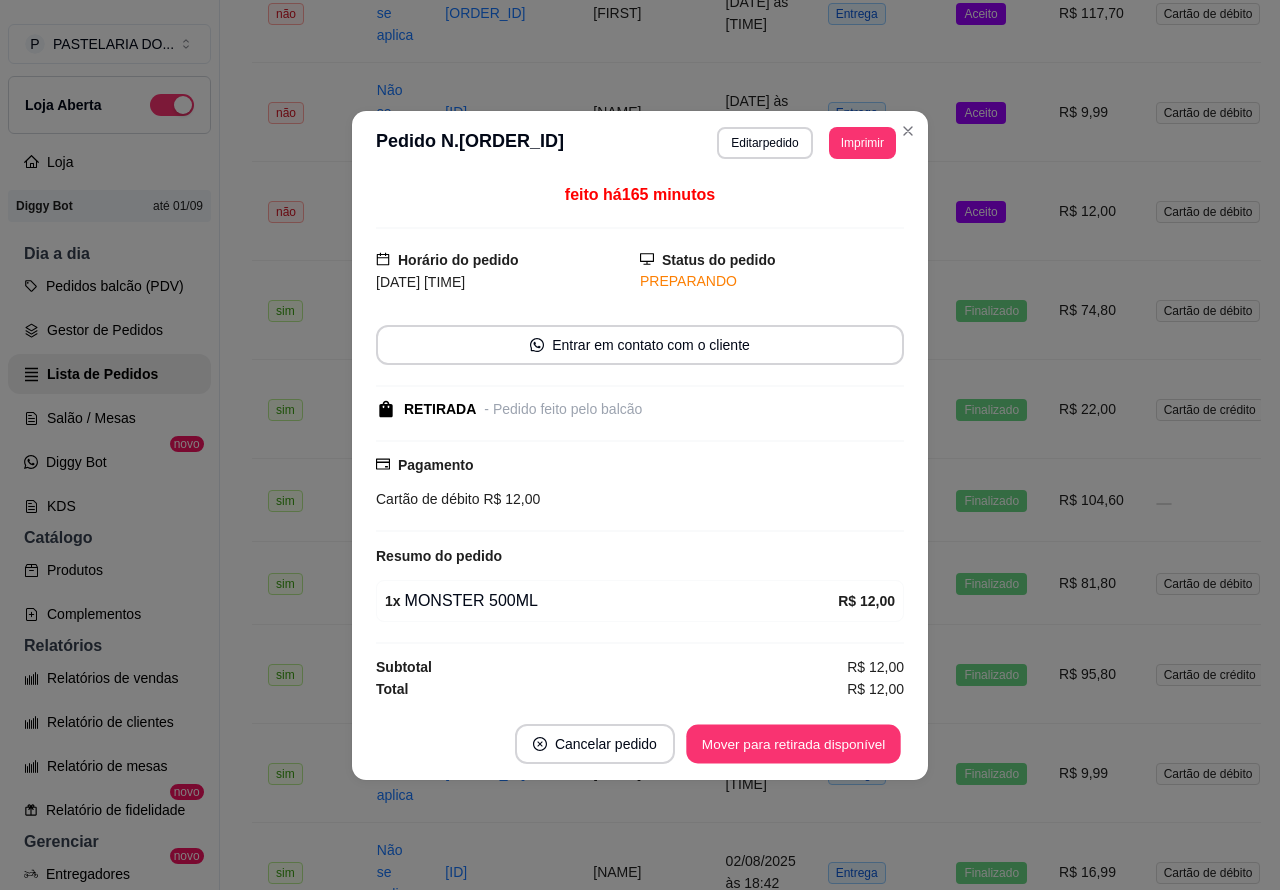 click on "Mover para retirada disponível" at bounding box center [793, 743] 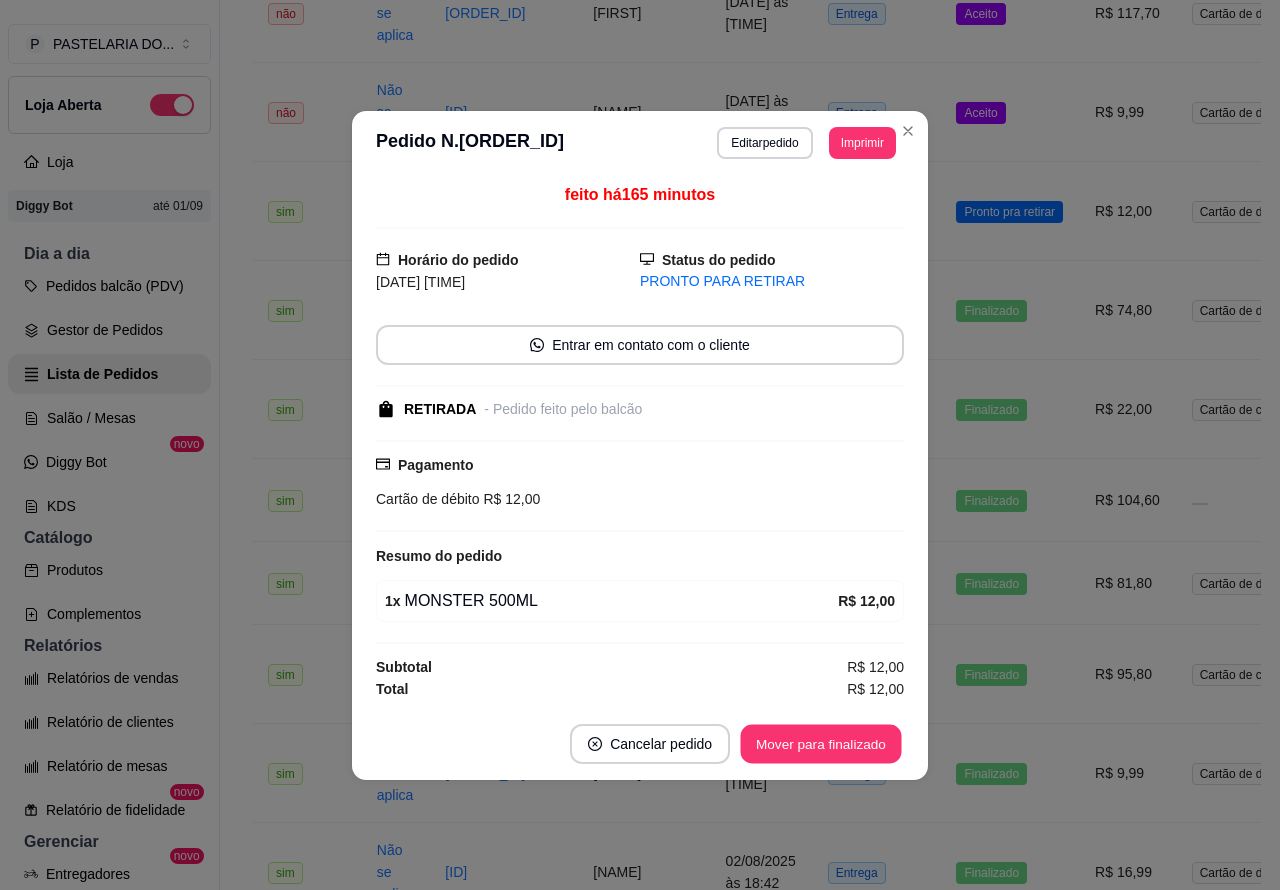 click on "Mover para finalizado" at bounding box center (821, 743) 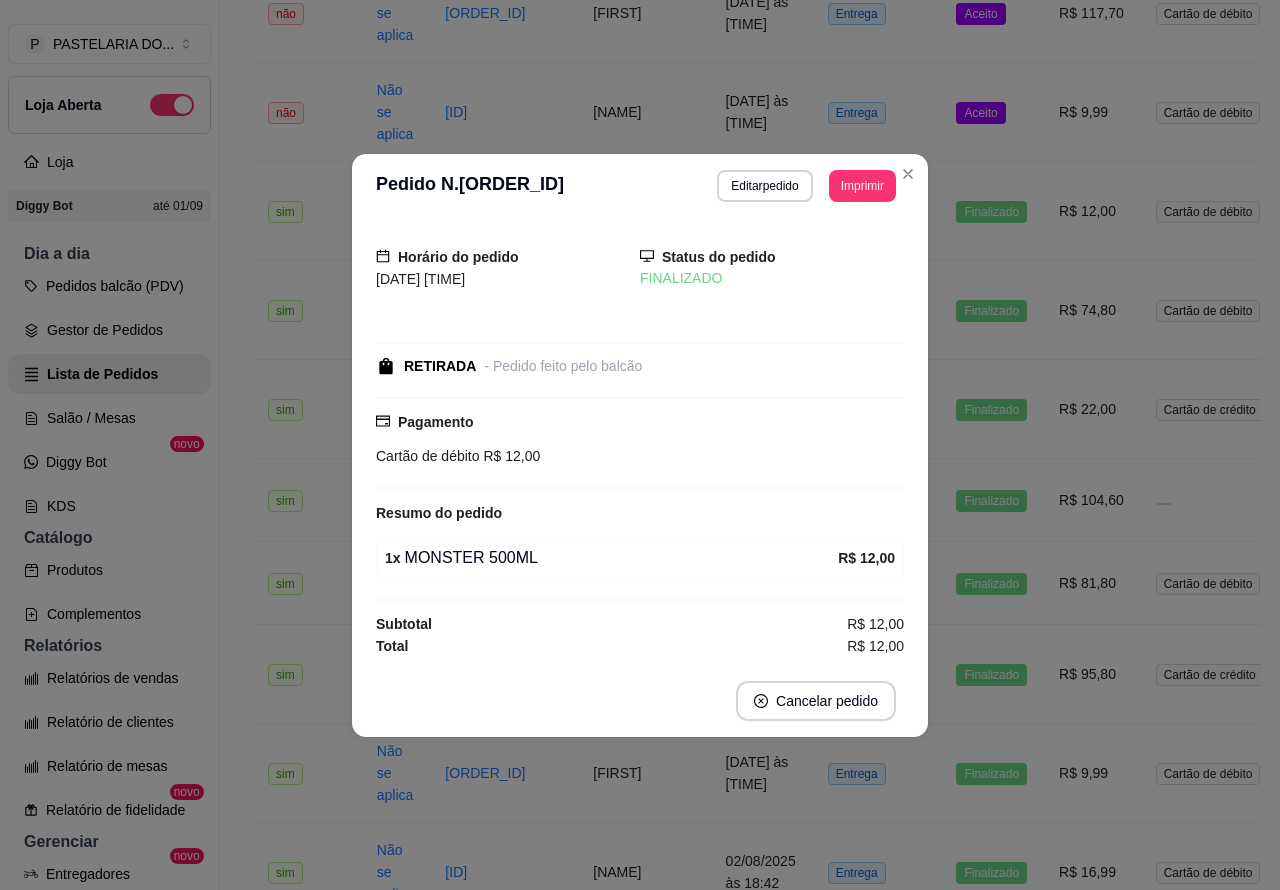 click on "Aceito" at bounding box center [991, 112] 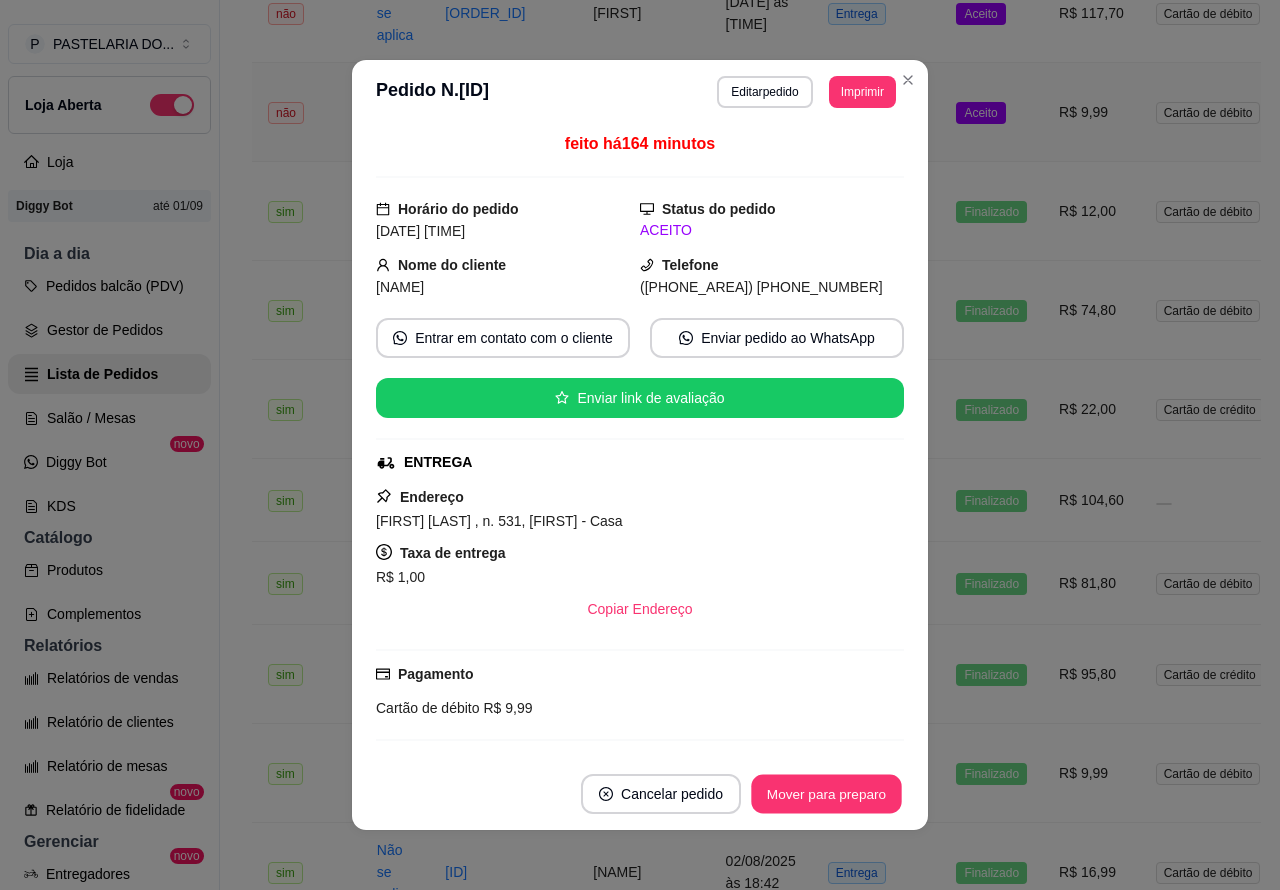 click on "Mover para preparo" at bounding box center [826, 794] 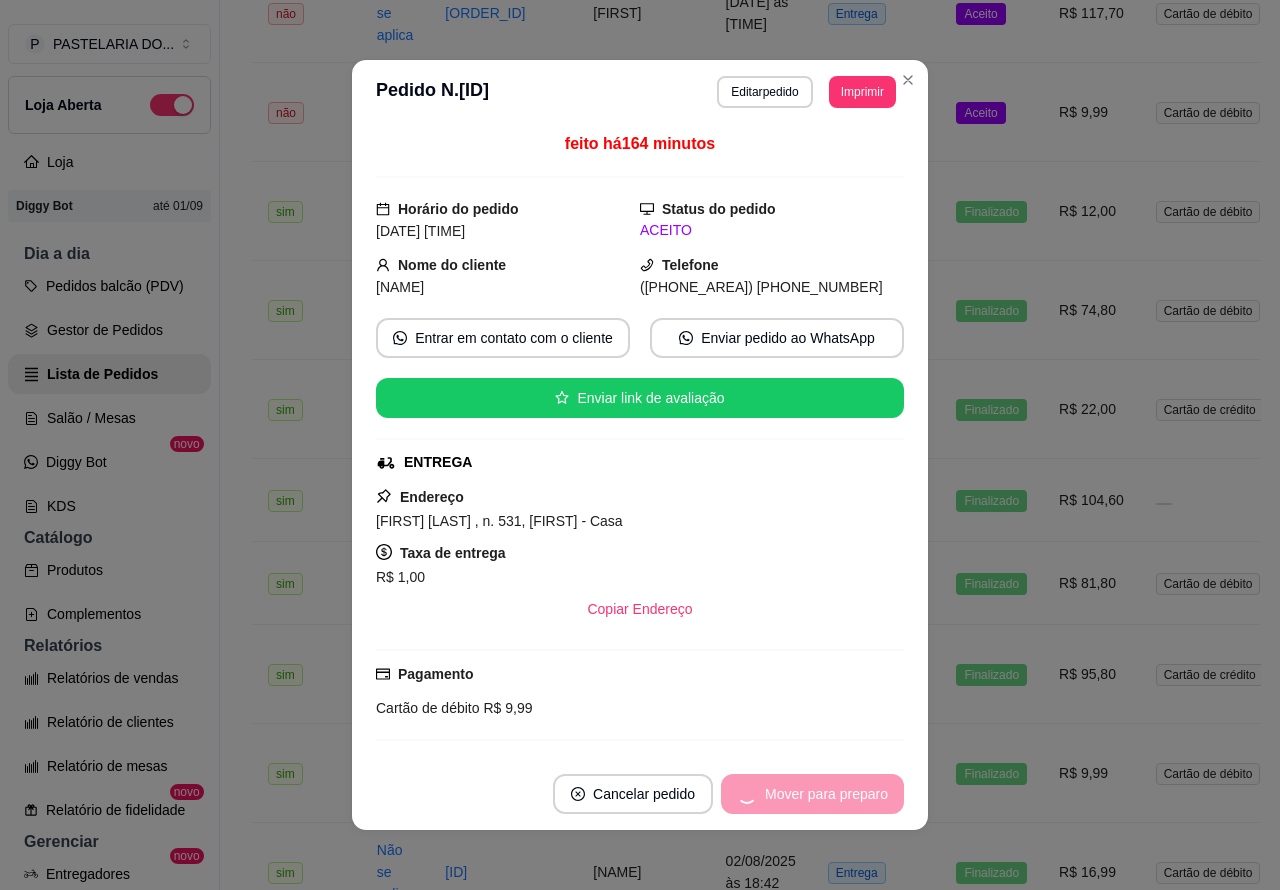 click on "Mover para preparo" at bounding box center (812, 794) 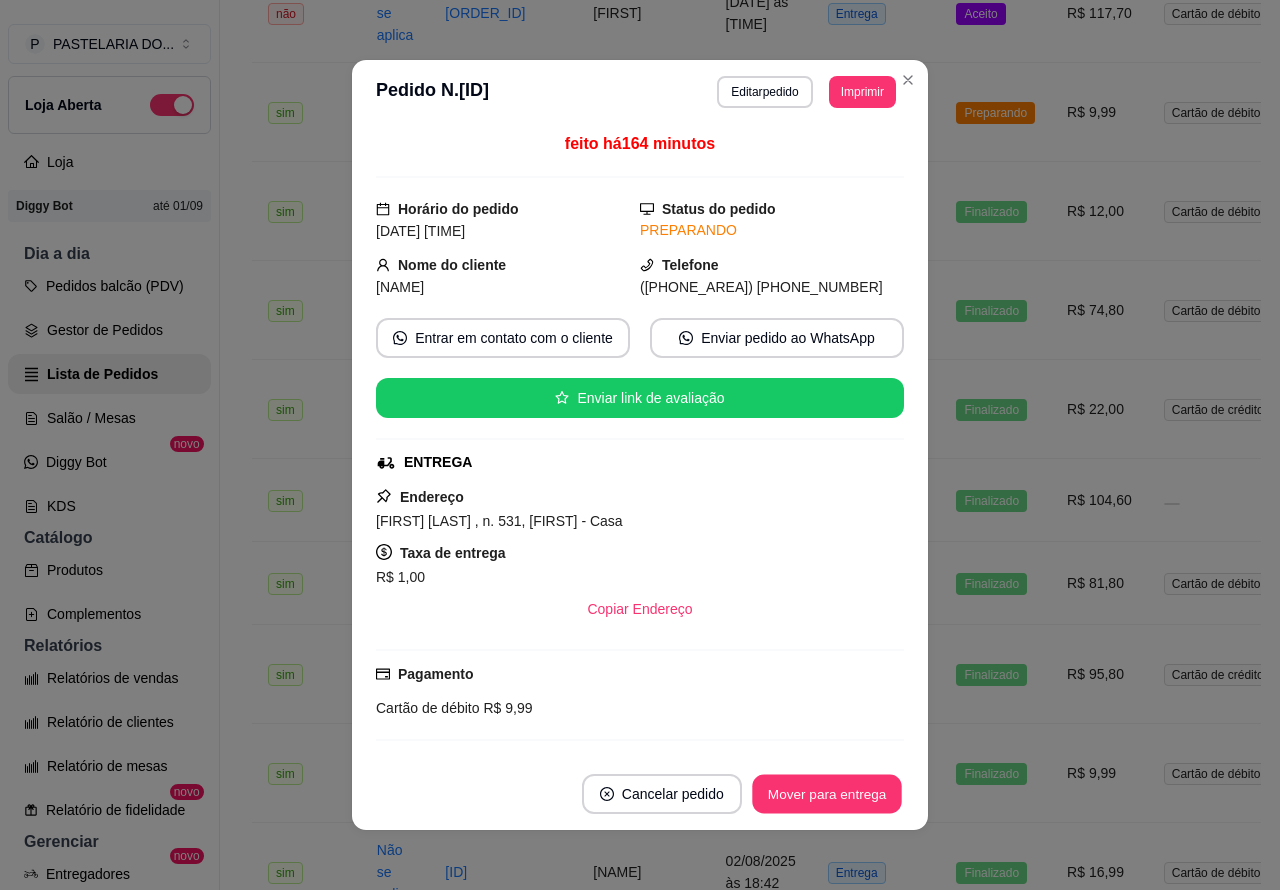 click on "Mover para entrega" at bounding box center [827, 794] 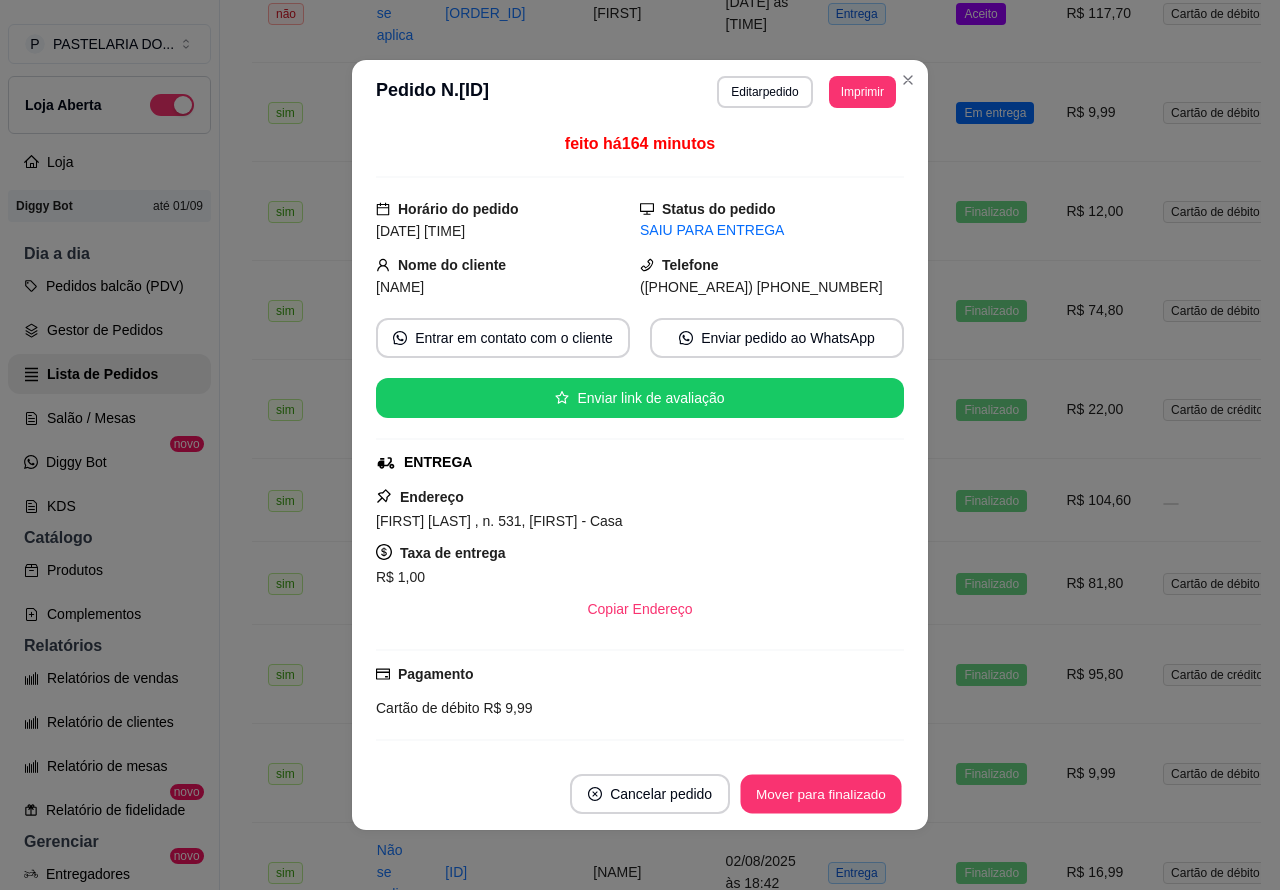 click on "Mover para finalizado" at bounding box center (821, 794) 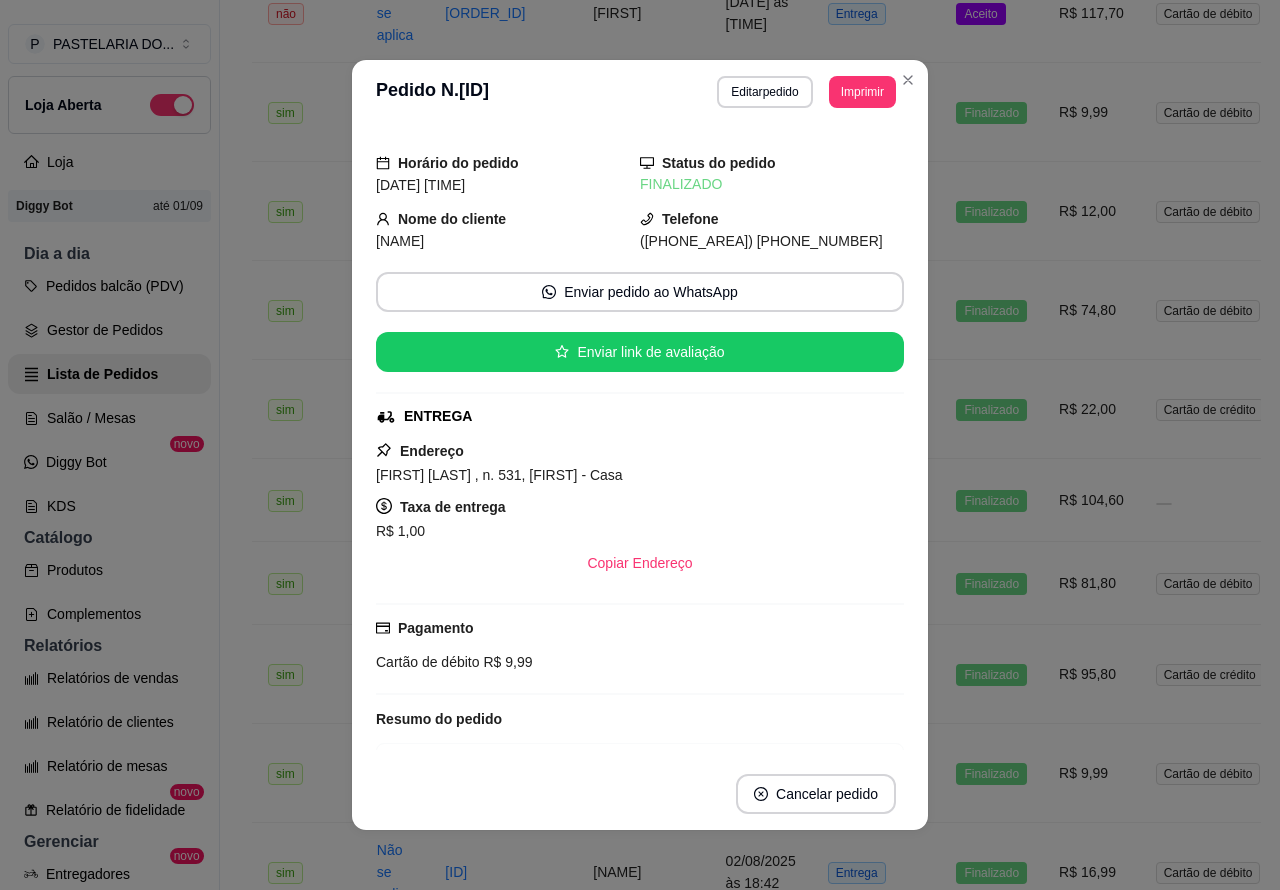 click on "Aceito" at bounding box center (980, 14) 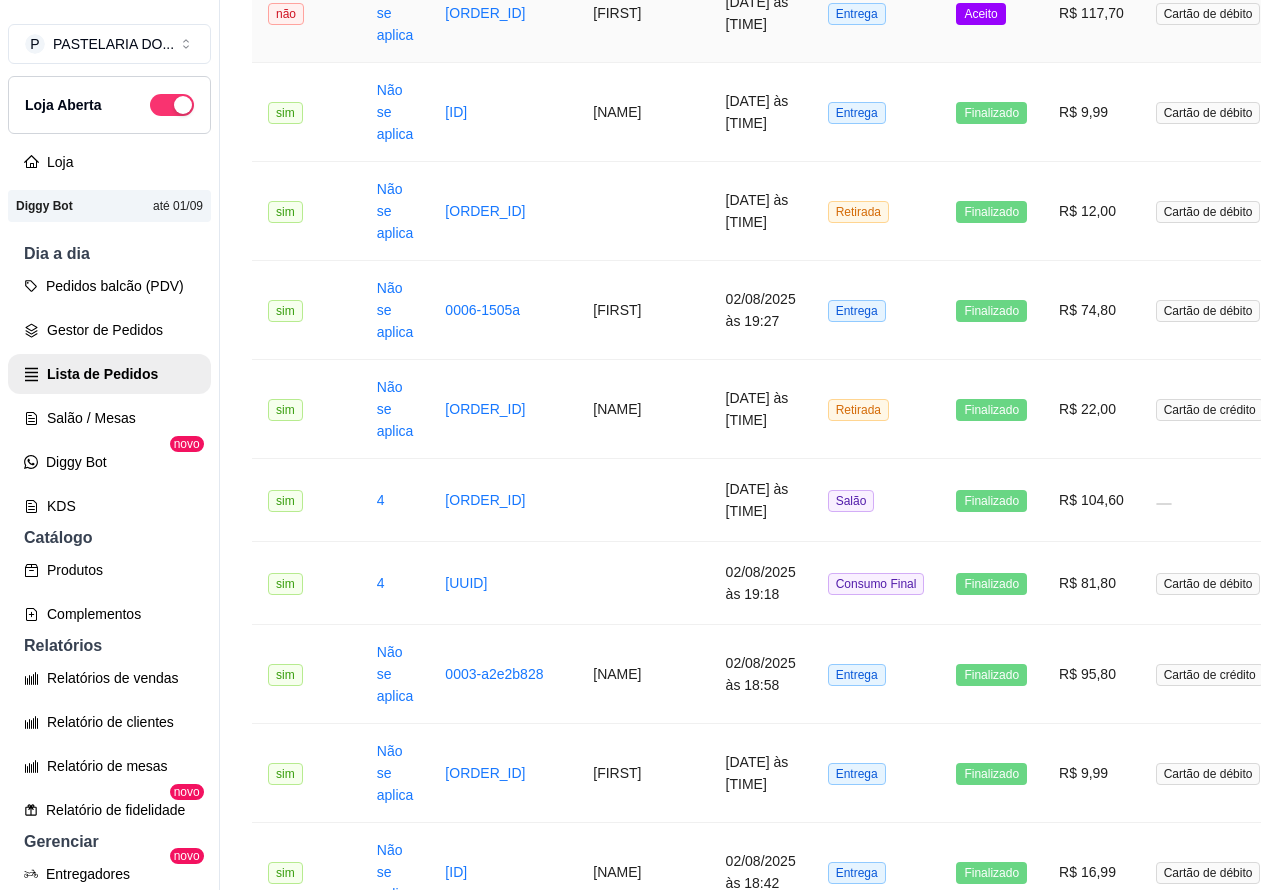 click on "Mover para preparo" at bounding box center (826, 794) 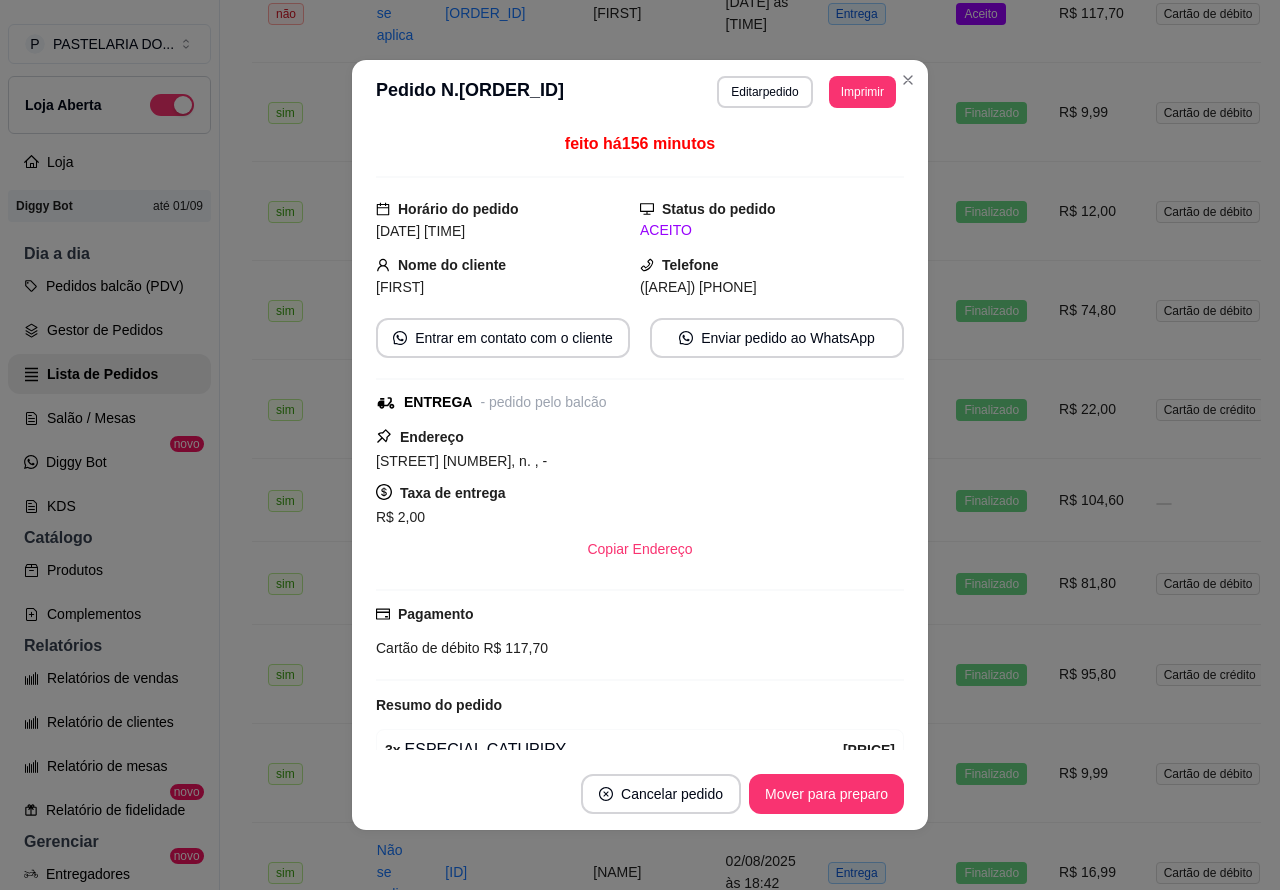 click on "Mover para preparo" at bounding box center [826, 794] 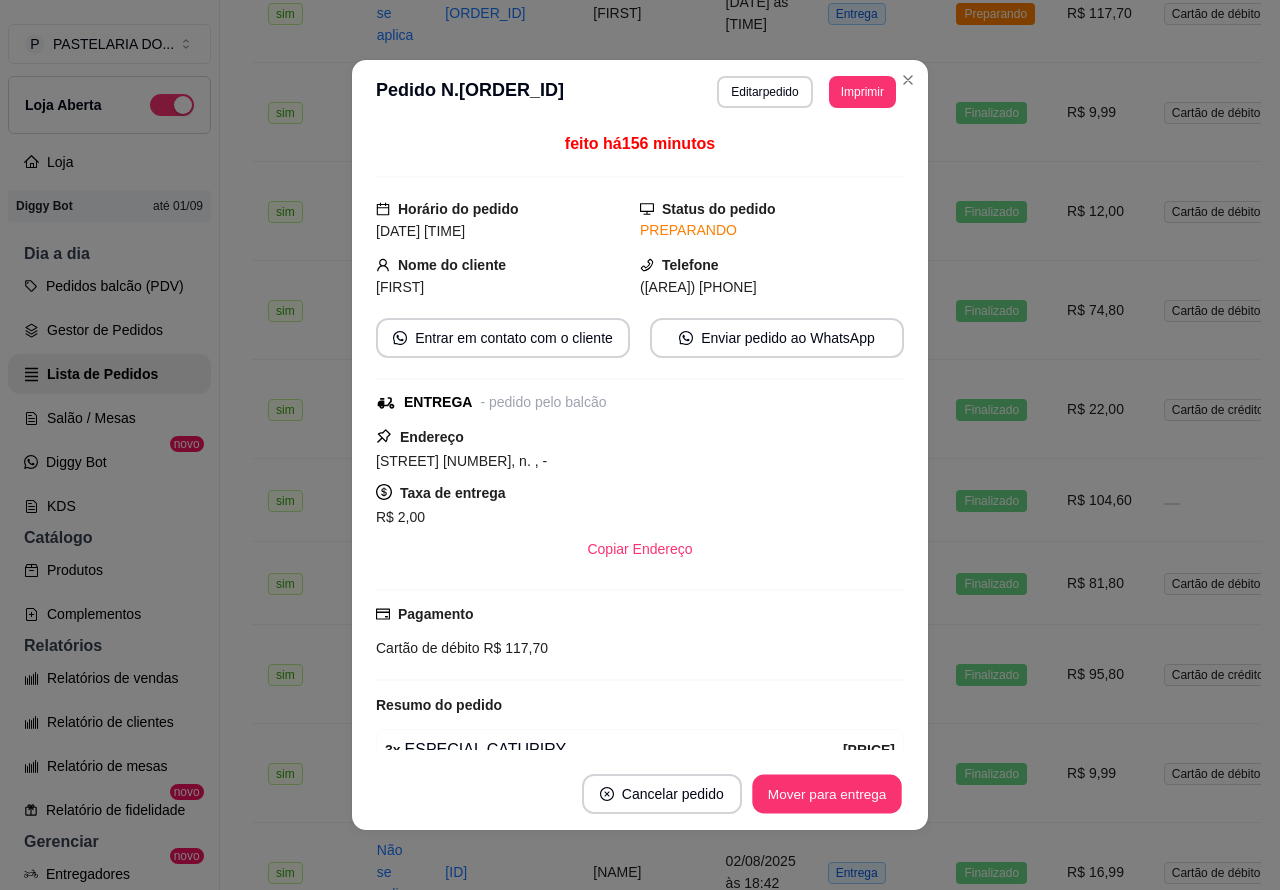 click on "Mover para entrega" at bounding box center (827, 794) 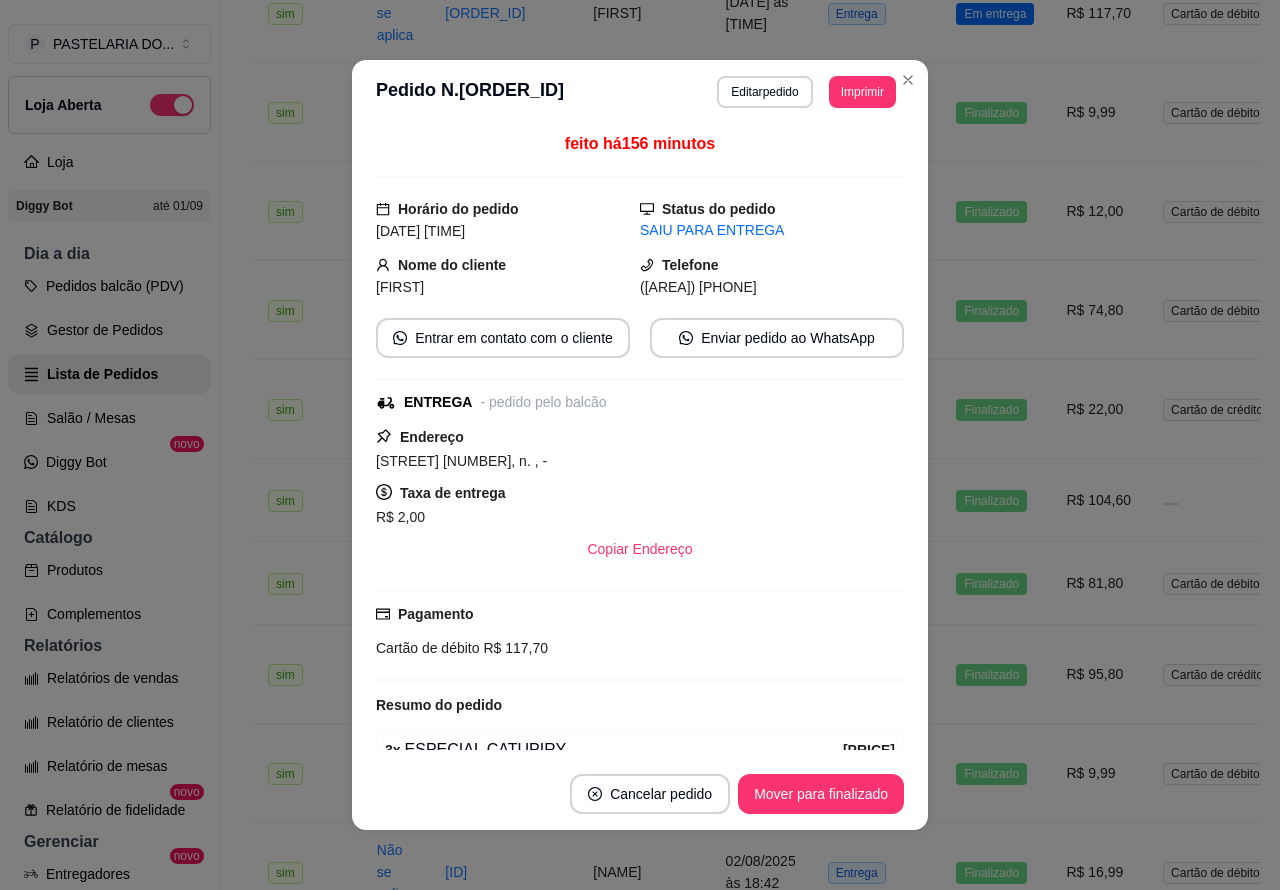 click on "Mover para finalizado" at bounding box center (821, 794) 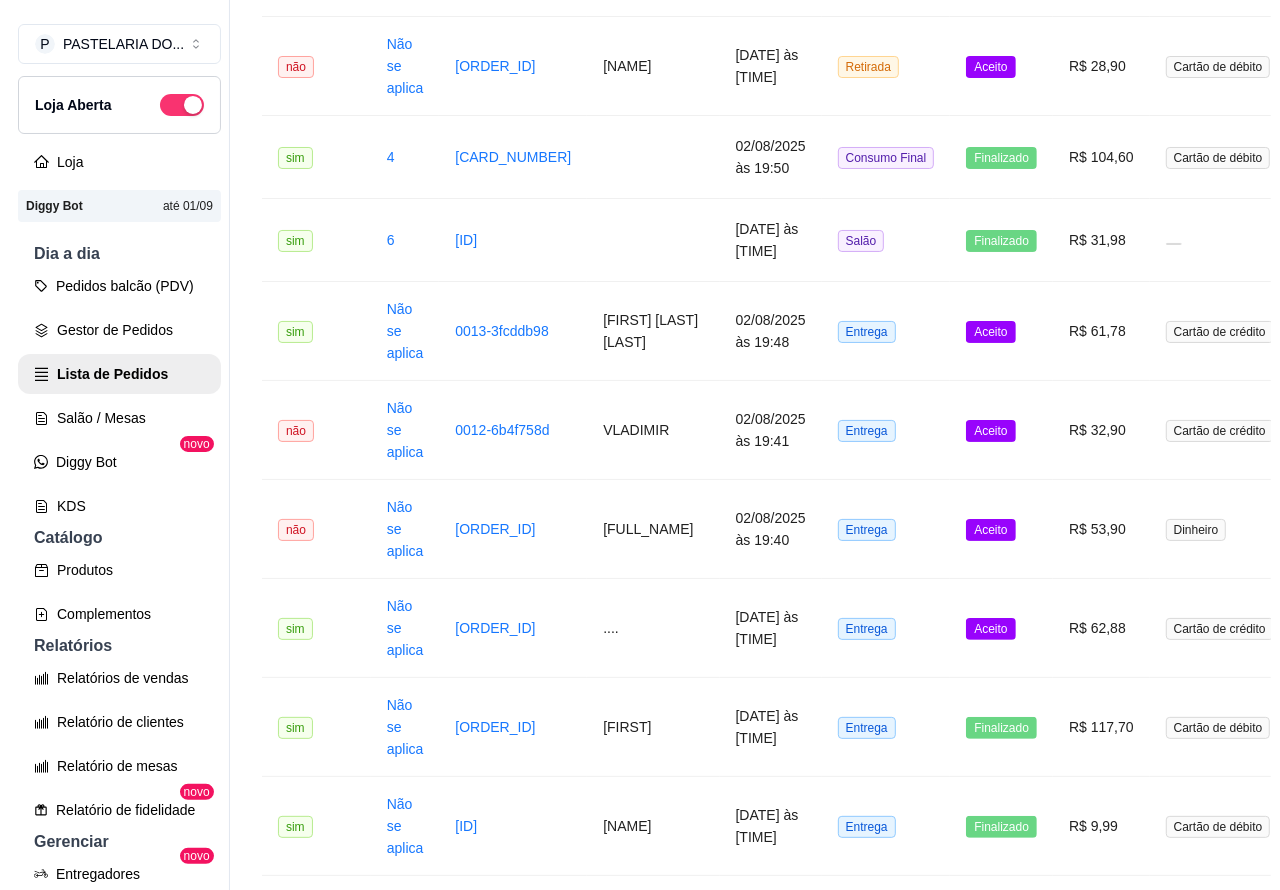 scroll, scrollTop: 880, scrollLeft: 0, axis: vertical 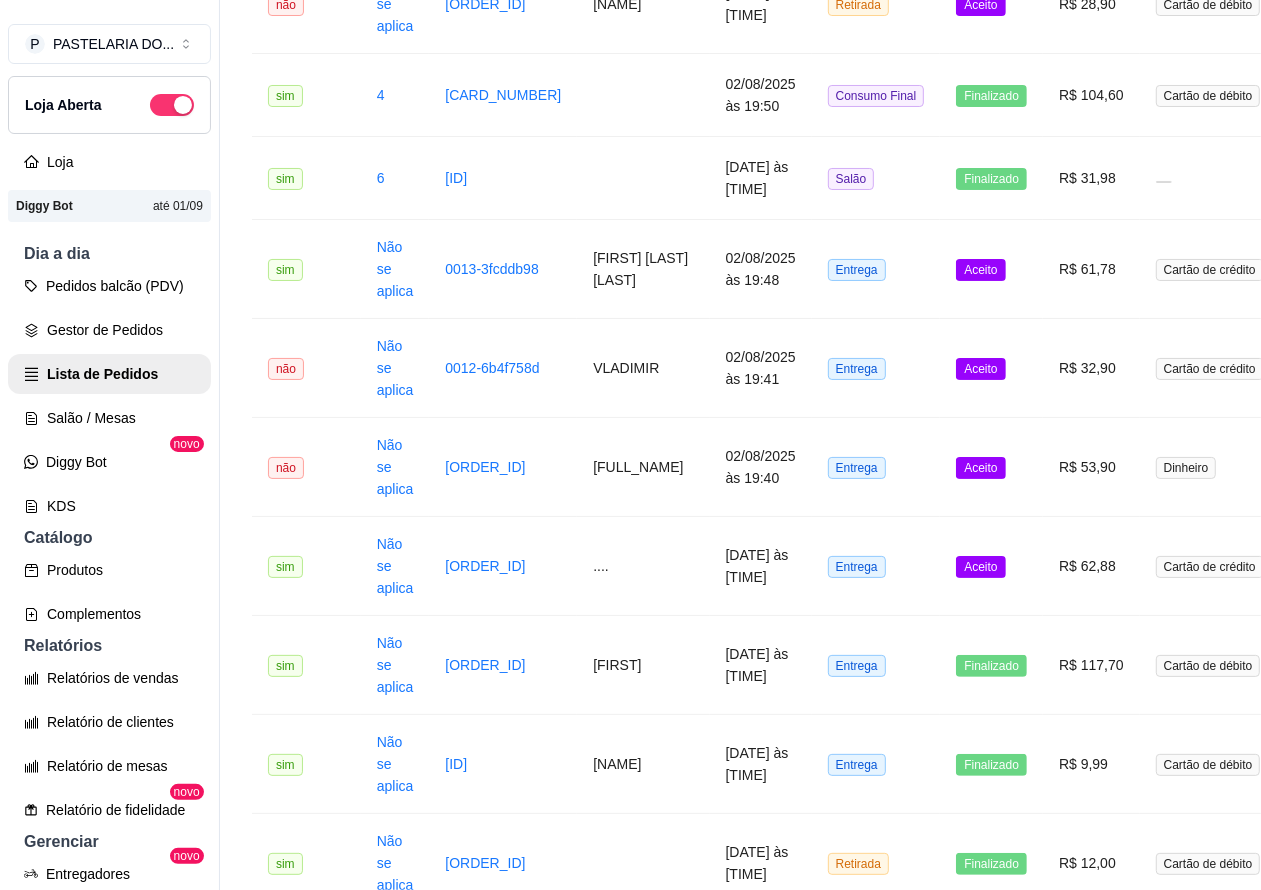 click on "Aceito" at bounding box center (980, 567) 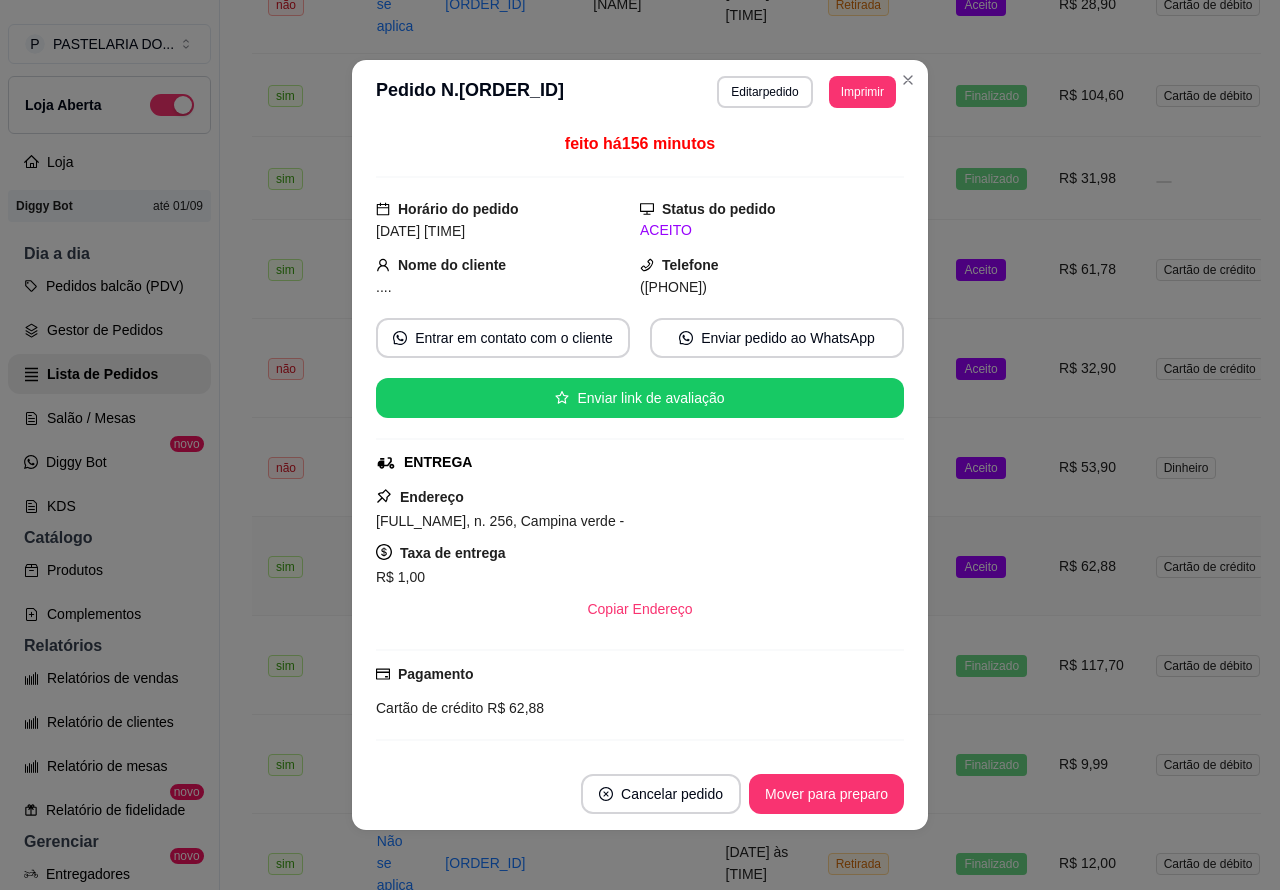 click on "Mover para preparo" at bounding box center [826, 794] 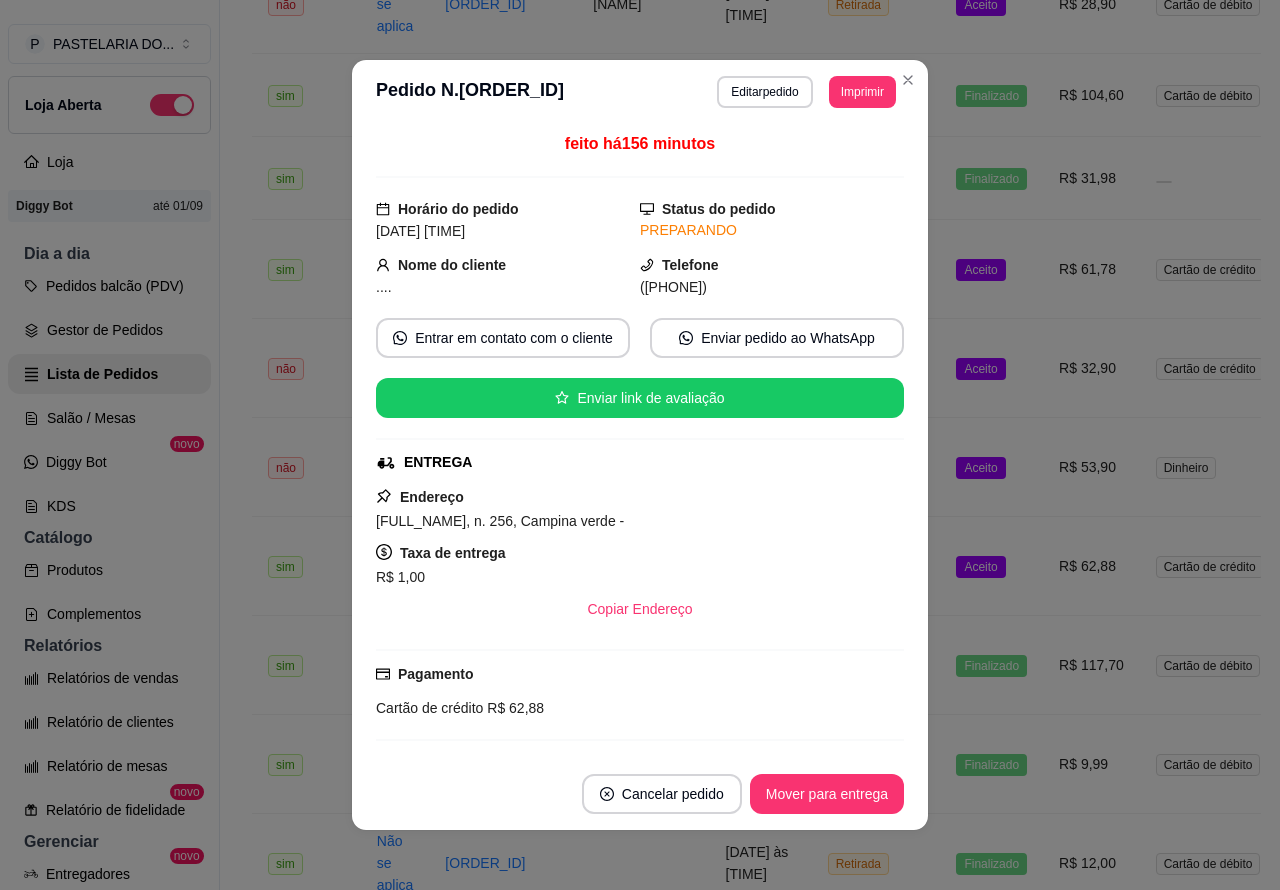 click on "Mover para entrega" at bounding box center (827, 794) 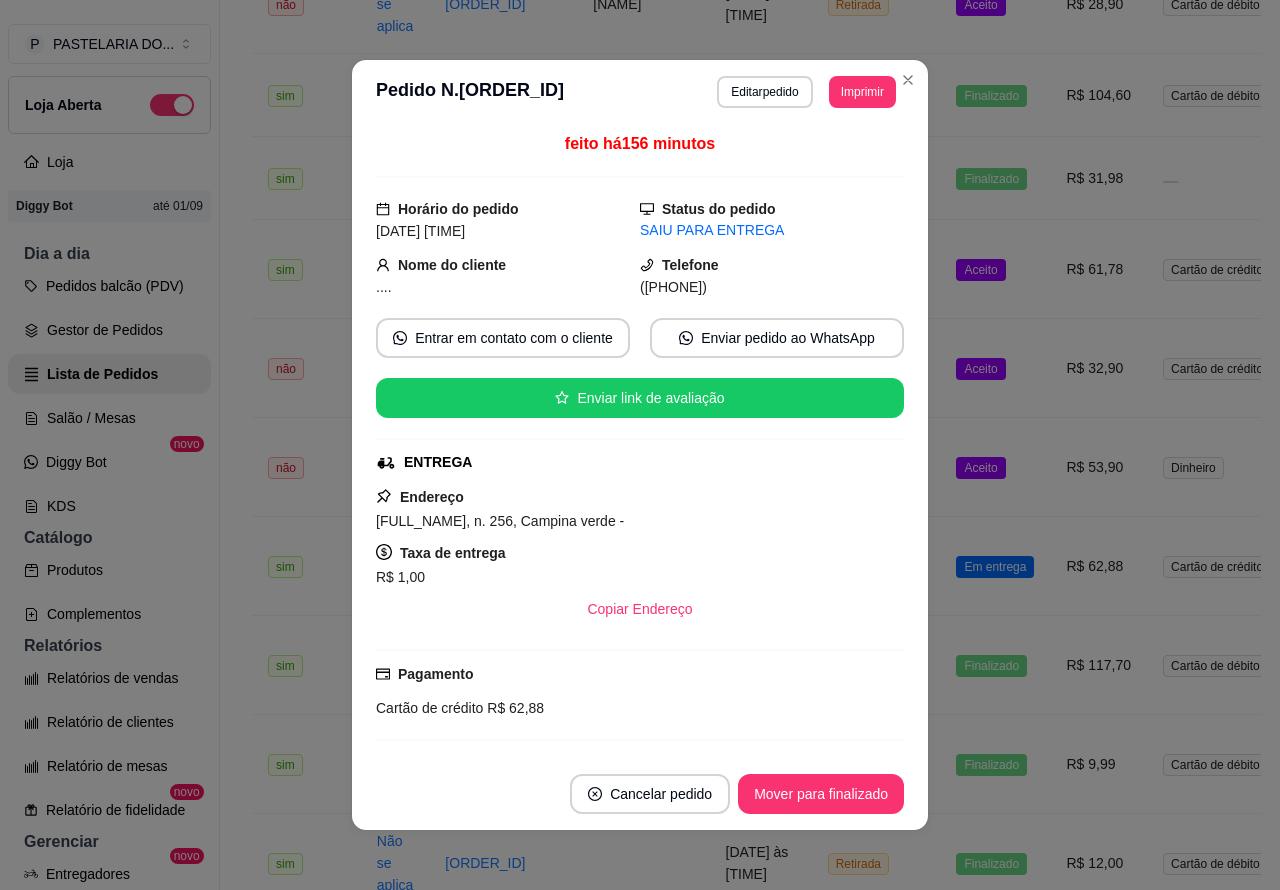 click on "Mover para finalizado" at bounding box center [821, 794] 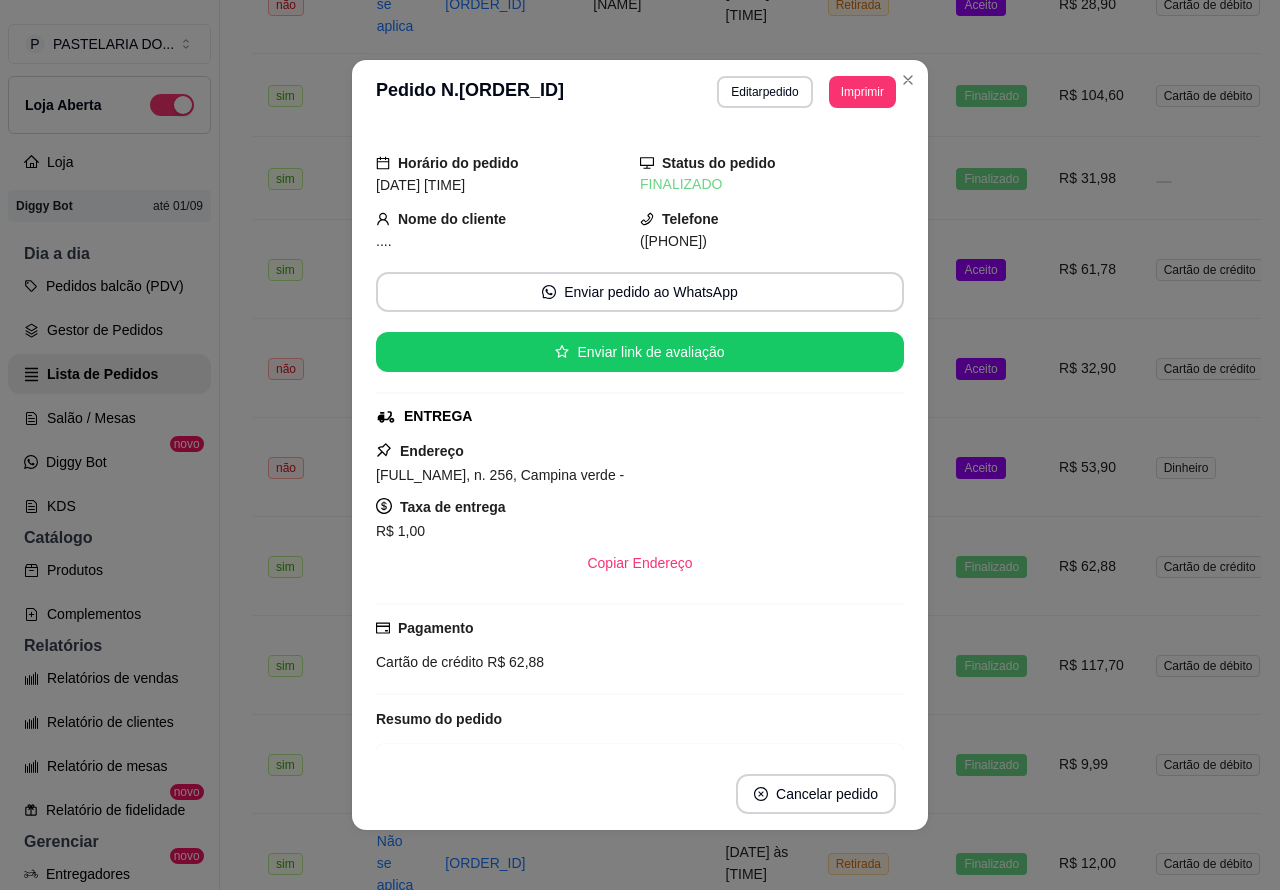 click on "Aceito" at bounding box center [980, 468] 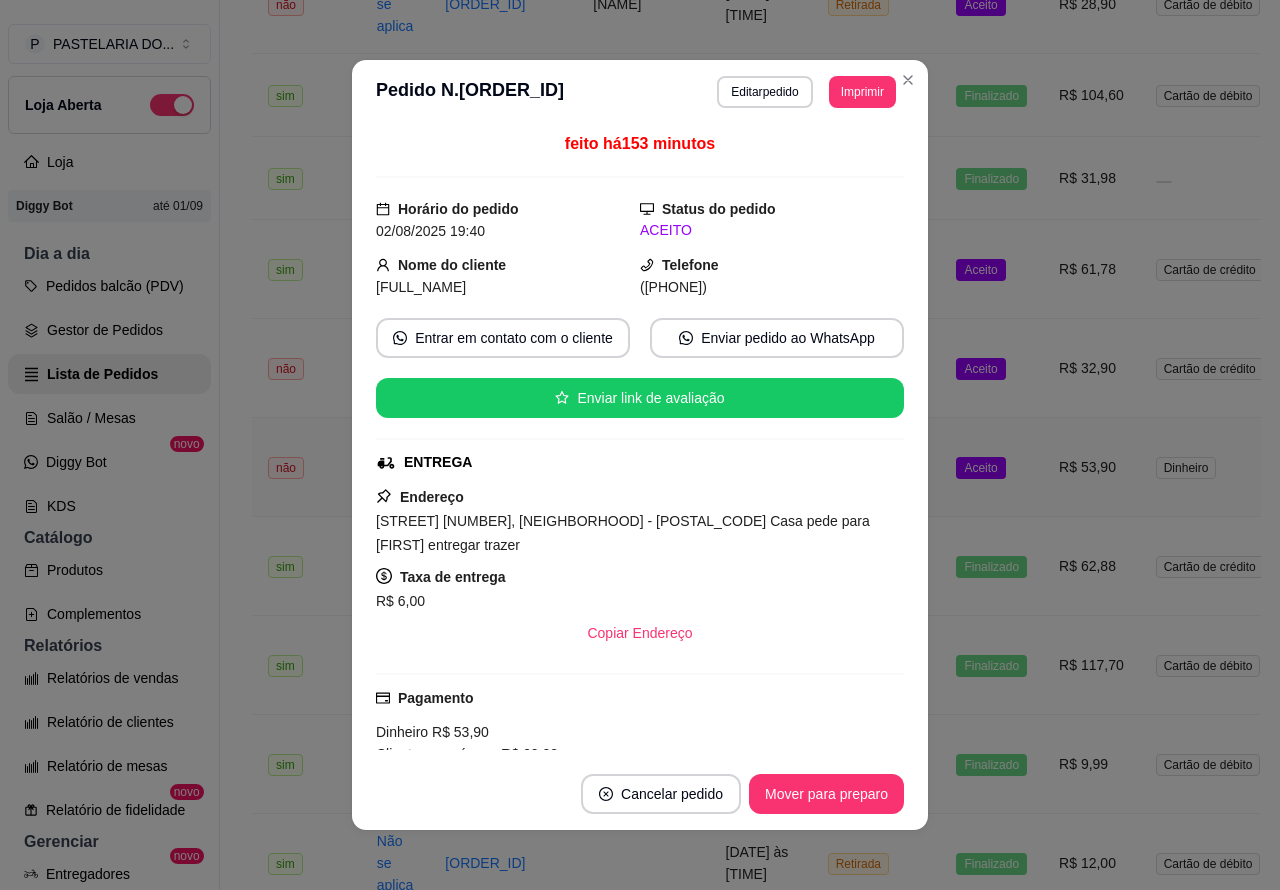 click on "Pedidos balcão (PDV)" at bounding box center [109, 286] 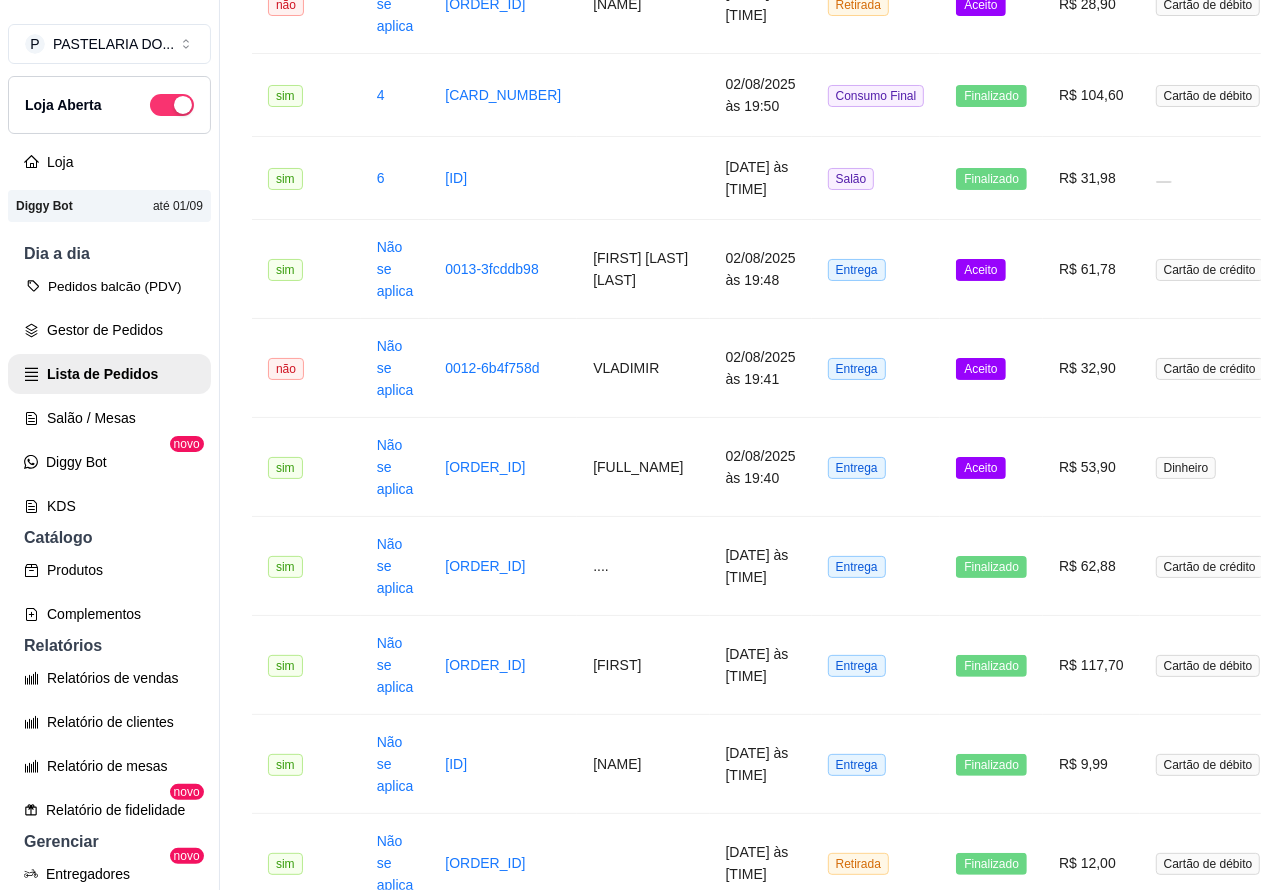 click on "Pedidos balcão (PDV)" at bounding box center [109, 286] 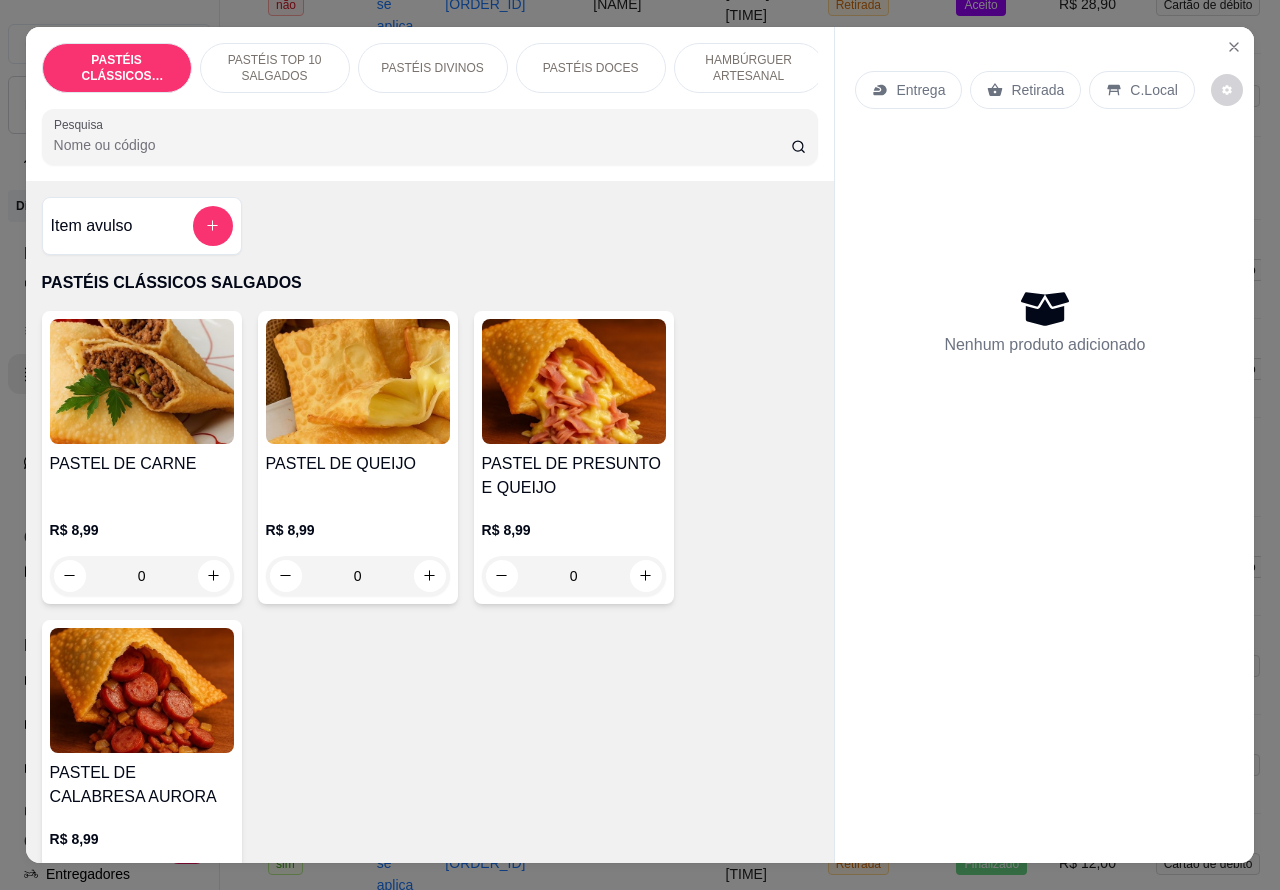 scroll, scrollTop: 0, scrollLeft: 0, axis: both 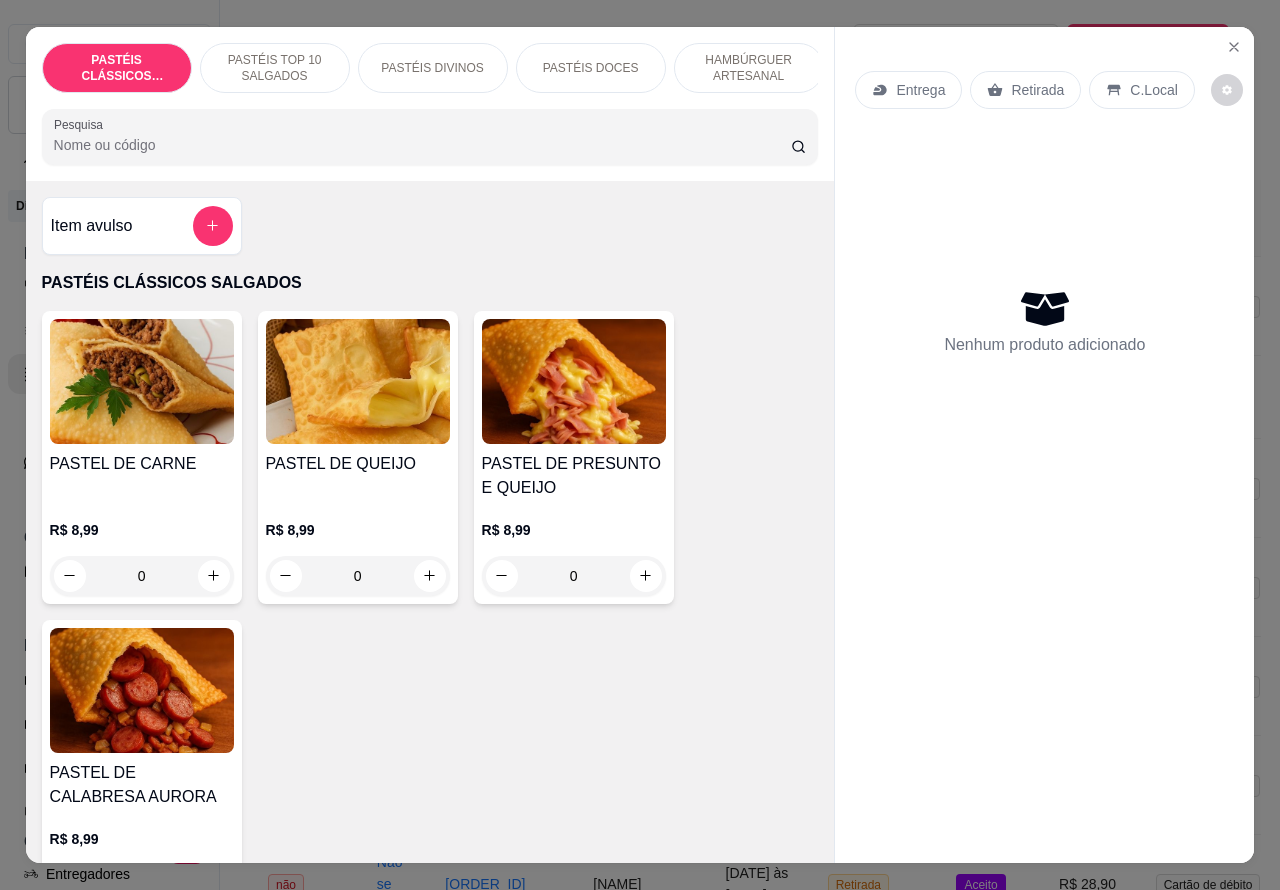 click on "PASTÉIS TOP 10 SALGADOS" at bounding box center (275, 68) 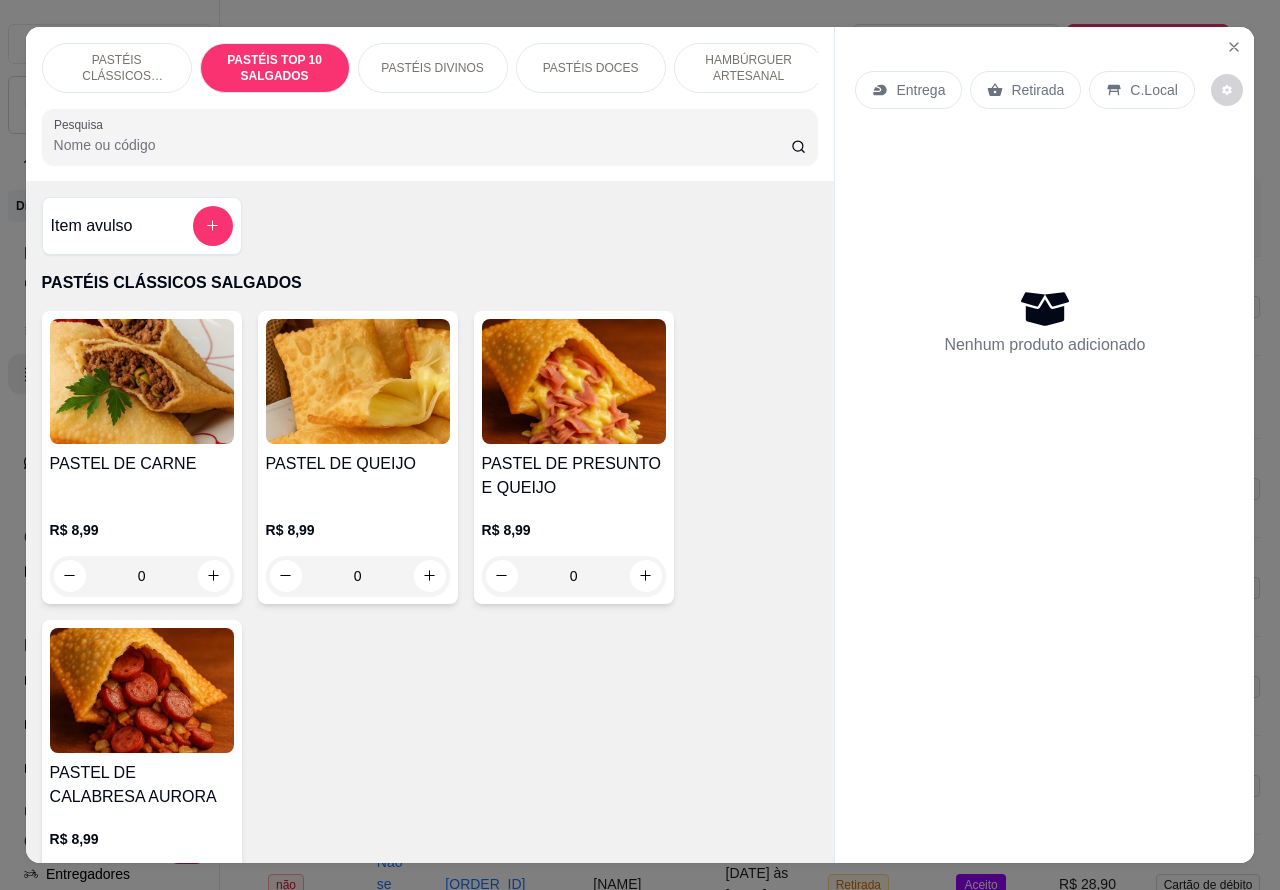 scroll, scrollTop: 748, scrollLeft: 0, axis: vertical 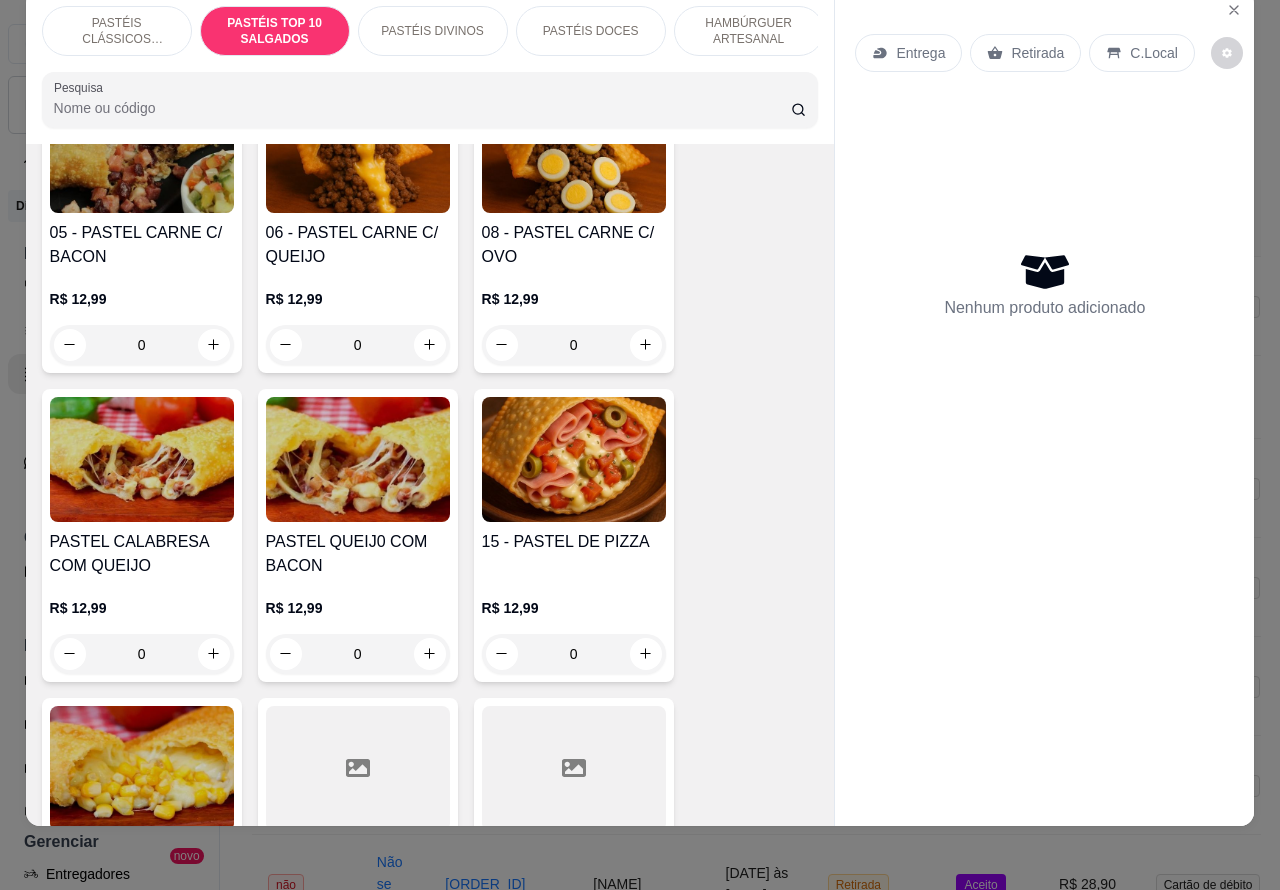 click 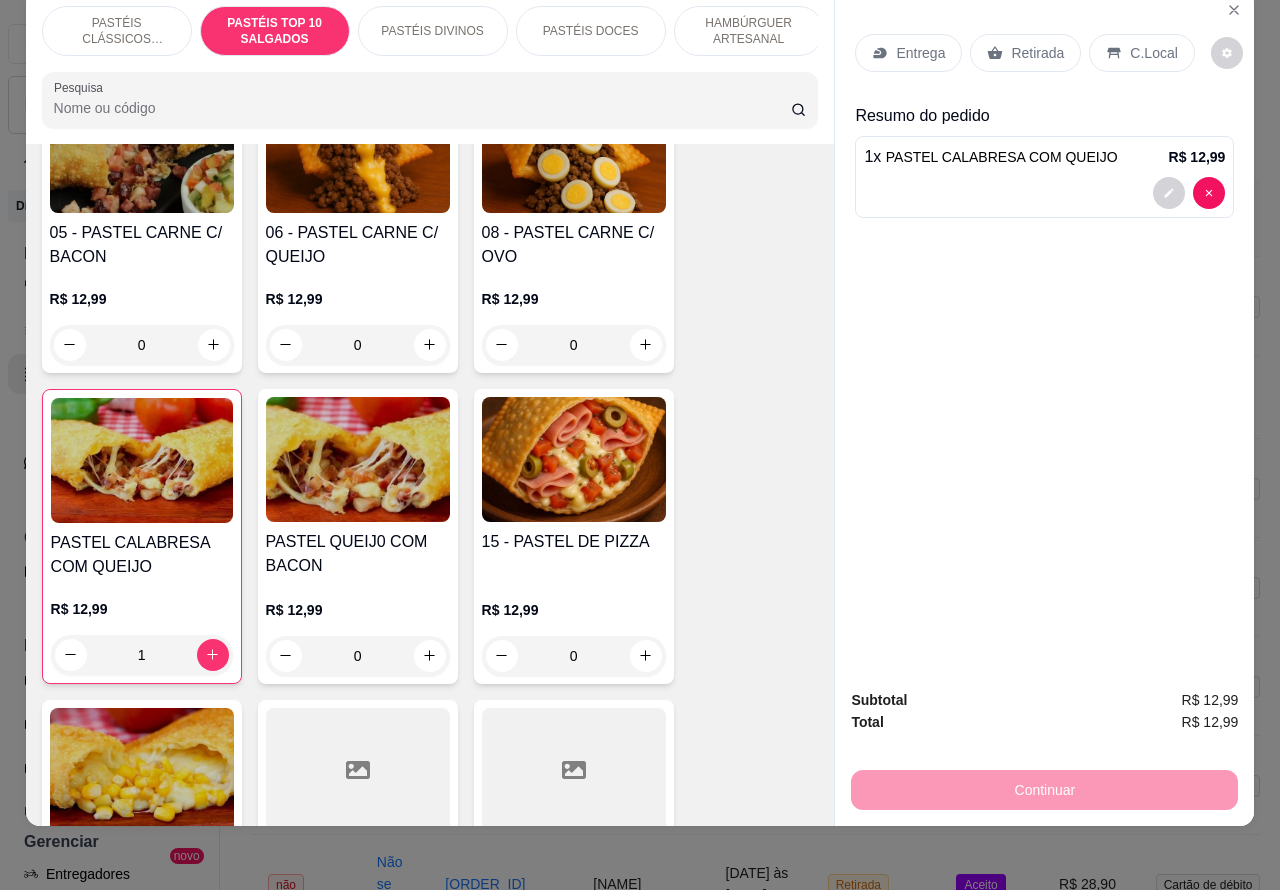 click 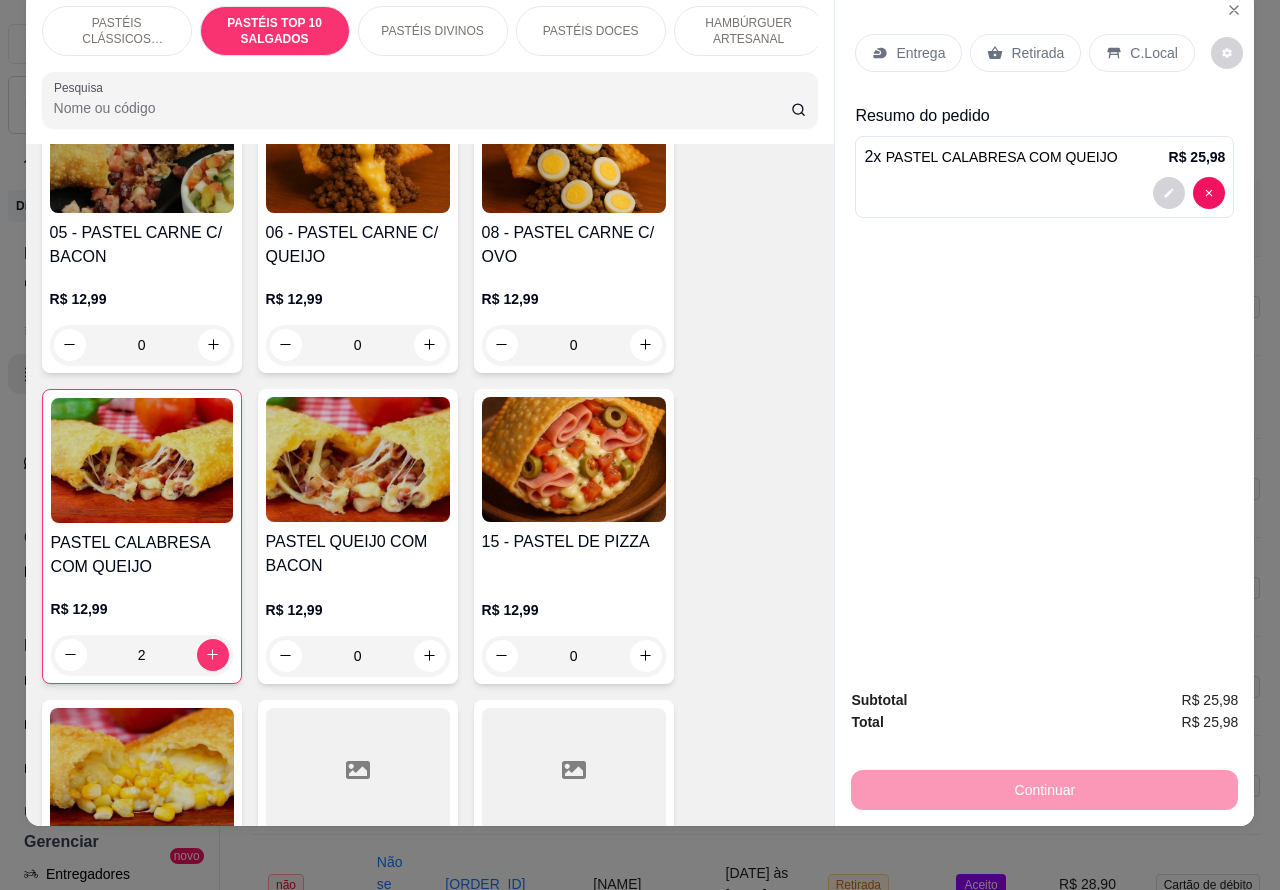 click on "Retirada" at bounding box center [1037, 53] 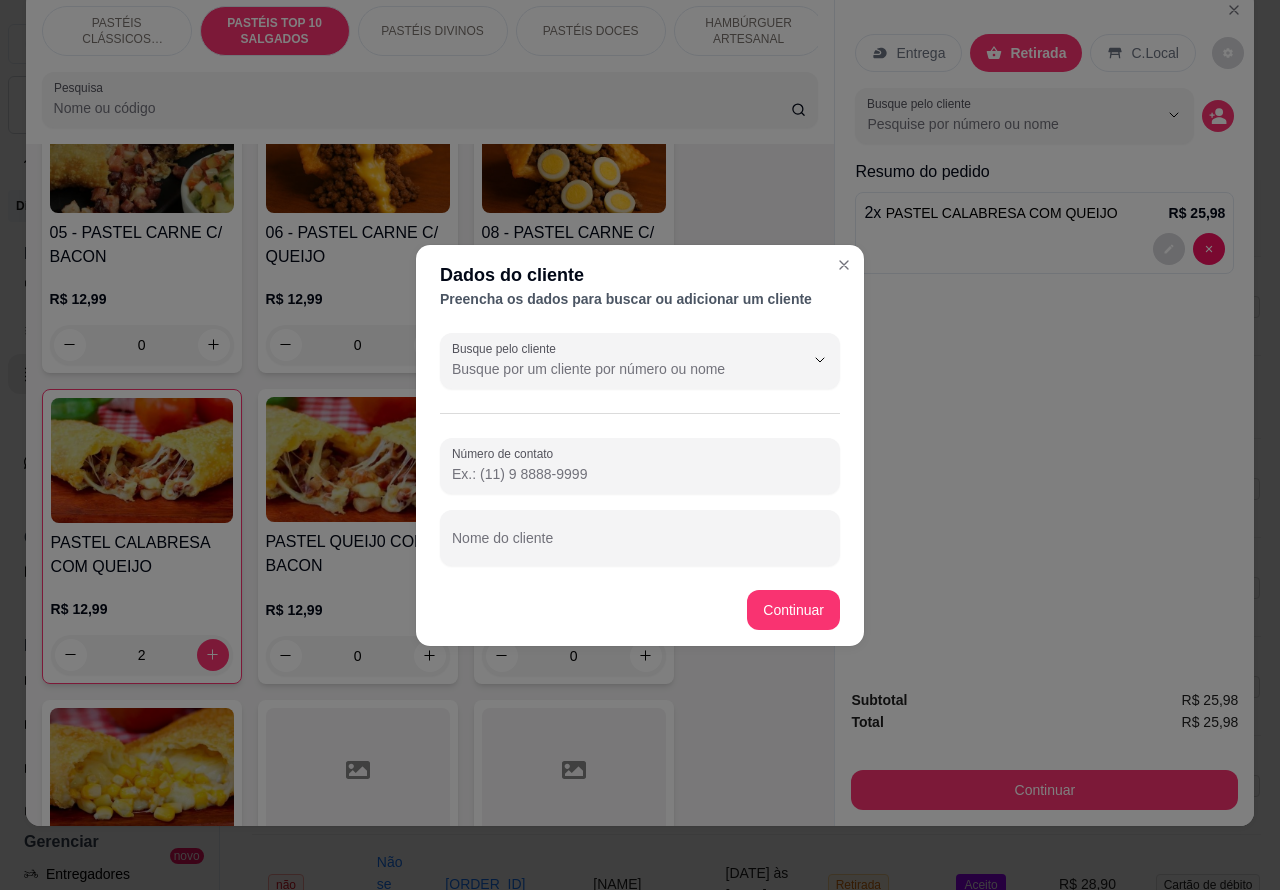click on "Nome do cliente" at bounding box center (640, 546) 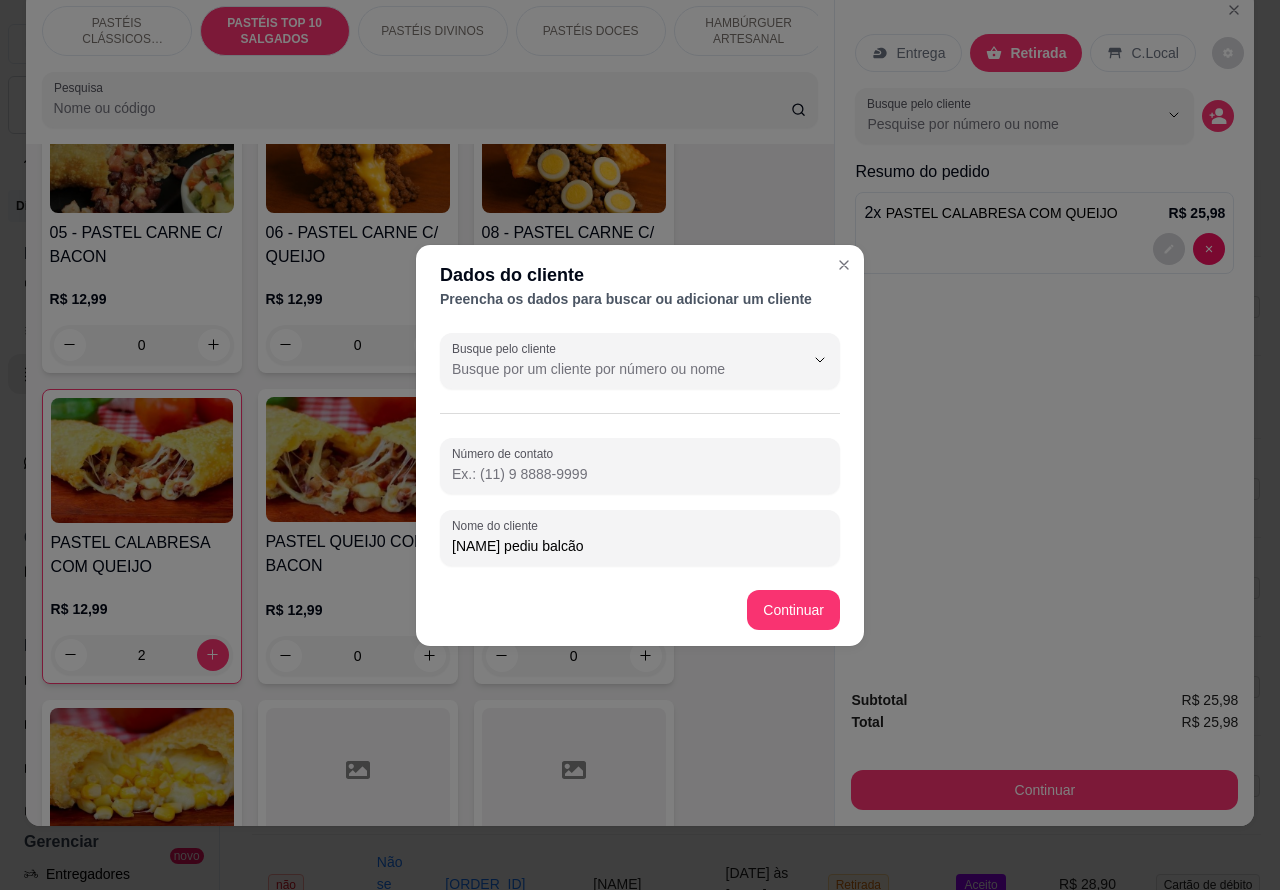 click on "Número de contato" at bounding box center (640, 474) 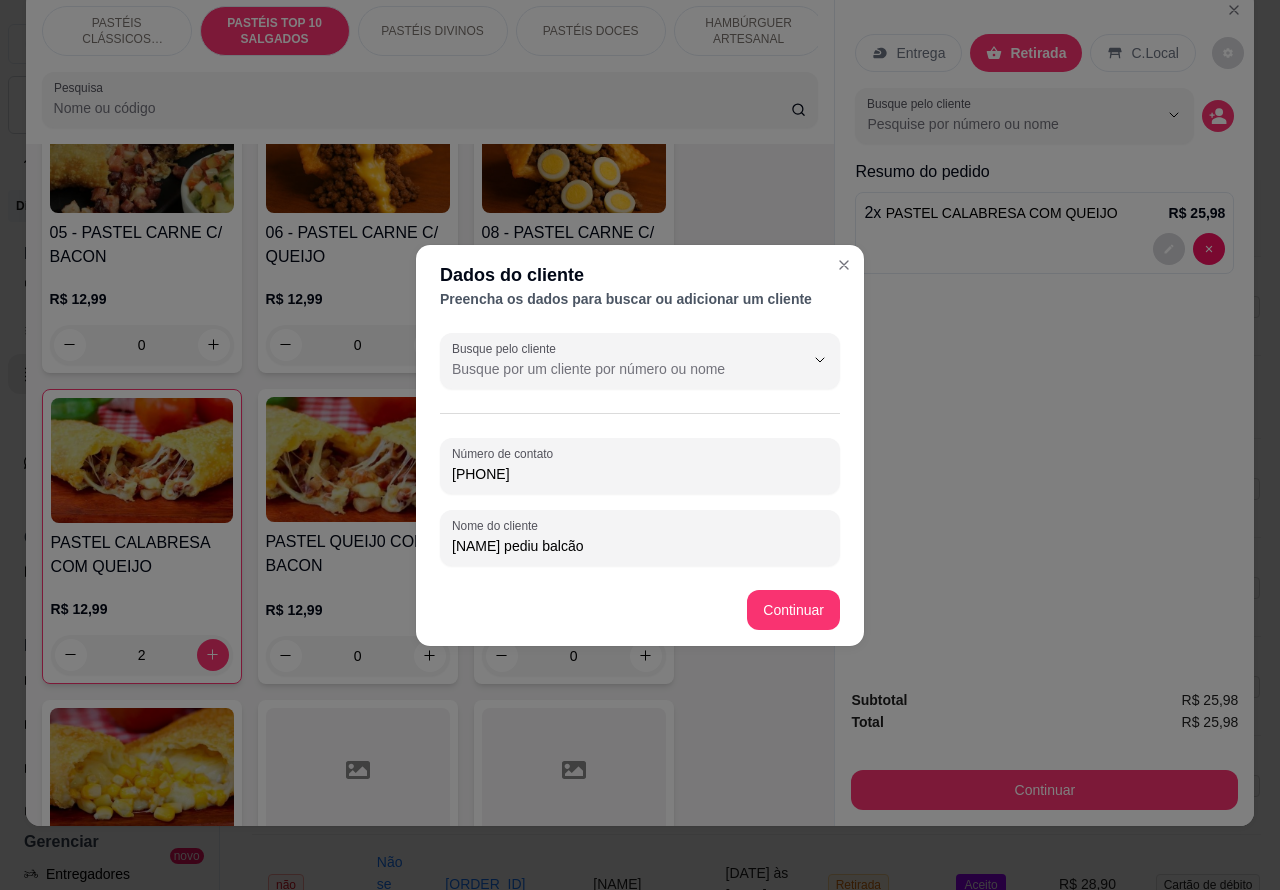 click on "00 - ADICIONAIS    [PRICE] 0 MOLHO EXTRA DE CENOURA    [PRICE] 0 MOLHO EXTRA DE ALHO   [PRICE] 0 PASTEL DE VENTO   [PRICE] 0 PORÇÃO TIRAS MASSA DE PASTEL   [PRICE] 0 PASTEIZINHOS DE VENTO   [PRICE] 0 05 - PASTEL CARNE C/ BACON   [PRICE] 0 06 - PASTEL CARNE C/ QUEIJO   [PRICE] 0 08 - PASTEL CARNE C/ OVO   [PRICE] 0 PASTEL CALABRESA COM QUEIJO   [PRICE] 2 PASTEL QUEIJ0 COM BACON   [PRICE] 0 15 - PASTEL DE PIZZA   [PRICE] 0 QUEIJO COM MILHO   [PRICE] 0 09 - PASTEL CARNE SECA C/ CATUPIRY    [PRICE] 0 PASTEL CARNE SECA COM QUEIJO   [PRICE] 0" at bounding box center [430, 227] 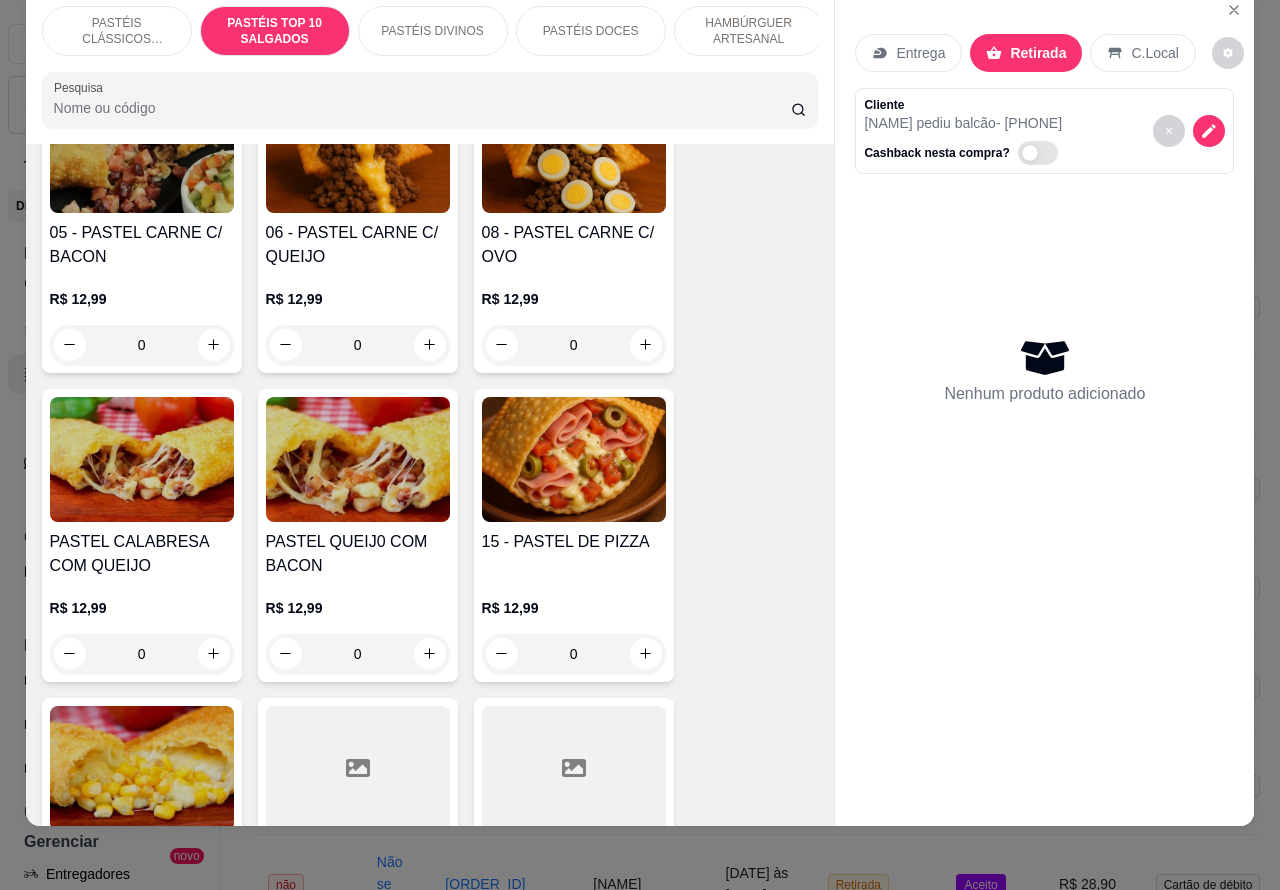 click on "0" at bounding box center [358, 345] 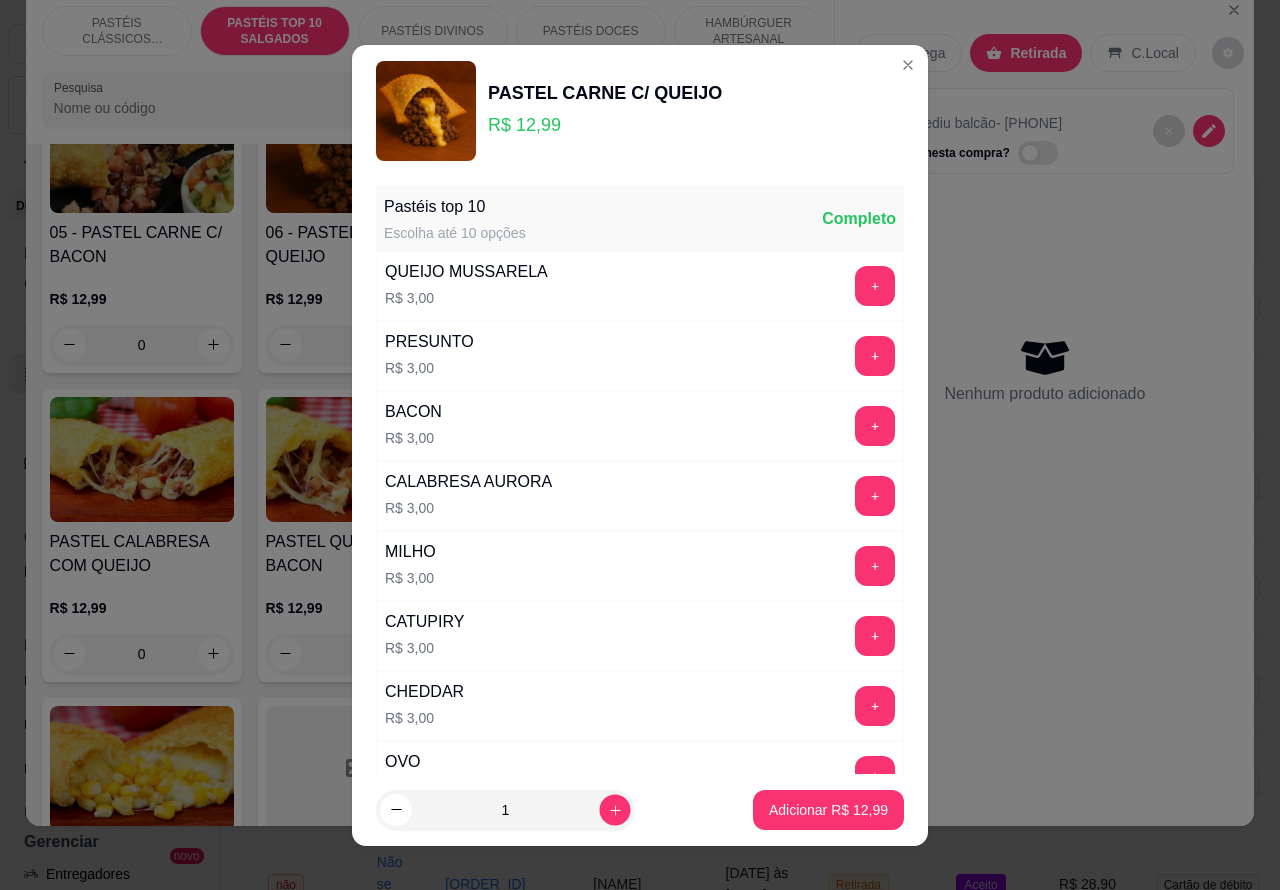 click 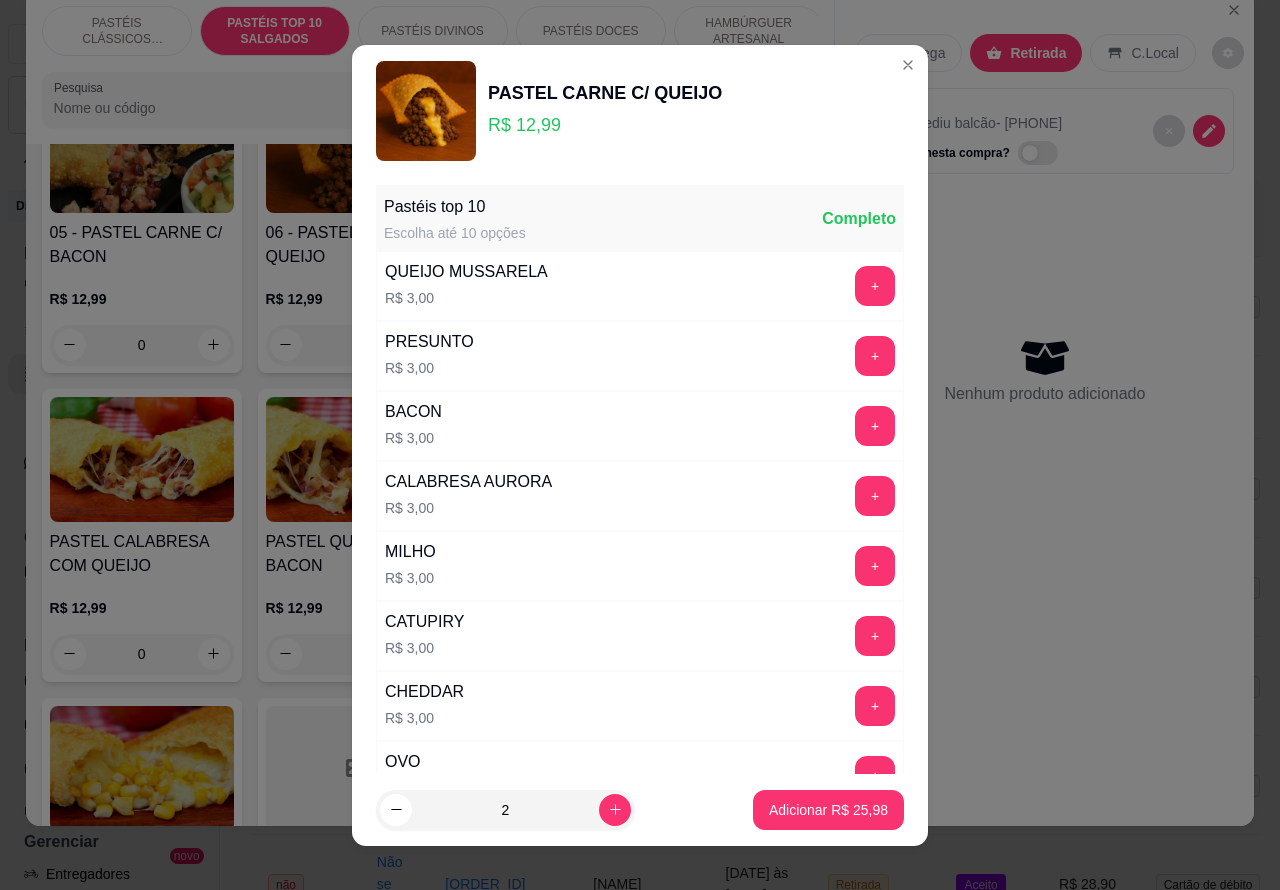 click on "Adicionar   [PRICE]" at bounding box center (828, 810) 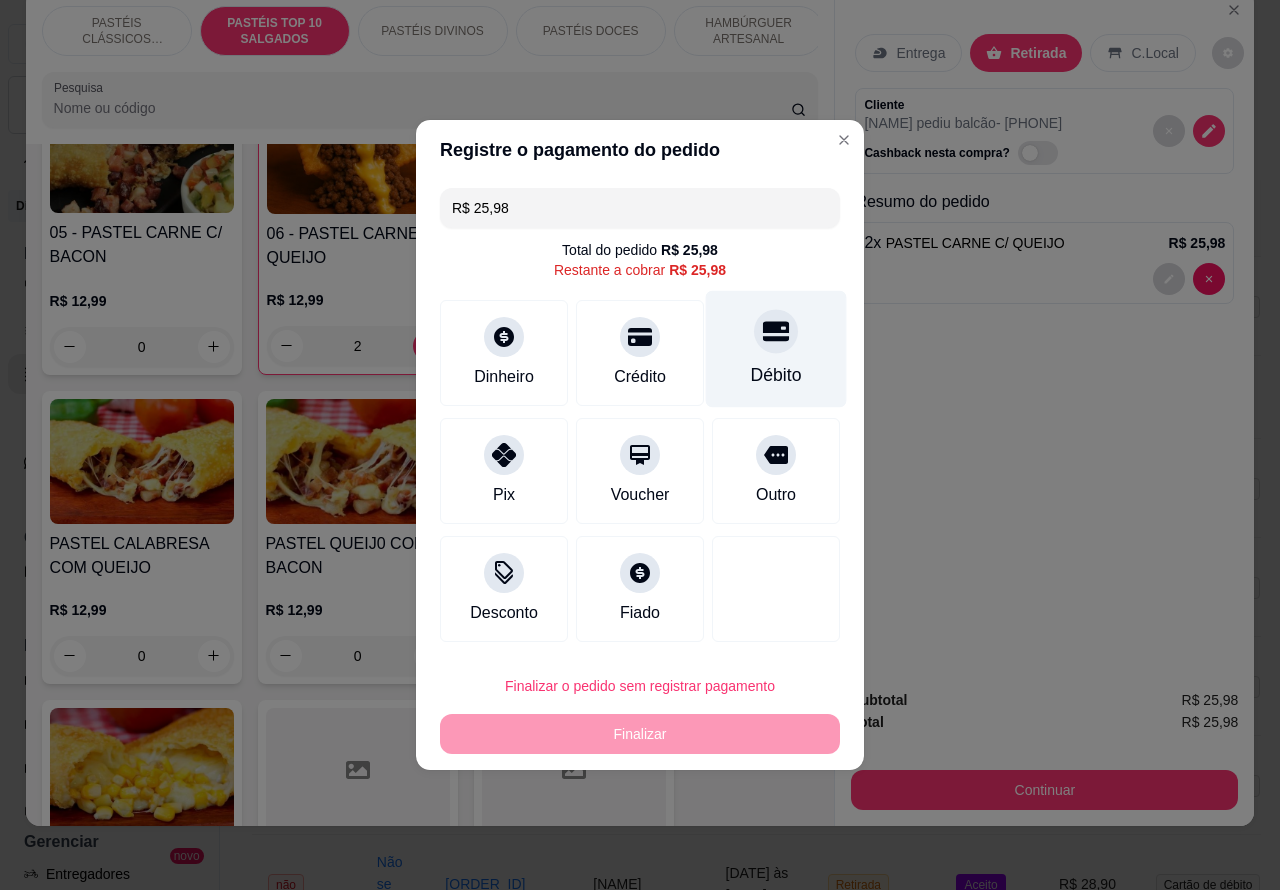 click 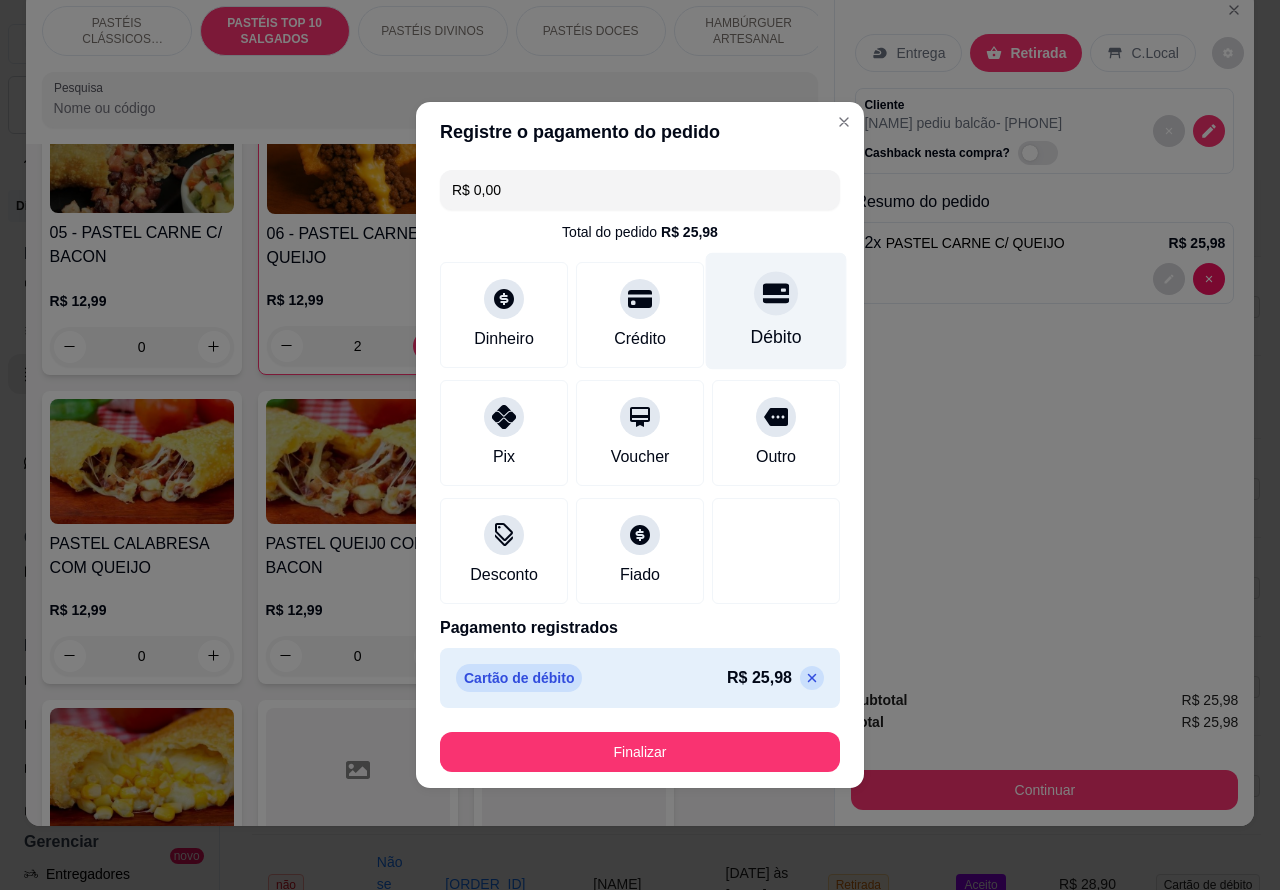 click on "Finalizar" at bounding box center [640, 752] 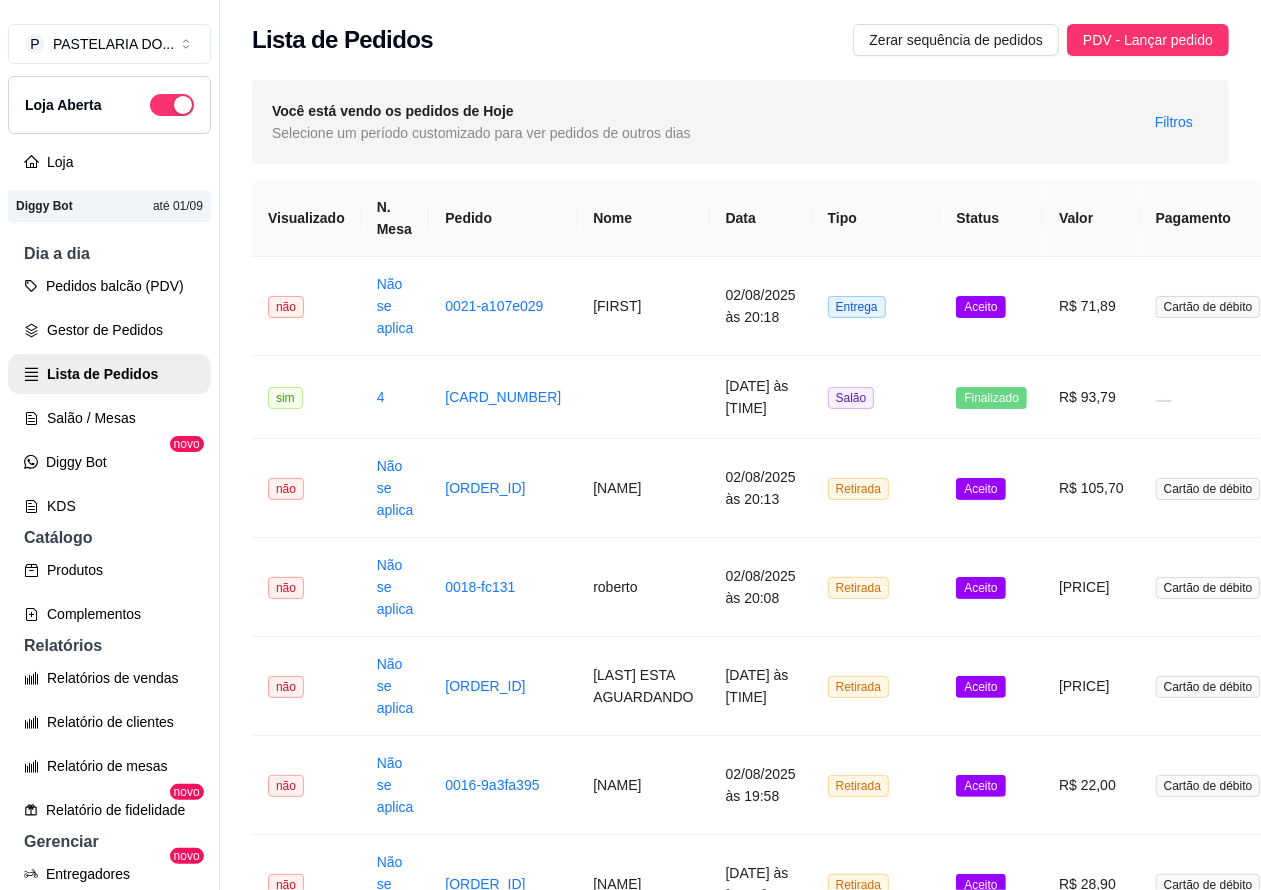 click on "Pedidos balcão (PDV)" at bounding box center [109, 286] 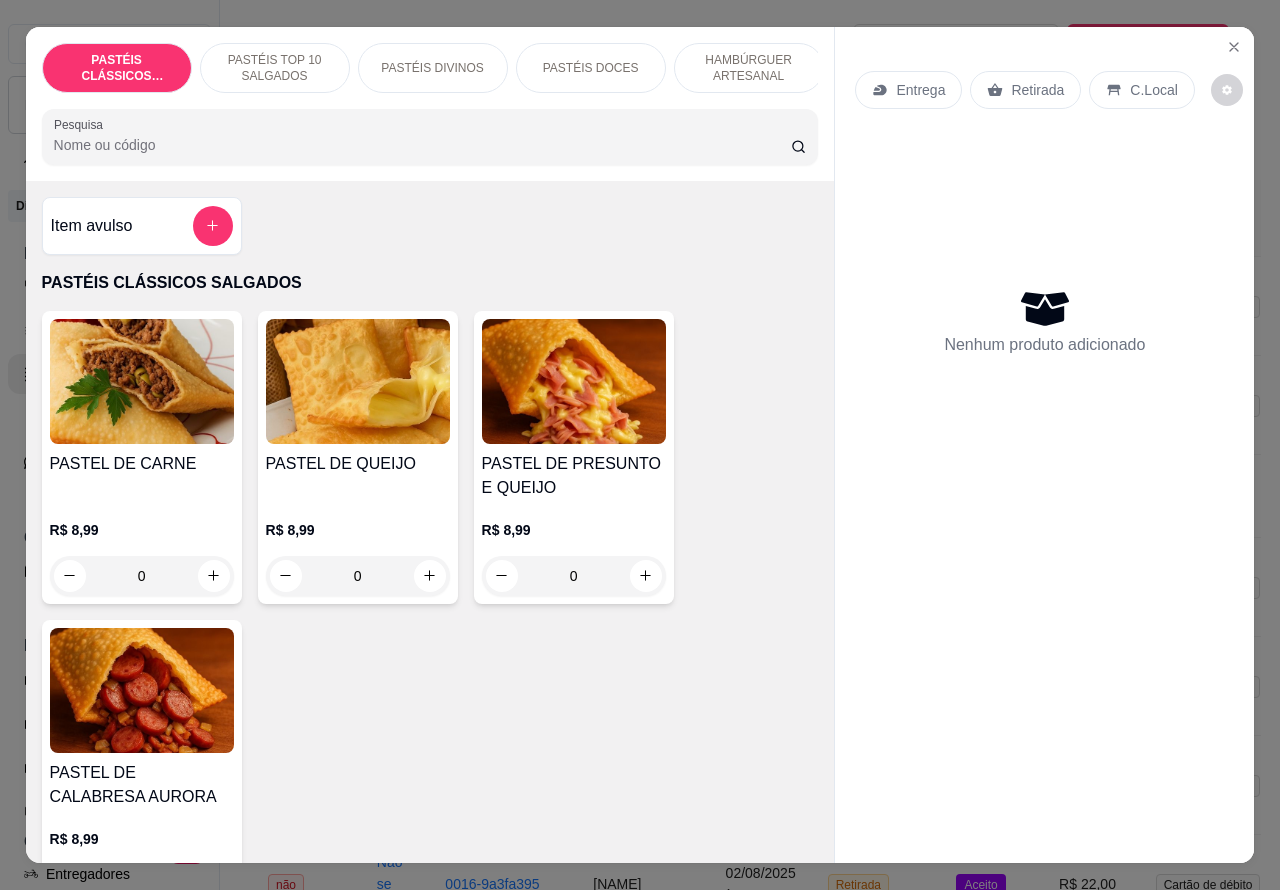 click 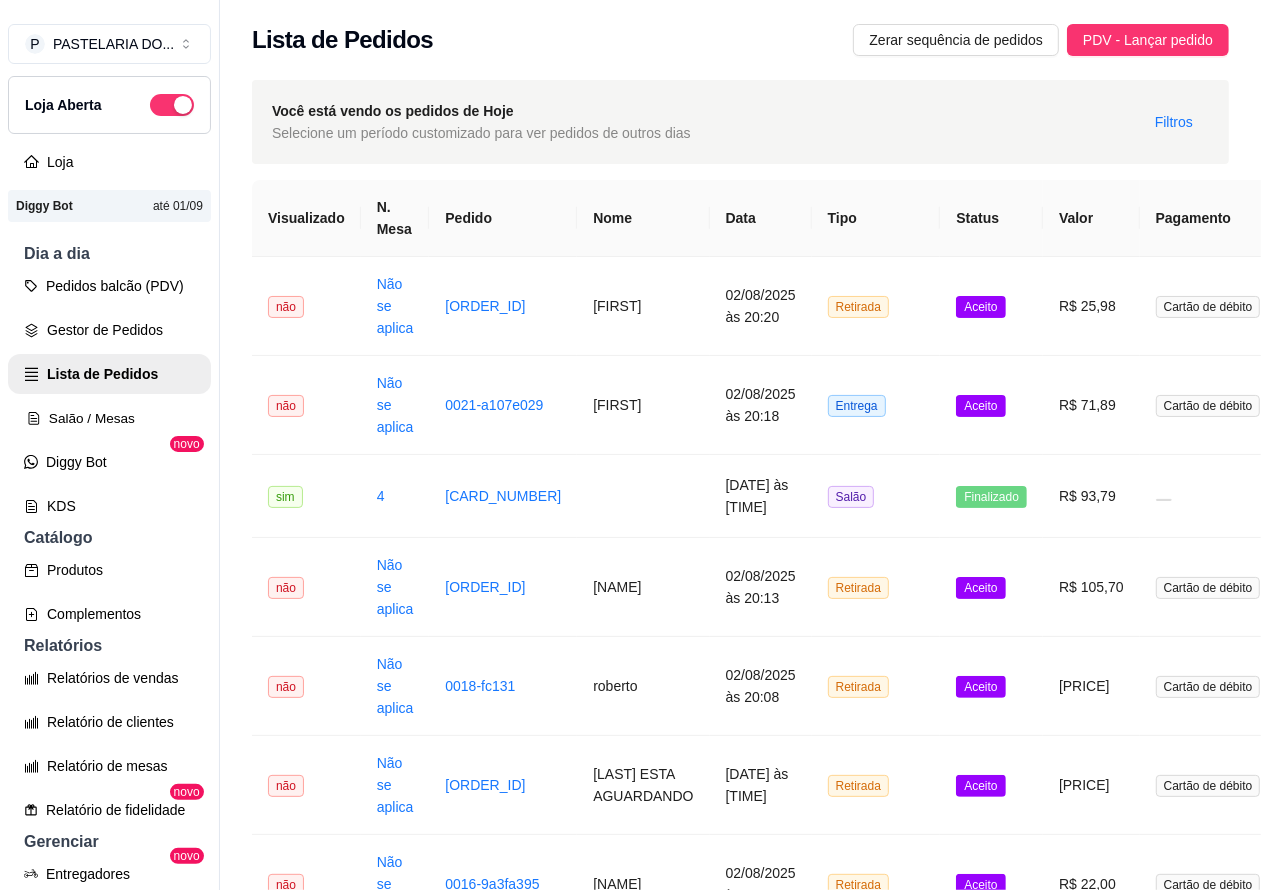 click on "Salão / Mesas" at bounding box center [109, 418] 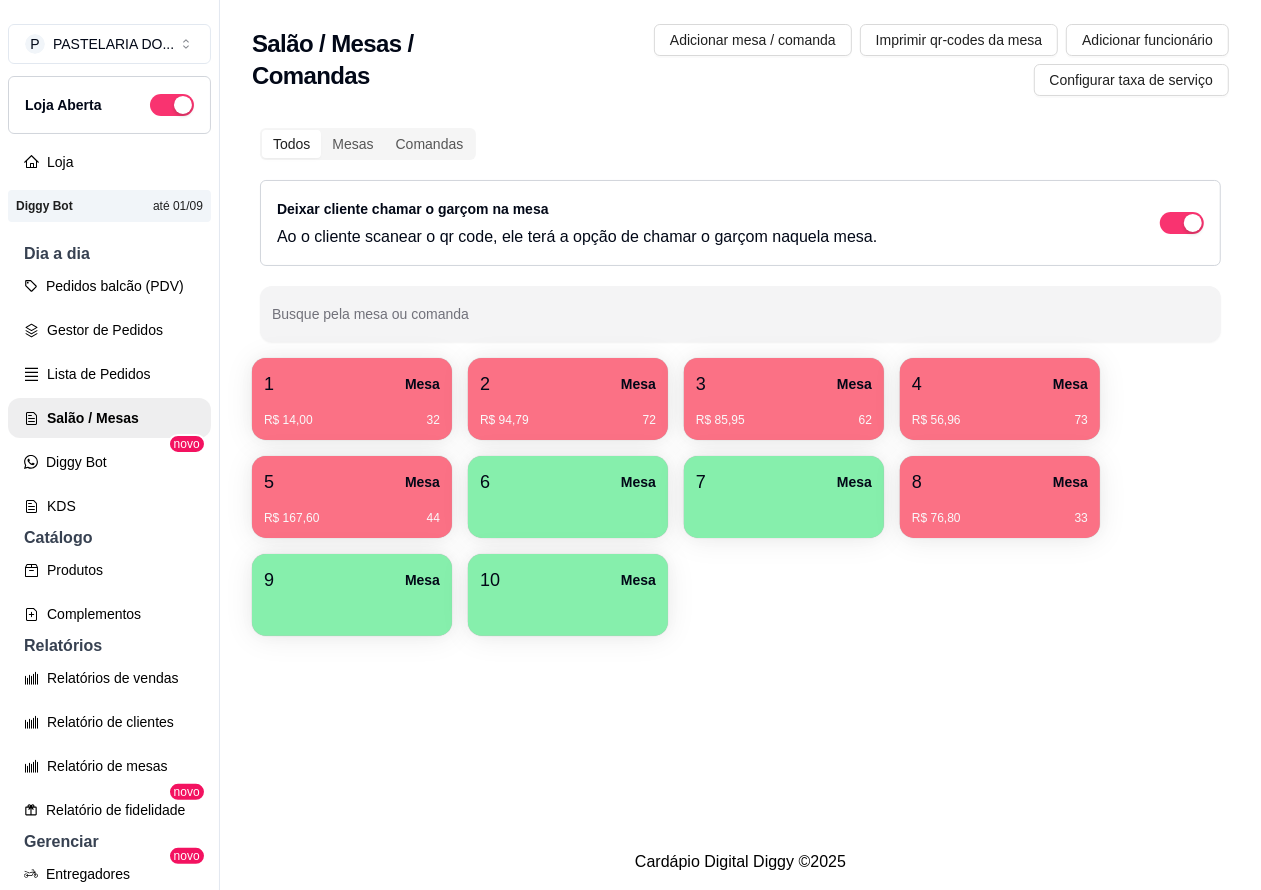 click at bounding box center [352, 609] 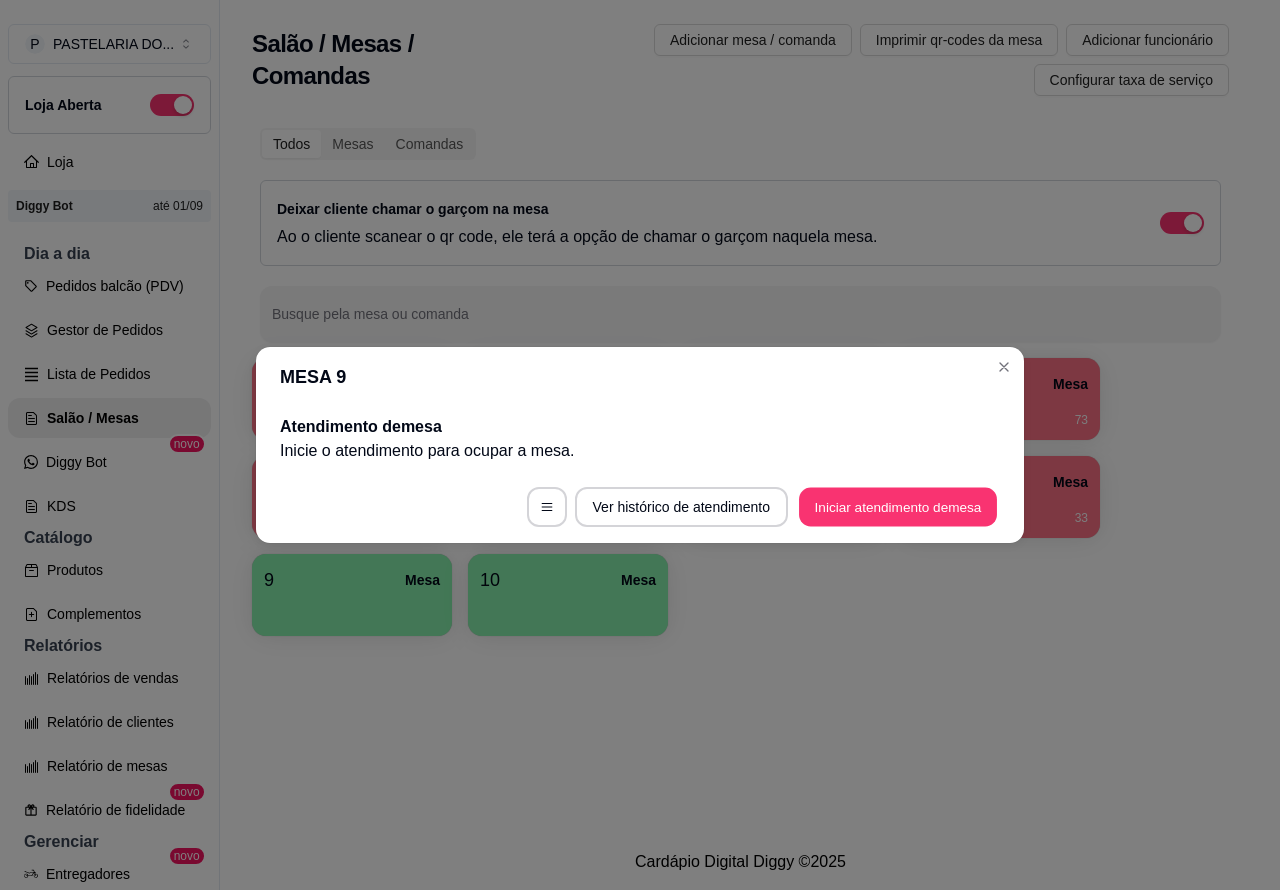 click on "Iniciar atendimento de  mesa" at bounding box center [898, 507] 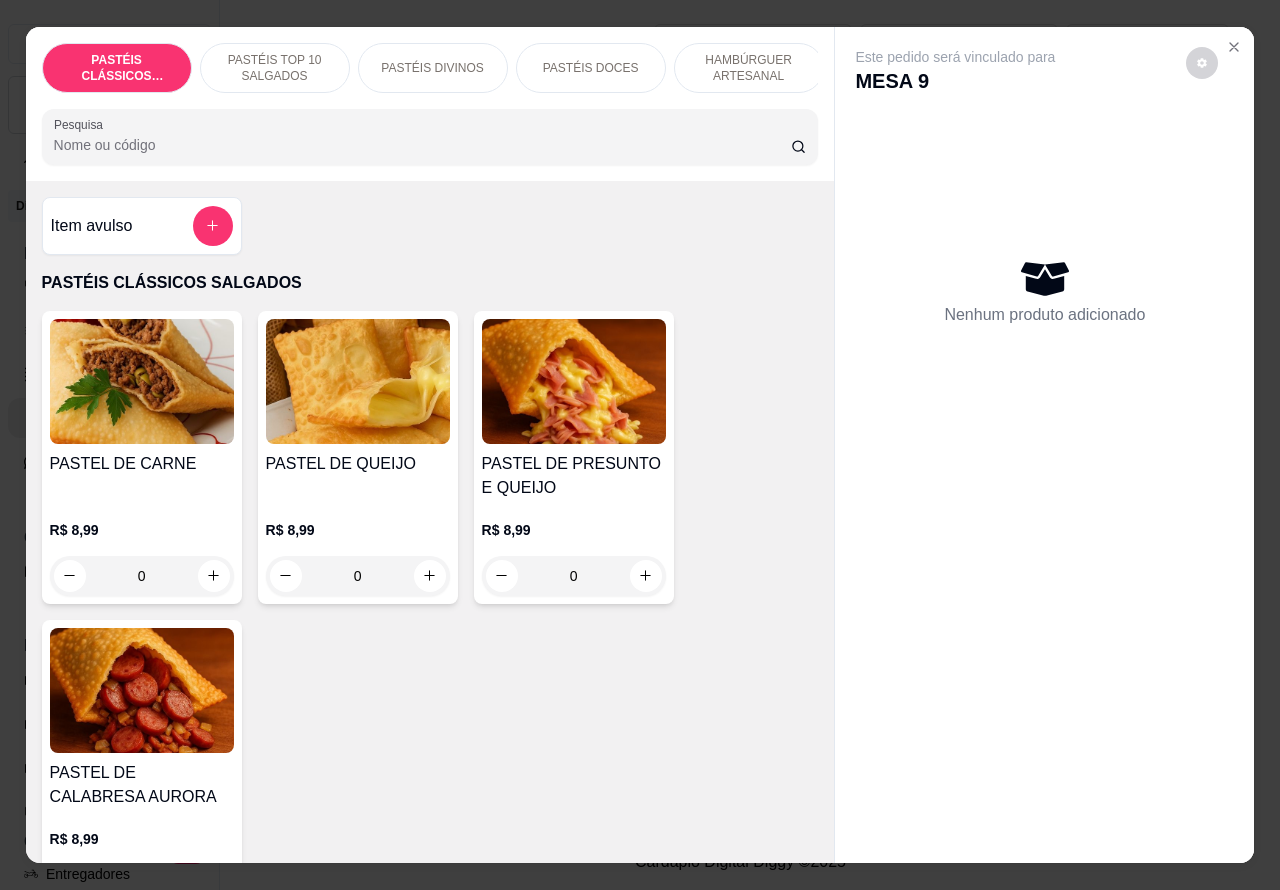 click on "HAMBÚRGUER ARTESANAL" at bounding box center (749, 68) 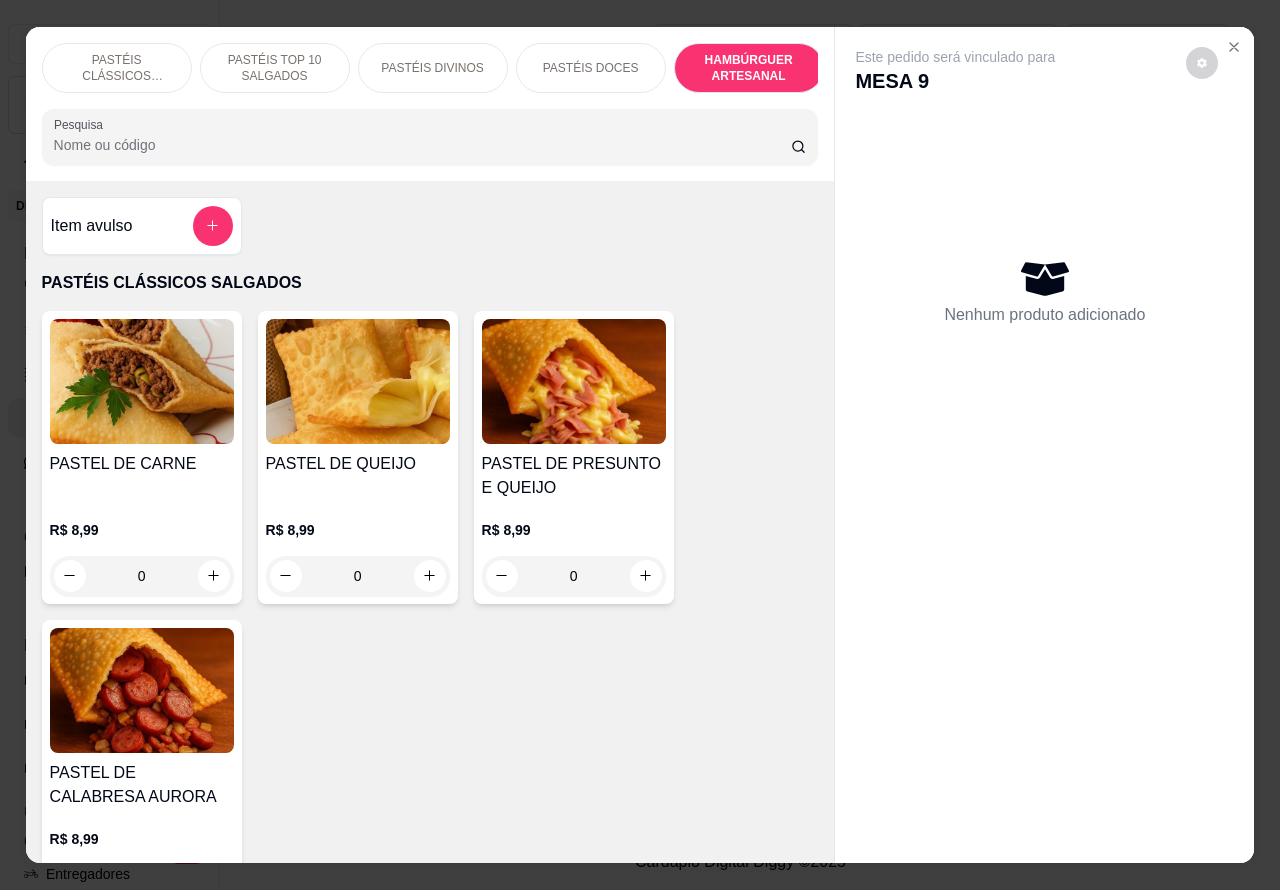 scroll, scrollTop: 3933, scrollLeft: 0, axis: vertical 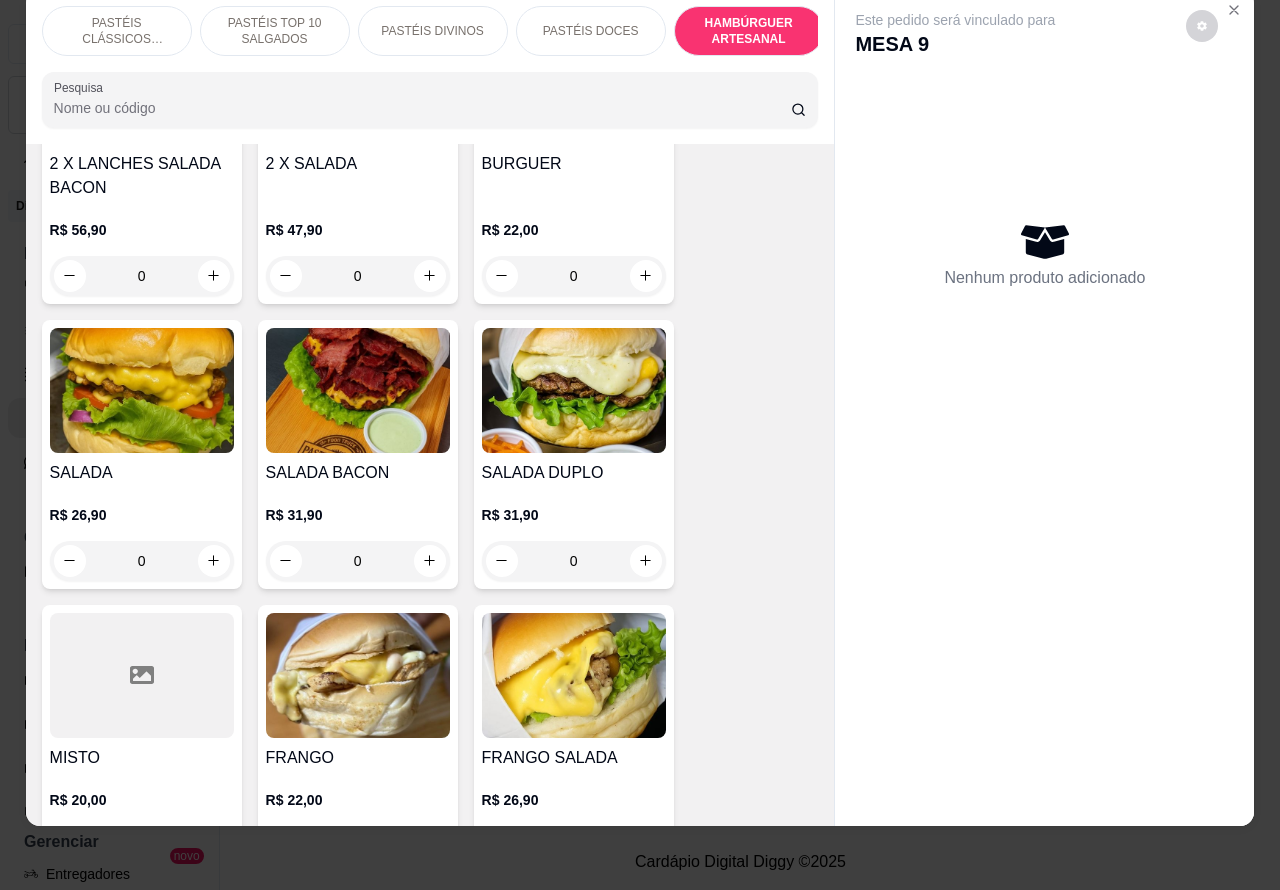 click on "0" at bounding box center [142, 561] 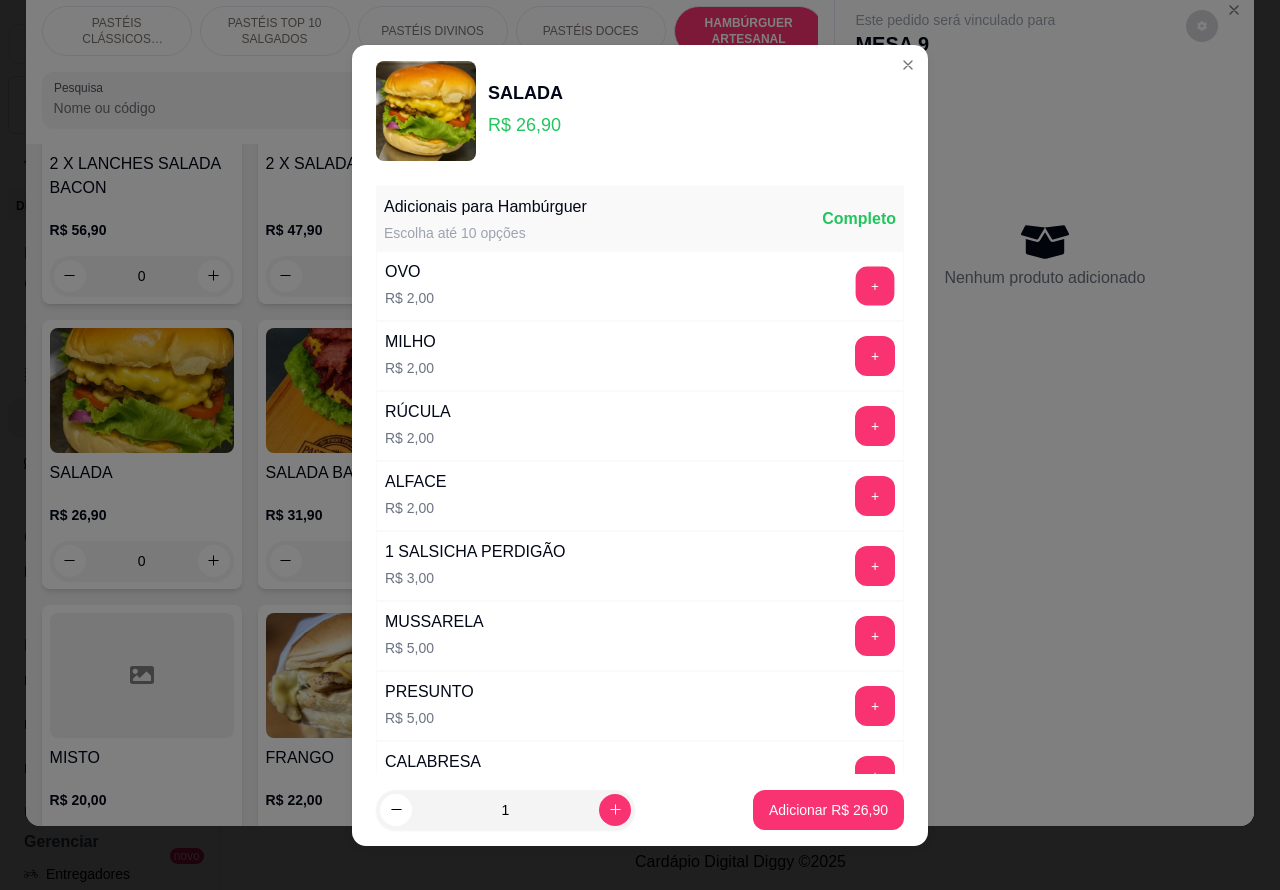 click on "+" at bounding box center [875, 285] 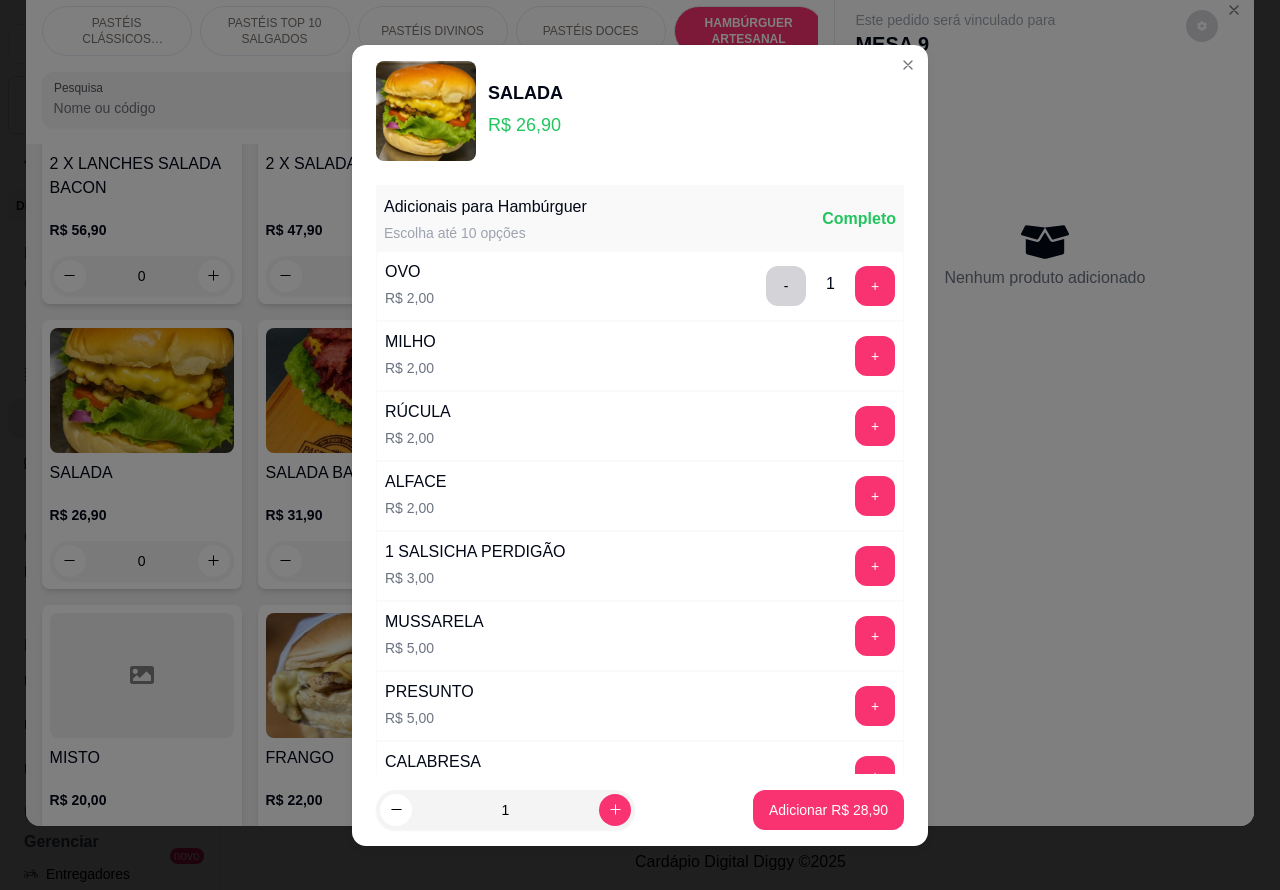 click on "Adicionar   R$ 28,90" at bounding box center [828, 810] 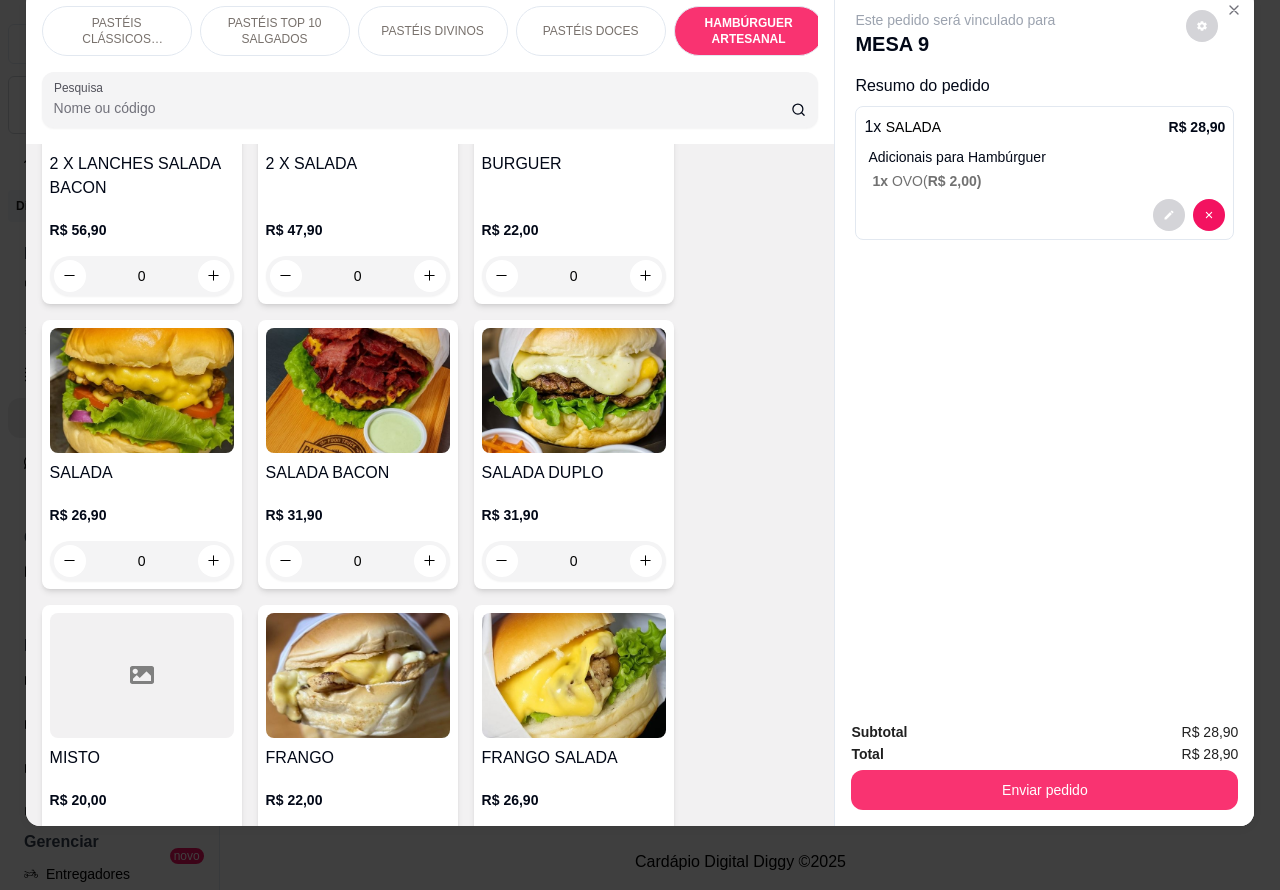 click on "0" at bounding box center [358, 561] 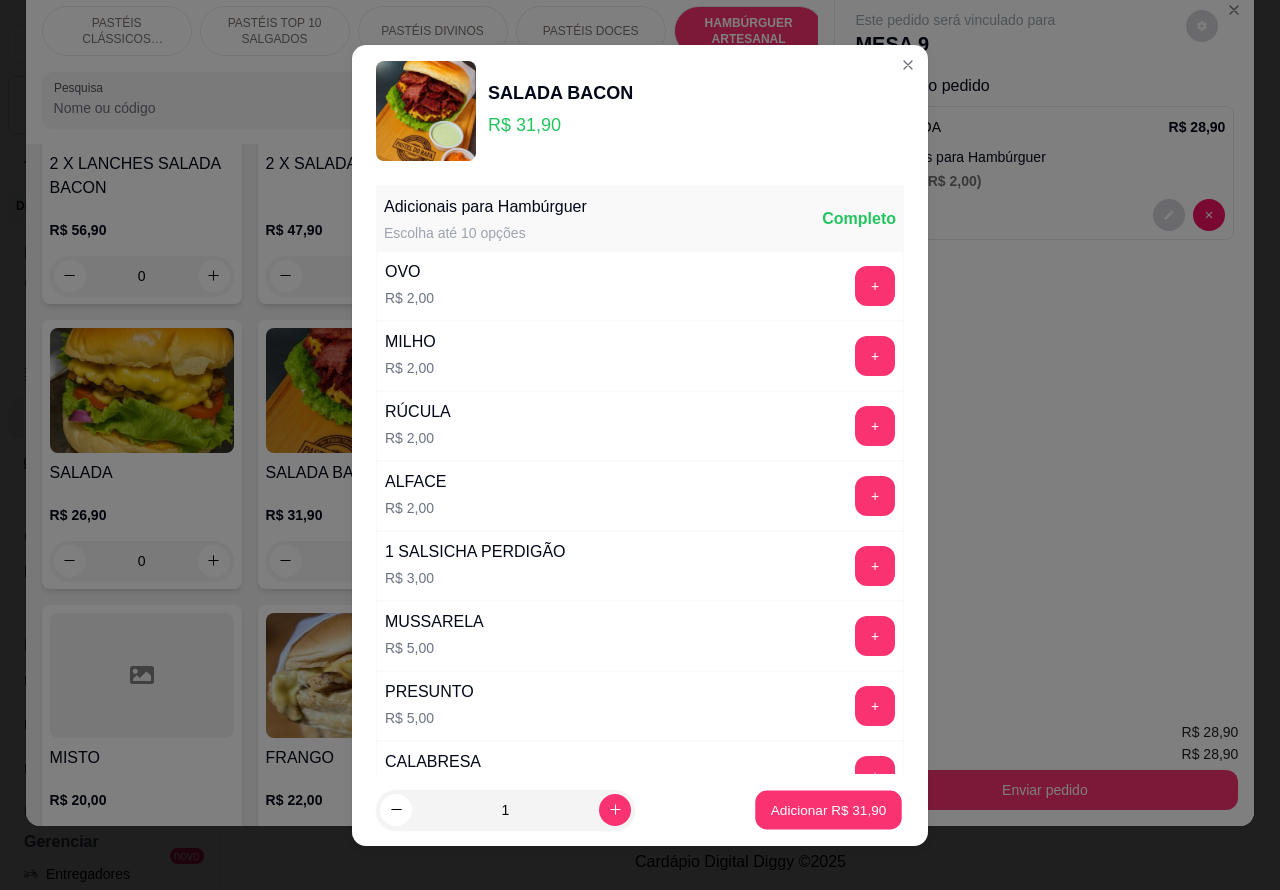 click on "Adicionar   R$ 31,90" at bounding box center (829, 809) 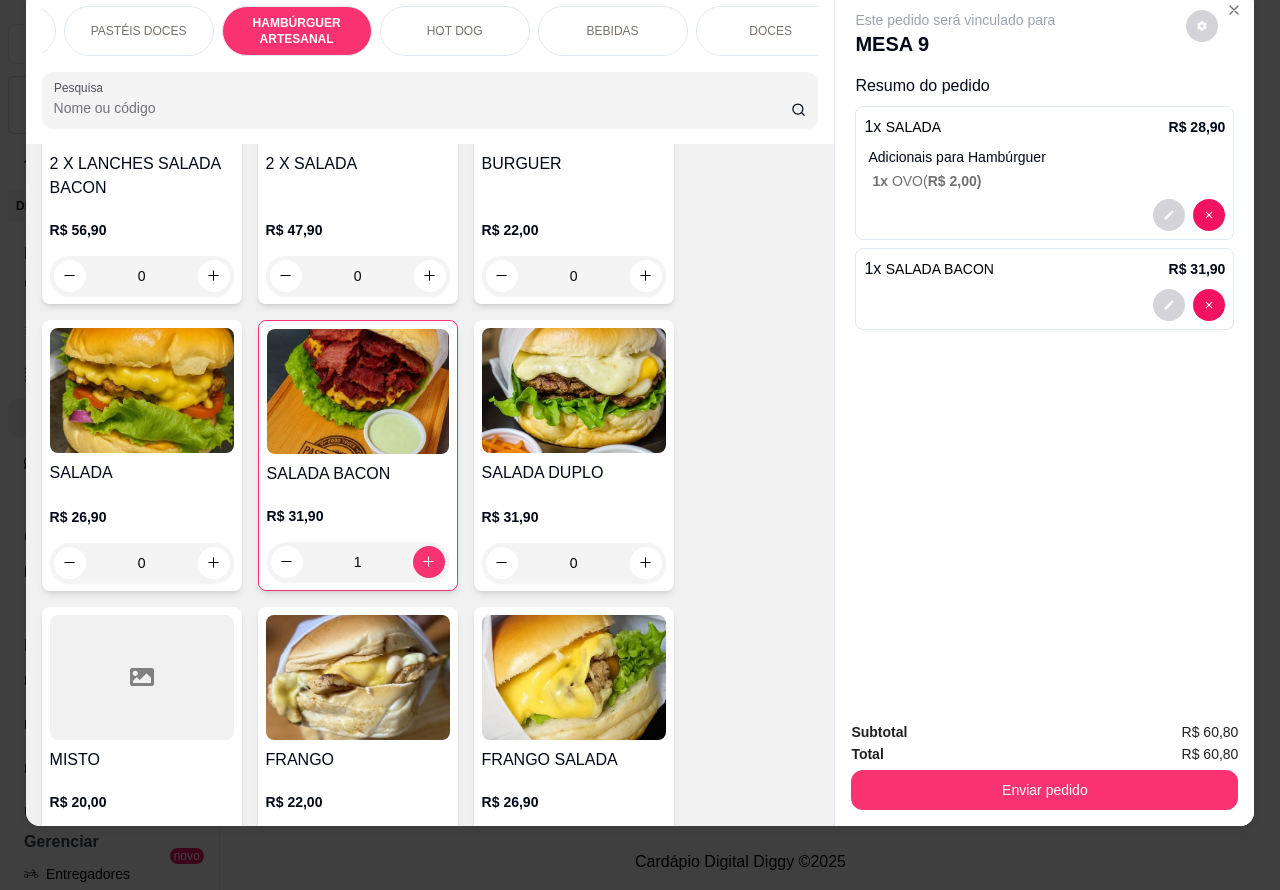 scroll, scrollTop: 0, scrollLeft: 455, axis: horizontal 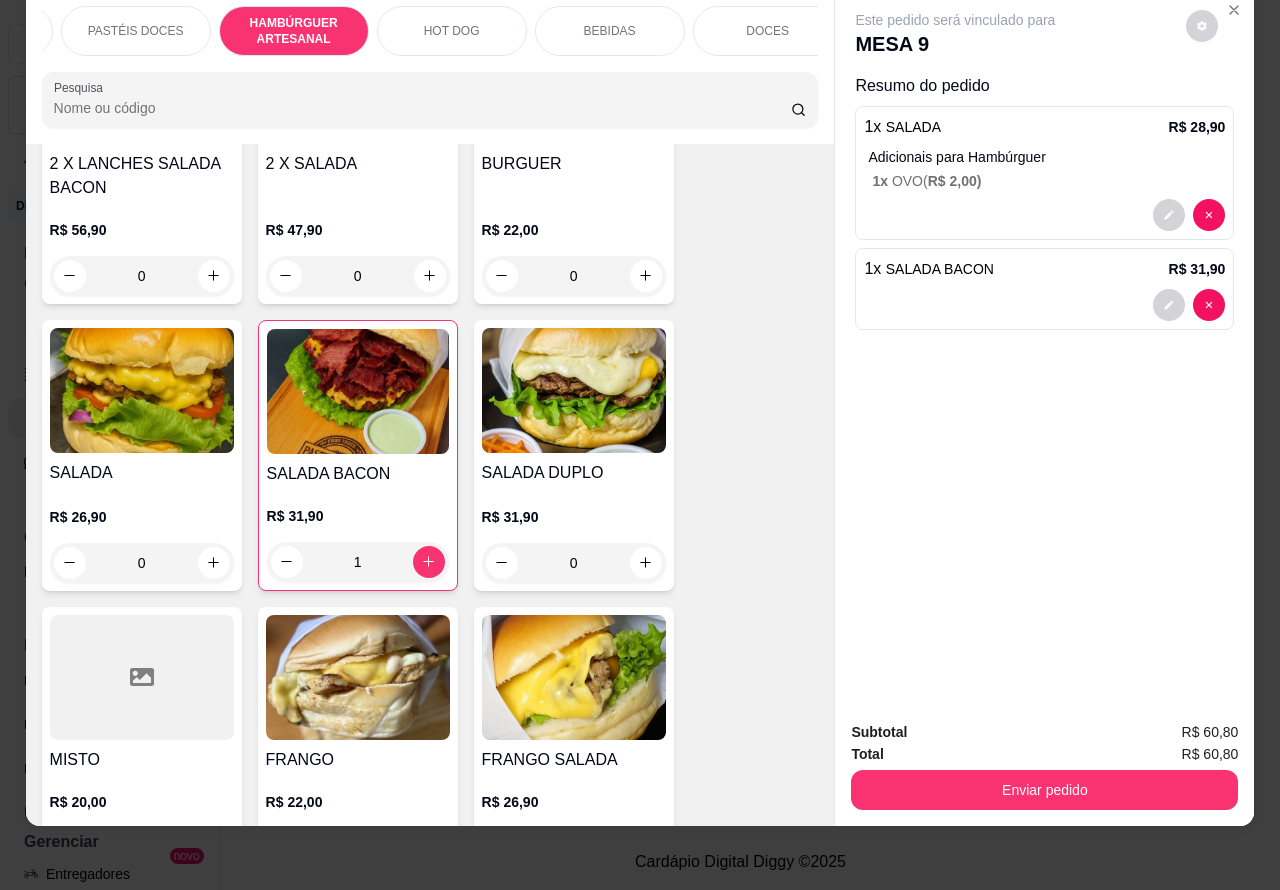 click on "BEBIDAS" at bounding box center [610, 31] 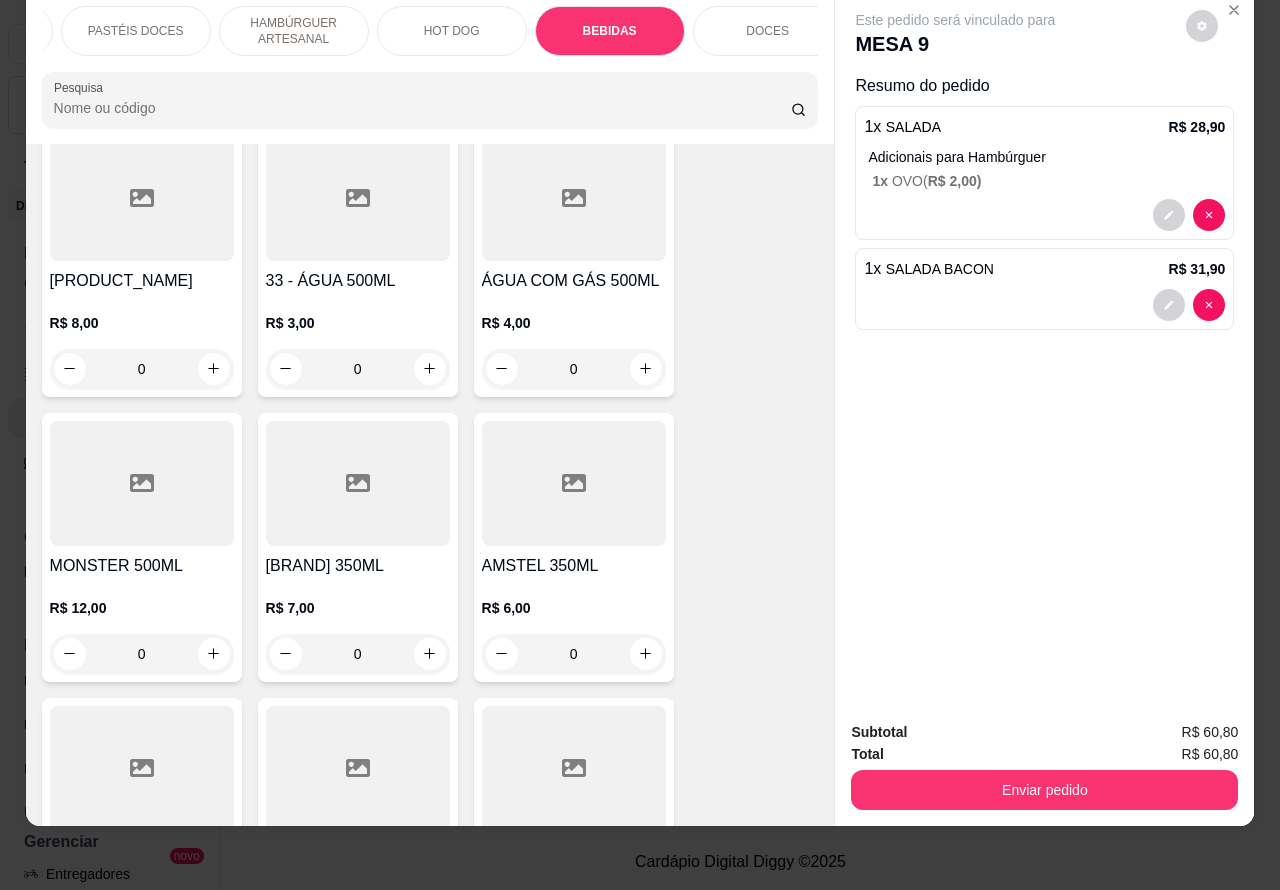 scroll, scrollTop: 7021, scrollLeft: 0, axis: vertical 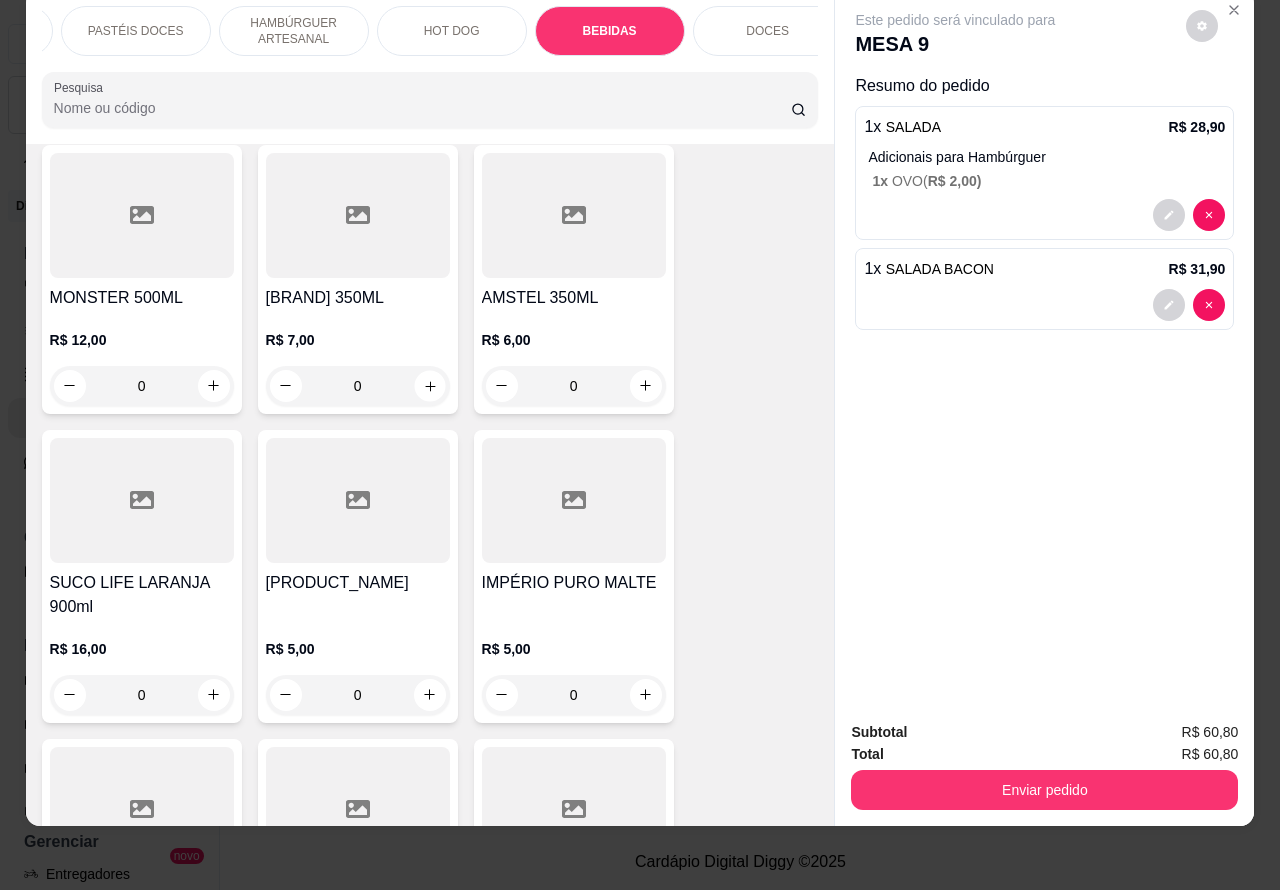 click 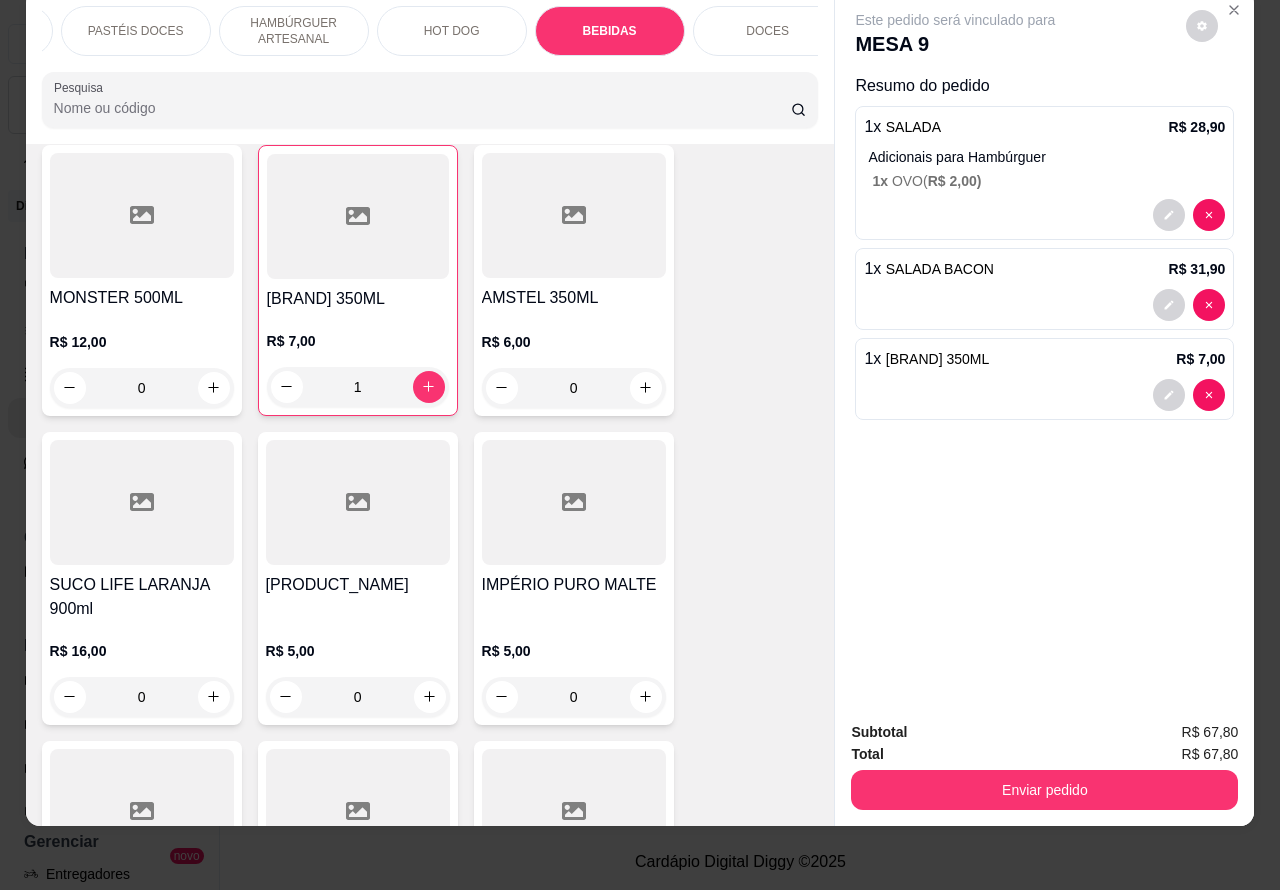 click on "Enviar pedido" at bounding box center (1044, 790) 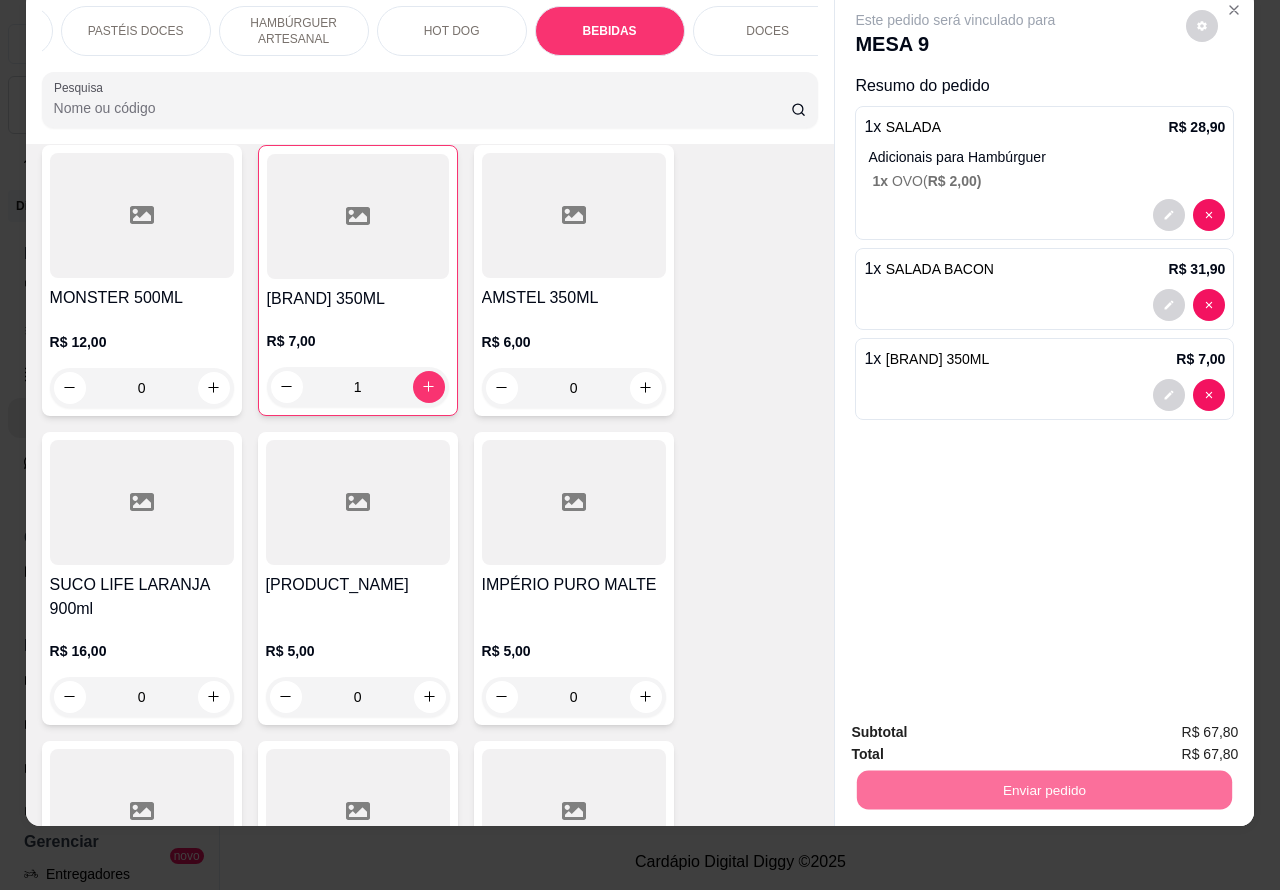 click on "Não registrar e enviar pedido" at bounding box center (977, 722) 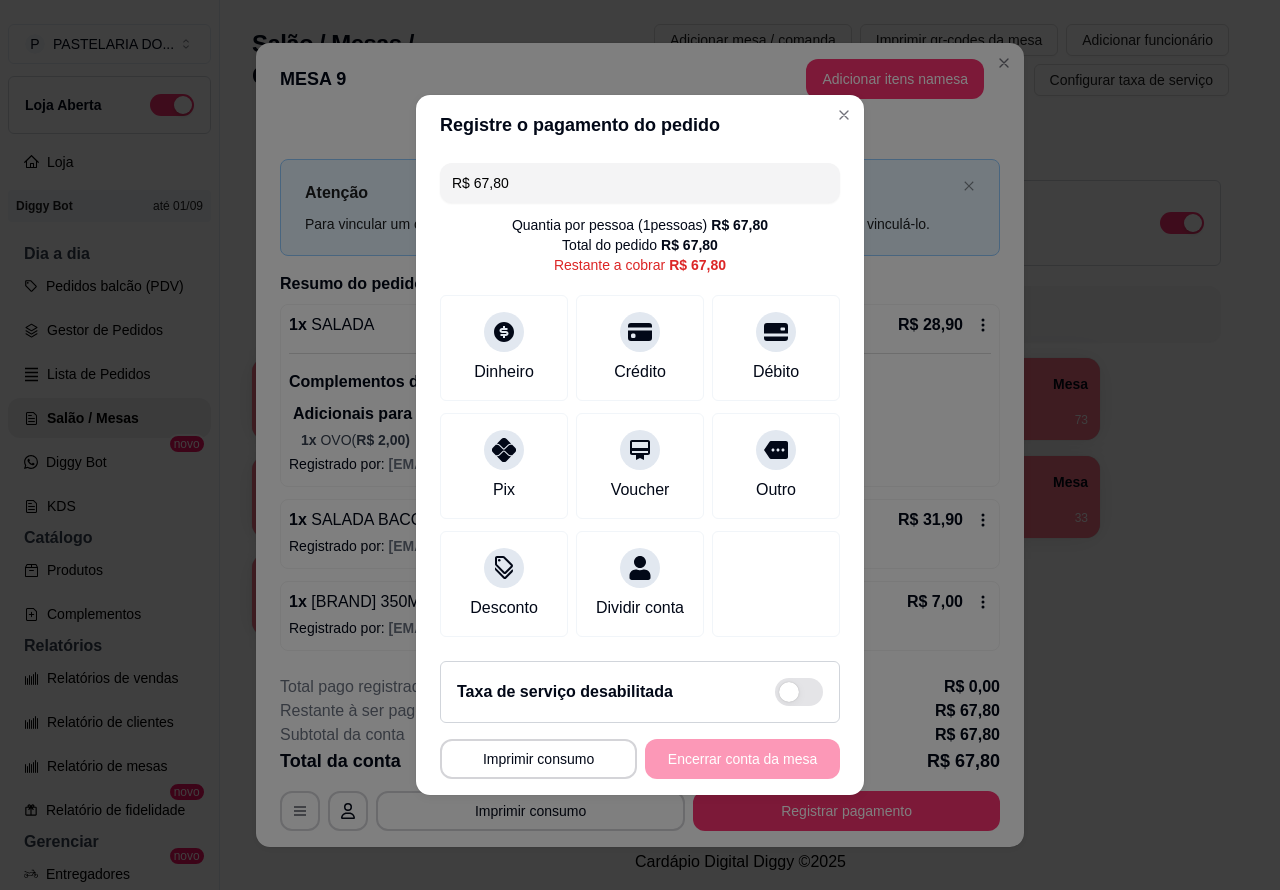 click on "**********" at bounding box center (640, 445) 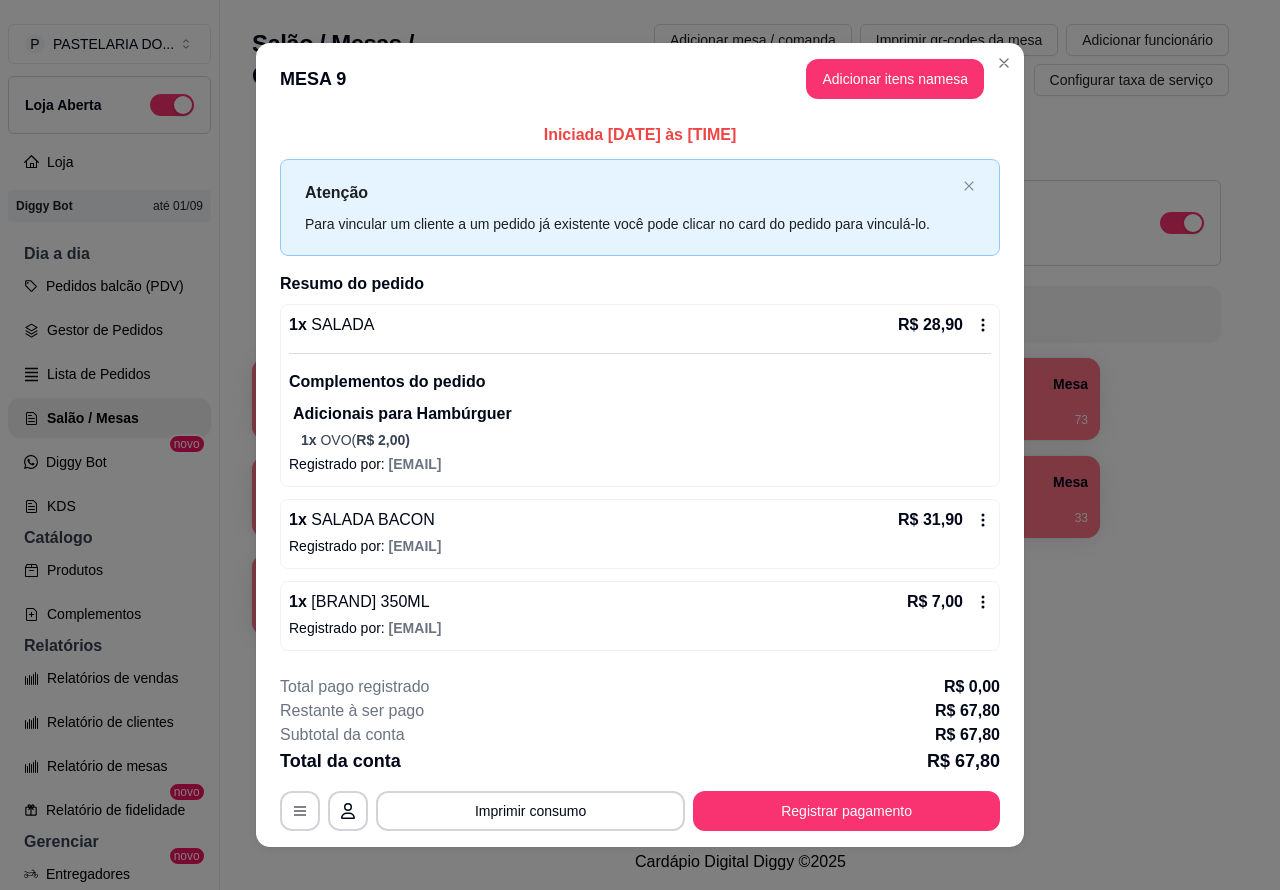 click on "Salão / Mesas" at bounding box center [109, 418] 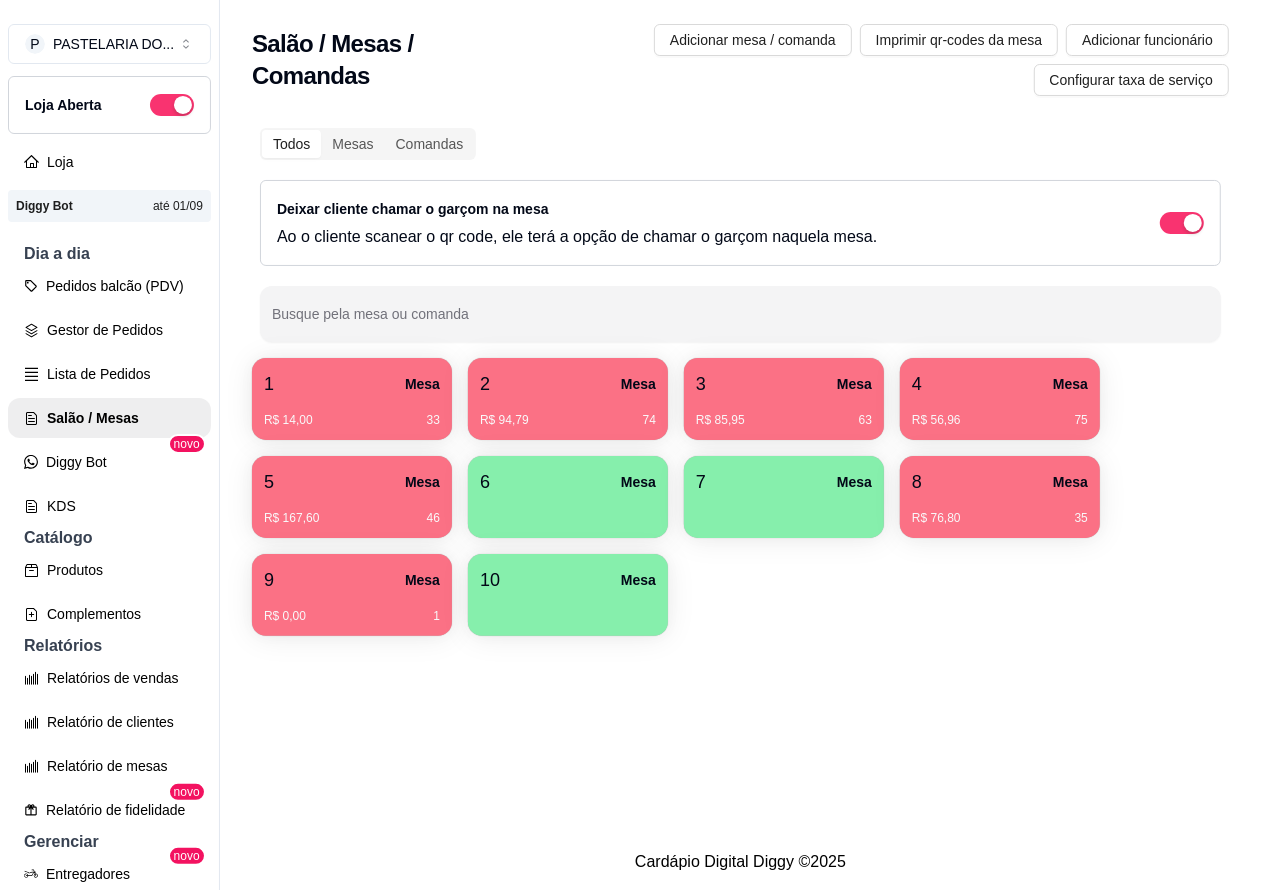 click on "1 Mesa" at bounding box center [352, 384] 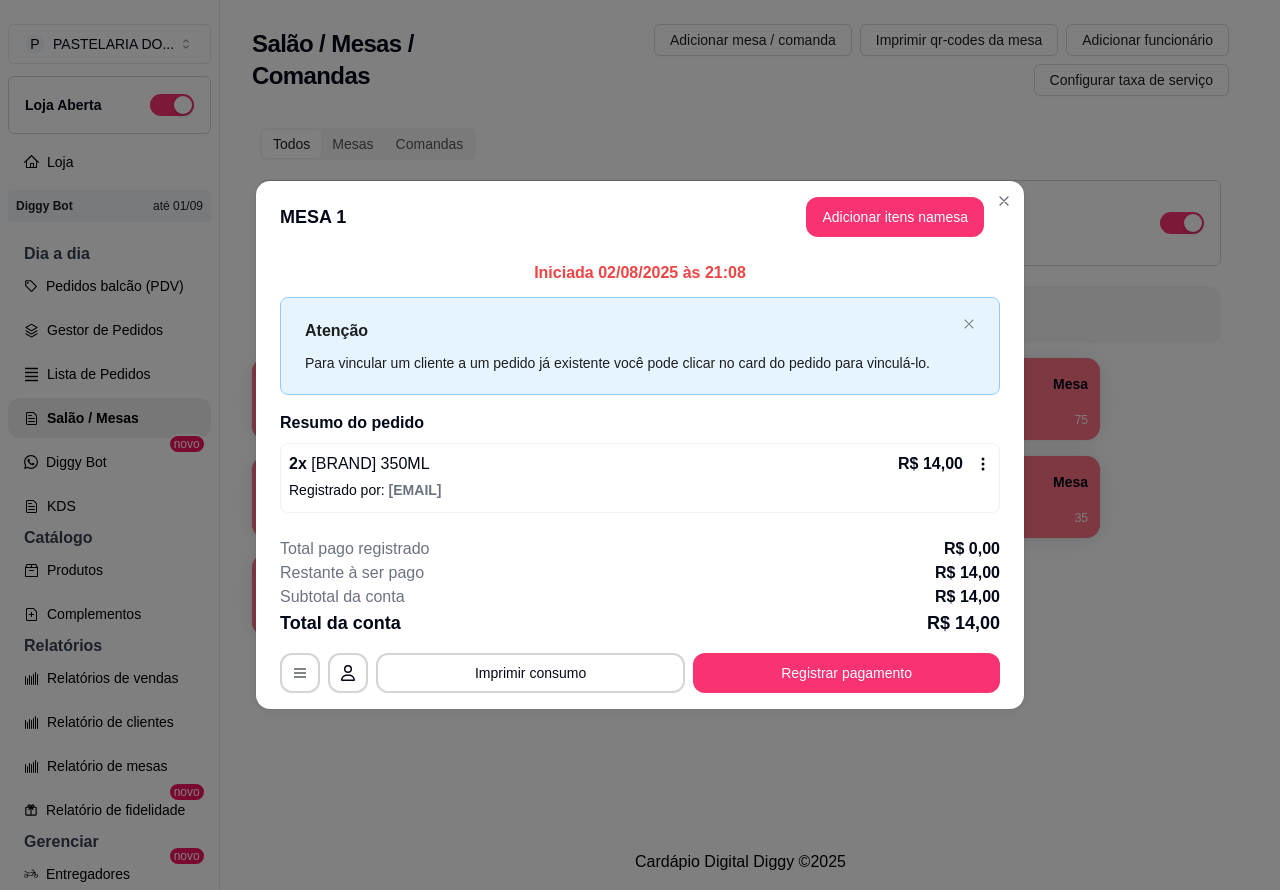 click on "Imprimir consumo" at bounding box center (530, 673) 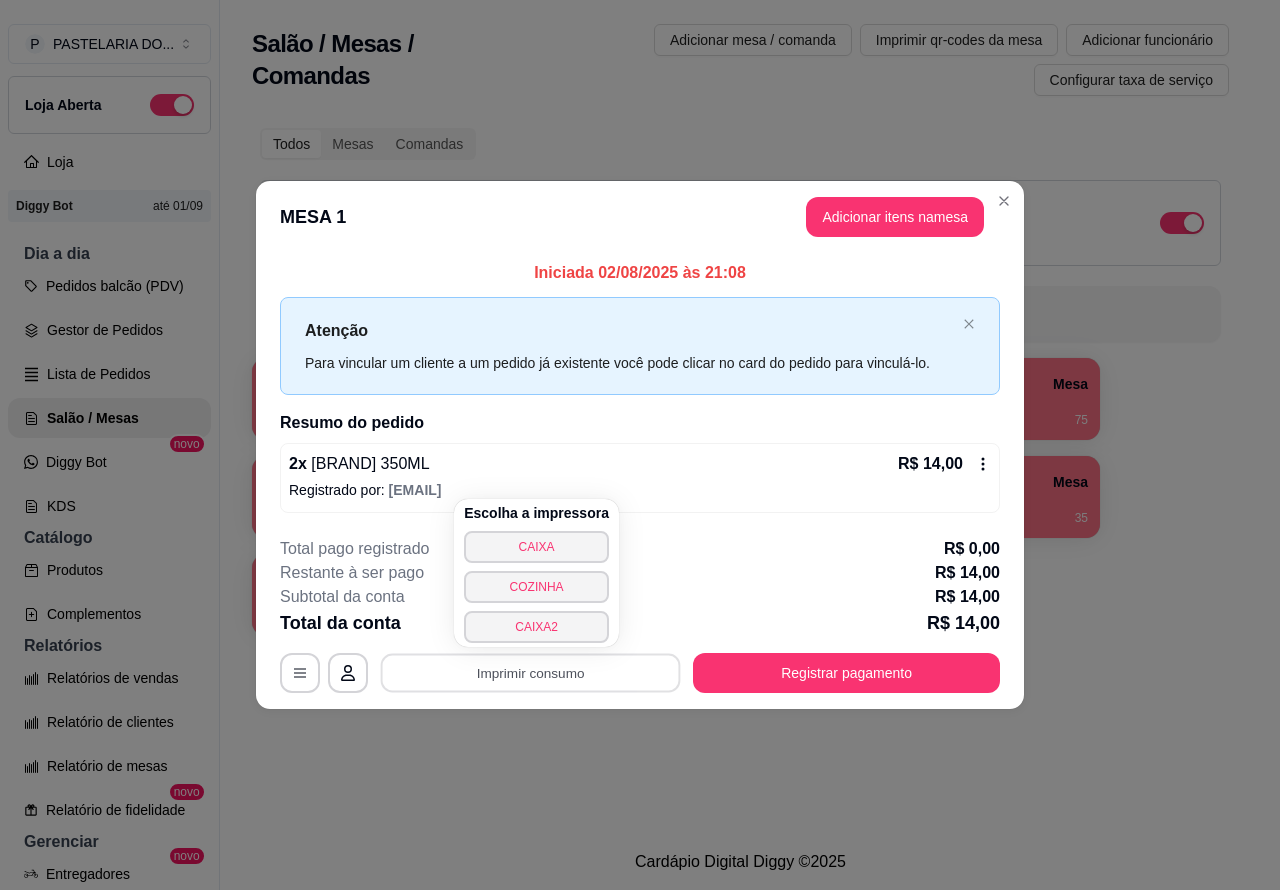 click on "CAIXA2" at bounding box center [536, 627] 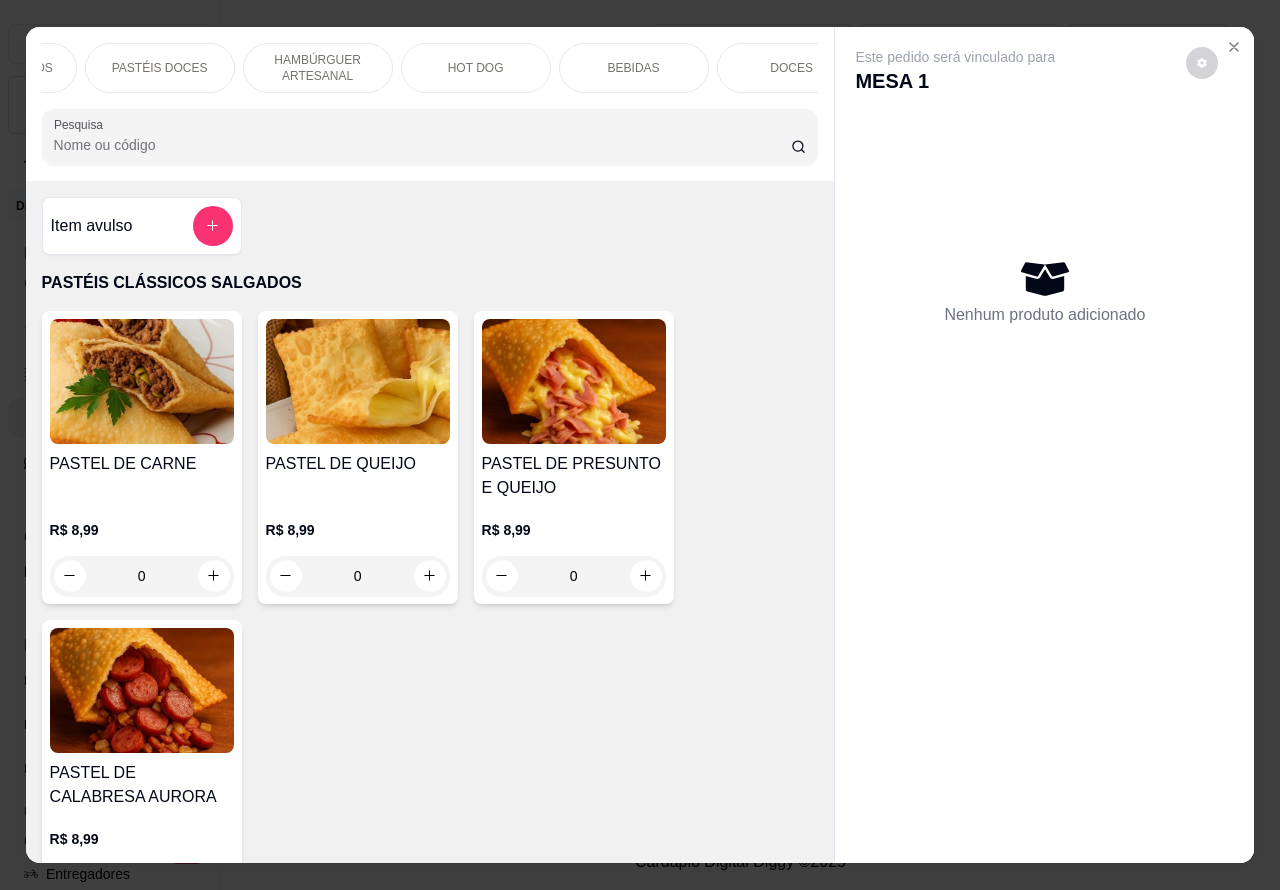 scroll, scrollTop: 0, scrollLeft: 480, axis: horizontal 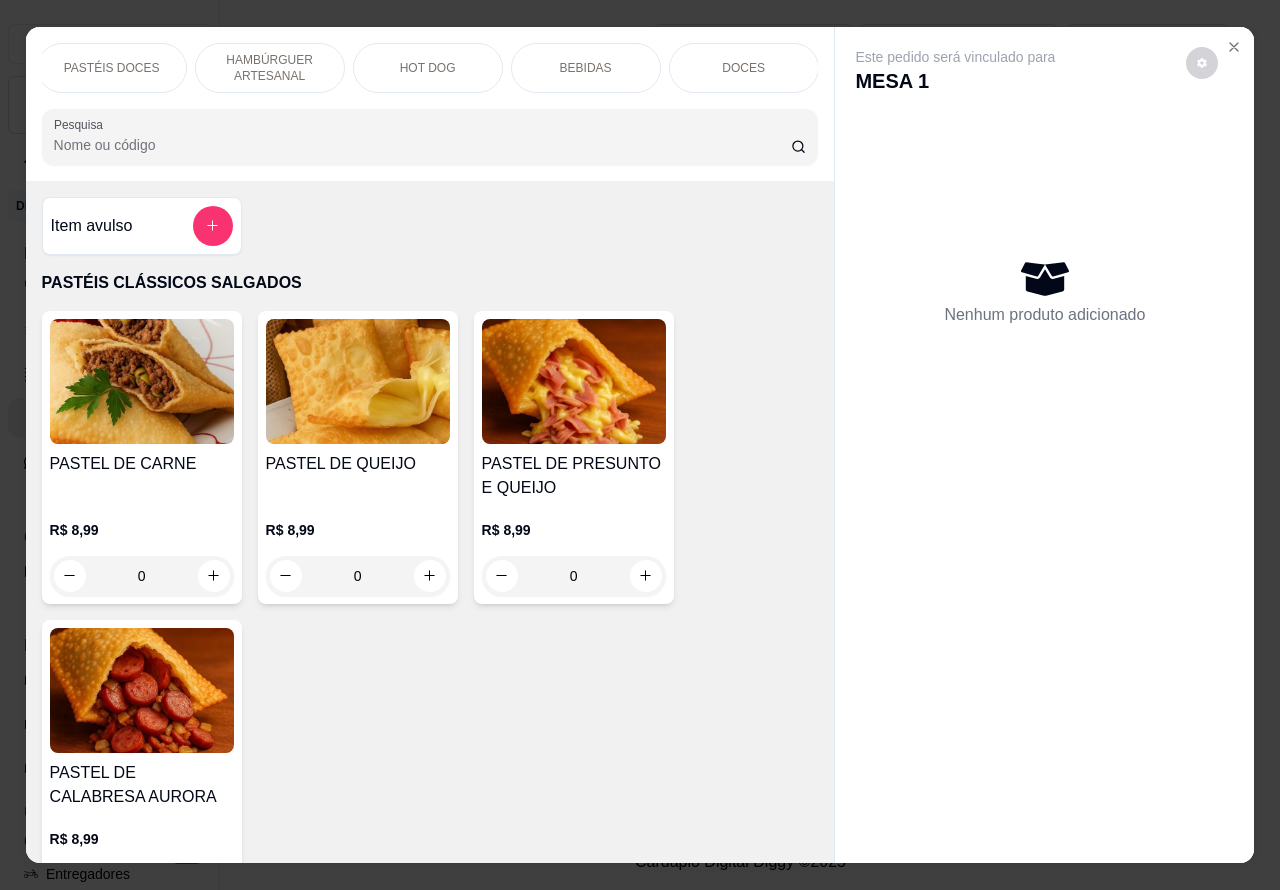 click on "BEBIDAS" at bounding box center (586, 68) 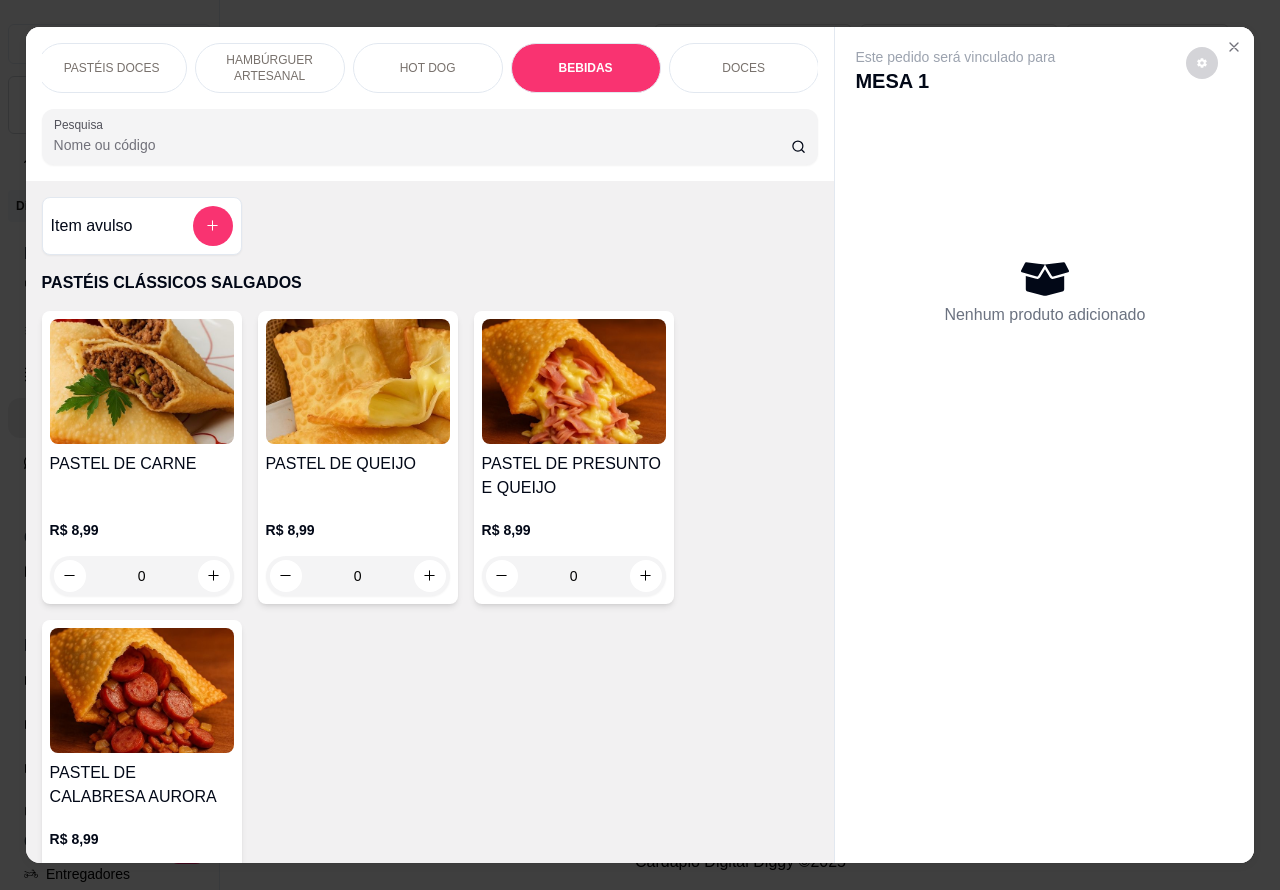 scroll, scrollTop: 6056, scrollLeft: 0, axis: vertical 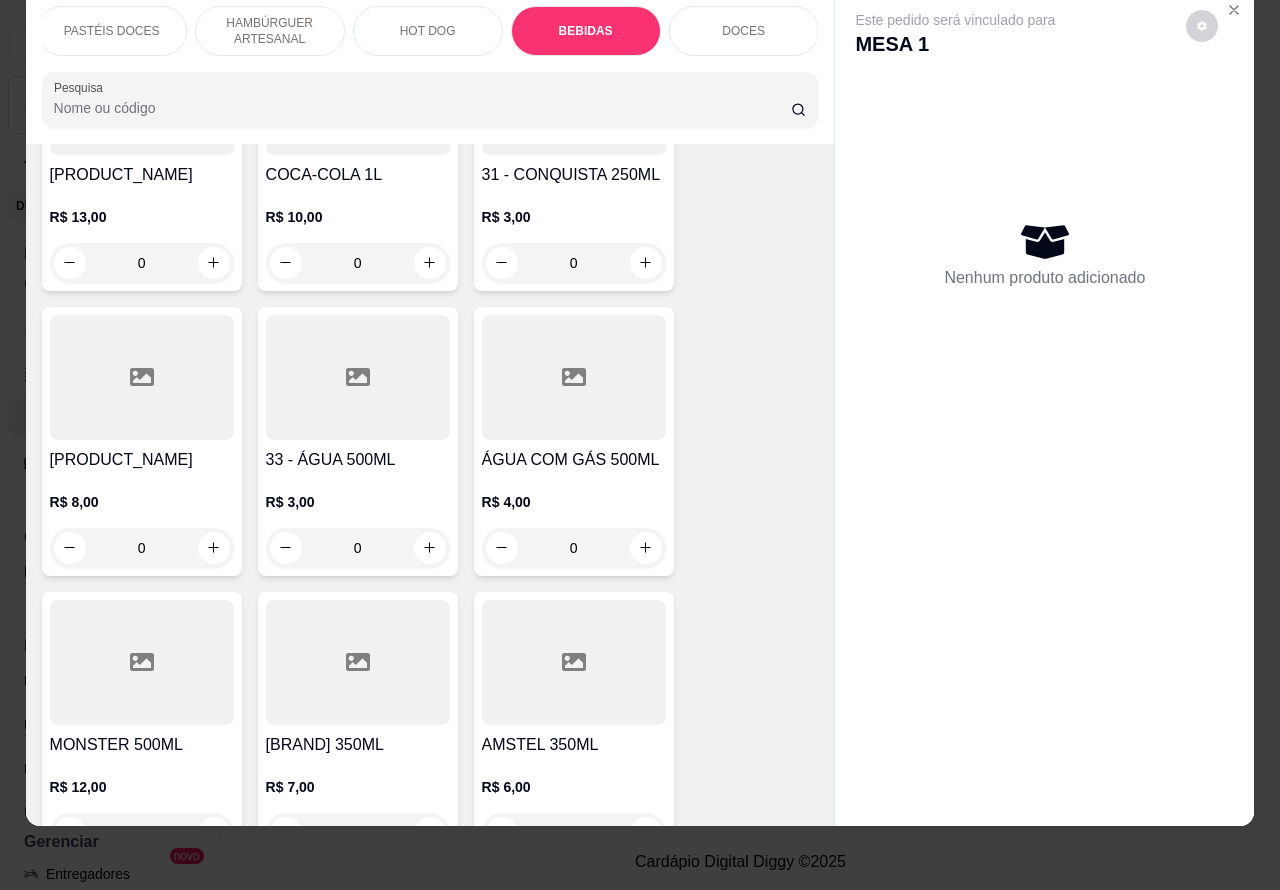 click 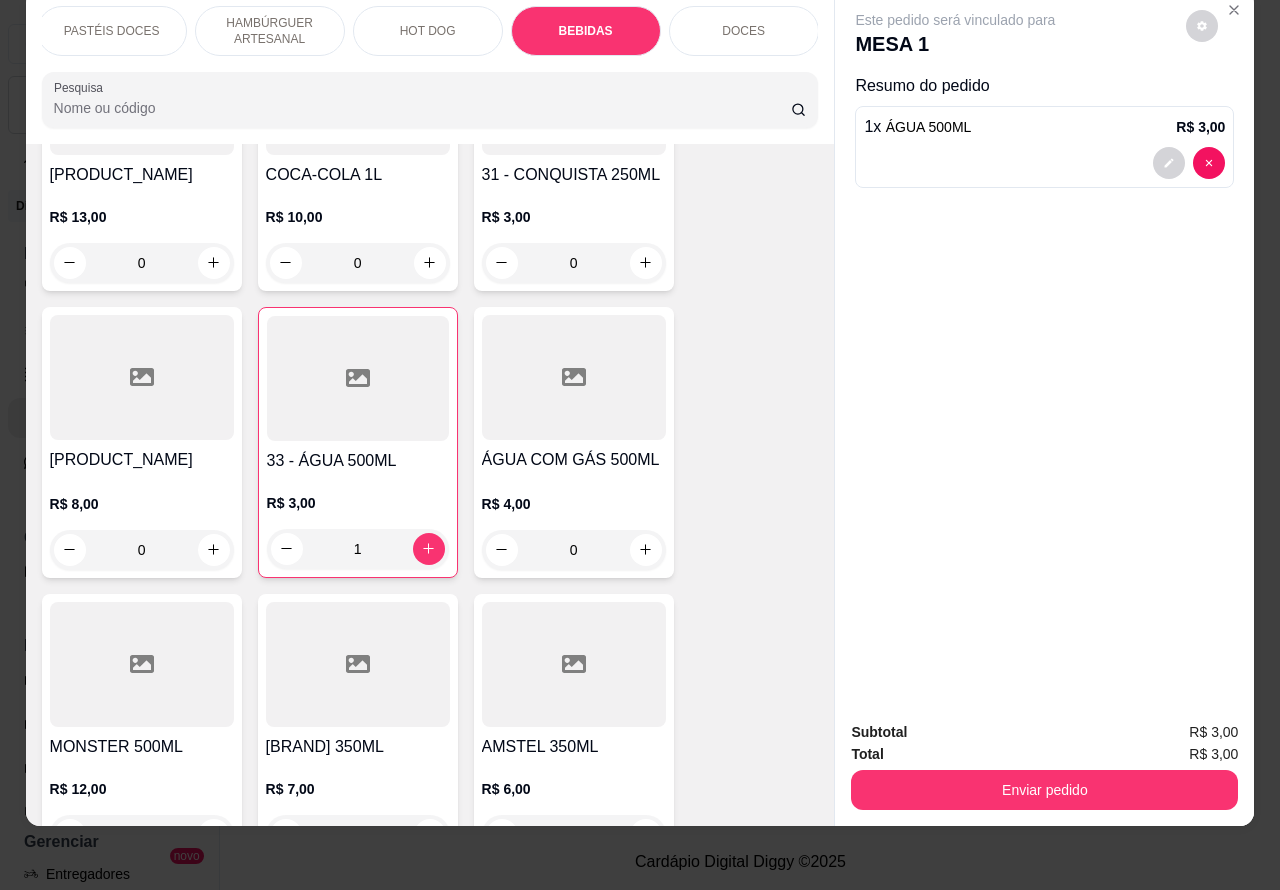 click on "Enviar pedido" at bounding box center (1044, 790) 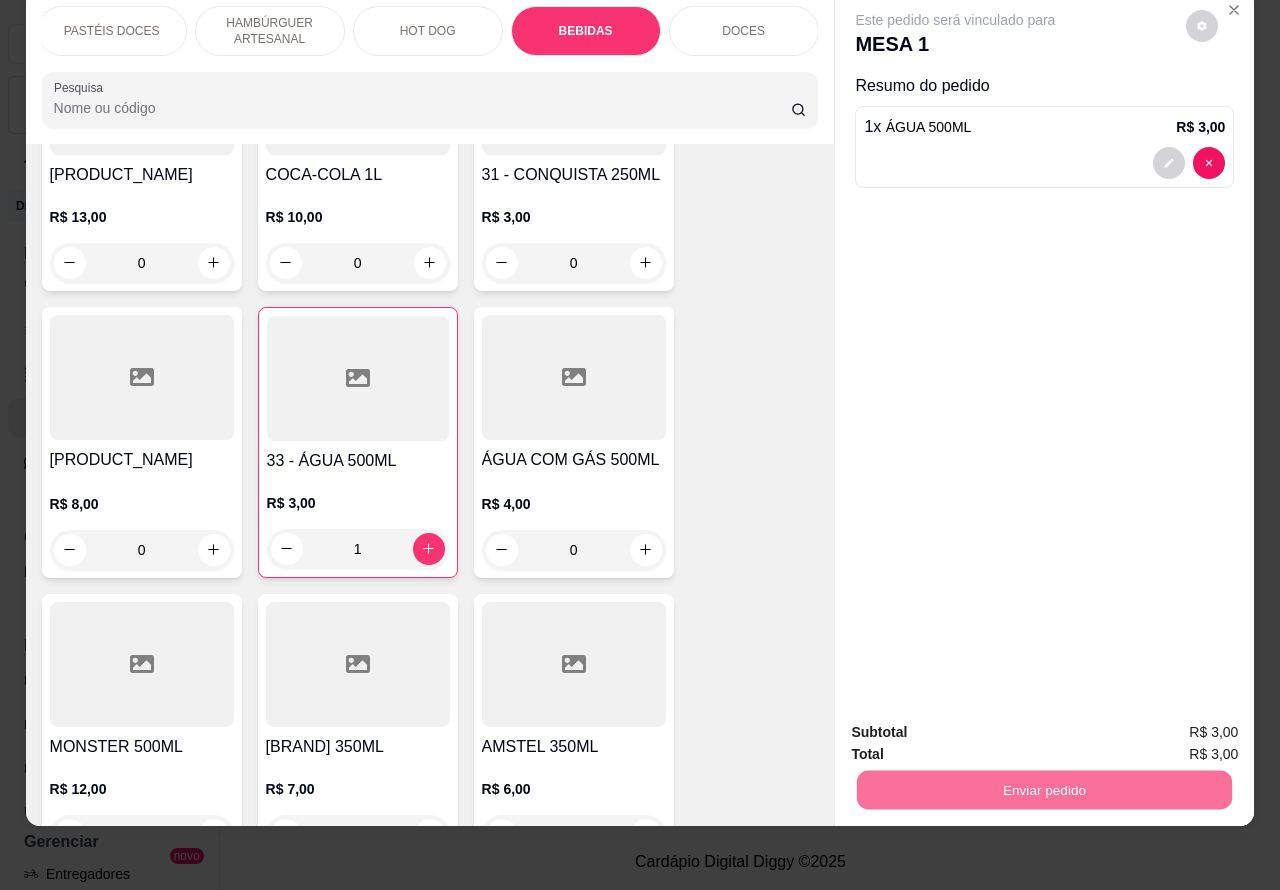 click on "Não registrar e enviar pedido" at bounding box center (977, 723) 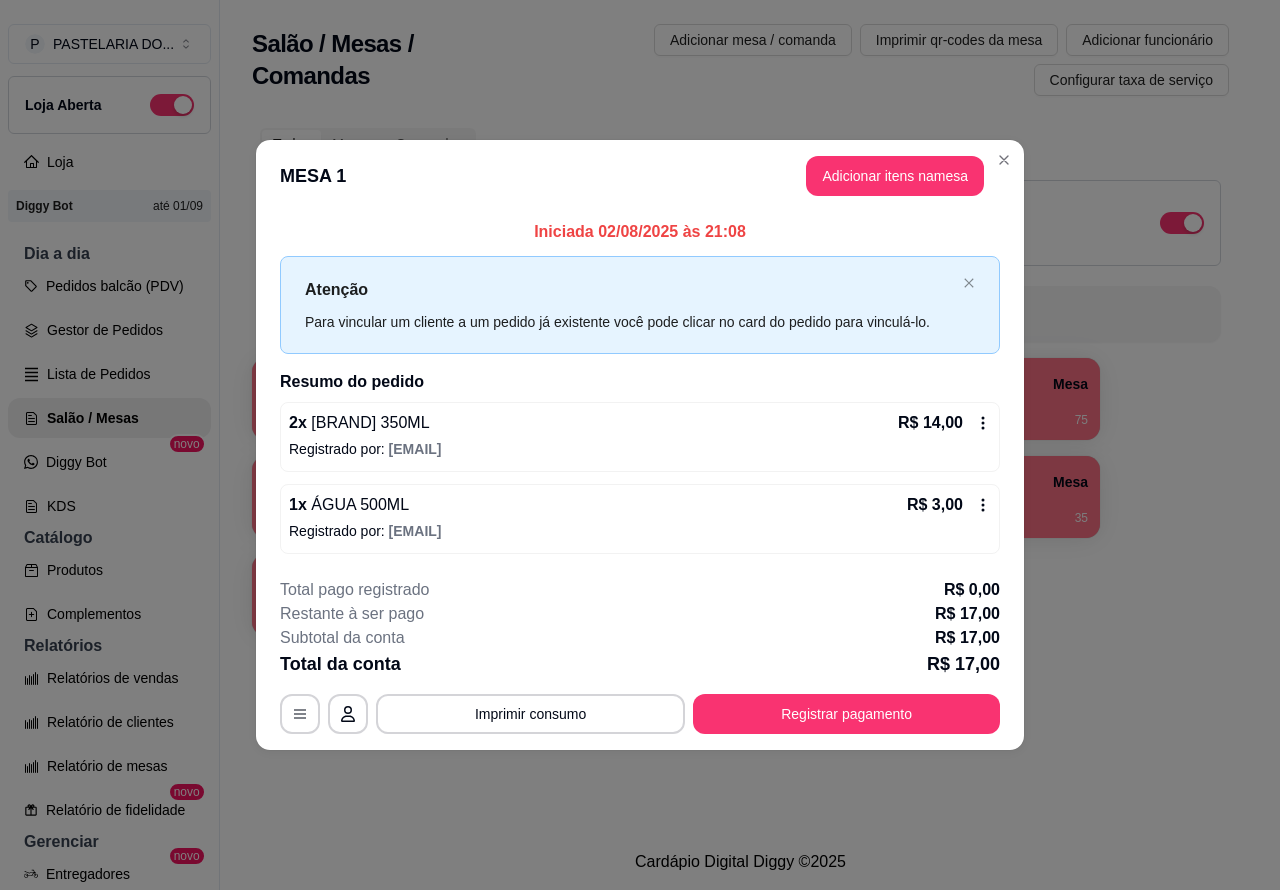 click on "Imprimir consumo" at bounding box center [530, 714] 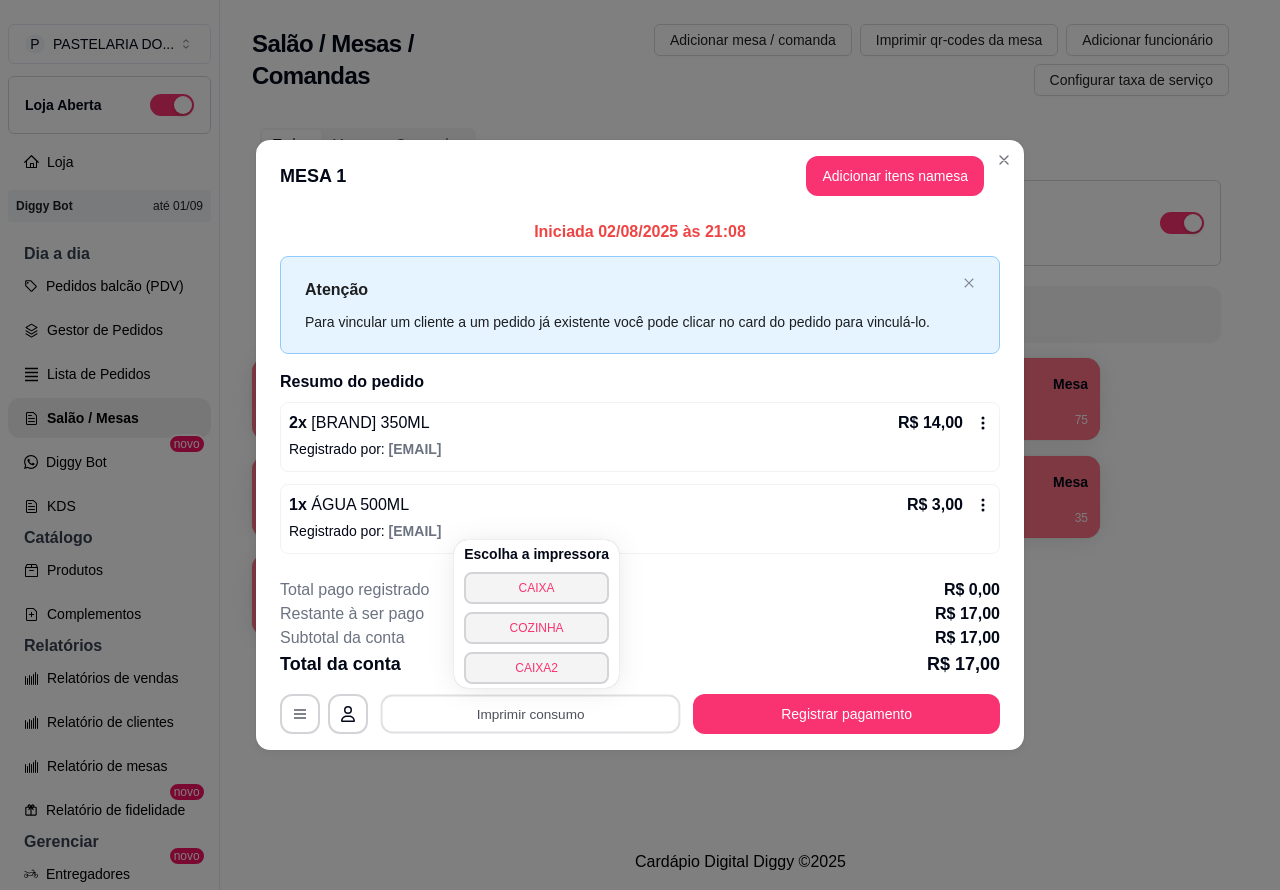 click on "CAIXA2" at bounding box center [536, 668] 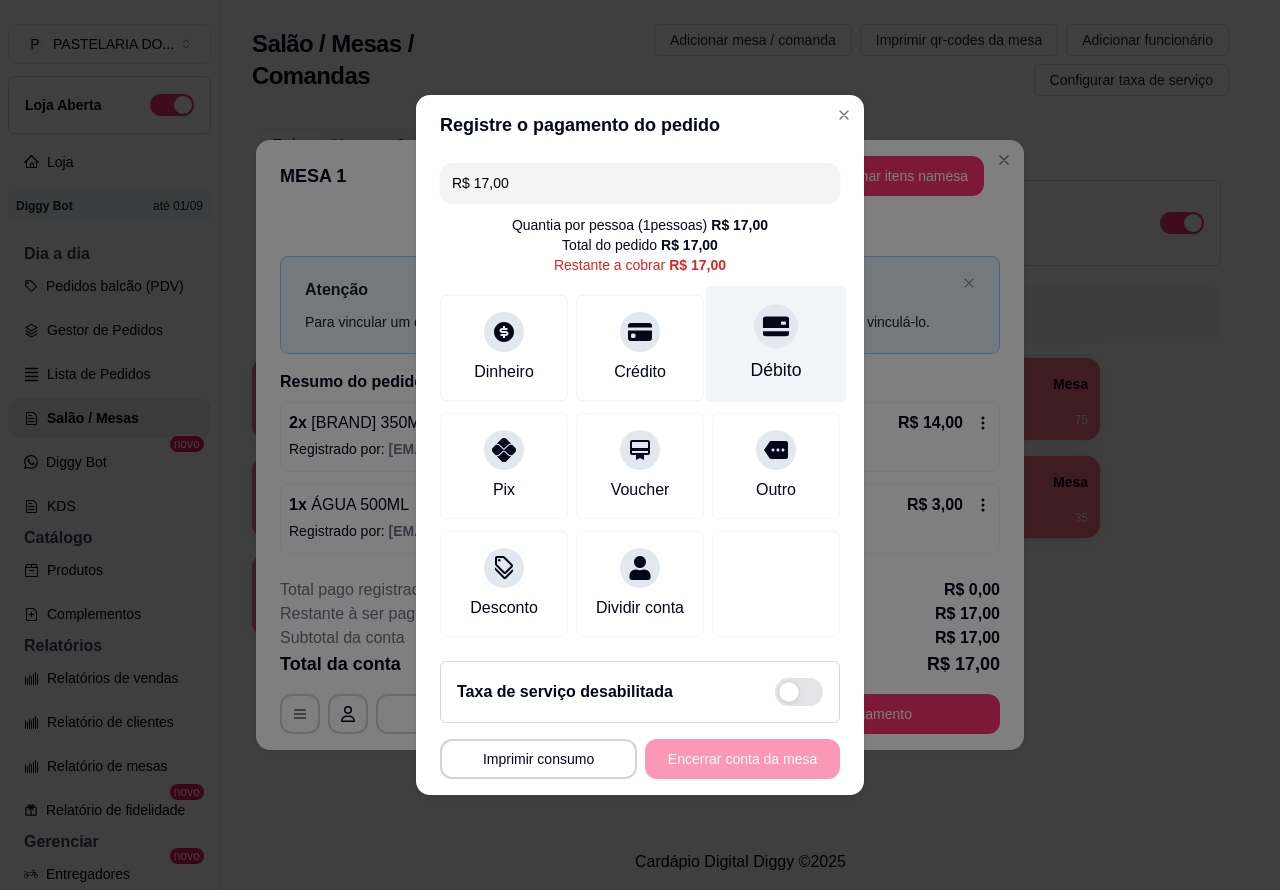 click at bounding box center (776, 326) 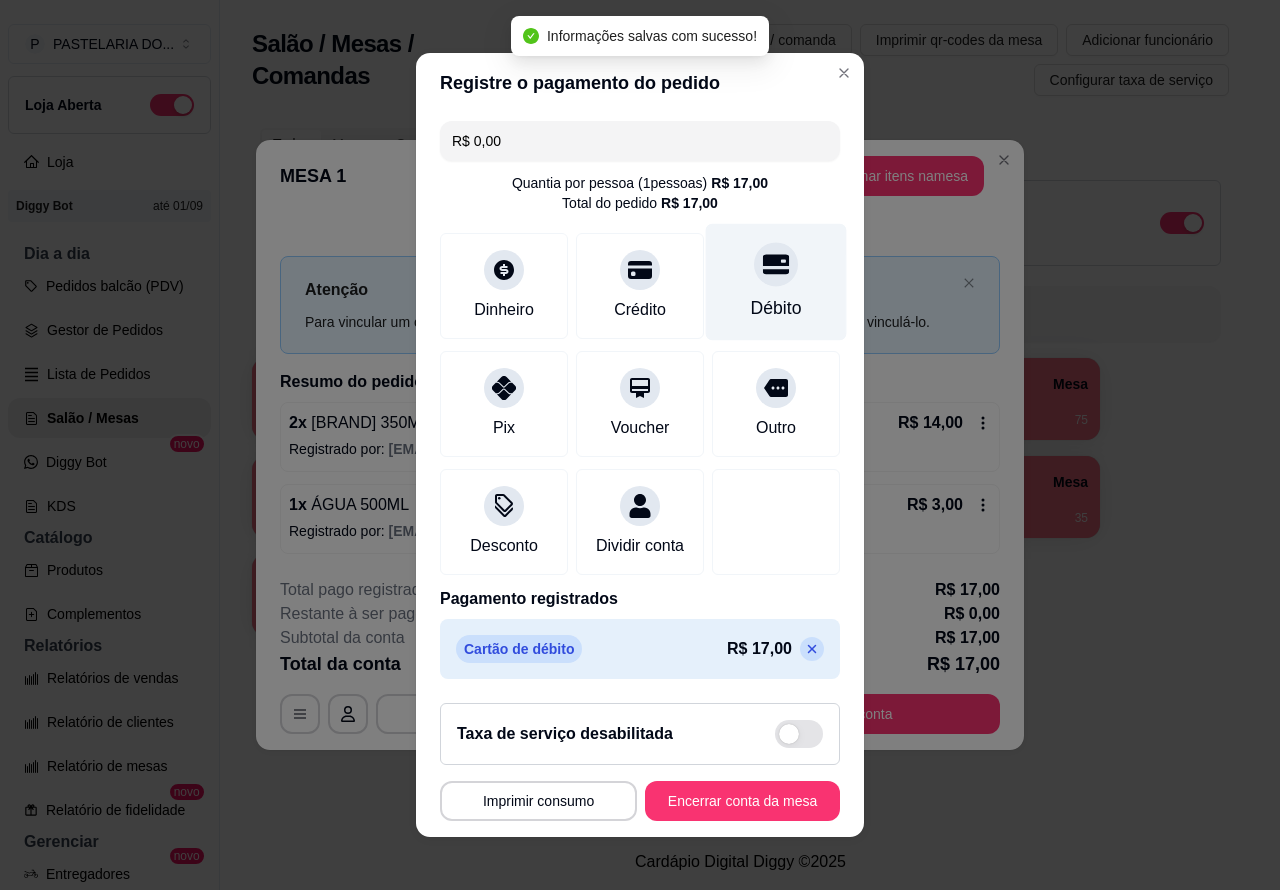 click on "Encerrar conta da mesa" at bounding box center [742, 801] 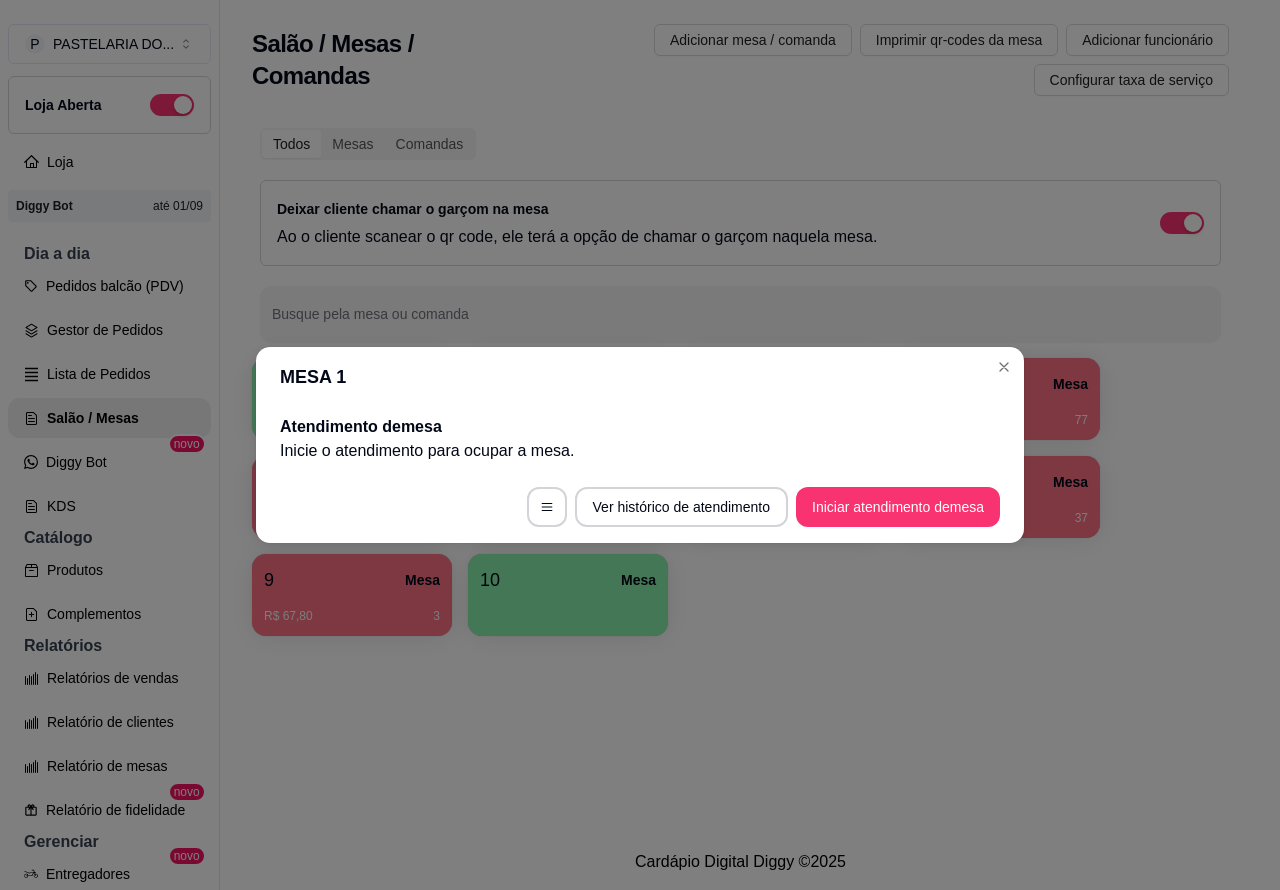 click on "Salão / Mesas / Comandas Adicionar mesa / comanda Imprimir qr-codes da mesa Adicionar funcionário Configurar taxa de serviço Todos Mesas Comandas Deixar cliente chamar o garçom na mesa Ao o cliente scanear o qr code, ele terá a opção de chamar o garçom naquela mesa. Busque pela mesa ou comanda
1 Mesa 2 Mesa R$ 94,79 76 3 Mesa R$ 85,95 66 4 Mesa R$ 56,96 77 5 Mesa R$ 167,60 48 6 Mesa 7 Mesa 8 Mesa R$ 76,80 37 9 Mesa R$ 67,80 3 10 Mesa" at bounding box center (740, 417) 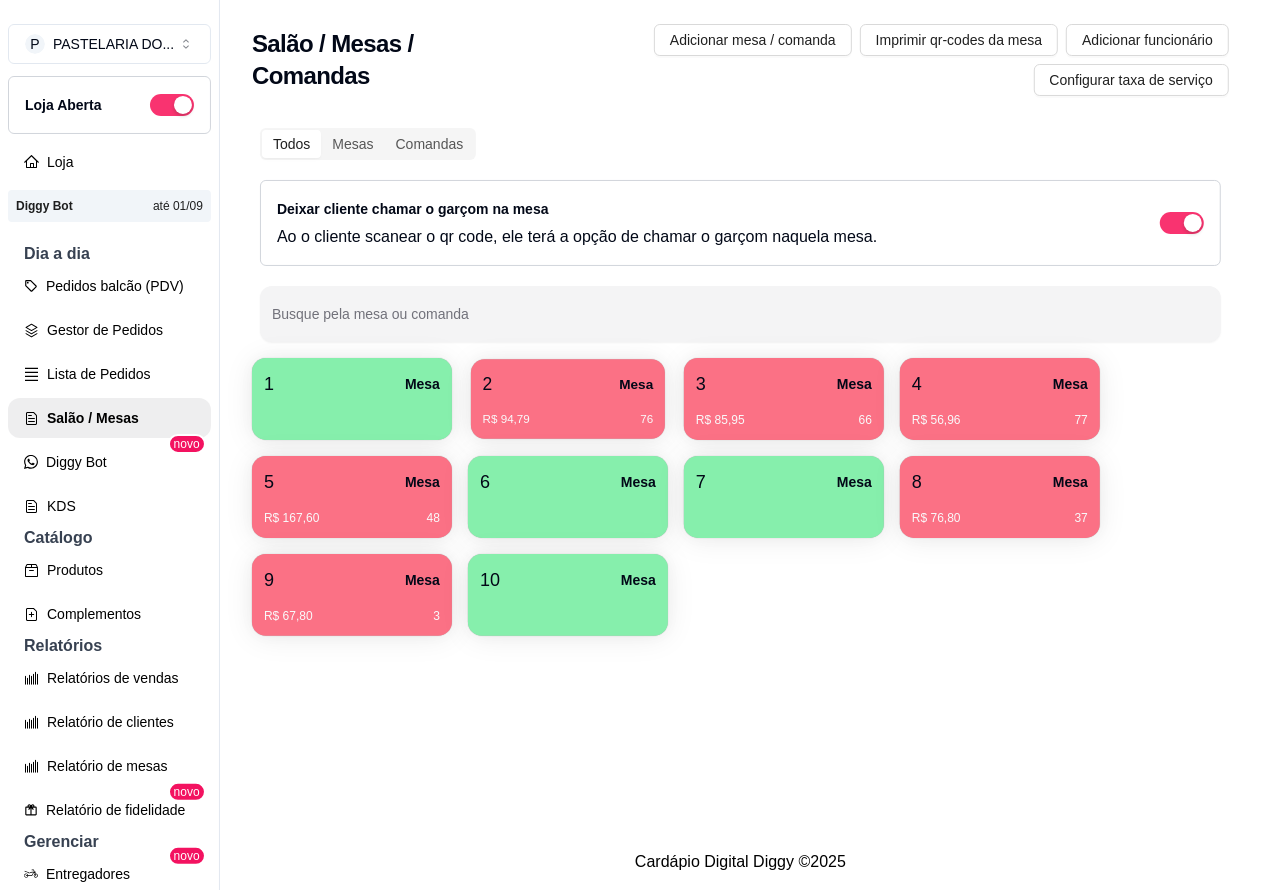 click on "Mesa R$ 94,79 76" at bounding box center [568, 399] 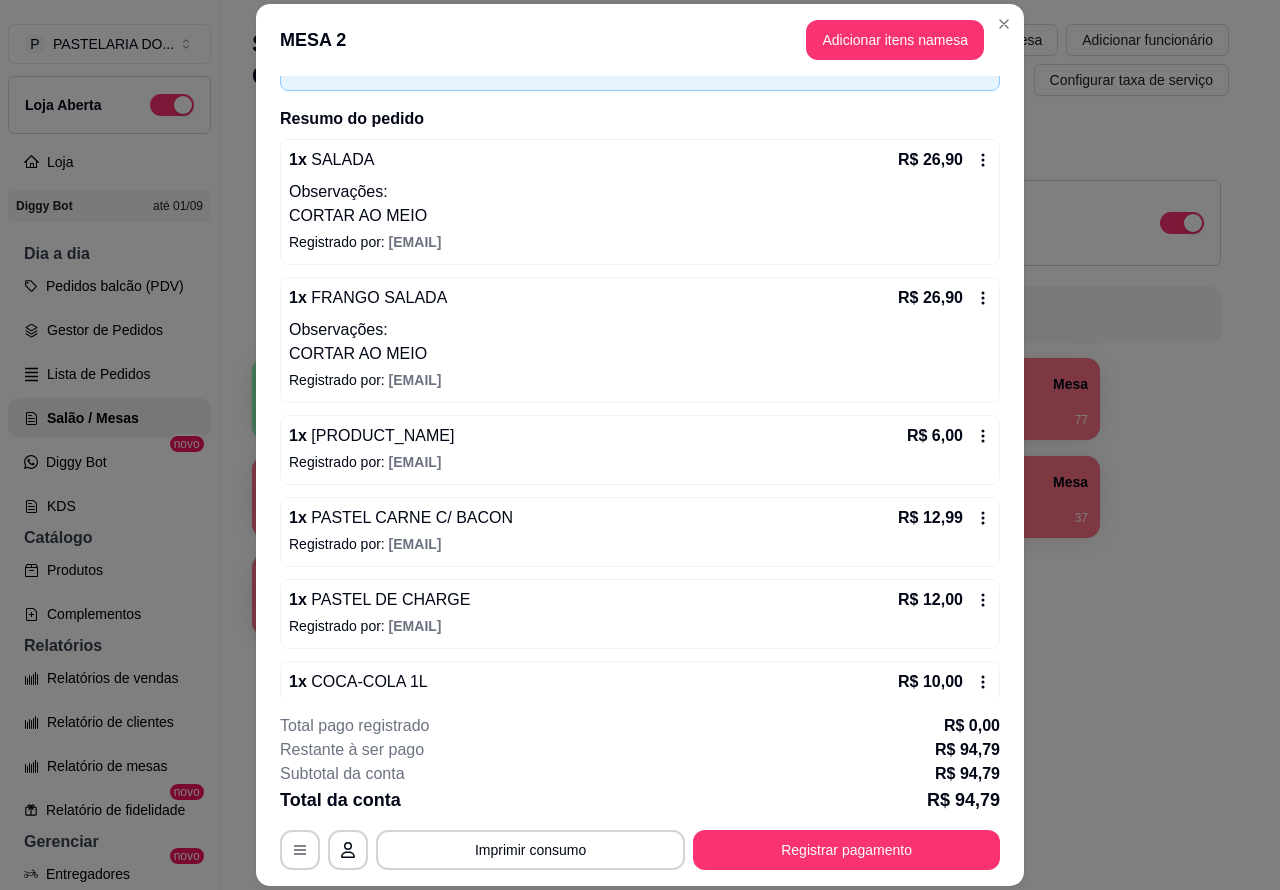 scroll, scrollTop: 171, scrollLeft: 0, axis: vertical 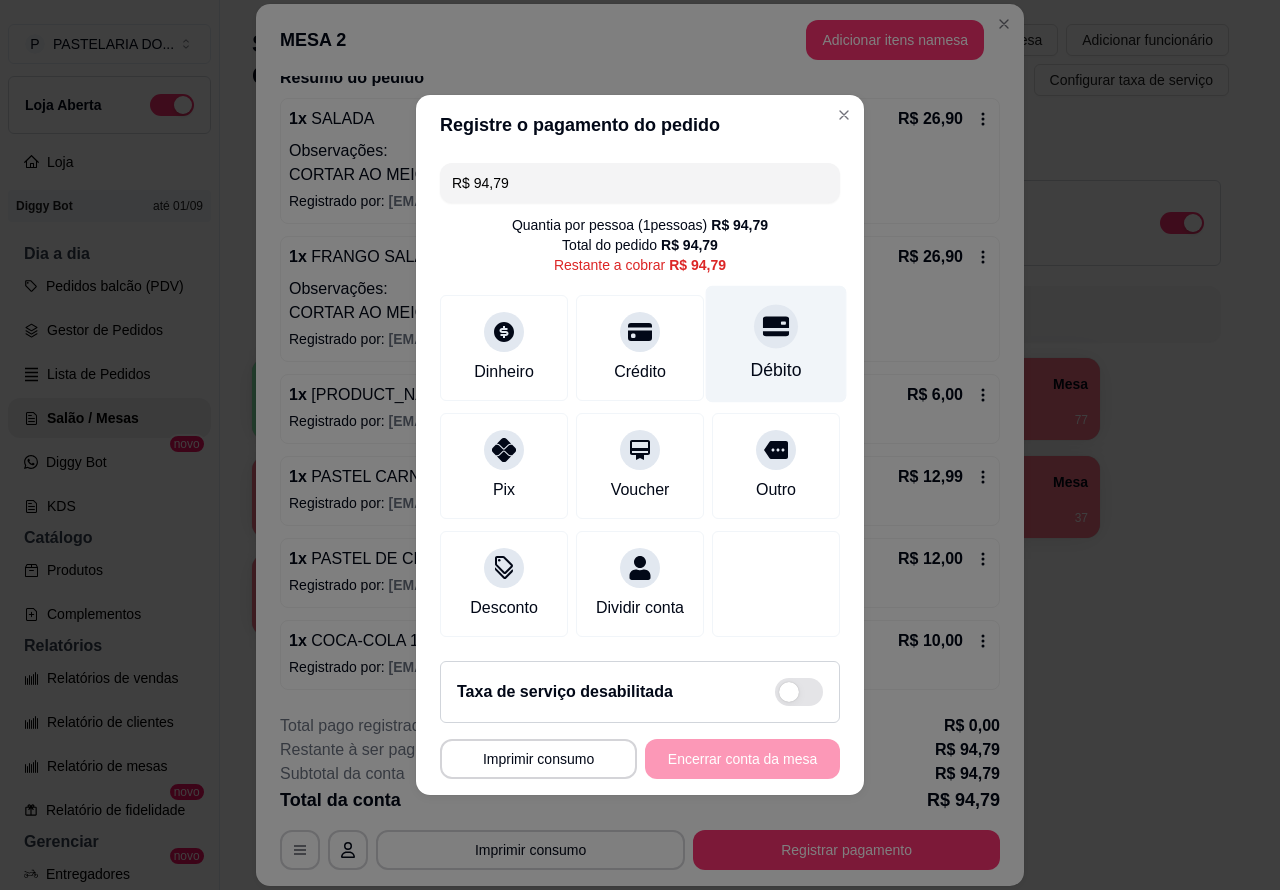 click on "Débito" at bounding box center (776, 344) 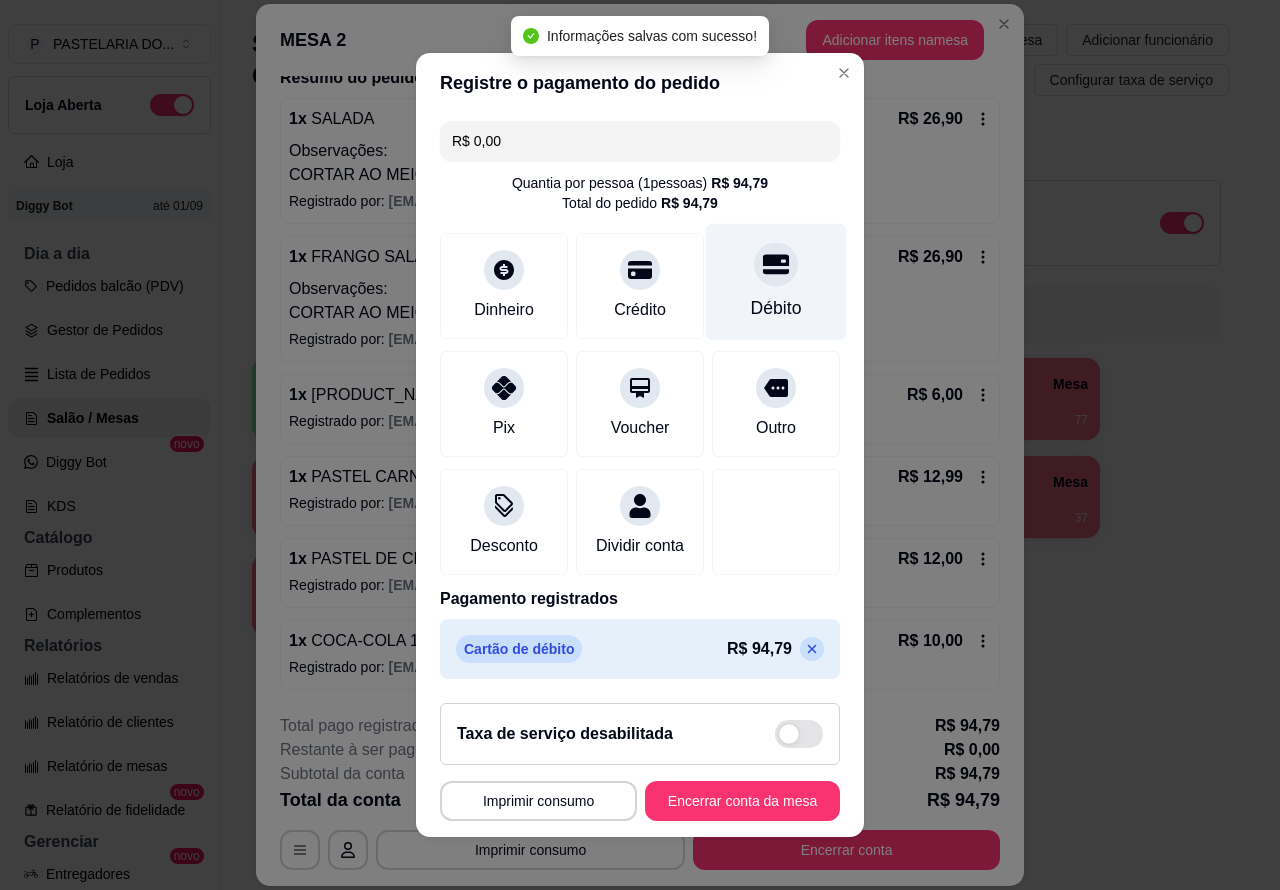click on "Encerrar conta da mesa" at bounding box center [742, 801] 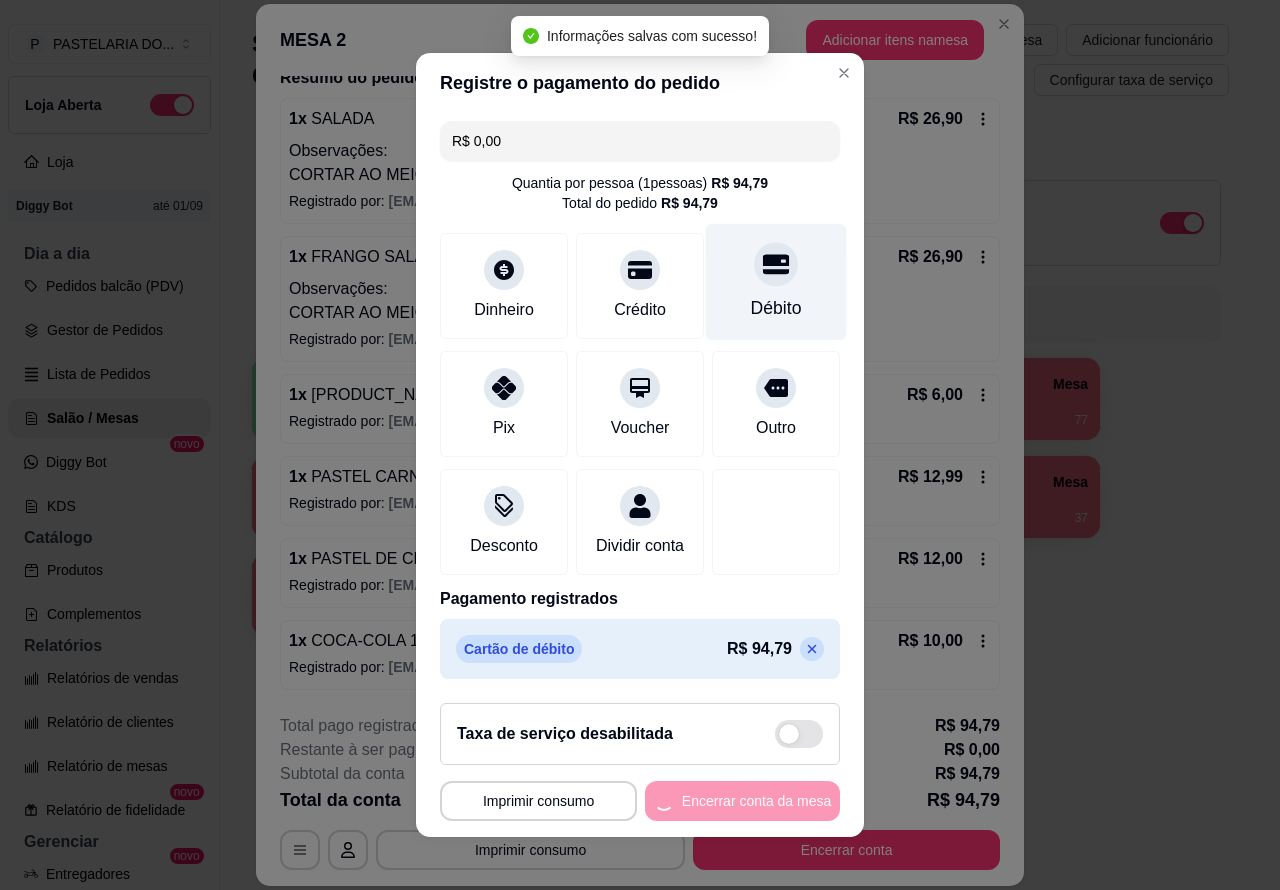 scroll, scrollTop: 0, scrollLeft: 0, axis: both 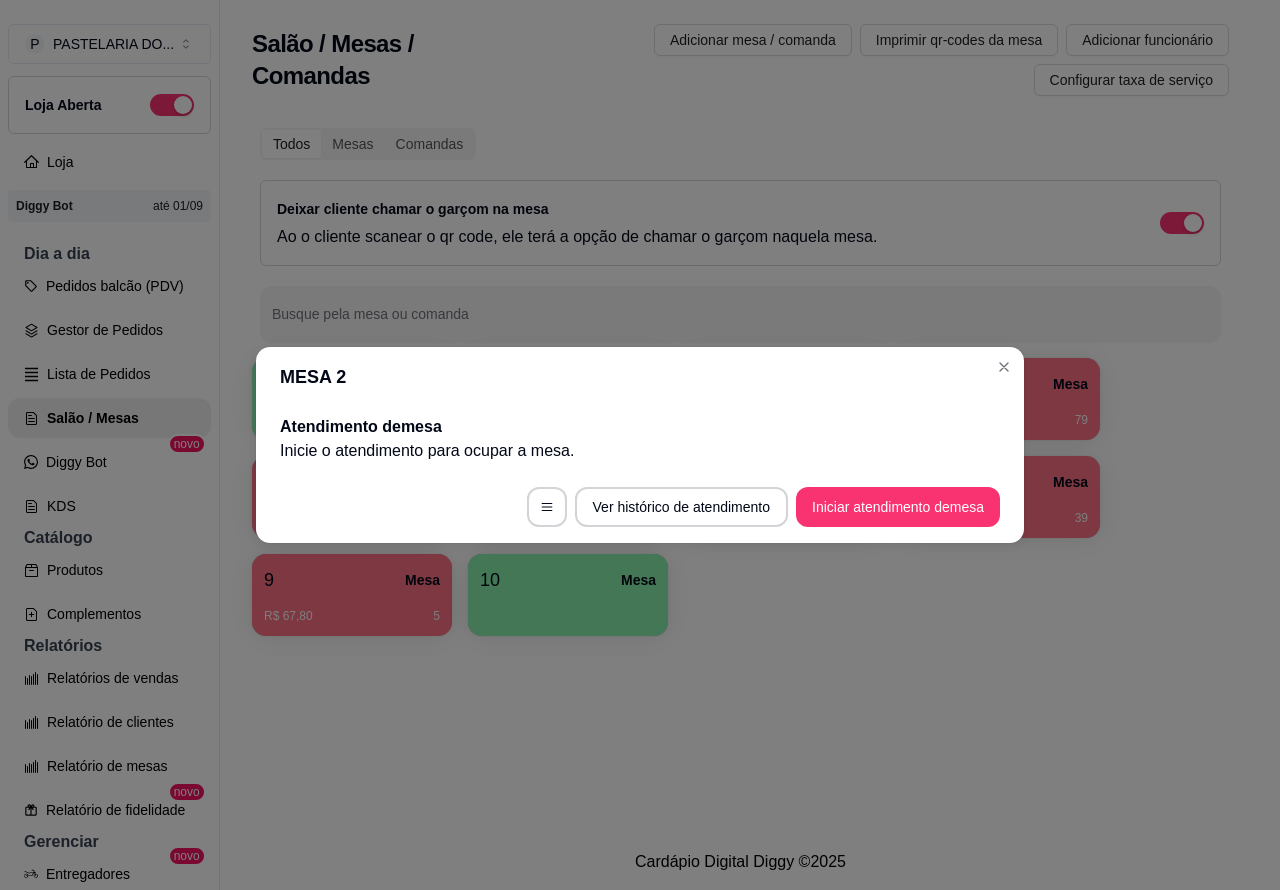 click on "Salão / Mesas / Comandas Adicionar mesa / comanda Imprimir qr-codes da mesa Adicionar funcionário Configurar taxa de serviço Todos Mesas Comandas Deixar cliente chamar o garçom na mesa Ao o cliente scanear o qr code, ele terá a opção de chamar o garçom naquela mesa. Busque pela mesa ou comanda
1 Mesa 2 Mesa R$ 85,95 68 4 Mesa R$ 56,96 79 5 Mesa R$ 167,60 50 6 Mesa 7 Mesa 8 Mesa R$ 76,80 39 9 Mesa R$ 73,80 46 10 Mesa" at bounding box center (740, 417) 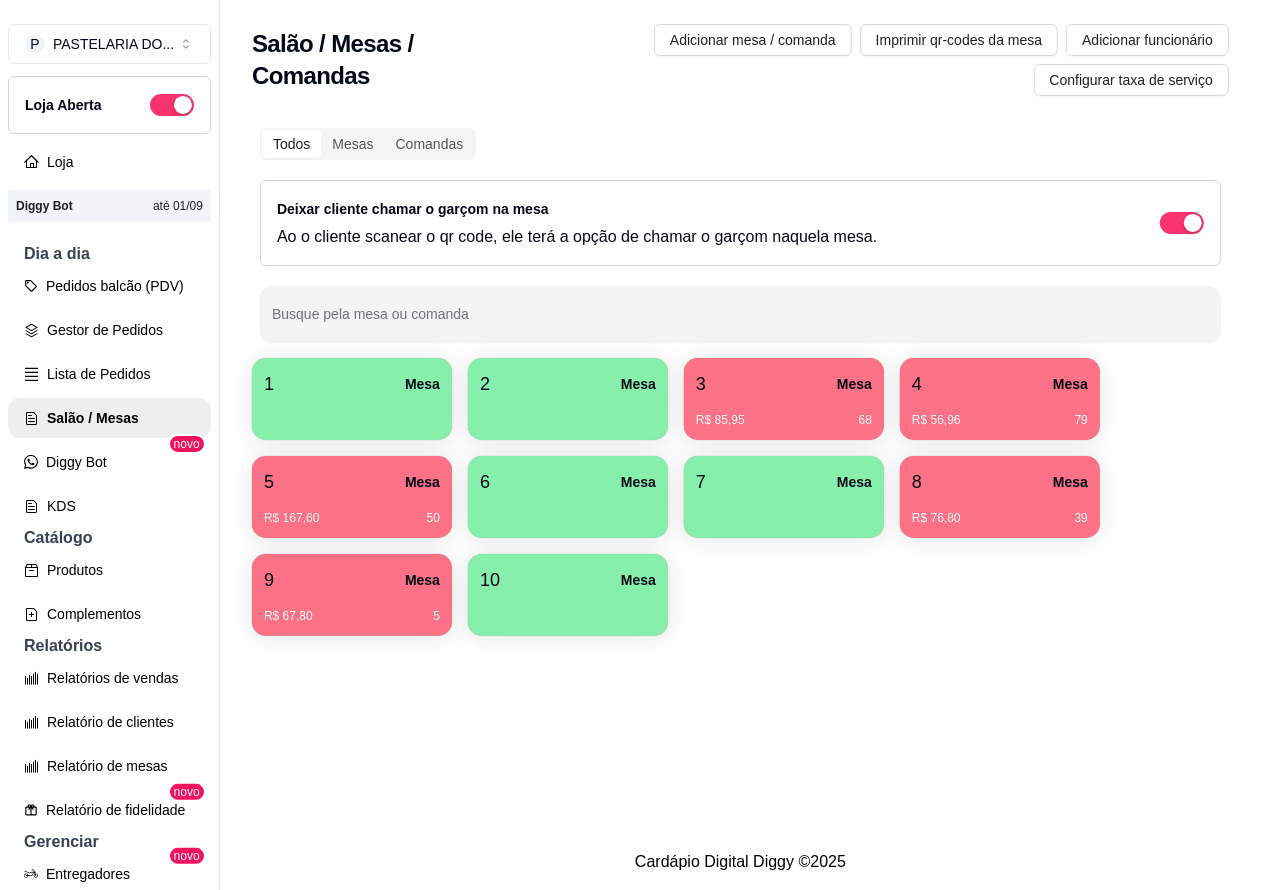 click on "Pedidos balcão (PDV)" at bounding box center (109, 286) 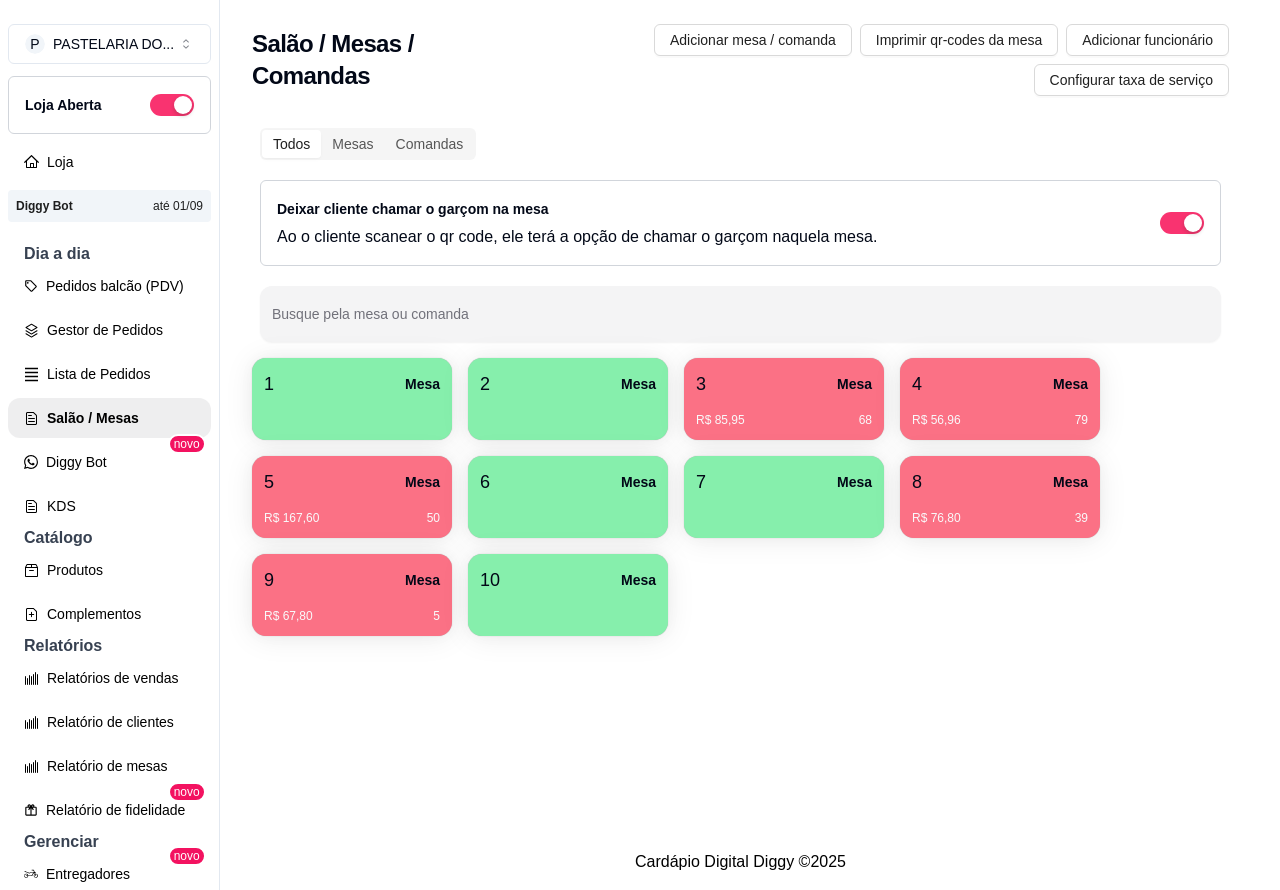 click on "Retirada" at bounding box center (1037, 90) 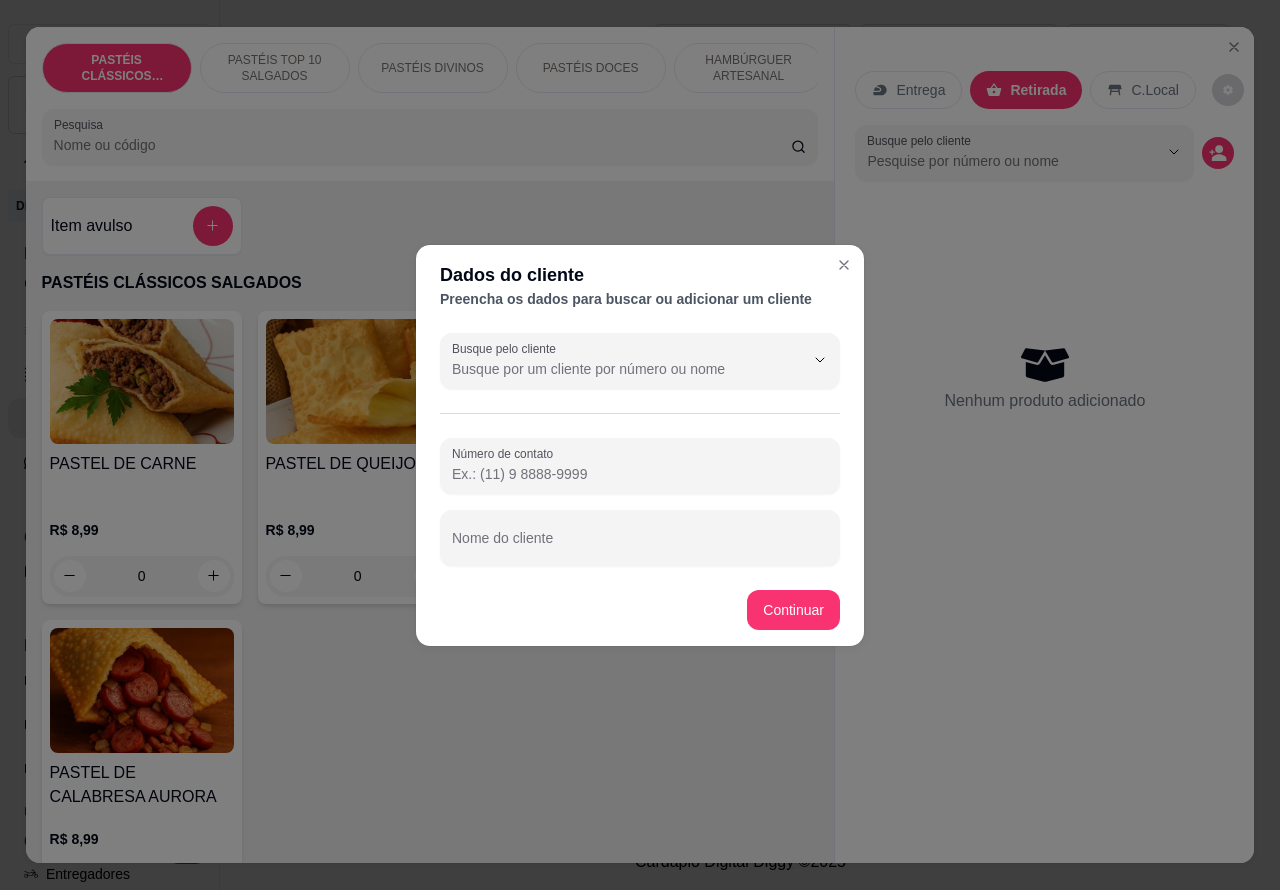 click on "Nome do cliente" at bounding box center [640, 546] 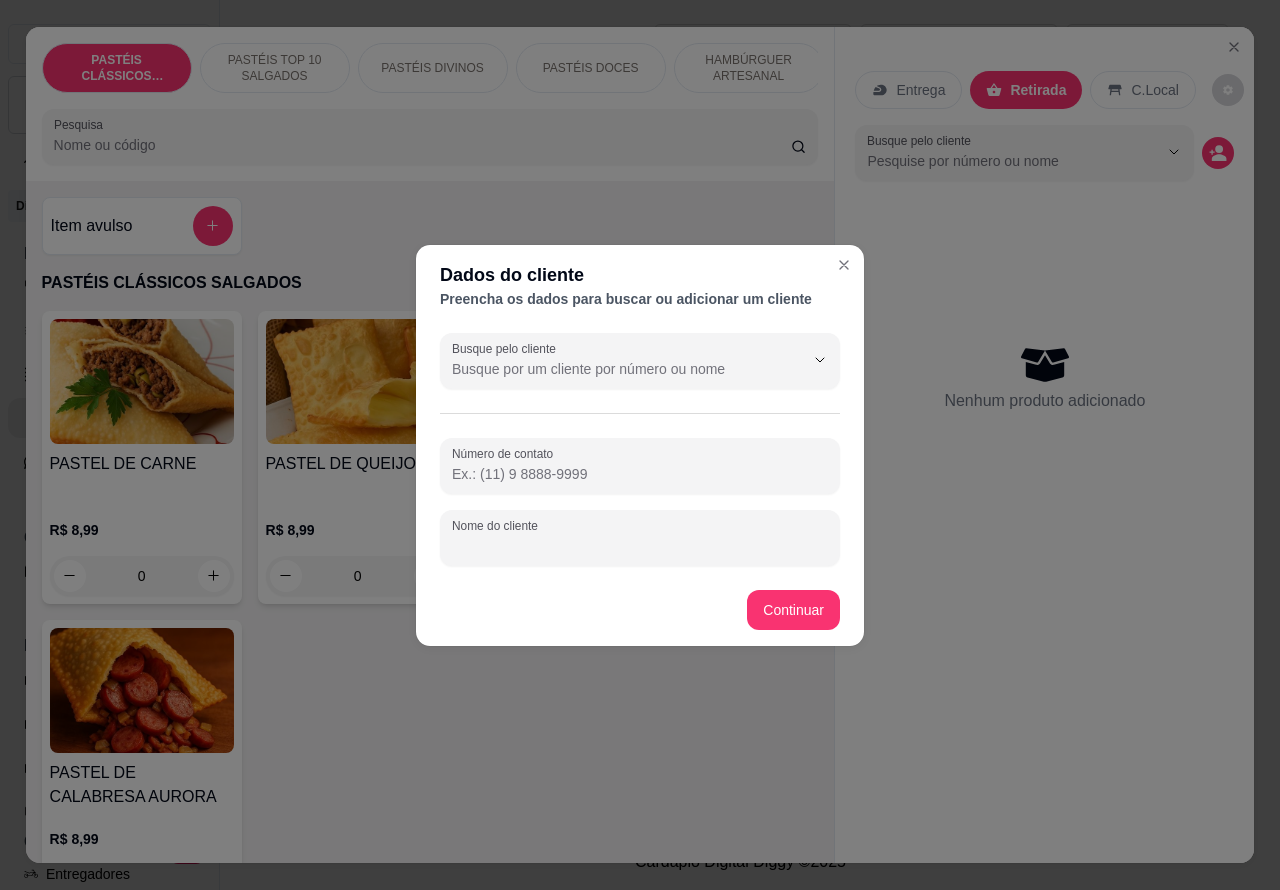 click on "Número de contato" at bounding box center (640, 474) 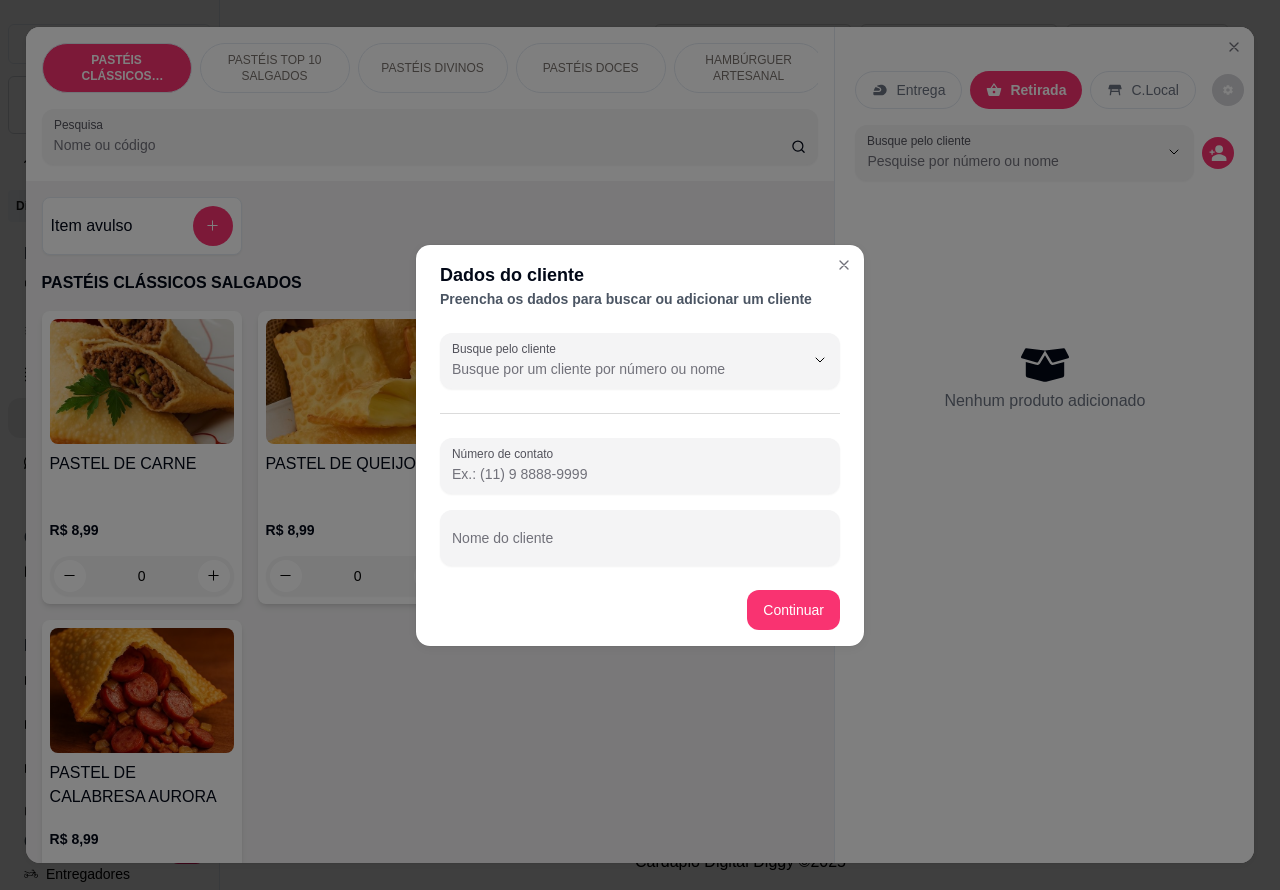 paste on "([AREA]) [PHONE]" 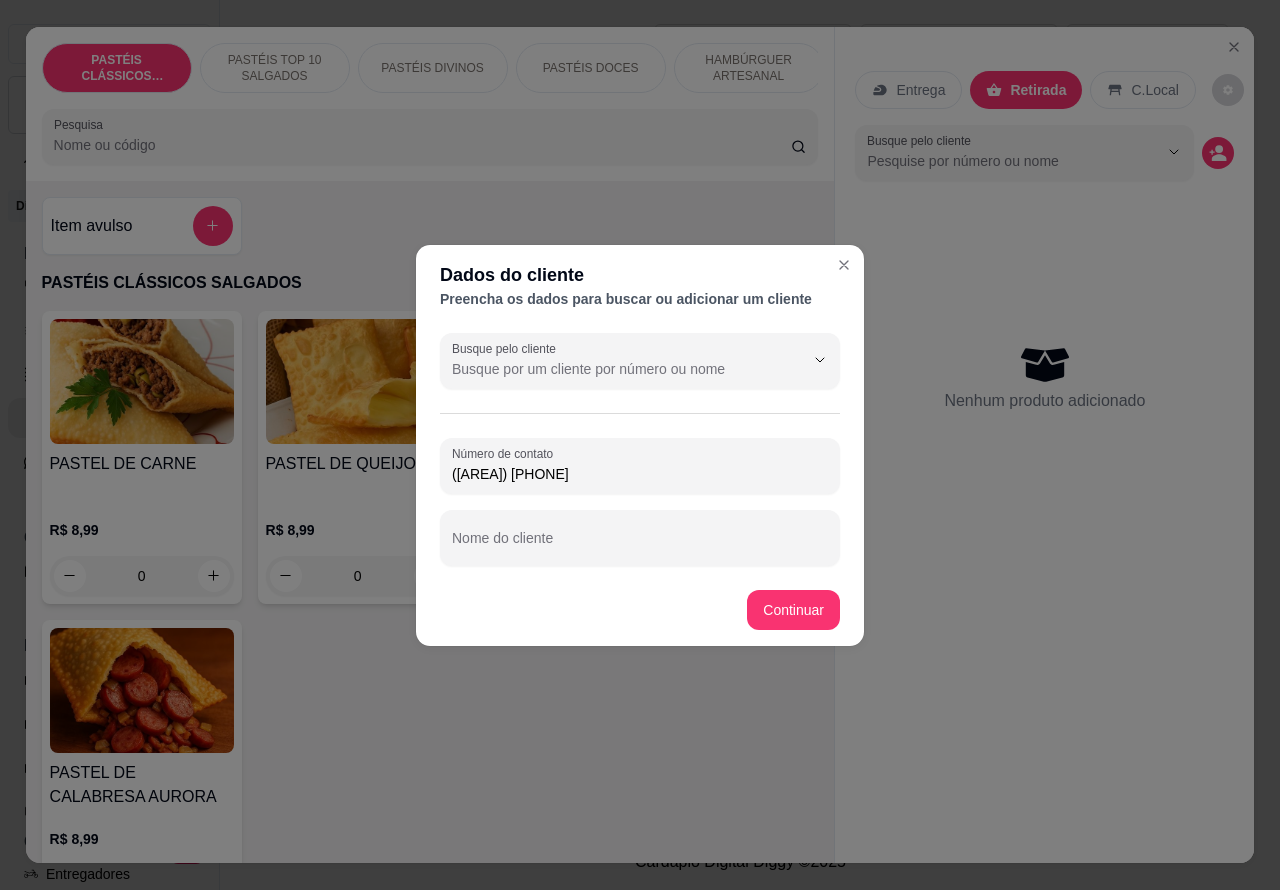 click on "Nome do cliente" at bounding box center [640, 546] 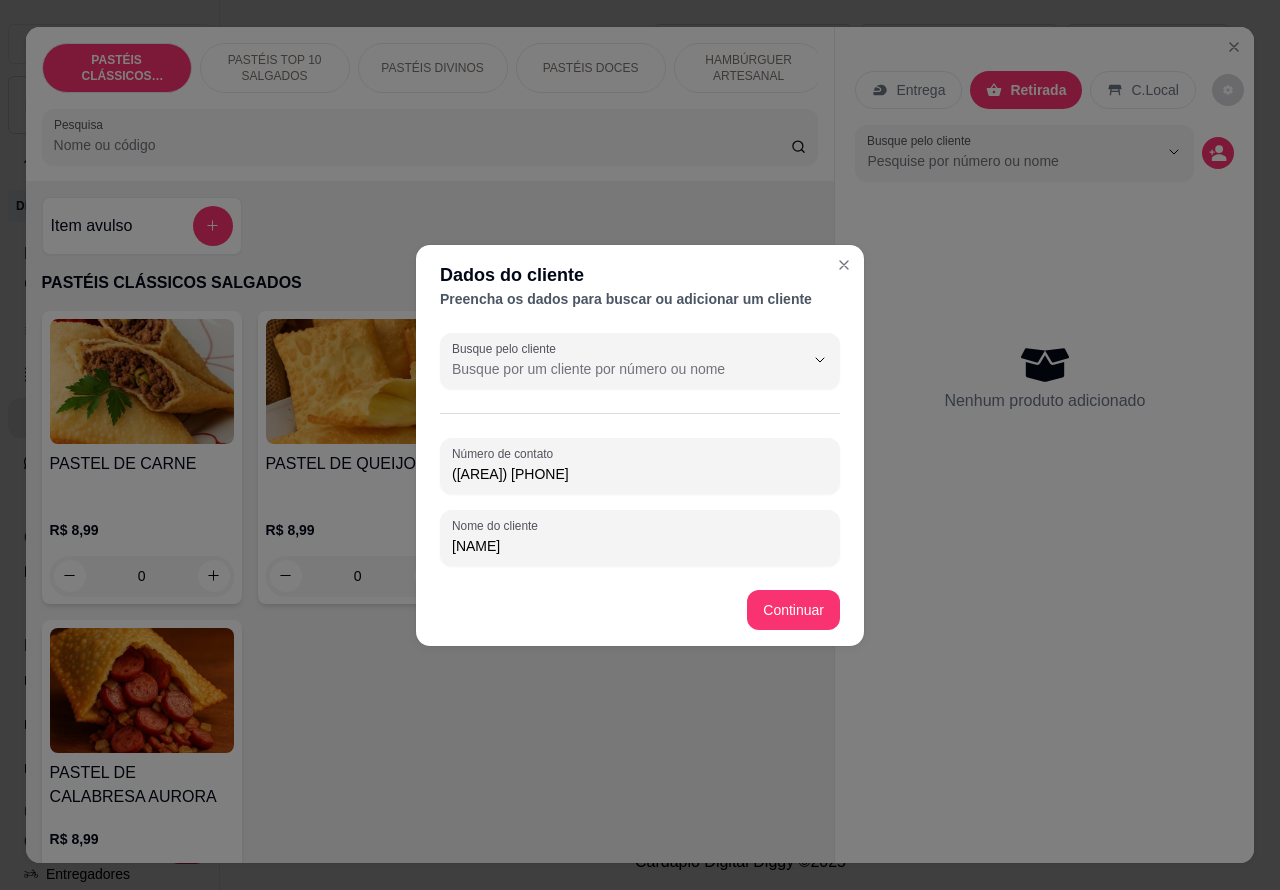 click on "Item avulso PASTÉIS CLÁSSICOS SALGADOS  PASTEL DE CARNE    R$ 8,99 0 PASTEL DE QUEIJO    R$ 8,99 0 PASTEL DE PRESUNTO E QUEIJO    R$ 8,99 0 PASTEL DE CALABRESA AURORA   R$ 8,99 0 PASTÉIS TOP 10 SALGADOS 00 - ADICIONAIS    R$ 3,00 0 MOLHO EXTRA DE CENOURA    R$ 0,50 0 MOLHO EXTRA DE ALHO   R$ 0,50 0 PASTEL DE VENTO   R$ 4,00 0 PORÇÃO TIRAS MASSA DE PASTEL   R$ 4,00 0 PASTEIZINHOS DE VENTO   R$ 4,00 0 05 - PASTEL CARNE C/ BACON   R$ 12,99 0 06 - PASTEL CARNE C/ QUEIJO   R$ 12,99 0 08 - PASTEL CARNE C/ OVO   R$ 12,99 0 PASTEL CALABRESA COM QUEIJO   R$ 12,99 0 PASTEL QUEIJ0 COM BACON   R$ 12,99 0 15 - PASTEL DE PIZZA   R$ 12,99 0 QUEIJO COM MILHO   R$ 12,99 0 09 - PASTEL CARNE SECA C/ CATUPIRY    R$ 14,99 0 PASTEL CARNE SECA COM QUEIJO   R$ 14,99 0 PASTÉIS DIVINOS  DIVINO CARNE CATUPIRY    R$ 19,99 0 DIVINO CARNE CHEDDAR   R$ 19,99 0 DIVINO C/ SECA CATUPIRY    R$ 19,99 0 DIVINO C/ SECA CHEDDAR   R$ 19,99 0 PASTÉIS DOCES 24 - PASTEL KIT KAT   R$ 12,00 0 24 - PASTEL OURO BRANCO   0   0" at bounding box center (430, 522) 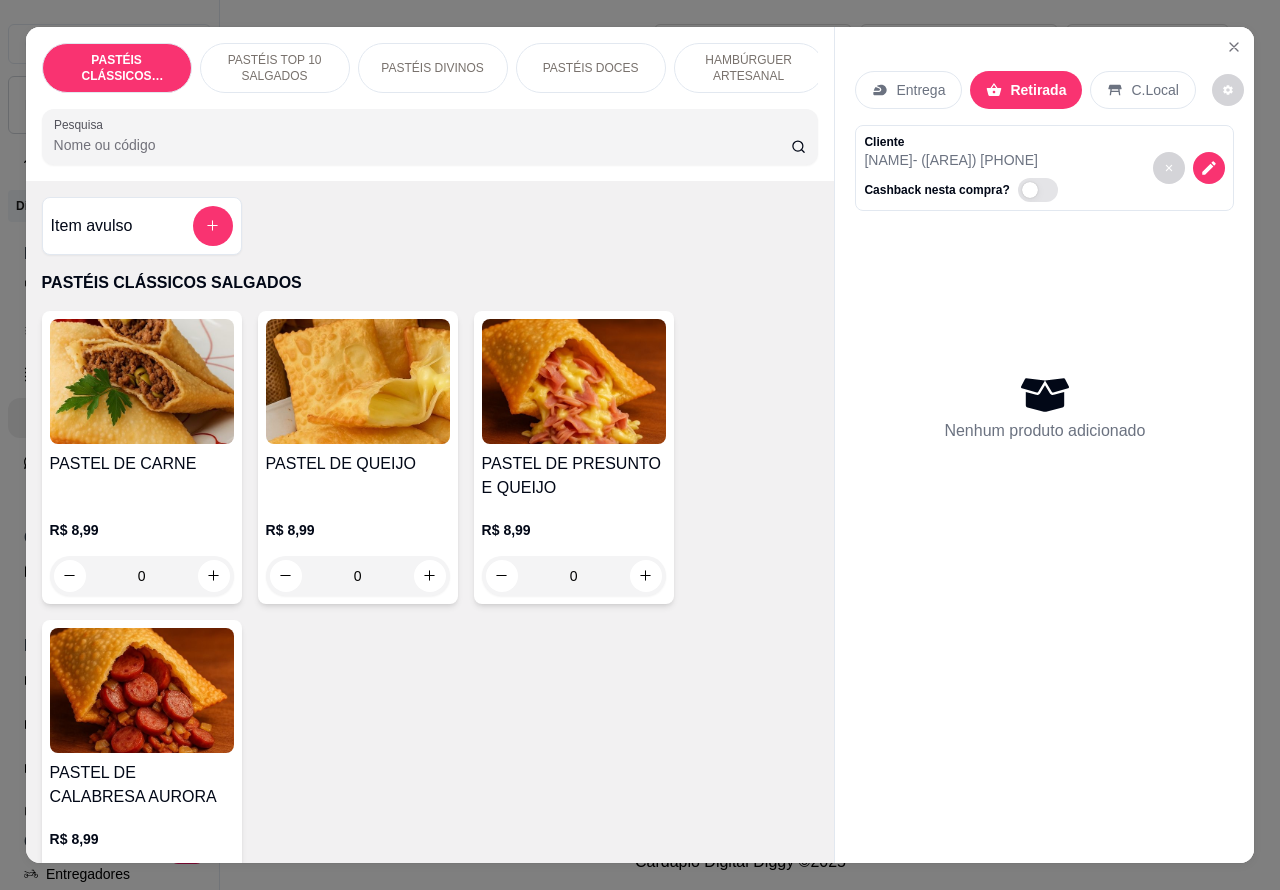 click on "HAMBÚRGUER ARTESANAL" at bounding box center (749, 68) 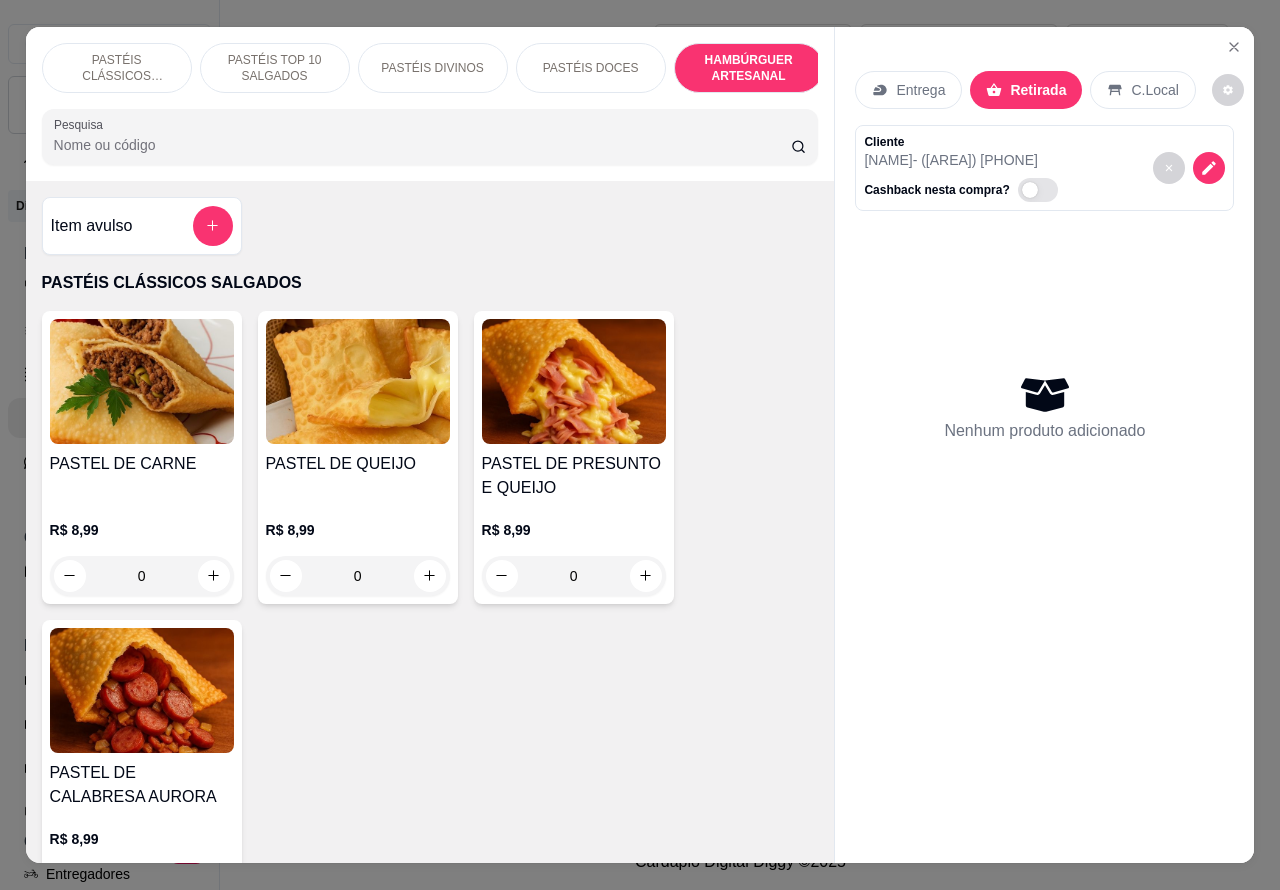 scroll, scrollTop: 3933, scrollLeft: 0, axis: vertical 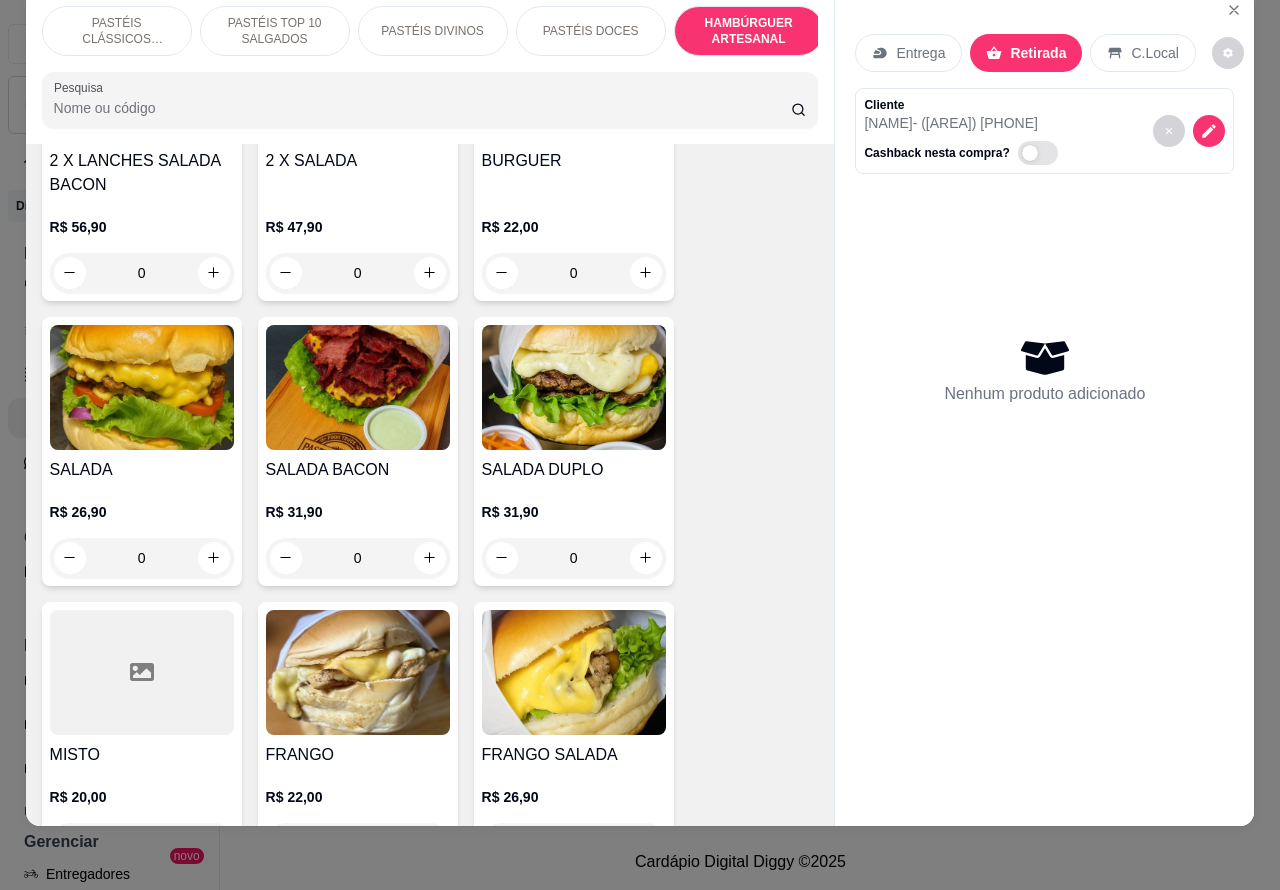 click on "0" at bounding box center (142, 558) 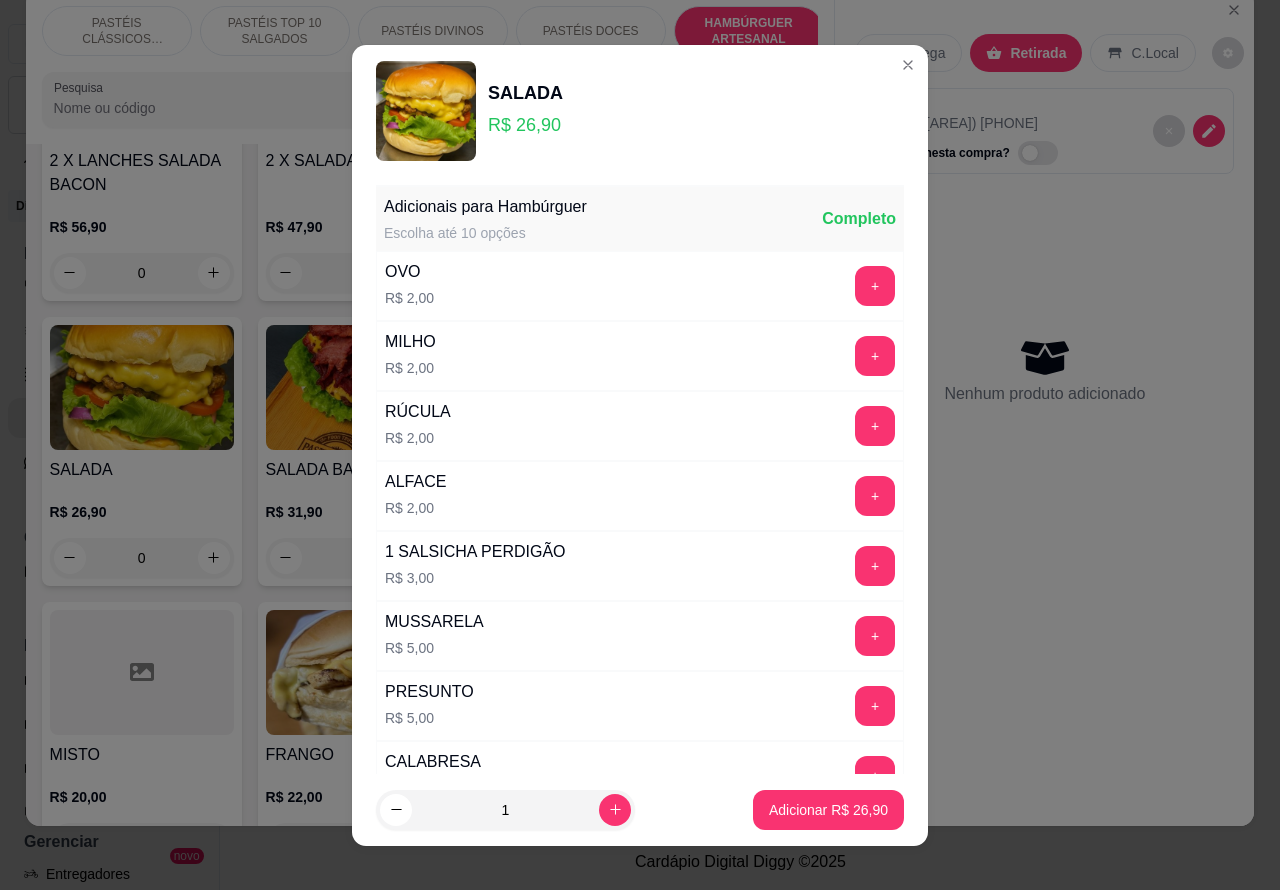 click on "Adicionar   [PRICE]" at bounding box center [828, 810] 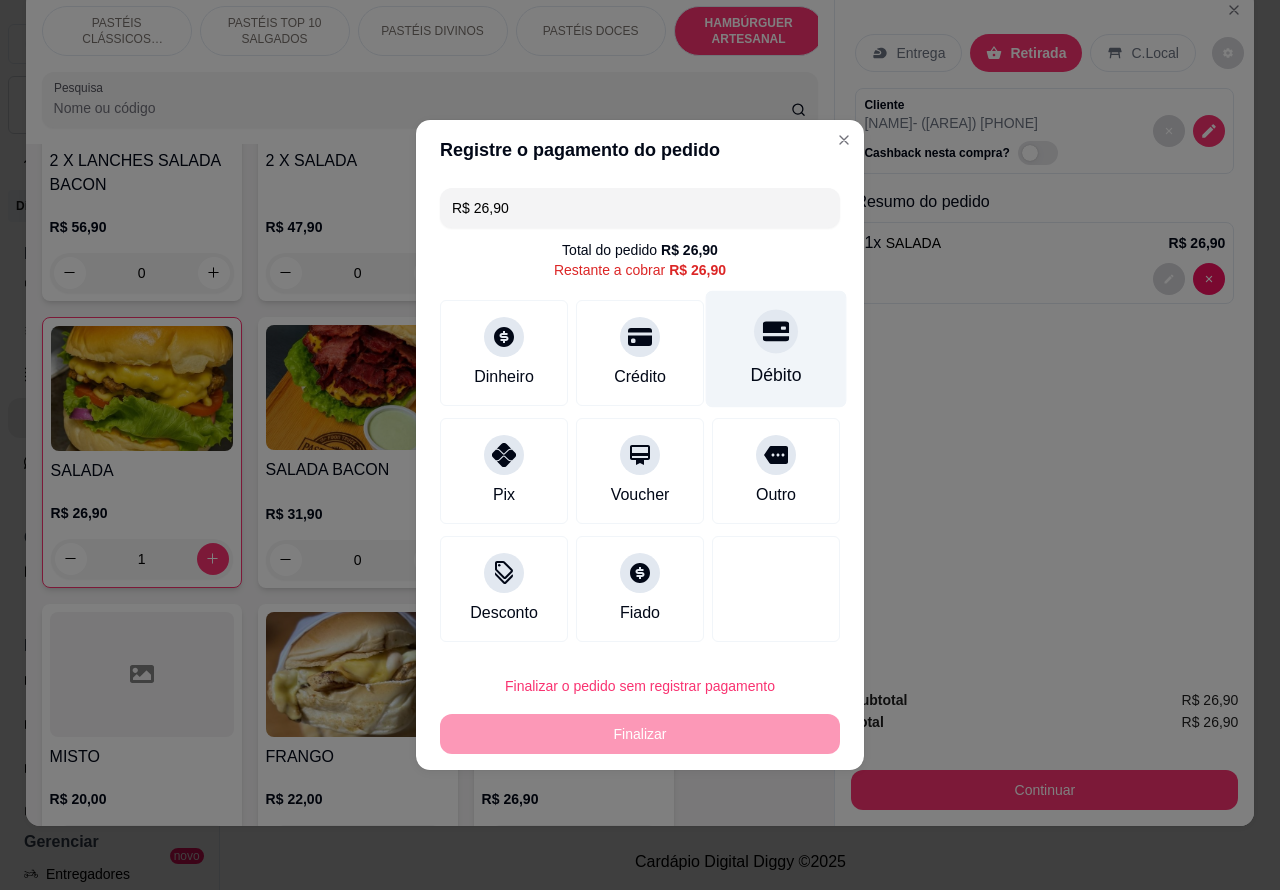 click 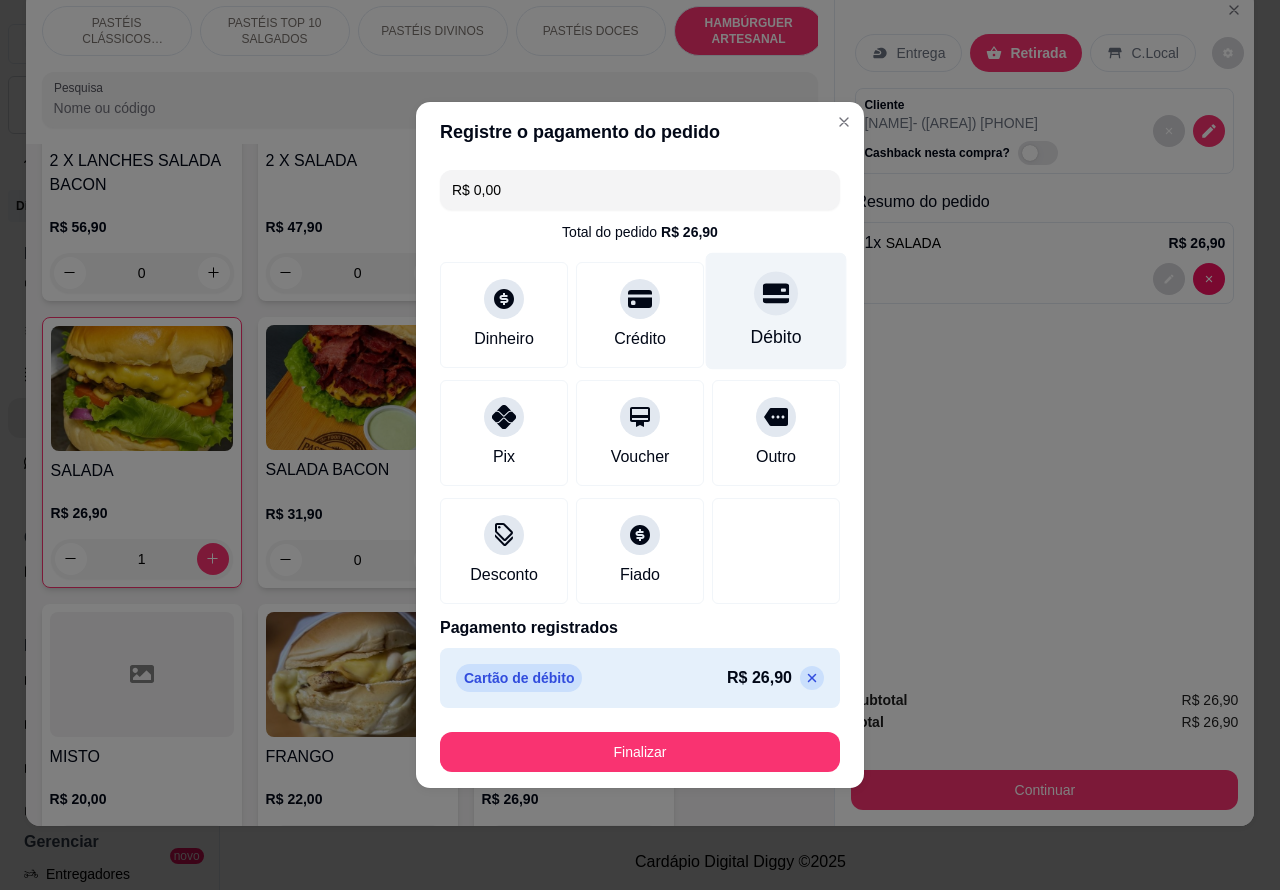 click on "Finalizar" at bounding box center (640, 752) 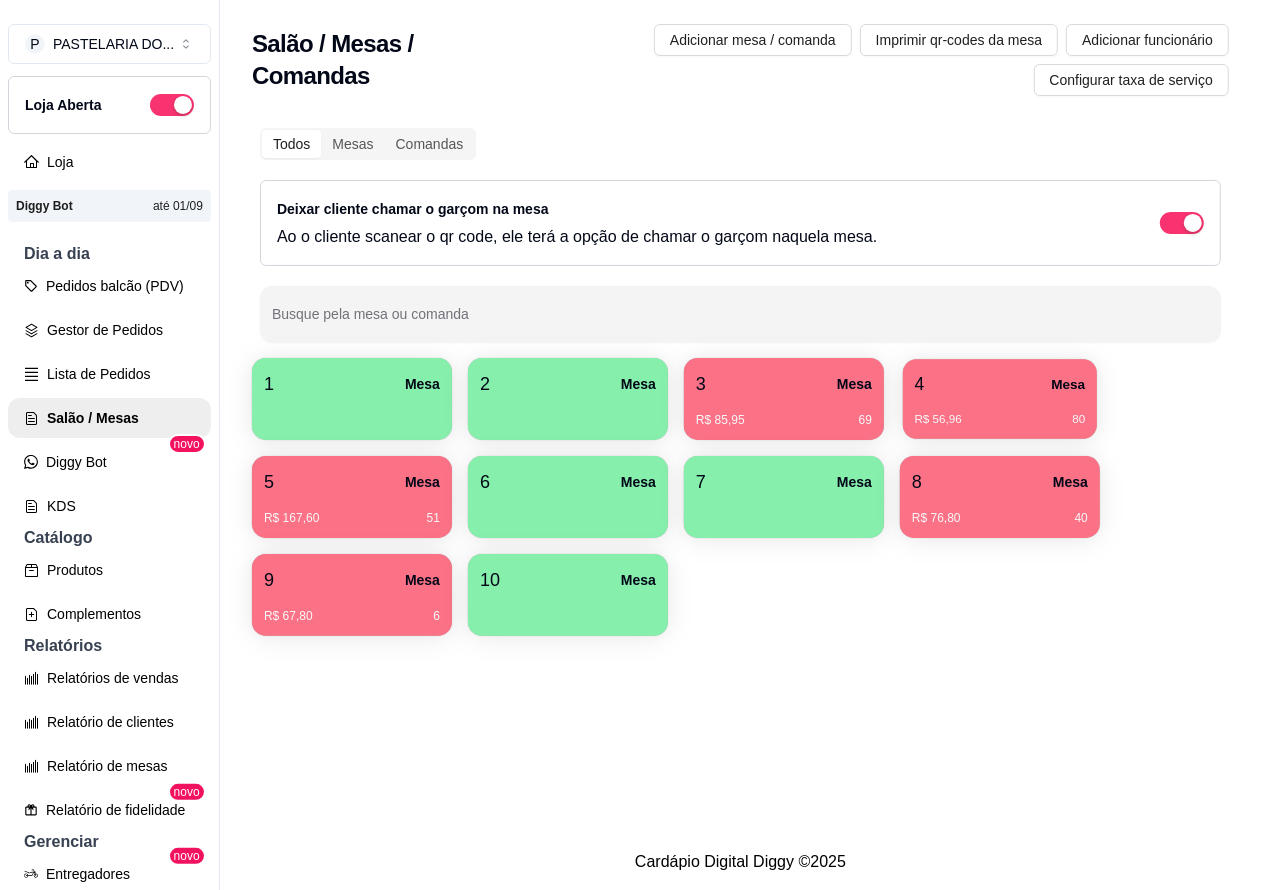 click on "4 Mesa" at bounding box center [1000, 384] 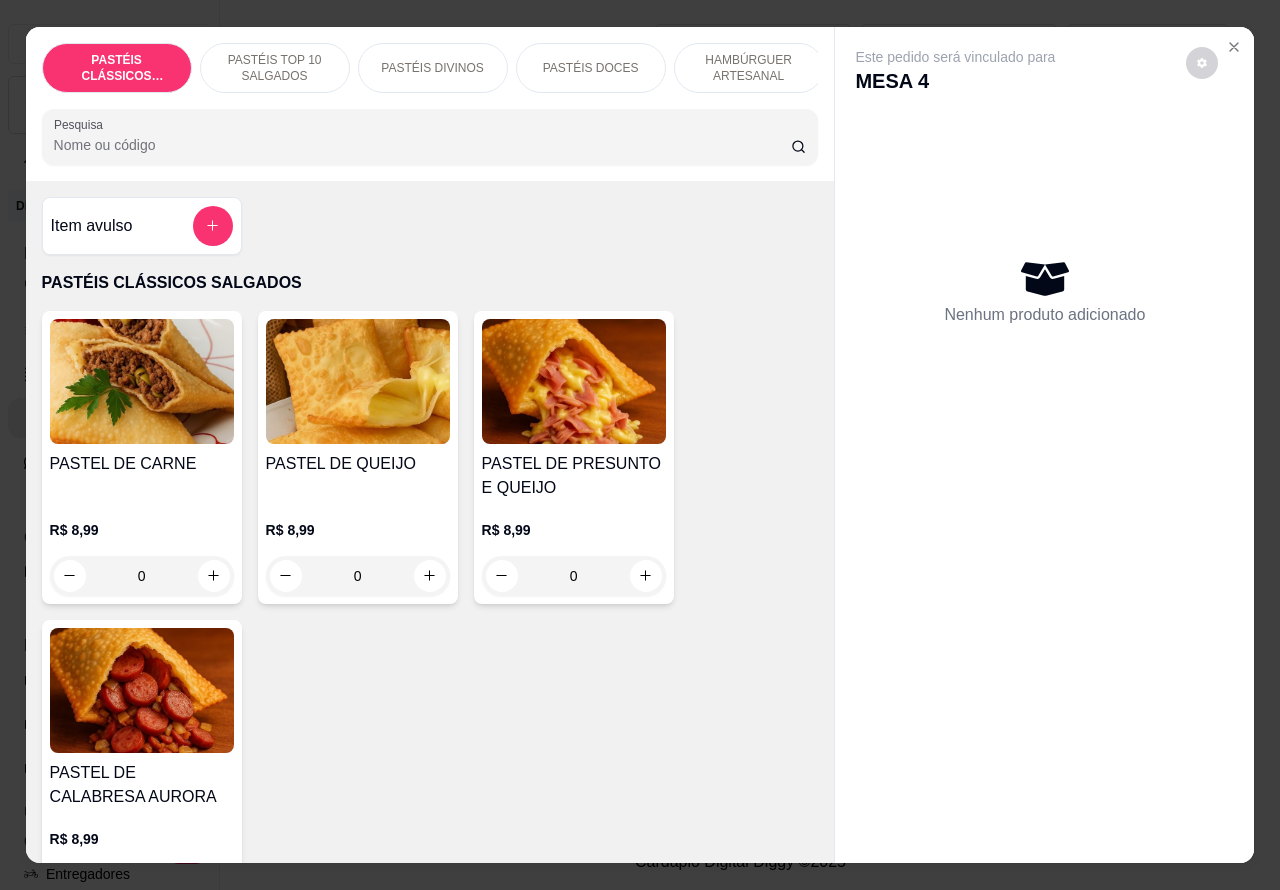 click 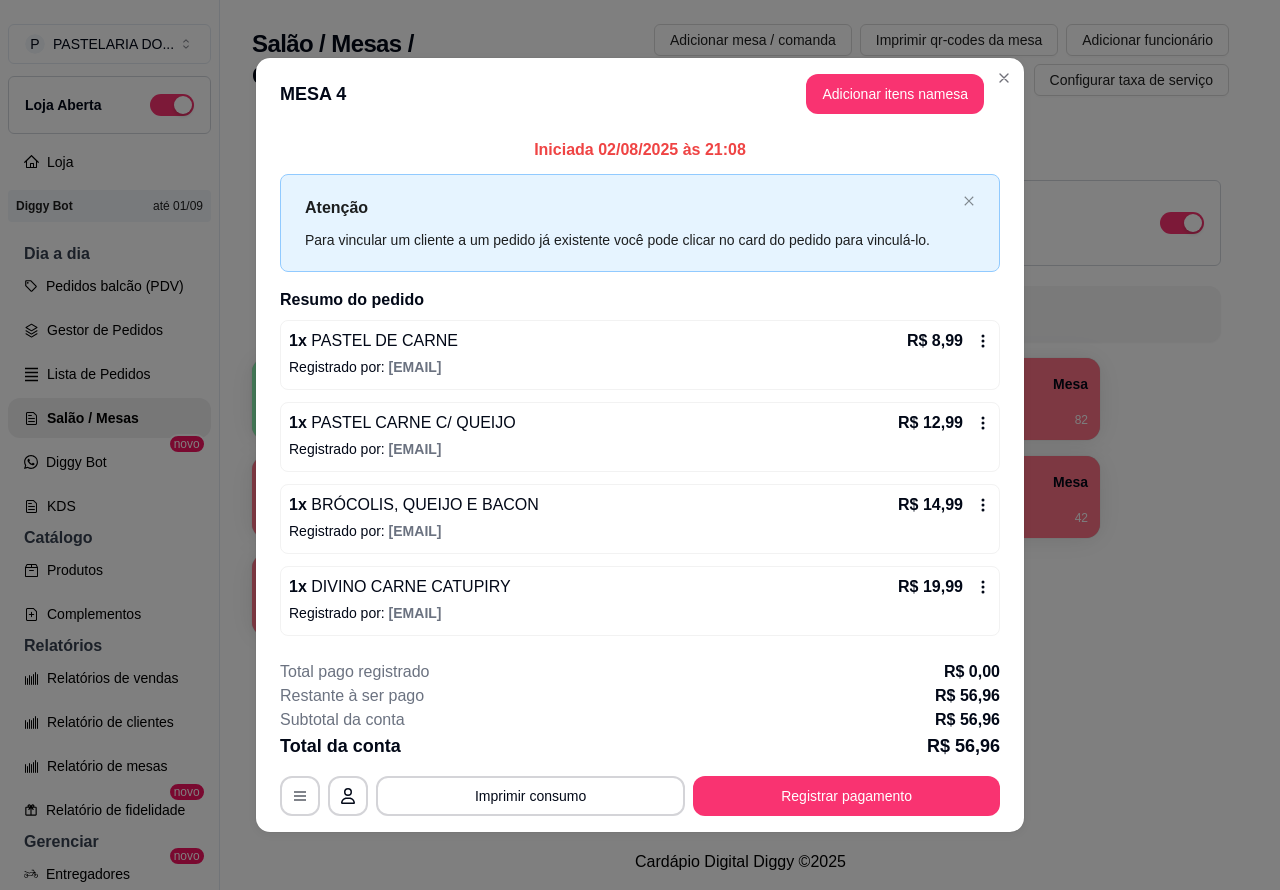 scroll, scrollTop: 6, scrollLeft: 0, axis: vertical 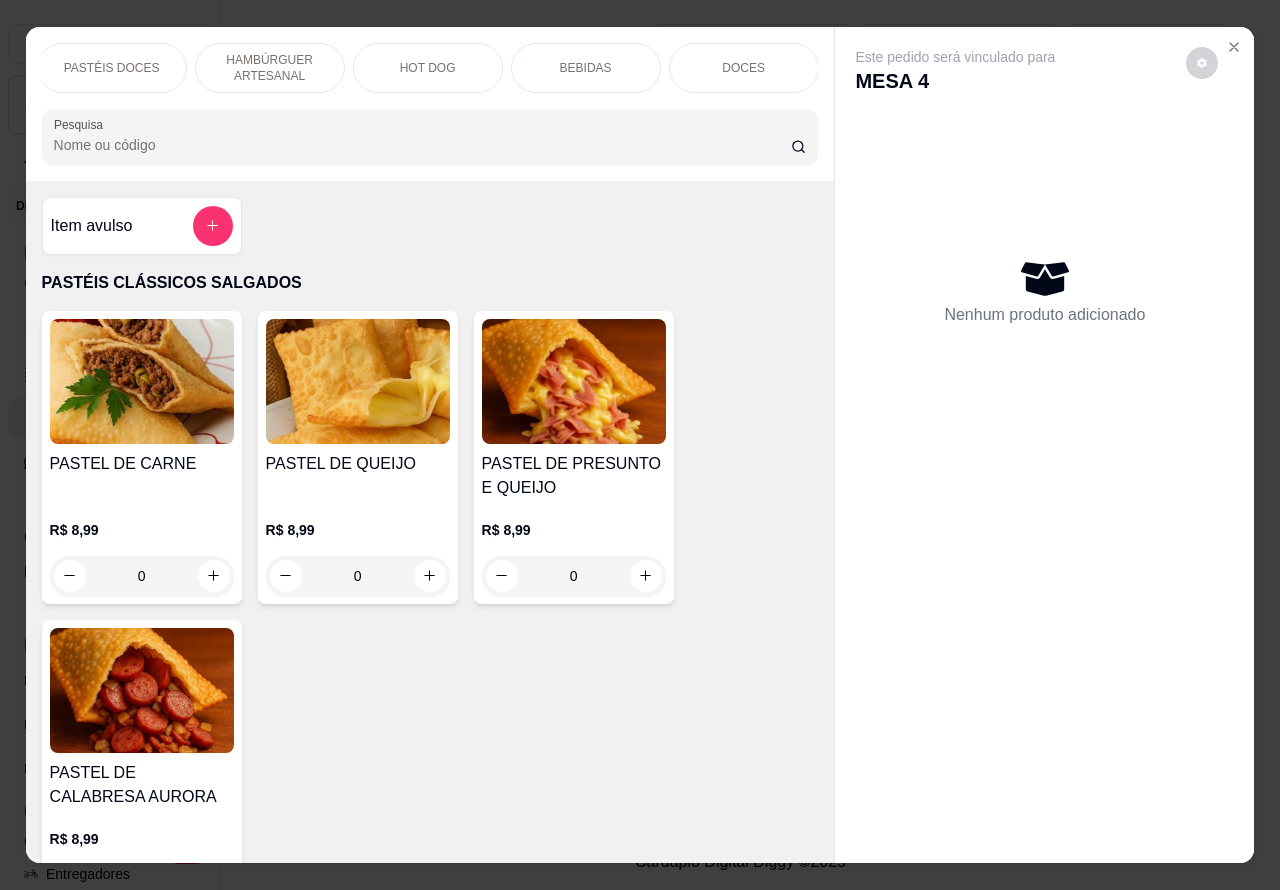 click on "BEBIDAS" at bounding box center (586, 68) 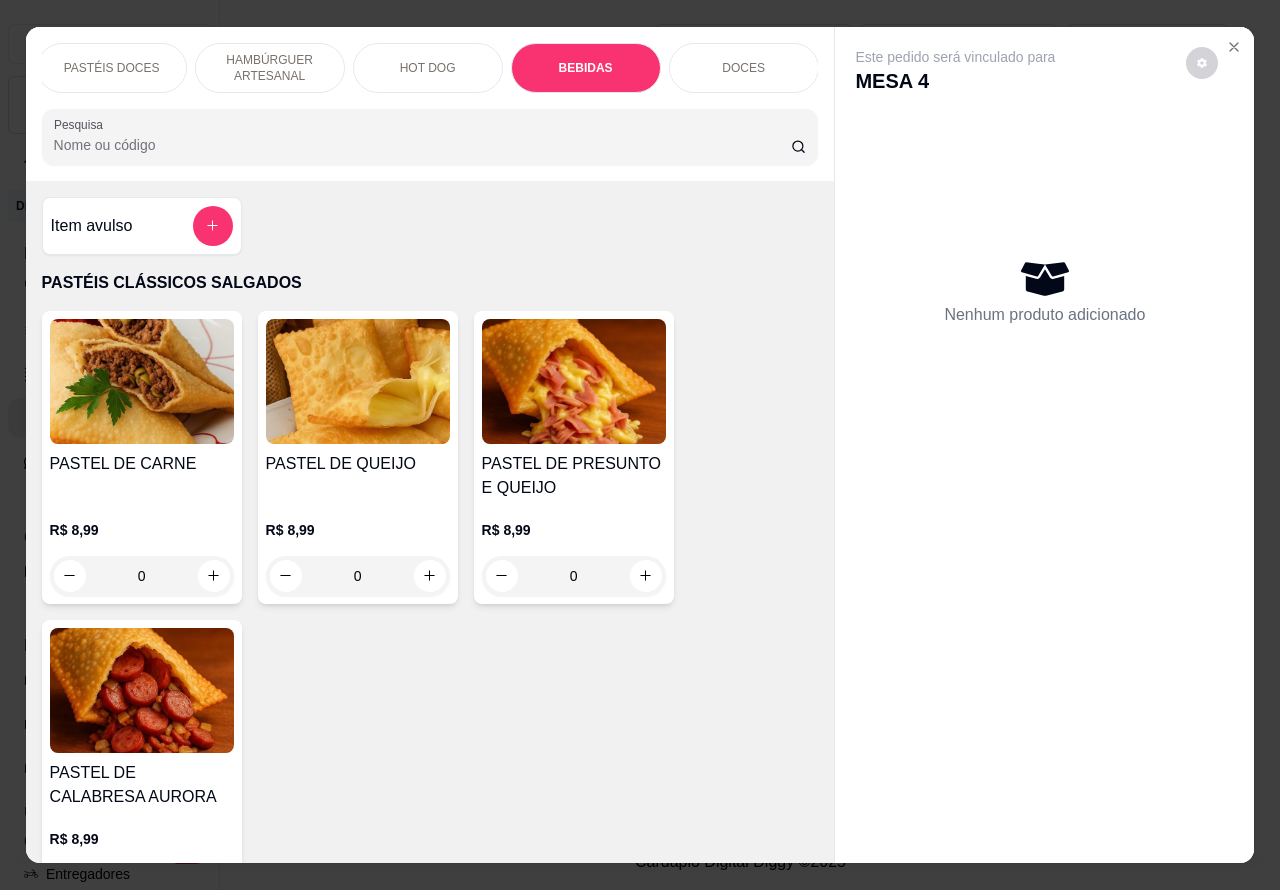 scroll, scrollTop: 6056, scrollLeft: 0, axis: vertical 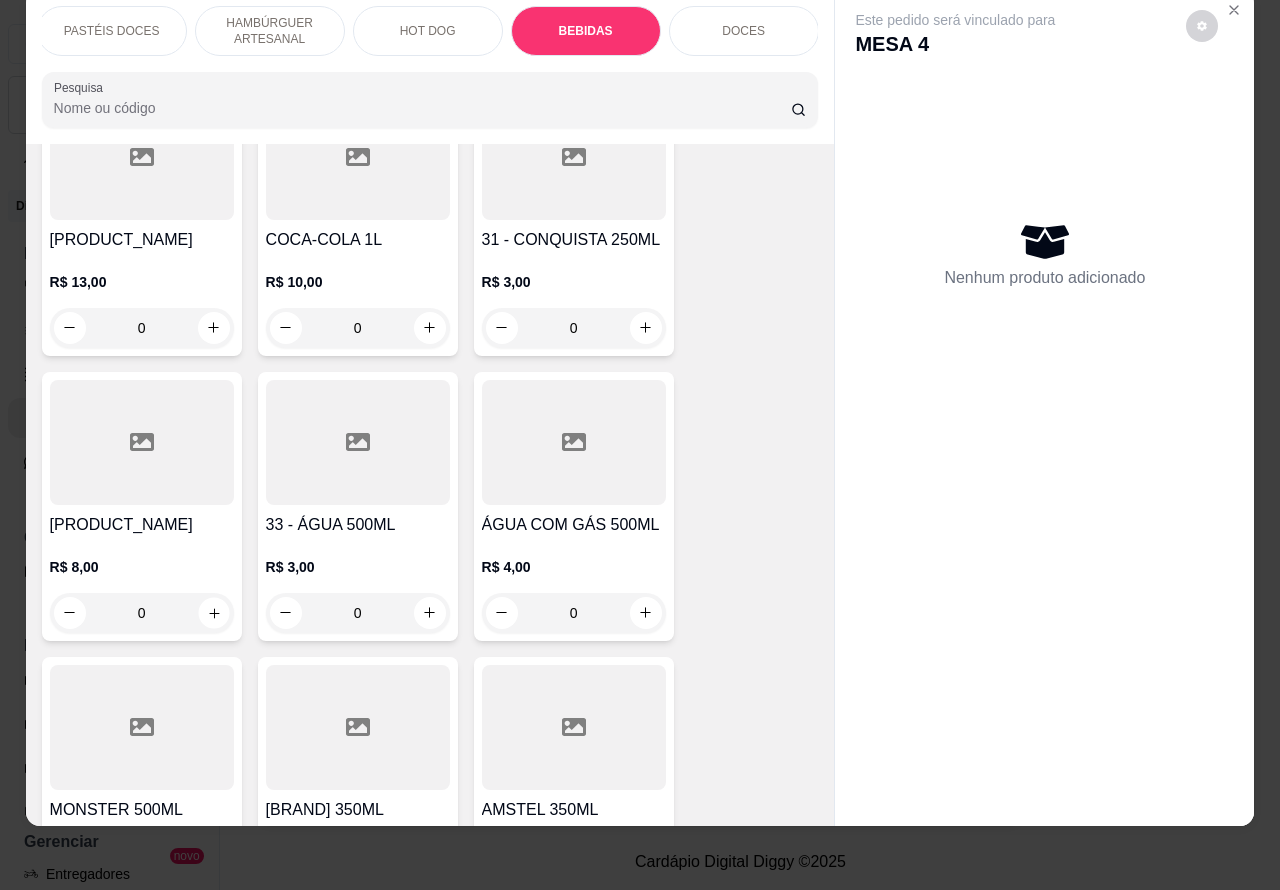 click 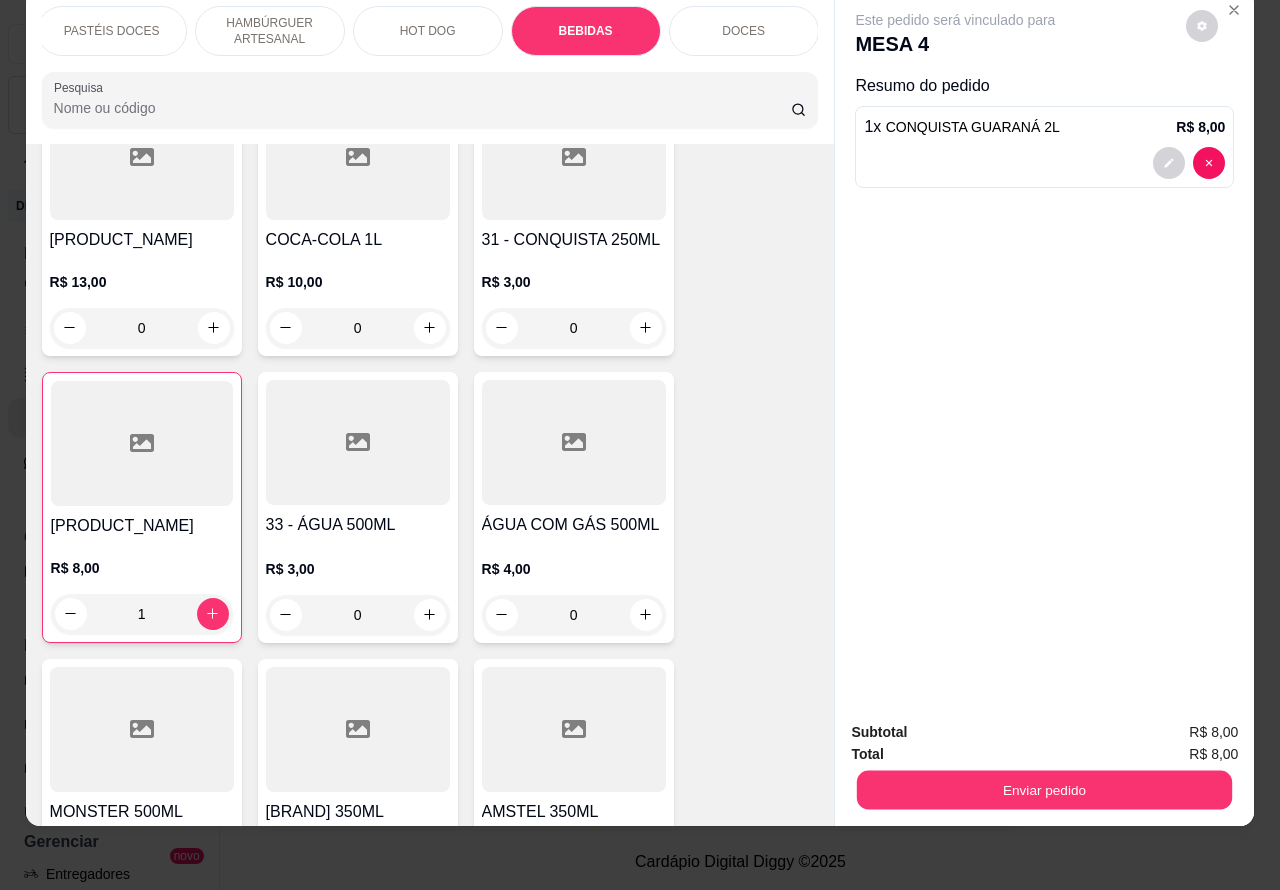 click on "Enviar pedido" at bounding box center (1044, 790) 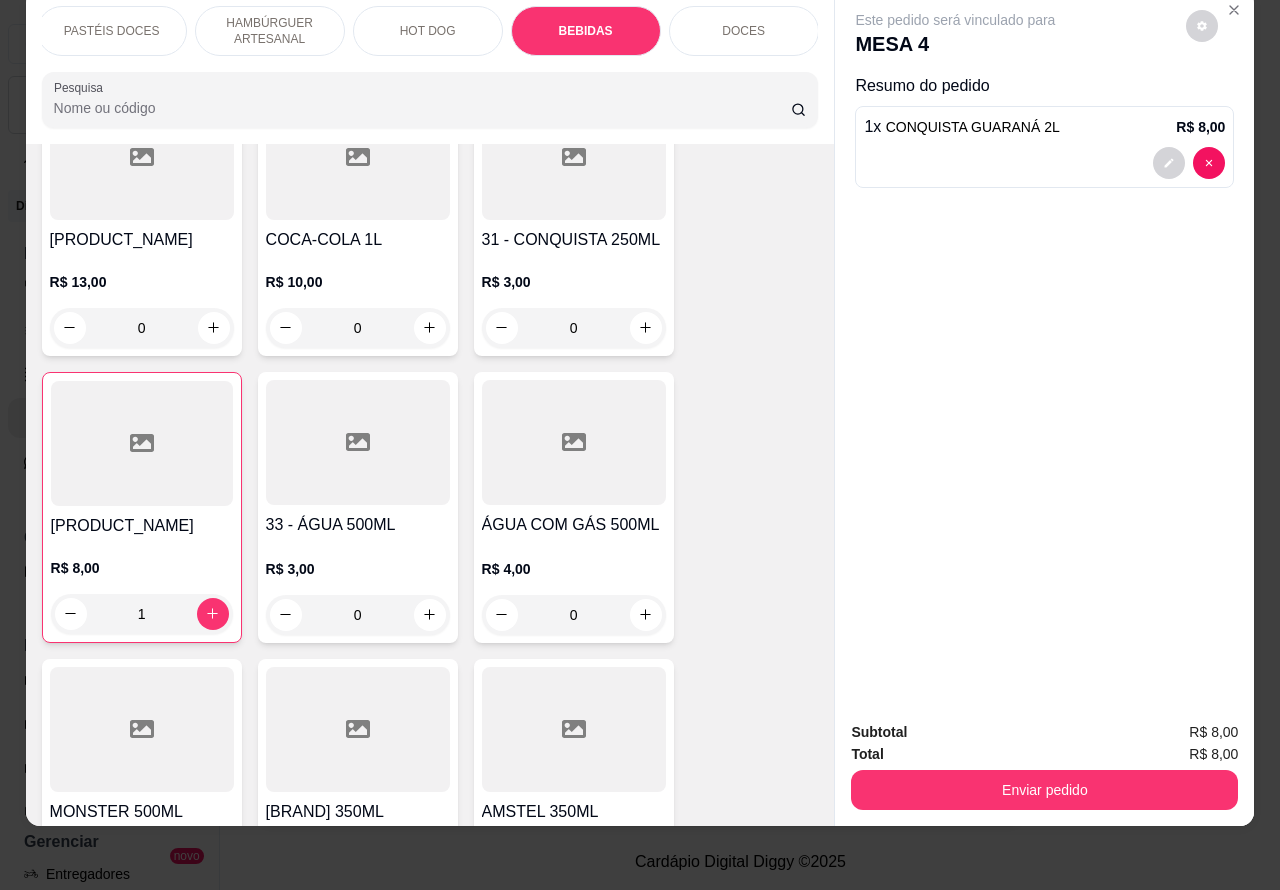 click on "Enviar pedido" at bounding box center [1044, 790] 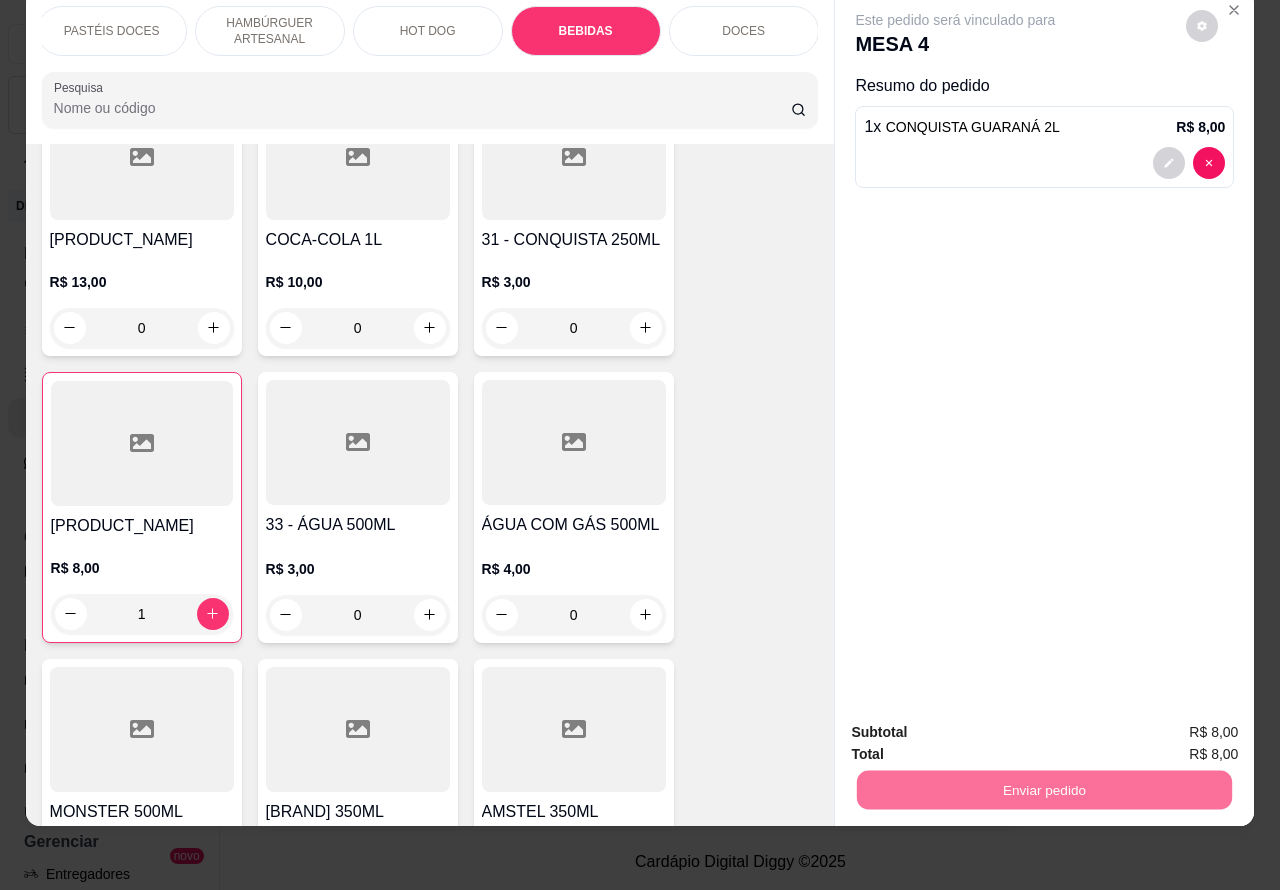 click on "Não registrar e enviar pedido" at bounding box center [977, 722] 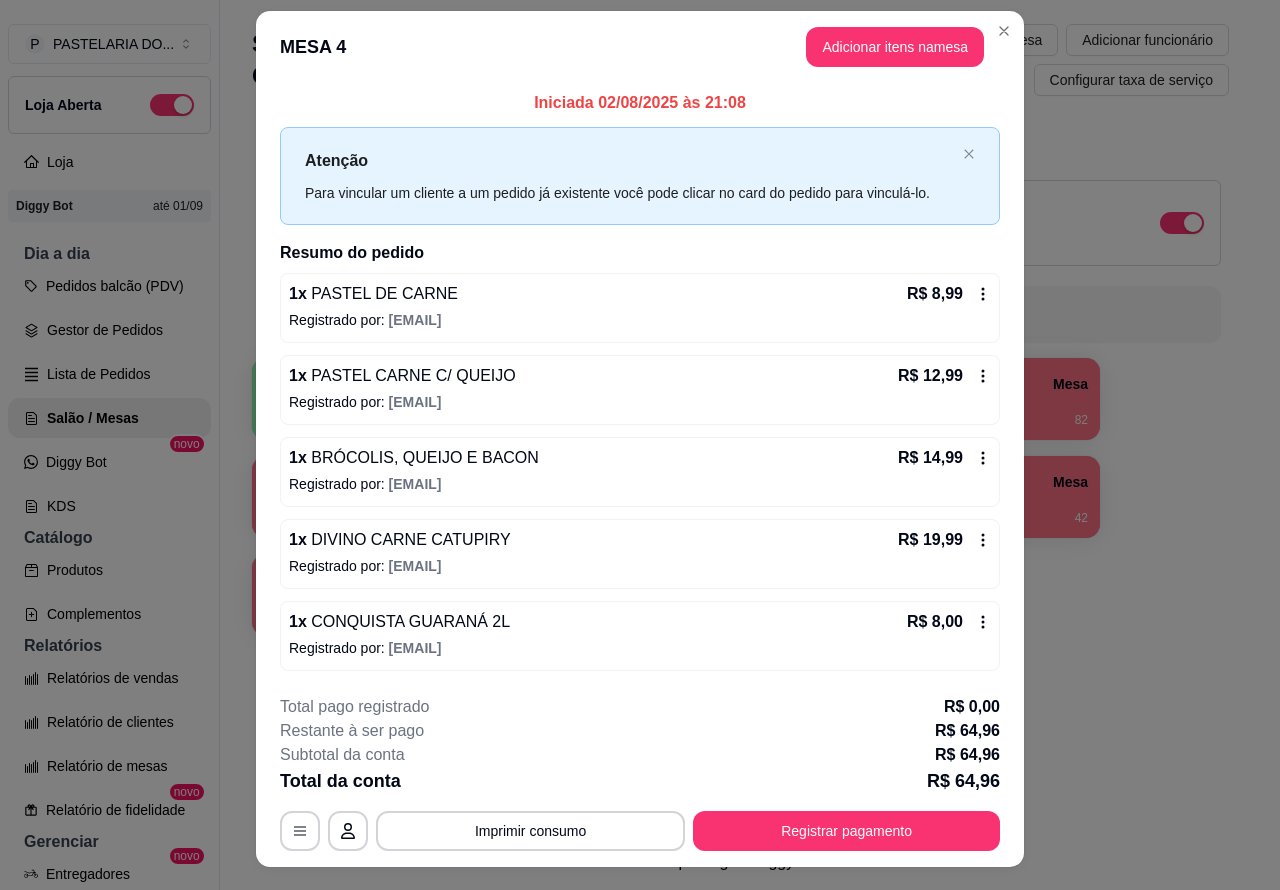 scroll, scrollTop: 0, scrollLeft: 0, axis: both 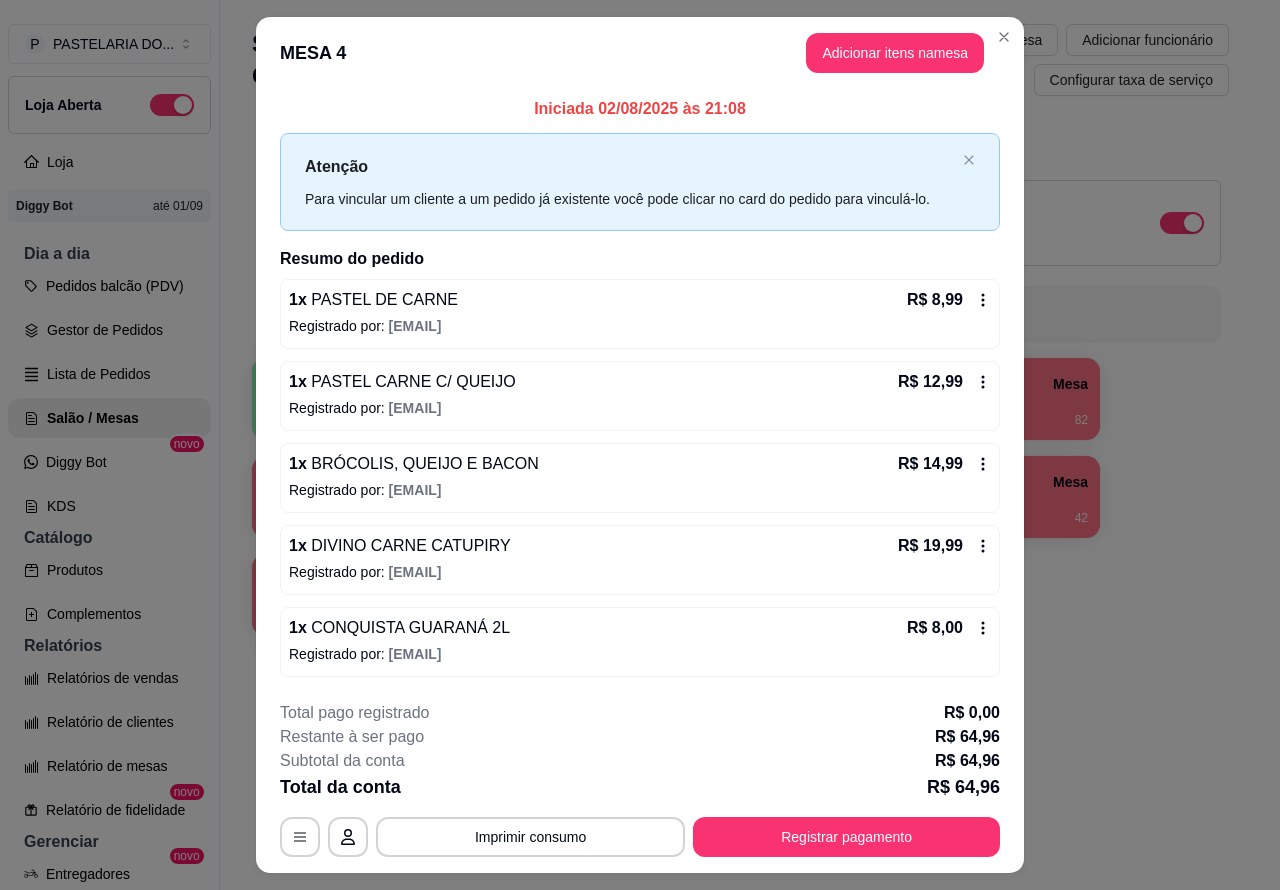 click on "Imprimir consumo" at bounding box center (530, 837) 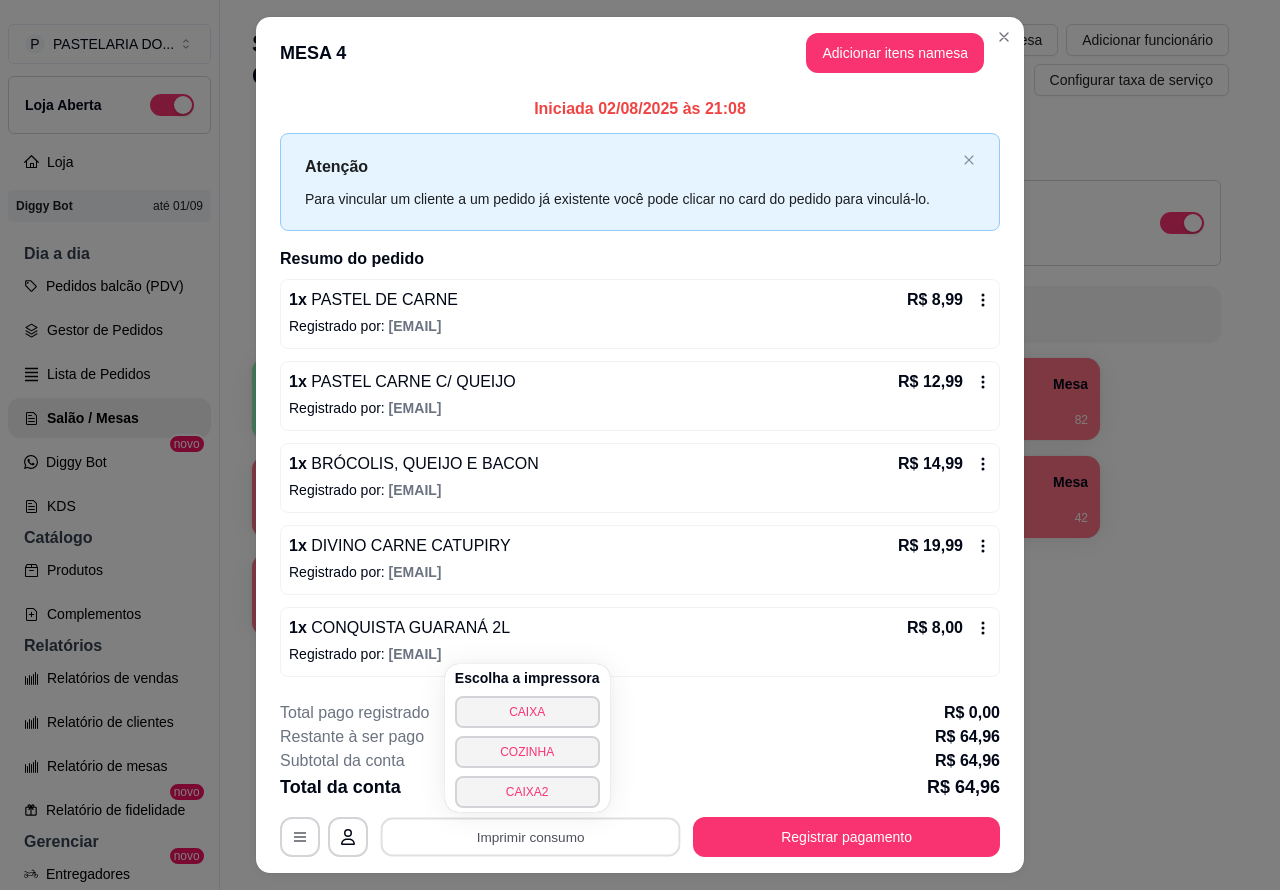 click on "CAIXA2" at bounding box center [527, 792] 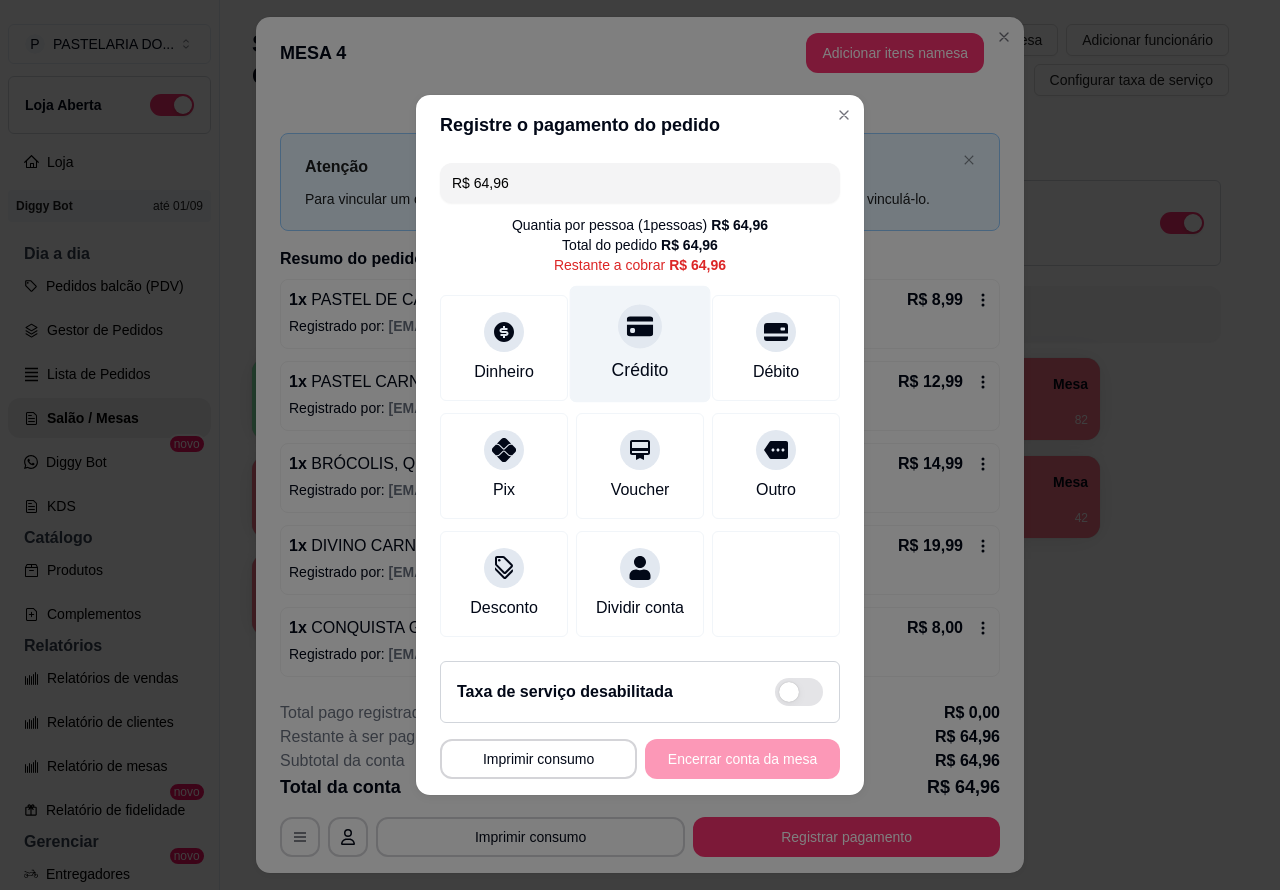 click 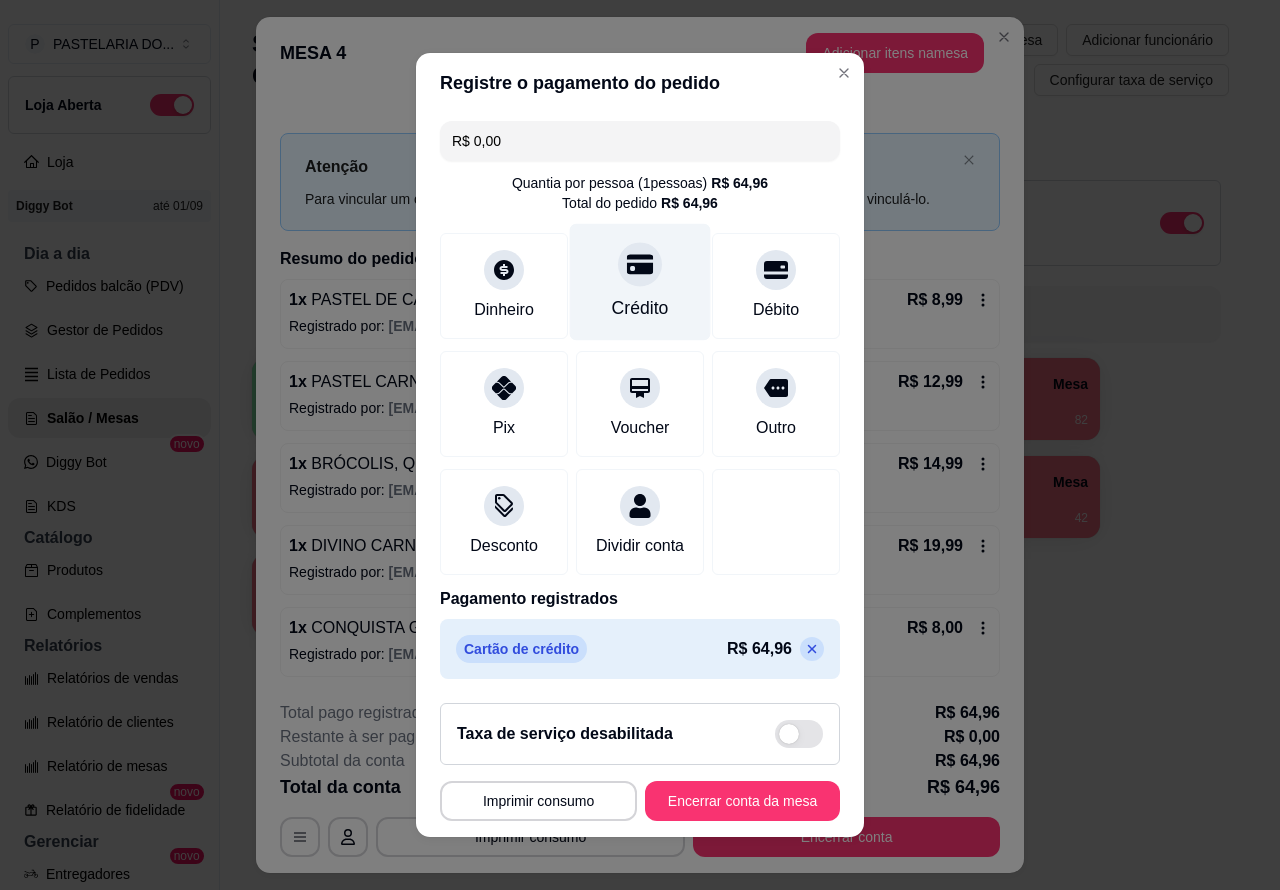 click on "Encerrar conta da mesa" at bounding box center (742, 801) 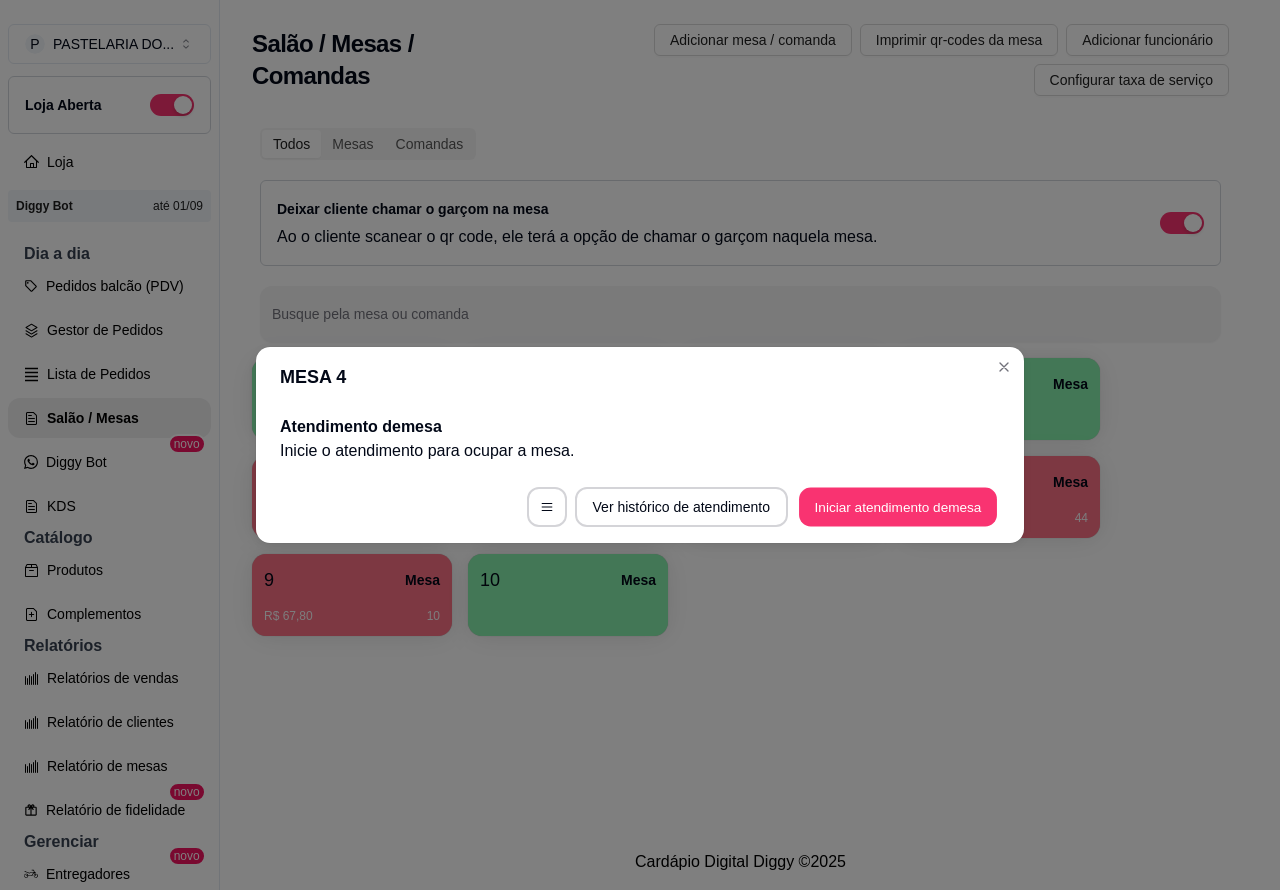 click on "Iniciar atendimento de  mesa" at bounding box center [898, 507] 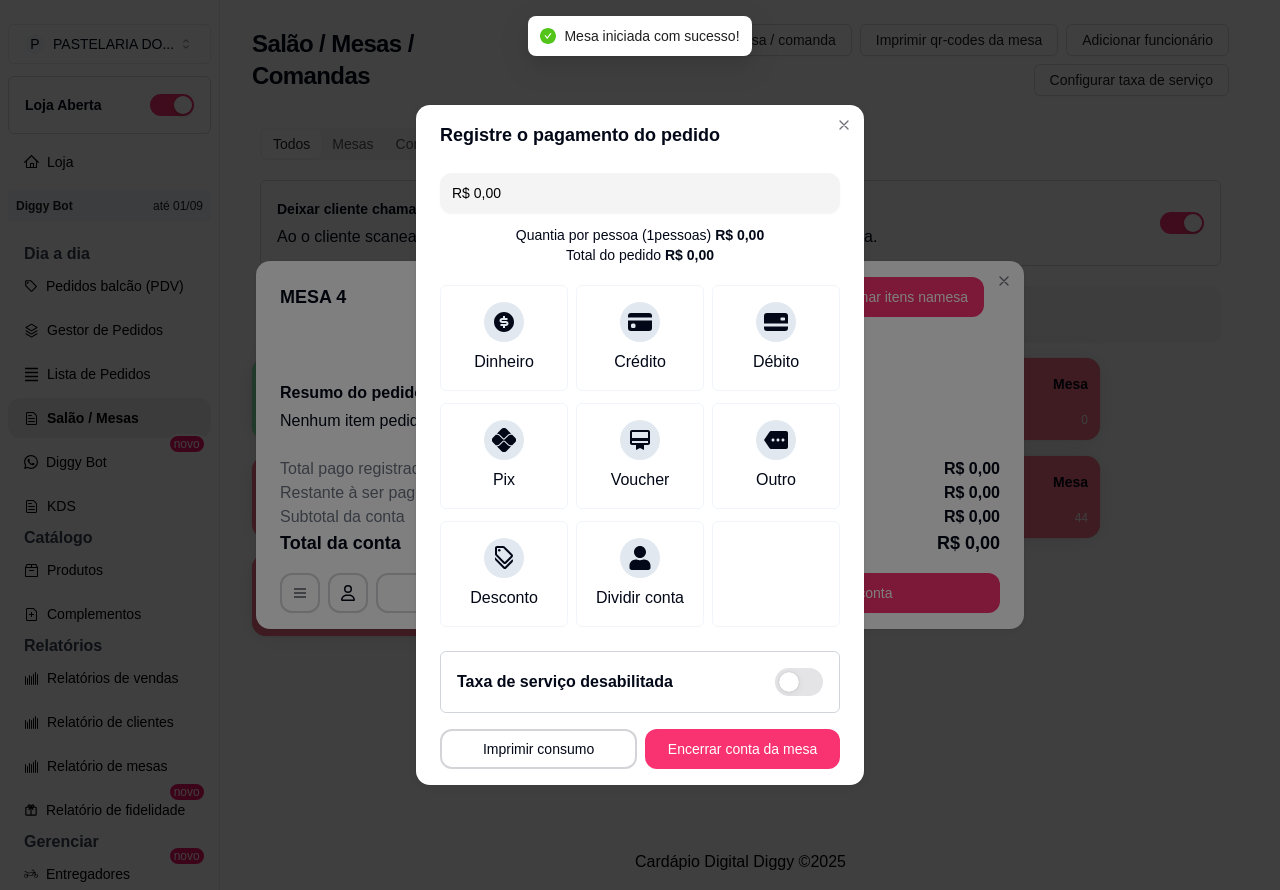 click on "MESA 4 Adicionar itens na  mesa Iniciada   [DATE] às [TIME] Resumo do pedido Nenhum item pedido na  mesa . Total pago registrado R$ 0,00 Restante à ser pago R$ 0,00 Subtotal da conta R$ 0,00 Total da conta R$ 0,00 MESA  4 Tempo de permanência:   0  minutos Cod. Segurança:   6718 Qtd. de Pedidos:   0 Clientes da mesa:   ** CONSUMO ** ** TOTAL ** Subtotal 0,00 Total 0,00 Imprimir consumo Encerrar conta" at bounding box center [640, 445] 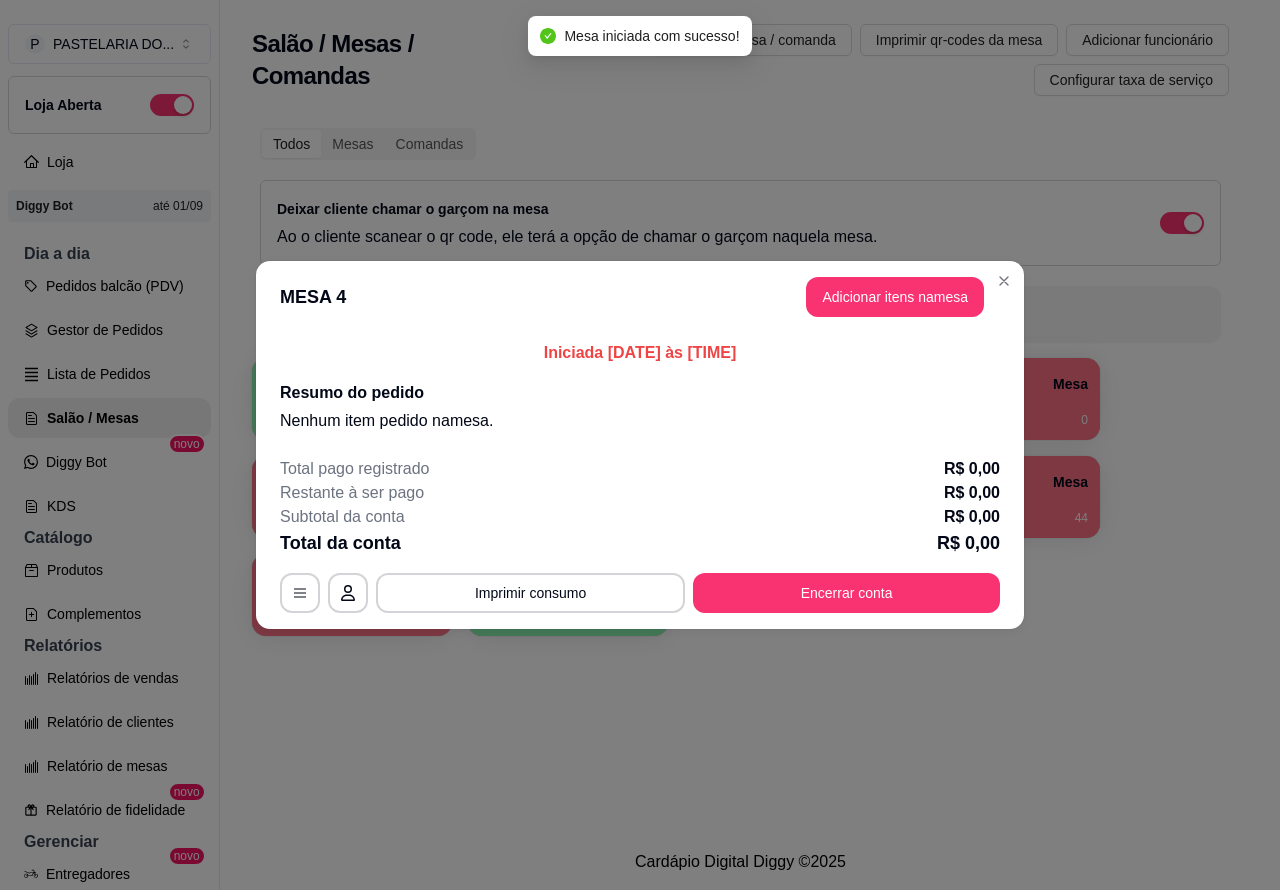 click on "Todos Mesas Comandas Deixar cliente chamar o garçom na mesa Ao o cliente scanear o qr code, ele terá a opção de chamar o garçom naquela mesa. Busque pela mesa ou comanda" at bounding box center [740, 235] 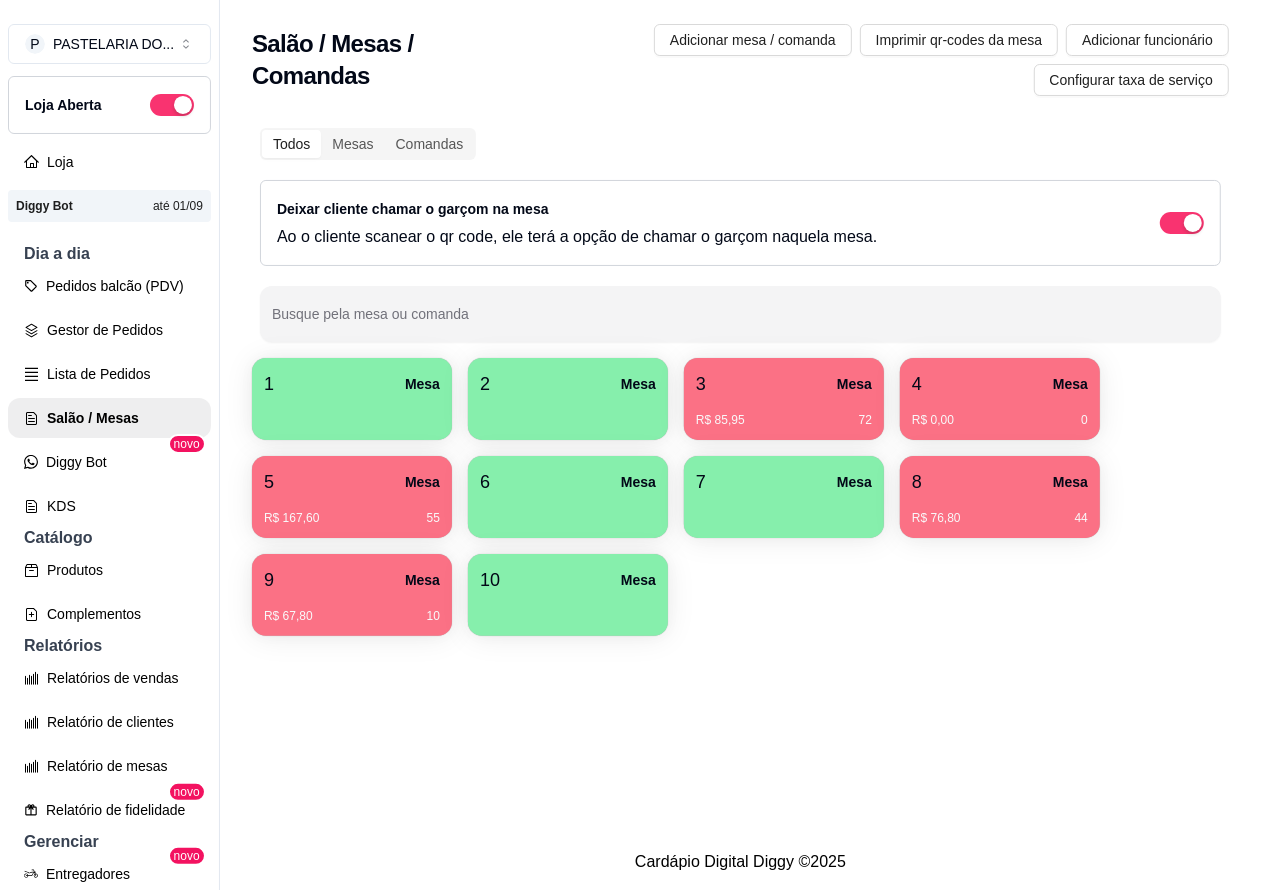 click on "Salão / Mesas / Comandas Adicionar mesa / comanda Imprimir qr-codes da mesa Adicionar funcionário Configurar taxa de serviço Todos Mesas Comandas Deixar cliente chamar o garçom na mesa Ao o cliente scanear o qr code, ele terá a opção de chamar o garçom naquela mesa. Busque pela mesa ou comanda
1 Mesa 2 Mesa 3 Mesa R$ 85,95 72 4 Mesa R$ 0,00 0 5 Mesa R$ 167,60 55 6 Mesa 7 Mesa 8 Mesa R$ 76,80 44 9 Mesa R$ 67,80 10 10 Mesa" at bounding box center [740, 417] 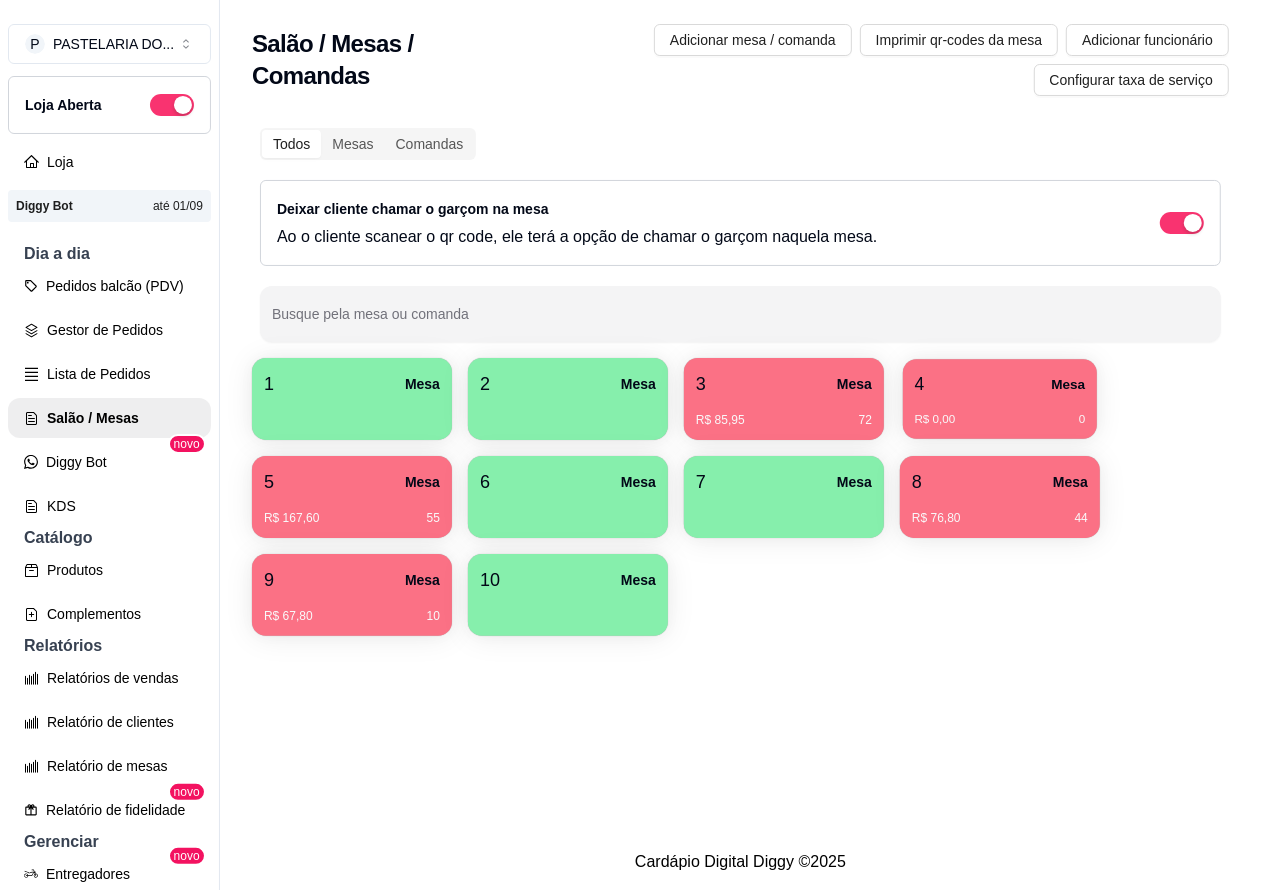 click on "4 Mesa" at bounding box center [1000, 384] 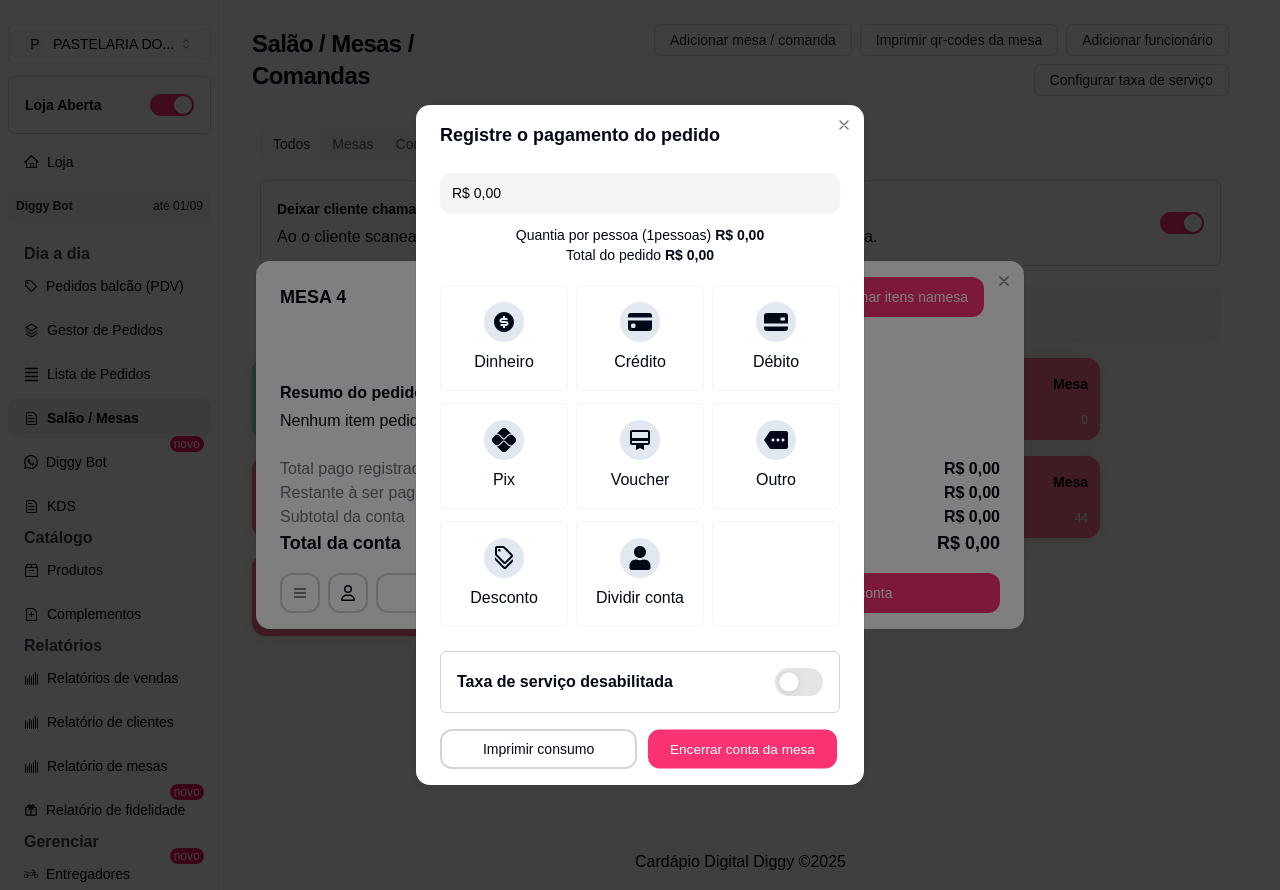 click on "Encerrar conta da mesa" at bounding box center (742, 749) 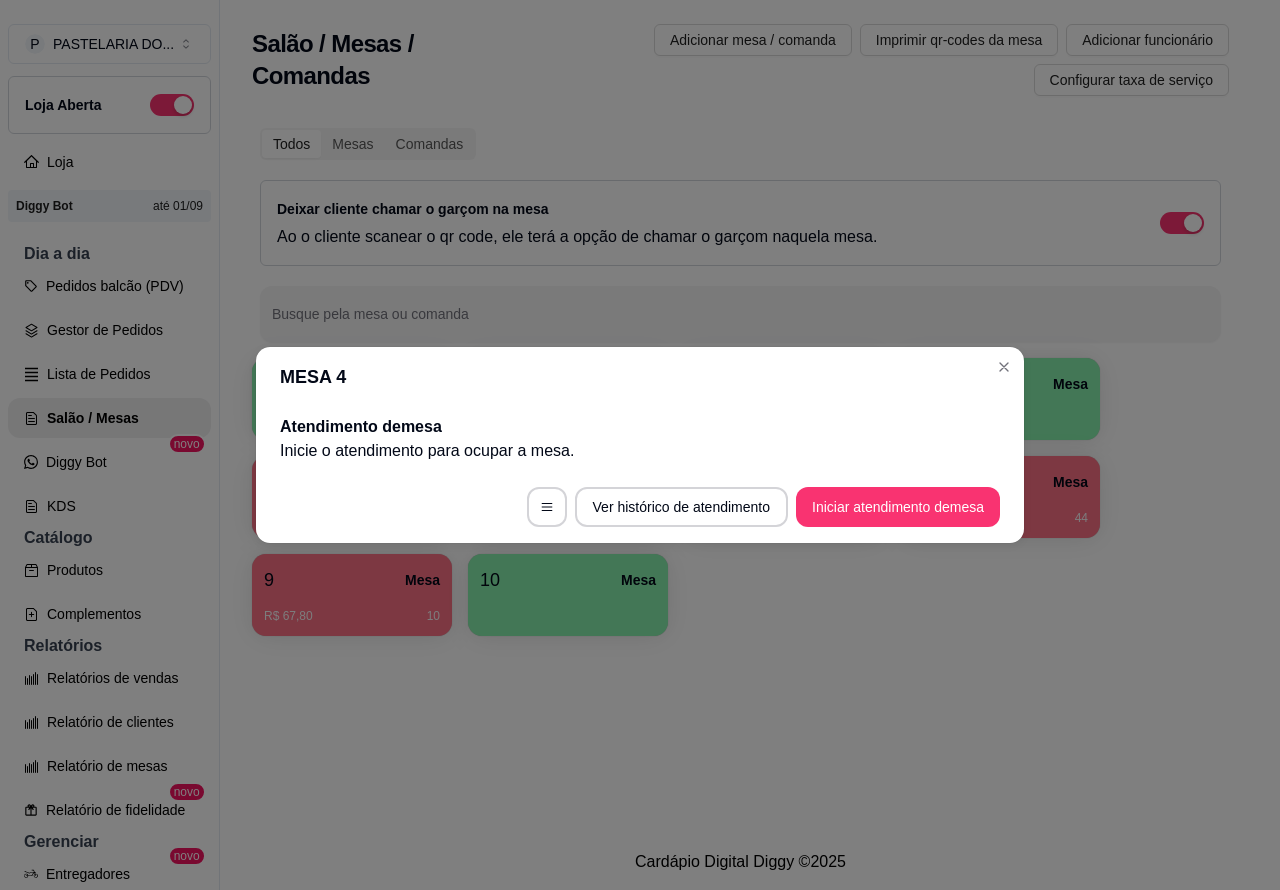 click on "Salão / Mesas / Comandas Adicionar mesa / comanda Imprimir qr-codes da mesa Adicionar funcionário Configurar taxa de serviço Todos Mesas Comandas Deixar cliente chamar o garçom na mesa Ao o cliente scanear o qr code, ele terá a opção de chamar o garçom naquela mesa. Busque pela mesa ou comanda
1 Mesa 2 Mesa R$ 85,95 73 4 Mesa 5 Mesa R$ 167,60 55 6 Mesa 7 Mesa 8 Mesa R$ 76,80 44 9 Mesa R$ 67,80 10 10 Mesa" at bounding box center [740, 417] 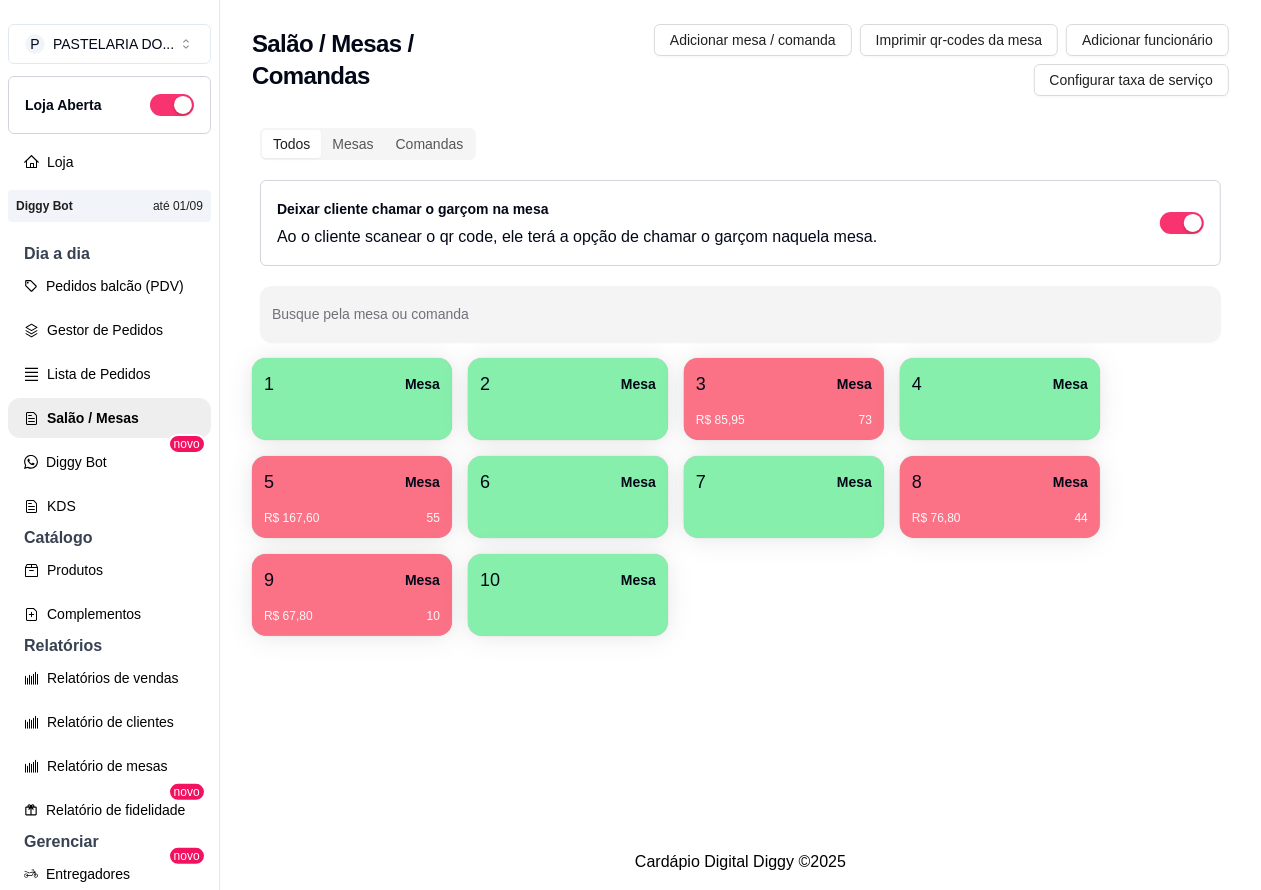 click on "R$ 67,80 10" at bounding box center (352, 609) 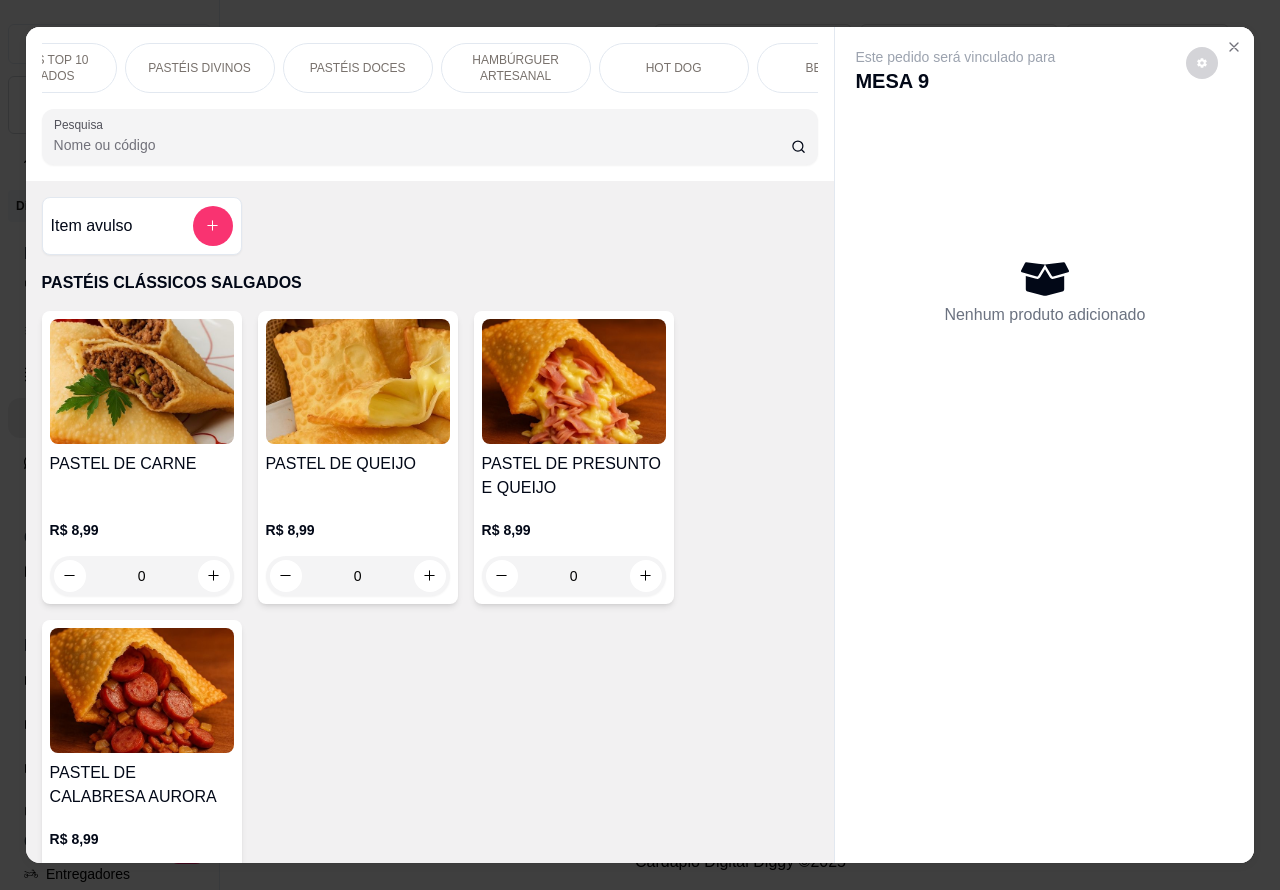 scroll, scrollTop: 0, scrollLeft: 403, axis: horizontal 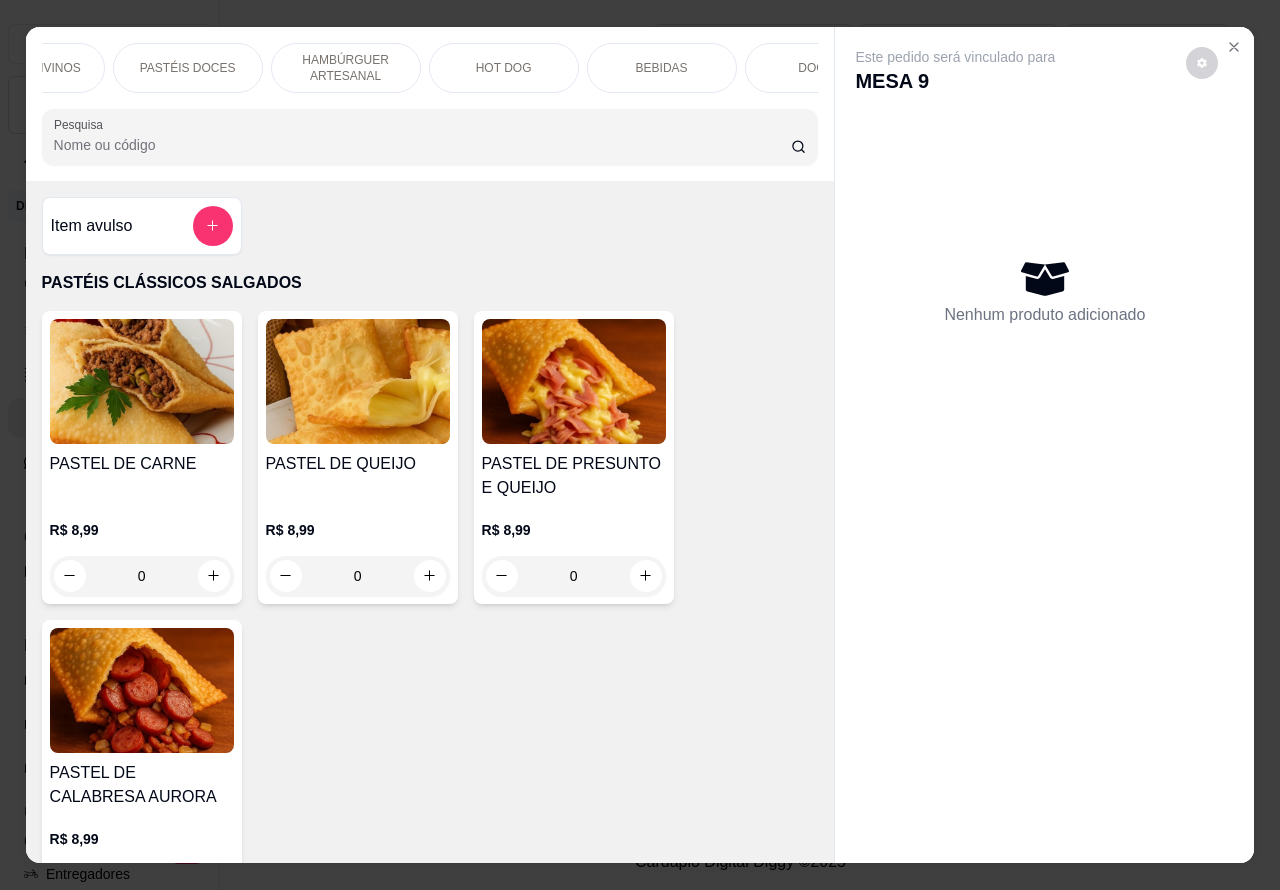 click on "BEBIDAS" at bounding box center [662, 68] 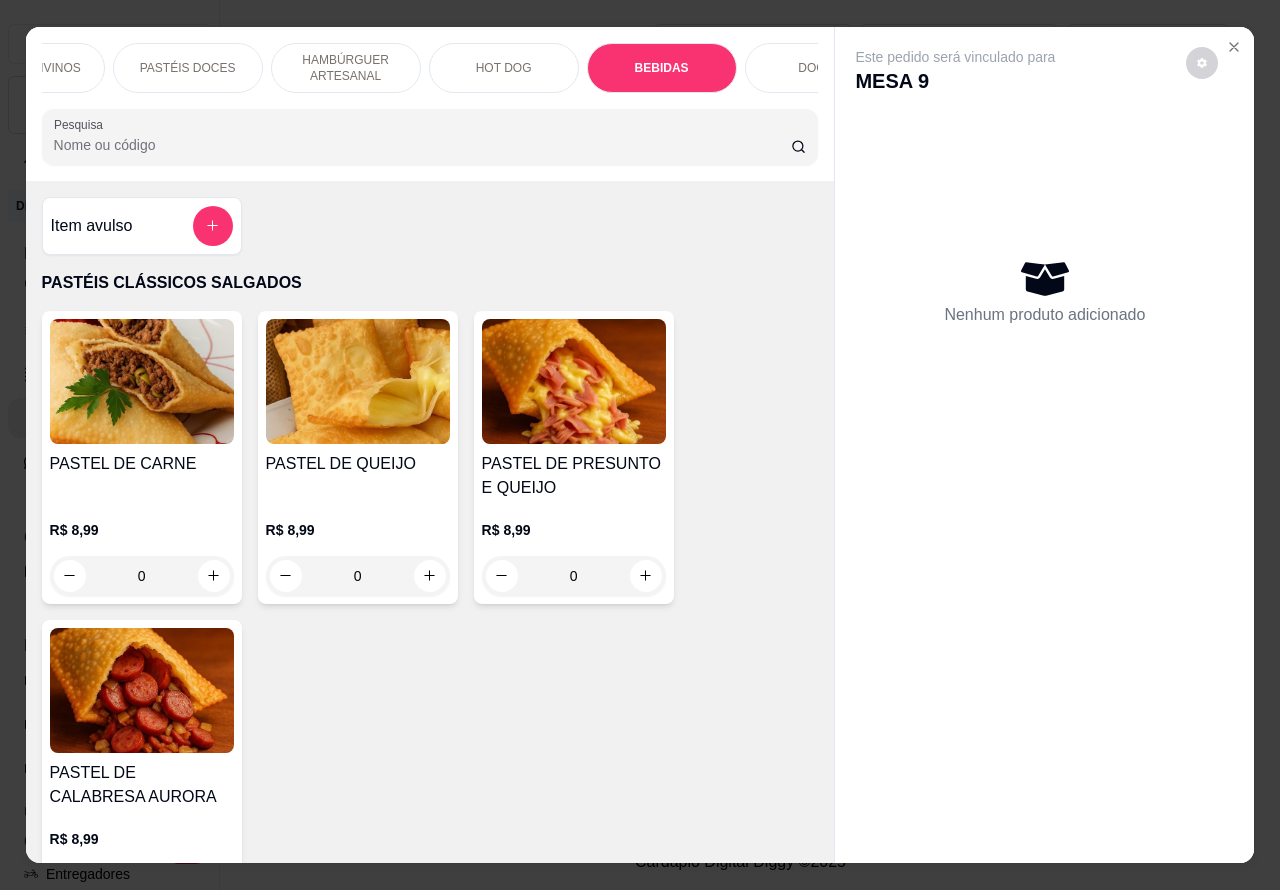 scroll, scrollTop: 6056, scrollLeft: 0, axis: vertical 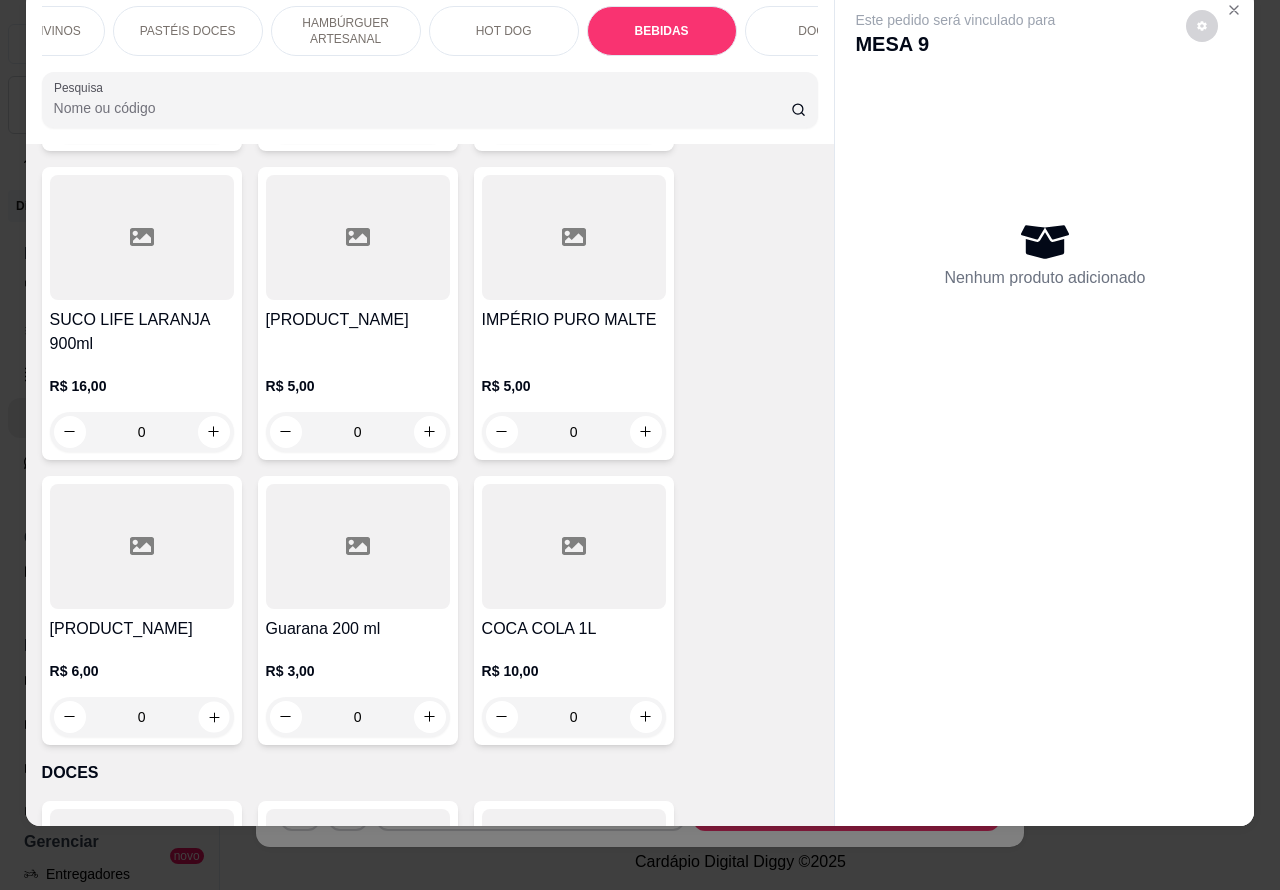 click 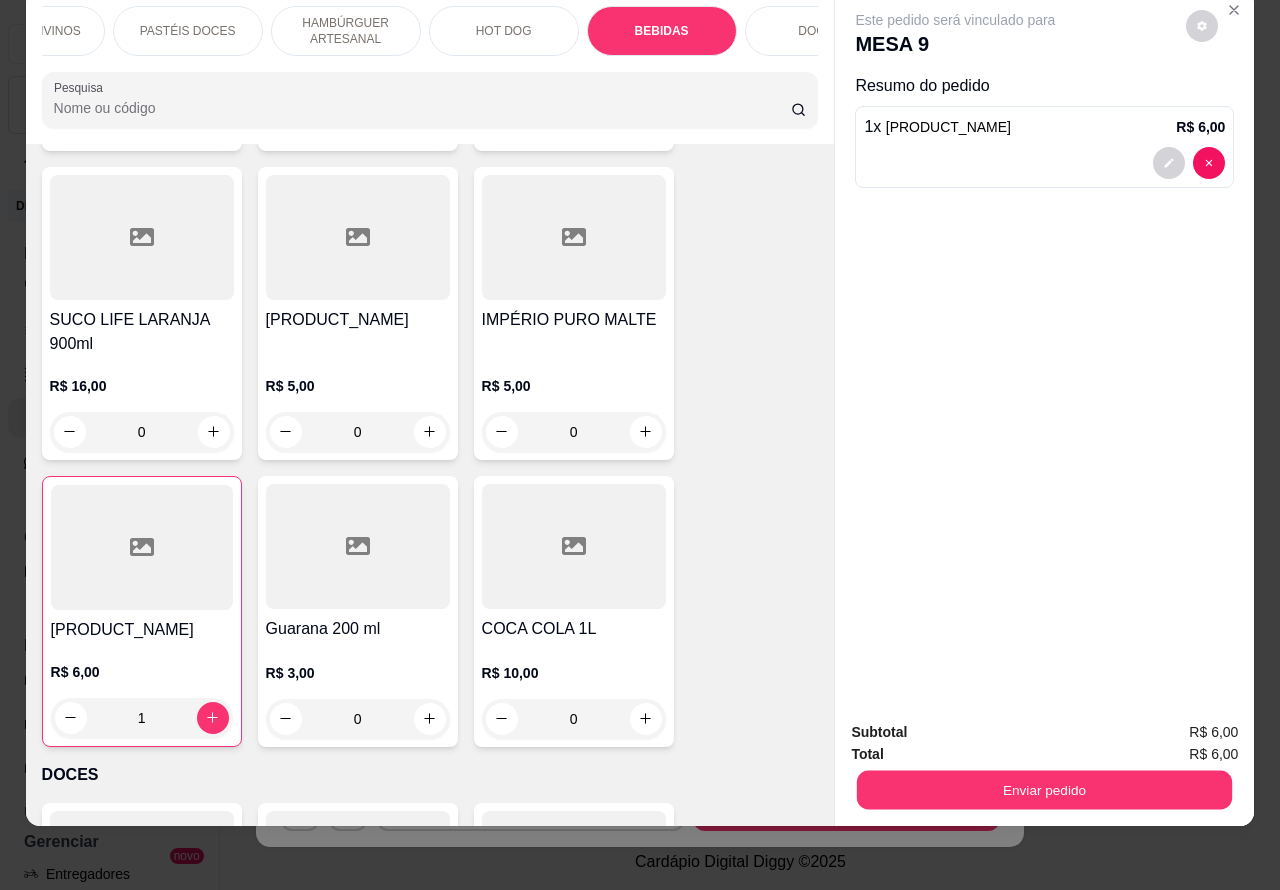 click on "Enviar pedido" at bounding box center [1044, 790] 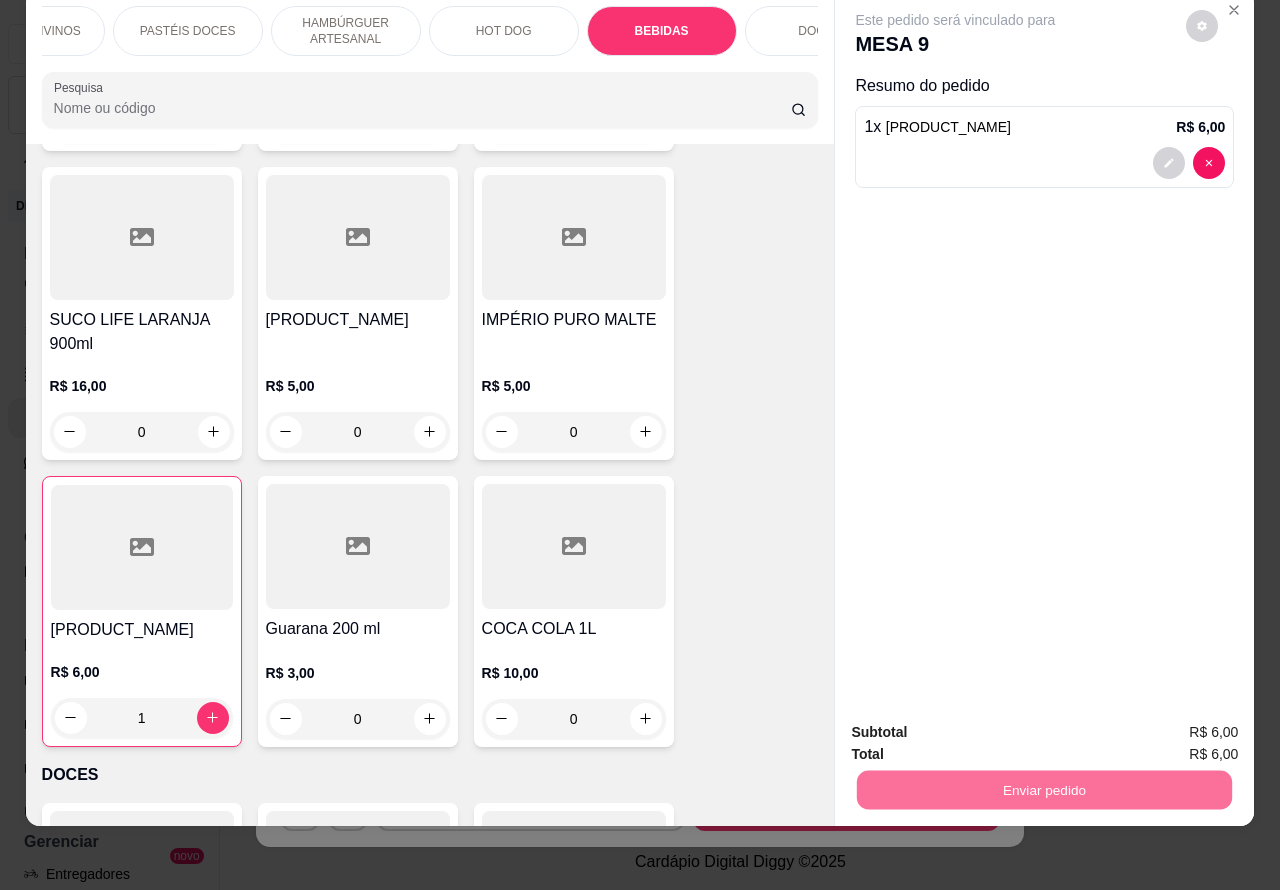 click on "Não registrar e enviar pedido" at bounding box center (977, 722) 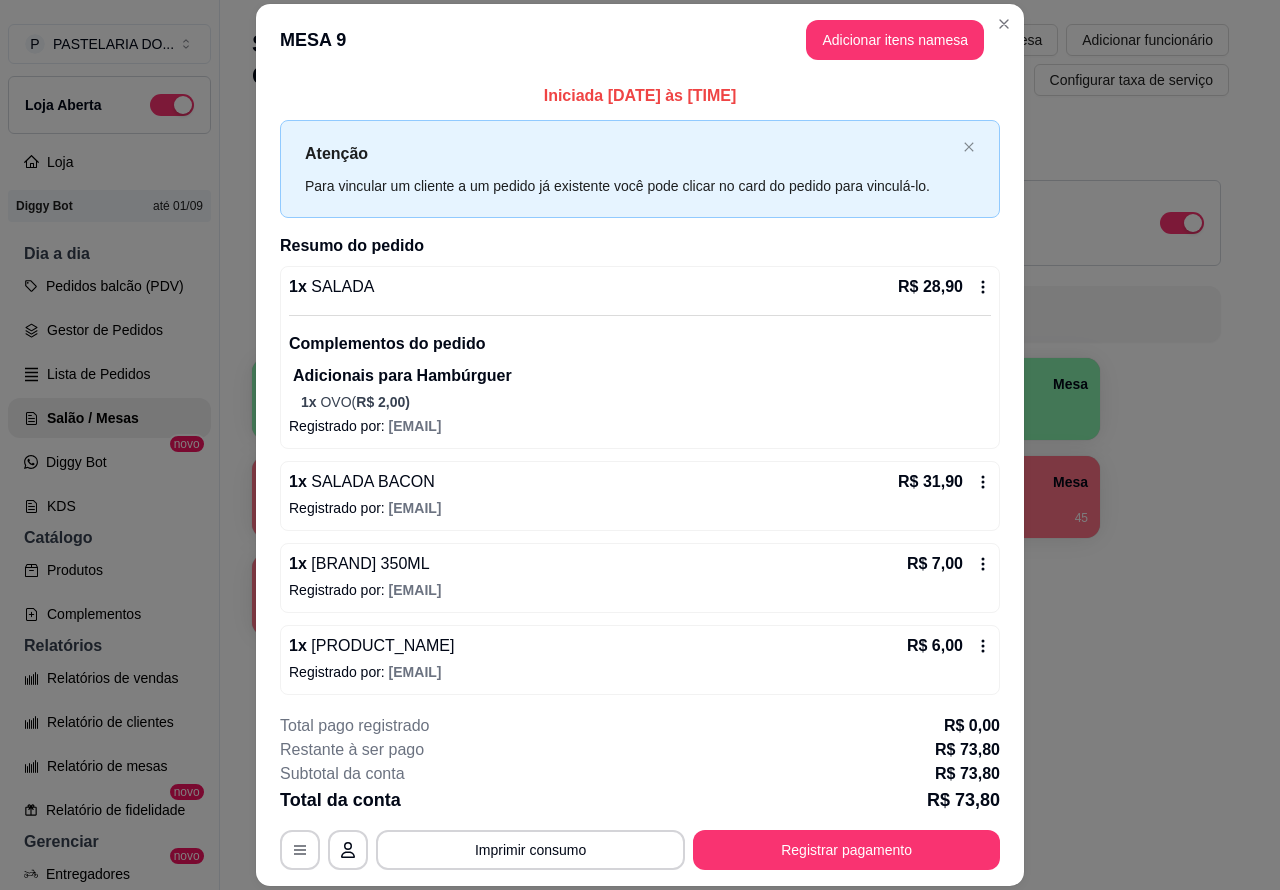 click on "Imprimir consumo" at bounding box center [530, 850] 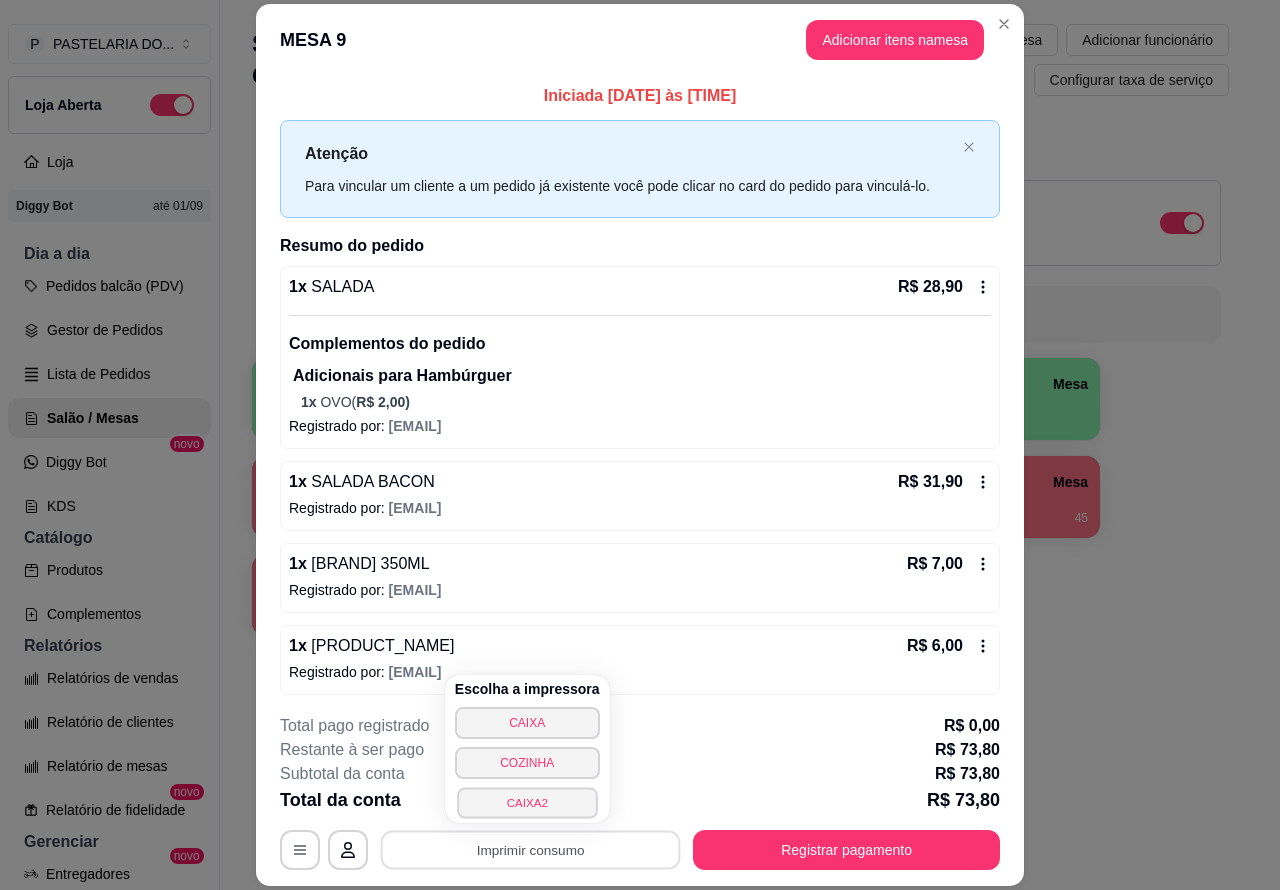 click on "CAIXA2" at bounding box center (527, 802) 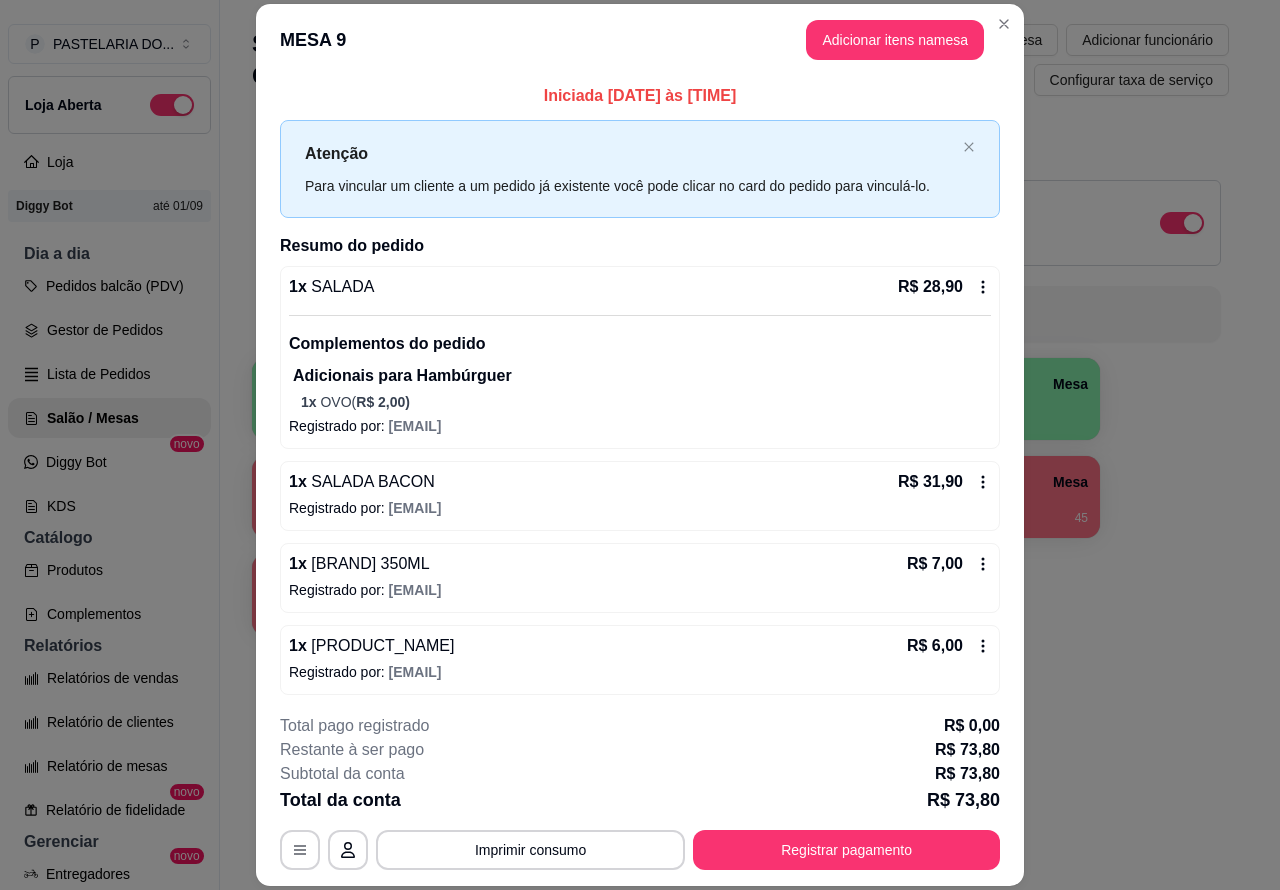 click on "Salão / Mesas / Comandas Adicionar mesa / comanda Imprimir qr-codes da mesa Adicionar funcionário Configurar taxa de serviço" at bounding box center [740, 54] 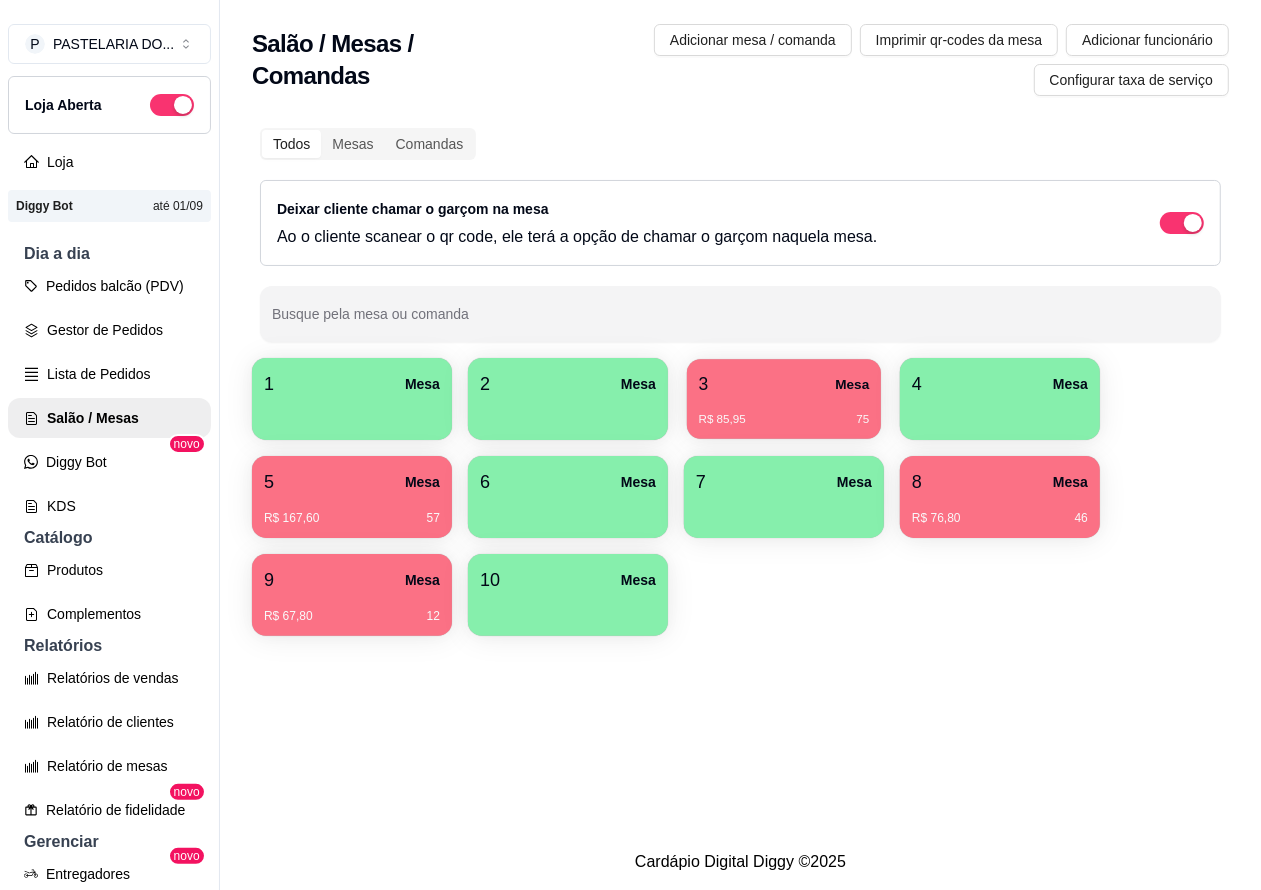 click on "3 Mesa" at bounding box center (784, 384) 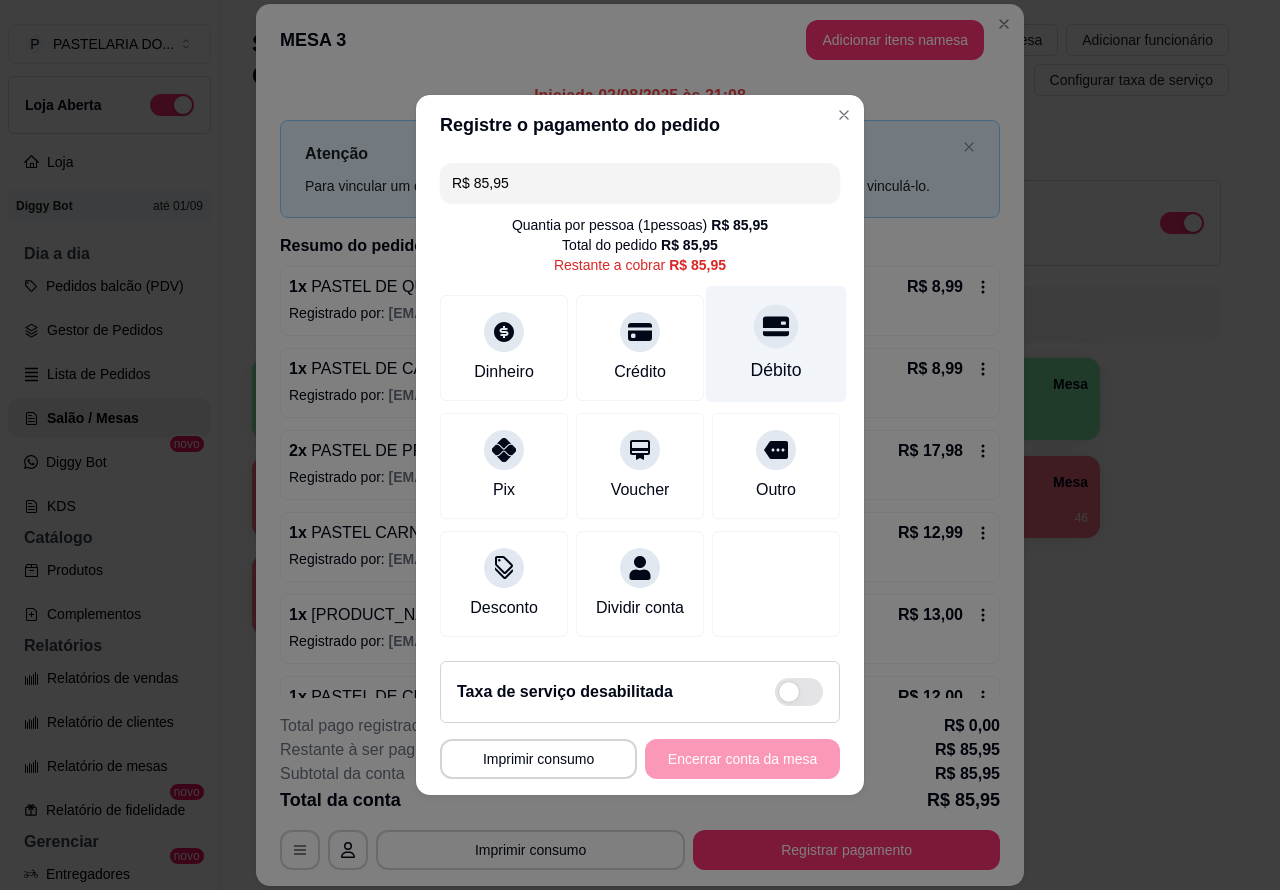 click 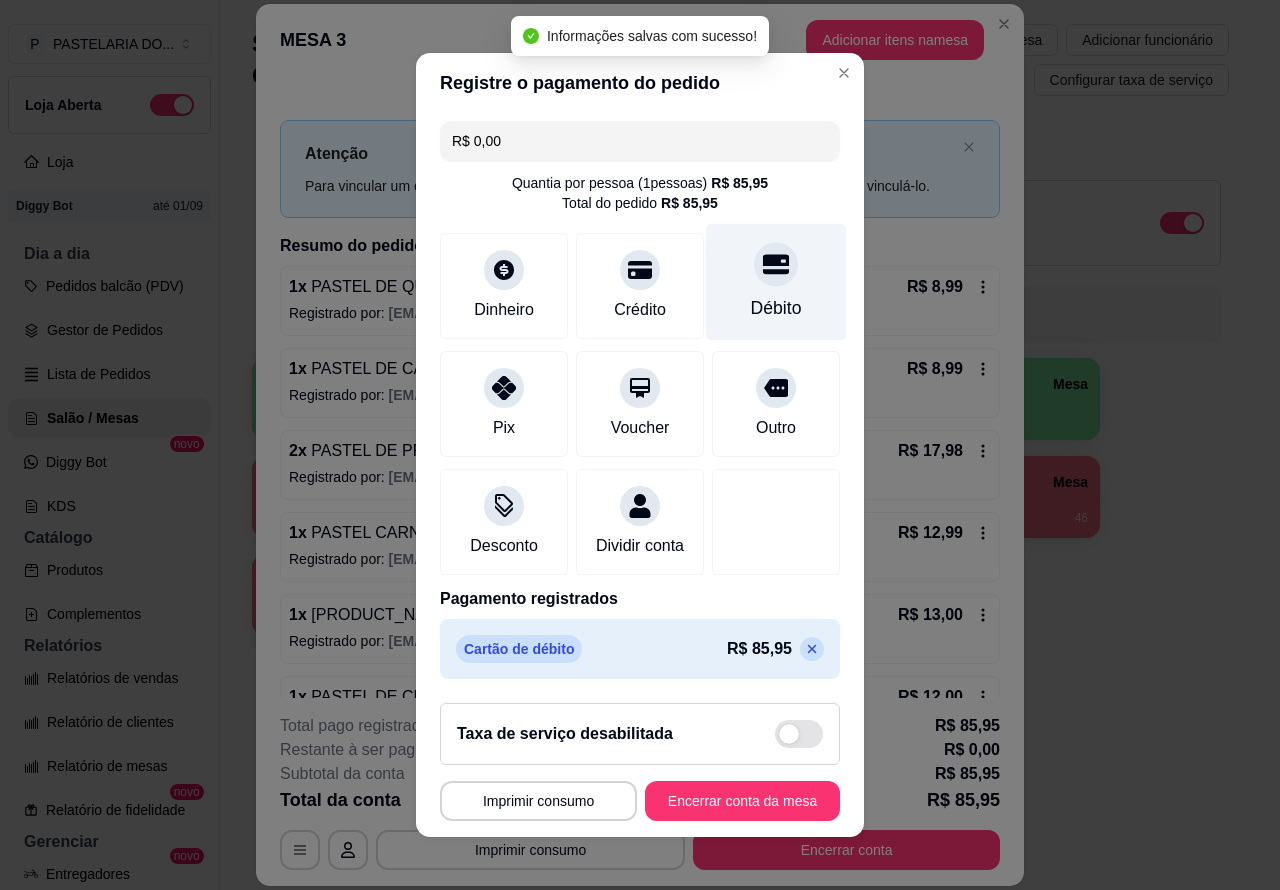 click on "Encerrar conta da mesa" at bounding box center [742, 801] 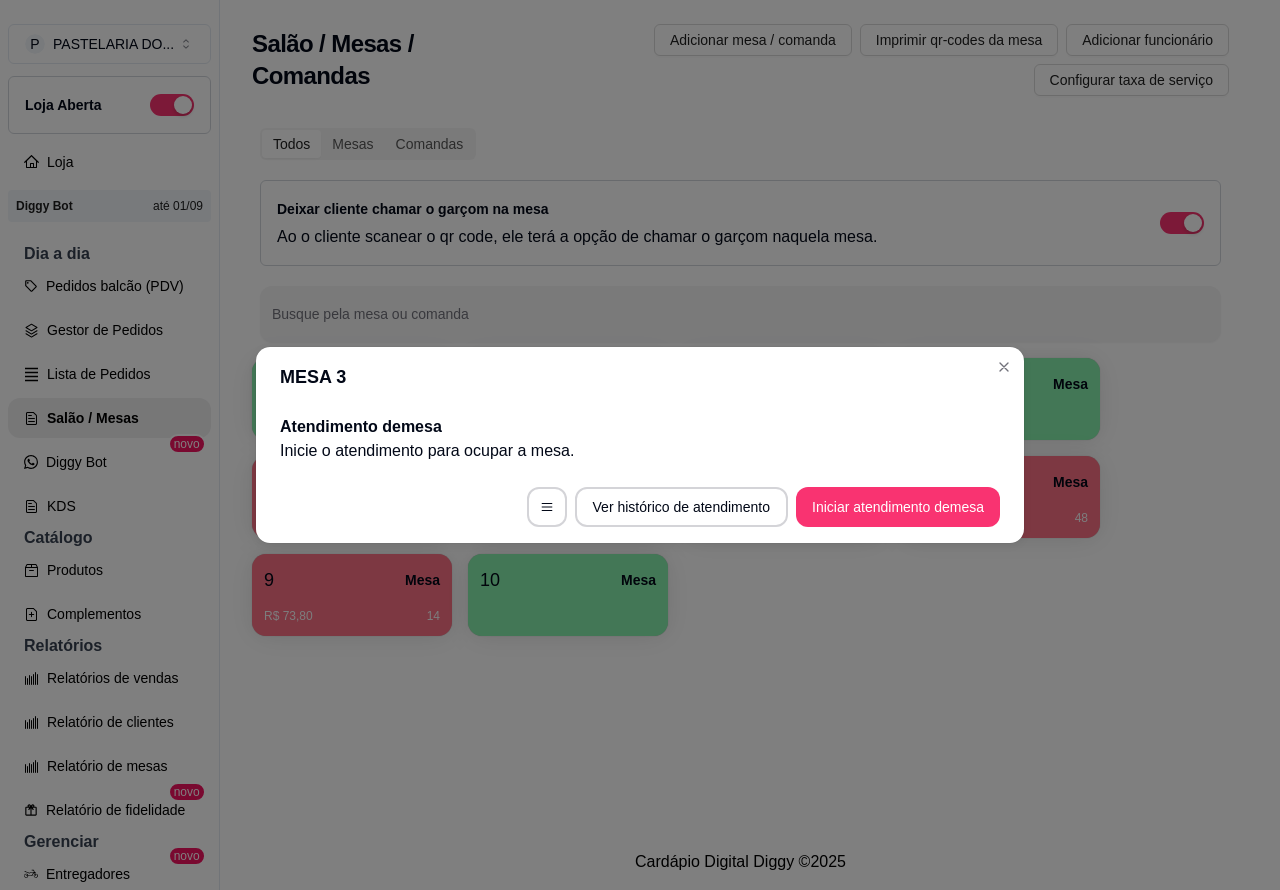 click on "Salão / Mesas / Comandas Adicionar mesa / comanda Imprimir qr-codes da mesa Adicionar funcionário Configurar taxa de serviço Todos Mesas Comandas Deixar cliente chamar o garçom na mesa Ao o cliente scanear o qr code, ele terá a opção de chamar o garçom naquela mesa. Busque pela mesa ou comanda 1 Mesa 2 Mesa 3 Mesa 4 Mesa 5 Mesa R$ 167,60 59 6 Mesa 7 Mesa 8 Mesa R$ 76,80 48 9 Mesa R$ 73,80 14 10 Mesa" at bounding box center [740, 417] 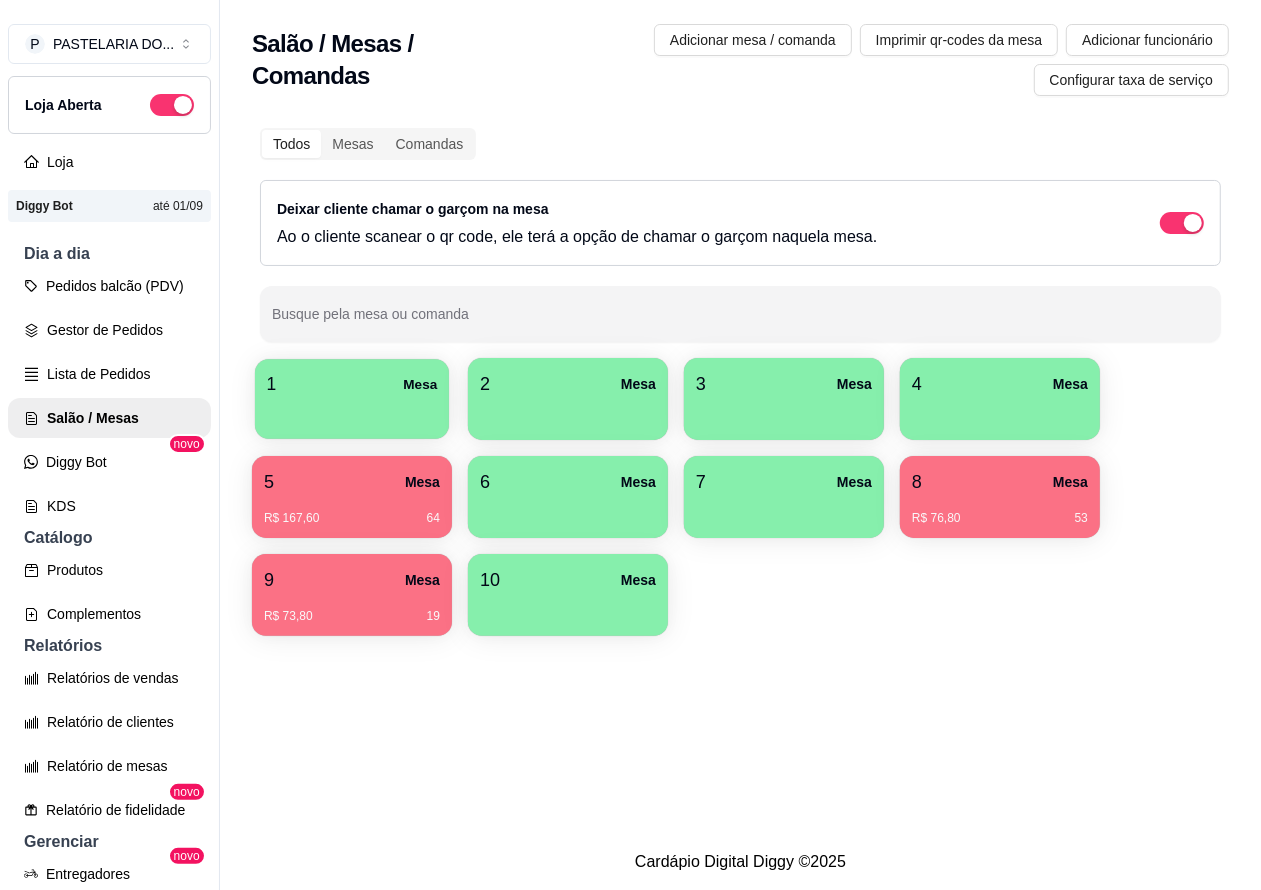 click on "1 Mesa" at bounding box center [352, 384] 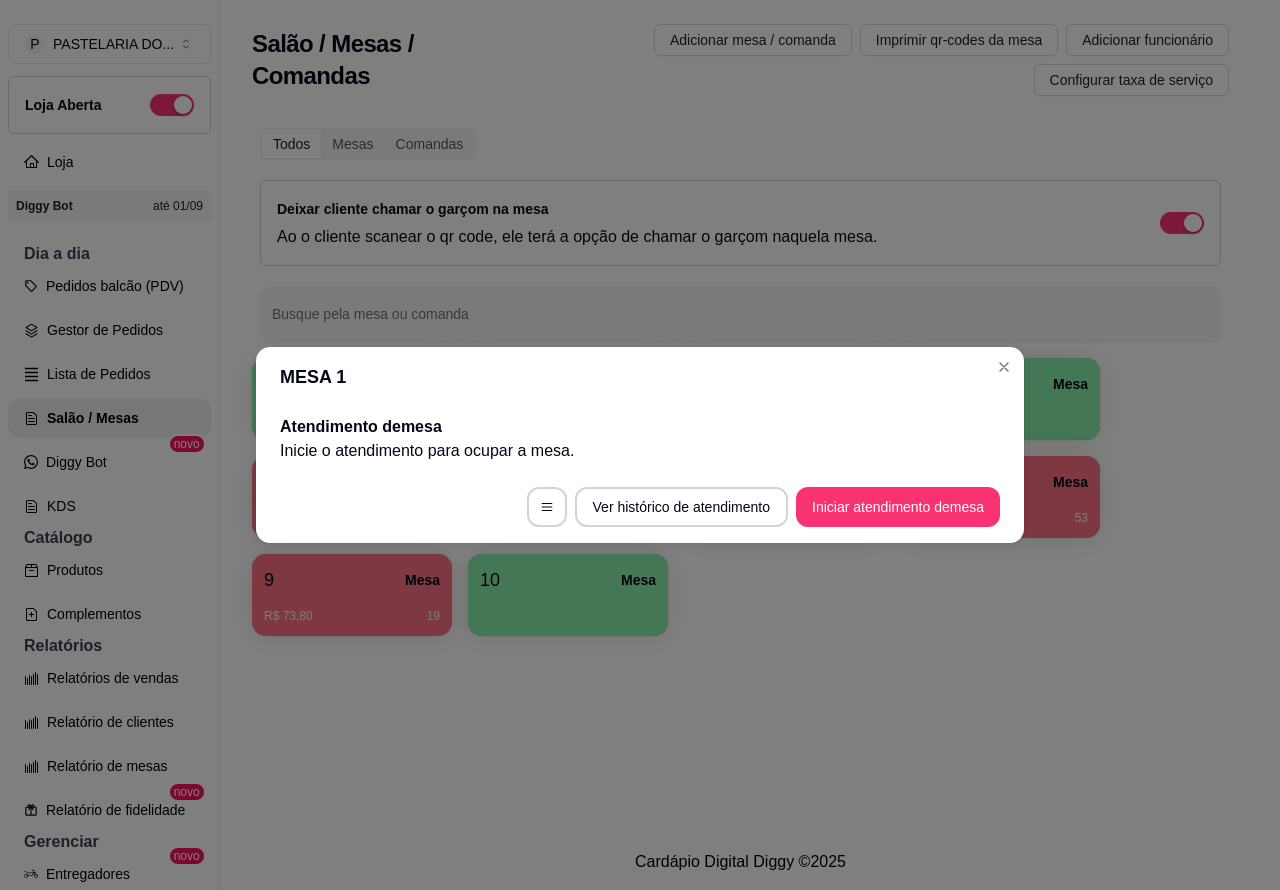 click on "Iniciar atendimento de  mesa" at bounding box center (898, 507) 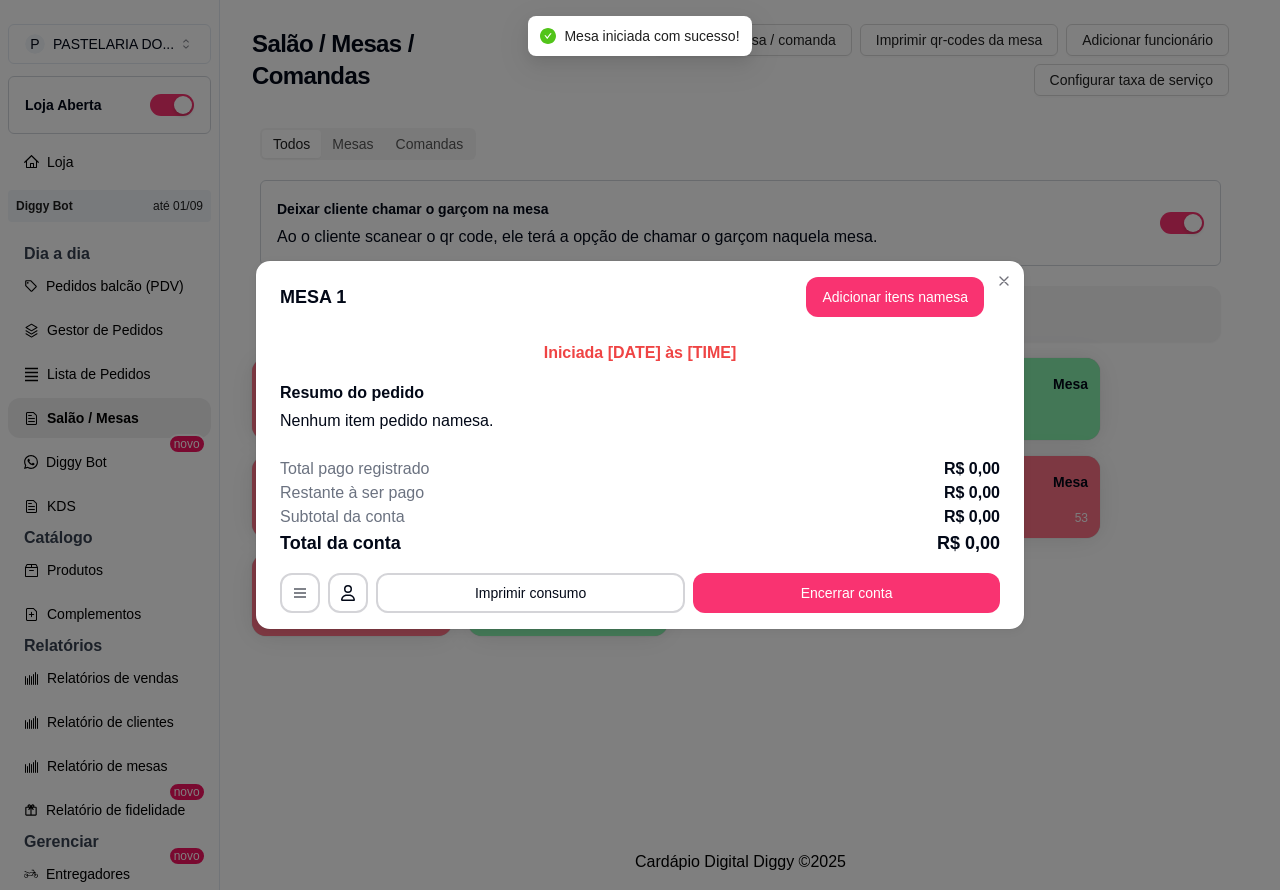 click on "Nenhum produto adicionado" at bounding box center (1057, 286) 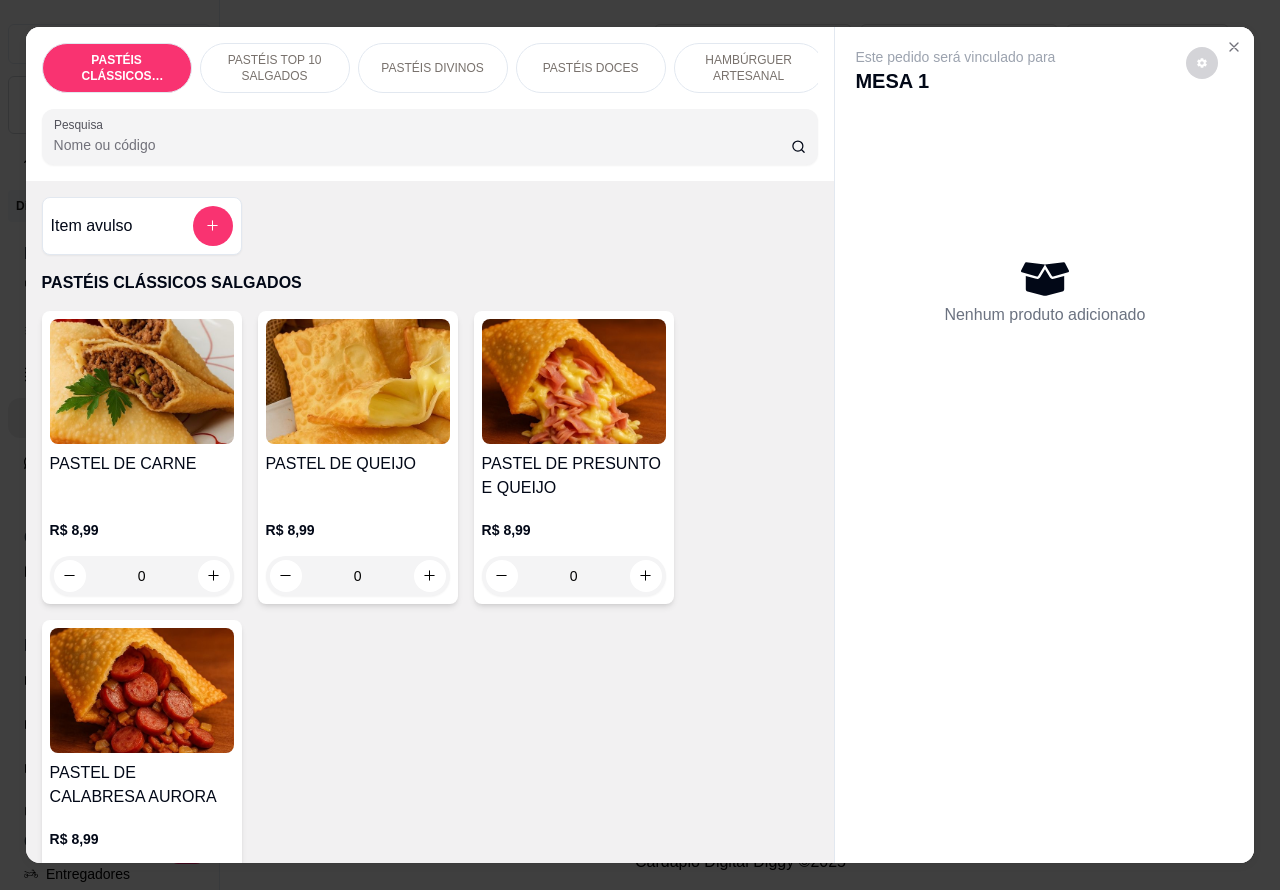 click on "PASTÉIS TOP 10 SALGADOS" at bounding box center [275, 68] 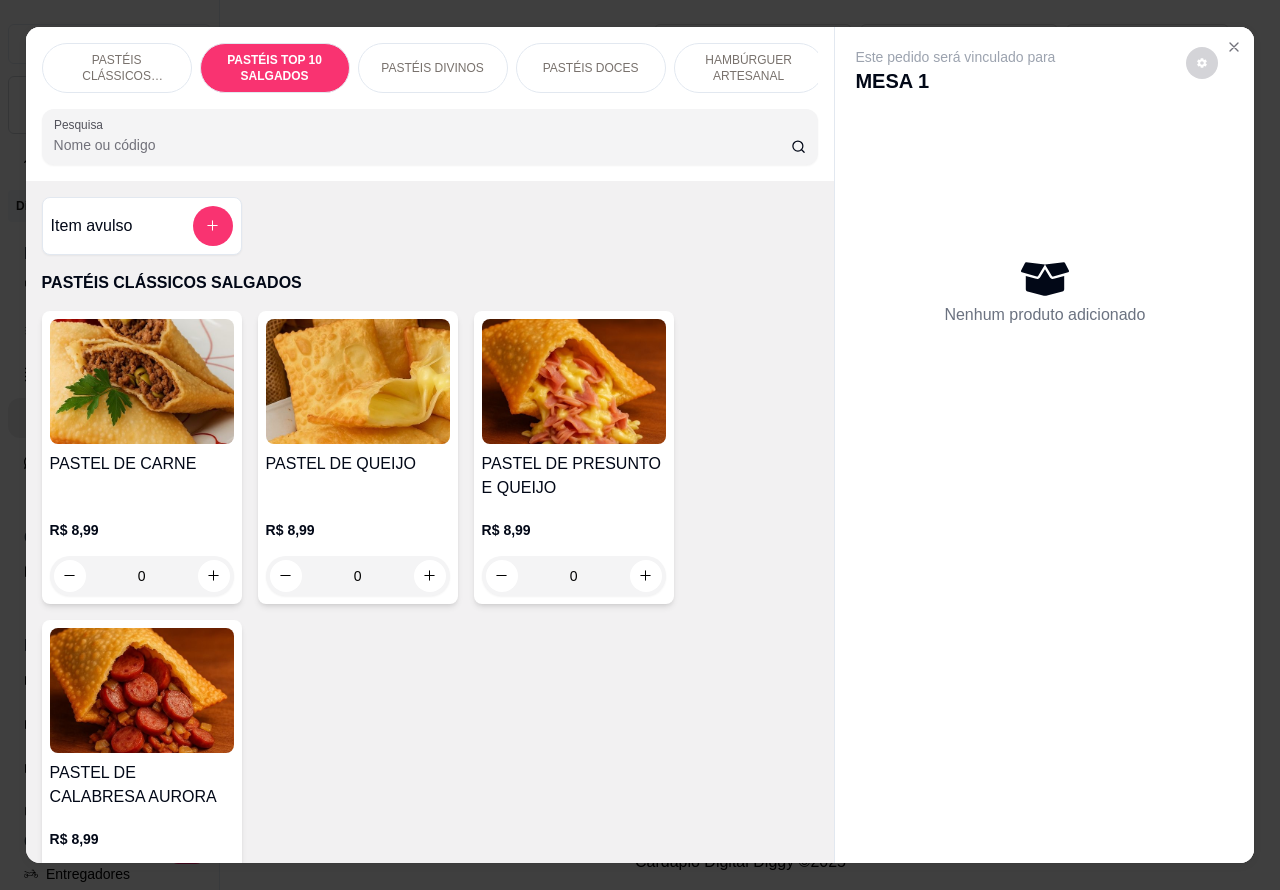 scroll, scrollTop: 748, scrollLeft: 0, axis: vertical 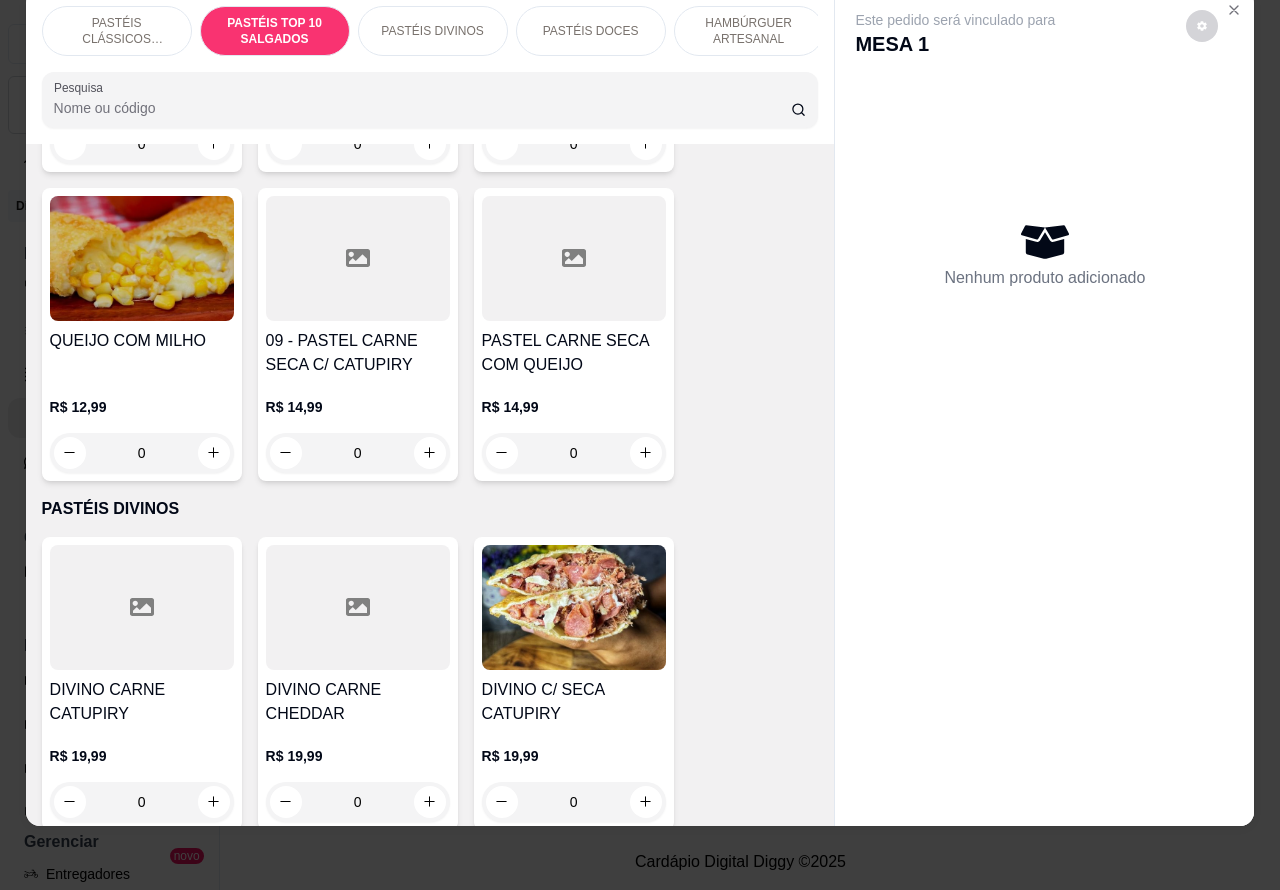 click on "0" at bounding box center [358, 453] 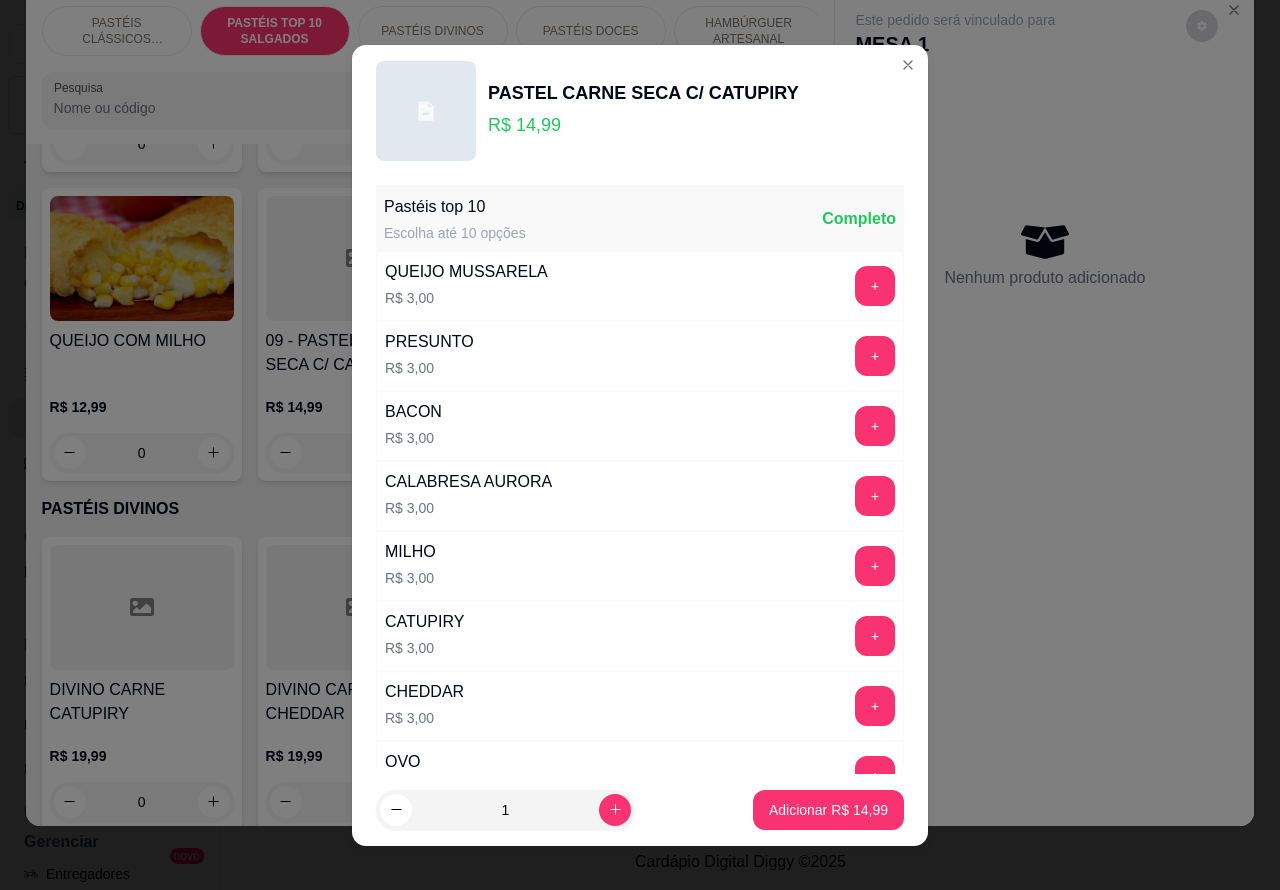 click 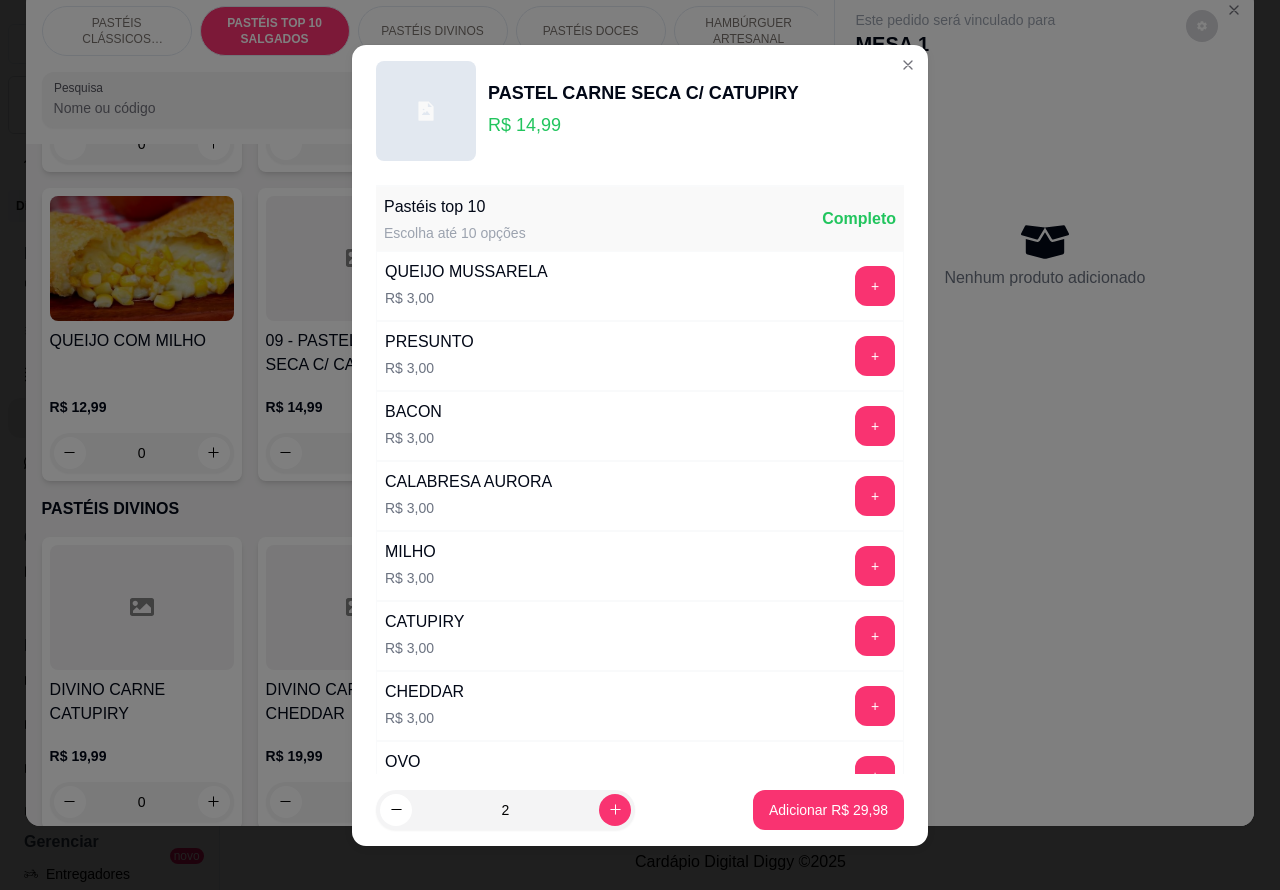 click on "Adicionar   R$ 29,98" at bounding box center [828, 810] 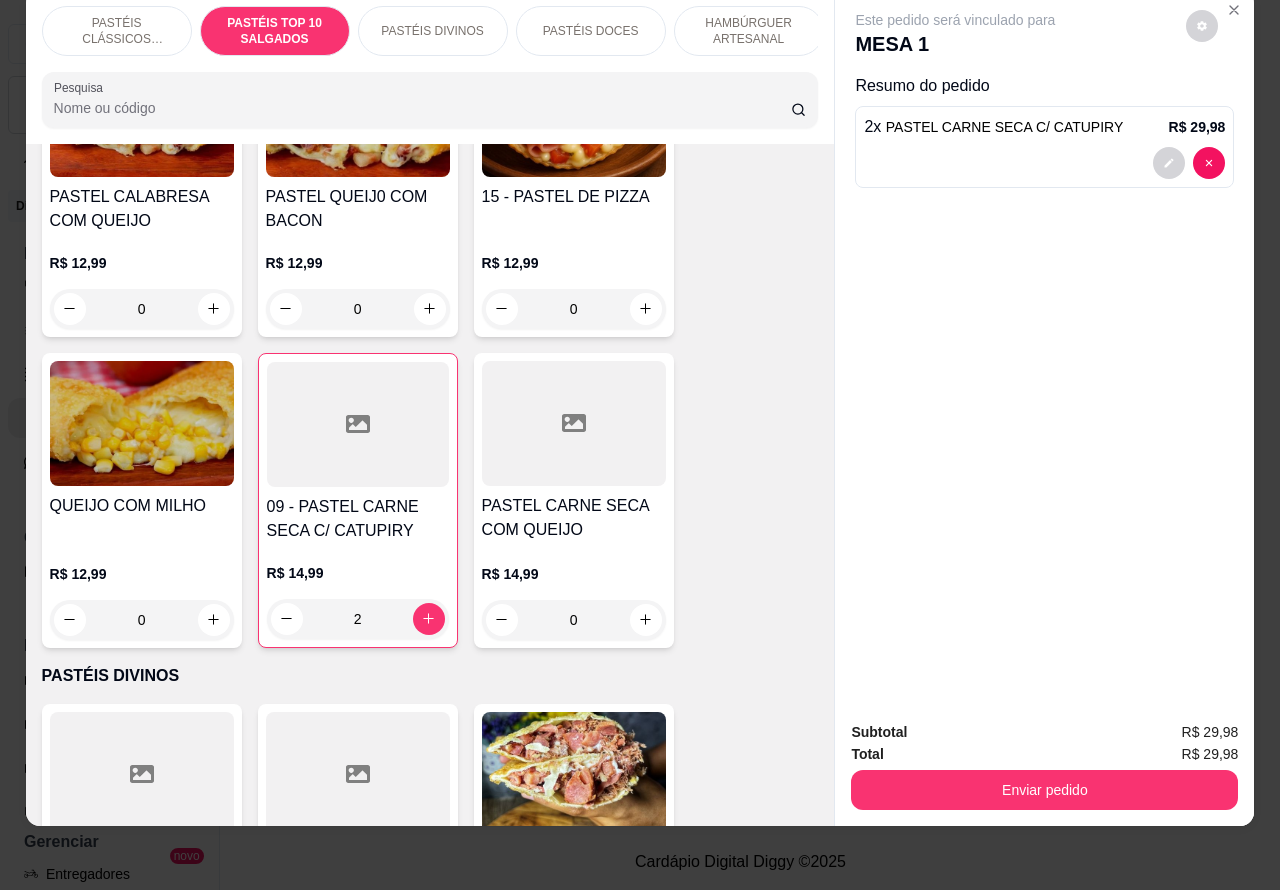 scroll, scrollTop: 1658, scrollLeft: 0, axis: vertical 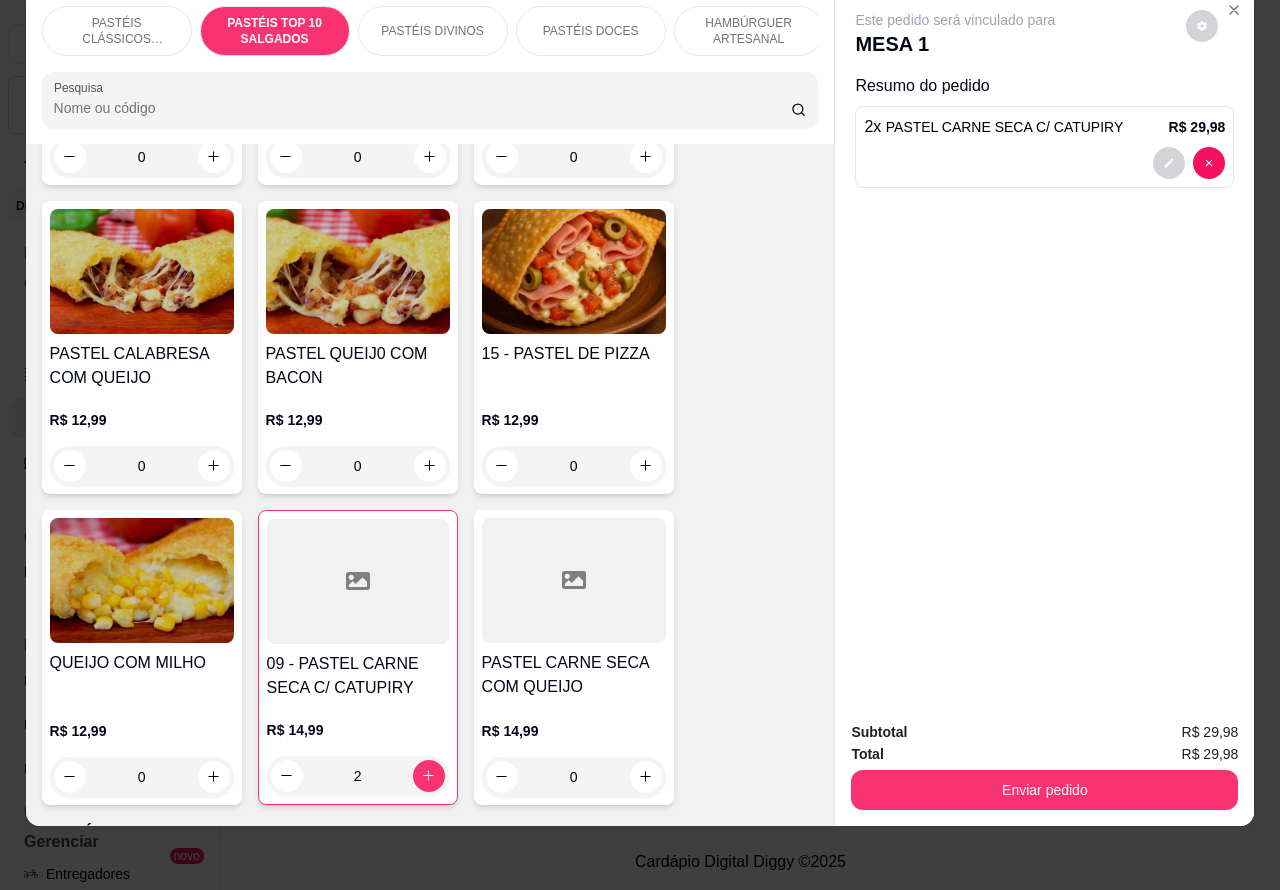 click on "0" at bounding box center (574, 466) 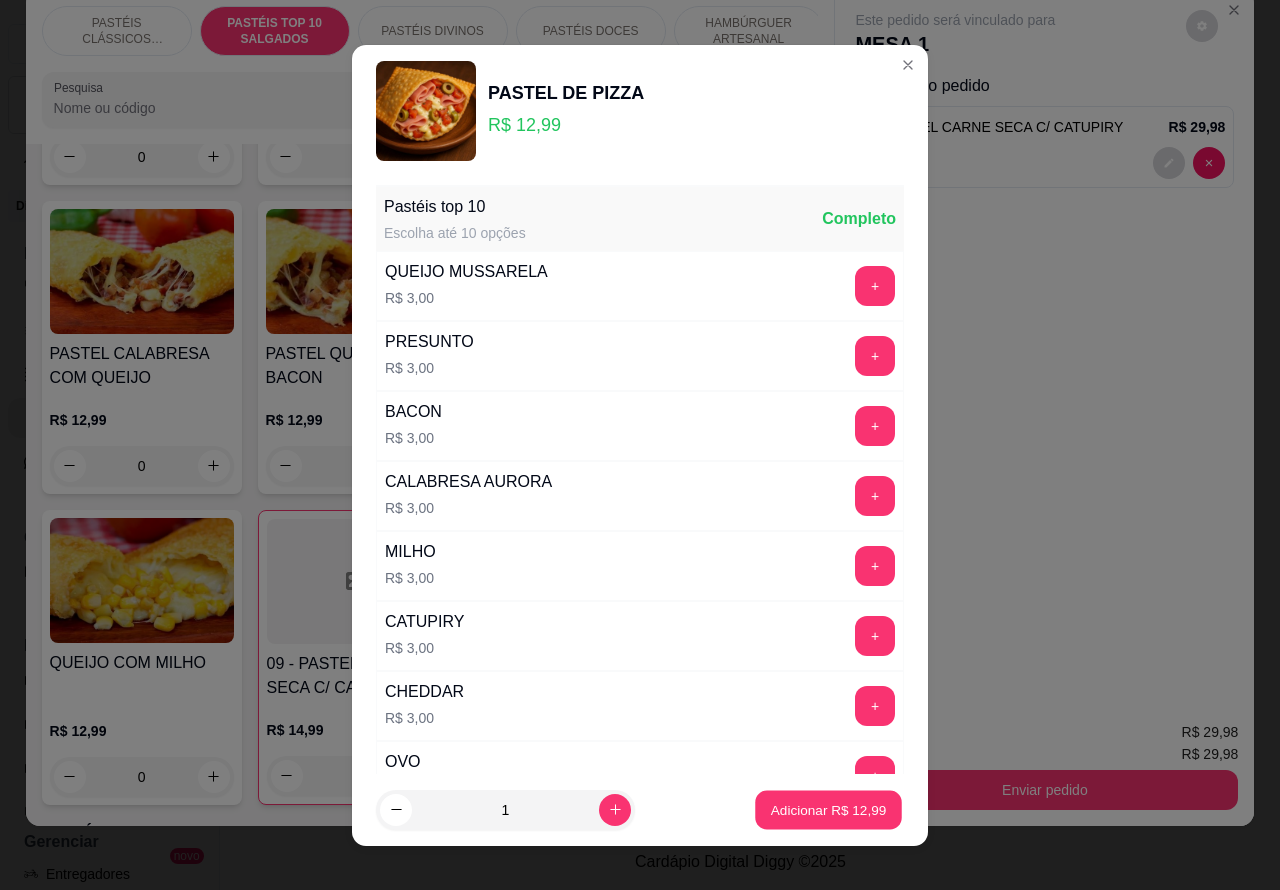 click on "Adicionar   R$ 12,99" at bounding box center [829, 809] 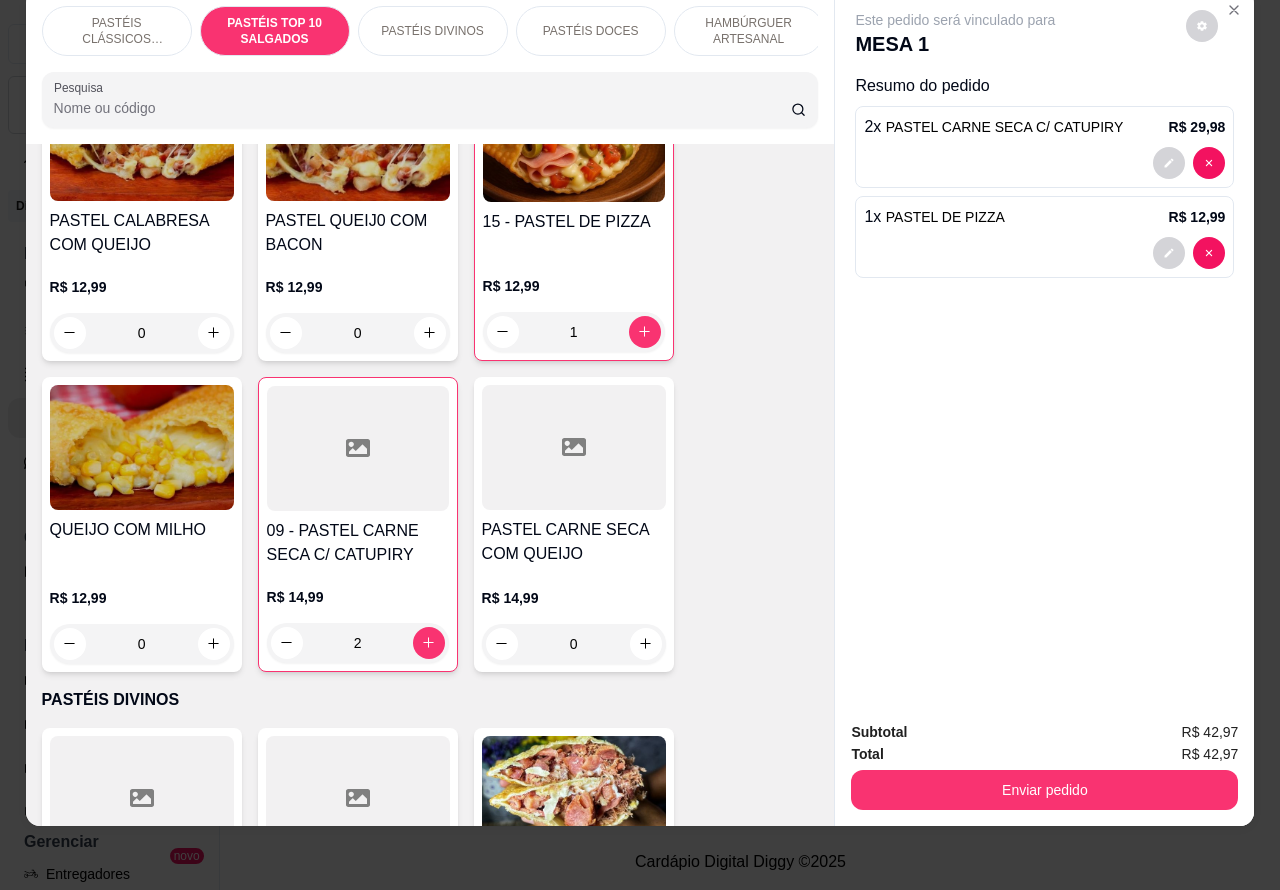 scroll, scrollTop: 1825, scrollLeft: 0, axis: vertical 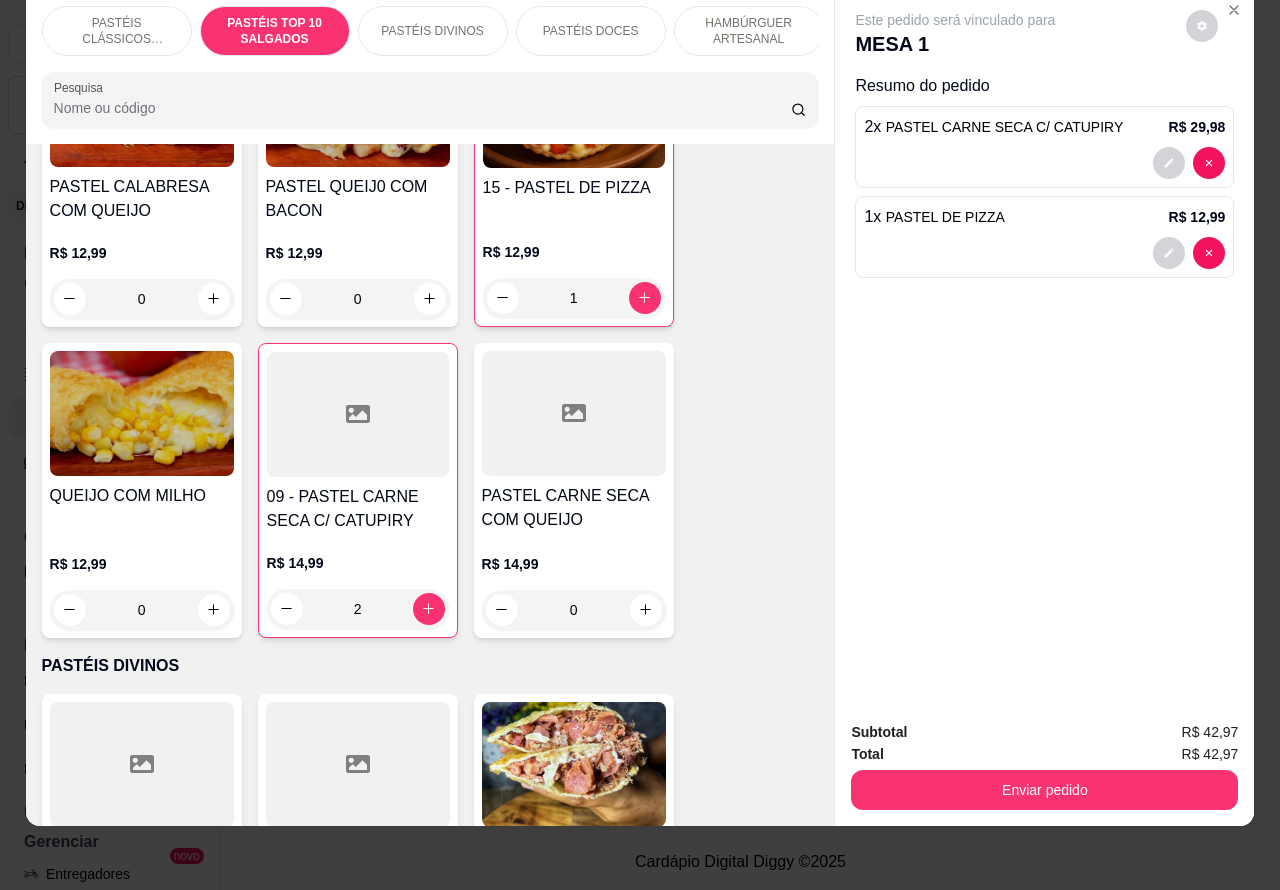 click on "2" at bounding box center [358, 609] 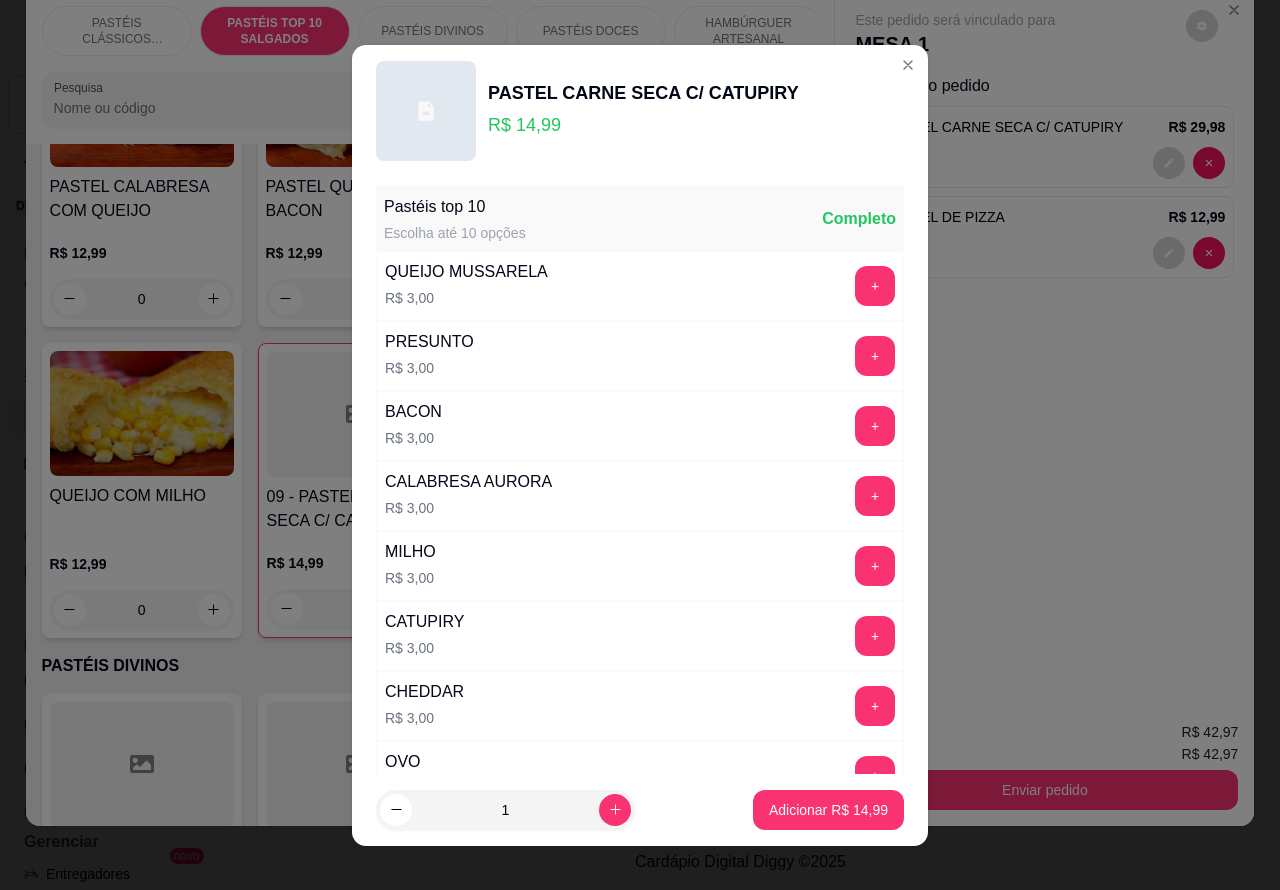 click on "Adicionar   R$ 14,99" at bounding box center (828, 810) 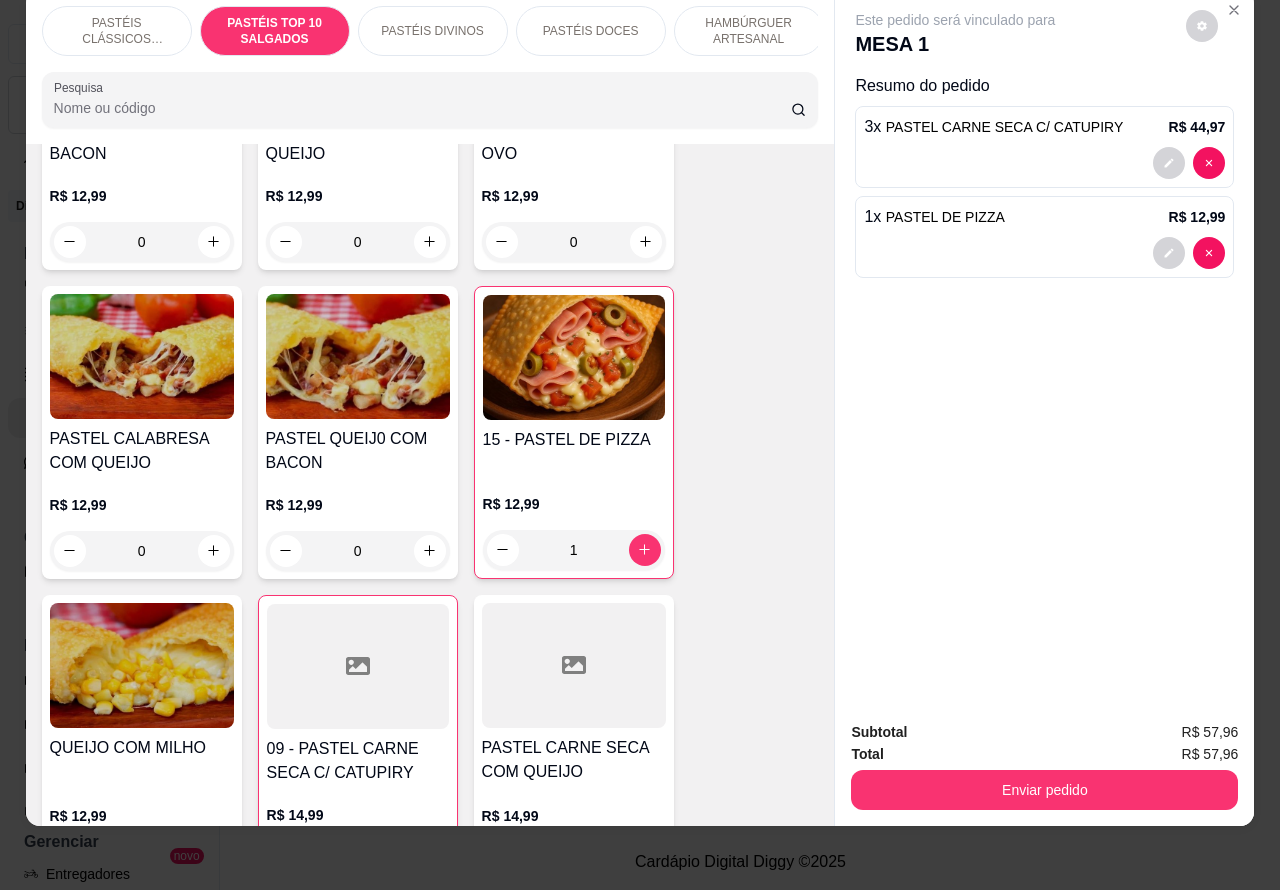 scroll, scrollTop: 1542, scrollLeft: 0, axis: vertical 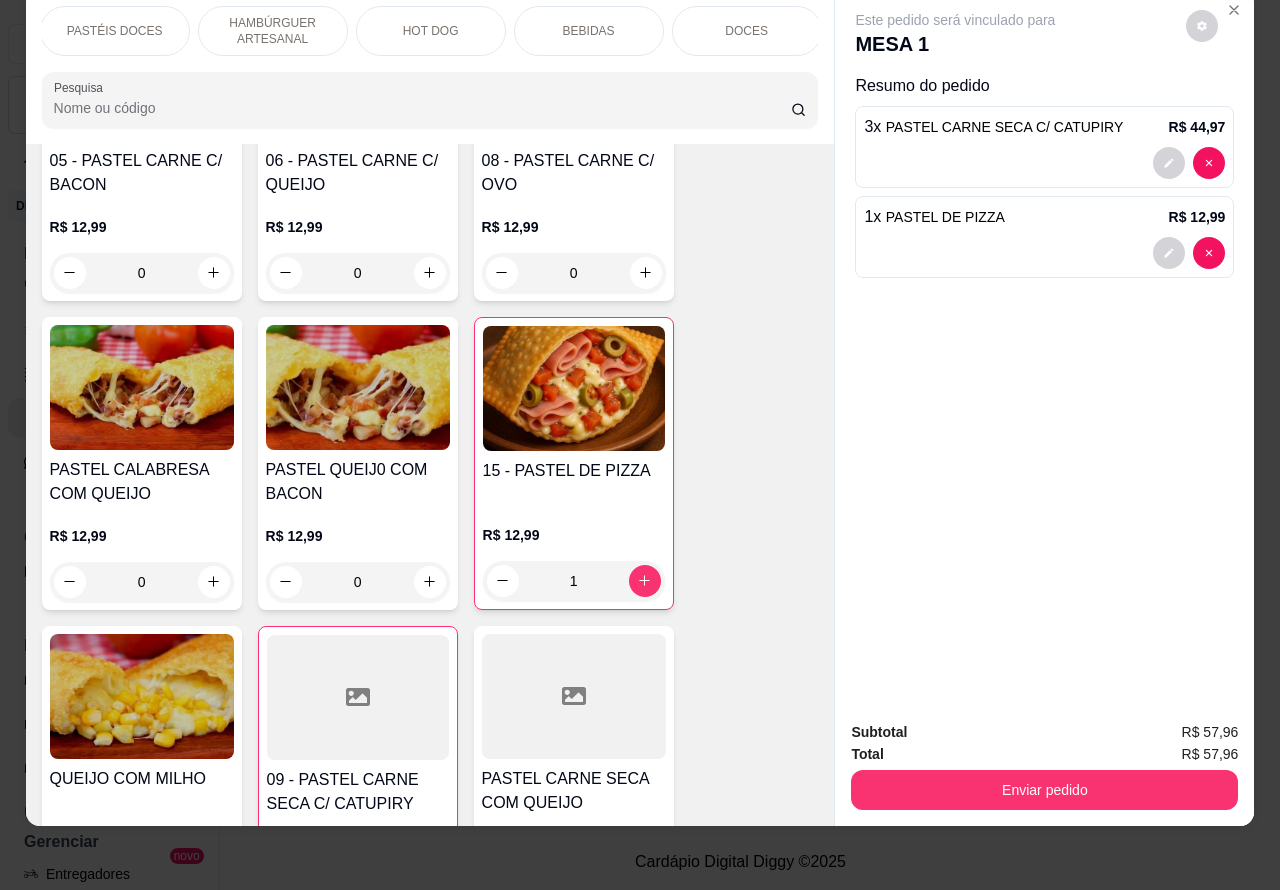 click on "BEBIDAS" at bounding box center [589, 31] 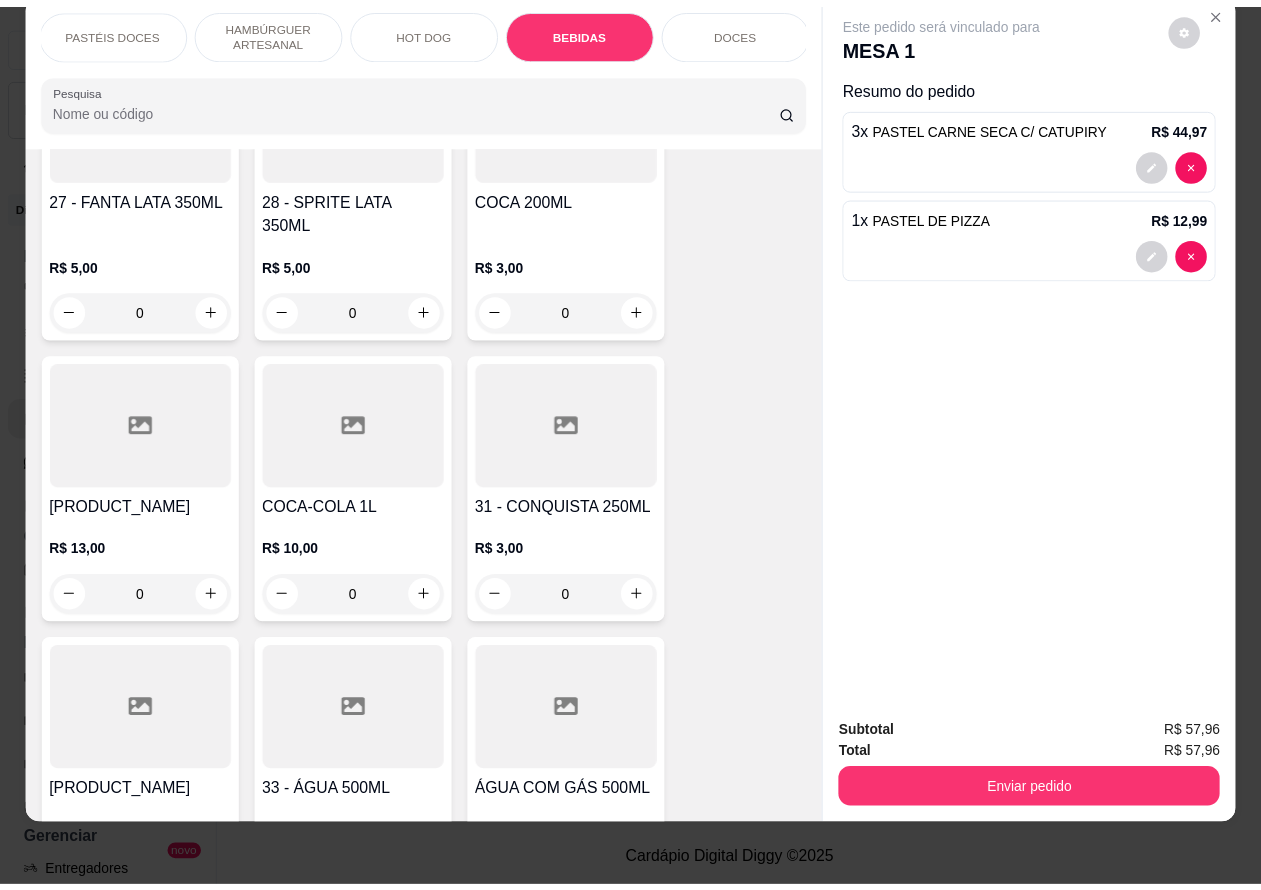 scroll, scrollTop: 6508, scrollLeft: 0, axis: vertical 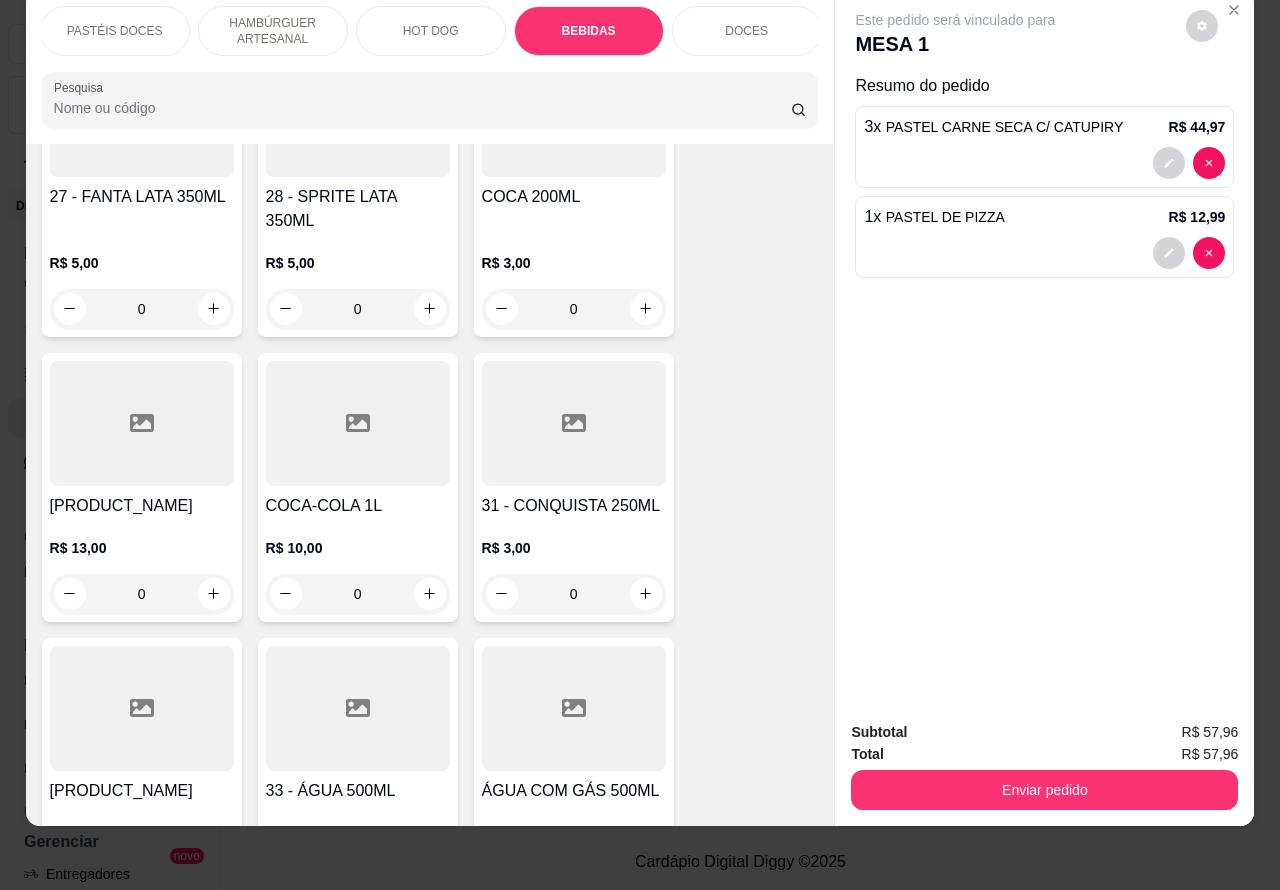 click 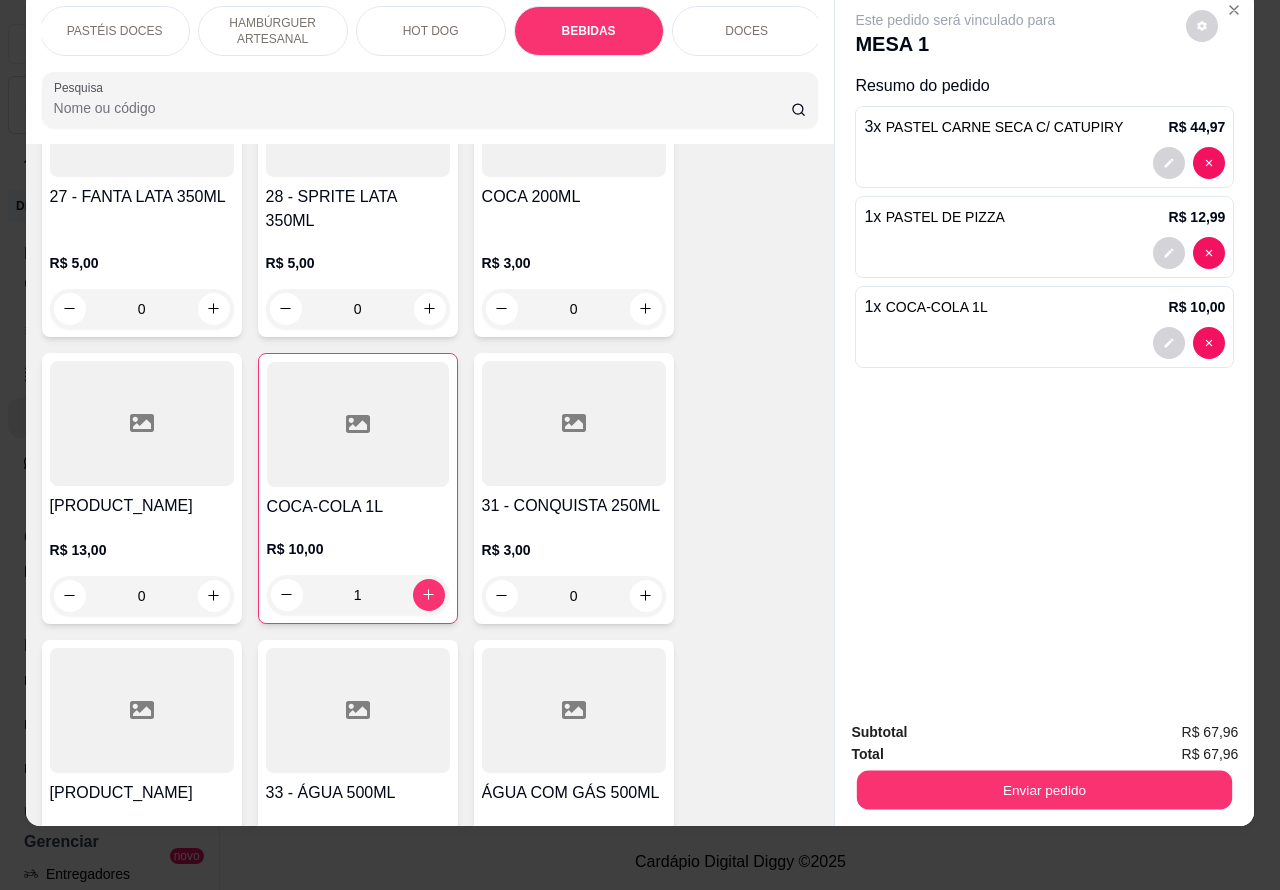 click on "Enviar pedido" at bounding box center (1044, 790) 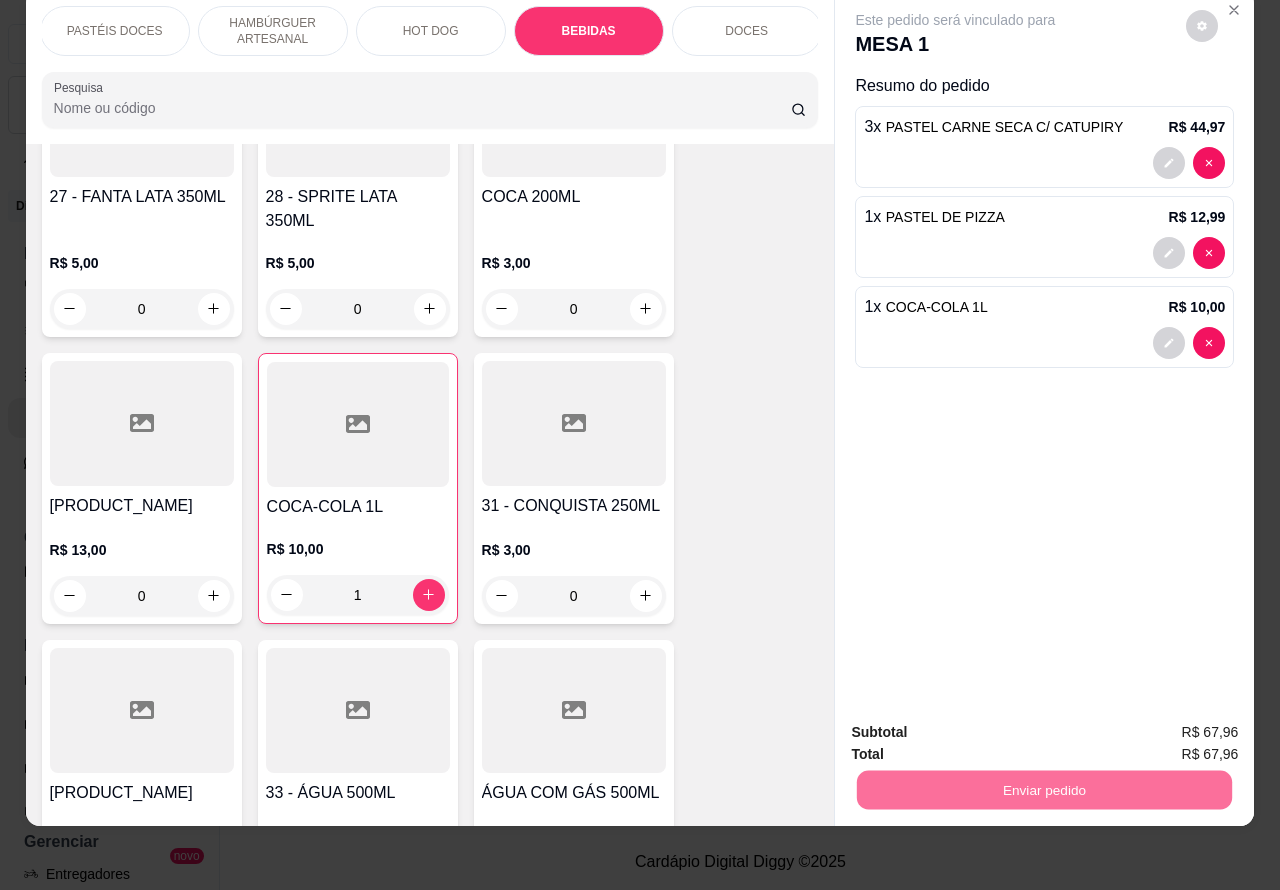 click on "Não registrar e enviar pedido" at bounding box center [977, 723] 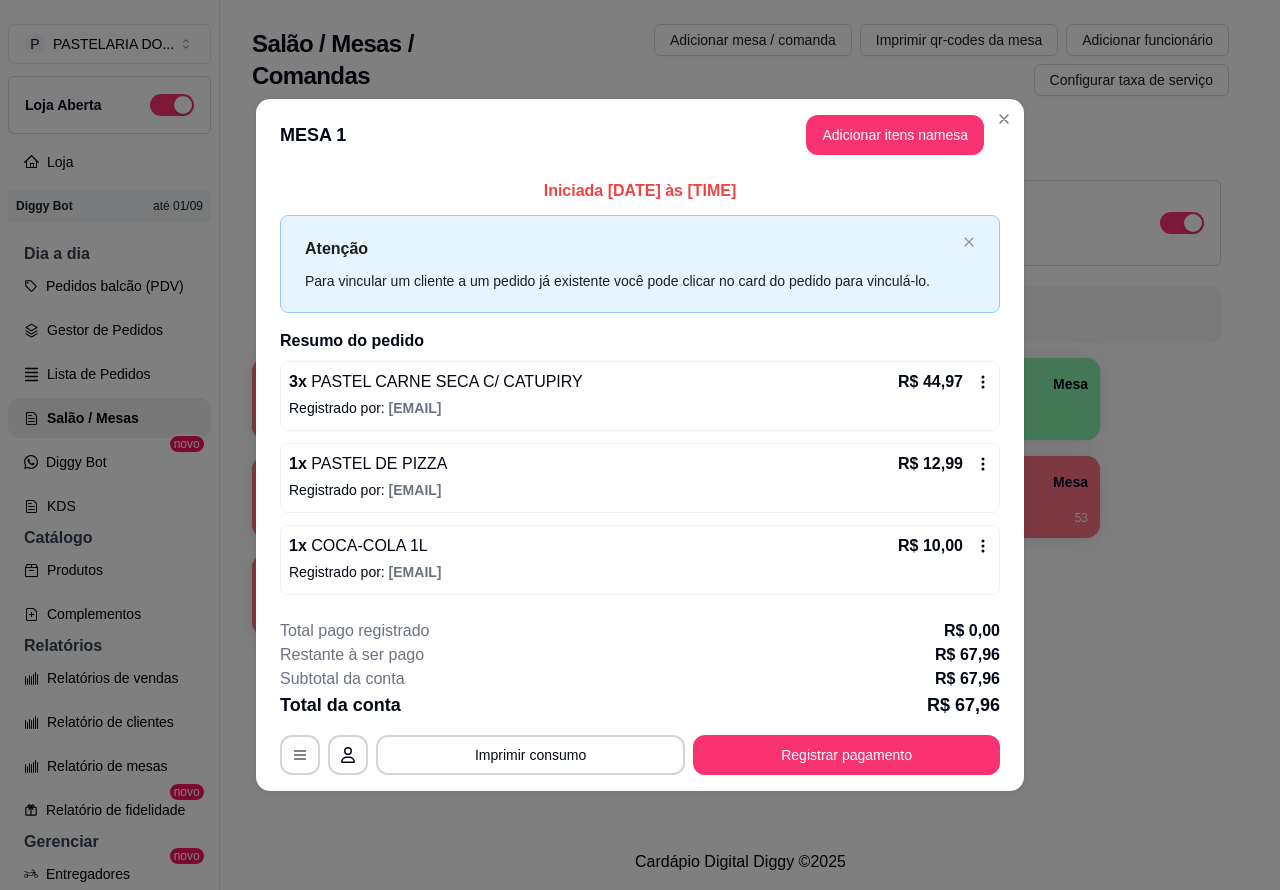 click on "Salão / Mesas / Comandas Adicionar mesa / comanda Imprimir qr-codes da mesa Adicionar funcionário Configurar taxa de serviço Todos Mesas Comandas Deixar cliente chamar o garçom na mesa Ao o cliente scanear o qr code, ele terá a opção de chamar o garçom naquela mesa. Busque pela mesa ou comanda
1 Mesa R$ 0,00 0 2 Mesa 3 Mesa 4 Mesa 5 Mesa R$ 167,60 64 6 Mesa 7 Mesa 8 Mesa R$ 76,80 53 9 Mesa R$ 73,80 19 10 Mesa" at bounding box center (740, 417) 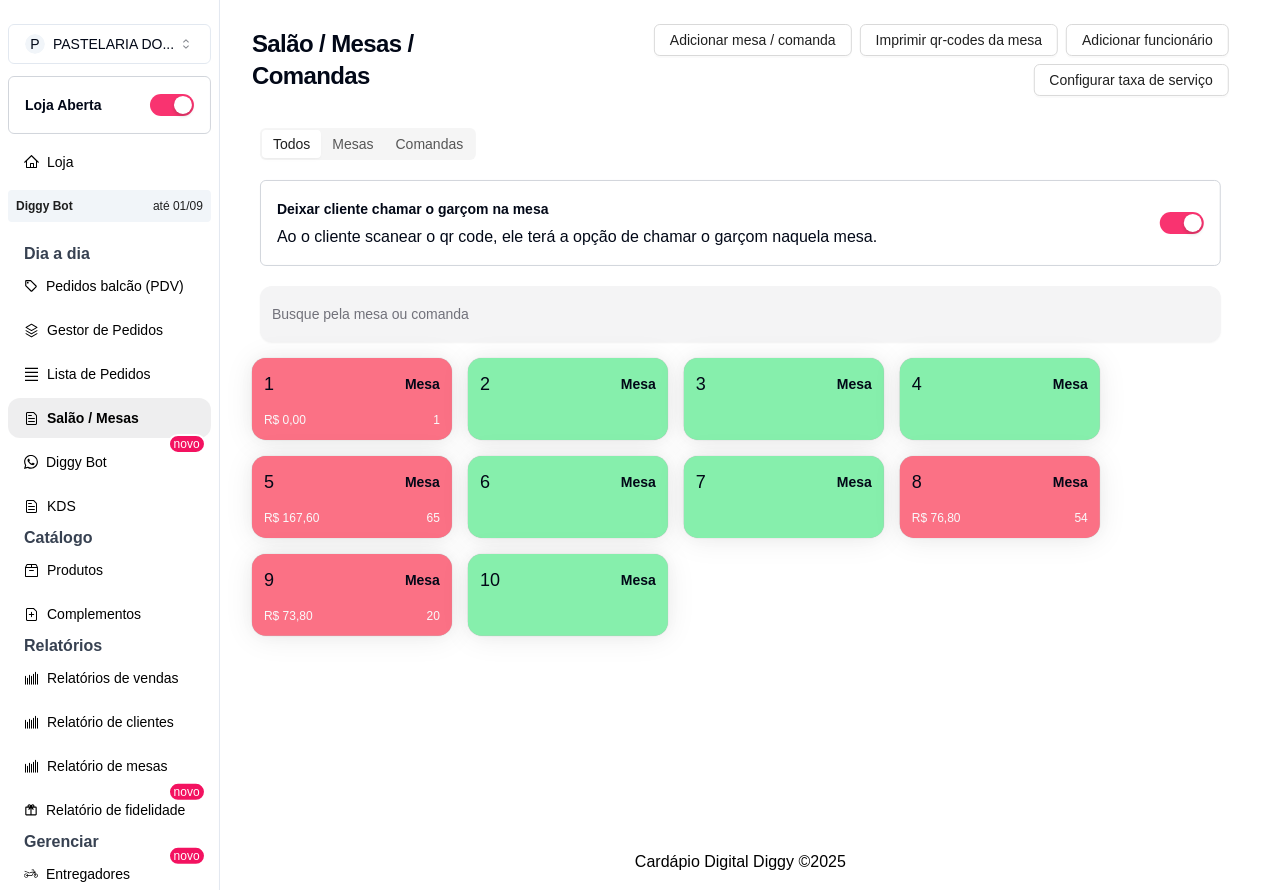 click on "5 Mesa" at bounding box center (352, 482) 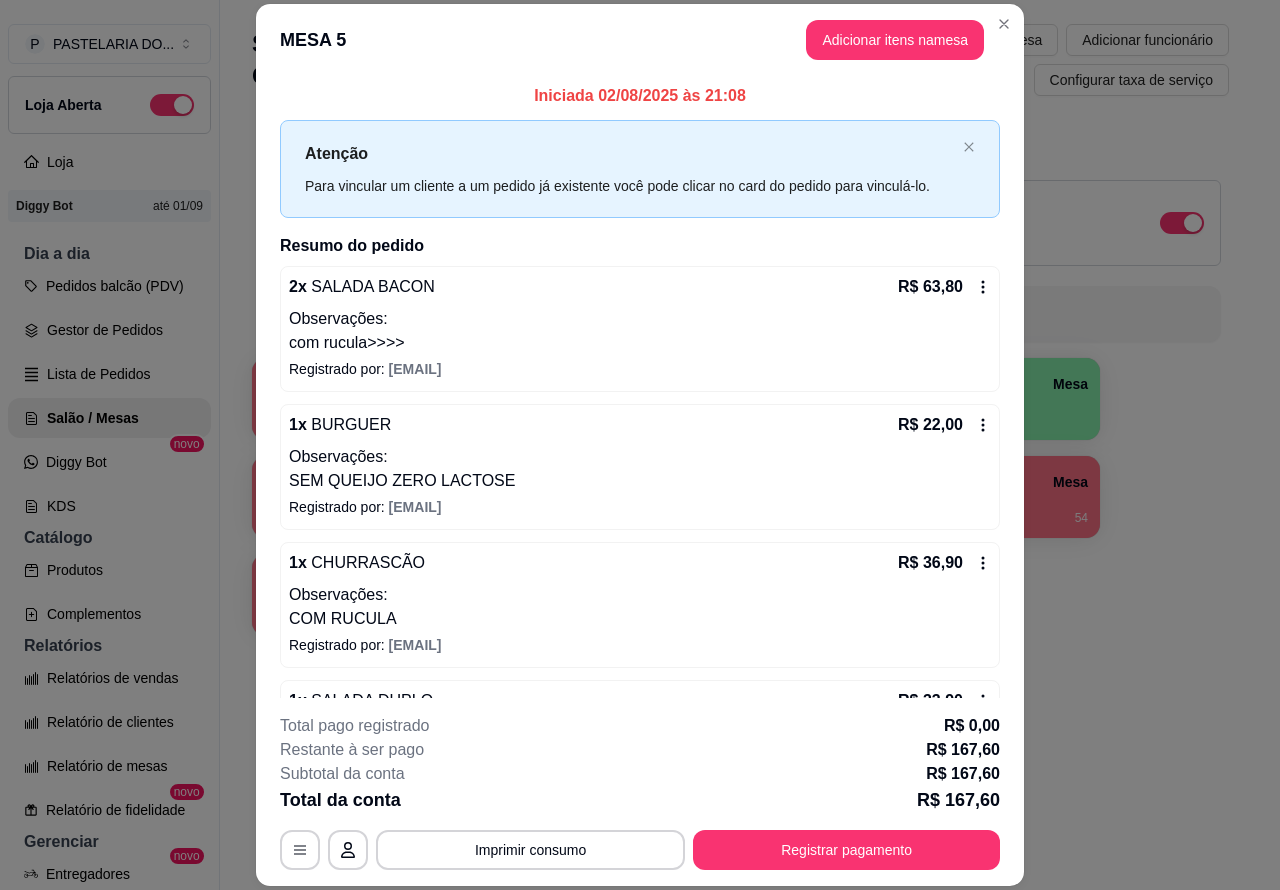 click on "Salão / Mesas / Comandas Adicionar mesa / comanda Imprimir qr-codes da mesa Adicionar funcionário Configurar taxa de serviço Todos Mesas Comandas Deixar cliente chamar o garçom na mesa Ao o cliente scanear o qr code, ele terá a opção de chamar o garçom naquela mesa. Busque pela mesa ou comanda
1 Mesa R$ 0,00 1 2 Mesa 3 Mesa 4 Mesa 5 Mesa R$ 167,60 65 6 Mesa 7 Mesa 8 Mesa R$ 76,80 54 9 Mesa R$ 73,80 20 10 Mesa" at bounding box center (740, 417) 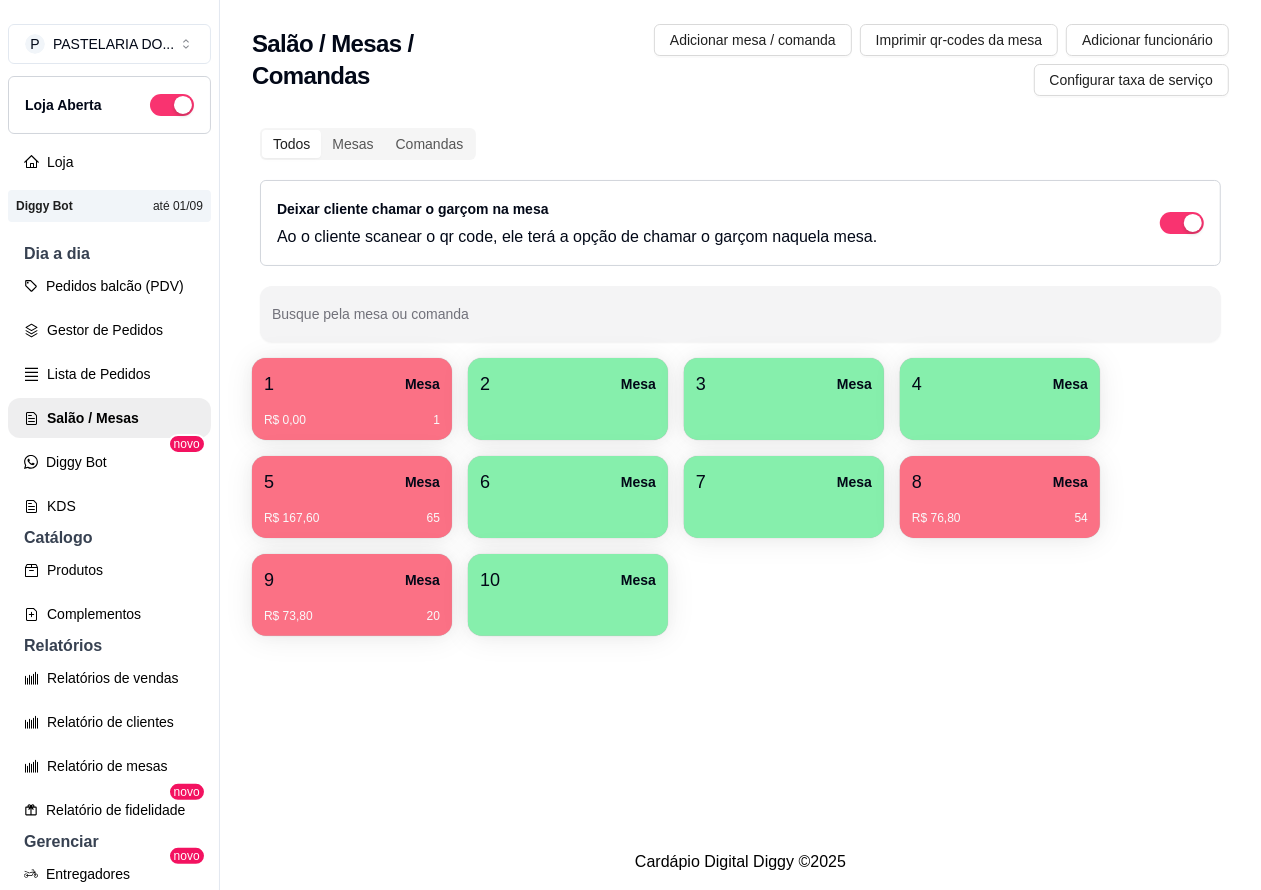 click on "5 Mesa" at bounding box center (352, 482) 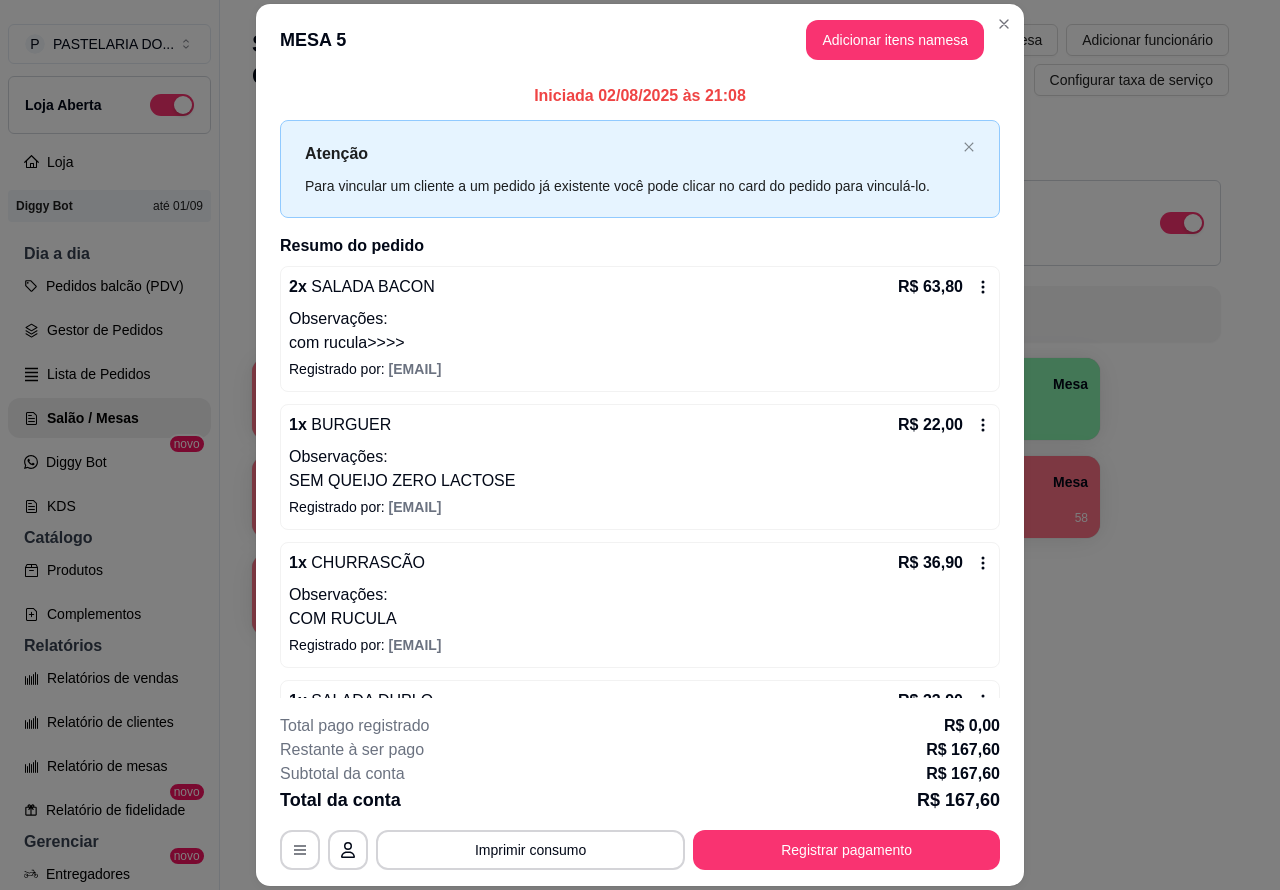 click on "Salão / Mesas / Comandas Adicionar mesa / comanda Imprimir qr-codes da mesa Adicionar funcionário Configurar taxa de serviço Todos Mesas Comandas Deixar cliente chamar o garçom na mesa Ao o cliente scanear o qr code, ele terá a opção de chamar o garçom naquela mesa. Busque pela mesa ou comanda
1 Mesa [PRICE] 5 2 Mesa 3 Mesa 4 Mesa 5 Mesa [PRICE] 69 6 Mesa 7 Mesa 8 Mesa [PRICE] 58 9 Mesa [PRICE] 24 10 Mesa" at bounding box center [740, 417] 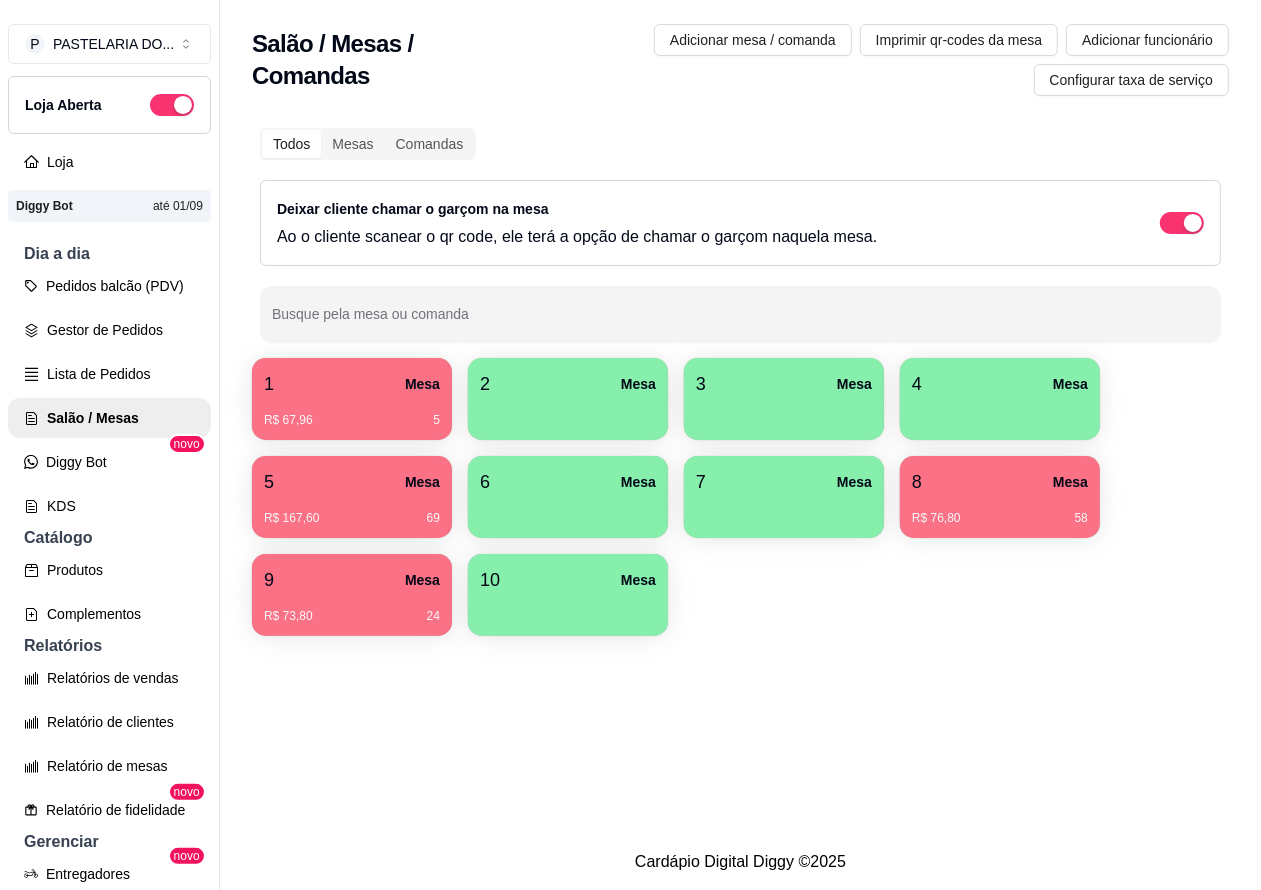 click on "Lista de Pedidos" at bounding box center (109, 374) 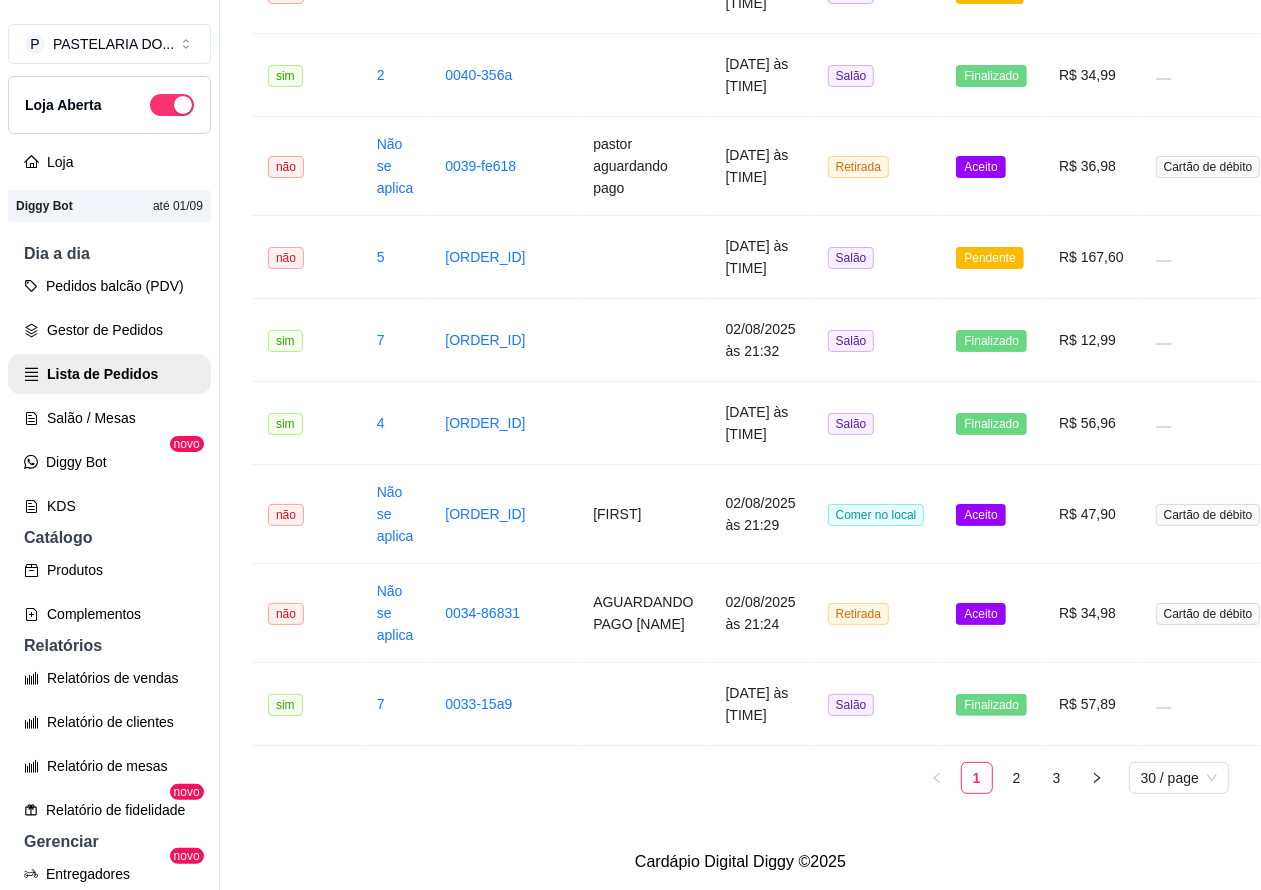 scroll, scrollTop: 2415, scrollLeft: 0, axis: vertical 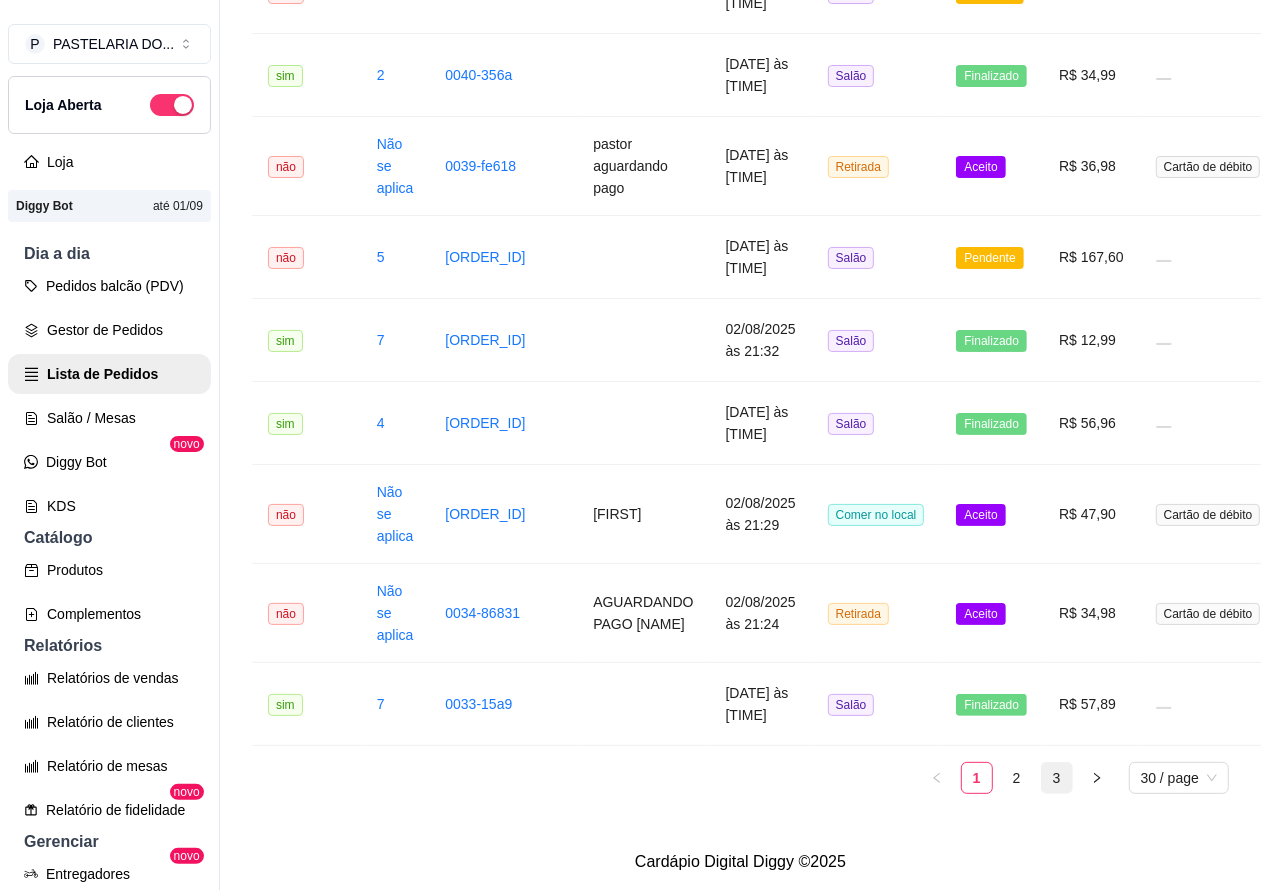 click on "3" at bounding box center [1057, 778] 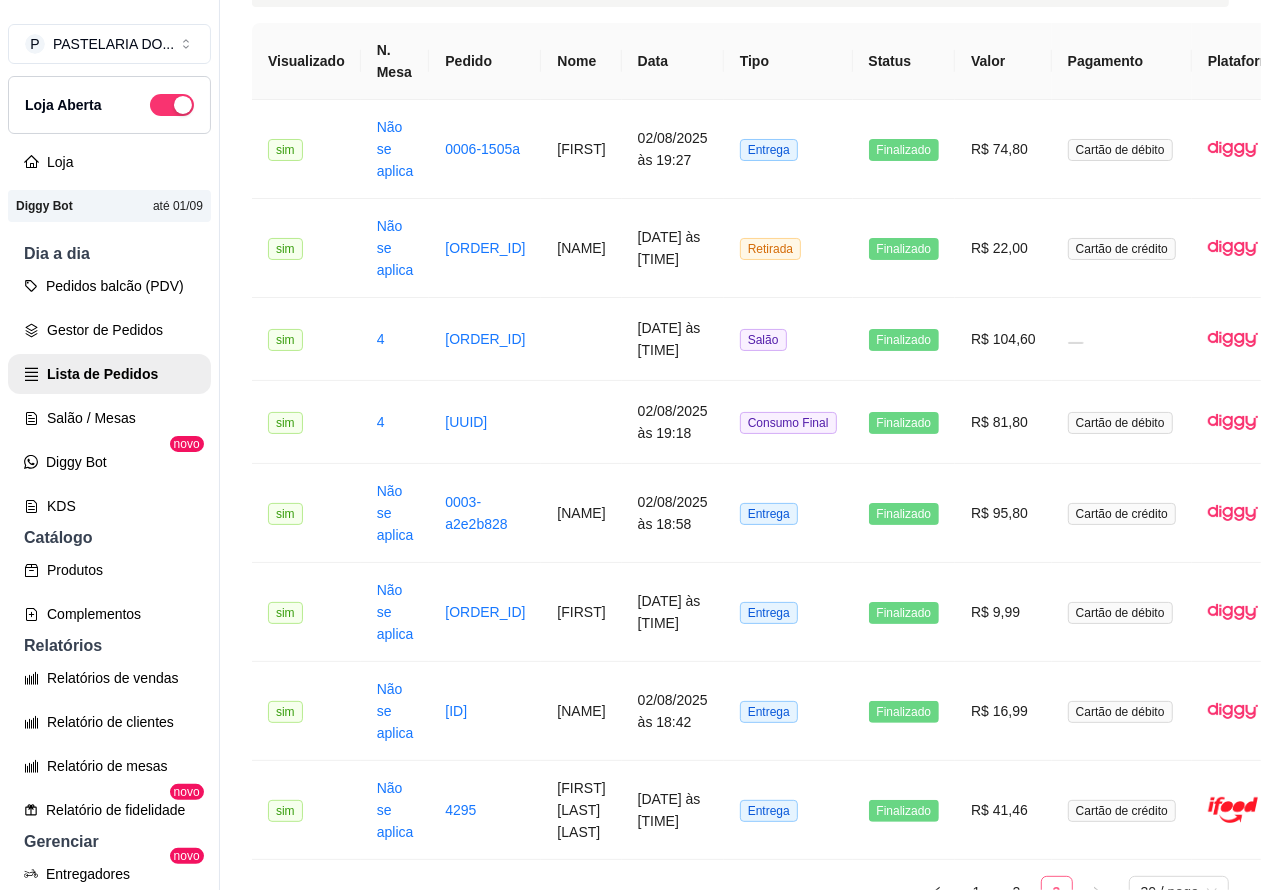 scroll, scrollTop: 330, scrollLeft: 0, axis: vertical 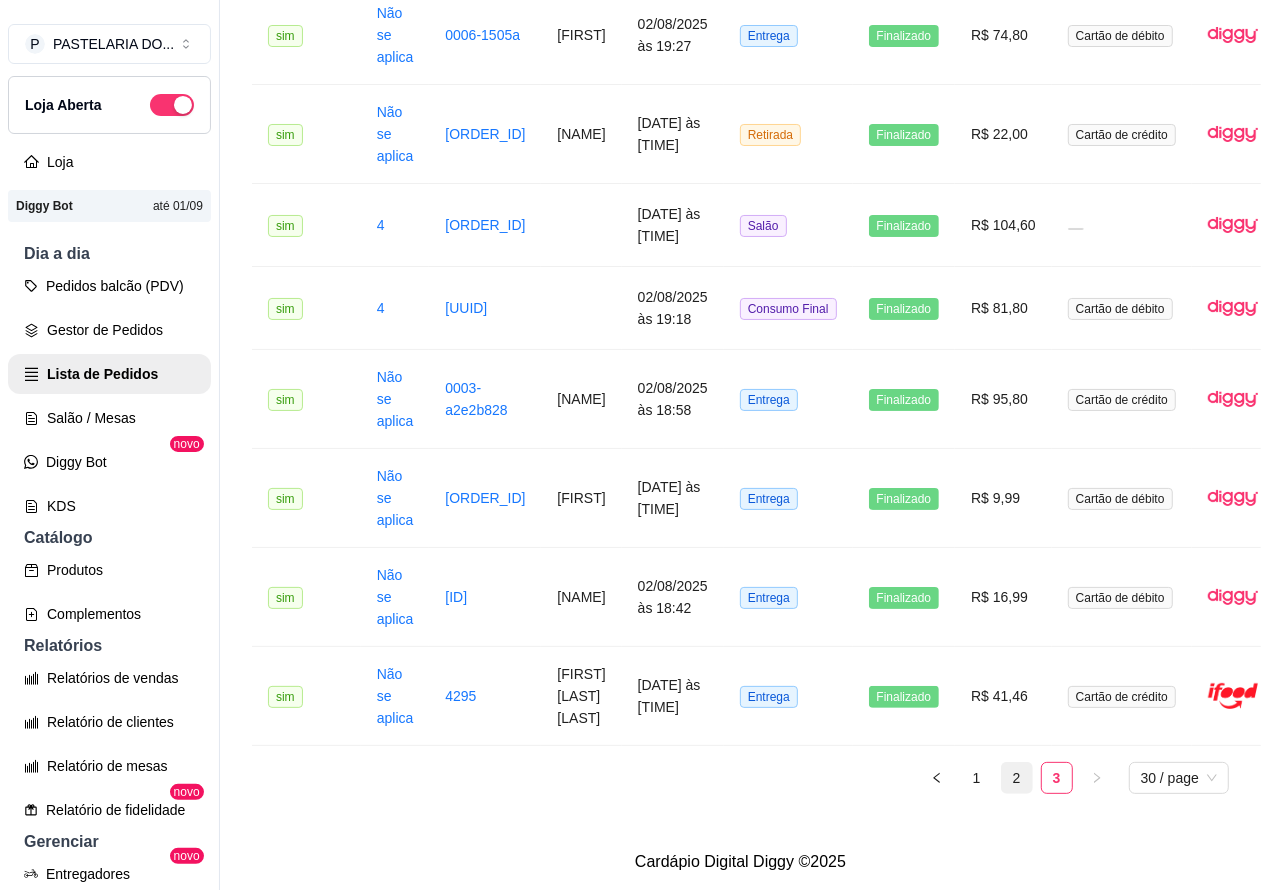 click on "2" at bounding box center [1017, 778] 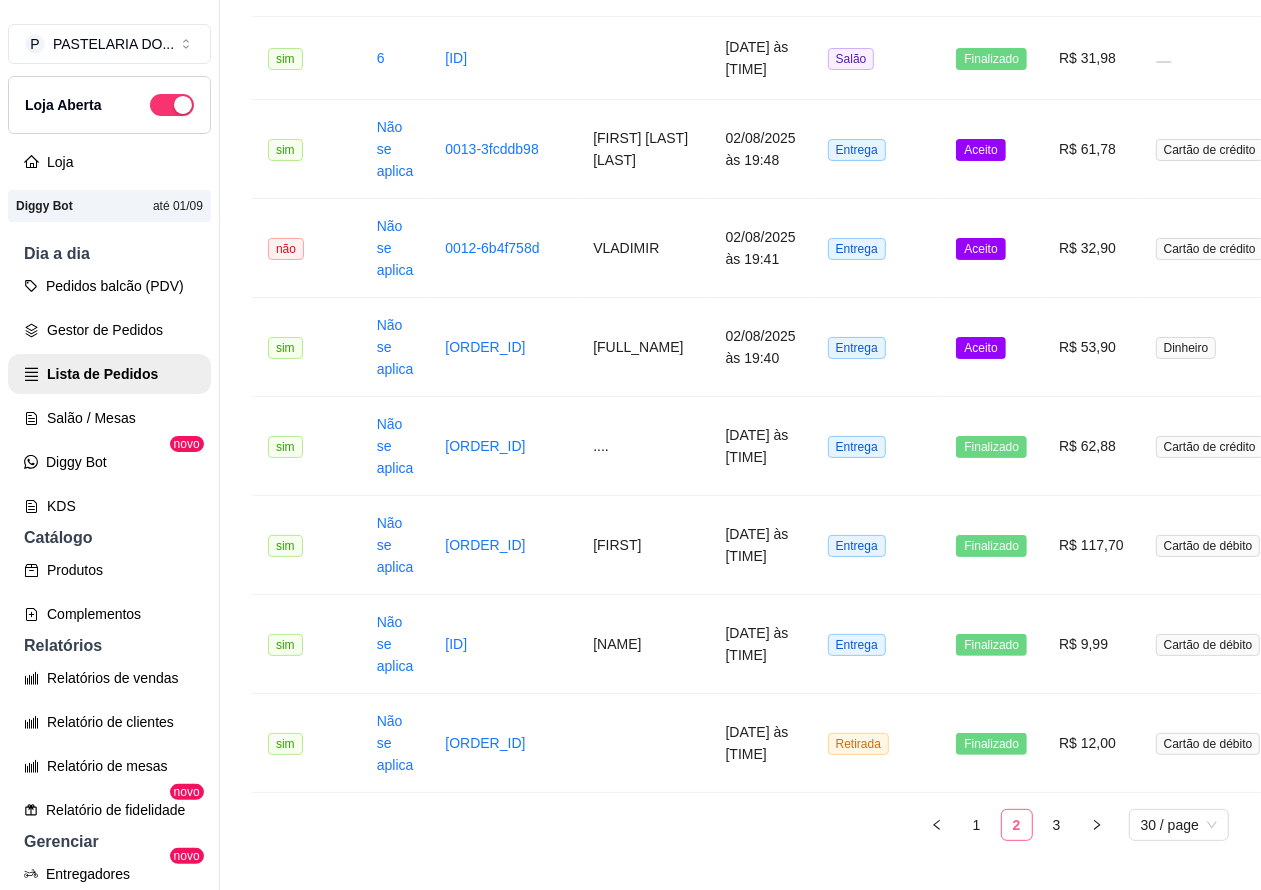 scroll, scrollTop: 2515, scrollLeft: 0, axis: vertical 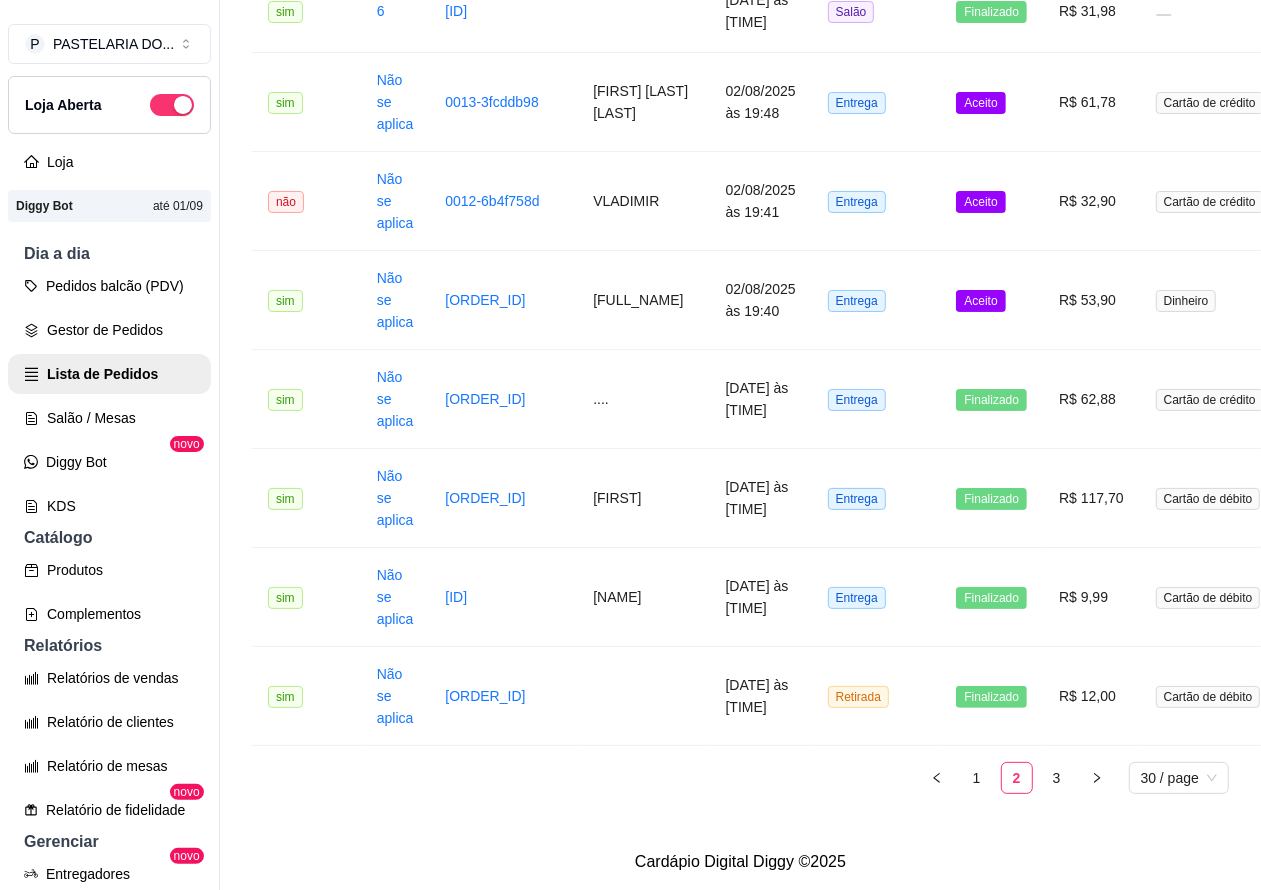 click on "Aceito" at bounding box center [980, 301] 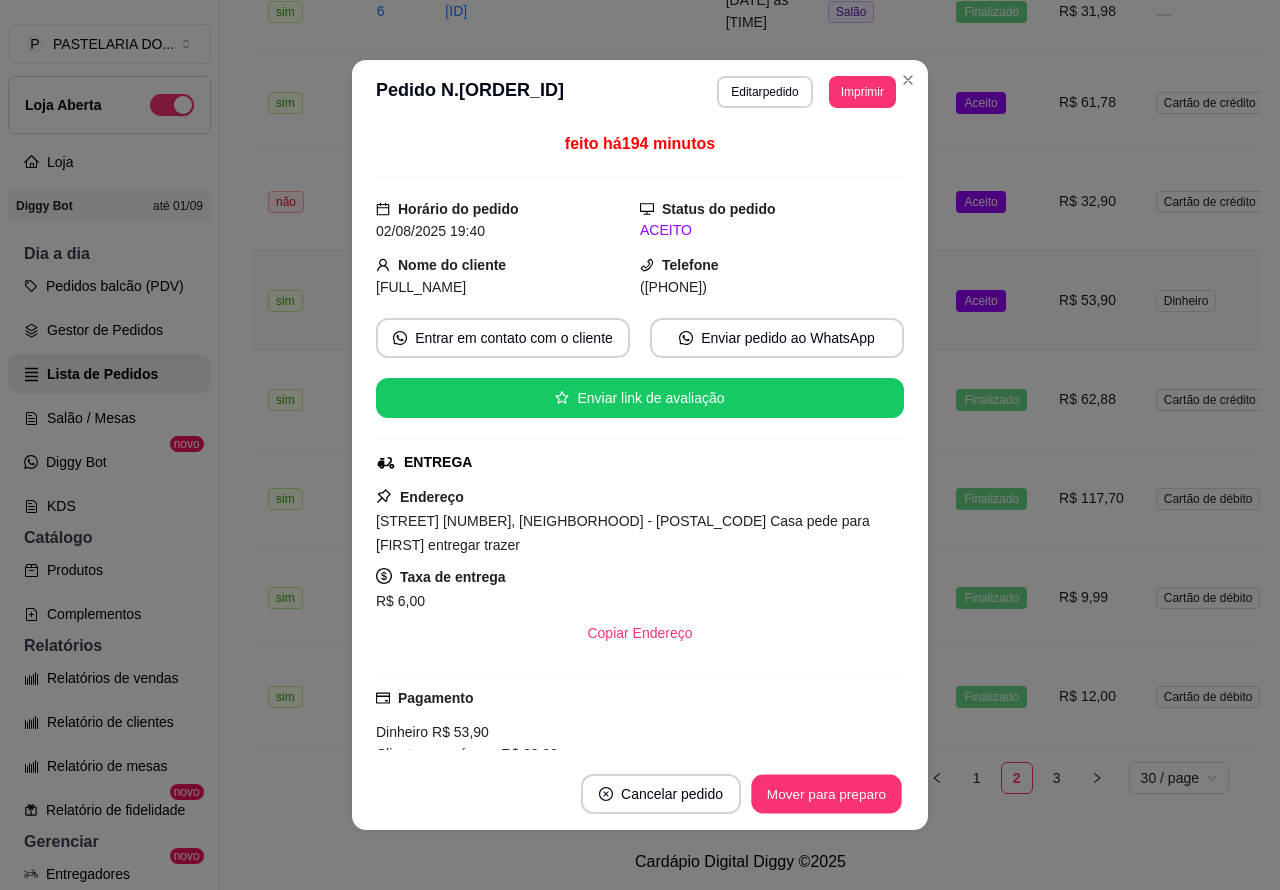 click on "Mover para preparo" at bounding box center (826, 794) 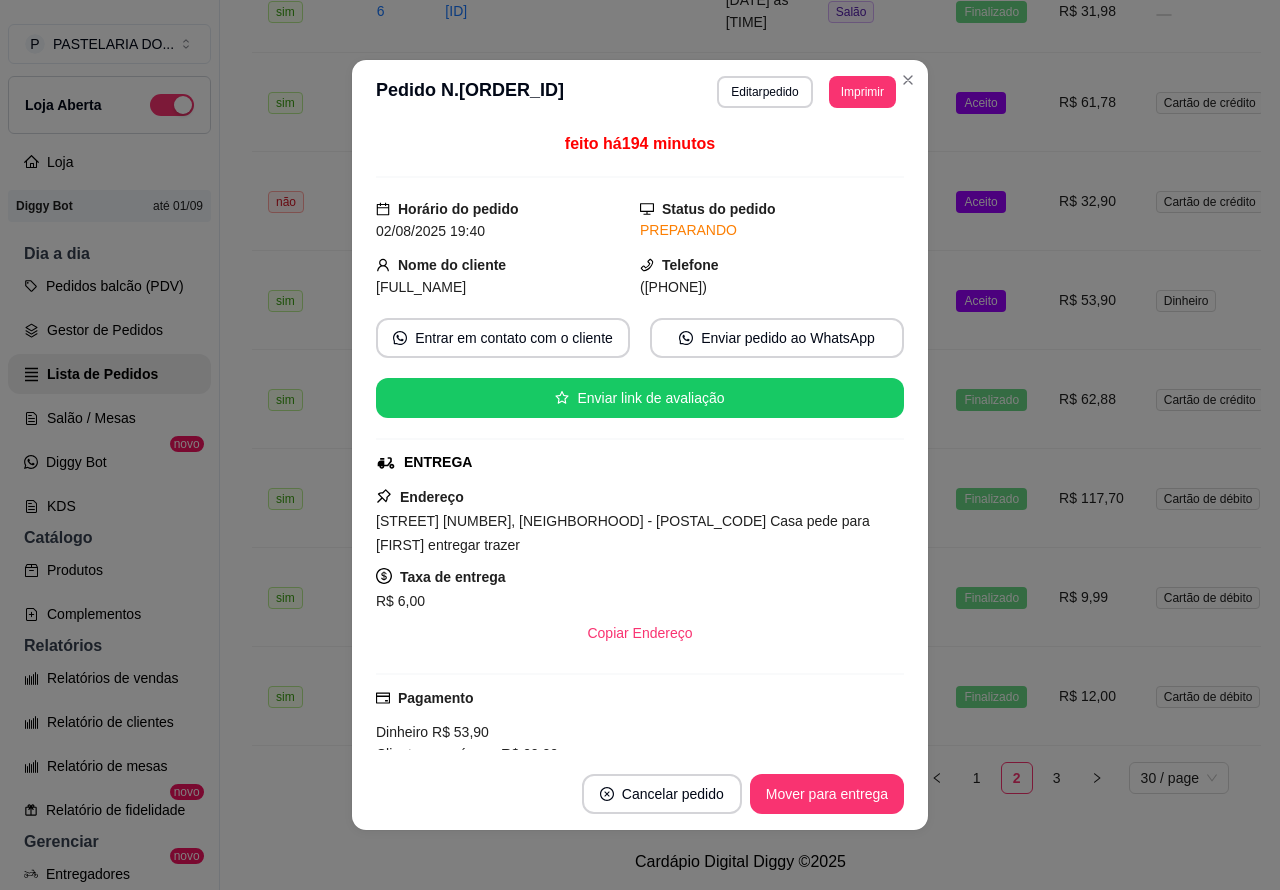 click on "Mover para entrega" at bounding box center (827, 794) 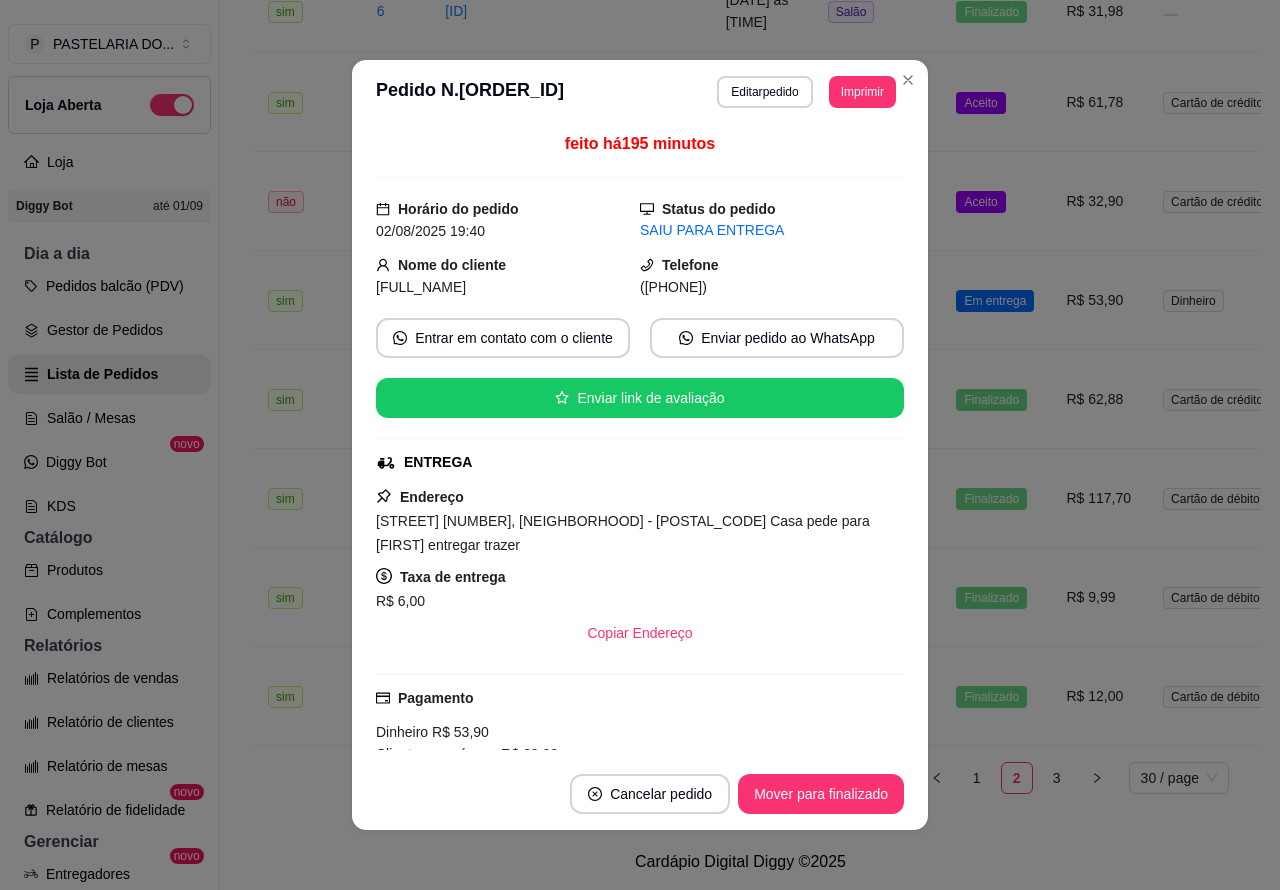 click on "Mover para finalizado" at bounding box center [821, 794] 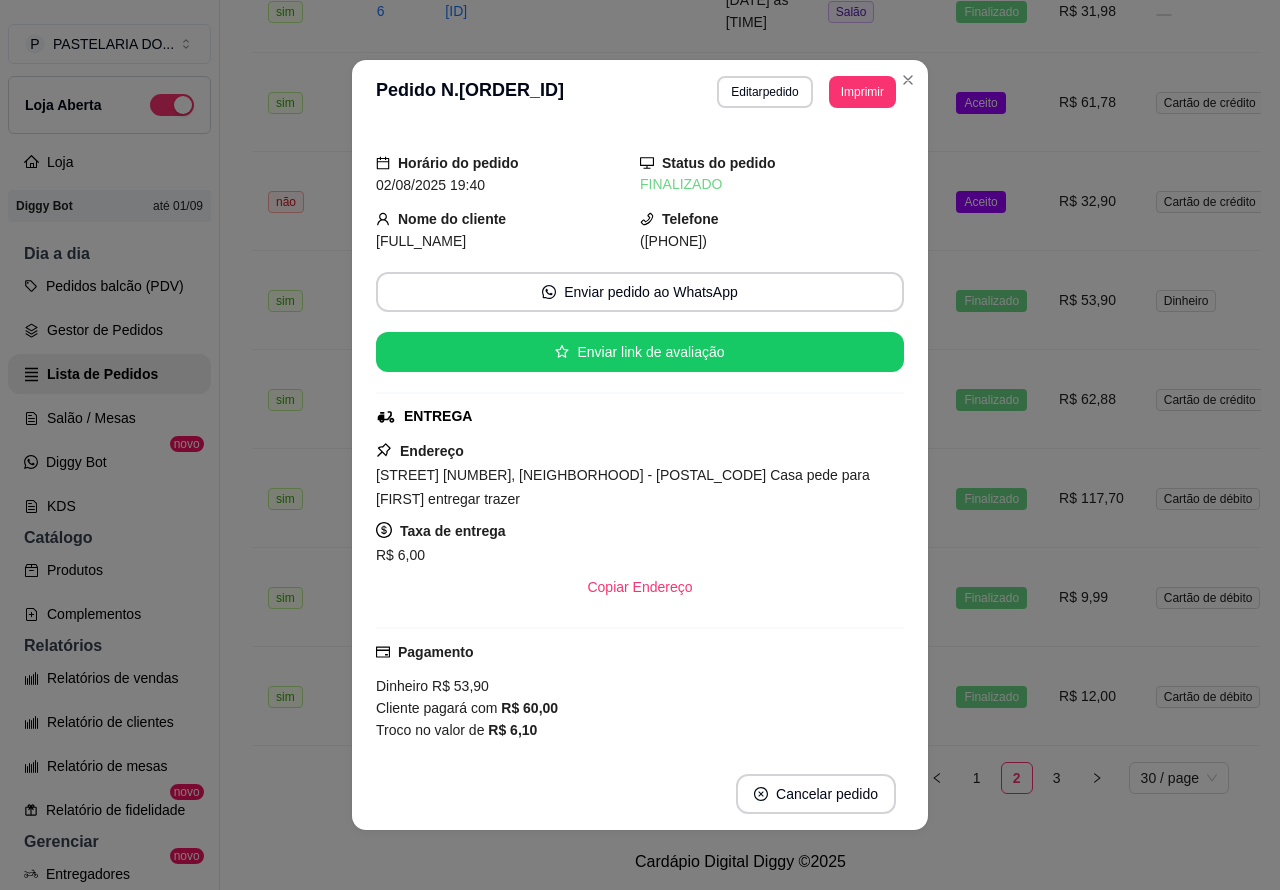 click on "Aceito" at bounding box center [991, 201] 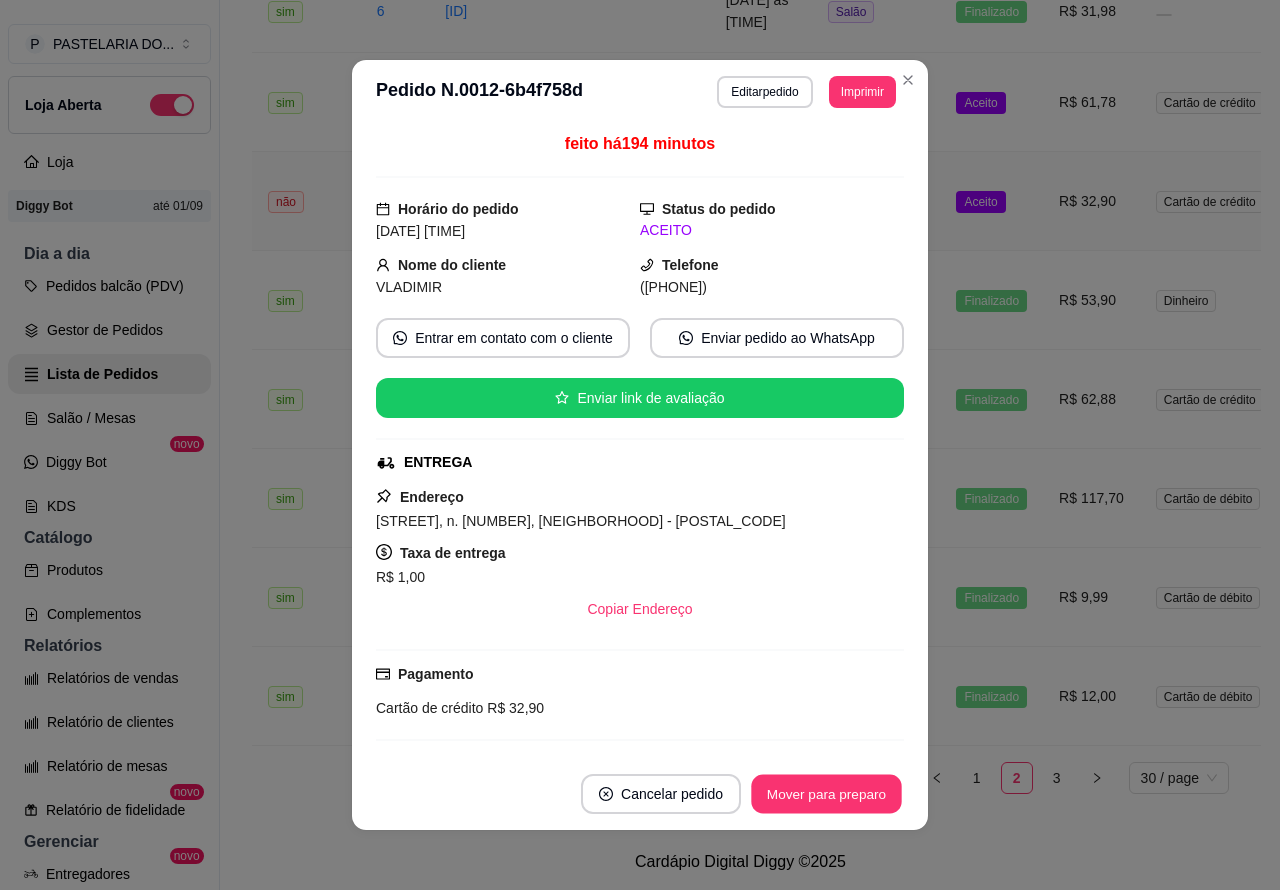 click on "Mover para preparo" at bounding box center [826, 794] 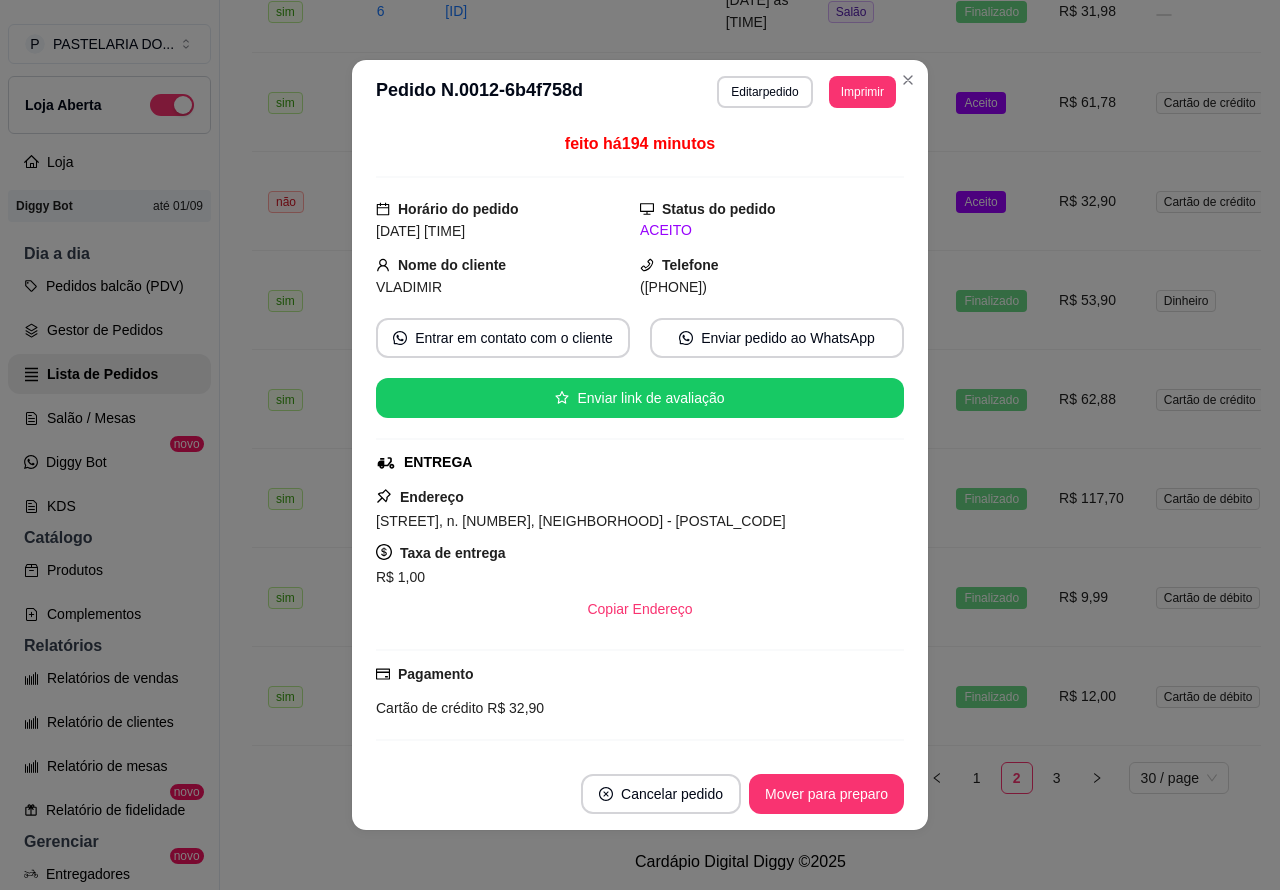 click on "Mover para preparo" at bounding box center (826, 794) 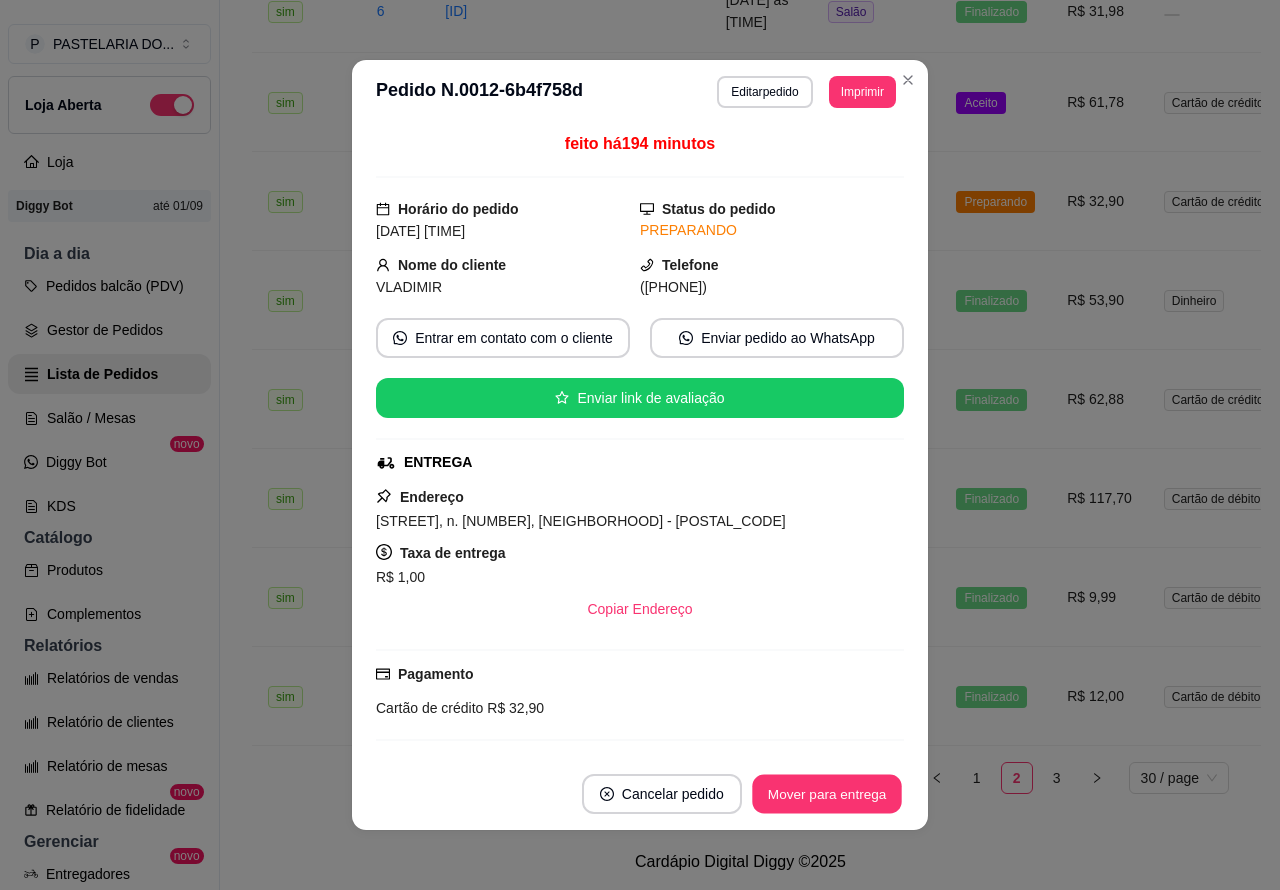 click on "Mover para entrega" at bounding box center (827, 794) 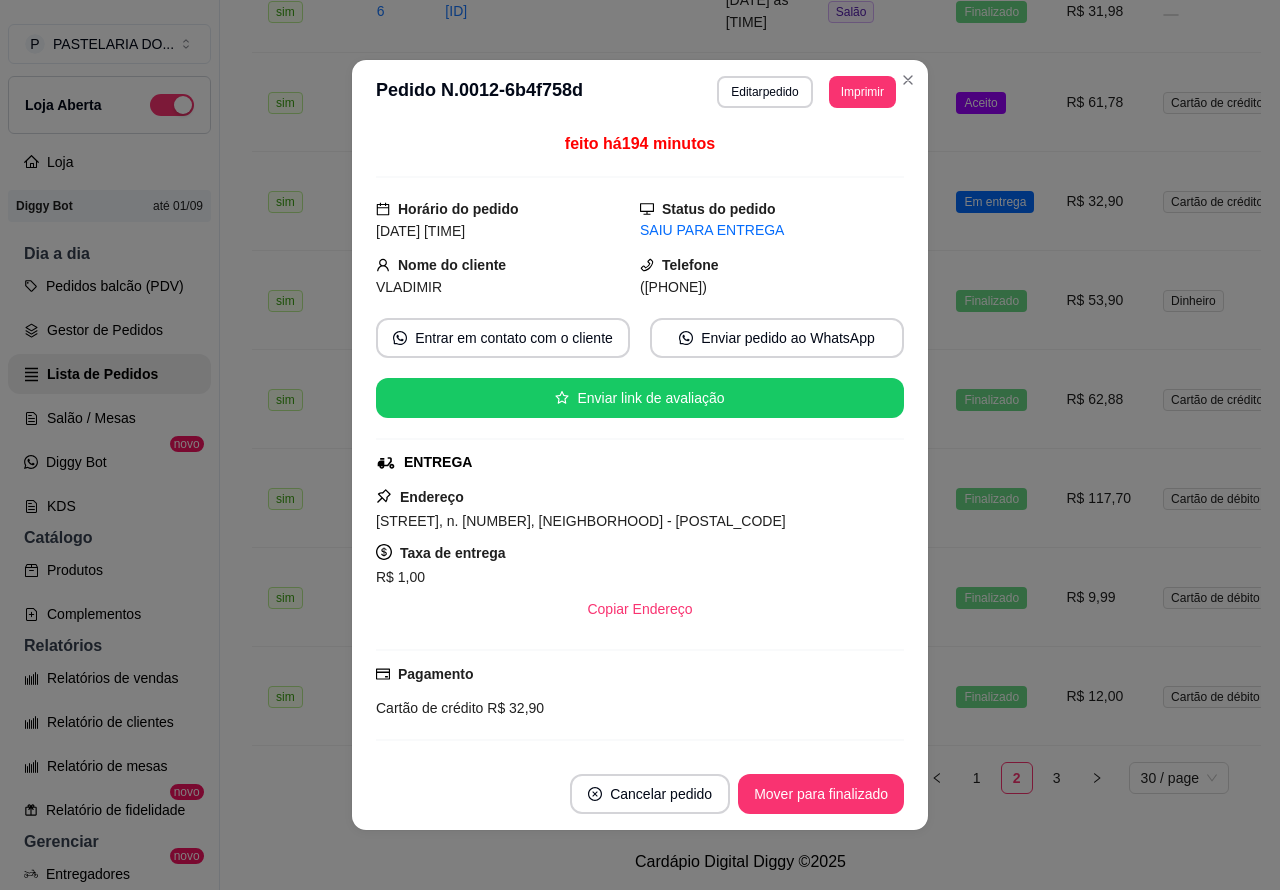 click on "Mover para finalizado" at bounding box center [821, 794] 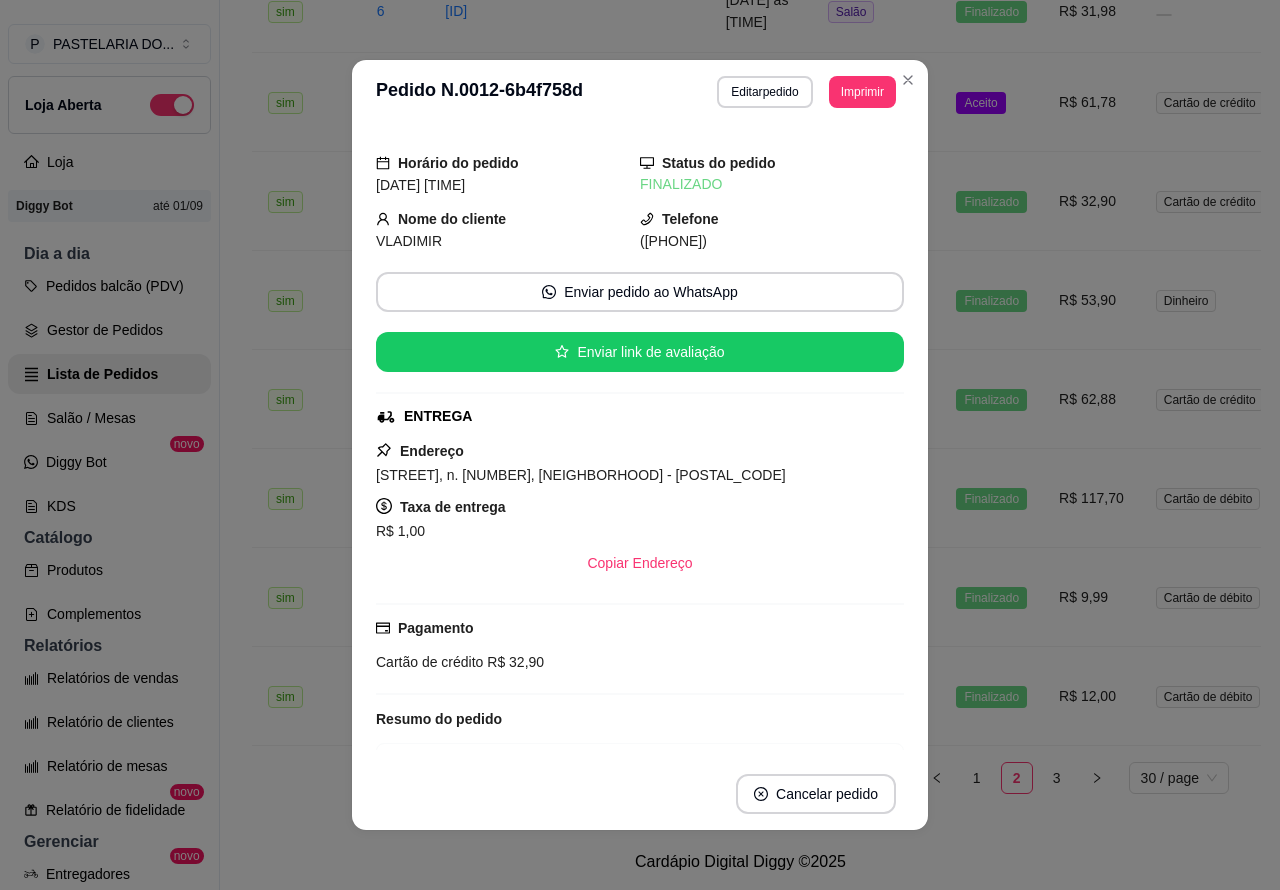 click on "Aceito" at bounding box center (980, 103) 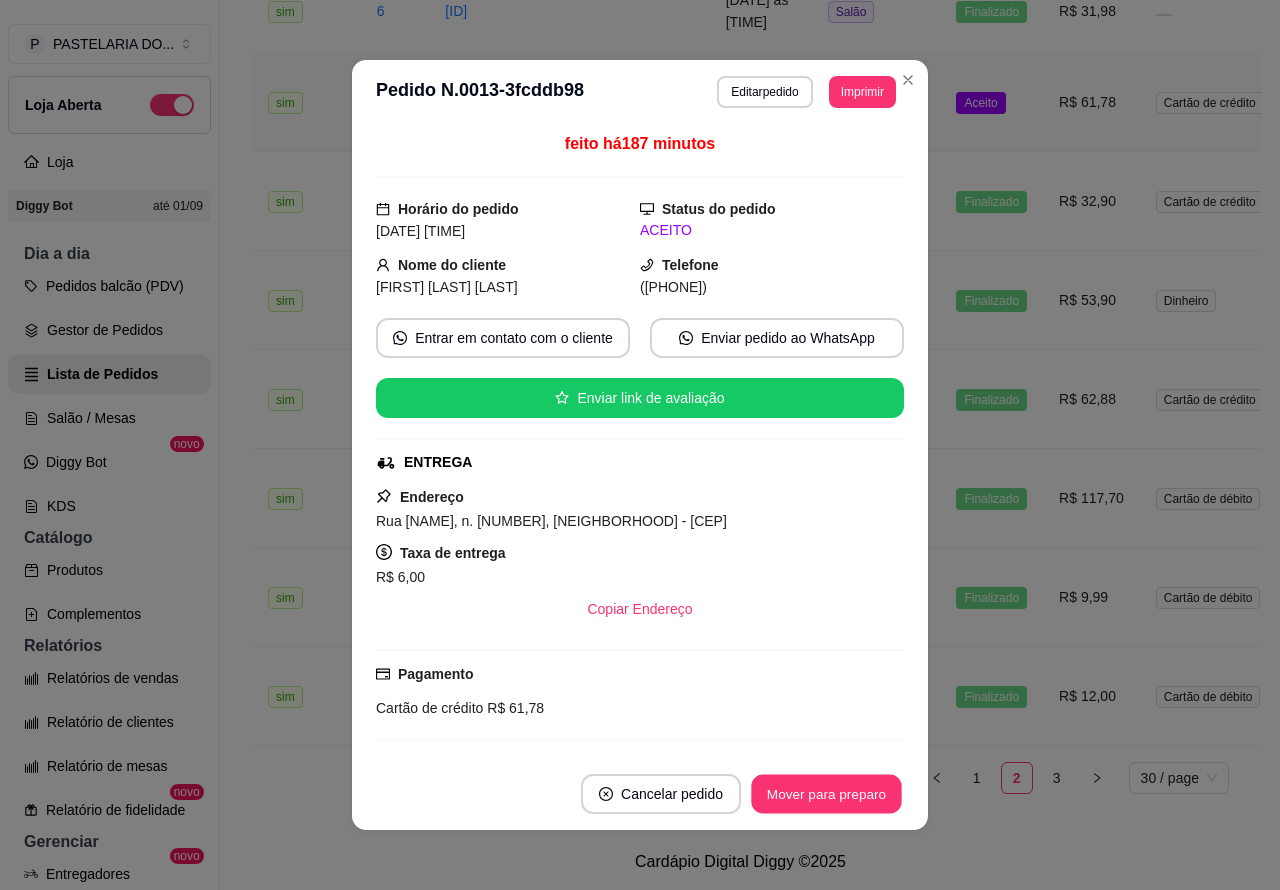 click on "Mover para preparo" at bounding box center [826, 794] 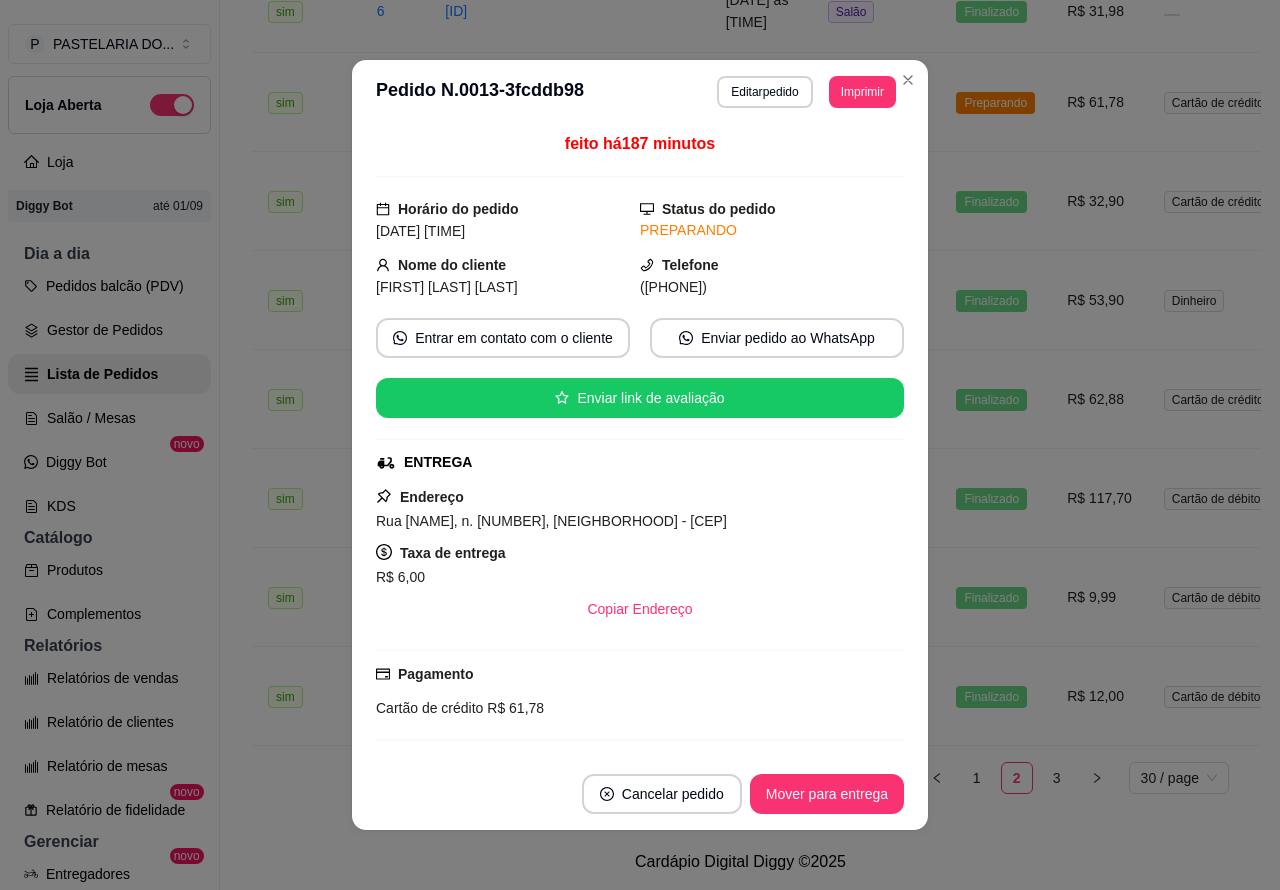 click on "Mover para entrega" at bounding box center (827, 794) 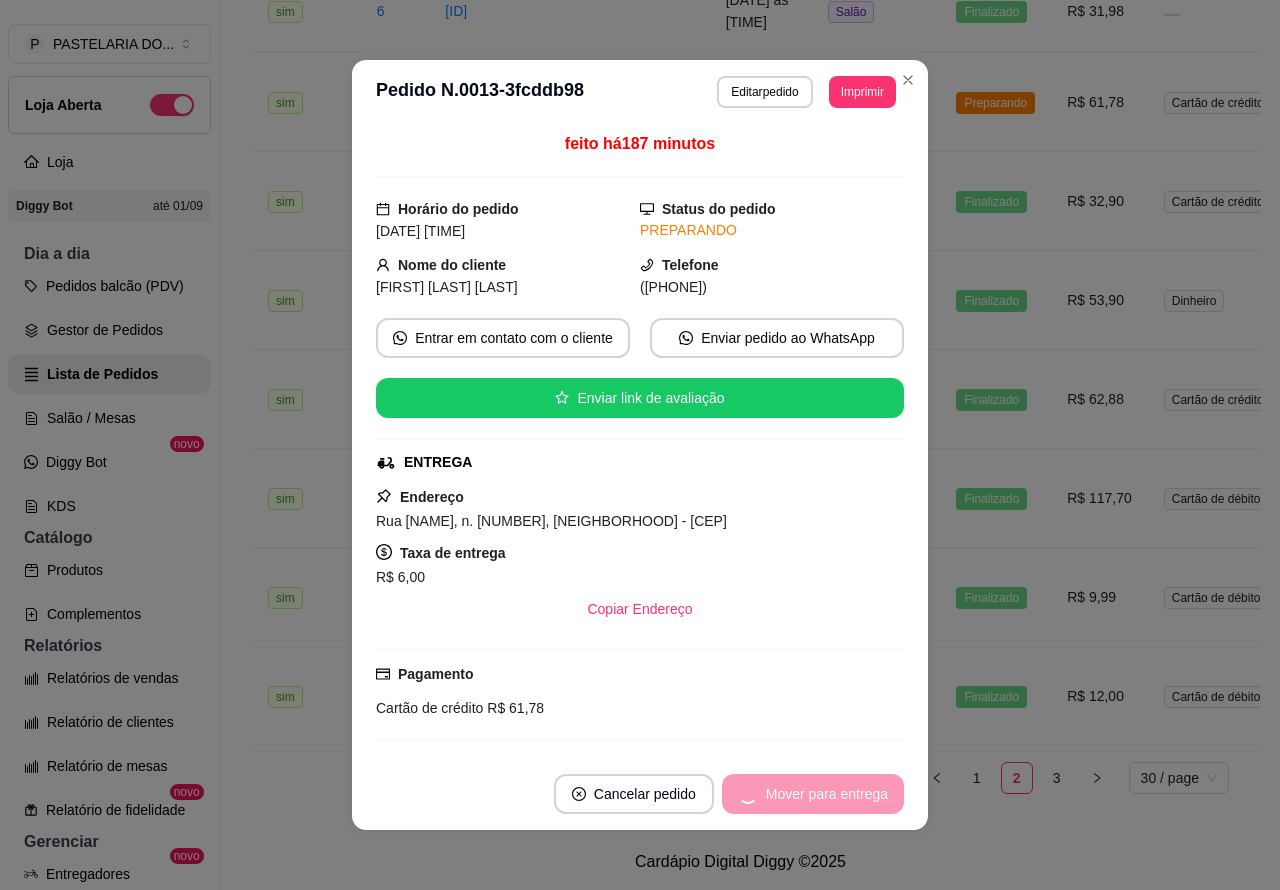 click on "Mover para entrega" at bounding box center (813, 794) 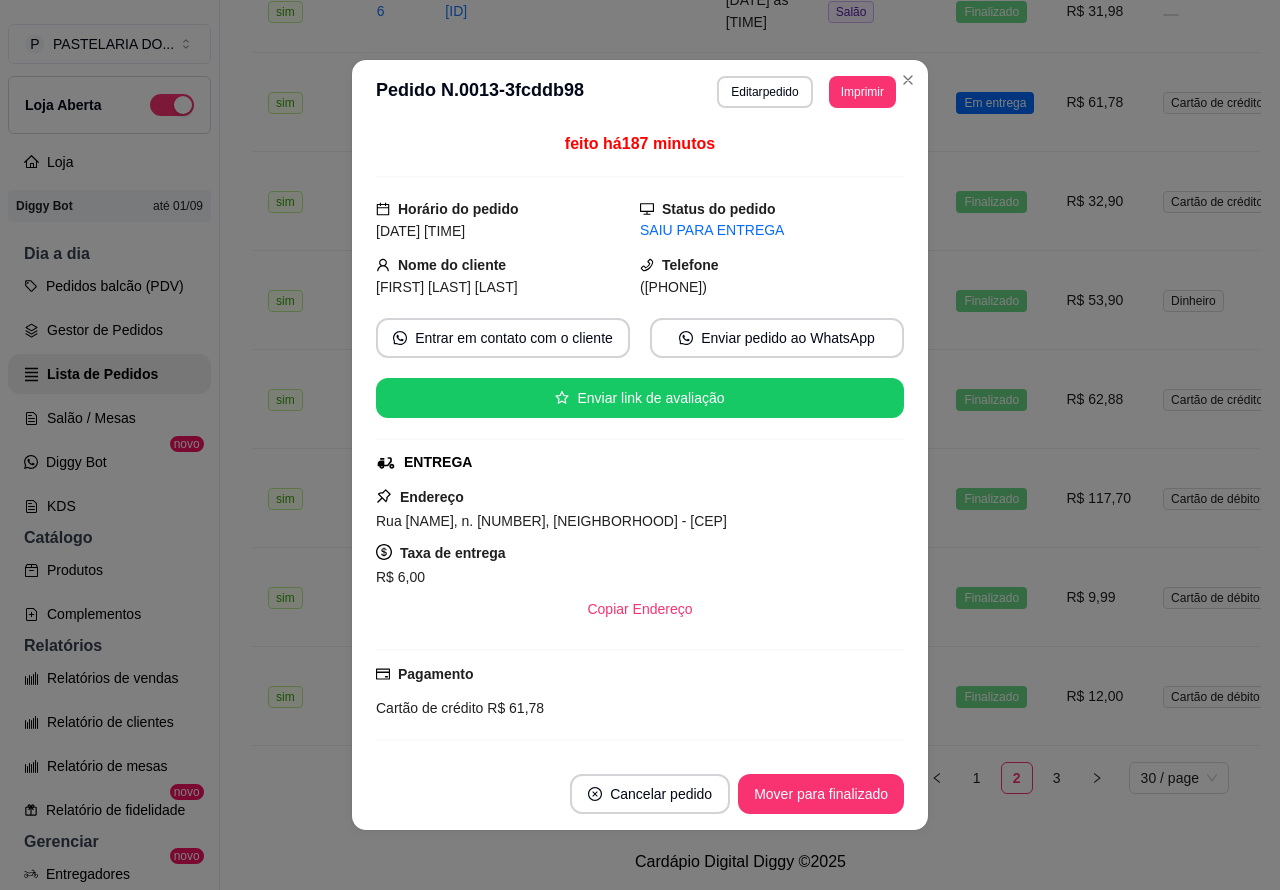 click on "Mover para finalizado" at bounding box center [821, 794] 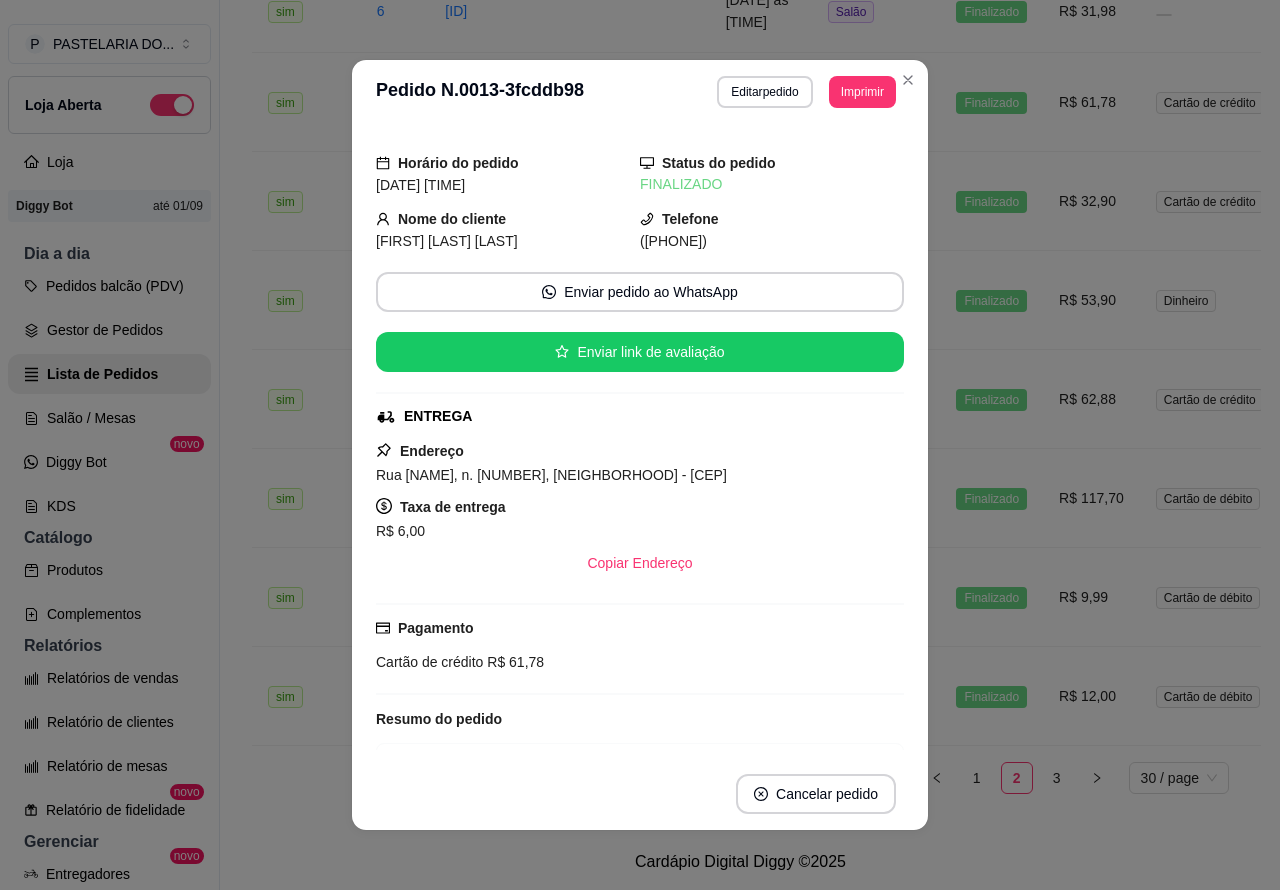 click on "X SALADA EGG [NAME] Loja Aberta Loja Diggy Bot até 01/09 Dia a dia Pedidos balcão (PDV) Gestor de Pedidos Lista de Pedidos Salão / Mesas Diggy Bot novo KDS Catálogo Produtos Complementos Relatórios Relatórios de vendas Relatório de clientes Relatório de mesas Relatório de fidelidade novo Gerenciar Entregadores novo Nota Fiscal (NFC-e) Controle de caixa Controle de fiado Cupons Clientes Estoque Configurações Diggy Planos Precisa de ajuda? Sair" at bounding box center [110, 461] 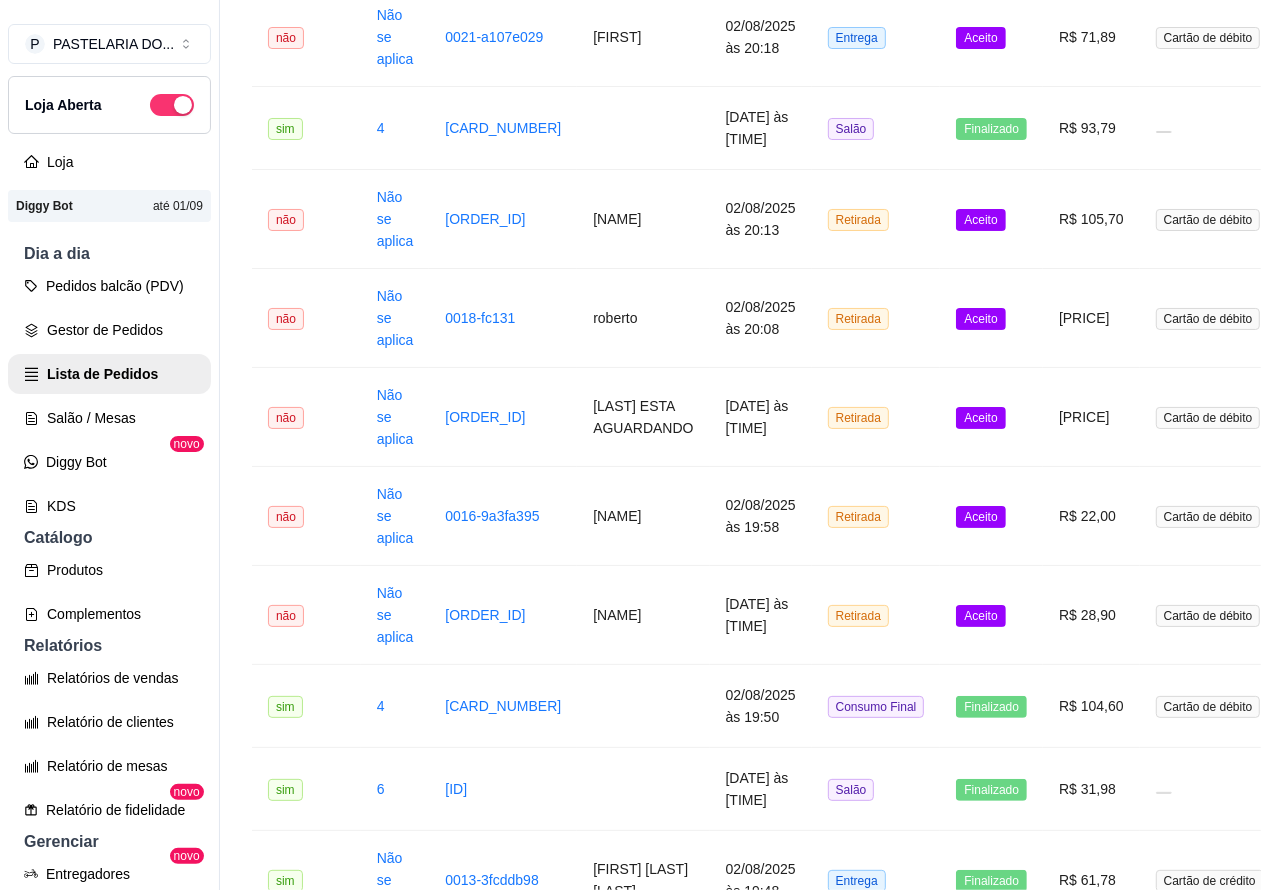 scroll, scrollTop: 1567, scrollLeft: 0, axis: vertical 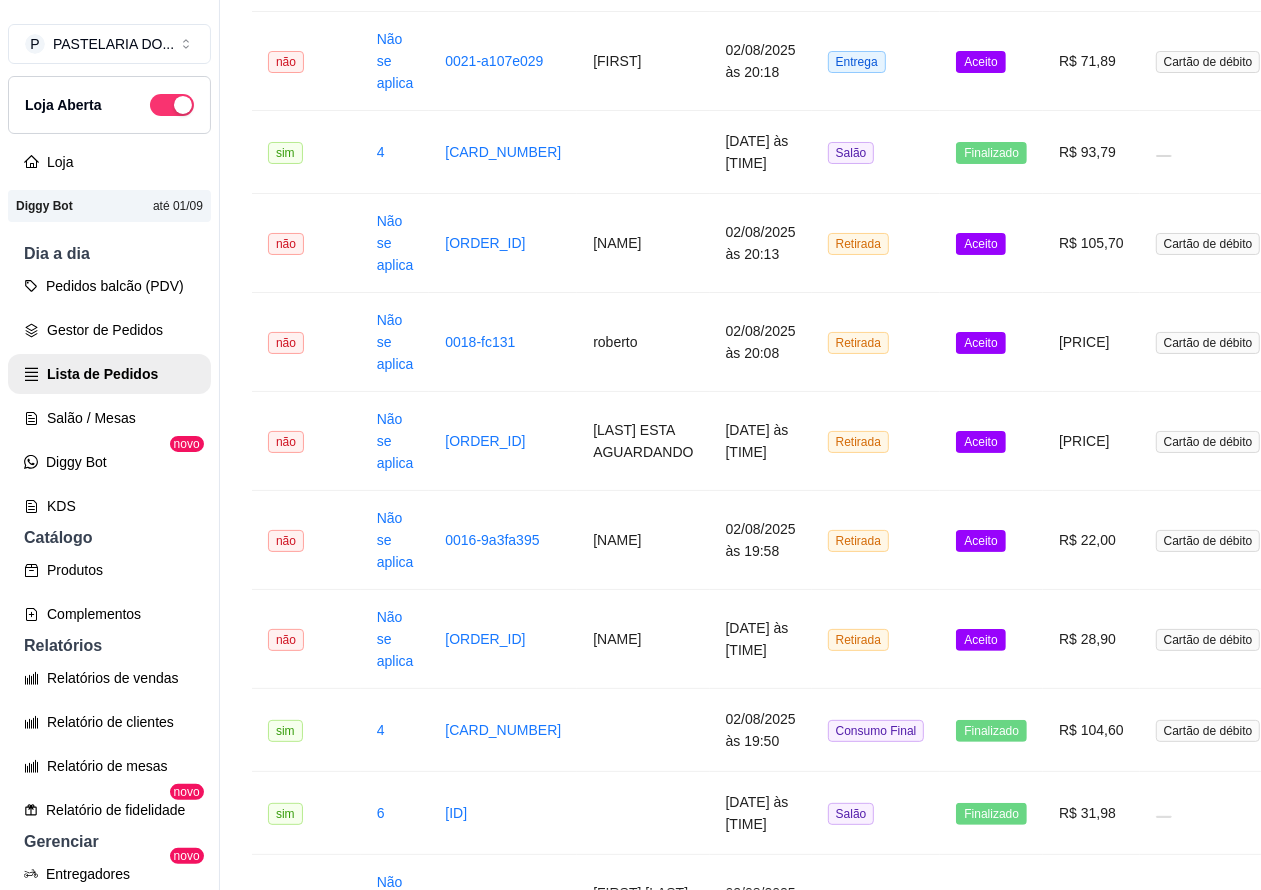 click on "Aceito" at bounding box center [980, 640] 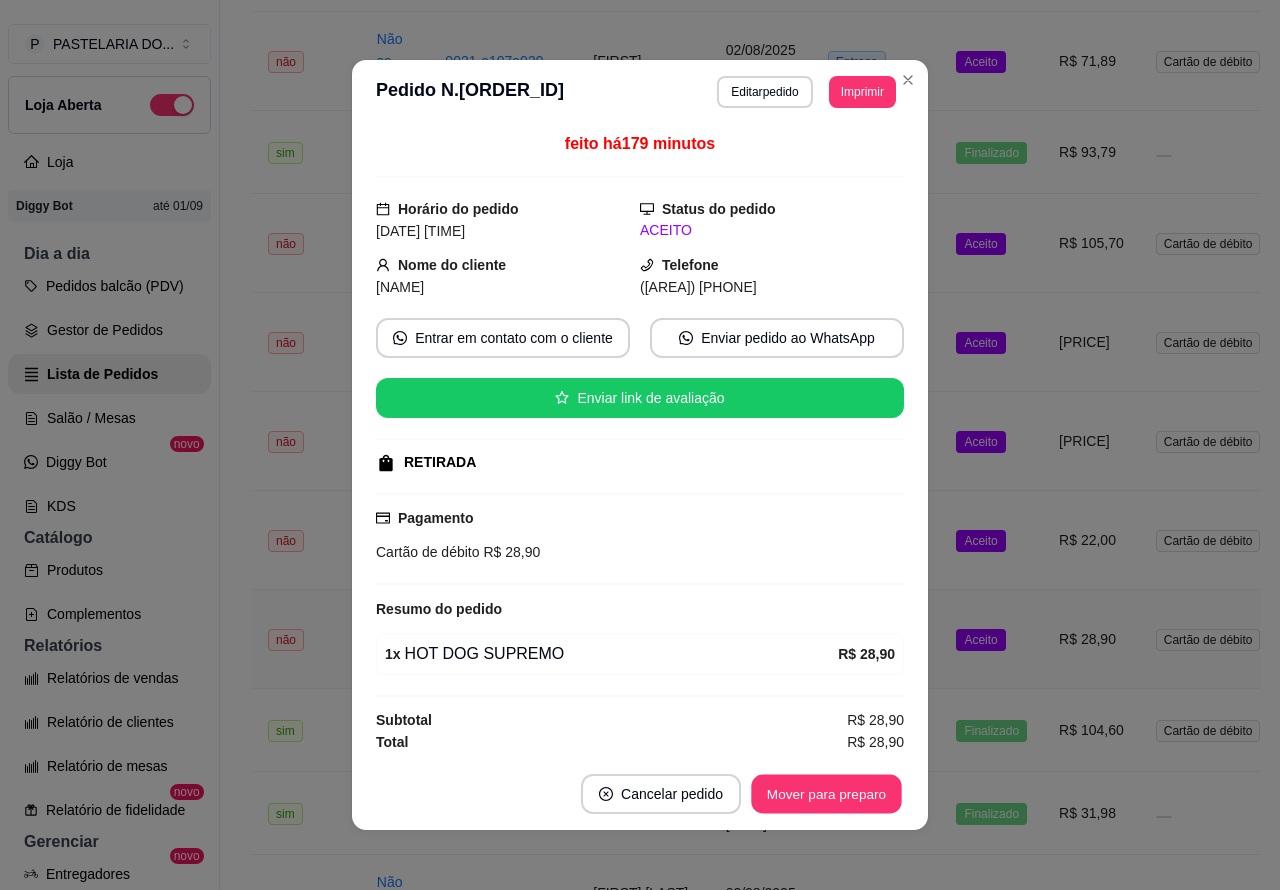 click on "Mover para preparo" at bounding box center (826, 794) 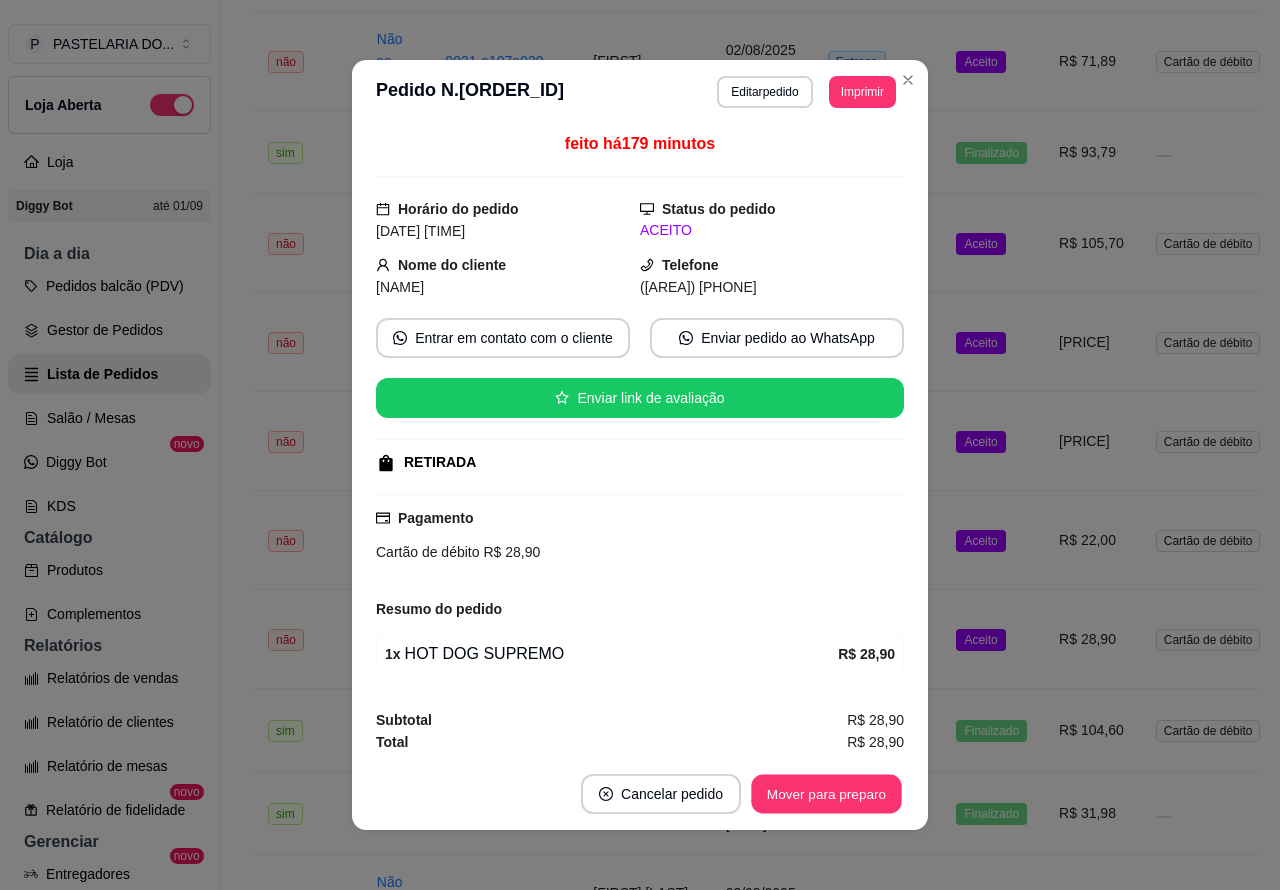 click on "Mover para preparo" at bounding box center (826, 794) 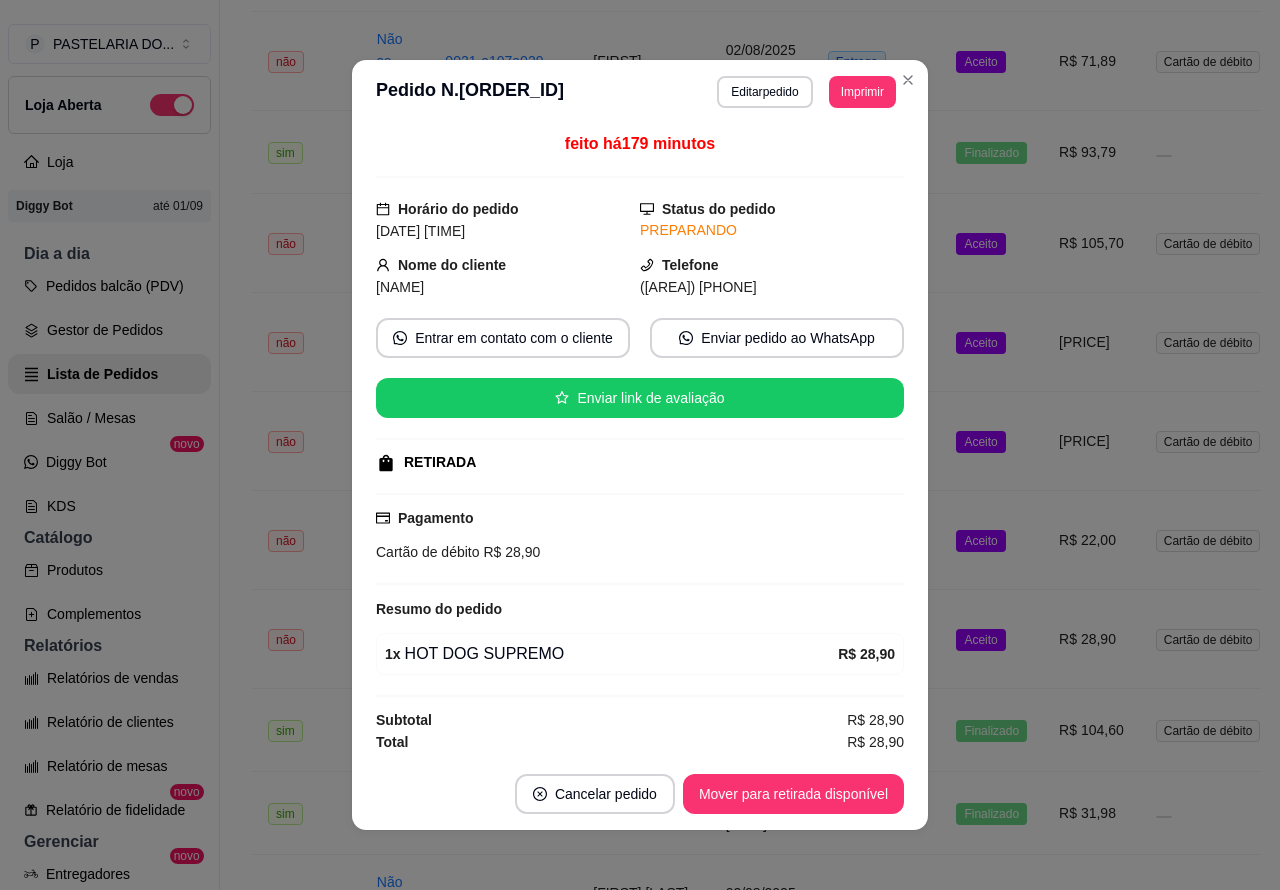 click on "Mover para retirada disponível" at bounding box center [793, 794] 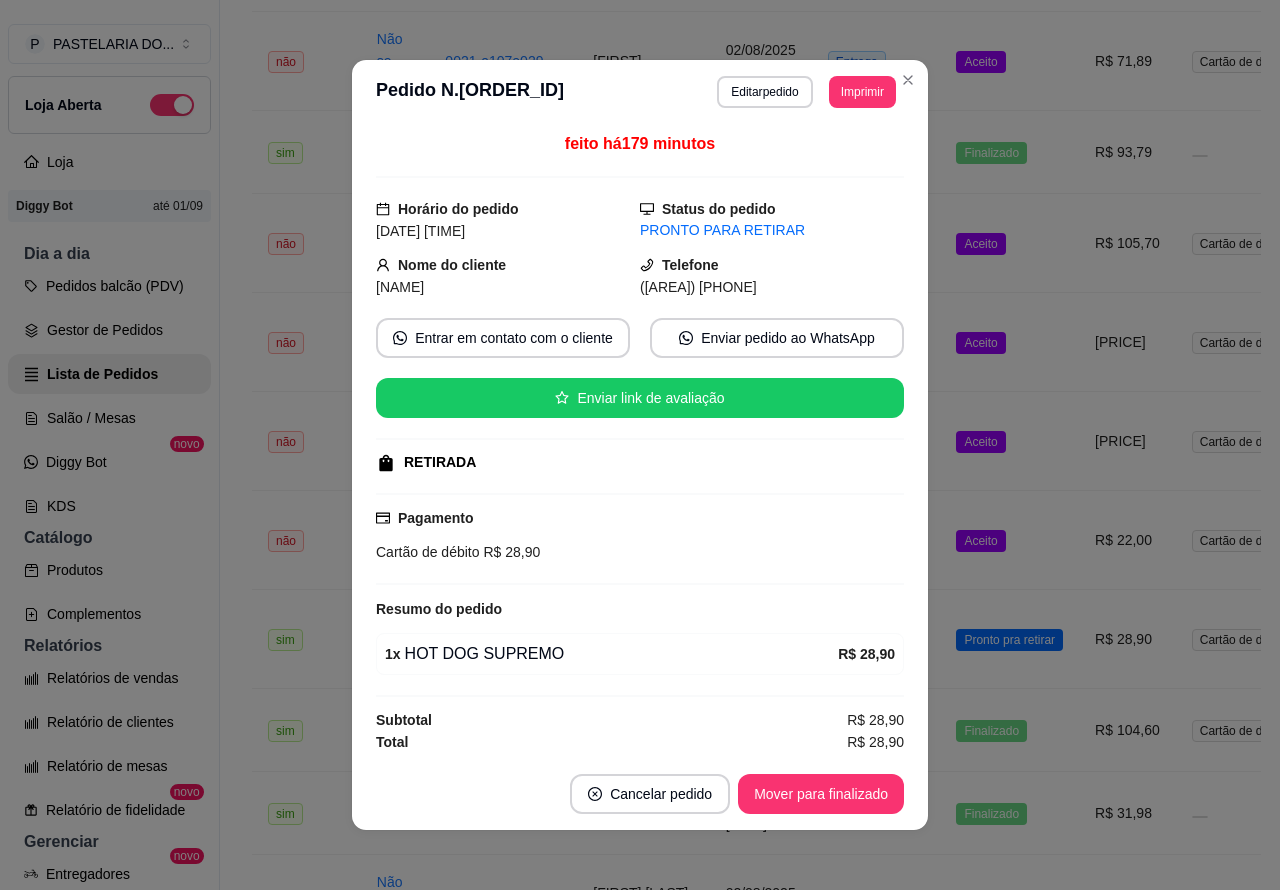 click on "Salão / Mesas" at bounding box center [109, 418] 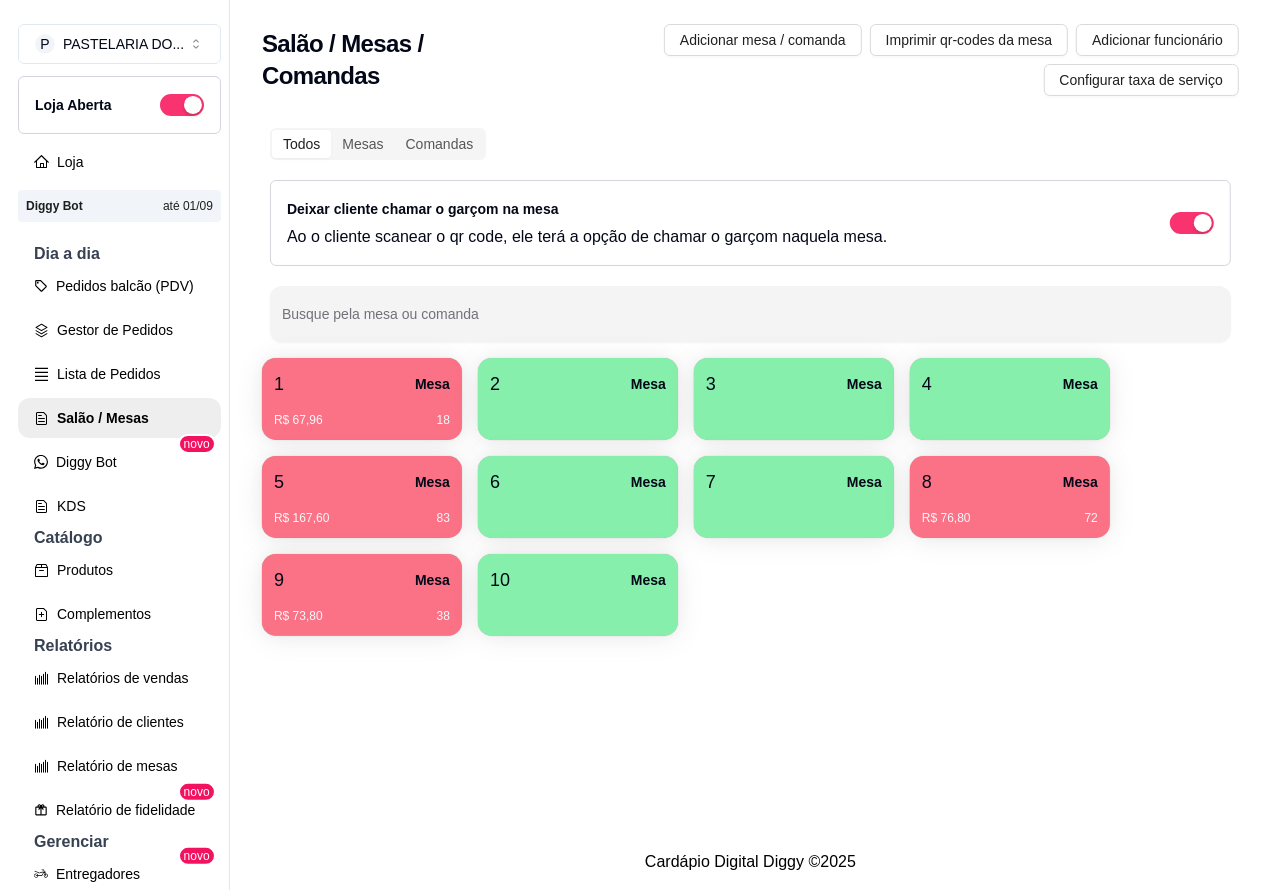 scroll, scrollTop: 0, scrollLeft: 0, axis: both 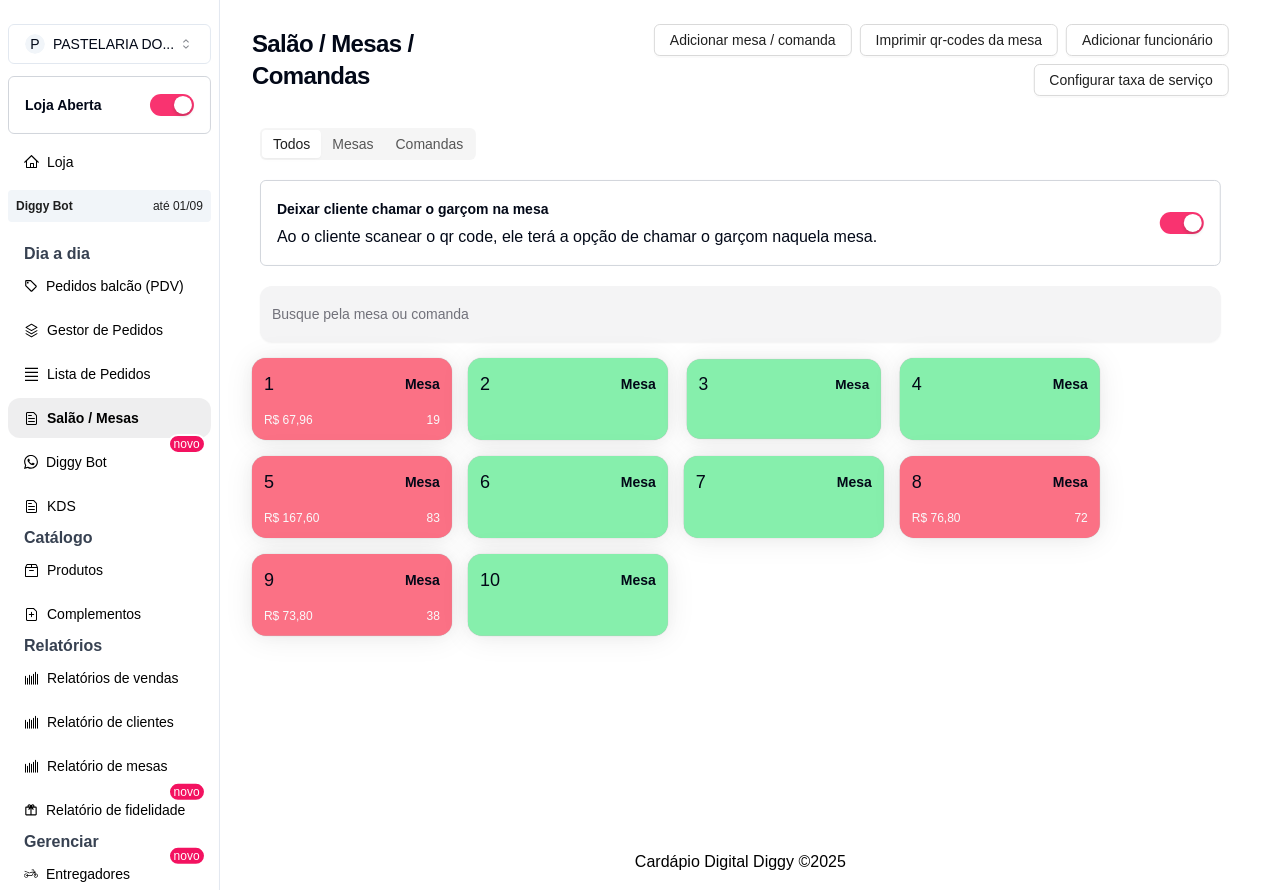 click on "3 Mesa" at bounding box center (784, 384) 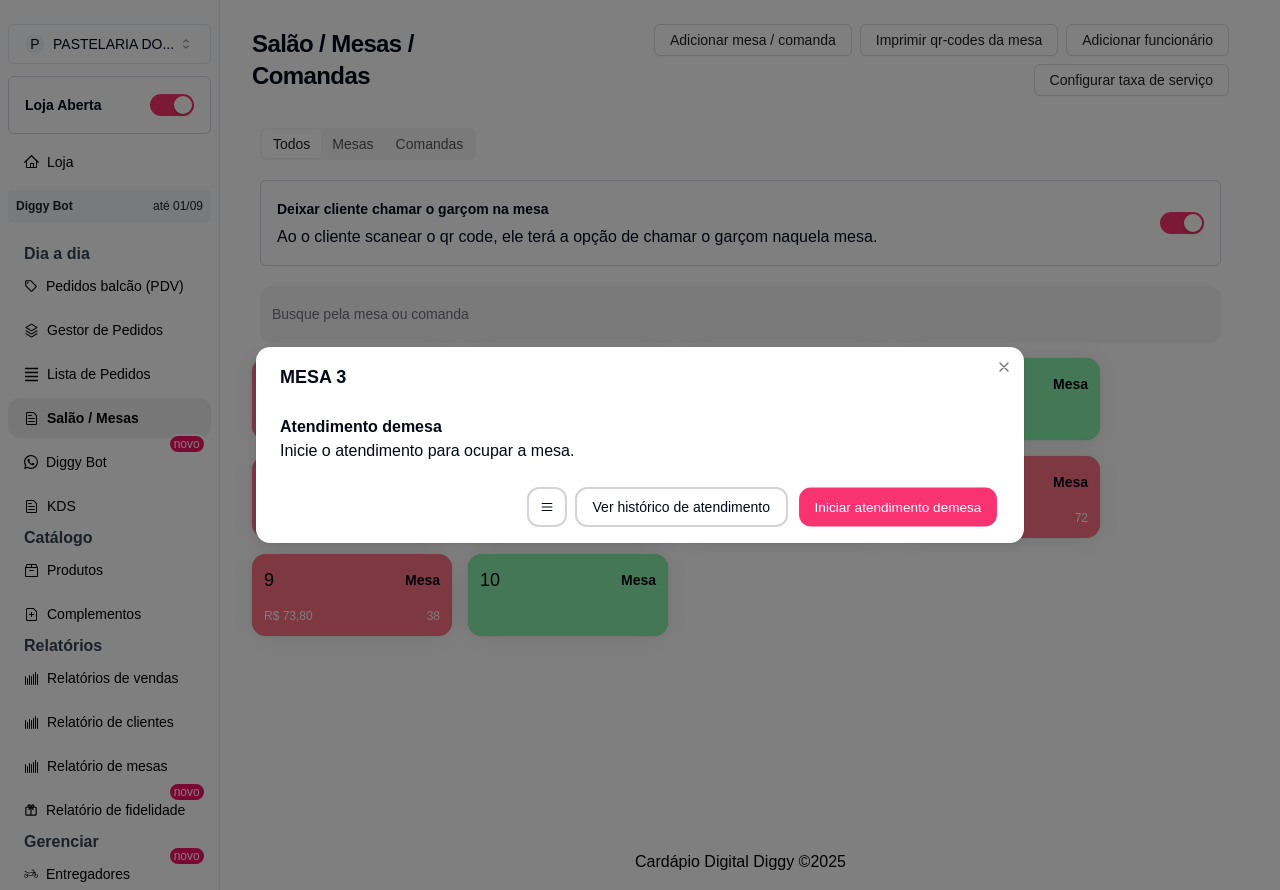 click on "Iniciar atendimento de  mesa" at bounding box center (898, 507) 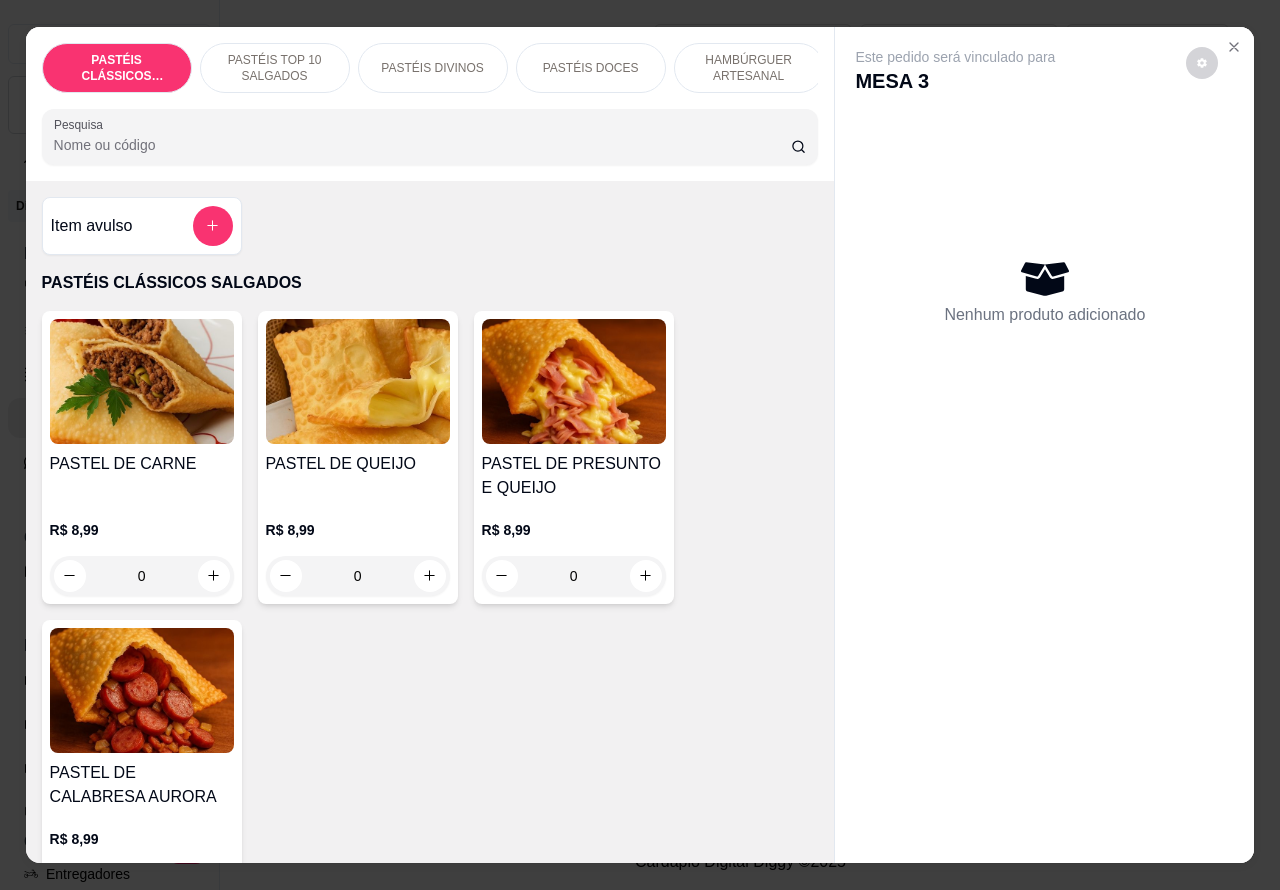 click on "PASTÉIS TOP 10 SALGADOS" at bounding box center [275, 68] 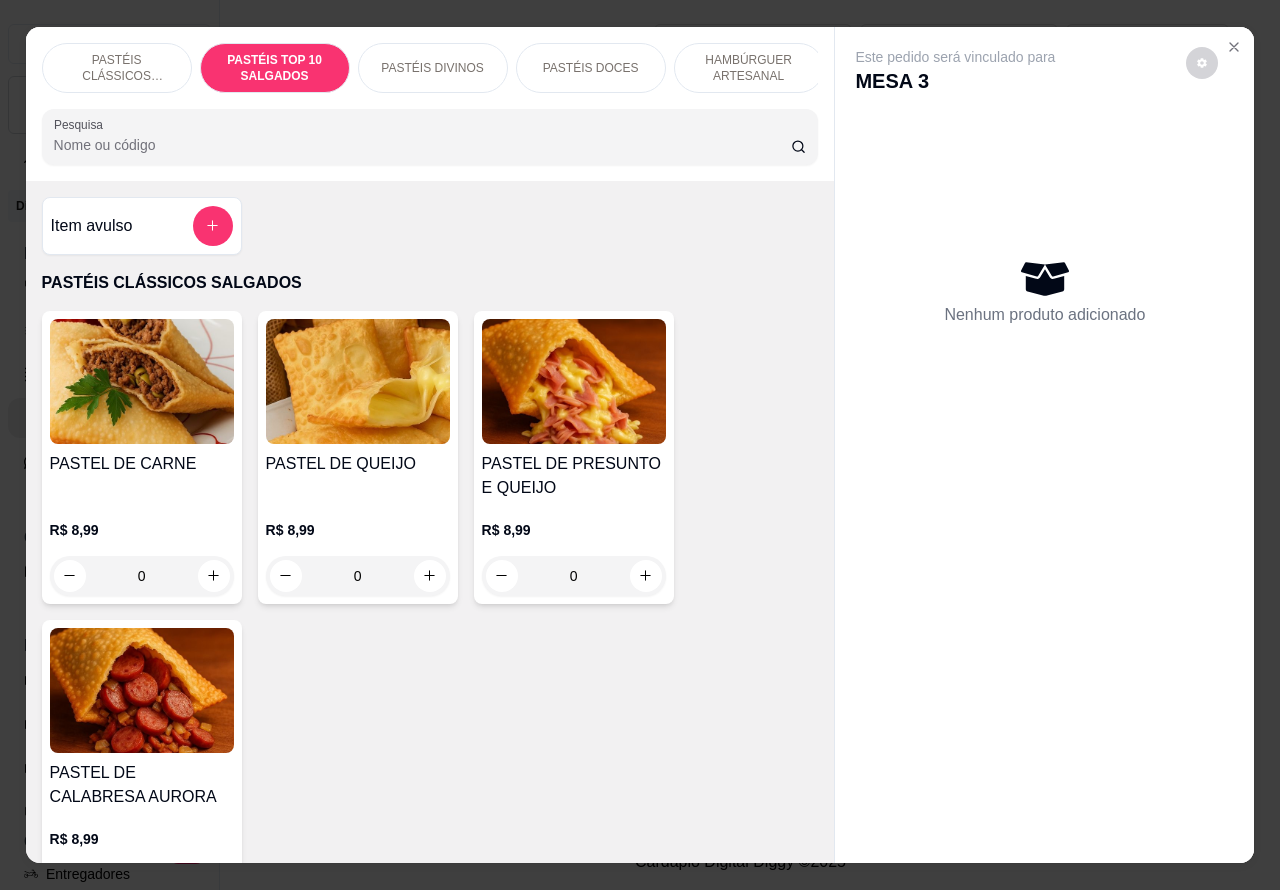 scroll, scrollTop: 748, scrollLeft: 0, axis: vertical 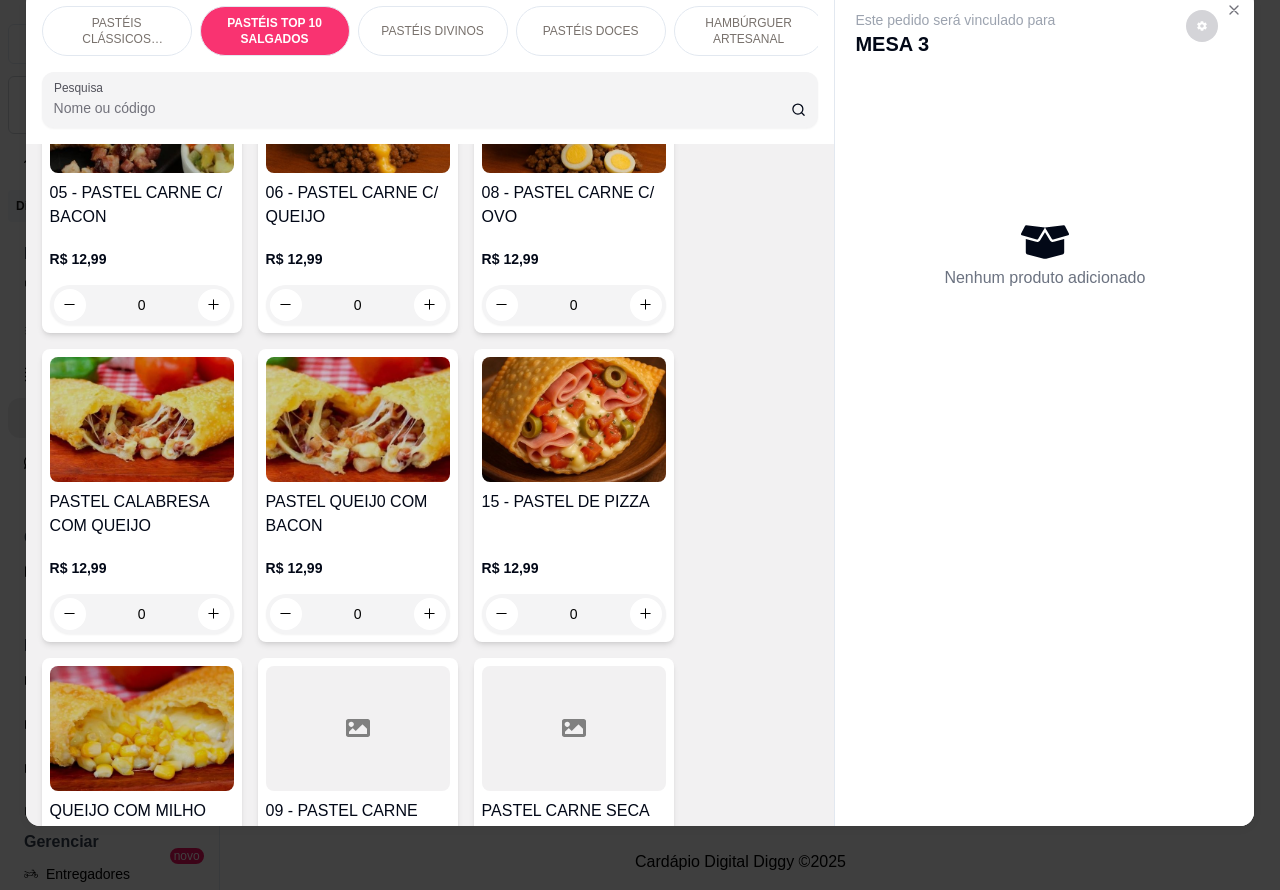 click on "0" at bounding box center [142, 305] 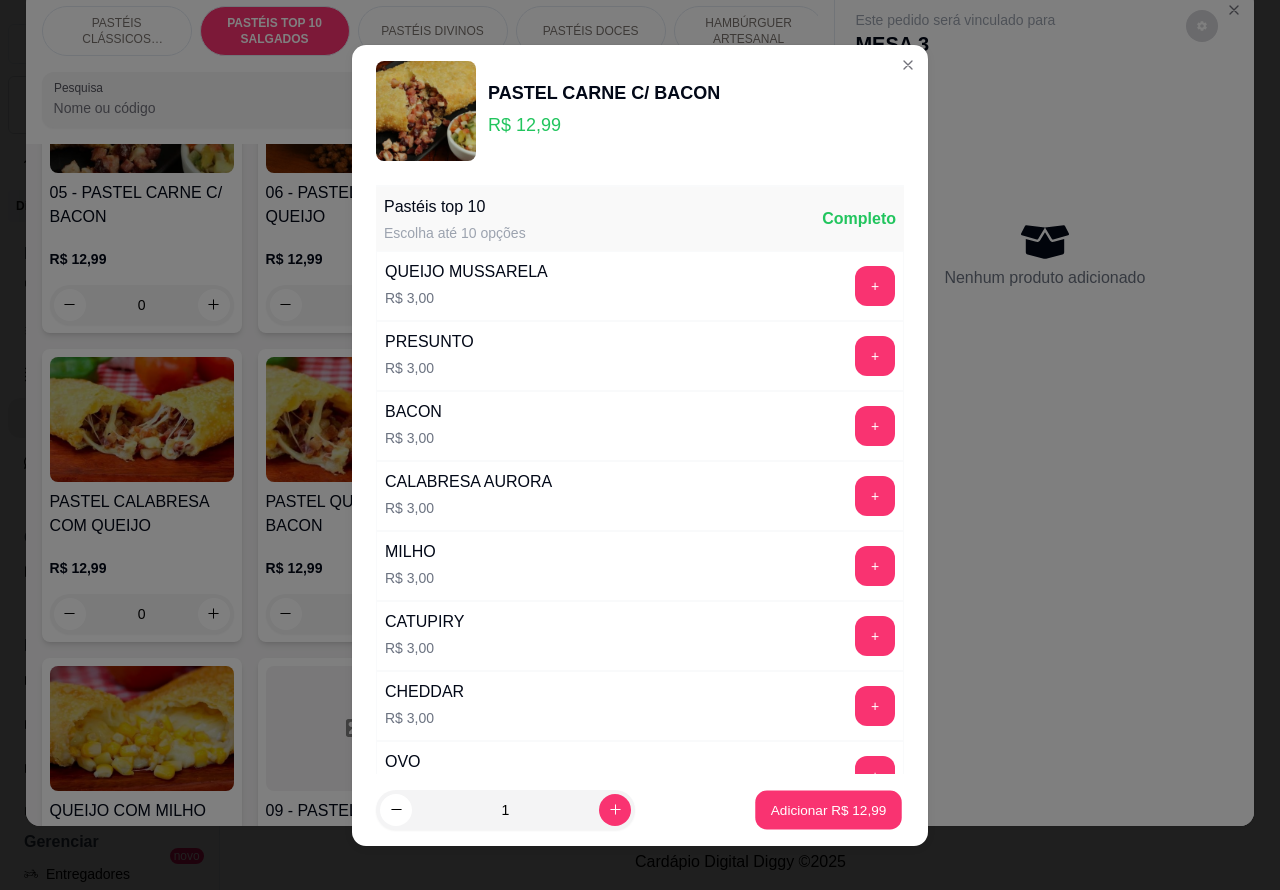 click on "Adicionar   R$ 12,99" at bounding box center (828, 809) 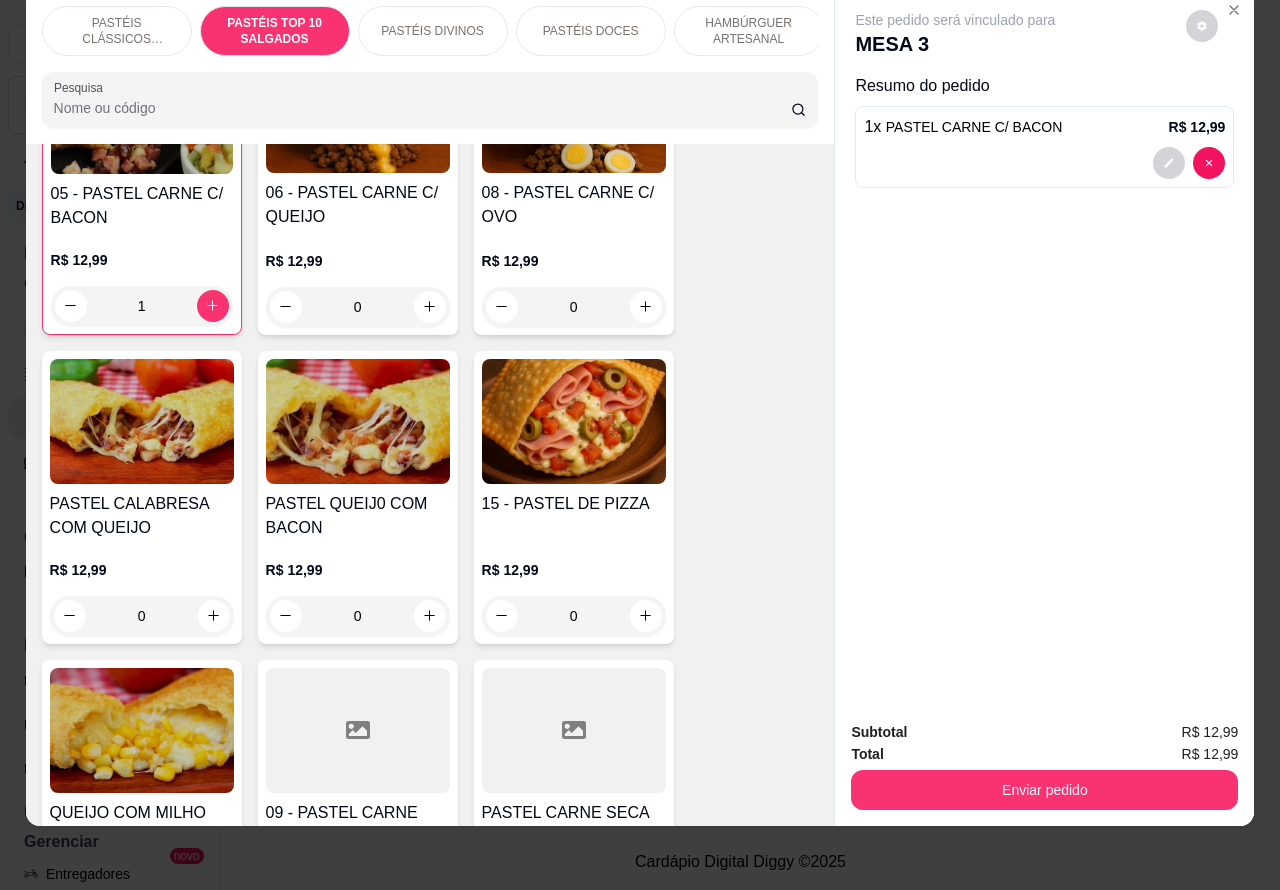 scroll, scrollTop: 1511, scrollLeft: 0, axis: vertical 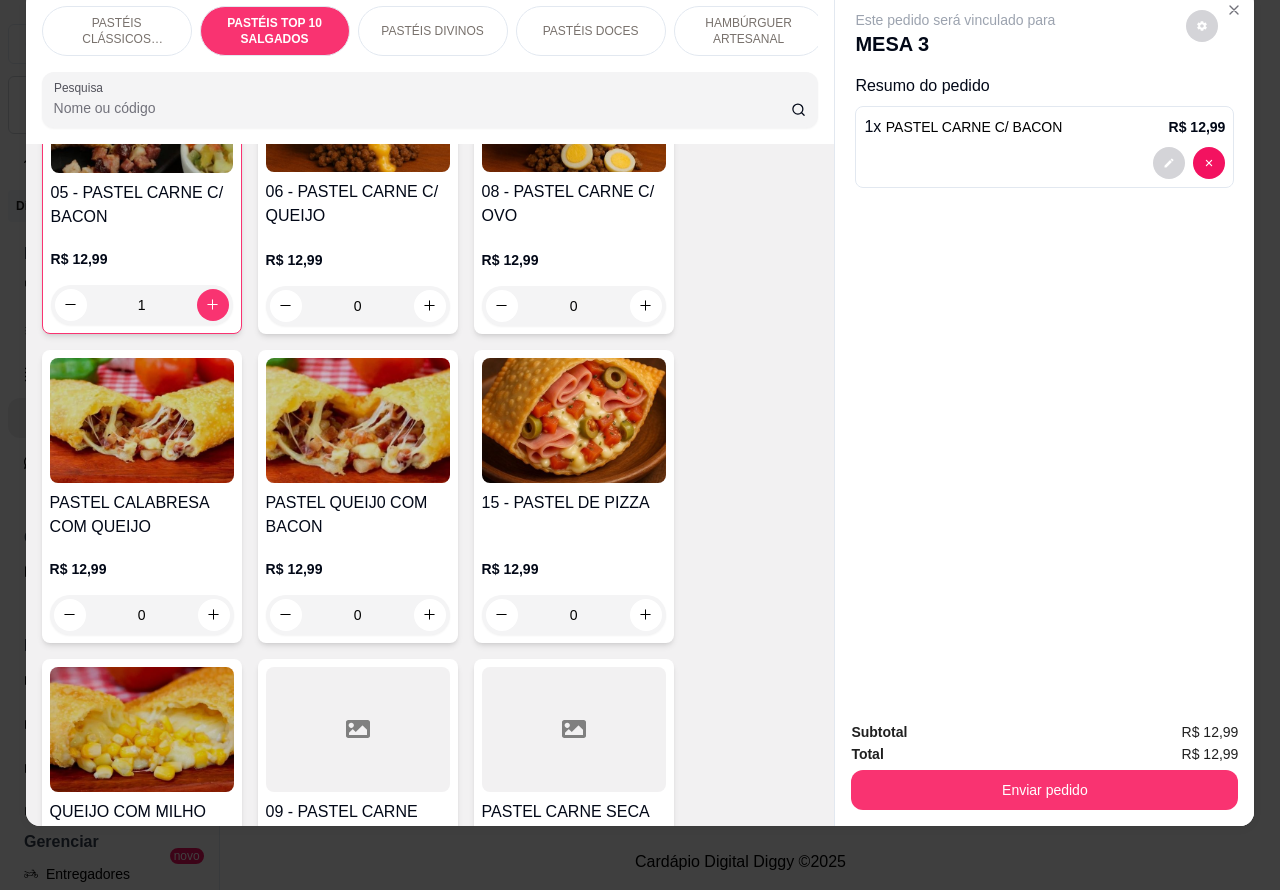 click on "0" at bounding box center [358, 306] 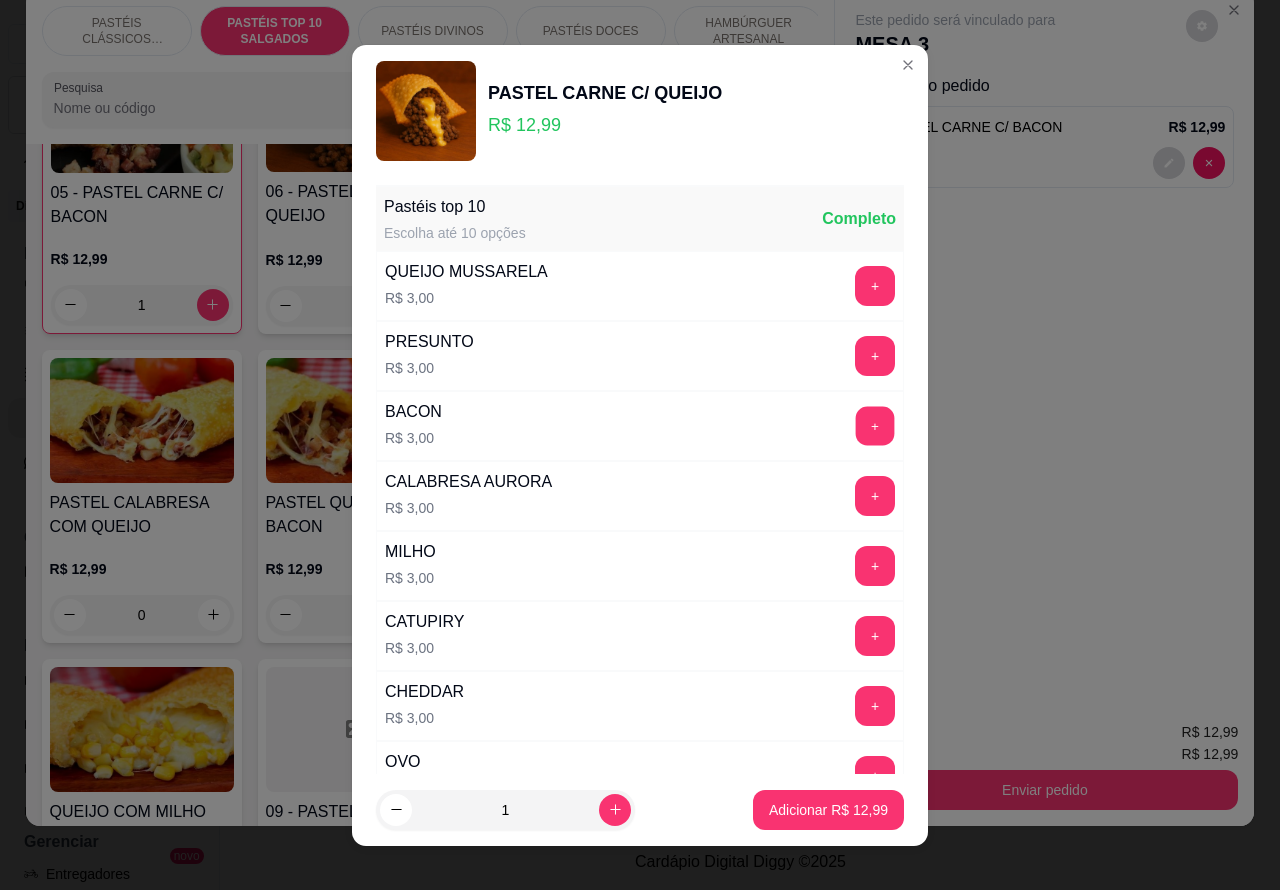 click on "+" at bounding box center (875, 425) 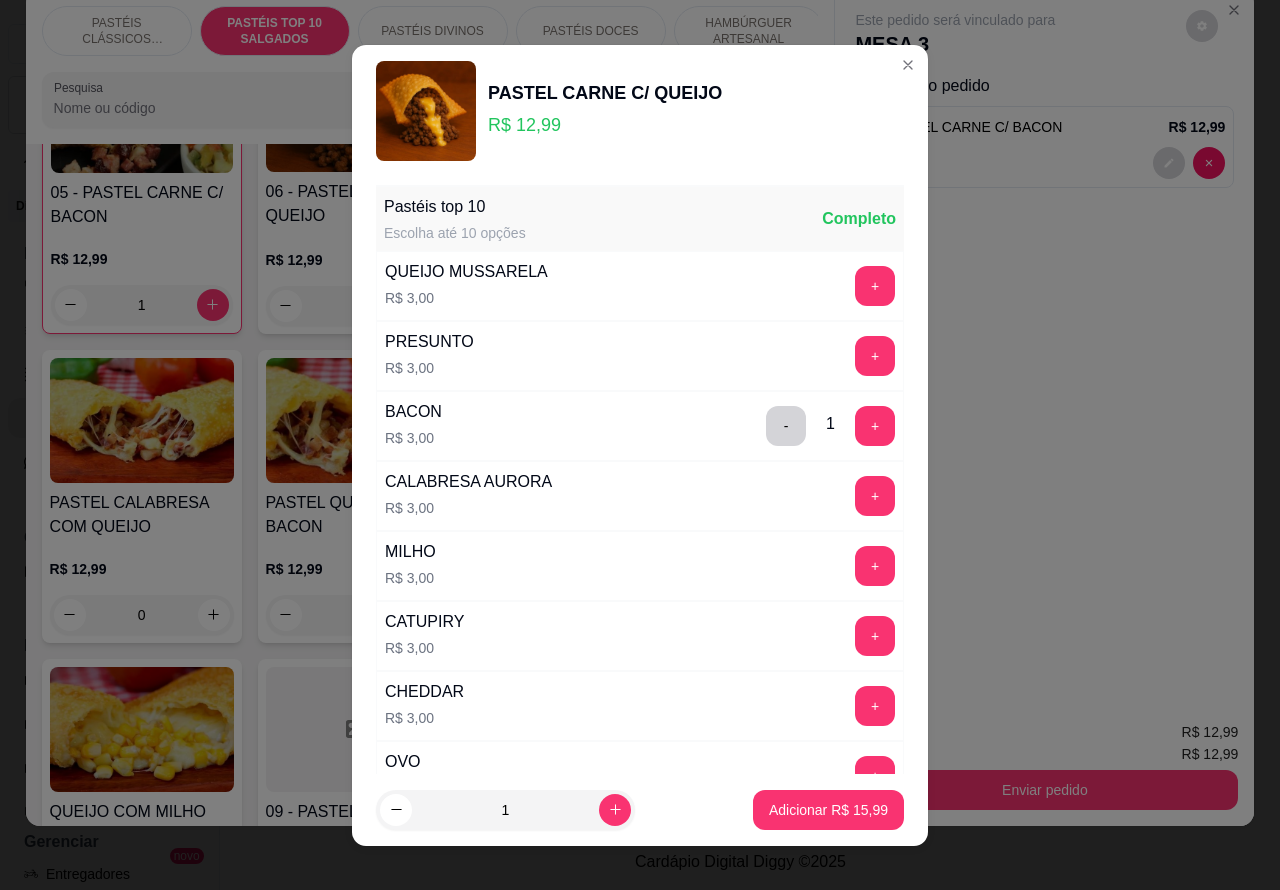 click on "Adicionar   R$ 15,99" at bounding box center [828, 810] 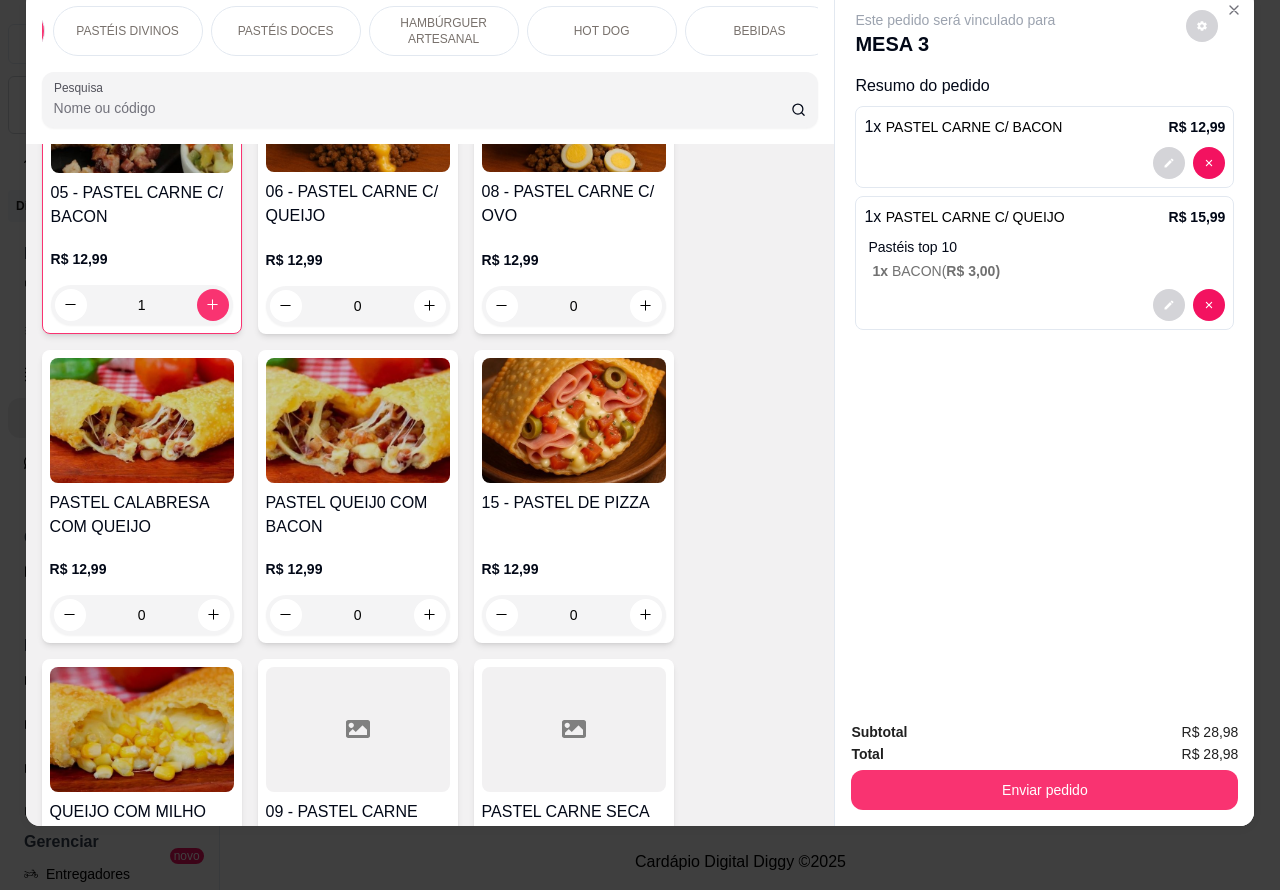 scroll, scrollTop: 0, scrollLeft: 351, axis: horizontal 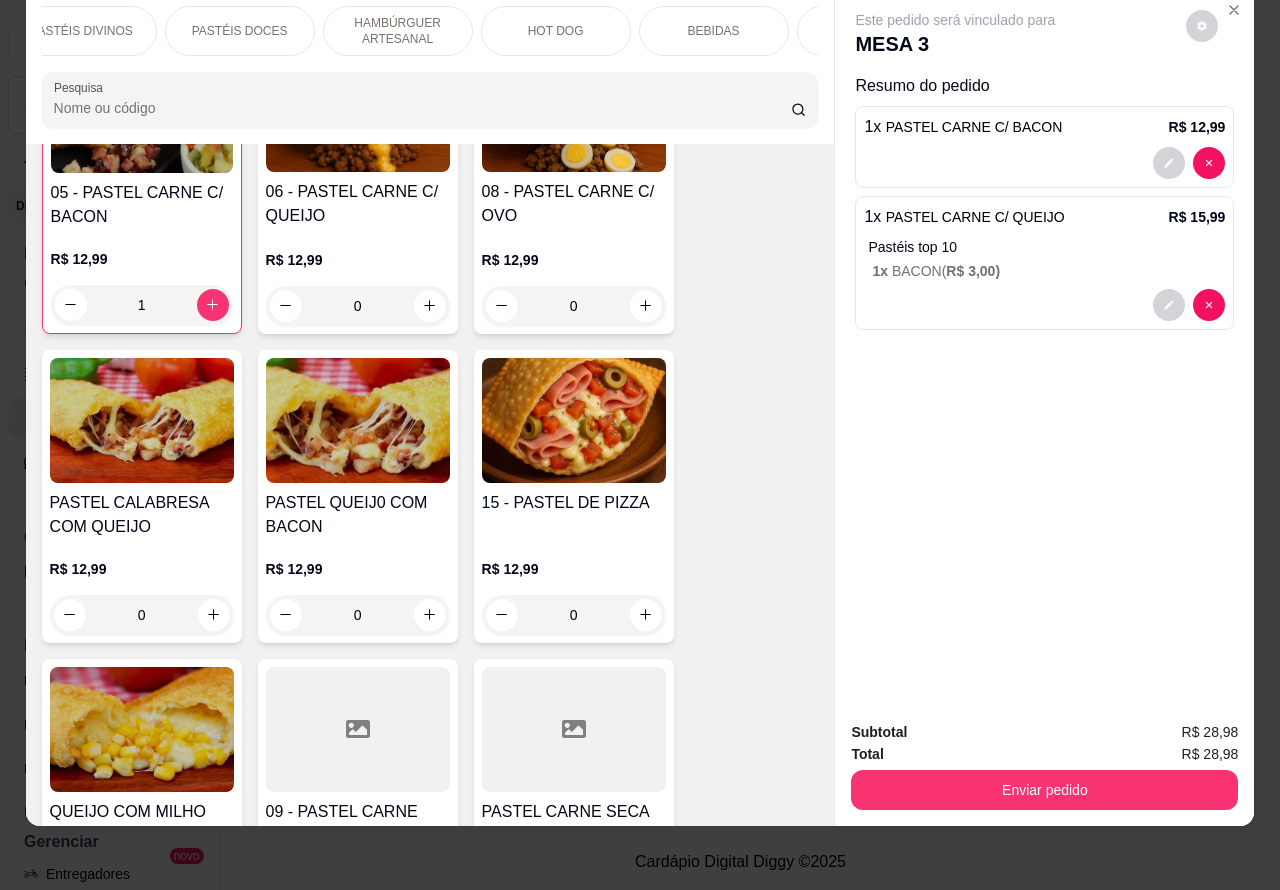 click on "BEBIDAS" at bounding box center [714, 31] 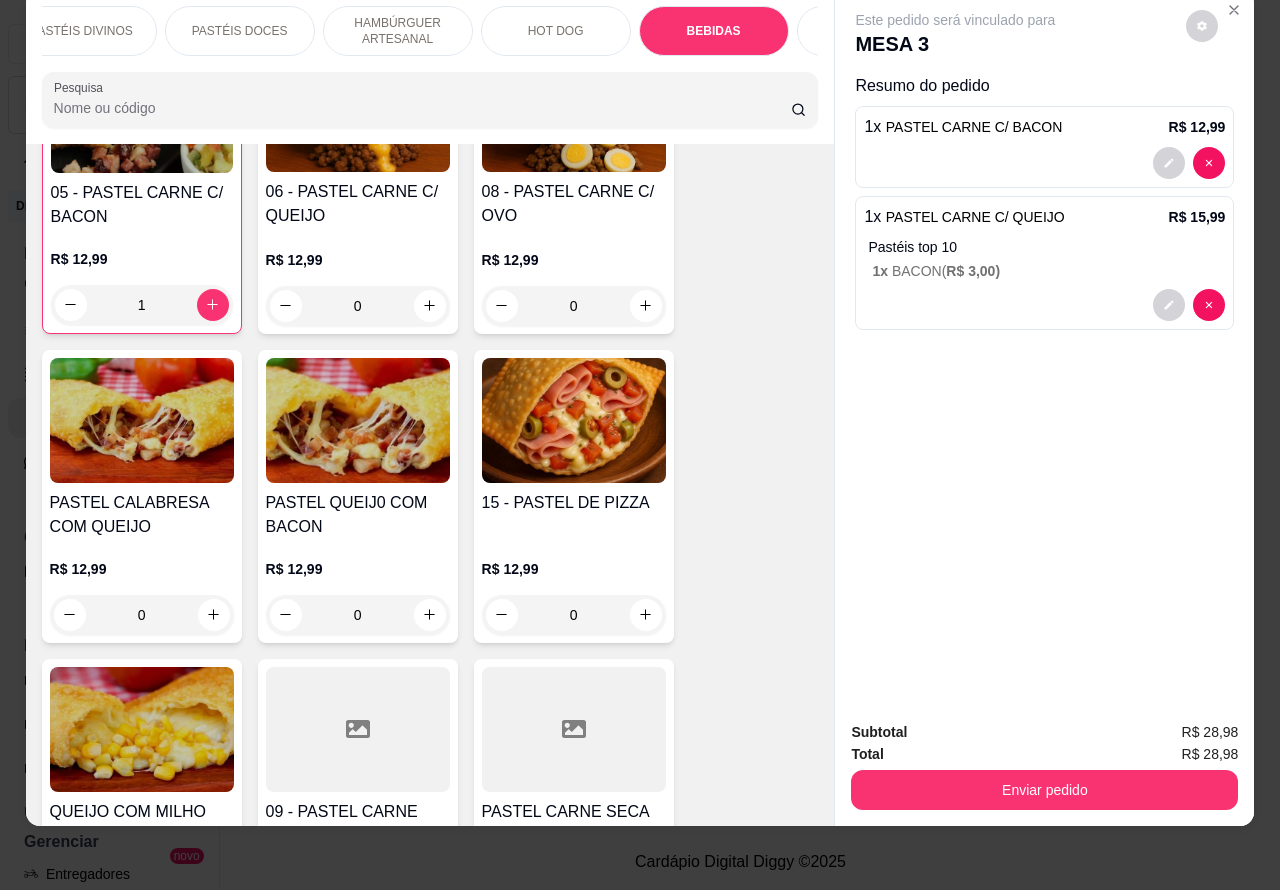 scroll, scrollTop: 6058, scrollLeft: 0, axis: vertical 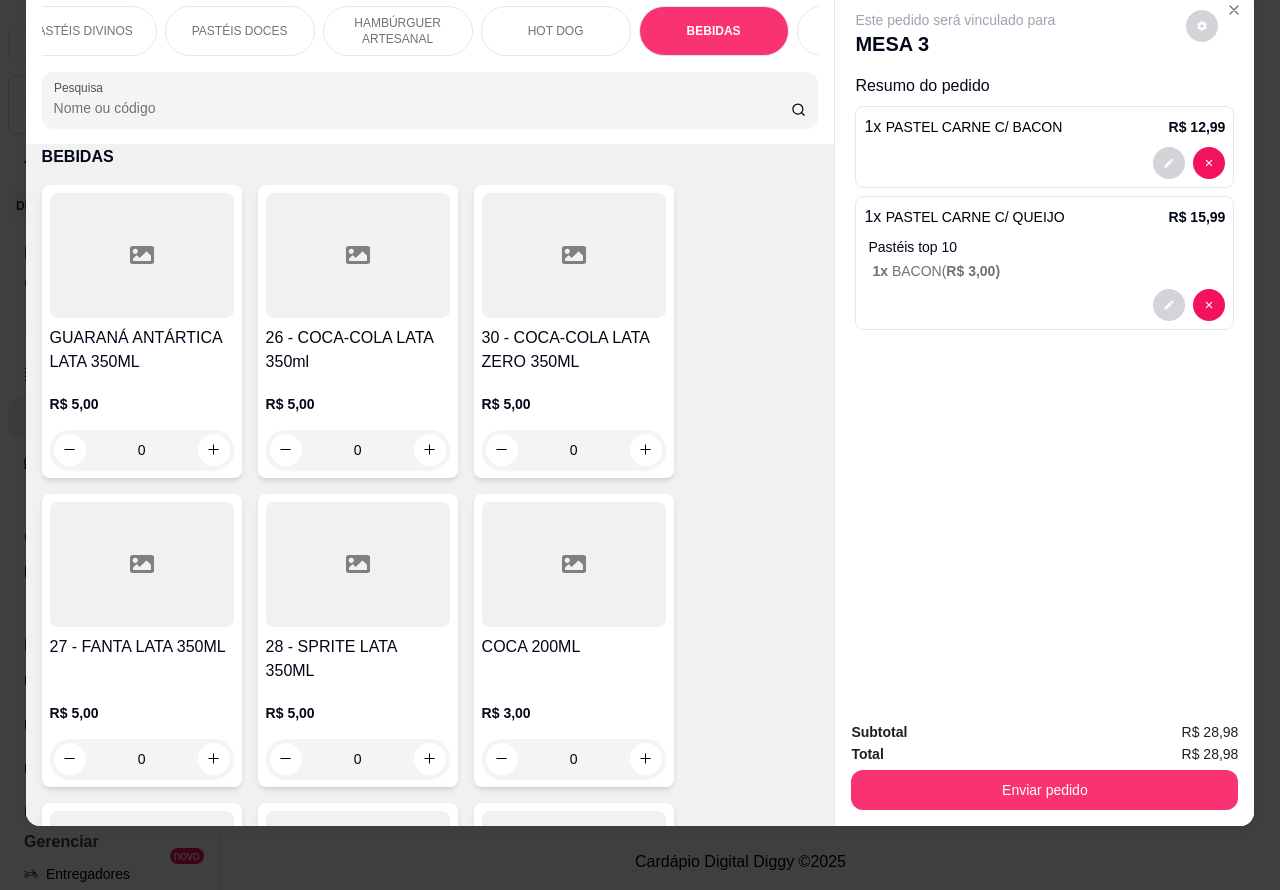 click 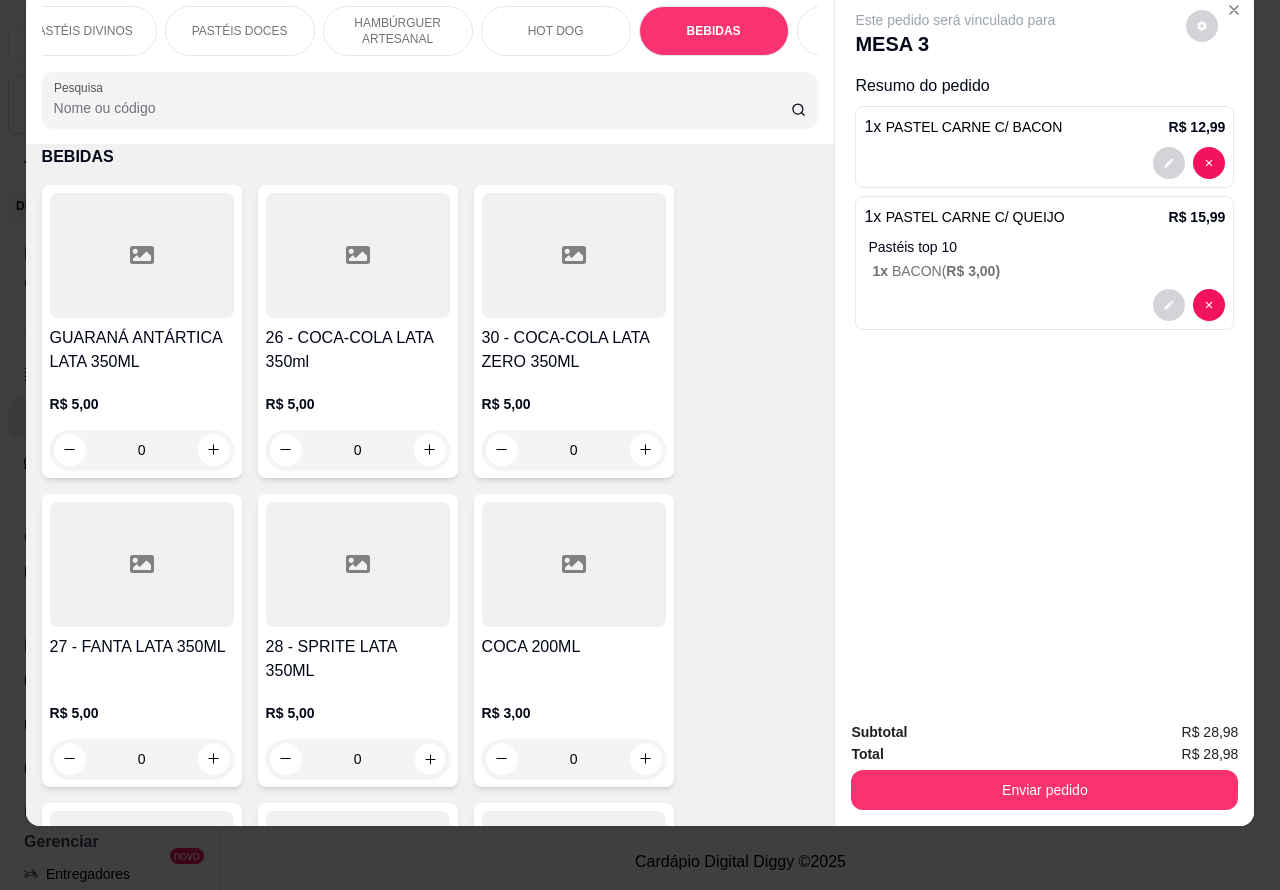 click 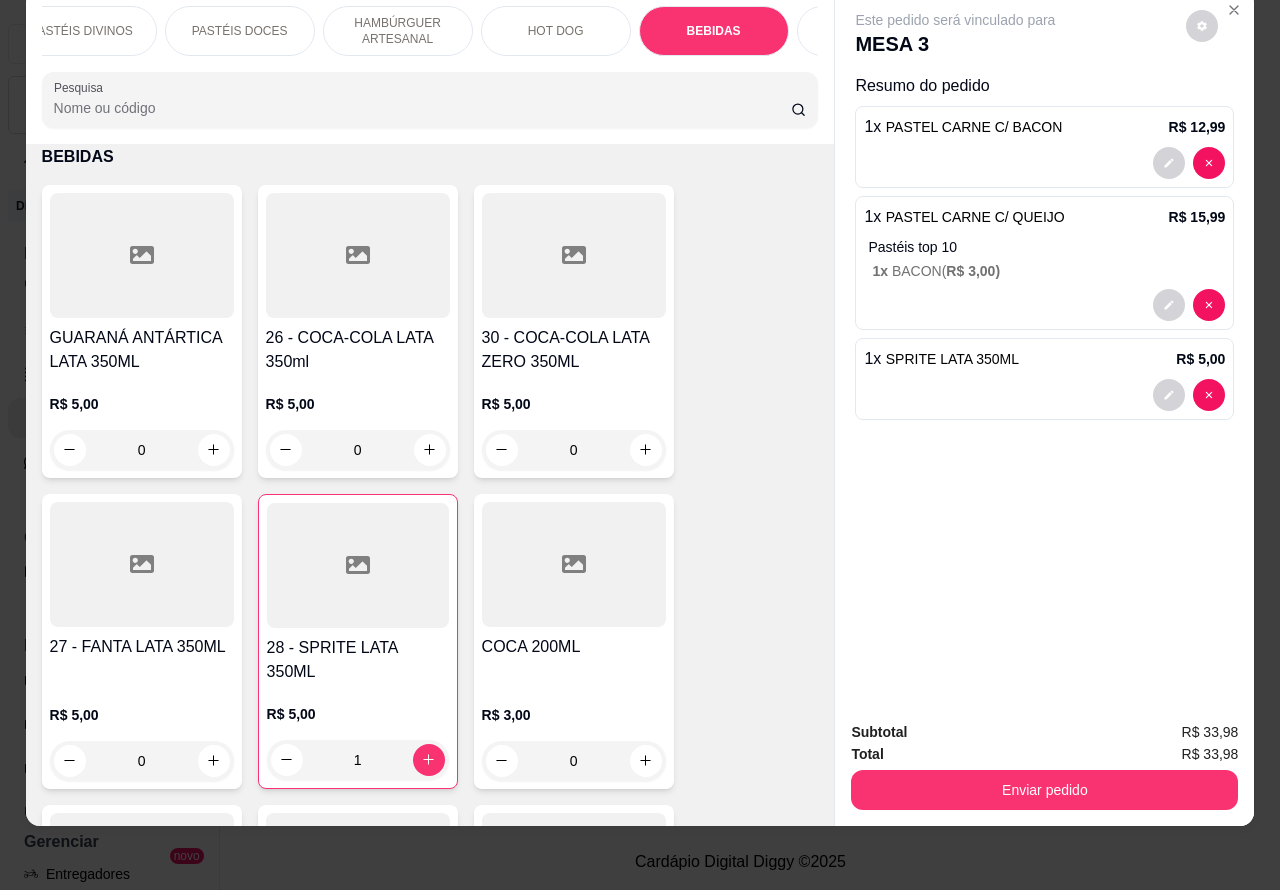 click on "Enviar pedido" at bounding box center (1044, 790) 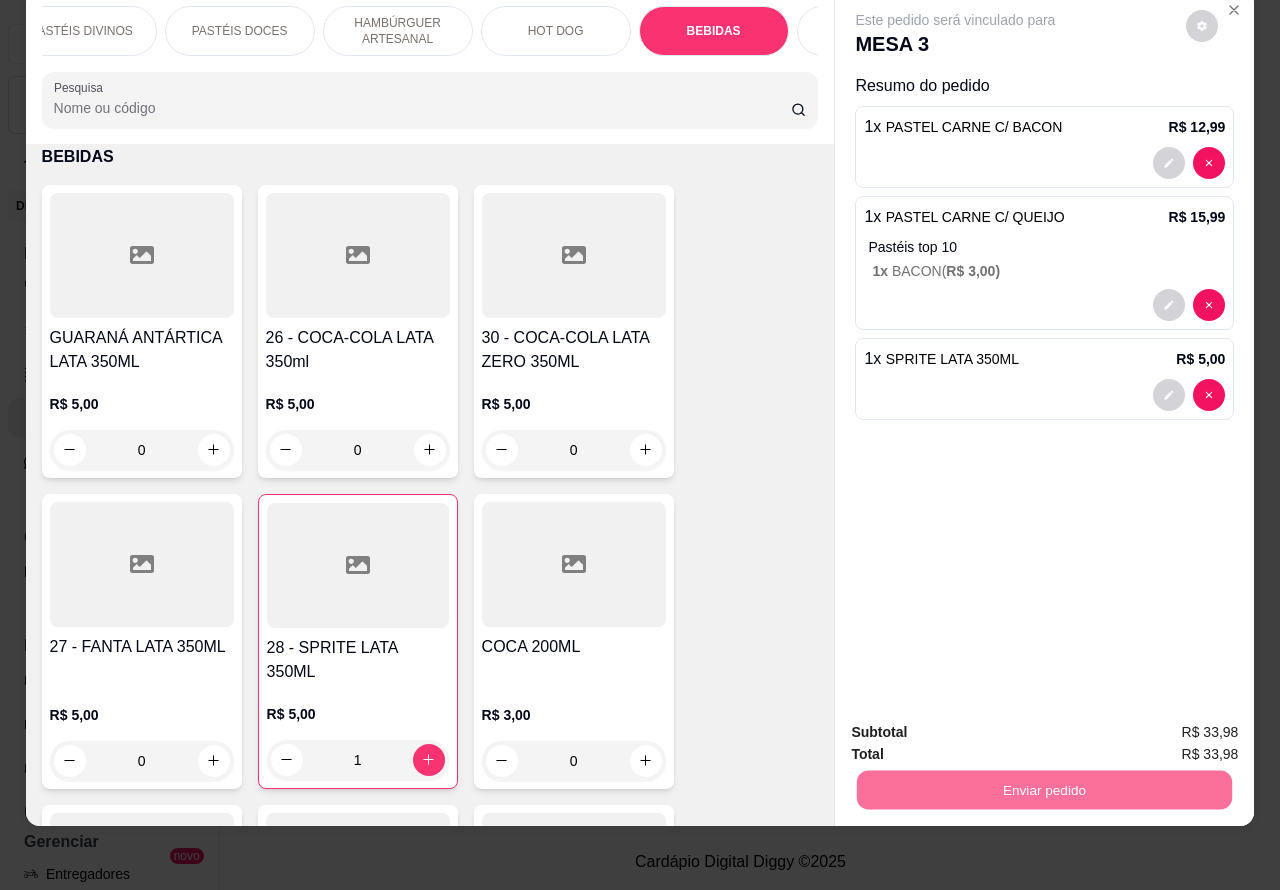 click on "Não registrar e enviar pedido" at bounding box center (977, 723) 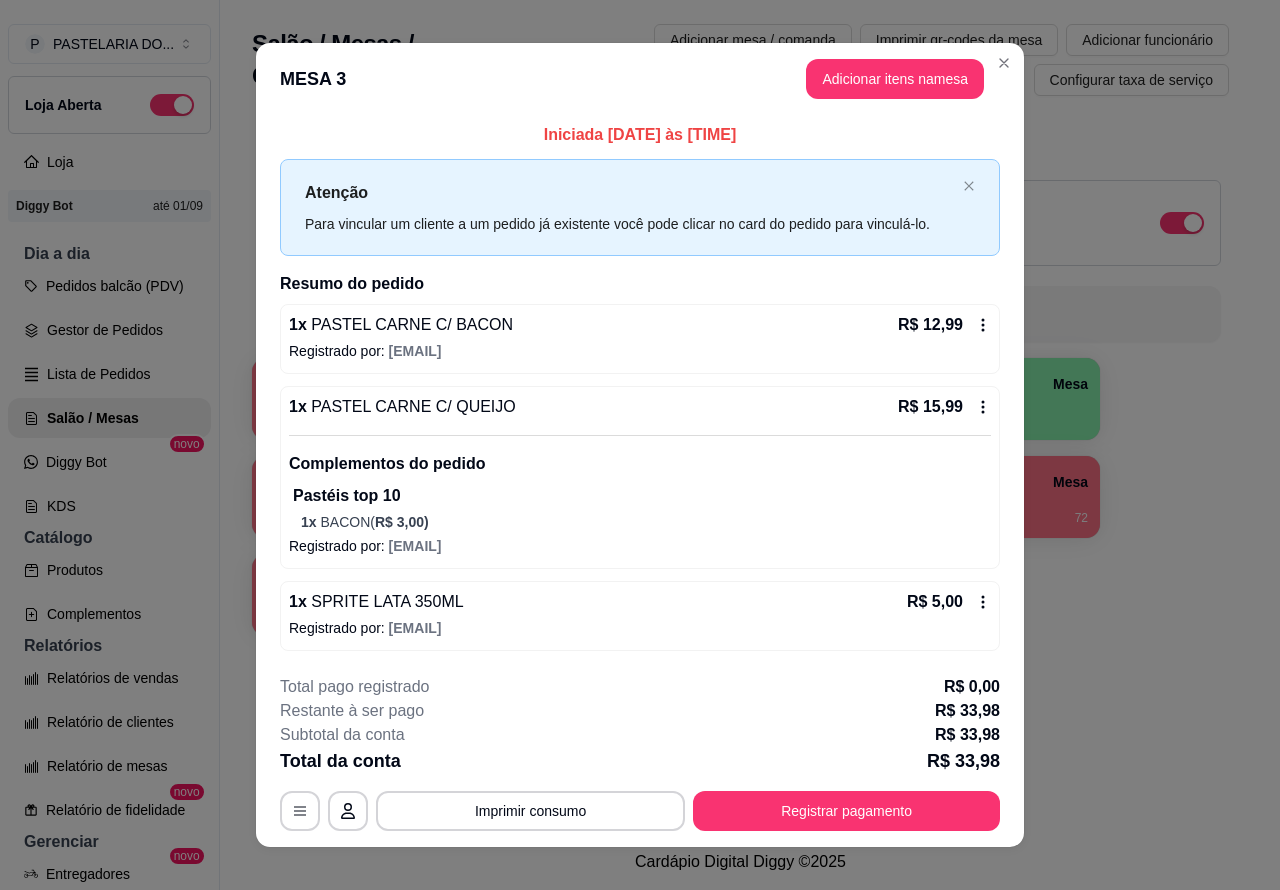 click on "1 Mesa R$ 67,96 19 2 Mesa 3 Mesa R$ 0,00 0 4 Mesa 5 Mesa R$ 167,60 83 6 Mesa 7 Mesa 8 Mesa R$ 76,80 72 9 Mesa R$ 73,80 38 10 Mesa" at bounding box center (740, 497) 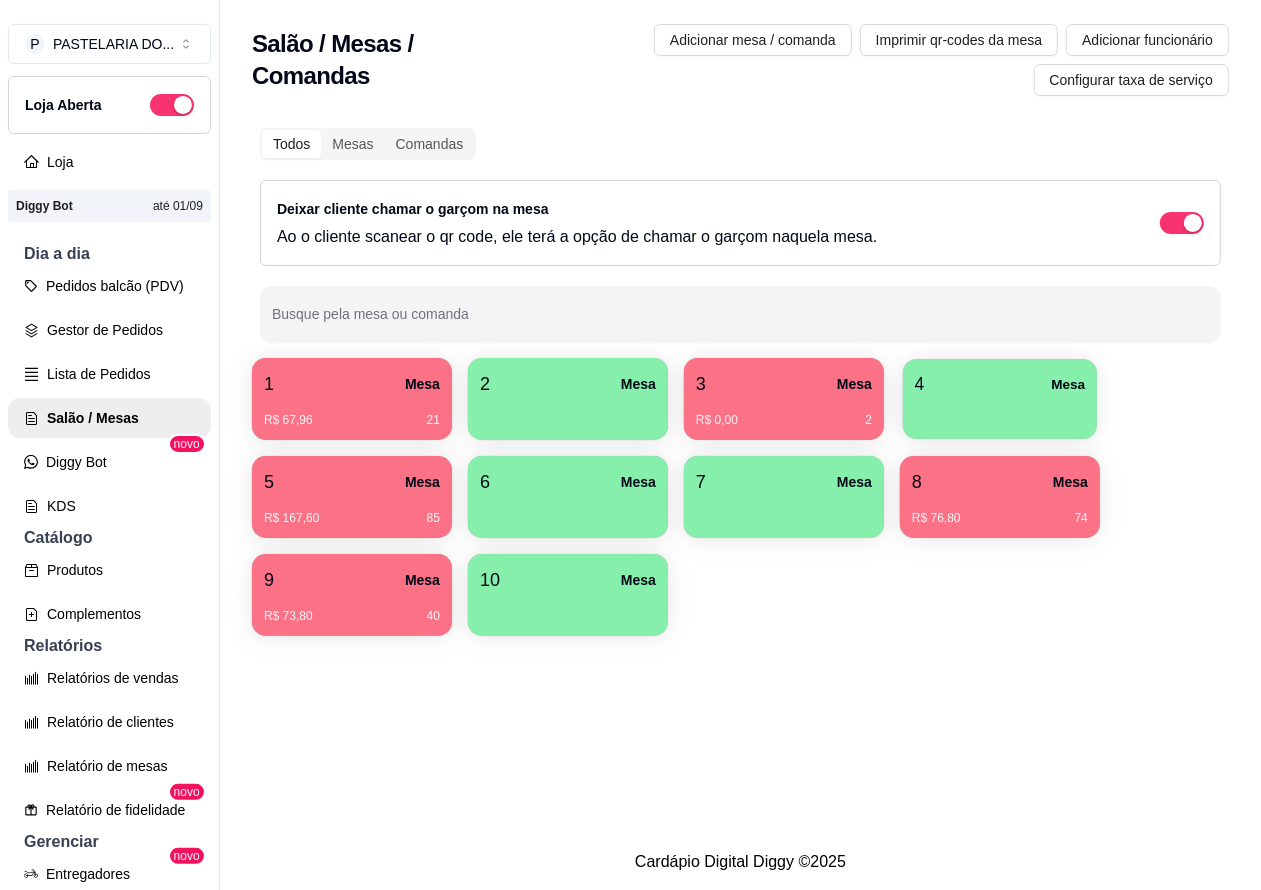 click on "4 Mesa" at bounding box center [1000, 384] 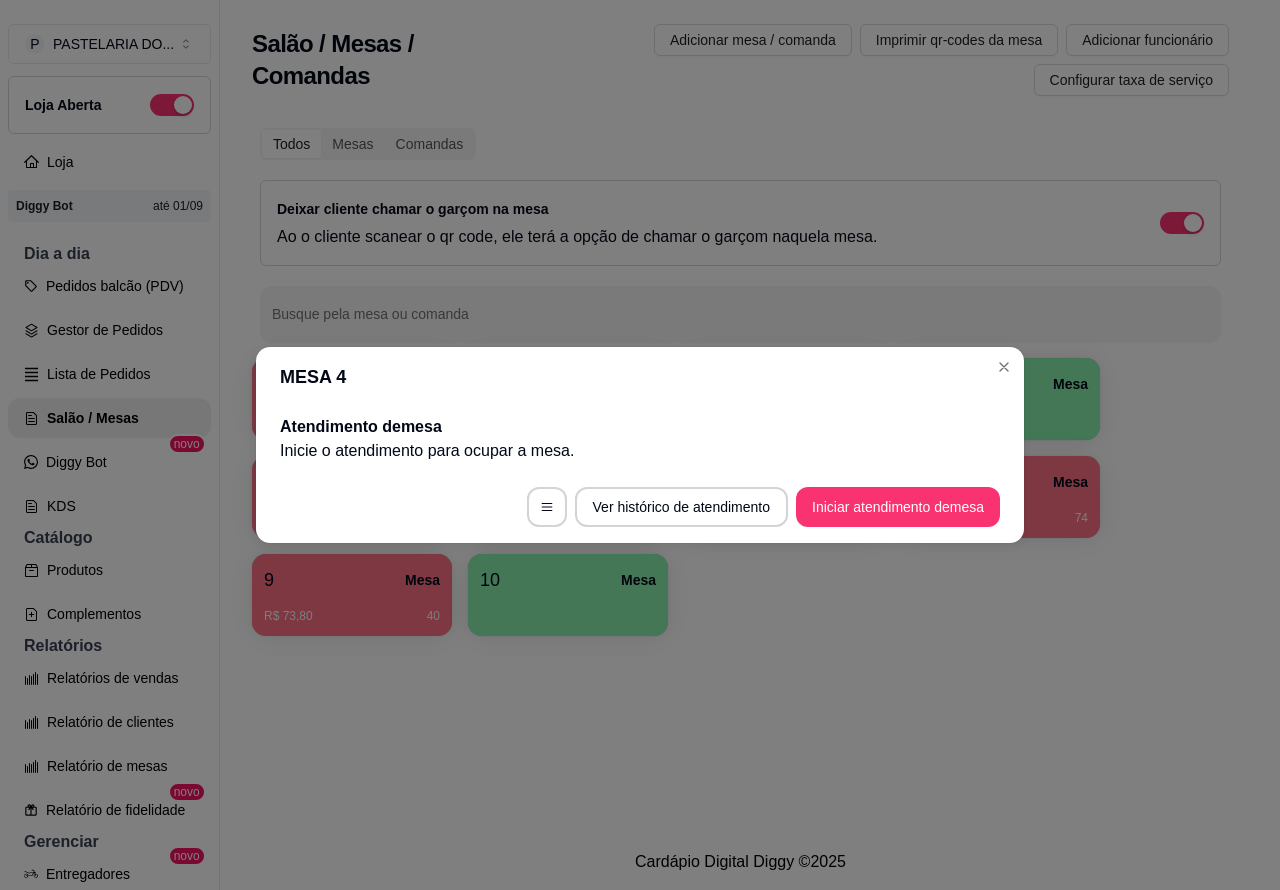 click on "Iniciar atendimento de  mesa" at bounding box center [898, 507] 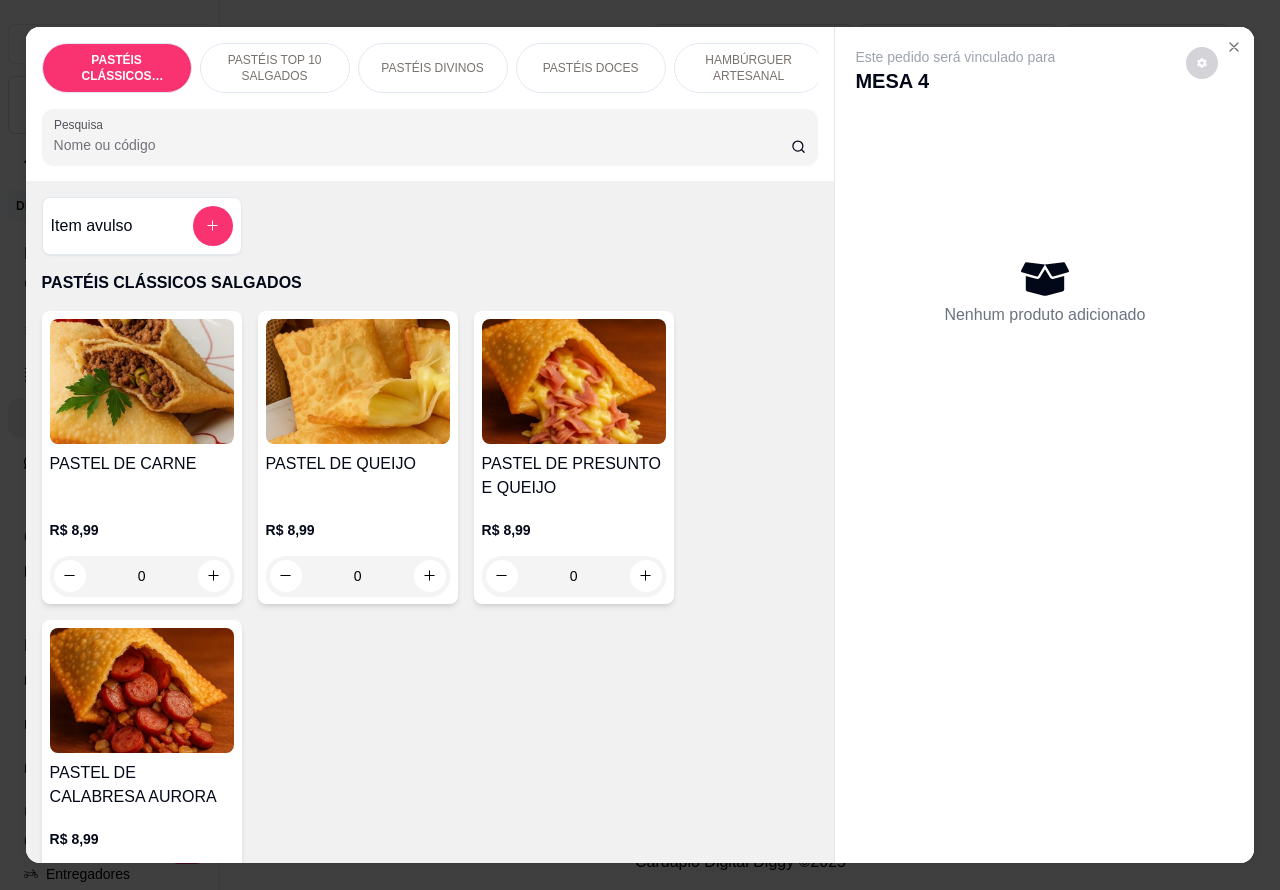 click on "PASTÉIS TOP 10 SALGADOS" at bounding box center (275, 68) 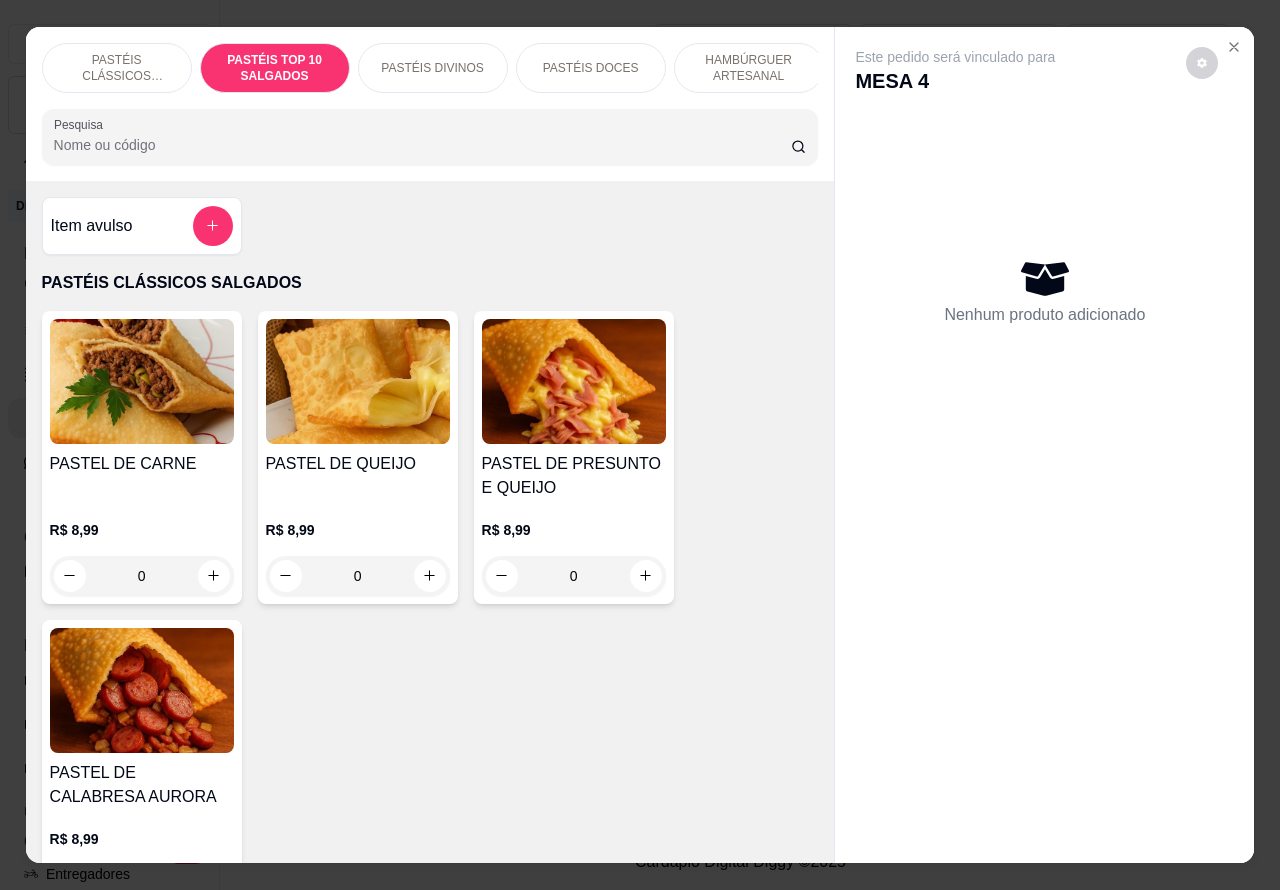 scroll, scrollTop: 748, scrollLeft: 0, axis: vertical 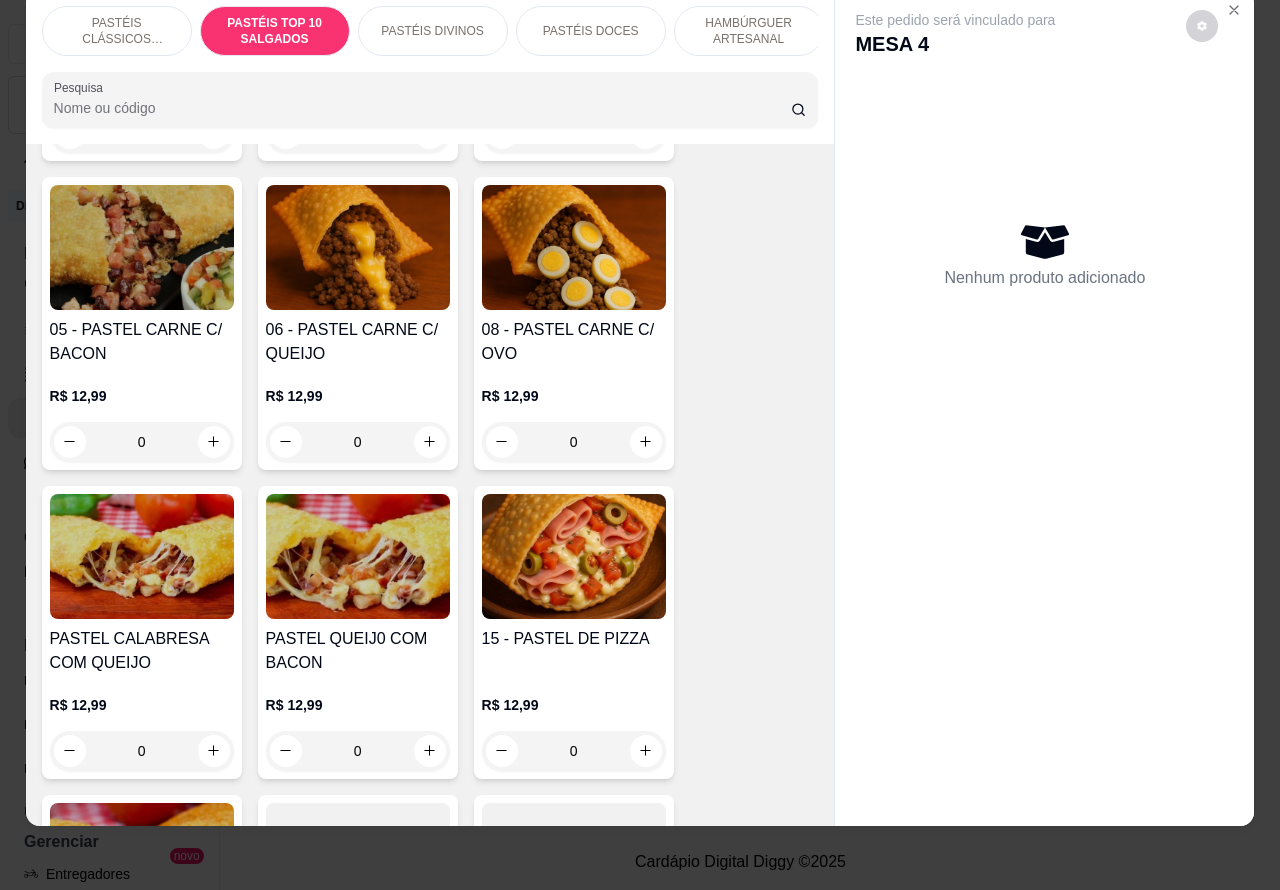 click on "0" at bounding box center [358, 442] 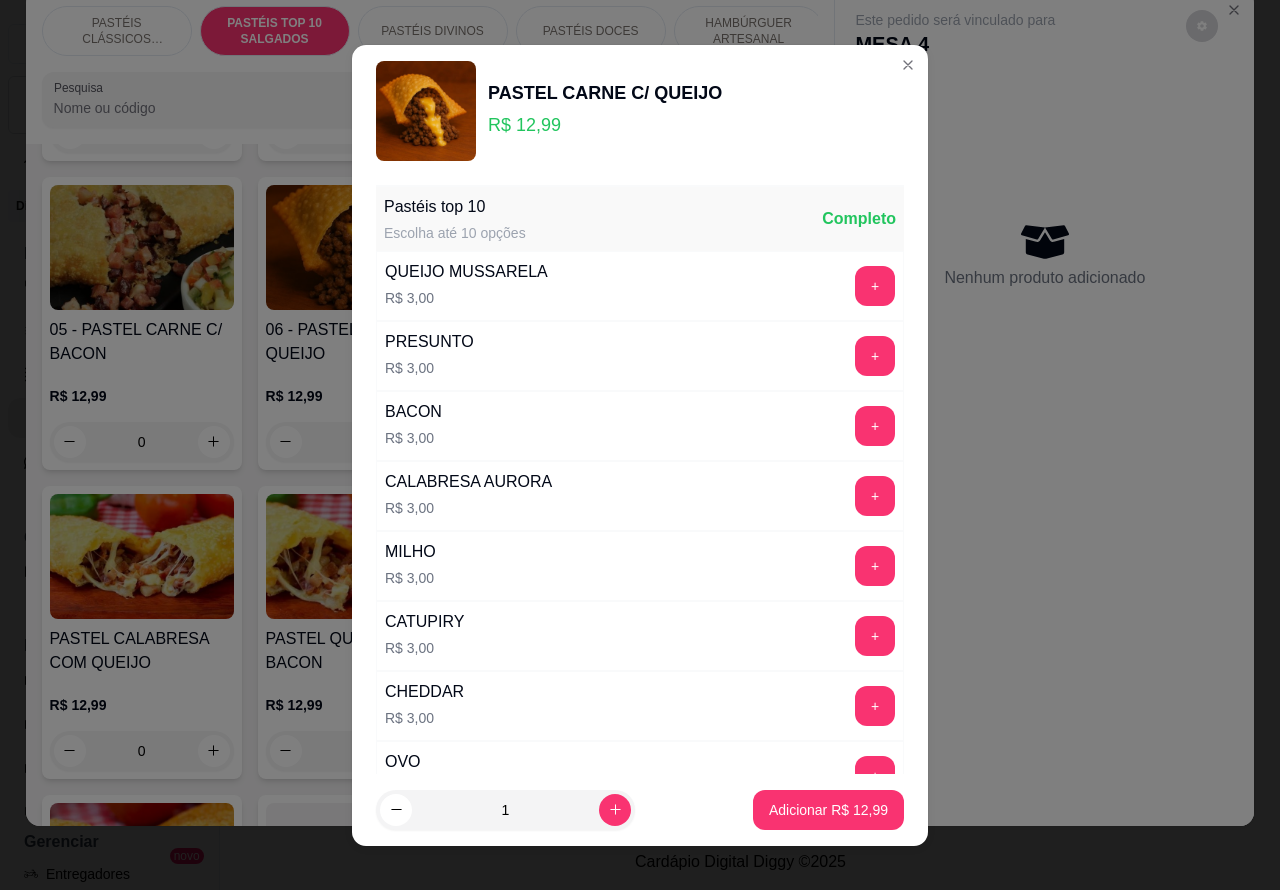 click 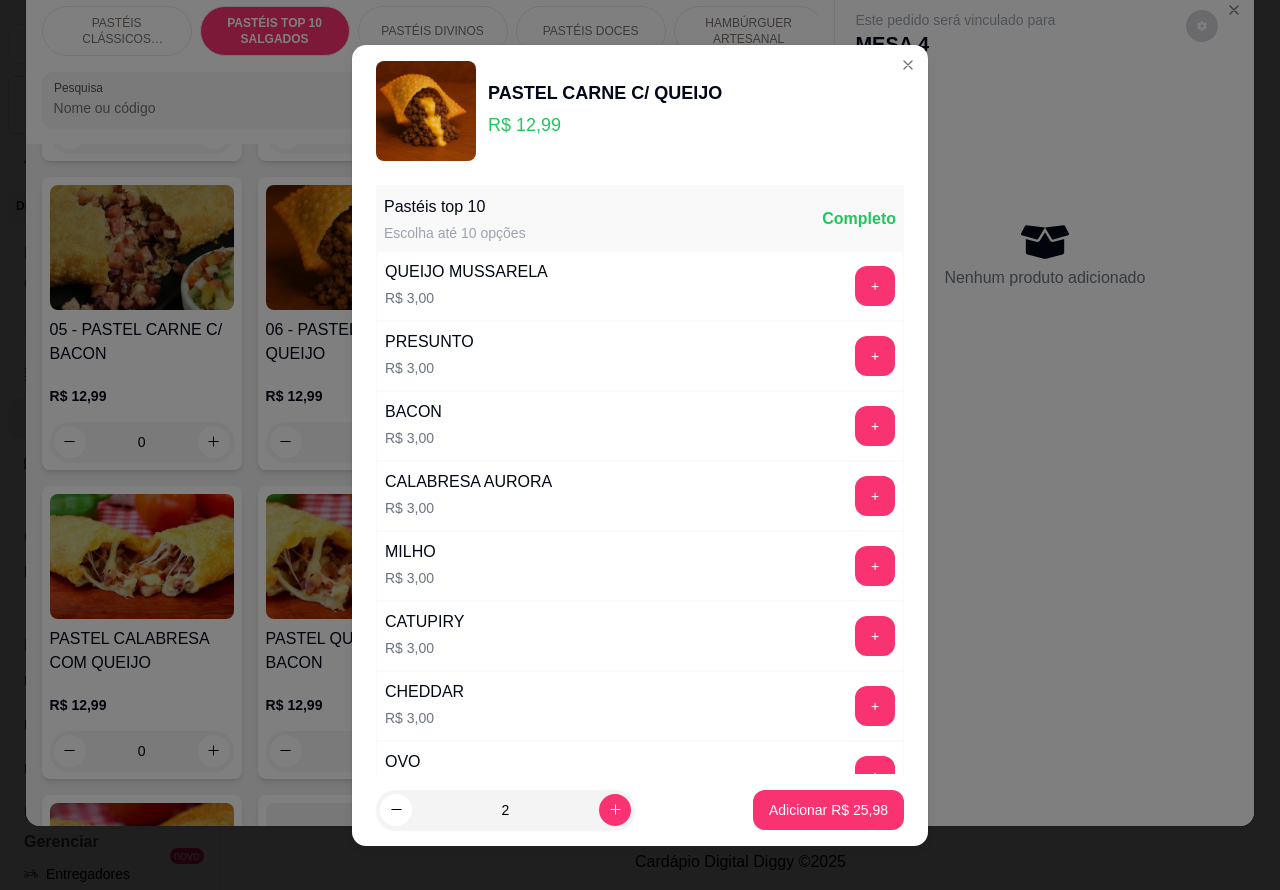click on "Adicionar   [PRICE]" at bounding box center [828, 810] 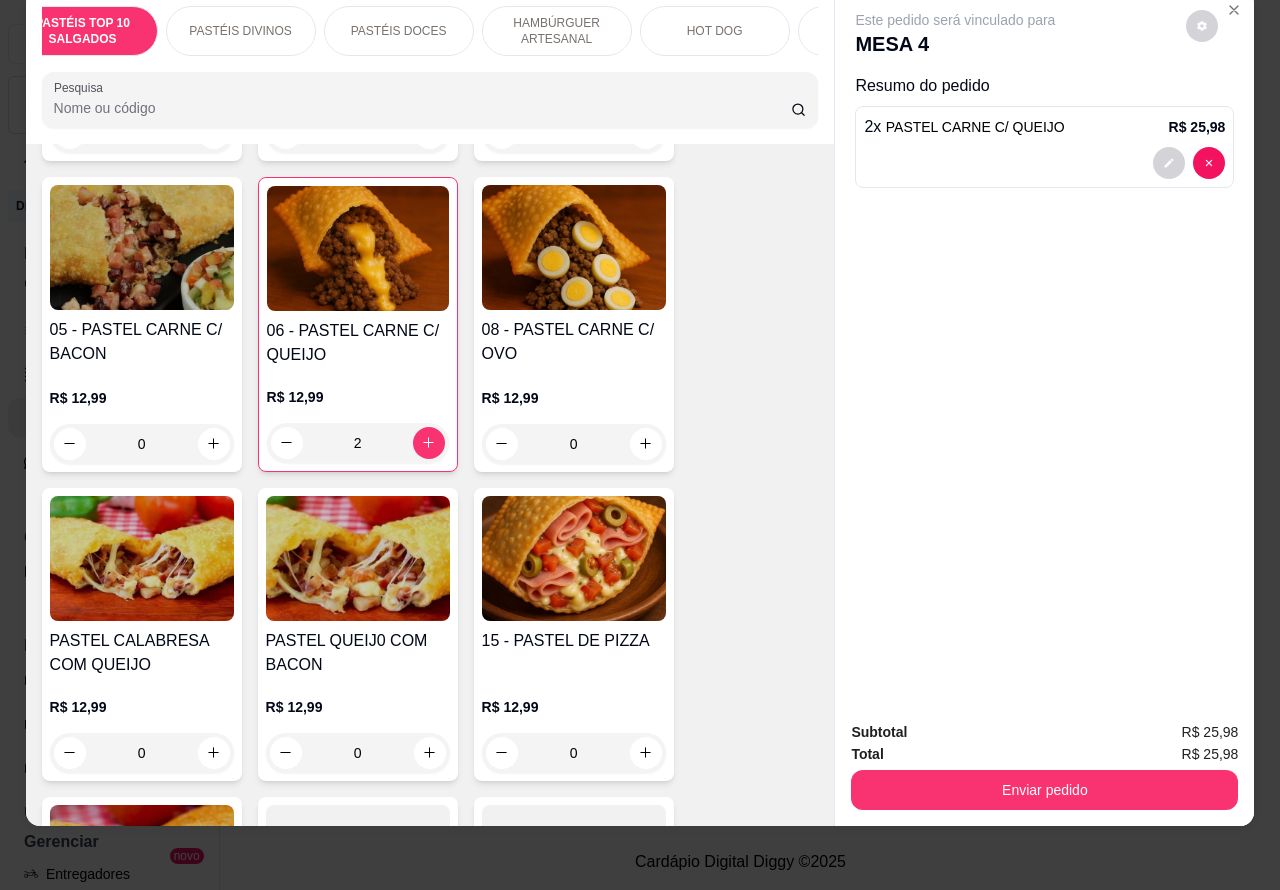 scroll, scrollTop: 0, scrollLeft: 227, axis: horizontal 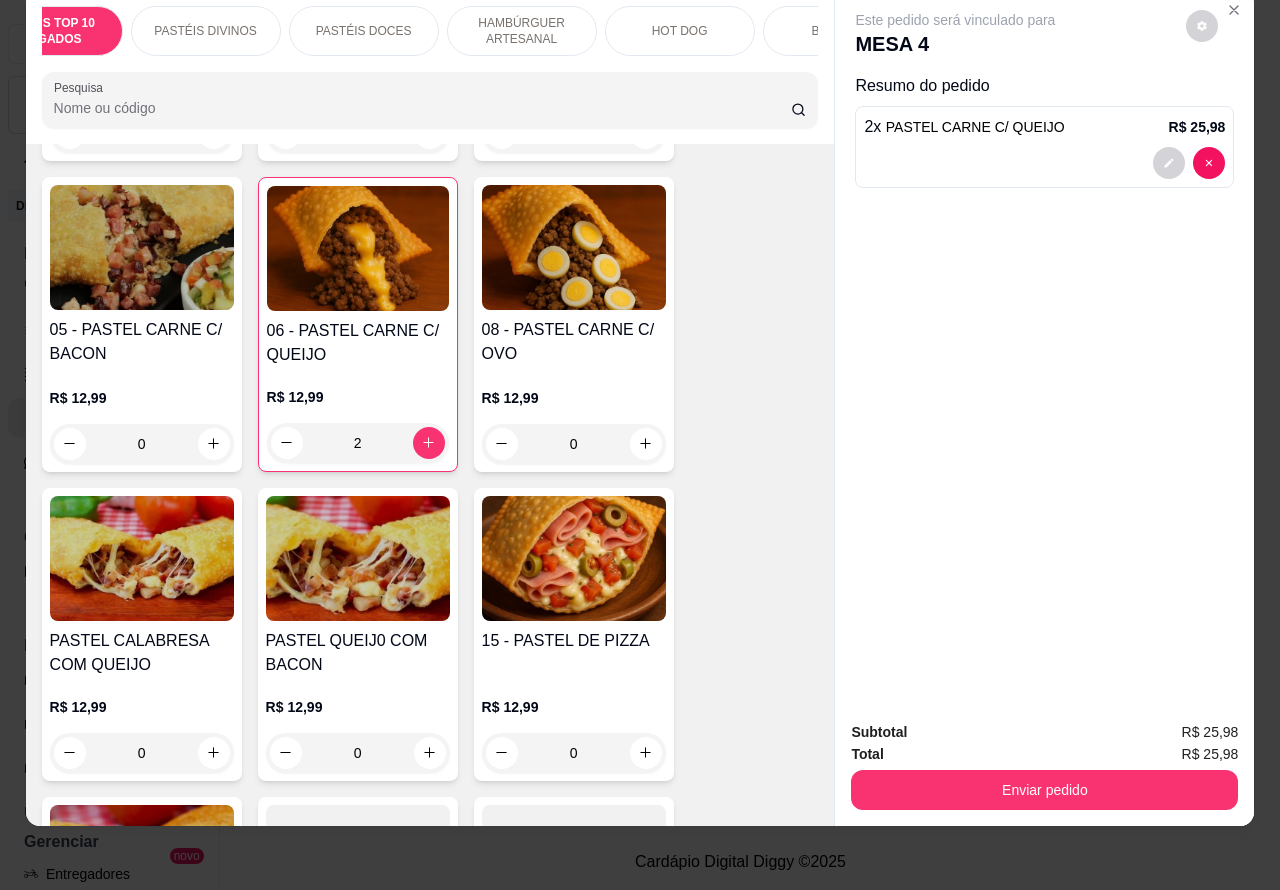 click on "HOT DOG" at bounding box center [680, 31] 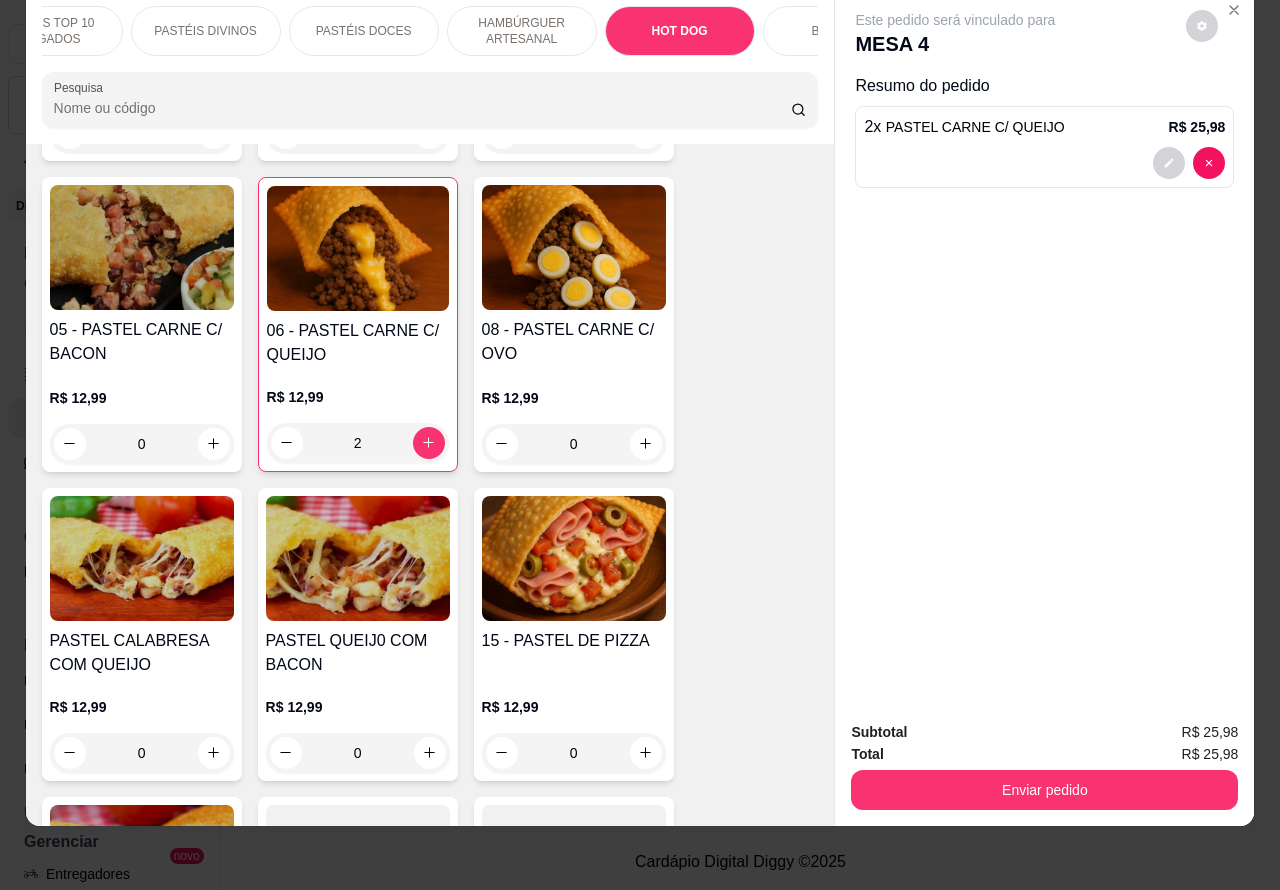 scroll, scrollTop: 5733, scrollLeft: 0, axis: vertical 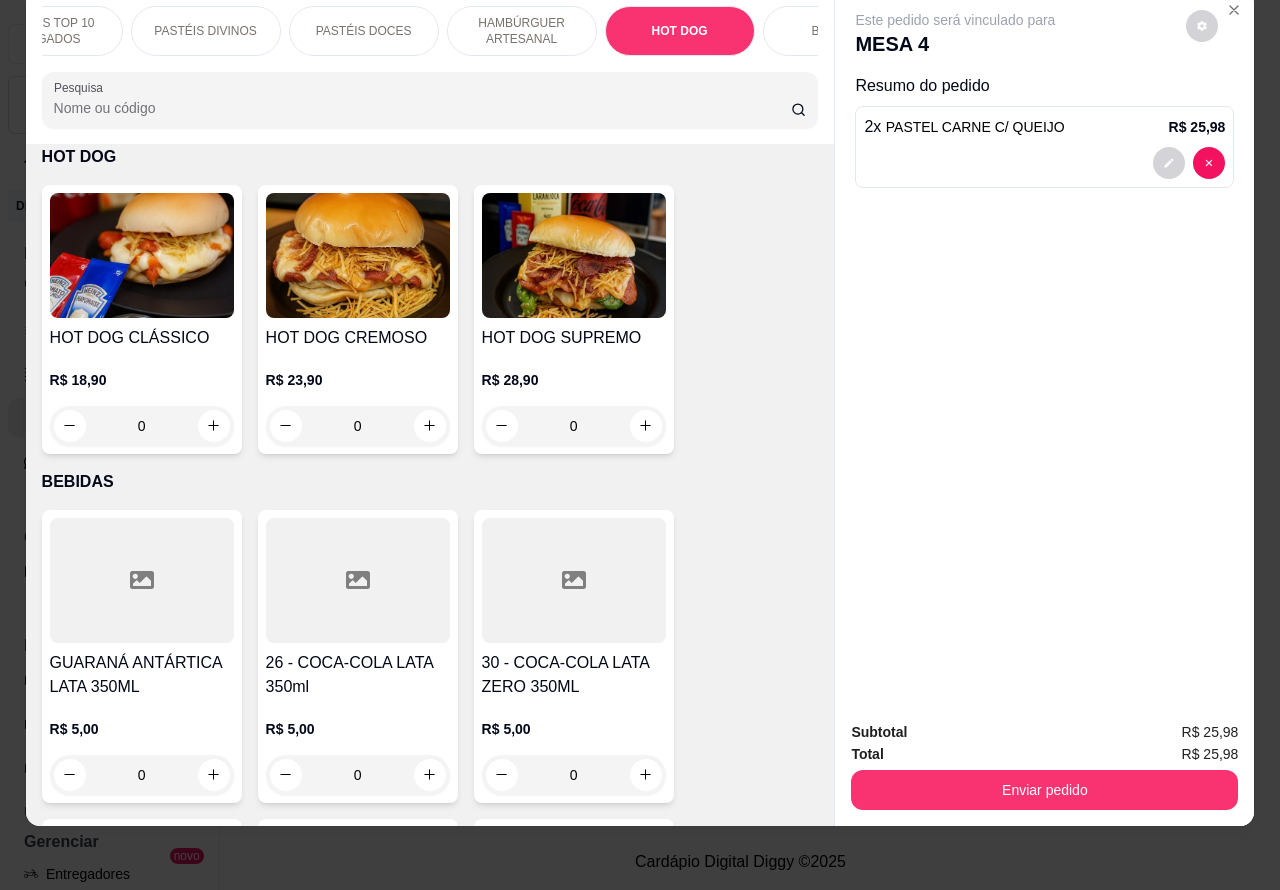 click on "0" at bounding box center [142, 426] 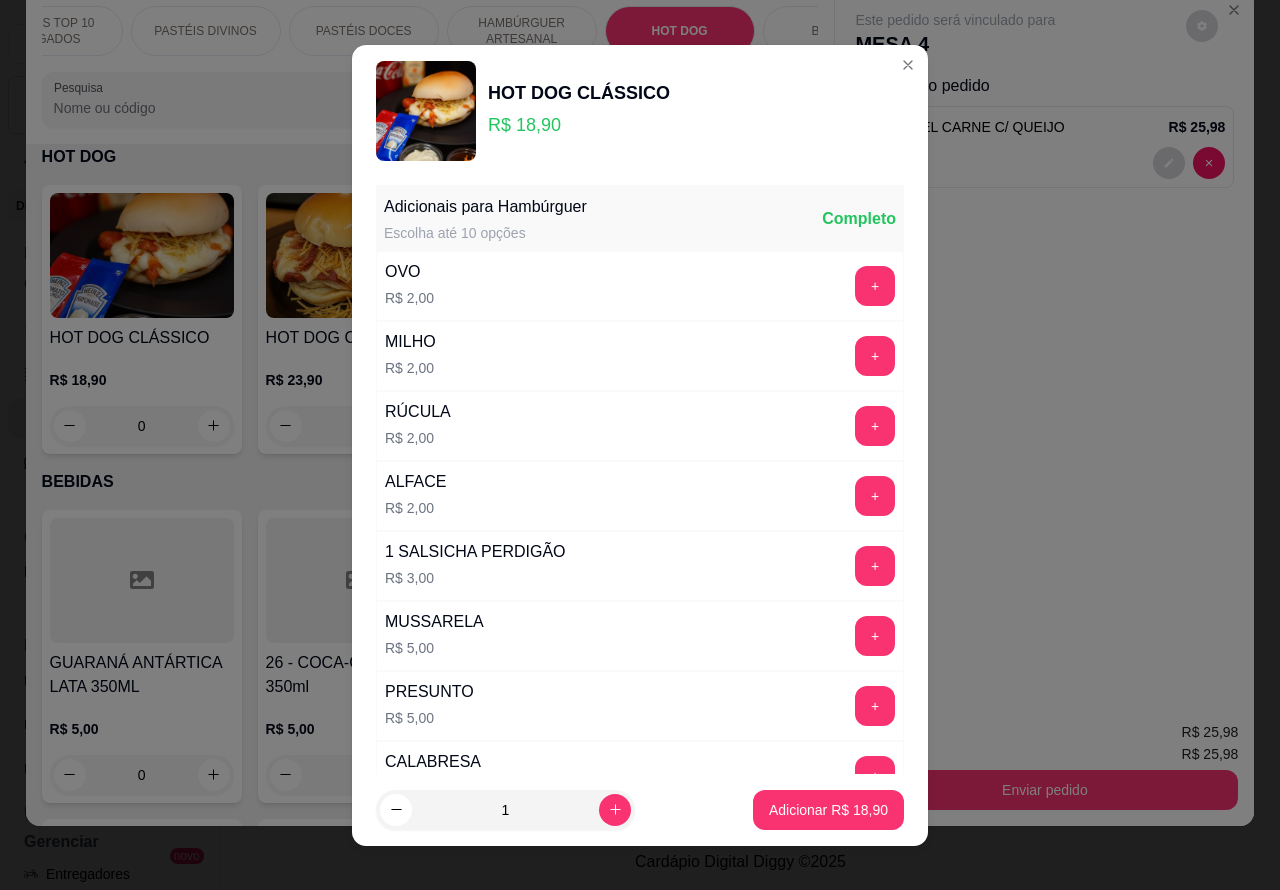 click on "Adicionar   R$ 18,90" at bounding box center [828, 810] 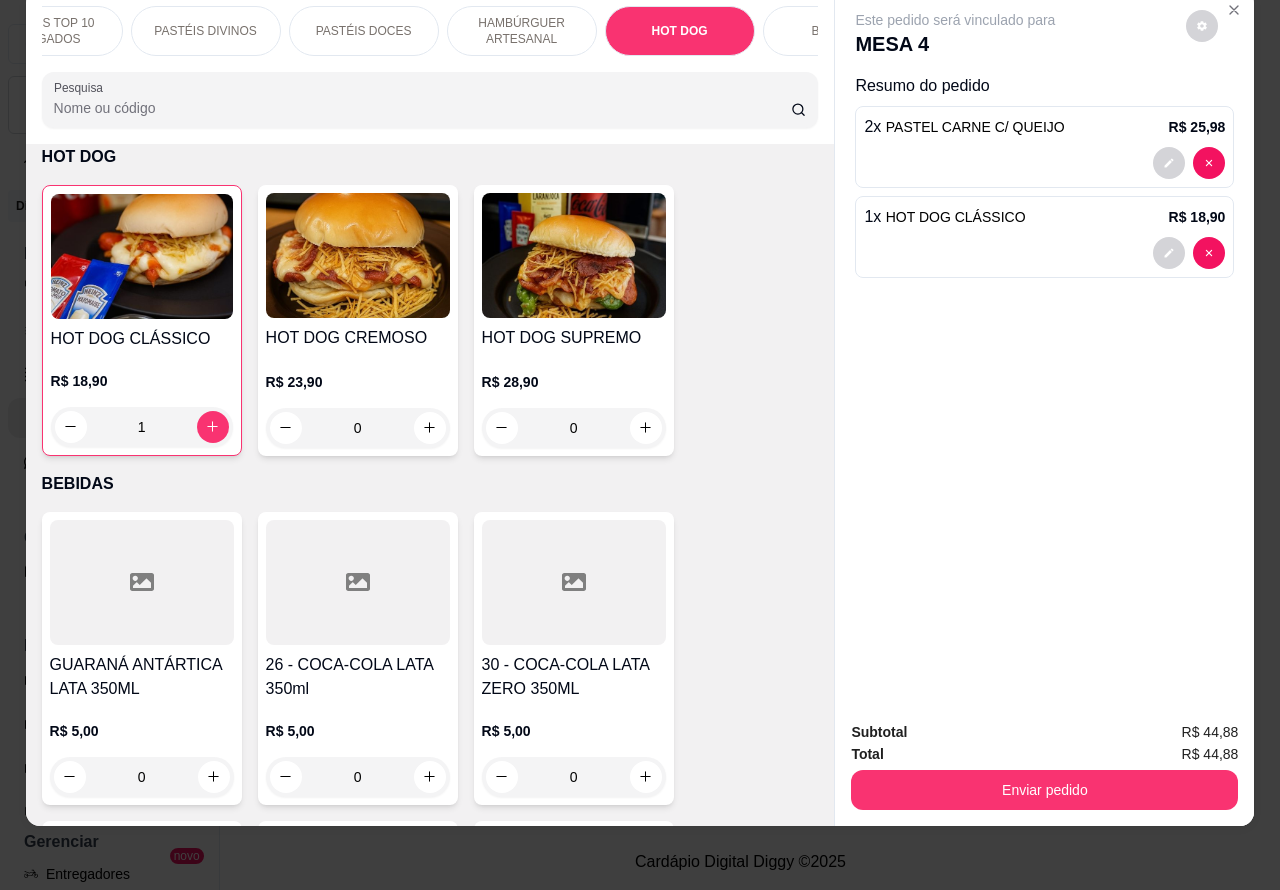 click on "0" at bounding box center [358, 428] 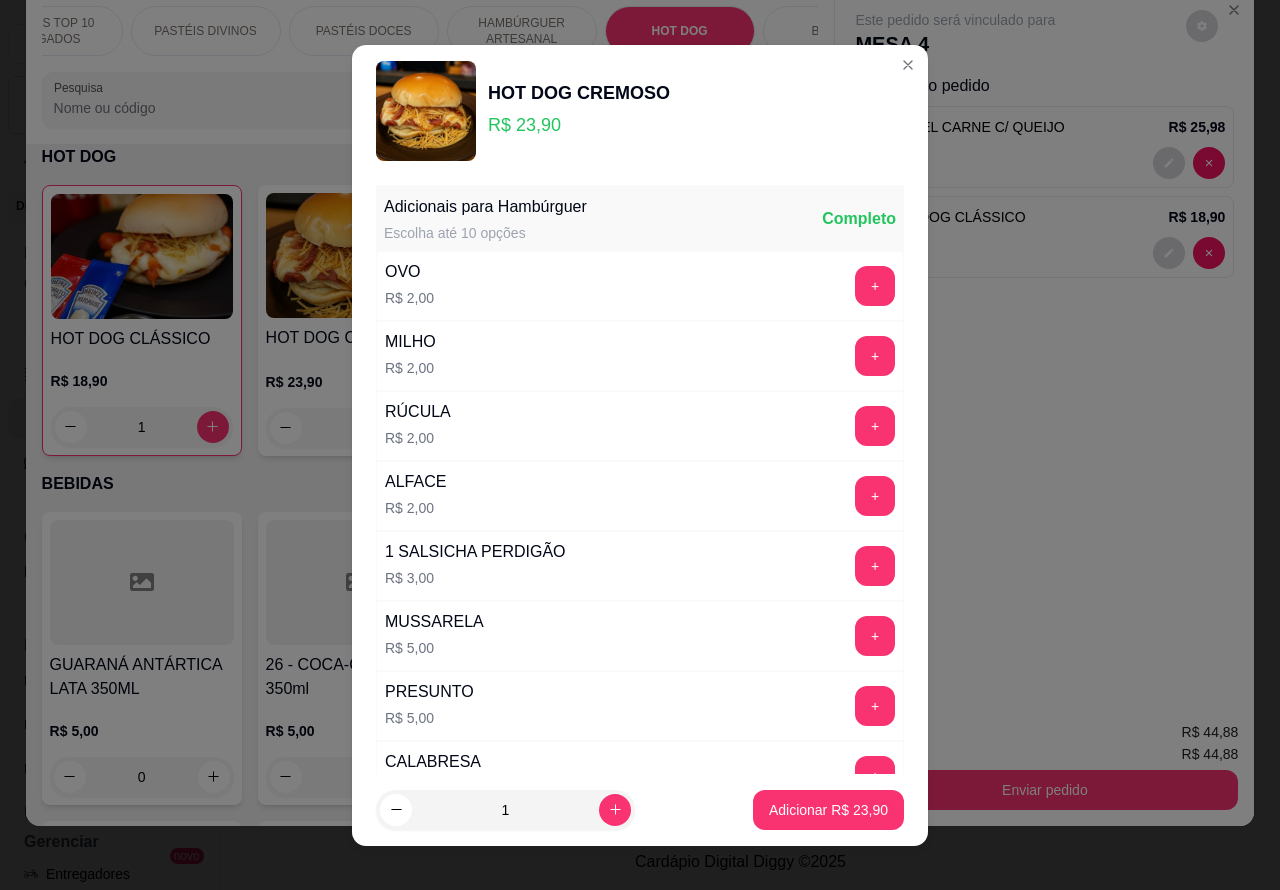 click 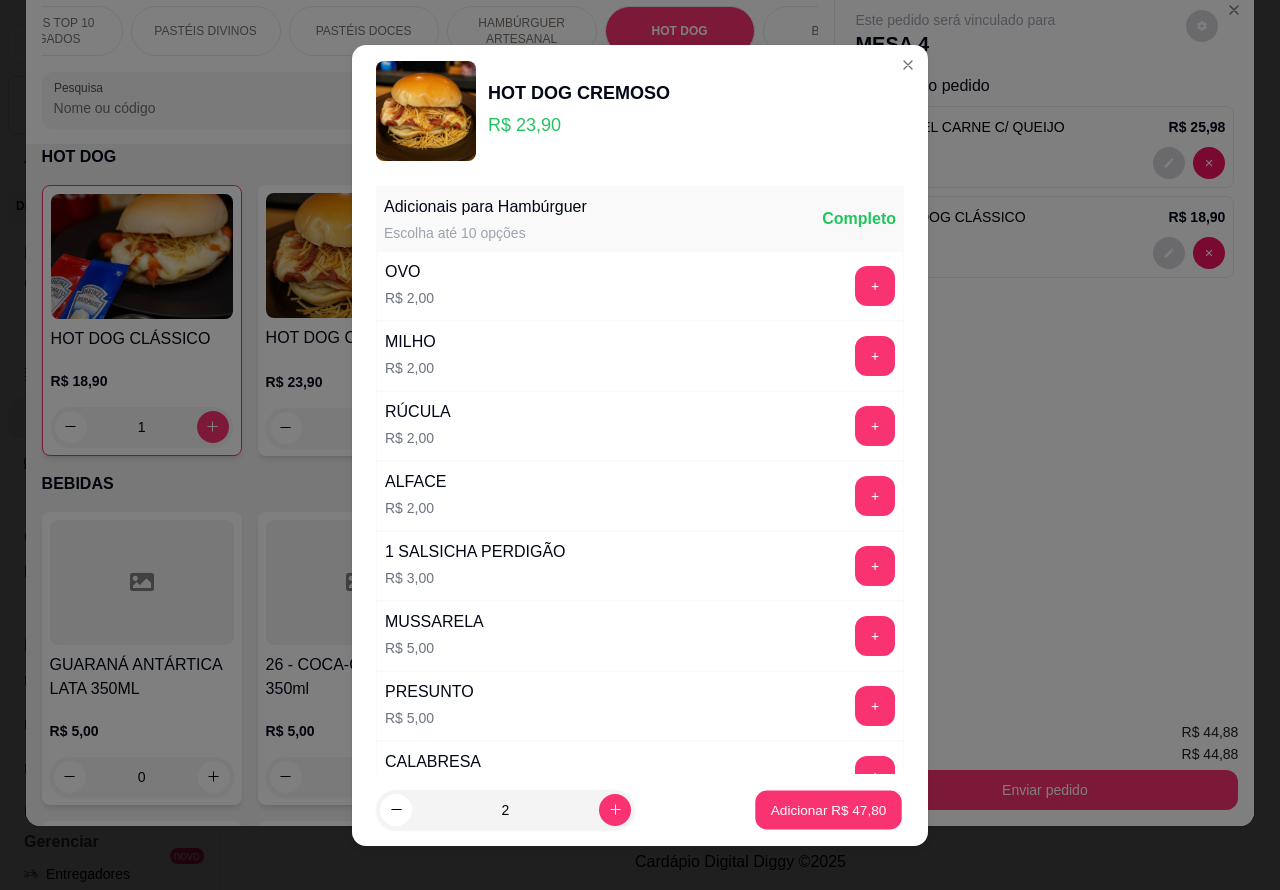 click on "Adicionar   R$ 47,80" at bounding box center [829, 809] 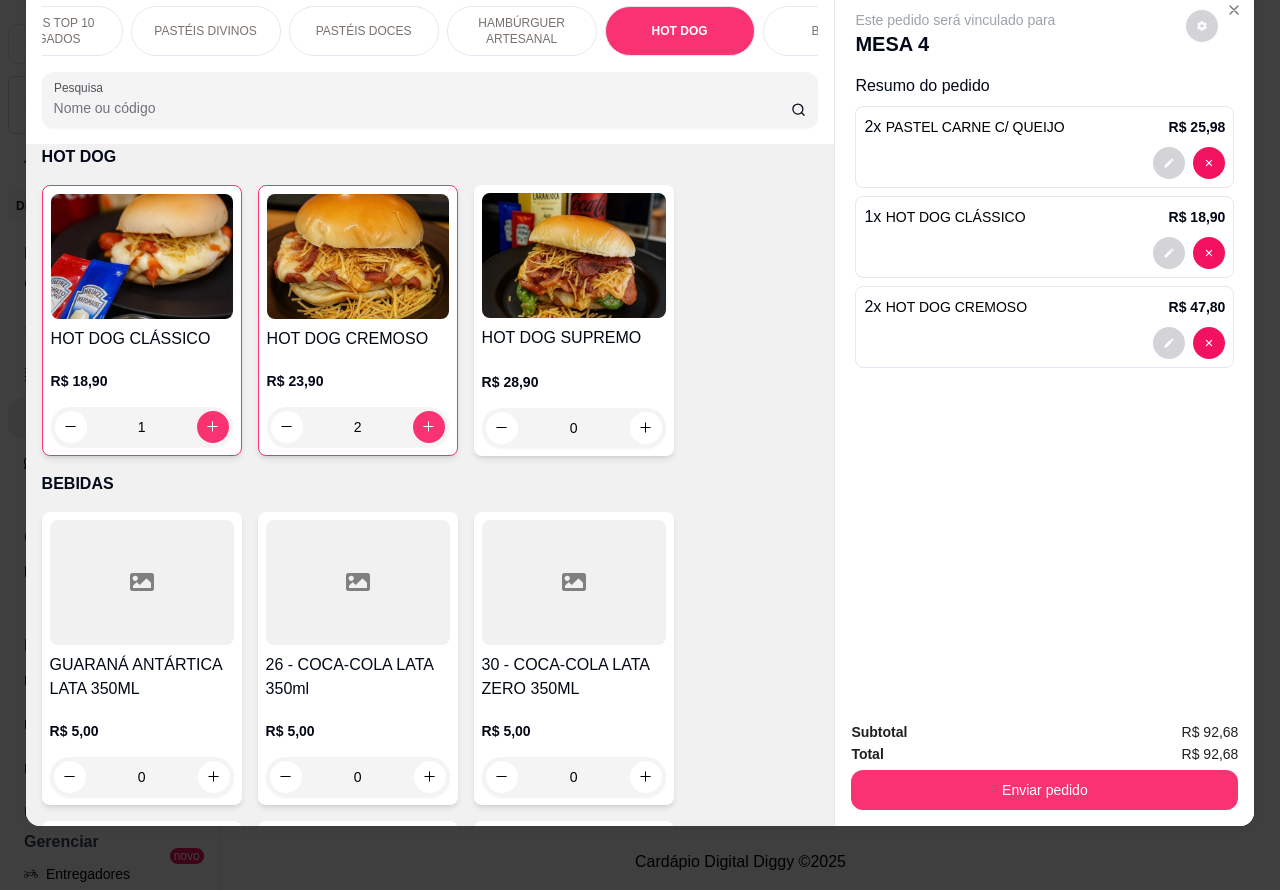 click on "1" at bounding box center [142, 427] 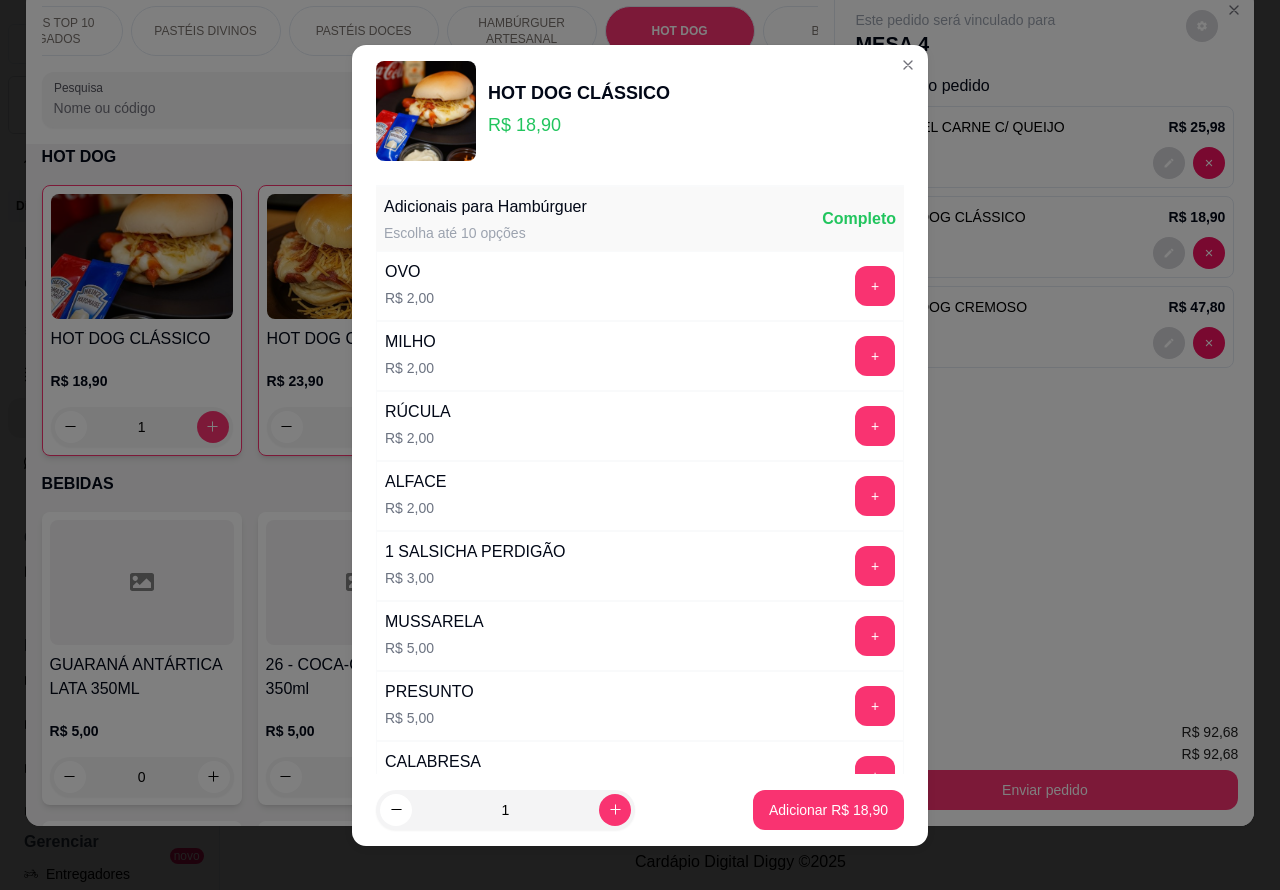 click 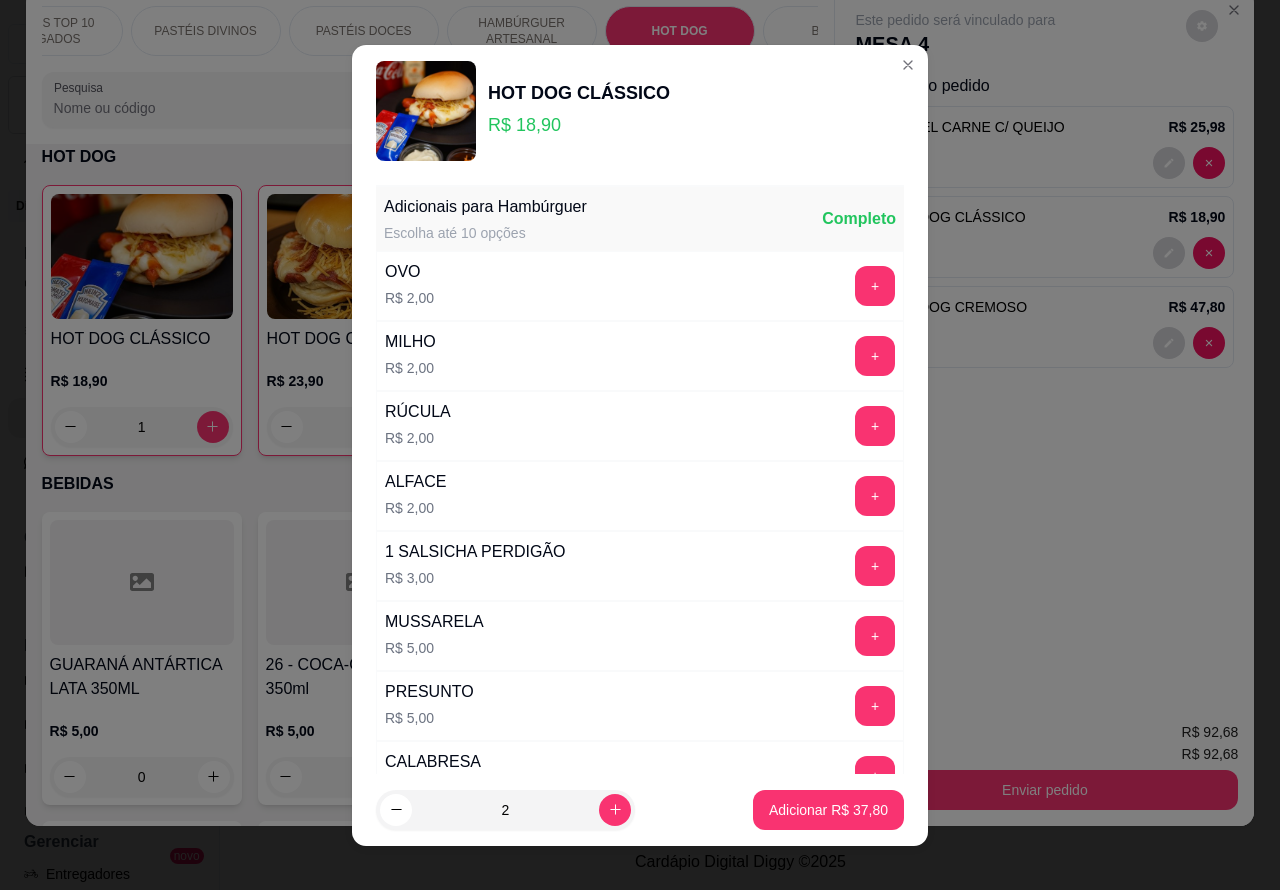 click on "Adicionar   R$ 37,80" at bounding box center [828, 810] 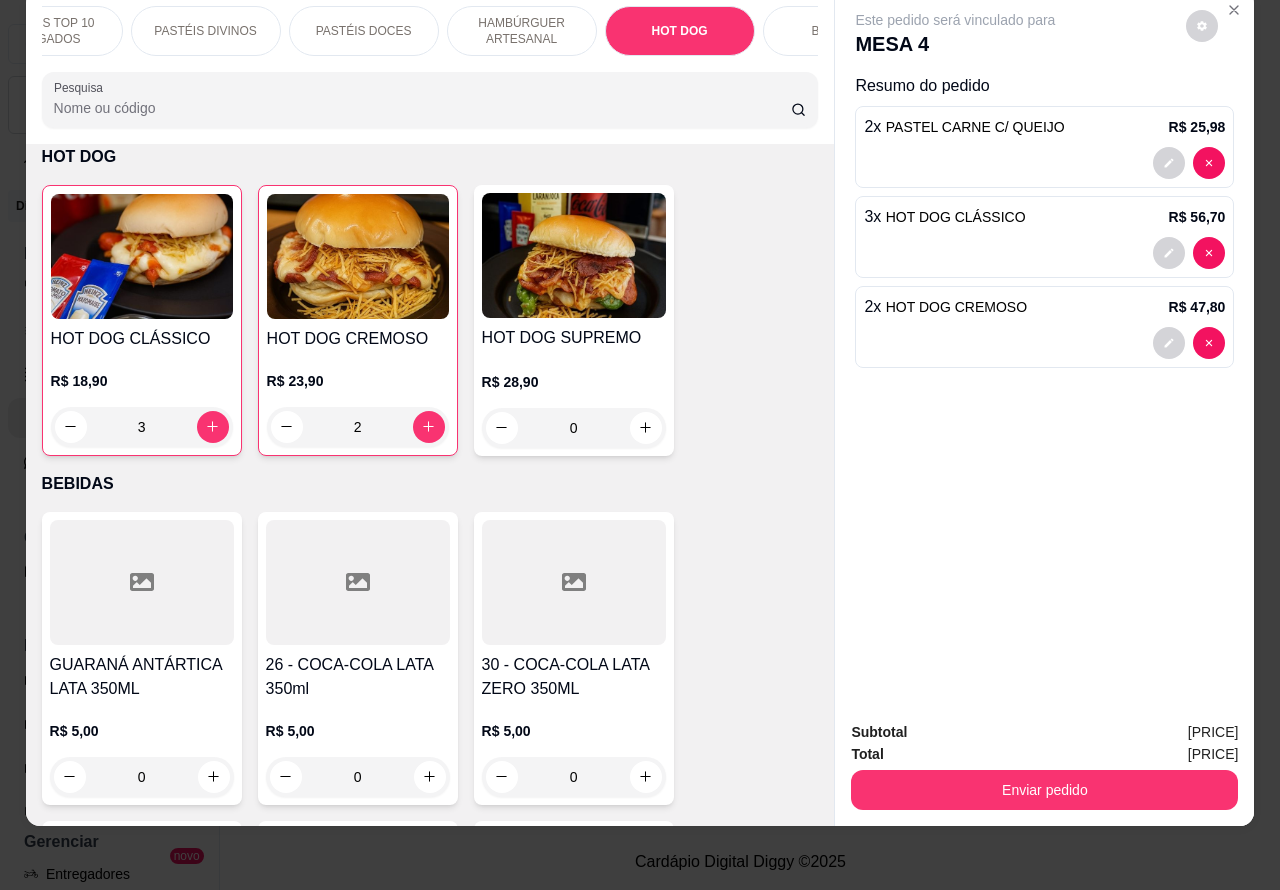 scroll, scrollTop: 0, scrollLeft: 0, axis: both 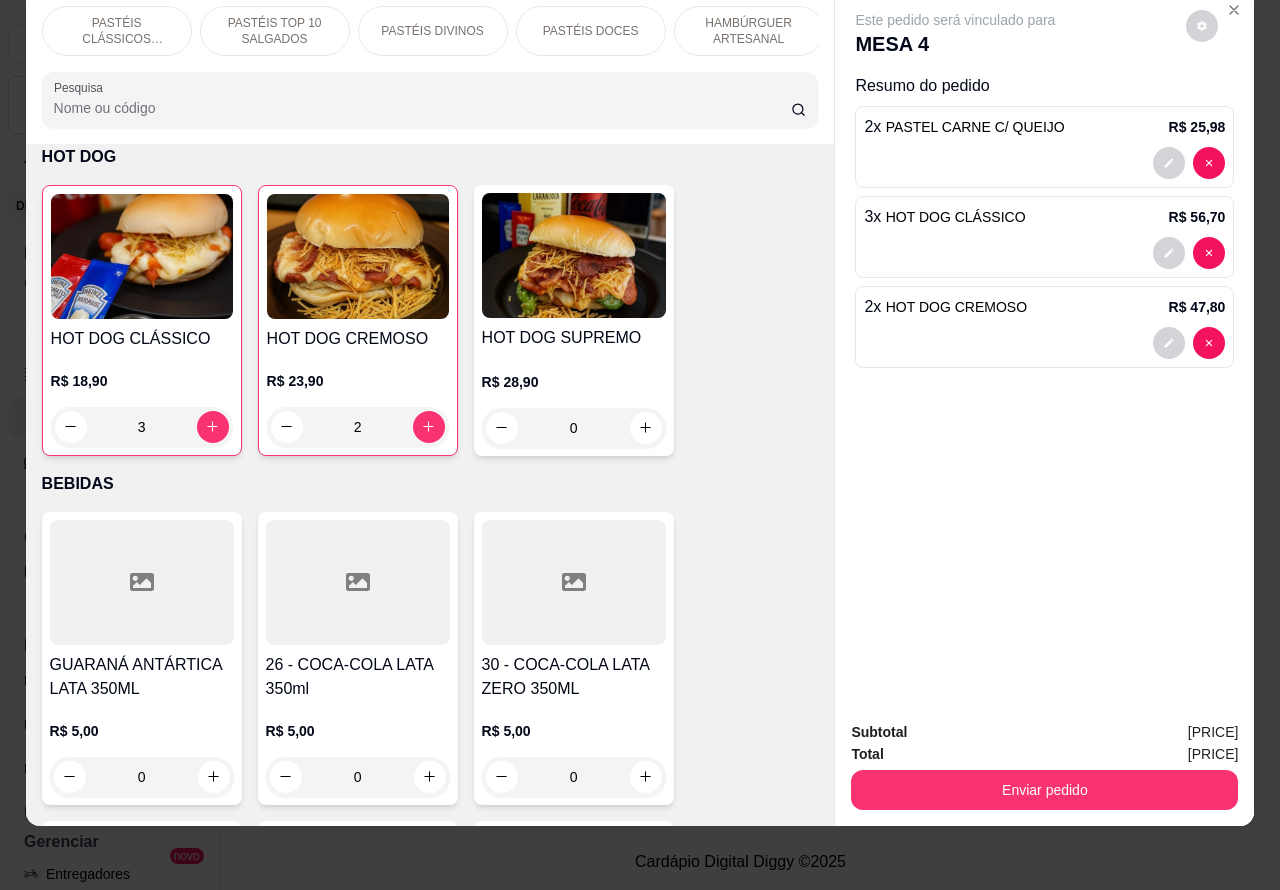 click on "PASTÉIS CLÁSSICOS SALGADOS" at bounding box center [117, 31] 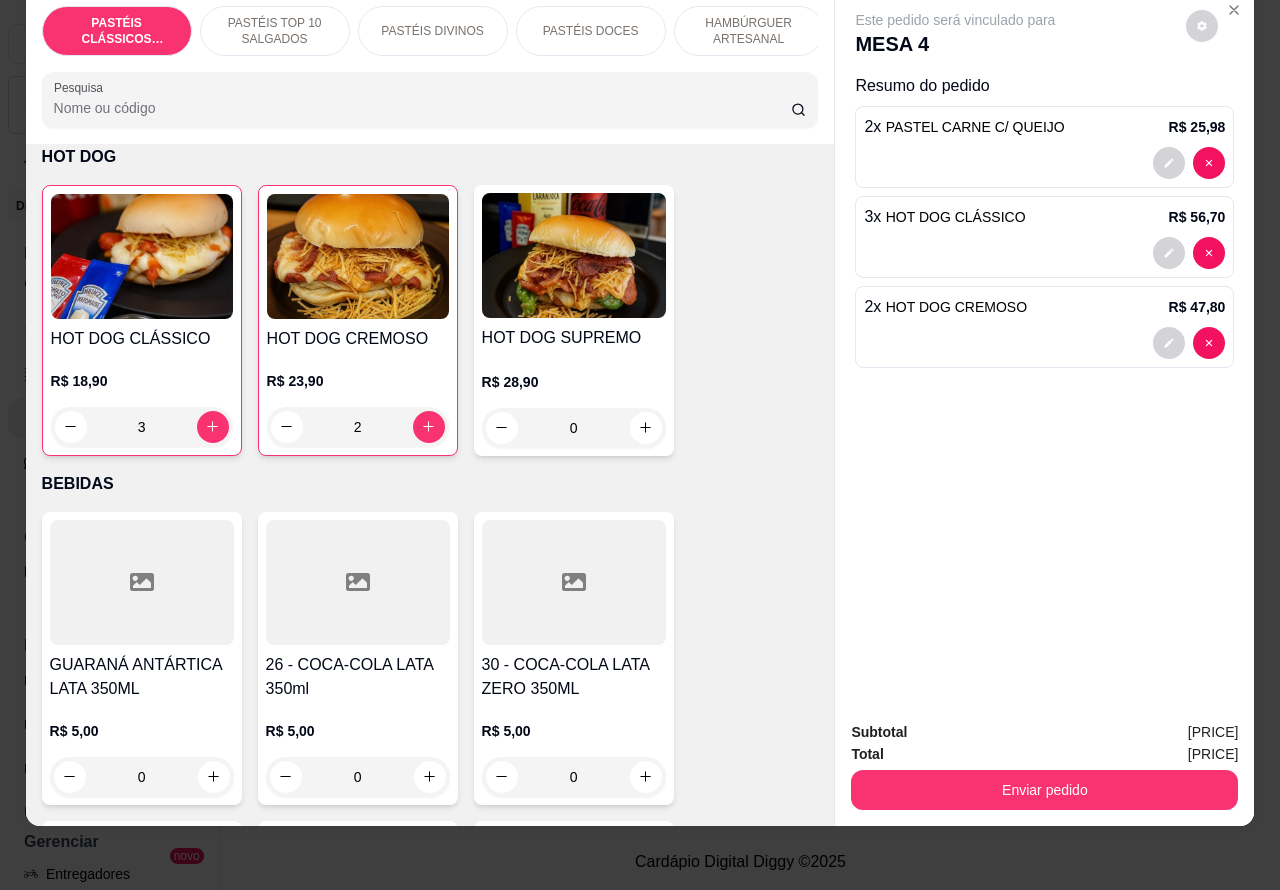 scroll, scrollTop: 90, scrollLeft: 0, axis: vertical 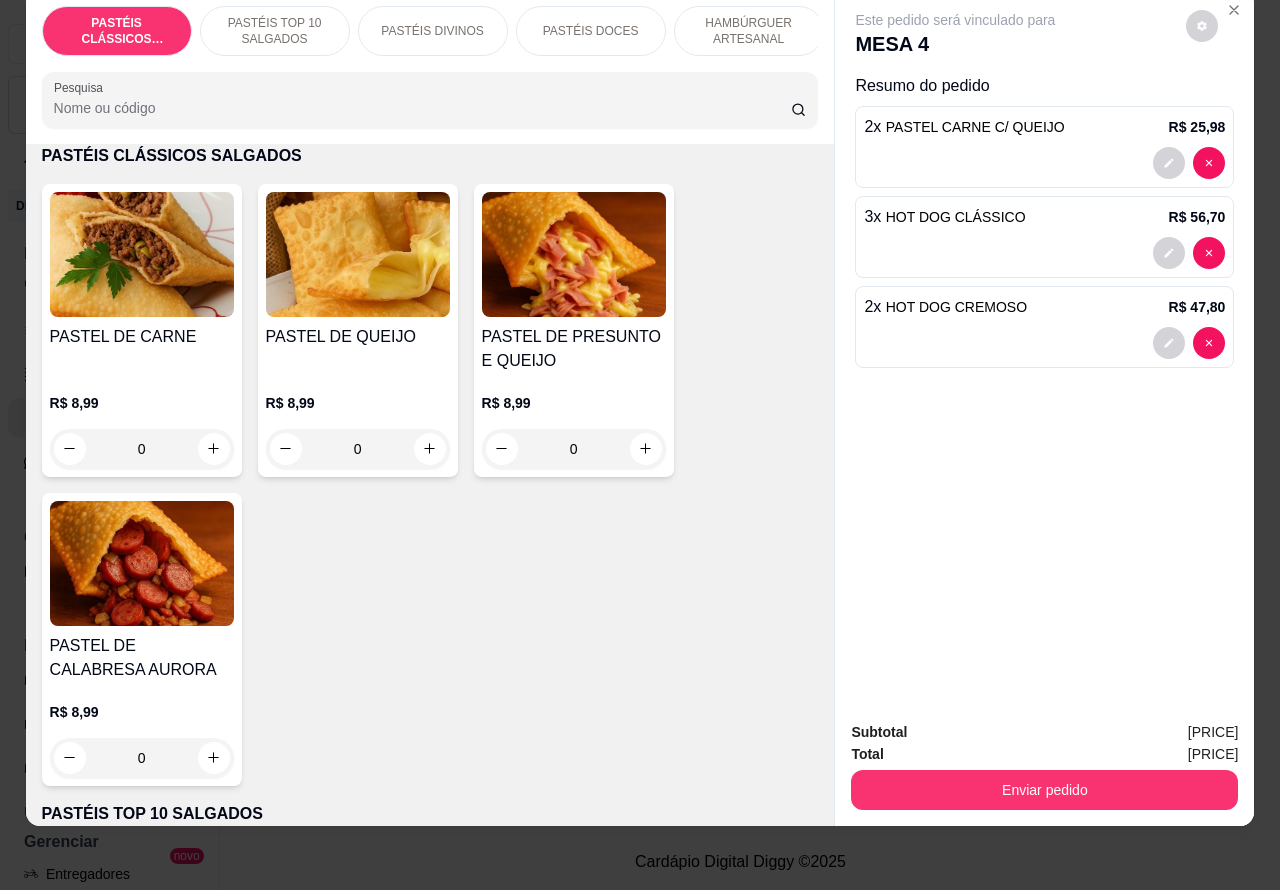 click 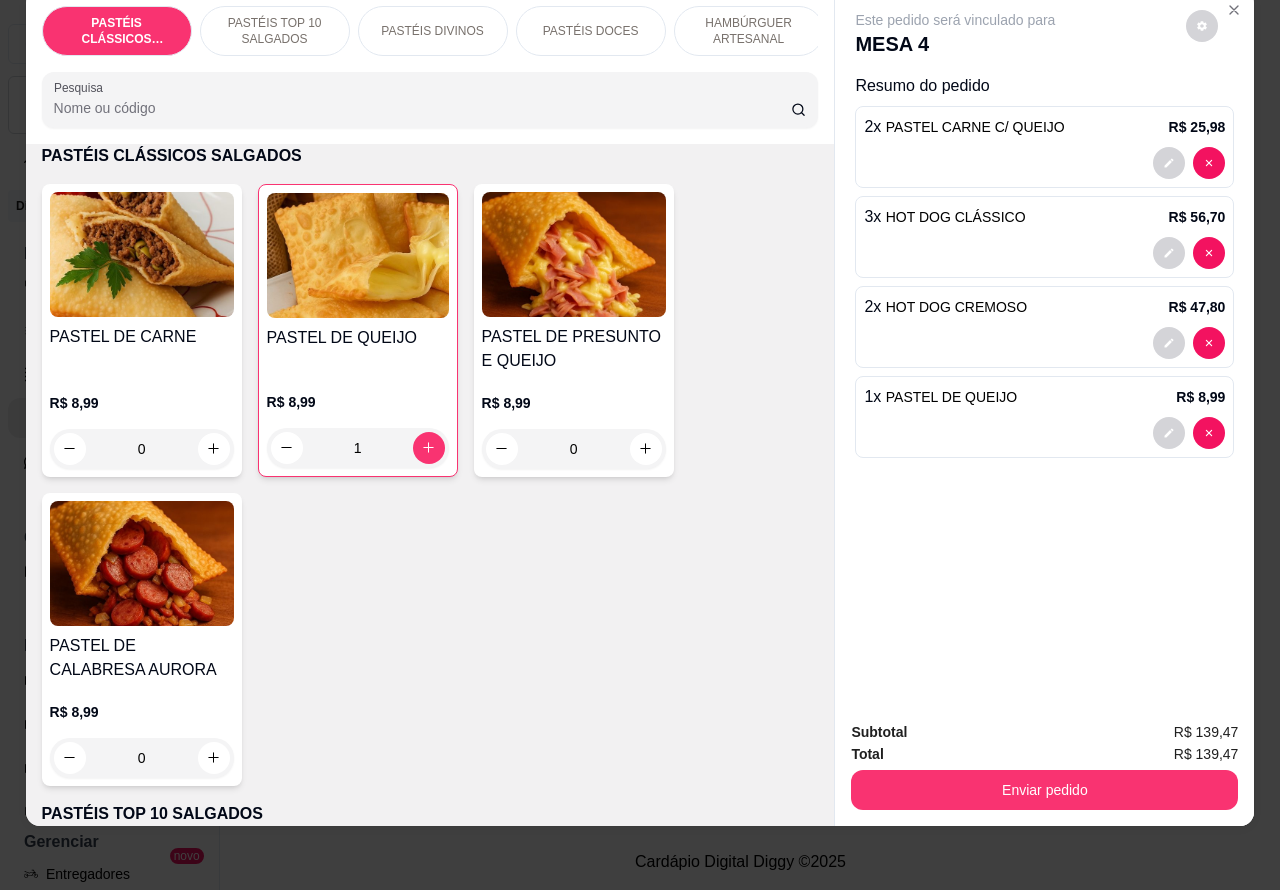 click 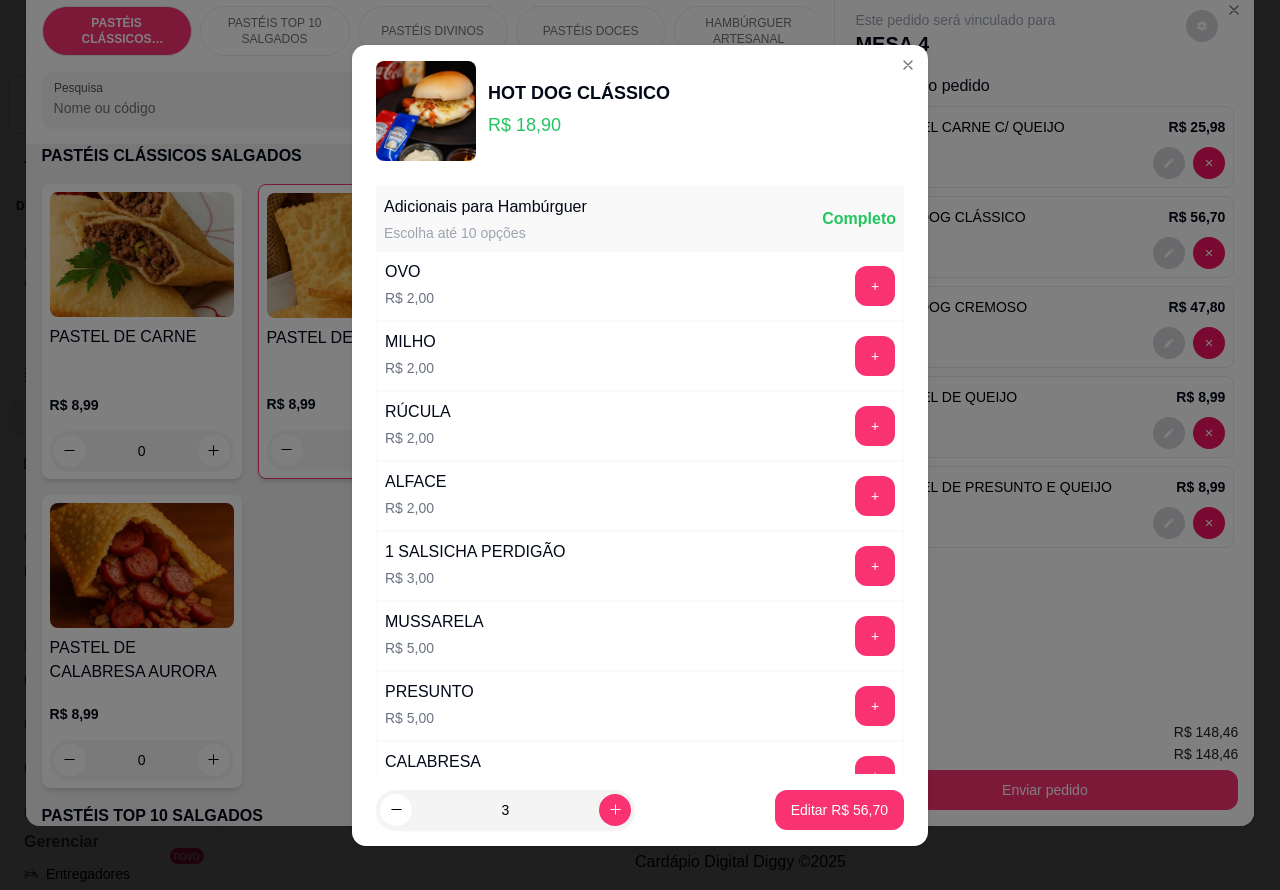click 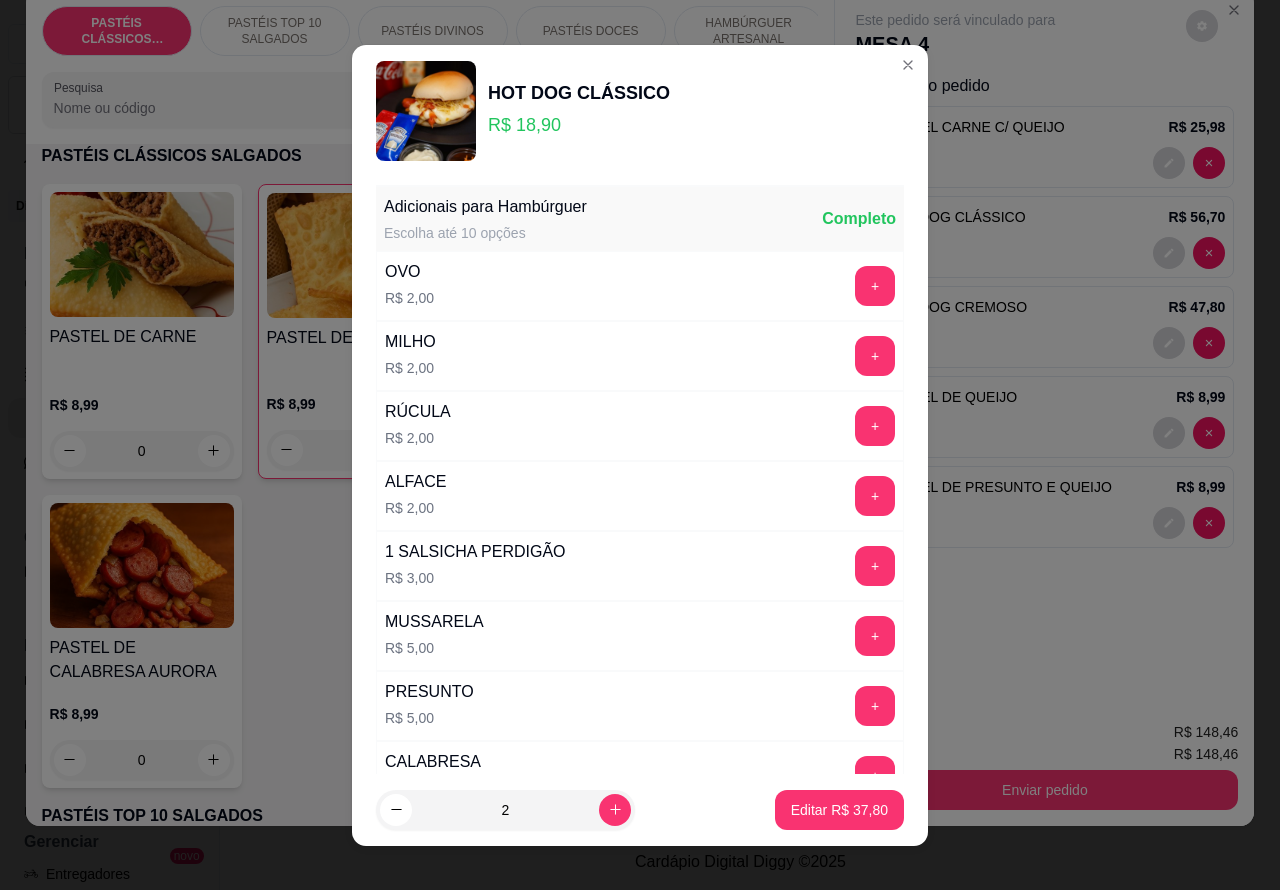 click on "Editar   [PRICE]" at bounding box center (839, 810) 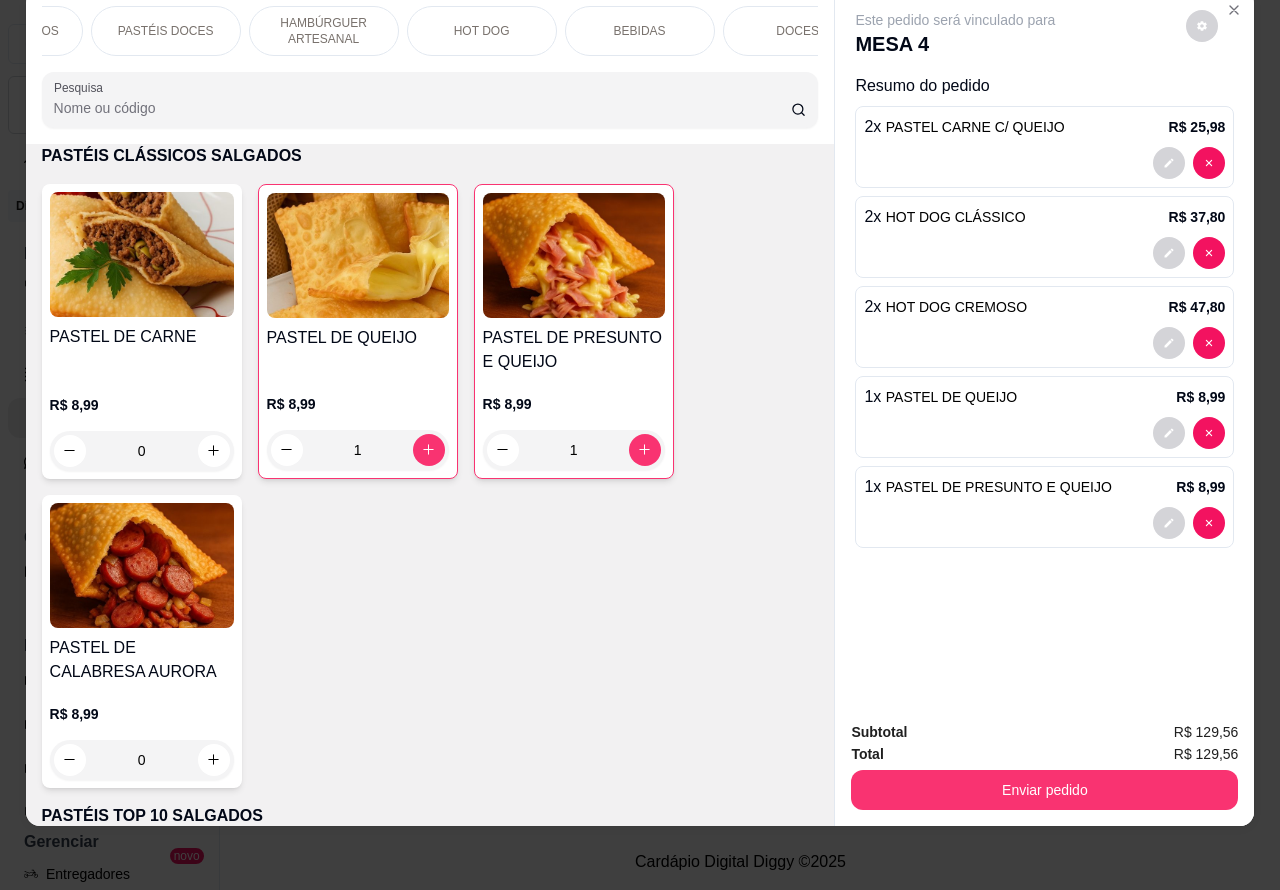 scroll, scrollTop: 0, scrollLeft: 438, axis: horizontal 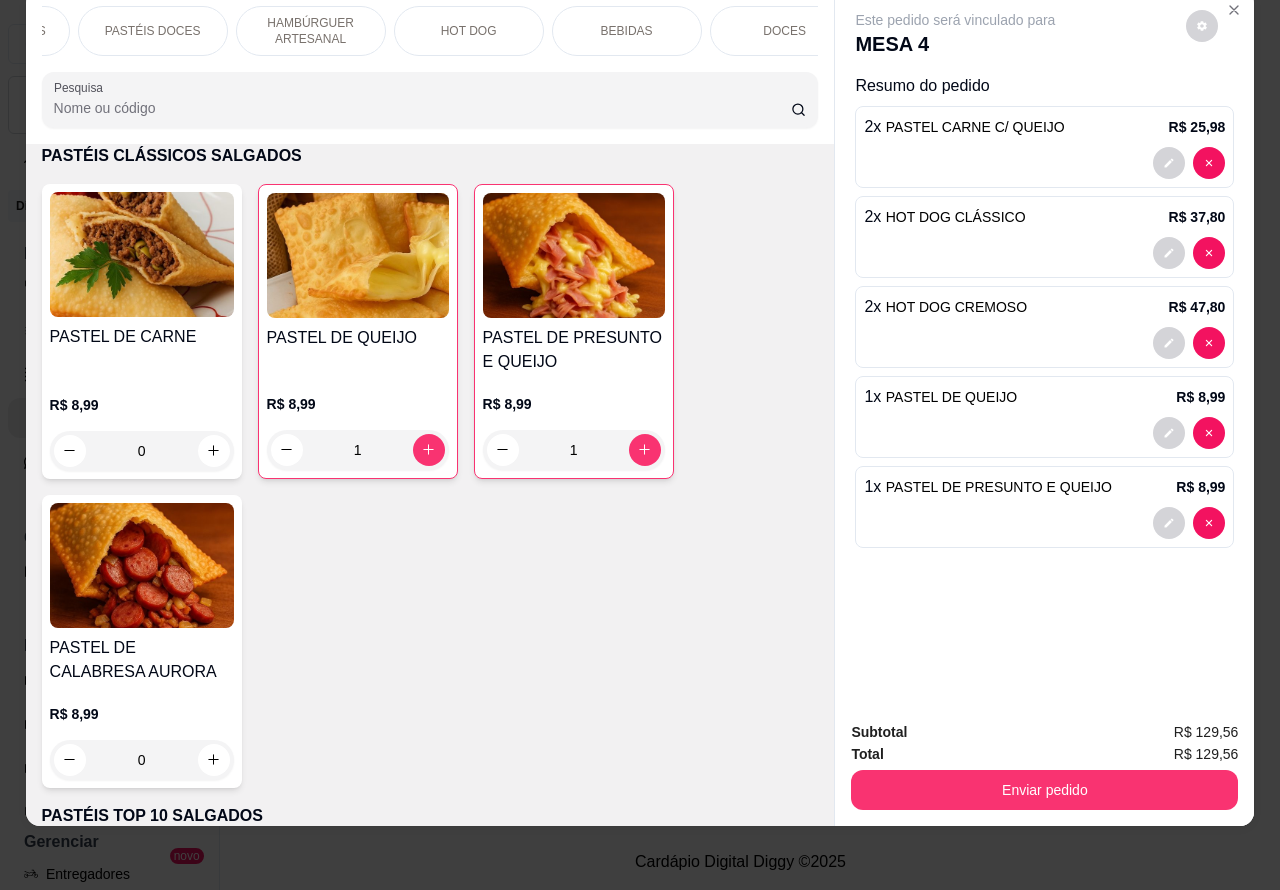 click on "BEBIDAS" at bounding box center [627, 31] 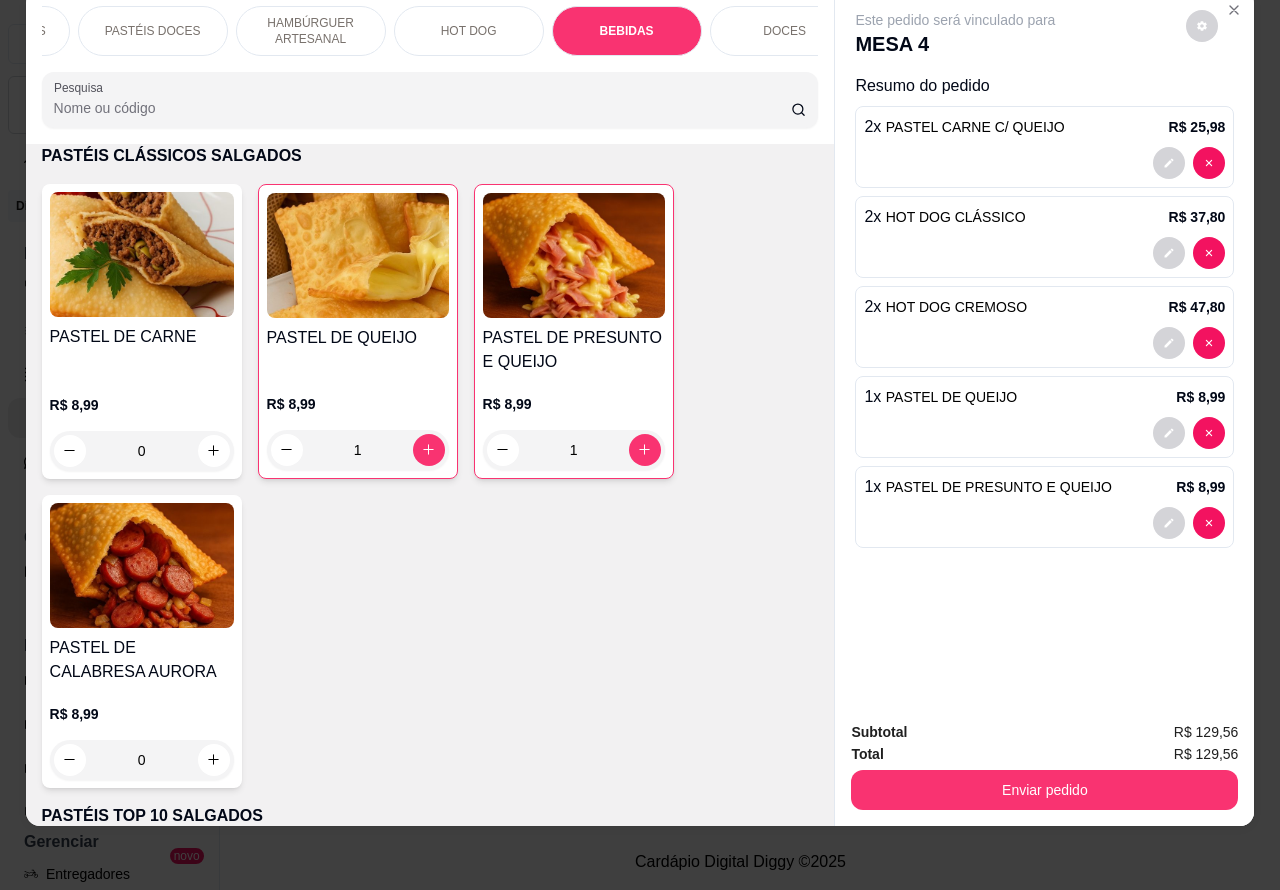 scroll, scrollTop: 6063, scrollLeft: 0, axis: vertical 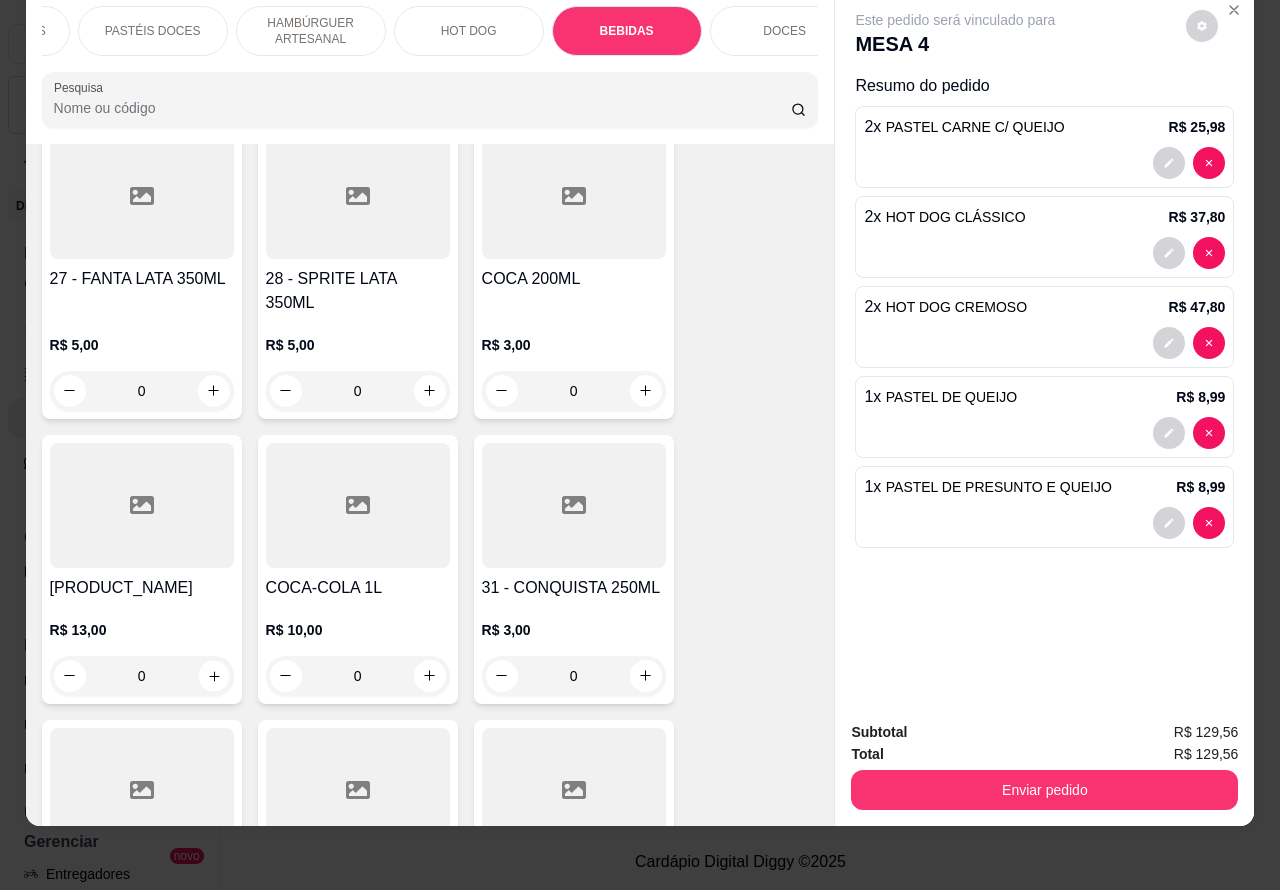 click 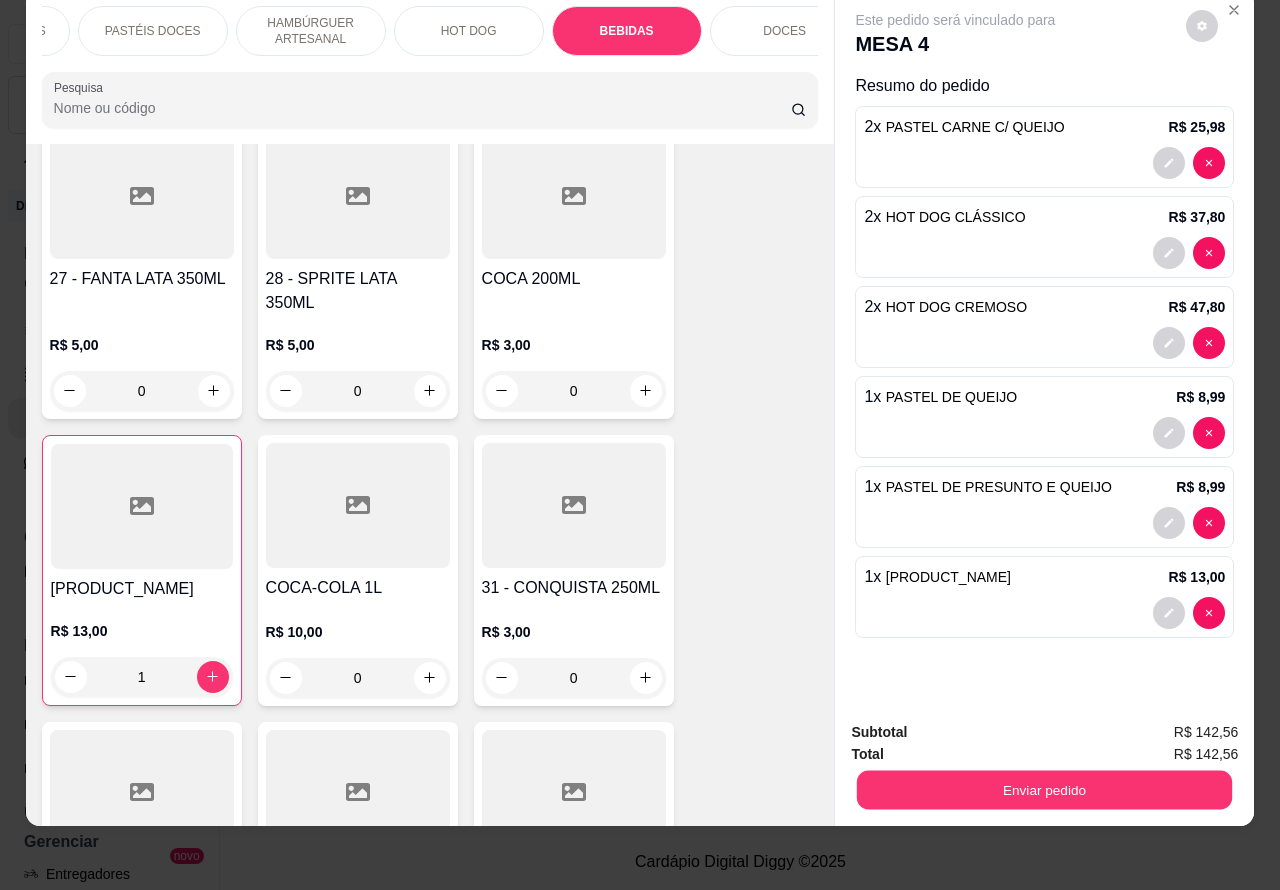 click on "Enviar pedido" at bounding box center [1044, 790] 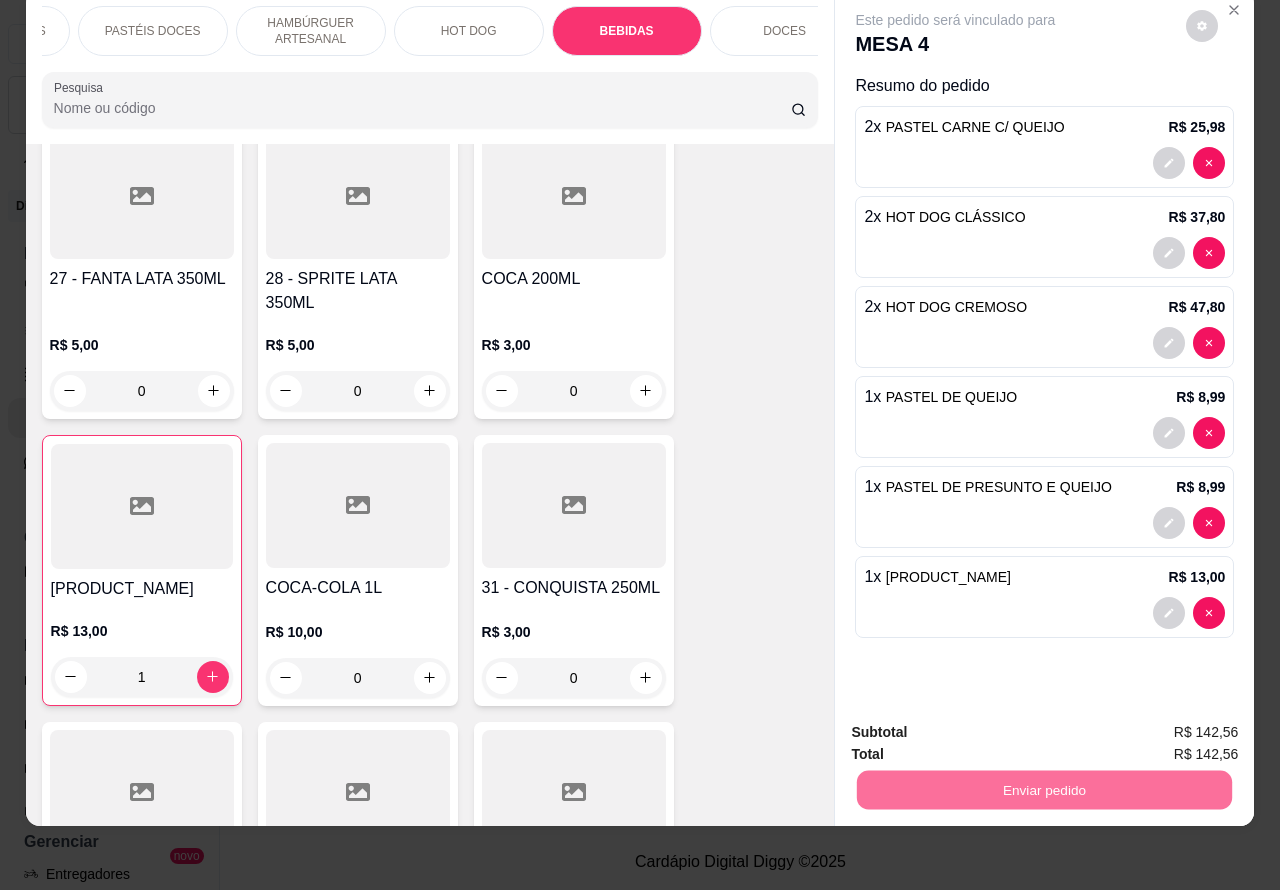 click on "Não registrar e enviar pedido" at bounding box center (977, 723) 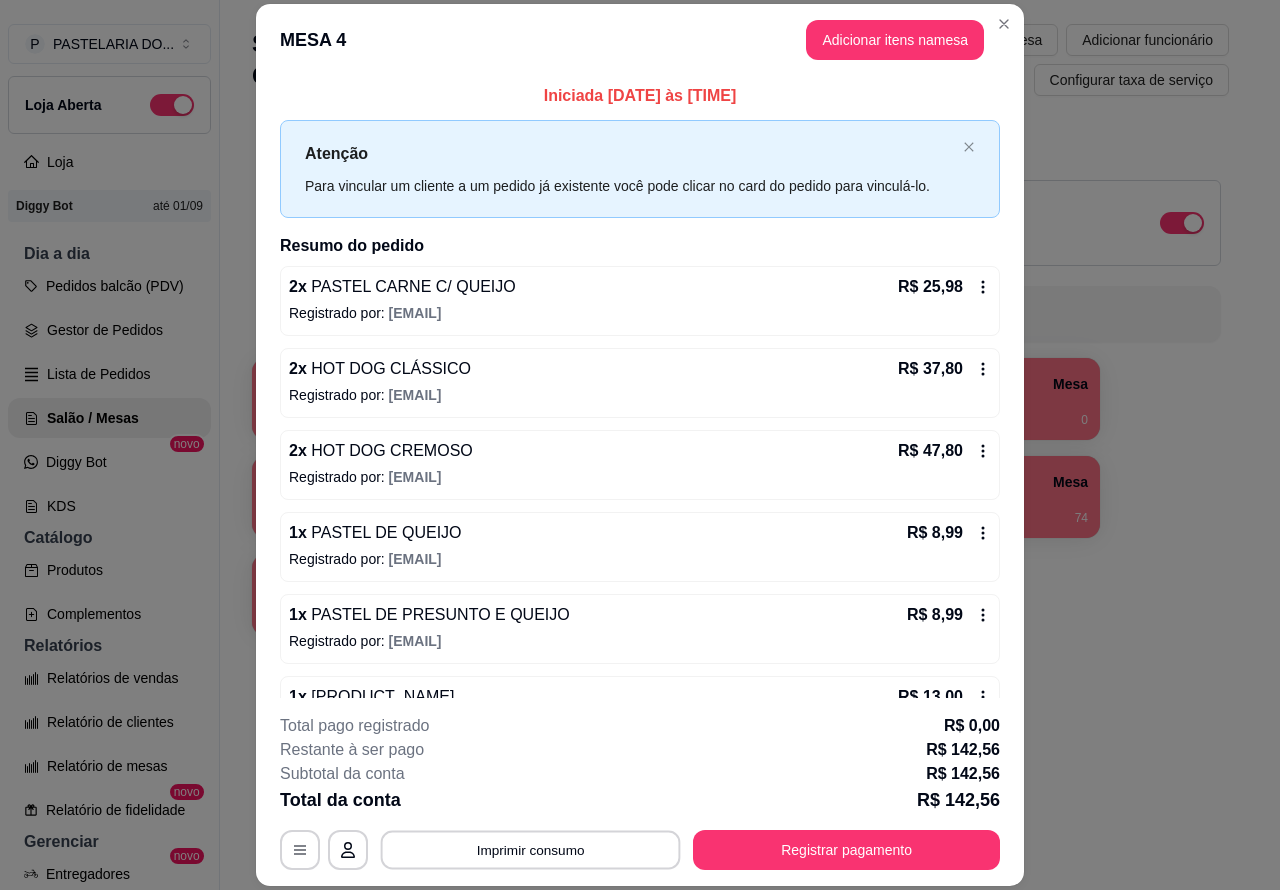 click on "Imprimir consumo" at bounding box center (531, 849) 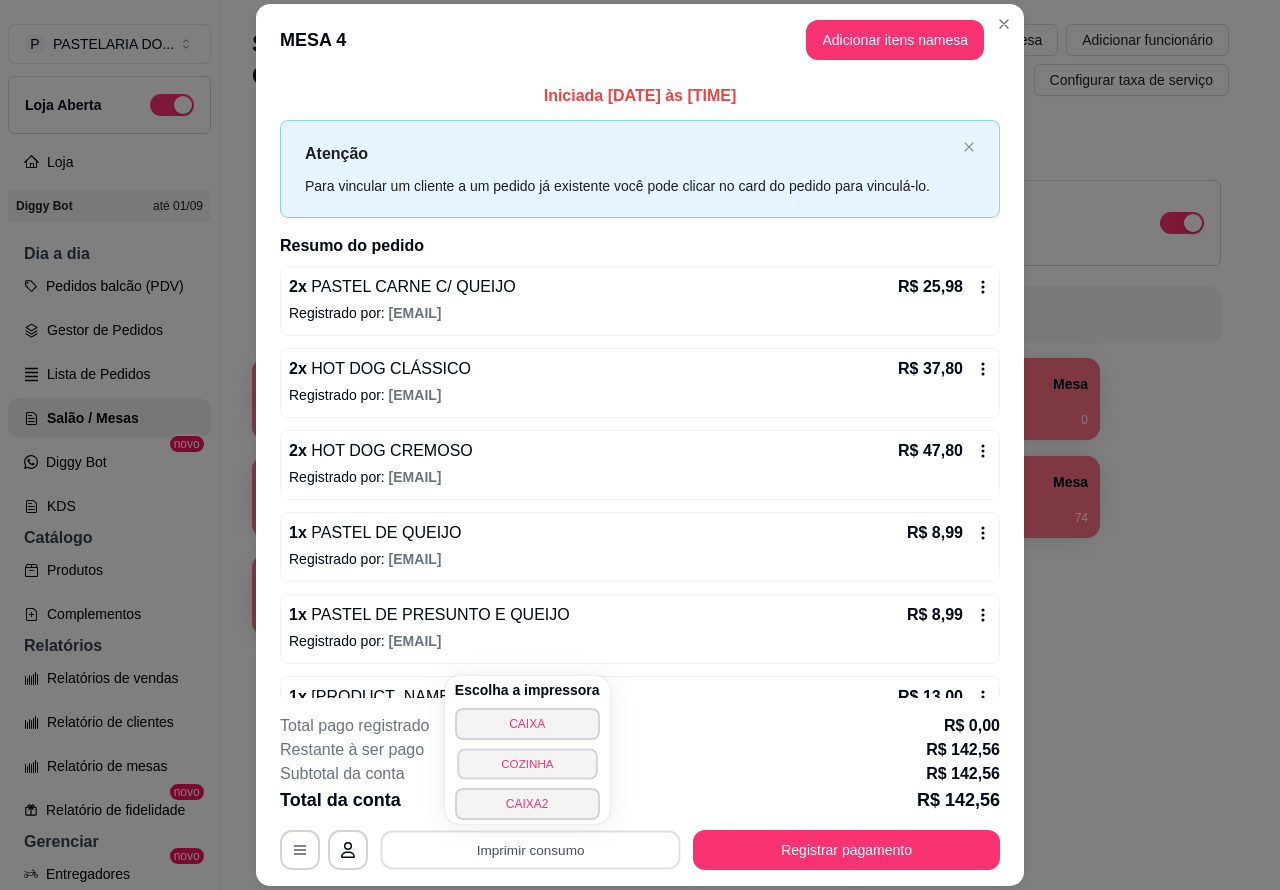 click on "COZINHA" at bounding box center (527, 763) 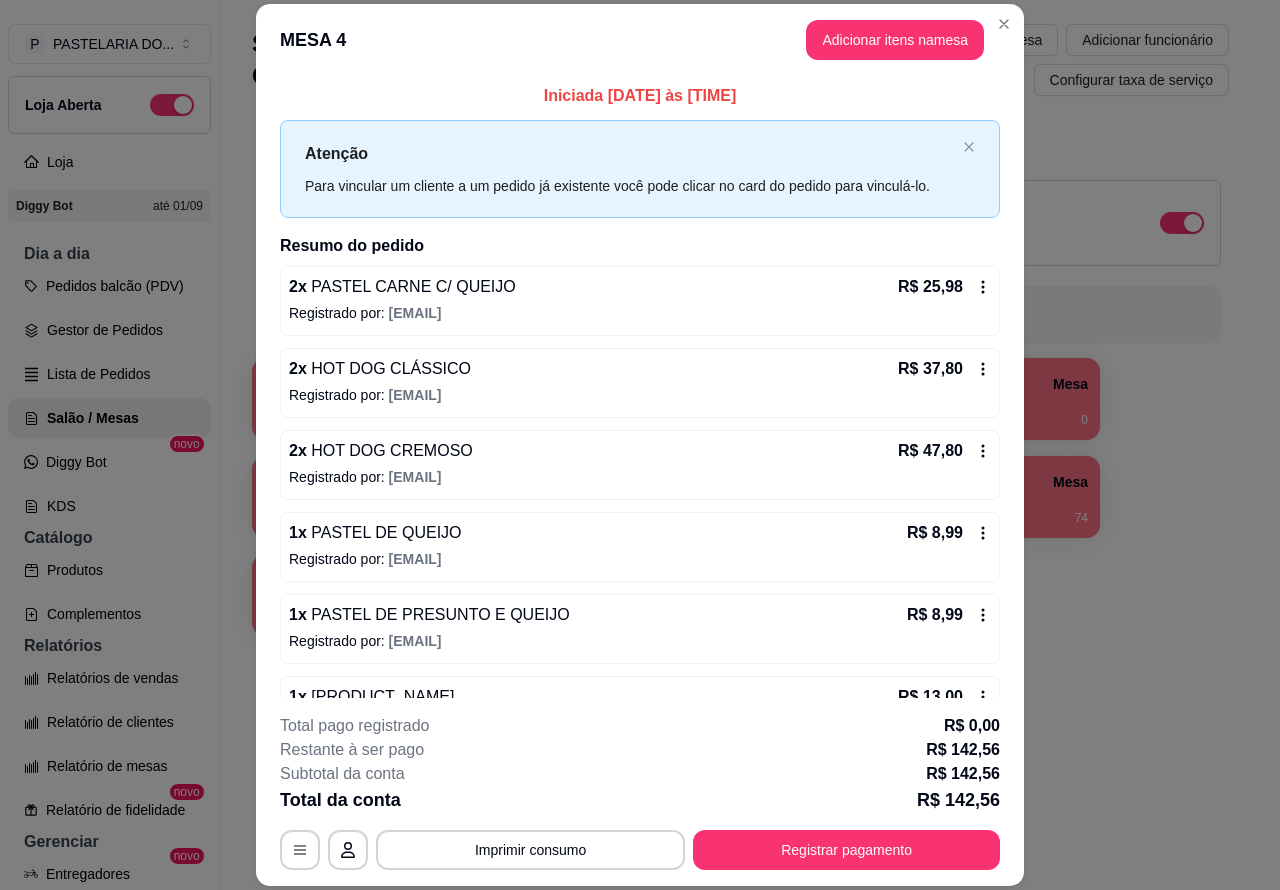 click on "Salão / Mesas / Comandas Adicionar mesa / comanda Imprimir qr-codes da mesa Adicionar funcionário Configurar taxa de serviço Todos Mesas Comandas Deixar cliente chamar o garçom na mesa Ao o cliente scanear o qr code, ele terá a opção de chamar o garçom naquela mesa. Busque pela mesa ou comanda 1 Mesa R$ 67,96 21 2 Mesa 3 Mesa R$ 33,98 2 4 Mesa R$ 0,00 0 5 Mesa R$ 167,60 85 6 Mesa 7 Mesa 8 Mesa R$ 76,80 74 9 Mesa R$ 73,80 40 10 Mesa" at bounding box center (740, 417) 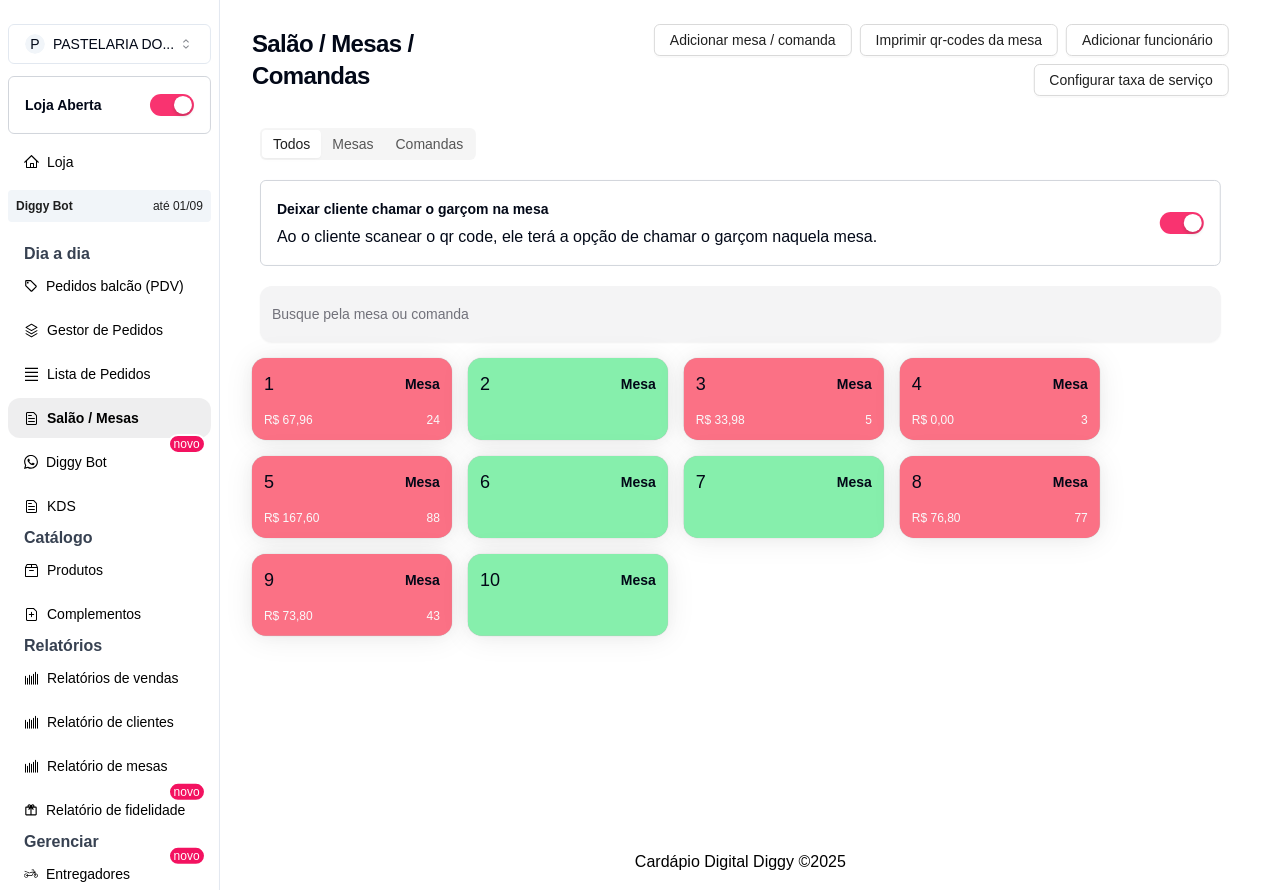 click on "1 Mesa" at bounding box center [352, 384] 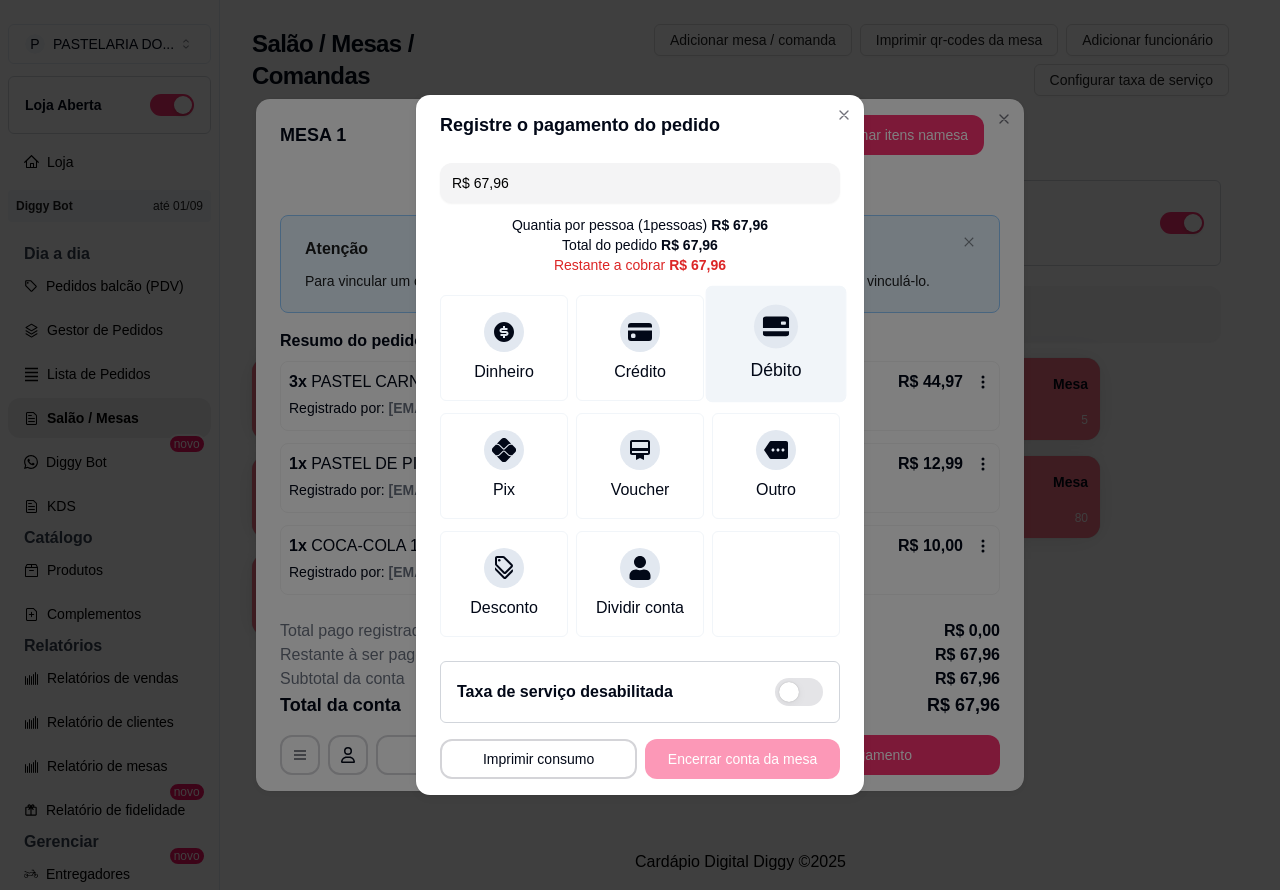 click at bounding box center [776, 326] 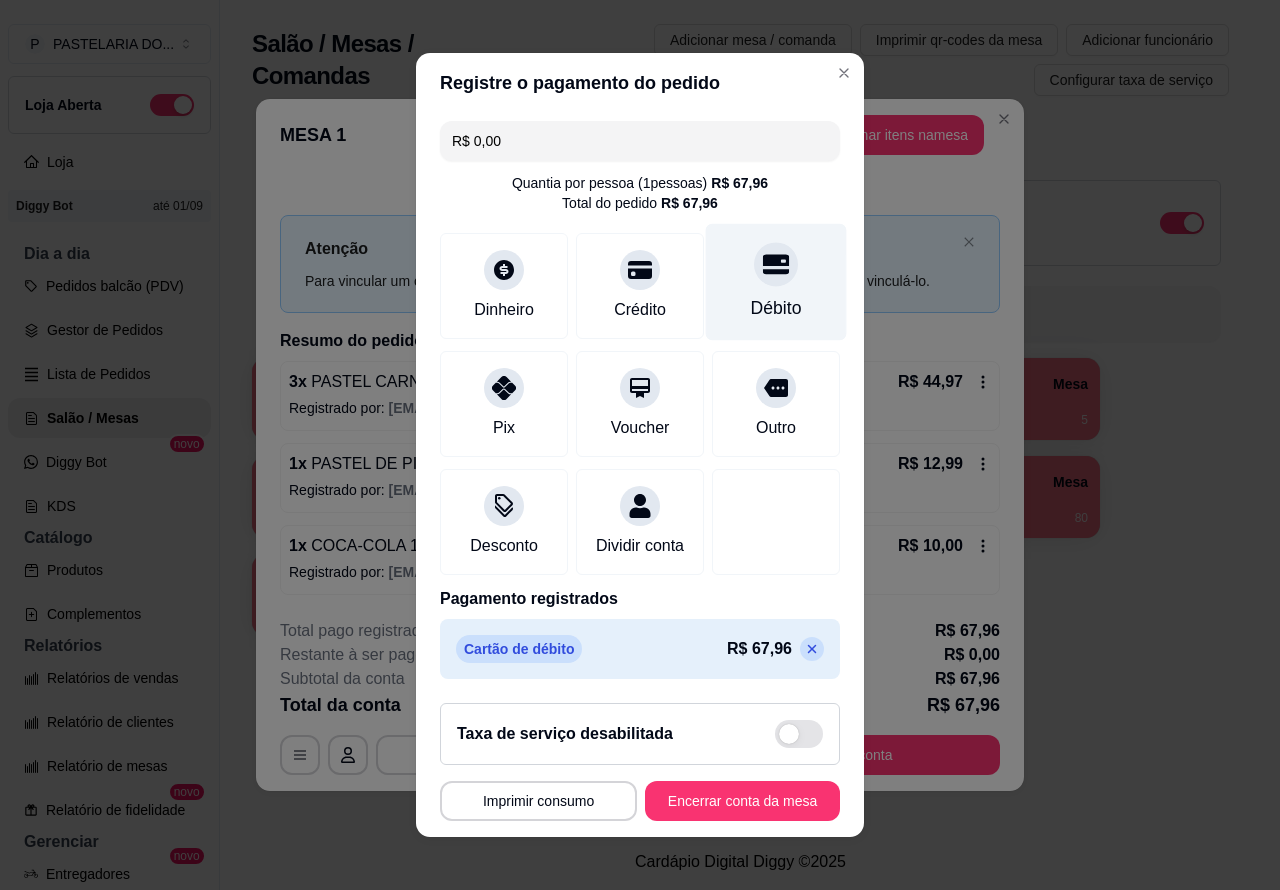 click on "**********" at bounding box center [640, 445] 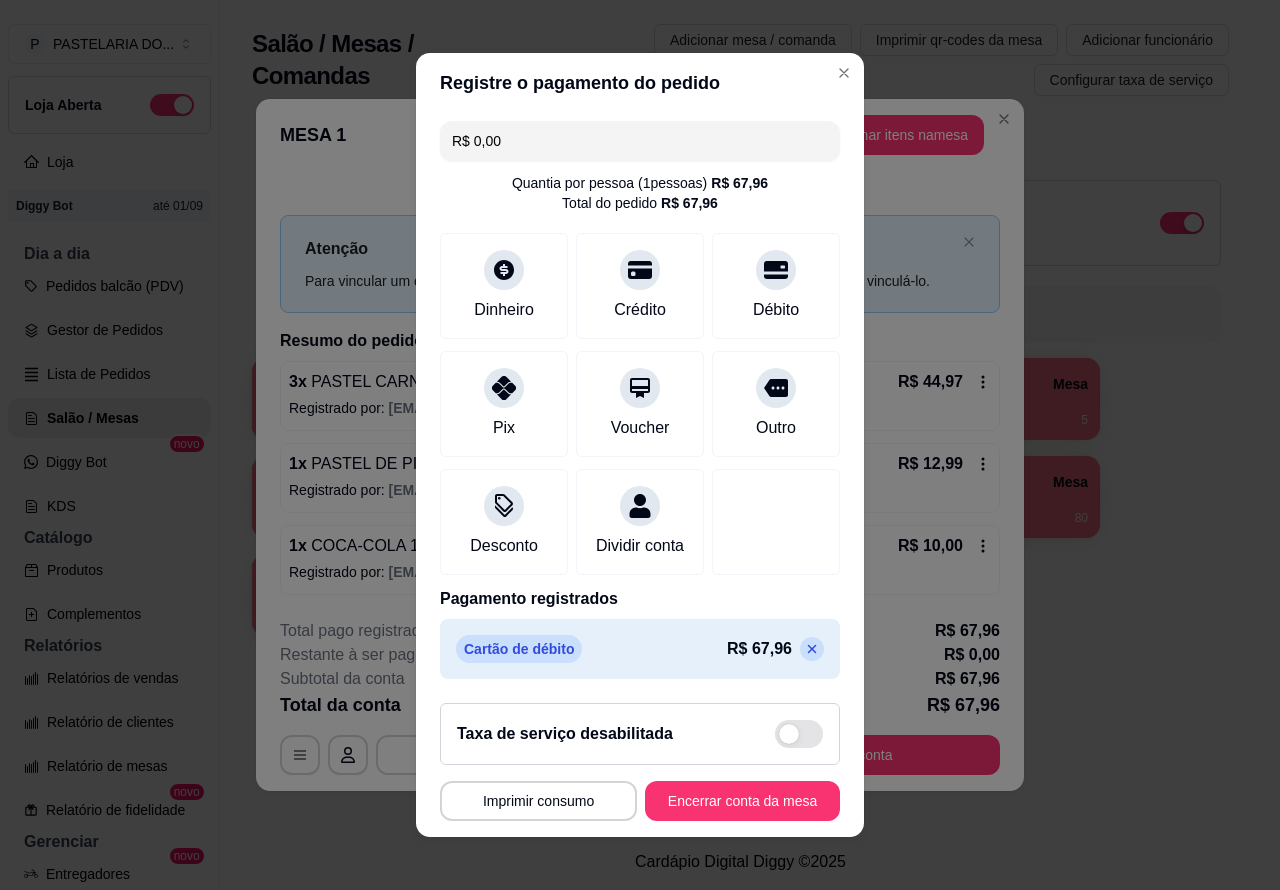 click on "Encerrar conta da mesa" at bounding box center [742, 801] 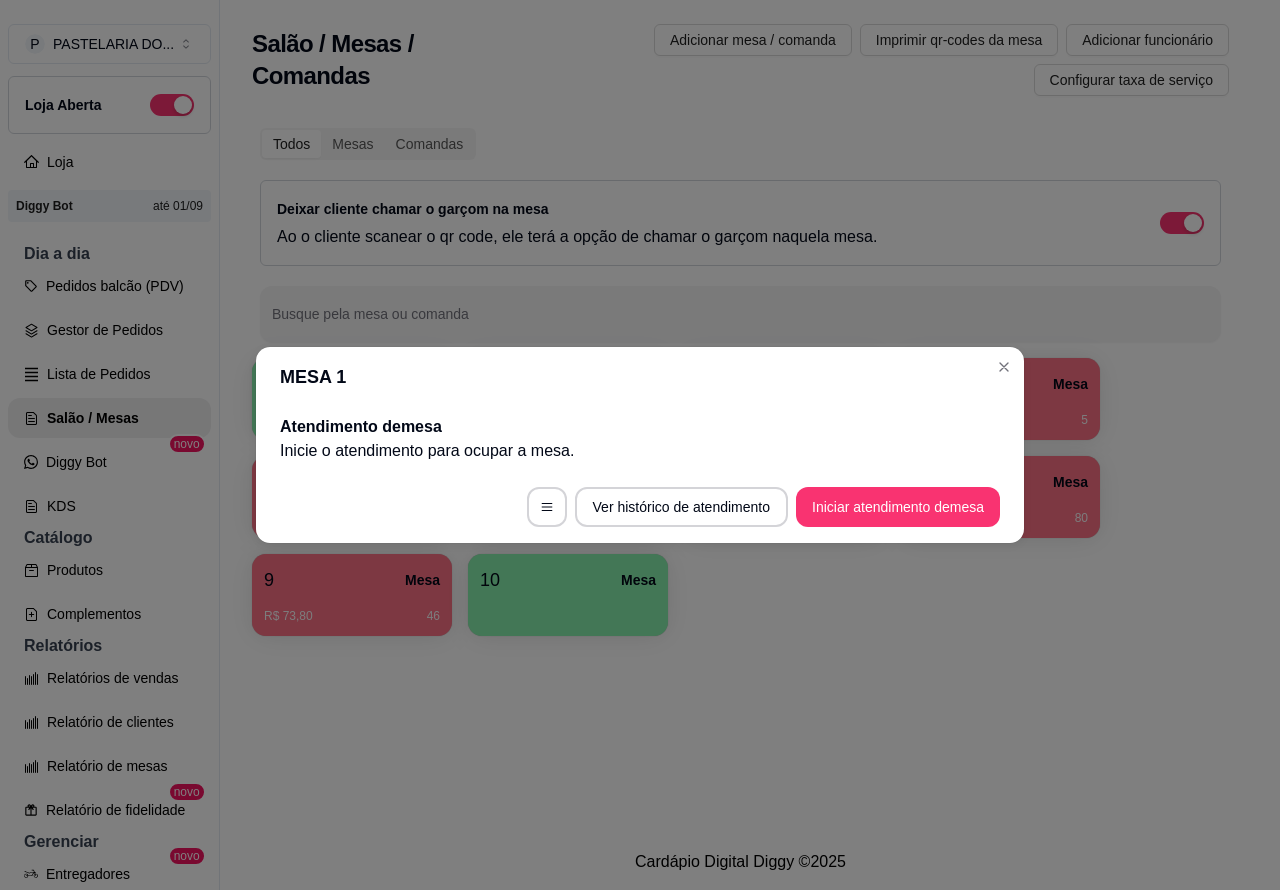 click on "1 Mesa [PRICE] 8 4 Mesa [PRICE] 5 5 Mesa [PRICE] 91 6 Mesa 7 Mesa 8 Mesa [PRICE] 80 9 Mesa [PRICE] 46 10 Mesa" at bounding box center [740, 417] 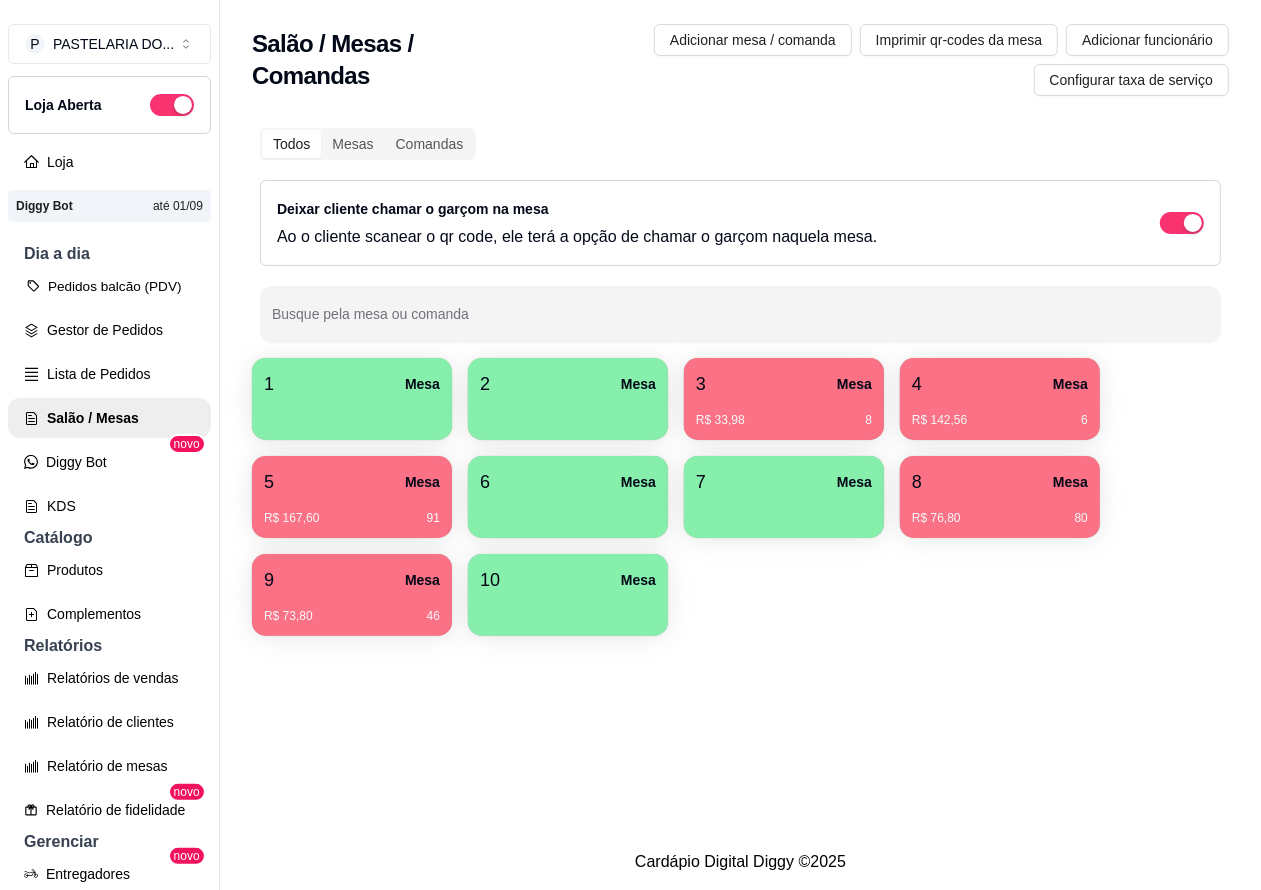 click on "Pedidos balcão (PDV)" at bounding box center (109, 286) 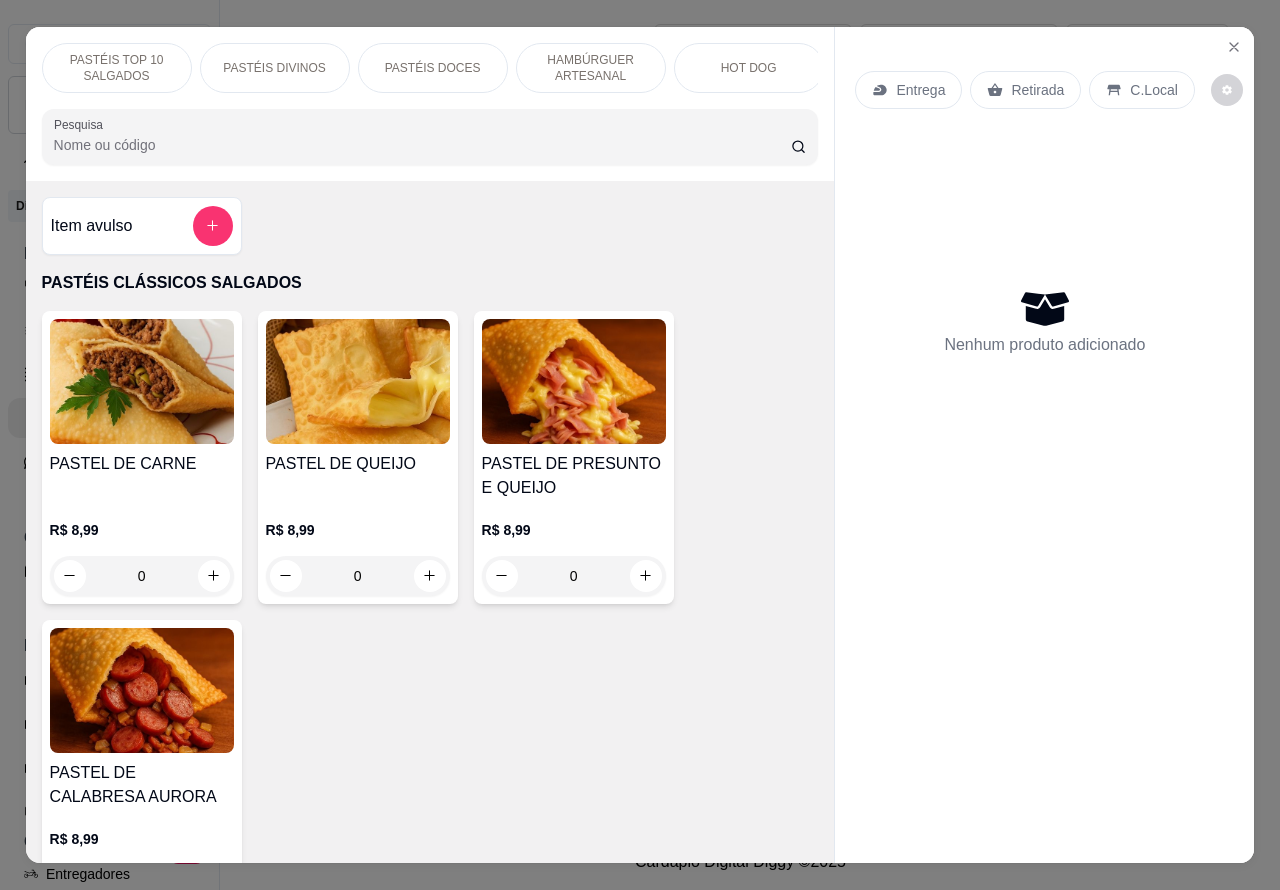 scroll, scrollTop: 0, scrollLeft: 161, axis: horizontal 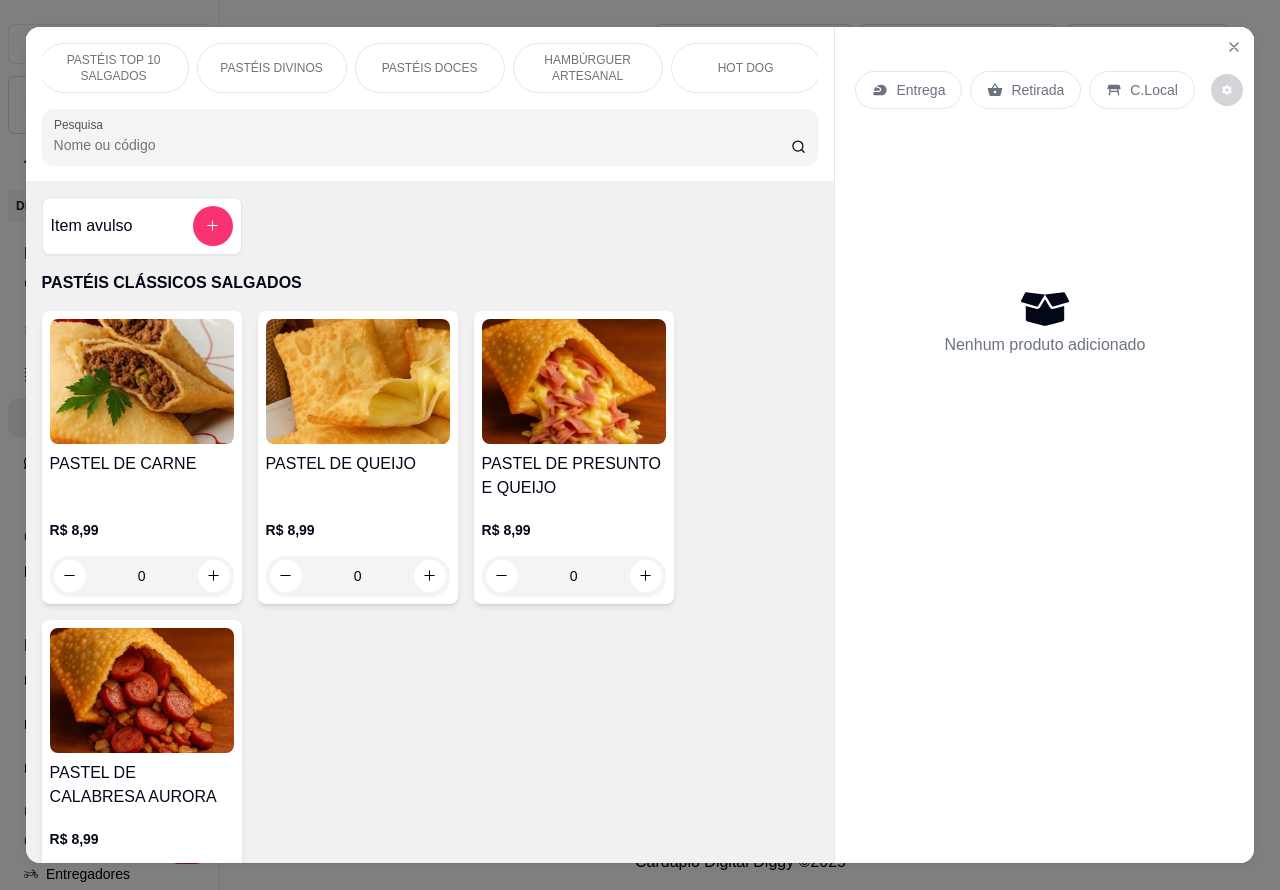click on "HAMBÚRGUER ARTESANAL" at bounding box center [588, 68] 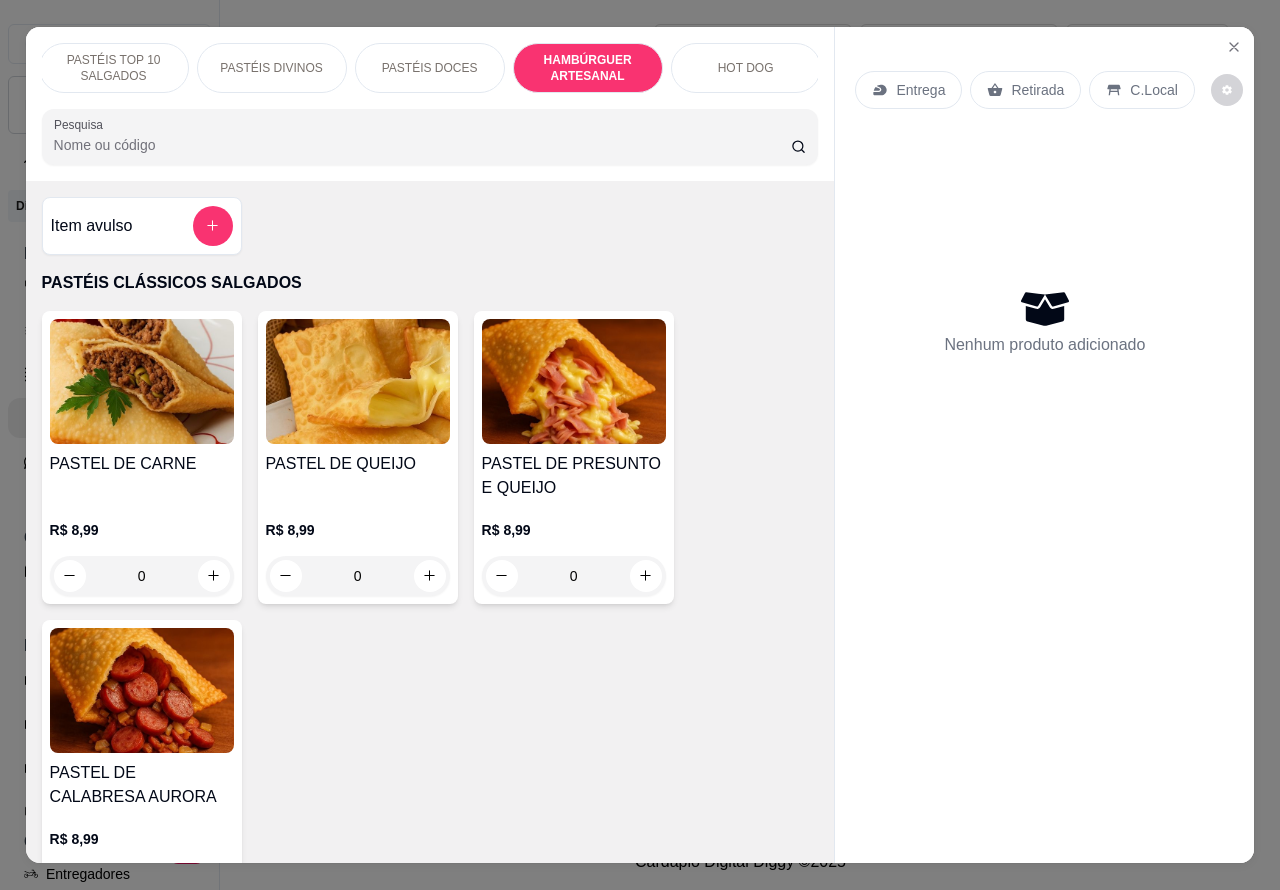scroll, scrollTop: 3933, scrollLeft: 0, axis: vertical 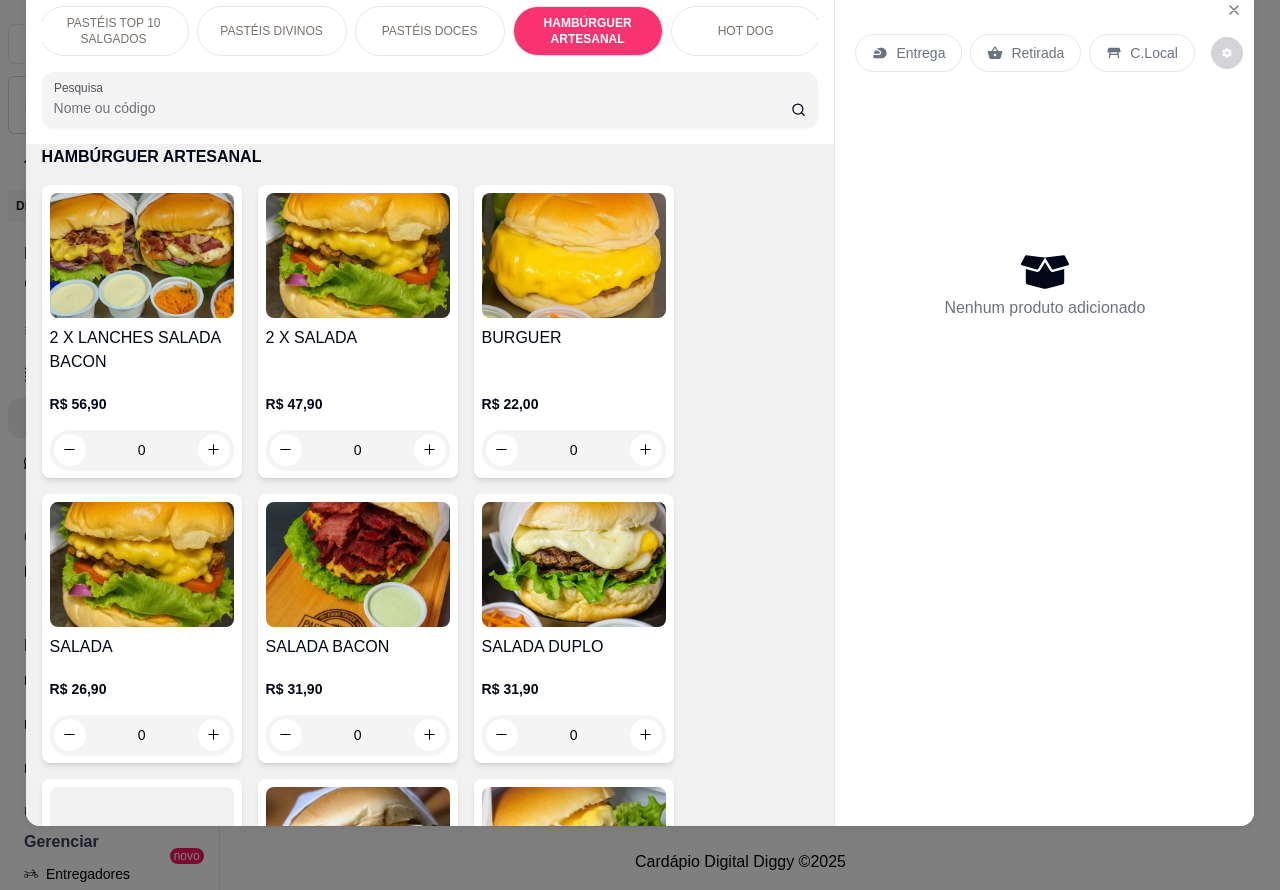 click on "0" at bounding box center (142, 735) 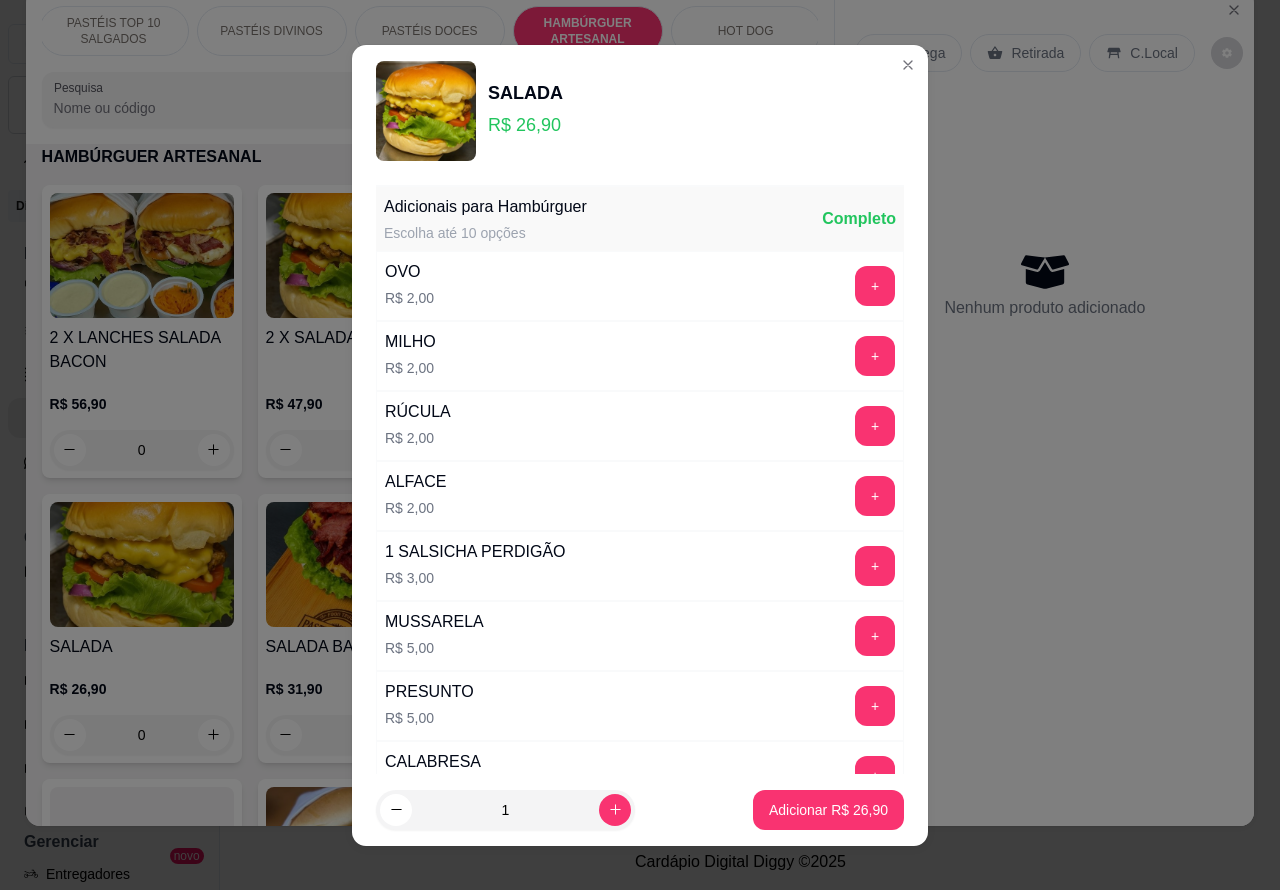 scroll, scrollTop: 542, scrollLeft: 0, axis: vertical 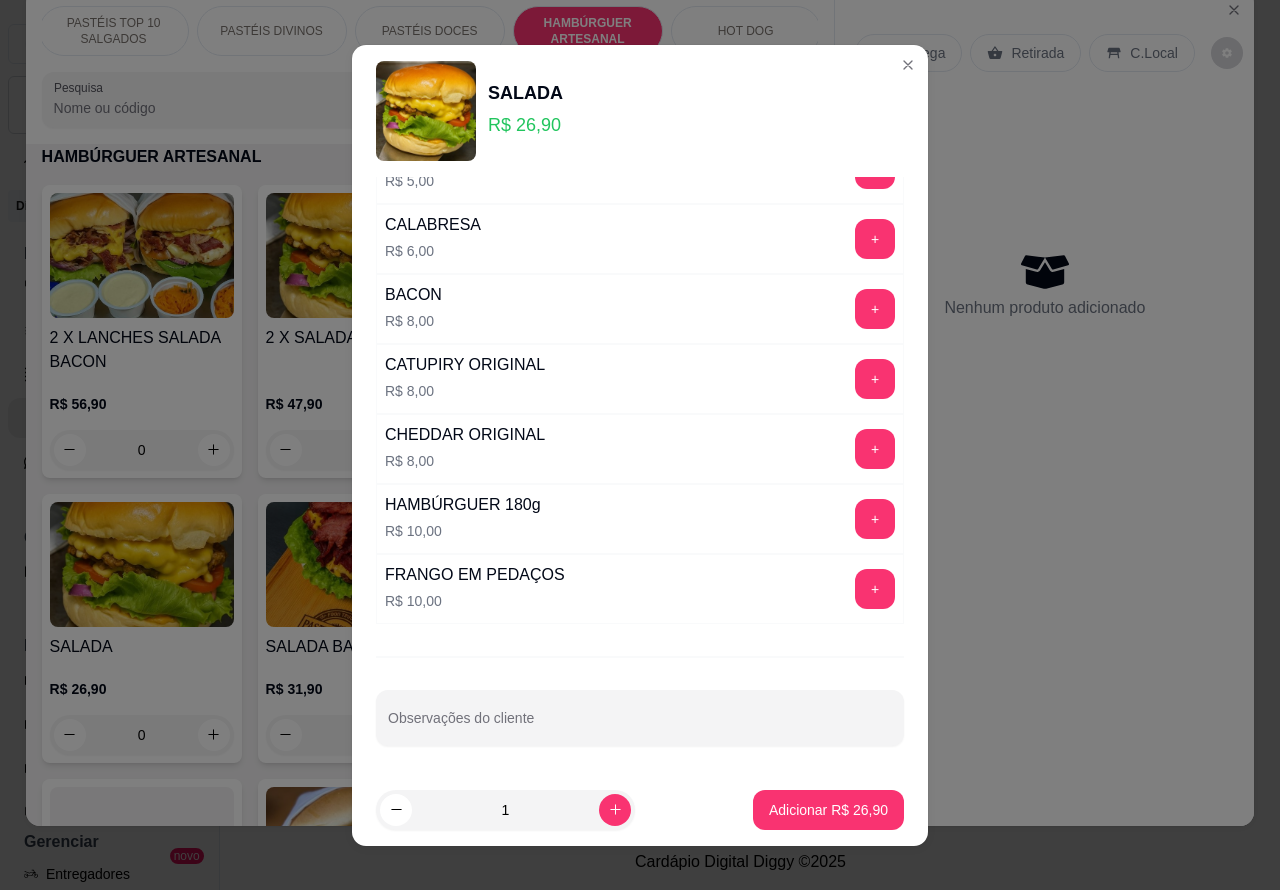 click on "Observações do cliente" at bounding box center (640, 726) 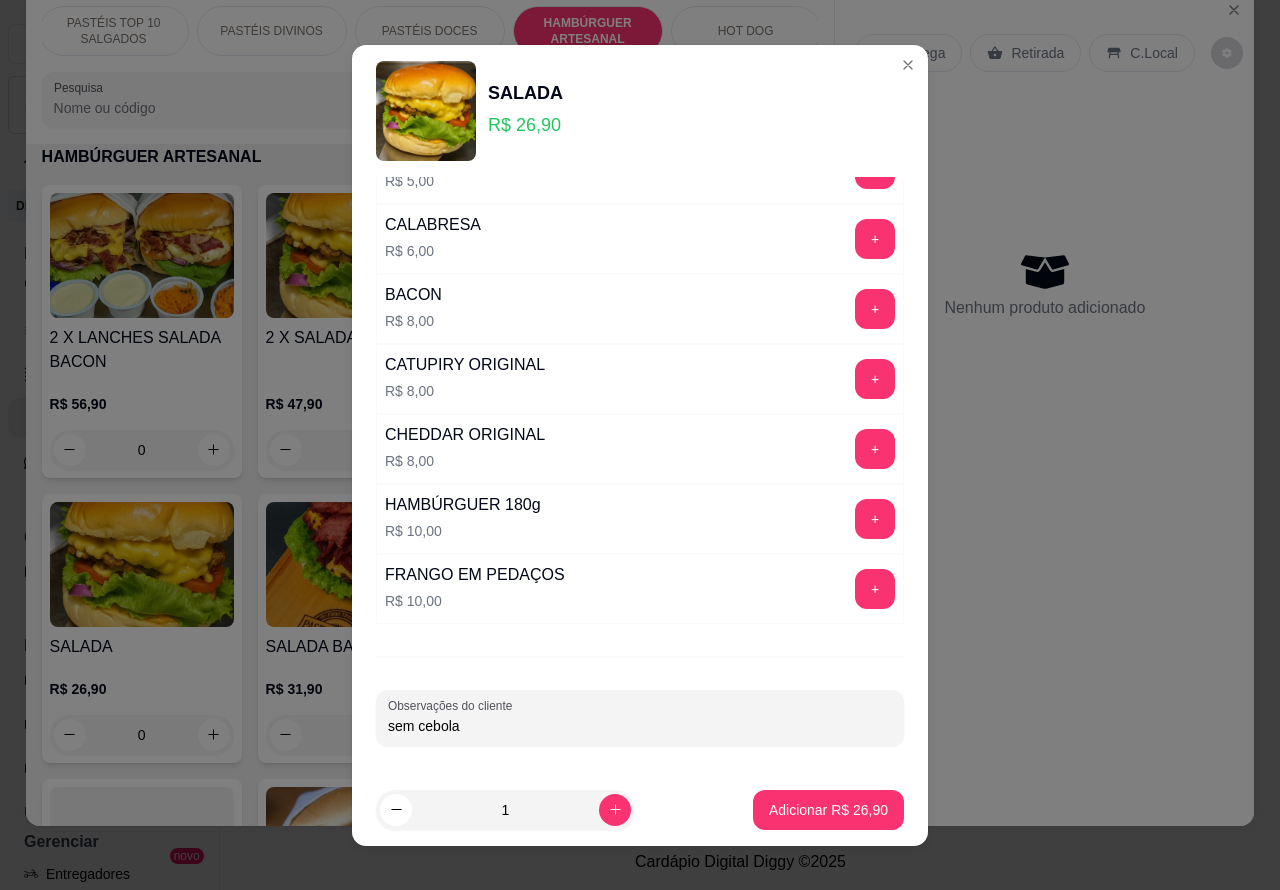 click on "Adicionar   [PRICE]" at bounding box center (828, 810) 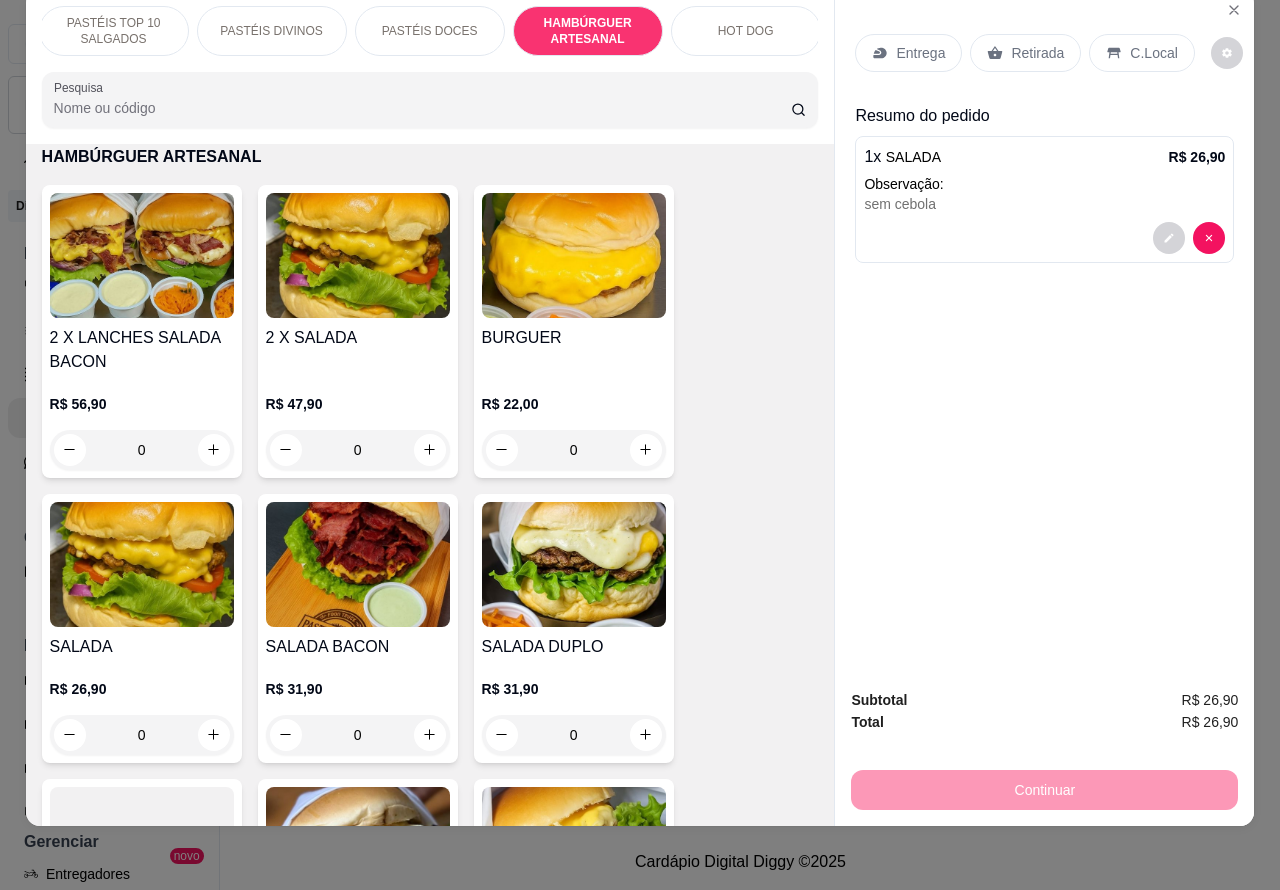 click on "Entrega" at bounding box center [920, 53] 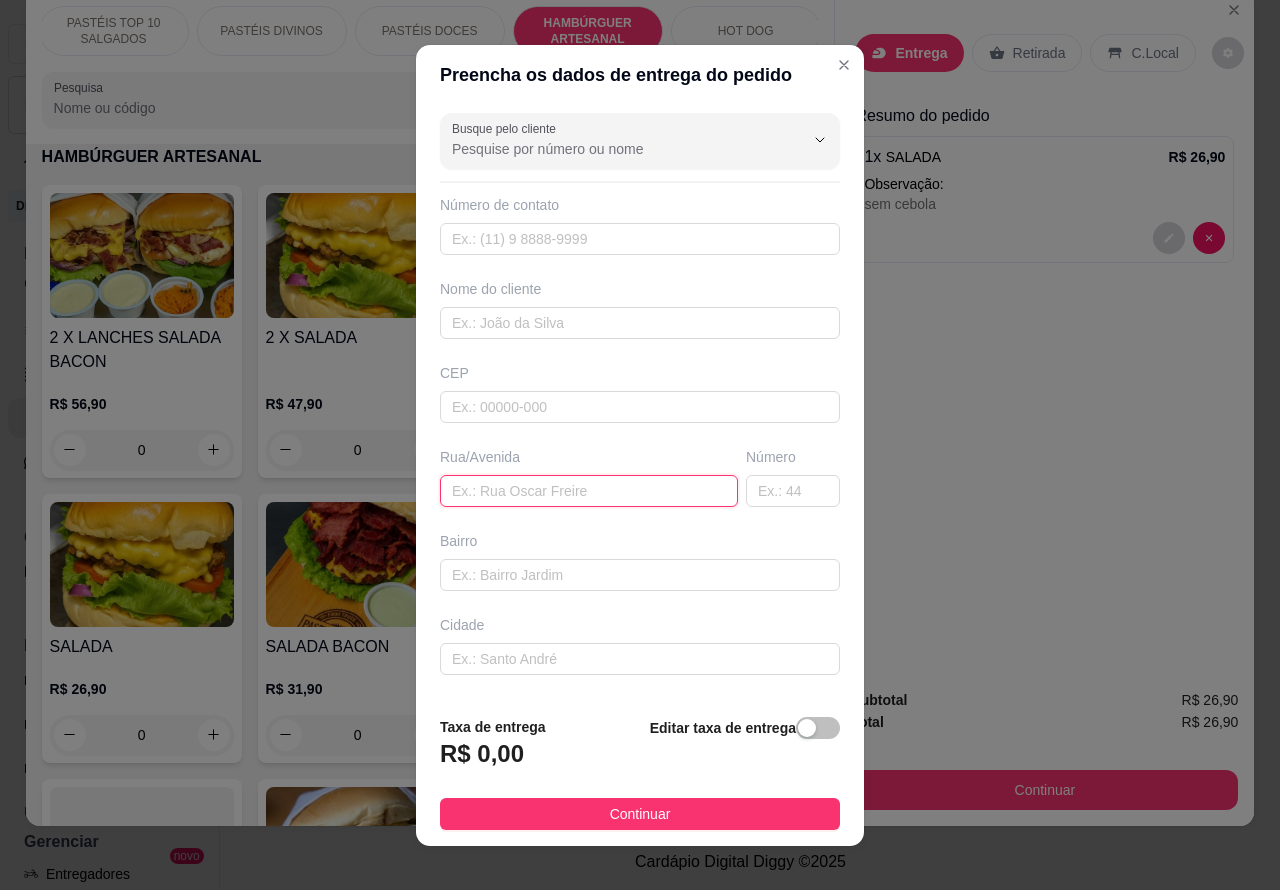 click at bounding box center [589, 491] 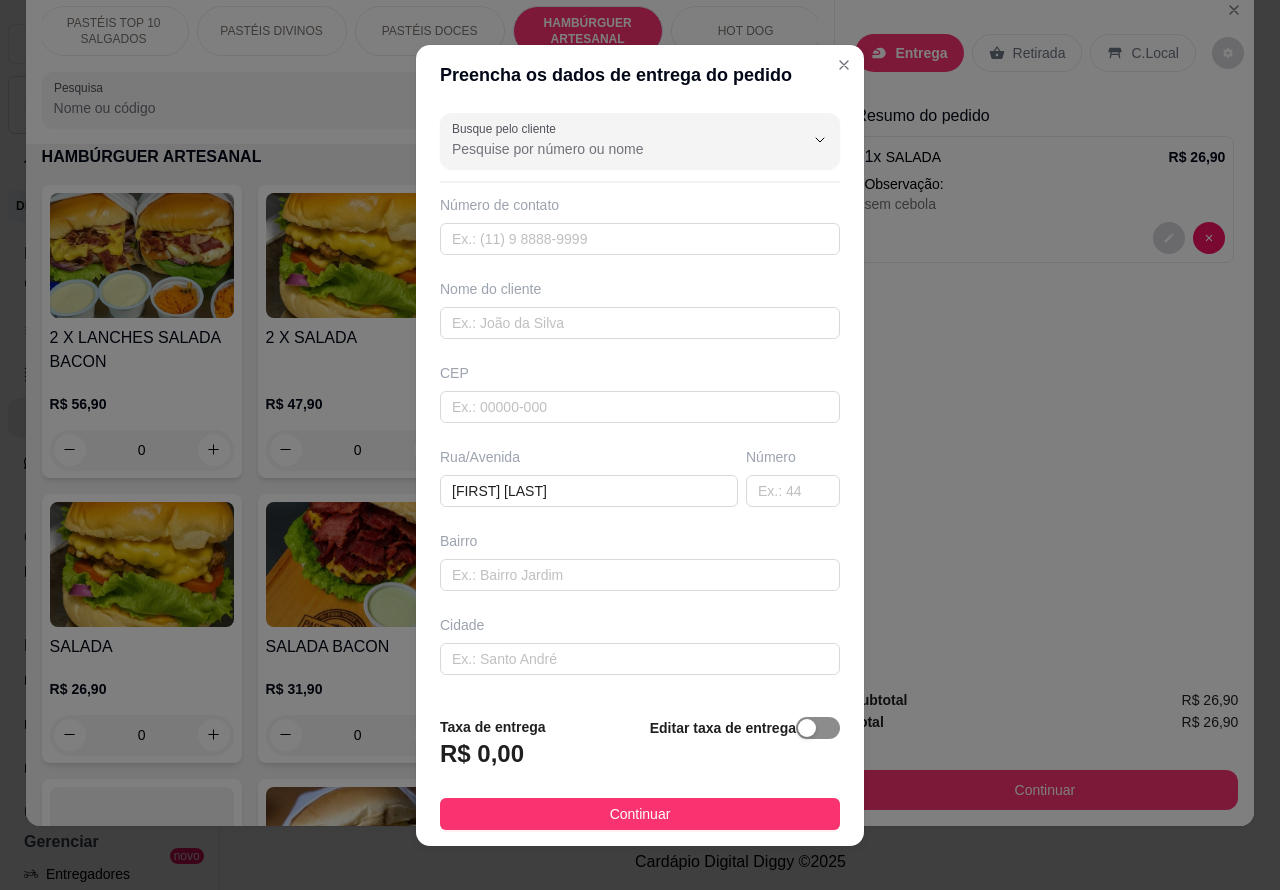 click at bounding box center (818, 728) 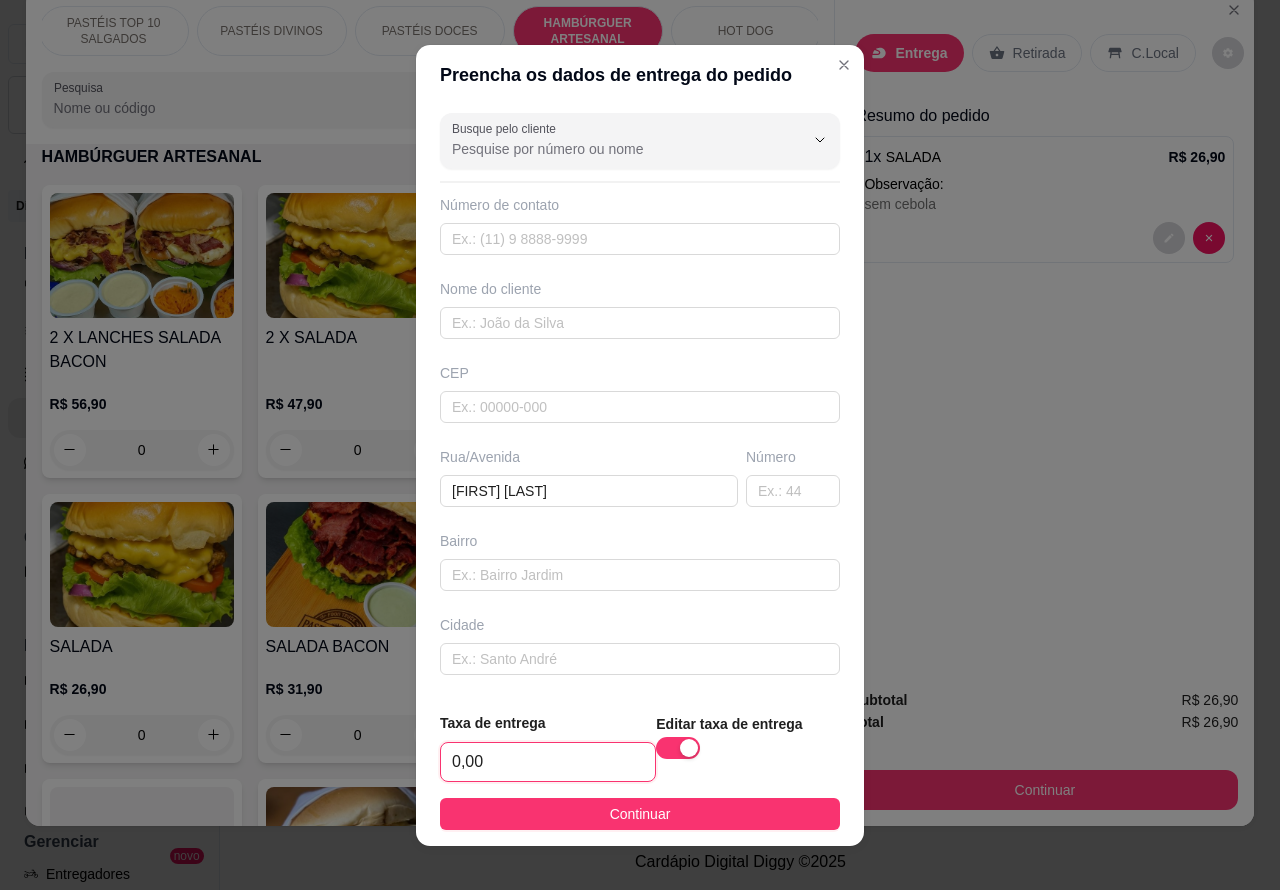 click on "0,00" at bounding box center (548, 762) 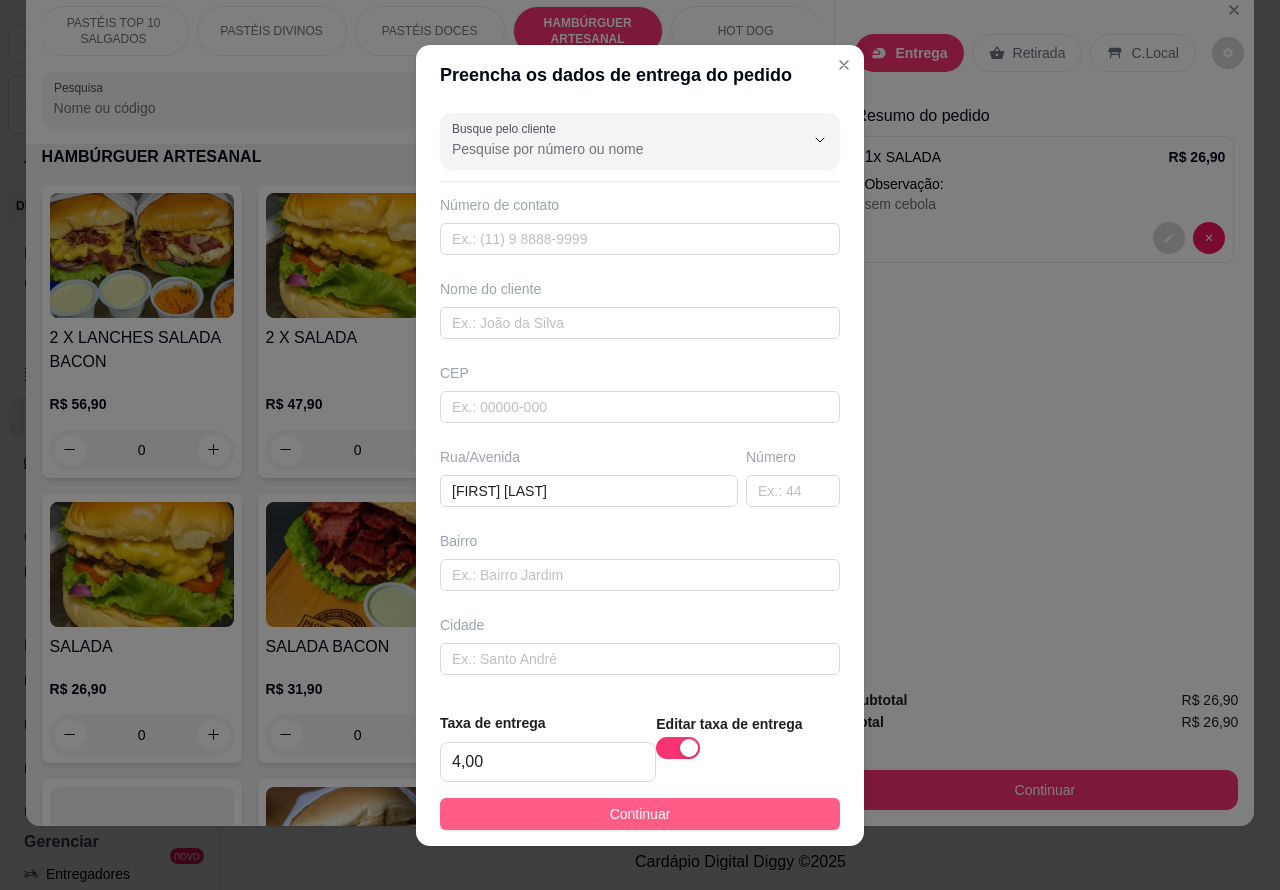 click on "Continuar" at bounding box center [640, 814] 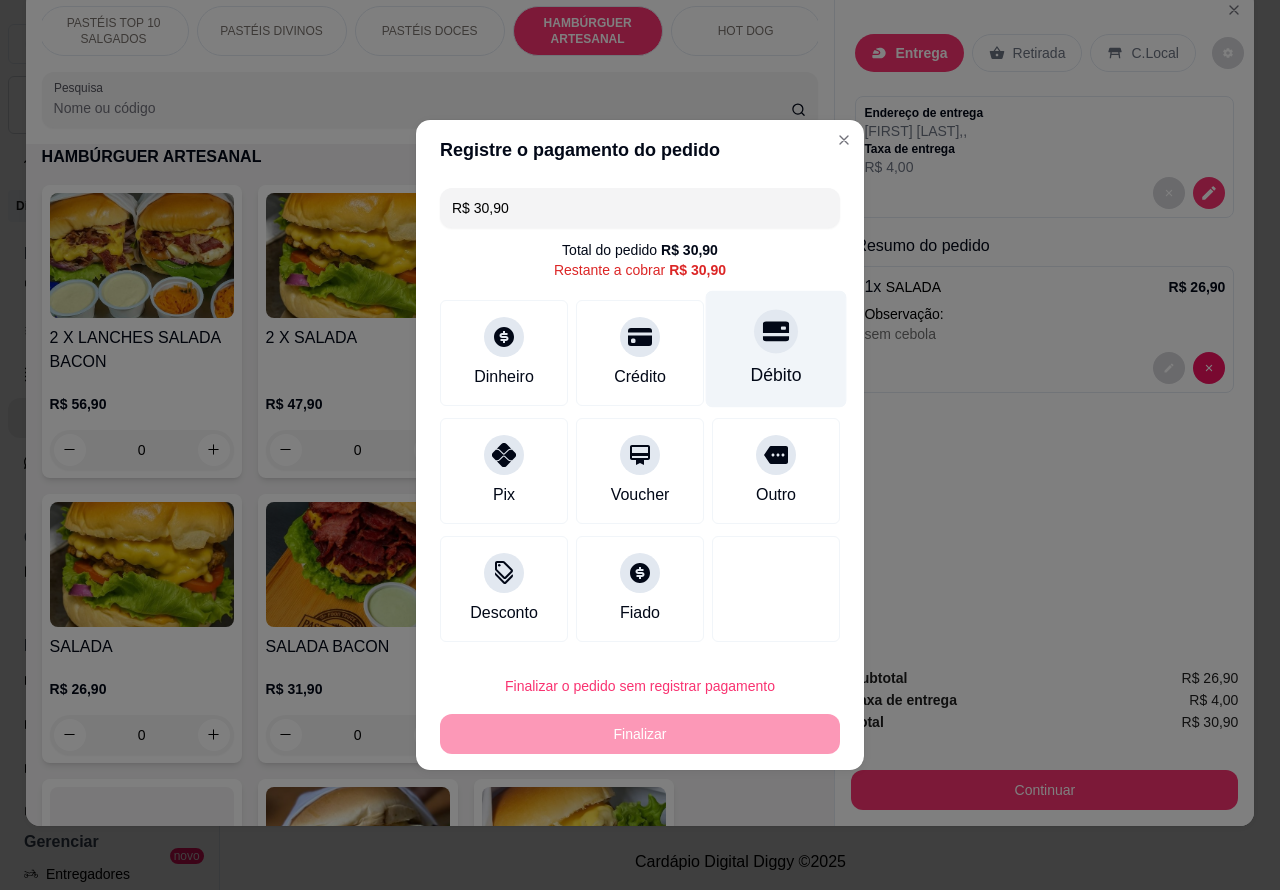 click 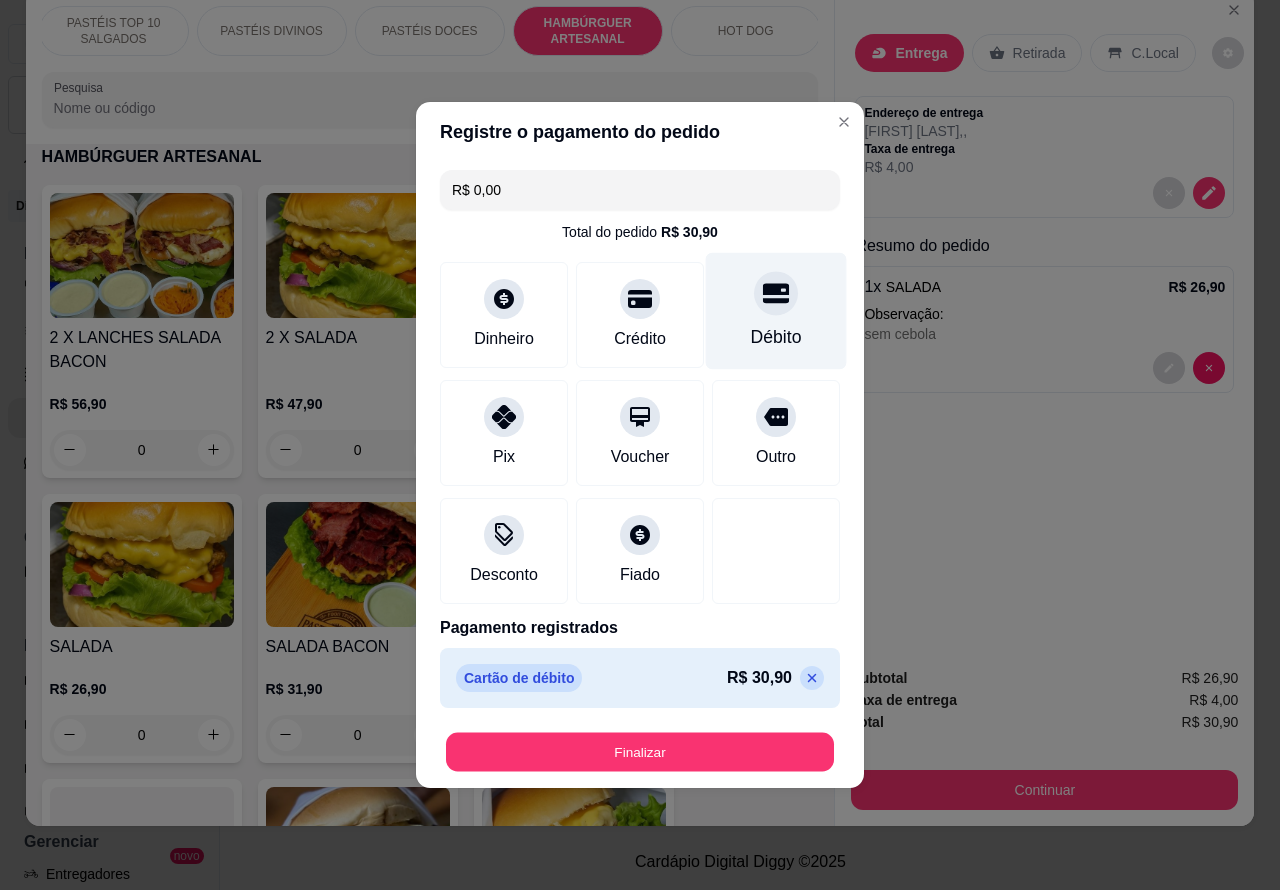 click on "Finalizar" at bounding box center [640, 752] 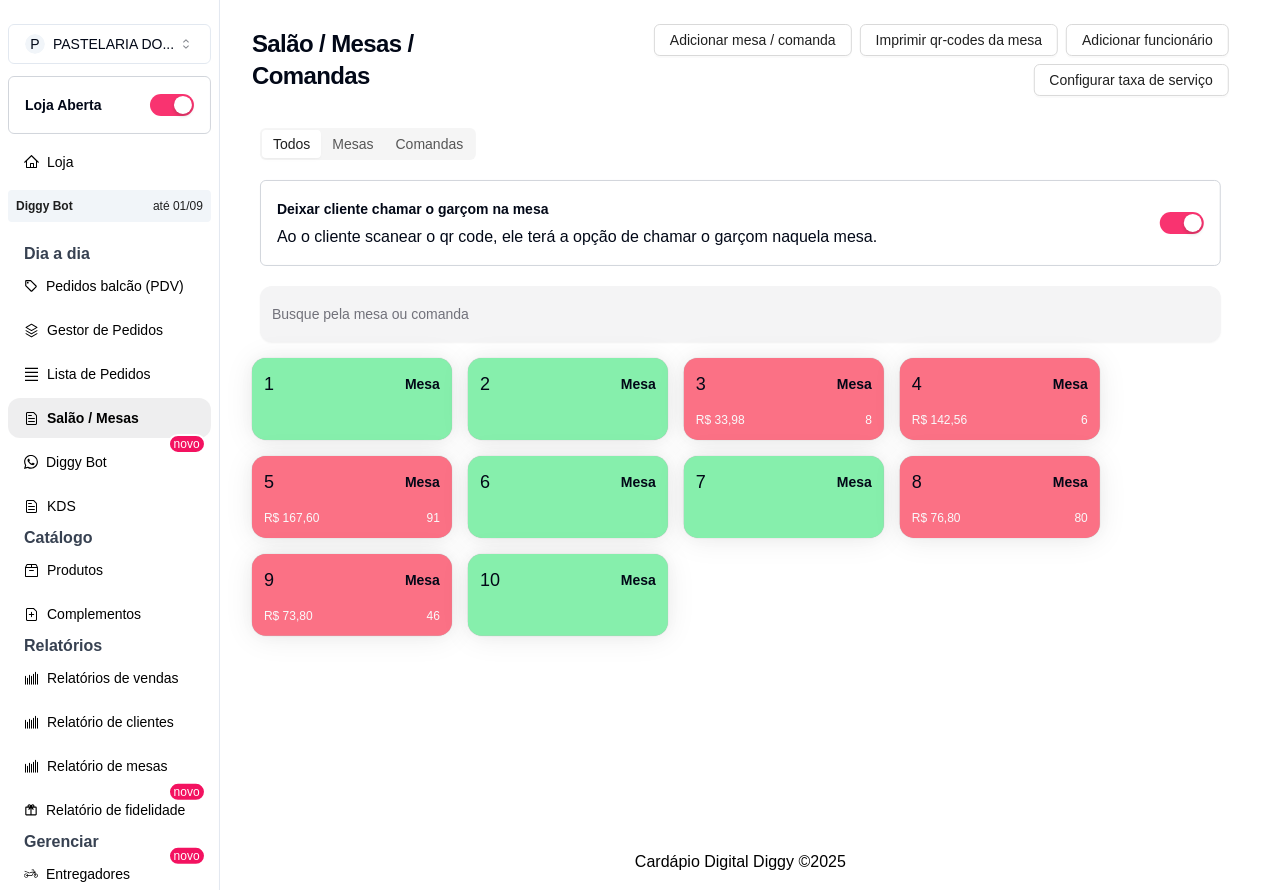 click on "Todos Mesas Comandas Deixar cliente chamar o garçom na mesa Ao o cliente scanear o qr code, ele terá a opção de chamar o garçom naquela mesa. Busque pela mesa ou comanda
1 Mesa 2 Mesa 3 Mesa R$ 33,98 8 4 Mesa R$ 142,56 6 5 Mesa R$ 167,60 91 6 Mesa 7 Mesa 8 Mesa R$ 76,80 80 9 Mesa R$ 73,80 46 10 Mesa" at bounding box center [740, 384] 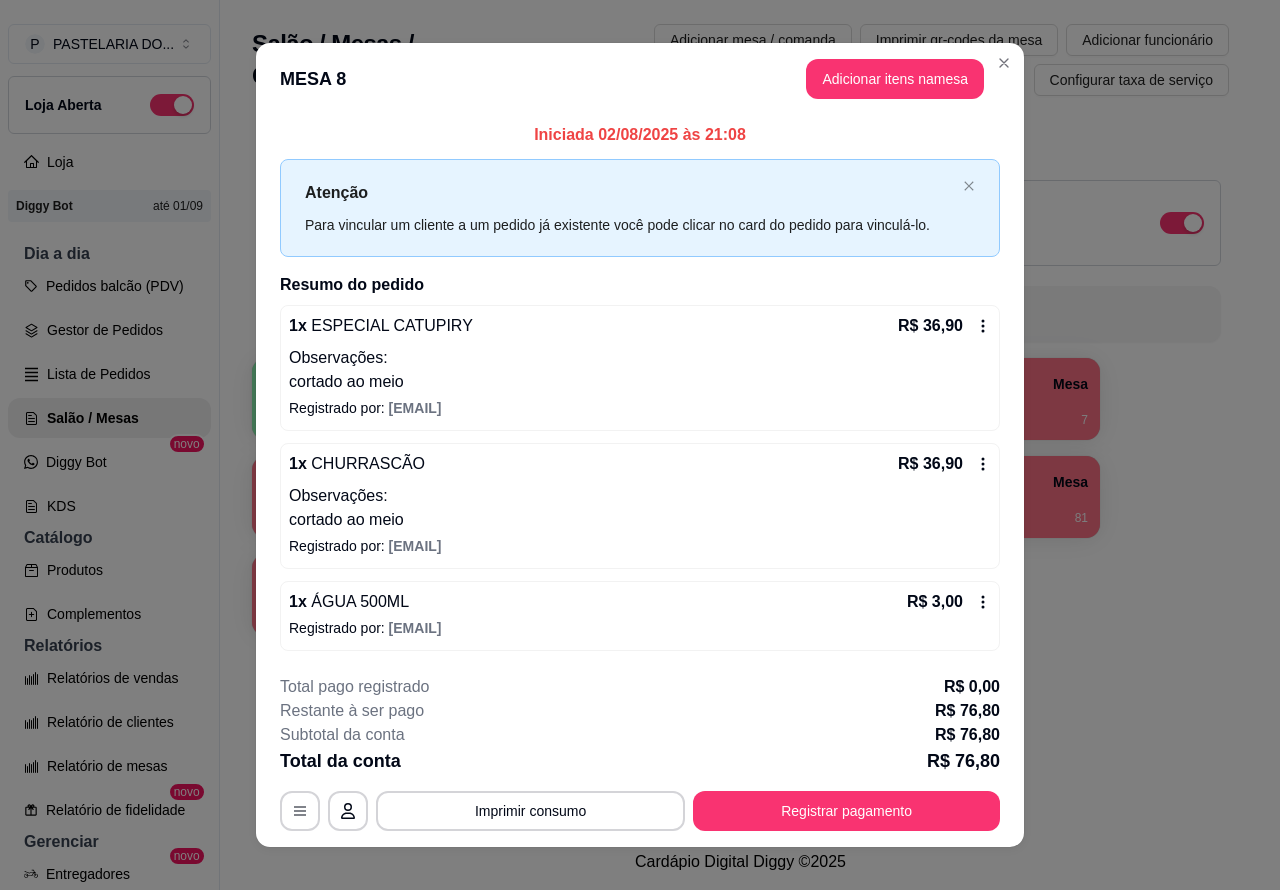 click on "Imprimir consumo" at bounding box center [530, 811] 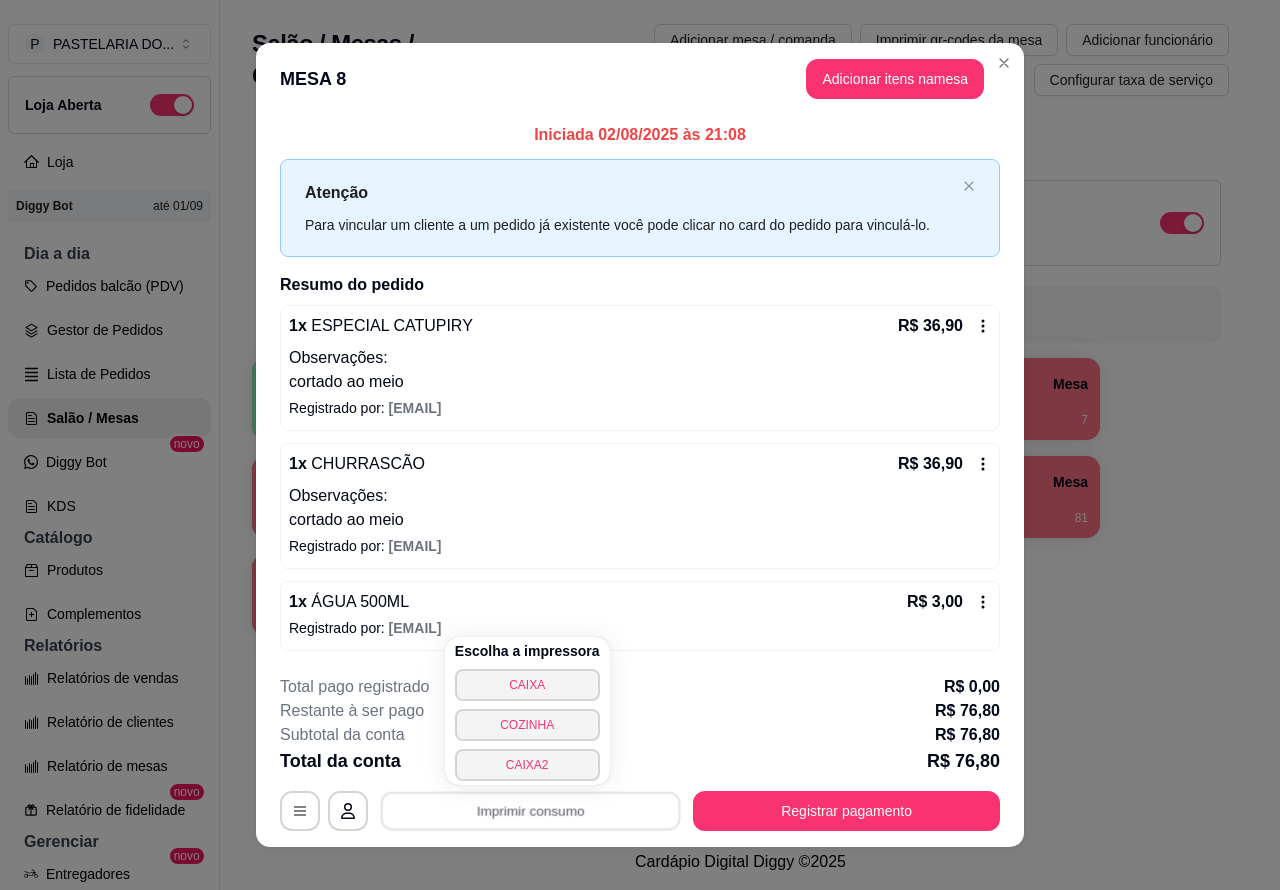 click on "CAIXA2" at bounding box center (527, 765) 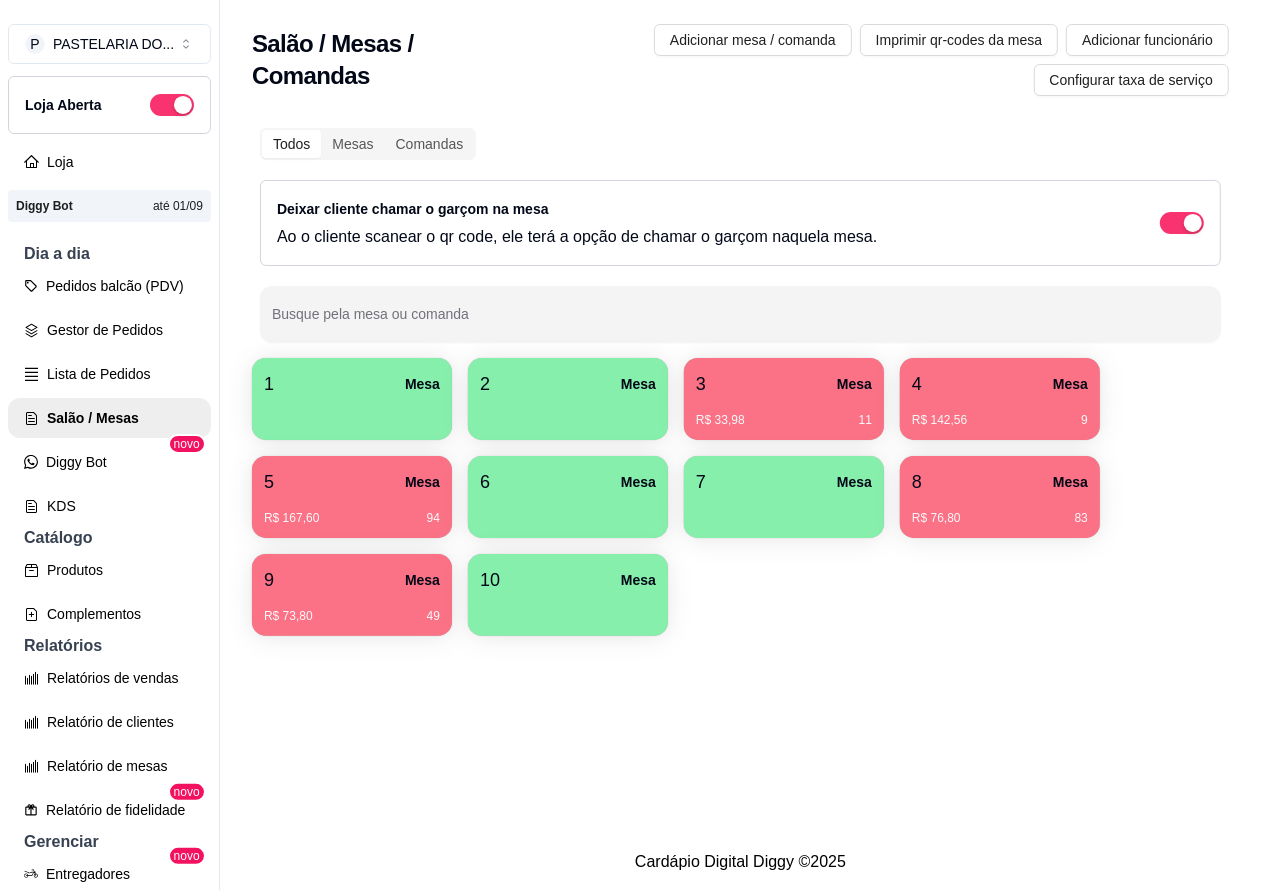 click on "8 Mesa" at bounding box center (1000, 482) 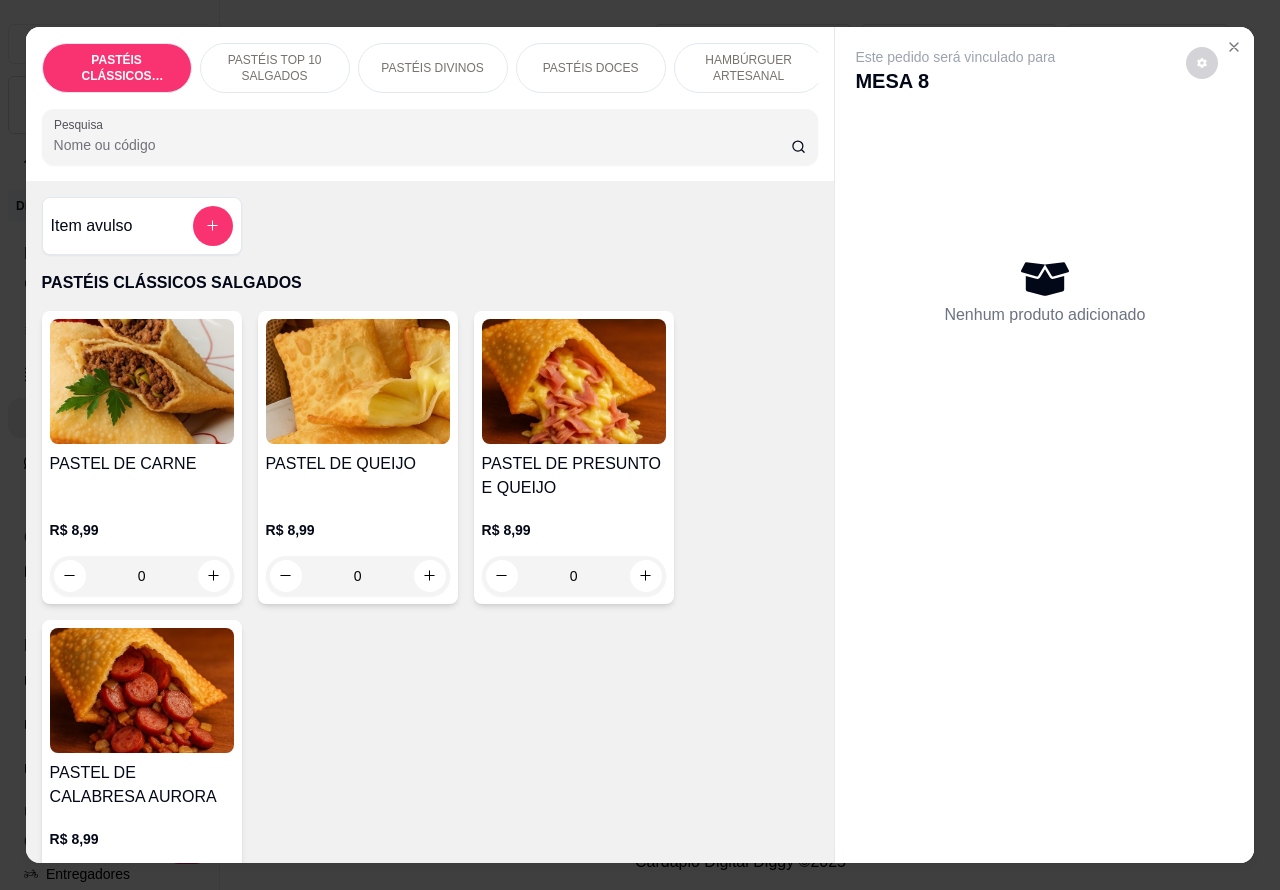 click on "PASTÉIS TOP 10 SALGADOS" at bounding box center (275, 68) 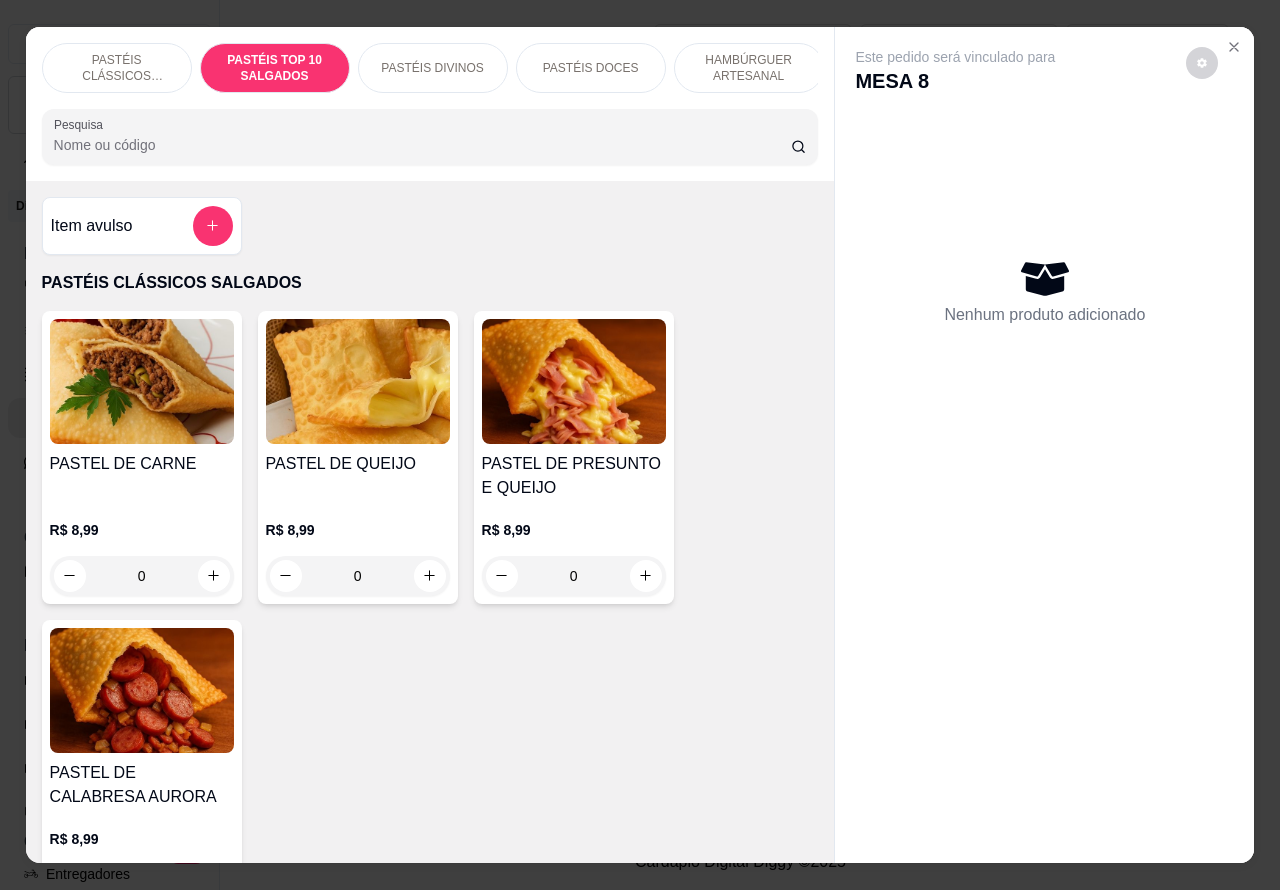 scroll, scrollTop: 748, scrollLeft: 0, axis: vertical 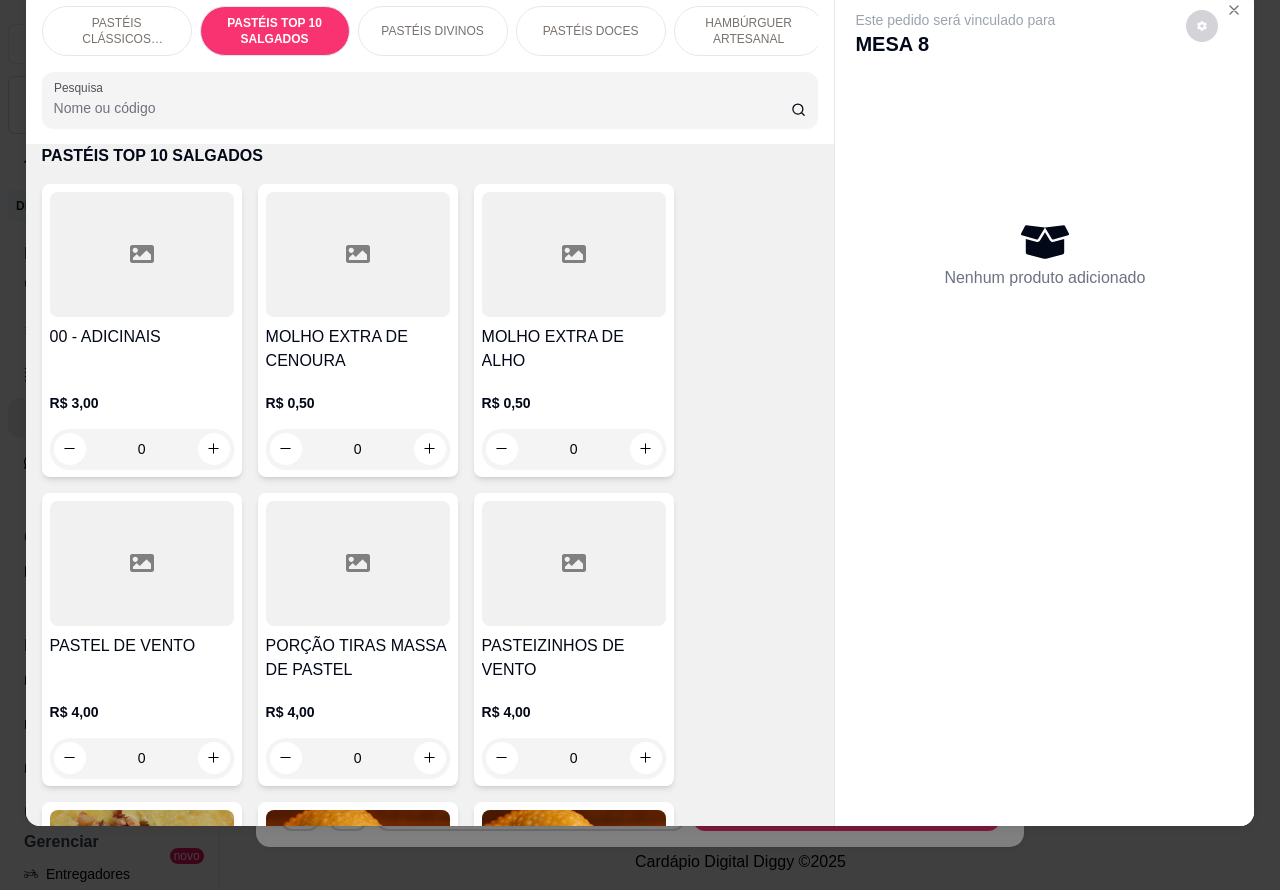 click 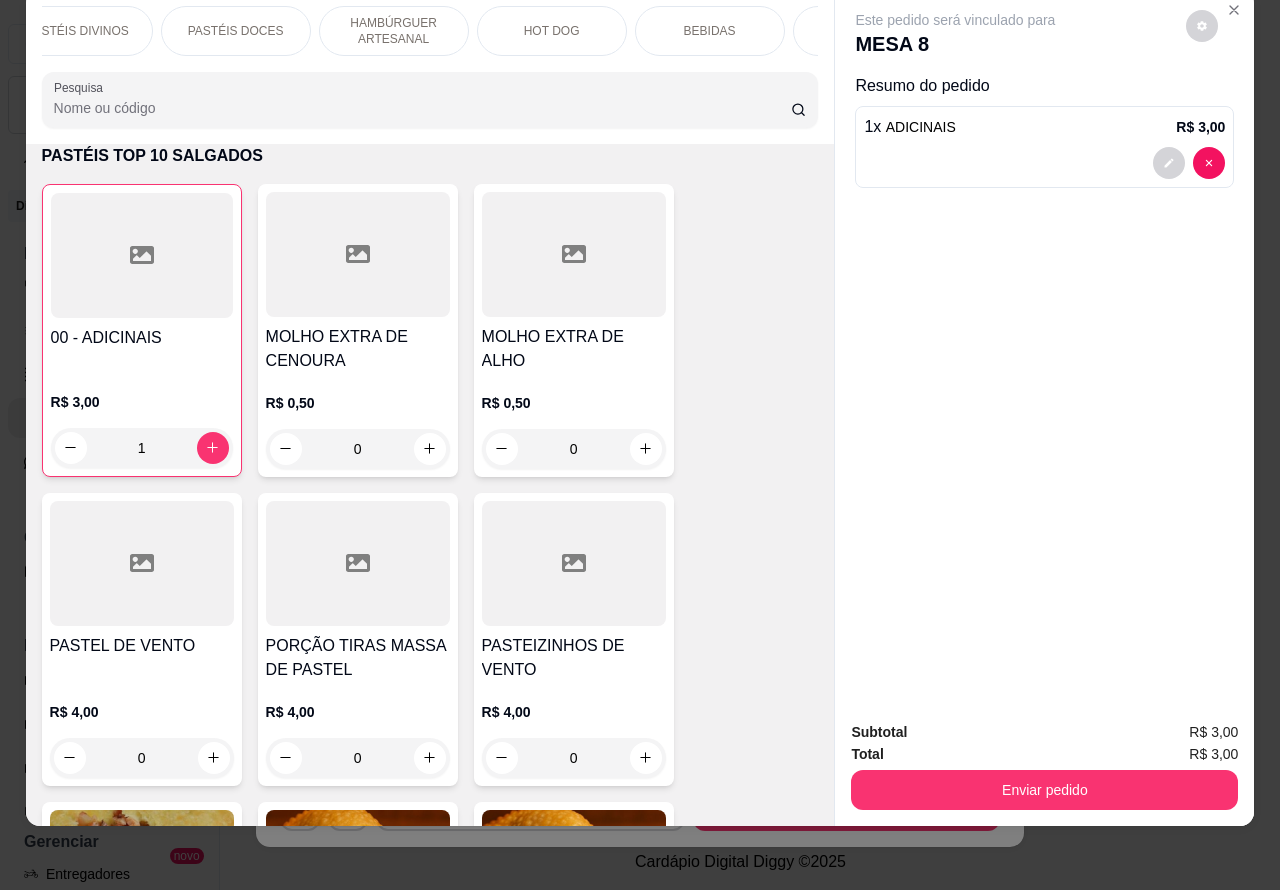 scroll, scrollTop: 0, scrollLeft: 405, axis: horizontal 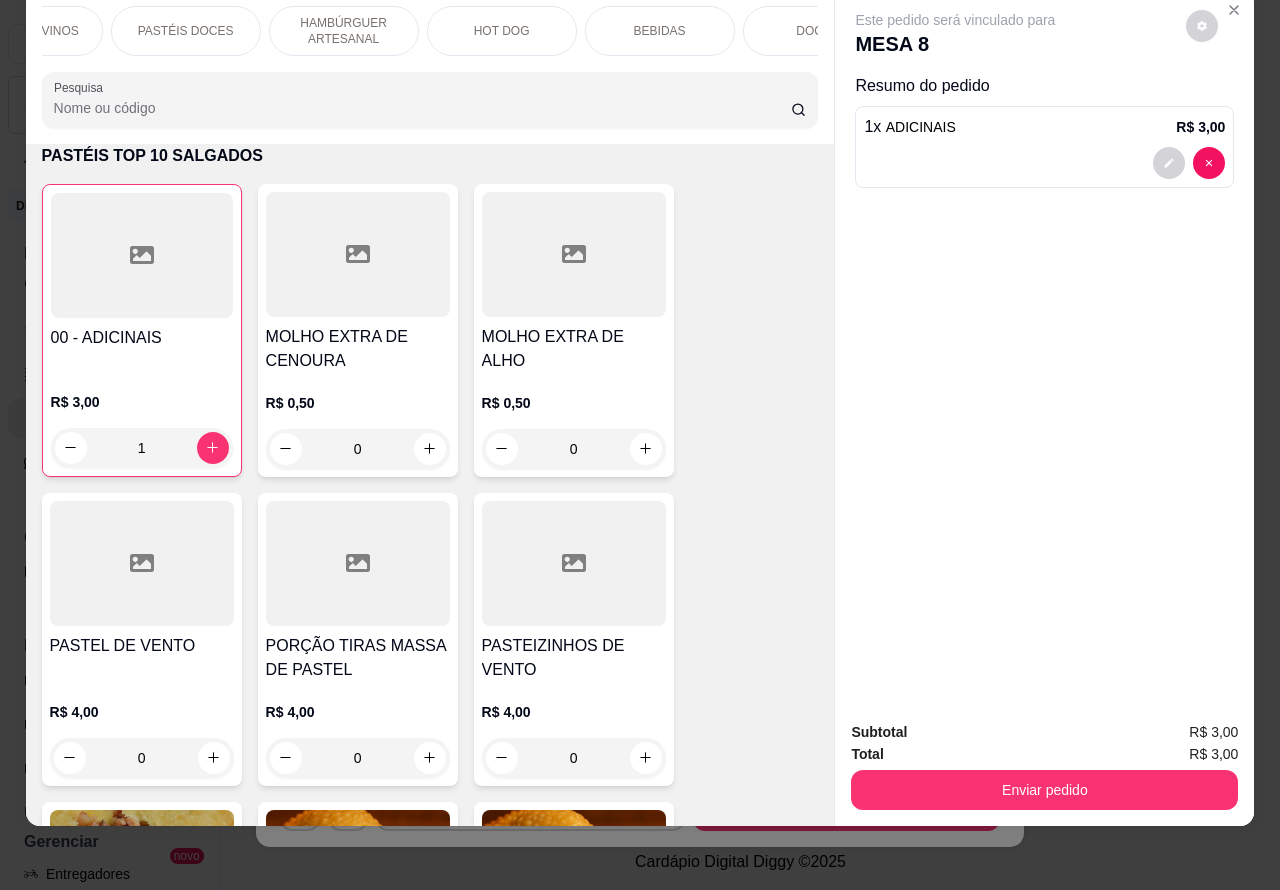 click on "BEBIDAS" at bounding box center [660, 31] 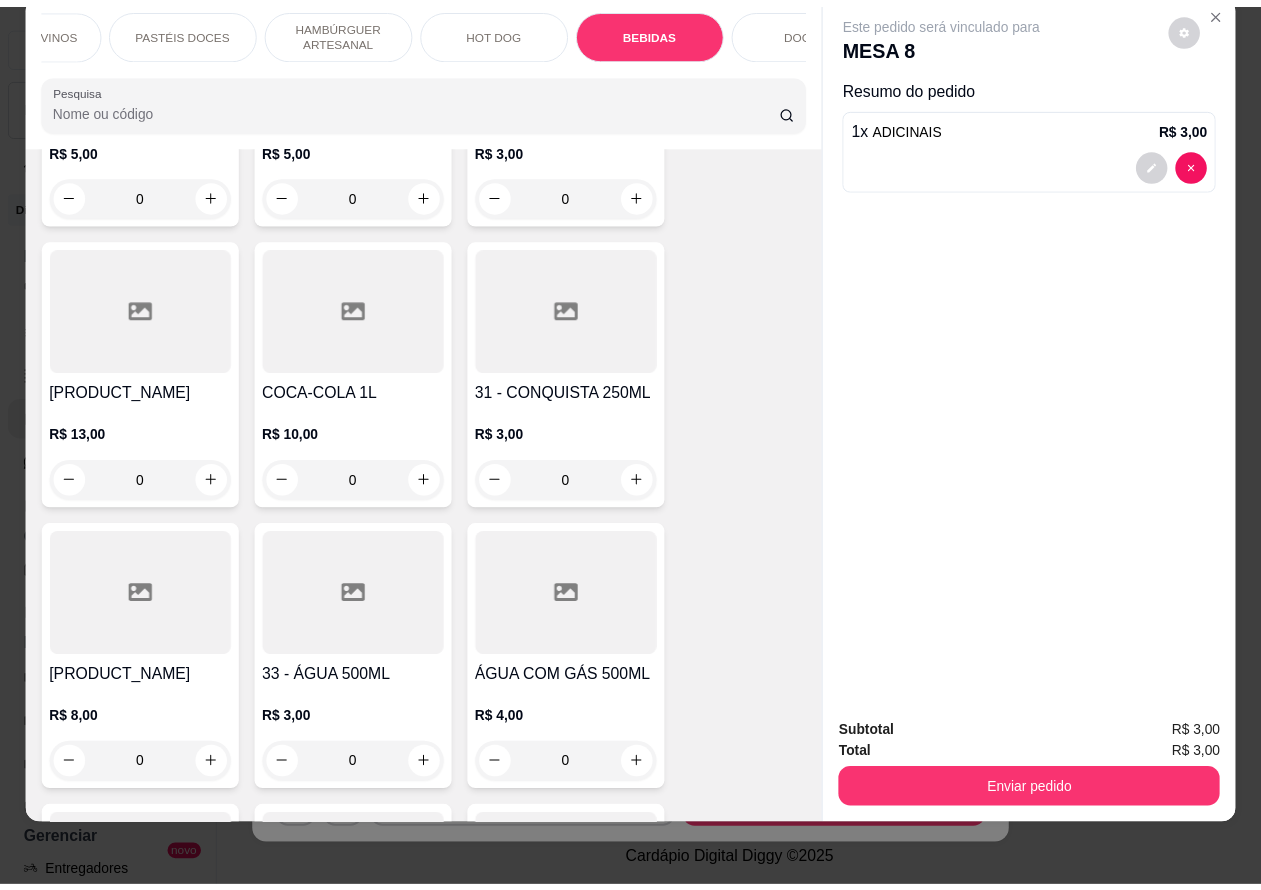 scroll, scrollTop: 6685, scrollLeft: 0, axis: vertical 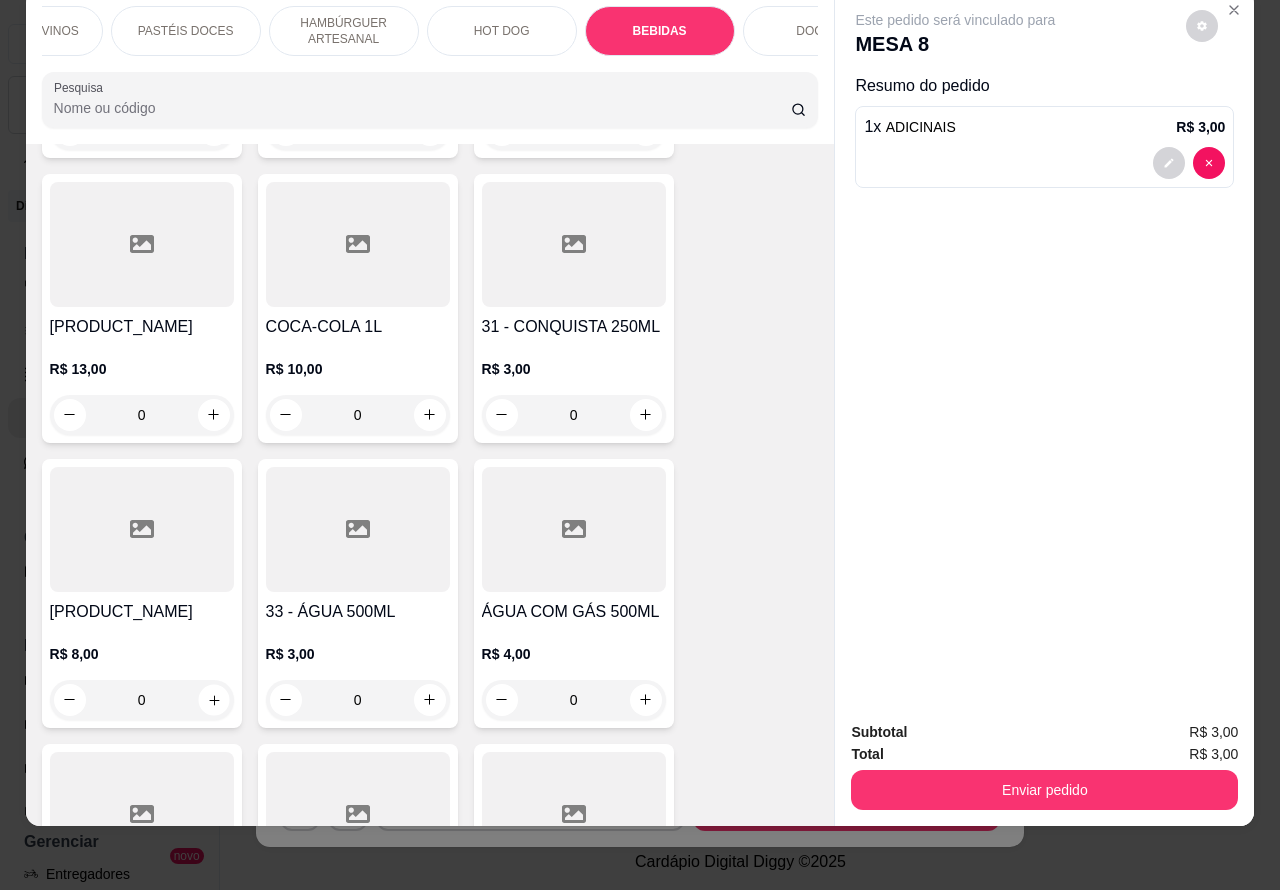 click 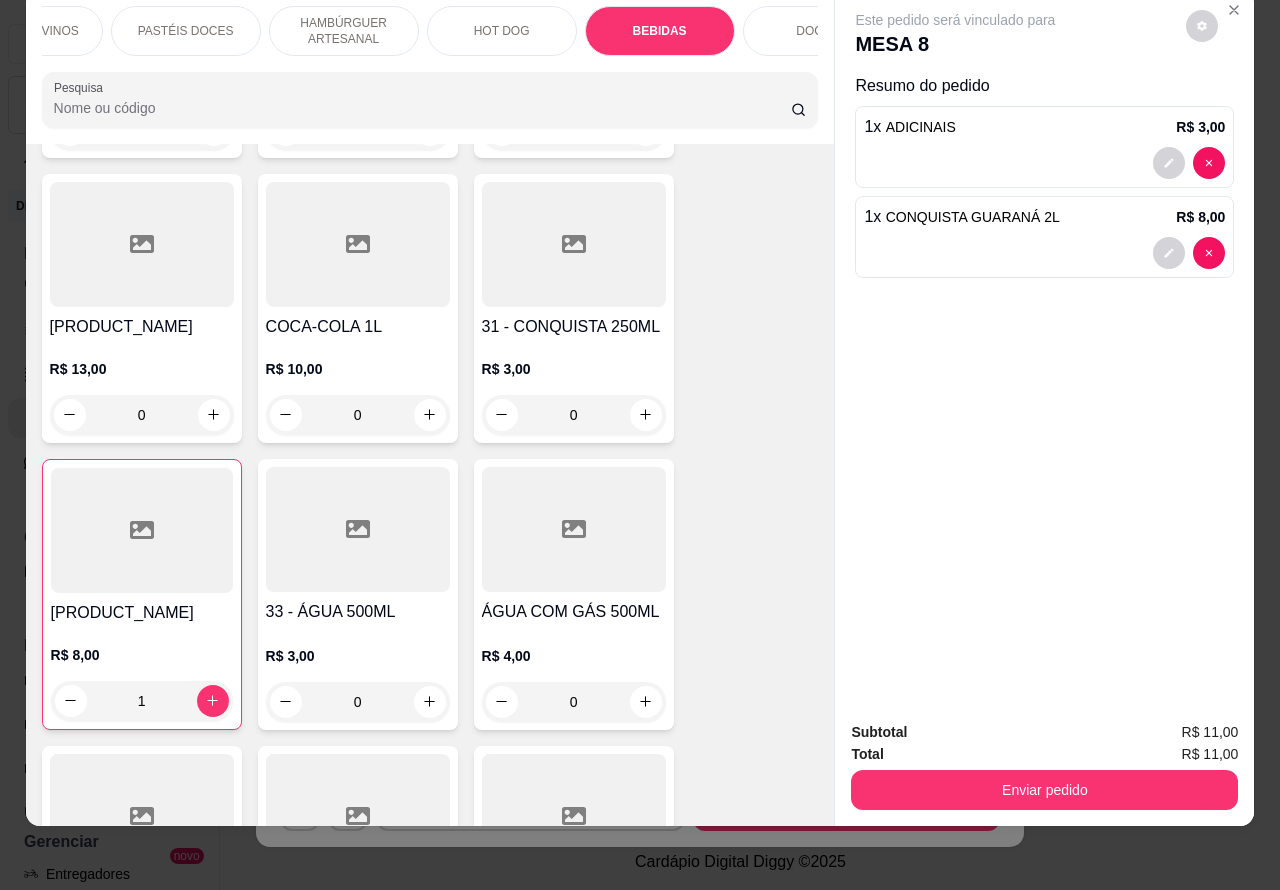 click 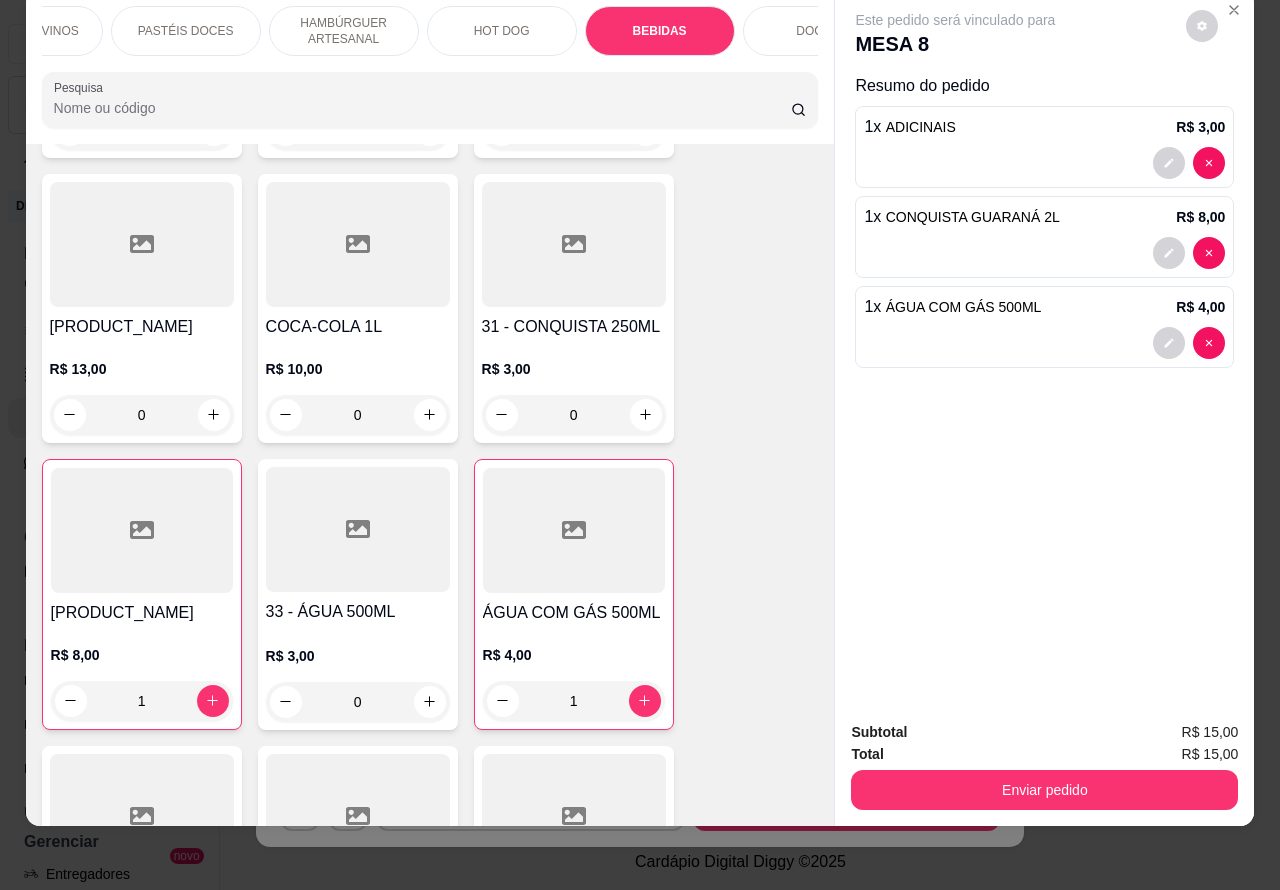 click on "Enviar pedido" at bounding box center (1044, 790) 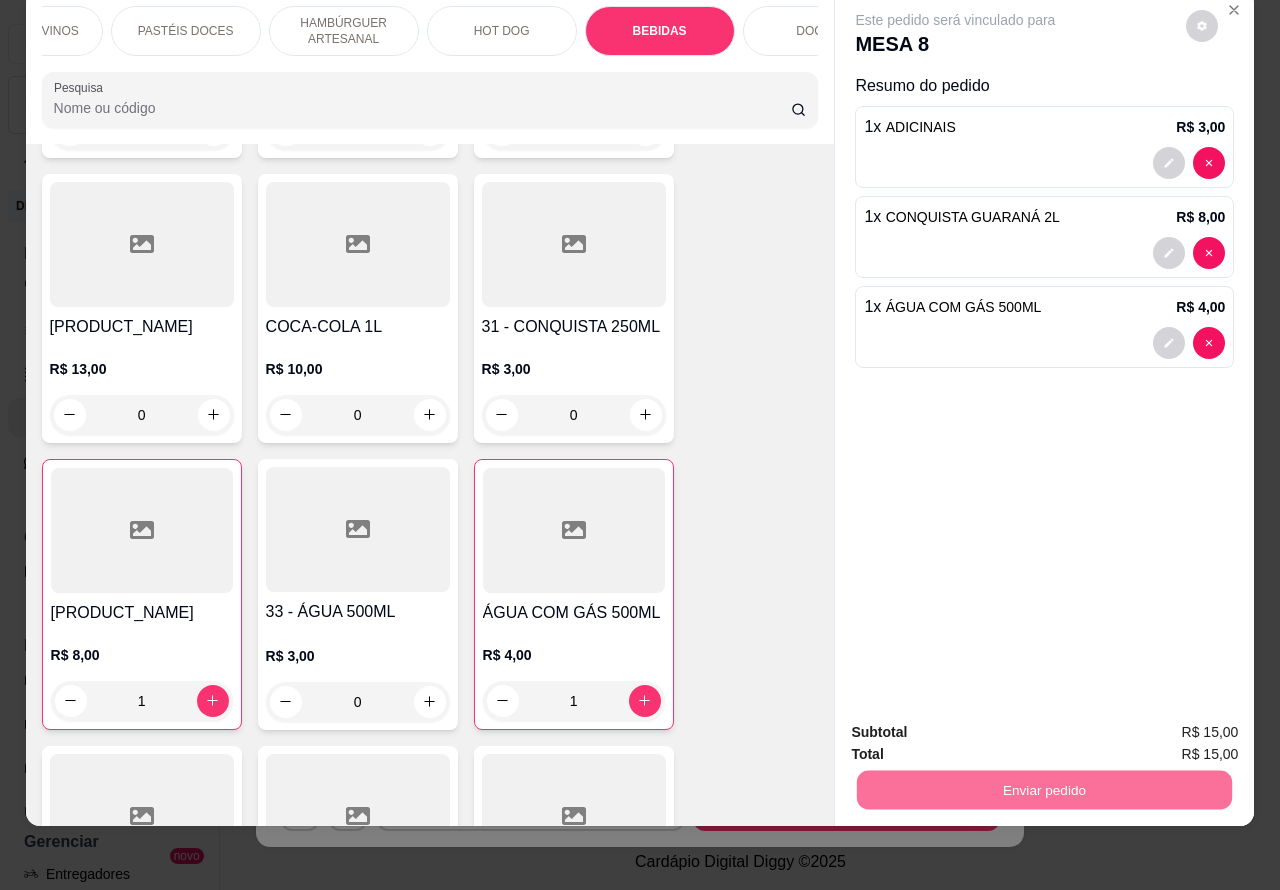 click on "Não registrar e enviar pedido" at bounding box center (977, 723) 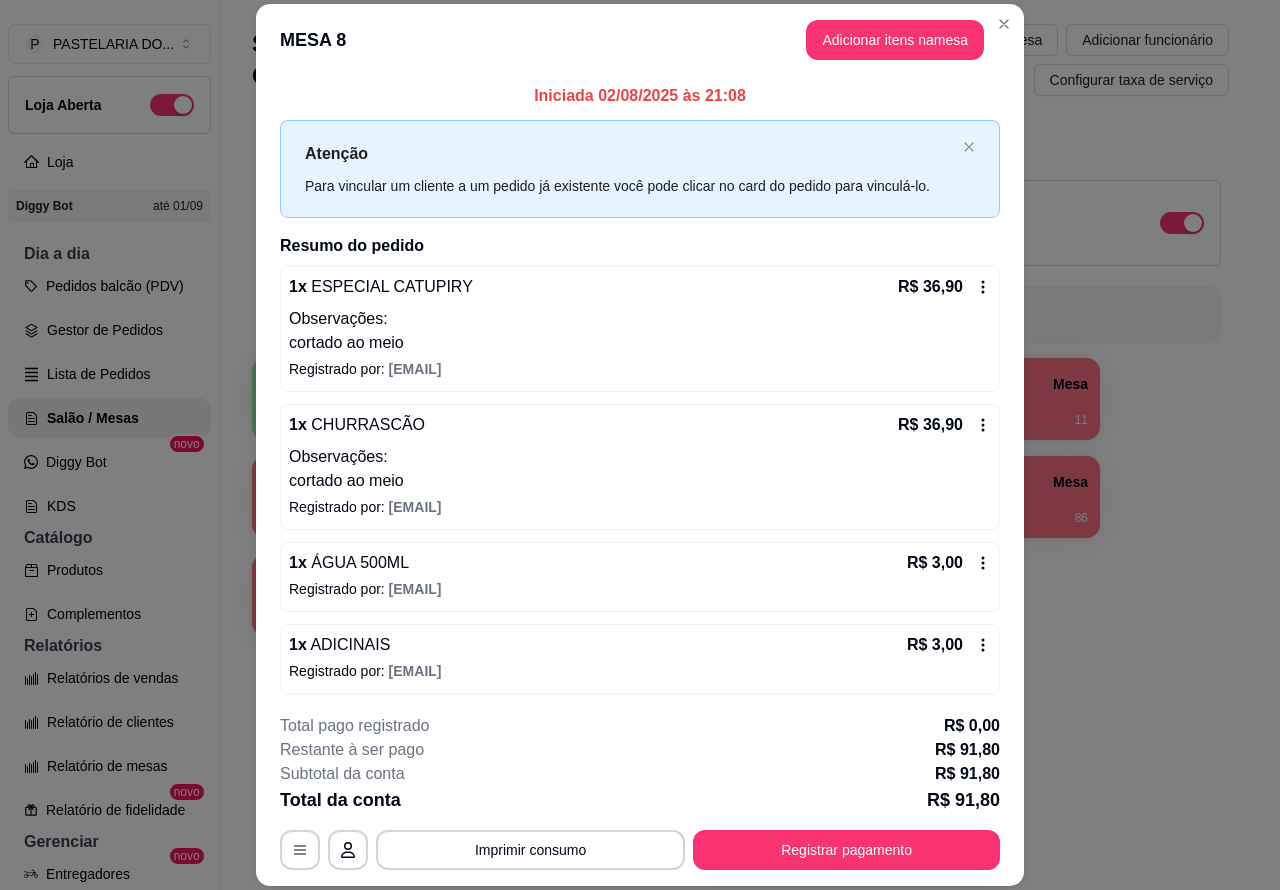 click on "Imprimir consumo" at bounding box center [530, 850] 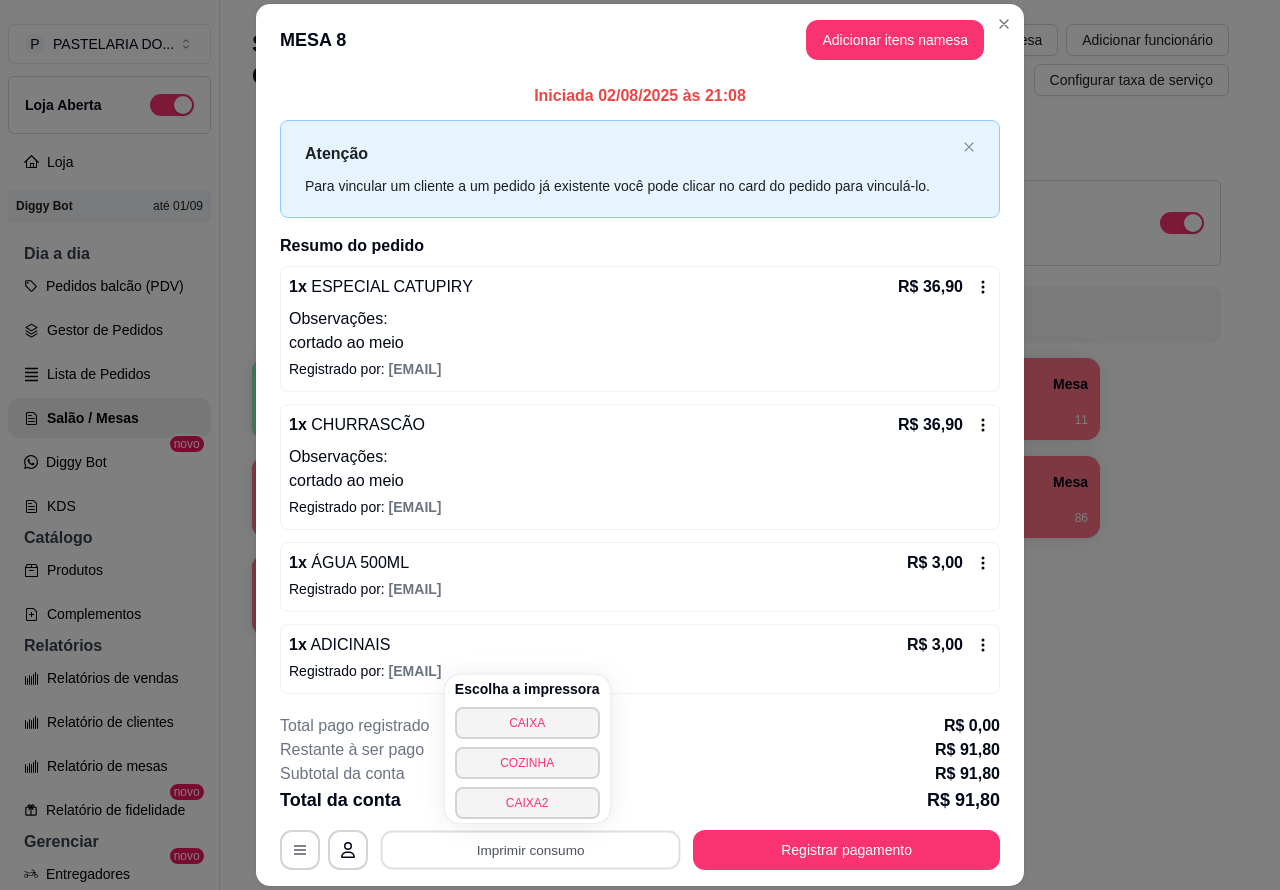 click on "CAIXA2" at bounding box center (527, 803) 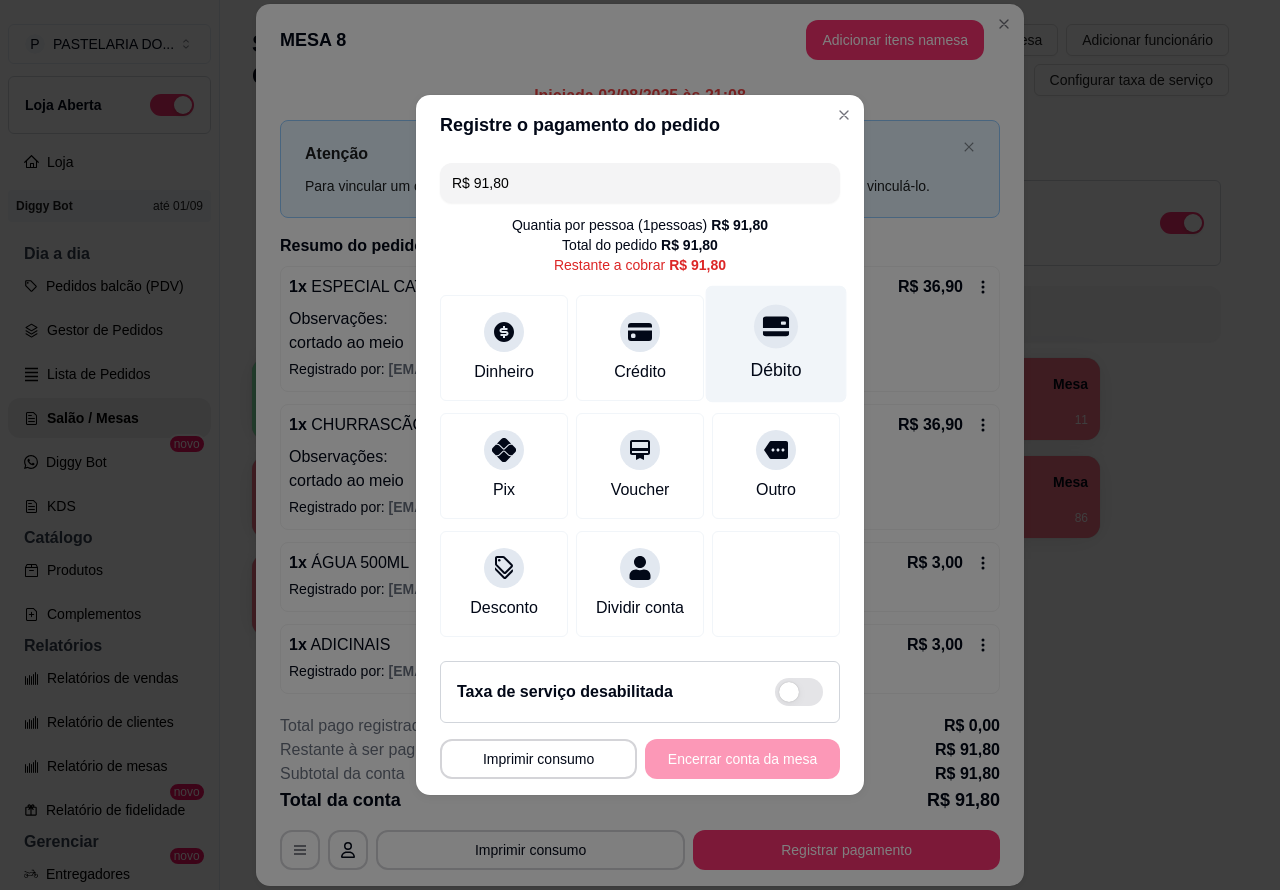 click on "Débito" at bounding box center (776, 344) 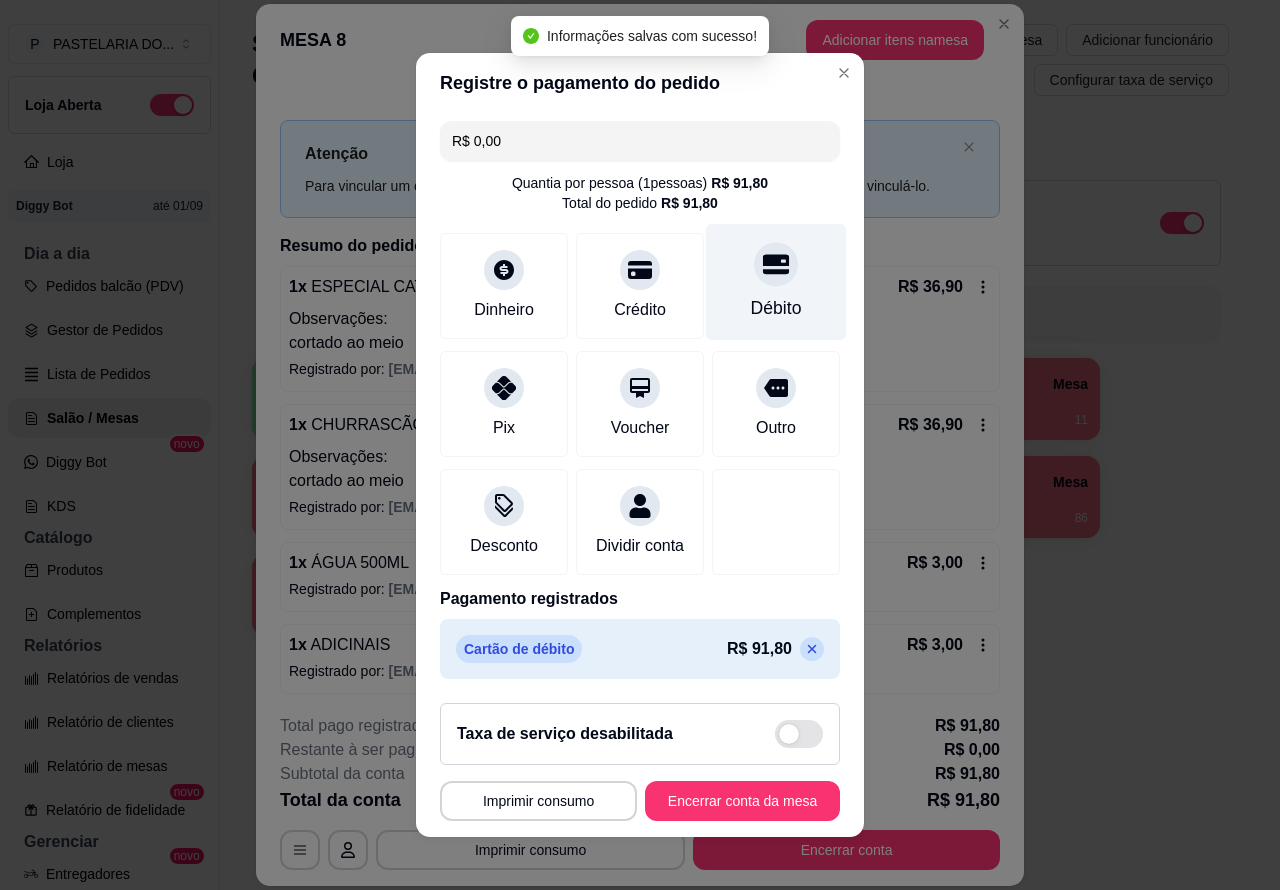 click on "Encerrar conta da mesa" at bounding box center (742, 801) 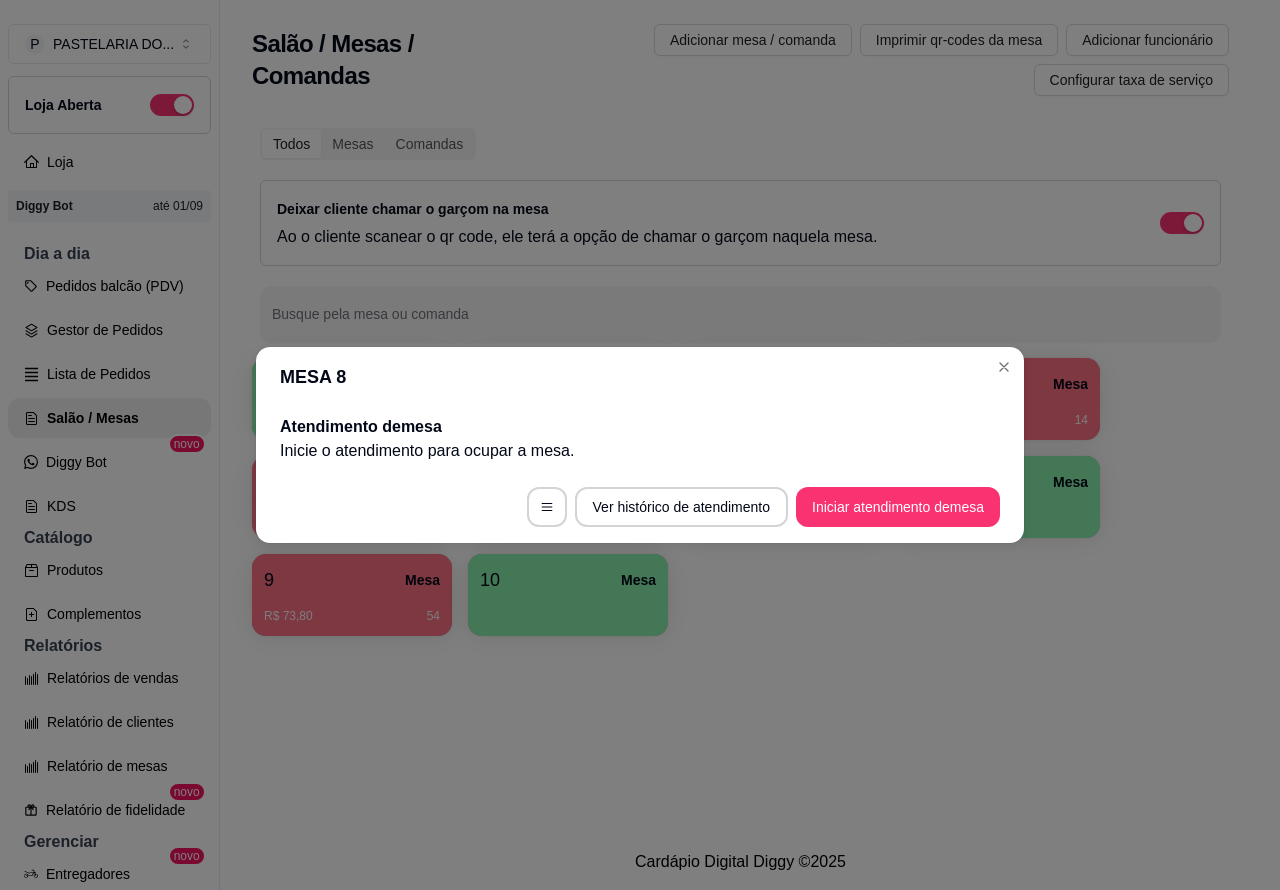 click on "1 Mesa 2 Mesa 3 Mesa [PRICE] 16 4 Mesa [PRICE] 14 5 Mesa [PRICE] 99 6 Mesa 7 Mesa 8 Mesa 9 Mesa [PRICE] 54 10 Mesa" at bounding box center [740, 417] 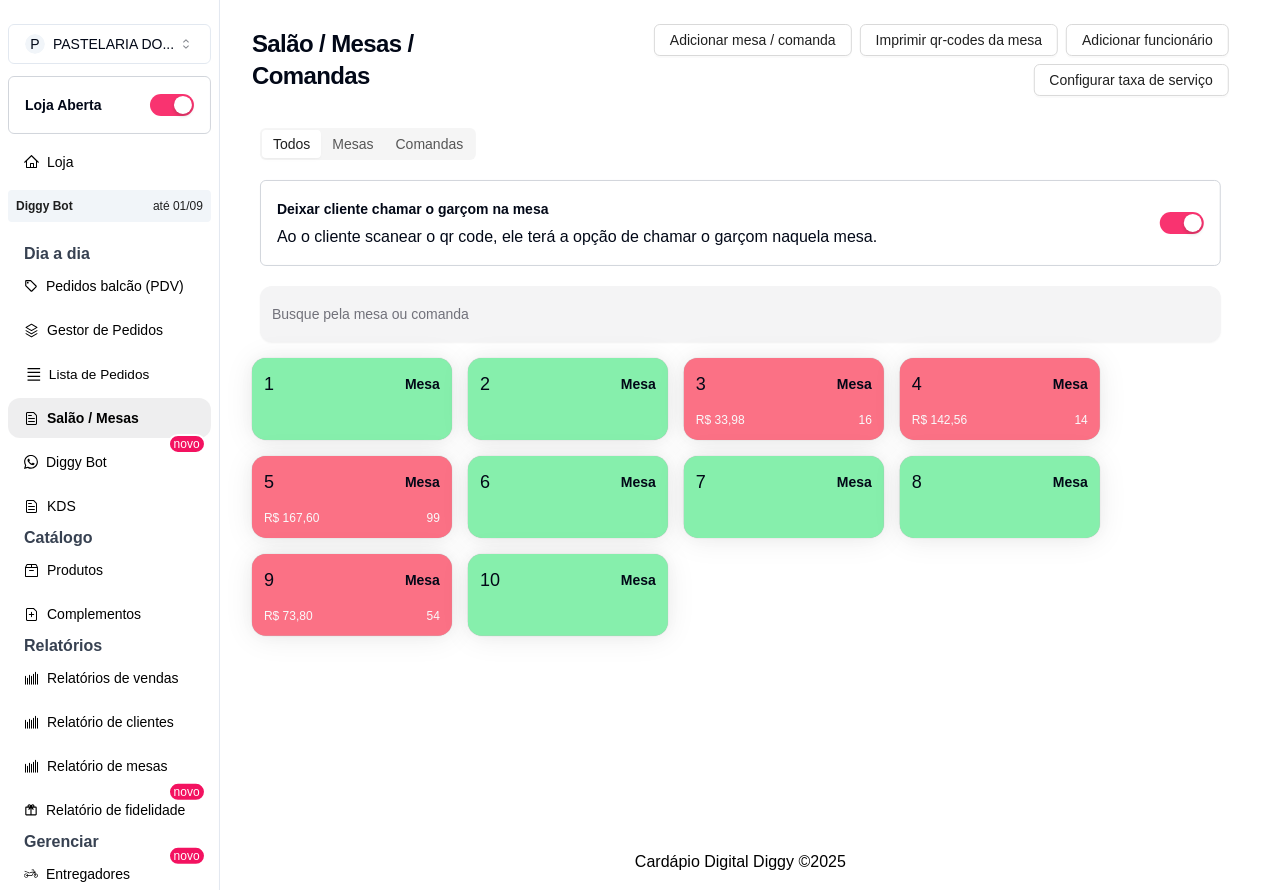 click on "Lista de Pedidos" at bounding box center [109, 374] 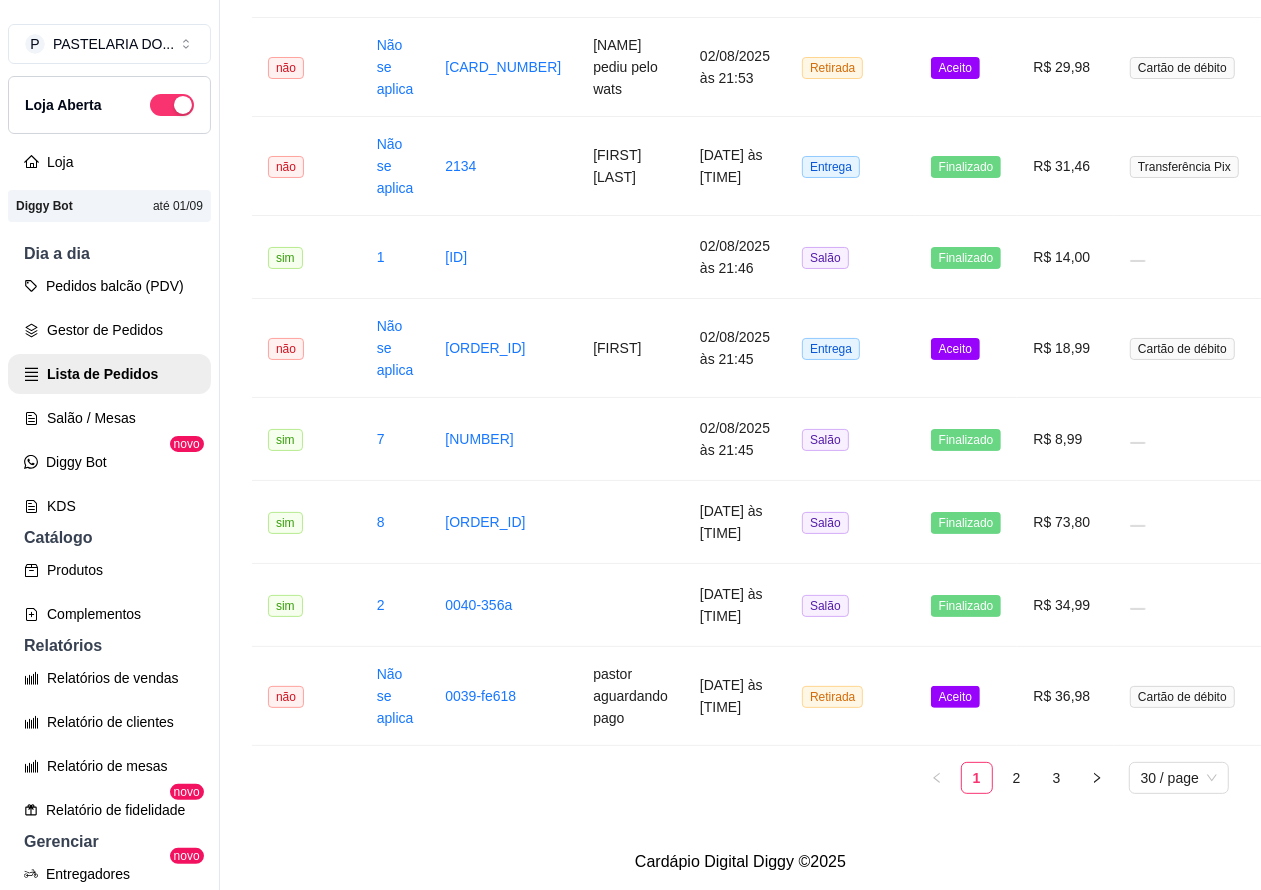 scroll, scrollTop: 2475, scrollLeft: 0, axis: vertical 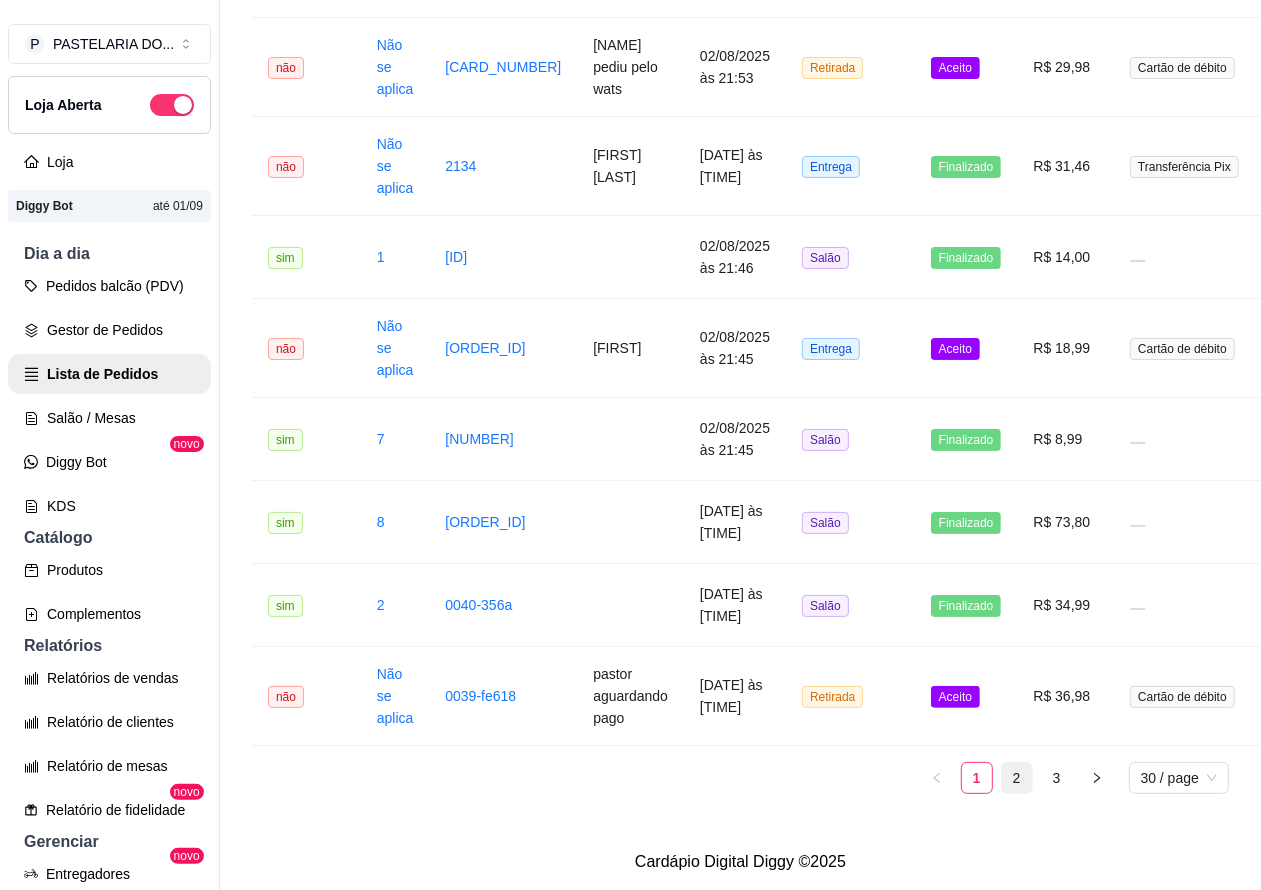 click on "2" at bounding box center (1017, 778) 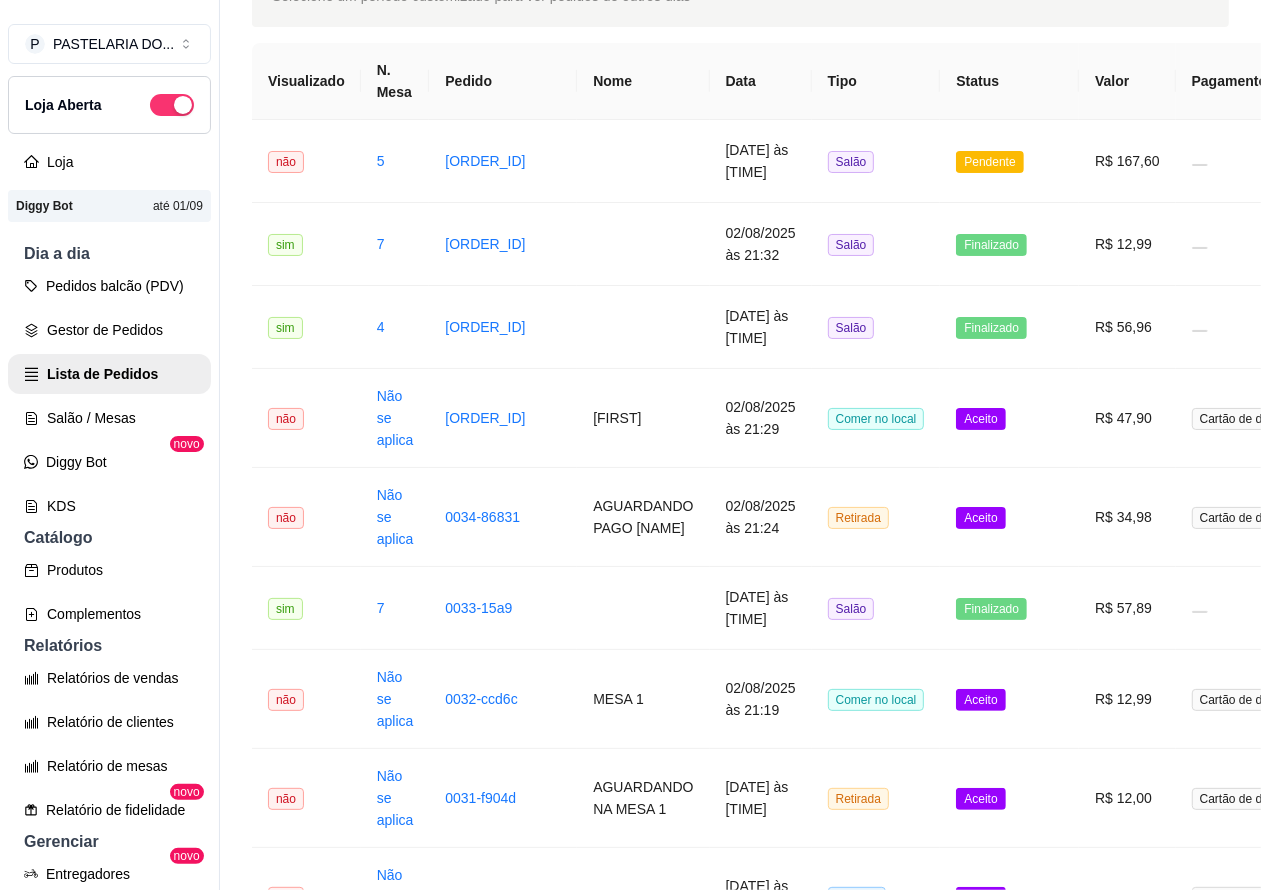 scroll, scrollTop: 130, scrollLeft: 0, axis: vertical 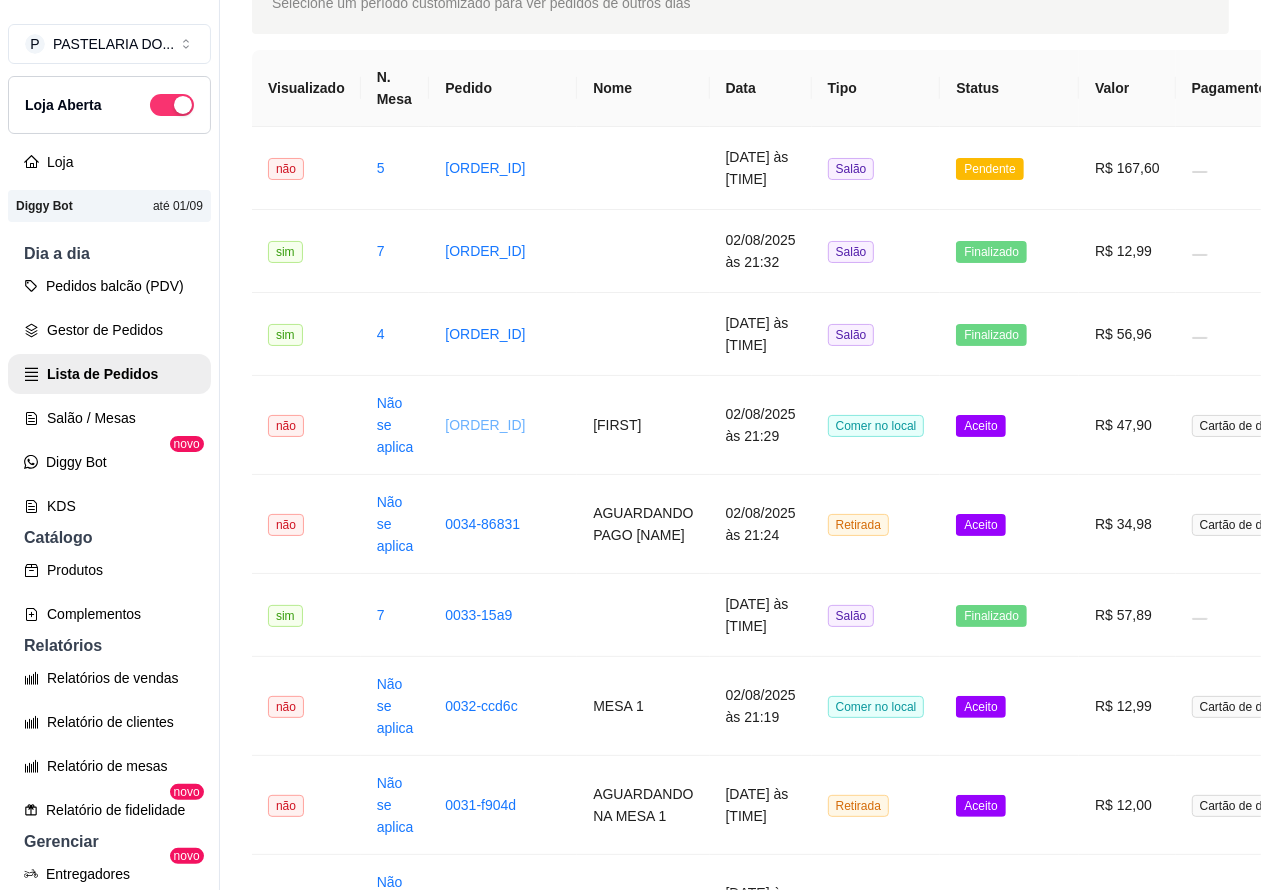 click on "[ORDER_ID]" at bounding box center [485, 425] 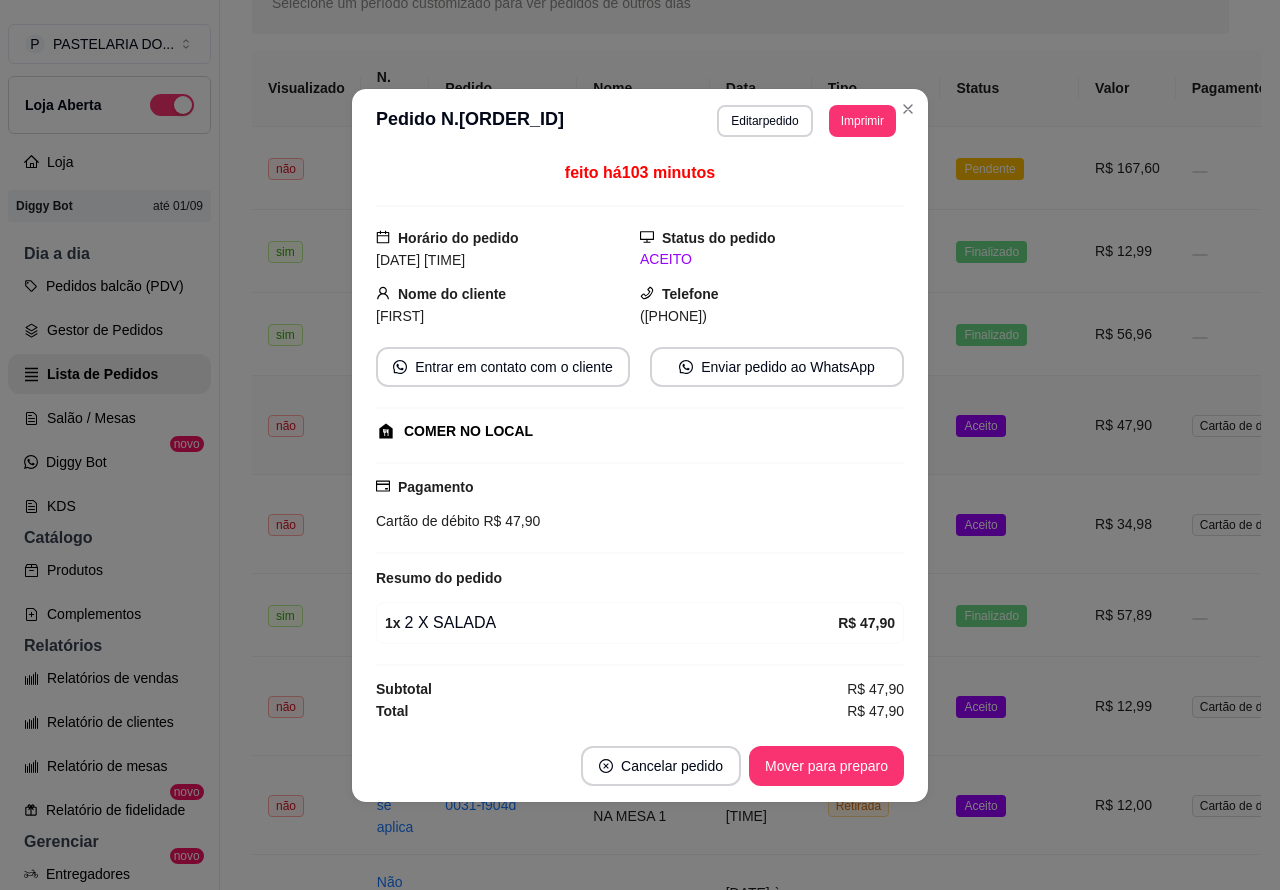 click on "Imprimir" at bounding box center [862, 121] 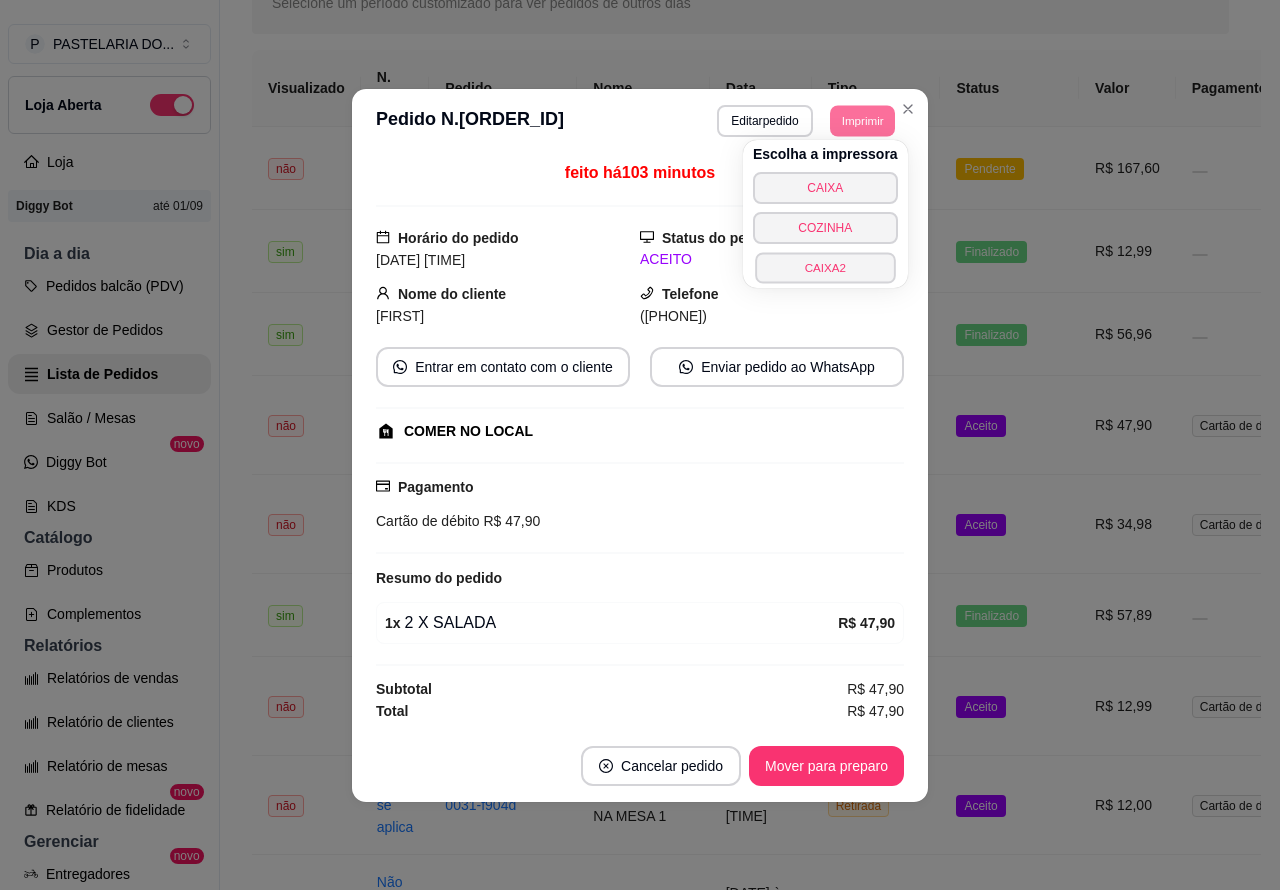 click on "CAIXA2" at bounding box center (825, 267) 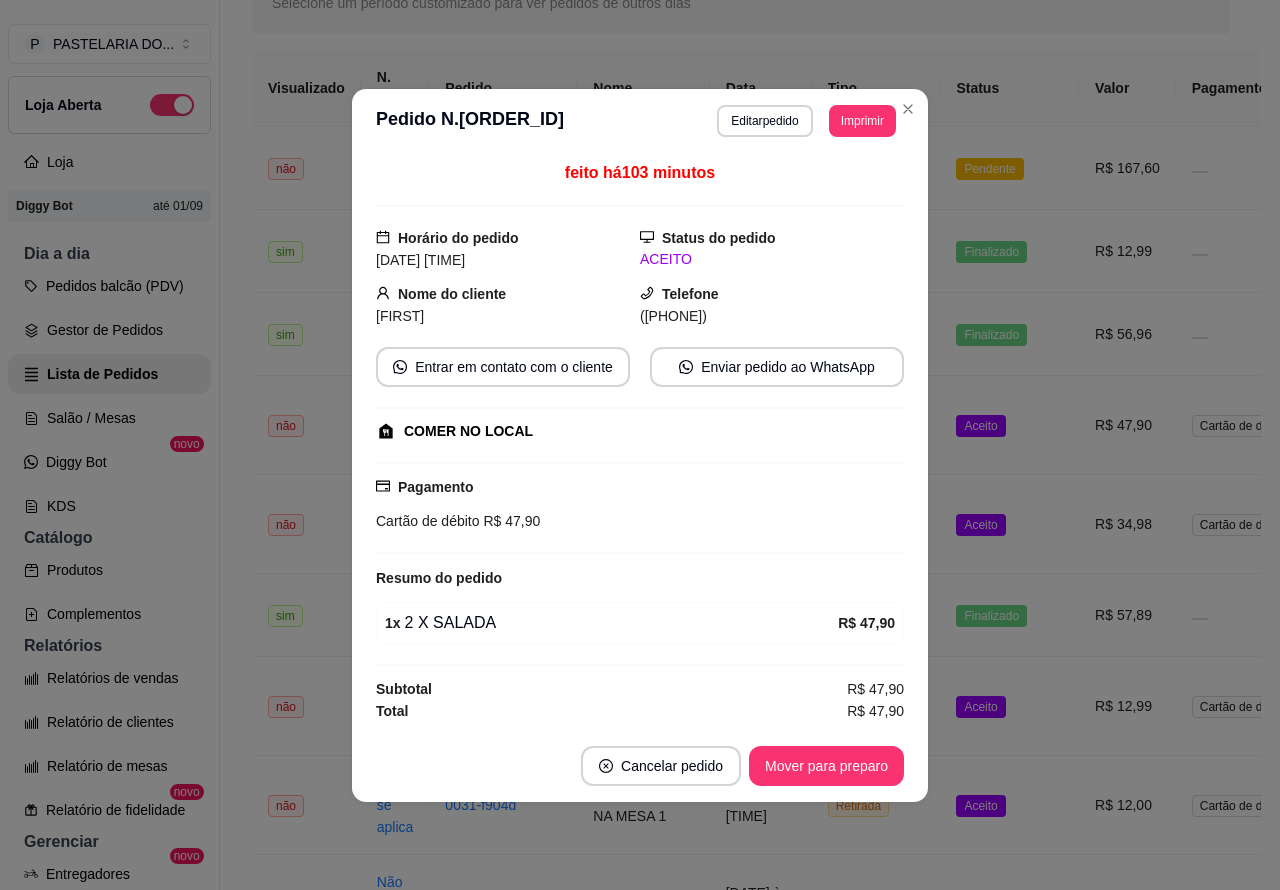 click on "Mover para preparo" at bounding box center (826, 766) 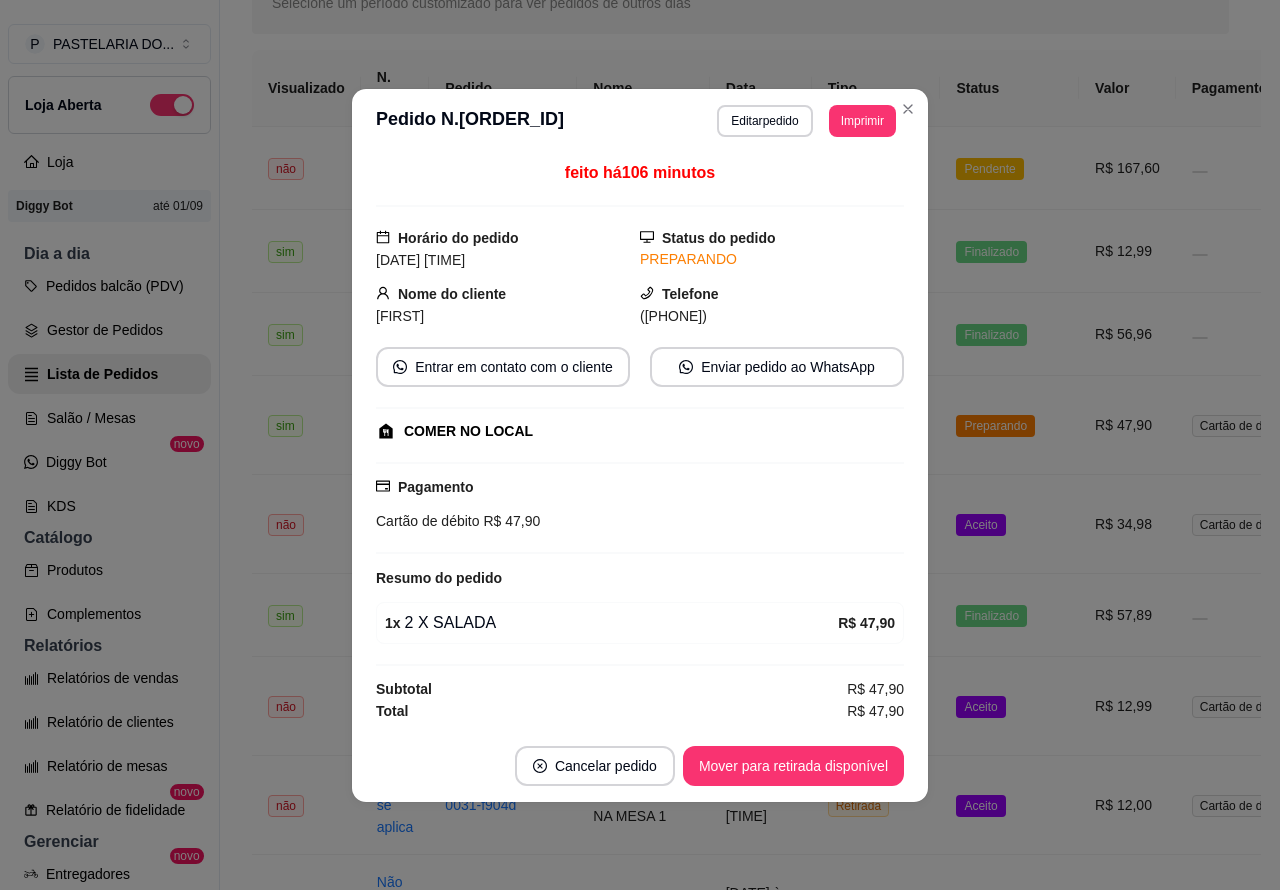 click on "Status" at bounding box center (1009, 88) 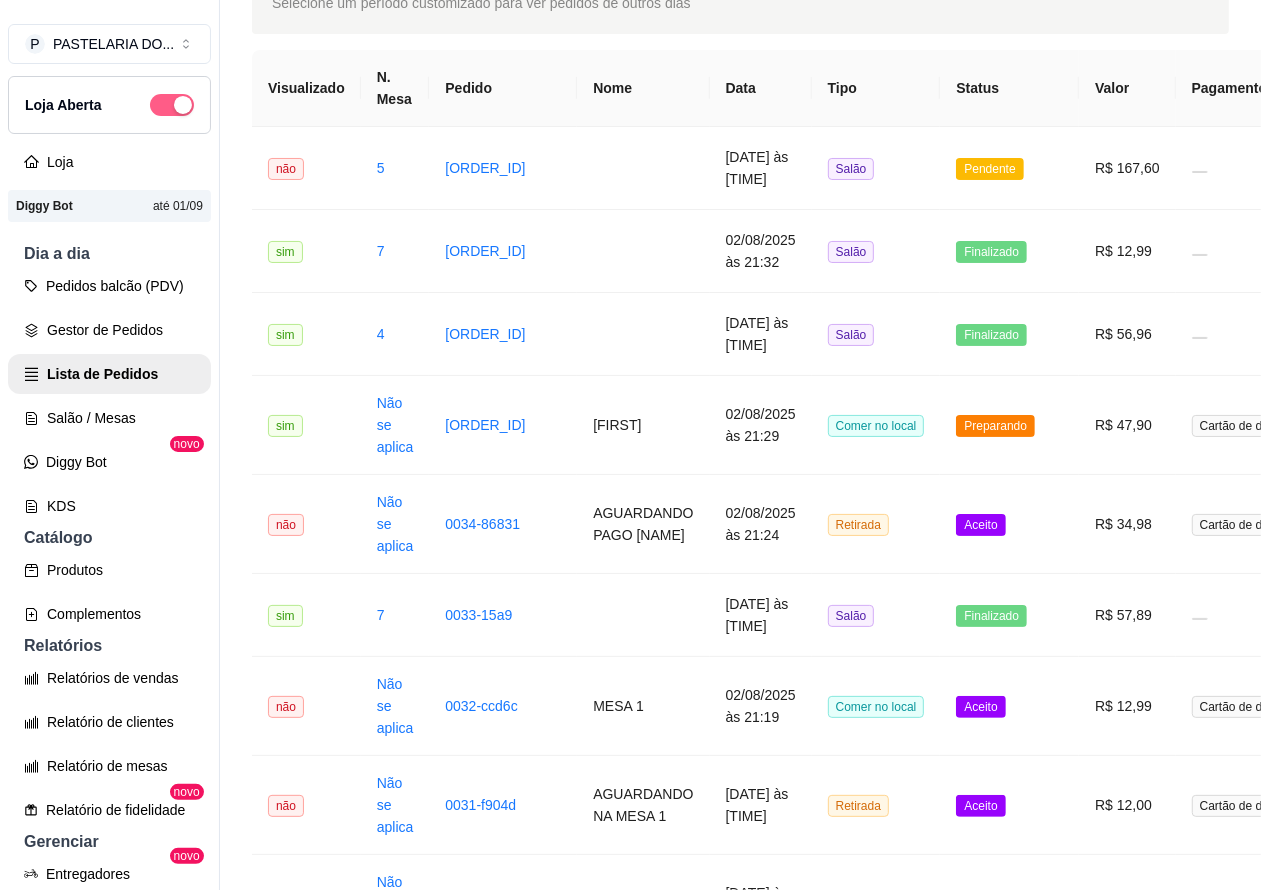 click at bounding box center [172, 105] 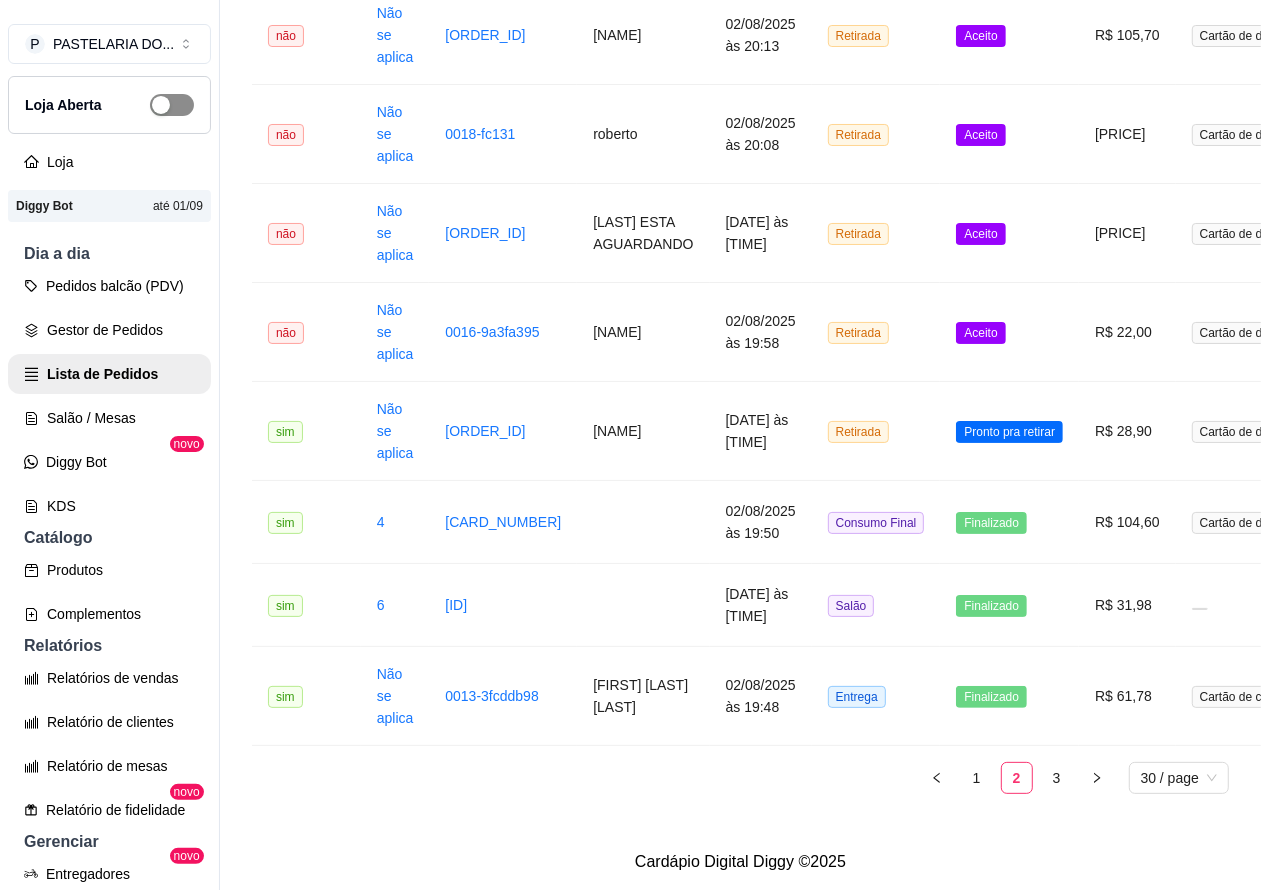 scroll, scrollTop: 2450, scrollLeft: 0, axis: vertical 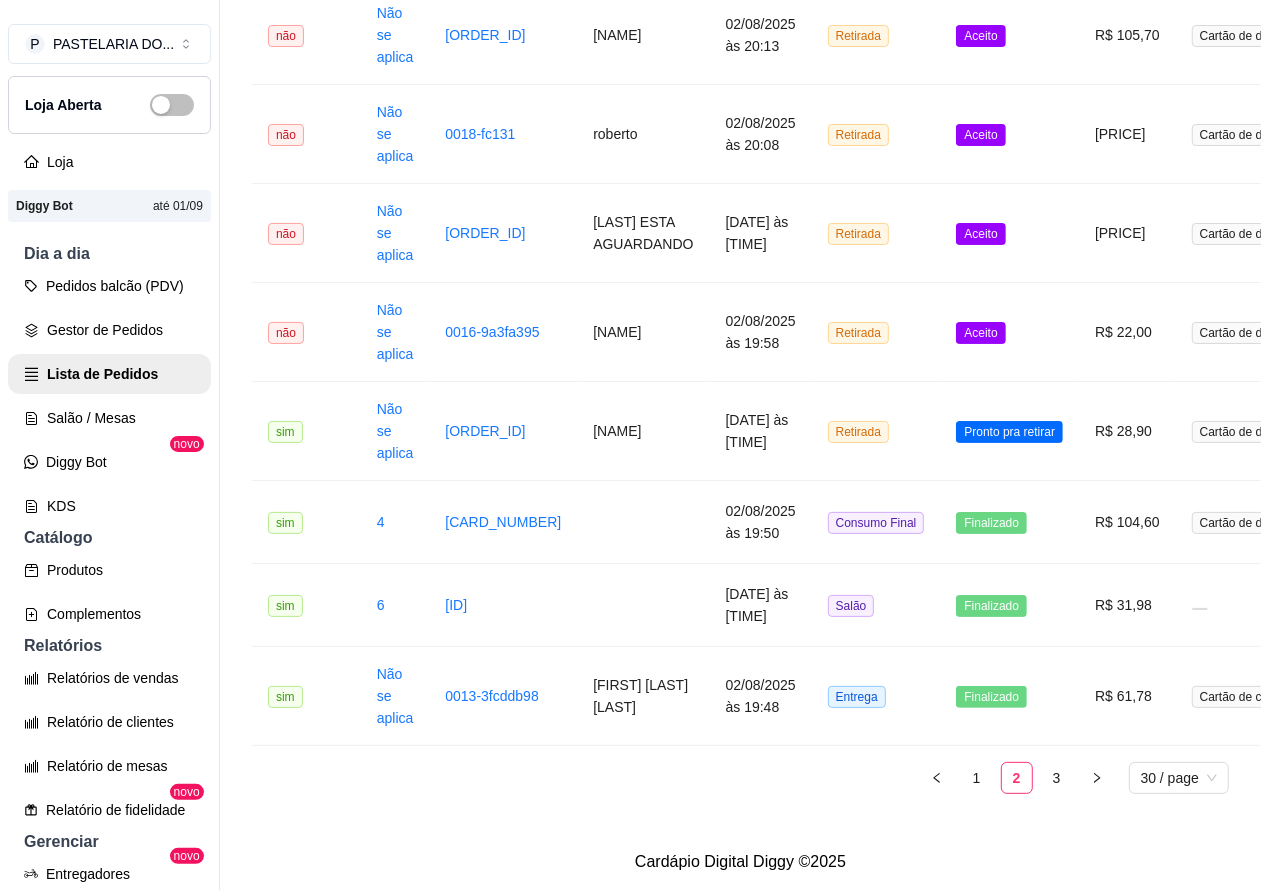 click on "Pronto pra retirar" at bounding box center (1009, 432) 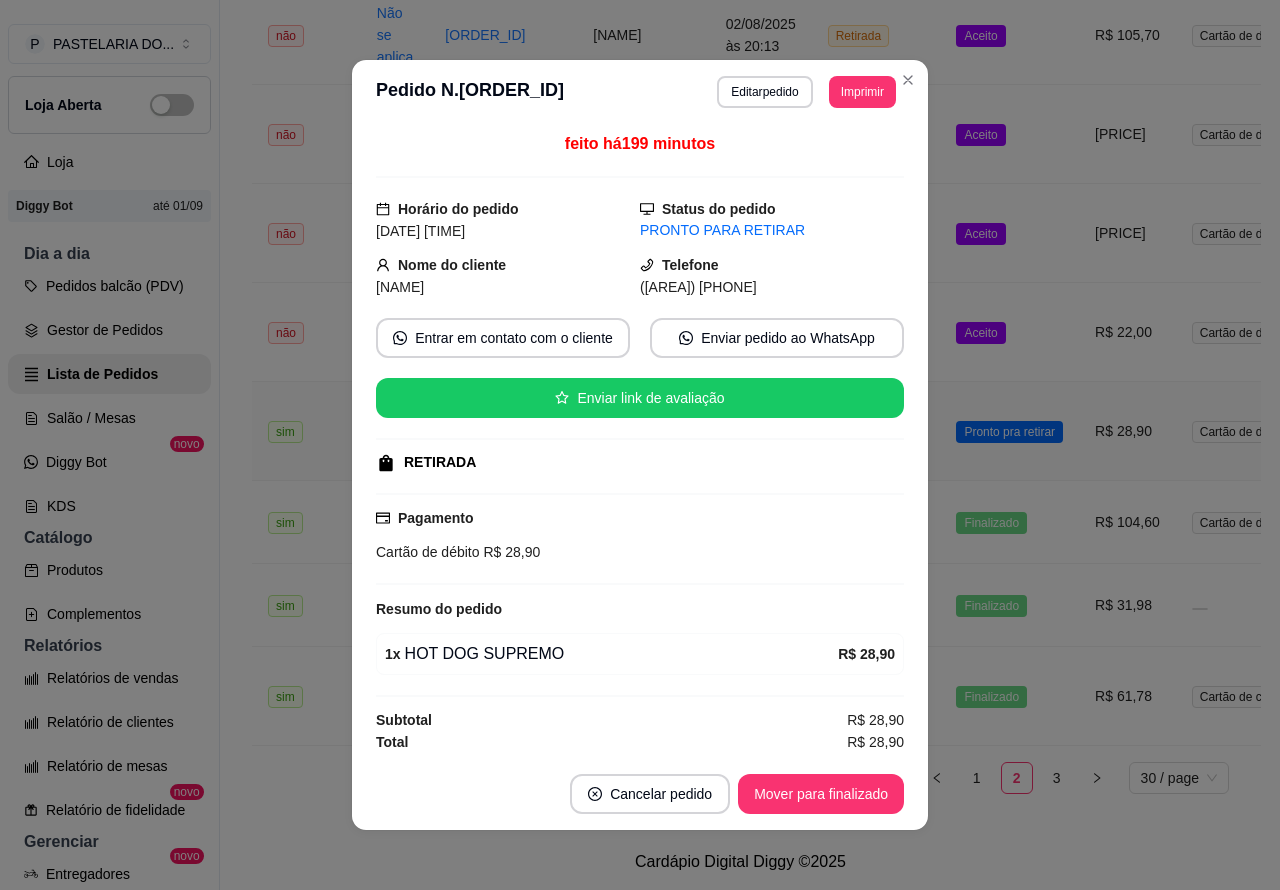 click on "Mover para finalizado" at bounding box center [821, 794] 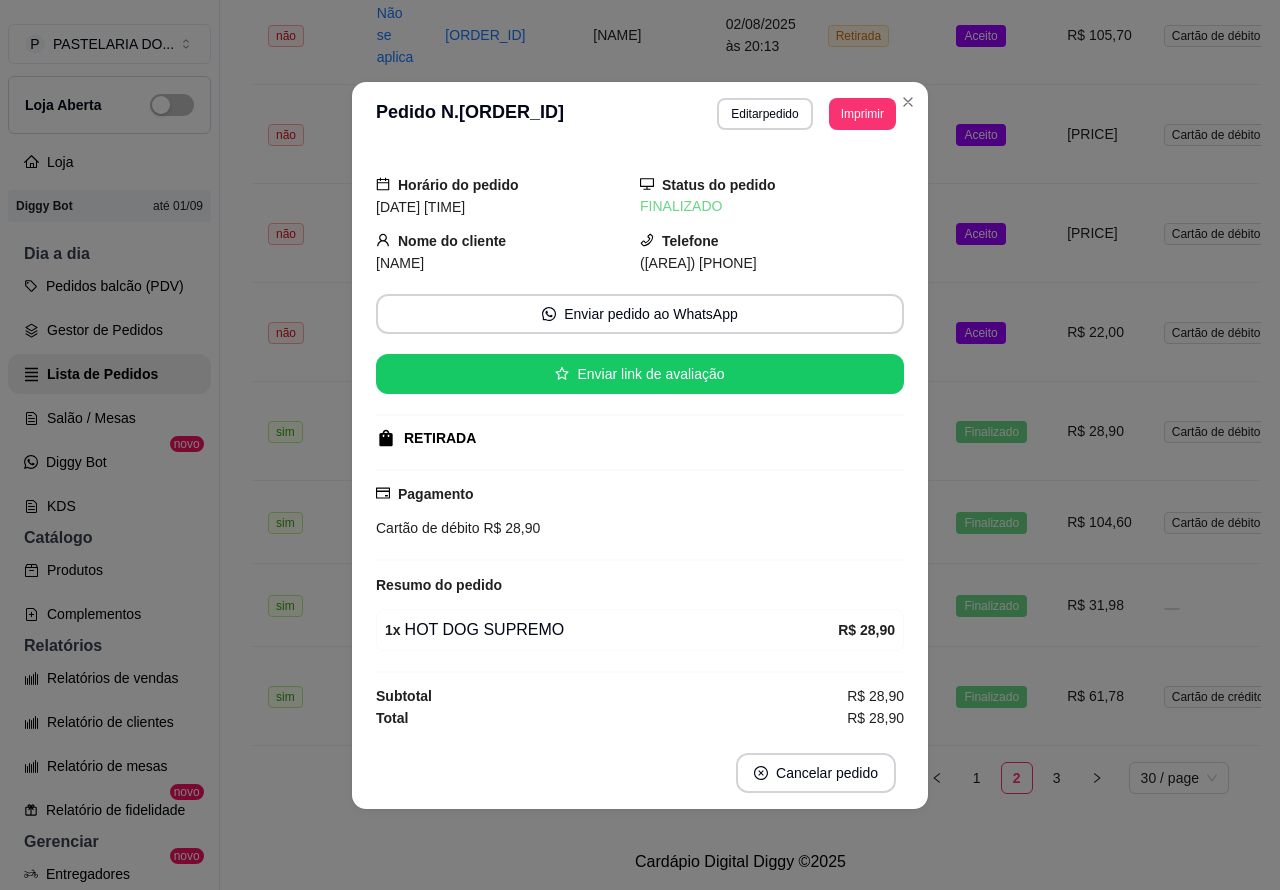 click on "Aceito" at bounding box center [995, 332] 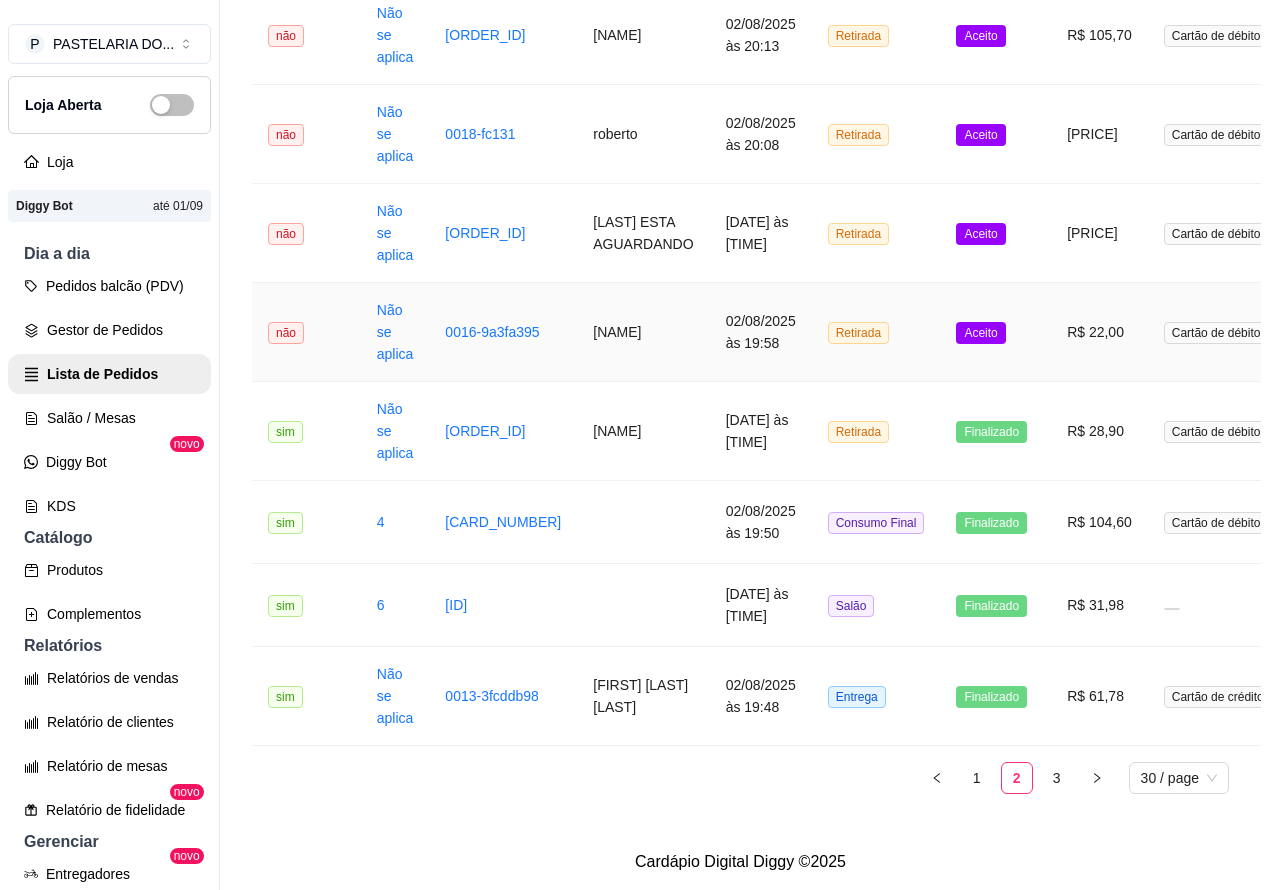 click on "Mover para preparo" at bounding box center [826, 794] 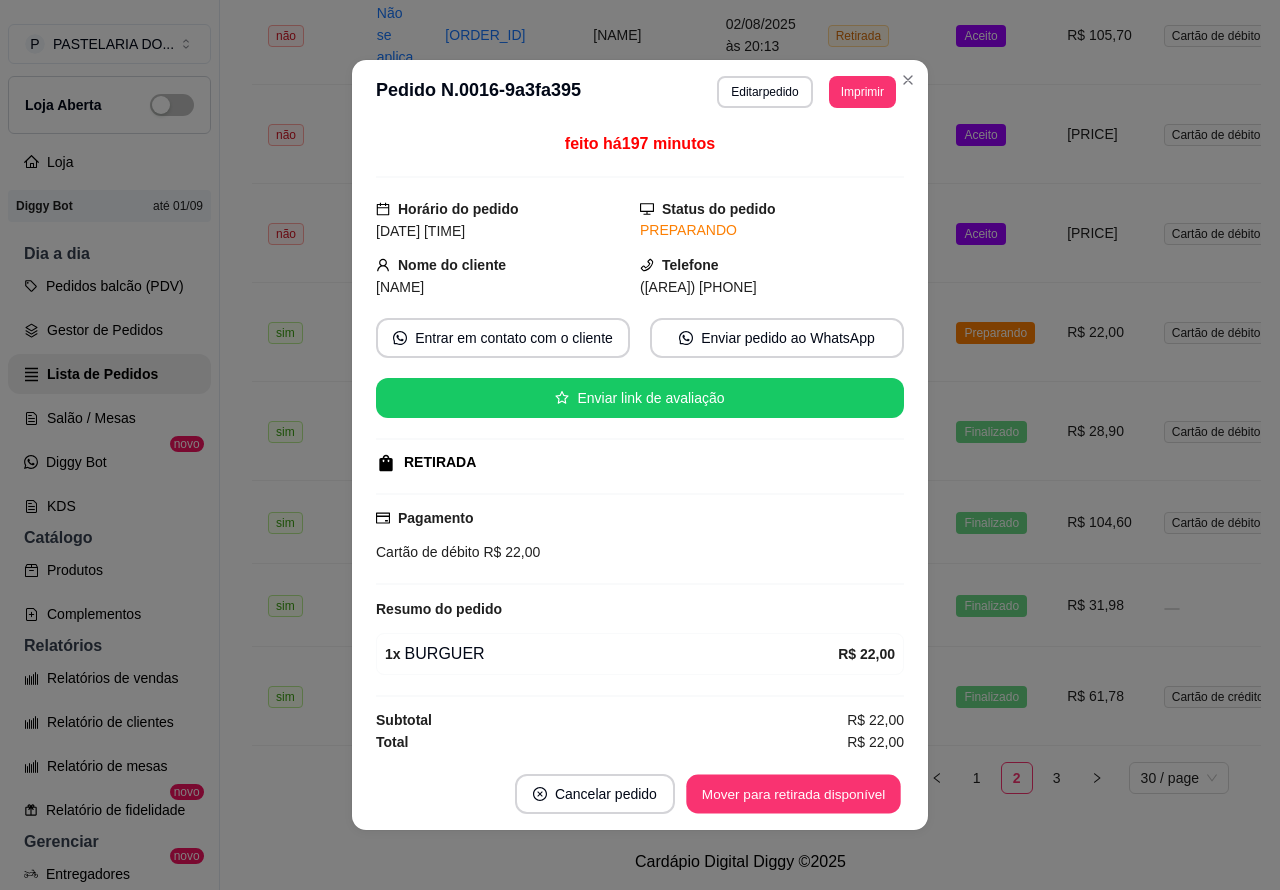 click on "Mover para retirada disponível" at bounding box center [793, 794] 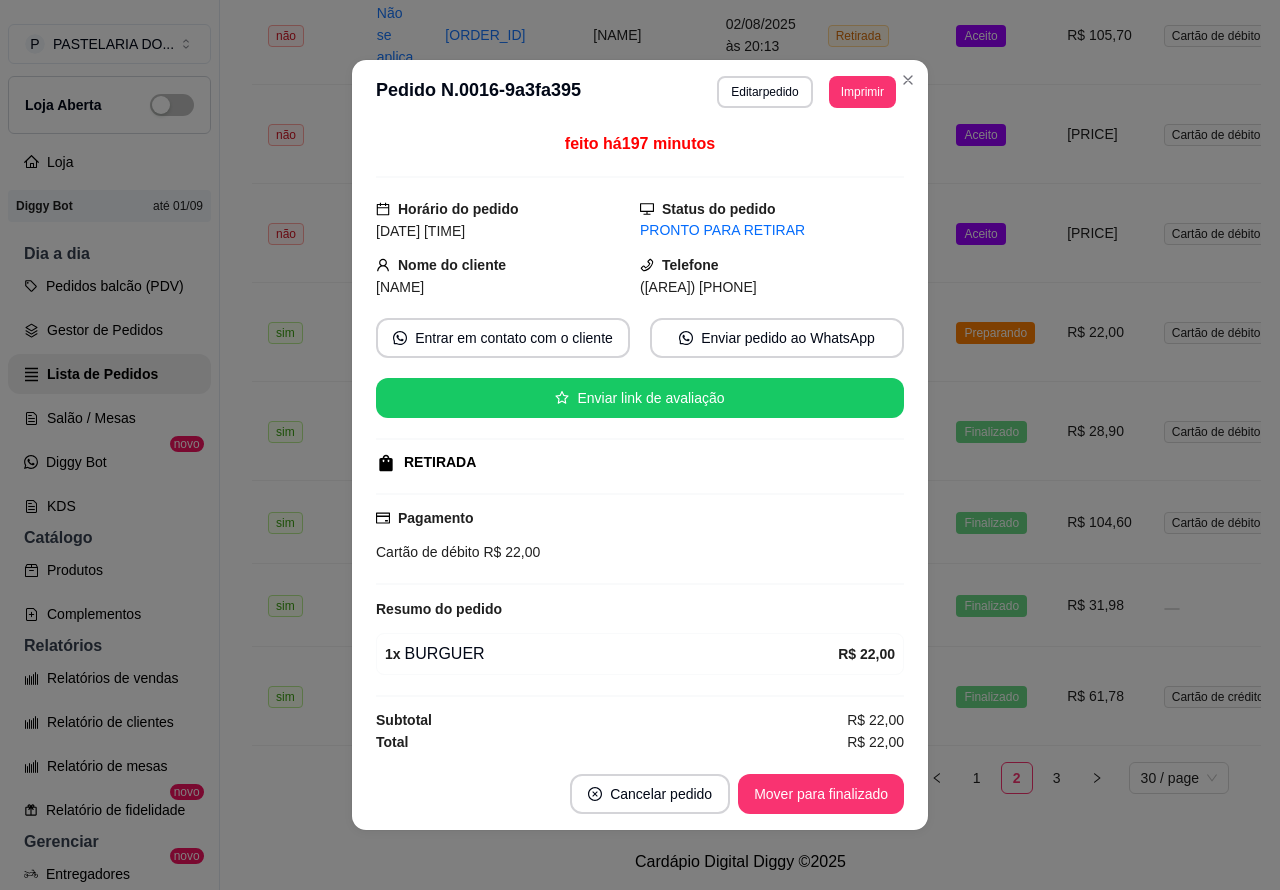 click on "Mover para finalizado" at bounding box center [821, 794] 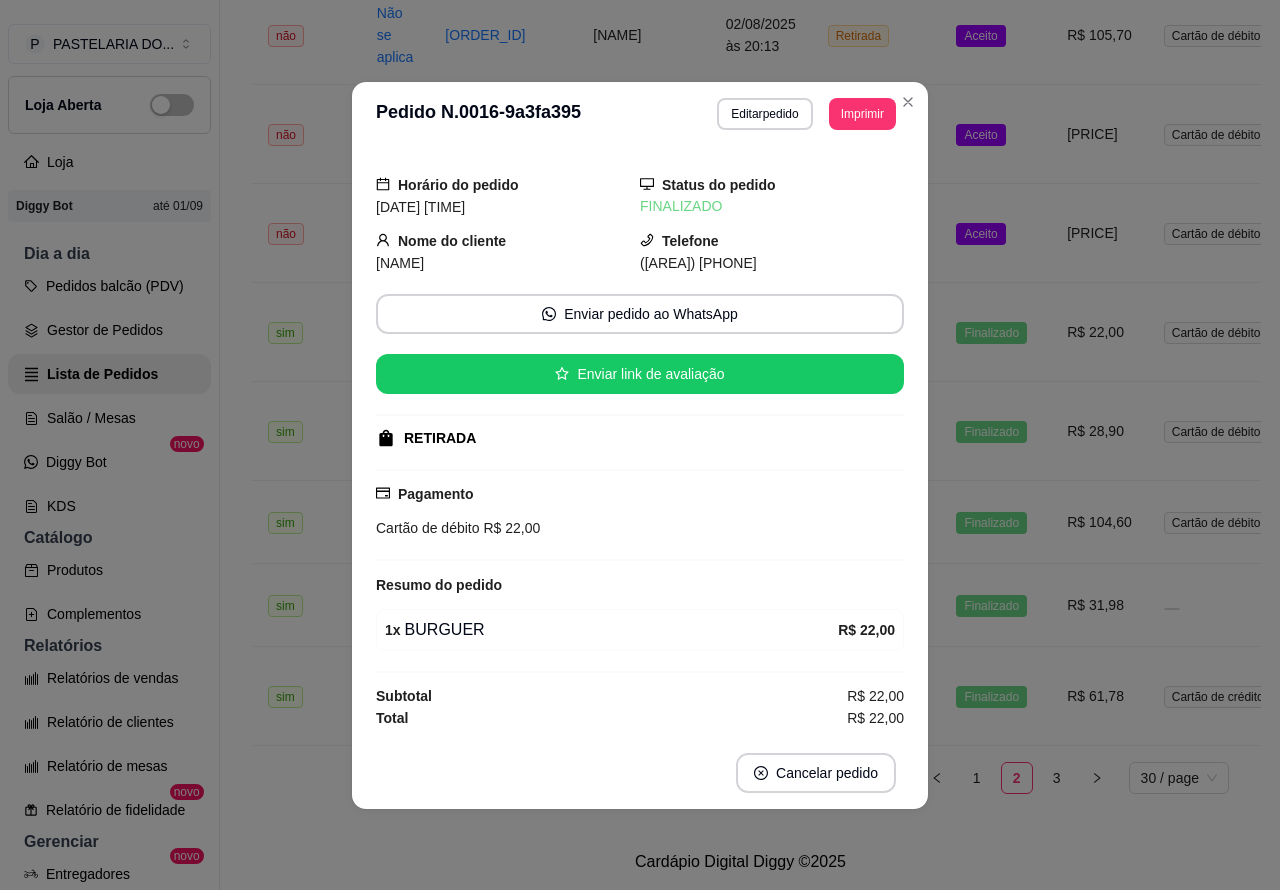 click on "Cardápio Digital Diggy © 2025" at bounding box center (740, 862) 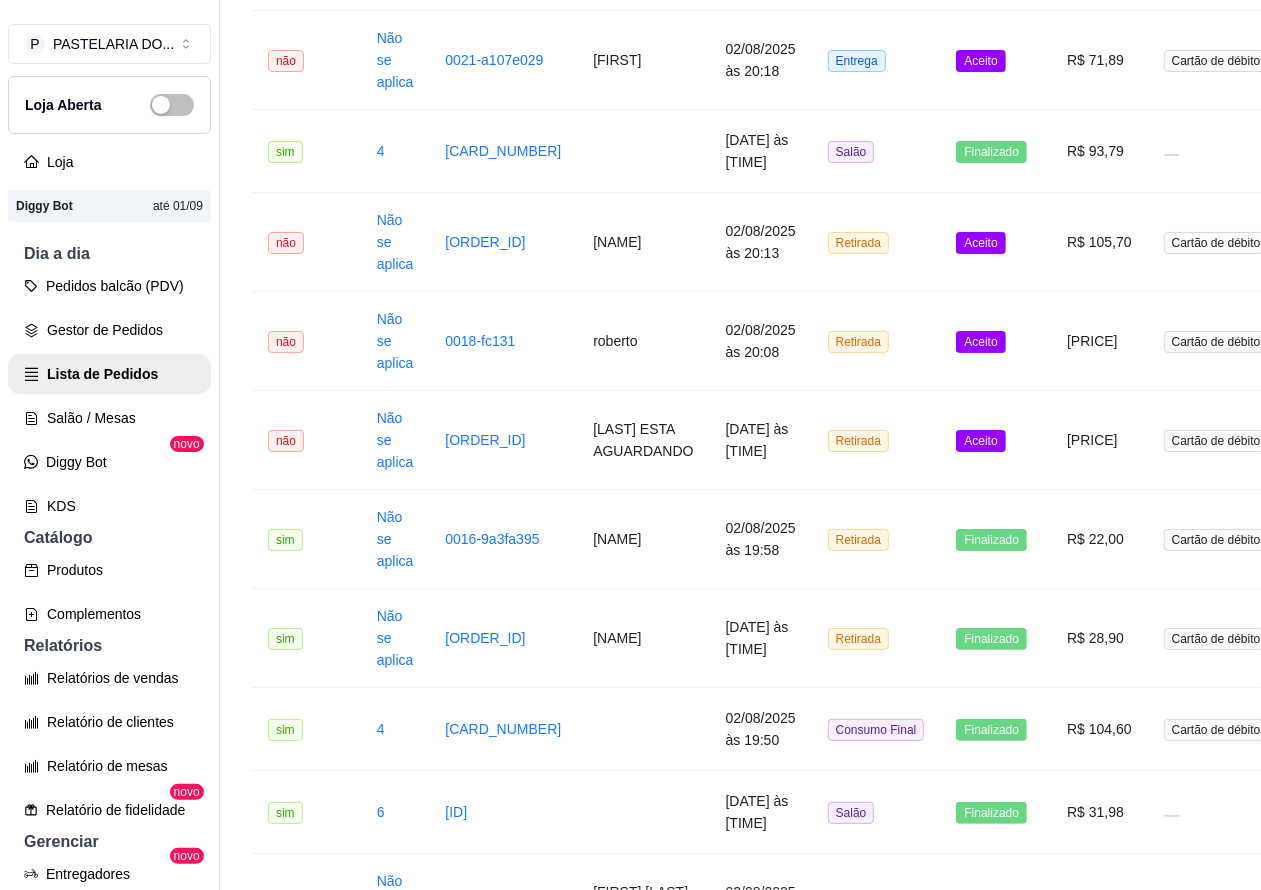 scroll, scrollTop: 2058, scrollLeft: 0, axis: vertical 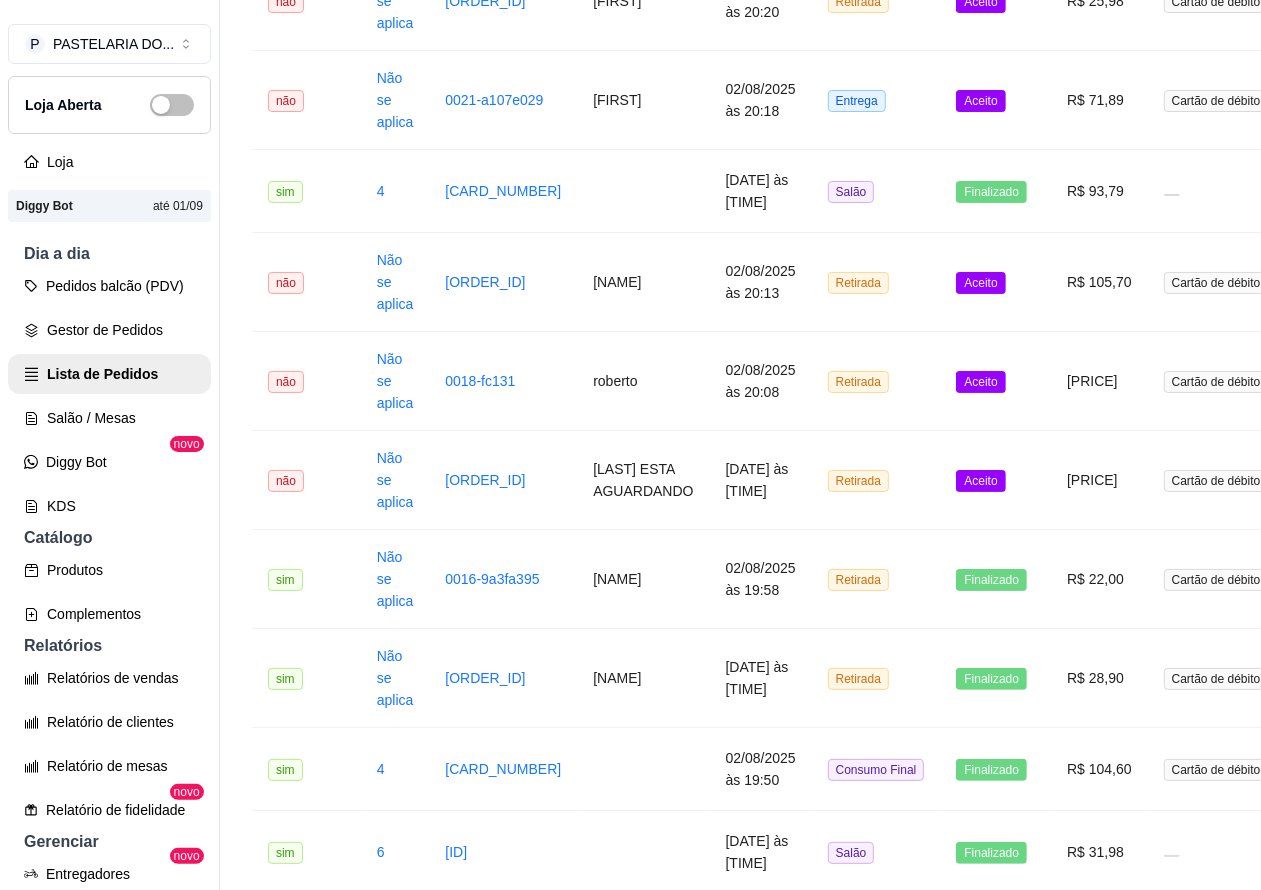 click on "Aceito" at bounding box center [980, 481] 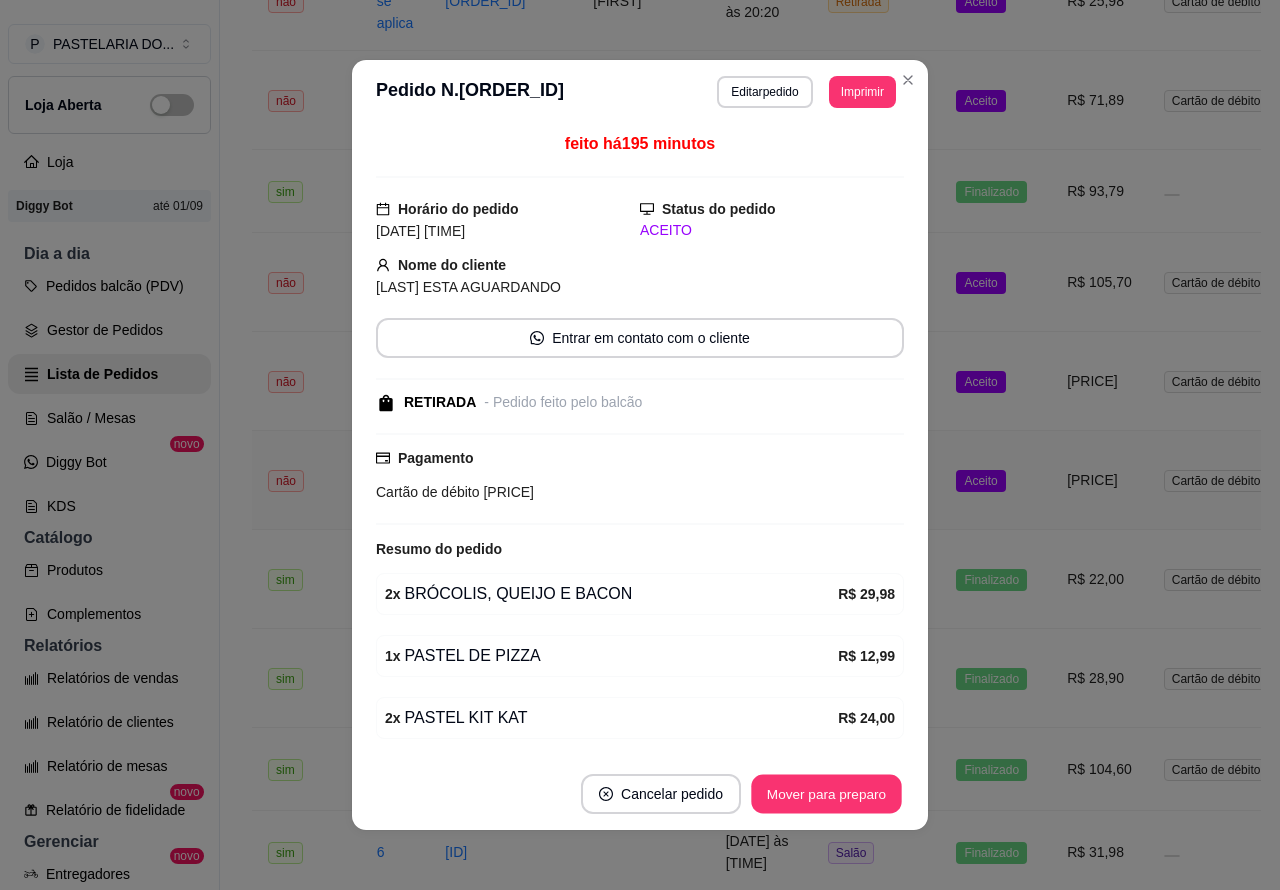 click on "Mover para preparo" at bounding box center (826, 794) 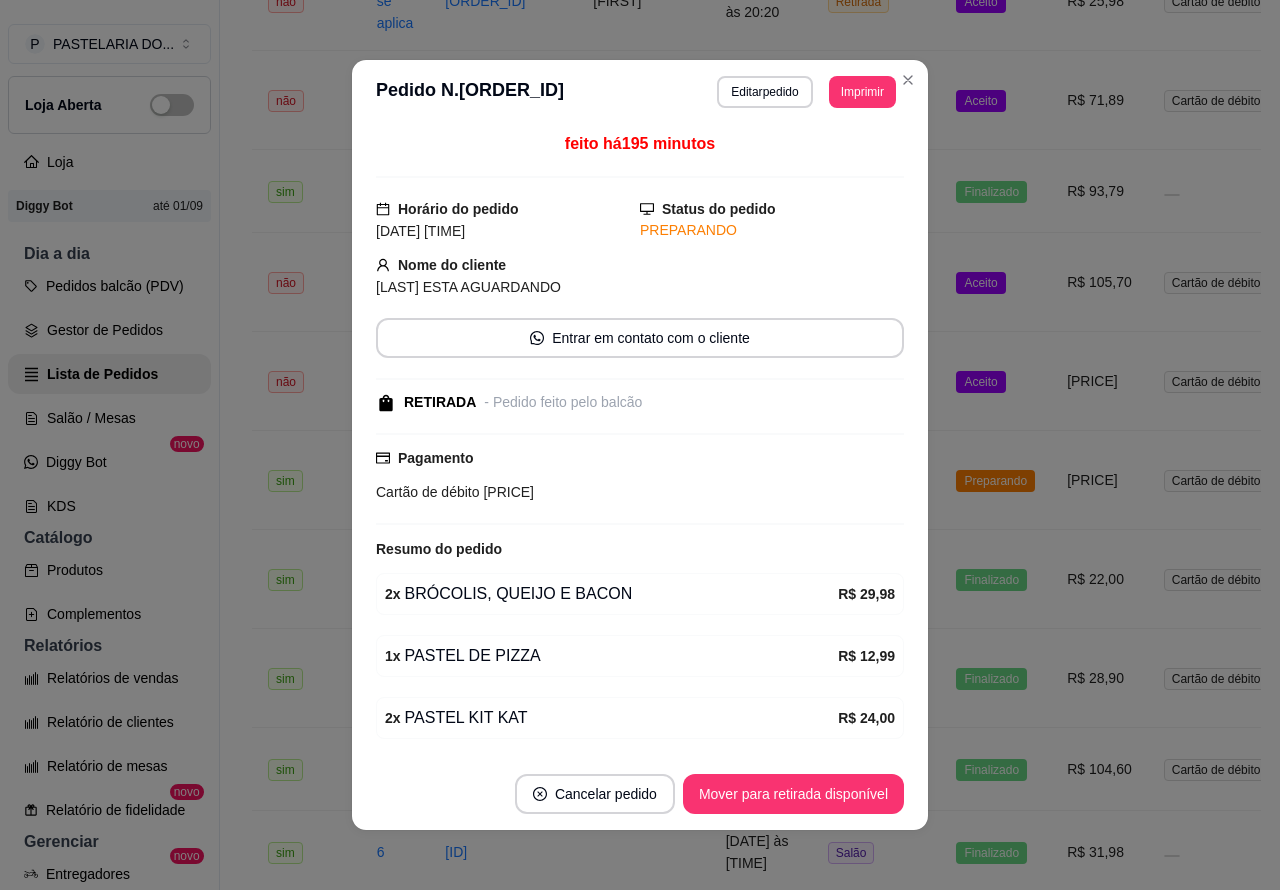 click on "Mover para retirada disponível" at bounding box center (793, 794) 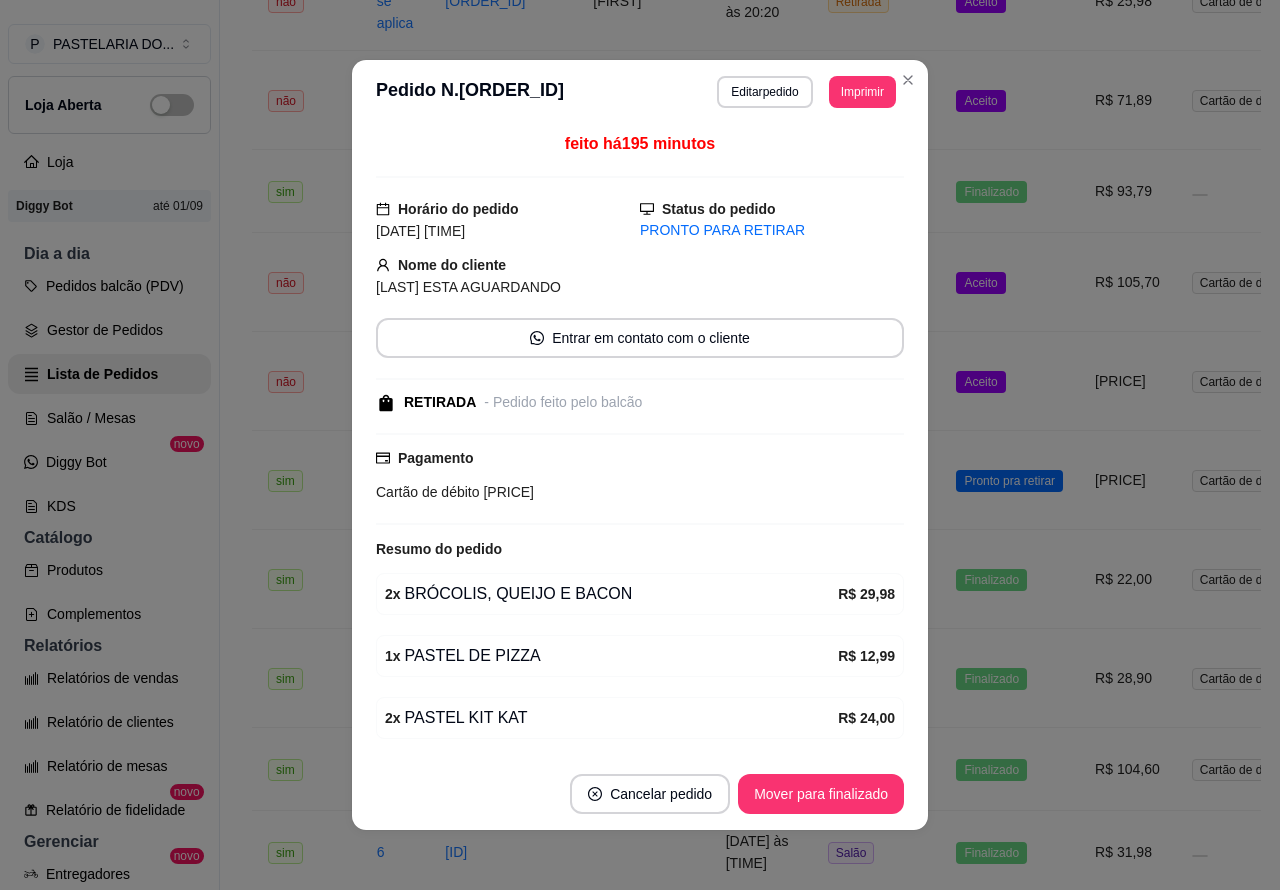 click on "Mover para finalizado" at bounding box center (821, 794) 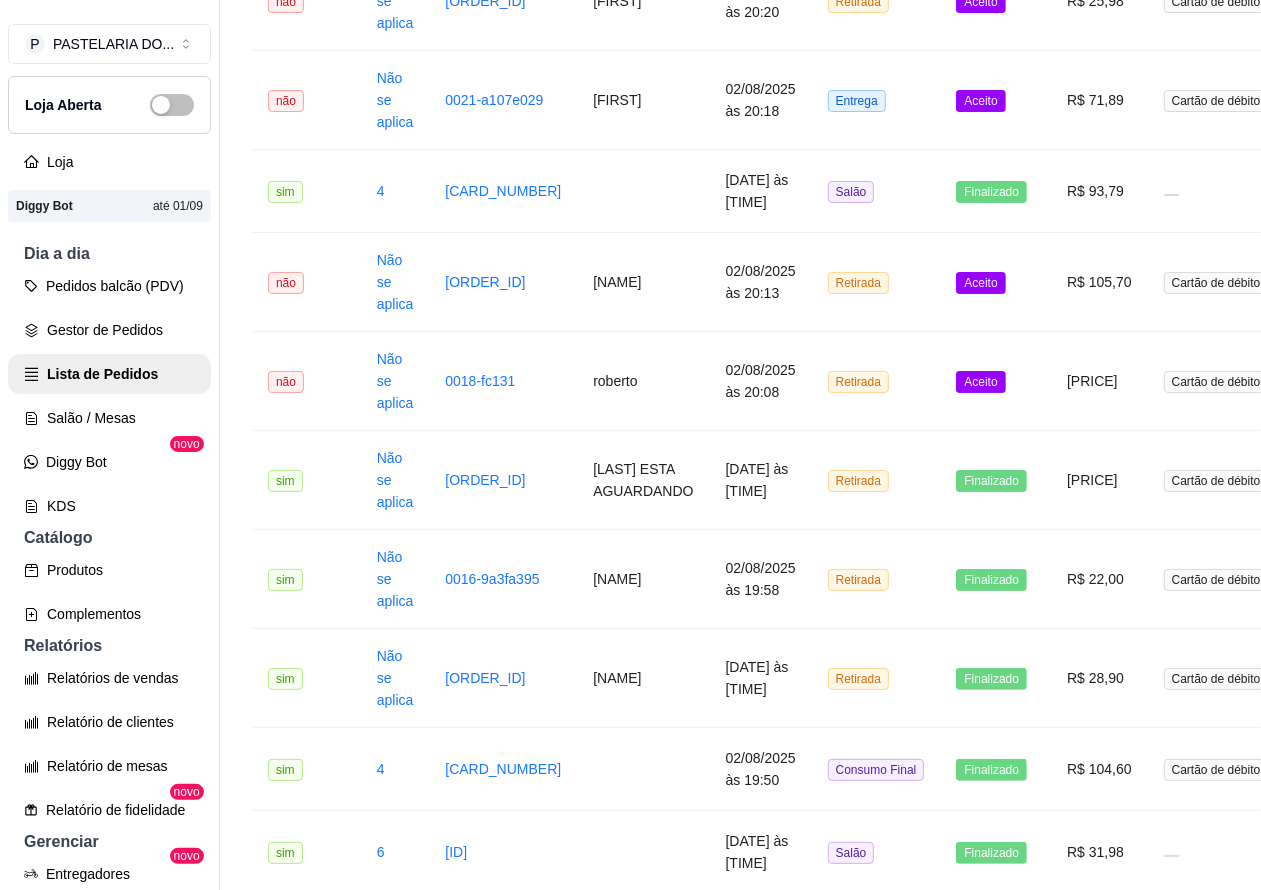click on "Aceito" at bounding box center [980, 382] 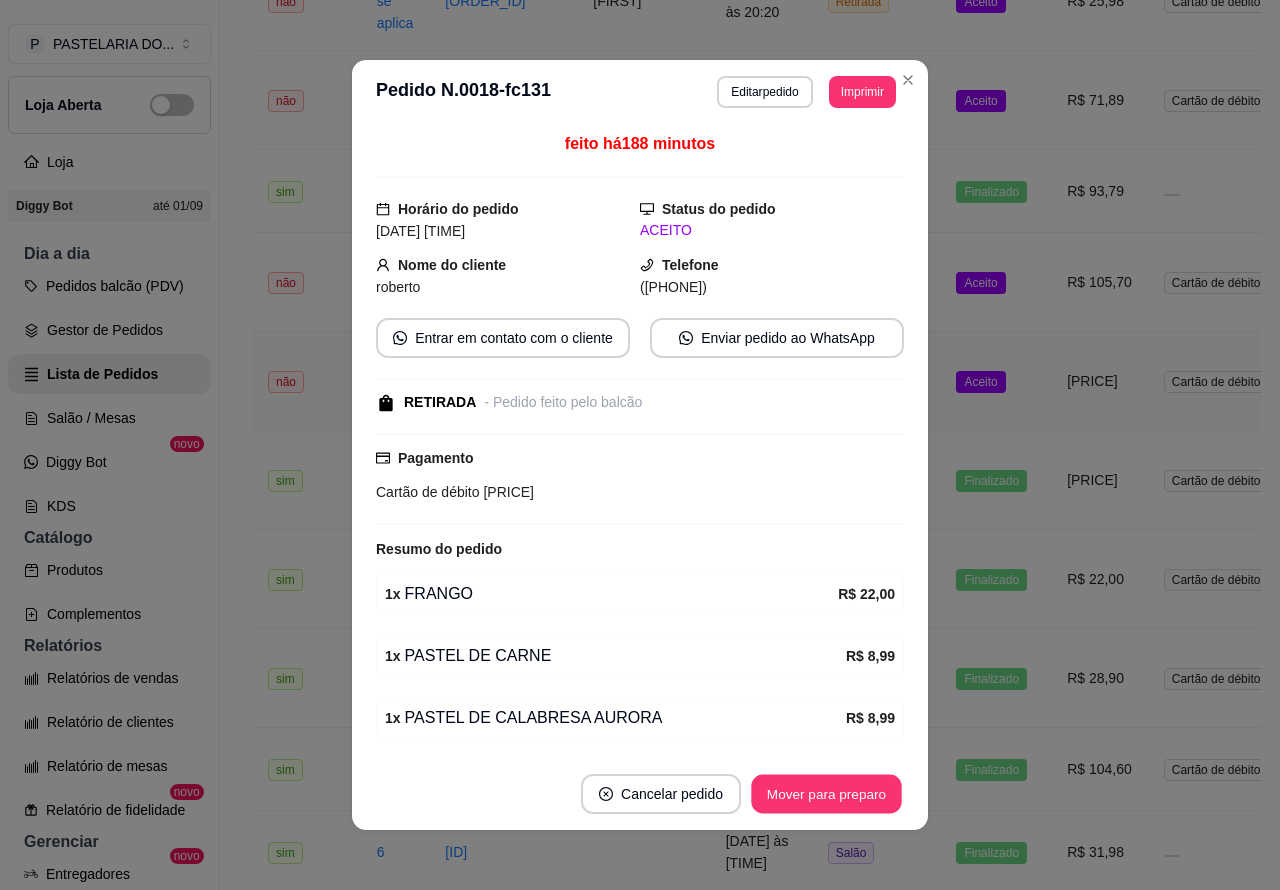click on "Mover para preparo" at bounding box center [826, 794] 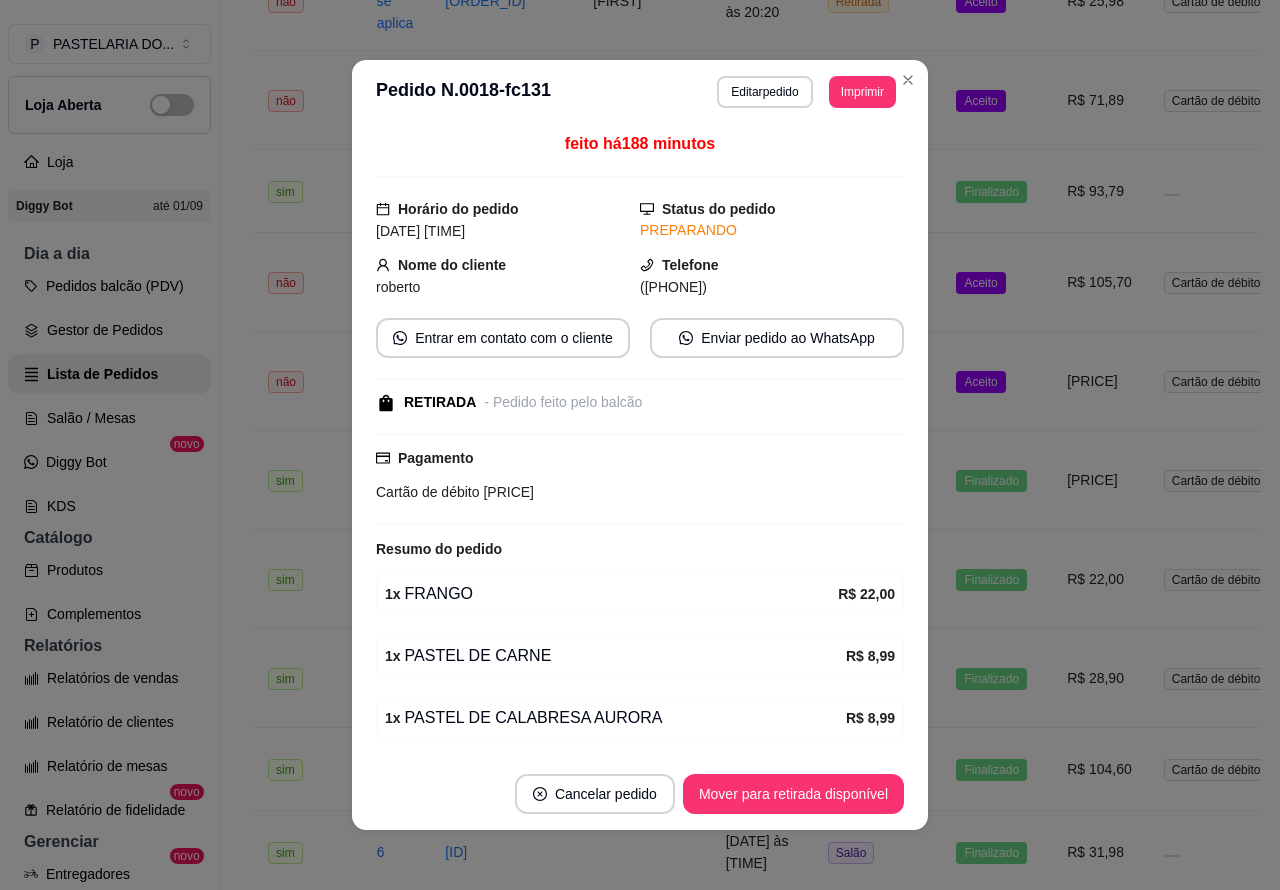 click on "Mover para retirada disponível" at bounding box center (793, 794) 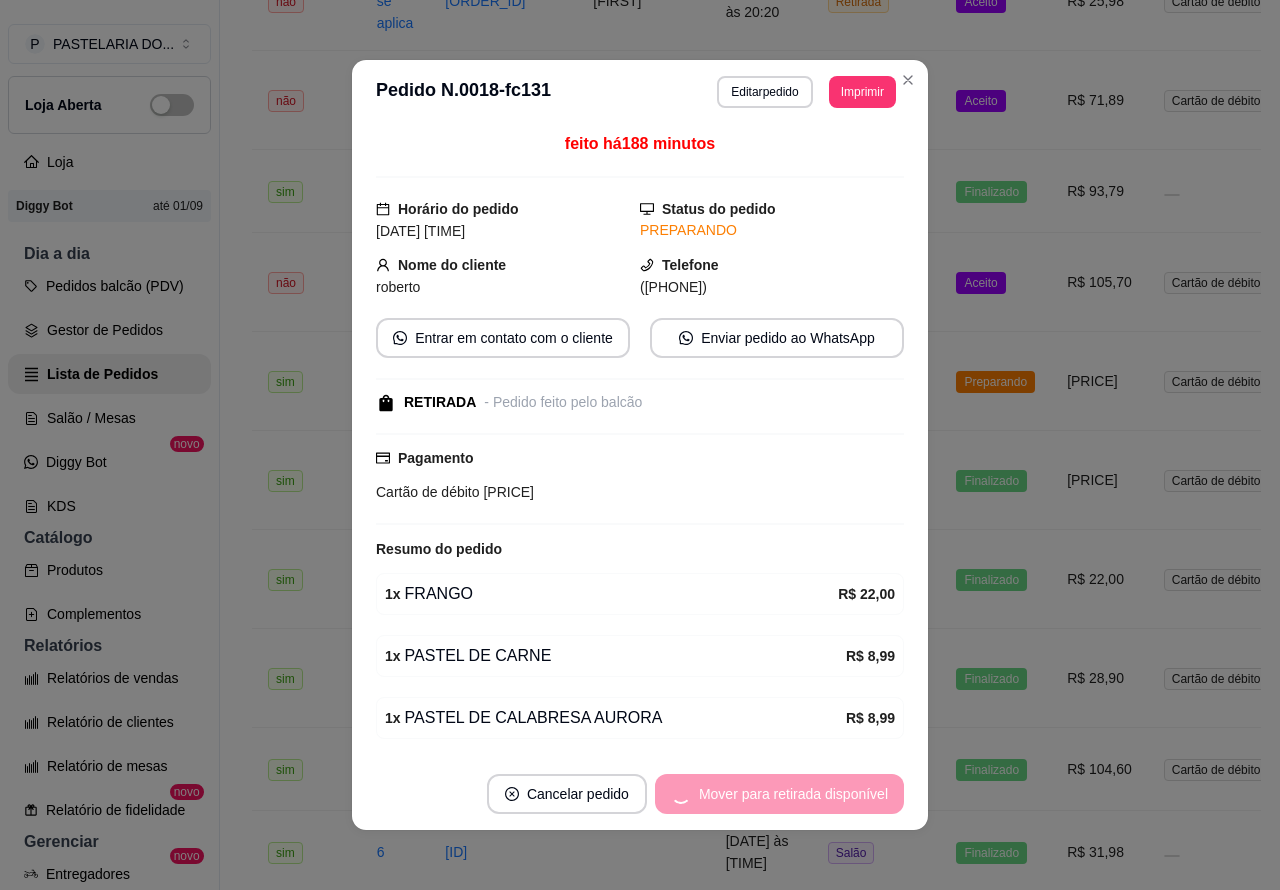 click on "Mover para retirada disponível" at bounding box center (779, 794) 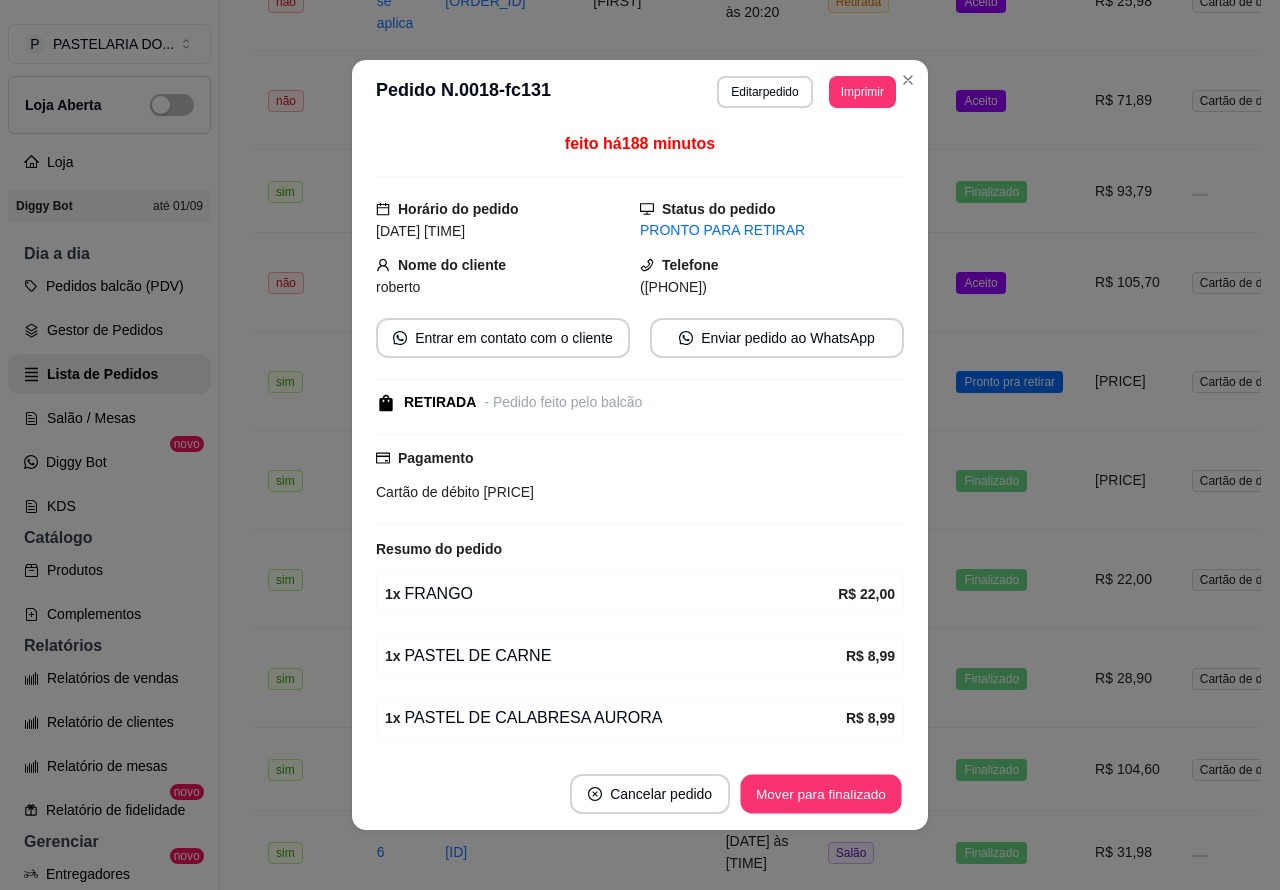 click on "Mover para finalizado" at bounding box center (821, 794) 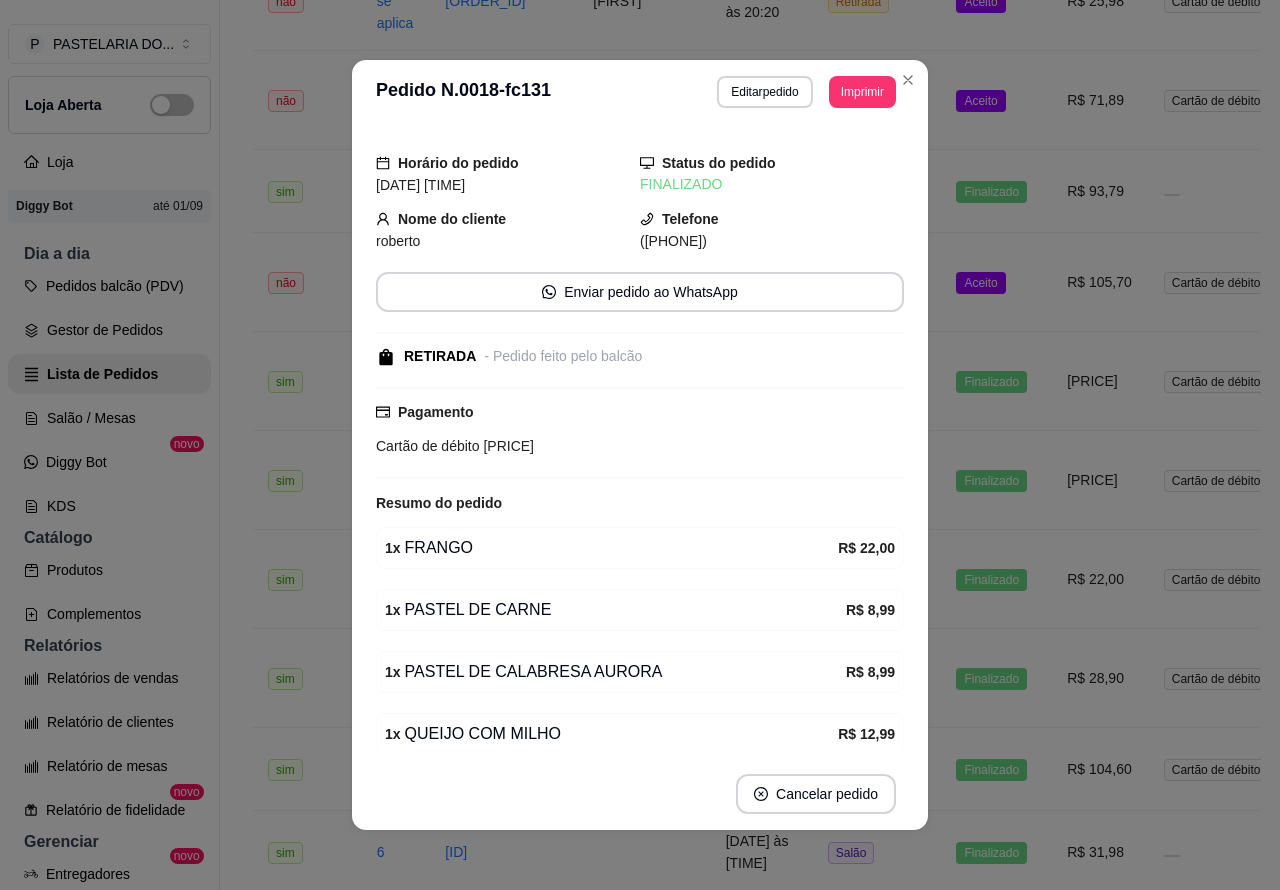 click on "Aceito" at bounding box center (980, 283) 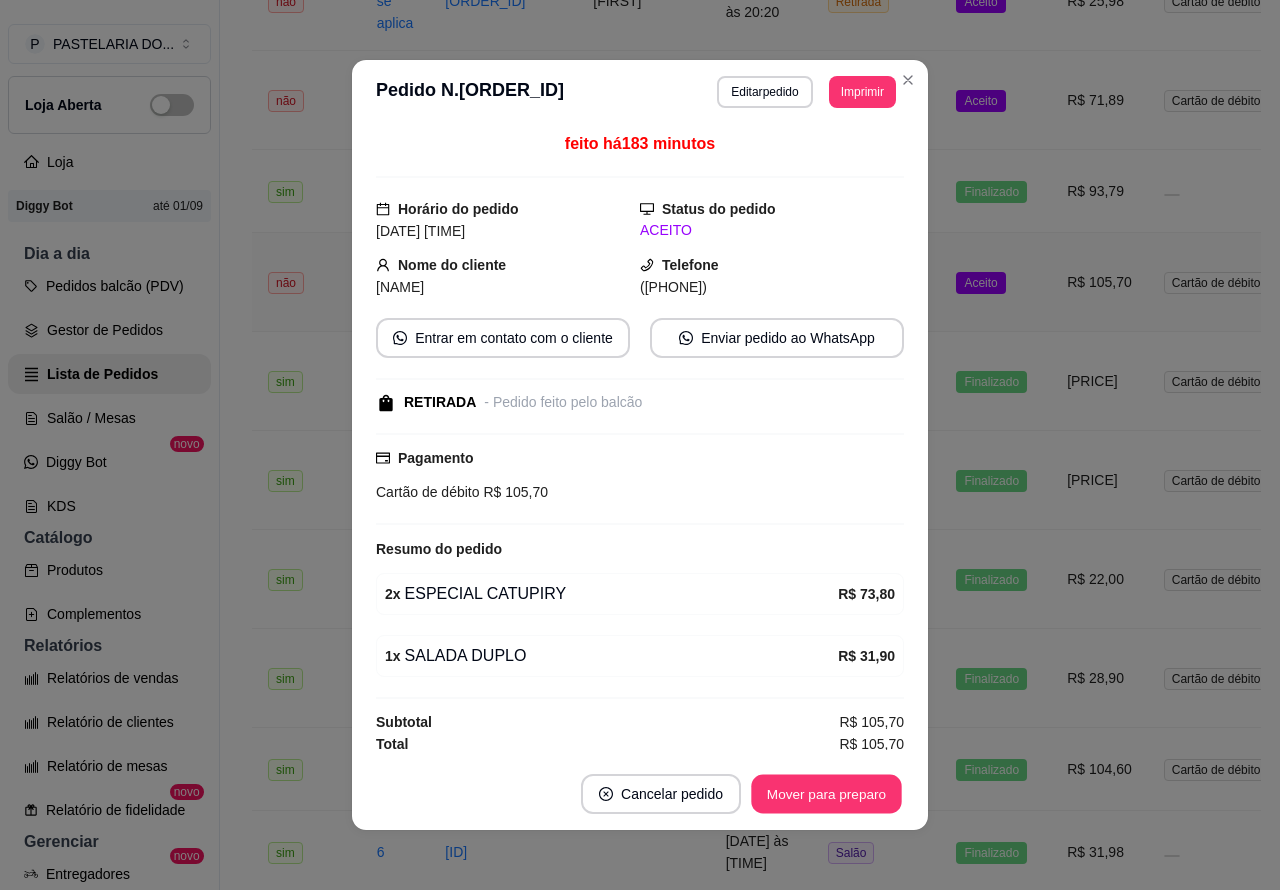 click on "Mover para preparo" at bounding box center (826, 794) 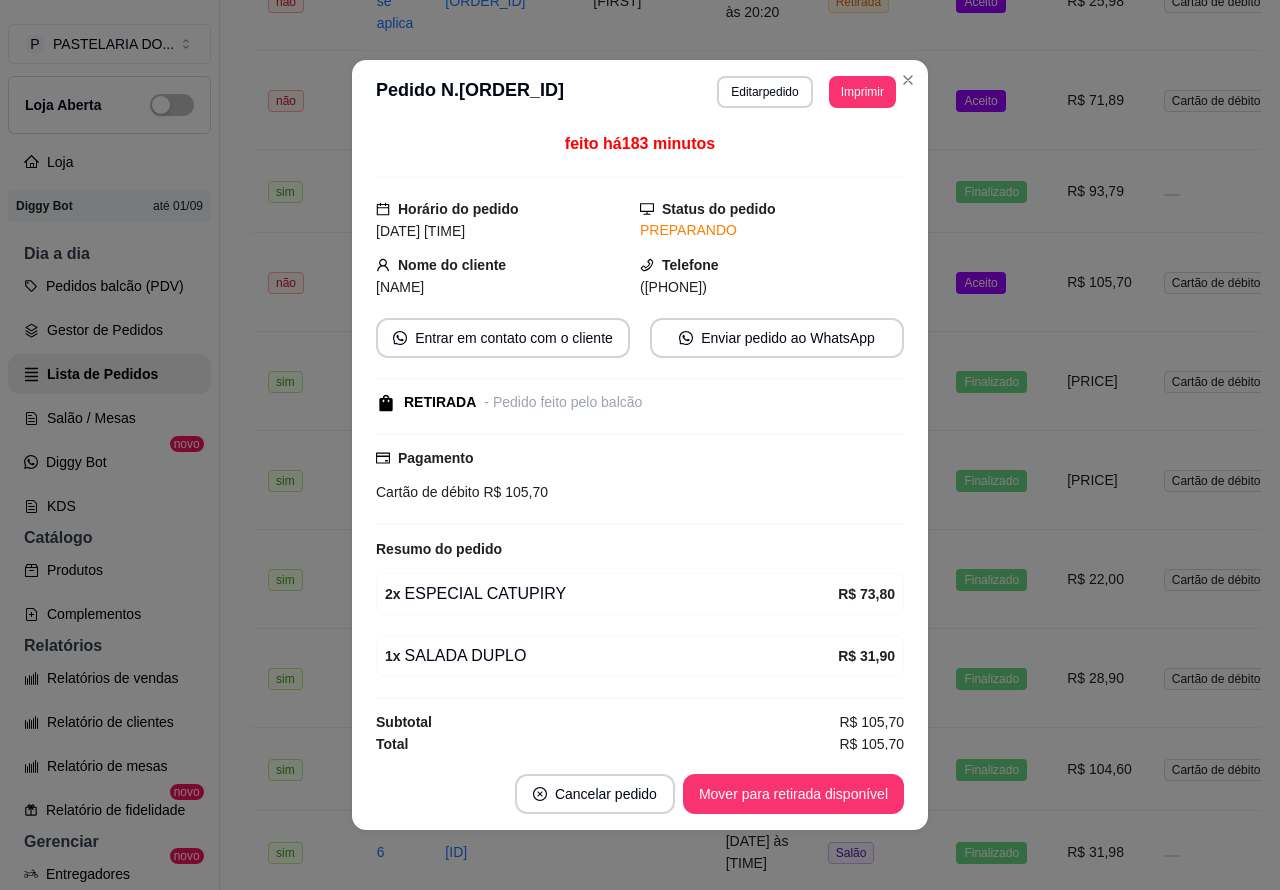 click on "Mover para retirada disponível" at bounding box center [793, 794] 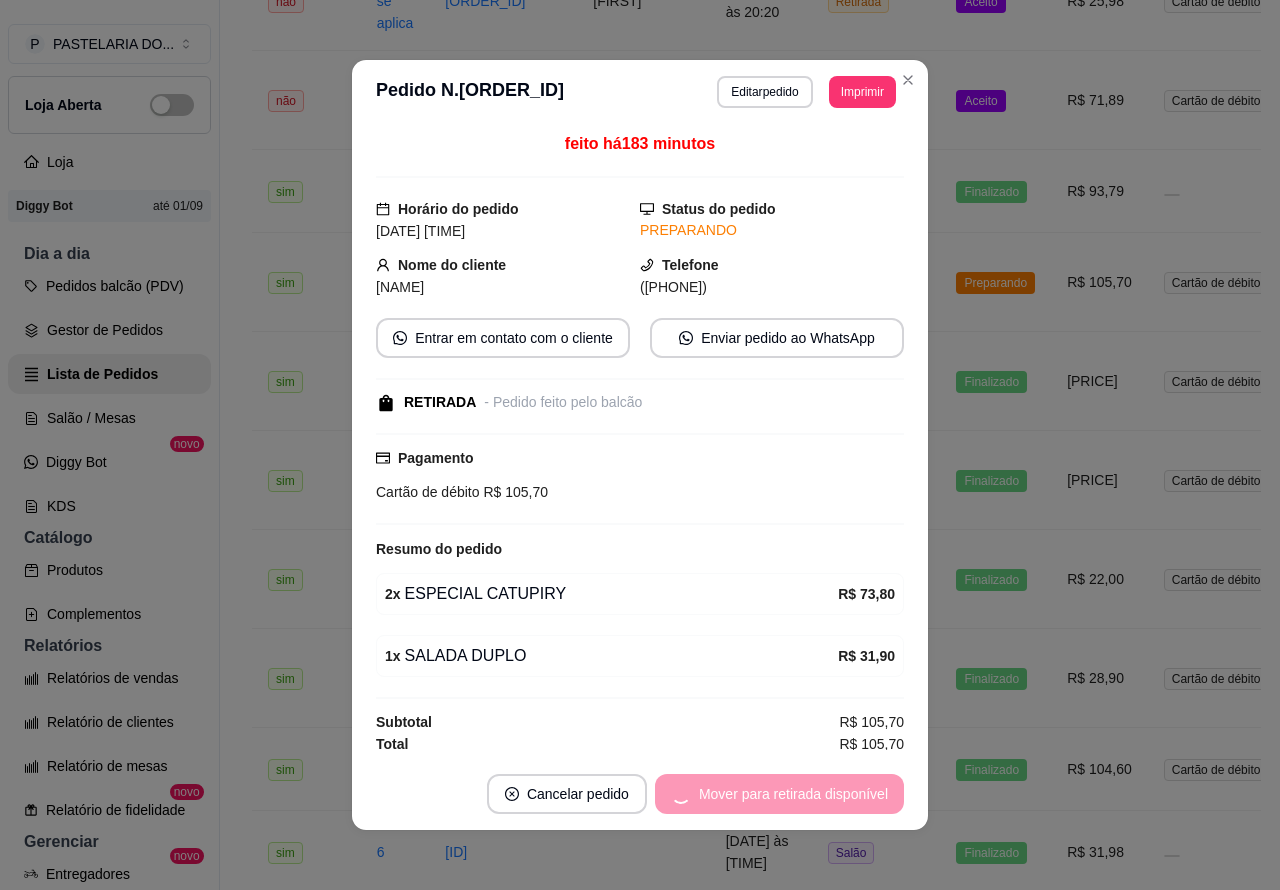 click on "Mover para retirada disponível" at bounding box center [779, 794] 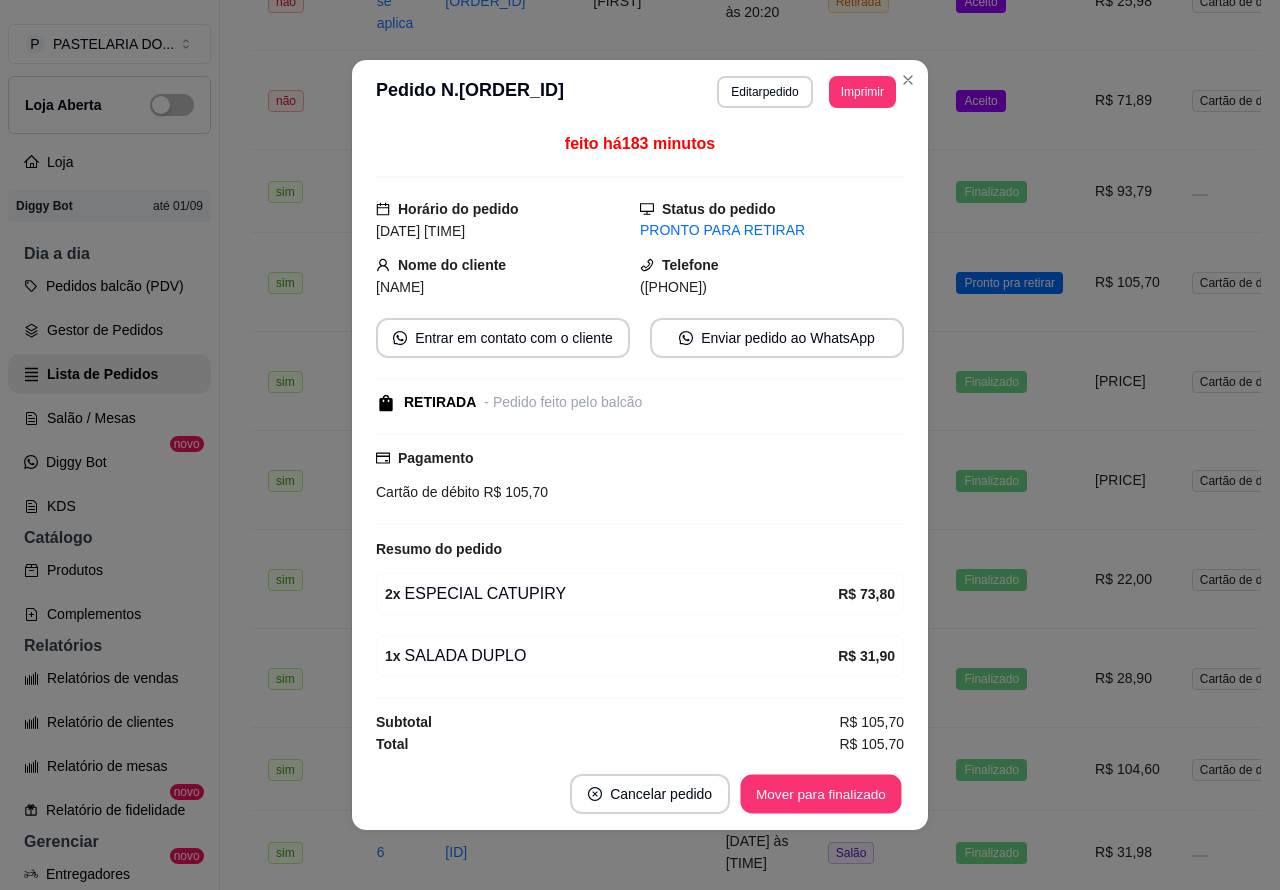 click on "Mover para finalizado" at bounding box center (821, 794) 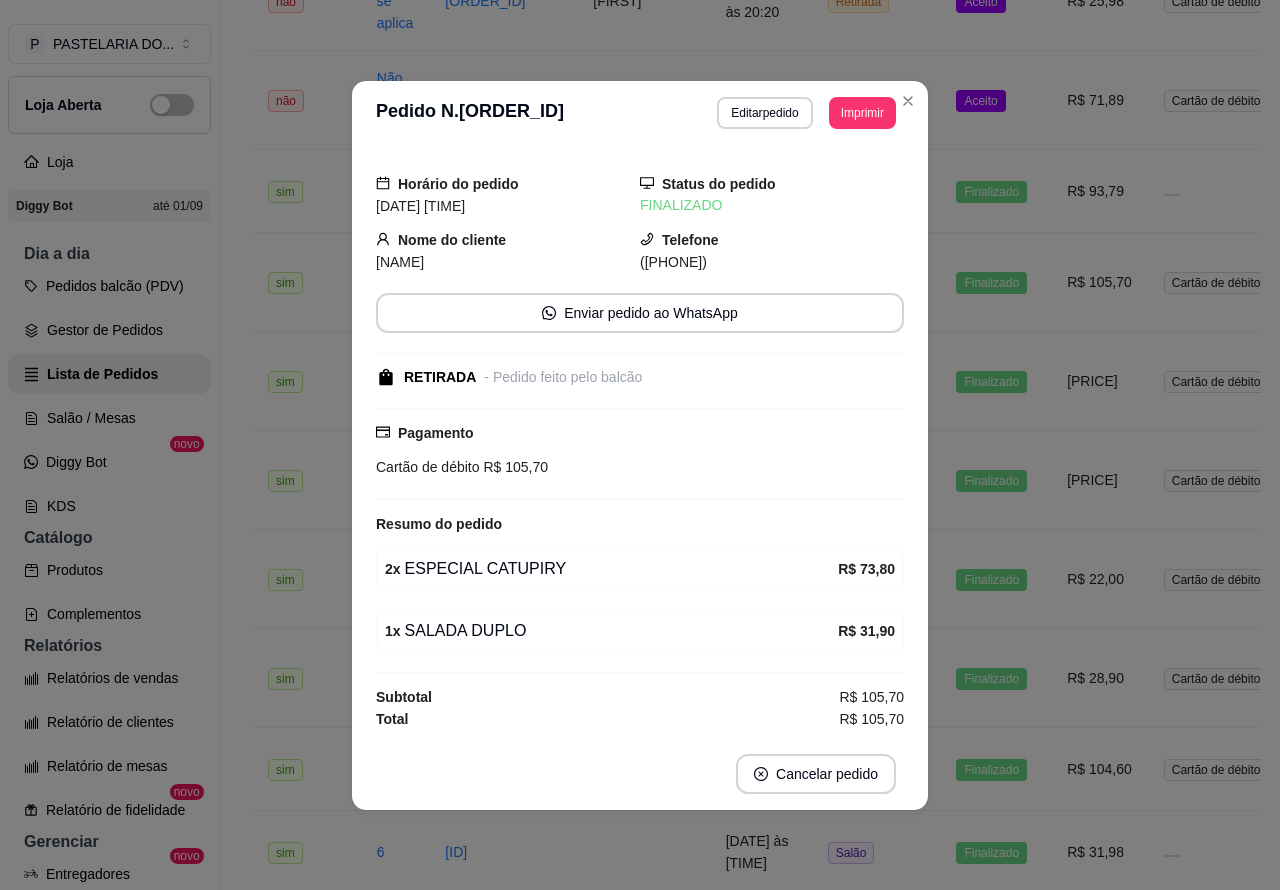 click on "**********" at bounding box center [740, -455] 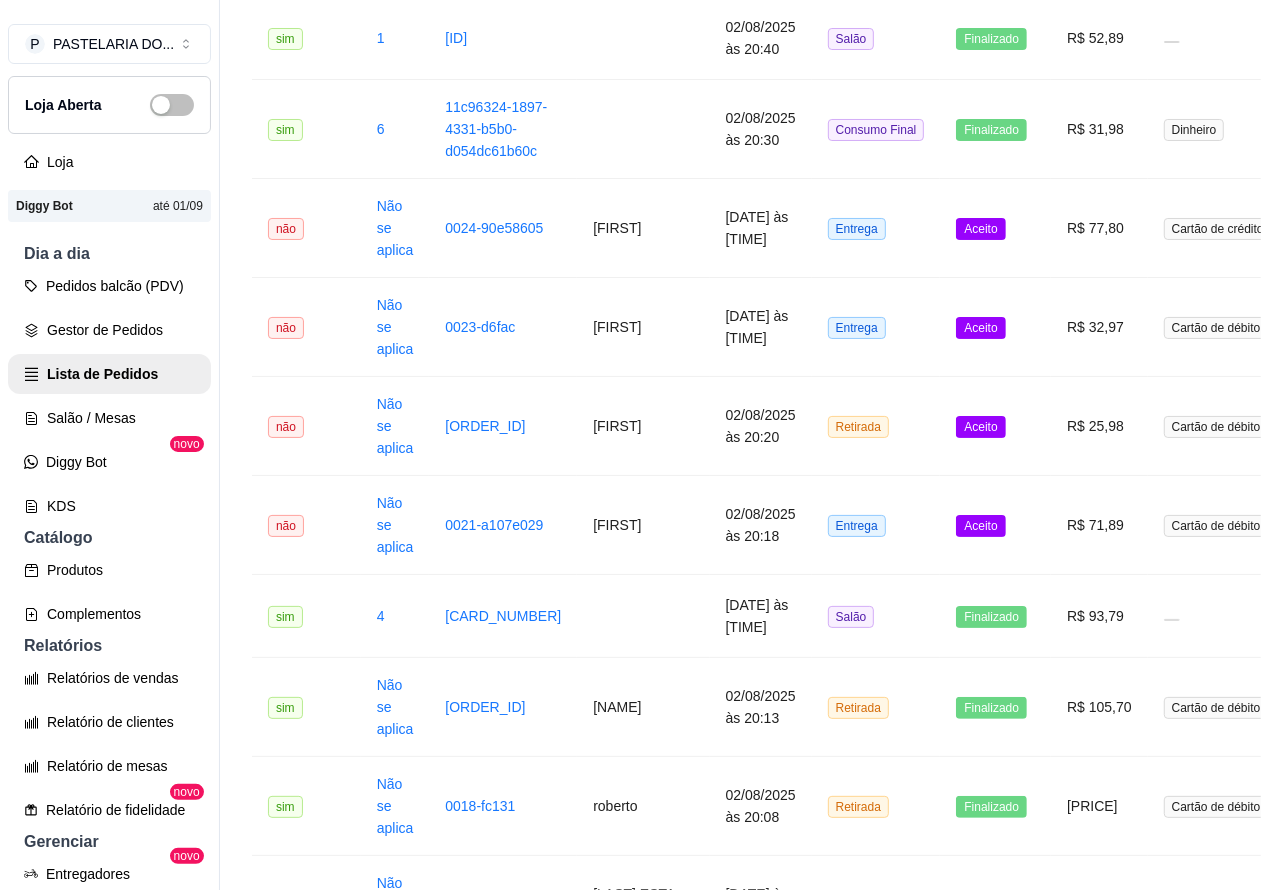 scroll, scrollTop: 1630, scrollLeft: 0, axis: vertical 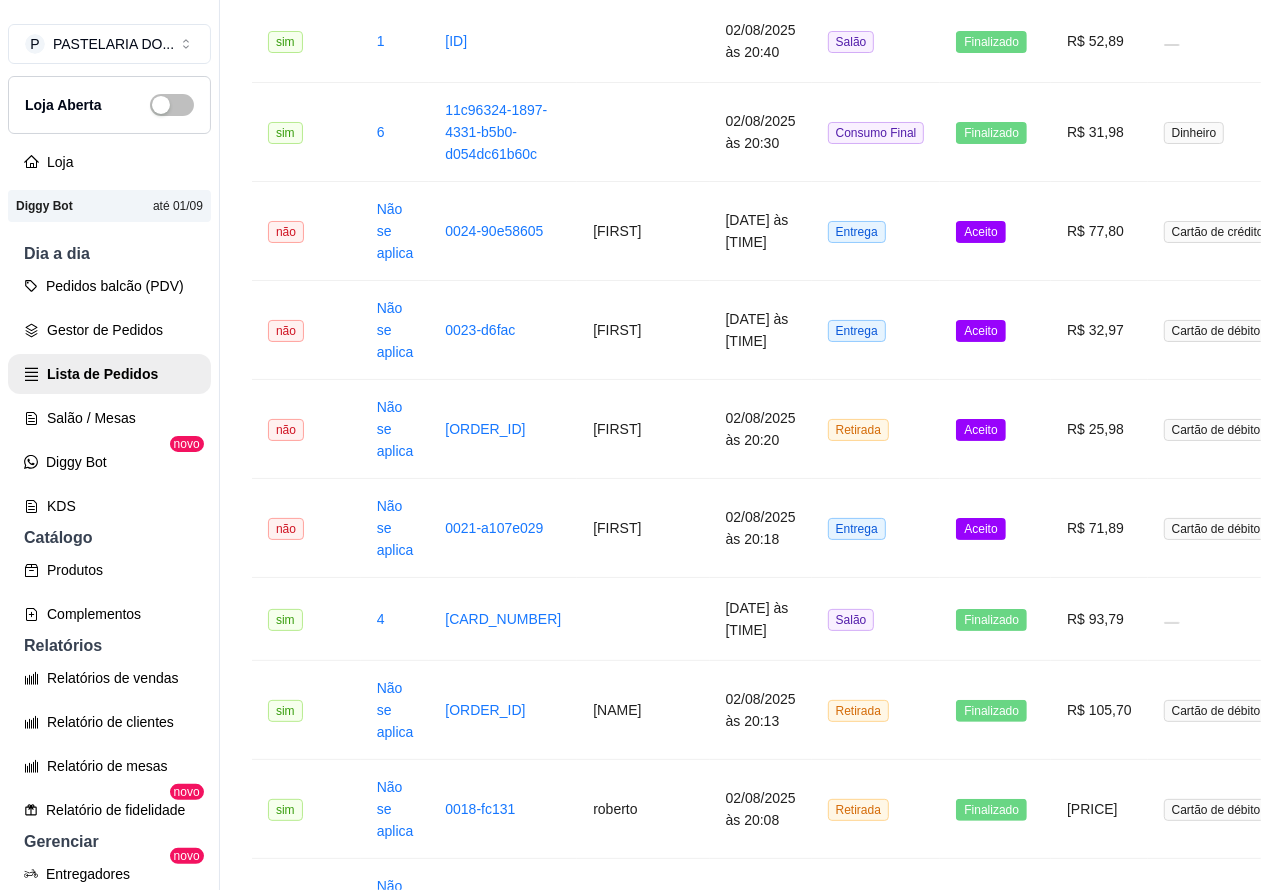 click on "Aceito" at bounding box center (980, 529) 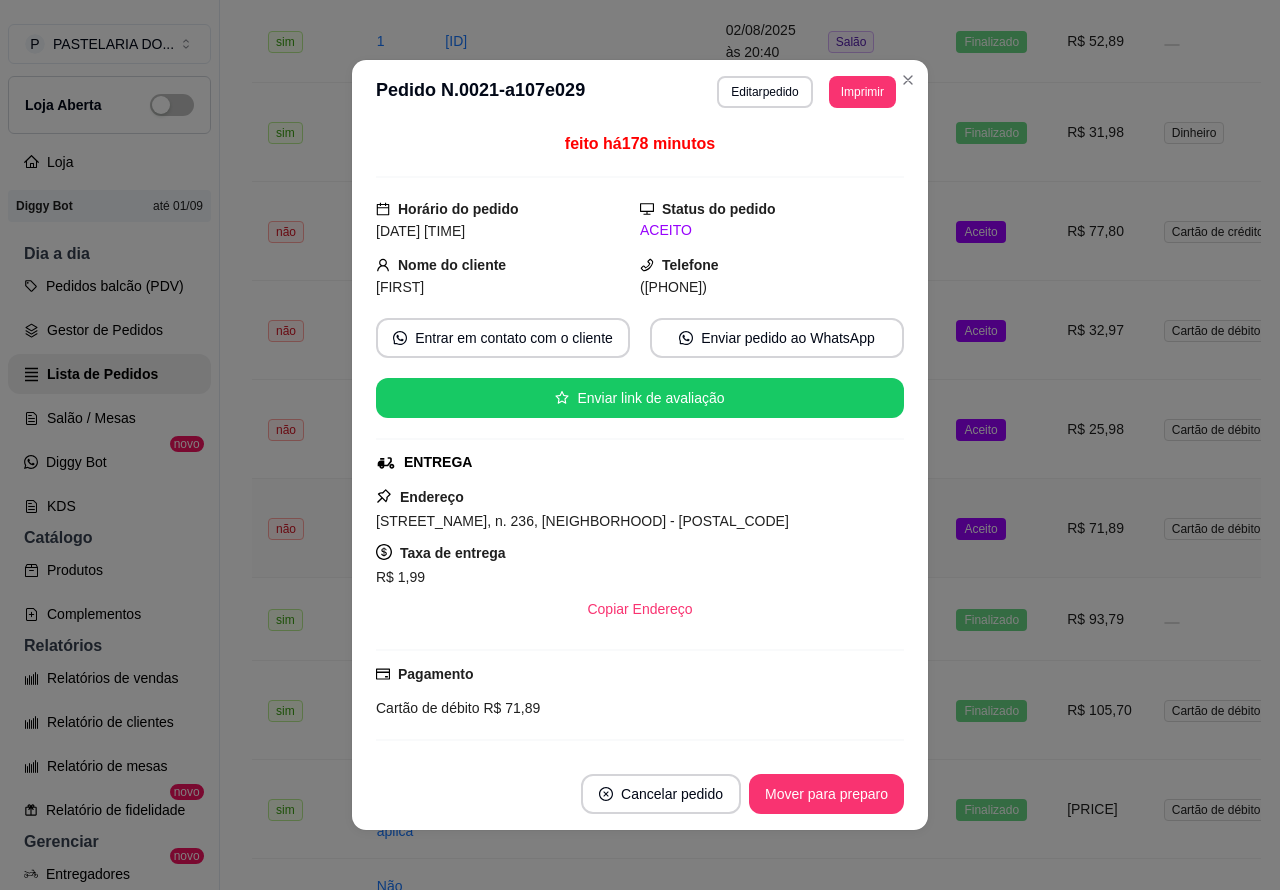 click on "Mover para preparo" at bounding box center [826, 794] 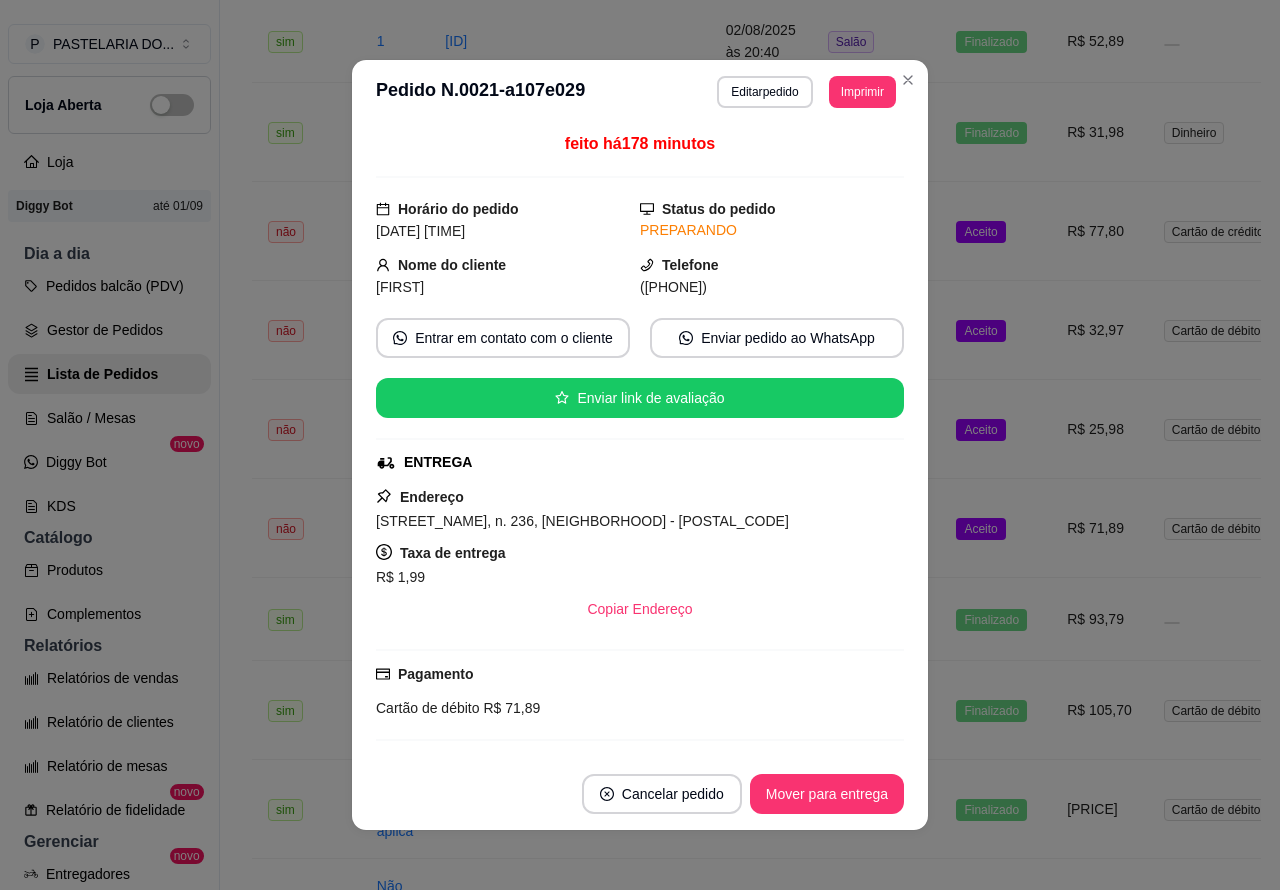 click on "Mover para entrega" at bounding box center (827, 794) 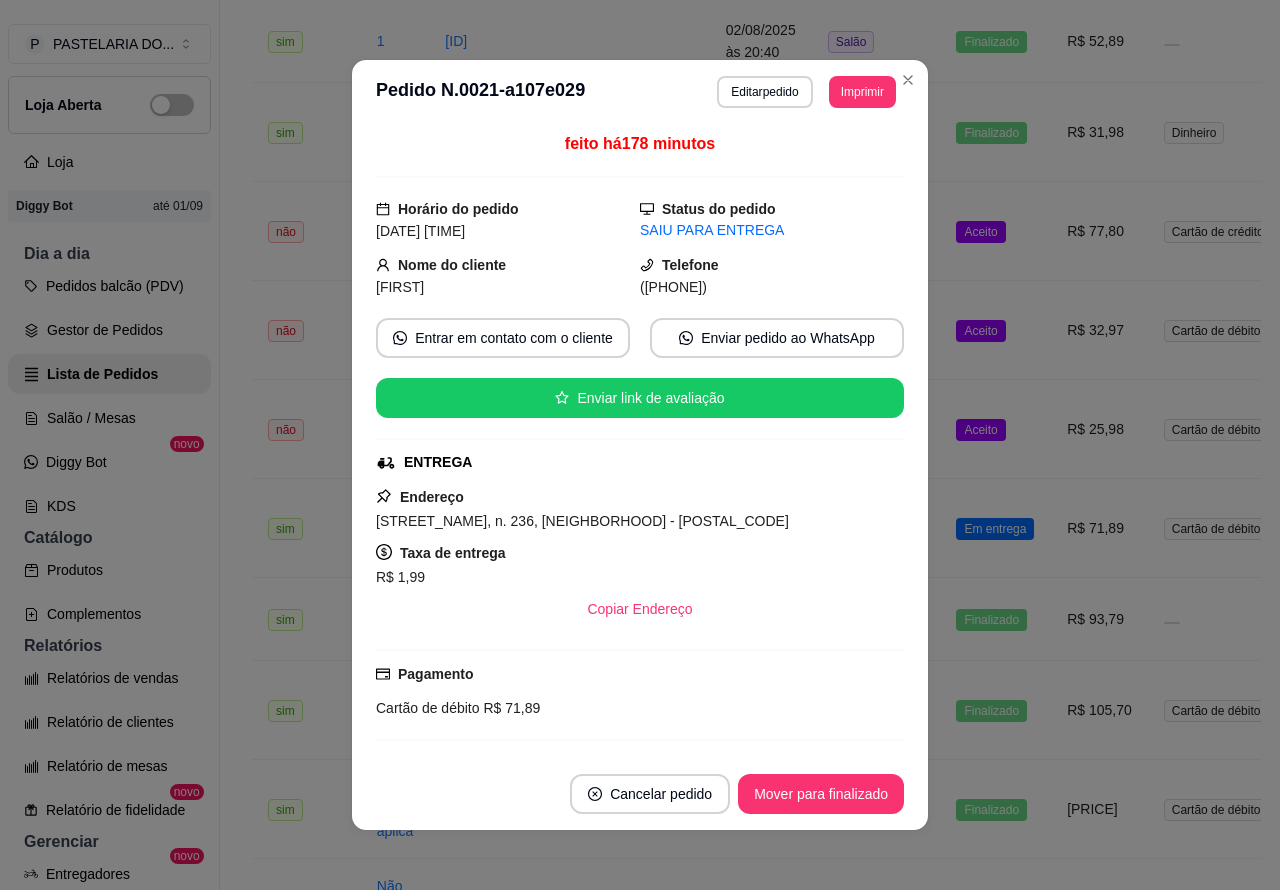 click on "Mover para finalizado" at bounding box center (821, 794) 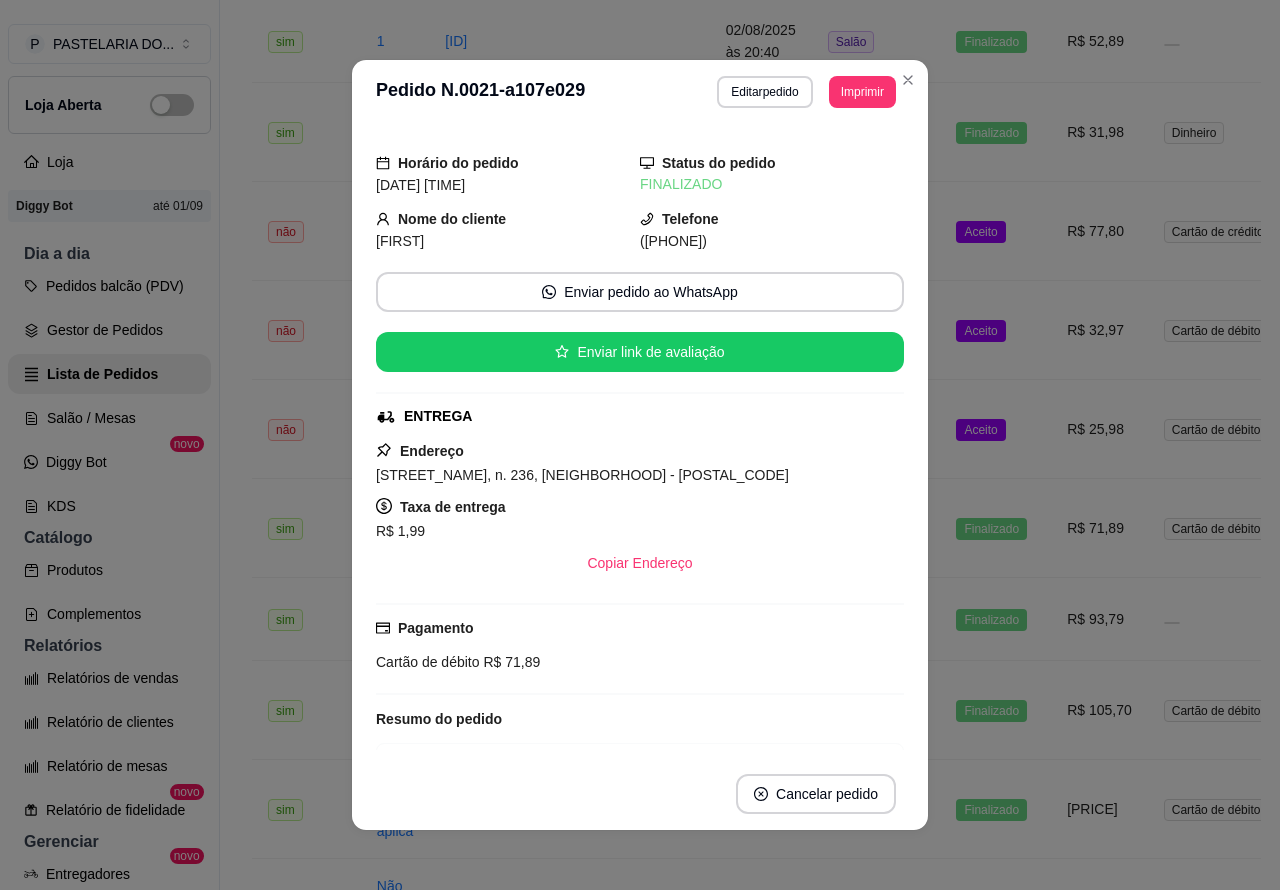 click on "Aceito" at bounding box center [980, 430] 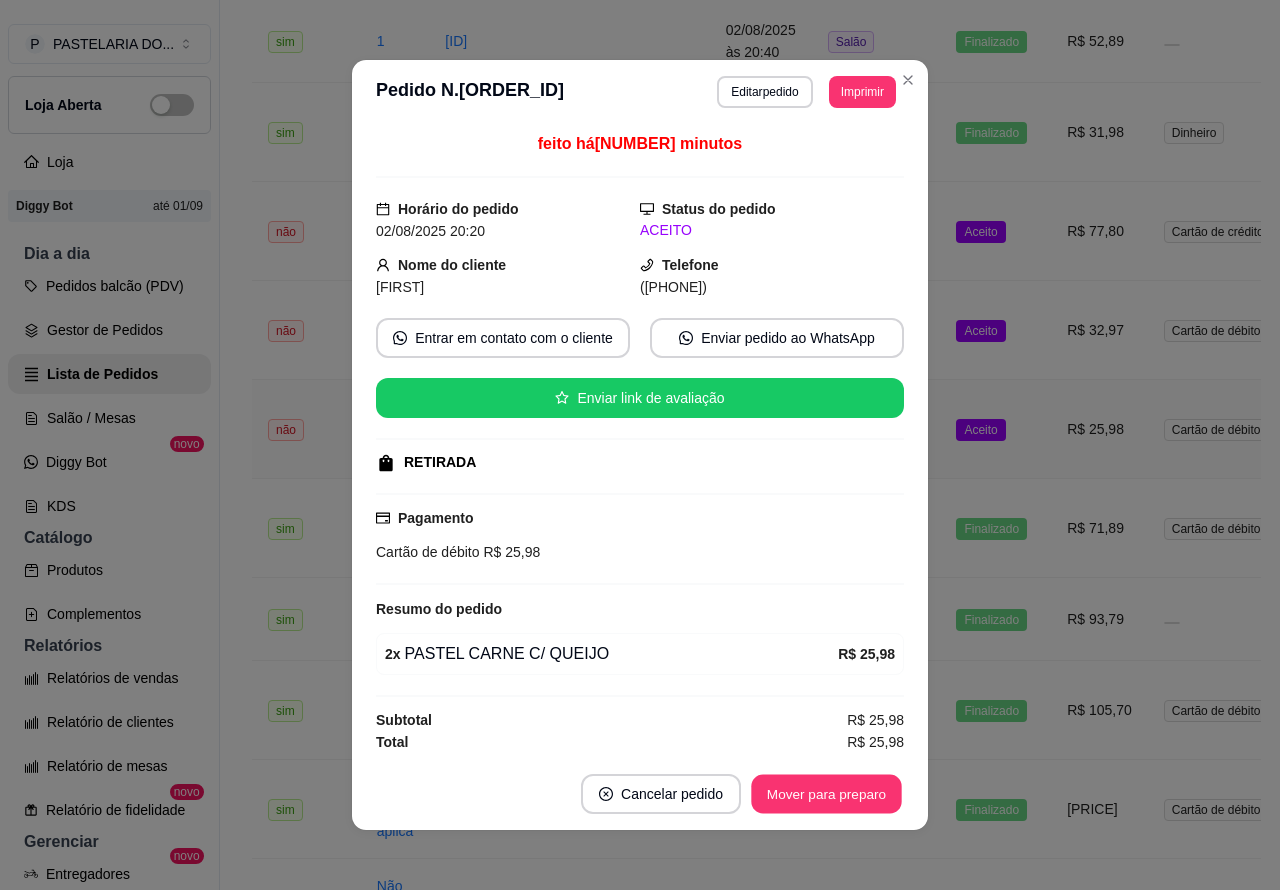 click on "Mover para preparo" at bounding box center [826, 794] 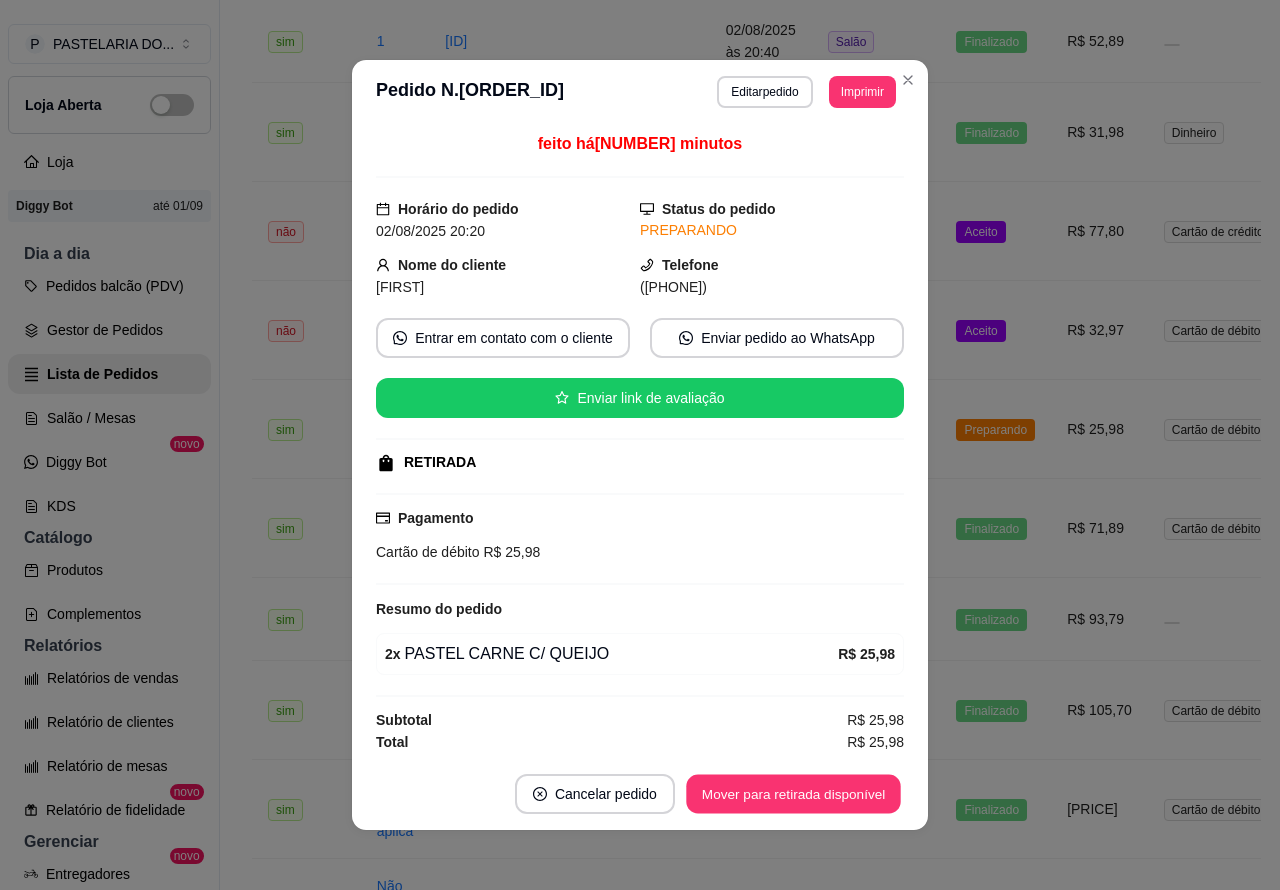 click on "Mover para retirada disponível" at bounding box center [793, 794] 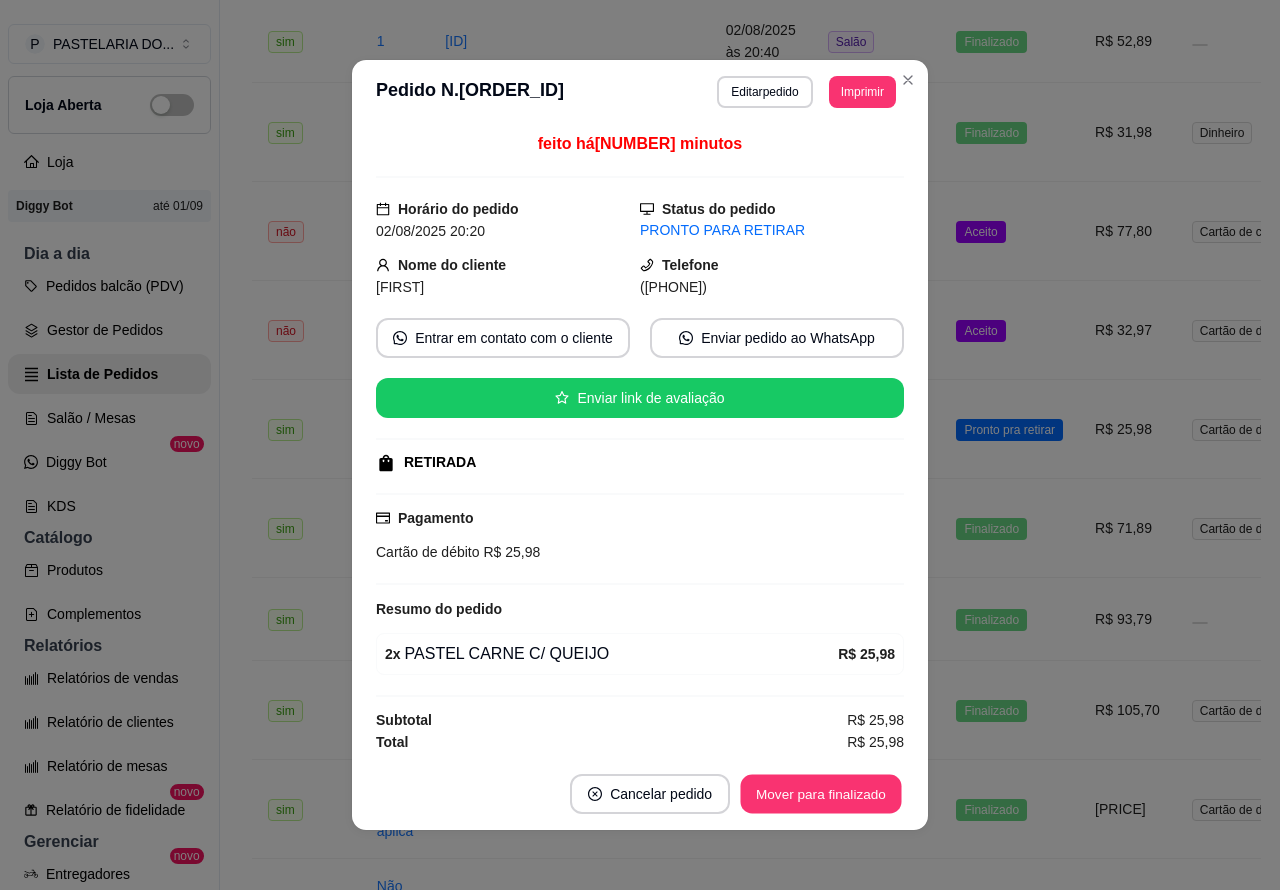 click on "Mover para finalizado" at bounding box center [821, 794] 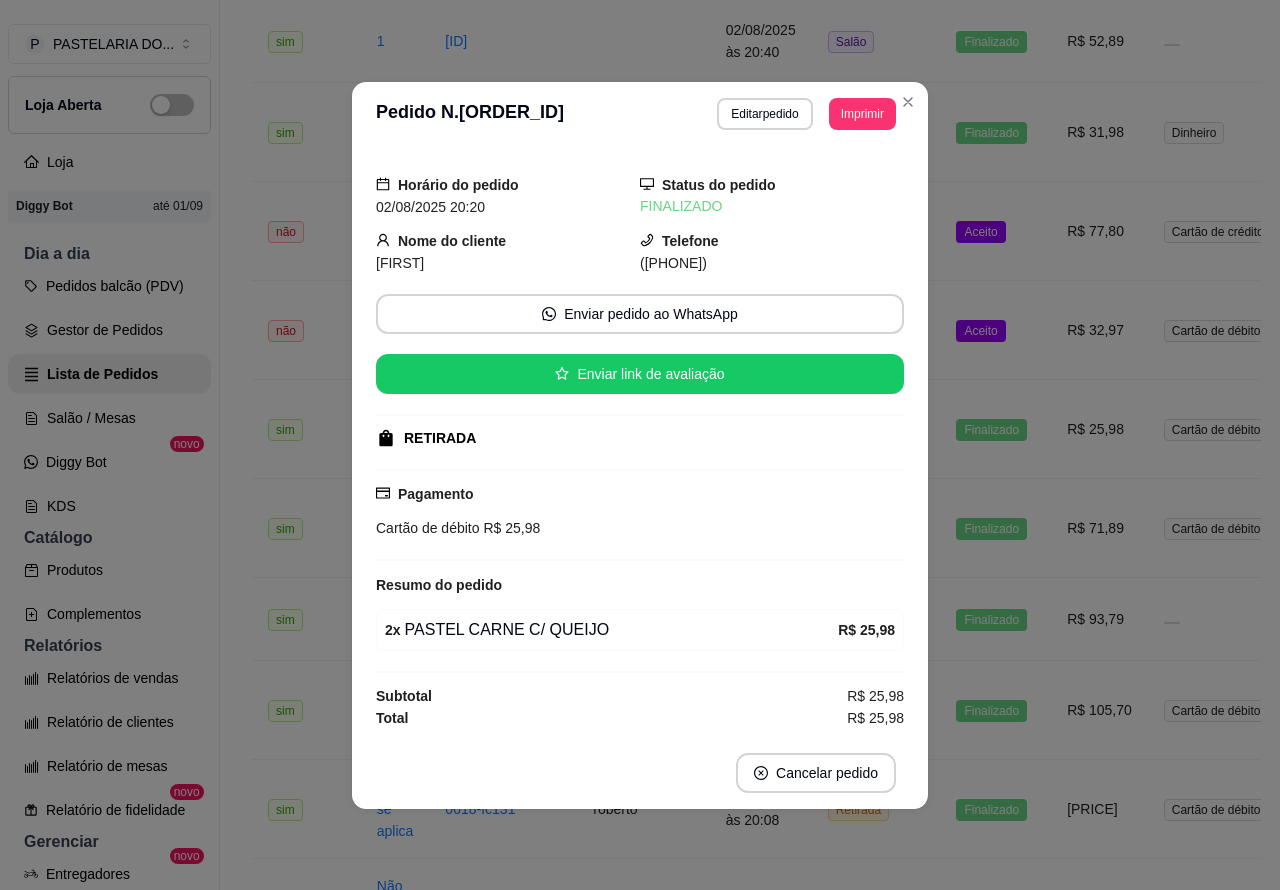 click on "Aceito" at bounding box center (995, 330) 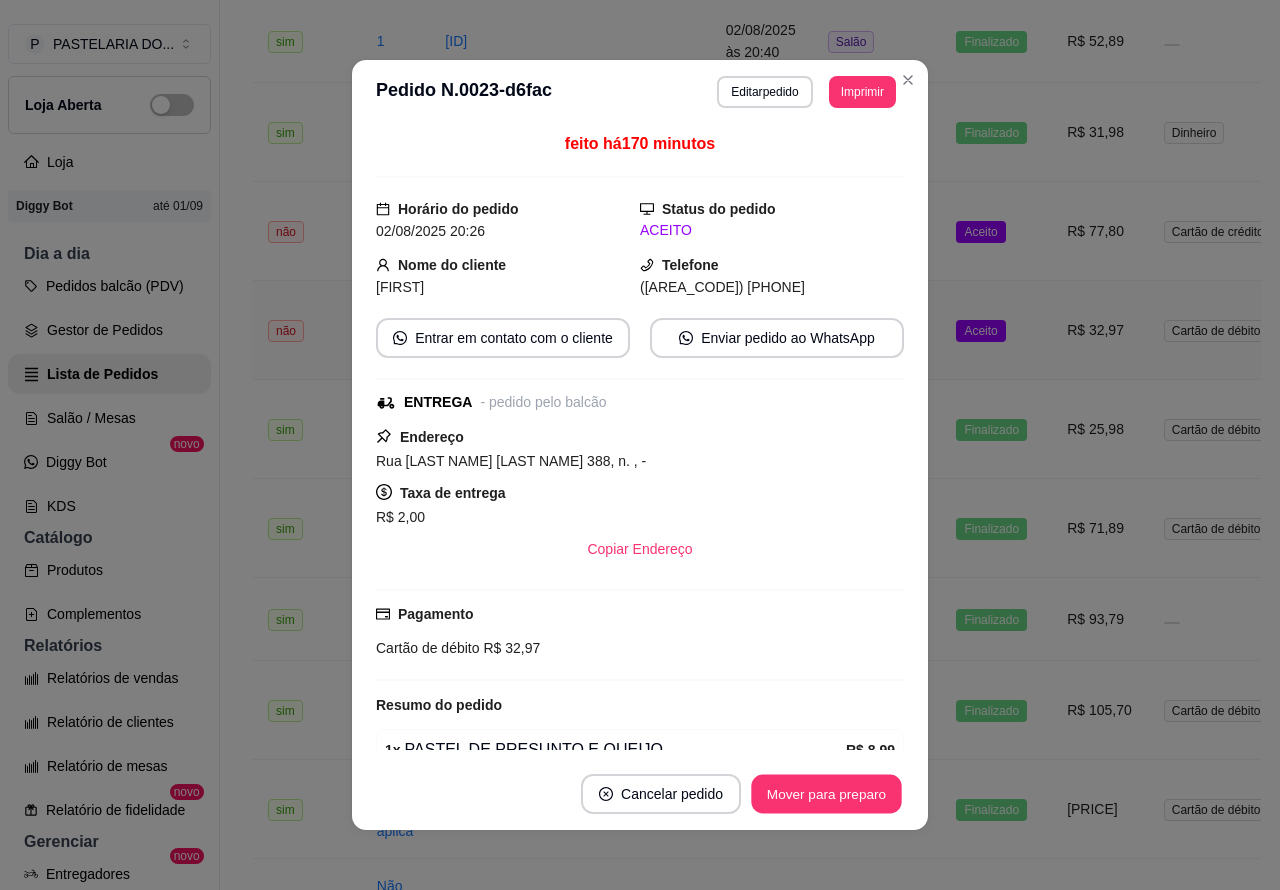 click on "Mover para preparo" at bounding box center (826, 794) 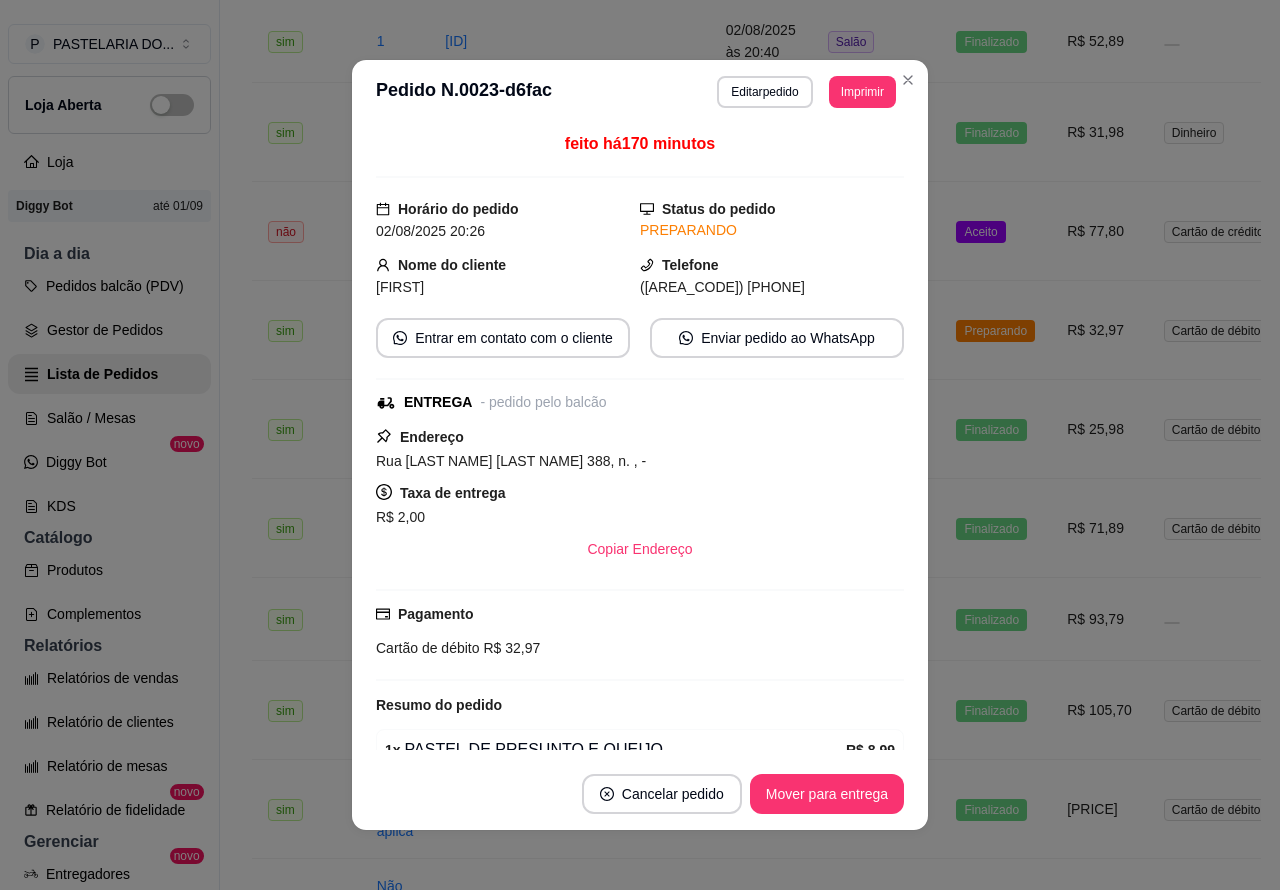 click on "Mover para entrega" at bounding box center (827, 794) 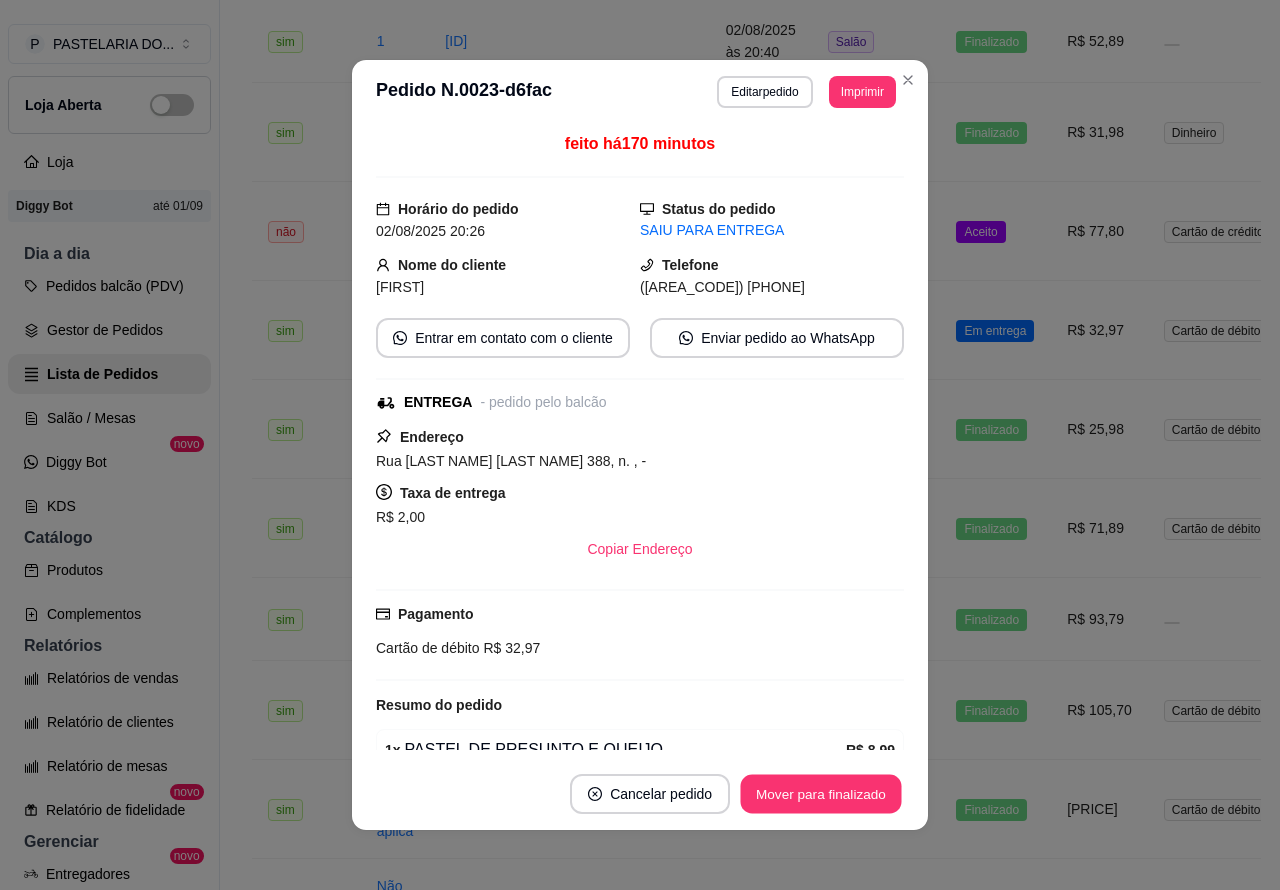 click on "Mover para finalizado" at bounding box center (821, 794) 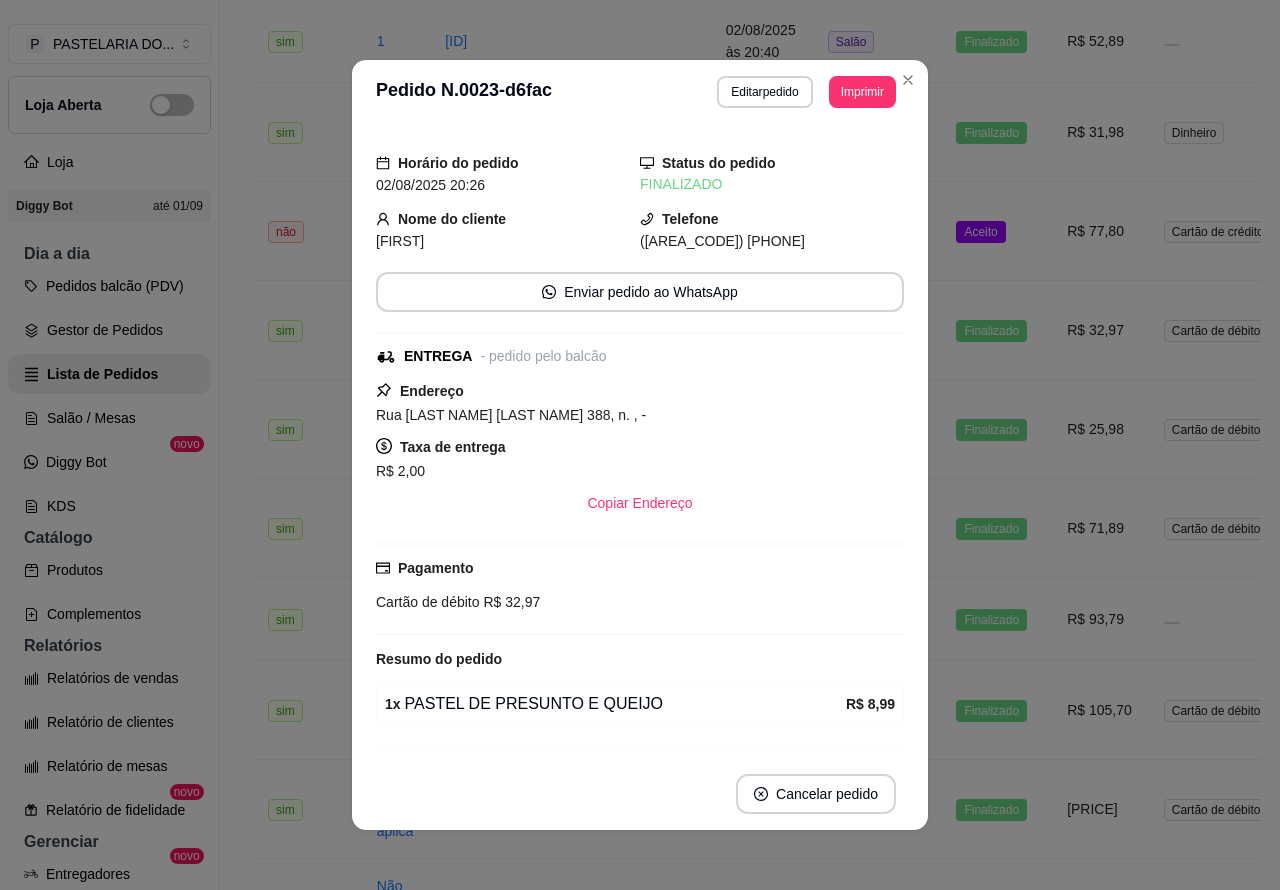 click on "Aceito" at bounding box center [980, 232] 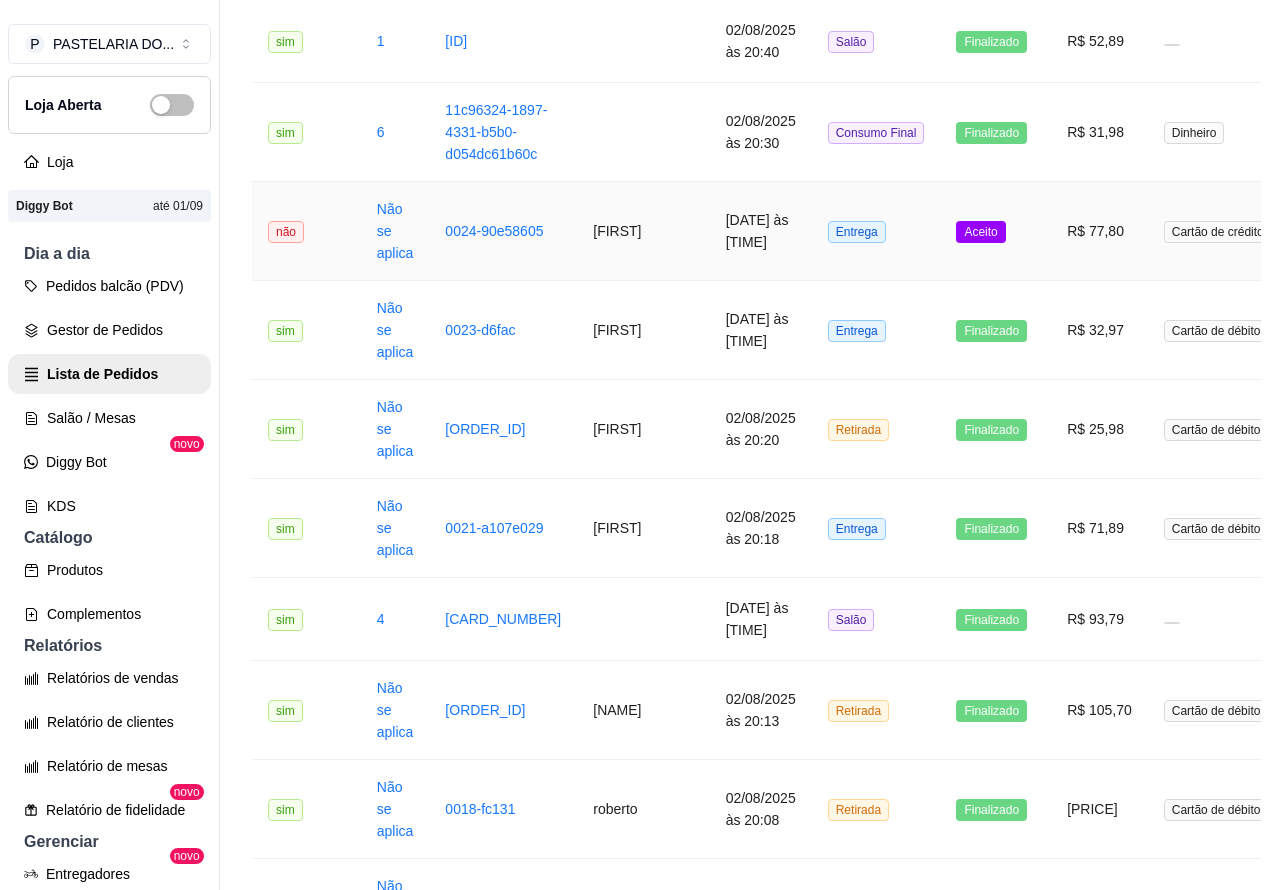 click on "Mover para preparo" at bounding box center (826, 794) 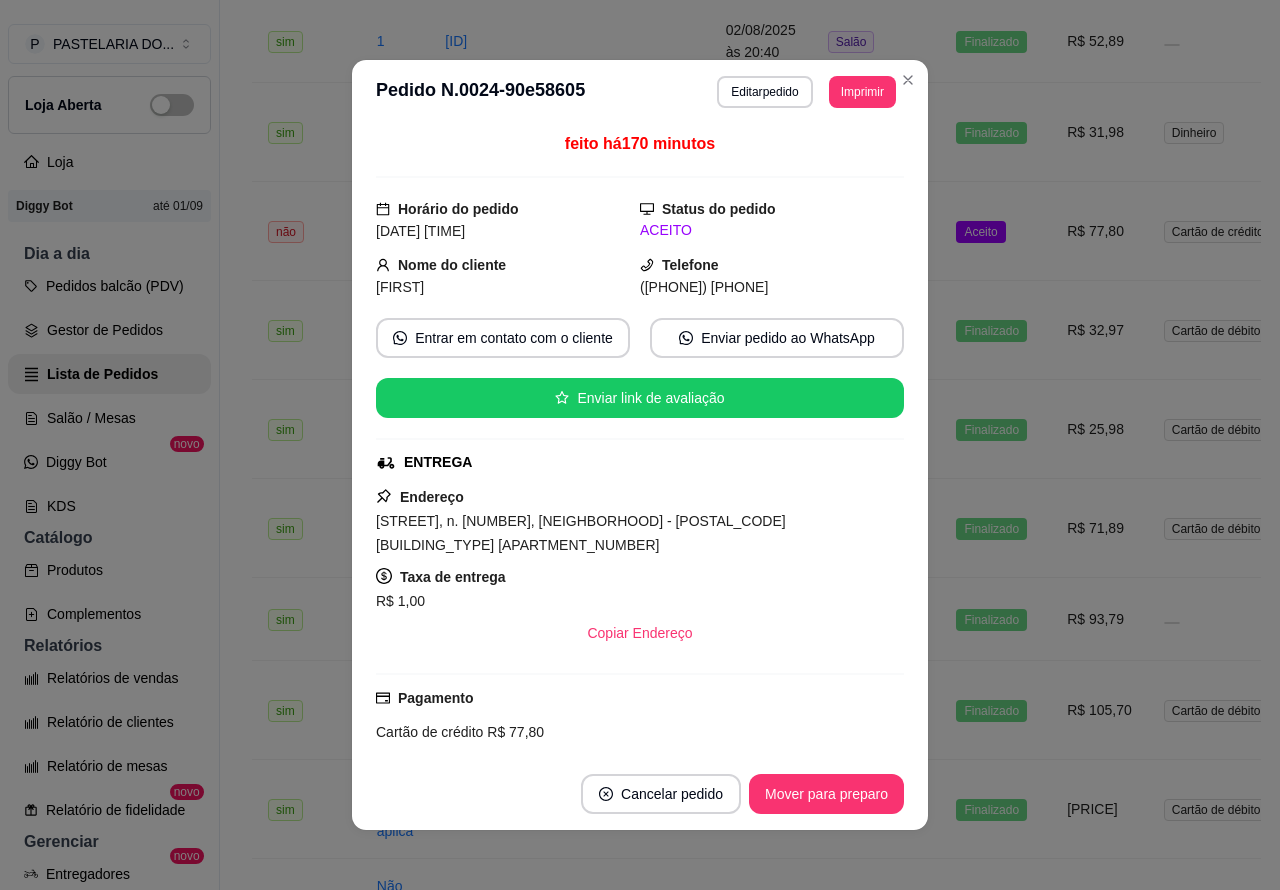 click on "Mover para preparo" at bounding box center (826, 794) 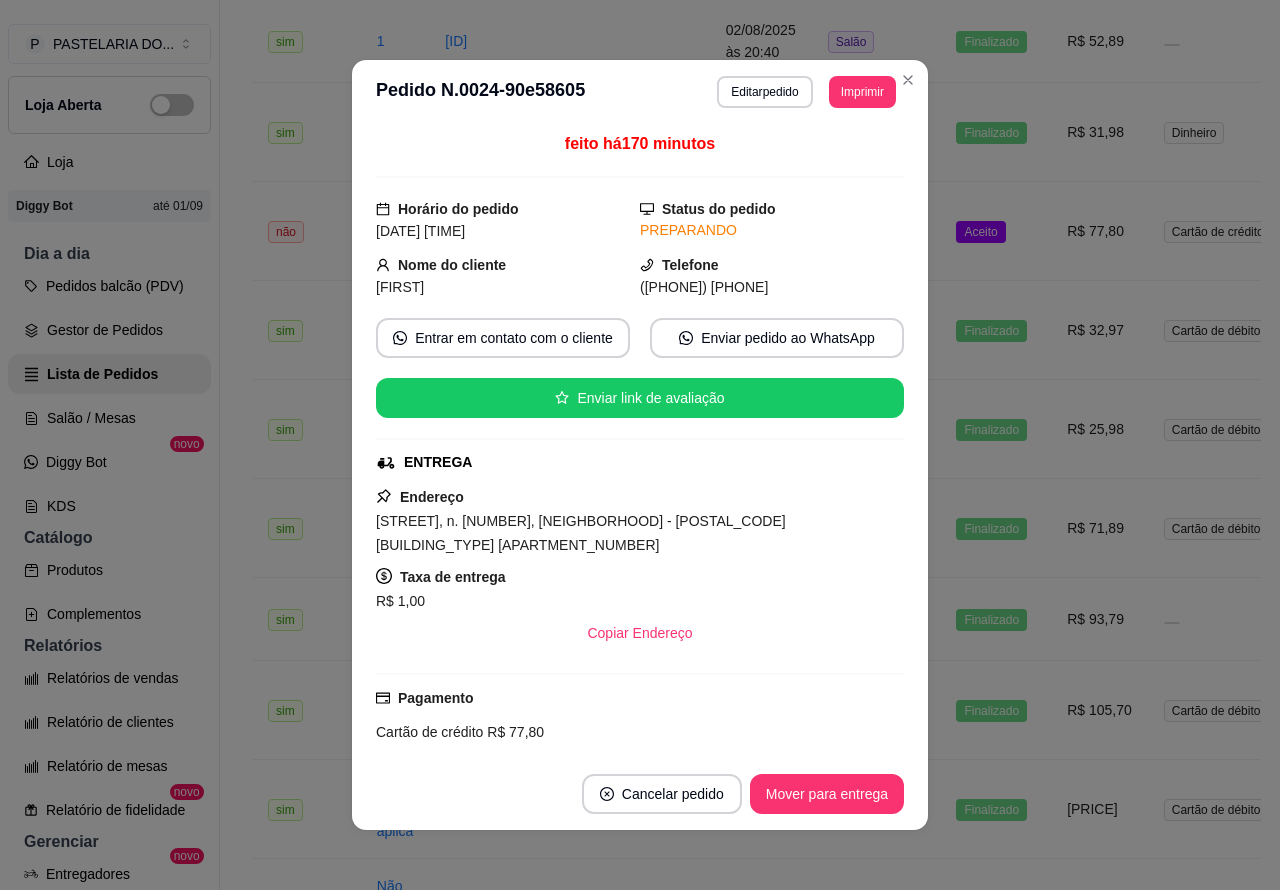 click on "Mover para entrega" at bounding box center [827, 794] 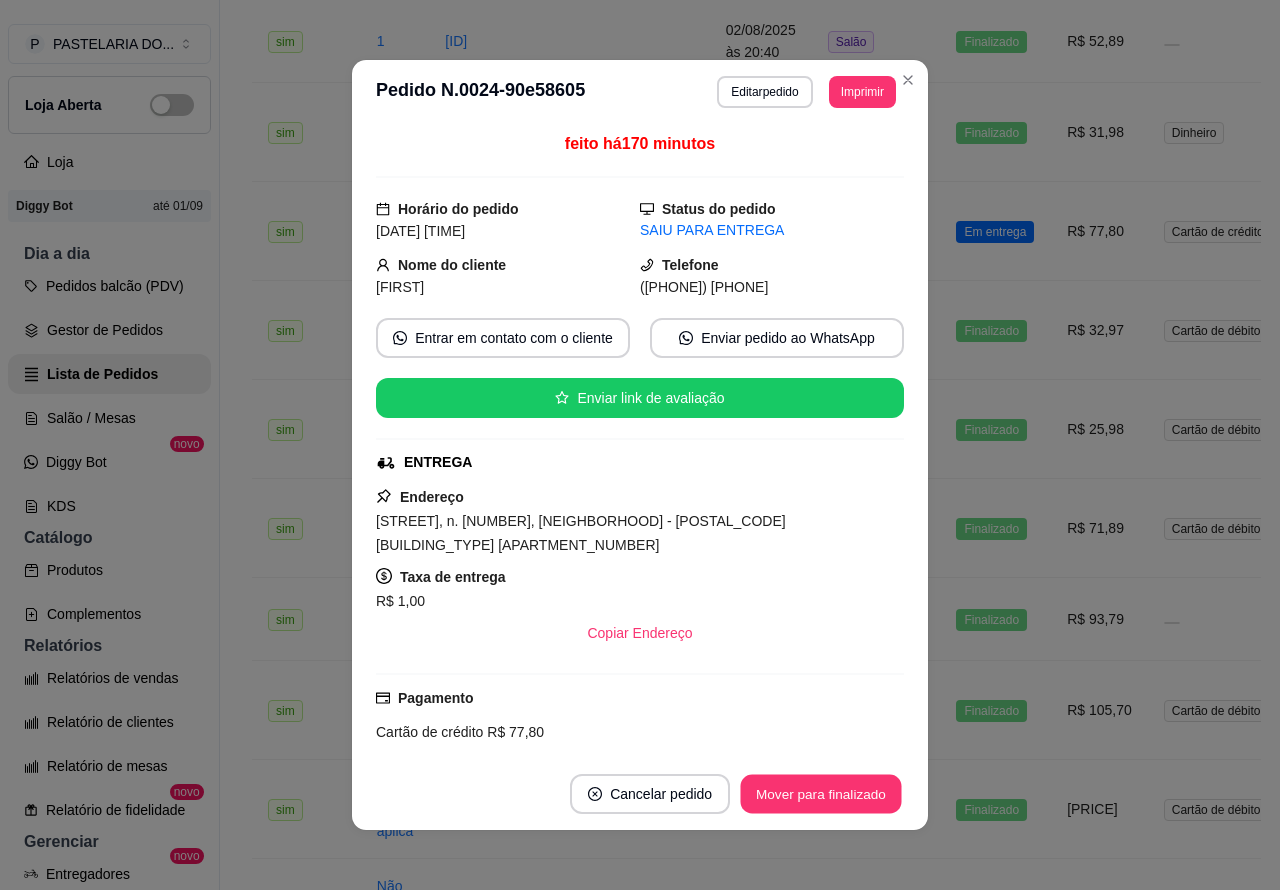 click on "Mover para finalizado" at bounding box center (821, 794) 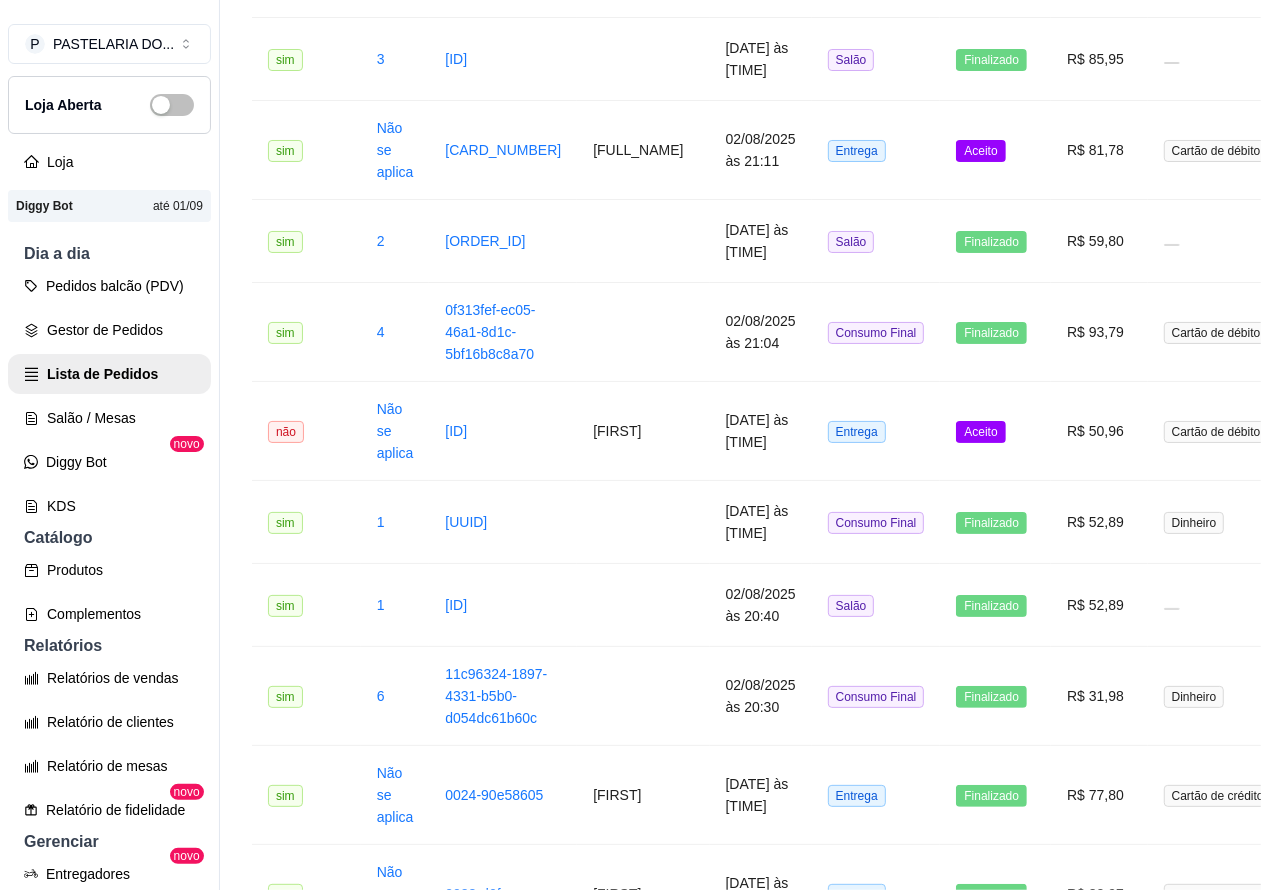 scroll, scrollTop: 1065, scrollLeft: 0, axis: vertical 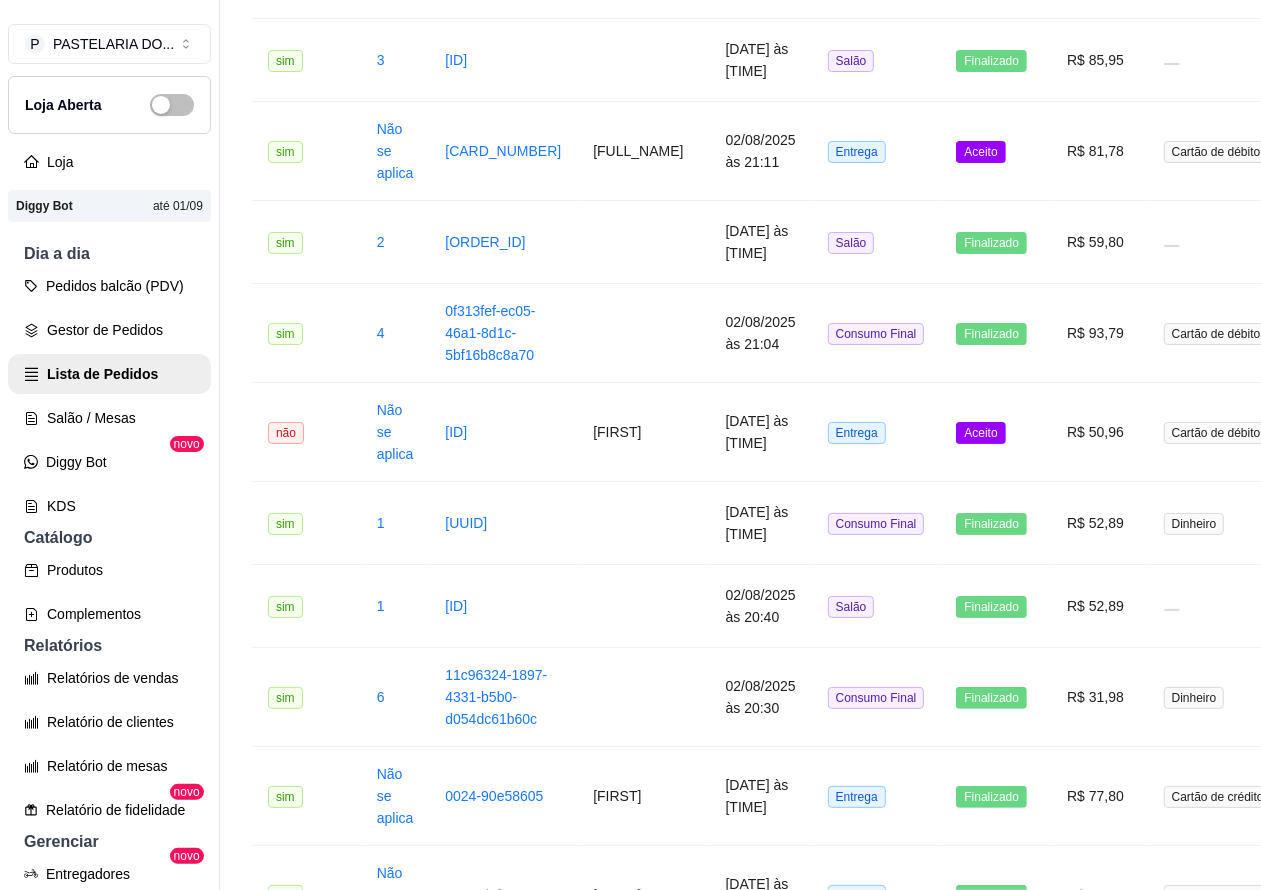 click on "Aceito" at bounding box center (980, 433) 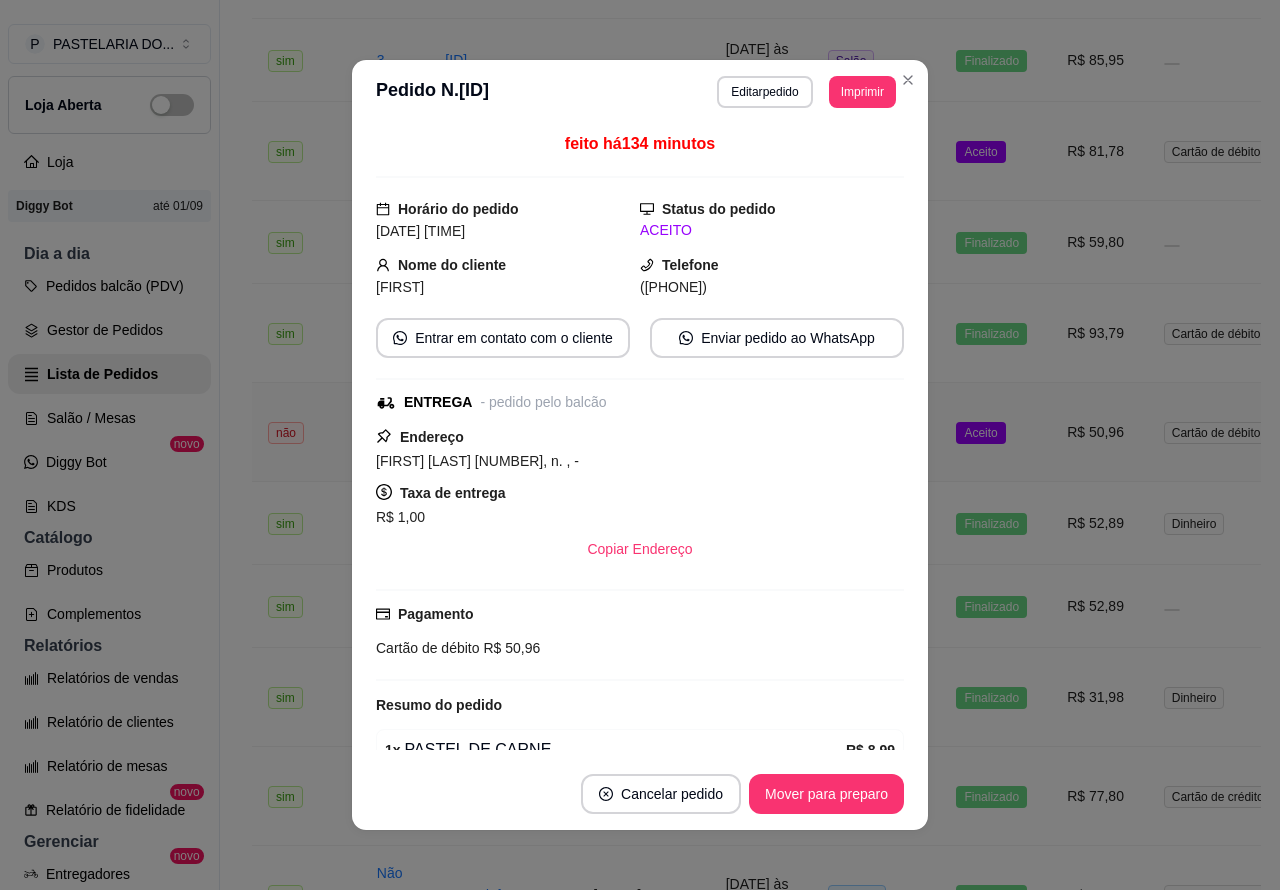 click on "Mover para preparo" at bounding box center [826, 794] 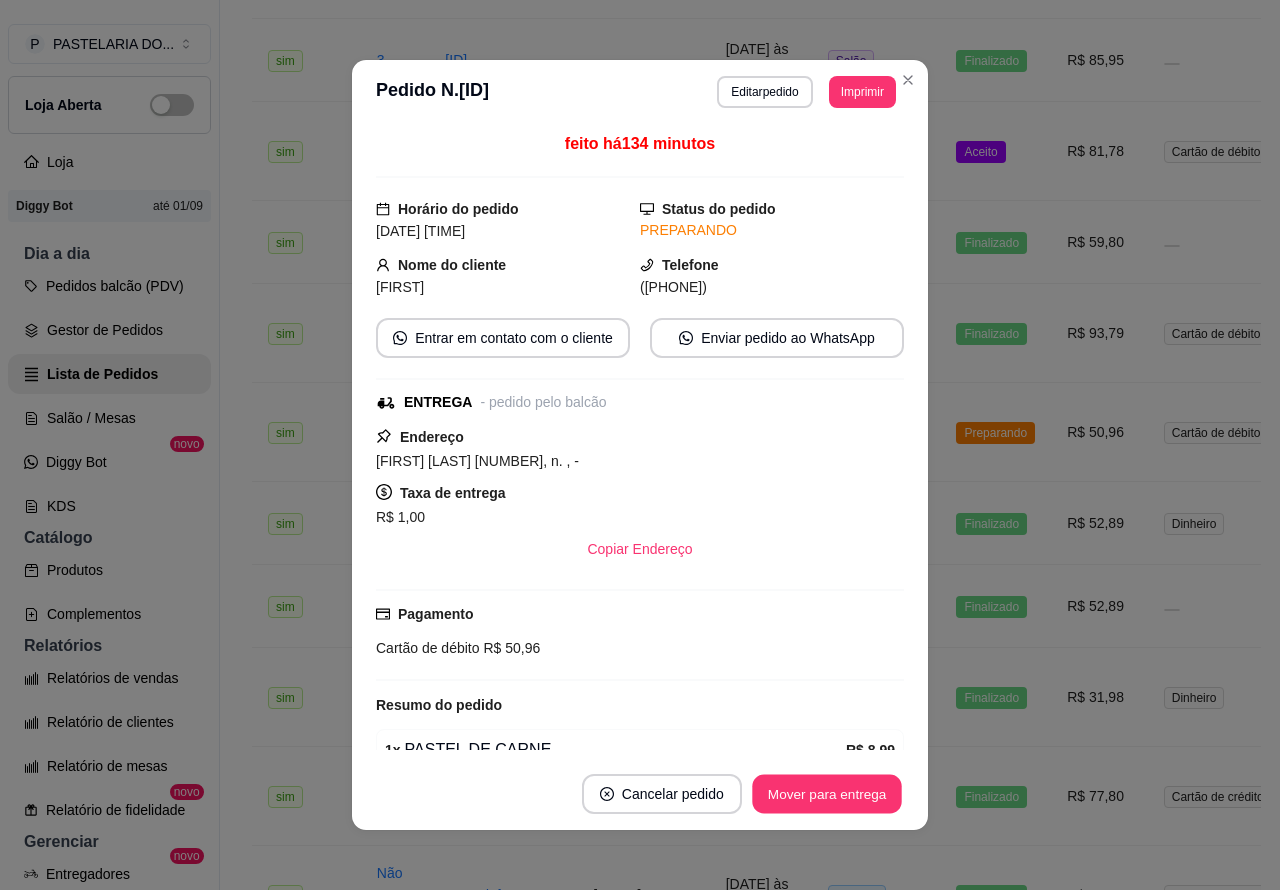 click on "Mover para entrega" at bounding box center [827, 794] 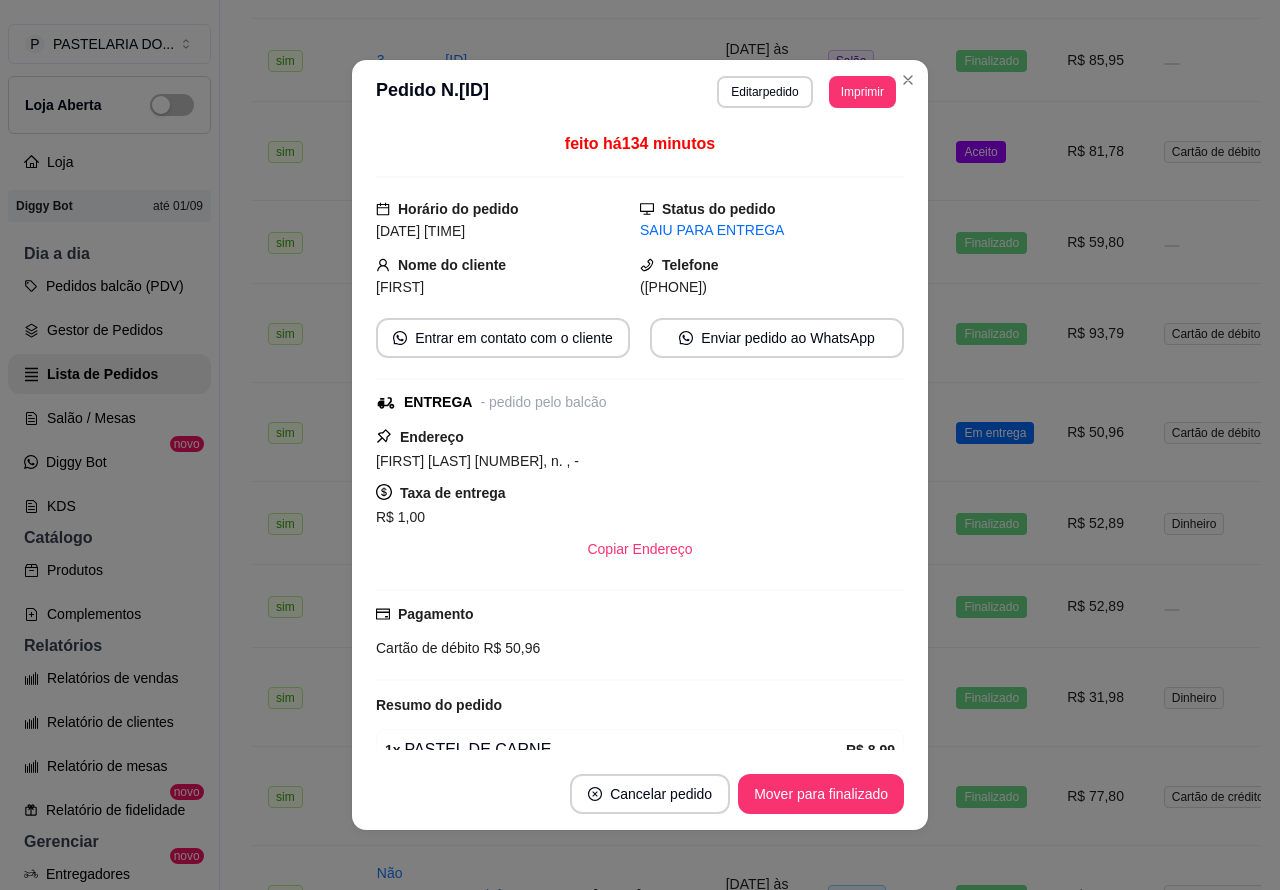 click on "Mover para finalizado" at bounding box center (821, 794) 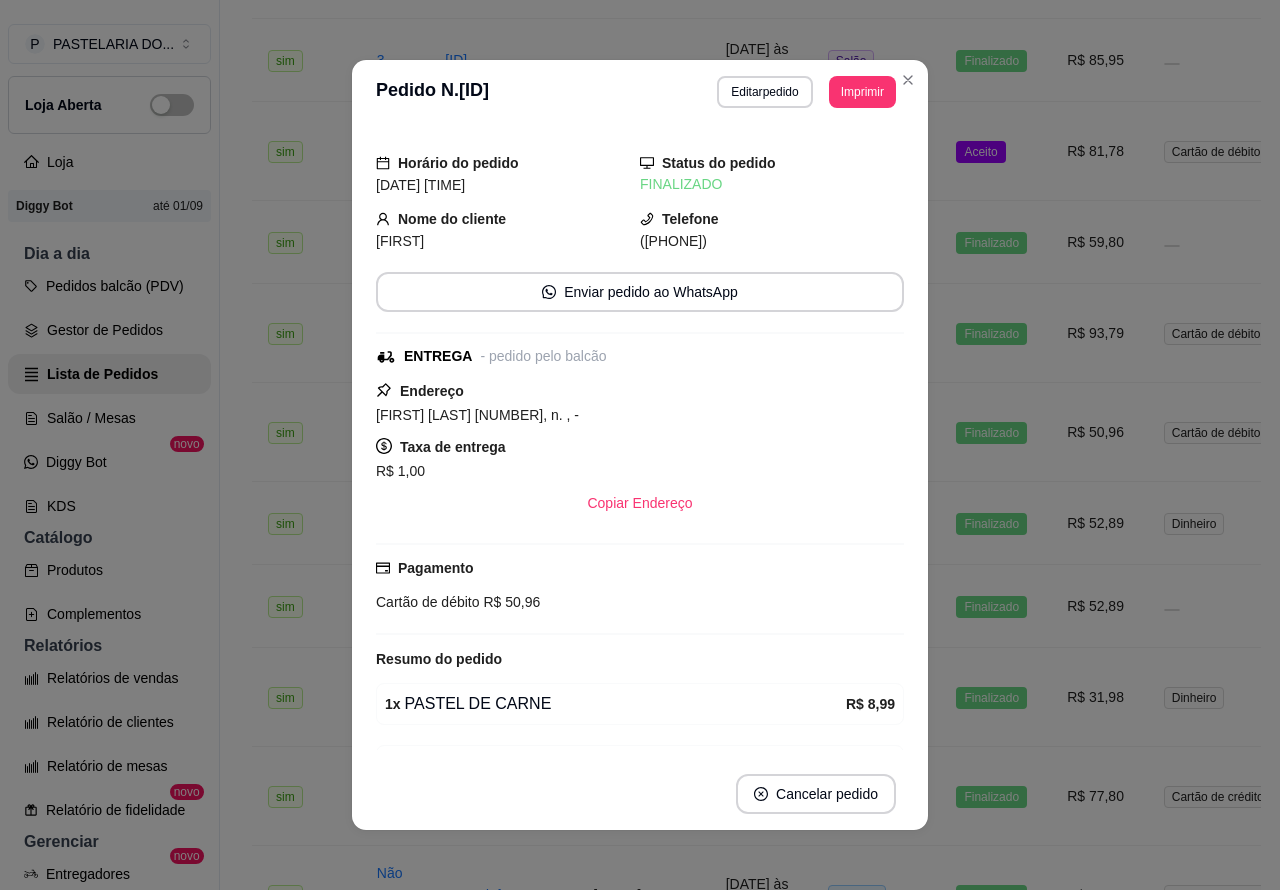 click on "Aceito" at bounding box center [980, 152] 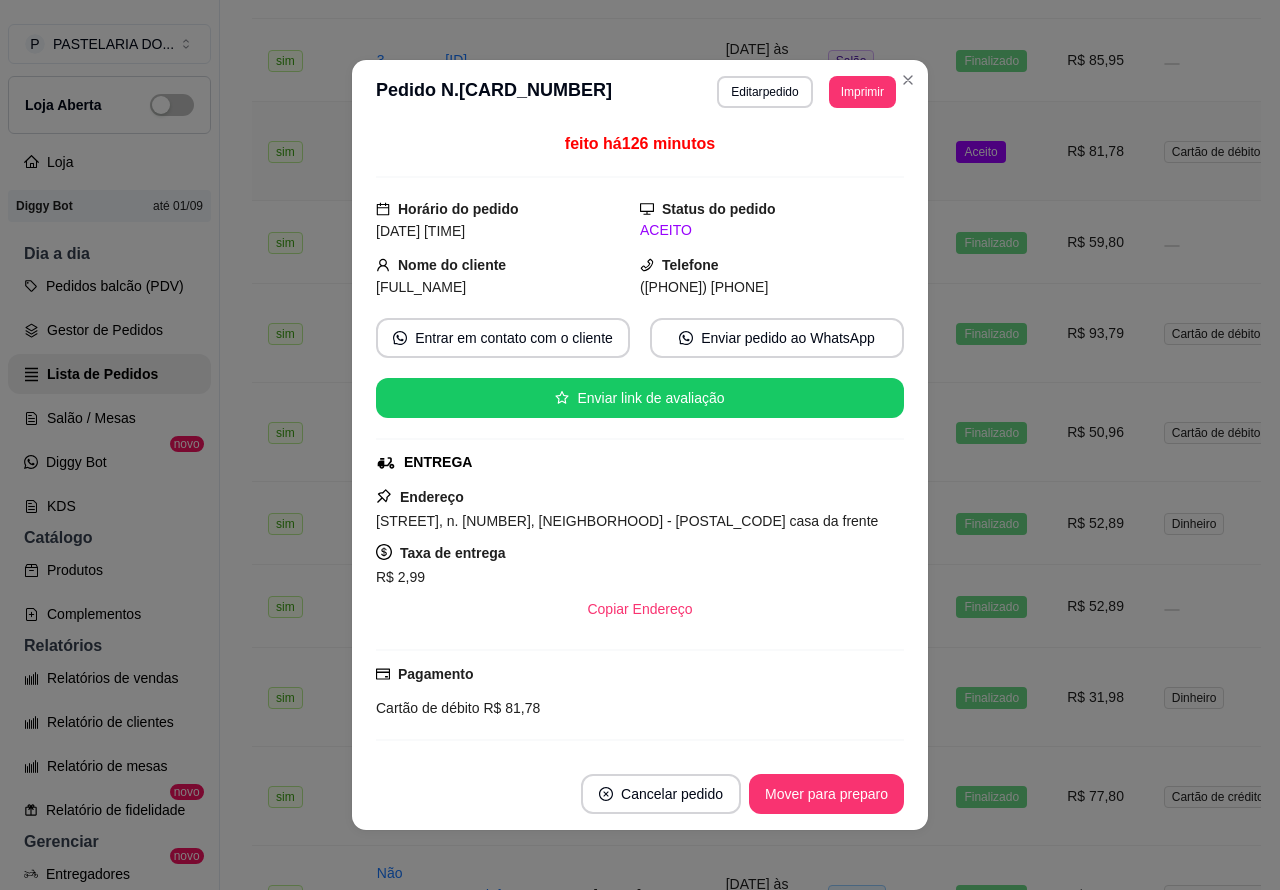 click on "Mover para preparo" at bounding box center (826, 794) 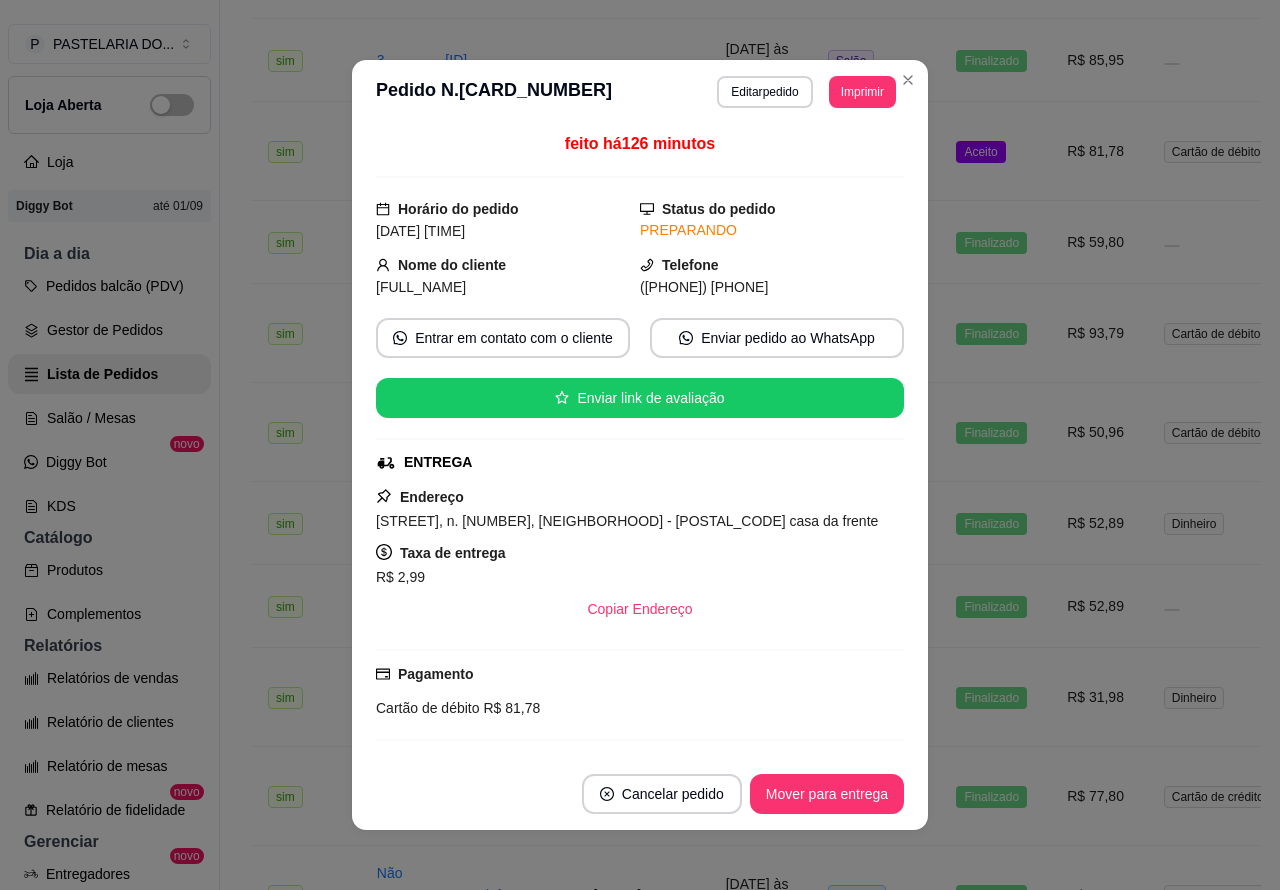 click on "Mover para entrega" at bounding box center [827, 794] 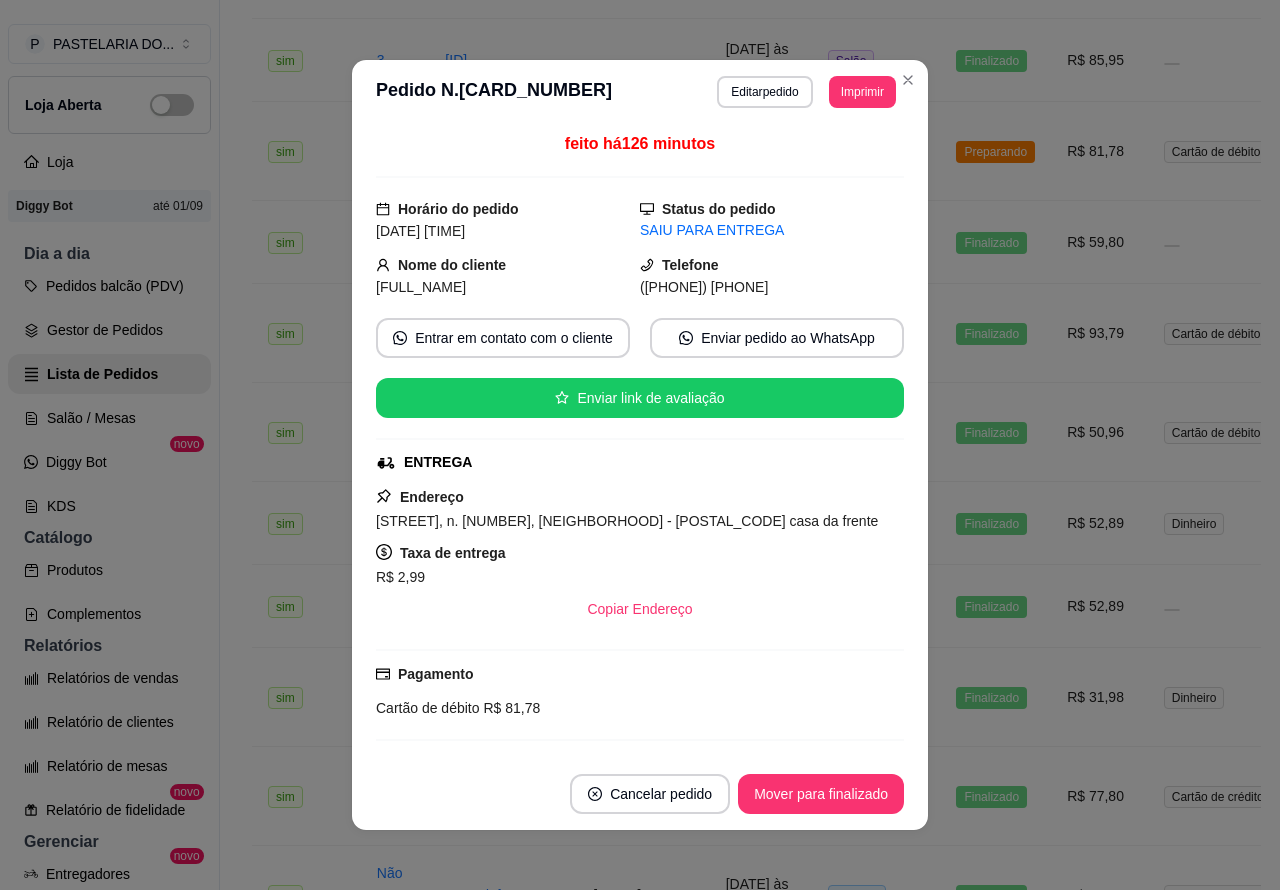click on "Mover para finalizado" at bounding box center (821, 794) 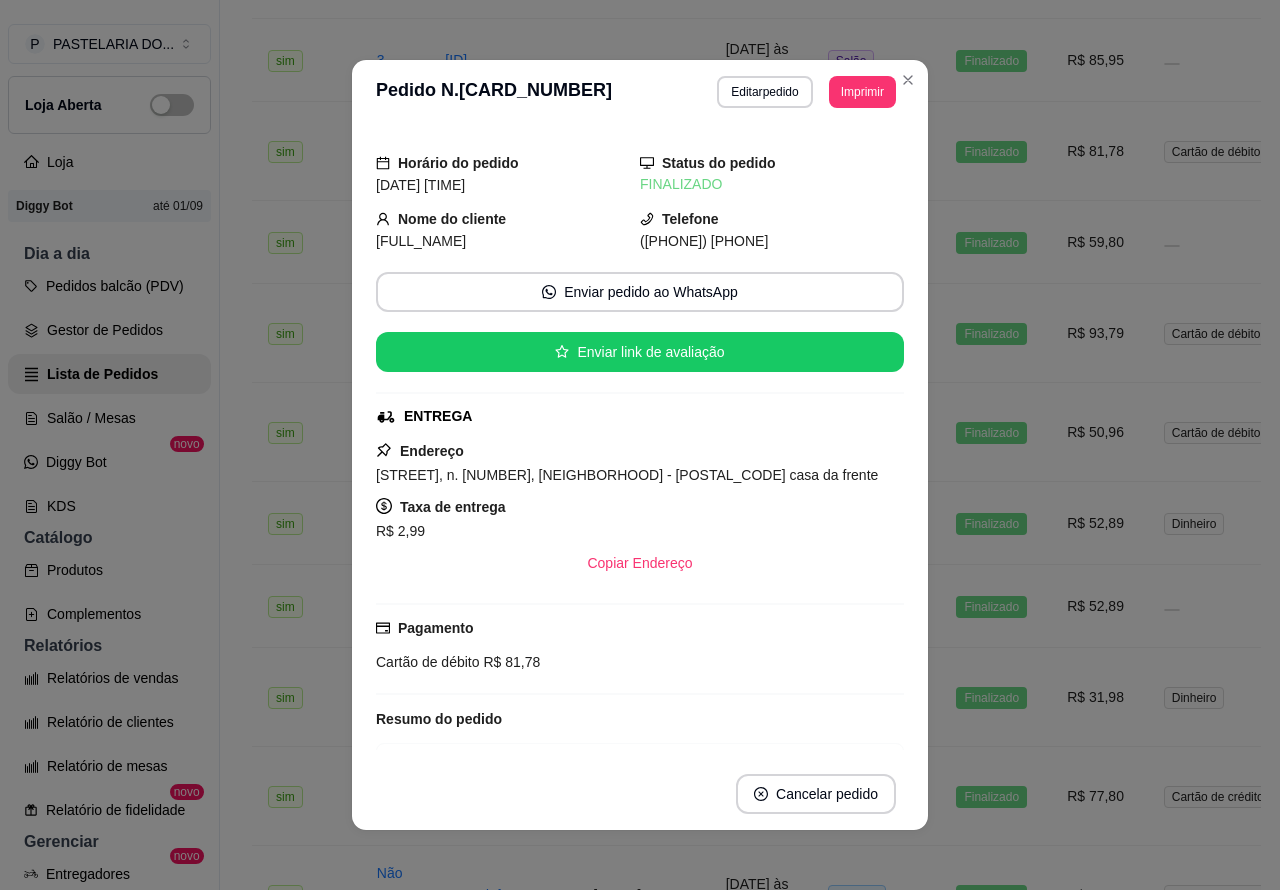 click on "X SALADA EGG [NAME] Loja Aberta Loja Diggy Bot até 01/09 Dia a dia Pedidos balcão (PDV) Gestor de Pedidos Lista de Pedidos Salão / Mesas Diggy Bot novo KDS Catálogo Produtos Complementos Relatórios Relatórios de vendas Relatório de clientes Relatório de mesas Relatório de fidelidade novo Gerenciar Entregadores novo Nota Fiscal (NFC-e) Controle de caixa Controle de fiado Cupons Clientes Estoque Configurações Diggy Planos Precisa de ajuda? Sair" at bounding box center [110, 461] 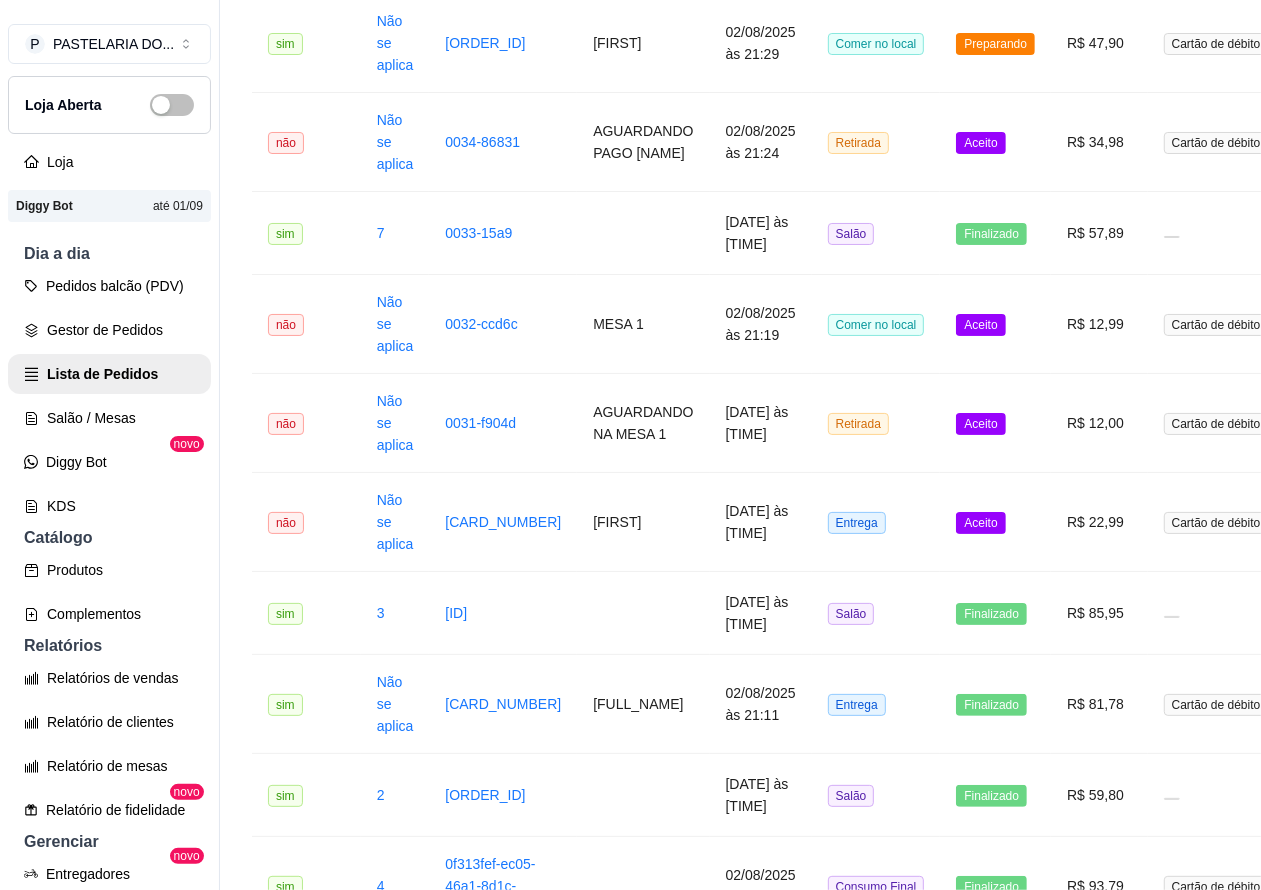 scroll, scrollTop: 503, scrollLeft: 0, axis: vertical 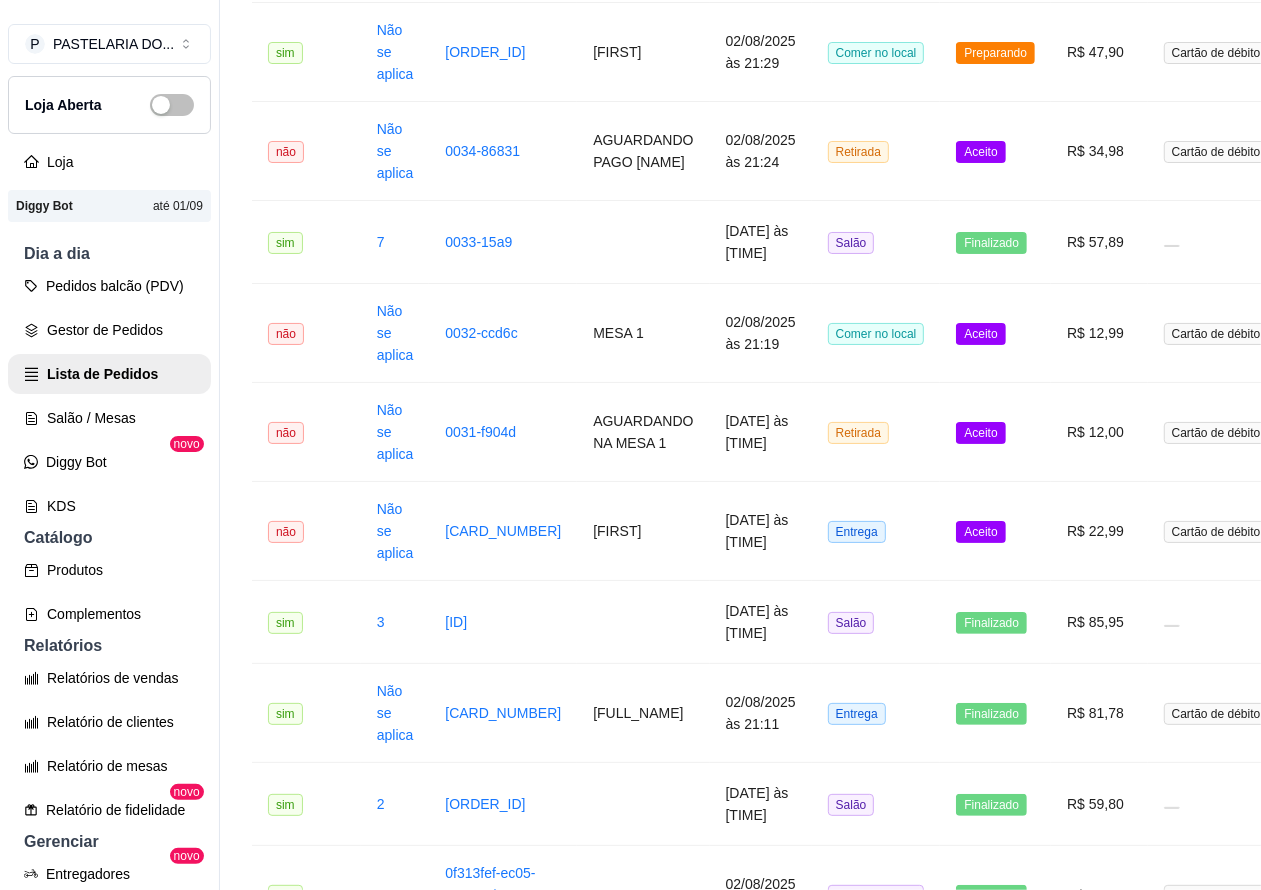 click on "Aceito" at bounding box center (980, 532) 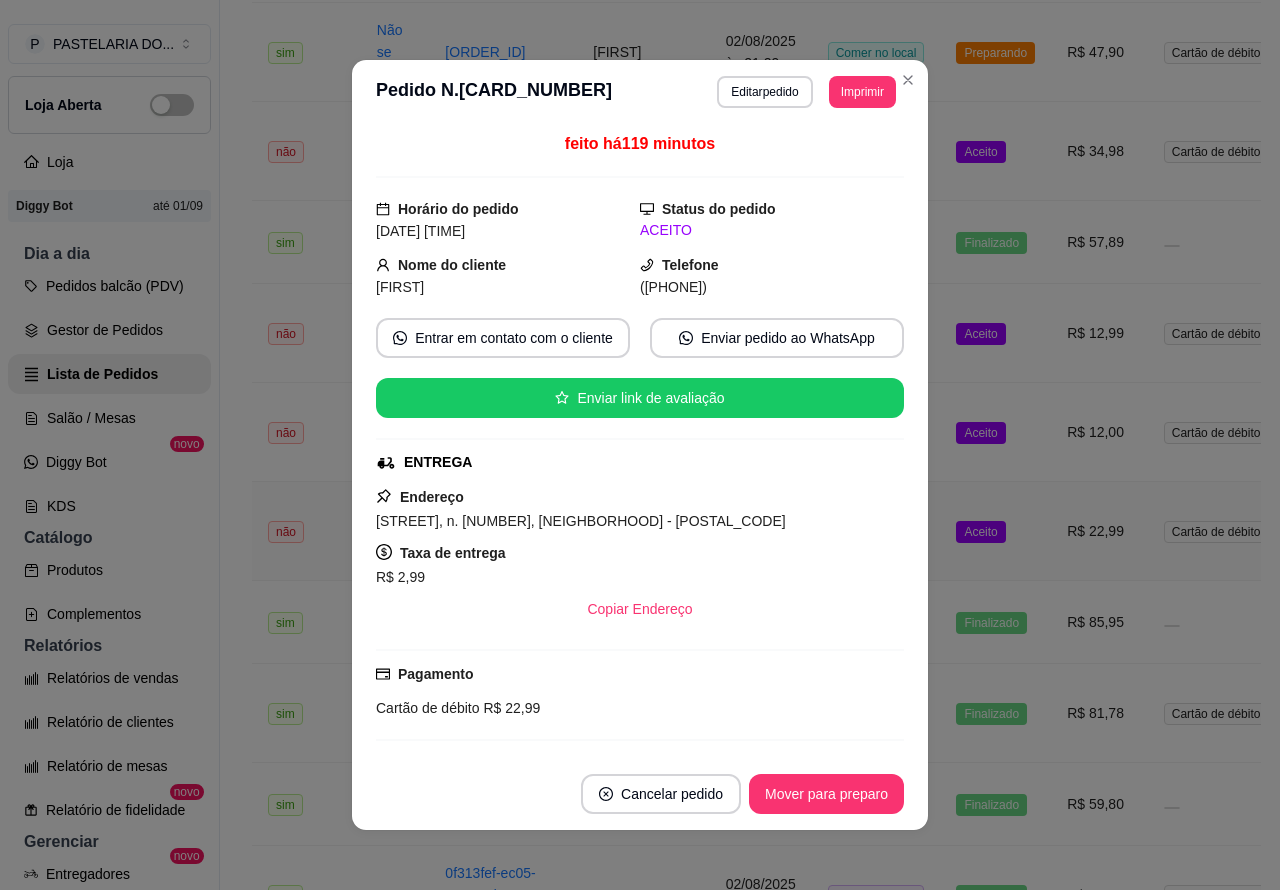 click on "Mover para preparo" at bounding box center (826, 794) 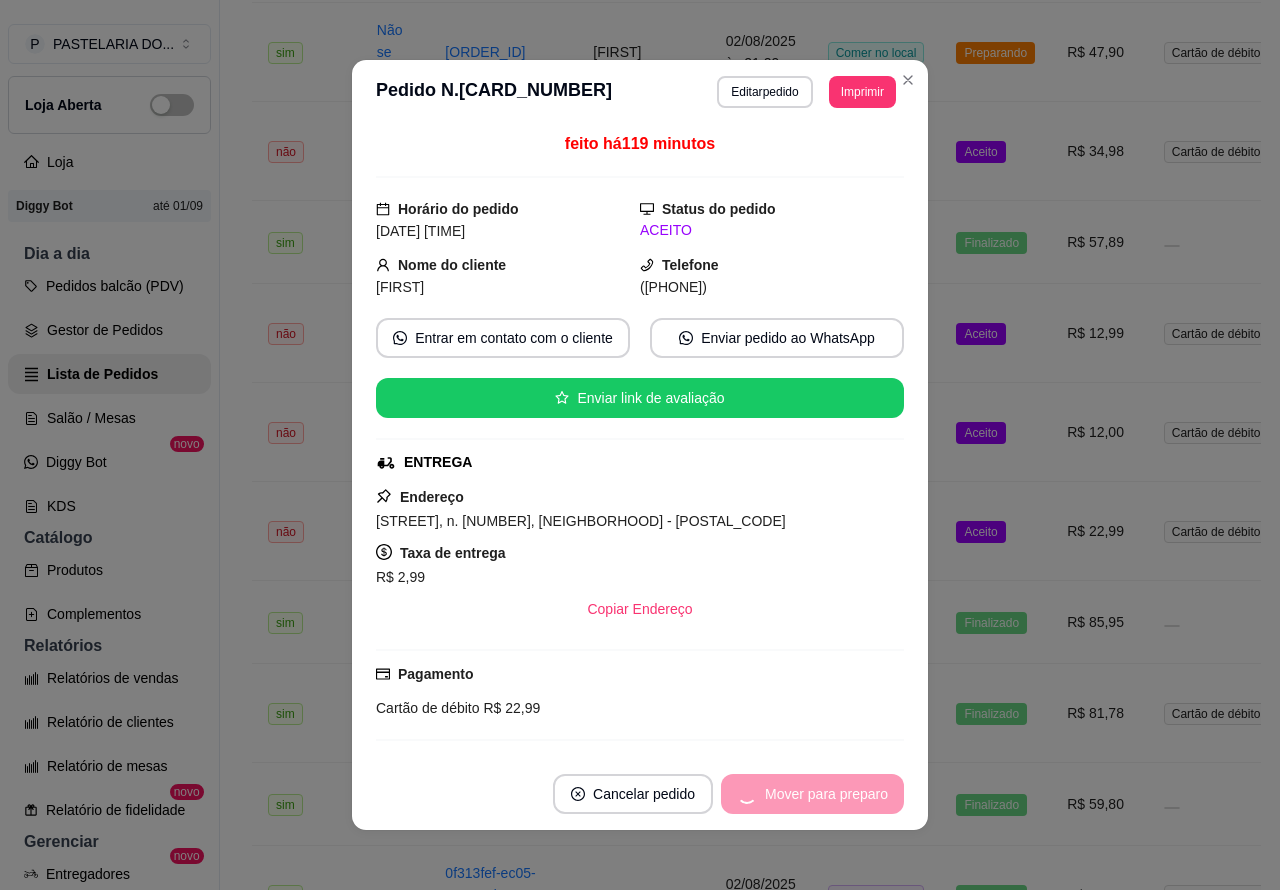 click on "Mover para preparo" at bounding box center [812, 794] 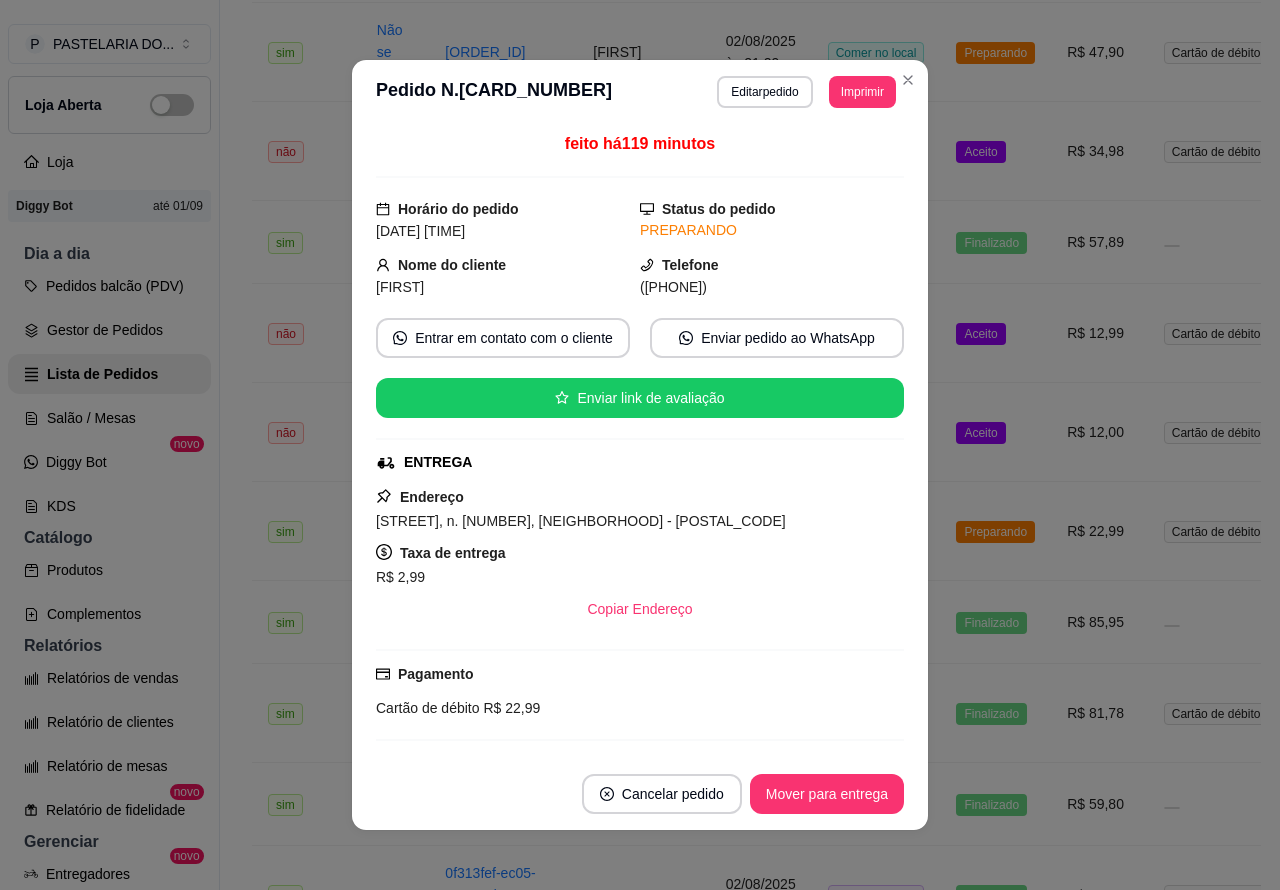 click on "Mover para entrega" at bounding box center [827, 794] 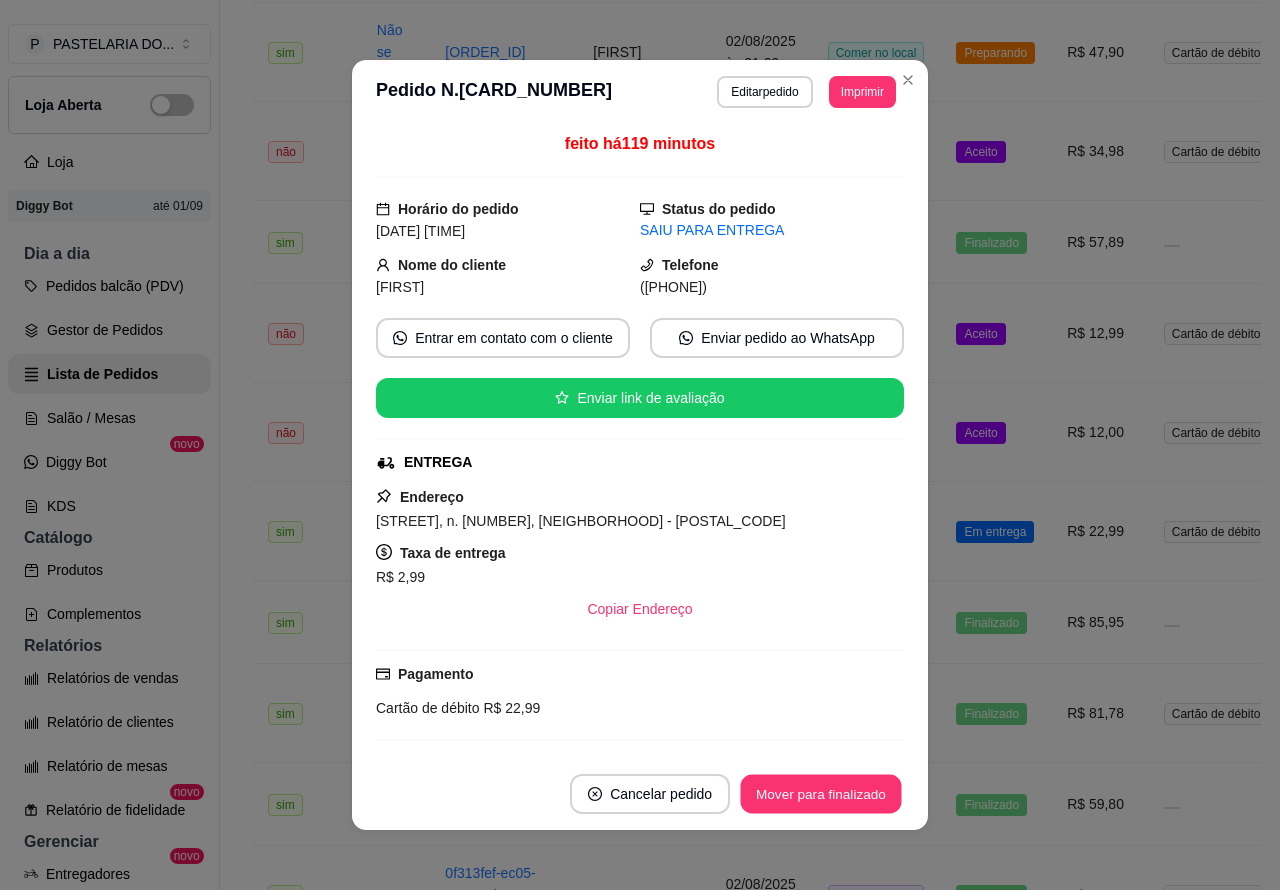 click on "Mover para finalizado" at bounding box center (821, 794) 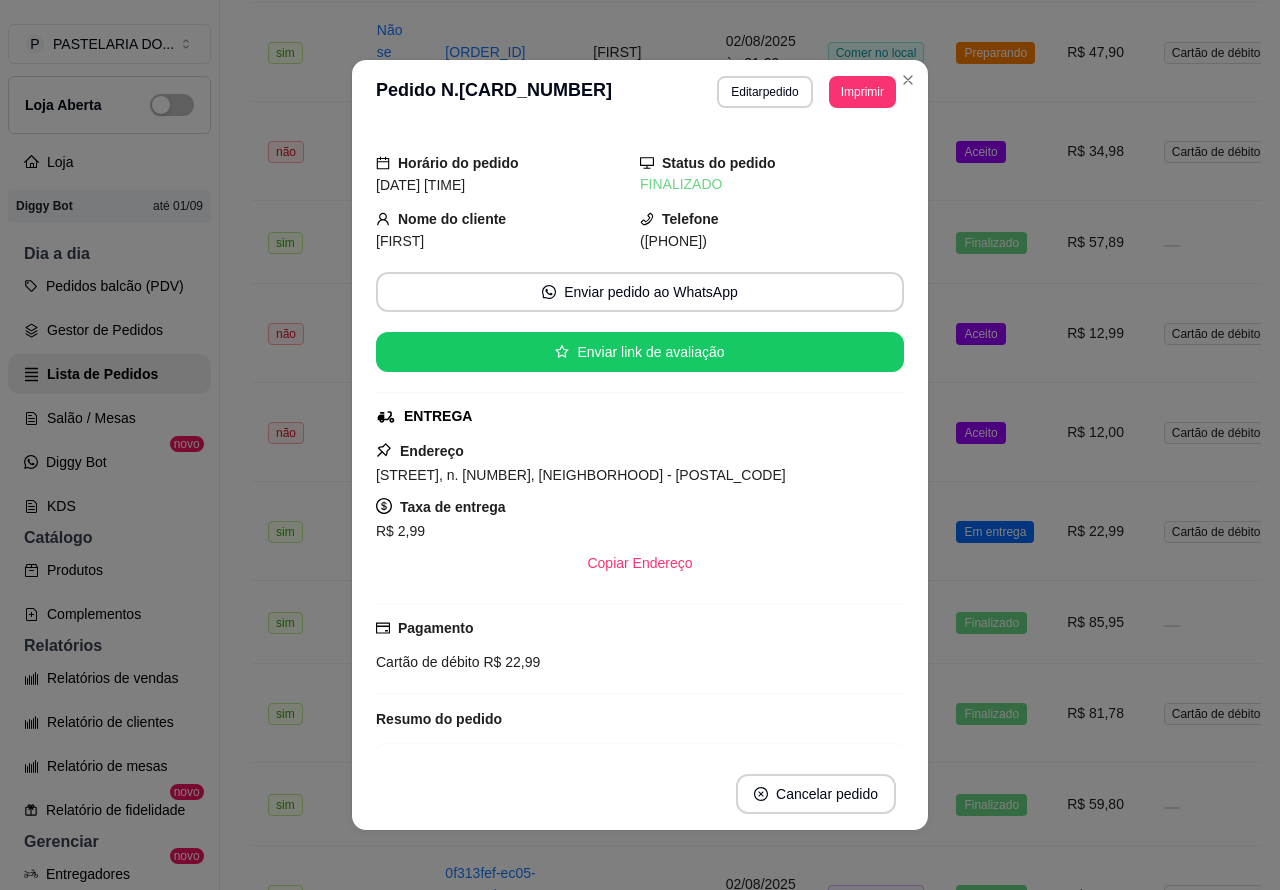 click on "Aceito" at bounding box center (980, 433) 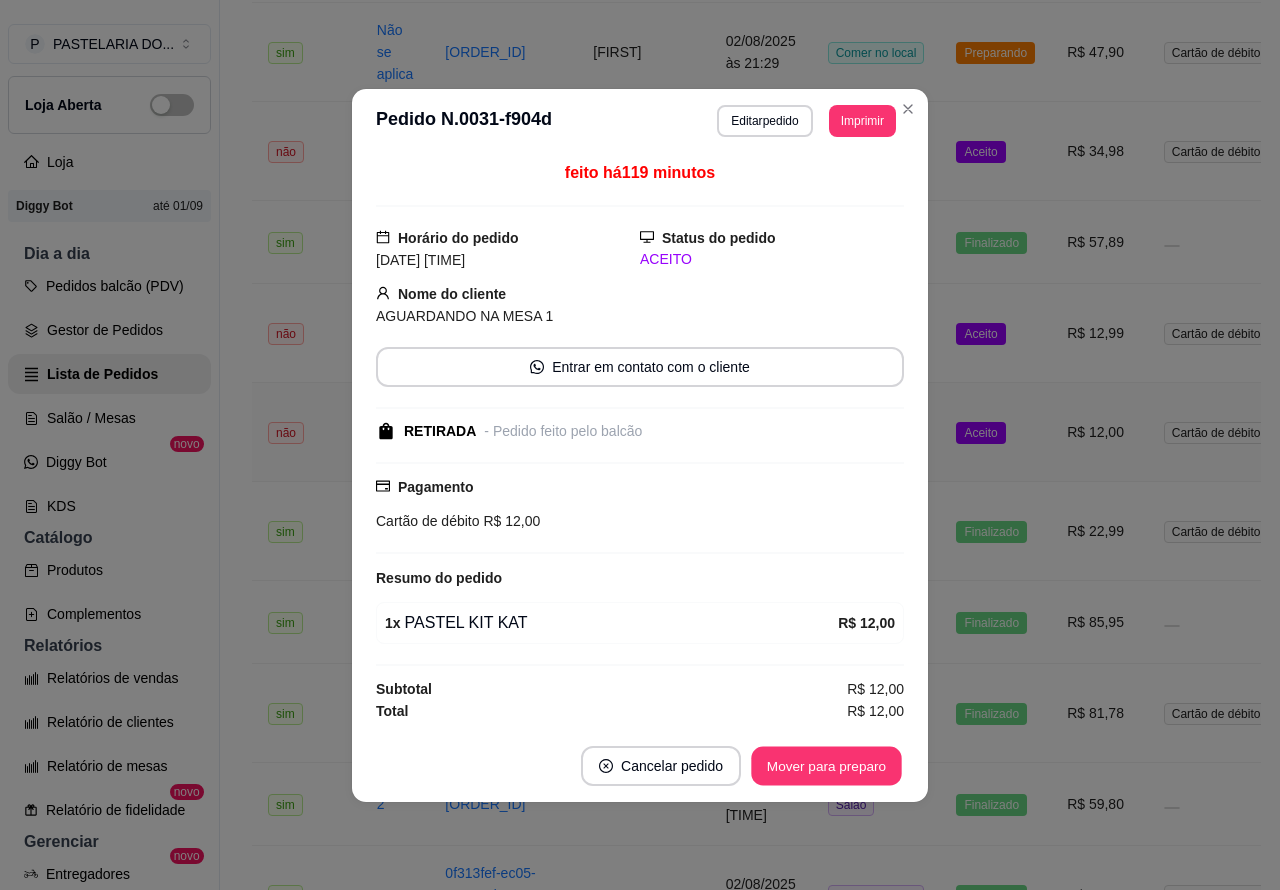 click on "Mover para preparo" at bounding box center (826, 765) 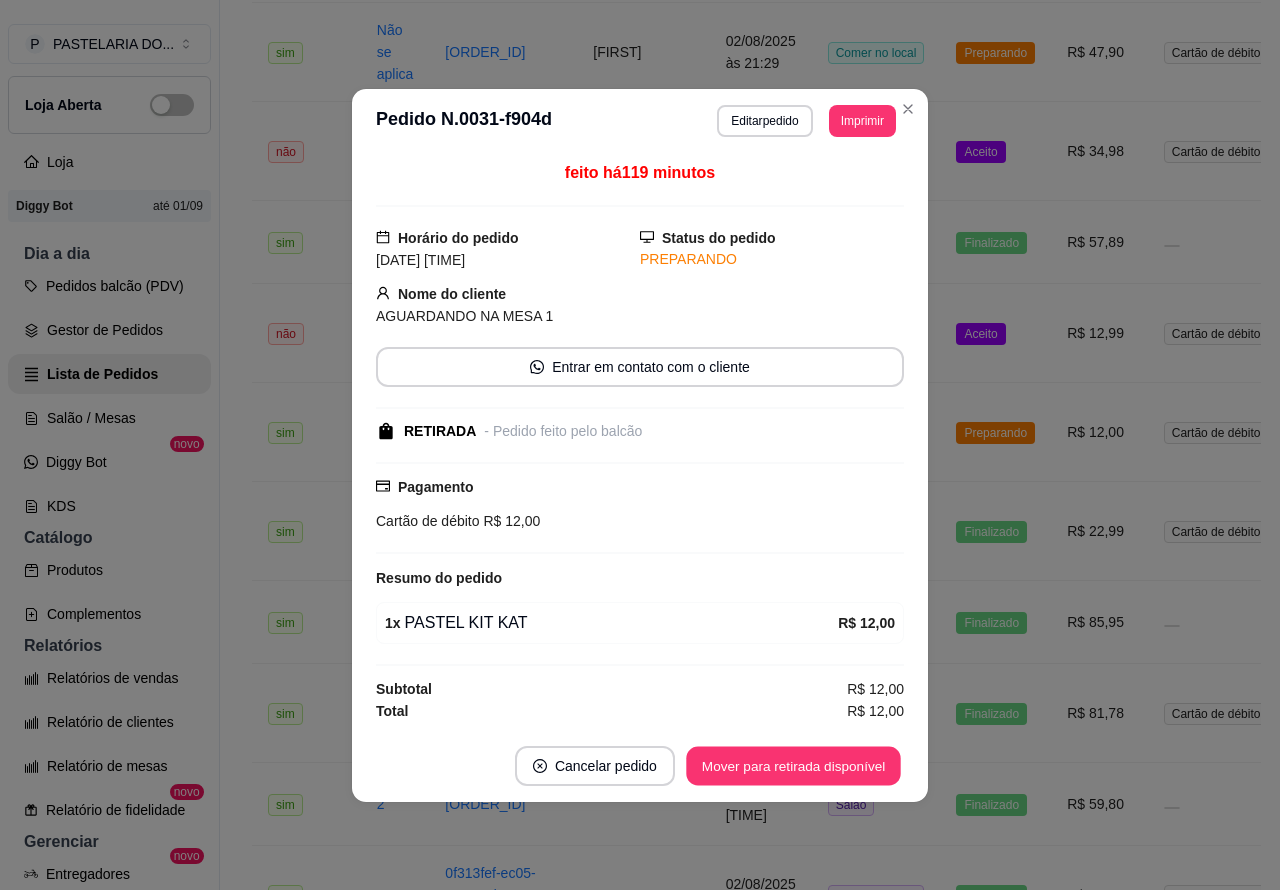 click on "Mover para retirada disponível" at bounding box center (793, 765) 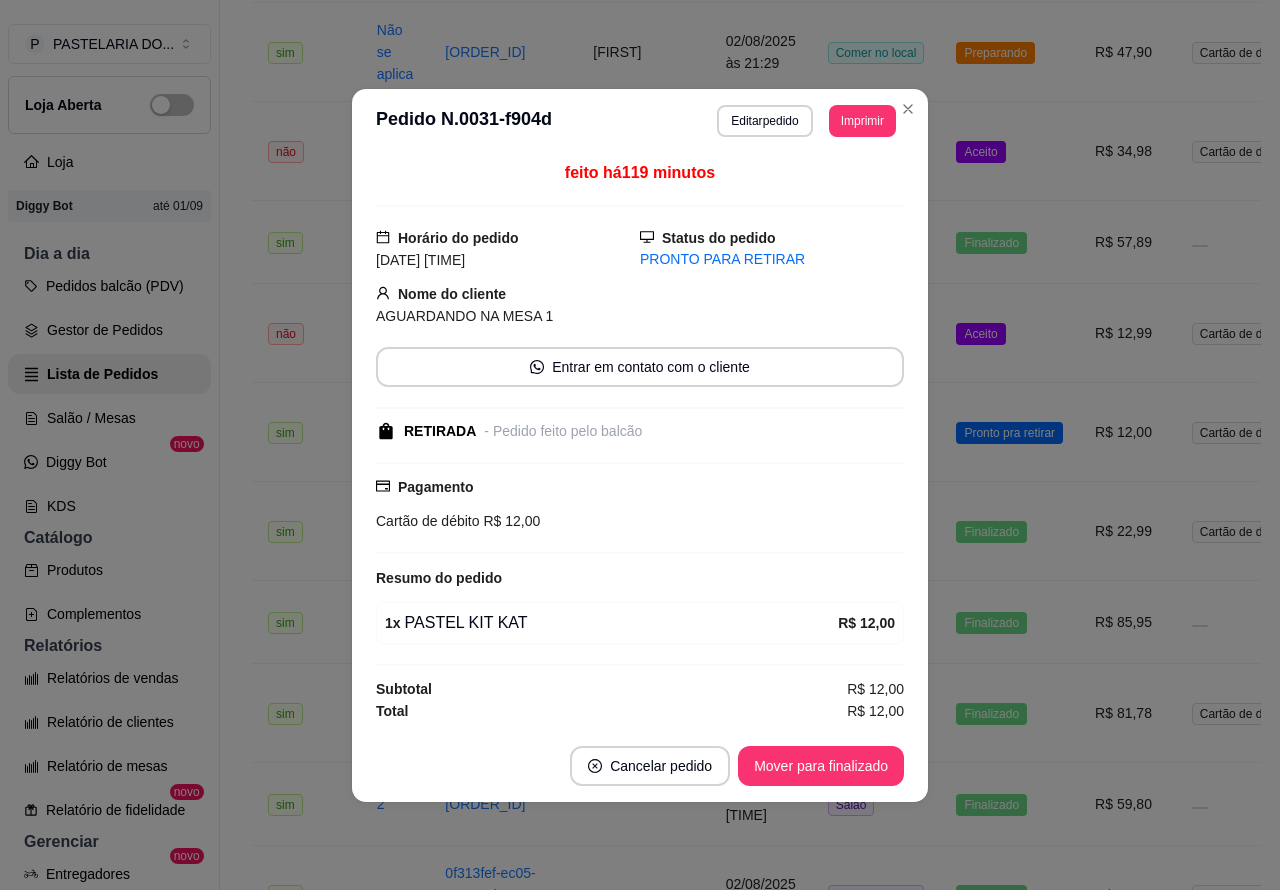 click on "Mover para finalizado" at bounding box center [821, 766] 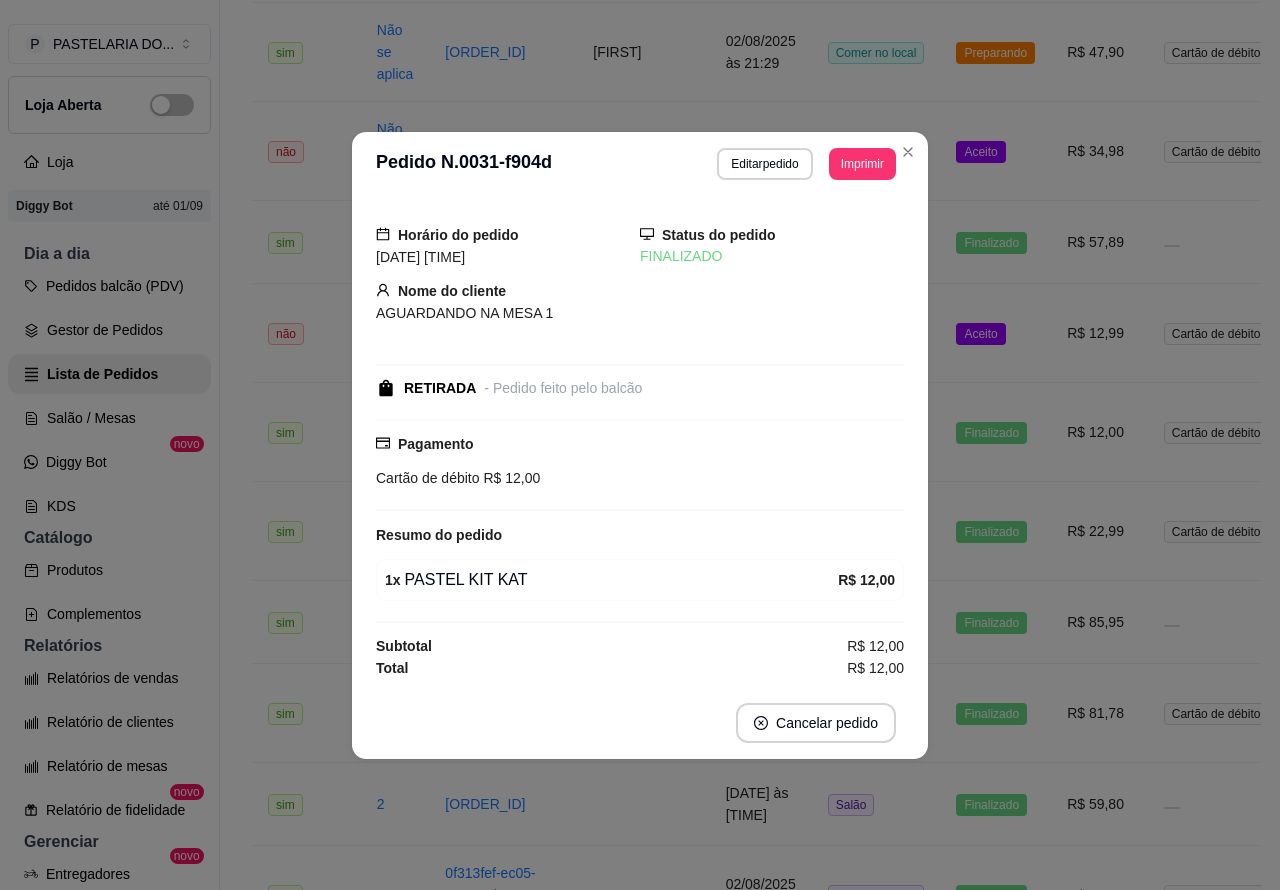 click on "Aceito" at bounding box center (995, 333) 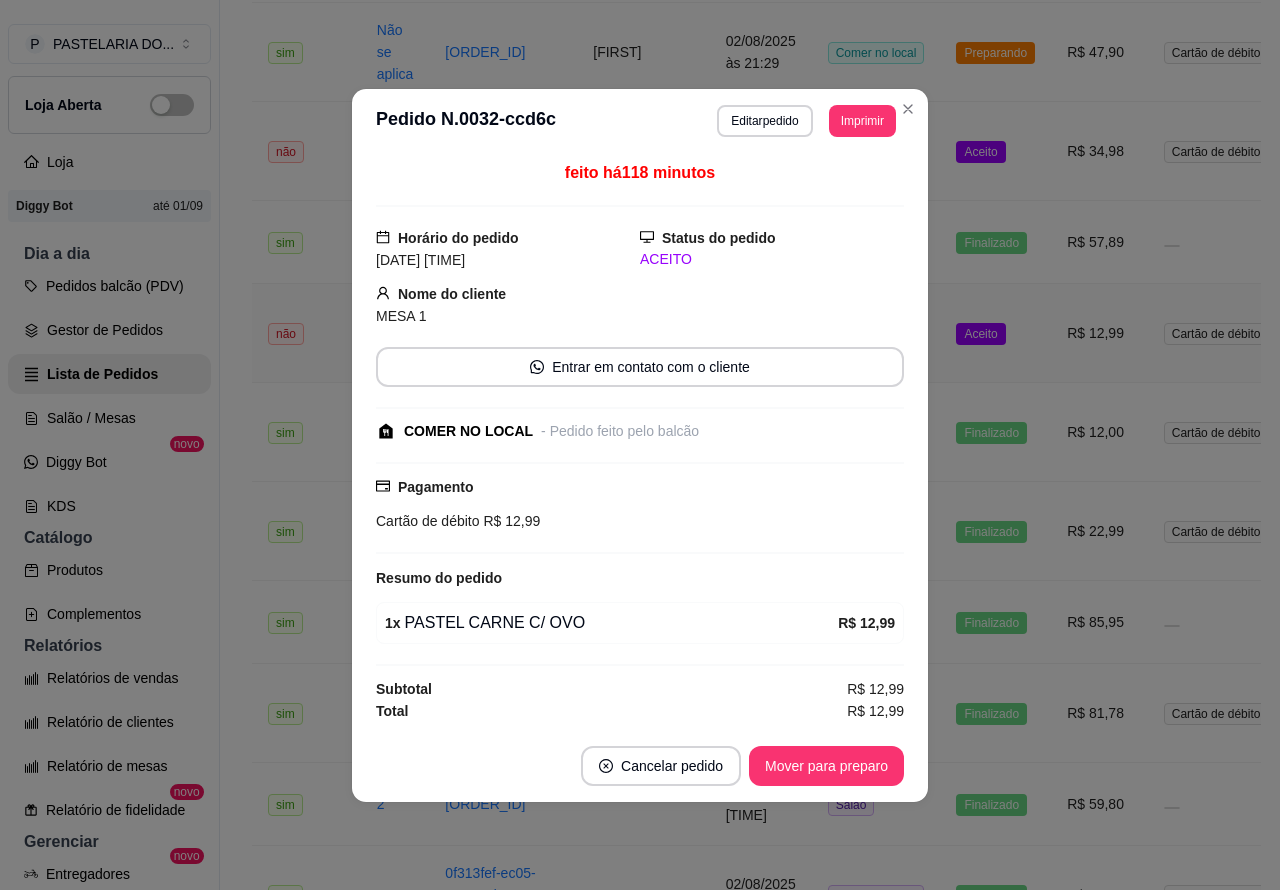 click on "Mover para preparo" at bounding box center [826, 766] 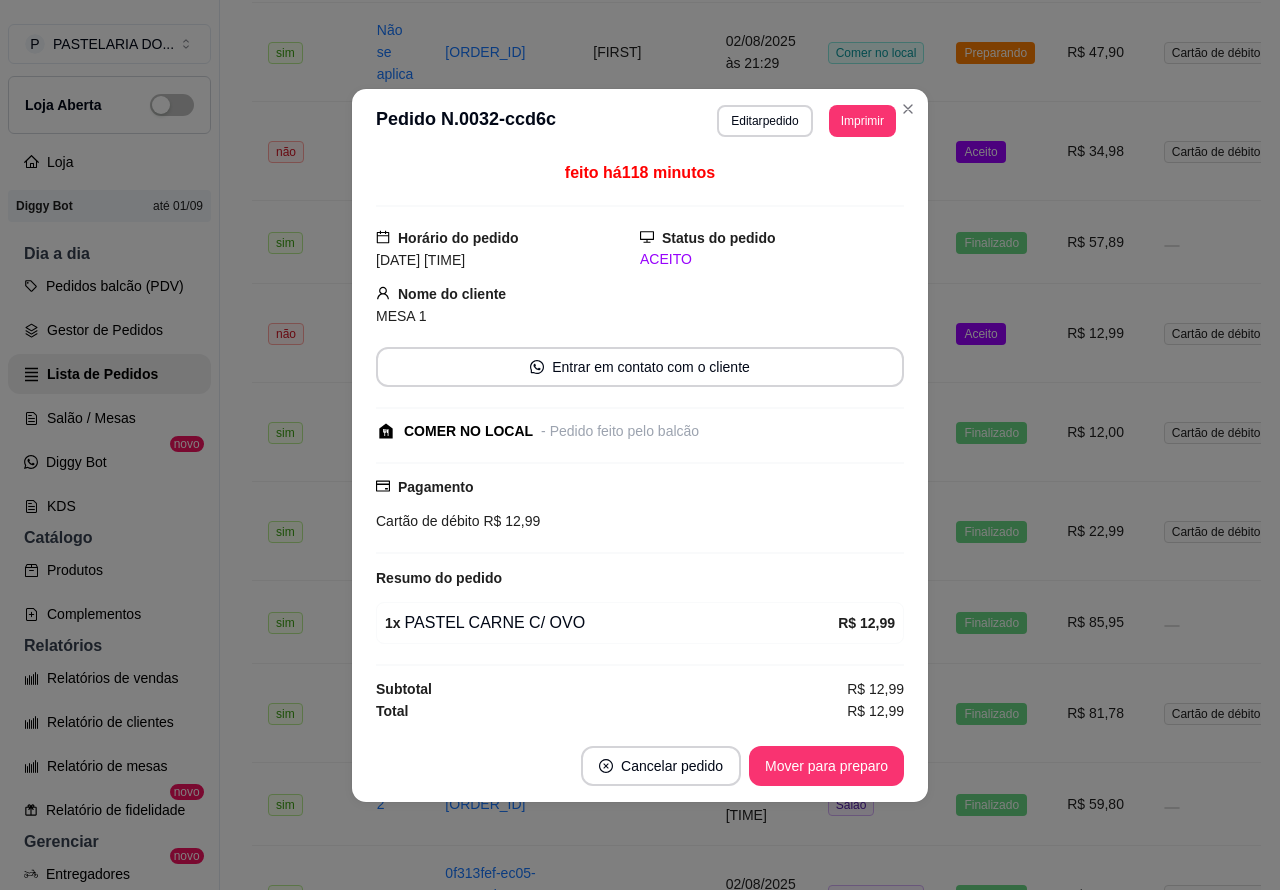click on "Mover para preparo" at bounding box center (826, 766) 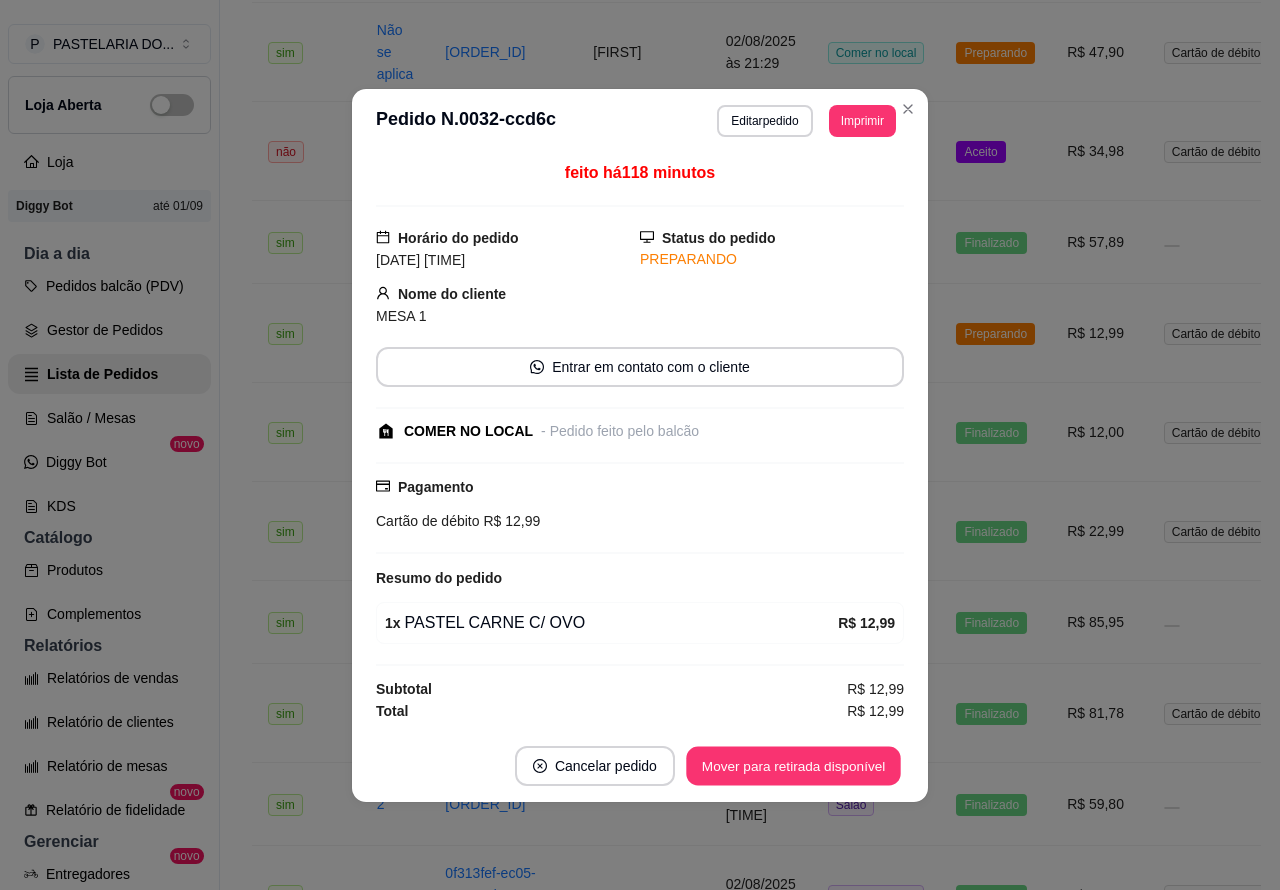 click on "Mover para retirada disponível" at bounding box center (793, 765) 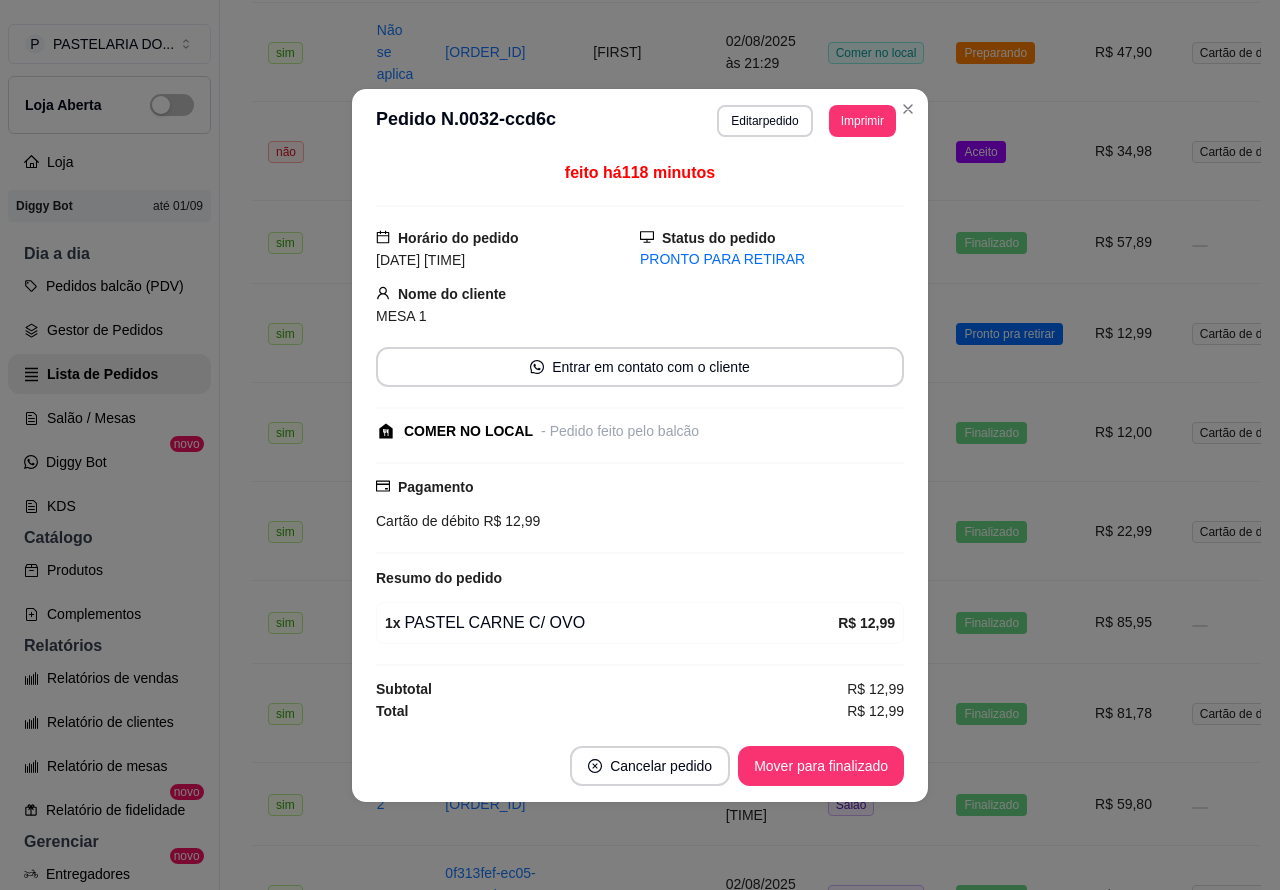 click on "Mover para finalizado" at bounding box center [821, 766] 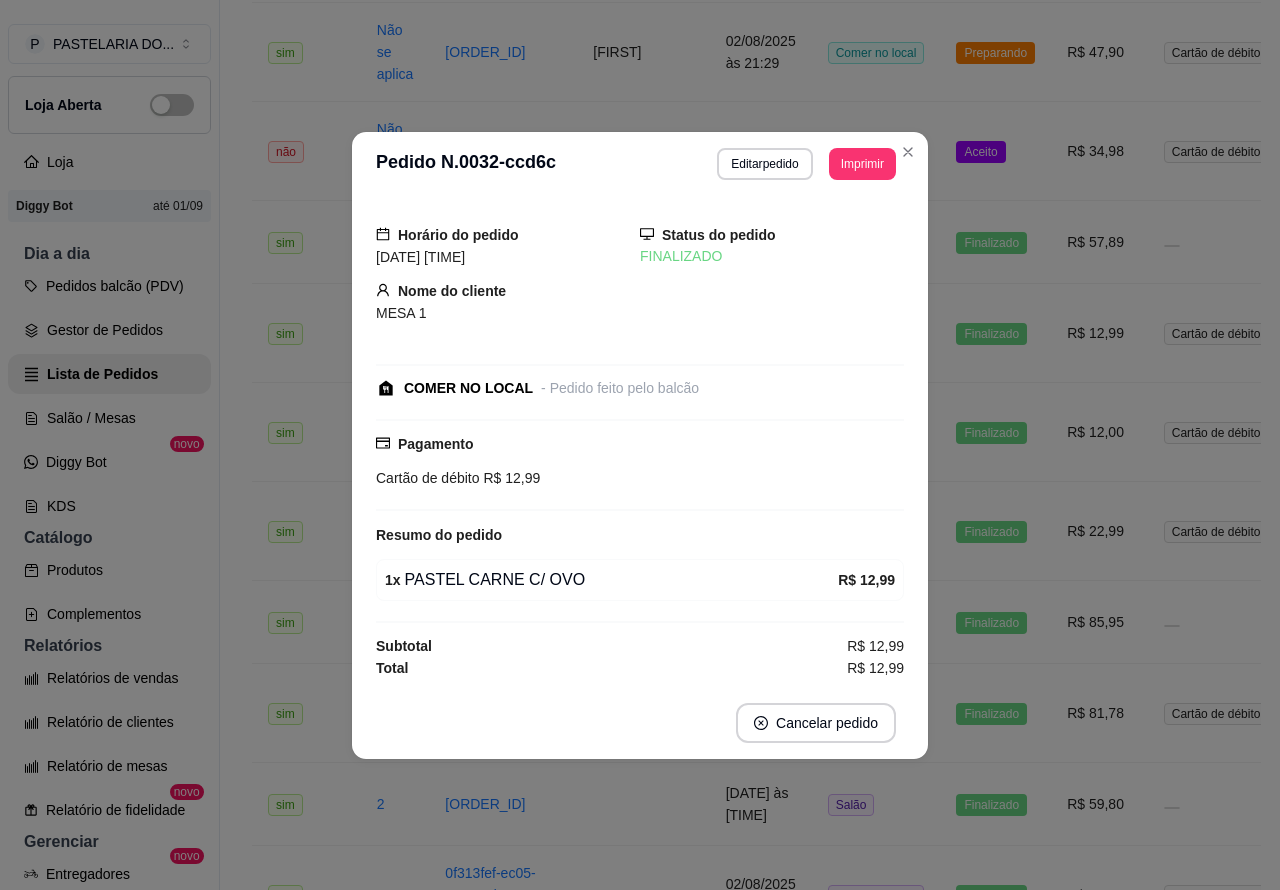 click on "Aceito" at bounding box center [980, 152] 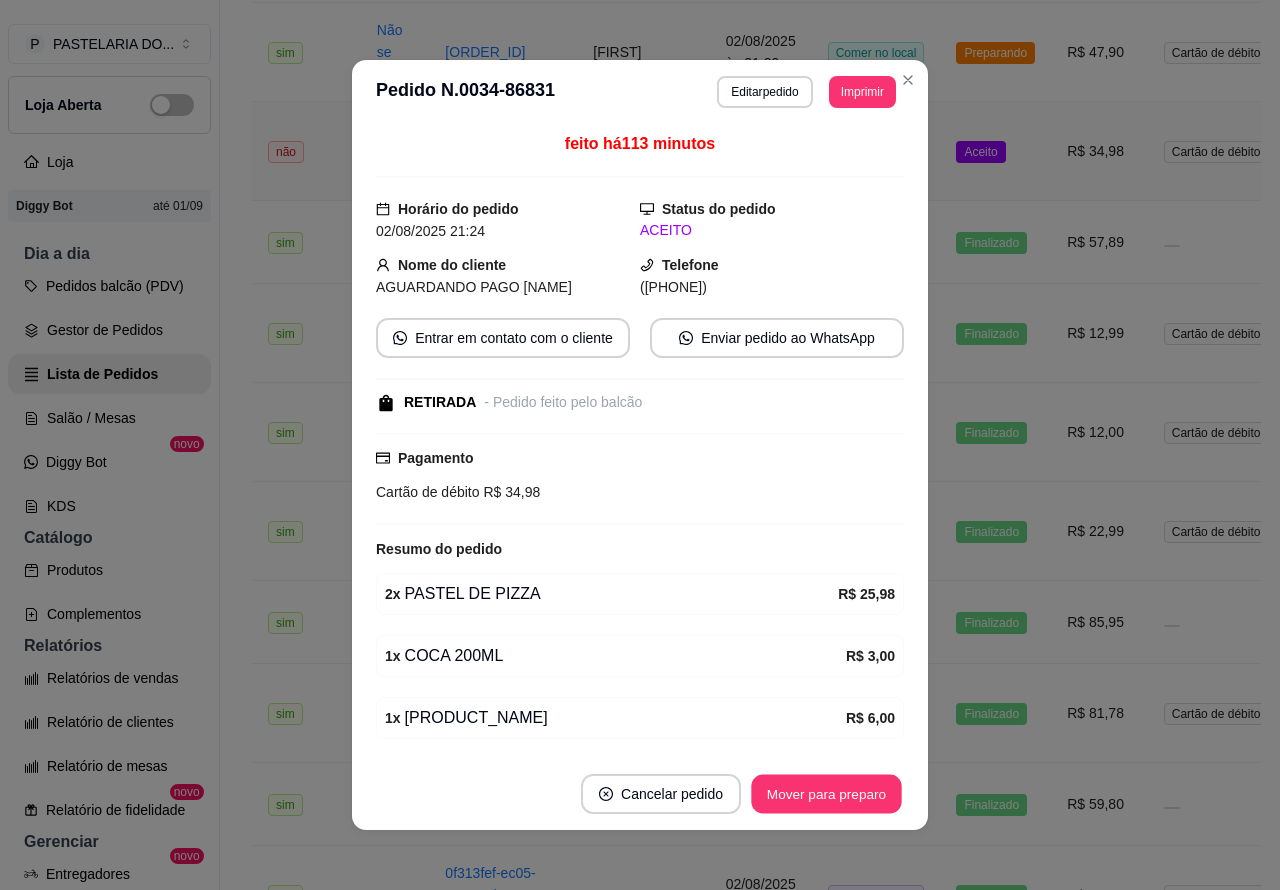 click on "Mover para preparo" at bounding box center [826, 794] 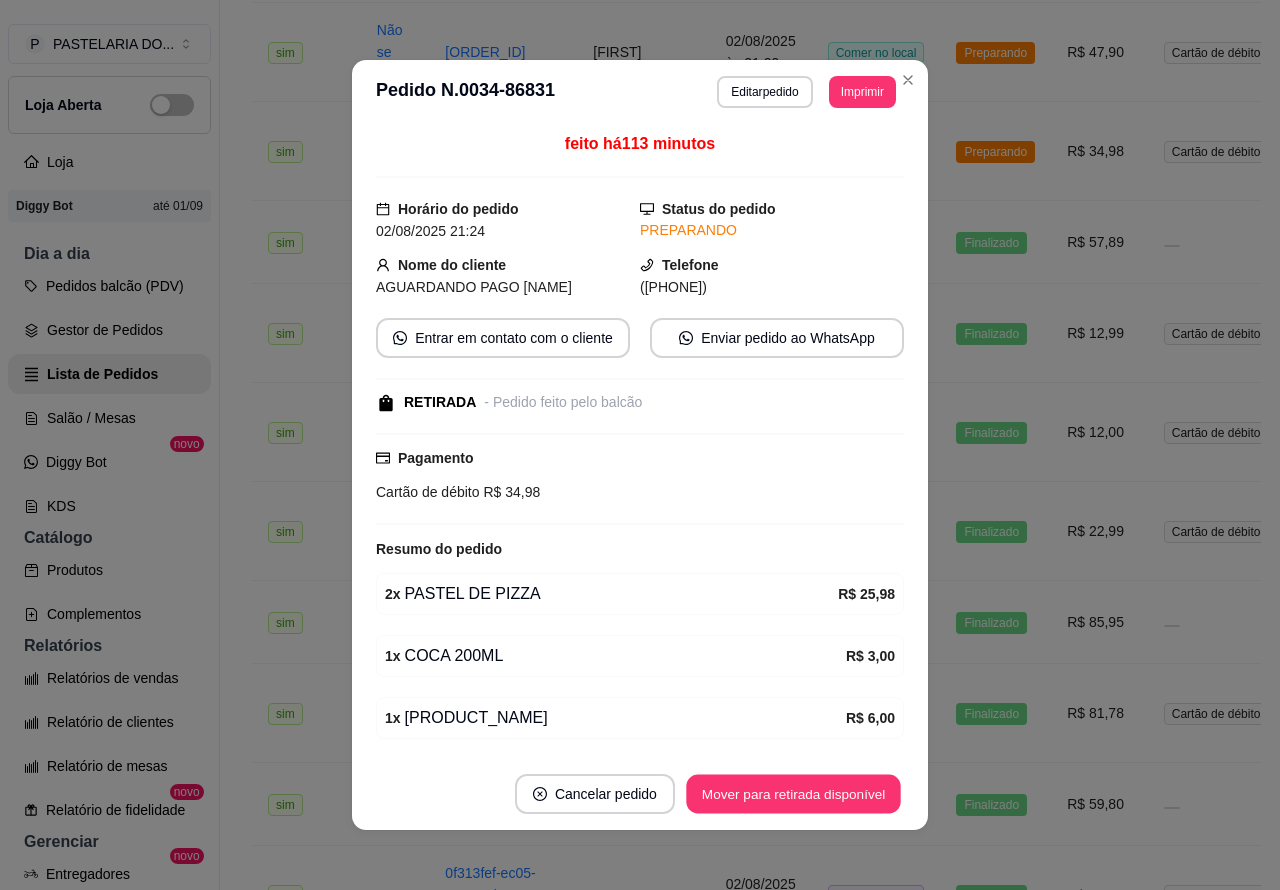 click on "Mover para retirada disponível" at bounding box center (793, 794) 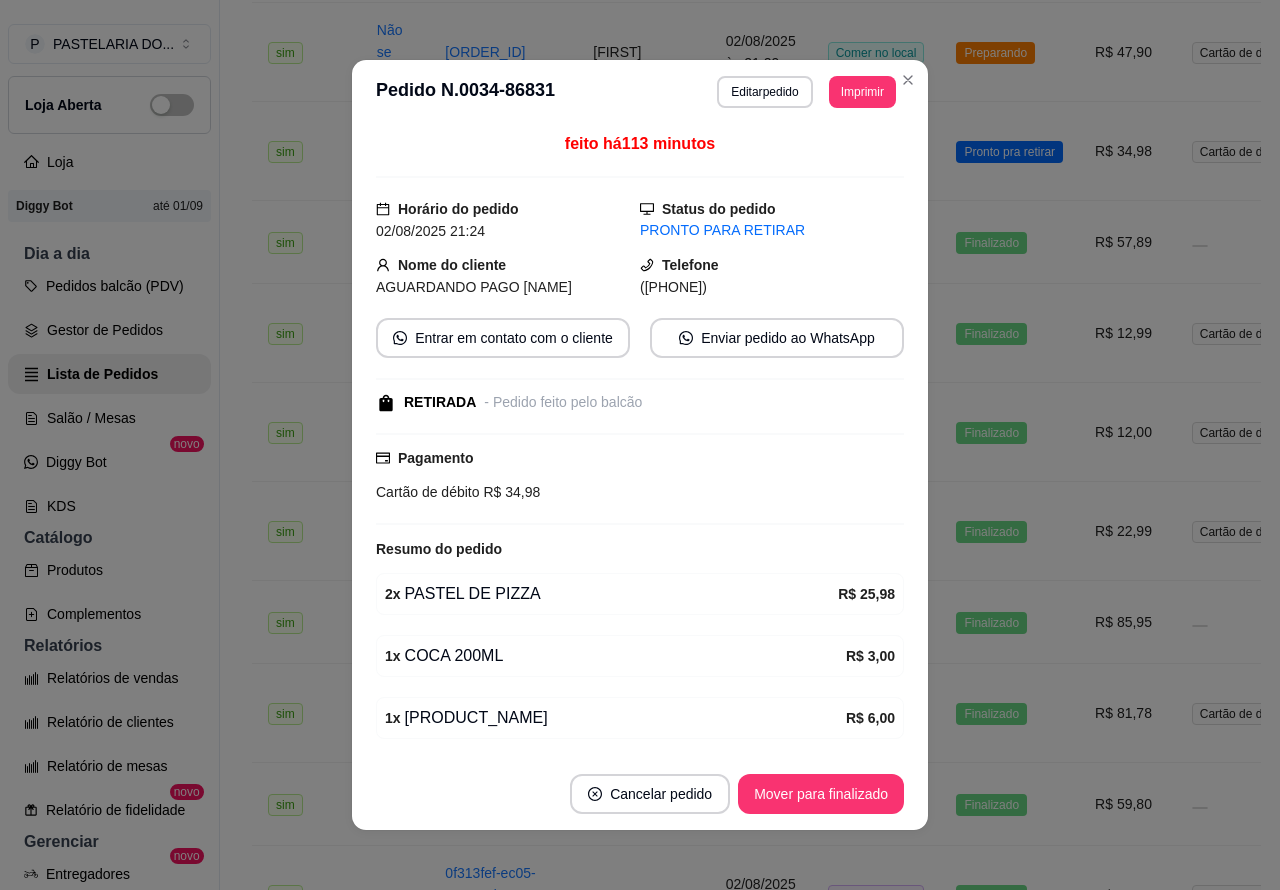 click on "Mover para finalizado" at bounding box center [821, 794] 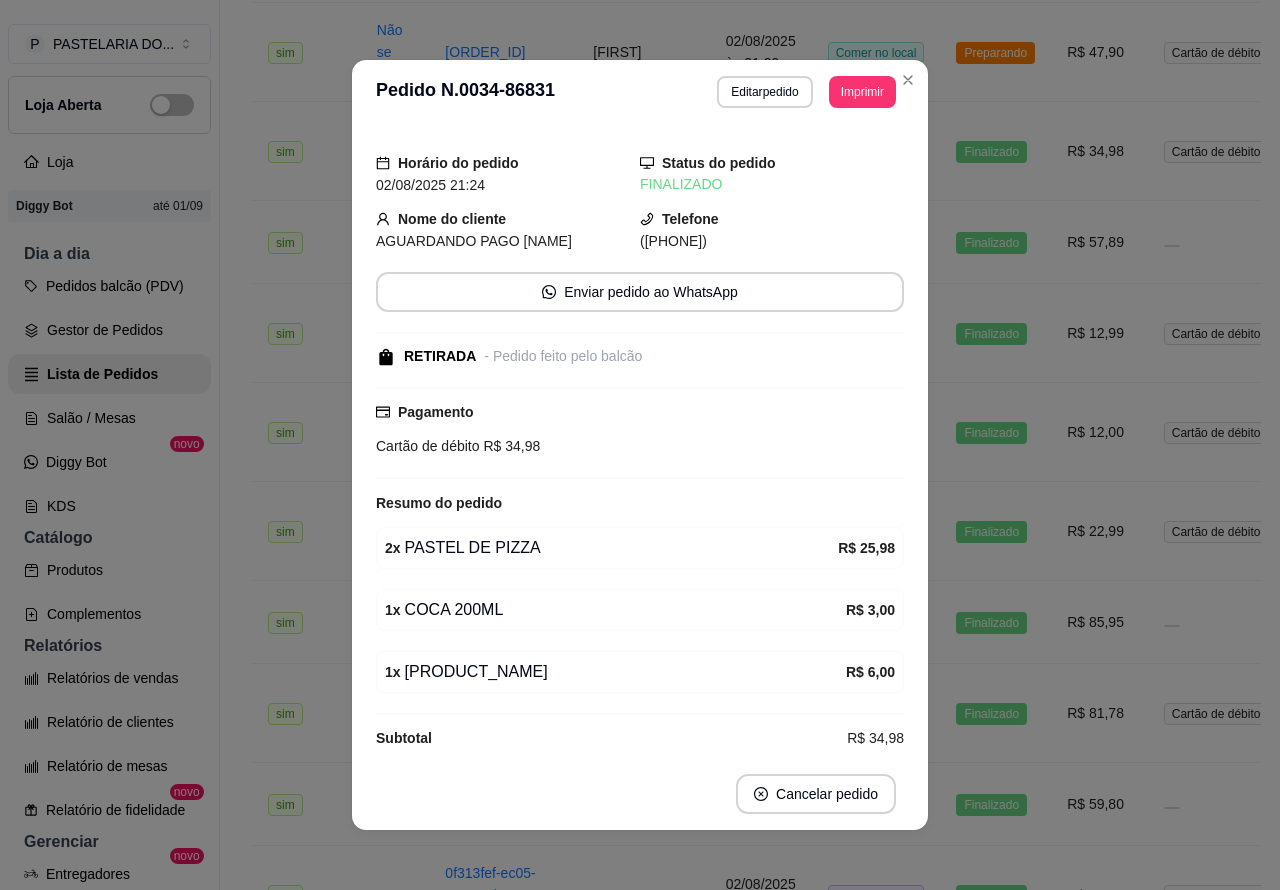 click on "Preparando" at bounding box center (995, 53) 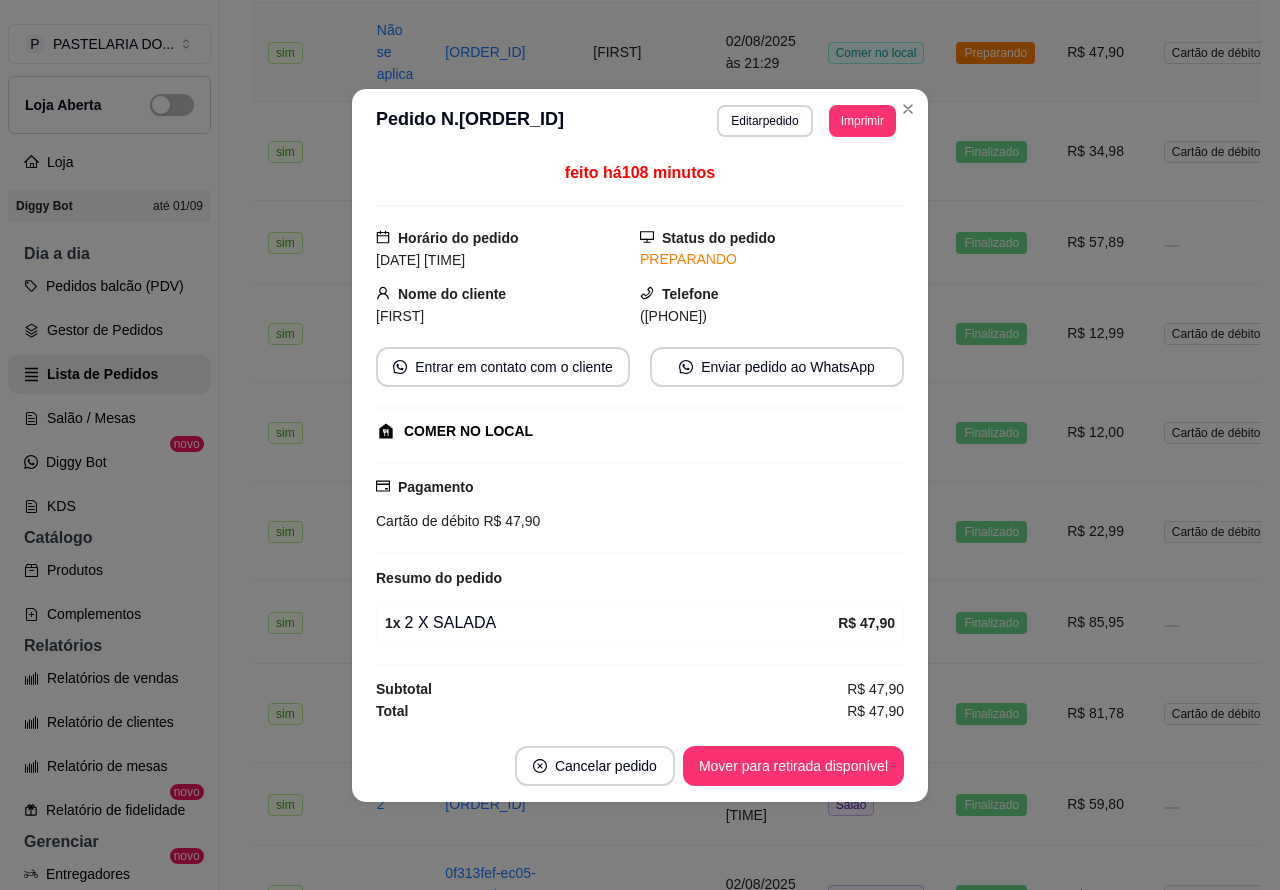 click on "Mover para retirada disponível" at bounding box center [793, 766] 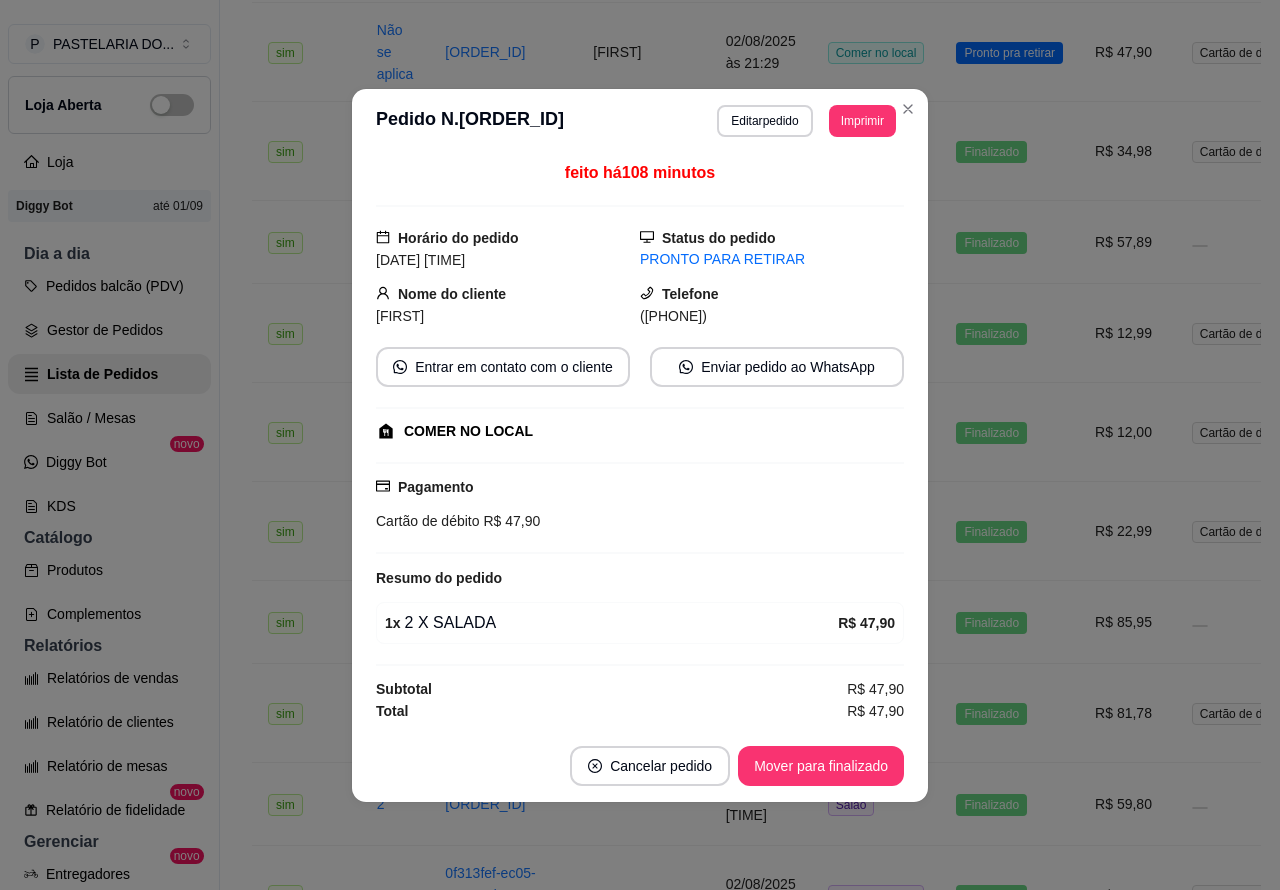 click on "Mover para finalizado" at bounding box center [821, 766] 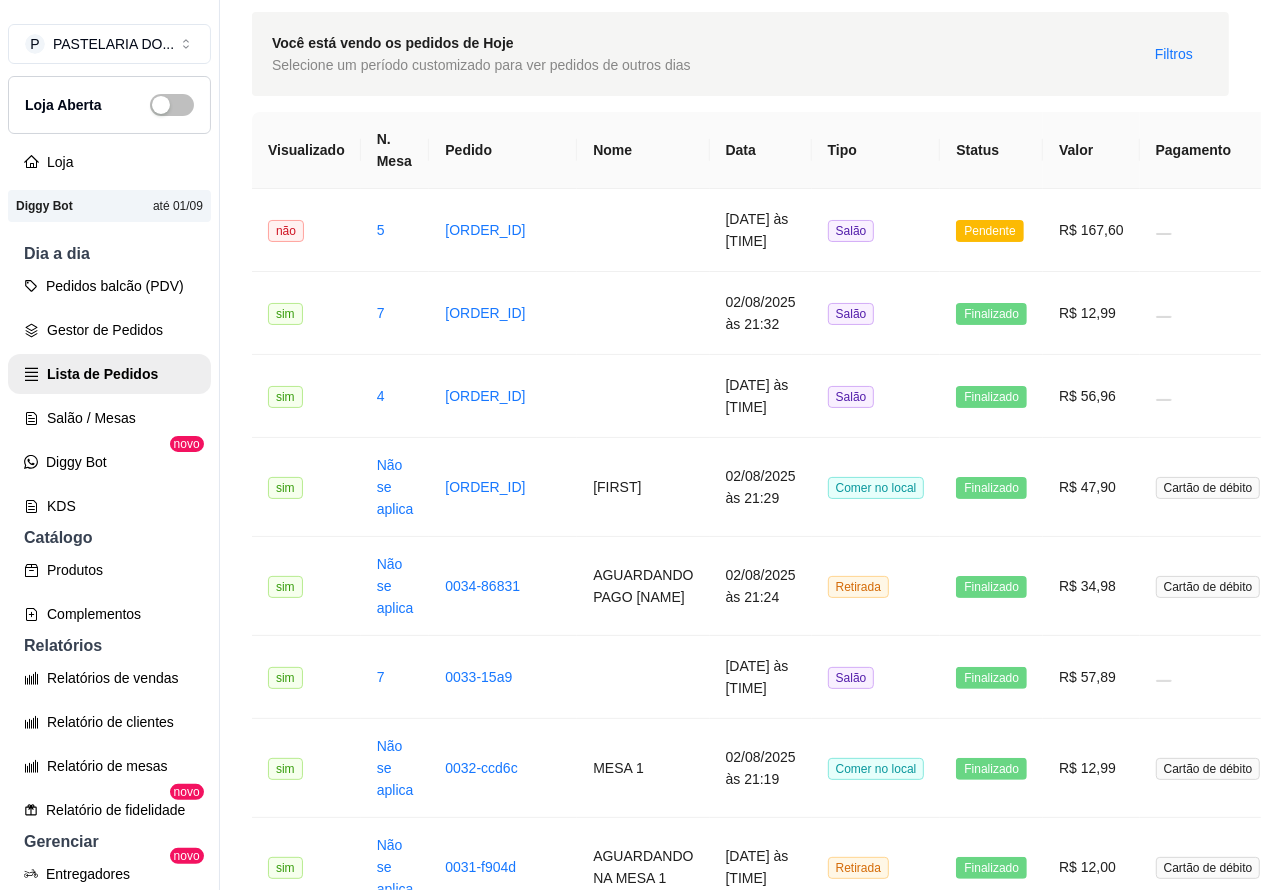scroll, scrollTop: 63, scrollLeft: 0, axis: vertical 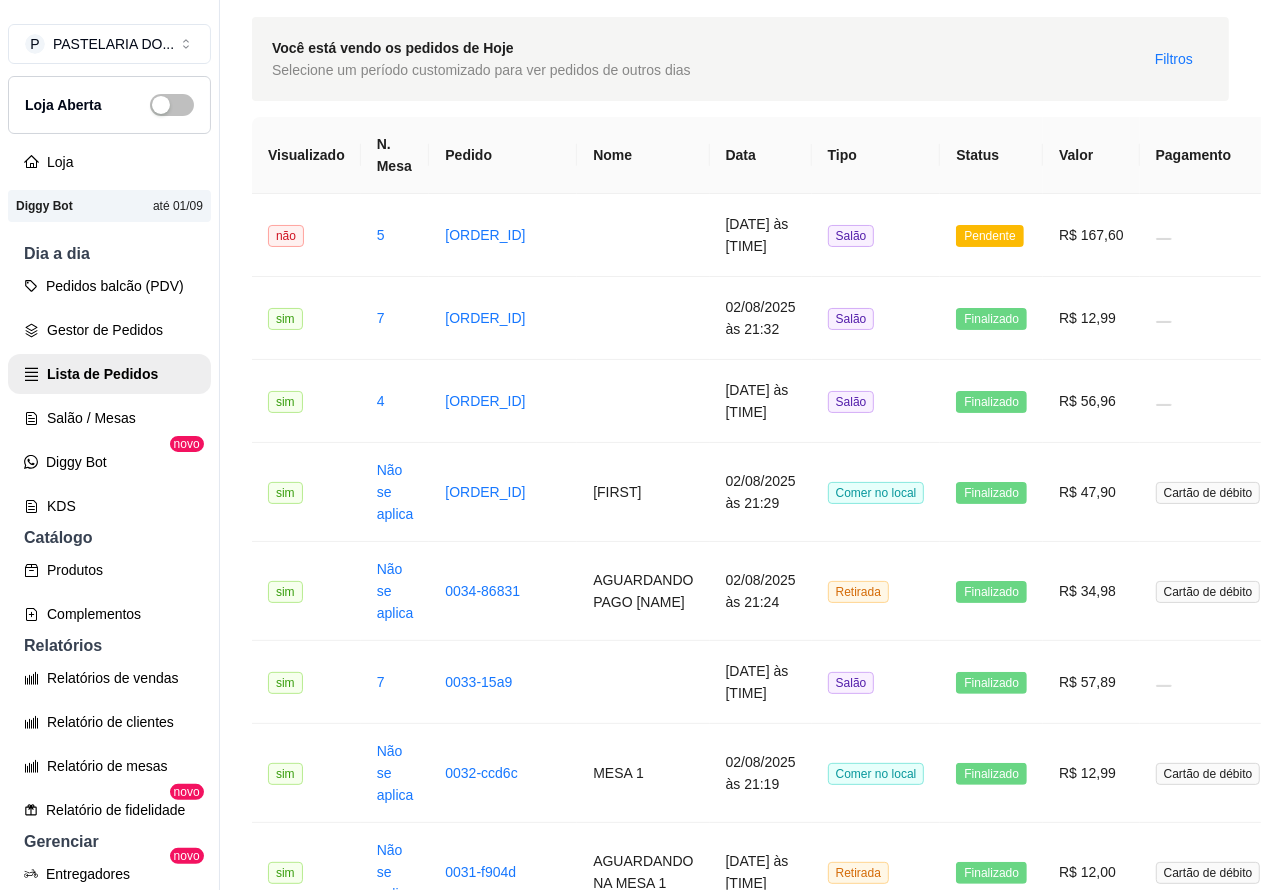 click on "Pendente" at bounding box center (989, 236) 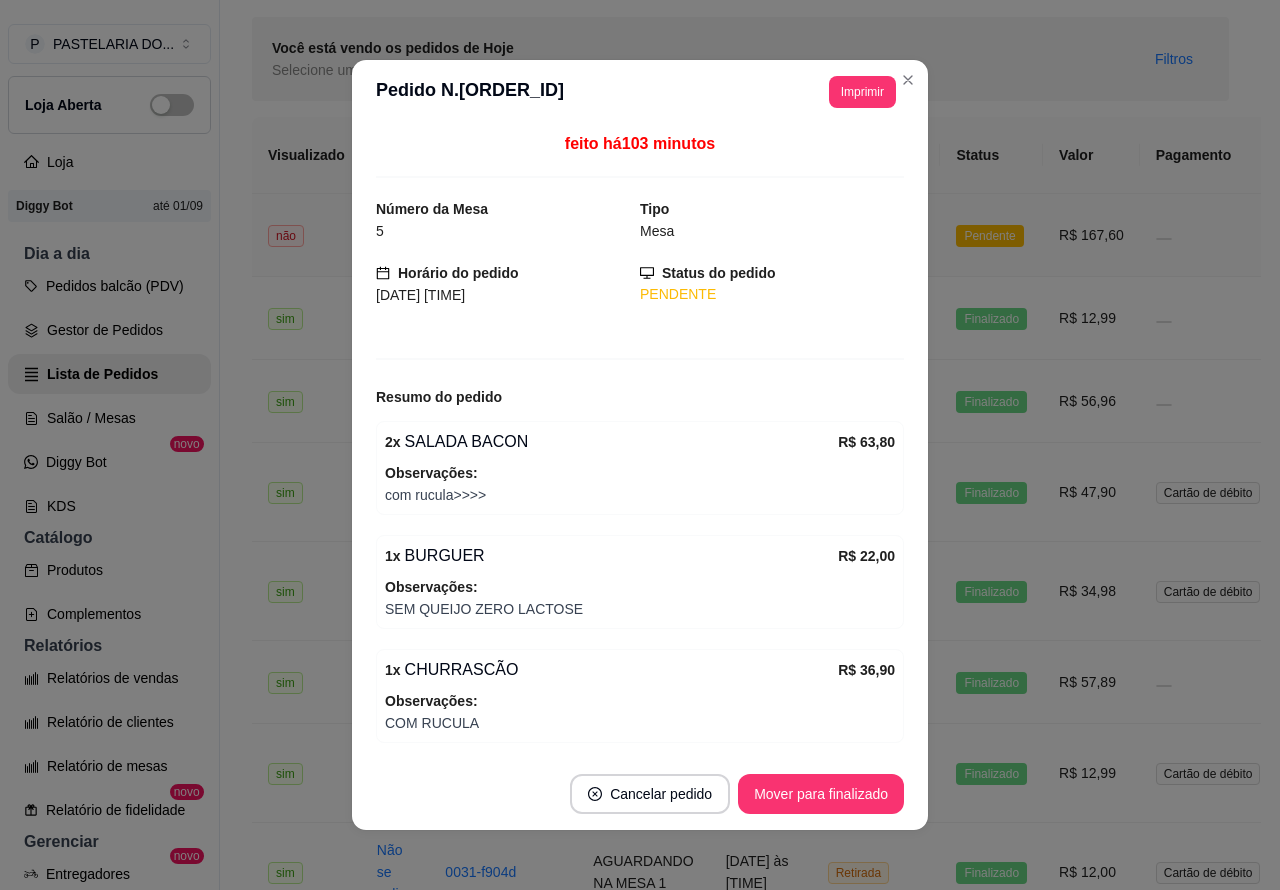 click on "Mover para finalizado" at bounding box center (821, 794) 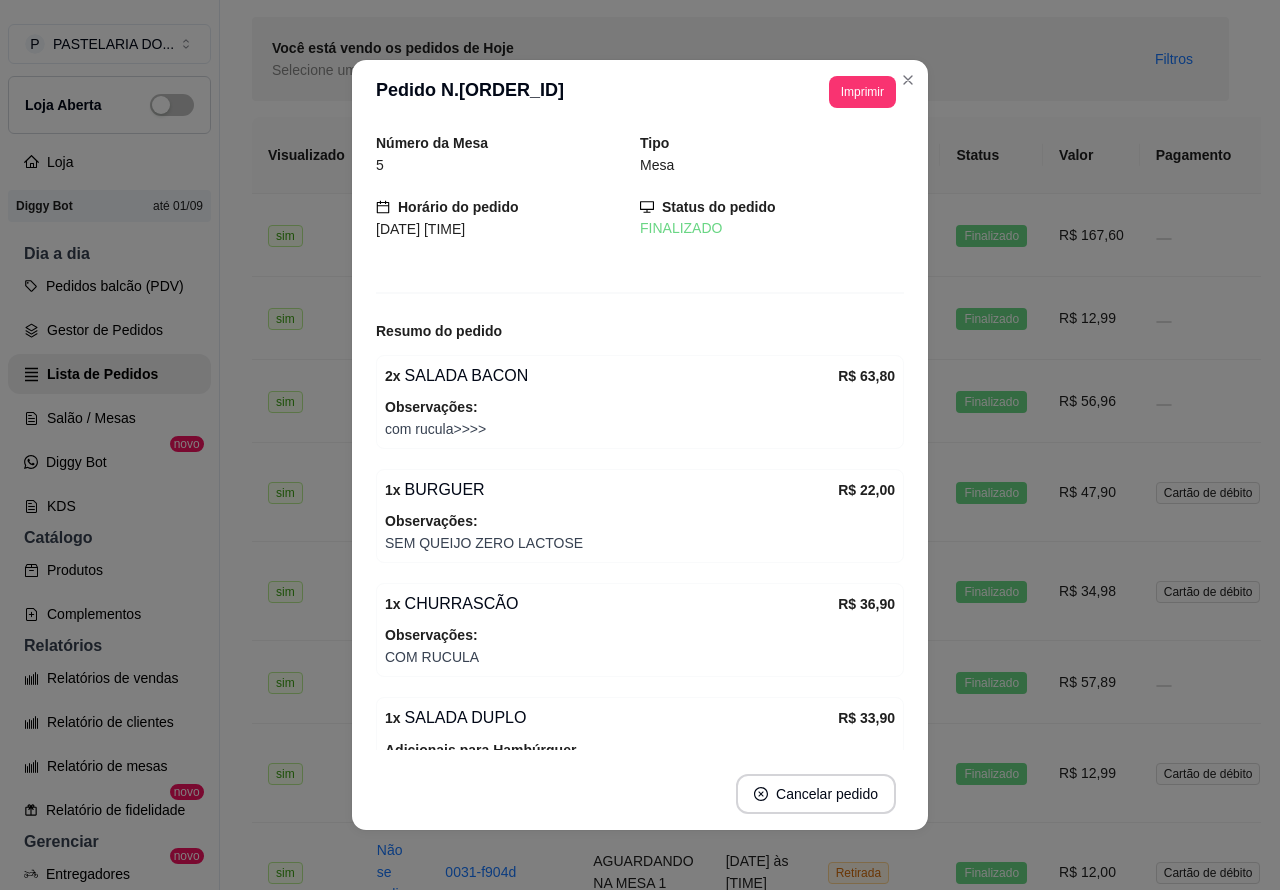 click on "X SALADA EGG [NAME] Loja Aberta Loja Diggy Bot até 01/09 Dia a dia Pedidos balcão (PDV) Gestor de Pedidos Lista de Pedidos Salão / Mesas Diggy Bot novo KDS Catálogo Produtos Complementos Relatórios Relatórios de vendas Relatório de clientes Relatório de mesas Relatório de fidelidade novo Gerenciar Entregadores novo Nota Fiscal (NFC-e) Controle de caixa Controle de fiado Cupons Clientes Estoque Configurações Diggy Planos Precisa de ajuda? Sair" at bounding box center [110, 461] 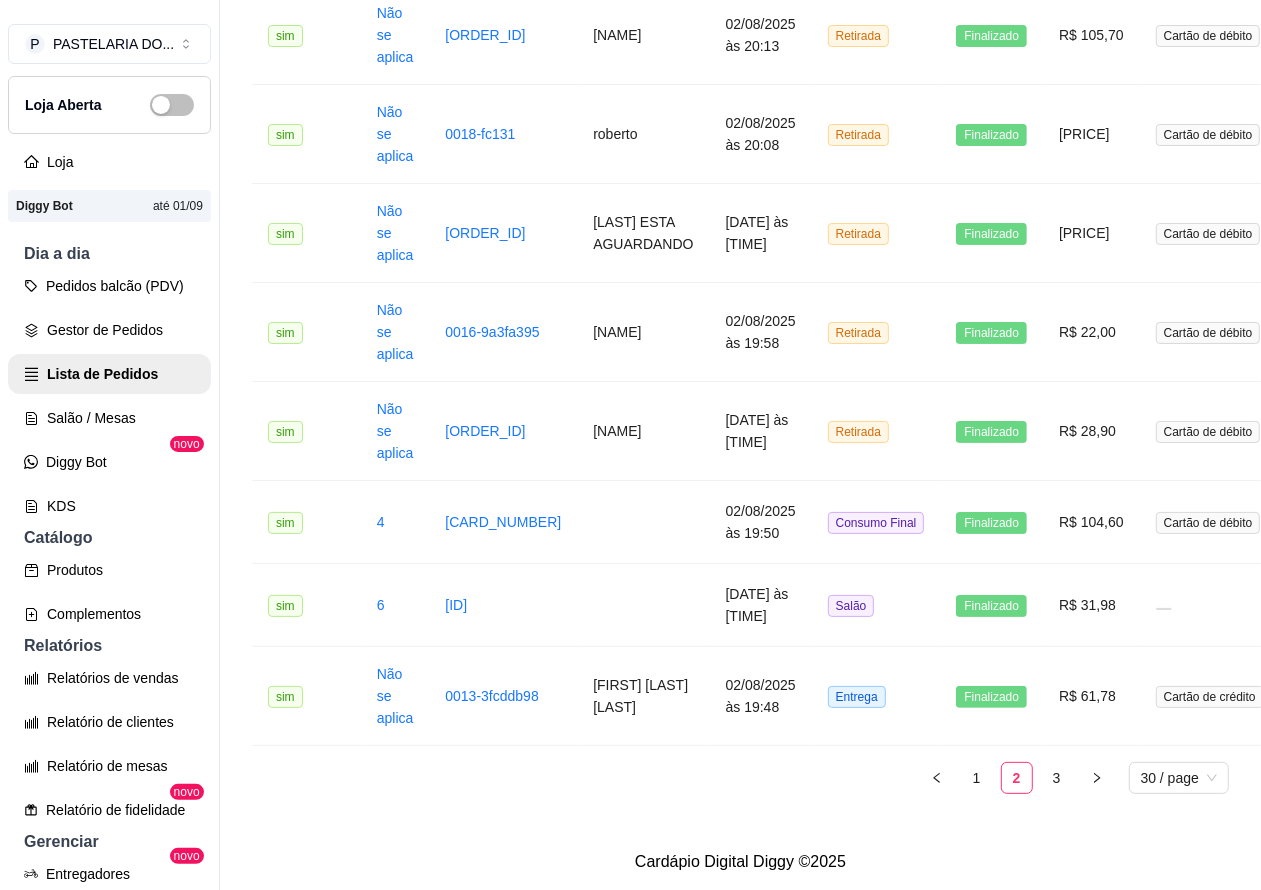 scroll, scrollTop: 2450, scrollLeft: 0, axis: vertical 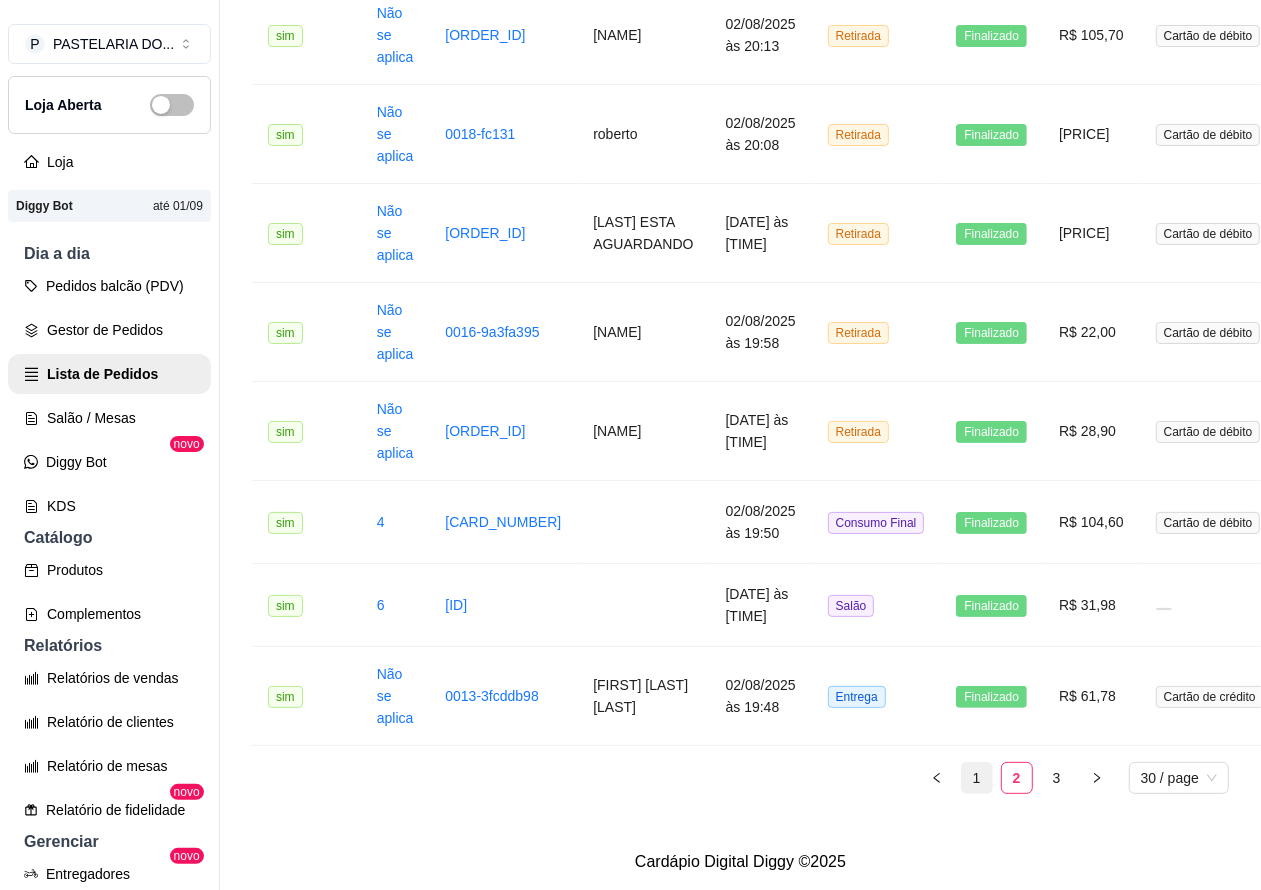 click on "1" at bounding box center (977, 778) 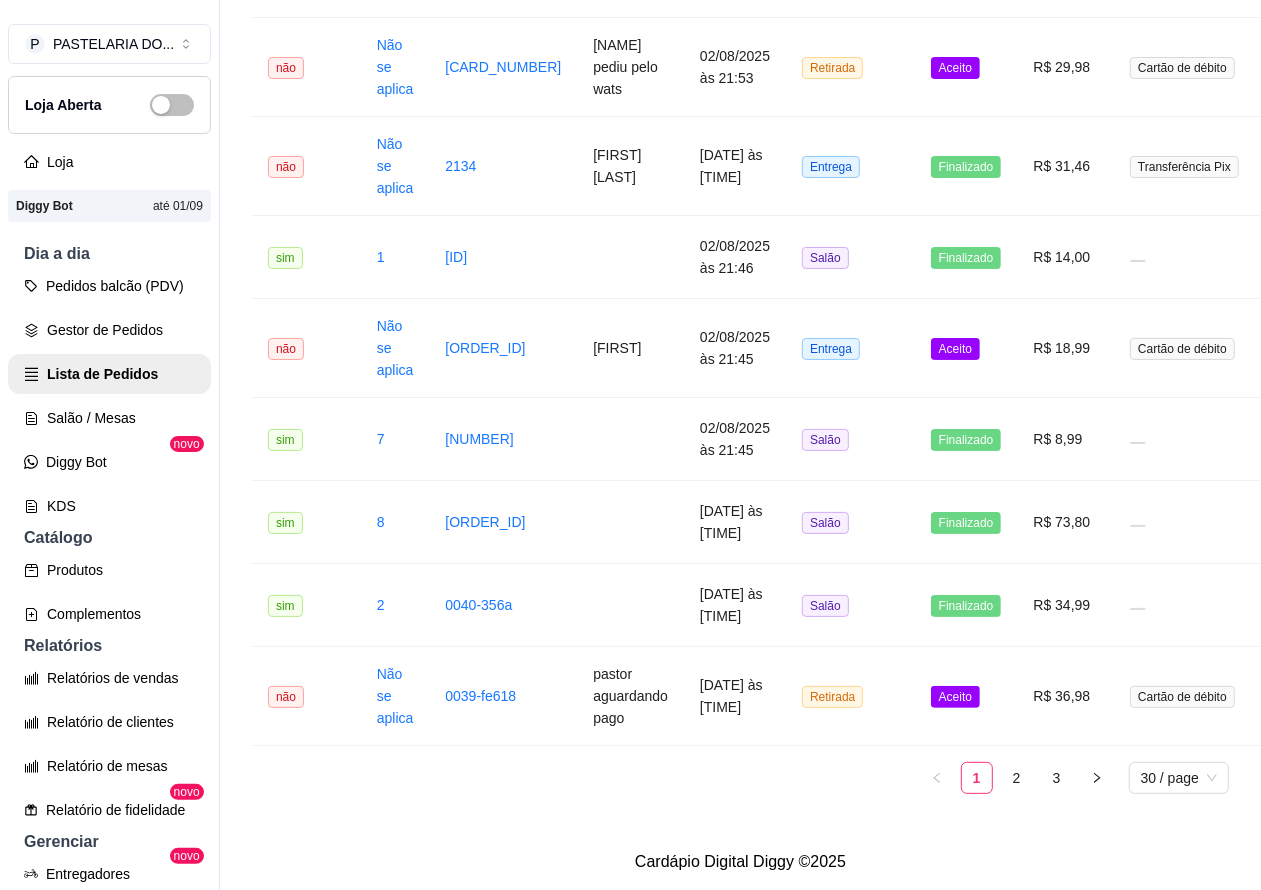 click on "Aceito" at bounding box center (955, 697) 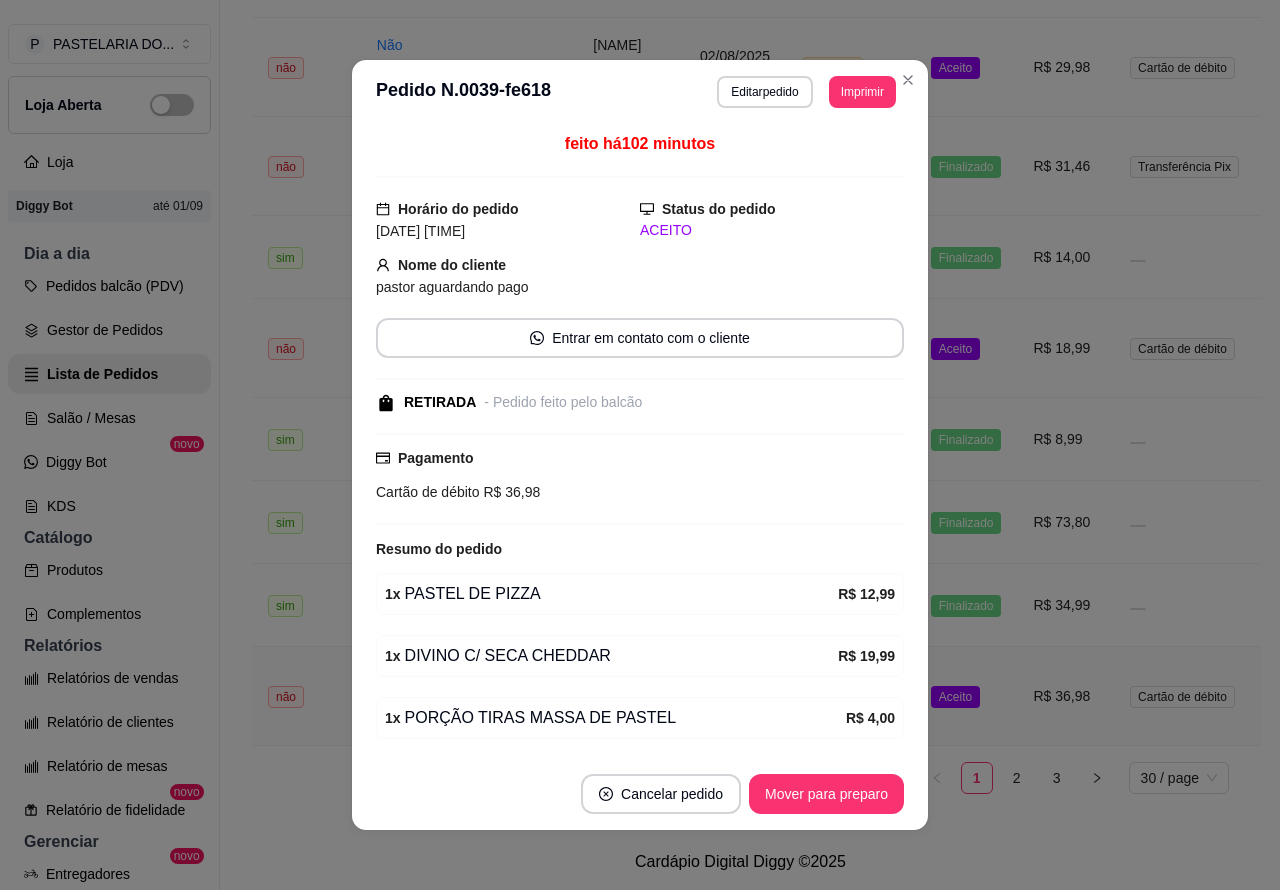 click on "Mover para preparo" at bounding box center [826, 794] 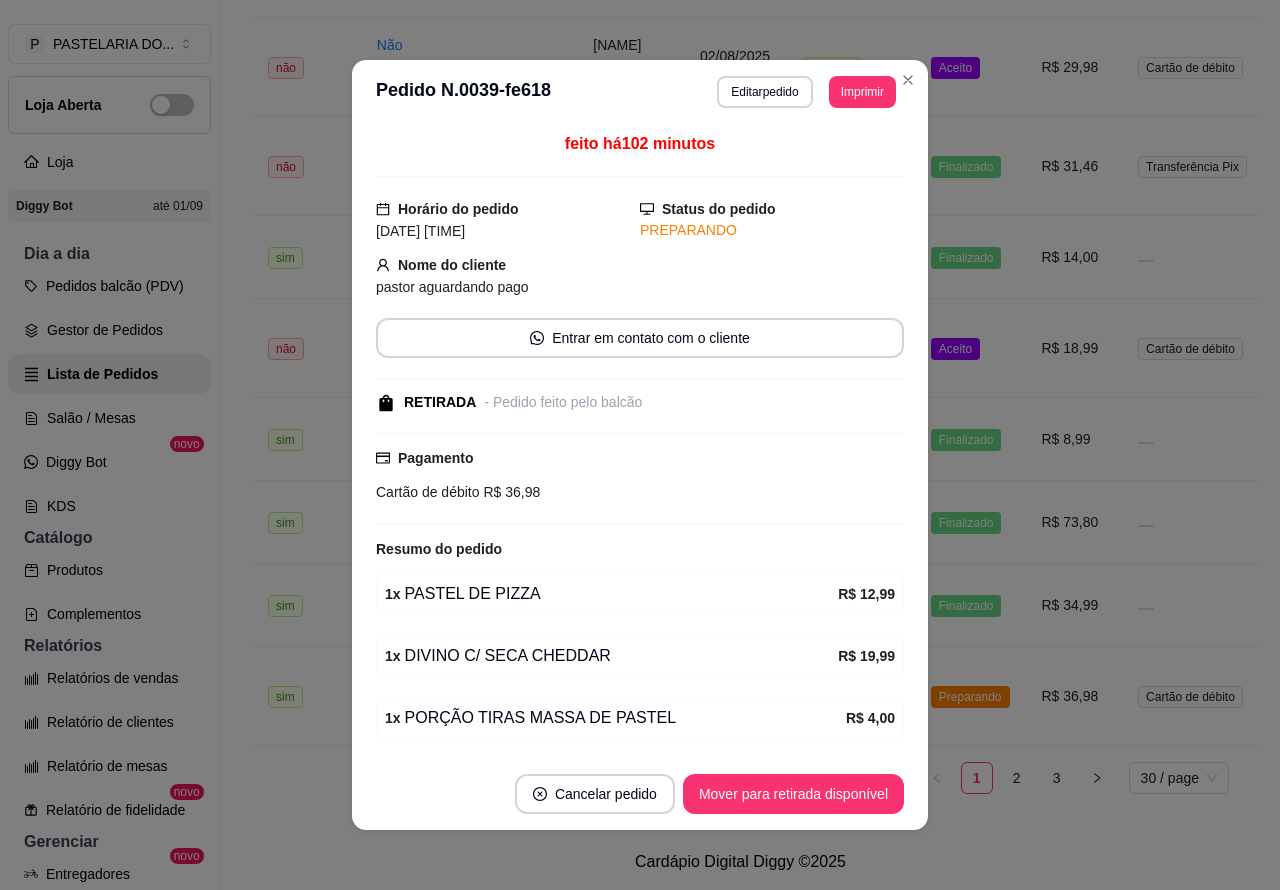 click on "Mover para retirada disponível" at bounding box center (793, 794) 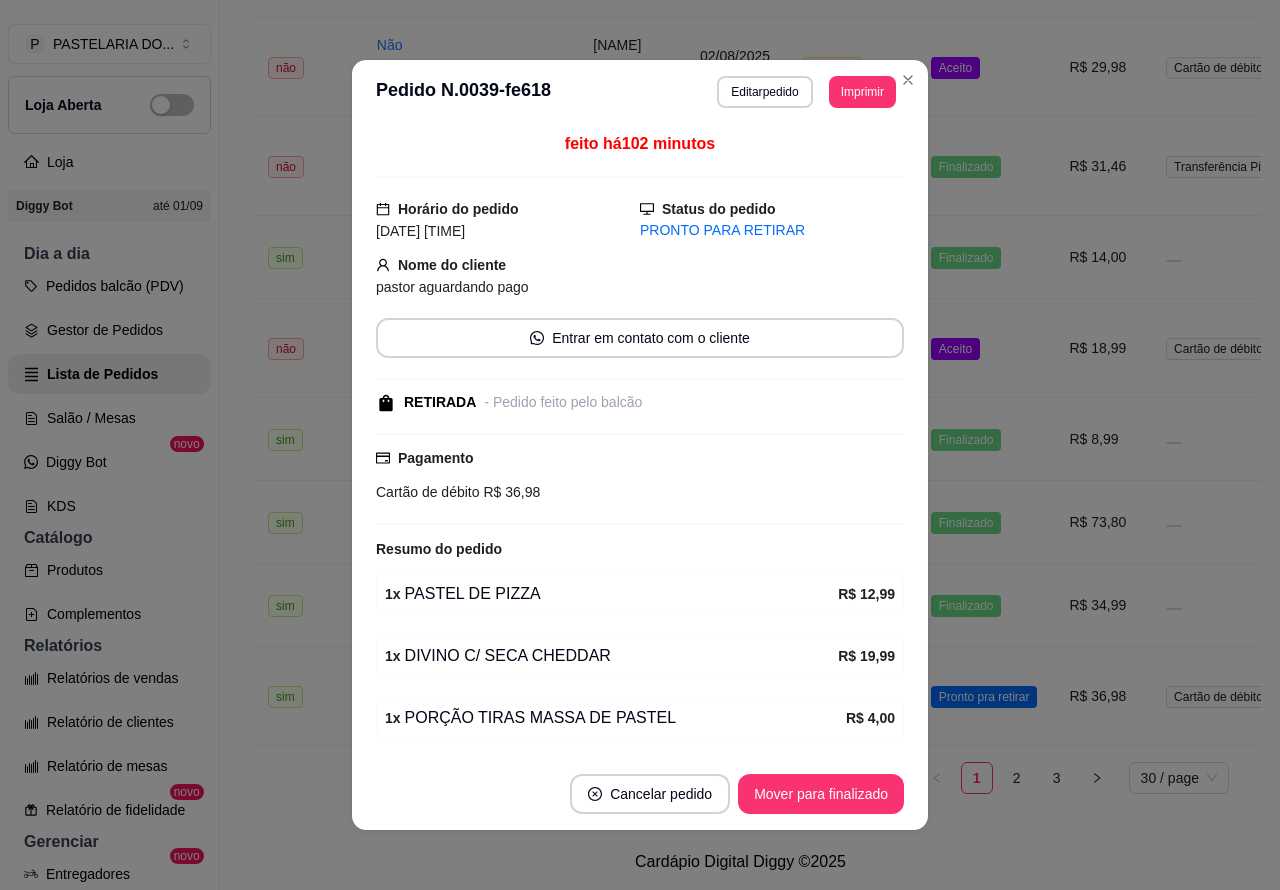 click on "Mover para finalizado" at bounding box center (821, 794) 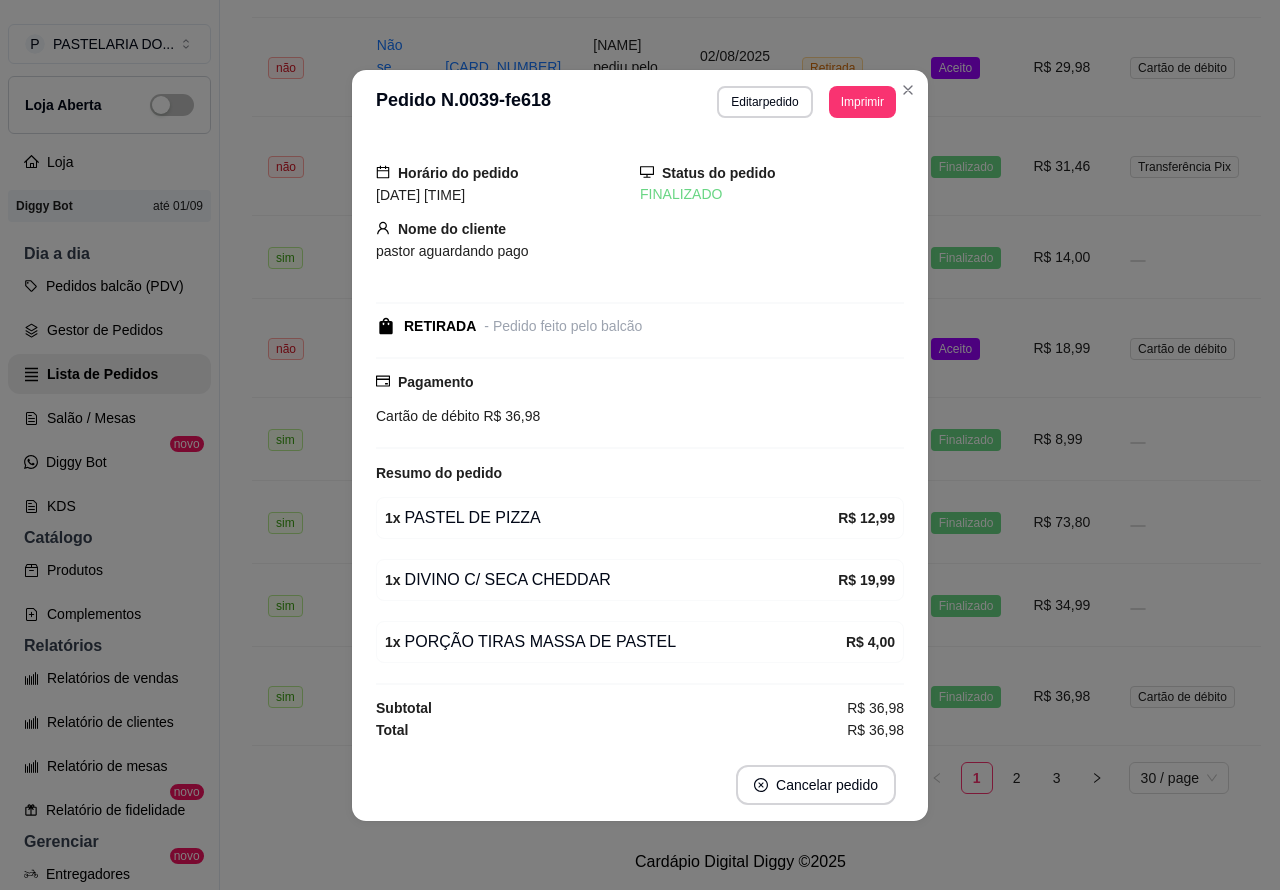 click on "Aceito" at bounding box center [966, 348] 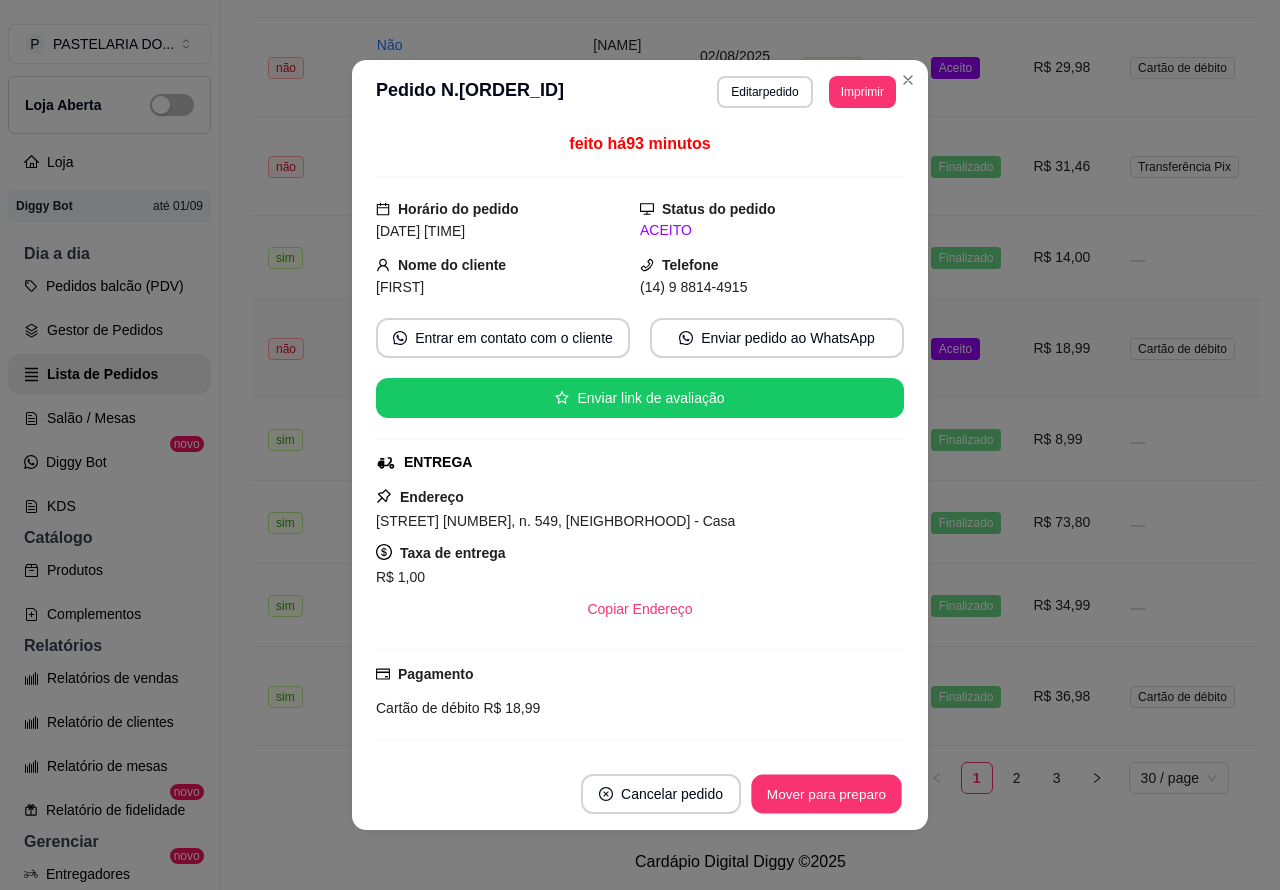 click on "Mover para preparo" at bounding box center (826, 794) 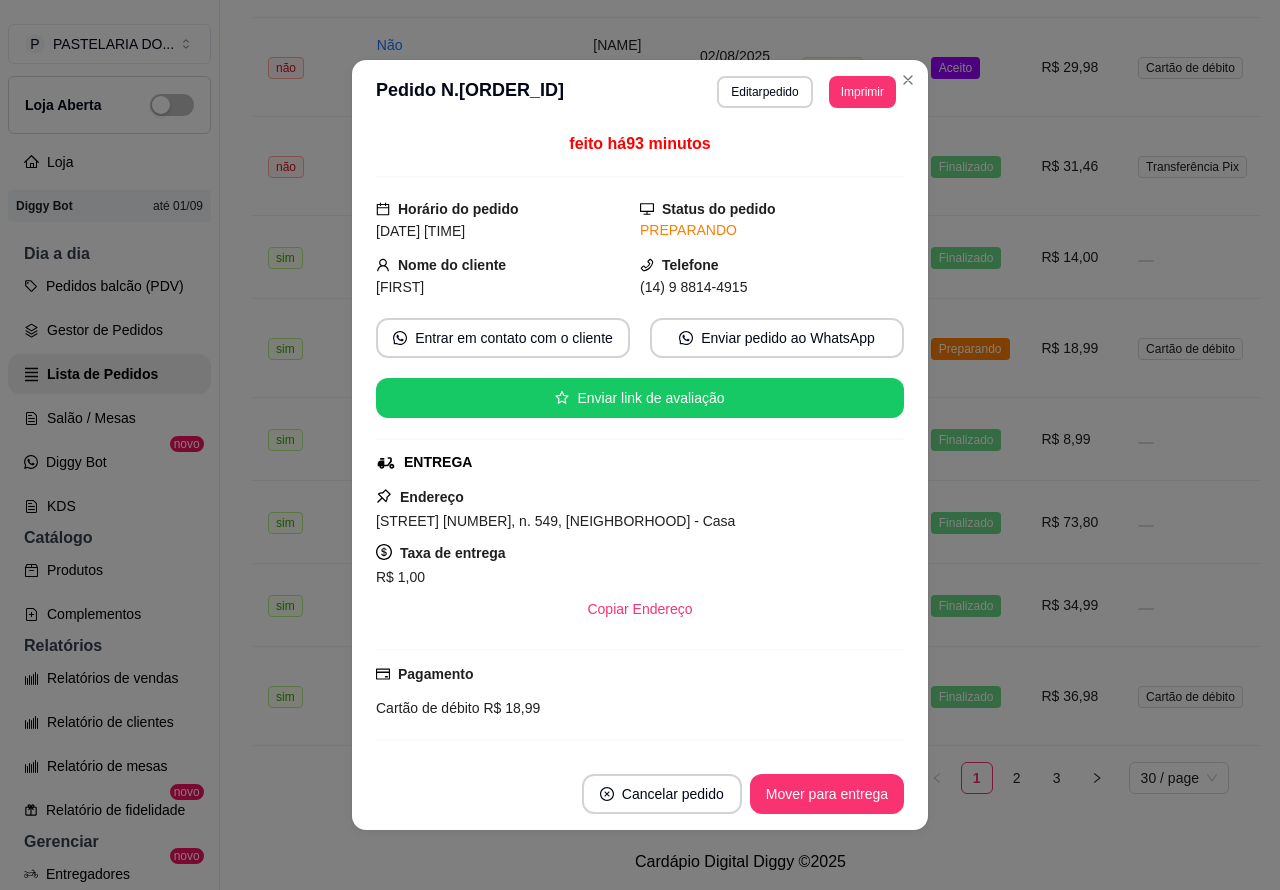click on "Mover para entrega" at bounding box center [827, 794] 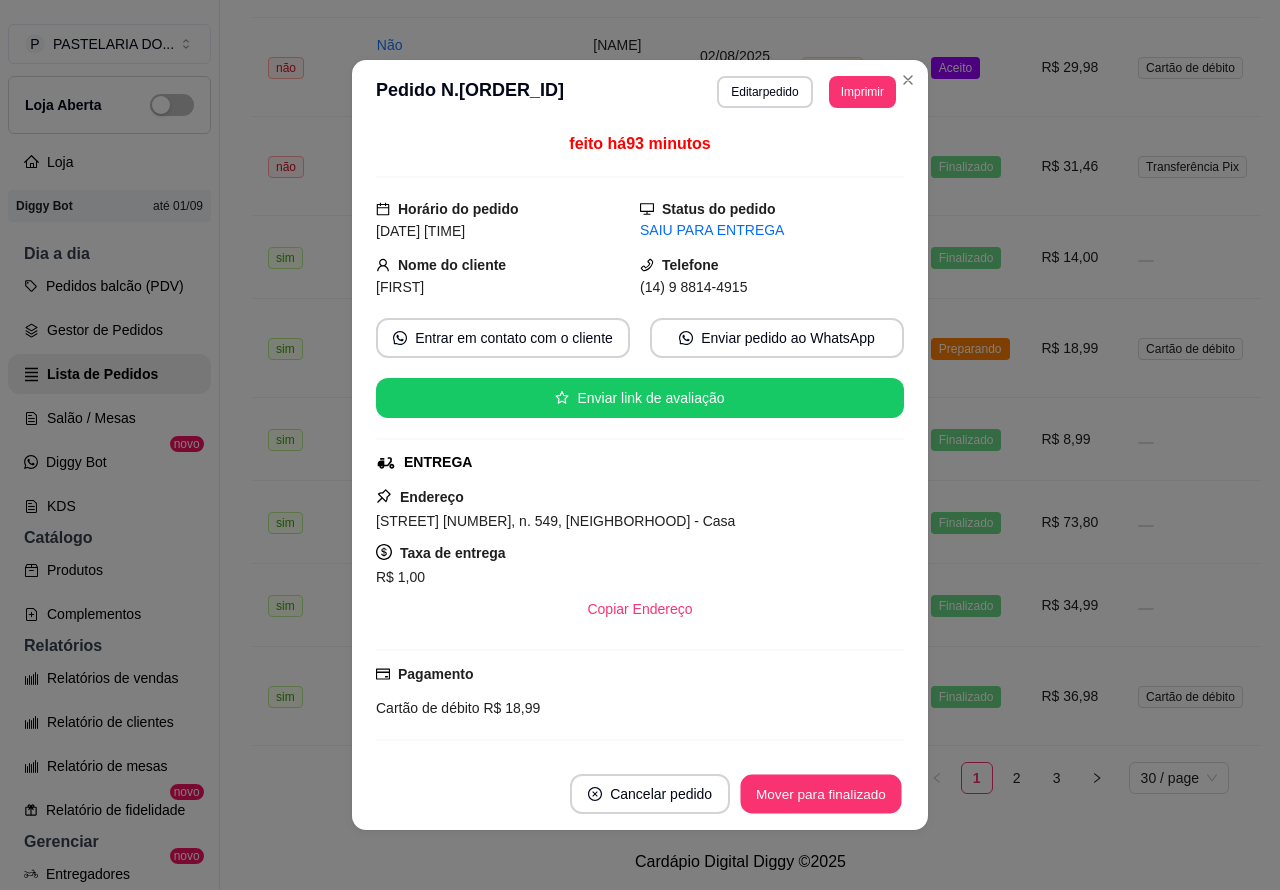click on "Mover para finalizado" at bounding box center [821, 794] 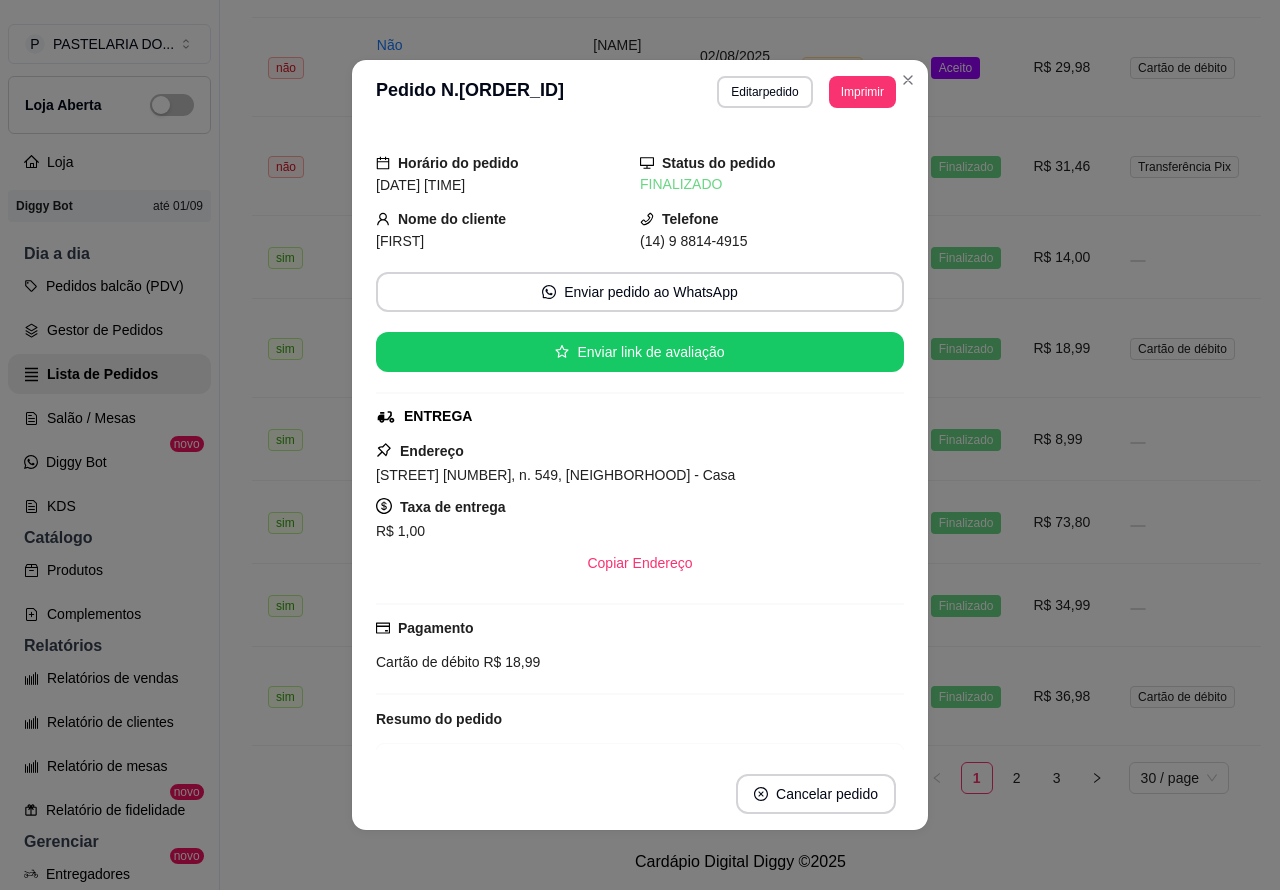 click on "X SALADA EGG [NAME] Loja Aberta Loja Diggy Bot até 01/09 Dia a dia Pedidos balcão (PDV) Gestor de Pedidos Lista de Pedidos Salão / Mesas Diggy Bot novo KDS Catálogo Produtos Complementos Relatórios Relatórios de vendas Relatório de clientes Relatório de mesas Relatório de fidelidade novo Gerenciar Entregadores novo Nota Fiscal (NFC-e) Controle de caixa Controle de fiado Cupons Clientes Estoque Configurações Diggy Planos Precisa de ajuda? Sair" at bounding box center (110, 461) 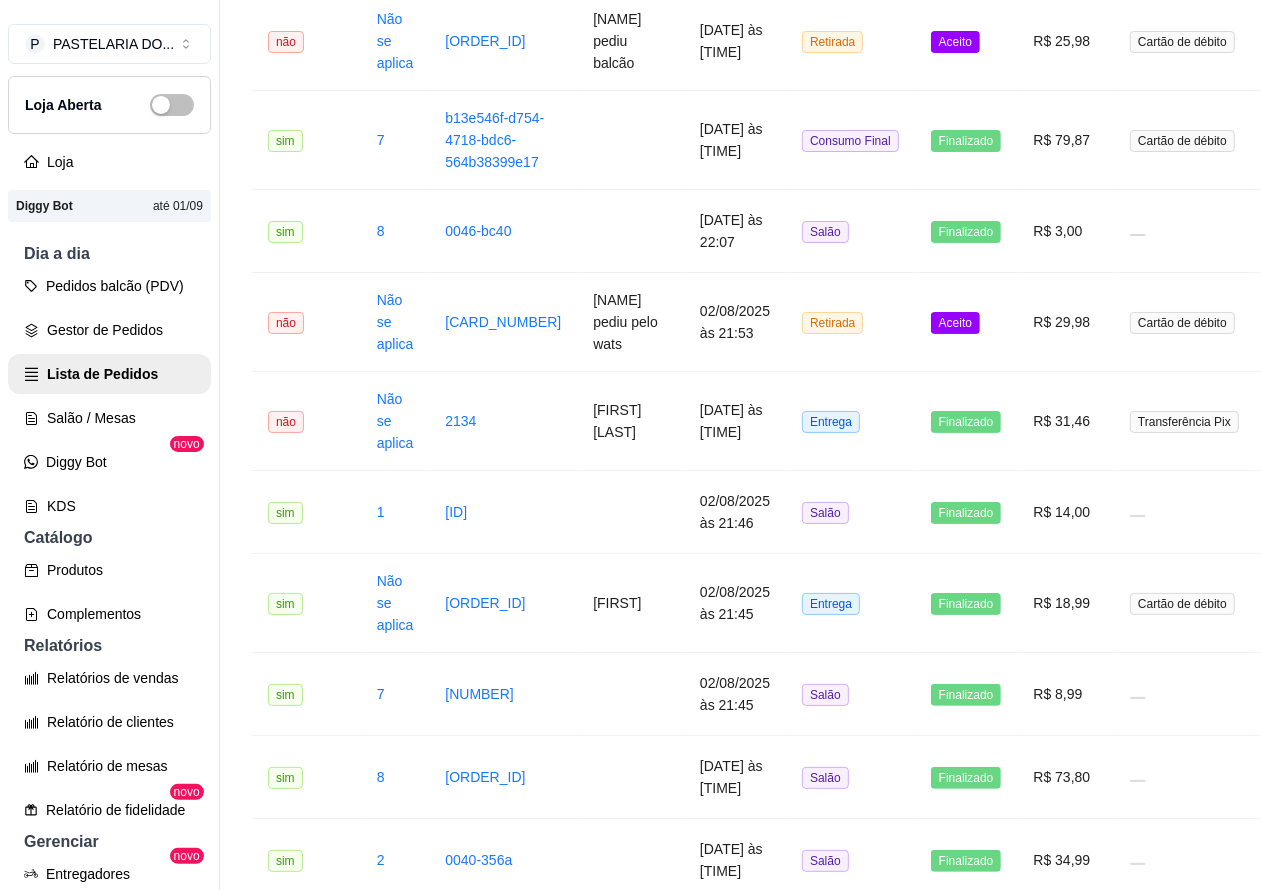scroll, scrollTop: 1958, scrollLeft: 0, axis: vertical 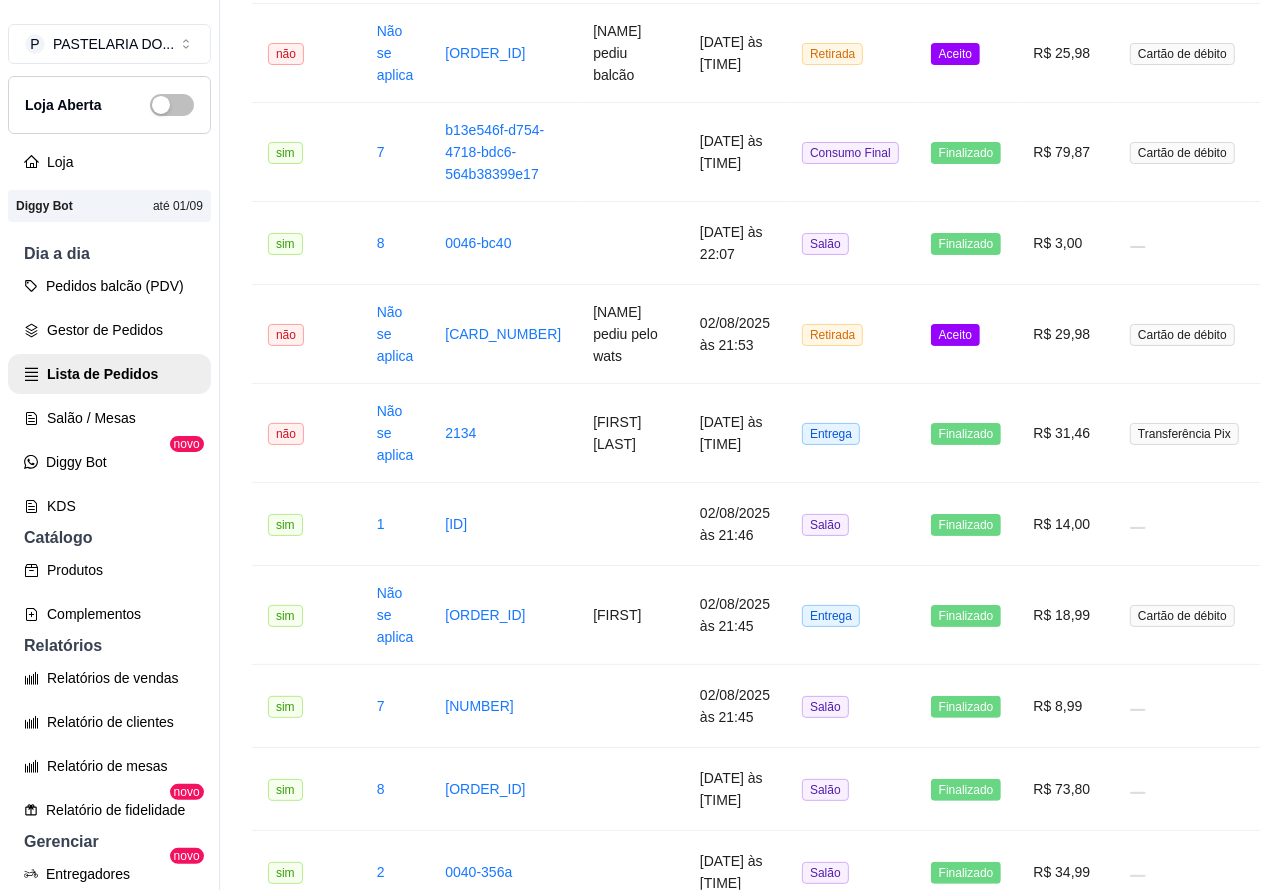 click on "Aceito" at bounding box center [966, 334] 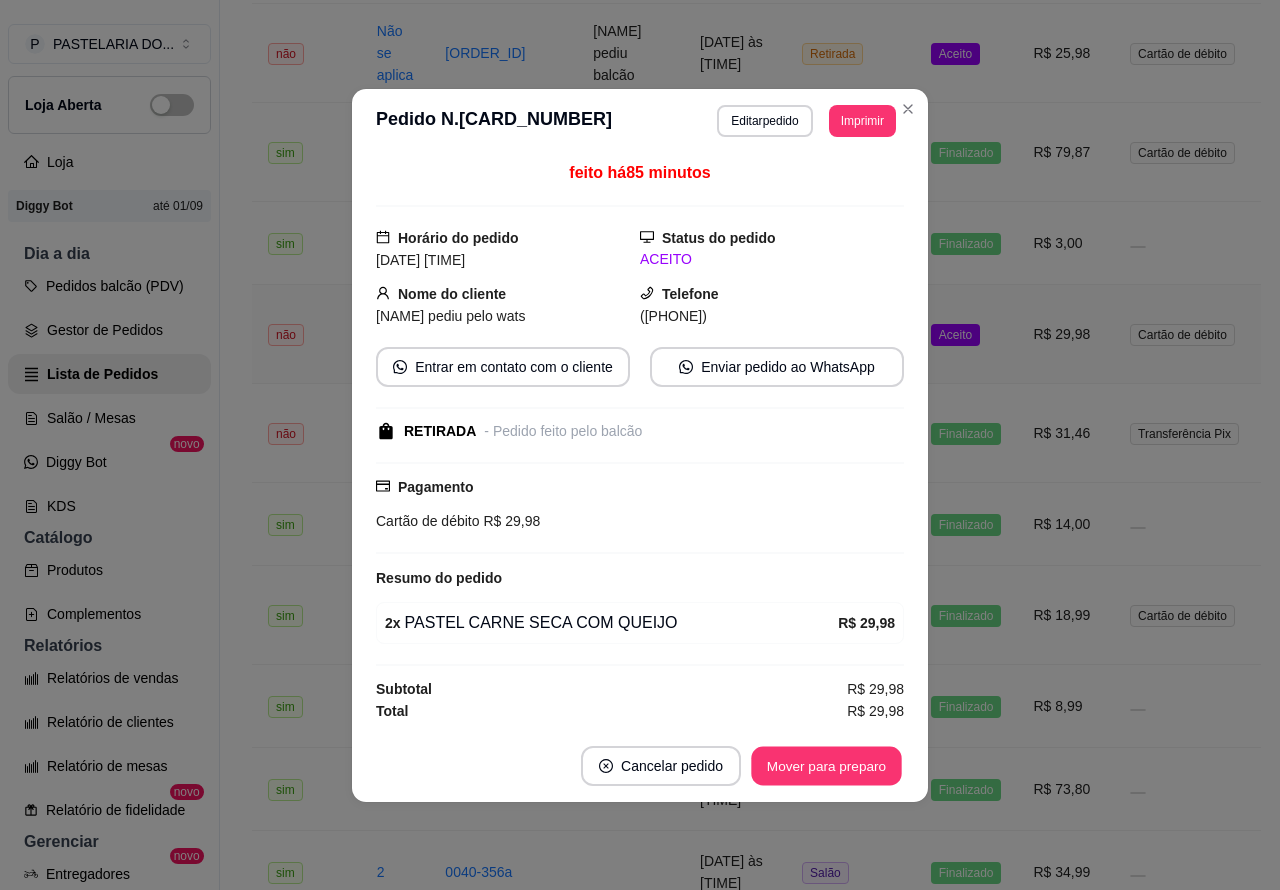 click on "Mover para preparo" at bounding box center [826, 765] 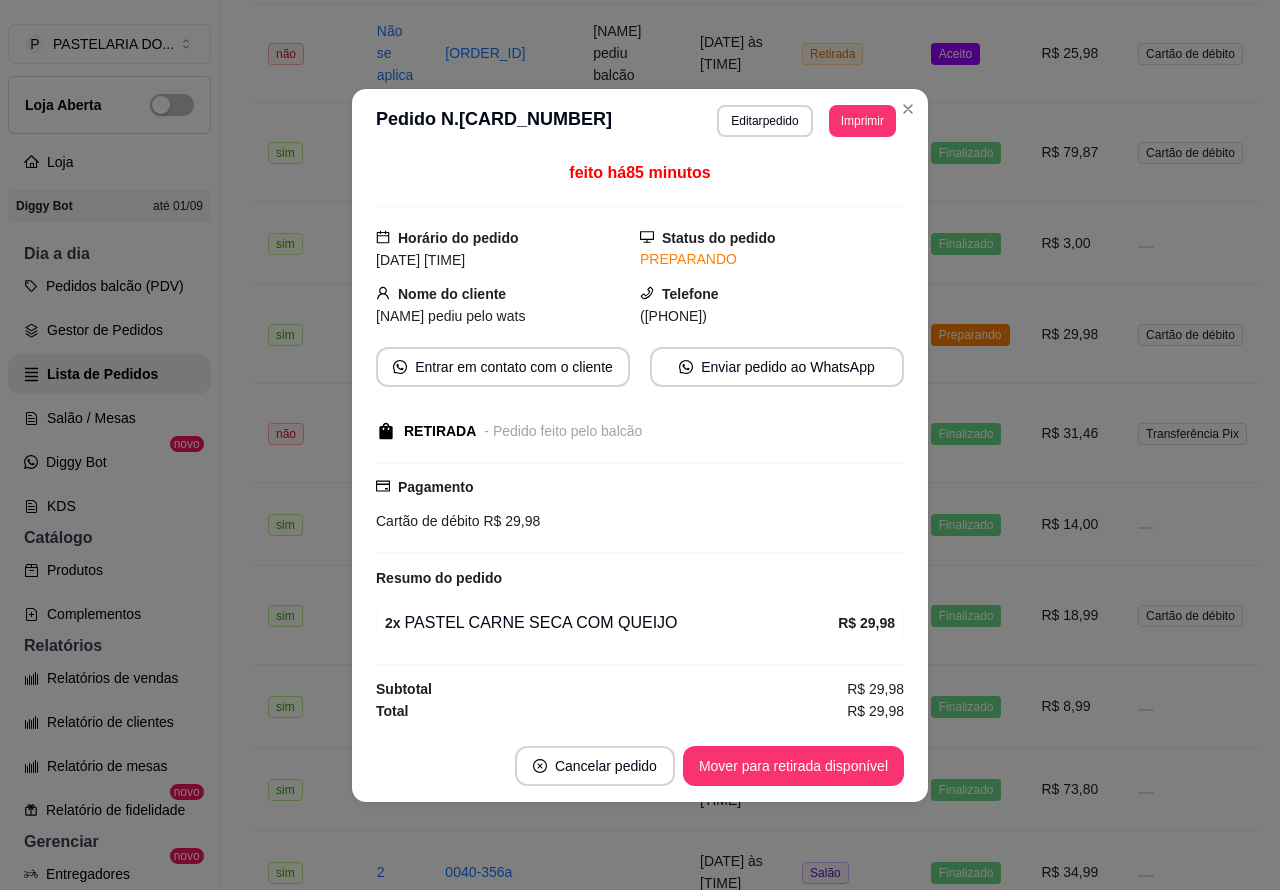 click on "Mover para retirada disponível" at bounding box center (793, 766) 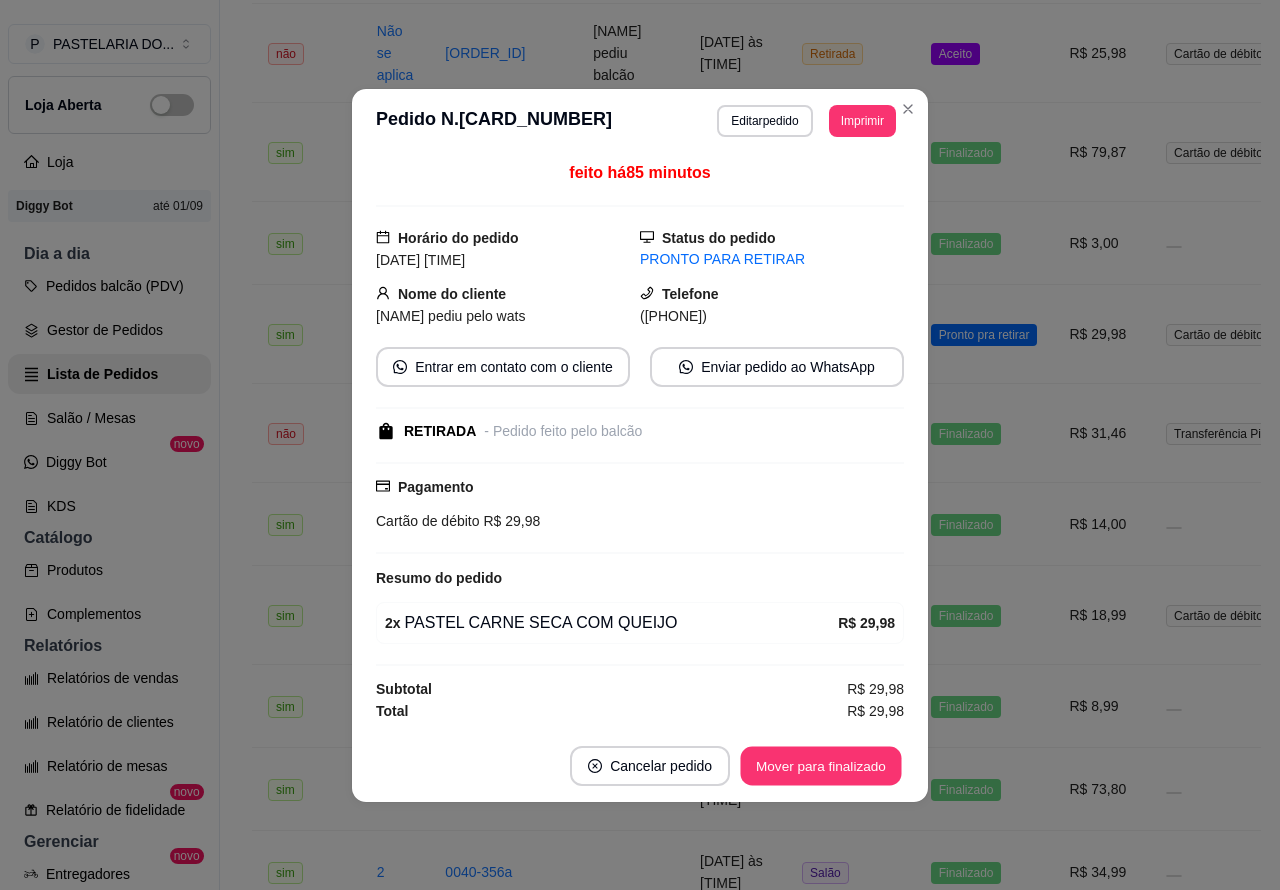 click on "Mover para finalizado" at bounding box center (821, 765) 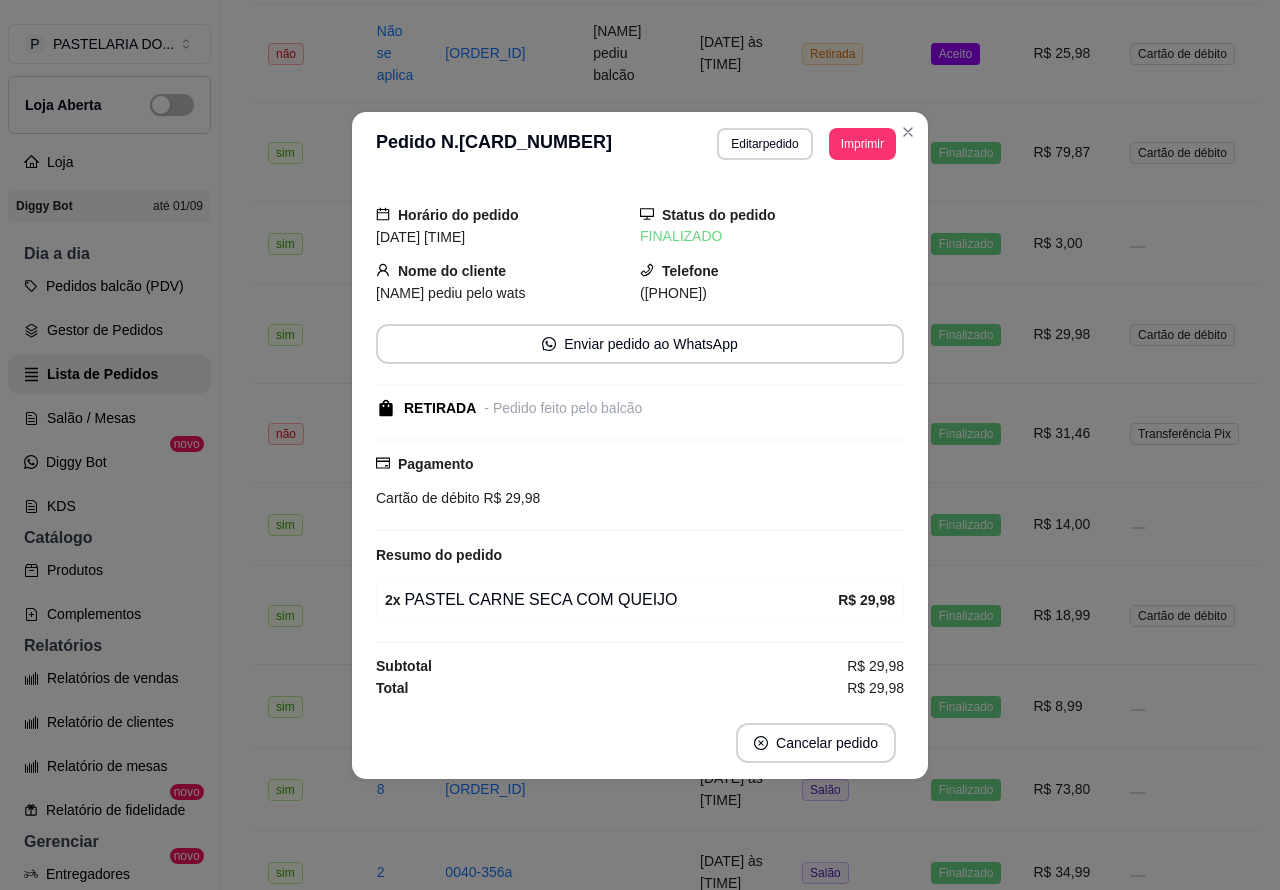 click on "Aceito" at bounding box center (966, 53) 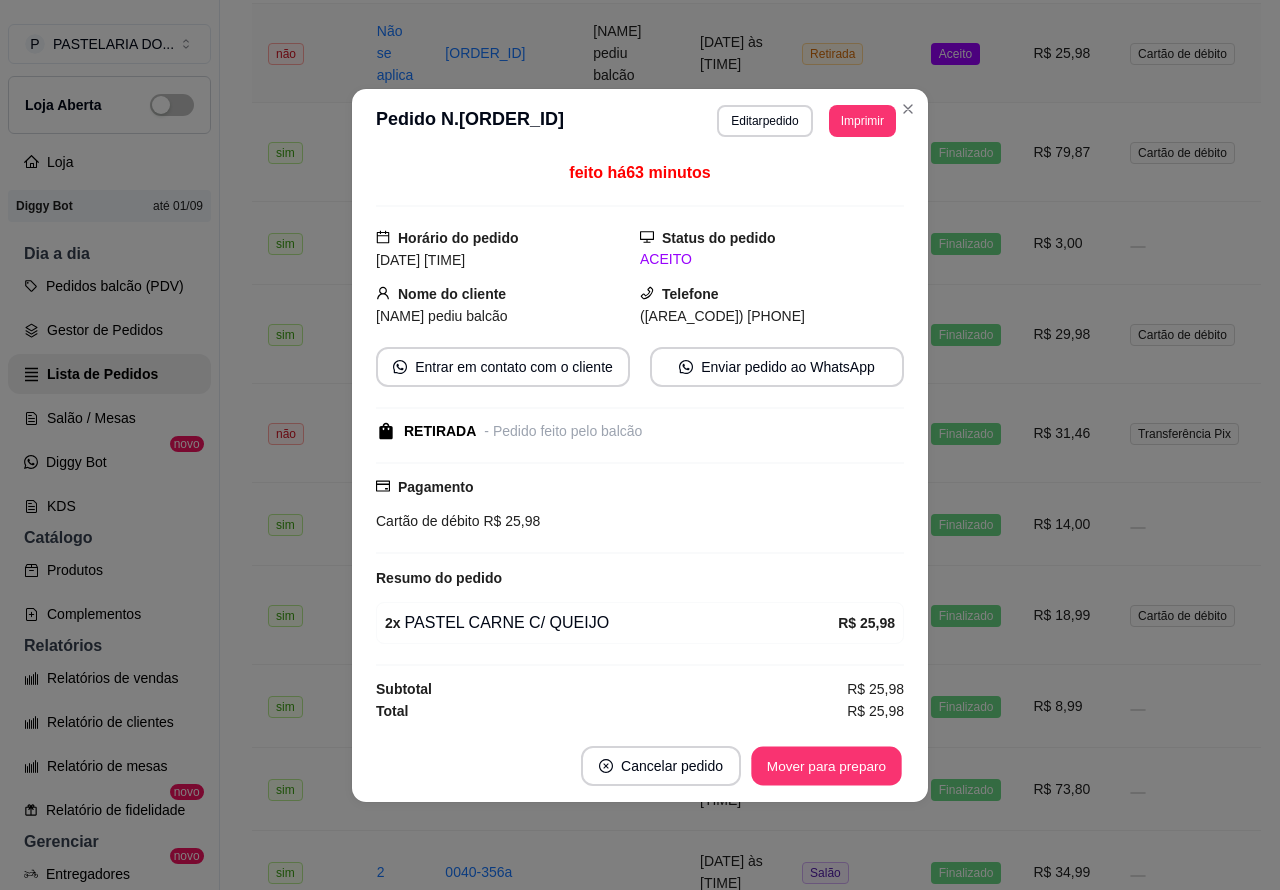 click on "Mover para preparo" at bounding box center (826, 765) 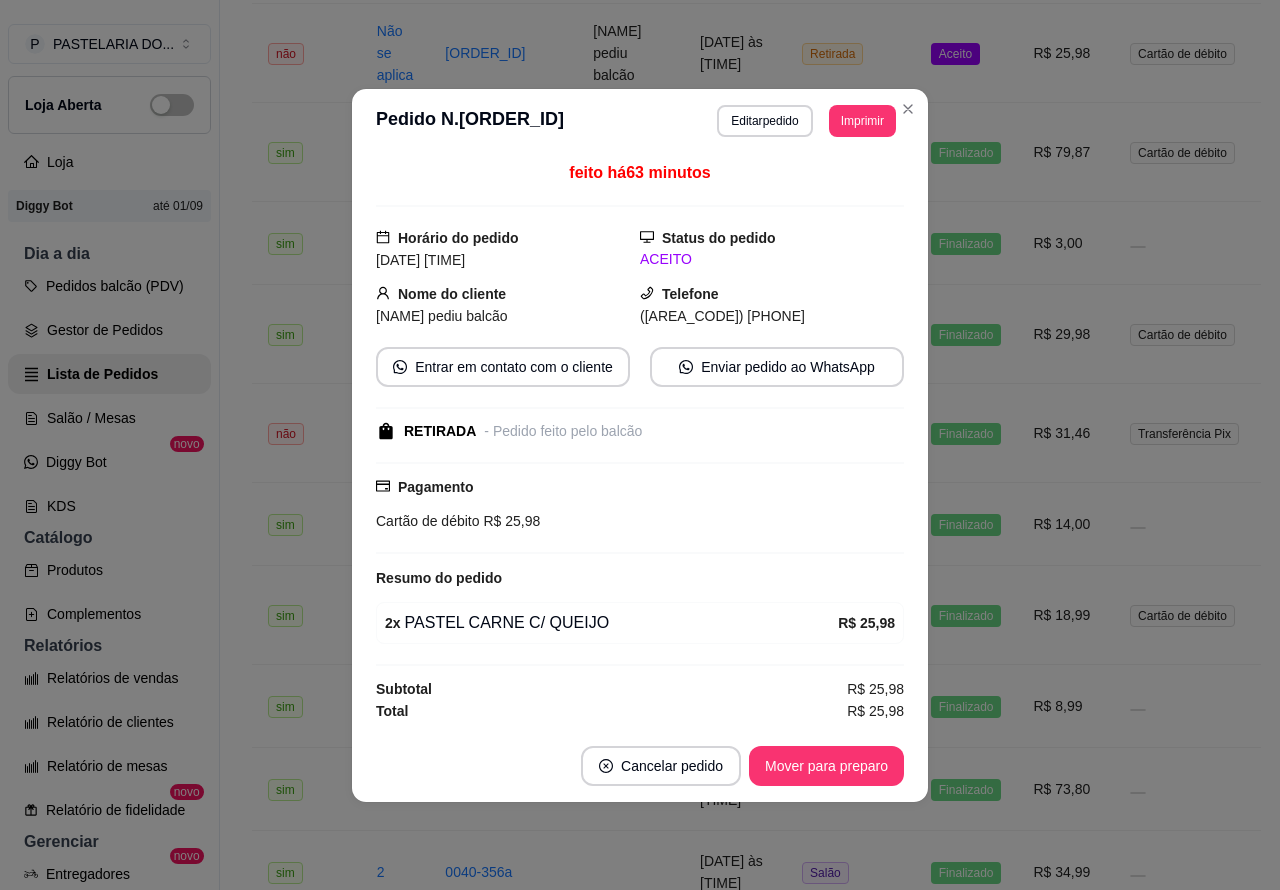 click on "Mover para preparo" at bounding box center (826, 766) 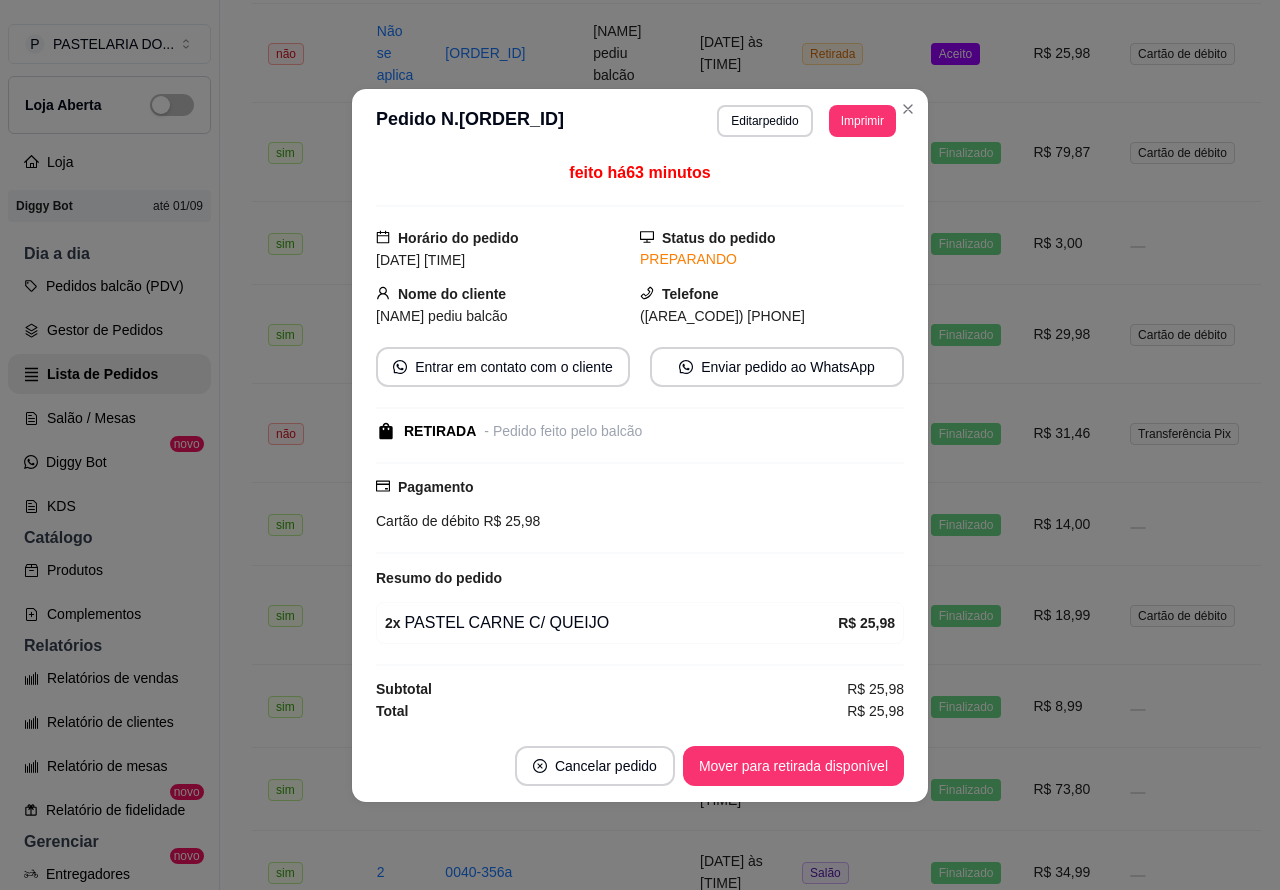 click on "Mover para retirada disponível" at bounding box center (793, 766) 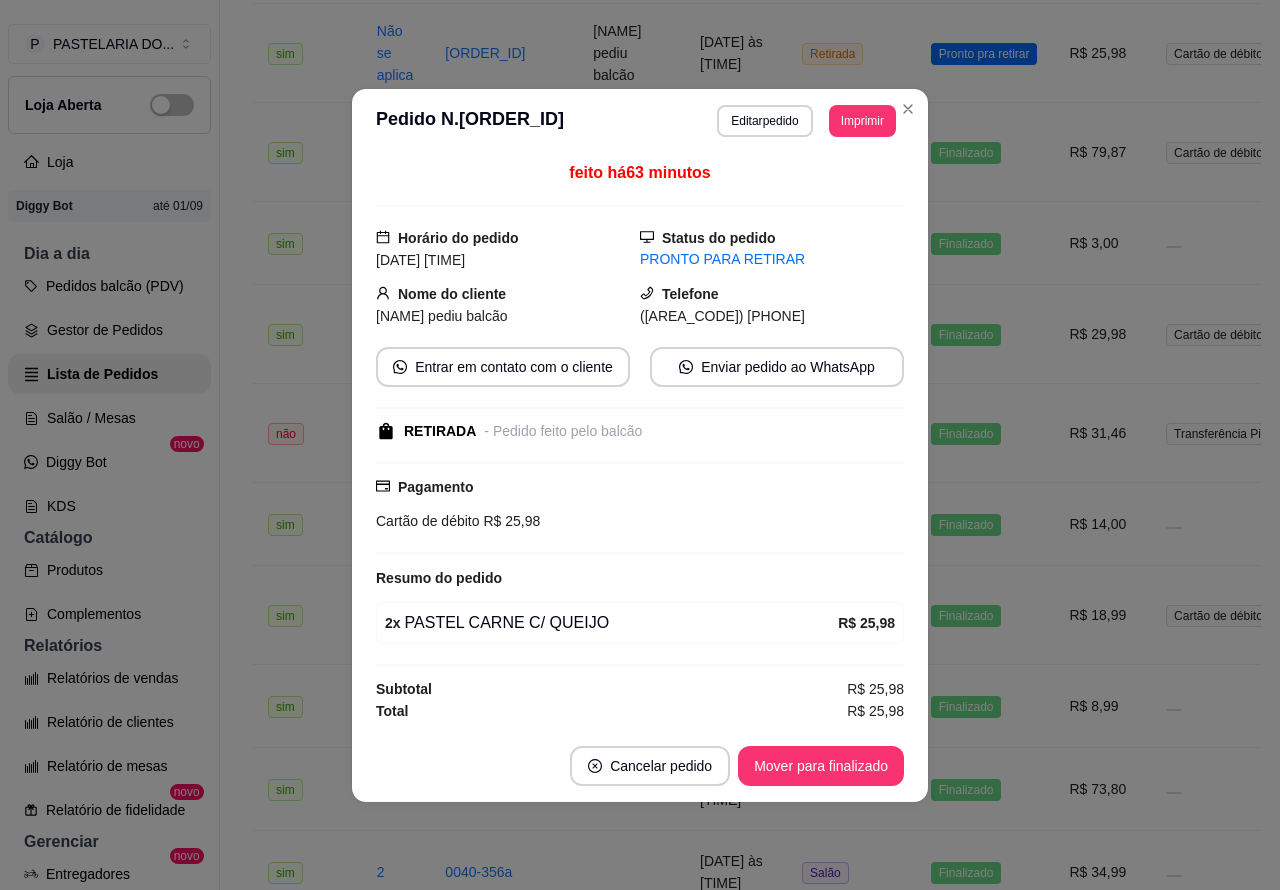 click on "Mover para finalizado" at bounding box center [821, 766] 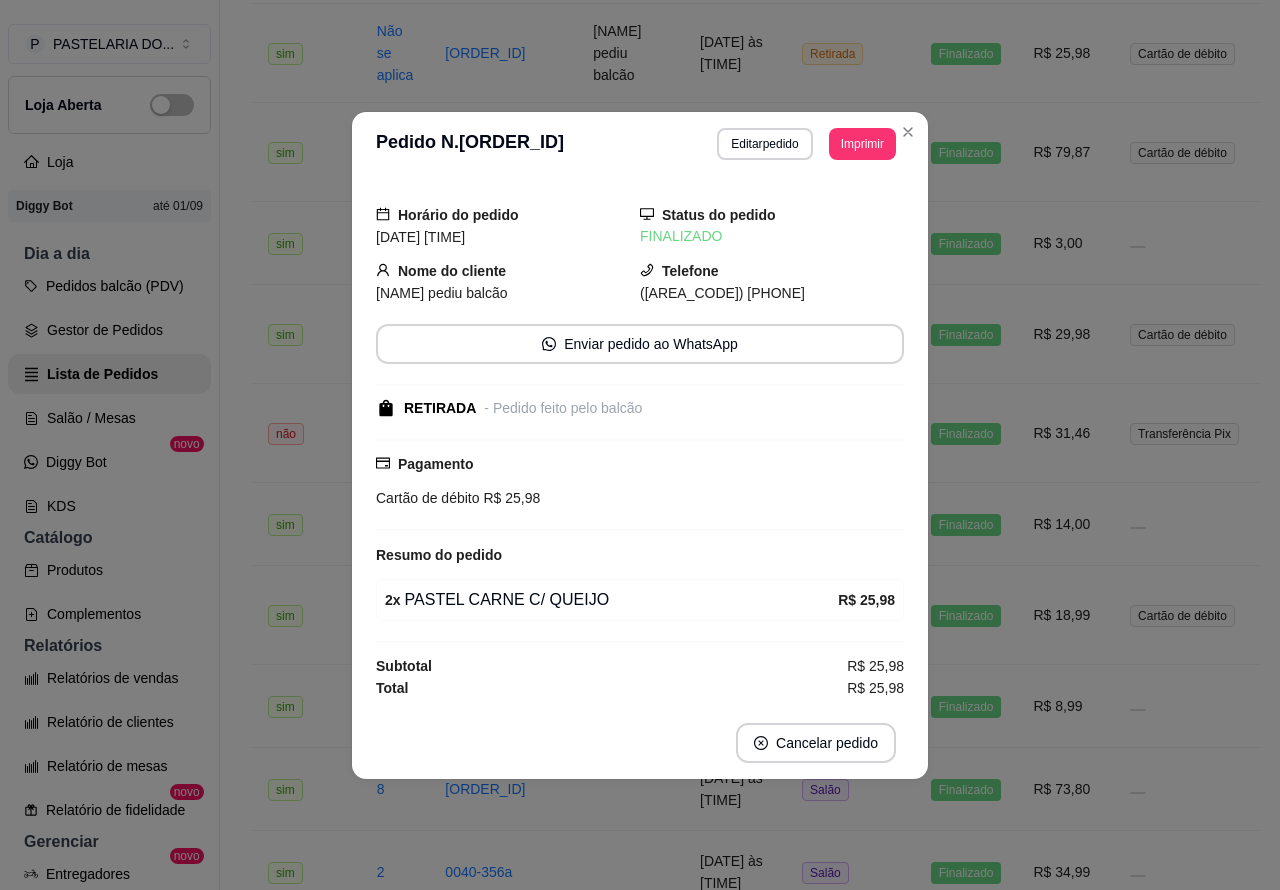 click on "Pendente" at bounding box center [966, -38] 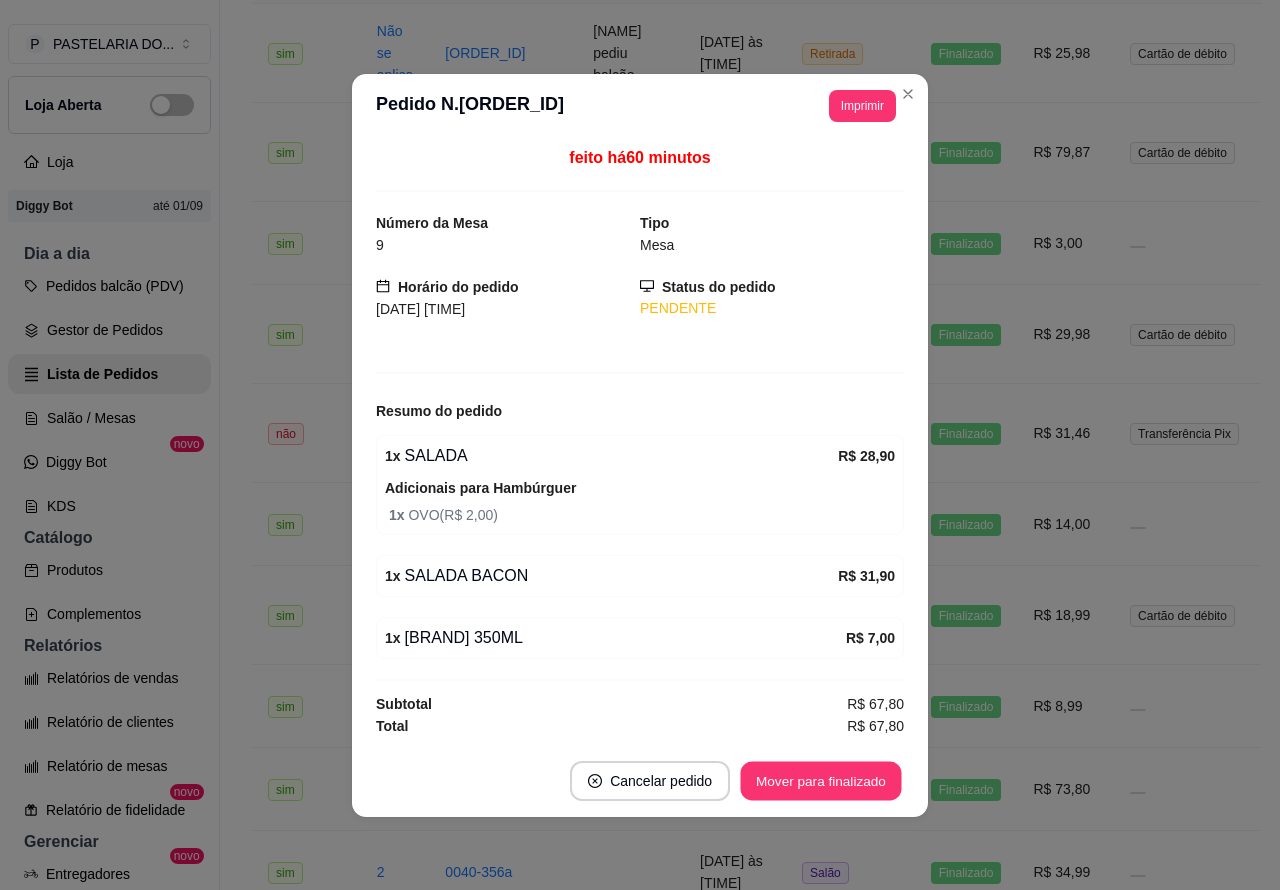 click on "Mover para finalizado" at bounding box center (821, 780) 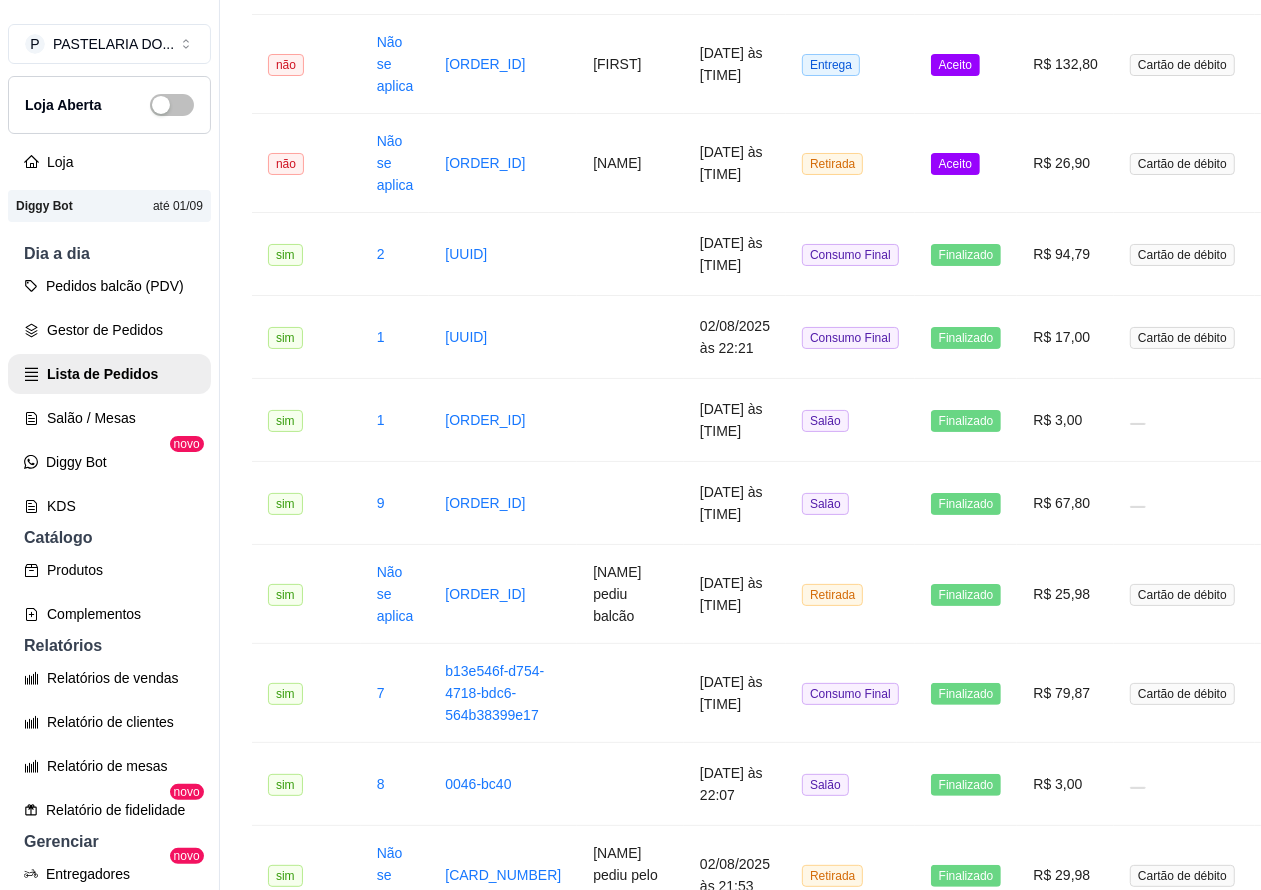 scroll, scrollTop: 1403, scrollLeft: 0, axis: vertical 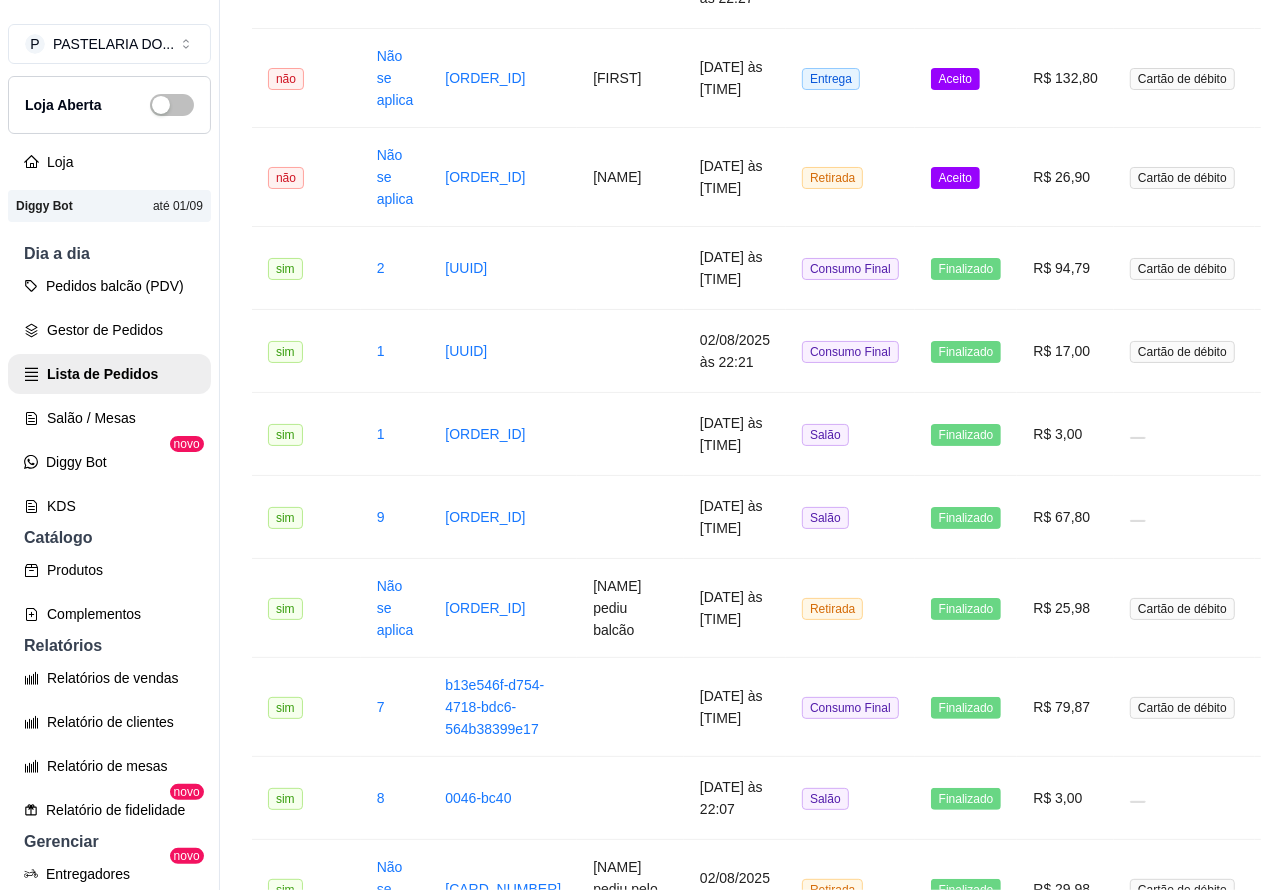 click on "Aceito" at bounding box center [966, 177] 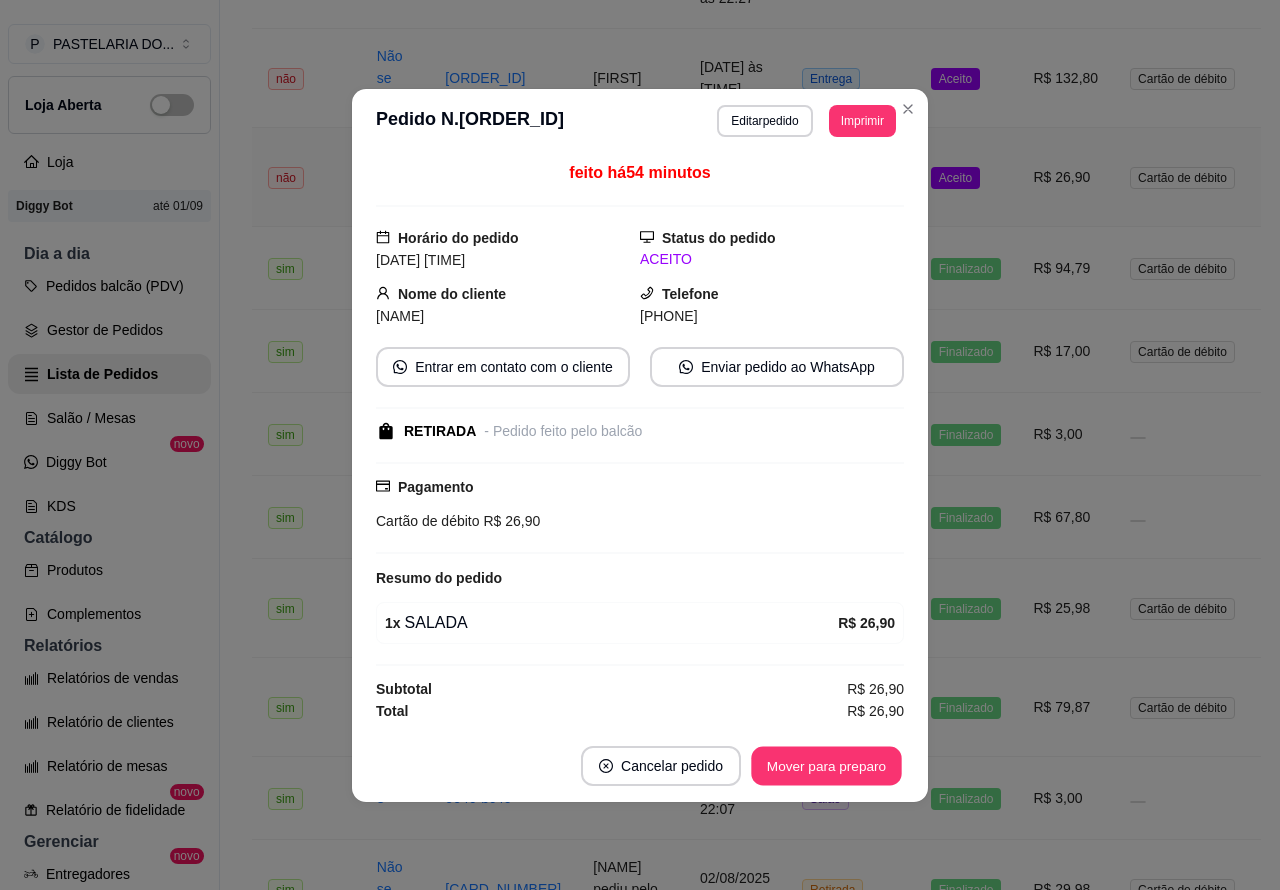 click on "Mover para preparo" at bounding box center [826, 765] 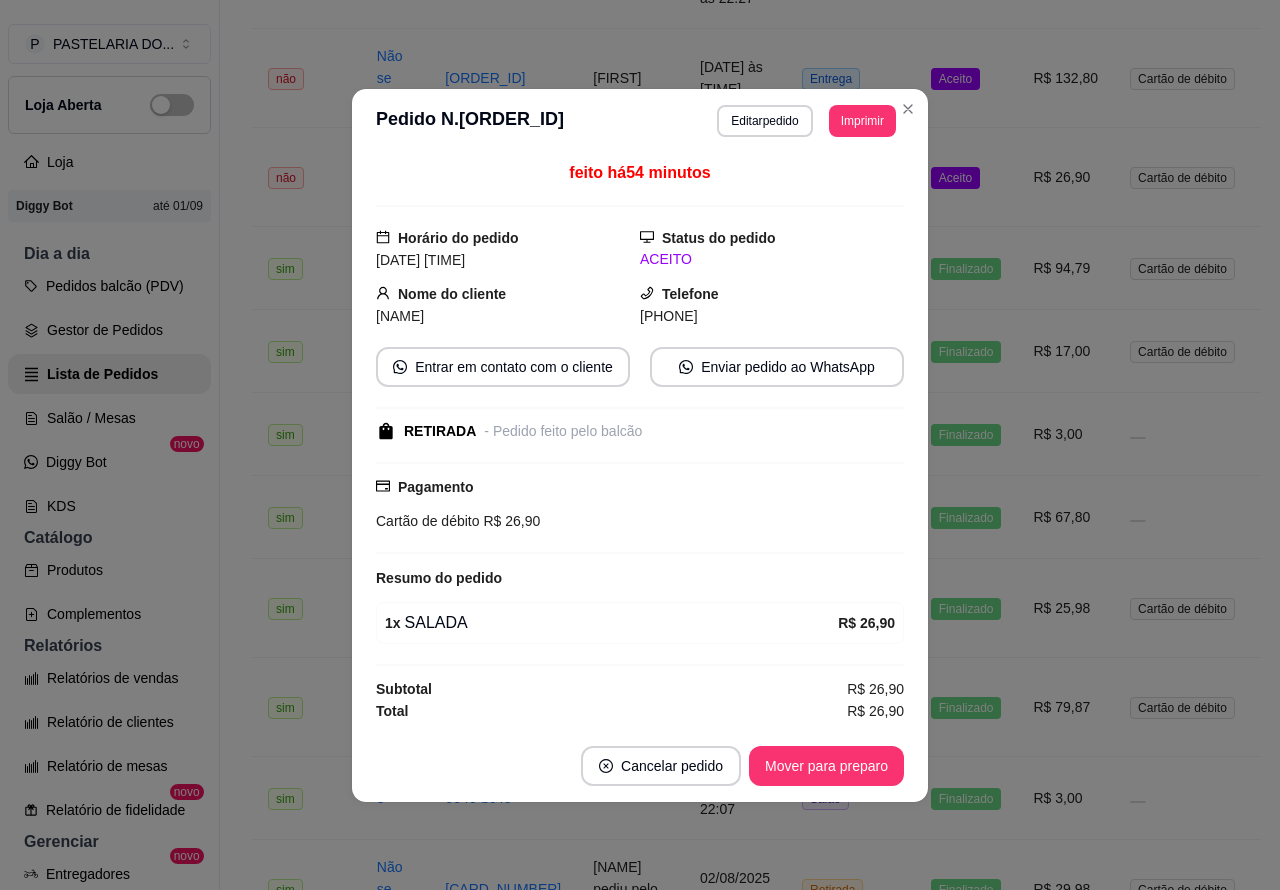 click on "Mover para preparo" at bounding box center [826, 766] 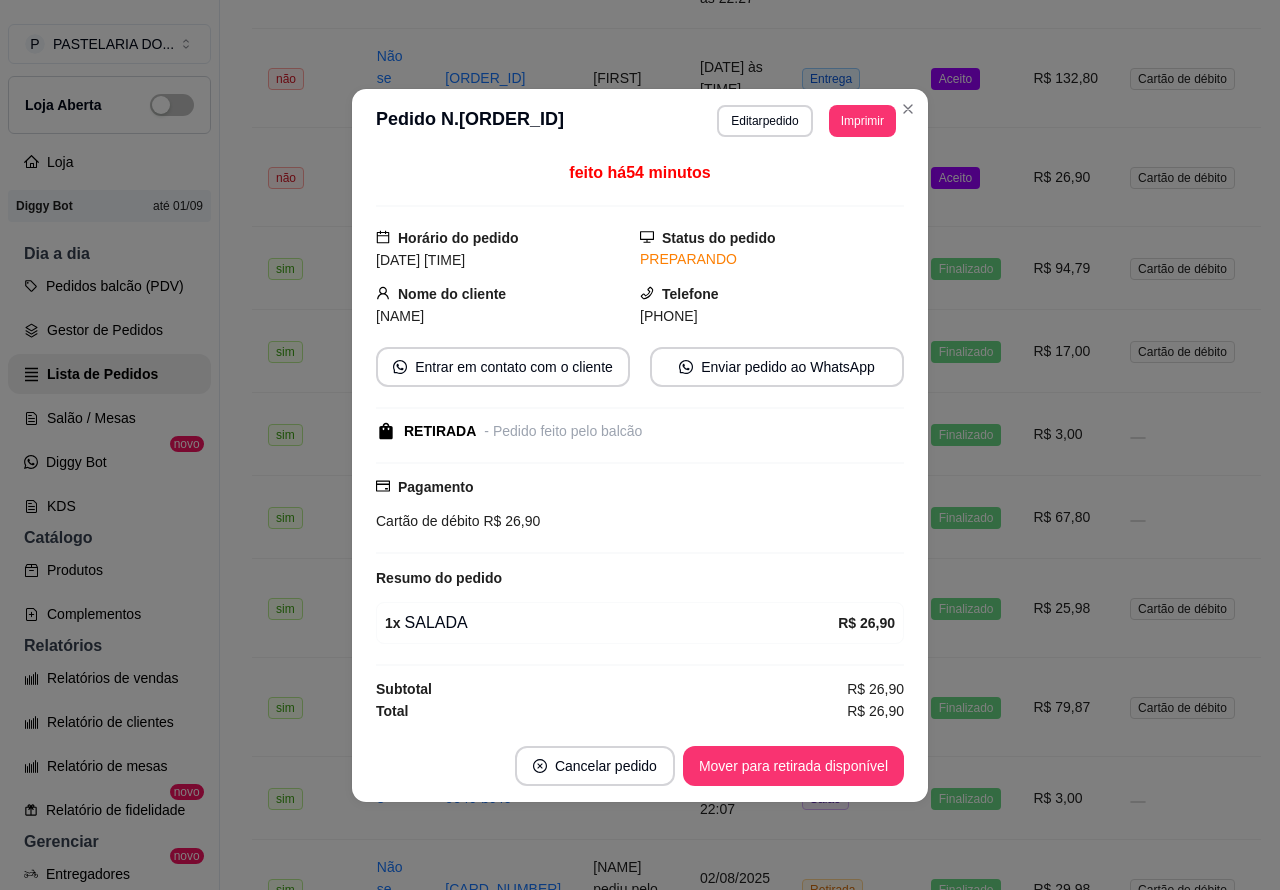 click on "Mover para retirada disponível" at bounding box center (793, 766) 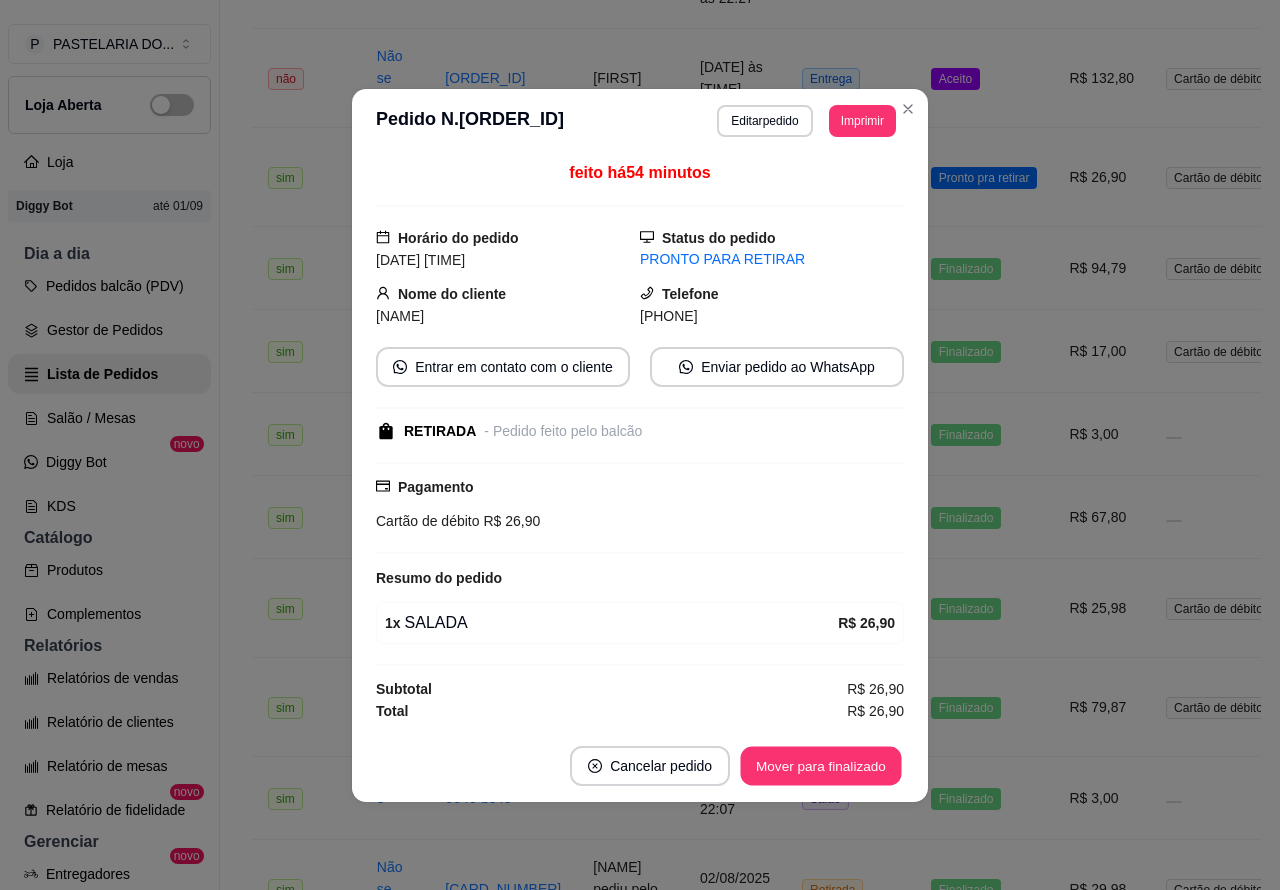 click on "Mover para finalizado" at bounding box center (821, 765) 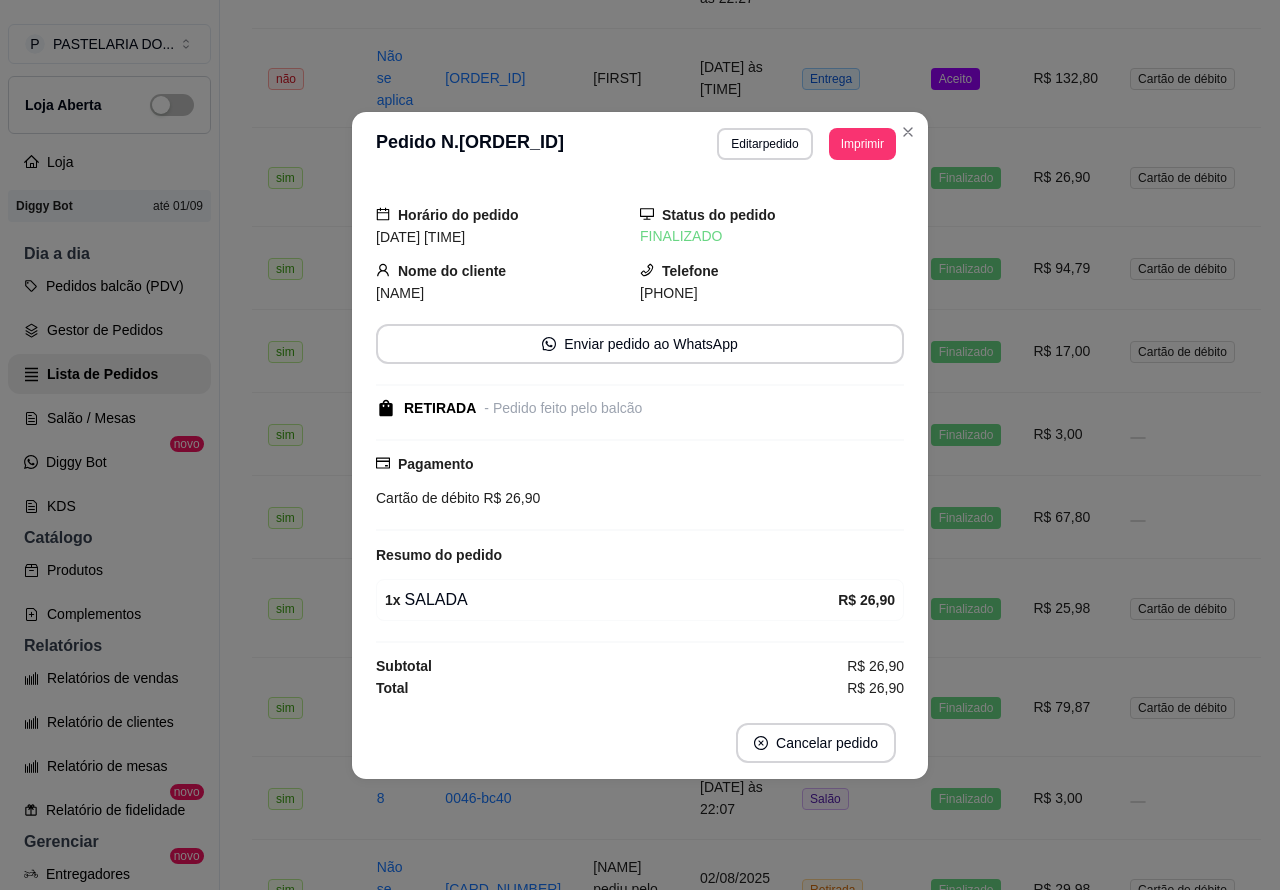 click on "Aceito" at bounding box center (966, 78) 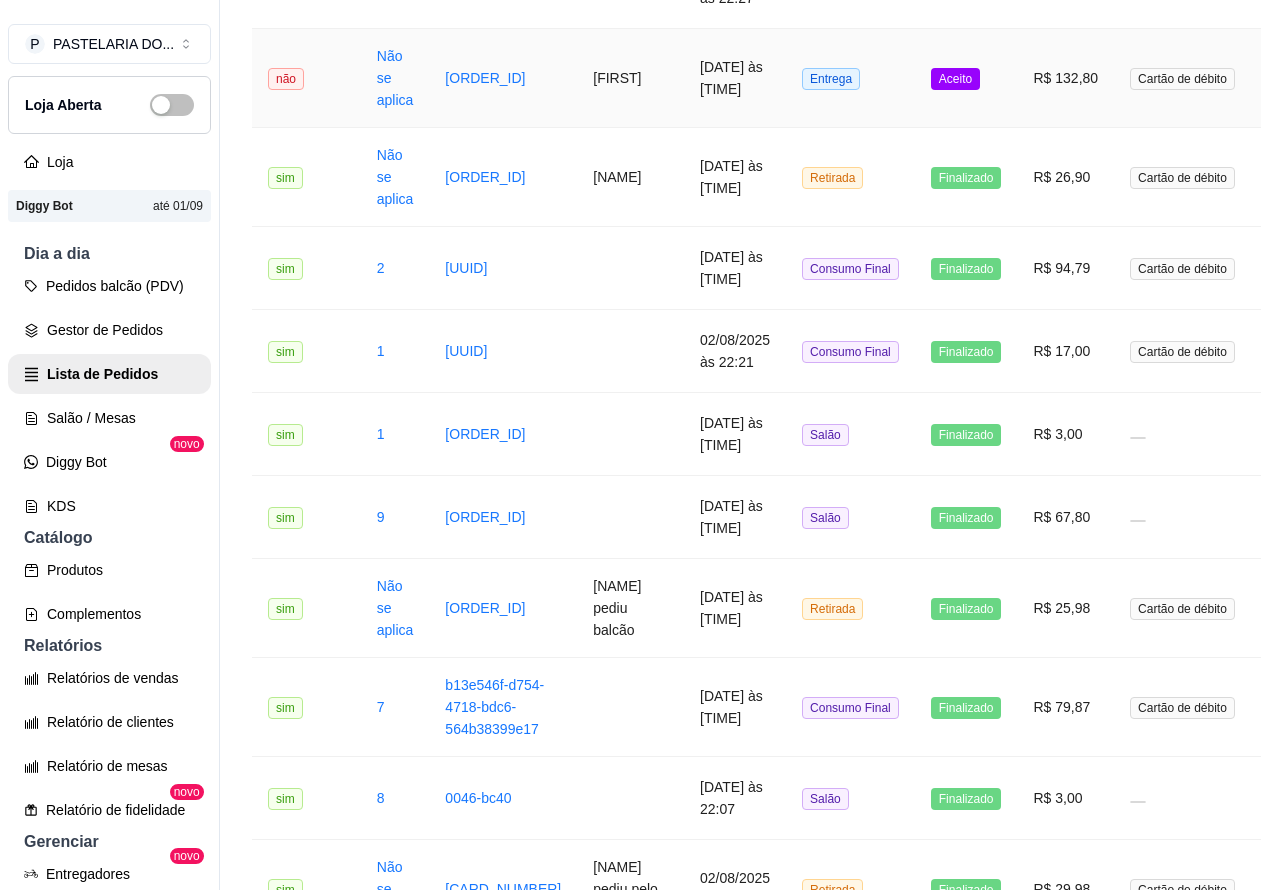 click on "Mover para preparo" at bounding box center (826, 794) 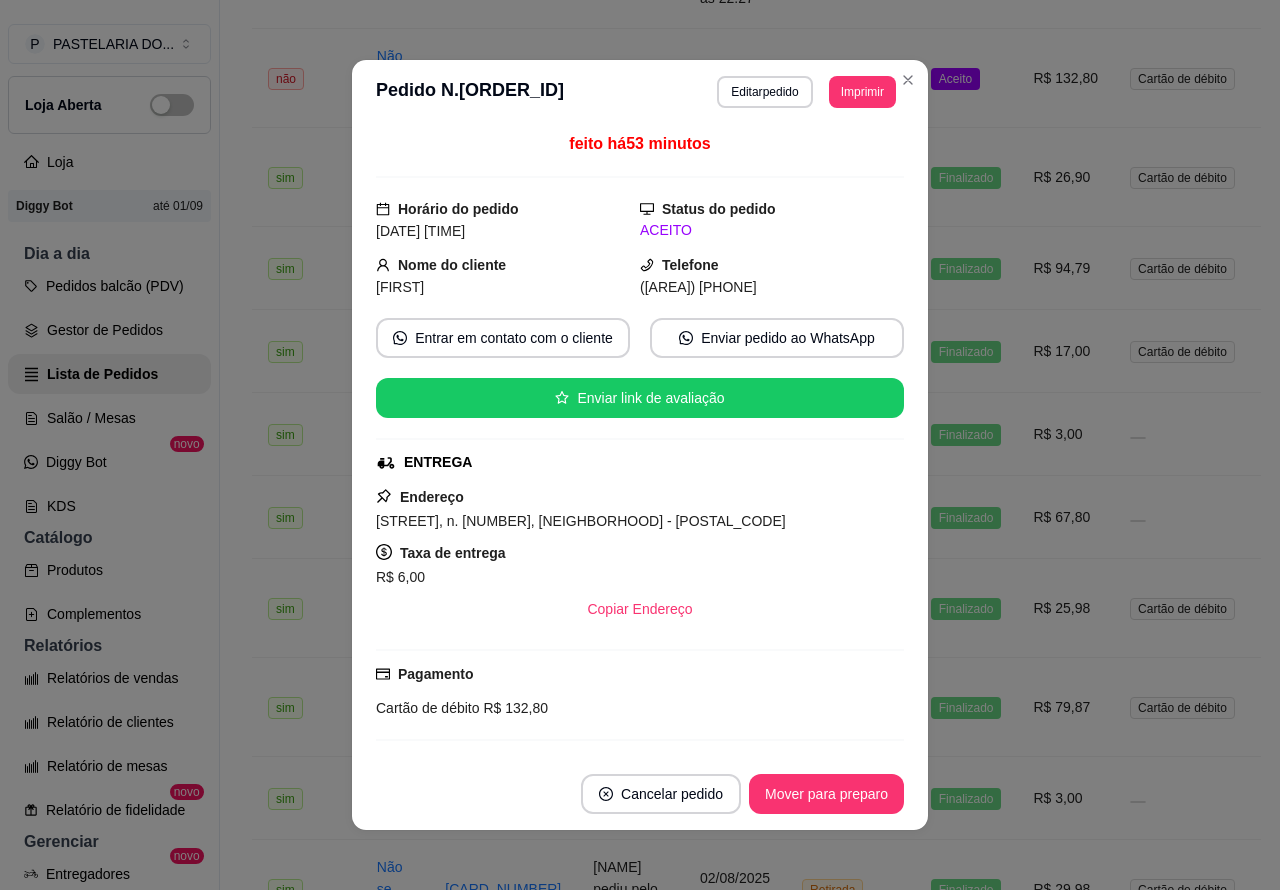 click on "Mover para preparo" at bounding box center [826, 794] 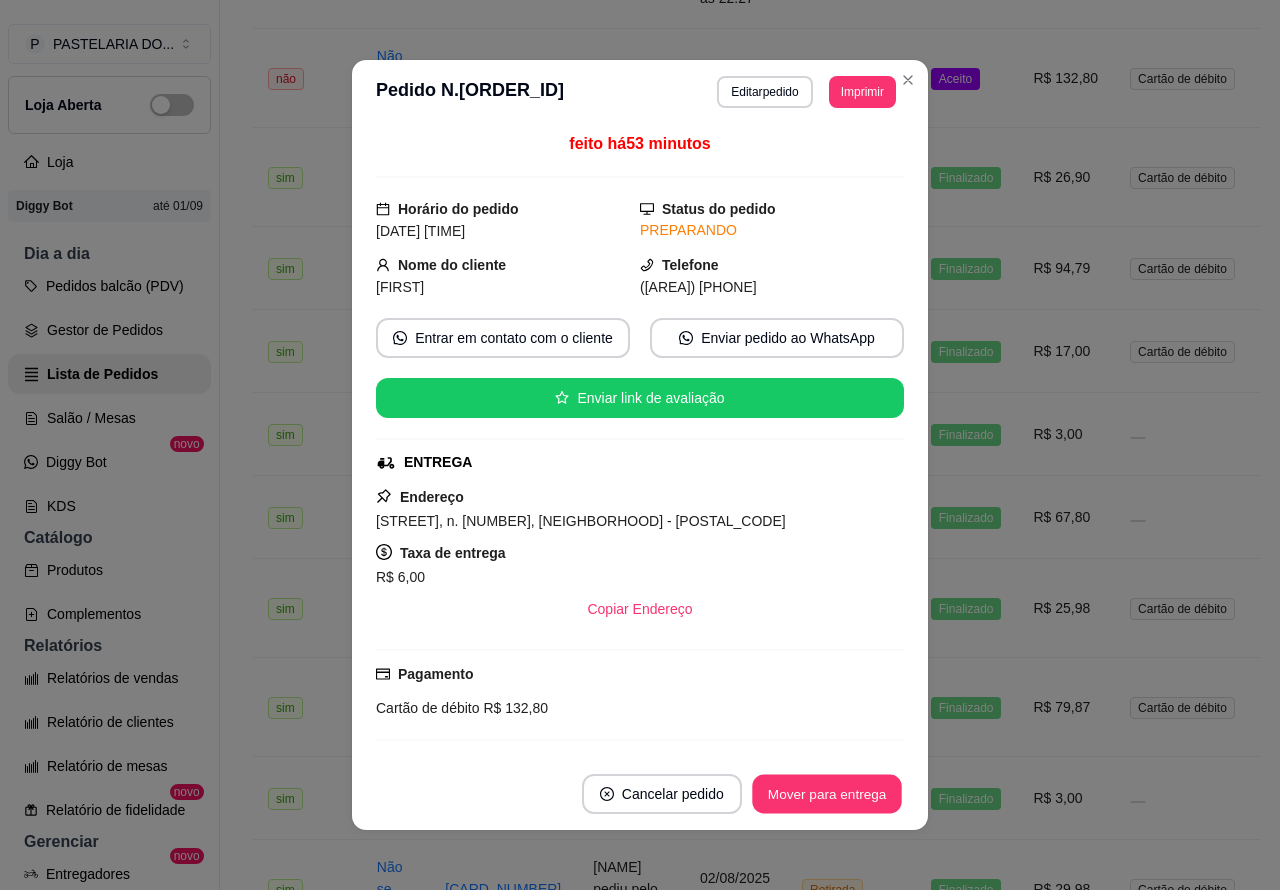 click on "Mover para entrega" at bounding box center [827, 794] 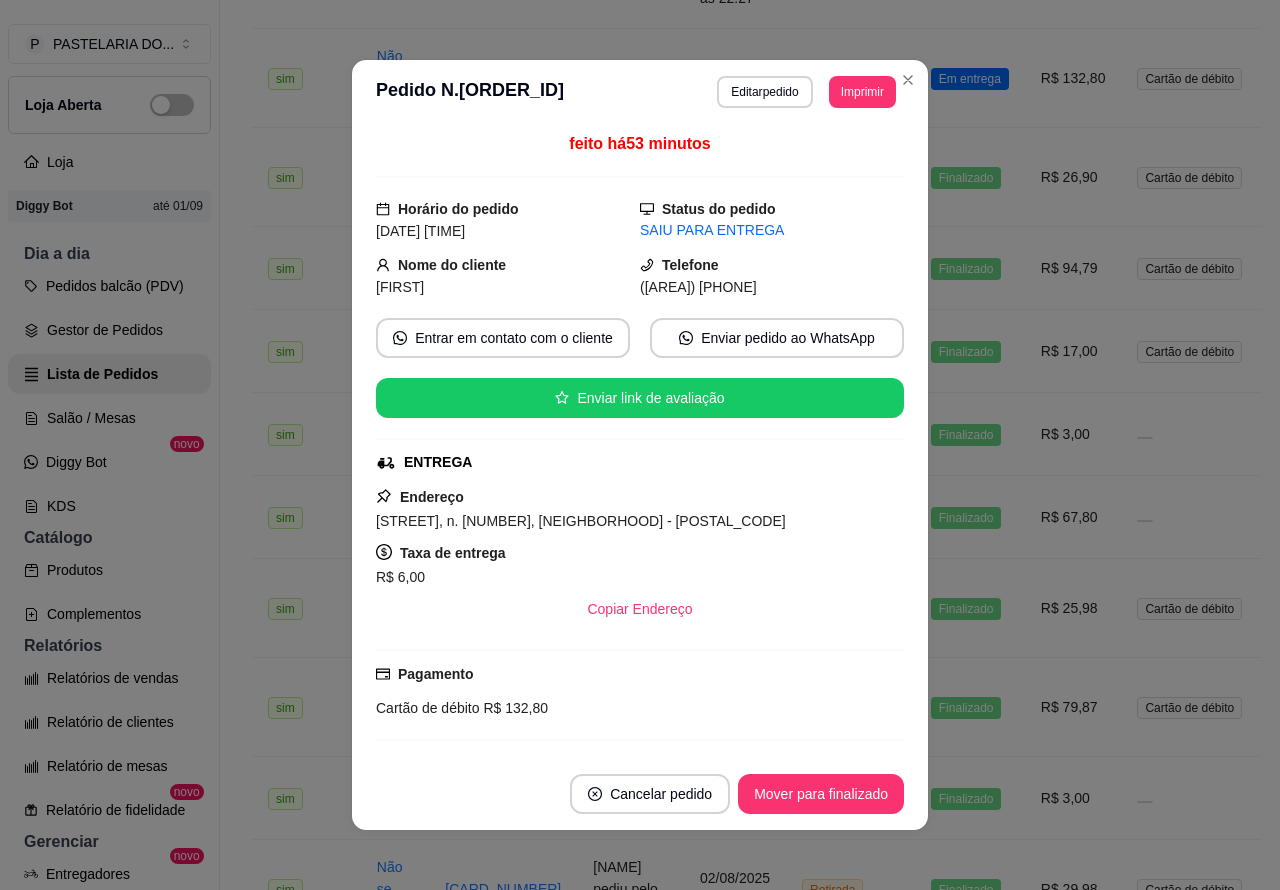 click on "Mover para finalizado" at bounding box center (821, 794) 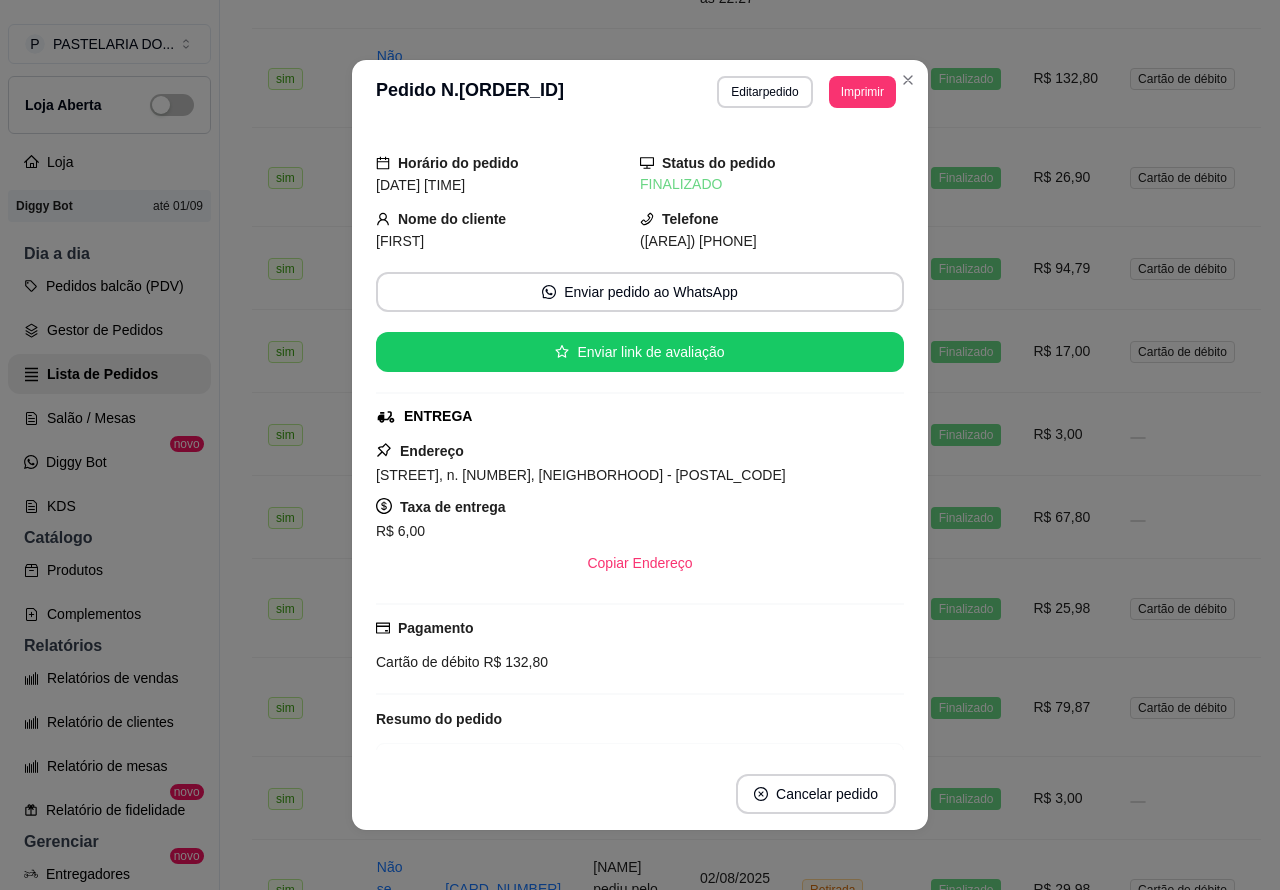 click on "X SALADA EGG [NAME] Loja Aberta Loja Diggy Bot até 01/09 Dia a dia Pedidos balcão (PDV) Gestor de Pedidos Lista de Pedidos Salão / Mesas Diggy Bot novo KDS Catálogo Produtos Complementos Relatórios Relatórios de vendas Relatório de clientes Relatório de mesas Relatório de fidelidade novo Gerenciar Entregadores novo Nota Fiscal (NFC-e) Controle de caixa Controle de fiado Cupons Clientes Estoque Configurações Diggy Planos Precisa de ajuda? Sair" at bounding box center [110, 461] 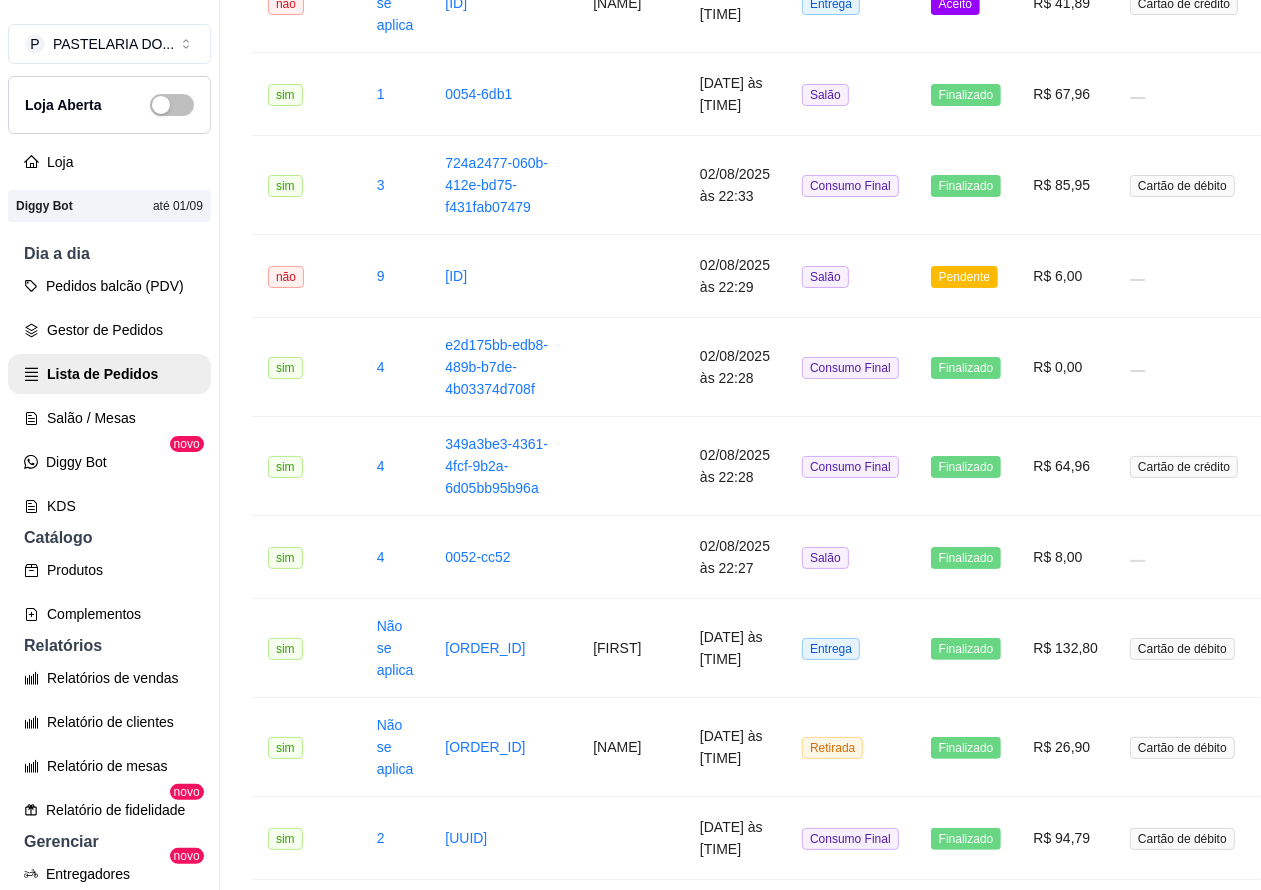 scroll, scrollTop: 831, scrollLeft: 0, axis: vertical 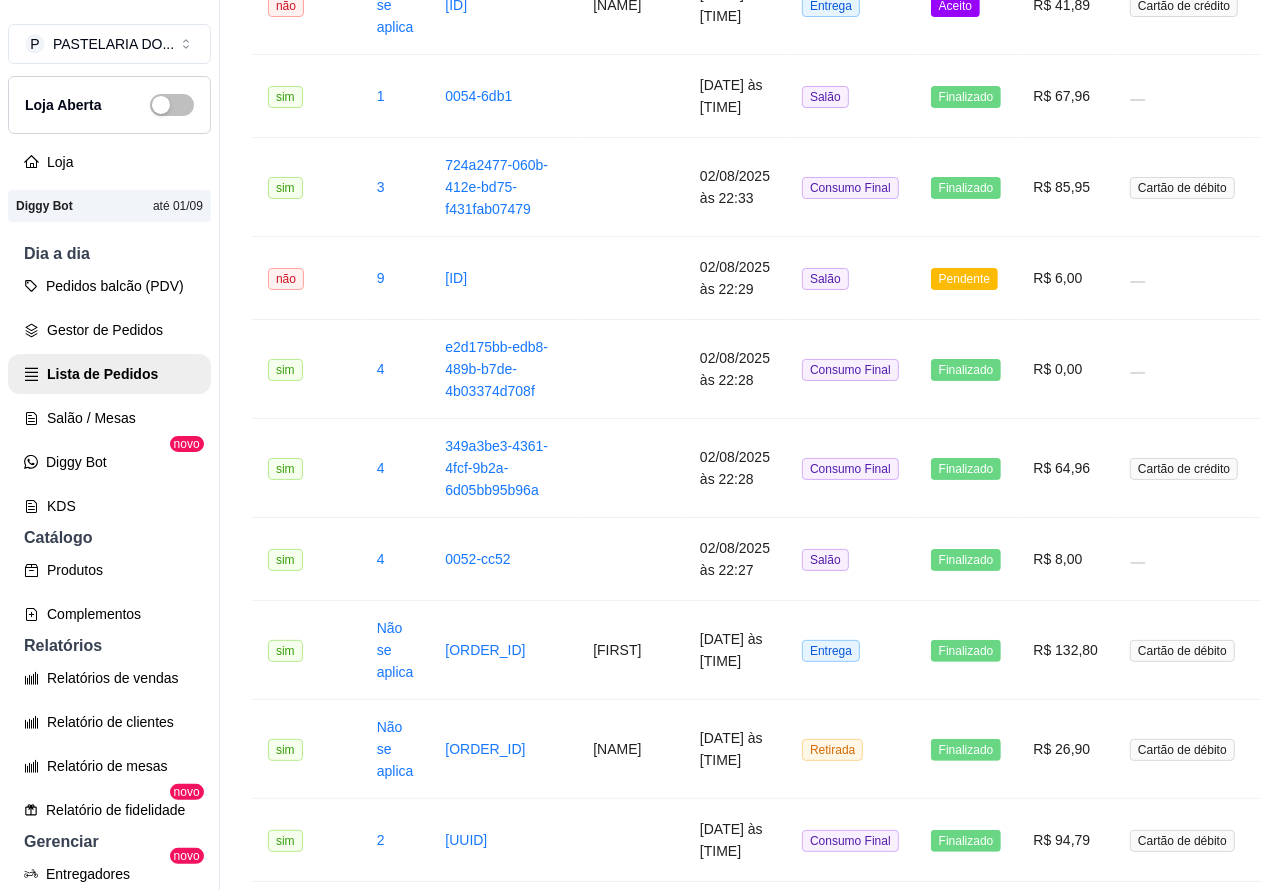 click on "Pendente" at bounding box center (966, 278) 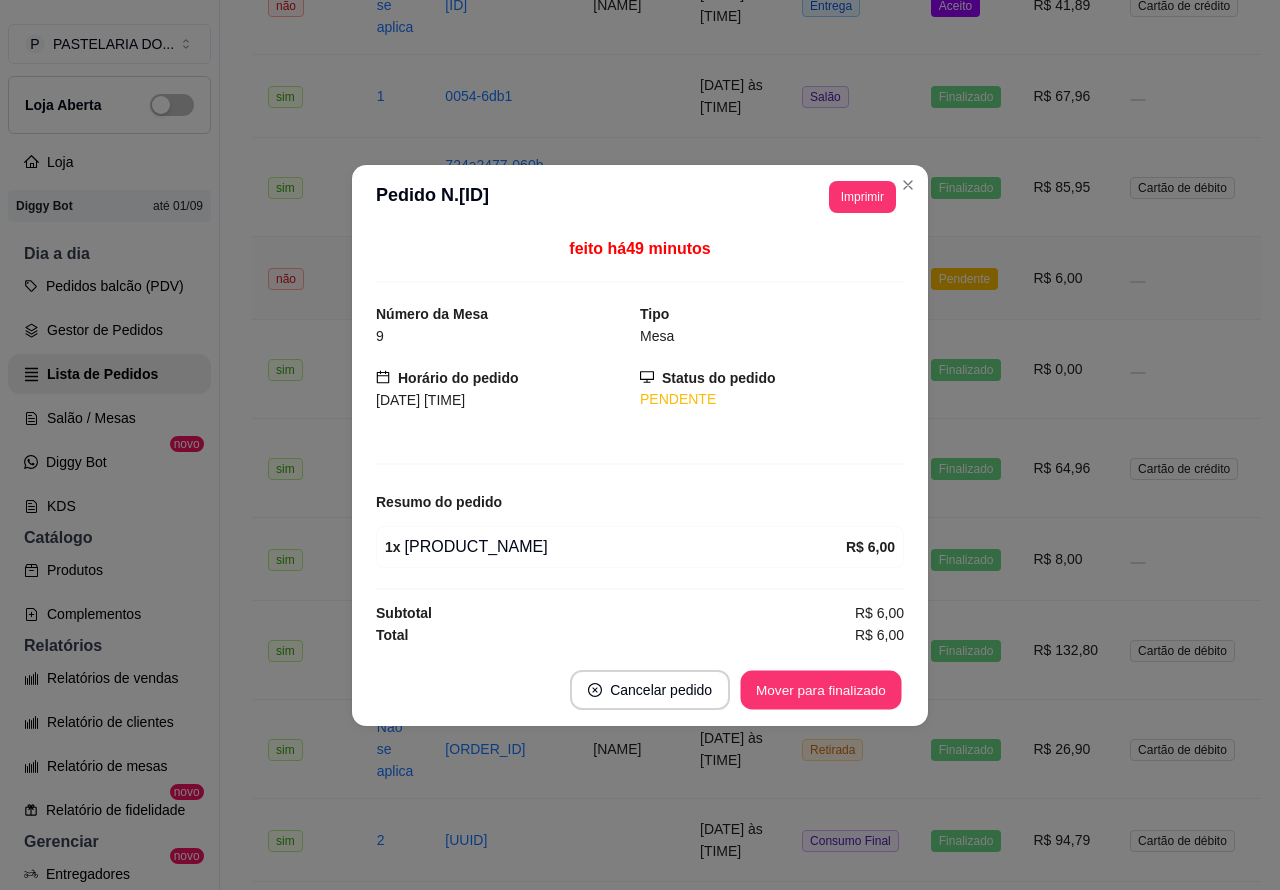 click on "Mover para finalizado" at bounding box center [821, 689] 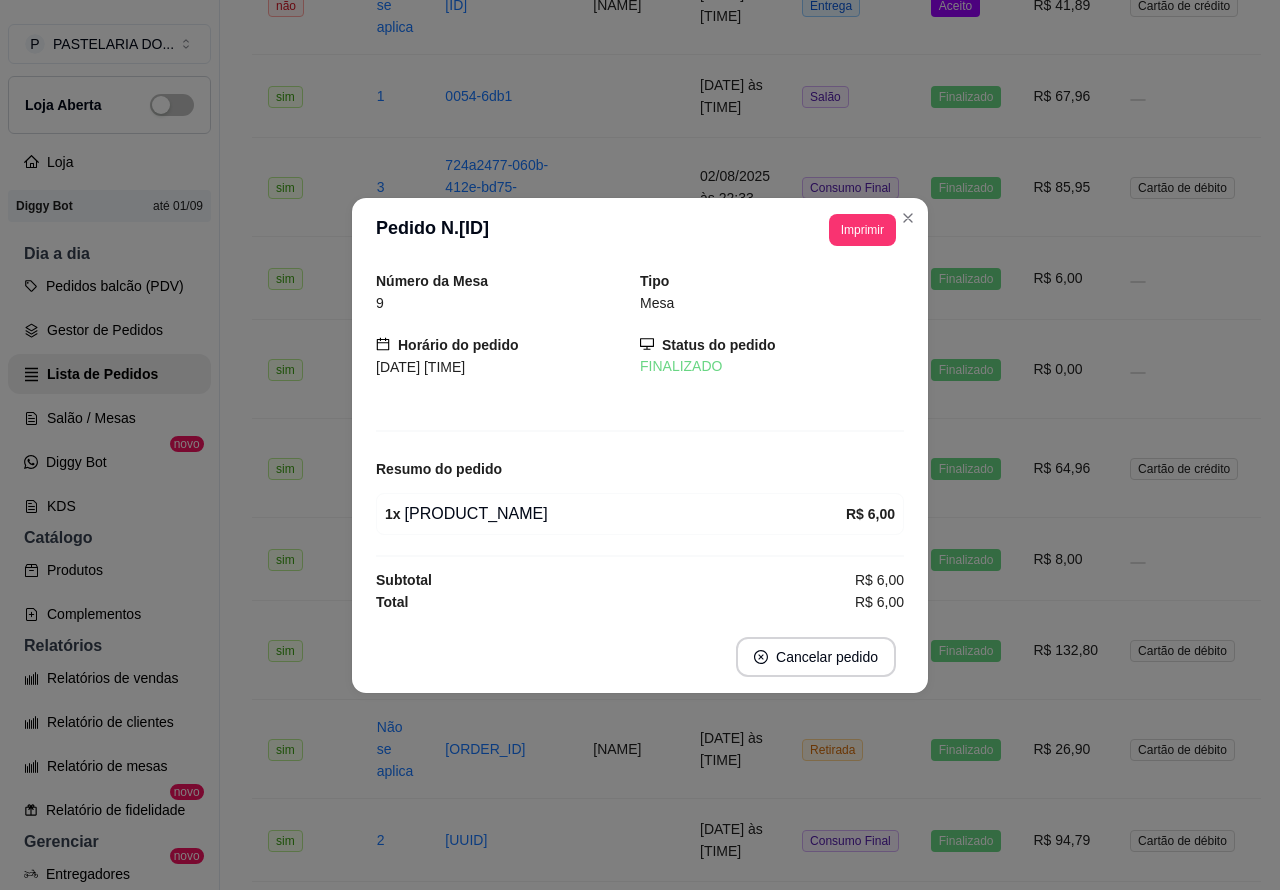click on "Aceito" at bounding box center (955, 6) 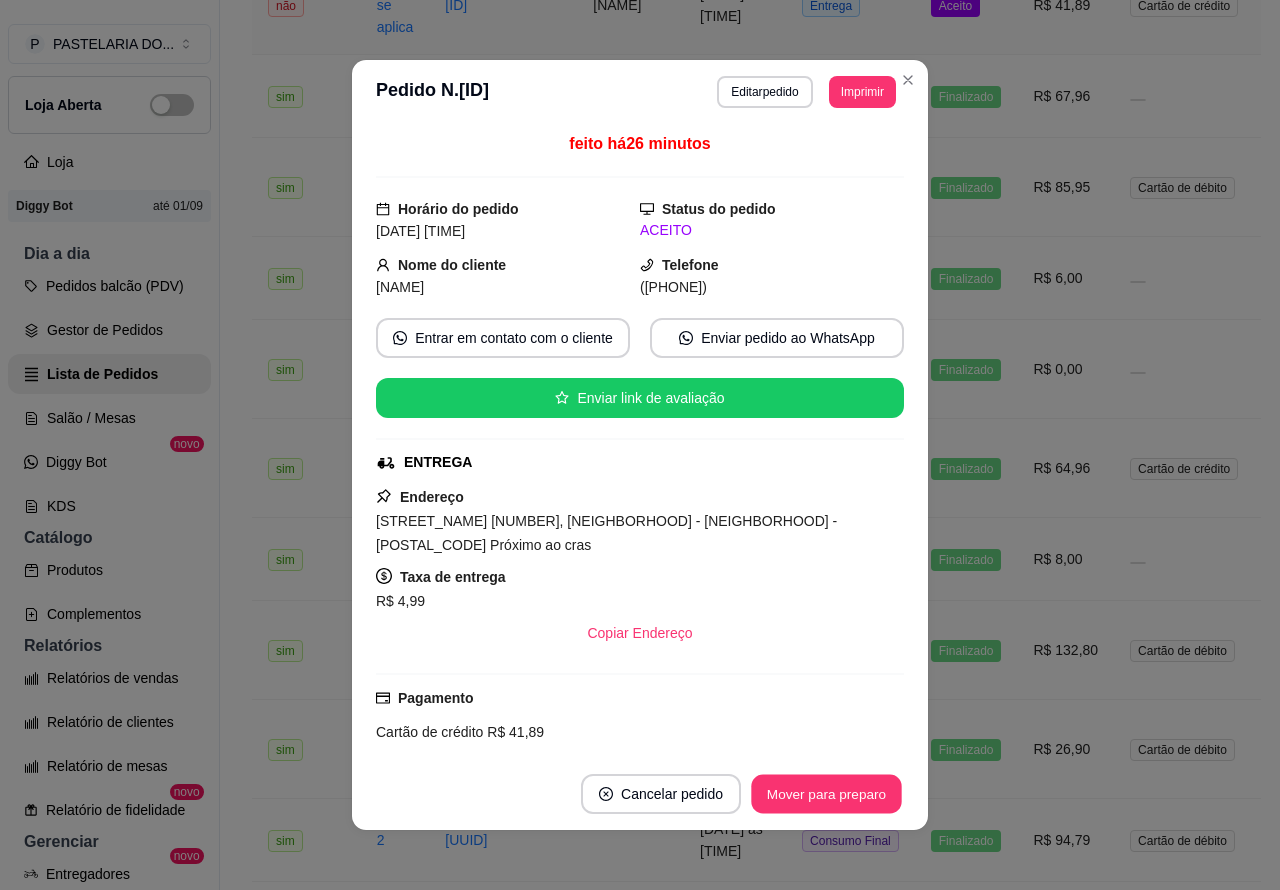 click on "Mover para preparo" at bounding box center [826, 794] 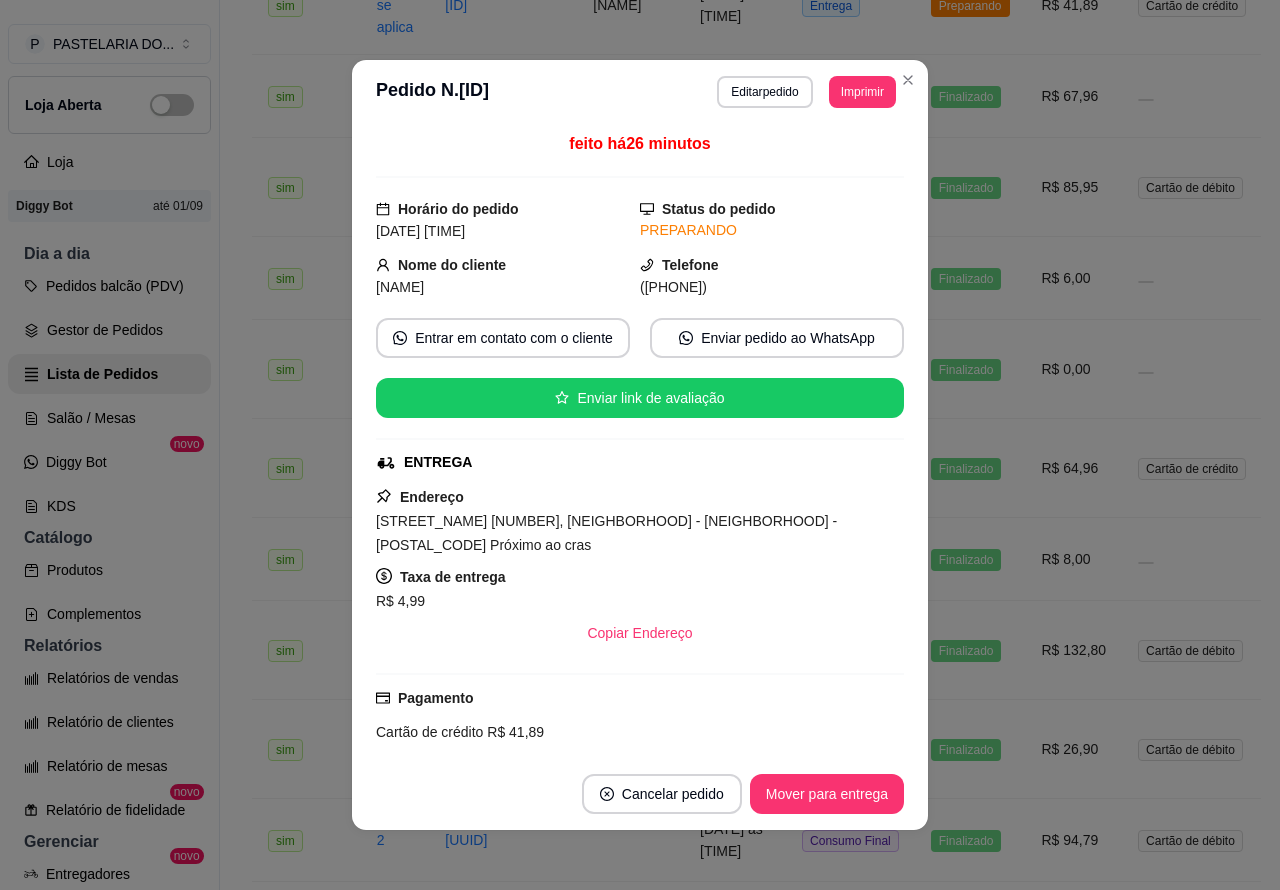 click on "Mover para entrega" at bounding box center [827, 794] 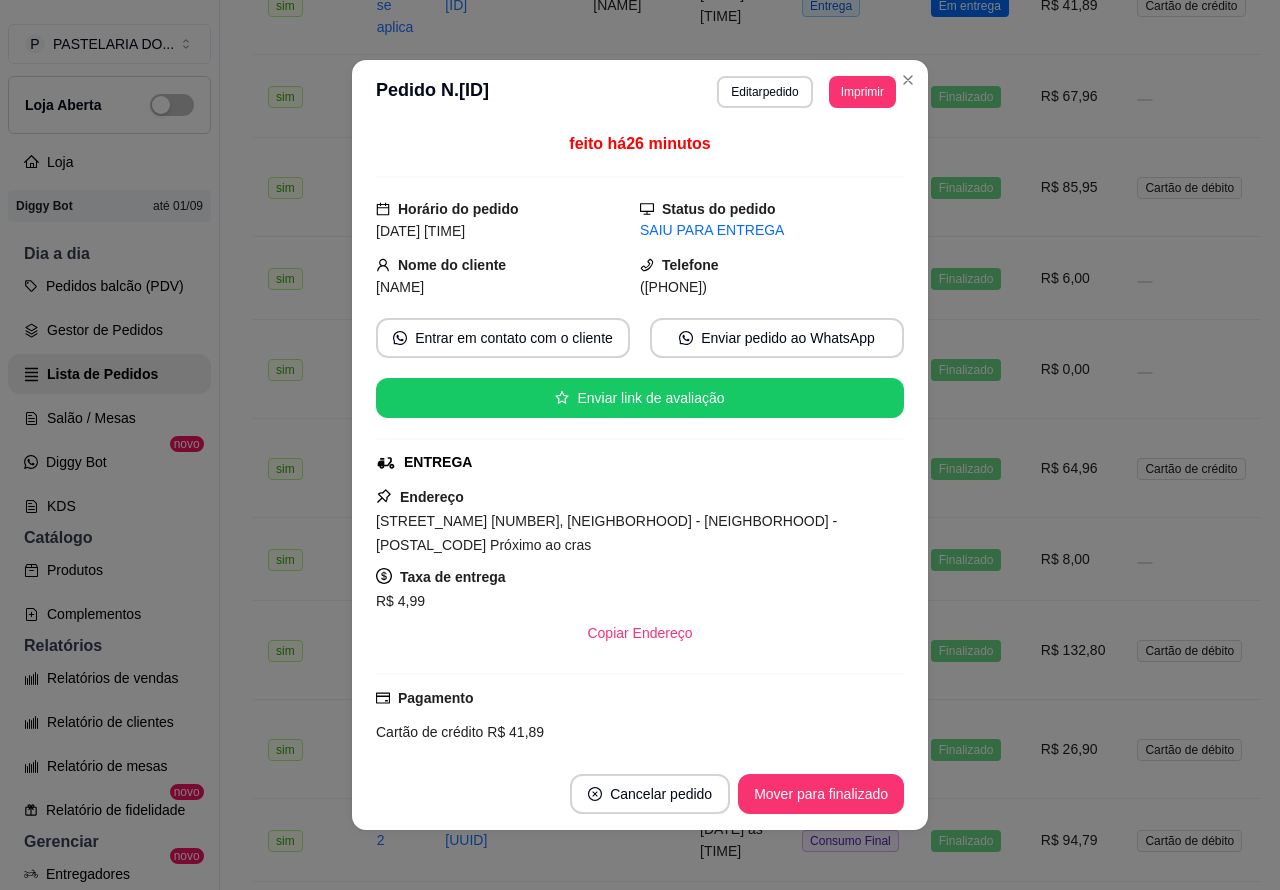 click on "Mover para finalizado" at bounding box center (821, 794) 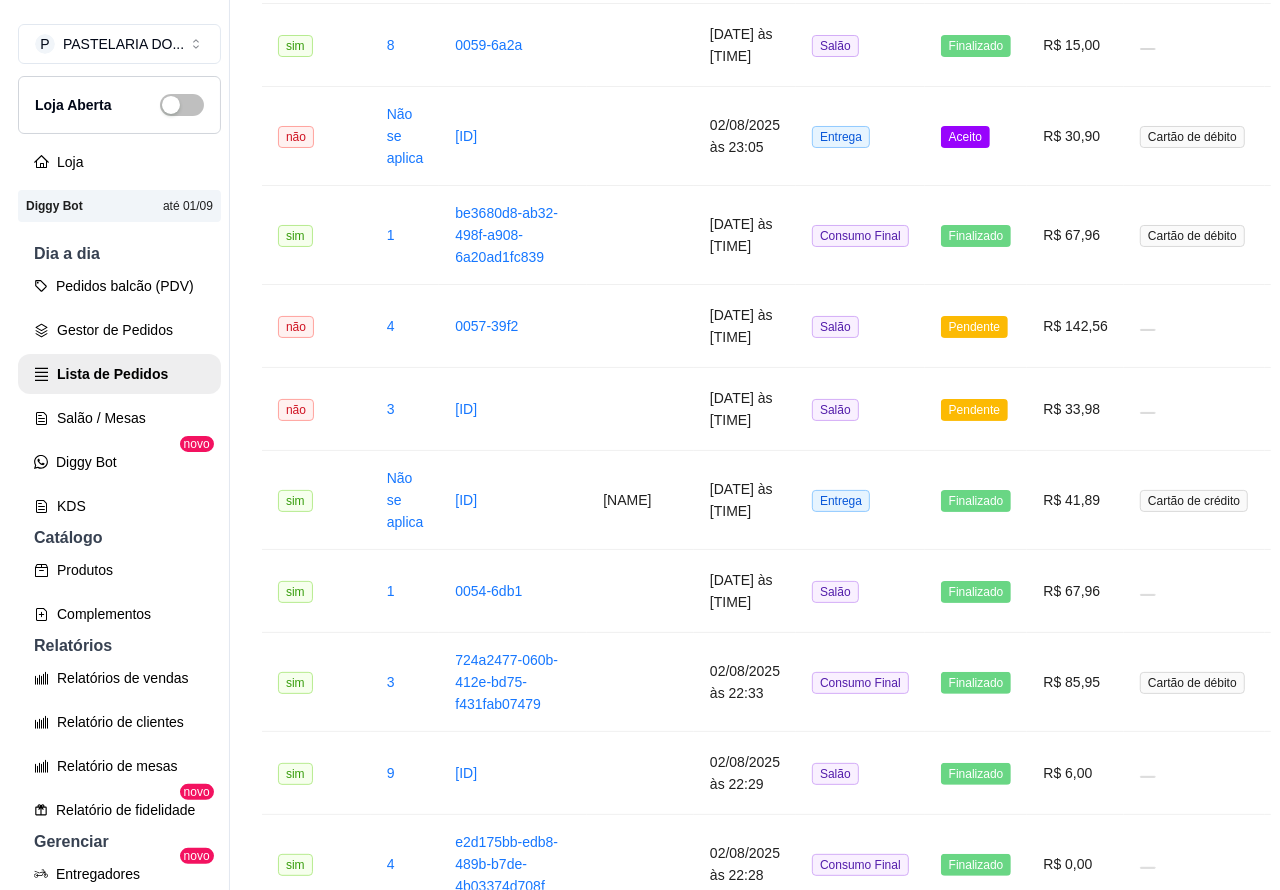 scroll, scrollTop: 321, scrollLeft: 0, axis: vertical 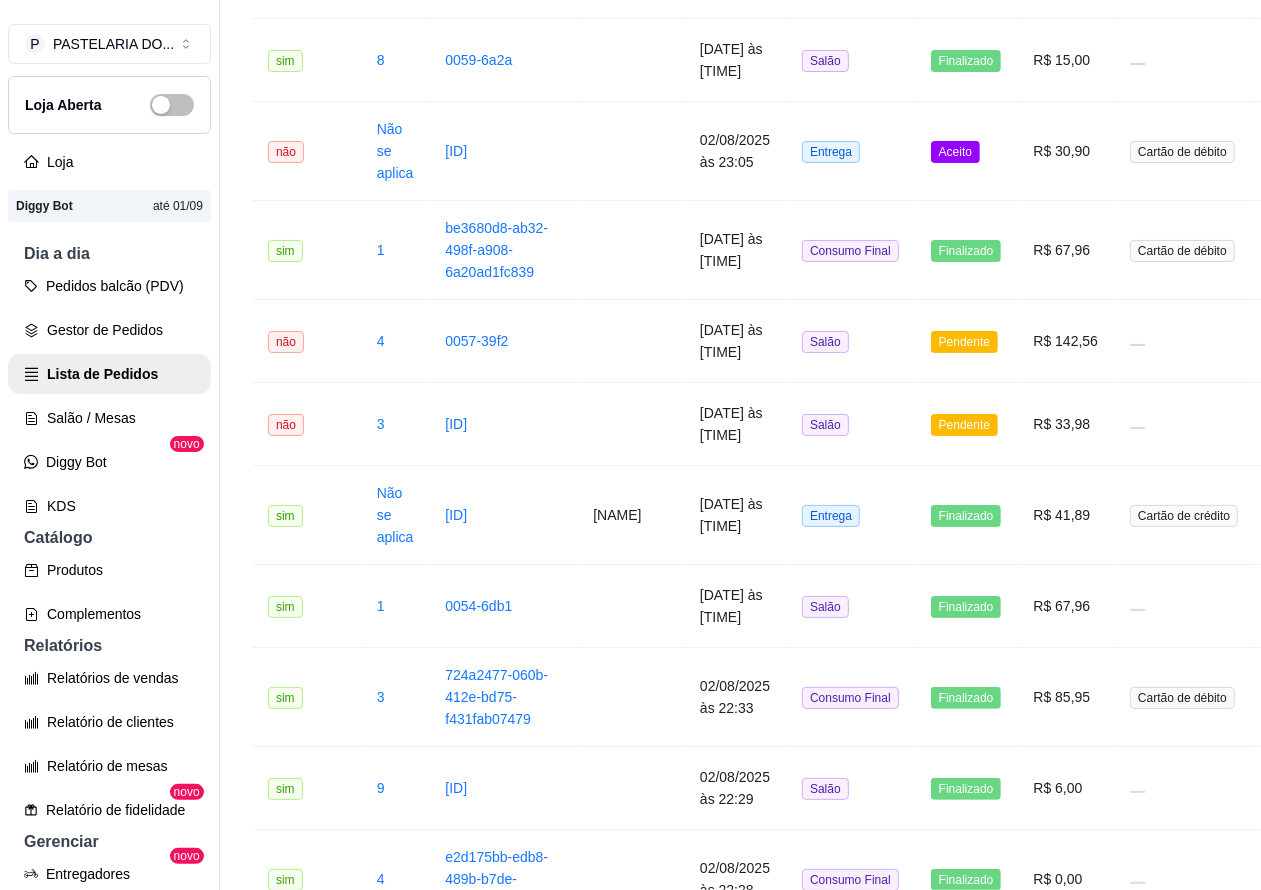 click on "Pendente" at bounding box center (966, 424) 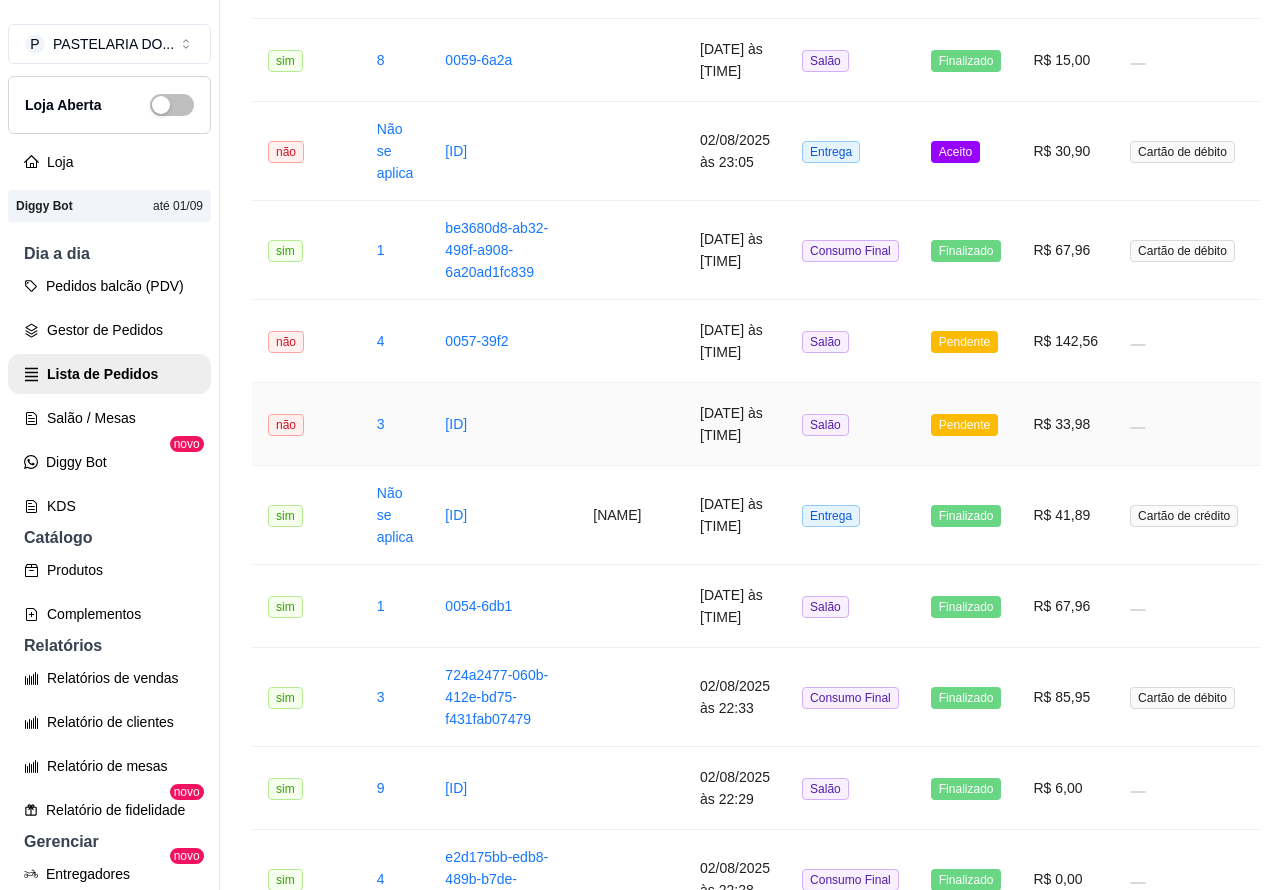click on "Mover para finalizado" at bounding box center (821, 781) 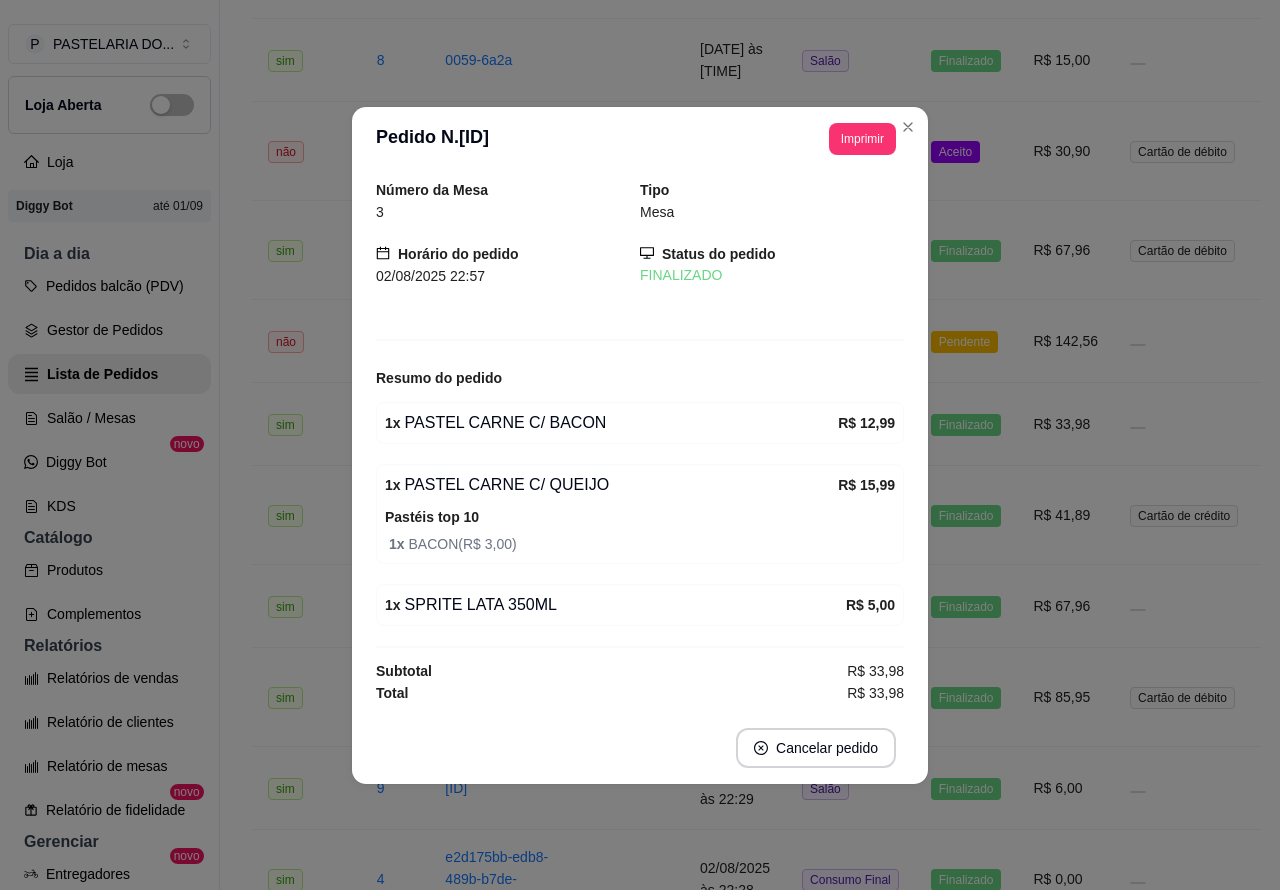 click on "Aceito" at bounding box center [966, 151] 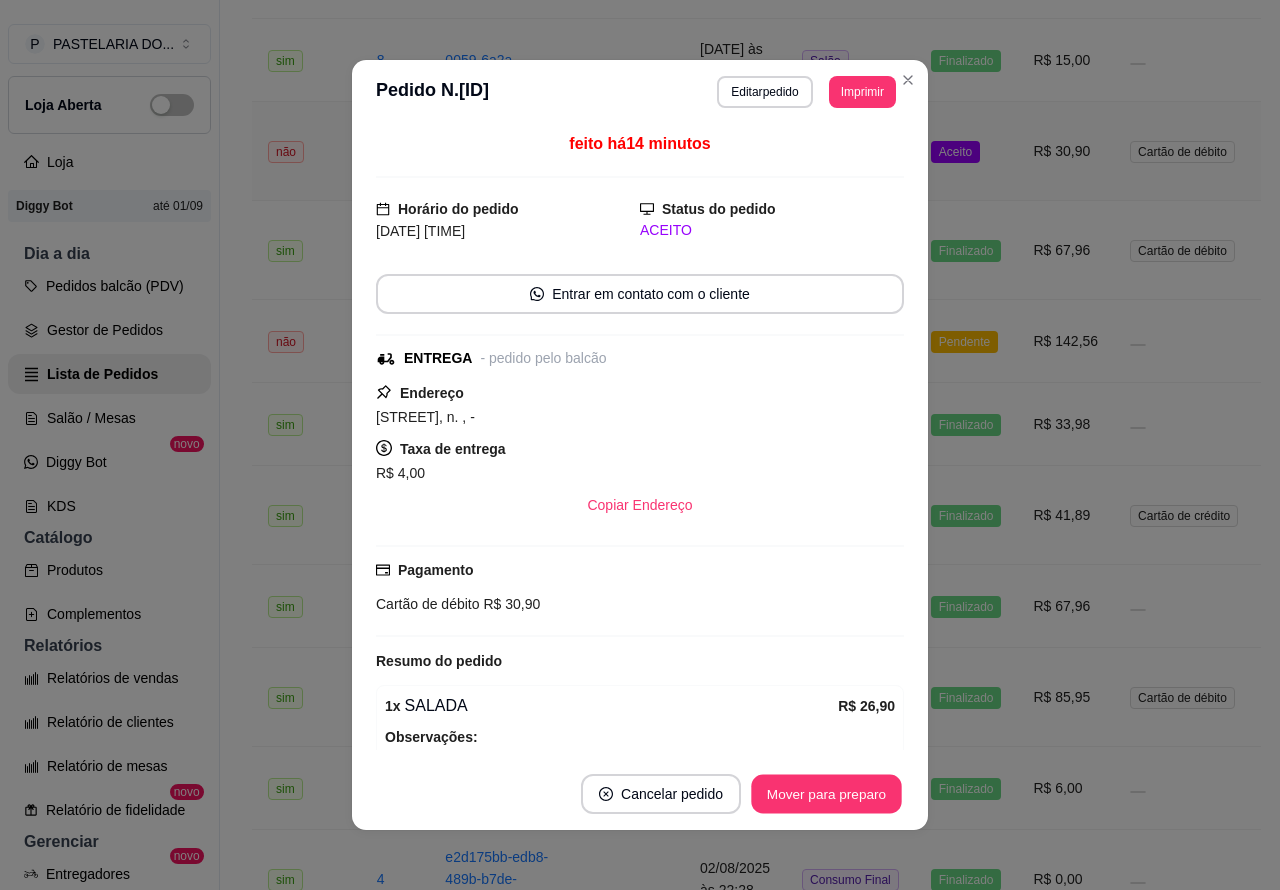 click on "Mover para preparo" at bounding box center [826, 794] 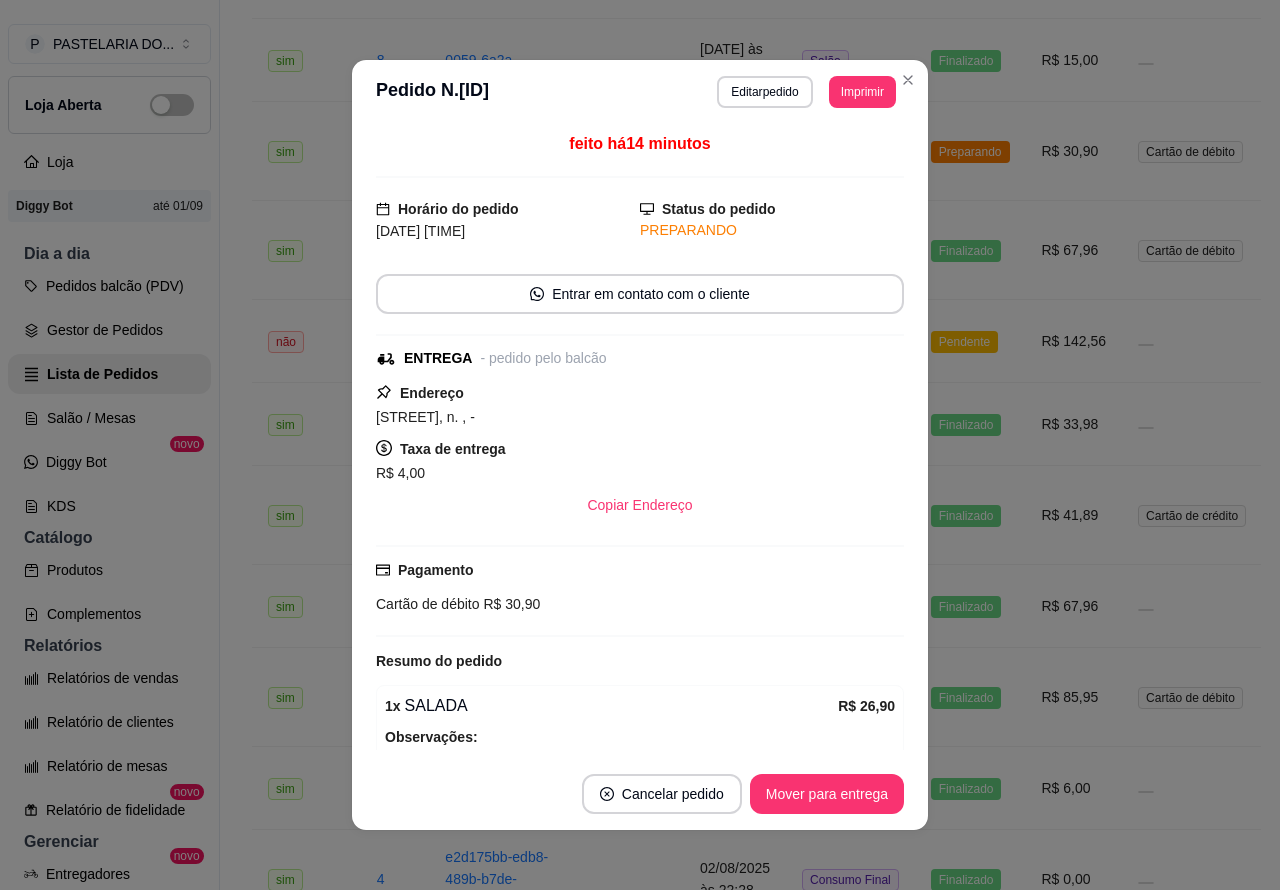 click on "Mover para entrega" at bounding box center (827, 794) 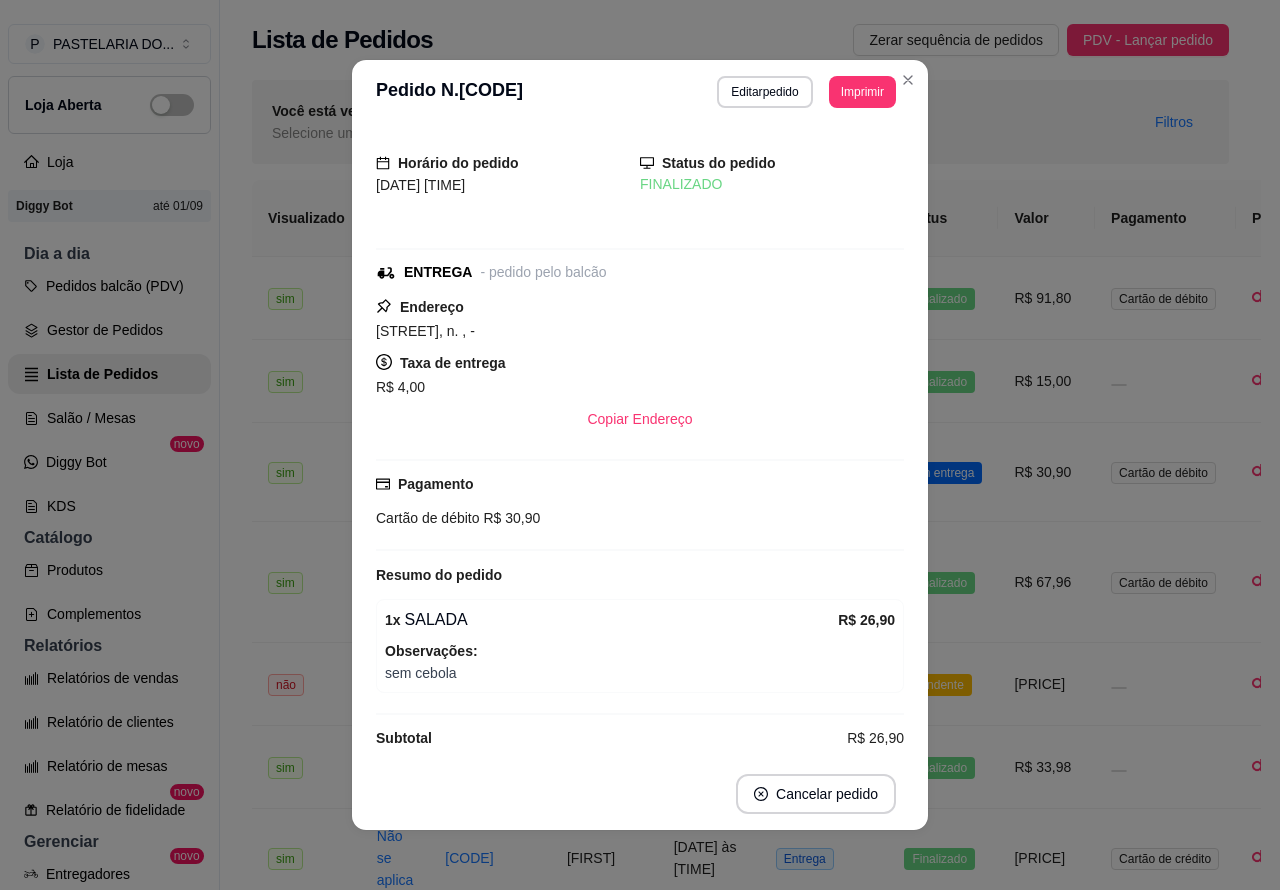 scroll, scrollTop: 0, scrollLeft: 0, axis: both 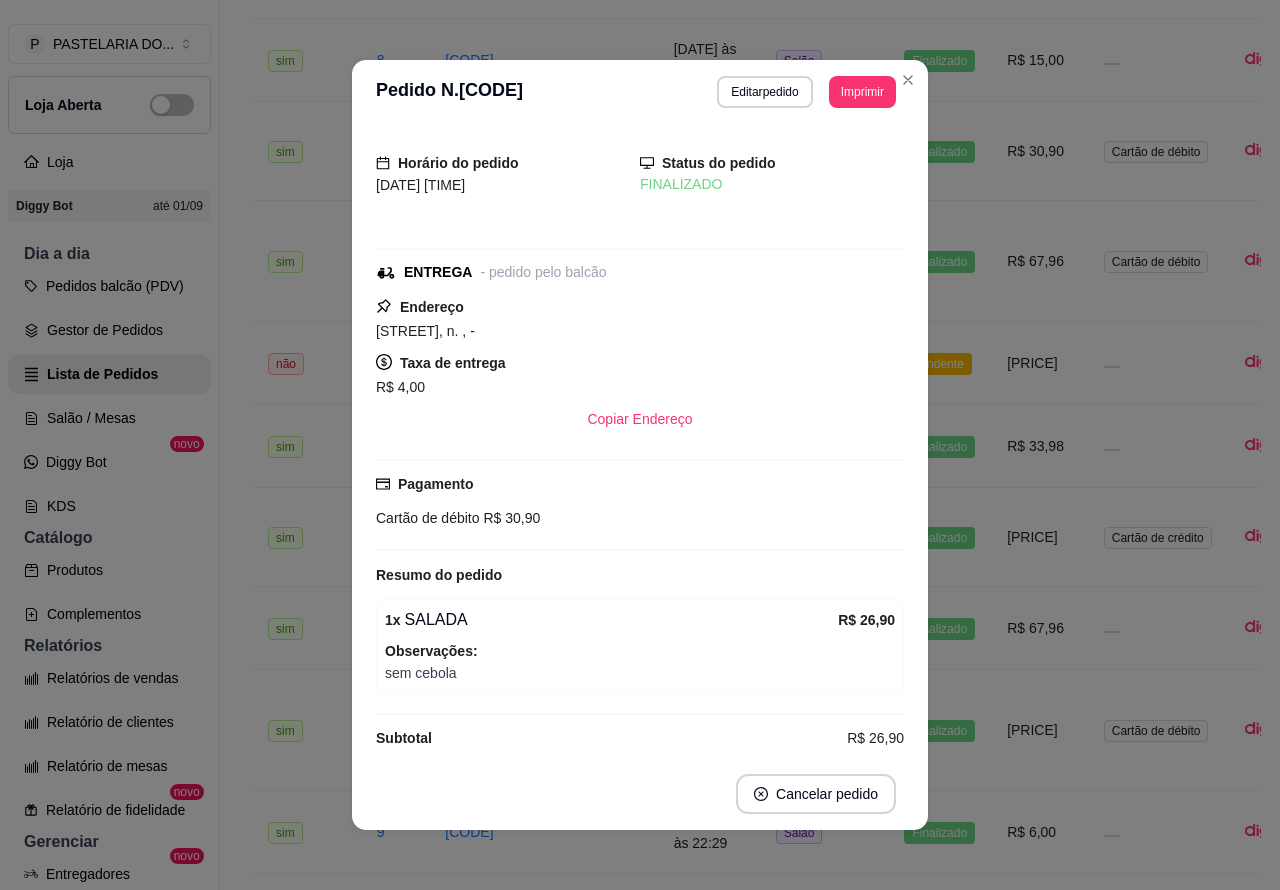 click on "Pendente" at bounding box center [939, 363] 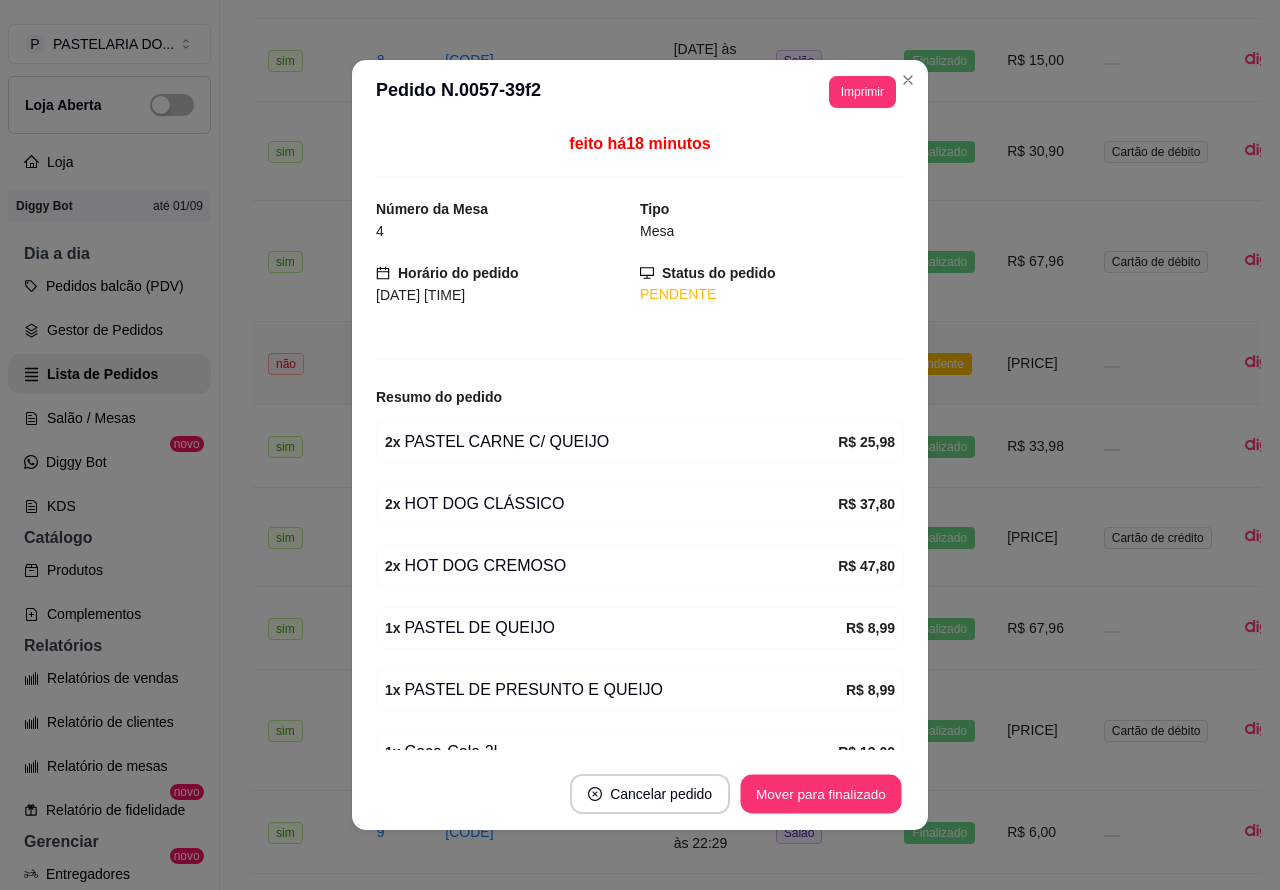 click on "Mover para finalizado" at bounding box center [821, 794] 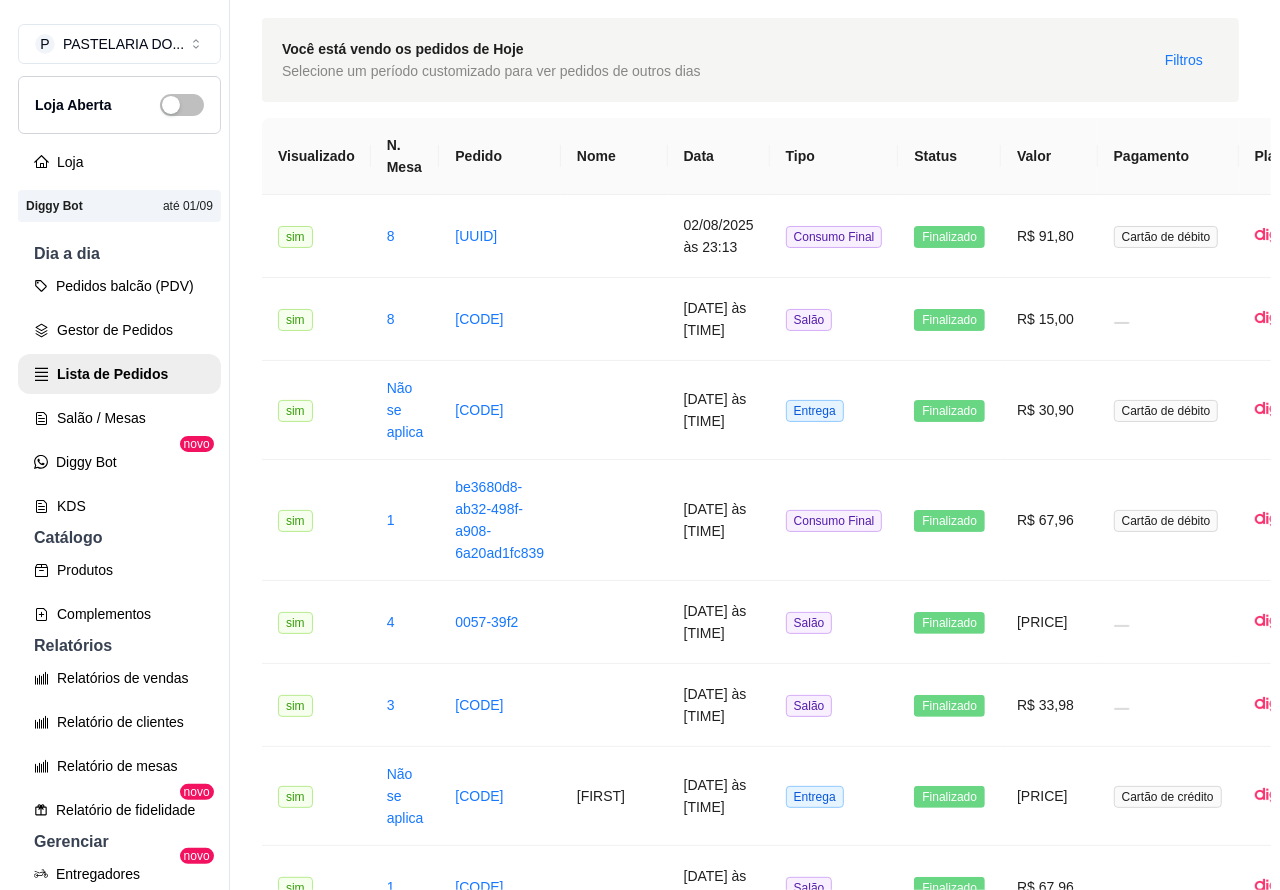 scroll, scrollTop: 0, scrollLeft: 0, axis: both 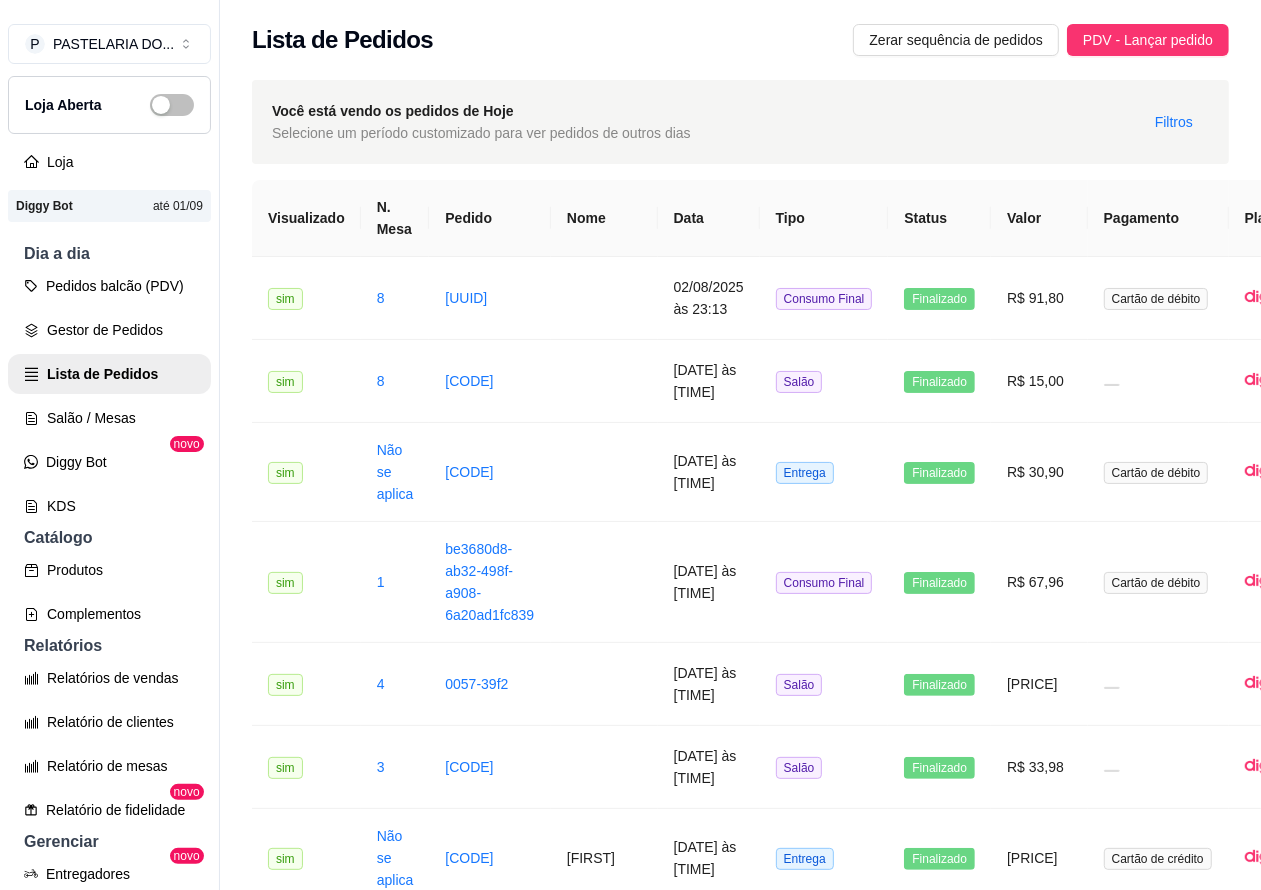 click on "Relatórios de vendas" at bounding box center (109, 678) 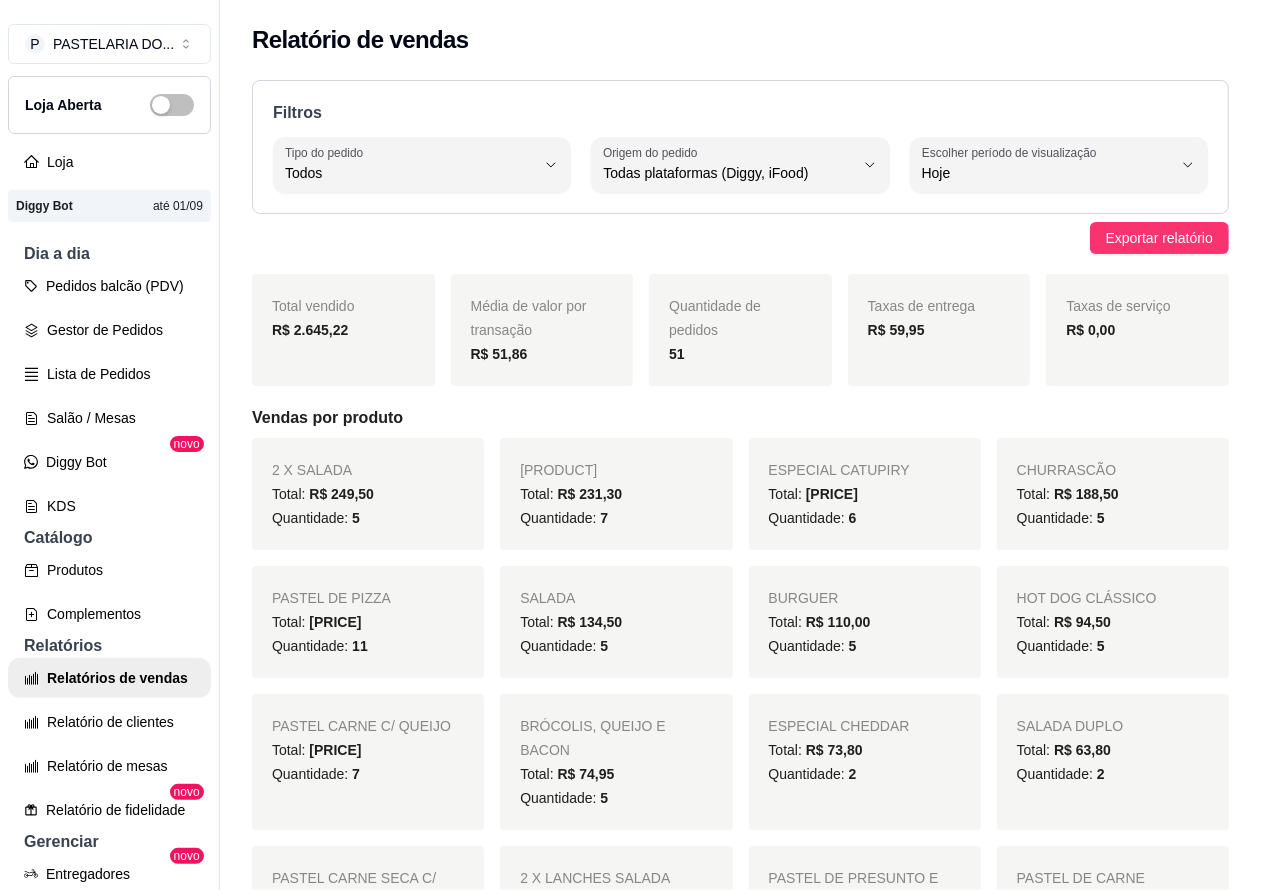 click on "Total vendido R$ 2.645,22" at bounding box center (343, 330) 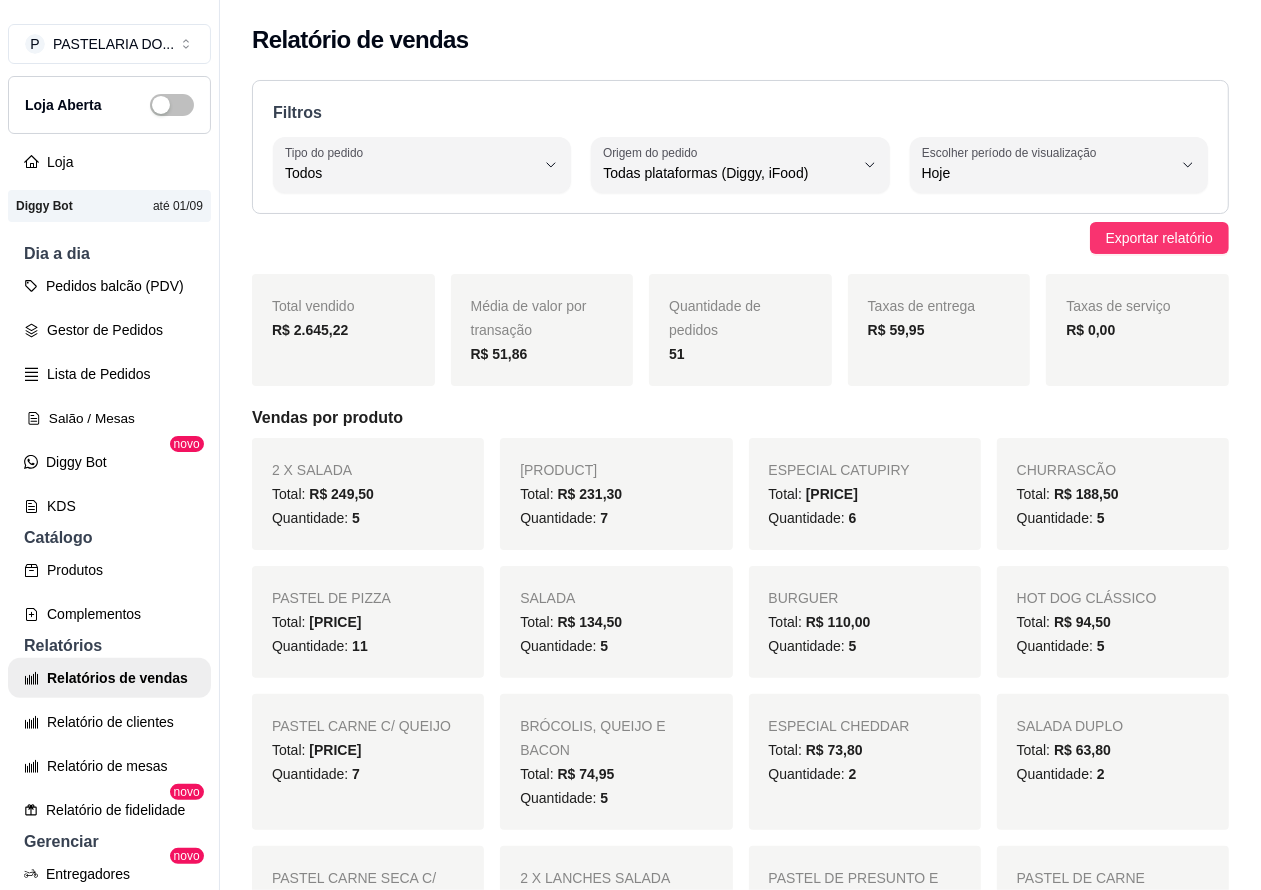 click on "Salão / Mesas" at bounding box center [109, 418] 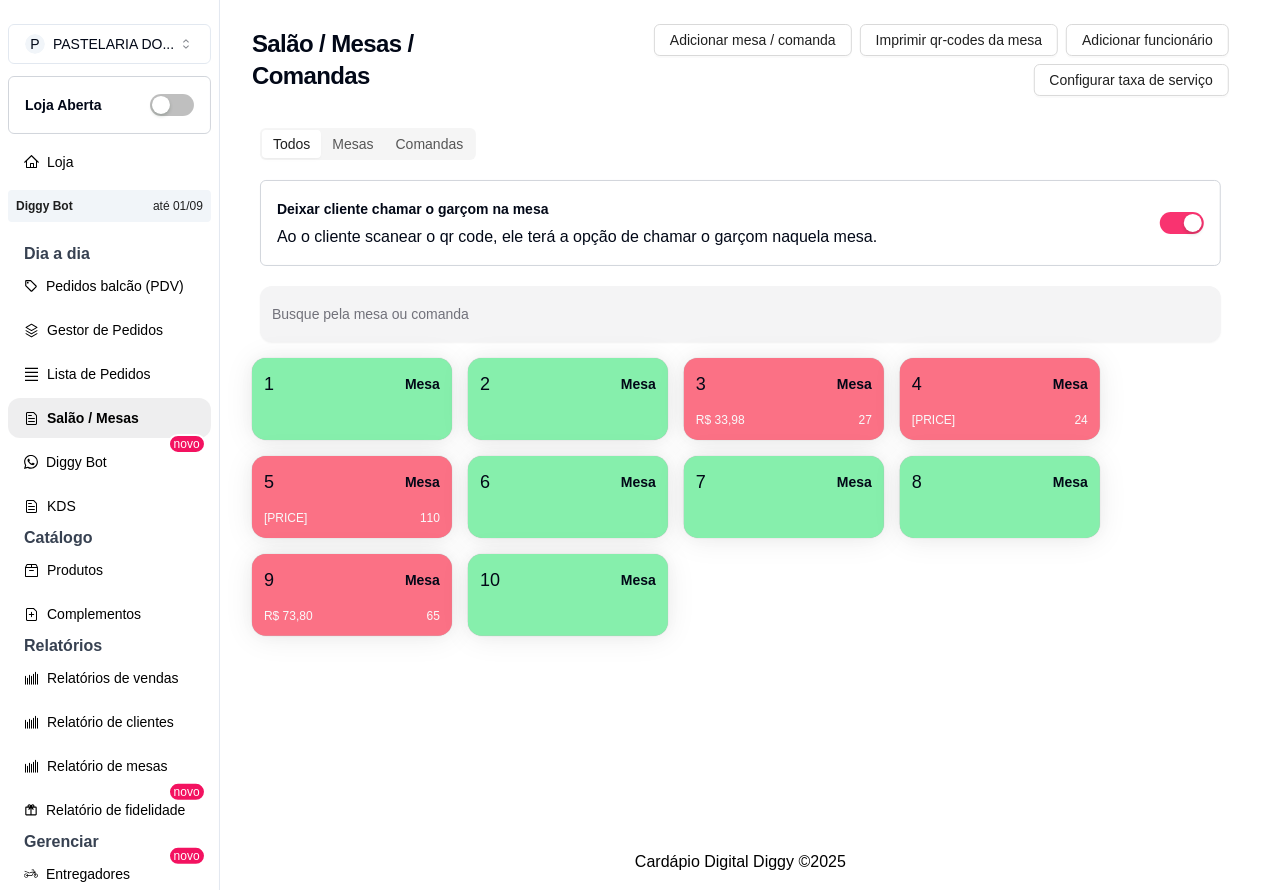 click on "3 Mesa" at bounding box center (784, 384) 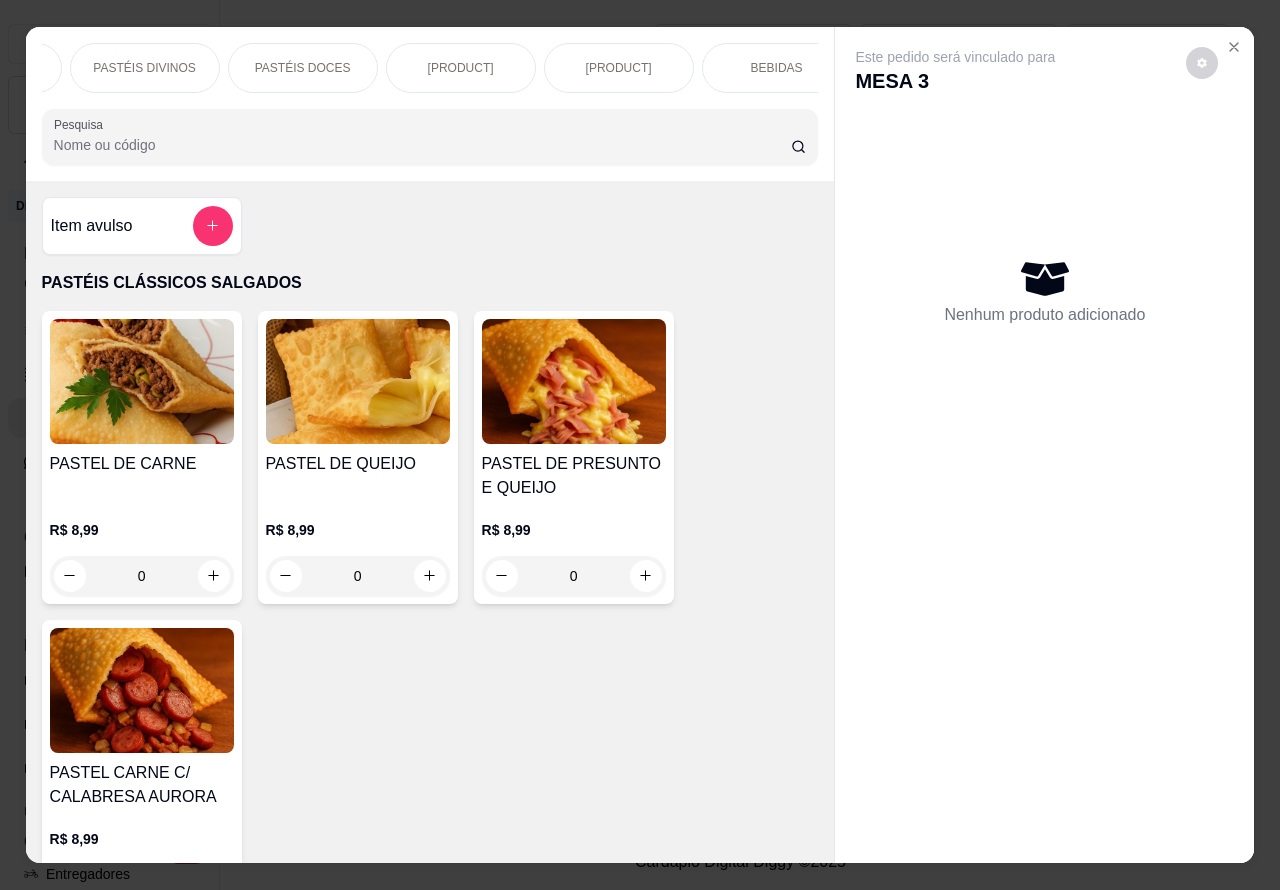 scroll, scrollTop: 0, scrollLeft: 480, axis: horizontal 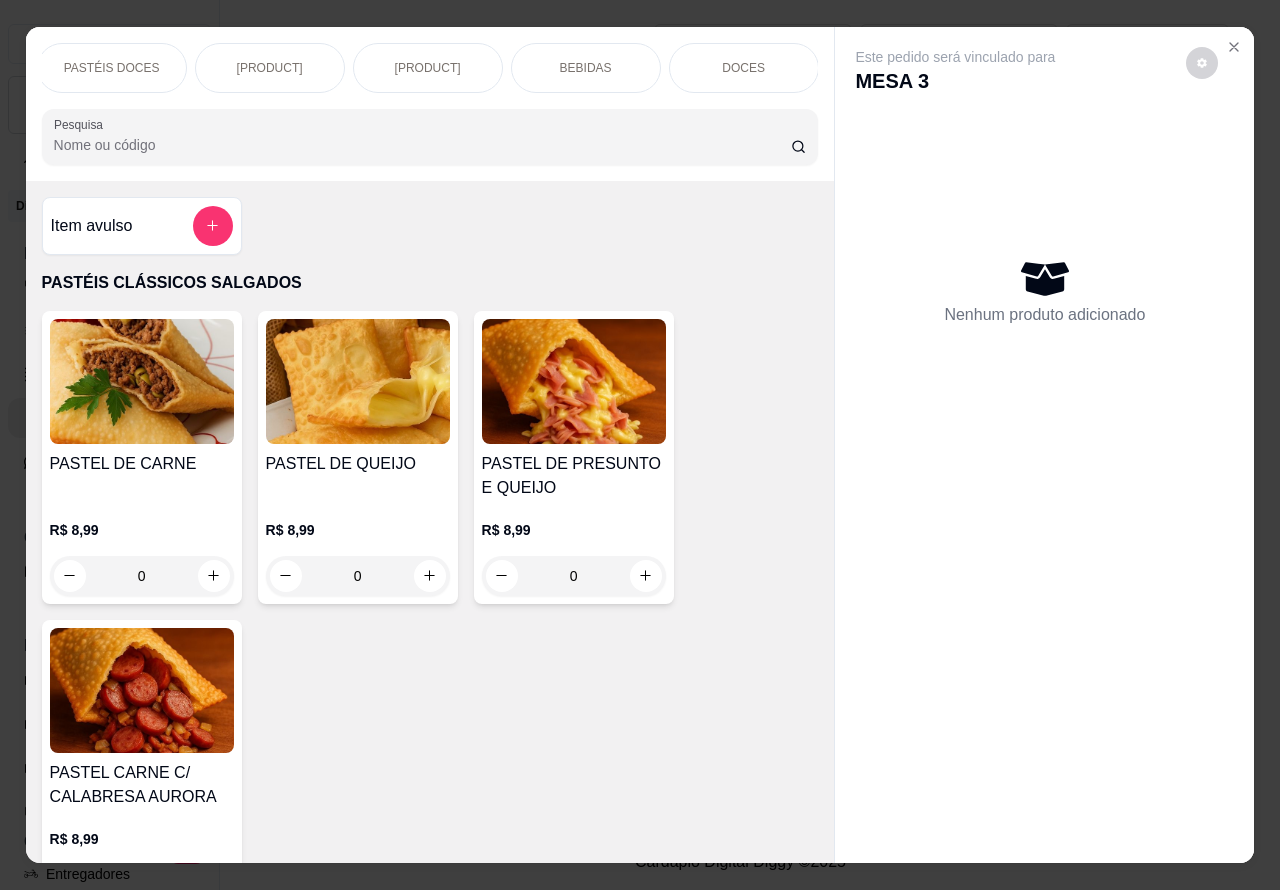 click on "BEBIDAS" at bounding box center (586, 68) 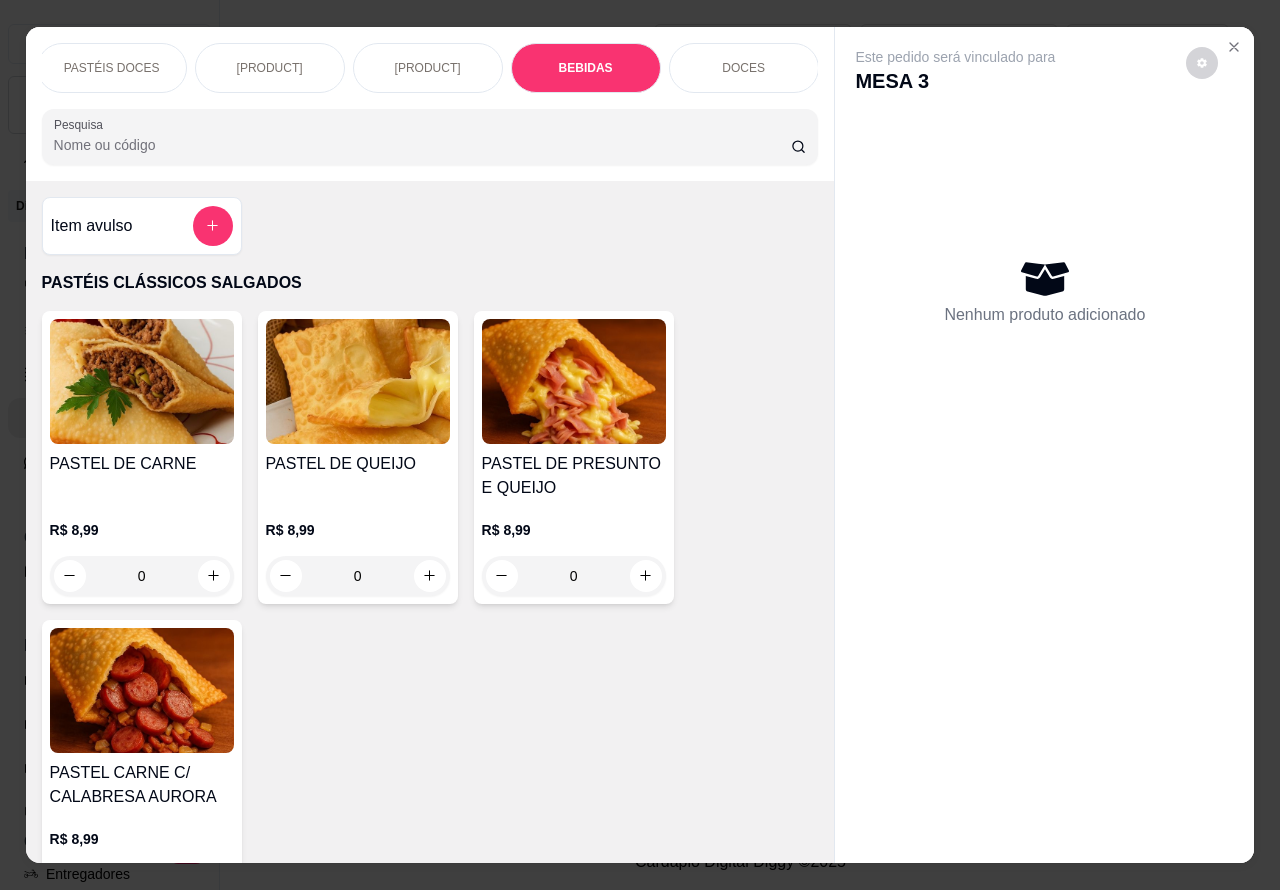 scroll, scrollTop: 6056, scrollLeft: 0, axis: vertical 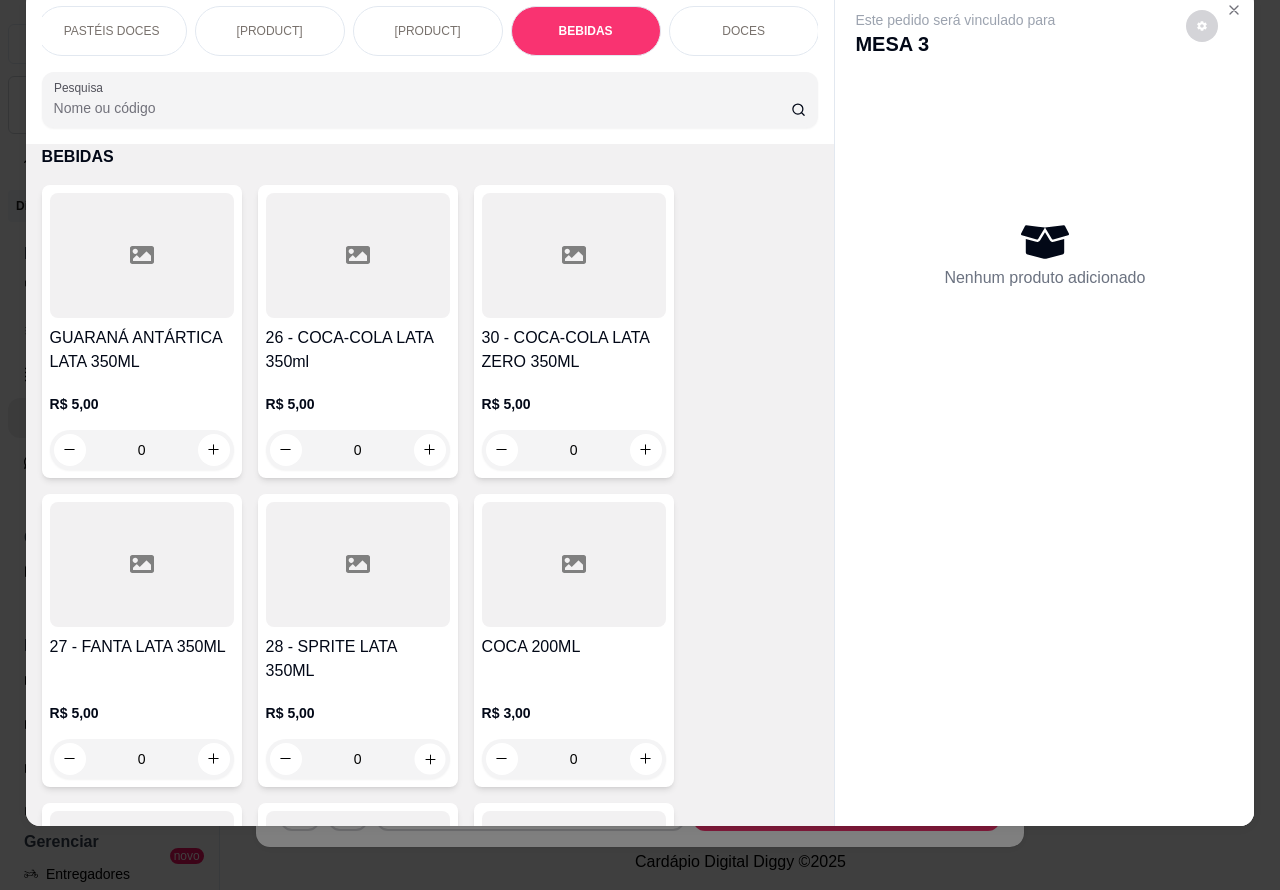 click 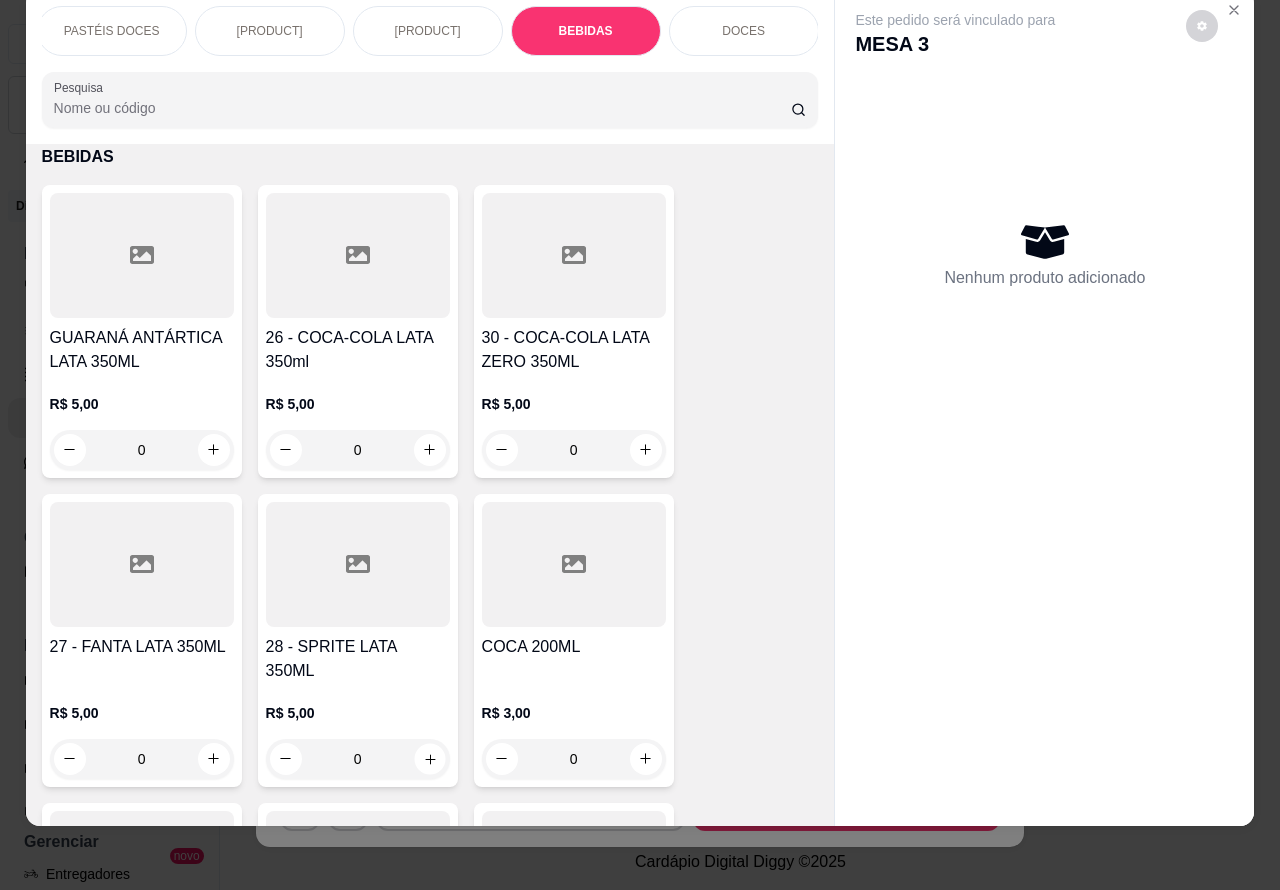 type on "1" 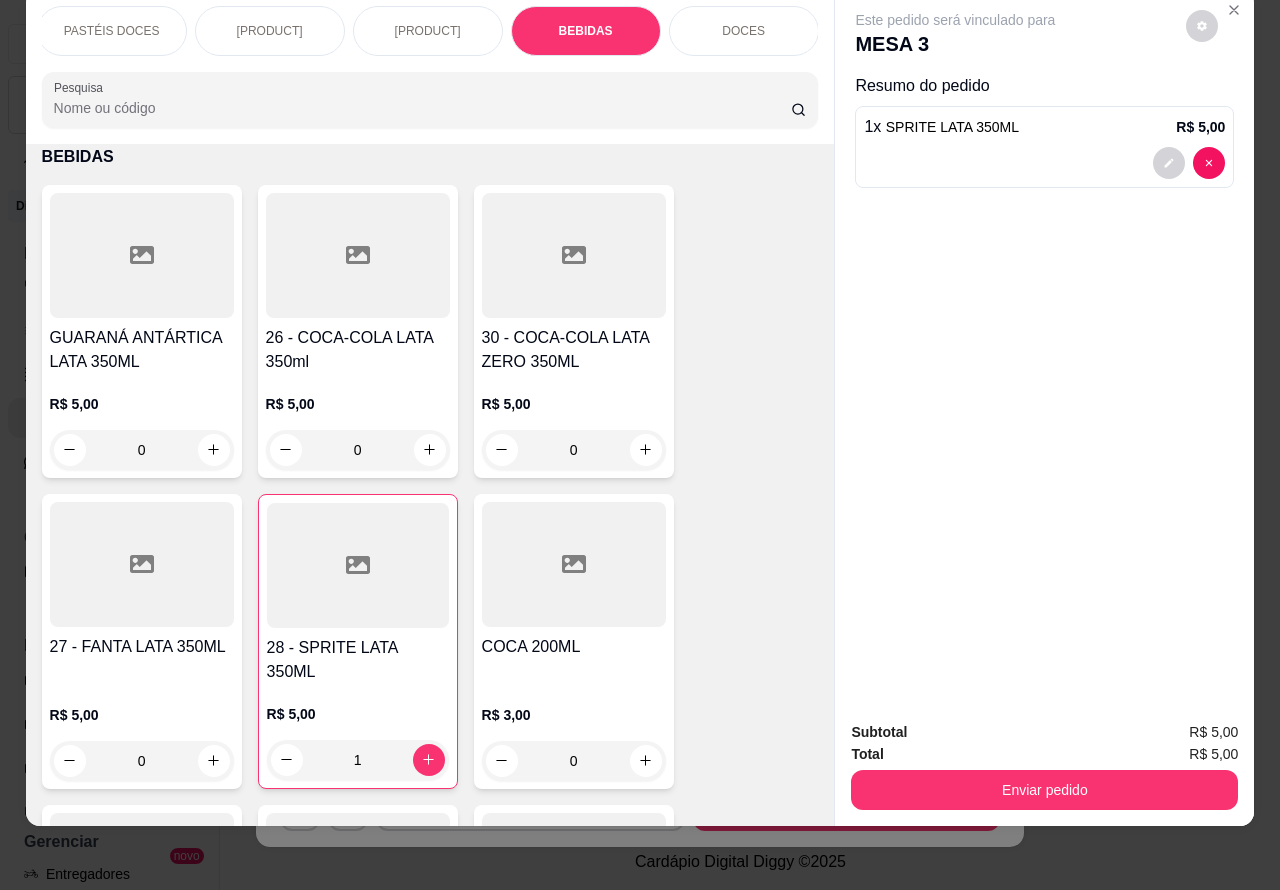 click on "Enviar pedido" at bounding box center [1044, 790] 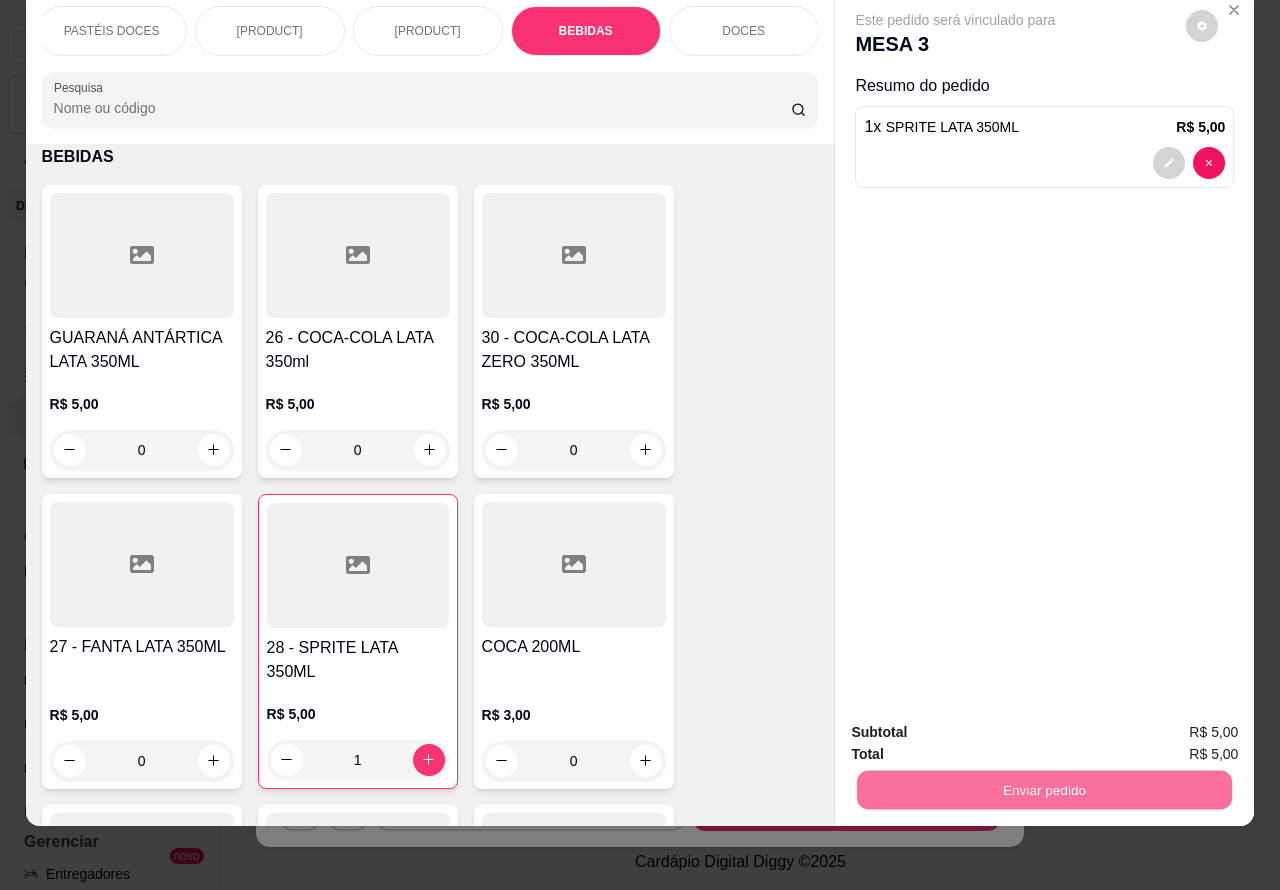 click on "Não registrar e enviar pedido" at bounding box center (977, 723) 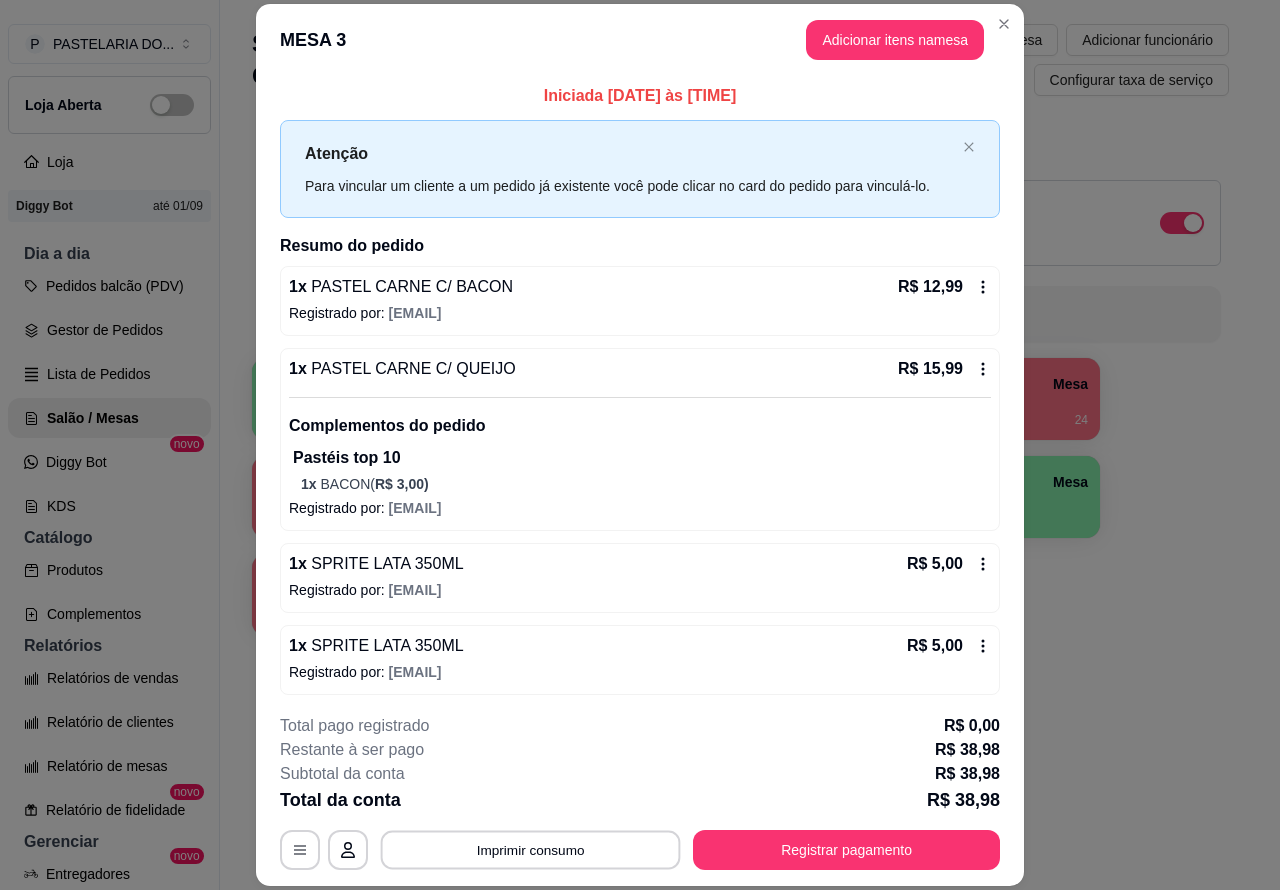 click on "Imprimir consumo" at bounding box center (531, 849) 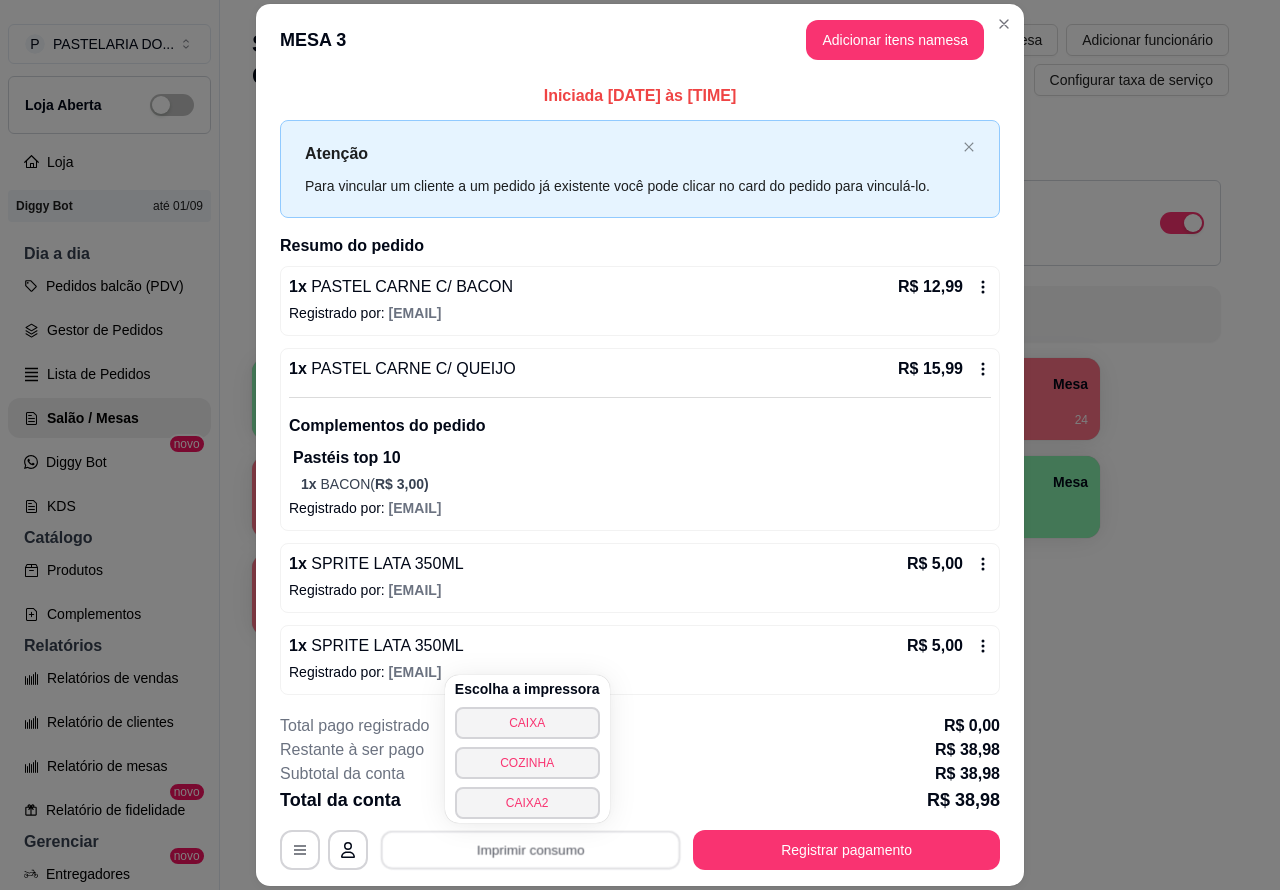 click on "CAIXA2" at bounding box center [527, 803] 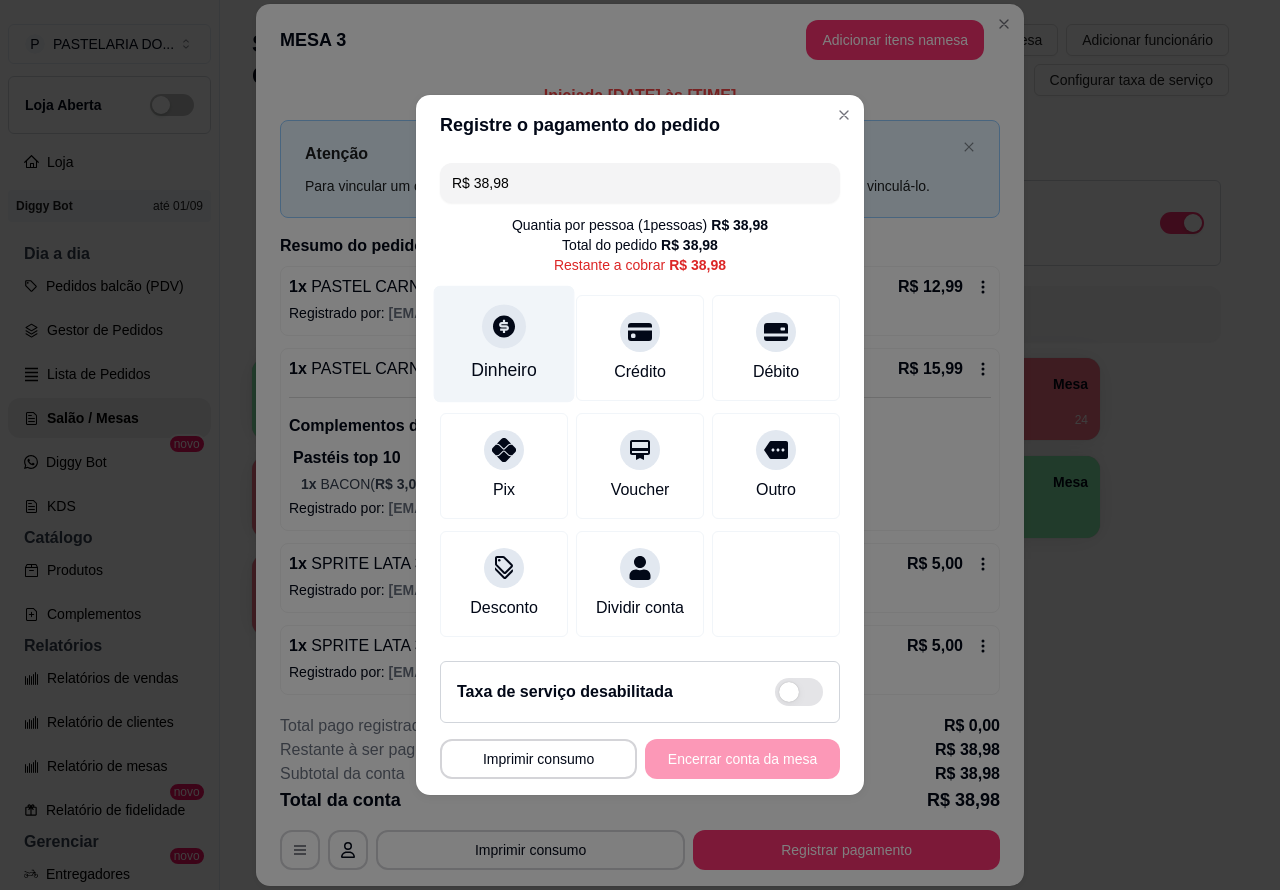 click 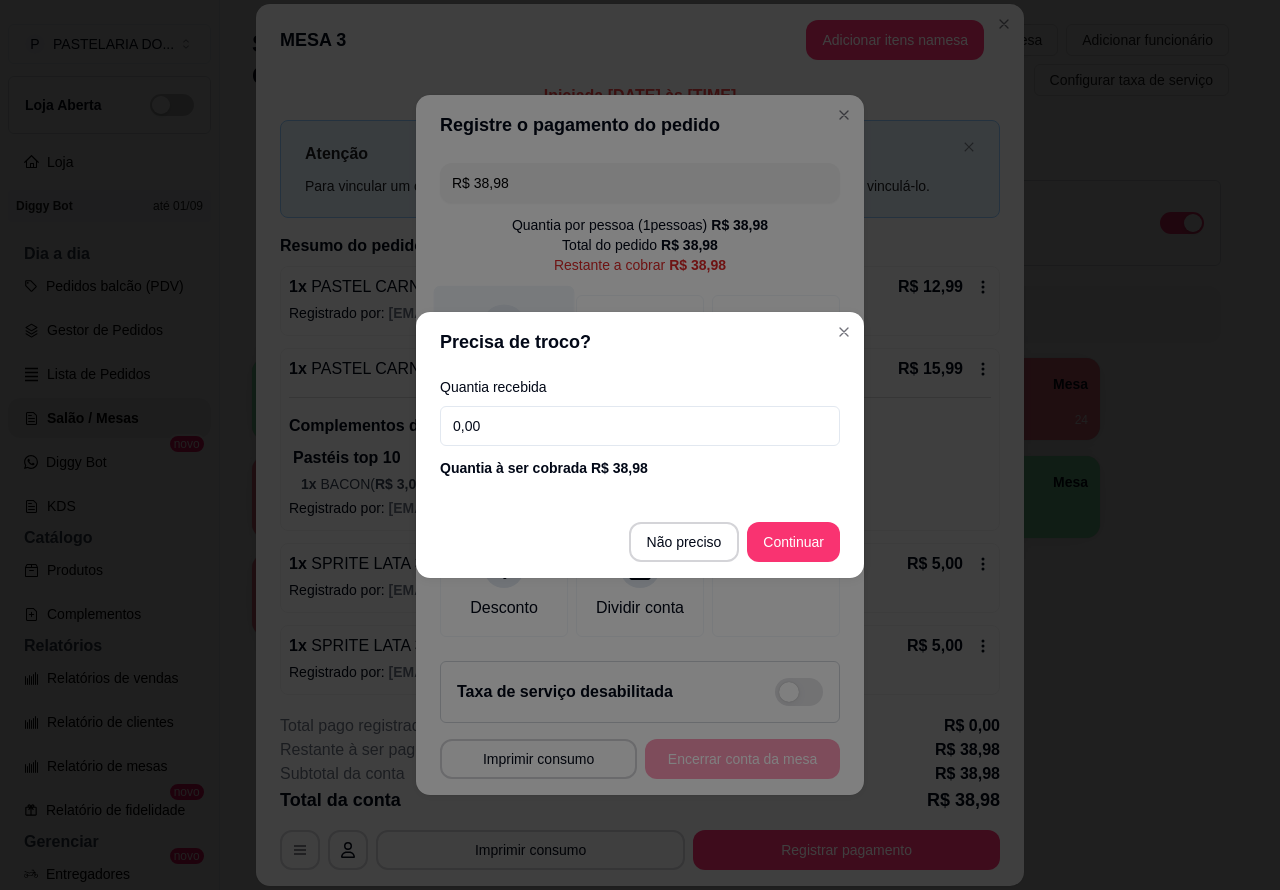 click at bounding box center [776, 584] 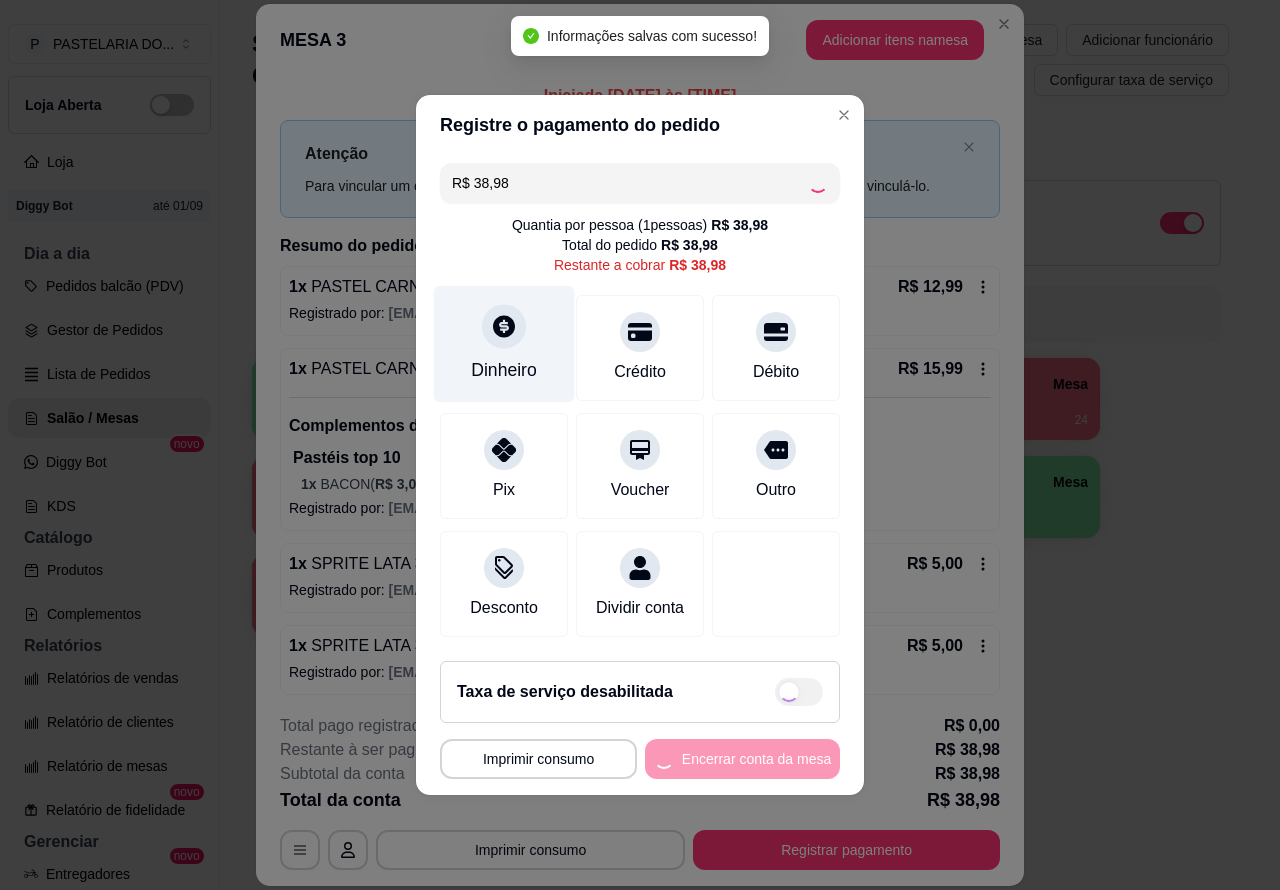 type on "R$ 0,00" 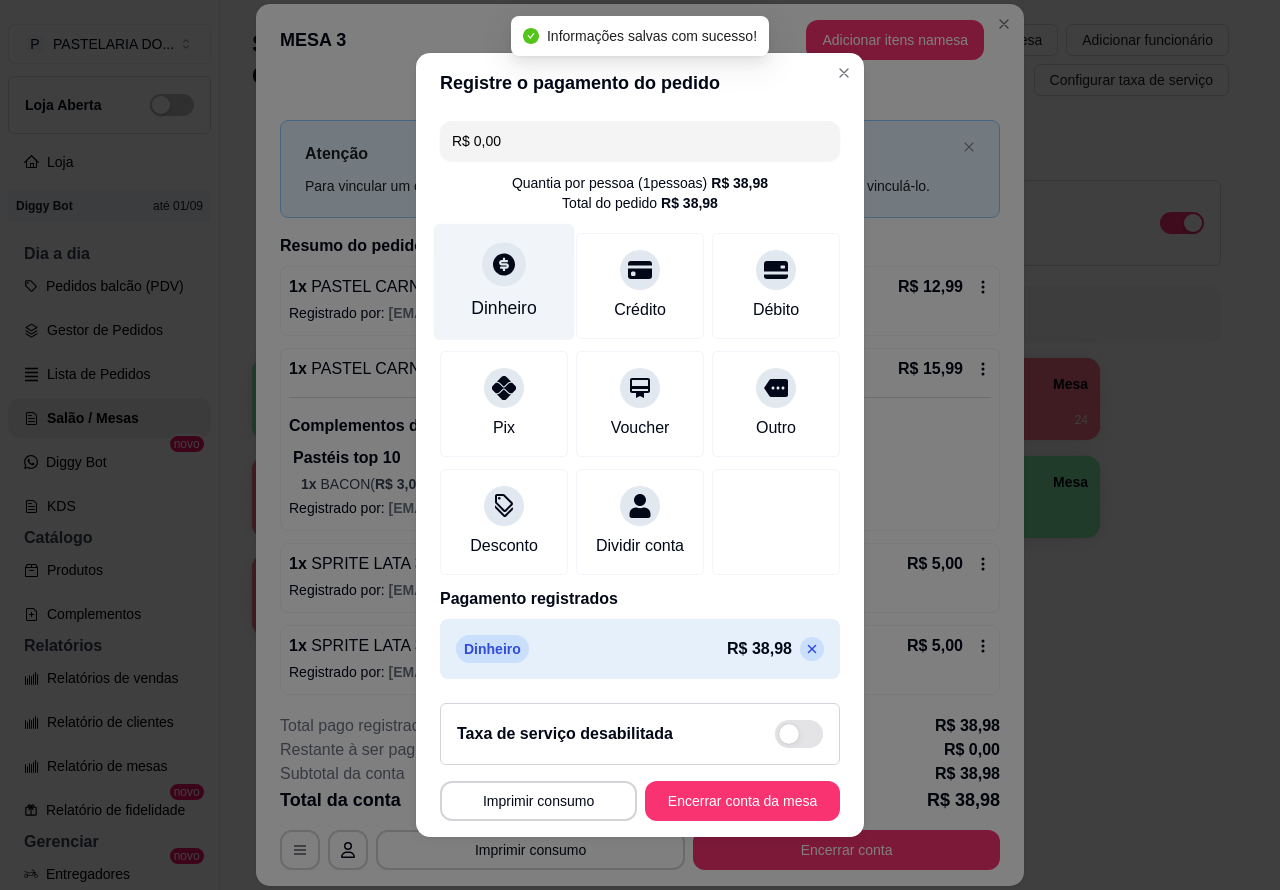 click on "Encerrar conta da mesa" at bounding box center [742, 801] 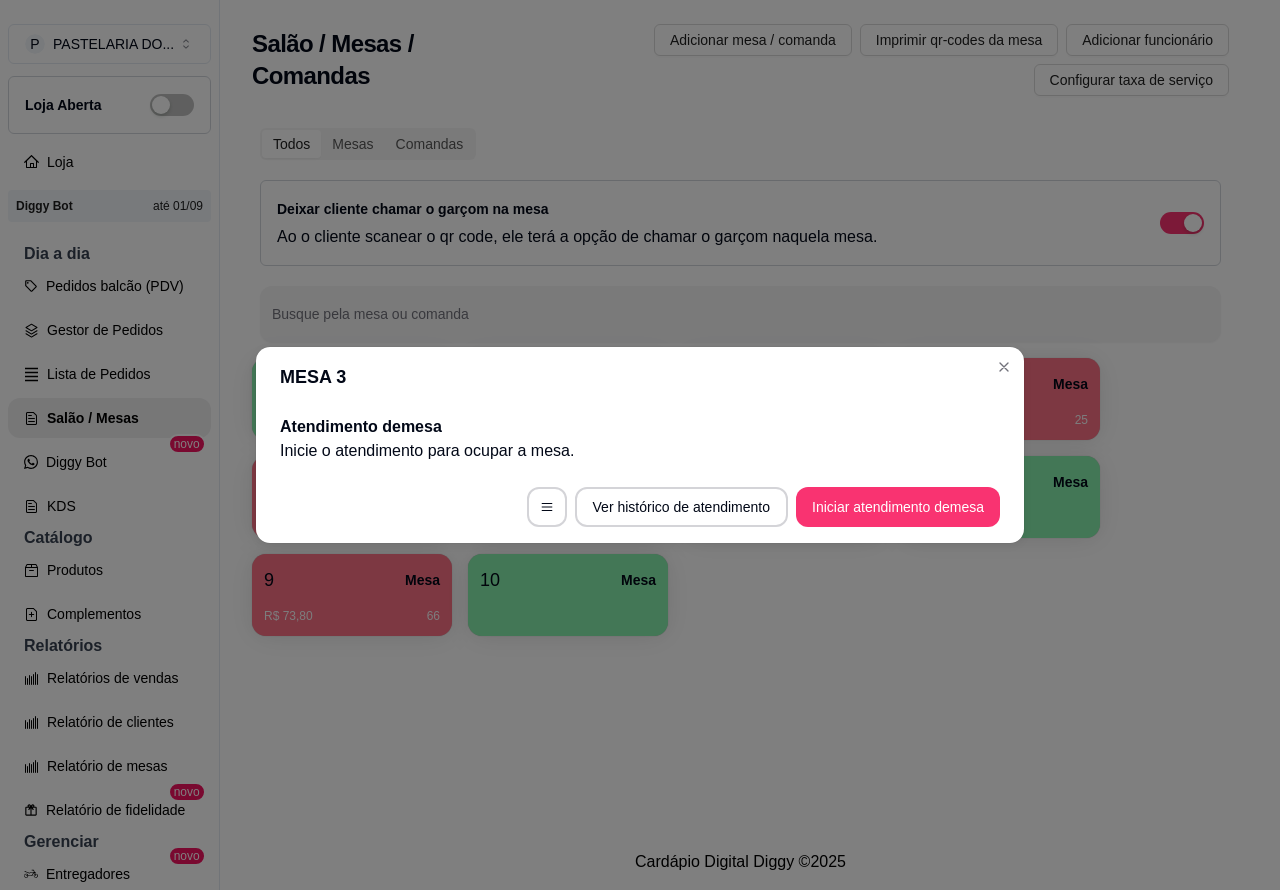 click on "Salão / Mesas / Comandas Adicionar mesa / comanda Imprimir qr-codes da mesa Adicionar funcionário Configurar taxa de serviço Todos Mesas Comandas Deixar cliente chamar o garçom na mesa Ao o cliente scanear o qr code, ele terá a opção de chamar o garçom naquela mesa. Busque pela mesa ou comanda
1 Mesa 2 Mesa 3 Mesa 4 Mesa R$ 142,56 25 5 Mesa R$ 167,60 111 6 Mesa 7 Mesa 8 Mesa 9 Mesa R$ 73,80 66 10 Mesa" at bounding box center (740, 417) 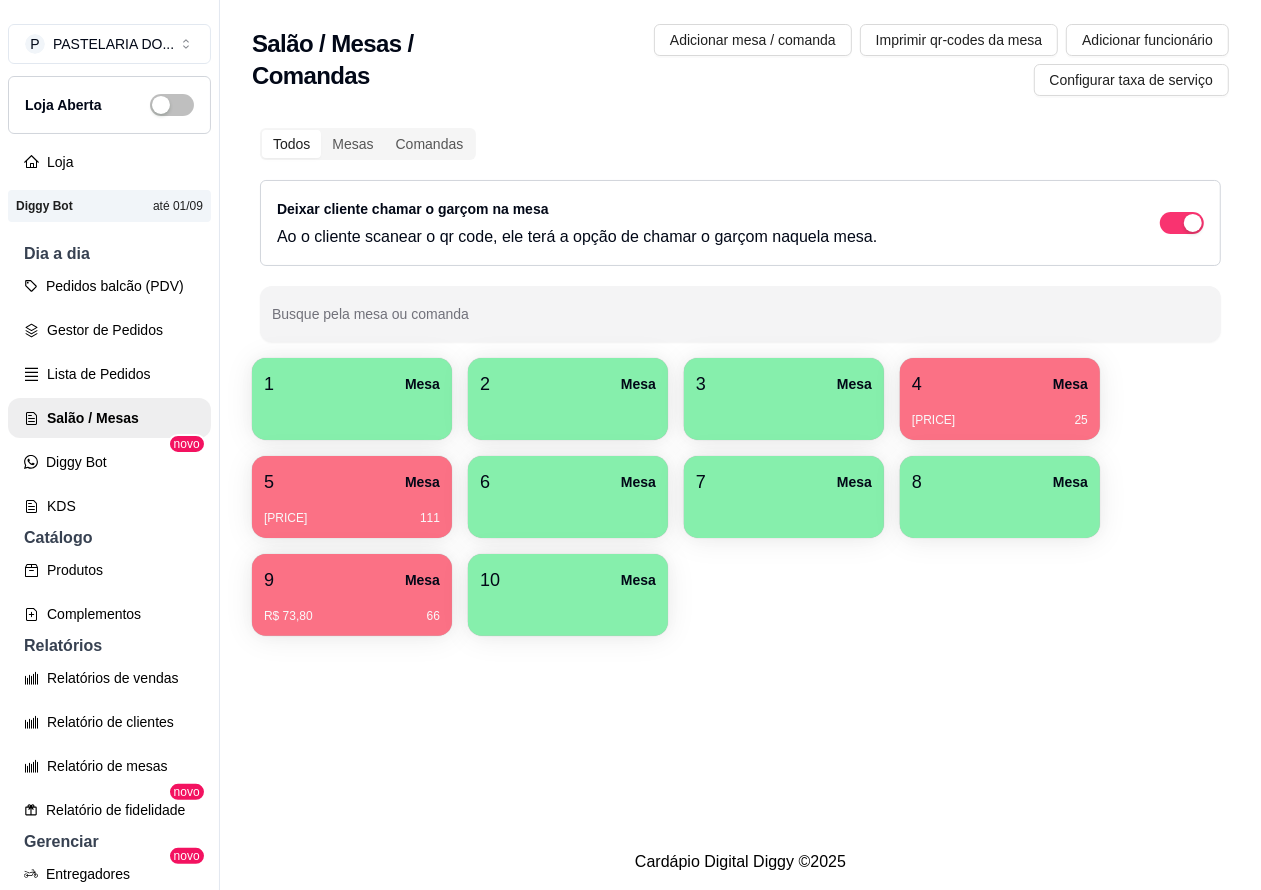 click on "4 Mesa" at bounding box center (1000, 384) 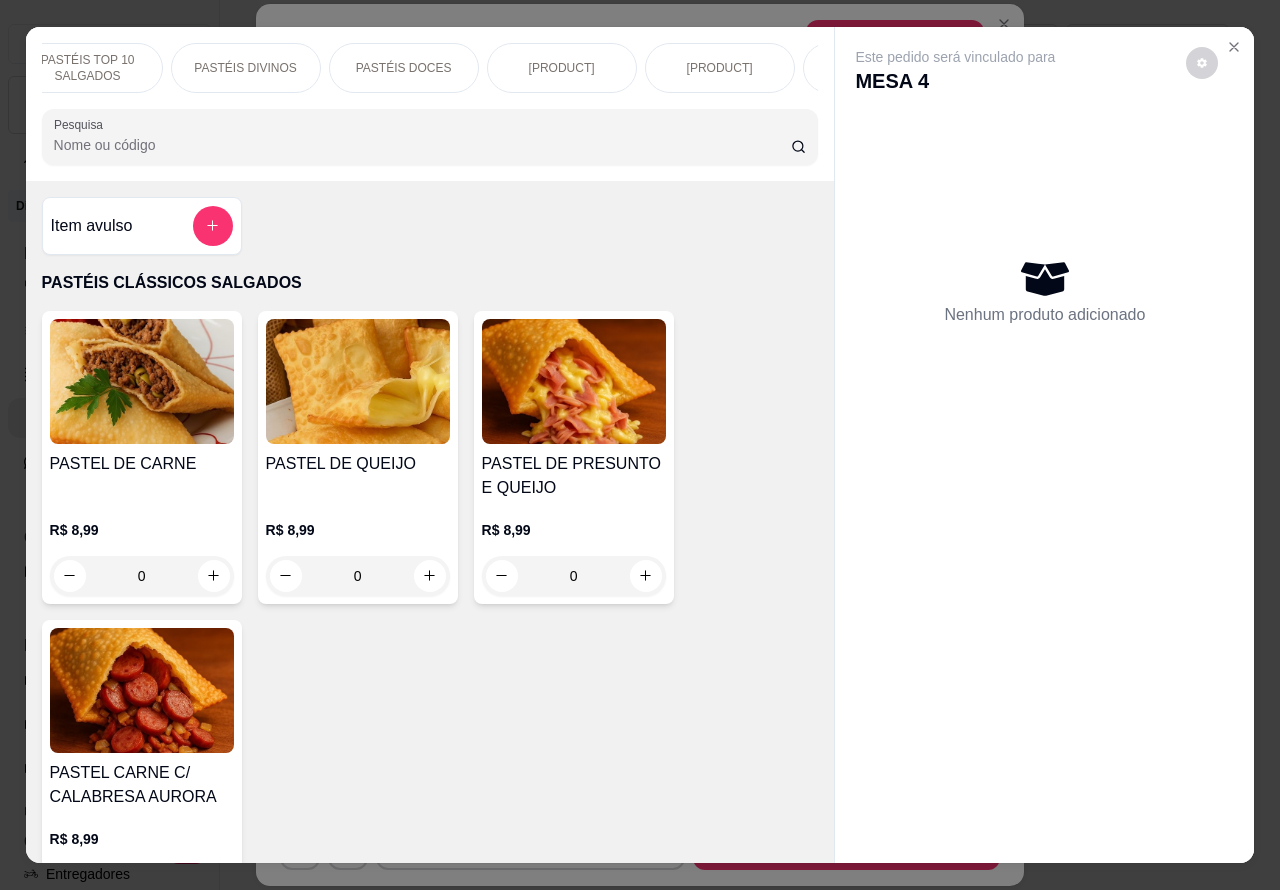 scroll, scrollTop: 0, scrollLeft: 255, axis: horizontal 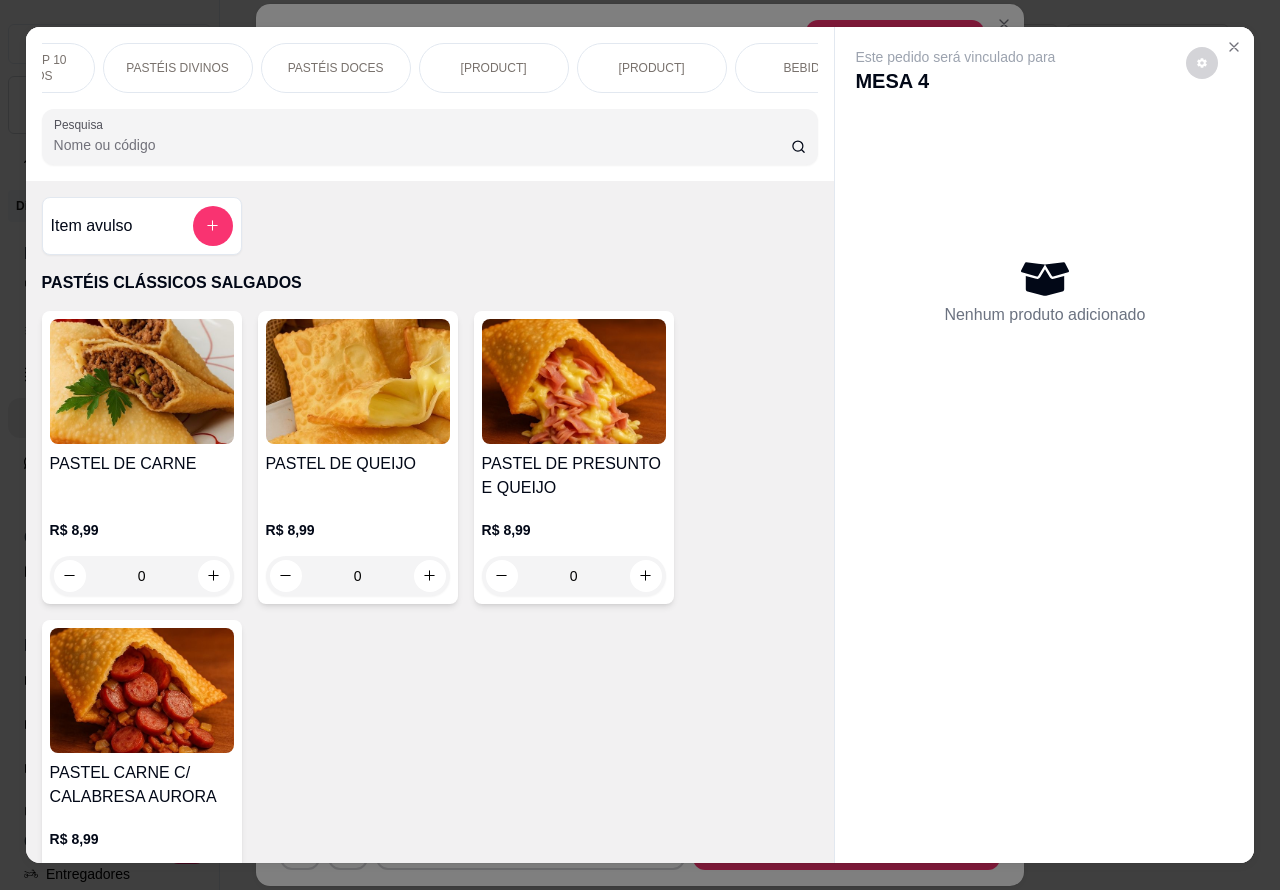 click on "[PRODUCT]" at bounding box center [652, 68] 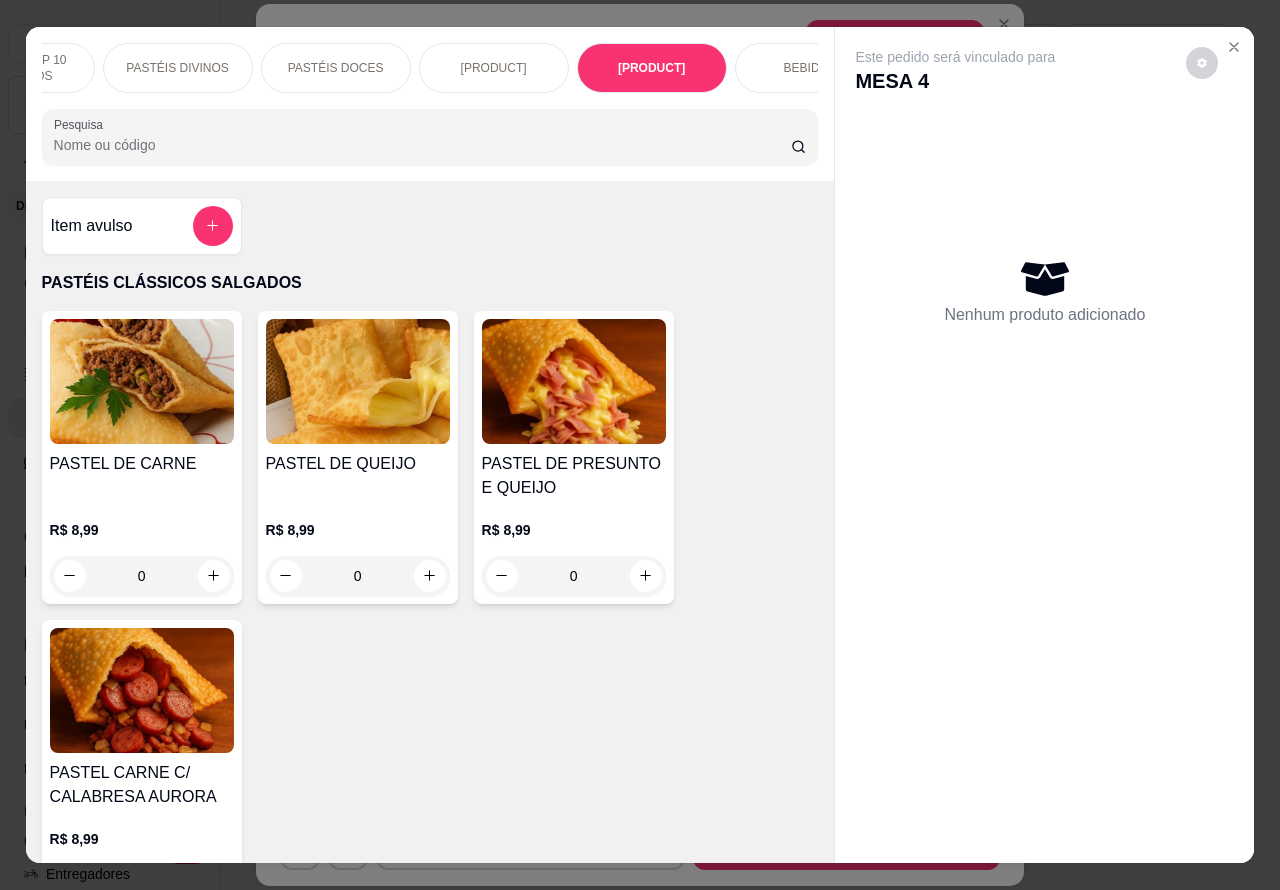 scroll, scrollTop: 5731, scrollLeft: 0, axis: vertical 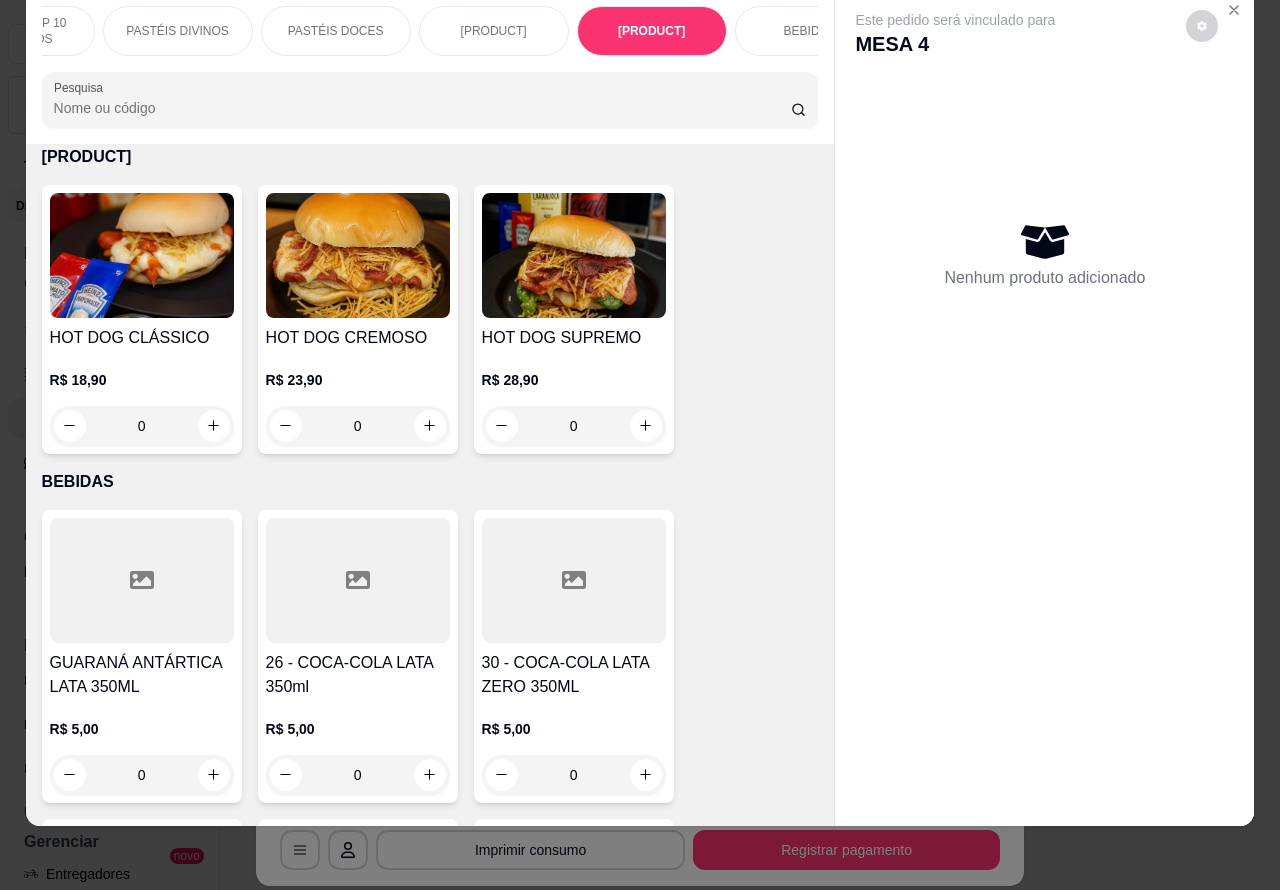 click on "0" at bounding box center [142, 426] 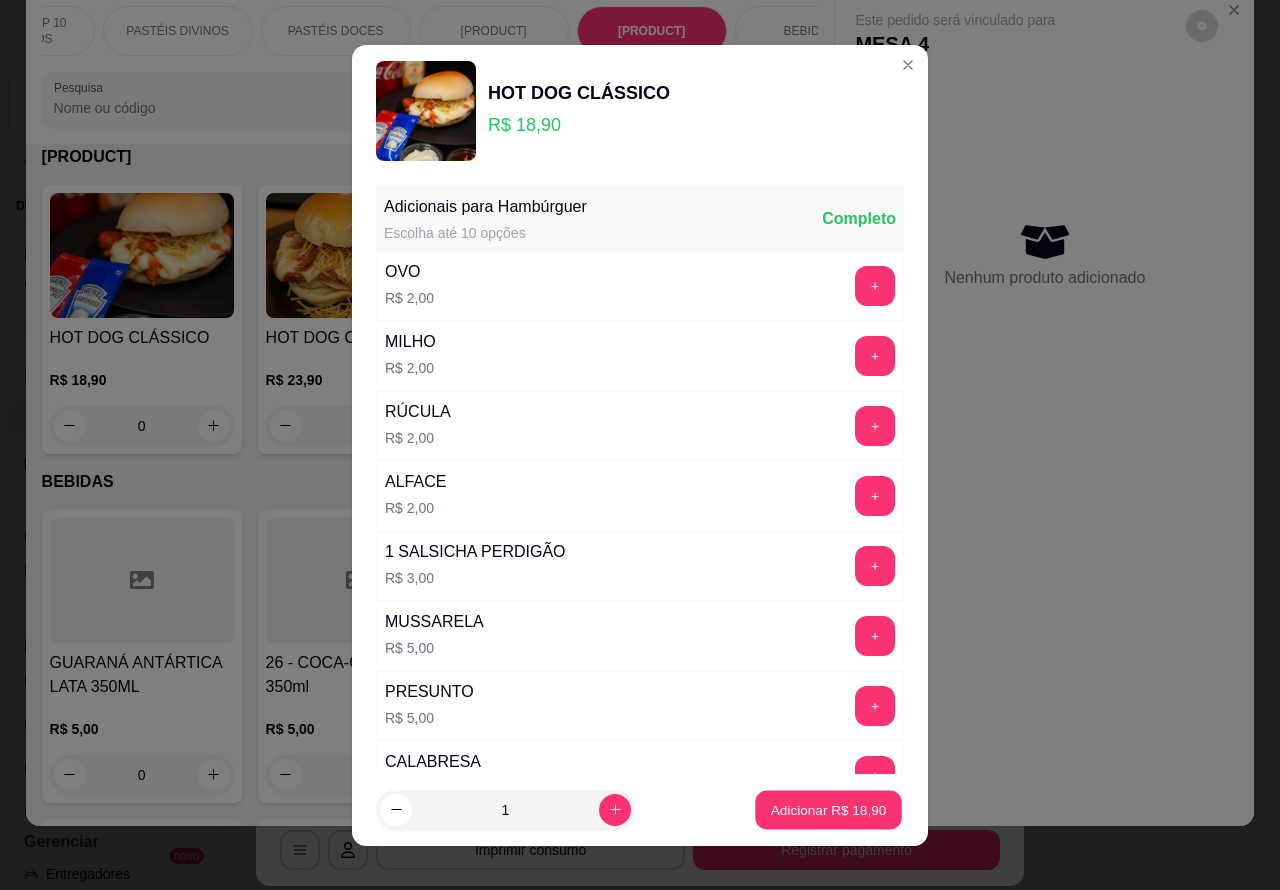click on "Adicionar   [PRICE]" at bounding box center (829, 809) 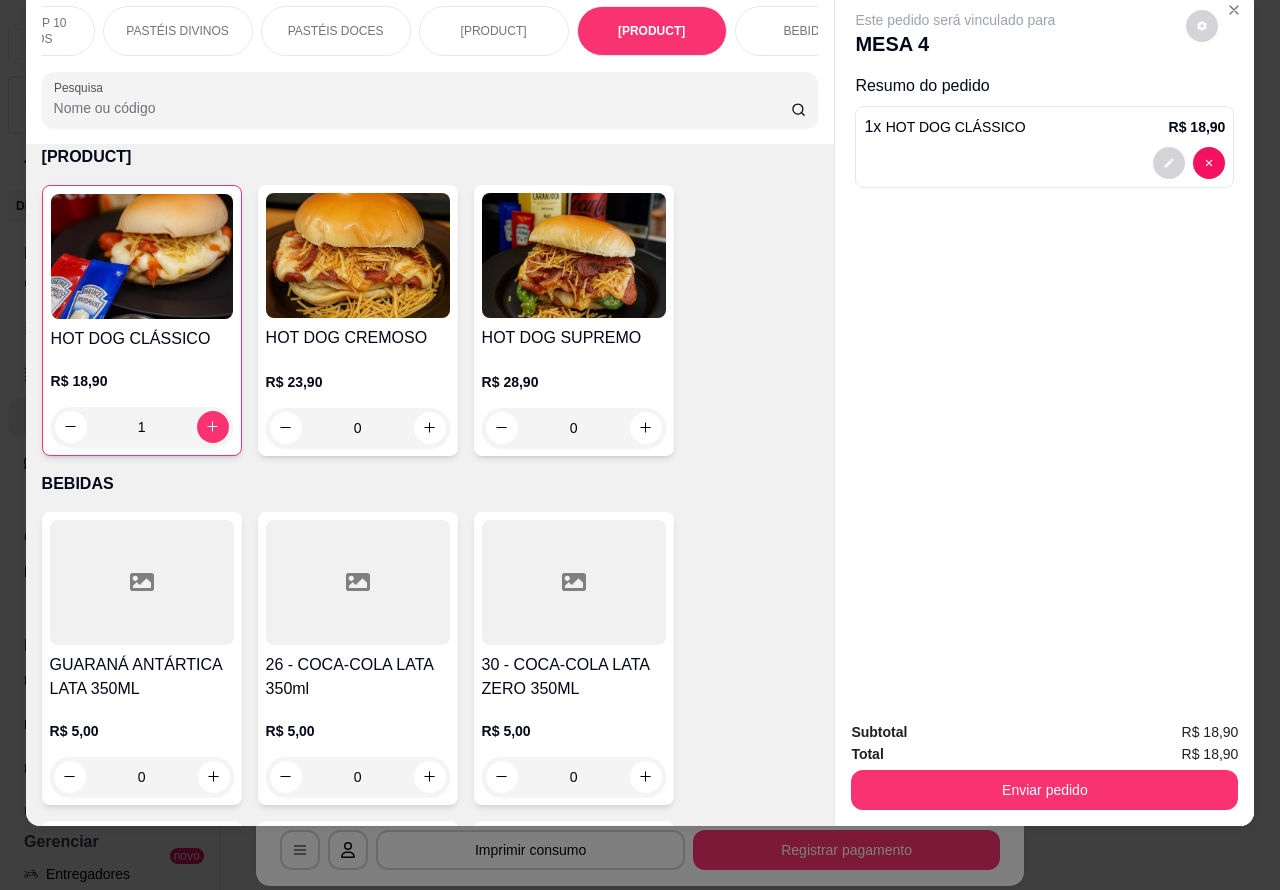 click on "Enviar pedido" at bounding box center (1044, 790) 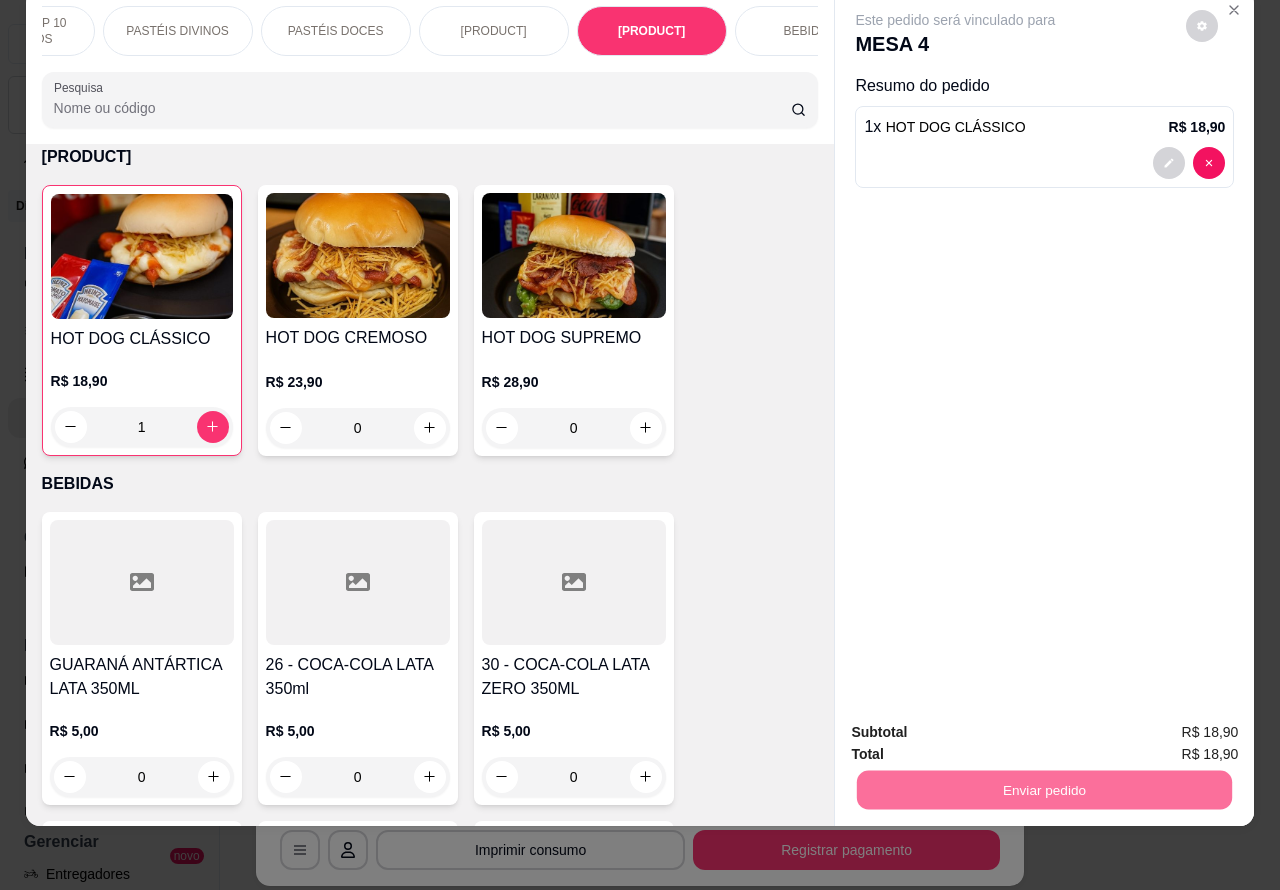 click on "Não registrar e enviar pedido" at bounding box center (977, 723) 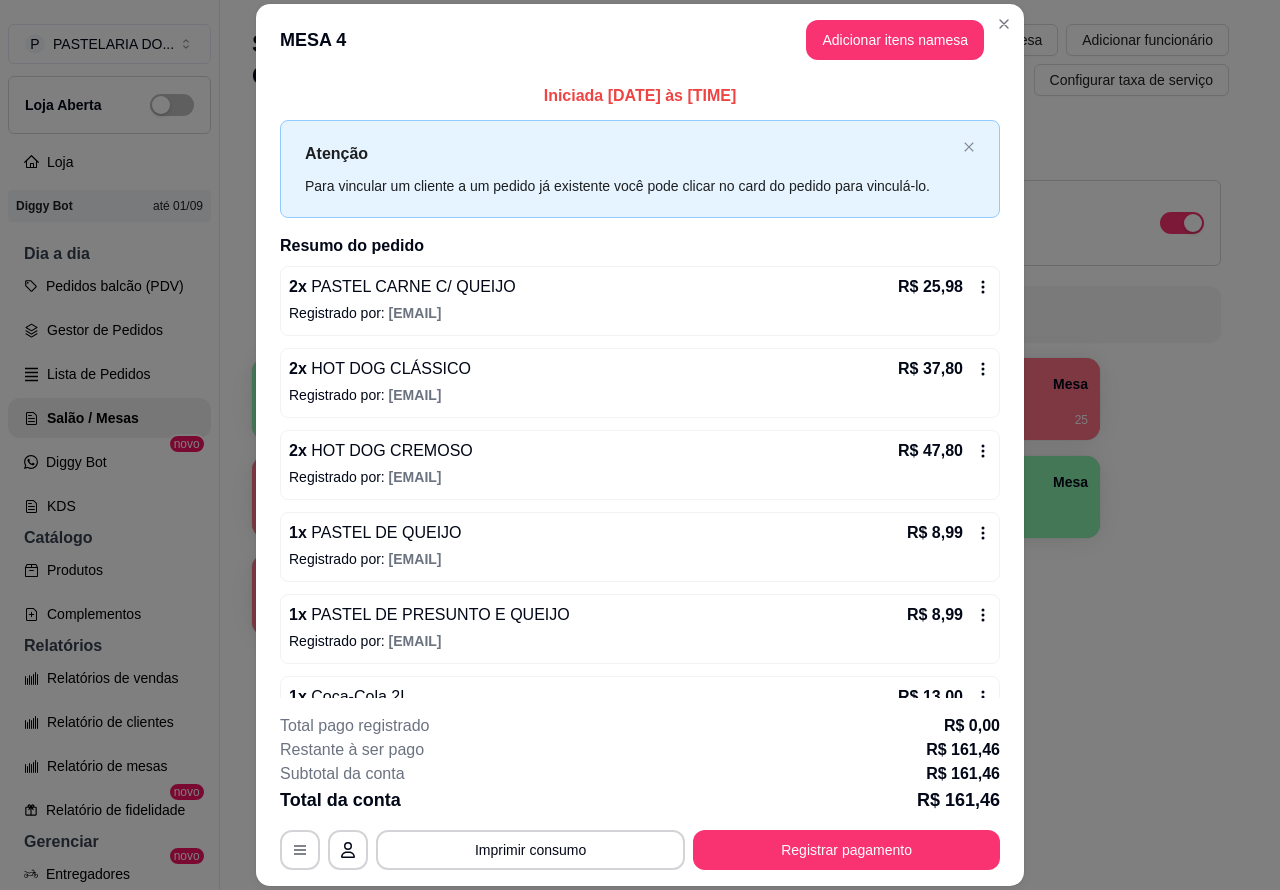 click on "Salão / Mesas / Comandas Adicionar mesa / comanda Imprimir qr-codes da mesa Adicionar funcionário Configurar taxa de serviço Todos Mesas Comandas Deixar cliente chamar o garçom na mesa Ao o cliente scanear o qr code, ele terá a opção de chamar o garçom naquela mesa. Busque pela mesa ou comanda
1 Mesa 2 Mesa 3 Mesa 4 Mesa R$ 142,56 25 5 Mesa R$ 167,60 111 6 Mesa 7 Mesa 8 Mesa 9 Mesa R$ 73,80 66 10 Mesa" at bounding box center [740, 417] 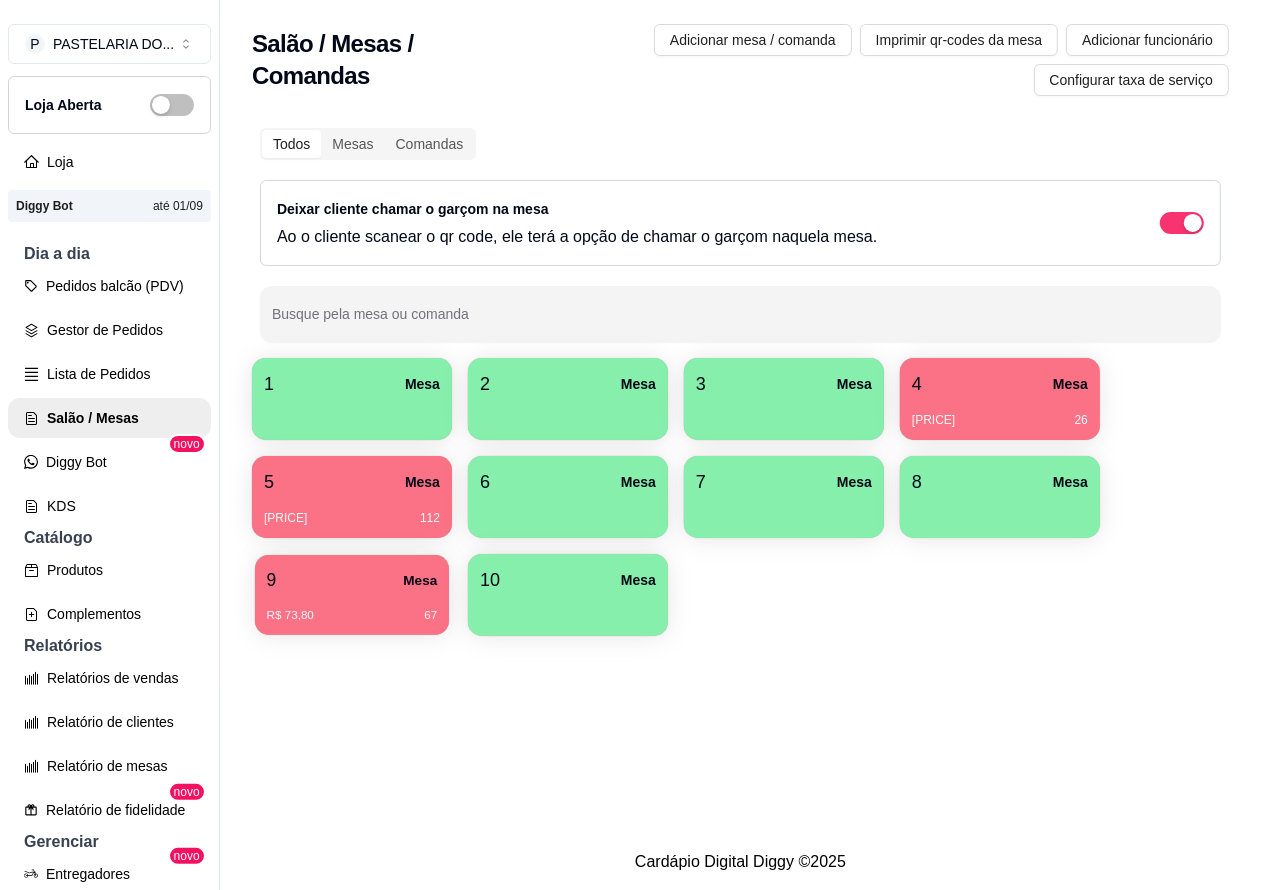 click on "9 Mesa" at bounding box center (352, 580) 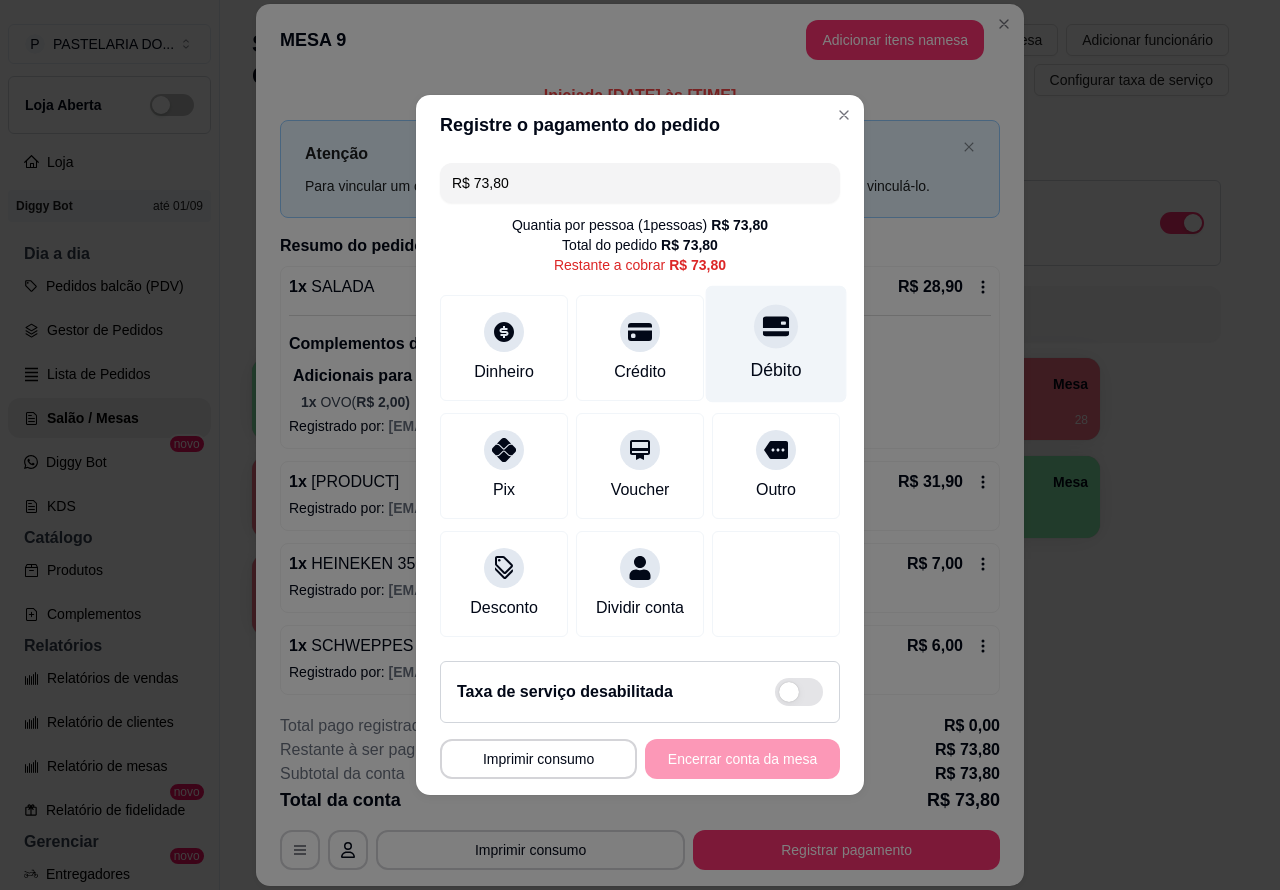 click at bounding box center [776, 326] 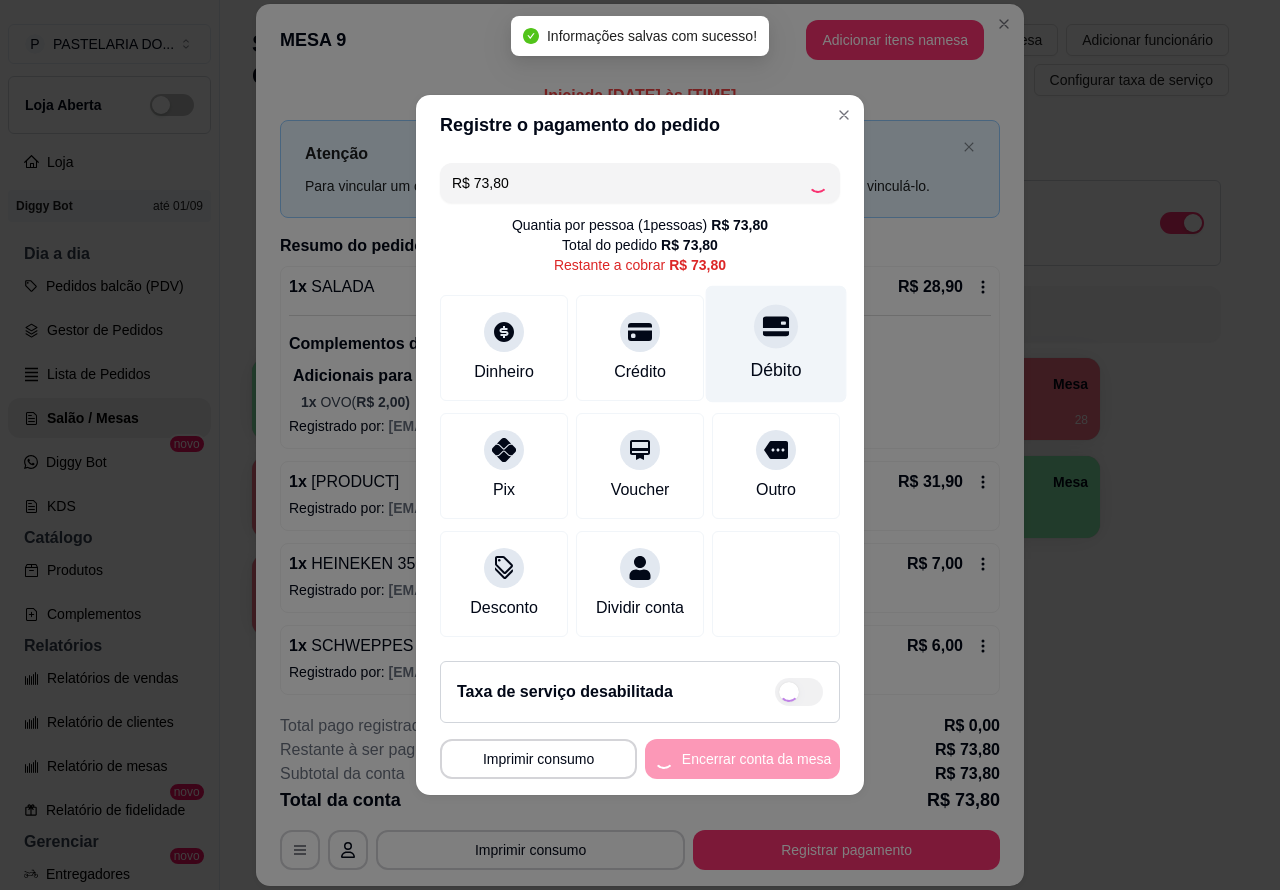 type on "R$ 0,00" 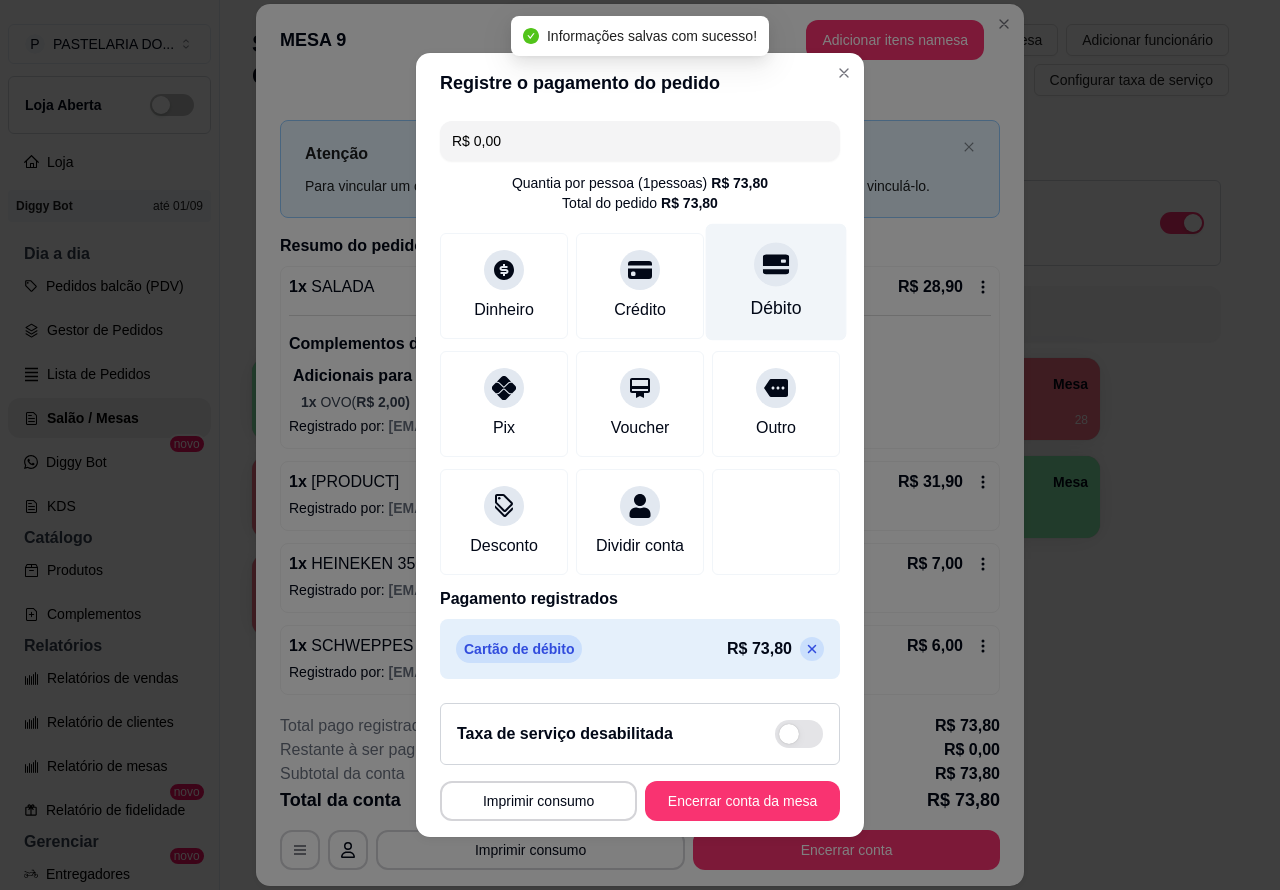 click on "Encerrar conta da mesa" at bounding box center [742, 801] 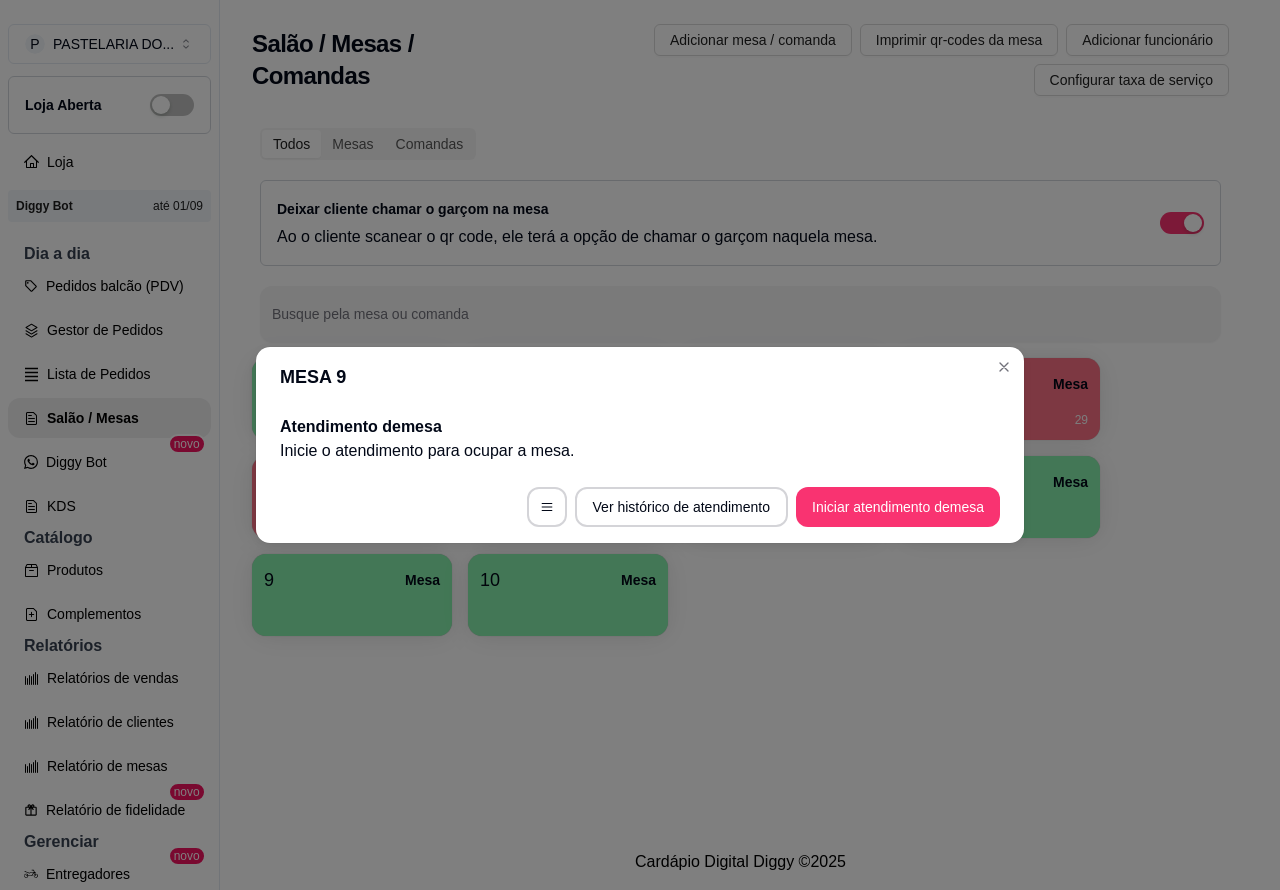 click on "Salão / Mesas / Comandas Adicionar mesa / comanda Imprimir qr-codes da mesa Adicionar funcionário Configurar taxa de serviço Todos Mesas Comandas Deixar cliente chamar o garçom na mesa Ao o cliente scanear o qr code, ele terá a opção de chamar o garçom naquela mesa. Busque pela mesa ou comanda
1 Mesa 2 Mesa 3 Mesa 4 Mesa R$ 161,46 29 5 Mesa R$ 167,60 115 6 Mesa 7 Mesa 8 Mesa 9 Mesa 10 Mesa" at bounding box center [740, 417] 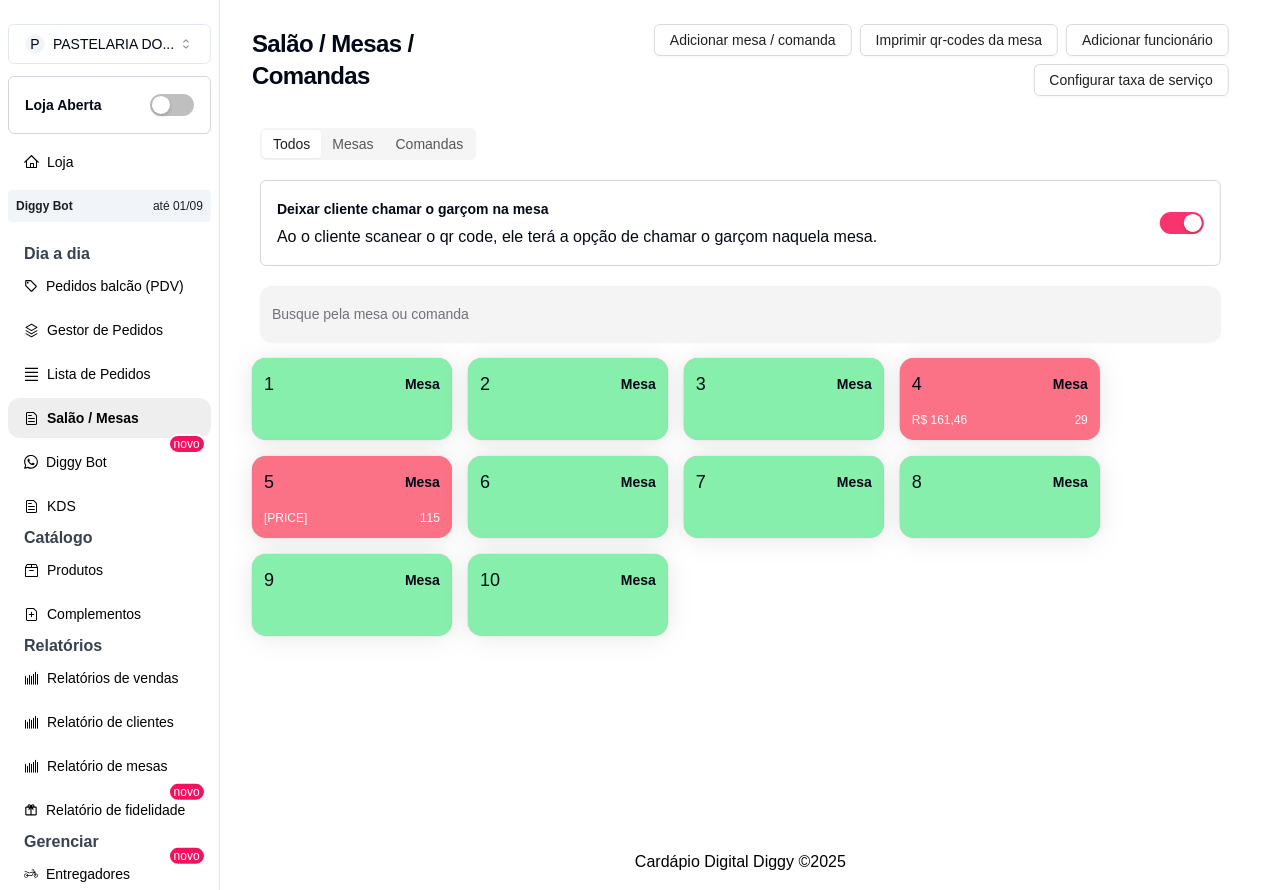 click on "4 Mesa" at bounding box center [1000, 384] 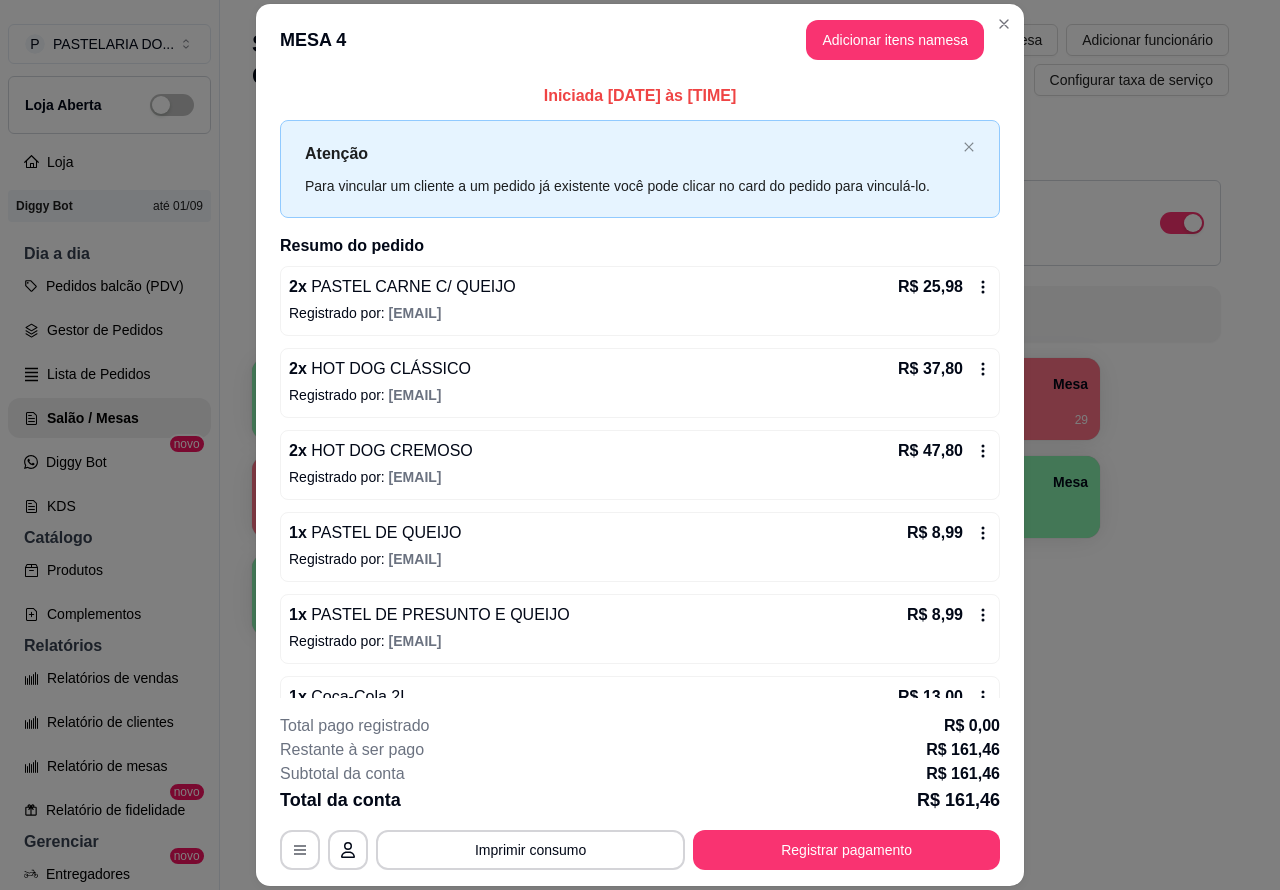 click on "Todos Mesas Comandas Deixar cliente chamar o garçom na mesa Ao o cliente scanear o qr code, ele terá a opção de chamar o garçom naquela mesa. Busque pela mesa ou comanda
1 Mesa 2 Mesa 3 Mesa 4 Mesa R$ 161,46 29 5 Mesa R$ 167,60 115 6 Mesa 7 Mesa 8 Mesa 9 Mesa 10 Mesa" at bounding box center [740, 384] 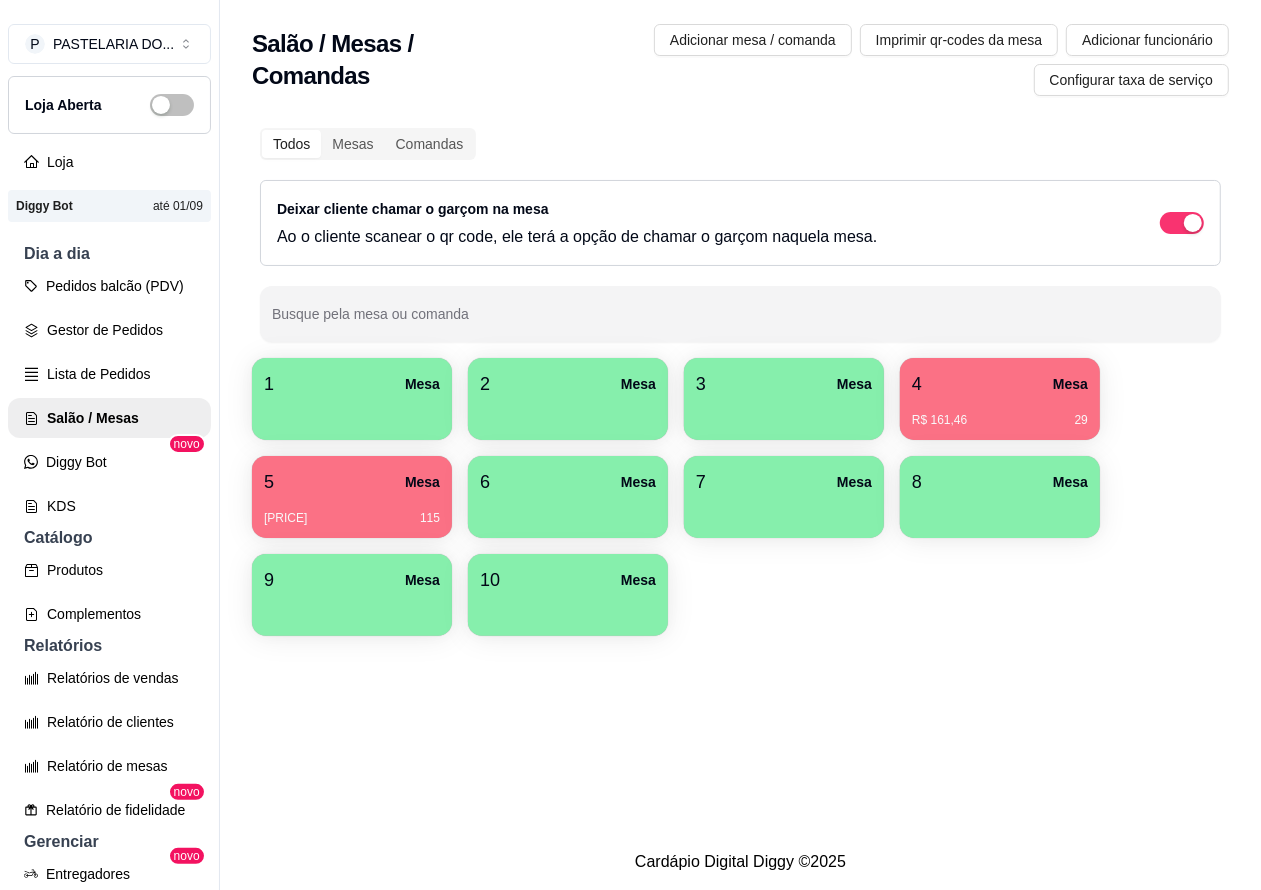 click on "R$ 167,60 115" at bounding box center (352, 511) 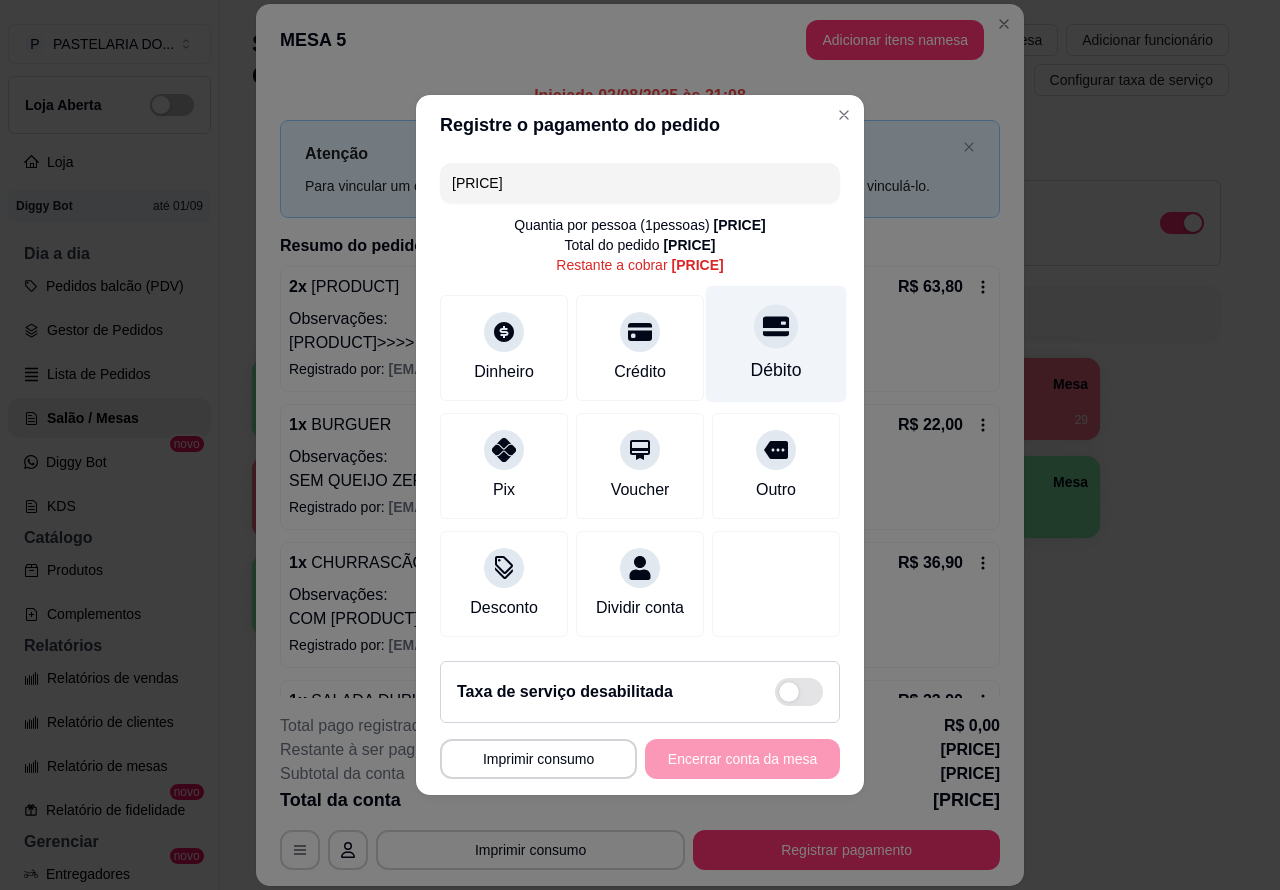 click 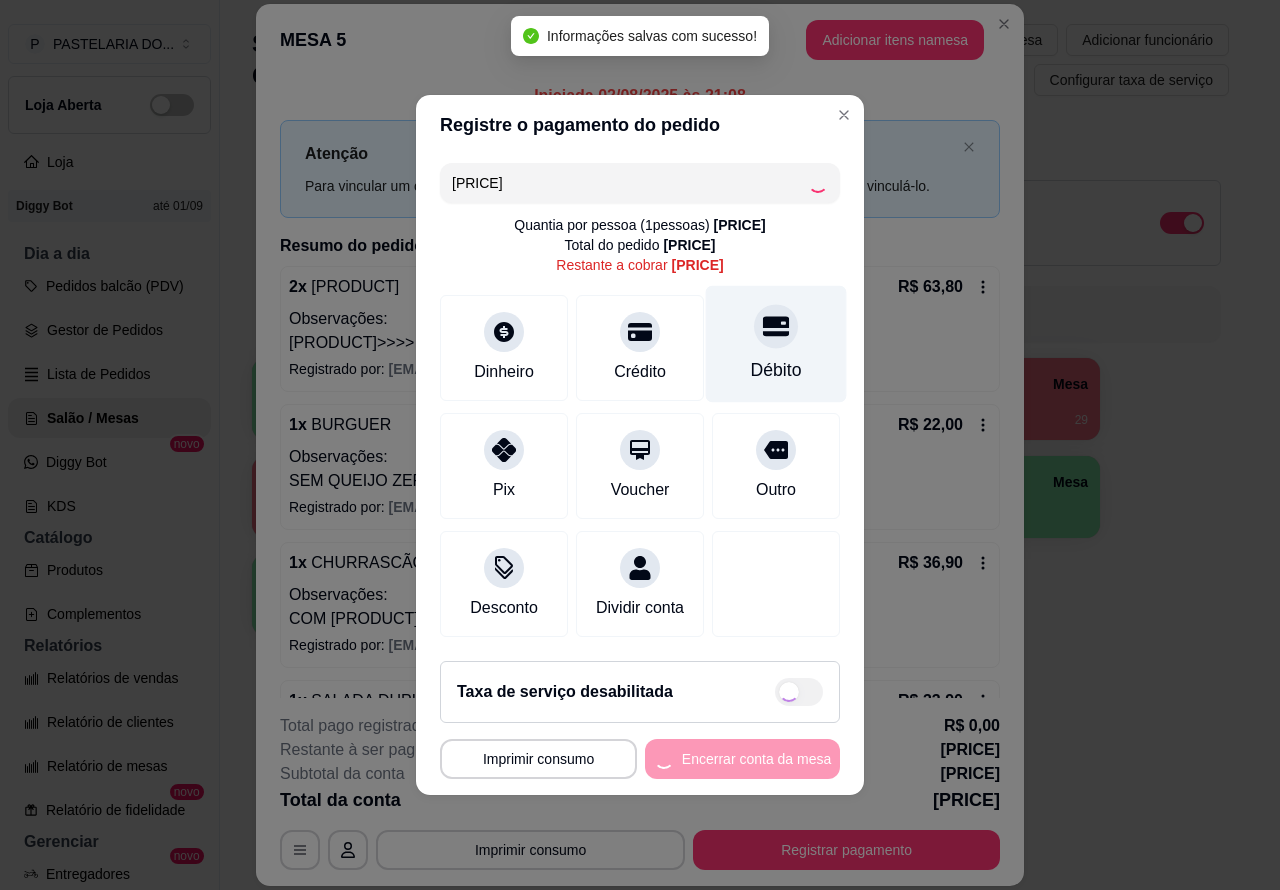 type on "R$ 0,00" 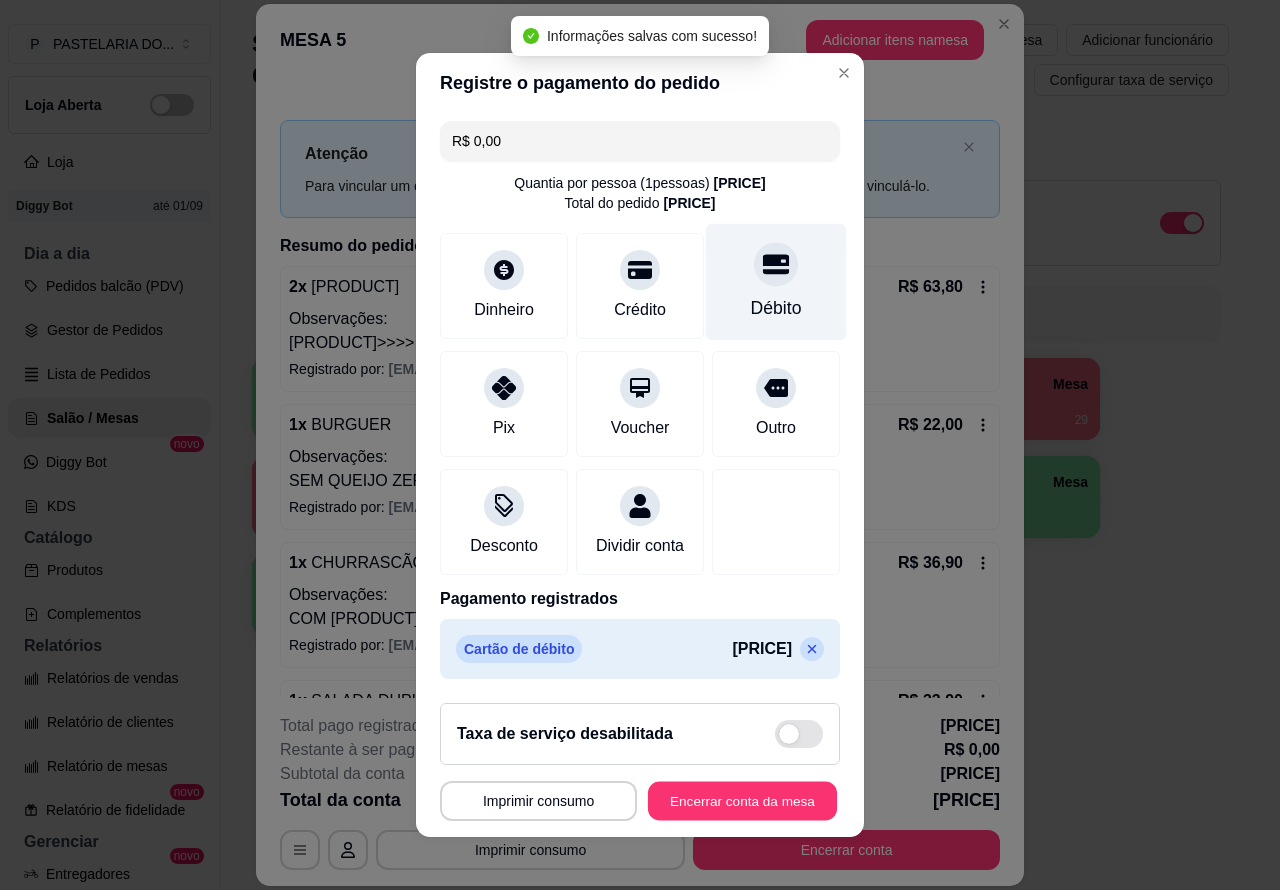 click on "Encerrar conta da mesa" at bounding box center [742, 801] 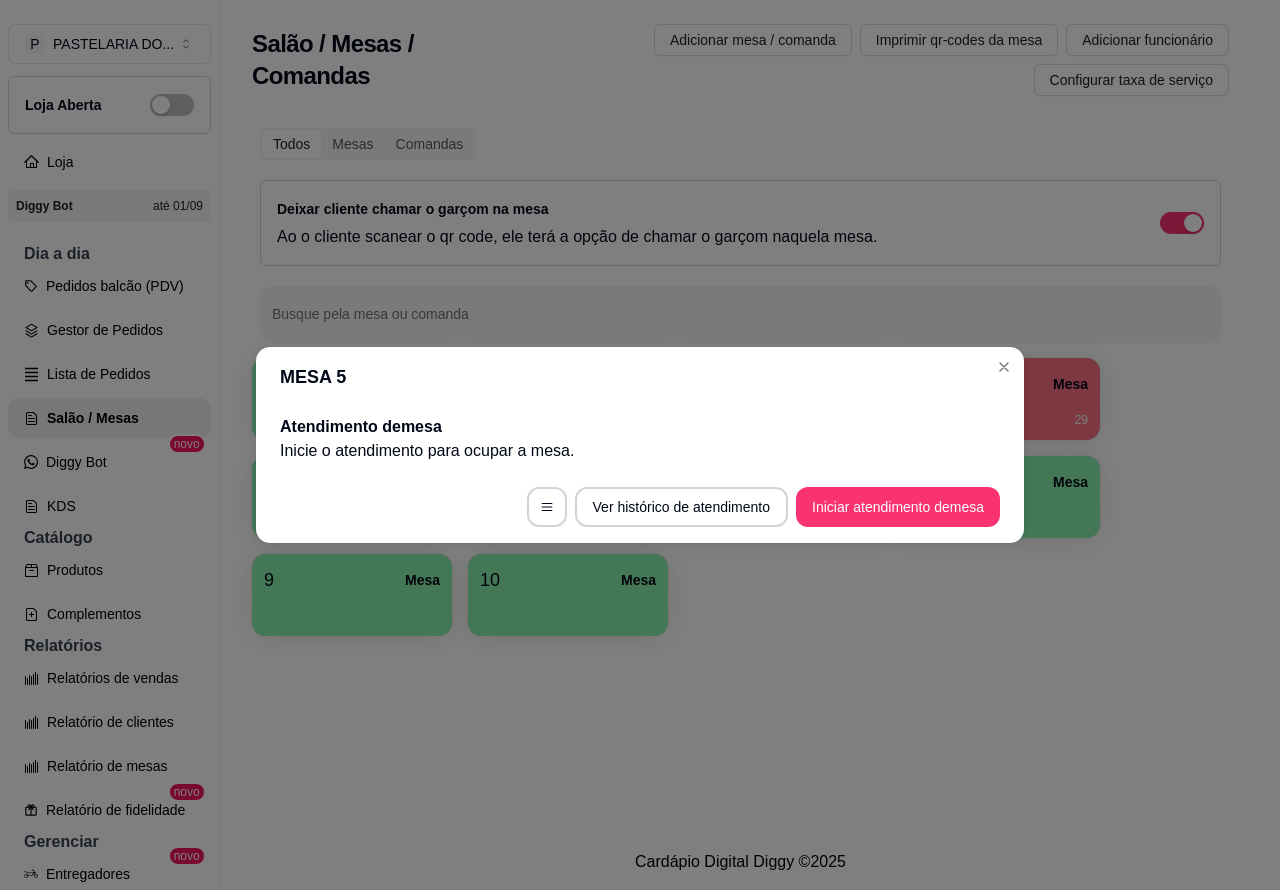 click on "Salão / Mesas / Comandas Adicionar mesa / comanda Imprimir qr-codes da mesa Adicionar funcionário Configurar taxa de serviço Todos Mesas Comandas Deixar cliente chamar o garçom na mesa Ao o cliente scanear o qr code, ele terá a opção de chamar o garçom naquela mesa. Busque pela mesa ou comanda
1 Mesa 2 Mesa 3 Mesa 4 Mesa R$ 161,46 29 5 Mesa 6 Mesa 7 Mesa 8 Mesa 9 Mesa 10 Mesa" at bounding box center (740, 417) 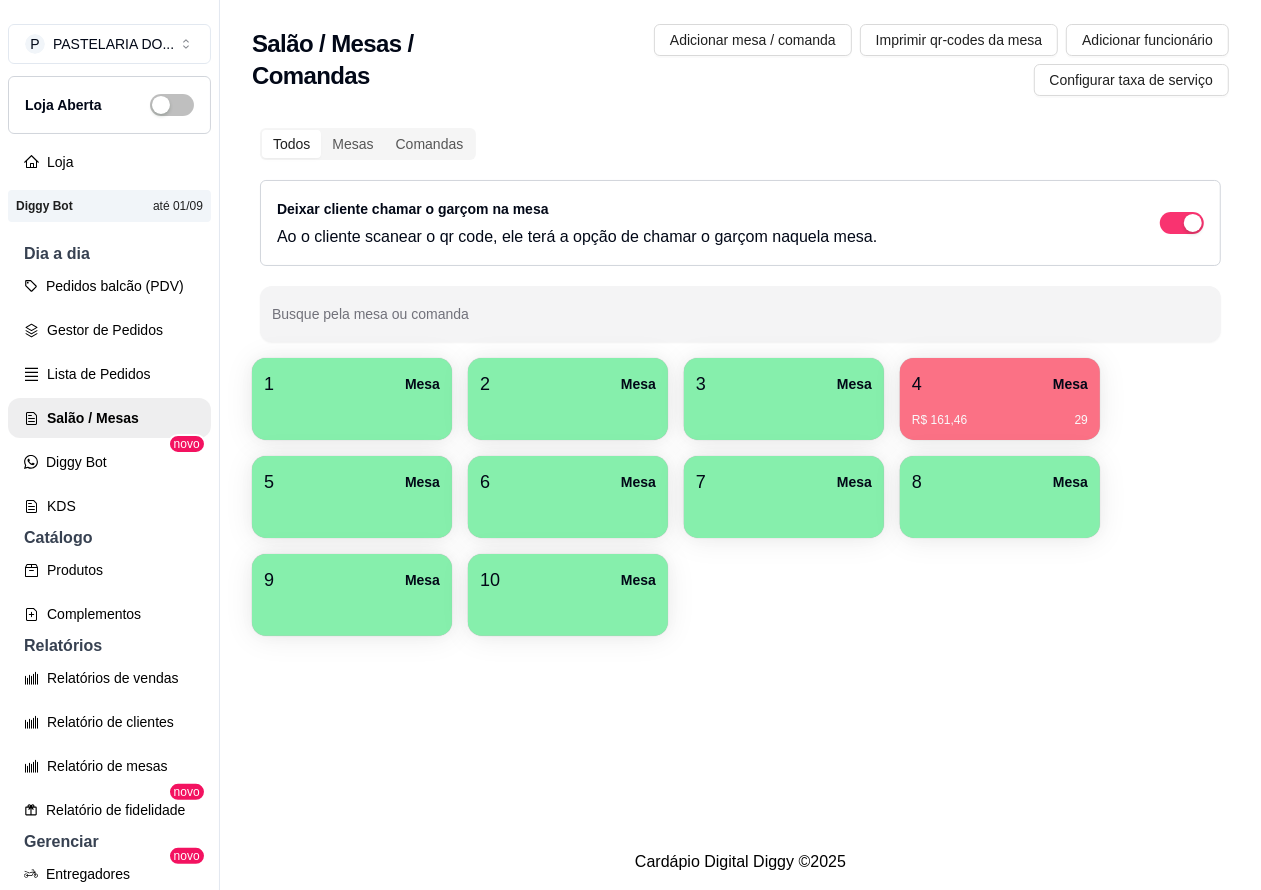click on "Relatórios de vendas" at bounding box center (109, 678) 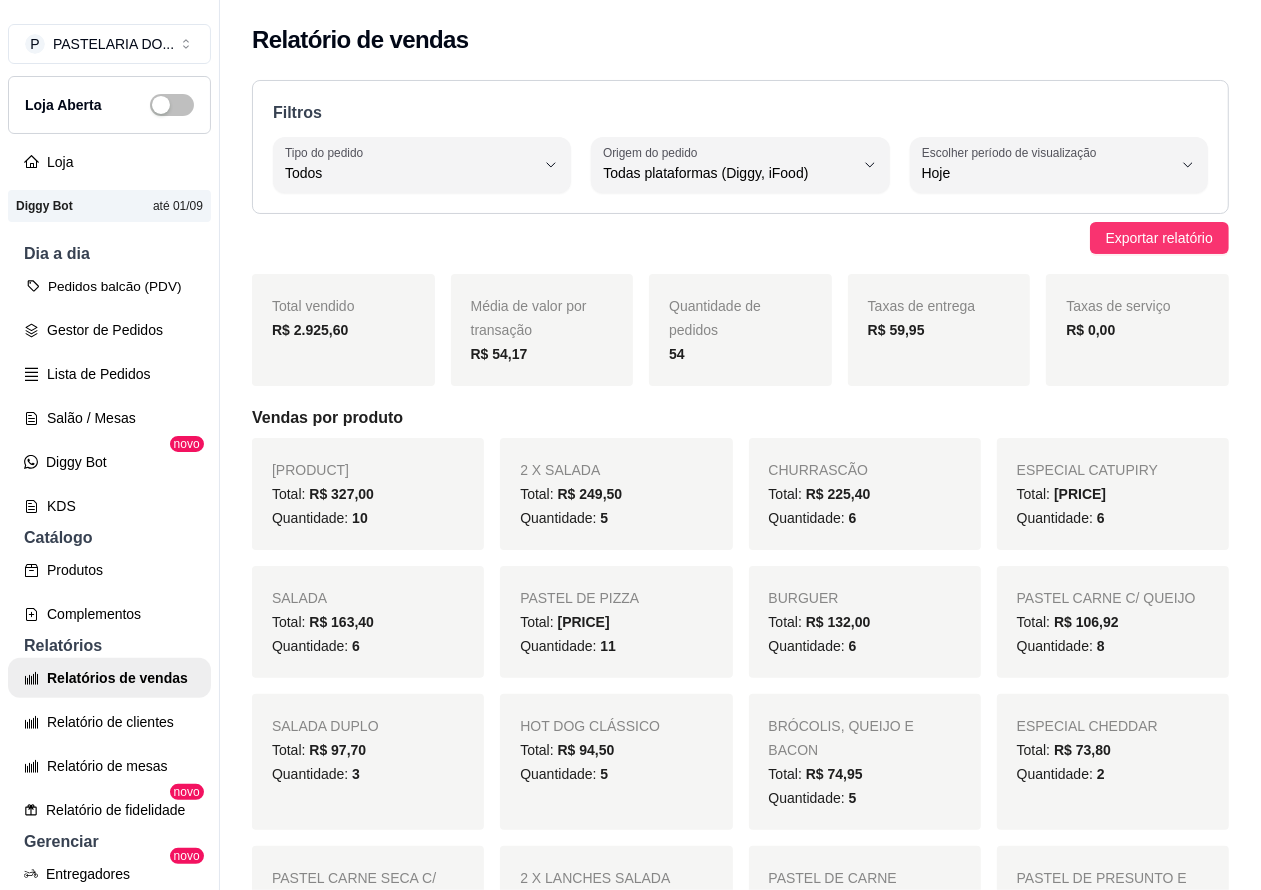 click on "Pedidos balcão (PDV)" at bounding box center [109, 286] 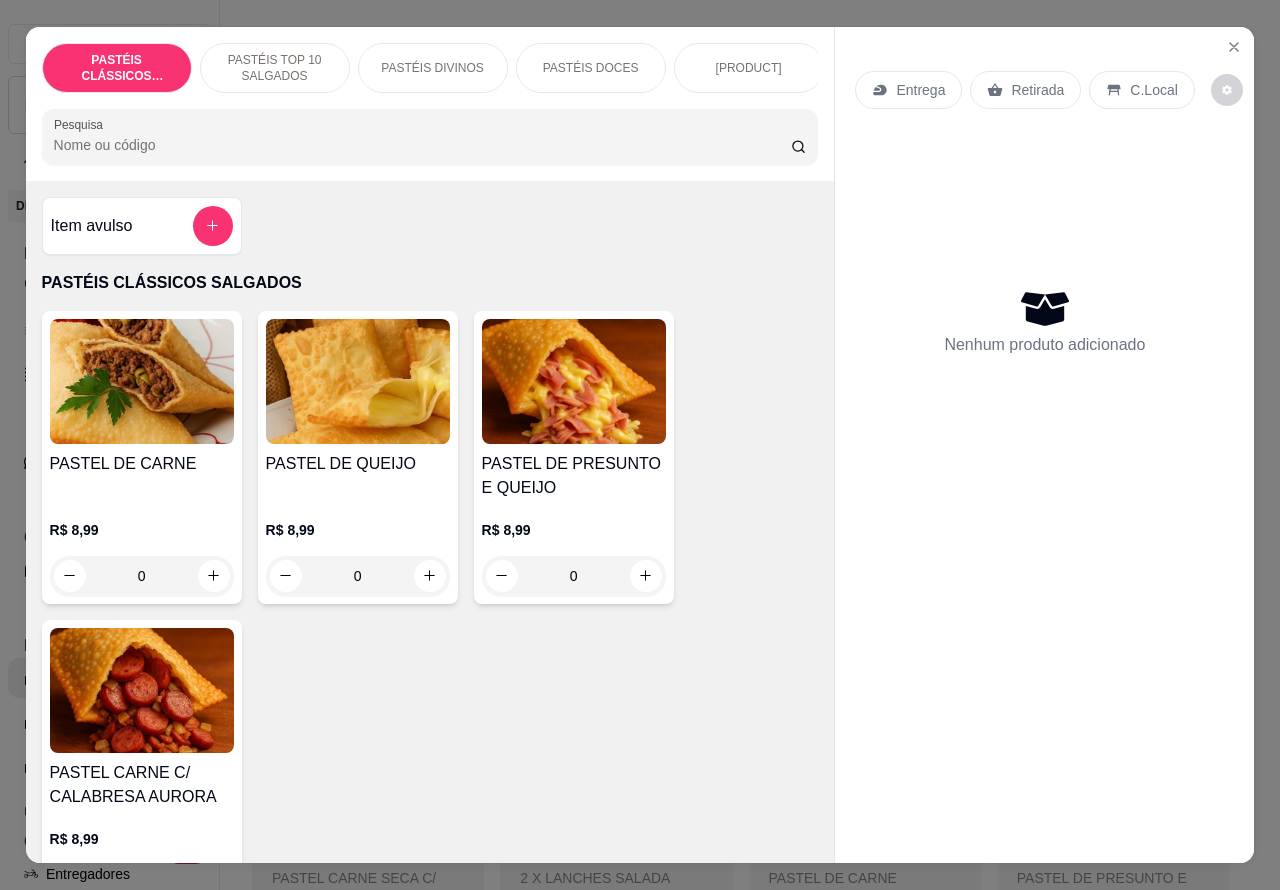 click 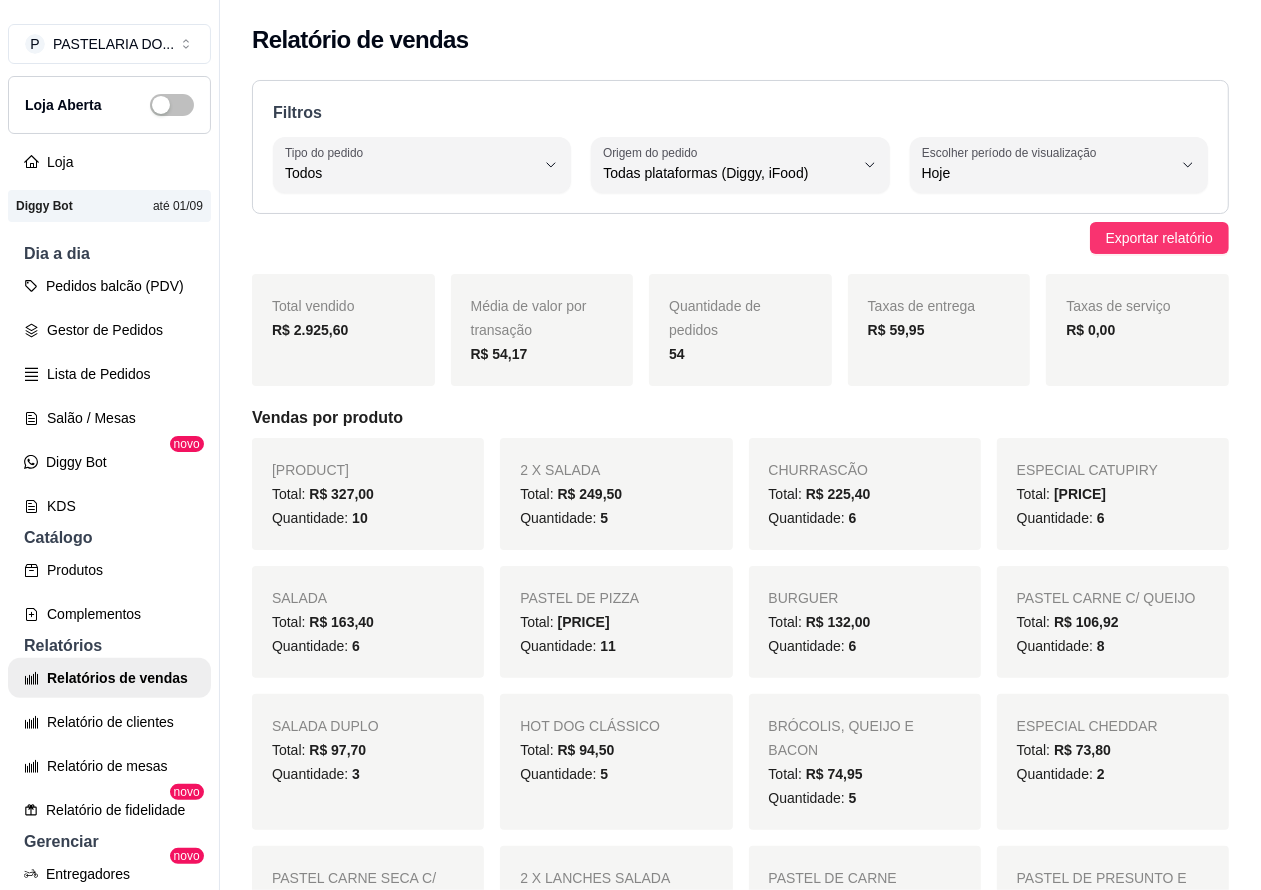 click on "Salão / Mesas" at bounding box center (109, 418) 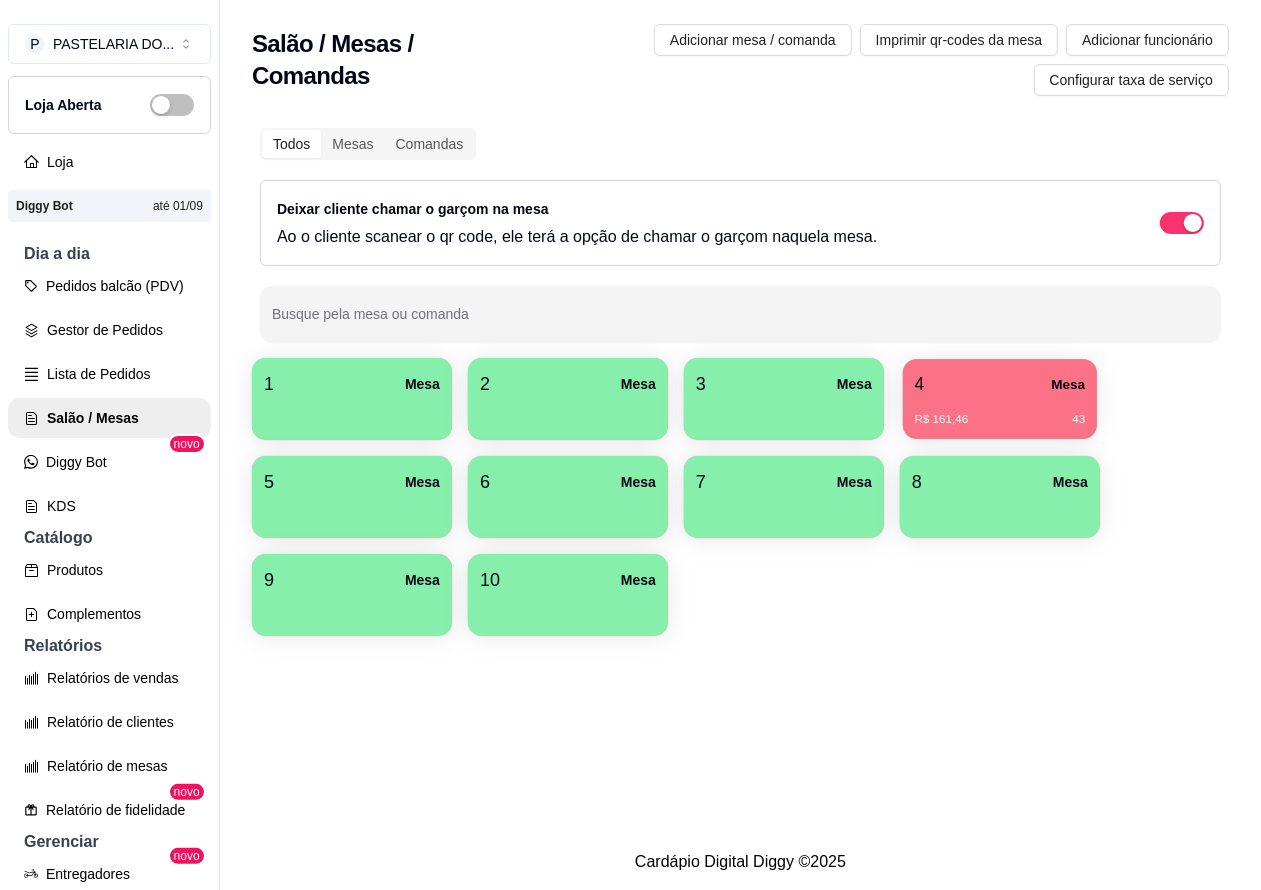 click on "4 Mesa" at bounding box center (1000, 384) 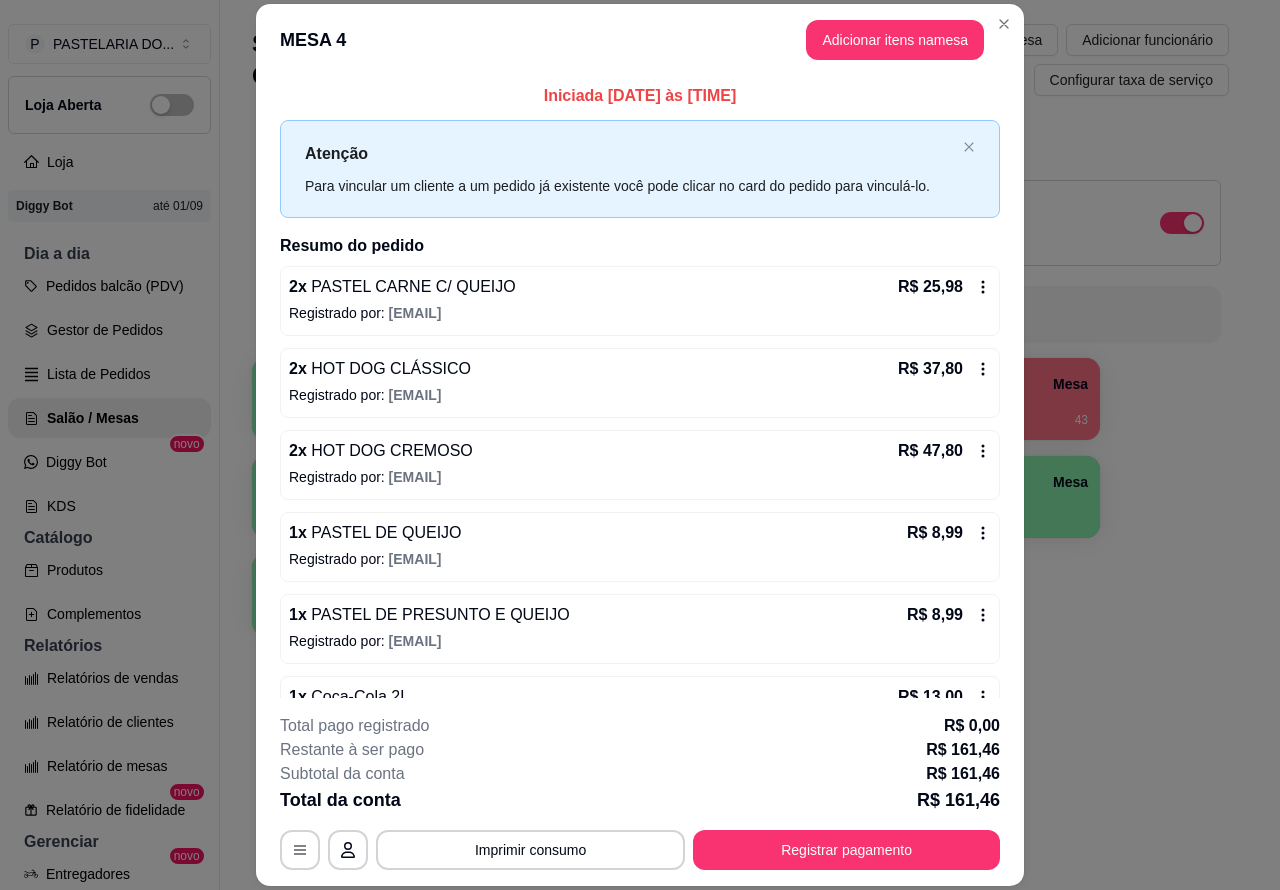 click on "Imprimir consumo" at bounding box center [530, 850] 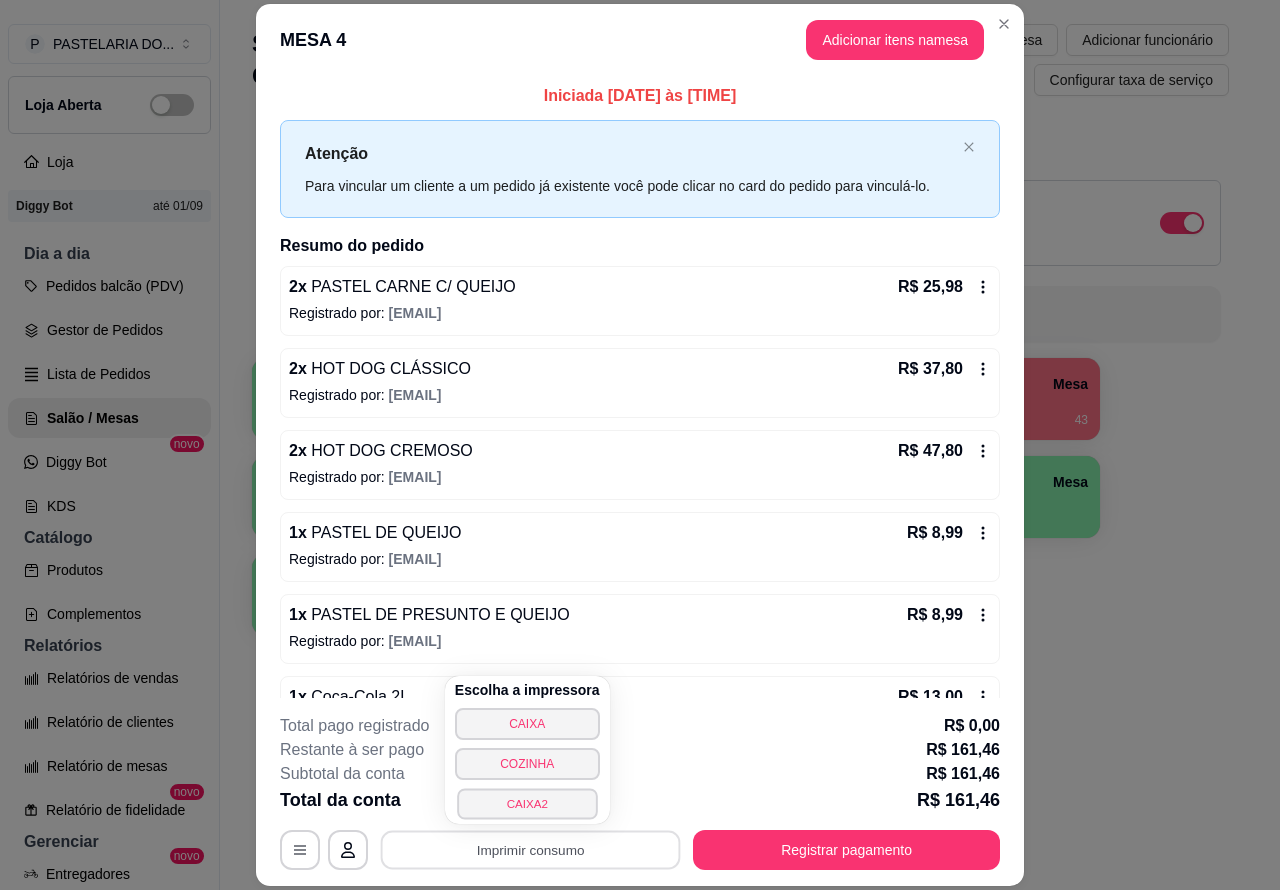 click on "CAIXA2" at bounding box center [527, 803] 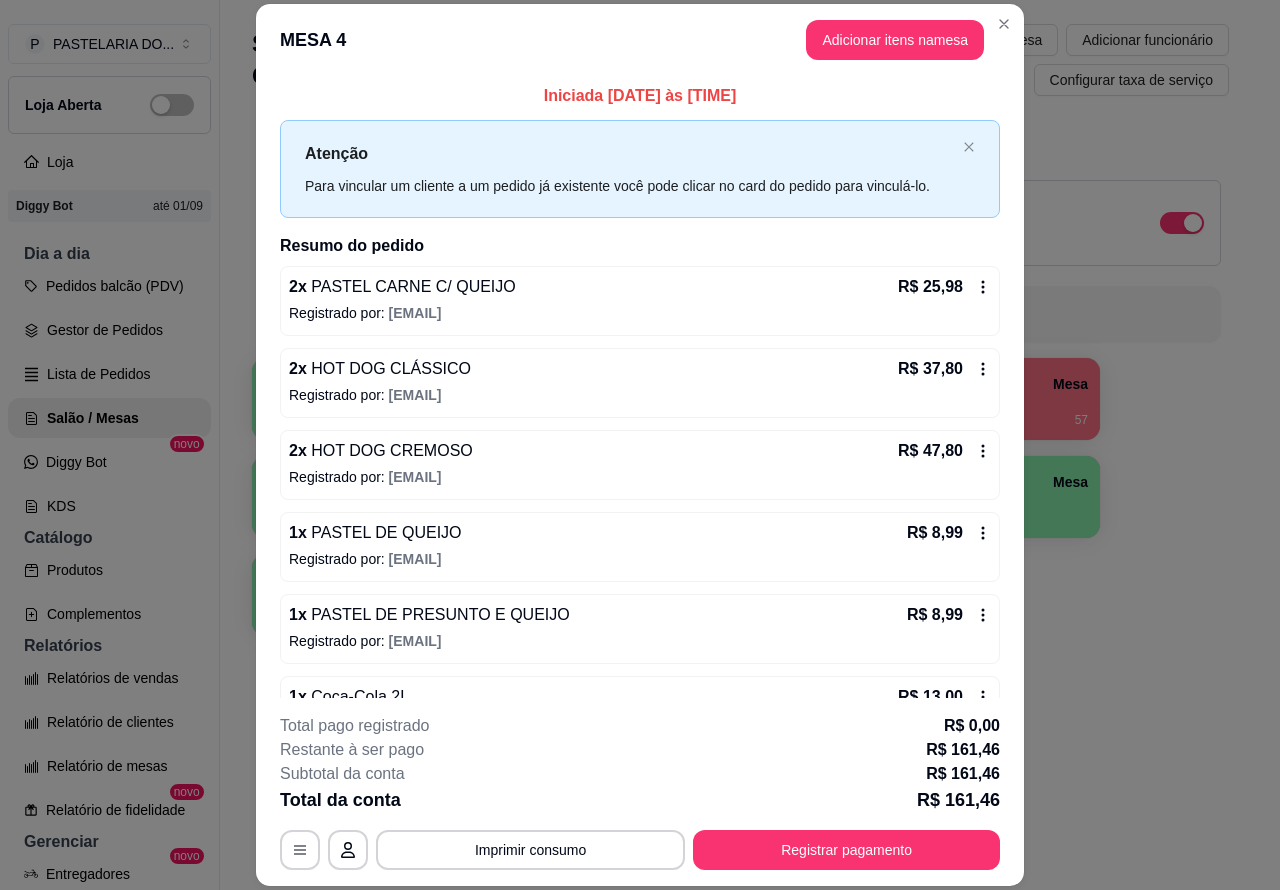 click on "Salão / Mesas / Comandas Adicionar mesa / comanda Imprimir qr-codes da mesa Adicionar funcionário Configurar taxa de serviço Todos Mesas Comandas Deixar cliente chamar o garçom na mesa Ao o cliente scanear o qr code, ele terá a opção de chamar o garçom naquela mesa. Busque pela mesa ou comanda
1 Mesa 2 Mesa 3 Mesa 4 Mesa R$ 161,46 57 5 Mesa 6 Mesa 7 Mesa 8 Mesa 9 Mesa 10 Mesa" at bounding box center (740, 417) 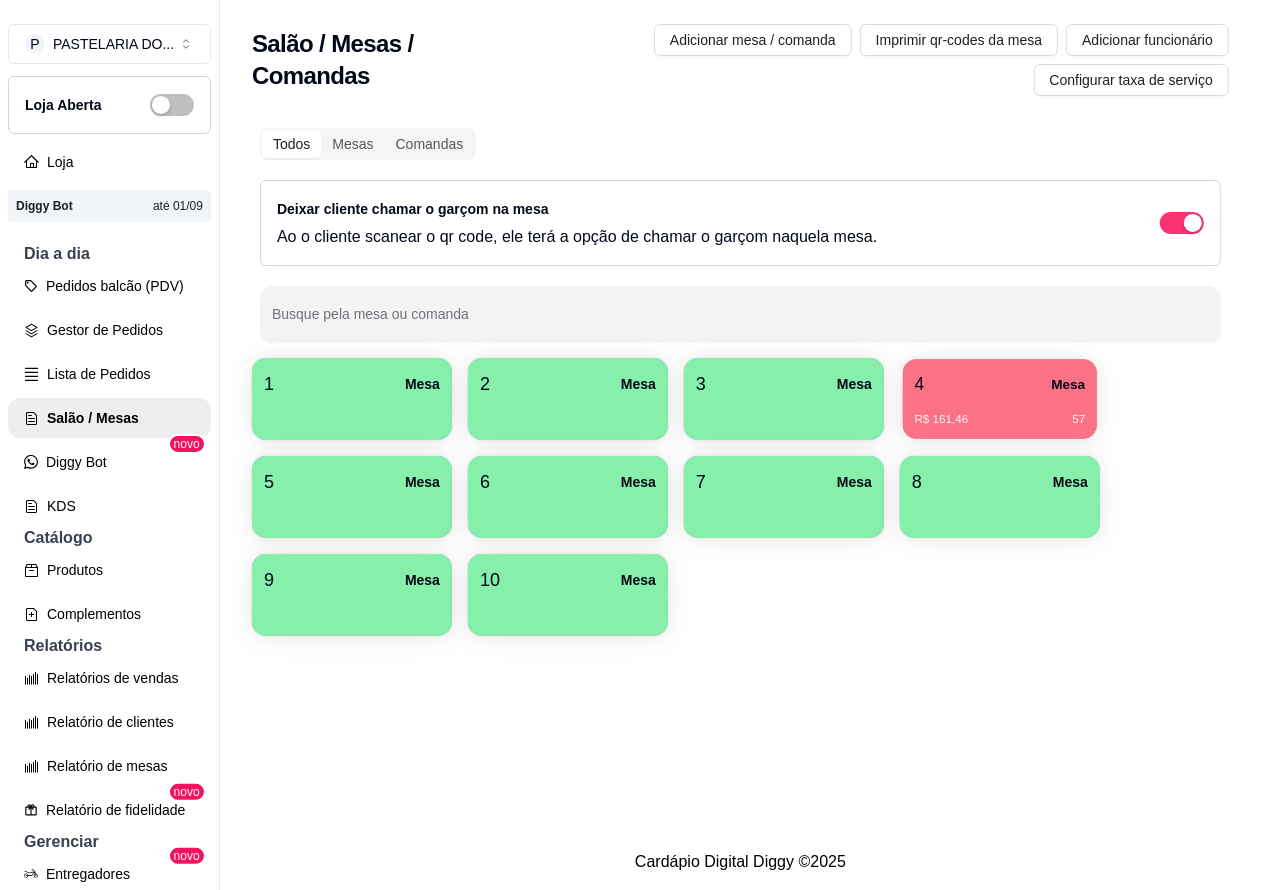 click on "4 Mesa" at bounding box center [1000, 384] 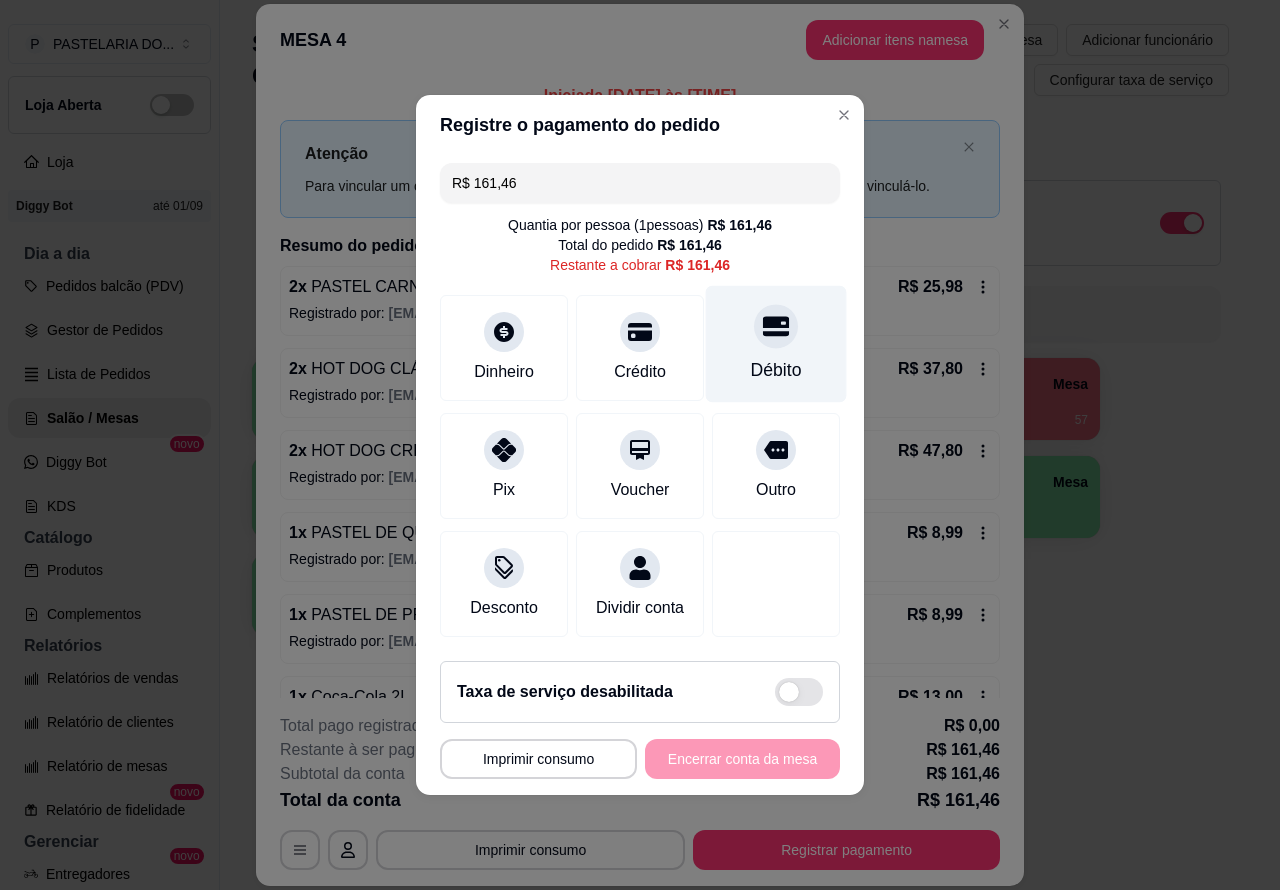 click at bounding box center (776, 326) 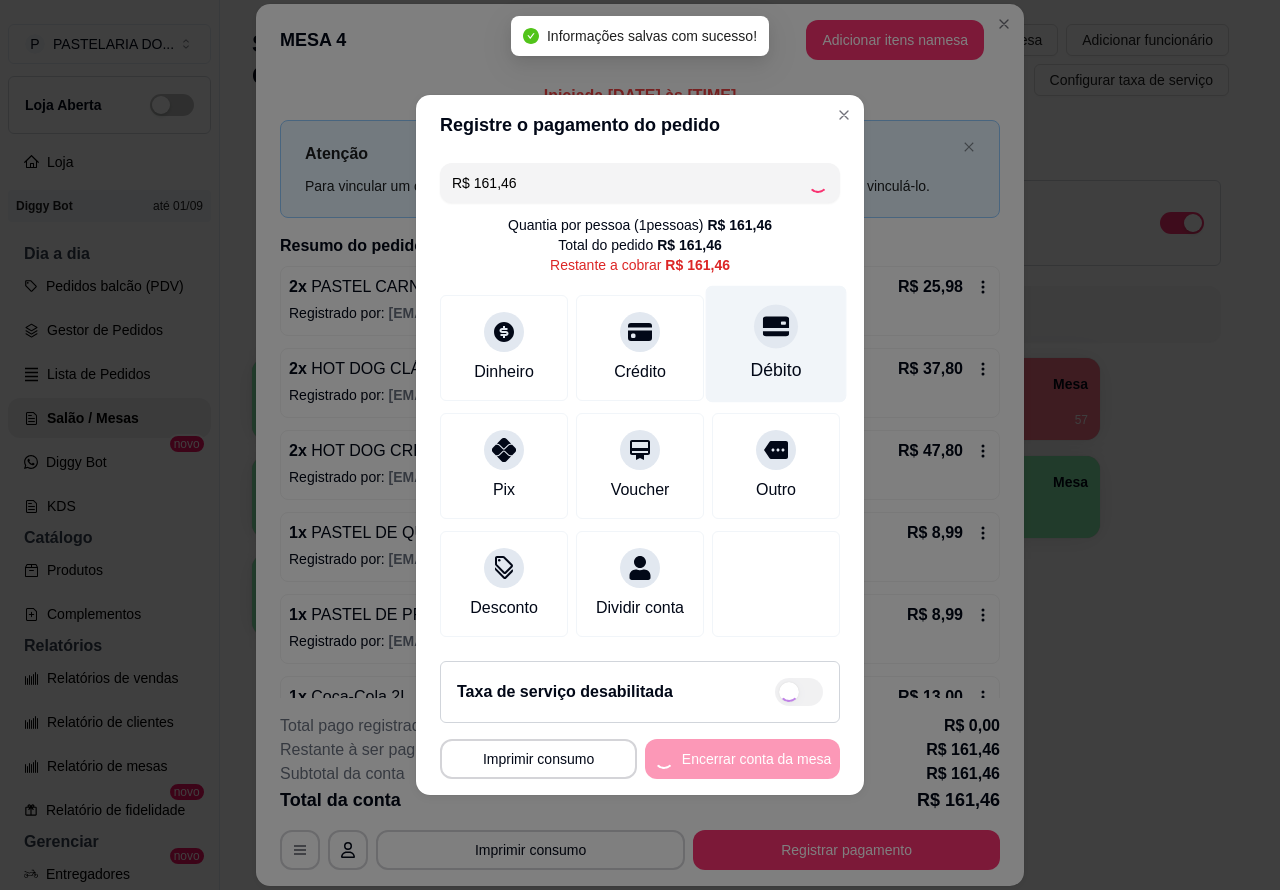 type on "R$ 0,00" 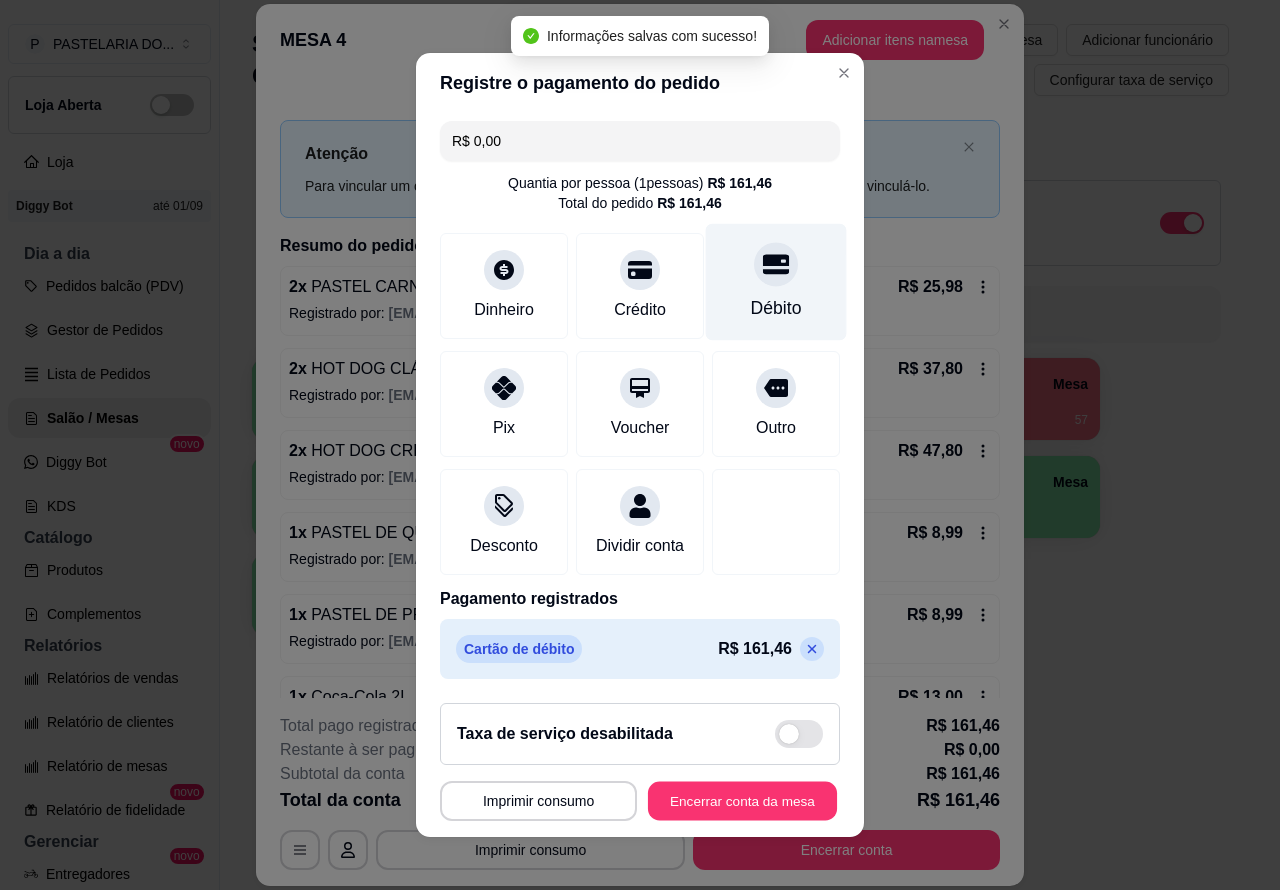 click on "Encerrar conta da mesa" at bounding box center [742, 801] 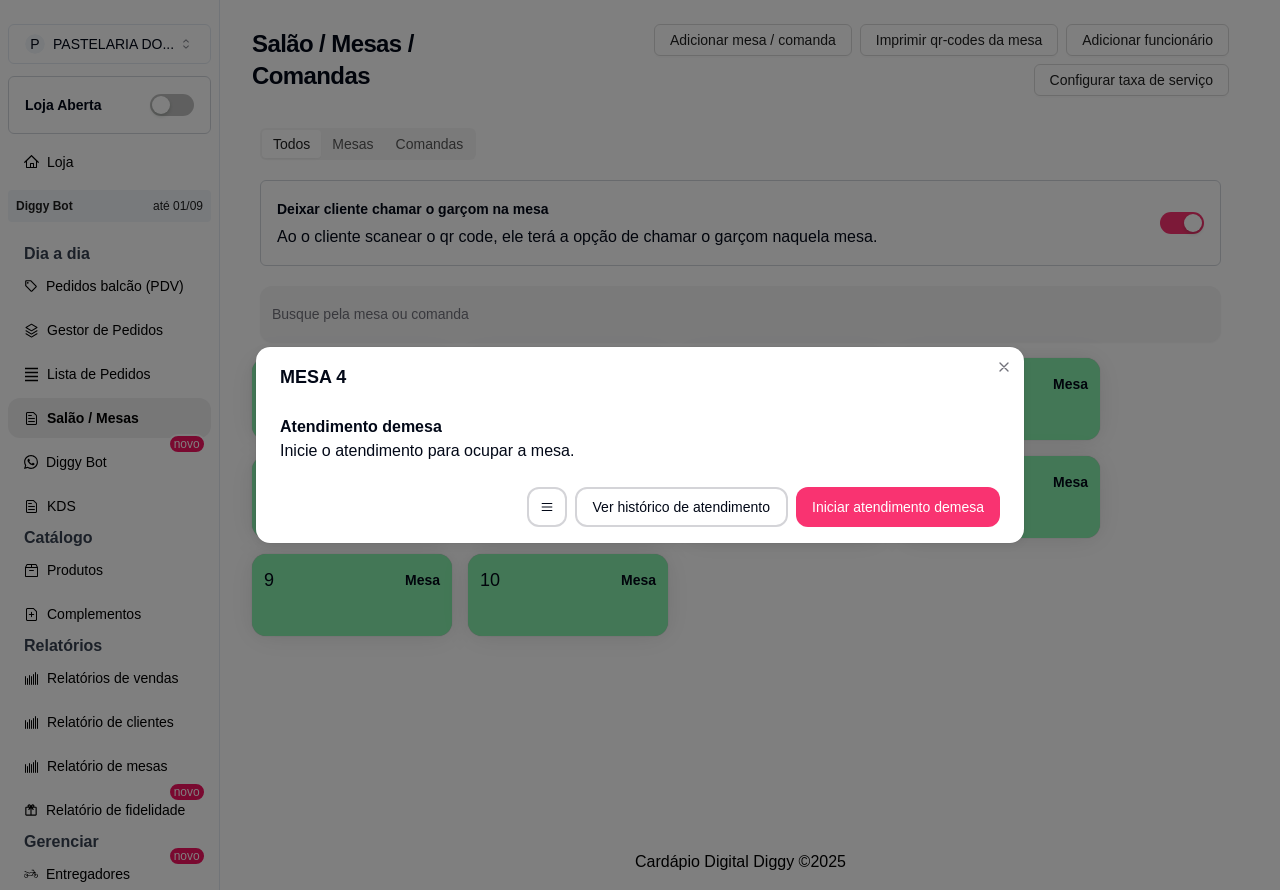 click on "Salão / Mesas / Comandas Adicionar mesa / comanda Imprimir qr-codes da mesa Adicionar funcionário Configurar taxa de serviço Todos Mesas Comandas Deixar cliente chamar o garçom na mesa Ao o cliente scanear o qr code, ele terá a opção de chamar o garçom naquela mesa. Busque pela mesa ou comanda
1 Mesa 2 Mesa 3 Mesa 4 Mesa 5 Mesa 6 Mesa 7 Mesa 8 Mesa 9 Mesa 10 Mesa" at bounding box center (740, 417) 